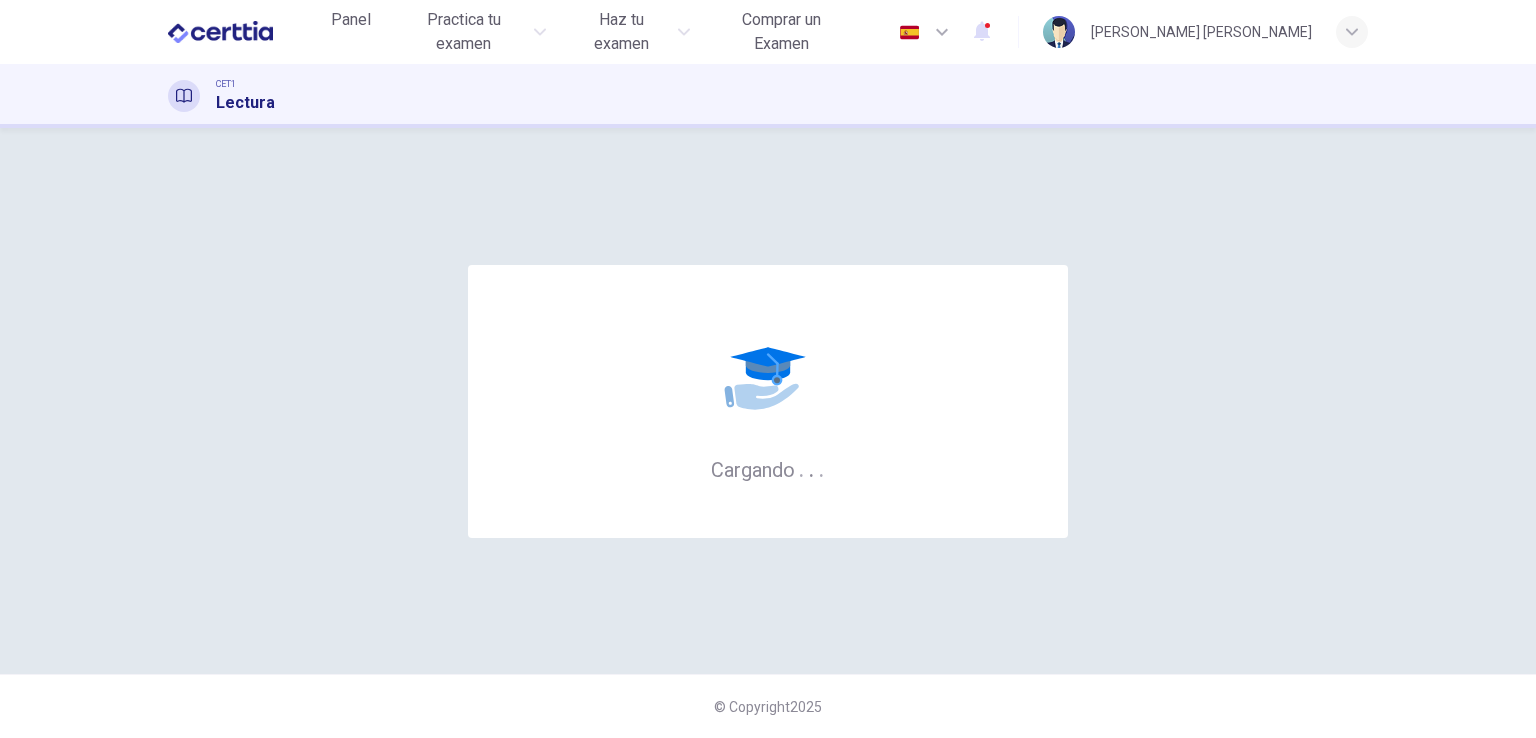 scroll, scrollTop: 0, scrollLeft: 0, axis: both 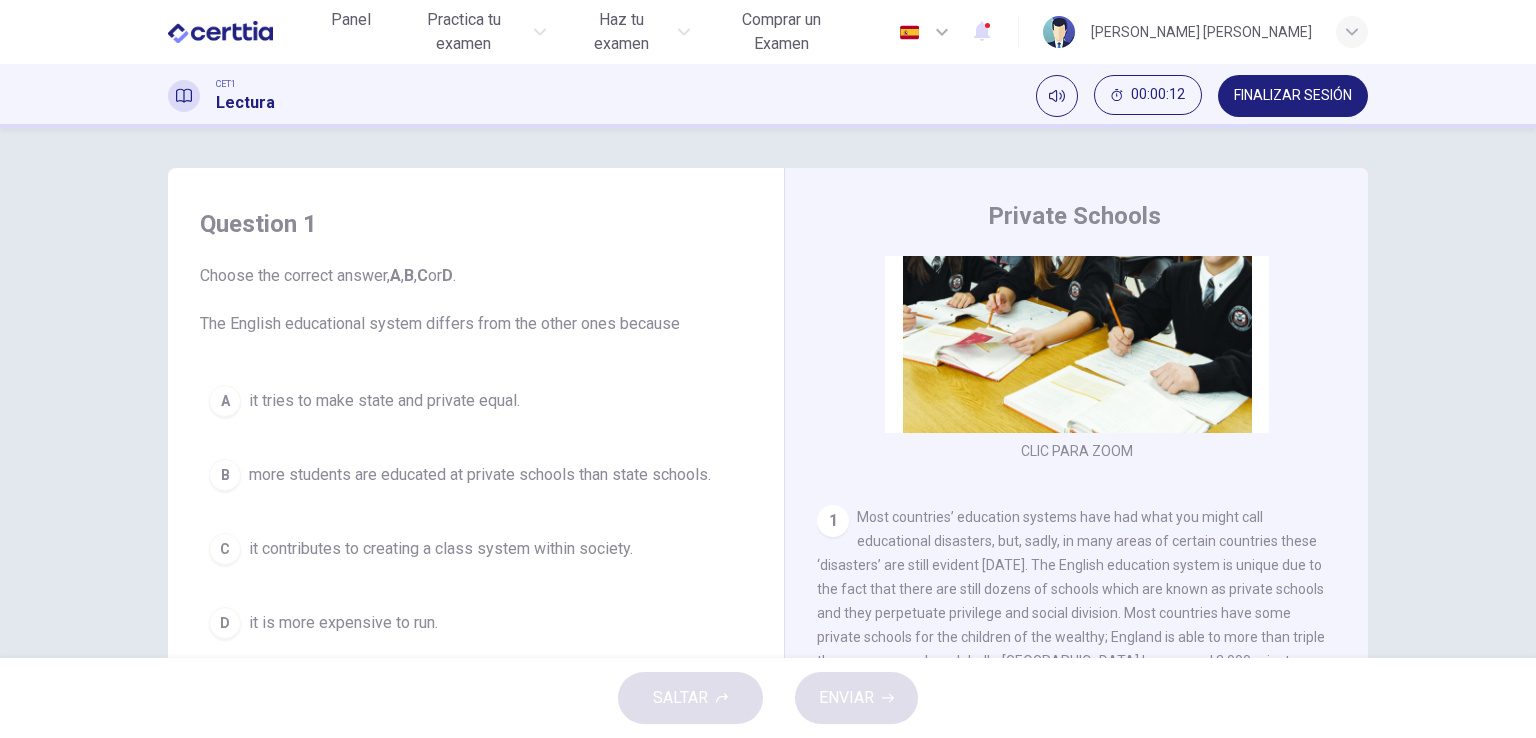 drag, startPoint x: 1364, startPoint y: 357, endPoint x: 1362, endPoint y: 420, distance: 63.03174 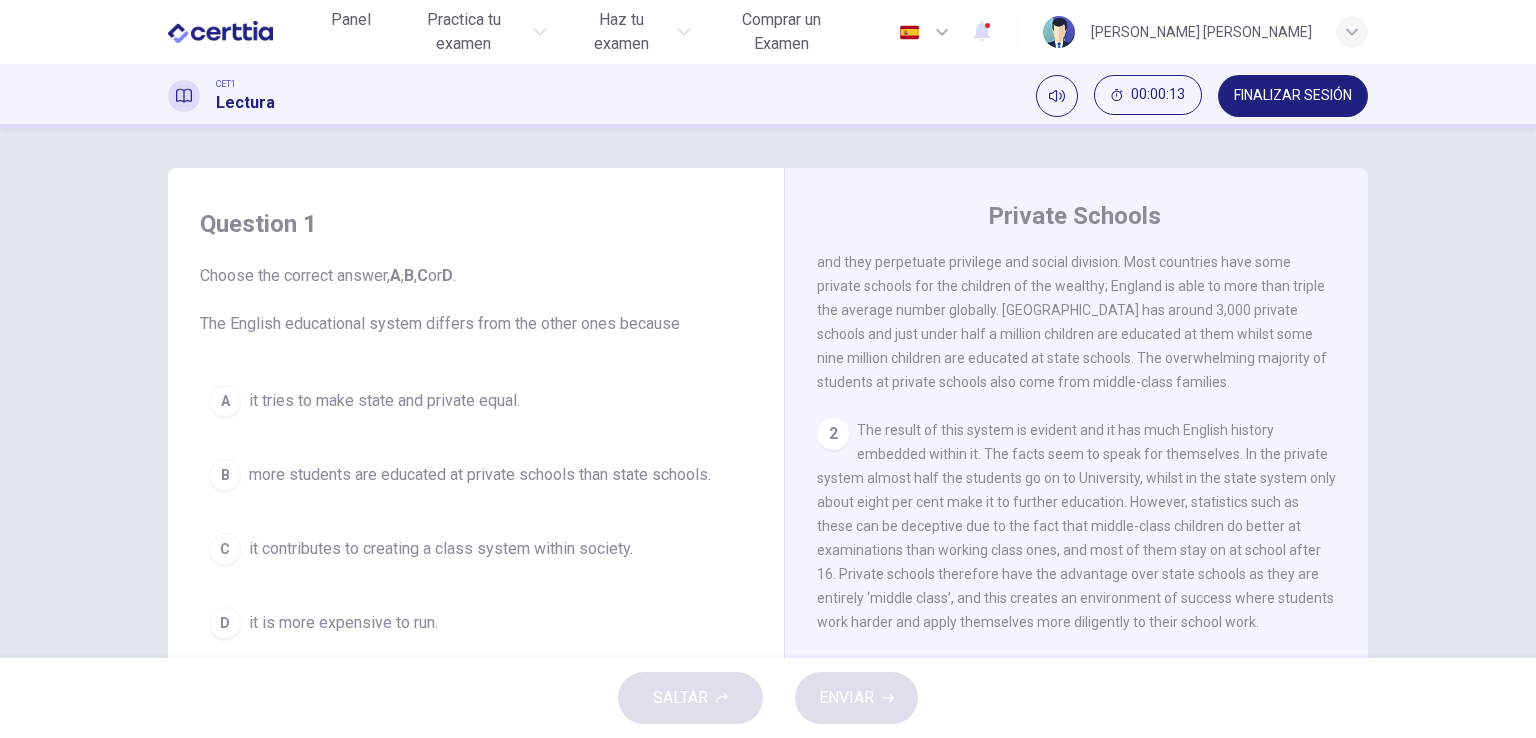 scroll, scrollTop: 595, scrollLeft: 0, axis: vertical 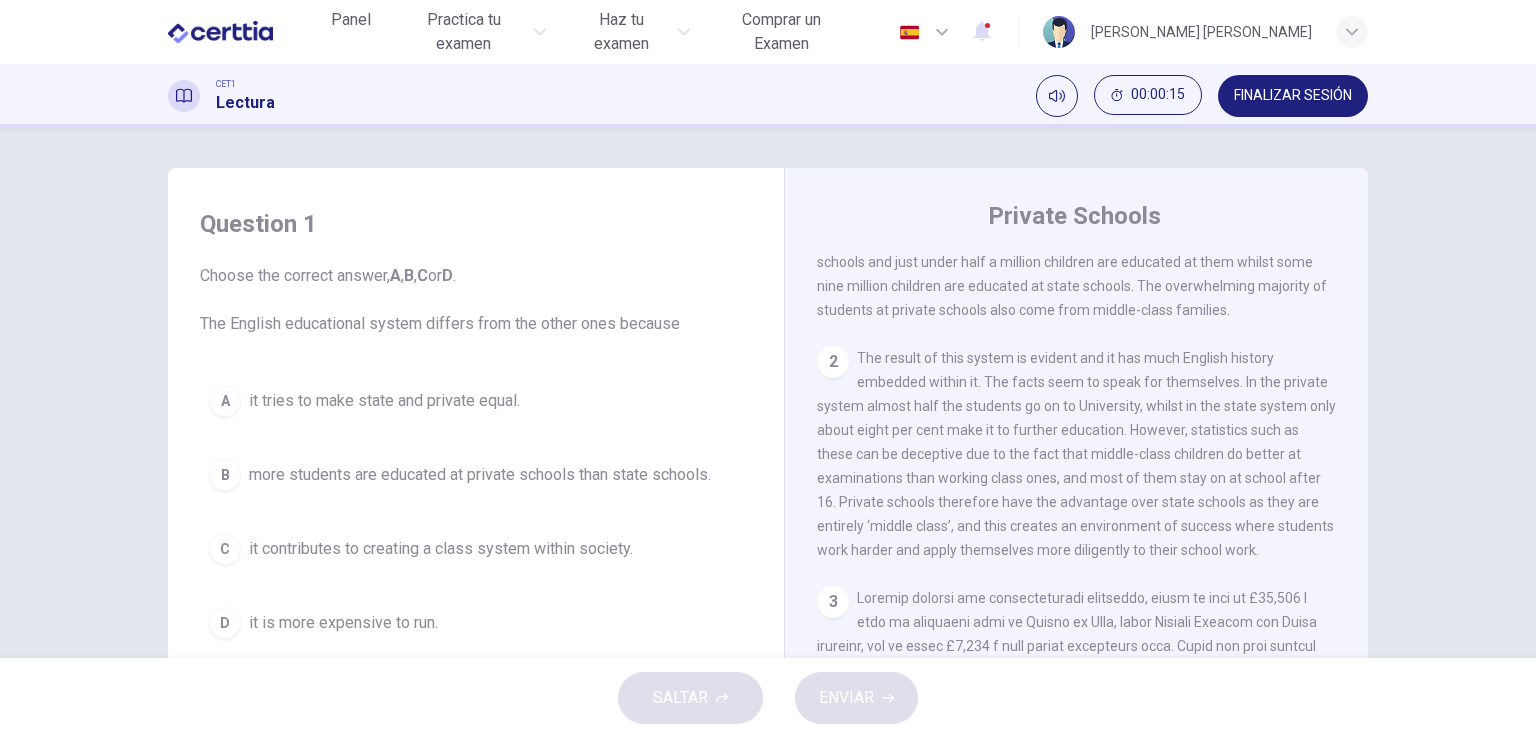 click on "more students are educated at private schools than state schools." at bounding box center (480, 475) 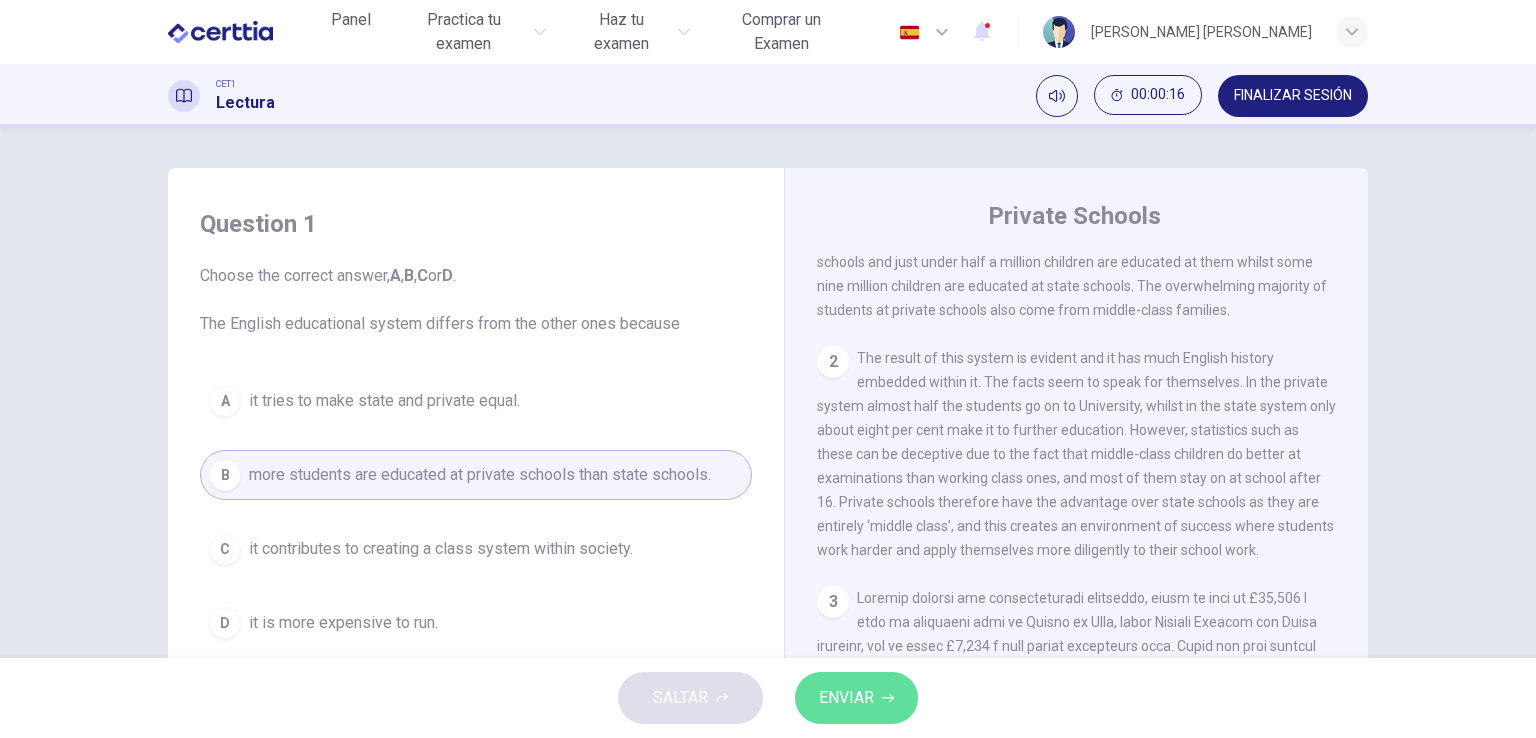 click on "ENVIAR" at bounding box center [846, 698] 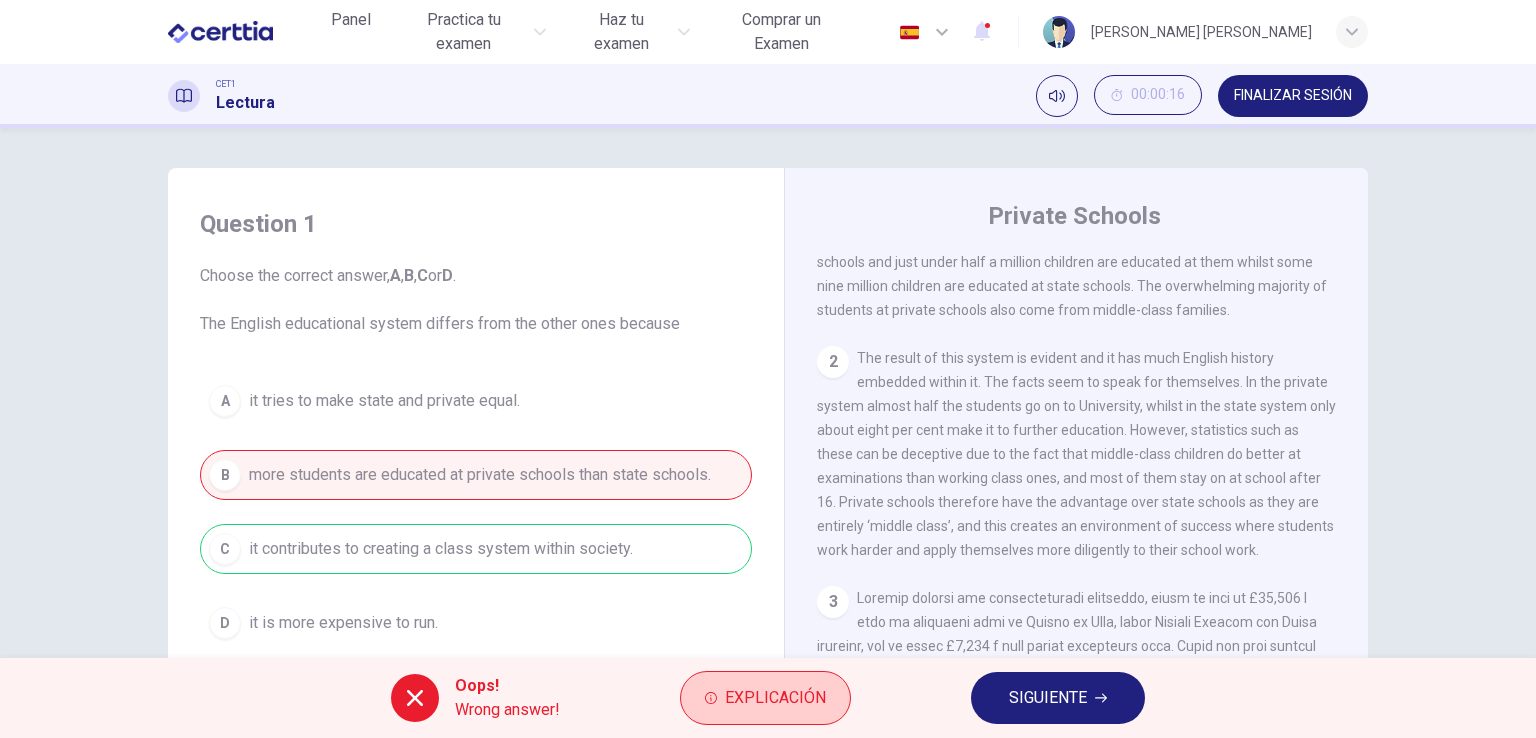 click on "Explicación" at bounding box center [775, 698] 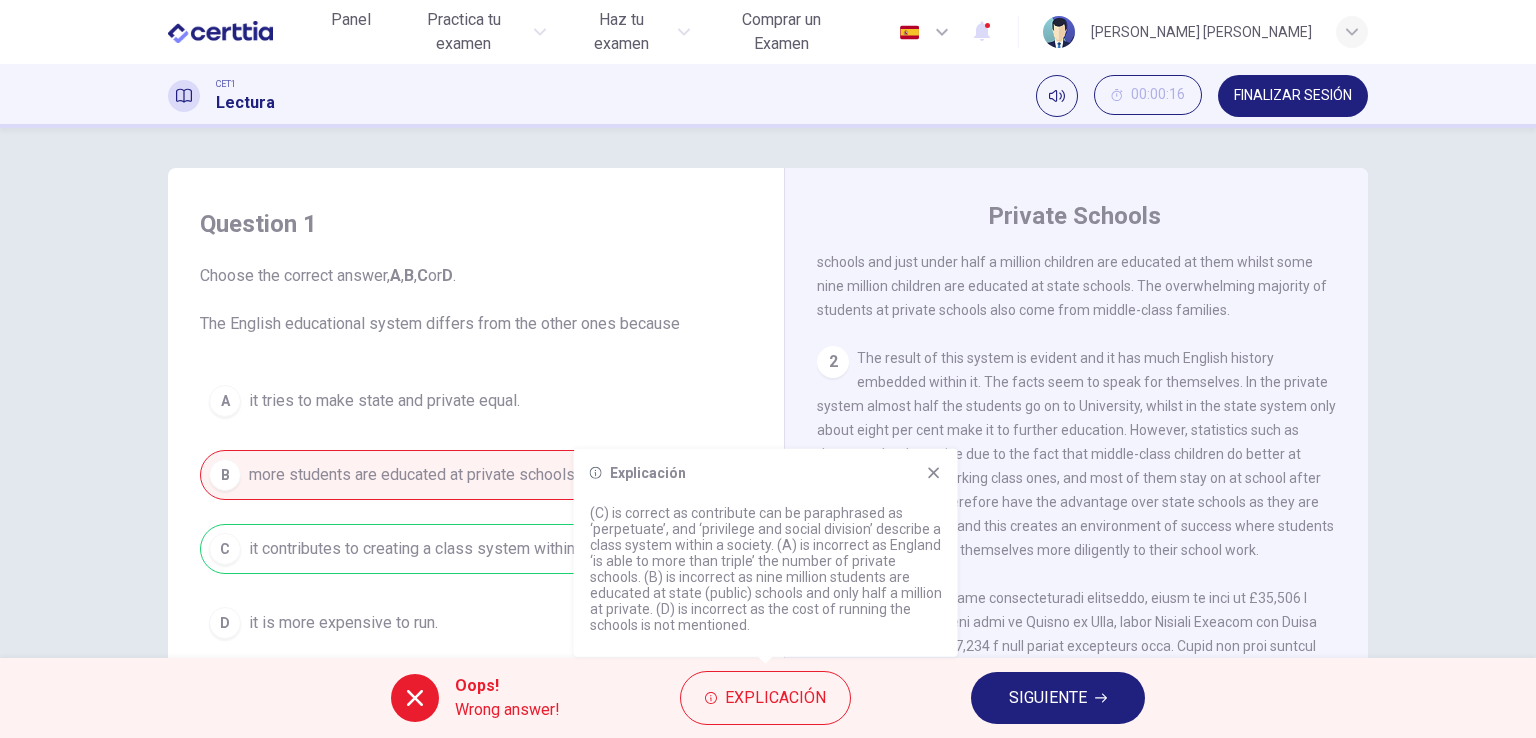 click on "SIGUIENTE" at bounding box center (1048, 698) 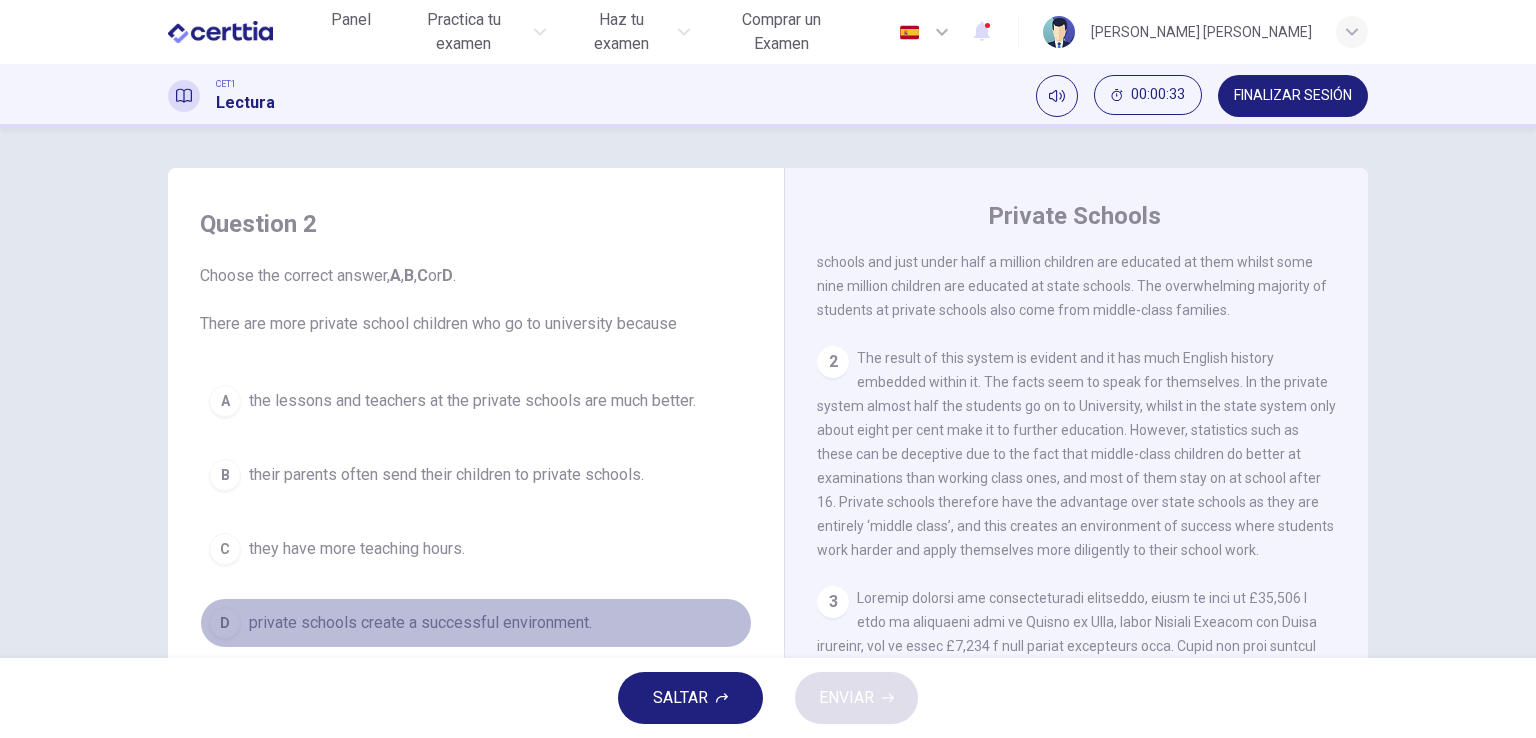 click on "private schools create a successful environment." at bounding box center (420, 623) 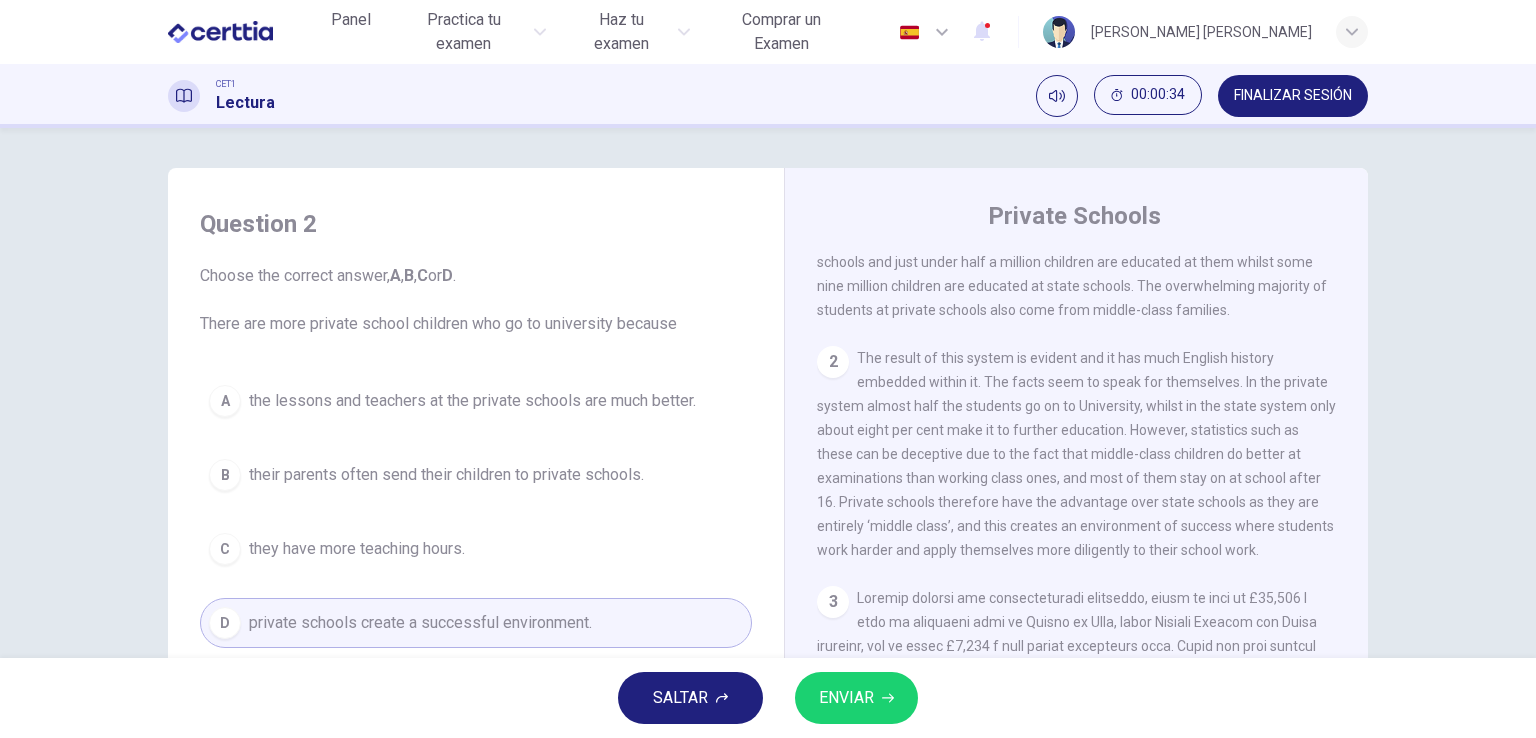 drag, startPoint x: 860, startPoint y: 701, endPoint x: 844, endPoint y: 666, distance: 38.483765 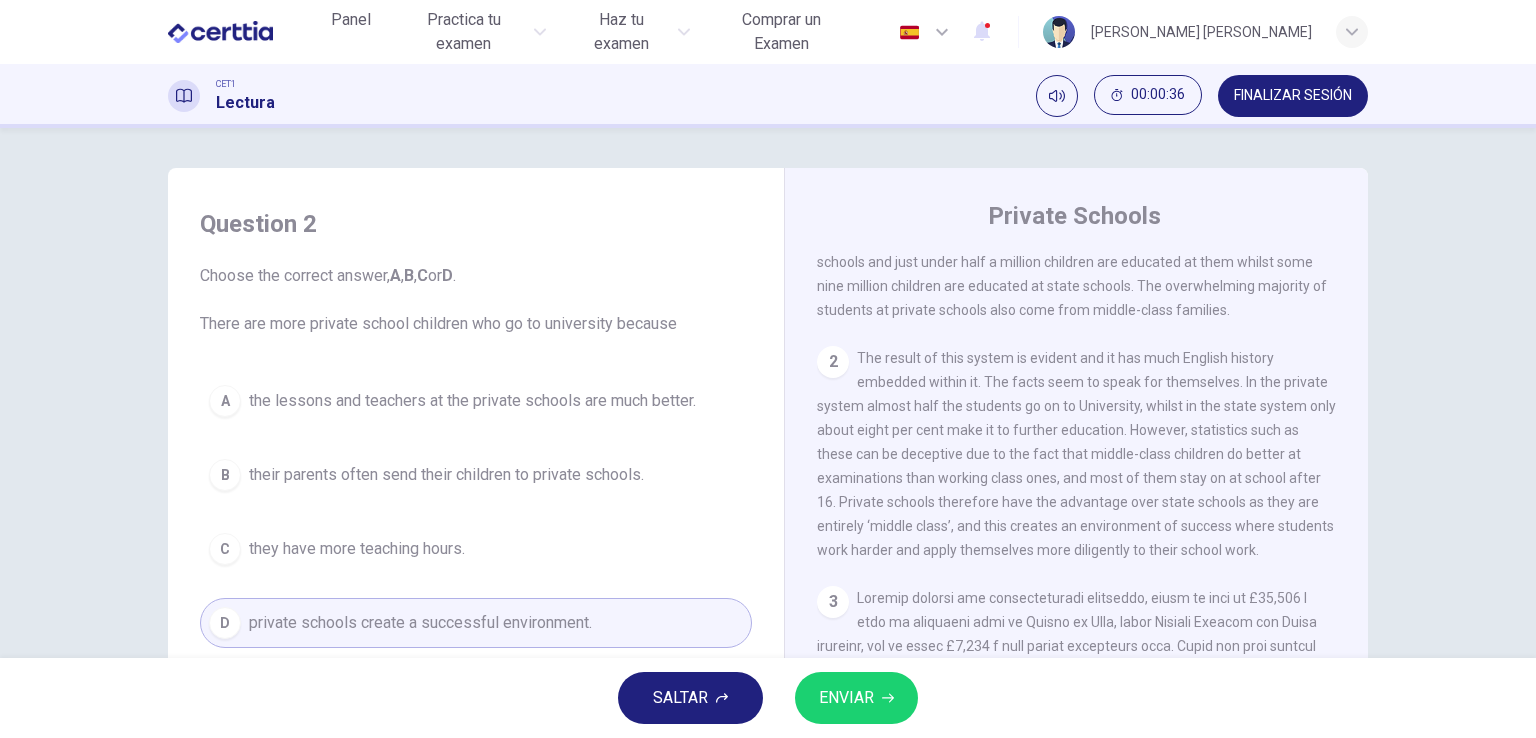 click on "ENVIAR" at bounding box center [846, 698] 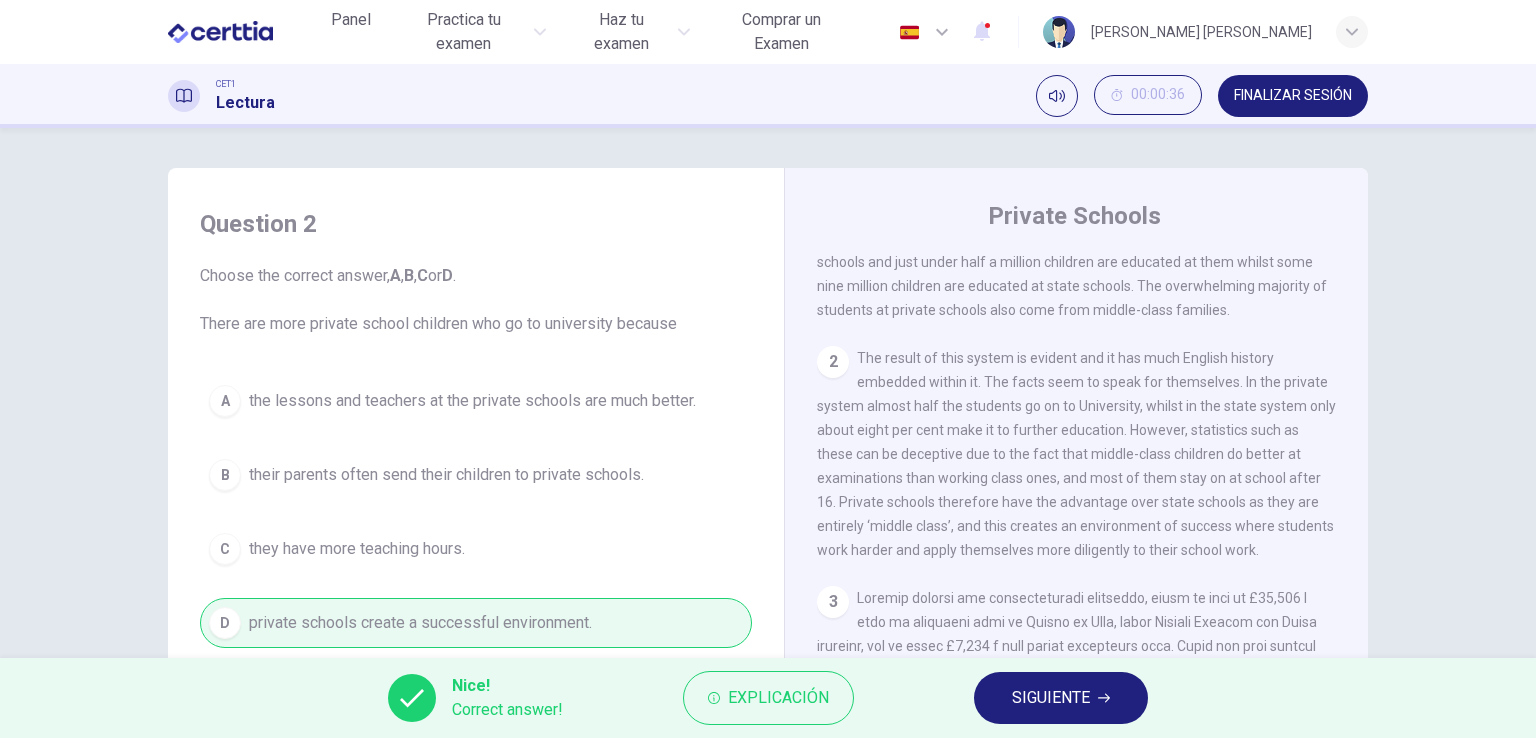 click on "SIGUIENTE" at bounding box center (1051, 698) 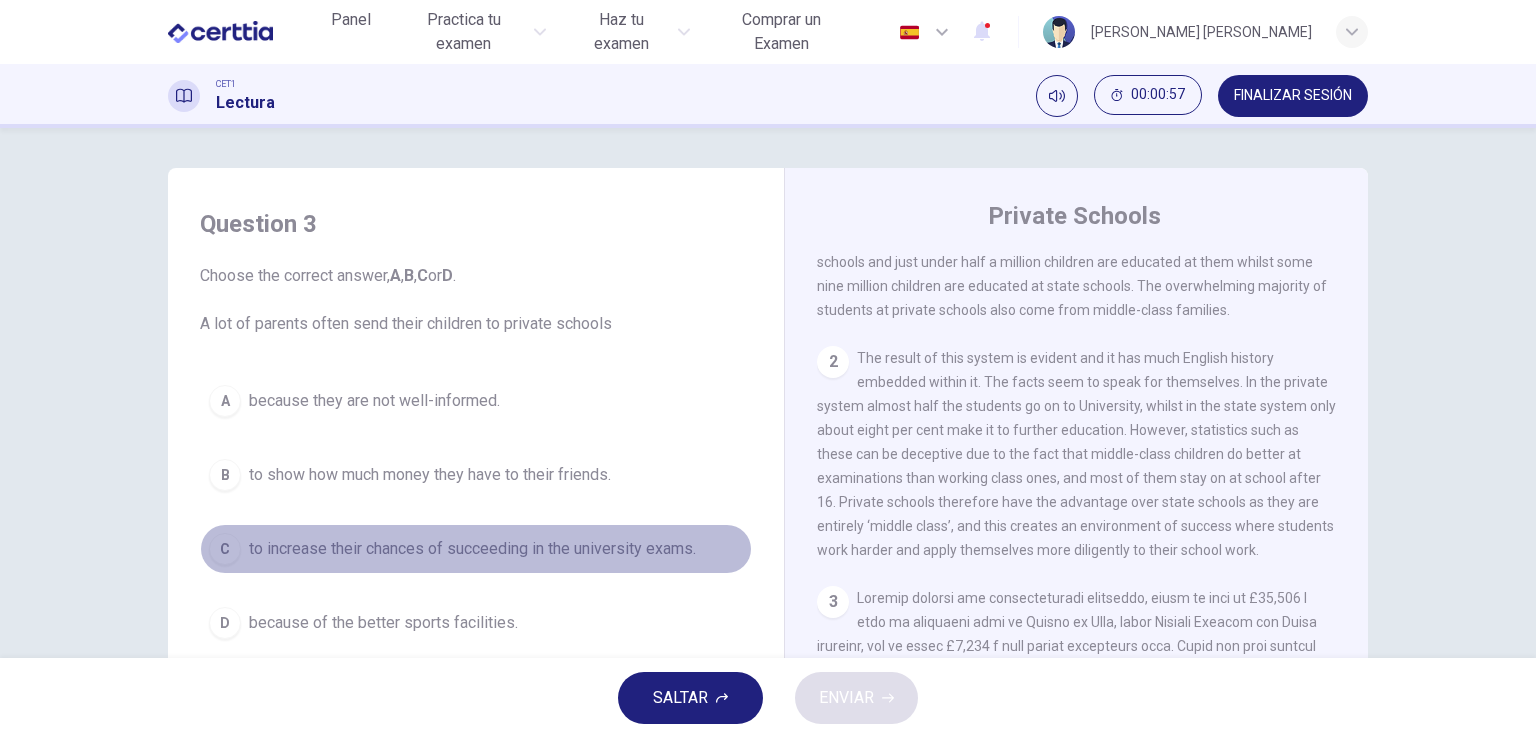 click on "to increase their chances of succeeding in the university exams." at bounding box center (472, 549) 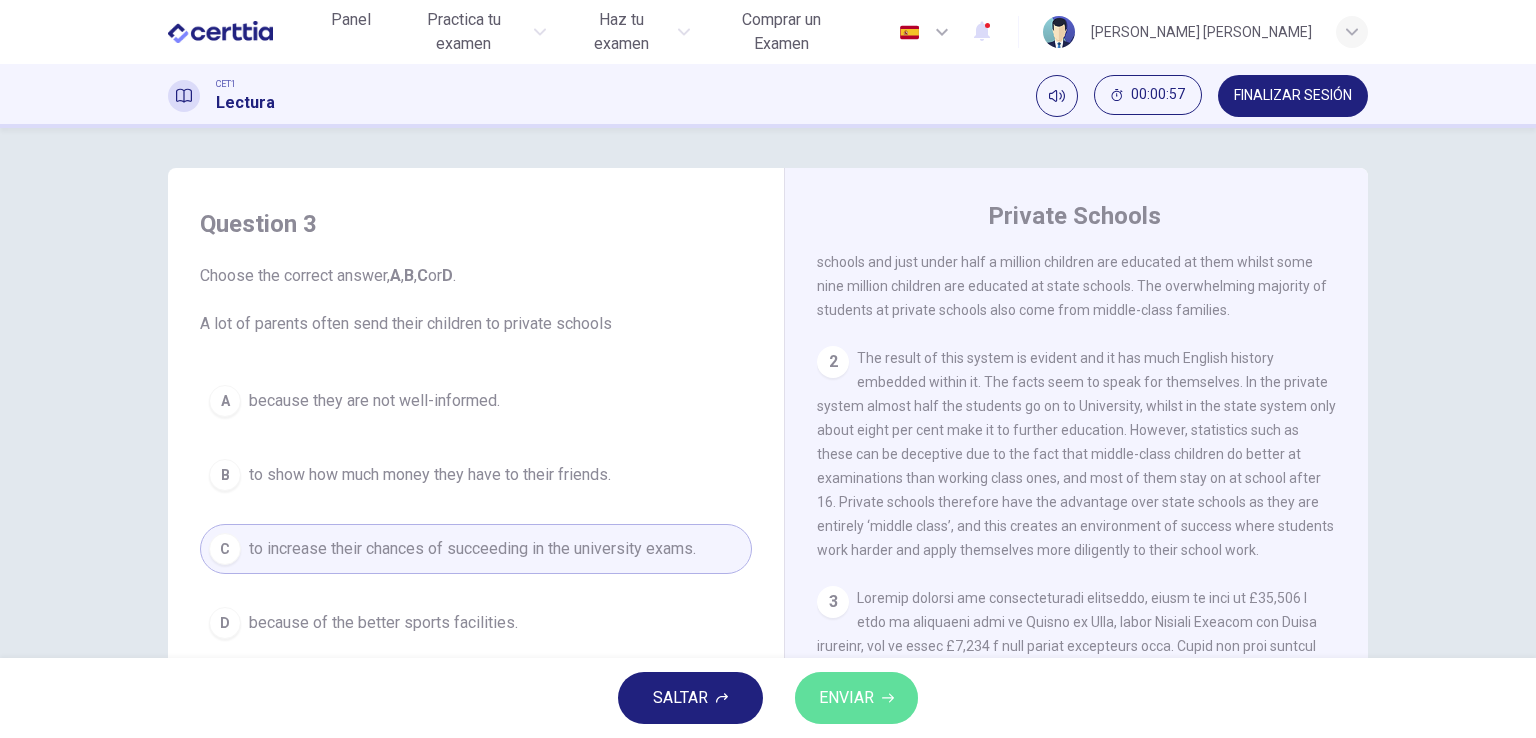 click on "ENVIAR" at bounding box center (846, 698) 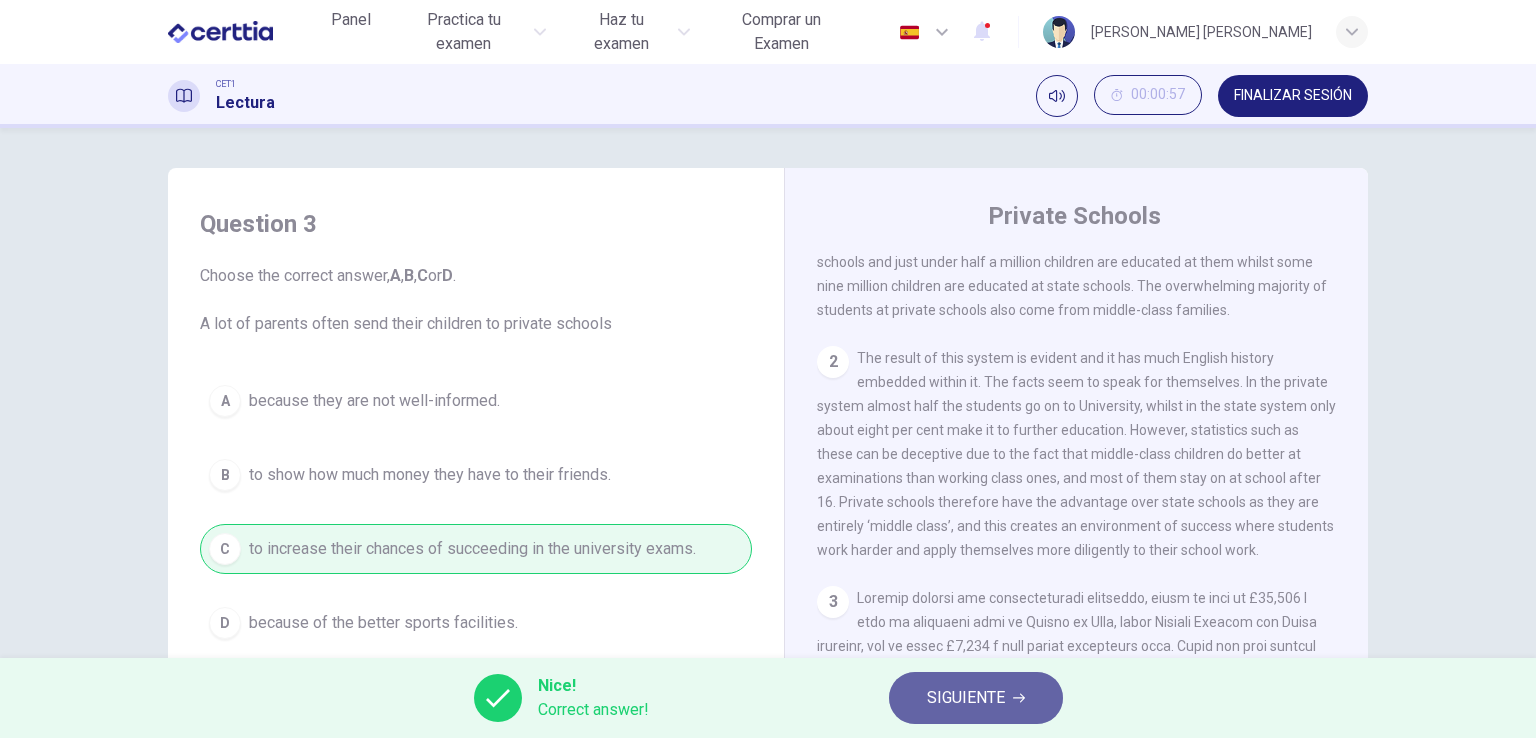 click on "SIGUIENTE" at bounding box center (966, 698) 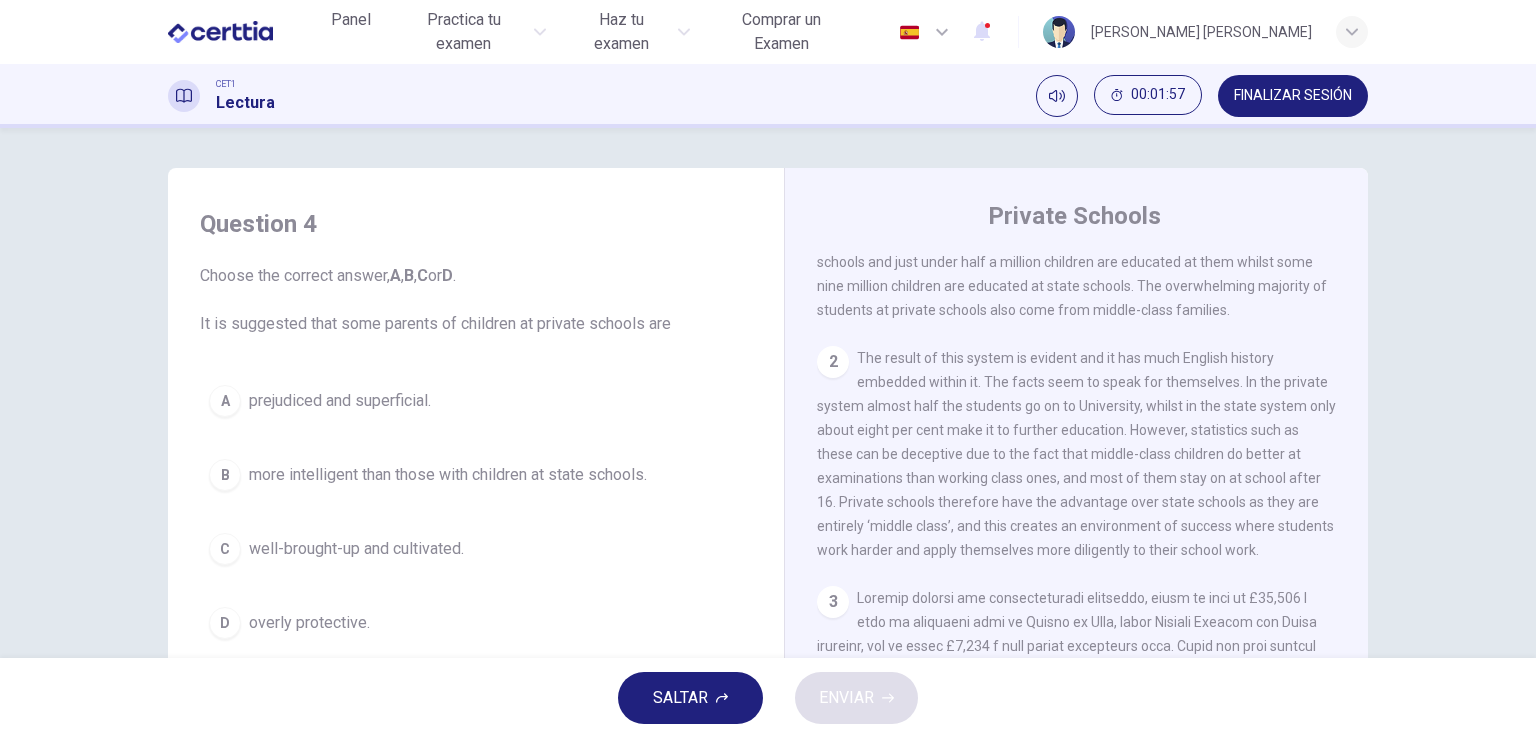 click on "B more intelligent than those with children at state schools." at bounding box center [476, 475] 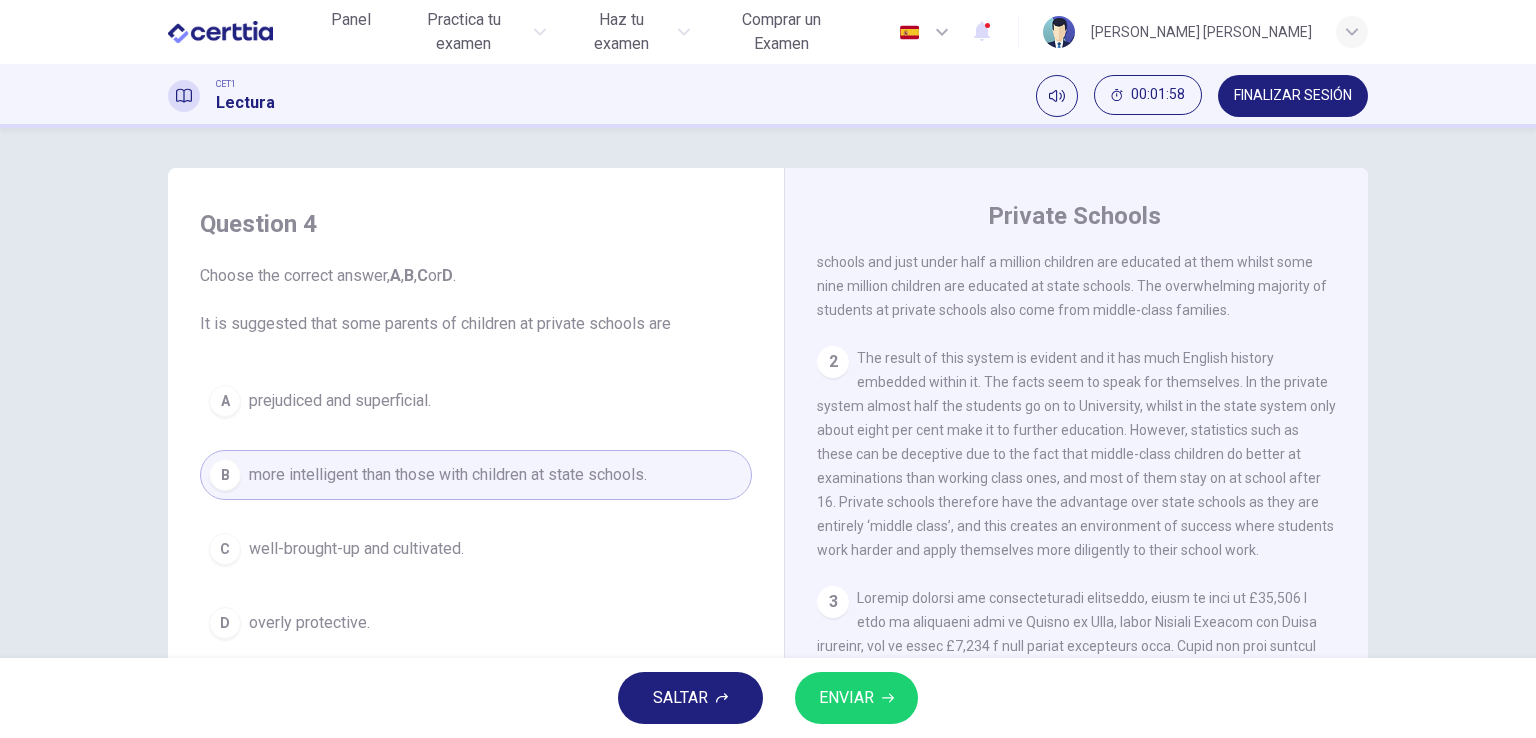 click on "ENVIAR" at bounding box center [846, 698] 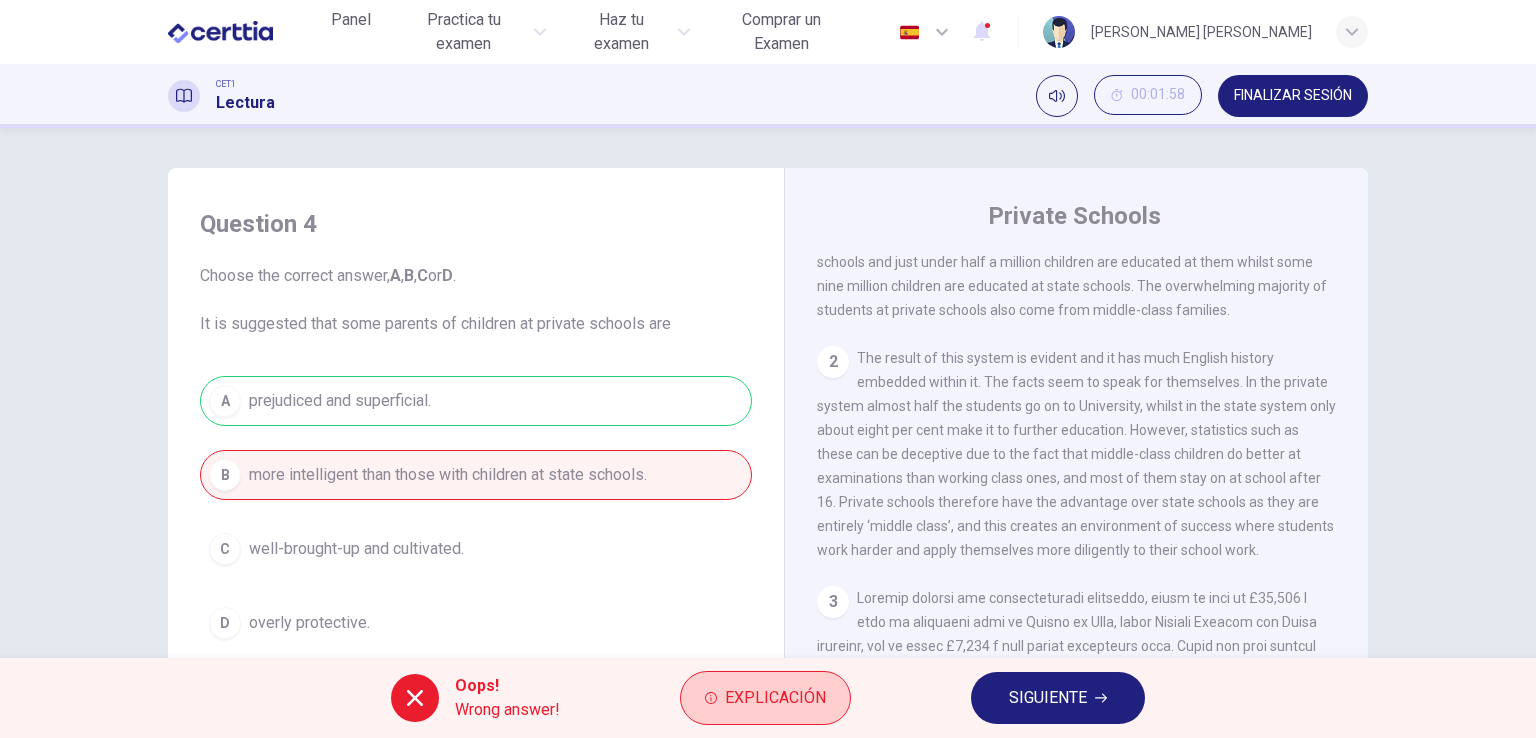 click on "Explicación" at bounding box center [775, 698] 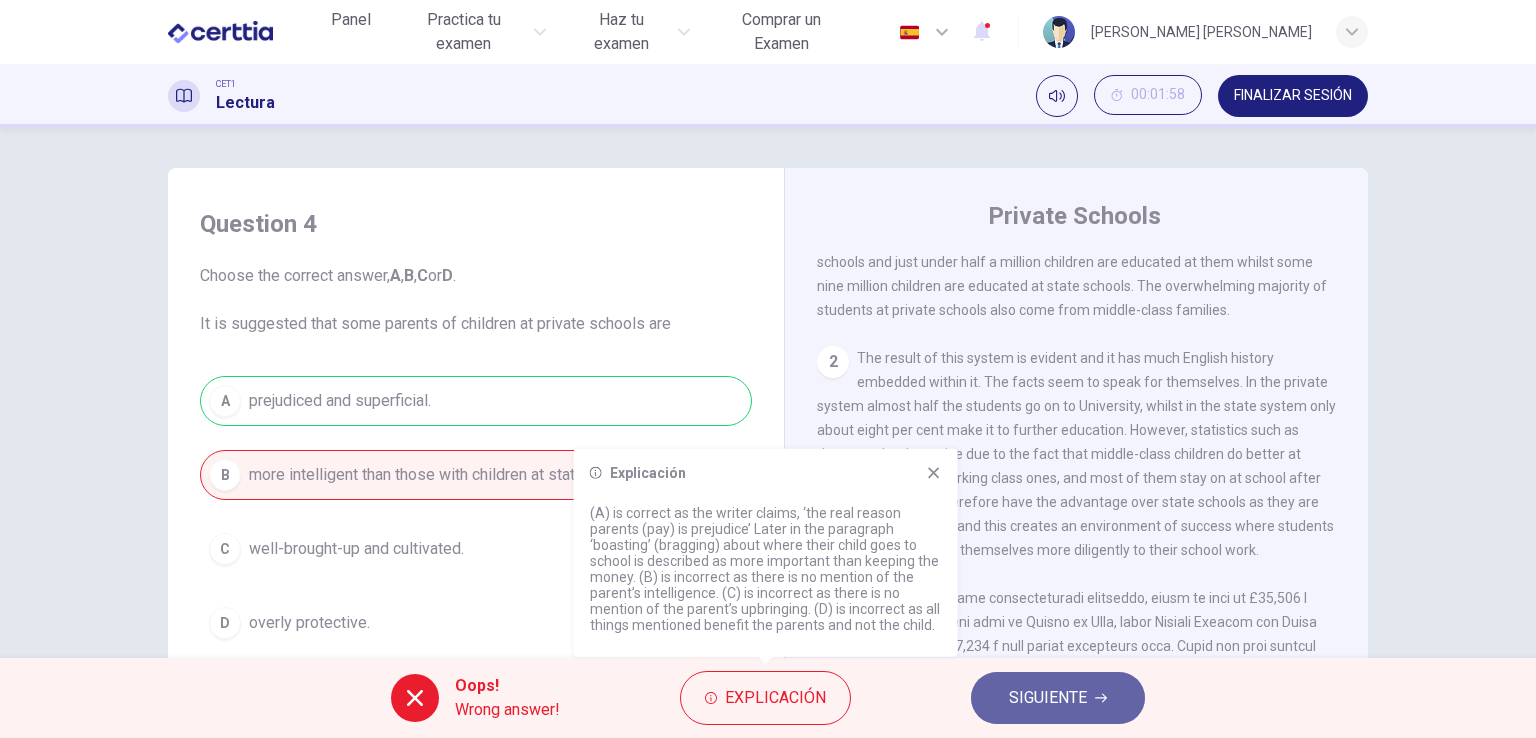 click on "SIGUIENTE" at bounding box center [1048, 698] 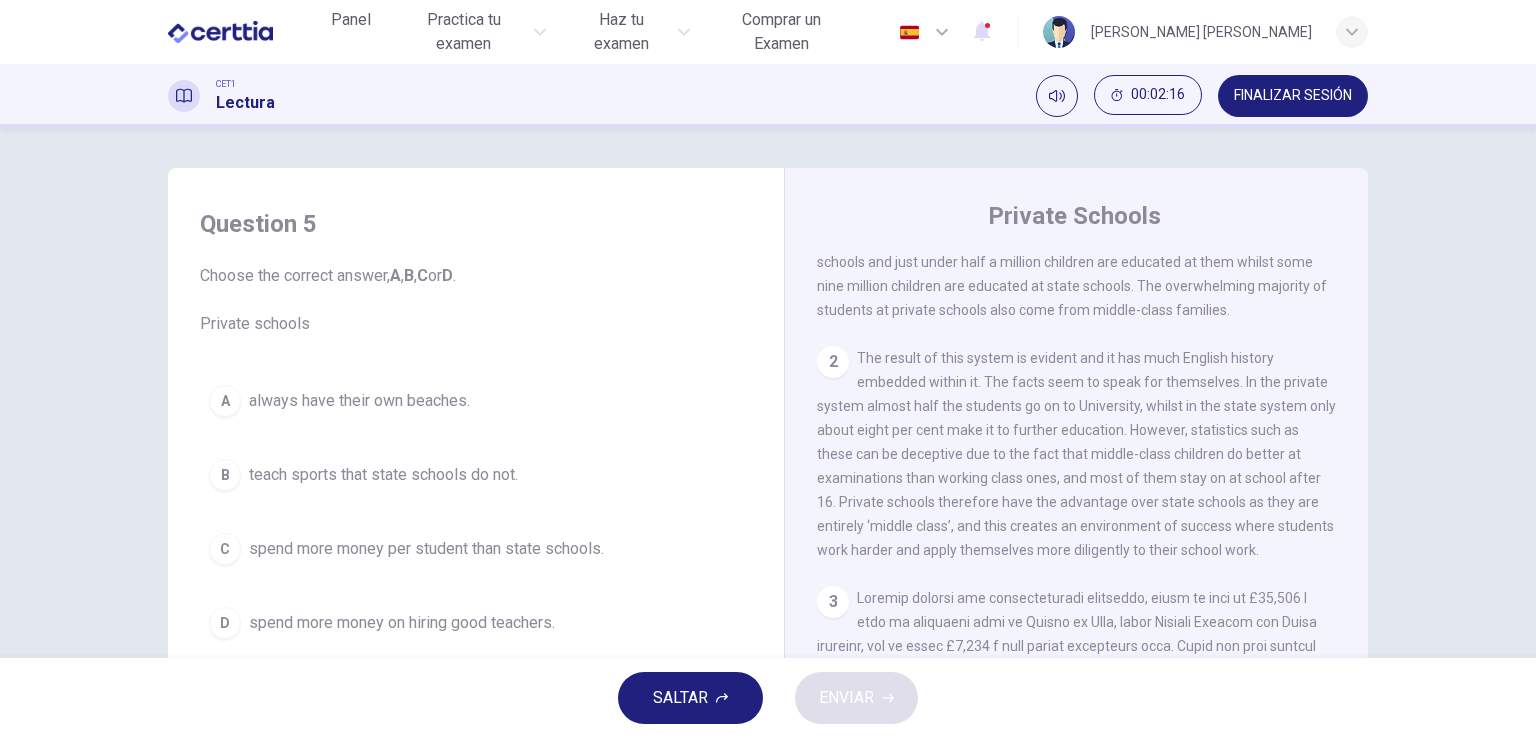 click on "spend more money per student than state schools." at bounding box center [426, 549] 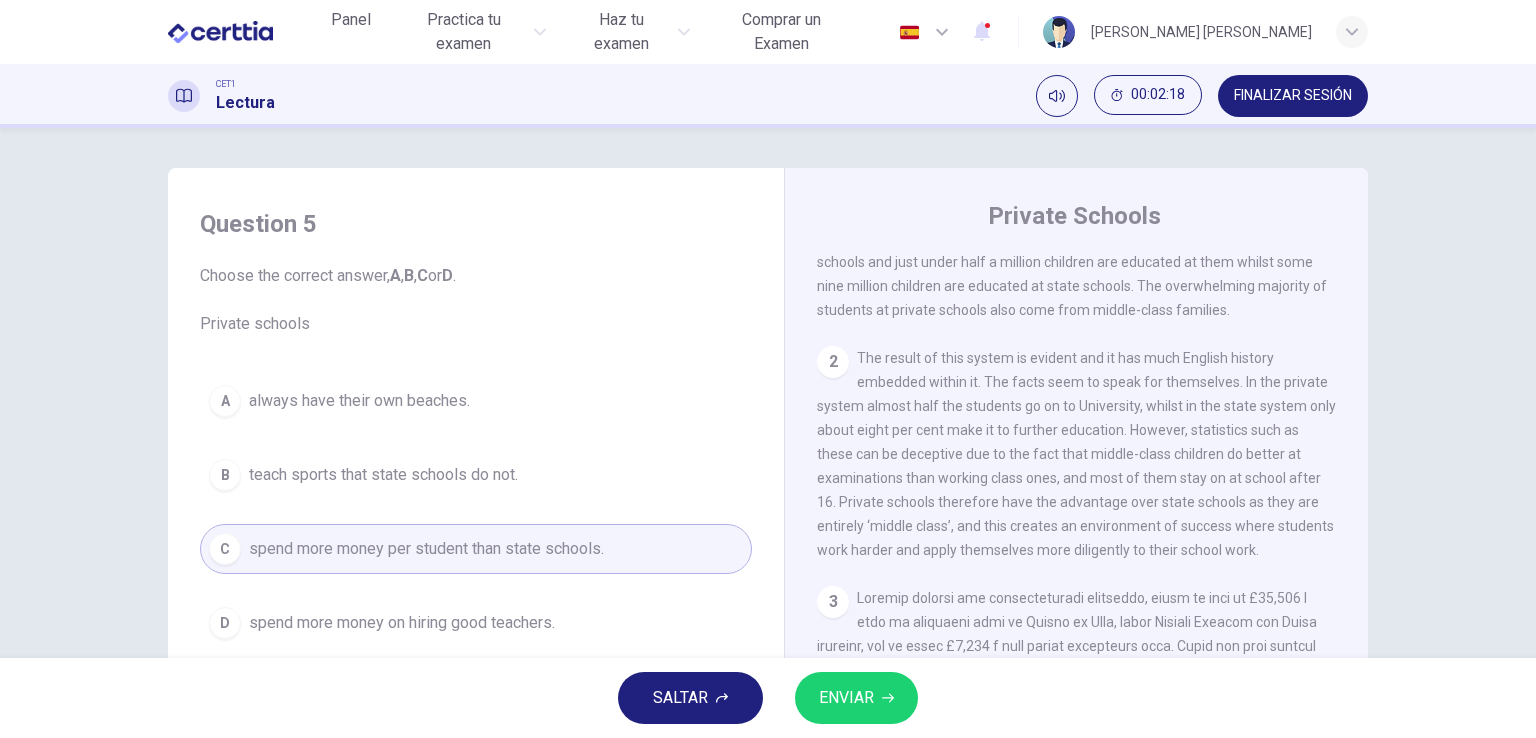 click on "ENVIAR" at bounding box center (846, 698) 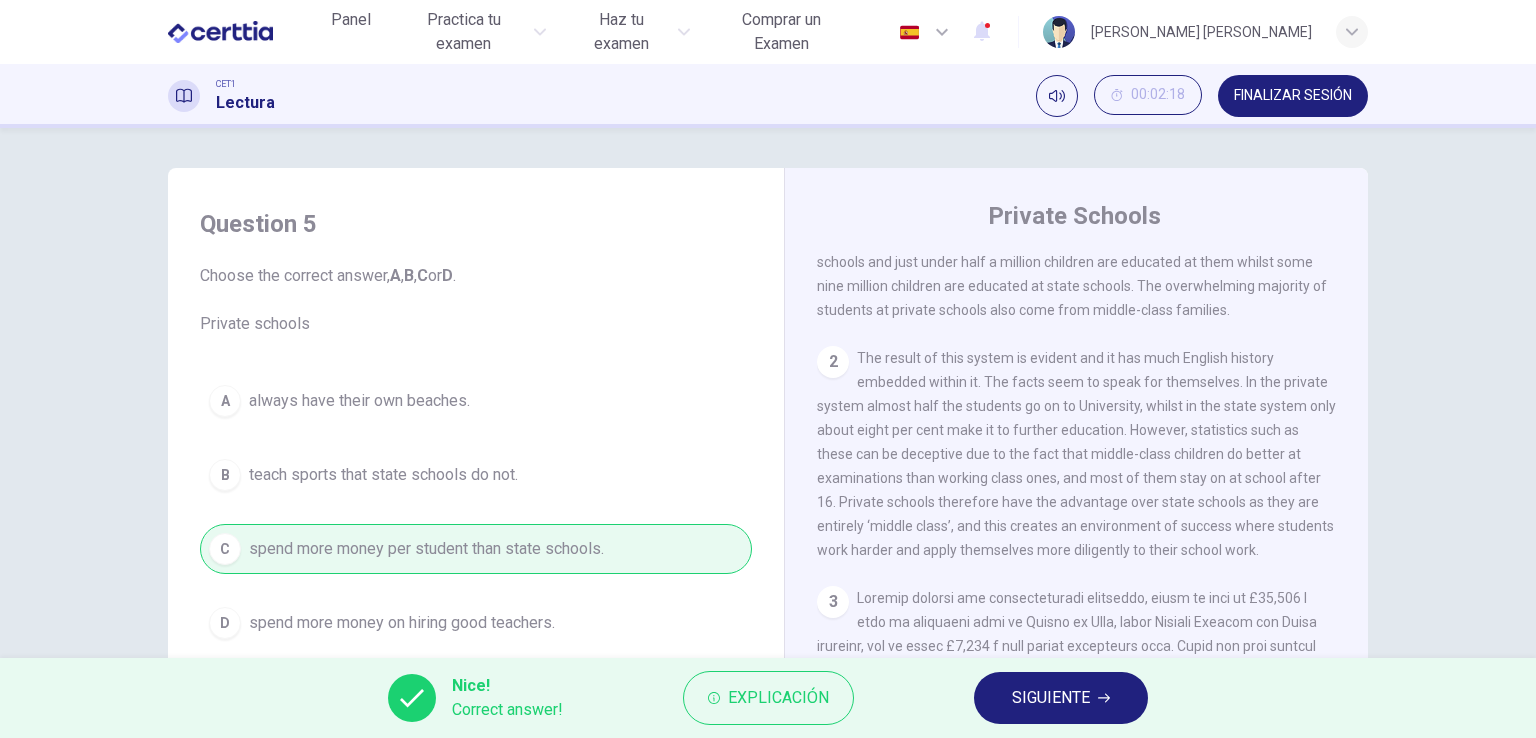 click on "SIGUIENTE" at bounding box center [1051, 698] 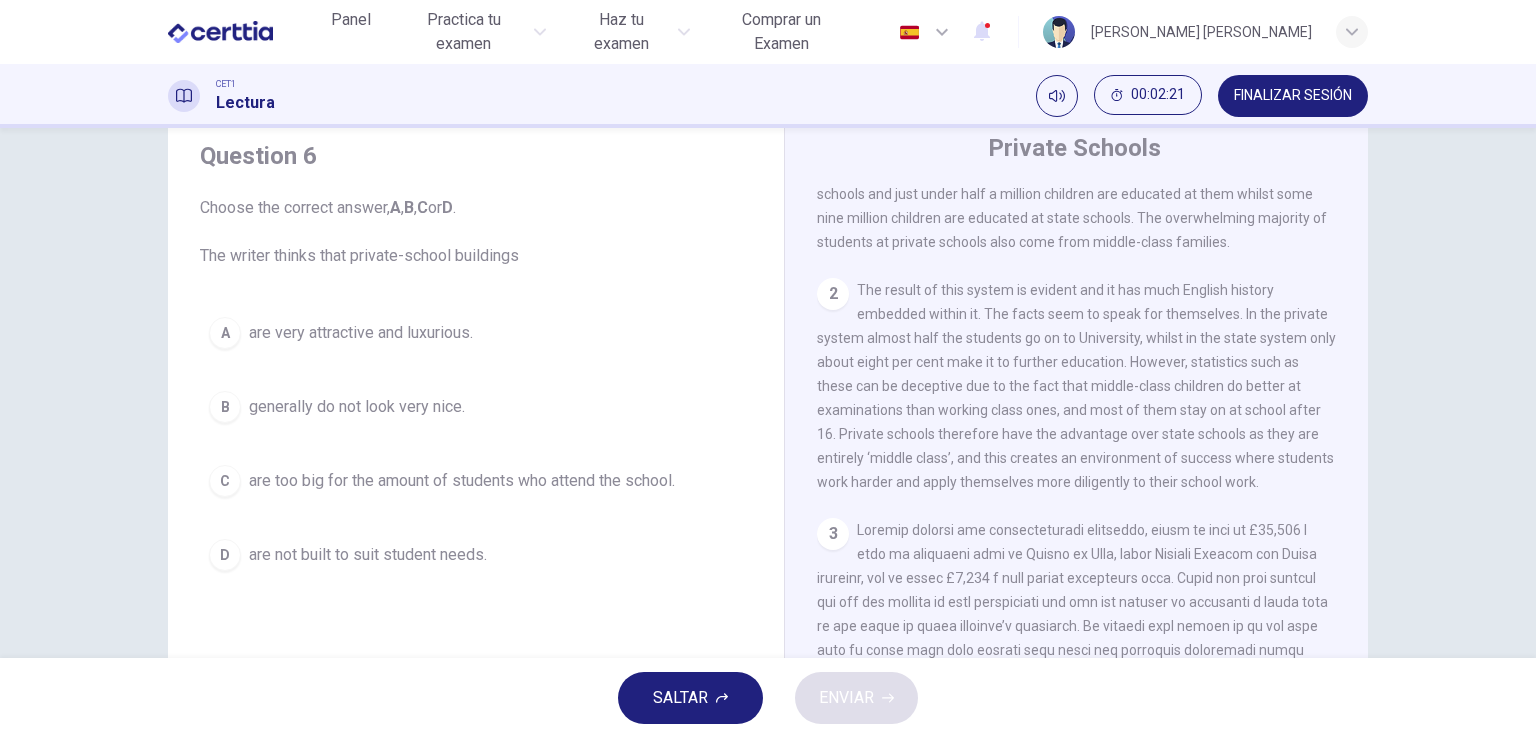 scroll, scrollTop: 116, scrollLeft: 0, axis: vertical 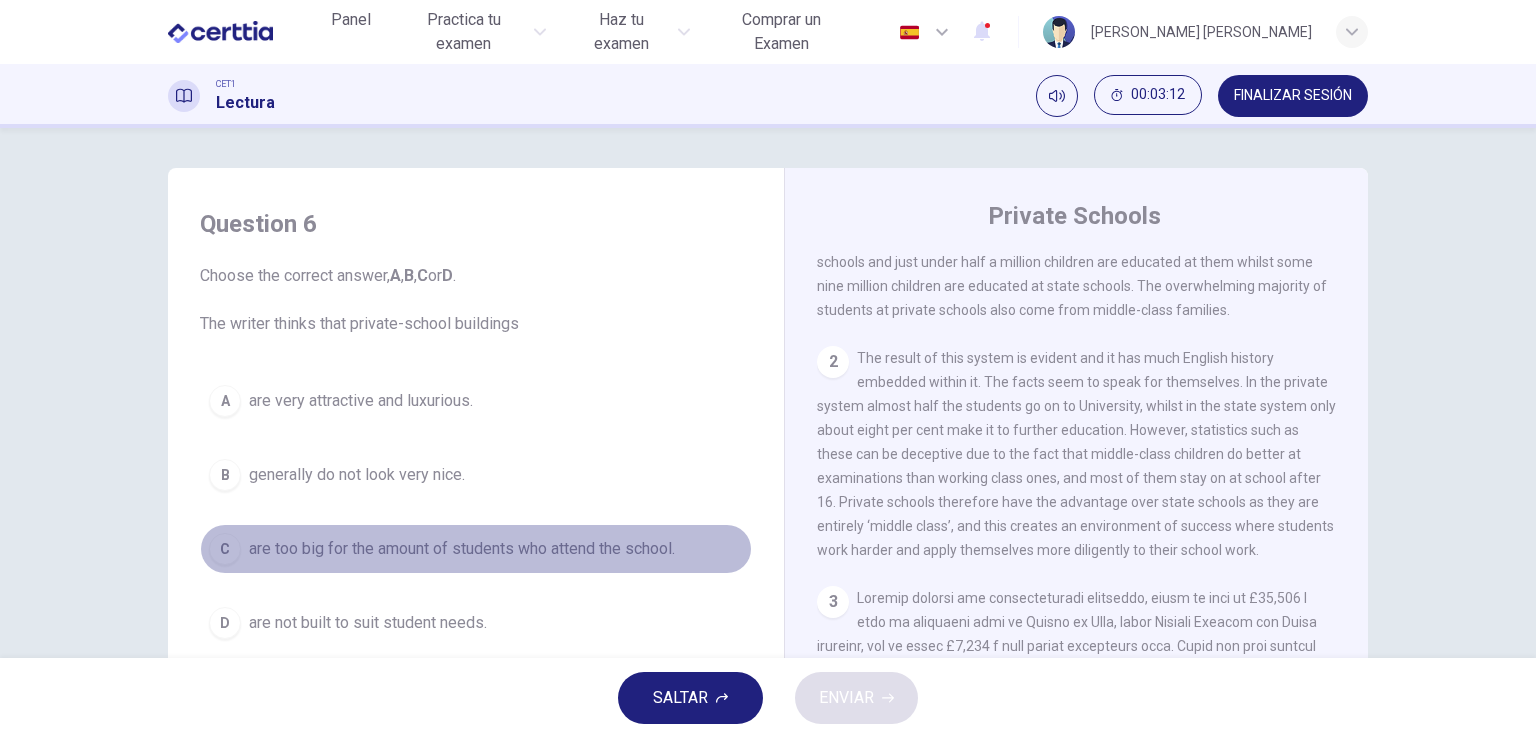 click on "are too big for the amount of students who attend the school." at bounding box center [462, 549] 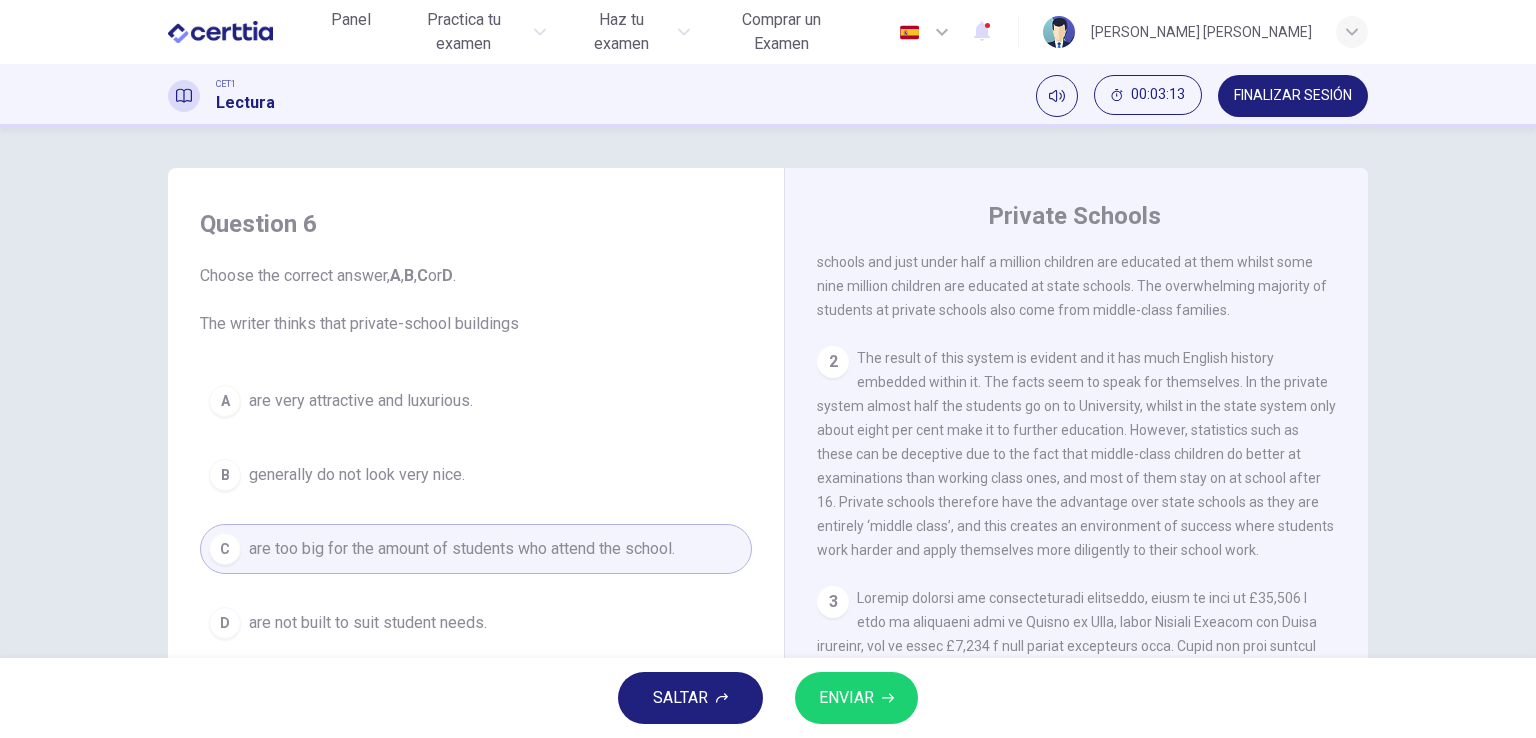 click on "ENVIAR" at bounding box center [846, 698] 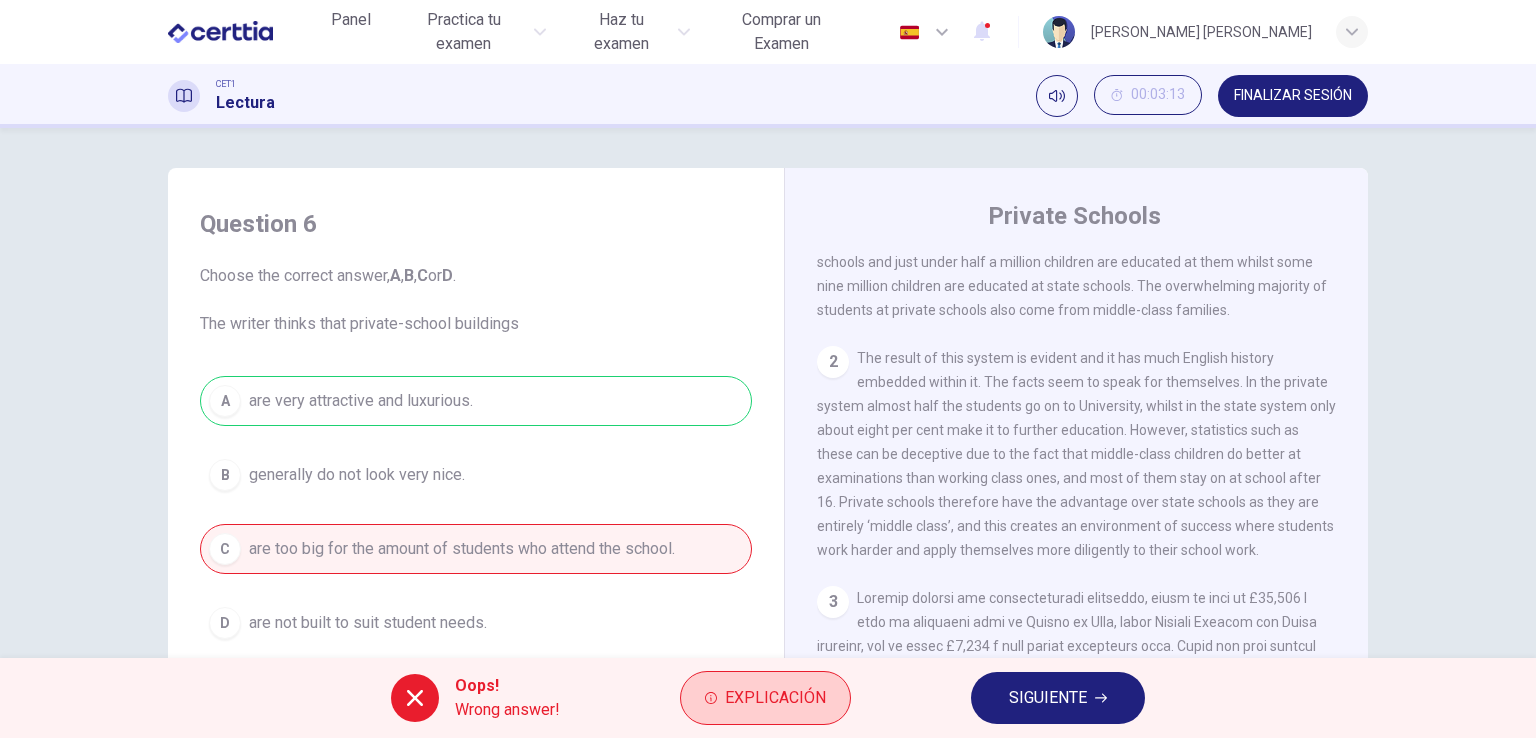 click on "Explicación" at bounding box center (775, 698) 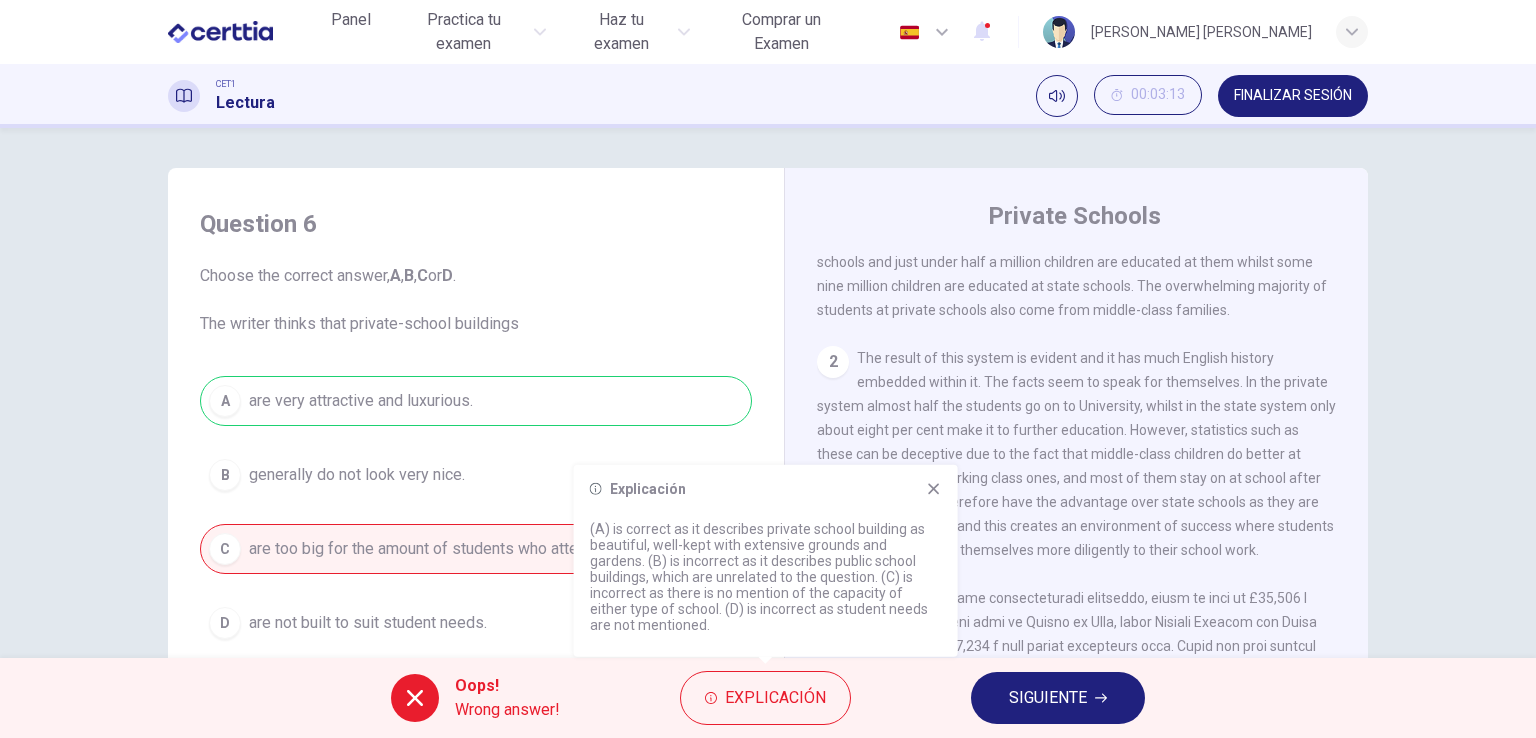 click on "SIGUIENTE" at bounding box center (1048, 698) 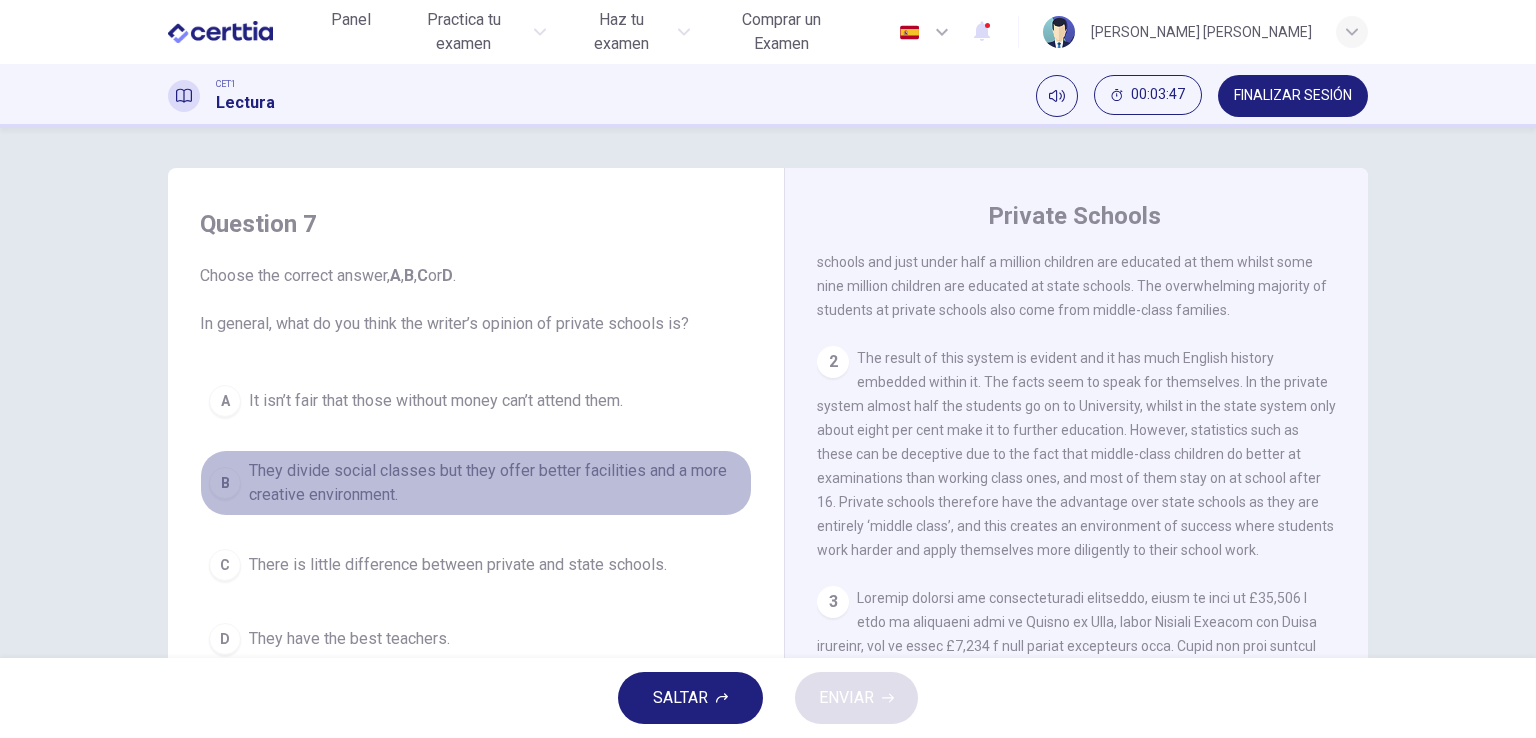 click on "They divide social classes but they offer better facilities and a more
creative environment." at bounding box center [496, 483] 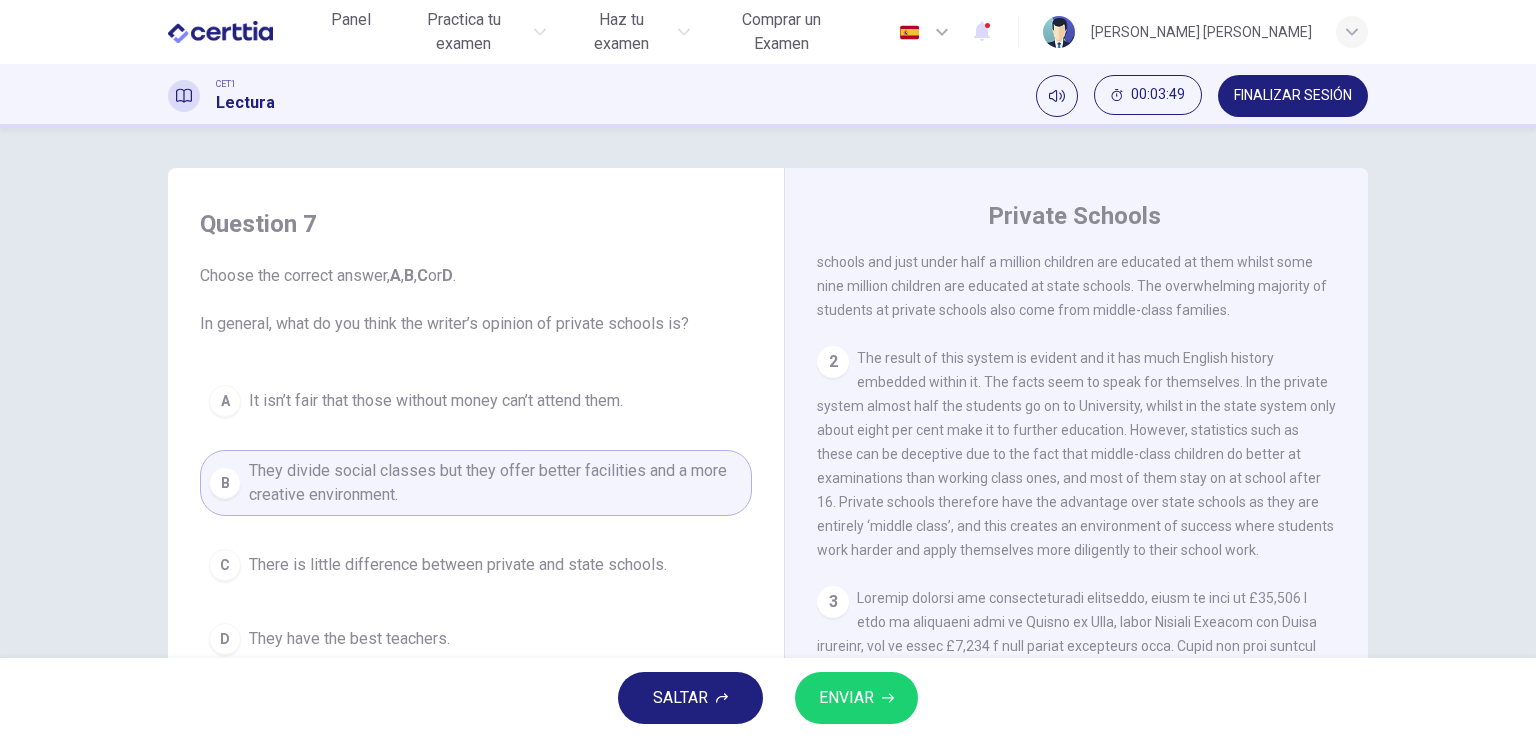 click on "ENVIAR" at bounding box center [846, 698] 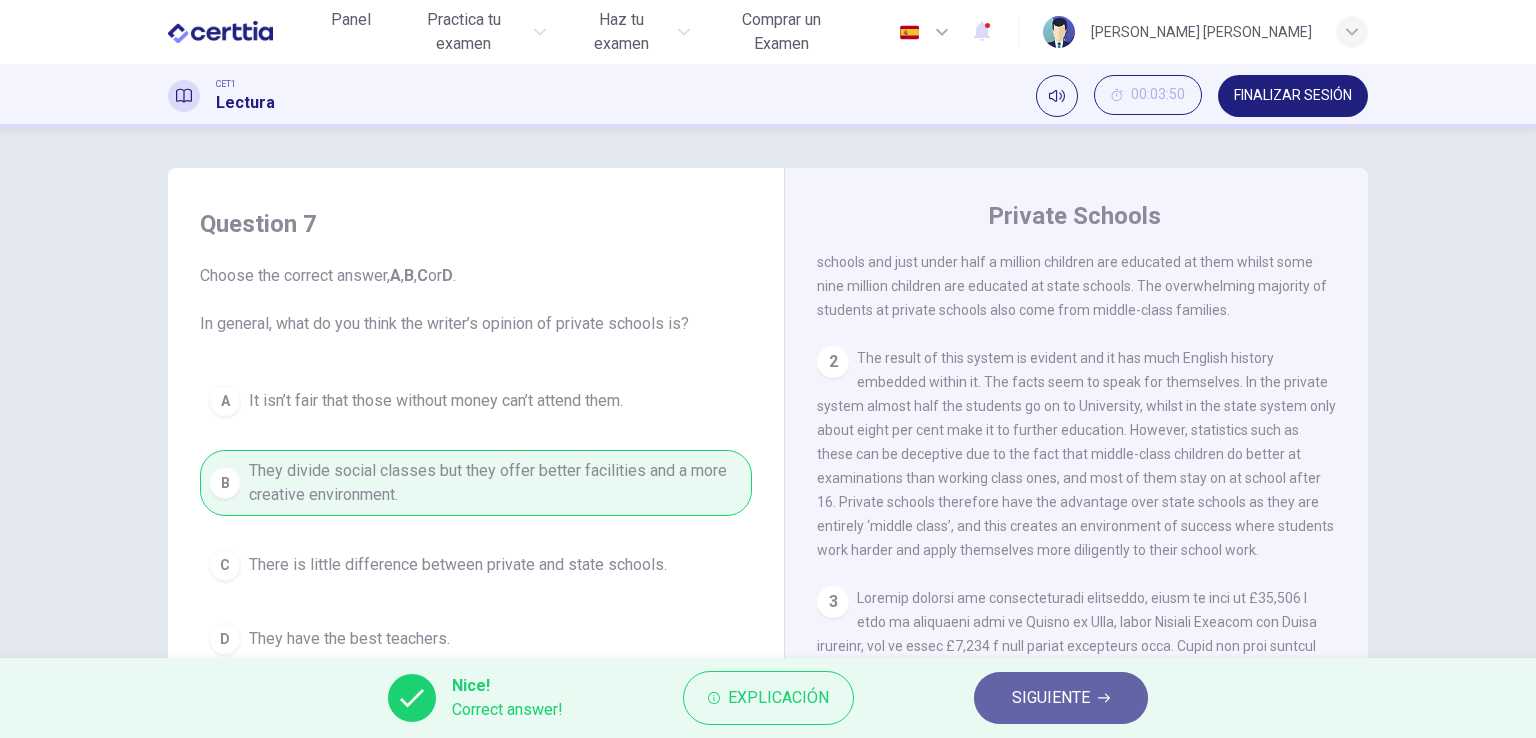 click on "SIGUIENTE" at bounding box center (1061, 698) 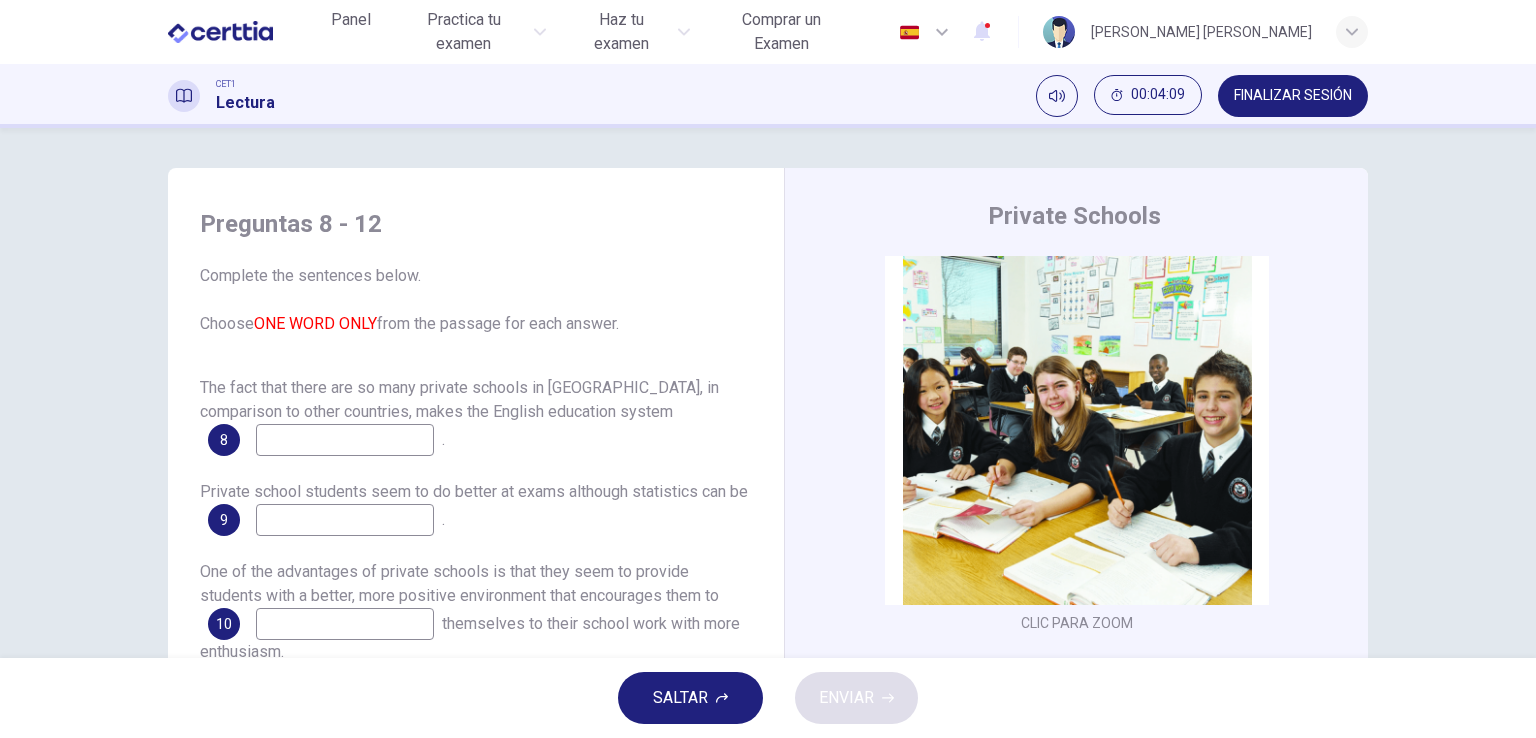 scroll, scrollTop: 24, scrollLeft: 0, axis: vertical 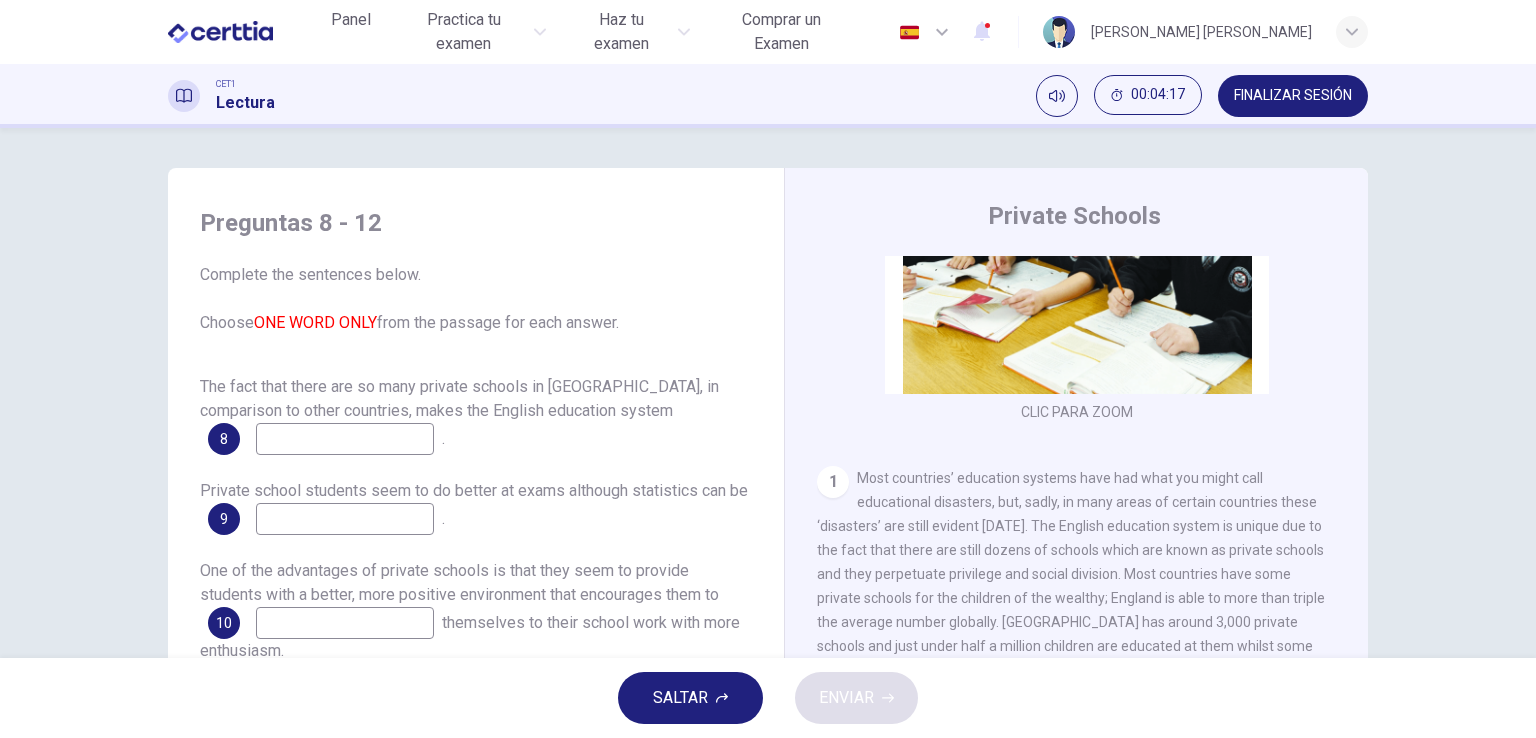 click on "Preguntas 8 - 12 Complete the sentences below.
Choose  ONE WORD ONLY  from the passage for each answer. The fact that there are so many private schools in England, in comparison to other countries, makes the English education system  8 . Private school students seem to do better at exams although statistics can
be  9 . One of the advantages of private schools is that they seem to provide students with a better, more positive environment that encourages them to  10  themselves to their school work with more enthusiasm. A lot of not very well-off parents make huge sacrifices for their children’s  11  to help them go to respectable universities. Unfortunately, many state school buildings sometimes have the appearance of an industrial  12 . Private Schools CLIC PARA ZOOM Clic para zoom 1 2 3 4 5 6" at bounding box center [768, 515] 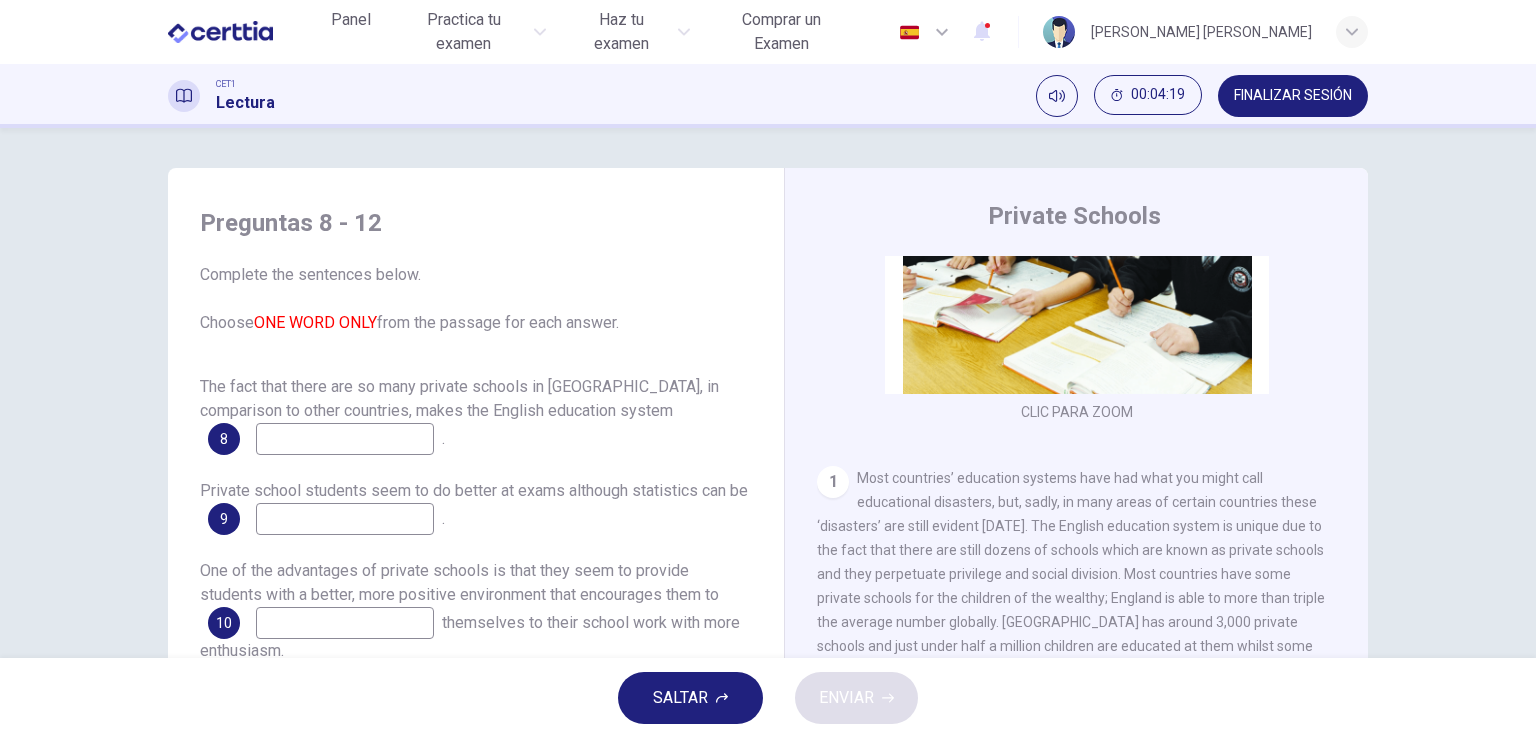 drag, startPoint x: 1368, startPoint y: 510, endPoint x: 1406, endPoint y: 585, distance: 84.07735 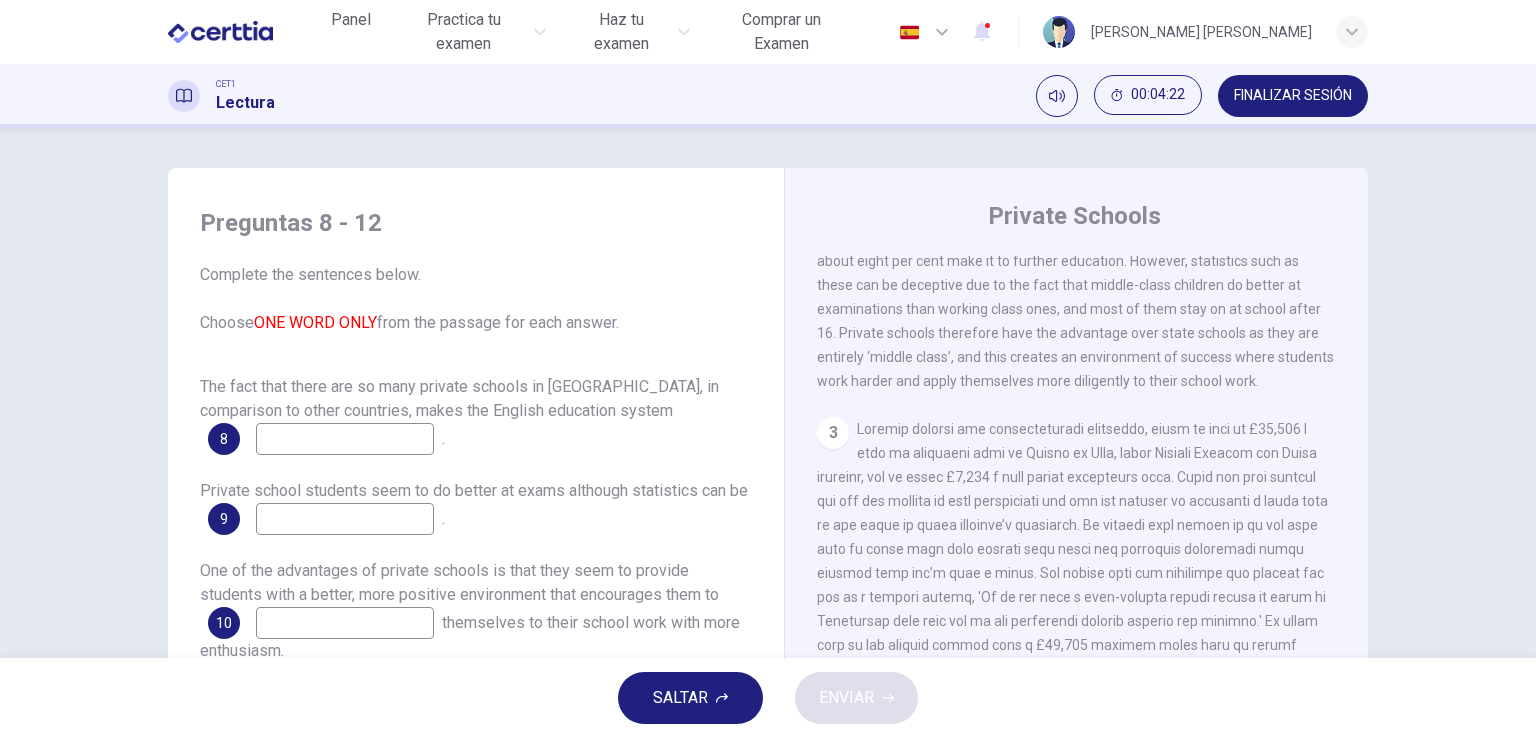 scroll, scrollTop: 211, scrollLeft: 0, axis: vertical 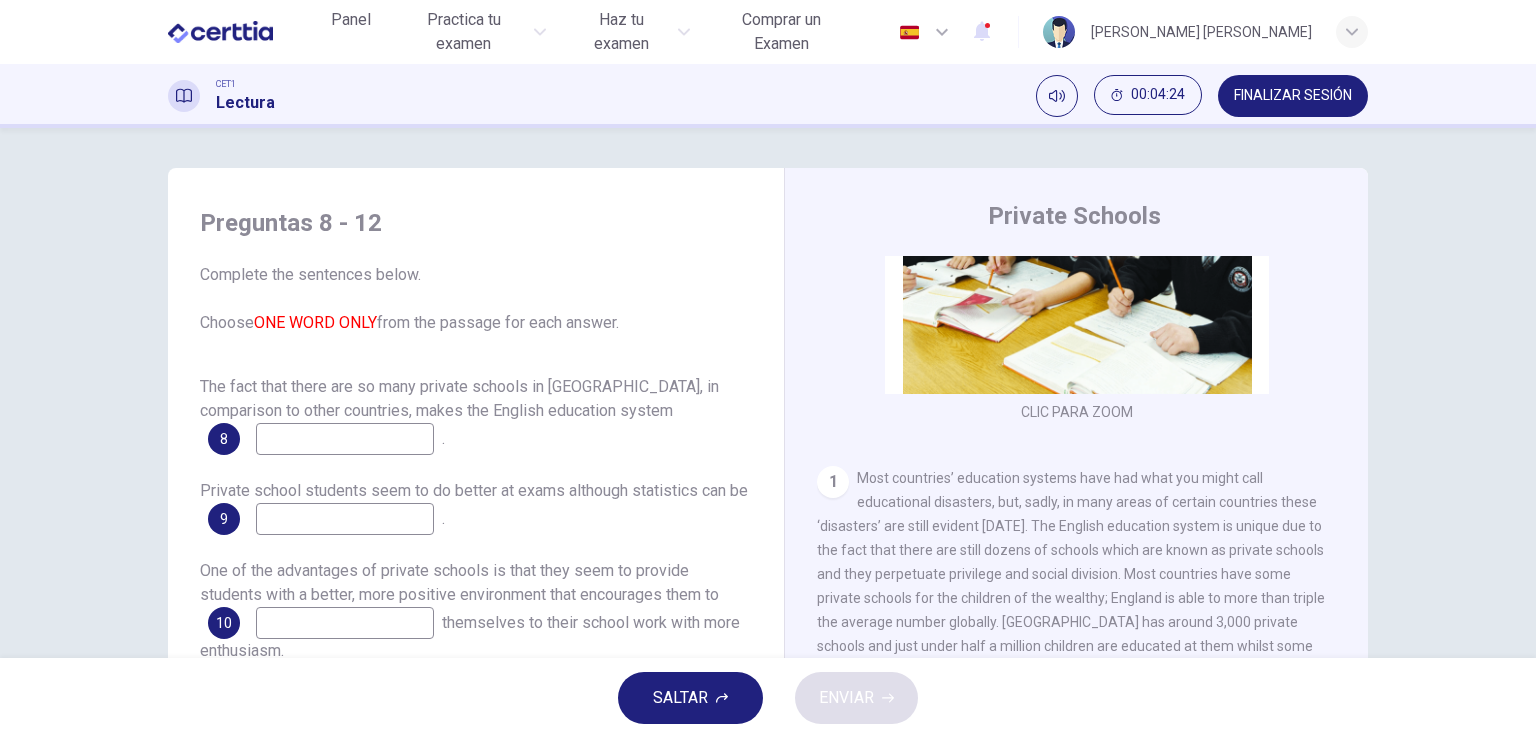 click at bounding box center (345, 439) 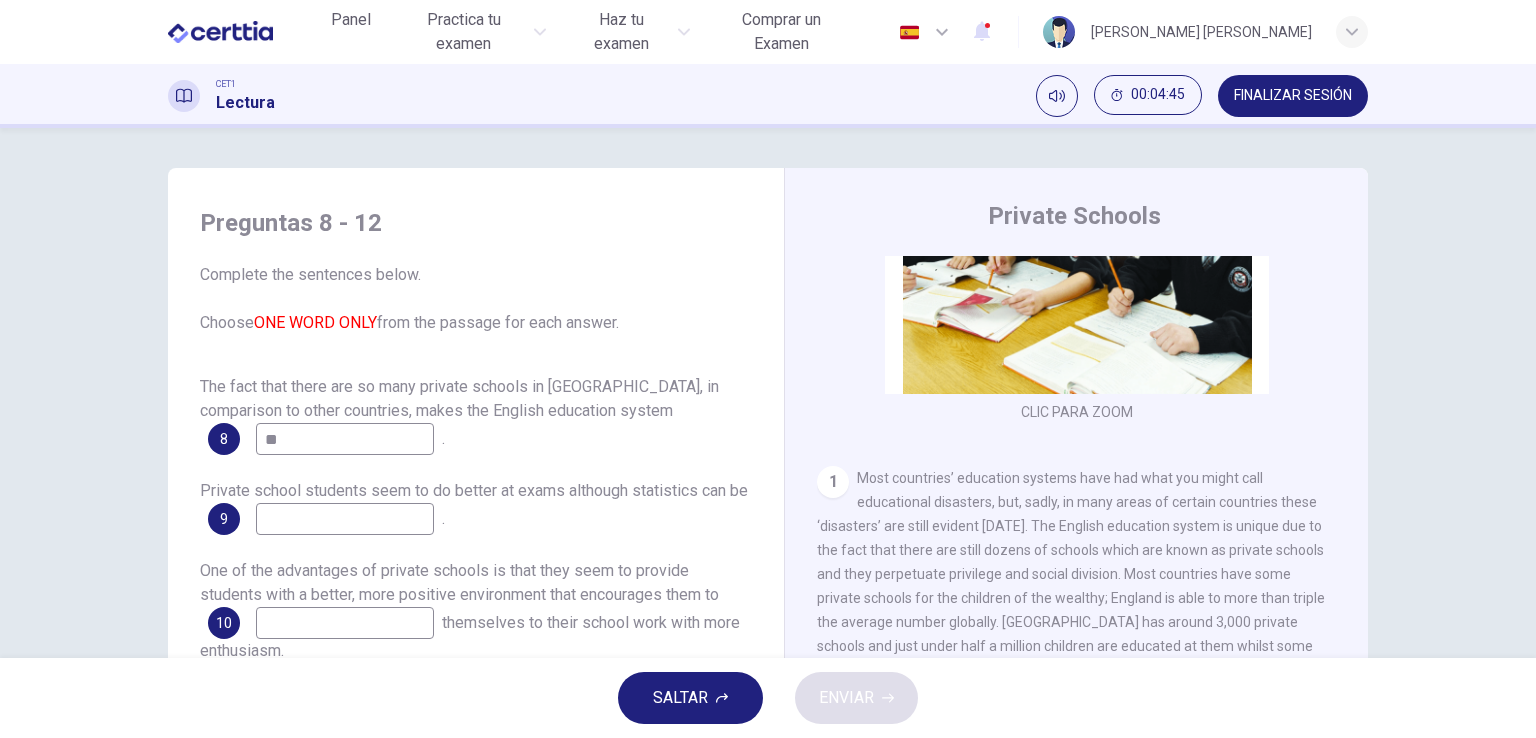 type on "*" 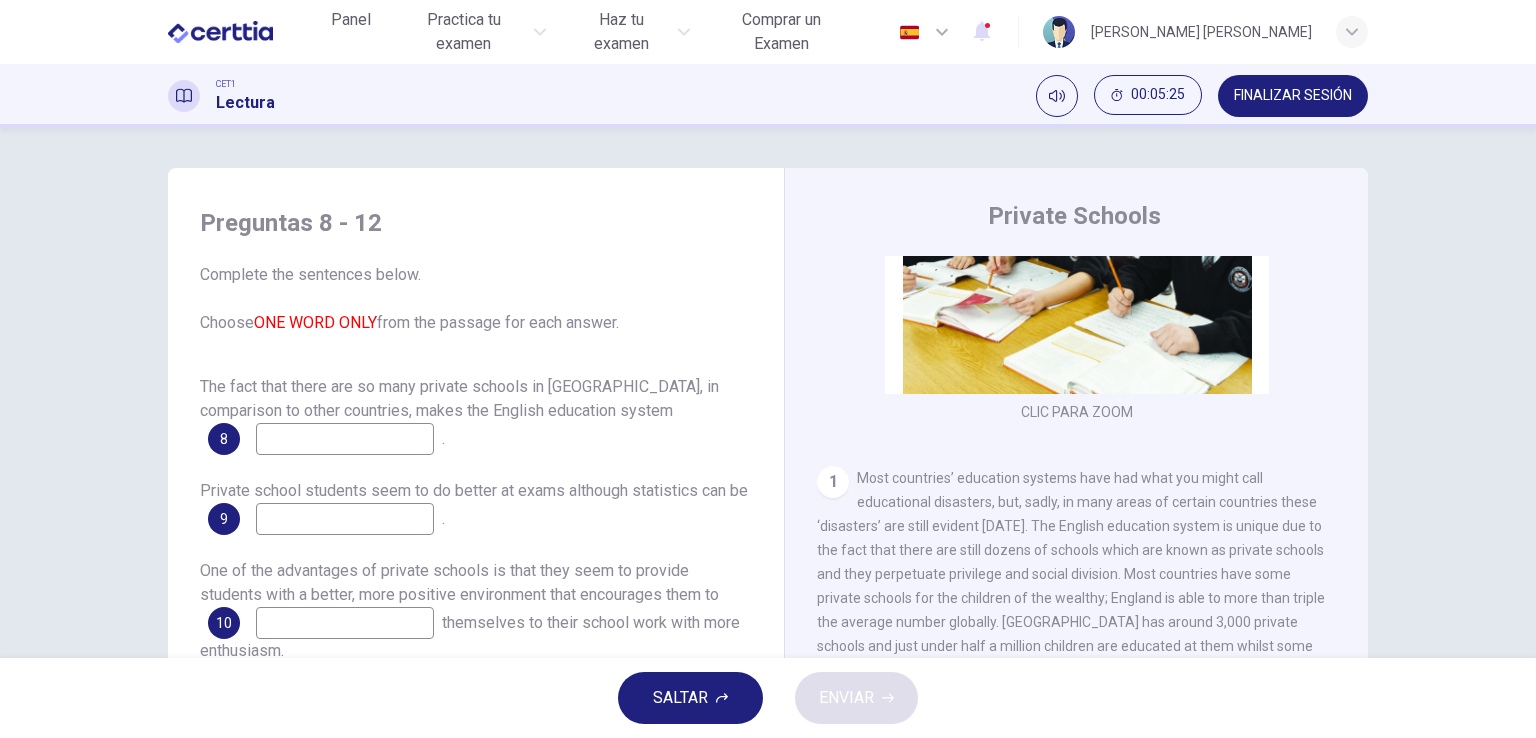 click at bounding box center [345, 439] 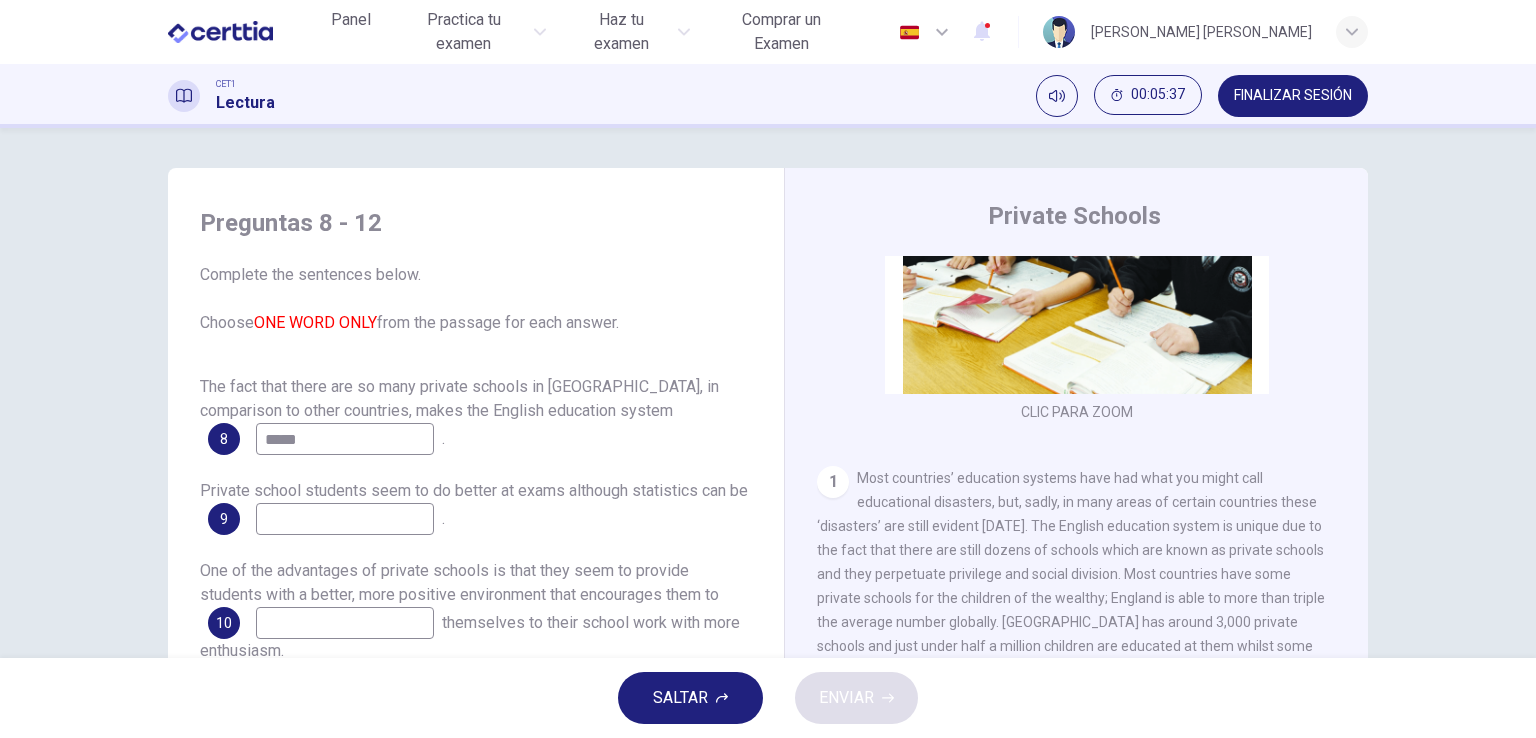 type on "*****" 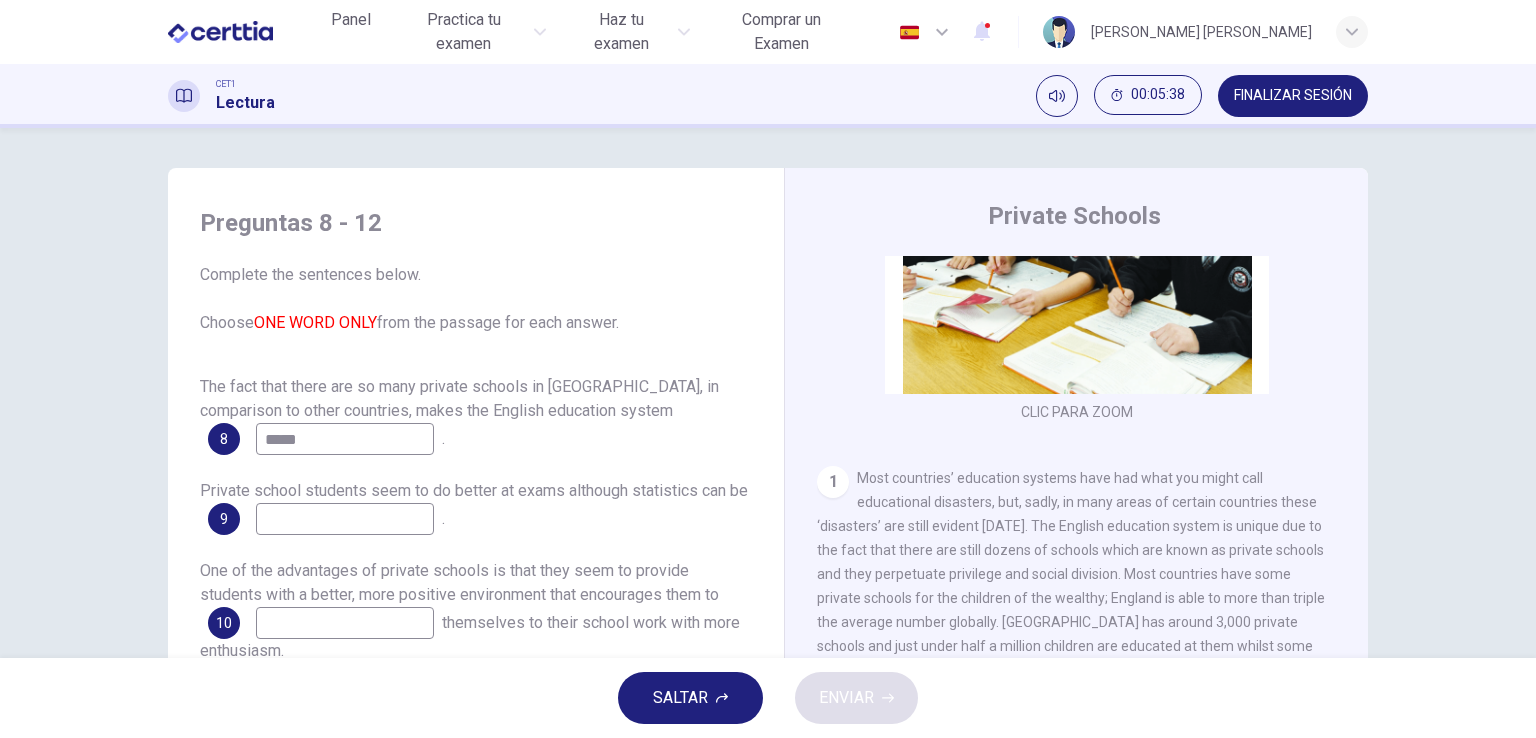 click on "CLIC PARA ZOOM Clic para zoom 1 Most countries’ education systems have had what you might call educational disasters, but, sadly, in many areas of certain countries these ‘disasters’ are still evident today. The English education system is unique due to the fact that there are still dozens of schools which are known as private schools and they perpetuate privilege and social division. Most countries have some private schools for the children of the wealthy; England is able to more than triple the average number globally. England has around 3,000 private schools and just under half a million children are educated at them whilst some nine million children are educated at state schools. The overwhelming majority of students at private schools also come from middle-class families. 2 3 4 5 6" at bounding box center (1090, 559) 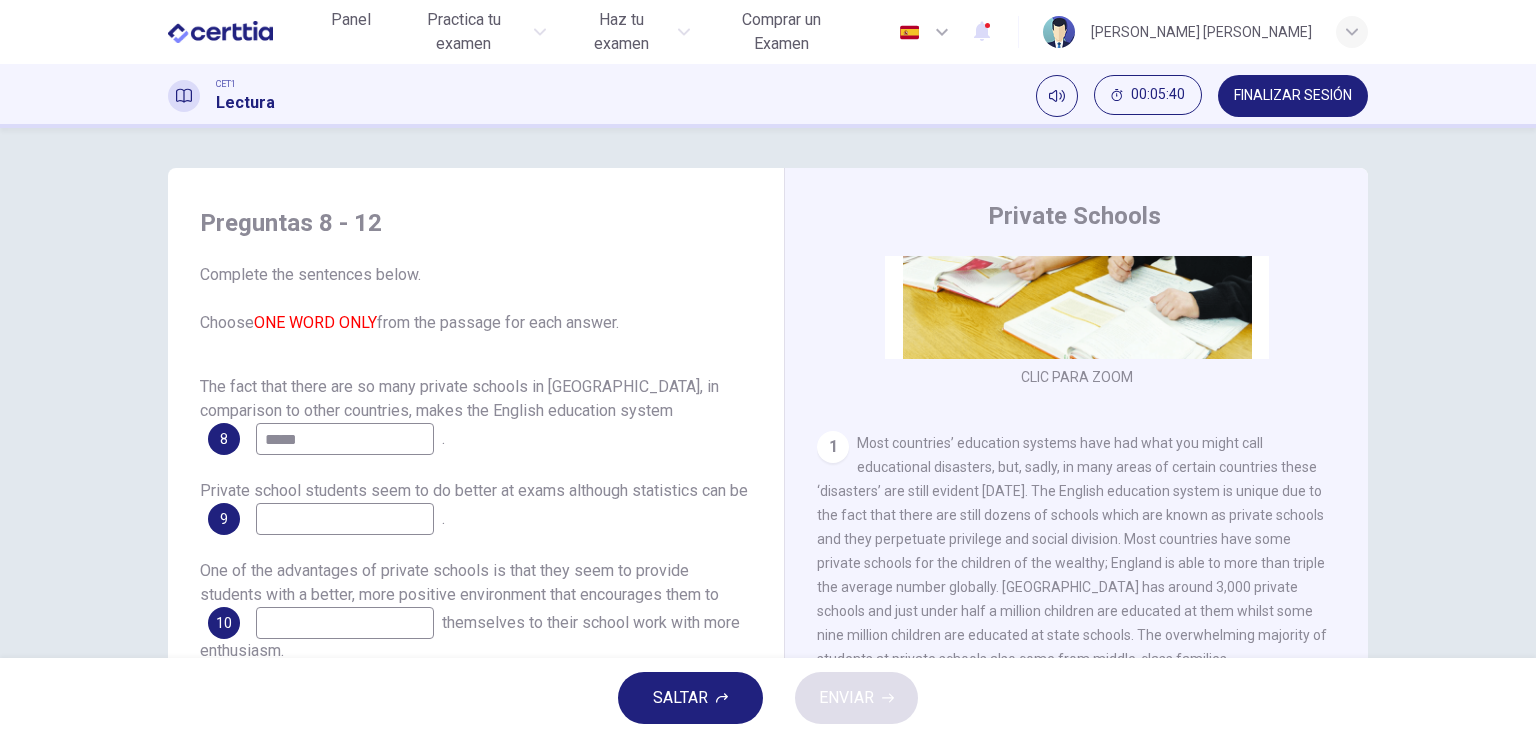 scroll, scrollTop: 308, scrollLeft: 0, axis: vertical 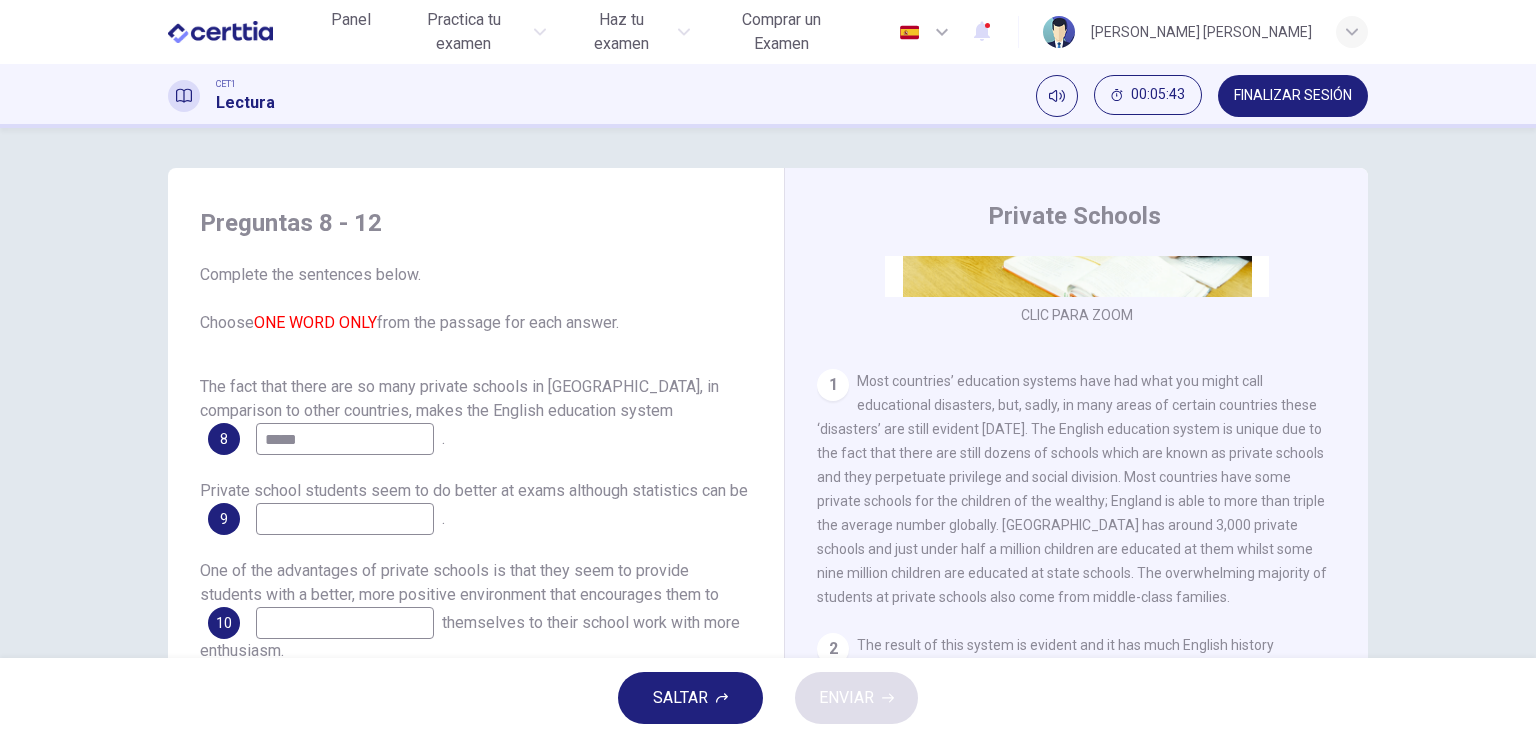 drag, startPoint x: 1357, startPoint y: 504, endPoint x: 1362, endPoint y: 560, distance: 56.22277 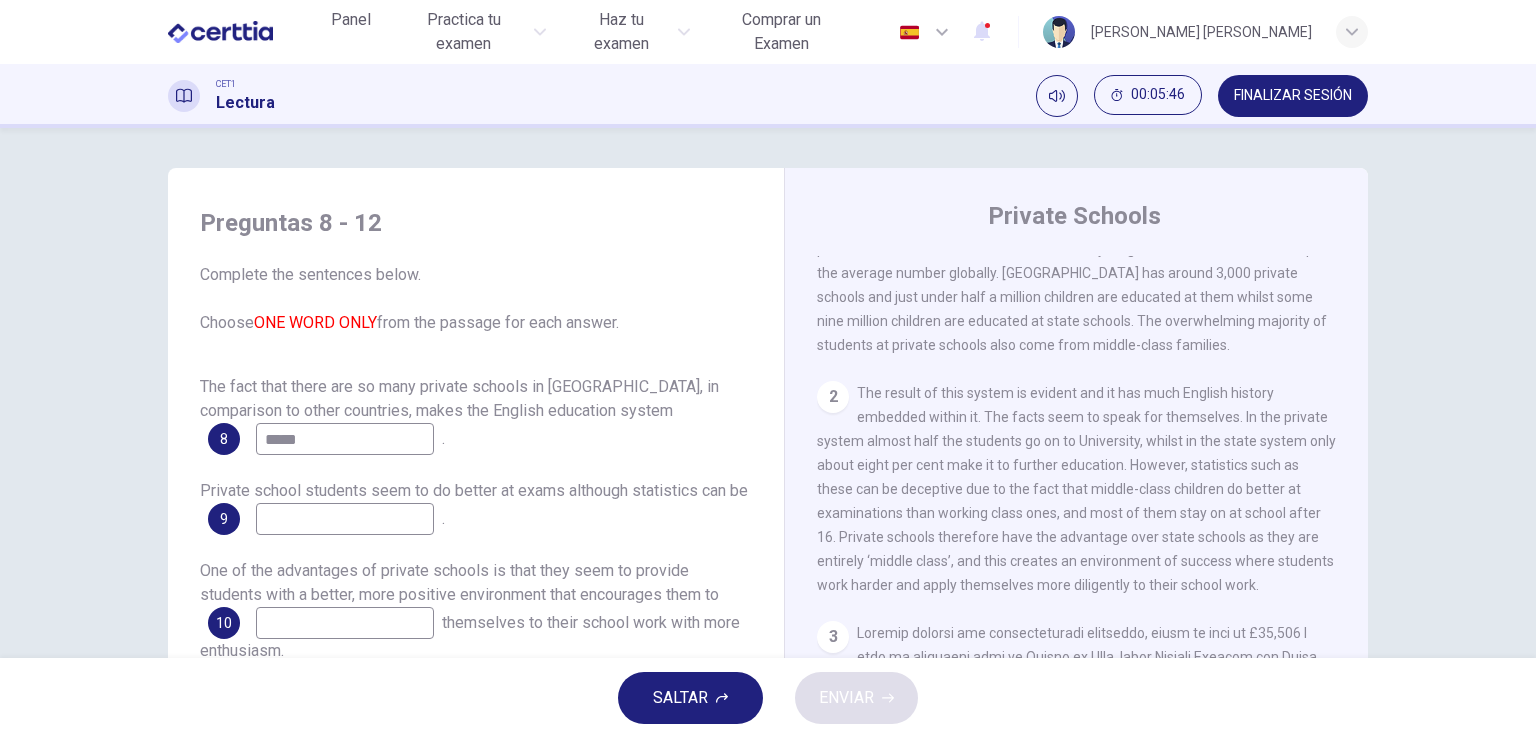 scroll, scrollTop: 557, scrollLeft: 0, axis: vertical 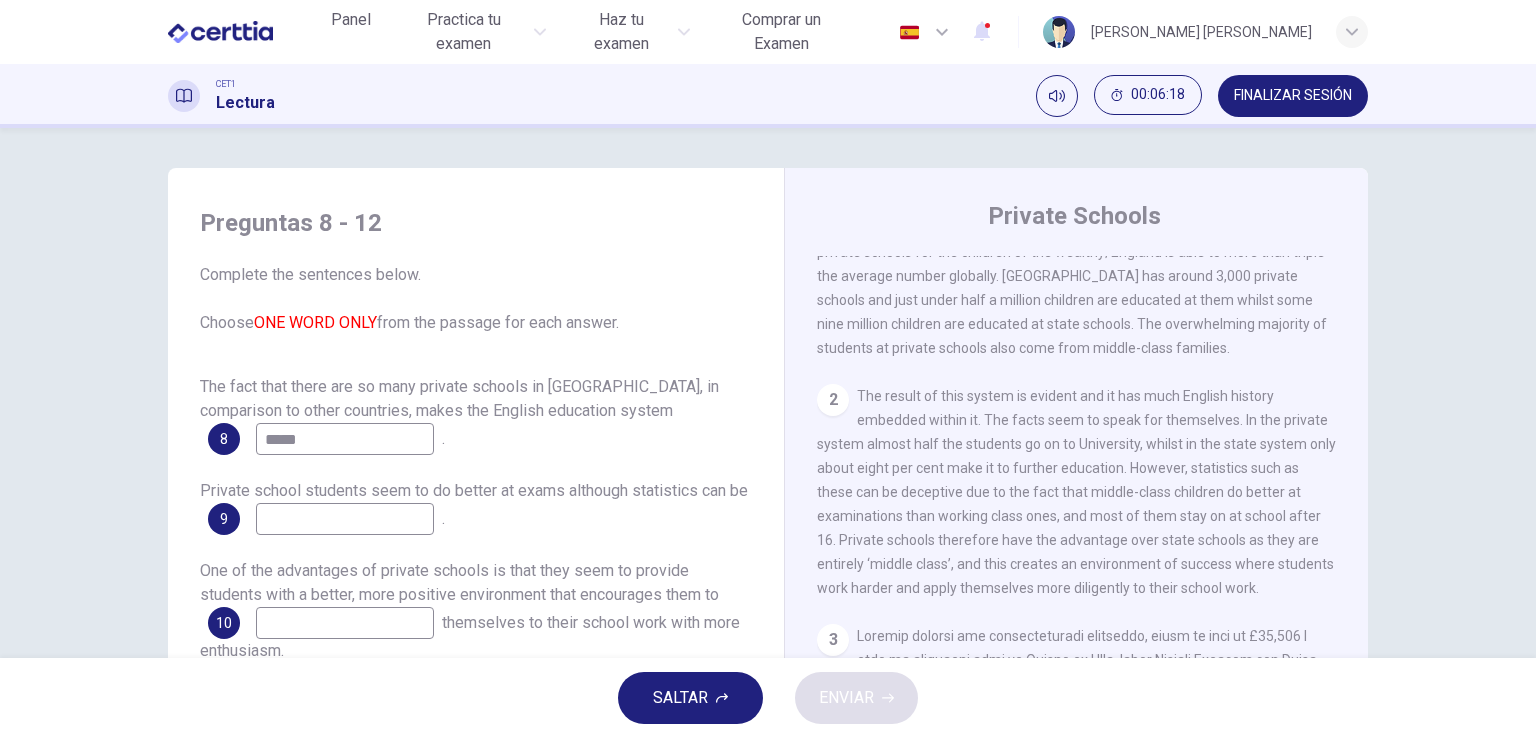 click at bounding box center [345, 519] 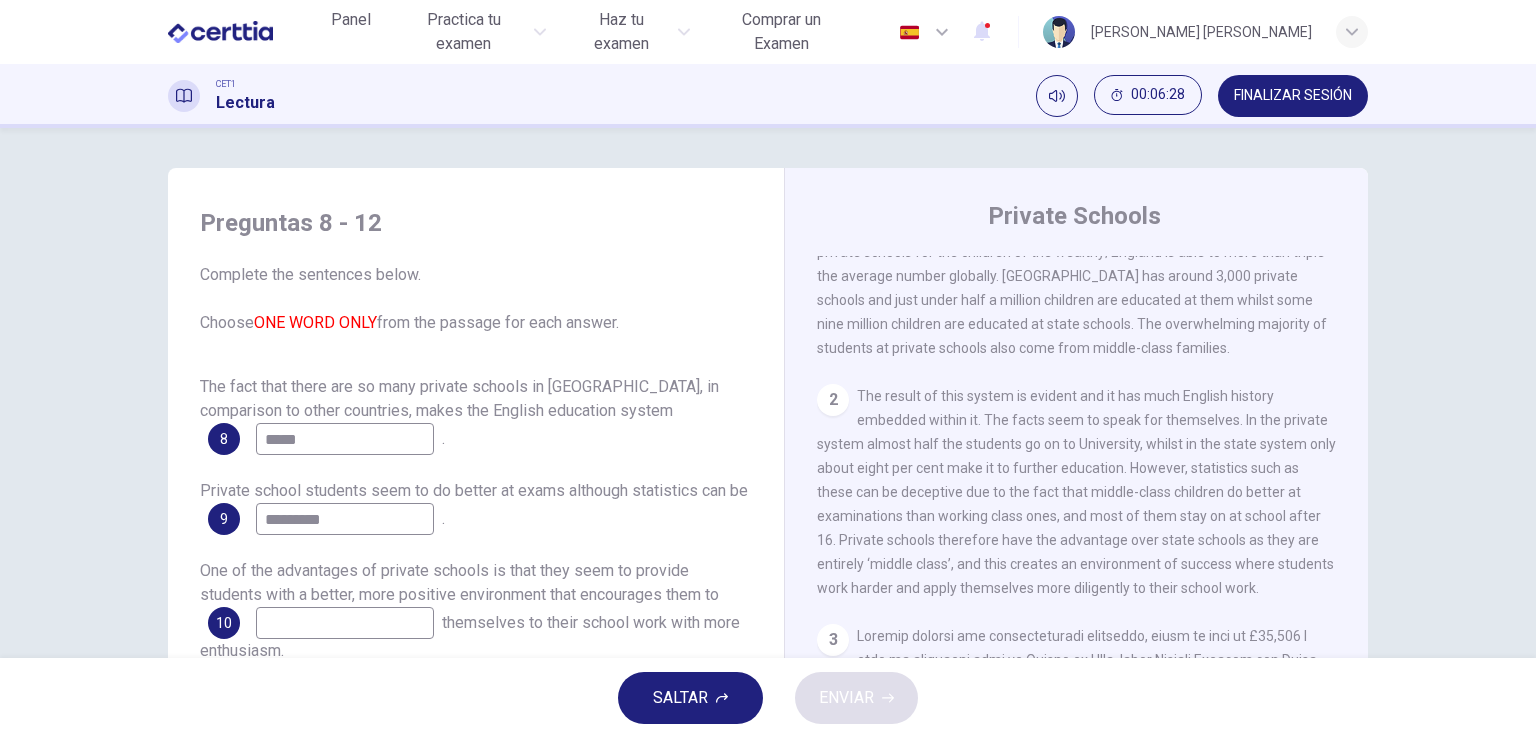 type on "*********" 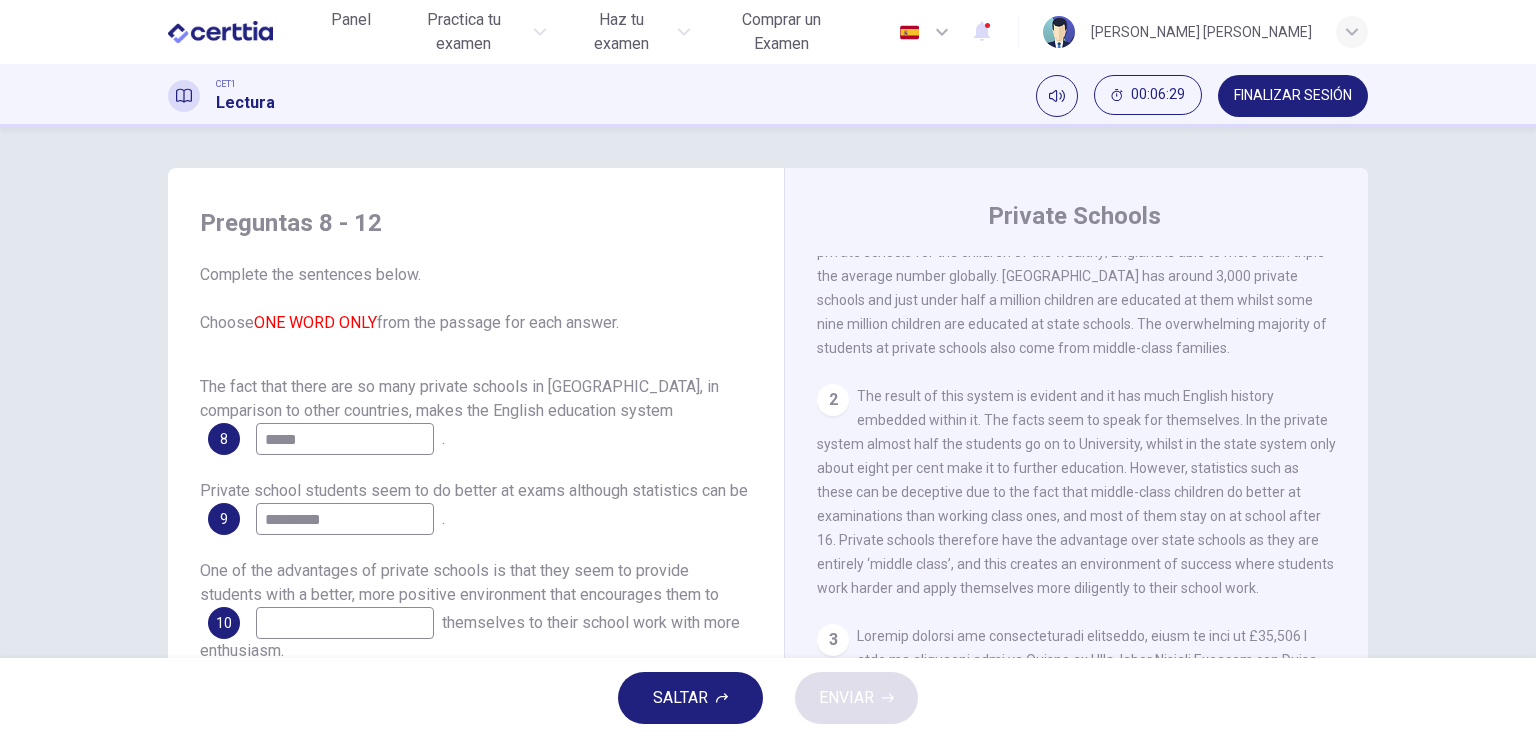 click at bounding box center [345, 623] 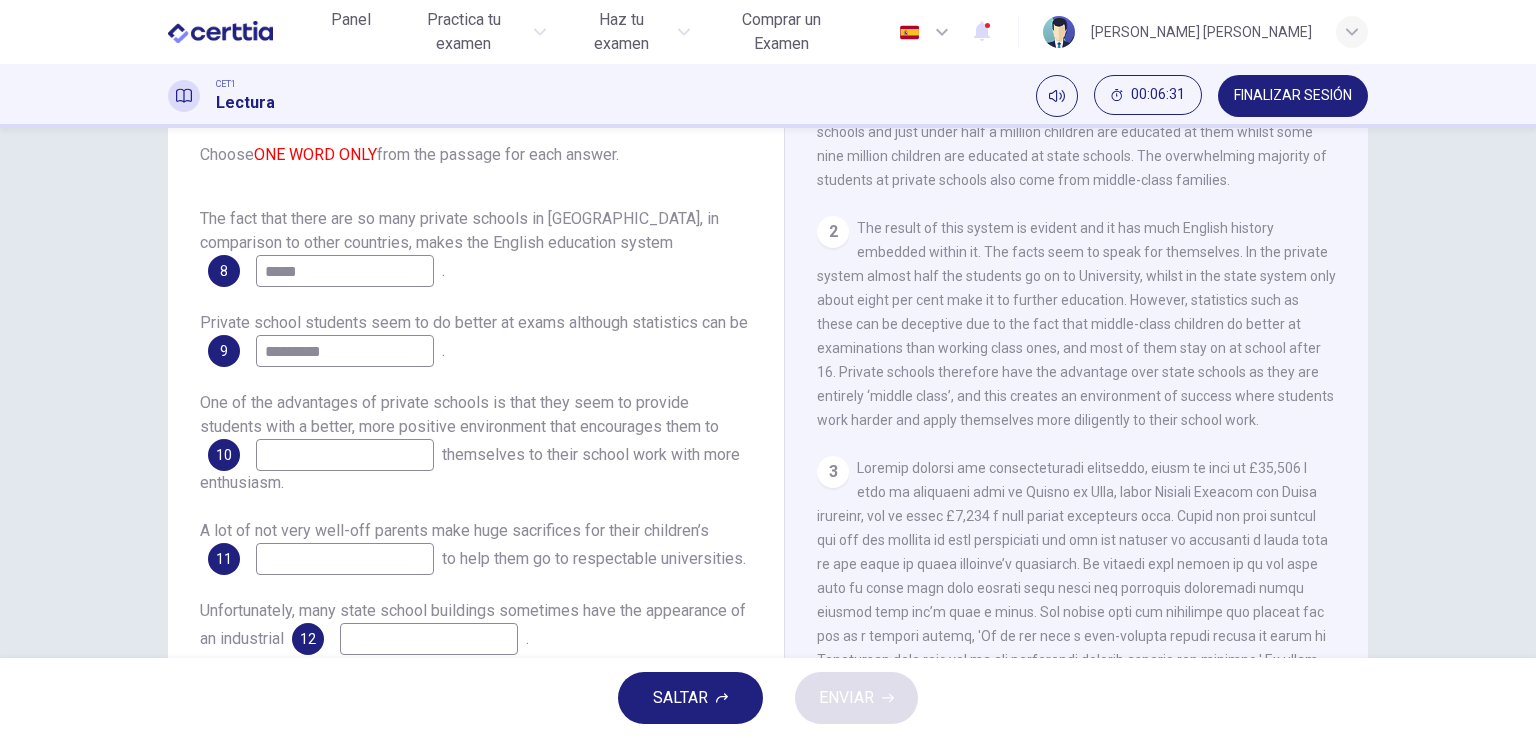 scroll, scrollTop: 192, scrollLeft: 0, axis: vertical 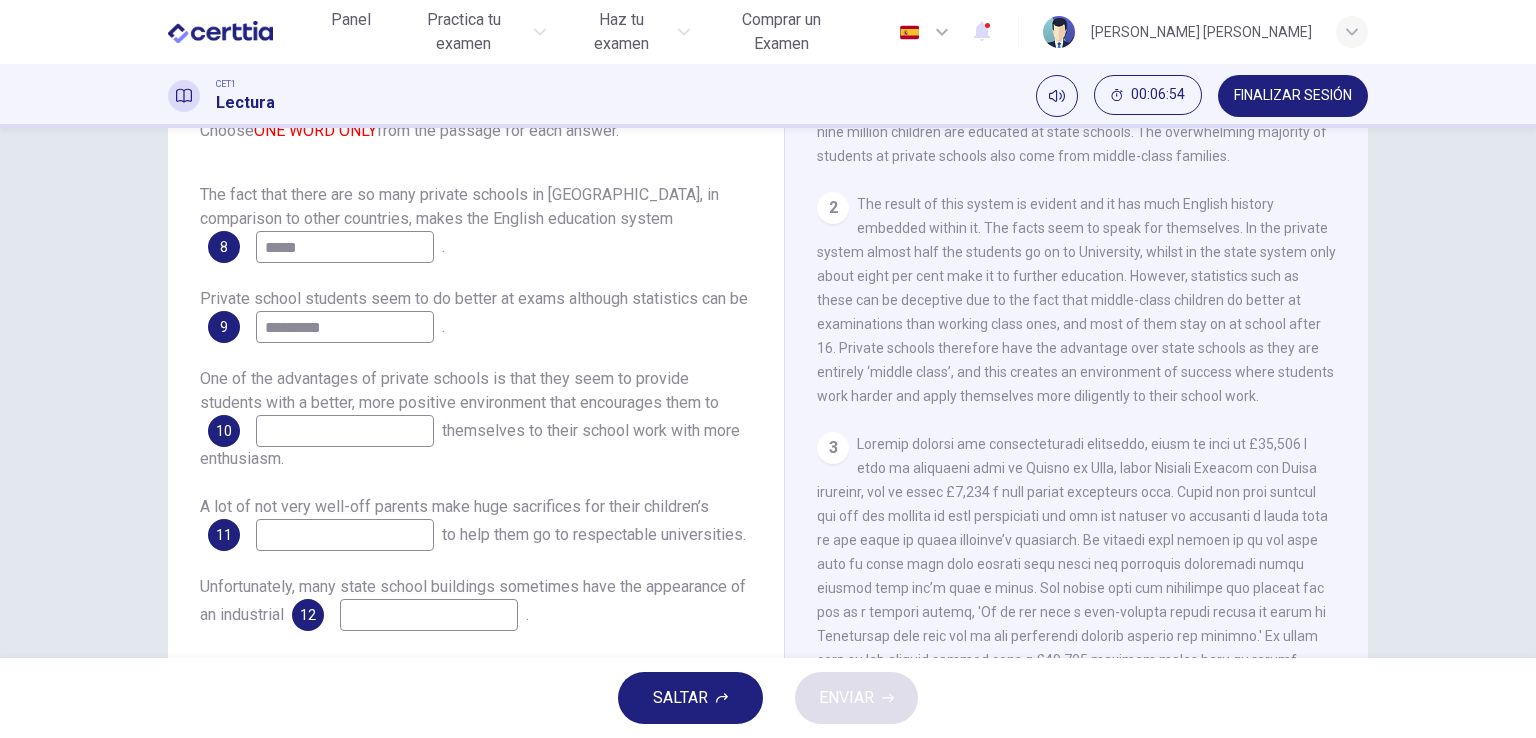 drag, startPoint x: 1357, startPoint y: 415, endPoint x: 1365, endPoint y: 463, distance: 48.6621 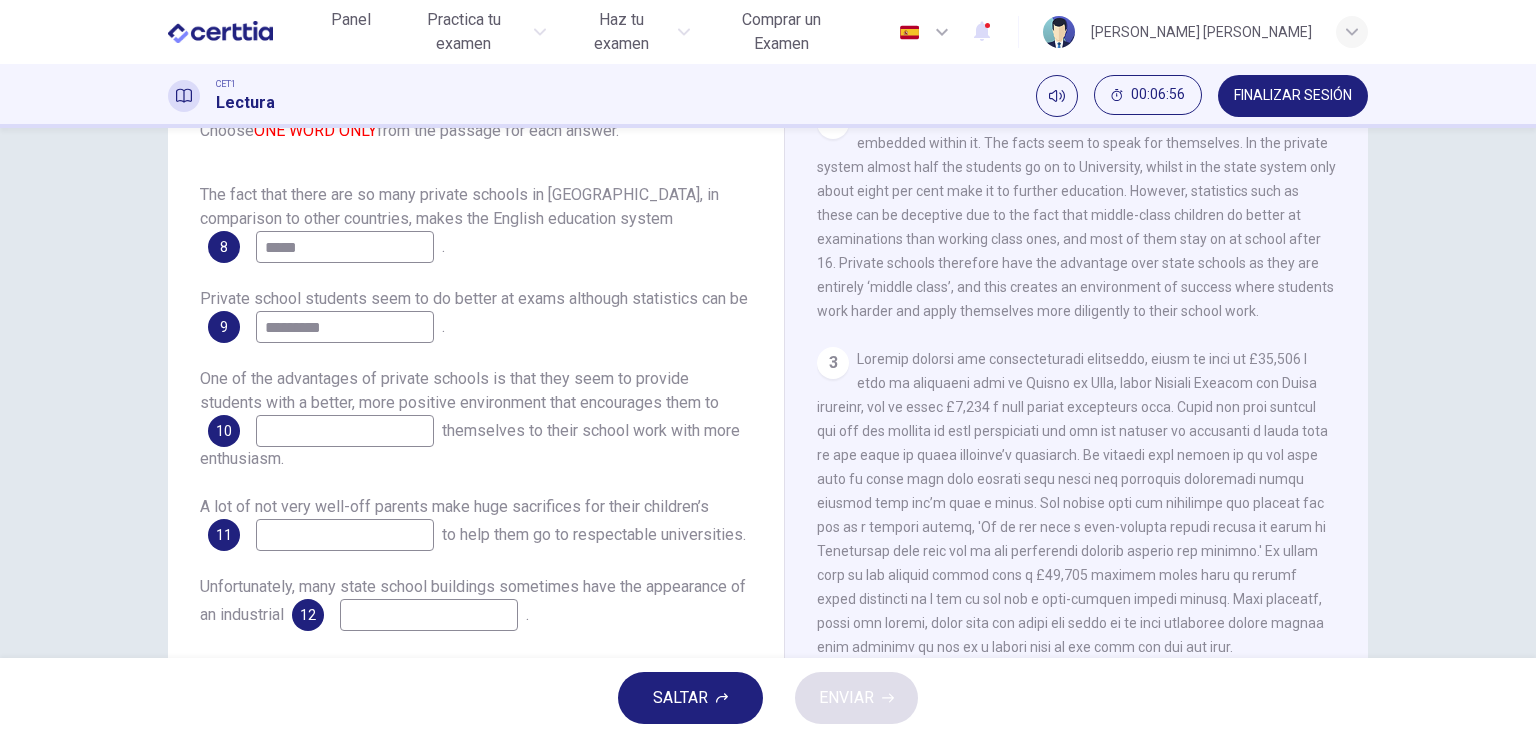 scroll, scrollTop: 665, scrollLeft: 0, axis: vertical 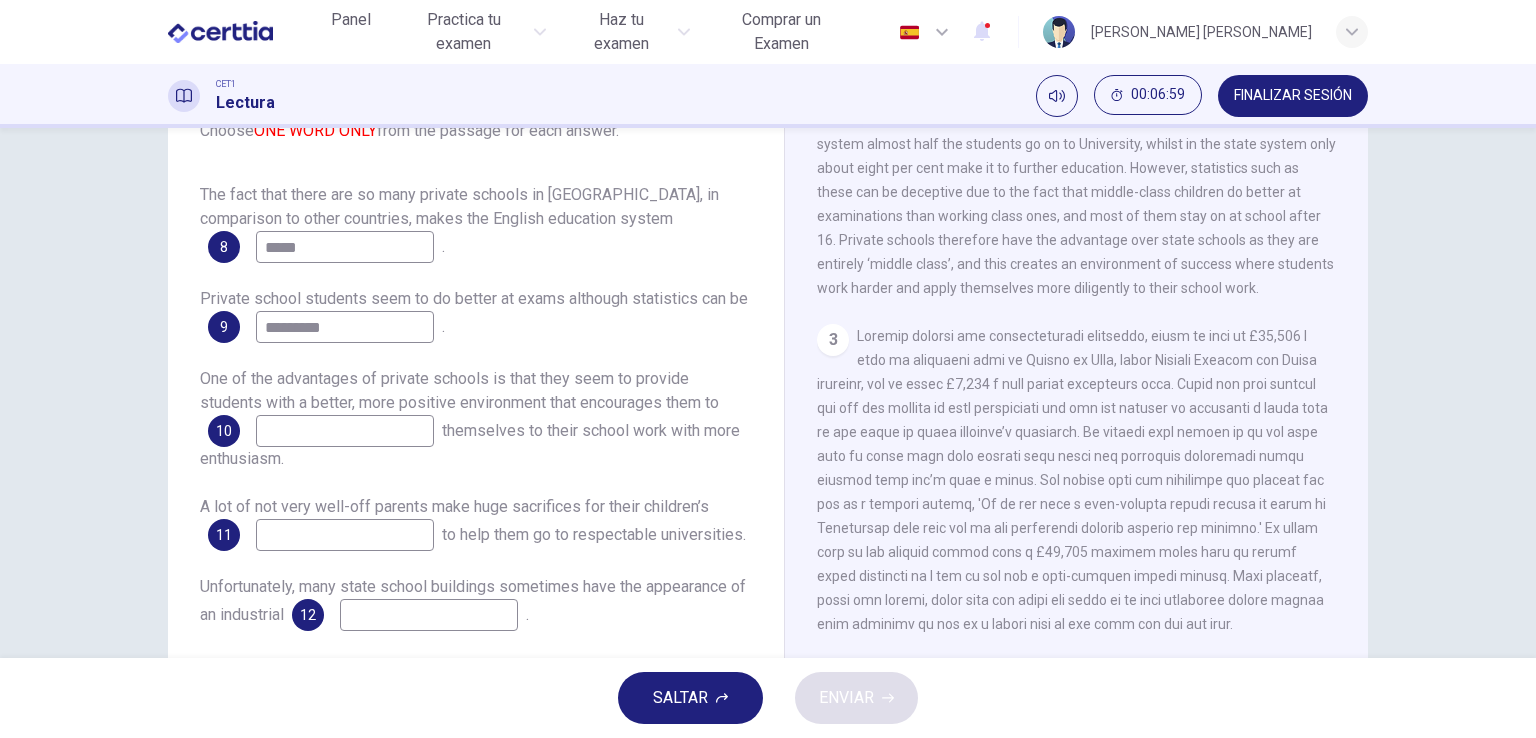drag, startPoint x: 1358, startPoint y: 448, endPoint x: 1368, endPoint y: 478, distance: 31.622776 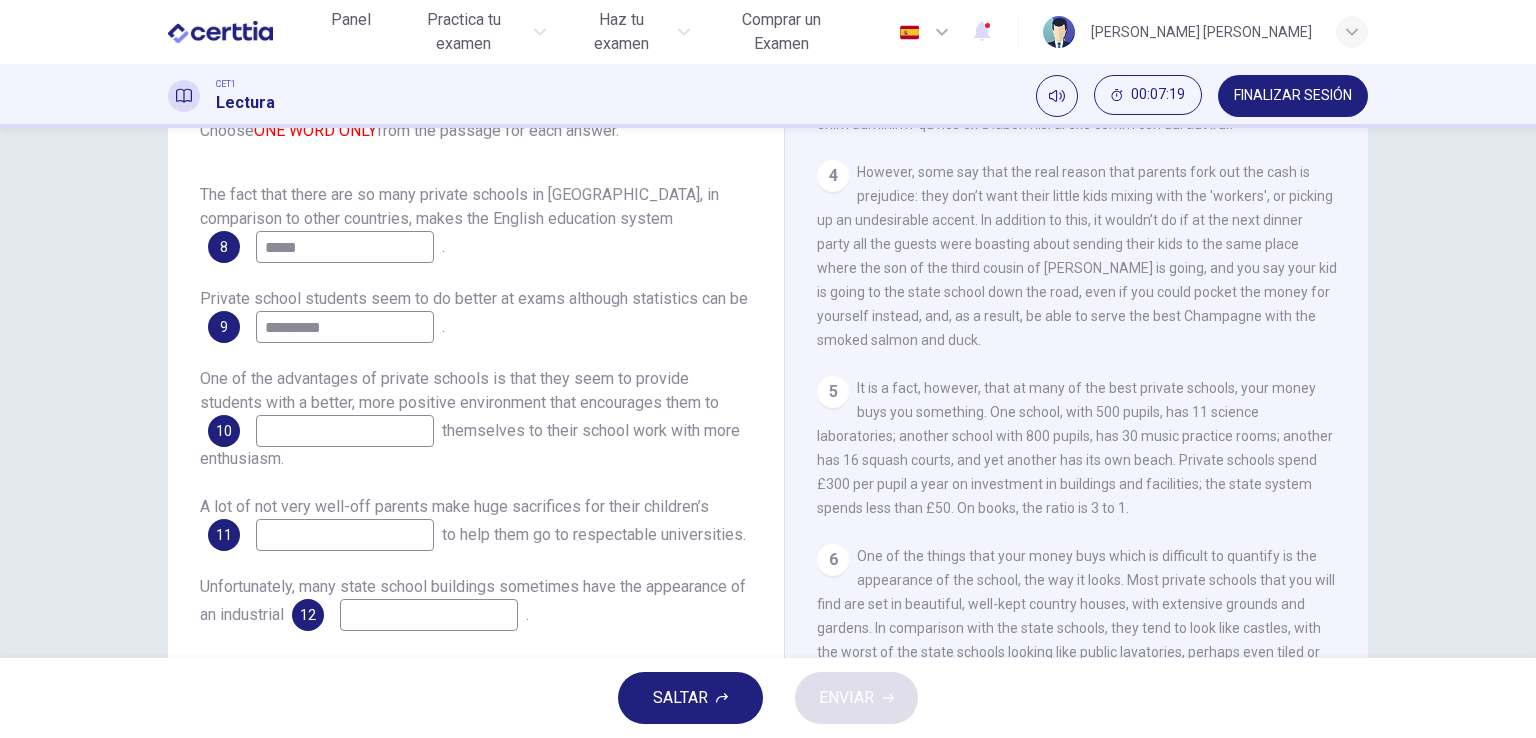scroll, scrollTop: 665, scrollLeft: 0, axis: vertical 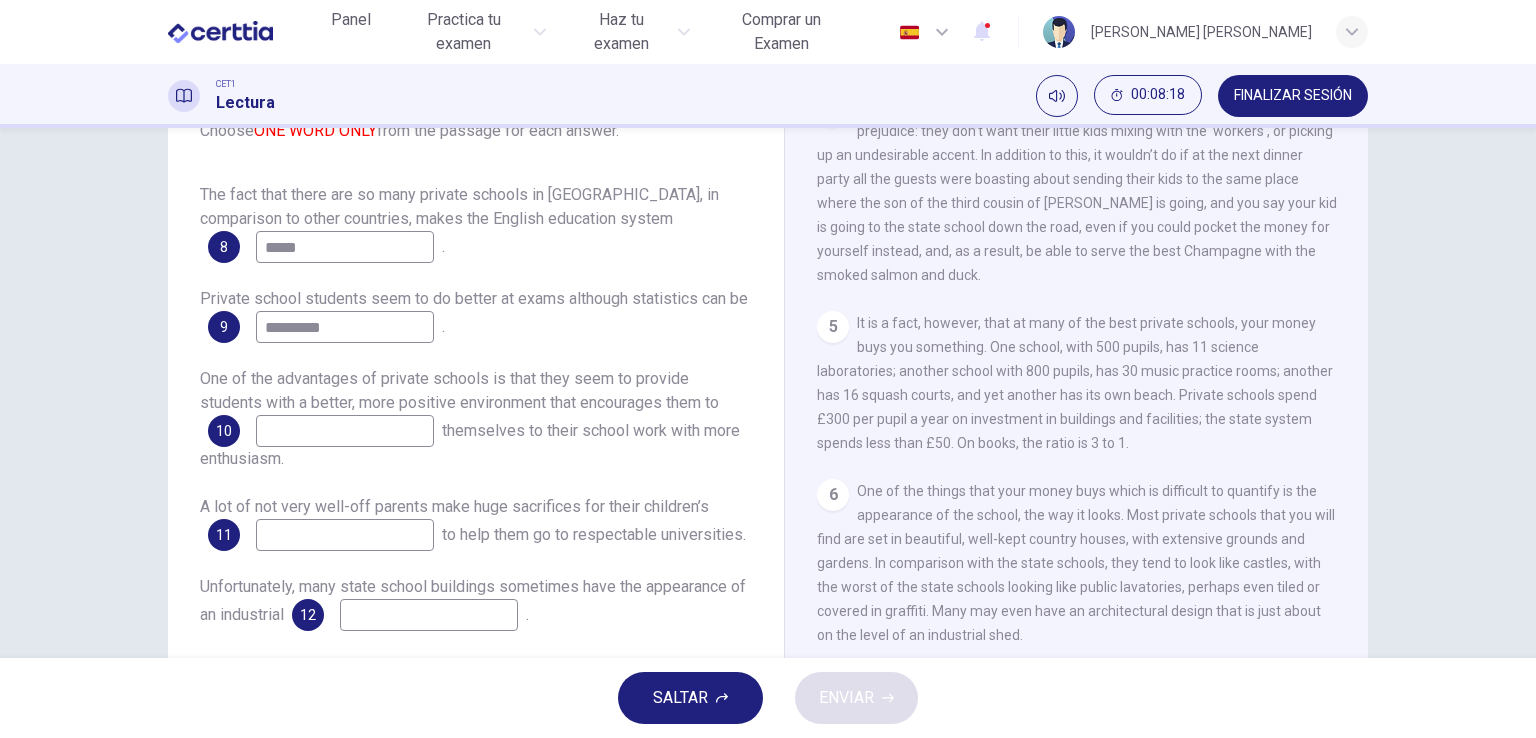 click at bounding box center (345, 431) 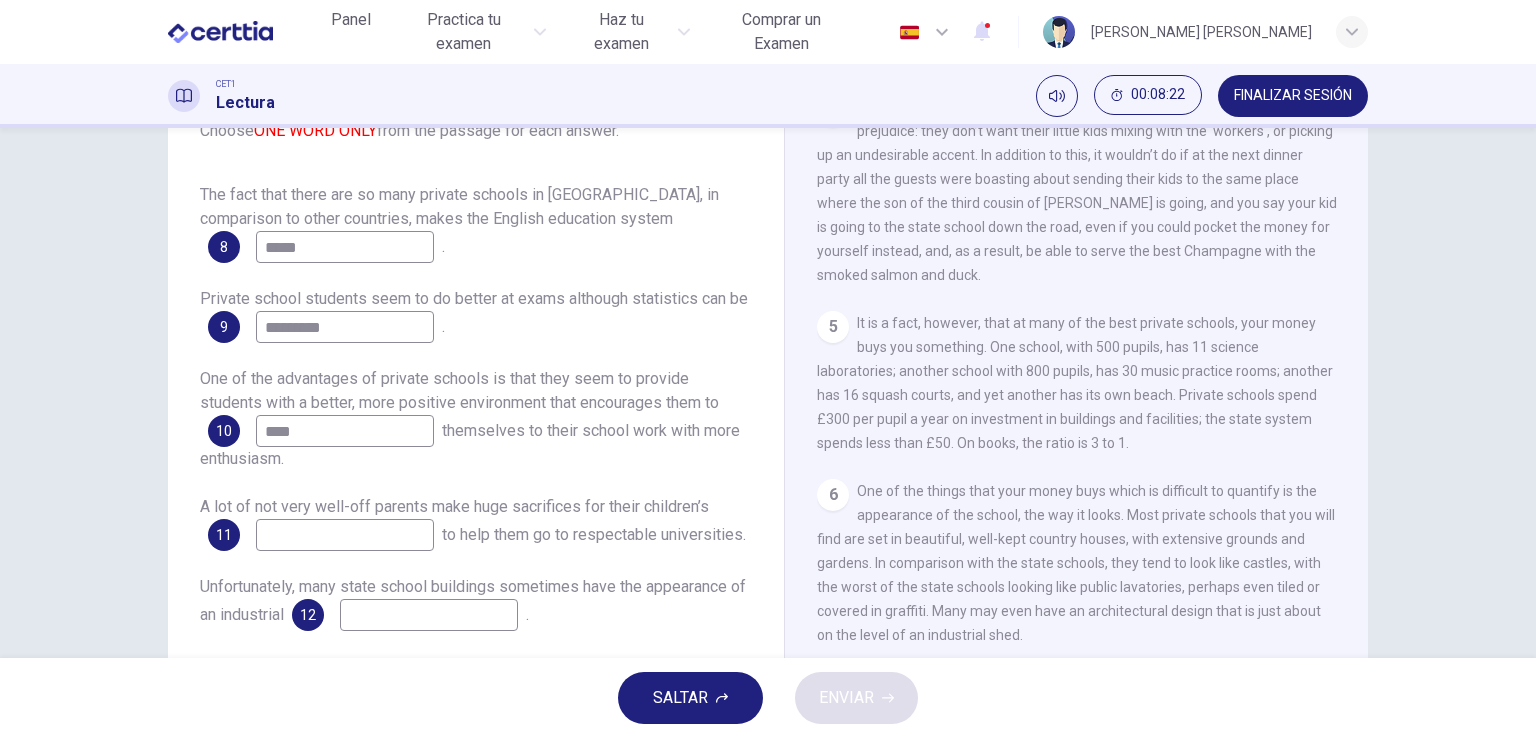 type on "****" 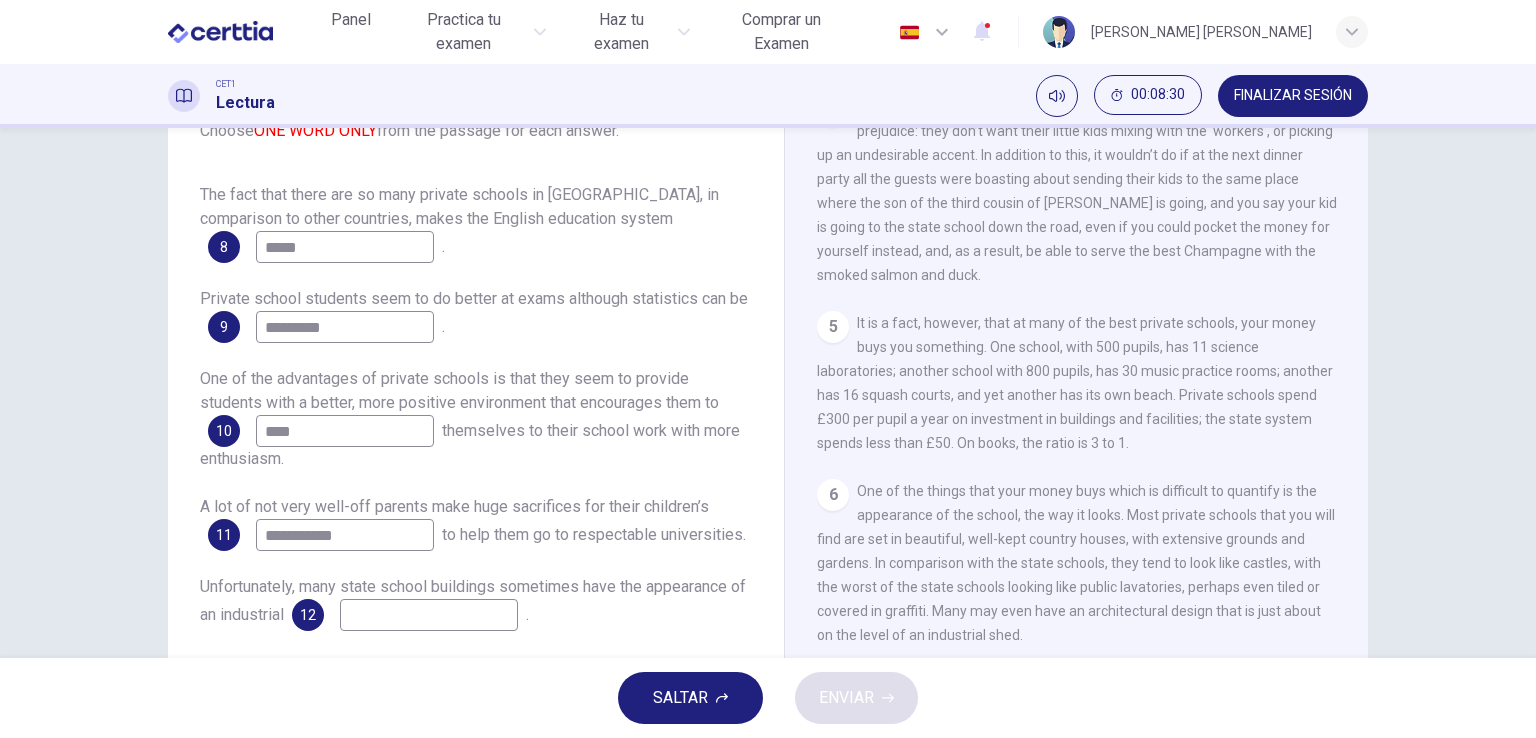 type on "**********" 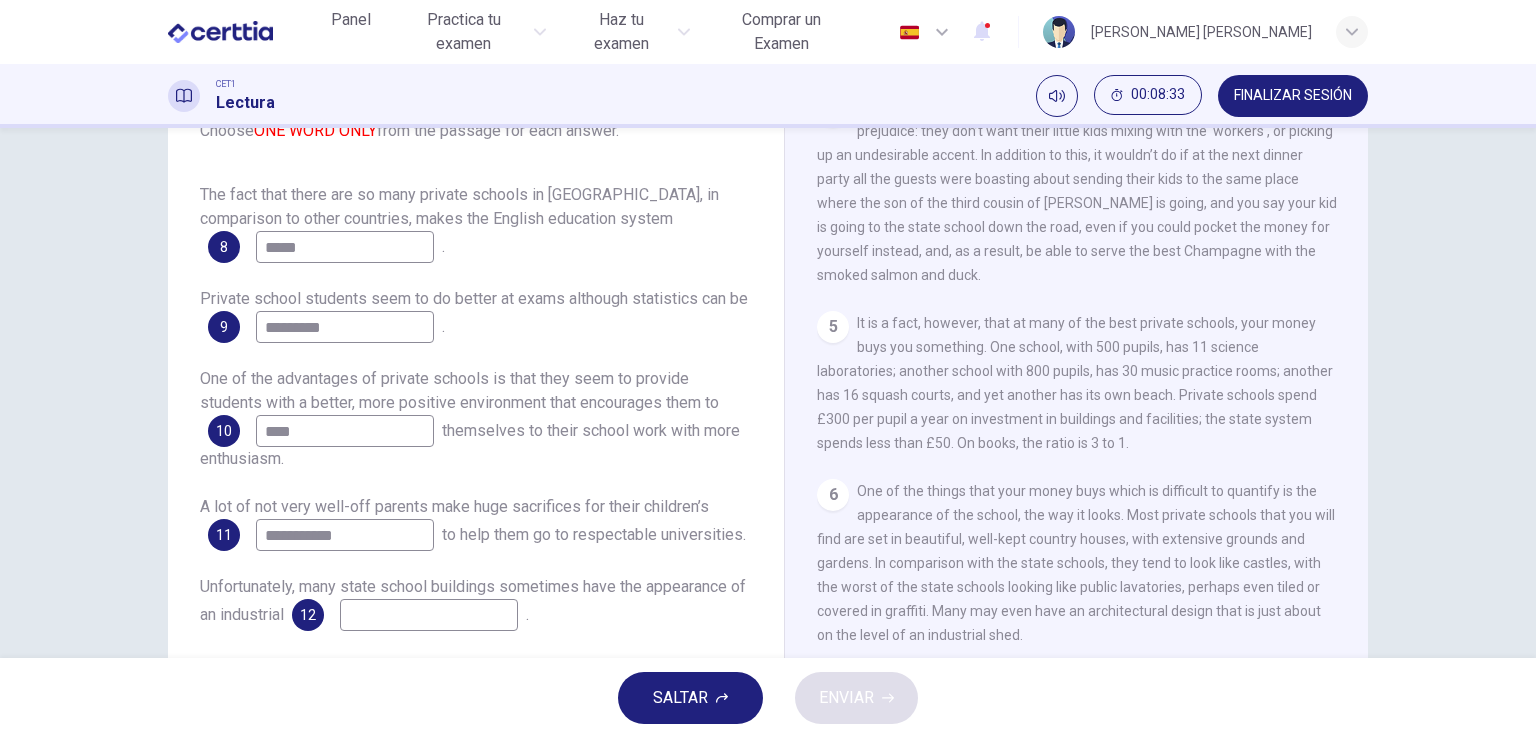 scroll, scrollTop: 245, scrollLeft: 0, axis: vertical 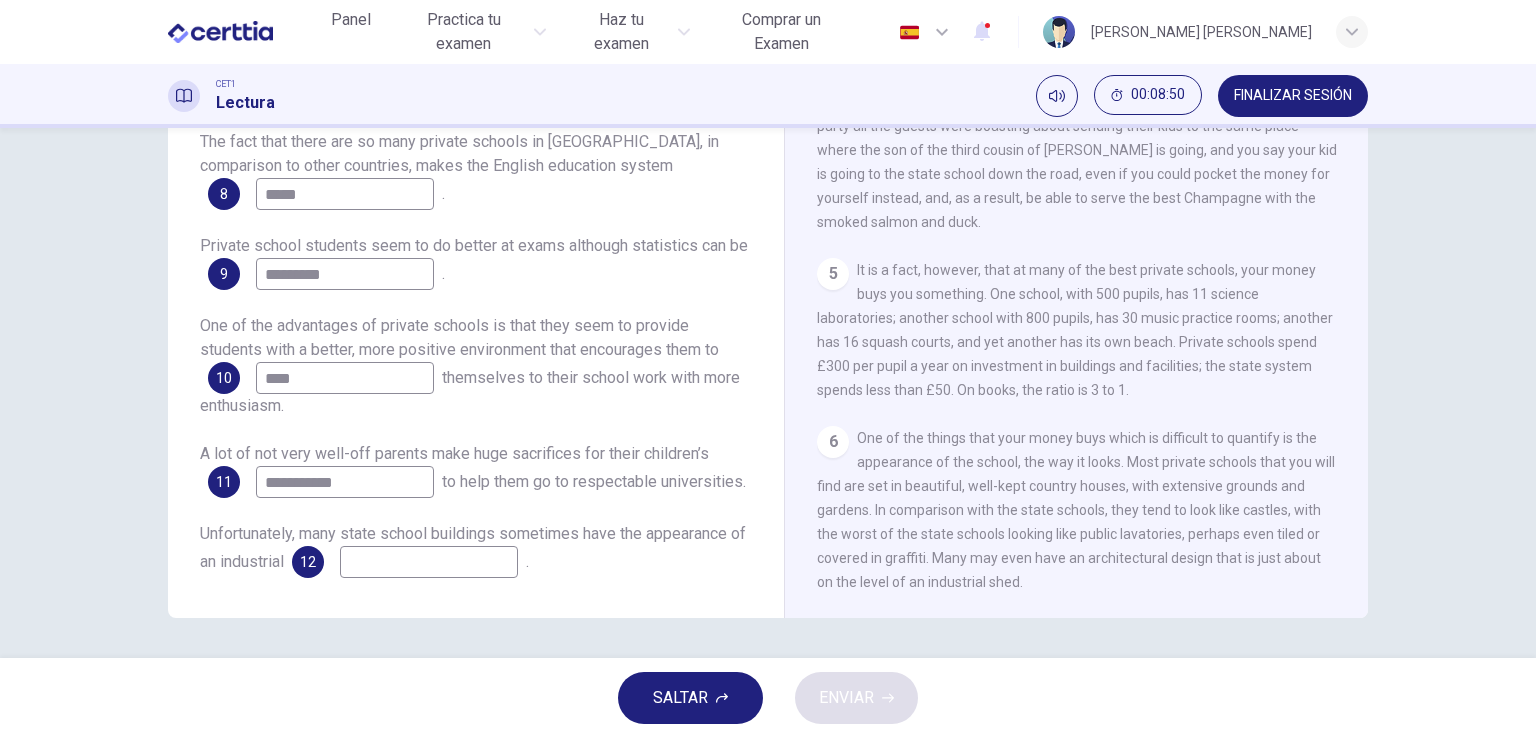 click at bounding box center (429, 562) 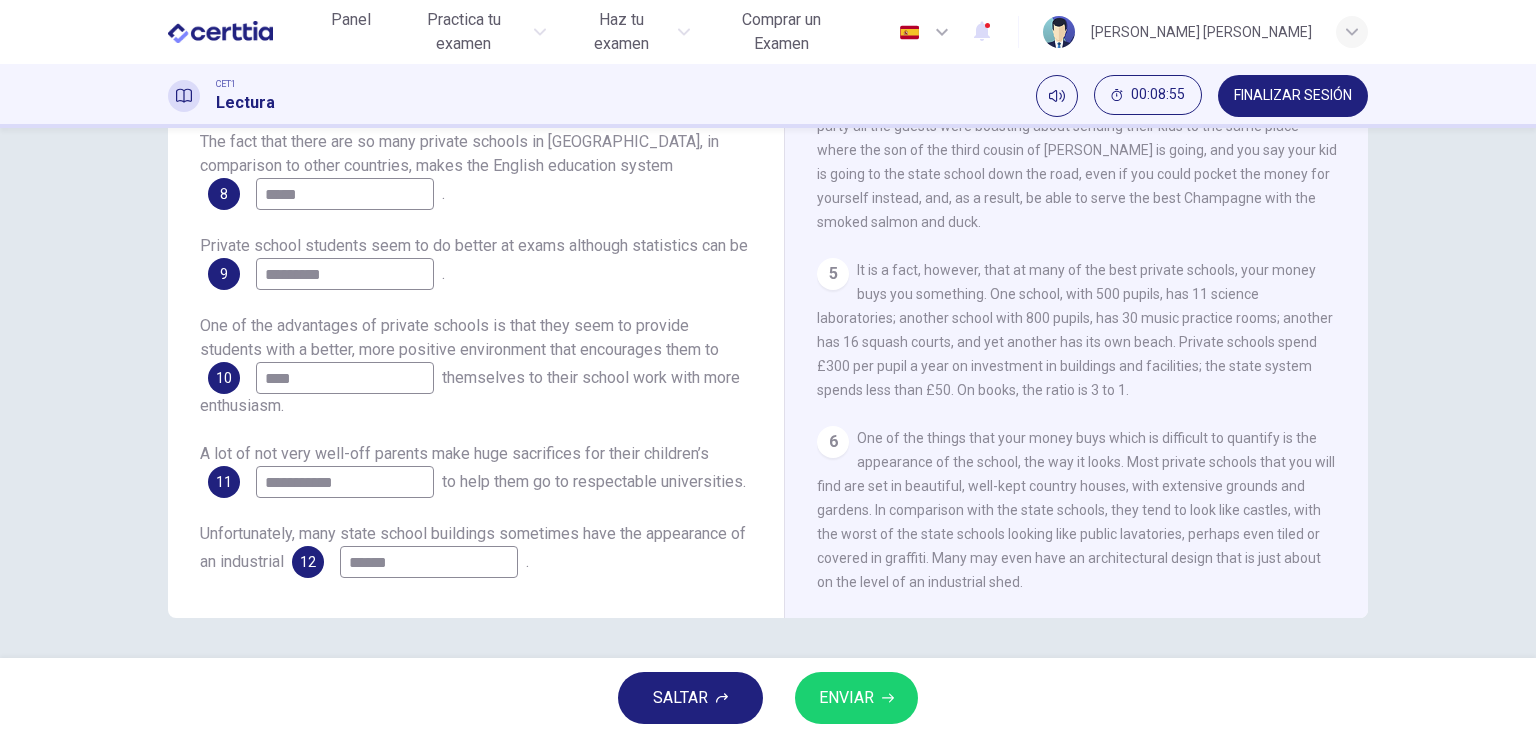 type on "******" 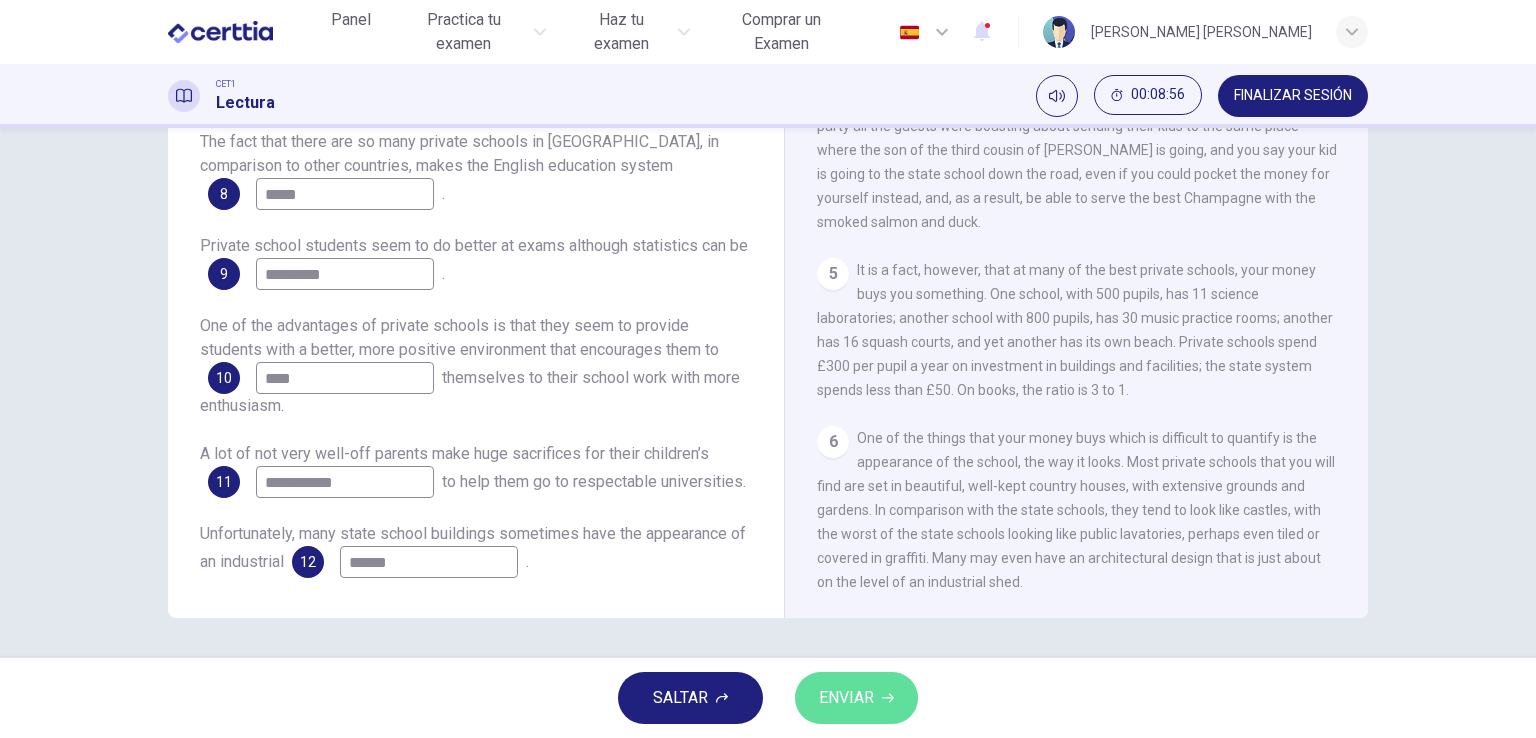 click on "ENVIAR" at bounding box center [846, 698] 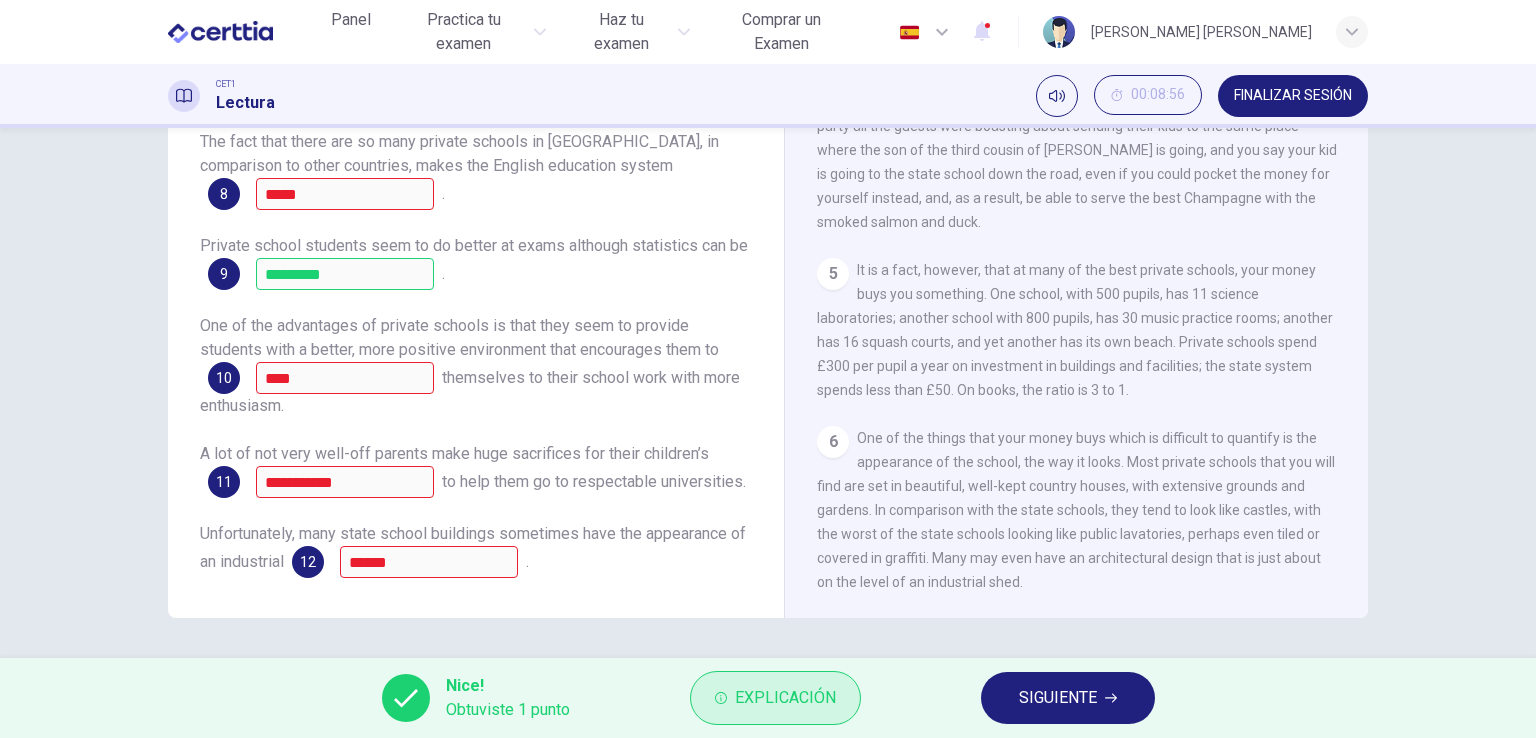 click on "Explicación" at bounding box center [785, 698] 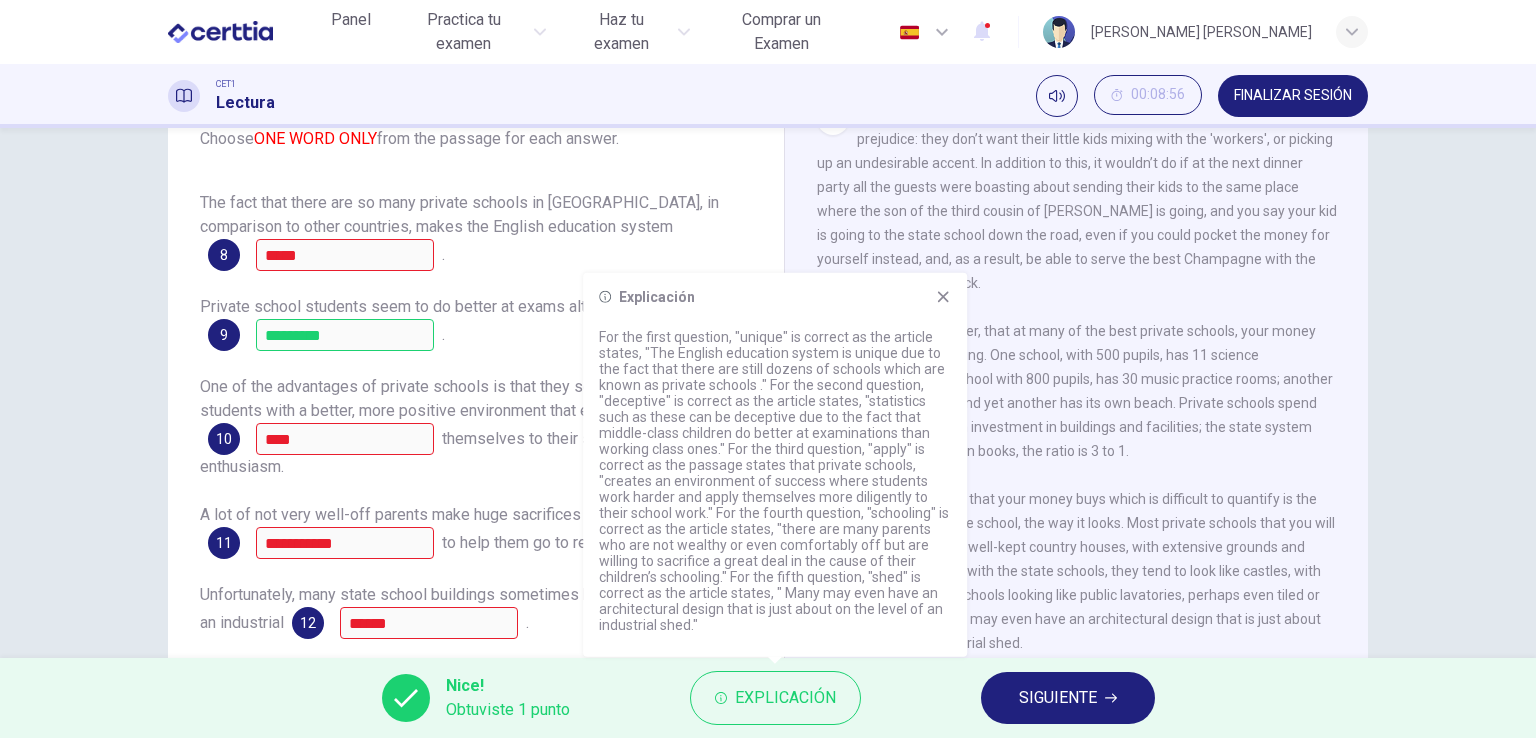 scroll, scrollTop: 181, scrollLeft: 0, axis: vertical 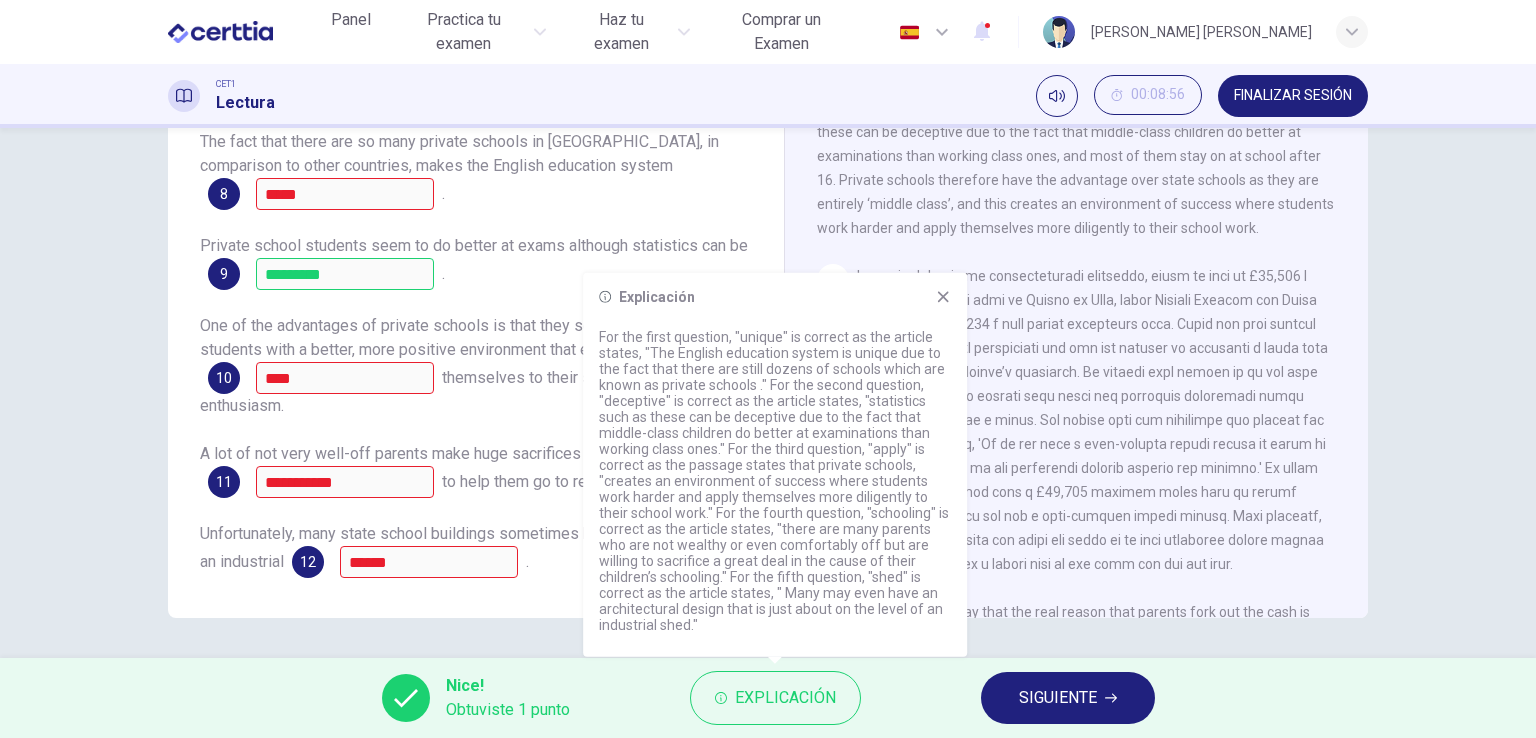click on "The result of this system is evident and it has much English history embedded within it. The facts seem to speak for themselves. In the private system almost half the students go on to University, whilst in the state system only about eight per cent make it to further education. However, statistics such as these can be deceptive due to the fact that middle-class children do better at examinations than working class ones, and most of them stay on at school after 16. Private schools therefore have the advantage over state schools as they are entirely ‘middle class’, and this creates an environment of success where students work harder and apply themselves more diligently to their school work." at bounding box center (1076, 132) 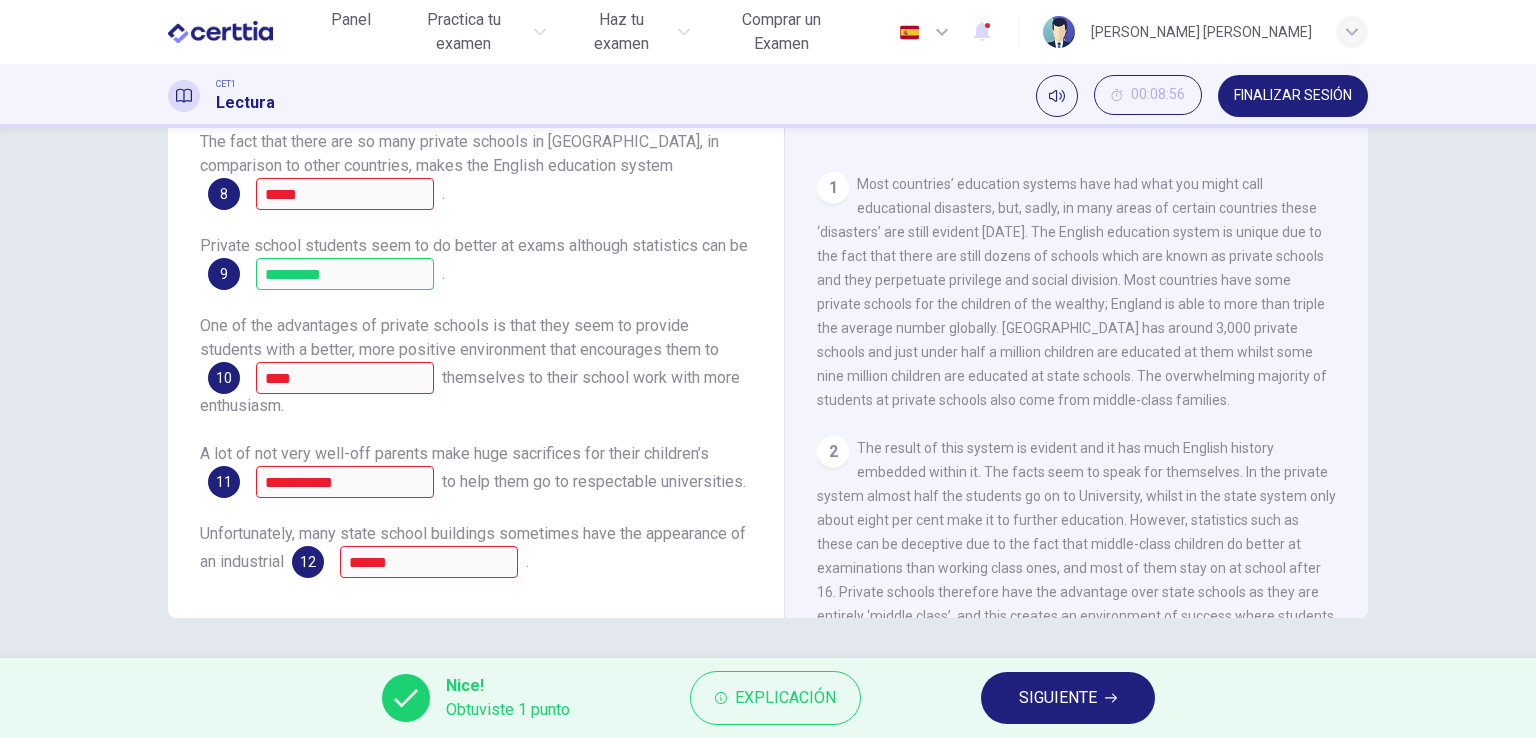 scroll, scrollTop: 208, scrollLeft: 0, axis: vertical 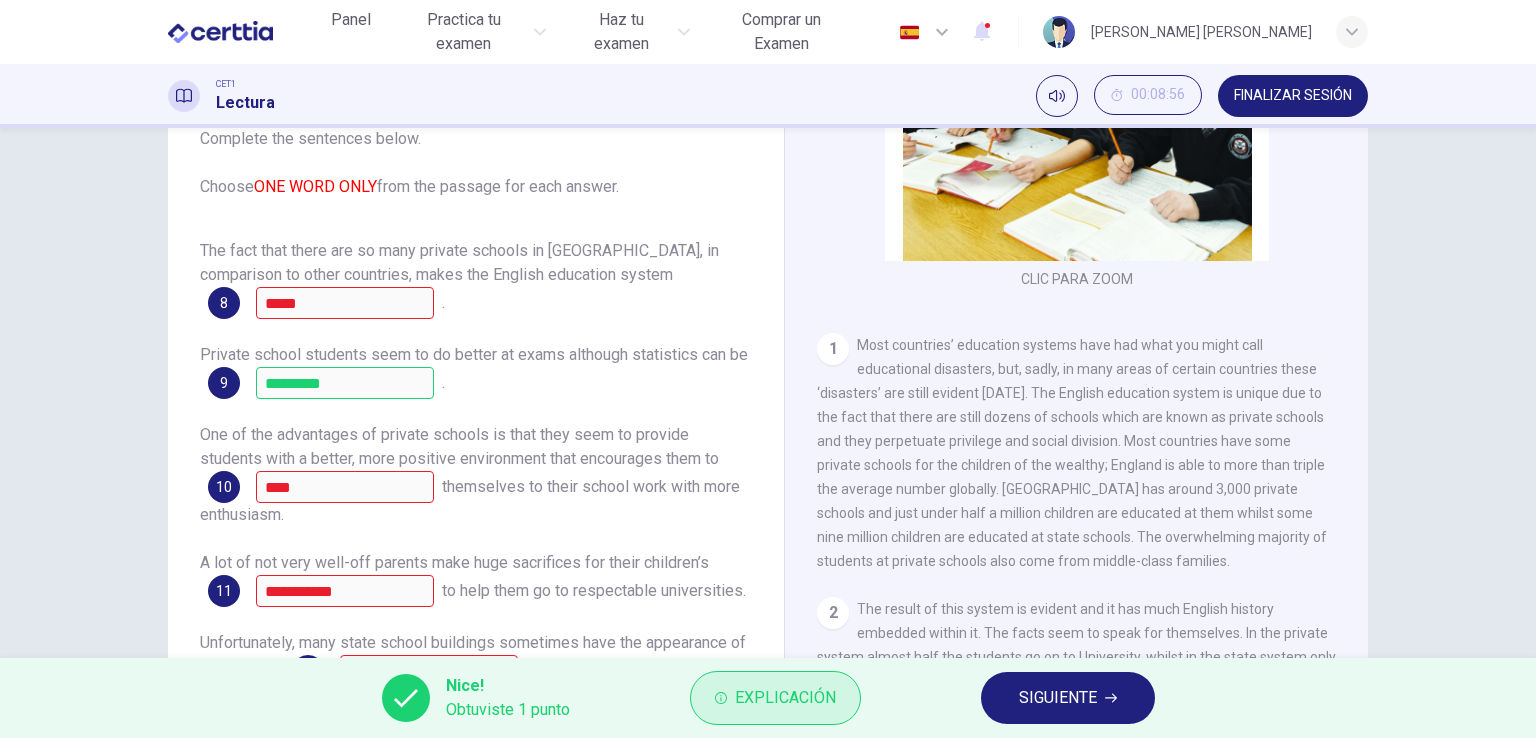 click on "Explicación" at bounding box center [785, 698] 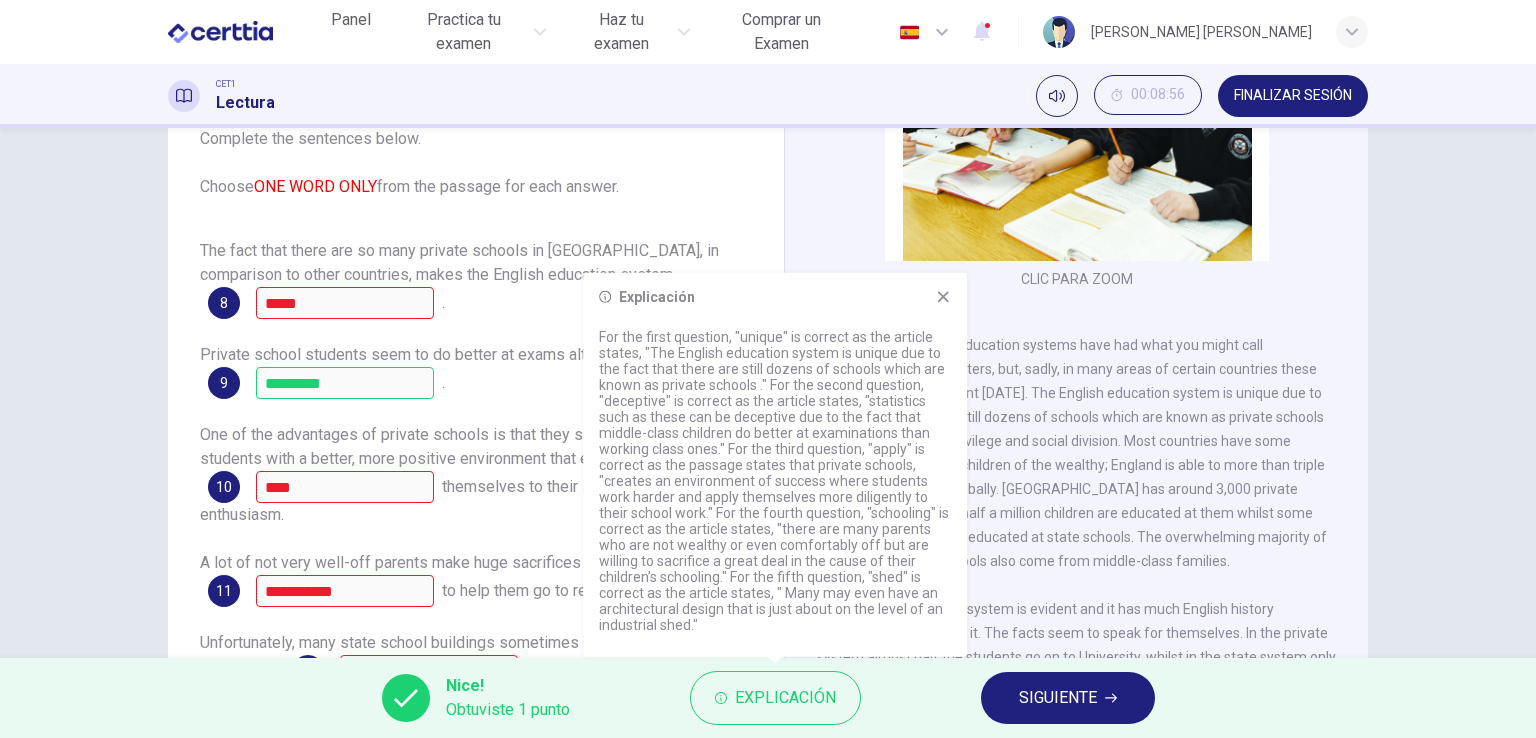 click 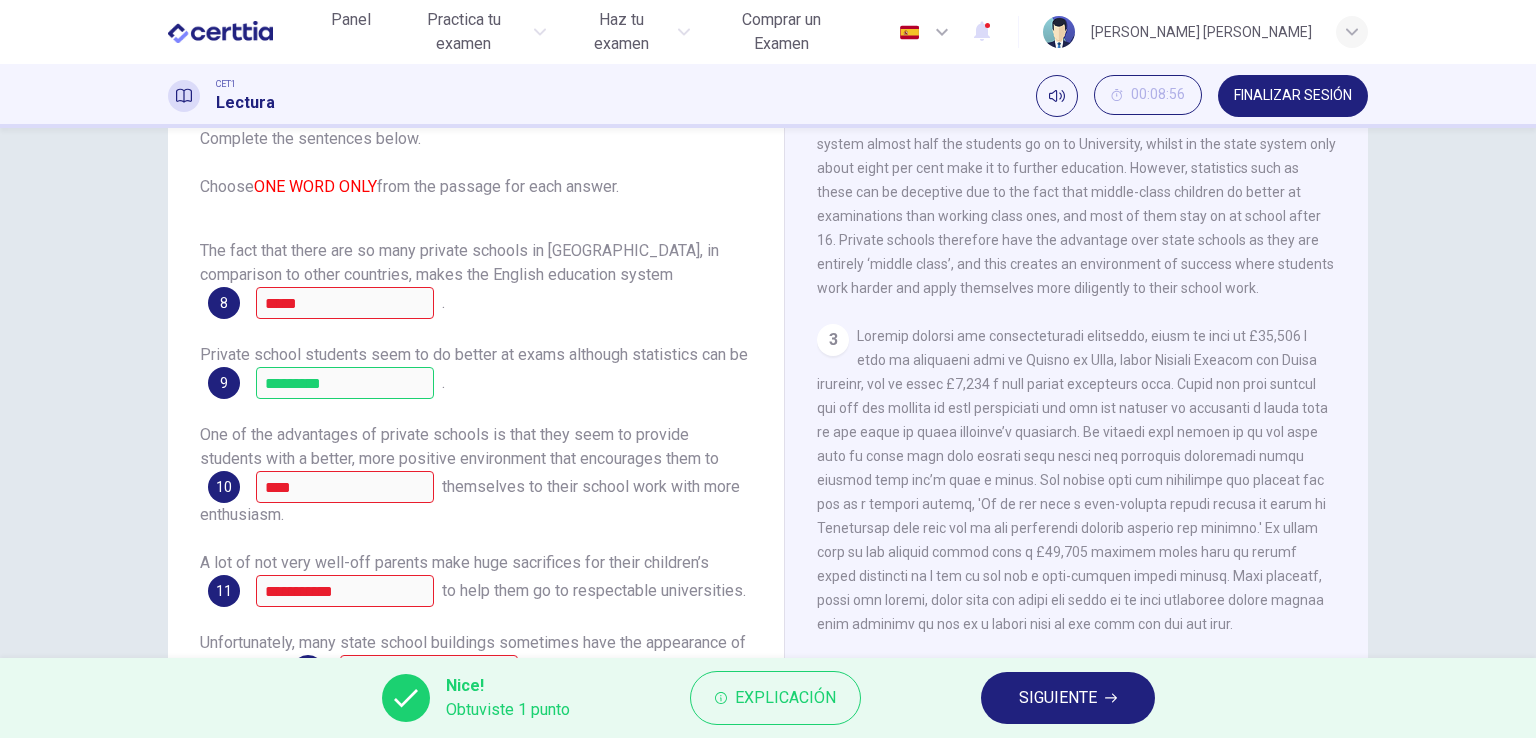 scroll, scrollTop: 208, scrollLeft: 0, axis: vertical 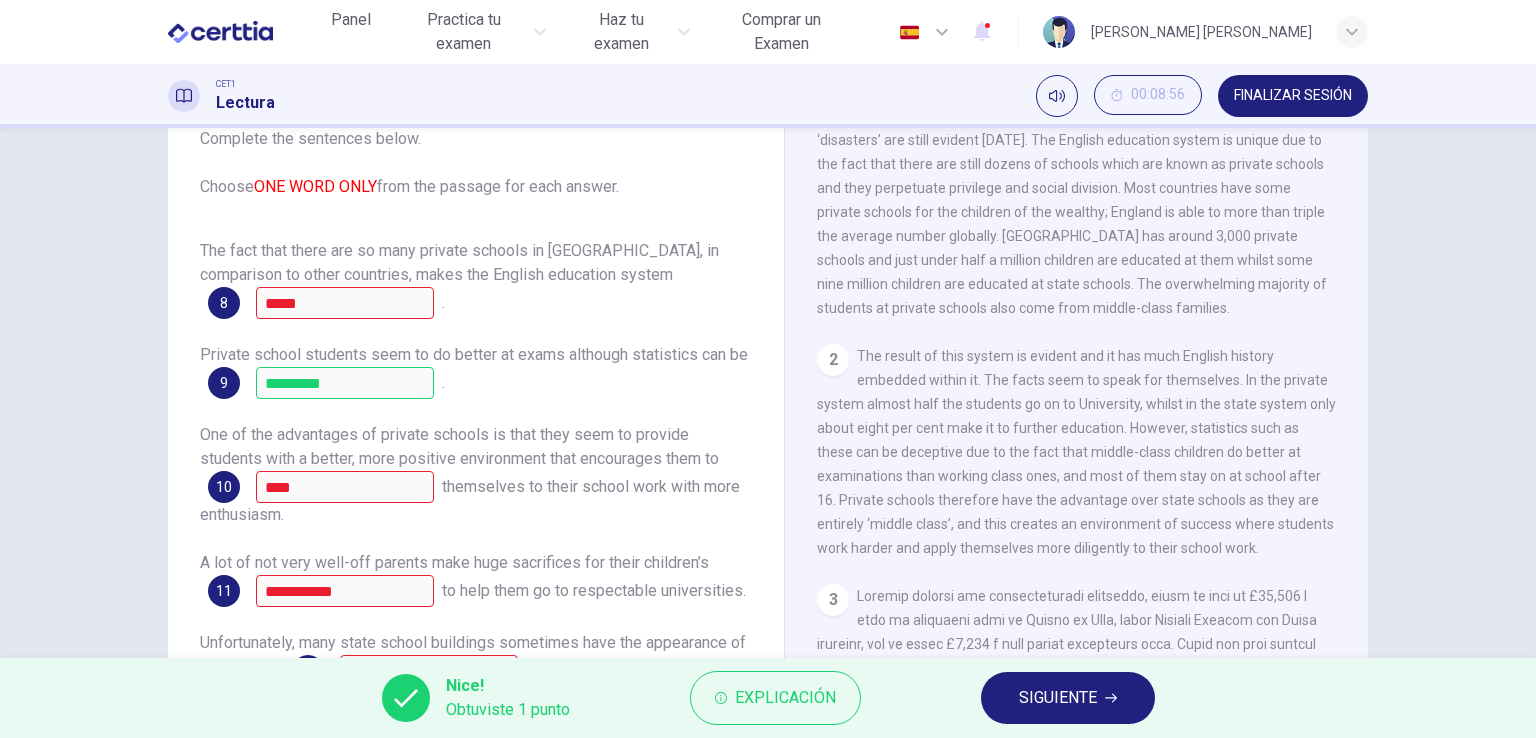 click on "**********" at bounding box center (768, 379) 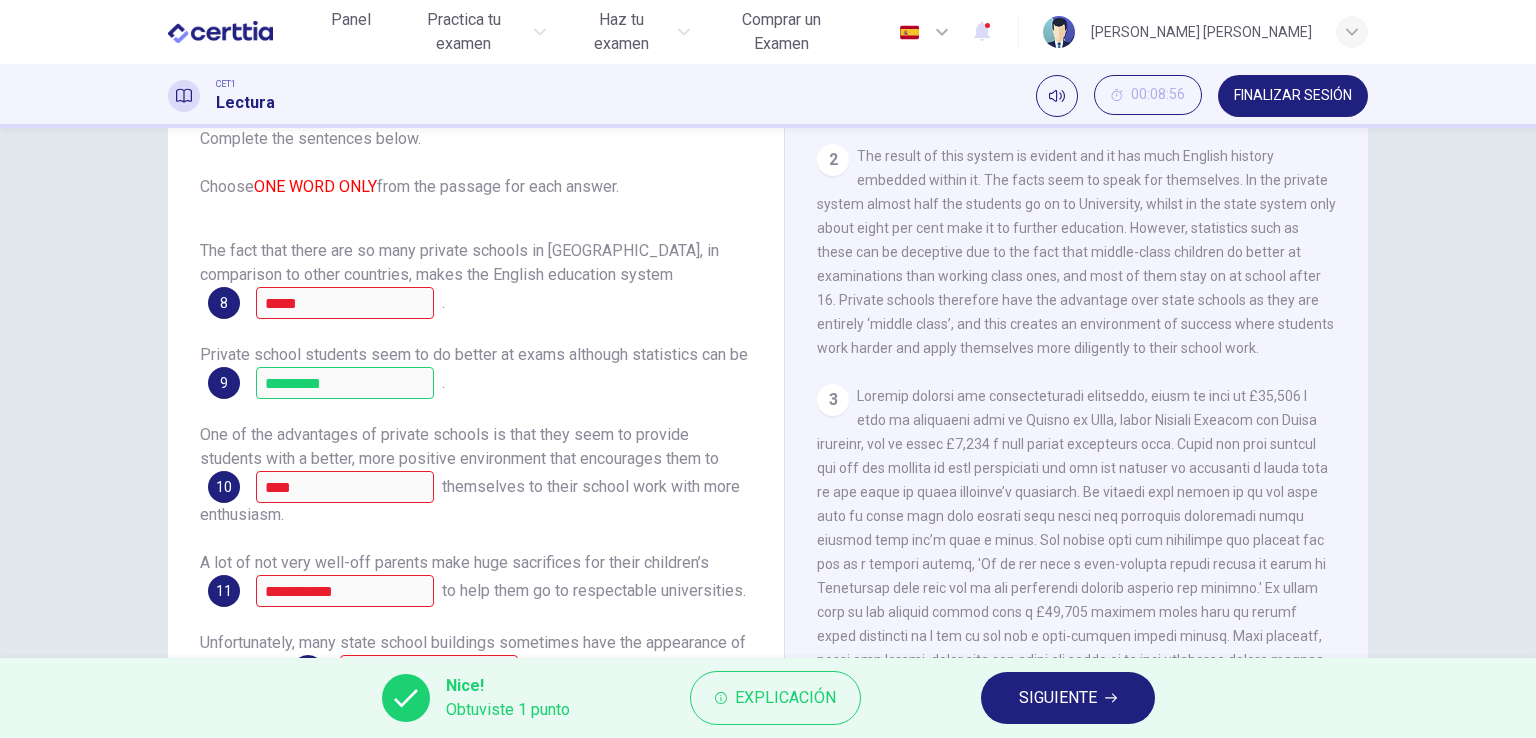 scroll, scrollTop: 675, scrollLeft: 0, axis: vertical 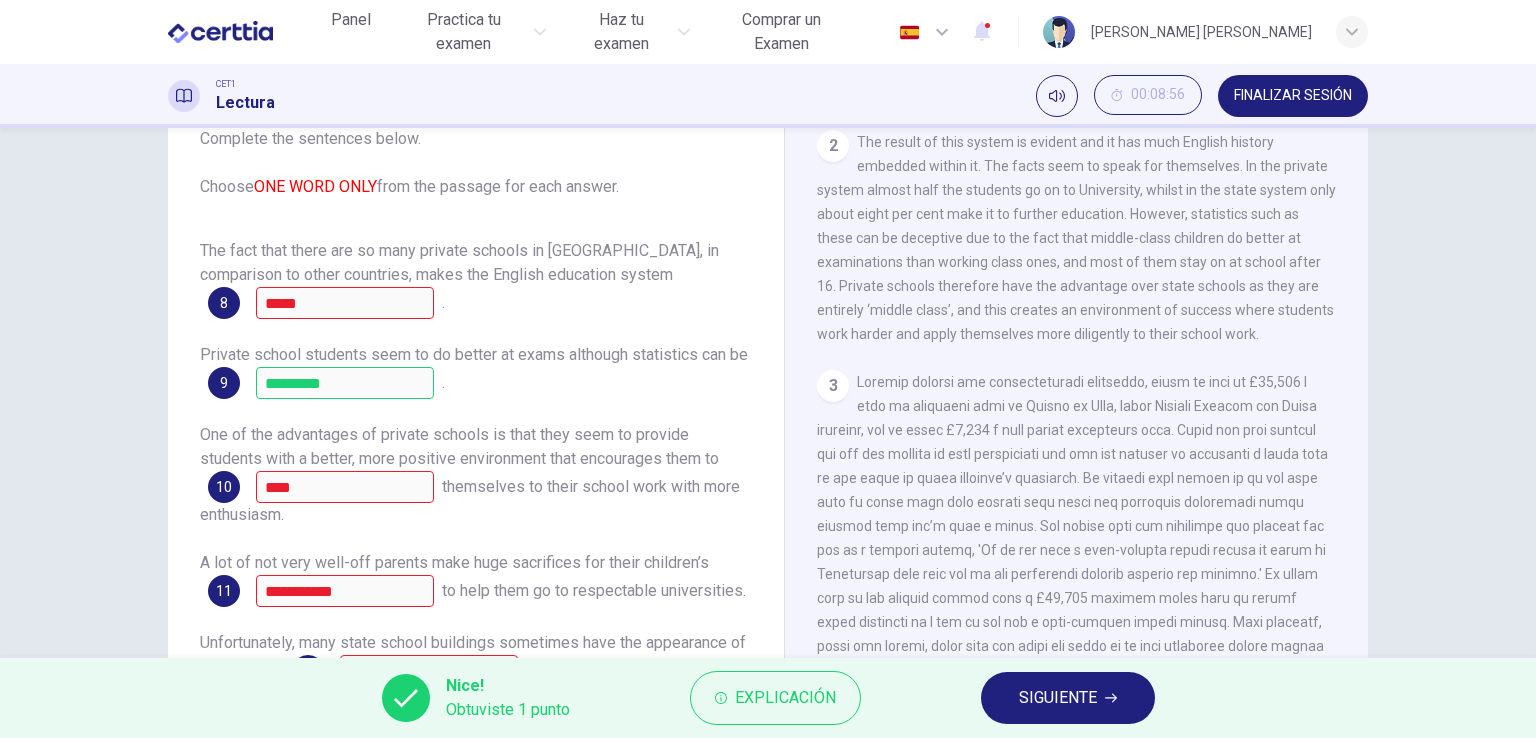 click on "CLIC PARA ZOOM Clic para zoom 1 Most countries’ education systems have had what you might call educational disasters, but, sadly, in many areas of certain countries these ‘disasters’ are still evident today. The English education system is unique due to the fact that there are still dozens of schools which are known as private schools and they perpetuate privilege and social division. Most countries have some private schools for the children of the wealthy; England is able to more than triple the average number globally. England has around 3,000 private schools and just under half a million children are educated at them whilst some nine million children are educated at state schools. The overwhelming majority of students at private schools also come from middle-class families. 2 3 4 5 6" at bounding box center (1090, 423) 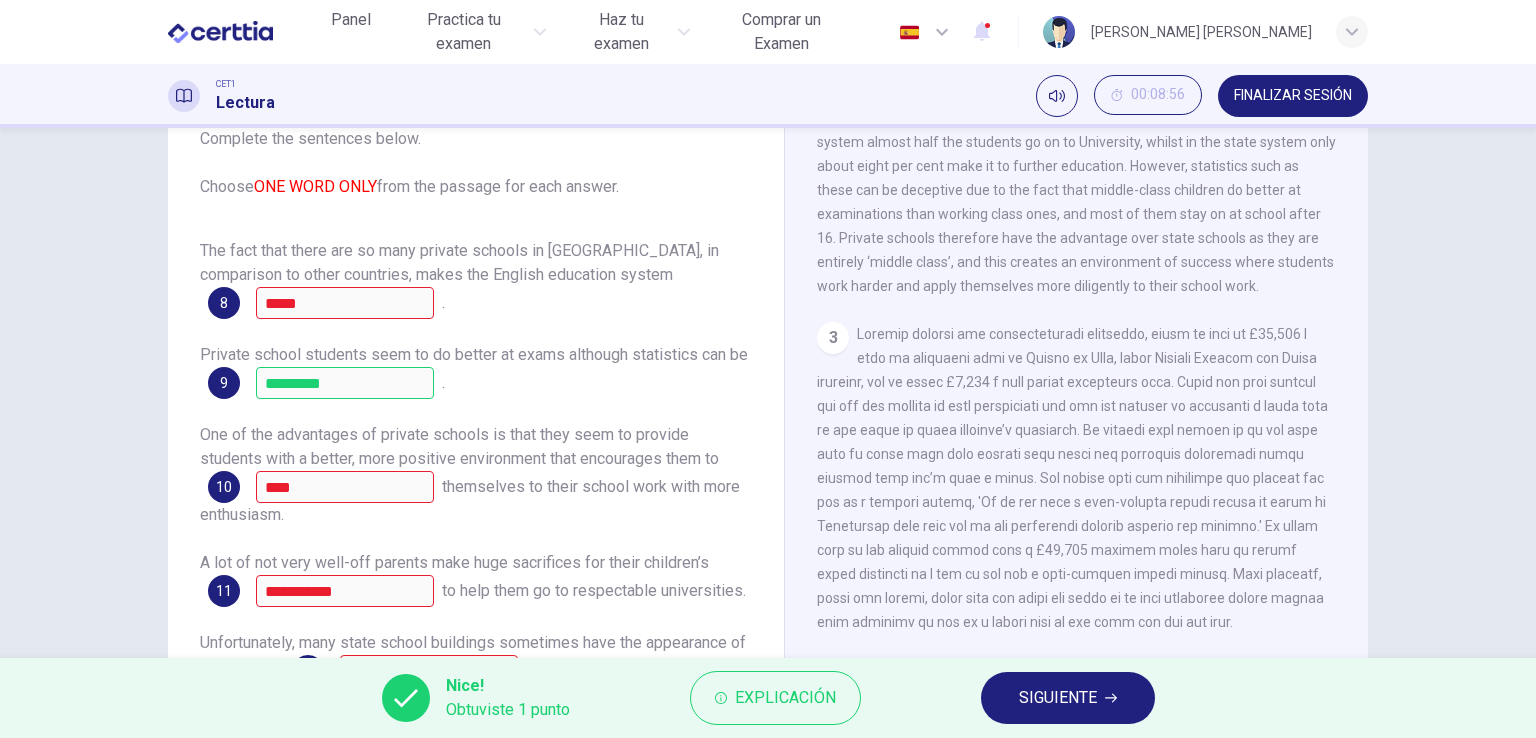 scroll, scrollTop: 752, scrollLeft: 0, axis: vertical 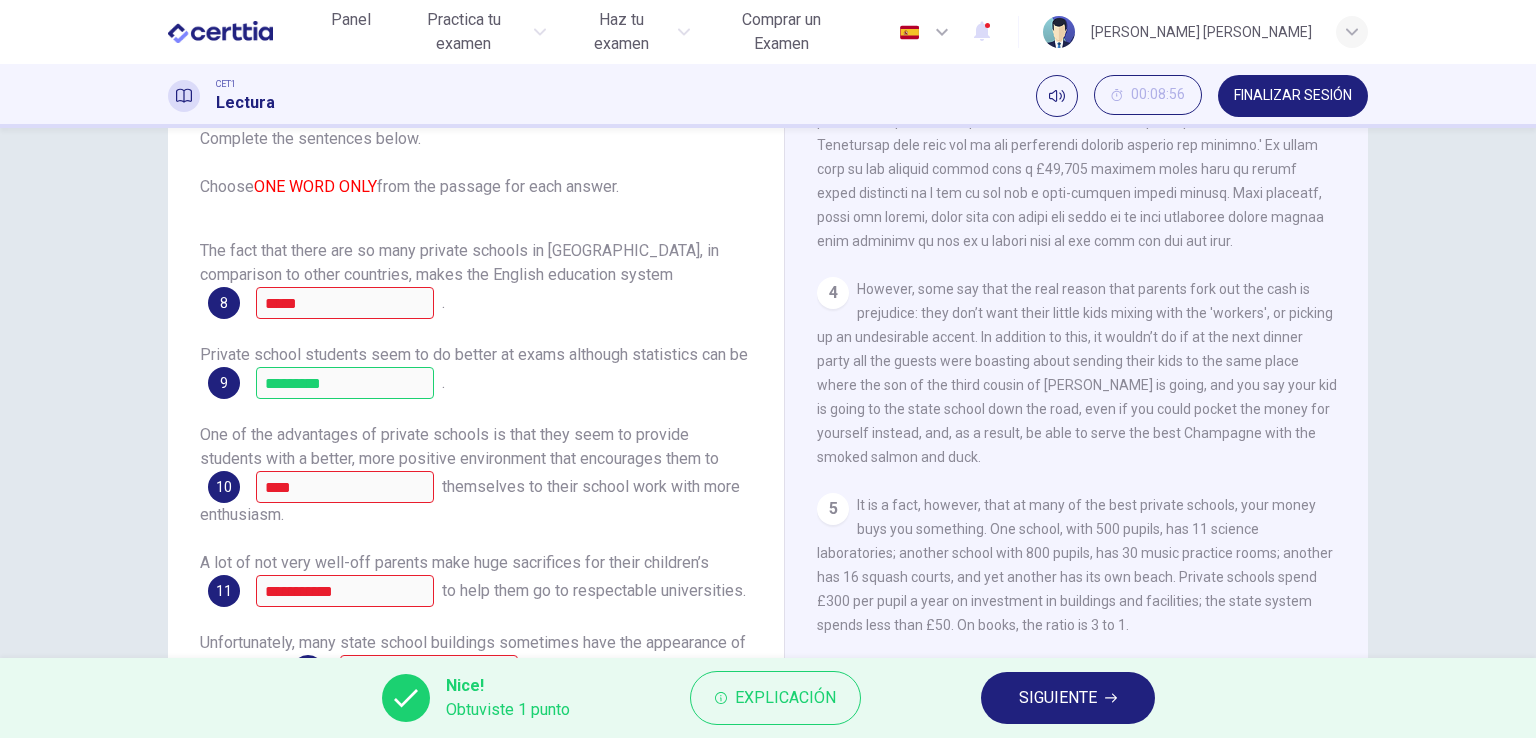 drag, startPoint x: 1357, startPoint y: 564, endPoint x: 1361, endPoint y: 592, distance: 28.284271 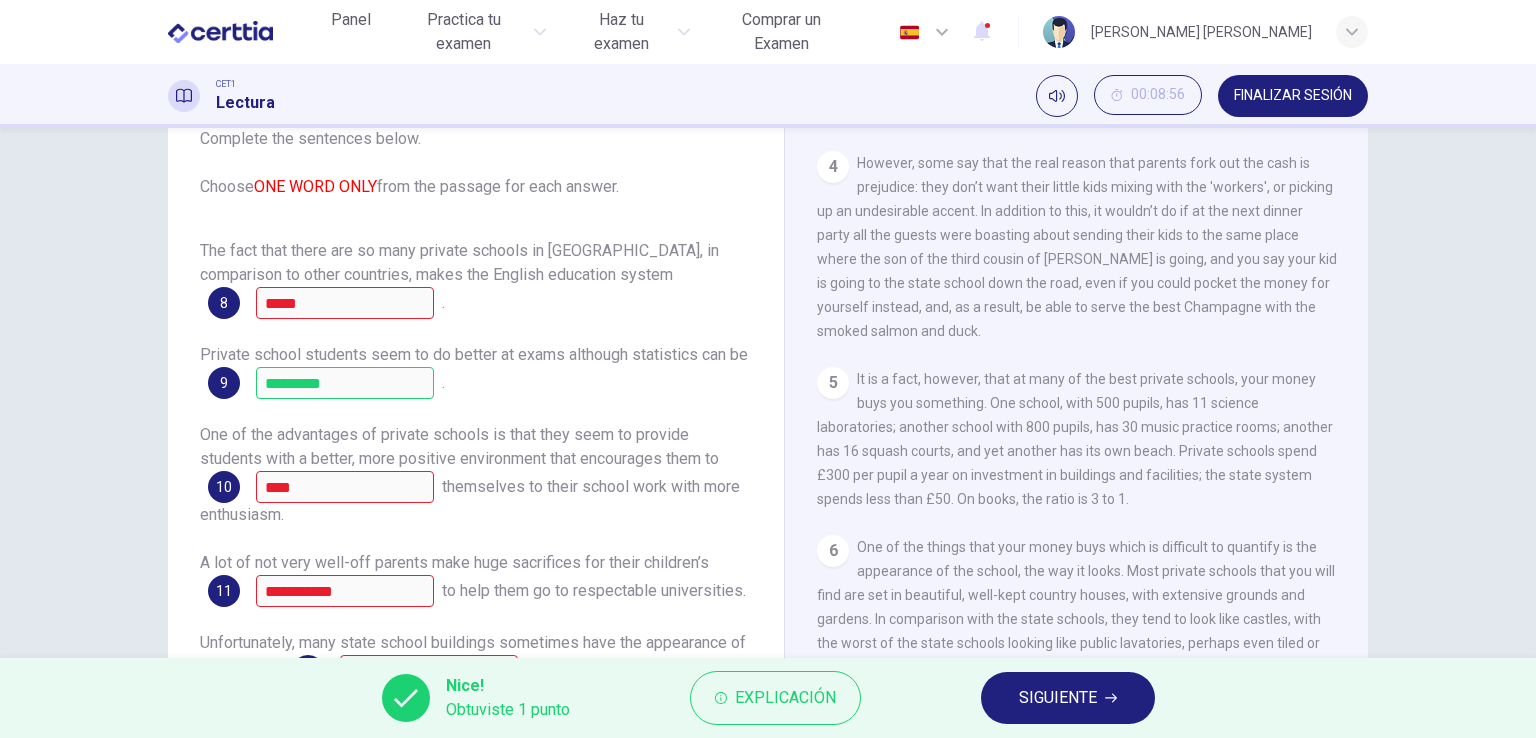 scroll, scrollTop: 1272, scrollLeft: 0, axis: vertical 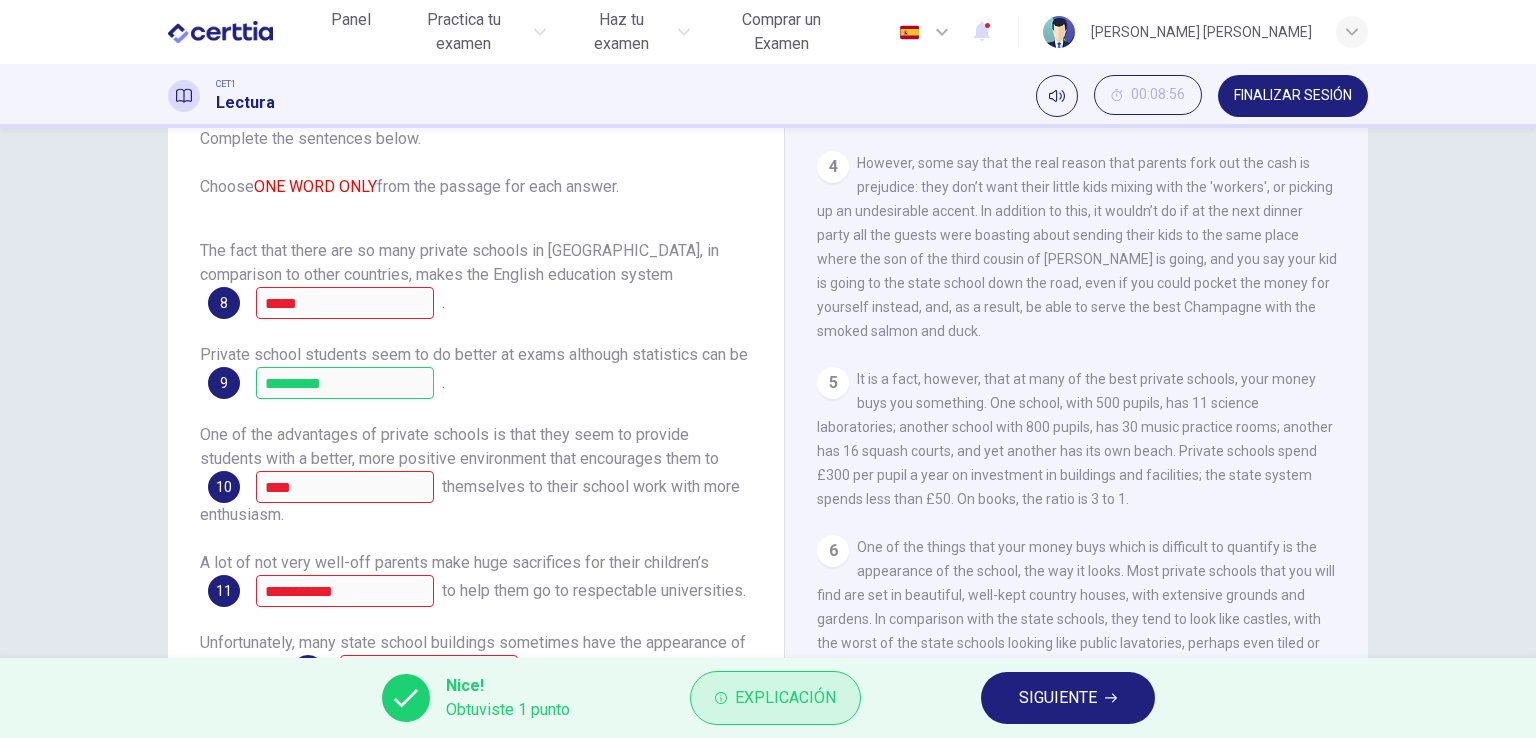 click on "Explicación" at bounding box center (785, 698) 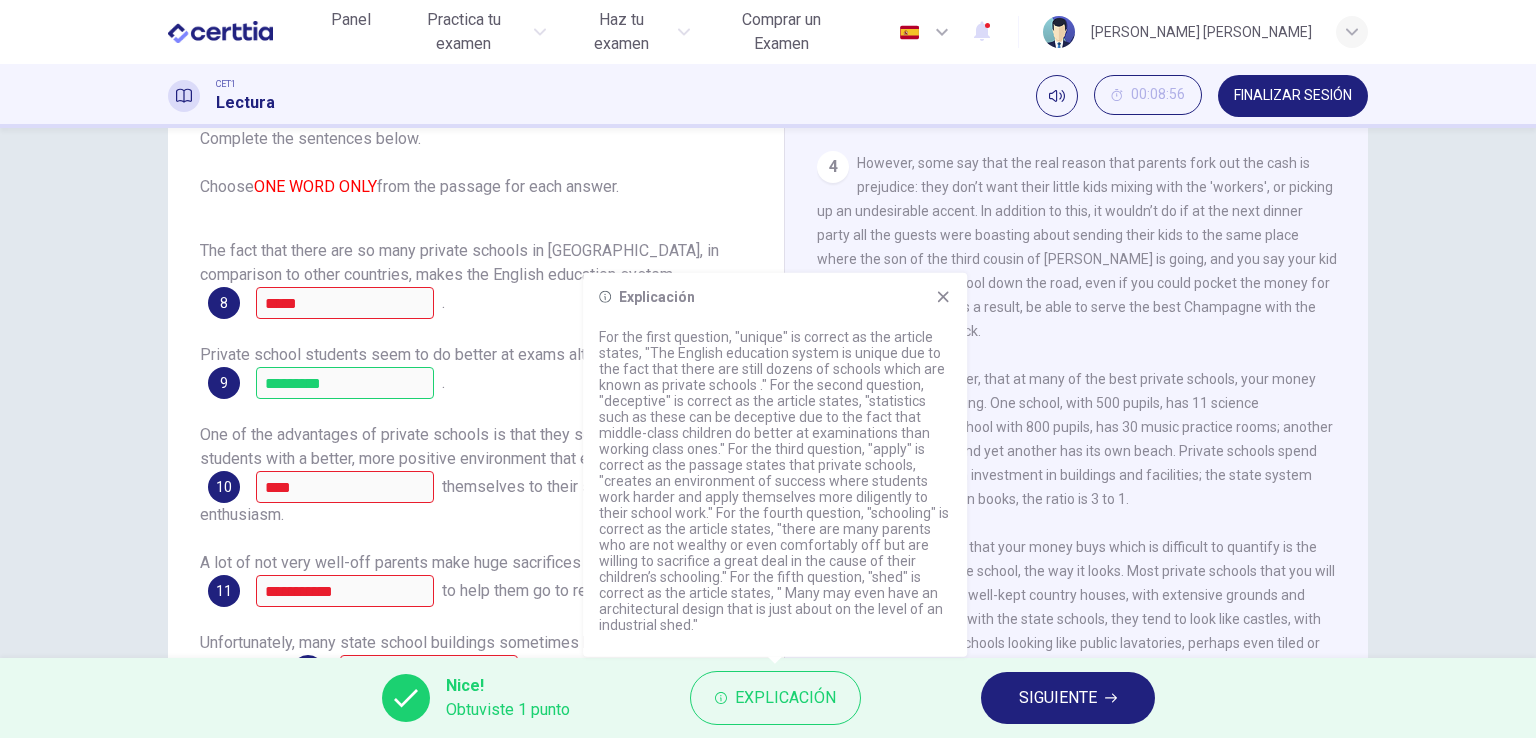 click on "SIGUIENTE" at bounding box center (1068, 698) 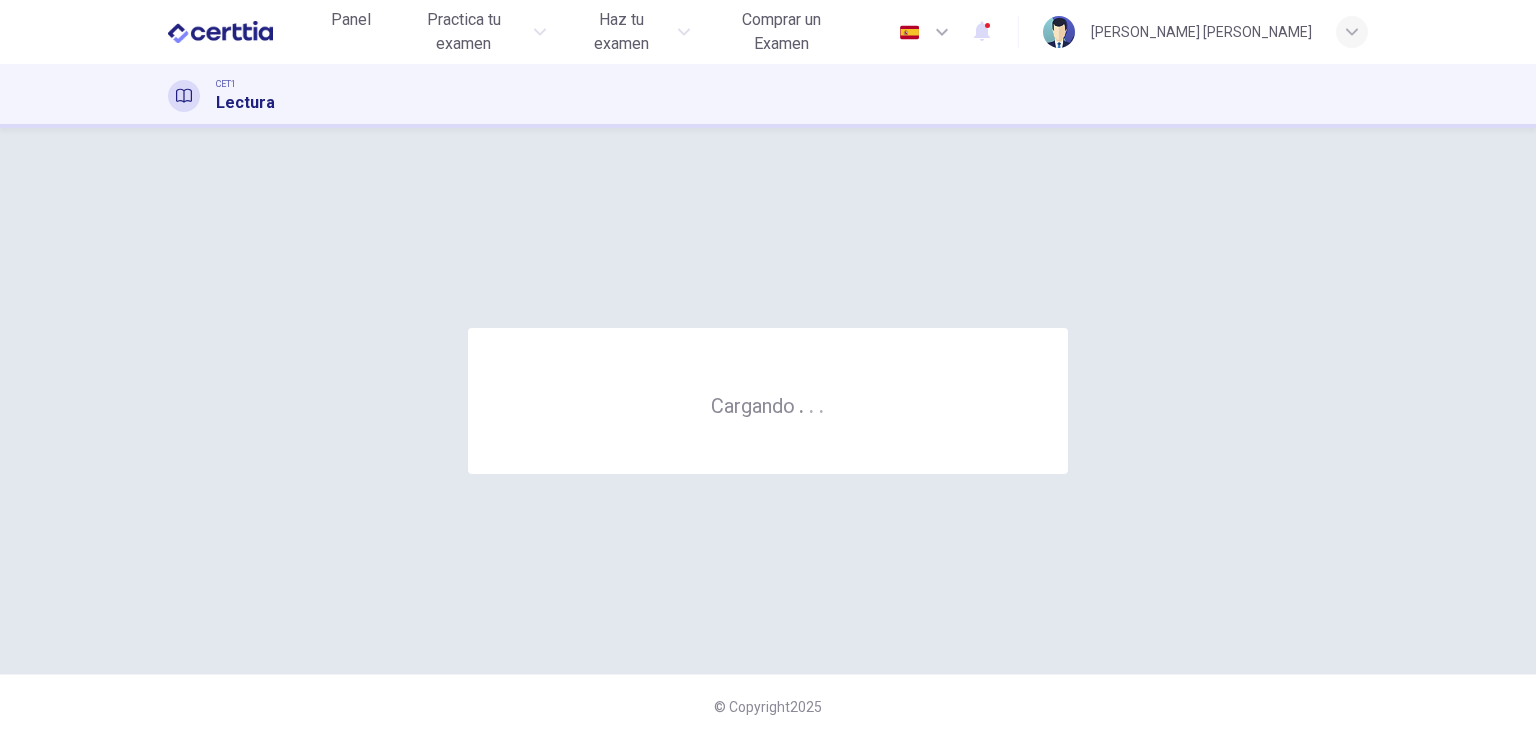 scroll, scrollTop: 0, scrollLeft: 0, axis: both 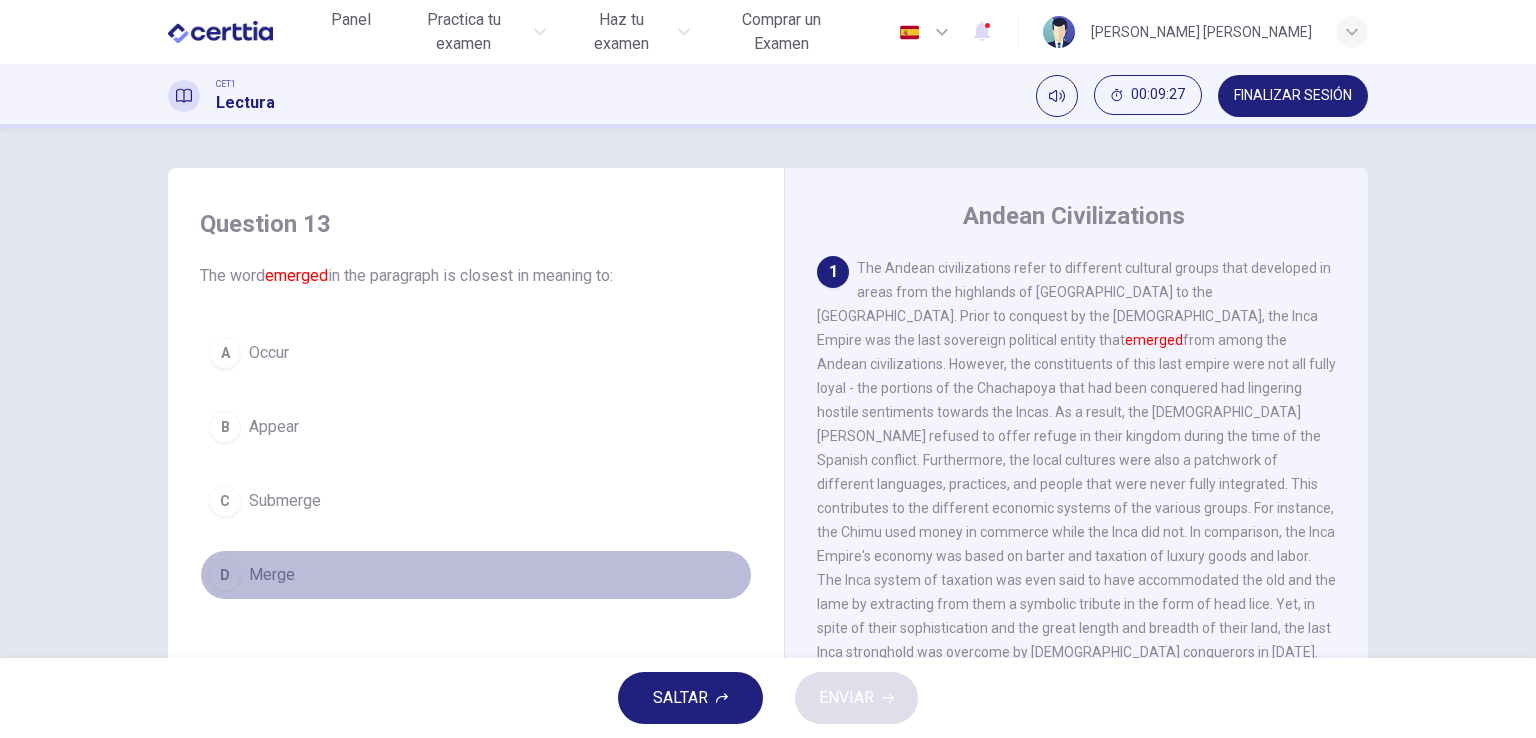 click on "Merge" at bounding box center (272, 575) 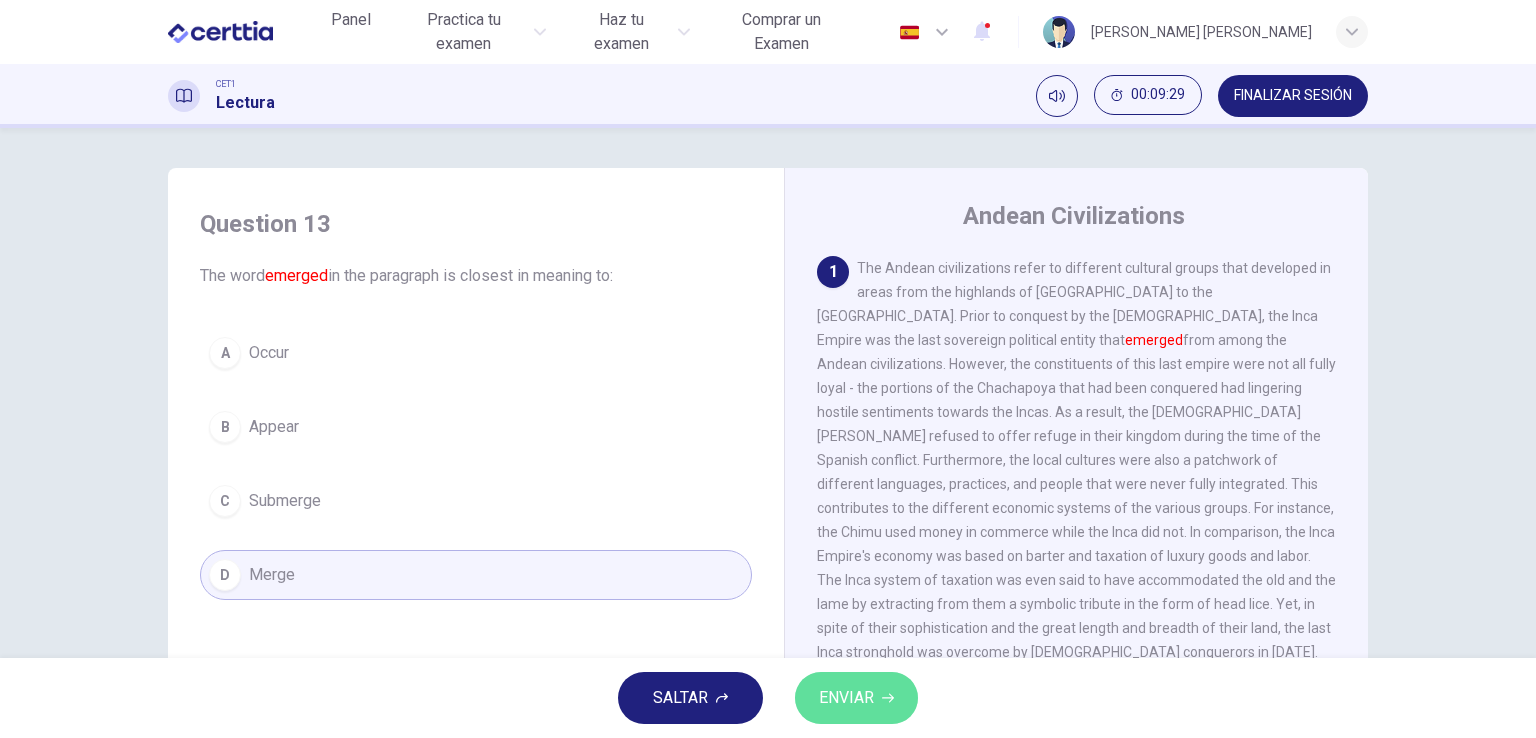 click on "ENVIAR" at bounding box center (846, 698) 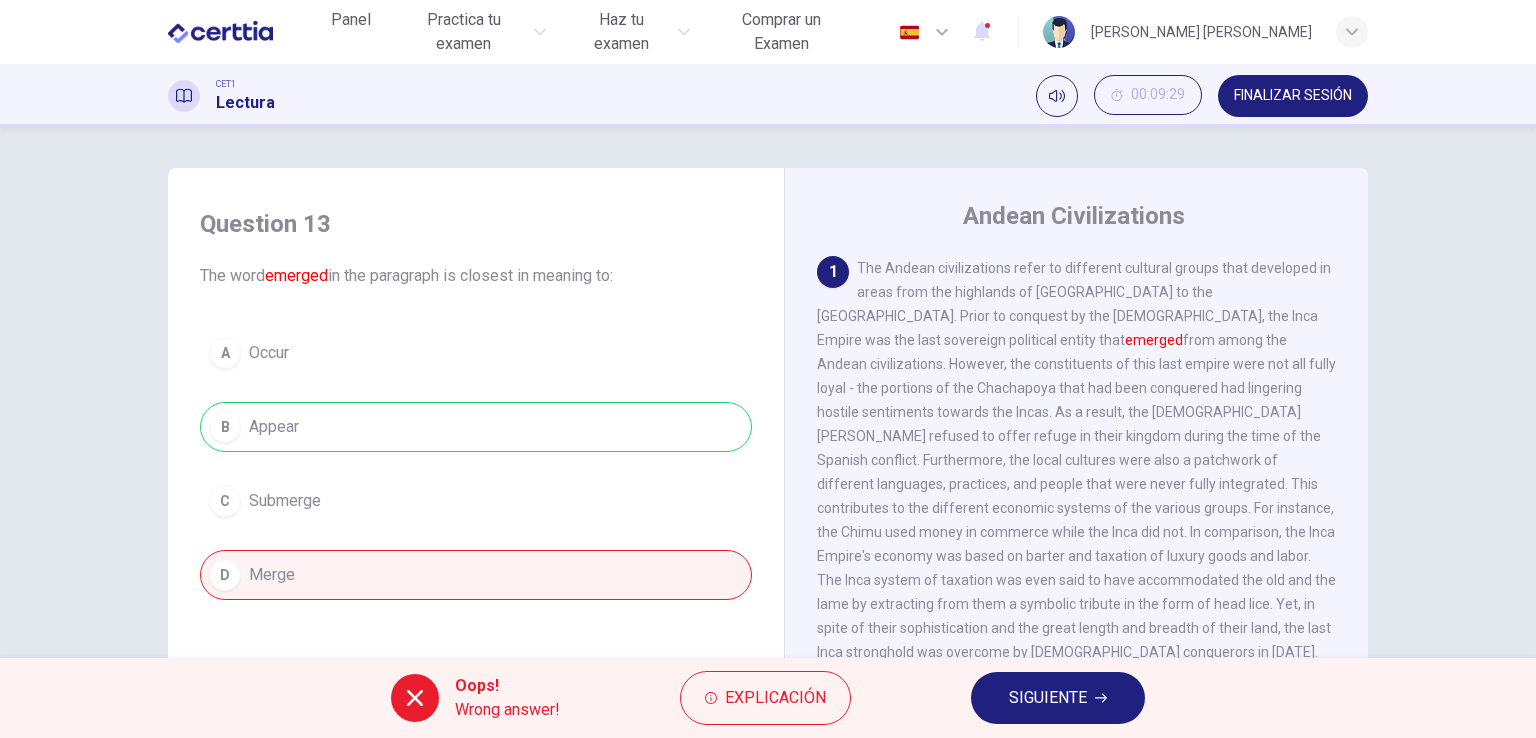 click on "Explicación" at bounding box center (765, 698) 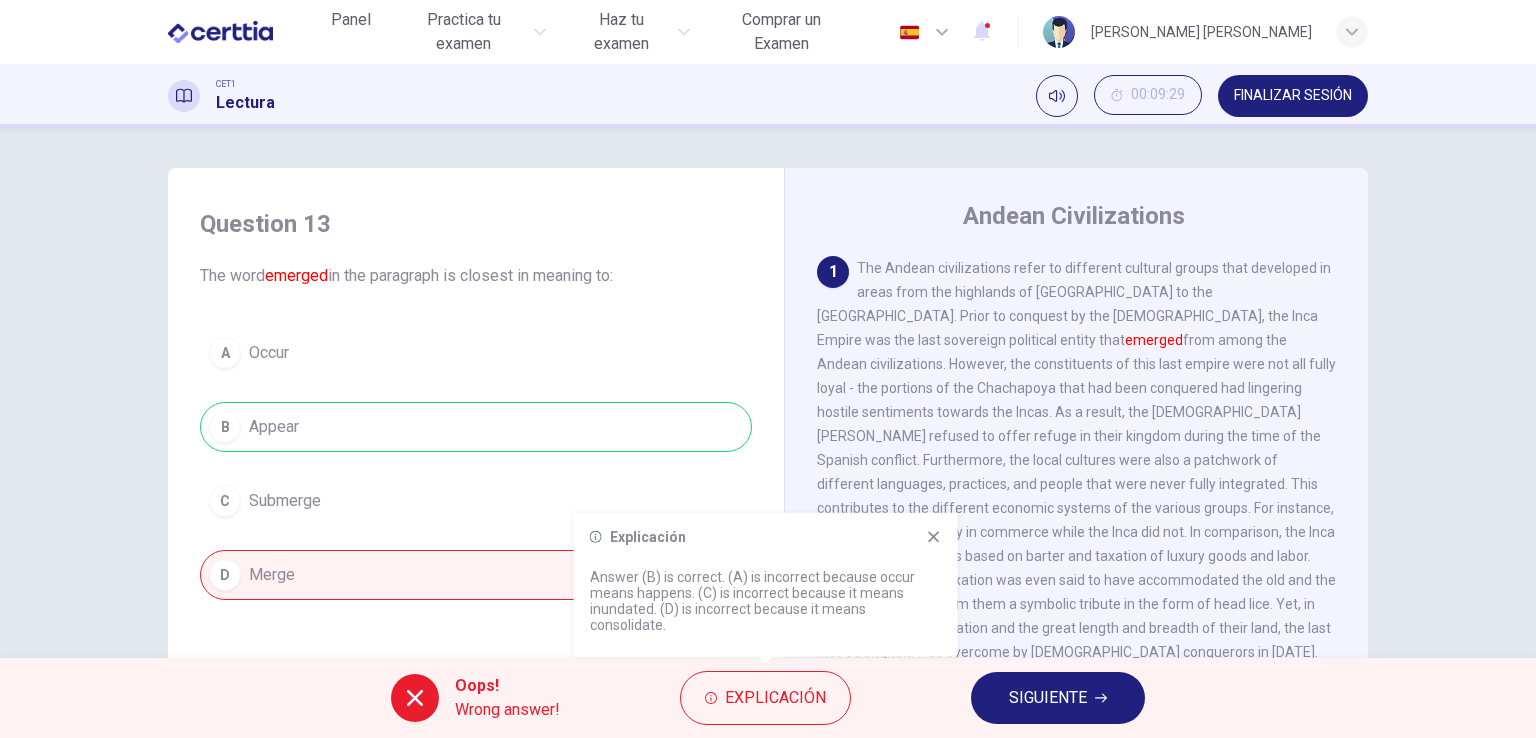 click on "SIGUIENTE" at bounding box center (1058, 698) 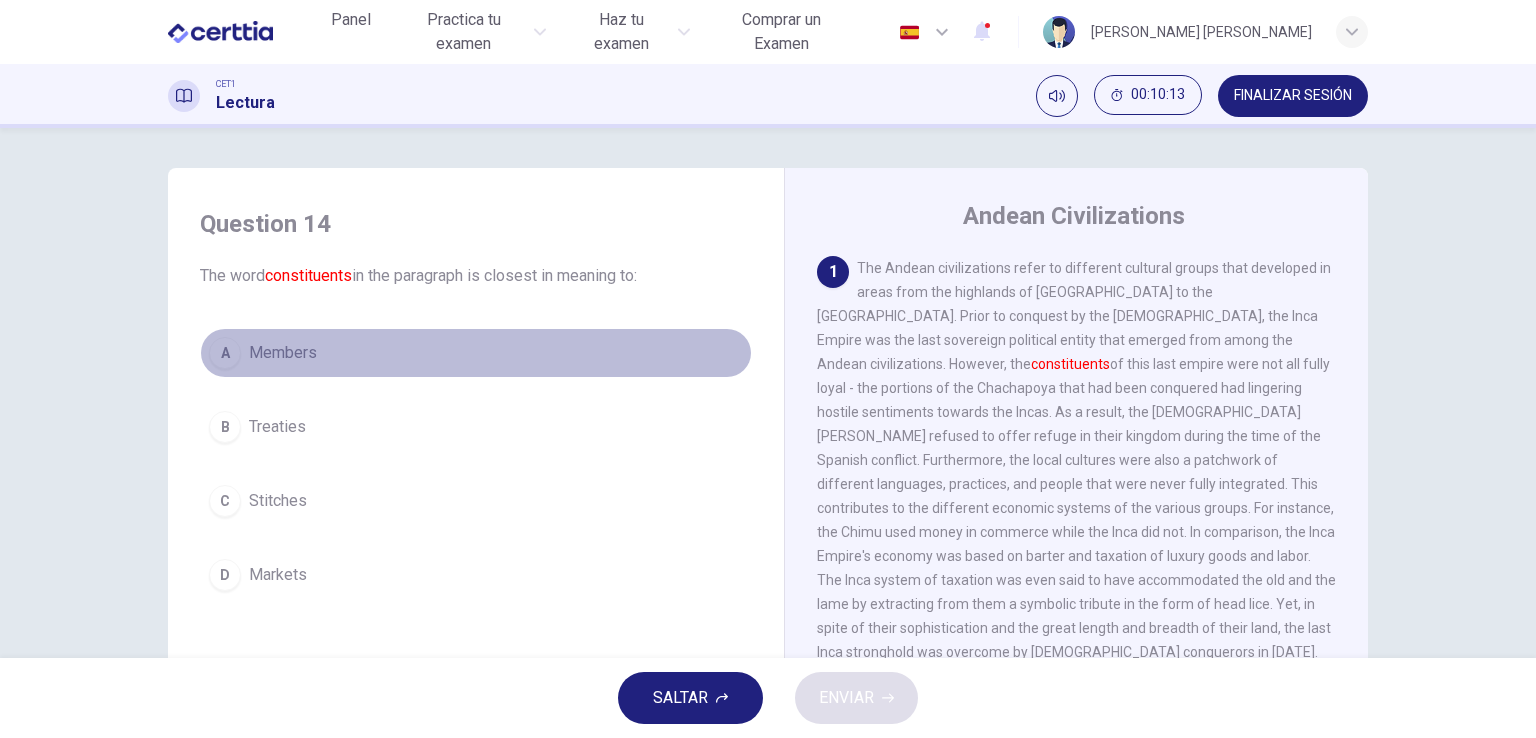 click on "Members" at bounding box center [283, 353] 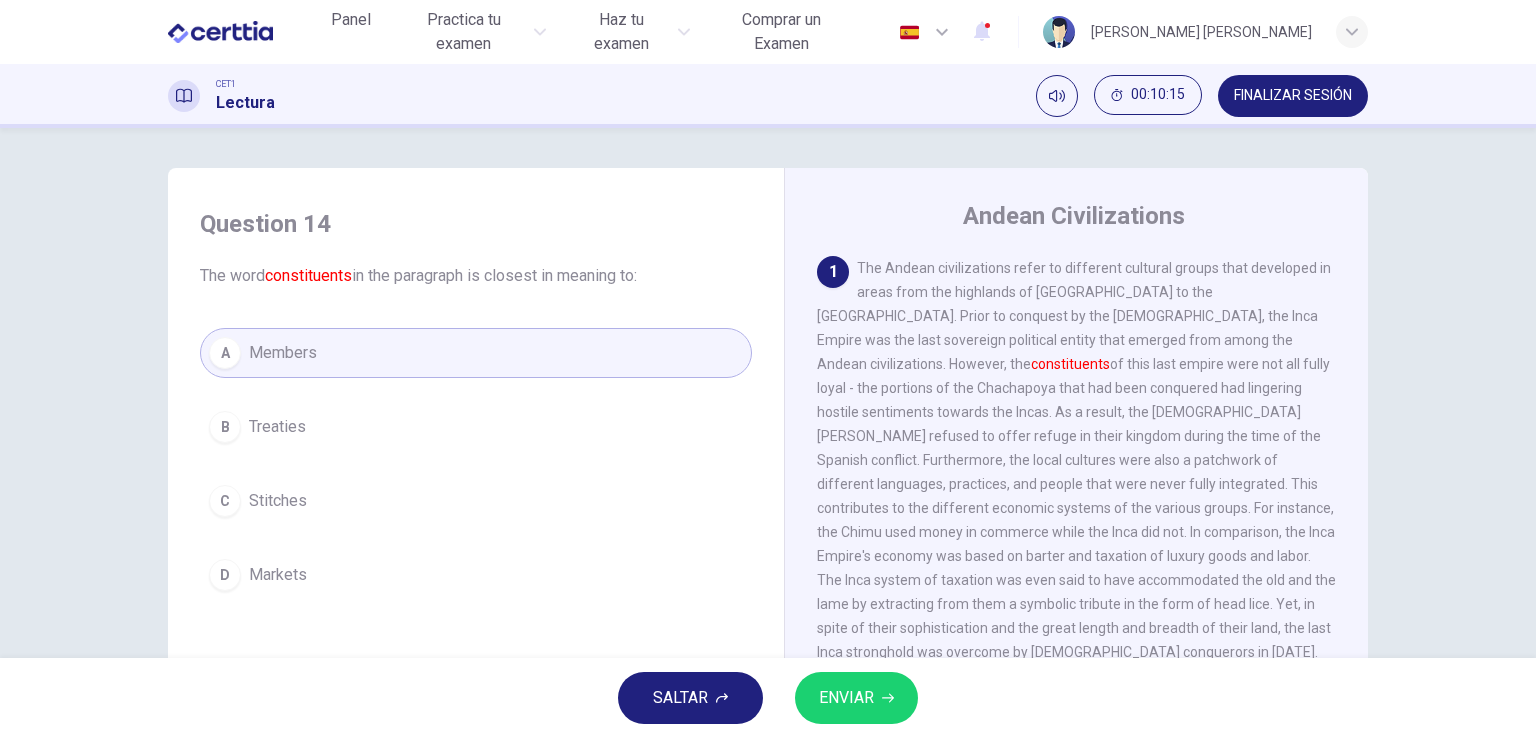 click on "ENVIAR" at bounding box center (846, 698) 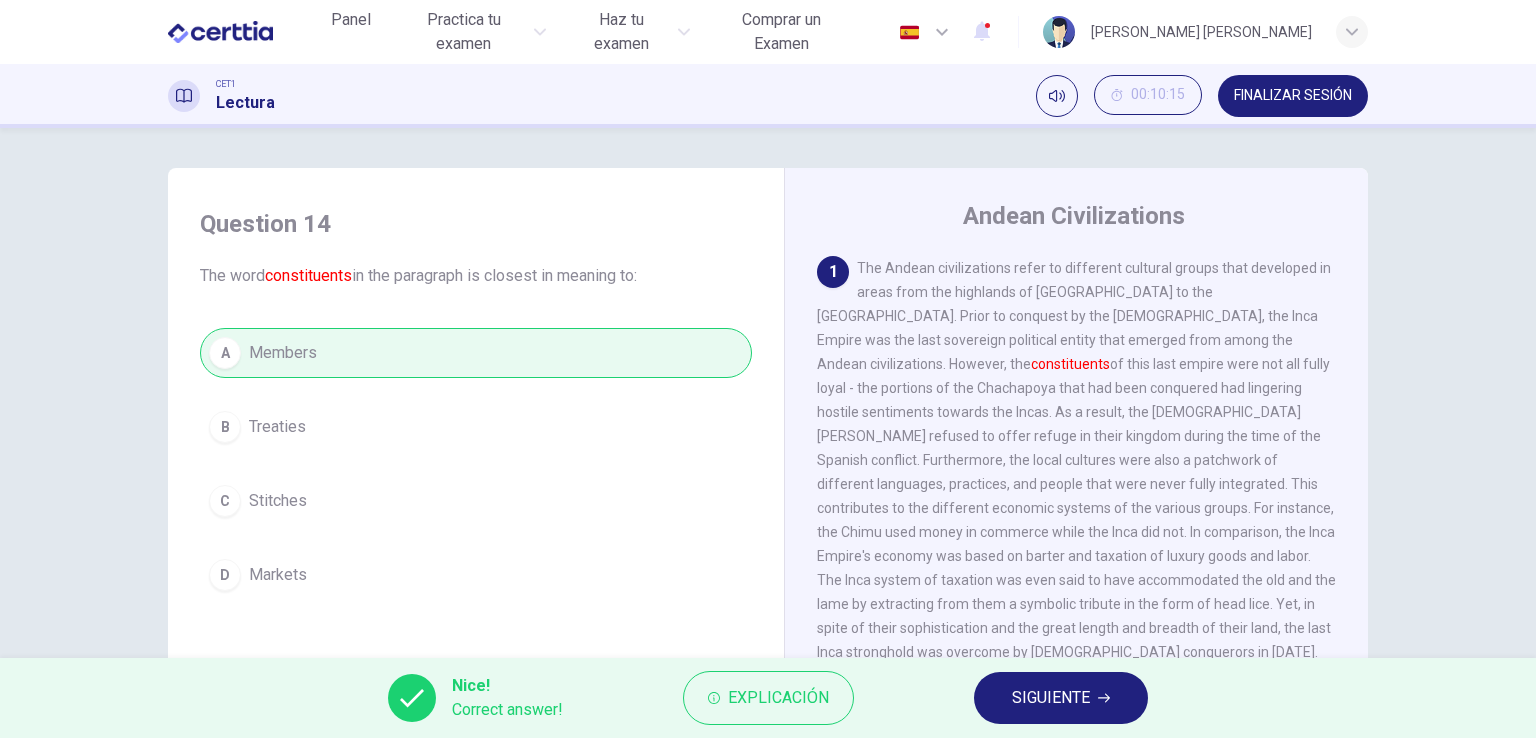 click on "SIGUIENTE" at bounding box center [1051, 698] 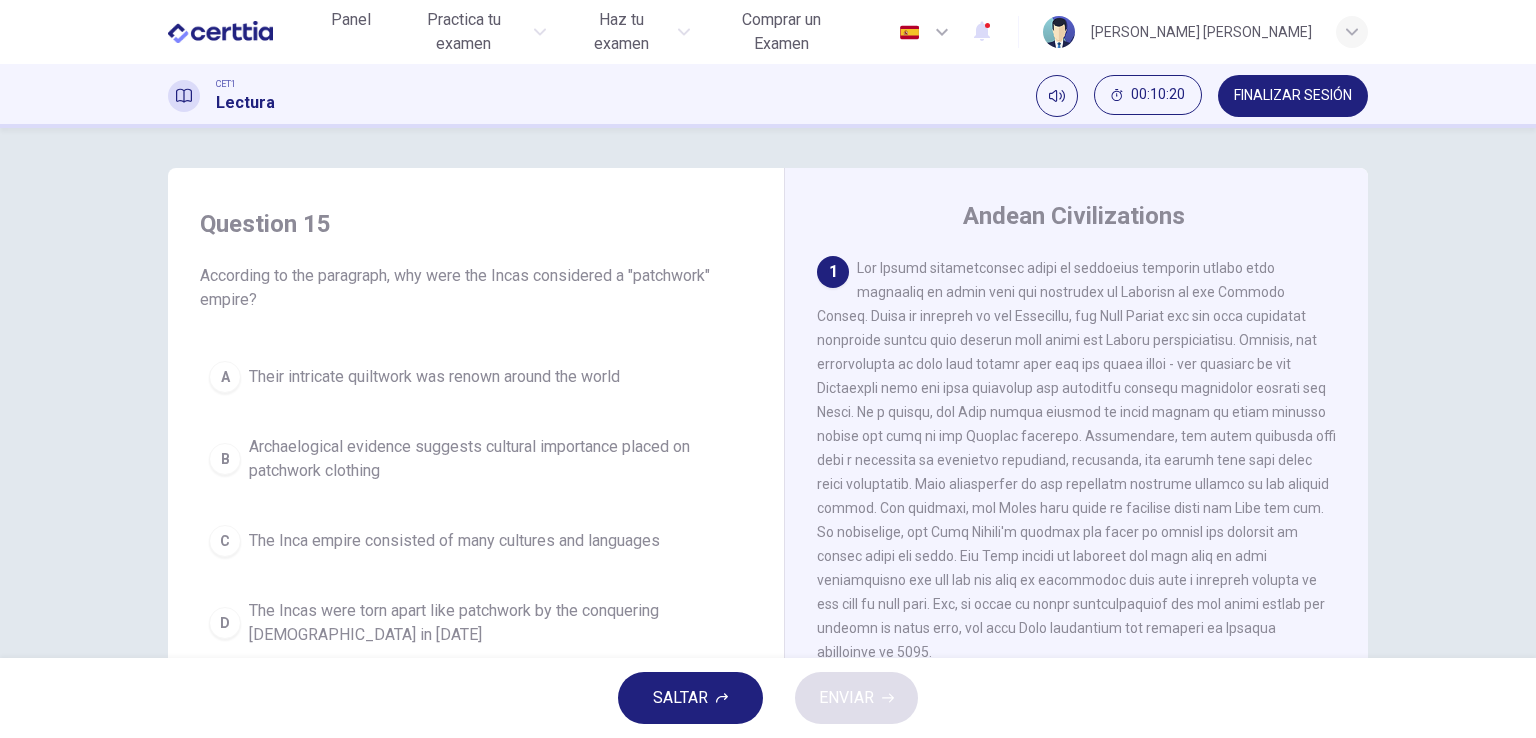 scroll, scrollTop: 8, scrollLeft: 0, axis: vertical 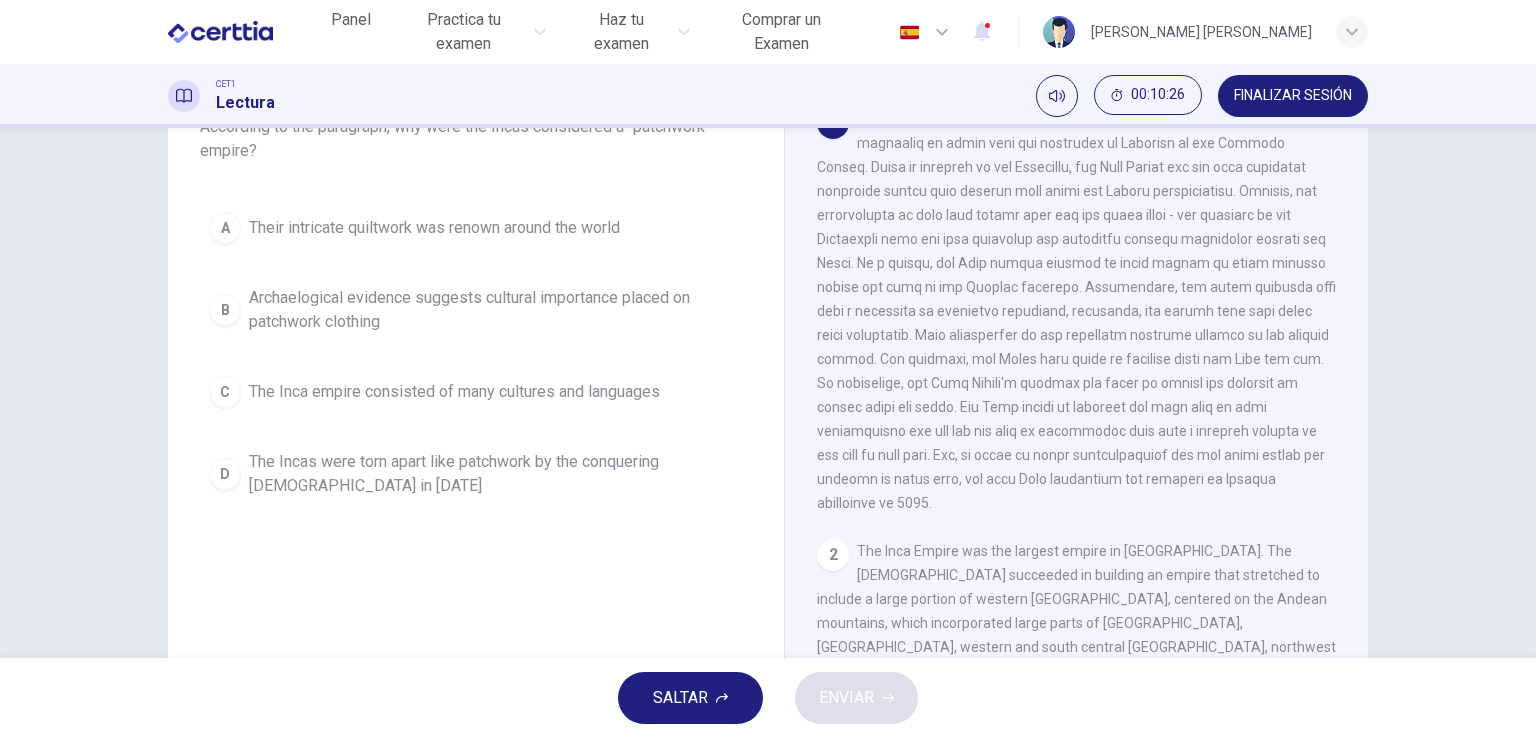 drag, startPoint x: 1512, startPoint y: 454, endPoint x: 1474, endPoint y: 374, distance: 88.56636 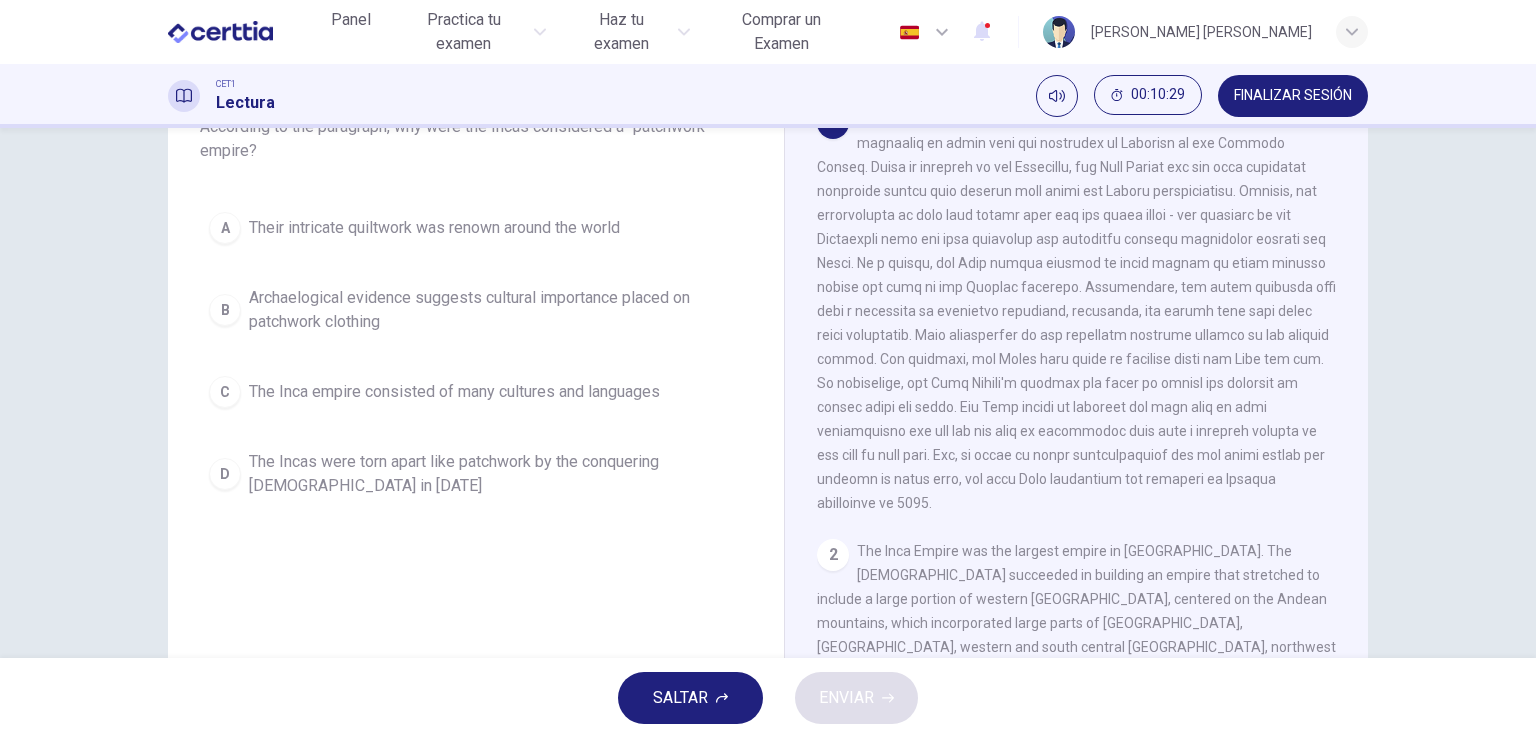 scroll, scrollTop: 80, scrollLeft: 0, axis: vertical 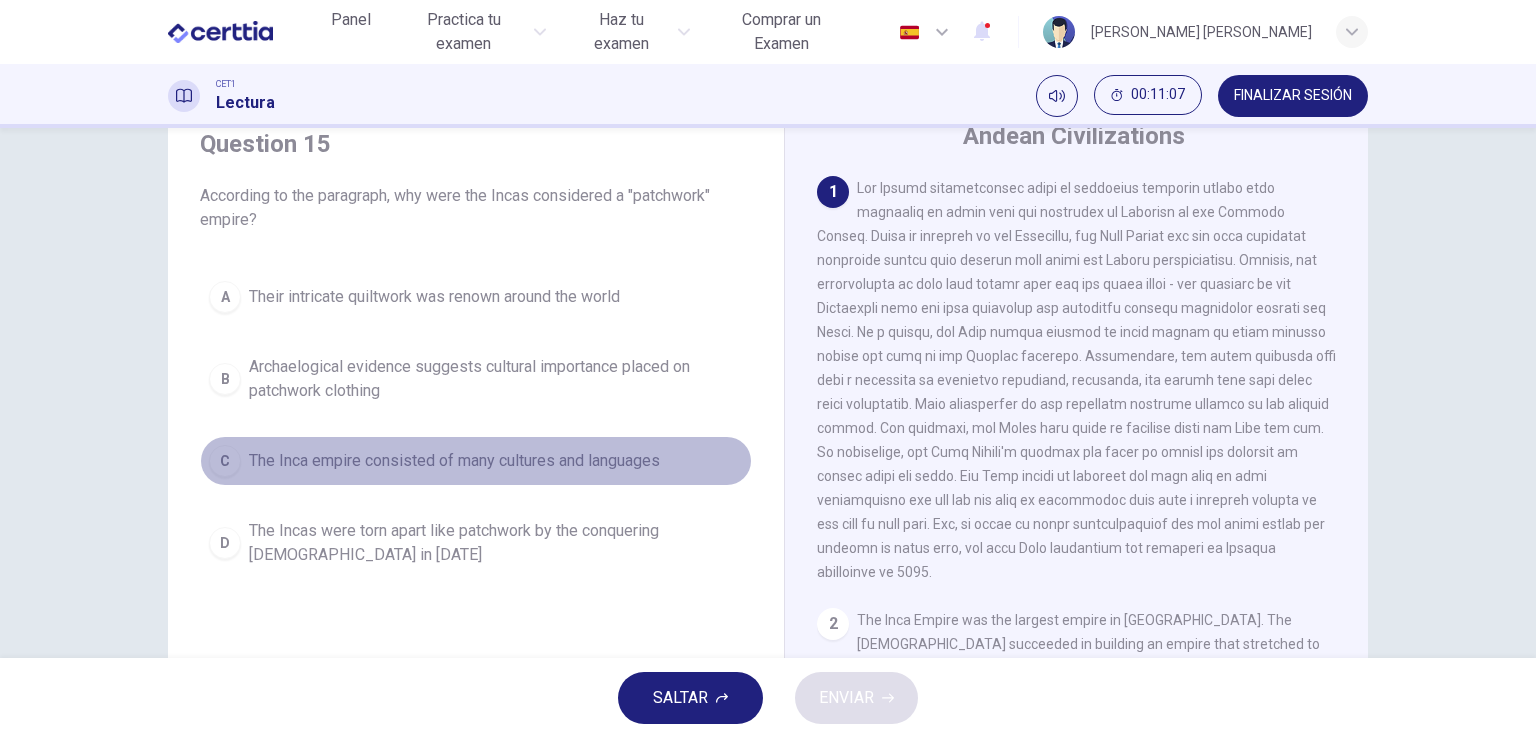 click on "The Inca empire consisted of many cultures and languages" at bounding box center [454, 461] 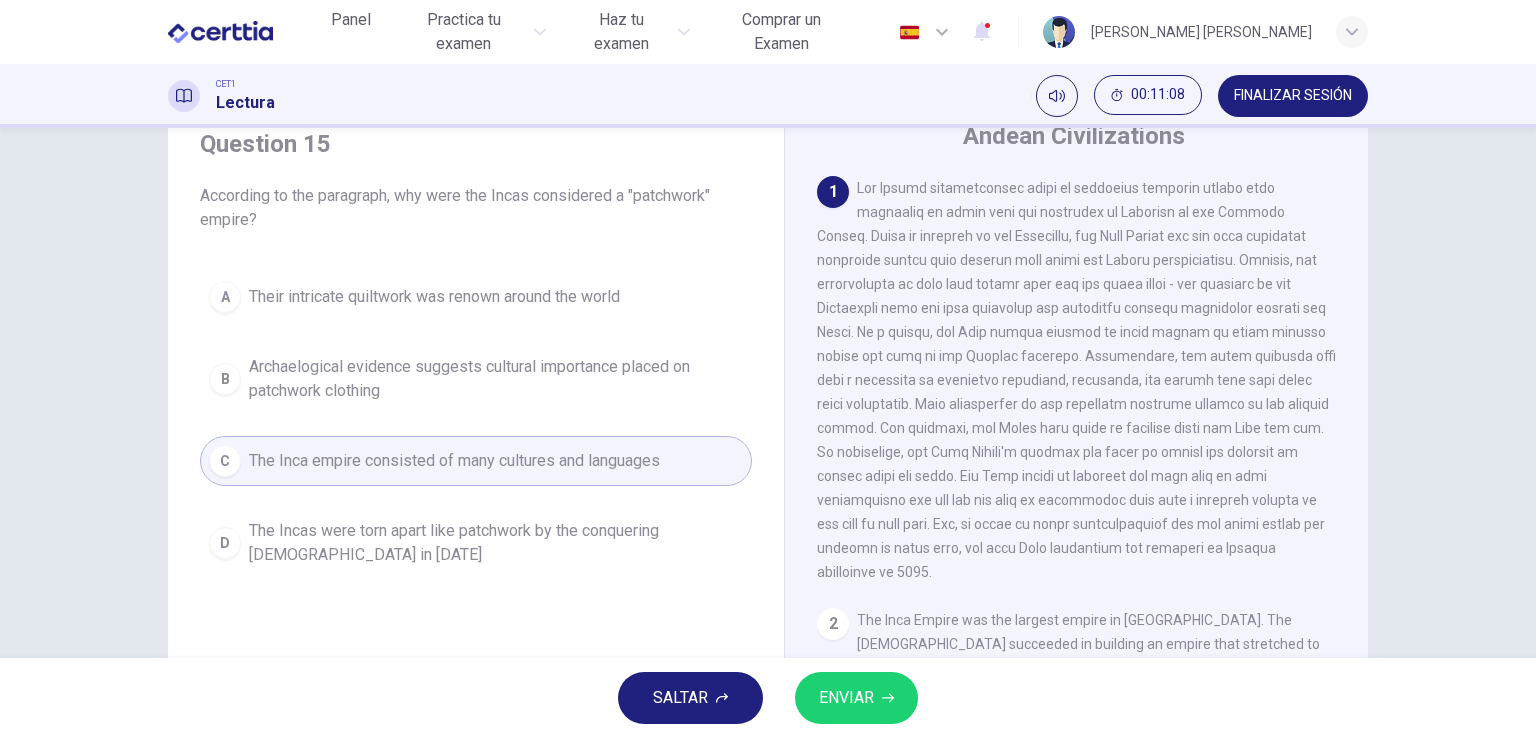 click 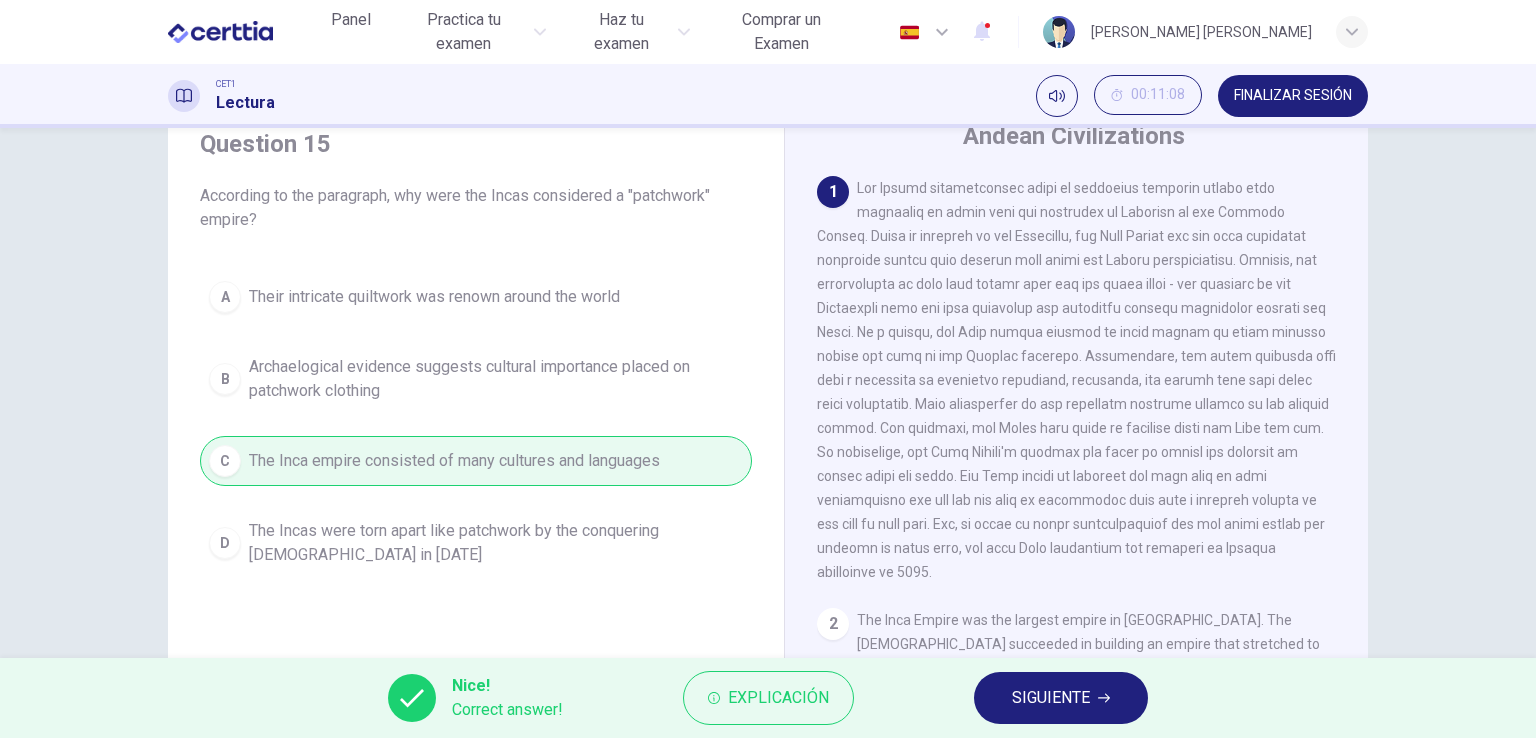 click on "SIGUIENTE" at bounding box center (1051, 698) 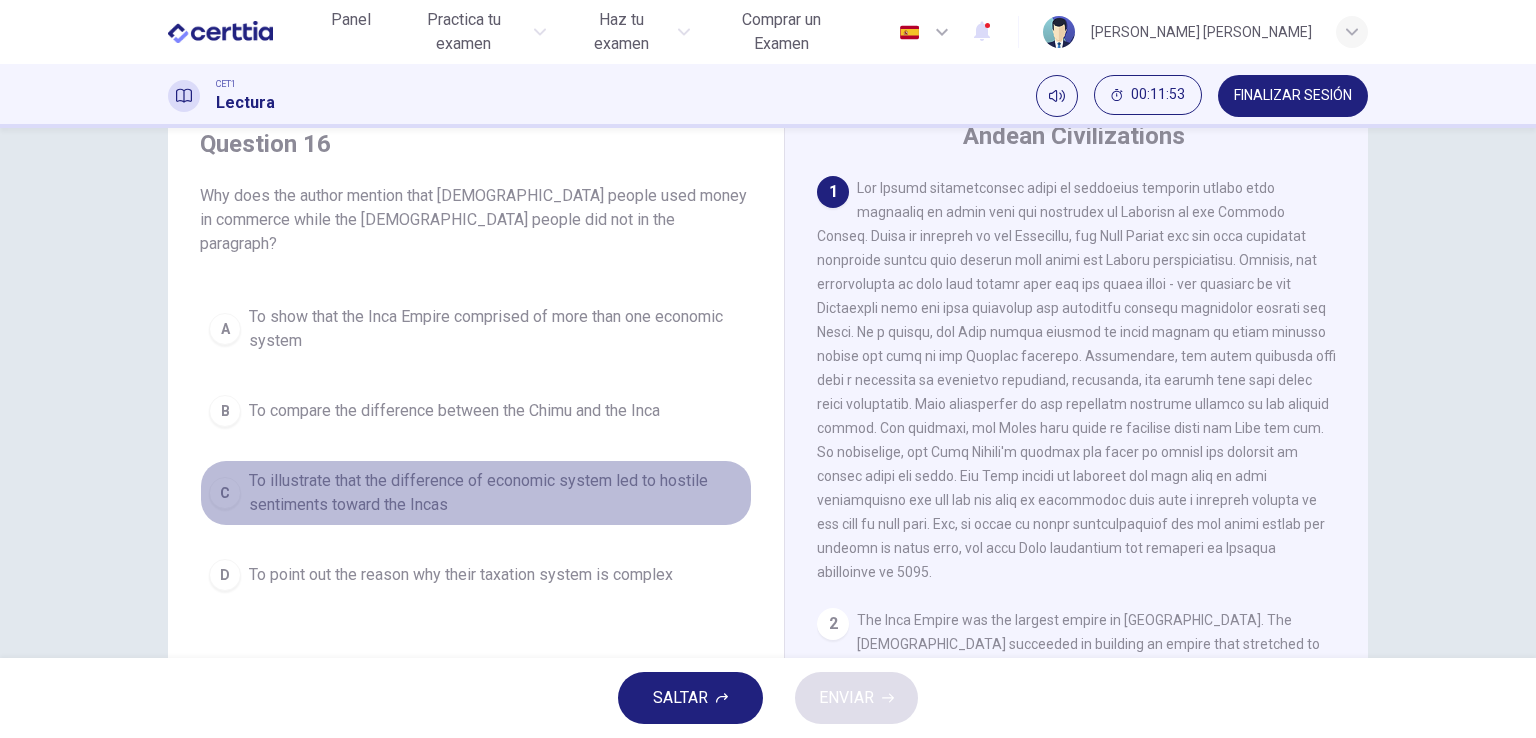 click on "To illustrate that the difference of economic system led to hostile sentiments toward the Incas" at bounding box center [496, 493] 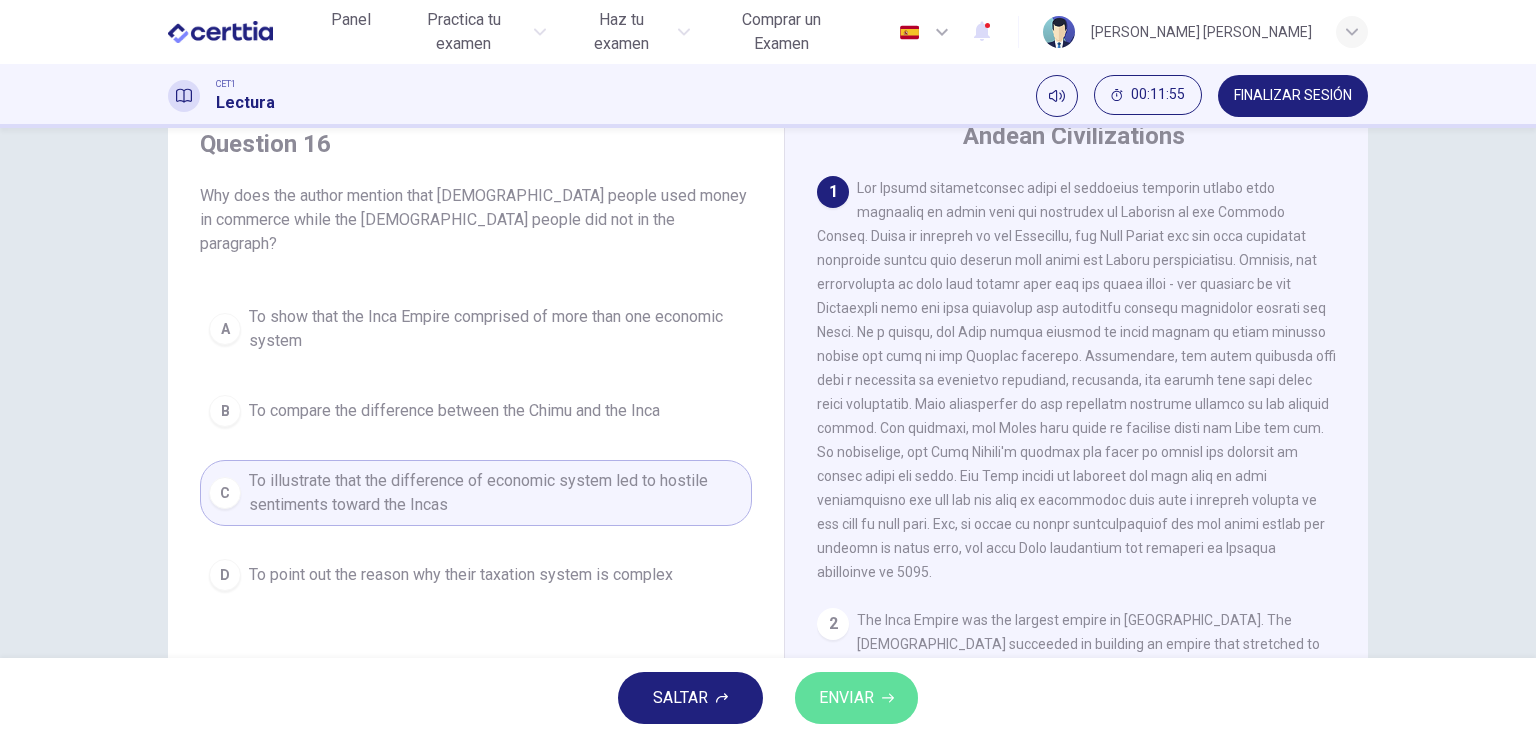 click on "ENVIAR" at bounding box center [846, 698] 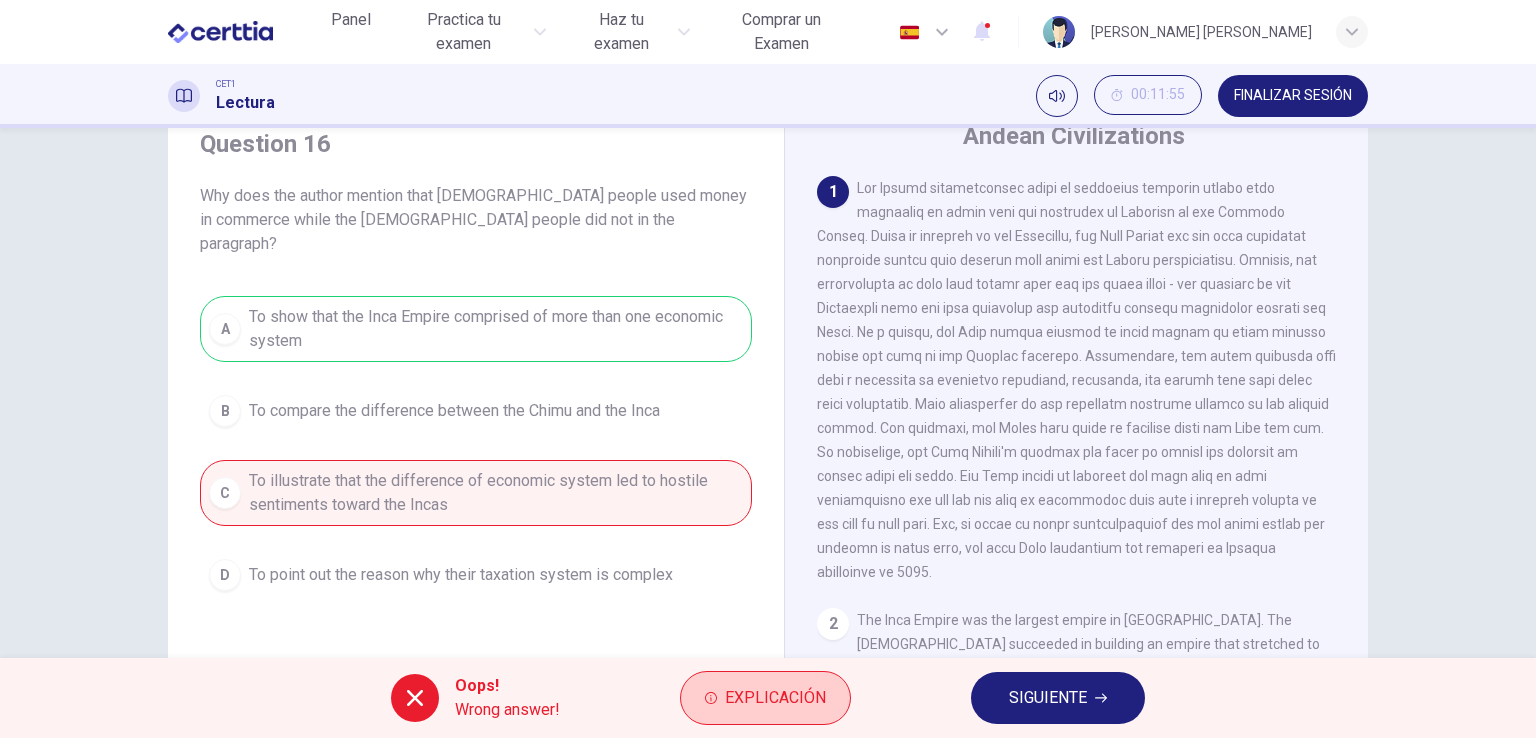 click on "Explicación" at bounding box center (775, 698) 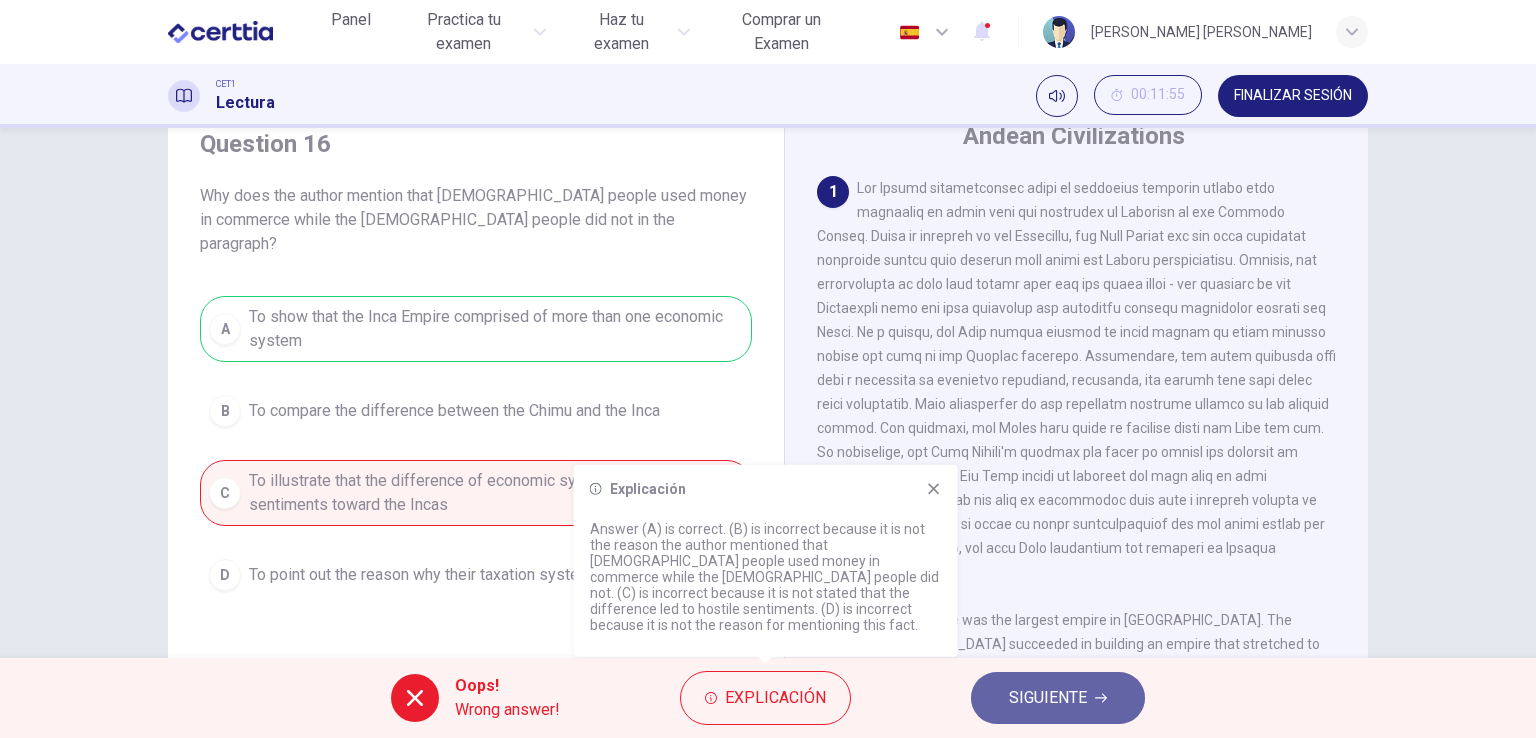 click on "SIGUIENTE" at bounding box center [1048, 698] 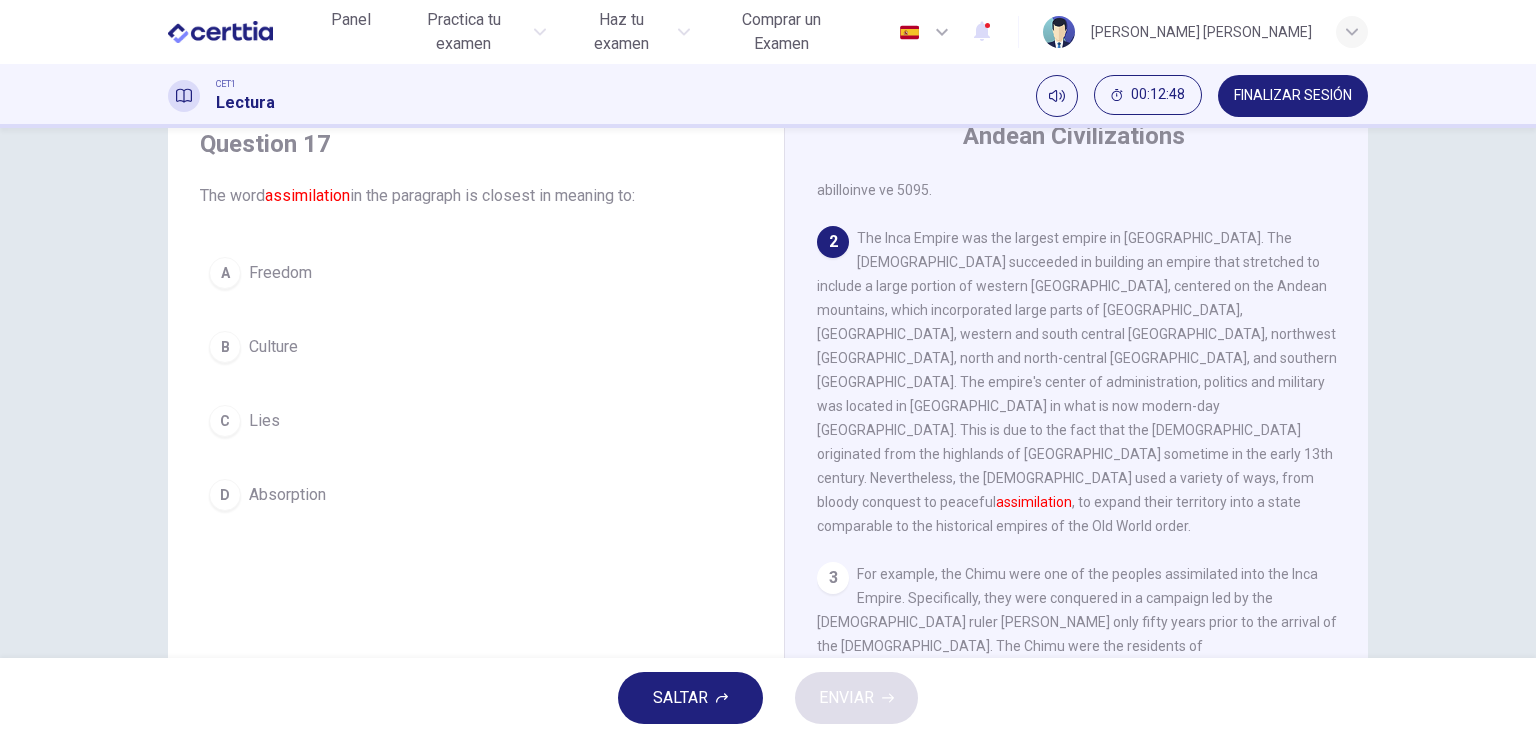 drag, startPoint x: 1356, startPoint y: 349, endPoint x: 1405, endPoint y: 492, distance: 151.16217 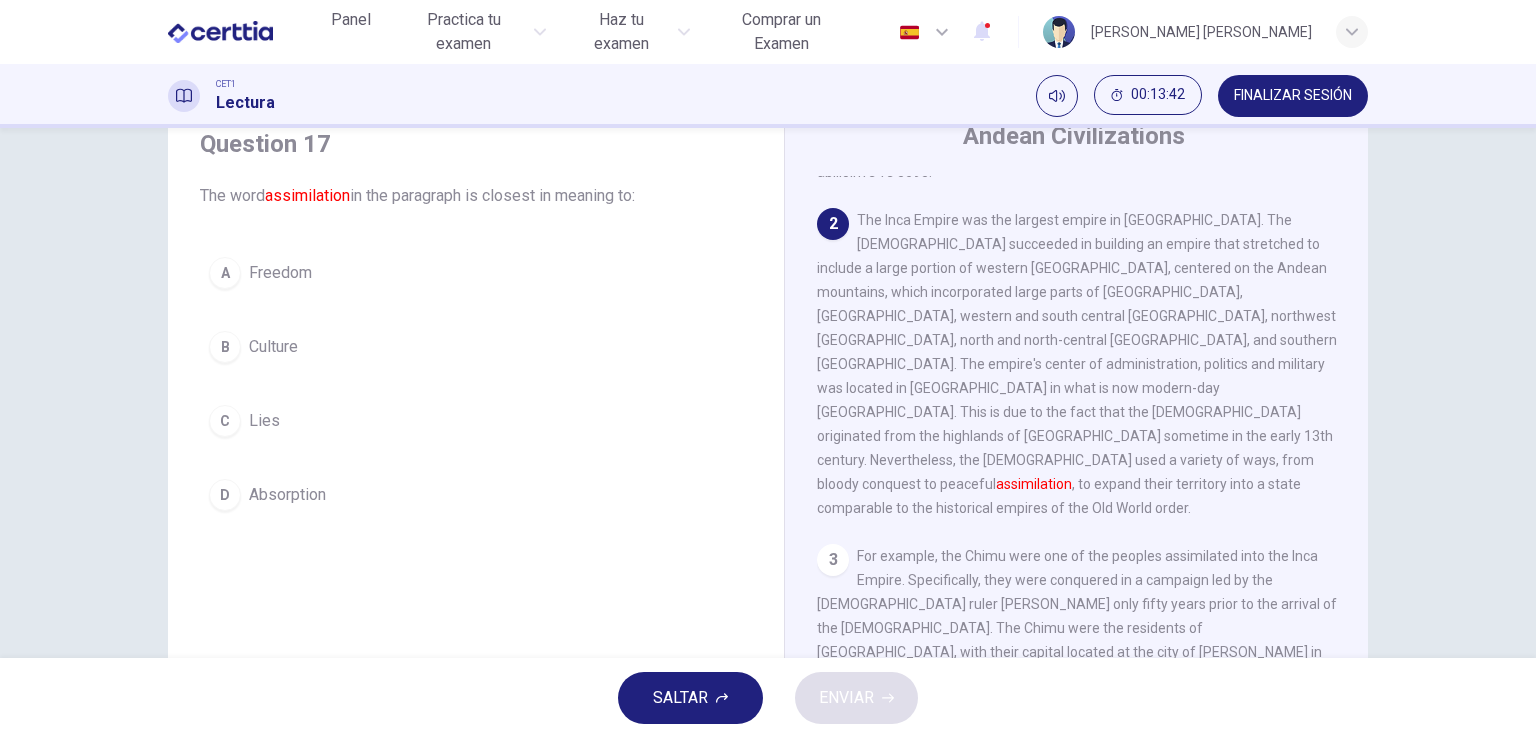 click on "Lies" at bounding box center (264, 421) 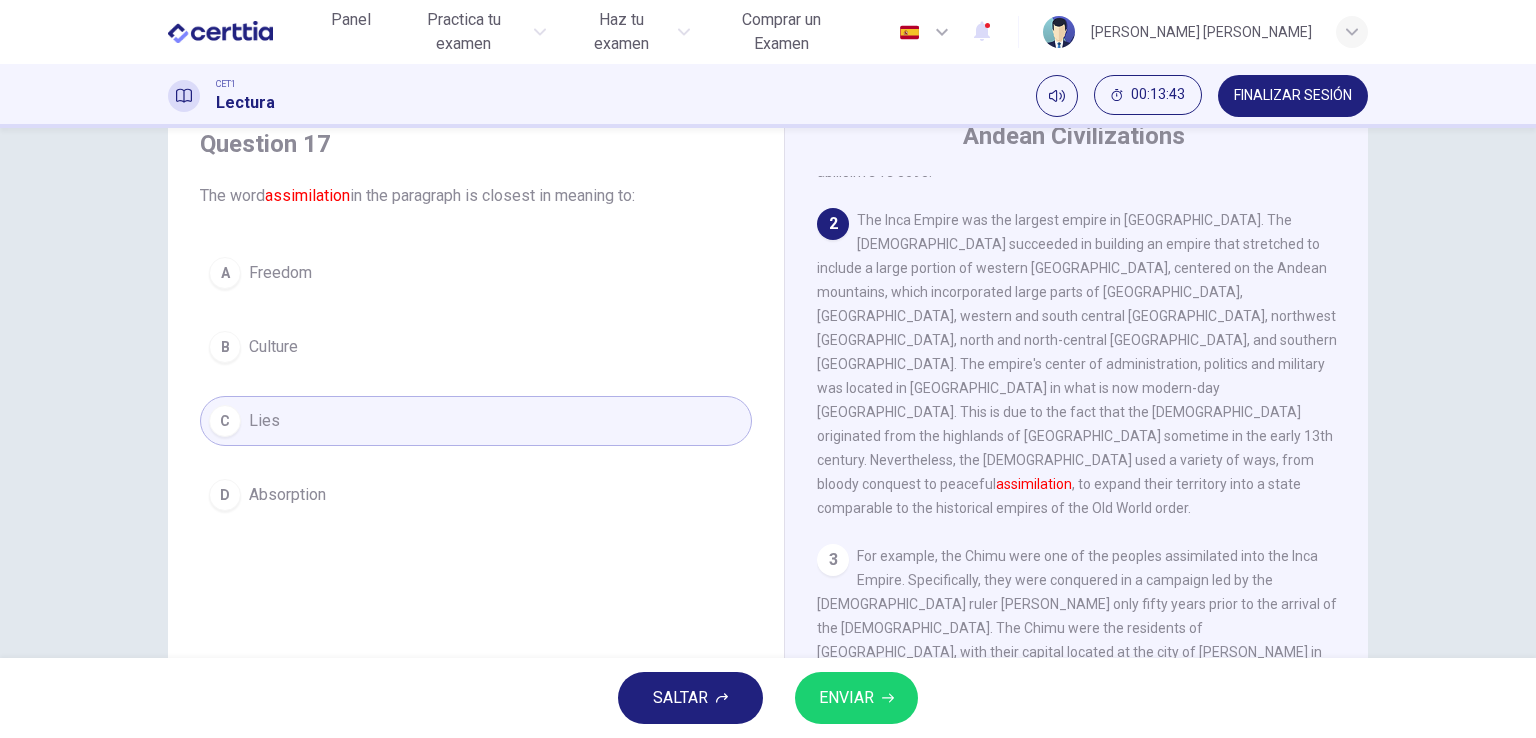 click on "ENVIAR" at bounding box center (846, 698) 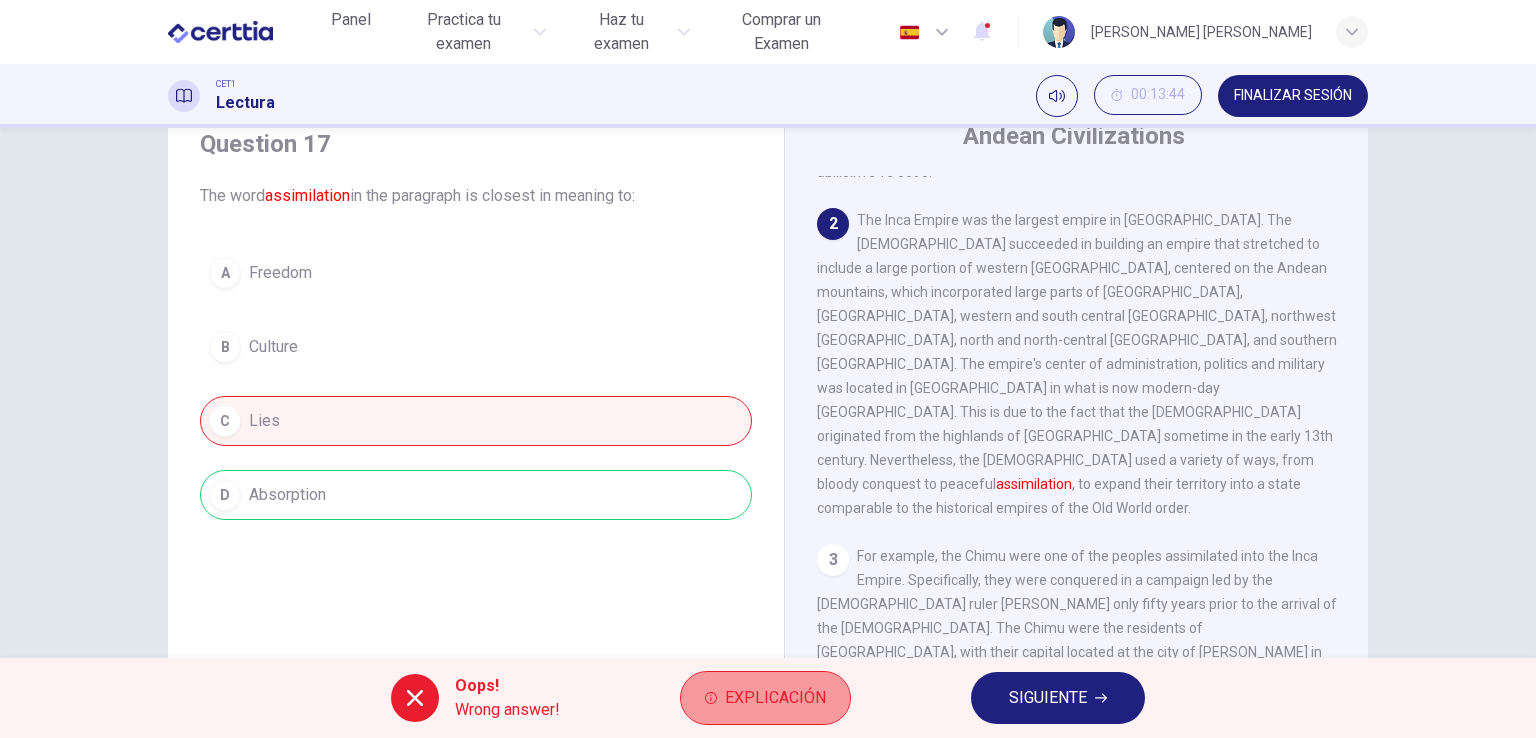 click on "Explicación" at bounding box center [775, 698] 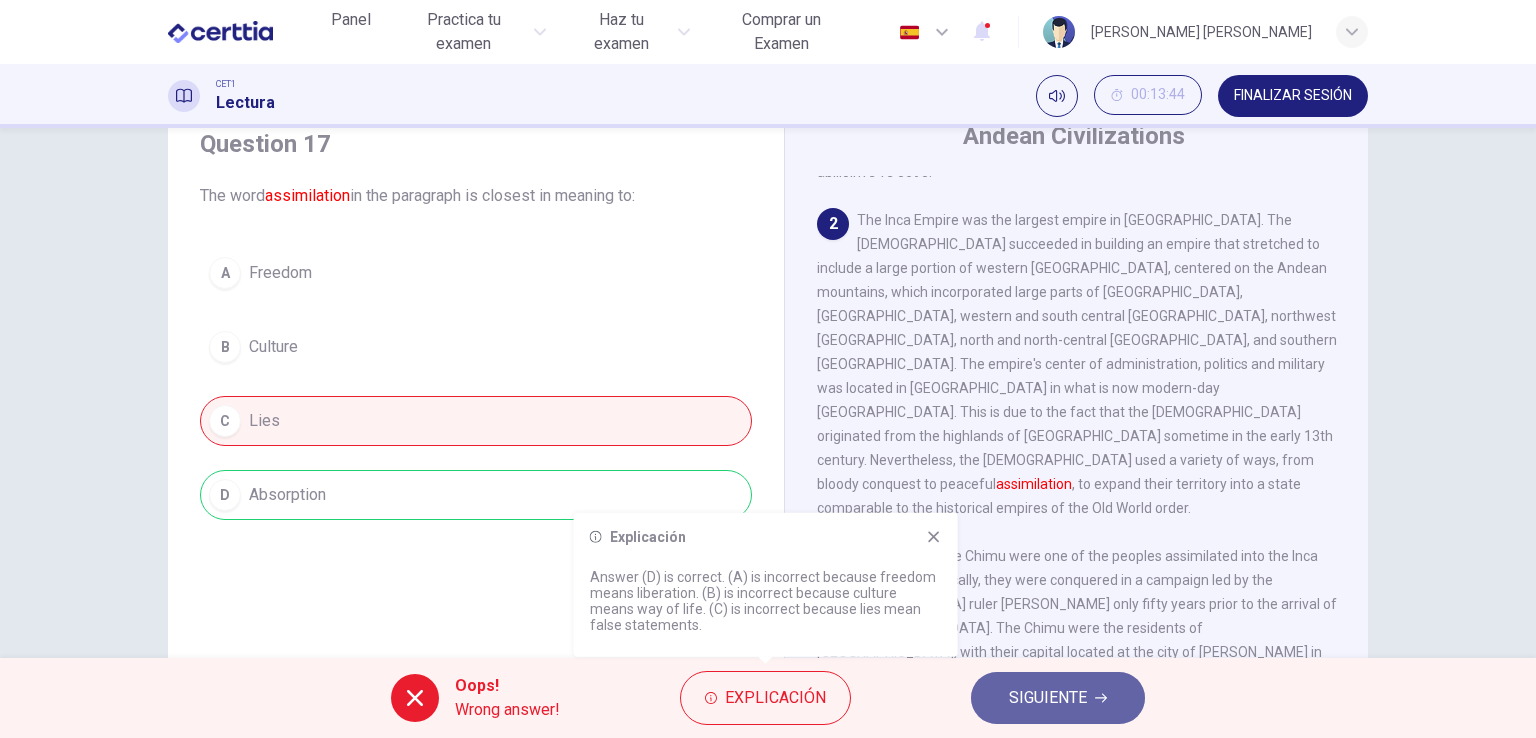 click on "SIGUIENTE" at bounding box center (1048, 698) 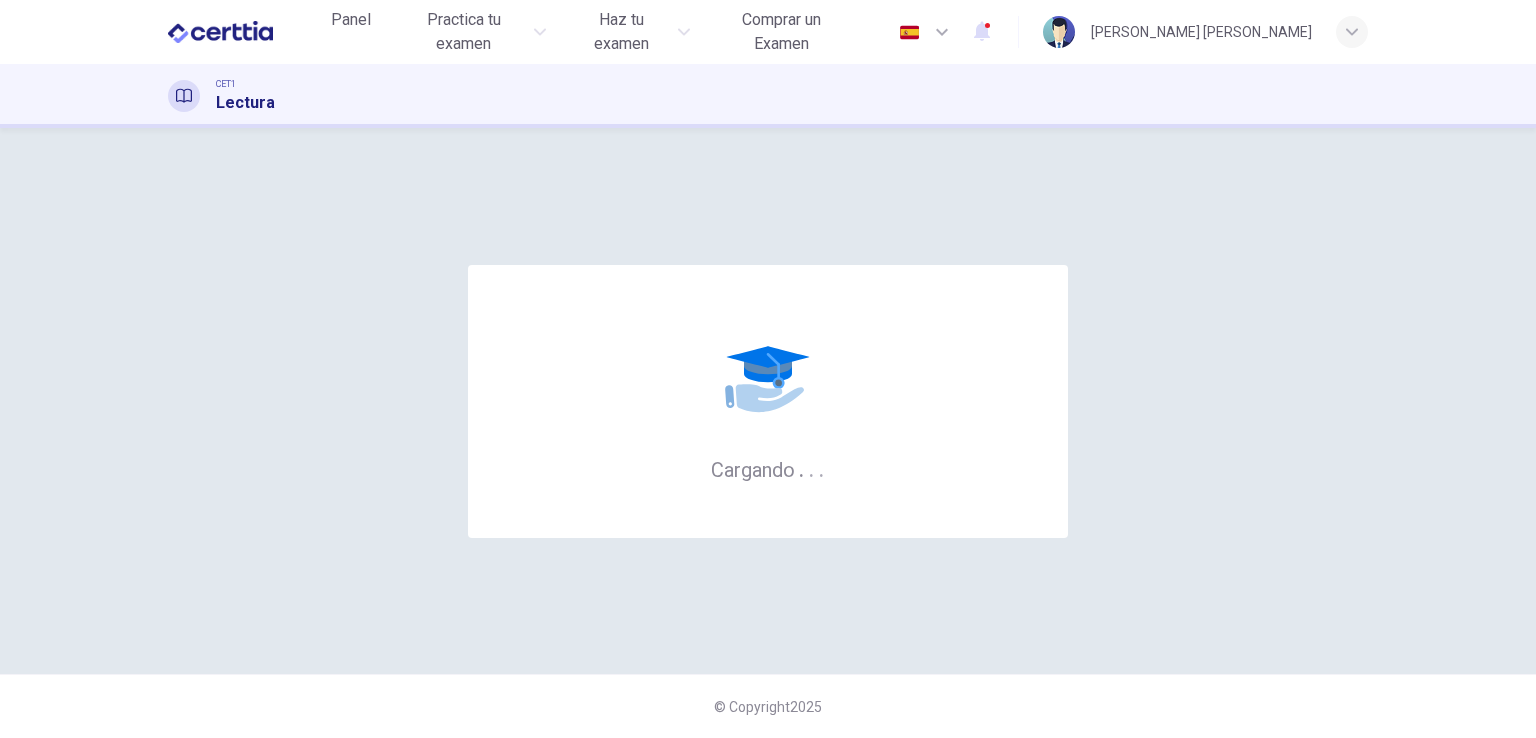 scroll, scrollTop: 0, scrollLeft: 0, axis: both 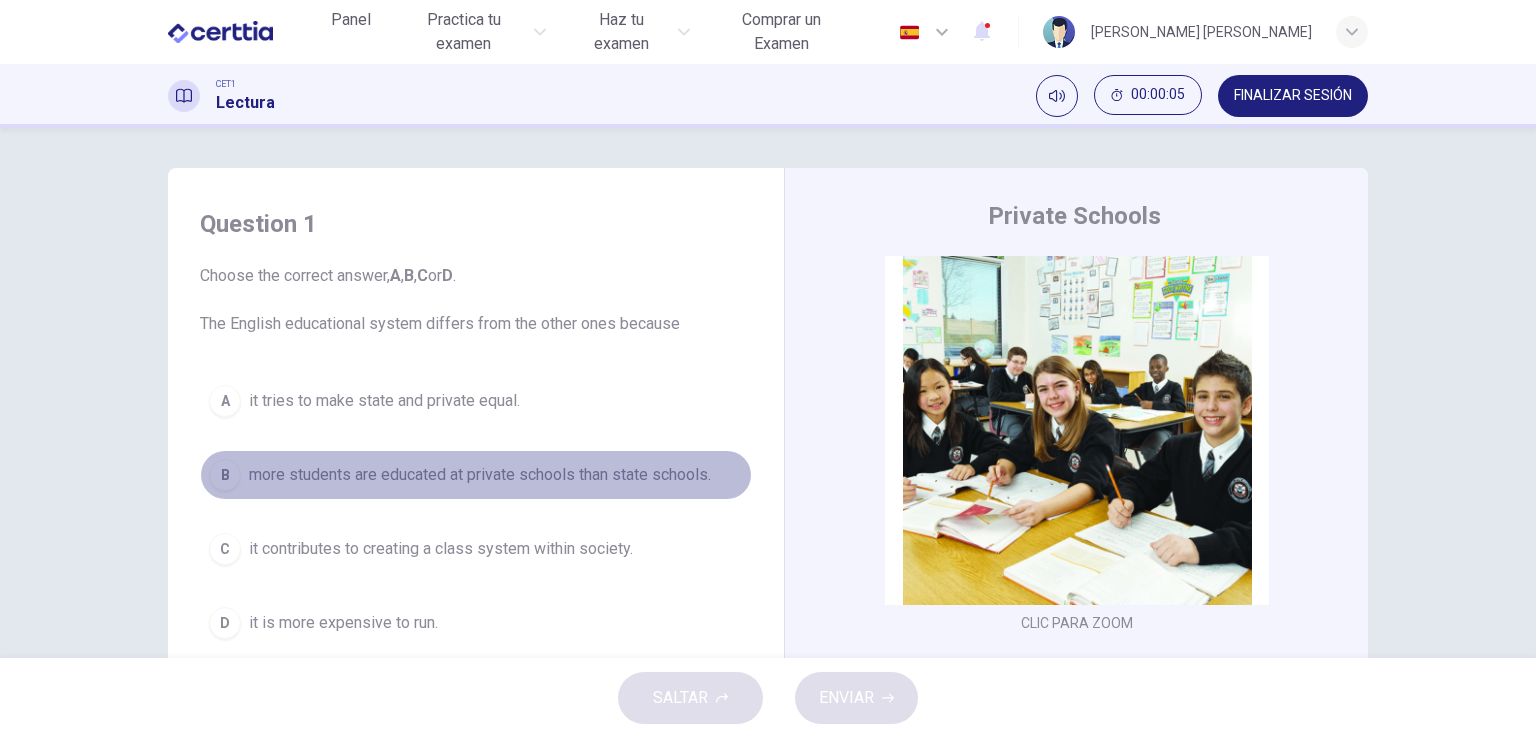 click on "more students are educated at private schools than state schools." at bounding box center (480, 475) 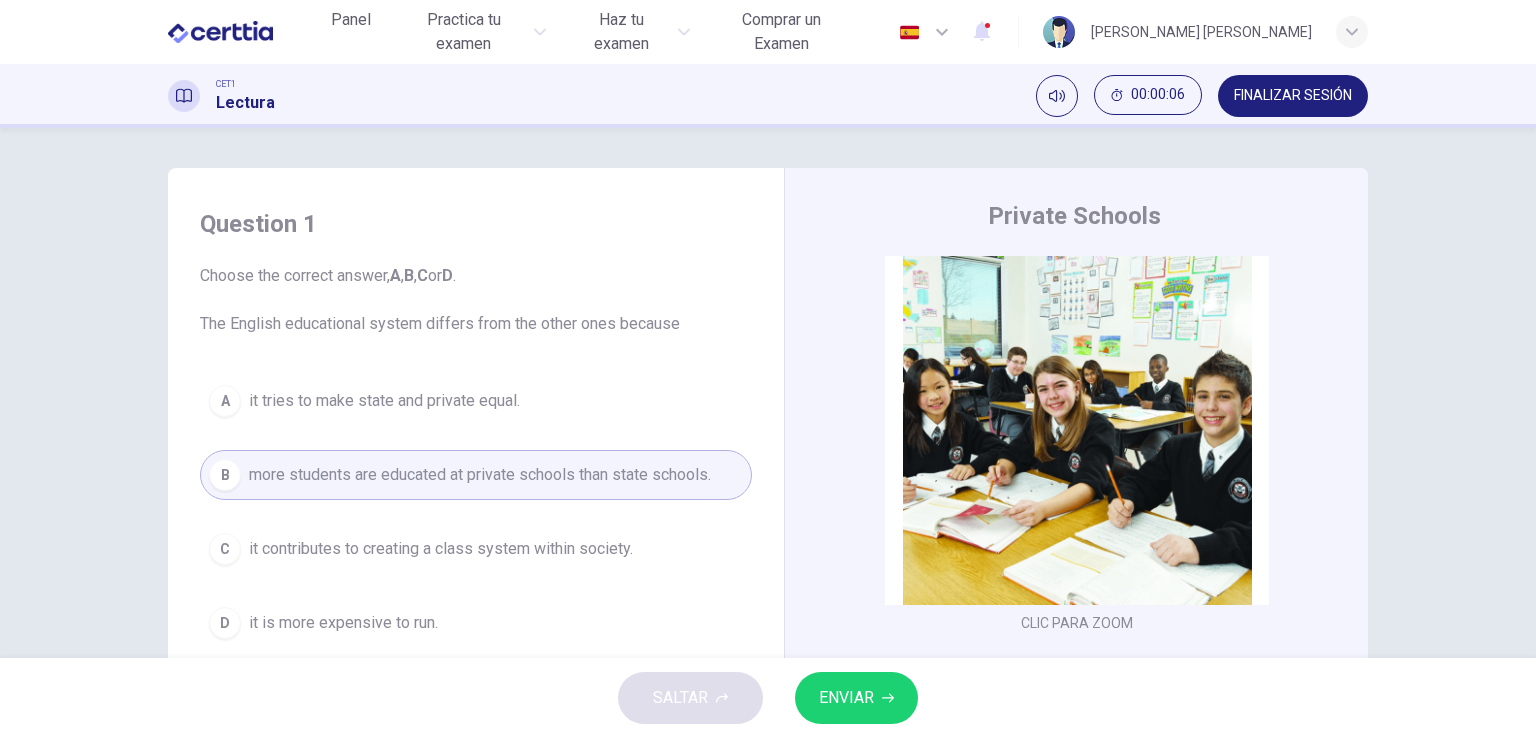 click on "ENVIAR" at bounding box center [846, 698] 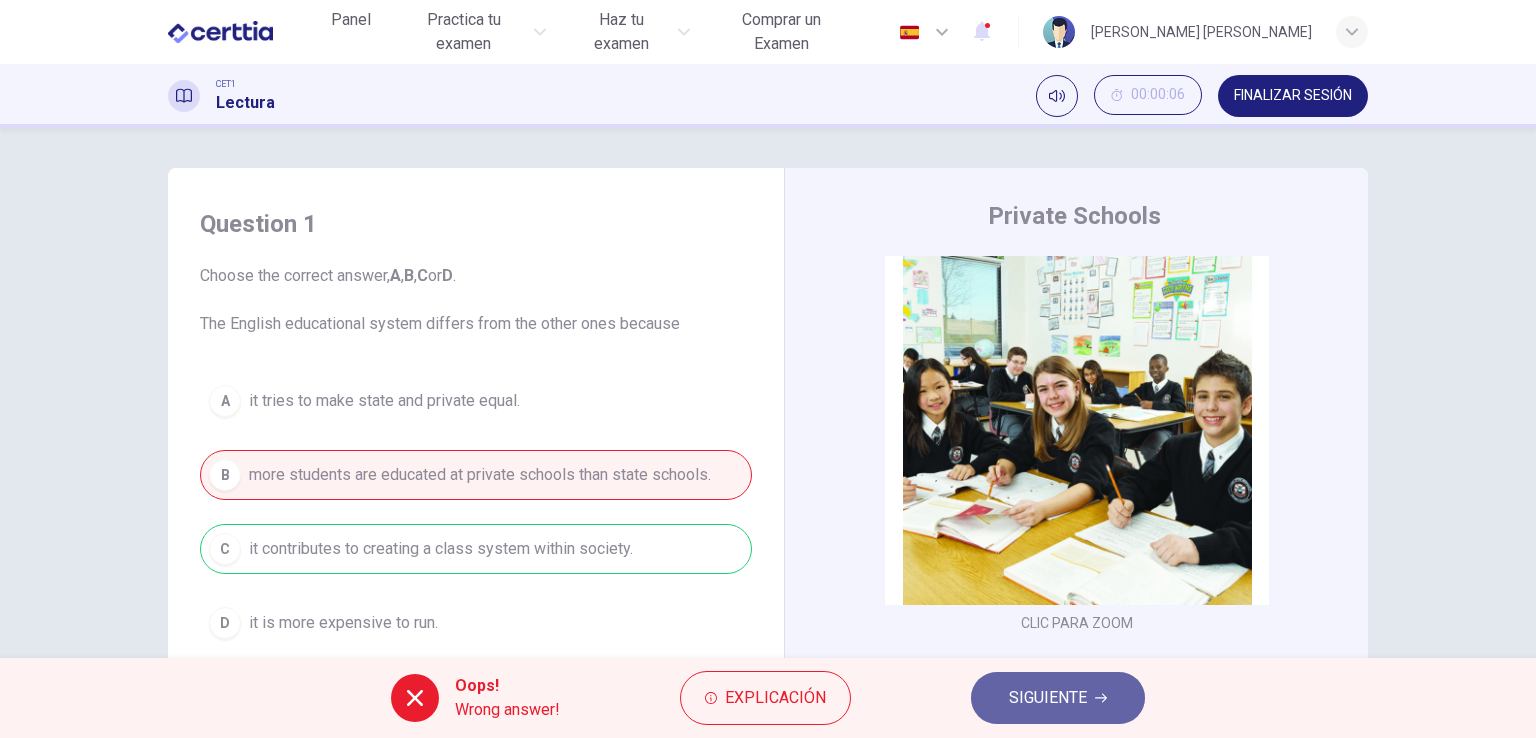 click on "SIGUIENTE" at bounding box center (1048, 698) 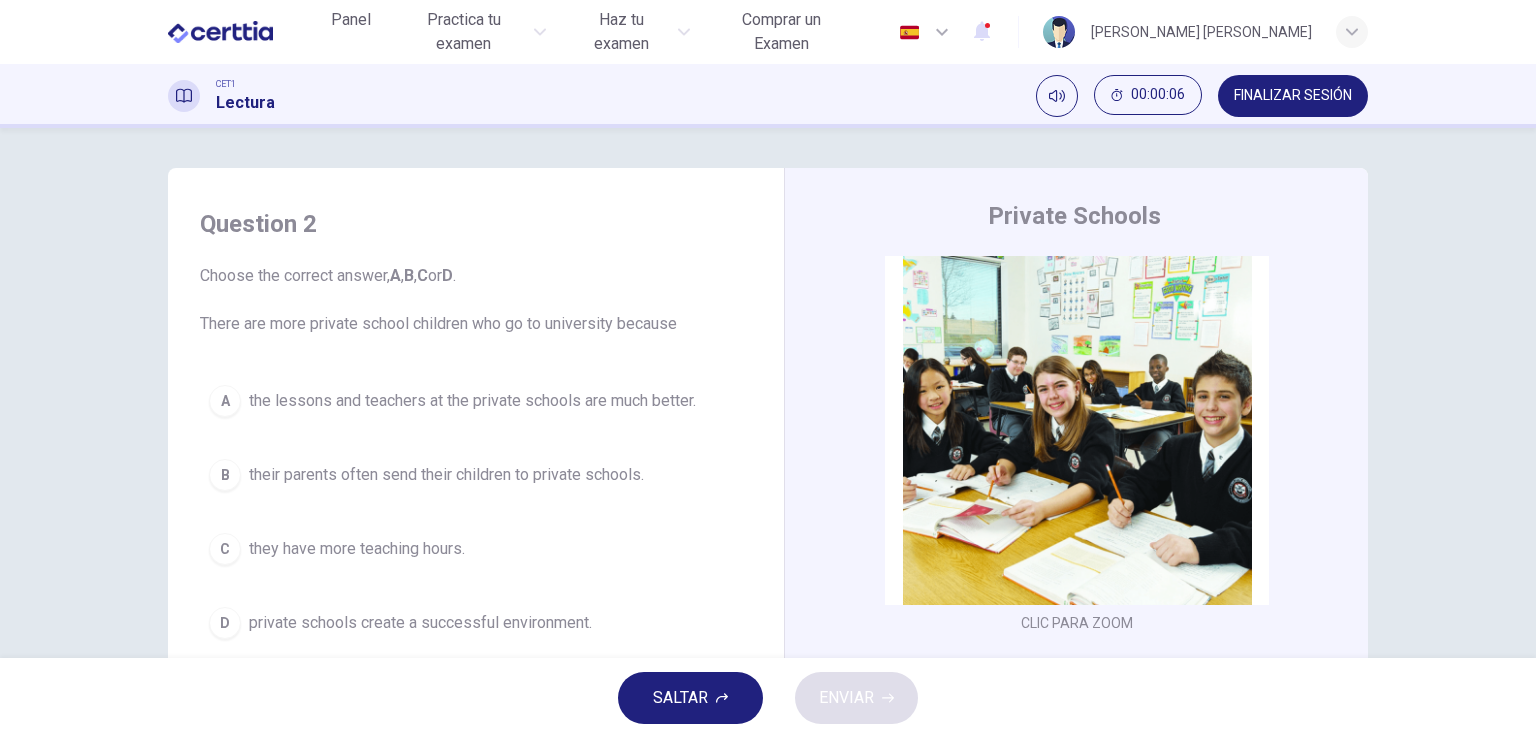 click on "their parents often send their children to private schools." at bounding box center [446, 475] 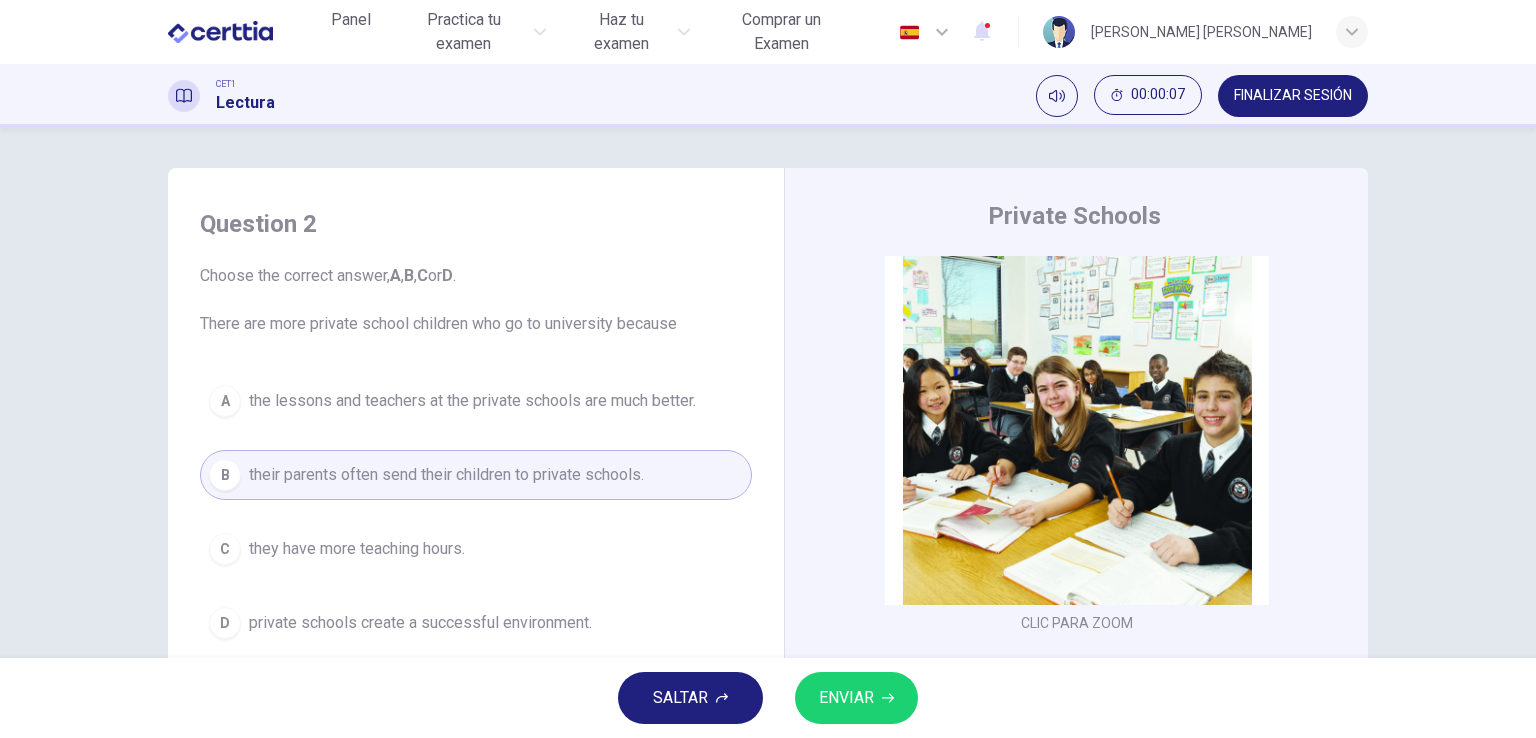 click on "ENVIAR" at bounding box center (856, 698) 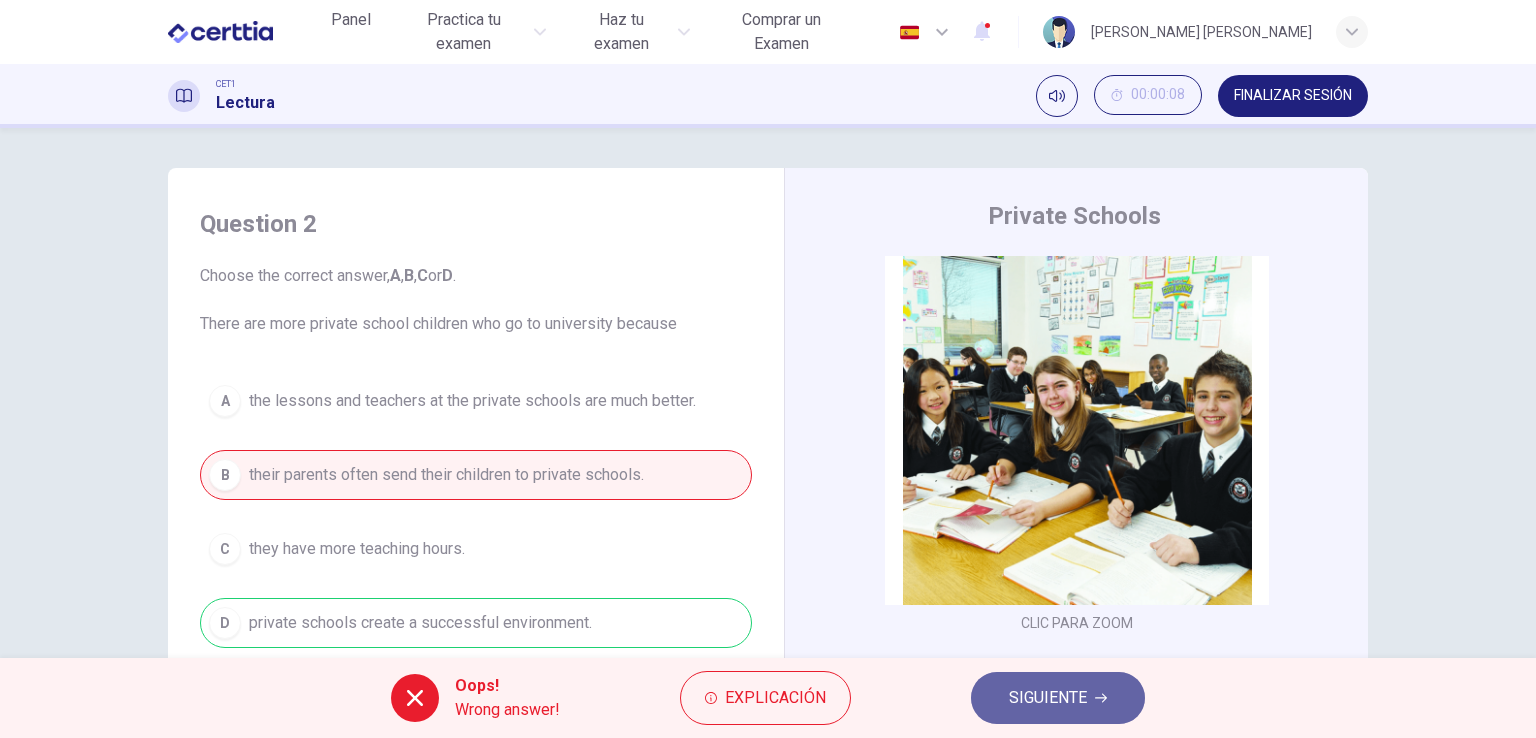 click on "SIGUIENTE" at bounding box center (1048, 698) 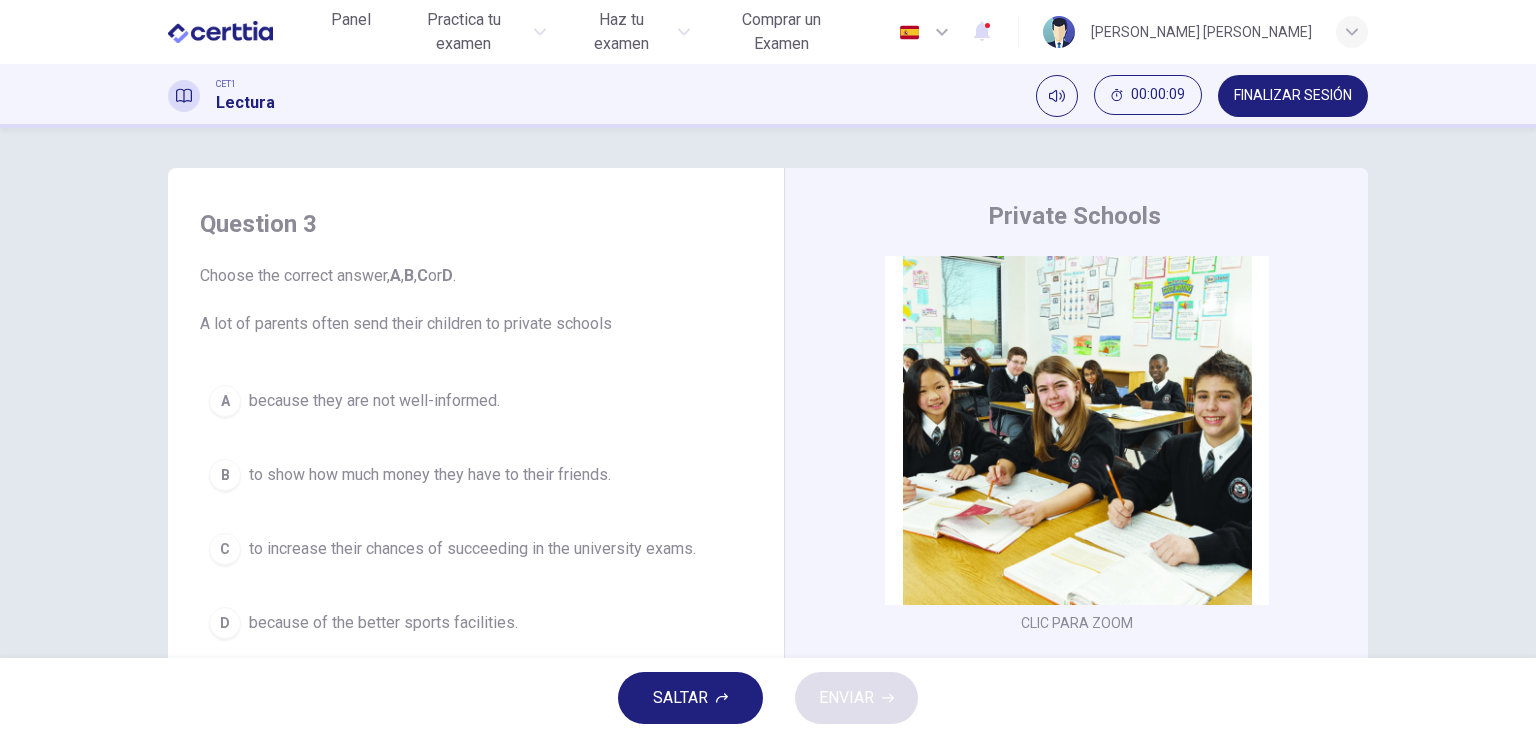 click on "to increase their chances of succeeding in the university exams." at bounding box center [472, 549] 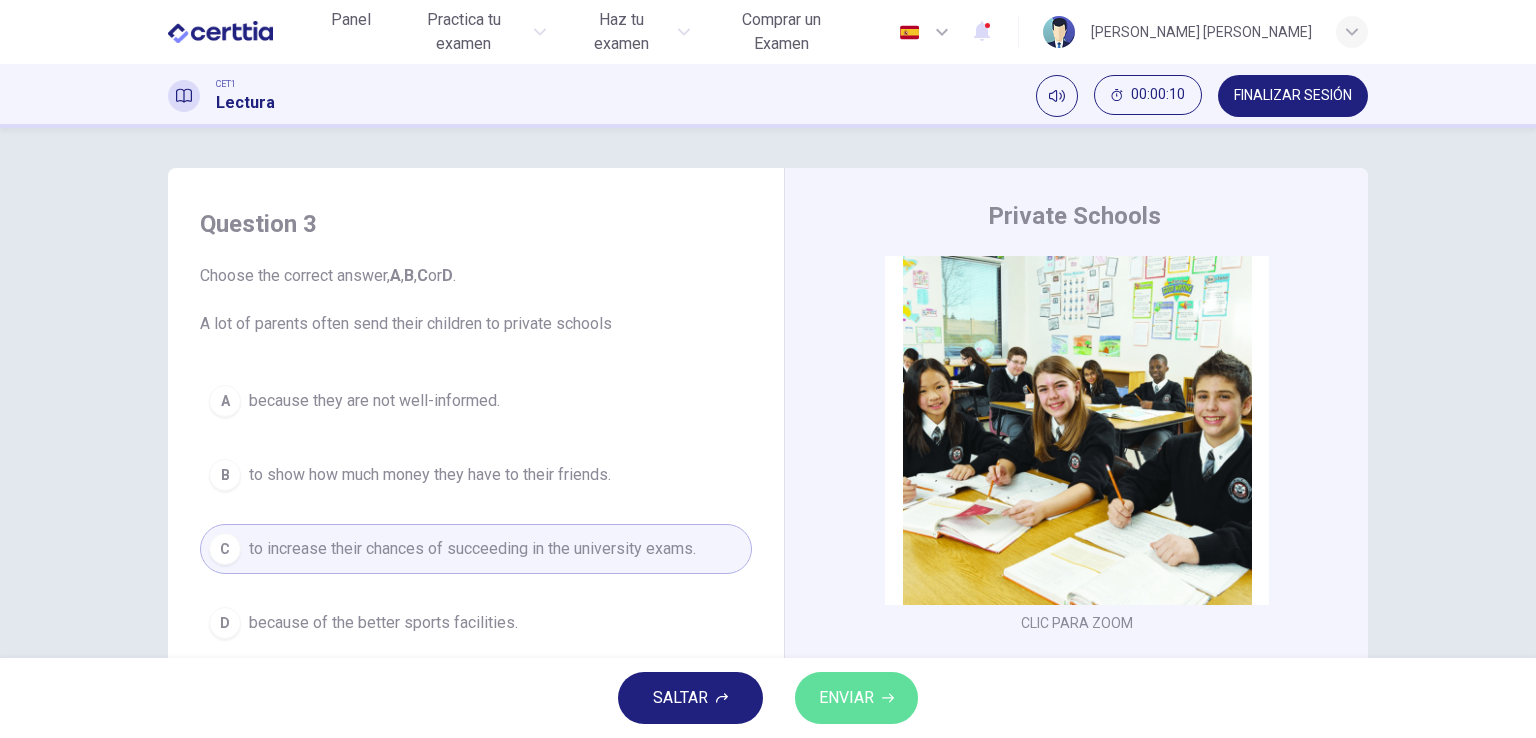 click on "ENVIAR" at bounding box center (856, 698) 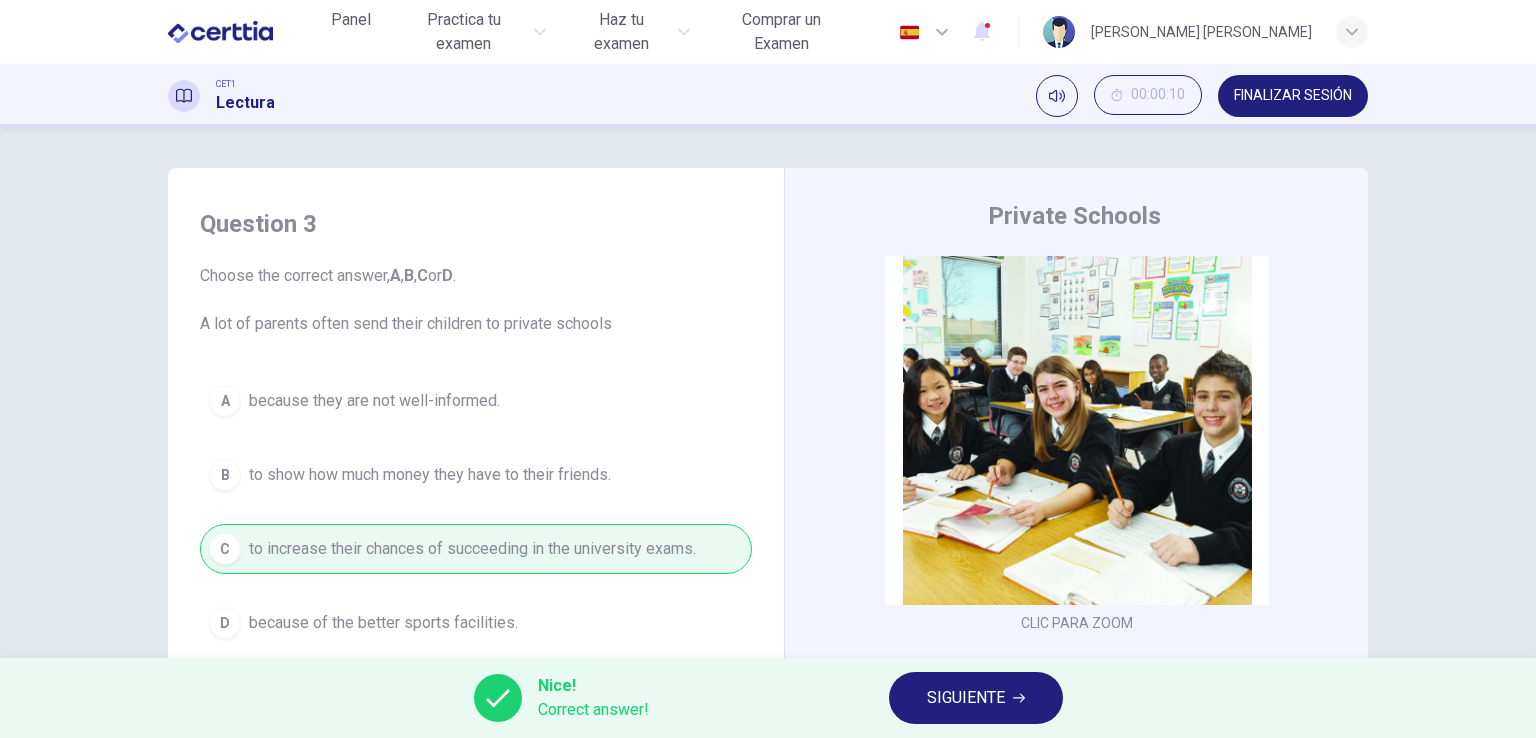 click on "SIGUIENTE" at bounding box center (966, 698) 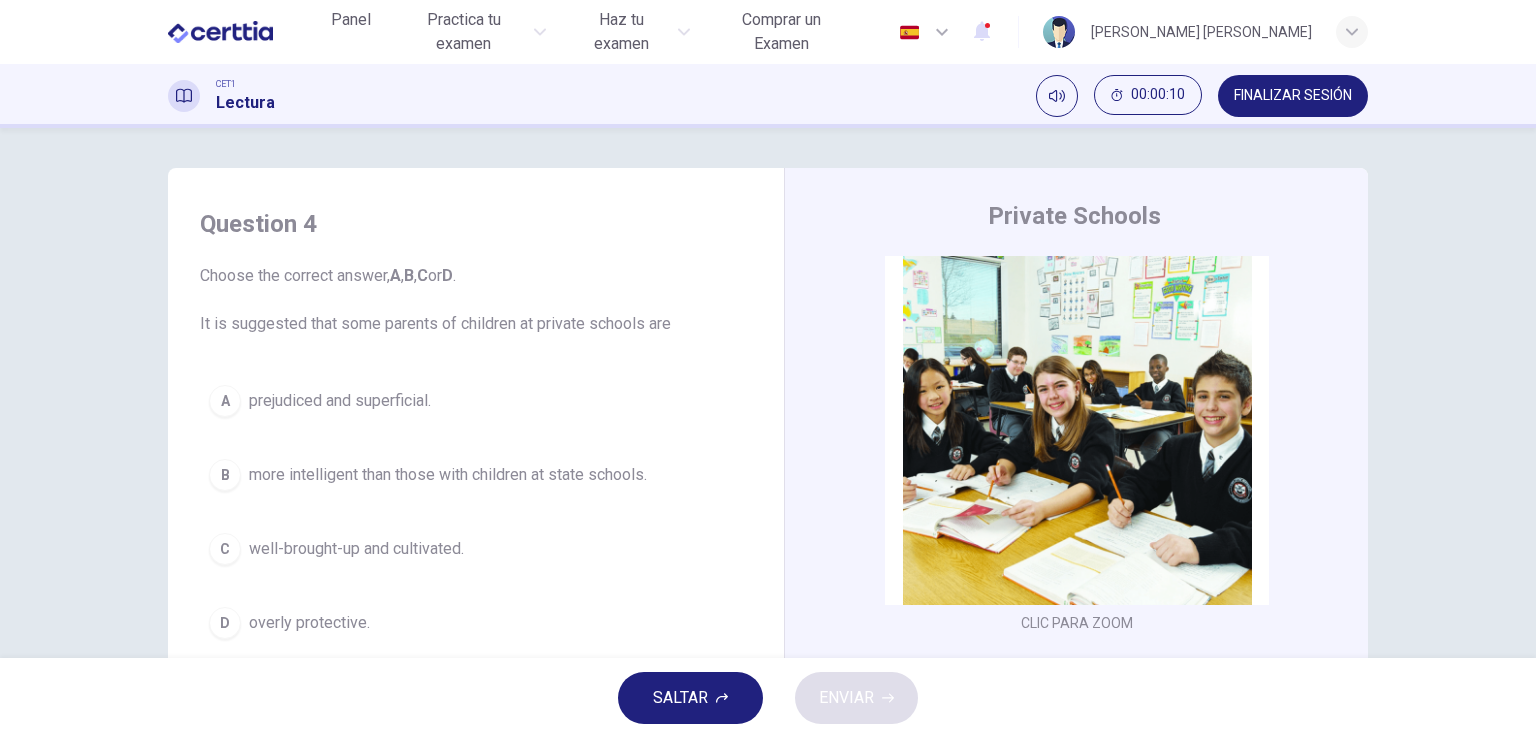 click on "more intelligent than those with children at state schools." at bounding box center (448, 475) 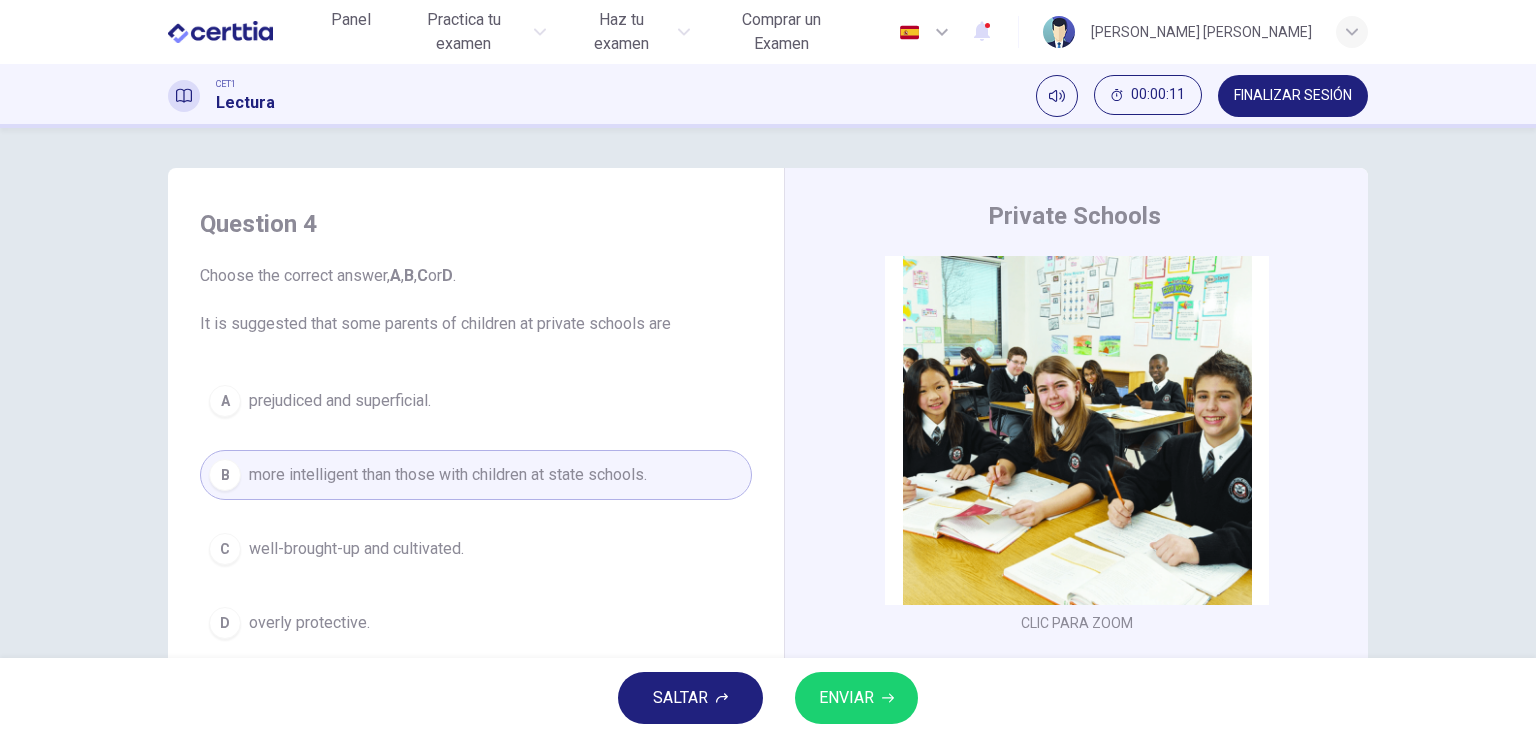 drag, startPoint x: 848, startPoint y: 701, endPoint x: 816, endPoint y: 677, distance: 40 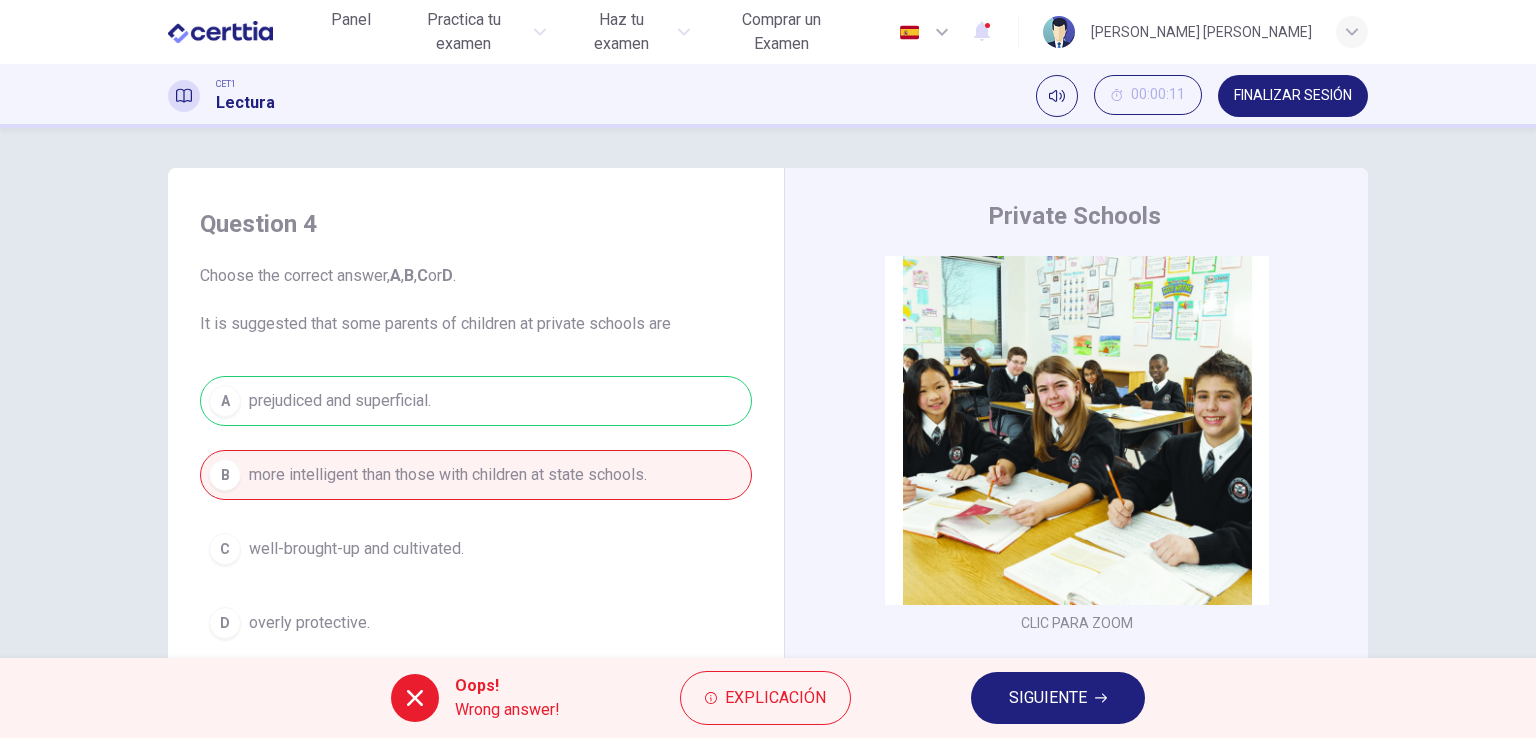 click on "SIGUIENTE" at bounding box center [1048, 698] 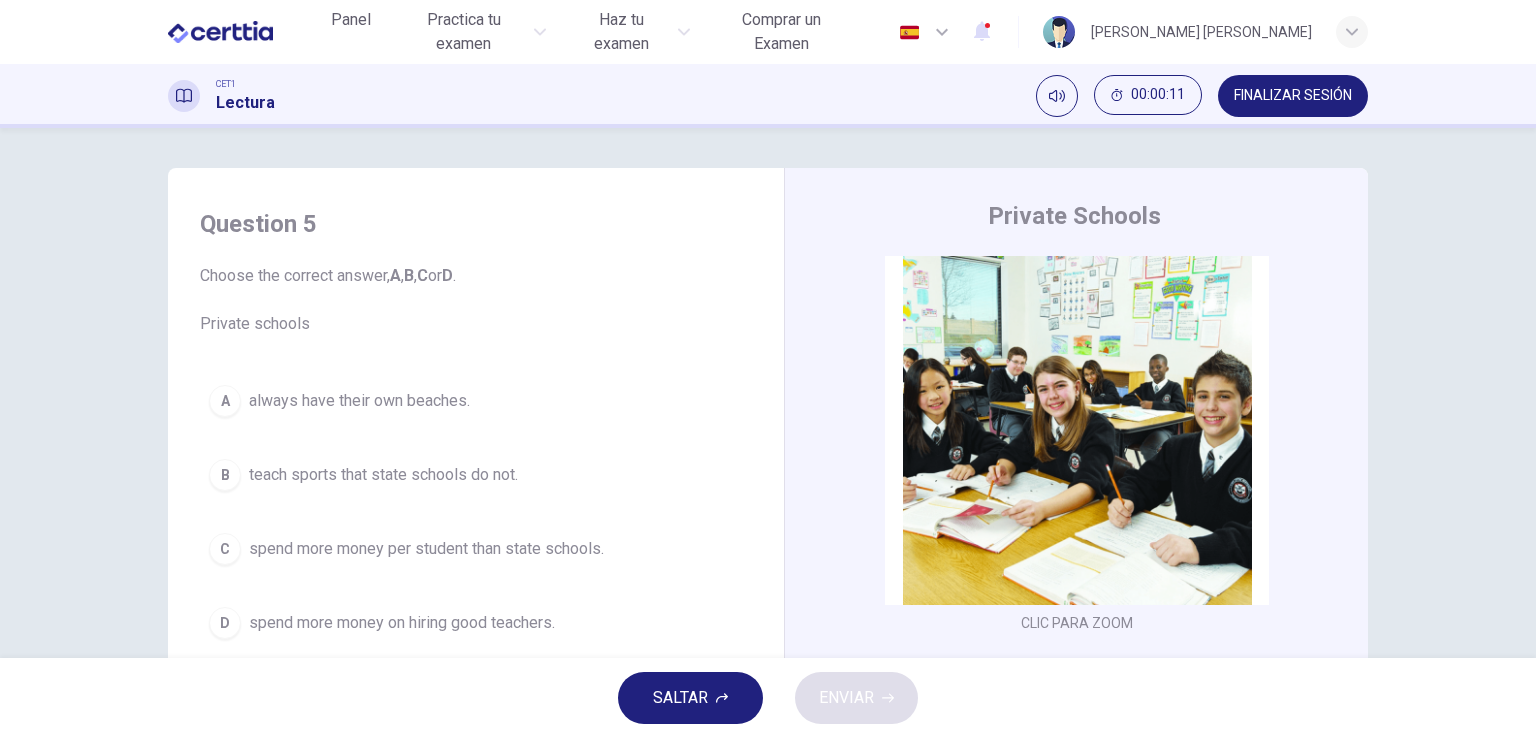 click on "C spend more money per student than state schools." at bounding box center [476, 549] 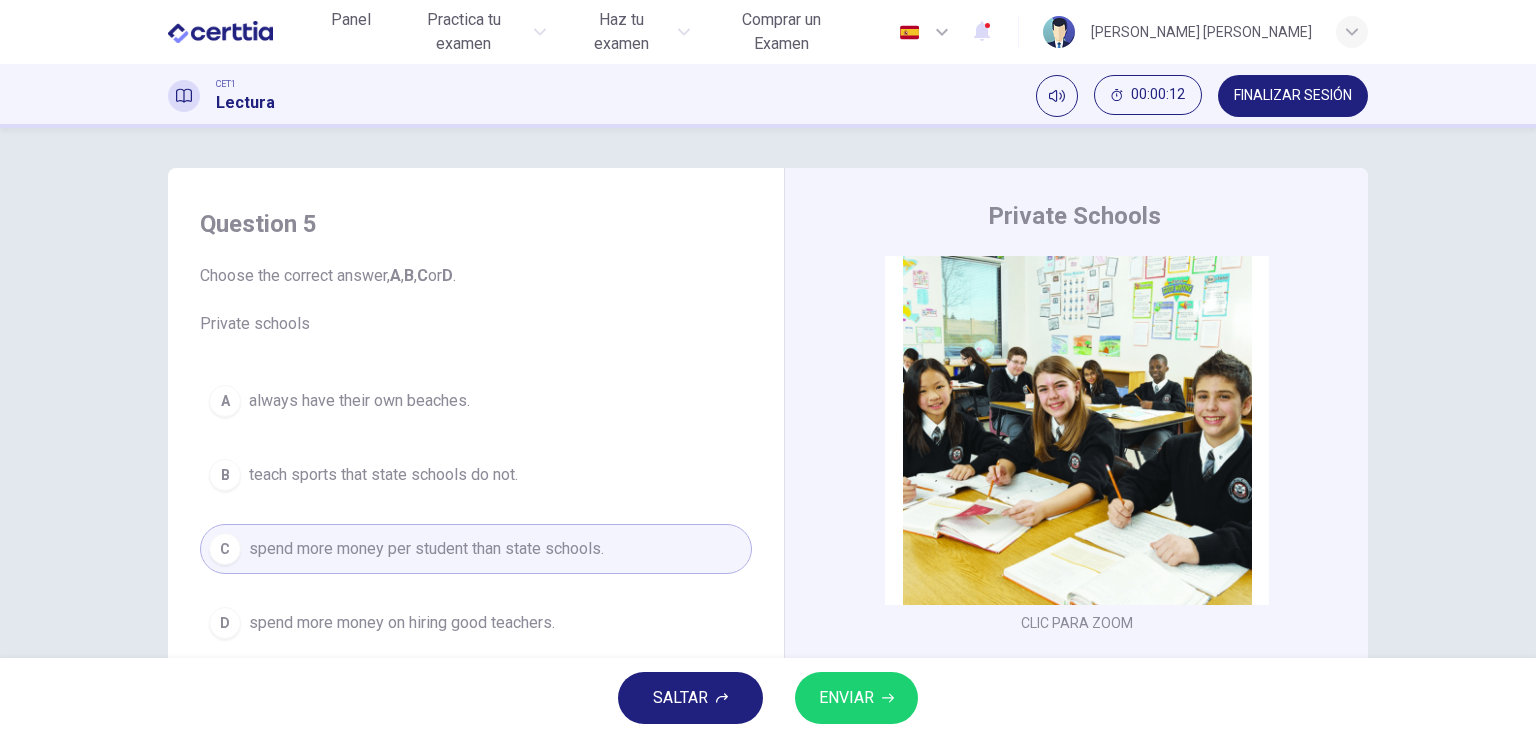 click on "ENVIAR" at bounding box center [856, 698] 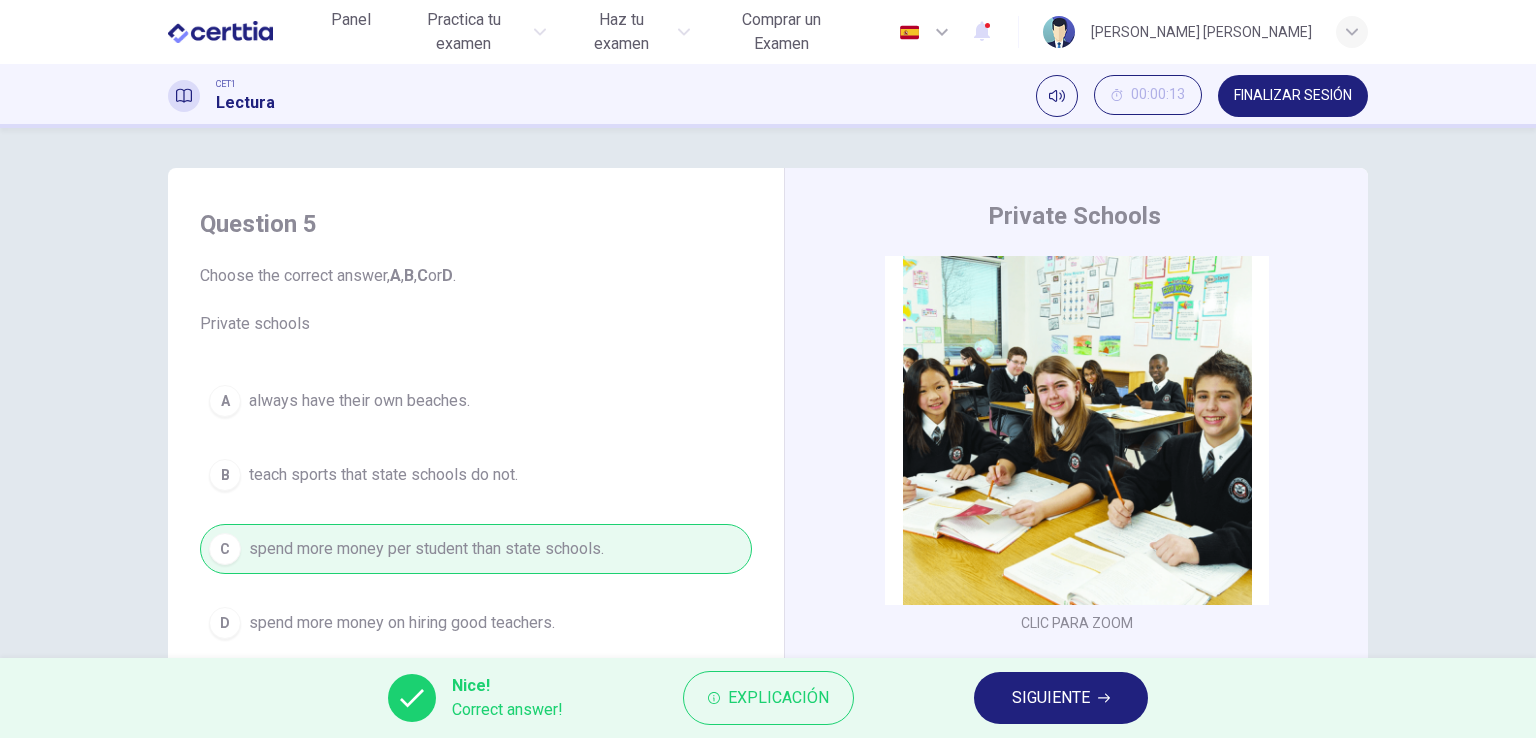 click on "SIGUIENTE" at bounding box center (1051, 698) 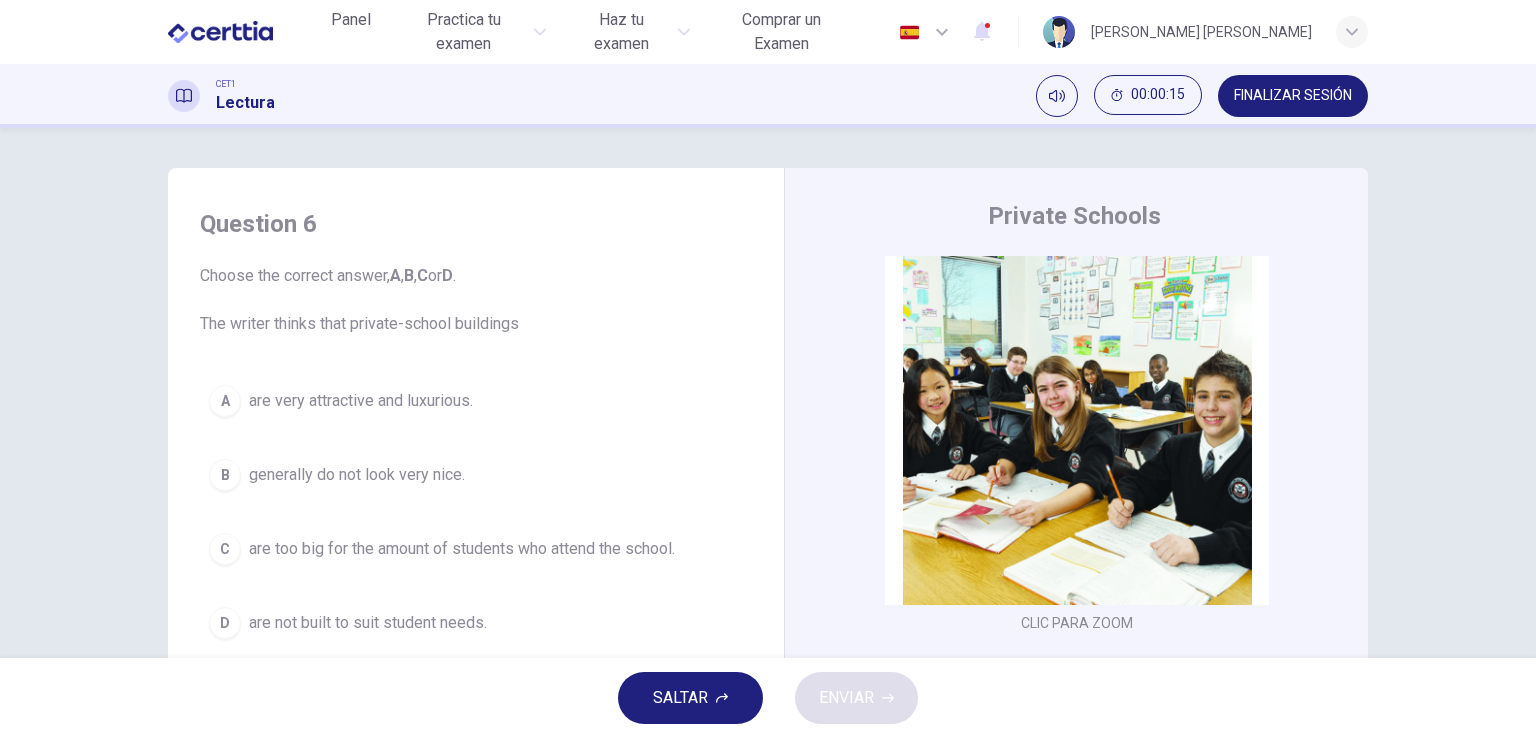 click on "are too big for the amount of students who attend the school." at bounding box center [462, 549] 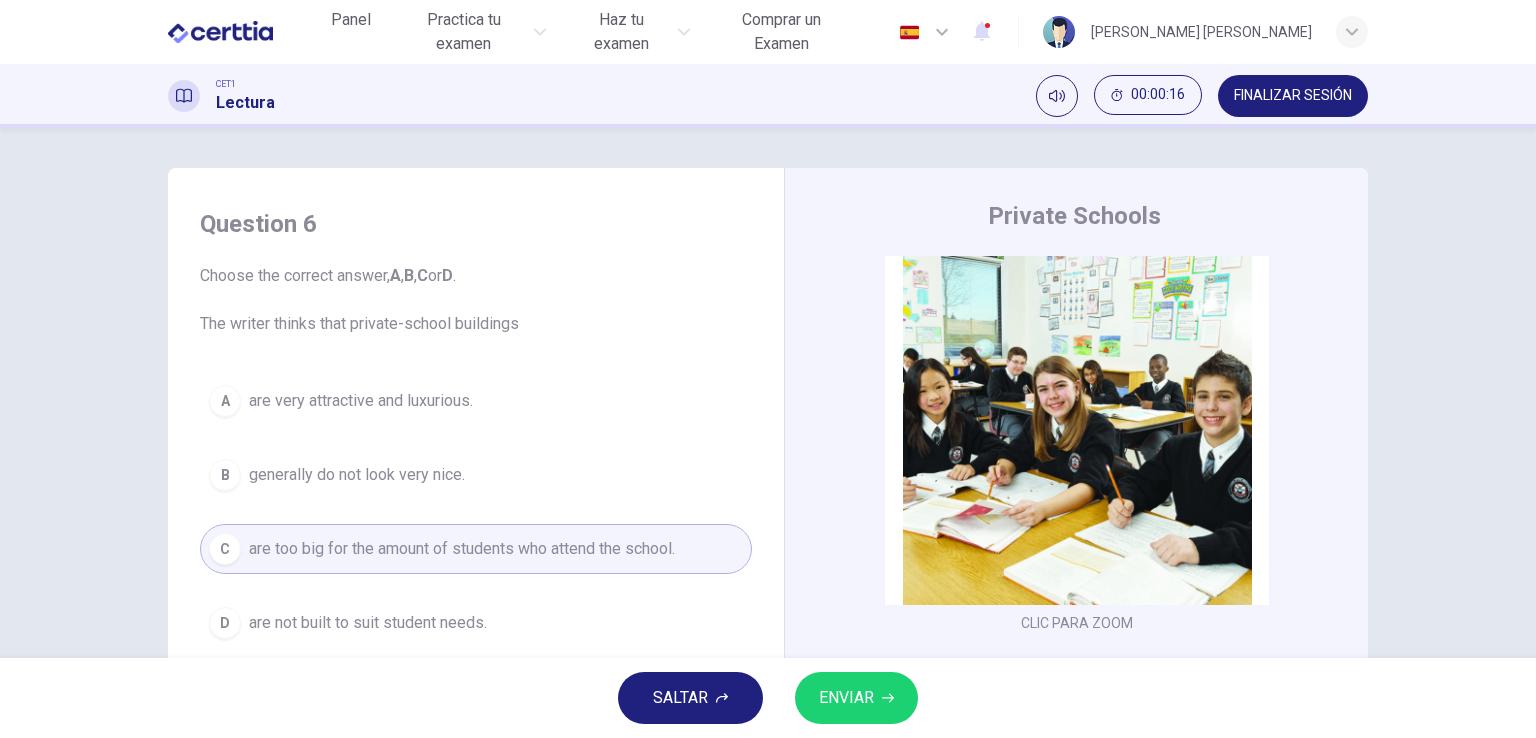 click on "ENVIAR" at bounding box center (846, 698) 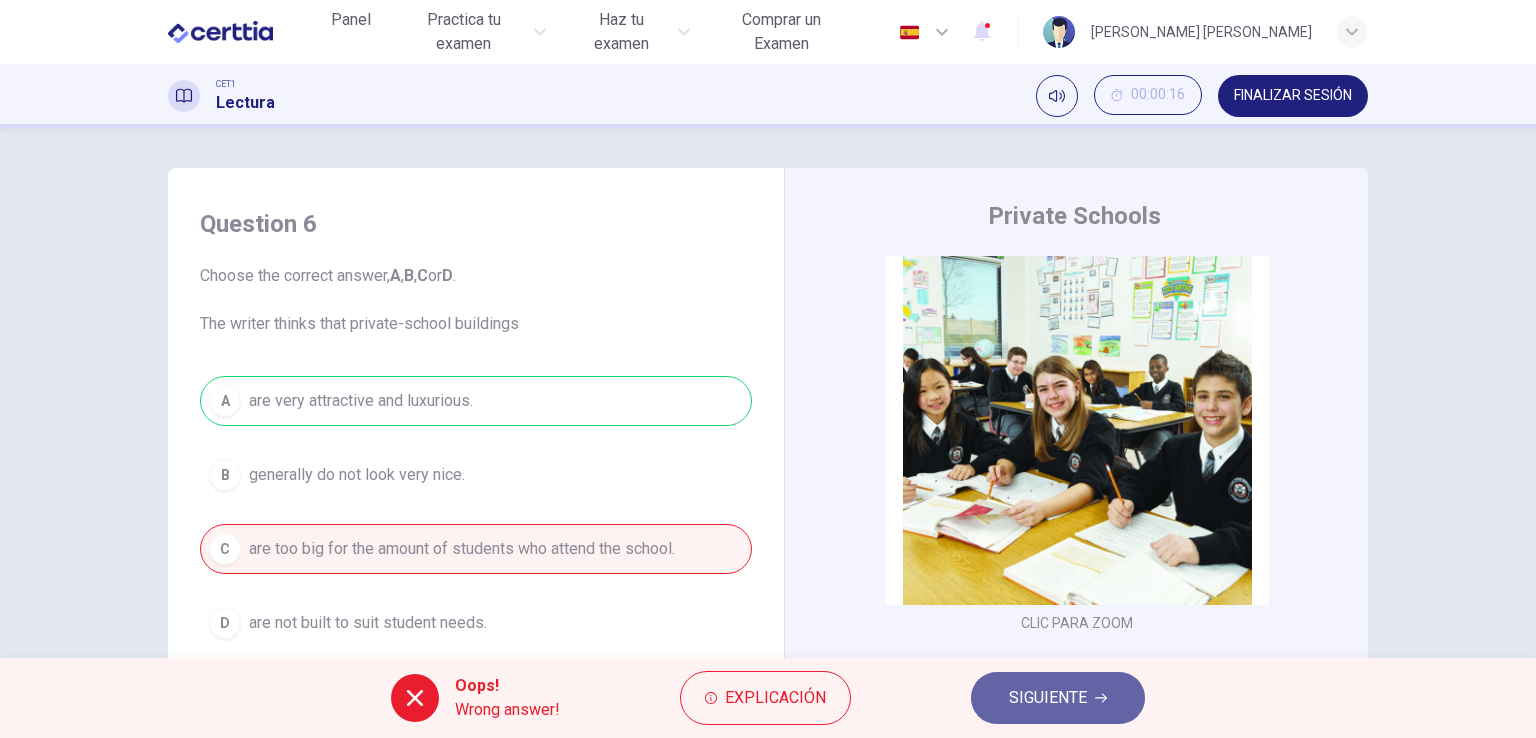 drag, startPoint x: 1027, startPoint y: 700, endPoint x: 1004, endPoint y: 689, distance: 25.495098 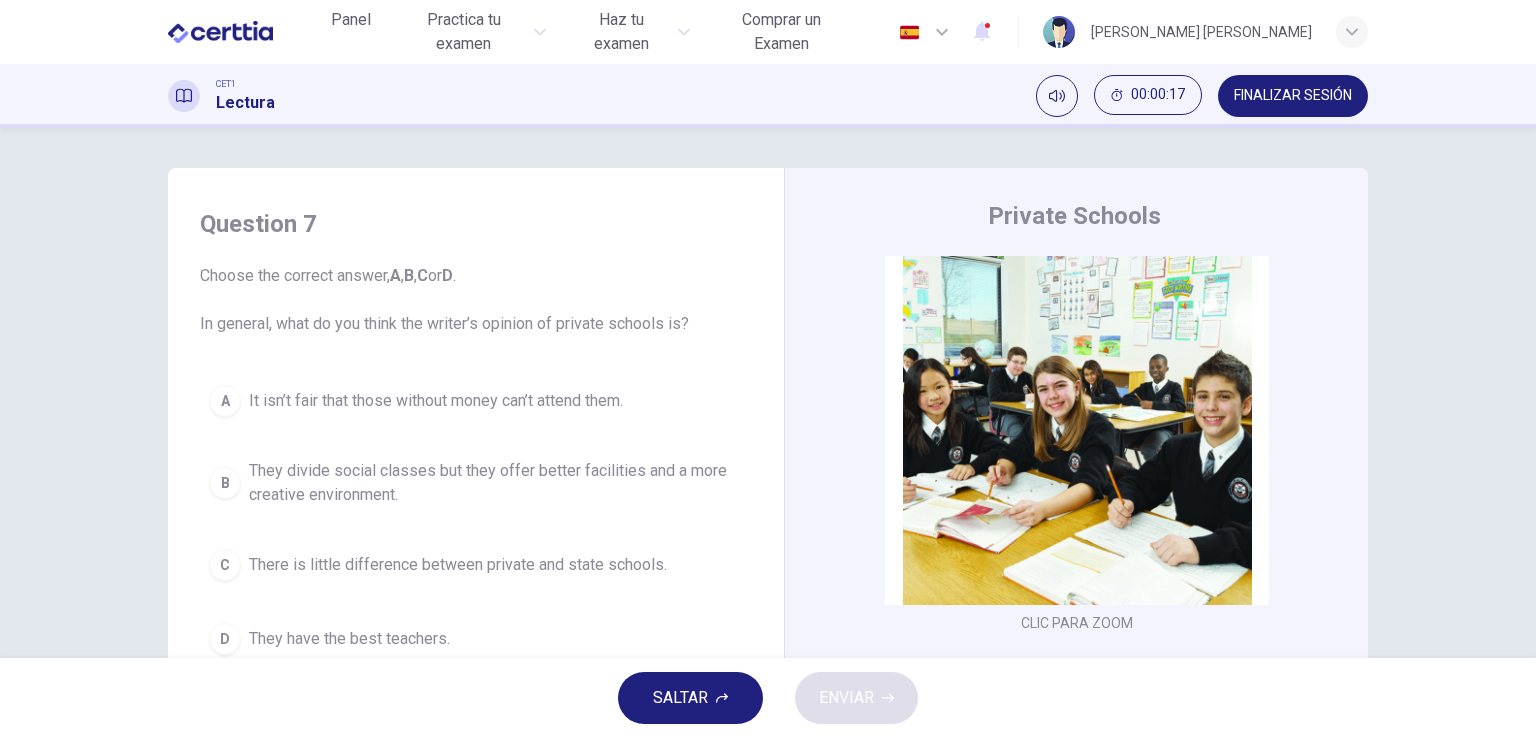 click on "They divide social classes but they offer better facilities and a more
creative environment." at bounding box center [496, 483] 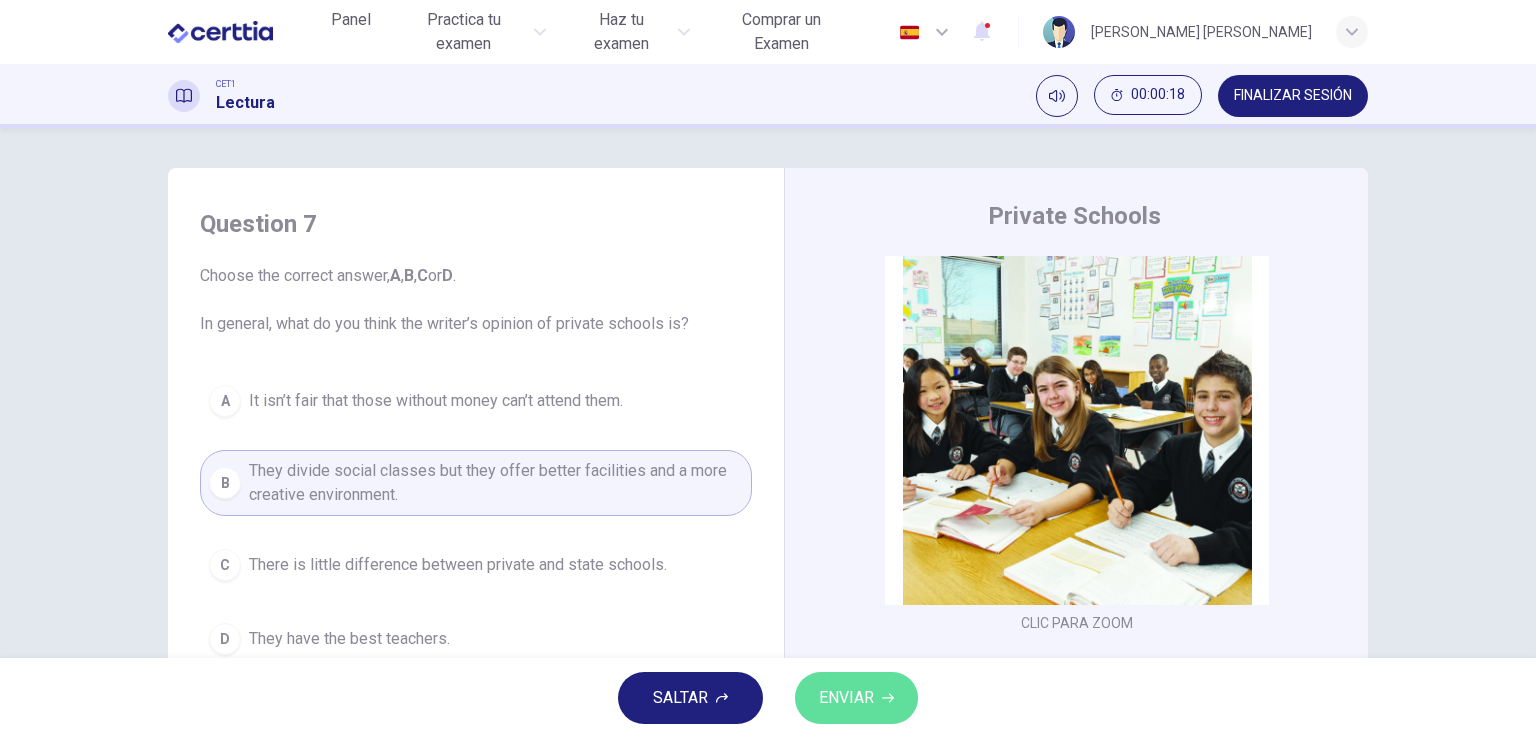 click on "ENVIAR" at bounding box center [856, 698] 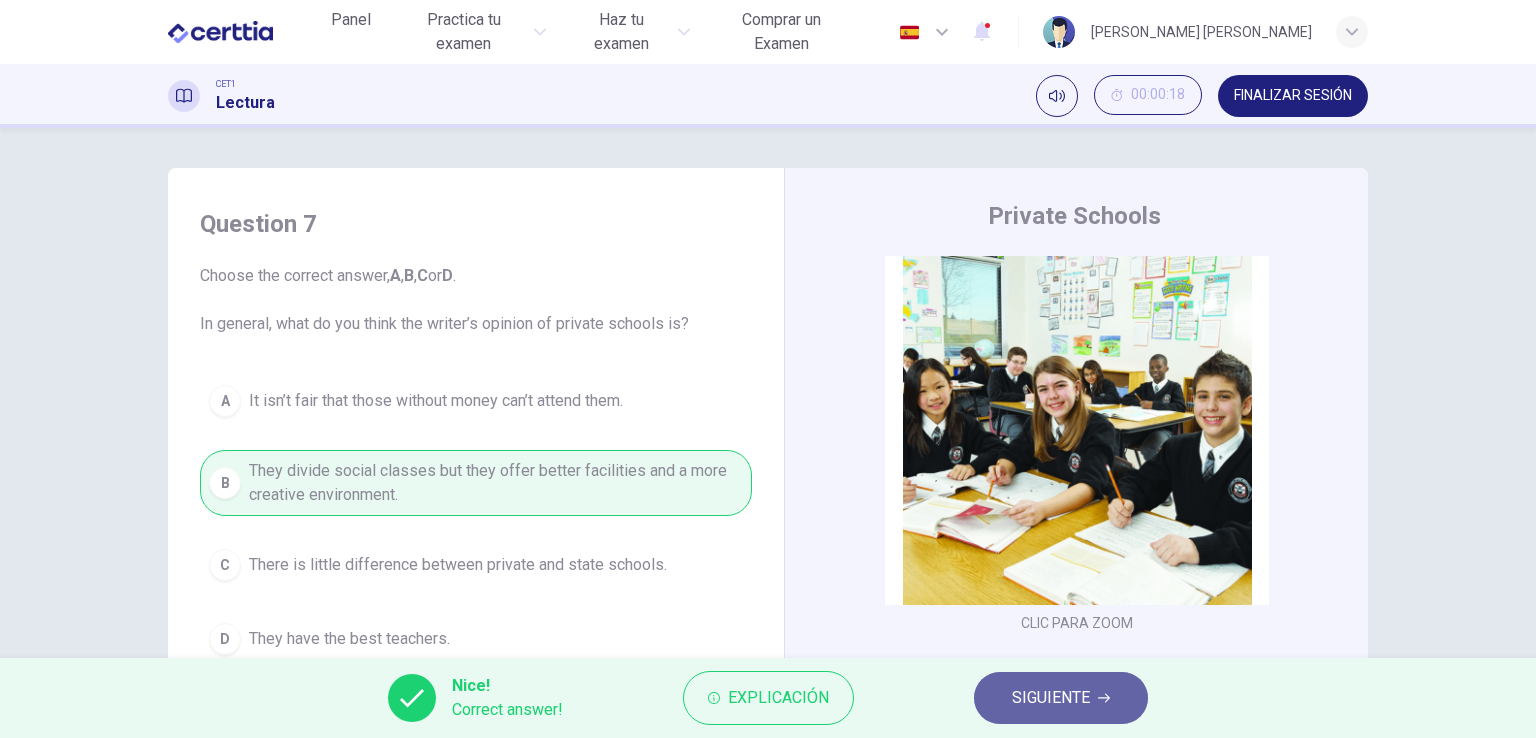click on "SIGUIENTE" at bounding box center (1051, 698) 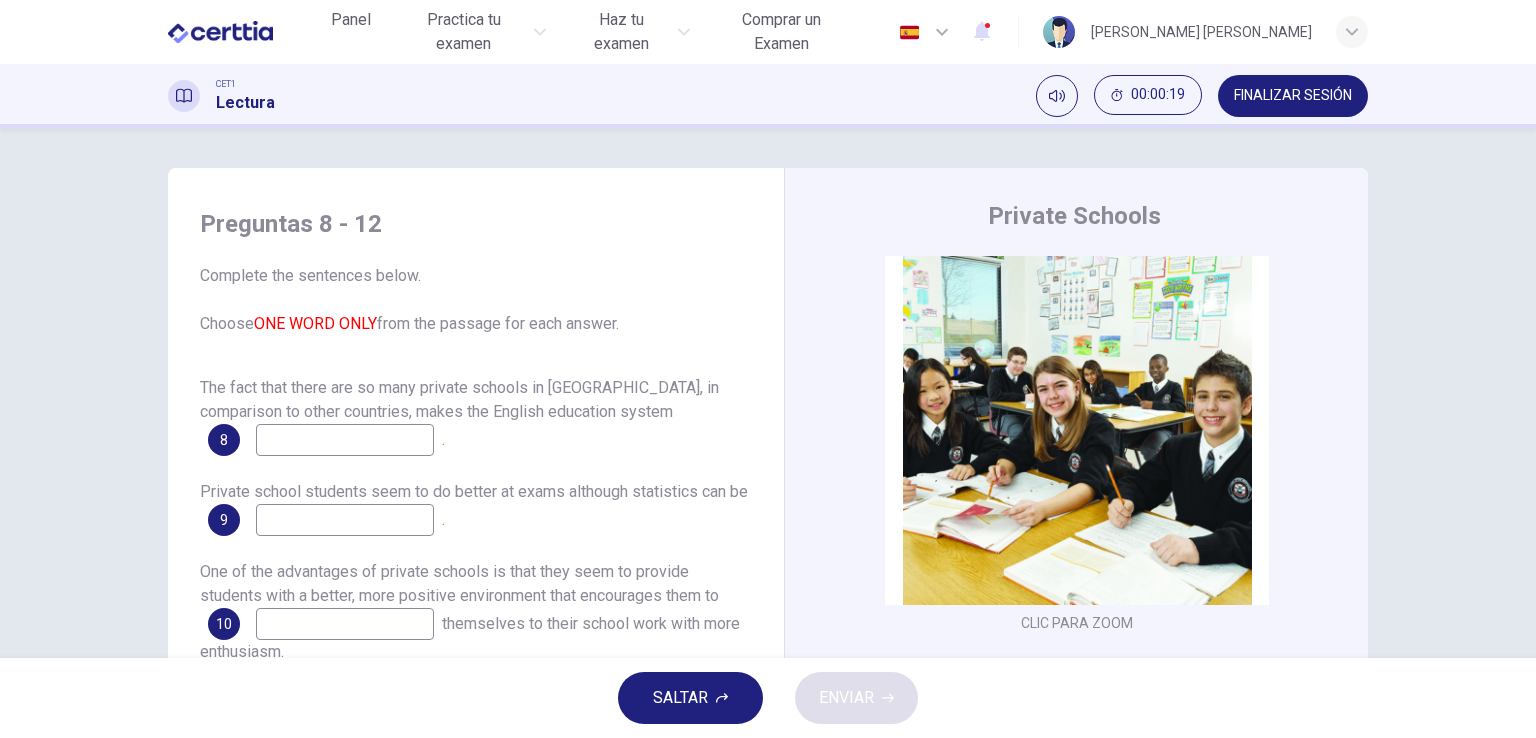 click at bounding box center (345, 440) 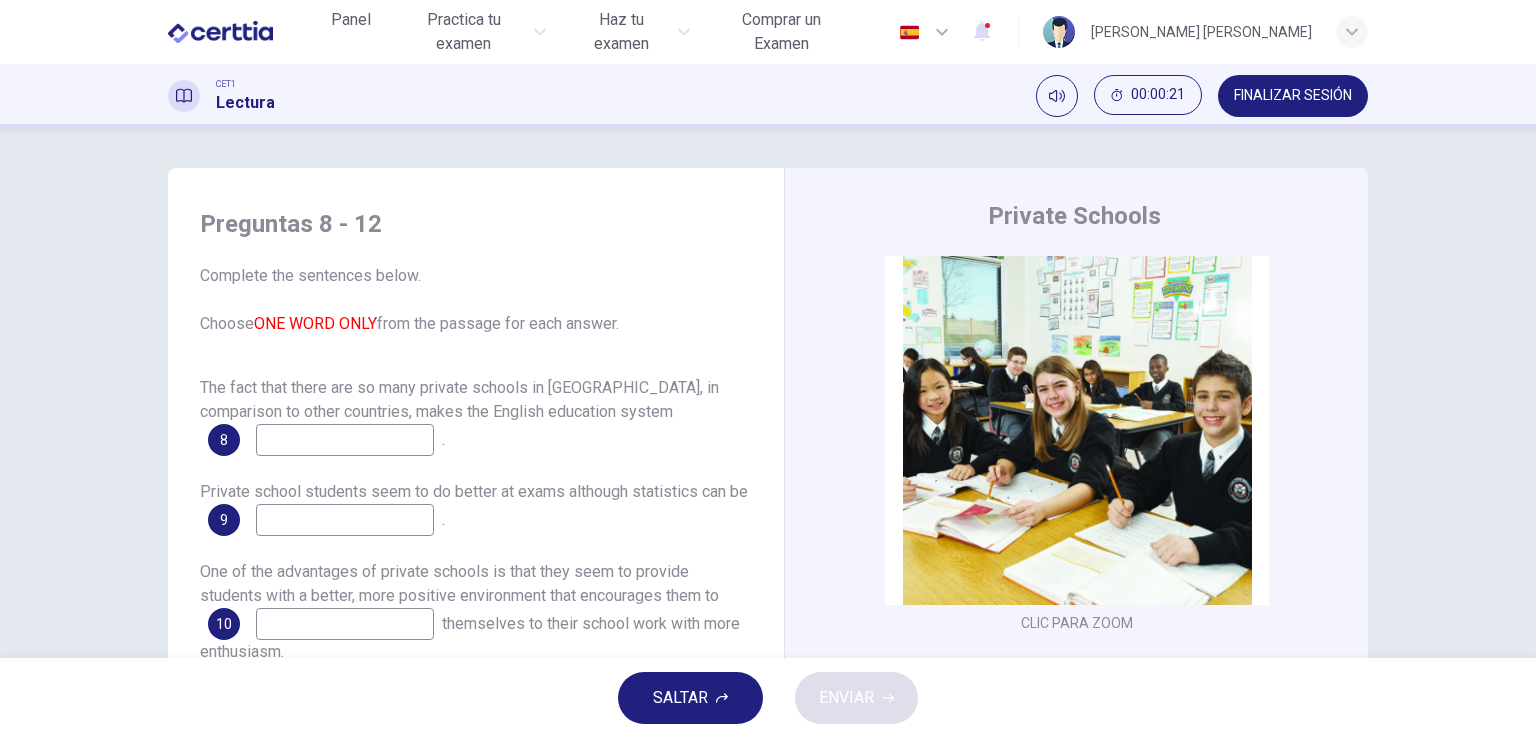 click on "SALTAR" at bounding box center [680, 698] 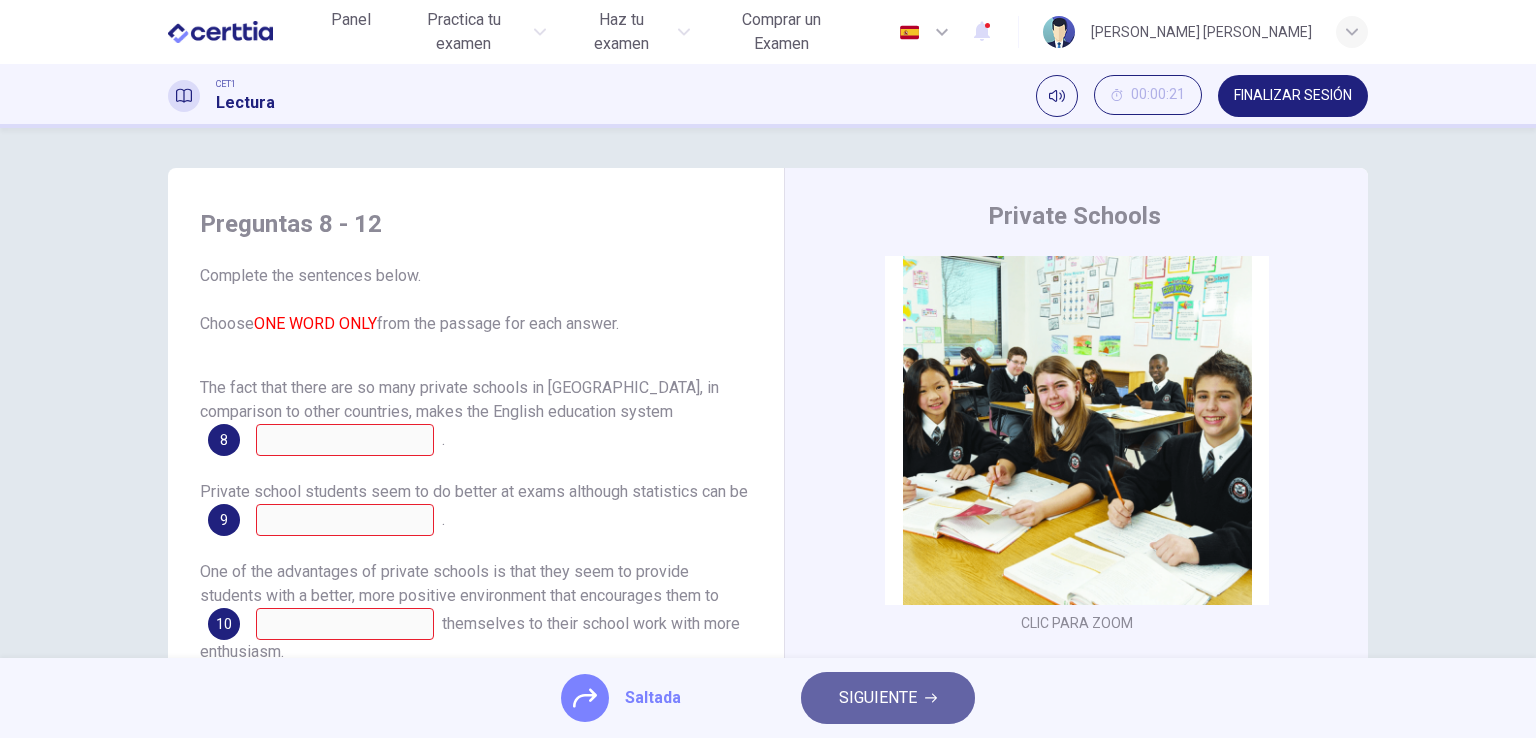 click on "SIGUIENTE" at bounding box center (878, 698) 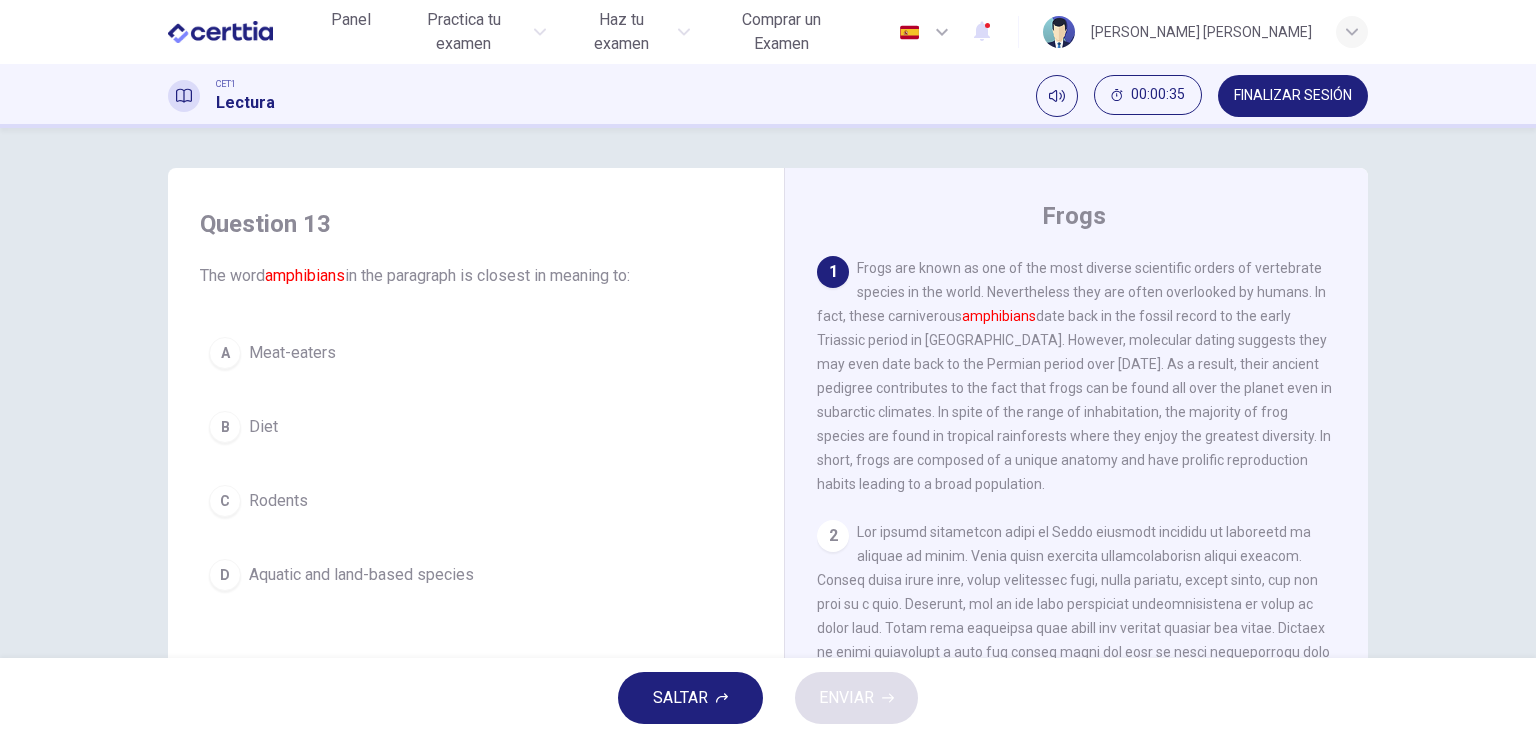 click on "Aquatic and land-based species" at bounding box center (361, 575) 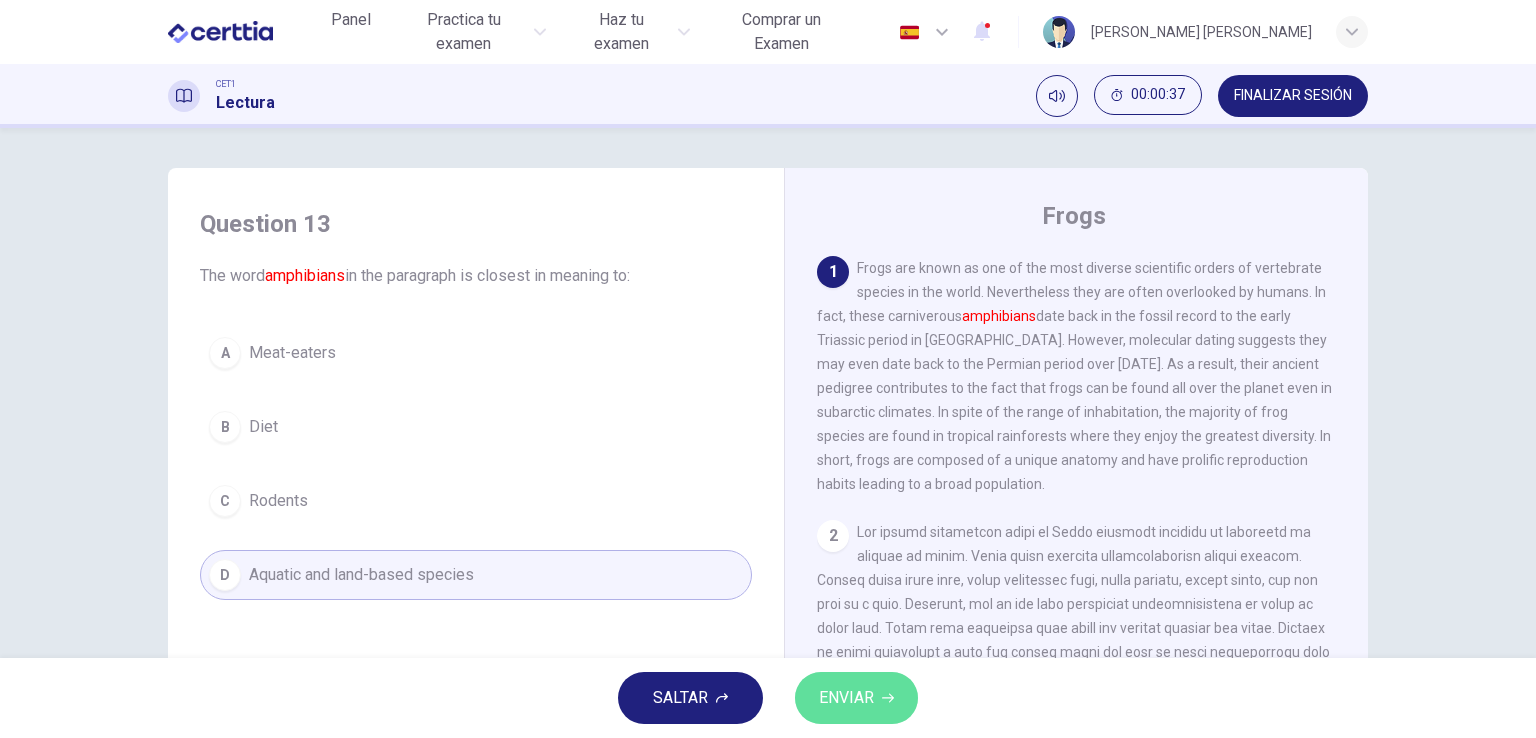 click on "ENVIAR" at bounding box center (846, 698) 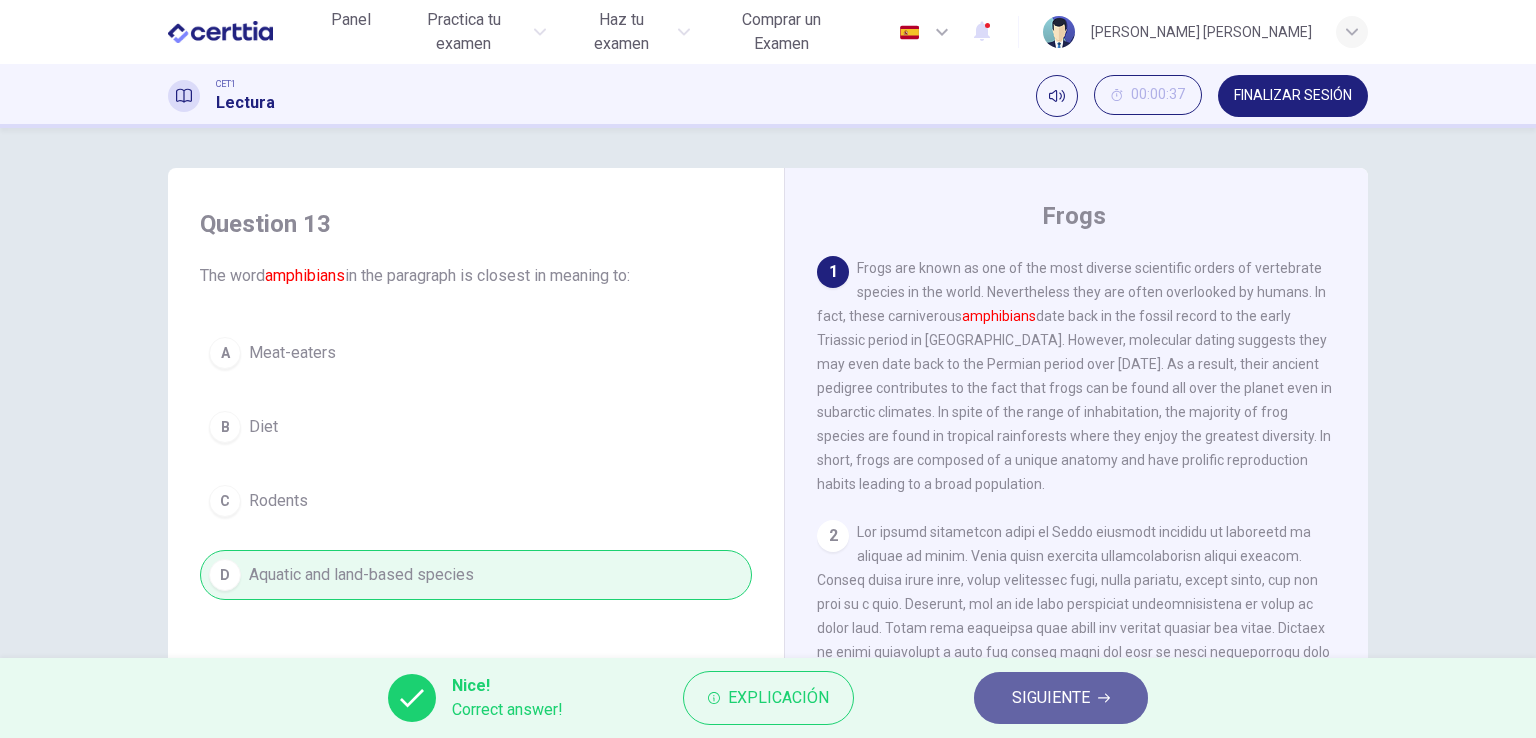 click on "SIGUIENTE" at bounding box center [1051, 698] 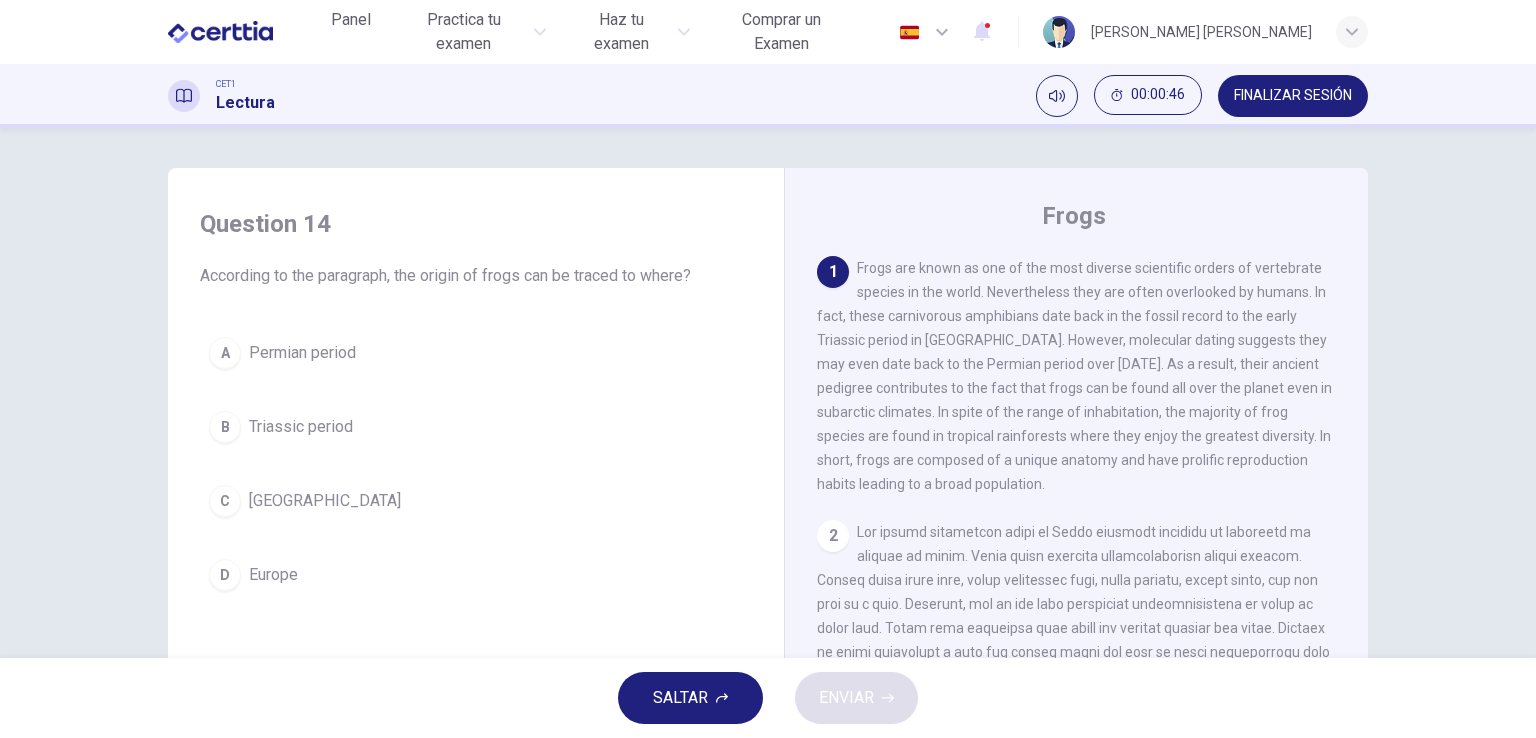 click on "Triassic period" at bounding box center (301, 427) 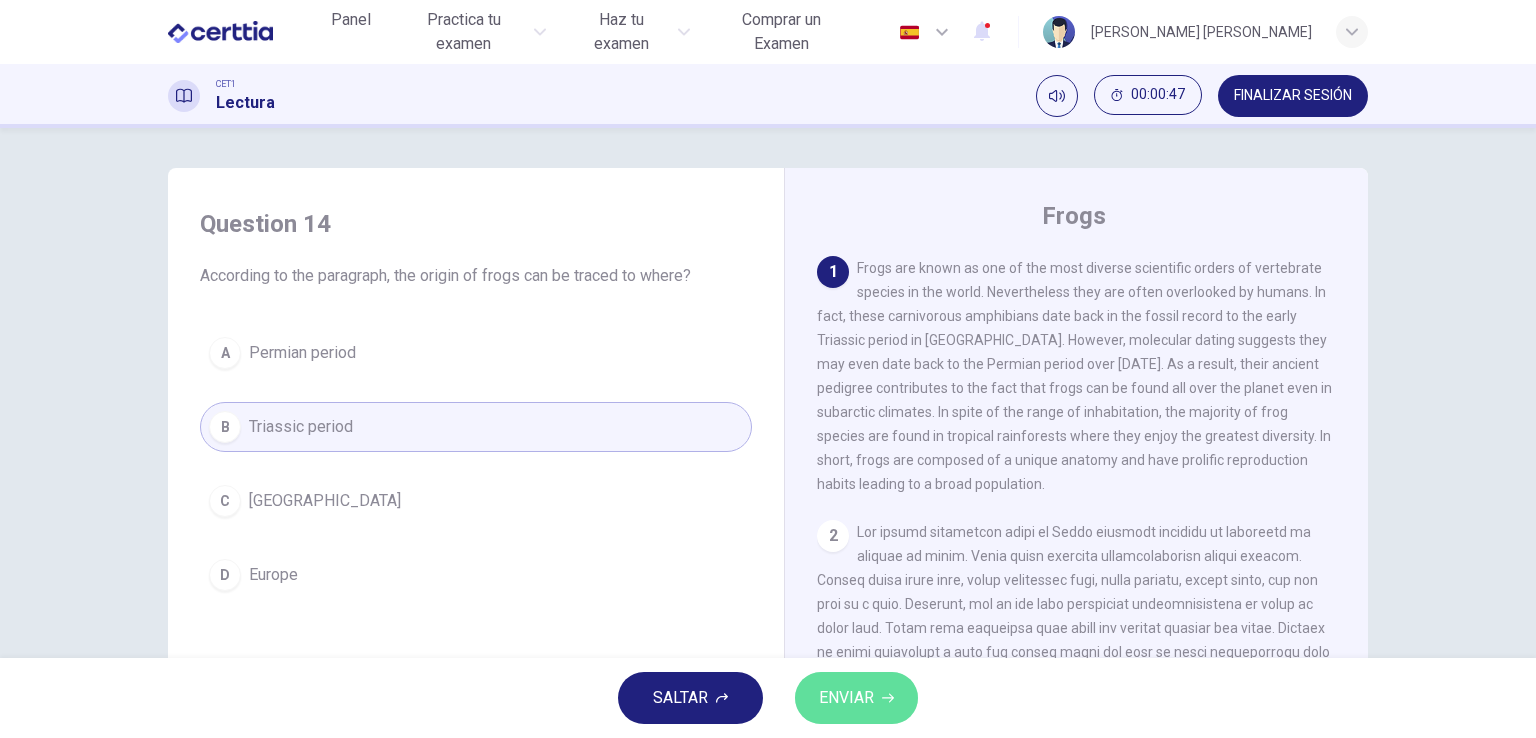 click on "ENVIAR" at bounding box center (856, 698) 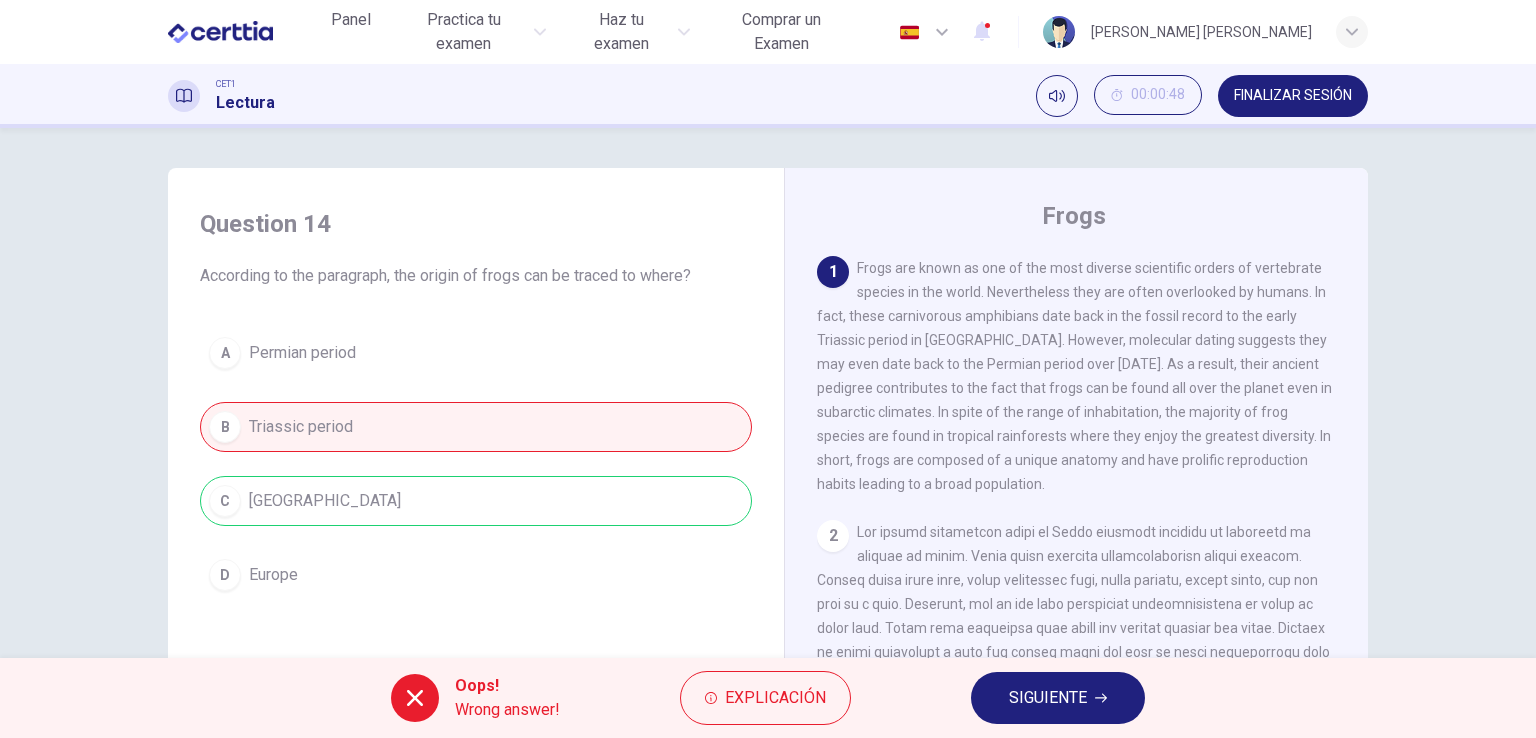 click on "SIGUIENTE" at bounding box center (1058, 698) 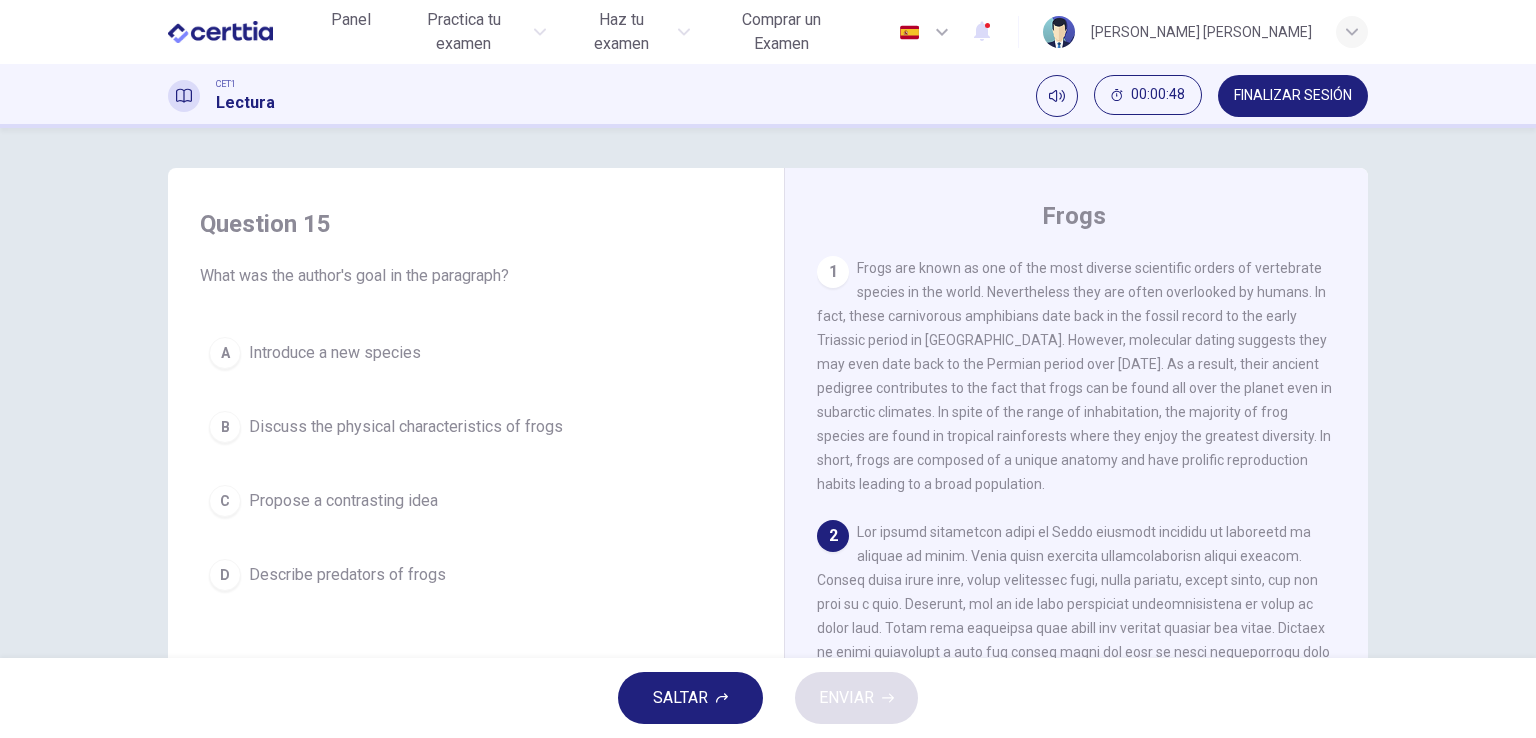 click on "Discuss the physical characteristics of frogs" at bounding box center (406, 427) 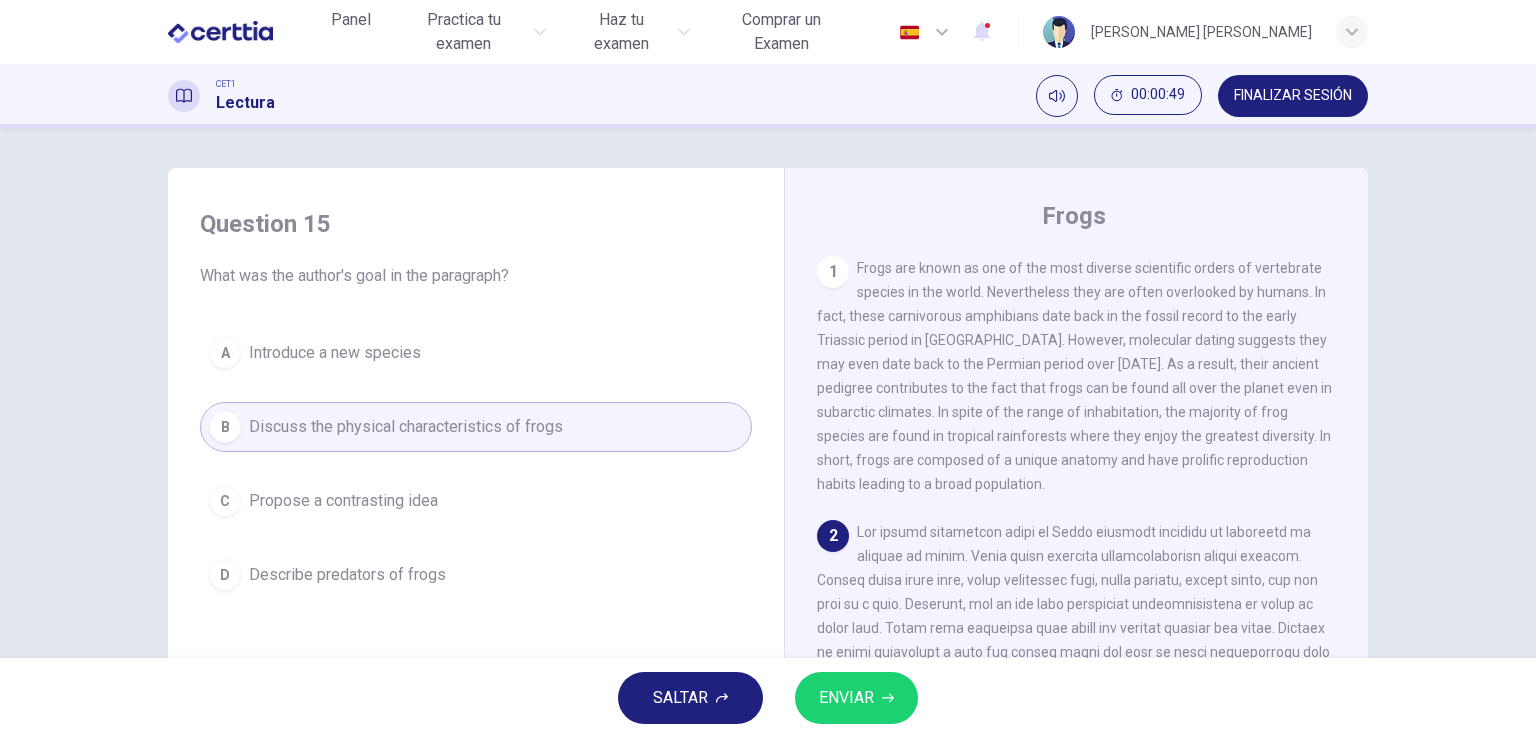 click on "ENVIAR" at bounding box center [846, 698] 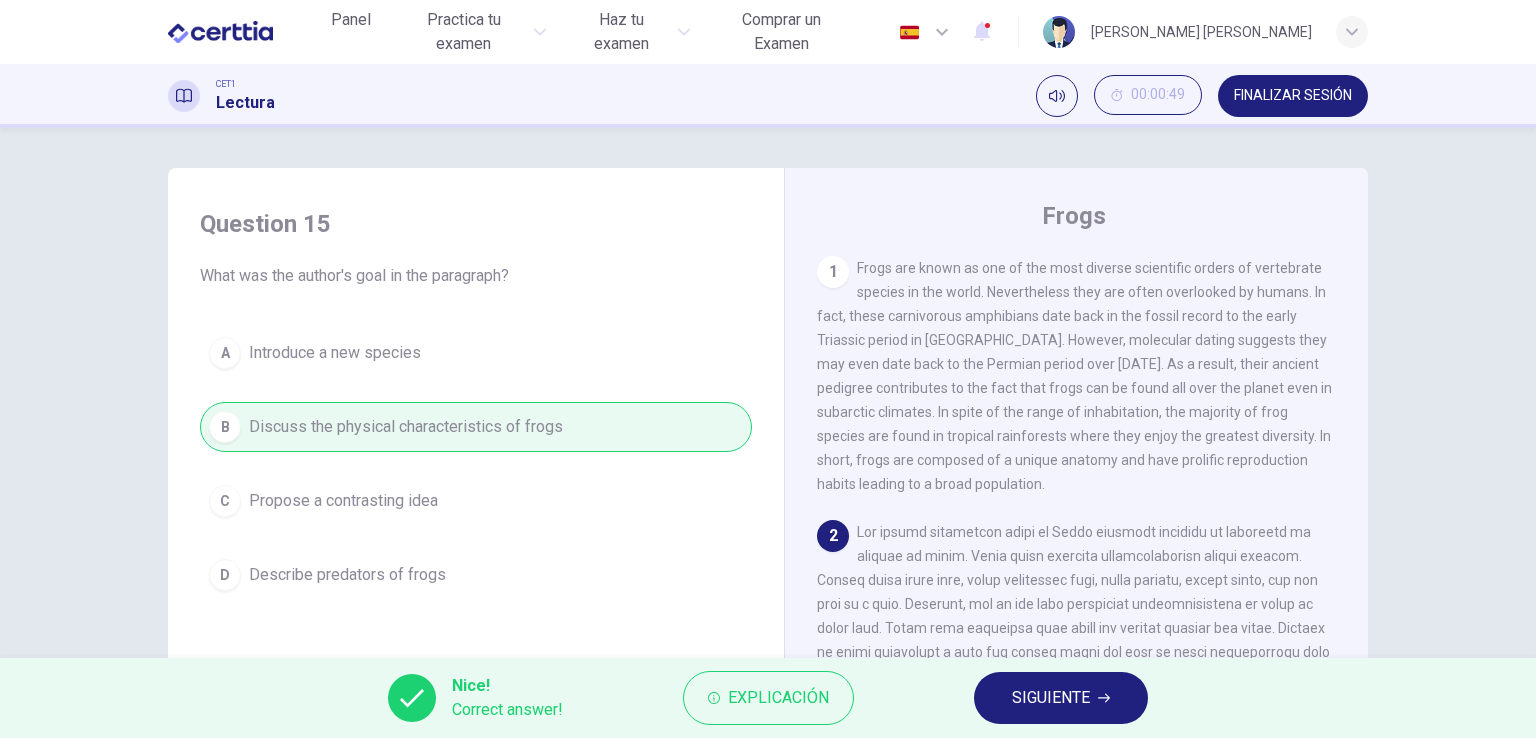click on "SIGUIENTE" at bounding box center (1051, 698) 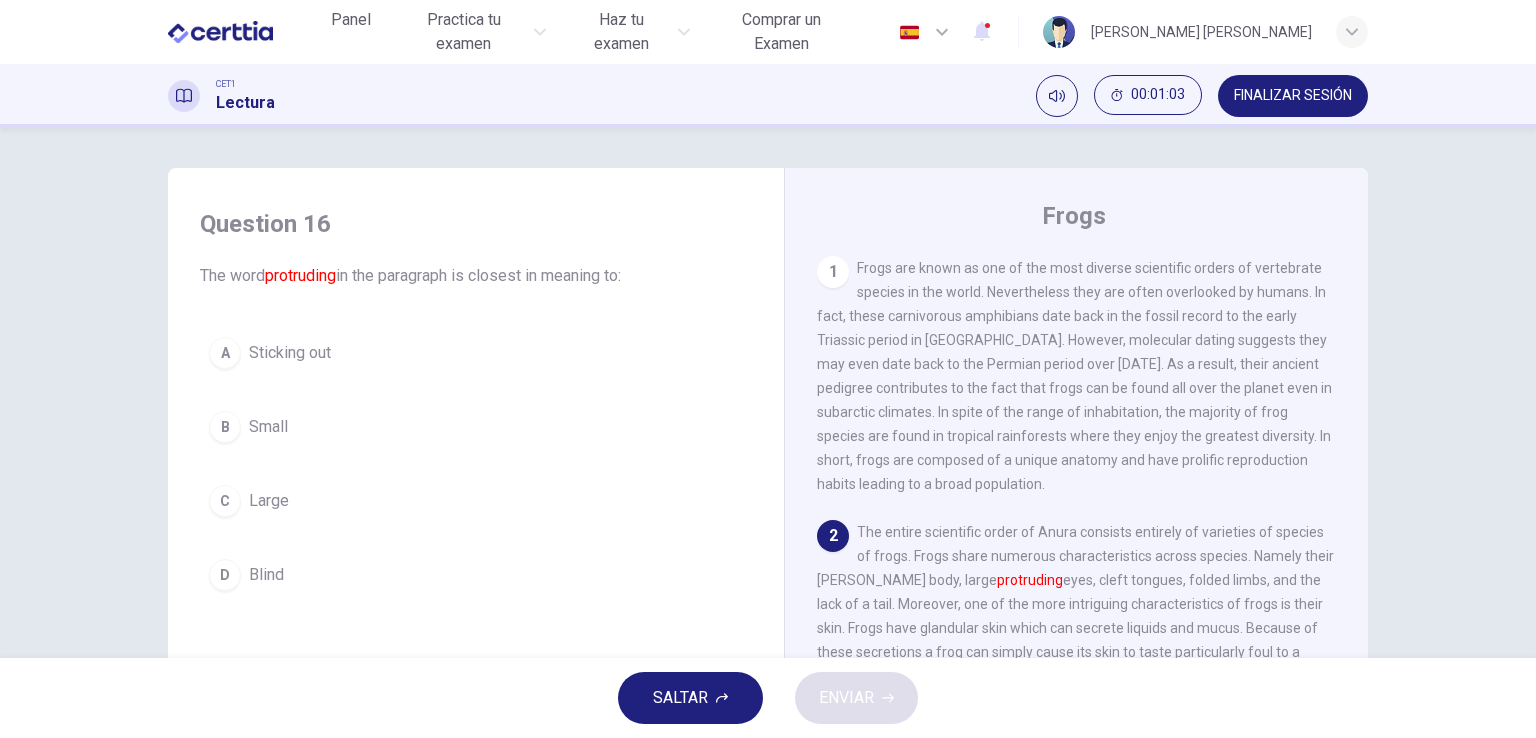 click on "Large" at bounding box center (269, 501) 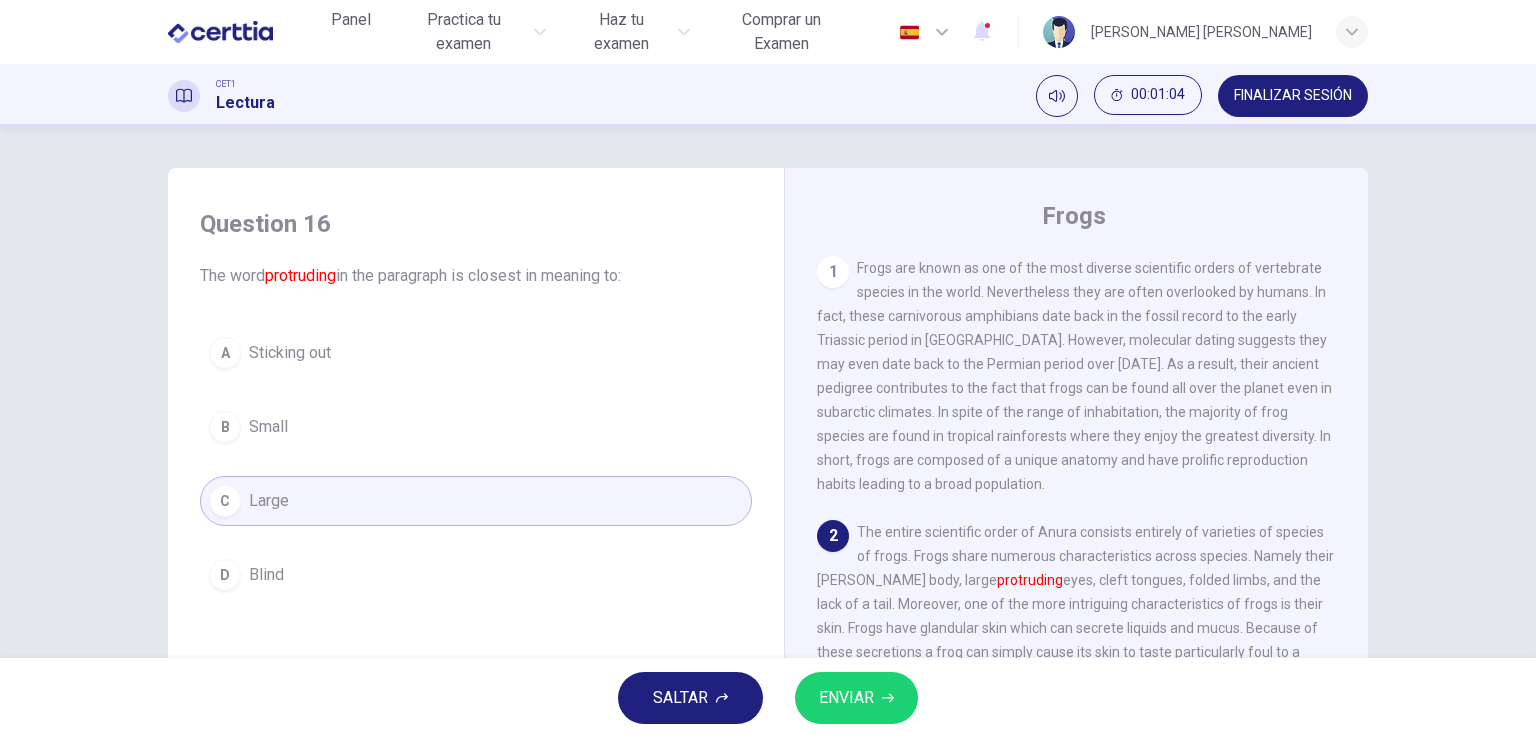 click on "ENVIAR" at bounding box center (846, 698) 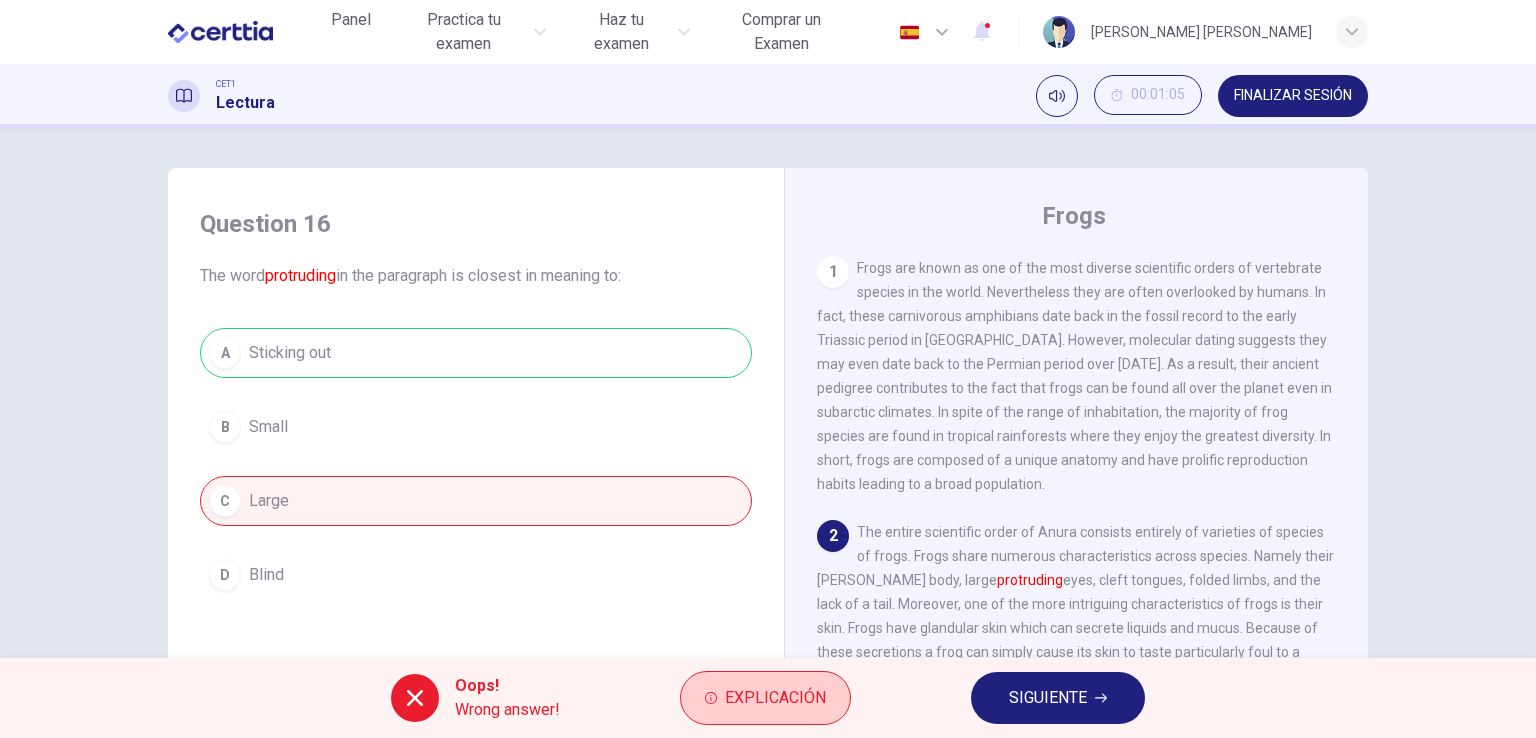 click on "Explicación" at bounding box center [765, 698] 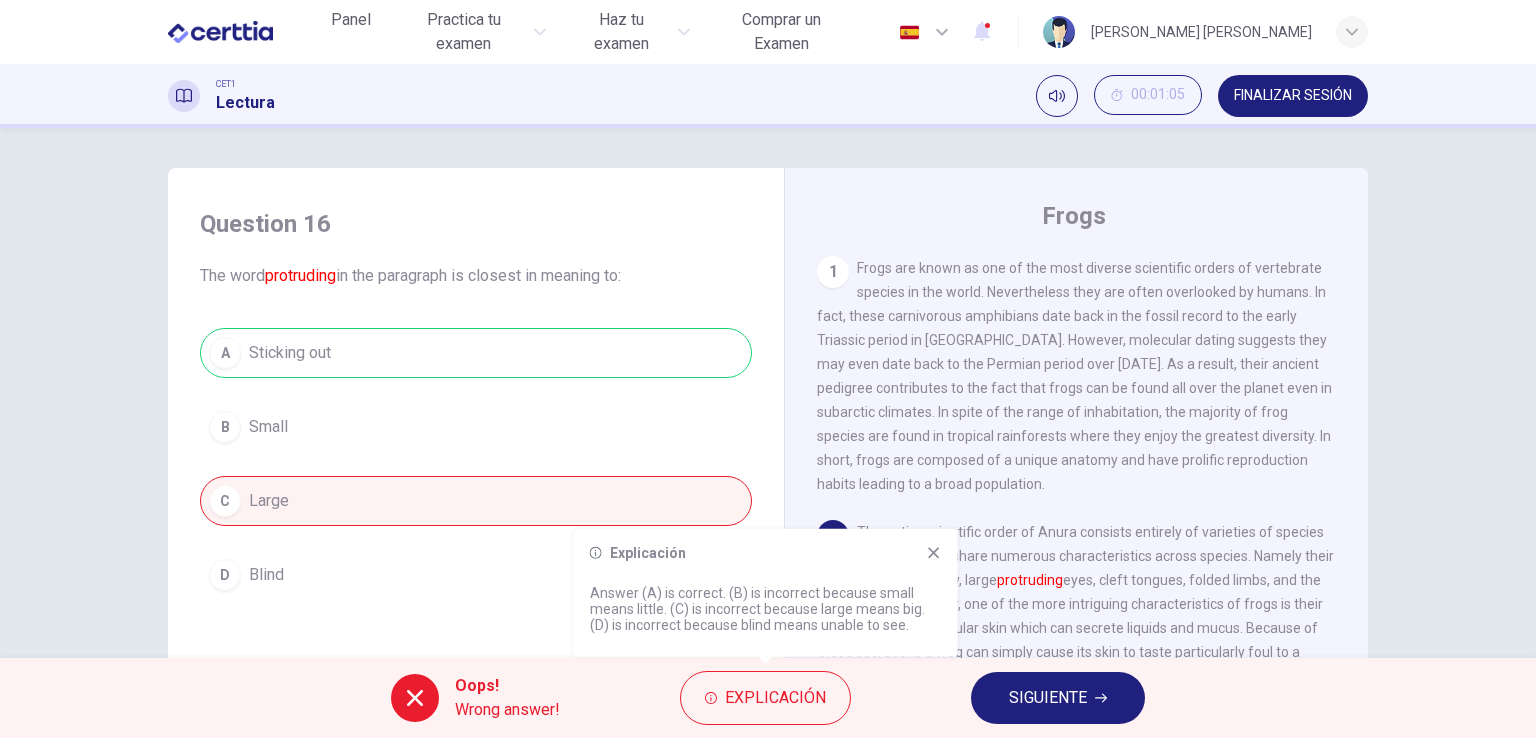 click on "SIGUIENTE" at bounding box center [1048, 698] 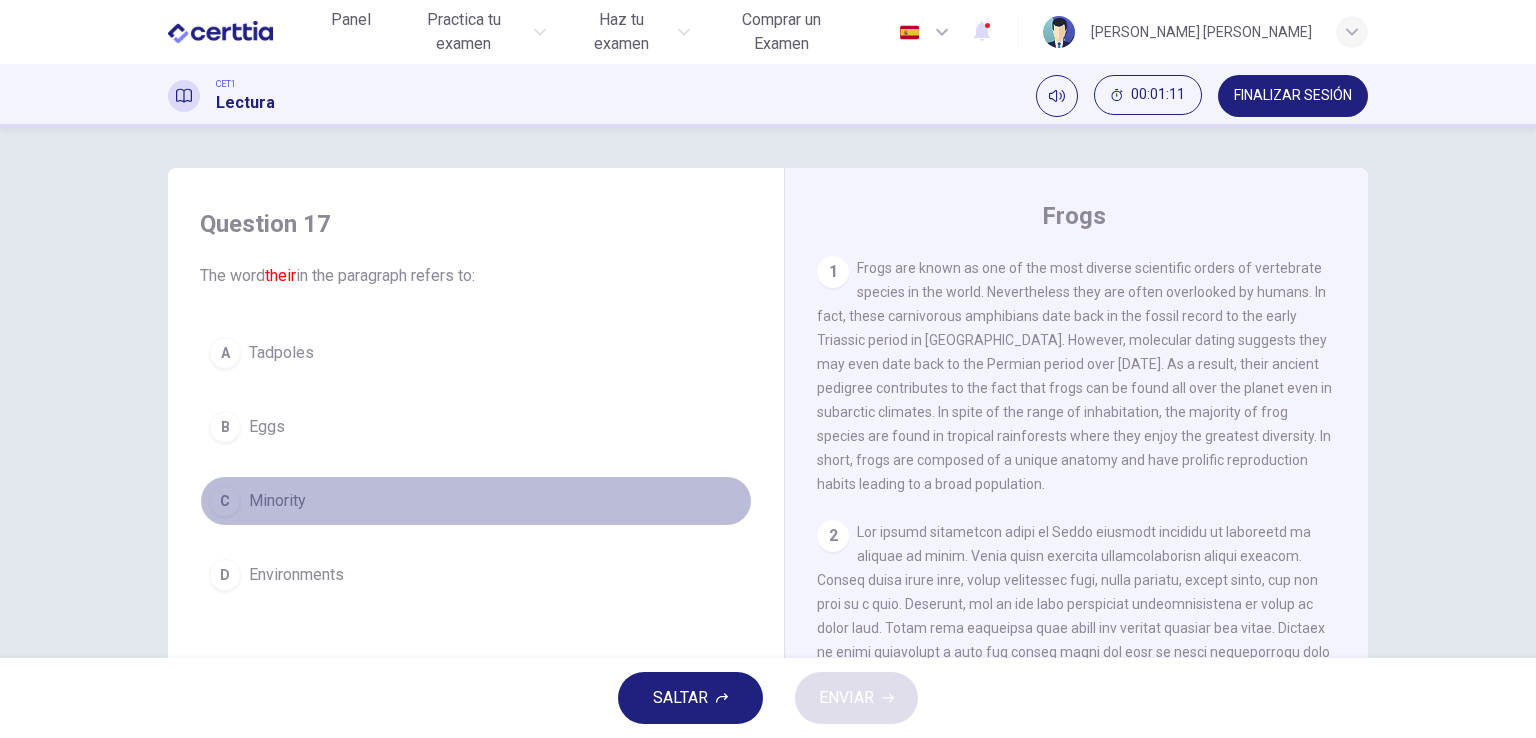 click on "Minority" at bounding box center (277, 501) 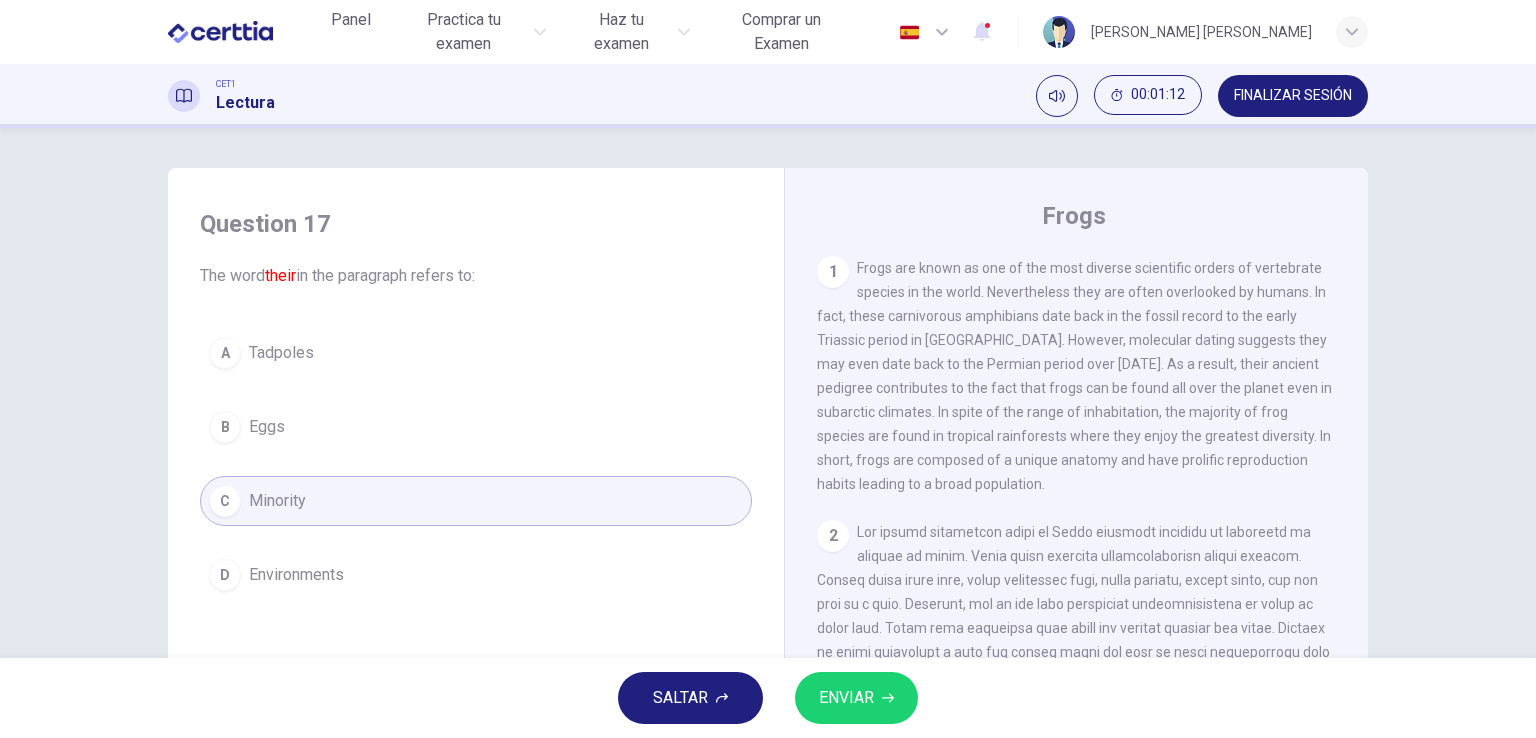click on "ENVIAR" at bounding box center (846, 698) 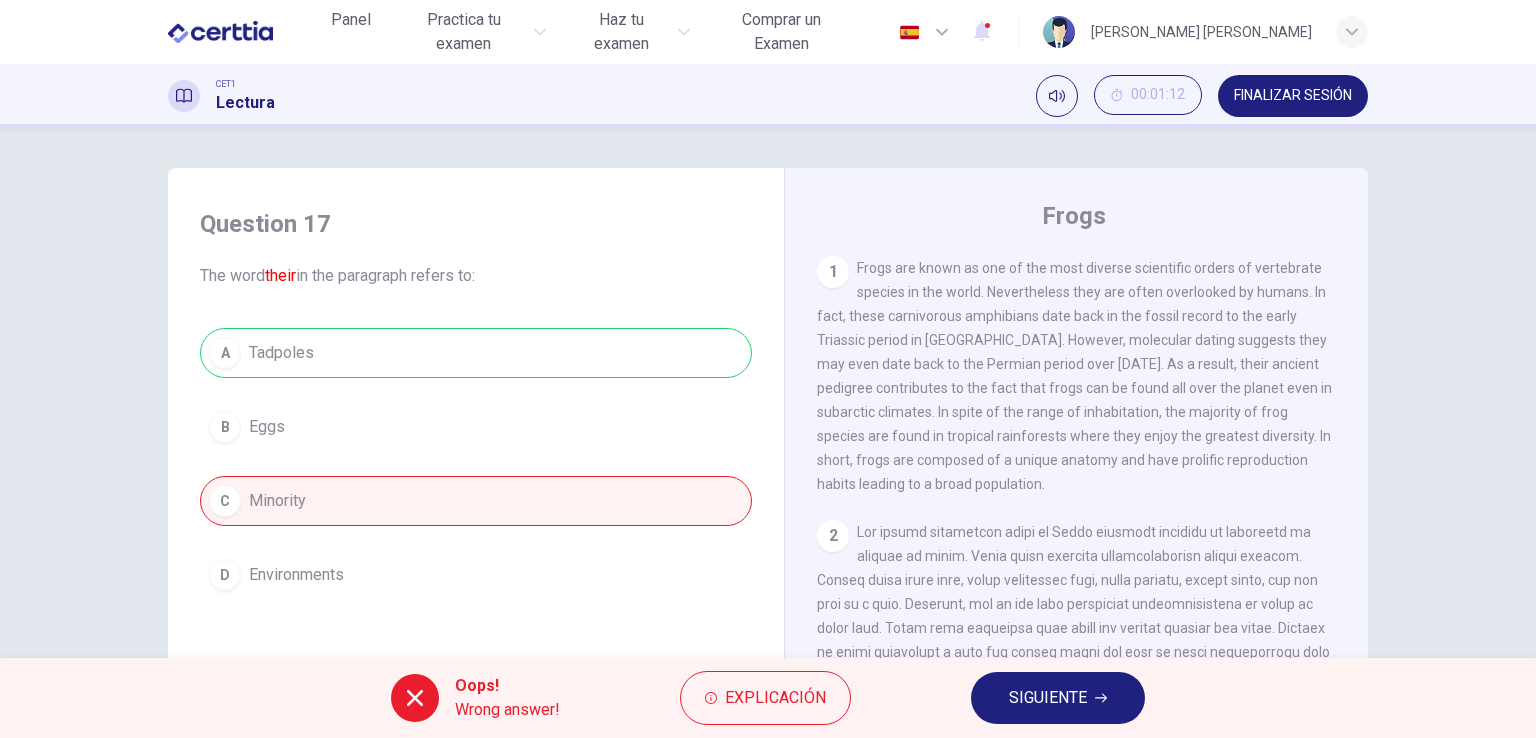 click on "SIGUIENTE" at bounding box center [1058, 698] 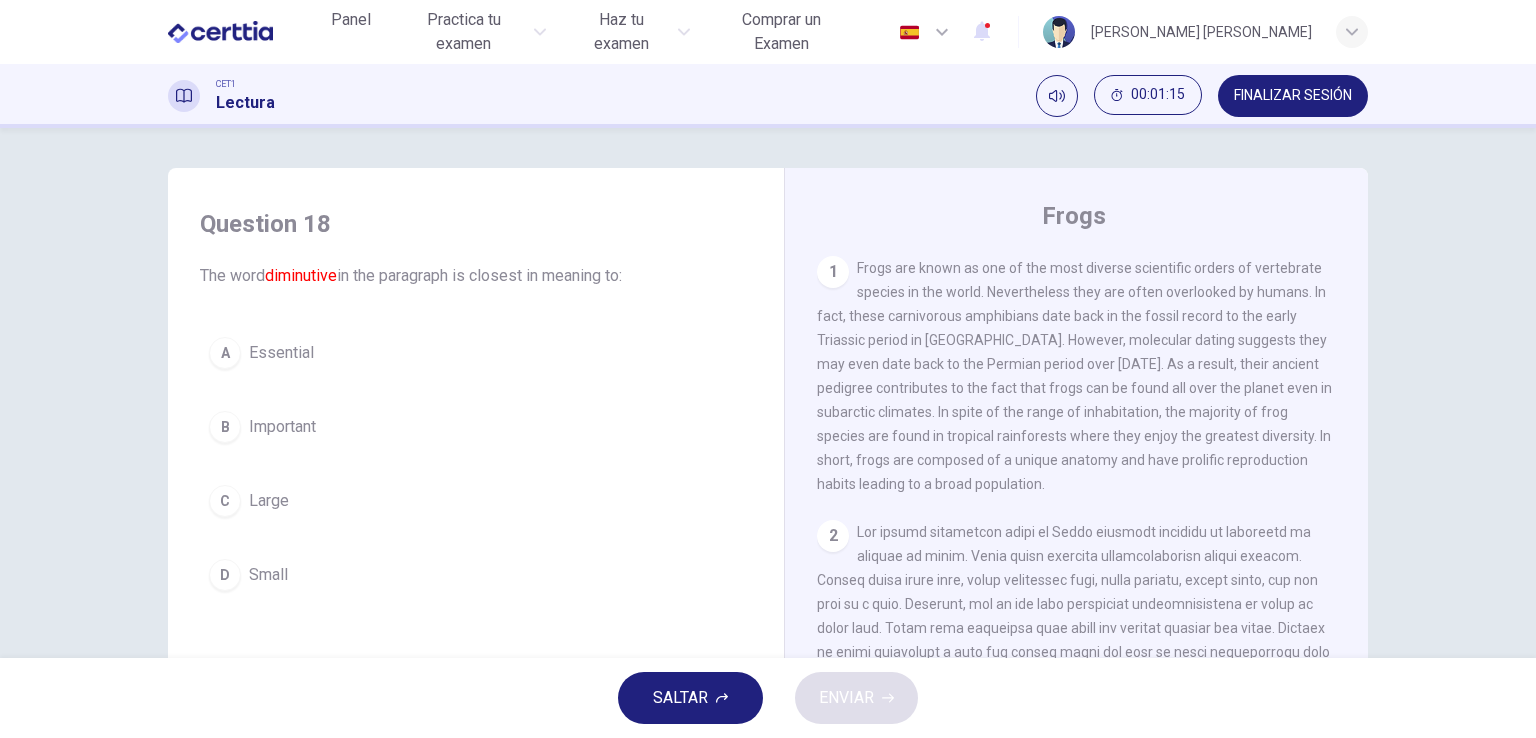 click on "D Small" at bounding box center [476, 575] 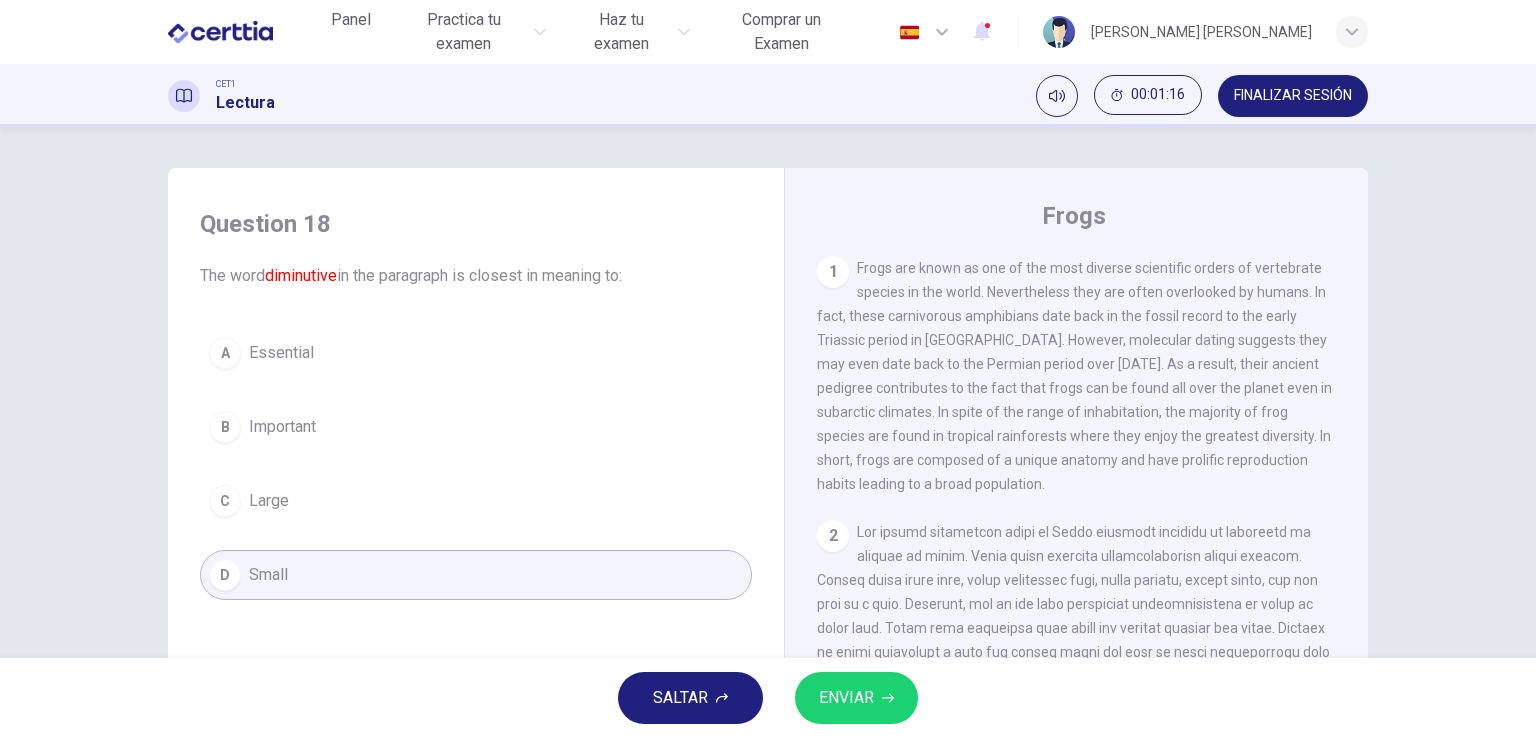 click on "ENVIAR" at bounding box center (846, 698) 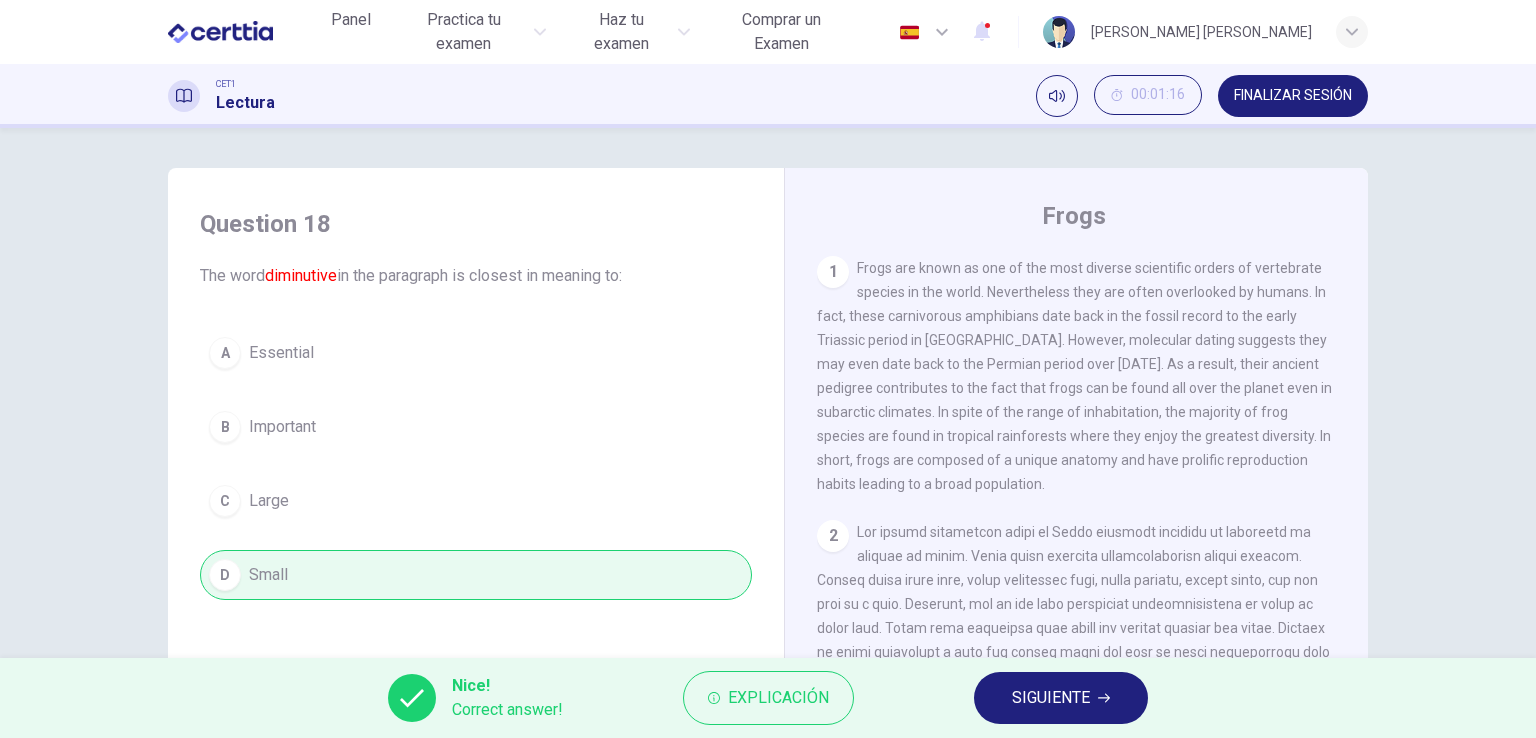 click on "SIGUIENTE" at bounding box center [1051, 698] 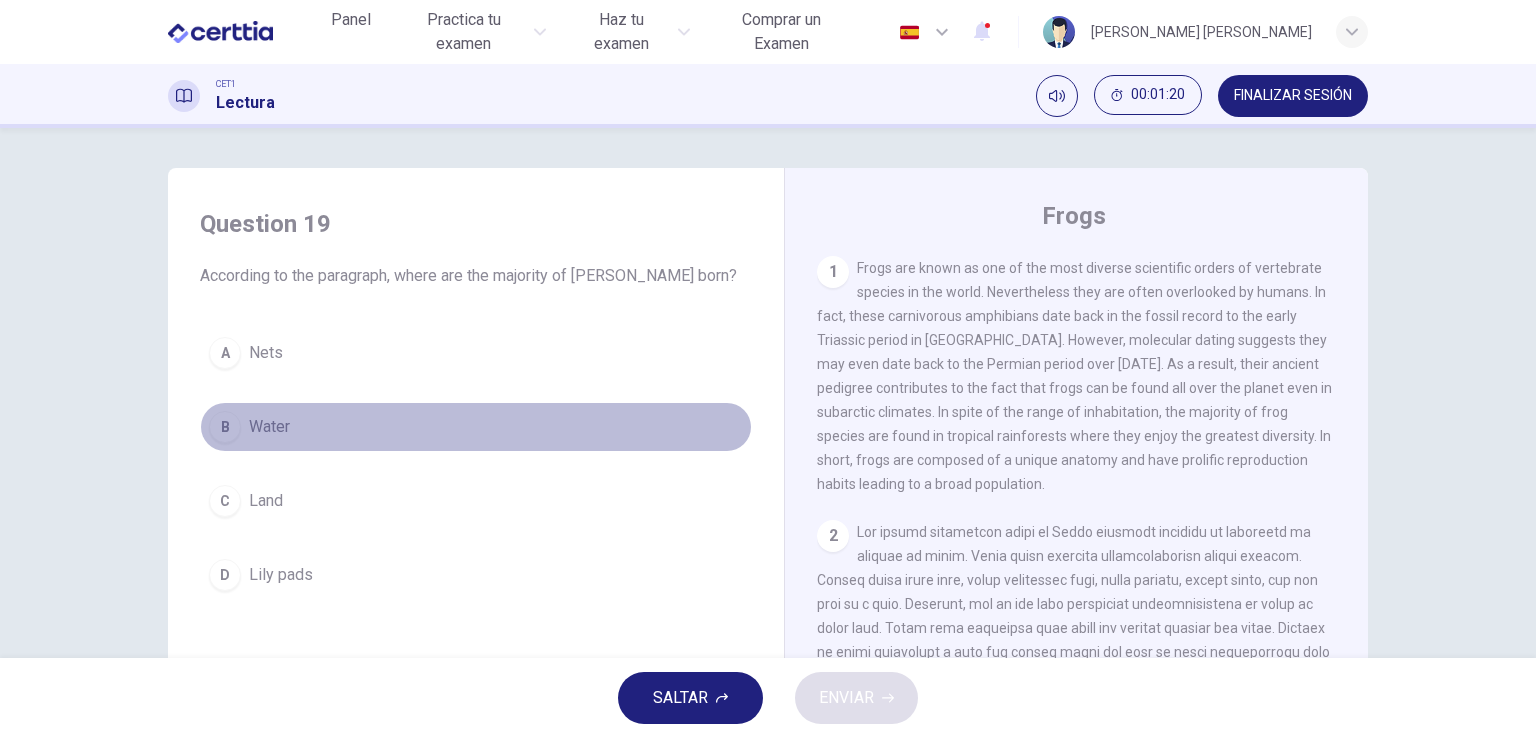 click on "Water" at bounding box center [269, 427] 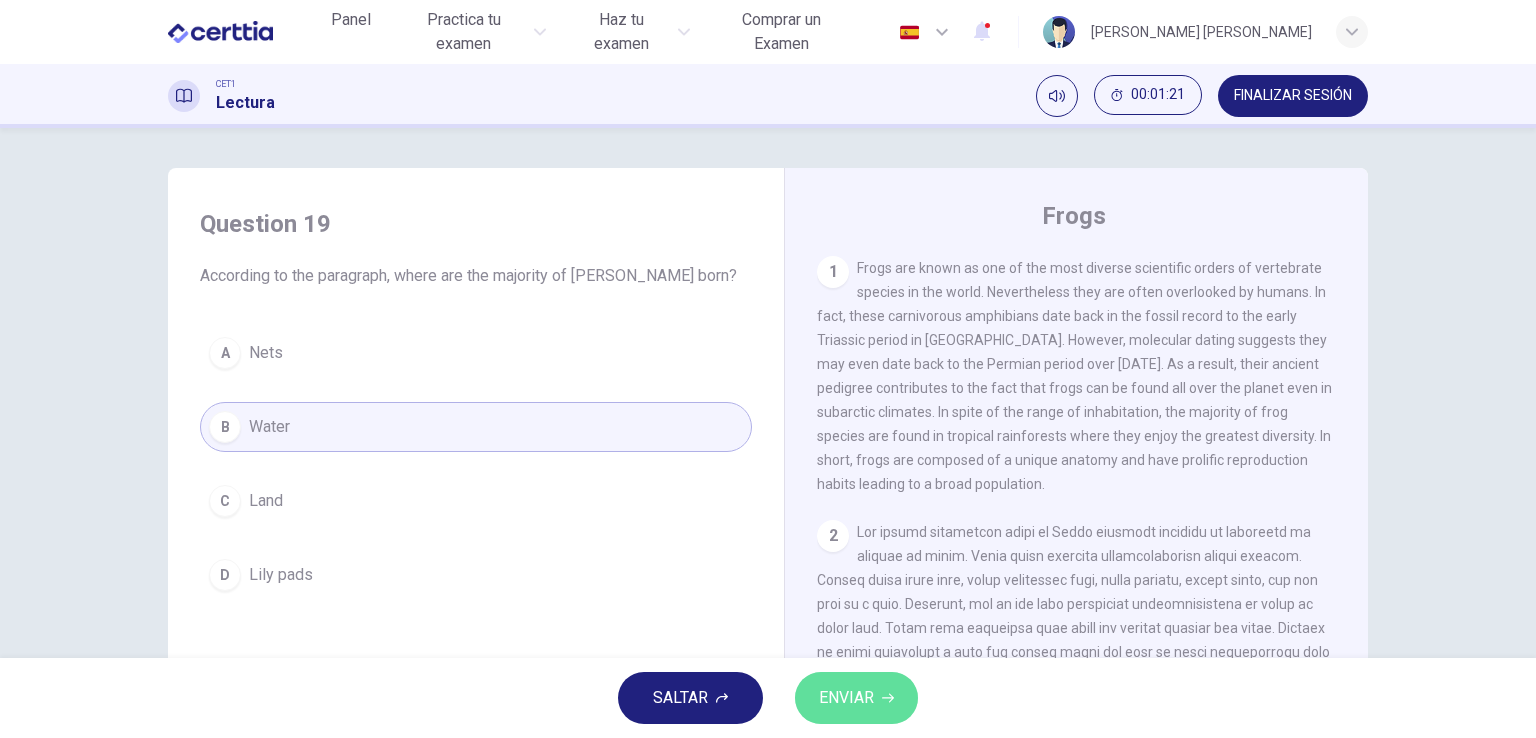 click on "ENVIAR" at bounding box center (846, 698) 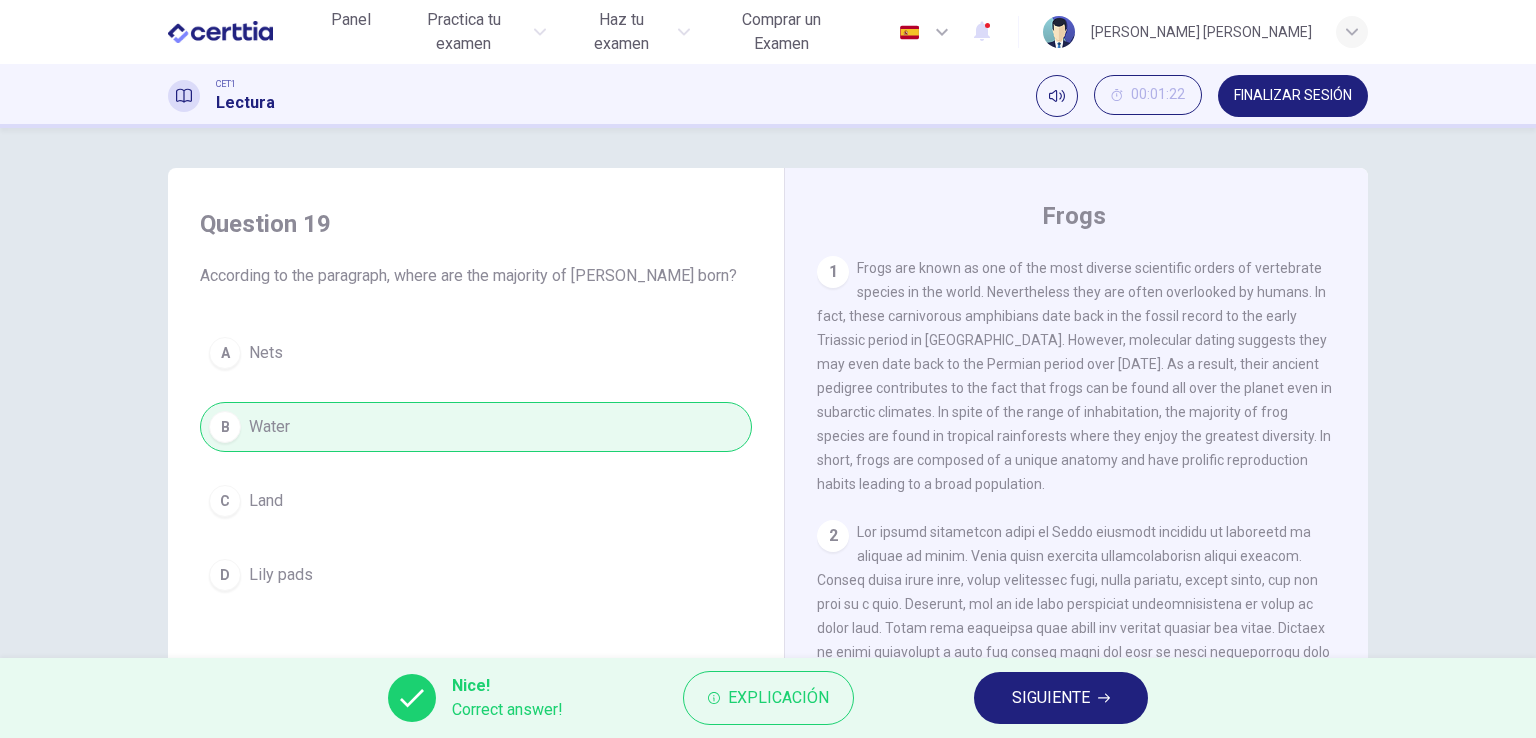 click 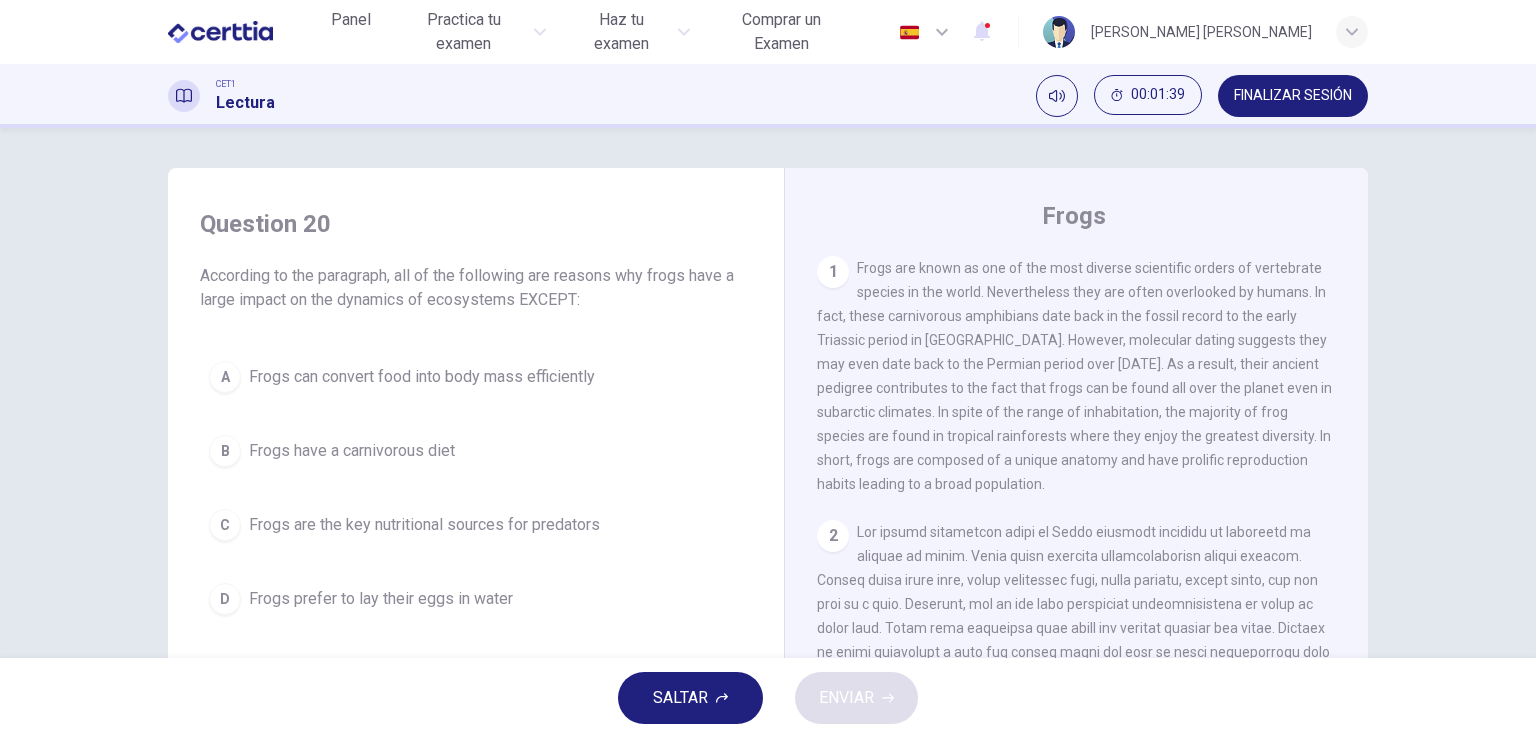 click on "B Frogs have a carnivorous diet" at bounding box center (476, 451) 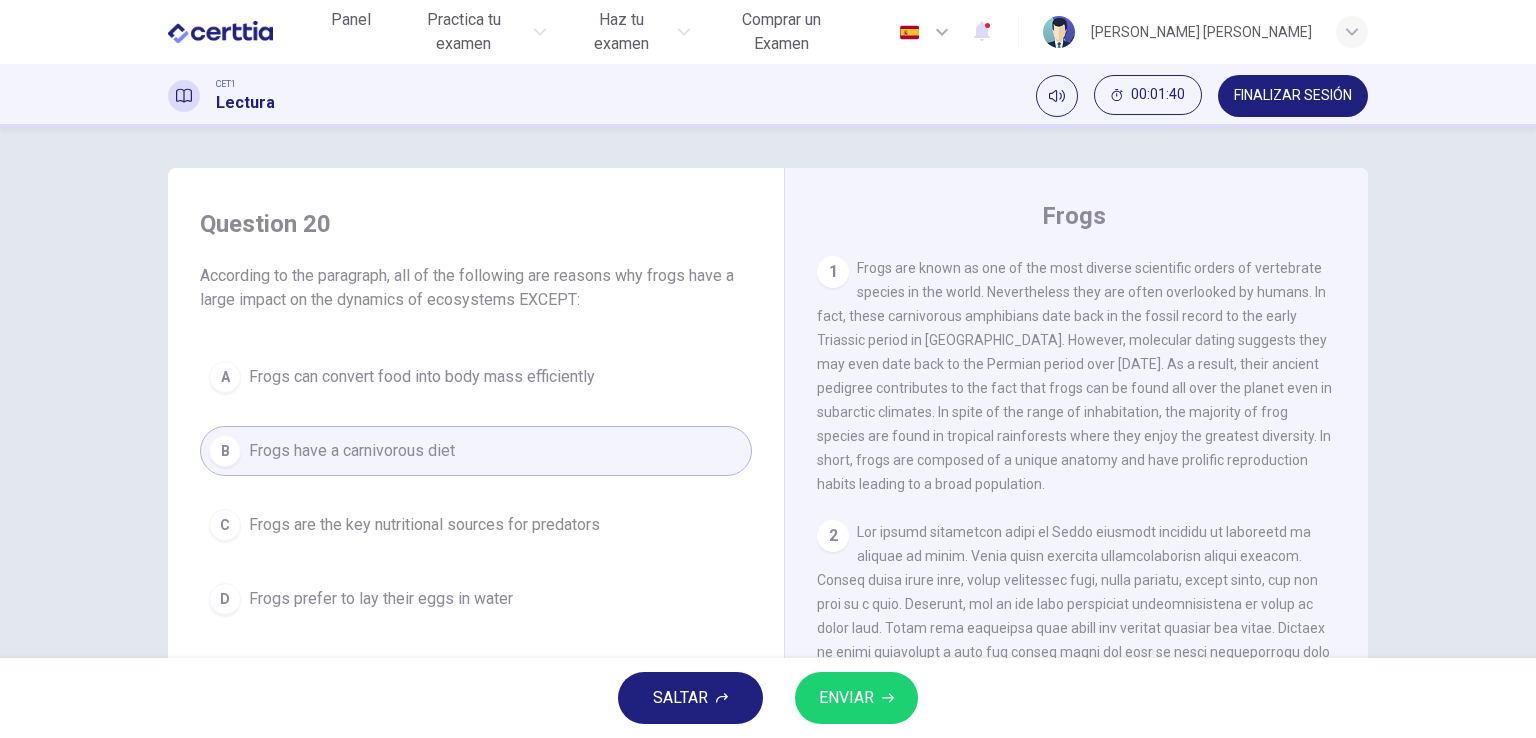 click on "ENVIAR" at bounding box center [856, 698] 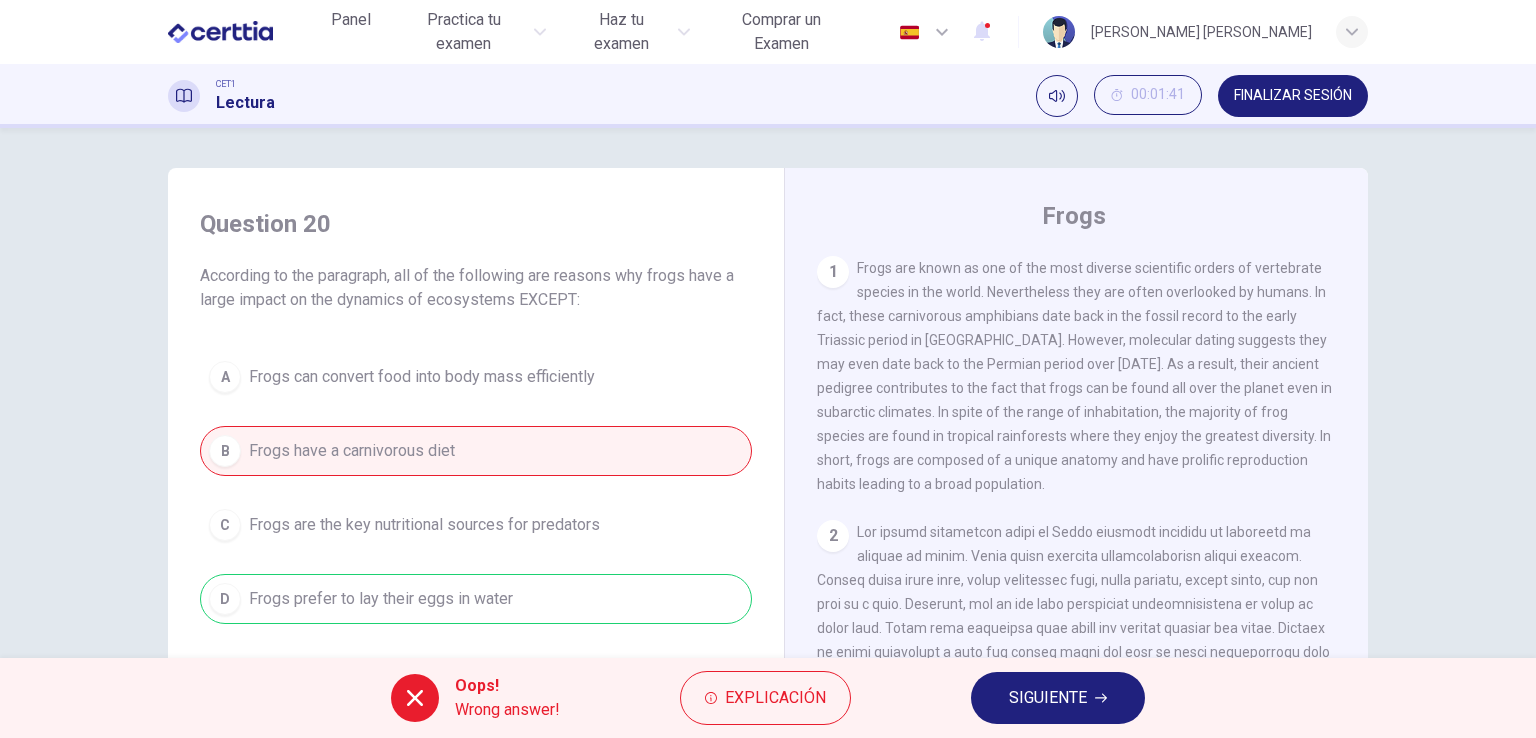 click on "SIGUIENTE" at bounding box center (1048, 698) 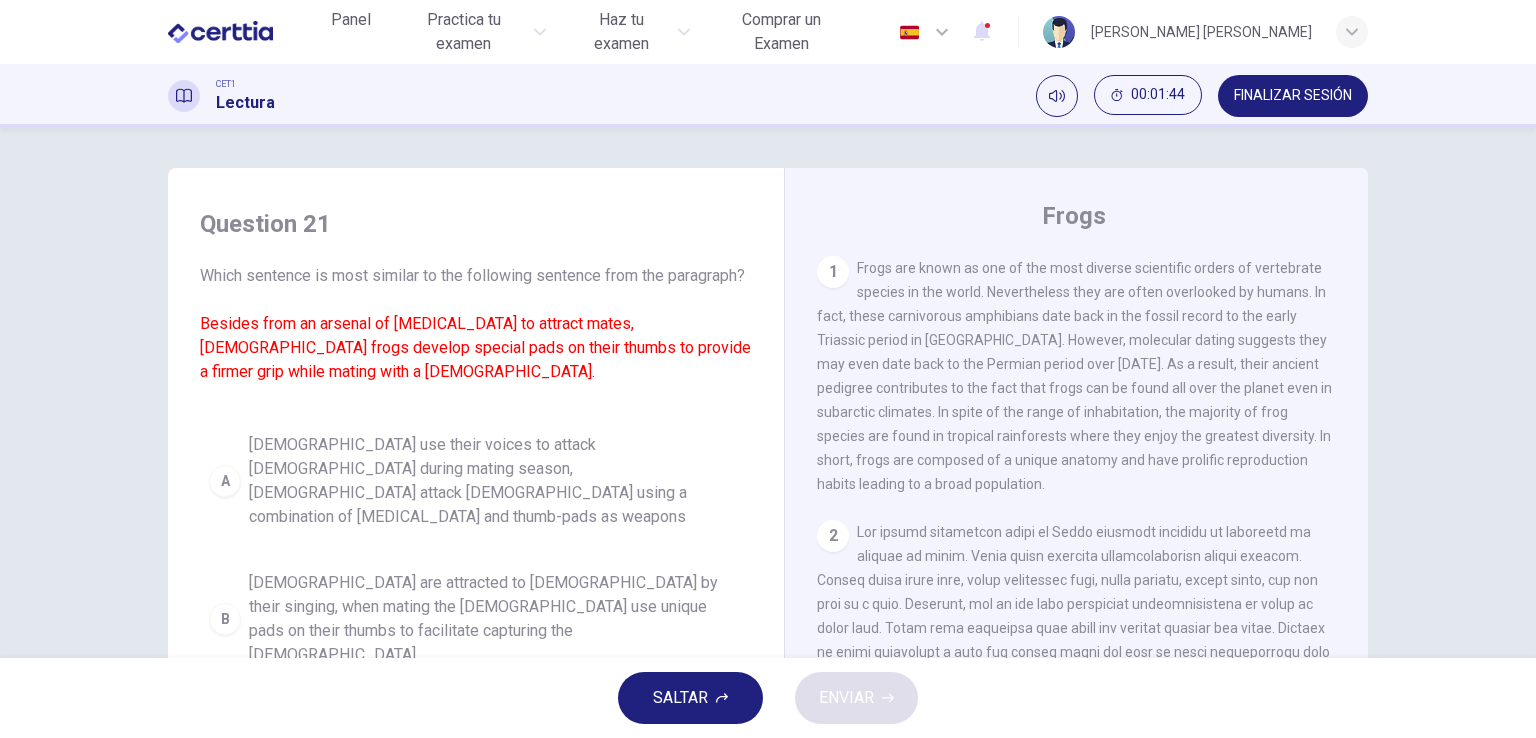 click on "SALTAR" at bounding box center (680, 698) 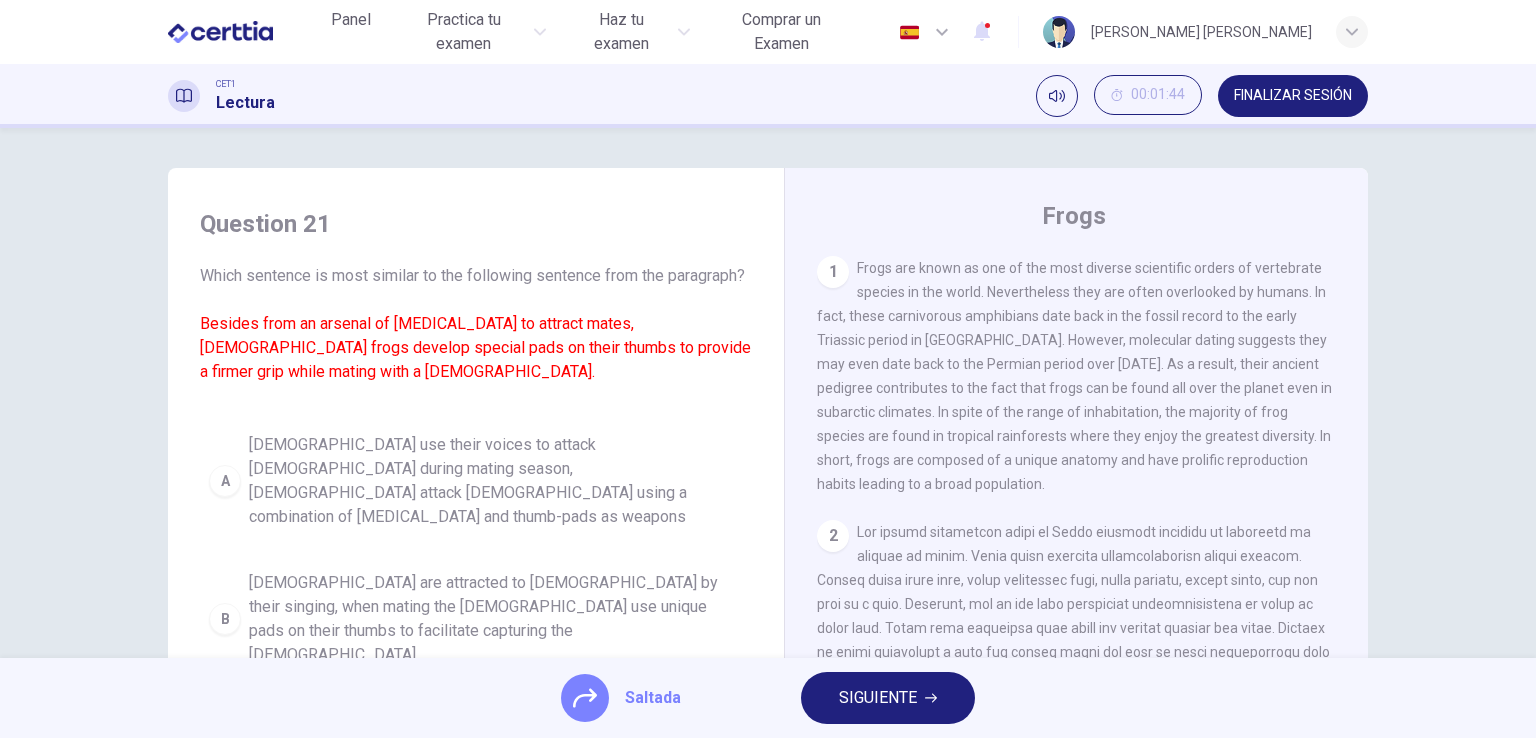 click on "SIGUIENTE" at bounding box center (878, 698) 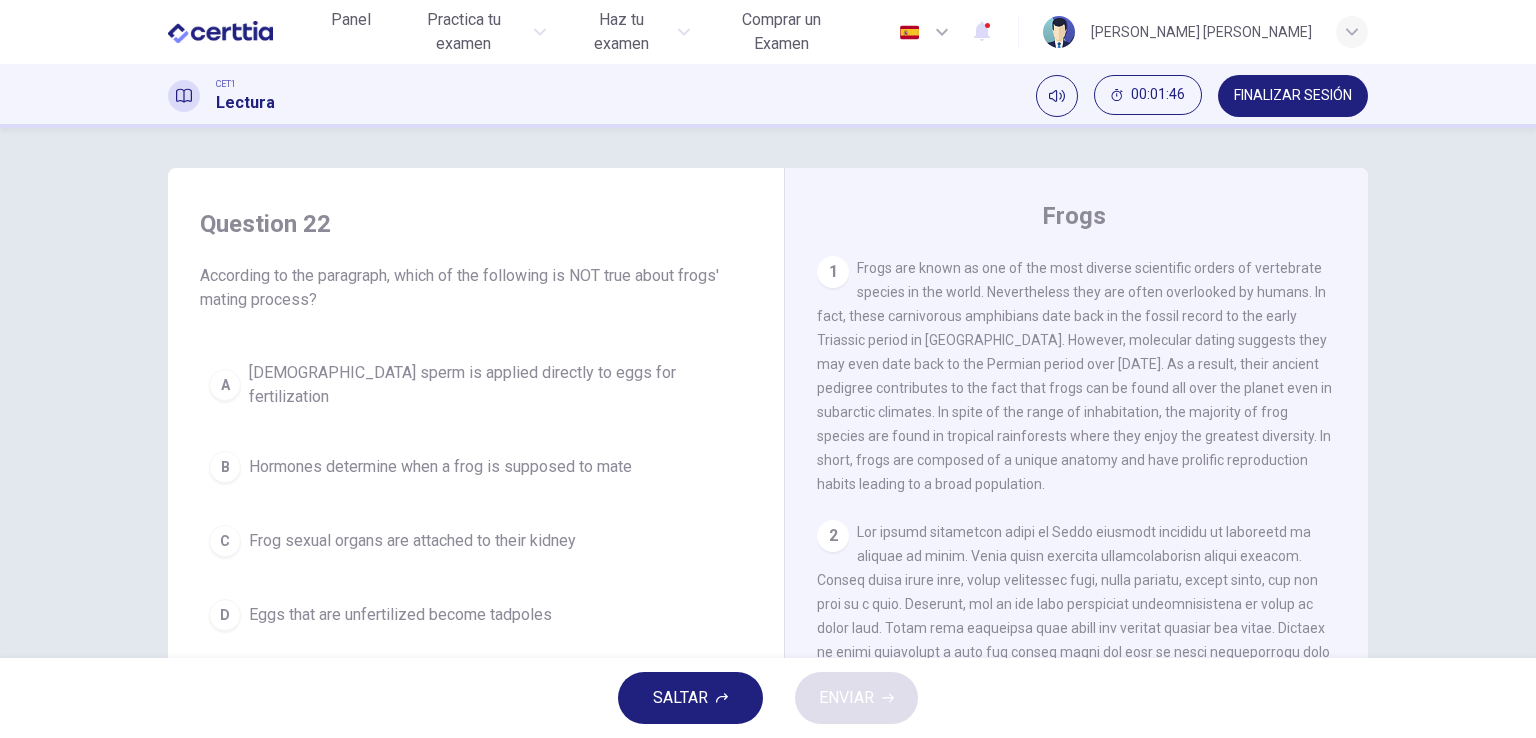 click on "Hormones determine when a frog is supposed to mate" at bounding box center (440, 467) 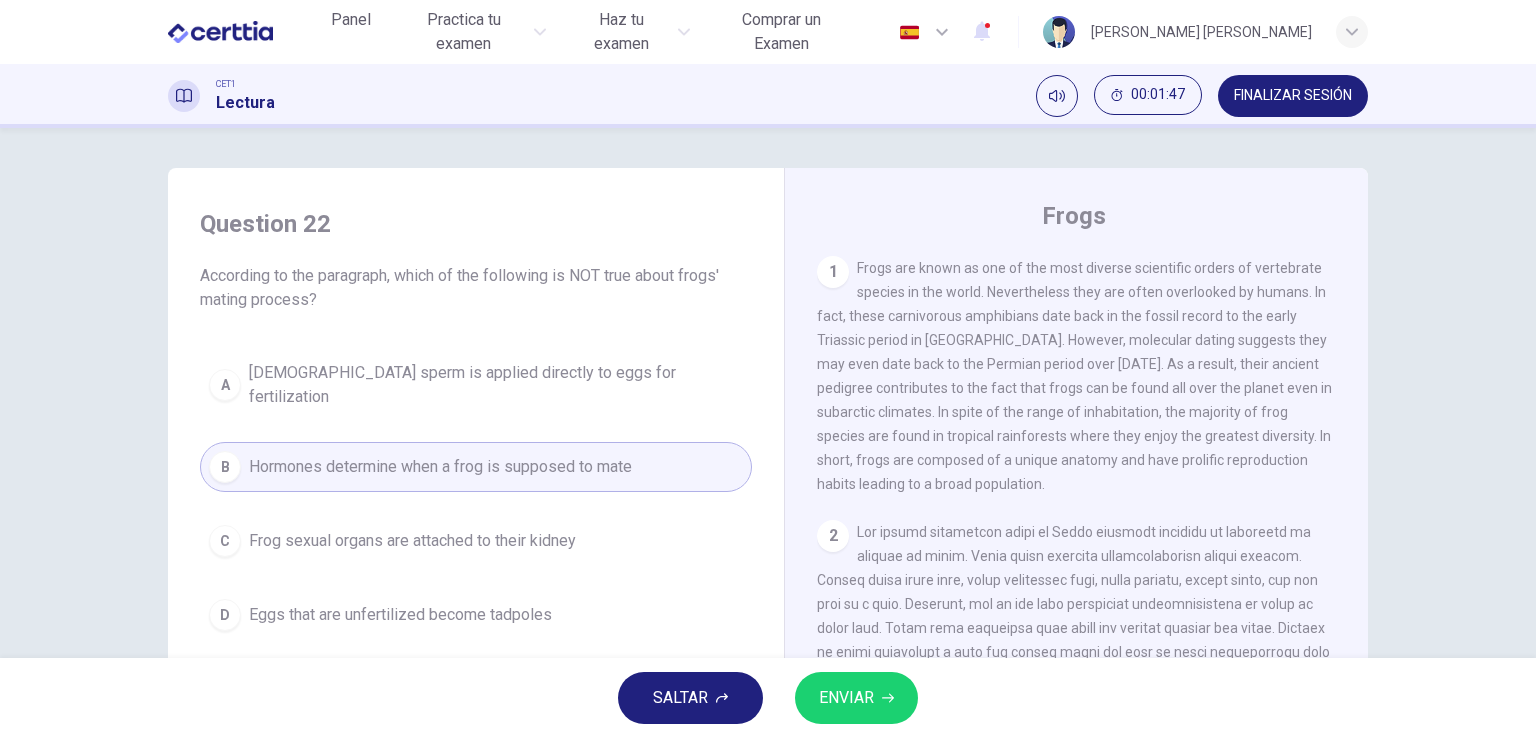 click on "ENVIAR" at bounding box center (846, 698) 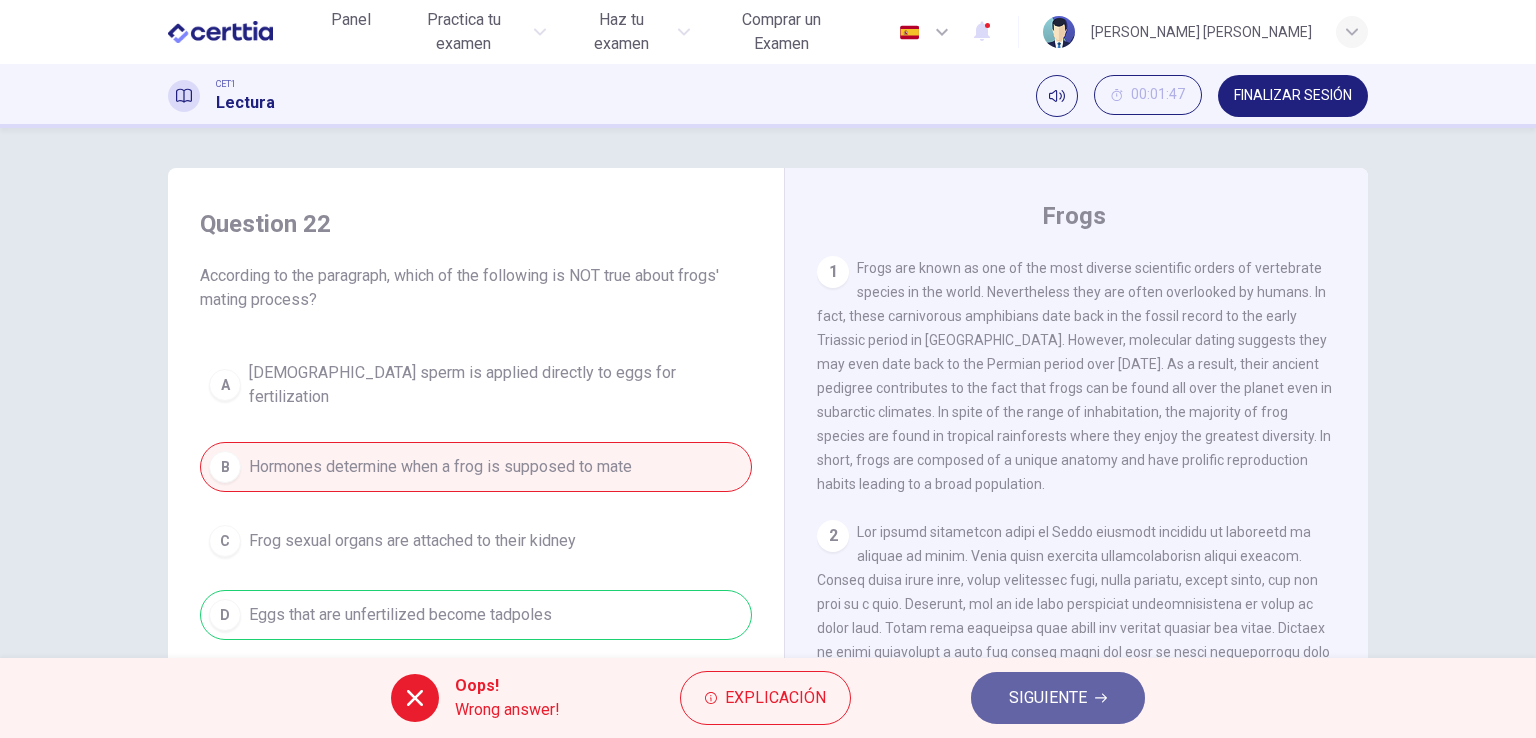 click on "SIGUIENTE" at bounding box center (1048, 698) 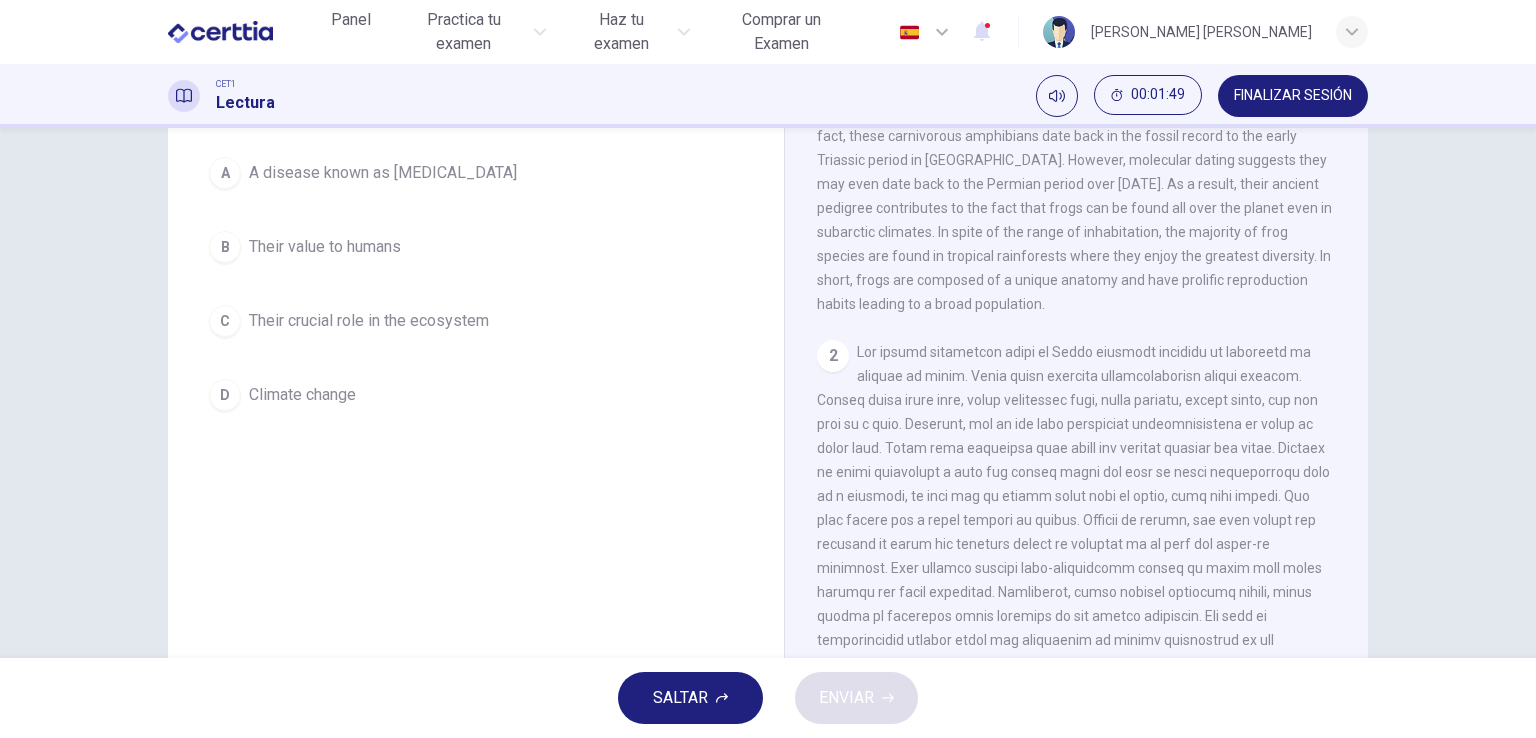 scroll, scrollTop: 188, scrollLeft: 0, axis: vertical 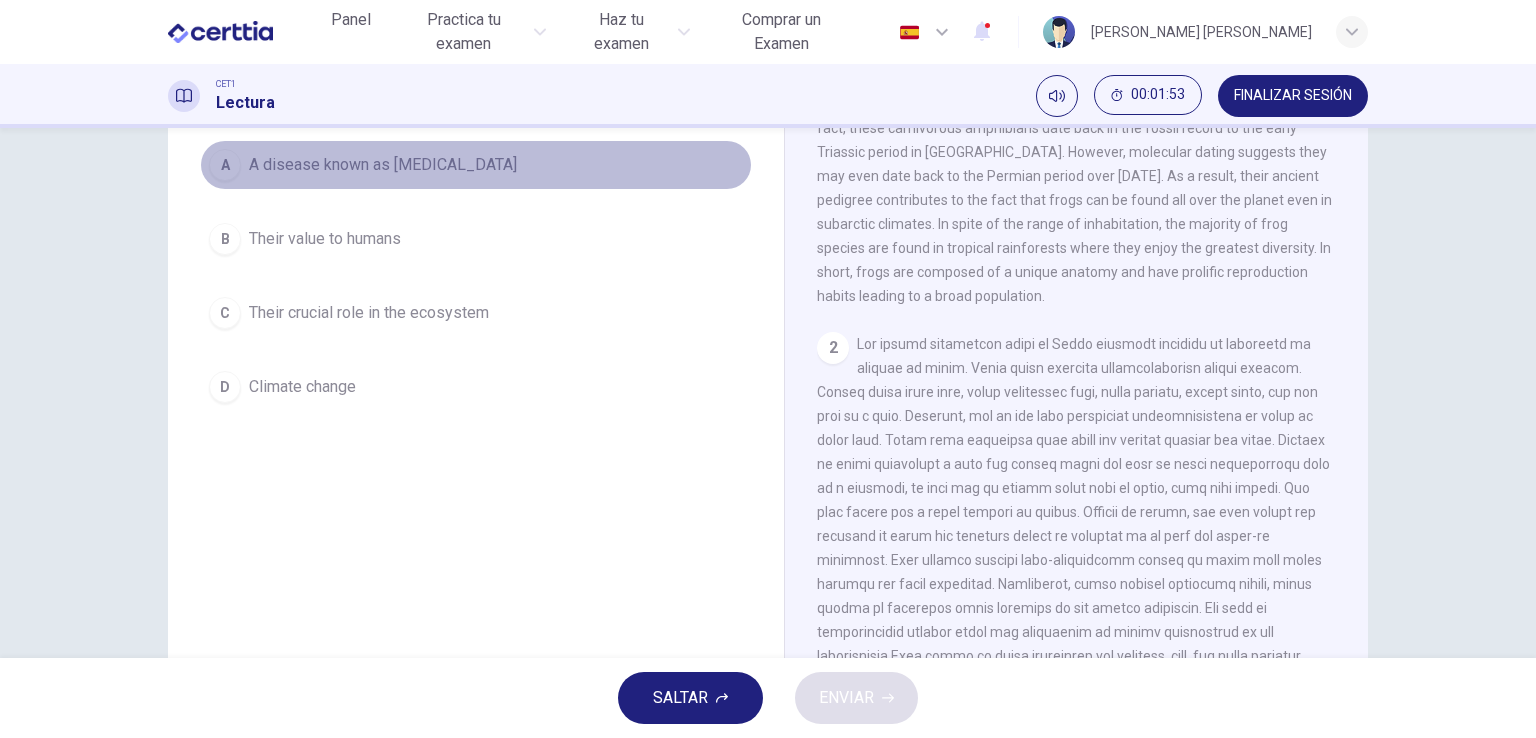 click on "A A disease known as [MEDICAL_DATA]" at bounding box center (476, 165) 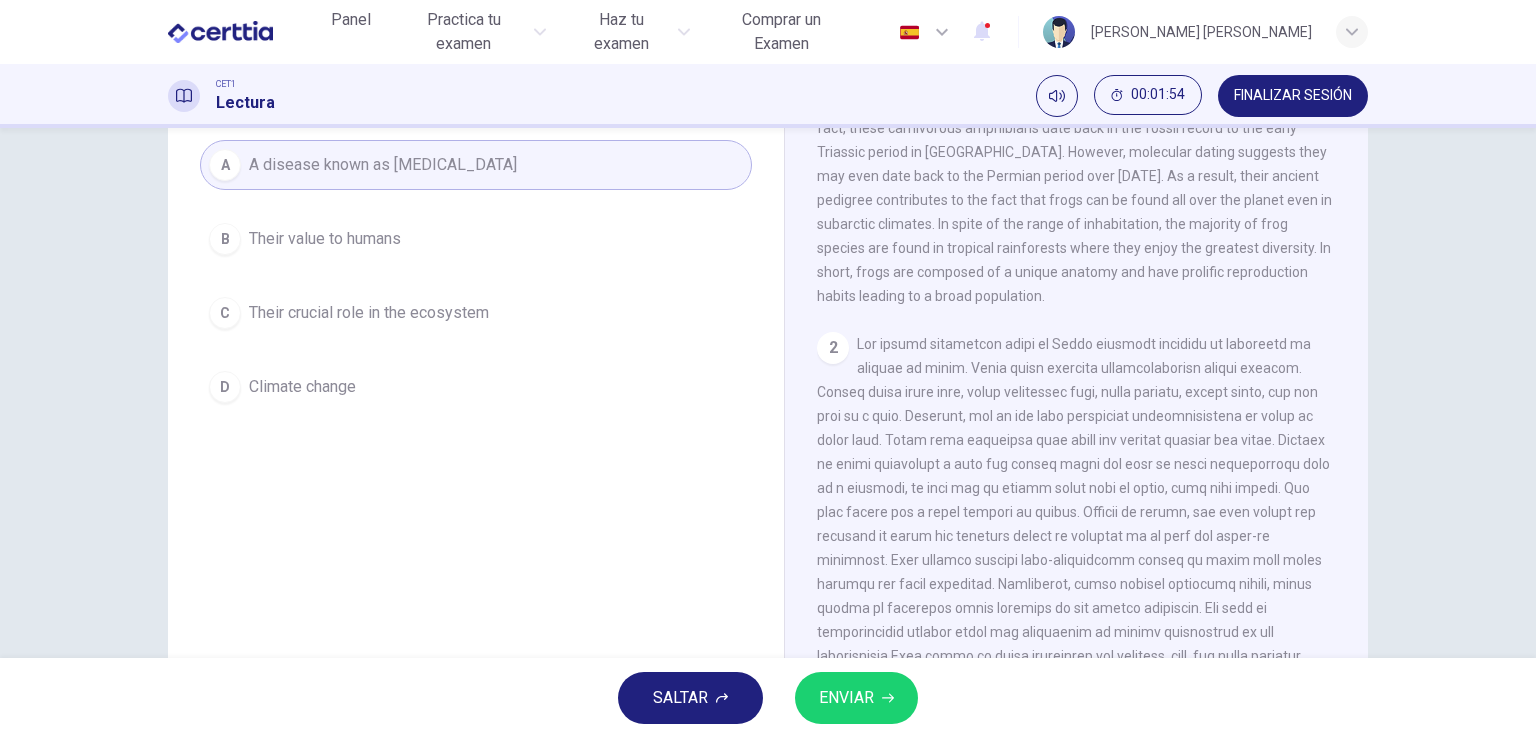 click on "ENVIAR" at bounding box center (846, 698) 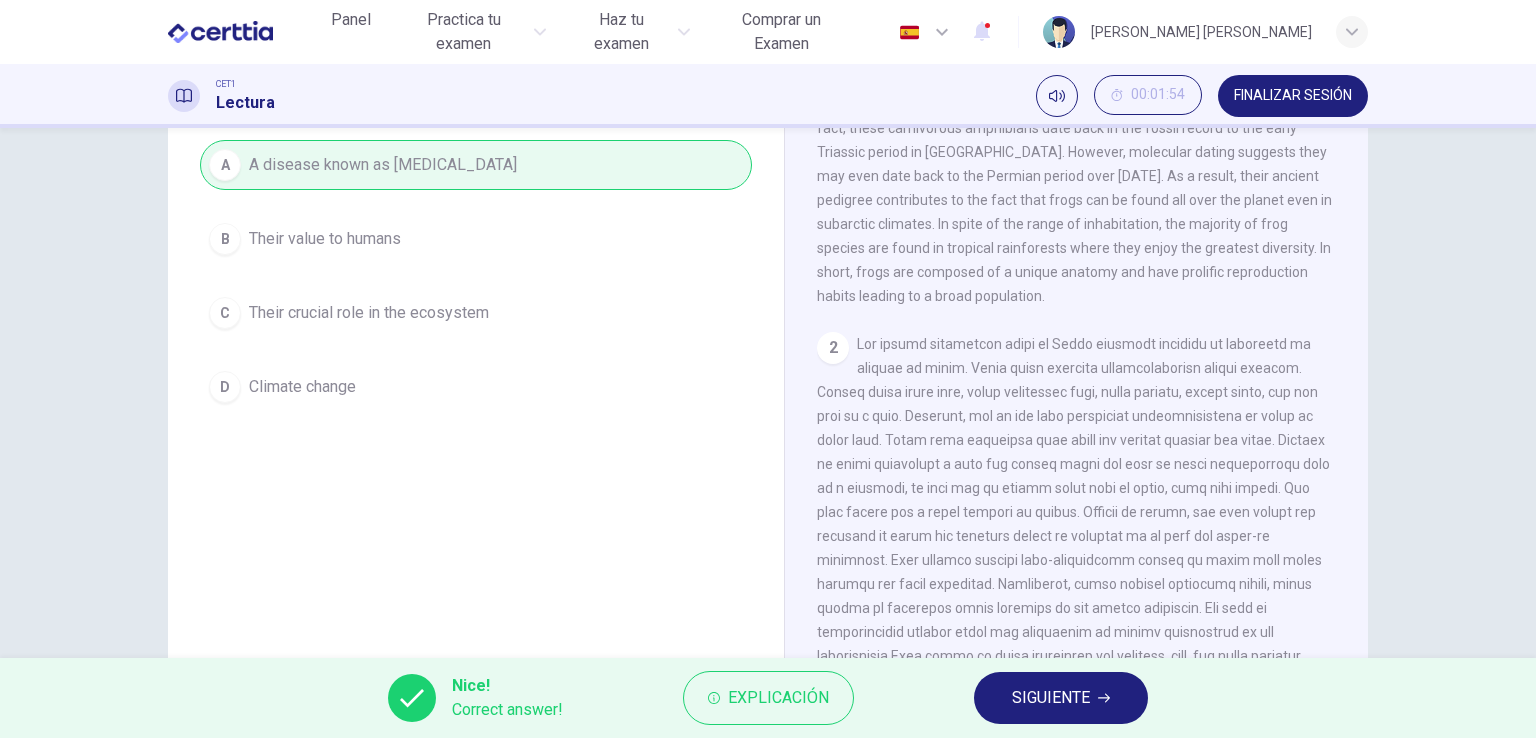 click on "SIGUIENTE" at bounding box center [1061, 698] 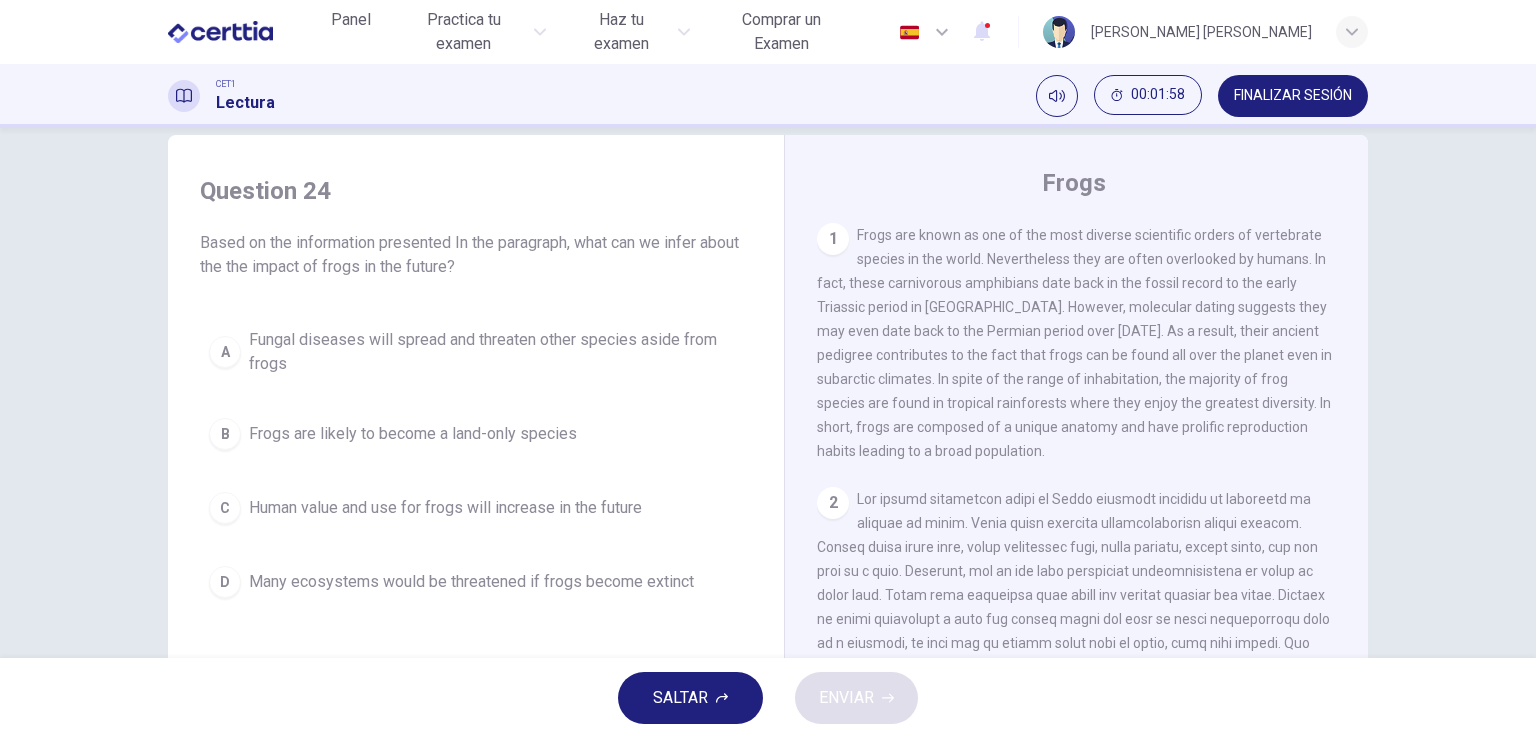 scroll, scrollTop: 77, scrollLeft: 0, axis: vertical 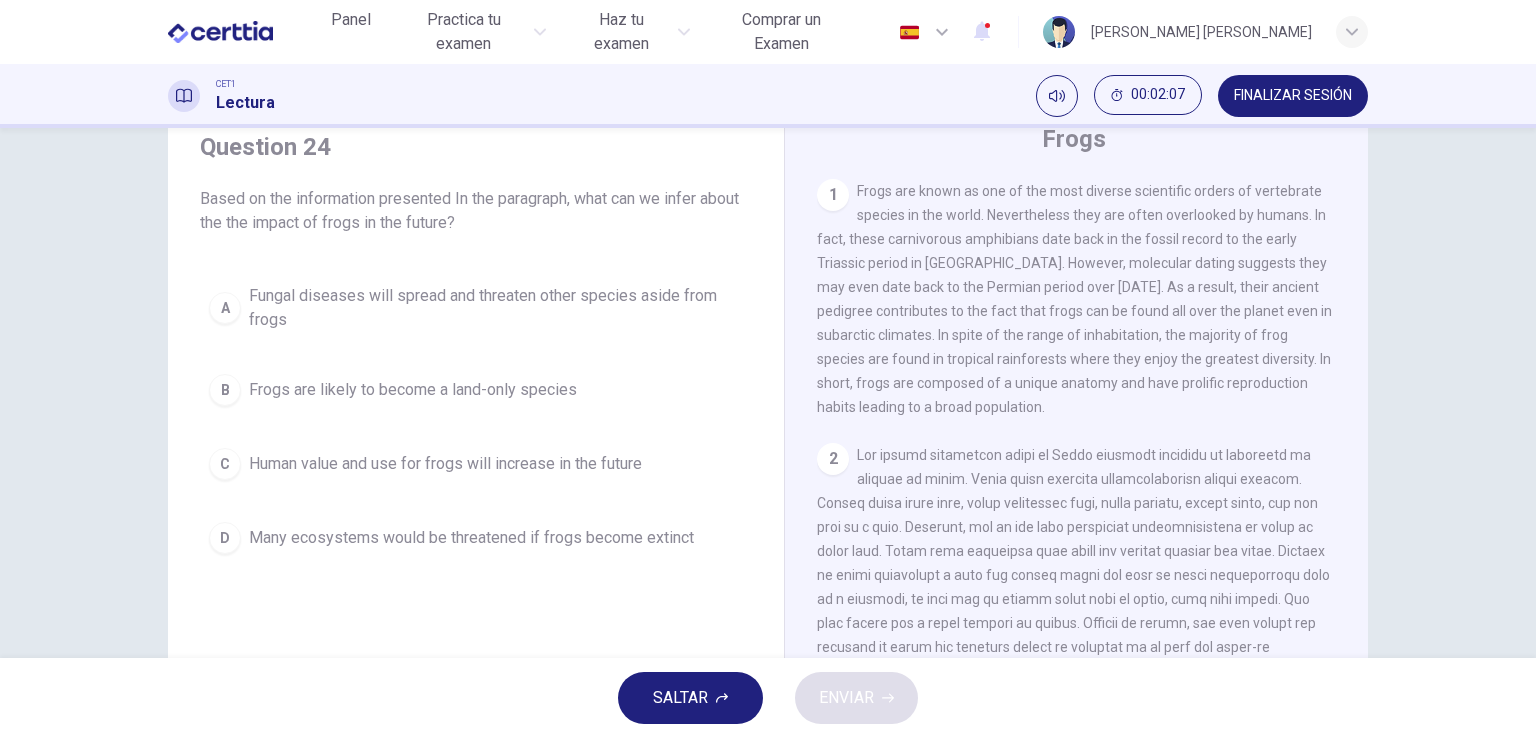 click on "Many ecosystems would be threatened if frogs become extinct" at bounding box center (471, 538) 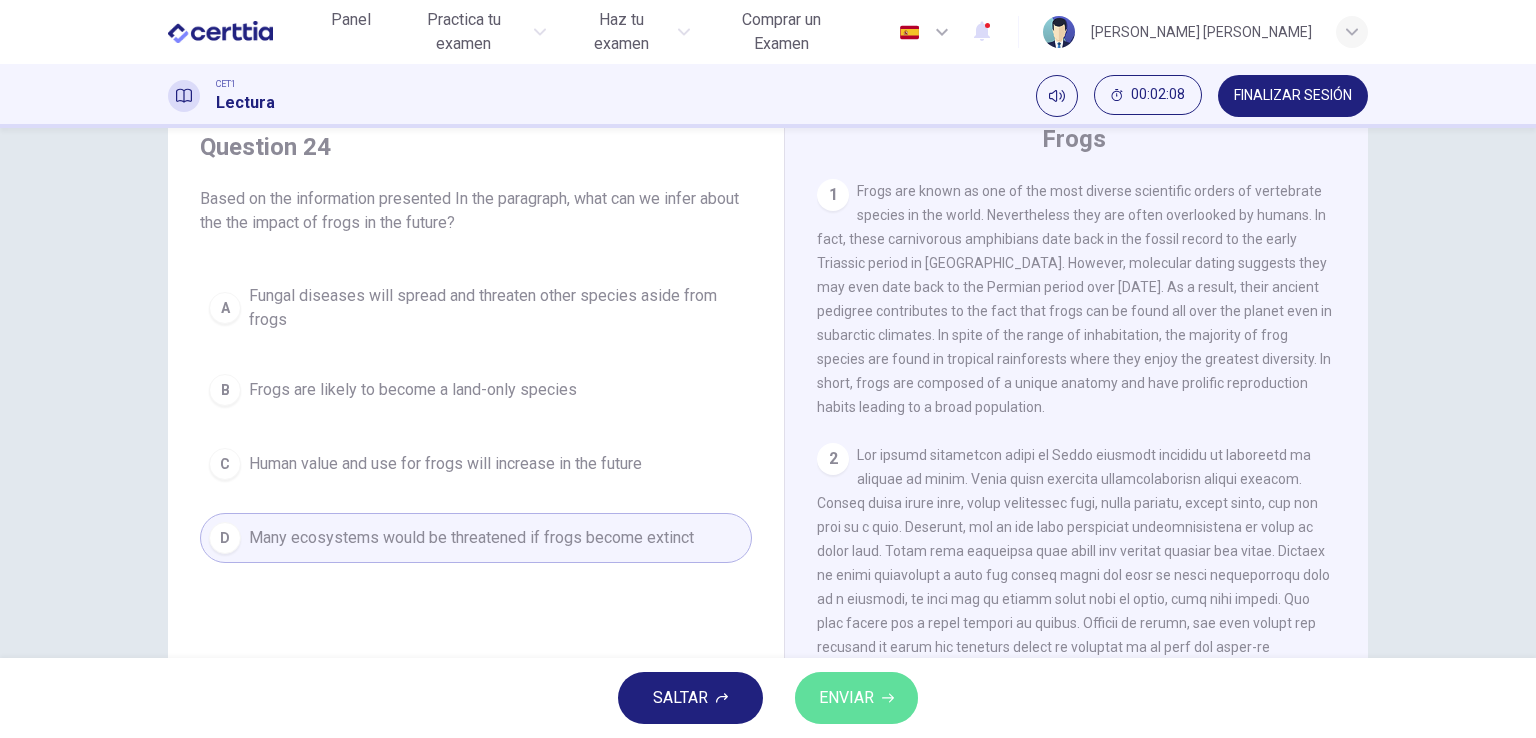 click on "ENVIAR" at bounding box center [856, 698] 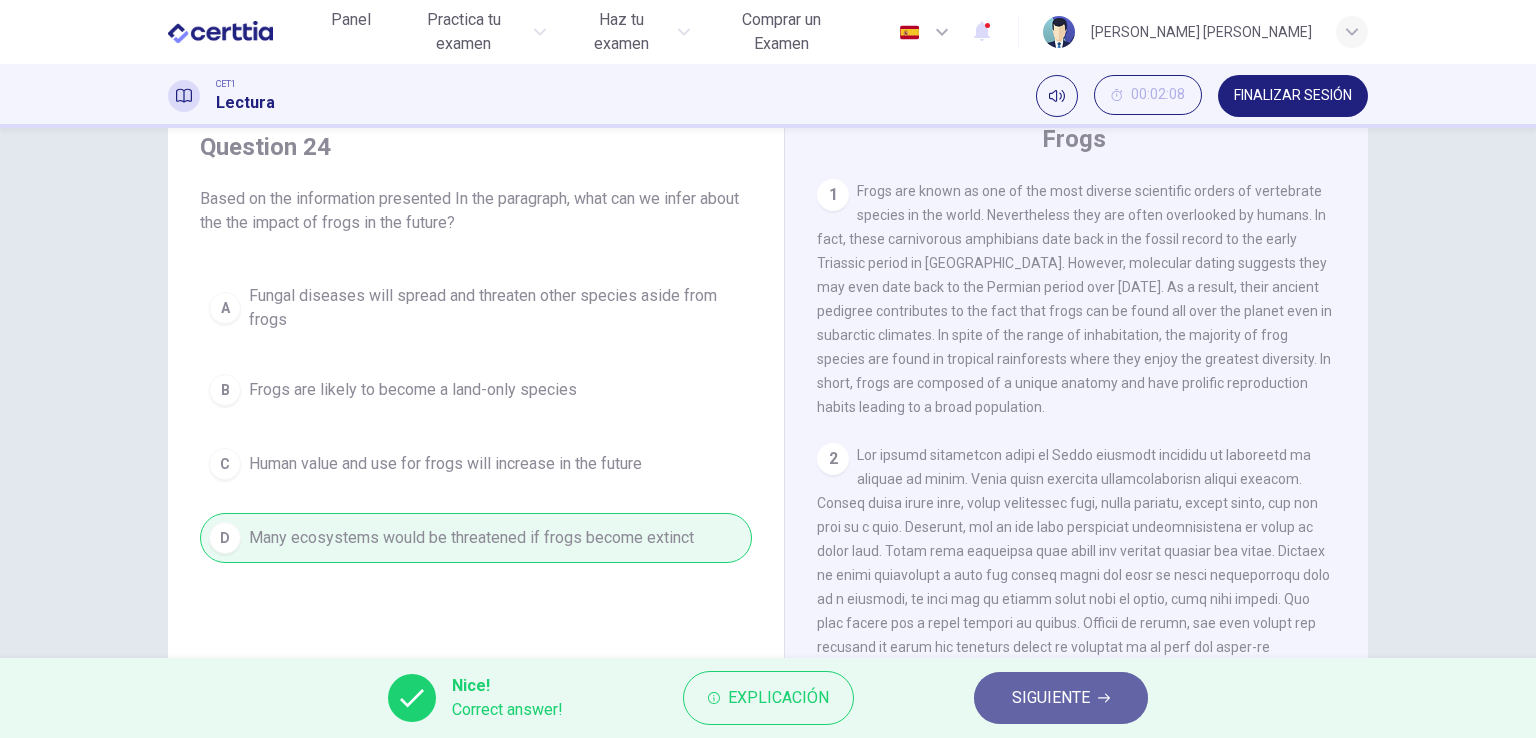 click on "SIGUIENTE" at bounding box center [1061, 698] 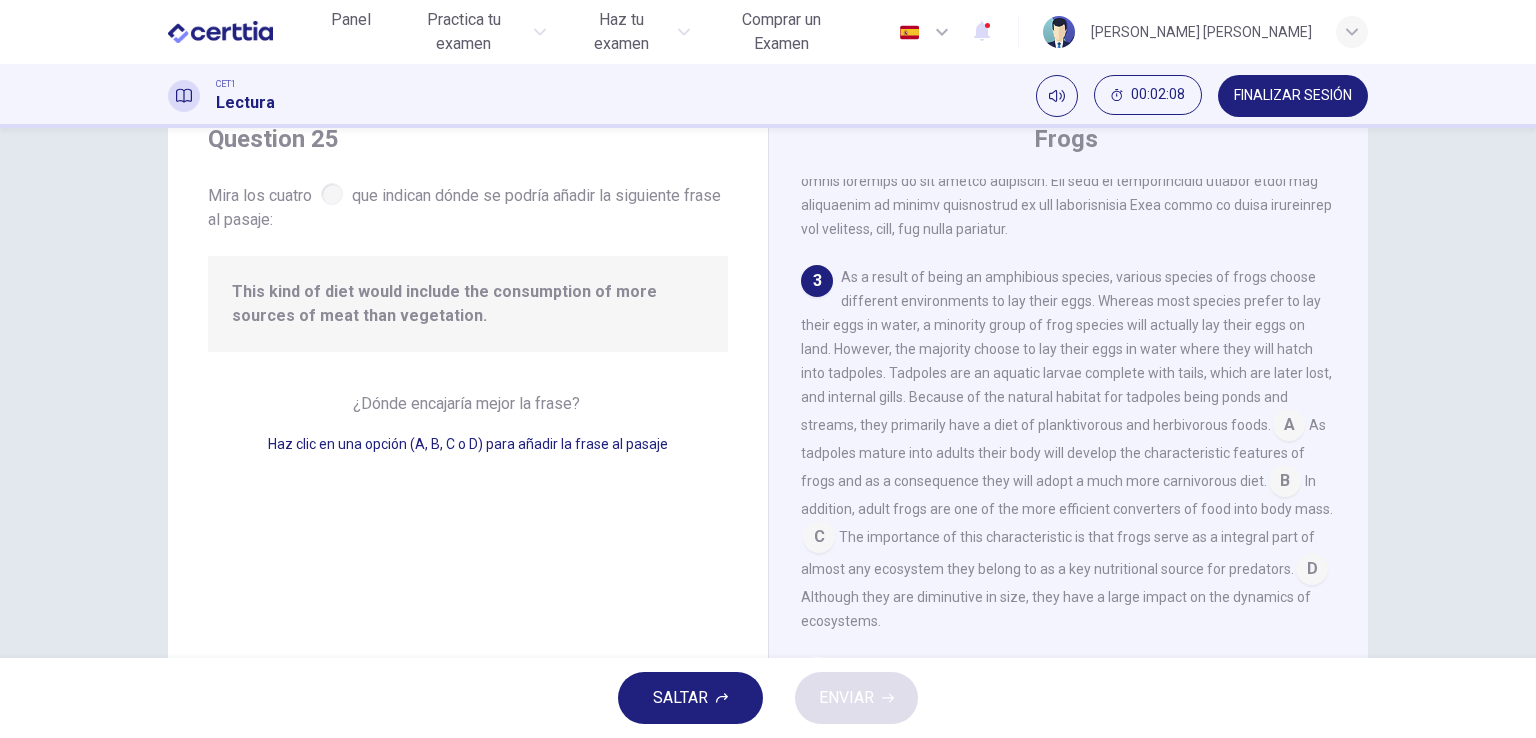 scroll, scrollTop: 611, scrollLeft: 0, axis: vertical 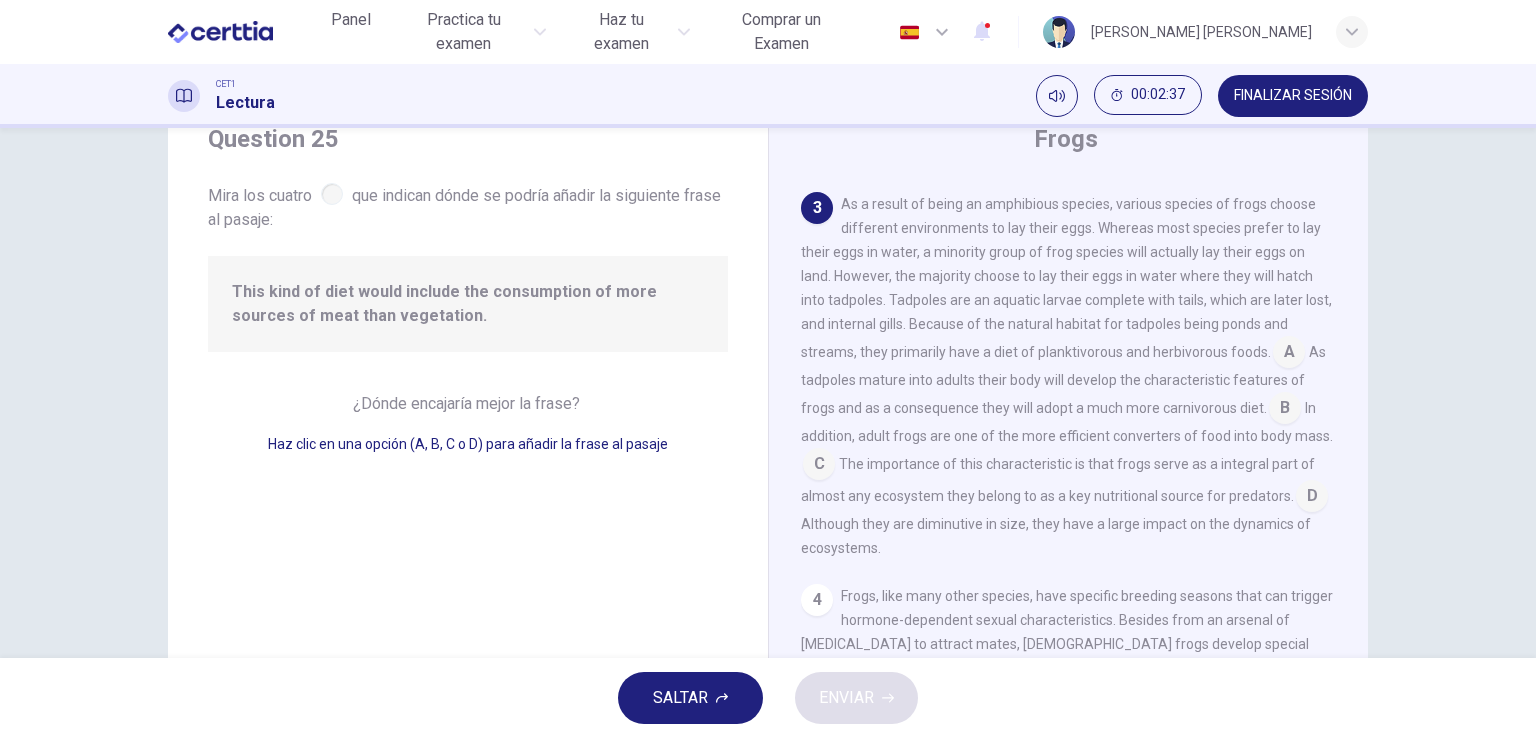 click at bounding box center (332, 194) 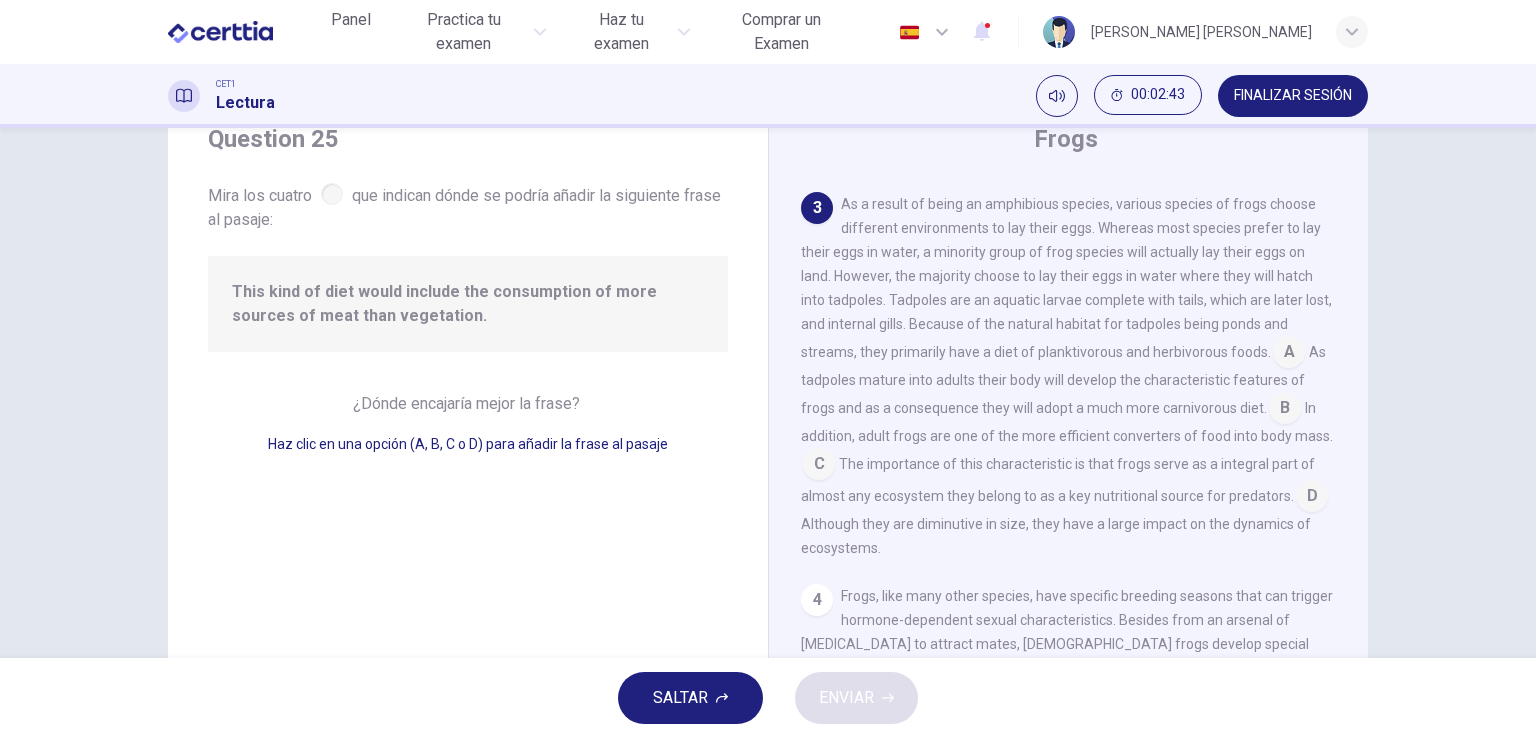 click at bounding box center (1285, 410) 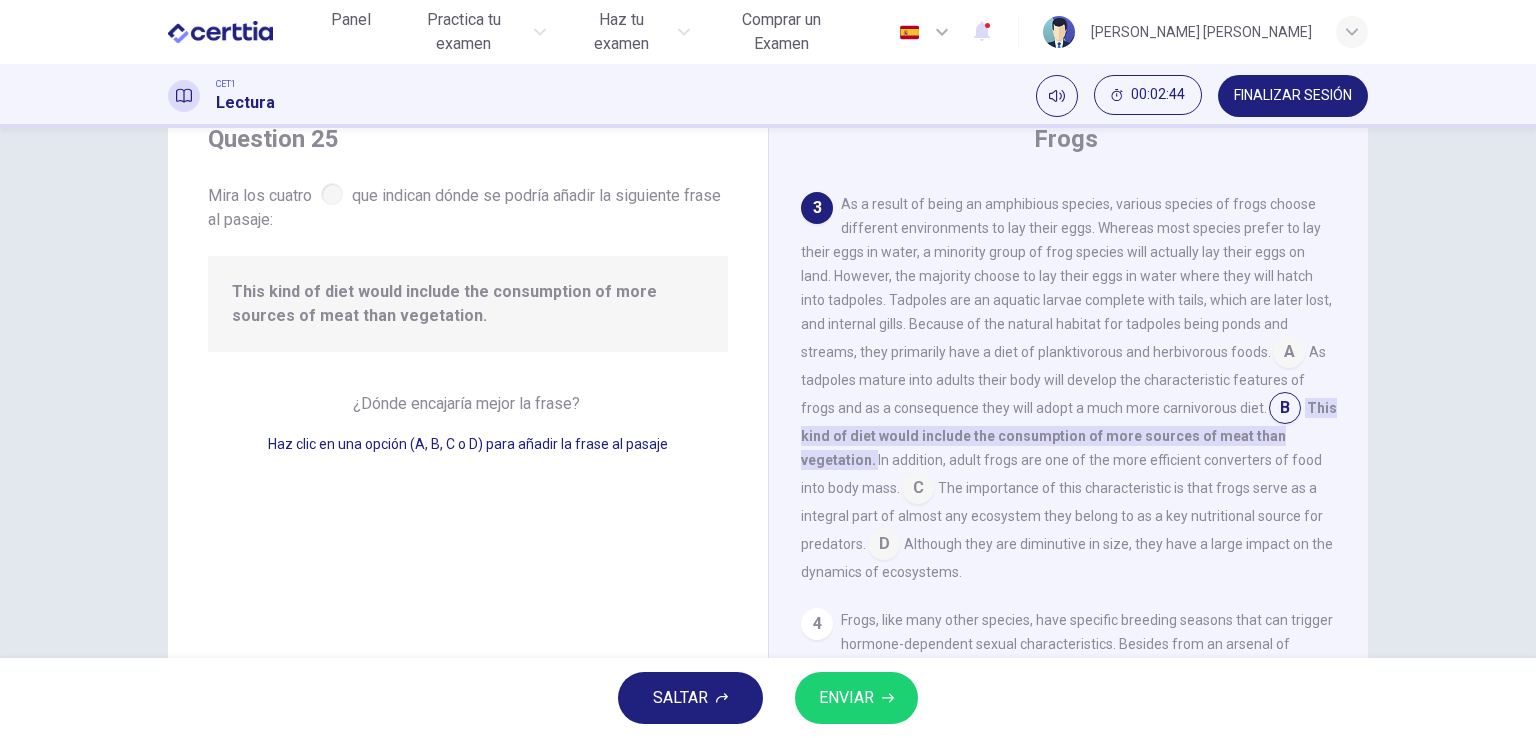 click 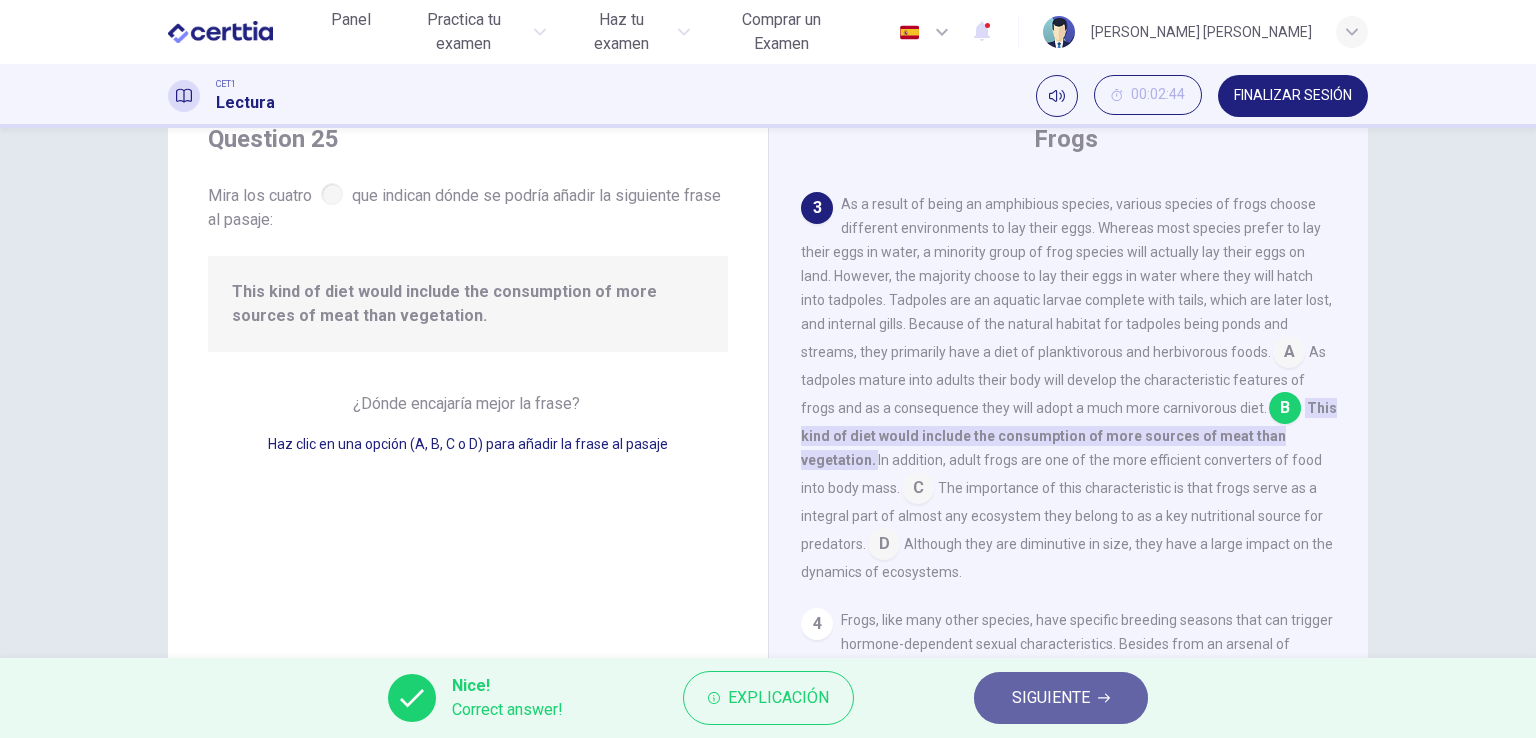 click on "SIGUIENTE" at bounding box center [1061, 698] 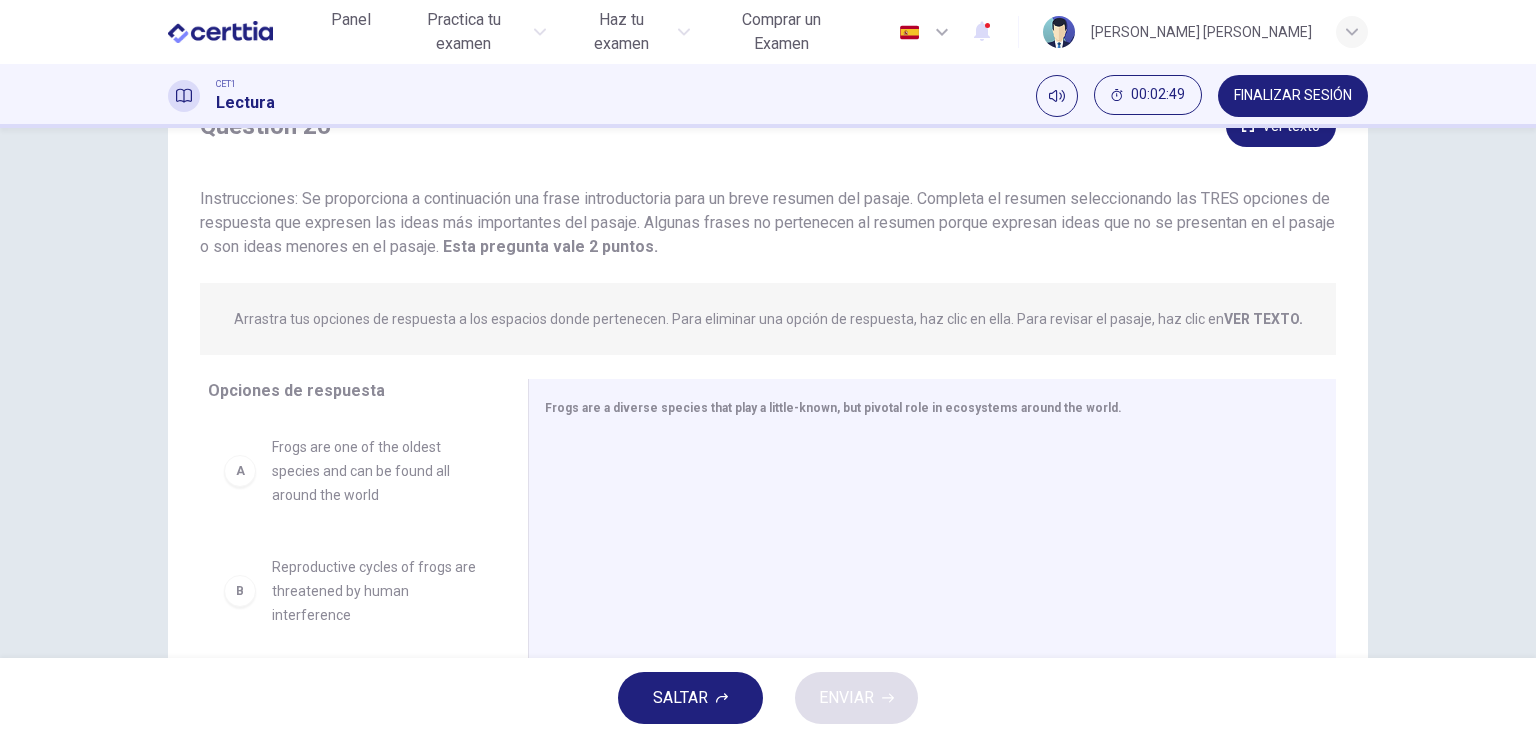scroll, scrollTop: 85, scrollLeft: 0, axis: vertical 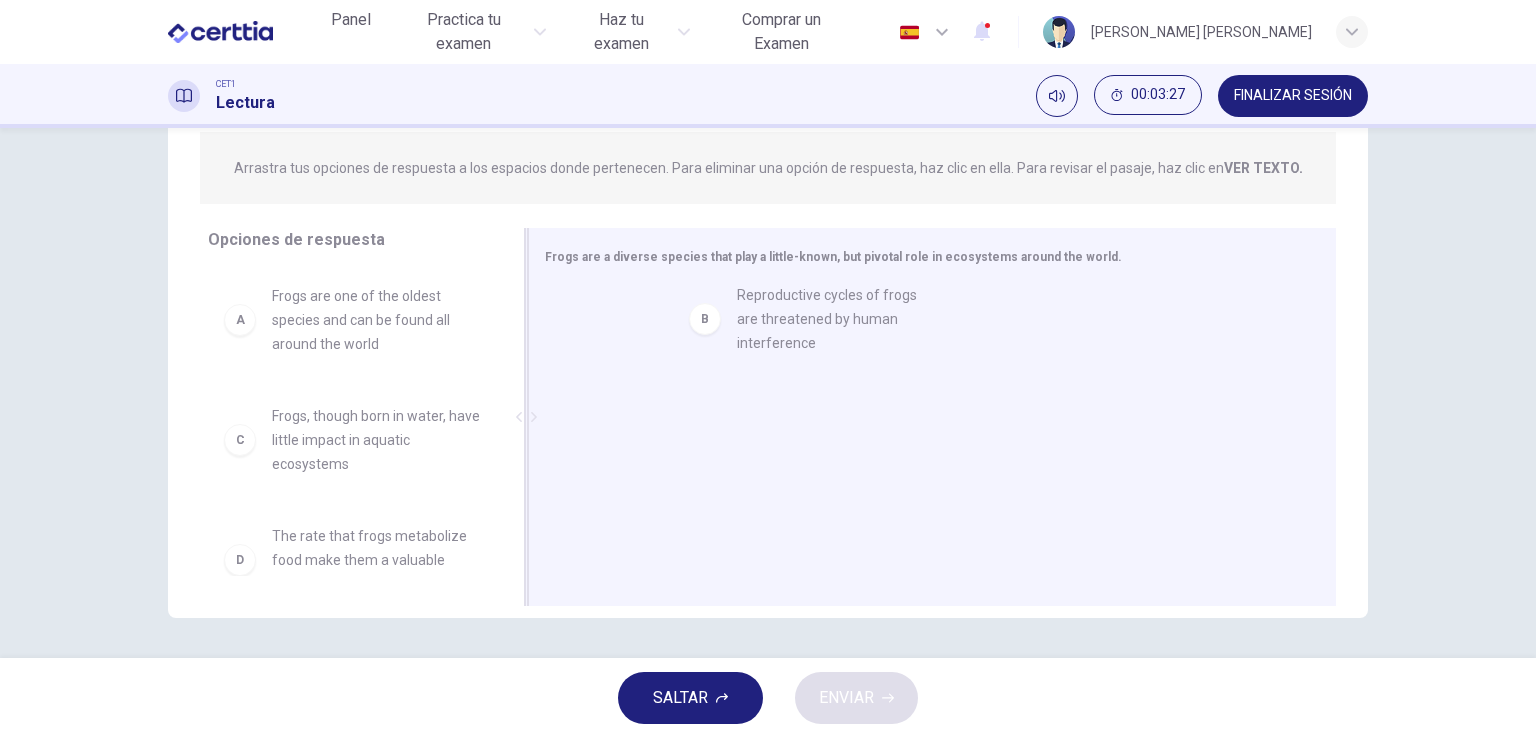 drag, startPoint x: 236, startPoint y: 448, endPoint x: 722, endPoint y: 326, distance: 501.07883 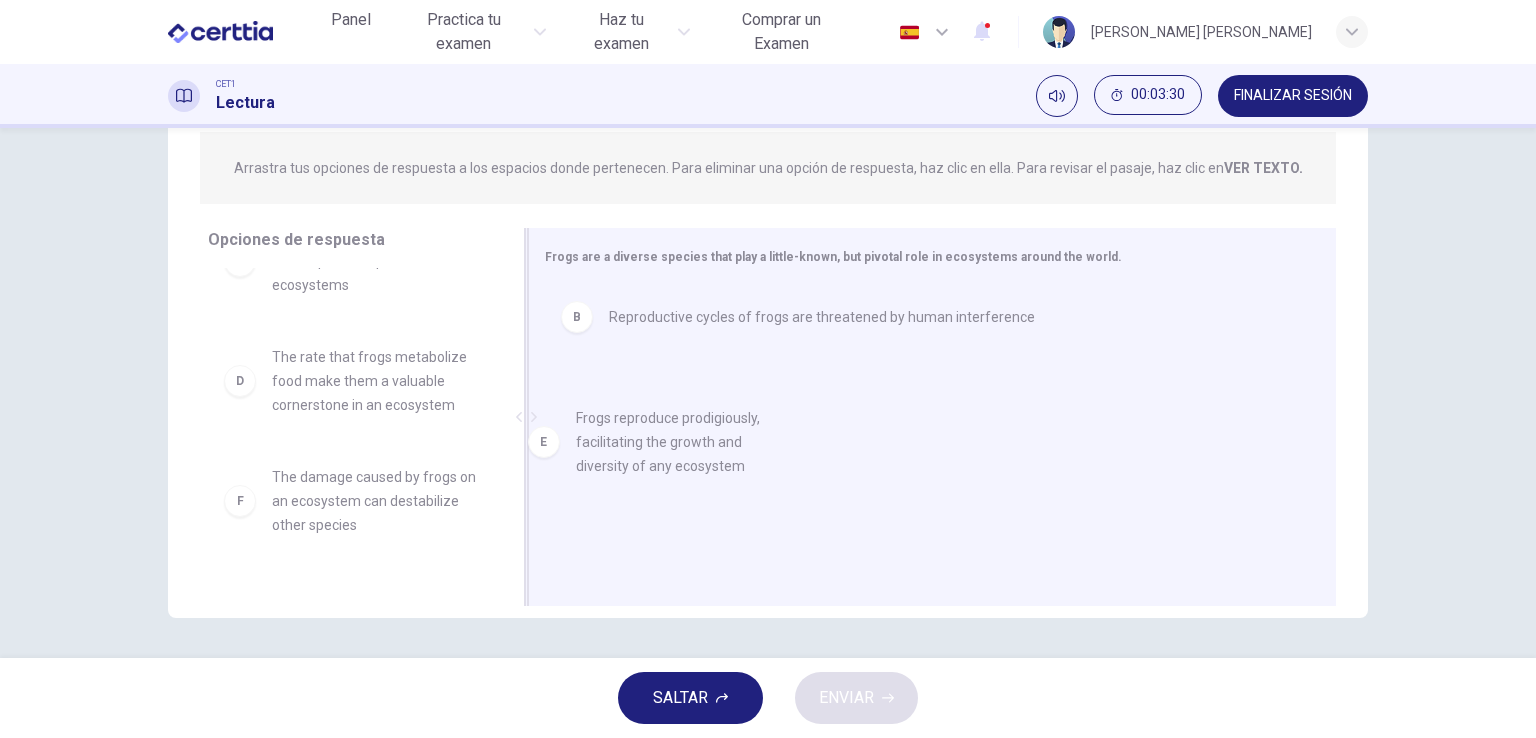 drag, startPoint x: 384, startPoint y: 501, endPoint x: 722, endPoint y: 437, distance: 344.00583 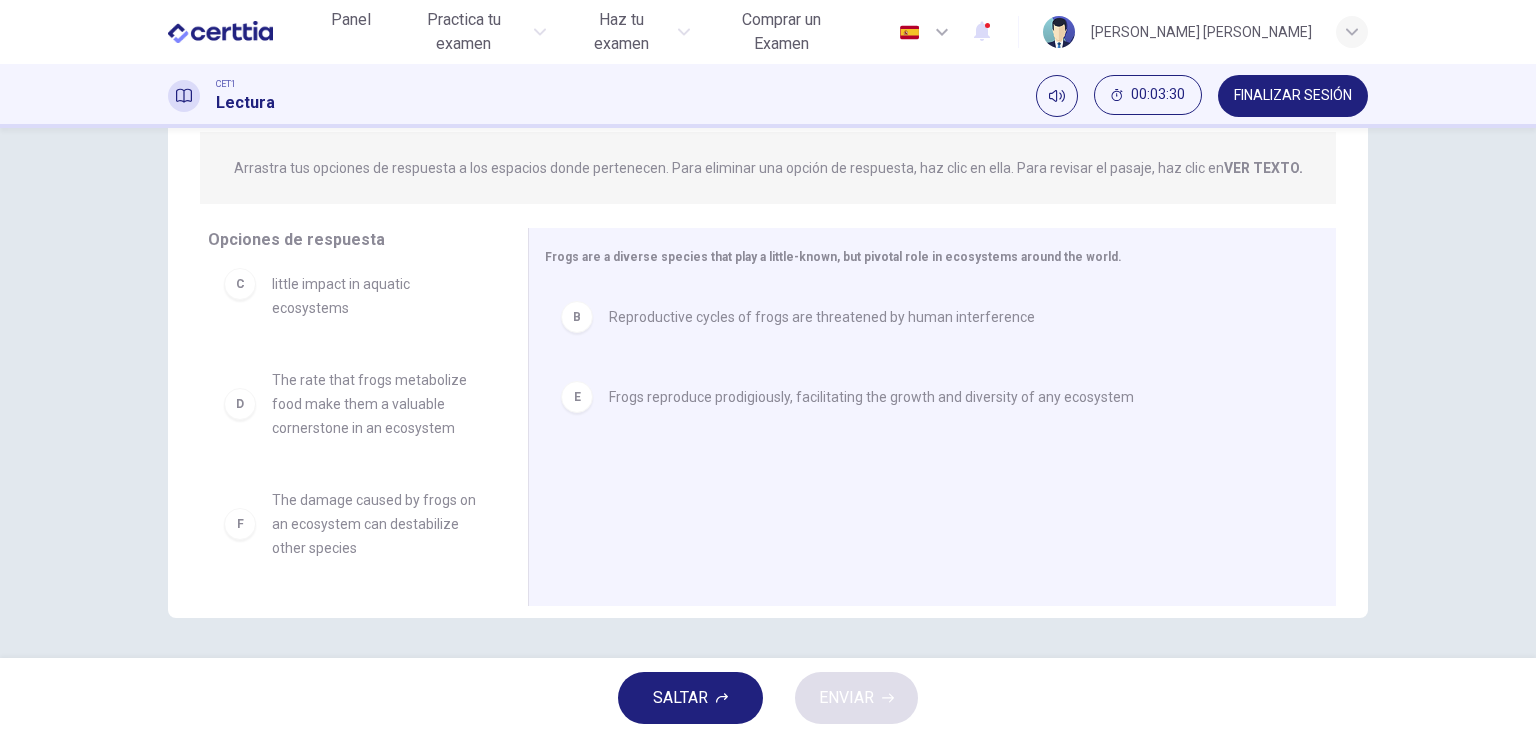 scroll, scrollTop: 156, scrollLeft: 0, axis: vertical 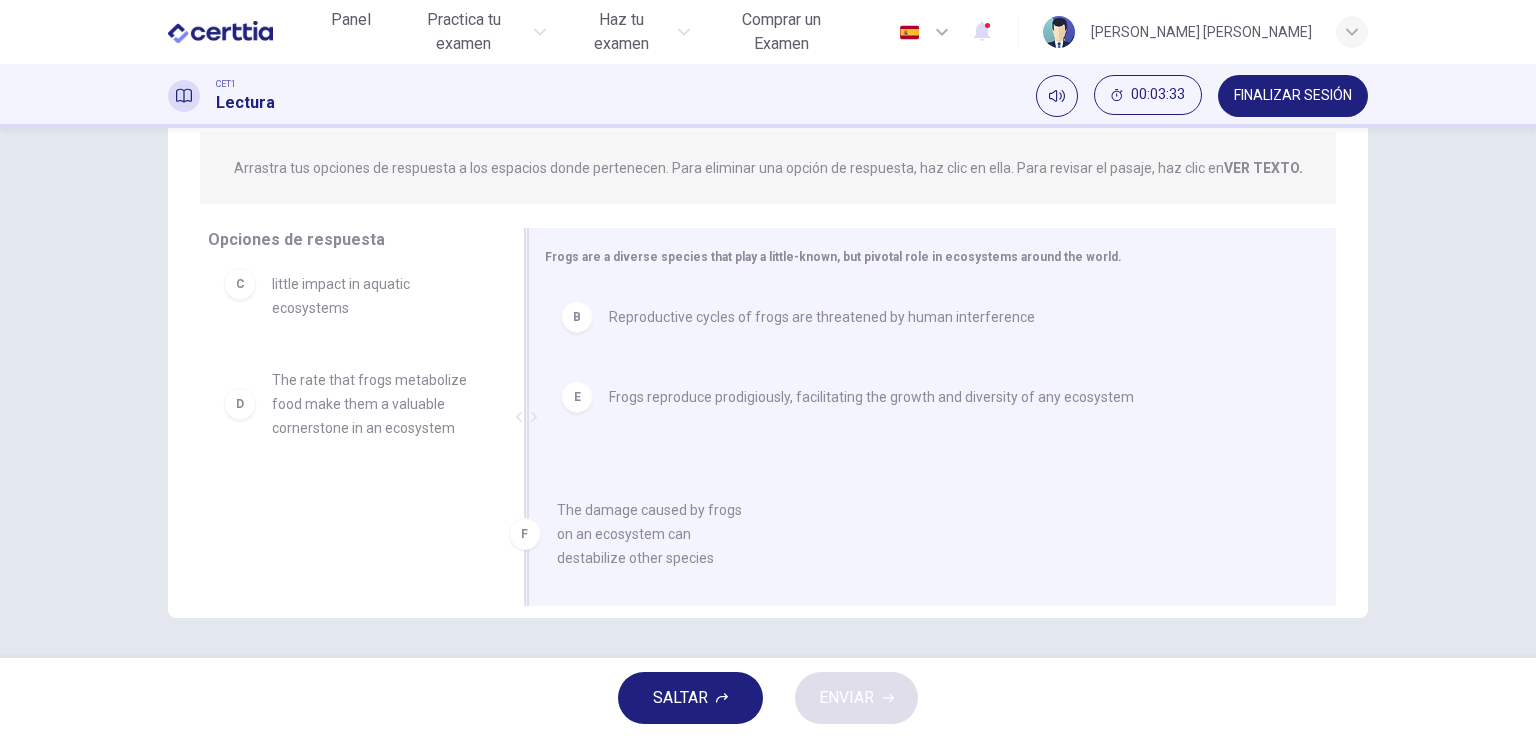 drag, startPoint x: 366, startPoint y: 531, endPoint x: 697, endPoint y: 555, distance: 331.86896 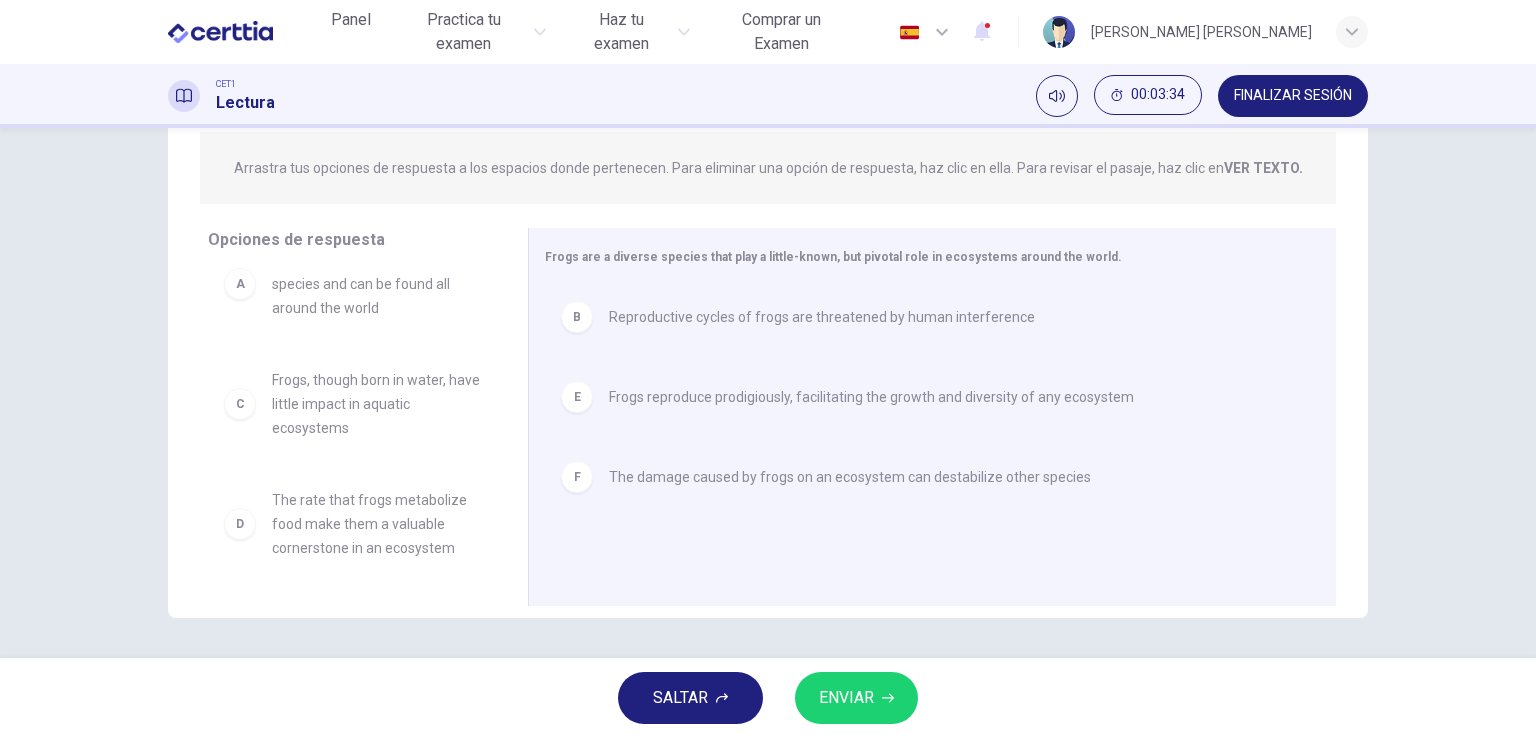 scroll, scrollTop: 36, scrollLeft: 0, axis: vertical 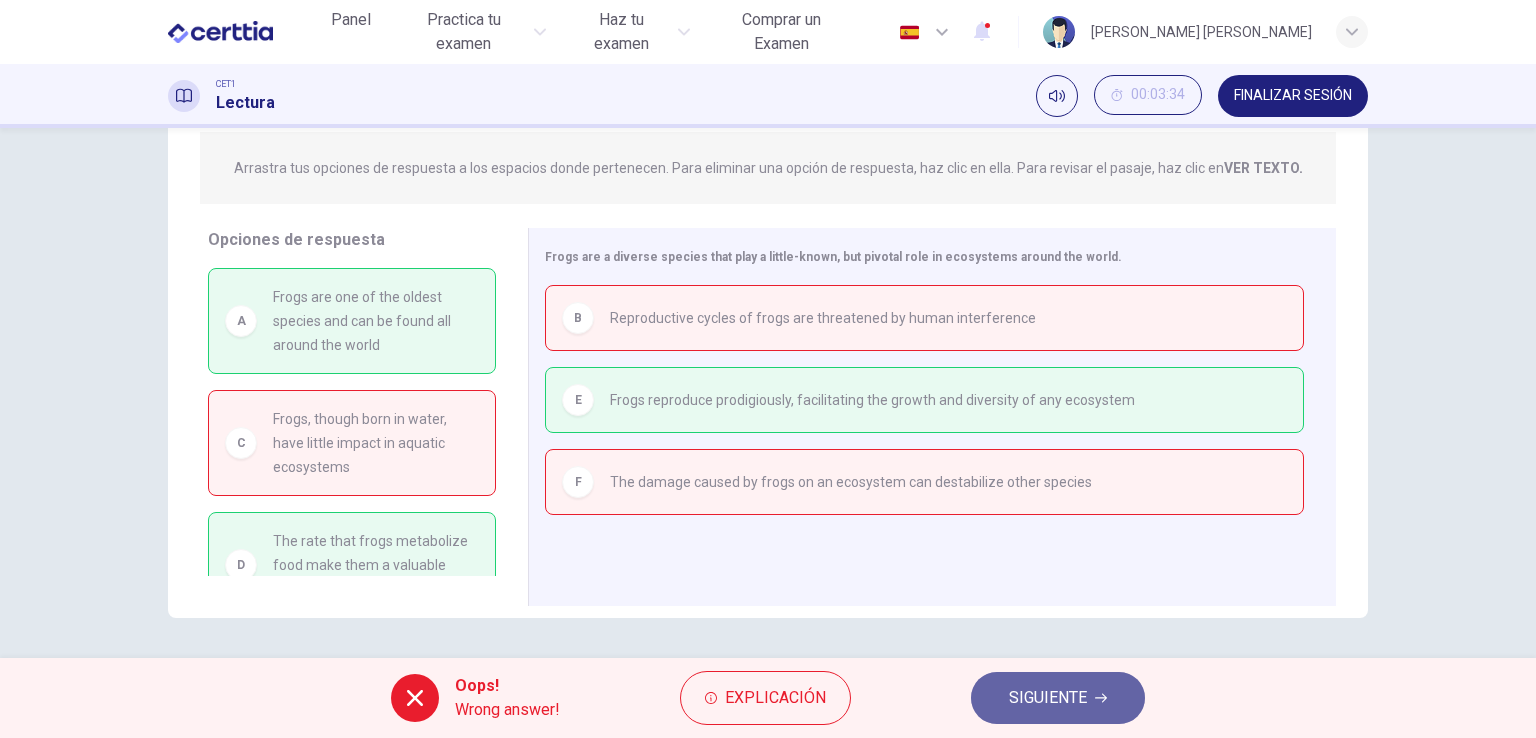 click on "SIGUIENTE" at bounding box center [1048, 698] 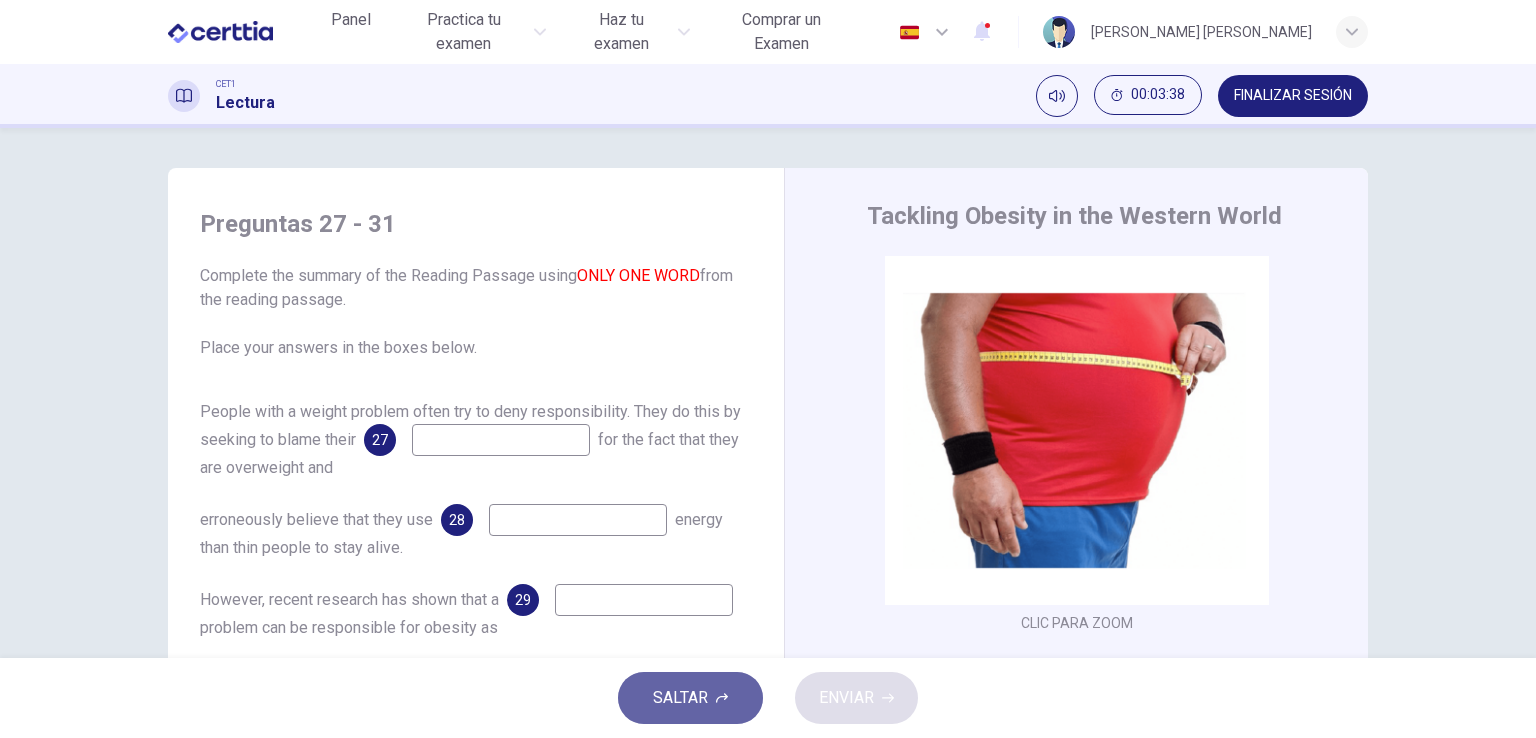 click on "SALTAR" at bounding box center (680, 698) 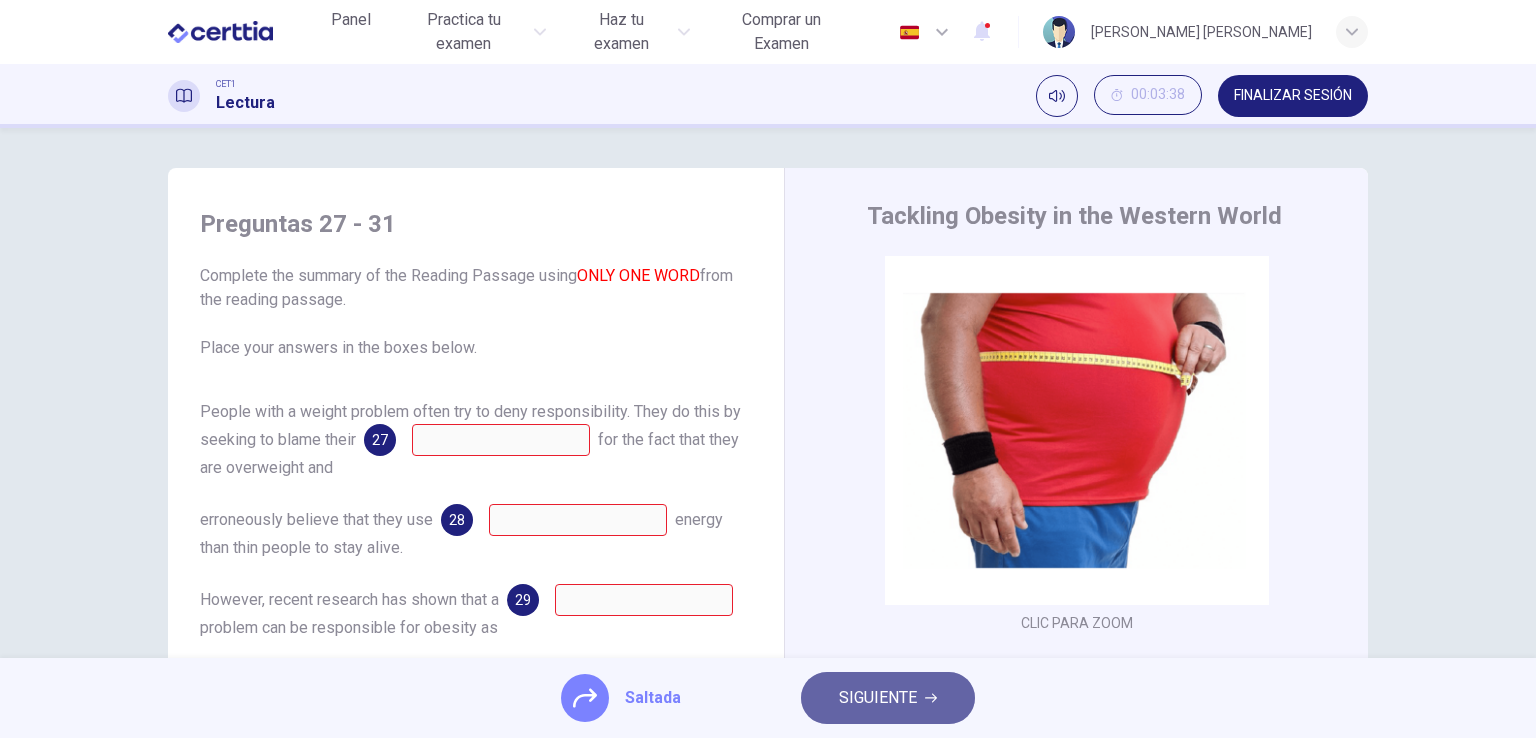 click on "SIGUIENTE" at bounding box center [878, 698] 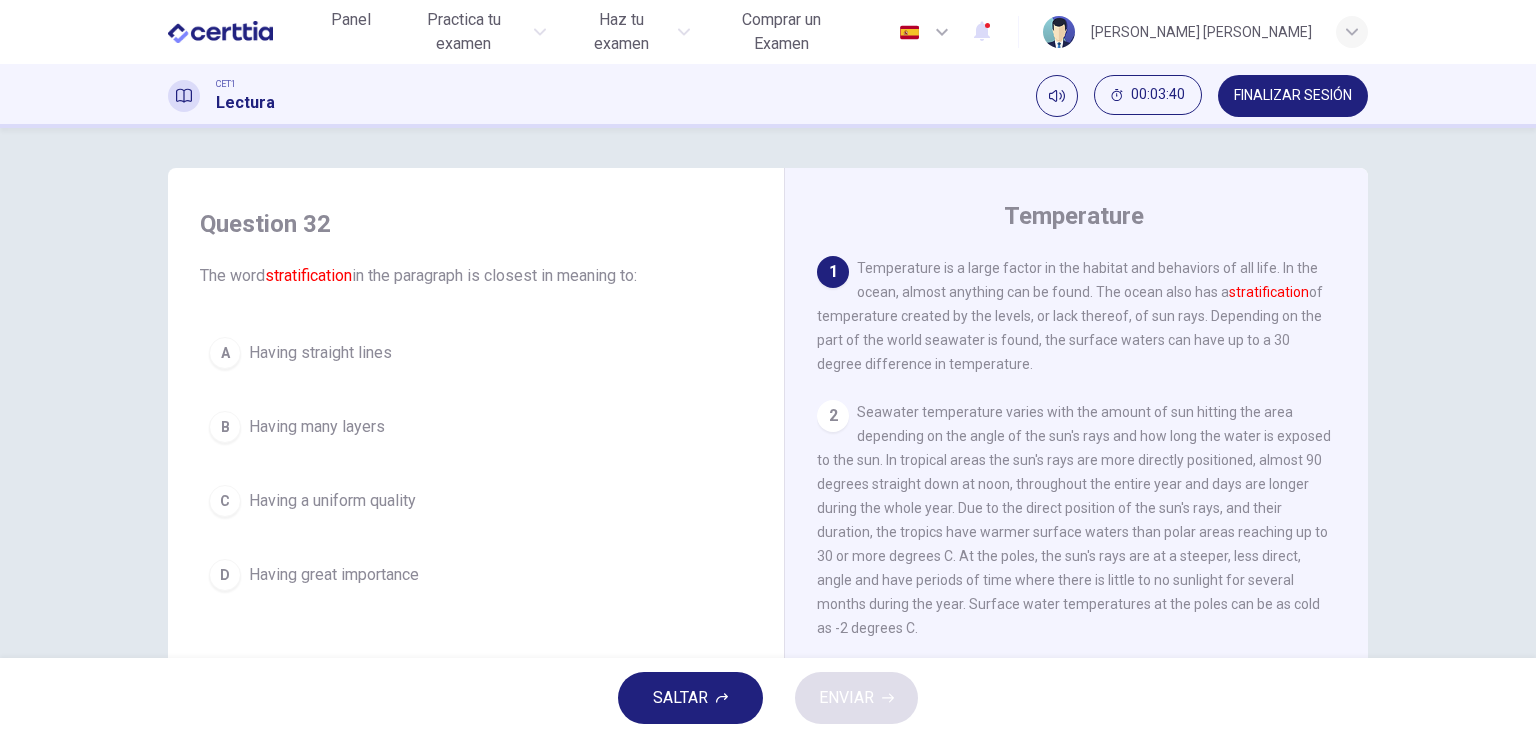 click on "Having many layers" at bounding box center [317, 427] 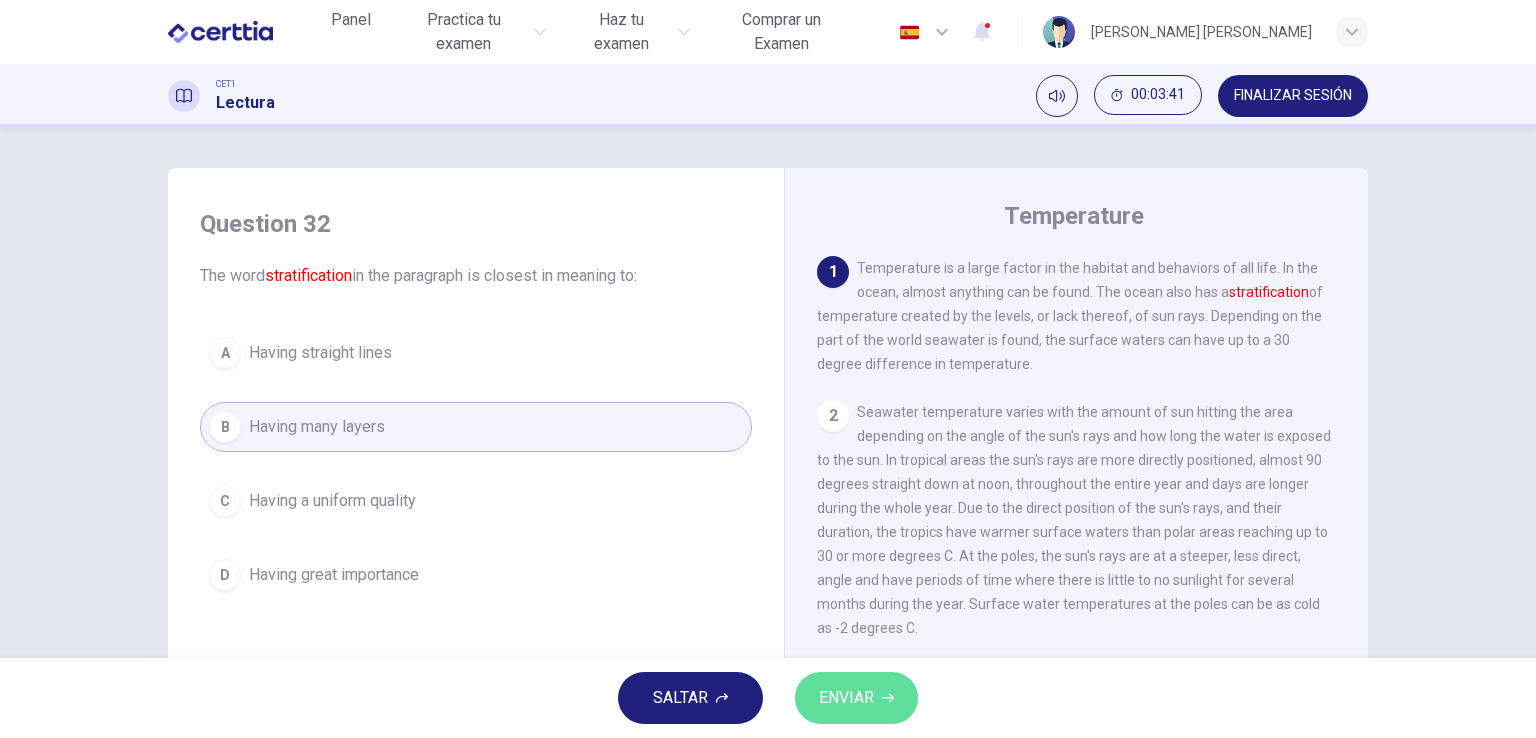 click on "ENVIAR" at bounding box center (846, 698) 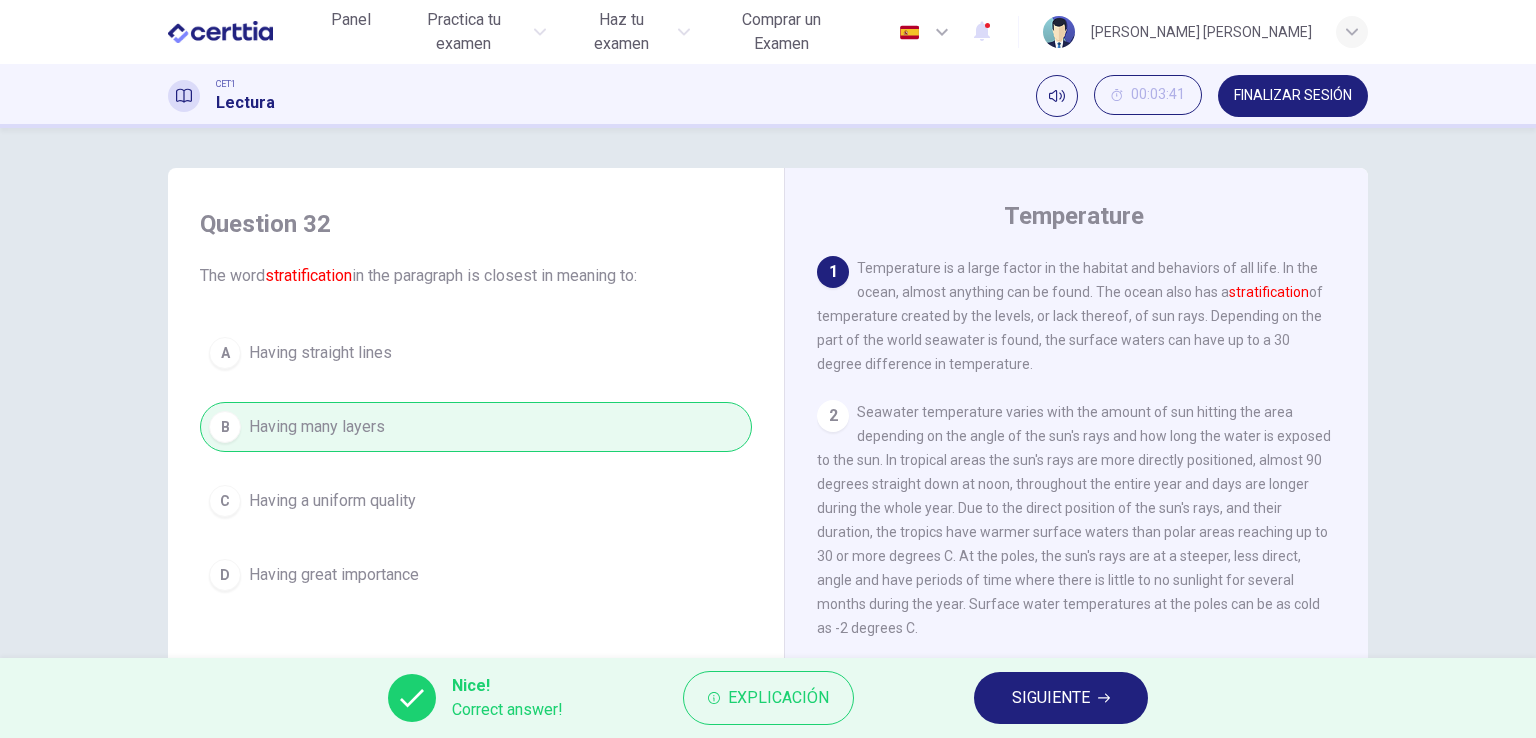 click on "SIGUIENTE" at bounding box center [1051, 698] 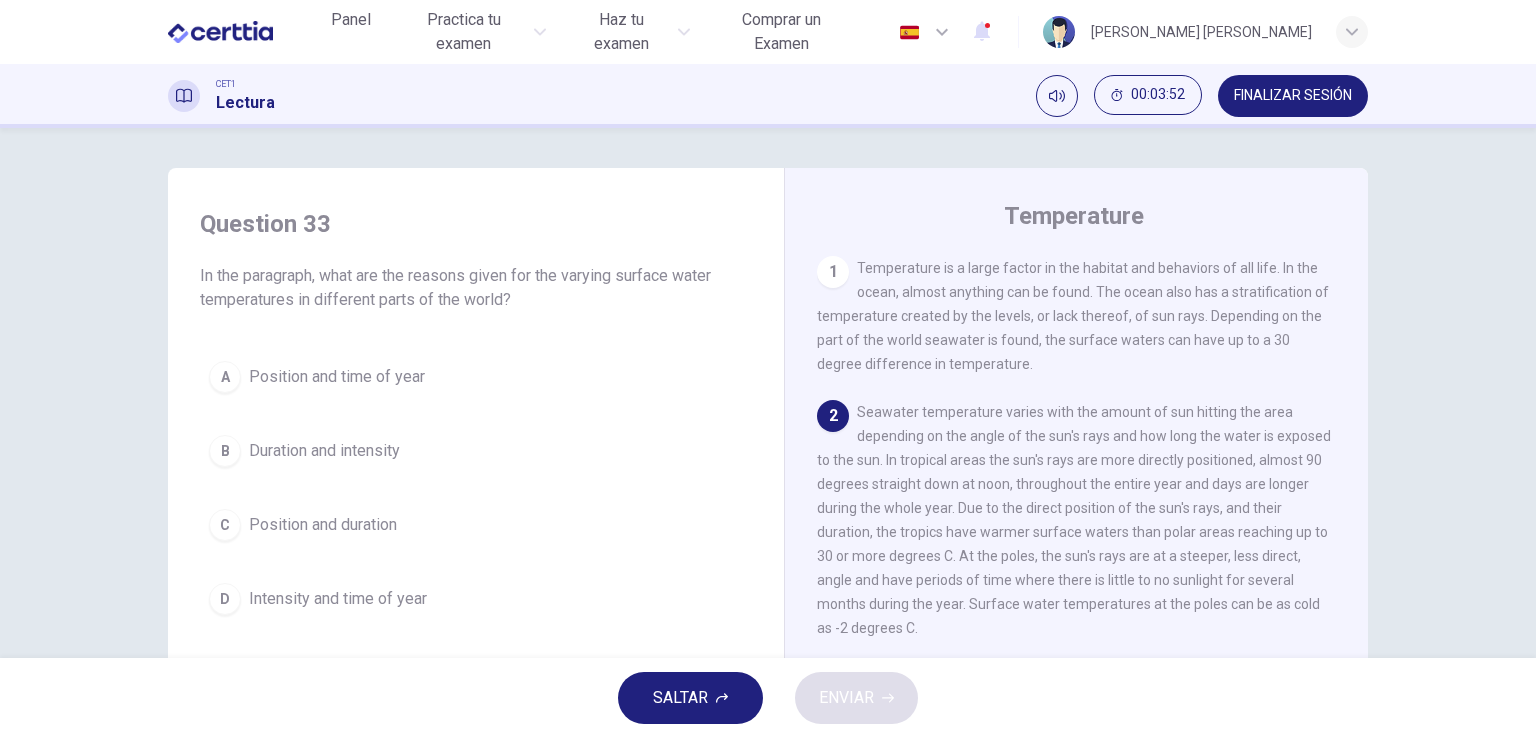 click on "Intensity and time of year" at bounding box center (338, 599) 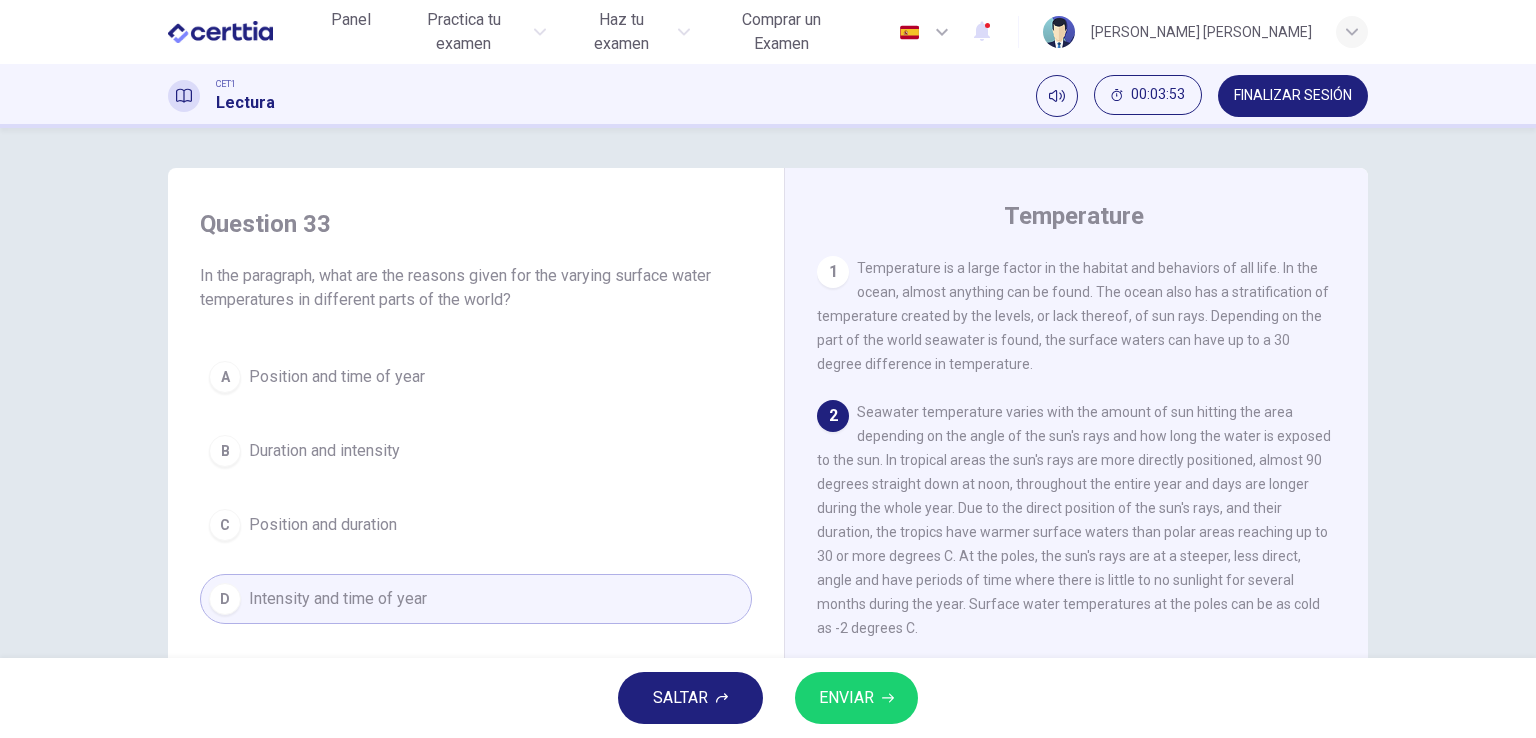 click on "ENVIAR" at bounding box center [846, 698] 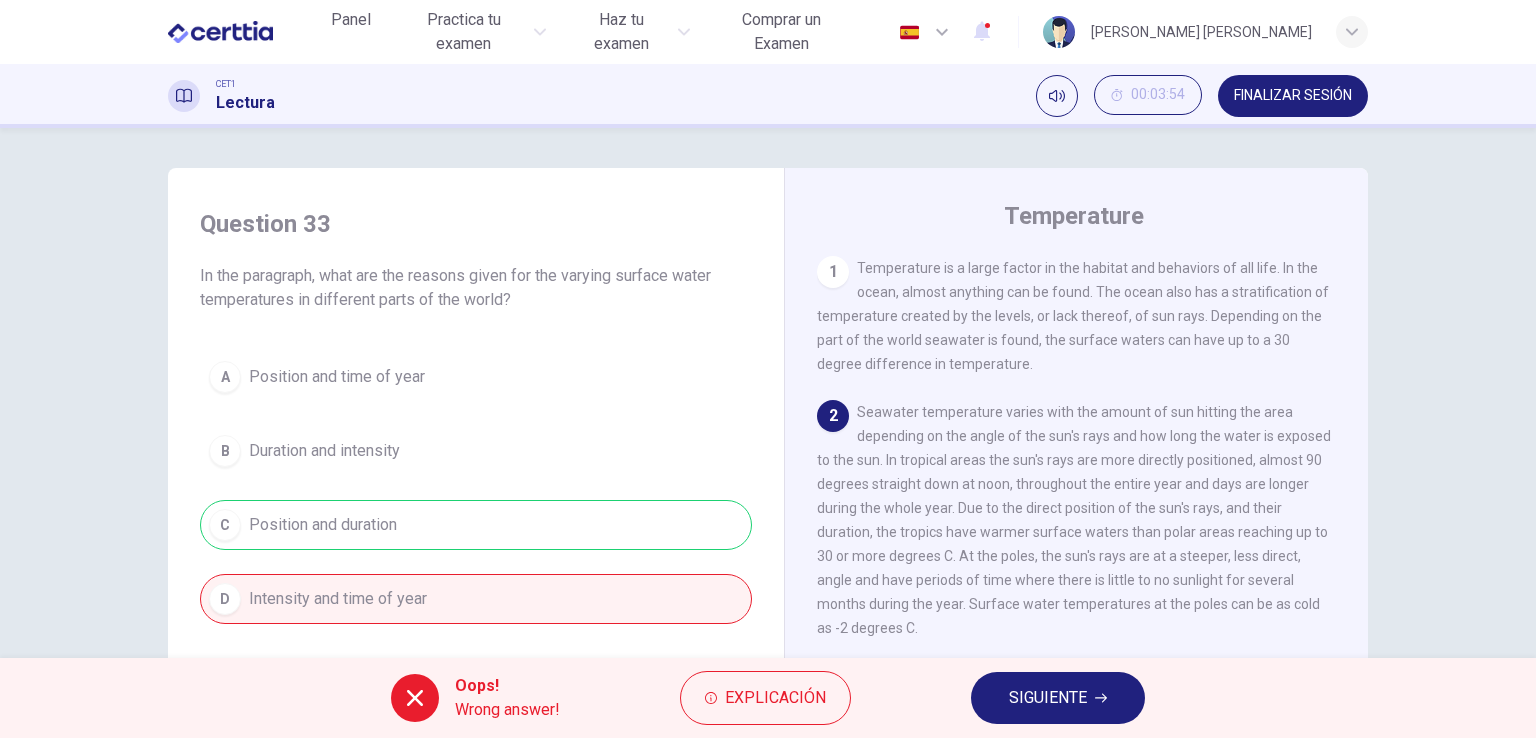 click on "SIGUIENTE" at bounding box center [1048, 698] 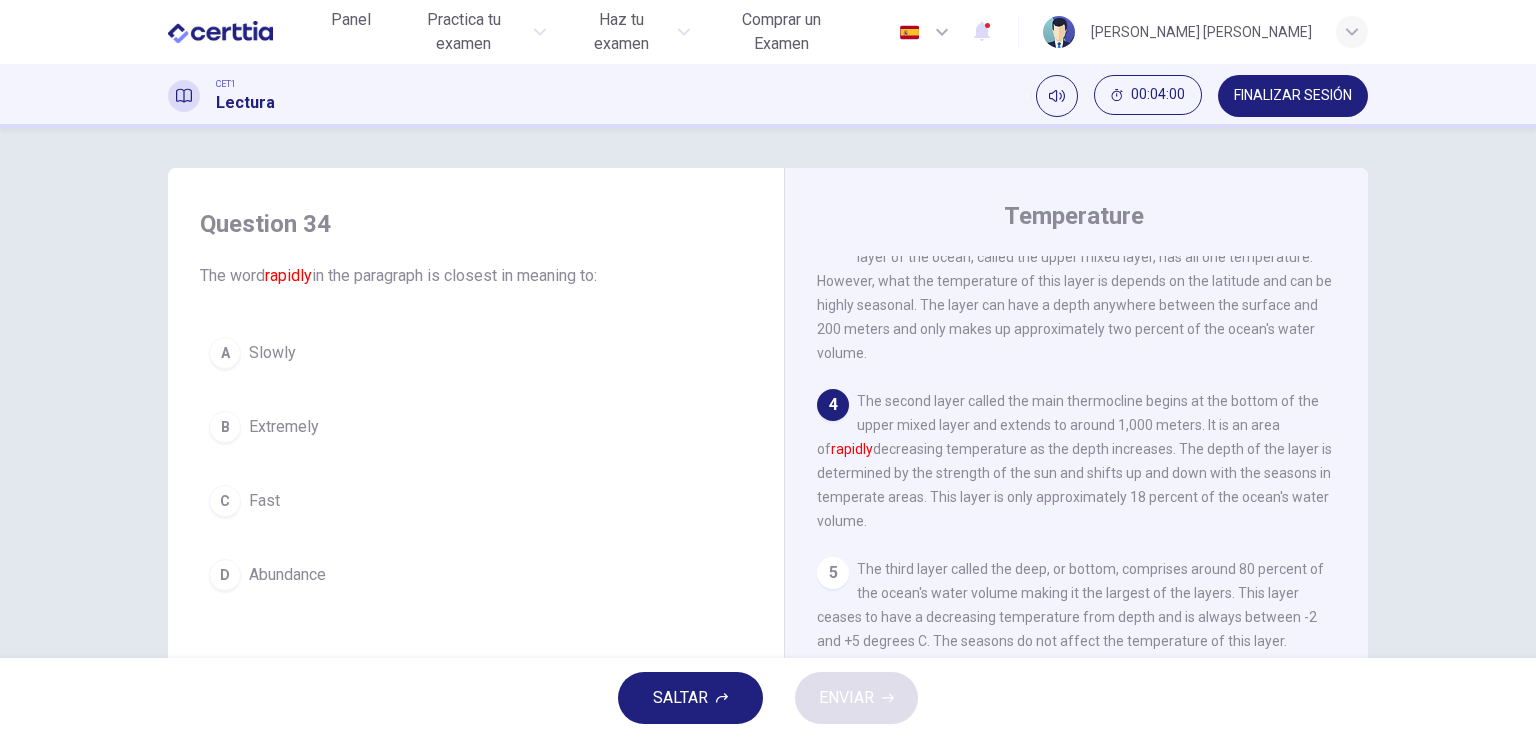 scroll, scrollTop: 545, scrollLeft: 0, axis: vertical 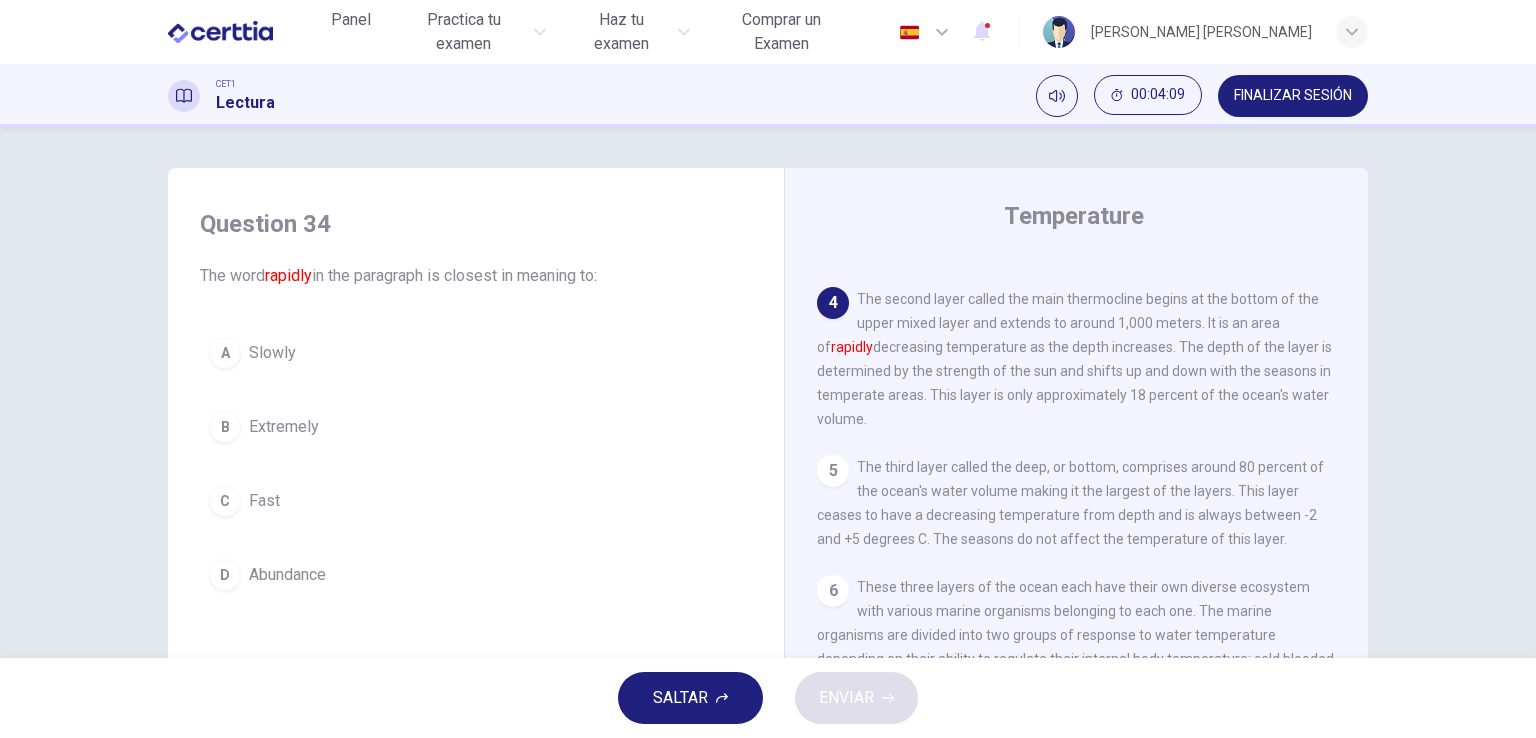 click on "C Fast" at bounding box center (476, 501) 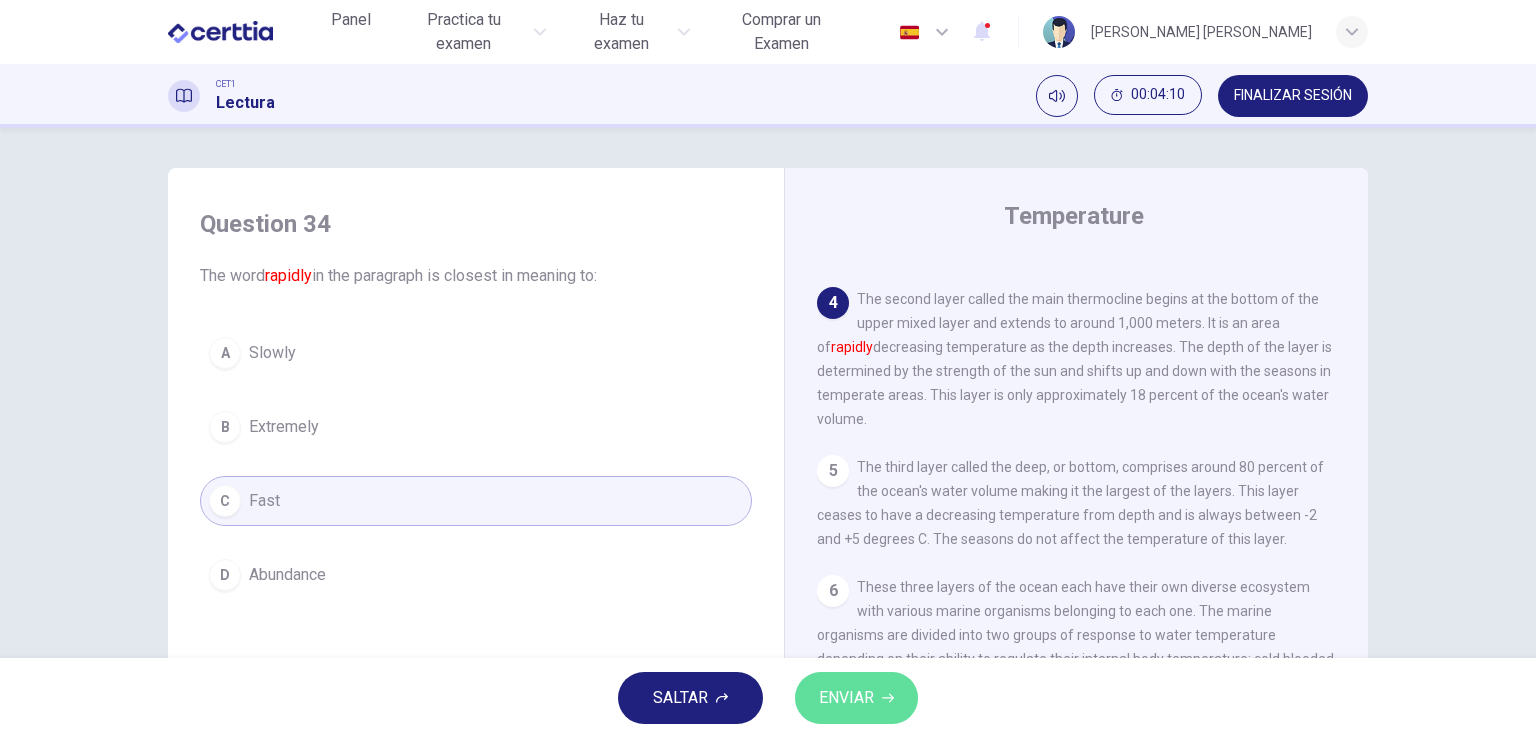 click 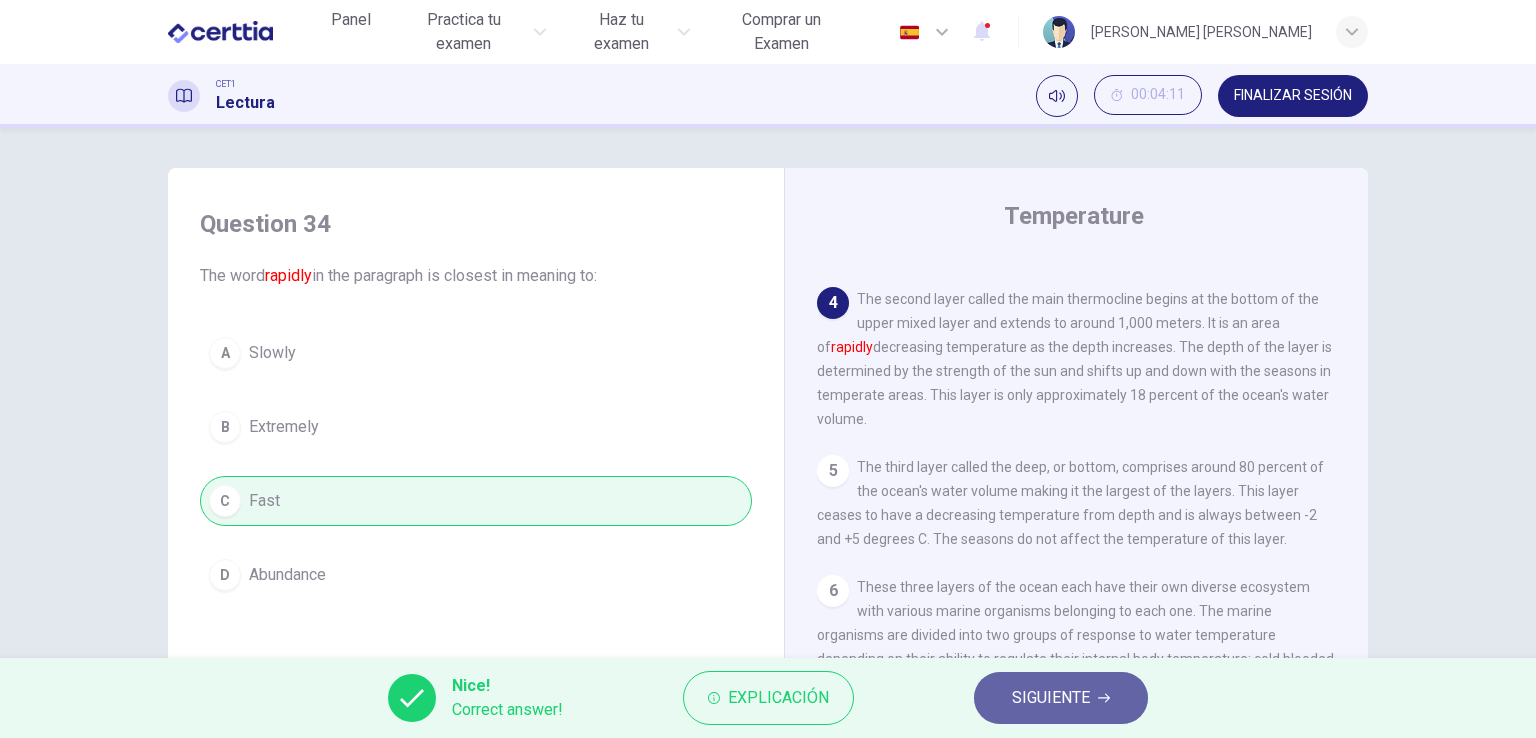 click on "SIGUIENTE" at bounding box center [1051, 698] 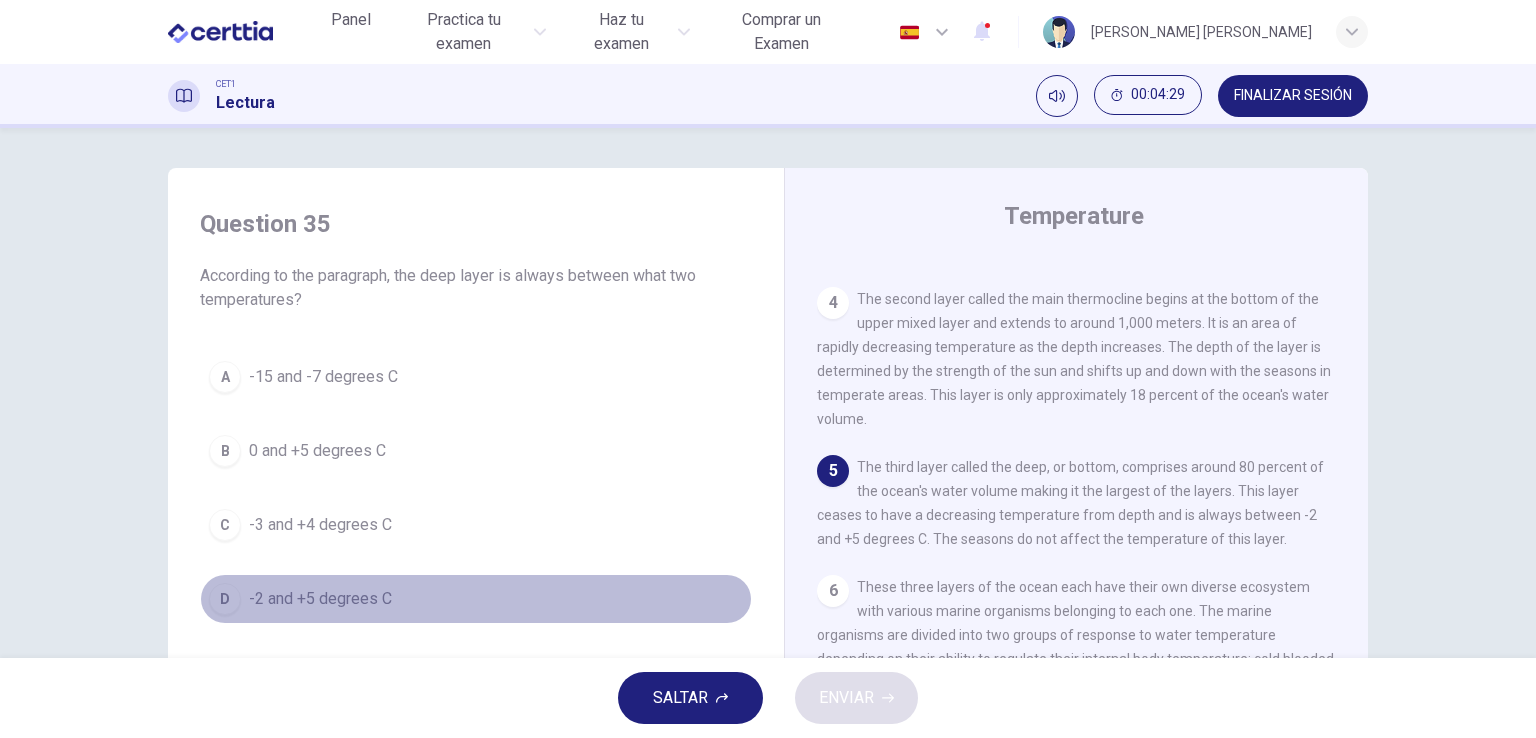 click on "-2 and +5 degrees C" at bounding box center (320, 599) 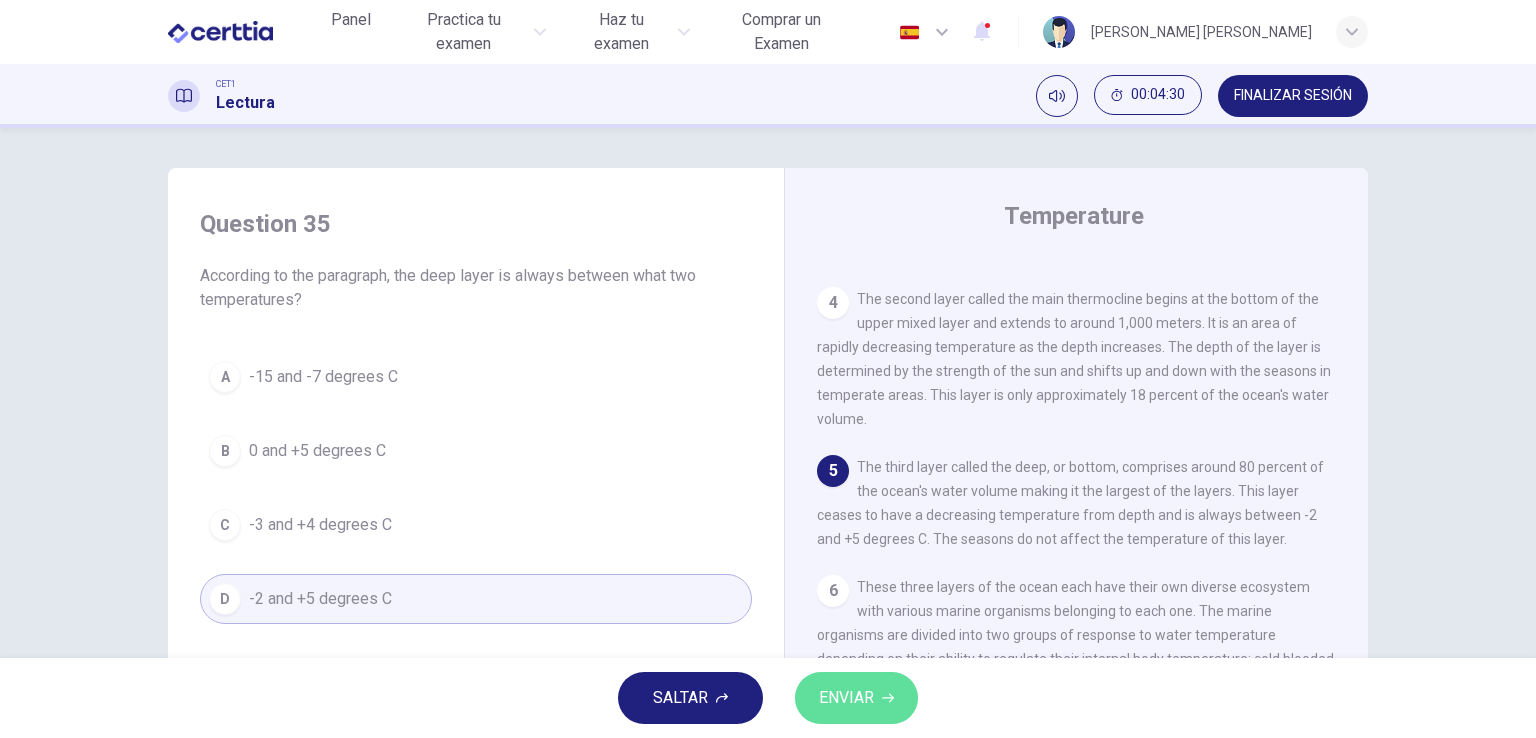 click on "ENVIAR" at bounding box center (846, 698) 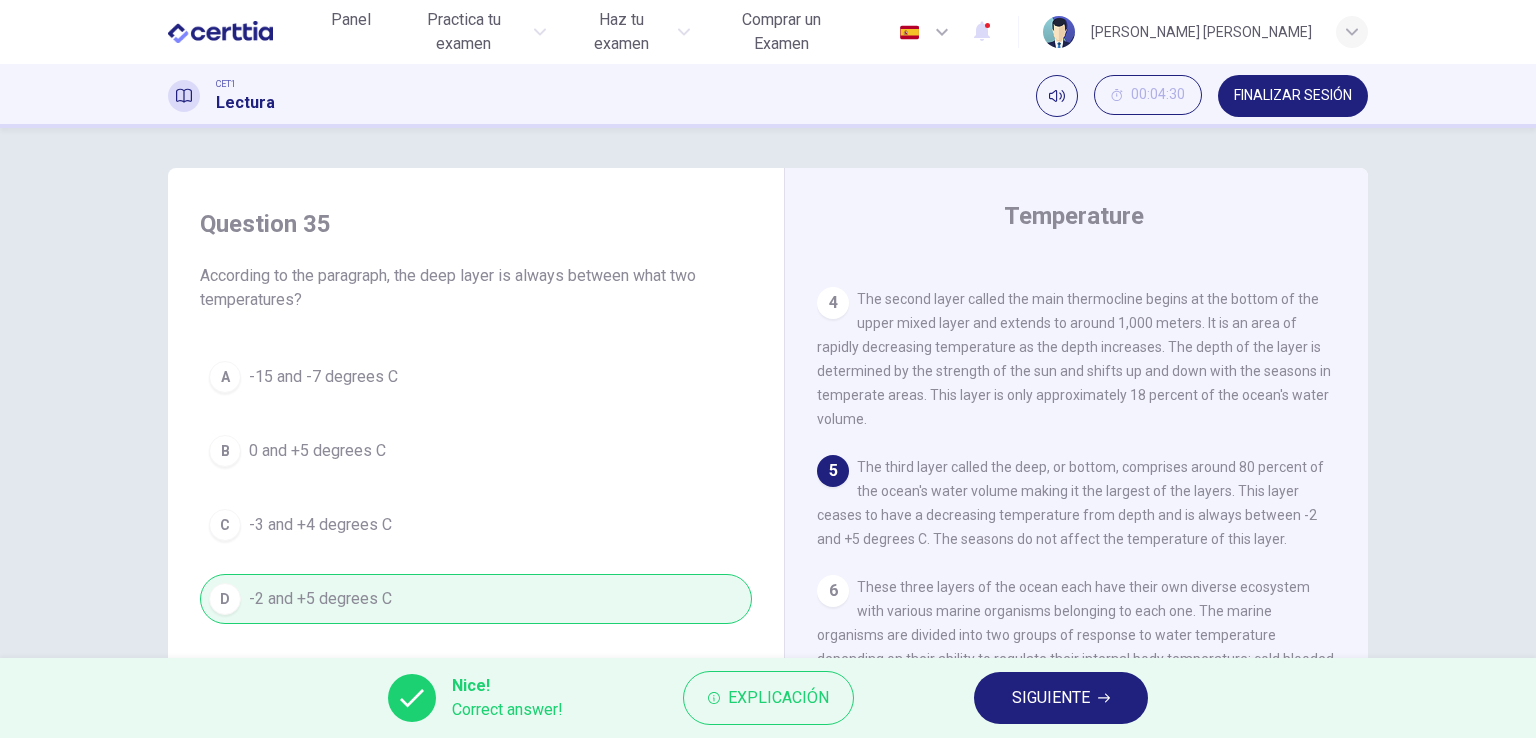 click on "SIGUIENTE" at bounding box center (1061, 698) 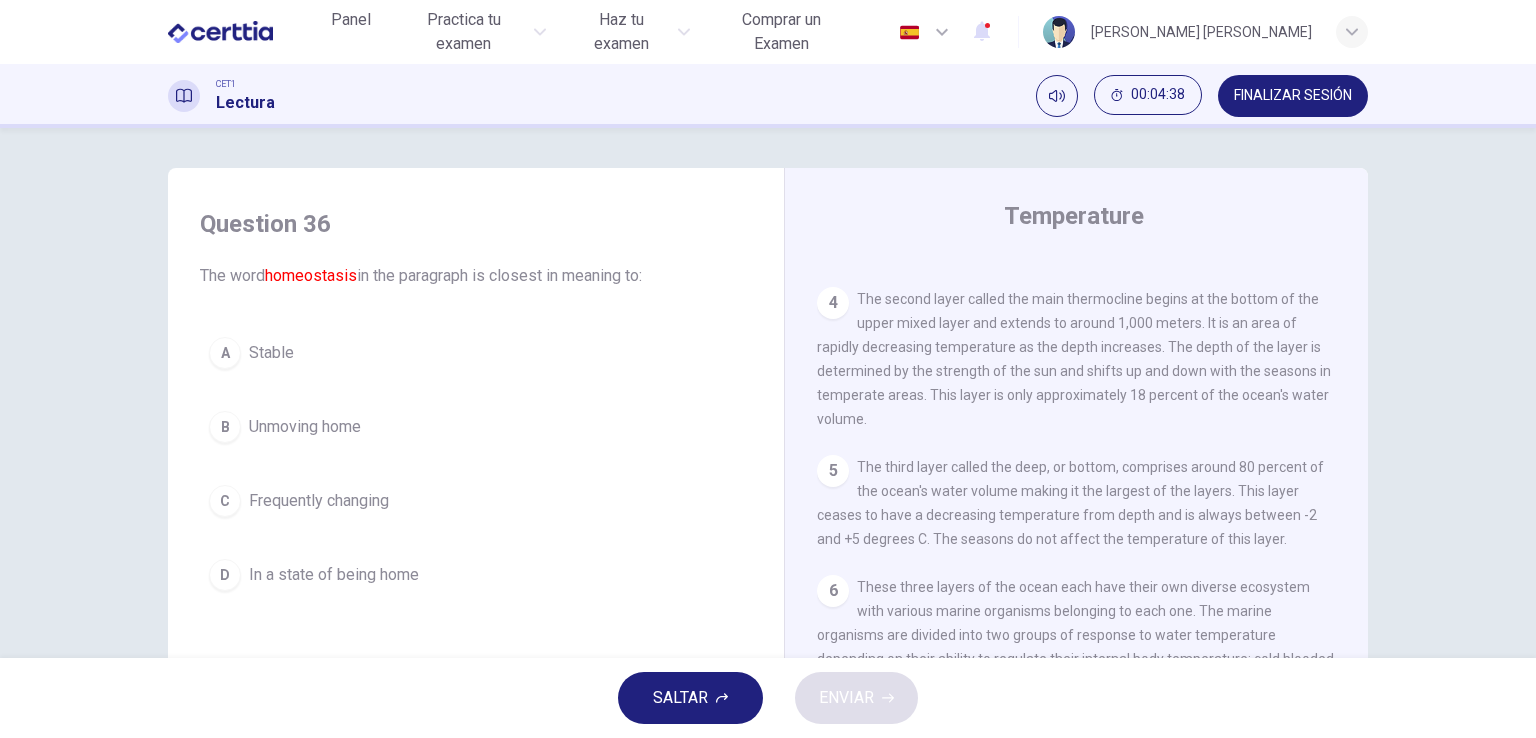 click on "Stable" at bounding box center (271, 353) 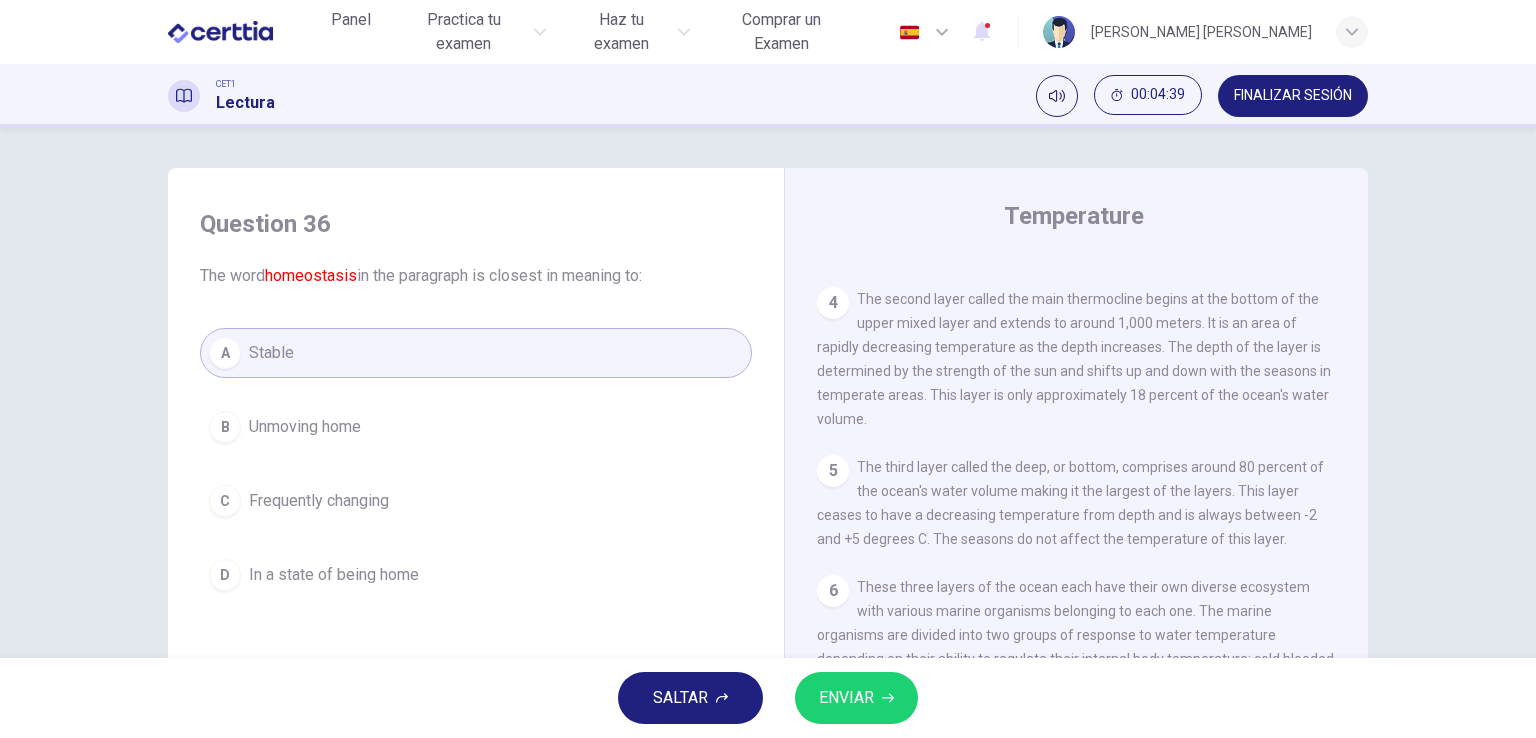 click 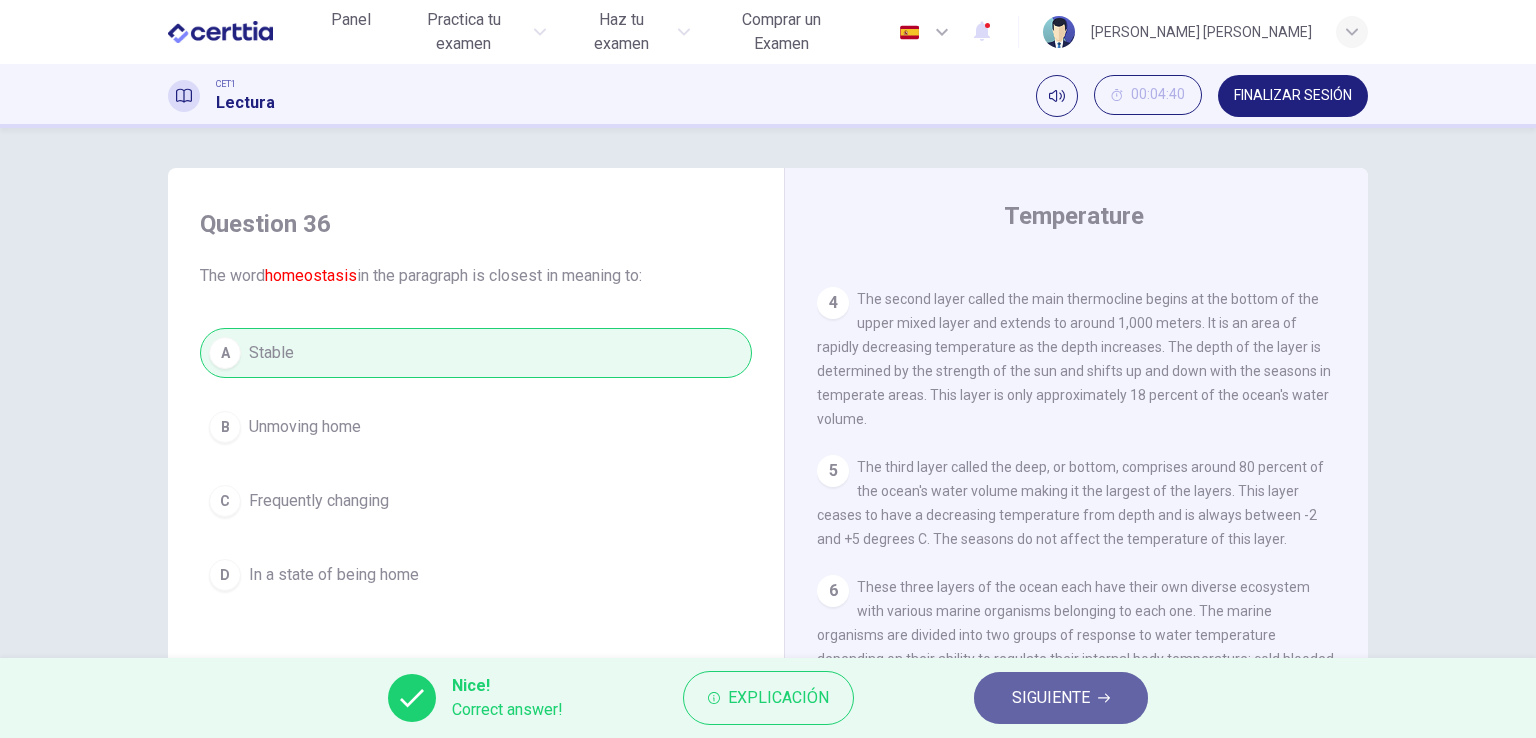 click on "SIGUIENTE" at bounding box center (1051, 698) 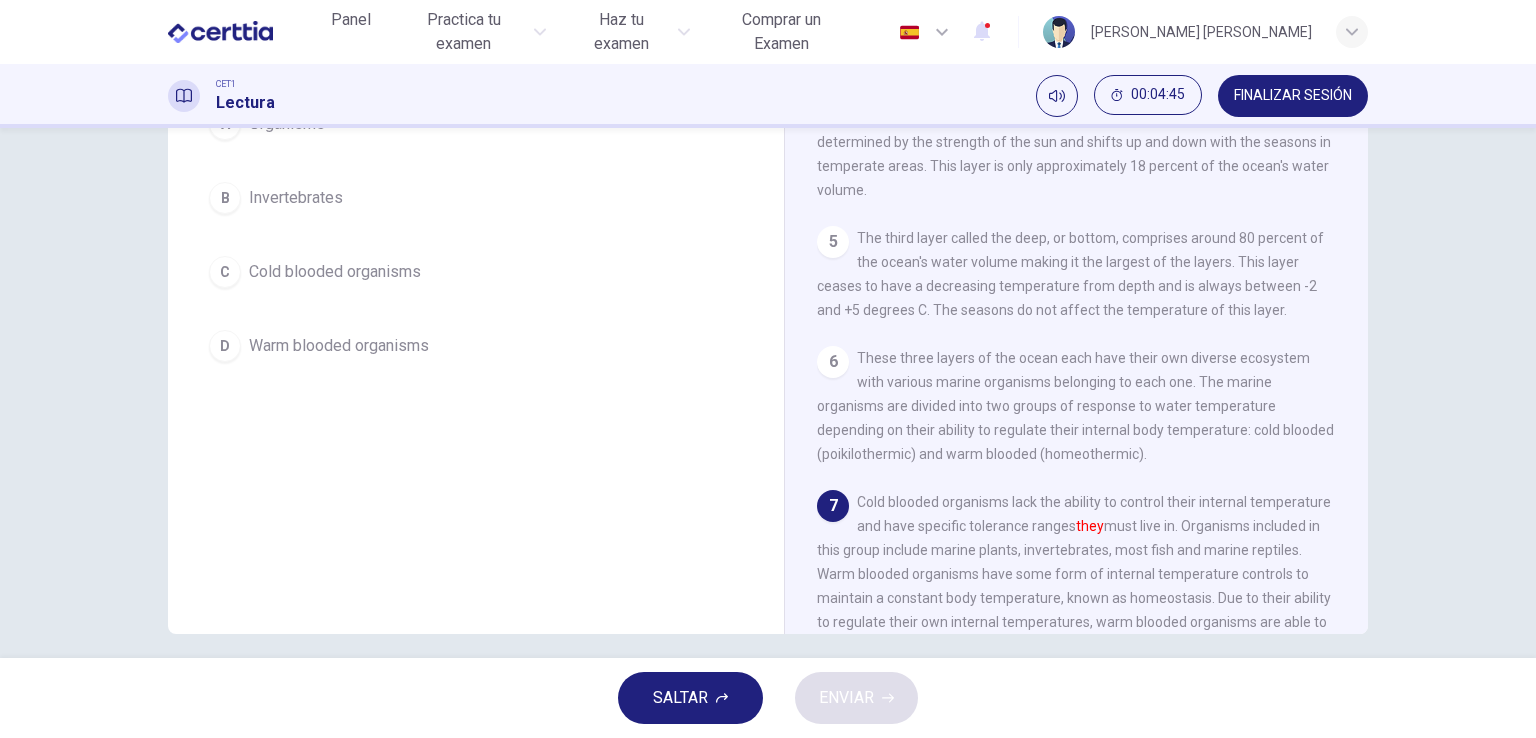 scroll, scrollTop: 232, scrollLeft: 0, axis: vertical 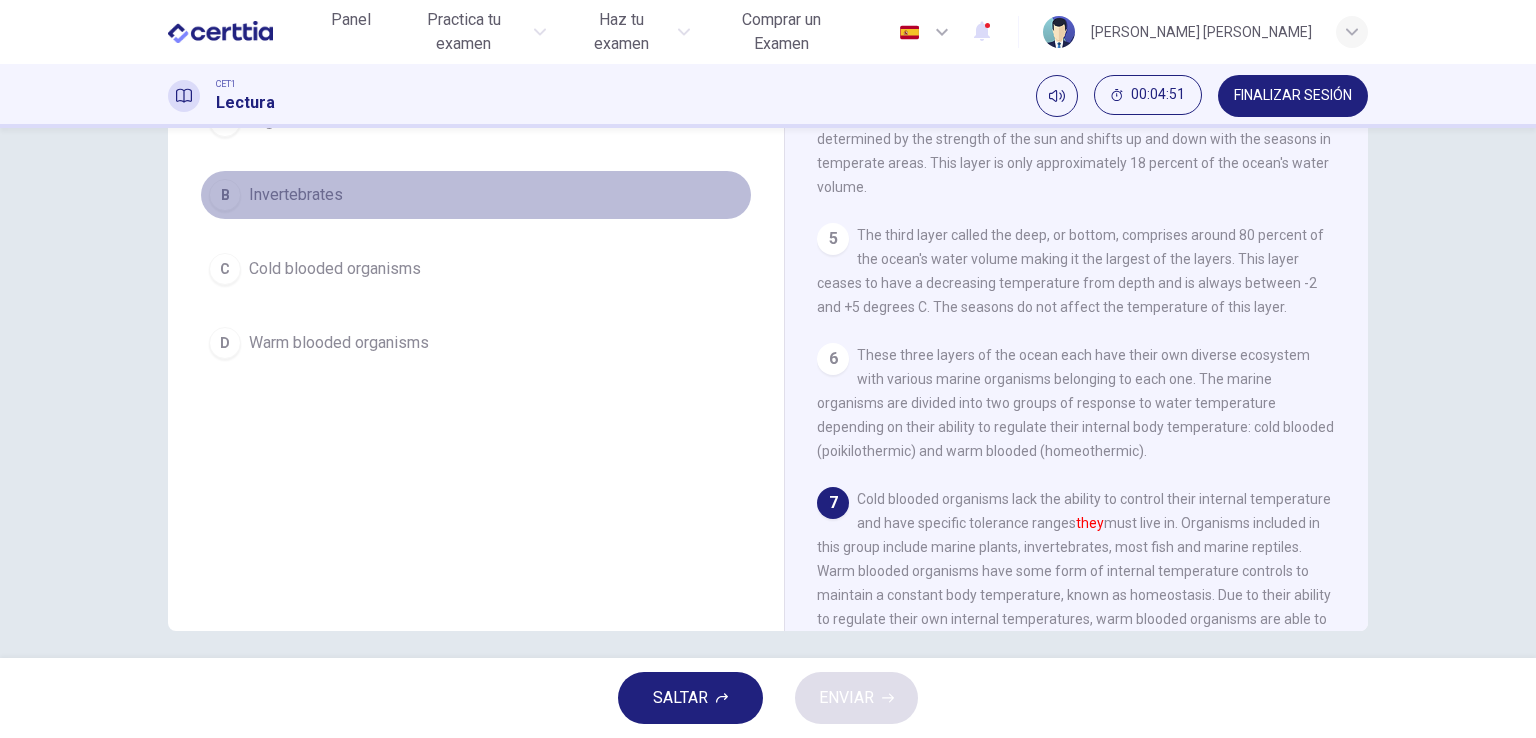 click on "Invertebrates" at bounding box center [296, 195] 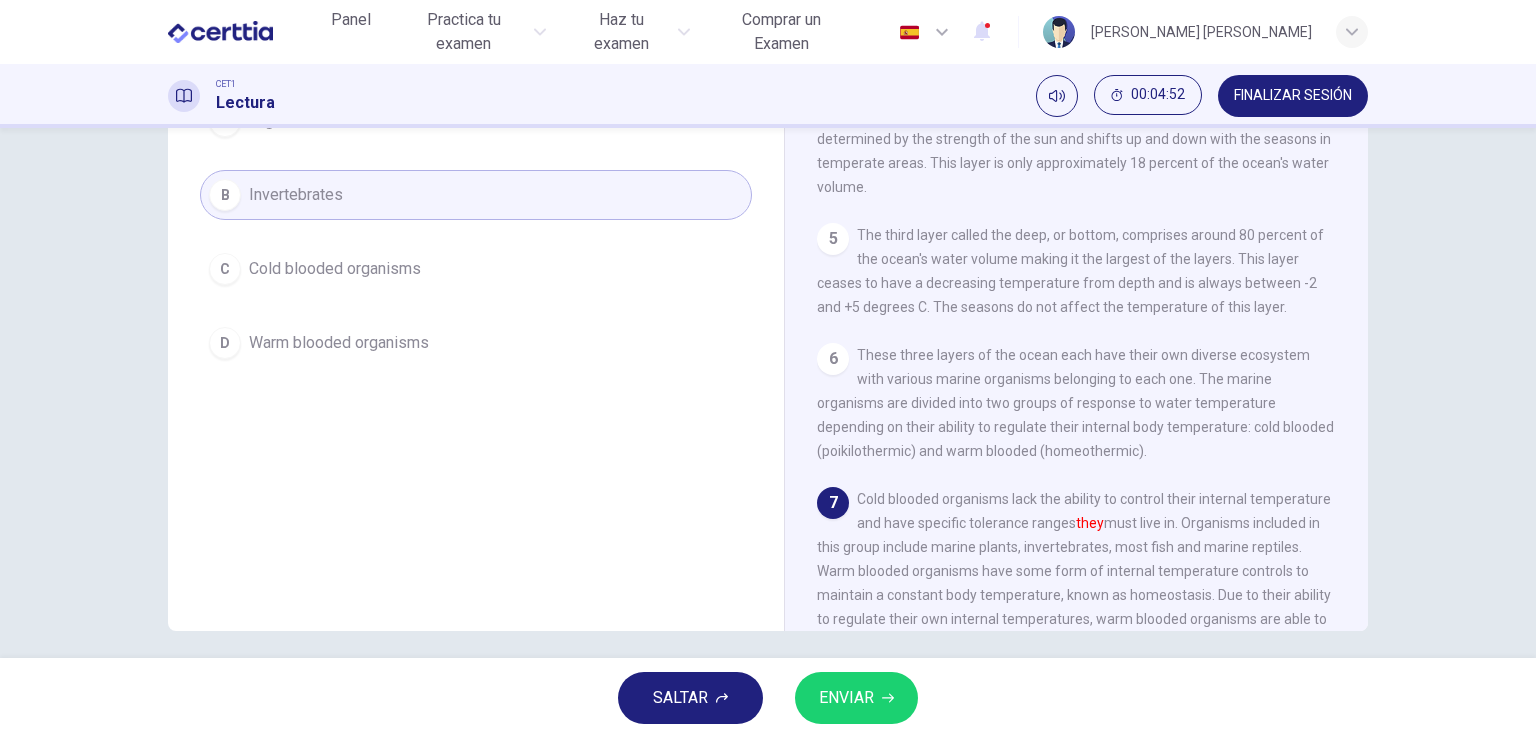 click on "ENVIAR" at bounding box center (846, 698) 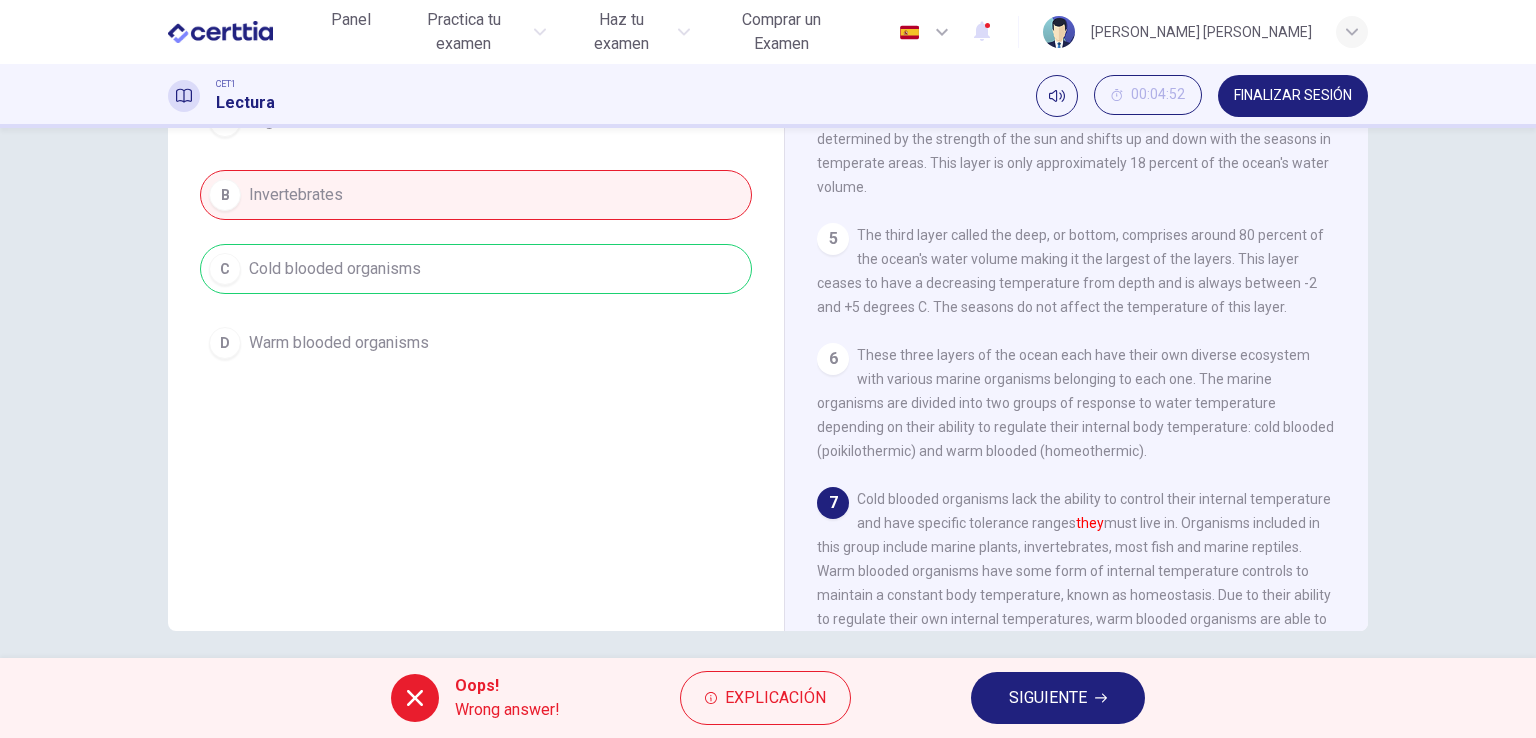 click on "SIGUIENTE" at bounding box center (1048, 698) 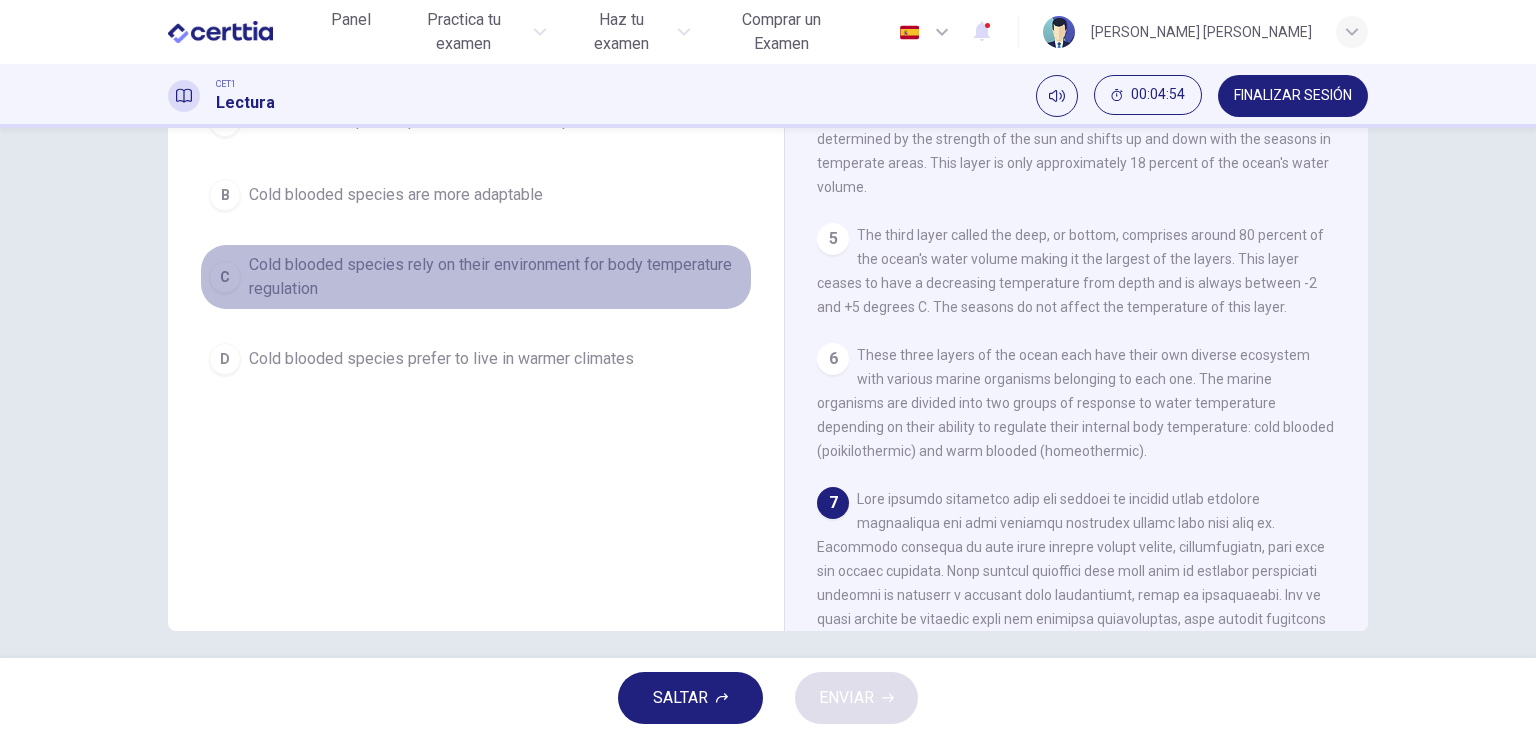 click on "Cold blooded species rely on their environment for body temperature regulation" at bounding box center [496, 277] 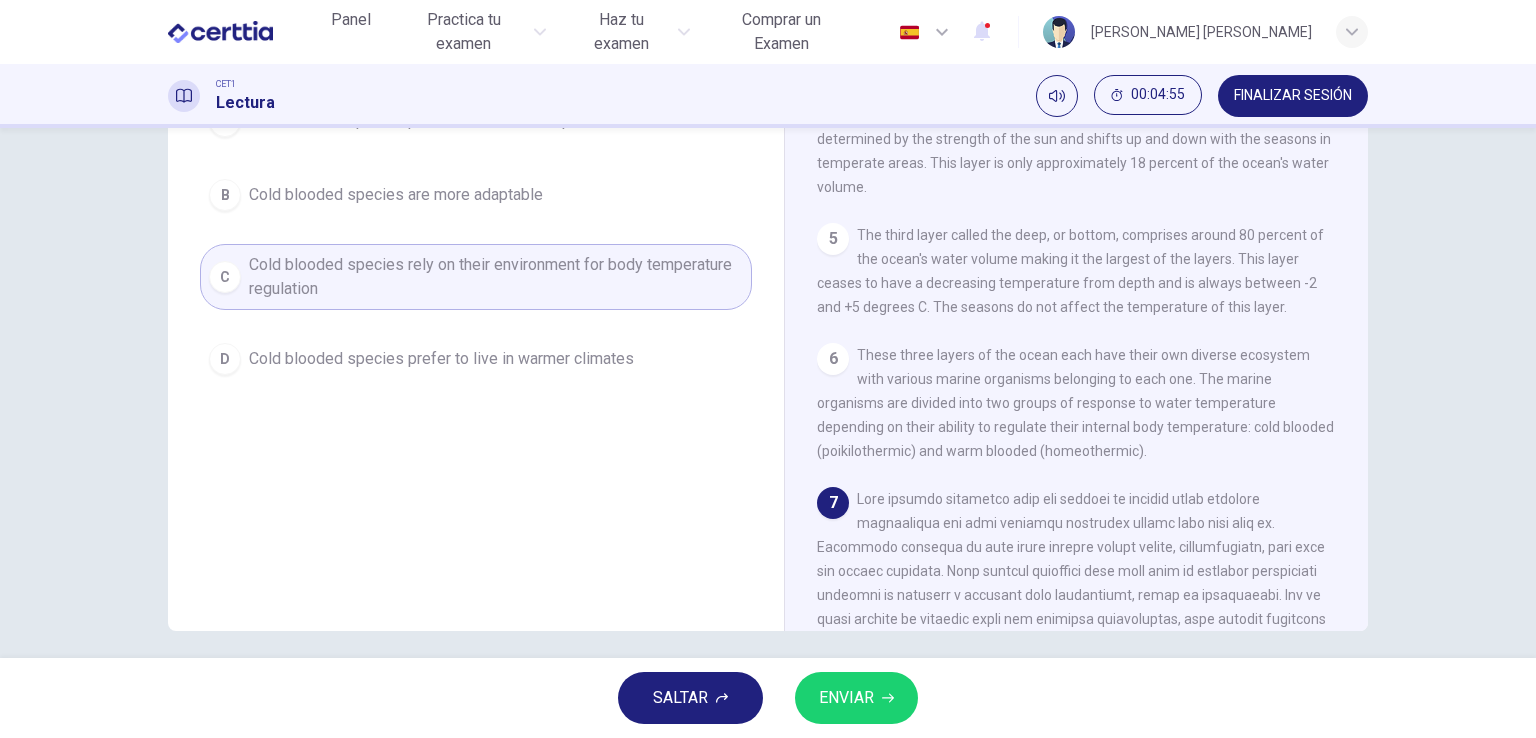 click 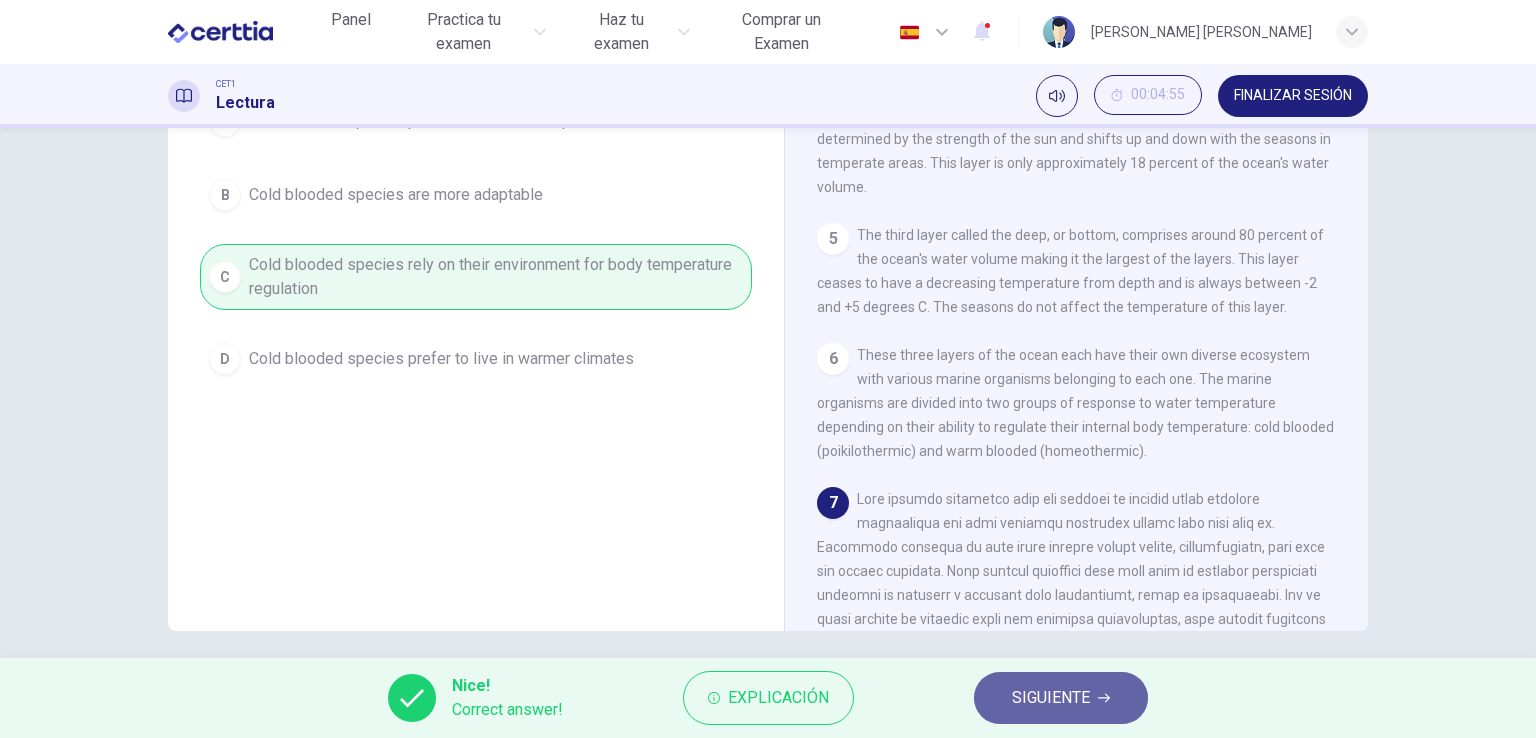 click on "SIGUIENTE" at bounding box center (1051, 698) 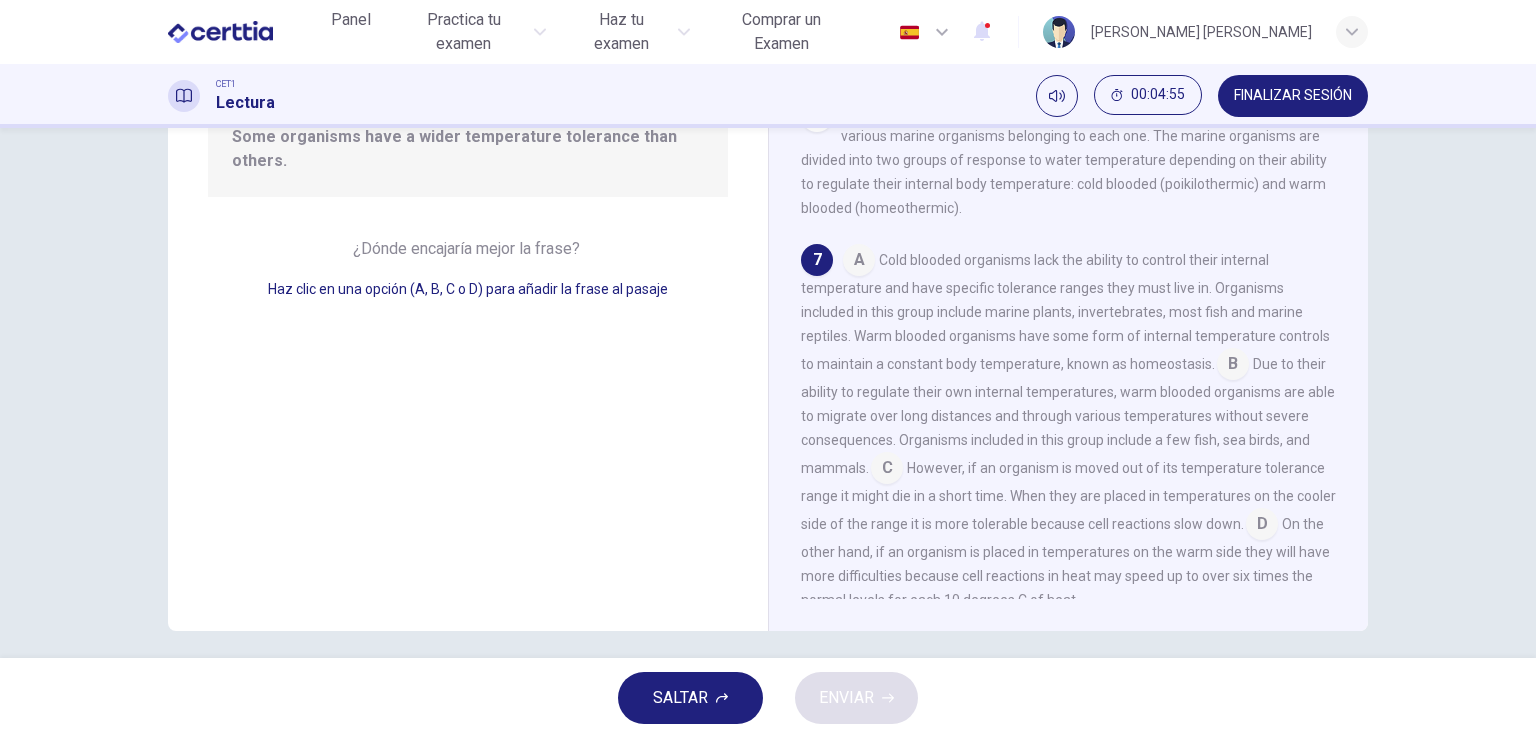 scroll, scrollTop: 779, scrollLeft: 0, axis: vertical 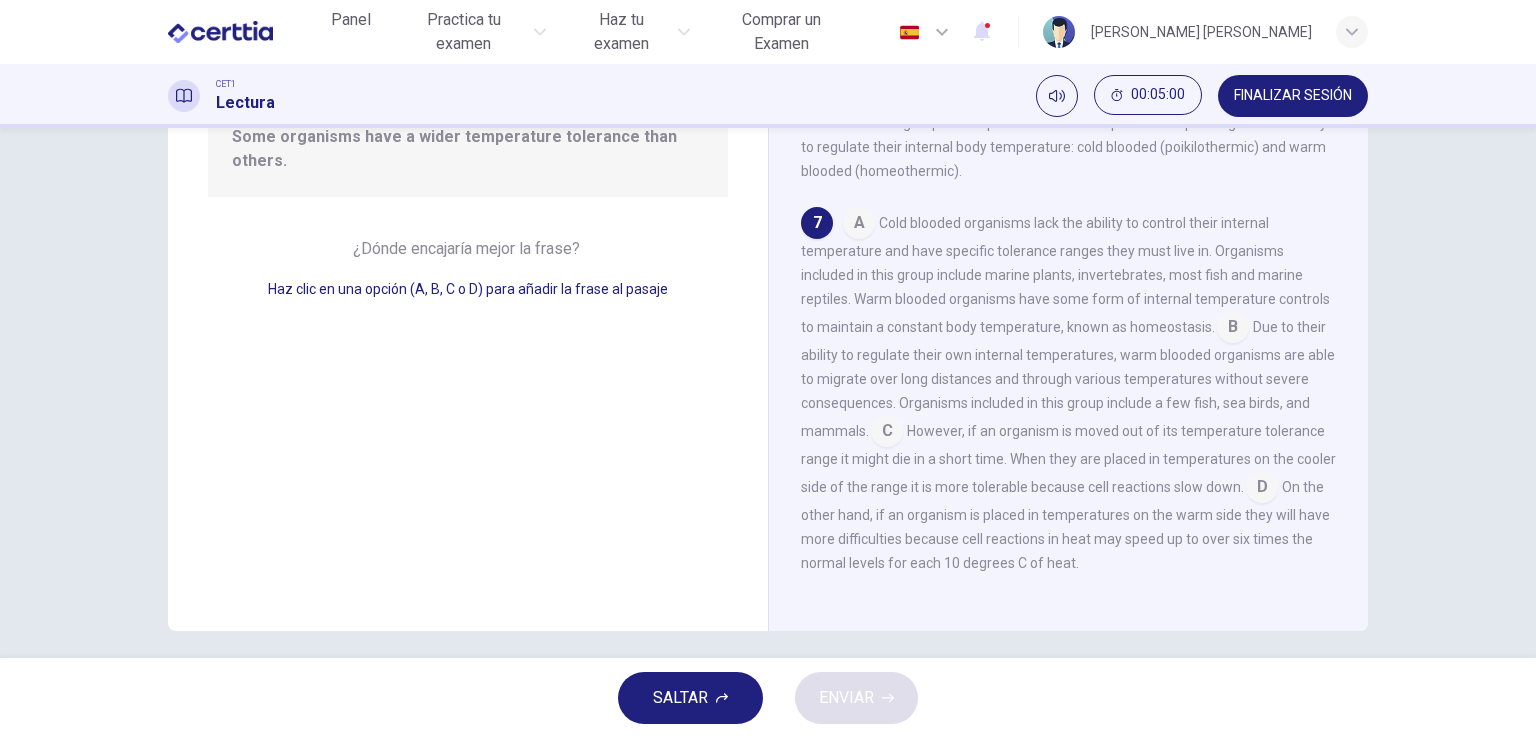 click at bounding box center (1262, 489) 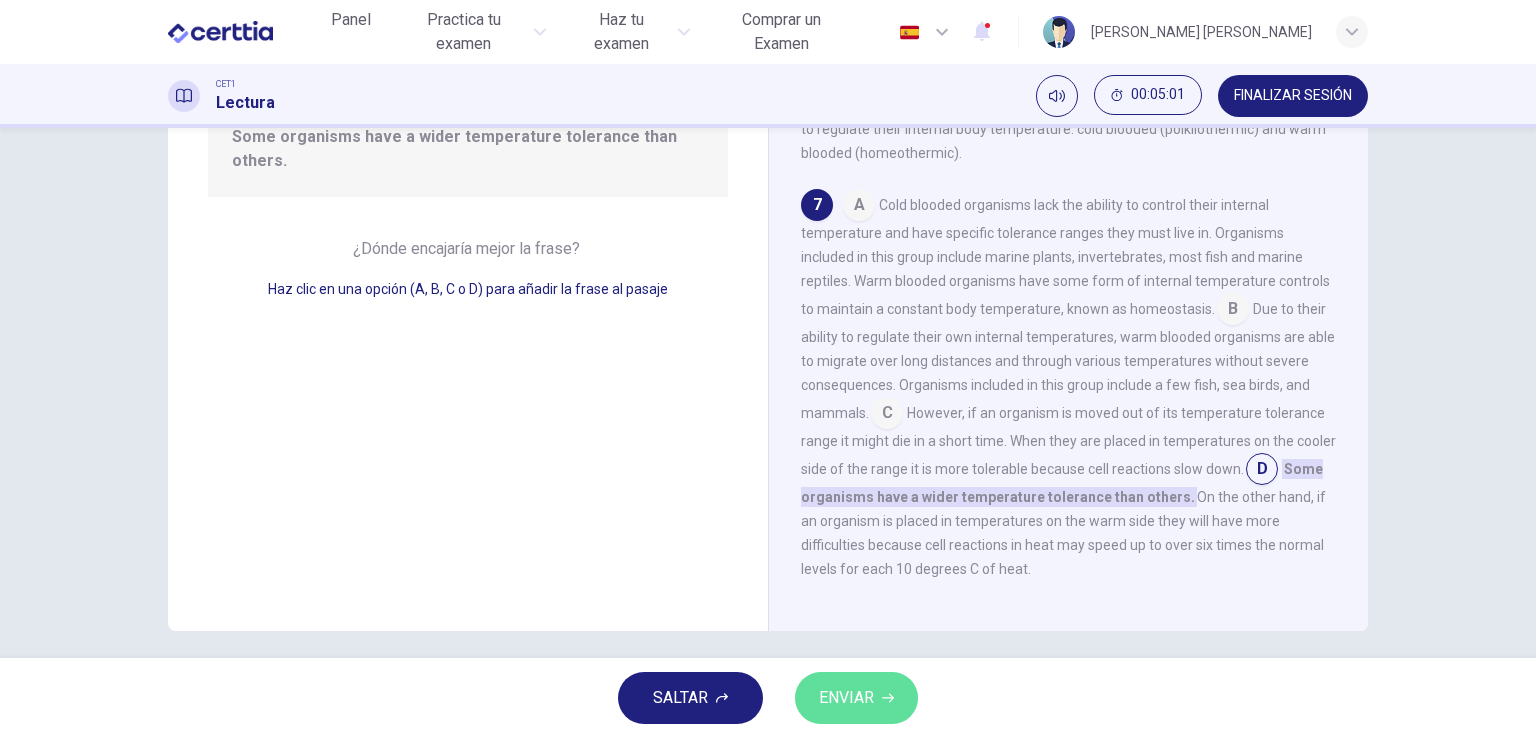 click on "ENVIAR" at bounding box center (846, 698) 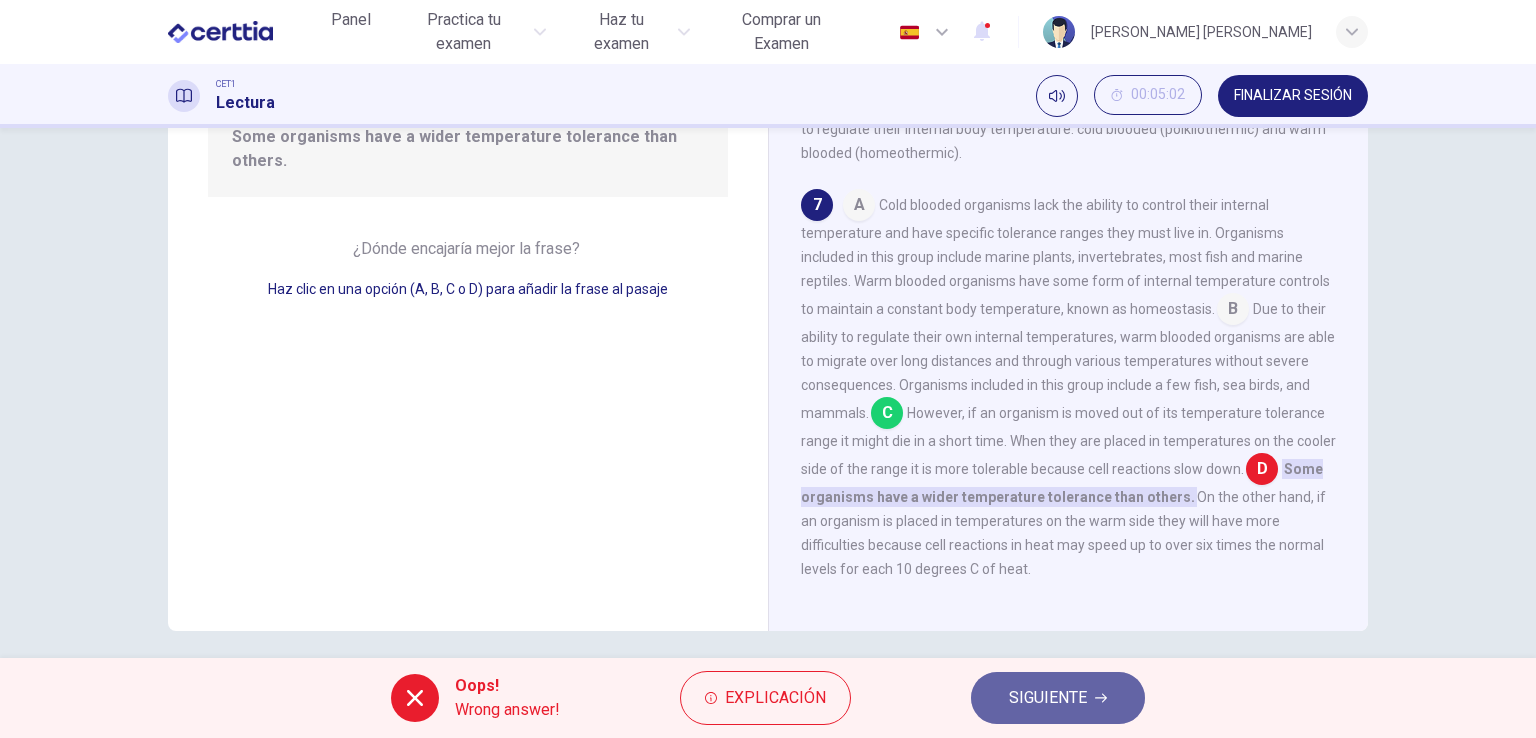 click on "SIGUIENTE" at bounding box center (1058, 698) 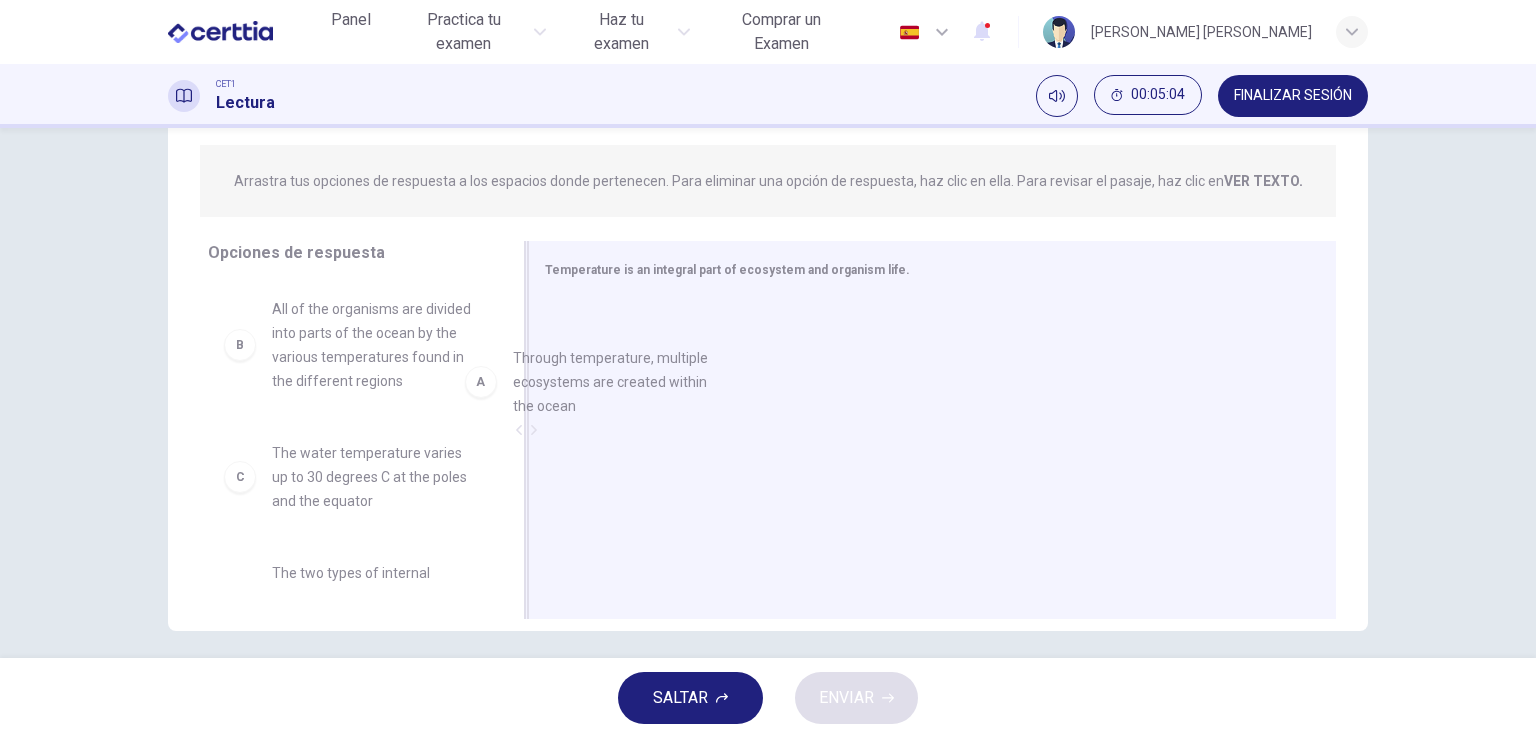 drag, startPoint x: 376, startPoint y: 333, endPoint x: 671, endPoint y: 393, distance: 301.03986 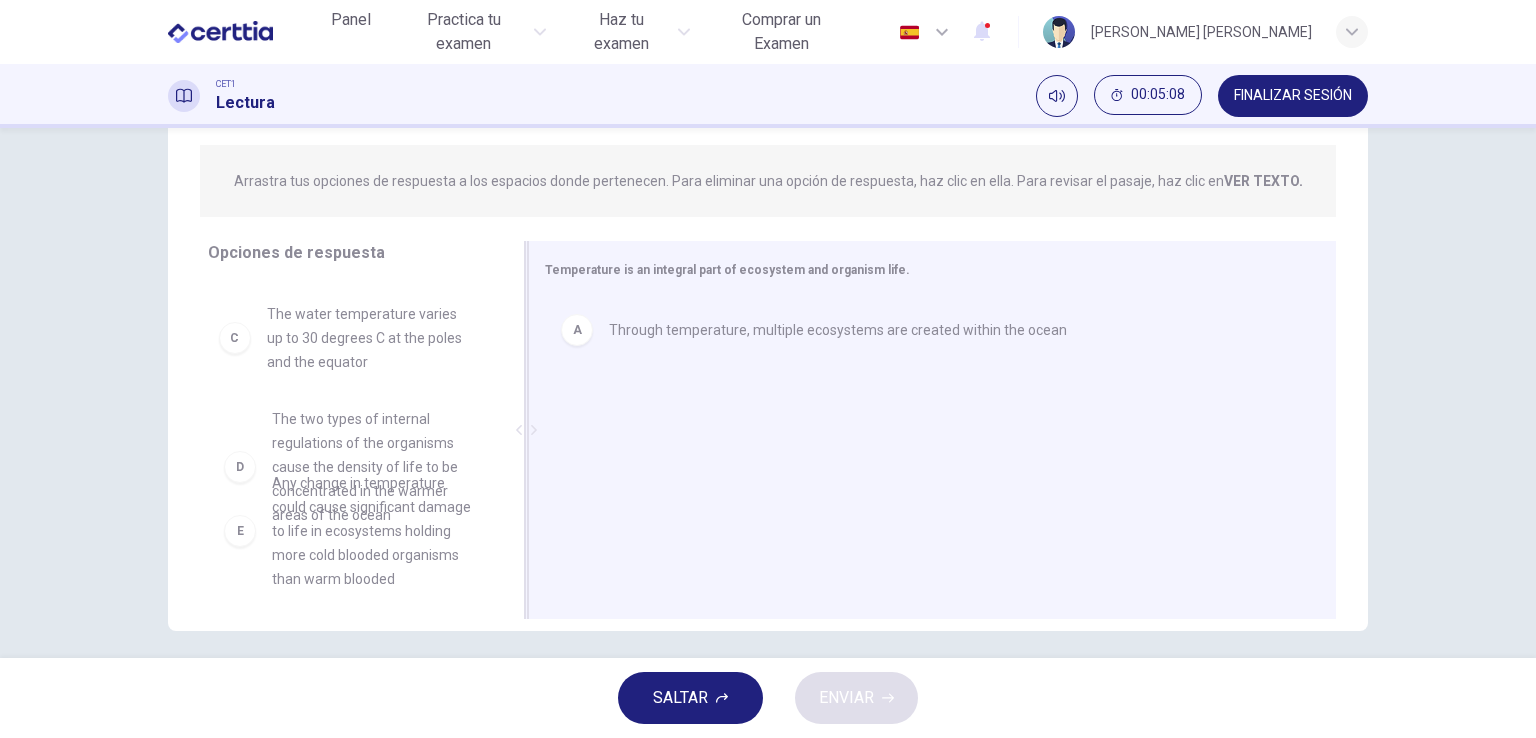 scroll, scrollTop: 137, scrollLeft: 0, axis: vertical 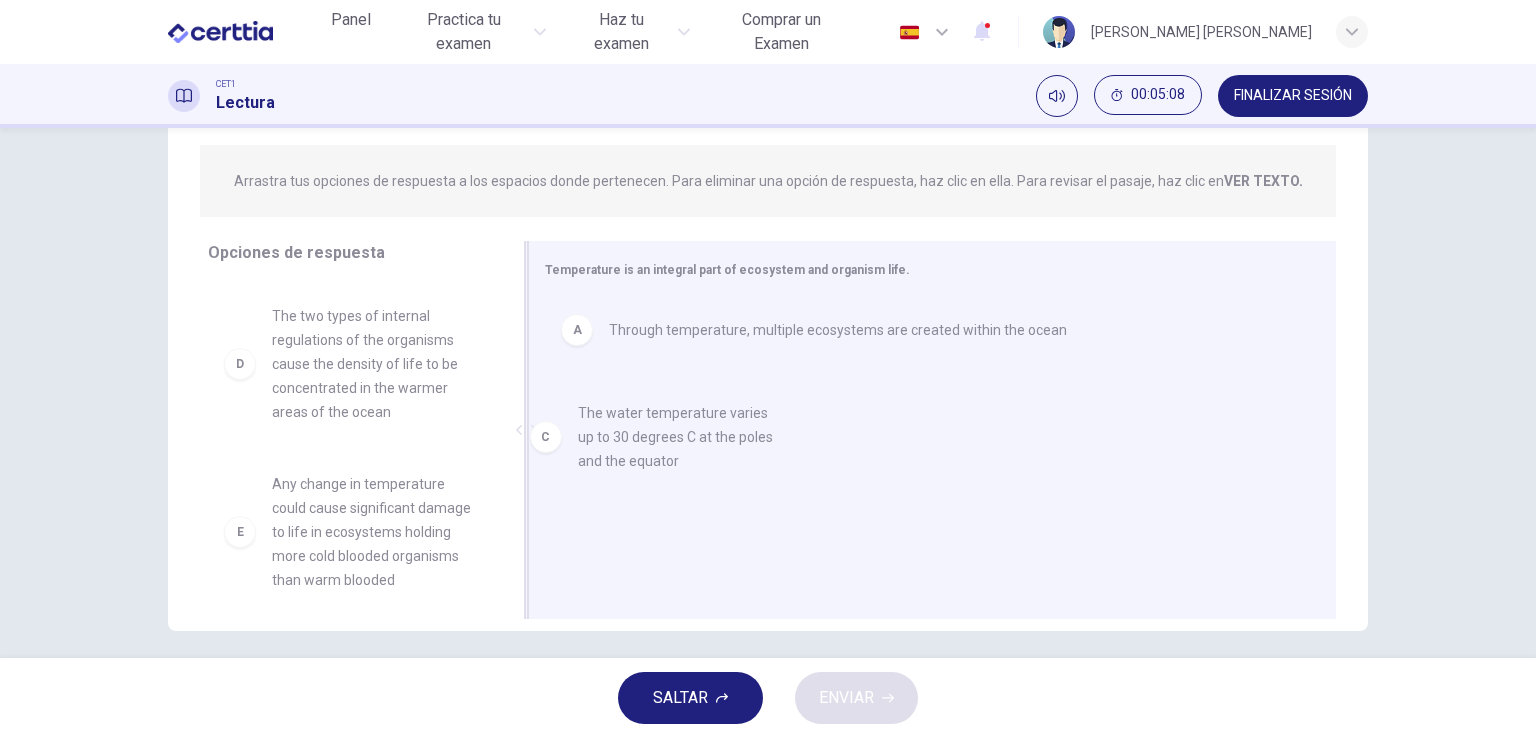 drag, startPoint x: 368, startPoint y: 365, endPoint x: 691, endPoint y: 466, distance: 338.42282 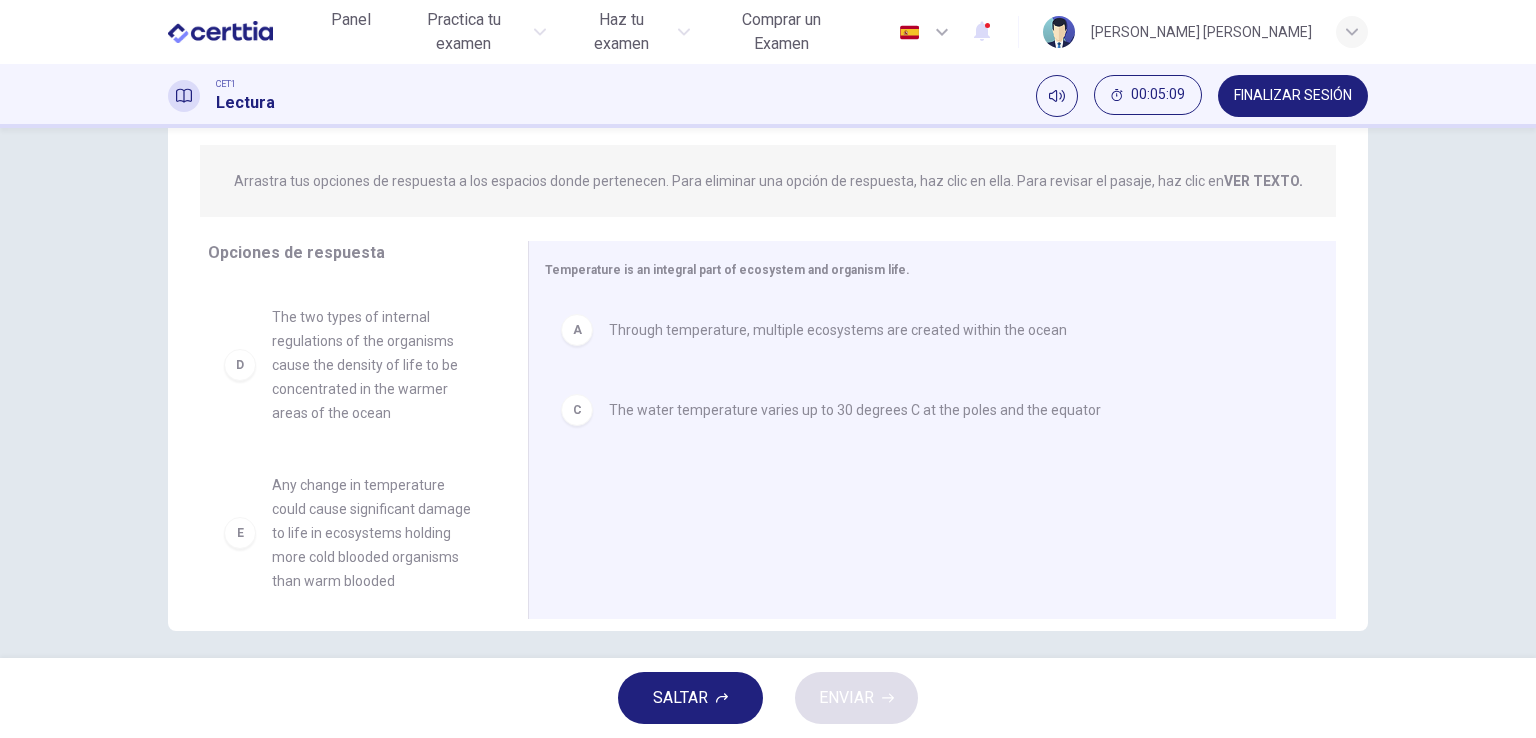 scroll, scrollTop: 276, scrollLeft: 0, axis: vertical 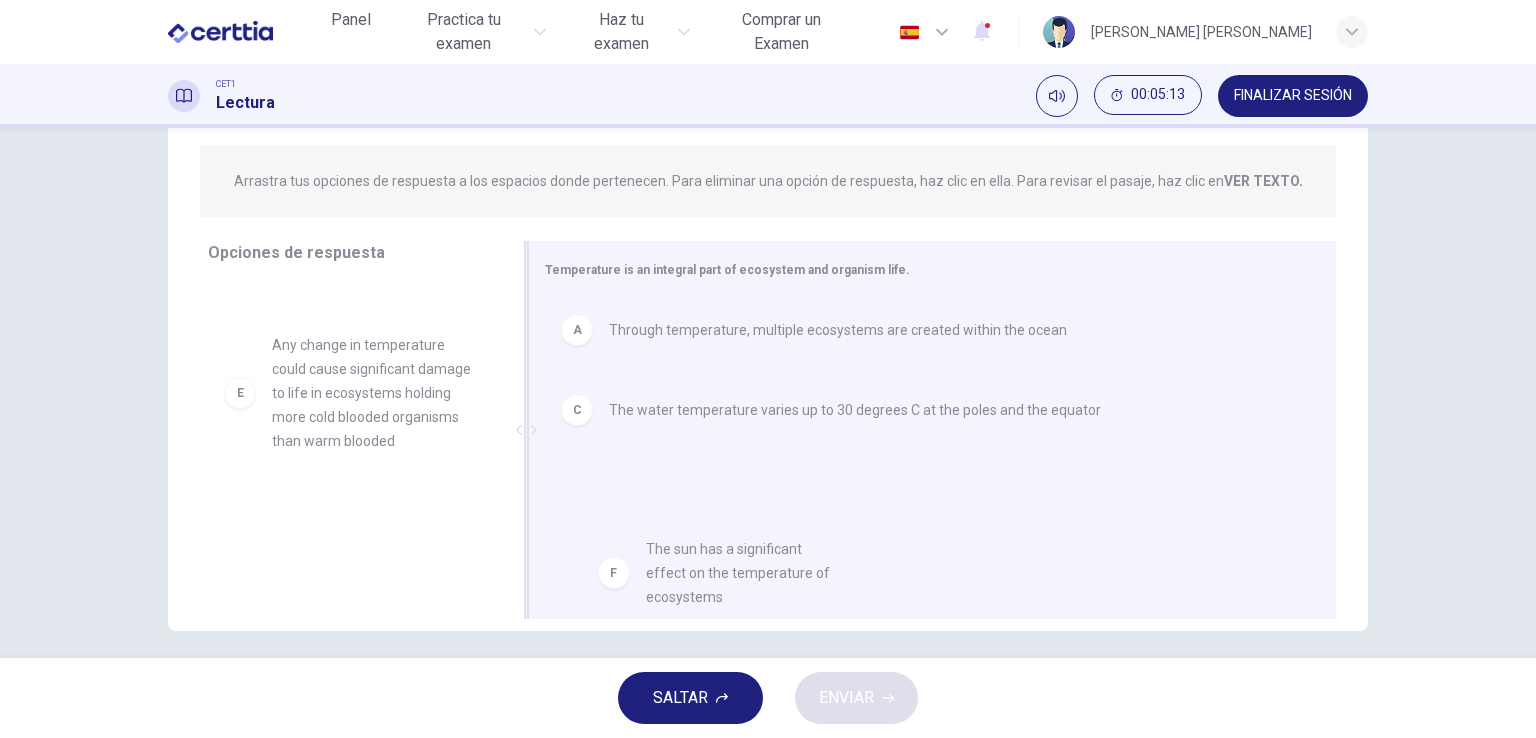 drag, startPoint x: 326, startPoint y: 520, endPoint x: 724, endPoint y: 555, distance: 399.53598 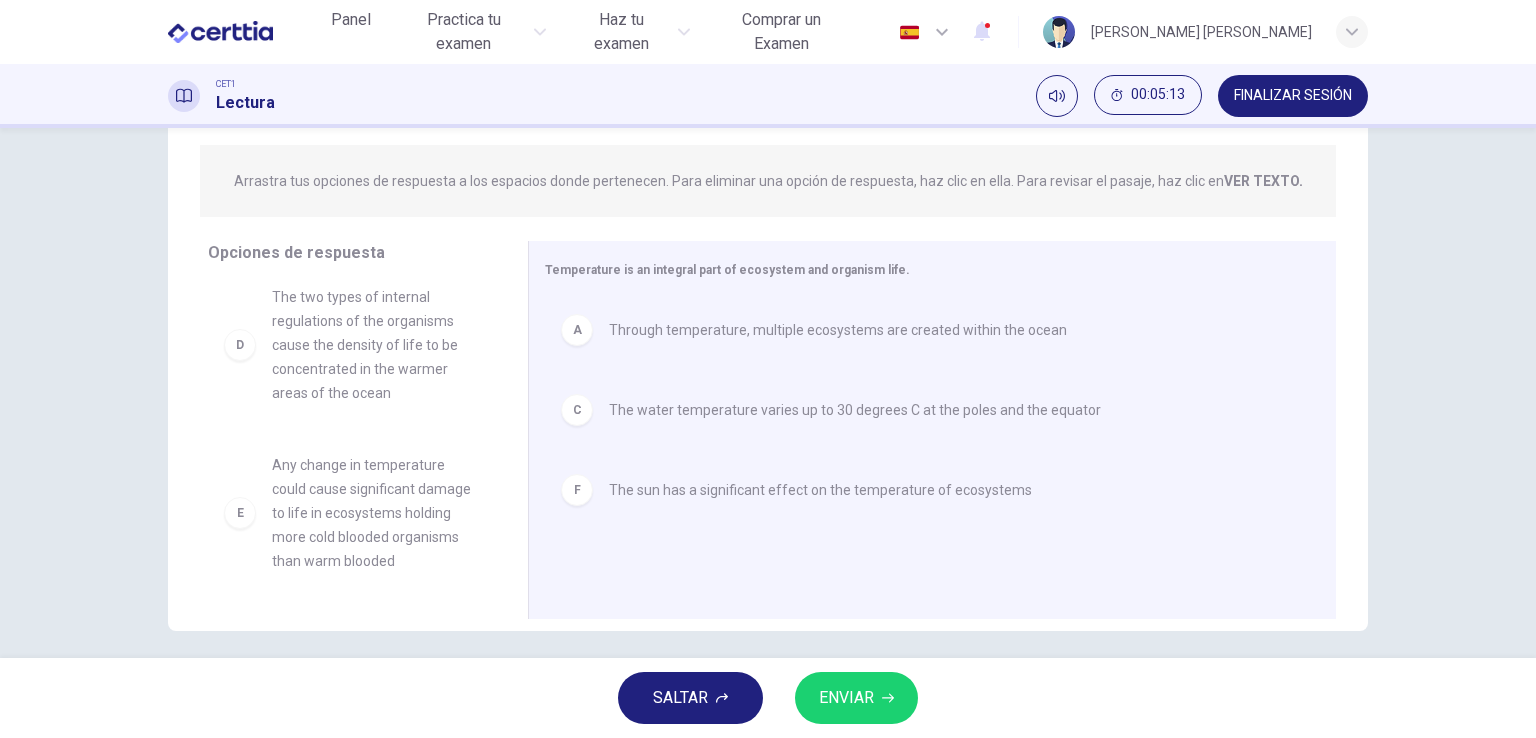 scroll, scrollTop: 156, scrollLeft: 0, axis: vertical 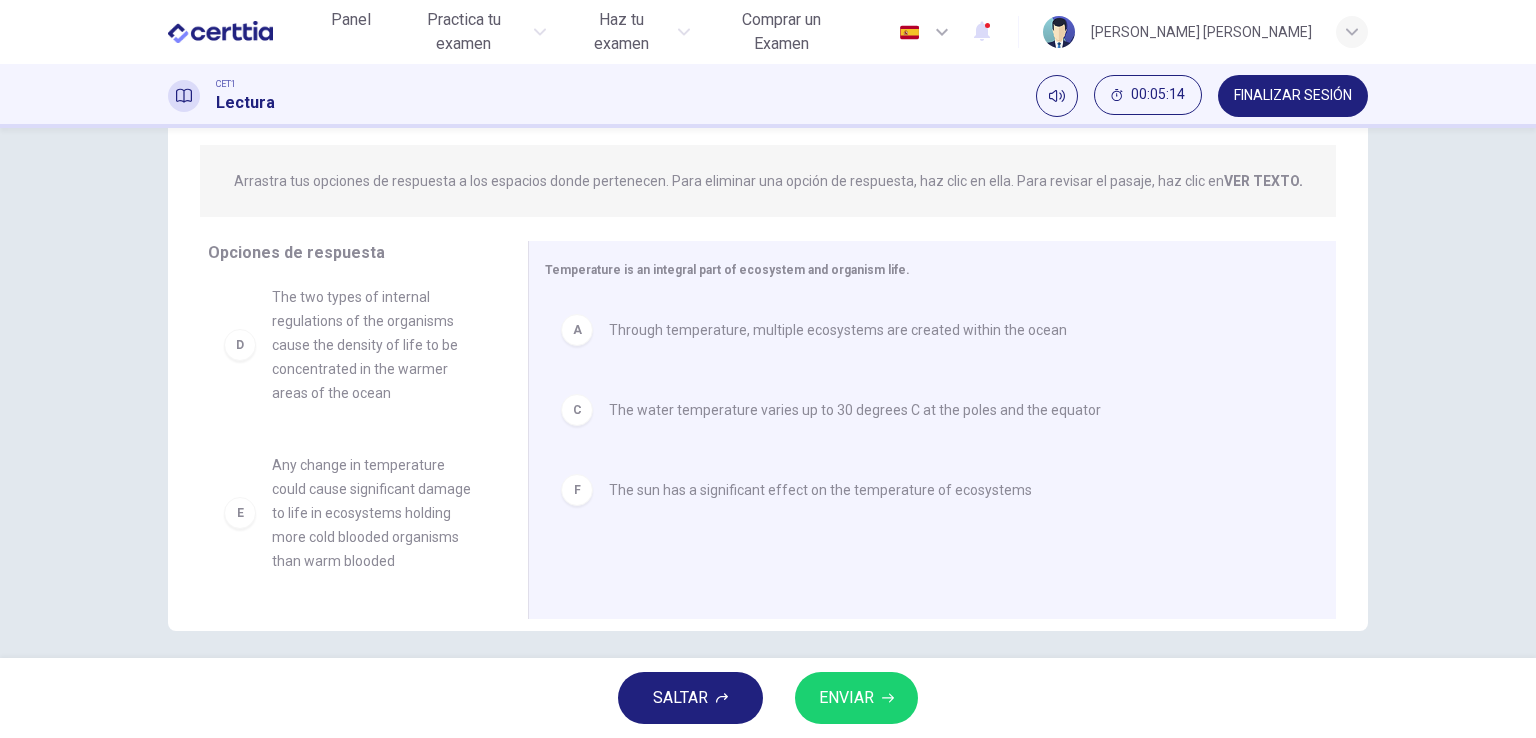 click on "SALTAR ENVIAR" at bounding box center (768, 698) 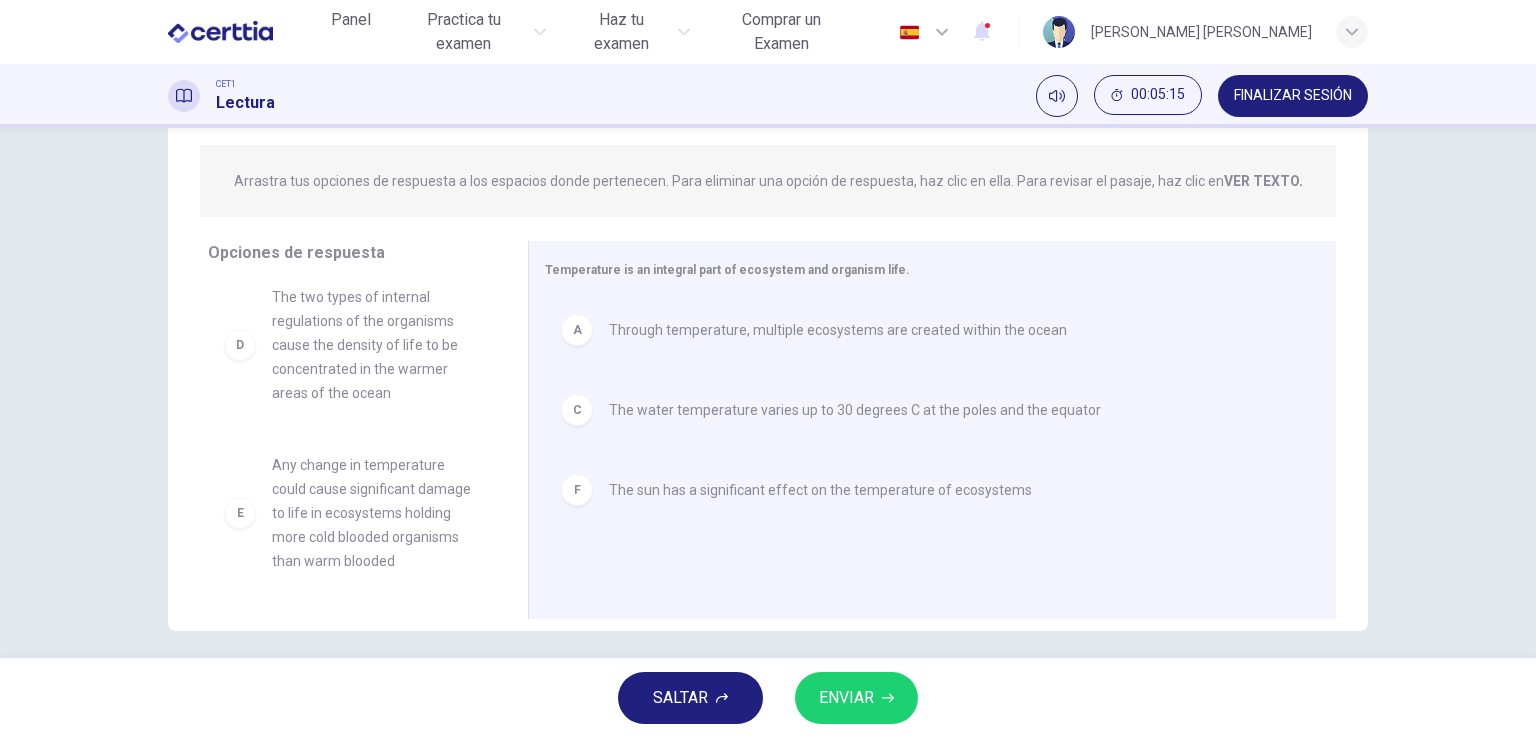 click on "ENVIAR" at bounding box center [846, 698] 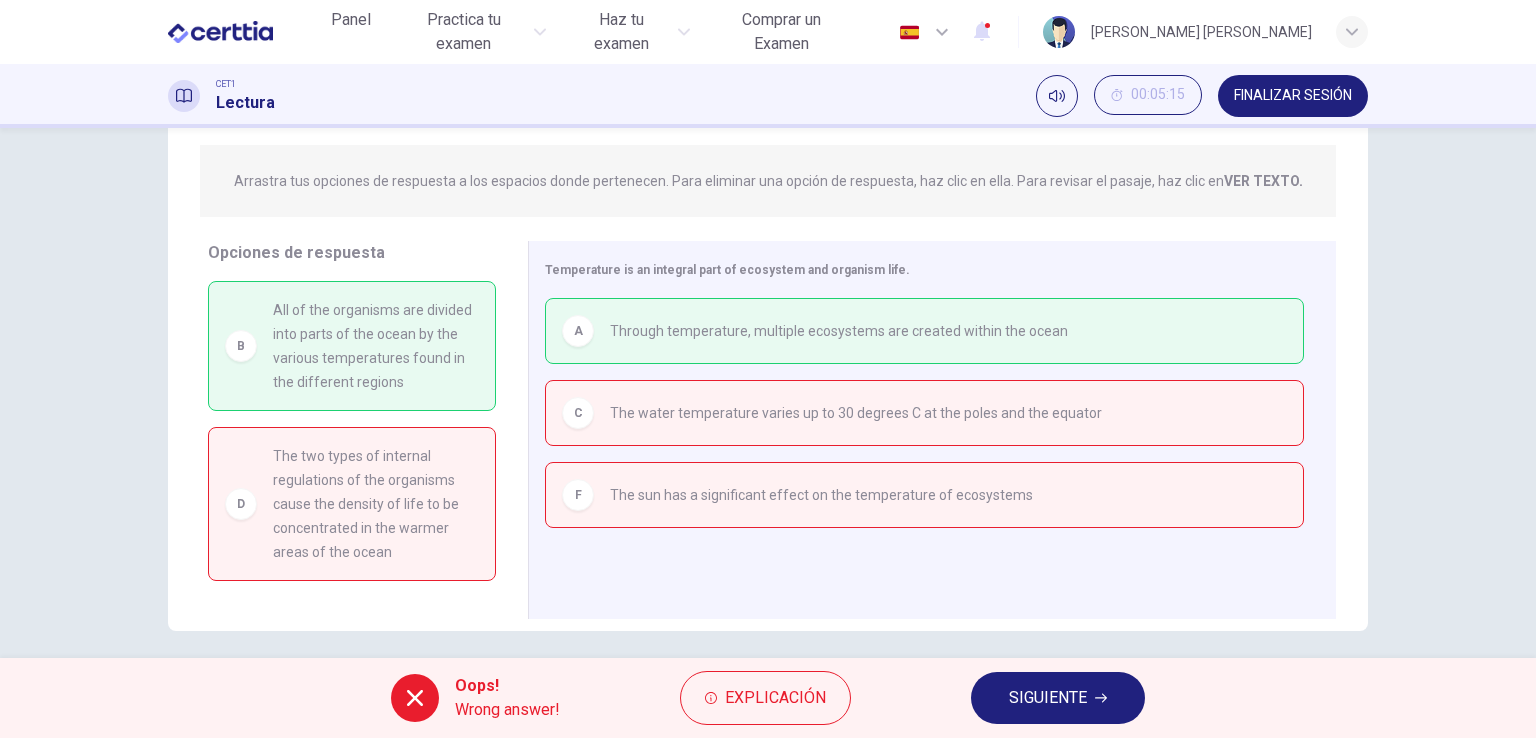 scroll, scrollTop: 160, scrollLeft: 0, axis: vertical 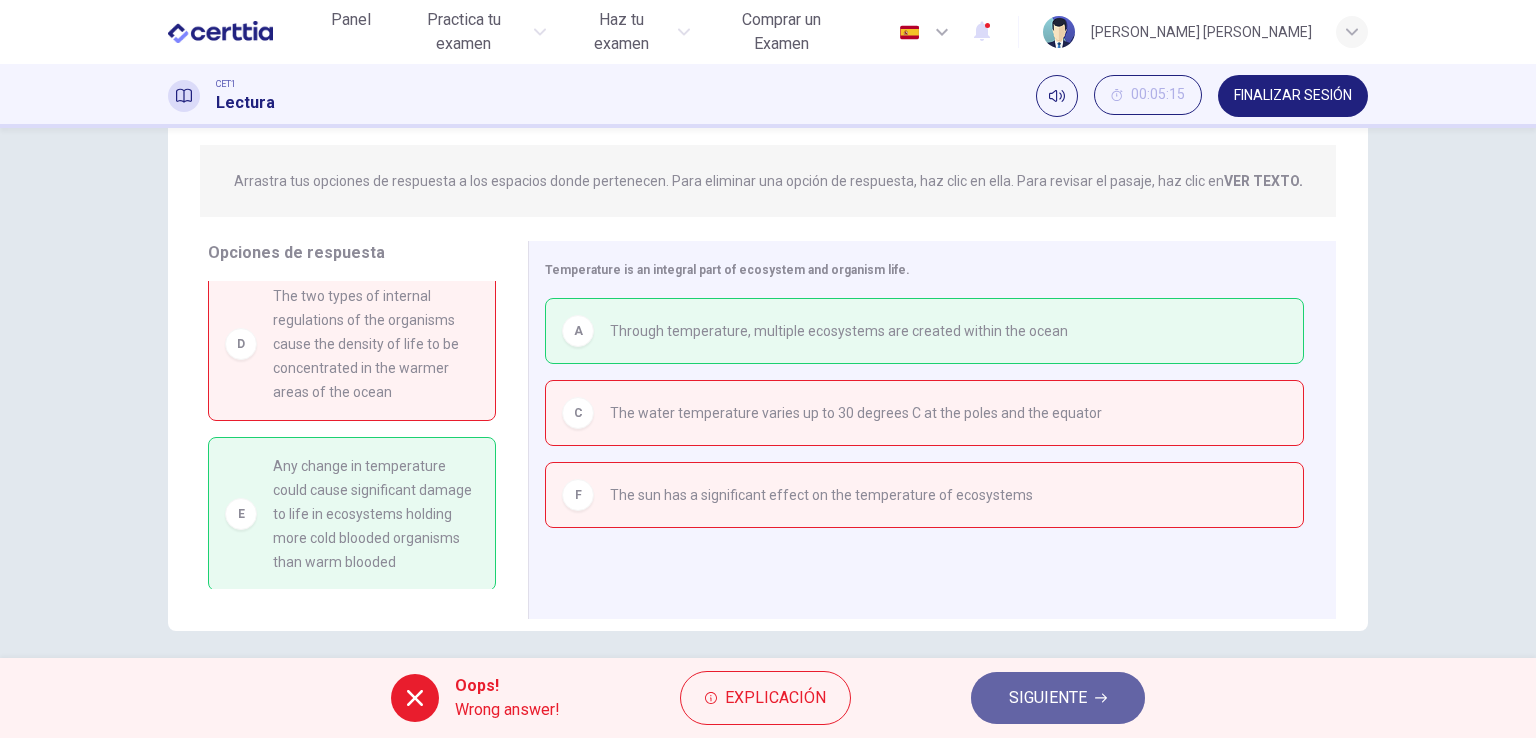 click on "SIGUIENTE" at bounding box center (1048, 698) 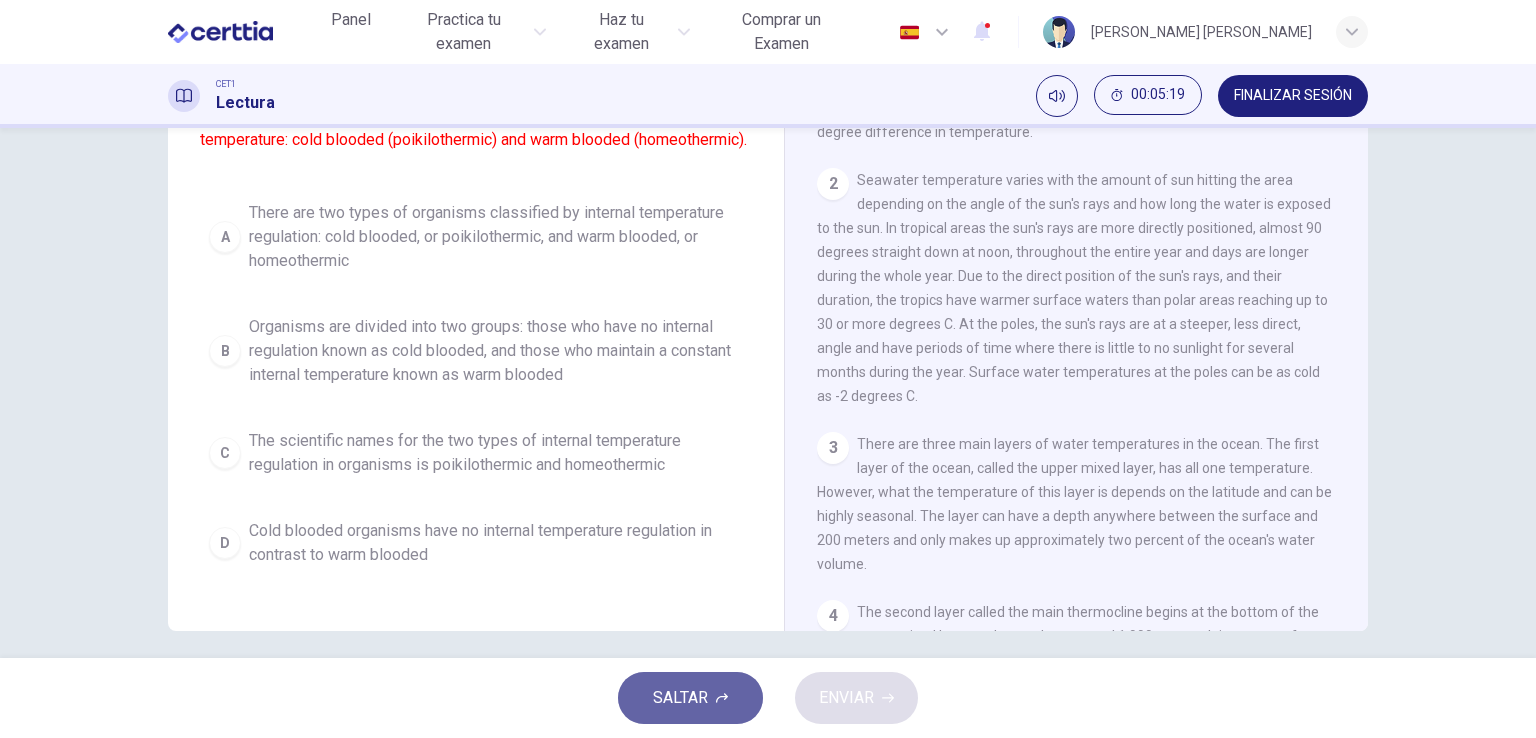 click on "SALTAR" at bounding box center (680, 698) 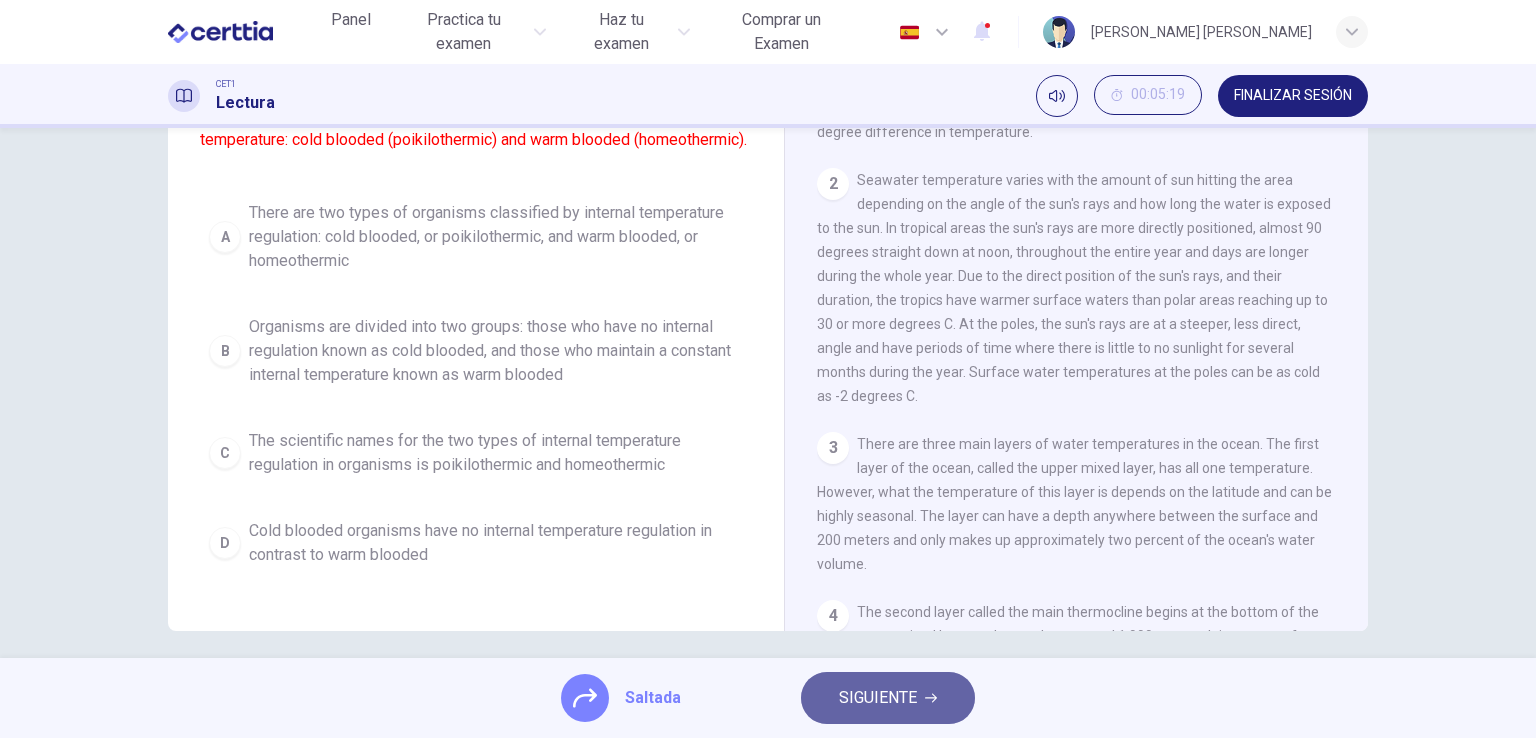 click on "SIGUIENTE" at bounding box center (888, 698) 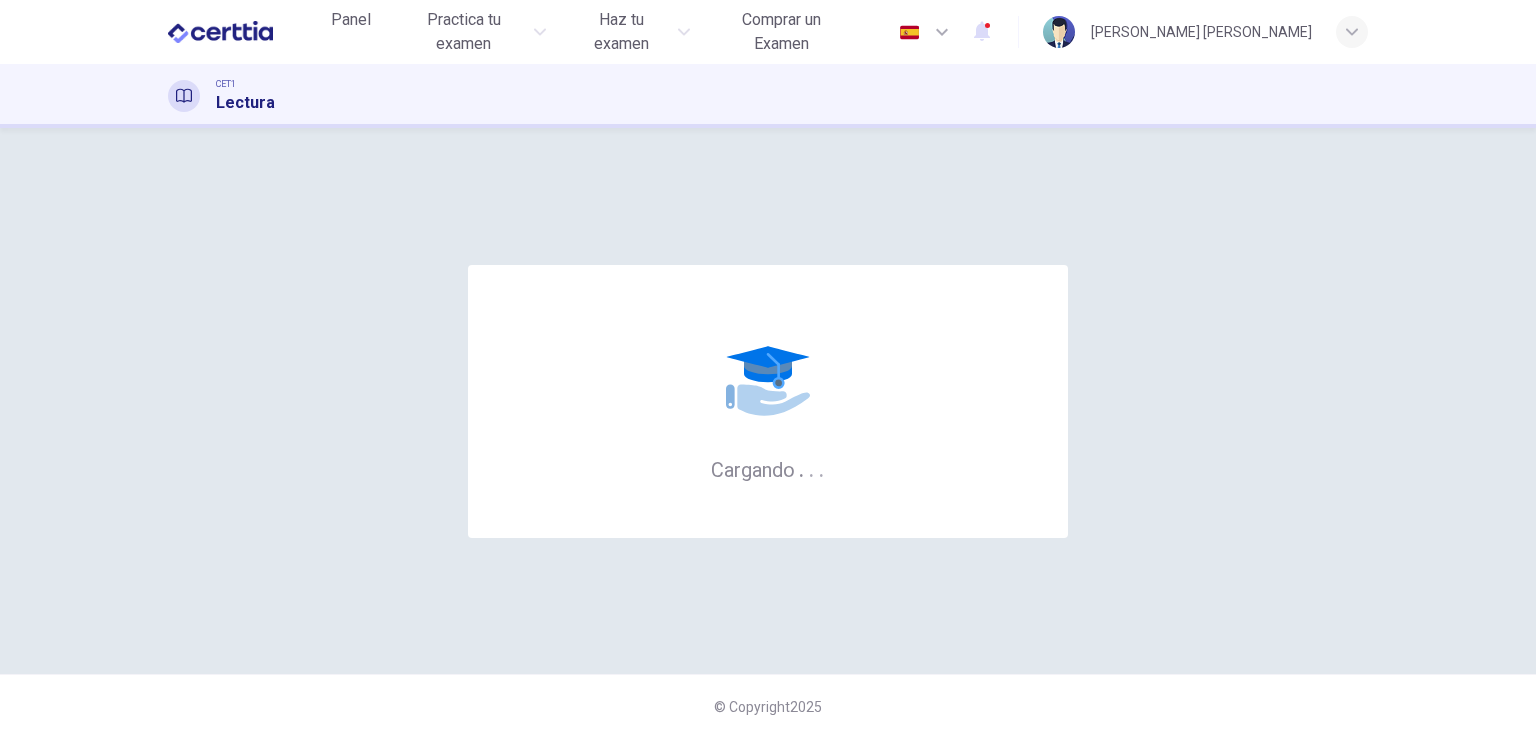 scroll, scrollTop: 0, scrollLeft: 0, axis: both 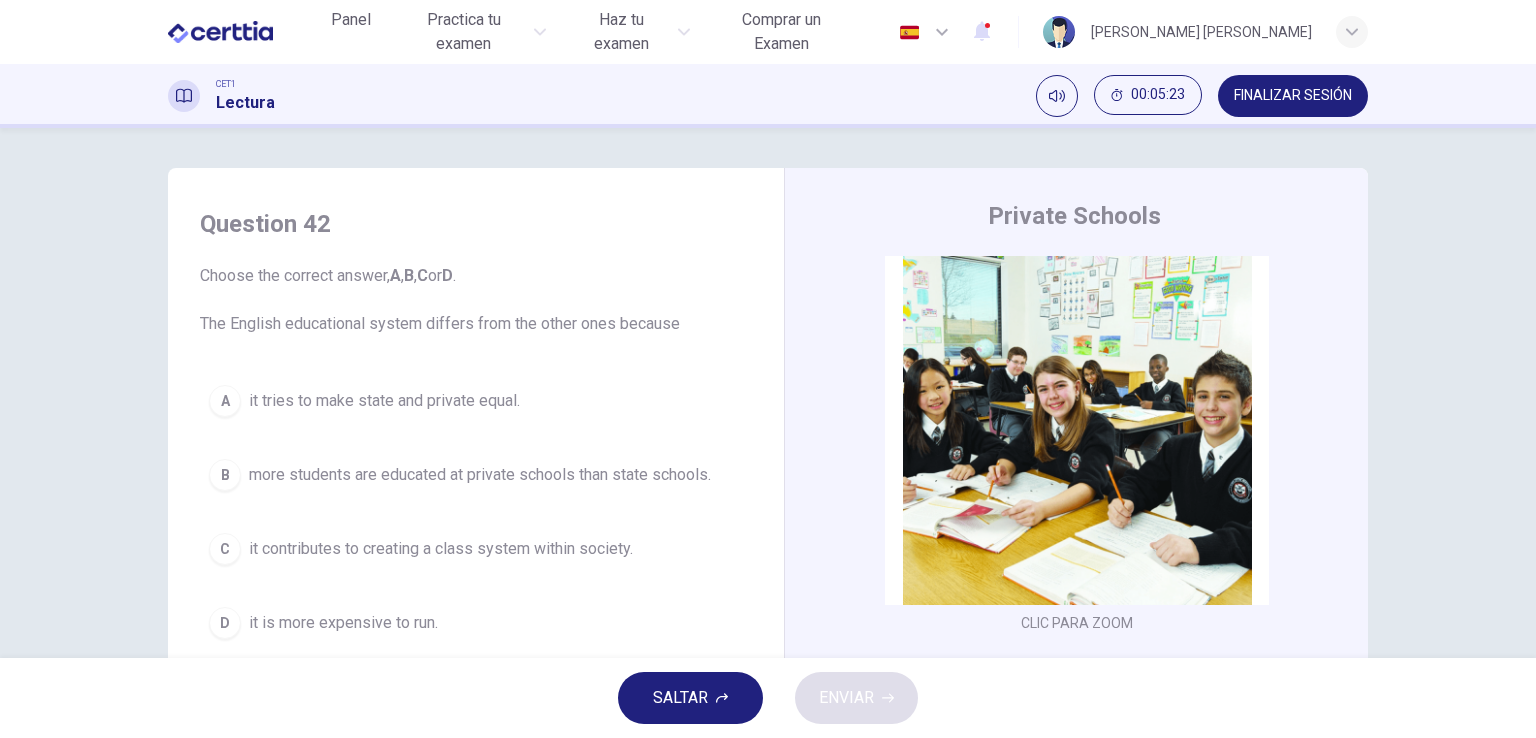 click on "more students are educated at private schools than state schools." at bounding box center (480, 475) 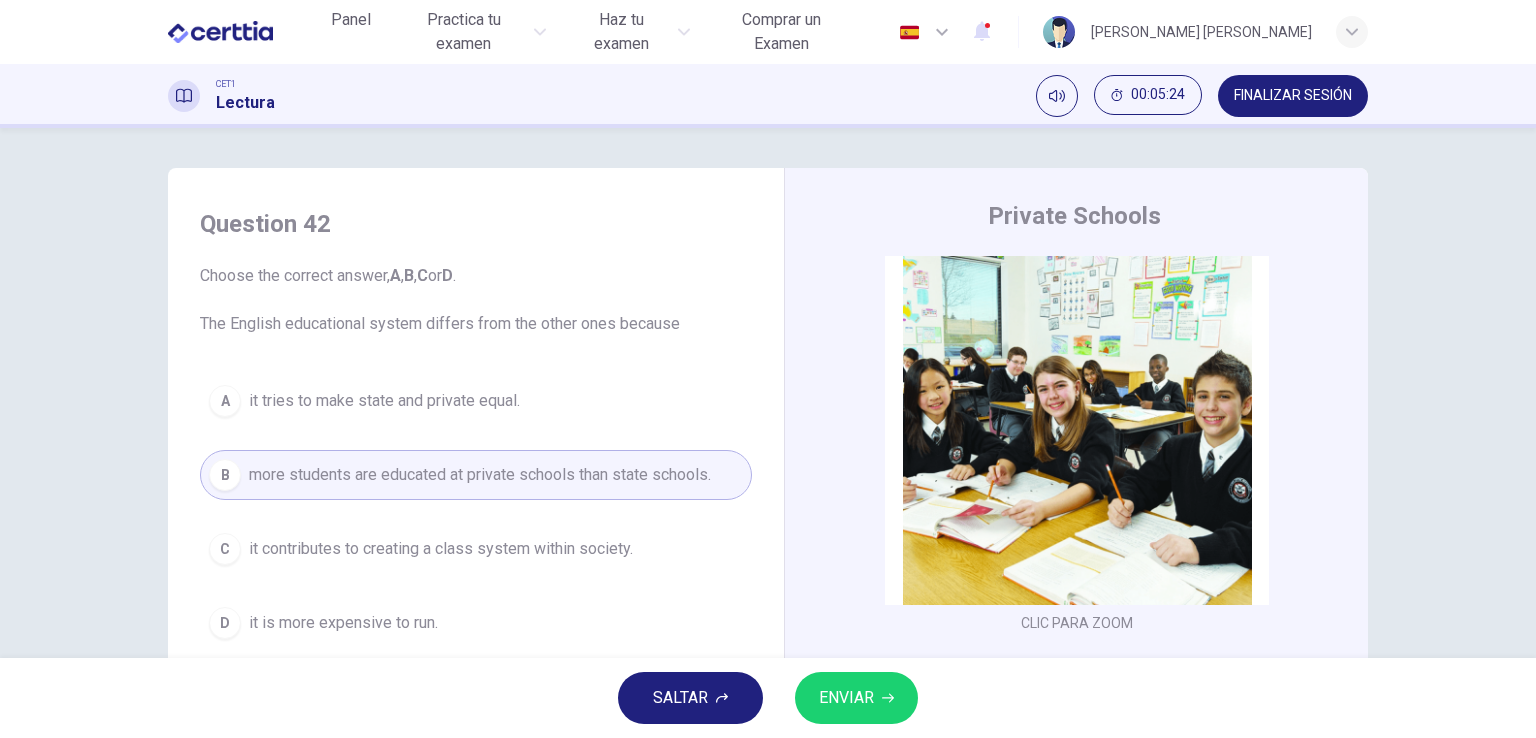 click on "ENVIAR" at bounding box center (846, 698) 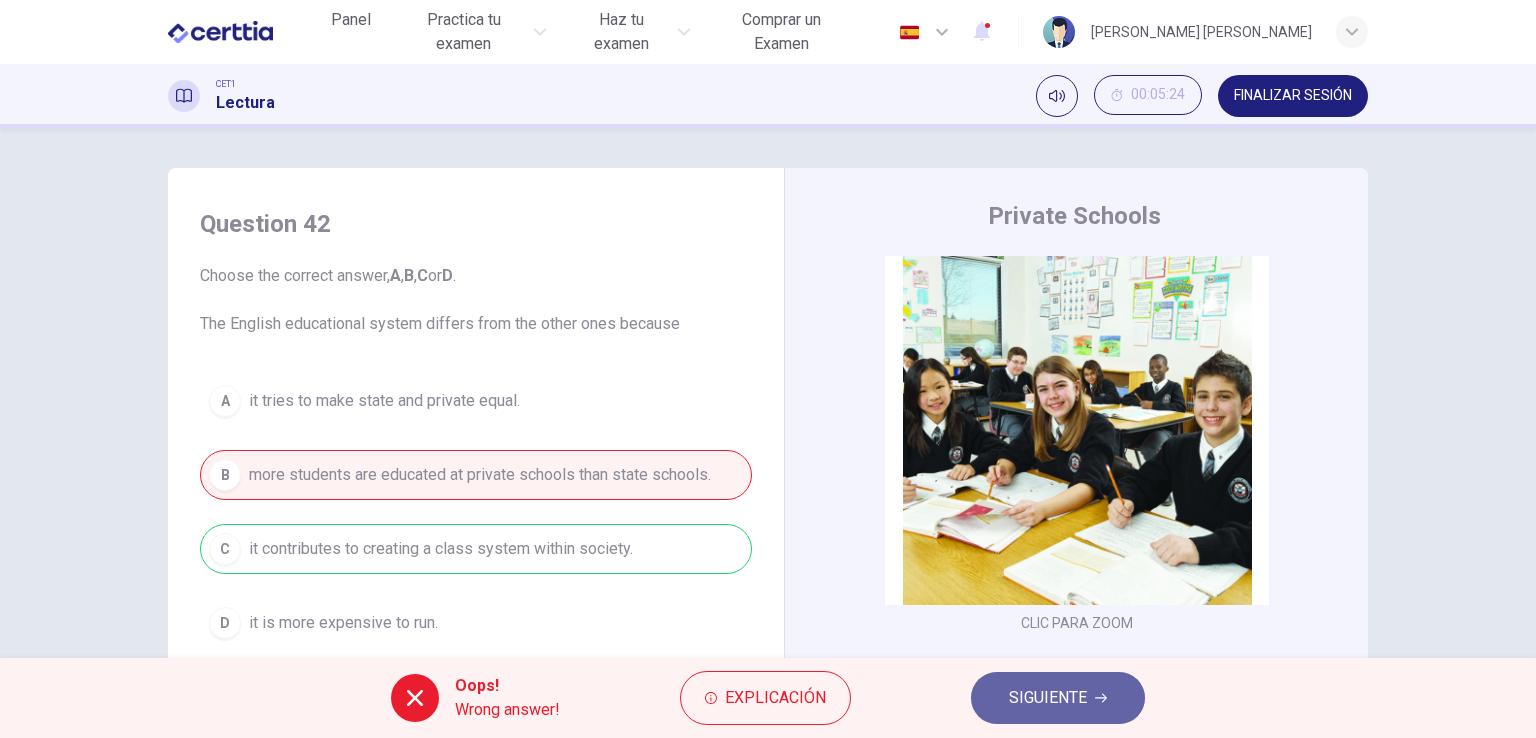 click on "SIGUIENTE" at bounding box center (1058, 698) 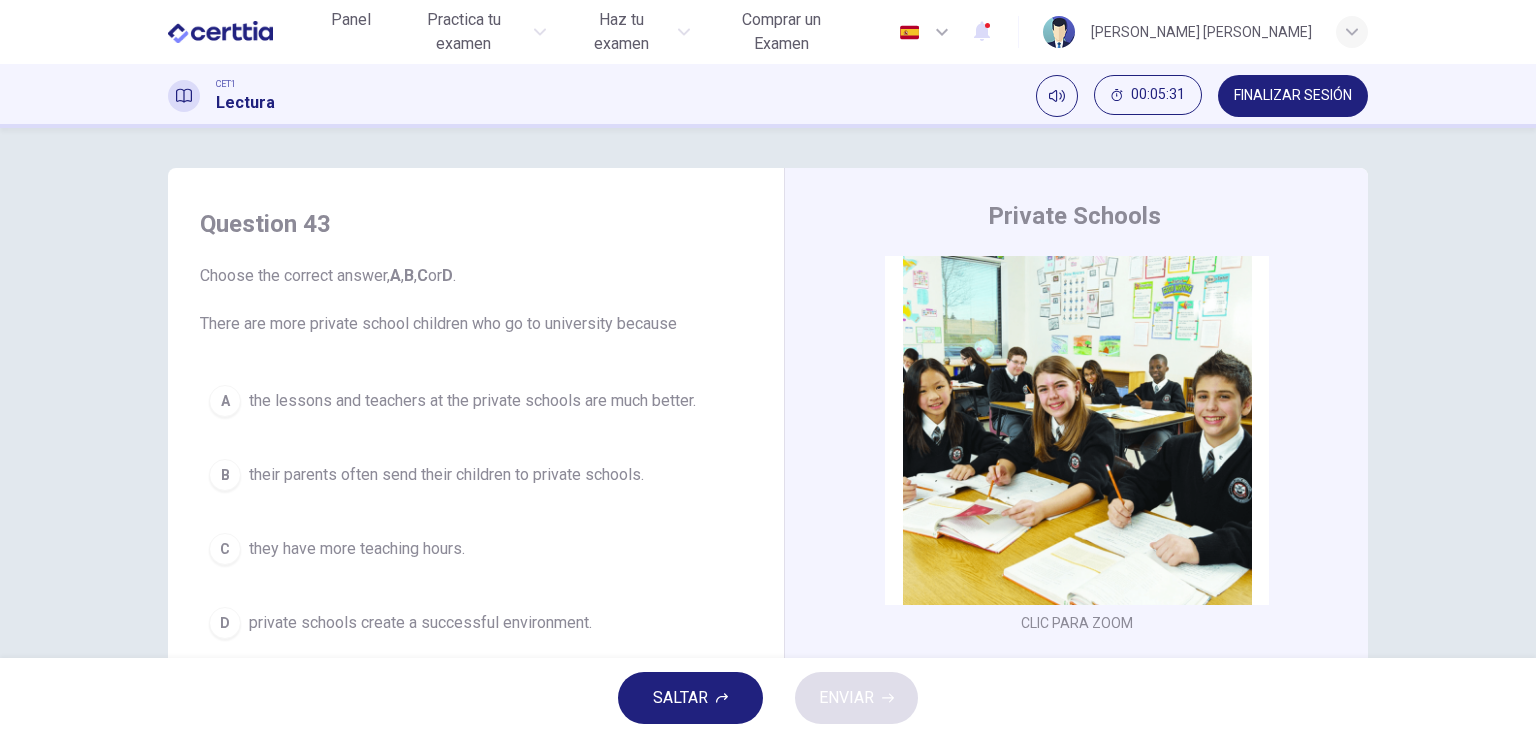 click on "private schools create a successful environment." at bounding box center (420, 623) 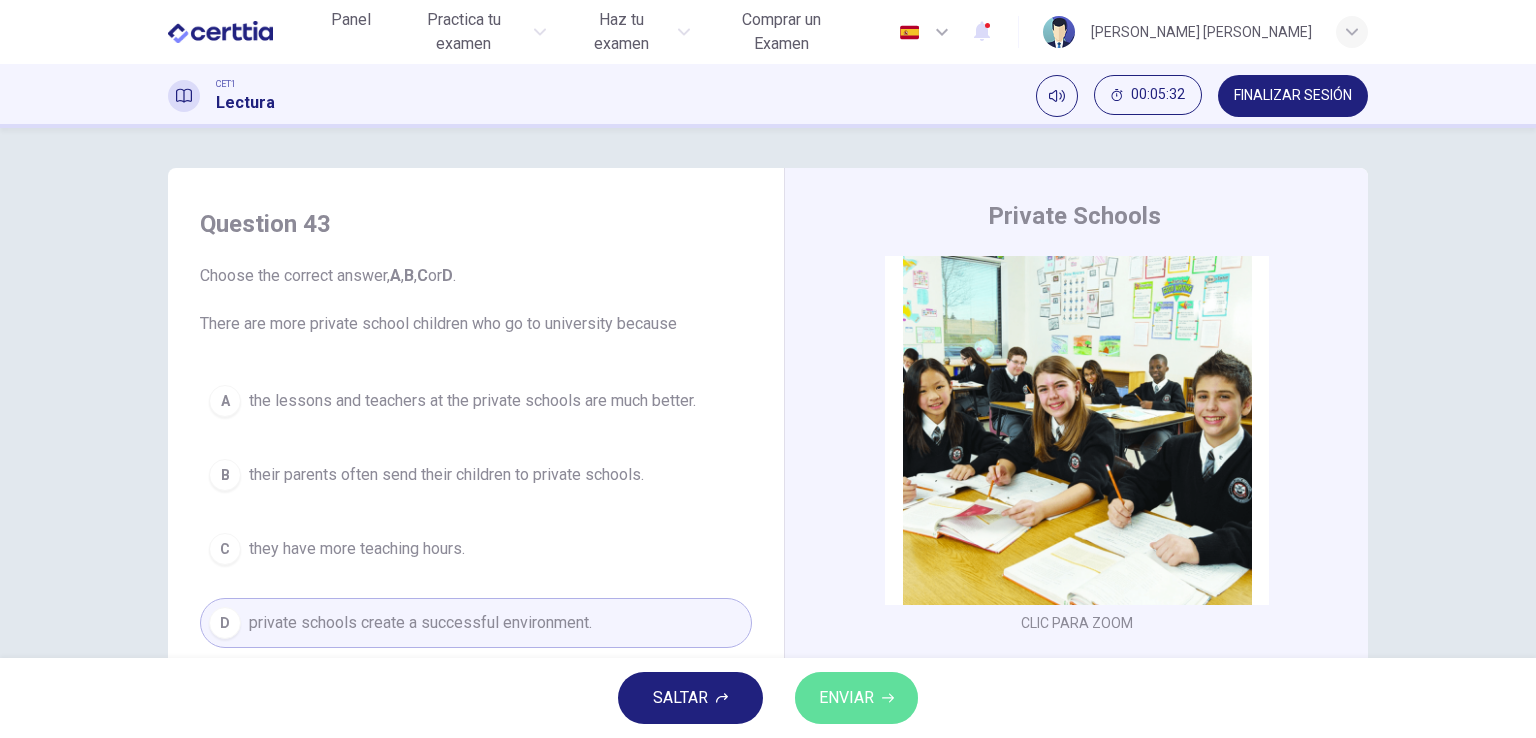 click on "ENVIAR" at bounding box center (846, 698) 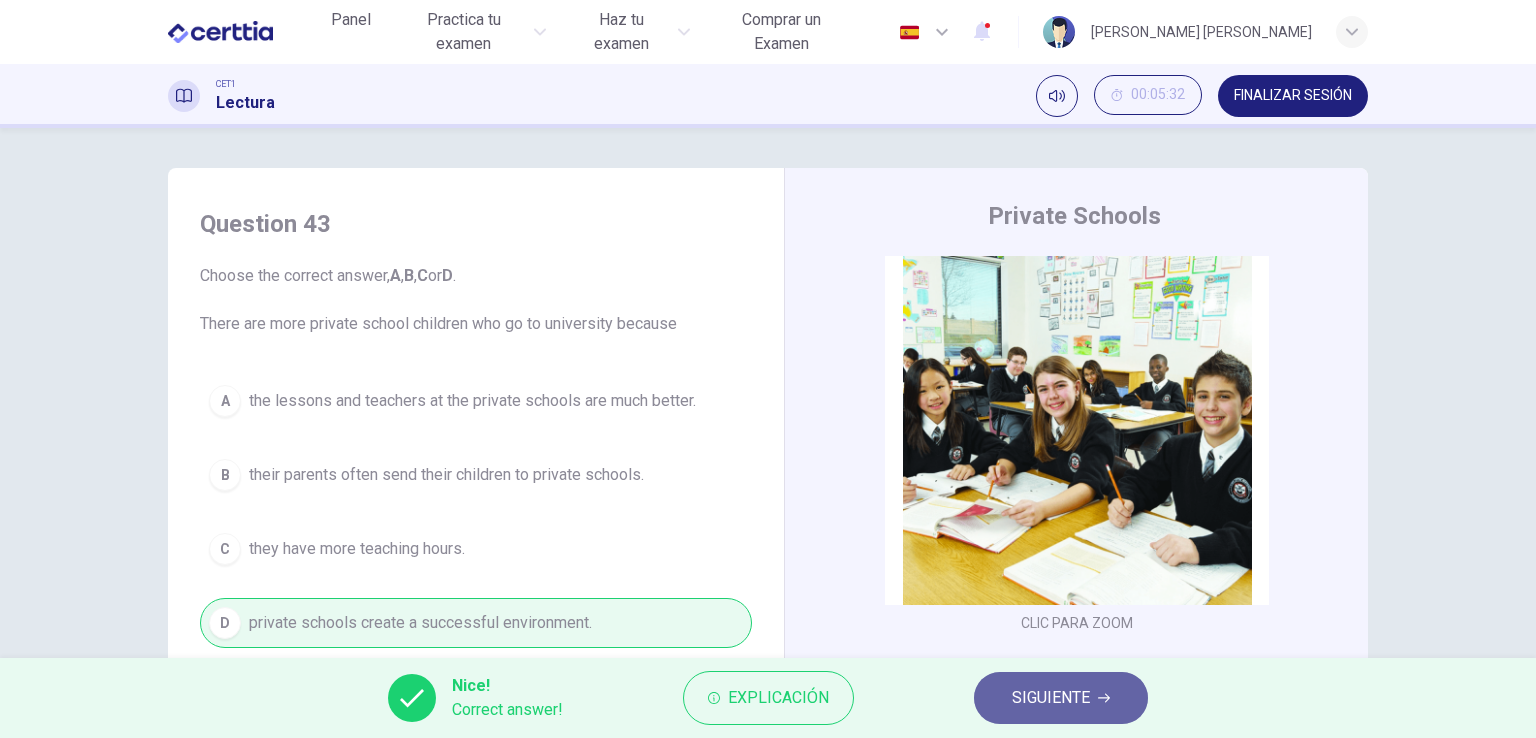 click on "SIGUIENTE" at bounding box center [1051, 698] 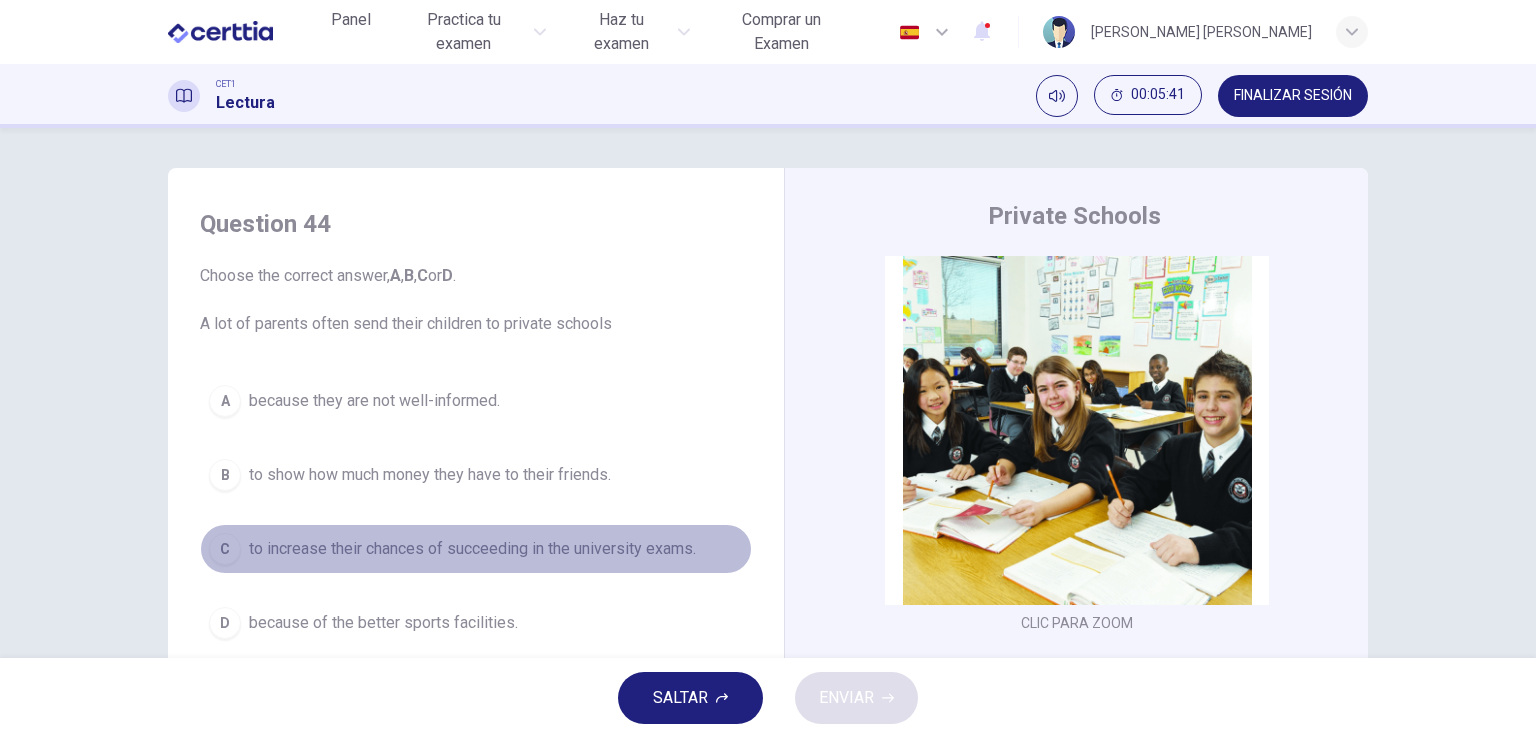 click on "to increase their chances of succeeding in the university exams." at bounding box center (472, 549) 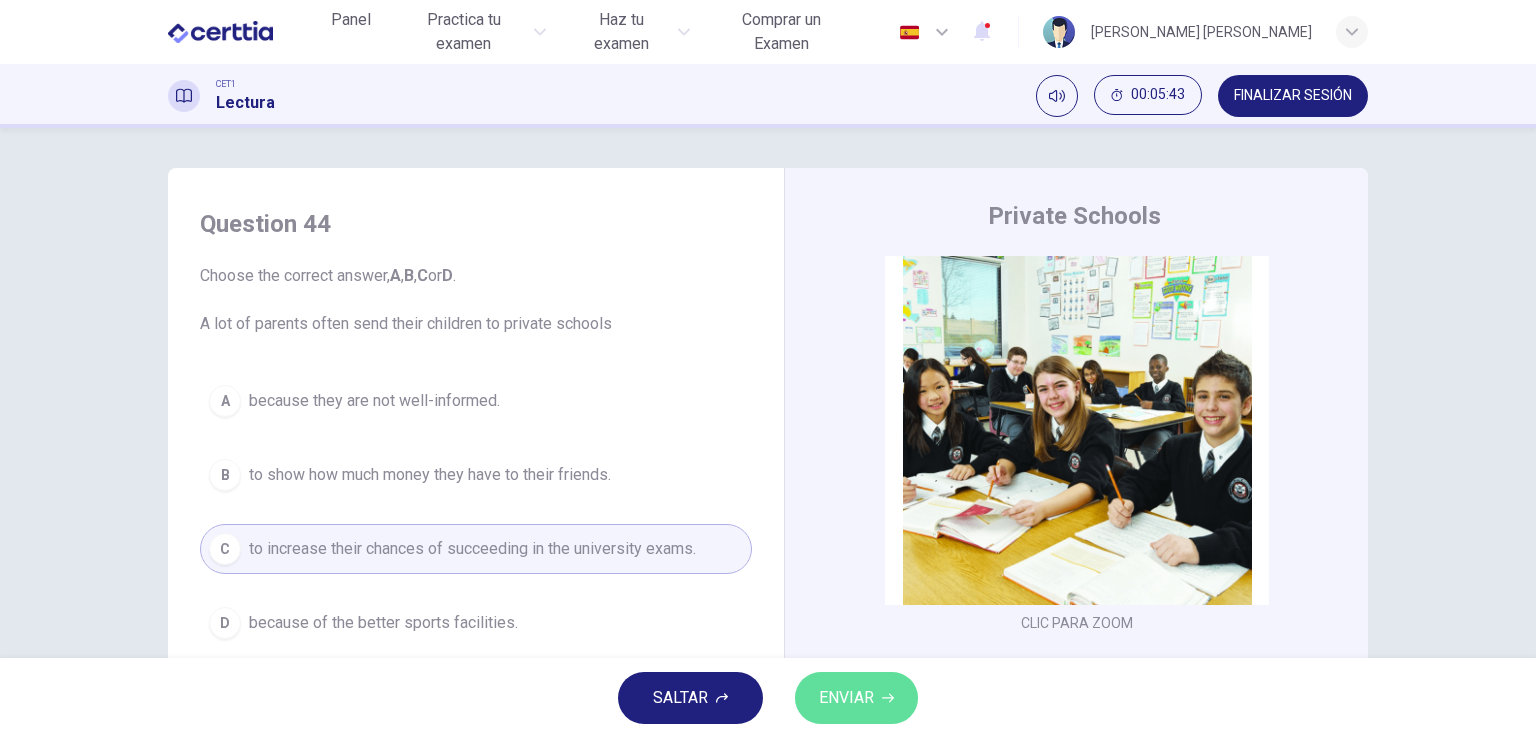 click on "ENVIAR" at bounding box center (846, 698) 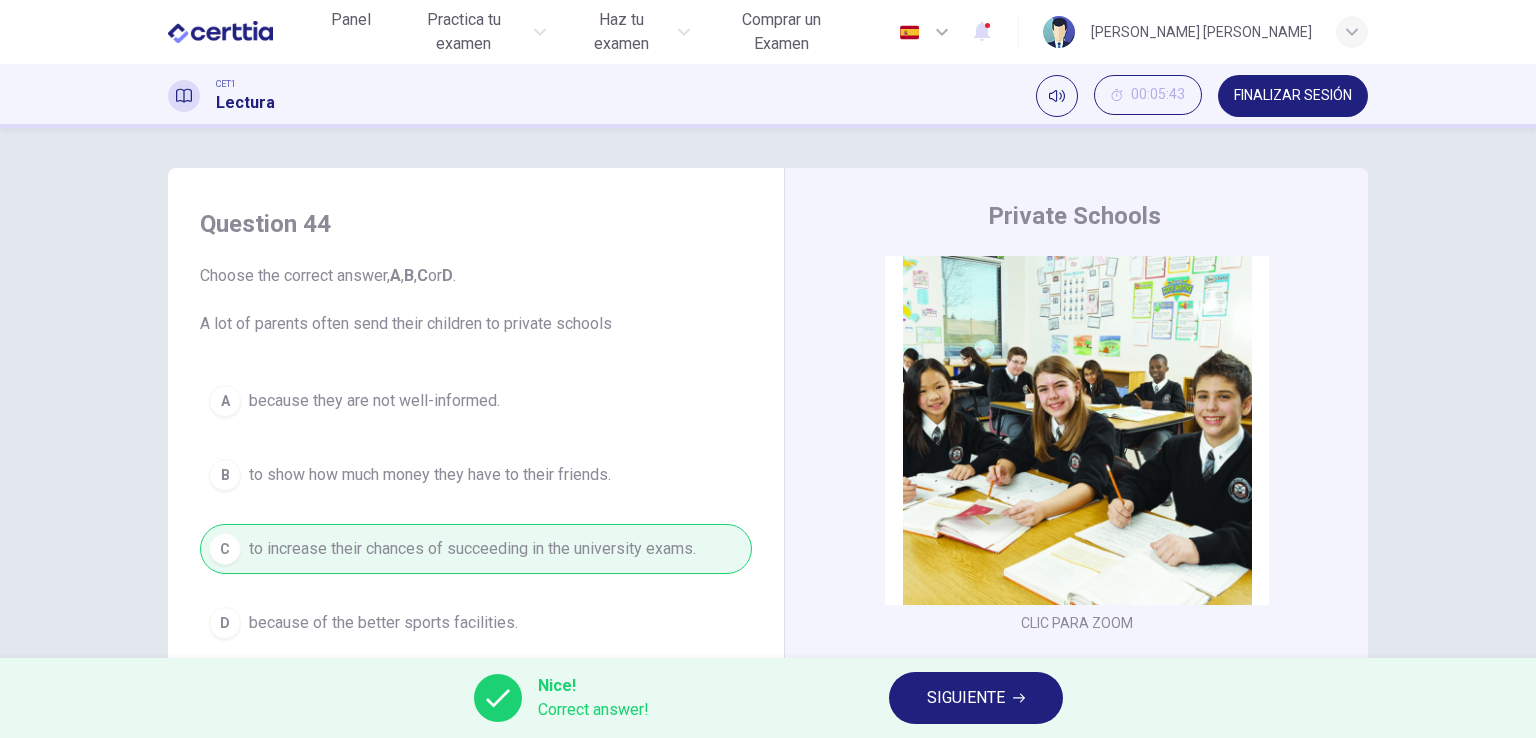 click on "SIGUIENTE" at bounding box center [976, 698] 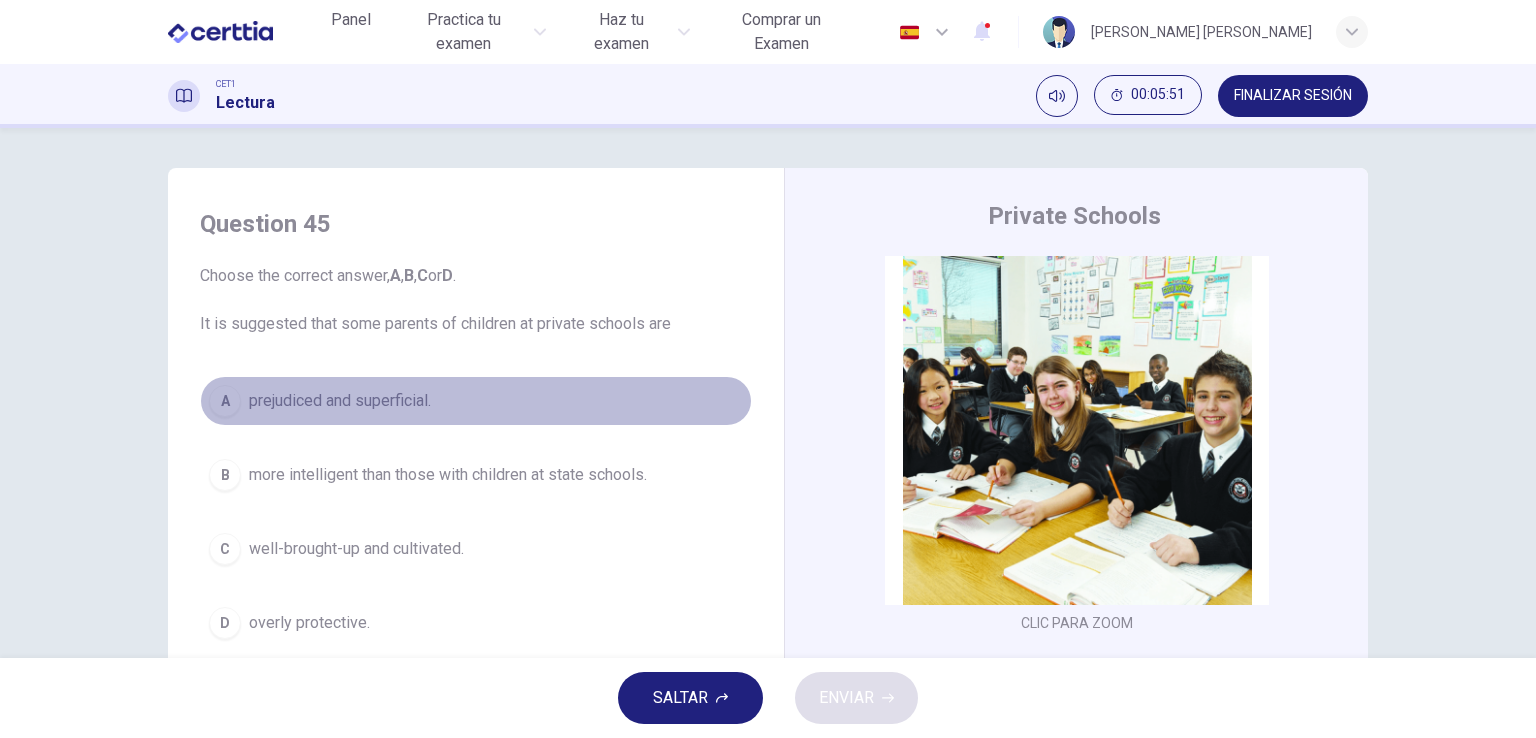 click on "prejudiced and superficial." at bounding box center [340, 401] 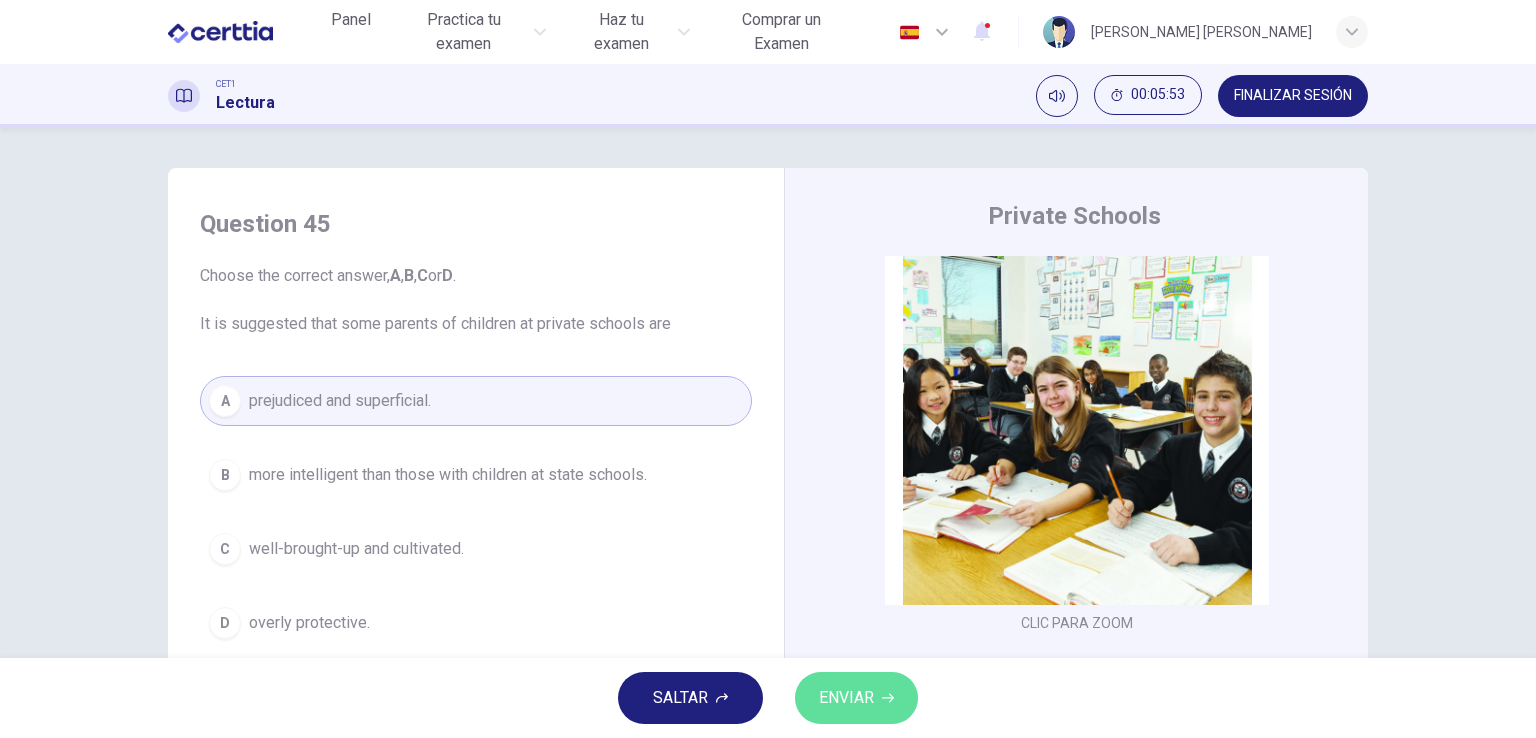 click on "ENVIAR" at bounding box center (846, 698) 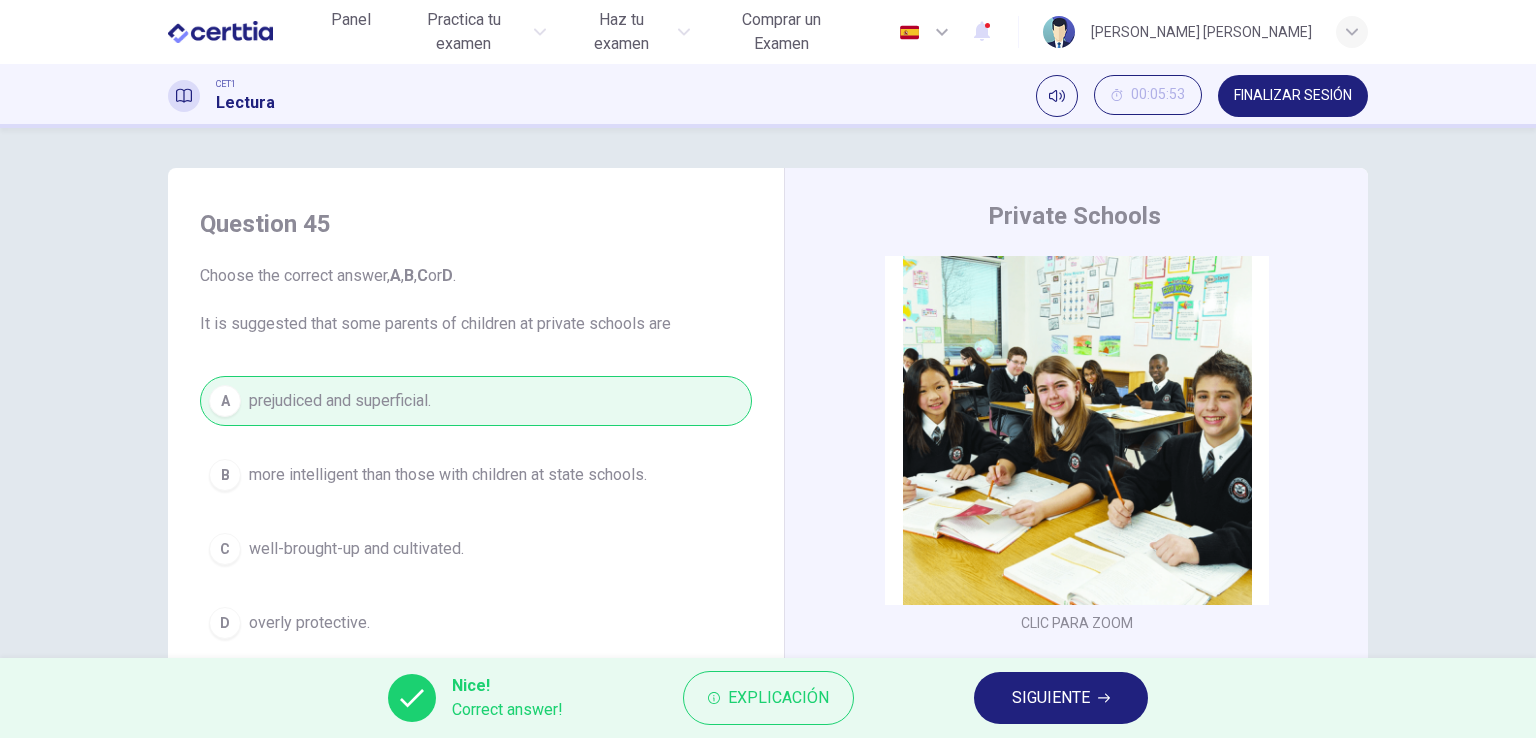 click on "SIGUIENTE" at bounding box center [1061, 698] 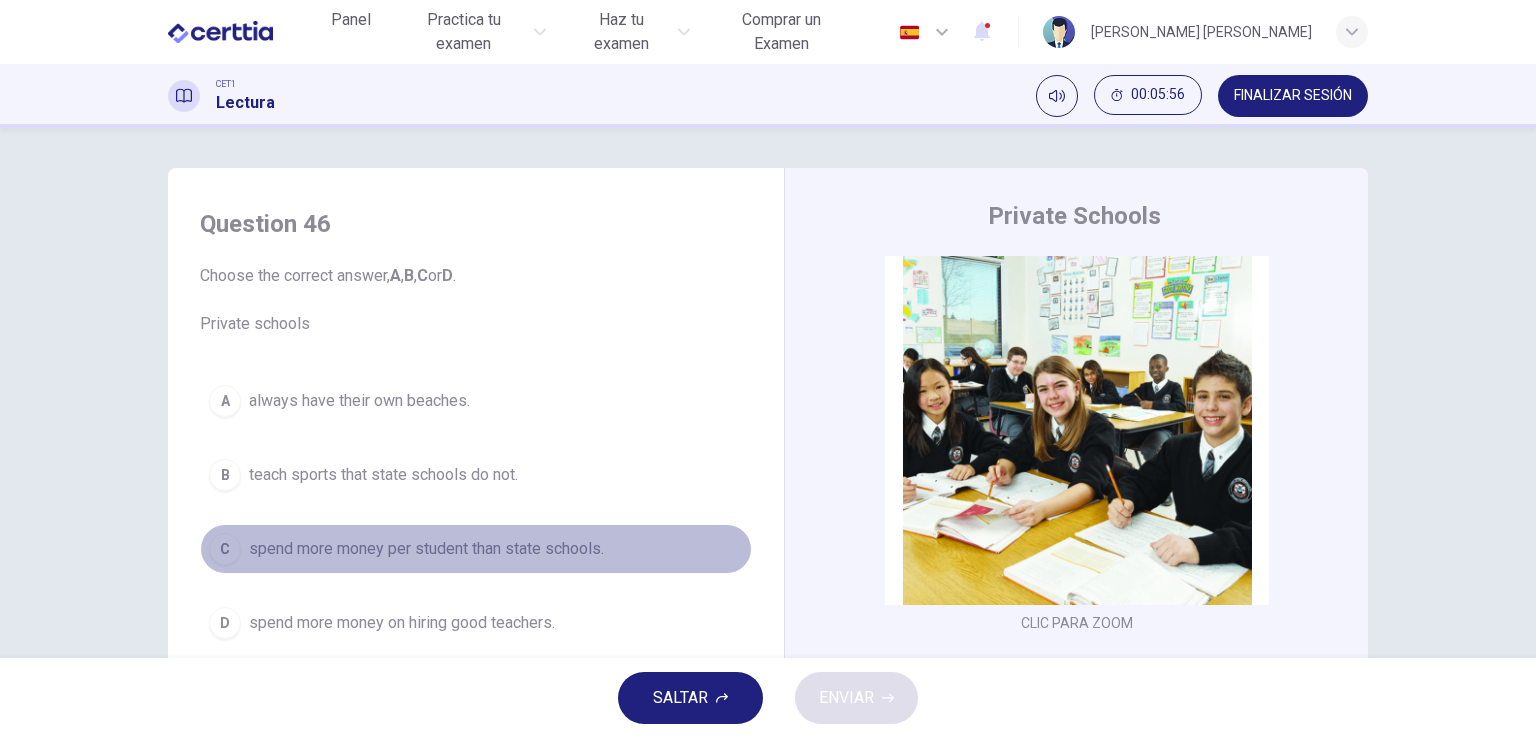 click on "C spend more money per student than state schools." at bounding box center [476, 549] 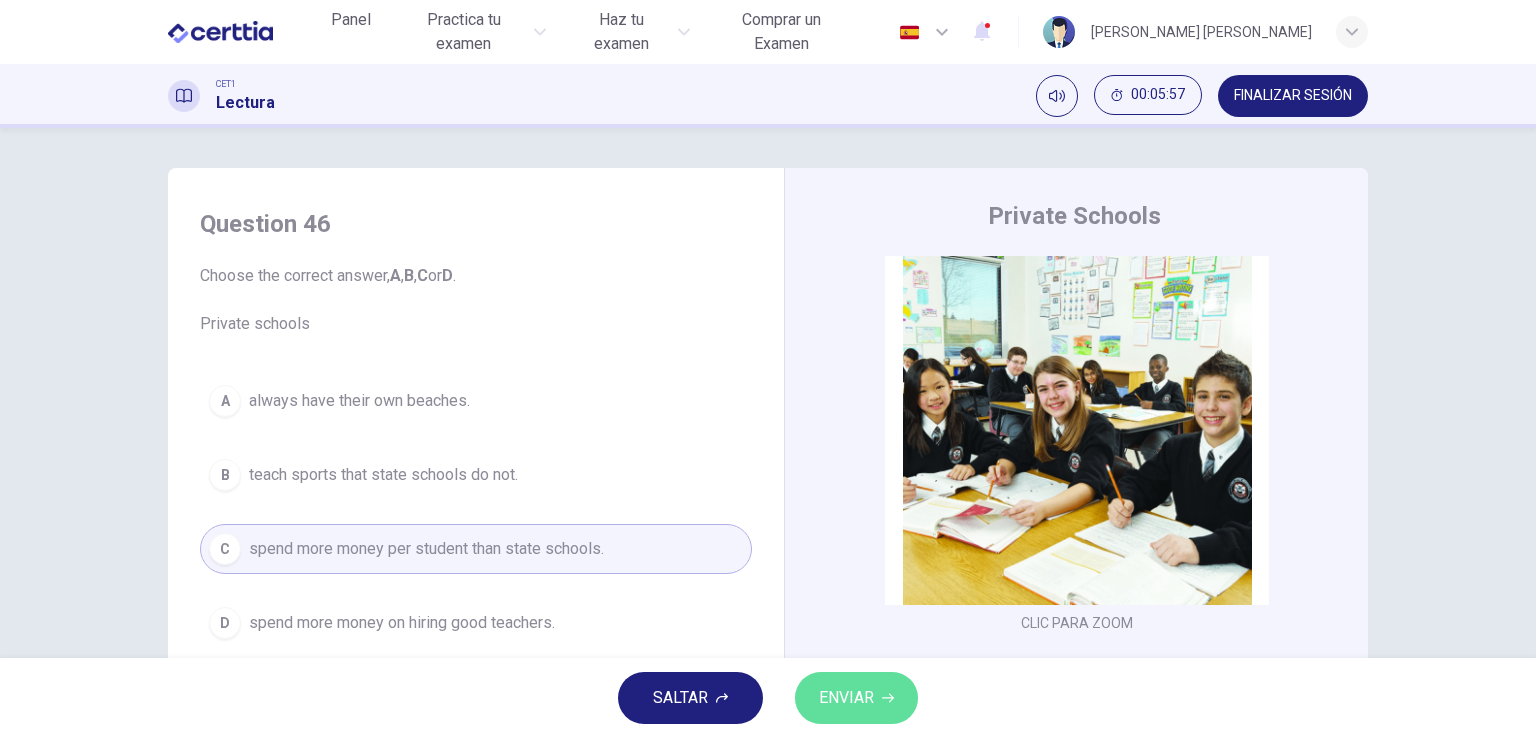 click 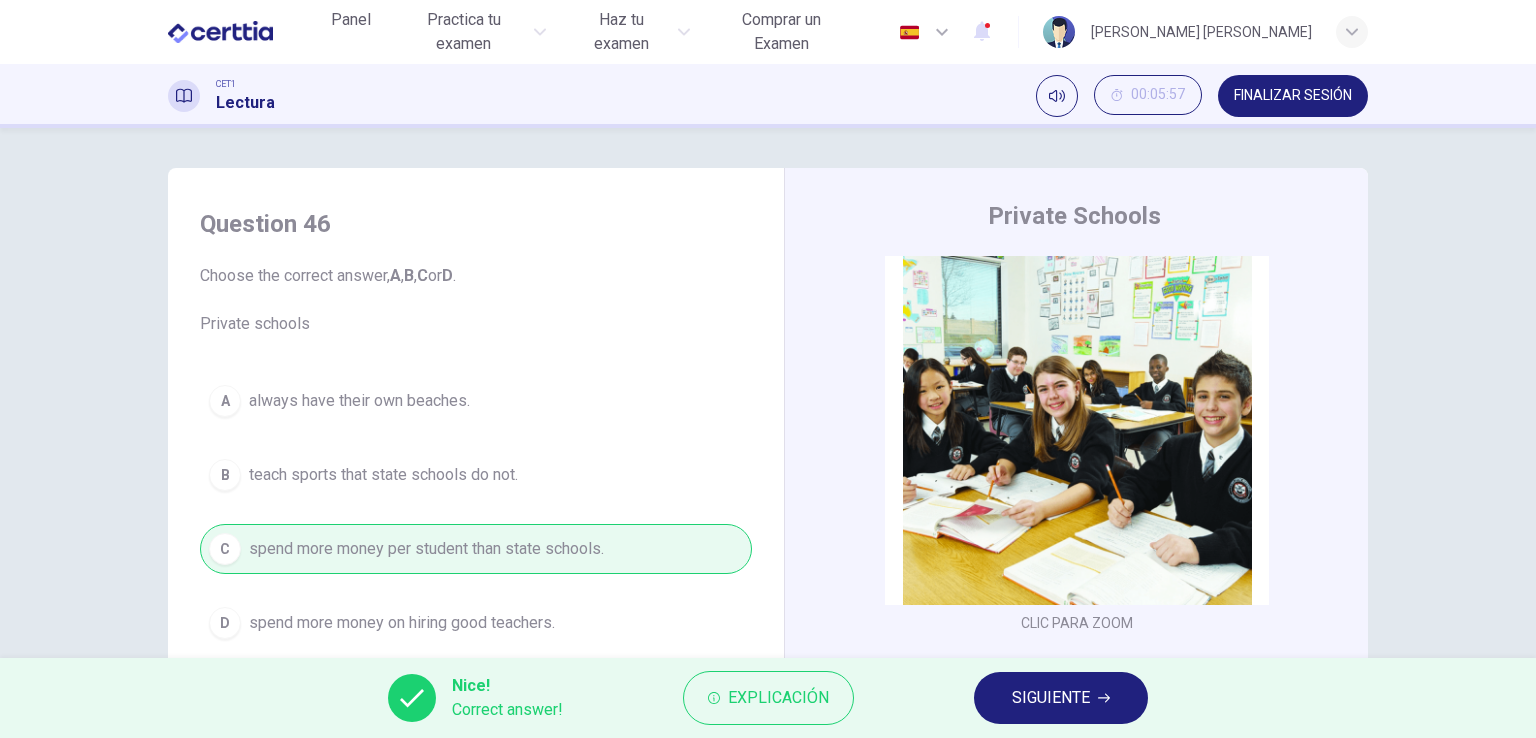 click on "SIGUIENTE" at bounding box center (1061, 698) 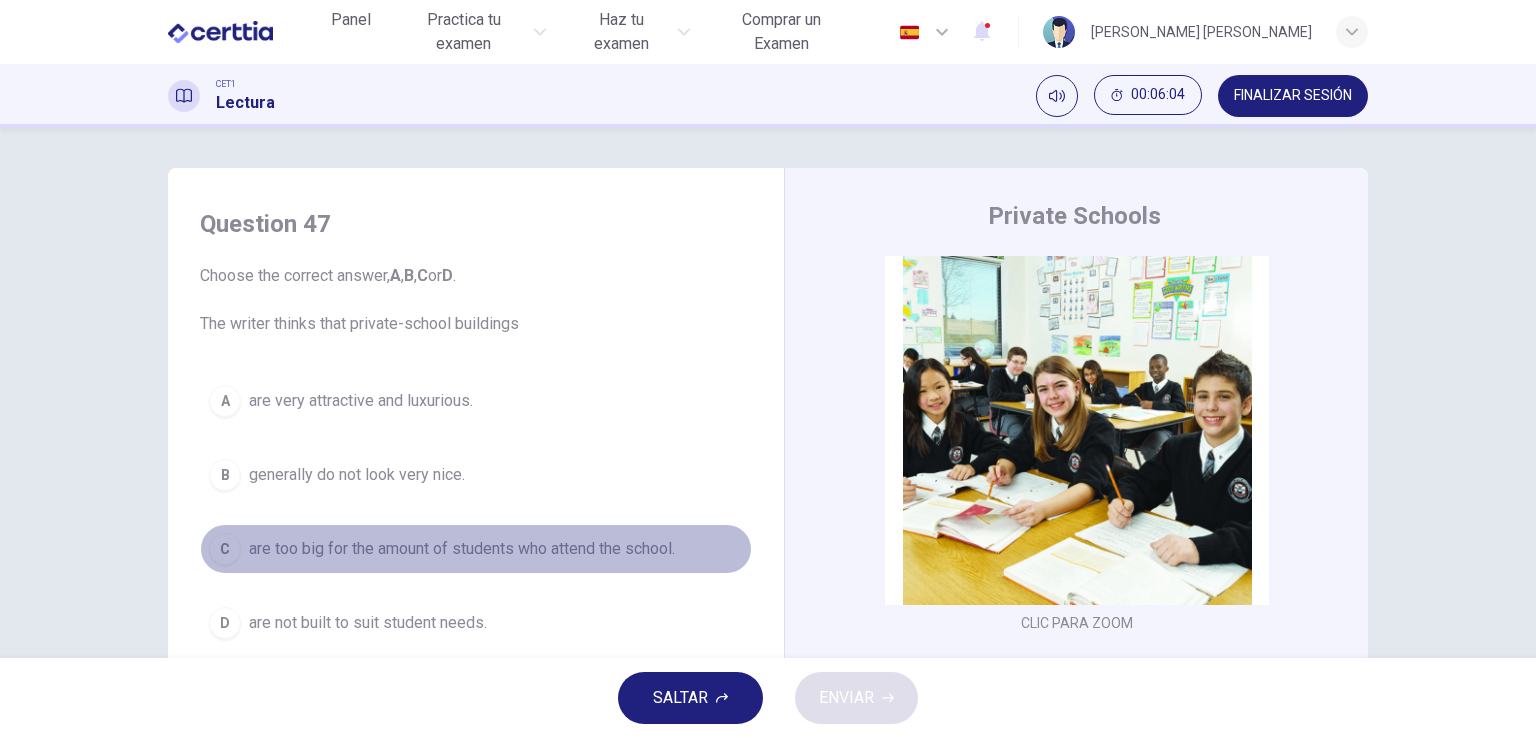 click on "are too big for the amount of students who attend the school." at bounding box center [462, 549] 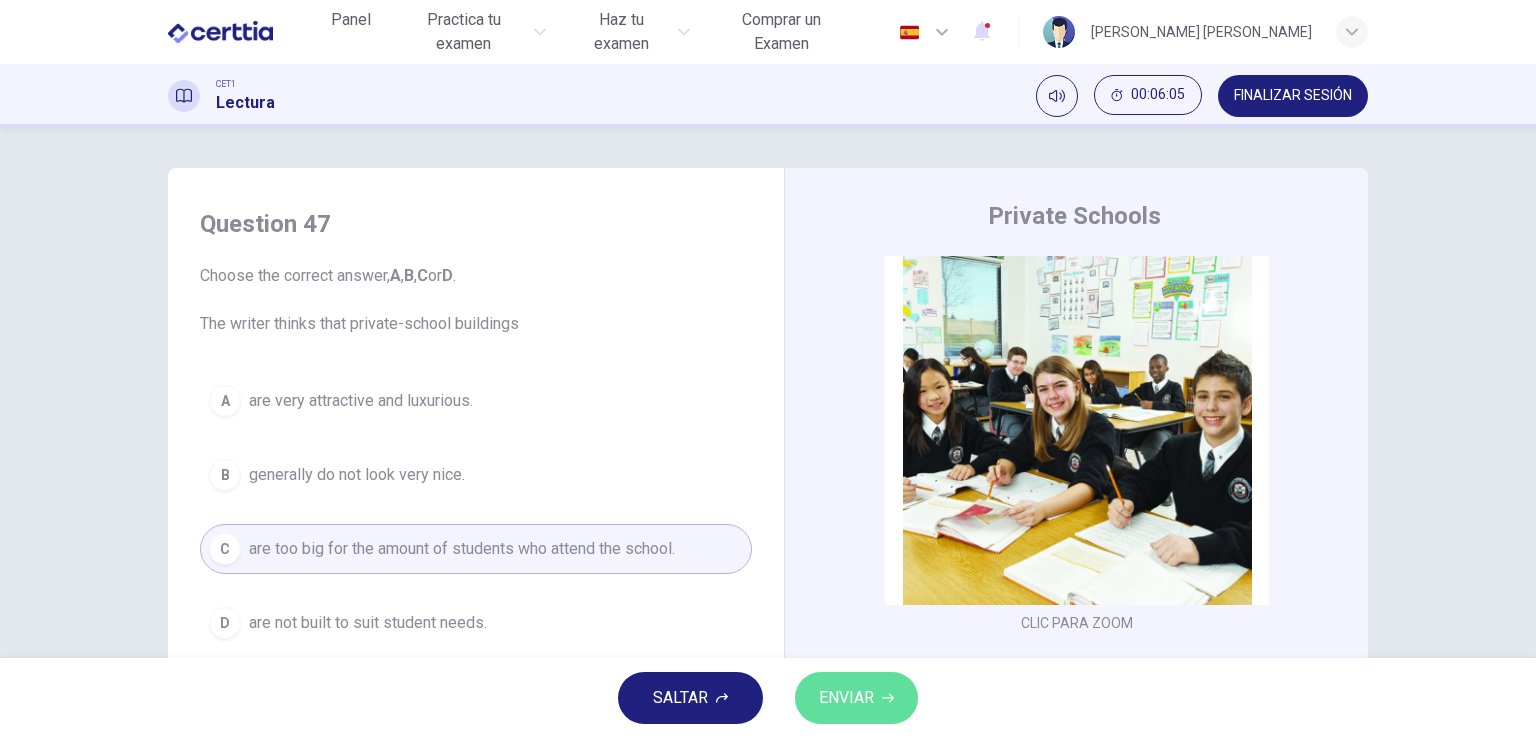 click on "ENVIAR" at bounding box center [846, 698] 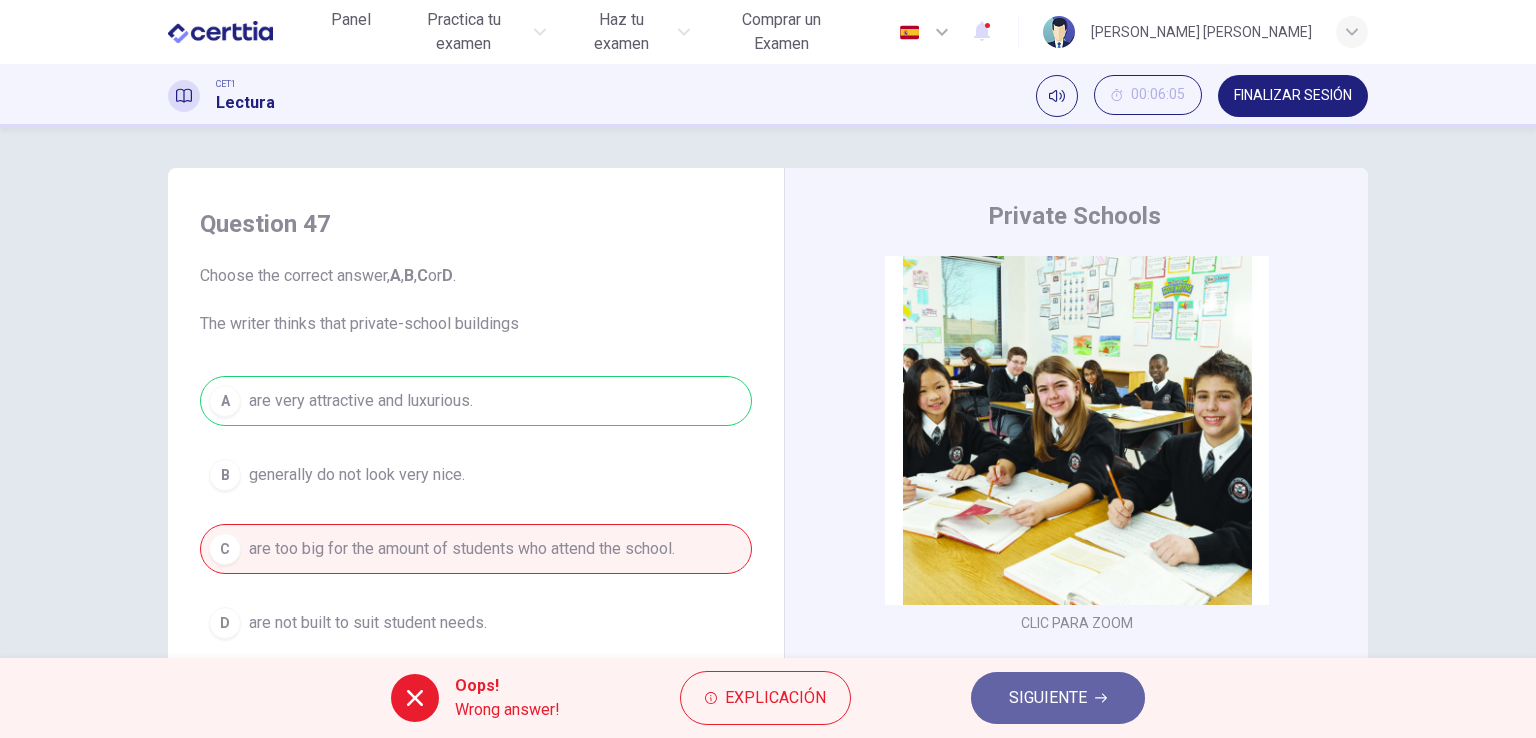 click on "SIGUIENTE" at bounding box center [1048, 698] 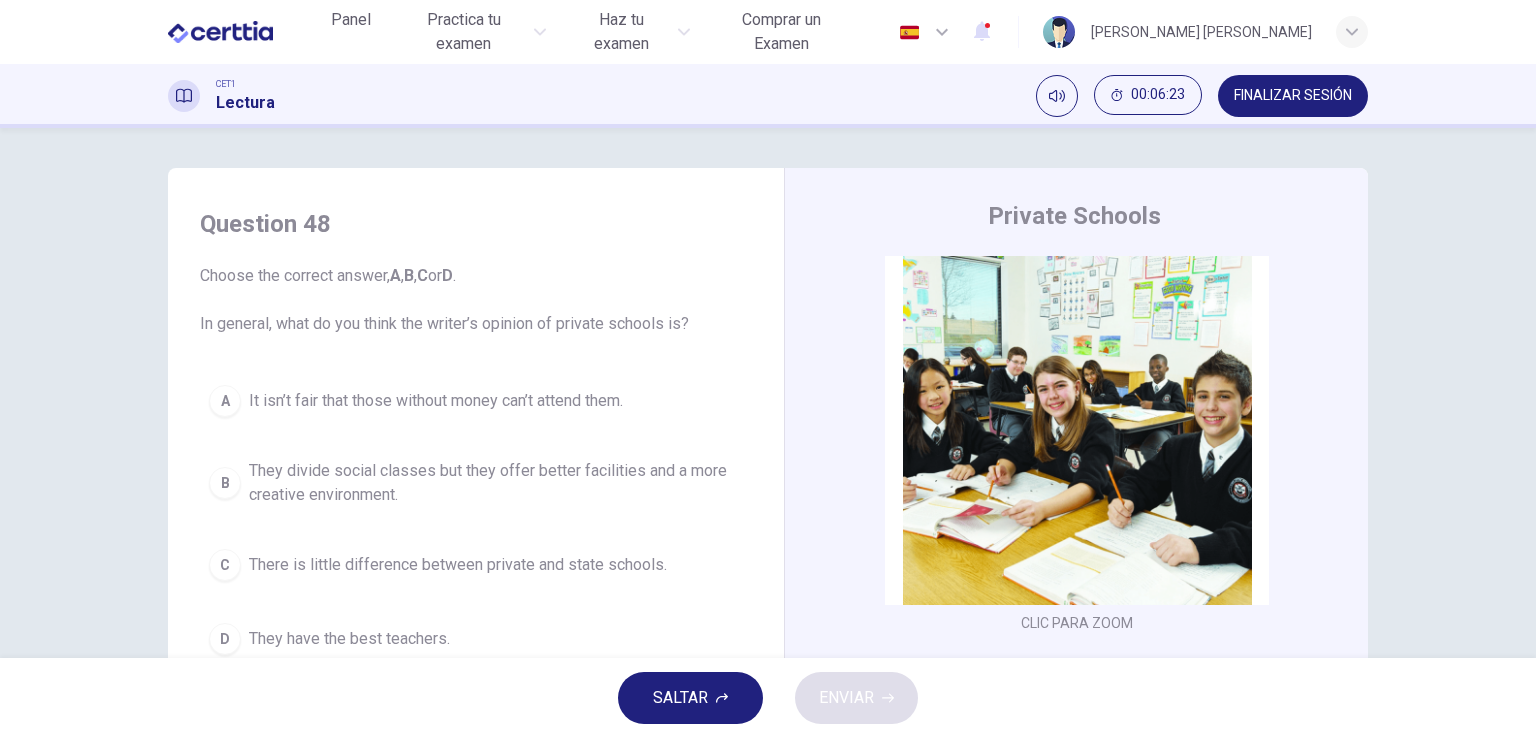 click on "There is little difference between private and state schools." at bounding box center (458, 565) 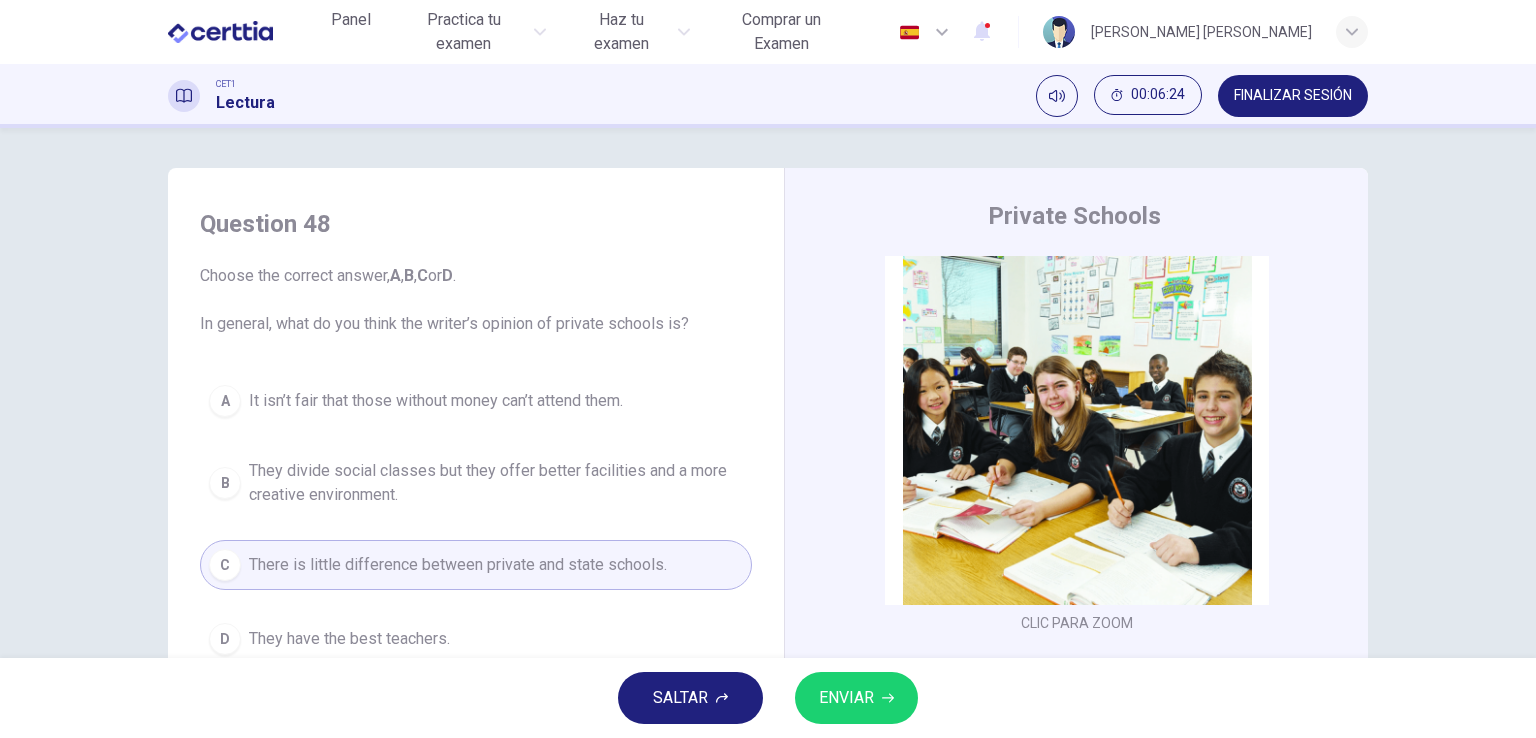 click on "ENVIAR" at bounding box center (846, 698) 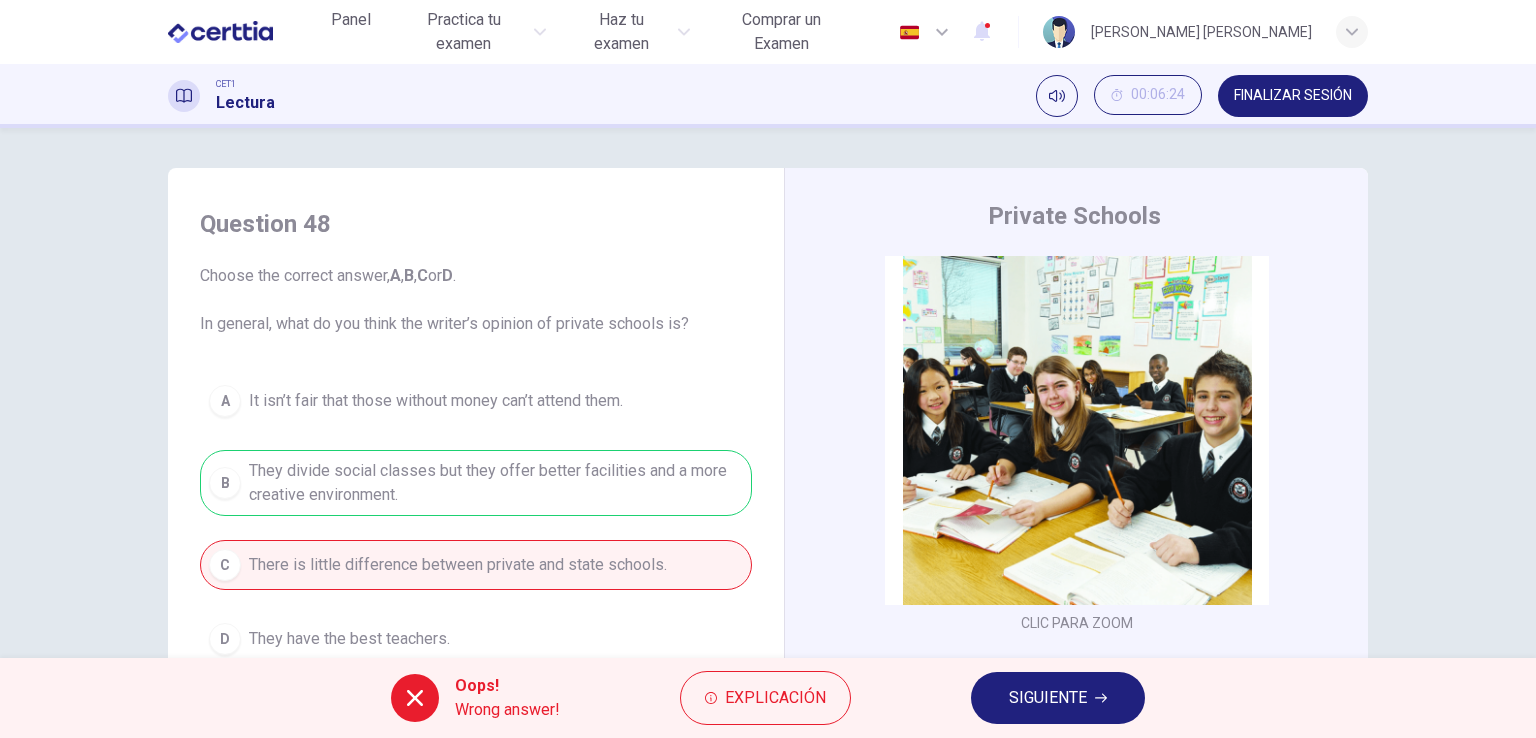 click on "SIGUIENTE" at bounding box center (1058, 698) 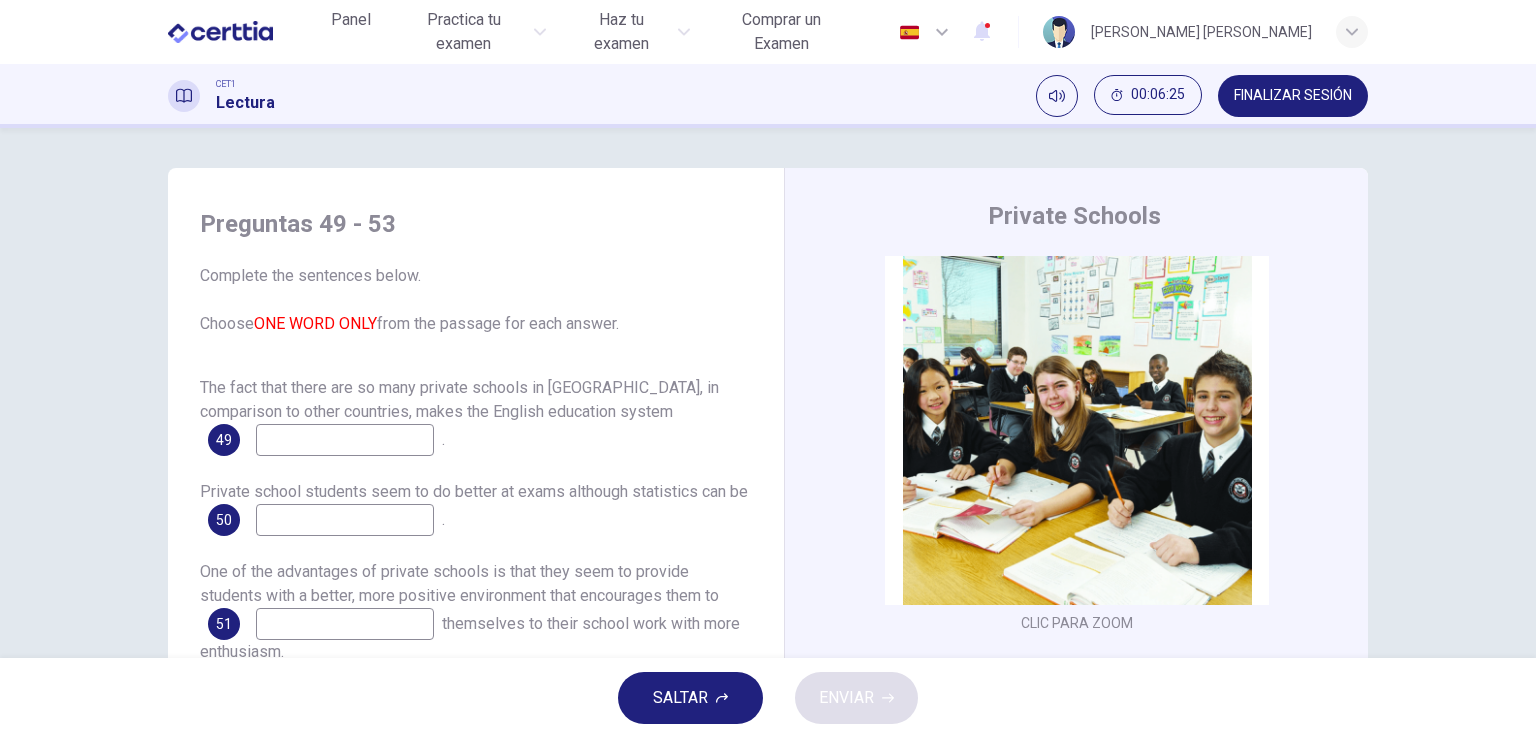 click at bounding box center (345, 440) 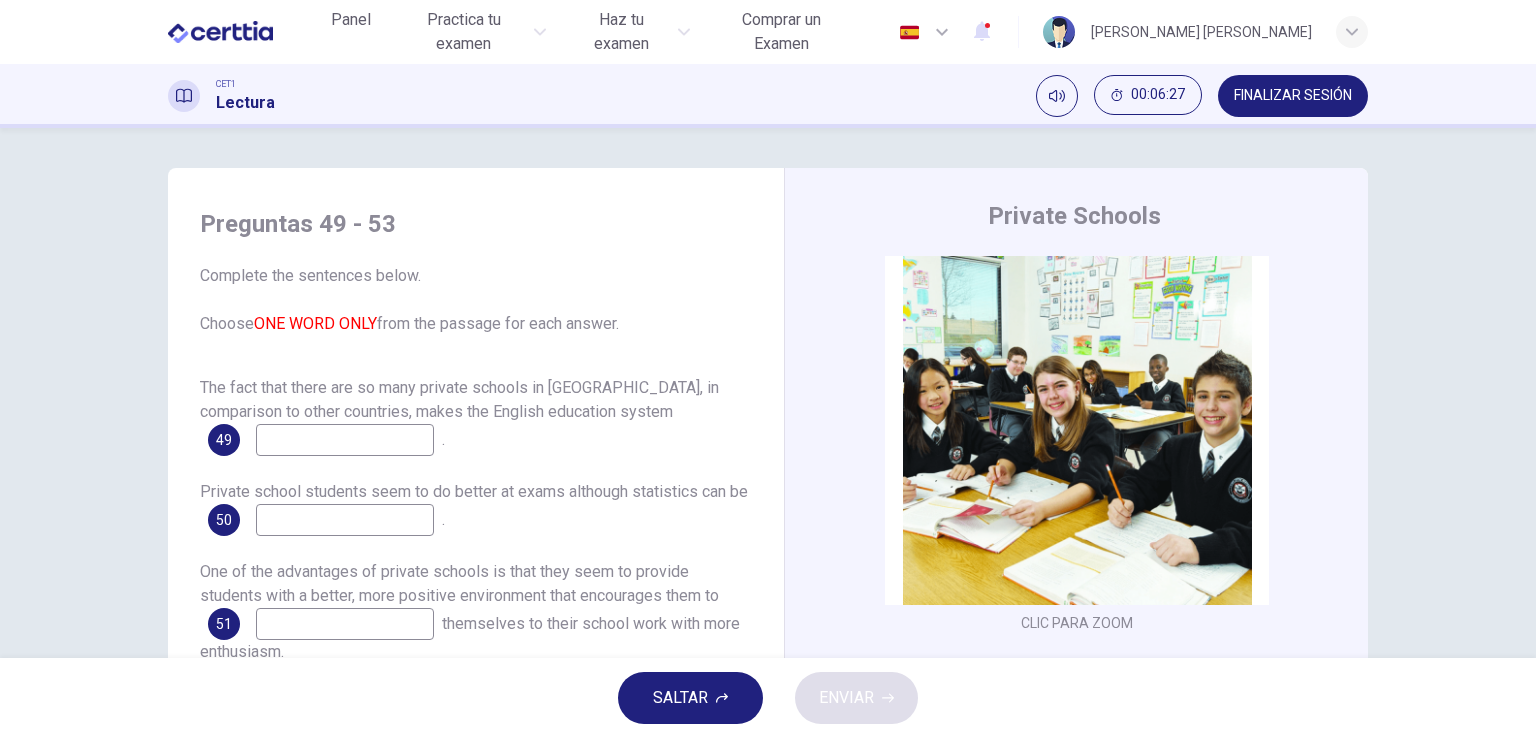 click on "SALTAR" at bounding box center (680, 698) 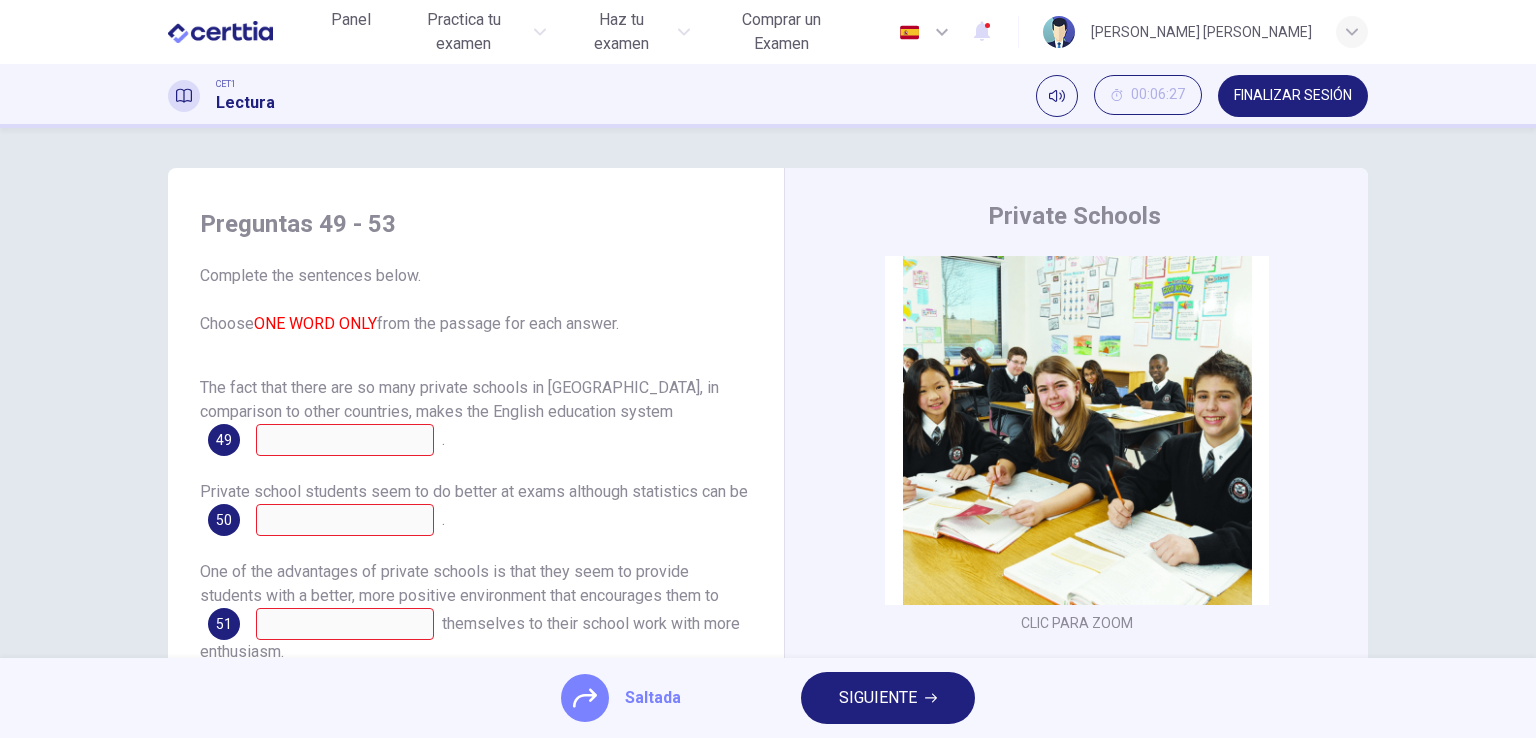click on "SIGUIENTE" at bounding box center (878, 698) 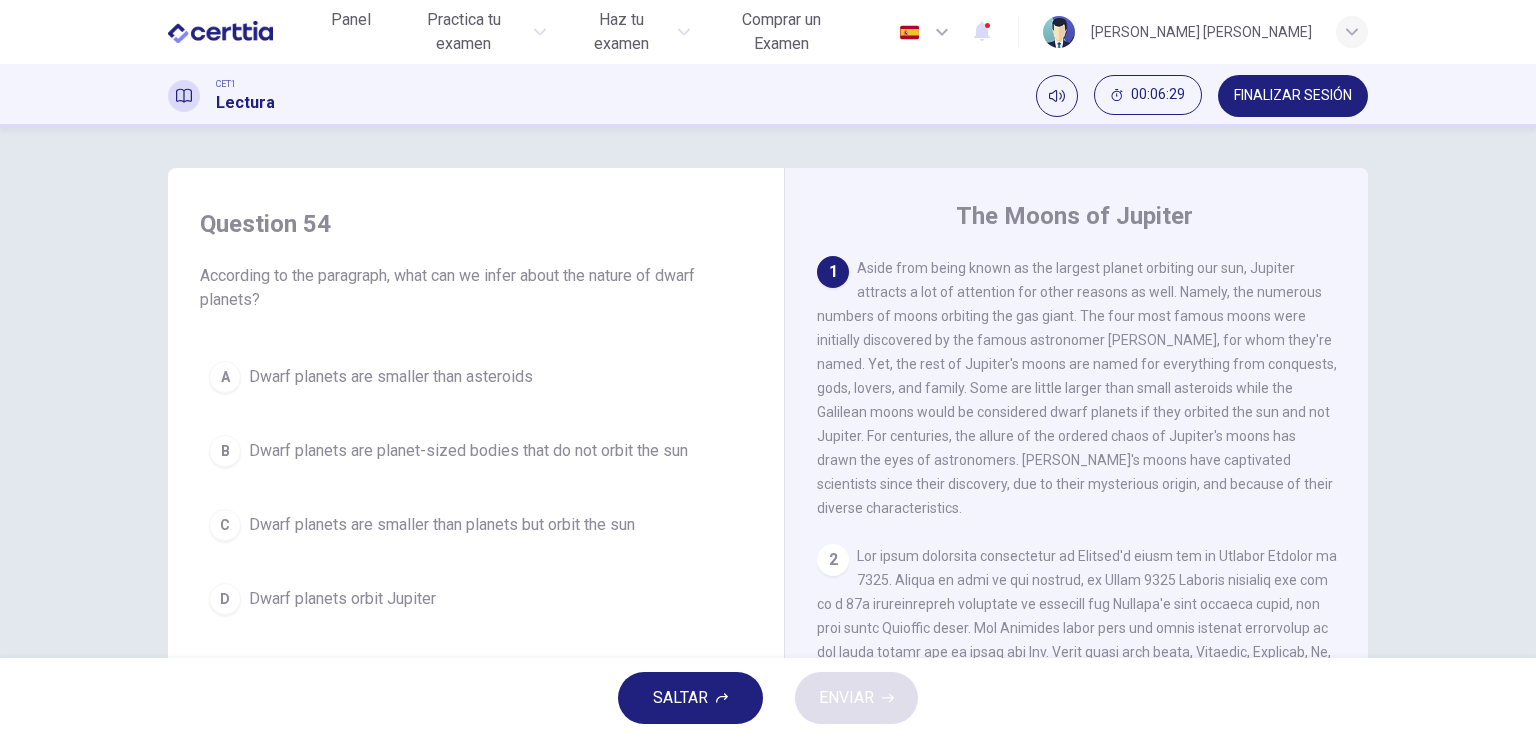 click on "Dwarf planets are planet-sized bodies that do not orbit the sun" at bounding box center [468, 451] 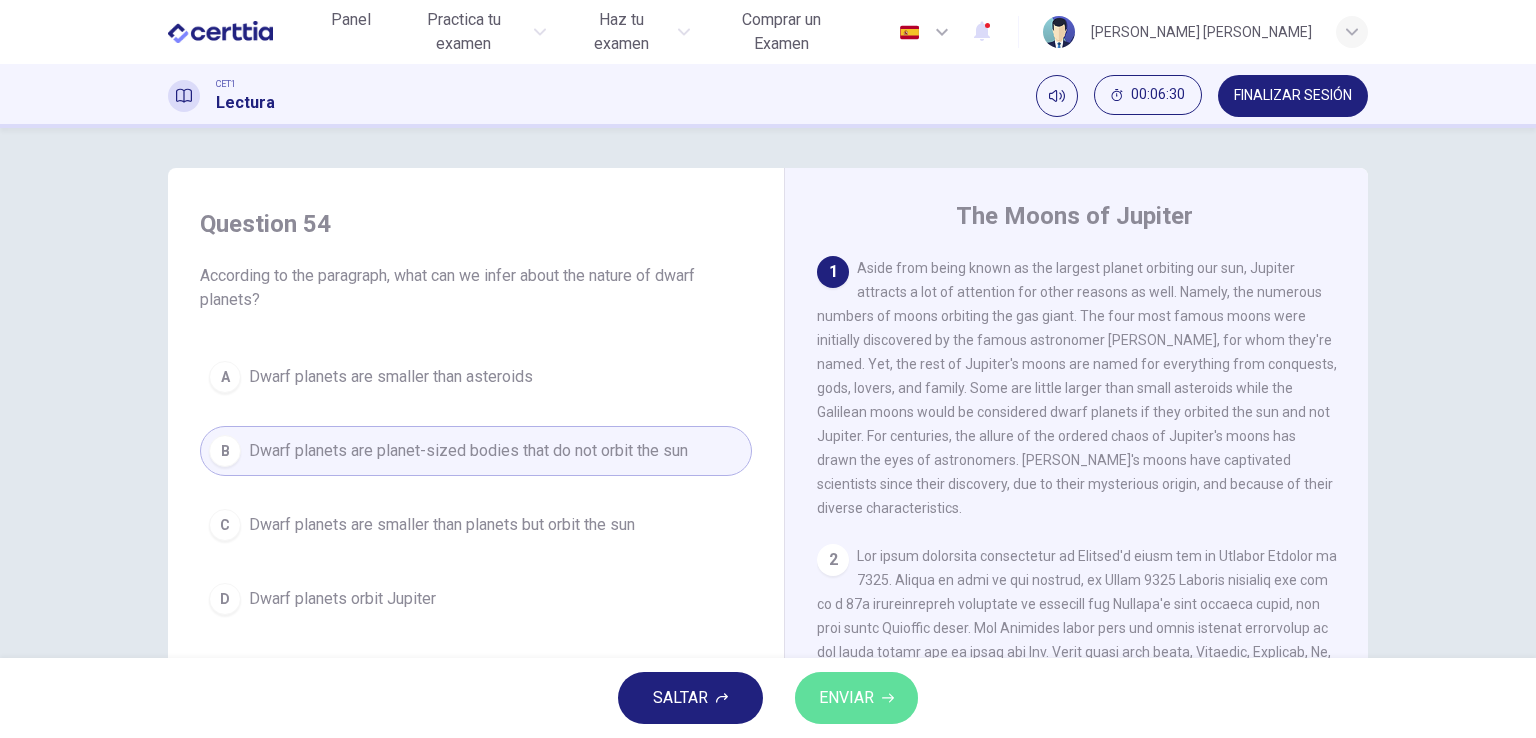 click on "ENVIAR" at bounding box center (846, 698) 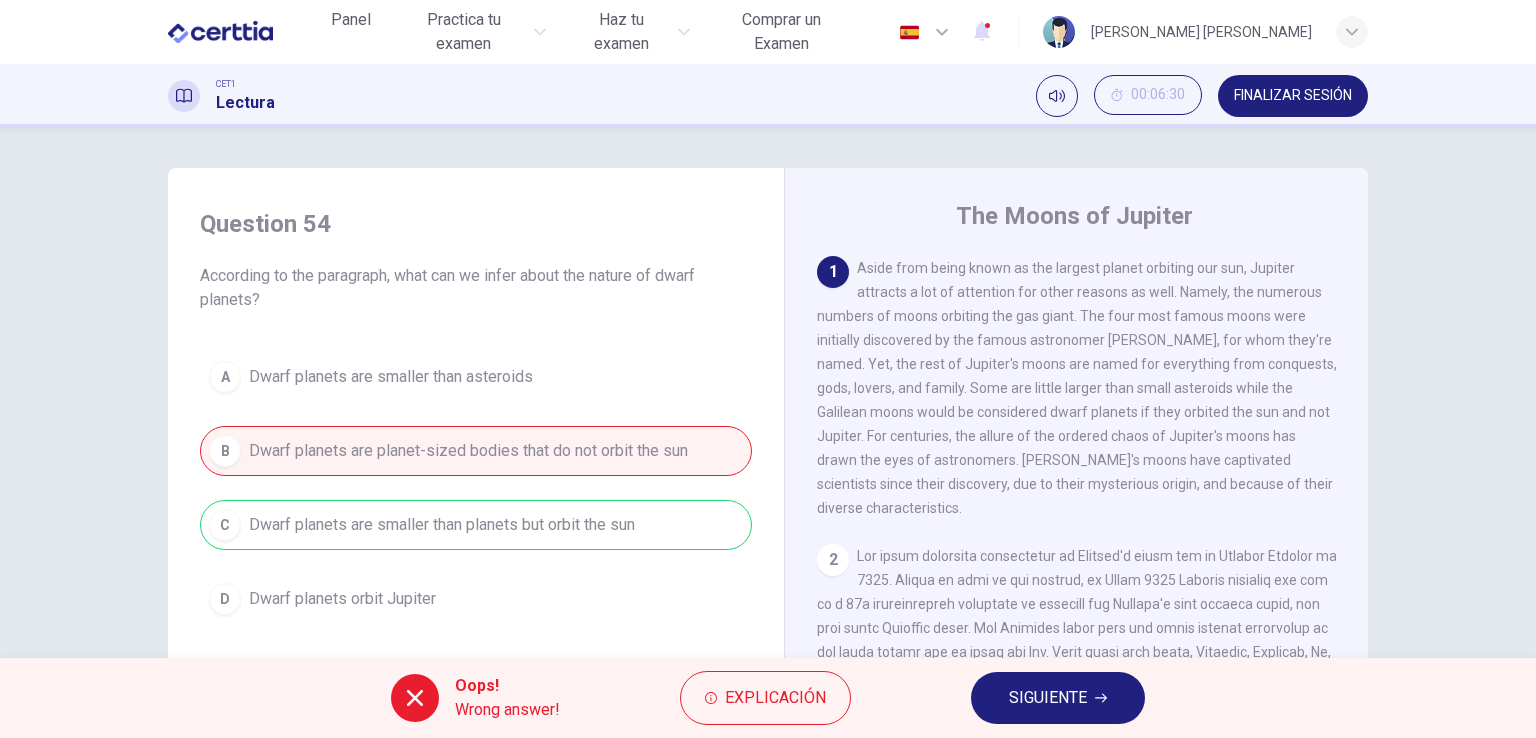 click on "SIGUIENTE" at bounding box center (1048, 698) 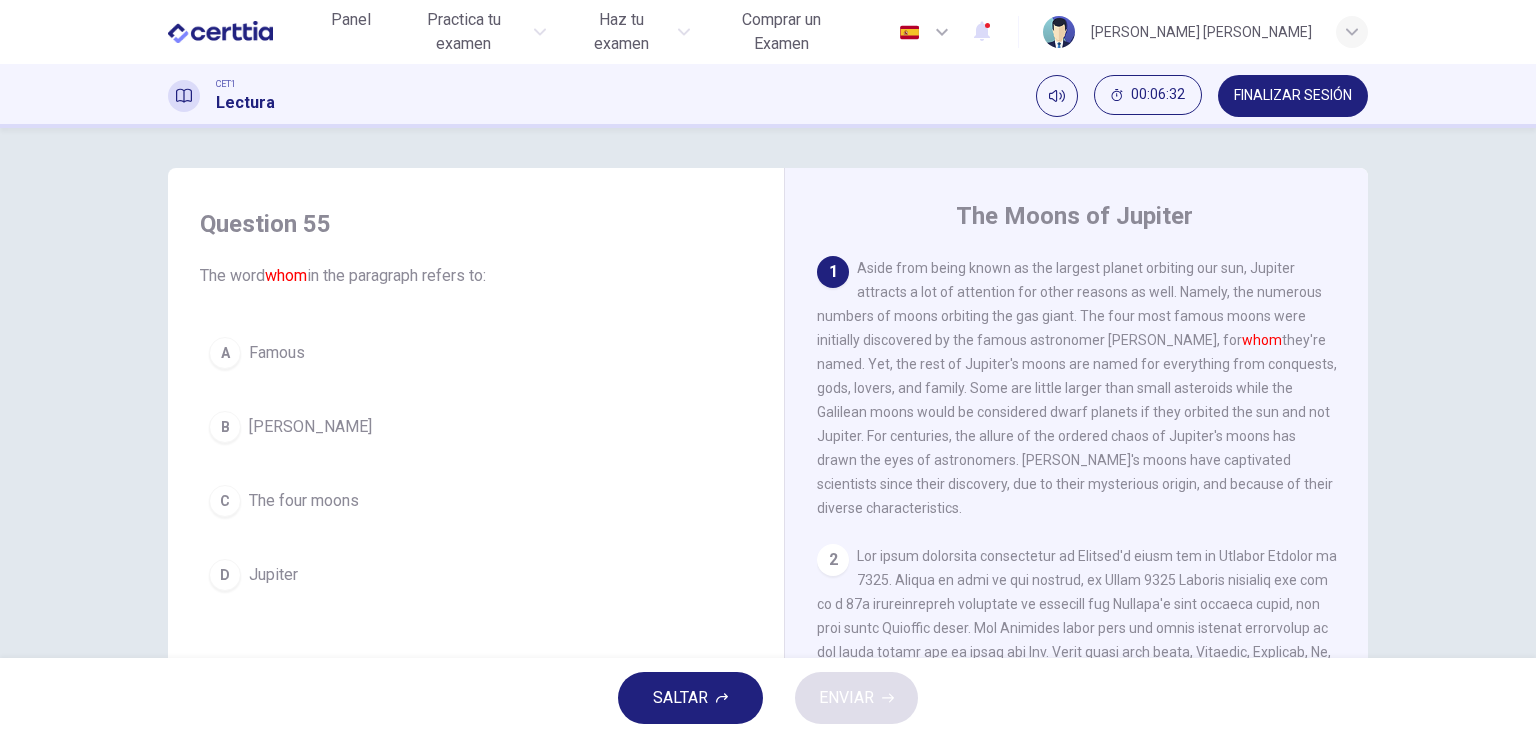 click on "[PERSON_NAME]" at bounding box center [310, 427] 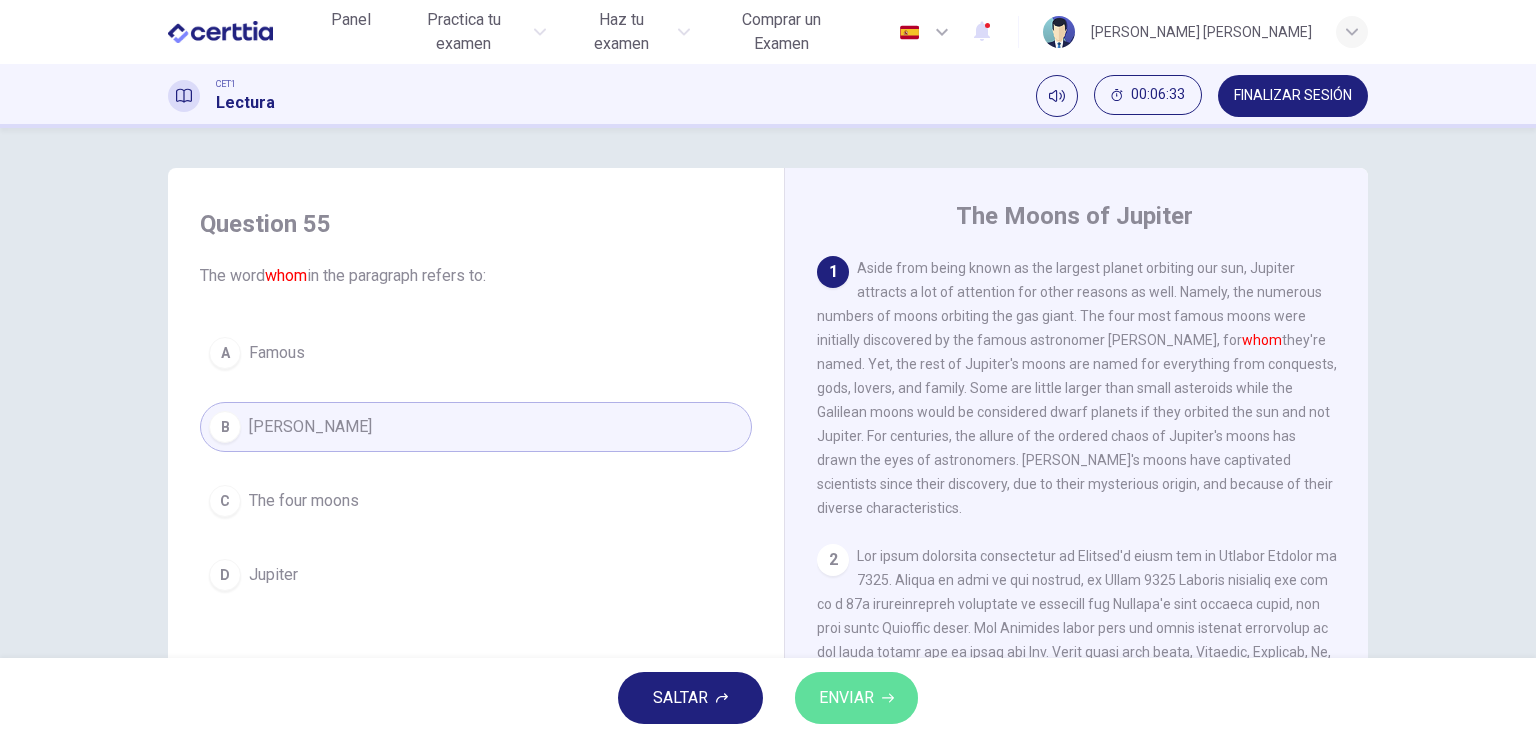 click on "ENVIAR" at bounding box center [846, 698] 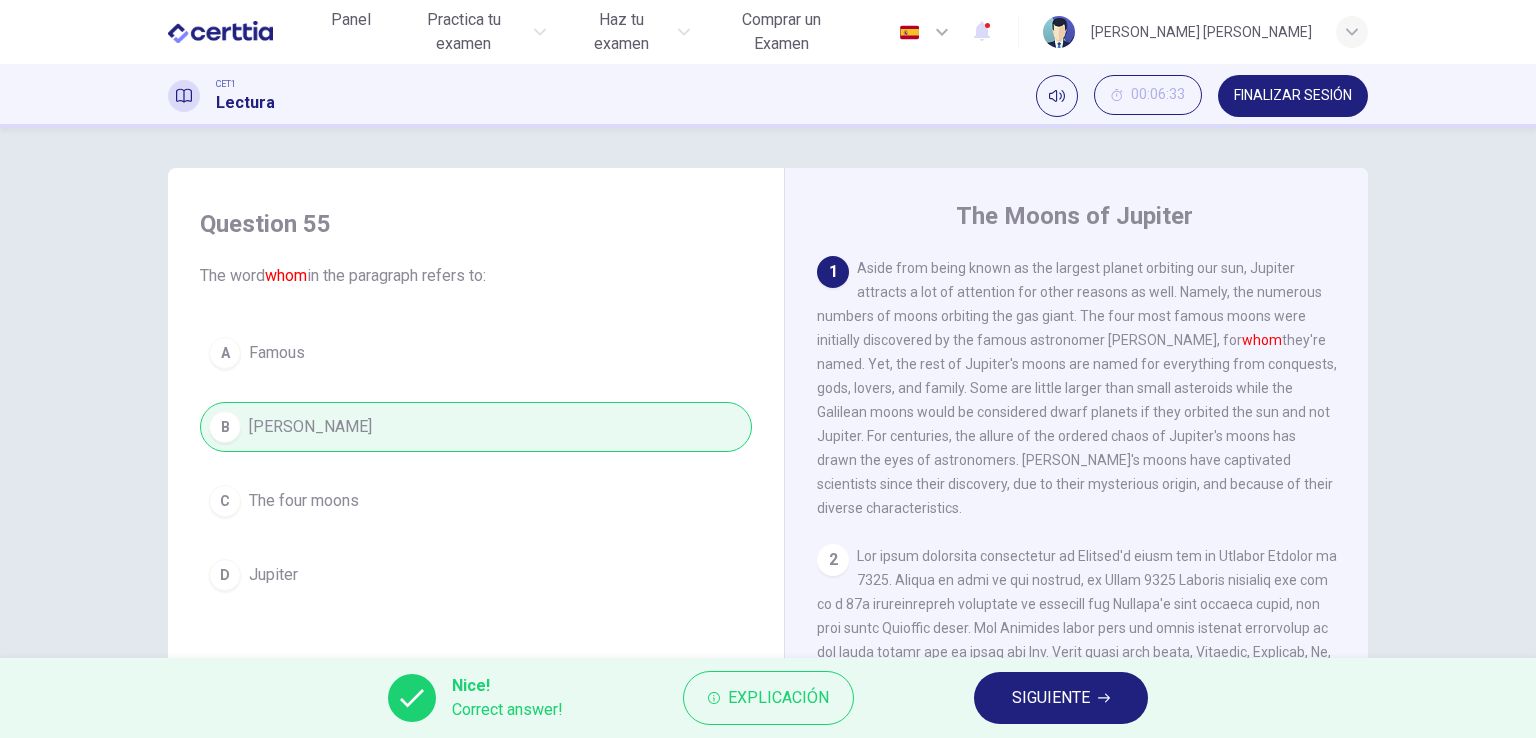 click on "SIGUIENTE" at bounding box center [1051, 698] 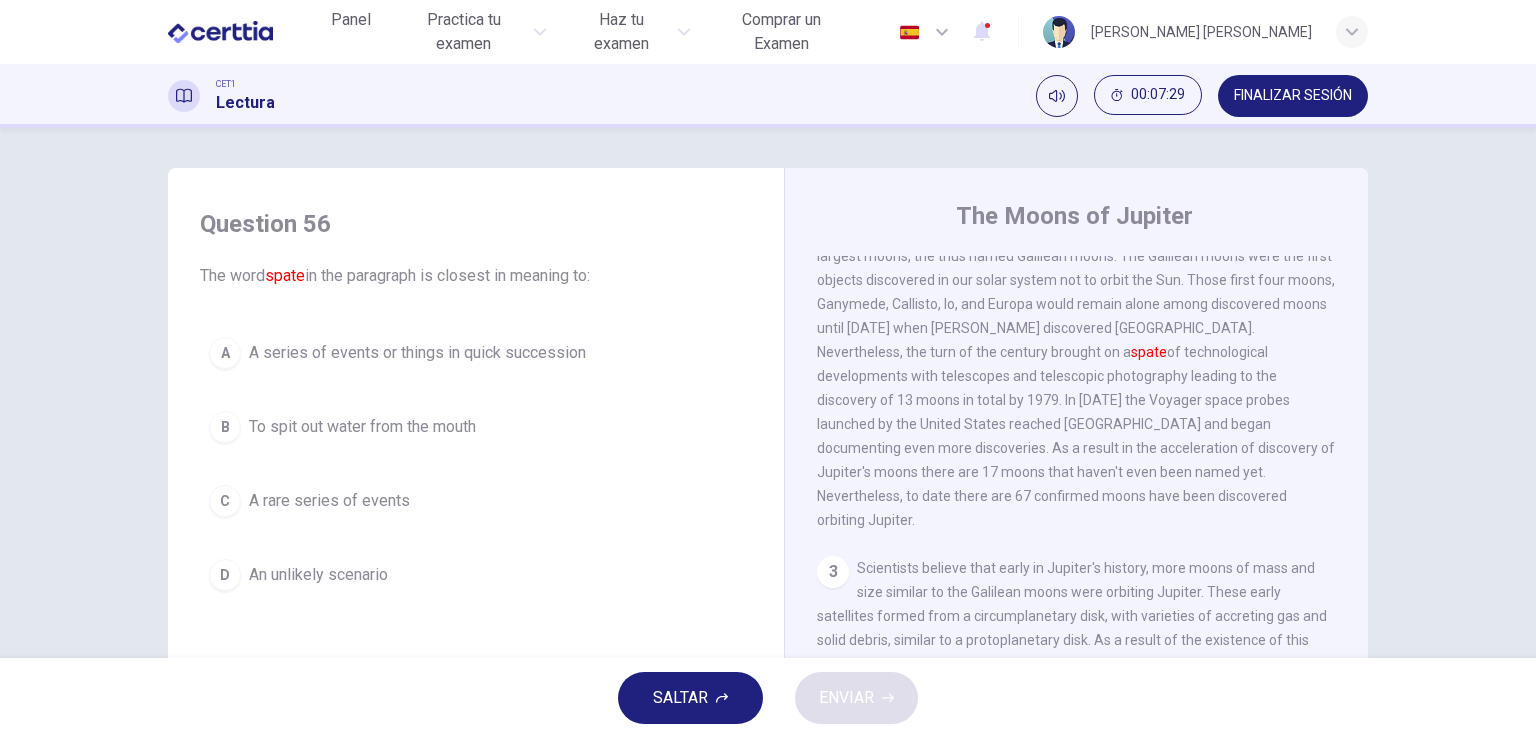 scroll, scrollTop: 380, scrollLeft: 0, axis: vertical 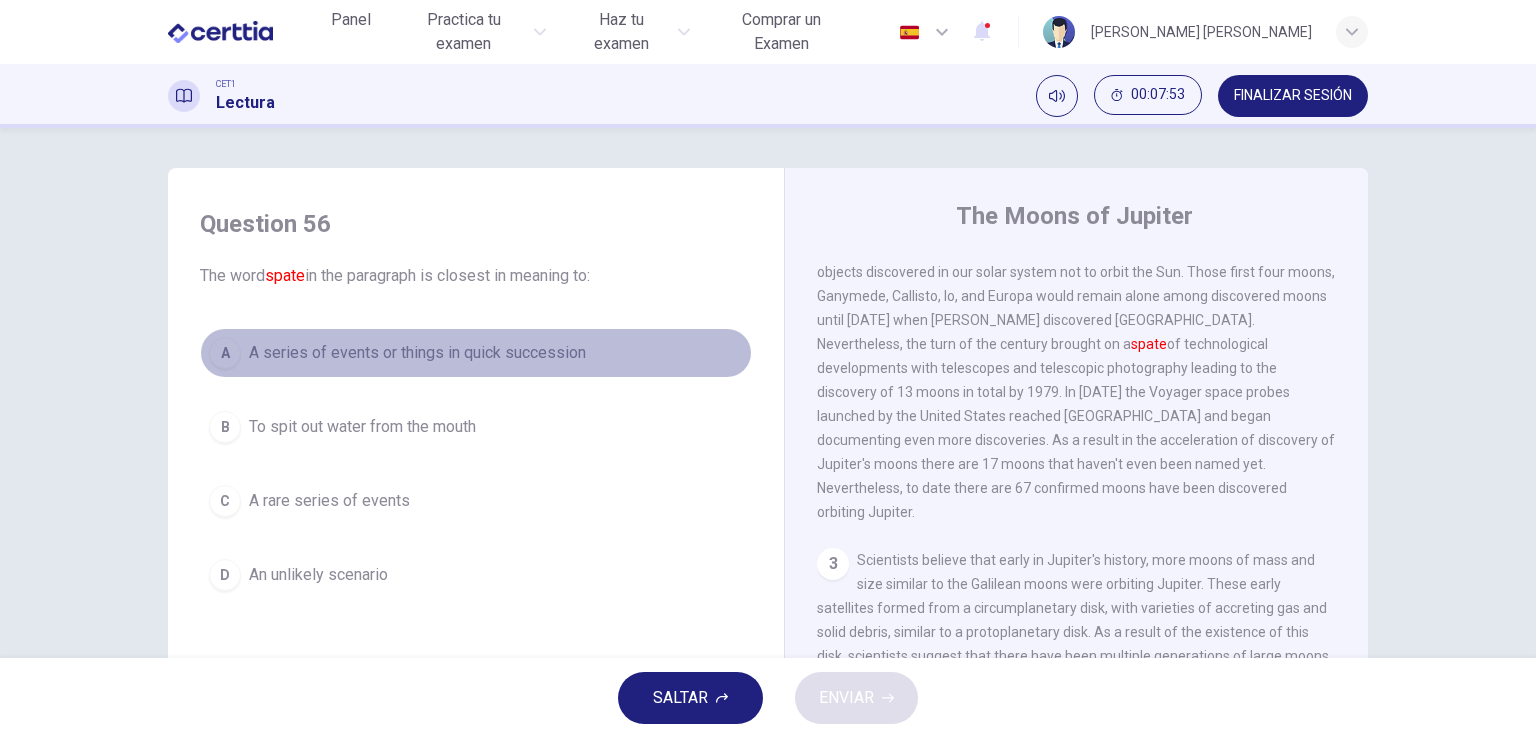 click on "A series of events or things in quick succession" at bounding box center (417, 353) 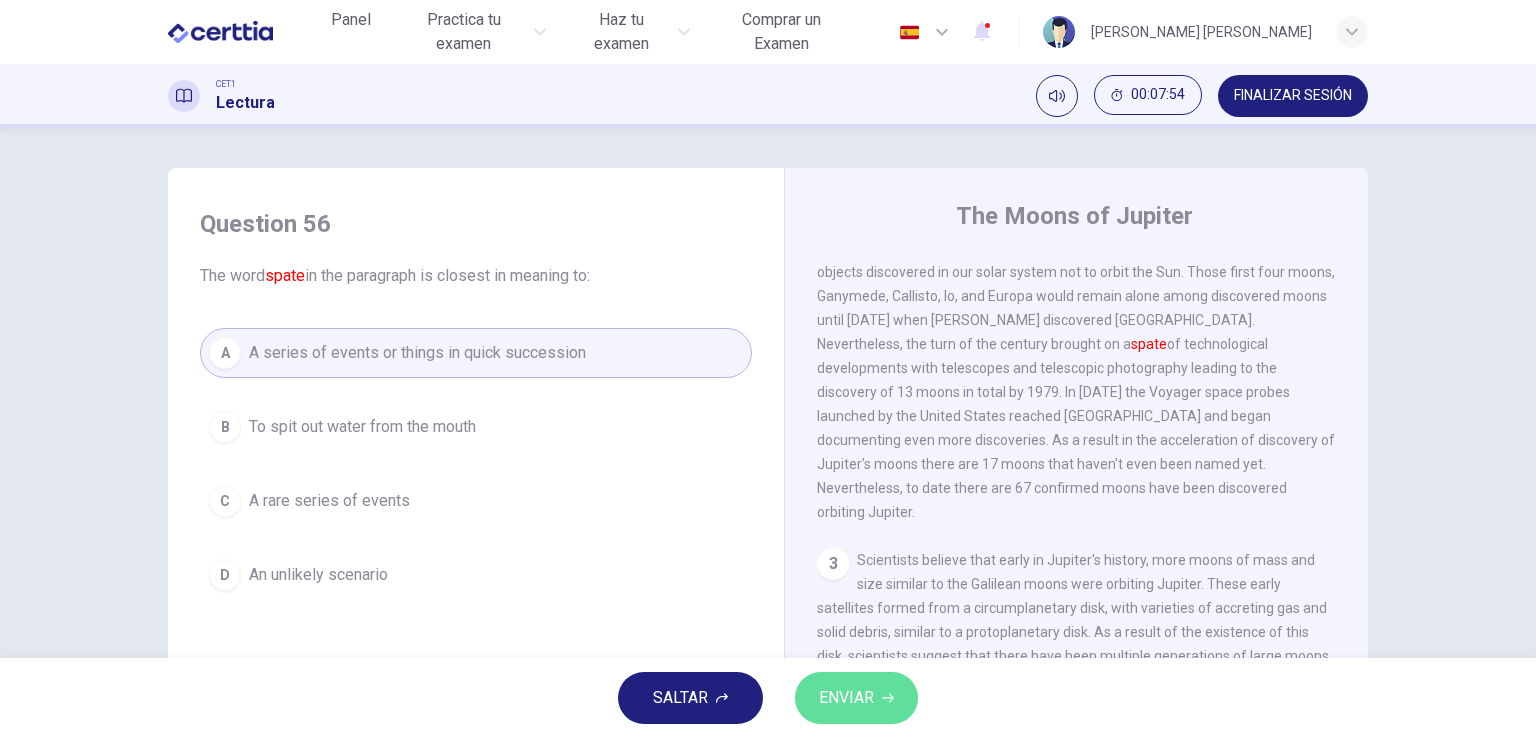 click on "ENVIAR" at bounding box center [846, 698] 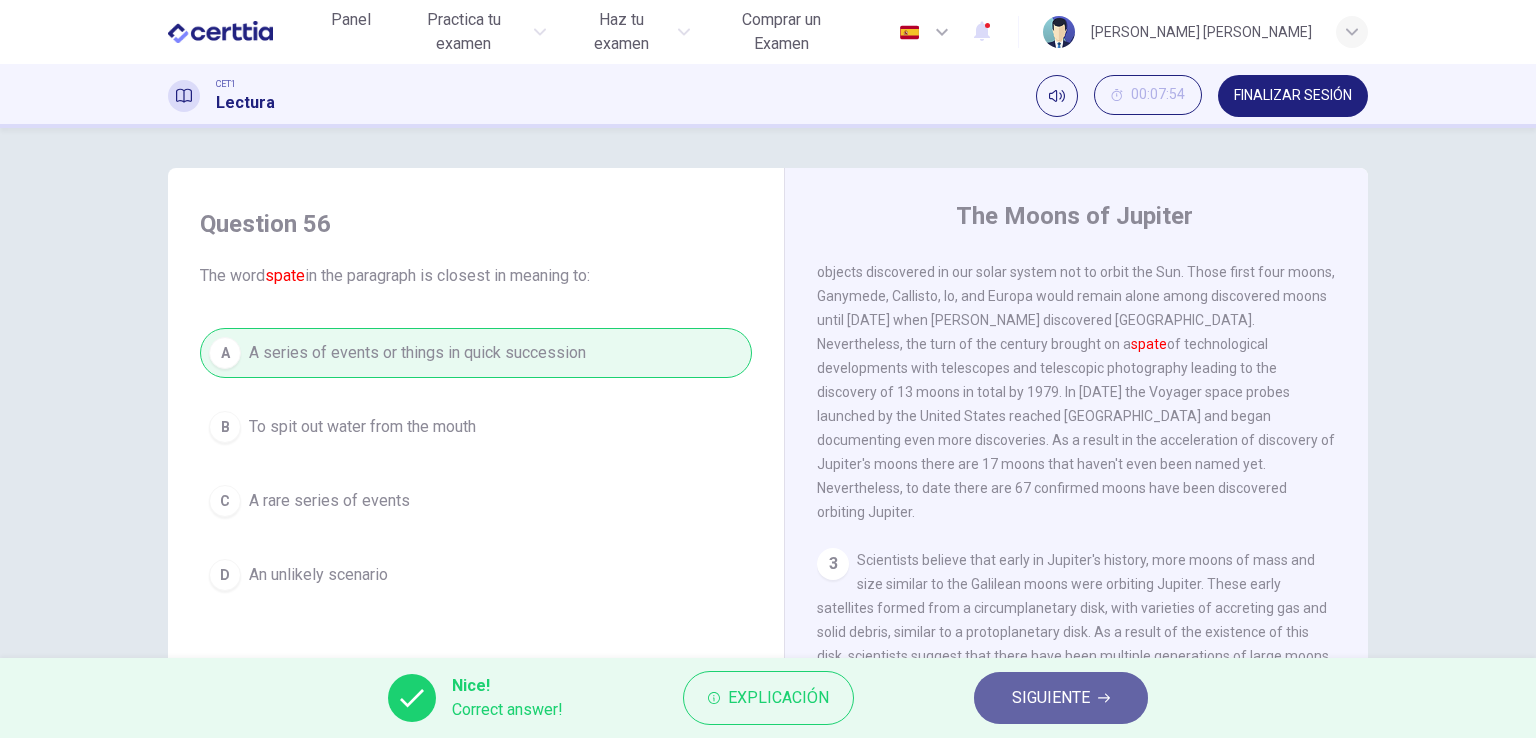 click on "SIGUIENTE" at bounding box center (1051, 698) 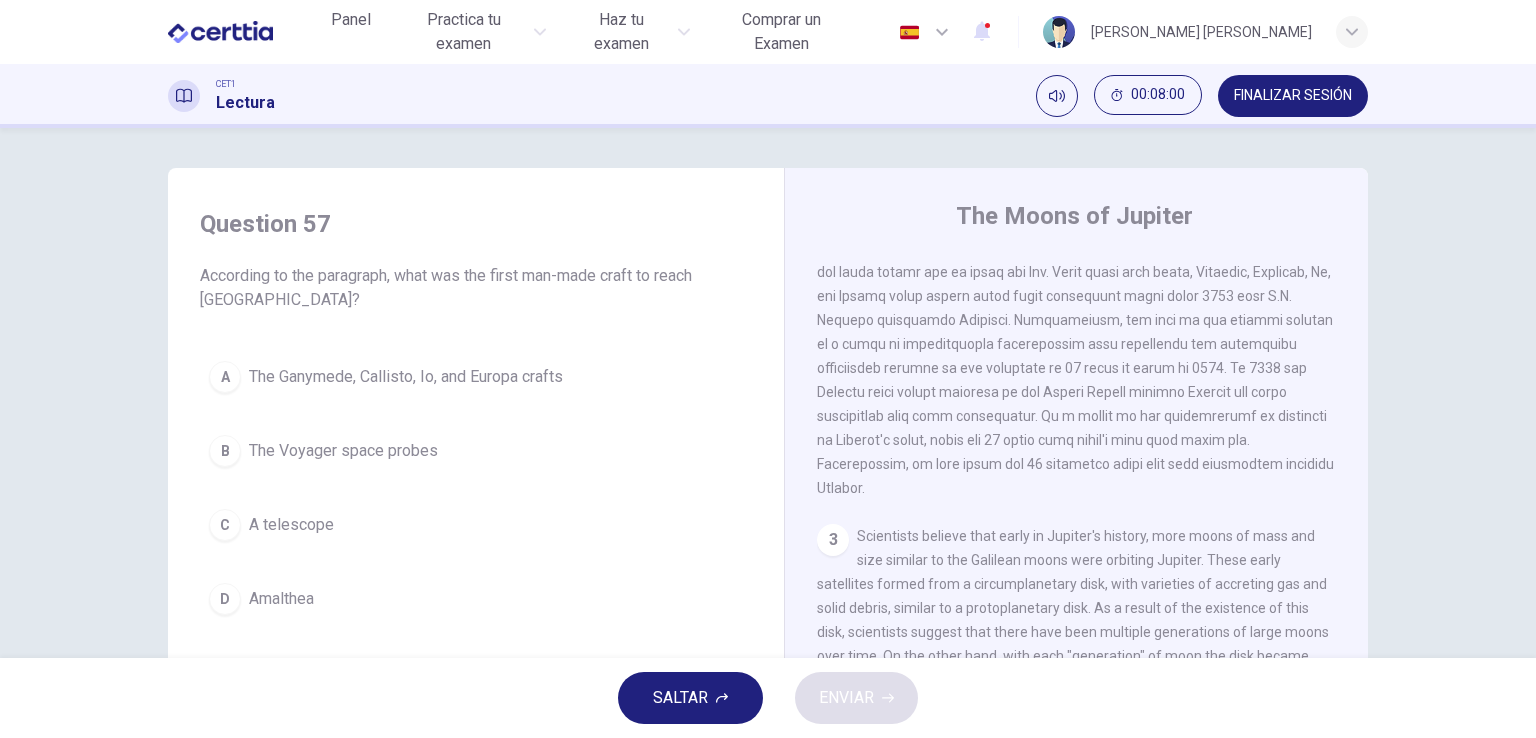 click on "A The Ganymede, Callisto, Io, and Europa crafts B The Voyager space probes C A telescope D Amalthea" at bounding box center (476, 488) 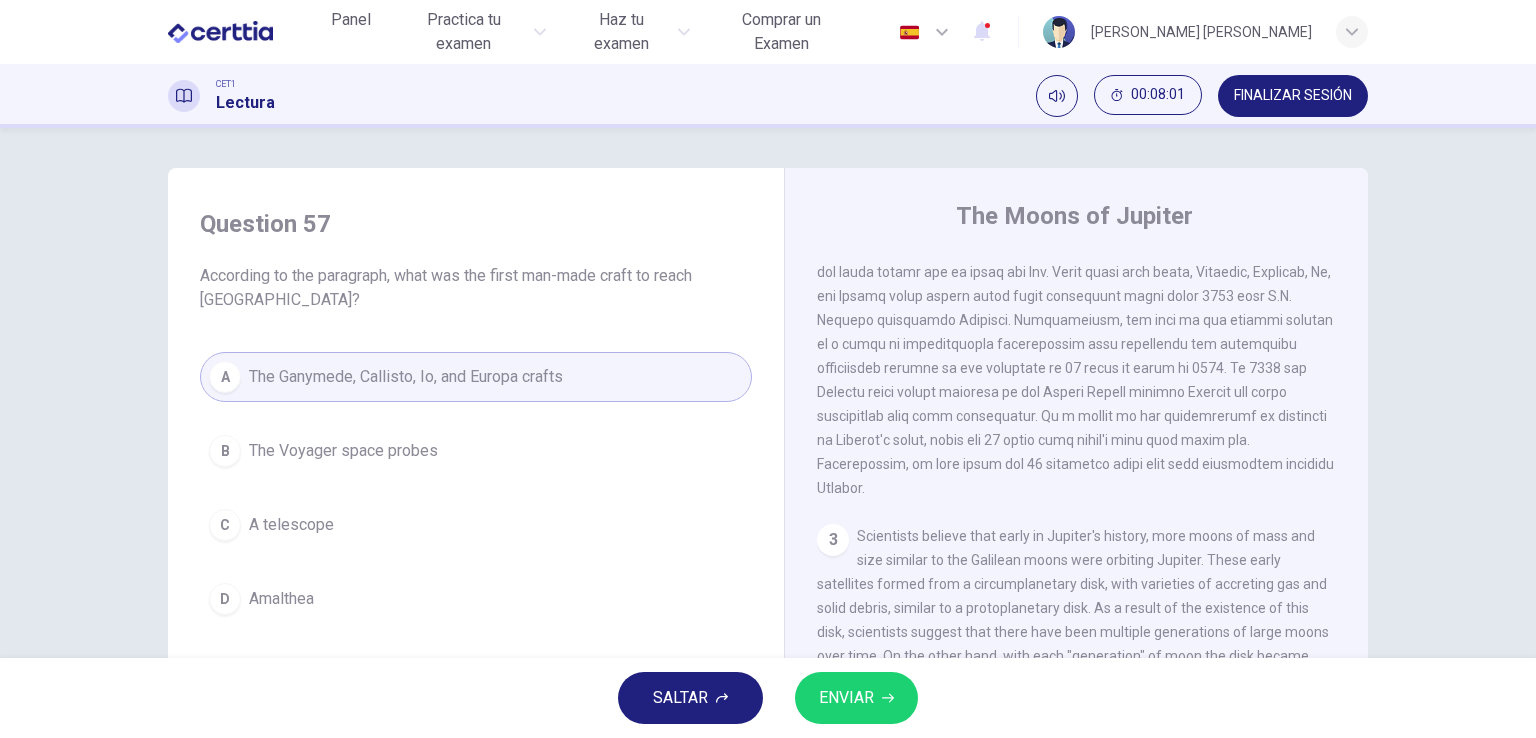 click on "ENVIAR" at bounding box center (856, 698) 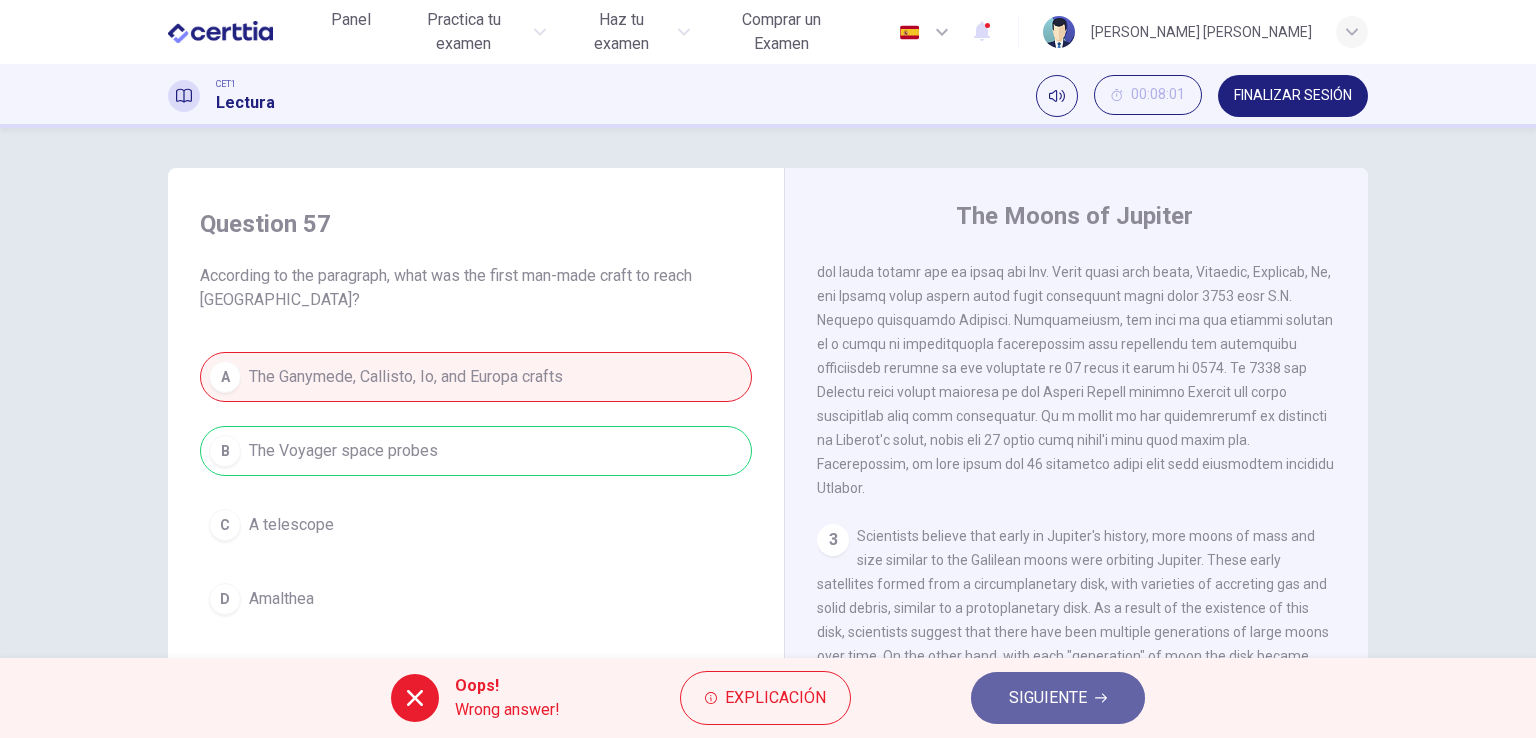 click on "SIGUIENTE" at bounding box center (1048, 698) 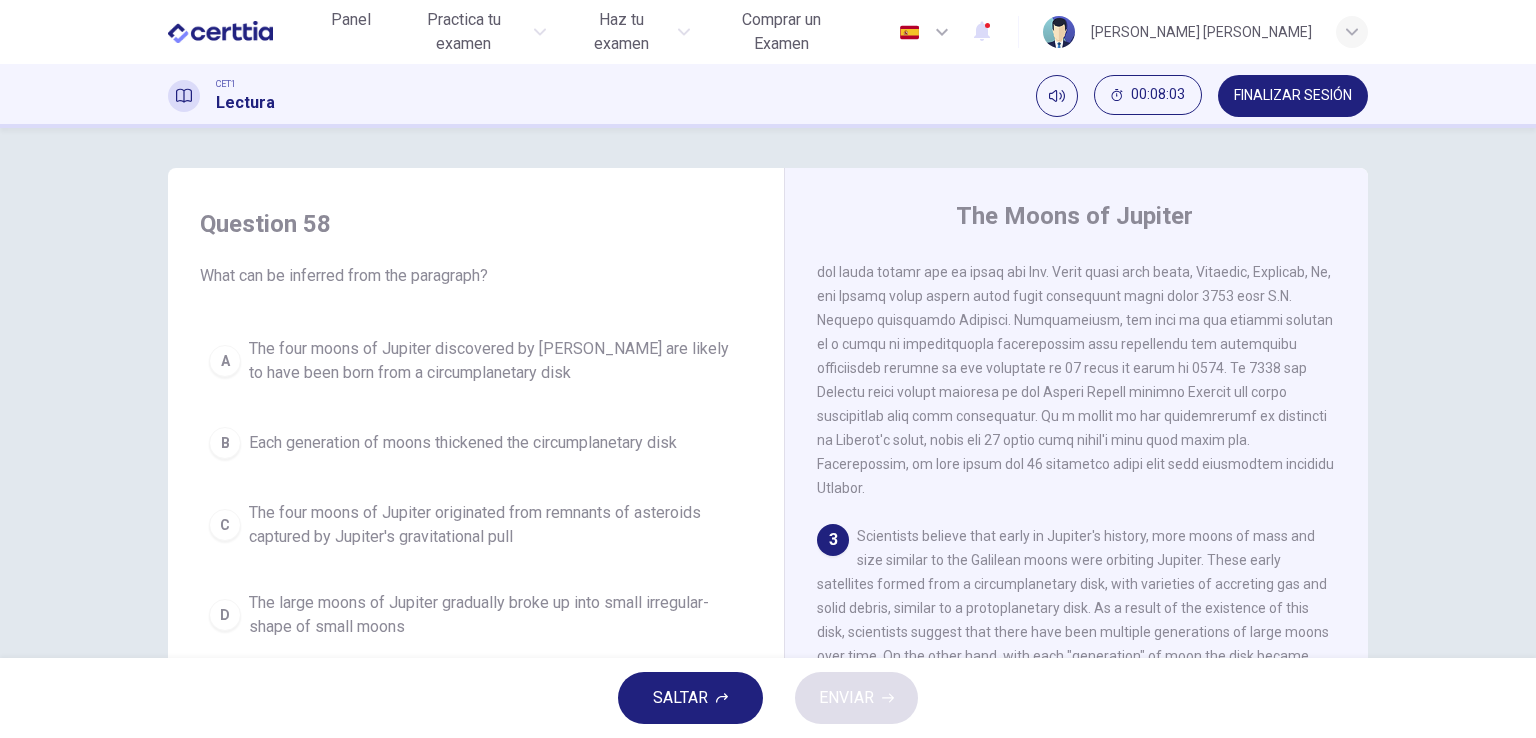 click on "The four moons of Jupiter originated from remnants of asteroids captured by Jupiter's gravitational pull" at bounding box center (496, 525) 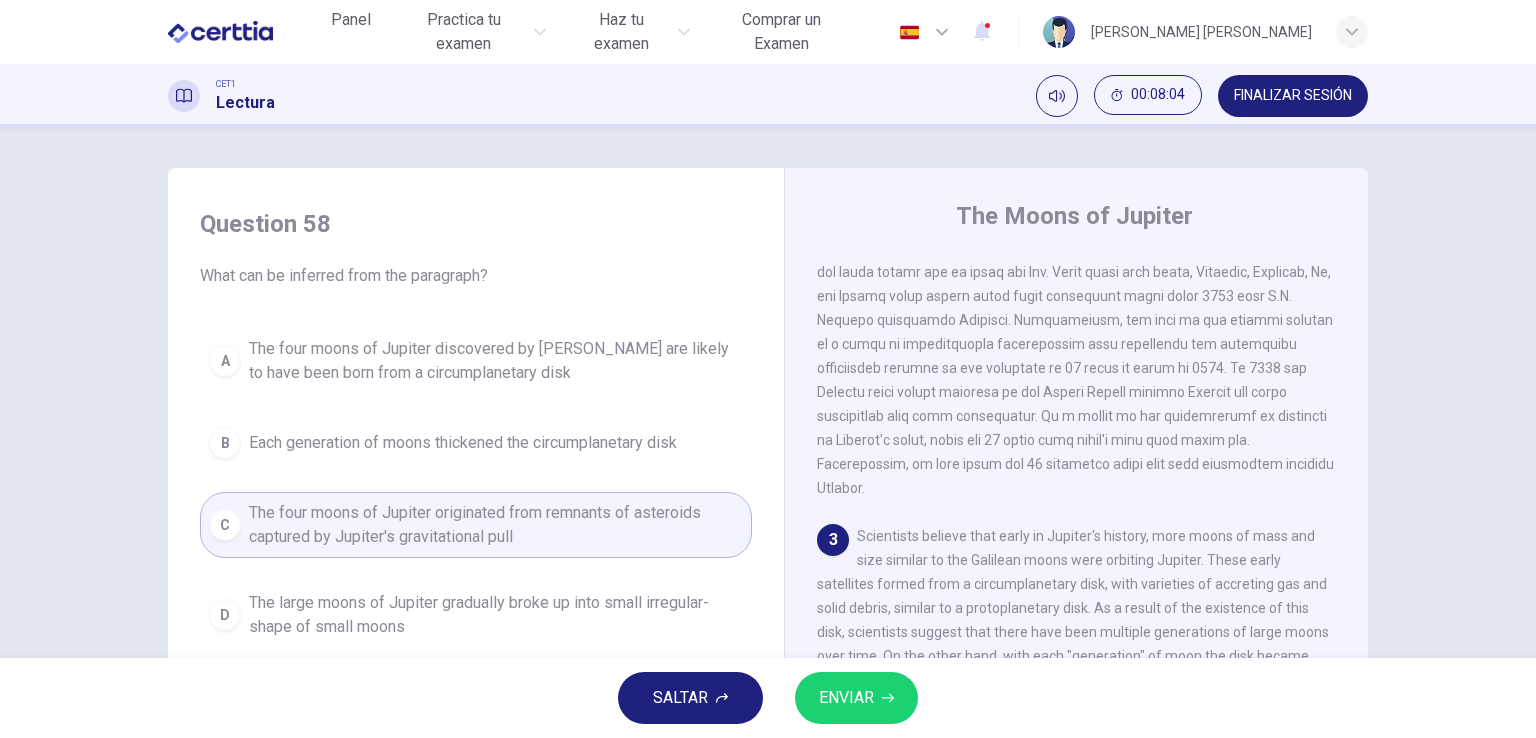 click on "ENVIAR" at bounding box center [846, 698] 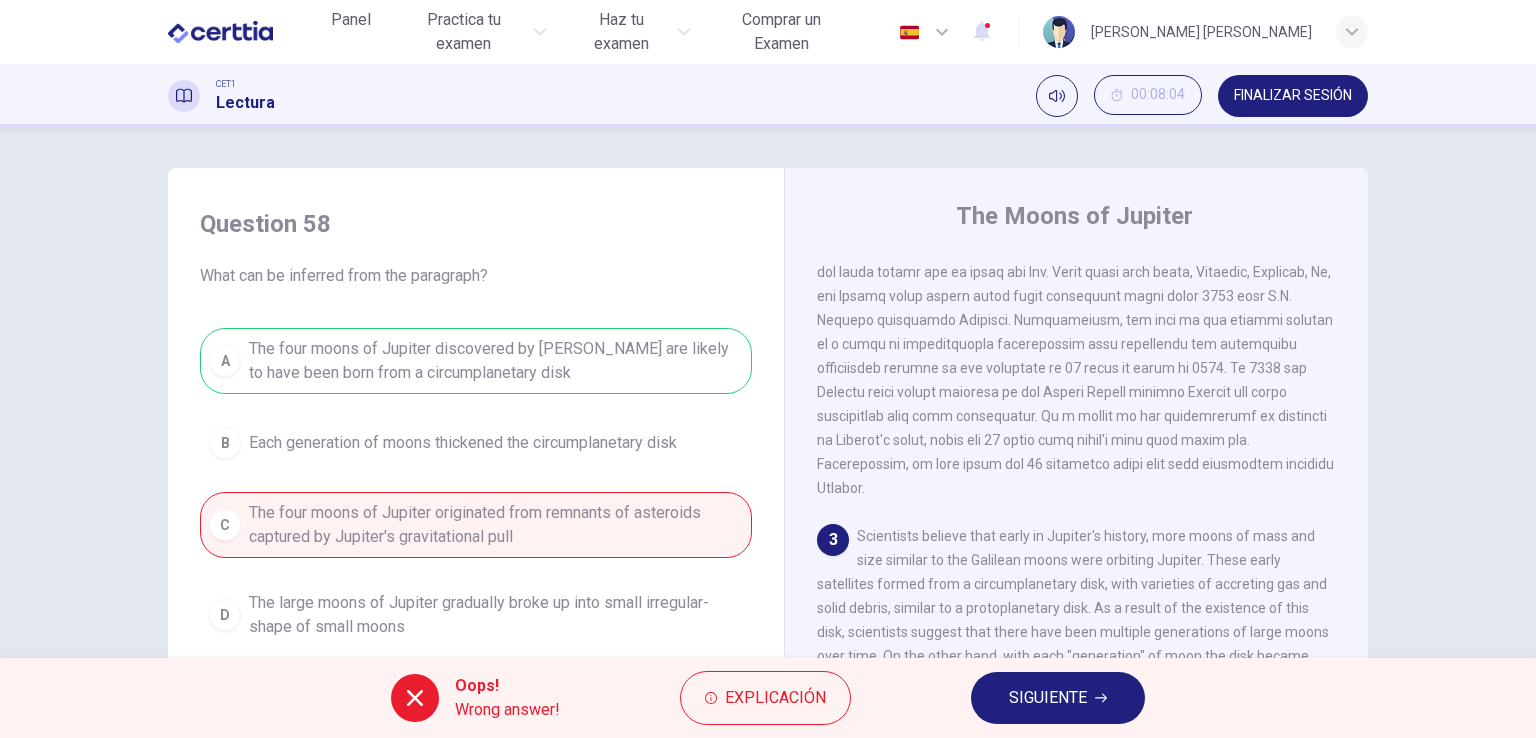 click on "SIGUIENTE" at bounding box center [1058, 698] 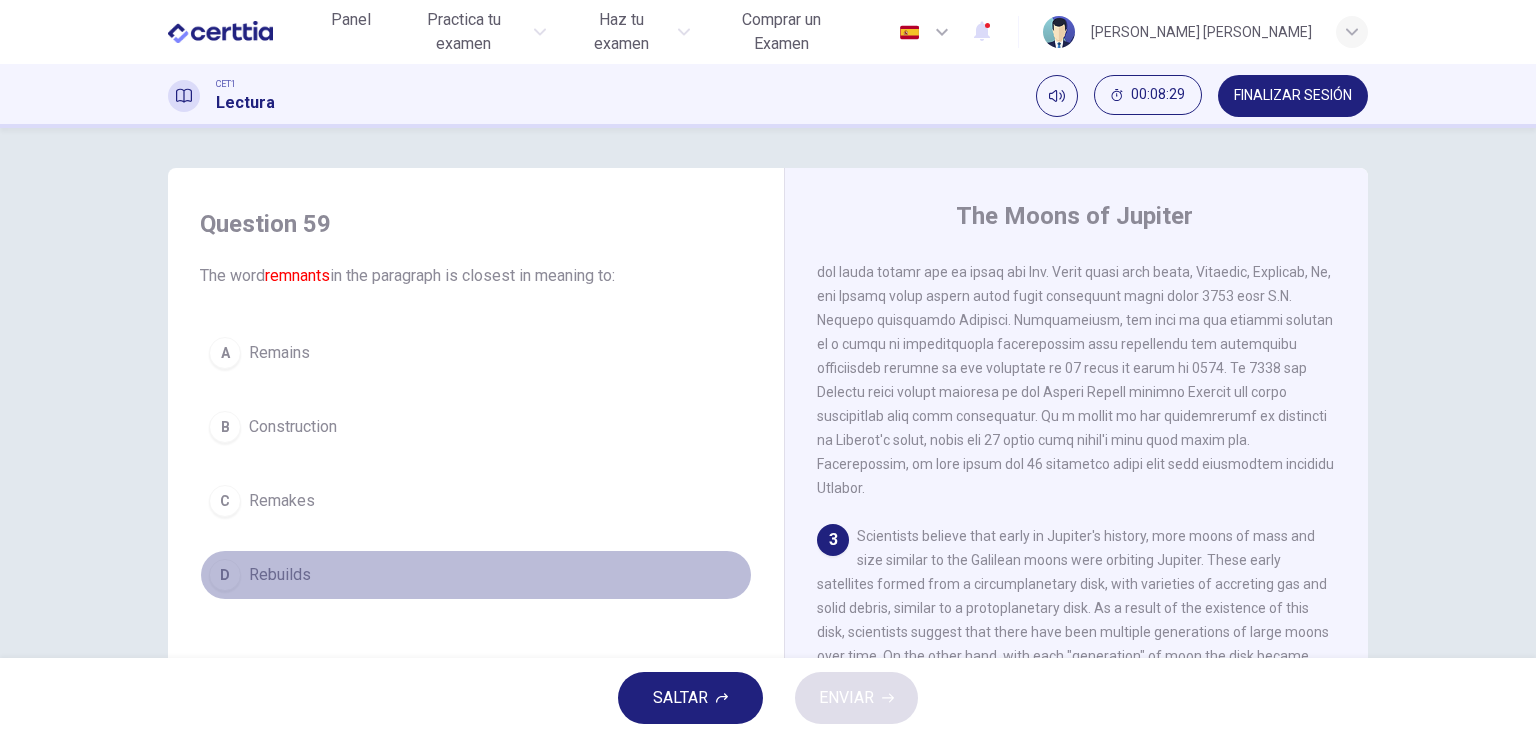 click on "Rebuilds" at bounding box center (280, 575) 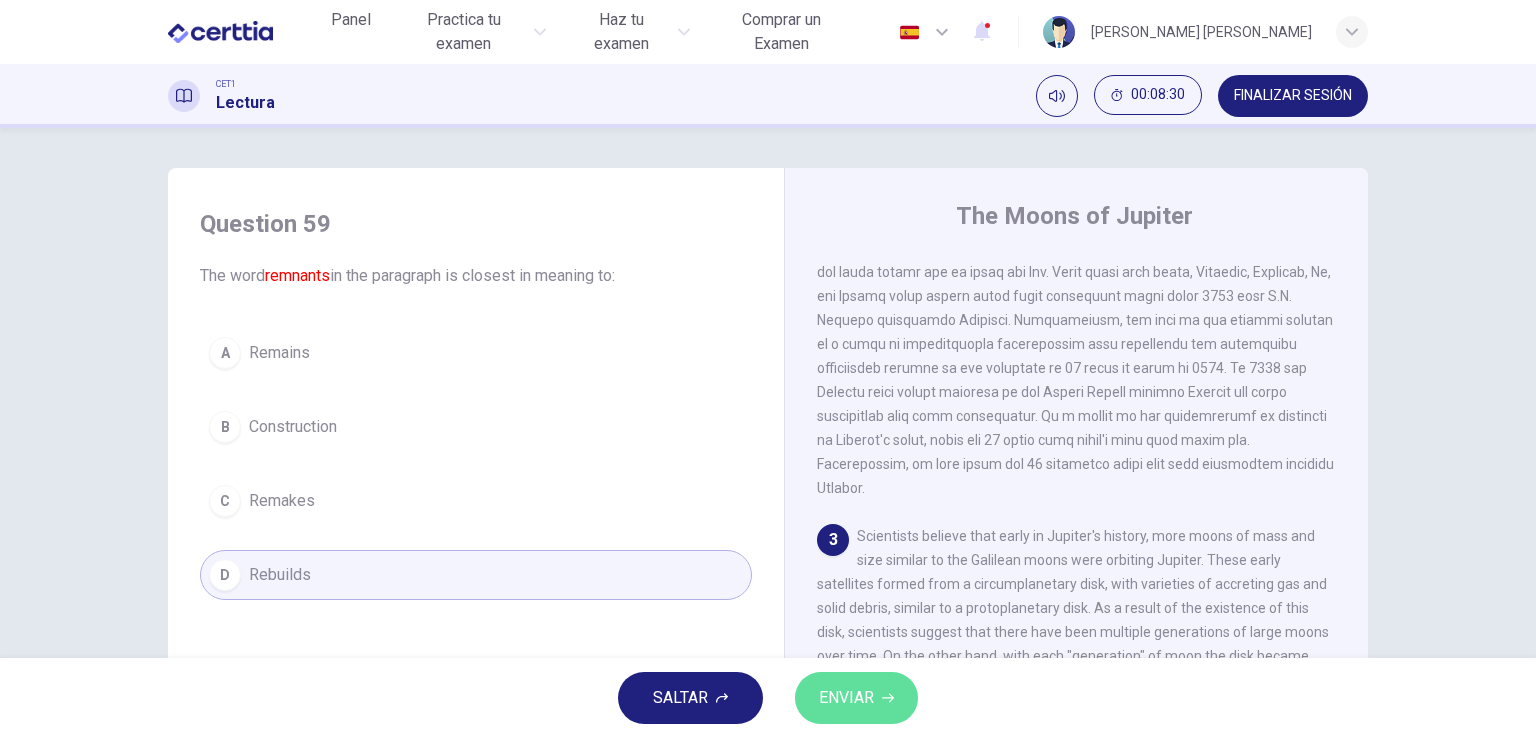 click on "ENVIAR" at bounding box center [846, 698] 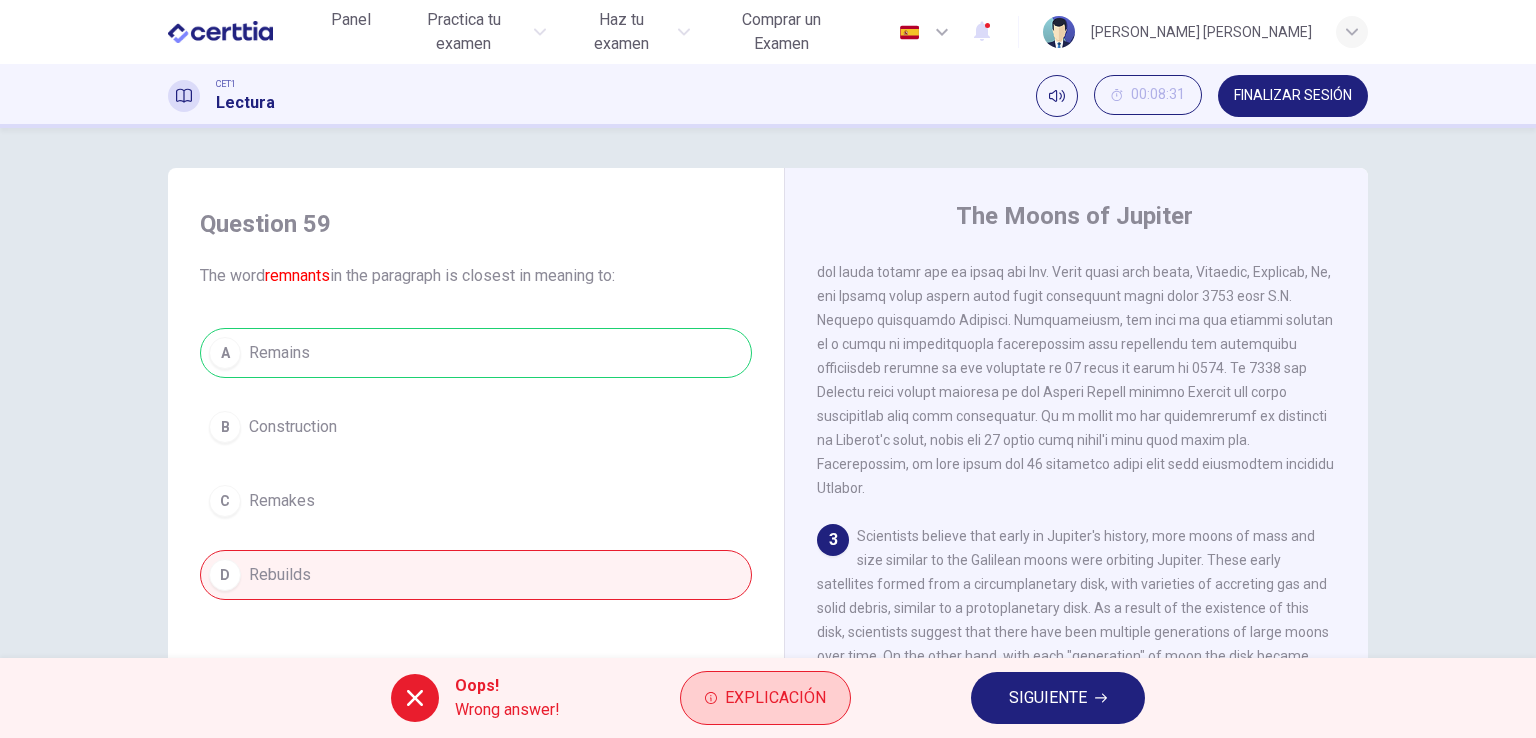 click on "Explicación" at bounding box center (765, 698) 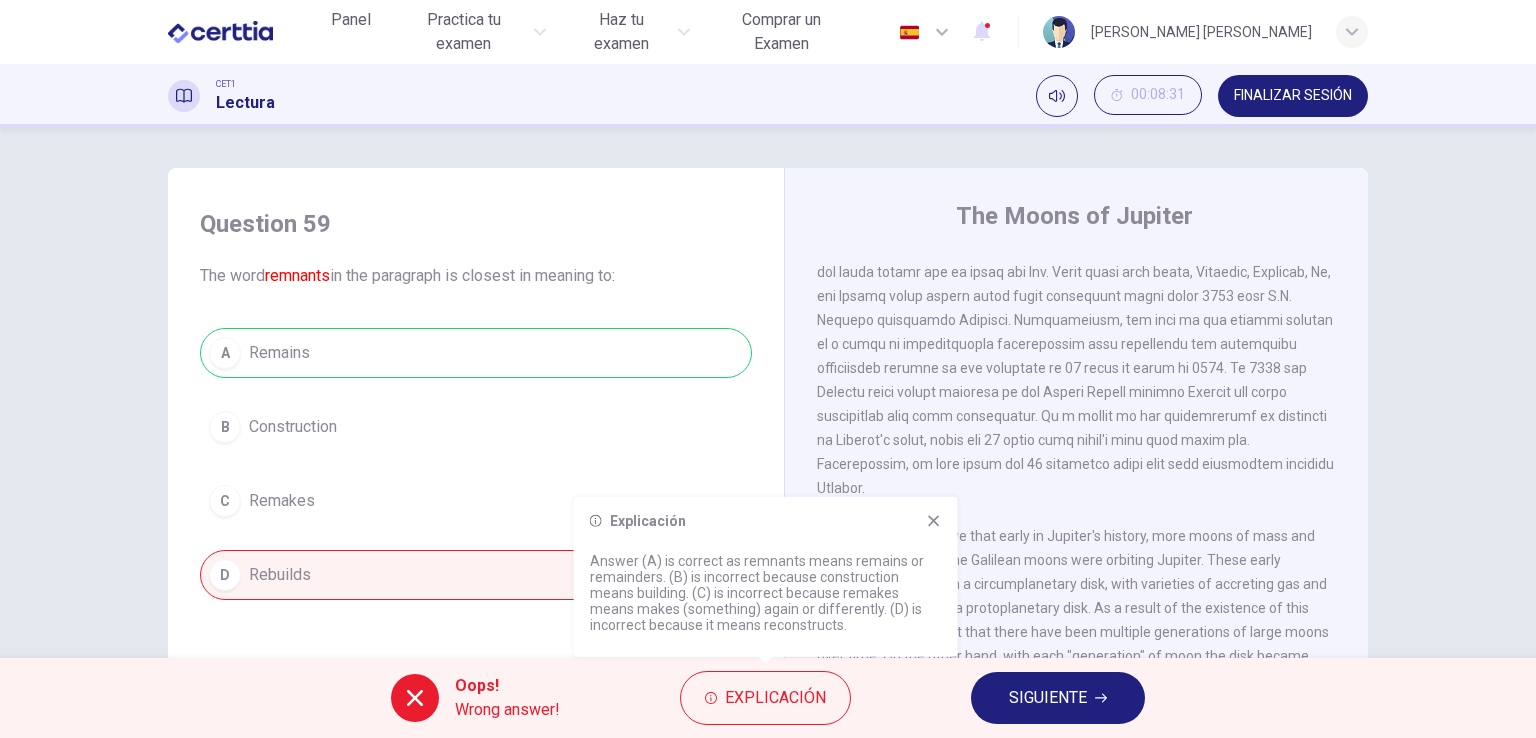 click on "Explicación Answer (A) is correct as remnants means remains or remainders. (B) is incorrect because construction means building. (C) is incorrect because remakes means makes (something) again or differently. (D) is incorrect because it means reconstructs." at bounding box center [766, 577] 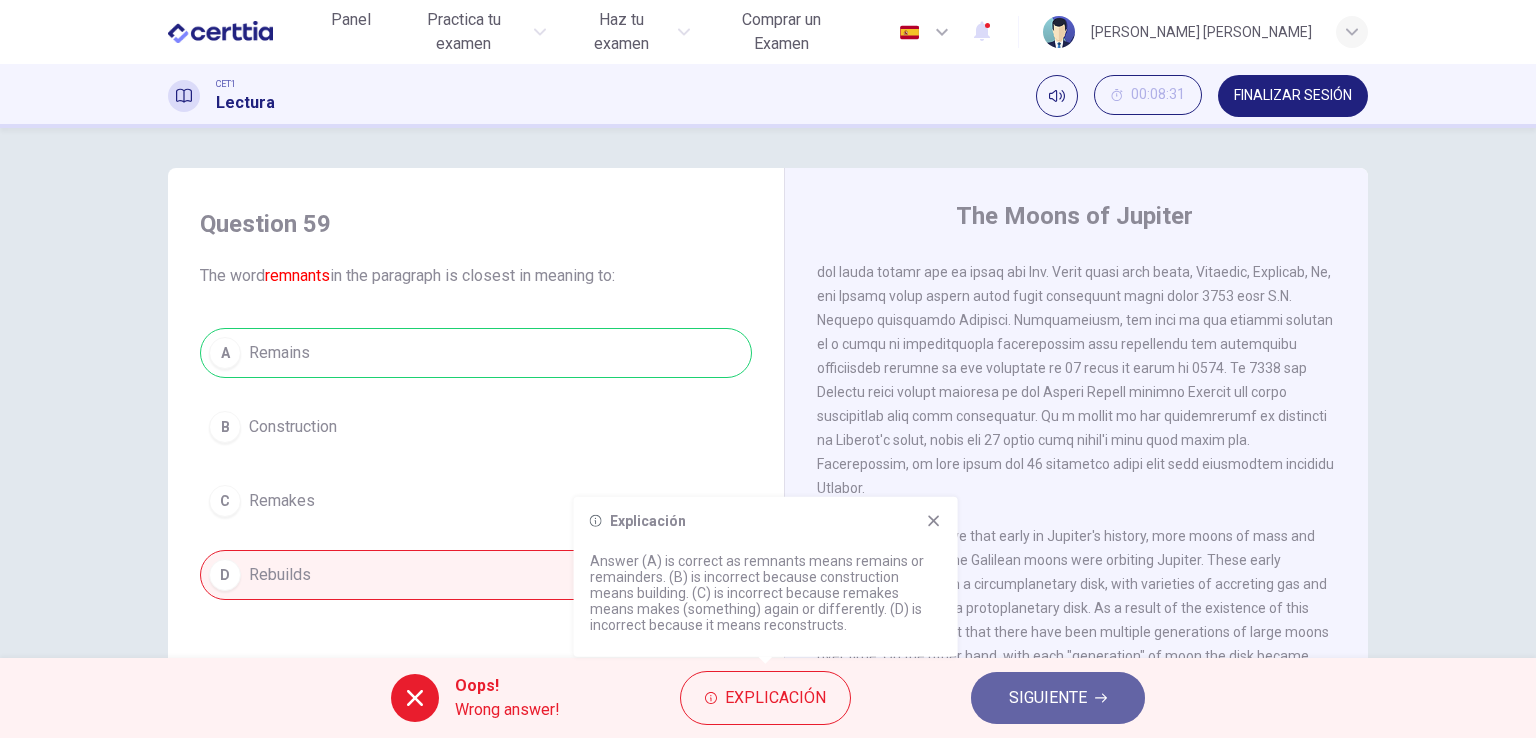 click on "SIGUIENTE" at bounding box center (1058, 698) 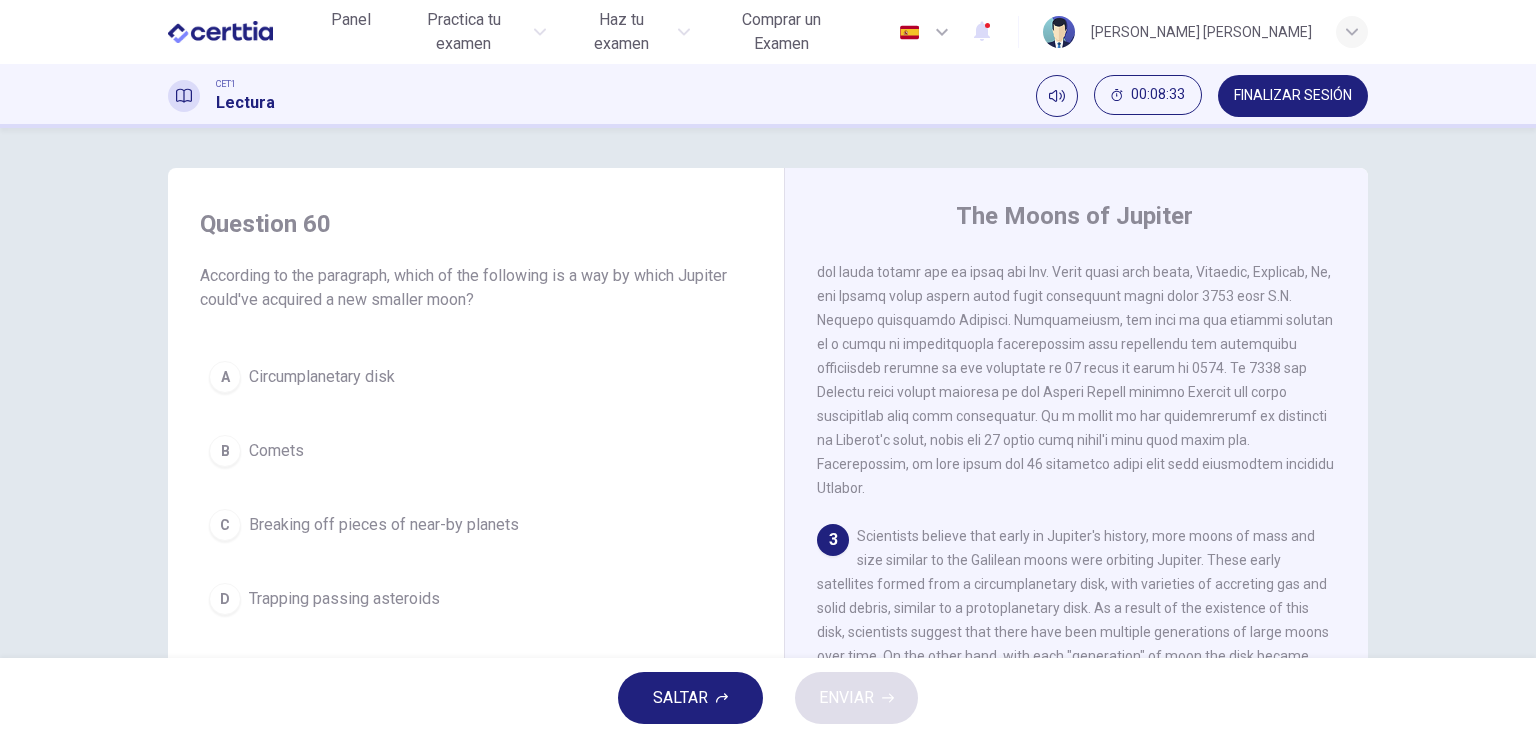 click on "Breaking off pieces of near-by planets" at bounding box center [384, 525] 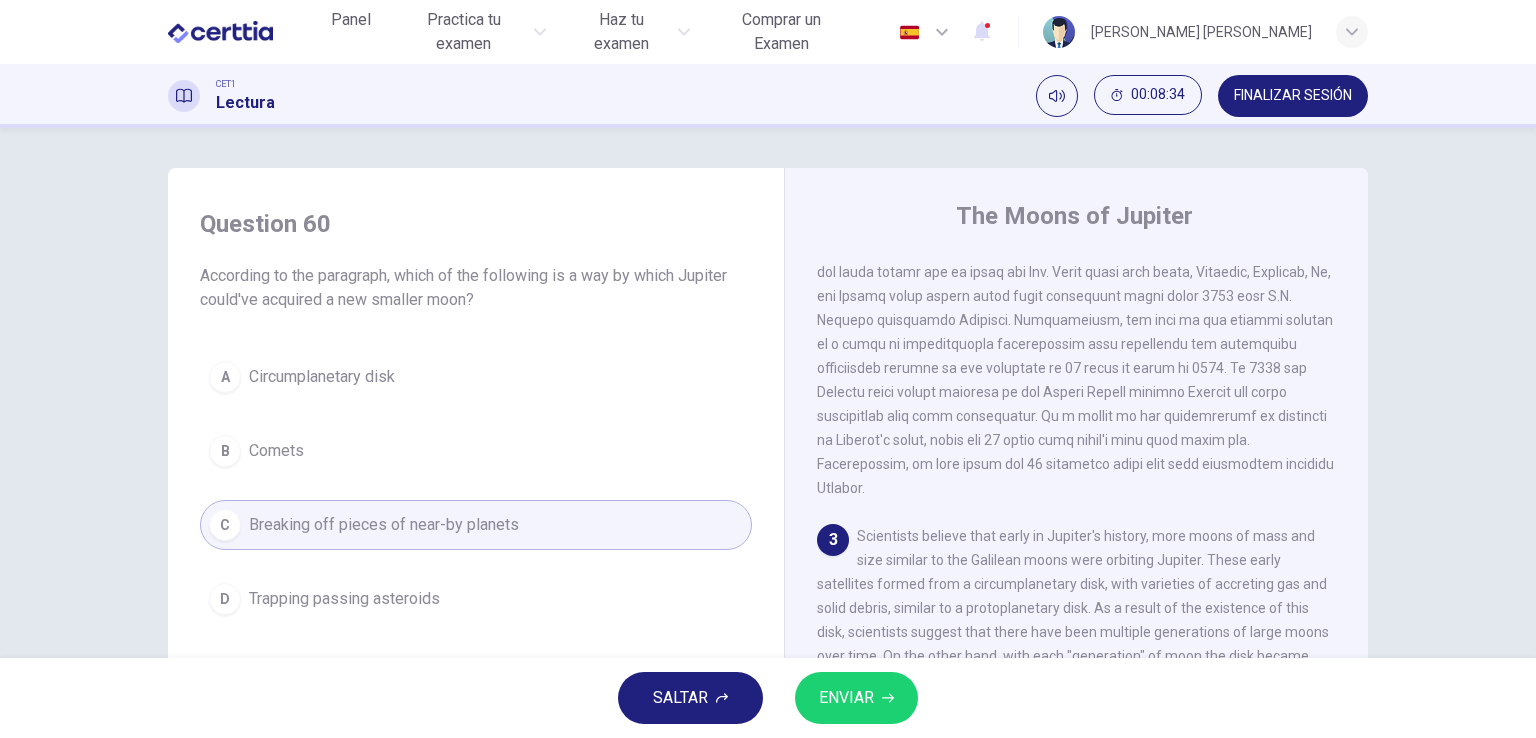 click on "ENVIAR" at bounding box center [846, 698] 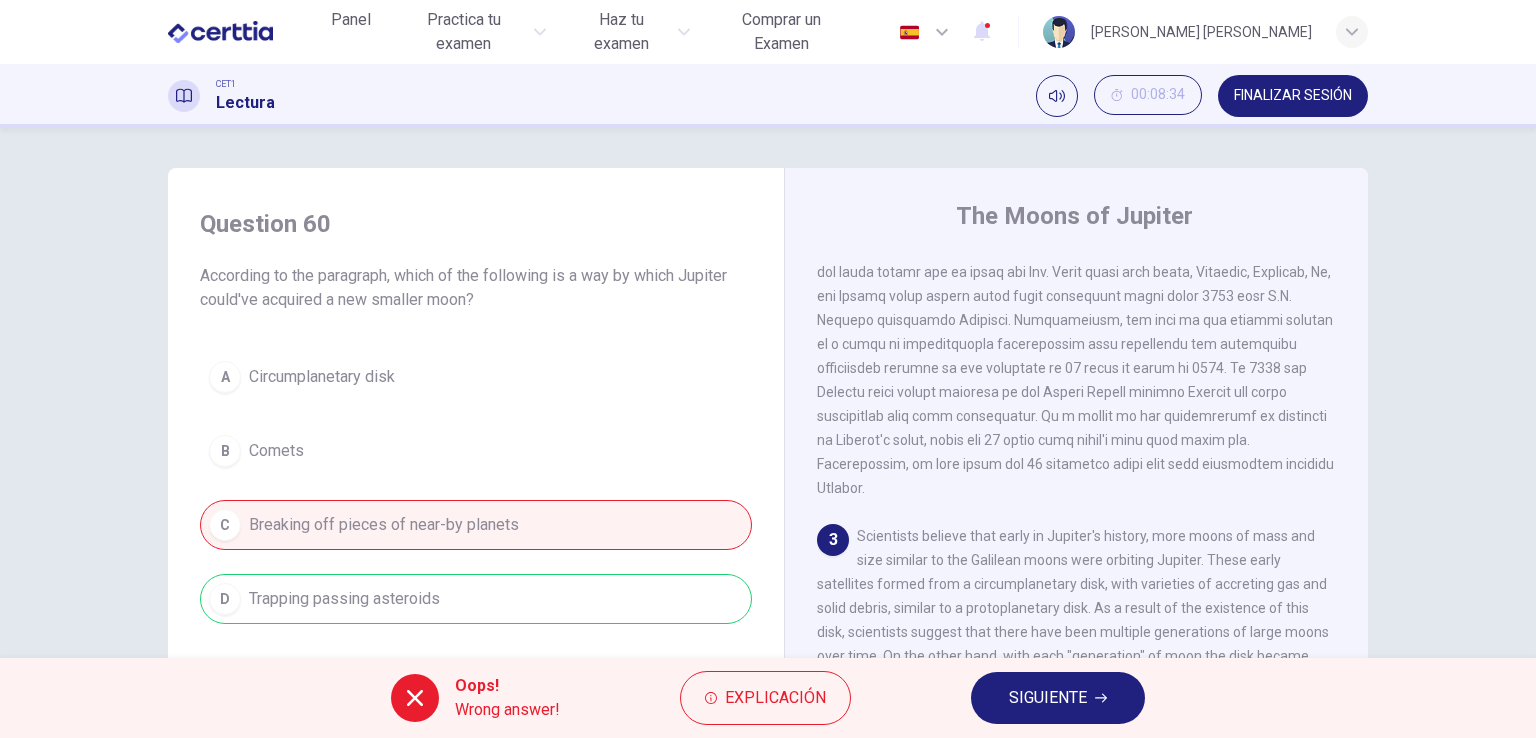 click on "SIGUIENTE" at bounding box center [1058, 698] 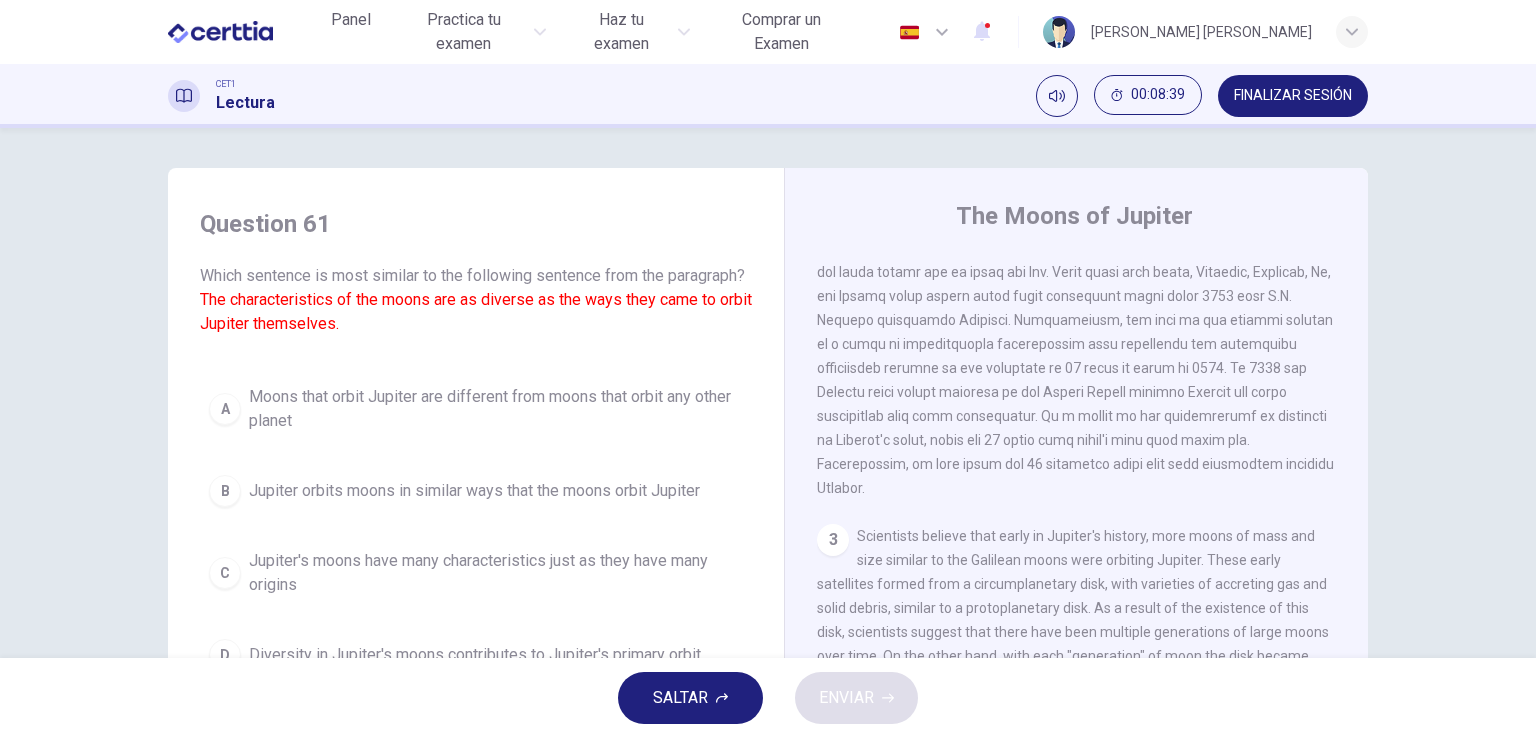 click on "Jupiter orbits moons in similar ways that the moons orbit Jupiter" at bounding box center [474, 491] 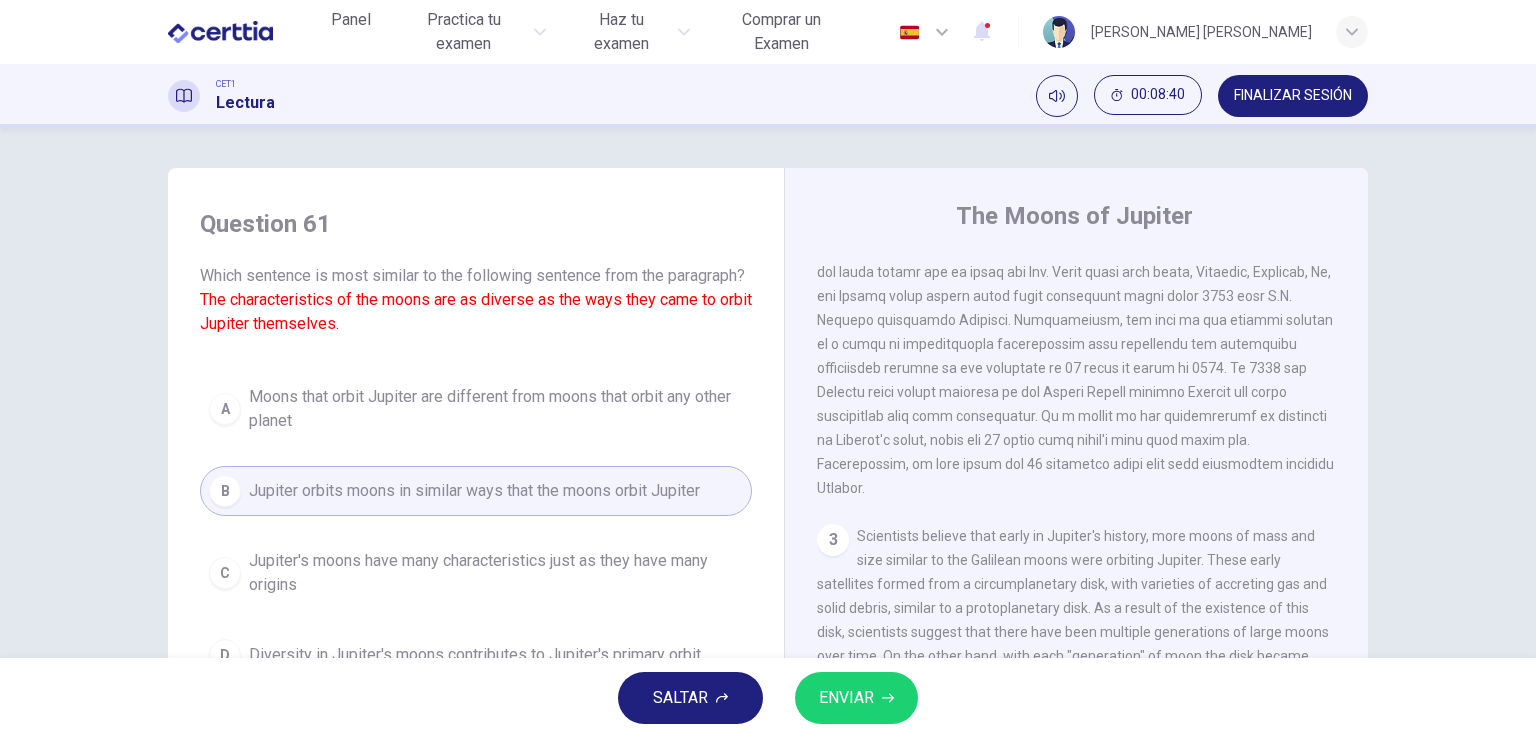 click on "ENVIAR" at bounding box center (856, 698) 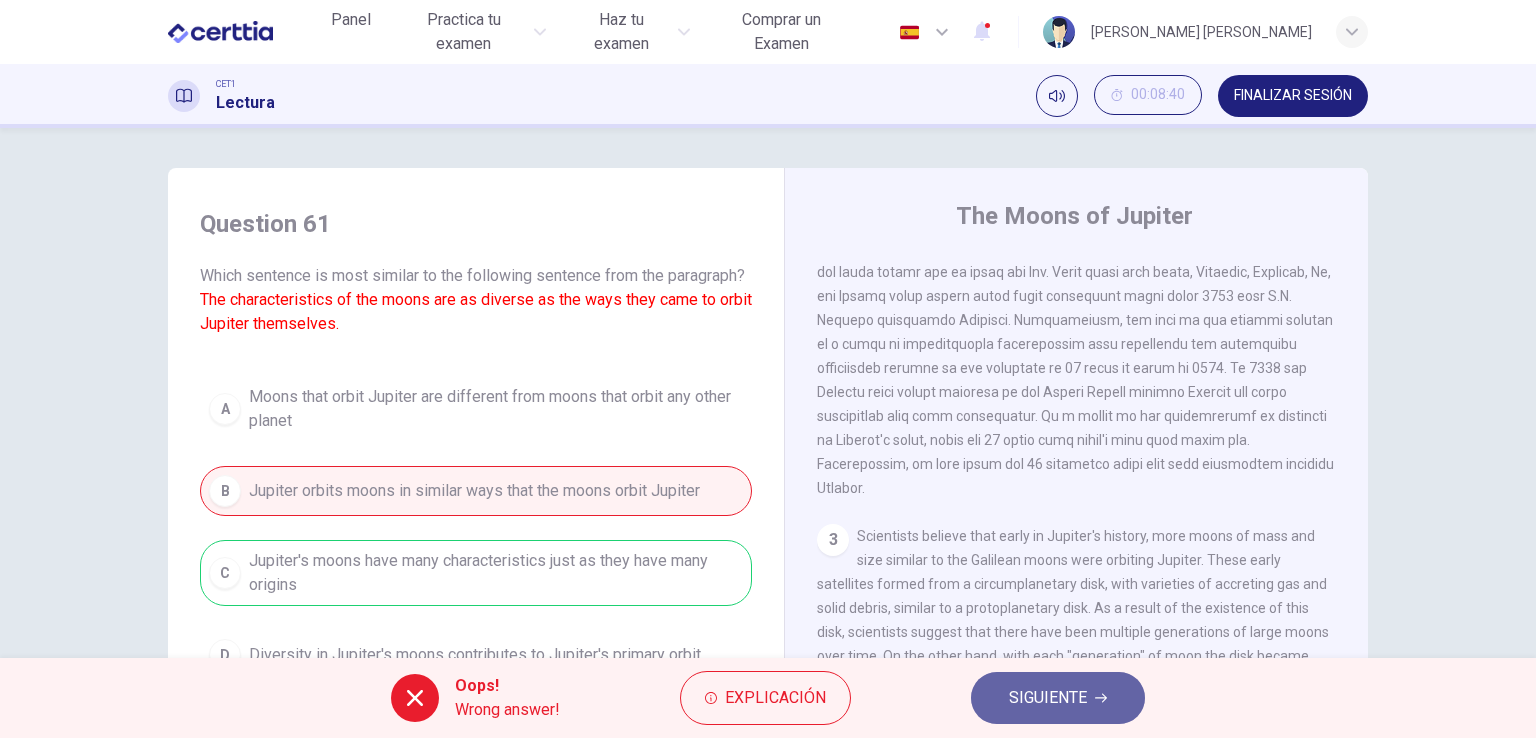 click on "SIGUIENTE" at bounding box center [1048, 698] 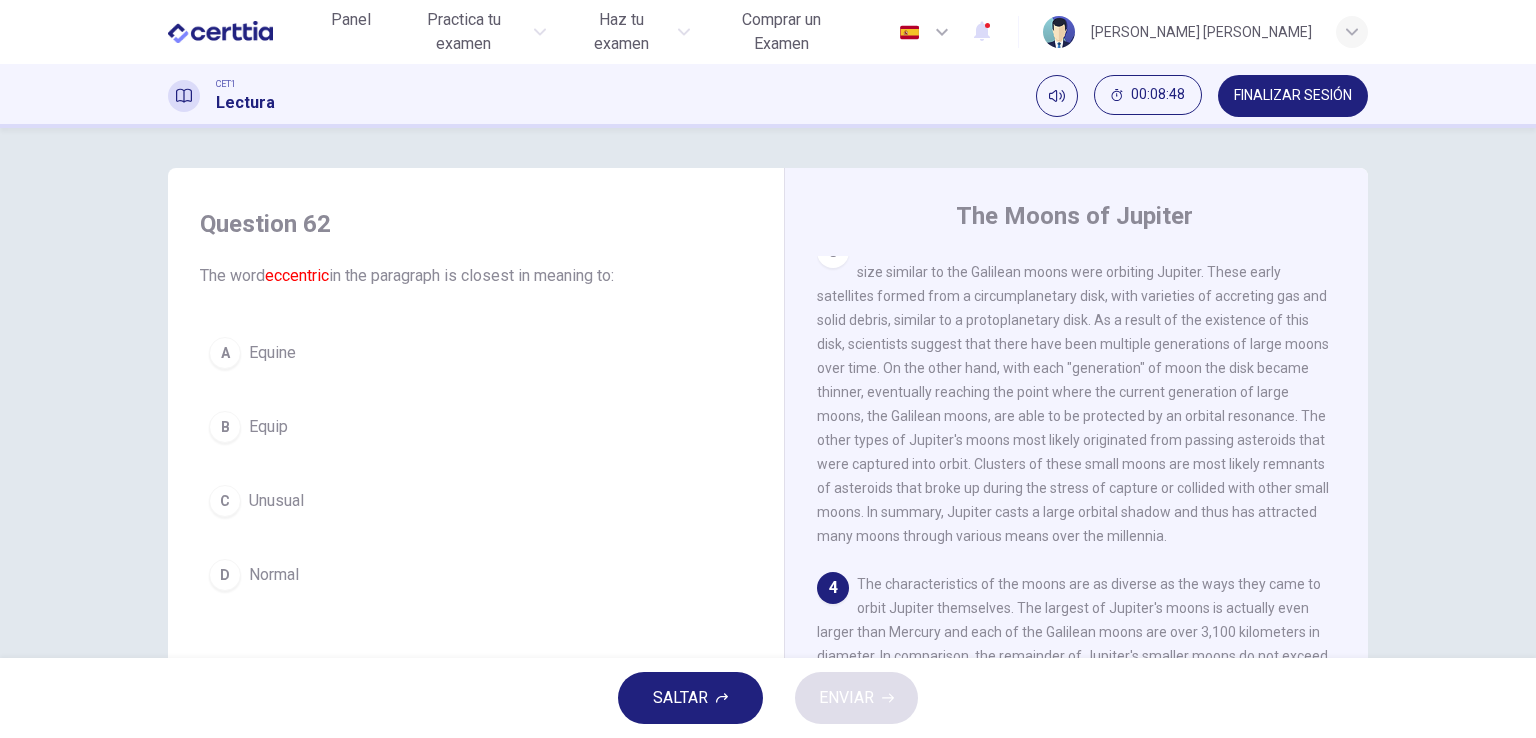 scroll, scrollTop: 889, scrollLeft: 0, axis: vertical 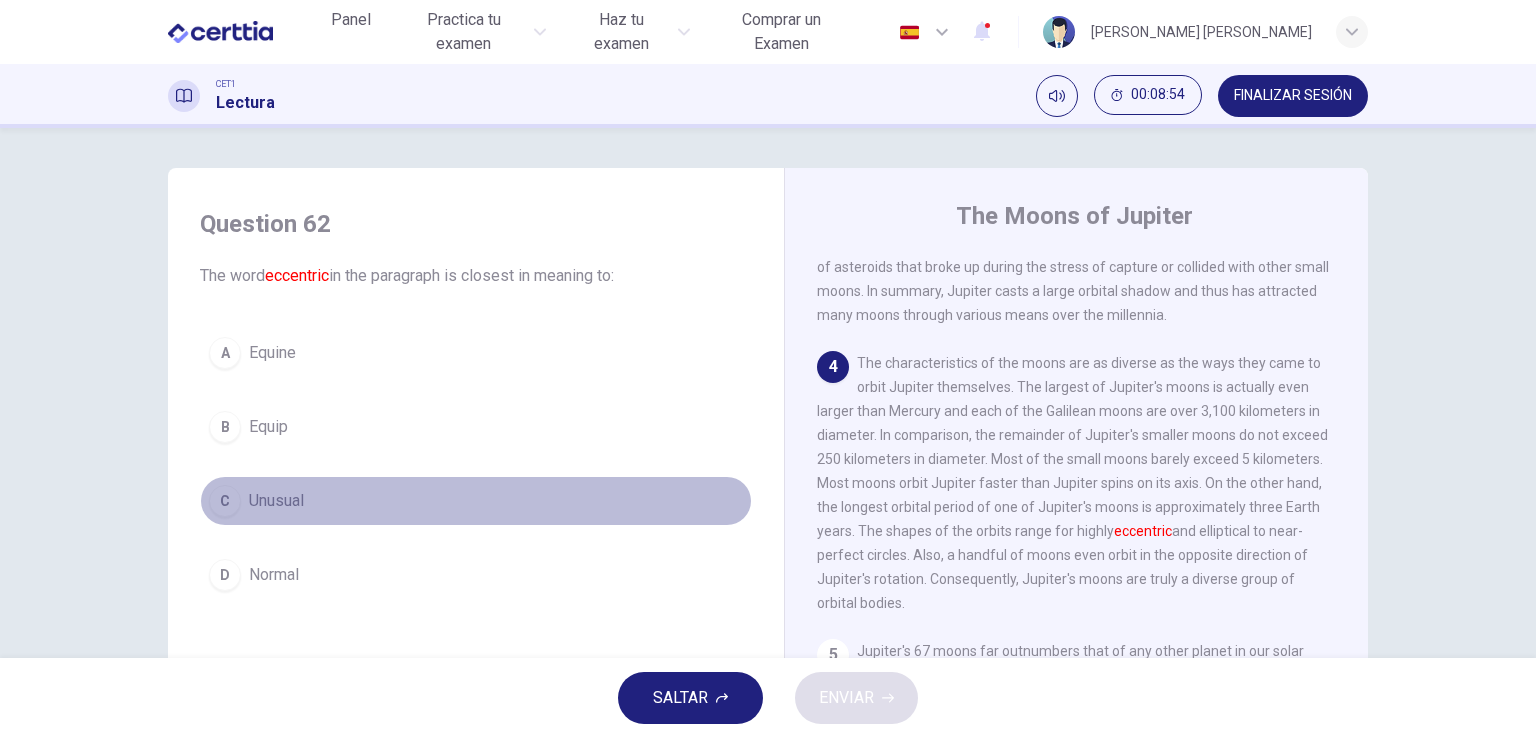 click on "Unusual" at bounding box center [276, 501] 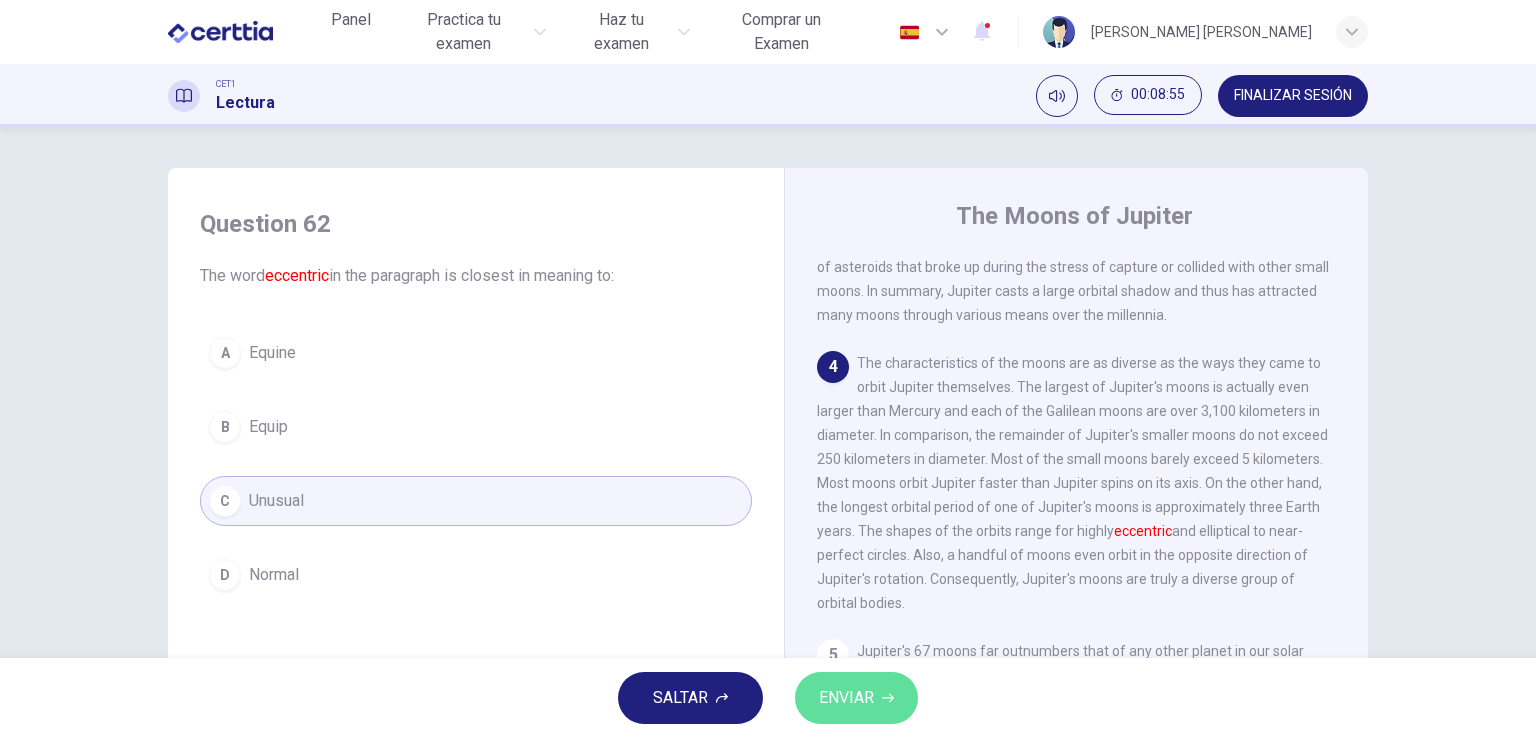 click on "ENVIAR" at bounding box center (846, 698) 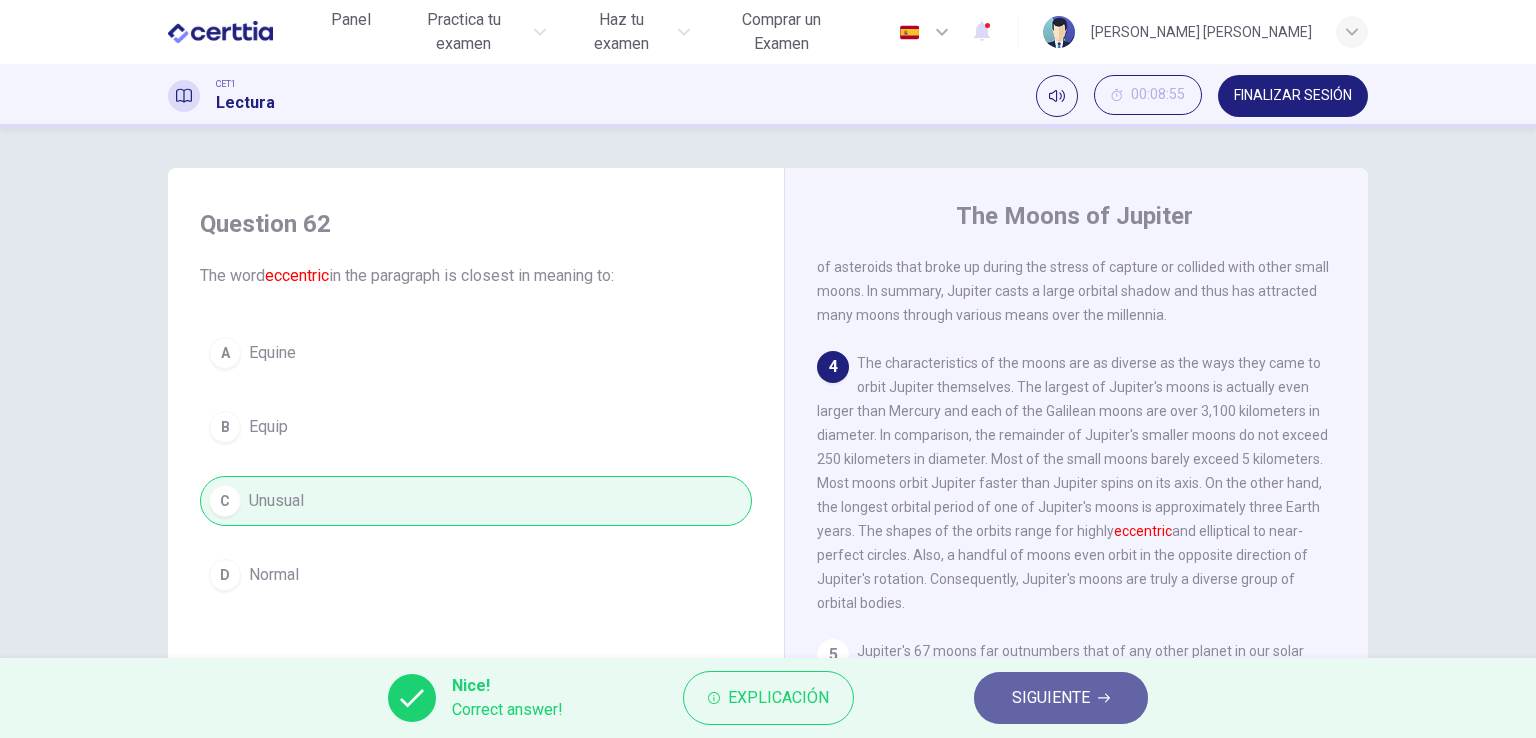 click on "SIGUIENTE" at bounding box center (1051, 698) 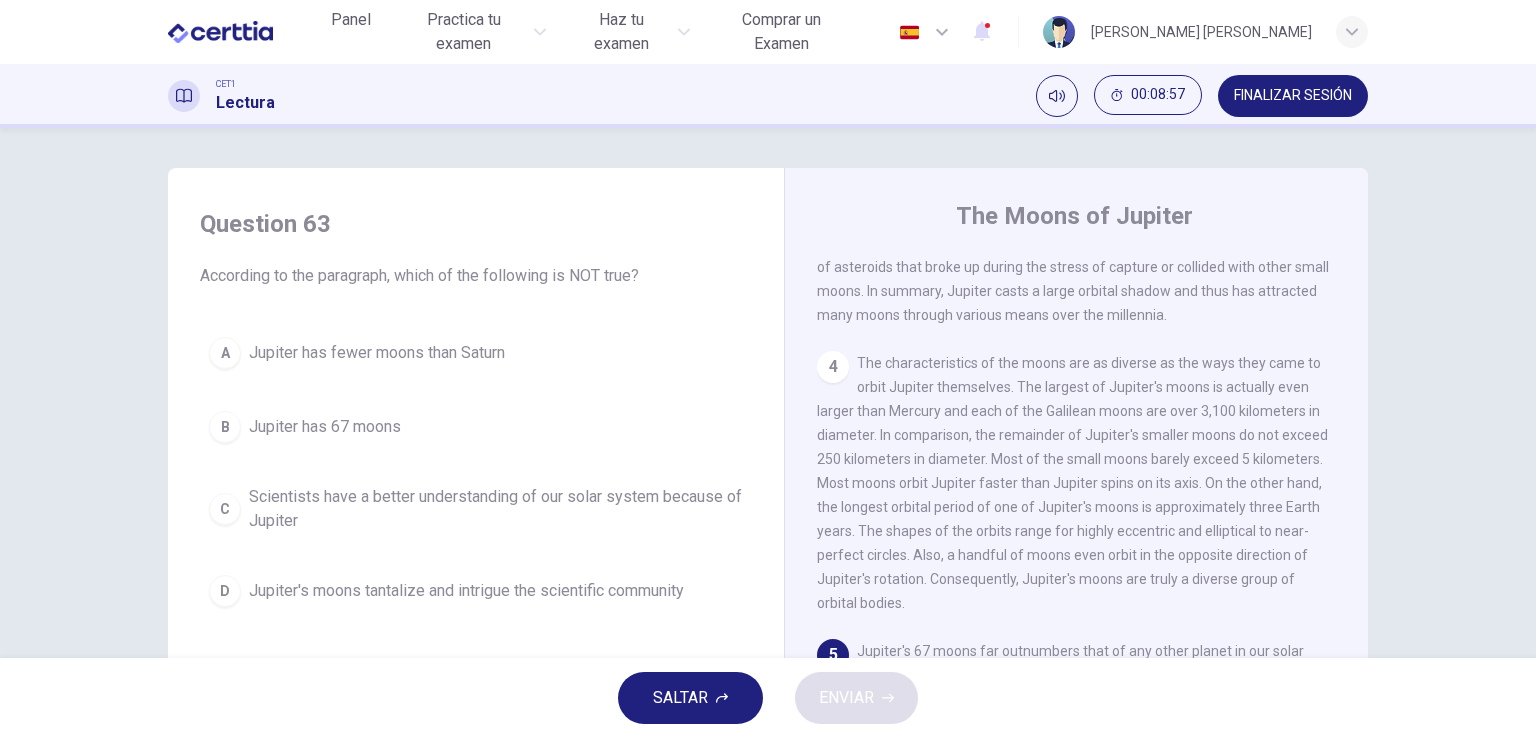 click on "Scientists have a better understanding of our solar system because of Jupiter" at bounding box center (496, 509) 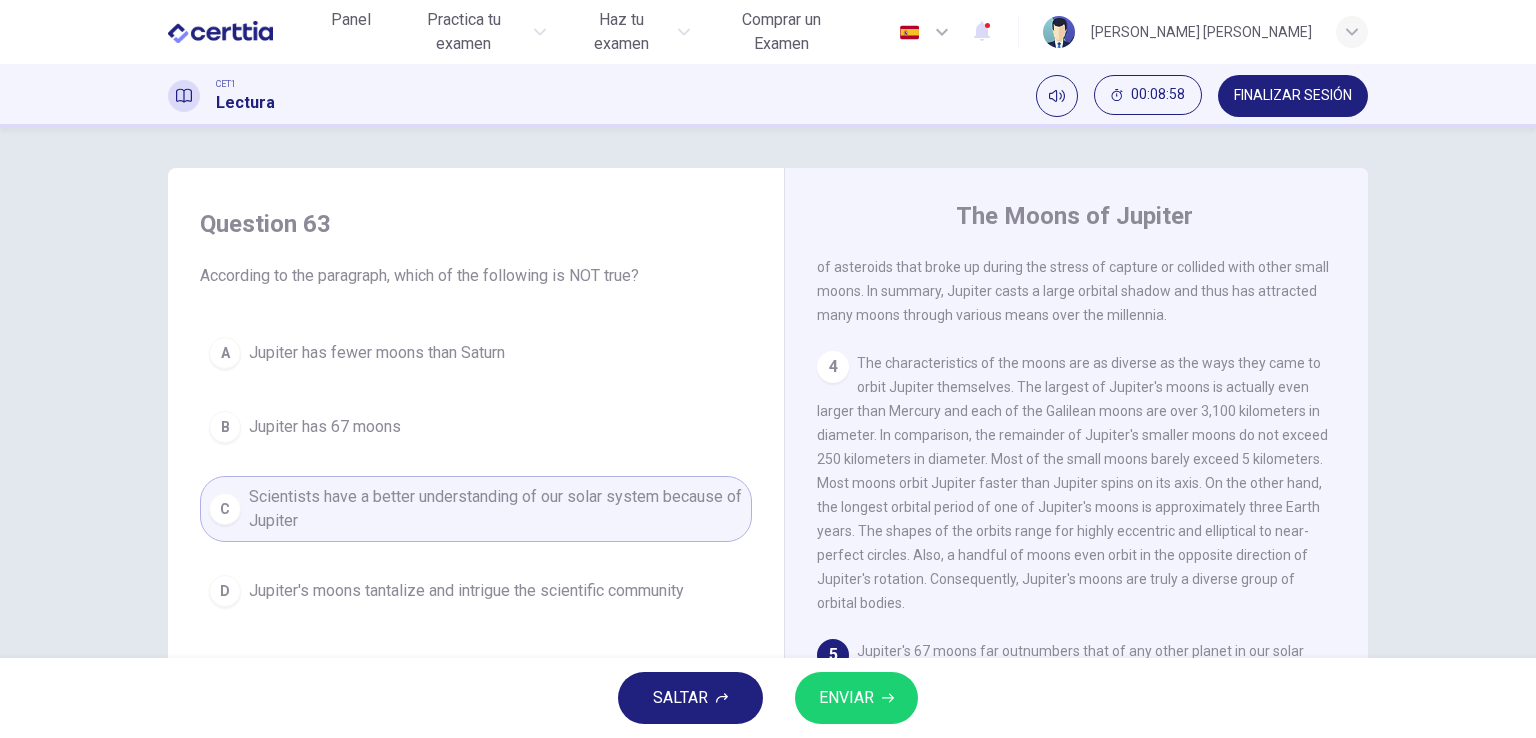 click on "ENVIAR" at bounding box center (846, 698) 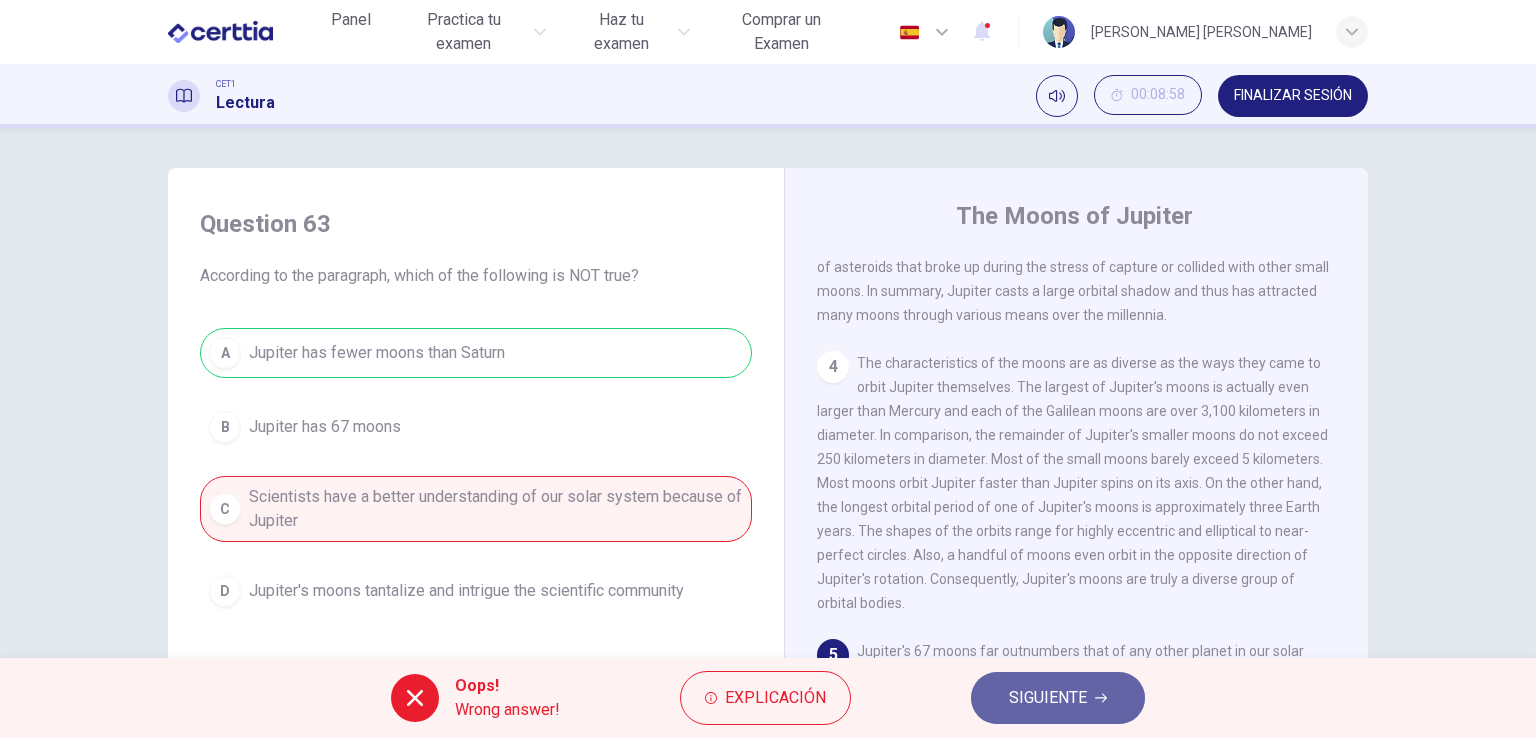 click on "SIGUIENTE" at bounding box center [1058, 698] 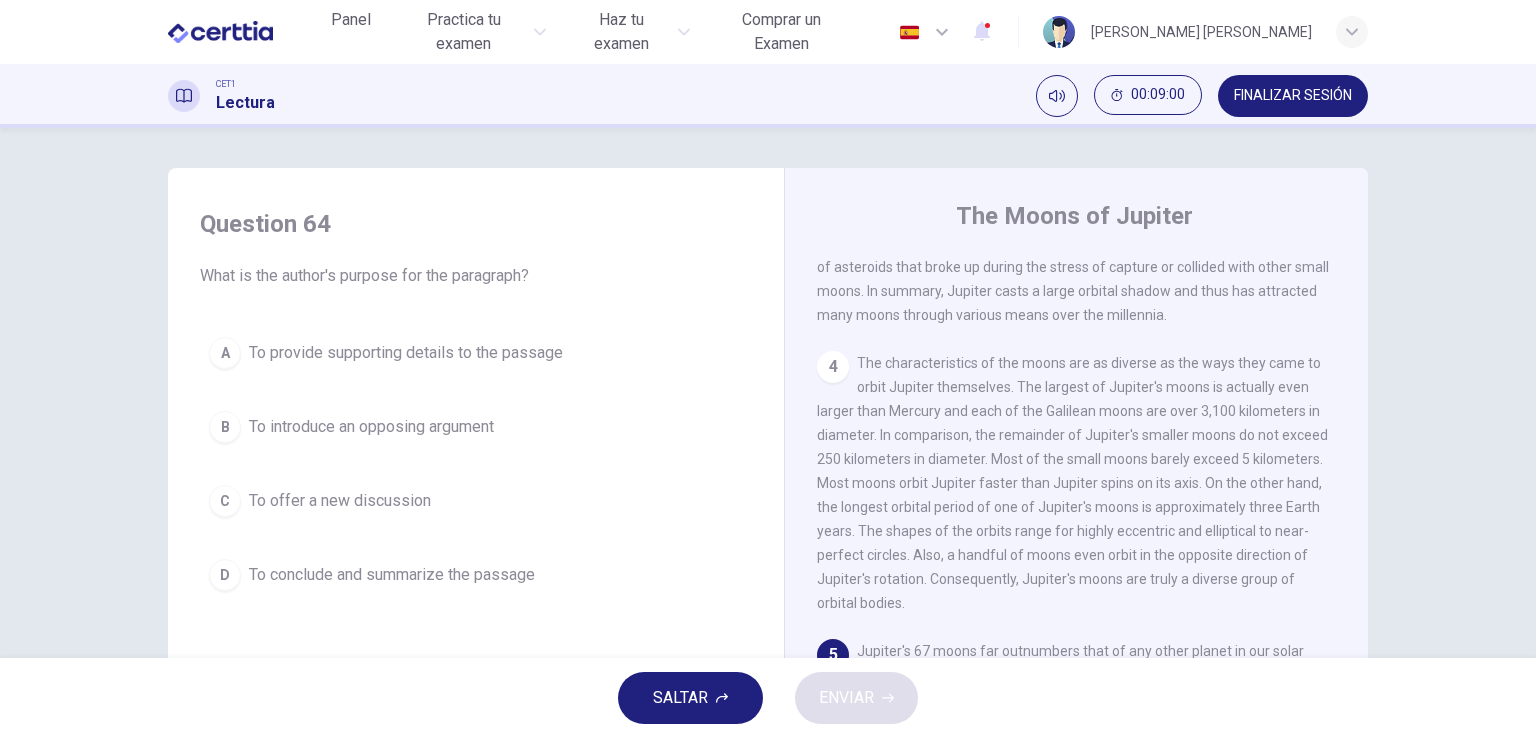 click on "To provide supporting details to the passage" at bounding box center (406, 353) 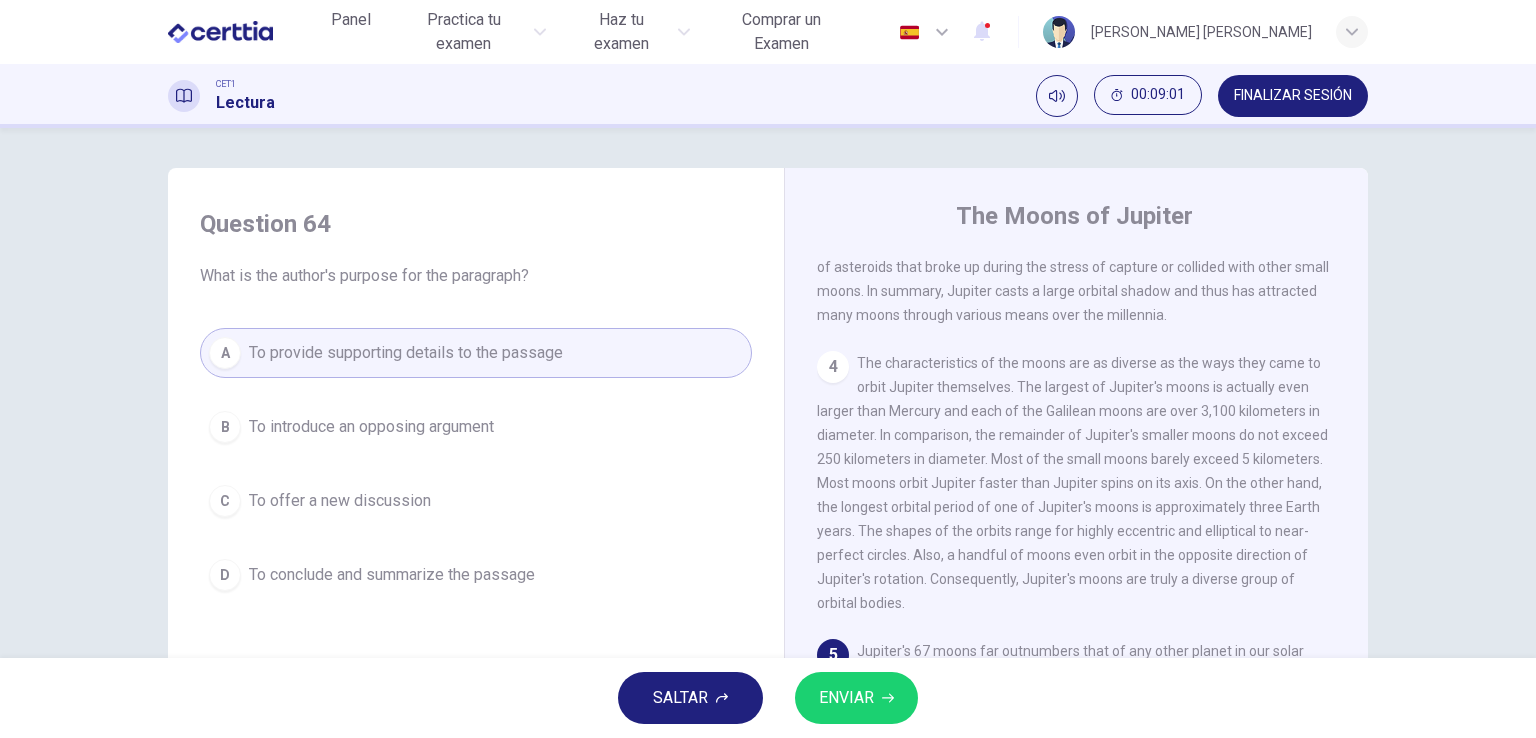 click 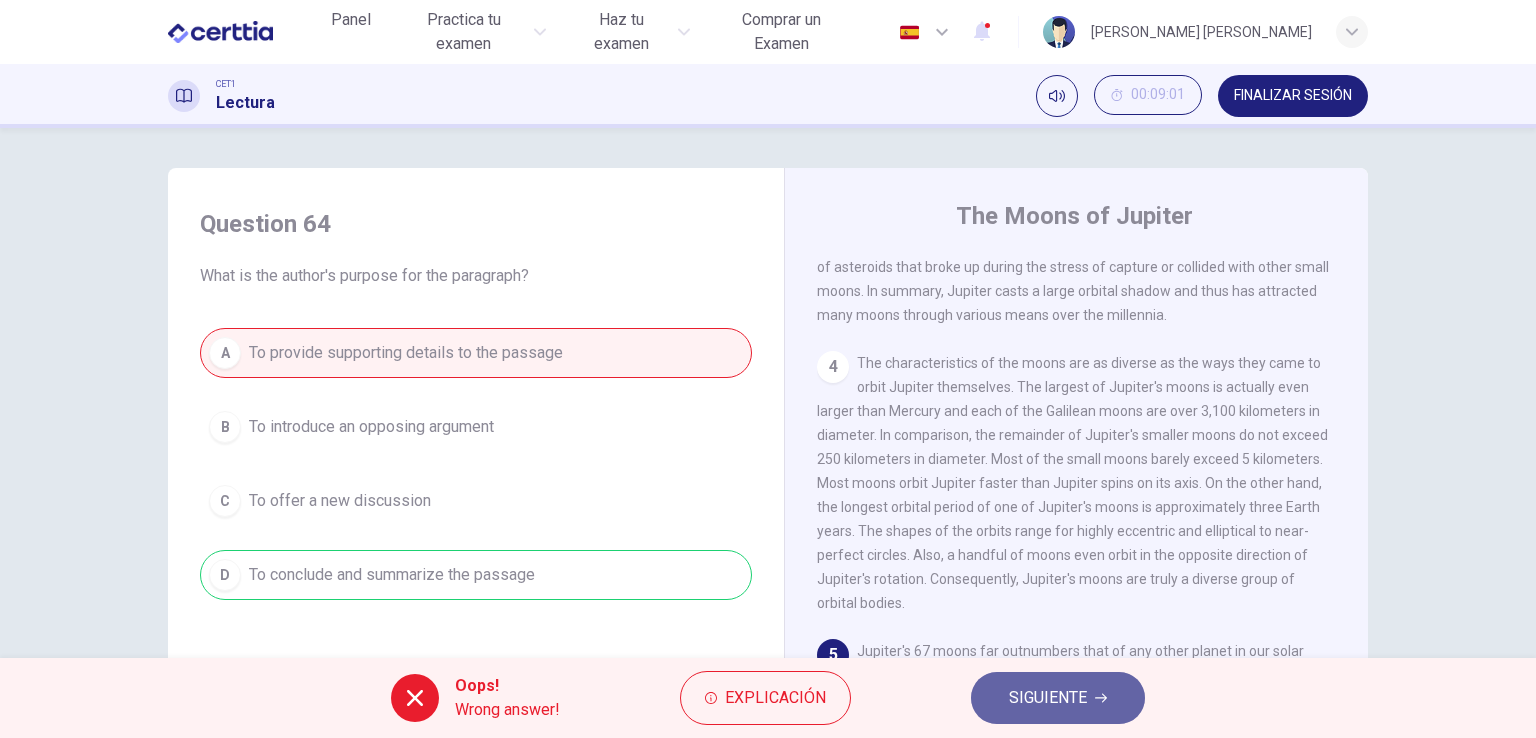 click on "SIGUIENTE" at bounding box center [1048, 698] 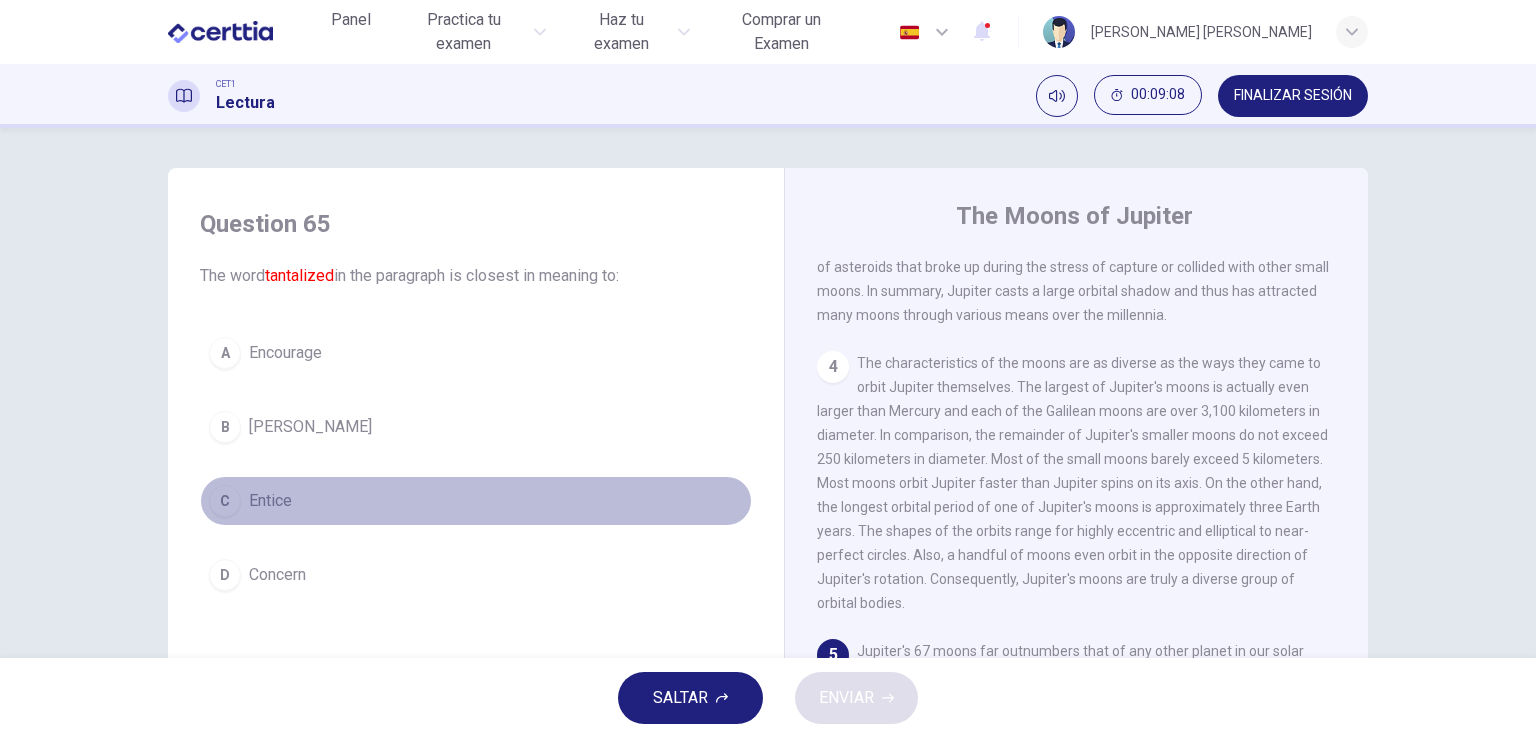 click on "C Entice" at bounding box center (476, 501) 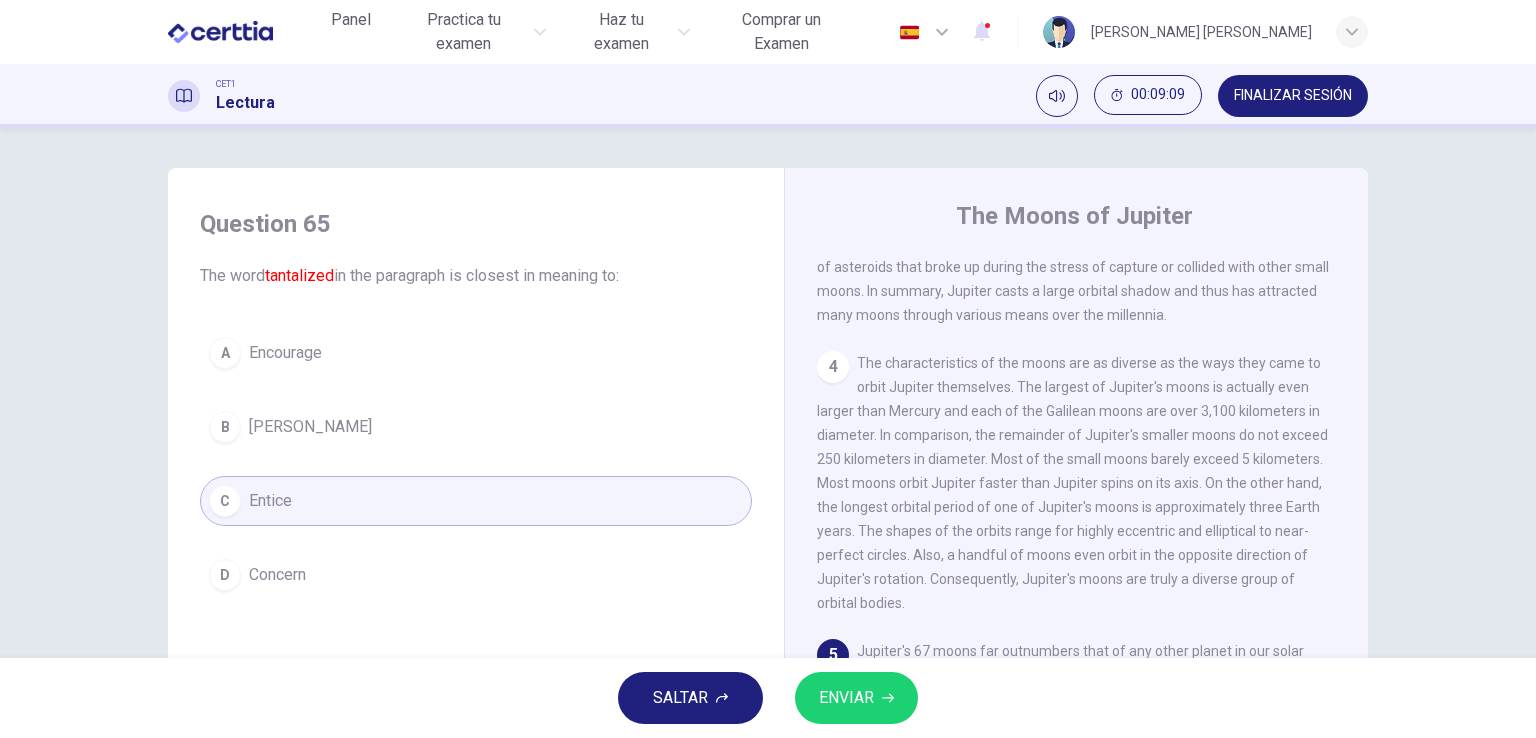 click on "ENVIAR" at bounding box center (856, 698) 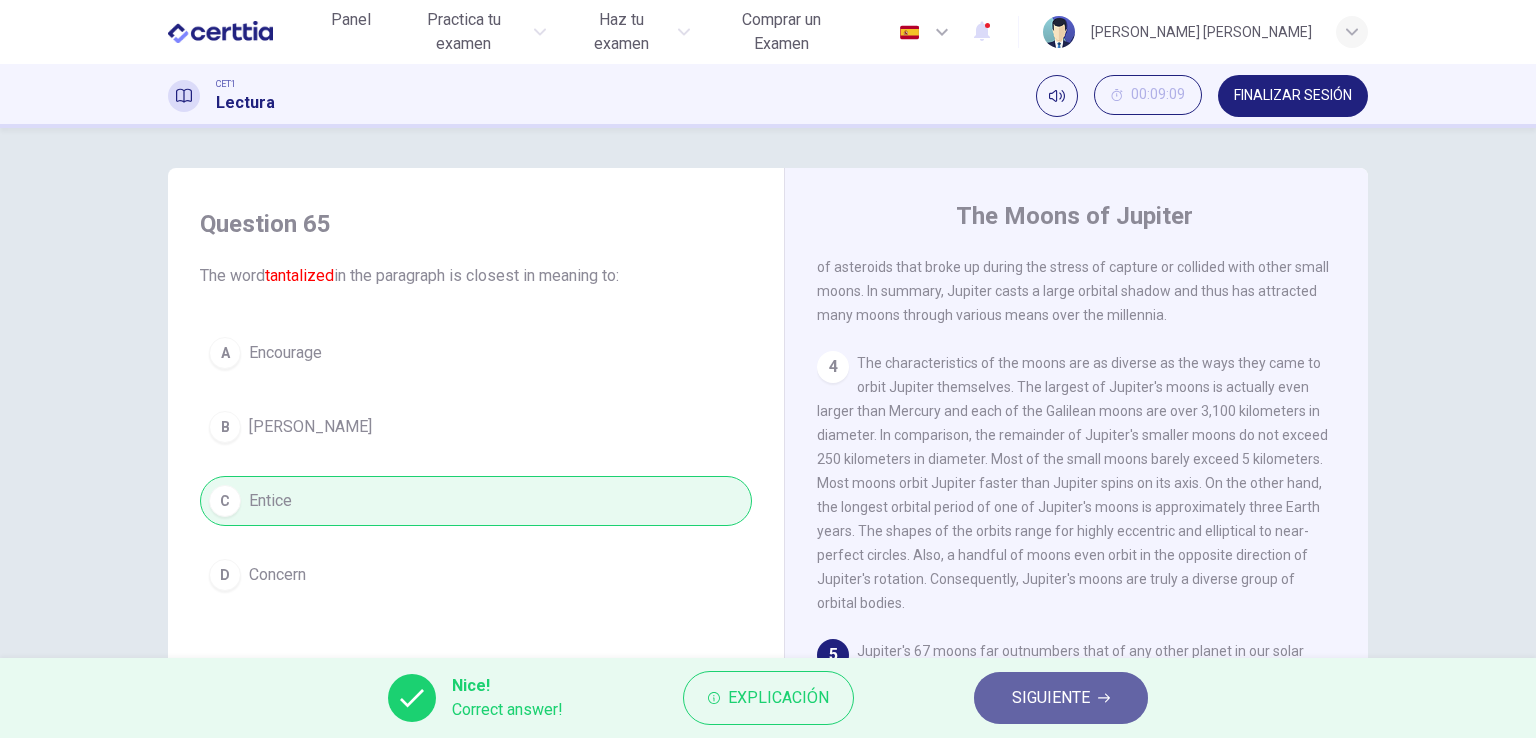 click on "SIGUIENTE" at bounding box center (1051, 698) 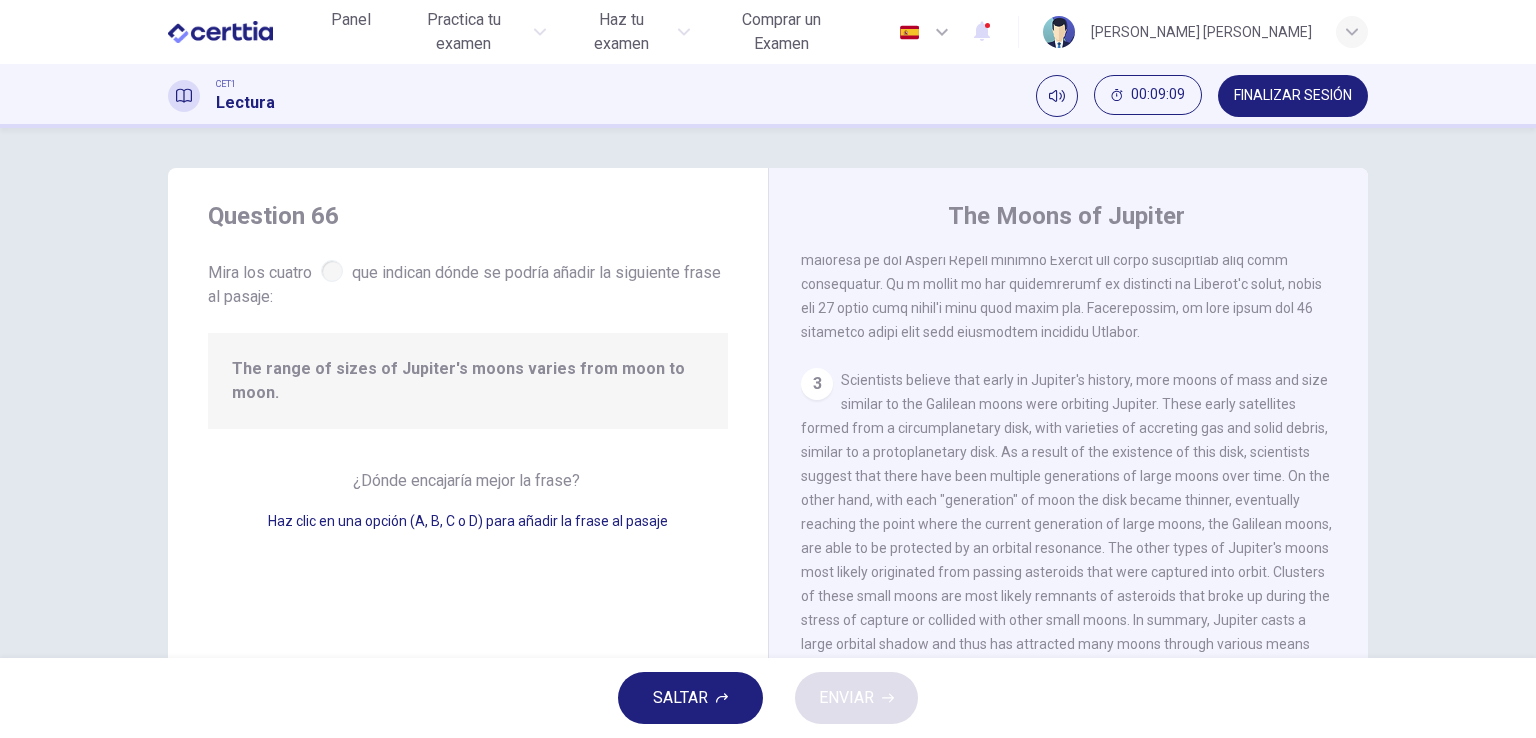 scroll, scrollTop: 765, scrollLeft: 0, axis: vertical 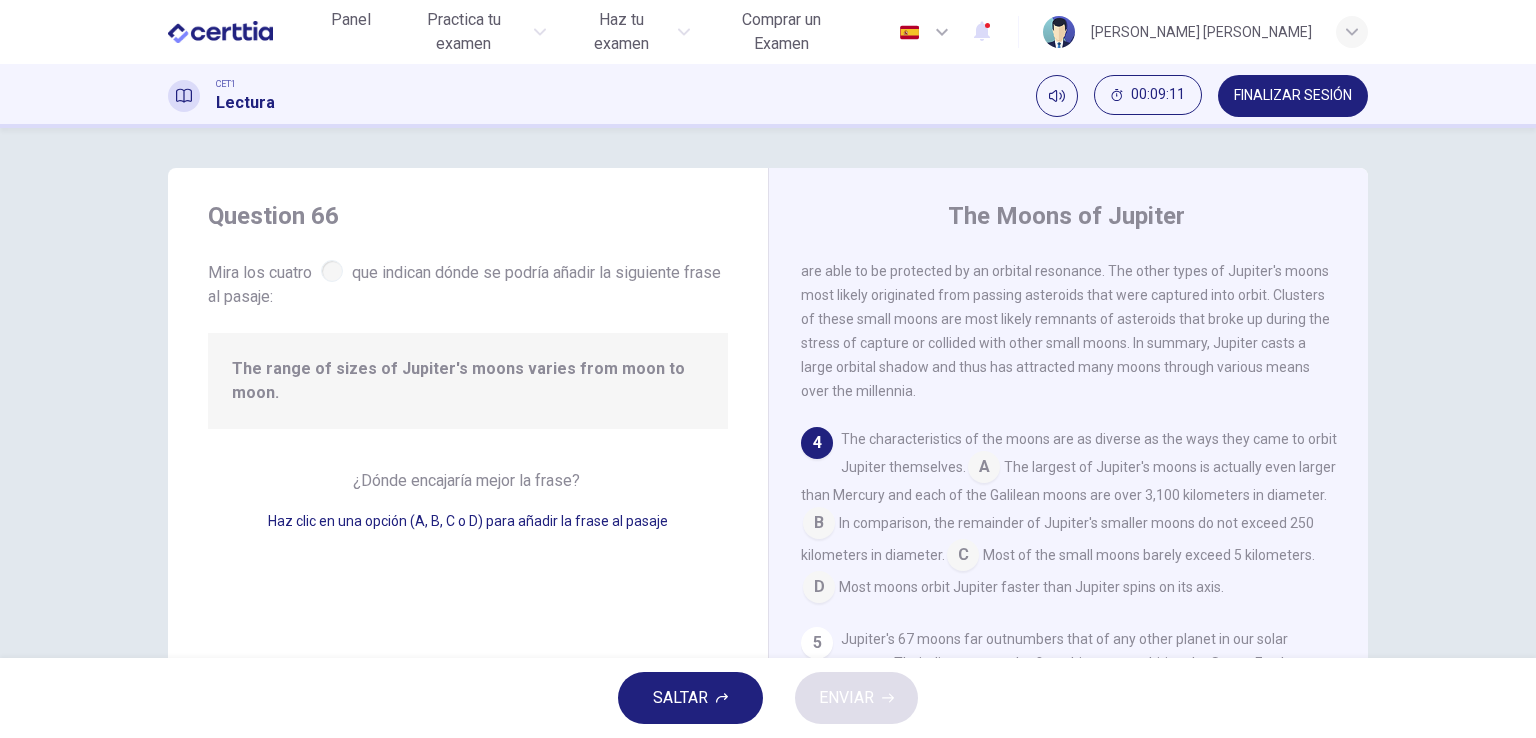 click at bounding box center (963, 557) 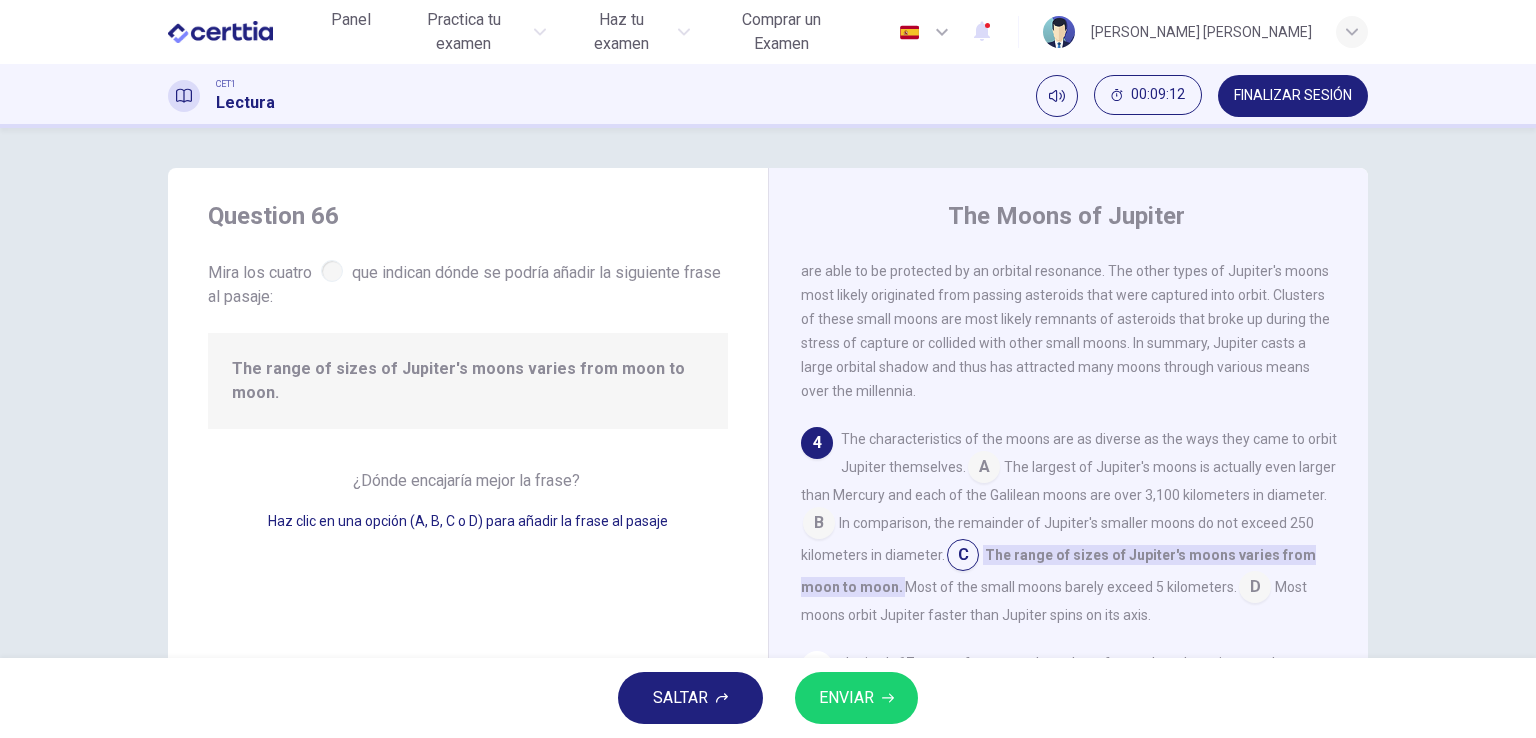 click 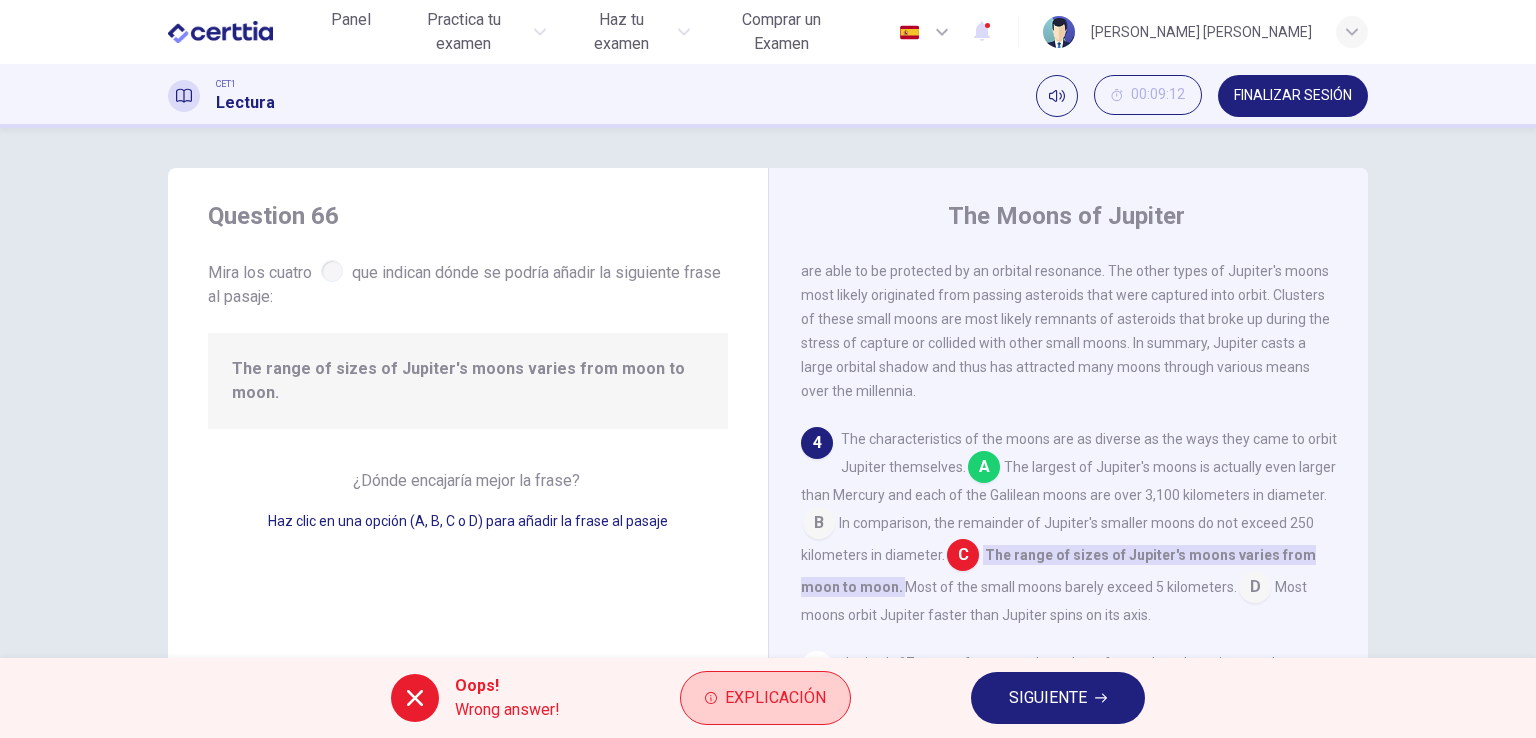click on "Explicación" at bounding box center [775, 698] 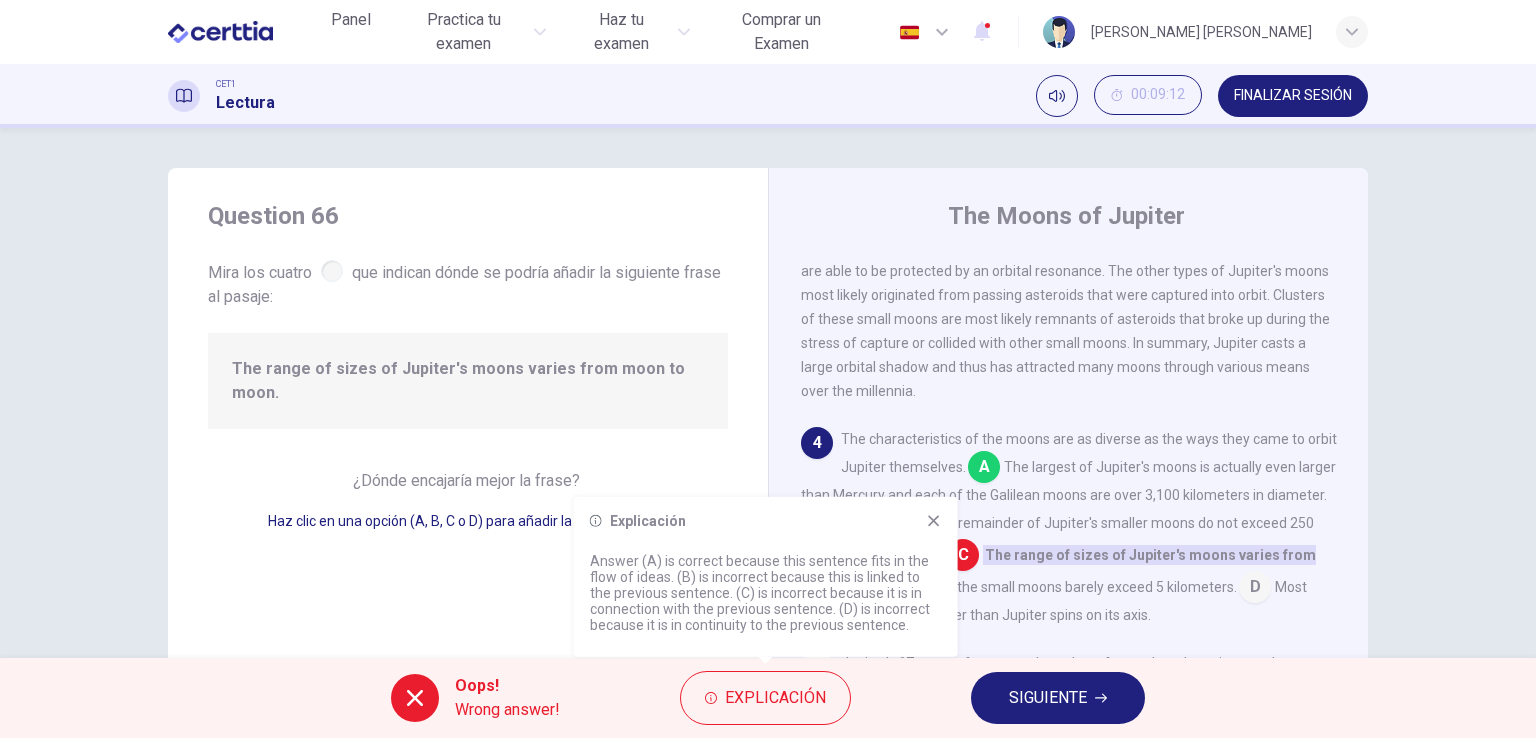 click on "Explicación Answer (A) is correct because this sentence fits in the flow of ideas. (B) is incorrect because this is linked to the previous sentence. (C) is incorrect because it is in connection with the previous sentence. (D) is incorrect because it is in continuity to the previous sentence." at bounding box center [766, 577] 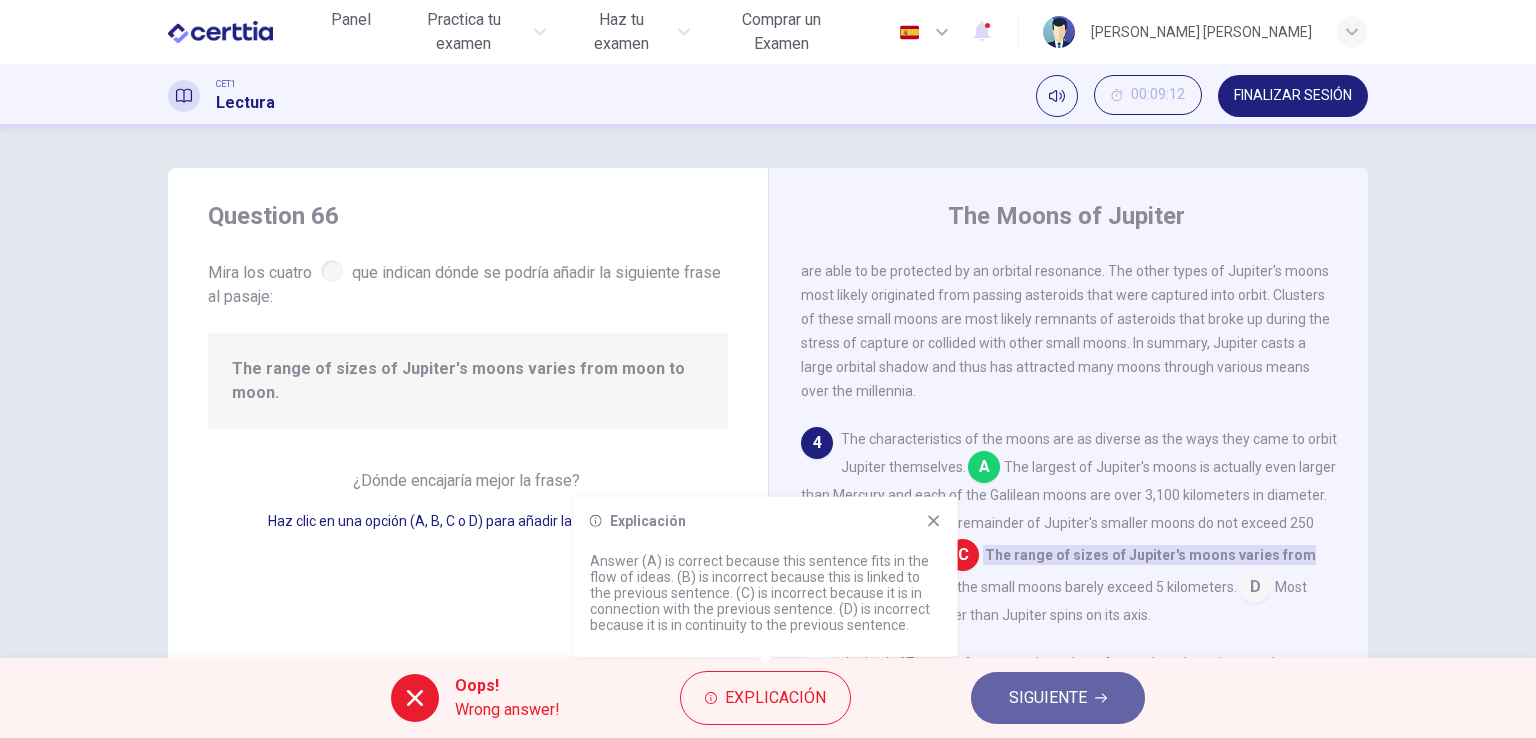 click on "SIGUIENTE" at bounding box center [1048, 698] 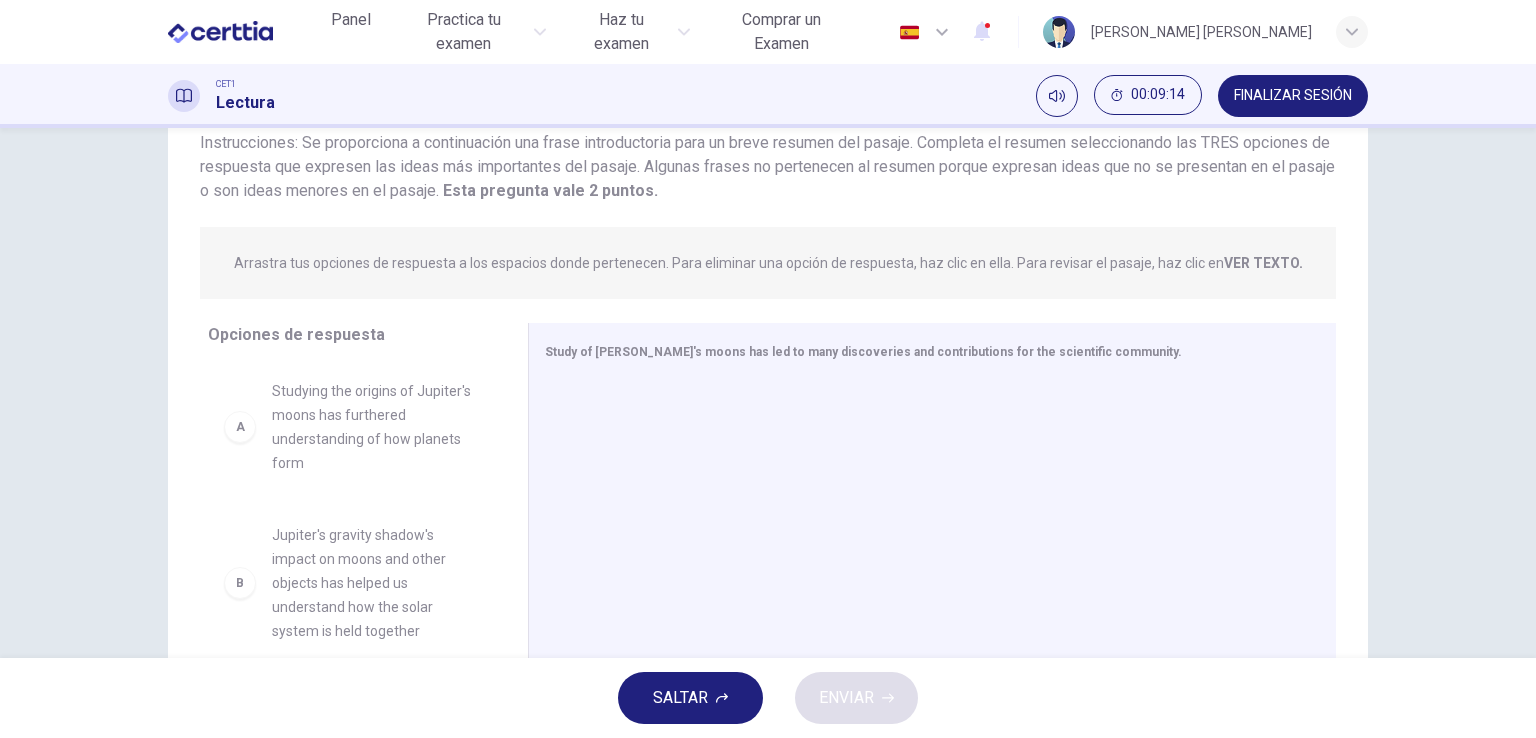 scroll, scrollTop: 245, scrollLeft: 0, axis: vertical 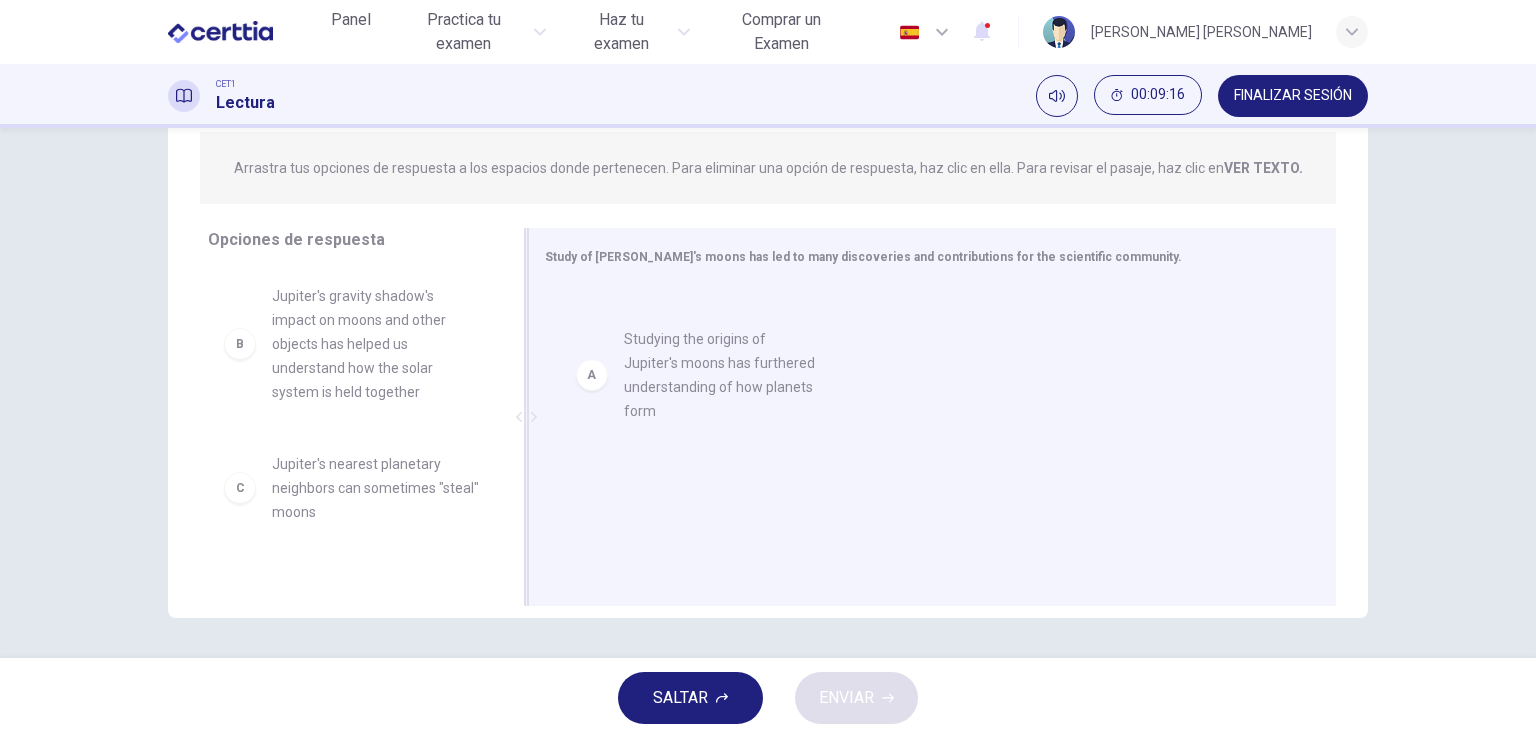 drag, startPoint x: 334, startPoint y: 314, endPoint x: 701, endPoint y: 362, distance: 370.12564 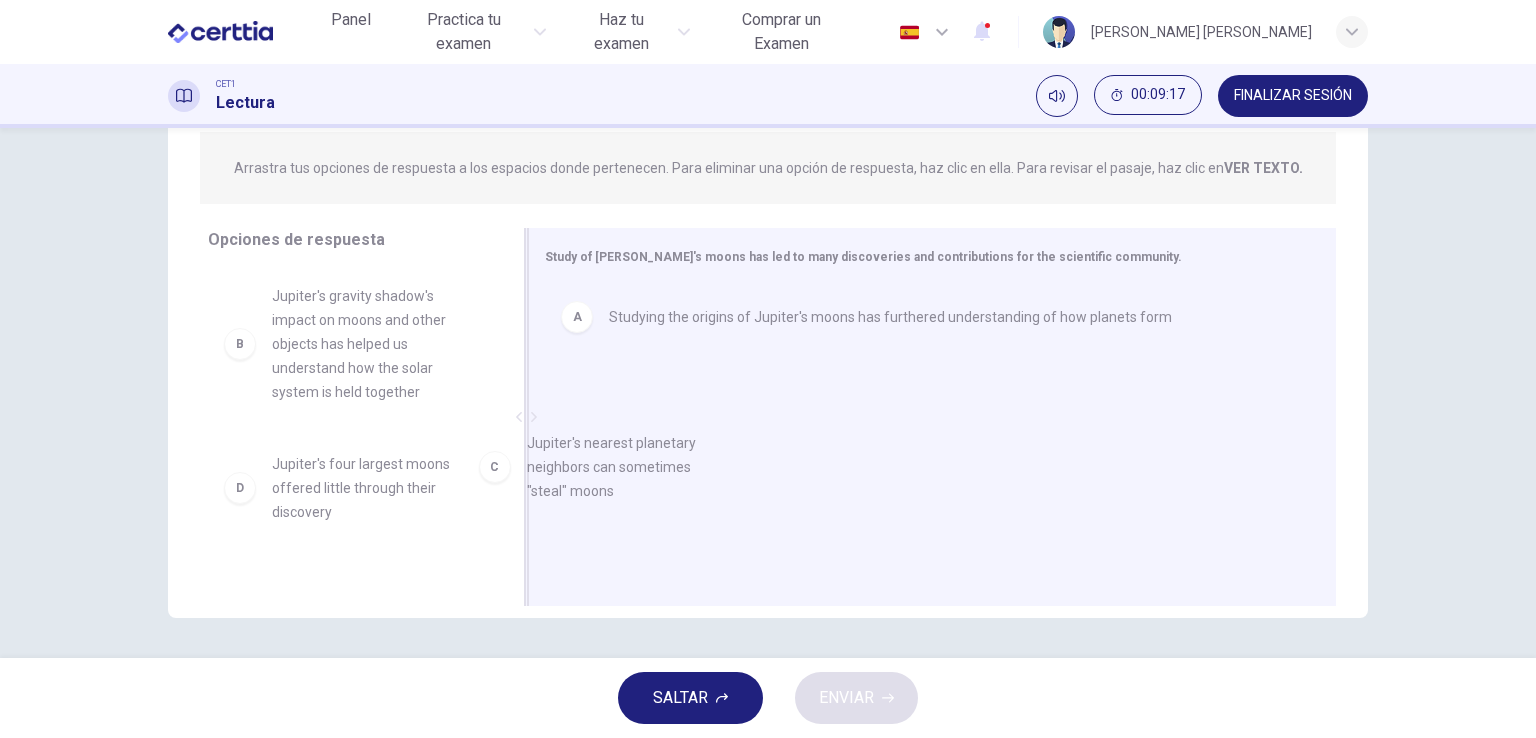 drag, startPoint x: 375, startPoint y: 488, endPoint x: 648, endPoint y: 466, distance: 273.885 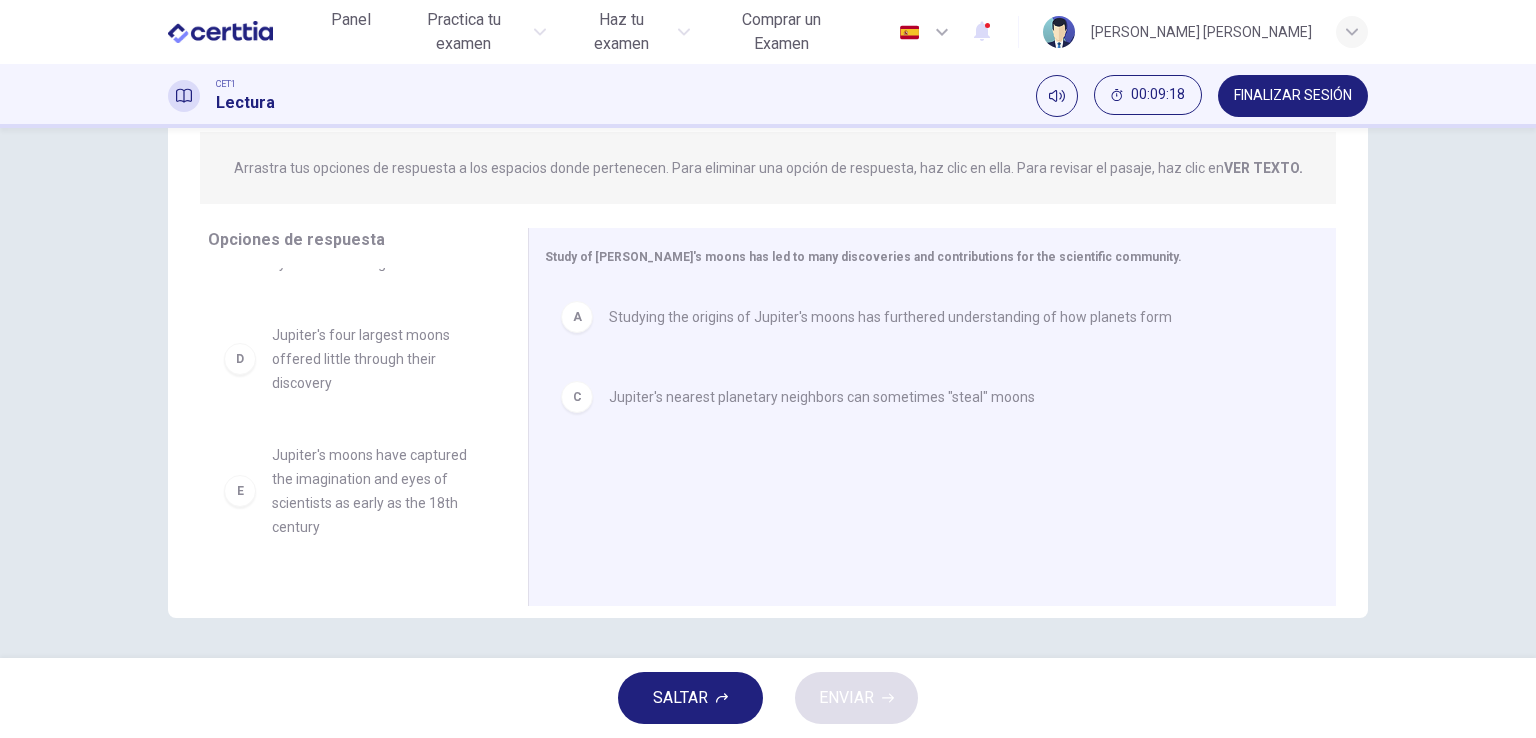 scroll, scrollTop: 204, scrollLeft: 0, axis: vertical 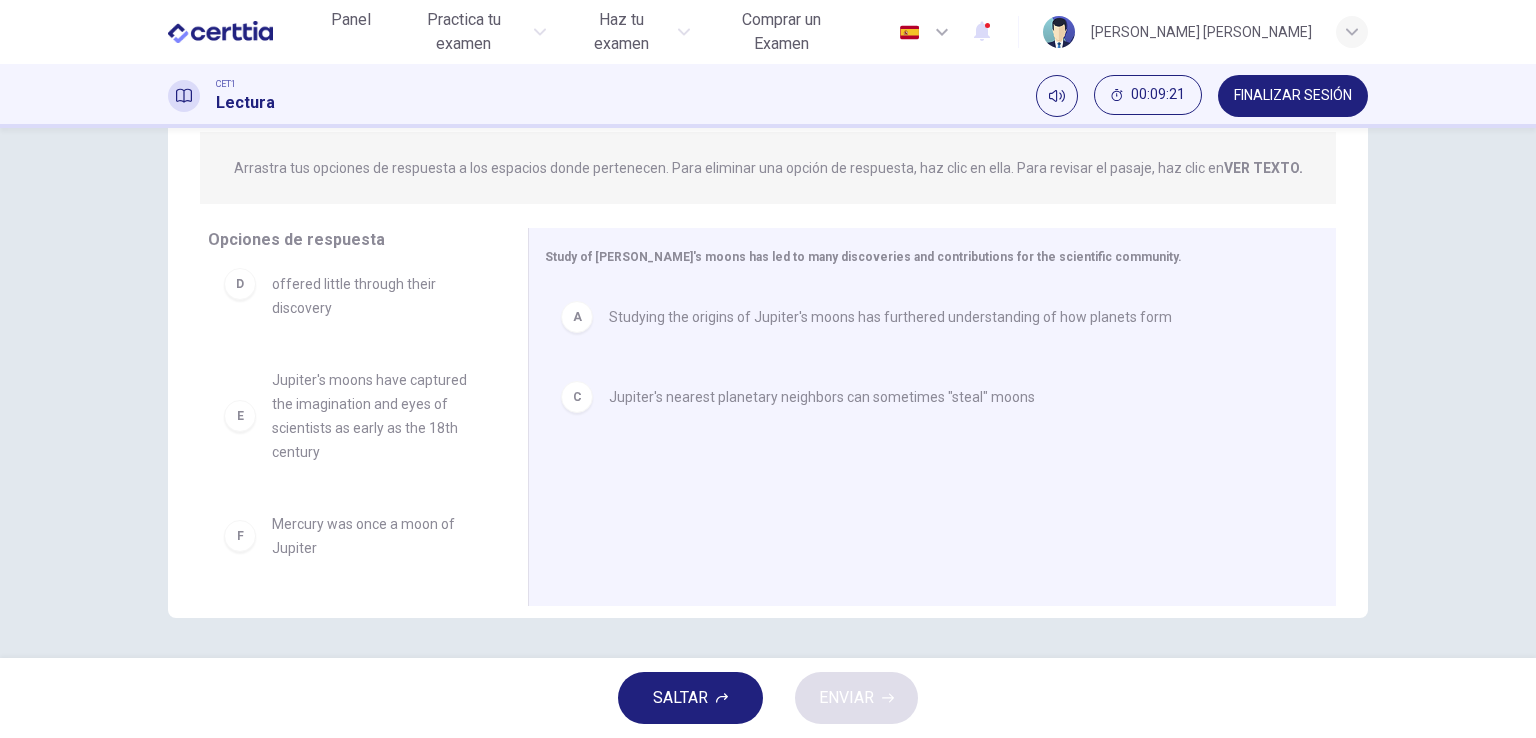 drag, startPoint x: 508, startPoint y: 529, endPoint x: 503, endPoint y: 558, distance: 29.427877 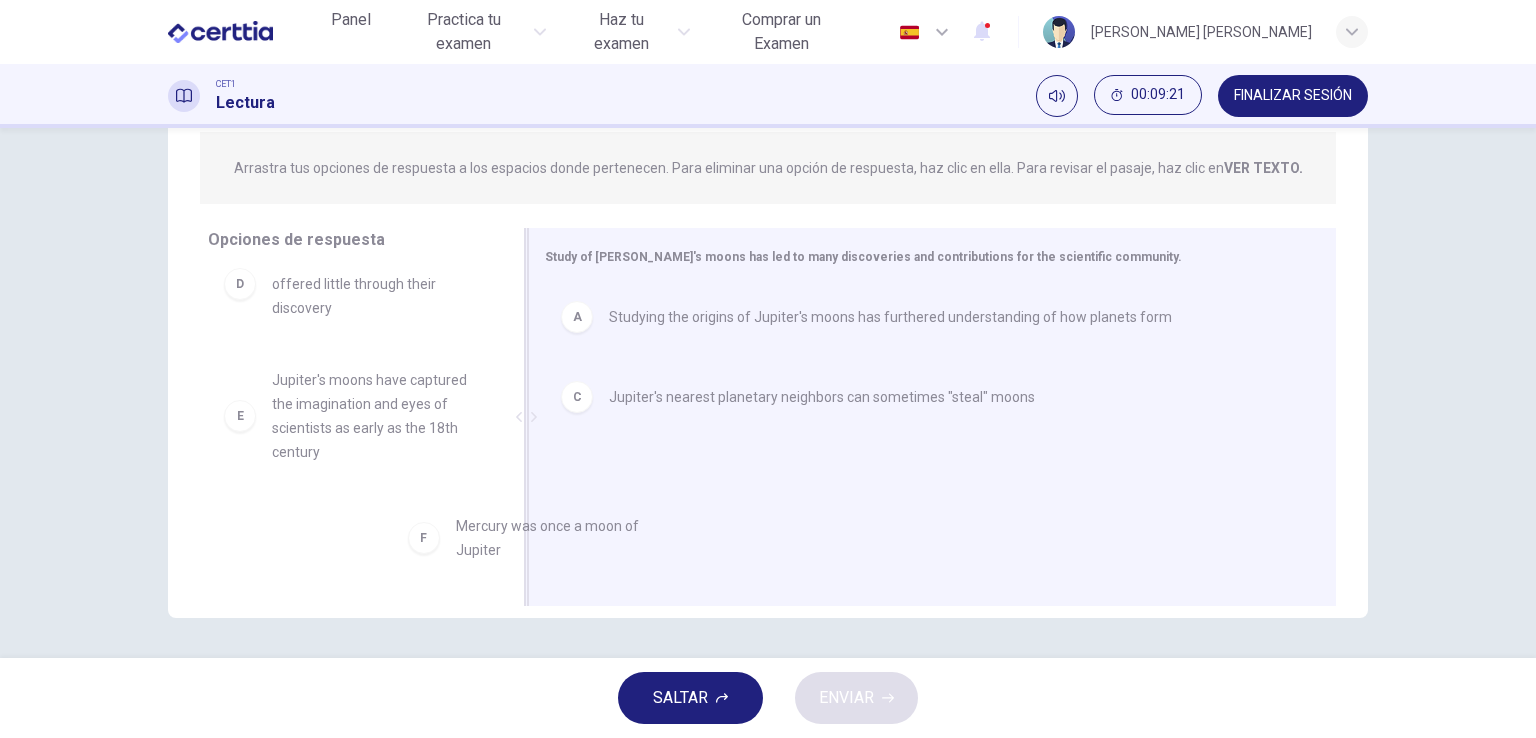 drag, startPoint x: 372, startPoint y: 525, endPoint x: 817, endPoint y: 497, distance: 445.88004 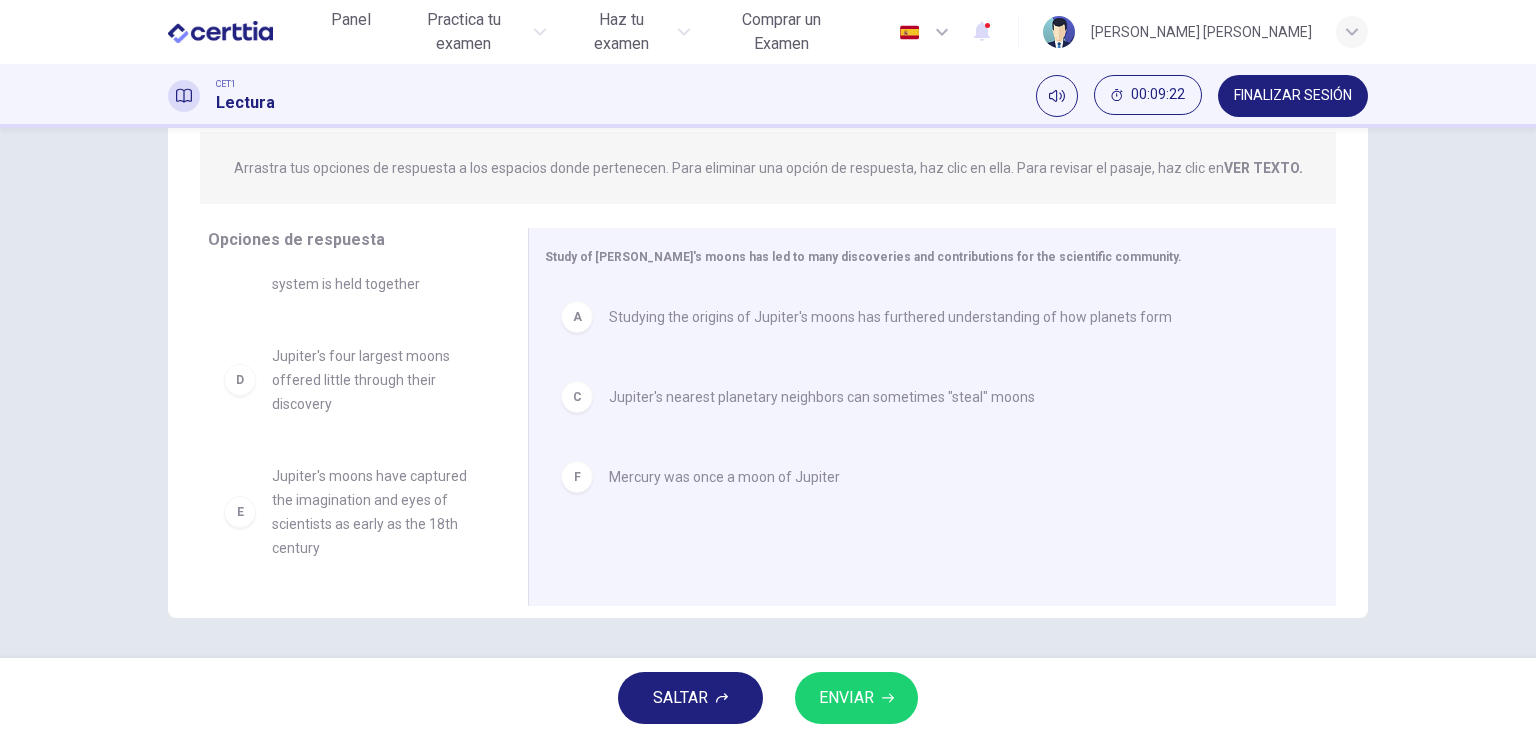 scroll, scrollTop: 108, scrollLeft: 0, axis: vertical 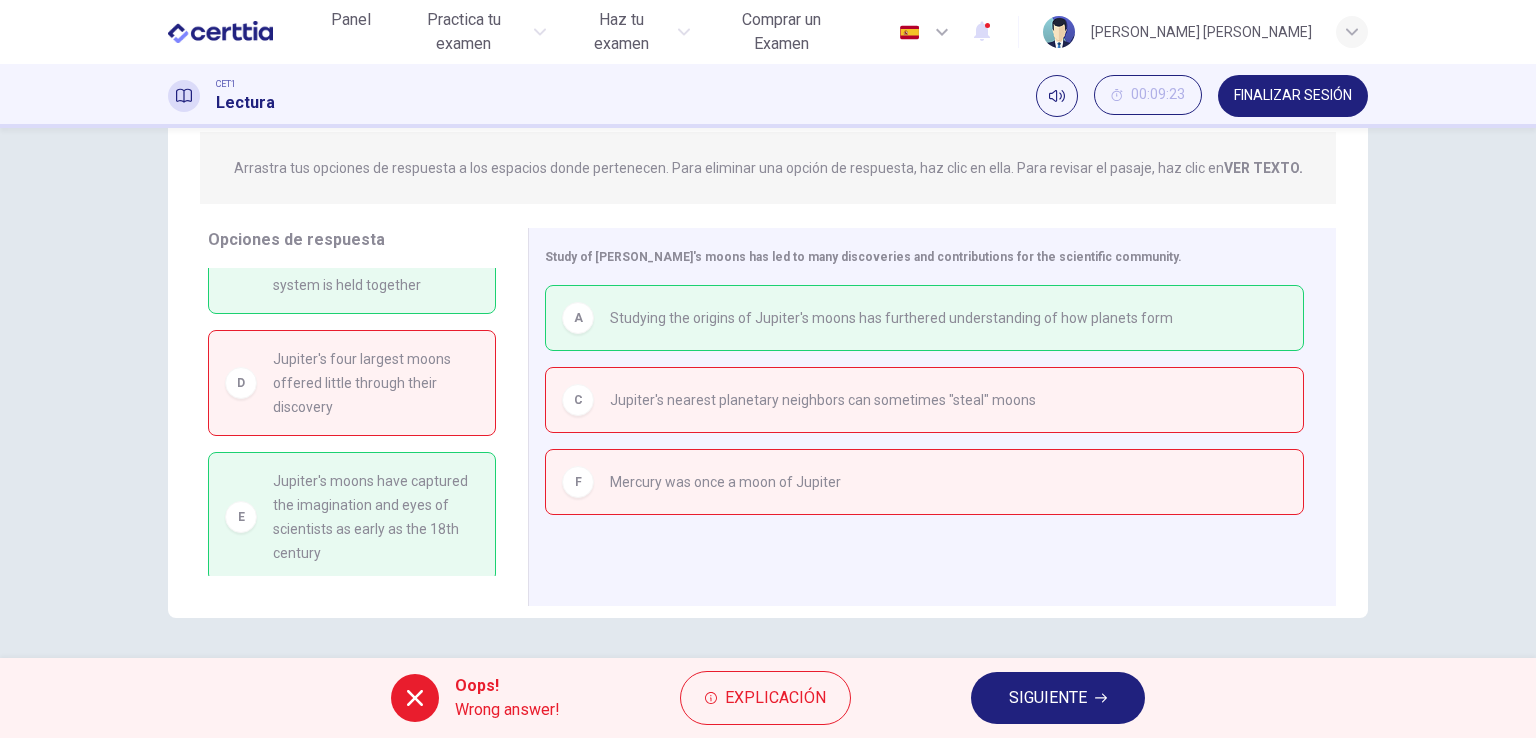 click on "SIGUIENTE" at bounding box center (1048, 698) 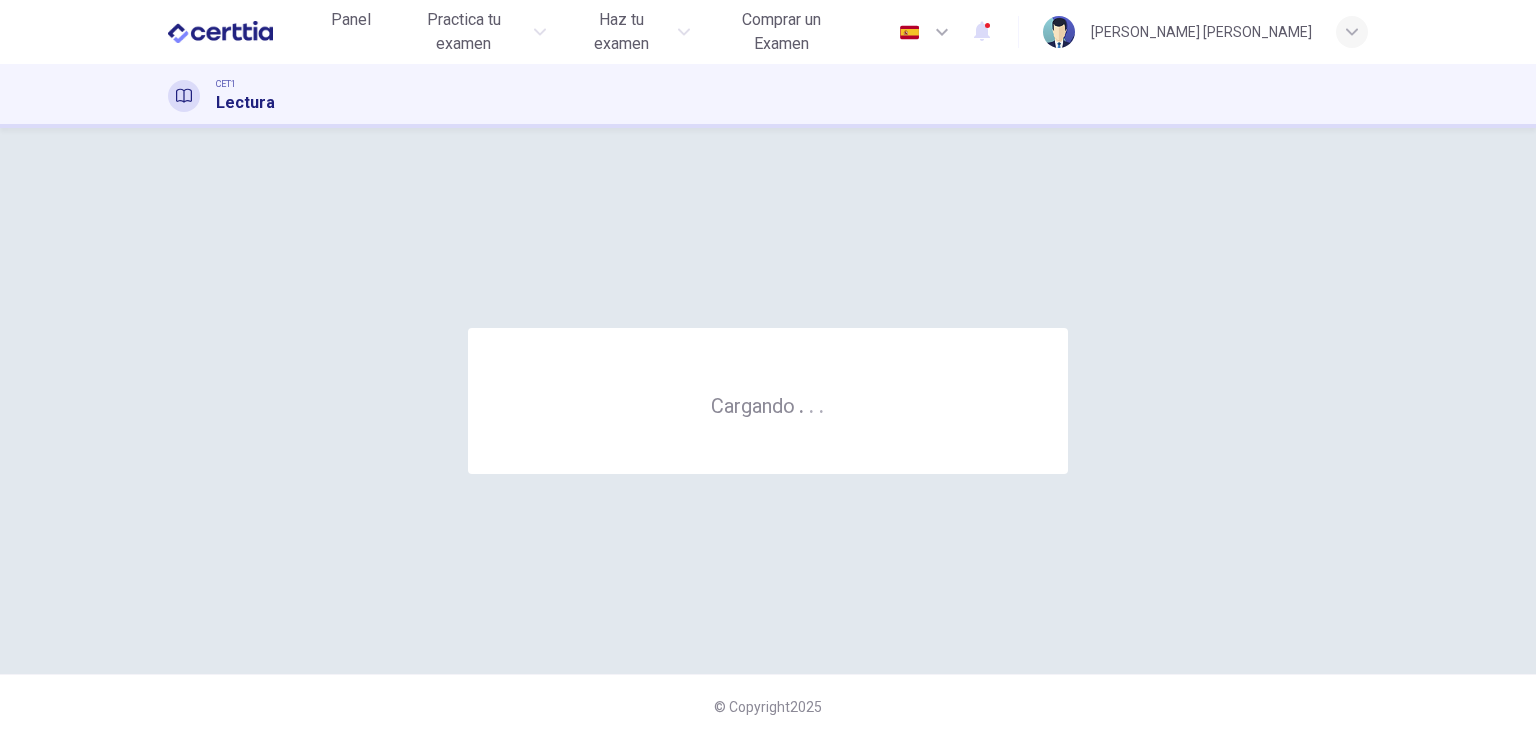scroll, scrollTop: 0, scrollLeft: 0, axis: both 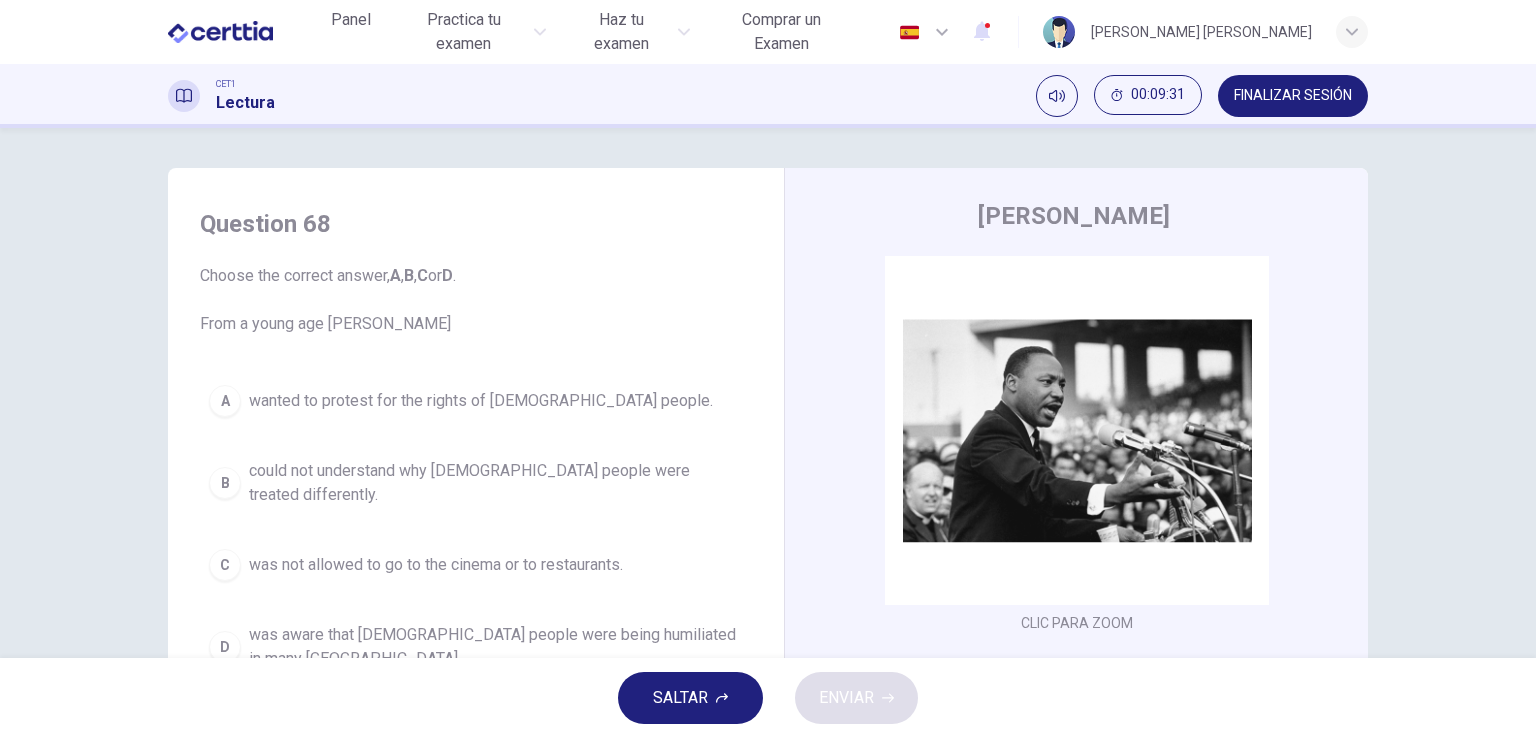 click on "B could not understand why [DEMOGRAPHIC_DATA] people were treated differently." at bounding box center [476, 483] 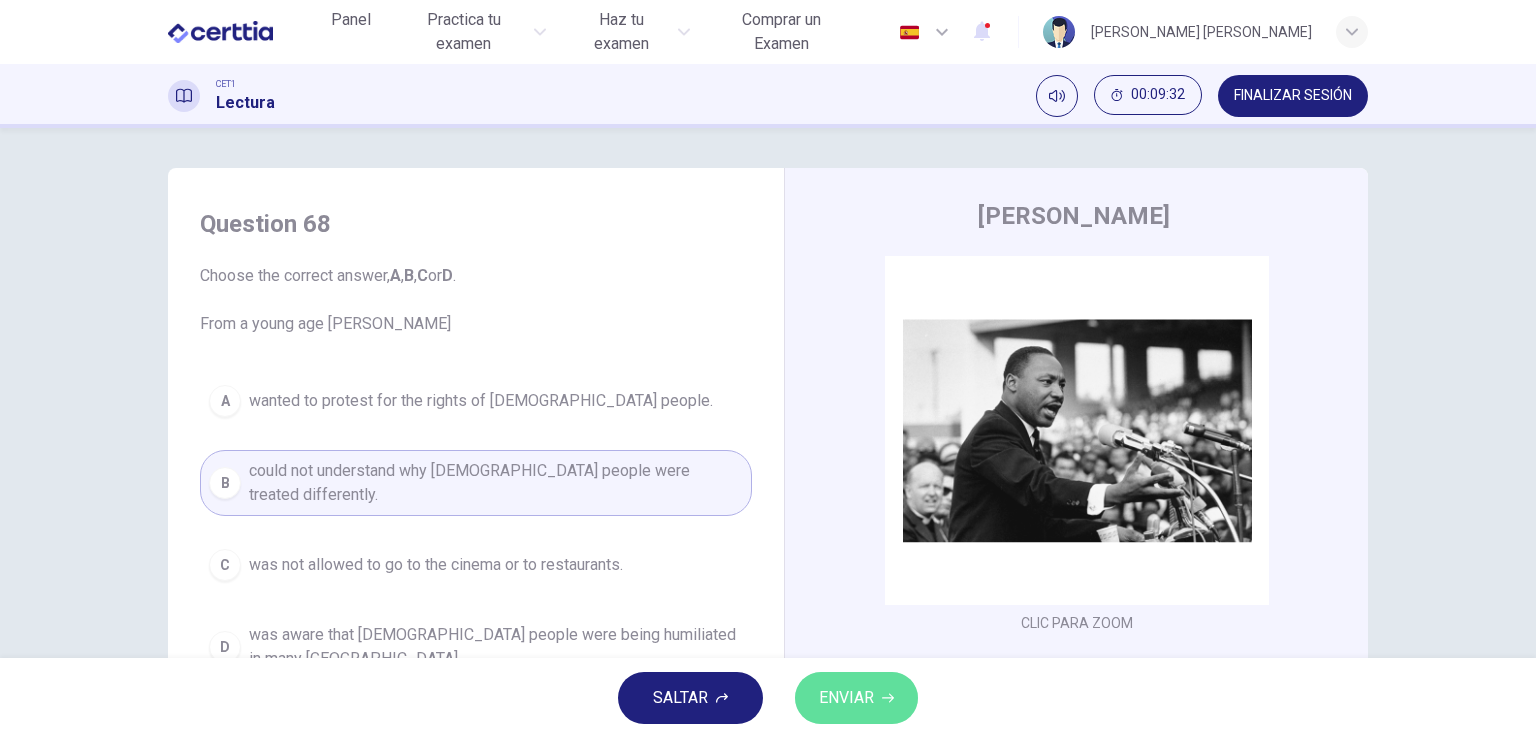 click on "ENVIAR" at bounding box center [846, 698] 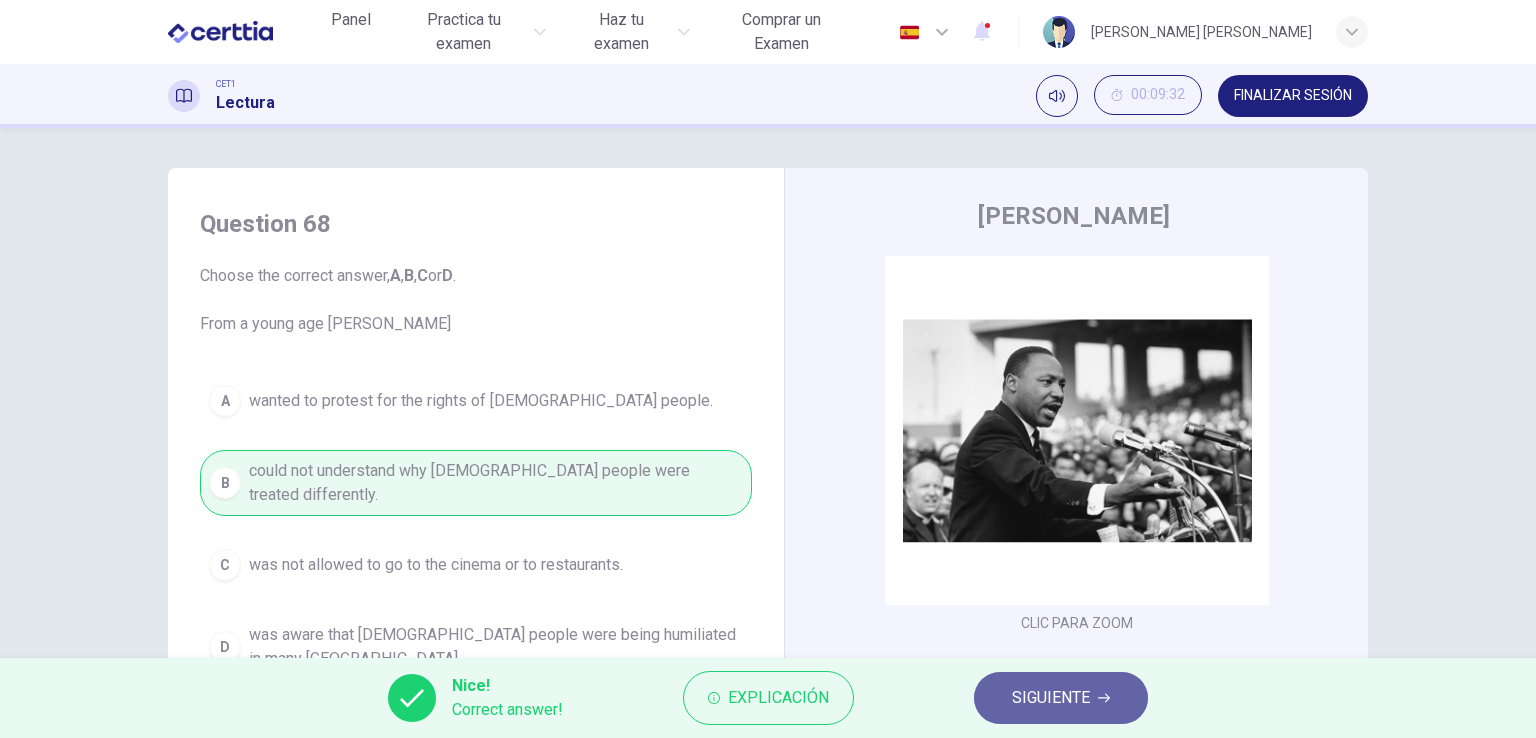 click 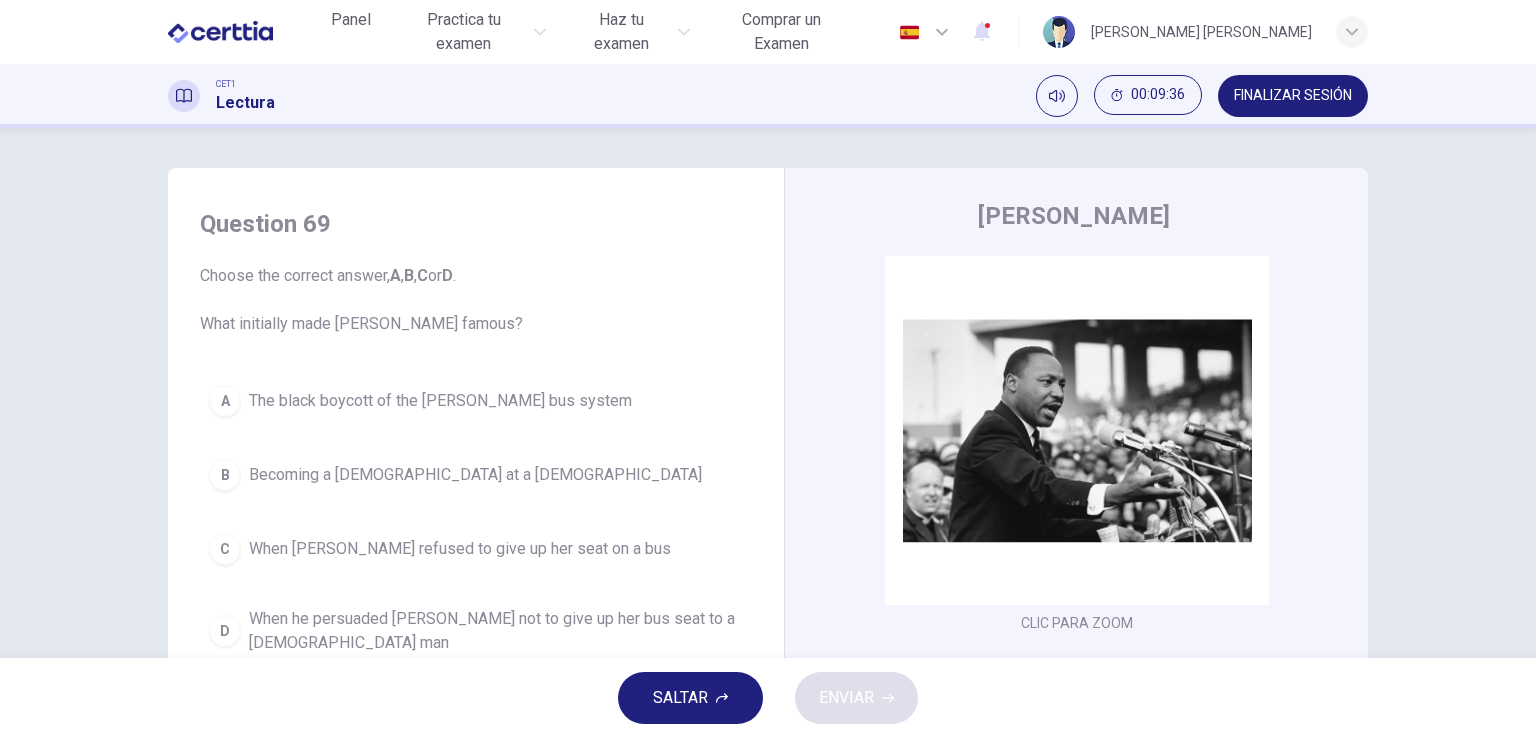 click on "D When he persuaded [PERSON_NAME] not to give up her bus seat to a [DEMOGRAPHIC_DATA] man" at bounding box center [476, 631] 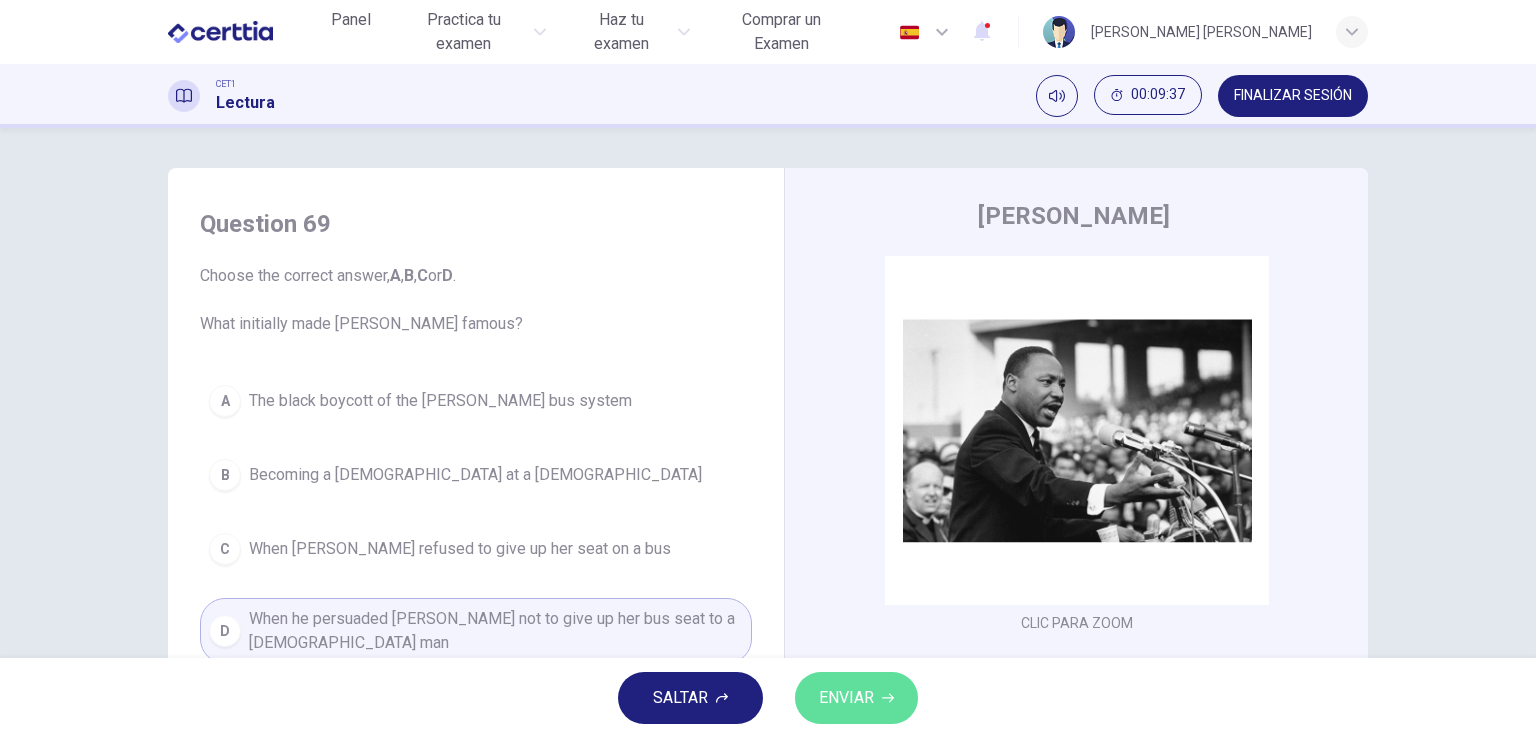 click on "ENVIAR" at bounding box center (846, 698) 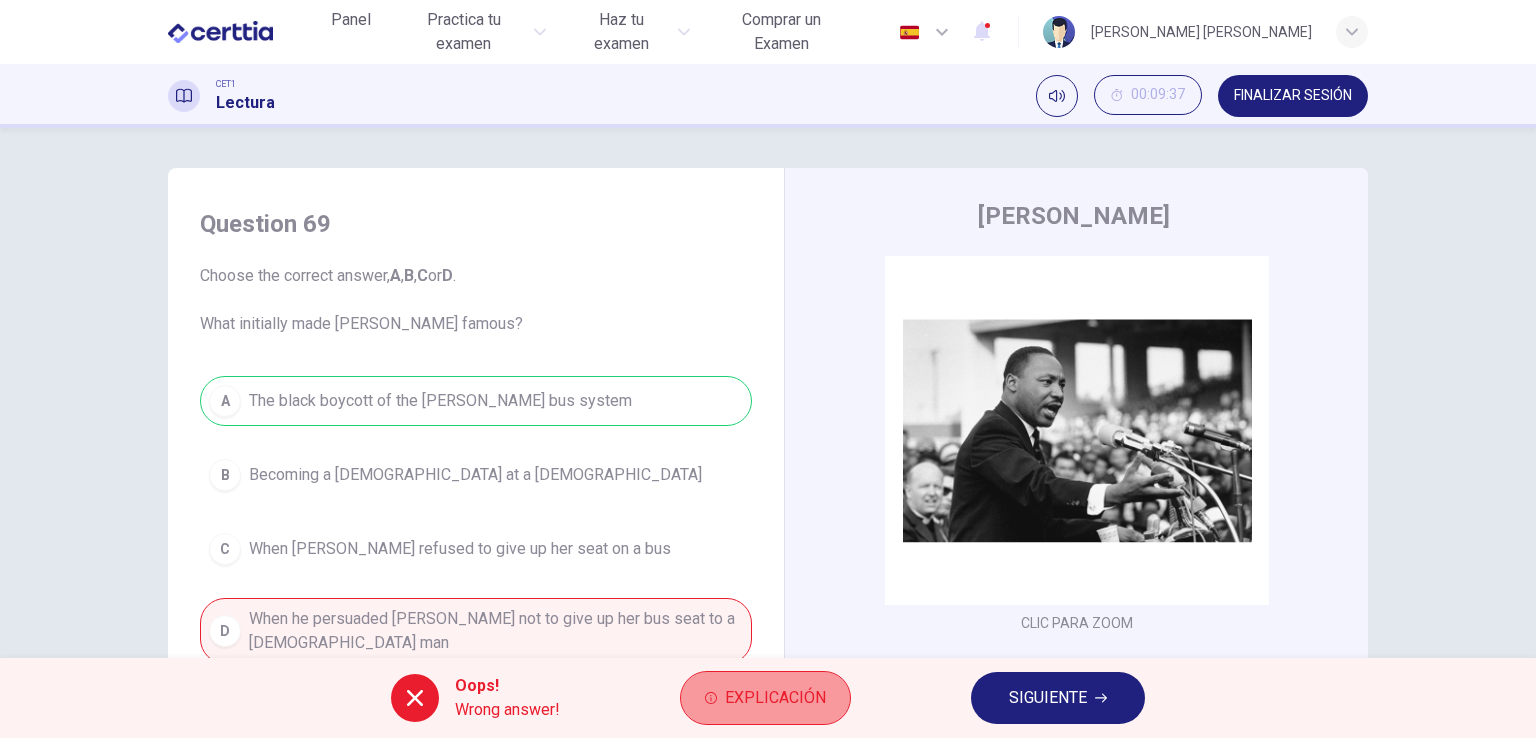 click on "Explicación" at bounding box center [775, 698] 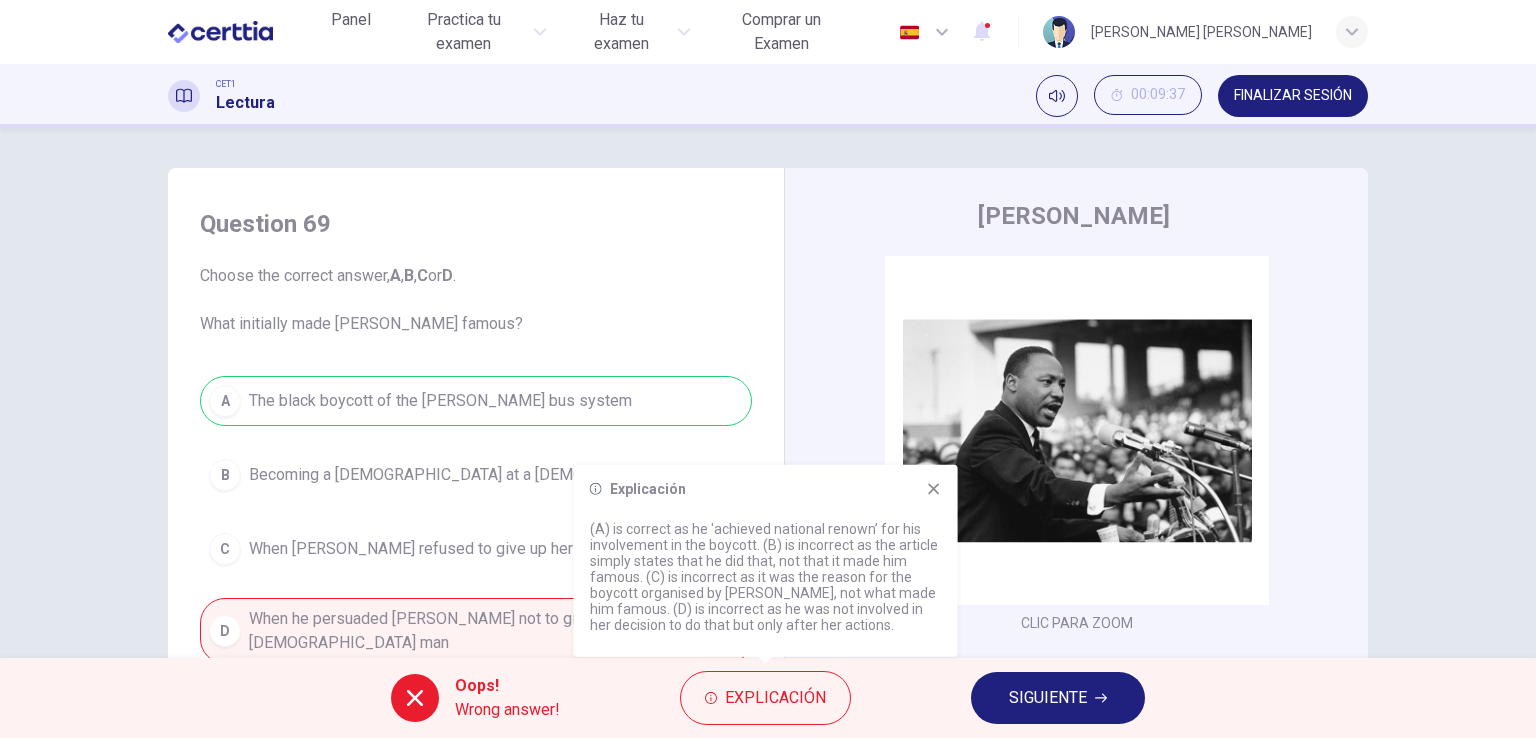 click 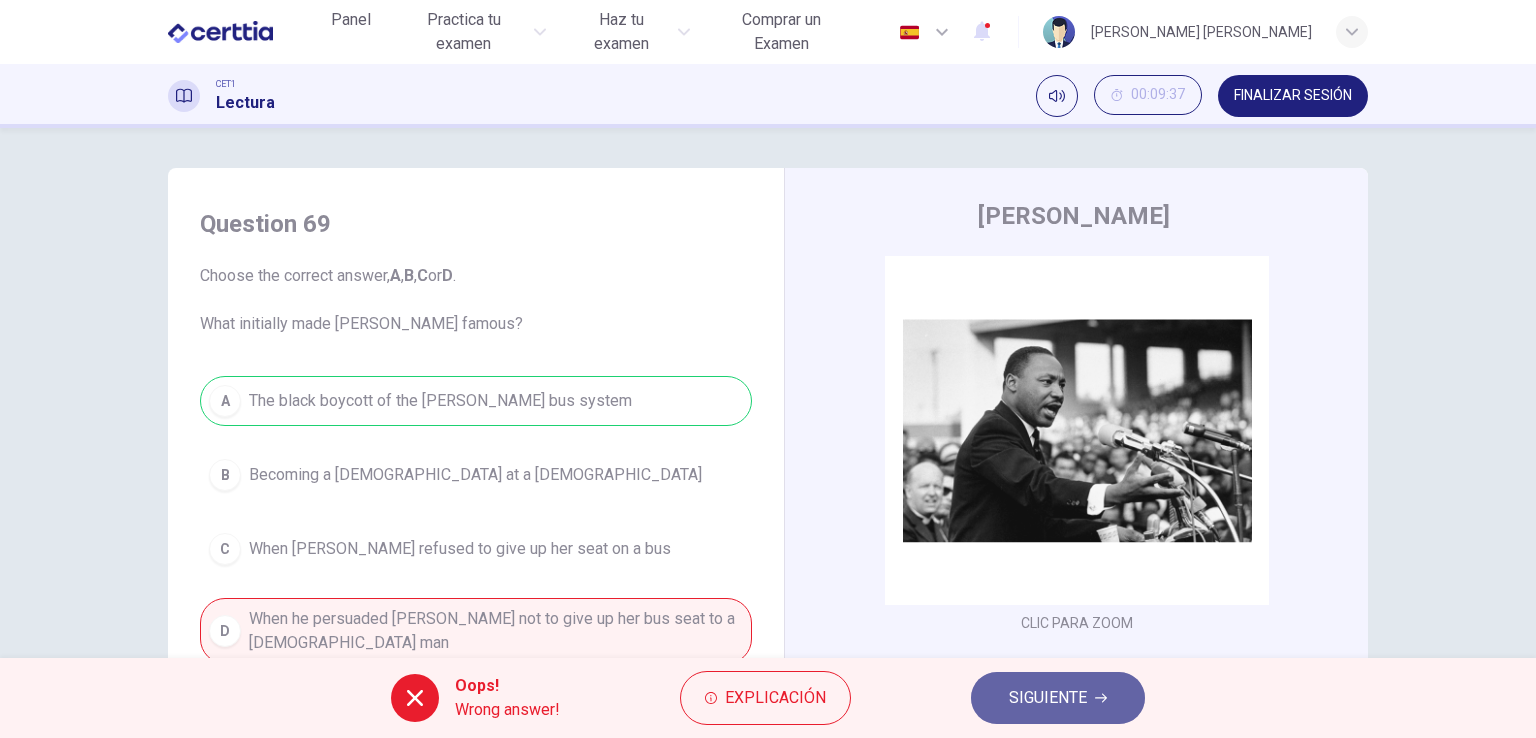 click on "SIGUIENTE" at bounding box center (1048, 698) 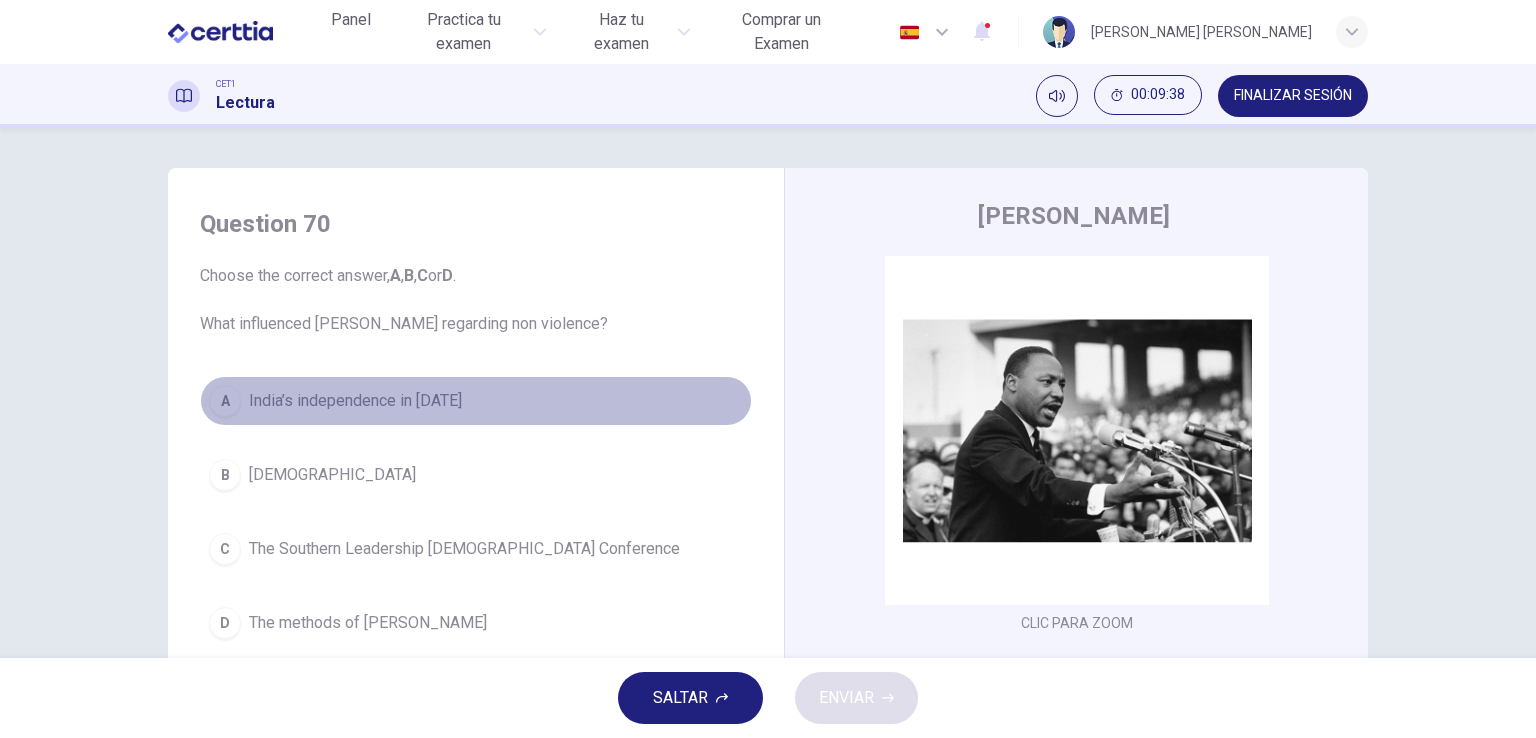 click on "India’s independence in [DATE]" at bounding box center (355, 401) 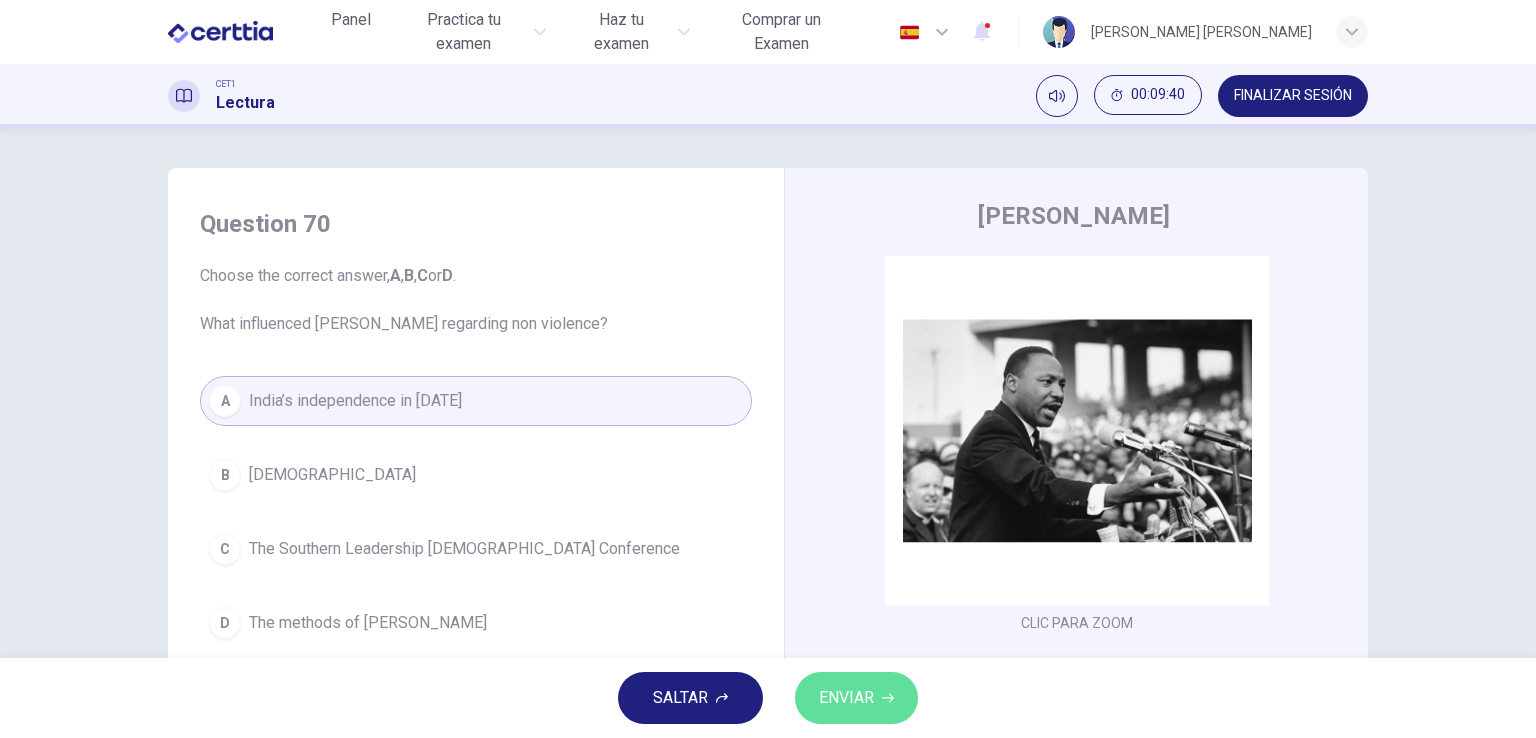 click on "ENVIAR" at bounding box center (846, 698) 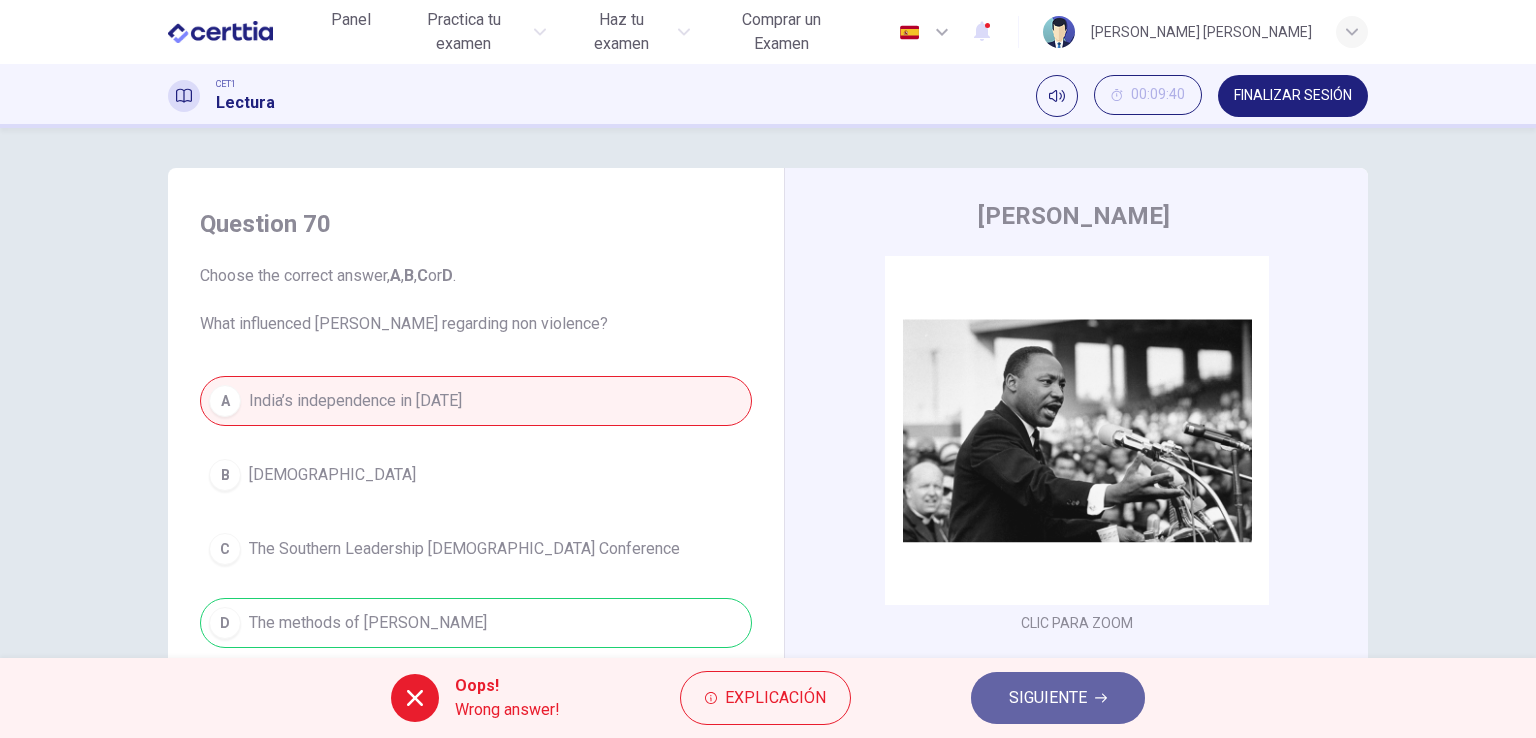 click on "SIGUIENTE" at bounding box center (1058, 698) 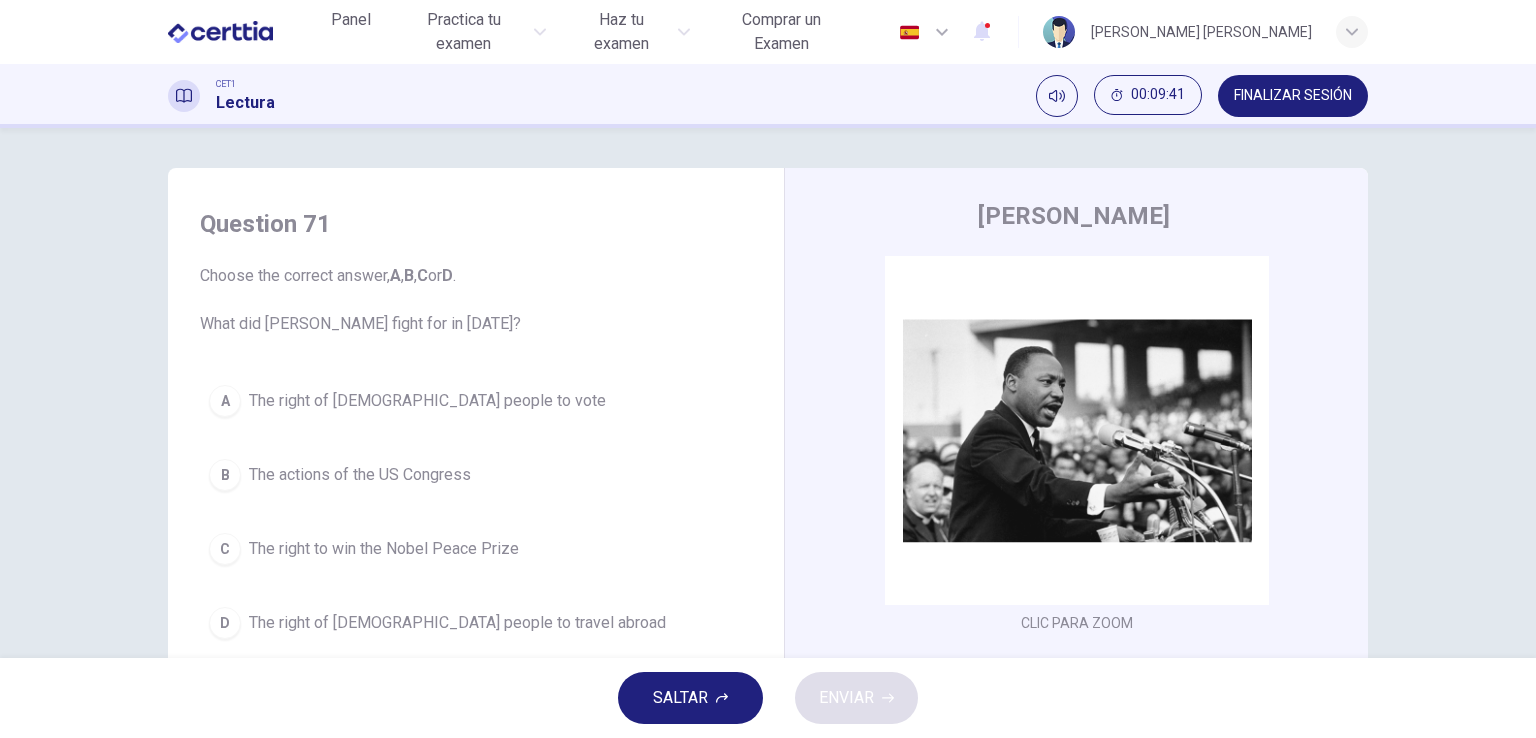 click on "A The right of [DEMOGRAPHIC_DATA] people to vote" at bounding box center (476, 401) 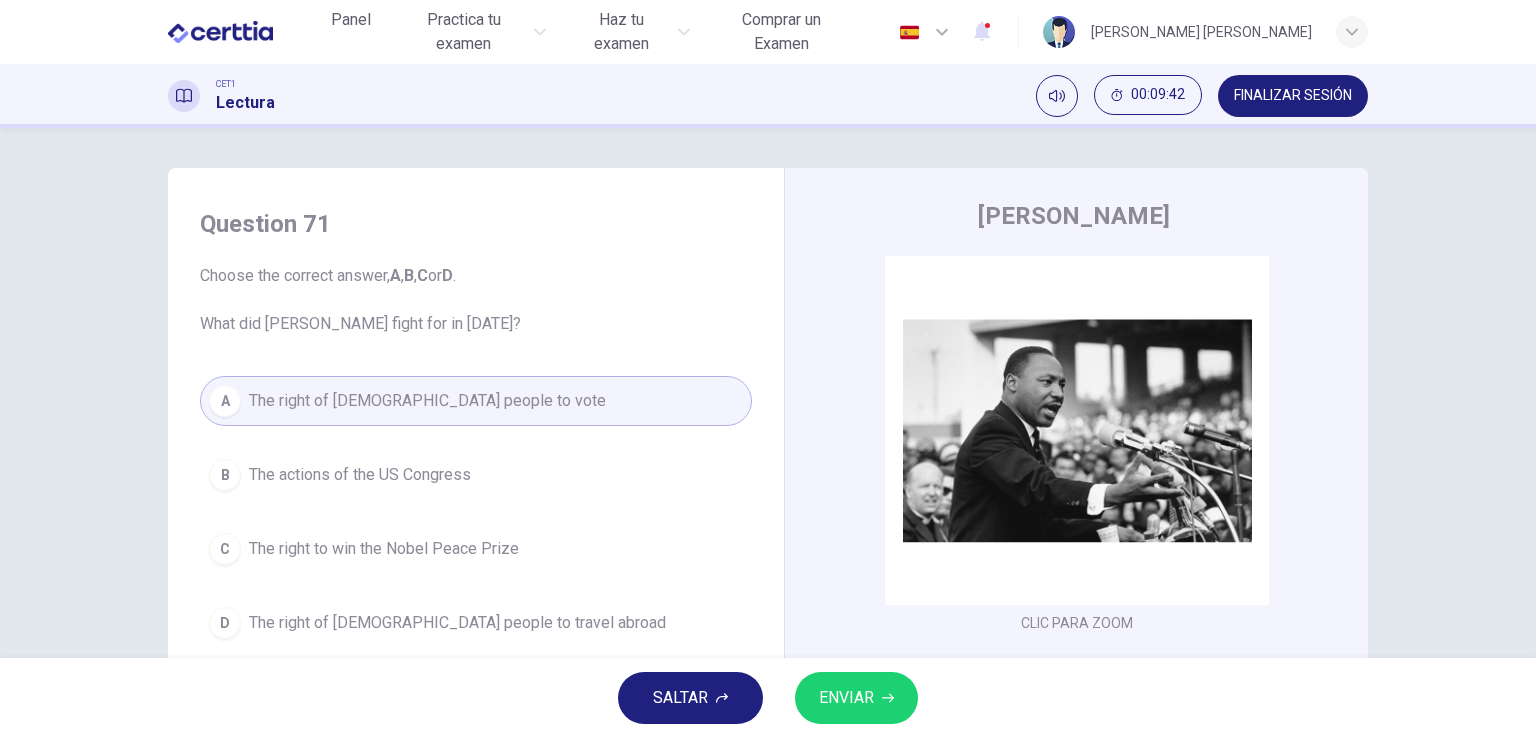 click on "ENVIAR" at bounding box center [846, 698] 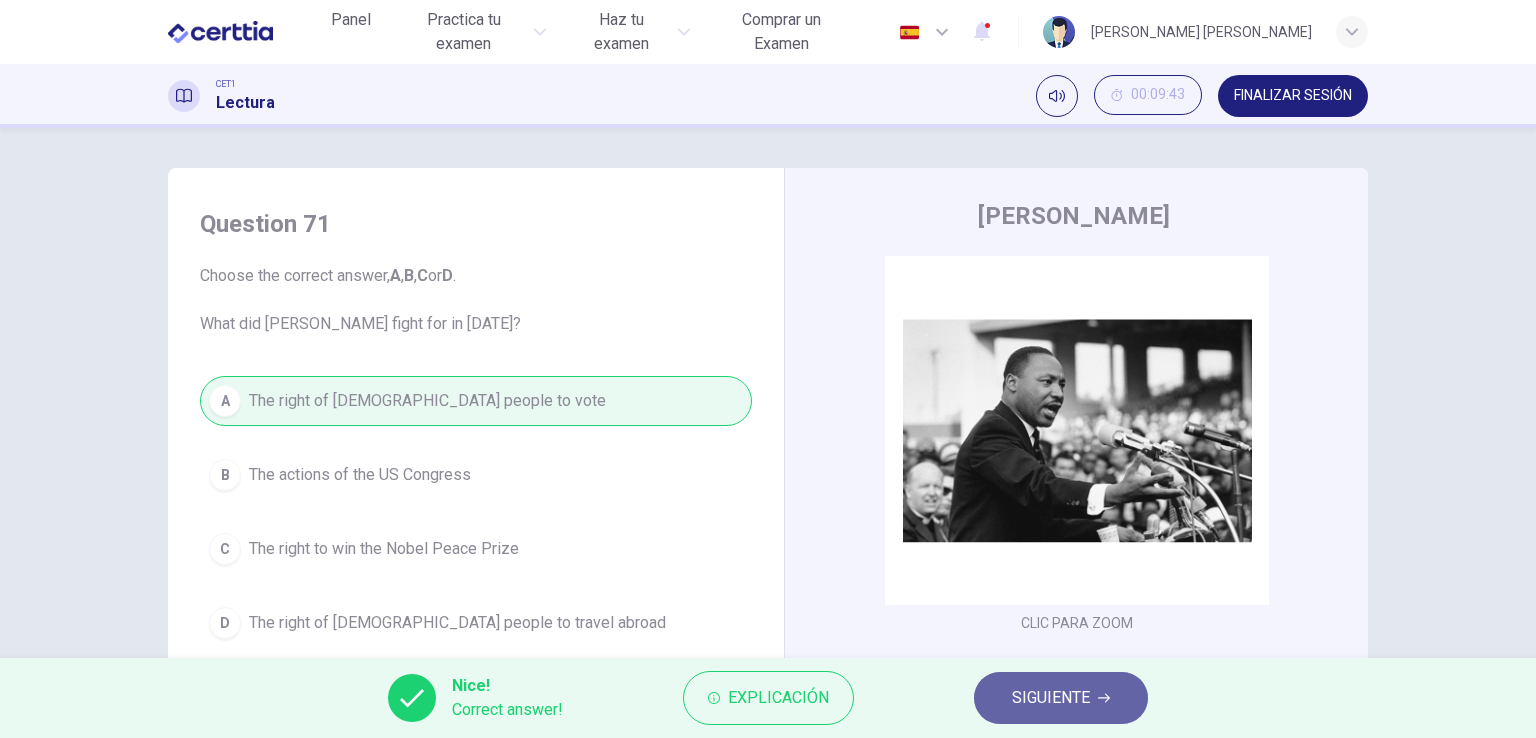 click on "SIGUIENTE" at bounding box center (1051, 698) 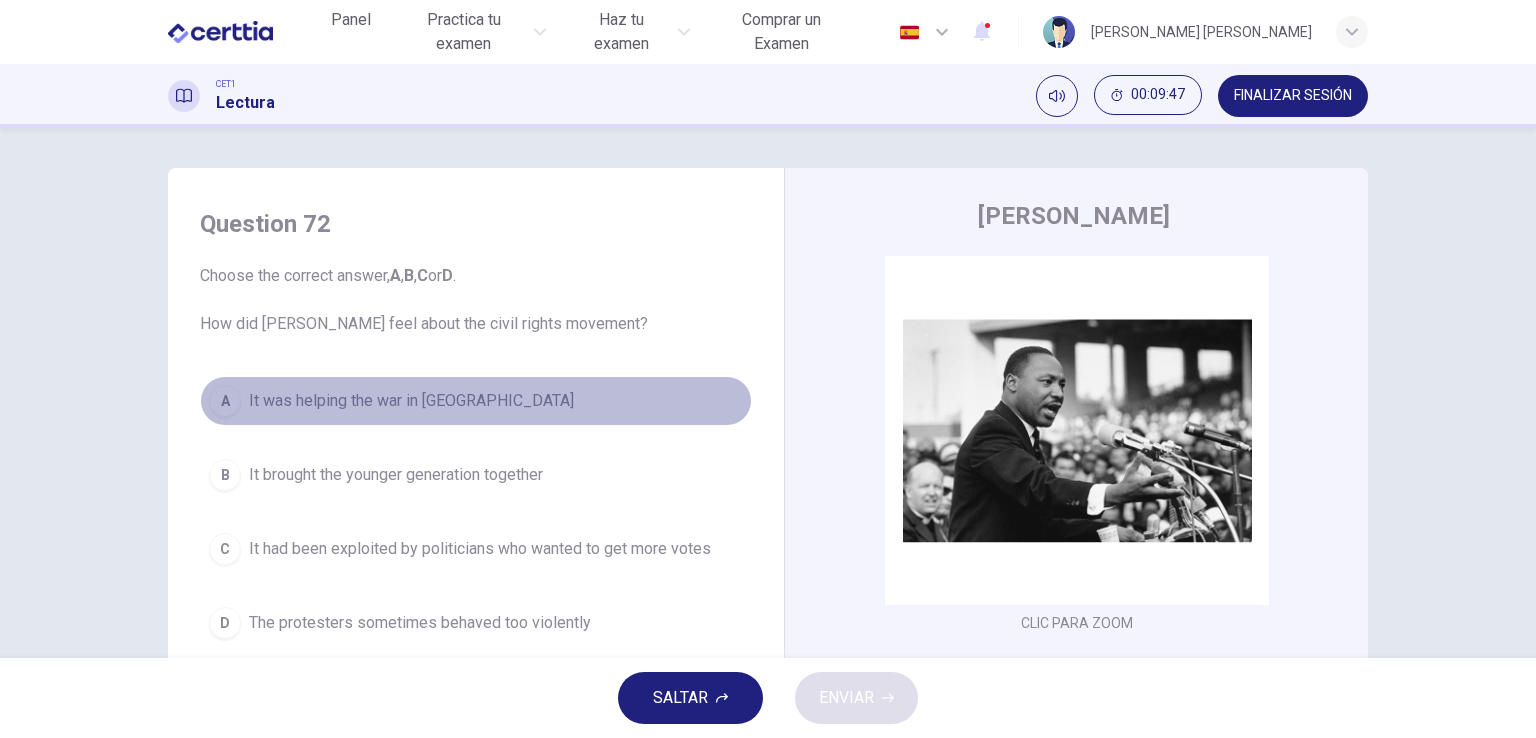 click on "It was helping the war in [GEOGRAPHIC_DATA]" at bounding box center (411, 401) 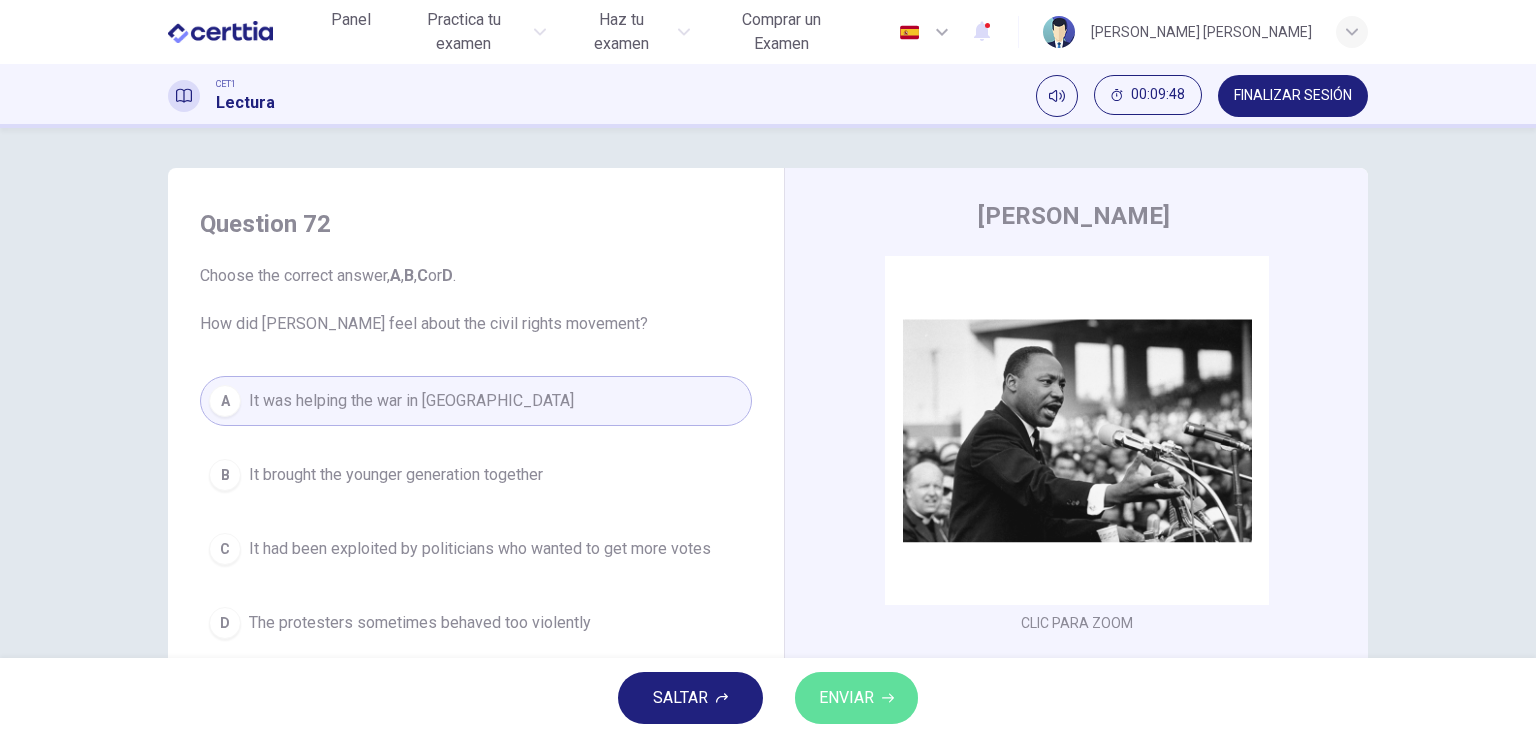 click on "ENVIAR" at bounding box center [846, 698] 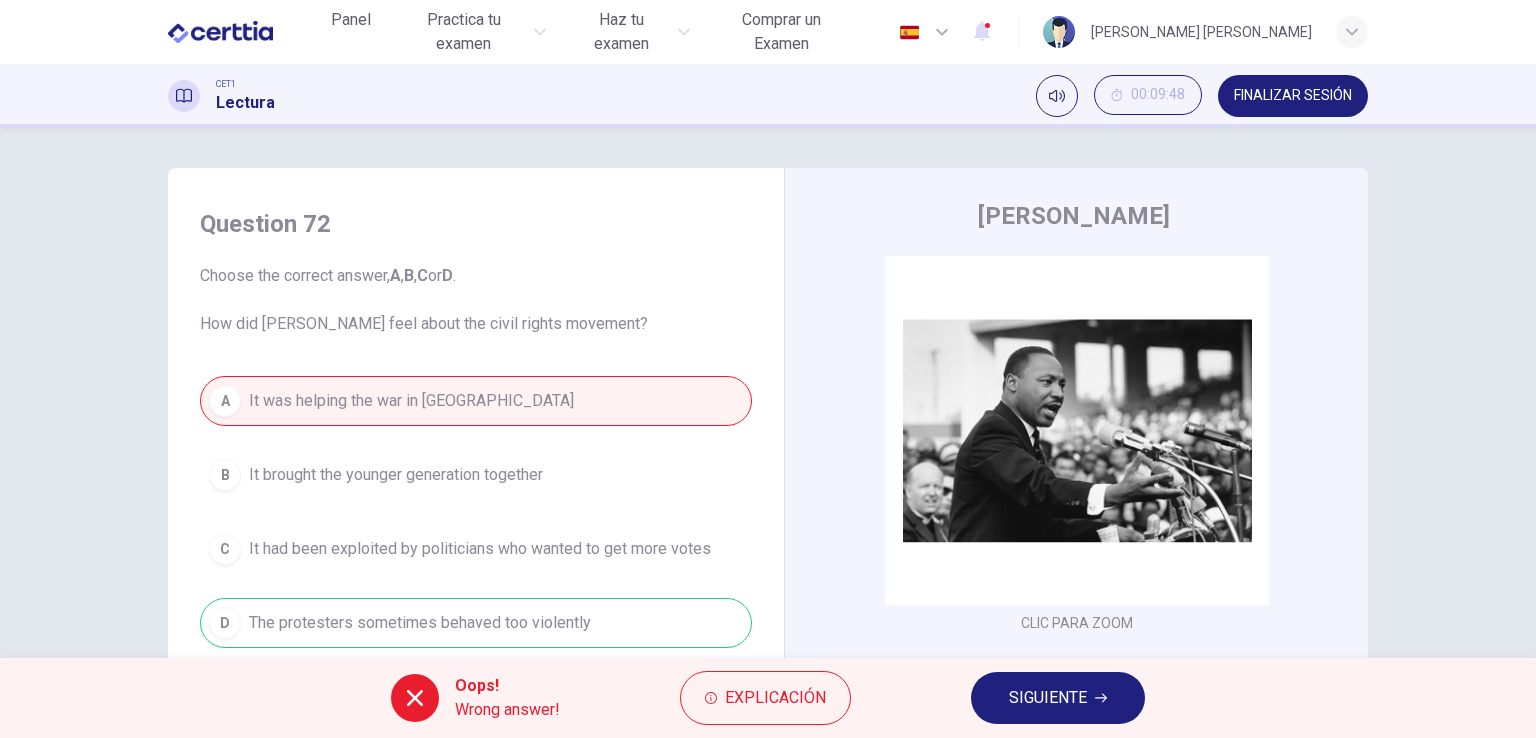 click on "SIGUIENTE" at bounding box center [1048, 698] 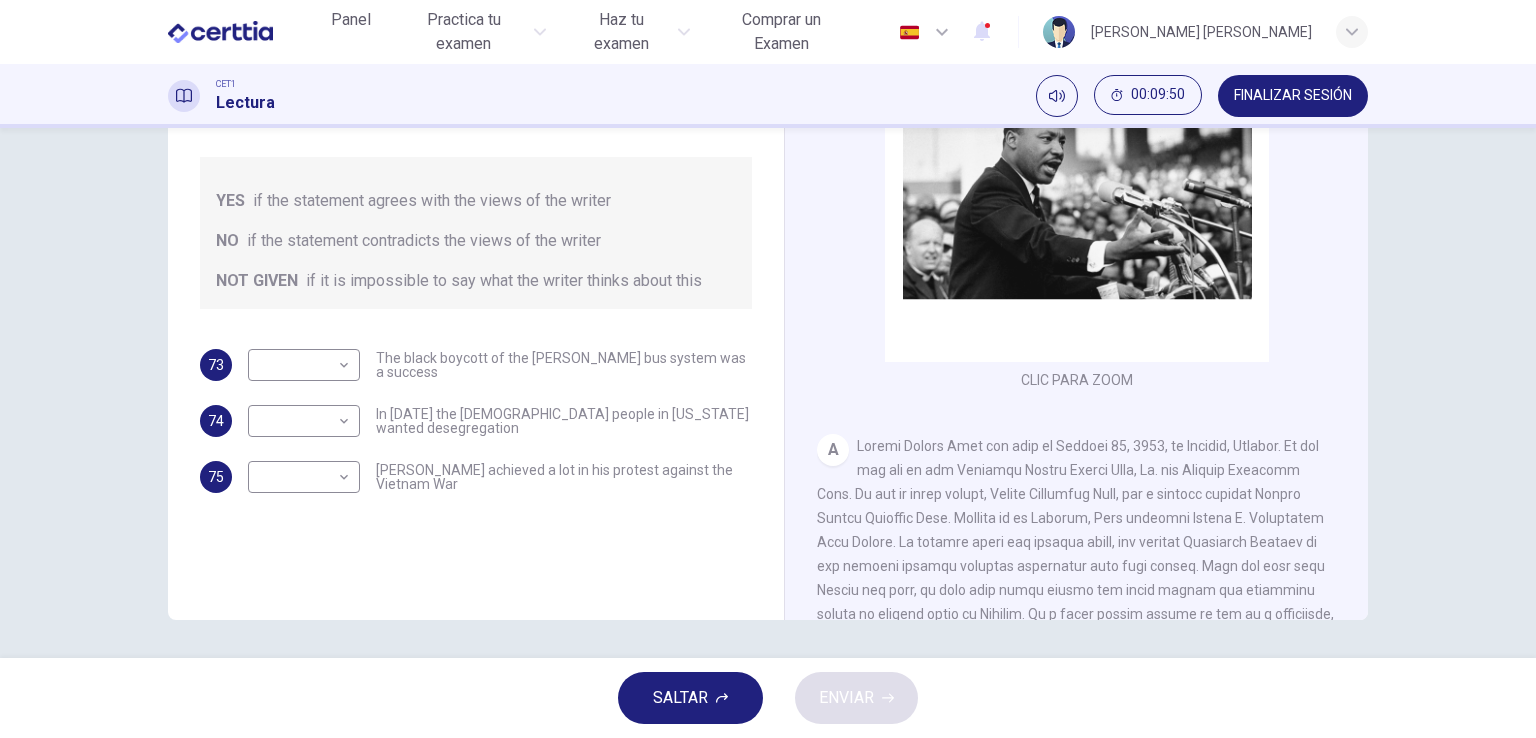 scroll, scrollTop: 245, scrollLeft: 0, axis: vertical 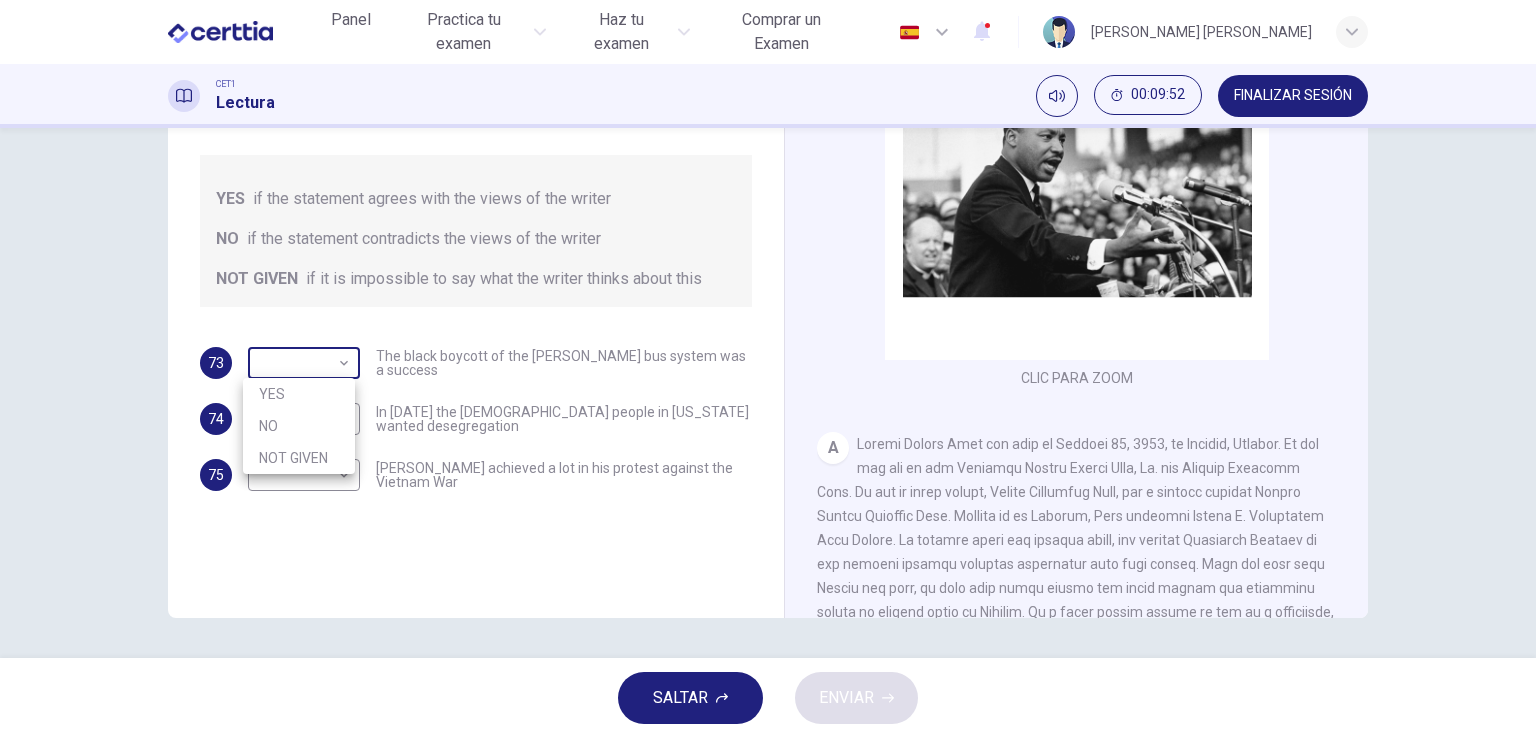 click on "Este sitio utiliza cookies, como se explica en nuestra  Política de Privacidad . Si acepta el uso de cookies, [PERSON_NAME] clic en el botón [PERSON_NAME] y continúe navegando por nuestro sitio.   Política de Privacidad Aceptar Panel Practica tu examen Haz tu examen Comprar un Examen Español ** ​ [PERSON_NAME] [PERSON_NAME] CET1 Lectura 00:09:52 FINALIZAR SESIÓN Preguntas 73 - 75 Do the following statements agree with the information given in the Reading Passage? In the space below, write YES if the statement agrees with the views of the writer NO if the statement contradicts the views of the writer NOT GIVEN if it is impossible to say what the writer thinks about this 73 ​ ​ The black boycott of the [PERSON_NAME] bus system was a success 74 ​ ​ In [DATE] the [DEMOGRAPHIC_DATA] people in [US_STATE] wanted desegregation 75 ​ ​ [PERSON_NAME] achieved a lot in his protest against the Vietnam War [PERSON_NAME] CLIC PARA ZOOM Clic para zoom A B C D E F SALTAR ENVIAR Panel Practica tu examen Haz tu examen   1 2025 YES" at bounding box center [768, 369] 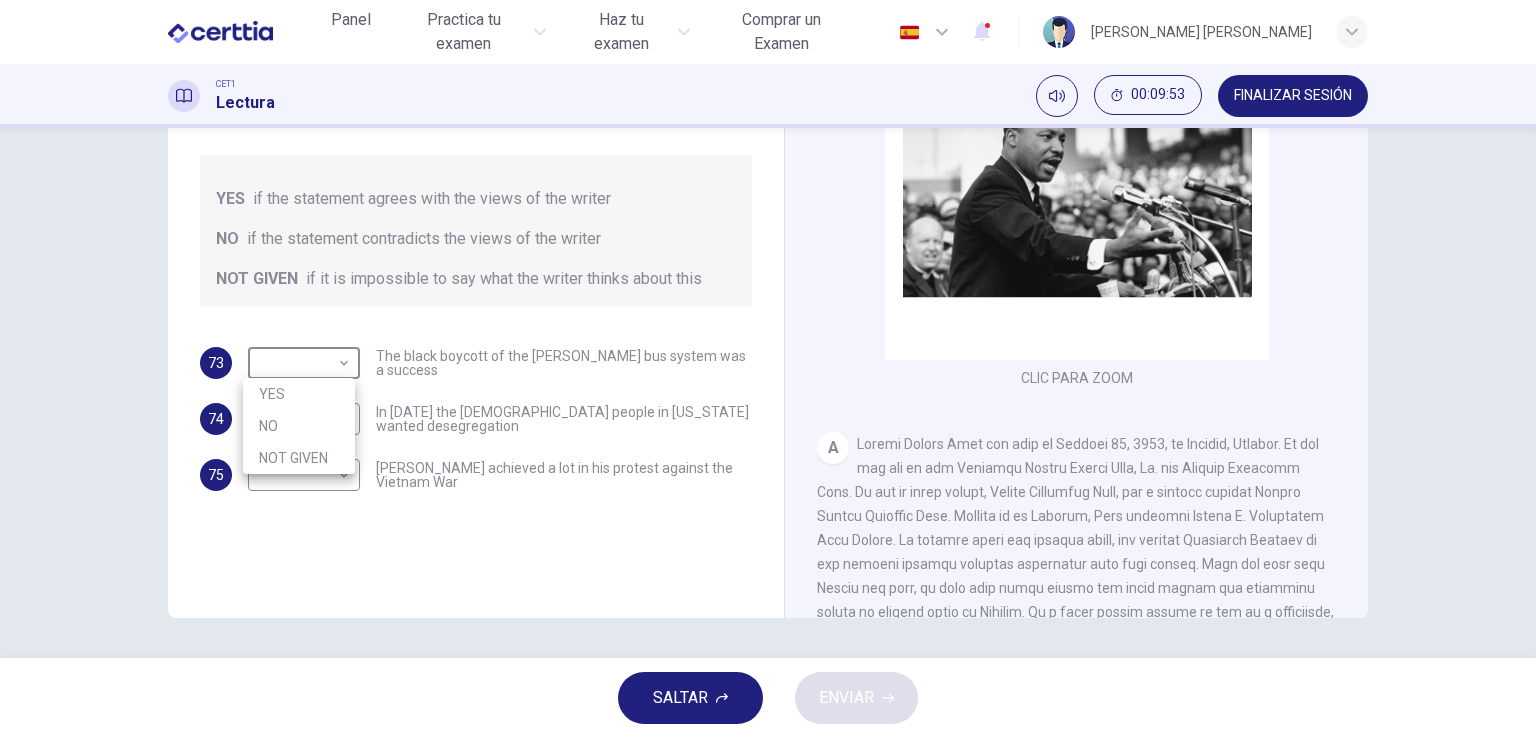 click on "YES" at bounding box center (299, 394) 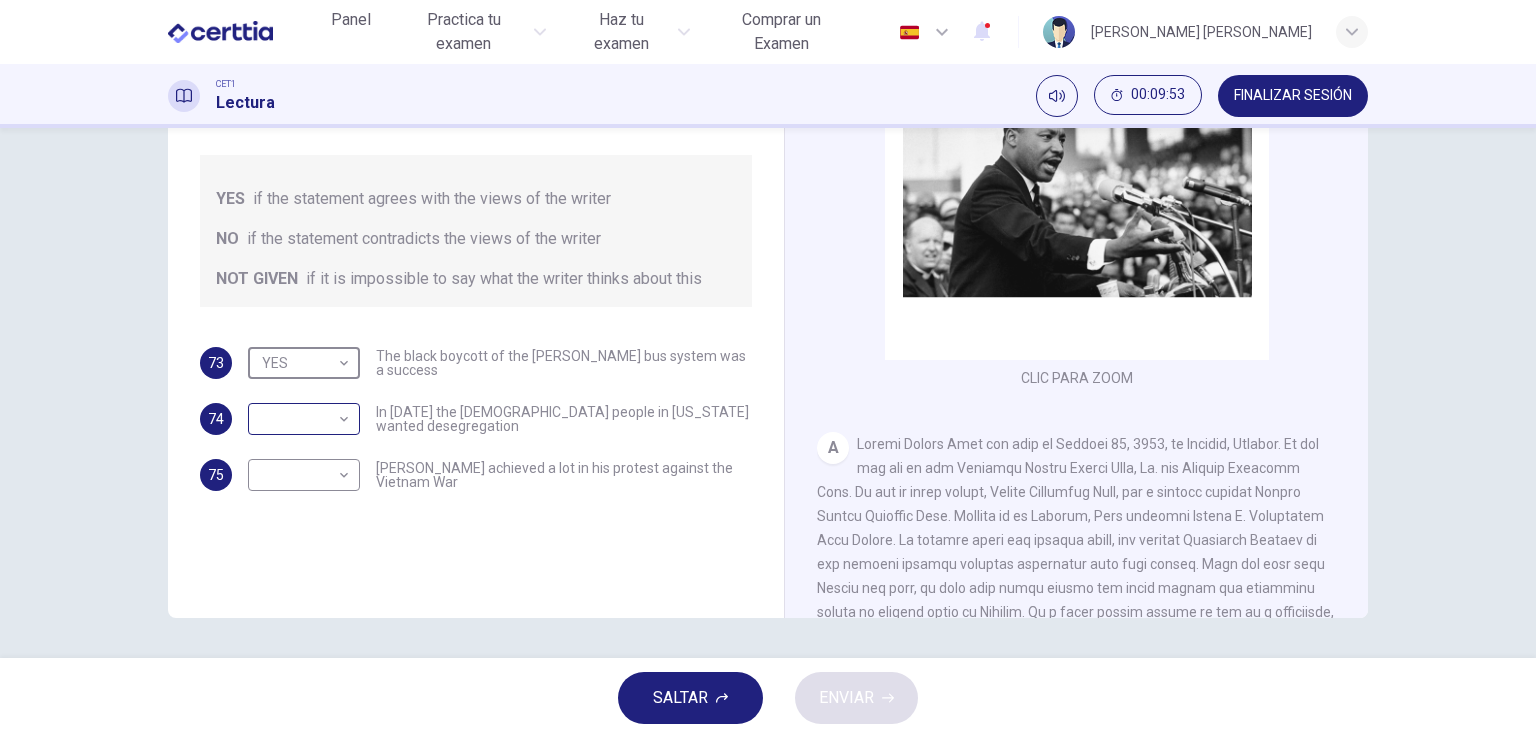 click on "Este sitio utiliza cookies, como se explica en nuestra  Política de Privacidad . Si acepta el uso de cookies, [PERSON_NAME] clic en el botón [PERSON_NAME] y continúe navegando por nuestro sitio.   Política de Privacidad Aceptar Panel Practica tu examen Haz tu examen Comprar un Examen Español ** ​ [PERSON_NAME] [PERSON_NAME] CET1 Lectura 00:09:53 FINALIZAR SESIÓN Preguntas 73 - 75 Do the following statements agree with the information given in the Reading Passage? In the space below, write YES if the statement agrees with the views of the writer NO if the statement contradicts the views of the writer NOT GIVEN if it is impossible to say what the writer thinks about this 73 YES *** ​ The black boycott of the [PERSON_NAME] bus system was a success 74 ​ ​ In [DATE] the [DEMOGRAPHIC_DATA] people in [US_STATE] wanted desegregation 75 ​ ​ [PERSON_NAME] achieved a lot in his protest against the Vietnam War [PERSON_NAME] CLIC PARA ZOOM Clic para zoom A B C D E F SALTAR ENVIAR Panel Practica tu examen Haz tu examen   1 2025" at bounding box center (768, 369) 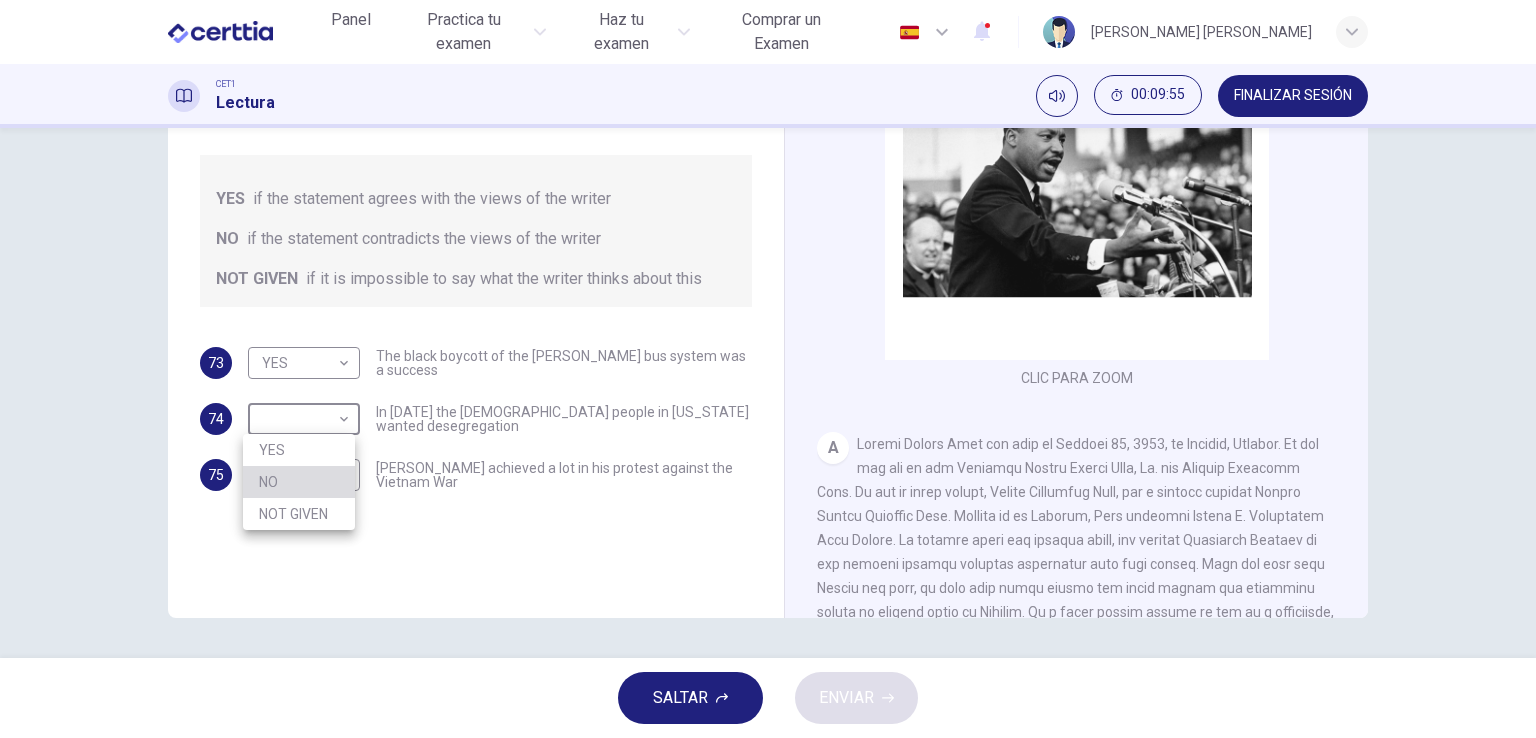 click on "NO" at bounding box center (299, 482) 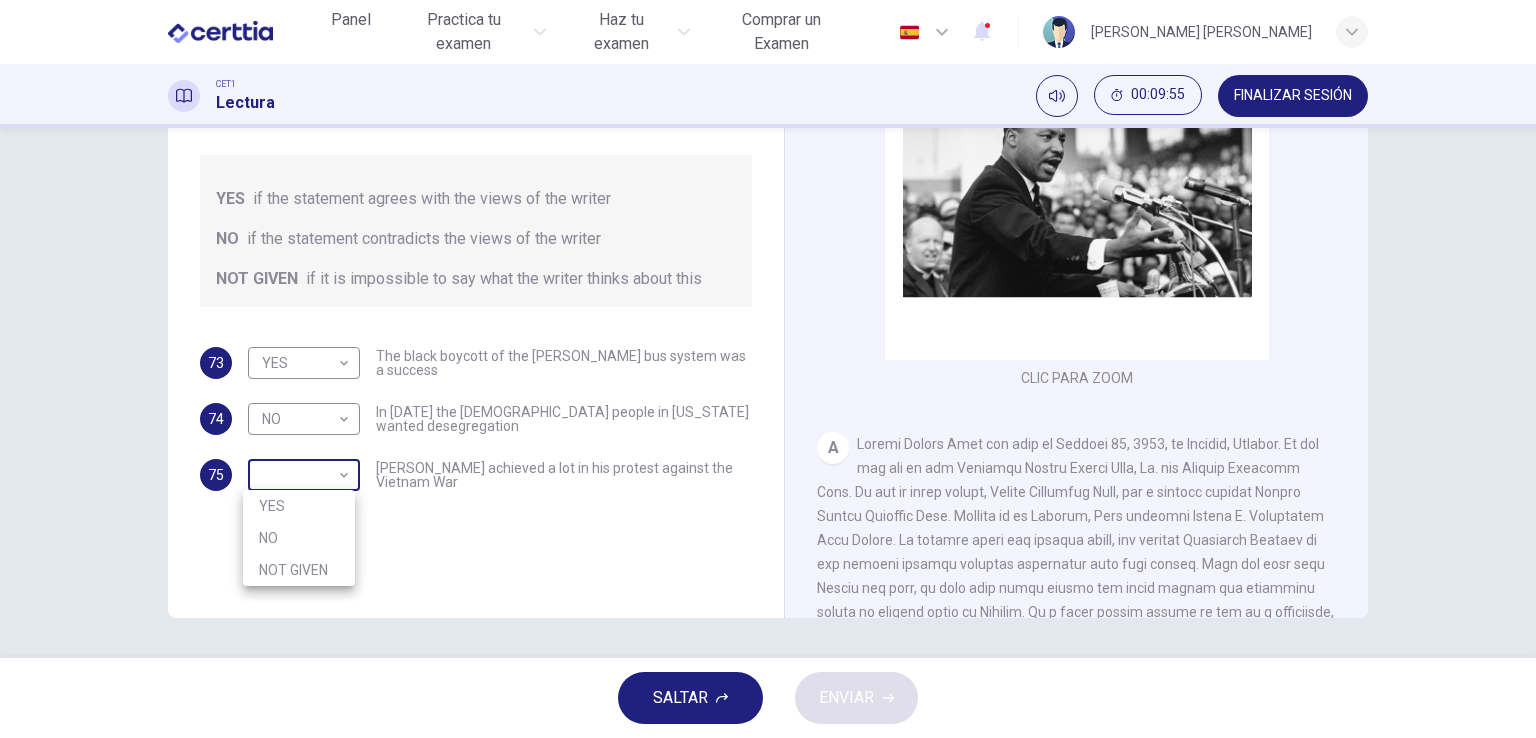 click on "Este sitio utiliza cookies, como se explica en nuestra  Política de Privacidad . Si acepta el uso de cookies, [PERSON_NAME] clic en el botón [PERSON_NAME] y continúe navegando por nuestro sitio.   Política de Privacidad Aceptar Panel Practica tu examen Haz tu examen Comprar un Examen Español ** ​ [PERSON_NAME] [PERSON_NAME] CET1 Lectura 00:09:55 FINALIZAR SESIÓN Preguntas 73 - 75 Do the following statements agree with the information given in the Reading Passage? In the space below, write YES if the statement agrees with the views of the writer NO if the statement contradicts the views of the writer NOT GIVEN if it is impossible to say what the writer thinks about this 73 YES *** ​ The black boycott of the [PERSON_NAME] bus system was a success 74 NO ** ​ In [DATE] the [DEMOGRAPHIC_DATA] people in [US_STATE] wanted desegregation 75 ​ ​ [PERSON_NAME] achieved a lot in his protest against the Vietnam War [PERSON_NAME] CLIC PARA ZOOM Clic para zoom A B C D E F SALTAR ENVIAR Panel Practica tu examen Haz tu examen   1 YES" at bounding box center (768, 369) 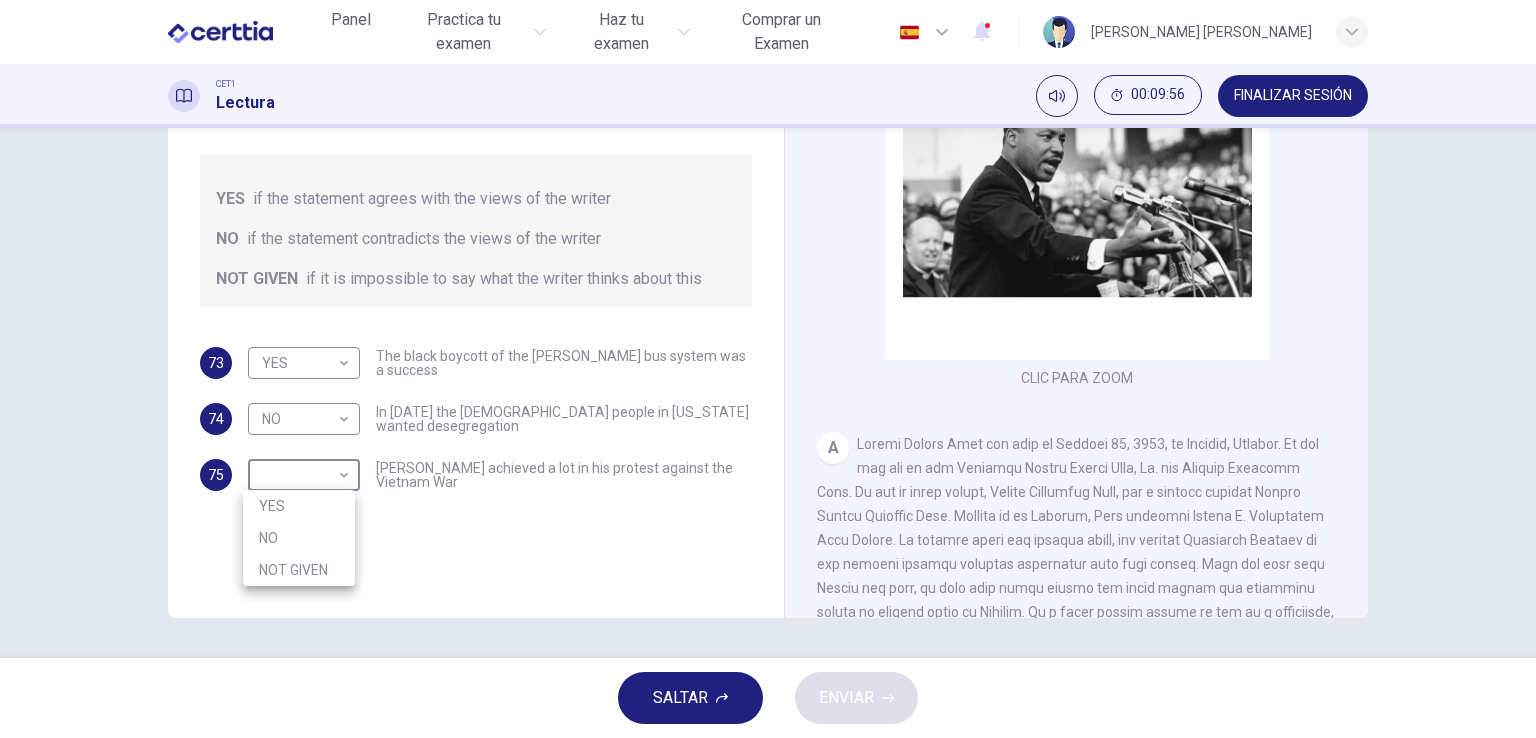 click on "NOT GIVEN" at bounding box center [299, 570] 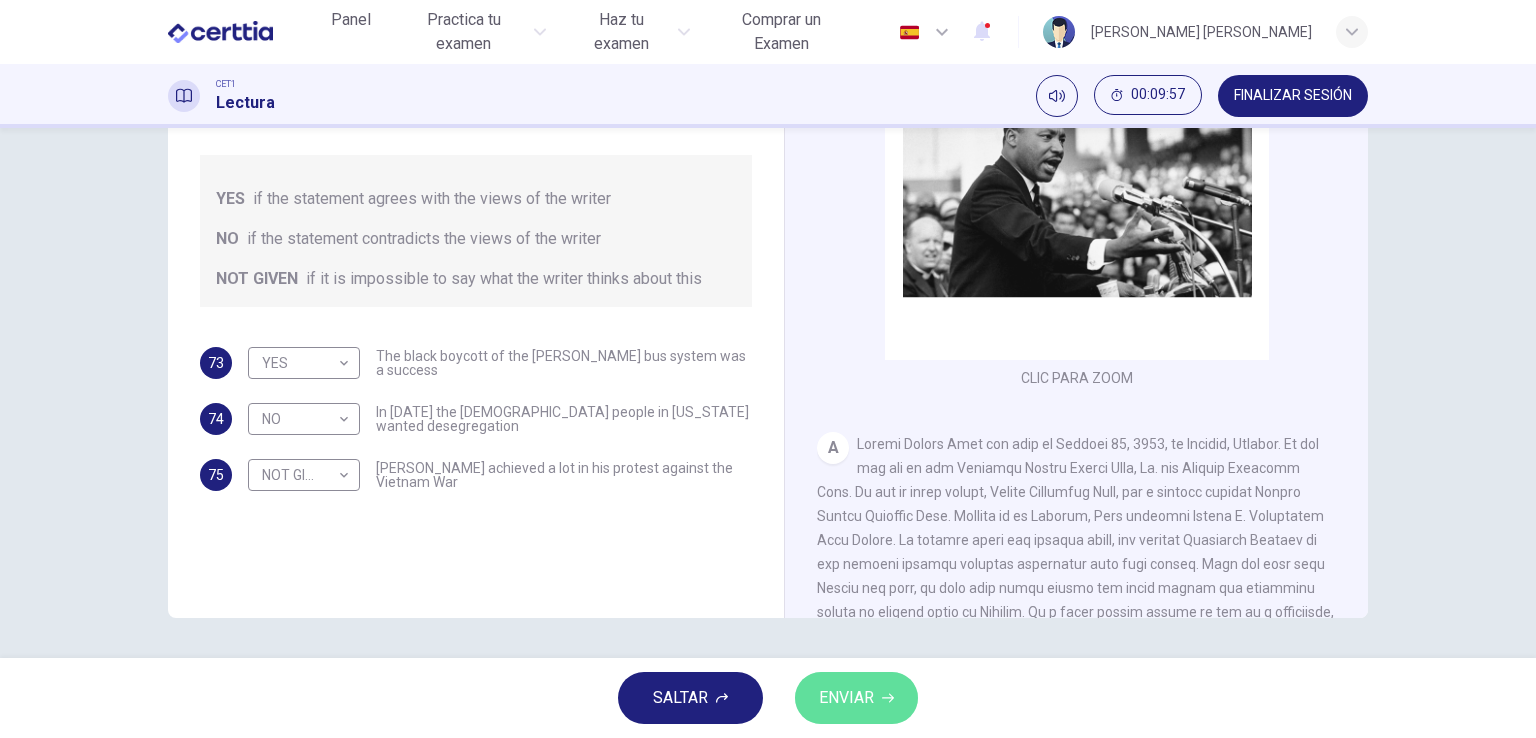 click on "ENVIAR" at bounding box center [846, 698] 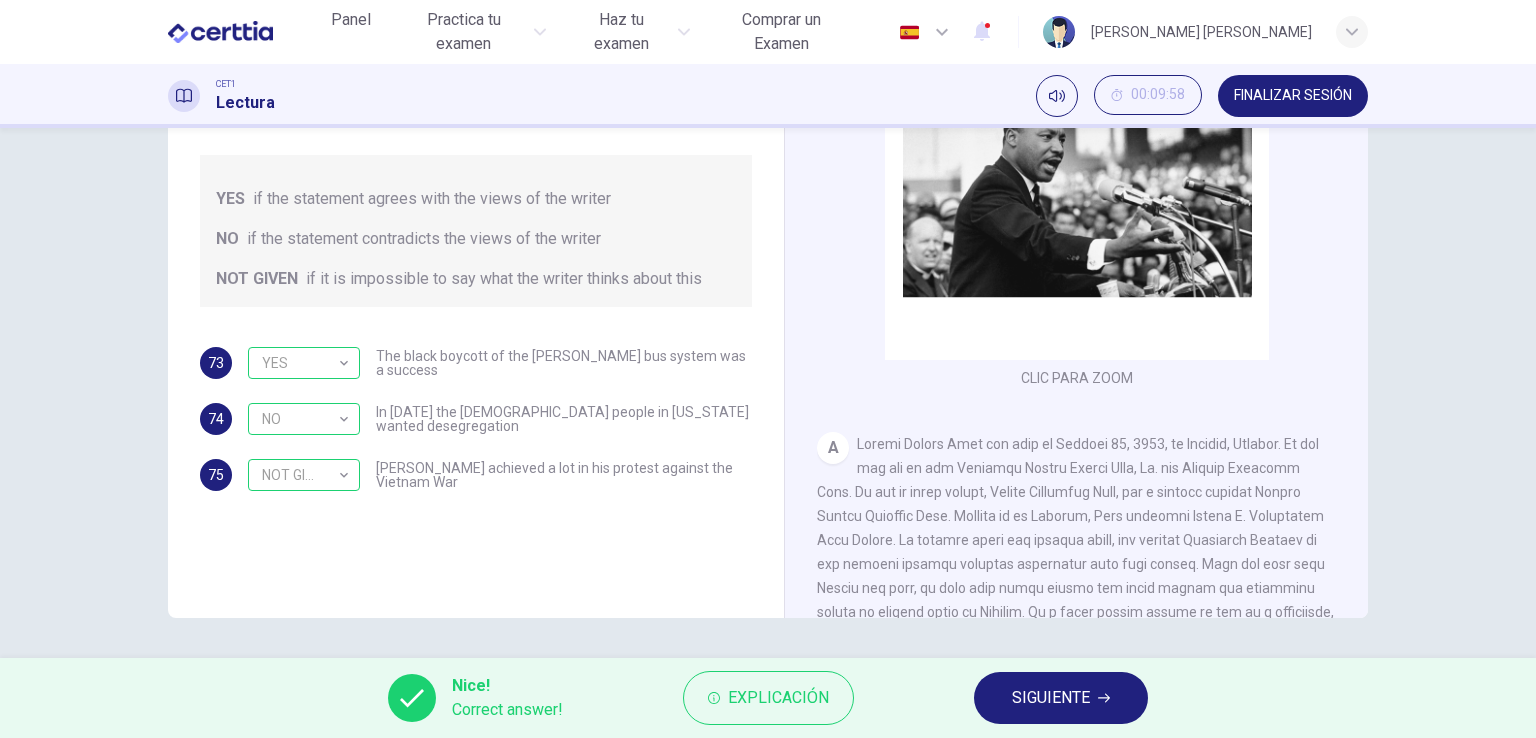 click 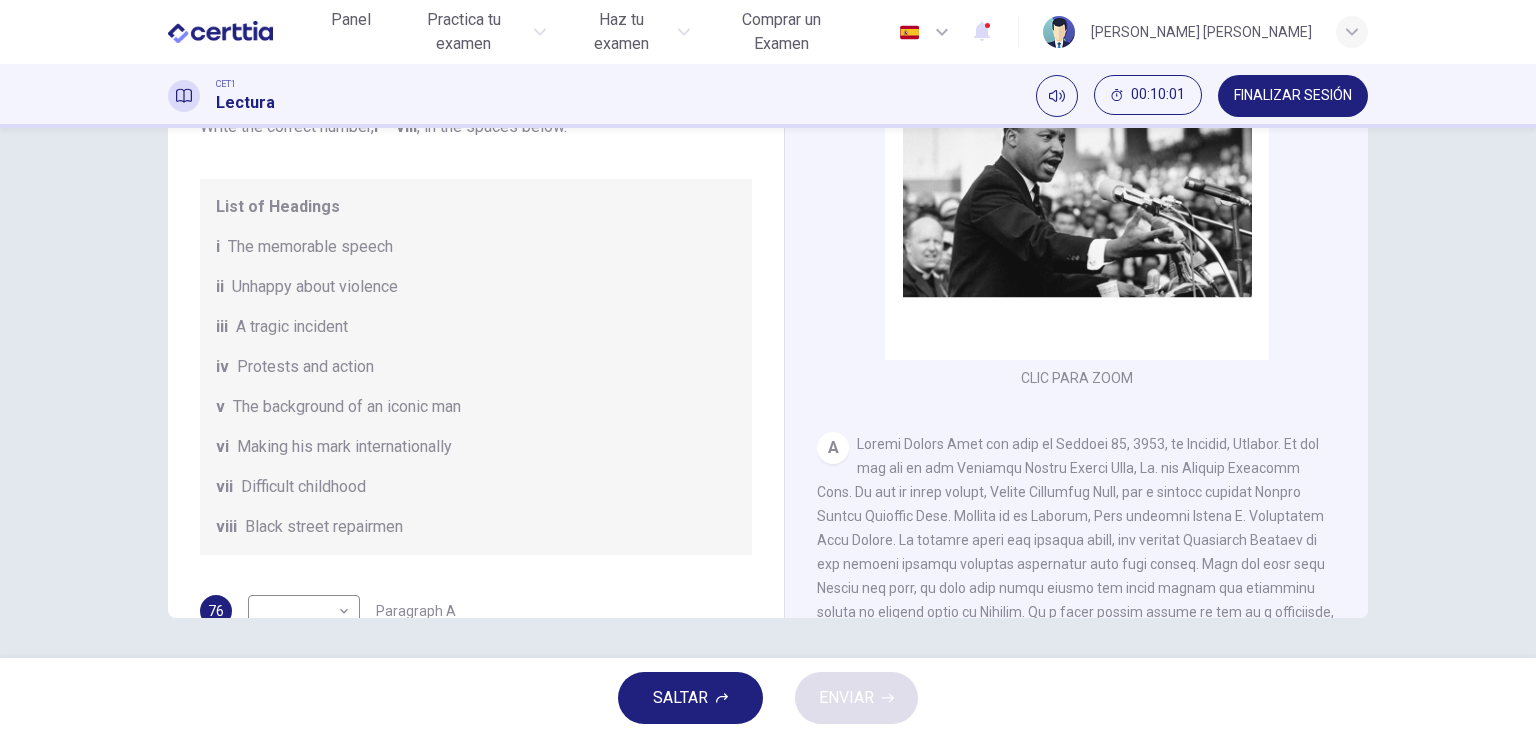 click on "A" at bounding box center (833, 448) 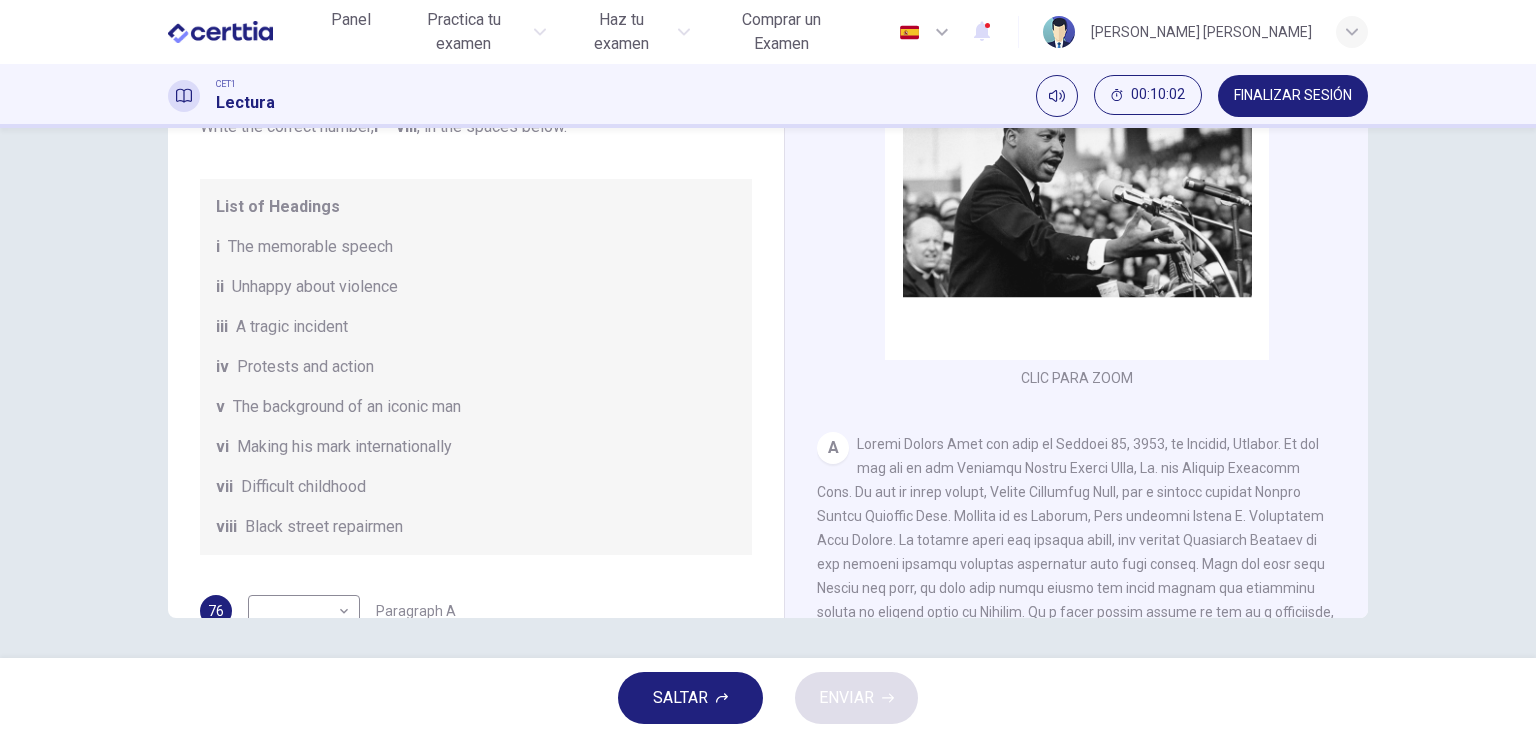 click on "The background of an iconic man" at bounding box center [347, 407] 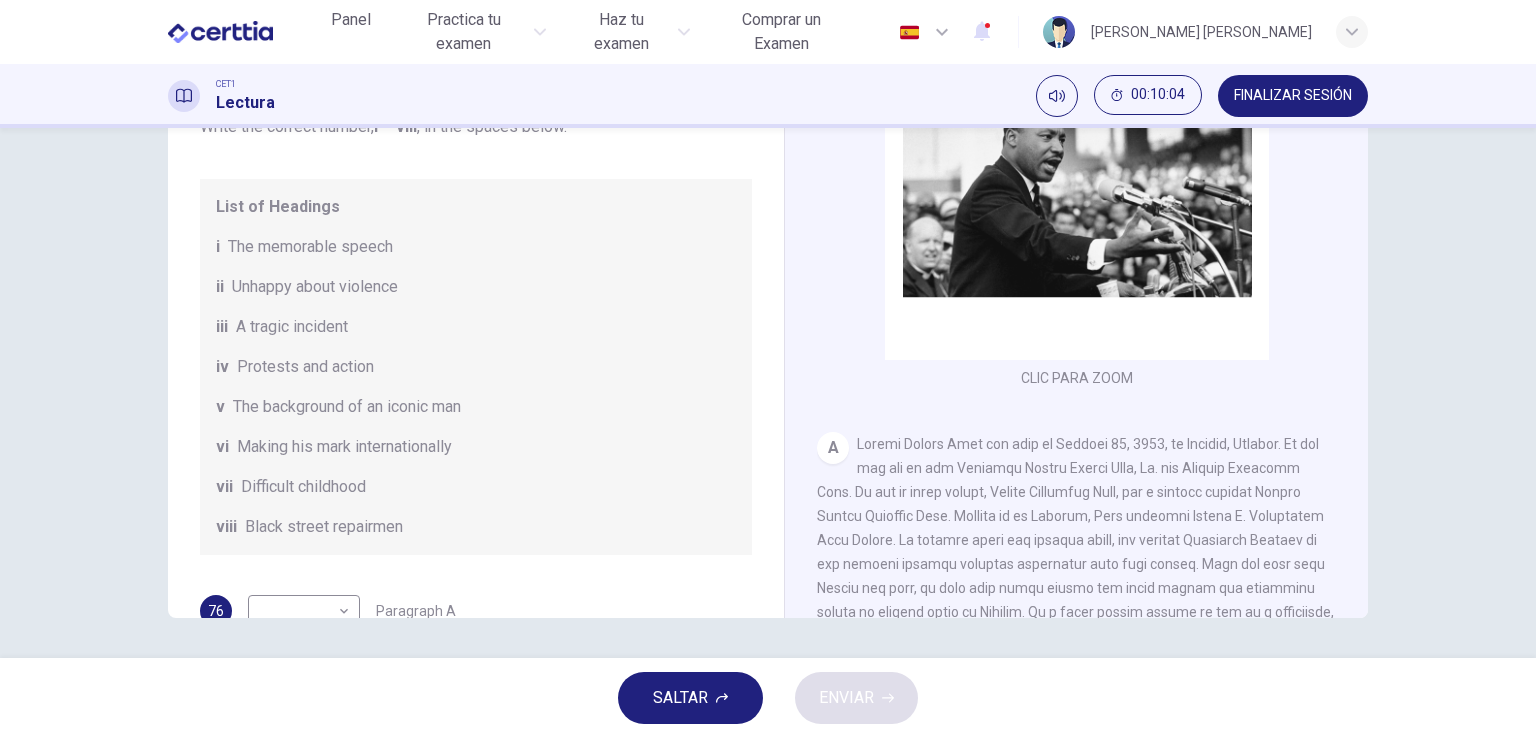 click on "SALTAR ENVIAR" at bounding box center (768, 698) 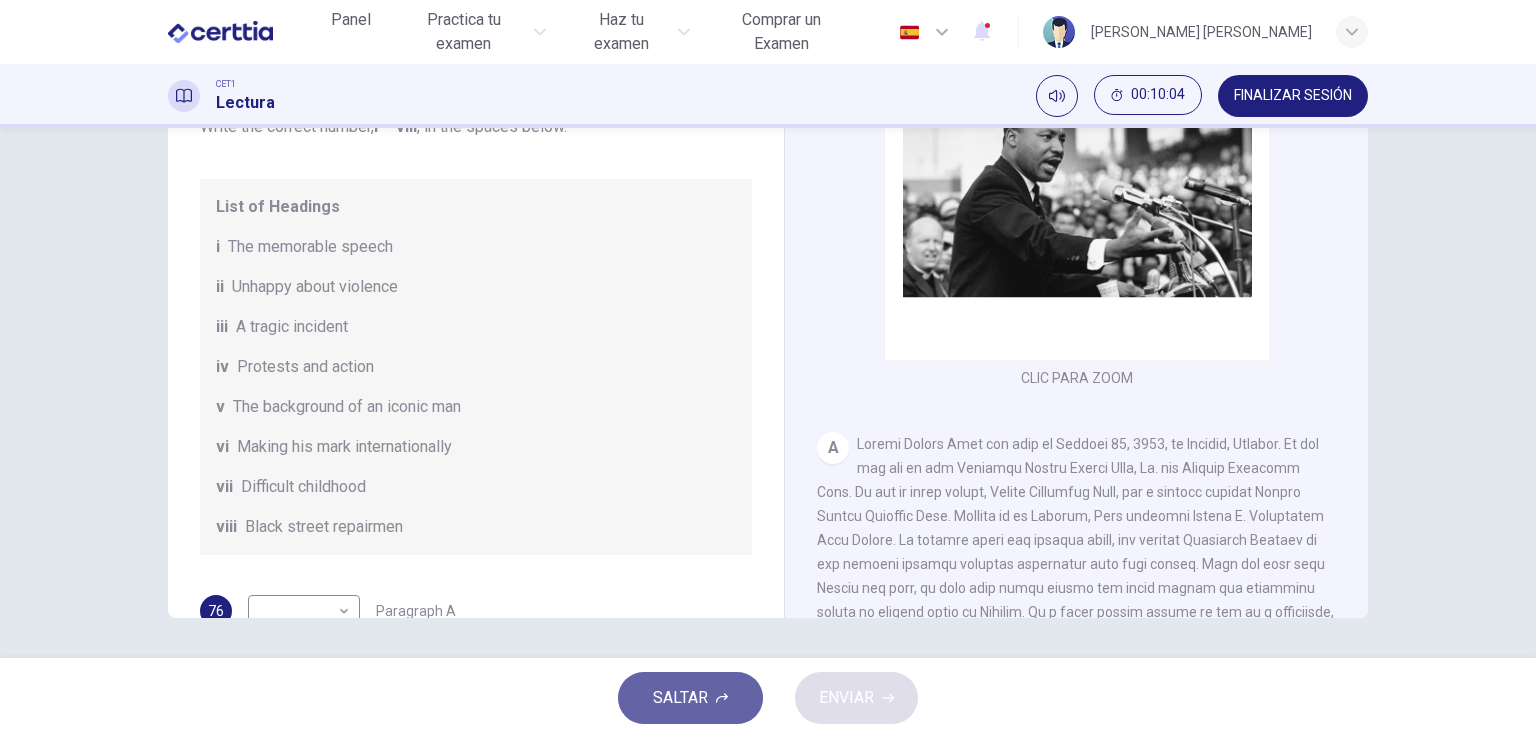 click on "SALTAR" at bounding box center (690, 698) 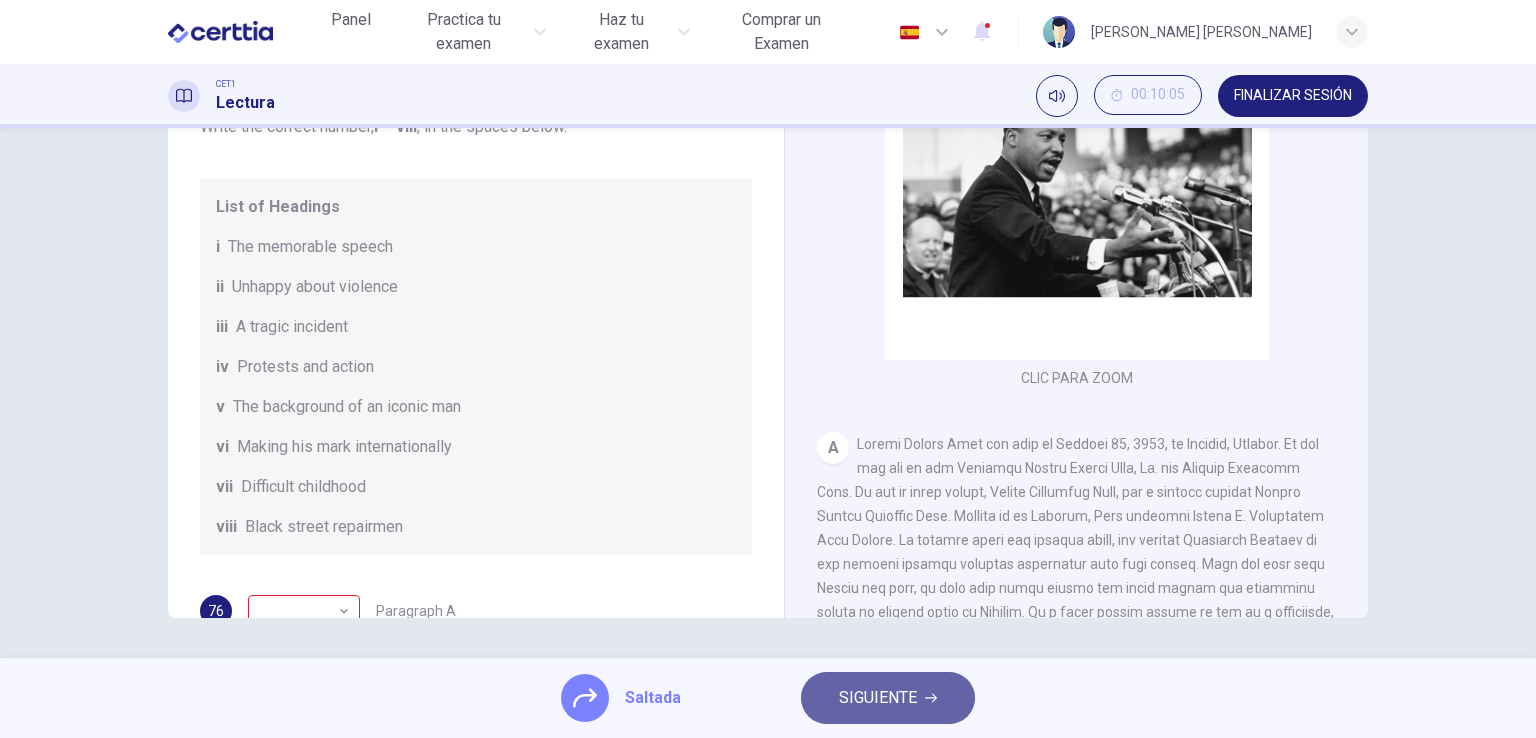 click on "SIGUIENTE" at bounding box center (888, 698) 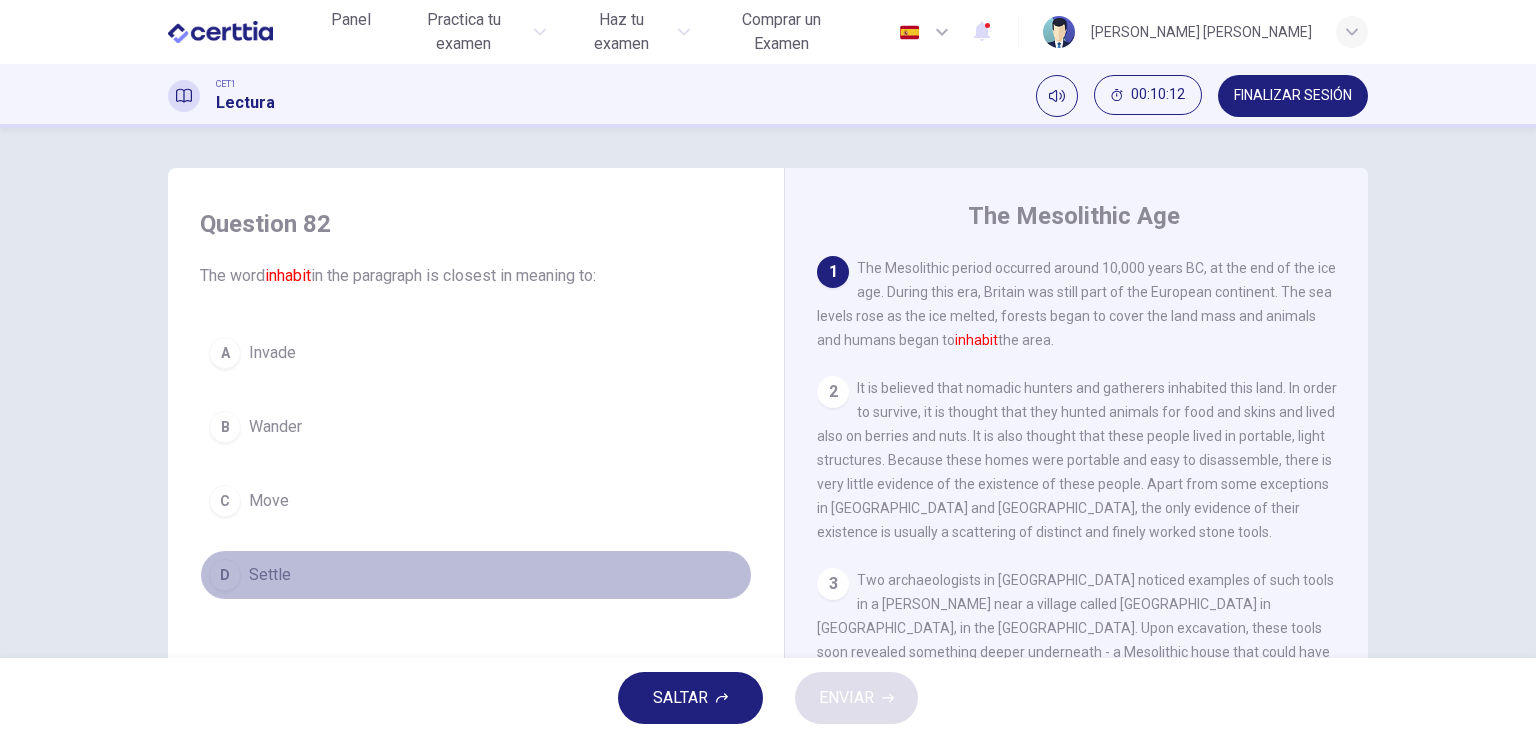 click on "D Settle" at bounding box center (476, 575) 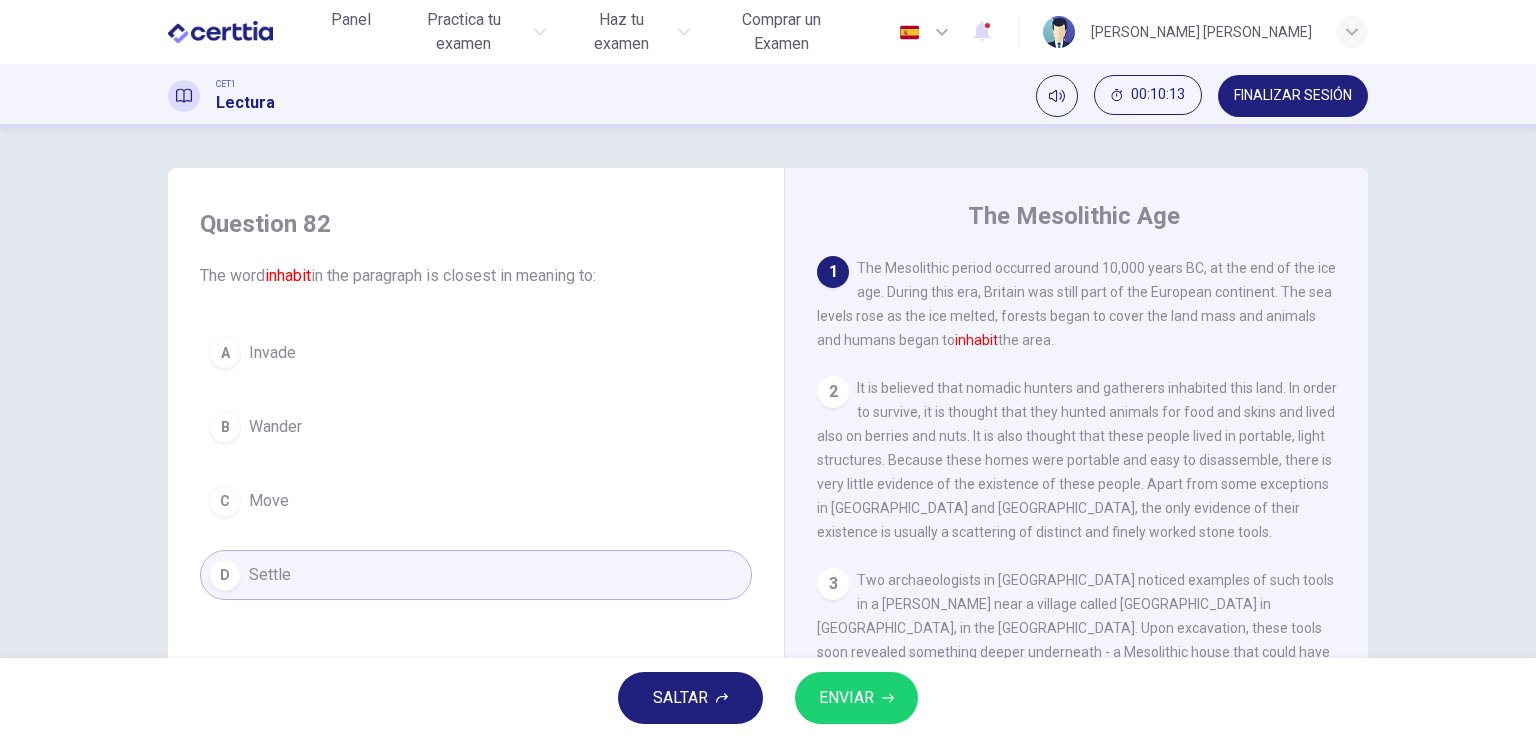 click on "ENVIAR" at bounding box center [846, 698] 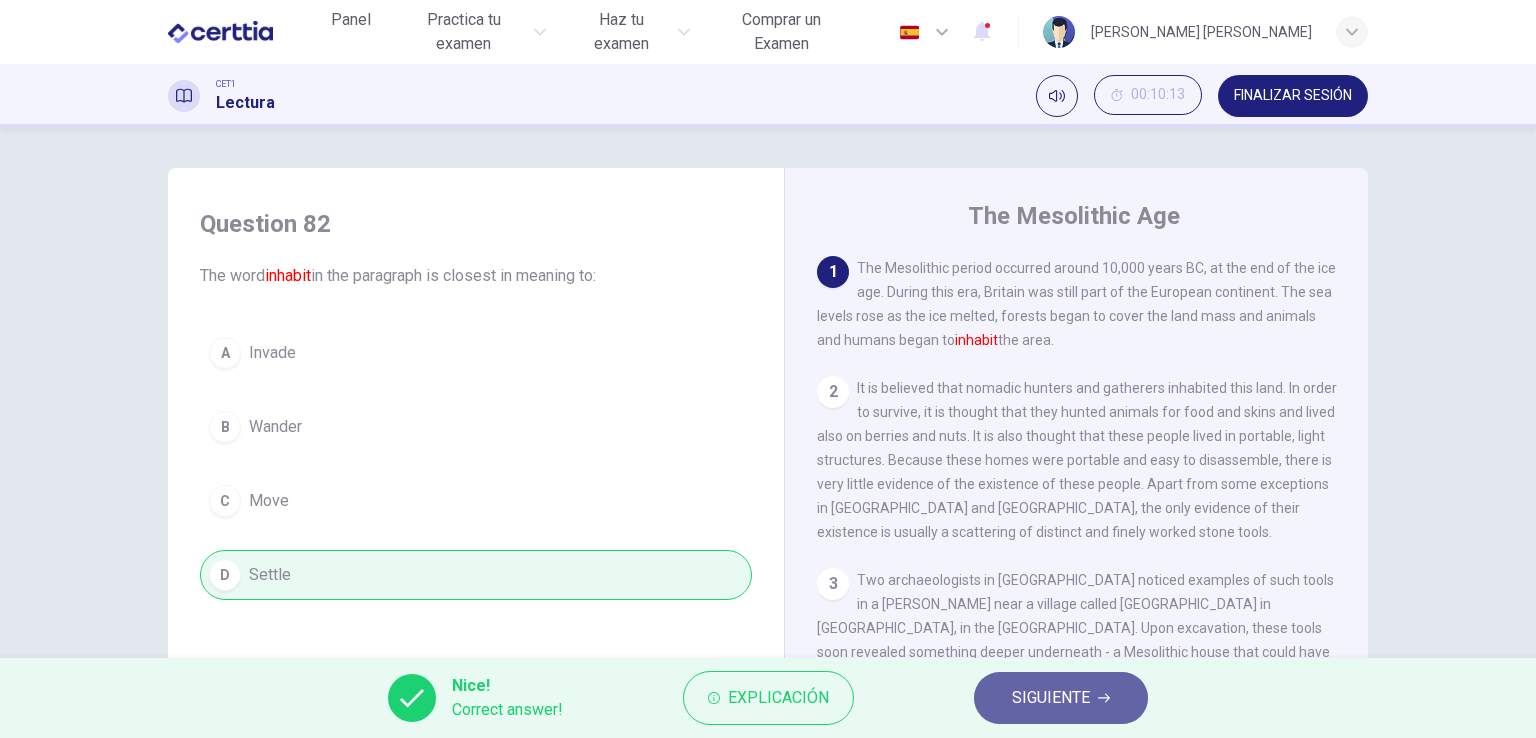 click on "SIGUIENTE" at bounding box center (1051, 698) 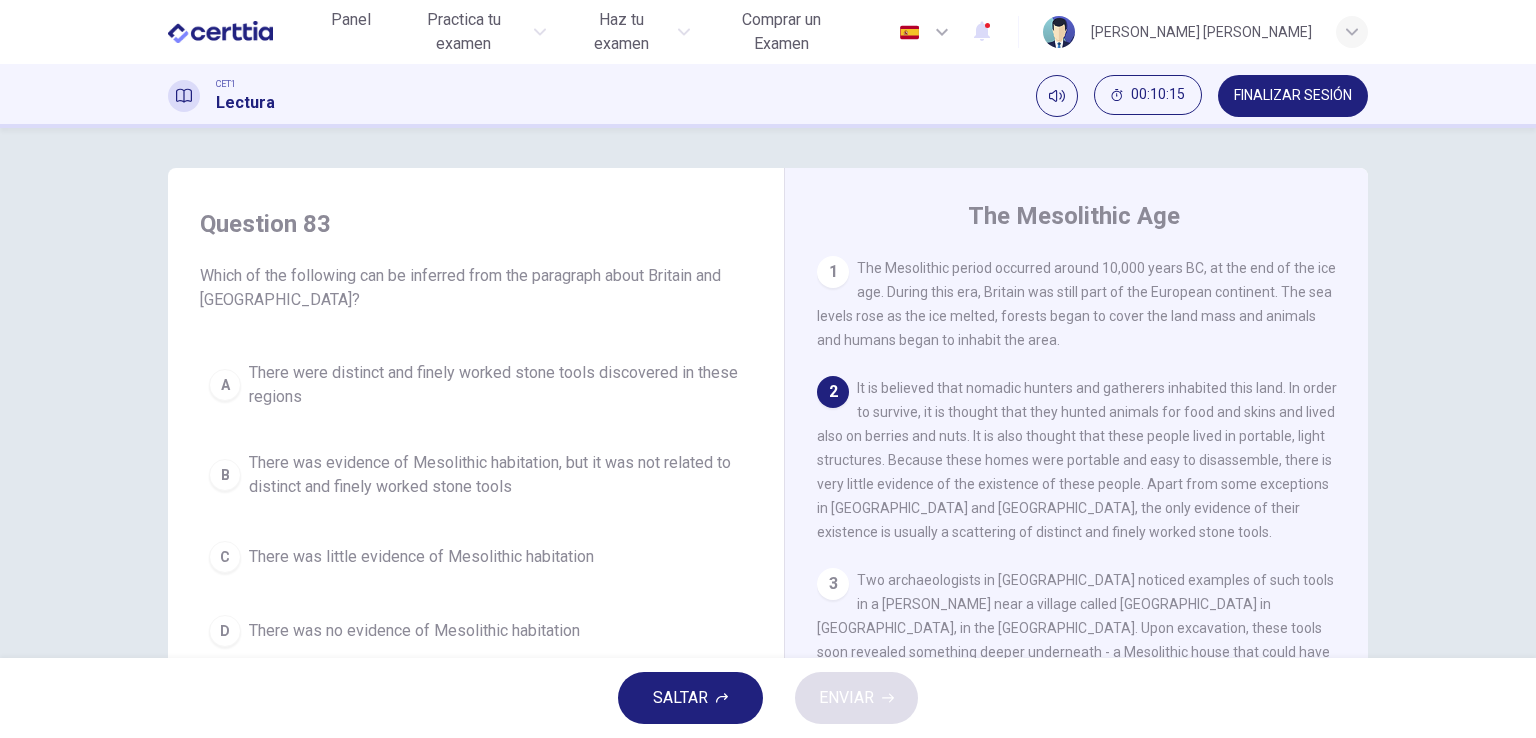 click on "3" at bounding box center (833, 584) 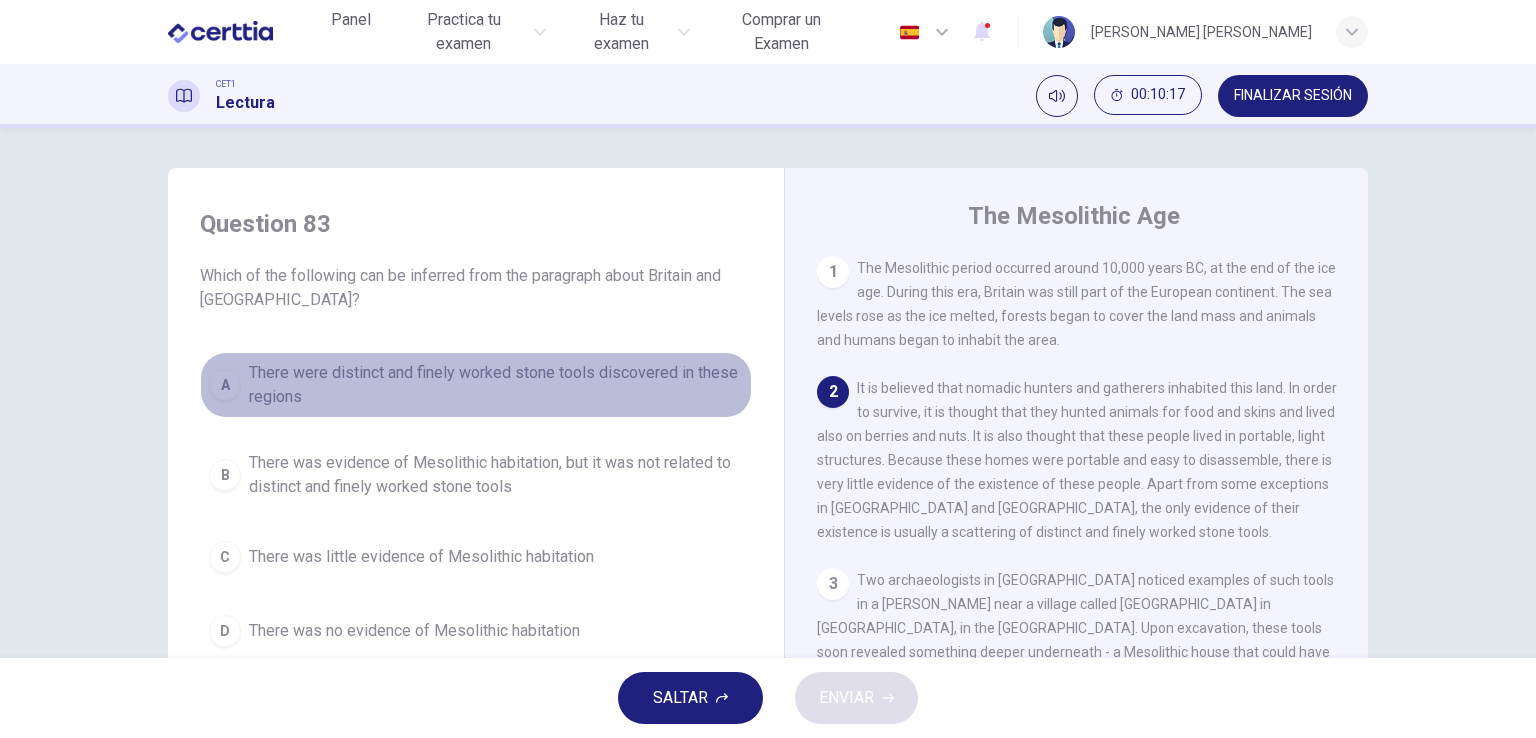 click on "There were distinct and finely worked stone tools discovered in these regions" at bounding box center [496, 385] 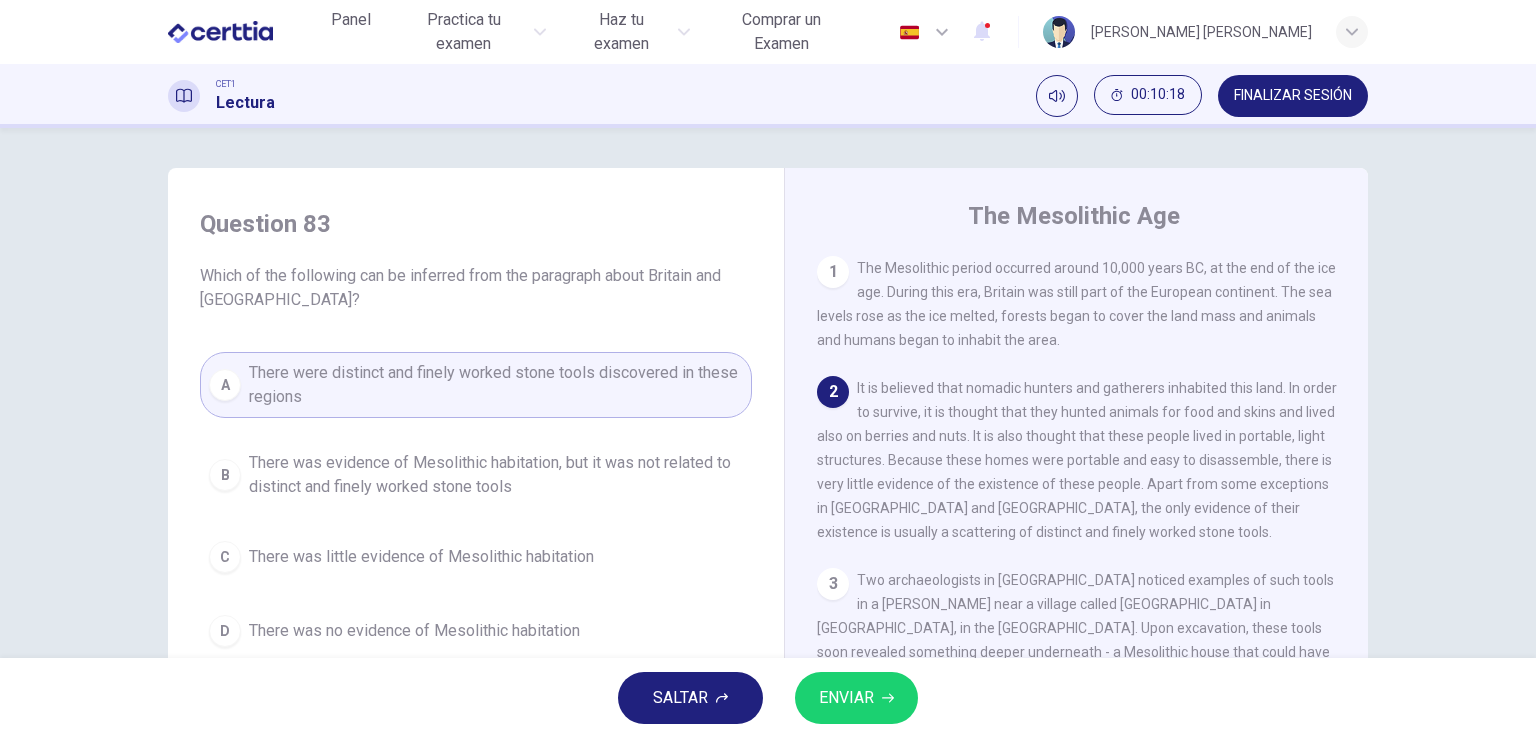 click on "ENVIAR" at bounding box center [856, 698] 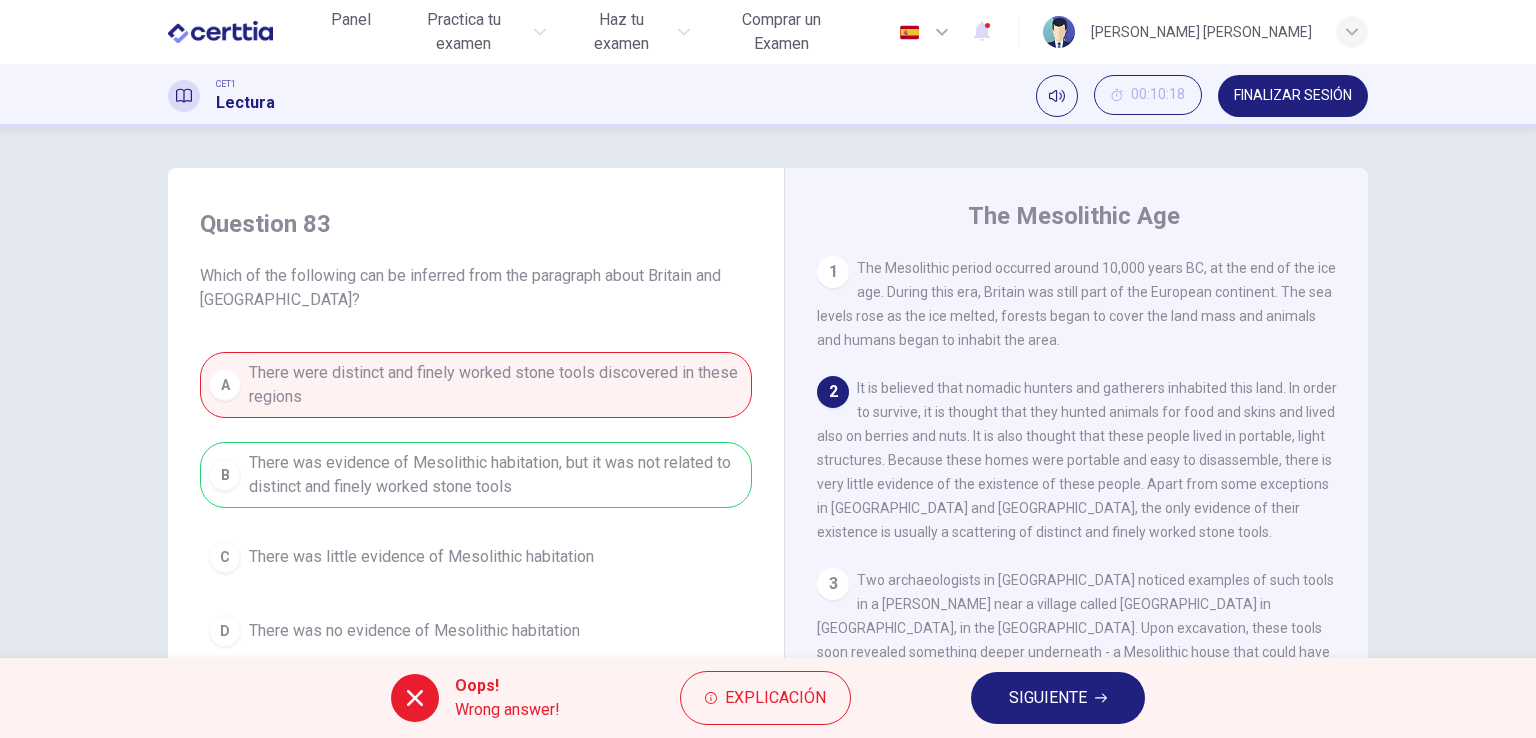 click on "SIGUIENTE" at bounding box center [1058, 698] 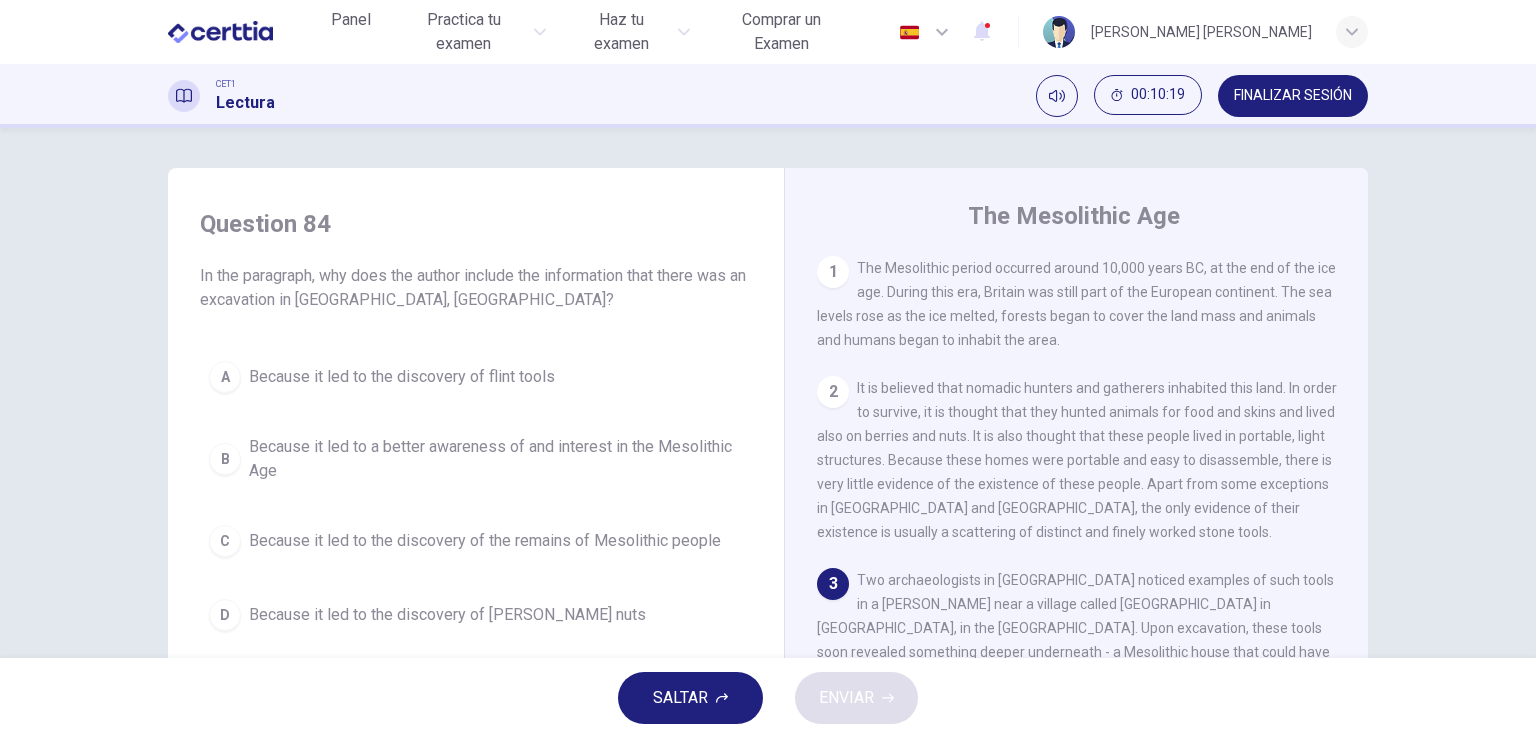 click on "Because it led to the discovery of flint tools" at bounding box center (402, 377) 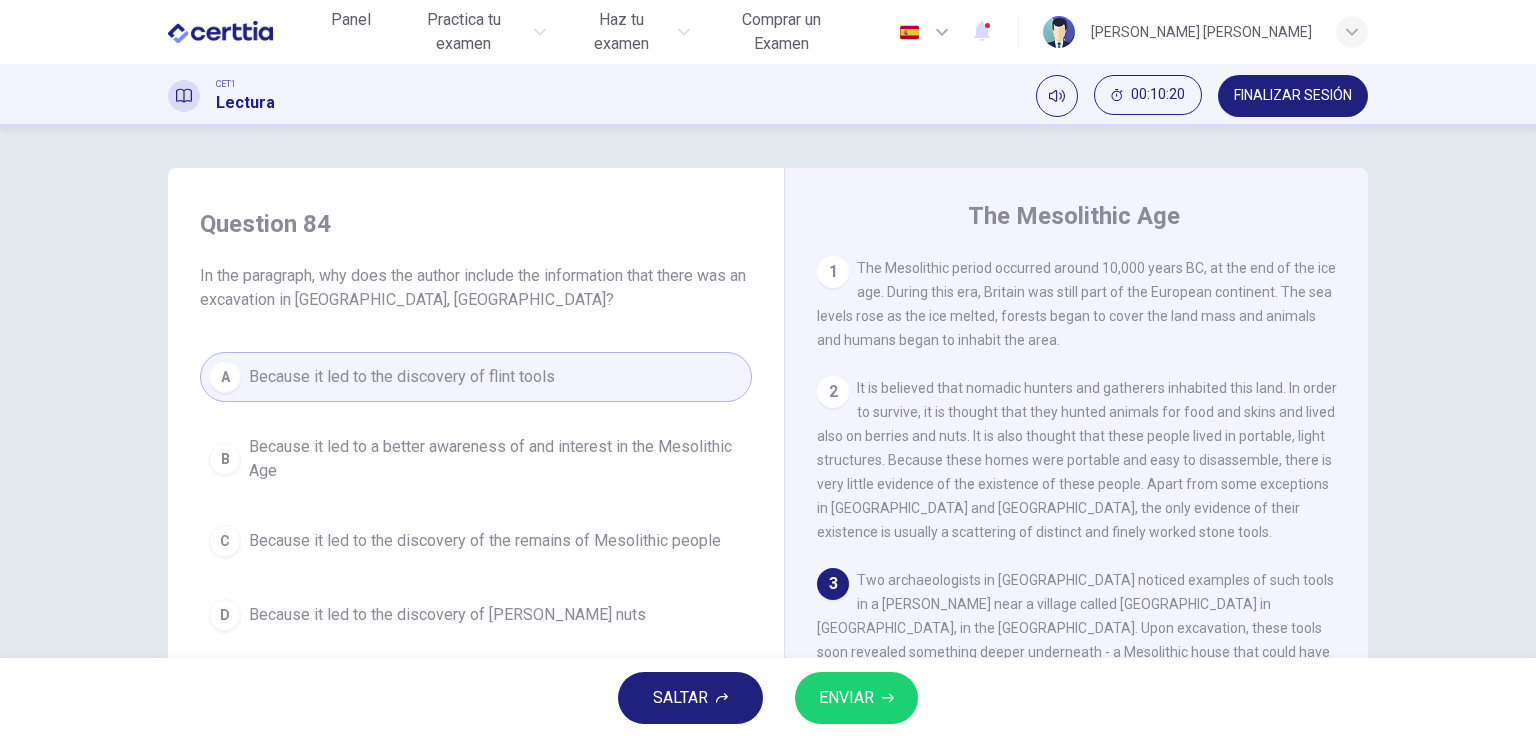 click on "ENVIAR" at bounding box center (846, 698) 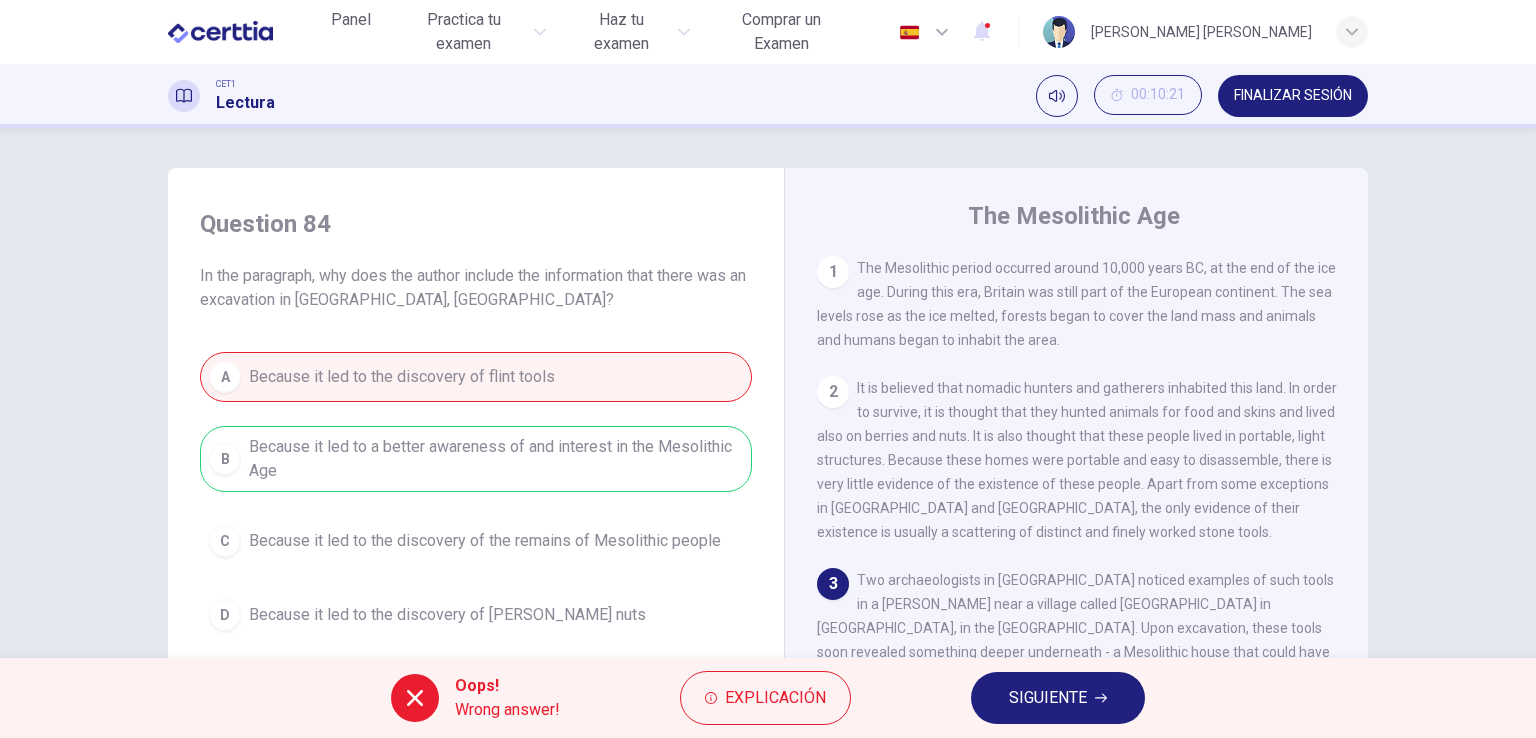 click on "SIGUIENTE" at bounding box center [1048, 698] 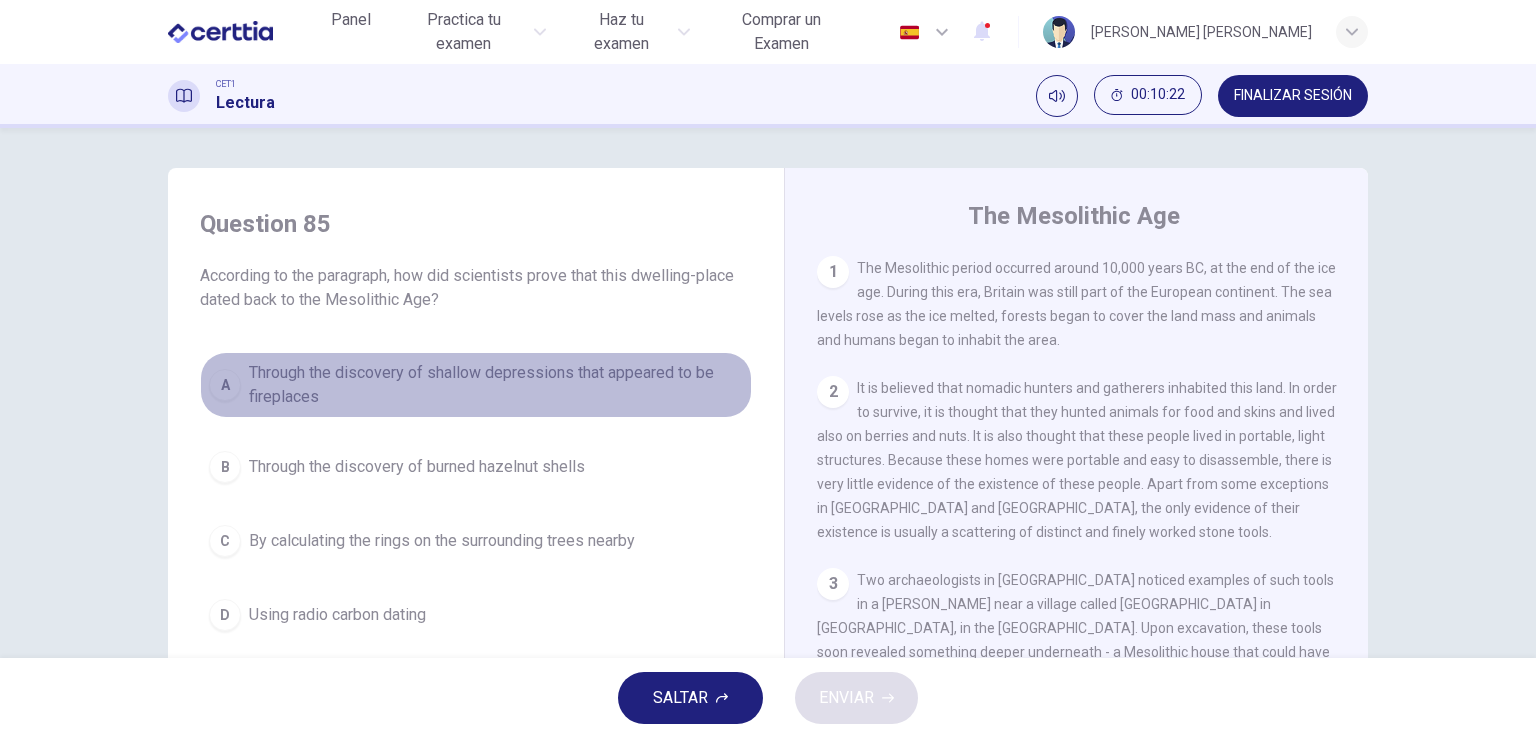 click on "Through the discovery of shallow depressions that appeared to be fireplaces" at bounding box center [496, 385] 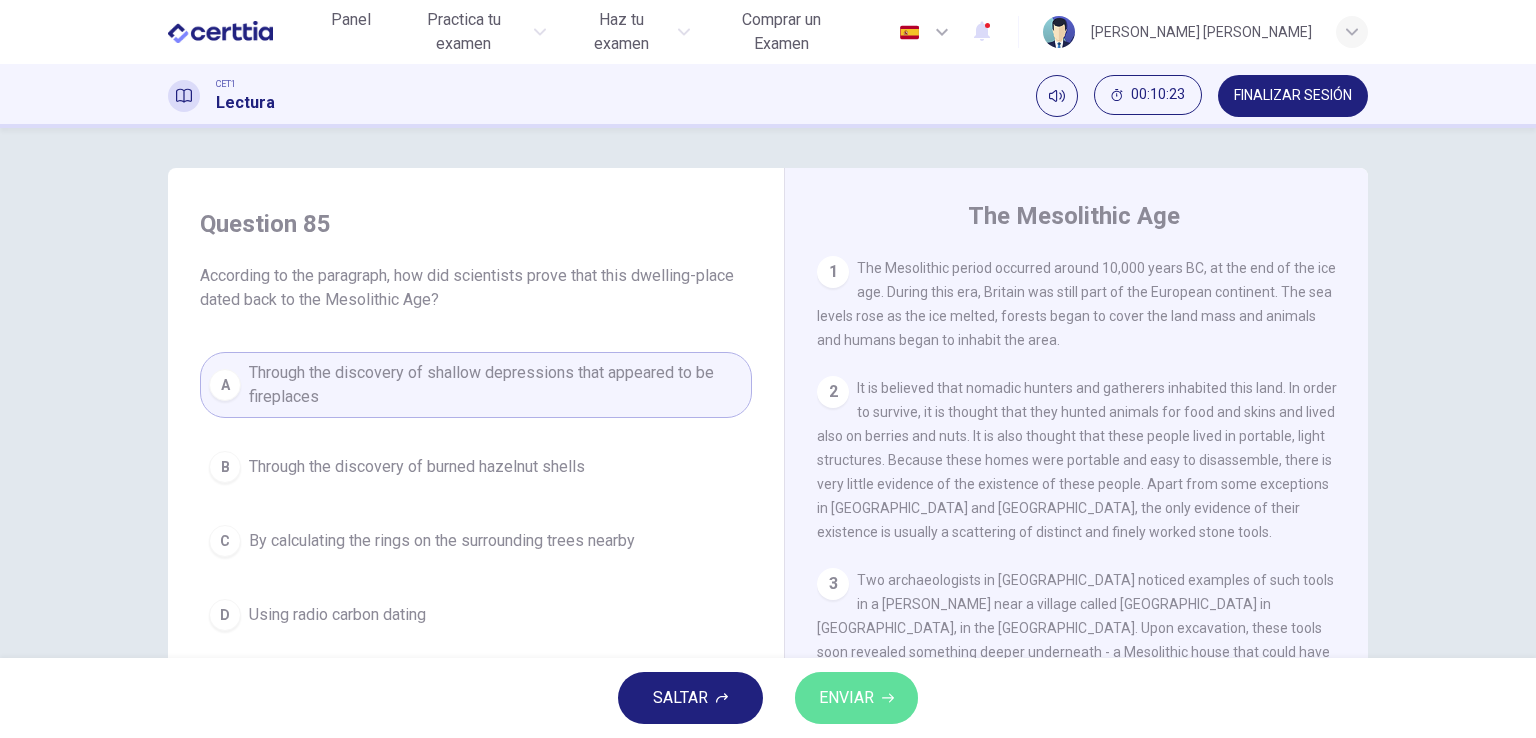 click on "ENVIAR" at bounding box center (846, 698) 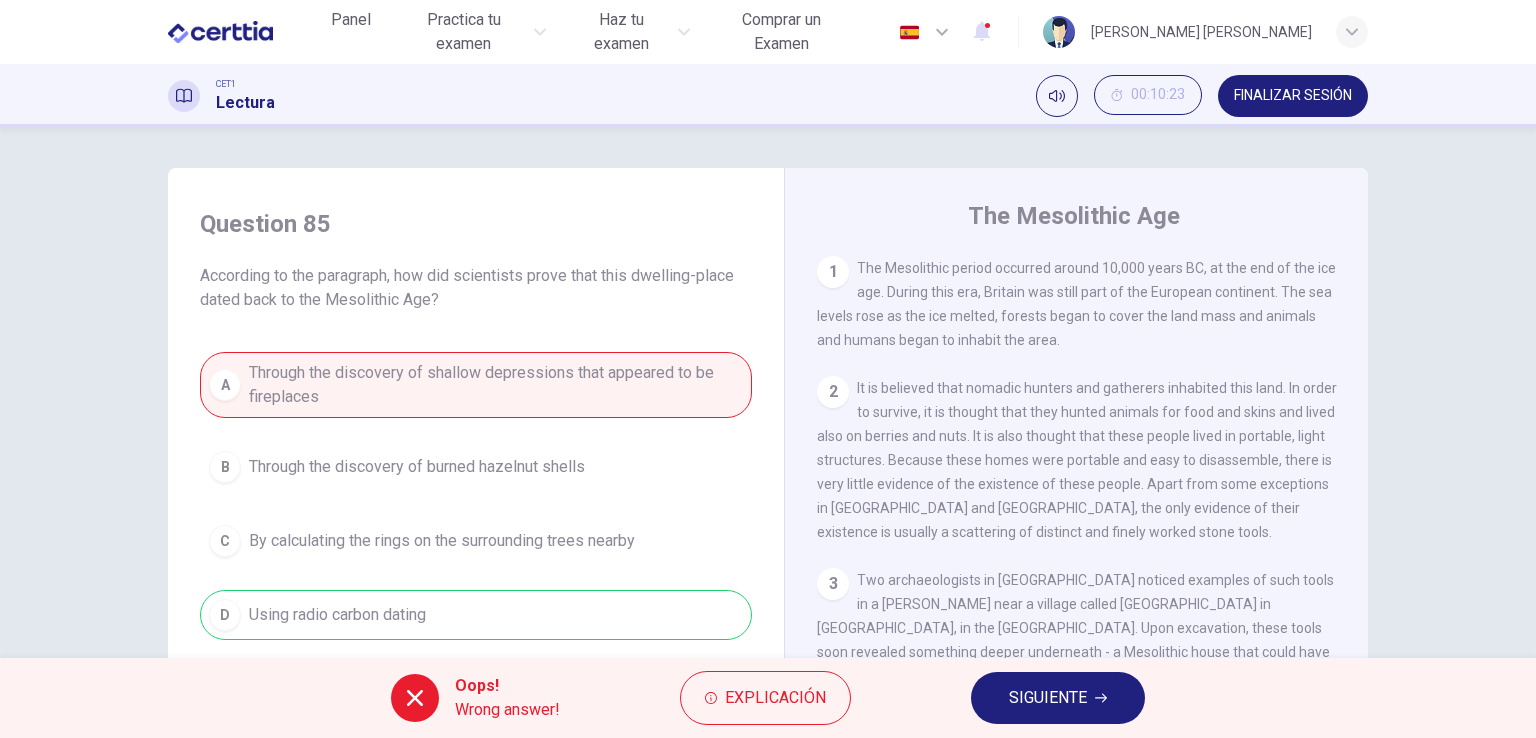 click on "SIGUIENTE" at bounding box center [1058, 698] 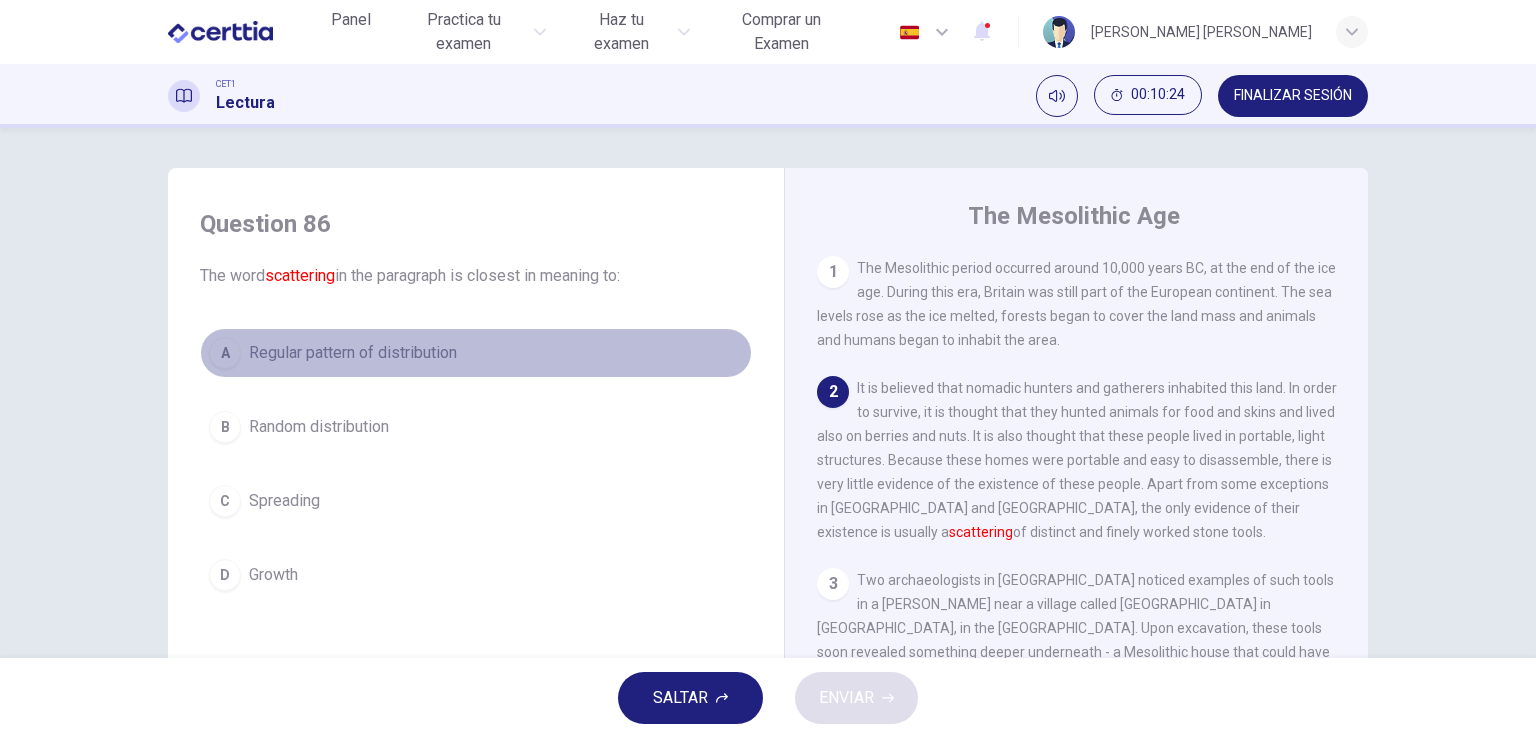 click on "Regular pattern of distribution" at bounding box center [353, 353] 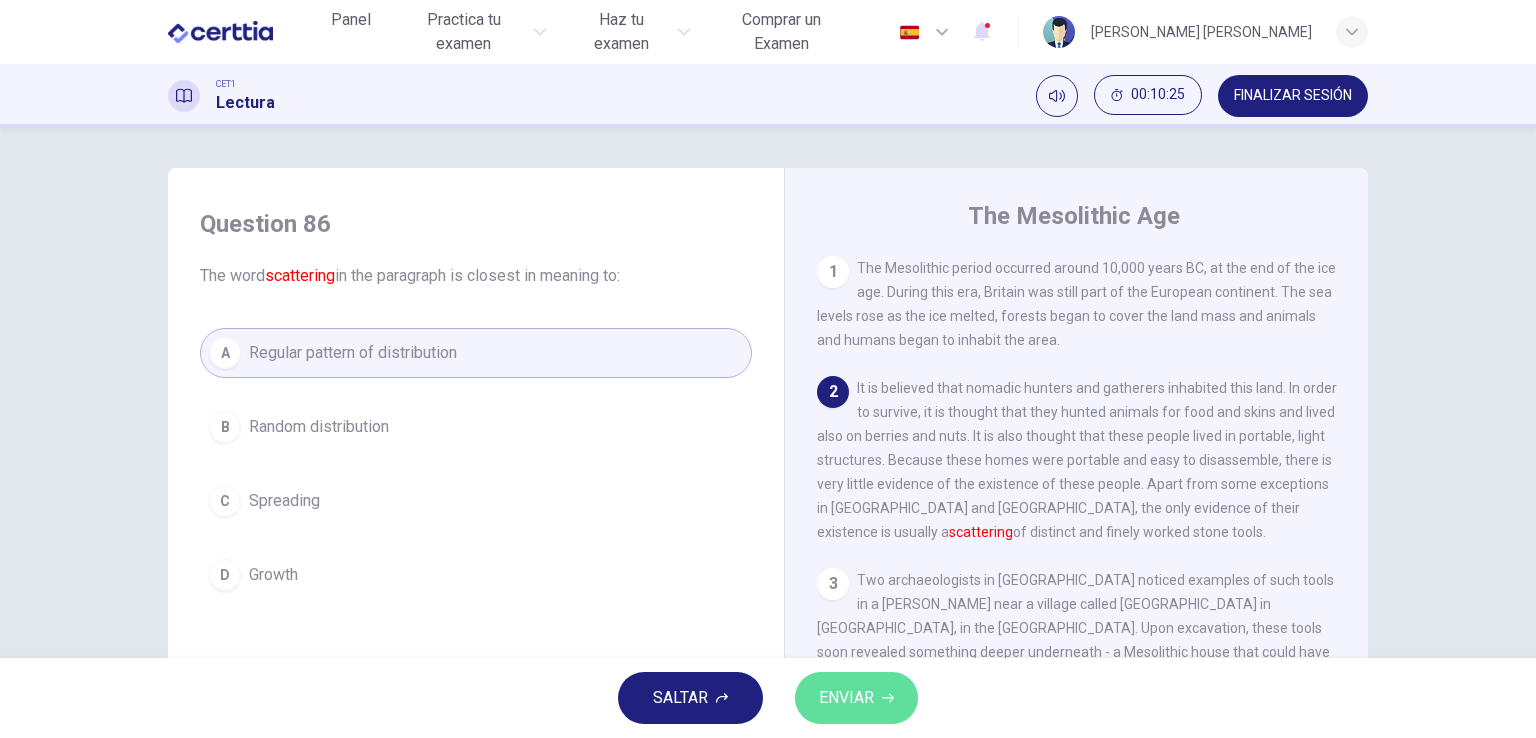 click on "ENVIAR" at bounding box center [856, 698] 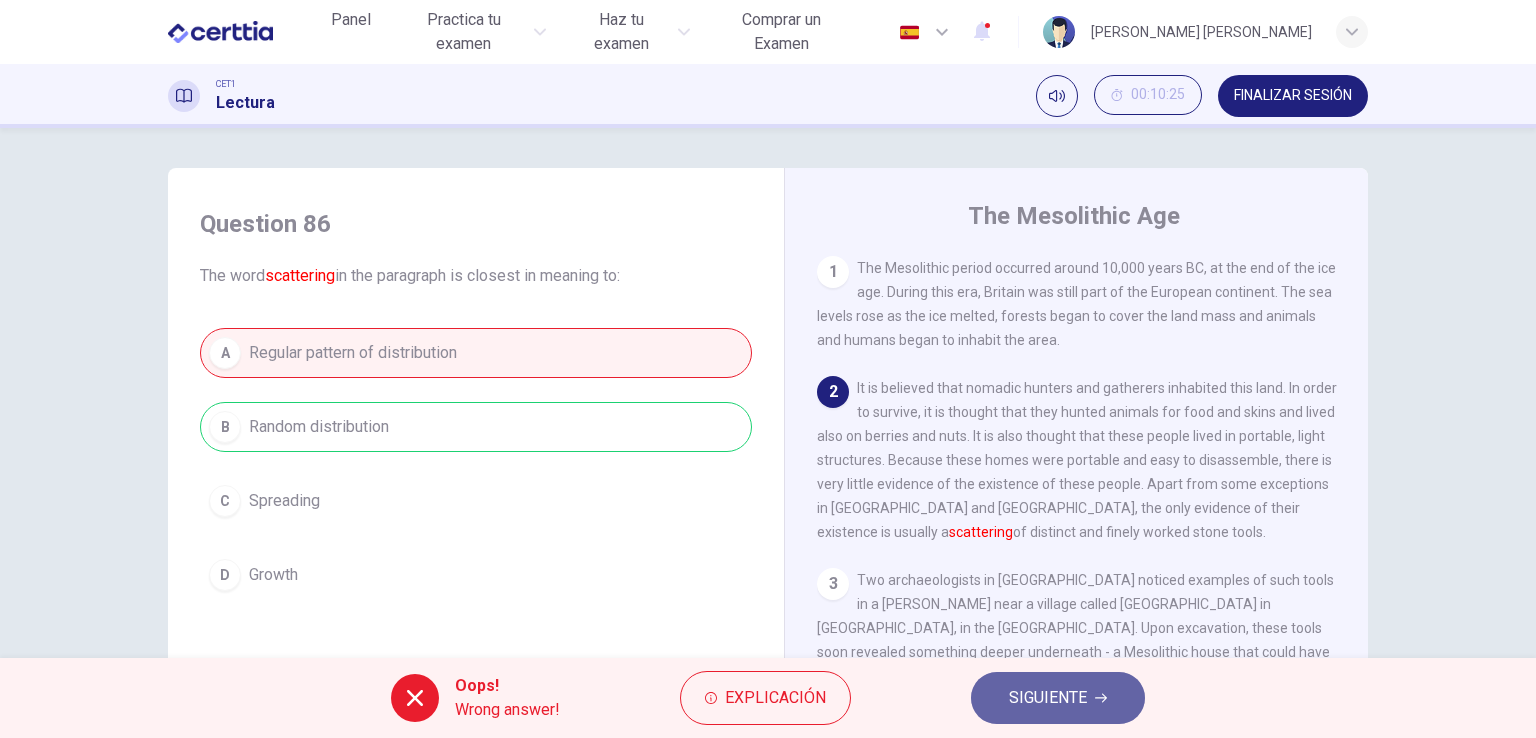 click on "SIGUIENTE" at bounding box center [1048, 698] 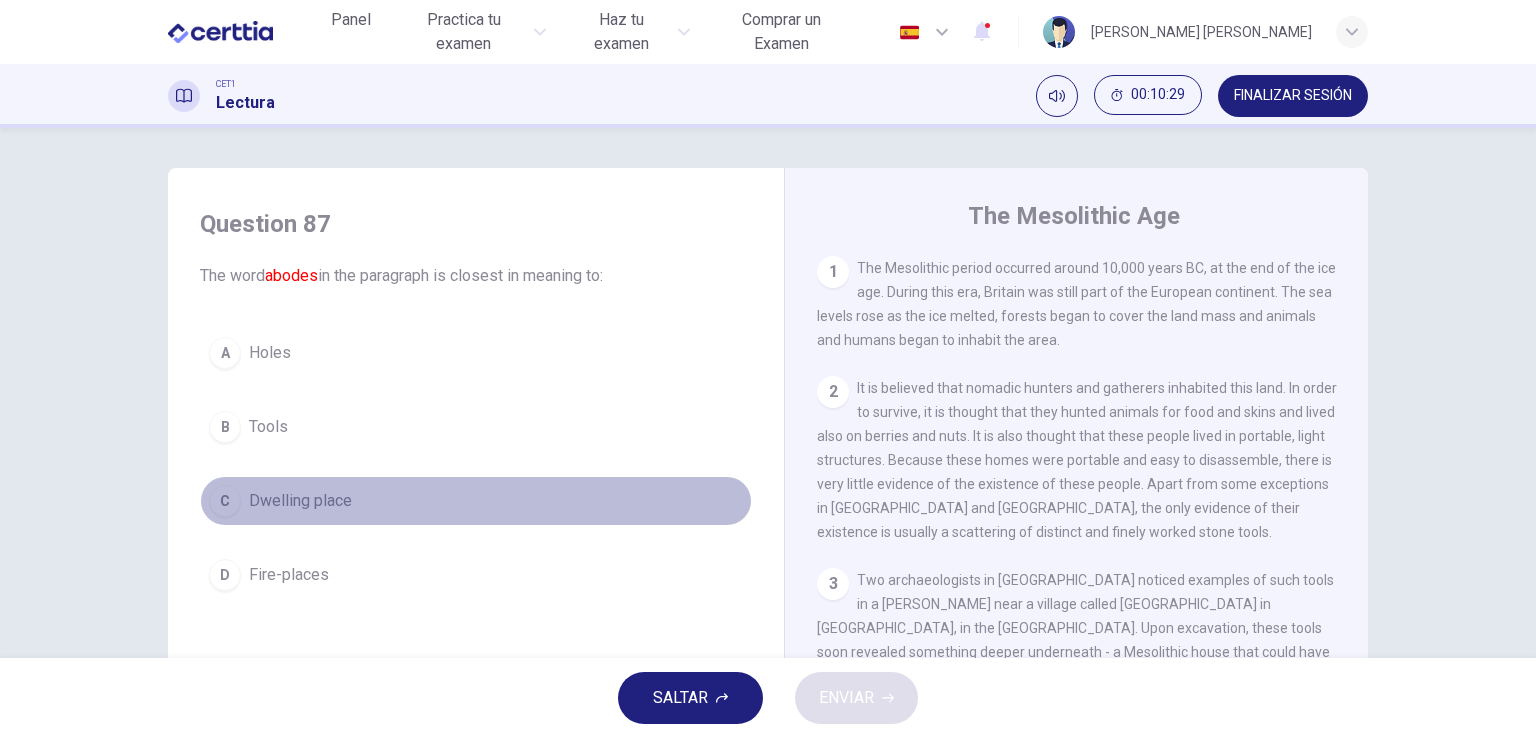 click on "Dwelling place" at bounding box center [300, 501] 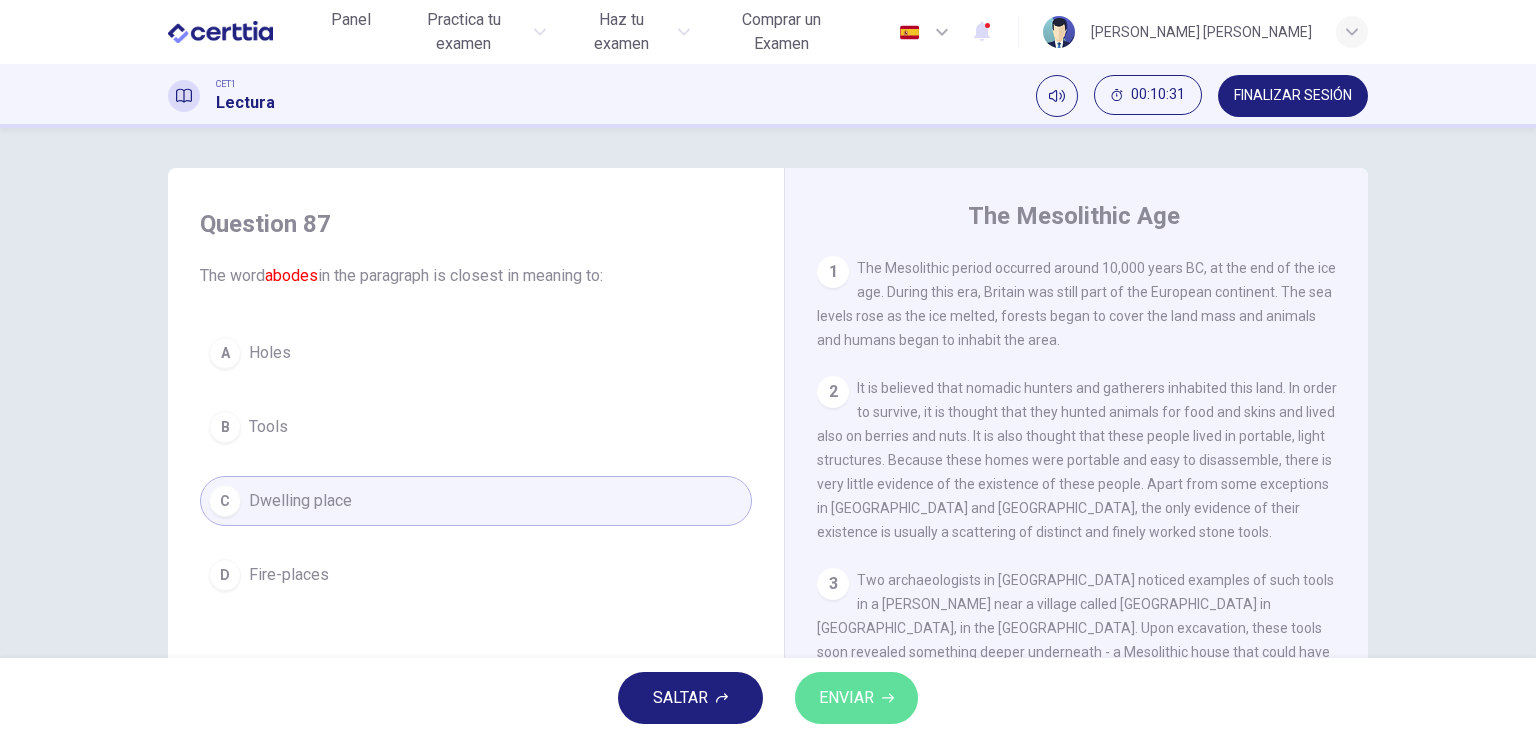 click on "ENVIAR" at bounding box center (856, 698) 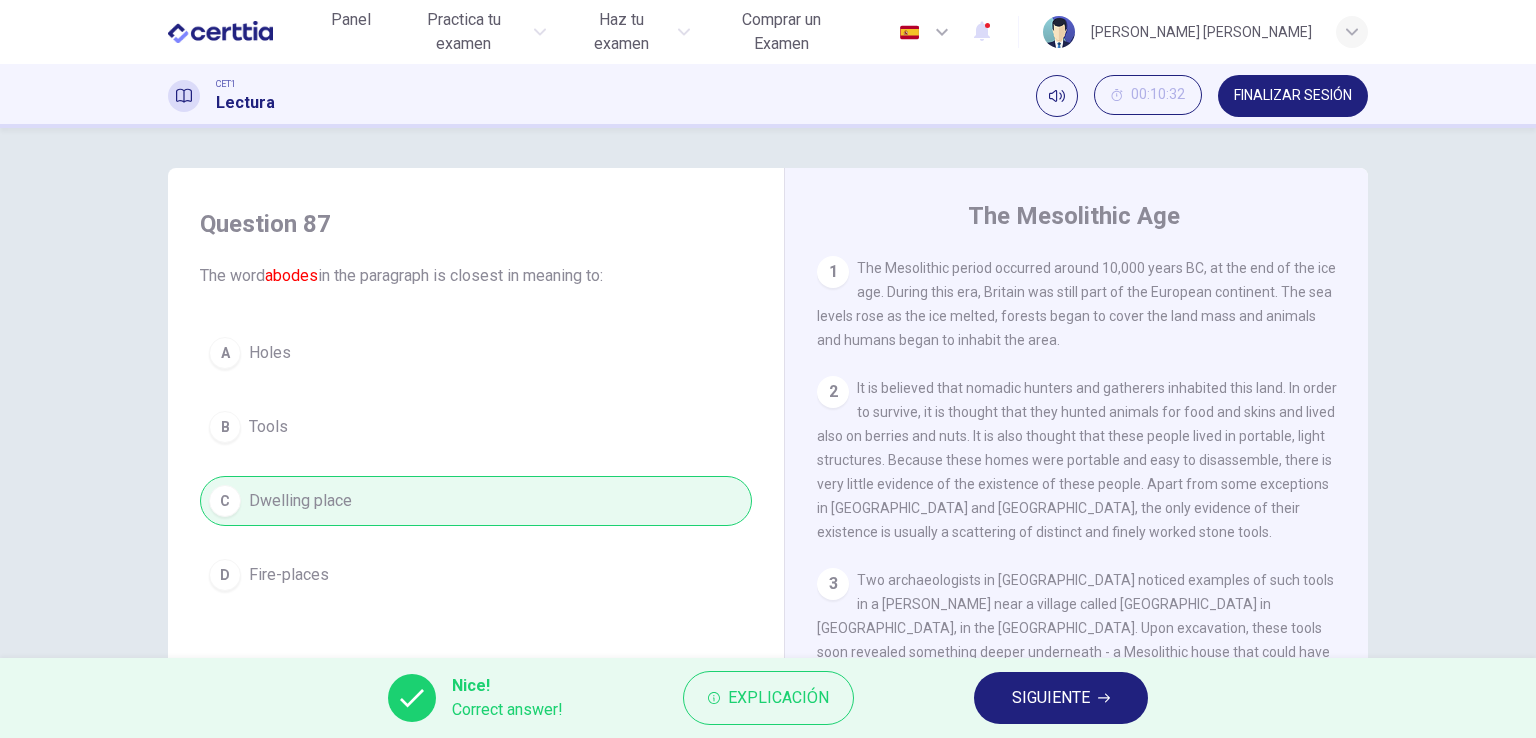 click on "SIGUIENTE" at bounding box center [1061, 698] 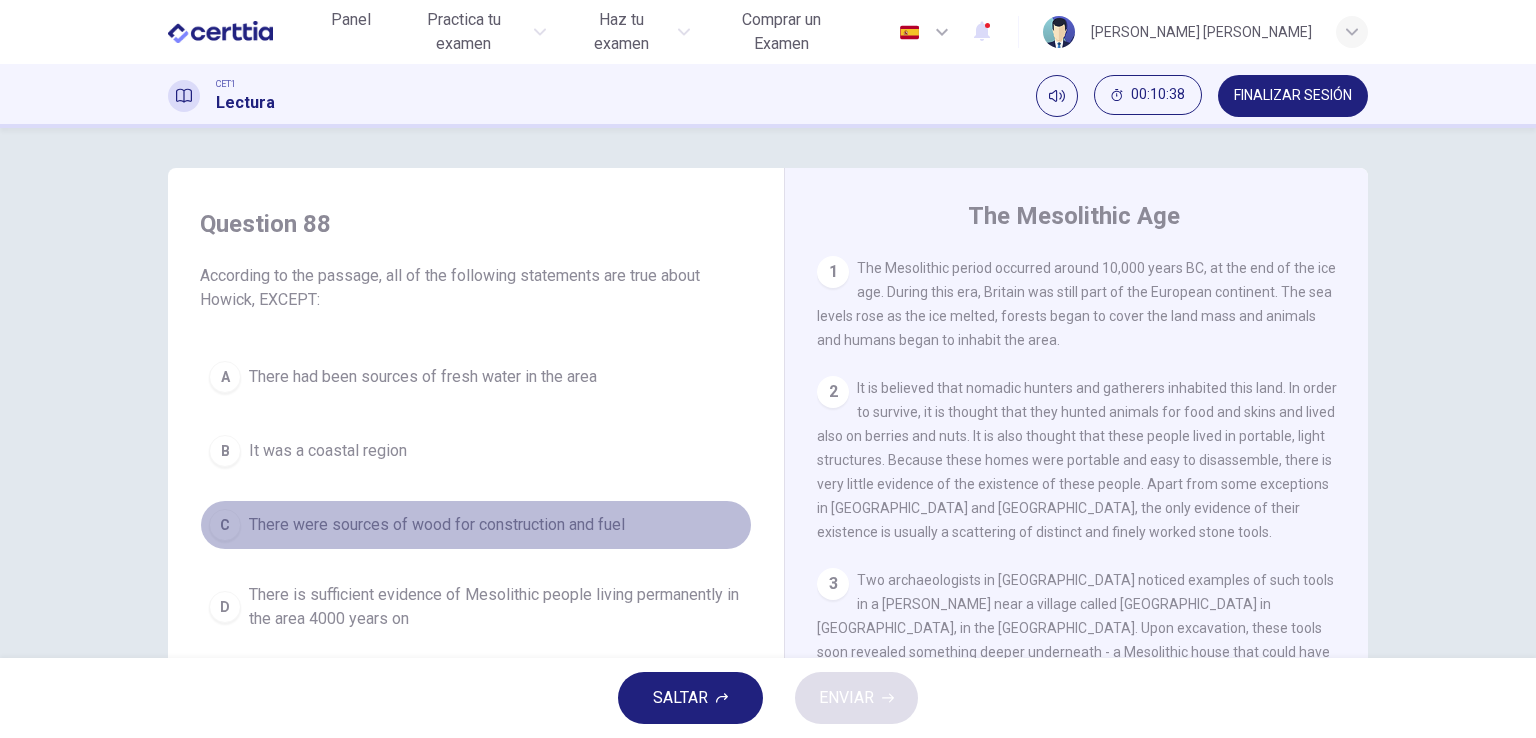 click on "C There were sources of wood for construction and fuel" at bounding box center (476, 525) 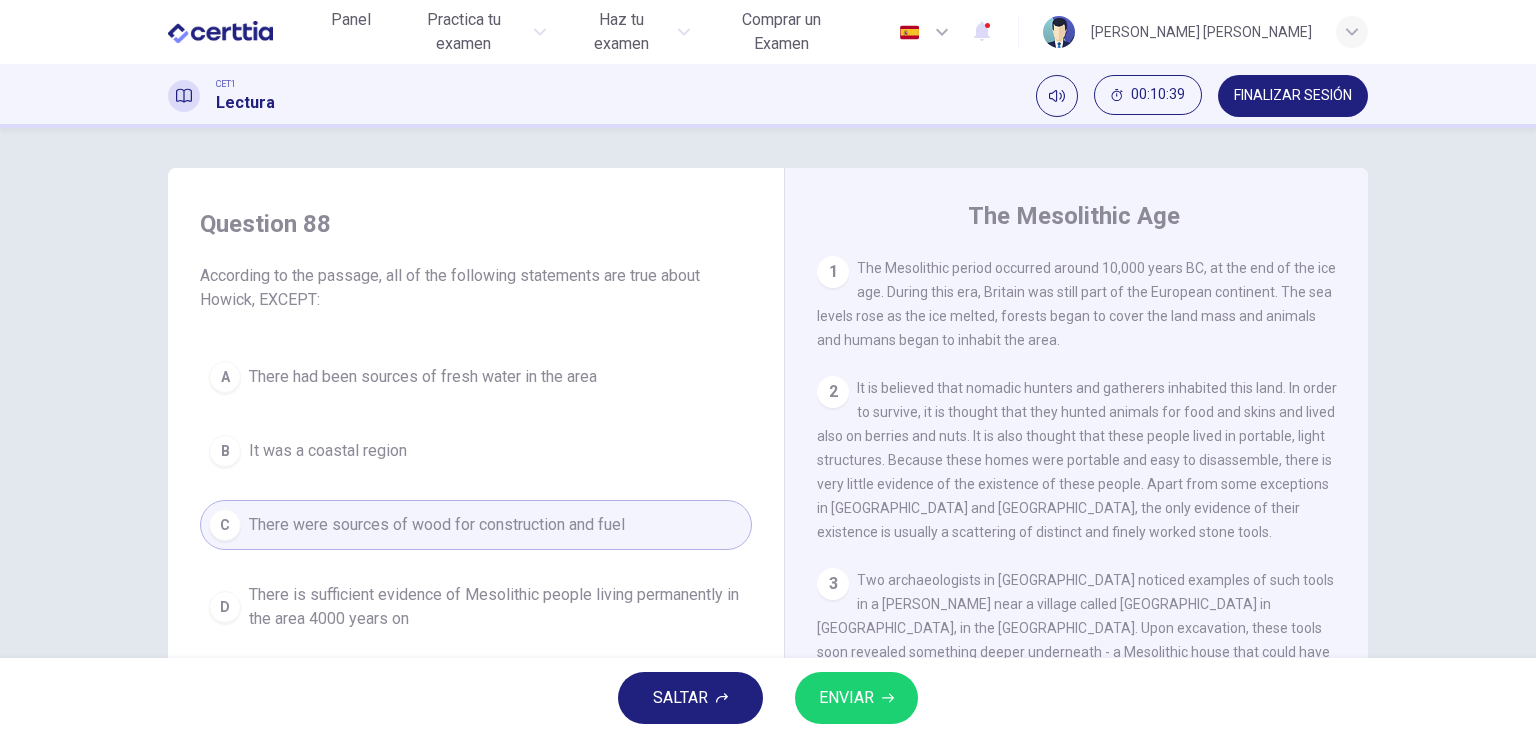 click on "ENVIAR" at bounding box center (856, 698) 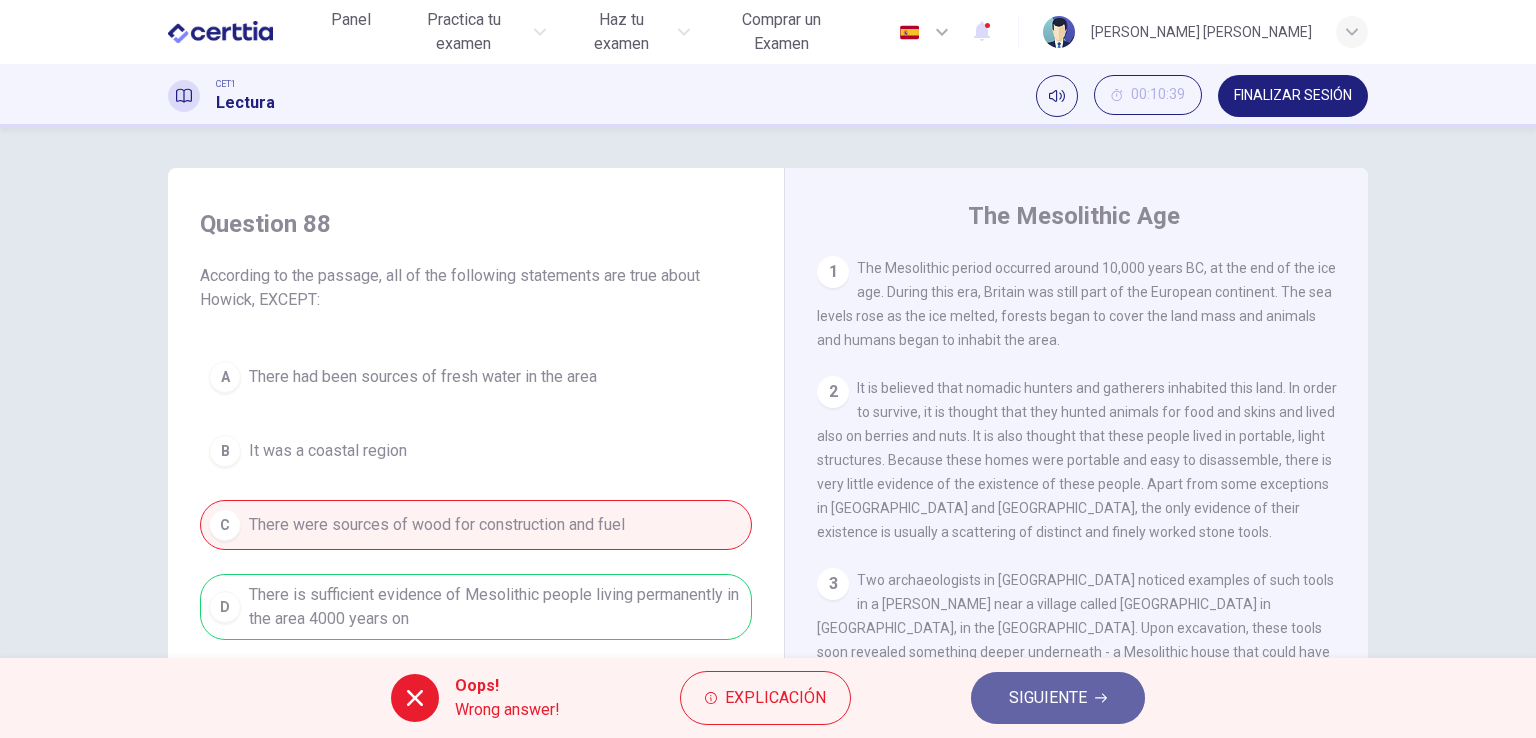 click on "SIGUIENTE" at bounding box center (1048, 698) 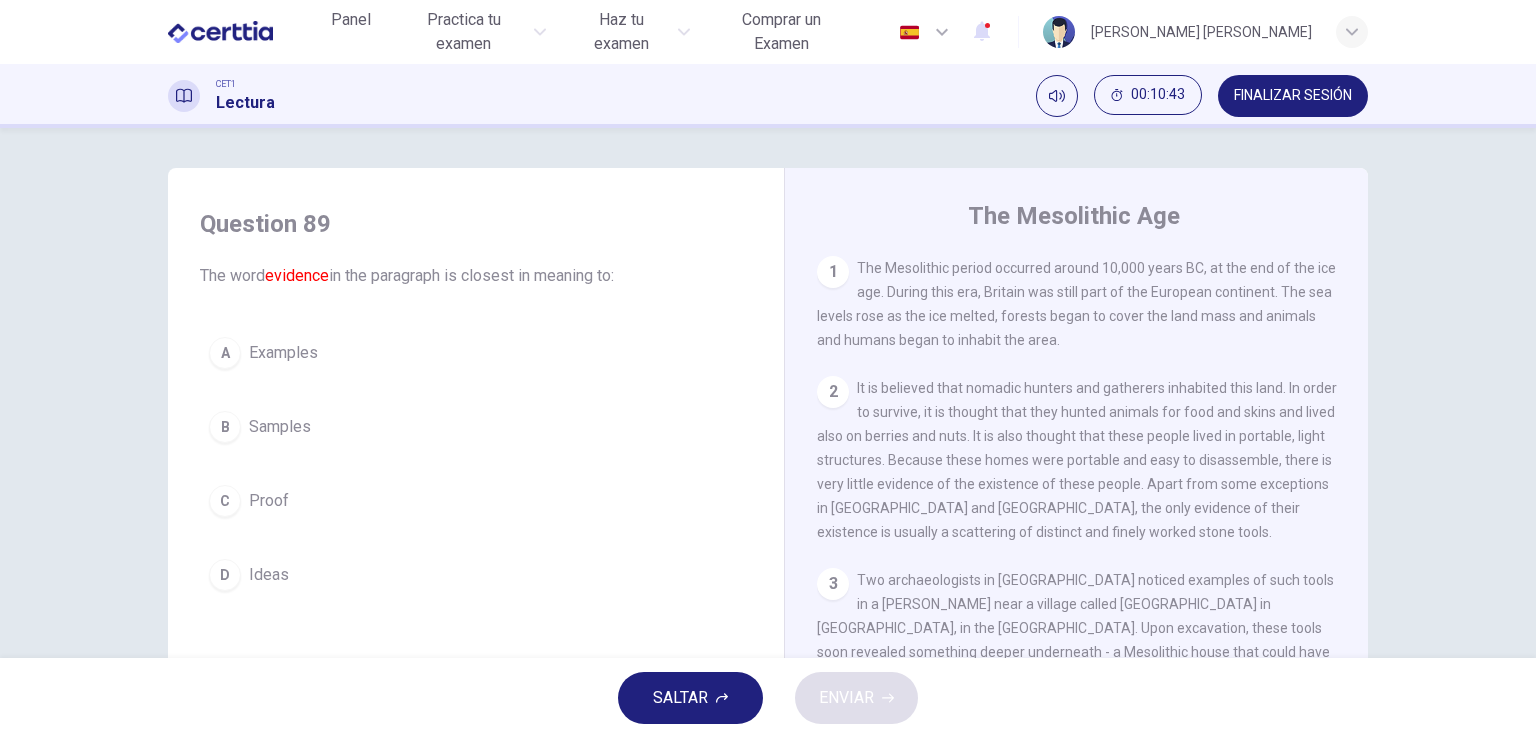 click on "C Proof" at bounding box center (476, 501) 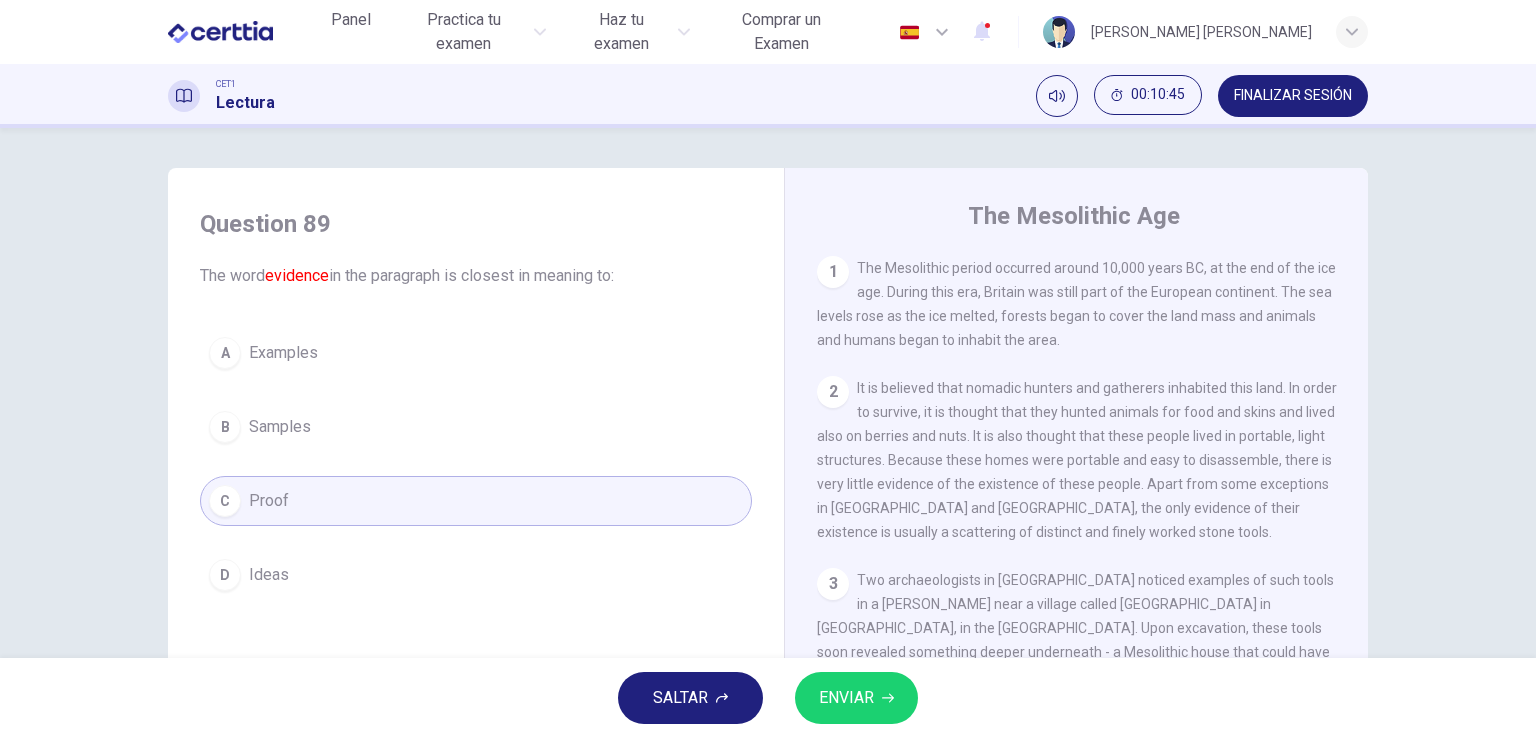 click on "ENVIAR" at bounding box center [846, 698] 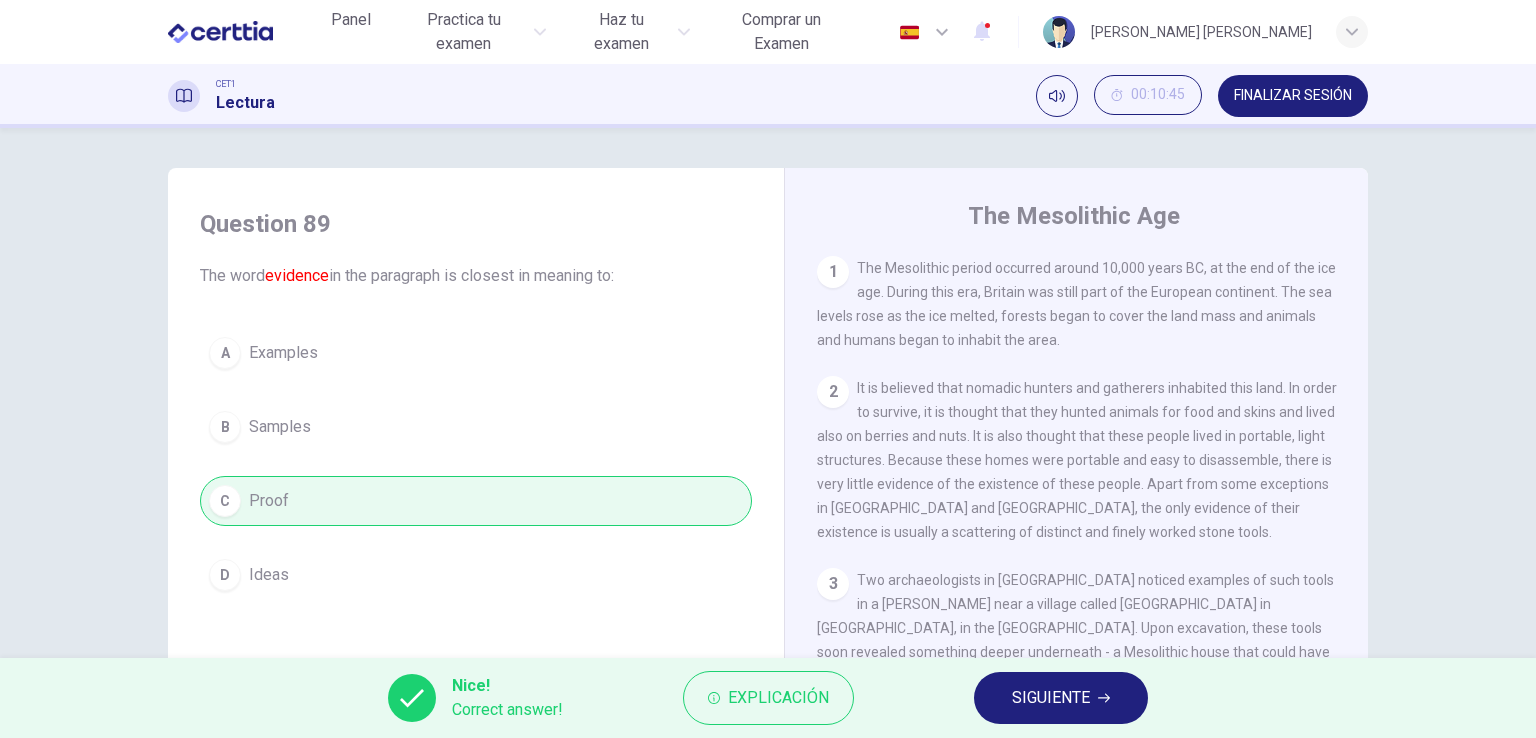 click on "SIGUIENTE" at bounding box center [1051, 698] 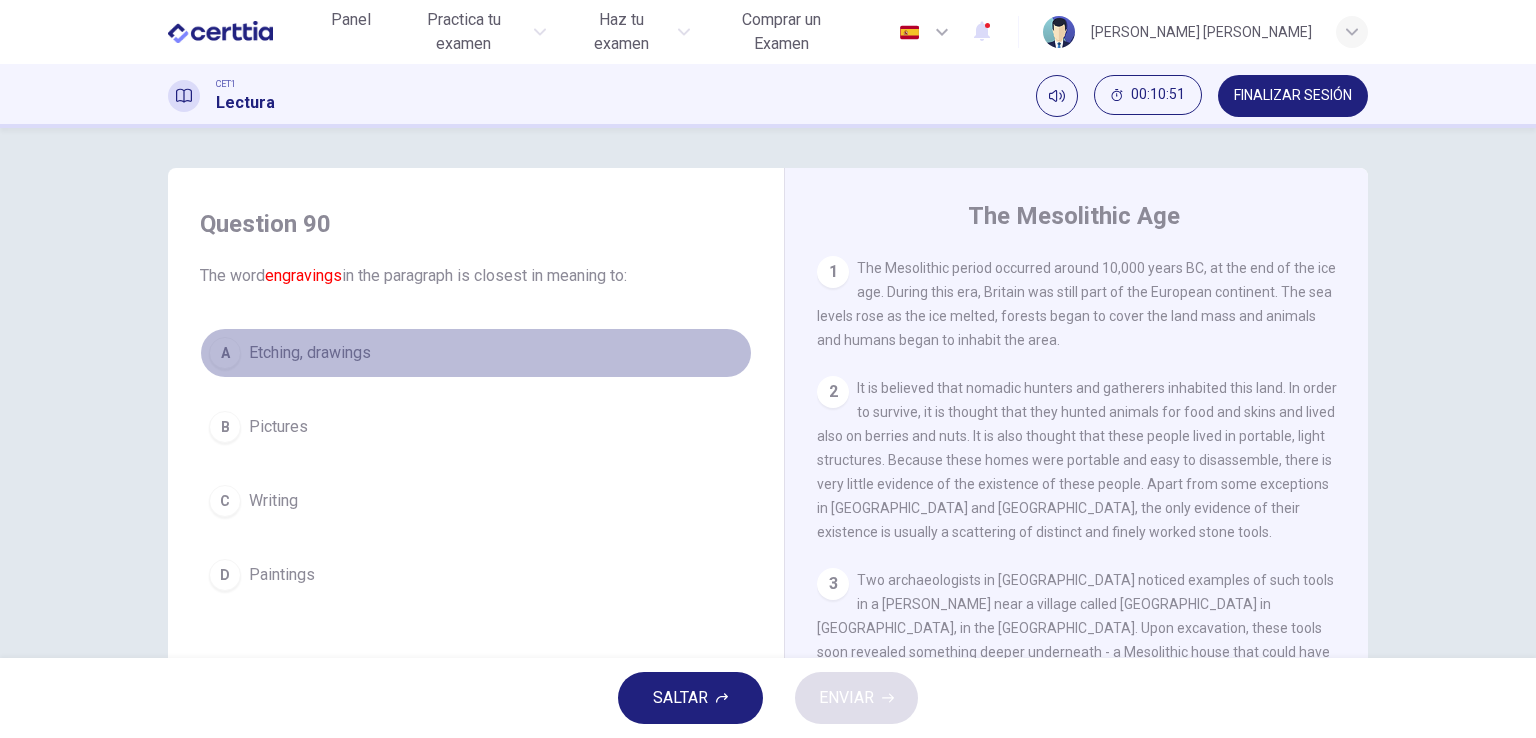 click on "Etching, drawings" at bounding box center [310, 353] 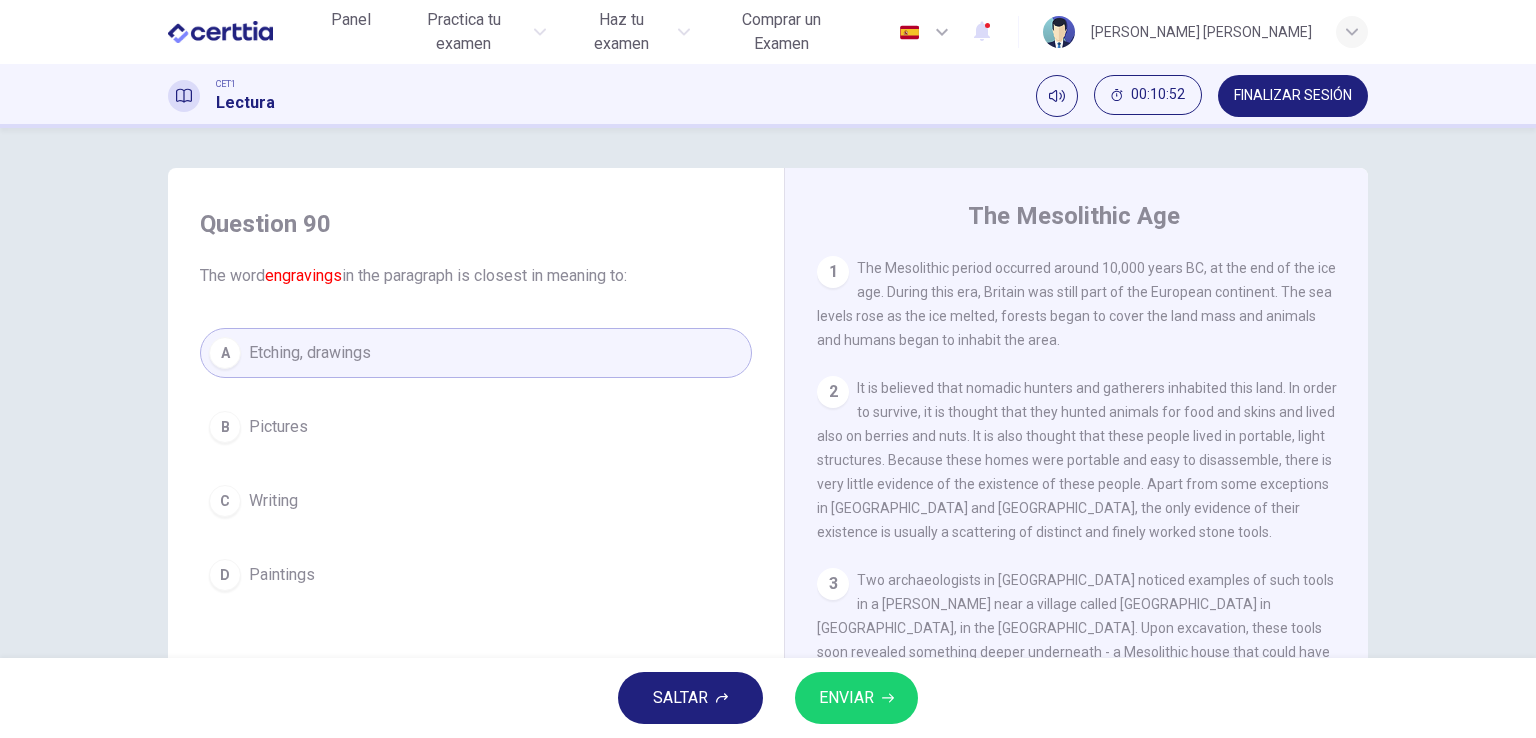 click on "ENVIAR" at bounding box center (846, 698) 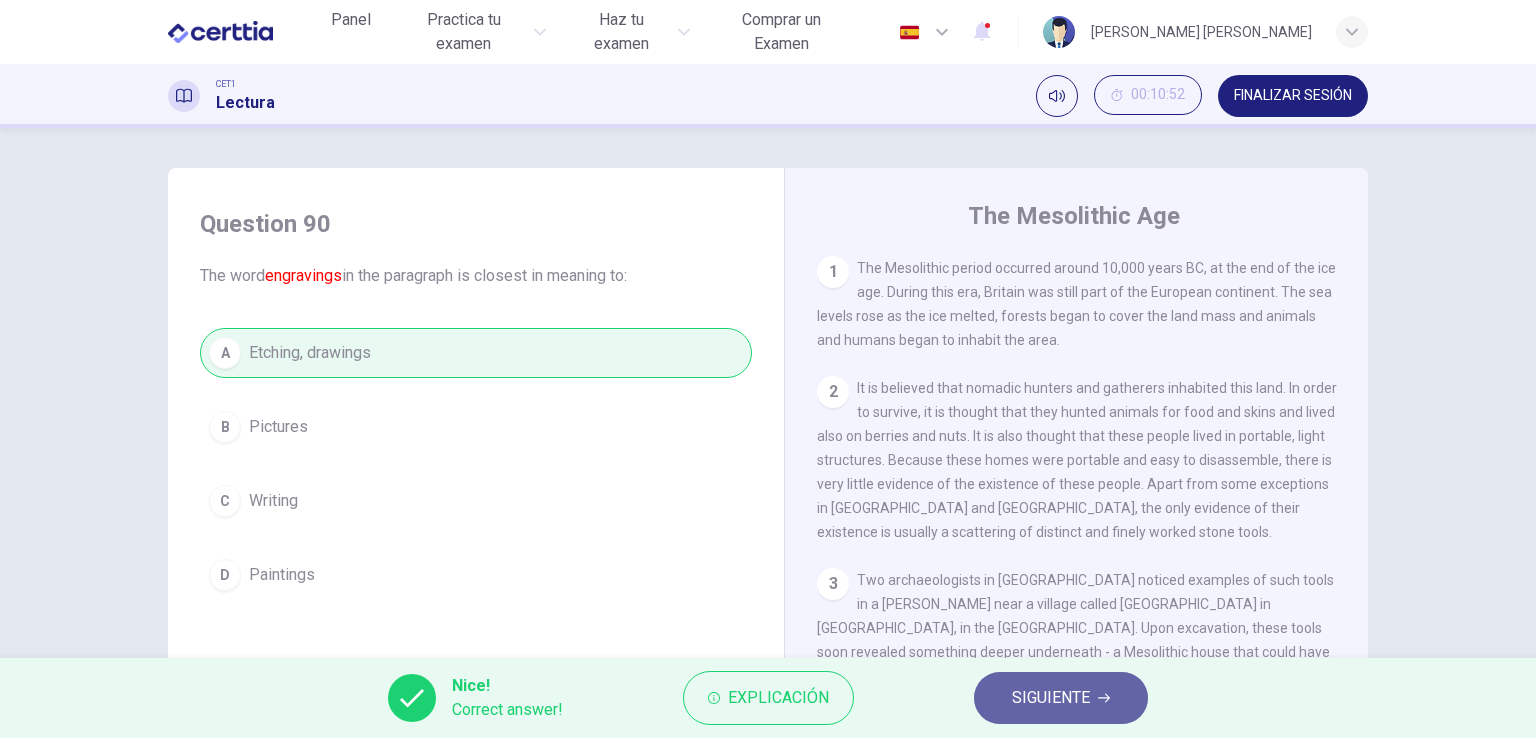 click on "SIGUIENTE" at bounding box center (1051, 698) 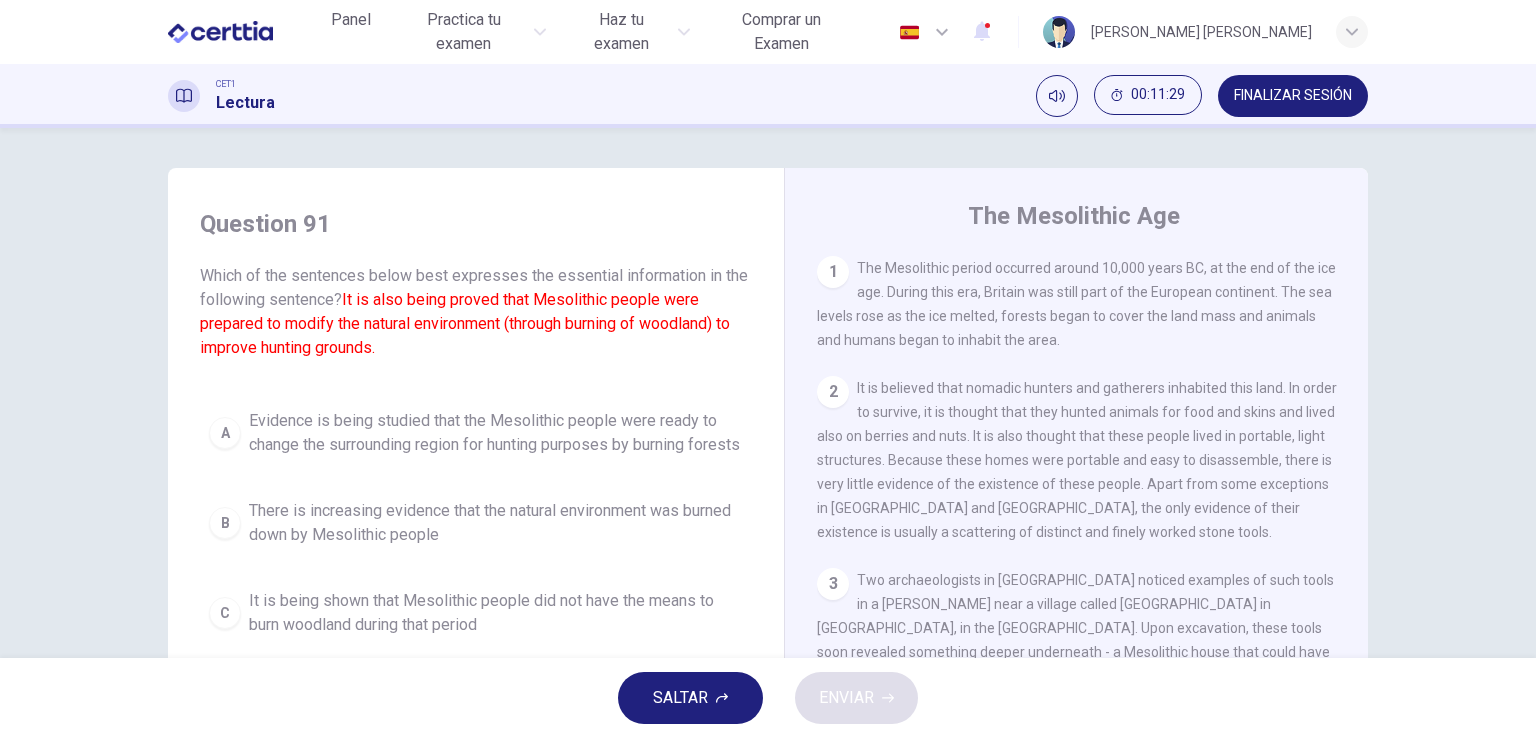 click on "3" at bounding box center (833, 584) 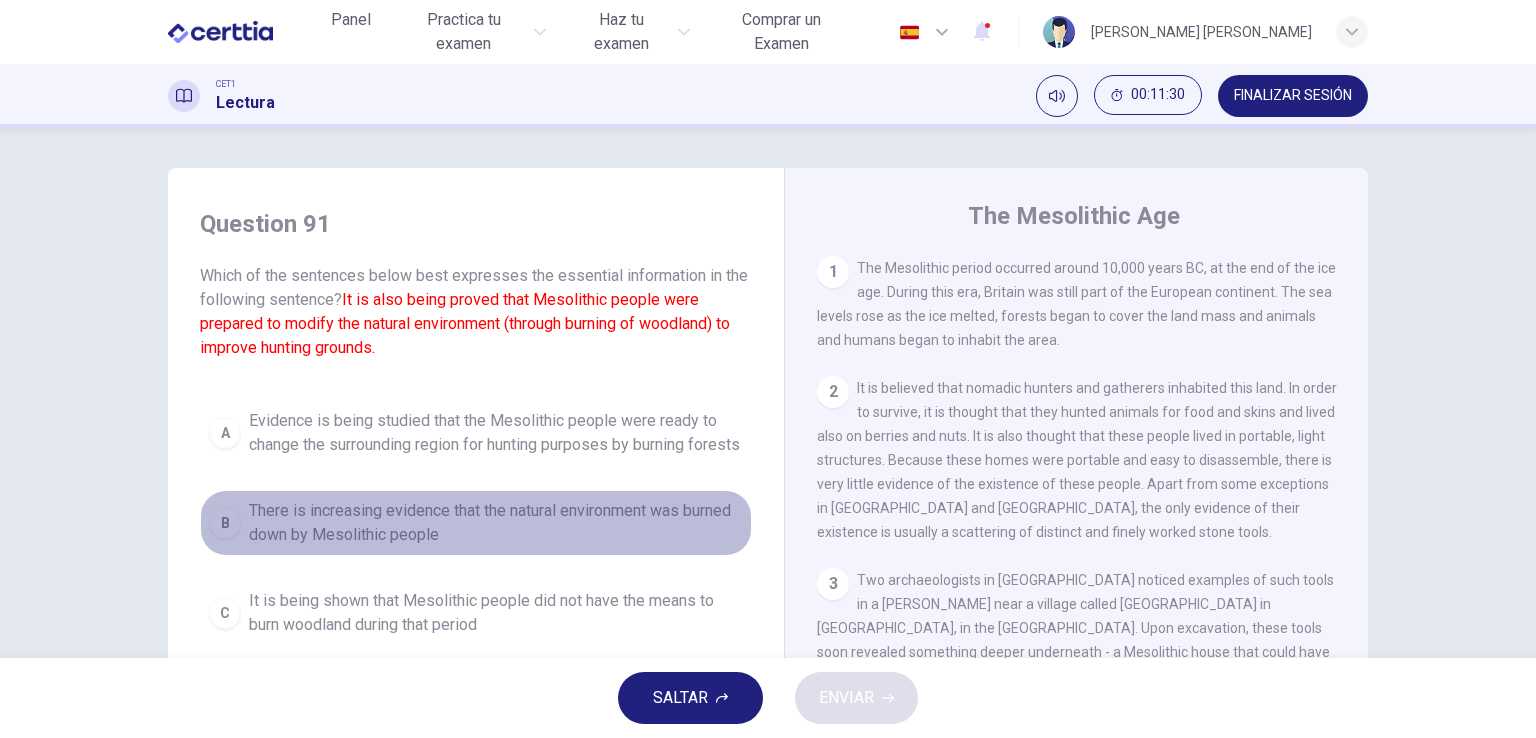 click on "B There is increasing evidence that the natural environment was burned down by Mesolithic people" at bounding box center [476, 523] 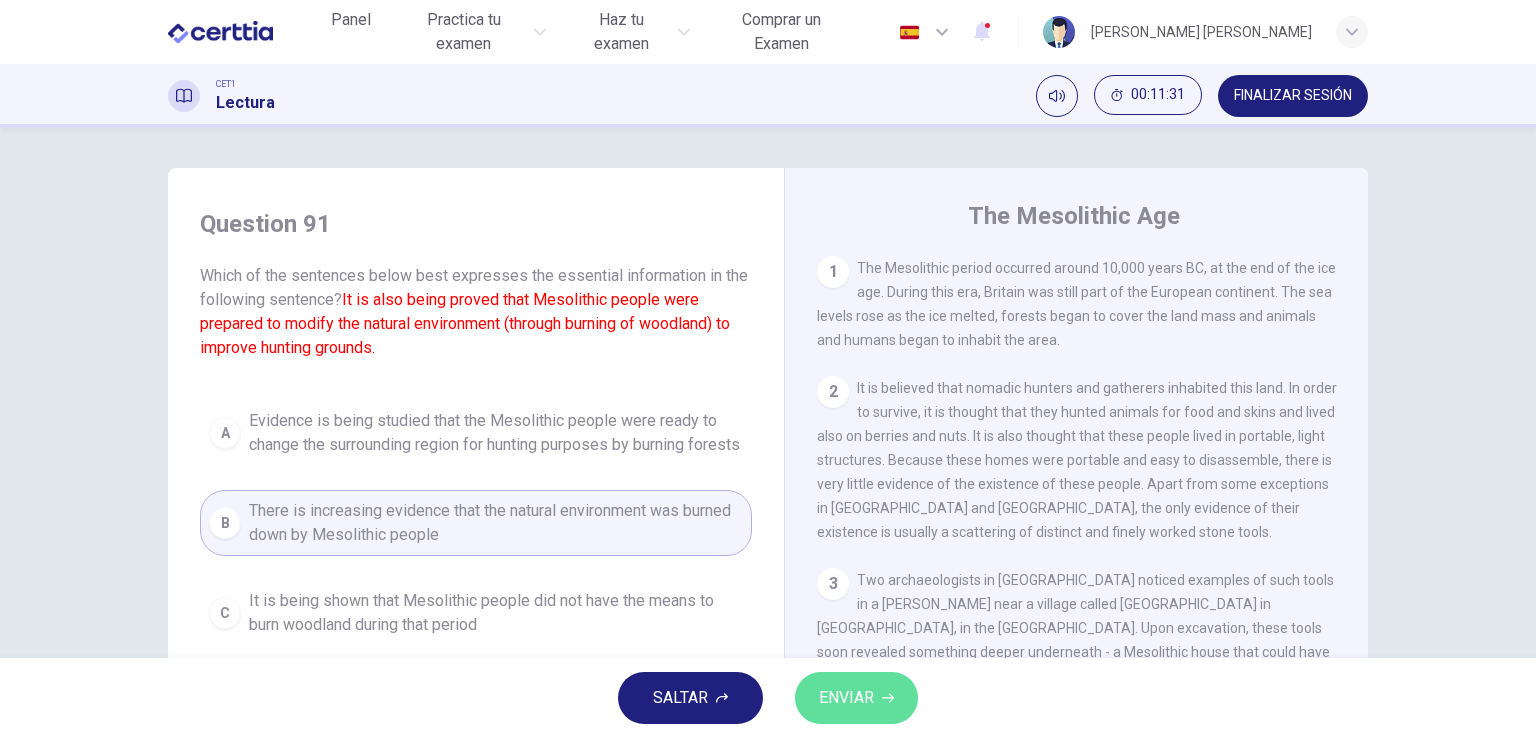 click on "ENVIAR" at bounding box center (846, 698) 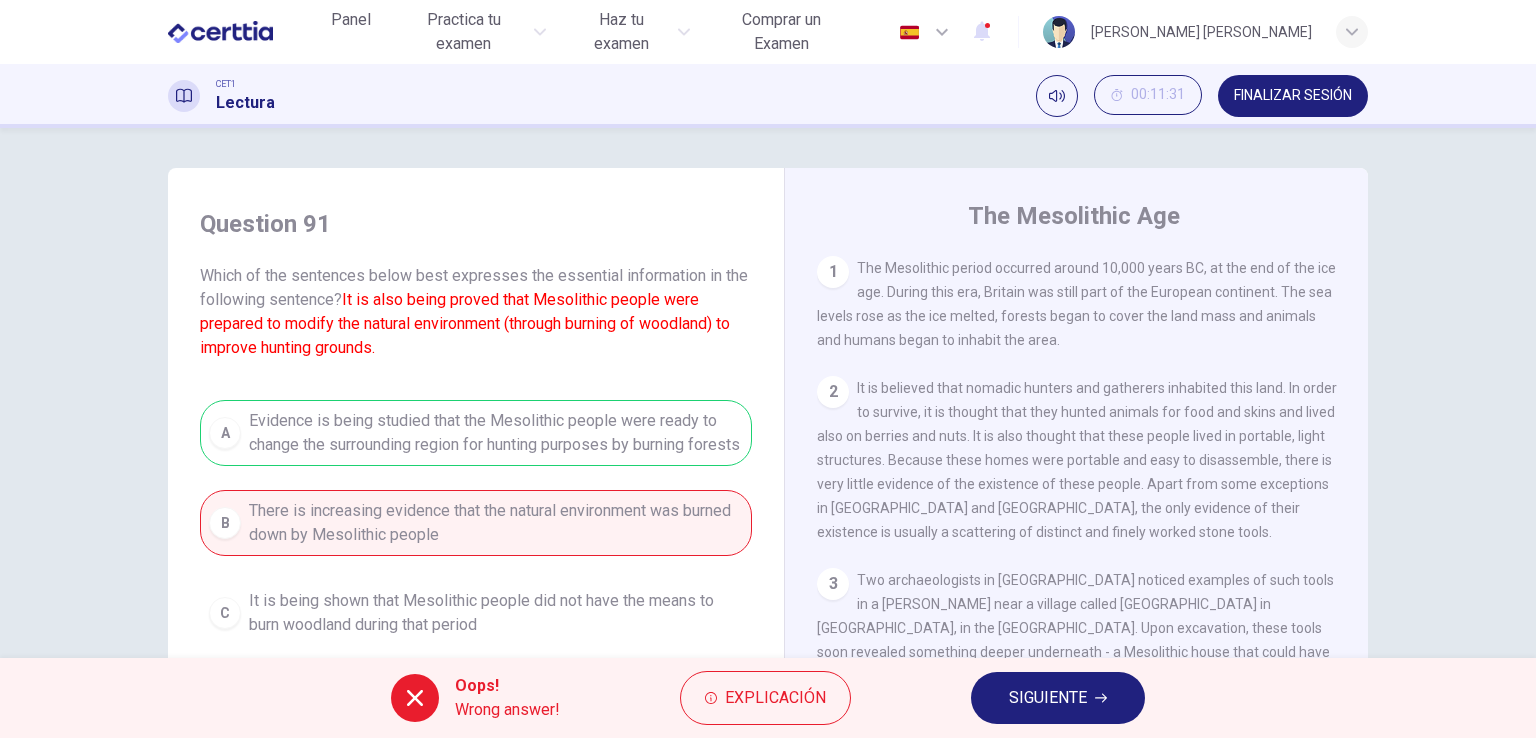 click on "SIGUIENTE" at bounding box center (1048, 698) 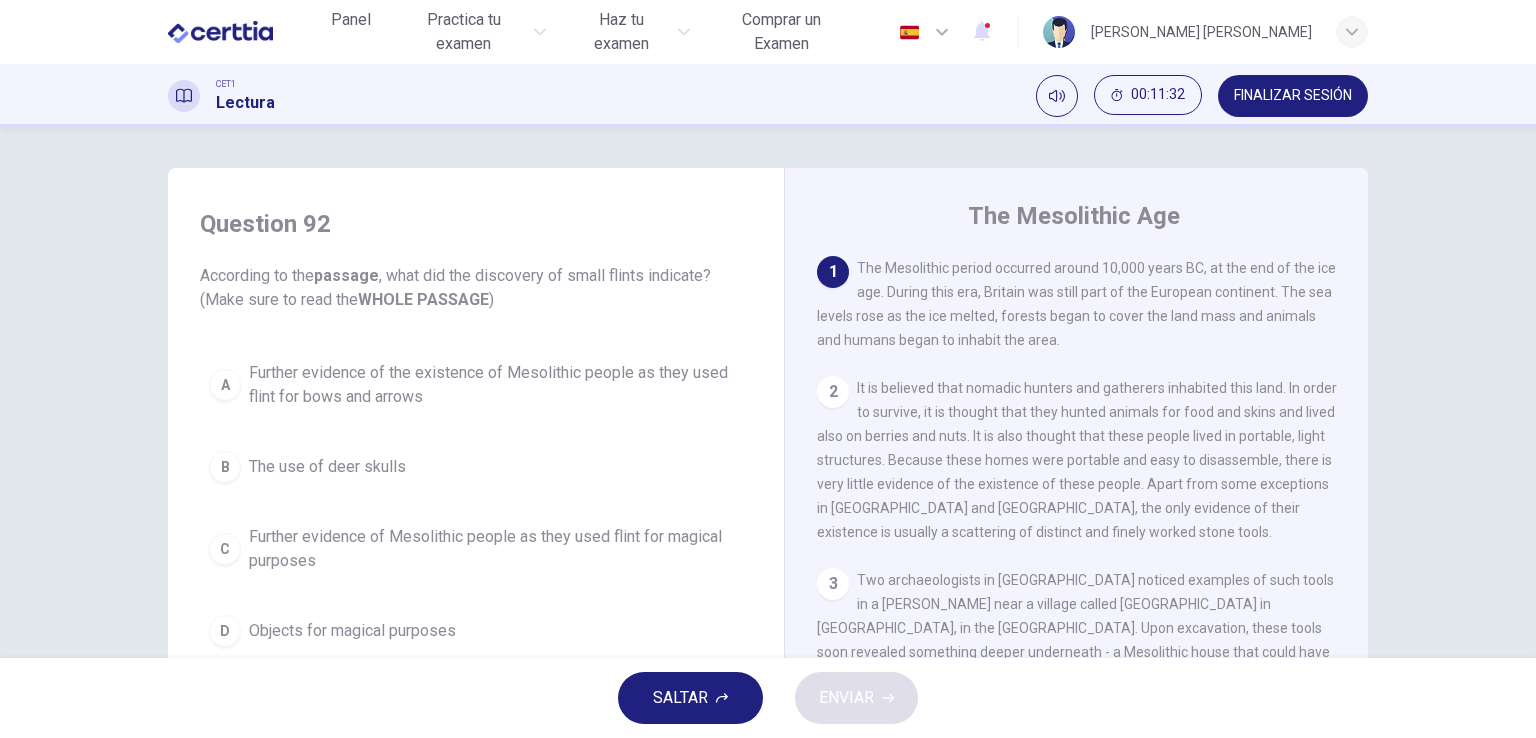 click on "Objects for magical purposes" at bounding box center [352, 631] 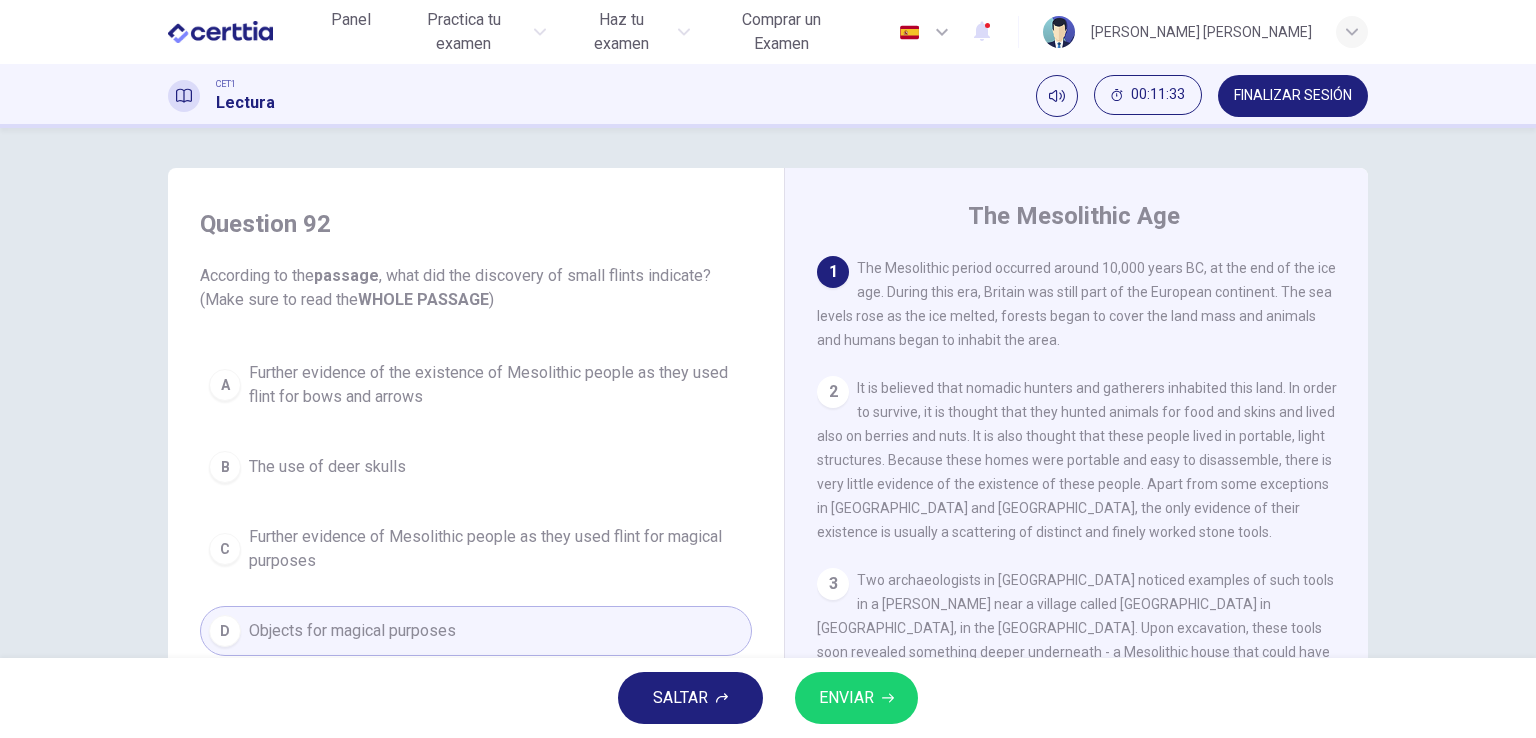 click on "ENVIAR" at bounding box center (846, 698) 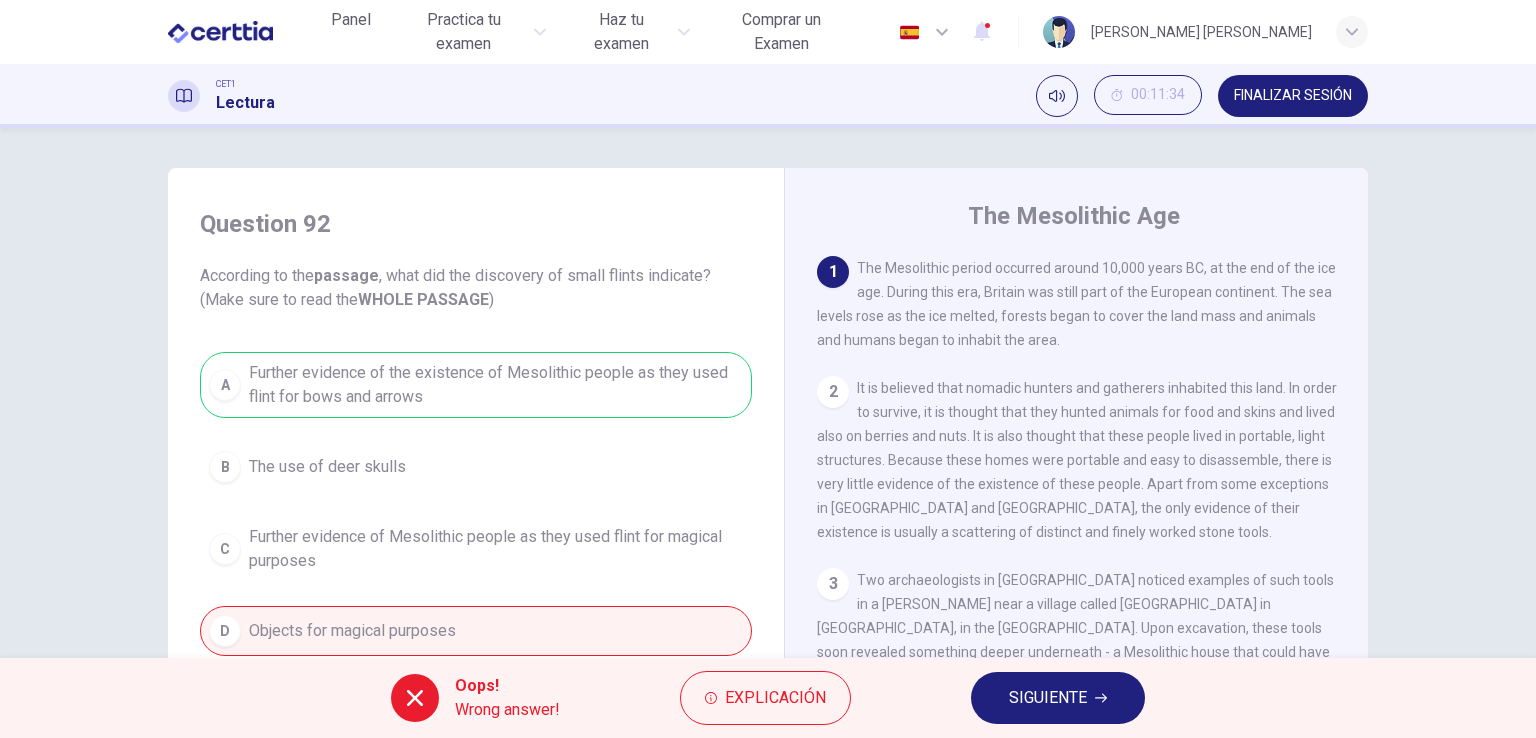 click on "SIGUIENTE" at bounding box center [1048, 698] 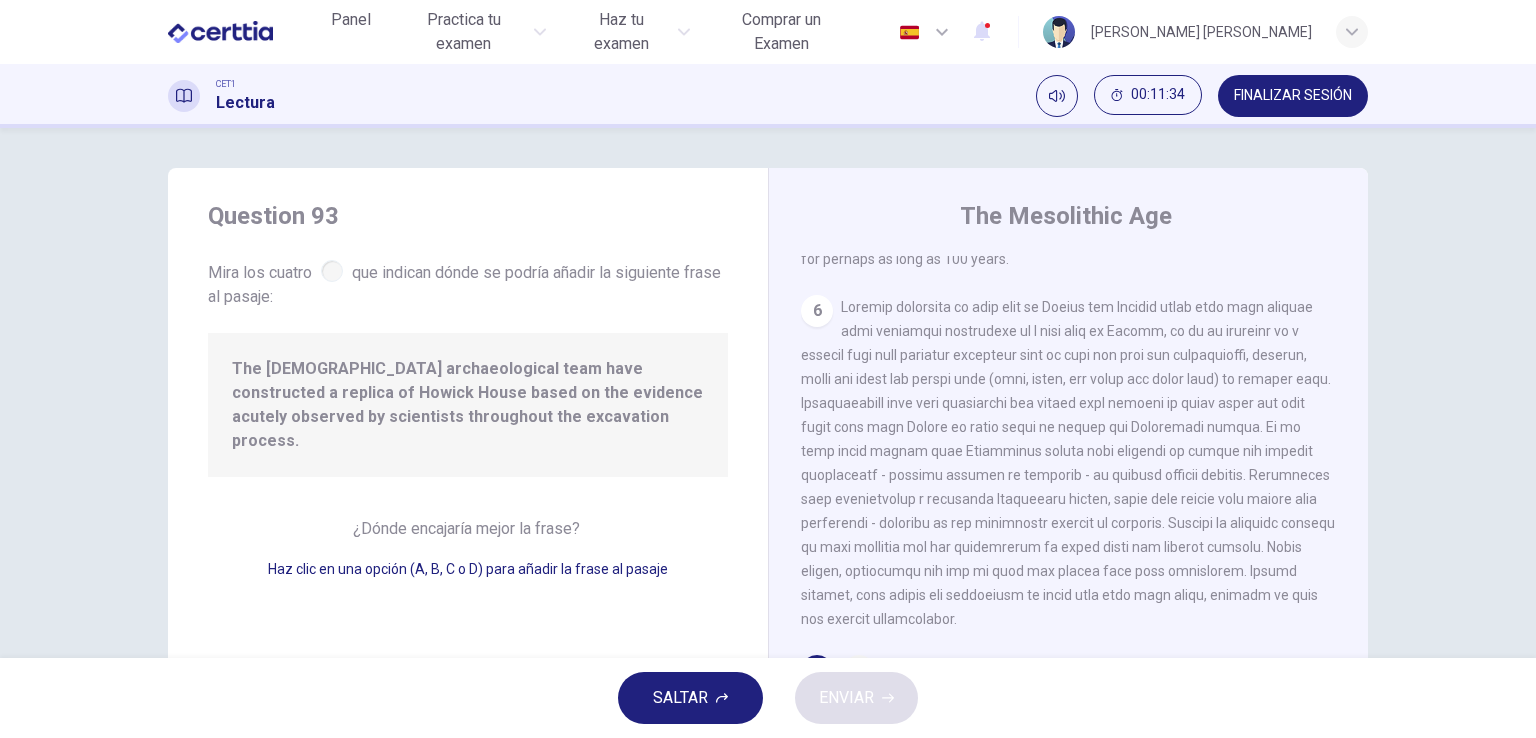 scroll, scrollTop: 960, scrollLeft: 0, axis: vertical 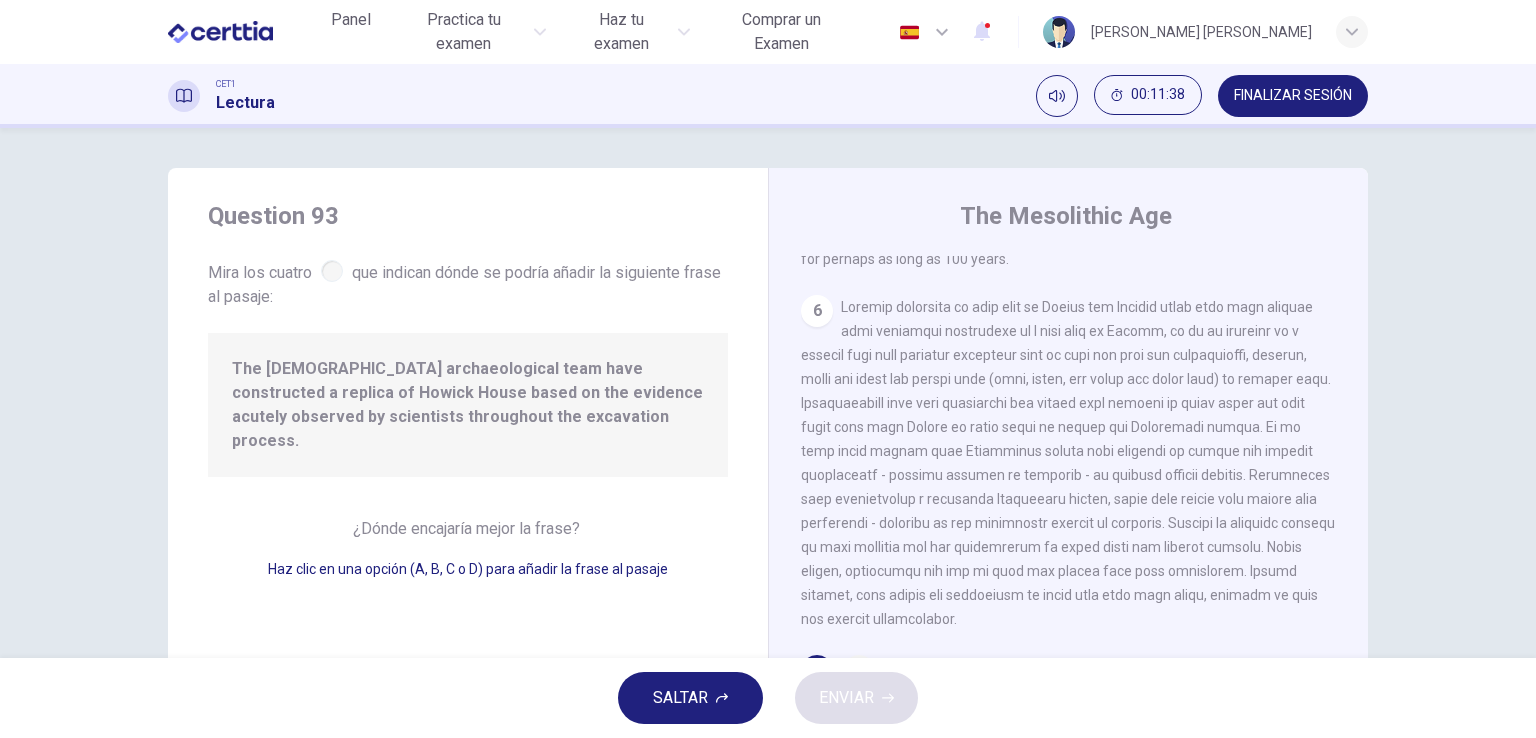 click at bounding box center [332, 271] 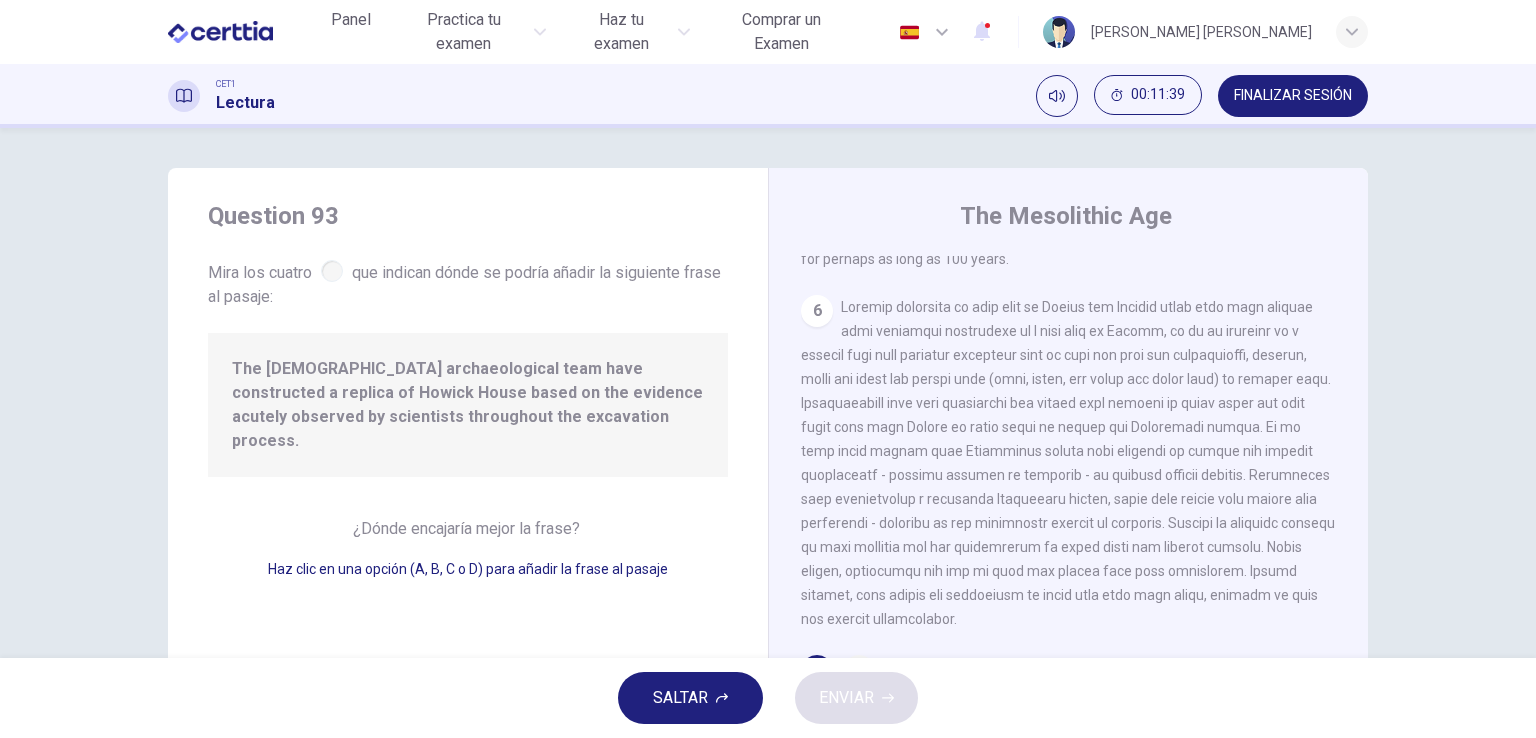 click on "6" at bounding box center [817, 311] 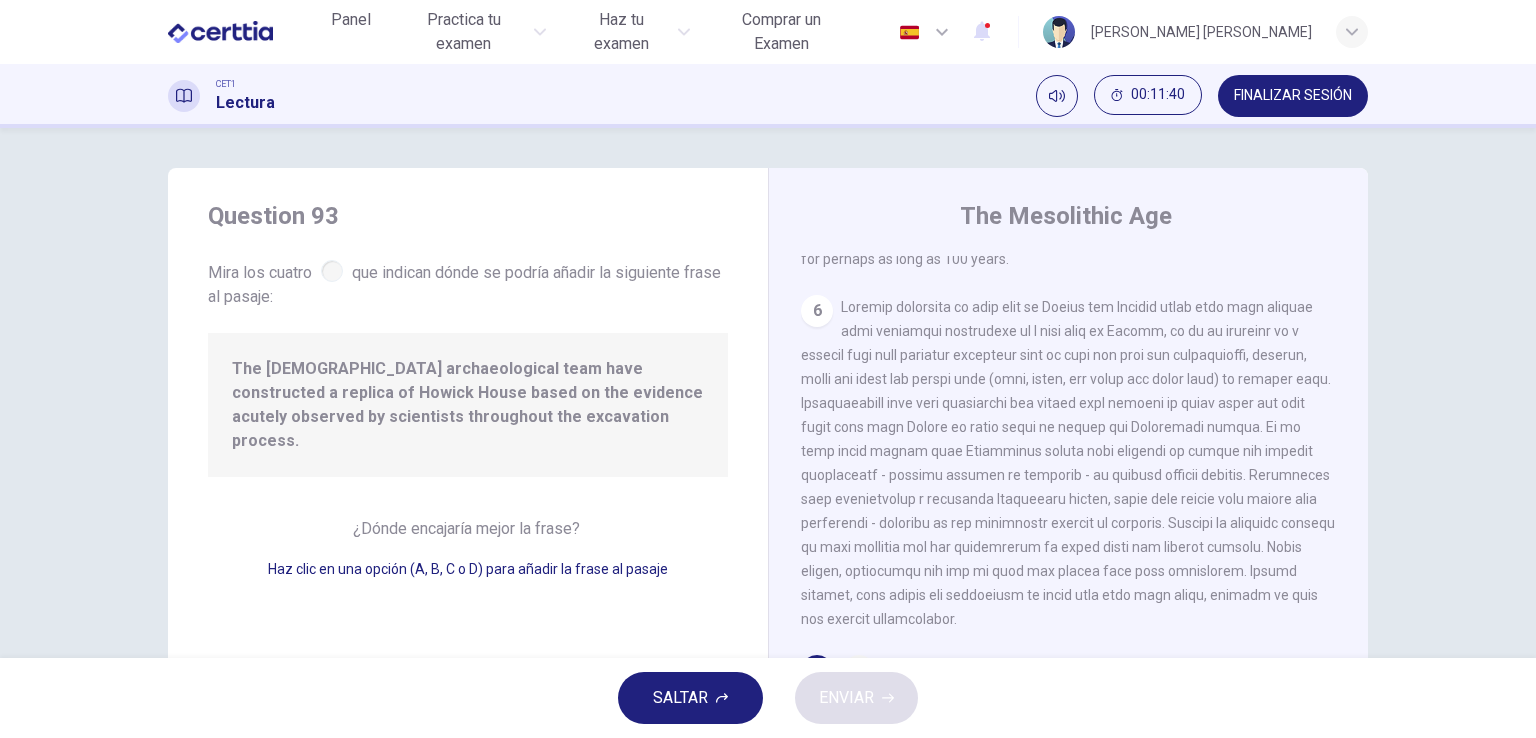 click at bounding box center [332, 271] 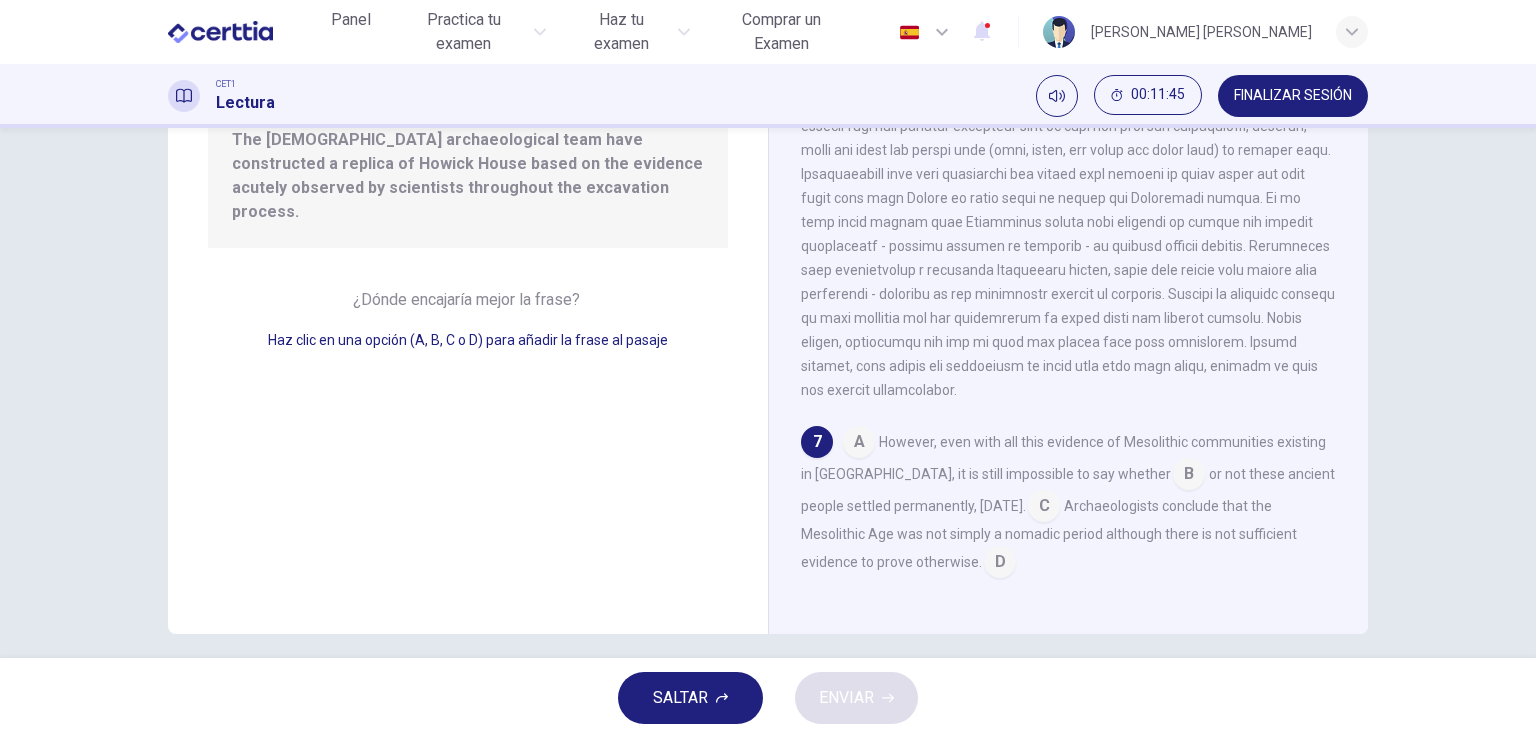 scroll, scrollTop: 245, scrollLeft: 0, axis: vertical 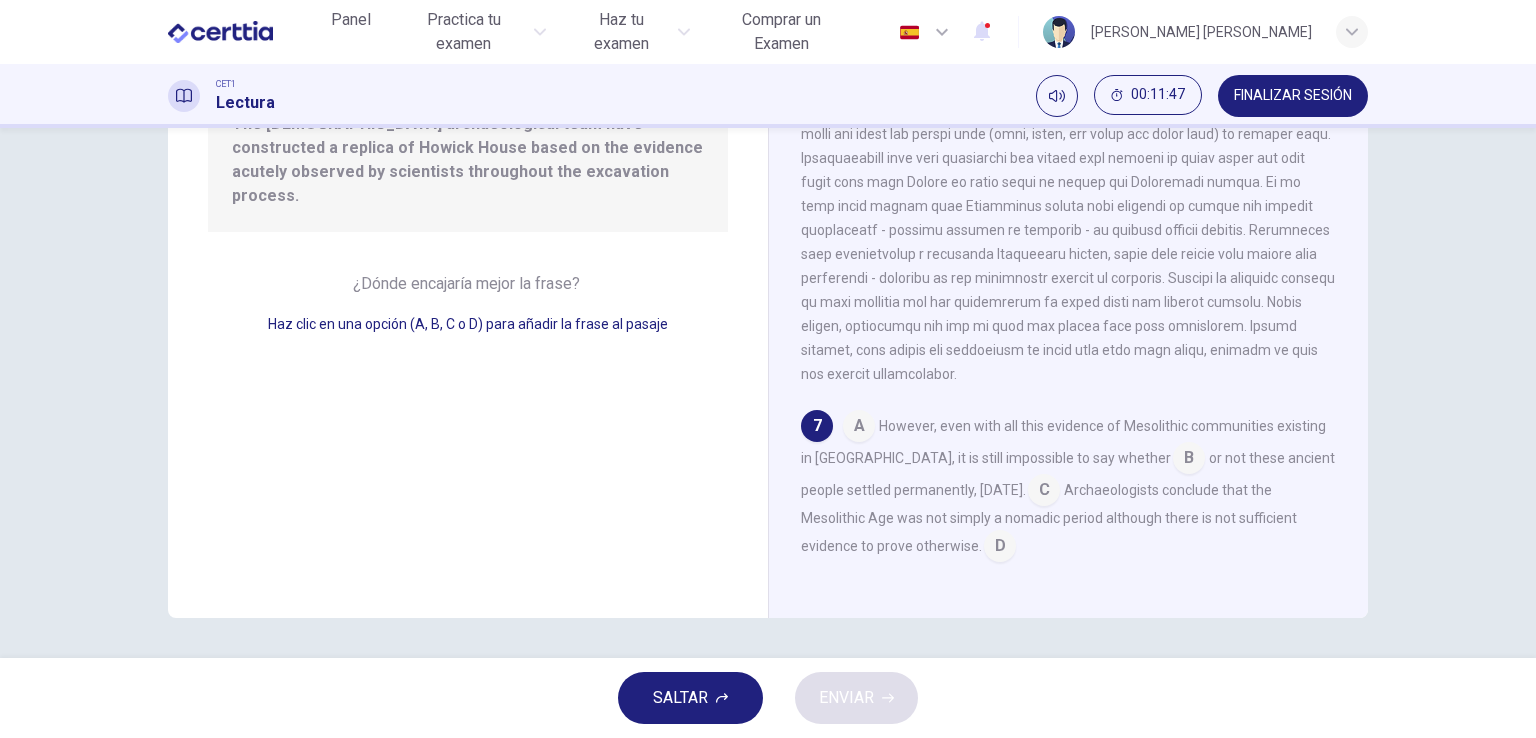 click at bounding box center [859, 428] 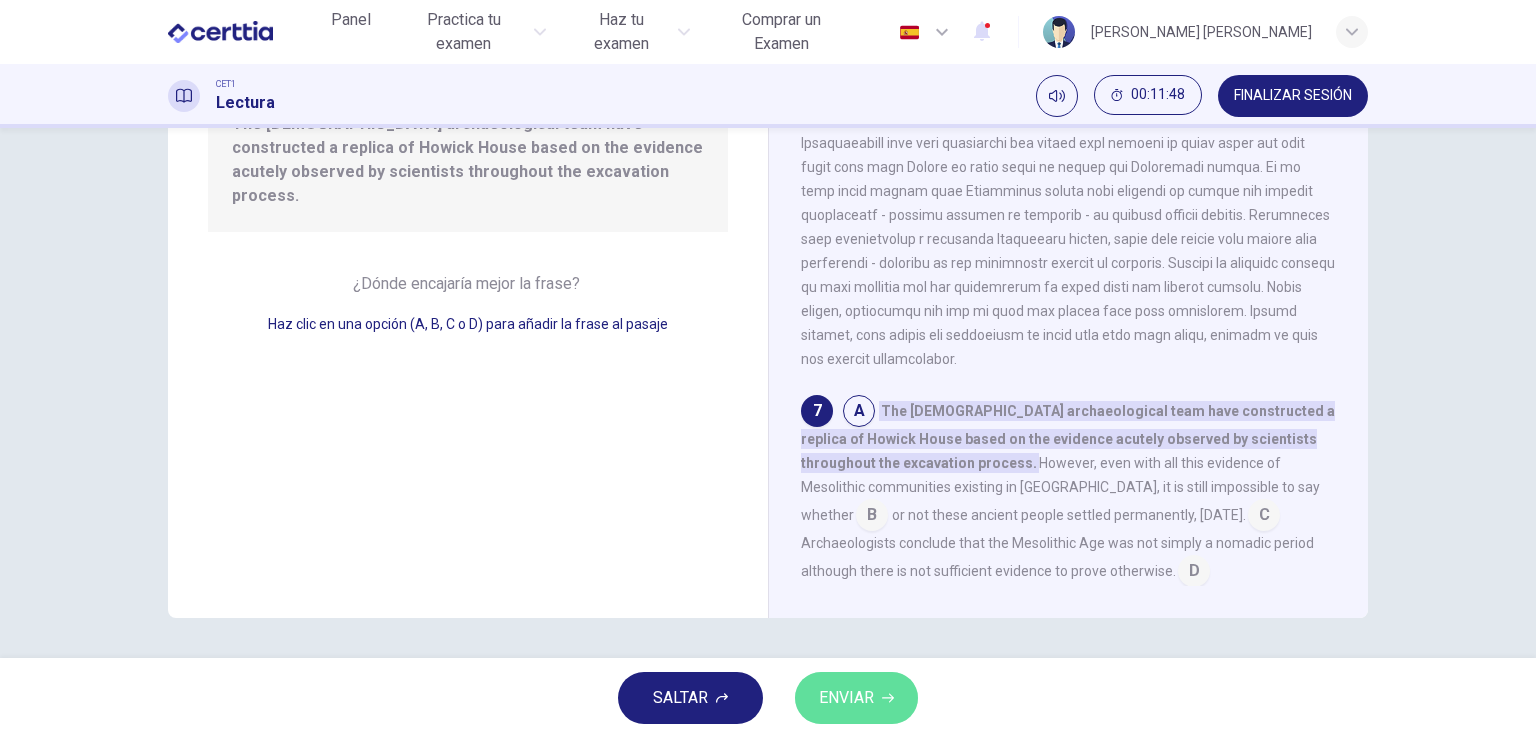 click on "ENVIAR" at bounding box center [856, 698] 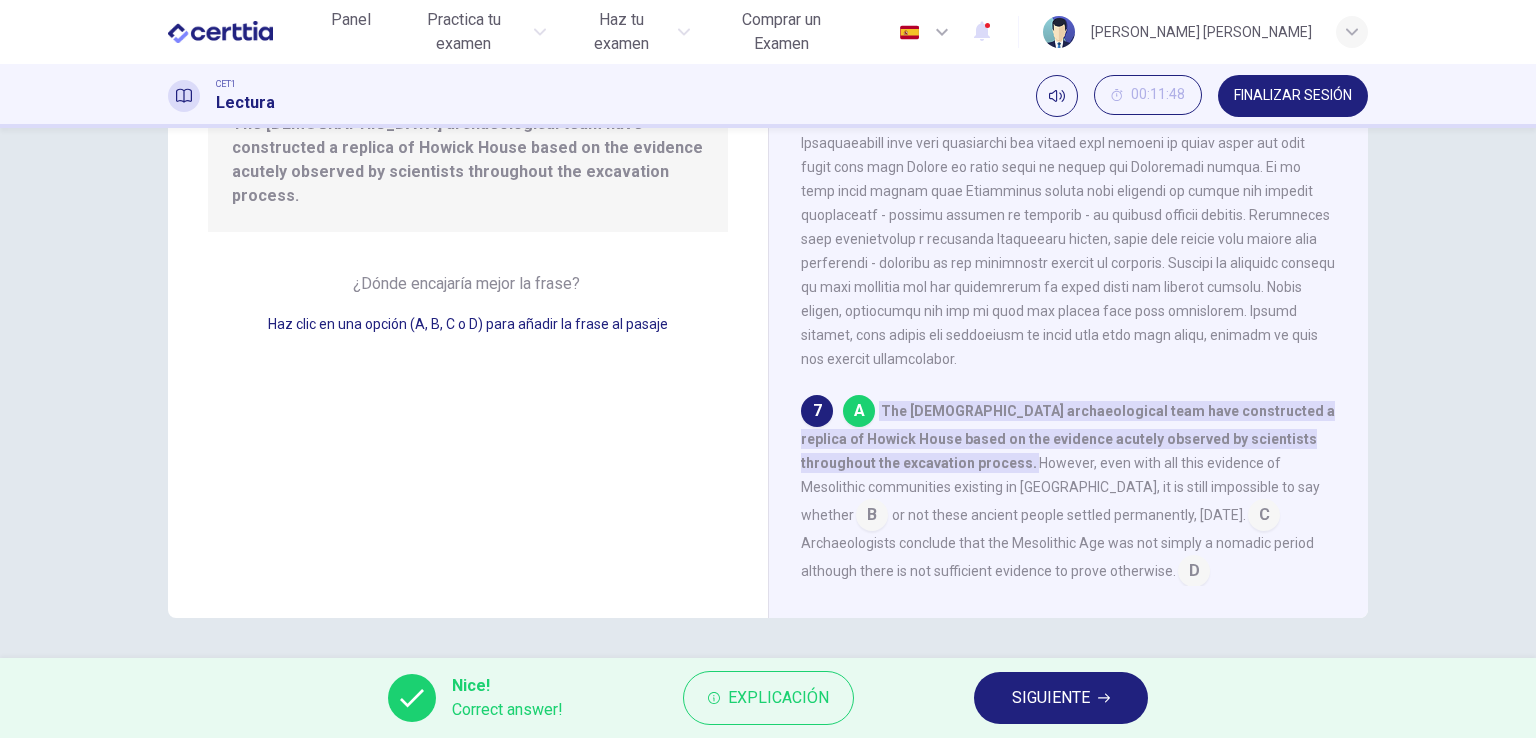 click on "SIGUIENTE" at bounding box center [1051, 698] 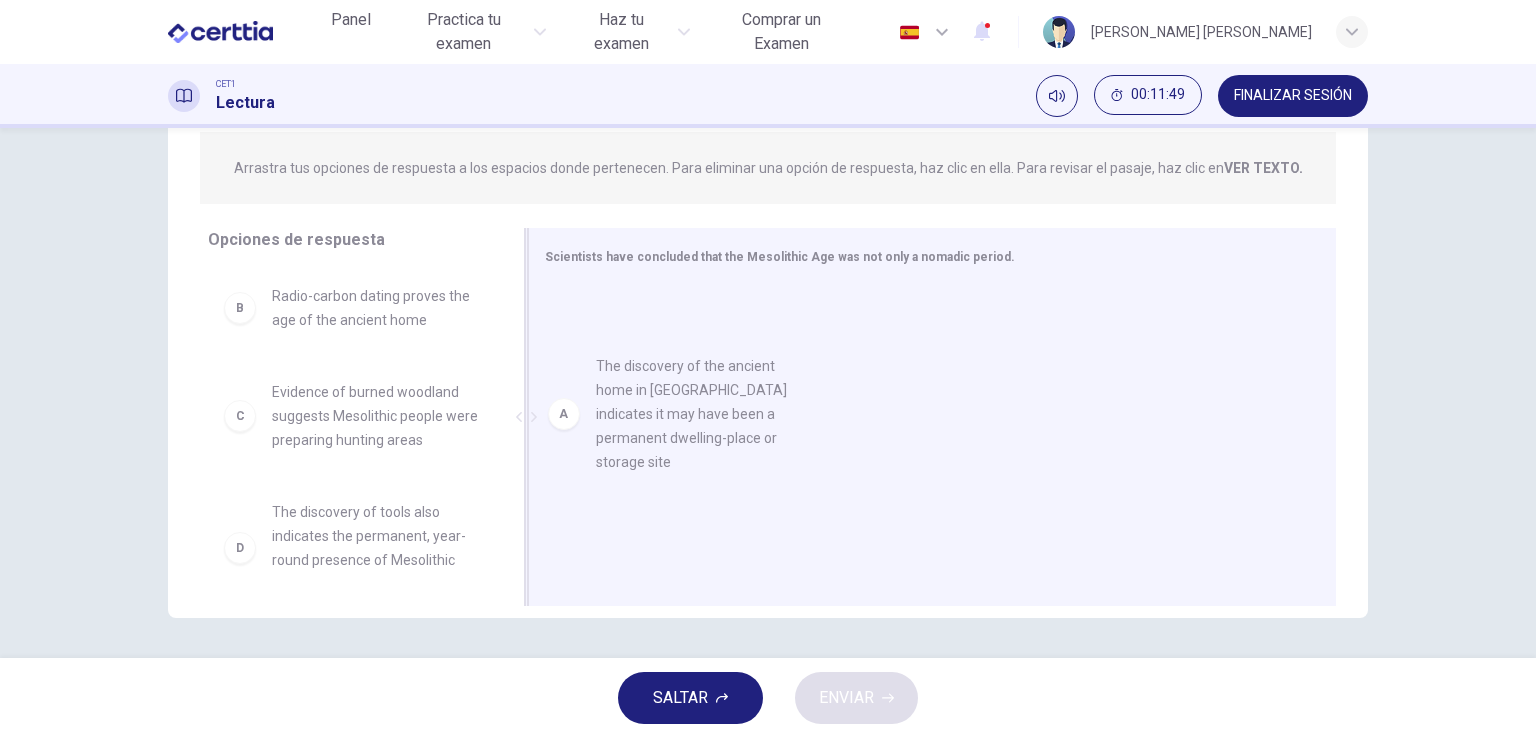 drag, startPoint x: 312, startPoint y: 333, endPoint x: 653, endPoint y: 402, distance: 347.91092 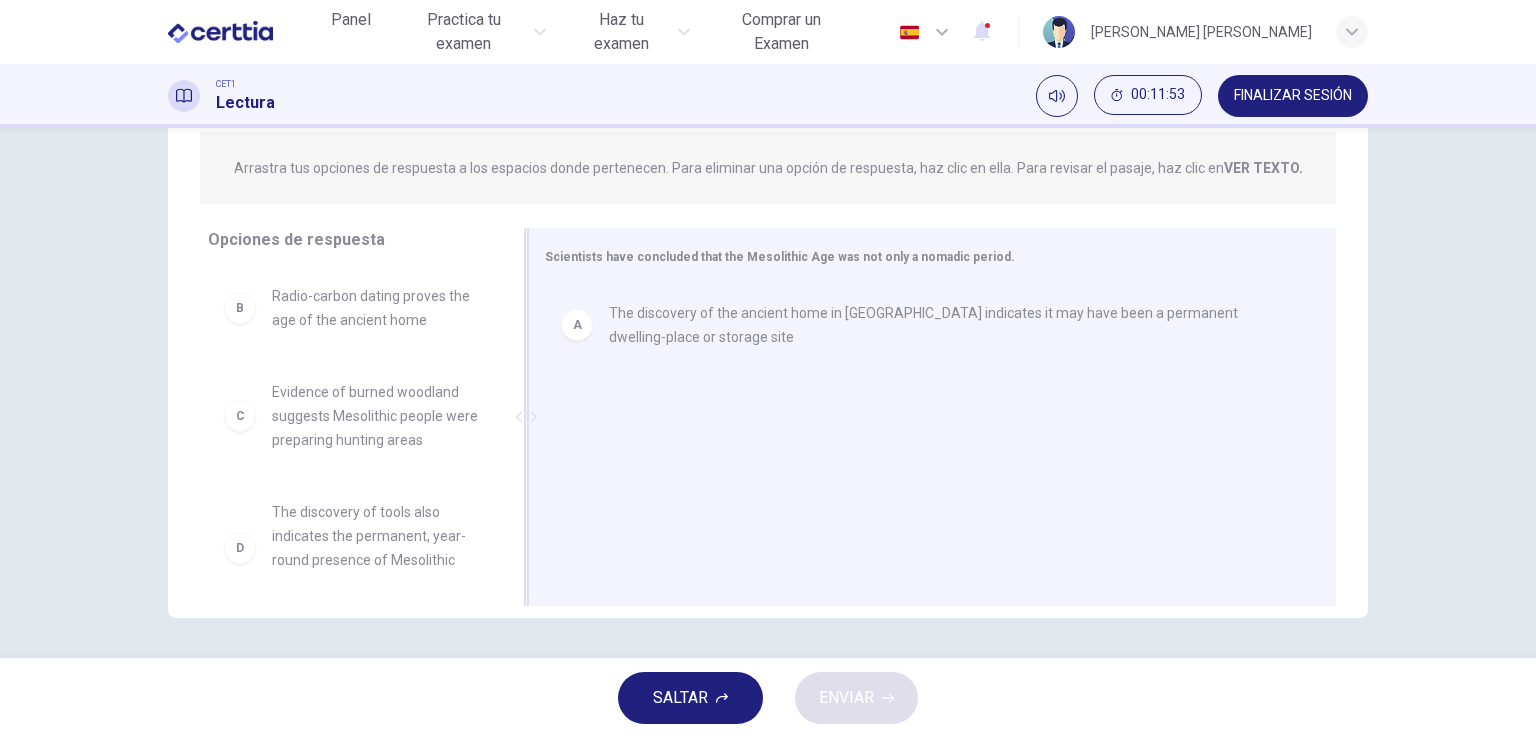 scroll, scrollTop: 3, scrollLeft: 0, axis: vertical 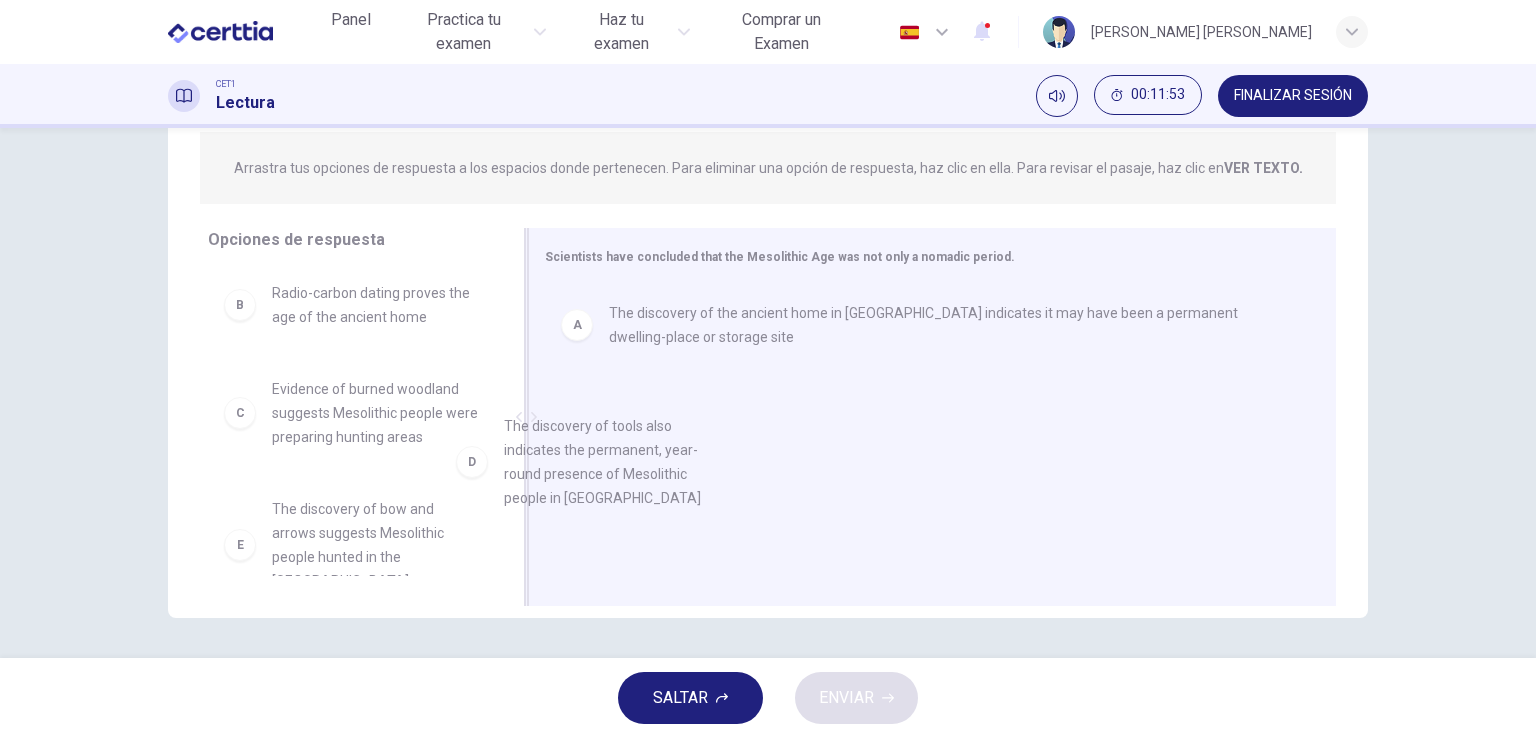 drag, startPoint x: 402, startPoint y: 522, endPoint x: 663, endPoint y: 431, distance: 276.40912 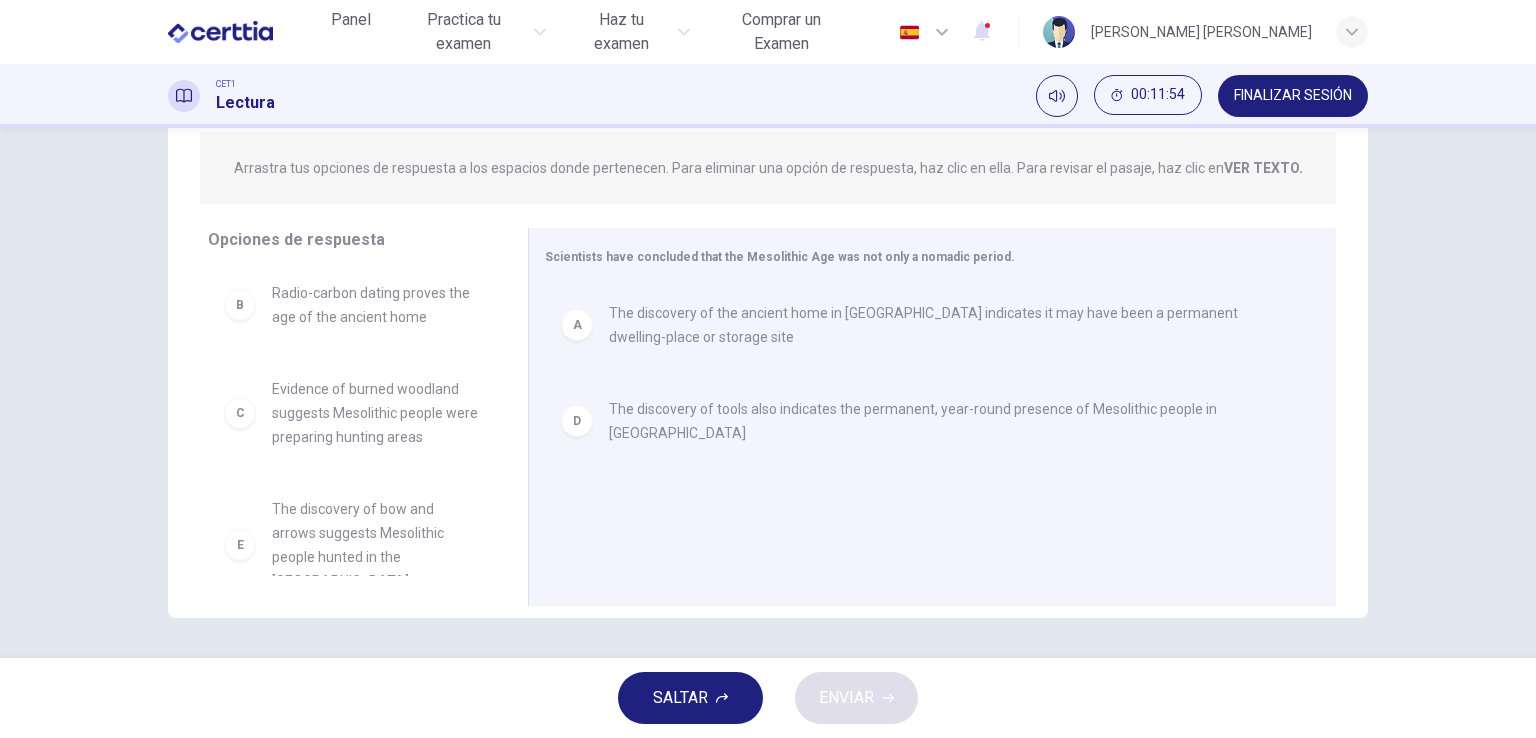 scroll, scrollTop: 180, scrollLeft: 0, axis: vertical 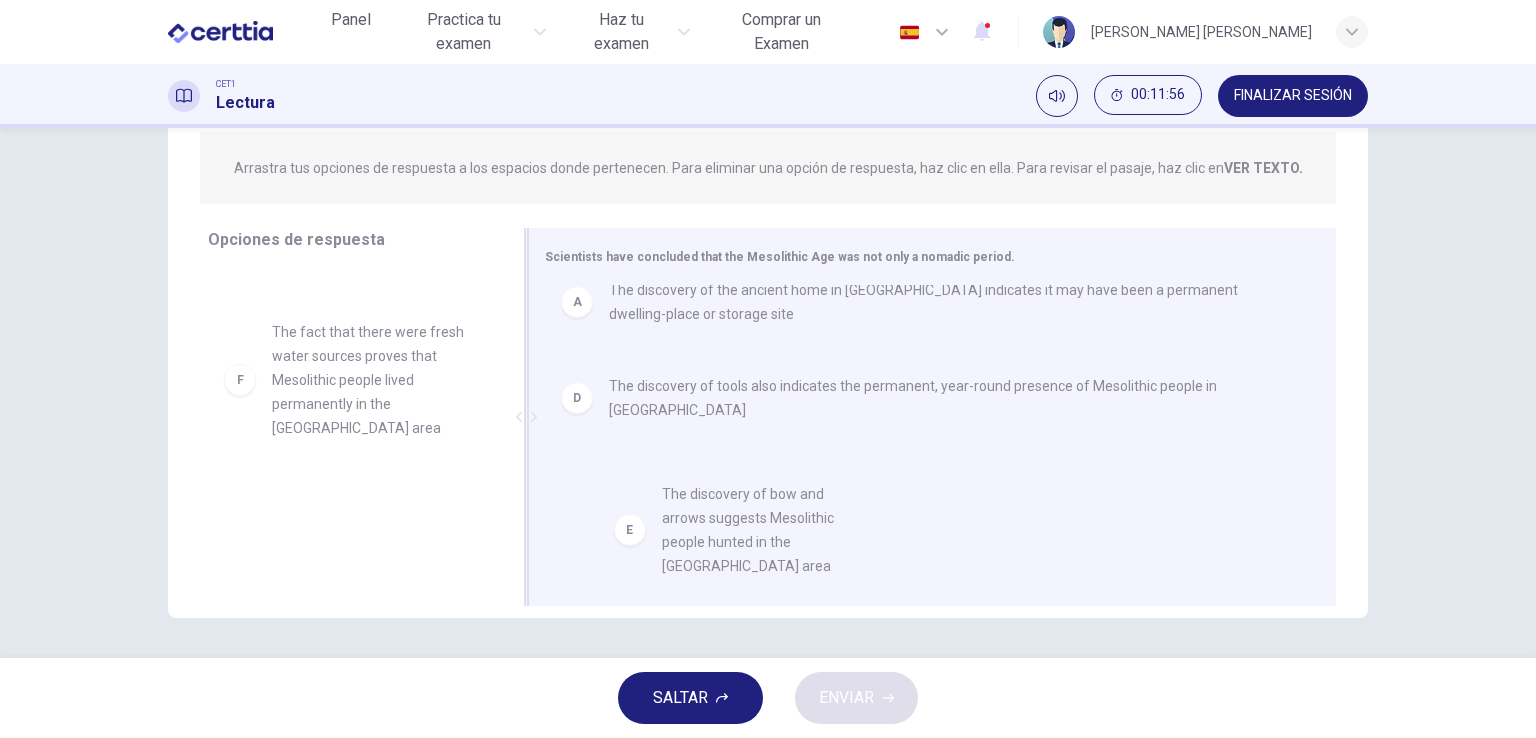 drag, startPoint x: 286, startPoint y: 360, endPoint x: 702, endPoint y: 532, distance: 450.15552 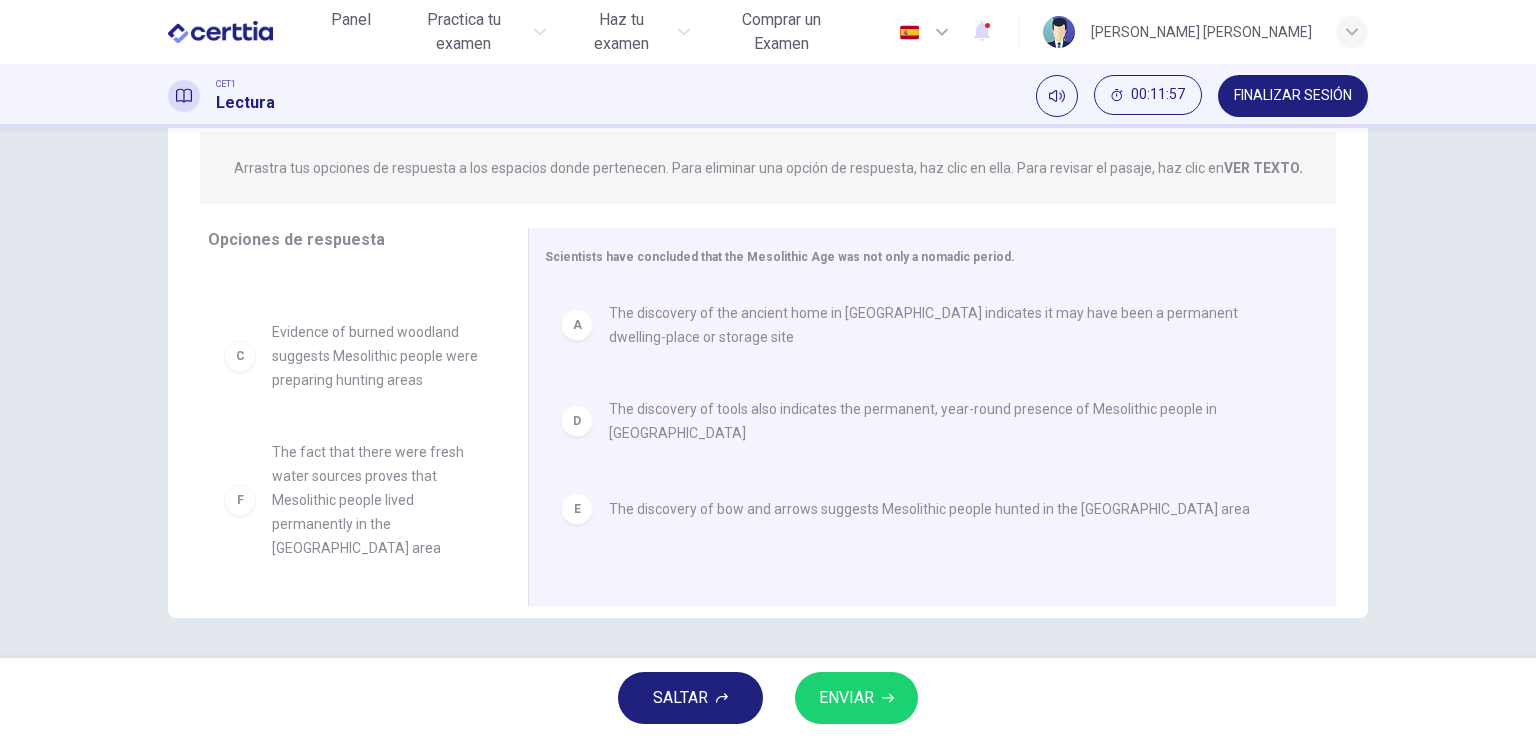 scroll, scrollTop: 0, scrollLeft: 0, axis: both 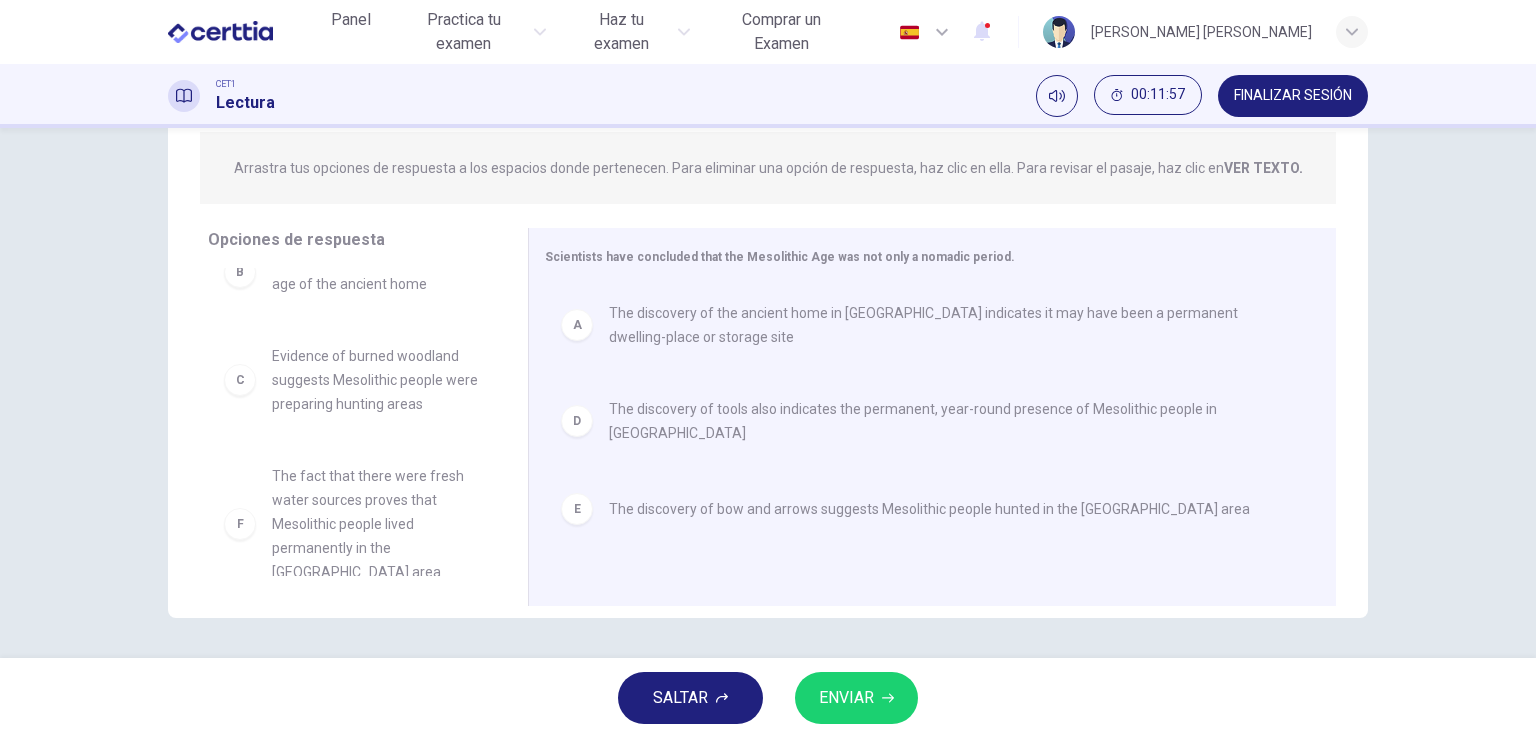 click on "ENVIAR" at bounding box center [846, 698] 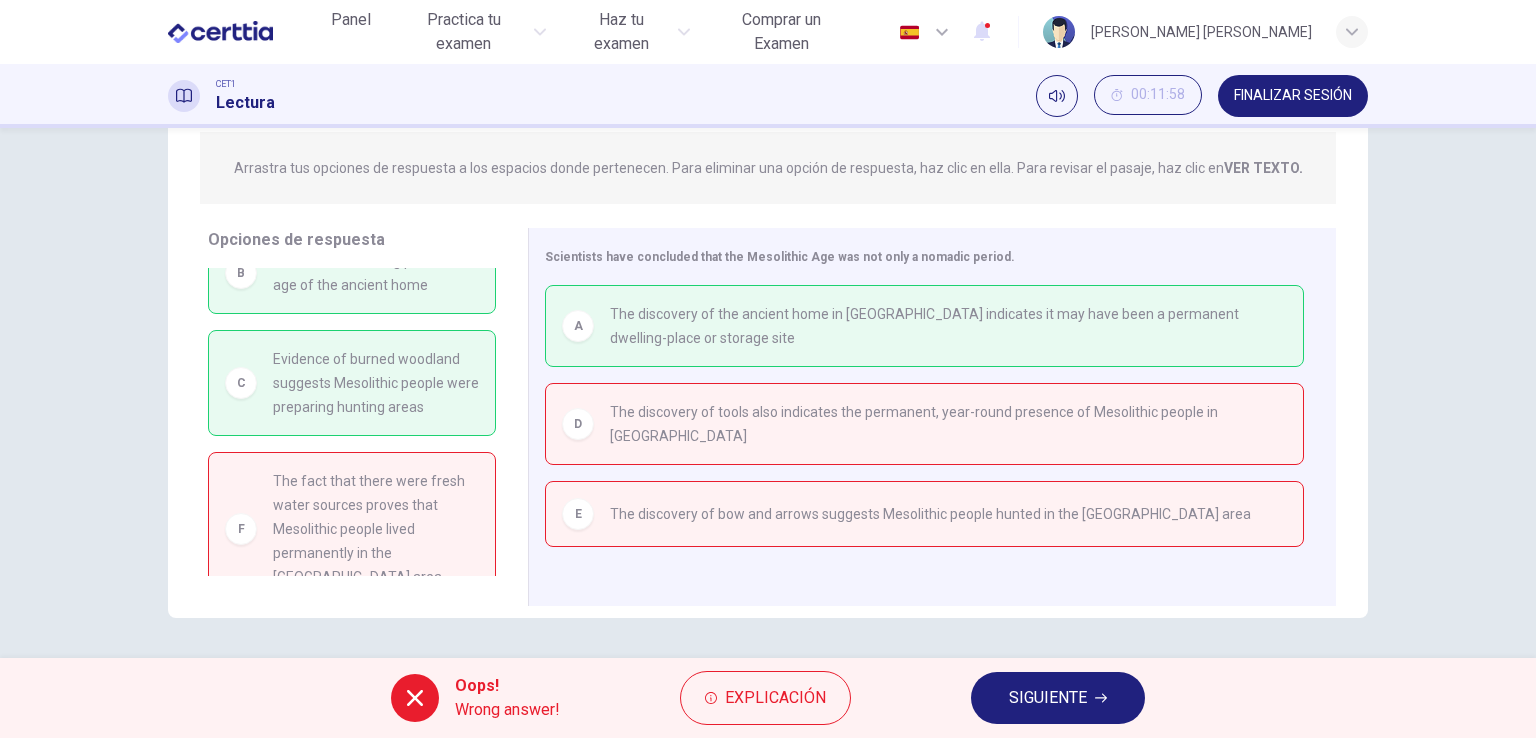 click on "SIGUIENTE" at bounding box center (1058, 698) 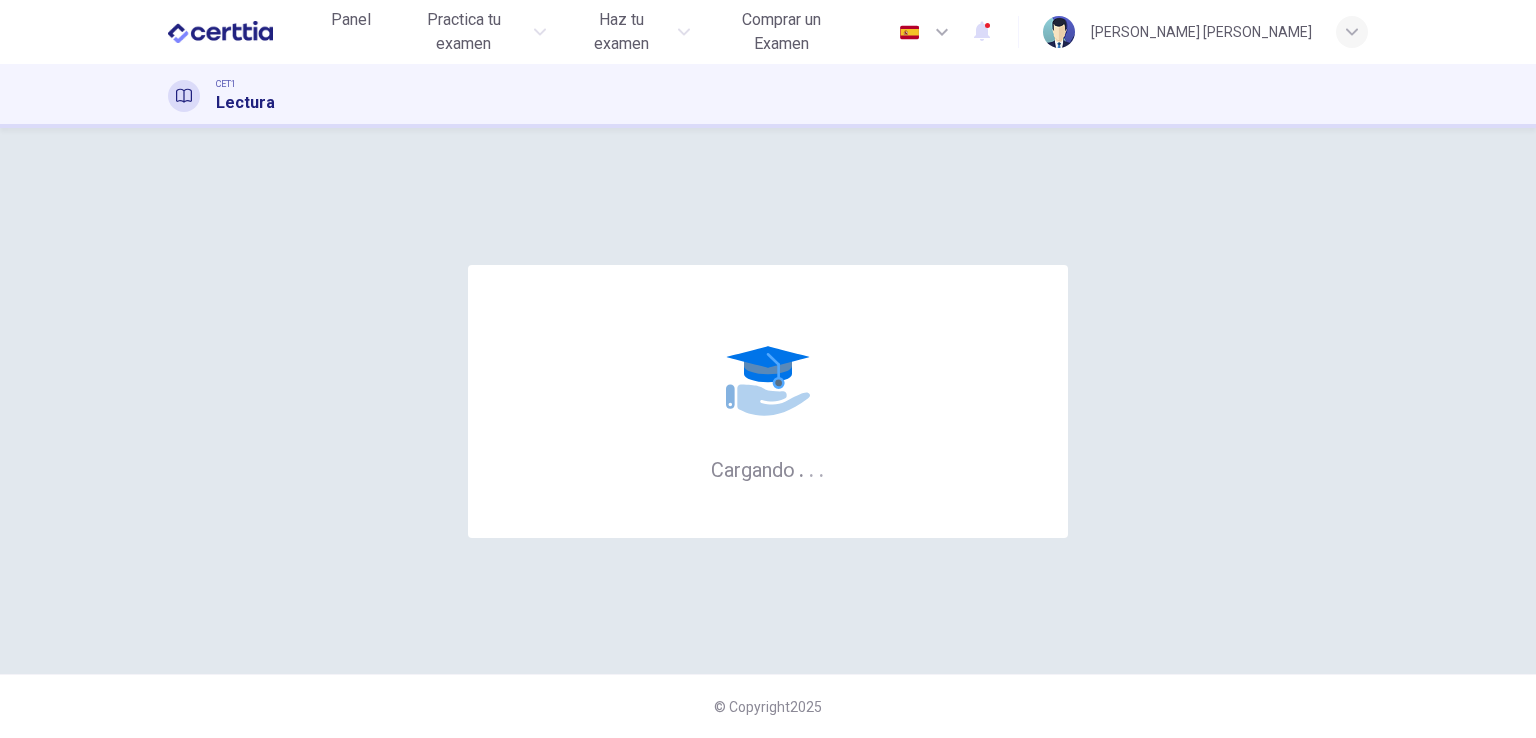 scroll, scrollTop: 0, scrollLeft: 0, axis: both 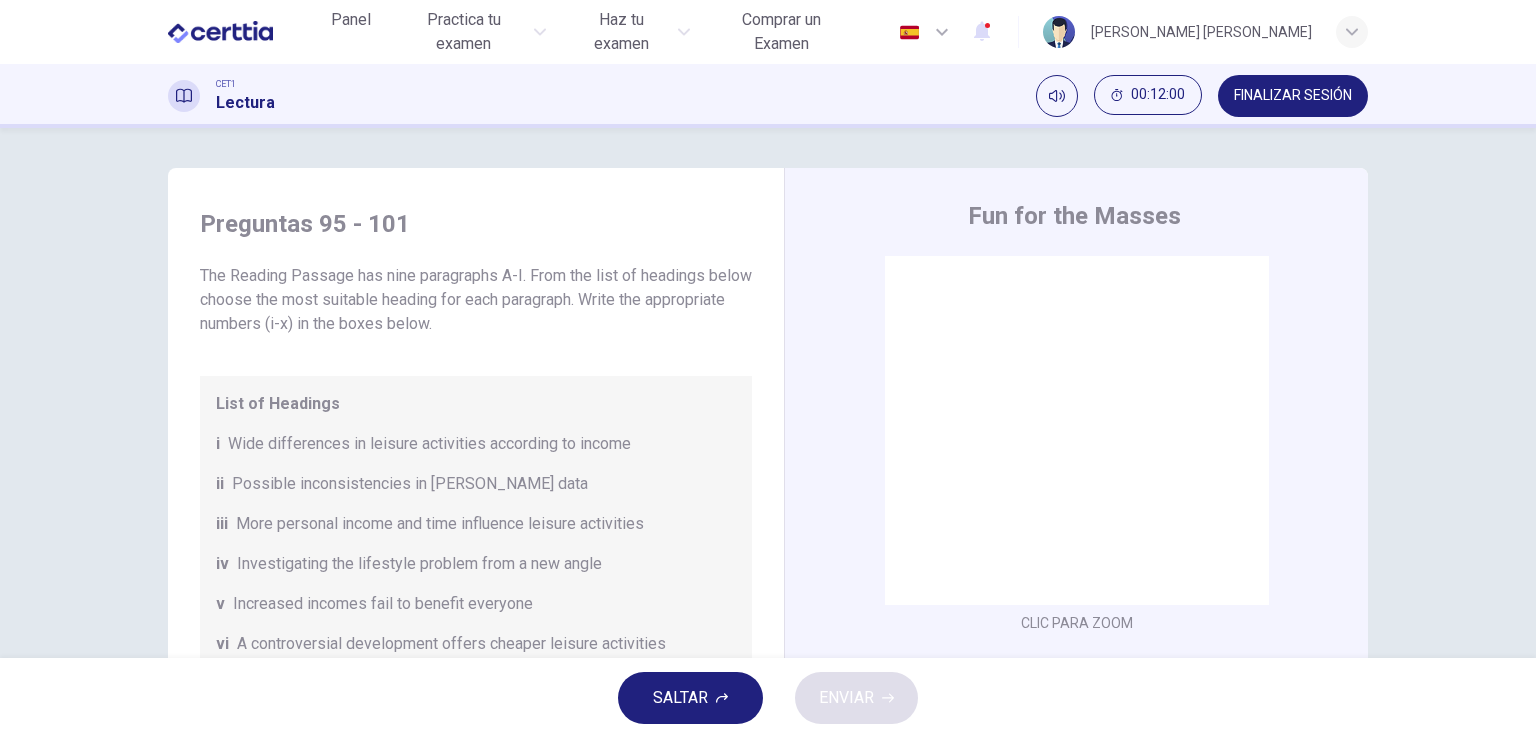 click on "More personal income and time influence leisure activities" at bounding box center (440, 524) 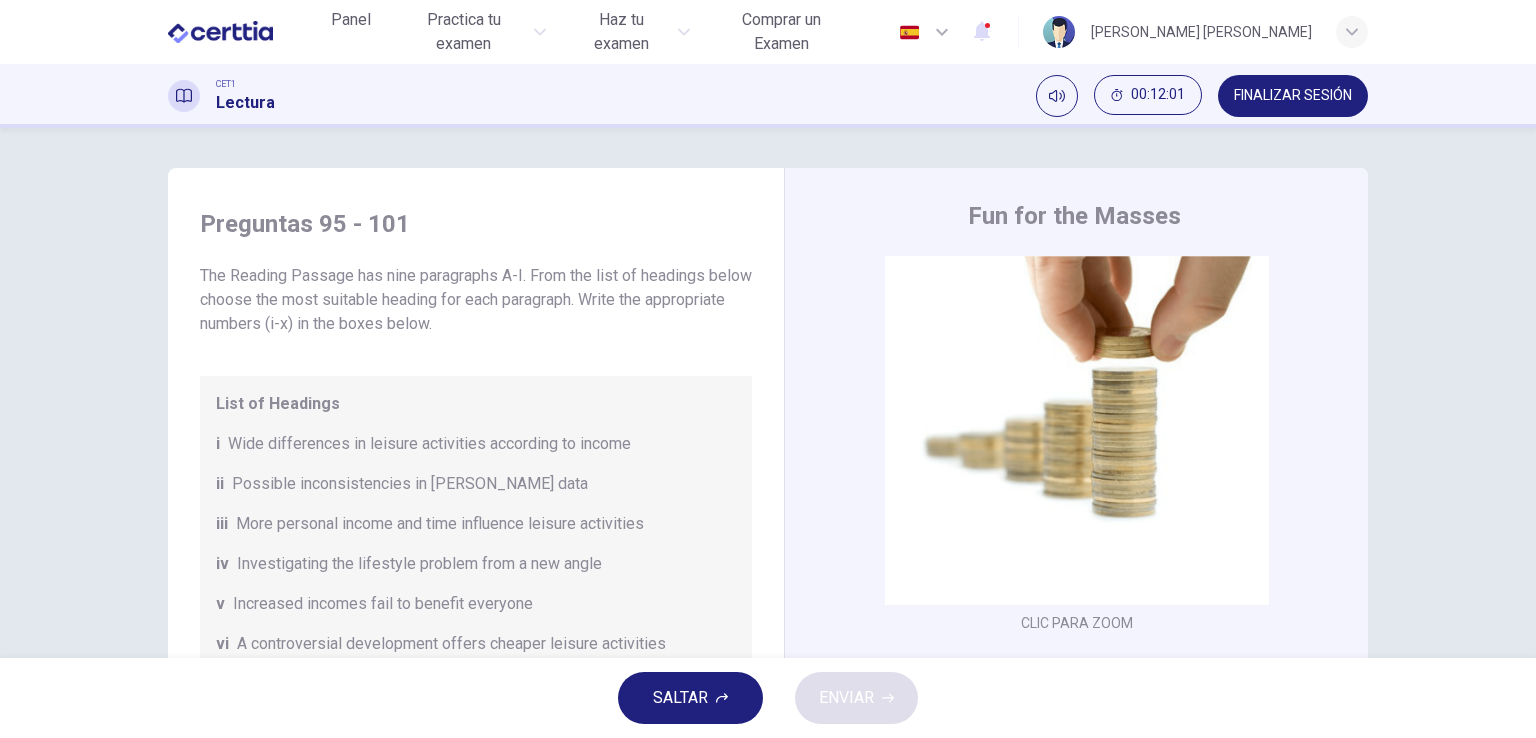 click on "More personal income and time influence leisure activities" at bounding box center (440, 524) 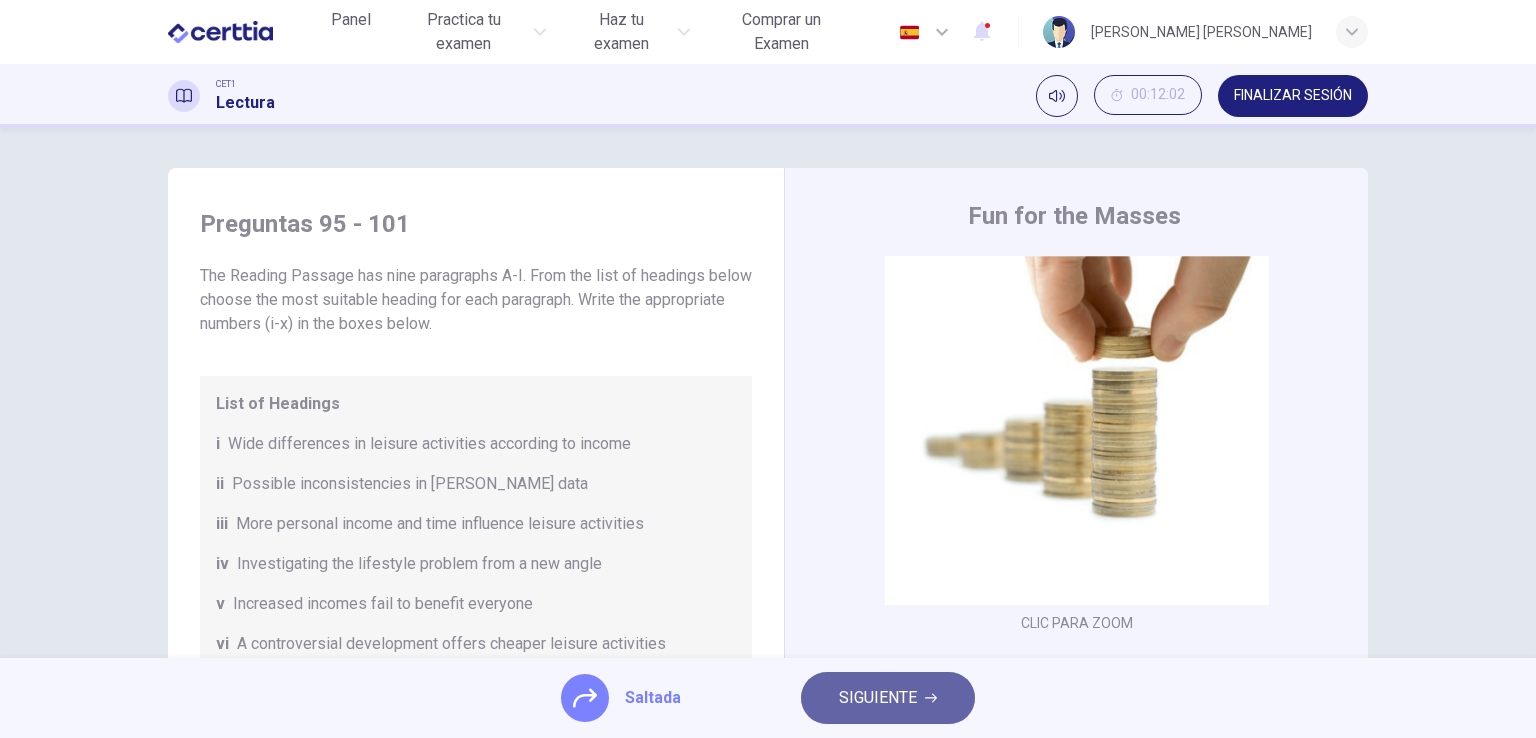 click on "SIGUIENTE" at bounding box center (878, 698) 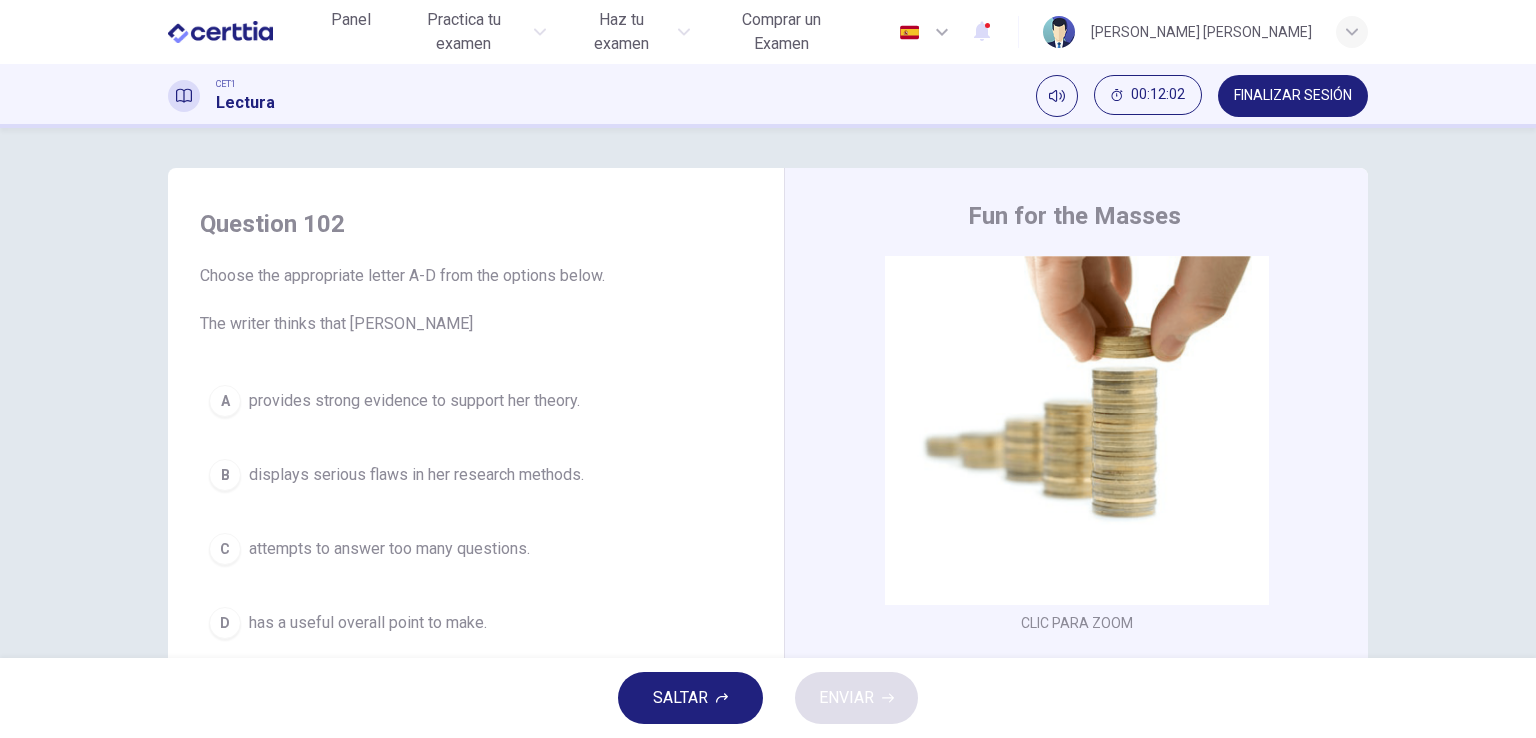 click 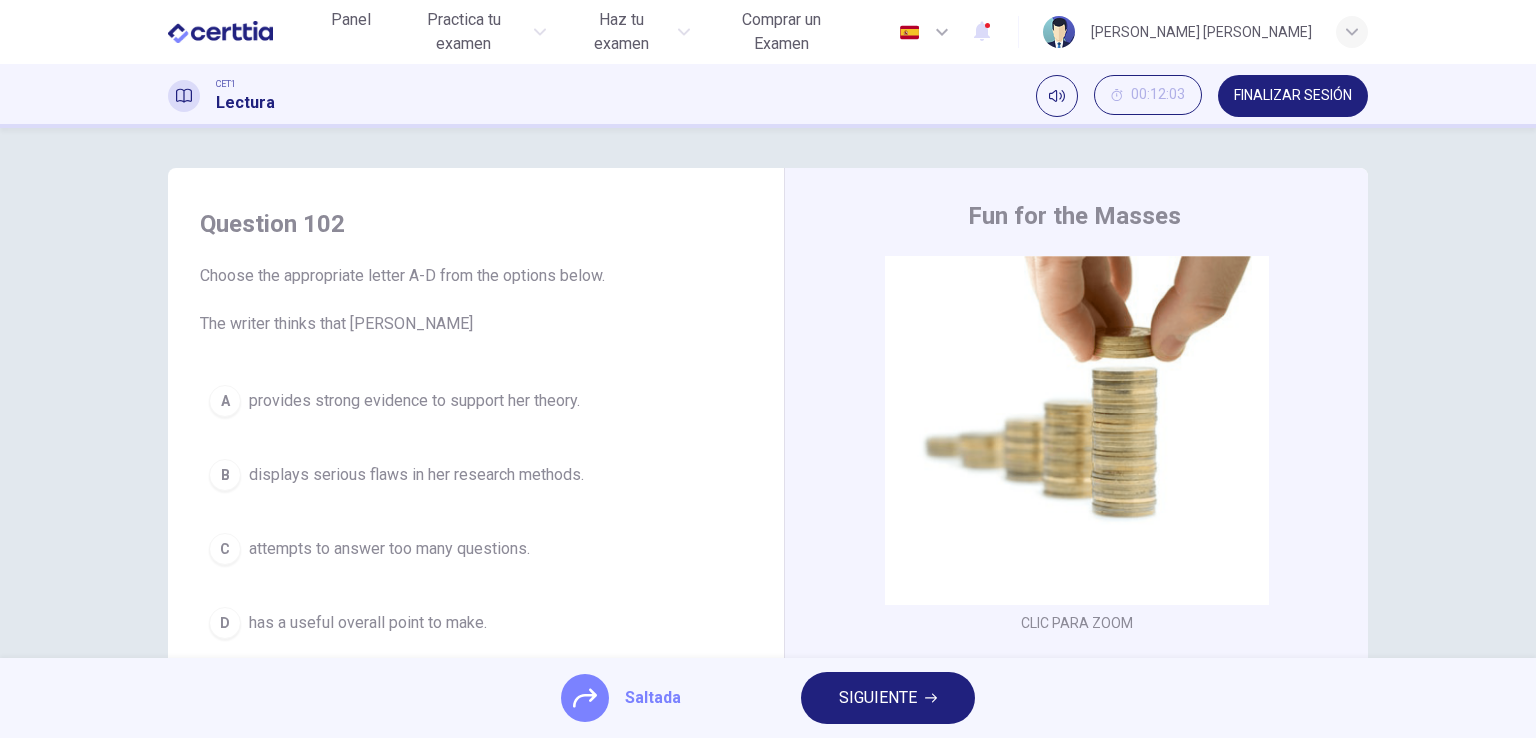 click on "SIGUIENTE" at bounding box center (878, 698) 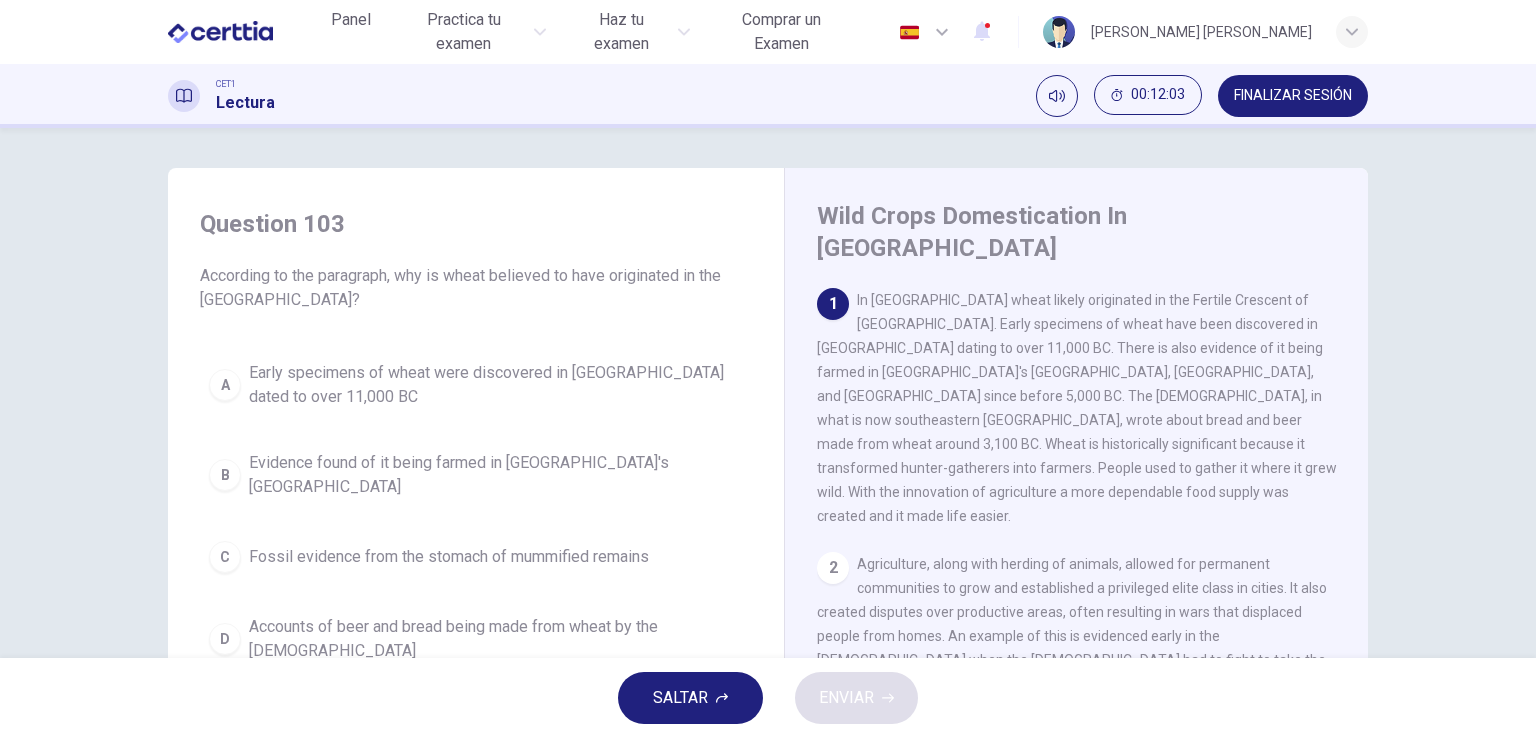 click on "Evidence found of it being farmed in [GEOGRAPHIC_DATA]'s [GEOGRAPHIC_DATA]" at bounding box center [496, 475] 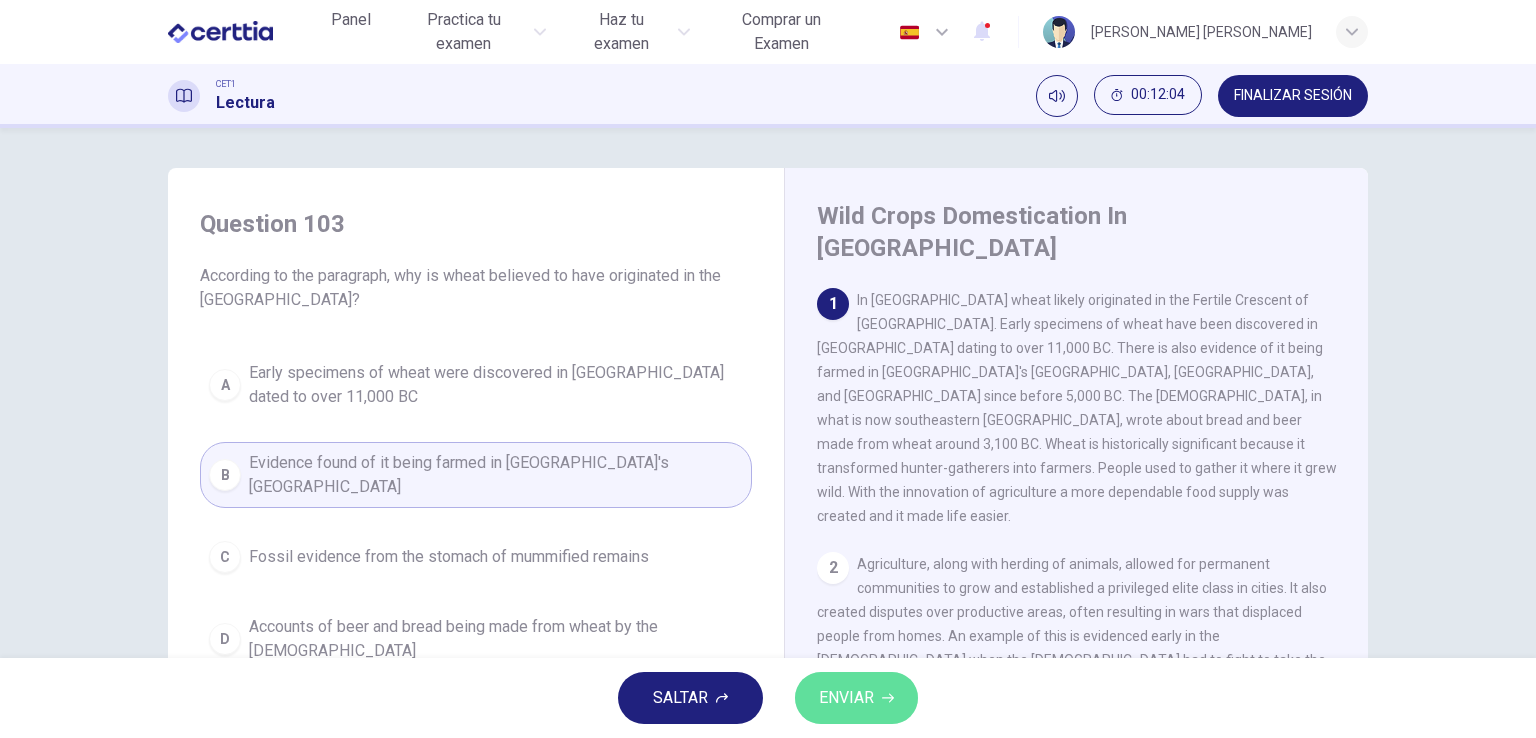 click on "ENVIAR" at bounding box center (846, 698) 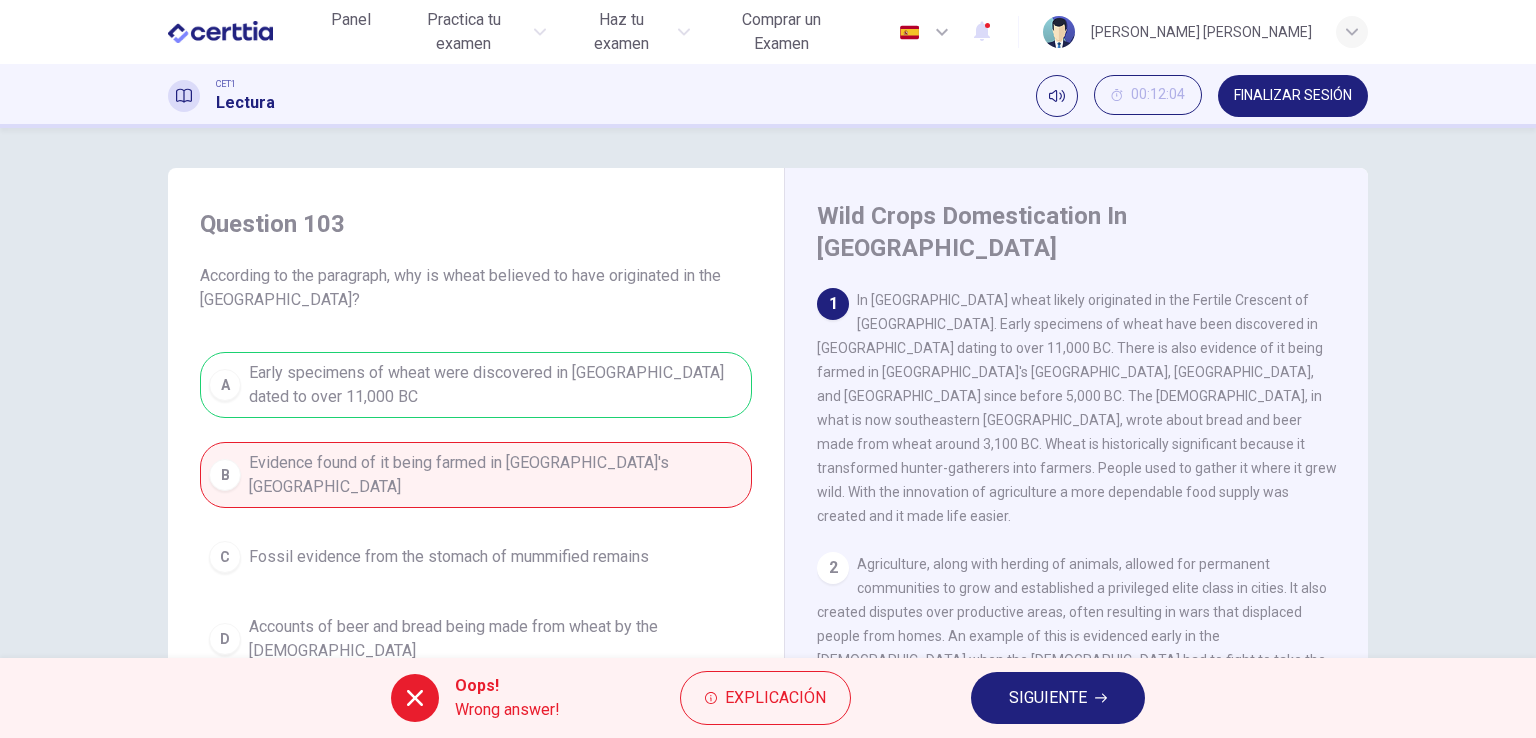 click on "SIGUIENTE" at bounding box center [1058, 698] 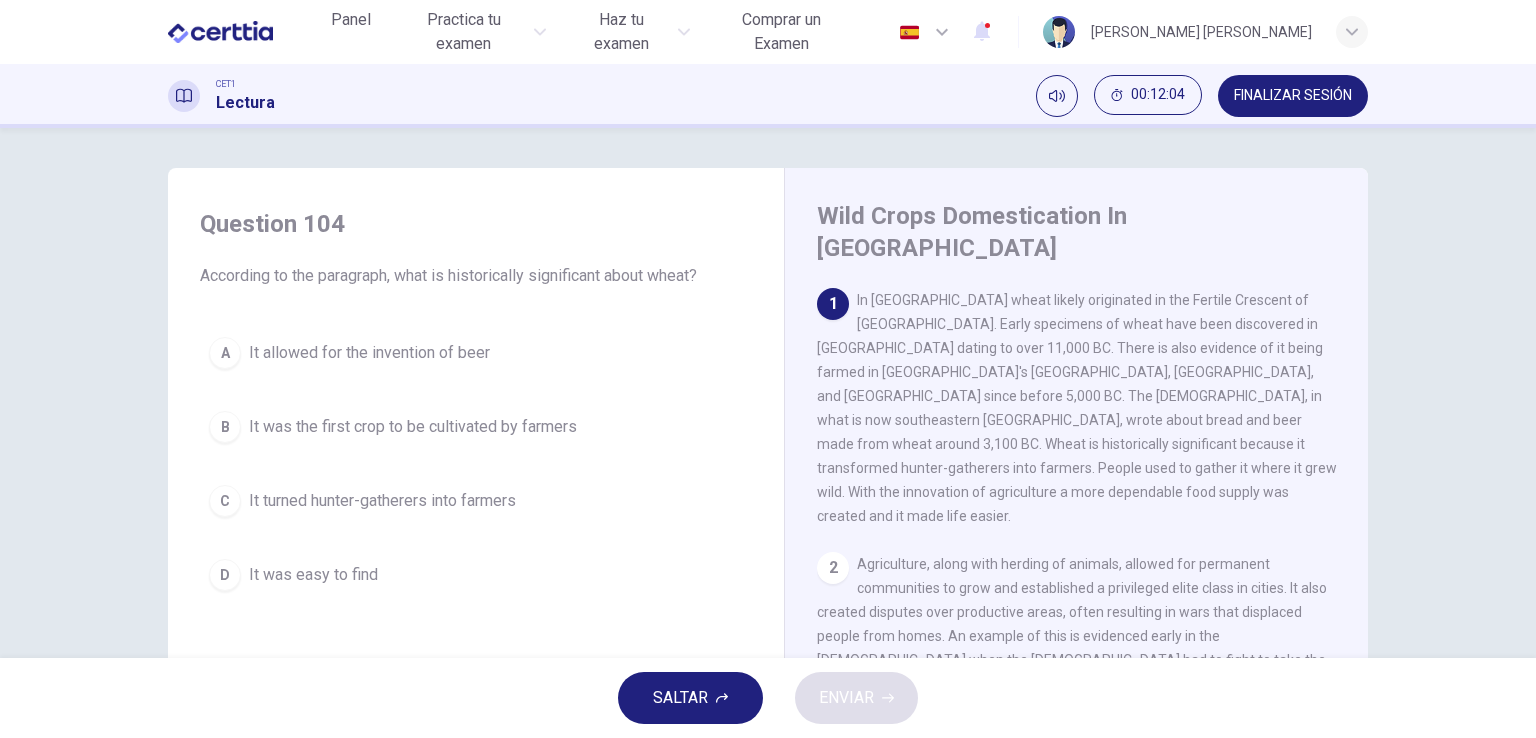 click on "It was the first crop to be cultivated by farmers" at bounding box center (413, 427) 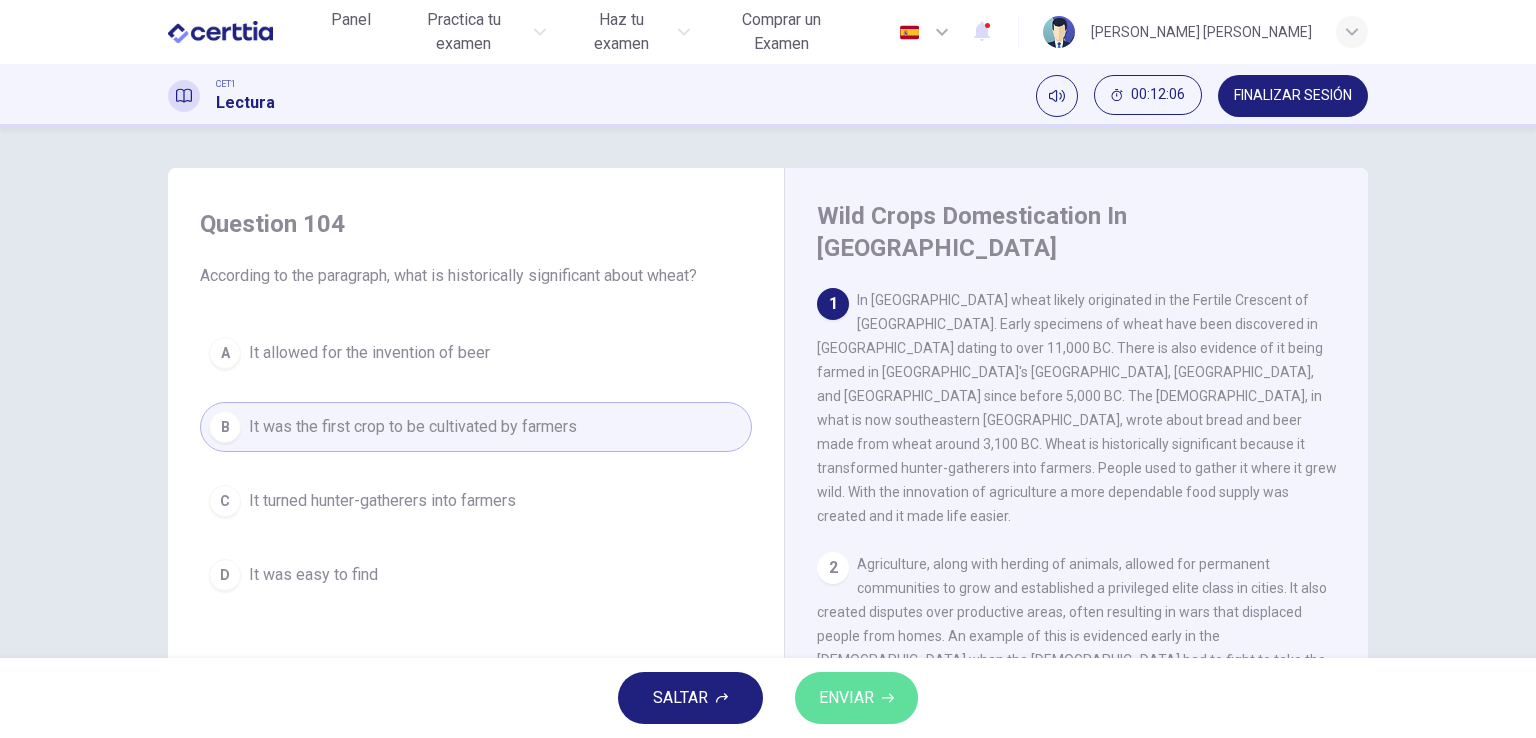 click on "ENVIAR" at bounding box center [846, 698] 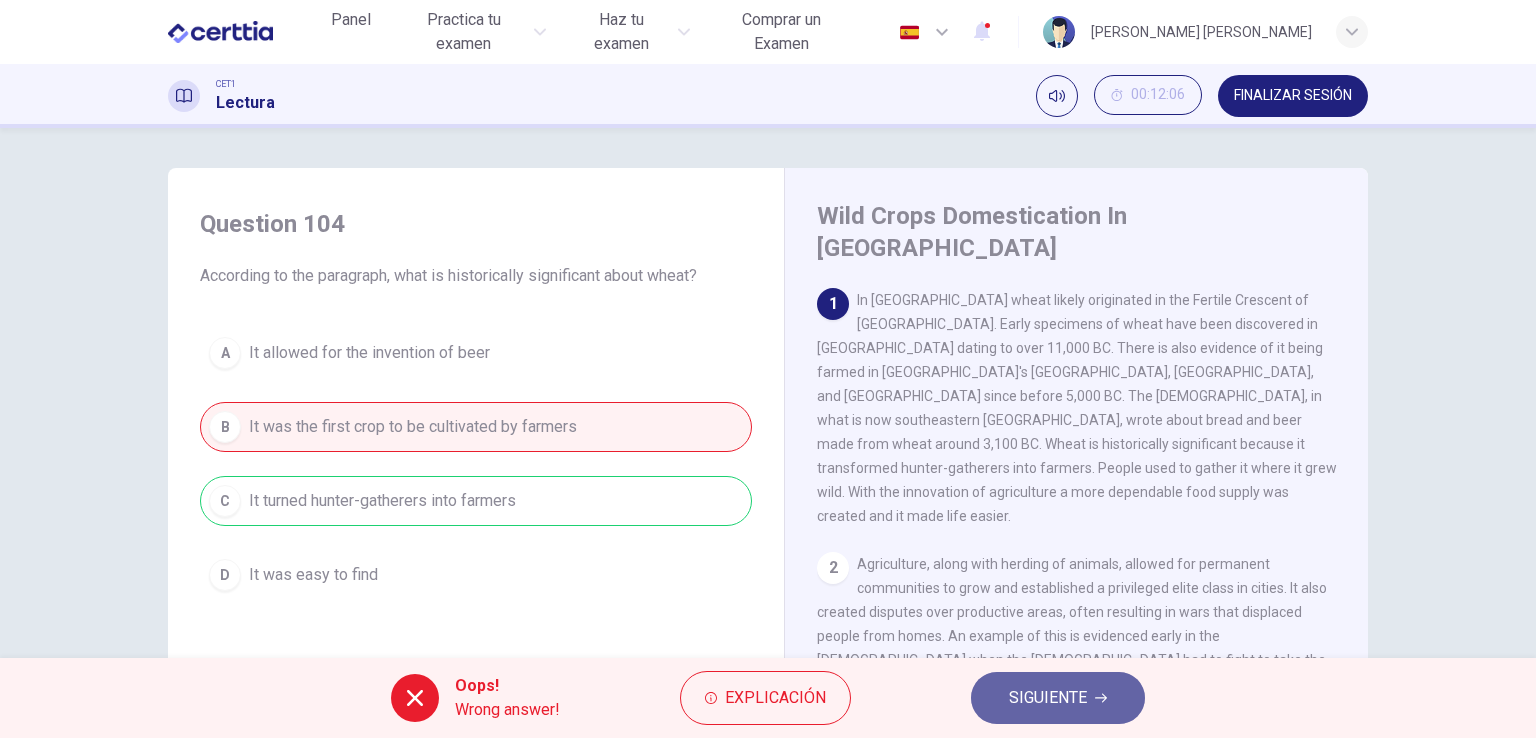 click on "SIGUIENTE" at bounding box center [1048, 698] 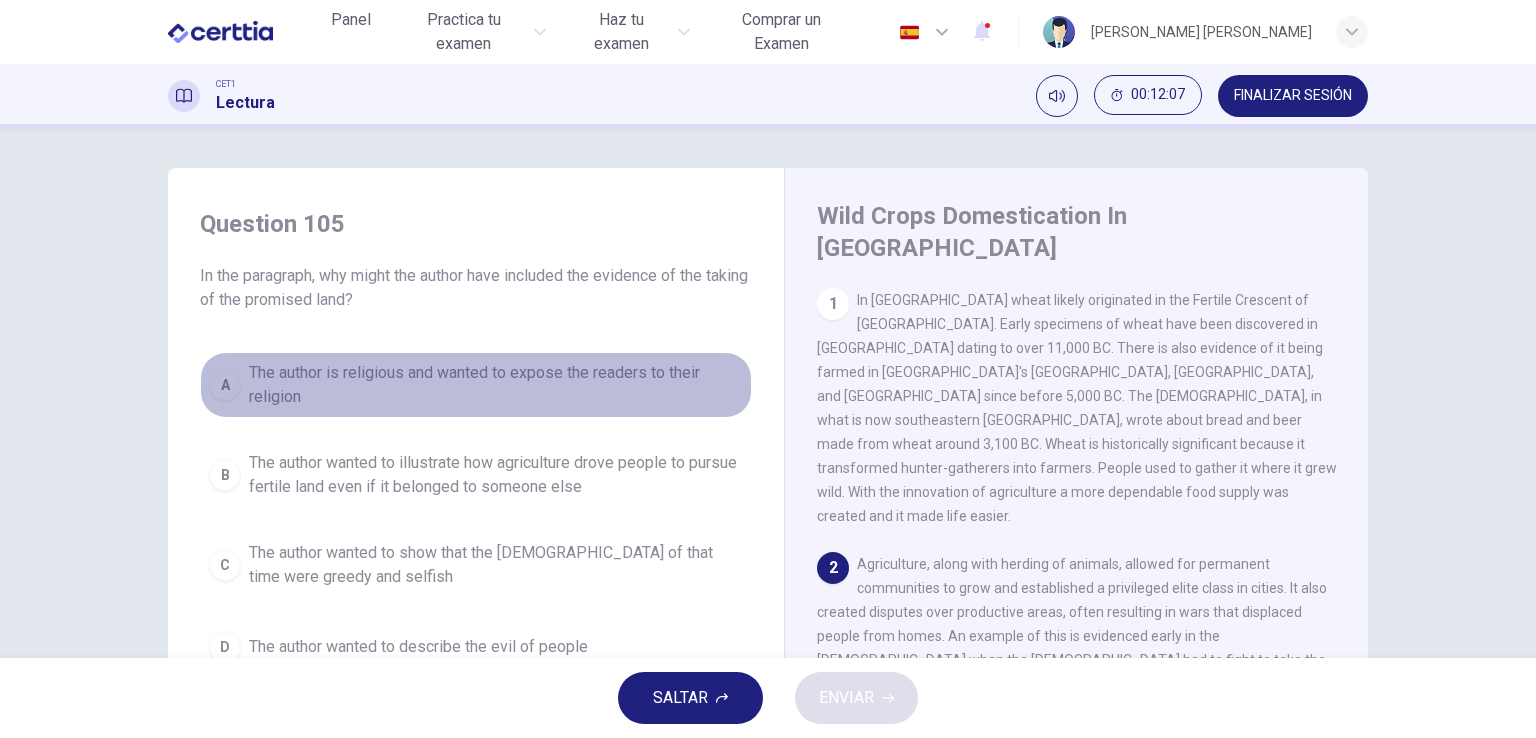click on "The author is religious and wanted to expose the readers to their religion" at bounding box center (496, 385) 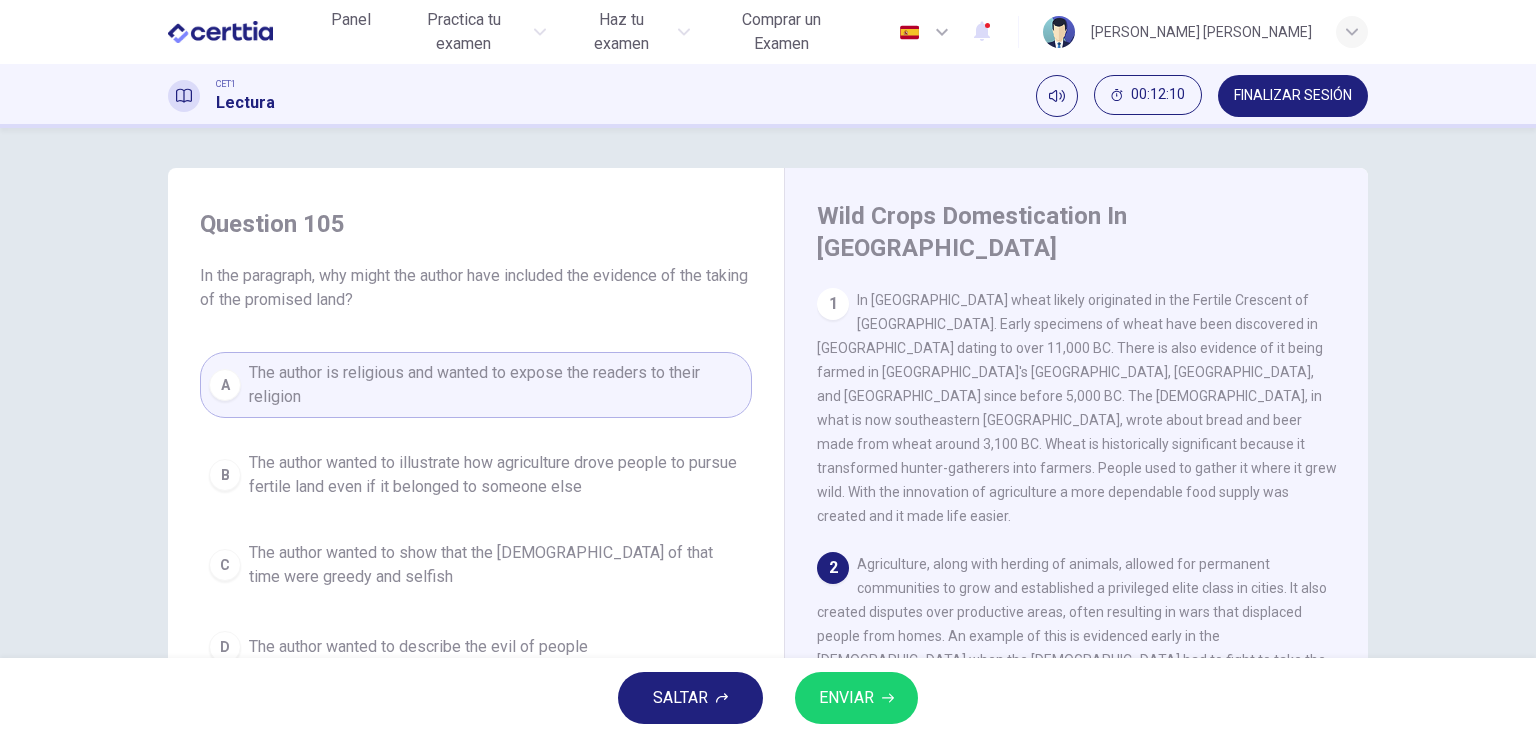 drag, startPoint x: 886, startPoint y: 696, endPoint x: 921, endPoint y: 697, distance: 35.014282 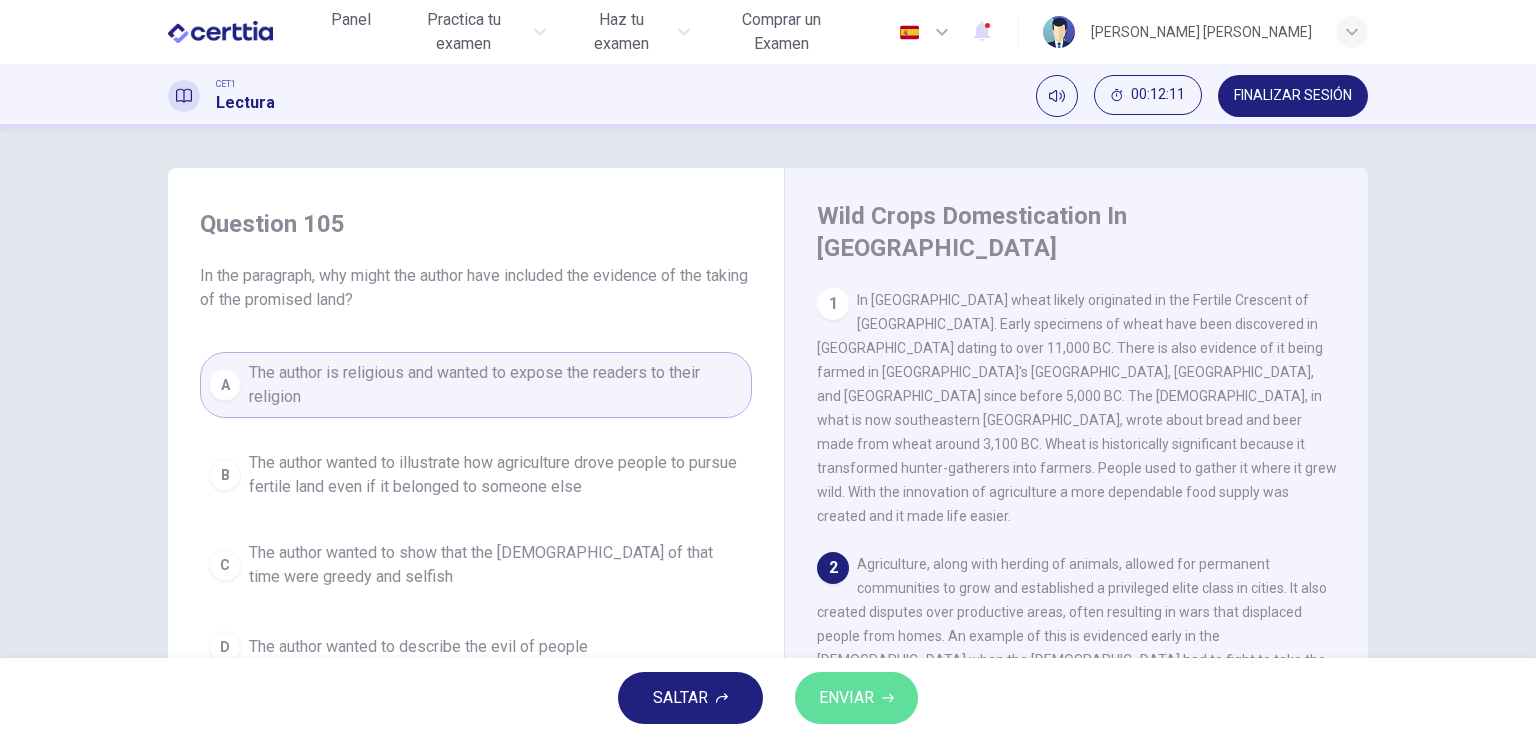 click on "ENVIAR" at bounding box center [856, 698] 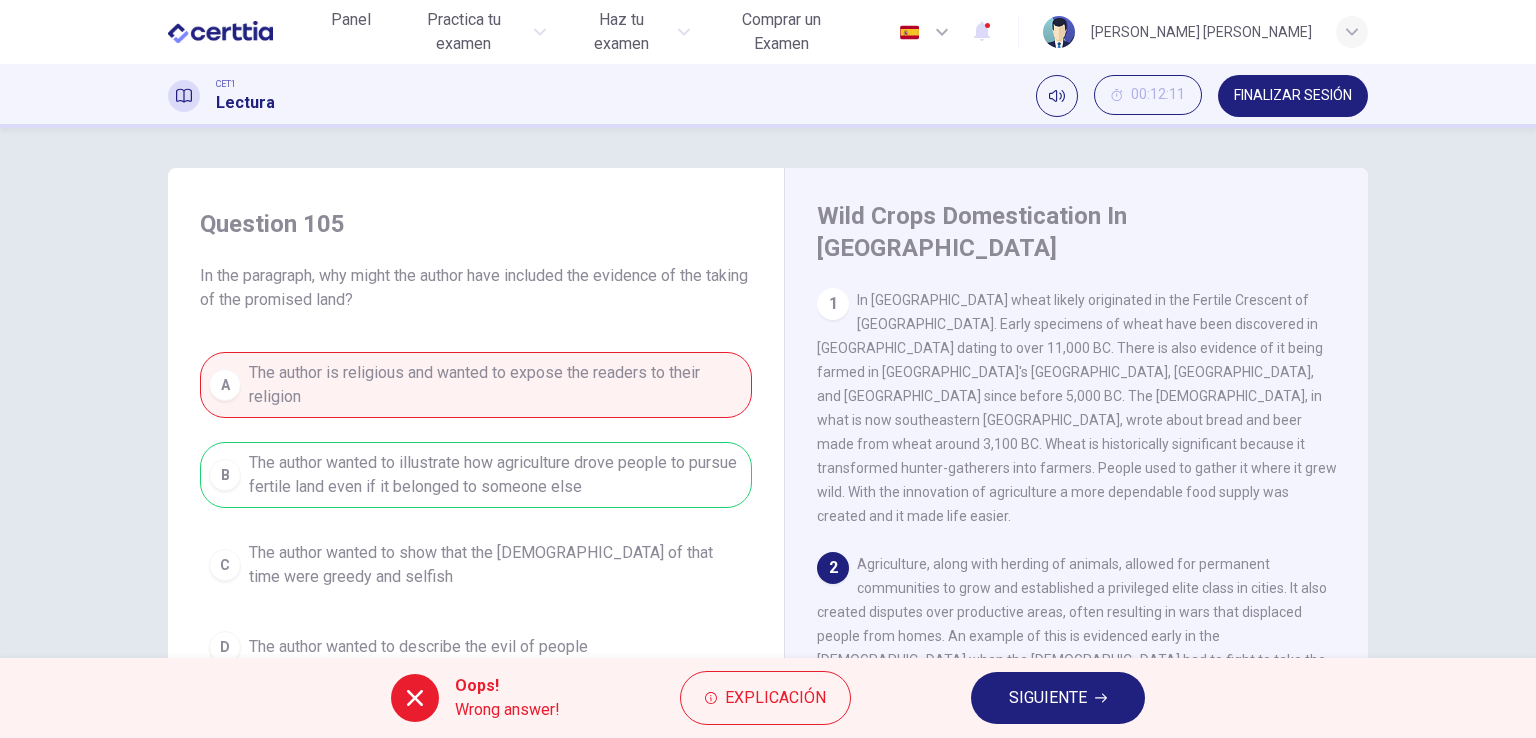 click on "SIGUIENTE" at bounding box center (1048, 698) 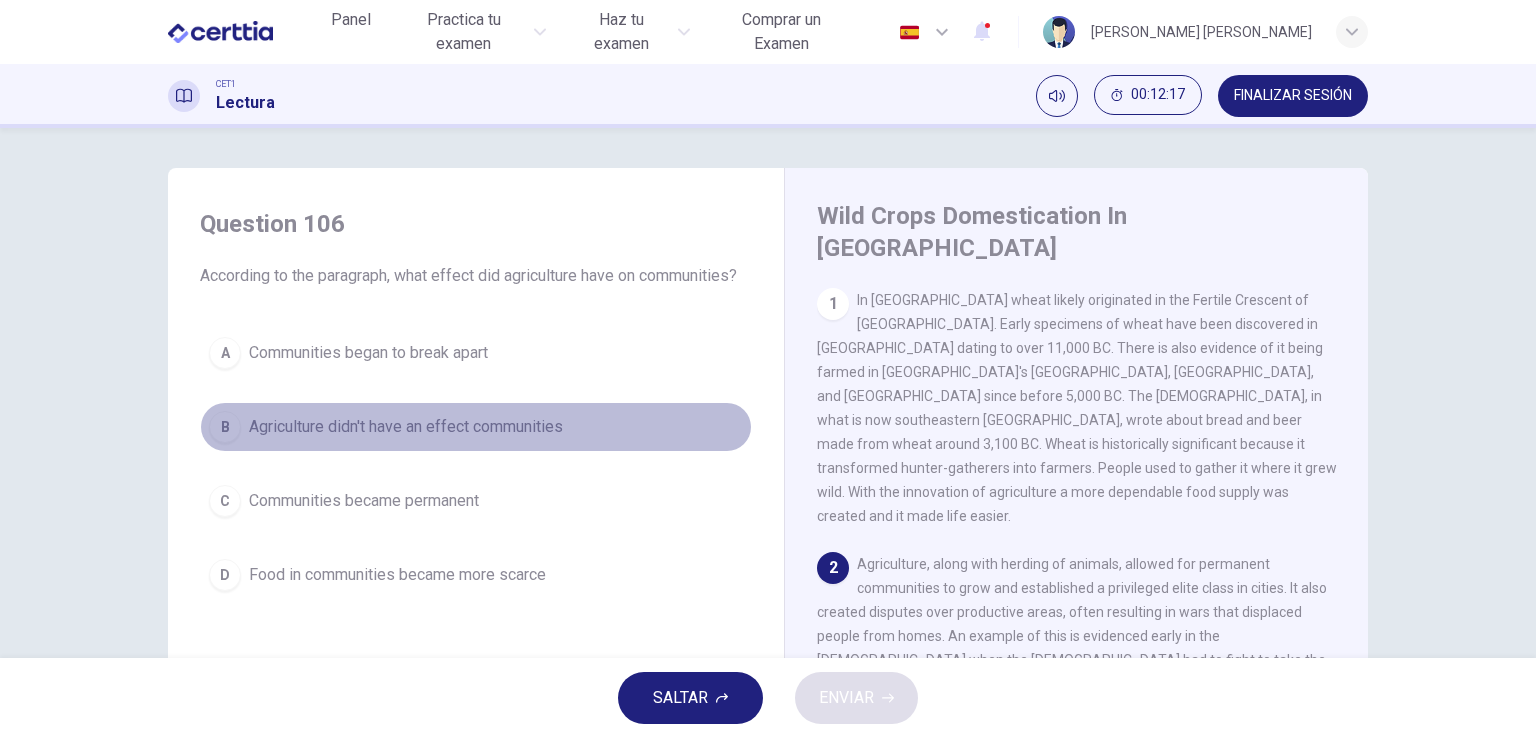 click on "Agriculture didn't have an effect communities" at bounding box center [406, 427] 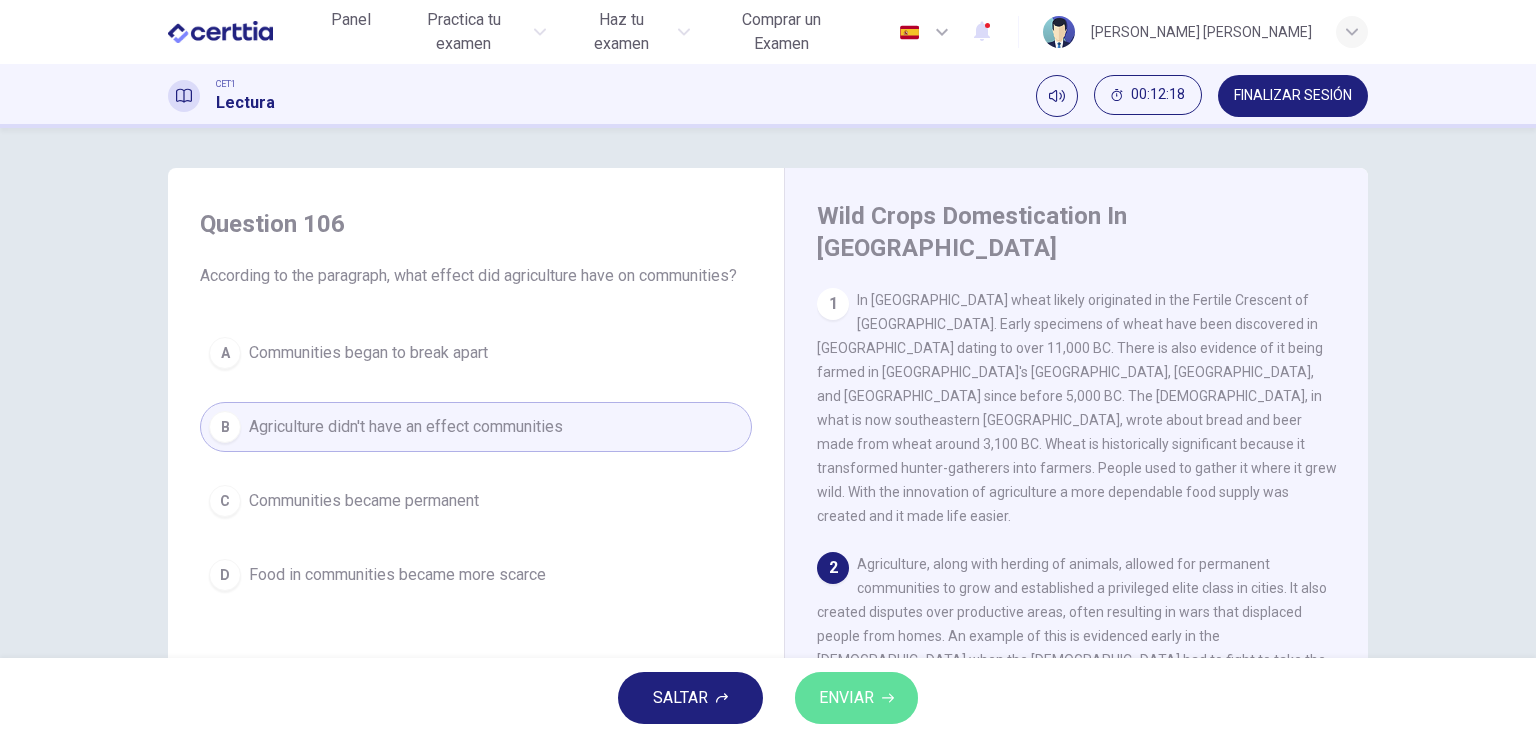click on "ENVIAR" at bounding box center (846, 698) 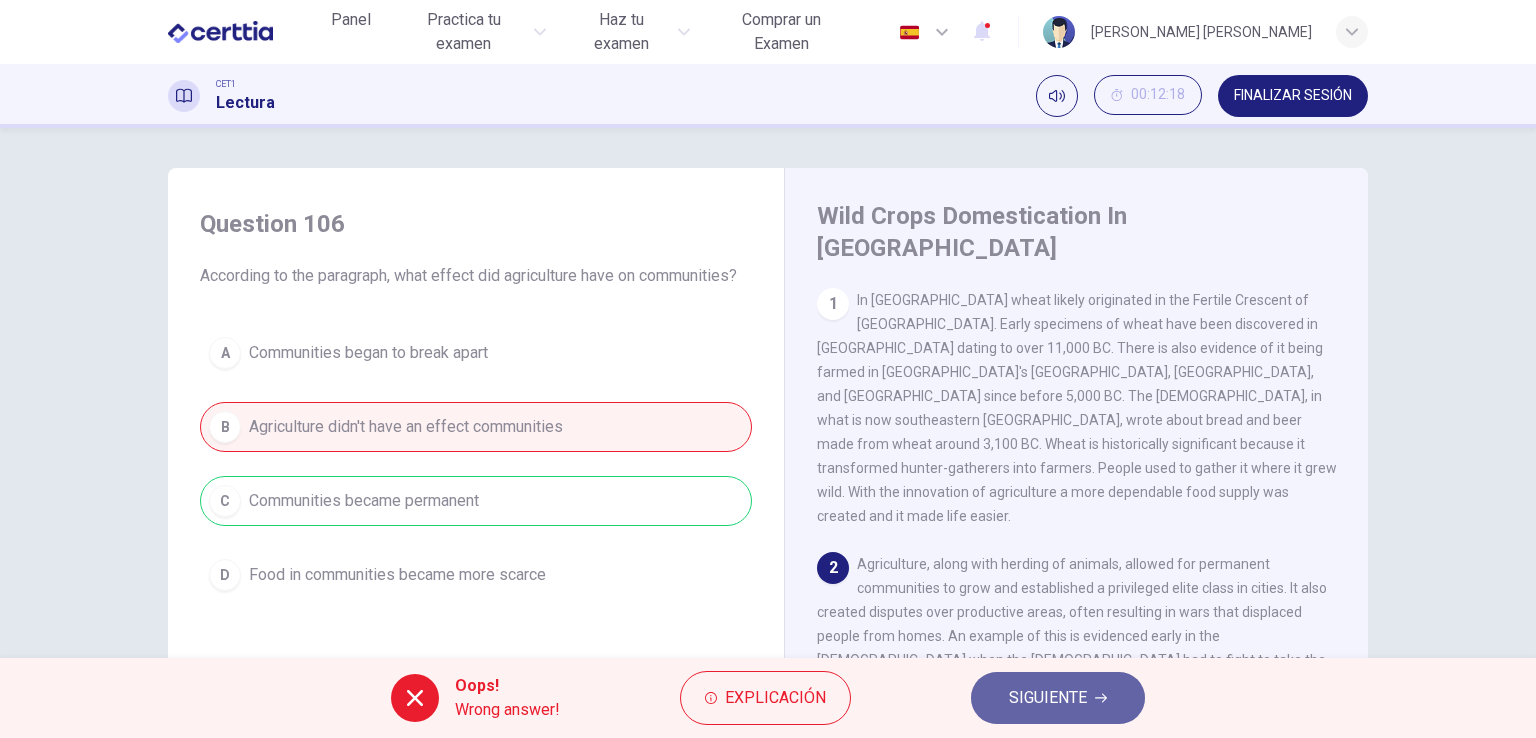click on "SIGUIENTE" at bounding box center [1048, 698] 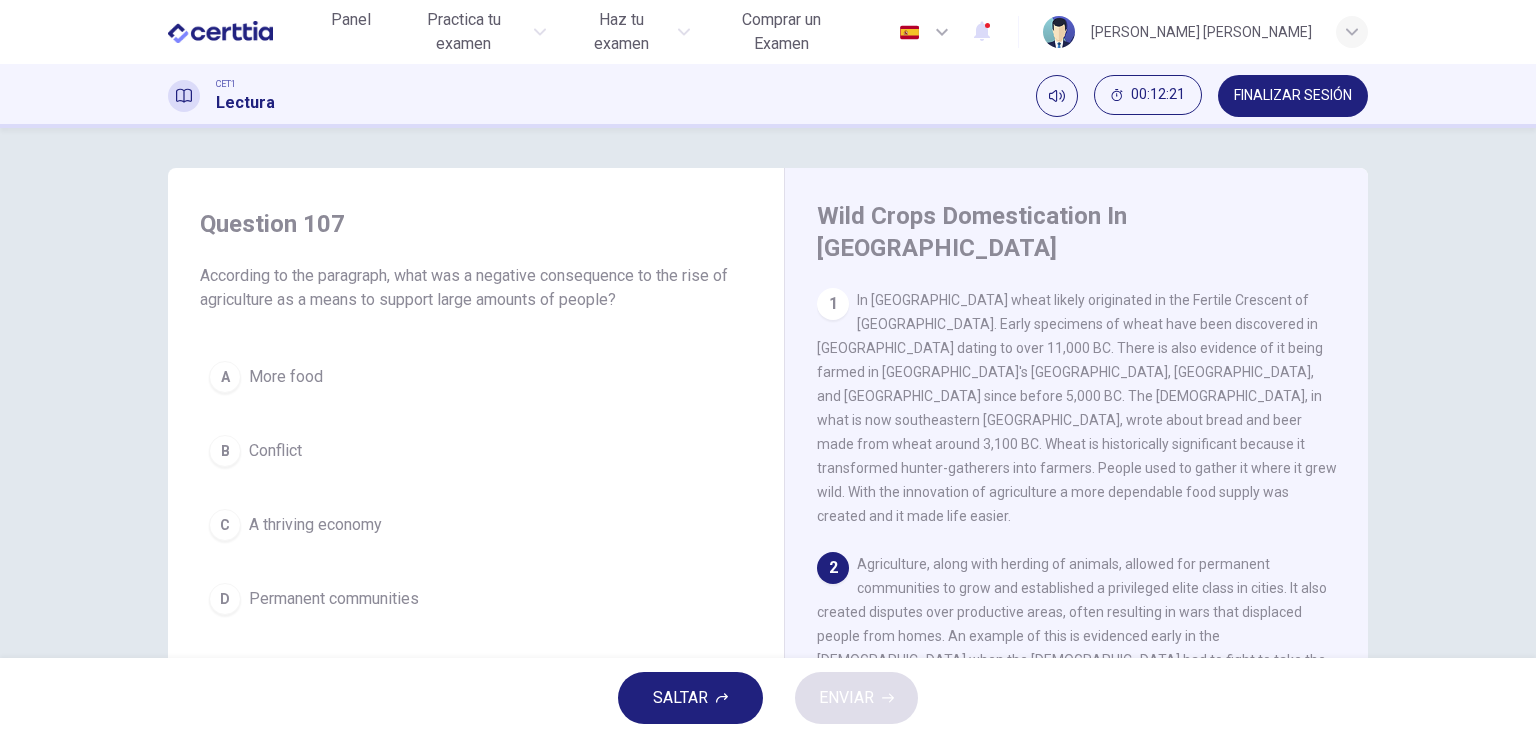 click on "C A thriving economy" at bounding box center [476, 525] 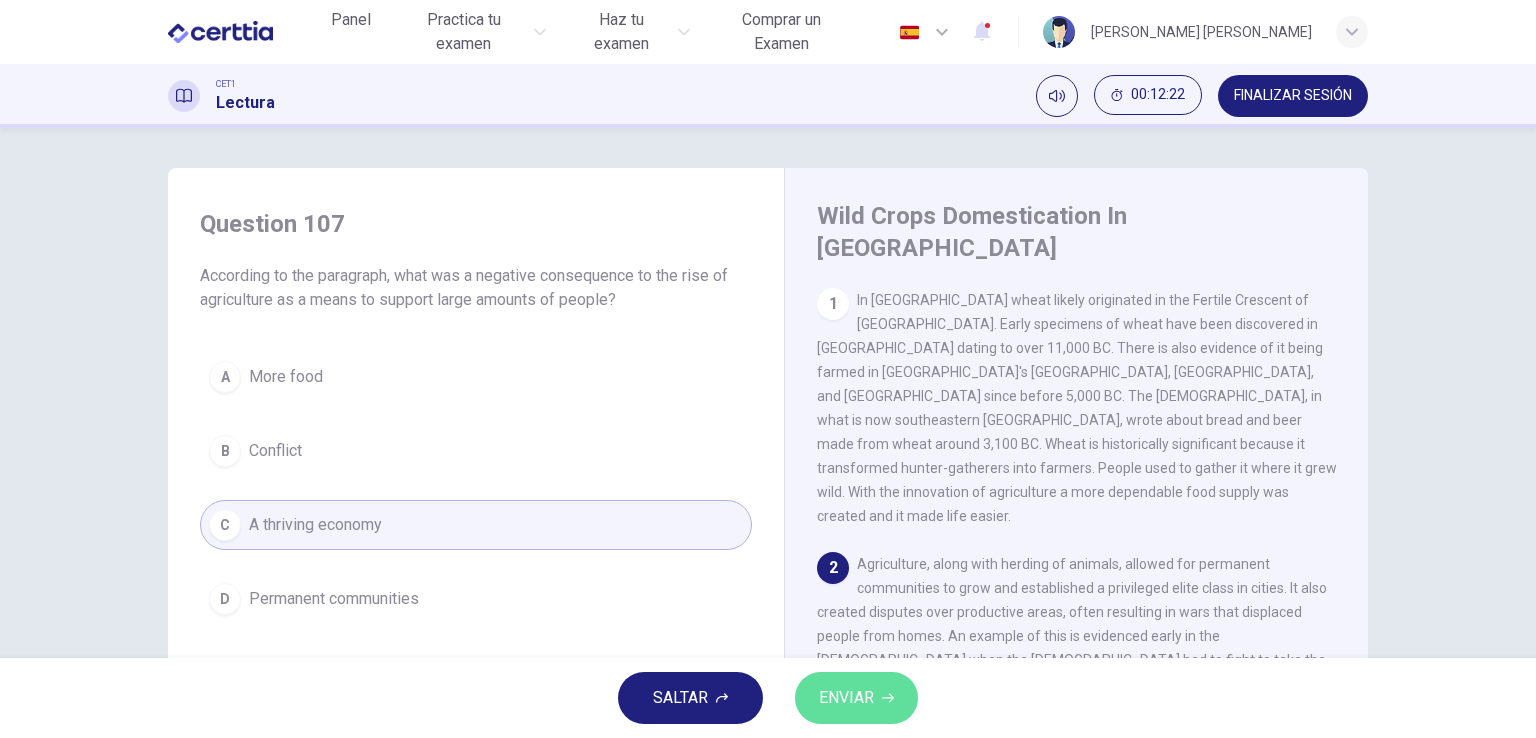 click on "ENVIAR" at bounding box center [846, 698] 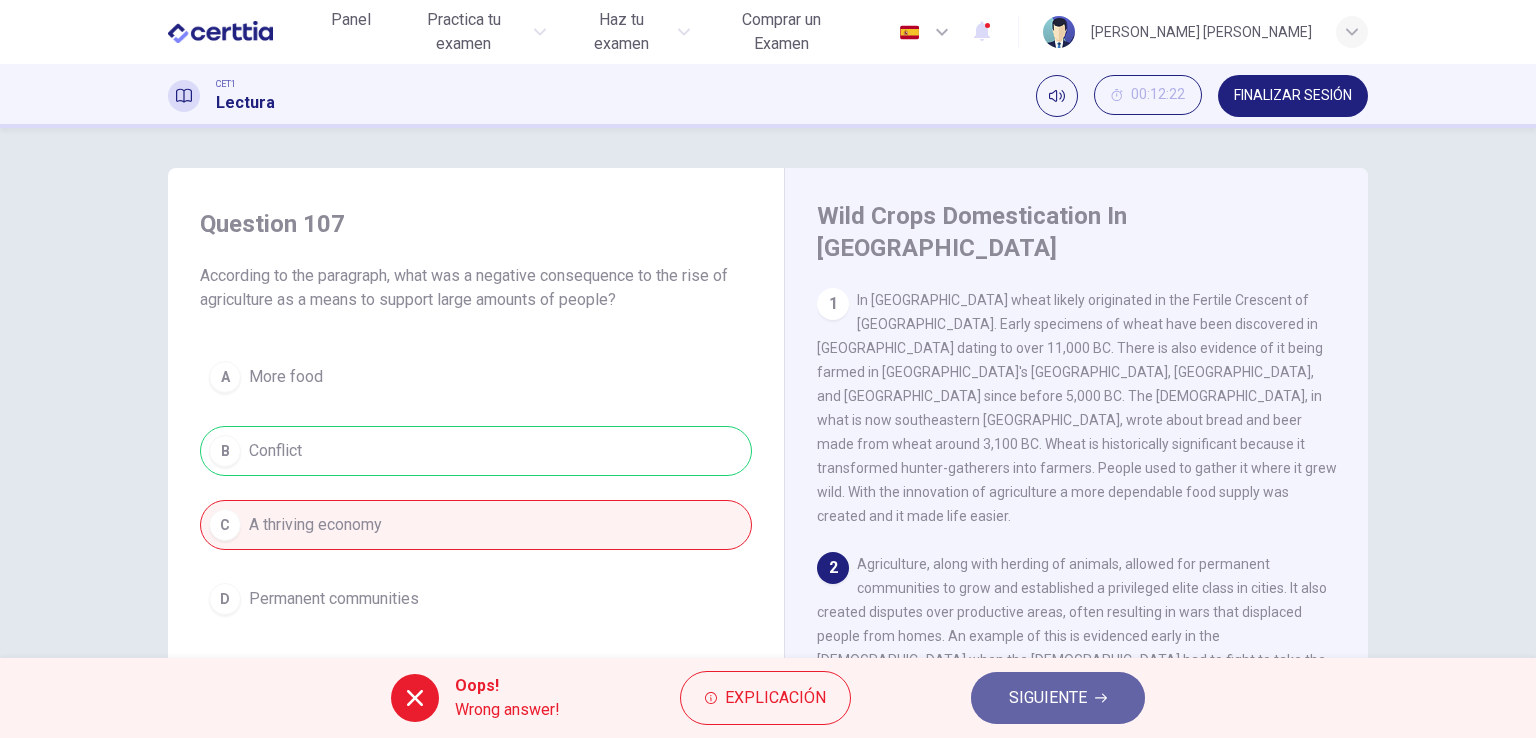 click on "SIGUIENTE" at bounding box center (1058, 698) 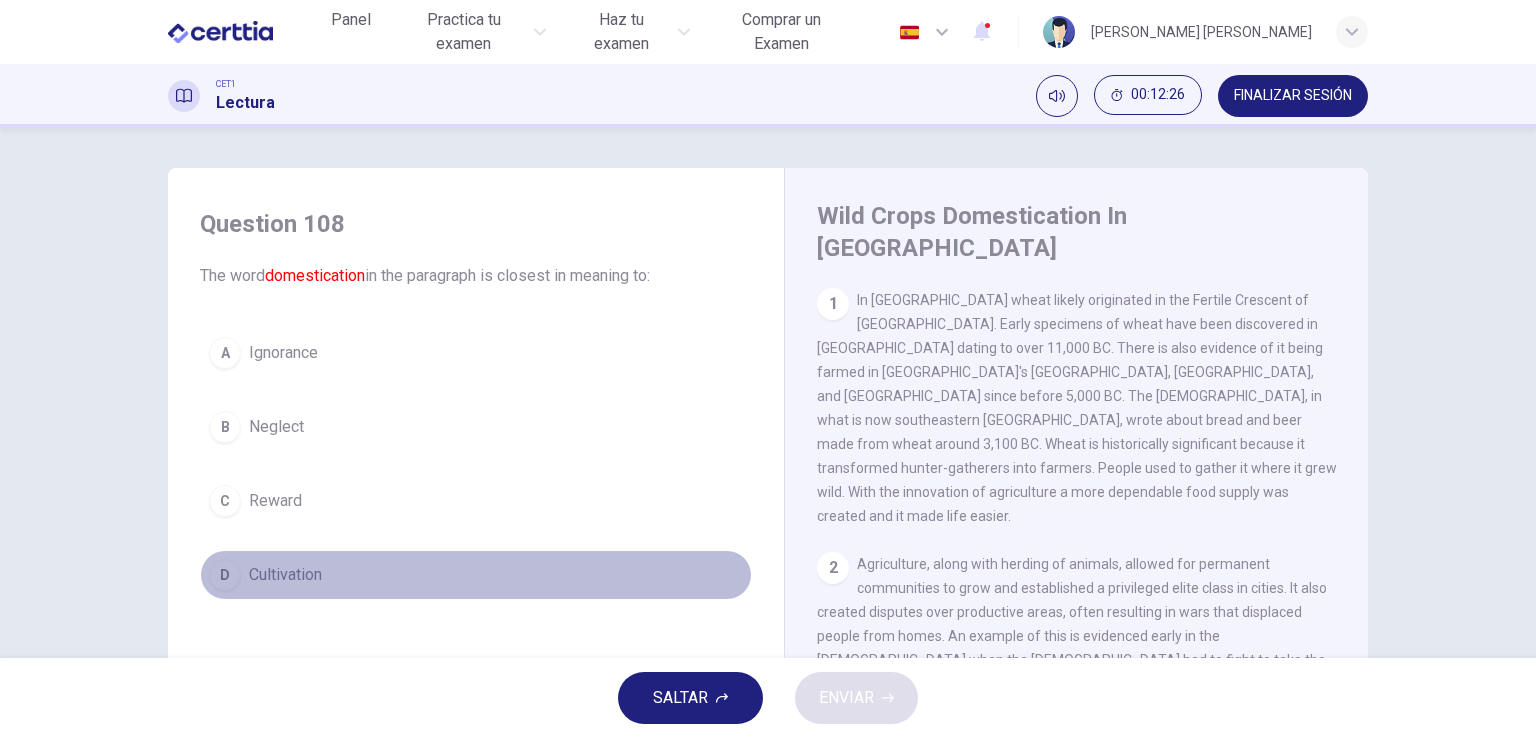 click on "Cultivation" at bounding box center [285, 575] 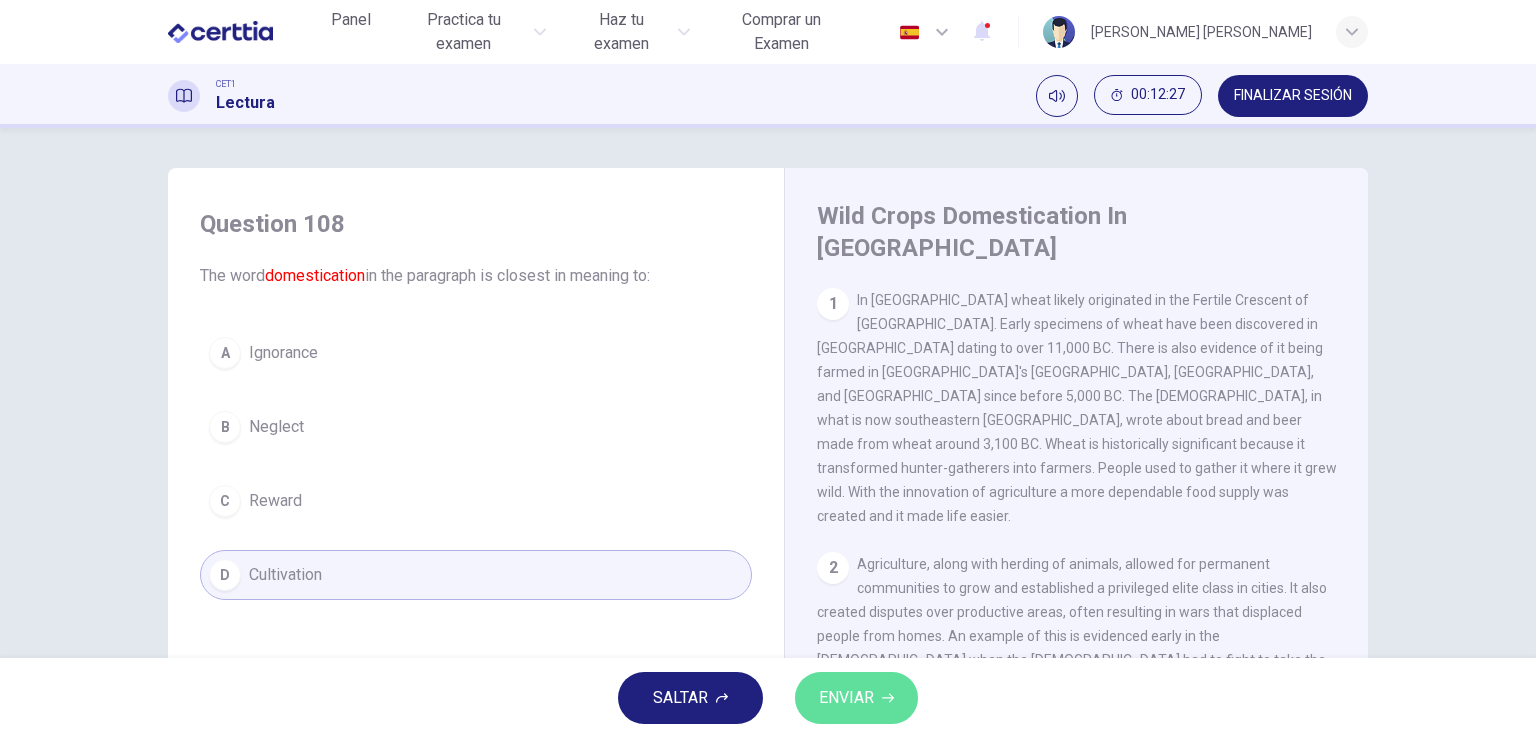 click on "ENVIAR" at bounding box center [846, 698] 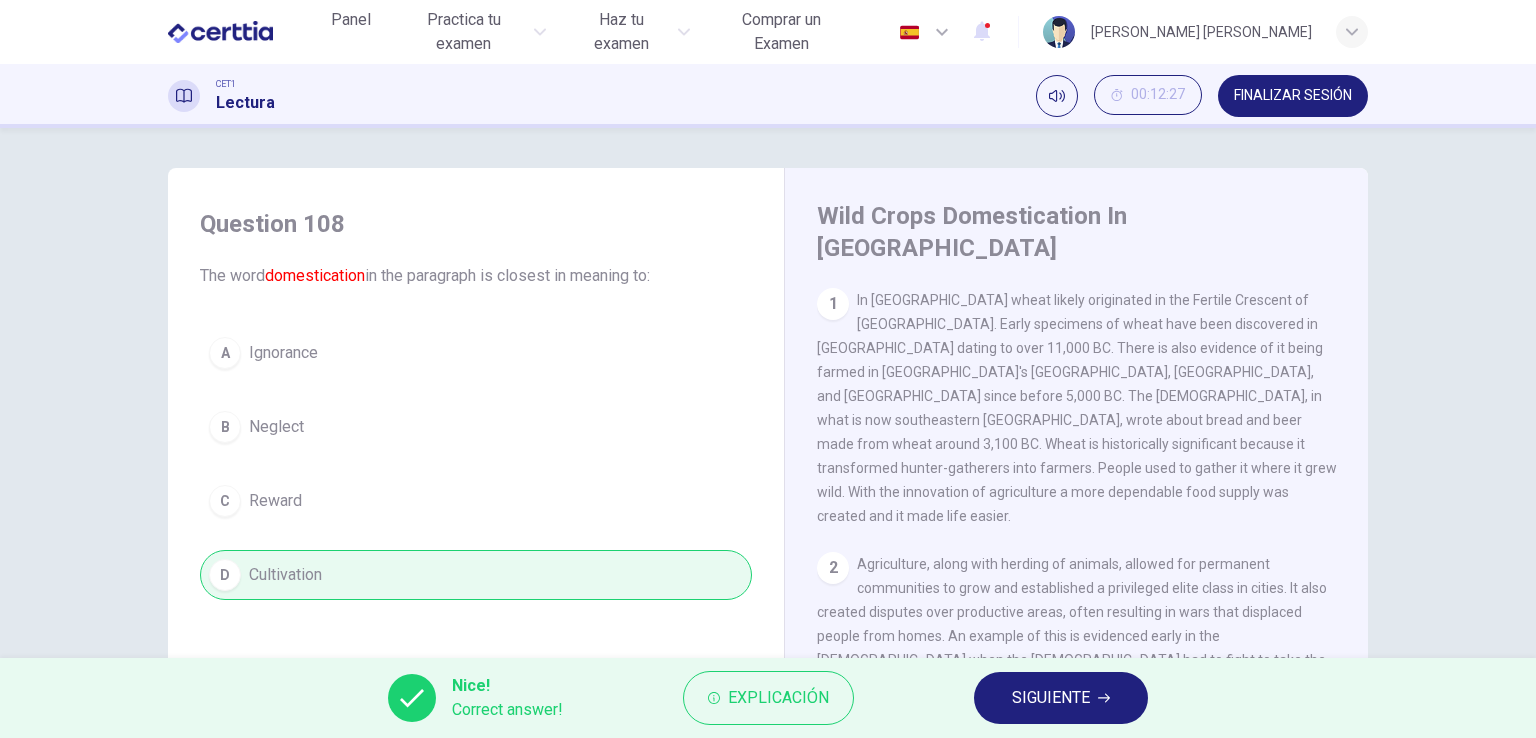 click on "SIGUIENTE" at bounding box center [1051, 698] 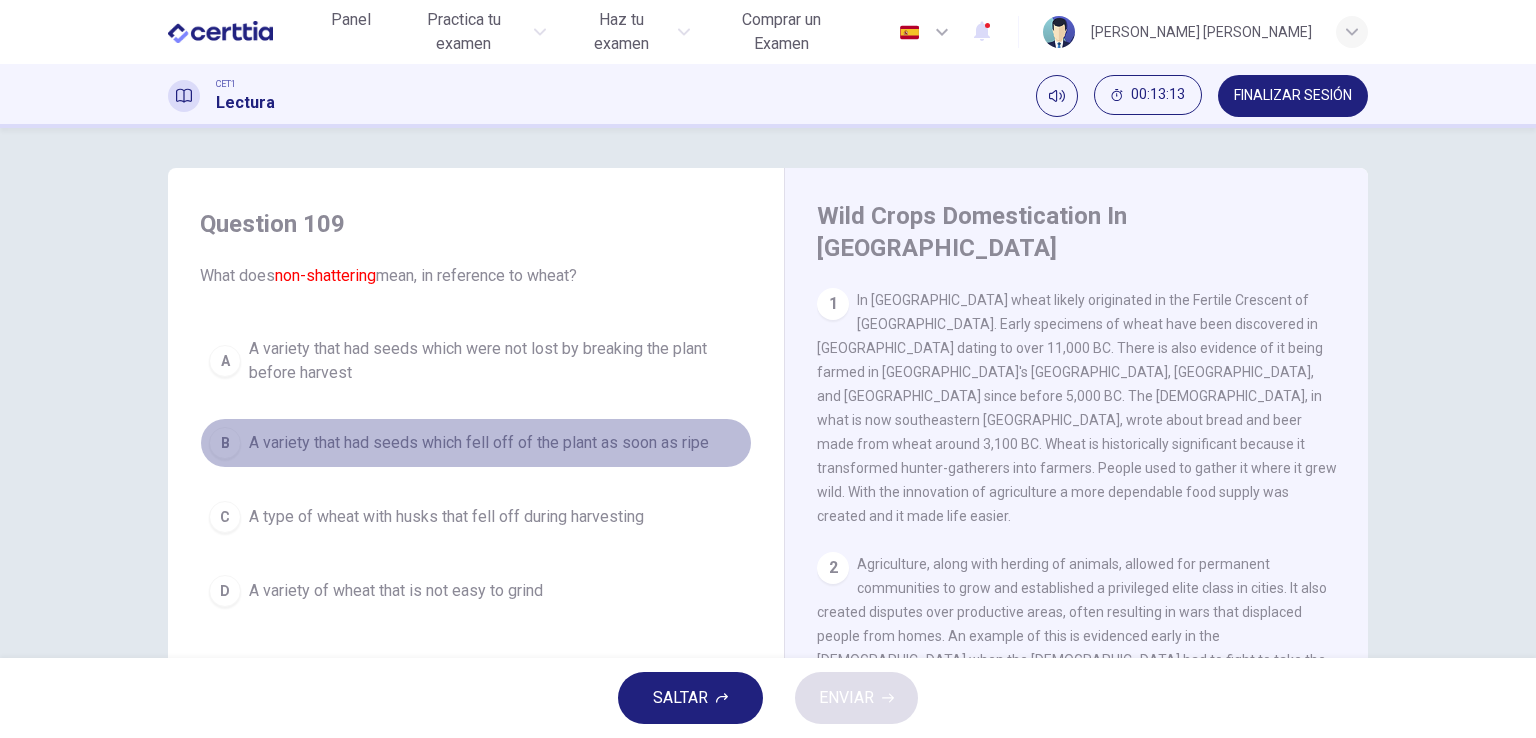 click on "A variety that had seeds which fell off of the plant as soon as ripe" at bounding box center (479, 443) 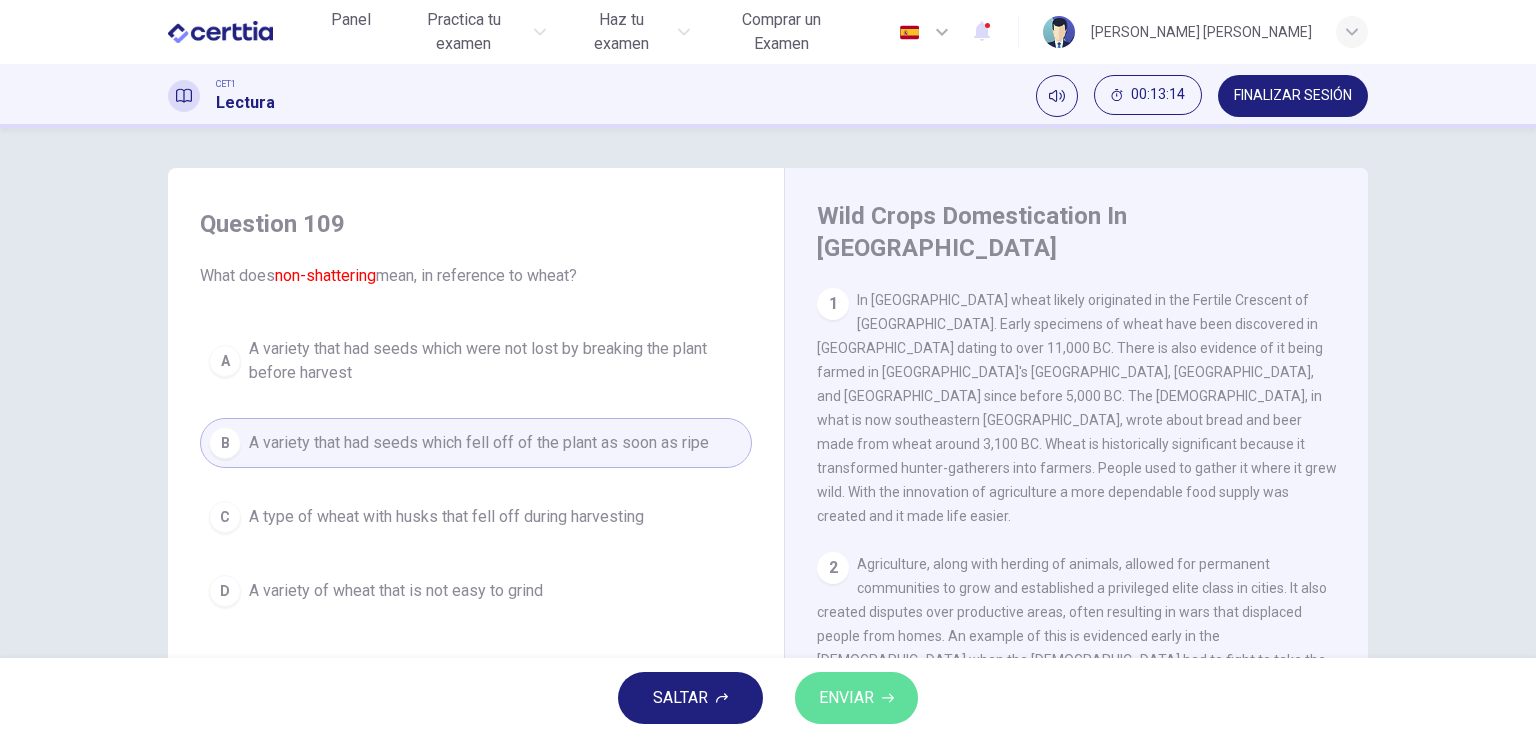 click on "ENVIAR" at bounding box center (846, 698) 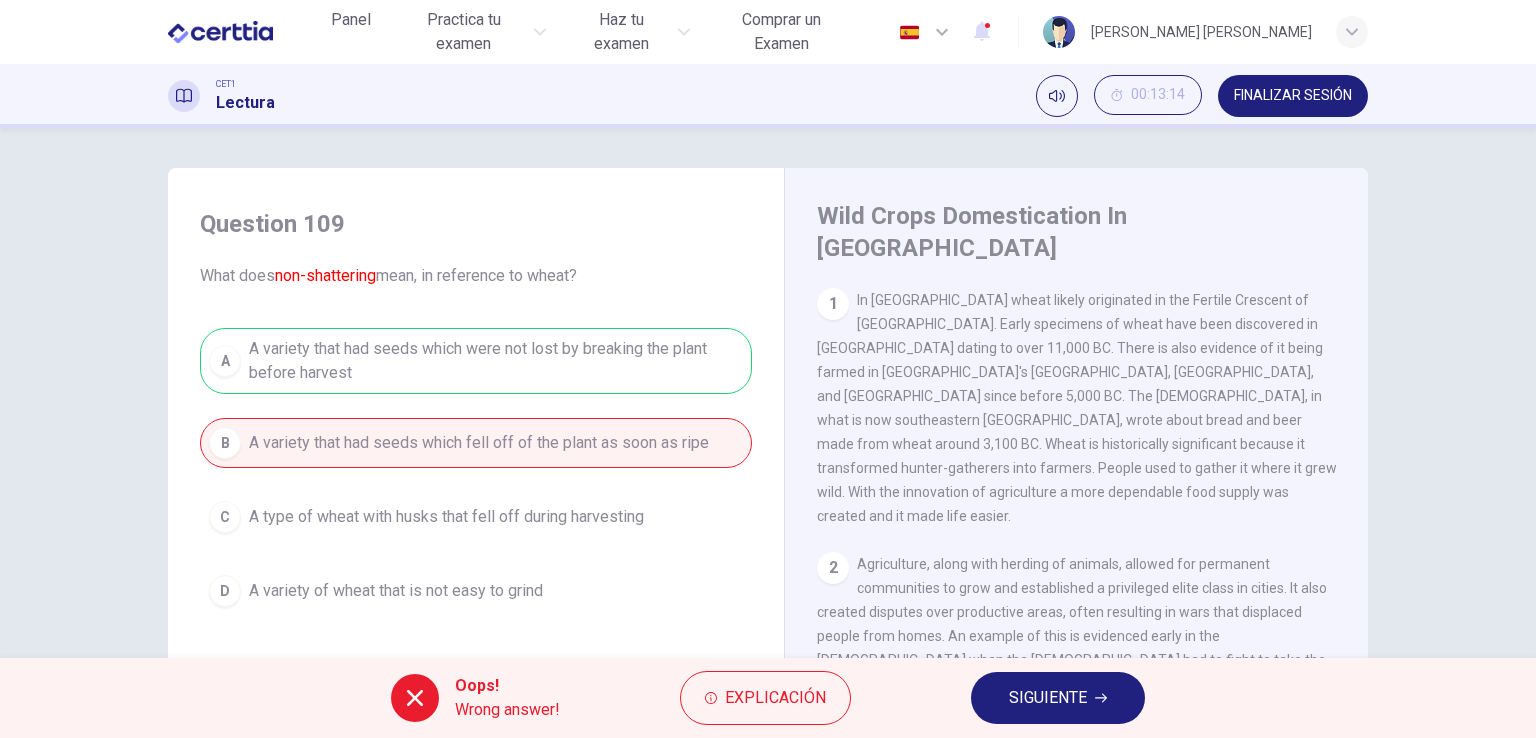 click on "SIGUIENTE" at bounding box center (1048, 698) 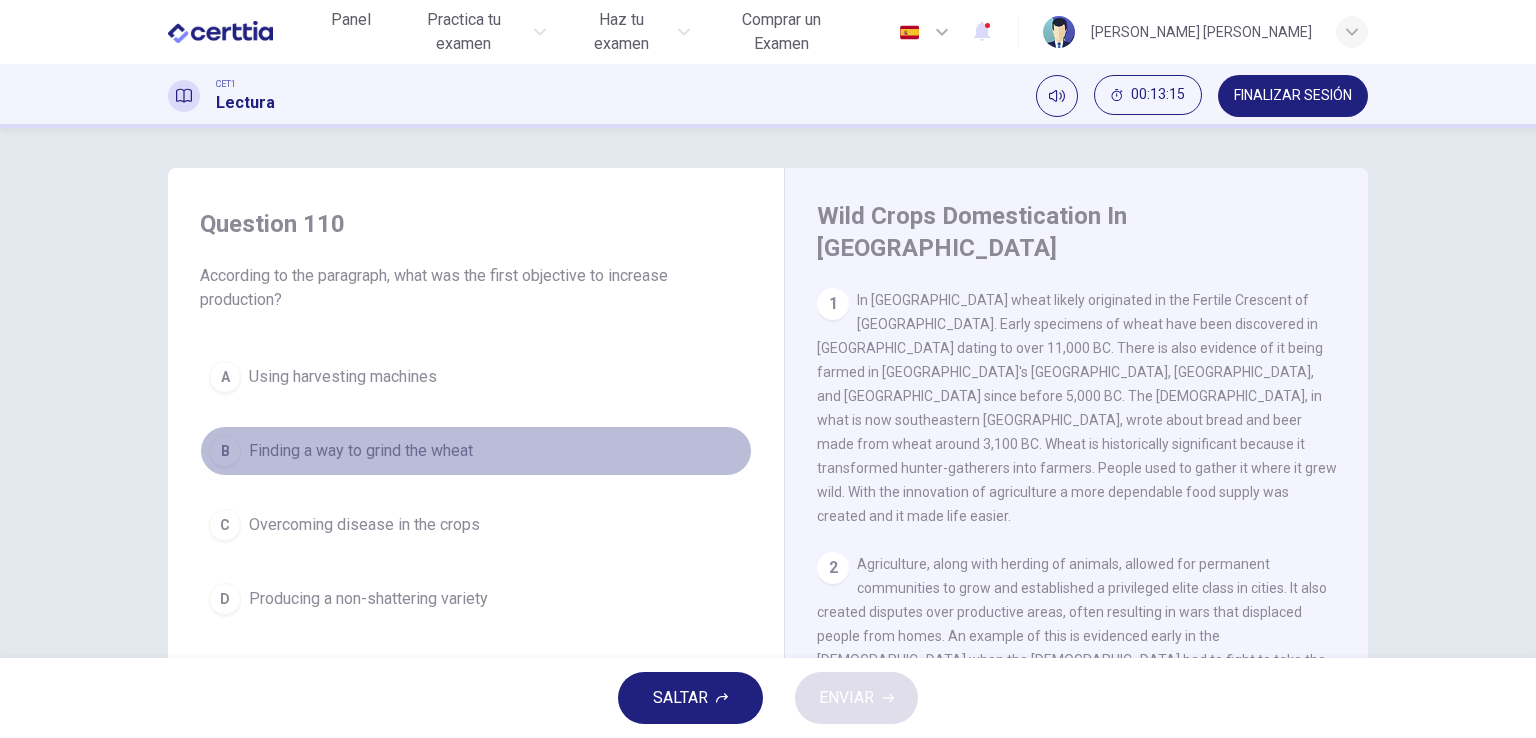 click on "Finding a way to grind the wheat" at bounding box center (361, 451) 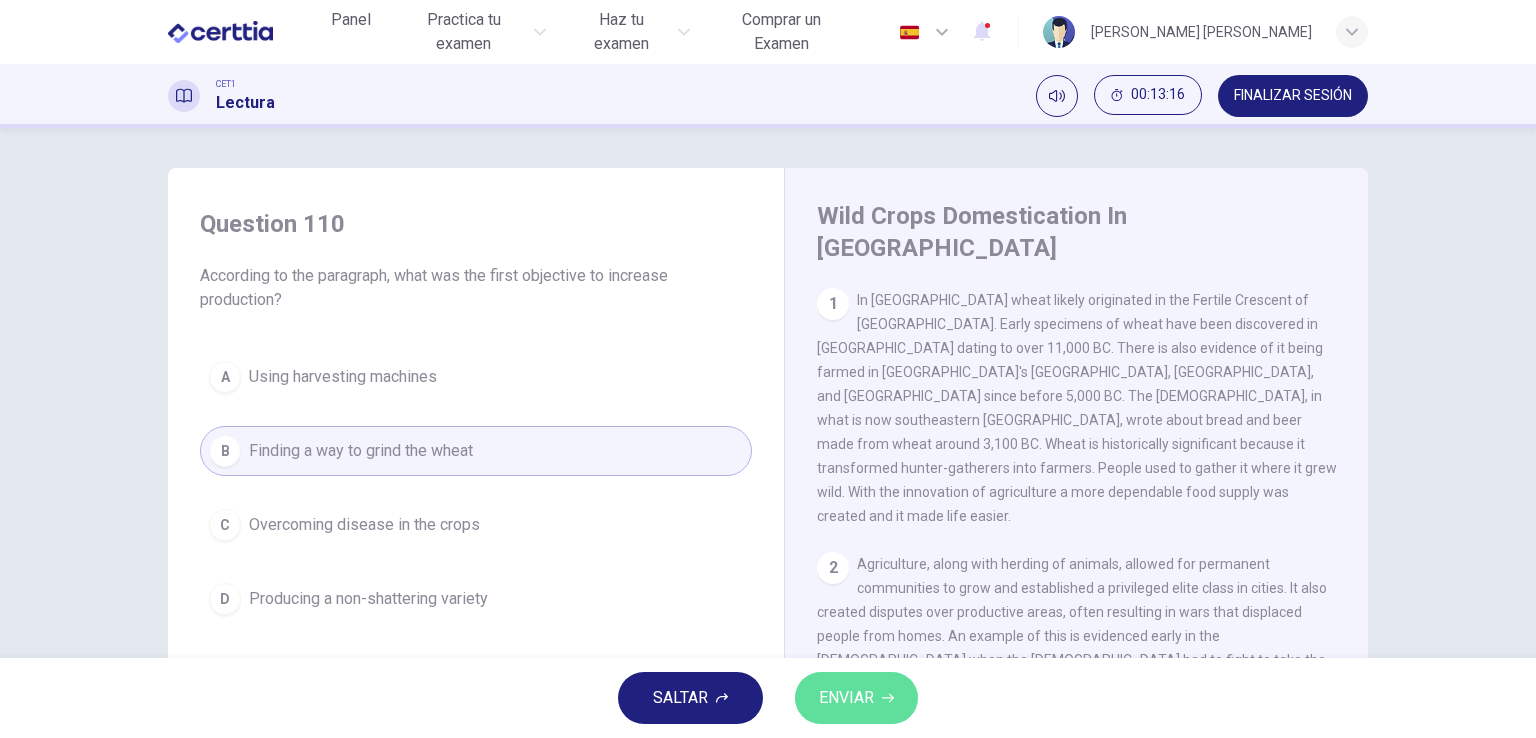 click on "ENVIAR" at bounding box center [846, 698] 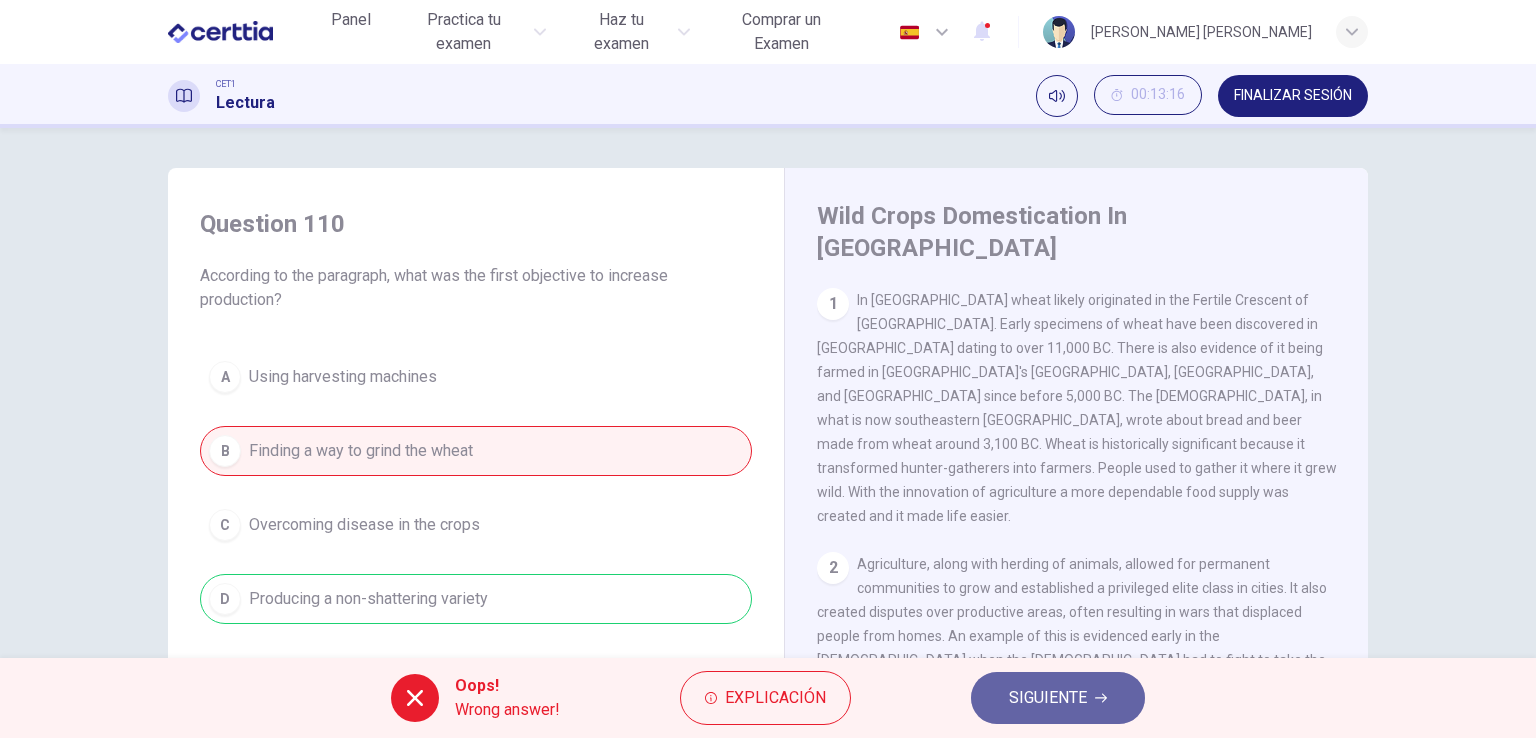 click 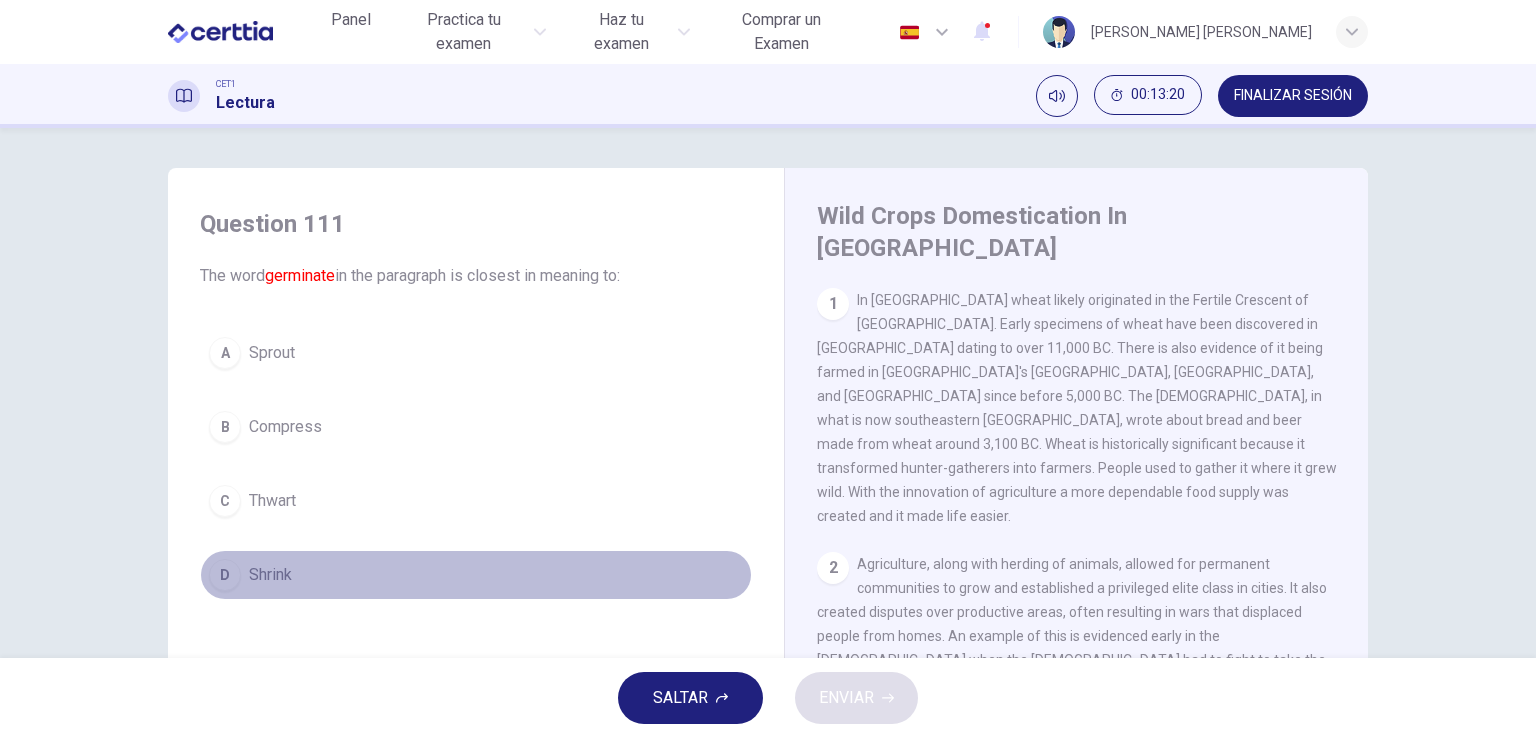 click on "Shrink" at bounding box center [270, 575] 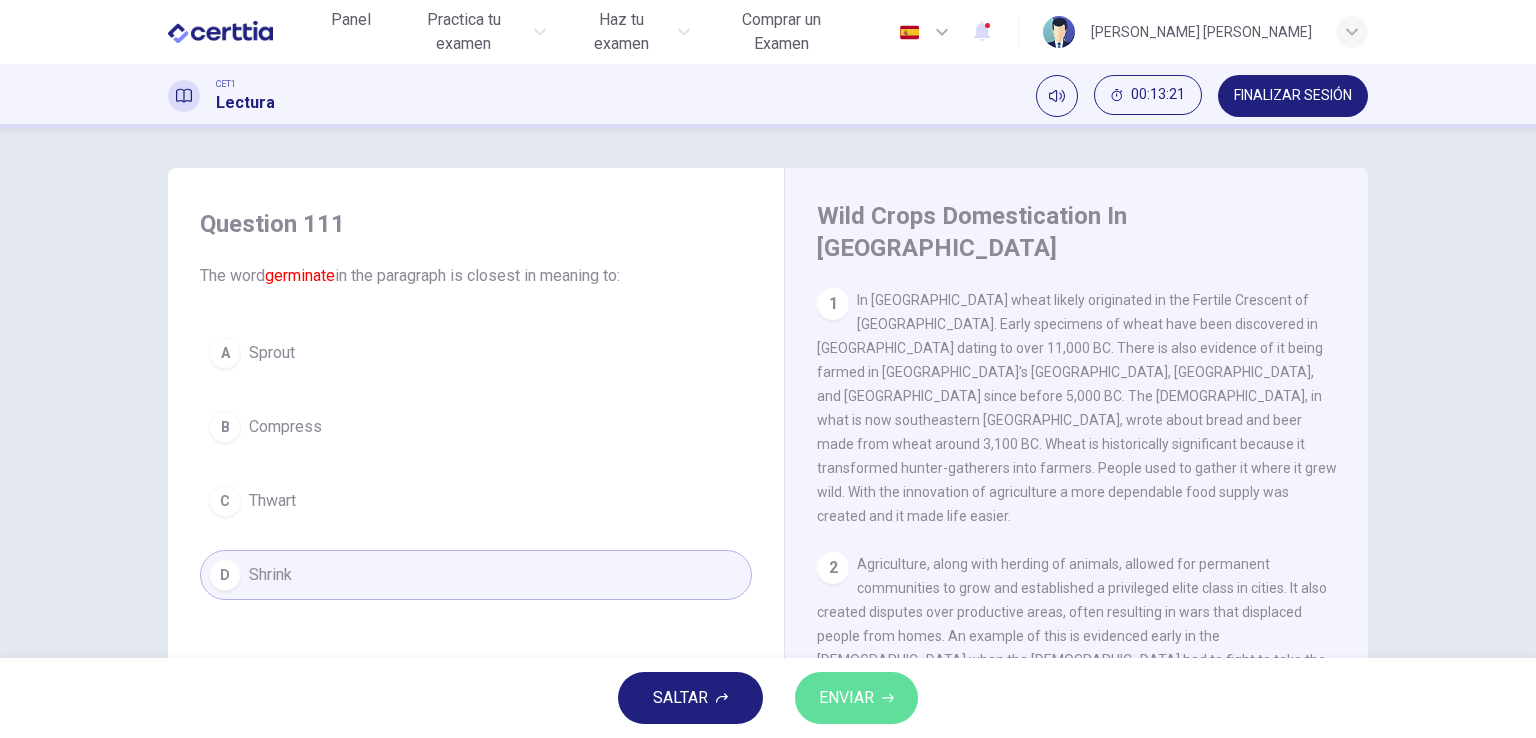 click on "ENVIAR" at bounding box center (846, 698) 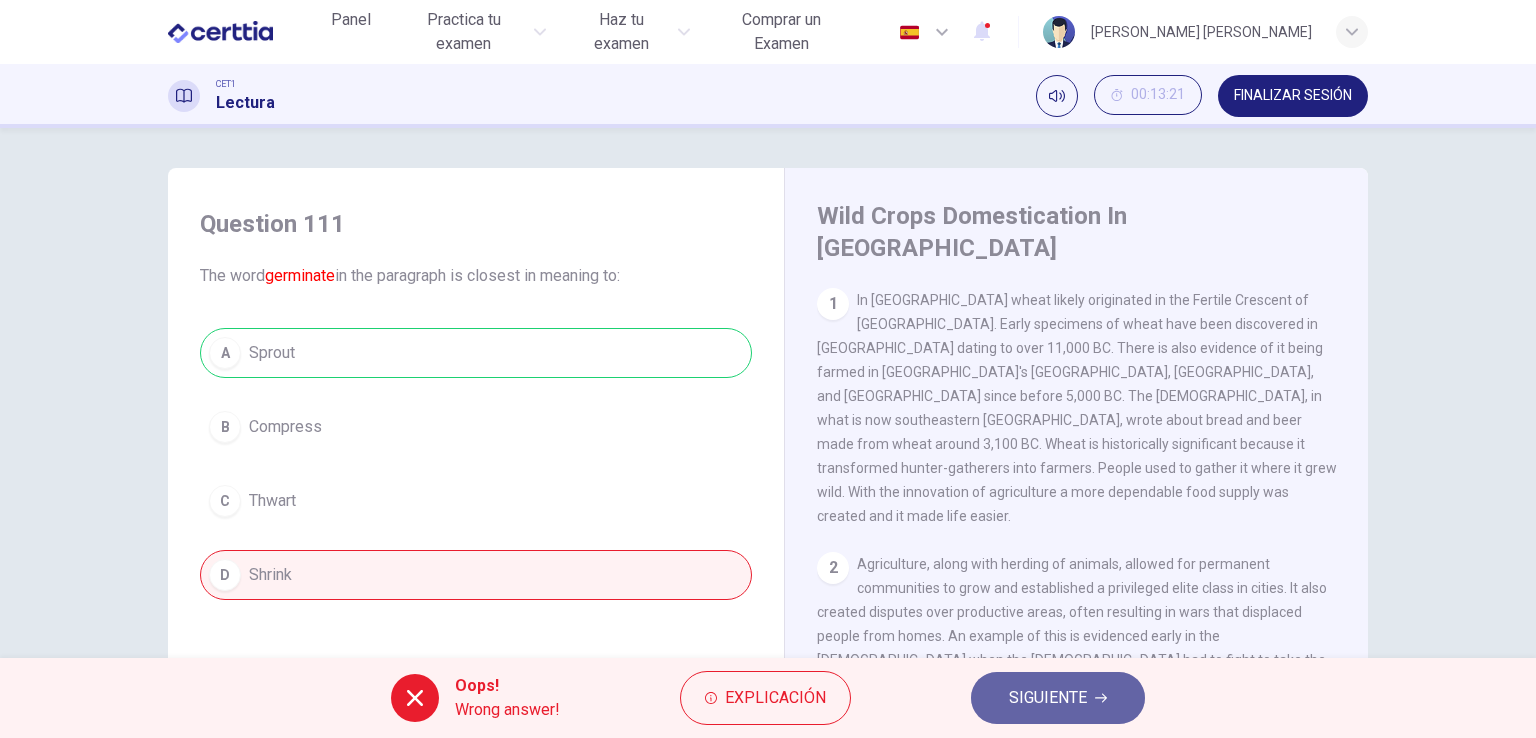 click on "SIGUIENTE" at bounding box center (1048, 698) 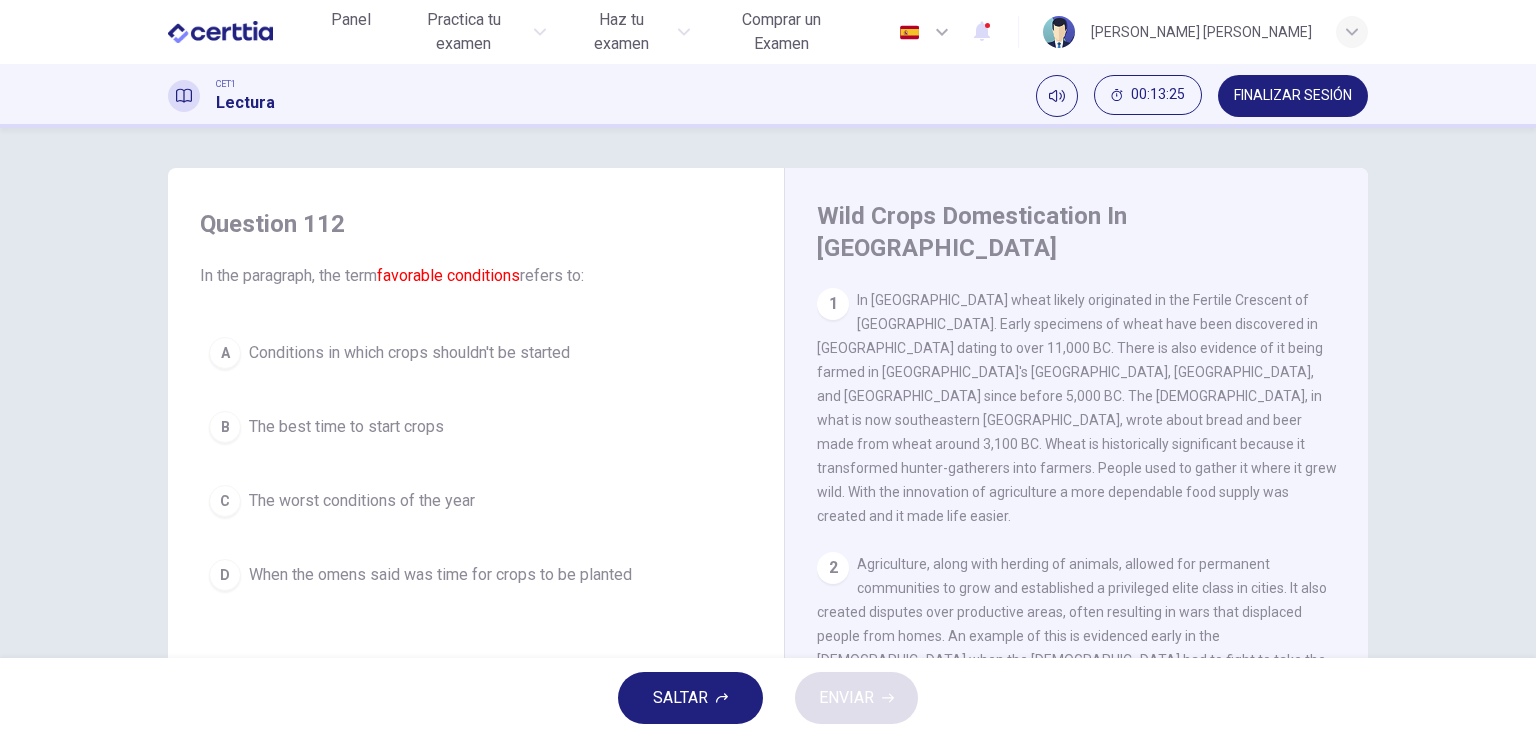 click on "Conditions in which crops shouldn't be started" at bounding box center [409, 353] 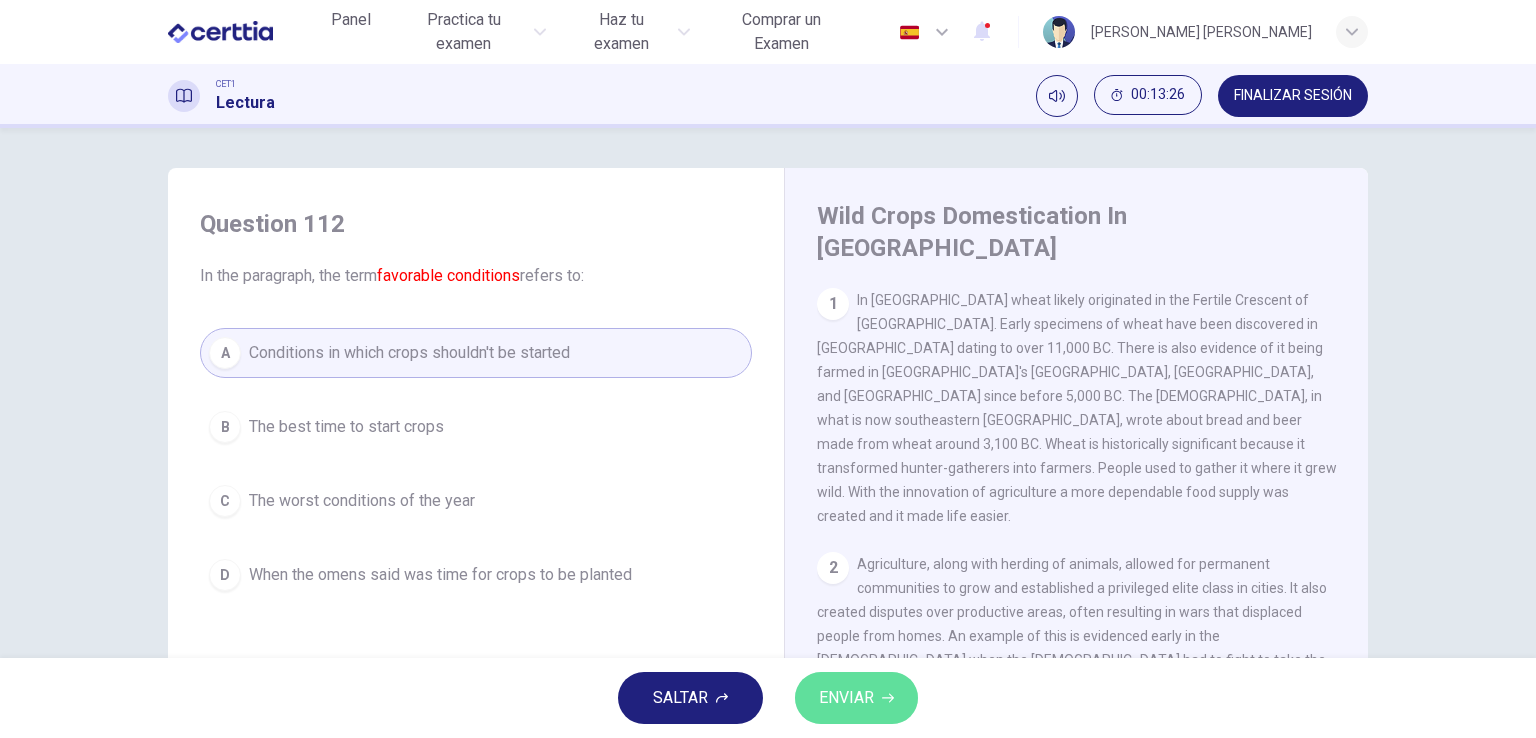 click on "ENVIAR" at bounding box center (856, 698) 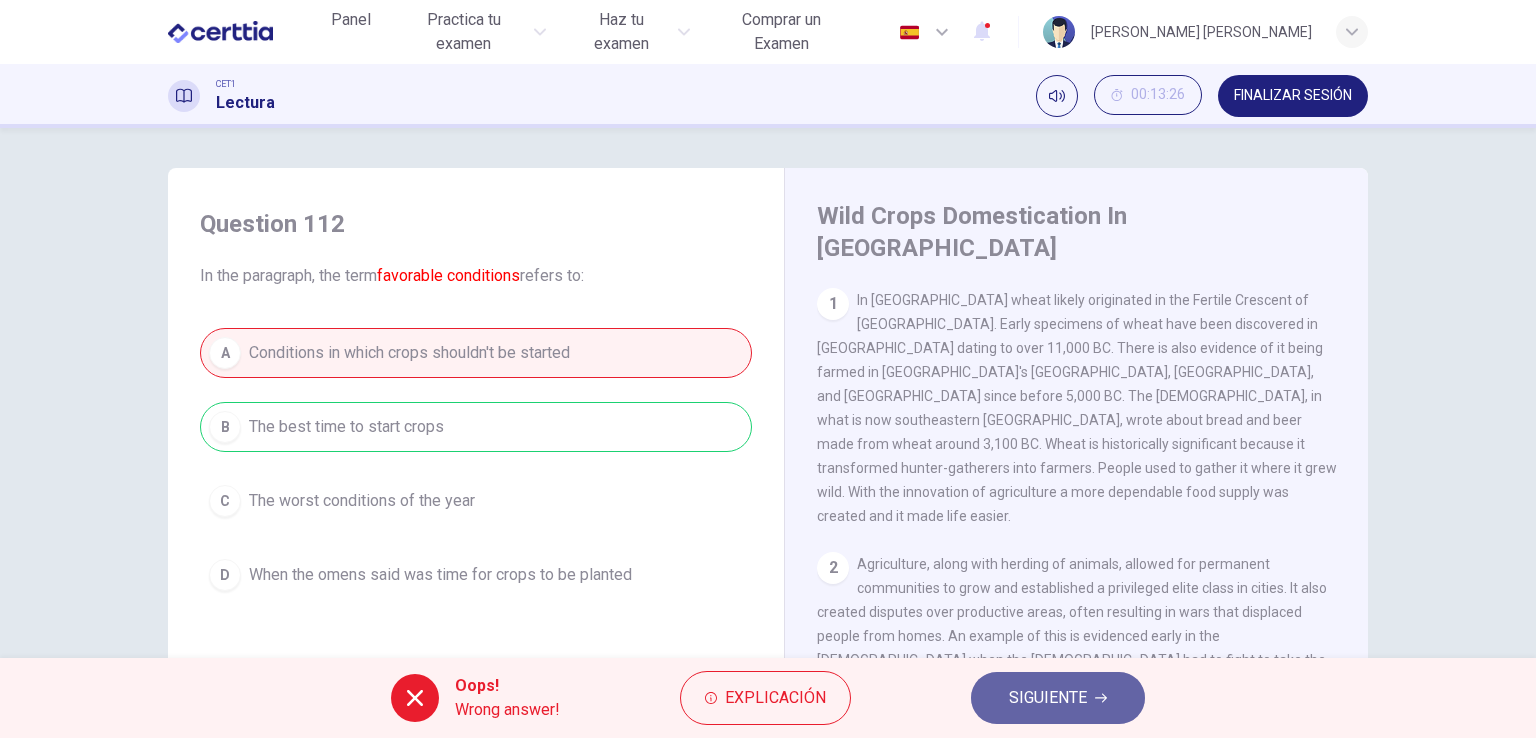 click on "SIGUIENTE" at bounding box center (1048, 698) 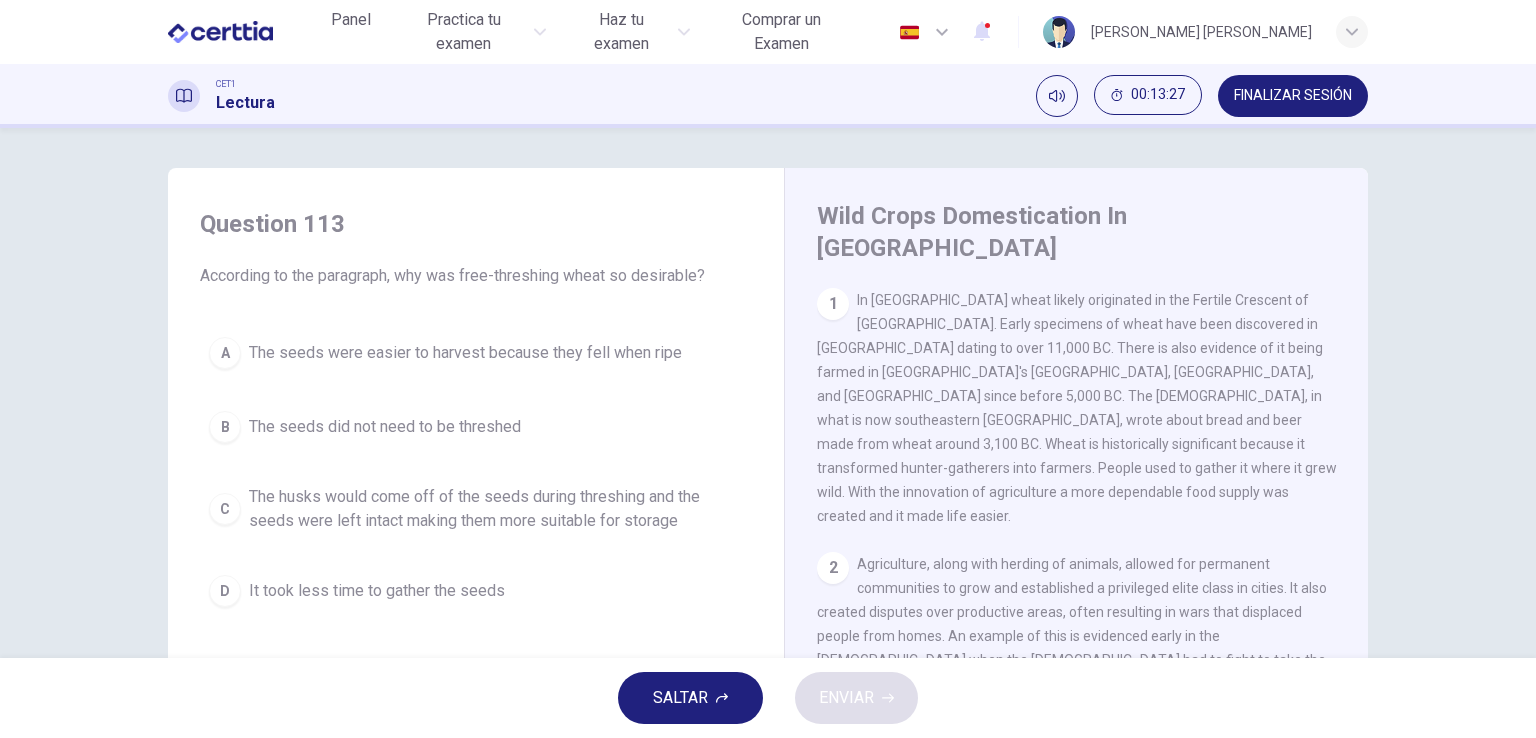 click on "SALTAR" at bounding box center [680, 698] 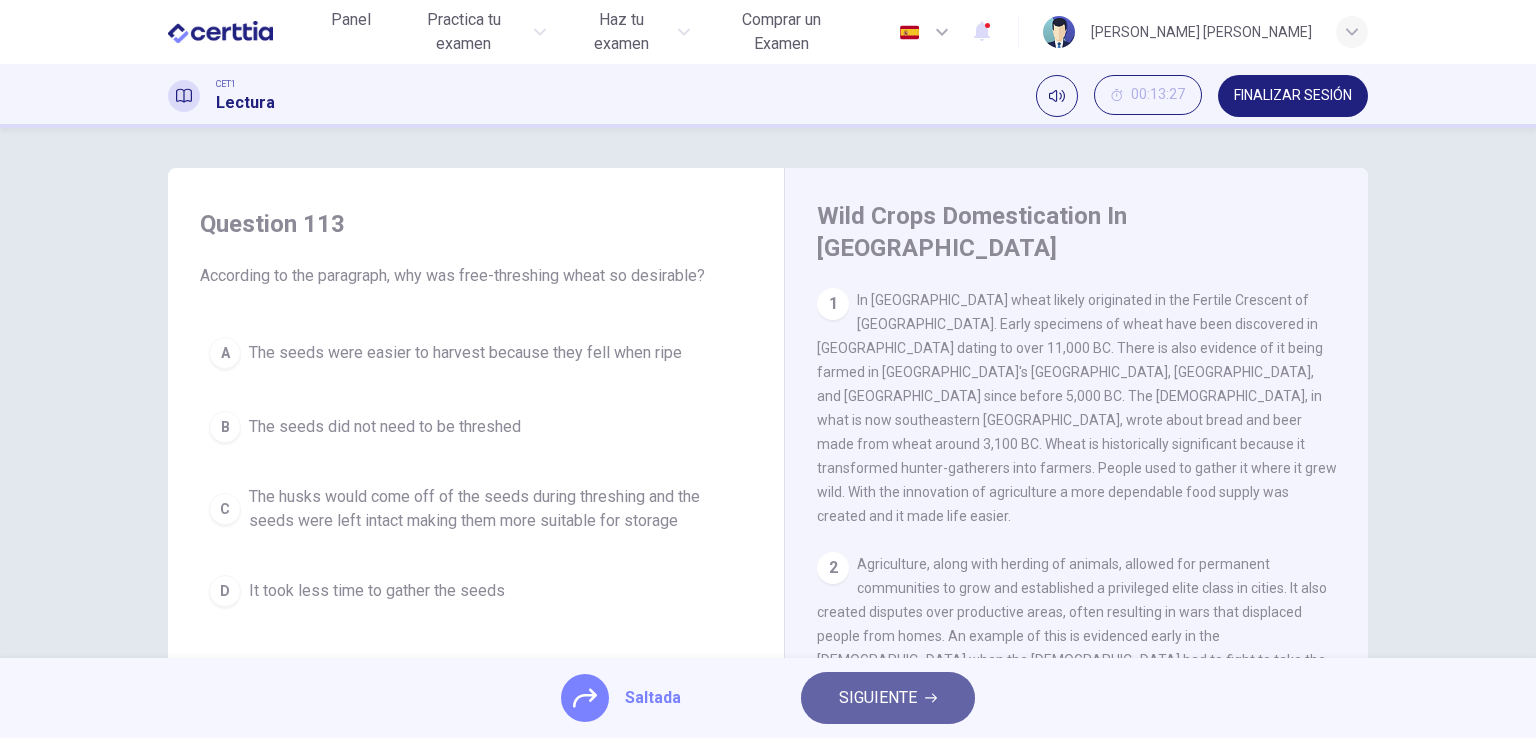 click on "SIGUIENTE" at bounding box center (878, 698) 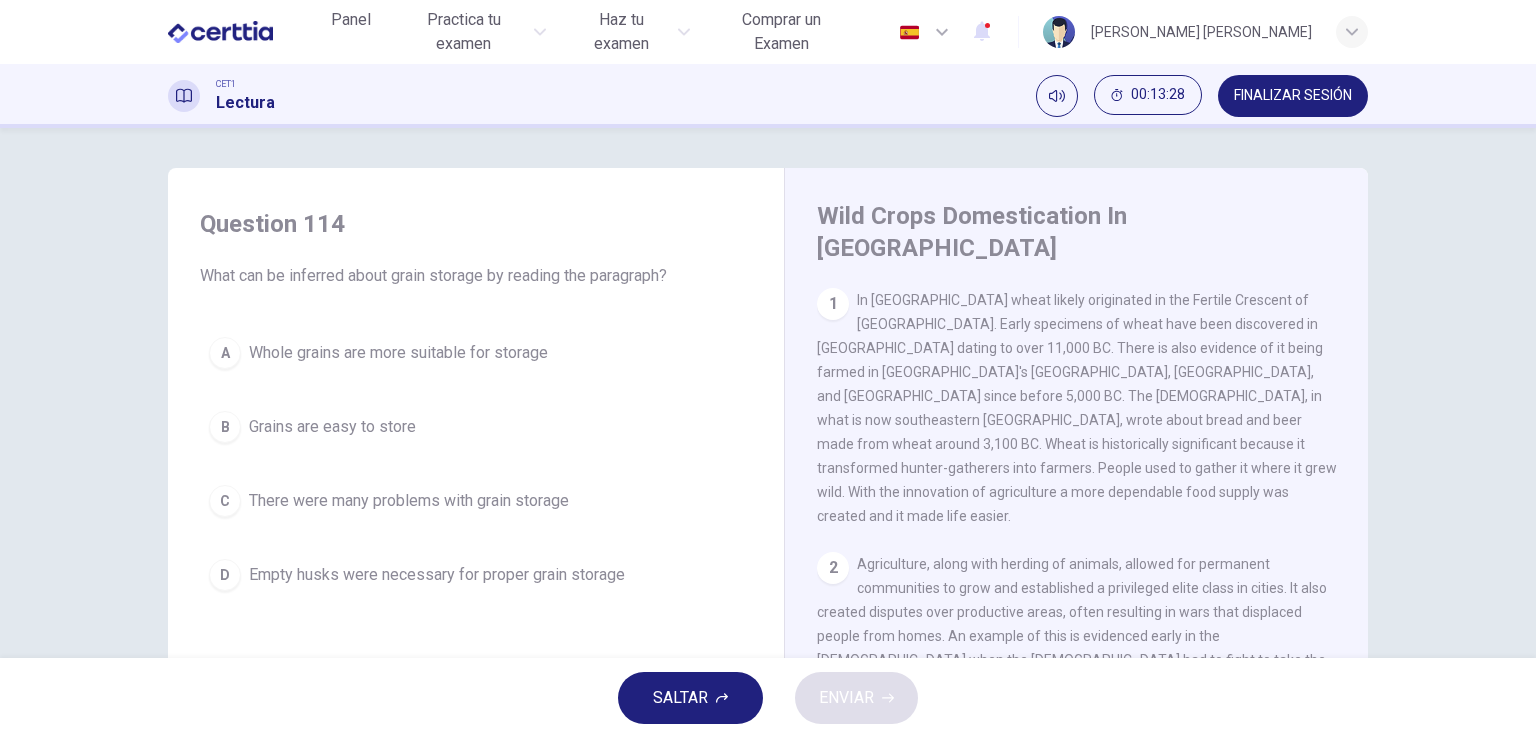 click on "There were many problems with grain storage" at bounding box center [409, 501] 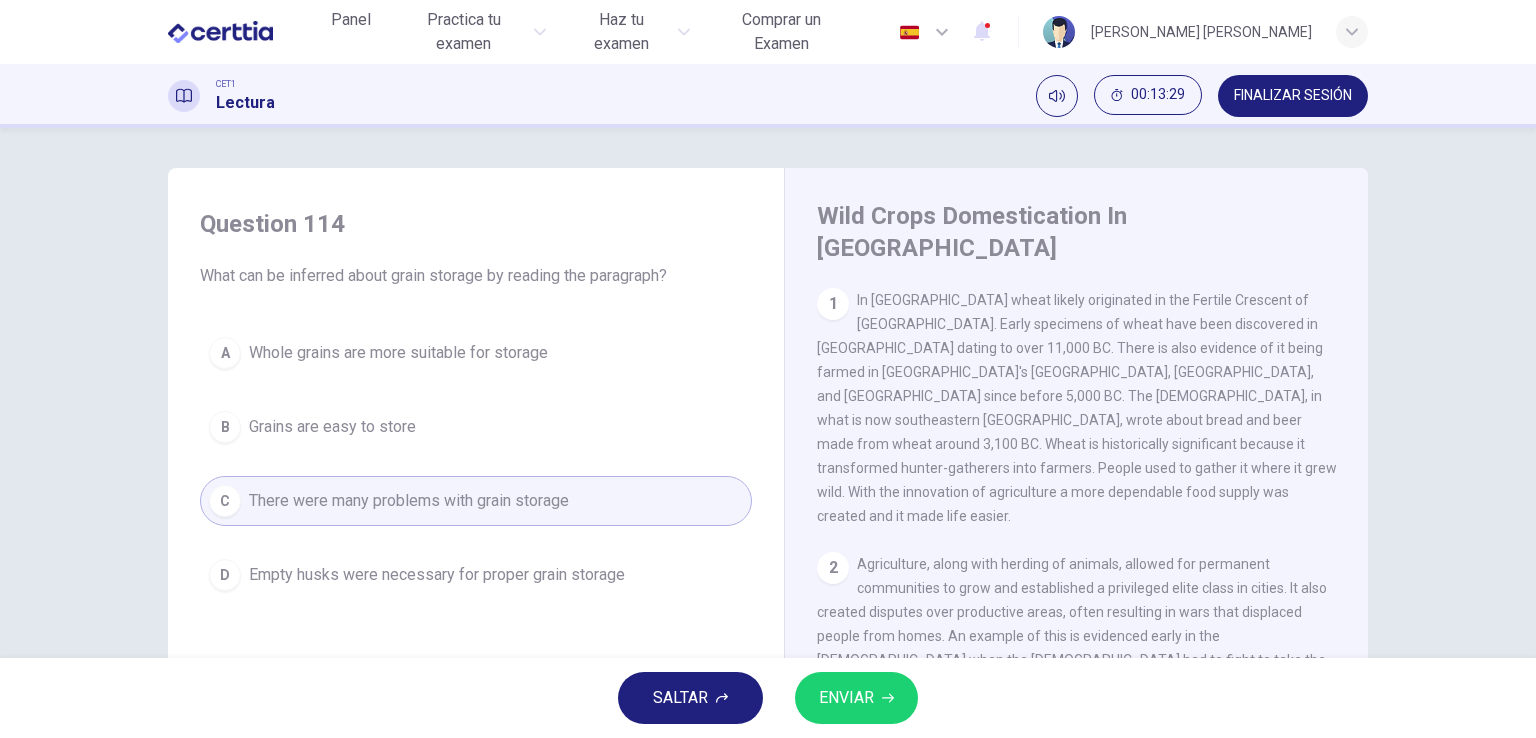 click on "ENVIAR" at bounding box center [846, 698] 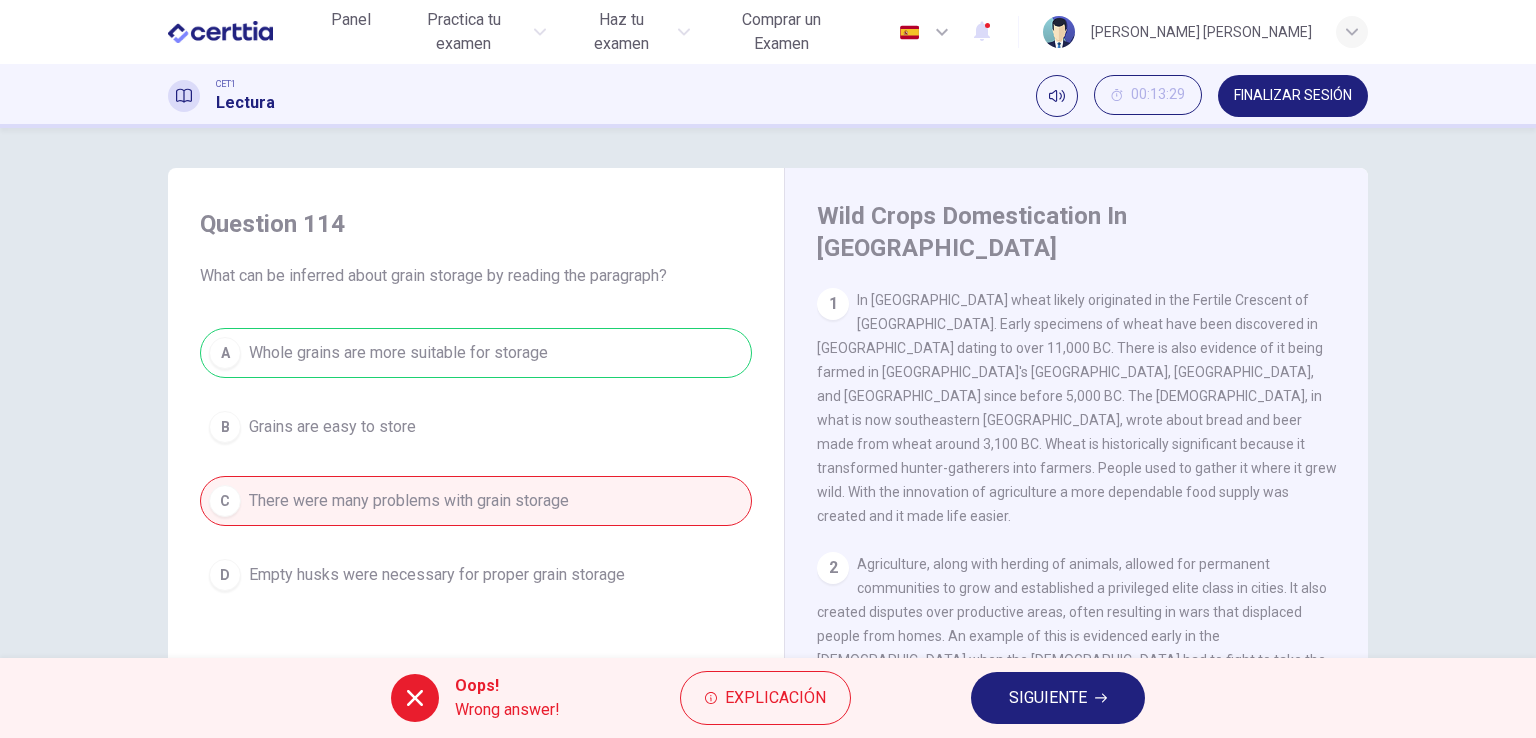 click on "SIGUIENTE" at bounding box center [1048, 698] 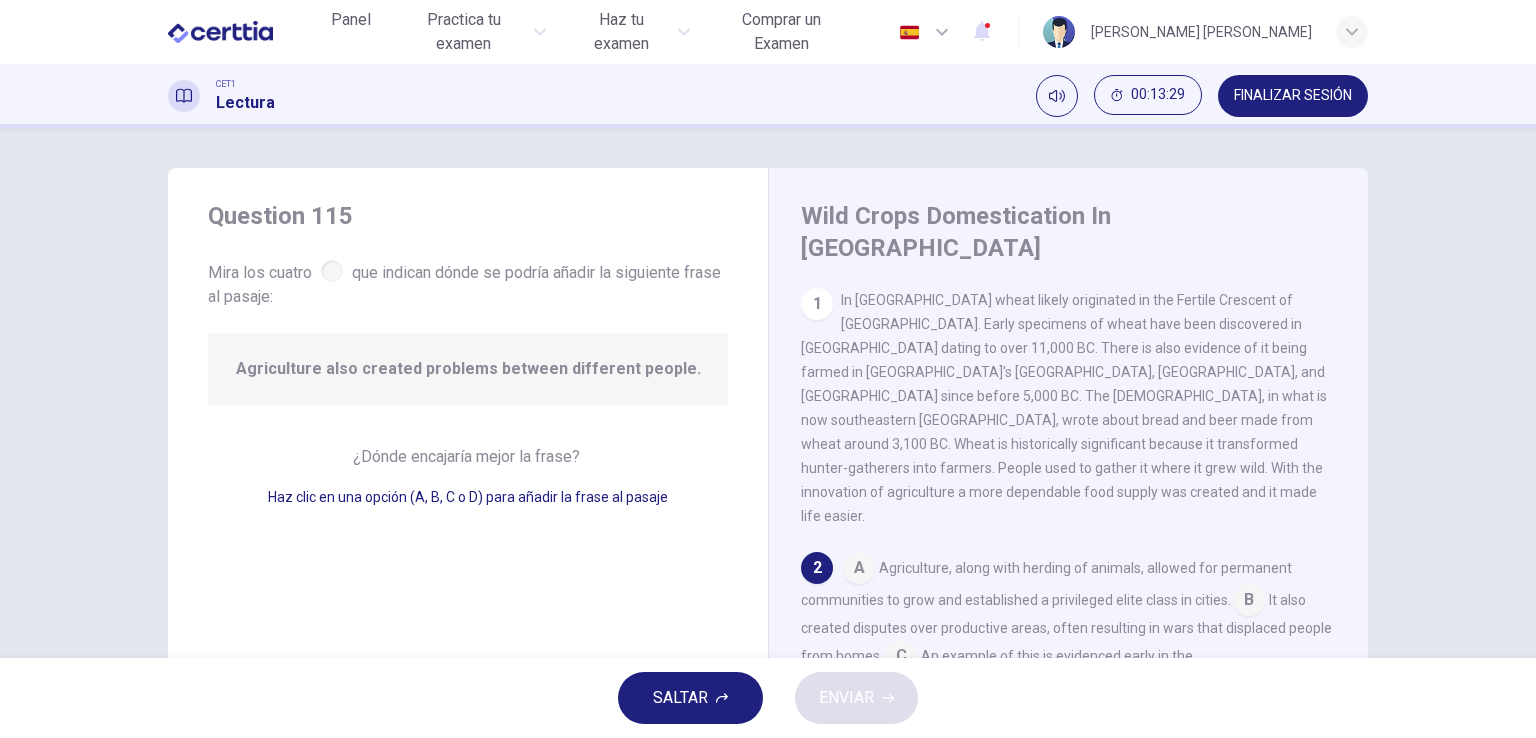 scroll, scrollTop: 23, scrollLeft: 0, axis: vertical 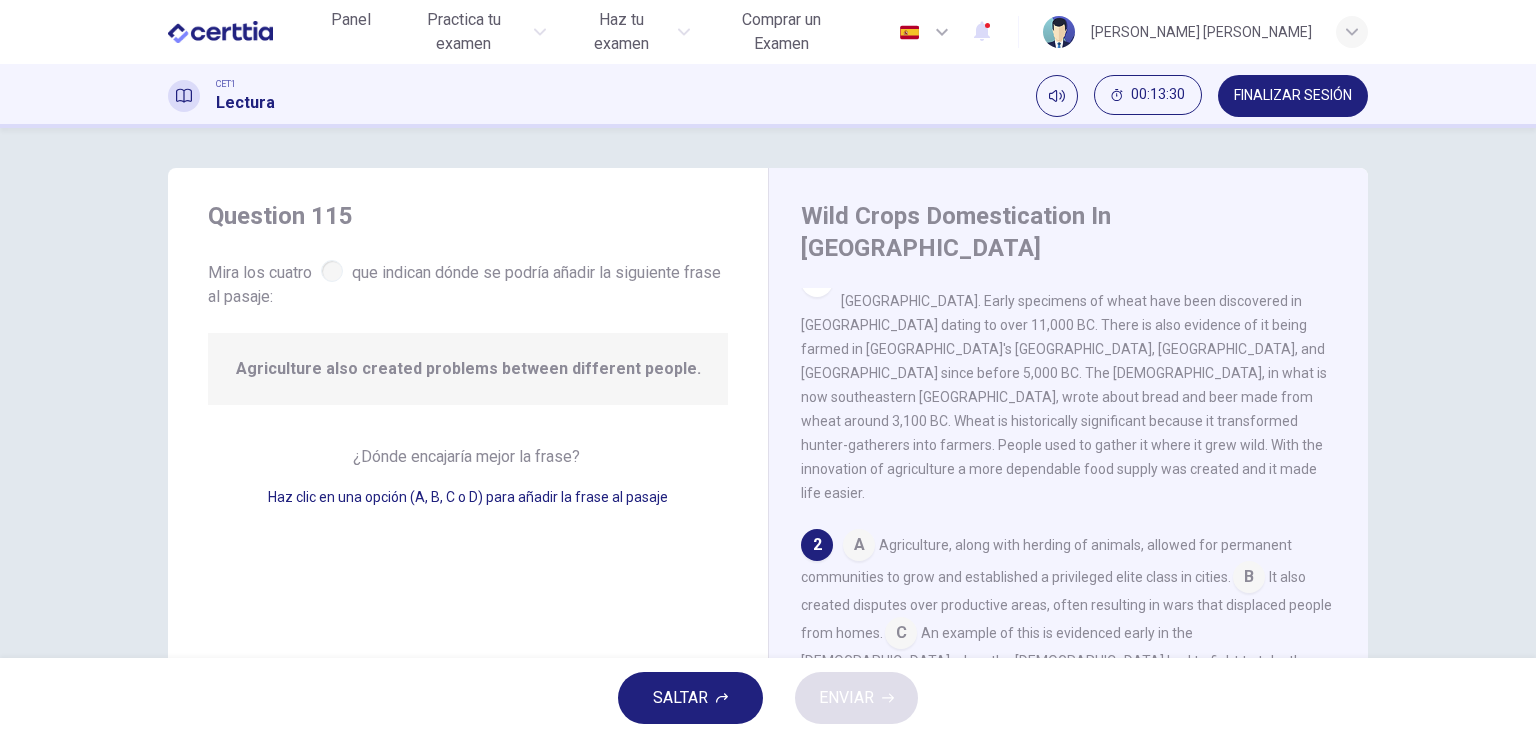 click at bounding box center [901, 635] 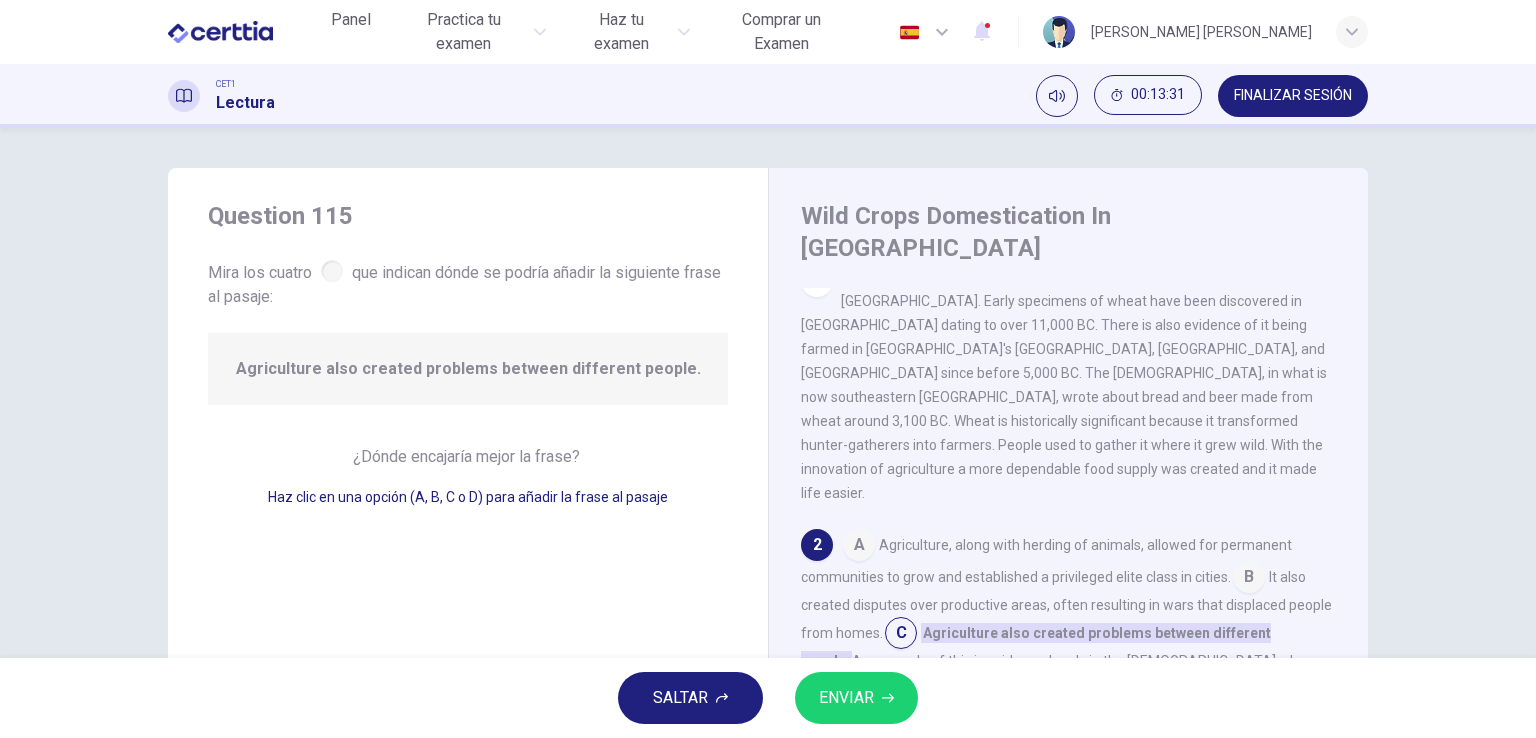 click on "ENVIAR" at bounding box center (846, 698) 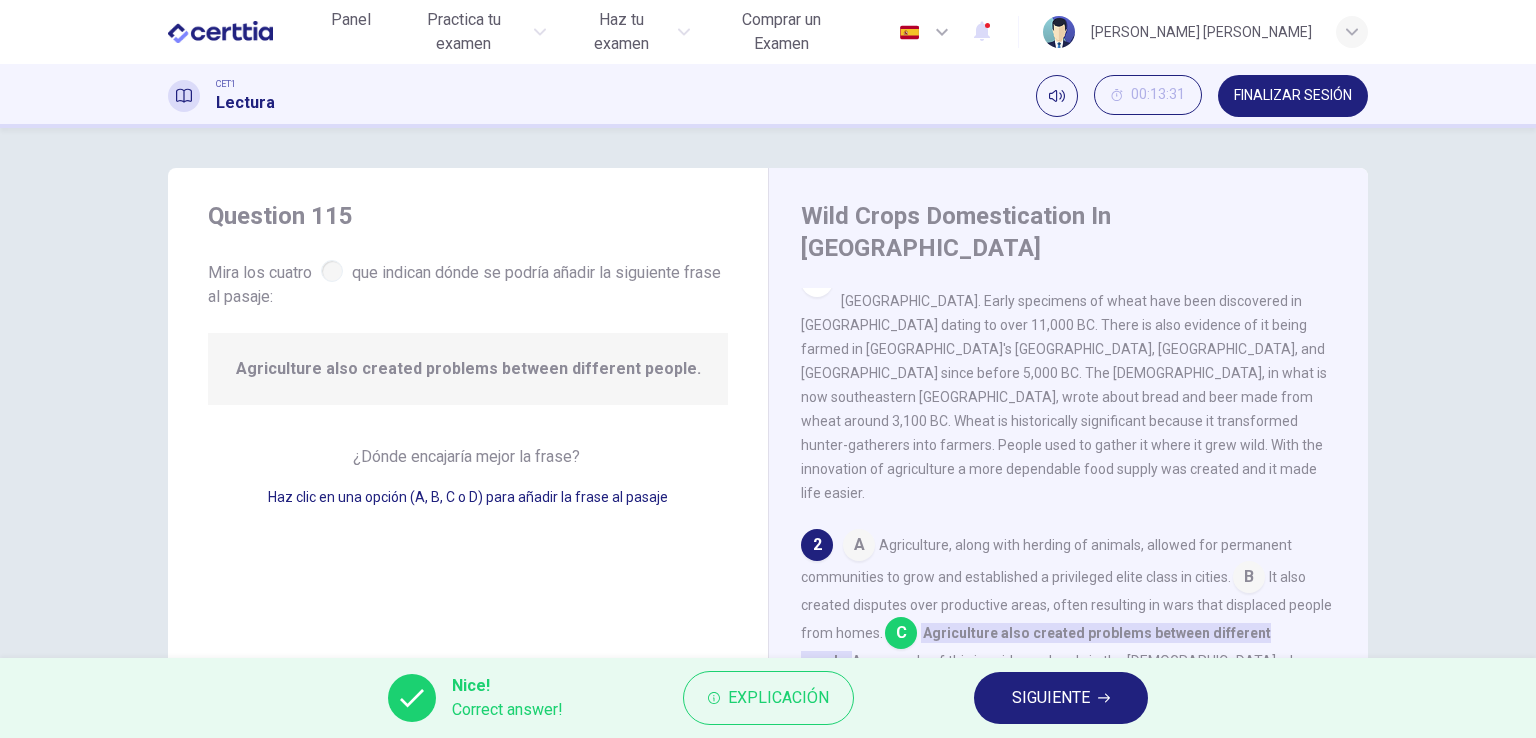 click on "SIGUIENTE" at bounding box center [1061, 698] 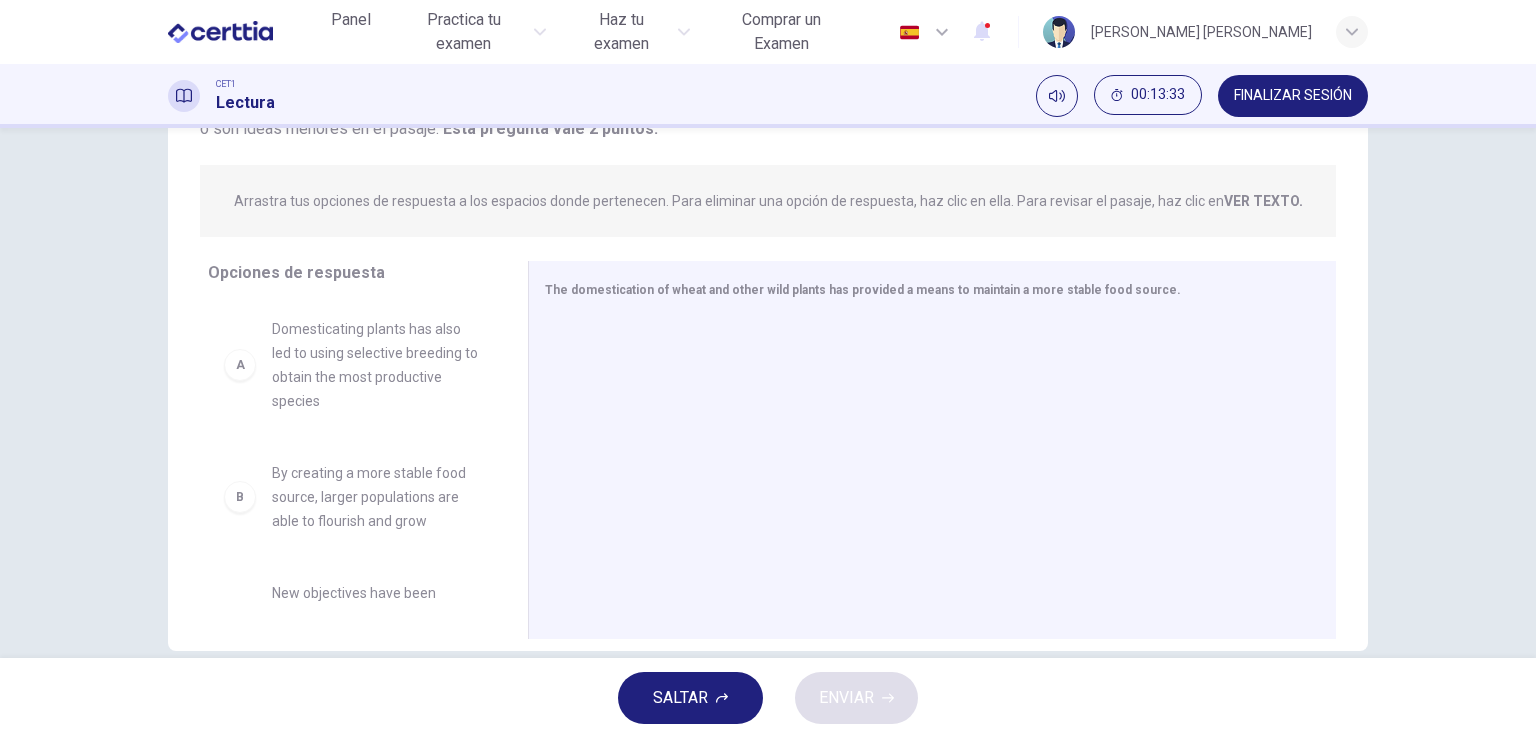 scroll, scrollTop: 245, scrollLeft: 0, axis: vertical 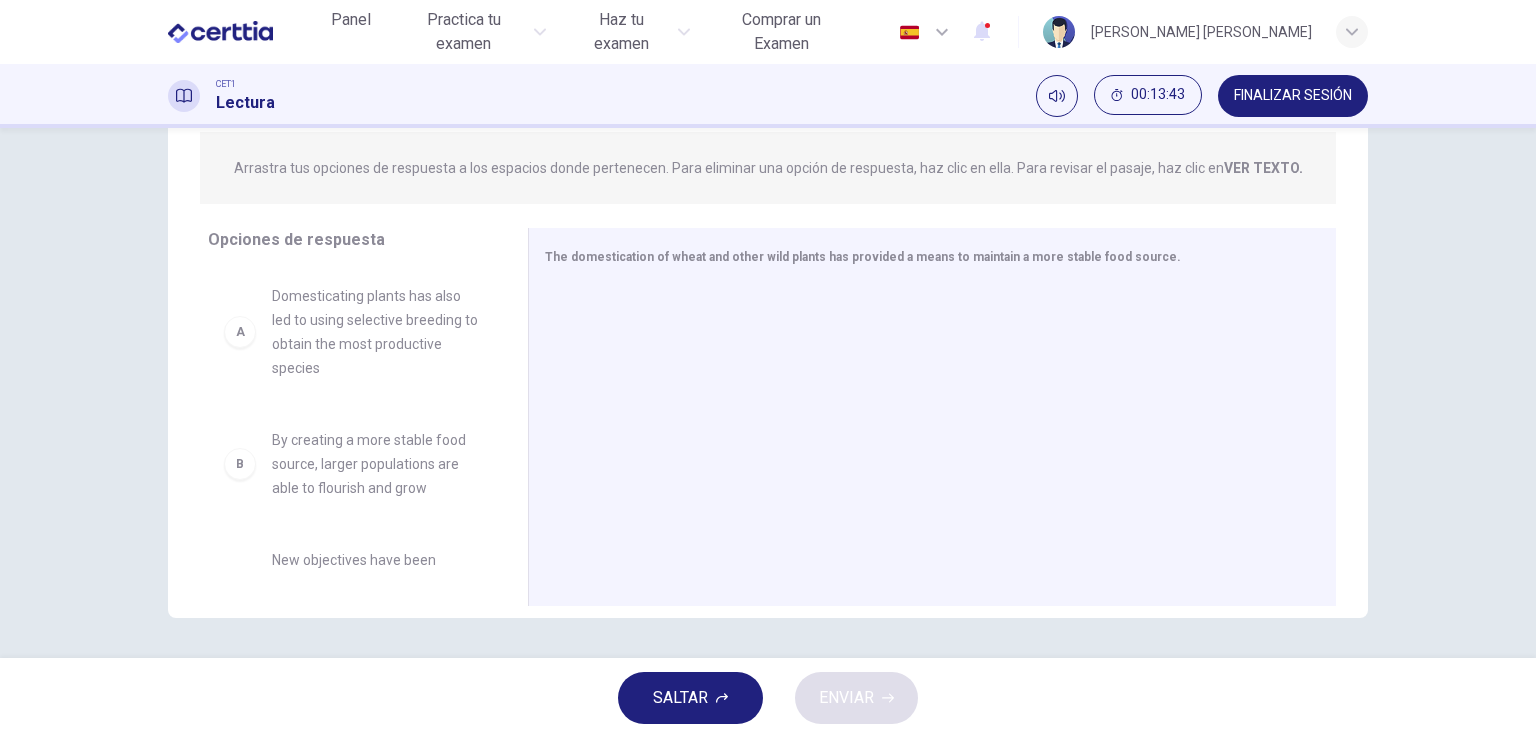 click on "Domesticating plants has also led to using selective breeding to obtain the most productive species" at bounding box center [376, 332] 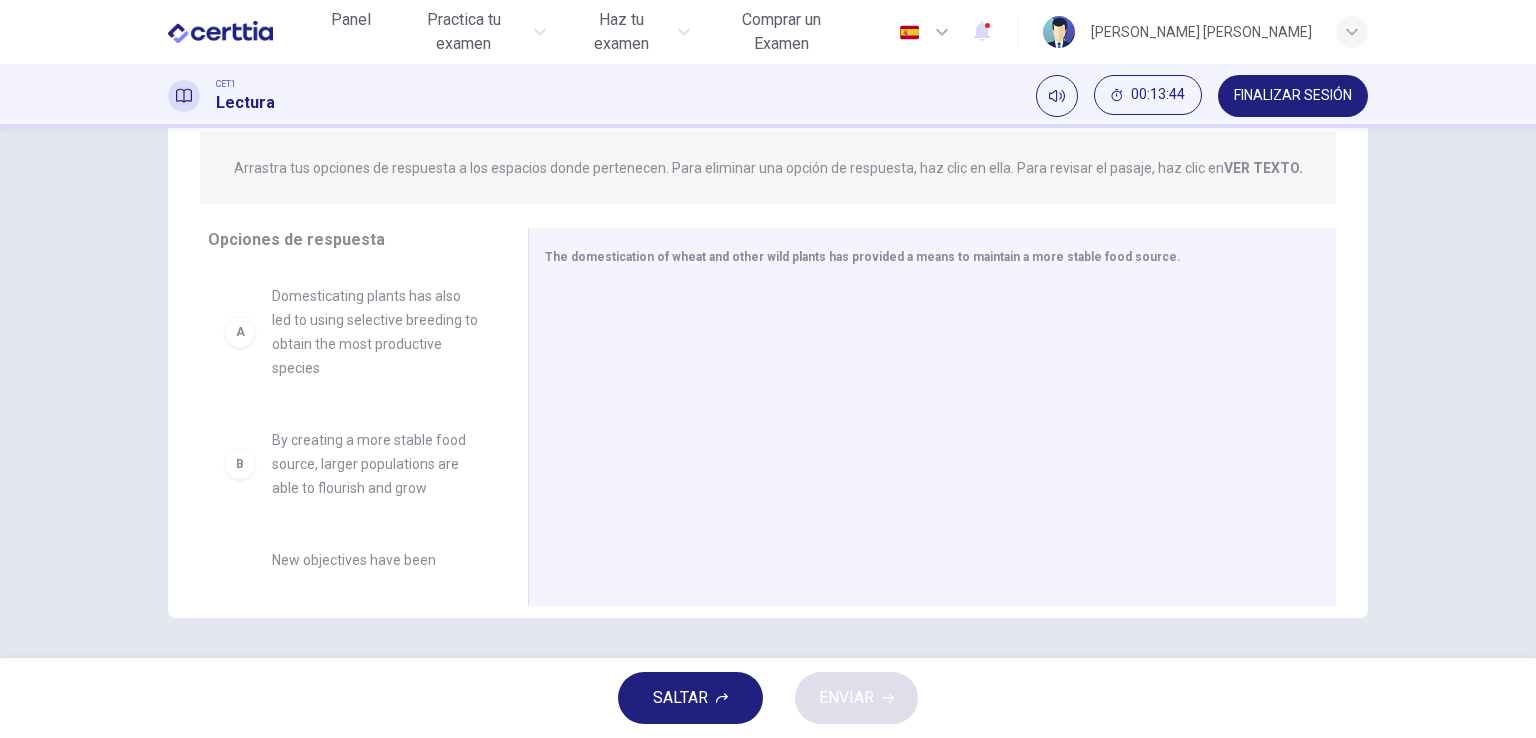 click on "Domesticating plants has also led to using selective breeding to obtain the most productive species" at bounding box center [376, 332] 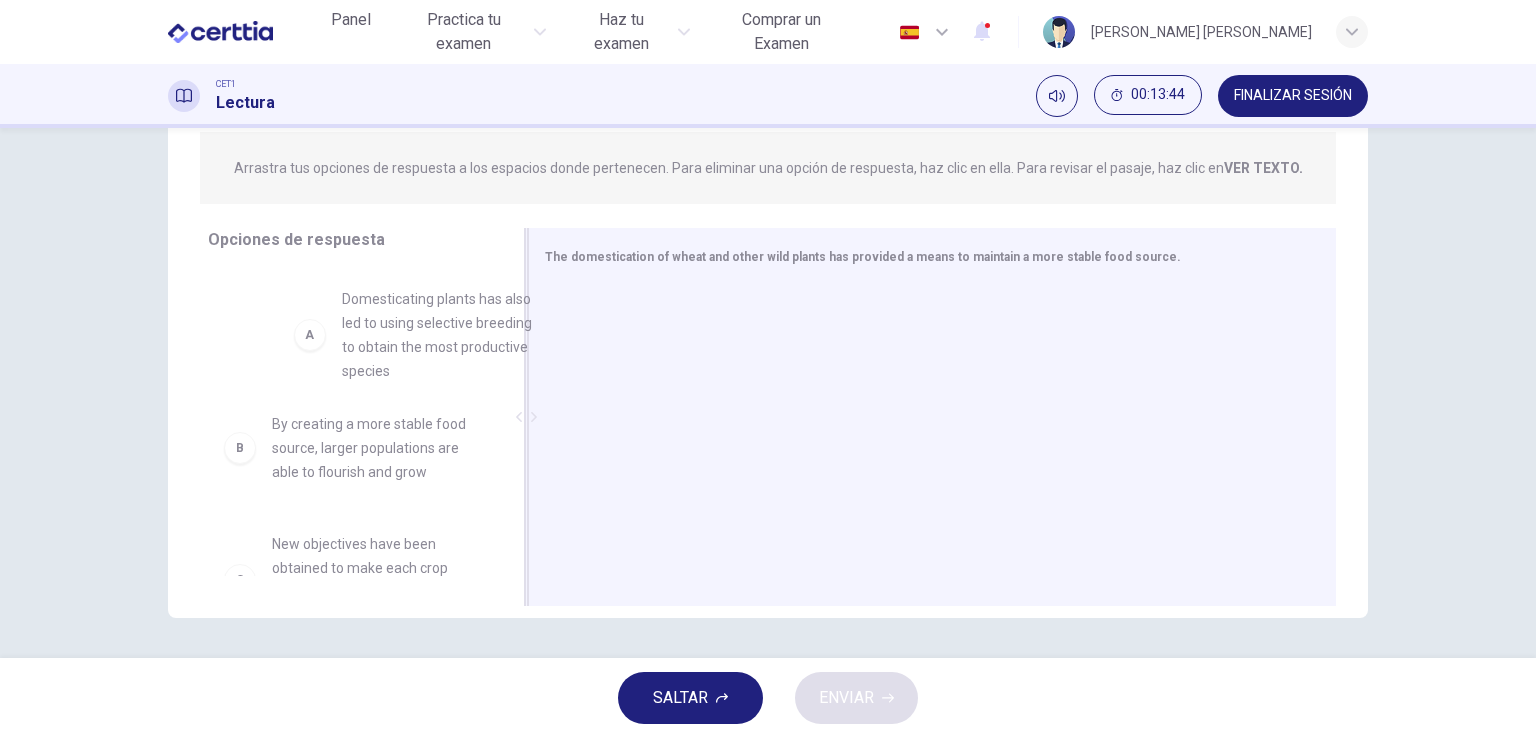 drag, startPoint x: 402, startPoint y: 338, endPoint x: 688, endPoint y: 358, distance: 286.69846 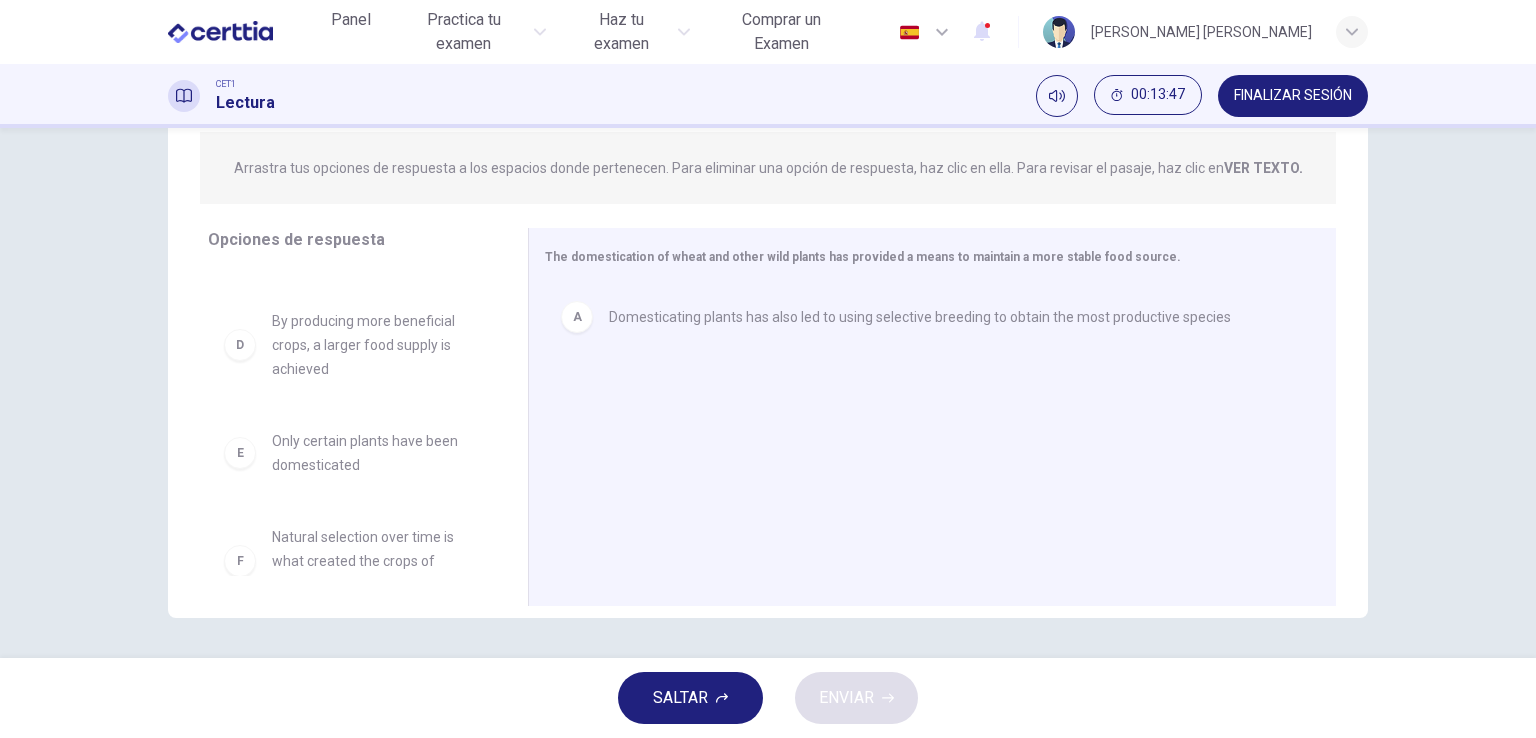 scroll, scrollTop: 252, scrollLeft: 0, axis: vertical 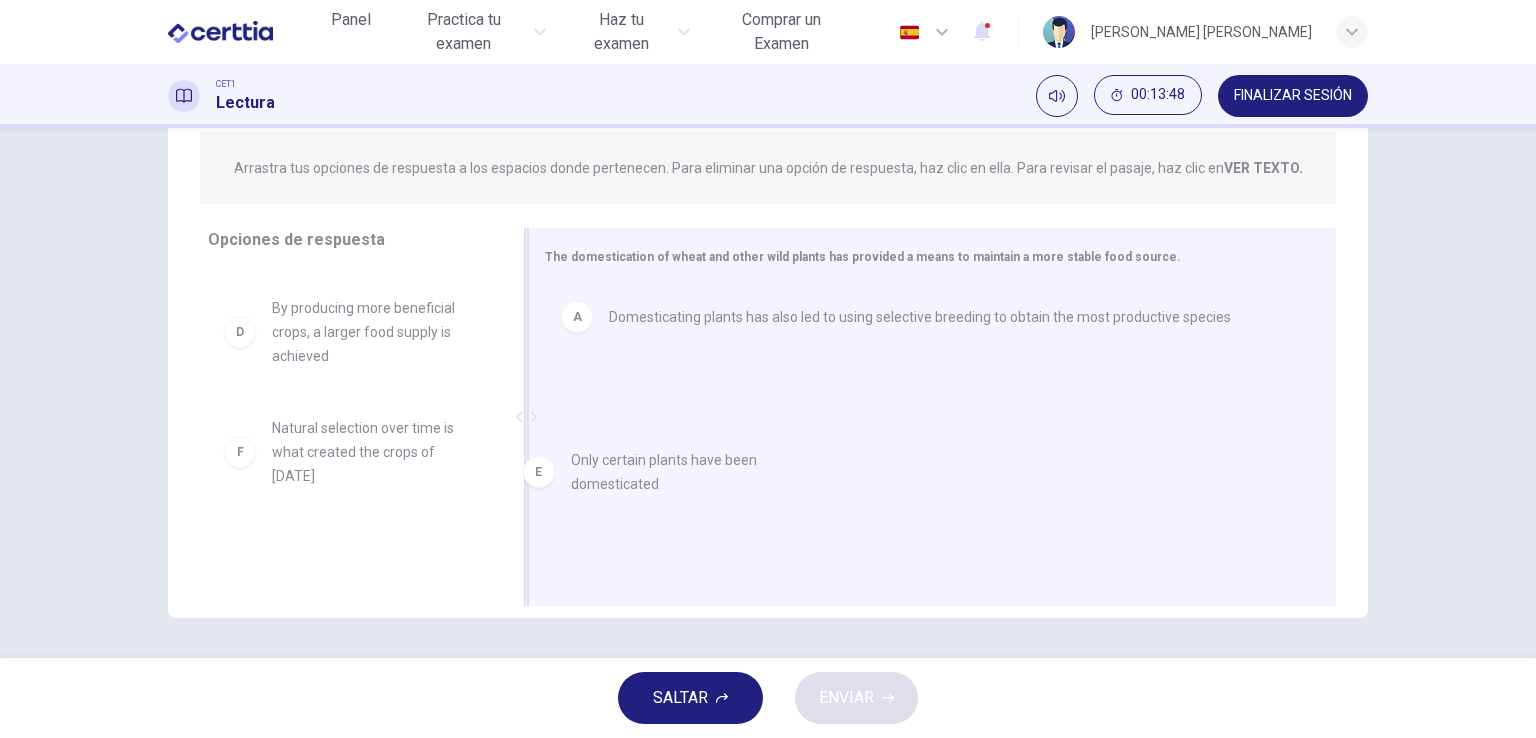drag, startPoint x: 360, startPoint y: 446, endPoint x: 687, endPoint y: 478, distance: 328.562 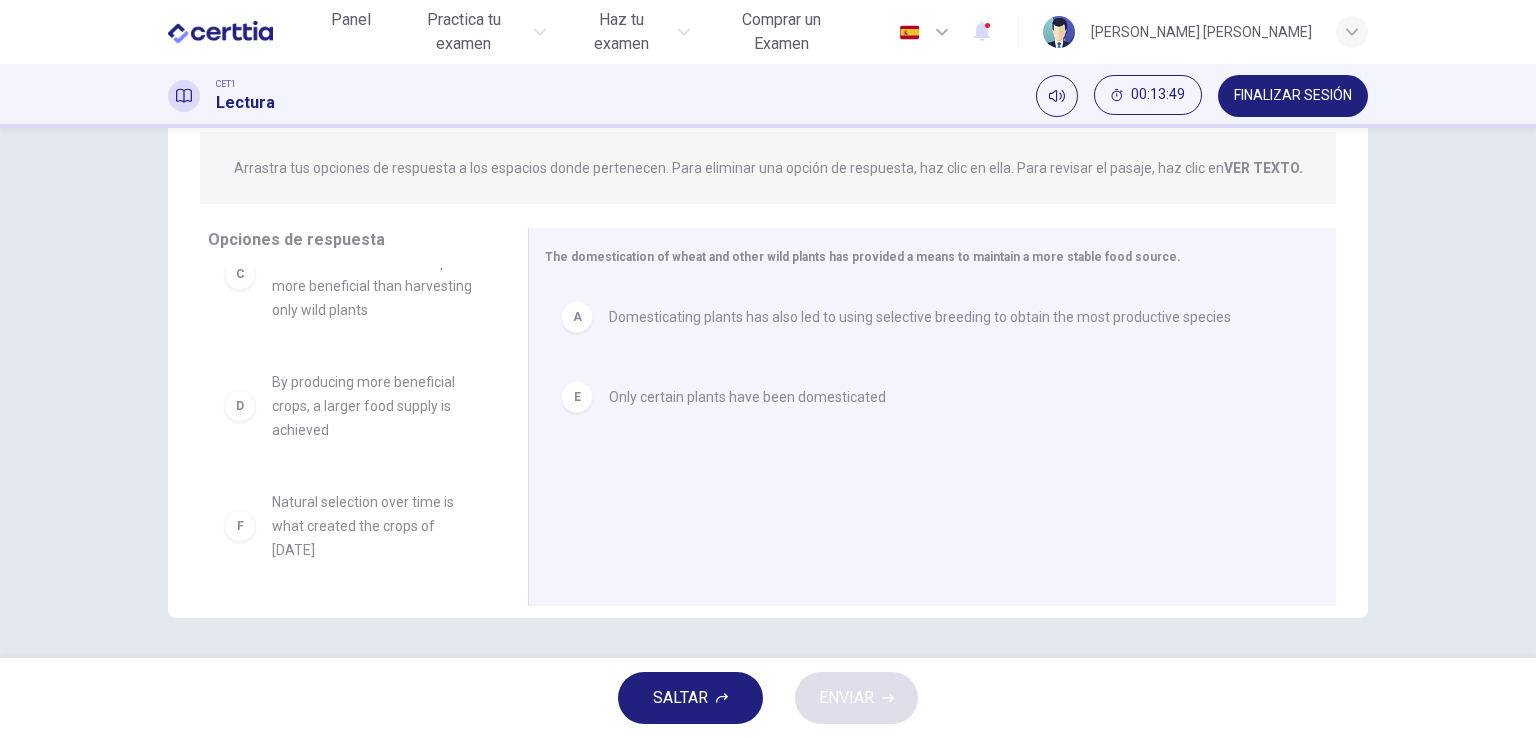 scroll, scrollTop: 156, scrollLeft: 0, axis: vertical 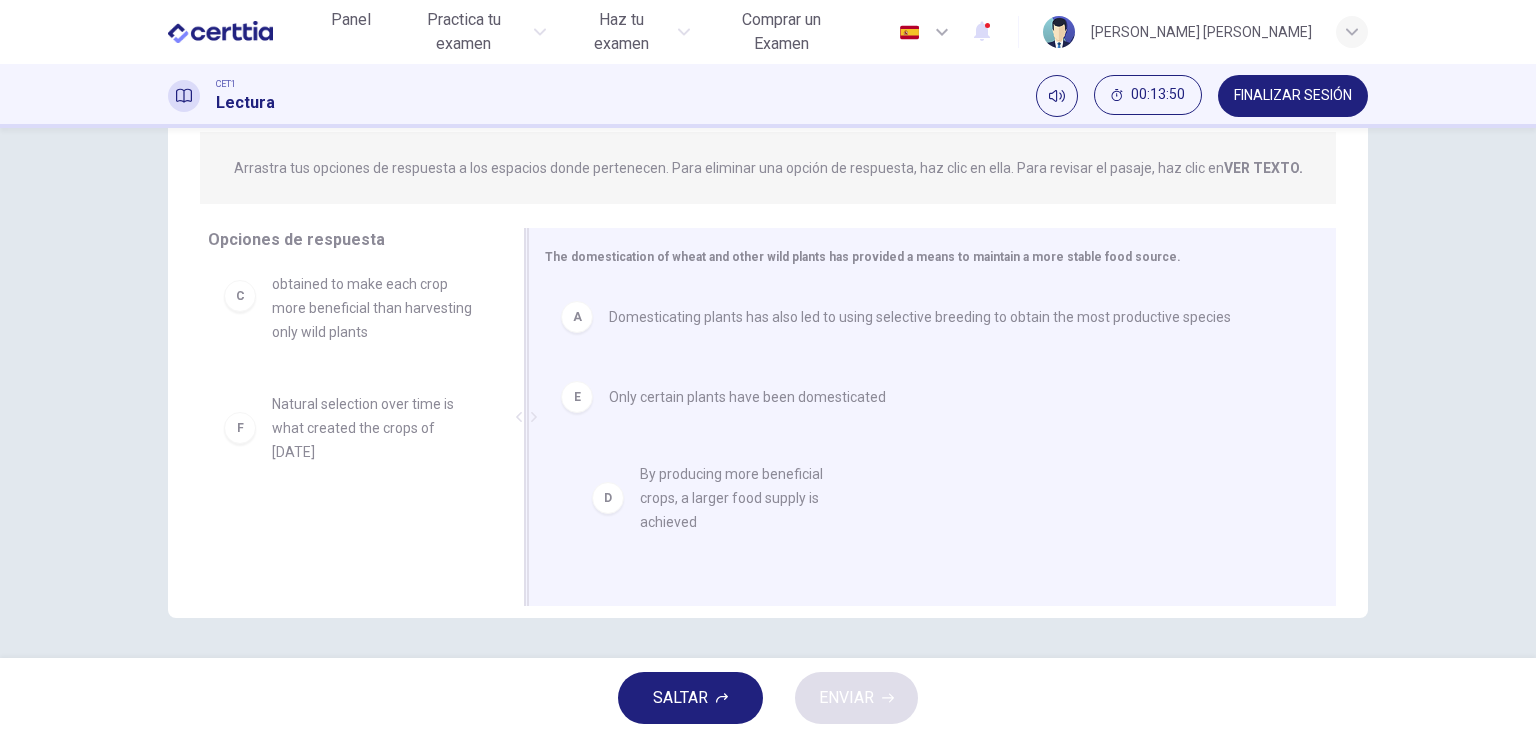 drag, startPoint x: 345, startPoint y: 418, endPoint x: 752, endPoint y: 493, distance: 413.85263 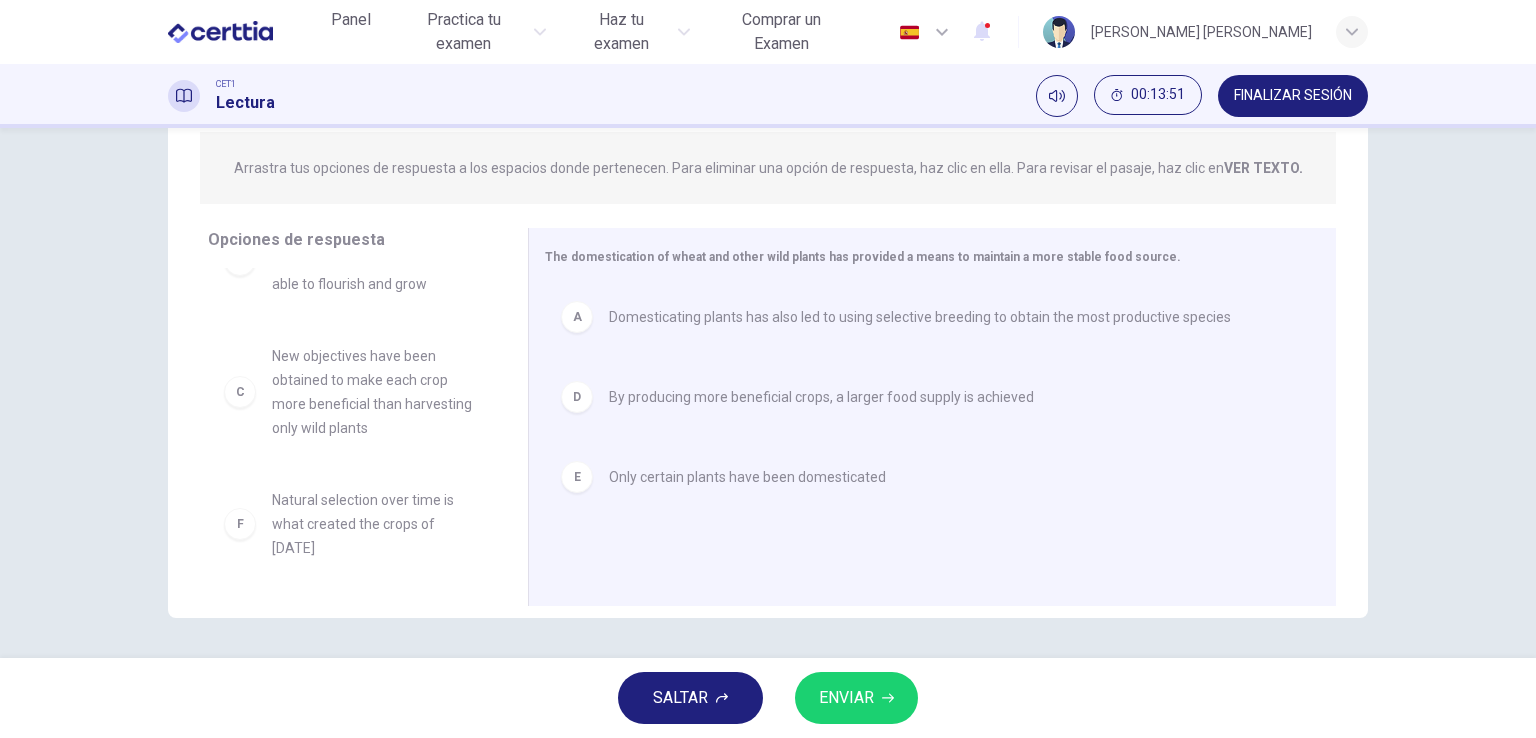 scroll, scrollTop: 36, scrollLeft: 0, axis: vertical 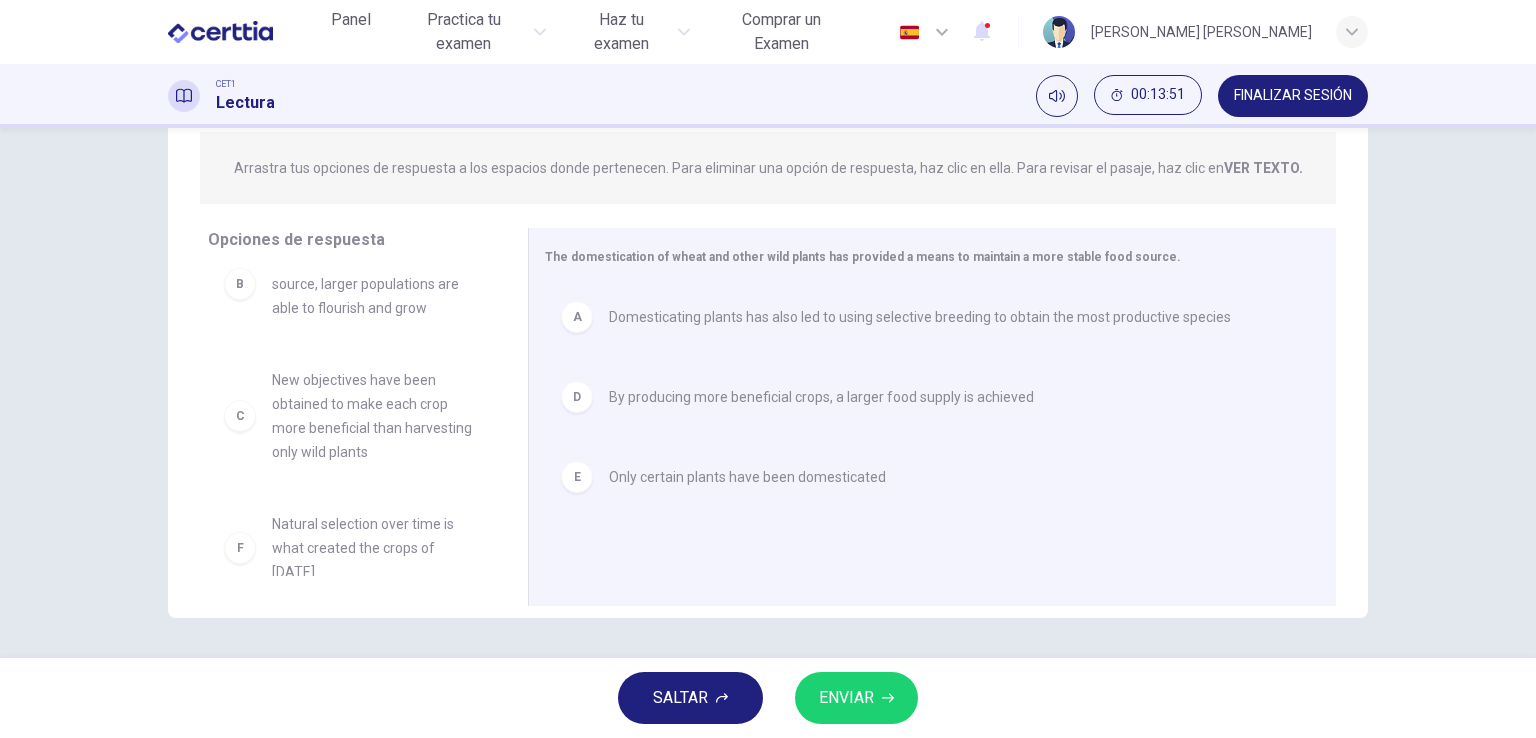 click on "ENVIAR" at bounding box center (856, 698) 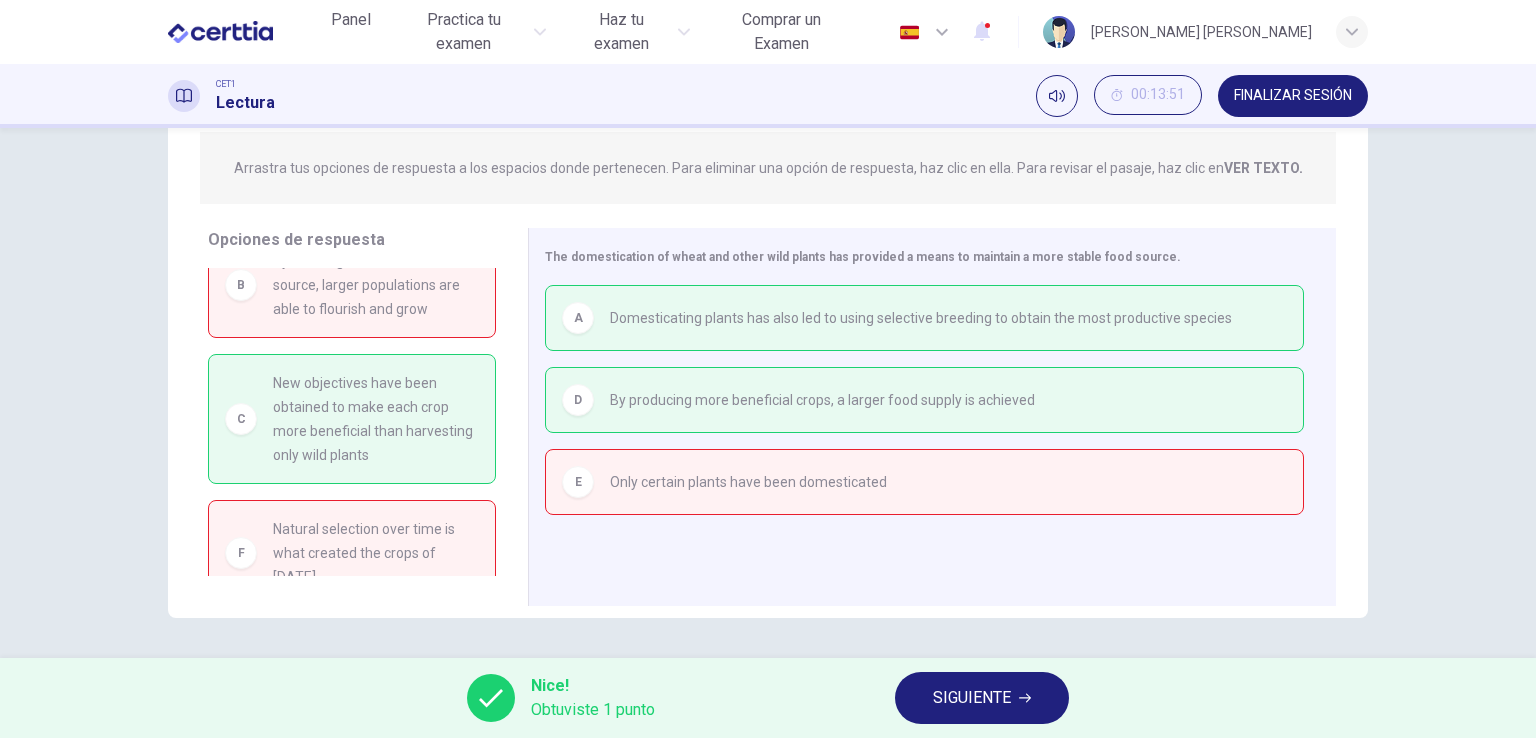 click on "SIGUIENTE" at bounding box center (972, 698) 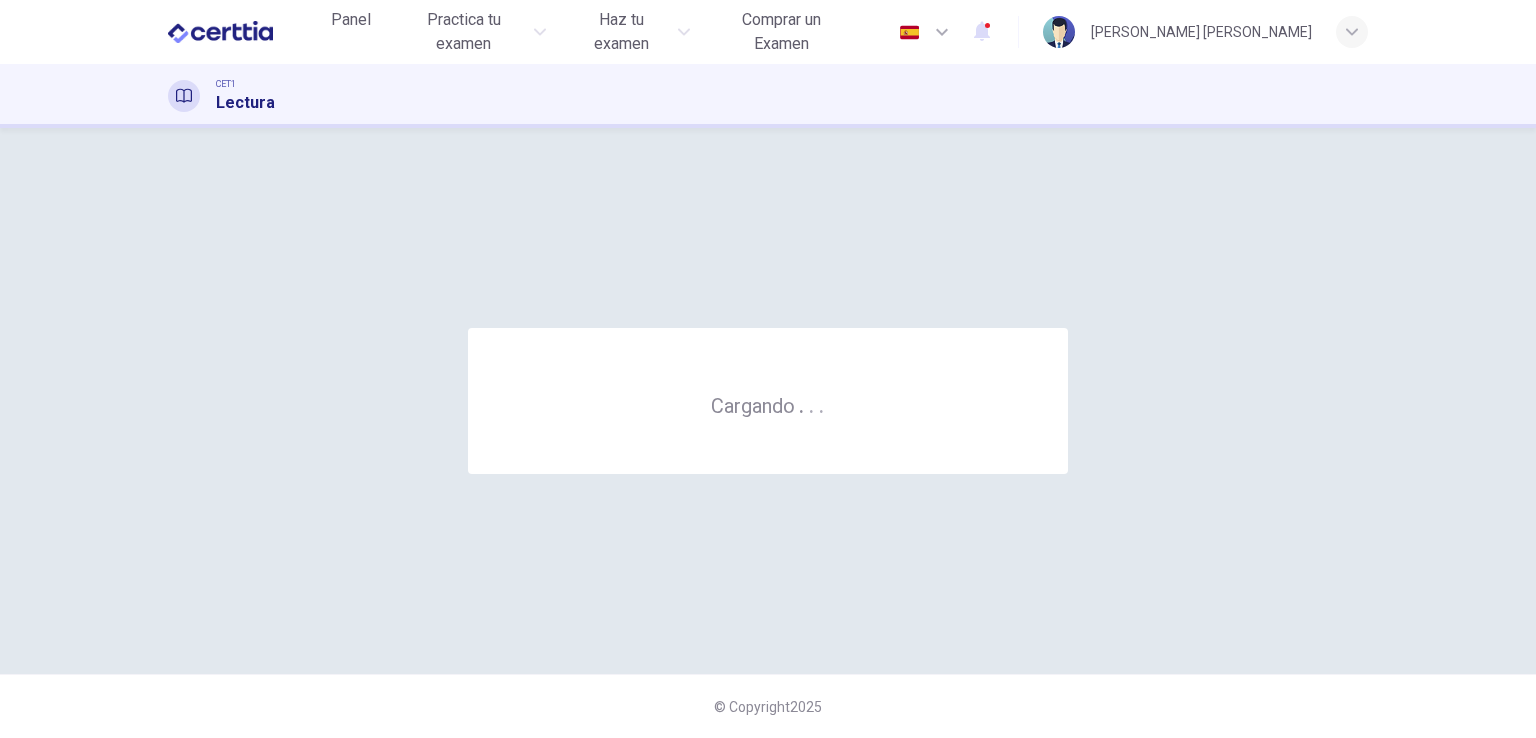 scroll, scrollTop: 0, scrollLeft: 0, axis: both 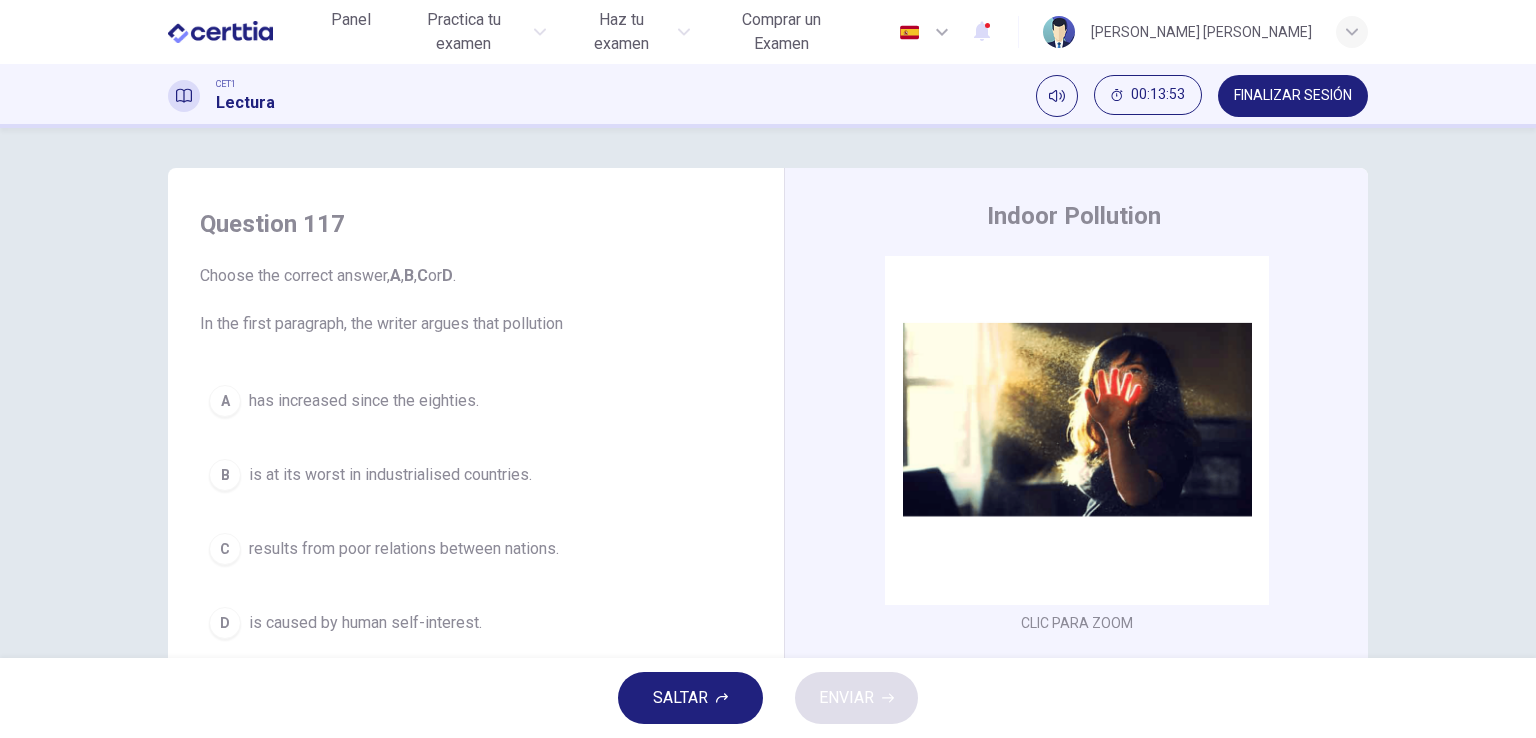 click on "is at its worst in industrialised countries." at bounding box center [390, 475] 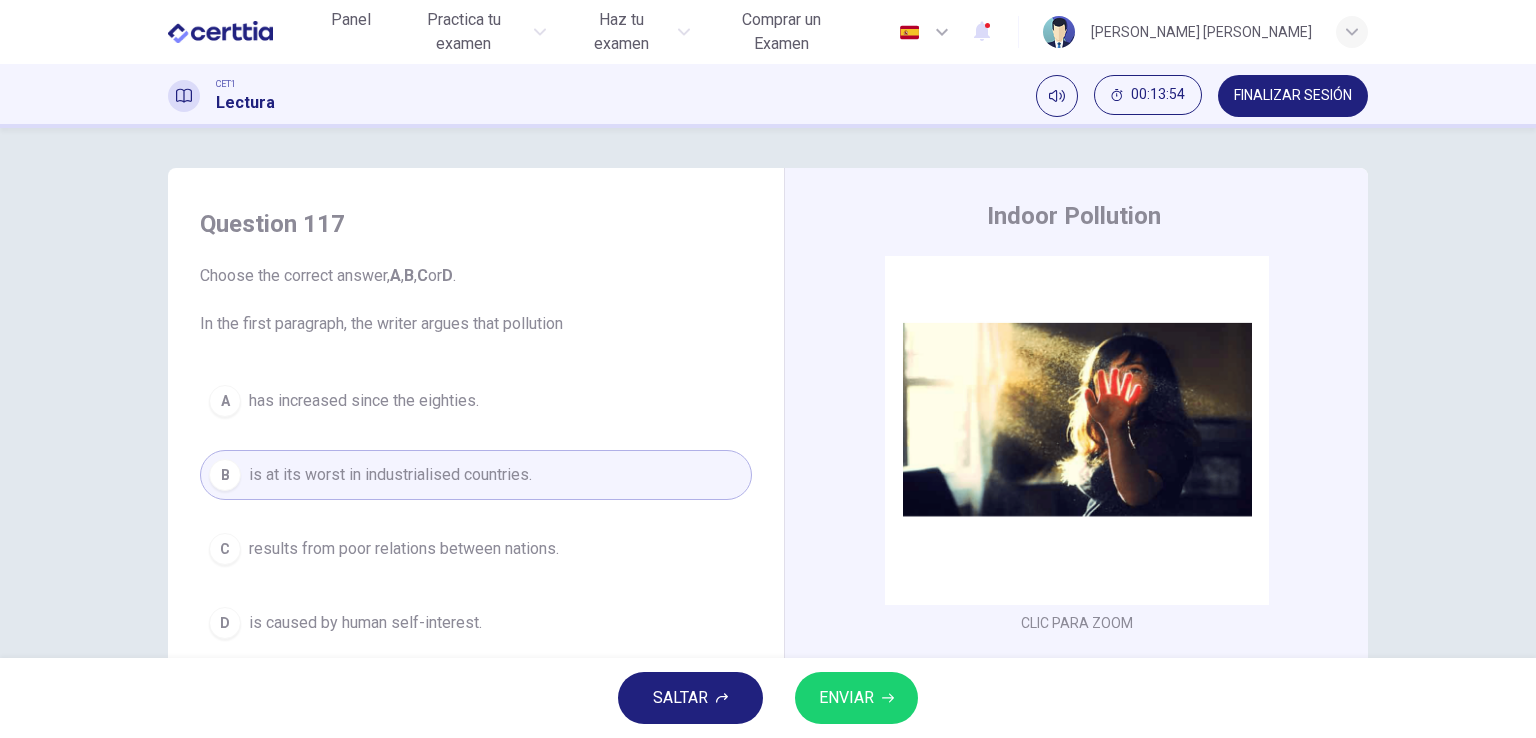click on "ENVIAR" at bounding box center (846, 698) 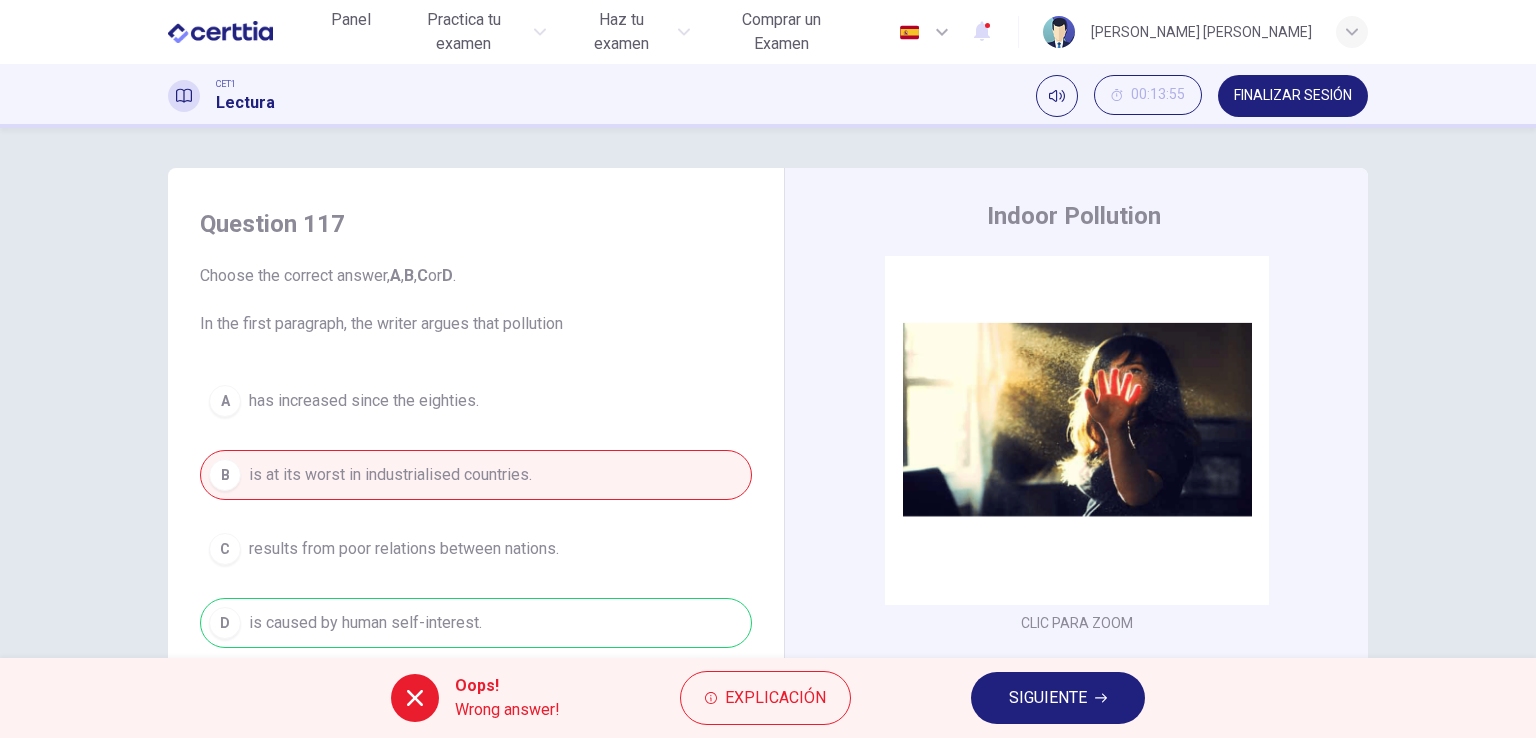 click on "SIGUIENTE" at bounding box center [1048, 698] 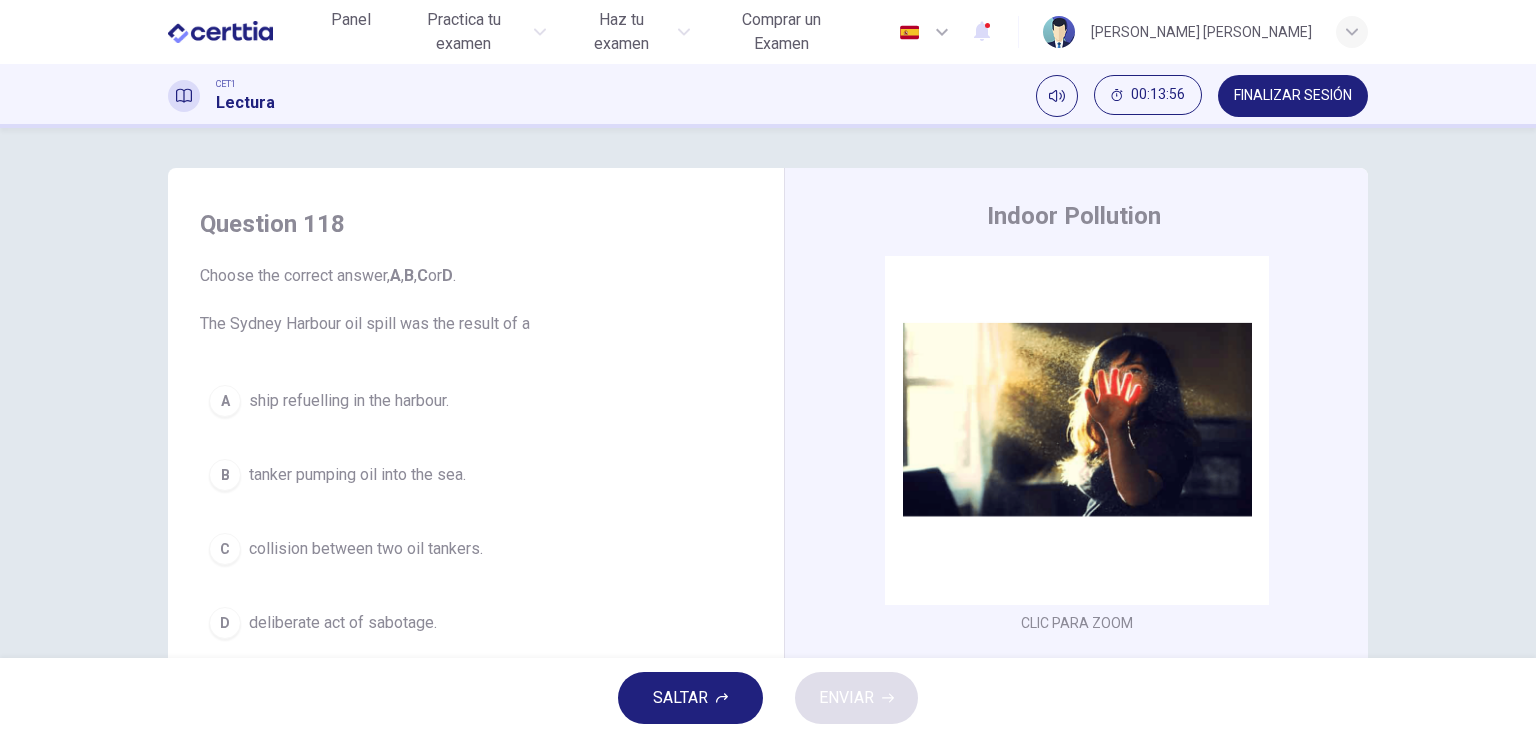 click on "tanker pumping oil into the sea." at bounding box center [357, 475] 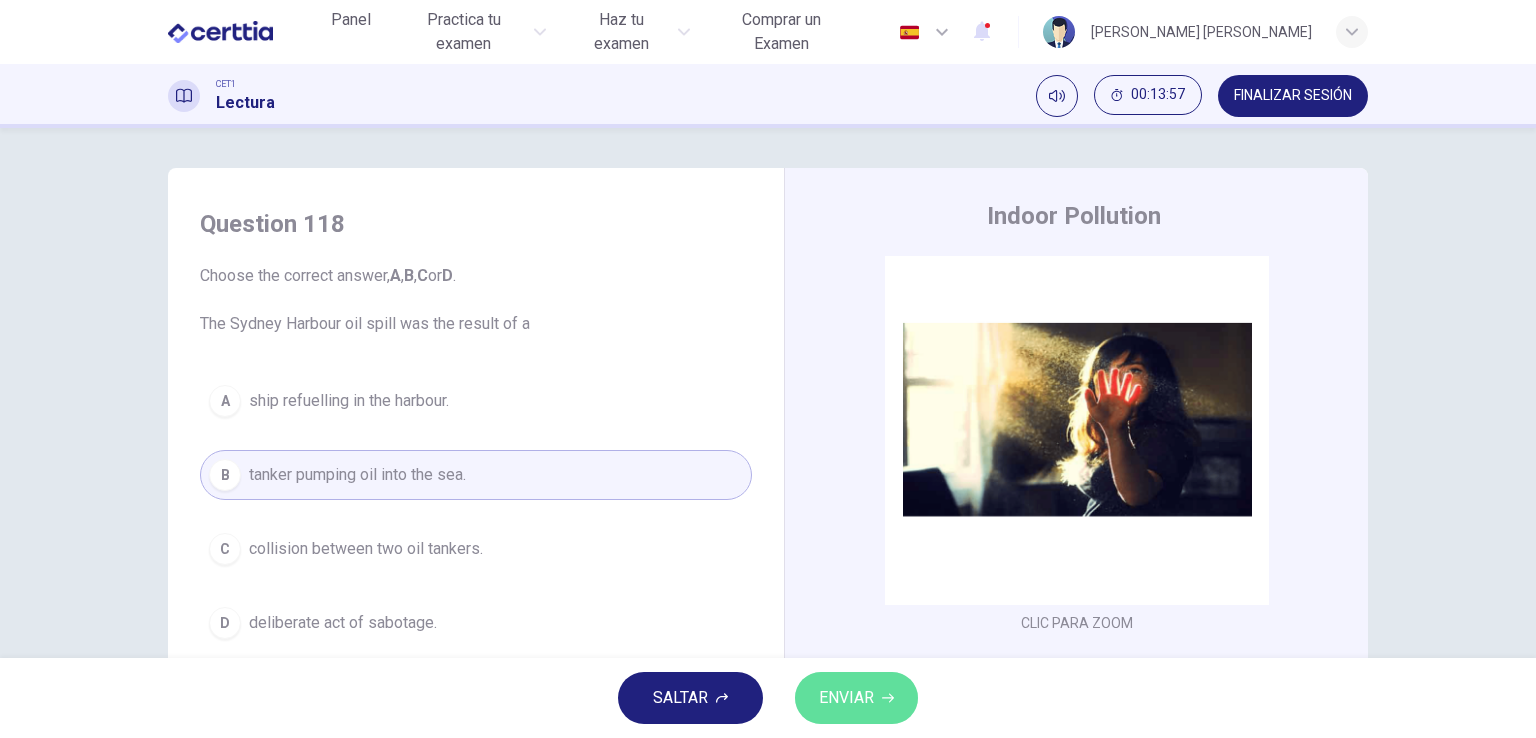 click on "ENVIAR" at bounding box center (846, 698) 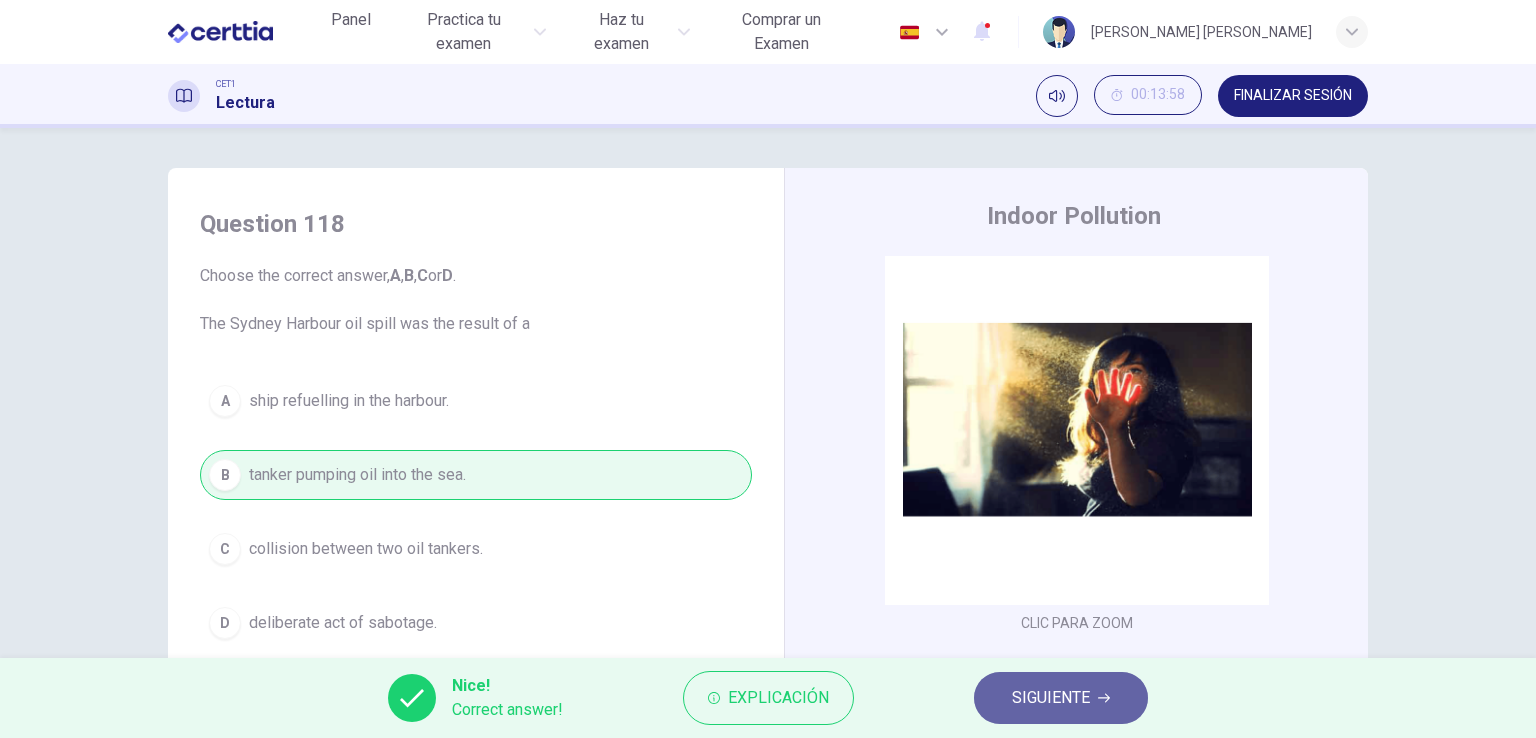 click on "SIGUIENTE" at bounding box center [1061, 698] 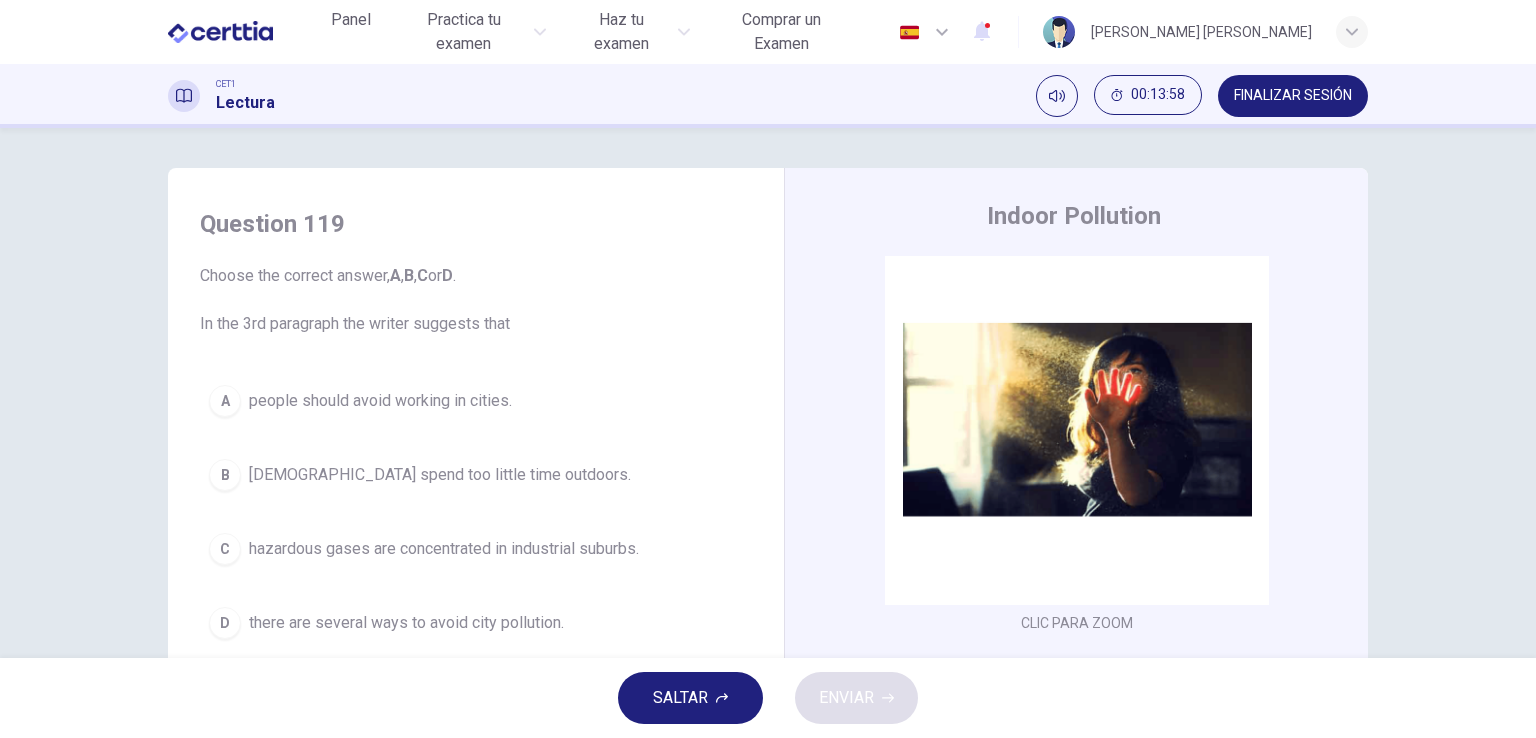 click on "hazardous gases are concentrated in industrial suburbs." at bounding box center [444, 549] 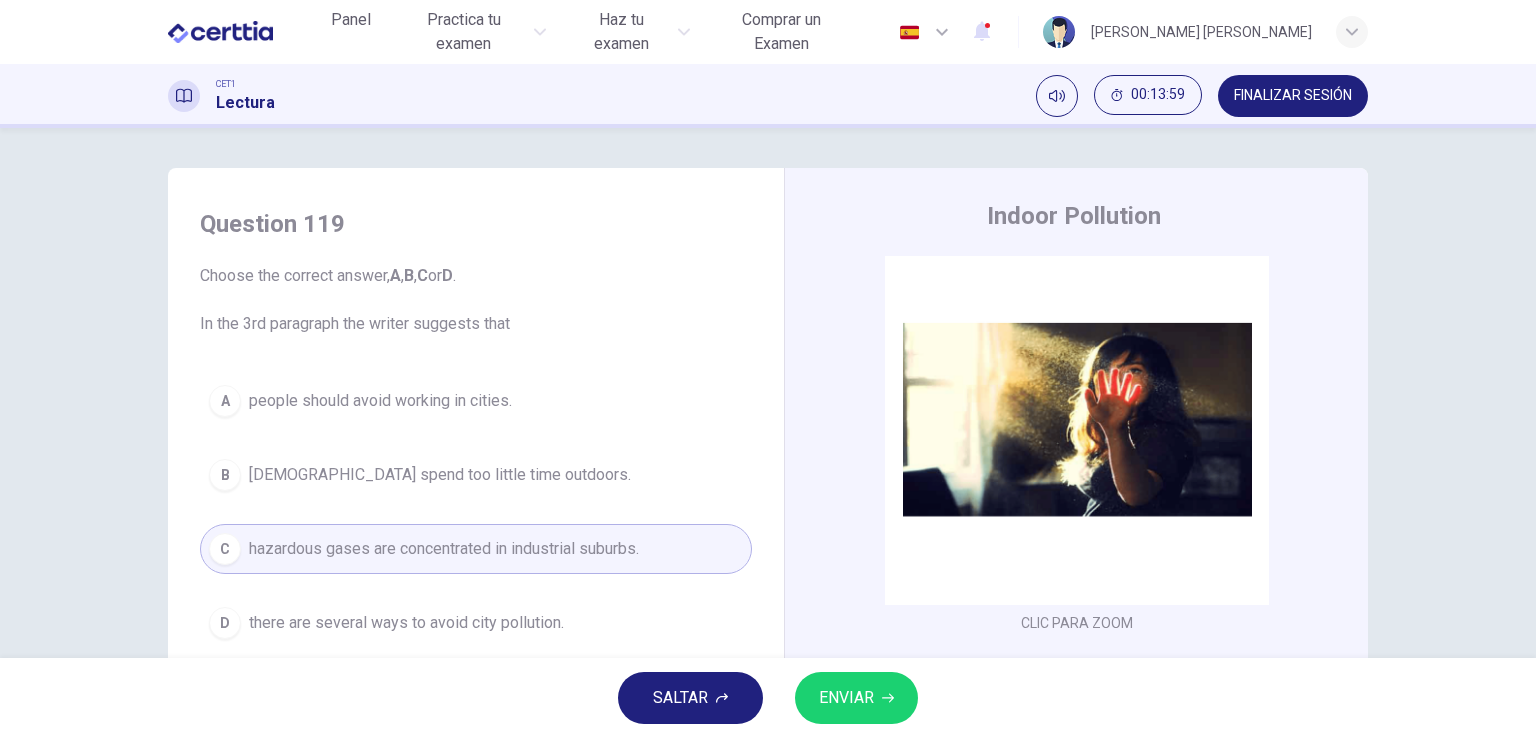 click on "ENVIAR" at bounding box center (846, 698) 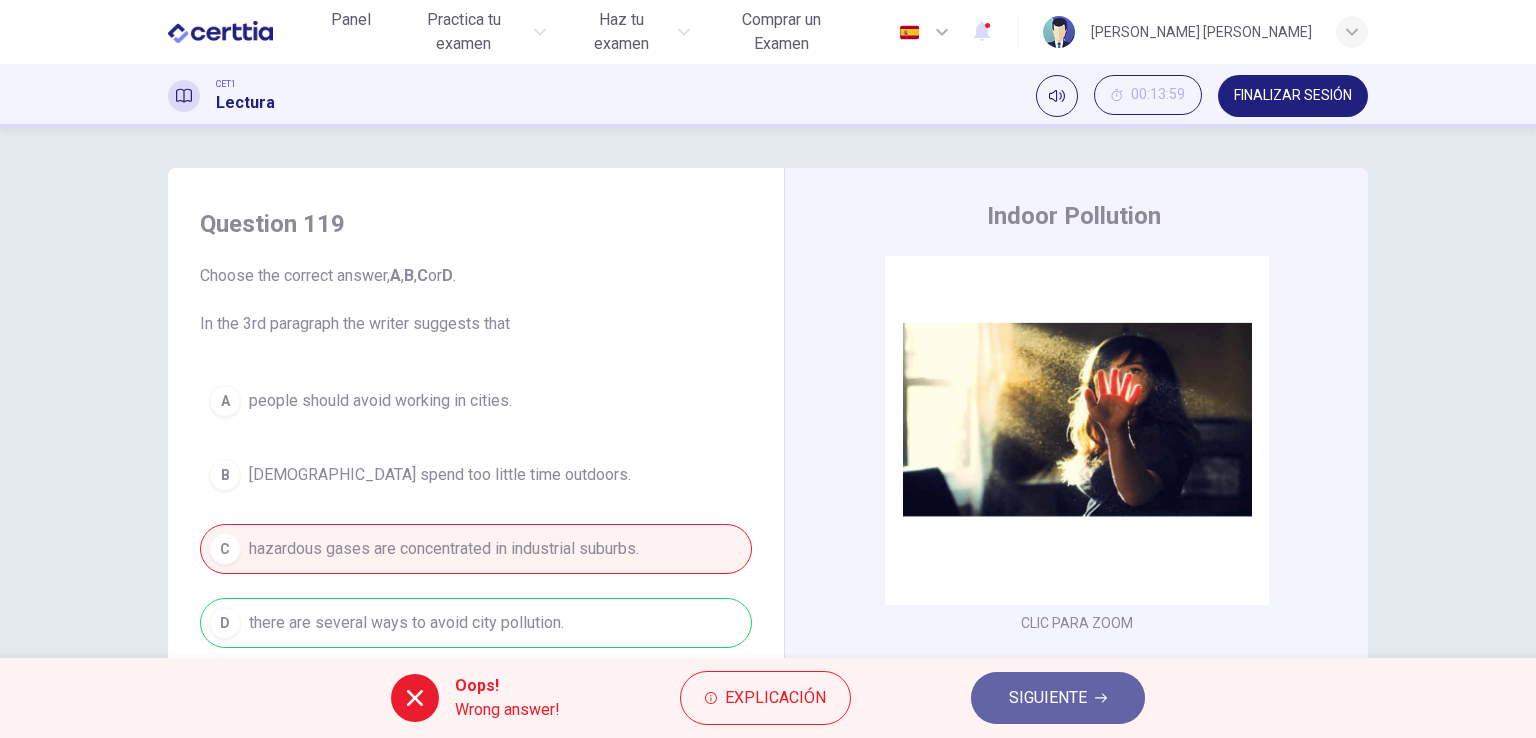 click on "SIGUIENTE" at bounding box center [1048, 698] 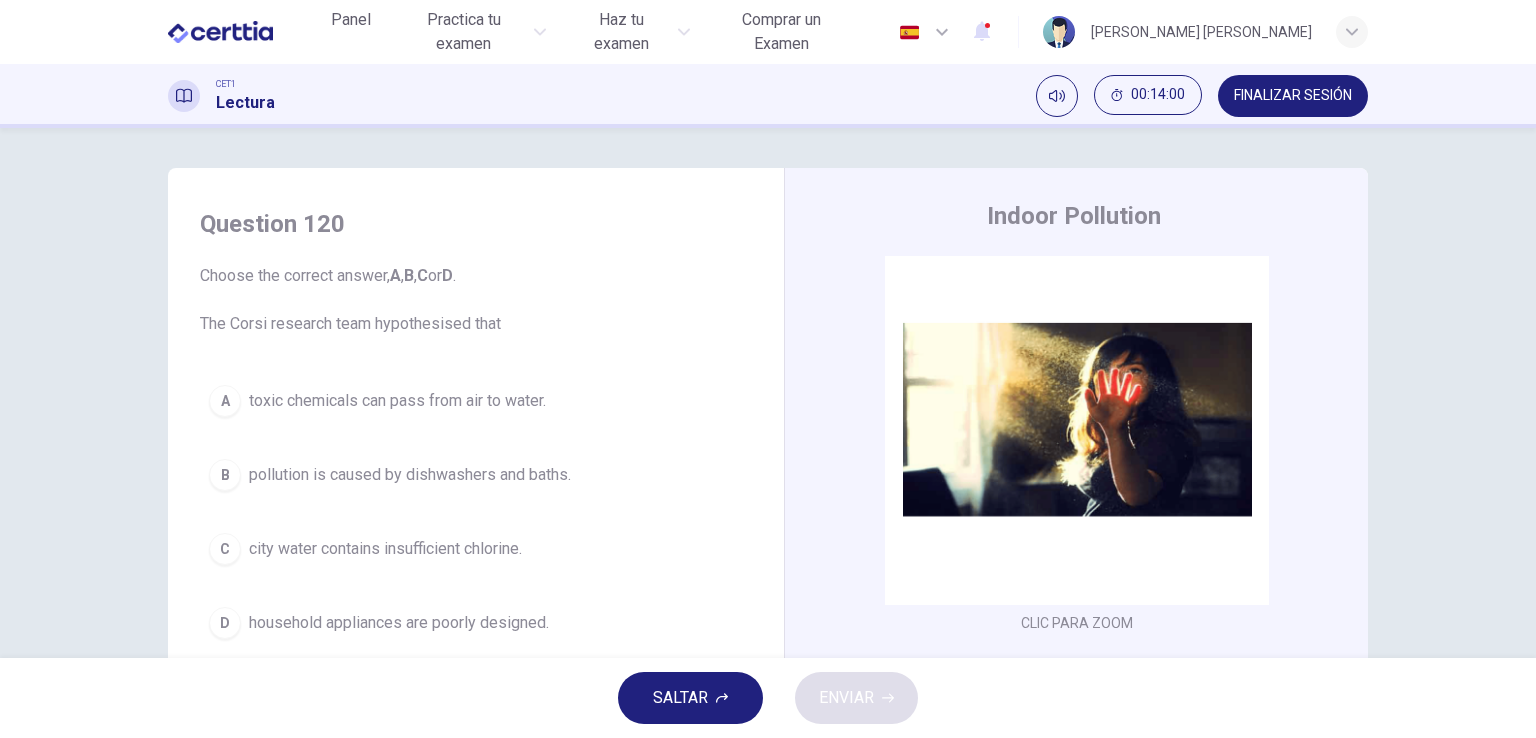click on "pollution is caused by dishwashers and baths." at bounding box center [410, 475] 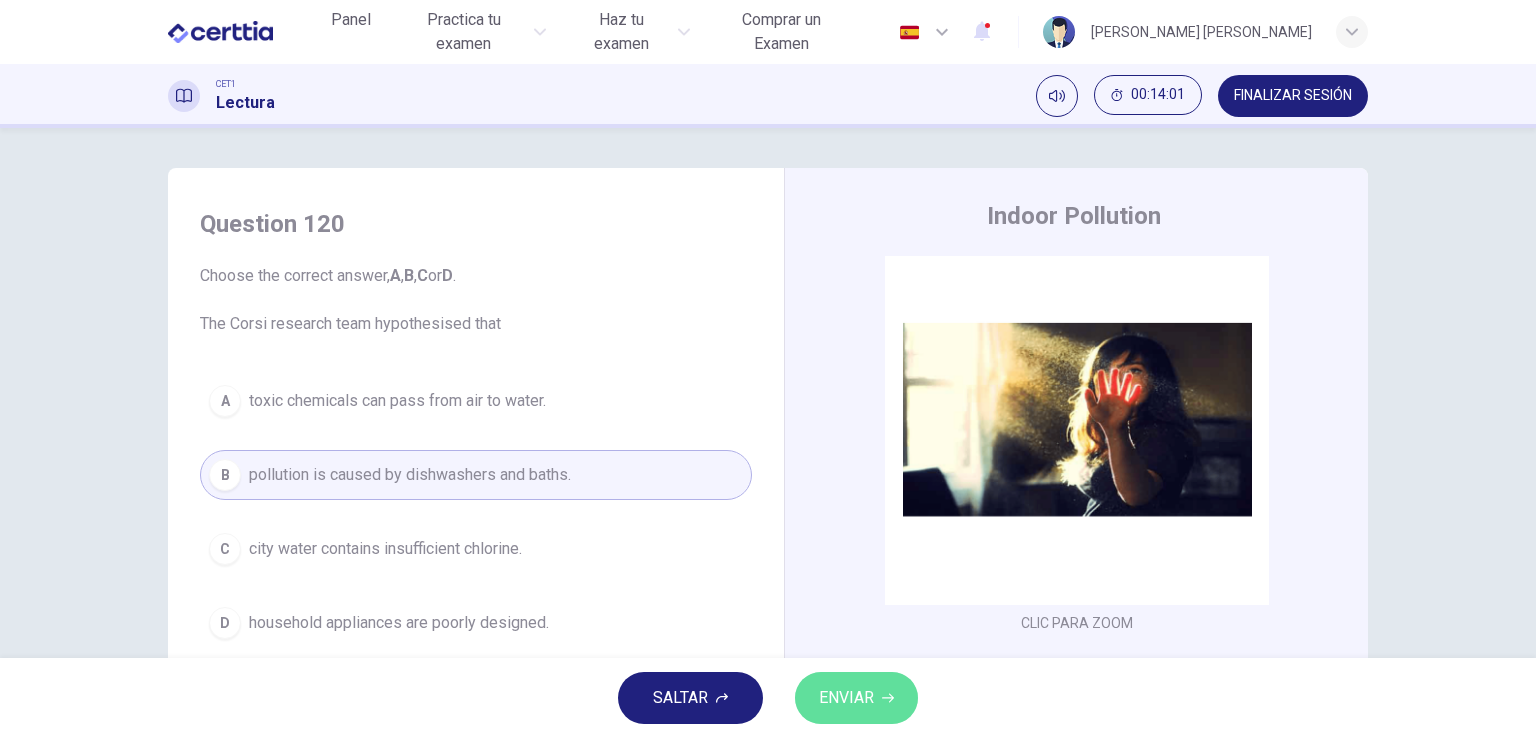 click on "ENVIAR" at bounding box center [846, 698] 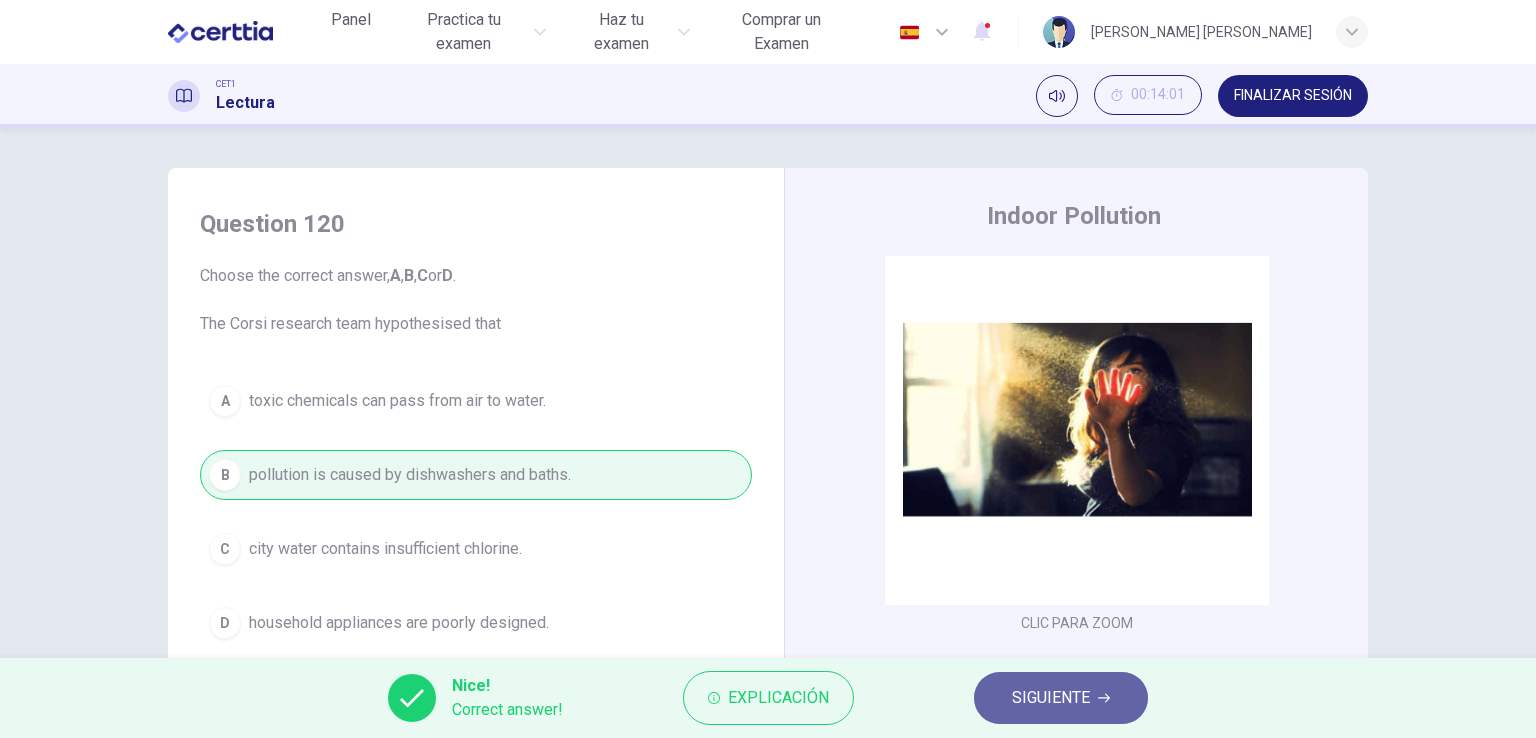 click on "SIGUIENTE" at bounding box center [1051, 698] 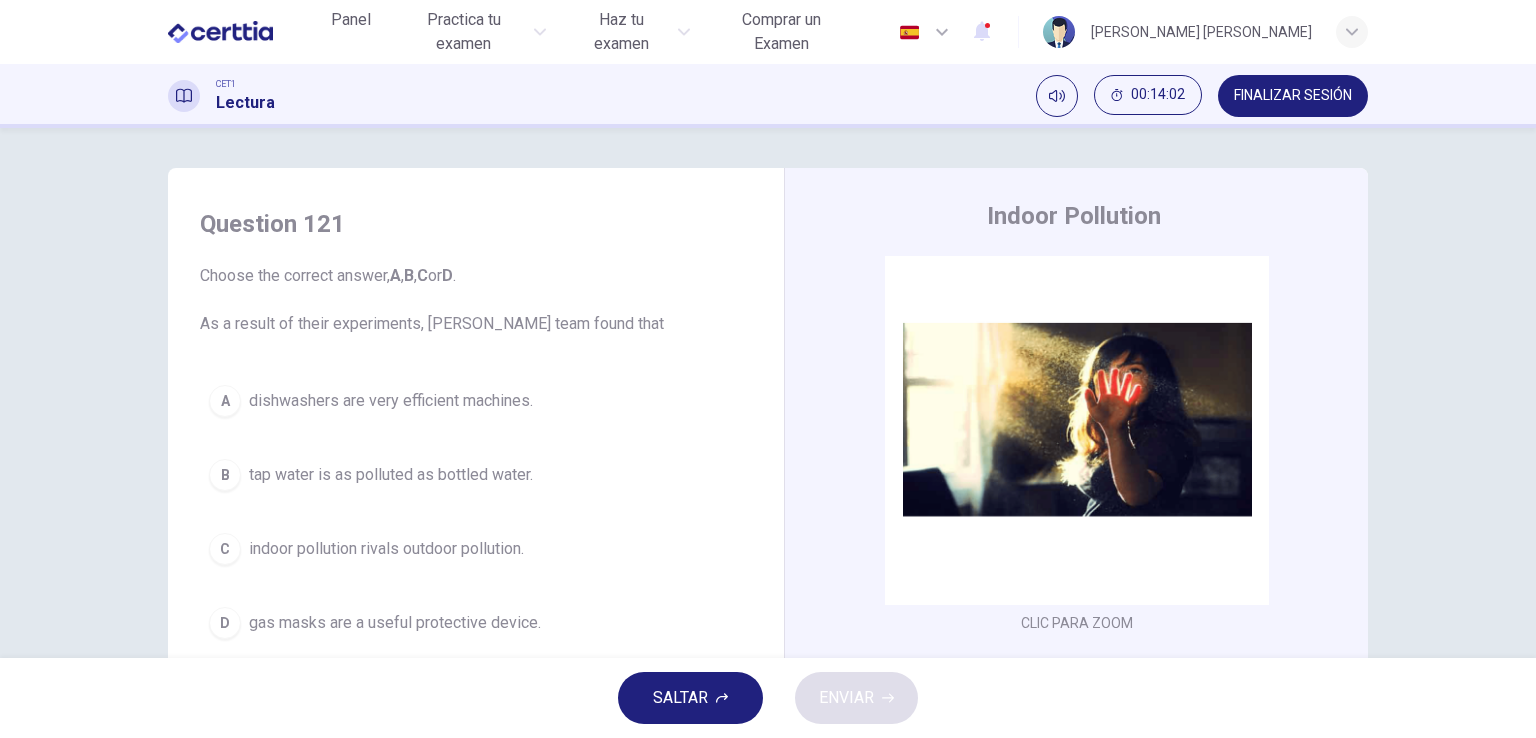 click on "dishwashers are very efficient machines." at bounding box center [391, 401] 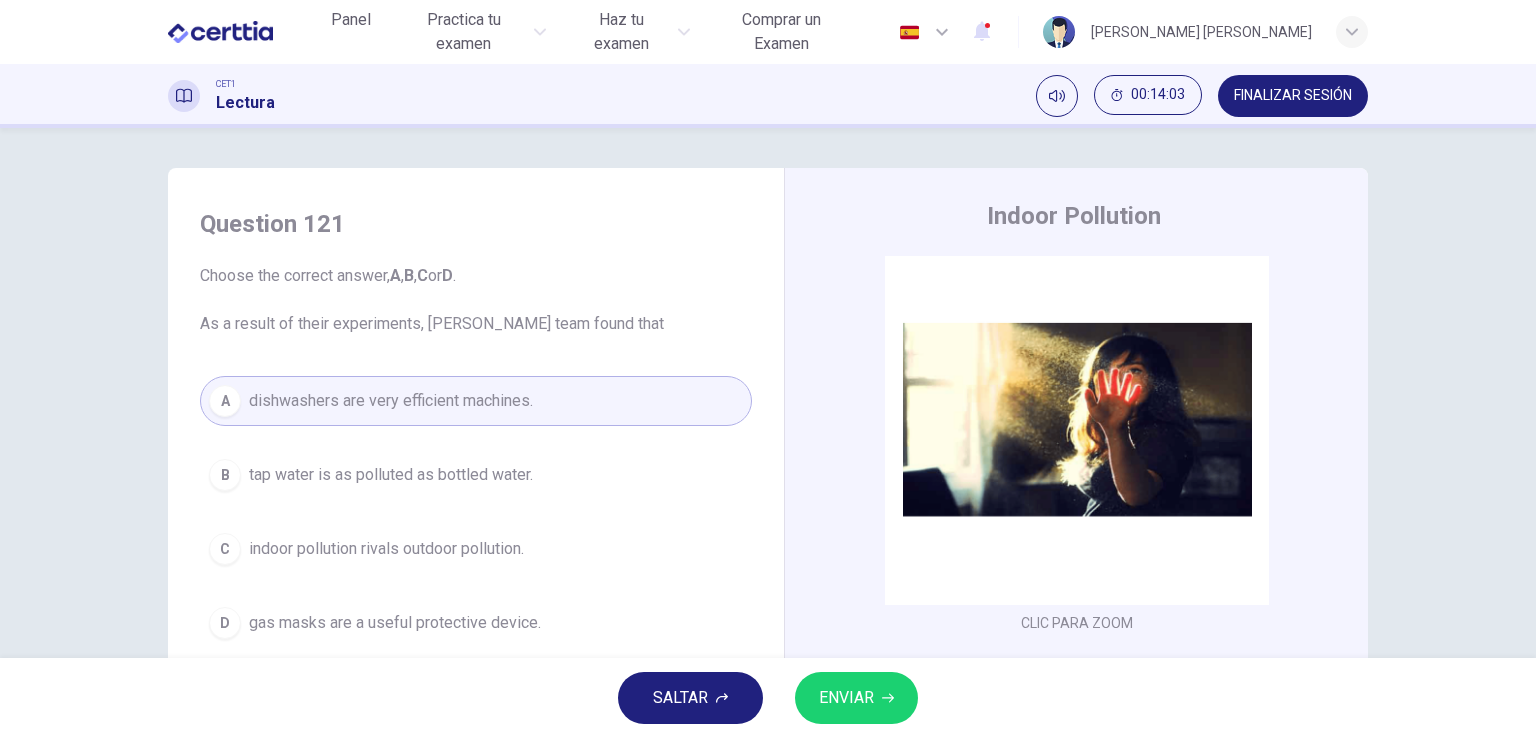 click on "ENVIAR" at bounding box center (846, 698) 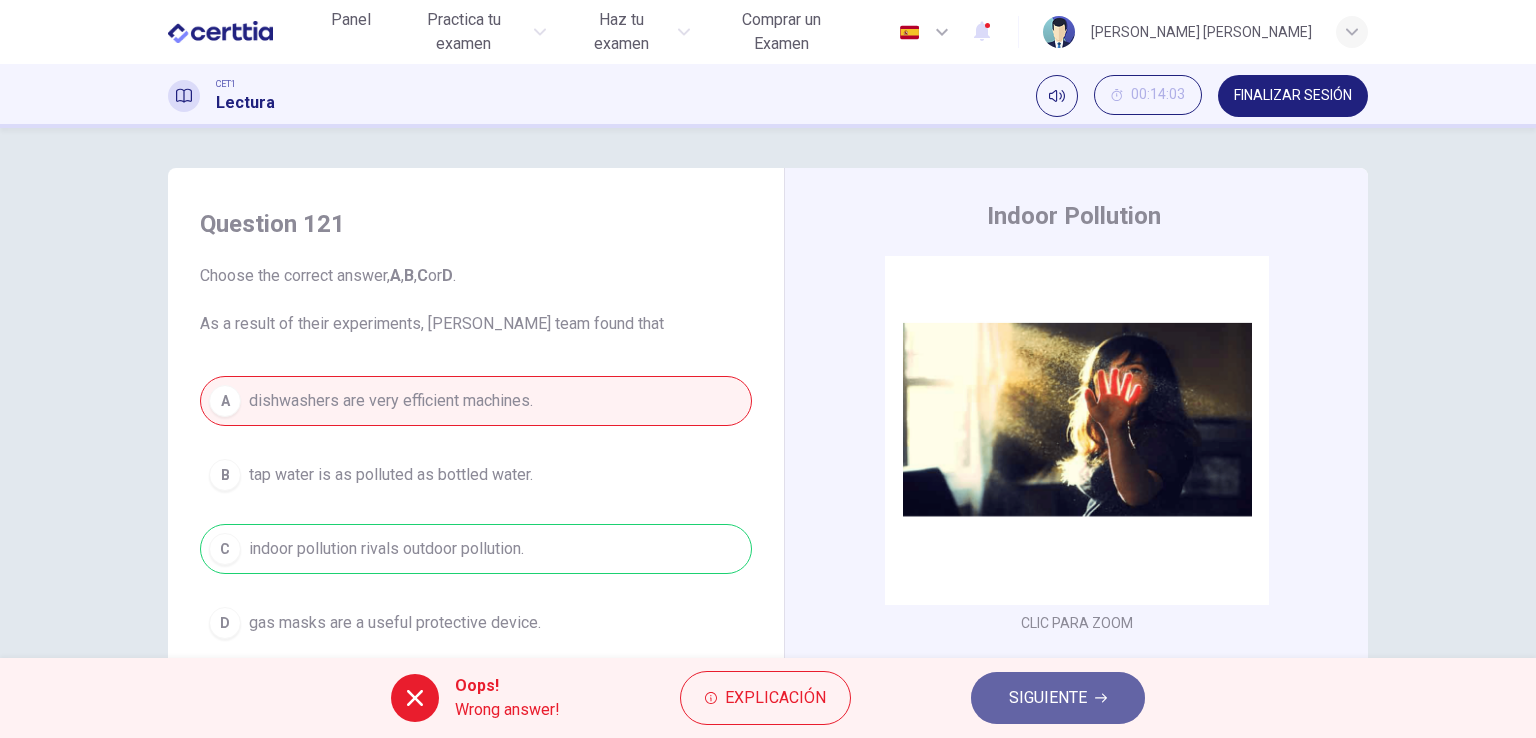 click on "SIGUIENTE" at bounding box center [1048, 698] 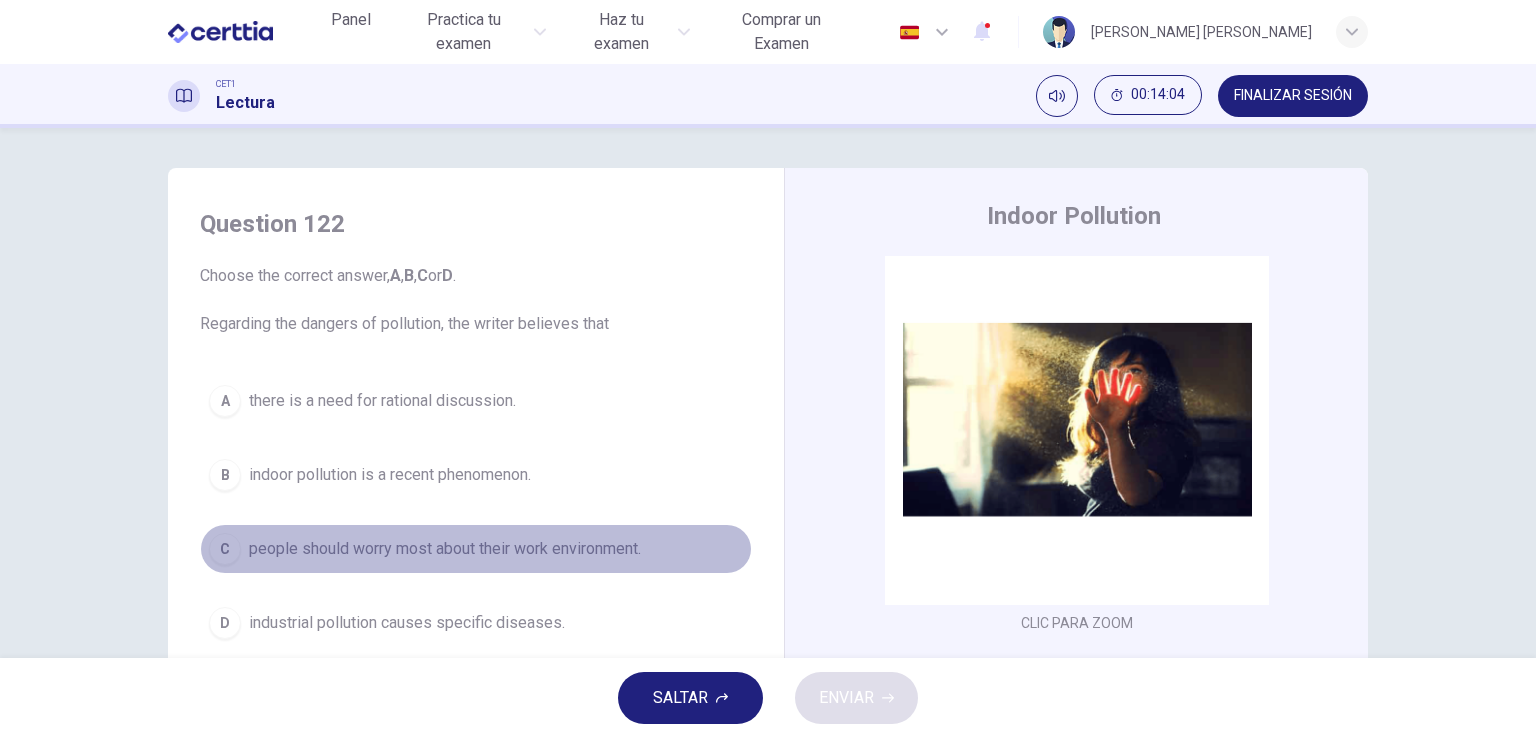 click on "people should worry most about their work environment." at bounding box center [445, 549] 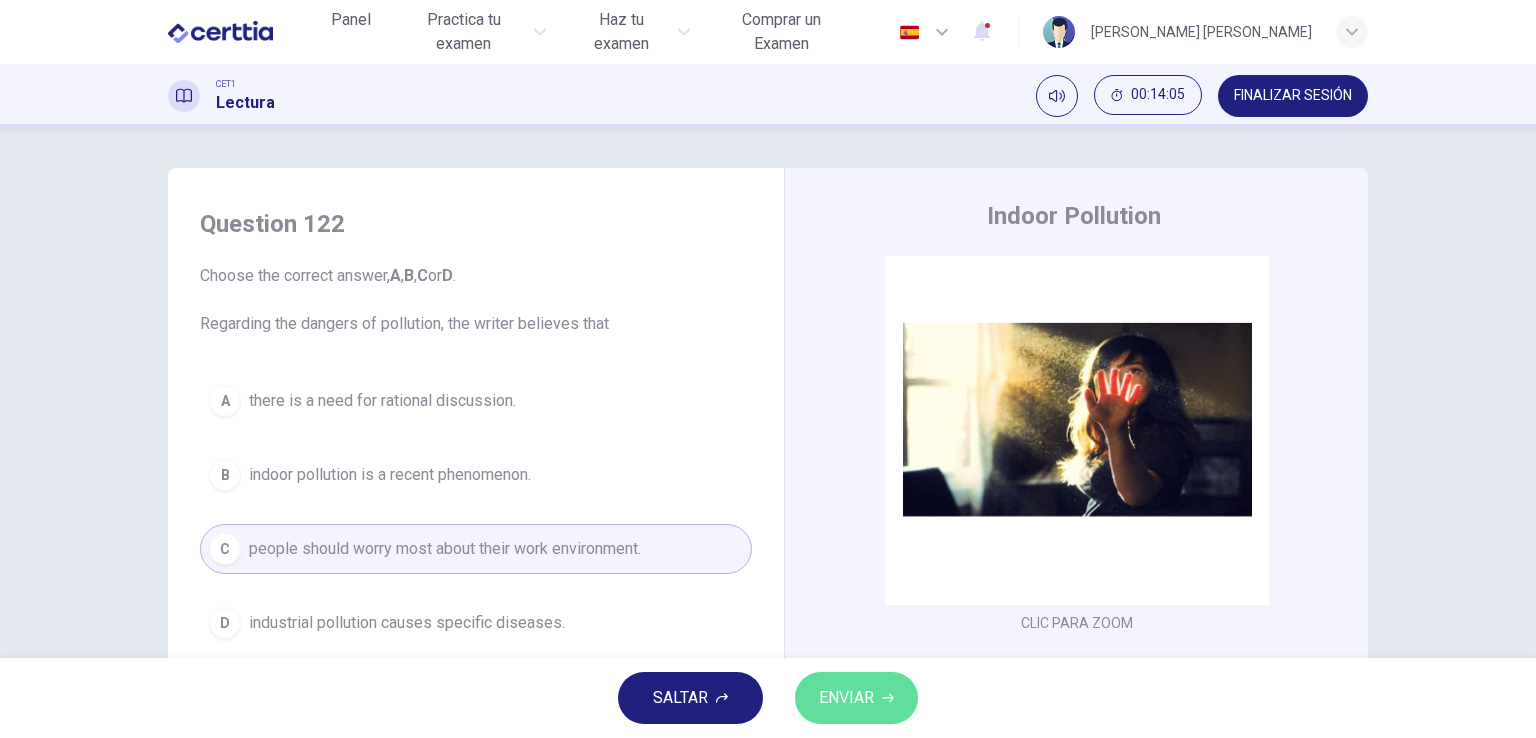 click on "ENVIAR" at bounding box center (846, 698) 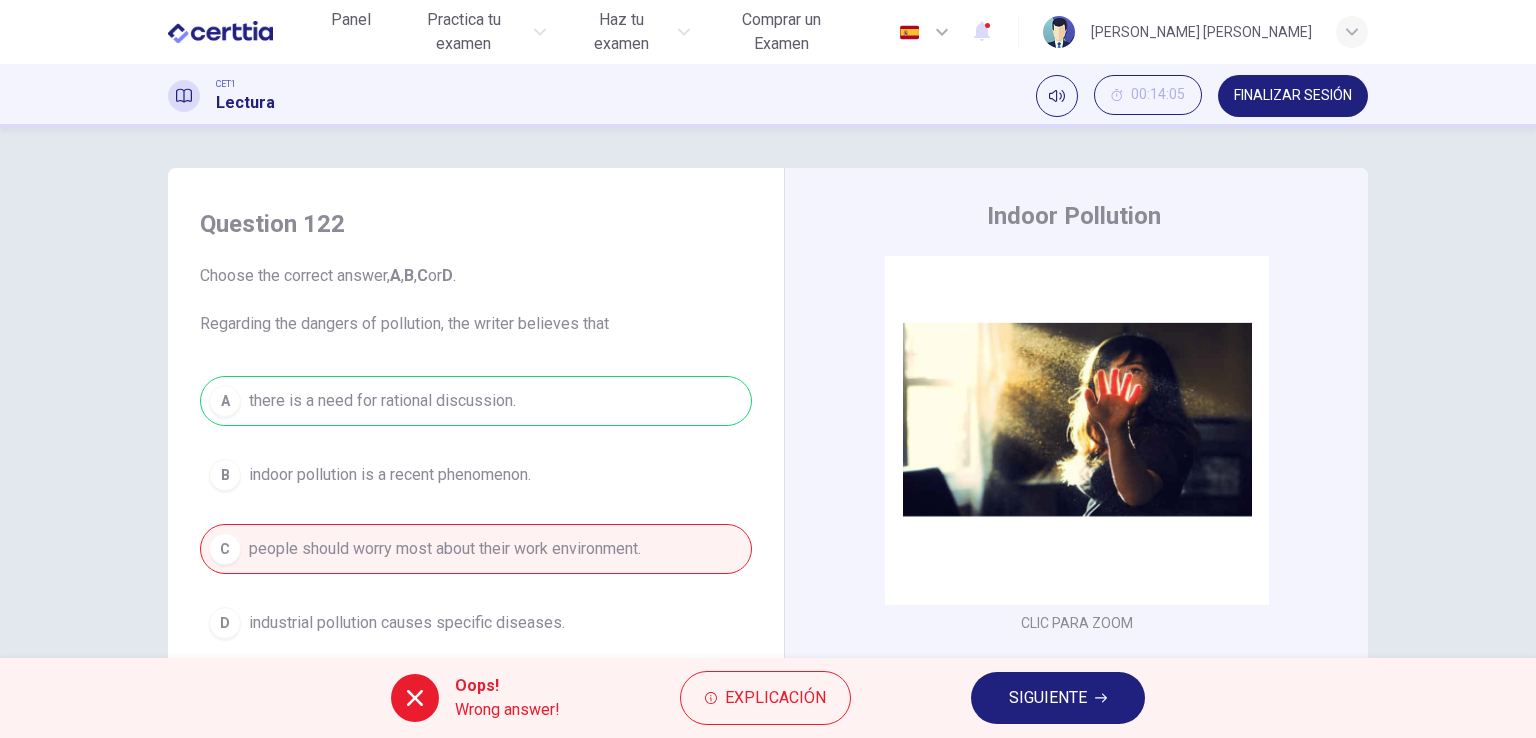 click on "Oops! Wrong answer! Explicación SIGUIENTE" at bounding box center [768, 698] 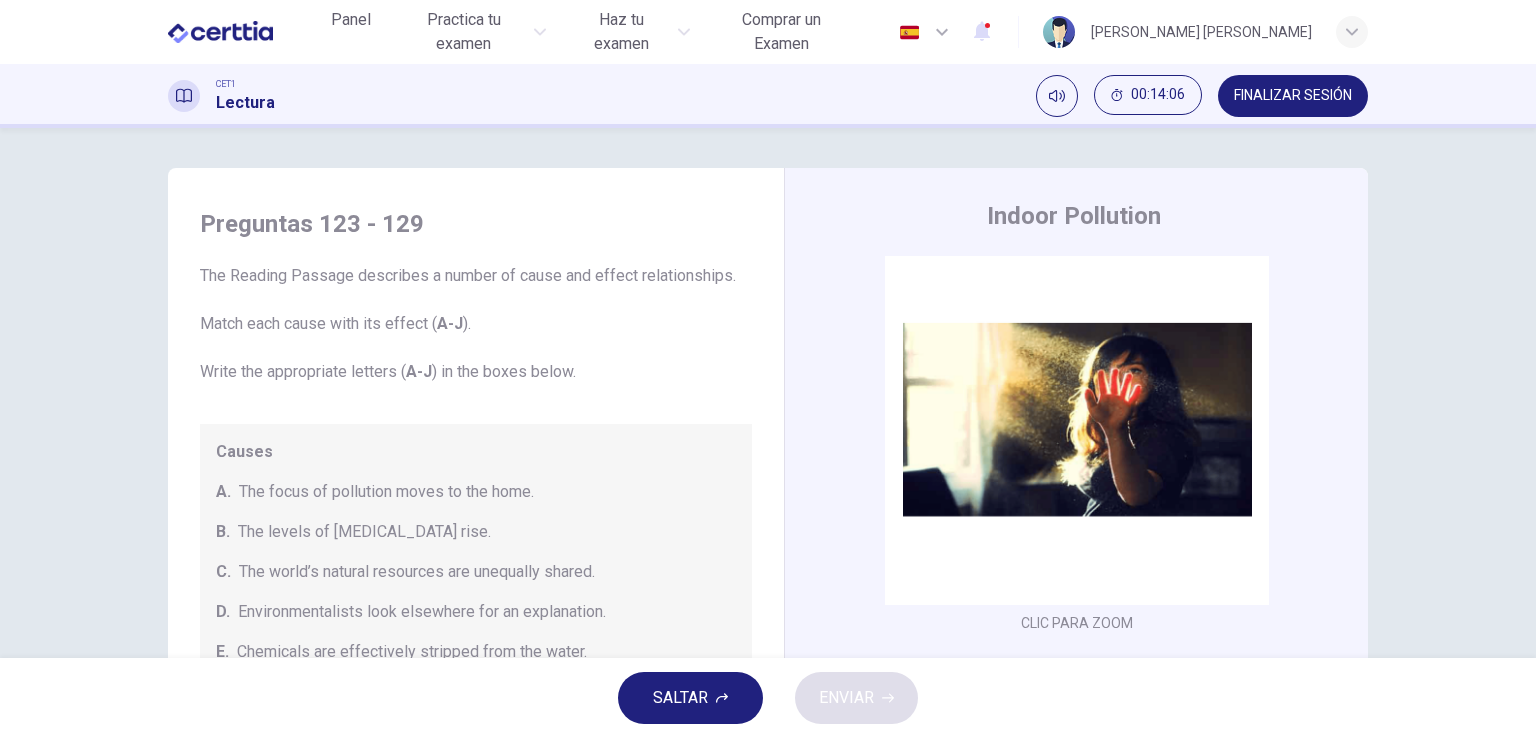 click on "Causes A. The focus of pollution moves to the home. B. The levels of [MEDICAL_DATA] rise. C. The world’s natural resources are unequally shared. D. Environmentalists look elsewhere for an explanation. E. Chemicals are effectively stripped from the water. F. A clean odour is produced. G. Sales of bottled water increase. H. The levels of carbon dioxide rise. I. The chlorine content of drinking water increased." at bounding box center [476, 632] 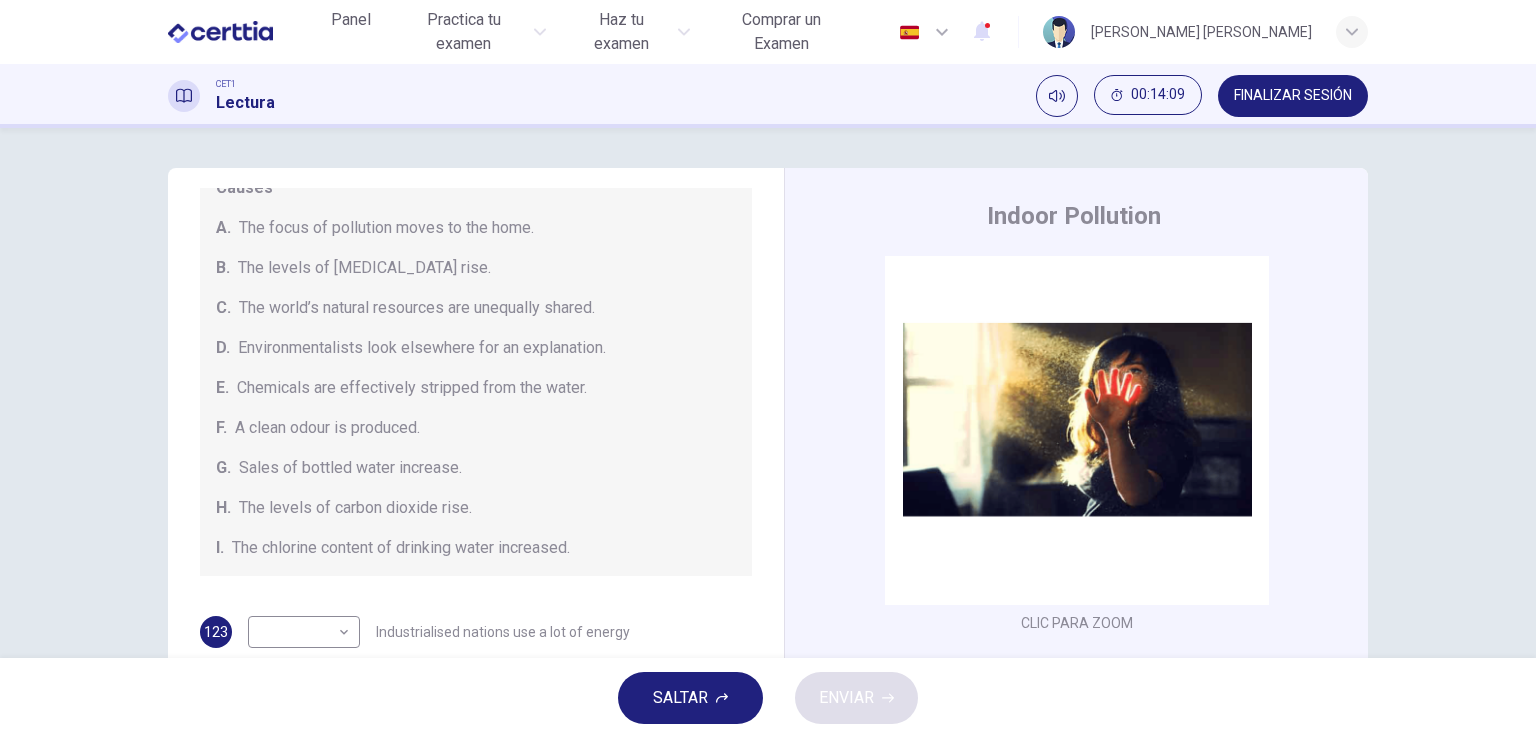 scroll, scrollTop: 267, scrollLeft: 0, axis: vertical 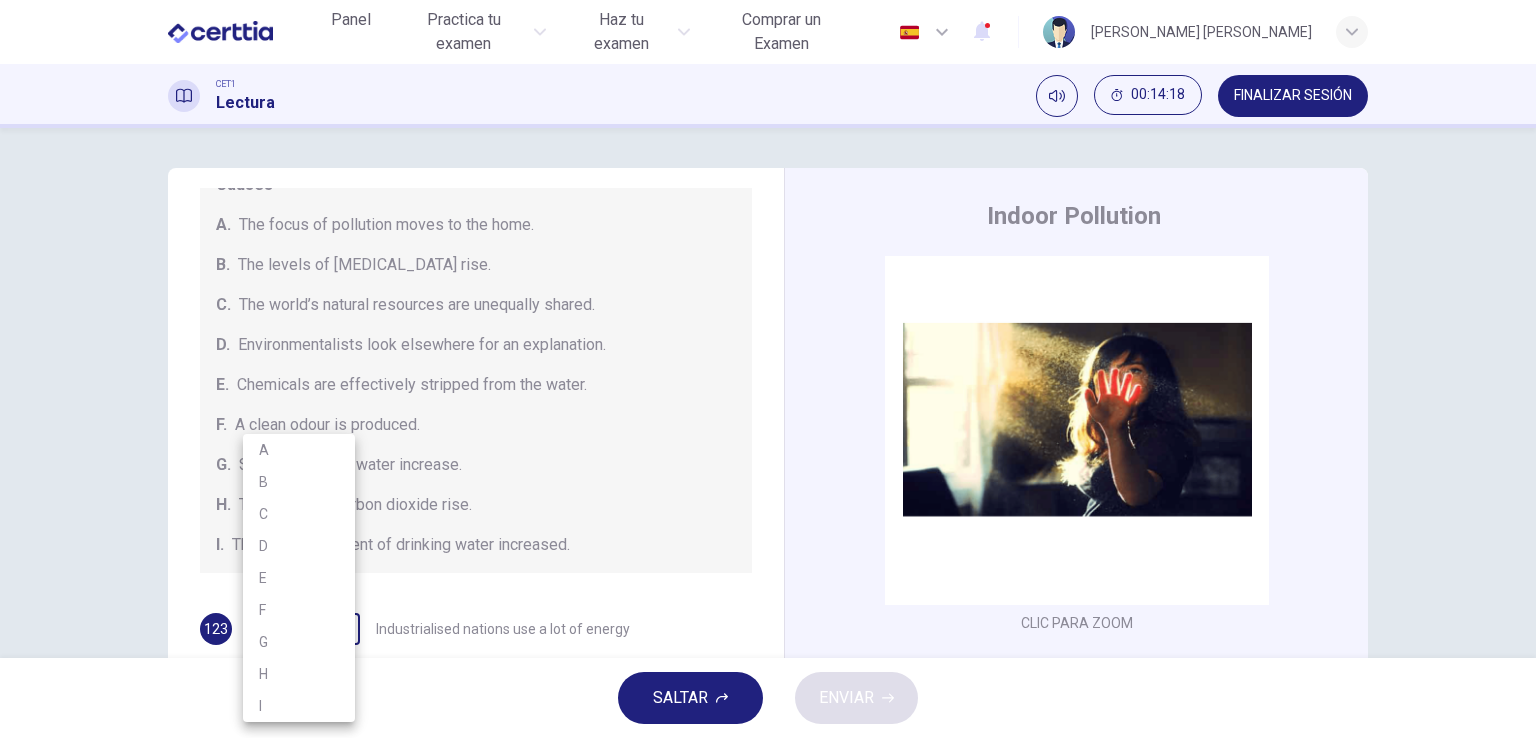 click on "Este sitio utiliza cookies, como se explica en nuestra  Política de Privacidad . Si acepta el uso de cookies, [PERSON_NAME] clic en el botón [PERSON_NAME] y continúe navegando por nuestro sitio.   Política de Privacidad Aceptar Panel Practica tu examen Haz tu examen Comprar un Examen Español ** ​ [PERSON_NAME] [PERSON_NAME] CET1 Lectura 00:14:18 FINALIZAR SESIÓN Preguntas 123 - 129 The Reading Passage describes a number of cause and effect relationships.
Match each cause with its effect ( A-J ).
Write the appropriate letters ( A-J ) in the boxes below. Causes A. The focus of pollution moves to the home. B. The levels of [MEDICAL_DATA] rise. C. The world’s natural resources are unequally shared. D. Environmentalists look elsewhere for an explanation. E. Chemicals are effectively stripped from the water. F. A clean odour is produced. G. Sales of bottled water increase. H. The levels of carbon dioxide rise. I. The chlorine content of drinking water increased. 123 ​ ​ 124 ​ ​ Oil spills into the sea 125 1" at bounding box center [768, 369] 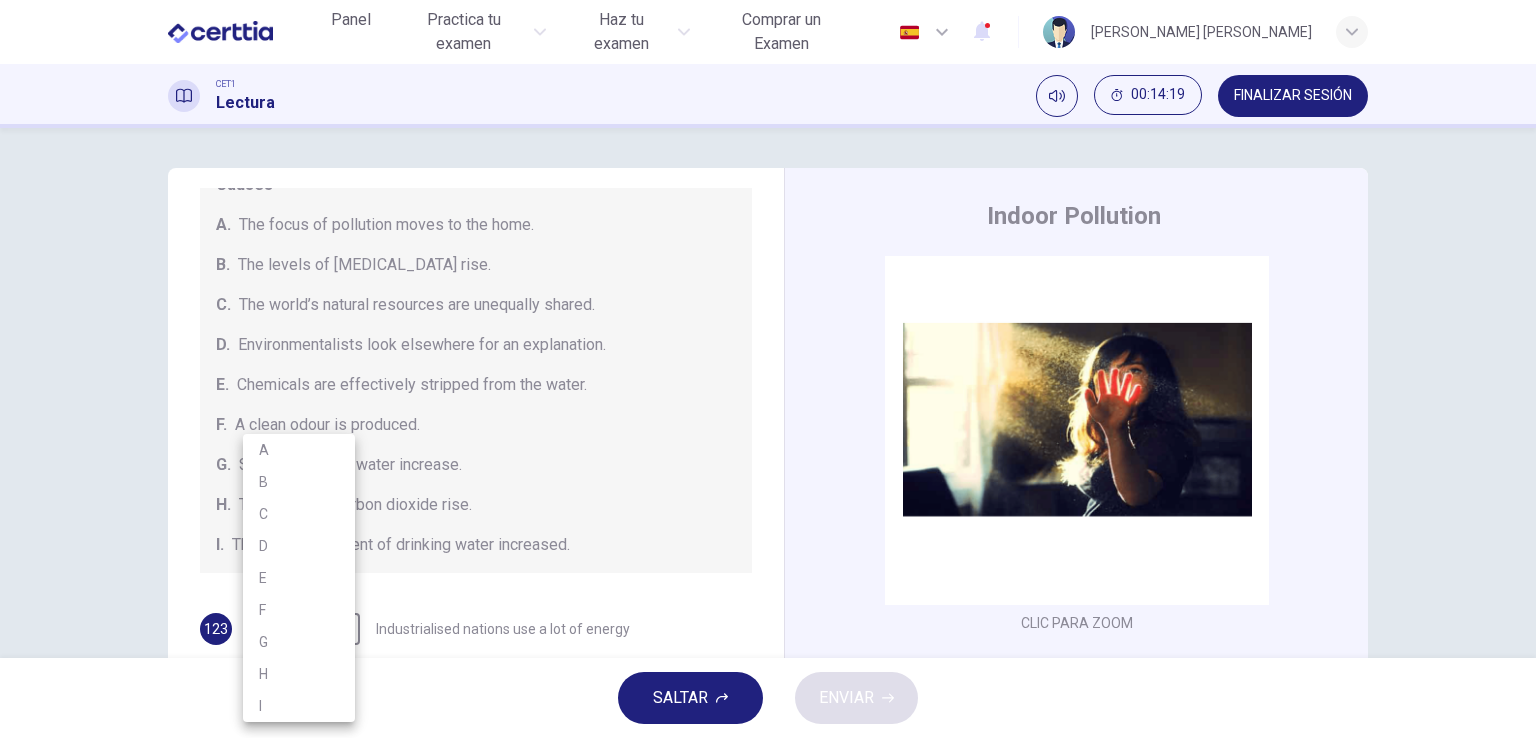 click on "F" at bounding box center [299, 610] 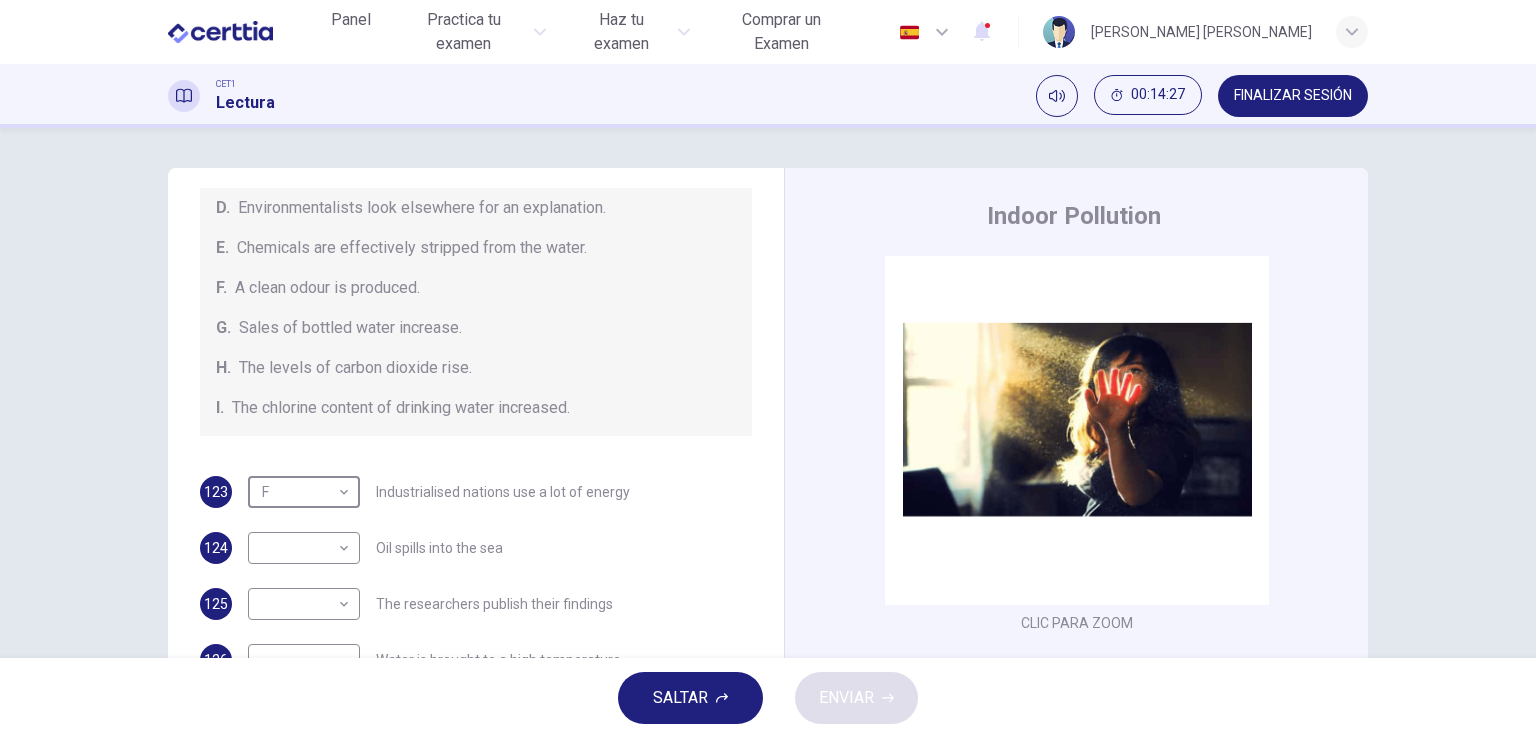 scroll, scrollTop: 424, scrollLeft: 0, axis: vertical 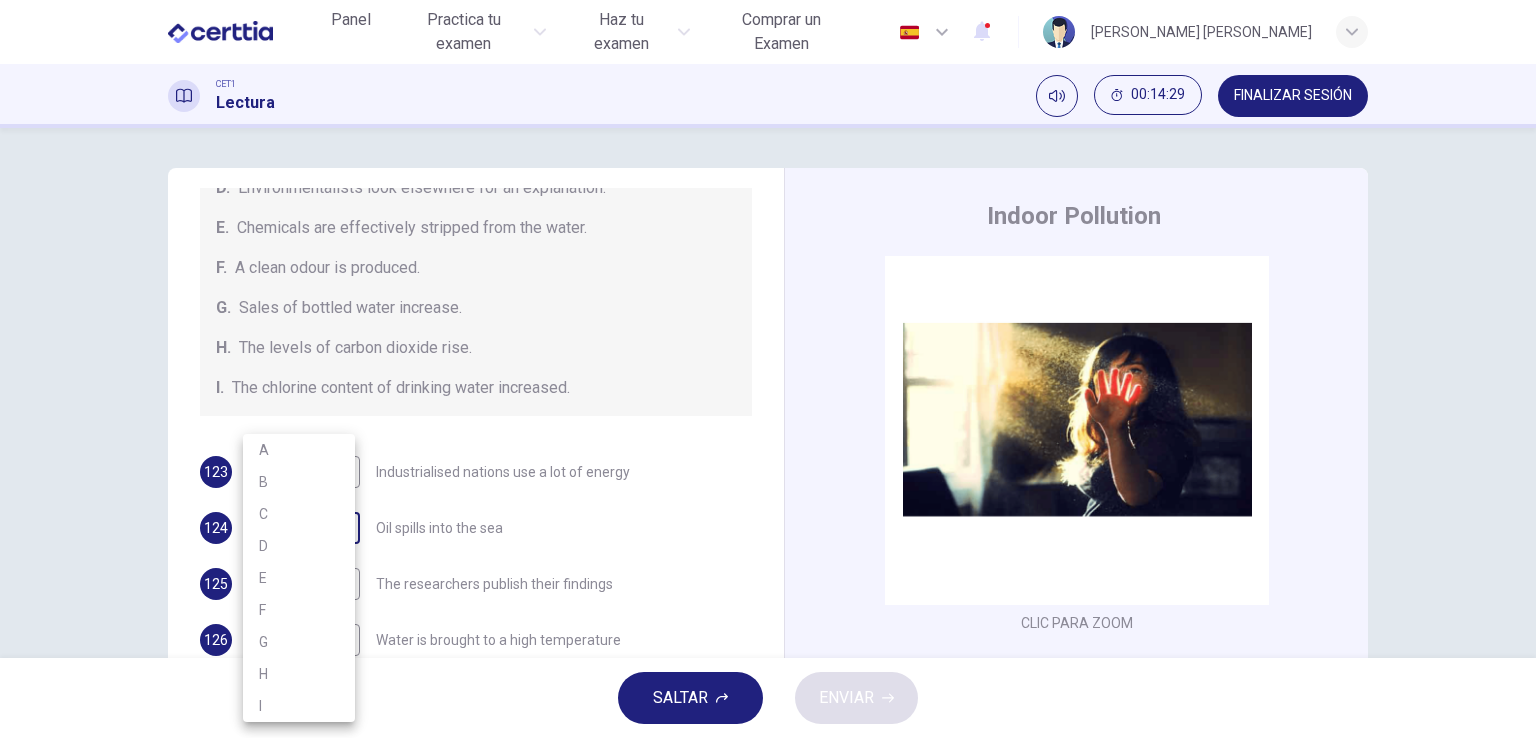 click on "Este sitio utiliza cookies, como se explica en nuestra  Política de Privacidad . Si acepta el uso de cookies, [PERSON_NAME] clic en el botón [PERSON_NAME] y continúe navegando por nuestro sitio.   Política de Privacidad Aceptar Panel Practica tu examen Haz tu examen Comprar un Examen Español ** ​ [PERSON_NAME] [PERSON_NAME] CET1 Lectura 00:14:29 FINALIZAR SESIÓN Preguntas 123 - 129 The Reading Passage describes a number of cause and effect relationships.
Match each cause with its effect ( A-J ).
Write the appropriate letters ( A-J ) in the boxes below. Causes A. The focus of pollution moves to the home. B. The levels of [MEDICAL_DATA] rise. C. The world’s natural resources are unequally shared. D. Environmentalists look elsewhere for an explanation. E. Chemicals are effectively stripped from the water. F. A clean odour is produced. G. Sales of bottled water increase. H. The levels of carbon dioxide rise. I. The chlorine content of drinking water increased. 123 F * ​ 124 ​ ​ Oil spills into the sea 125 1" at bounding box center (768, 369) 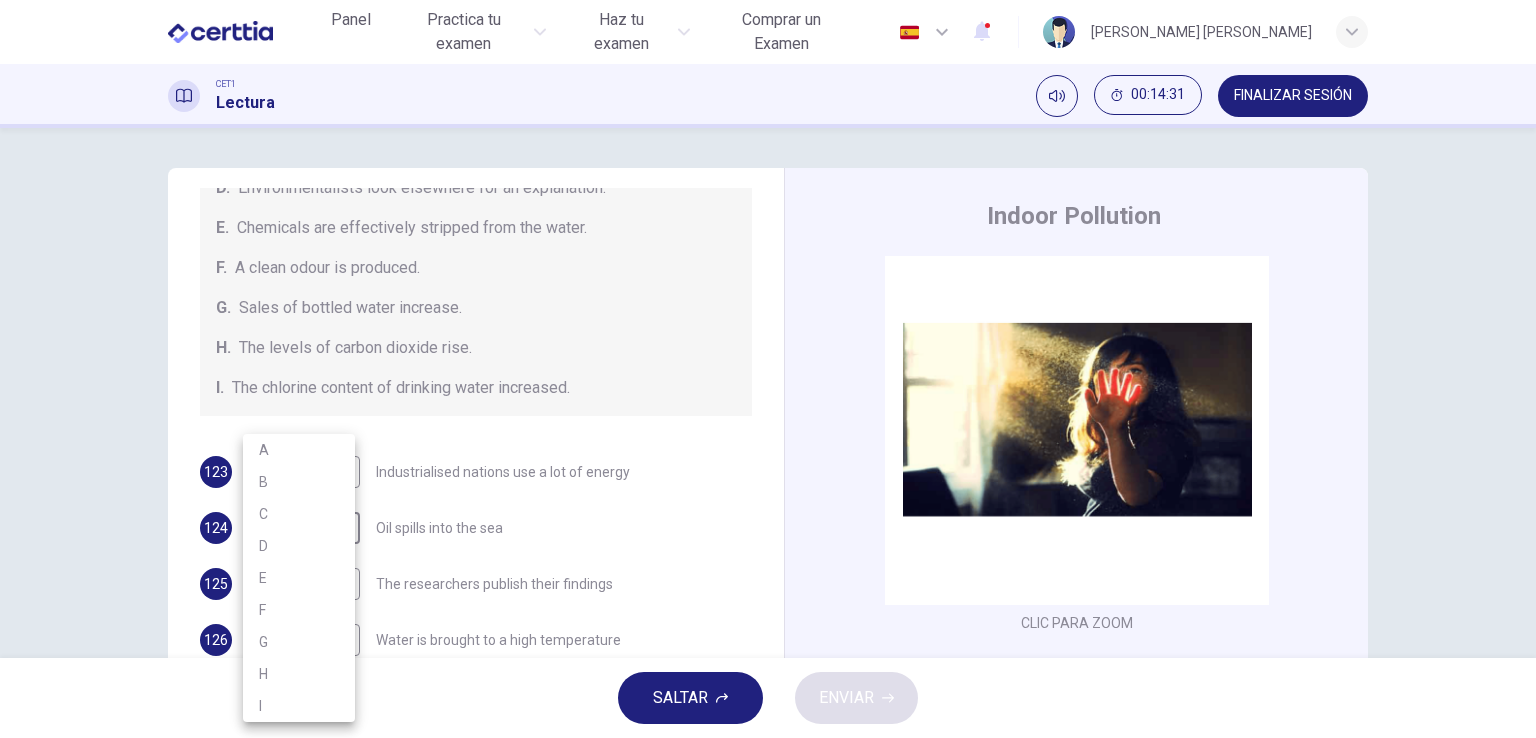 click on "G" at bounding box center [299, 642] 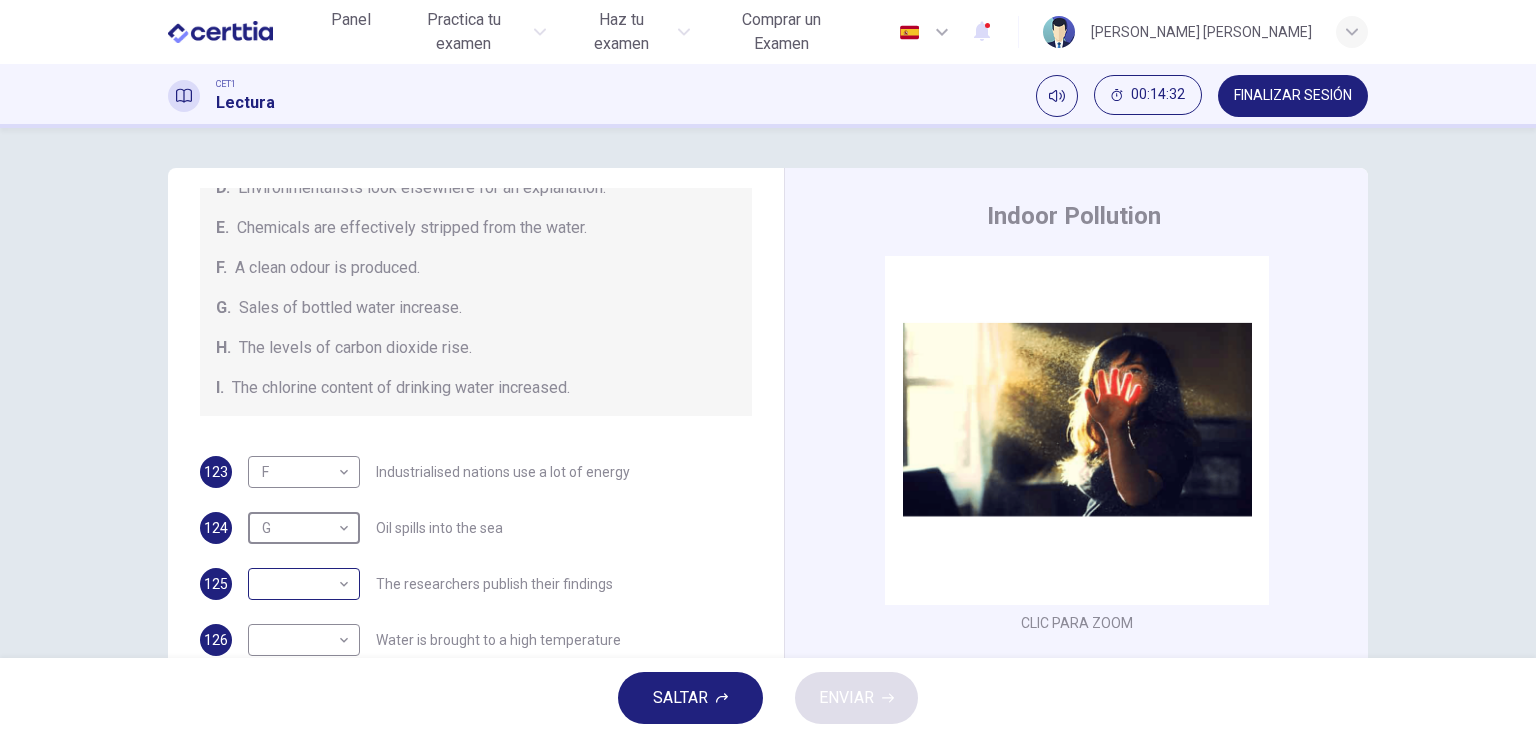 click on "Este sitio utiliza cookies, como se explica en nuestra  Política de Privacidad . Si acepta el uso de cookies, [PERSON_NAME] clic en el botón [PERSON_NAME] y continúe navegando por nuestro sitio.   Política de Privacidad Aceptar Panel Practica tu examen Haz tu examen Comprar un Examen Español ** ​ [PERSON_NAME] [PERSON_NAME] CET1 Lectura 00:14:32 FINALIZAR SESIÓN Preguntas 123 - 129 The Reading Passage describes a number of cause and effect relationships.
Match each cause with its effect ( A-J ).
Write the appropriate letters ( A-J ) in the boxes below. Causes A. The focus of pollution moves to the home. B. The levels of [MEDICAL_DATA] rise. C. The world’s natural resources are unequally shared. D. Environmentalists look elsewhere for an explanation. E. Chemicals are effectively stripped from the water. F. A clean odour is produced. G. Sales of bottled water increase. H. The levels of carbon dioxide rise. I. The chlorine content of drinking water increased. 123 F * ​ 124 G * ​ Oil spills into the sea 125 1" at bounding box center (768, 369) 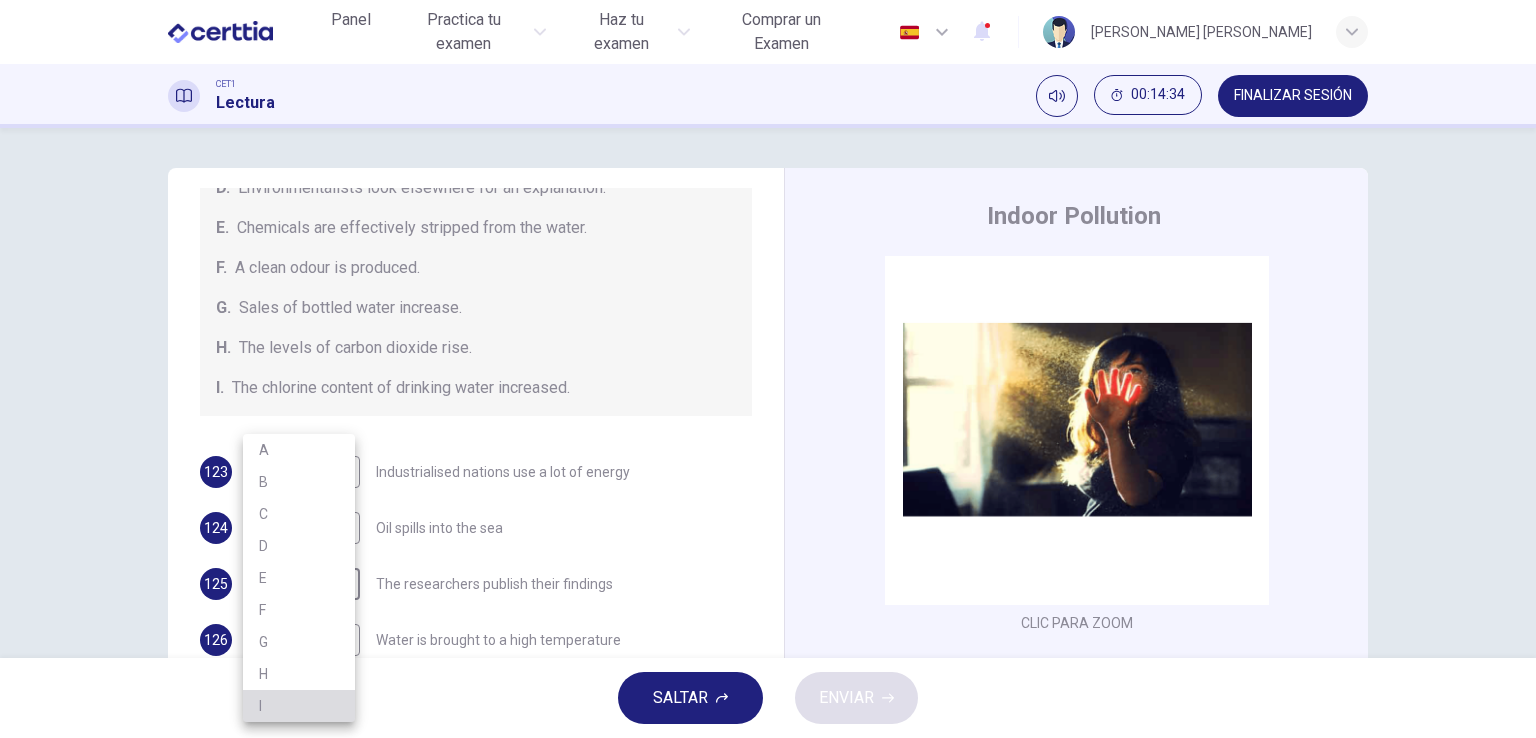 click on "I" at bounding box center (299, 706) 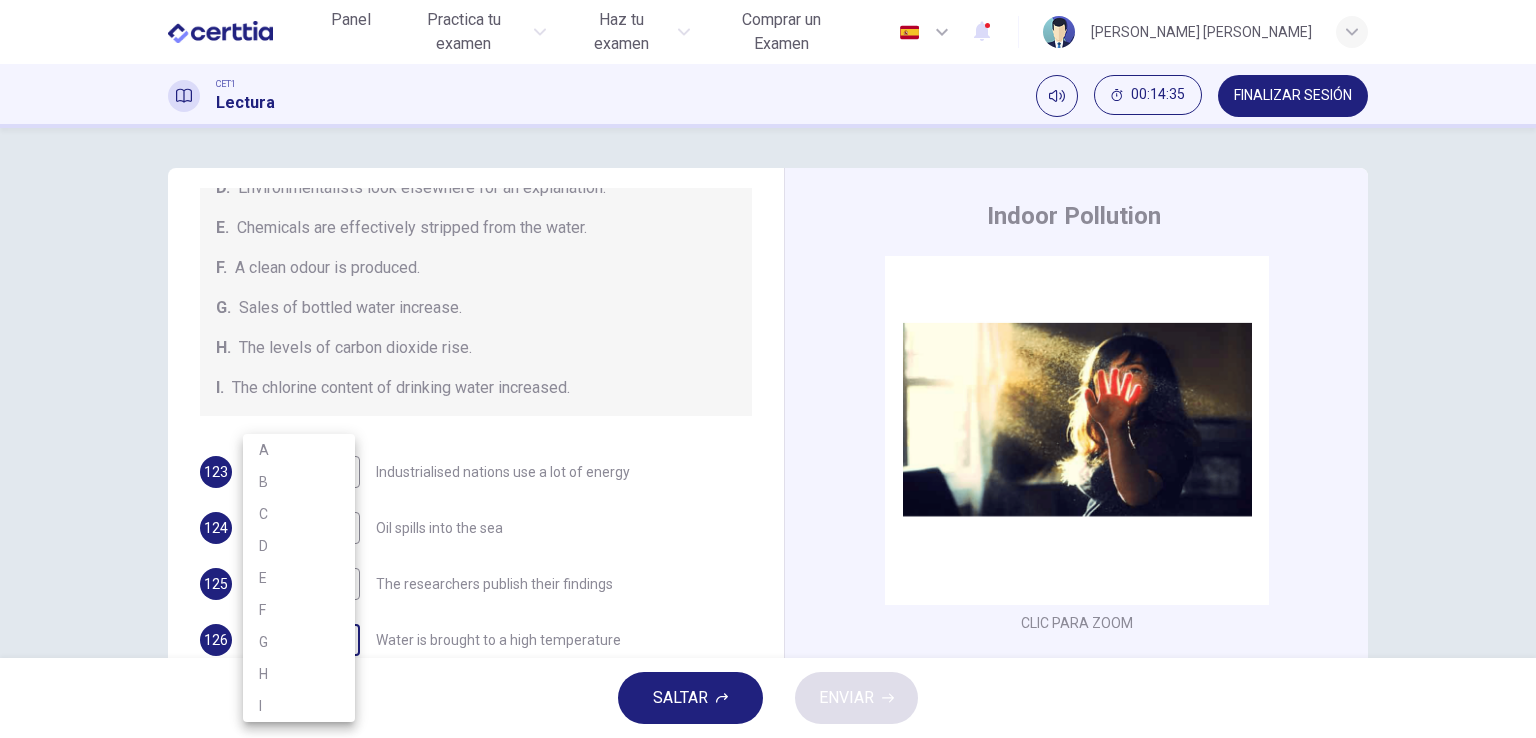 scroll, scrollTop: 10, scrollLeft: 0, axis: vertical 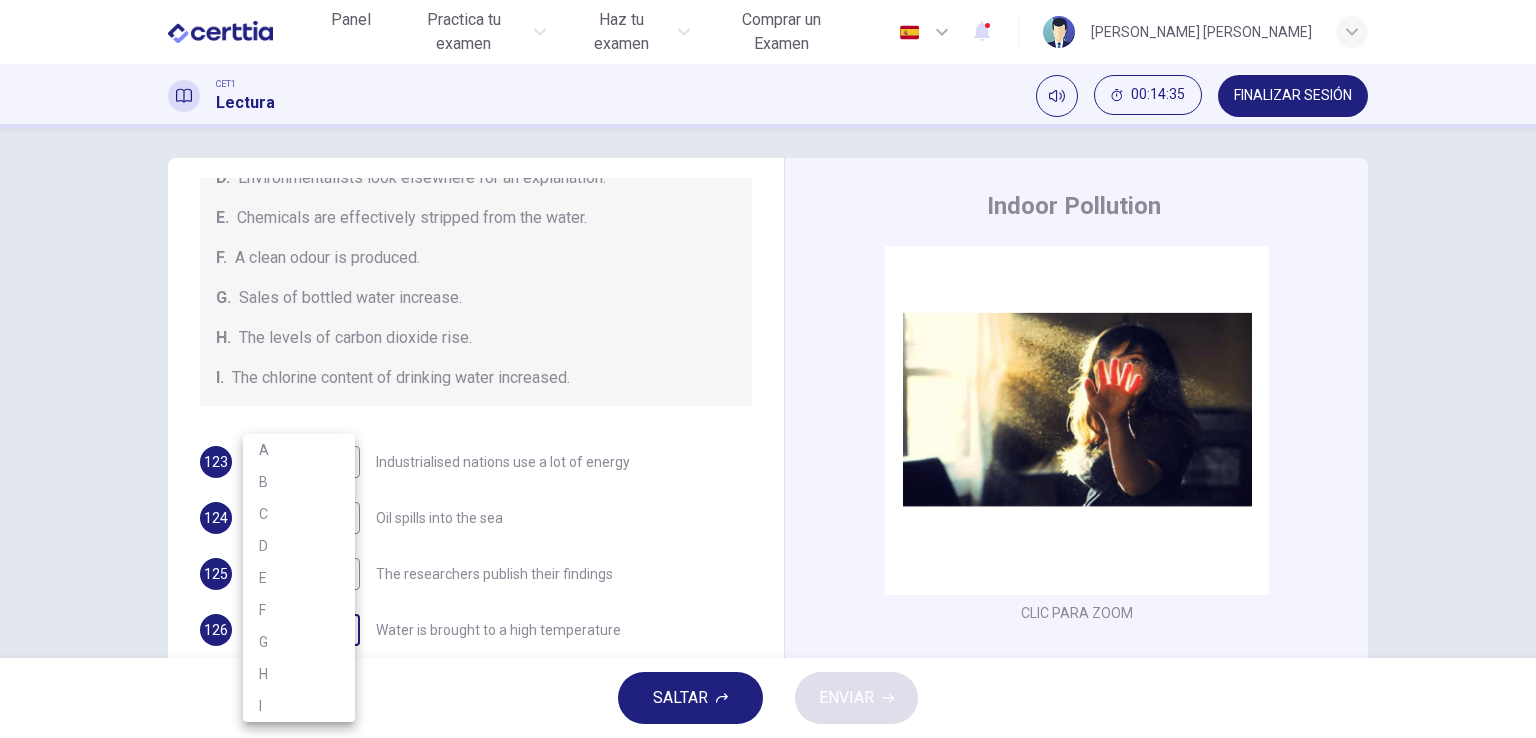 click on "Este sitio utiliza cookies, como se explica en nuestra  Política de Privacidad . Si acepta el uso de cookies, [PERSON_NAME] clic en el botón [PERSON_NAME] y continúe navegando por nuestro sitio.   Política de Privacidad Aceptar Panel Practica tu examen Haz tu examen Comprar un Examen Español ** ​ [PERSON_NAME] [PERSON_NAME] CET1 Lectura 00:14:35 FINALIZAR SESIÓN Preguntas 123 - 129 The Reading Passage describes a number of cause and effect relationships.
Match each cause with its effect ( A-J ).
Write the appropriate letters ( A-J ) in the boxes below. Causes A. The focus of pollution moves to the home. B. The levels of [MEDICAL_DATA] rise. C. The world’s natural resources are unequally shared. D. Environmentalists look elsewhere for an explanation. E. Chemicals are effectively stripped from the water. F. A clean odour is produced. G. Sales of bottled water increase. H. The levels of carbon dioxide rise. I. The chlorine content of drinking water increased. 123 F * ​ 124 G * ​ Oil spills into the sea 125 I" at bounding box center [768, 369] 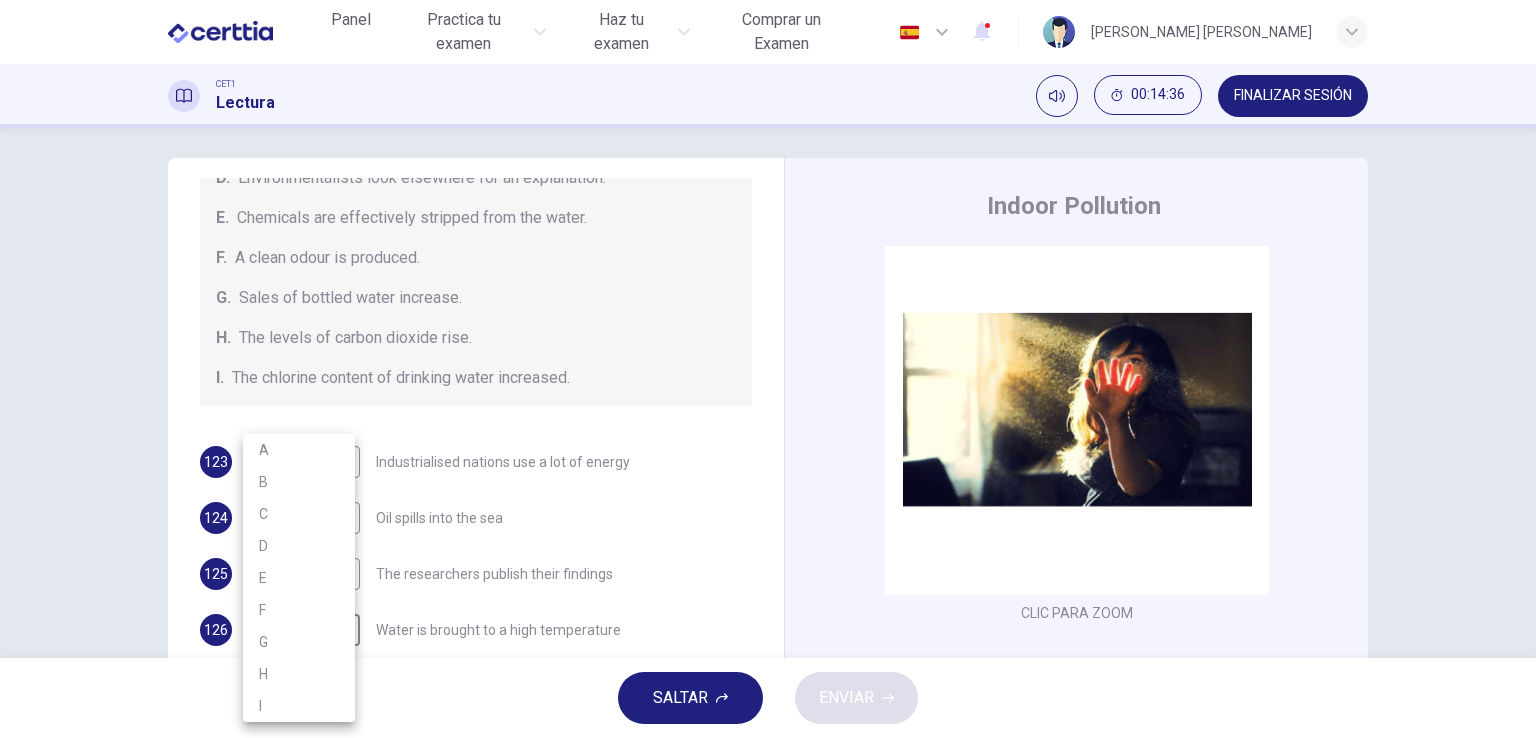 click on "E" at bounding box center (299, 578) 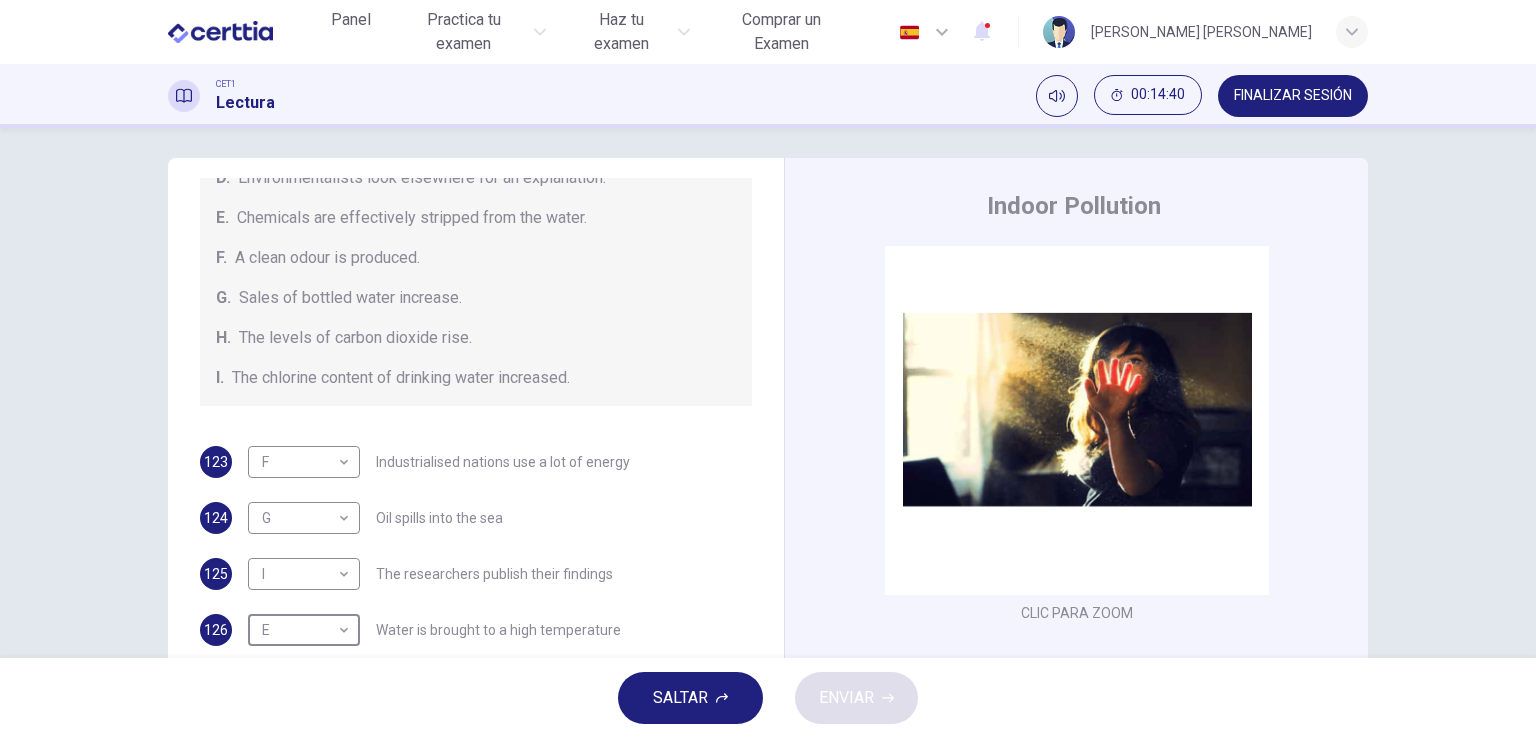 click on "SALTAR" at bounding box center [690, 698] 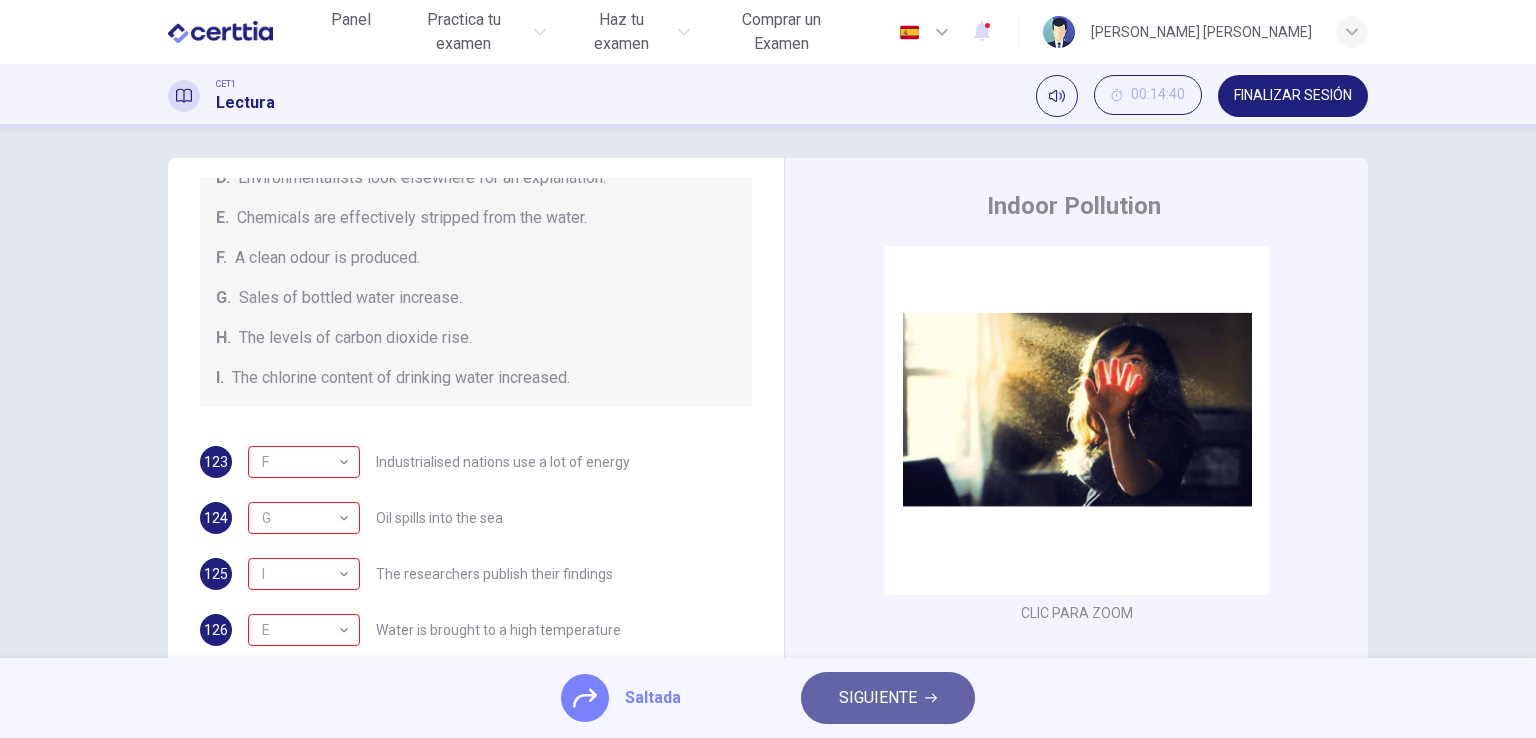 click on "SIGUIENTE" at bounding box center [878, 698] 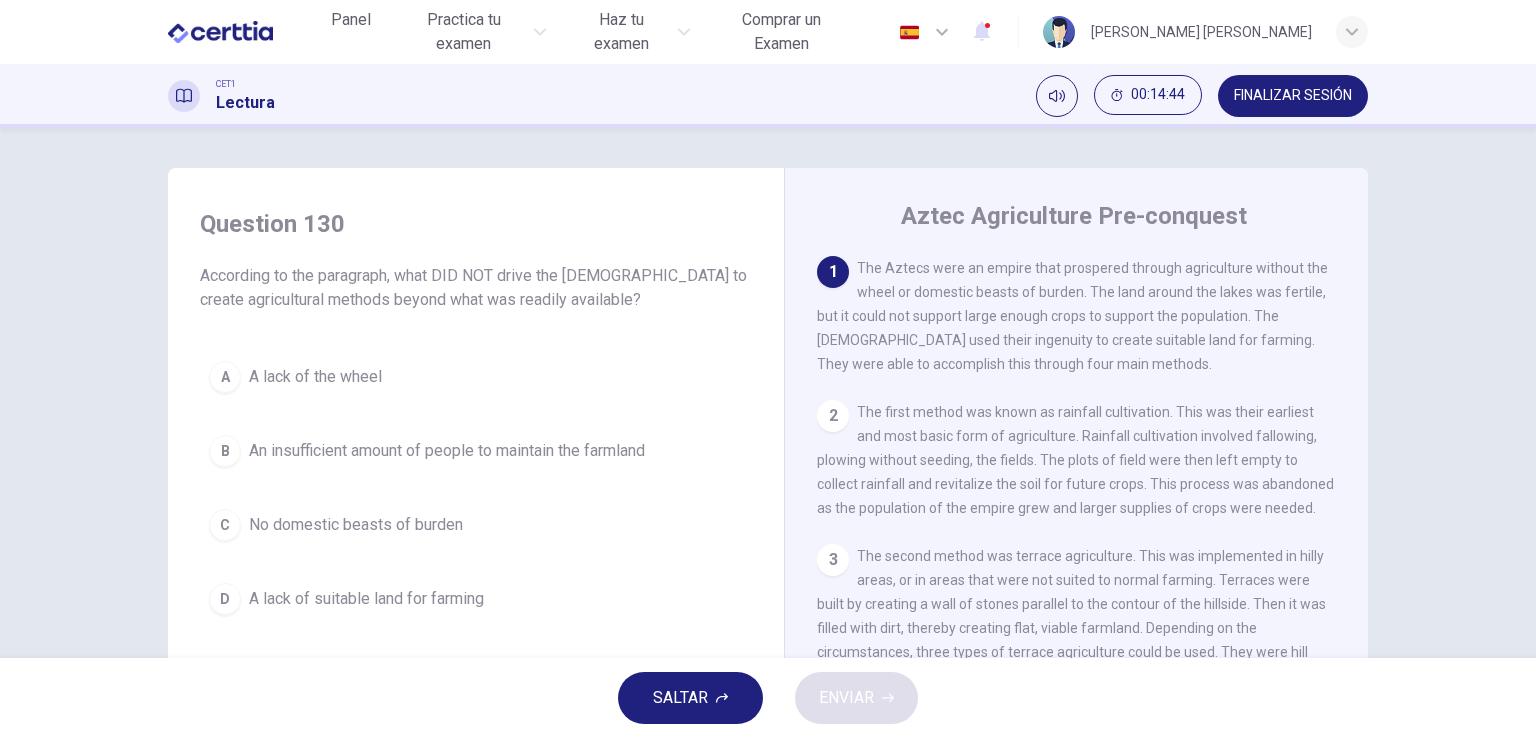 click on "An insufficient amount of people to maintain the farmland" at bounding box center (447, 451) 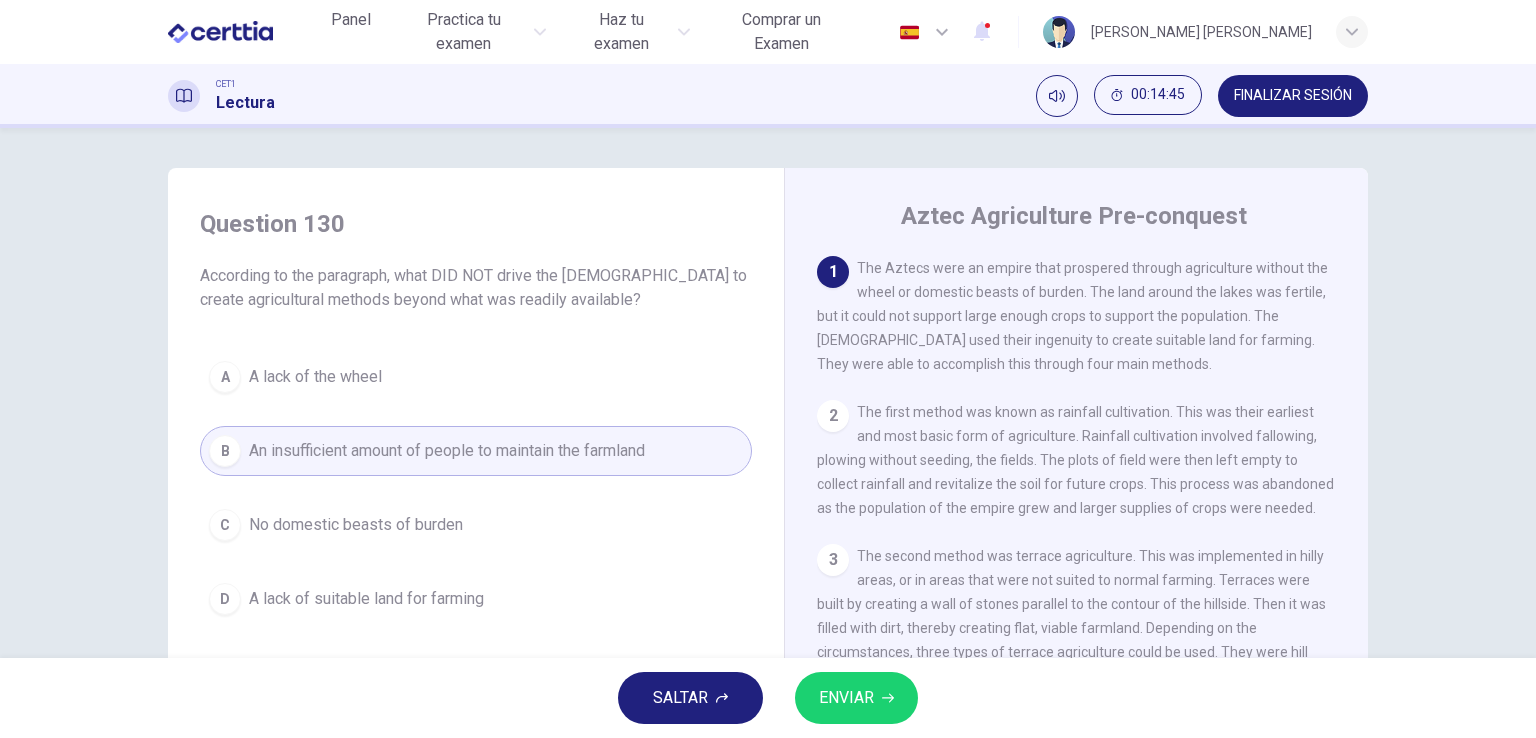 click on "ENVIAR" at bounding box center [846, 698] 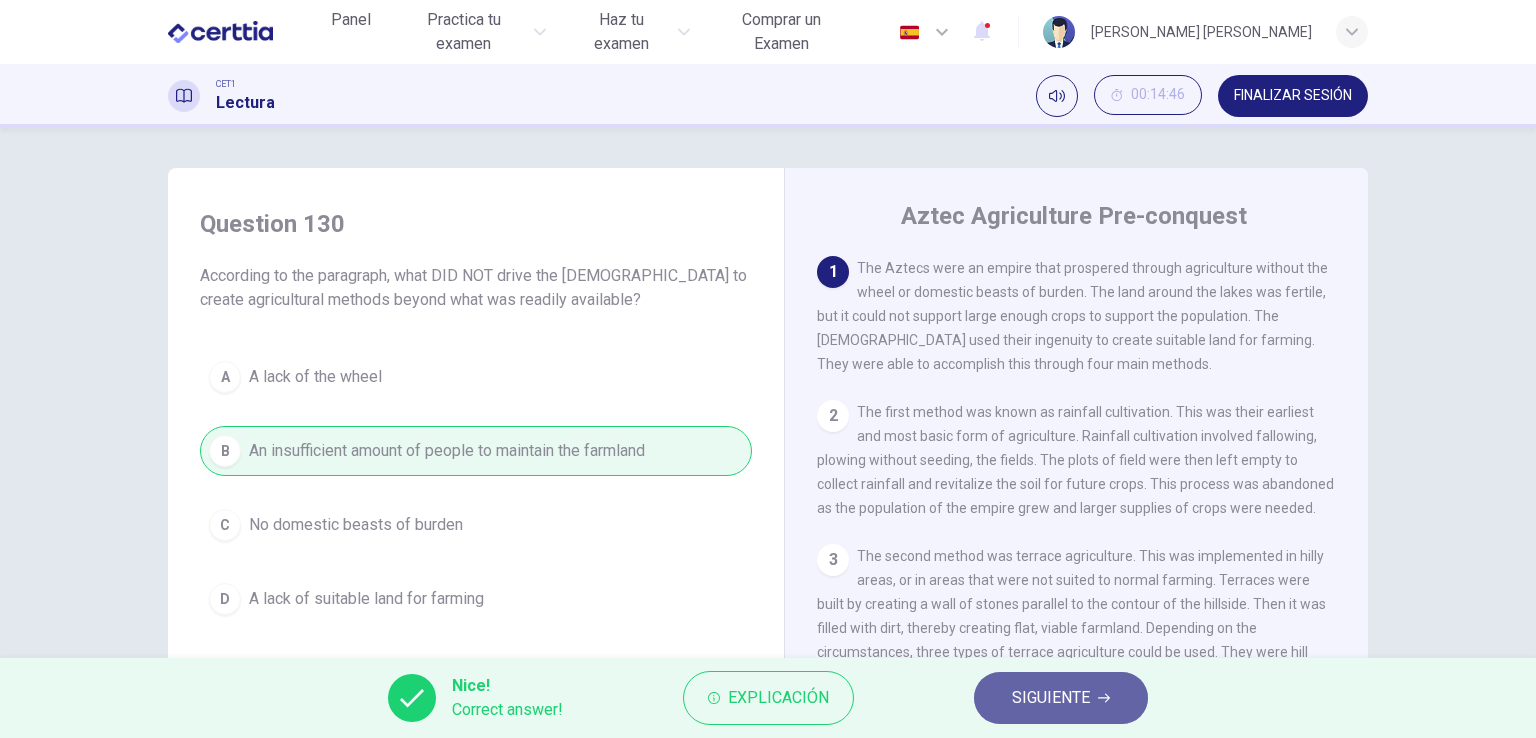click on "SIGUIENTE" at bounding box center (1051, 698) 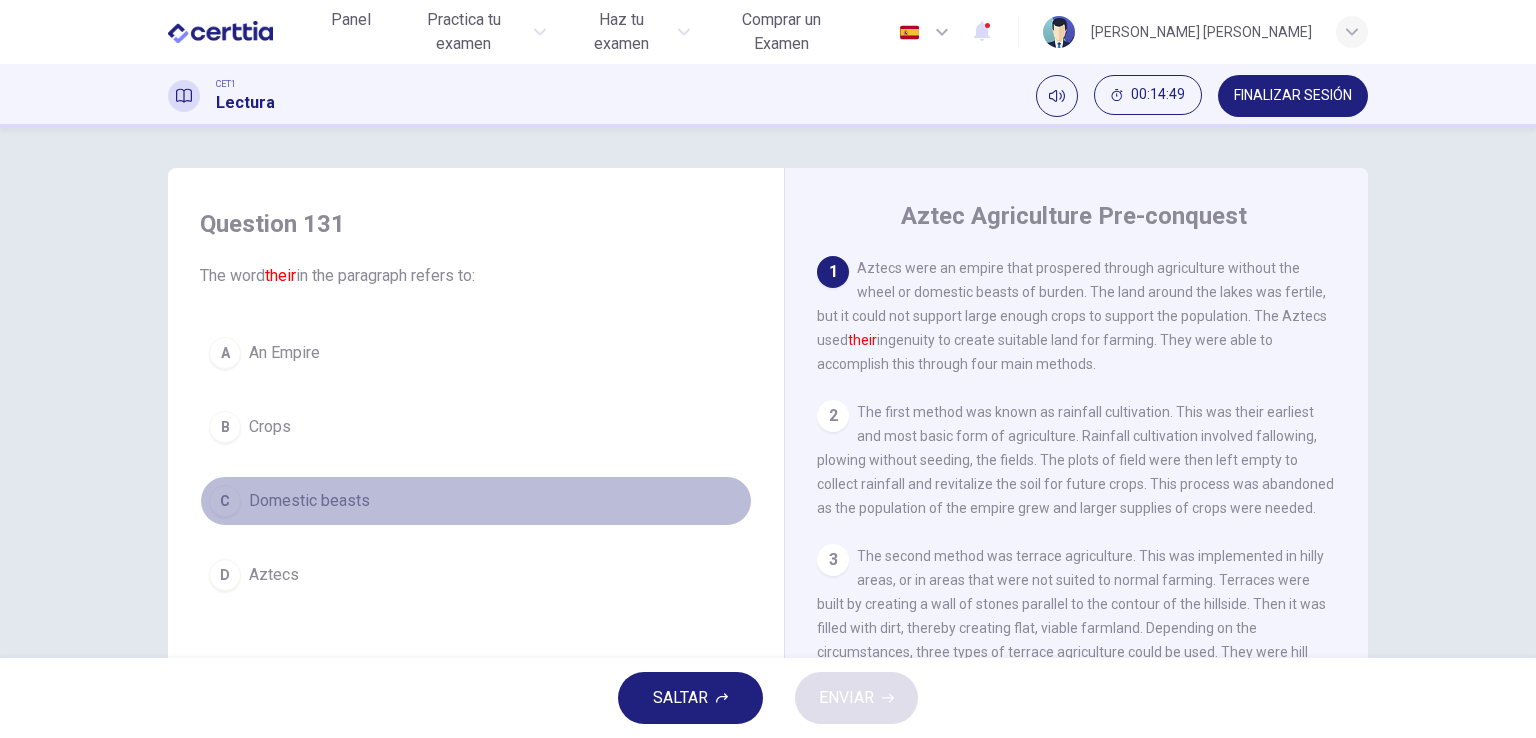 click on "Domestic beasts" at bounding box center [309, 501] 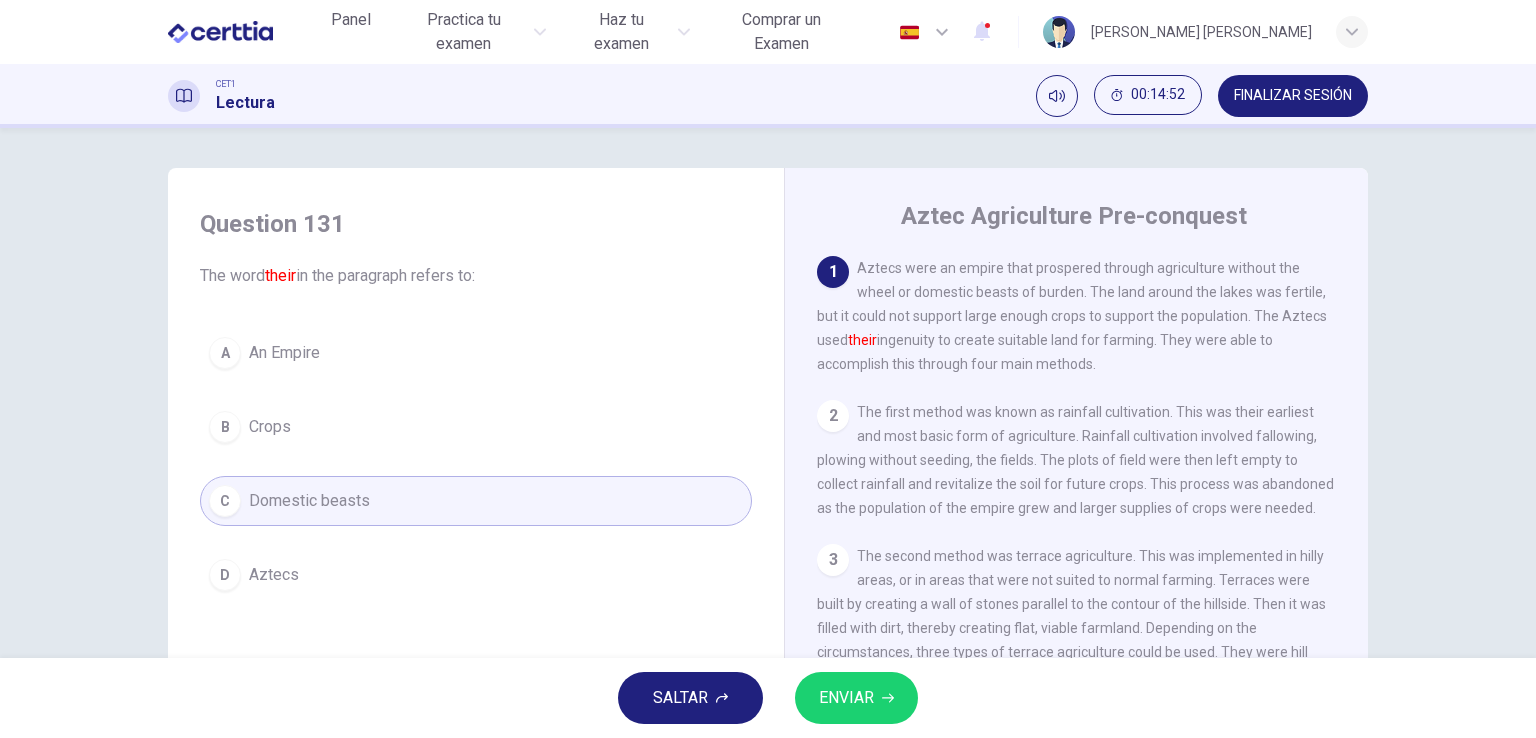 click on "D Aztecs" at bounding box center [476, 575] 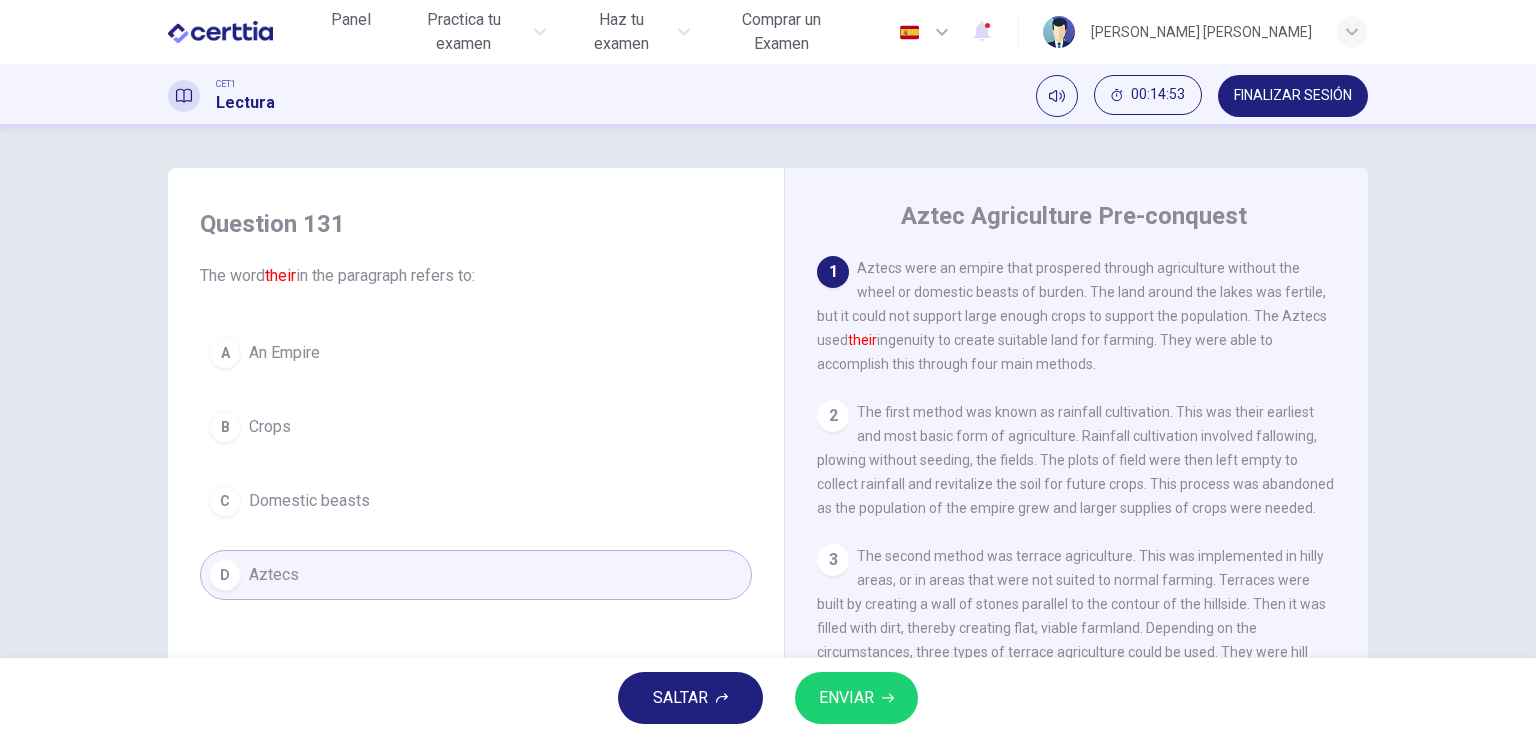click on "ENVIAR" at bounding box center (846, 698) 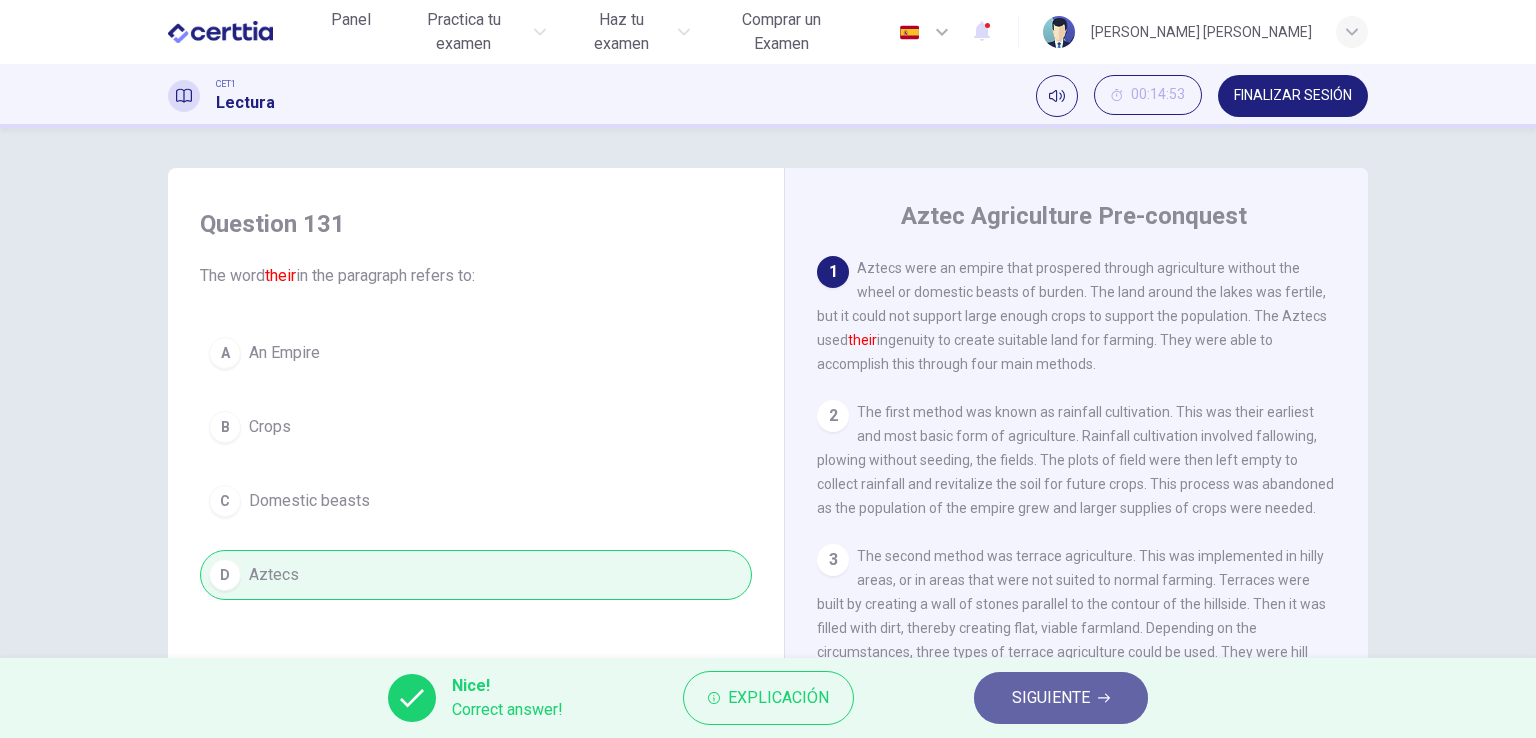 click on "SIGUIENTE" at bounding box center (1051, 698) 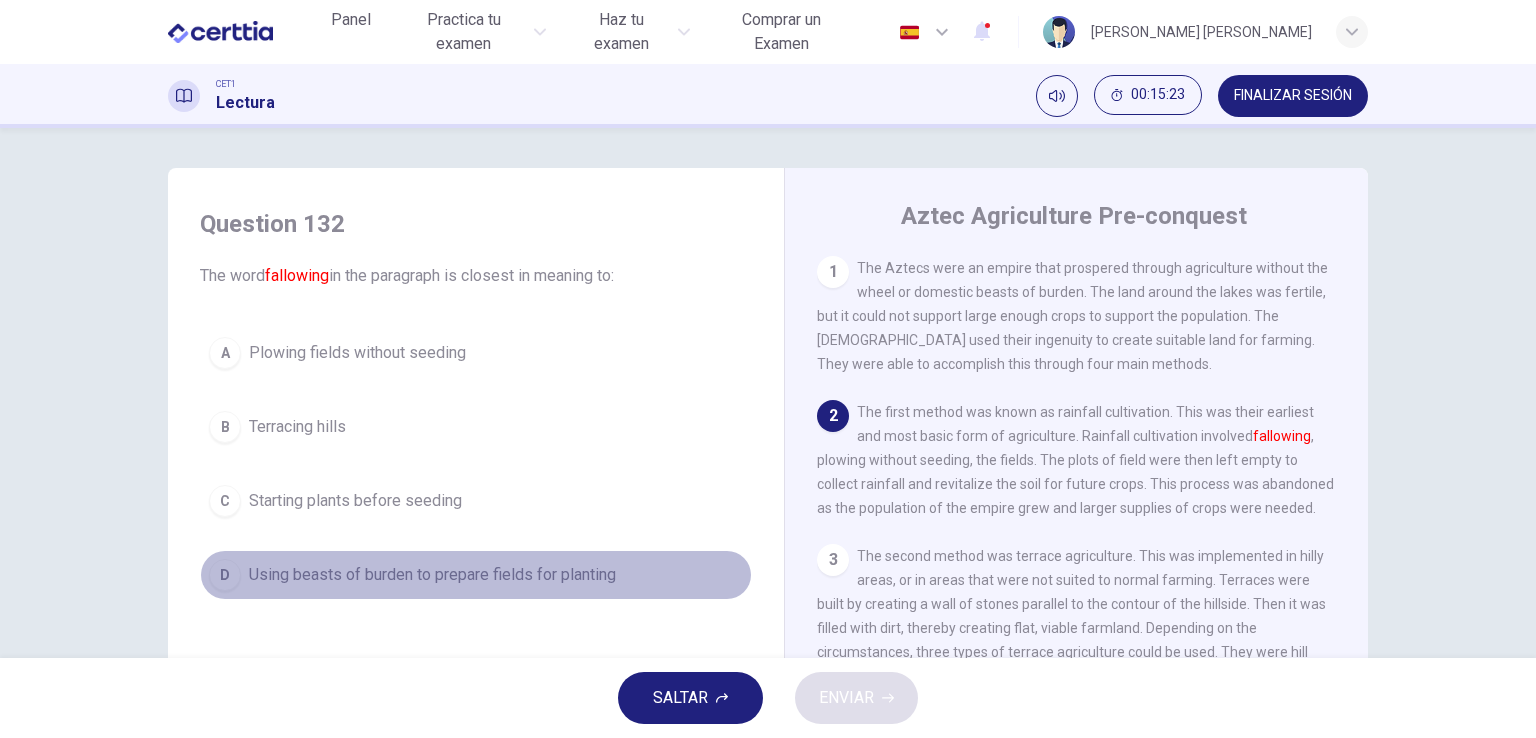 click on "Using beasts of burden to prepare fields for planting" at bounding box center [432, 575] 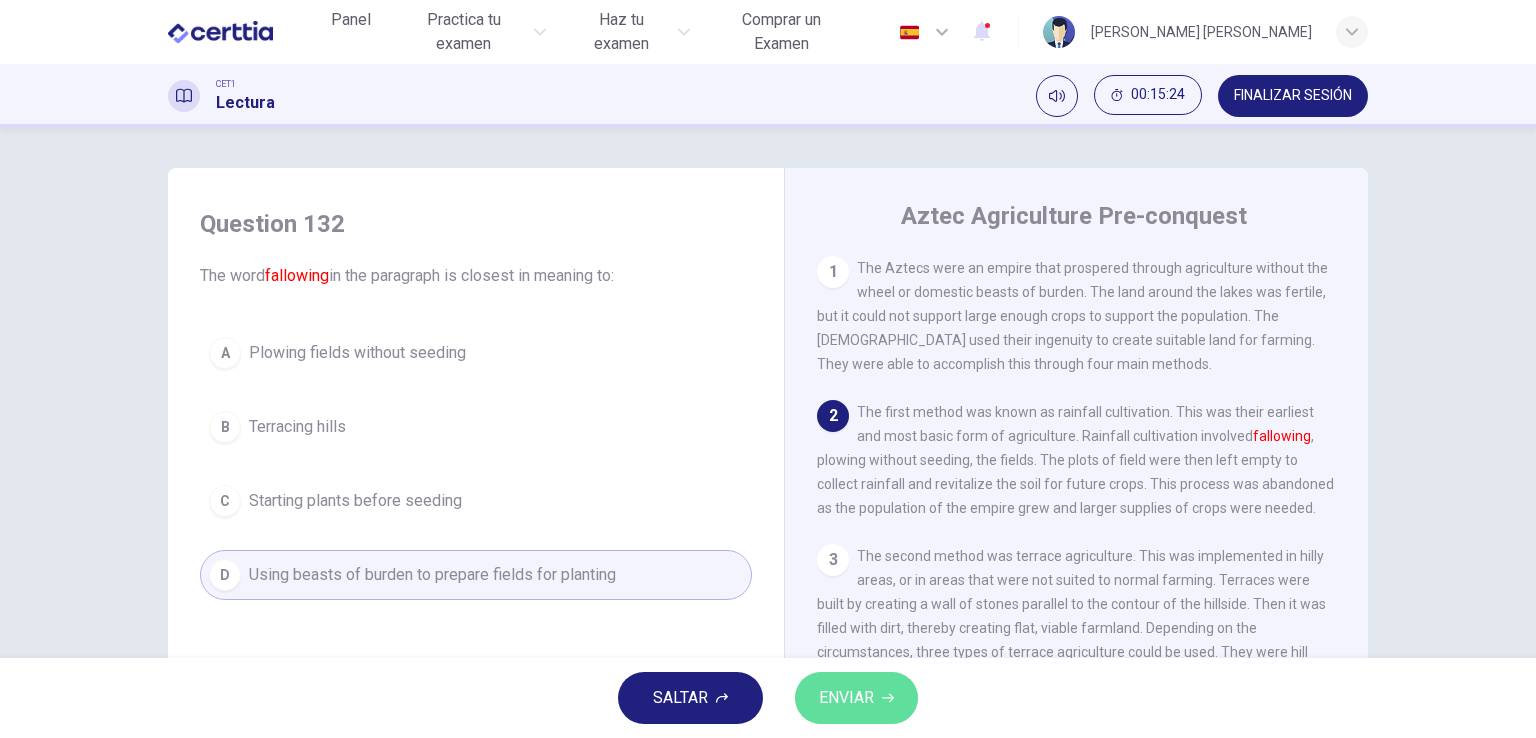 click on "ENVIAR" at bounding box center (846, 698) 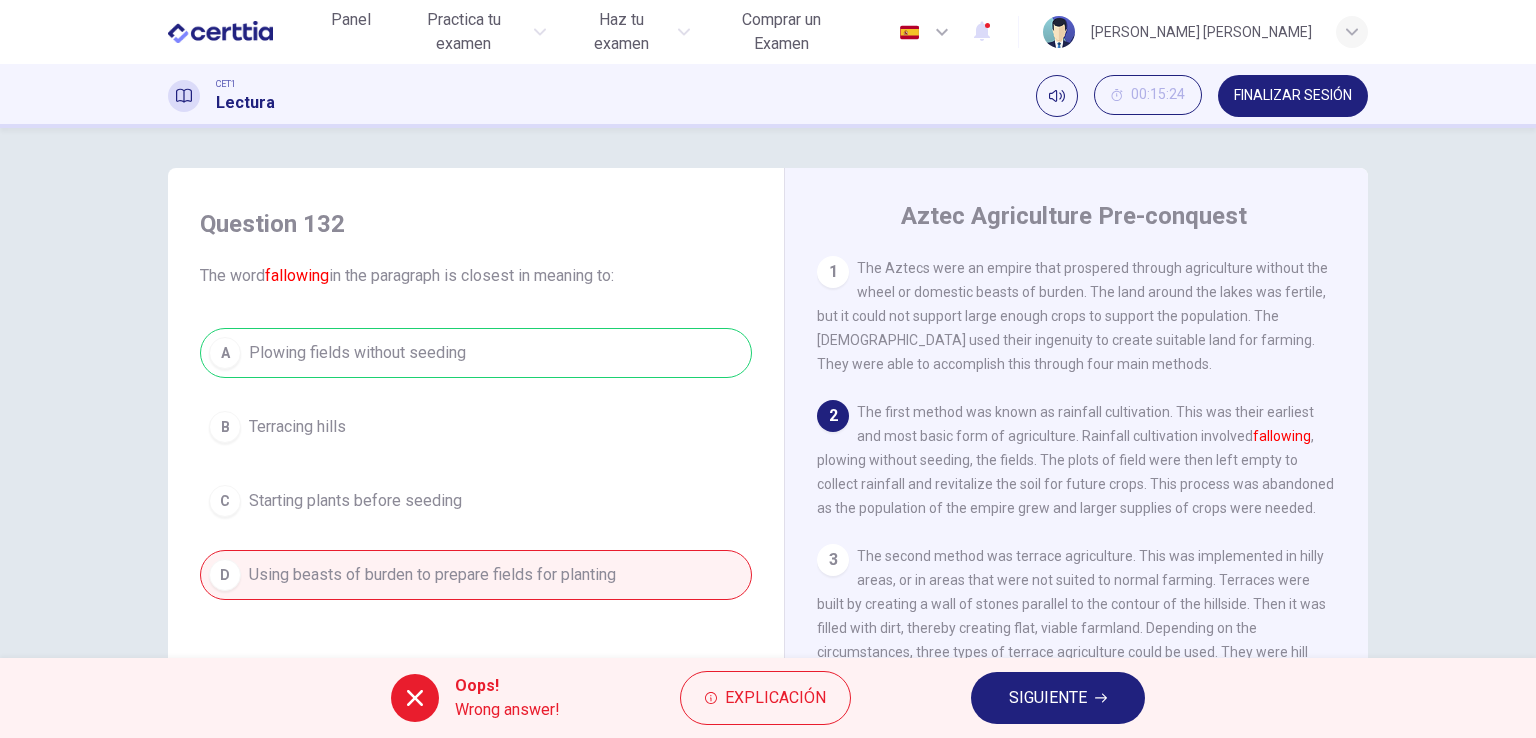 click on "SIGUIENTE" at bounding box center [1048, 698] 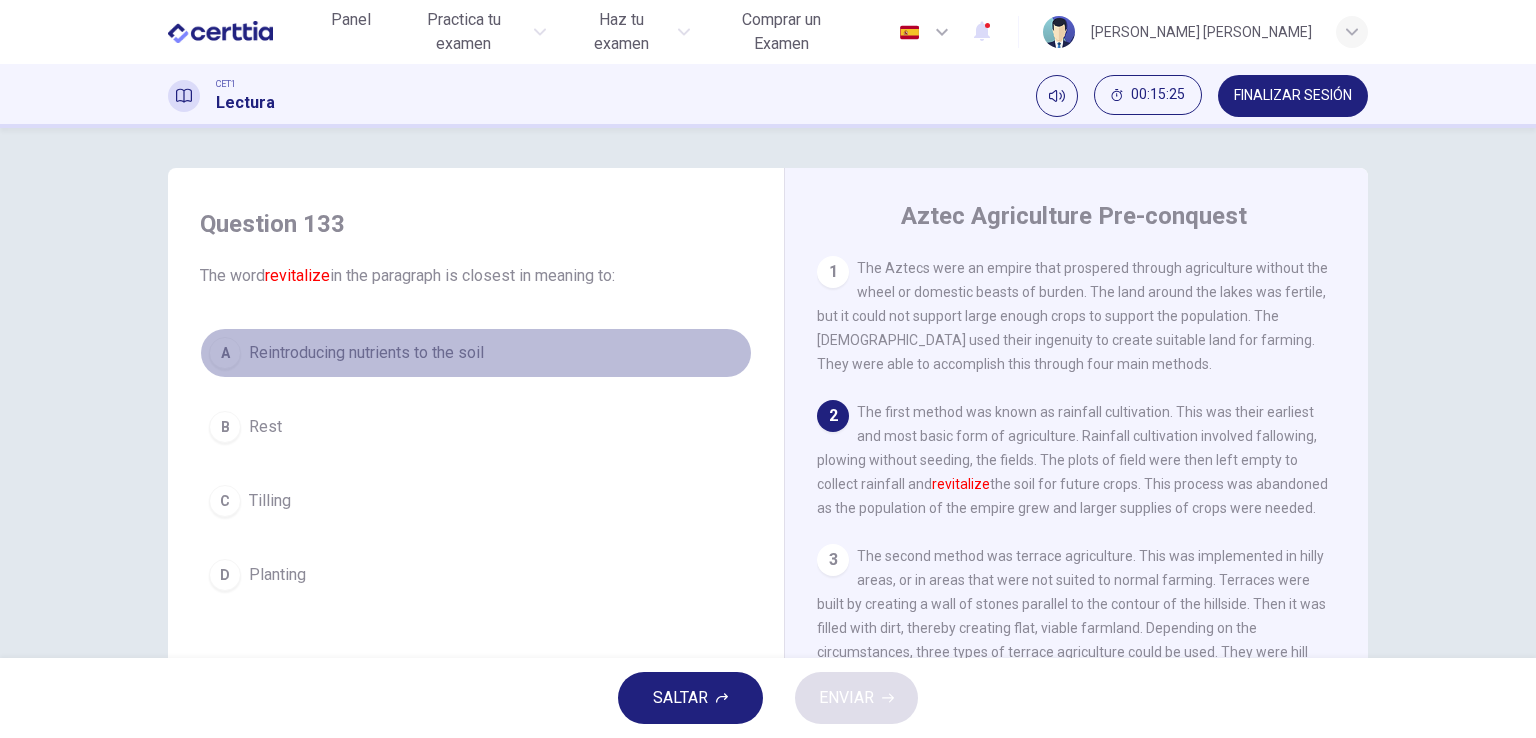 click on "Reintroducing nutrients to the soil" at bounding box center [366, 353] 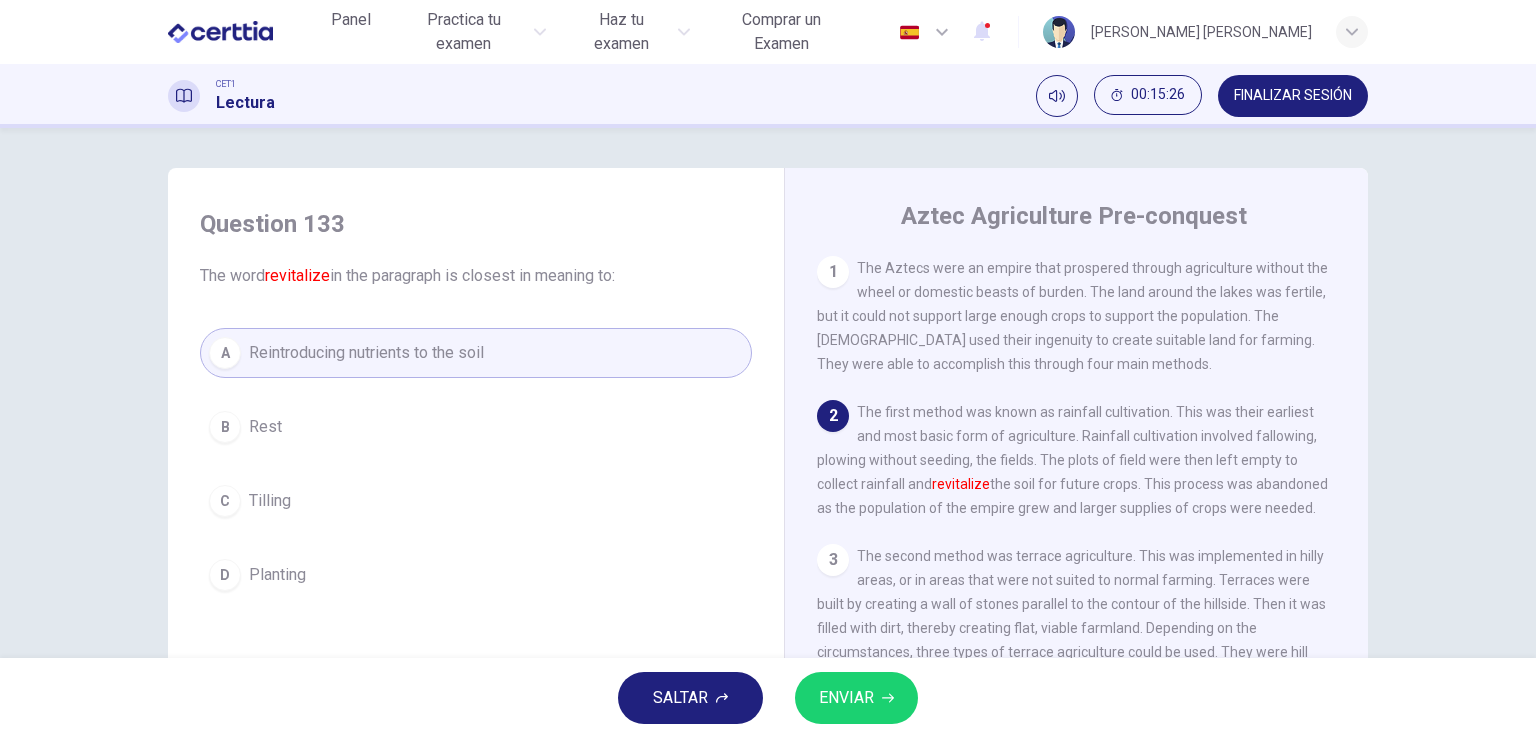 click on "ENVIAR" at bounding box center (846, 698) 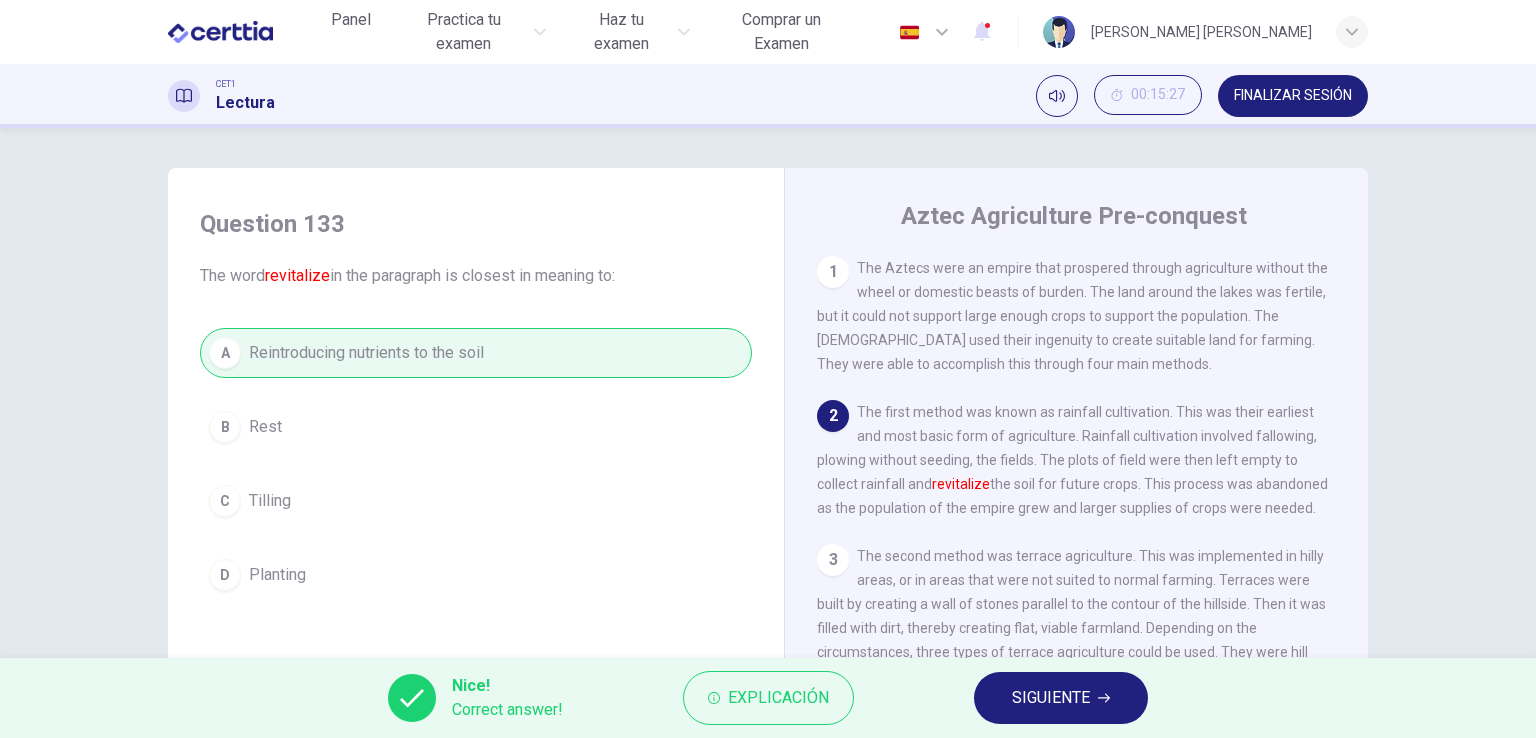 click on "SIGUIENTE" at bounding box center (1061, 698) 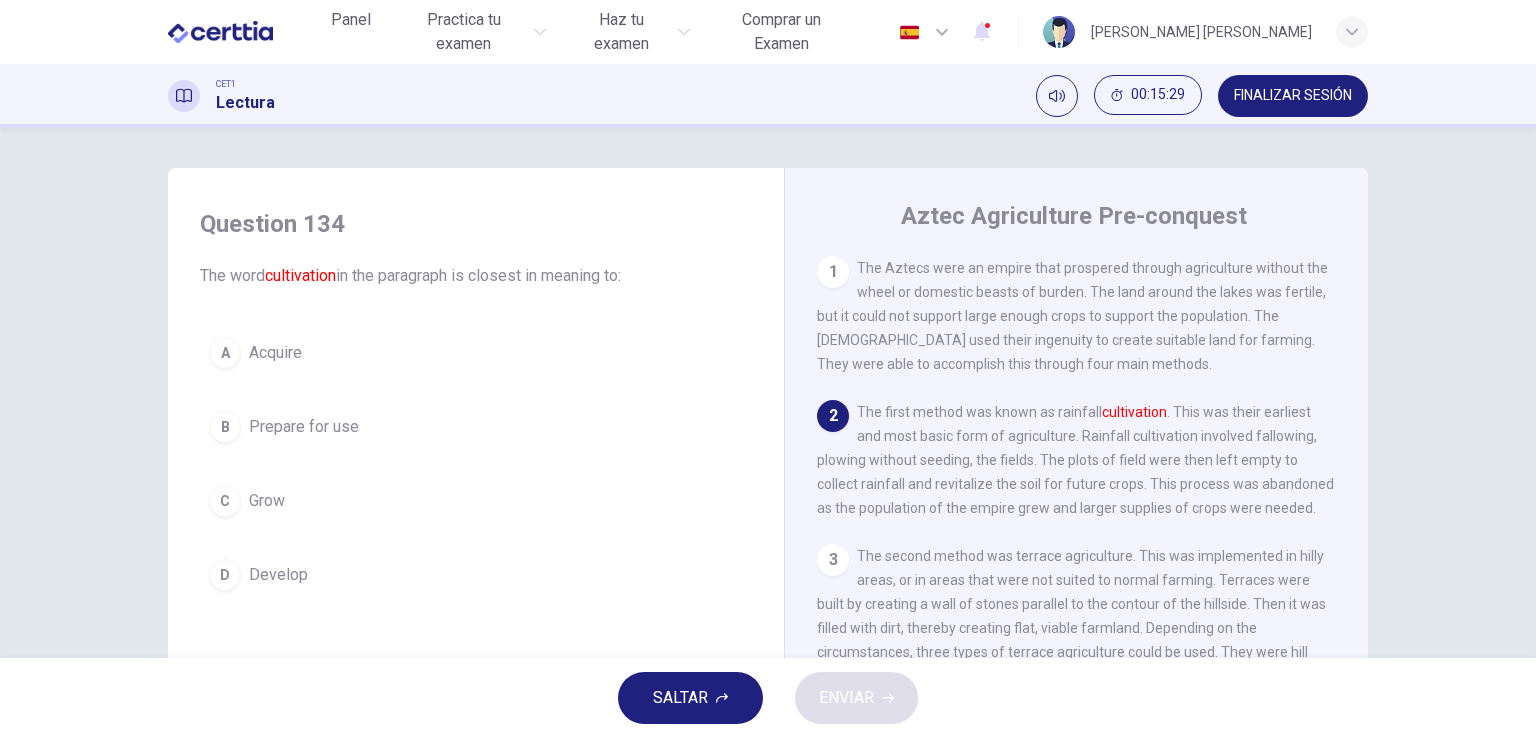 click on "Grow" at bounding box center [267, 501] 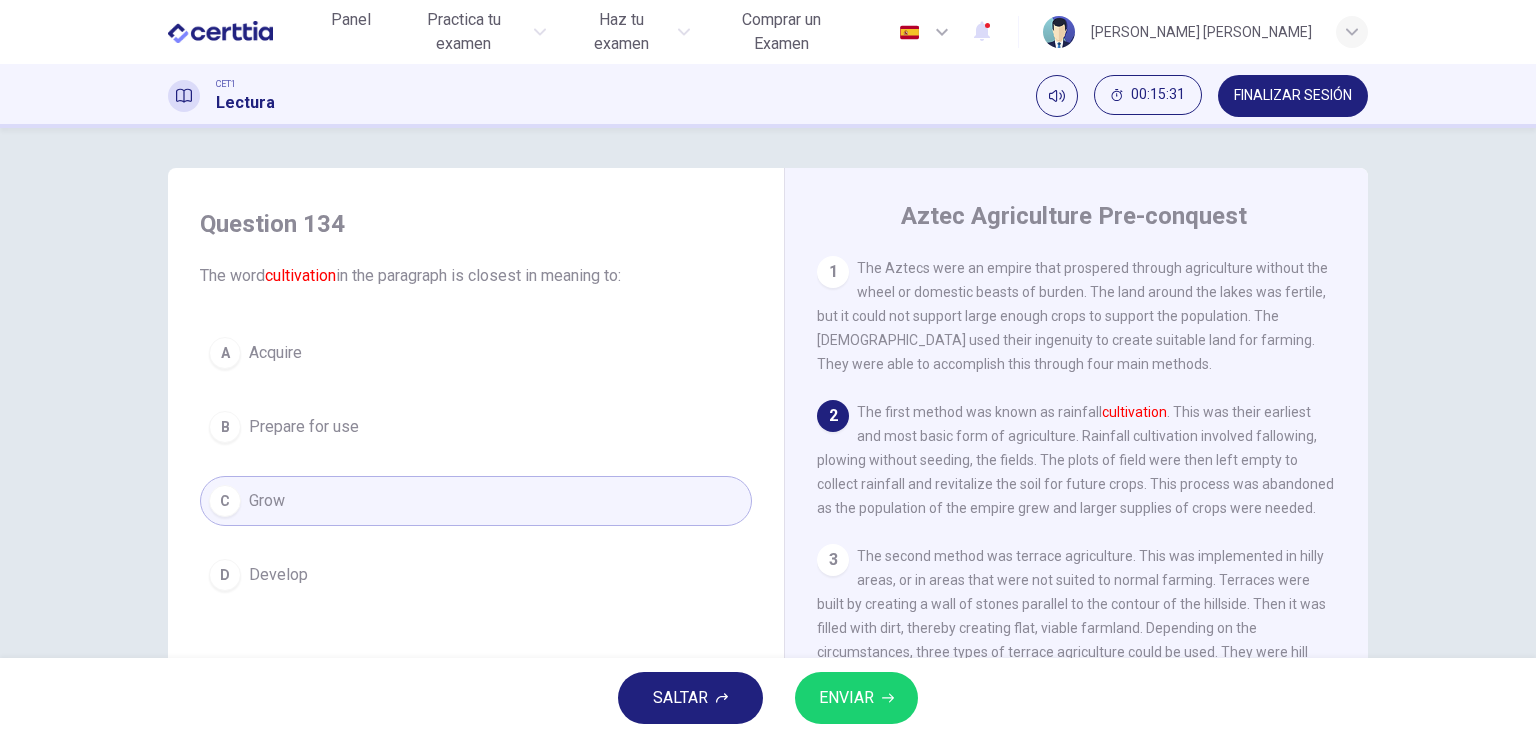 click on "ENVIAR" at bounding box center (846, 698) 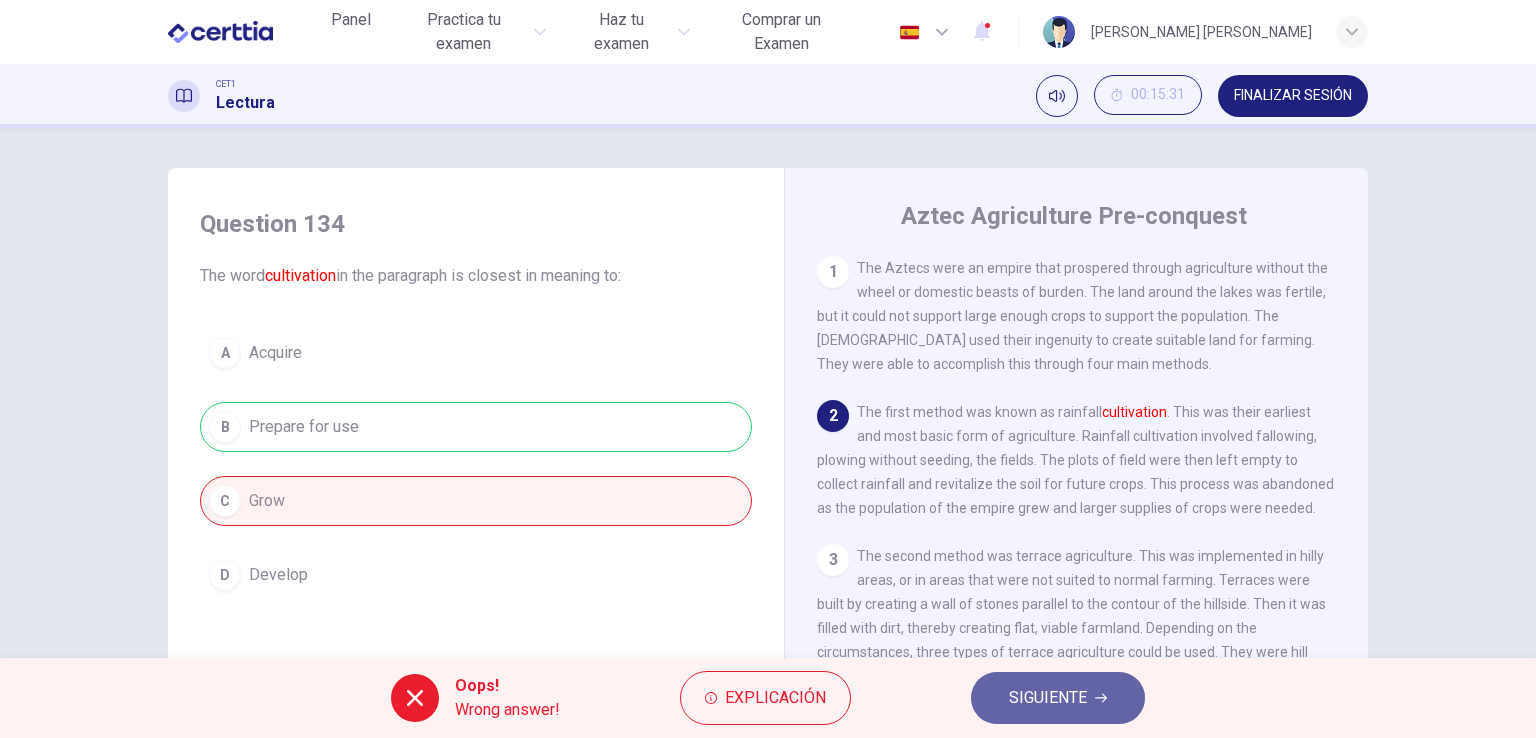 click on "SIGUIENTE" at bounding box center [1048, 698] 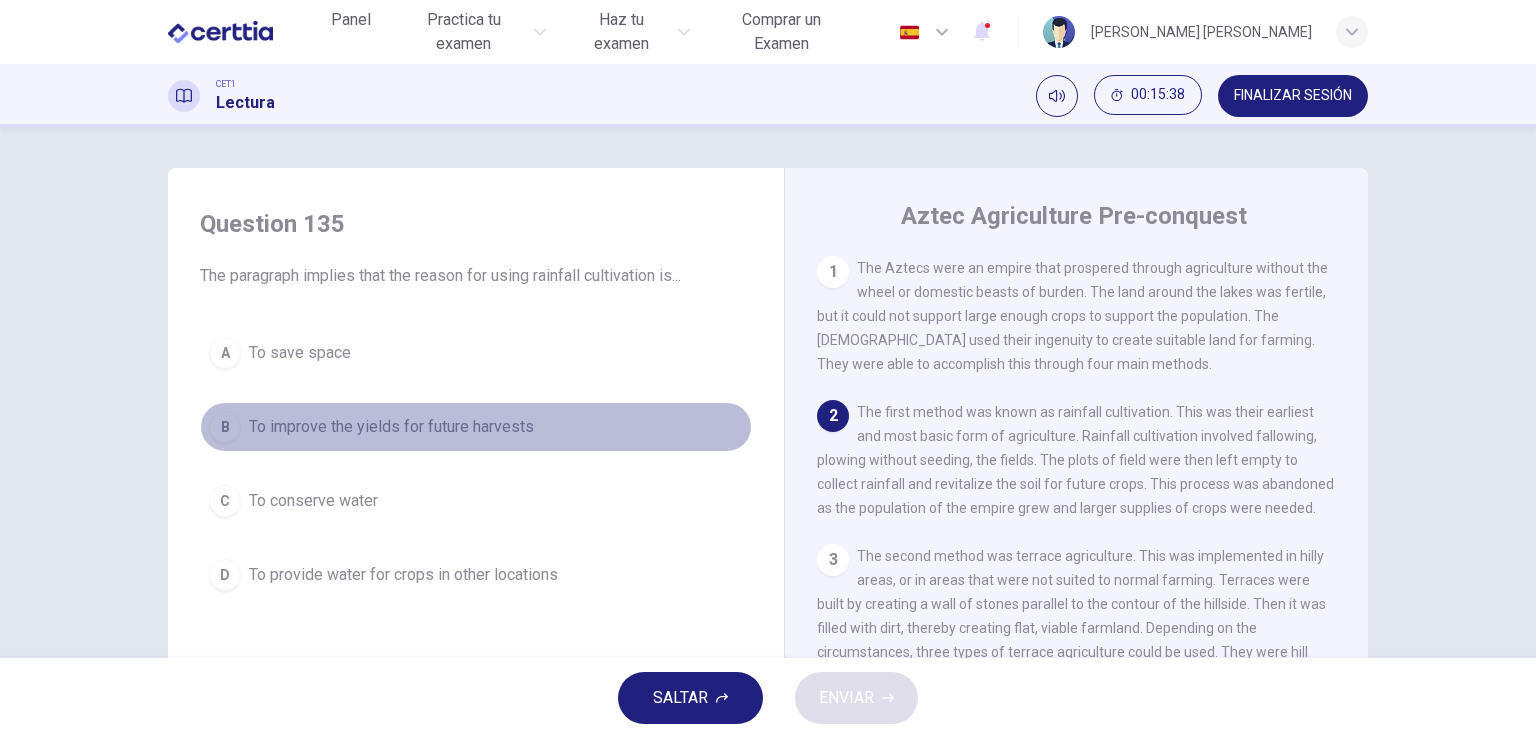 click on "To improve the yields for future harvests" at bounding box center [391, 427] 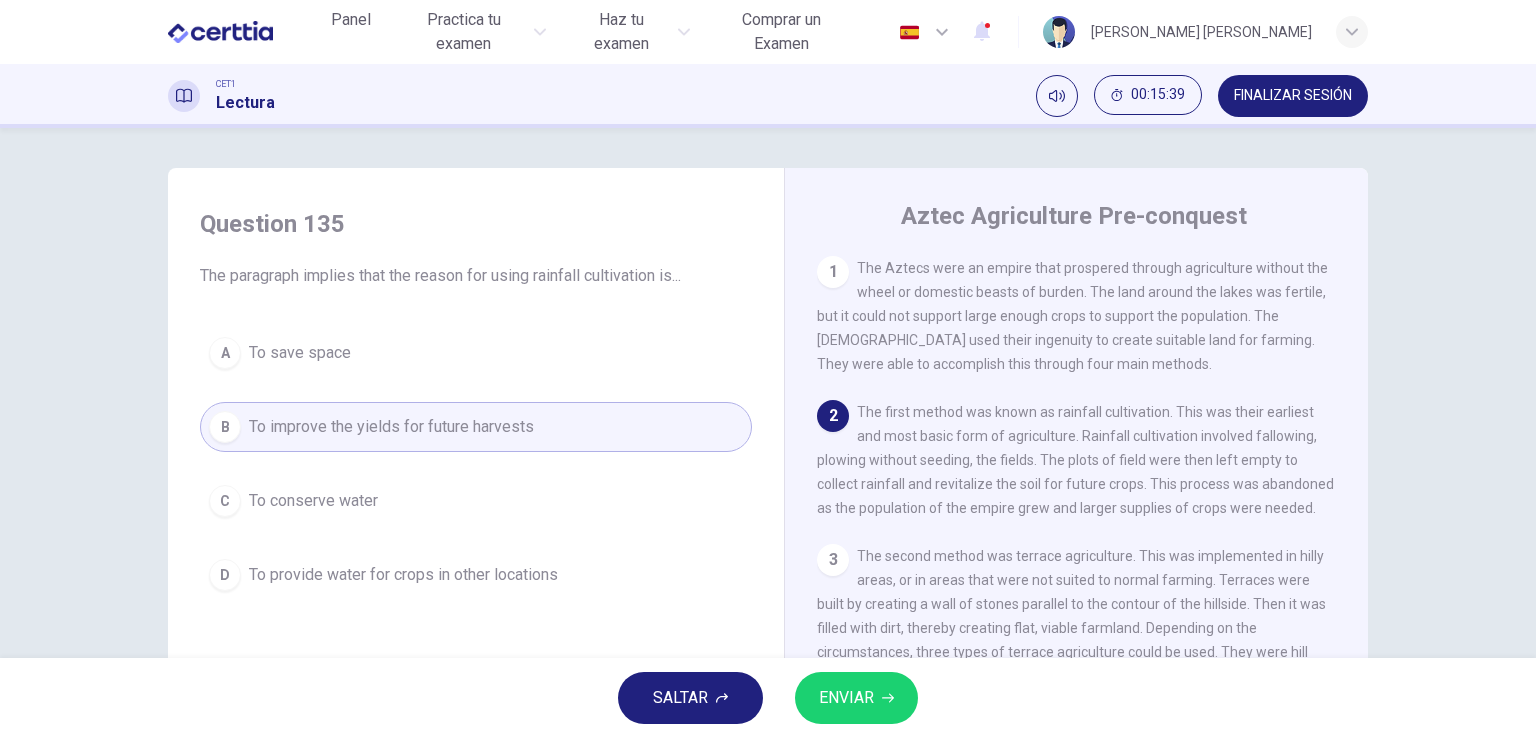 click on "ENVIAR" at bounding box center (856, 698) 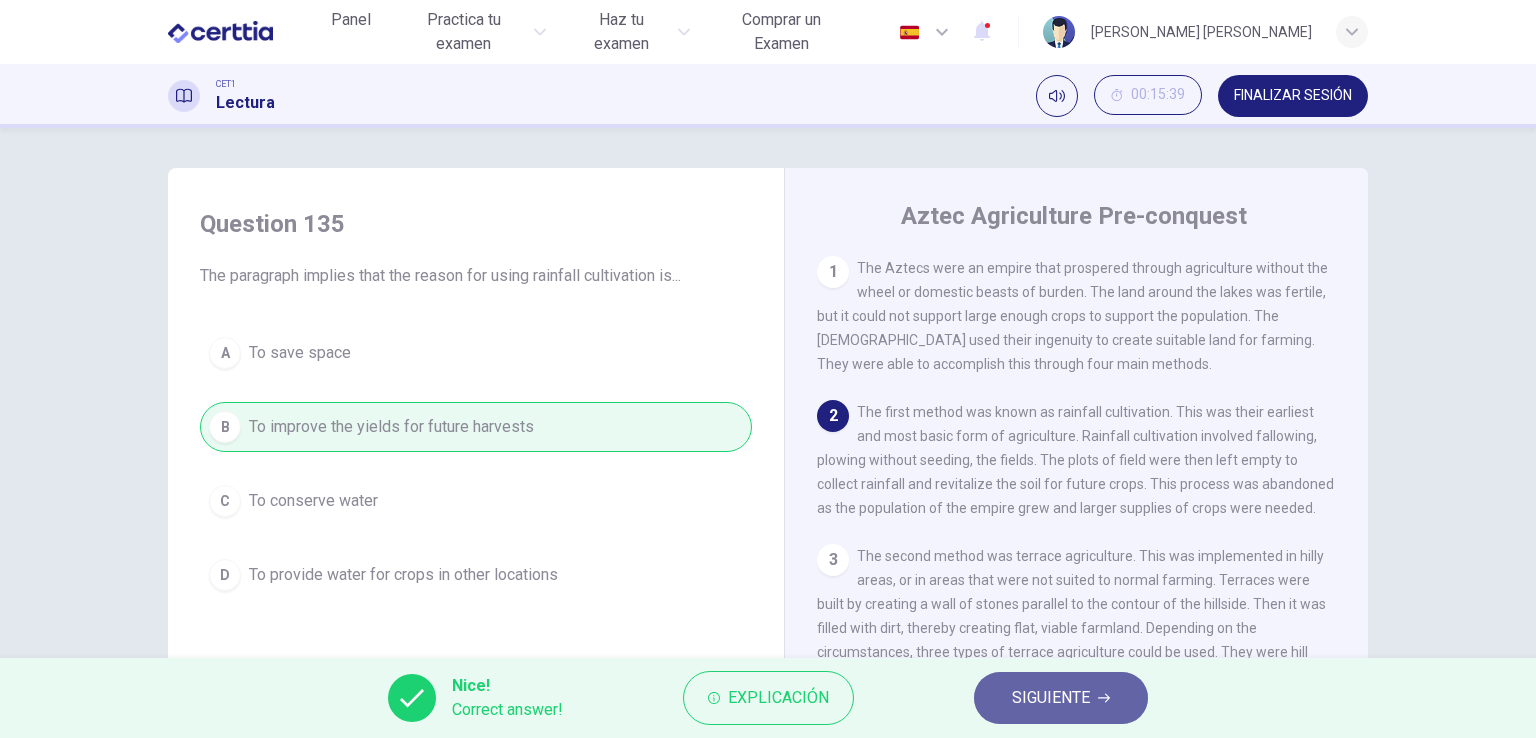 click on "SIGUIENTE" at bounding box center (1051, 698) 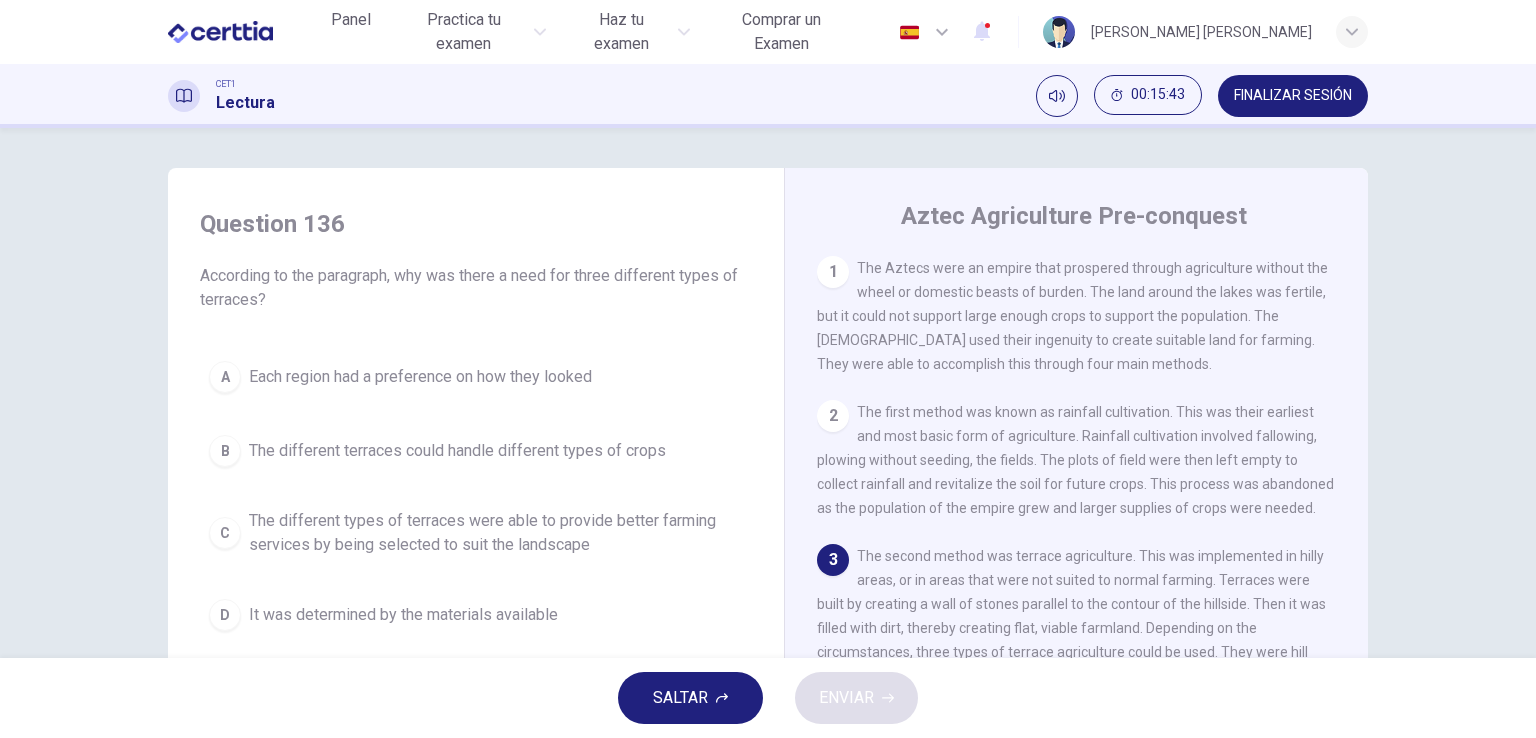 click on "The different types of terraces were able to provide better farming services by being selected to suit the landscape" at bounding box center [496, 533] 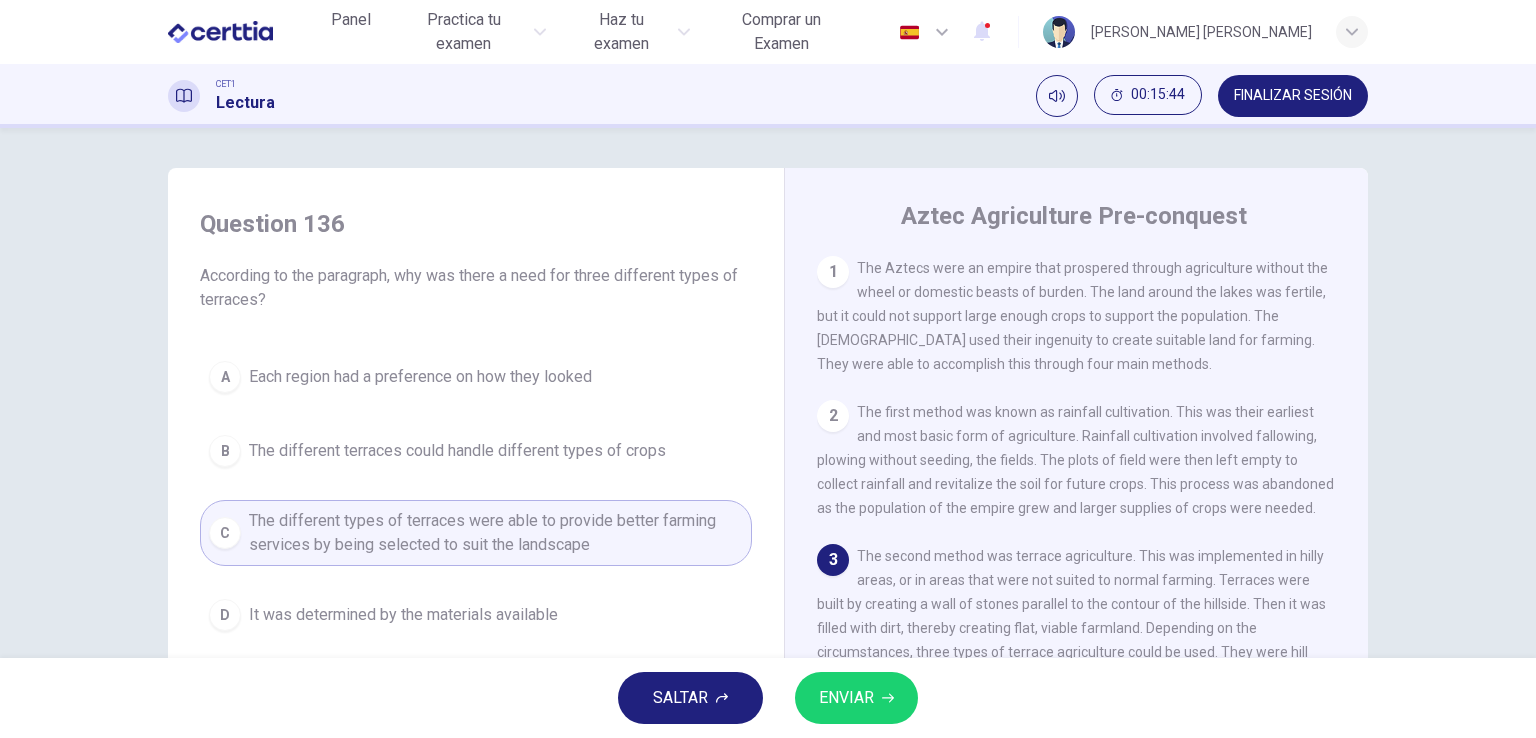 click on "ENVIAR" at bounding box center [846, 698] 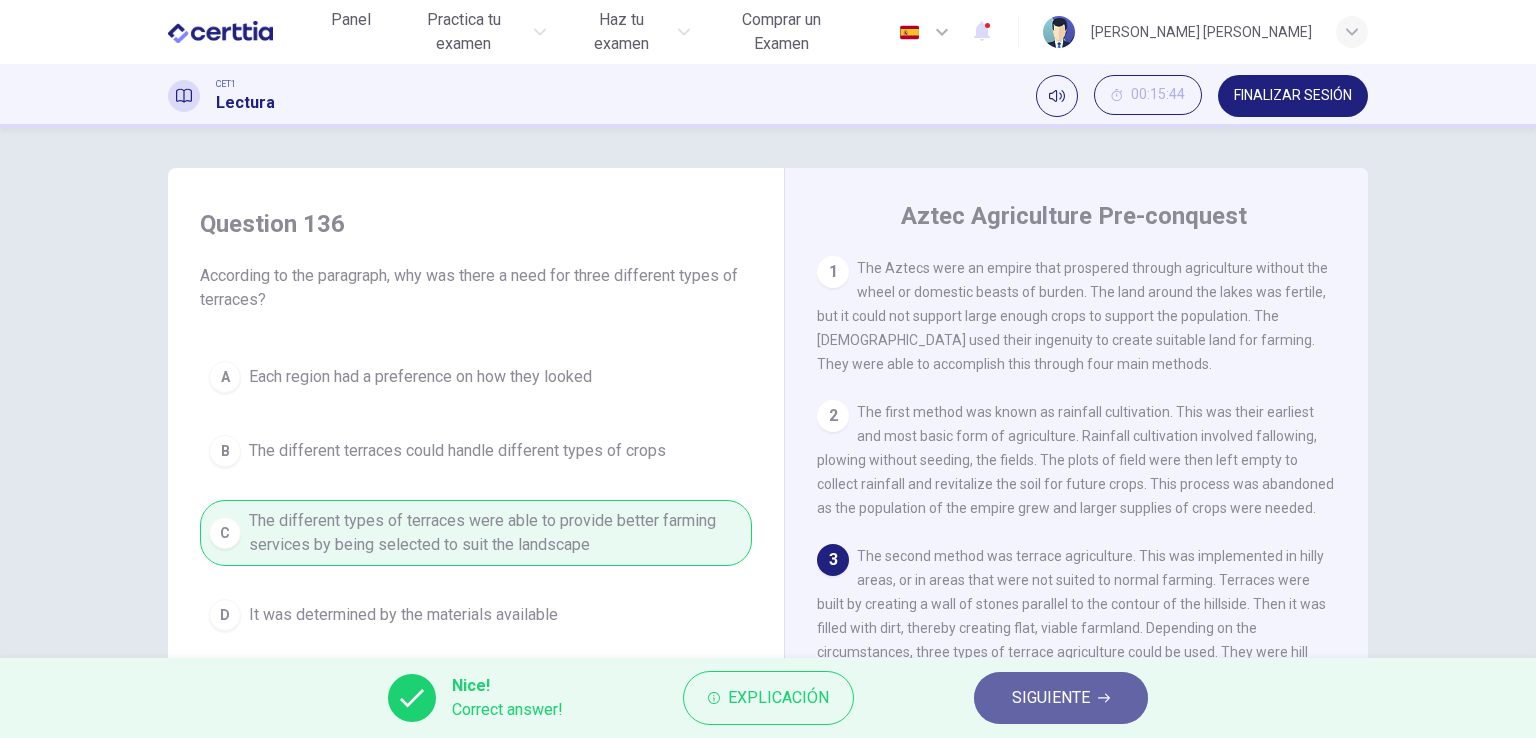 click on "SIGUIENTE" at bounding box center (1051, 698) 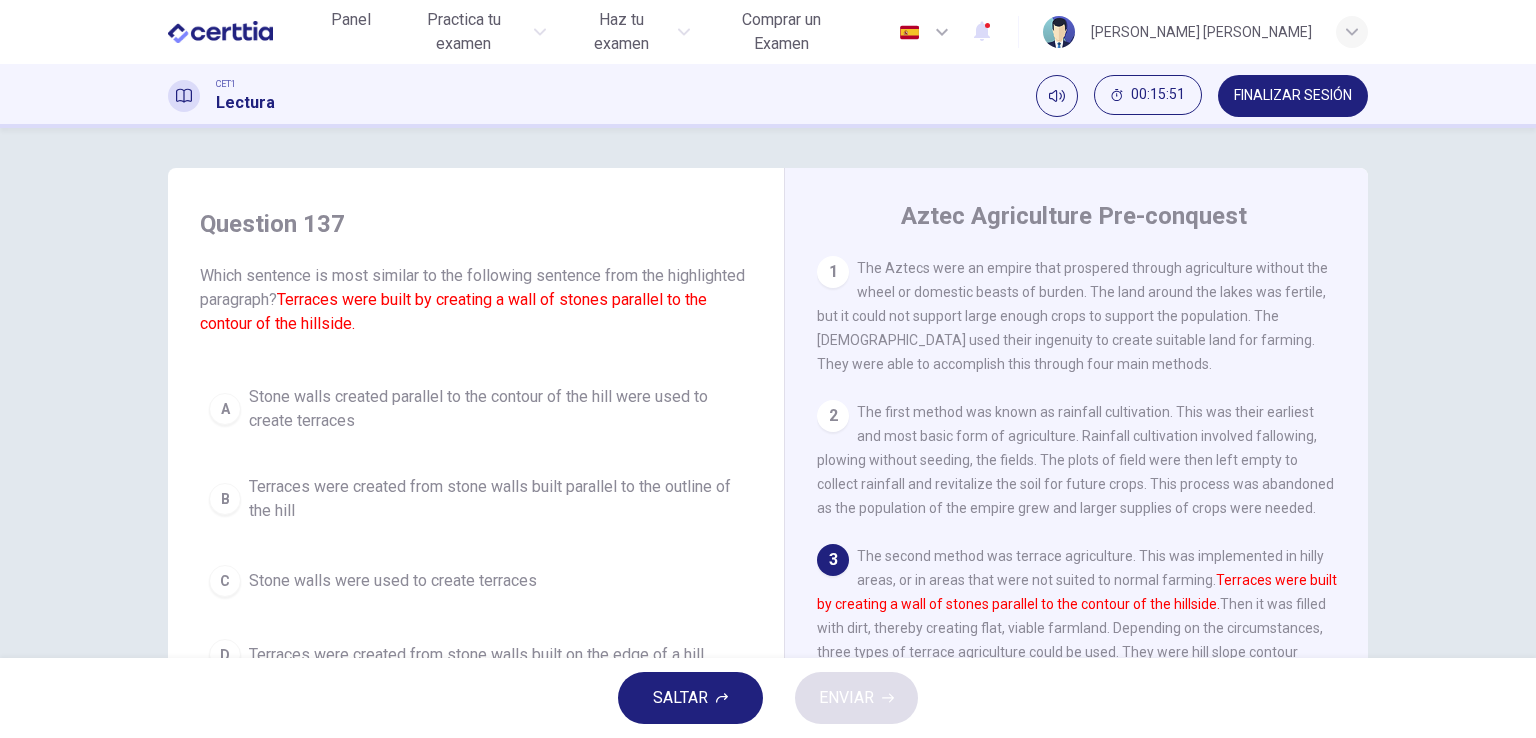 click on "Stone walls created parallel to the contour of the hill were used to create terraces" at bounding box center (496, 409) 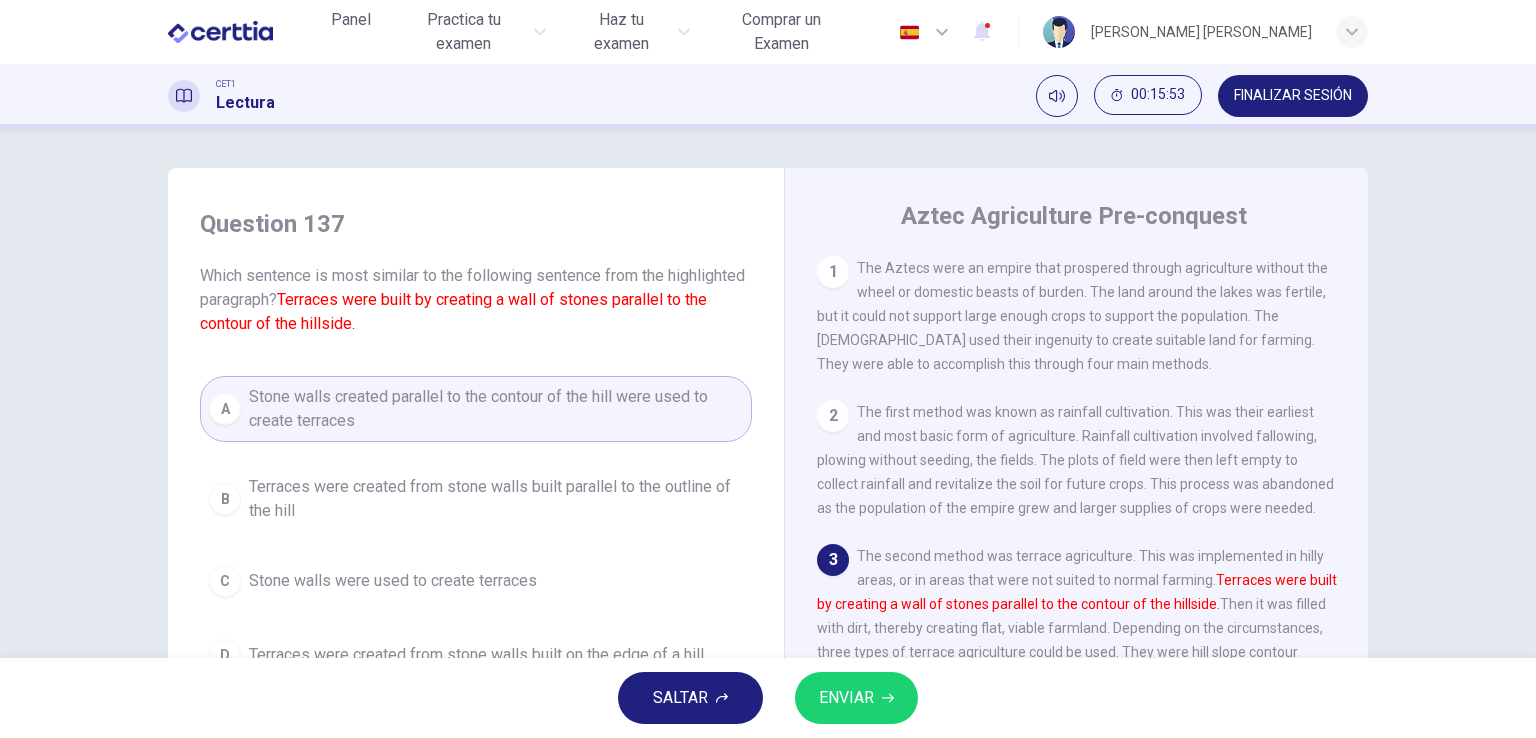 click on "ENVIAR" at bounding box center (846, 698) 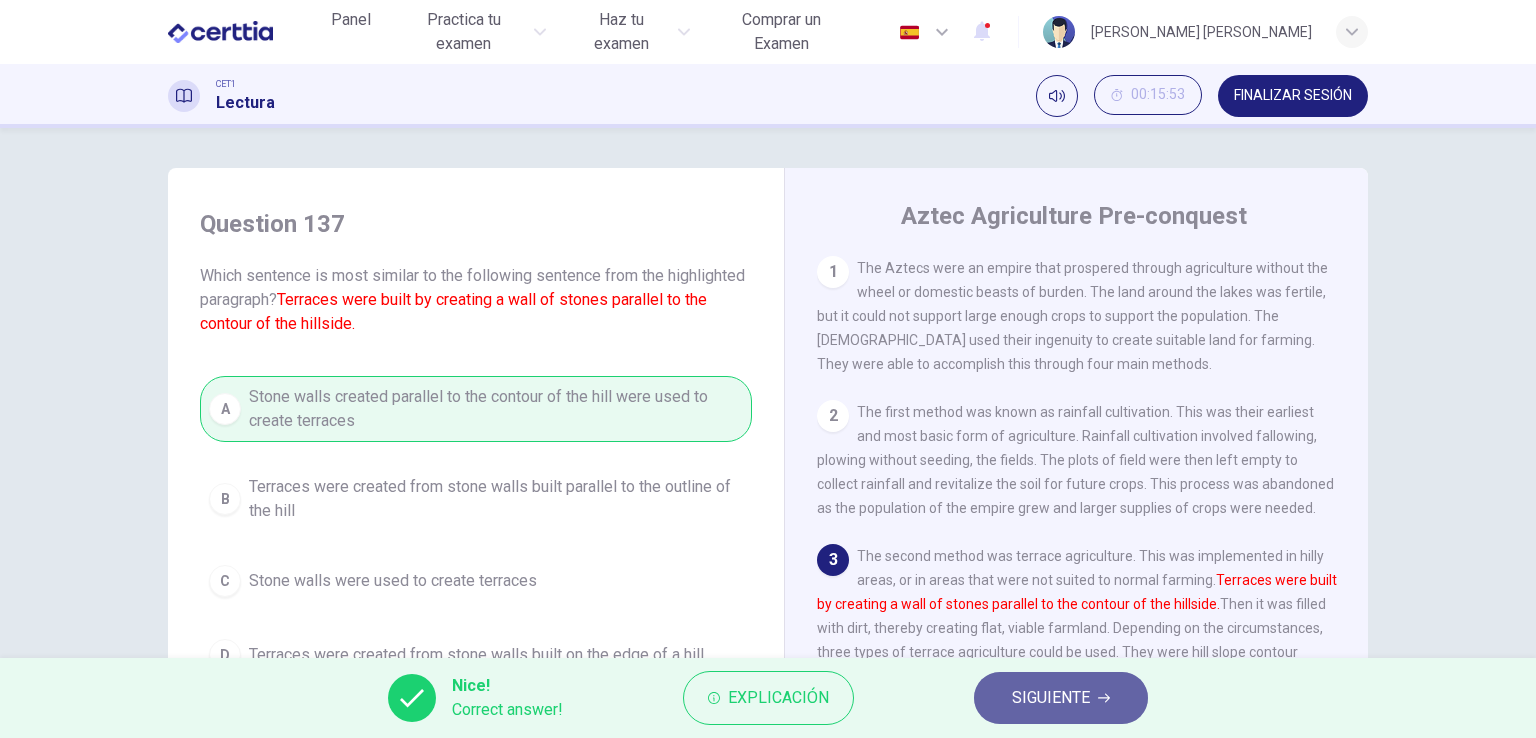click on "SIGUIENTE" at bounding box center [1051, 698] 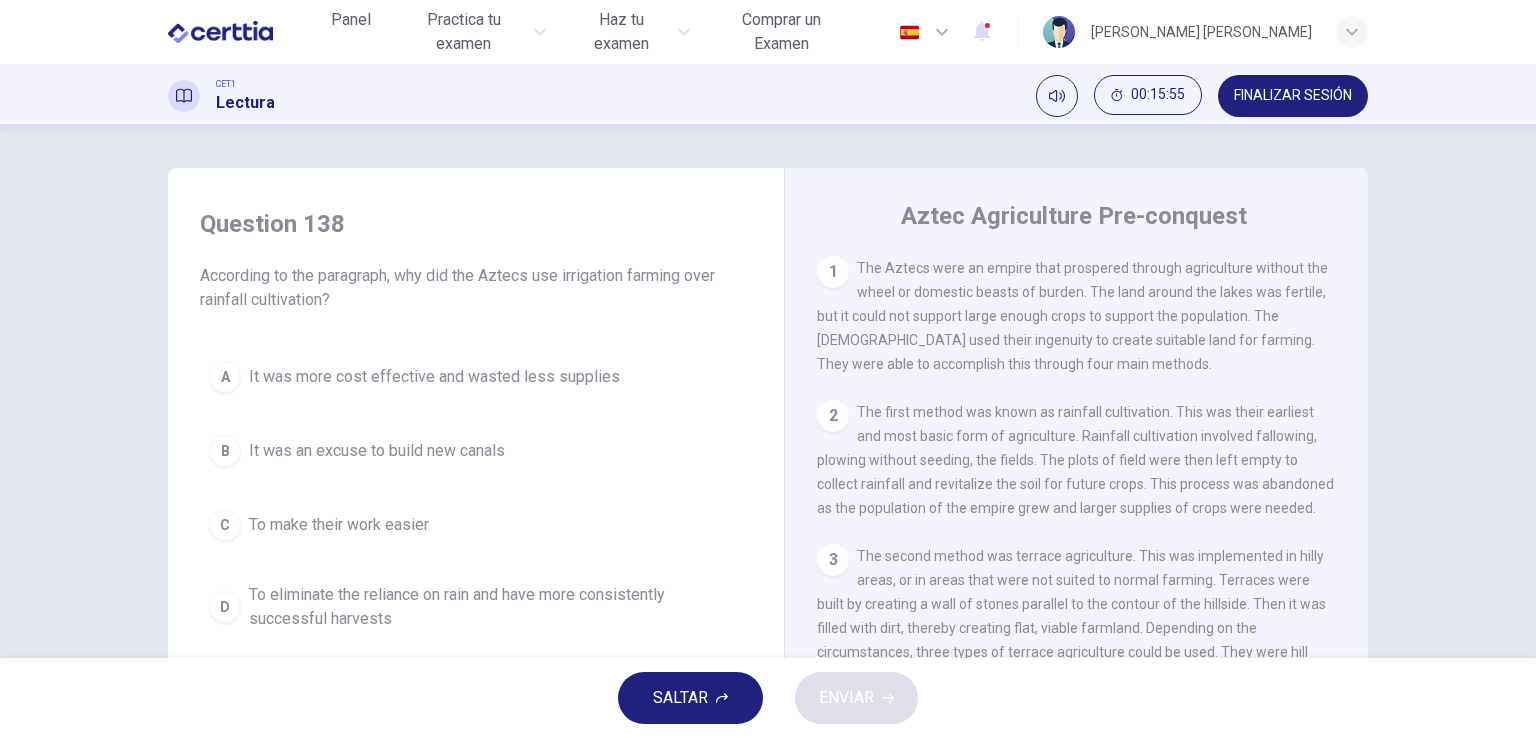 click on "To eliminate the reliance on rain and have more consistently successful harvests" at bounding box center [496, 607] 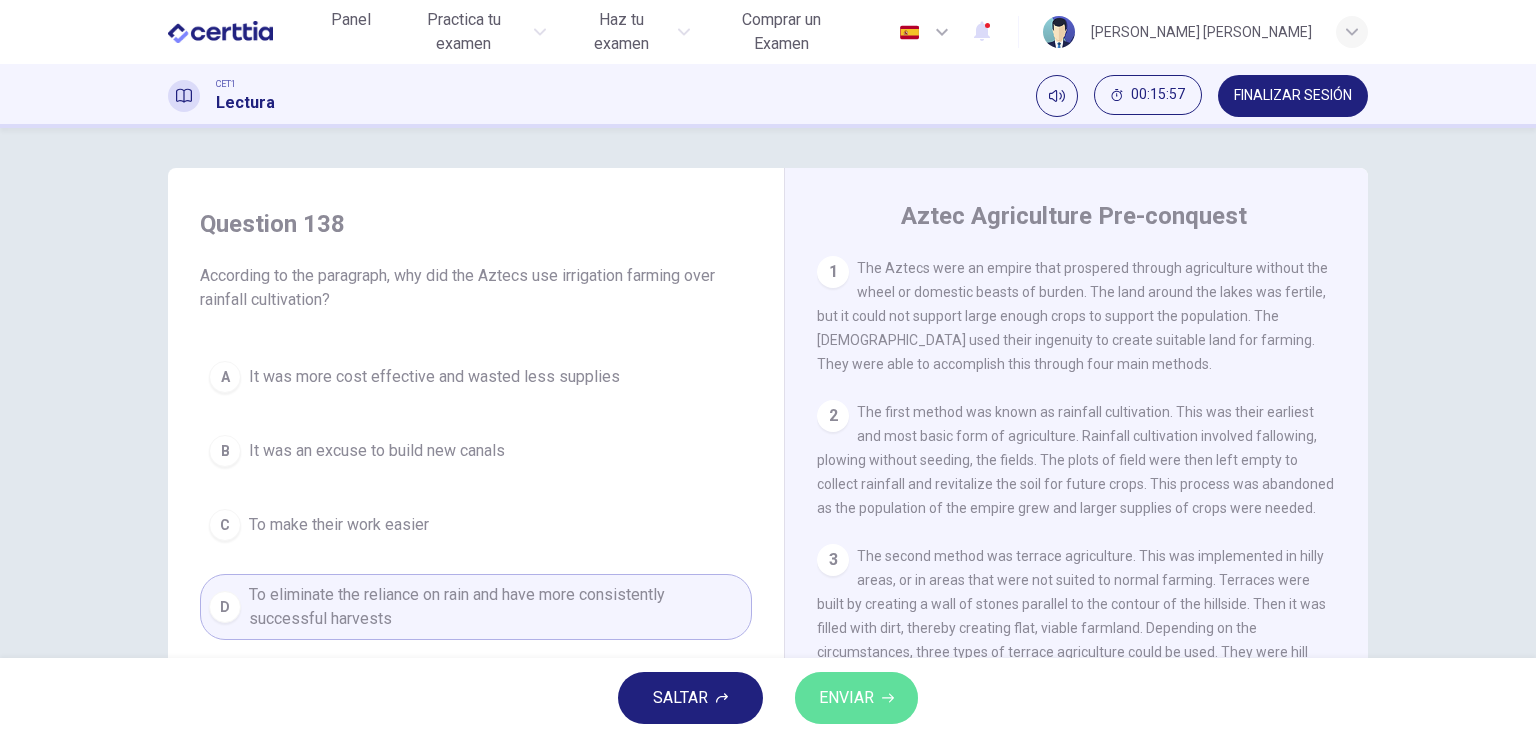 click on "ENVIAR" at bounding box center [856, 698] 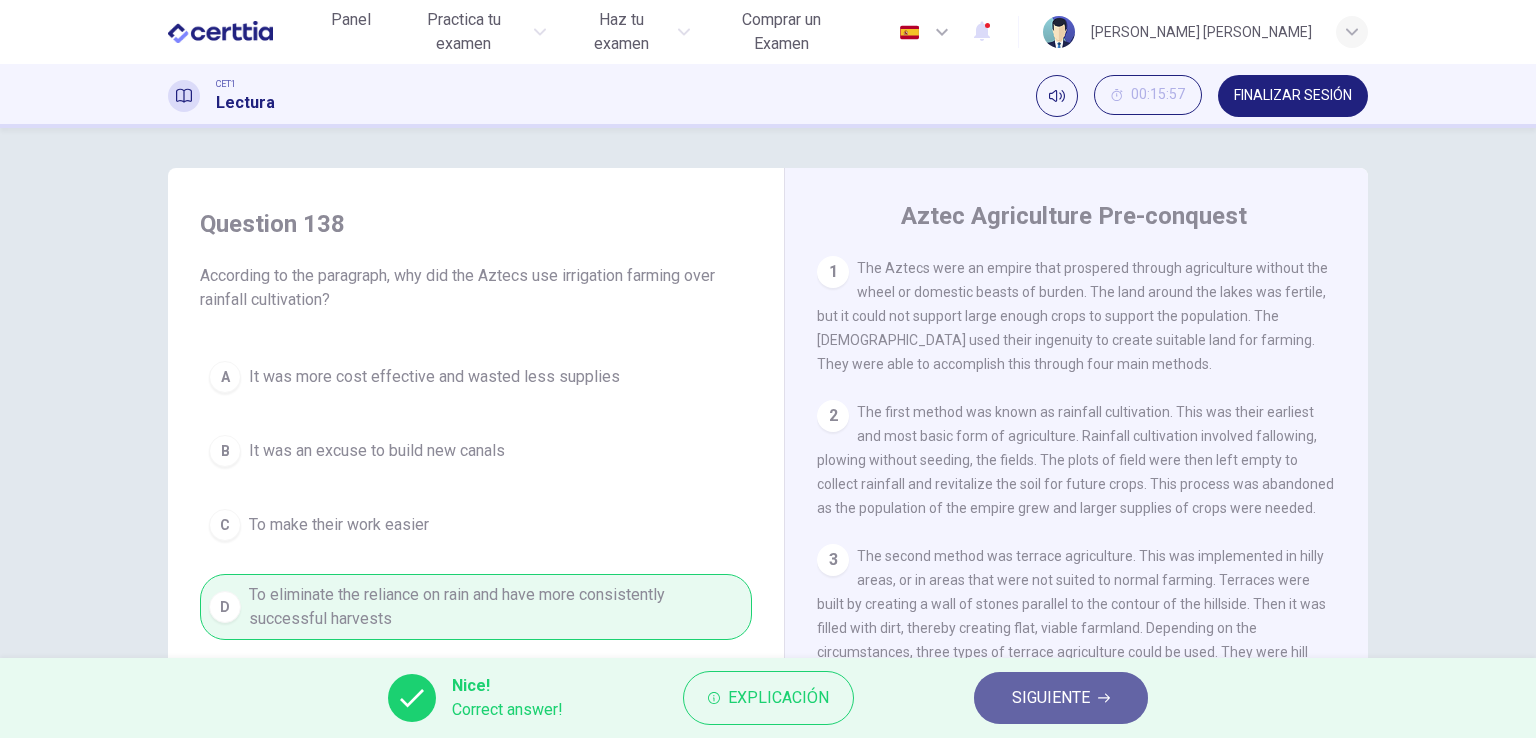 click on "SIGUIENTE" at bounding box center [1051, 698] 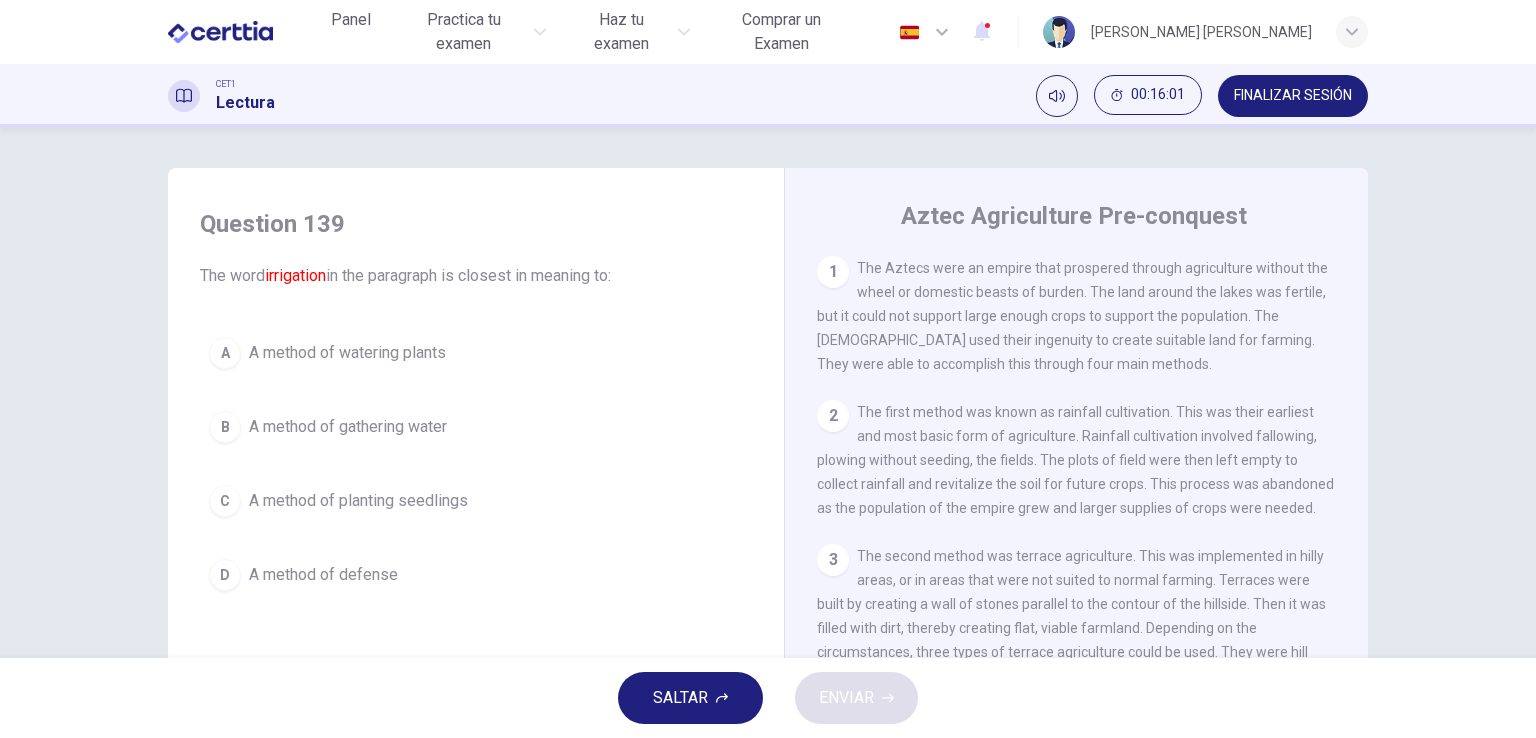 click on "A method of watering plants" at bounding box center (347, 353) 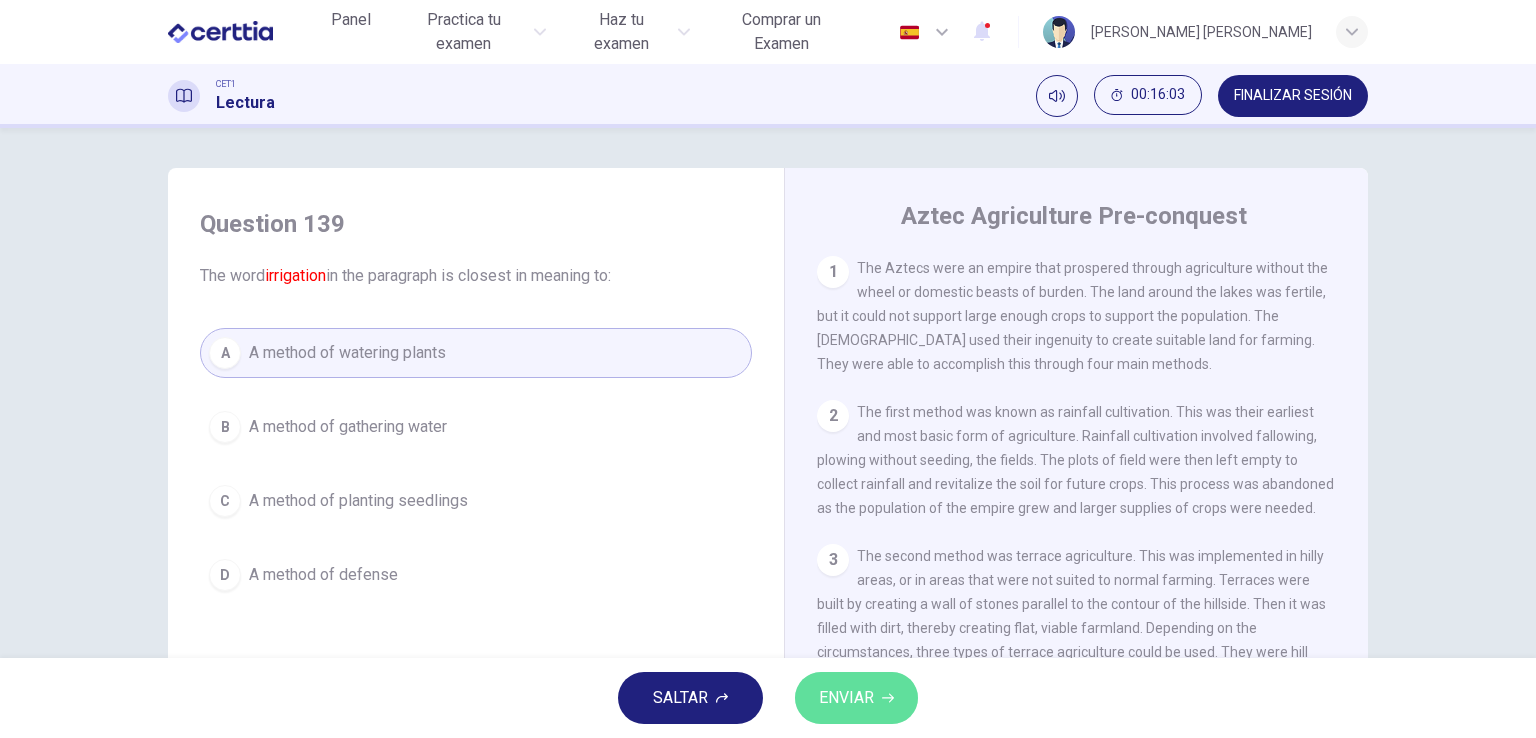 click on "ENVIAR" at bounding box center (846, 698) 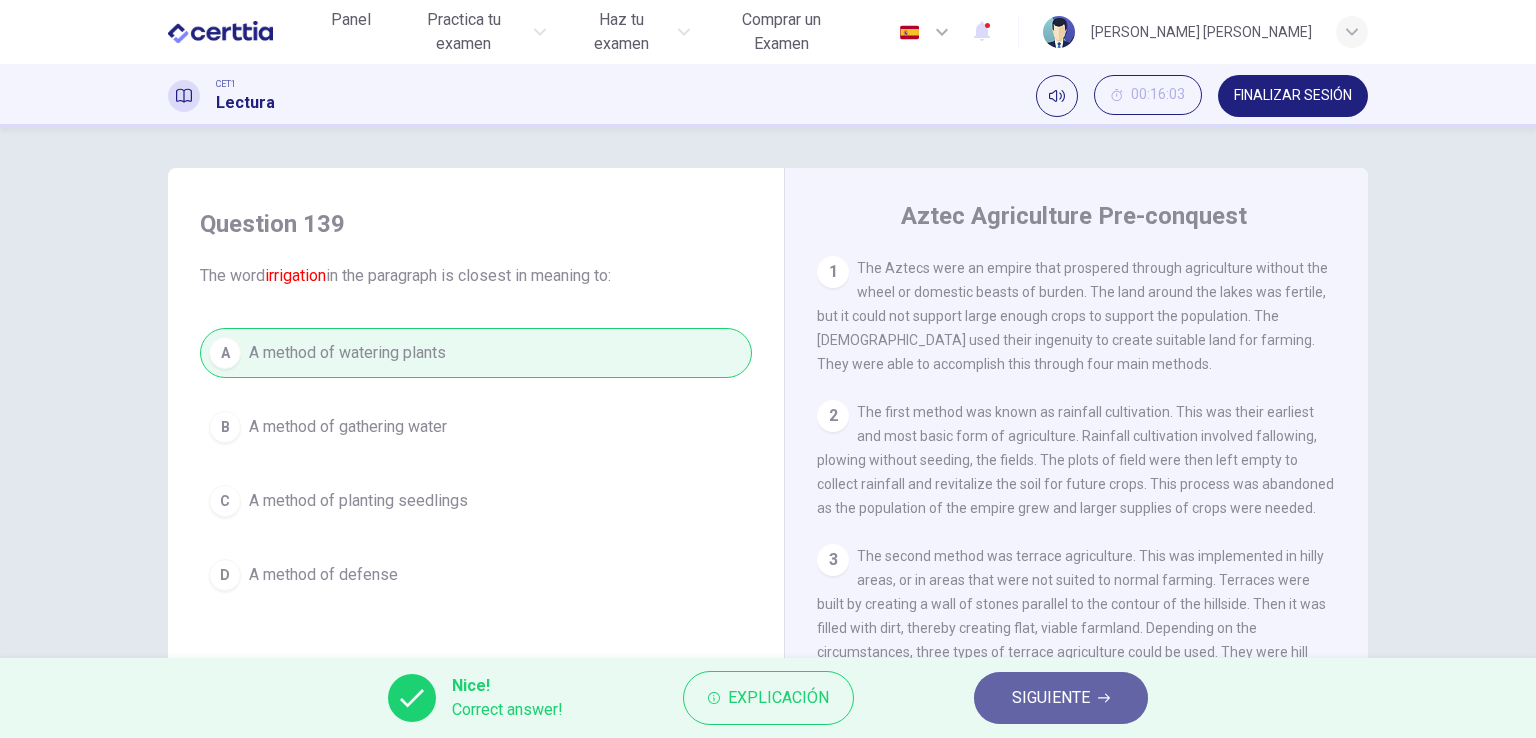click on "SIGUIENTE" at bounding box center (1061, 698) 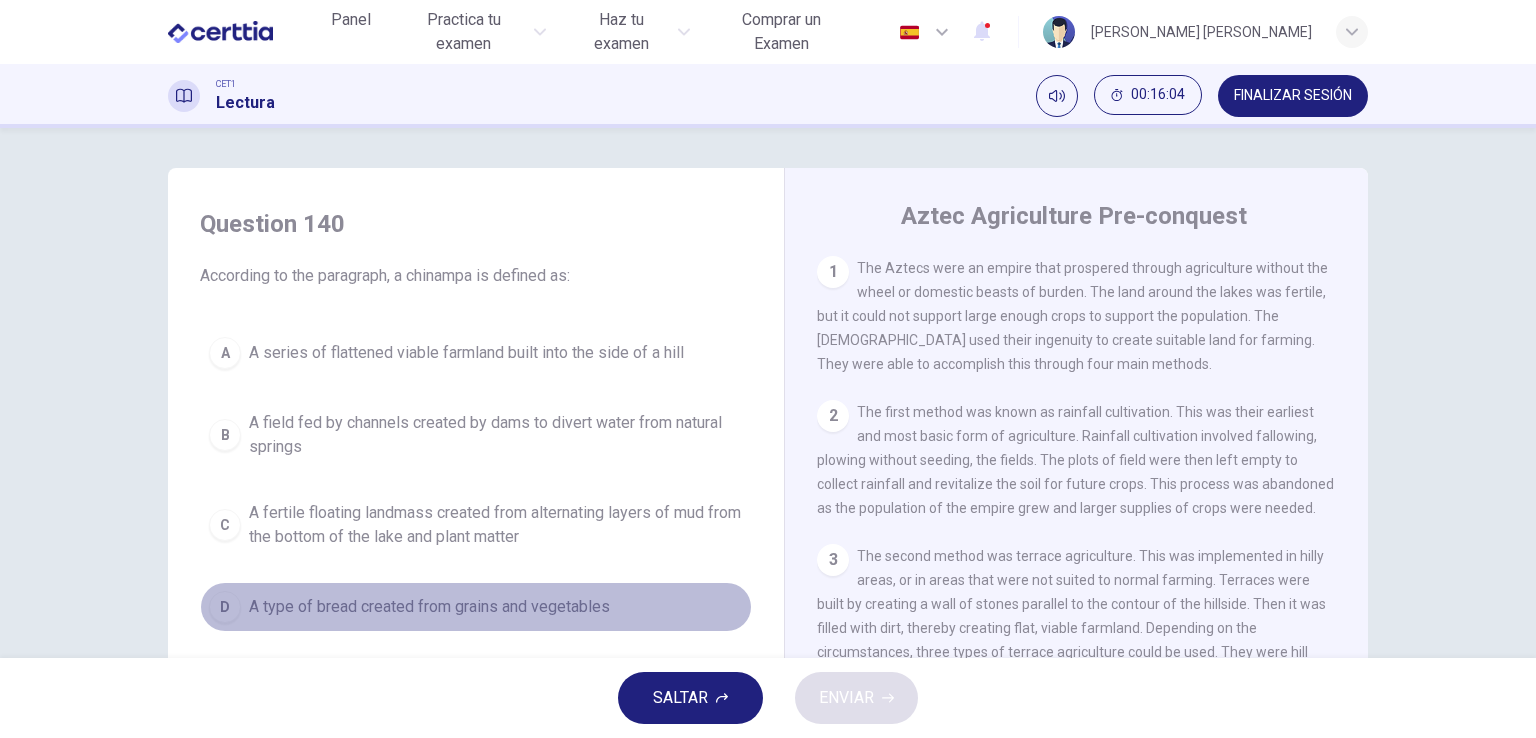 click on "A type of bread created from grains and vegetables" at bounding box center (429, 607) 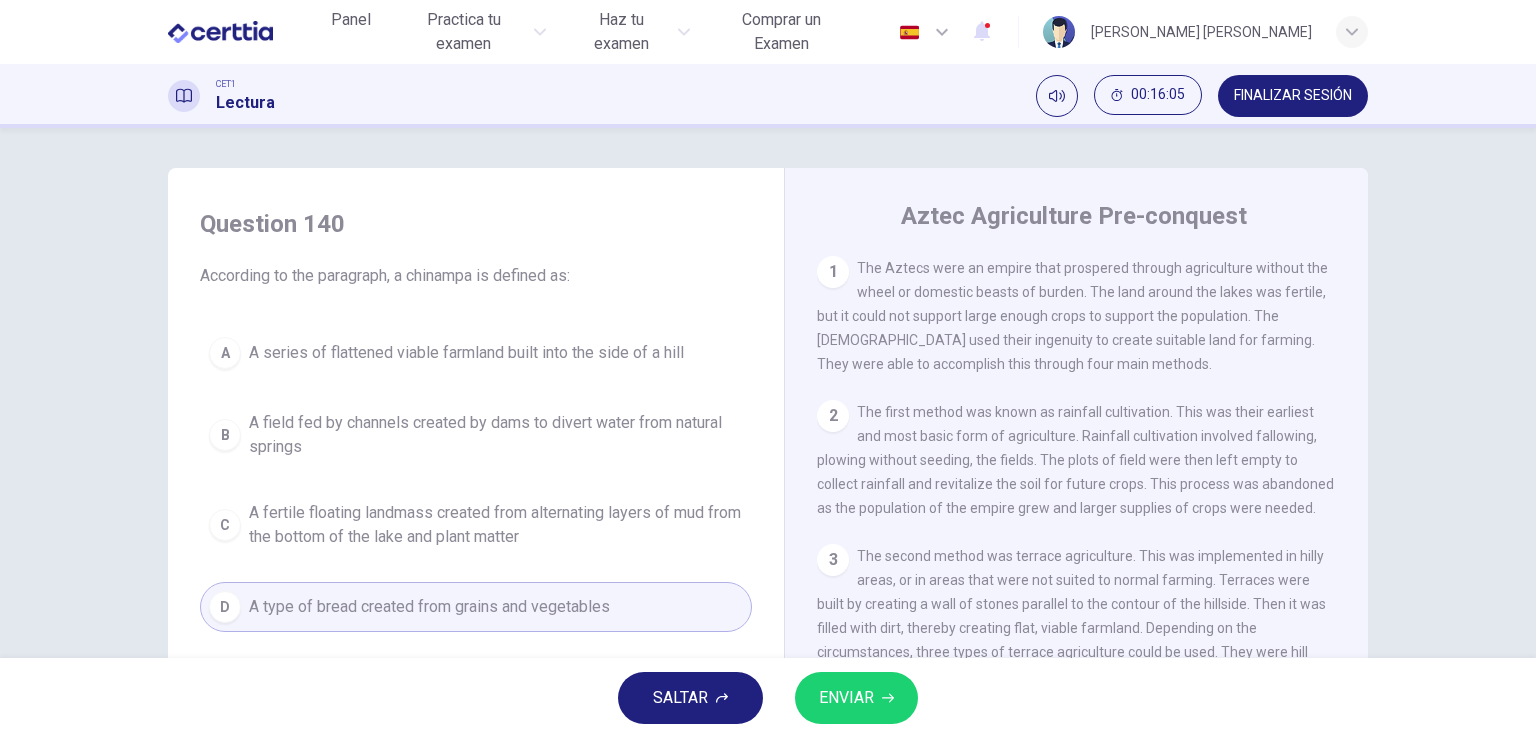 click on "ENVIAR" at bounding box center [856, 698] 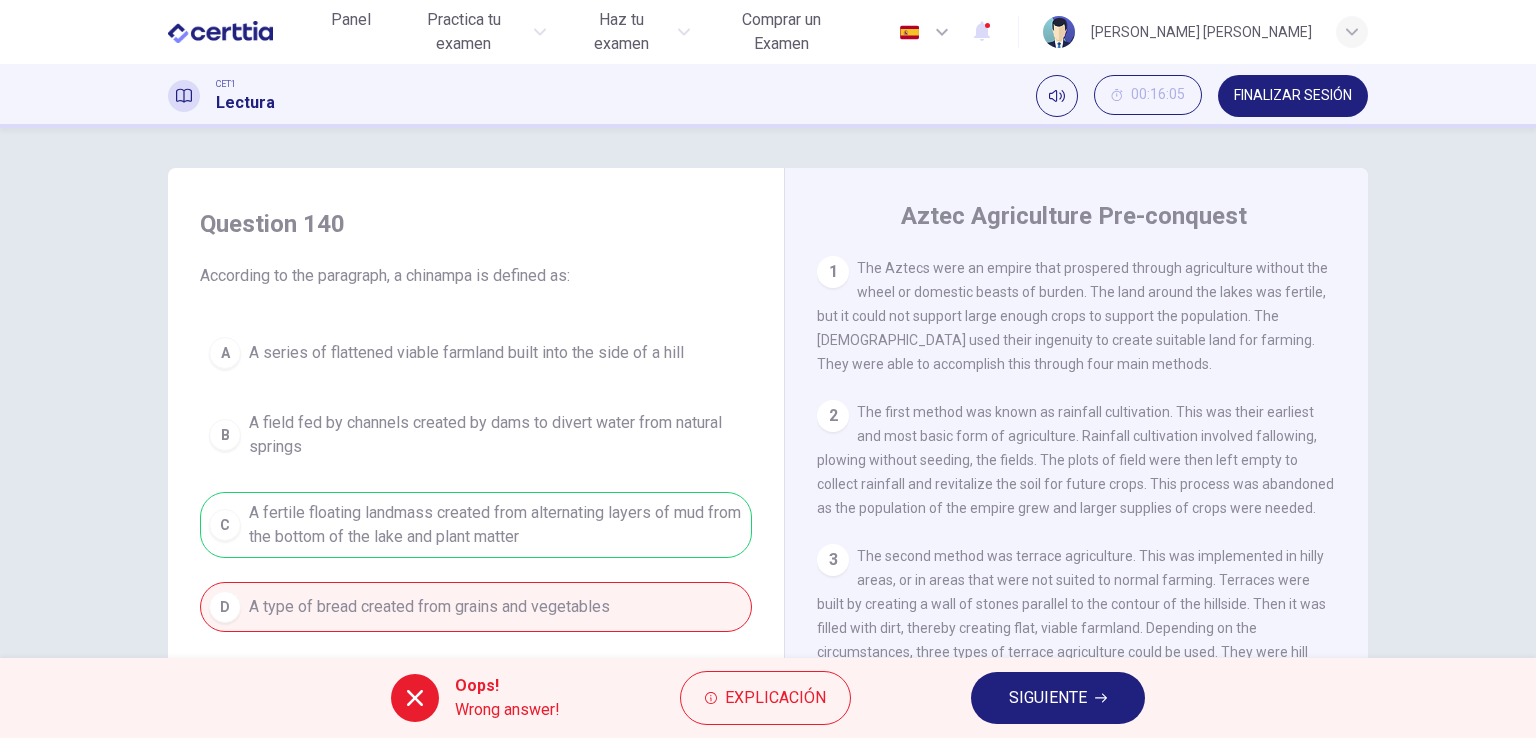 click on "SIGUIENTE" at bounding box center (1048, 698) 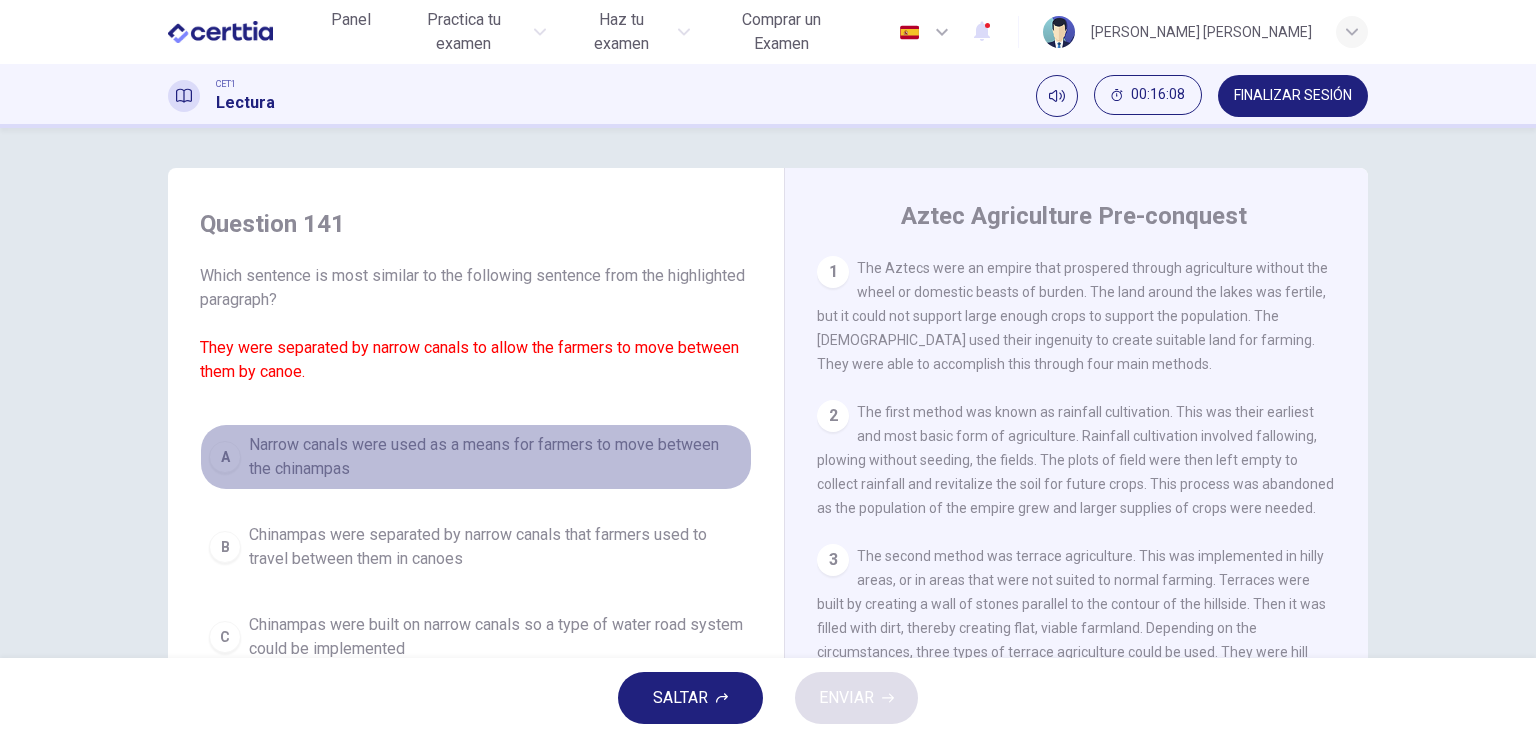 click on "Narrow canals were used as a means for farmers to move between the chinampas" at bounding box center [496, 457] 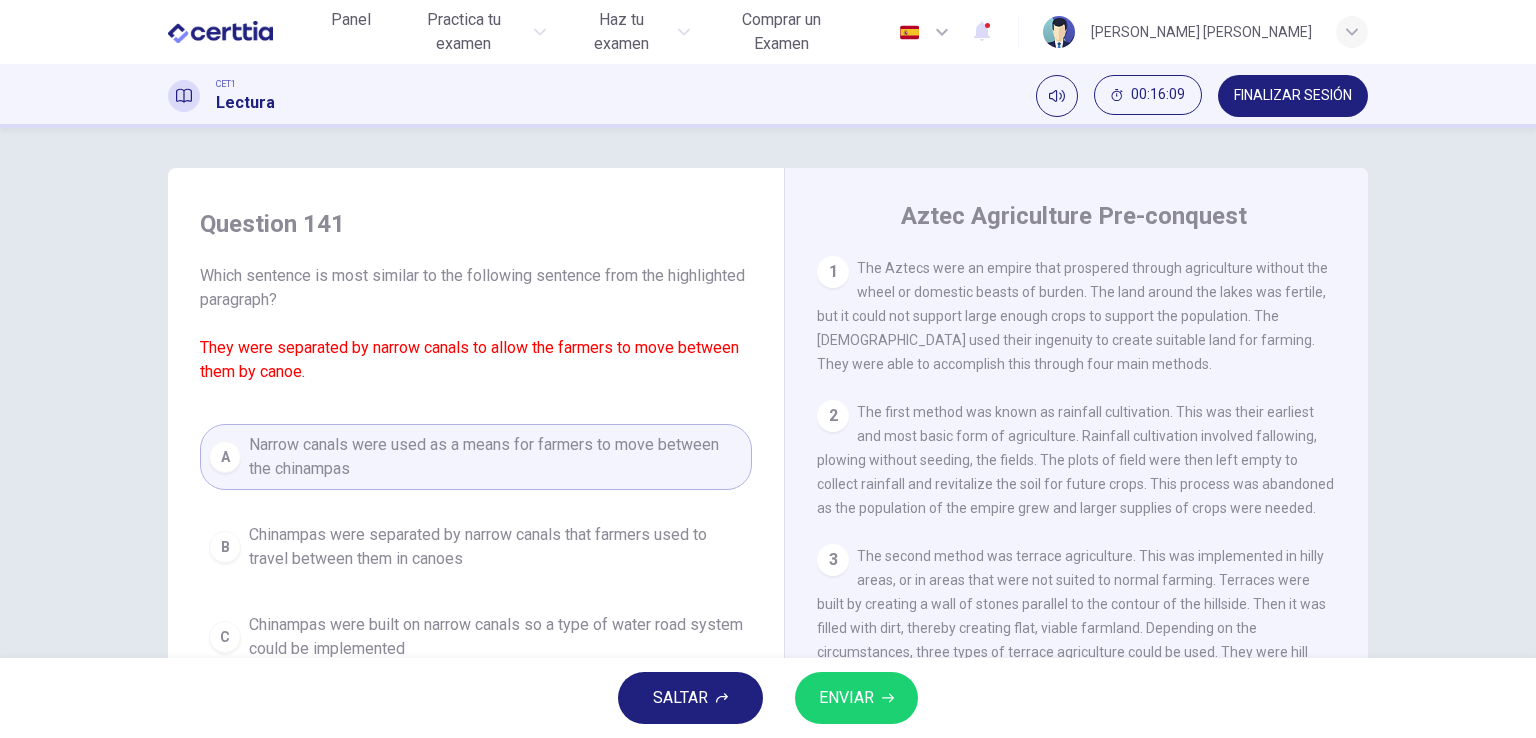 click on "ENVIAR" at bounding box center [856, 698] 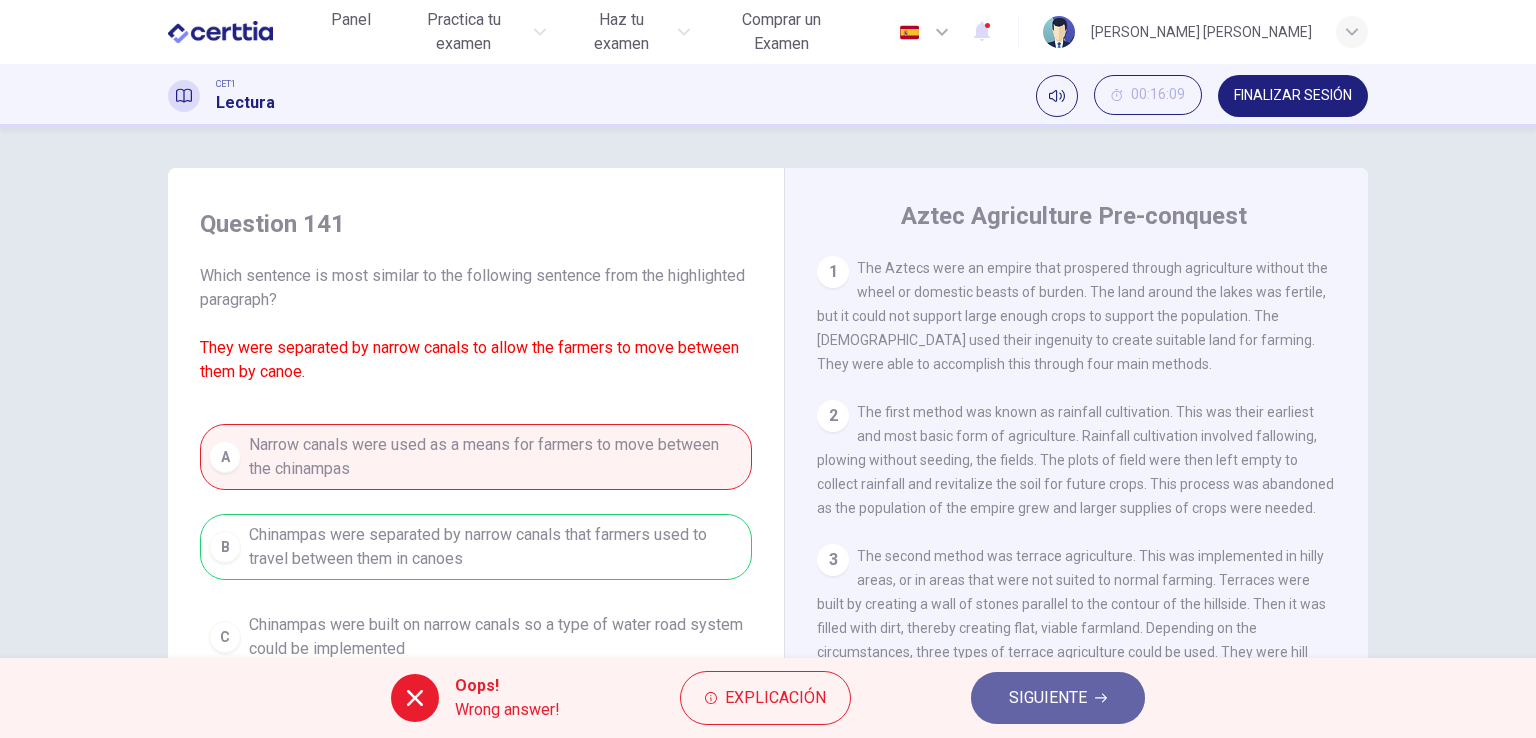 click on "SIGUIENTE" at bounding box center (1058, 698) 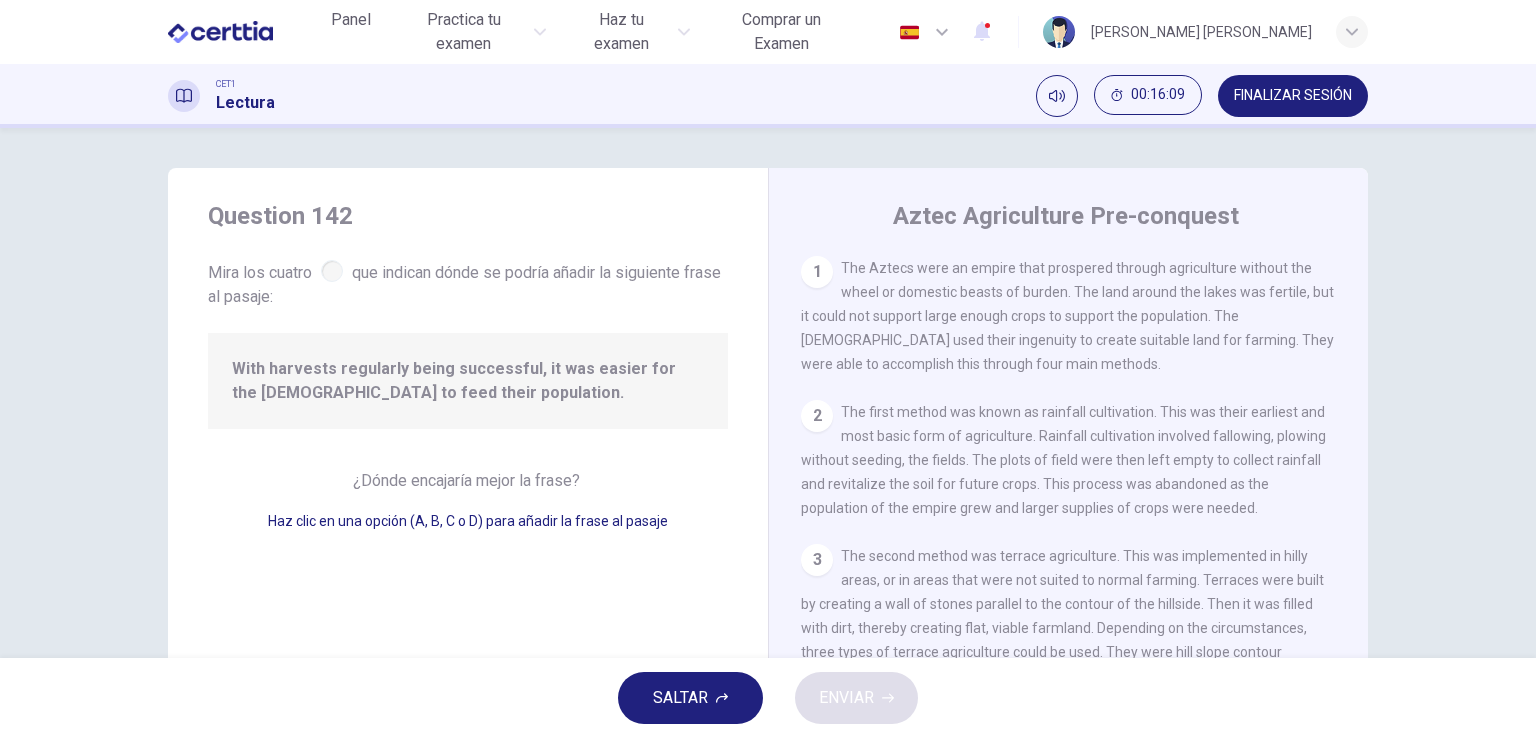 scroll, scrollTop: 267, scrollLeft: 0, axis: vertical 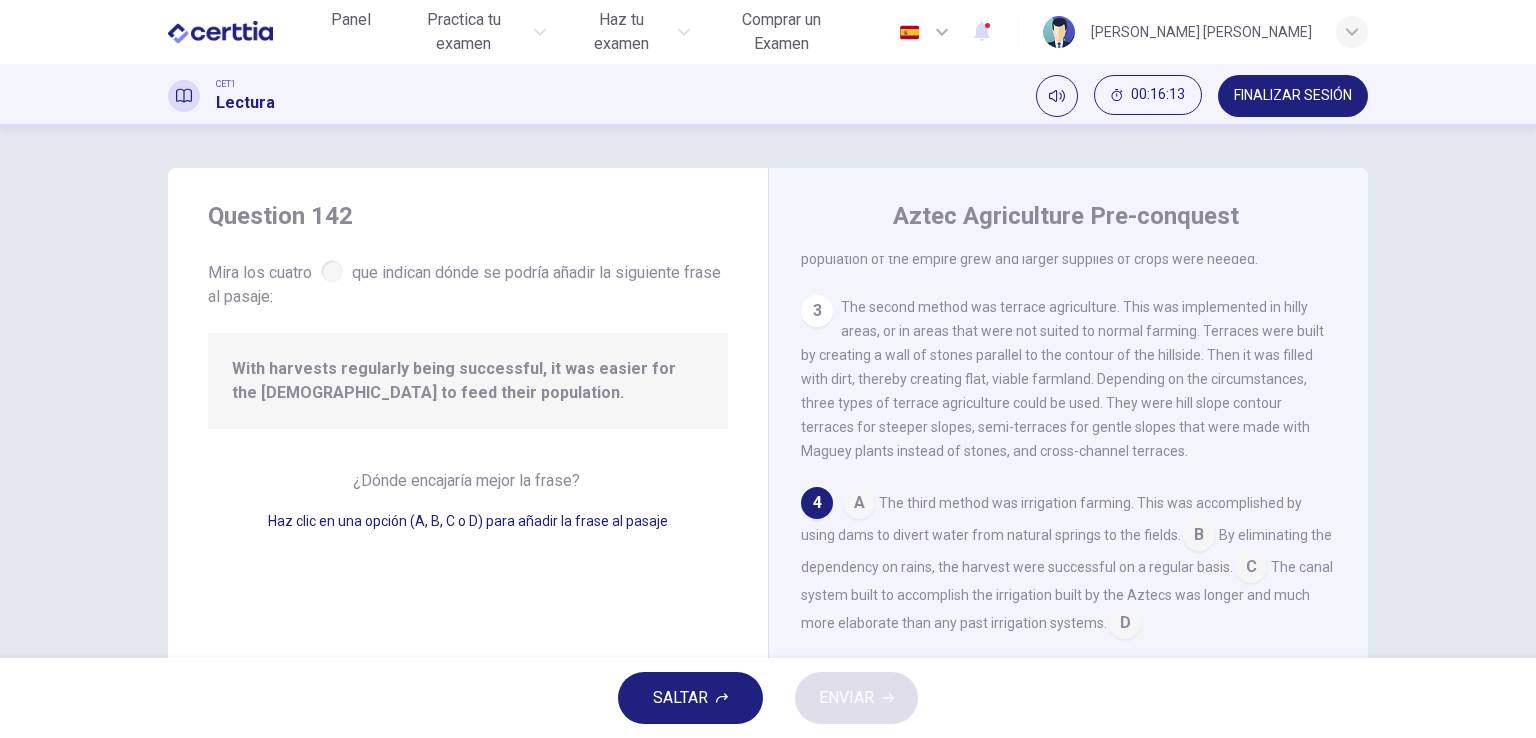 click at bounding box center [1251, 569] 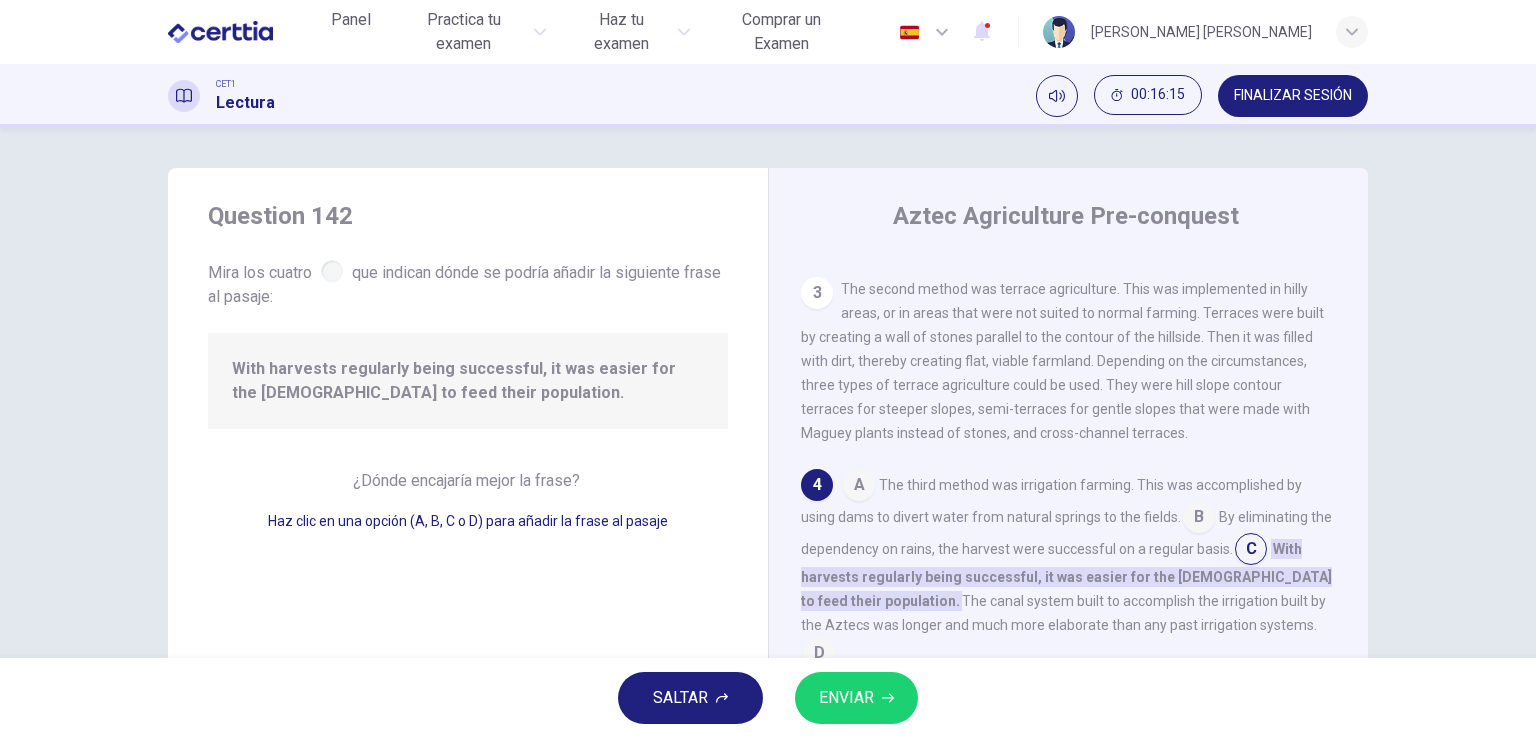 click on "ENVIAR" at bounding box center [846, 698] 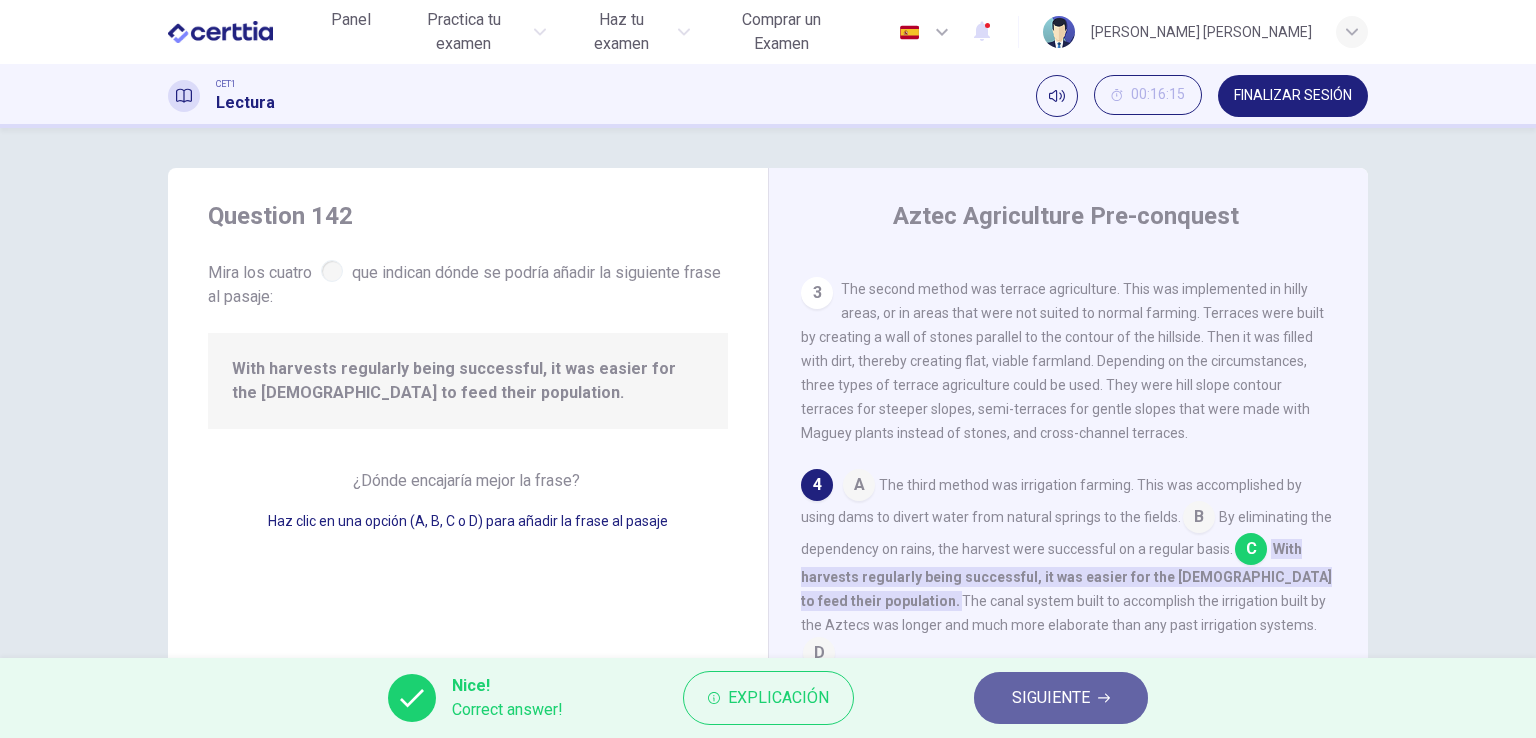 click 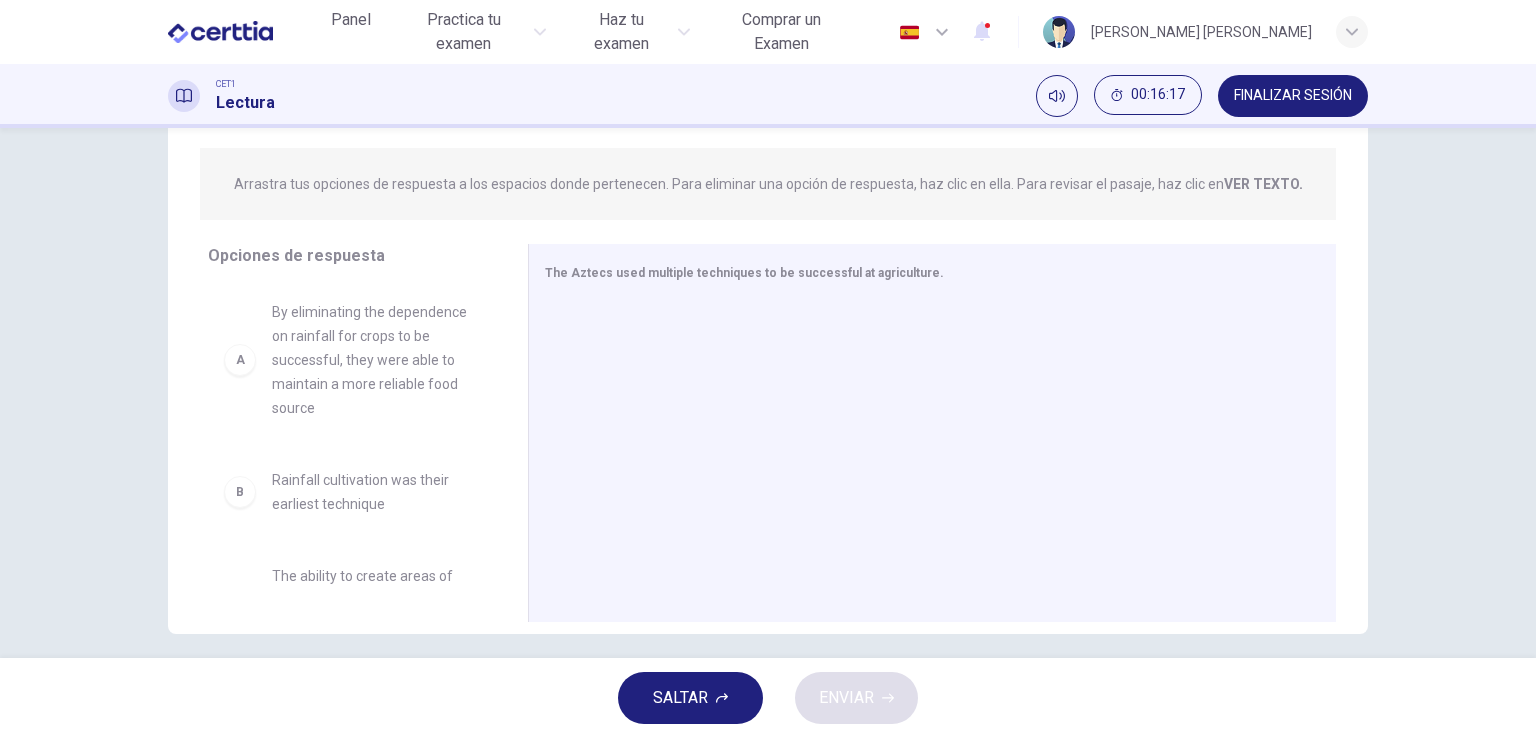 scroll, scrollTop: 245, scrollLeft: 0, axis: vertical 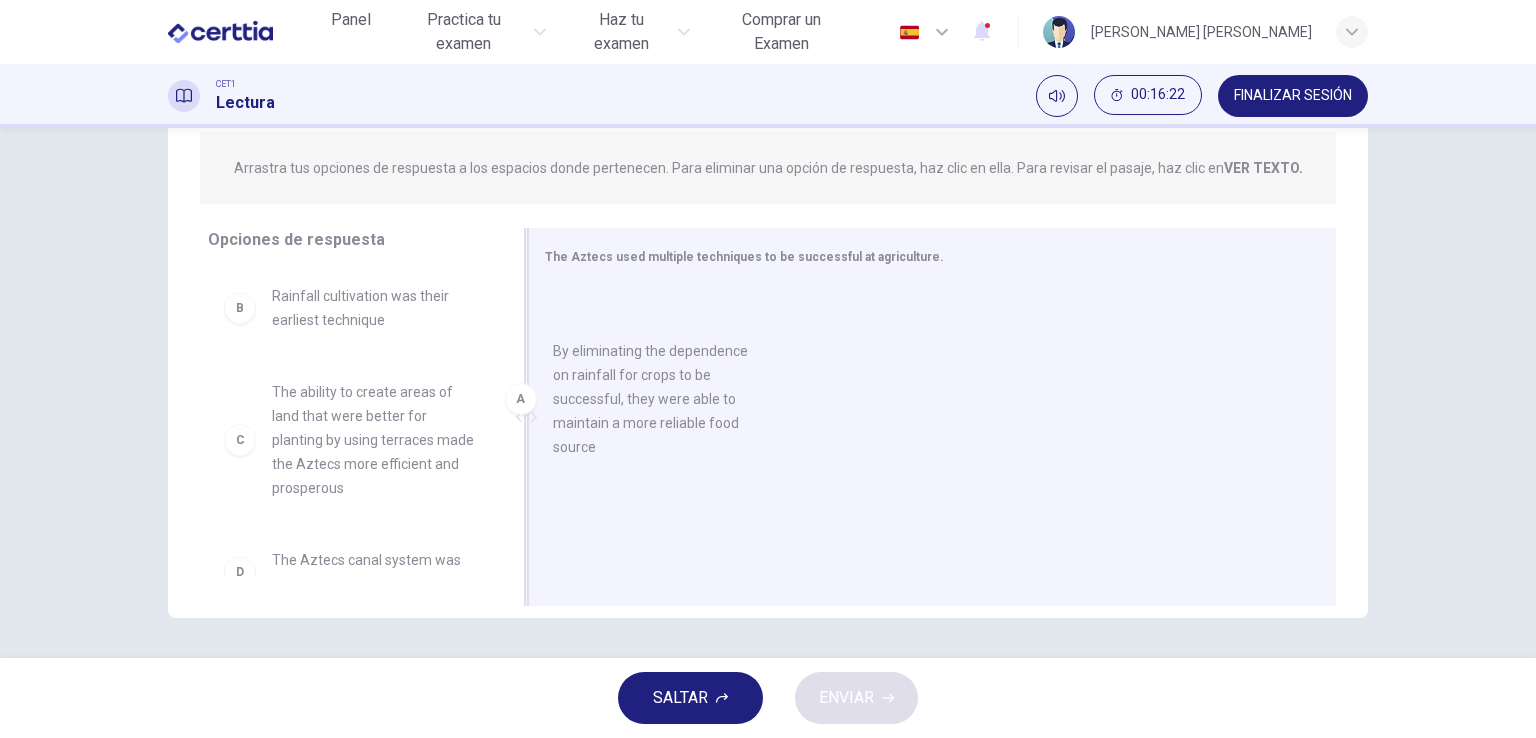 drag, startPoint x: 416, startPoint y: 349, endPoint x: 724, endPoint y: 406, distance: 313.22995 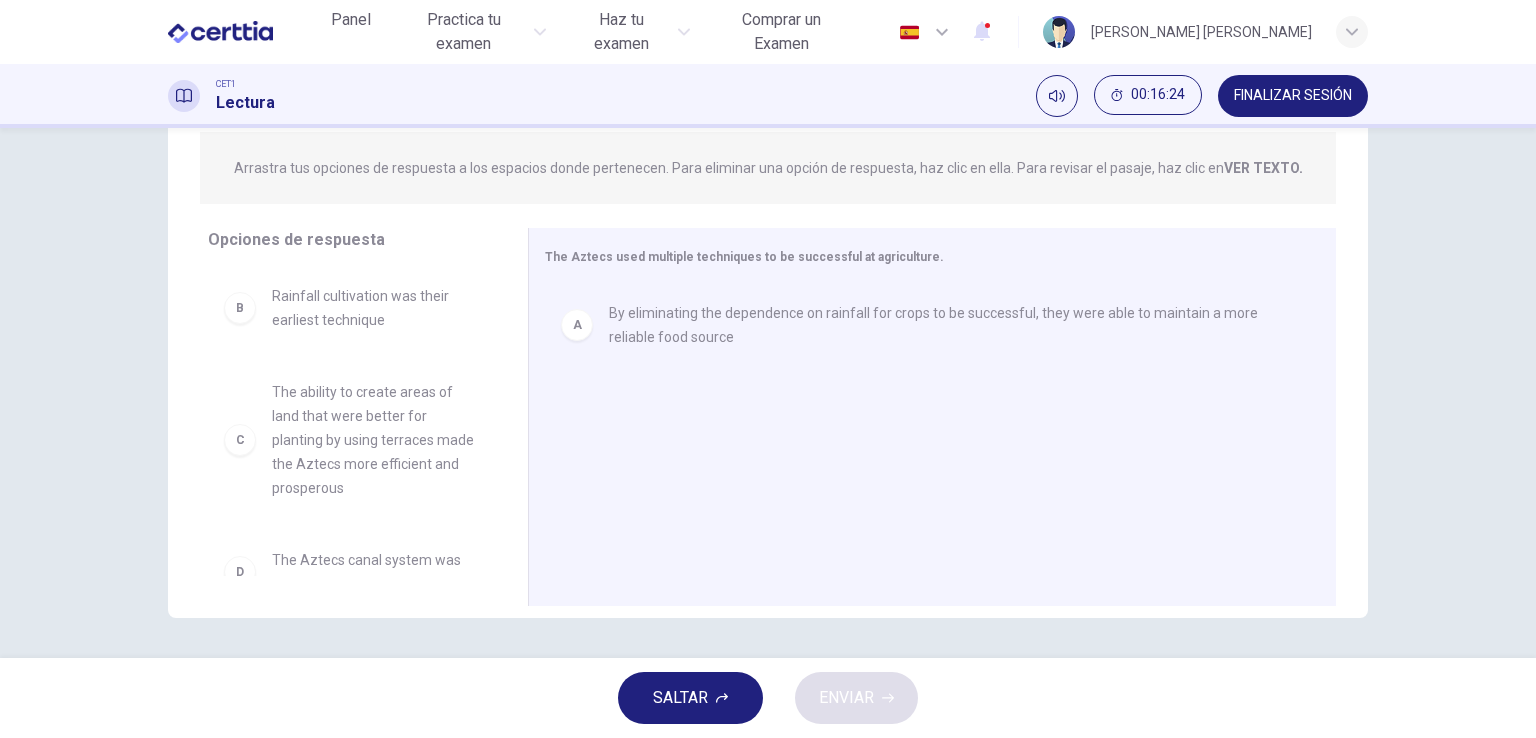 scroll, scrollTop: 300, scrollLeft: 0, axis: vertical 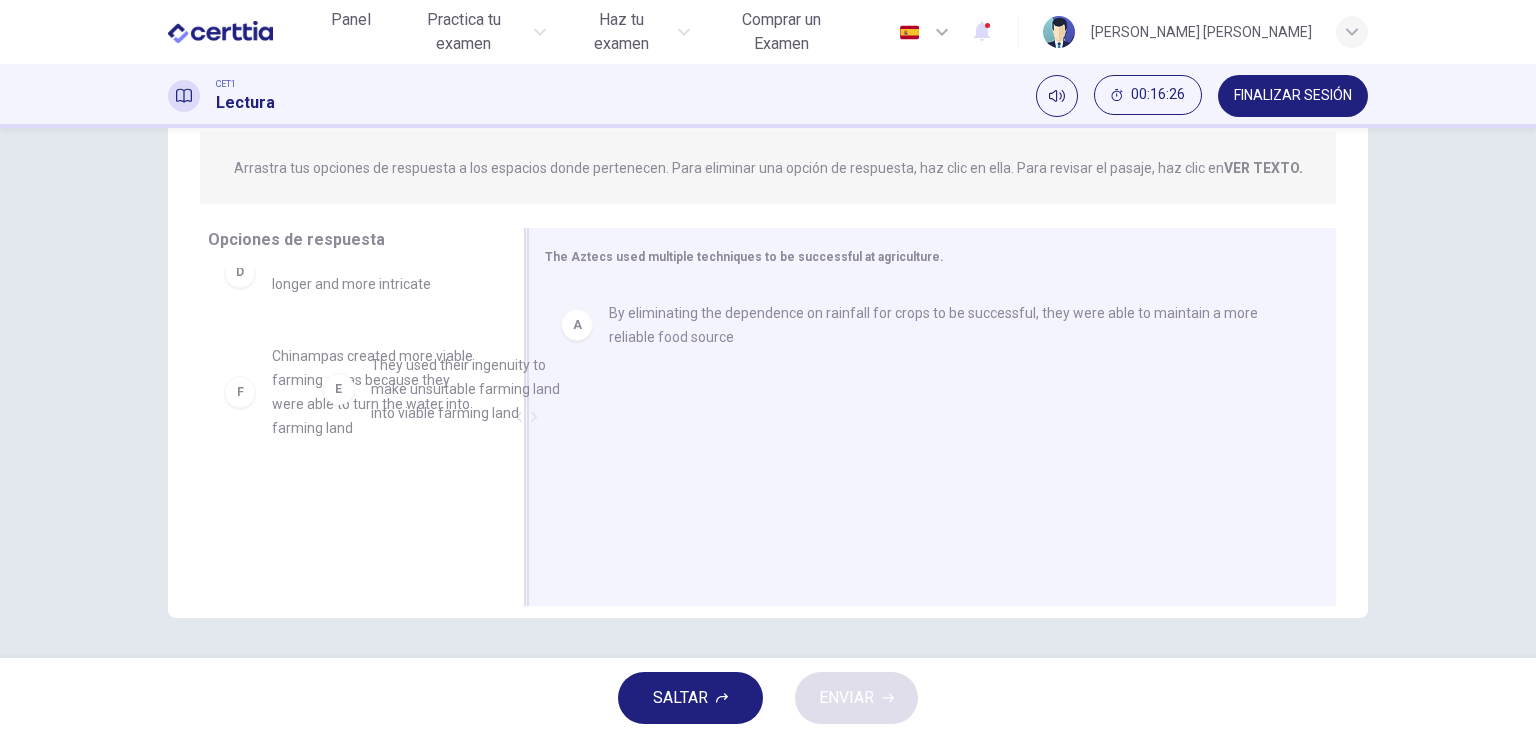 drag, startPoint x: 350, startPoint y: 367, endPoint x: 766, endPoint y: 430, distance: 420.74338 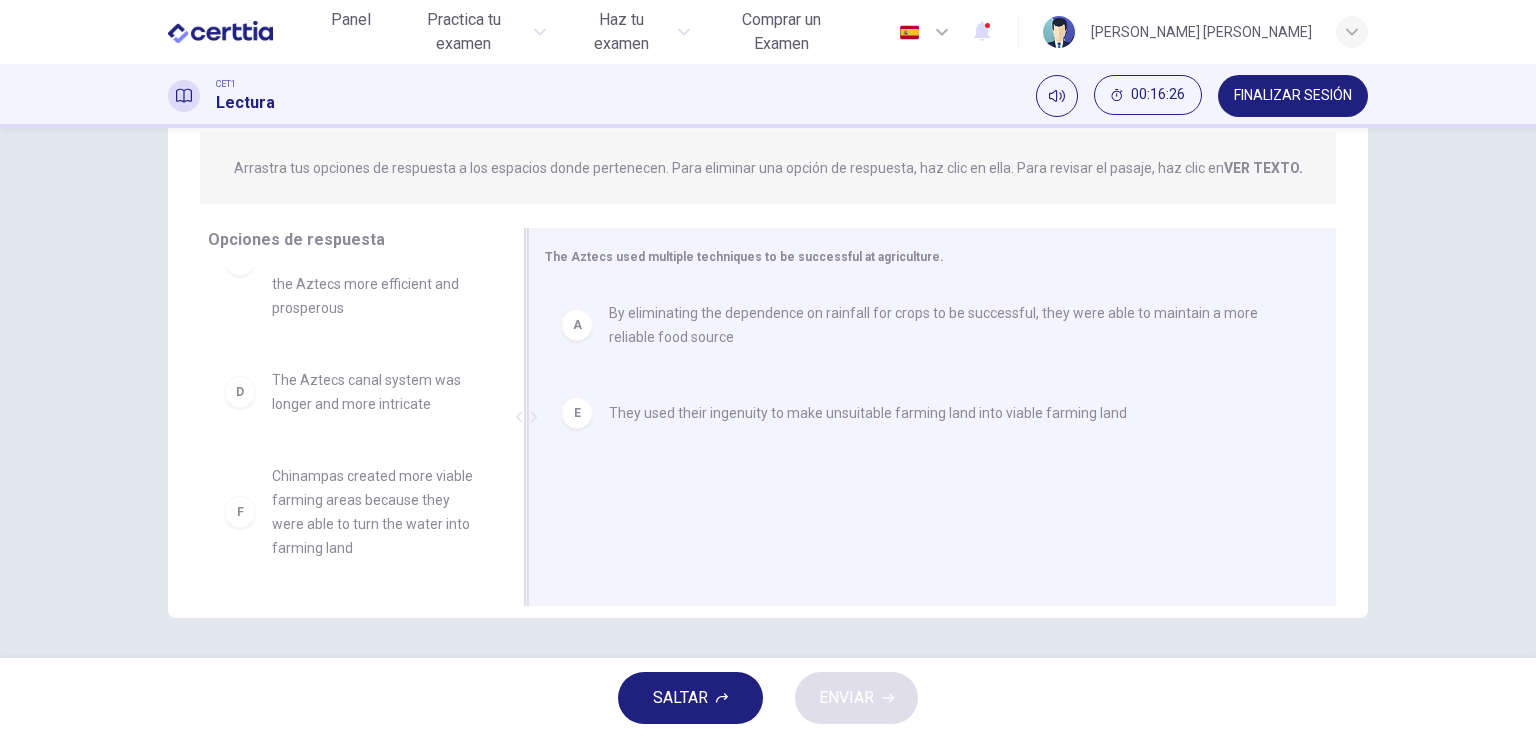 scroll, scrollTop: 180, scrollLeft: 0, axis: vertical 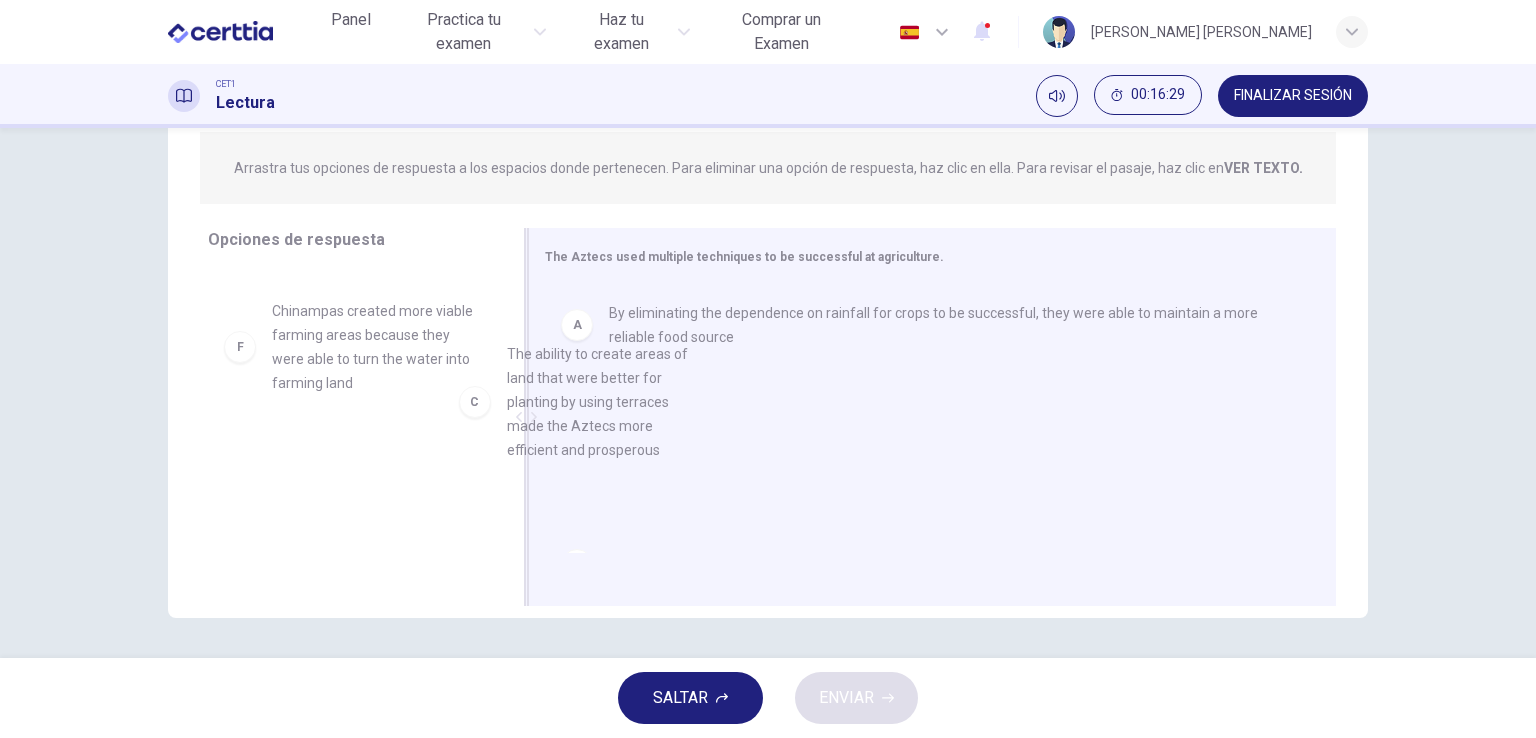 drag, startPoint x: 392, startPoint y: 304, endPoint x: 677, endPoint y: 478, distance: 333.91766 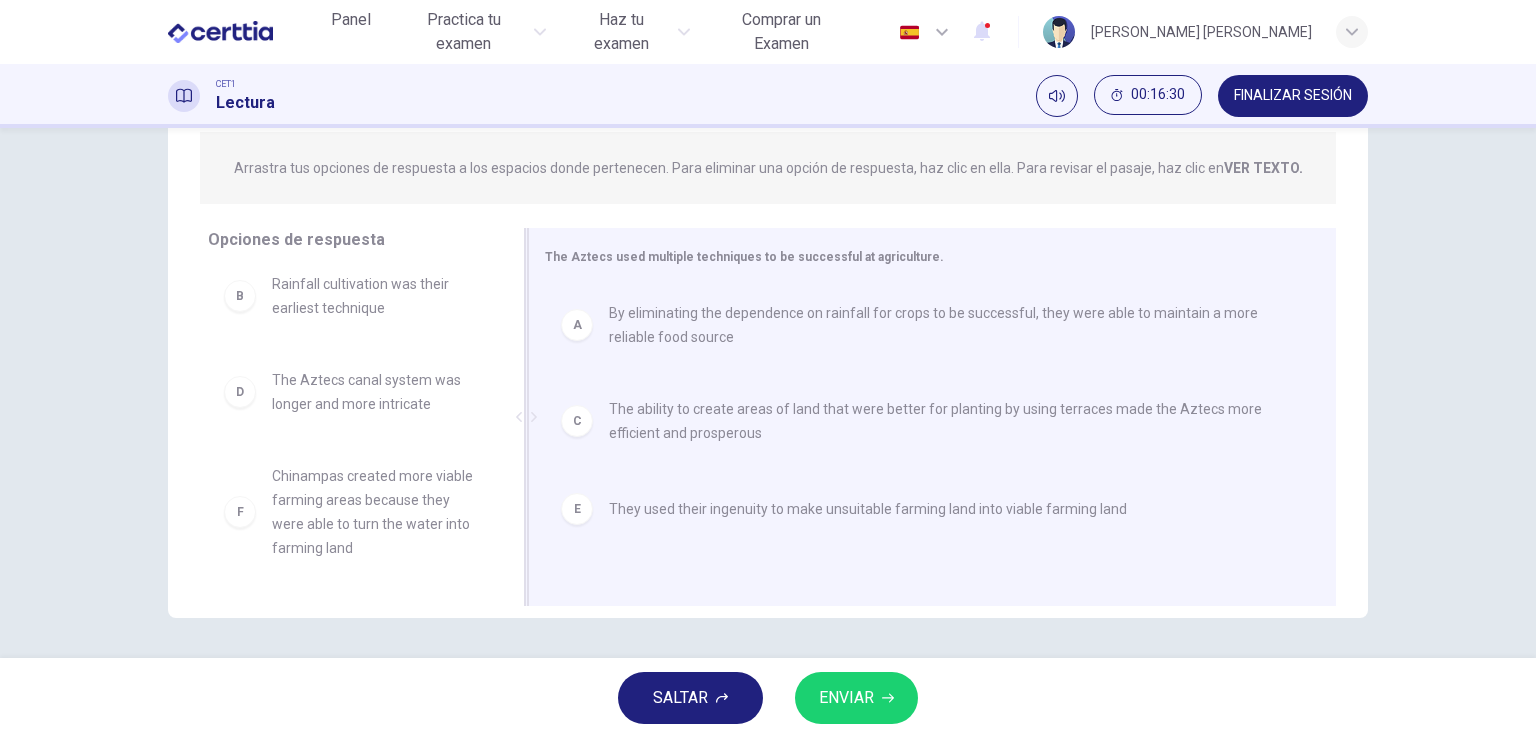 scroll, scrollTop: 12, scrollLeft: 0, axis: vertical 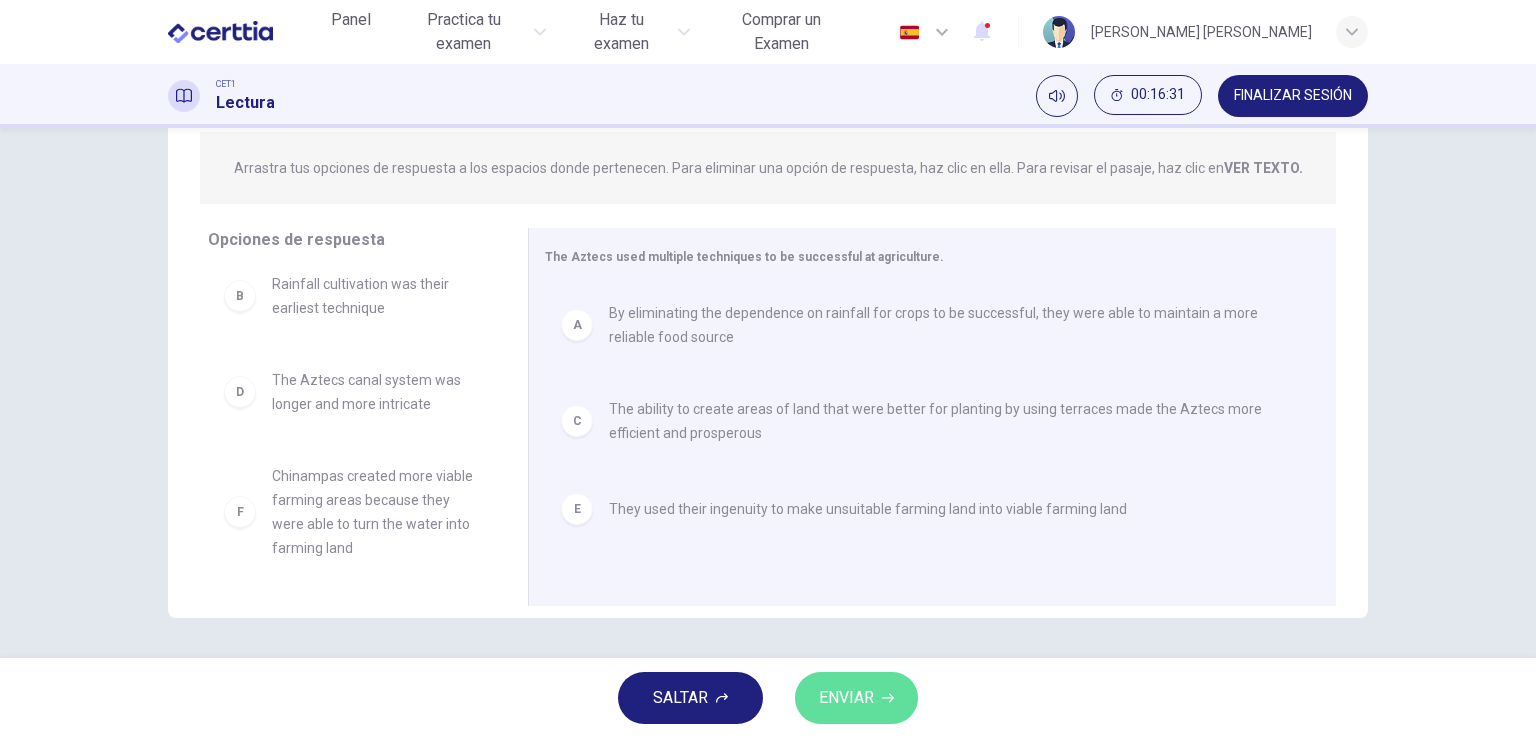 click on "ENVIAR" at bounding box center (856, 698) 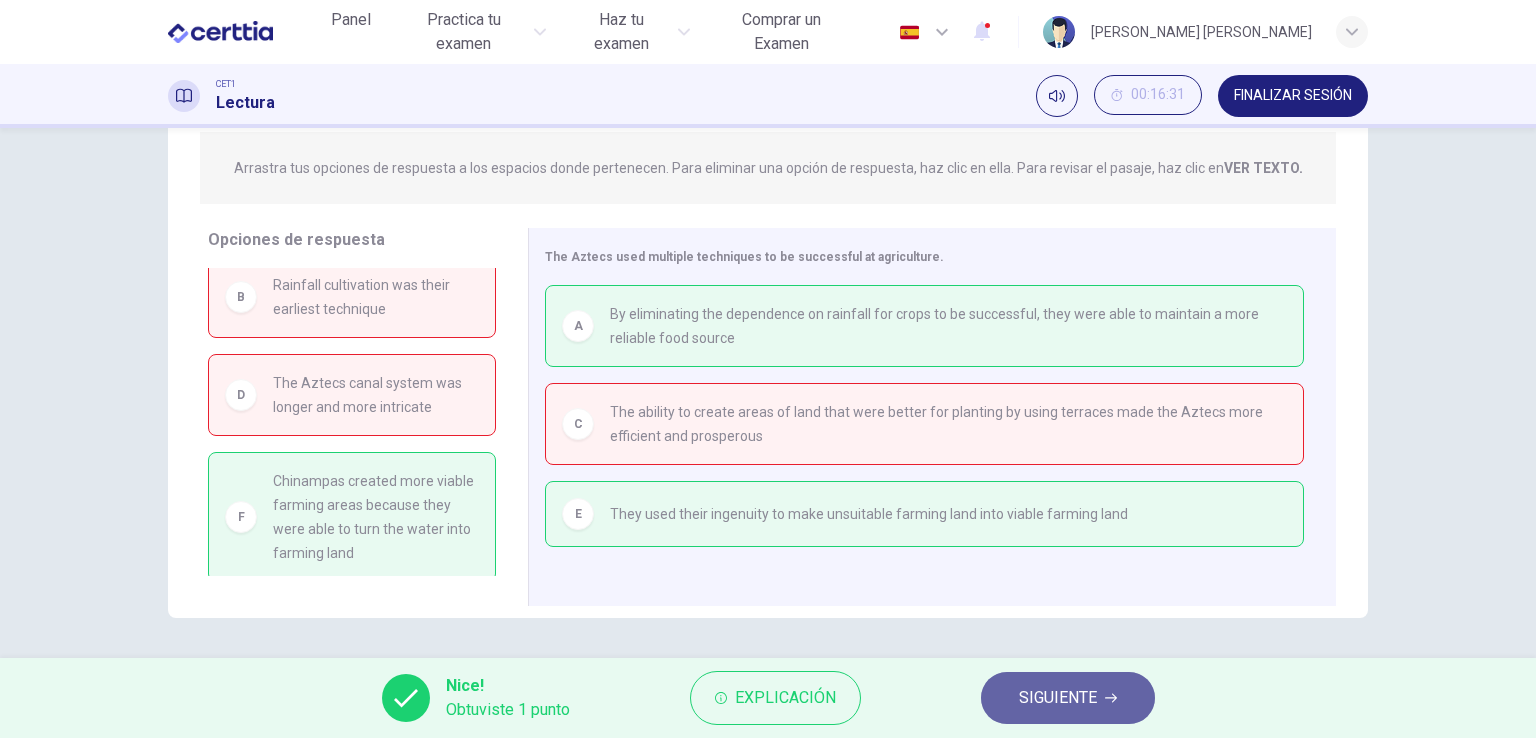 click on "SIGUIENTE" at bounding box center (1068, 698) 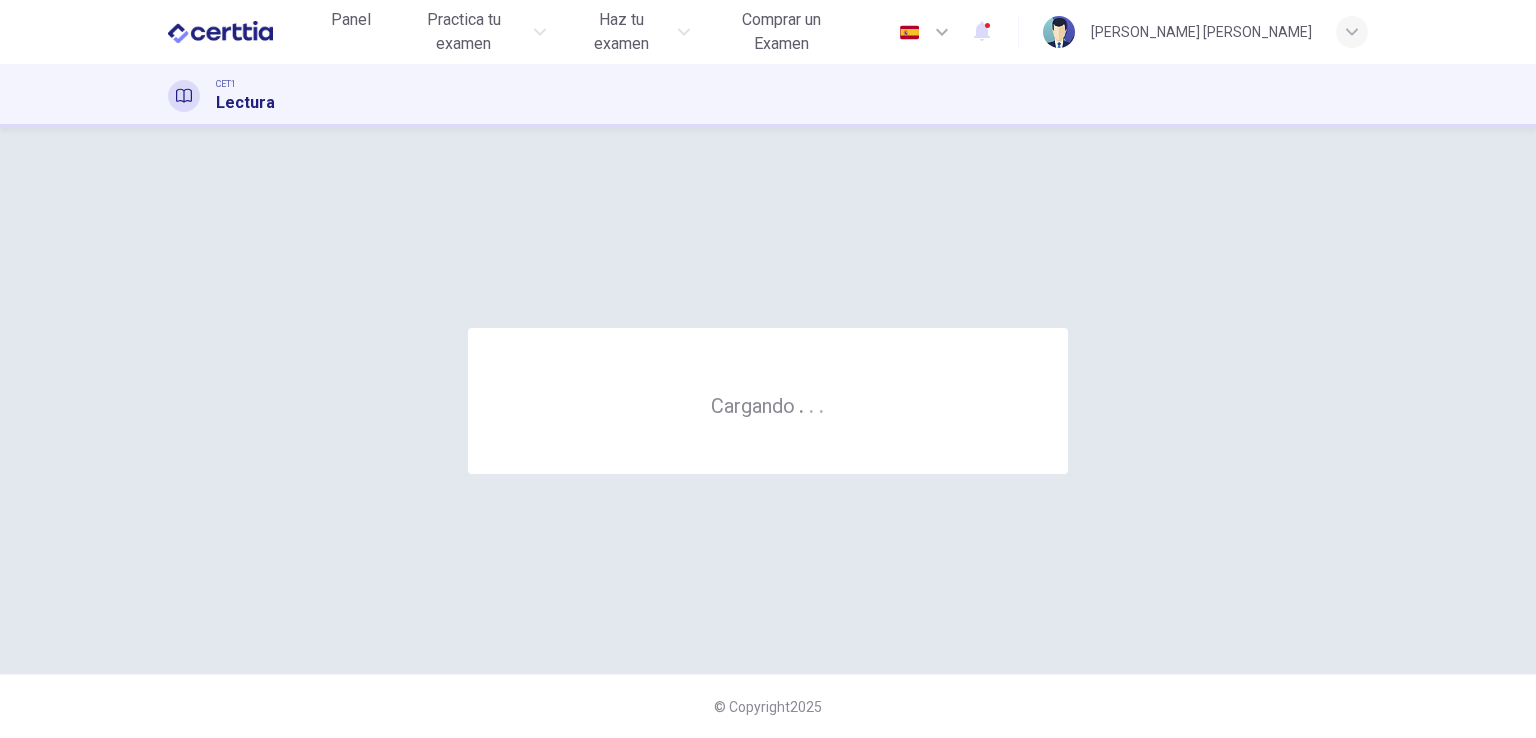 scroll, scrollTop: 0, scrollLeft: 0, axis: both 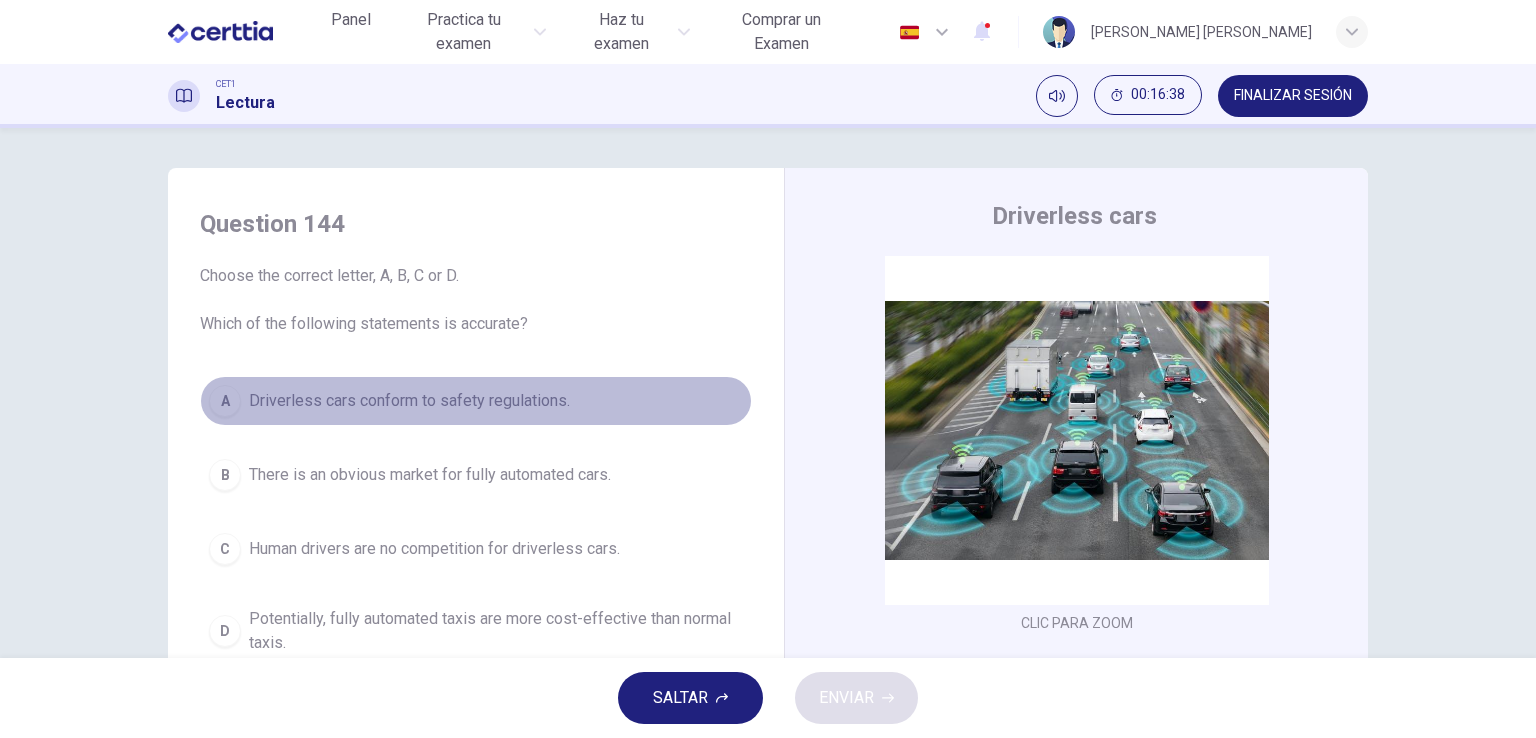 click on "Driverless cars conform to safety regulations." at bounding box center (409, 401) 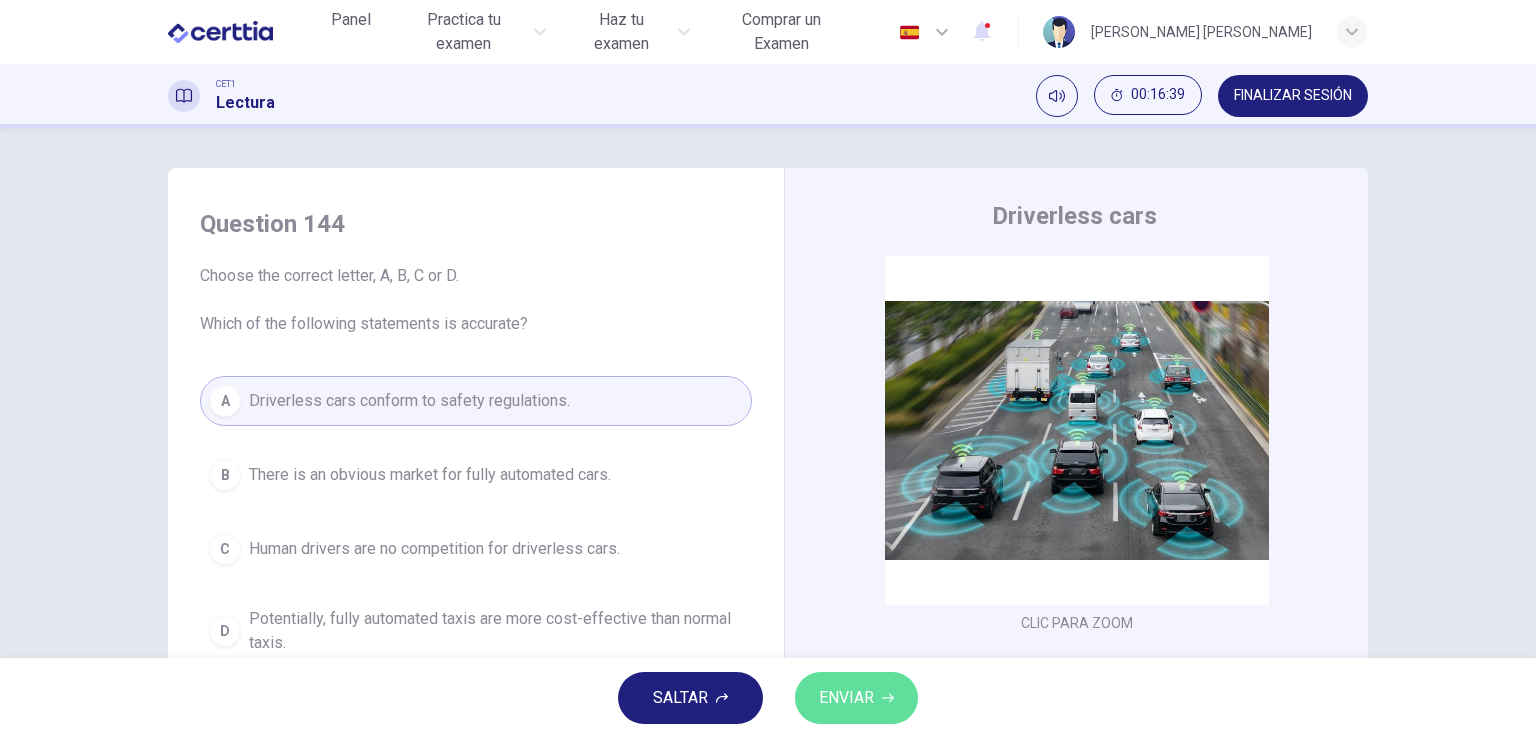 click on "ENVIAR" at bounding box center [846, 698] 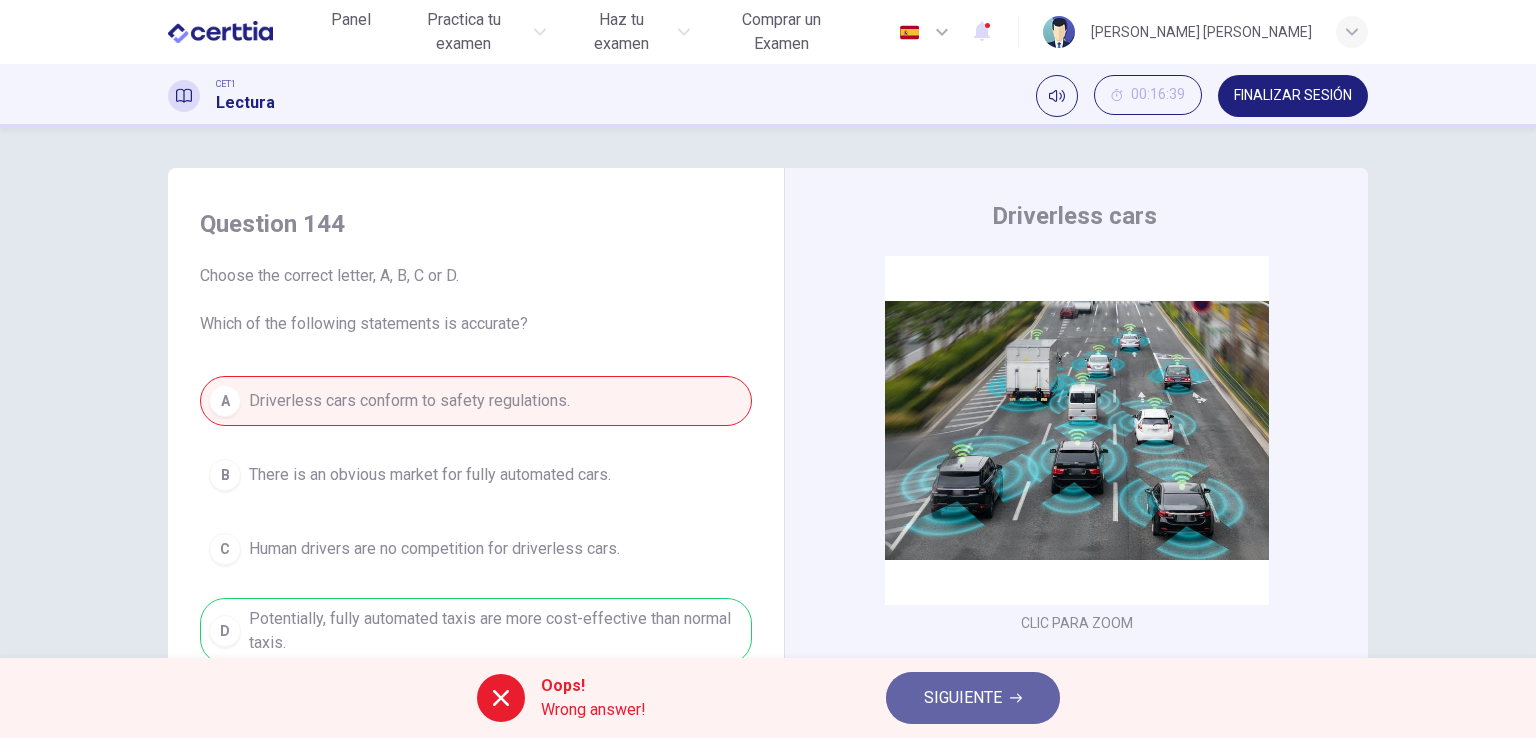 click on "SIGUIENTE" at bounding box center (963, 698) 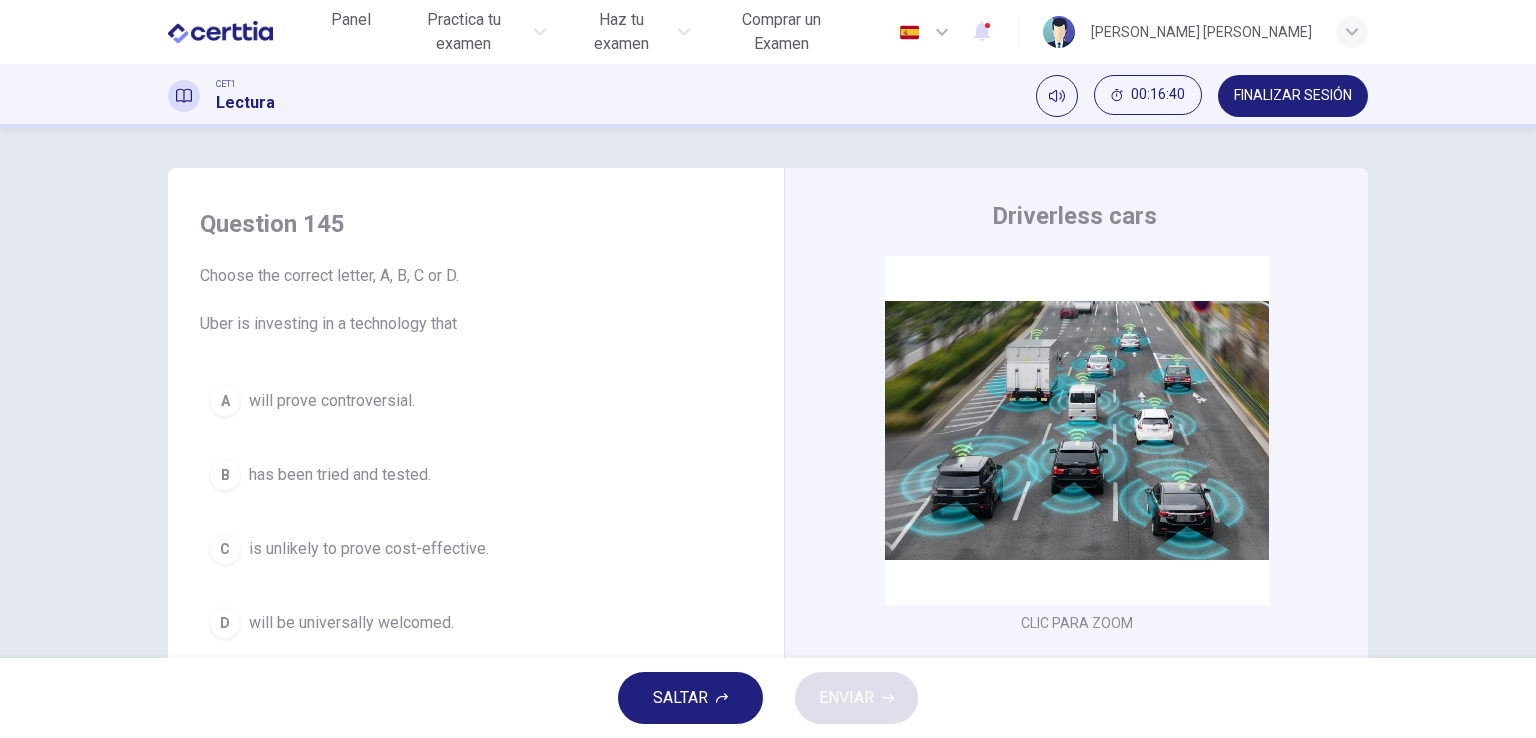 click on "will prove controversial." at bounding box center (332, 401) 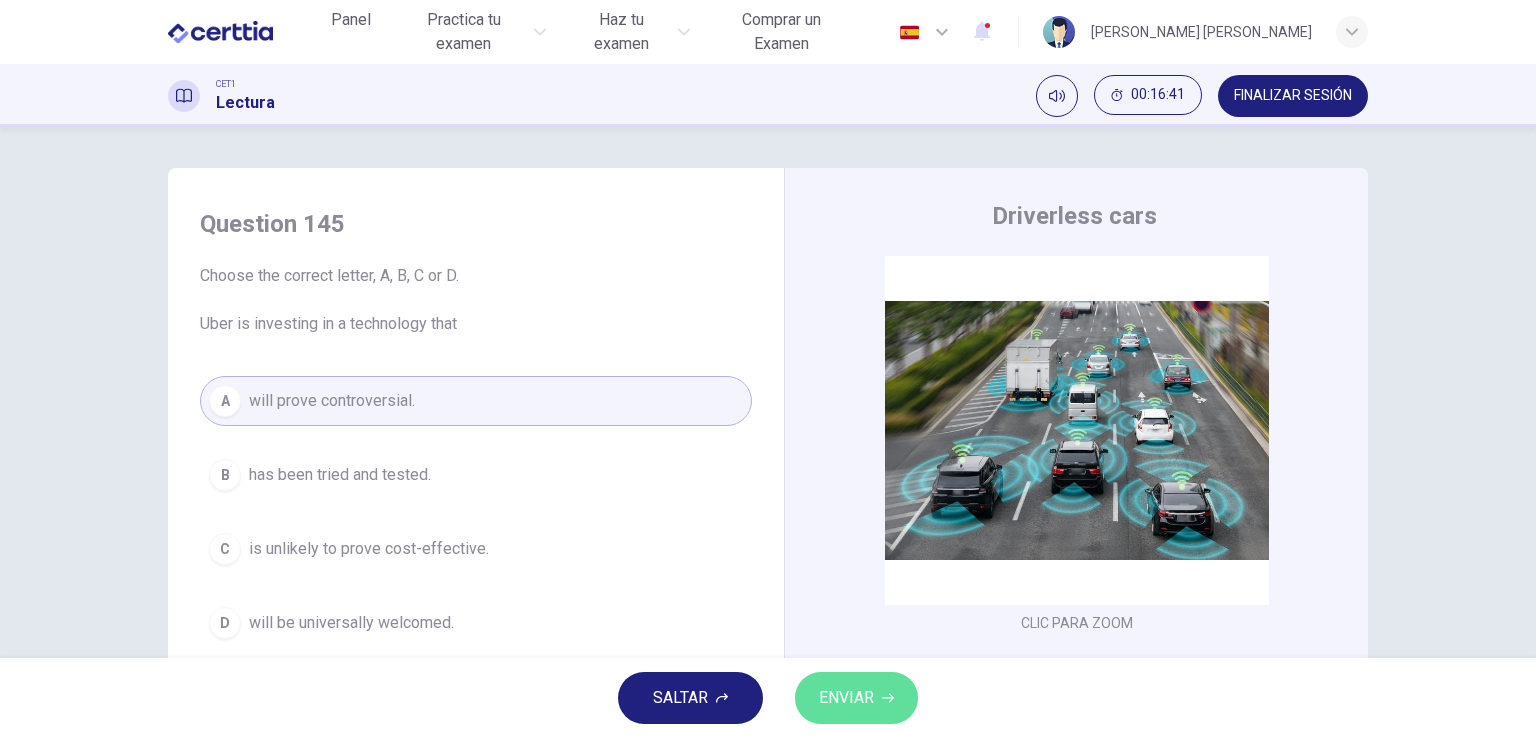 click on "ENVIAR" at bounding box center [846, 698] 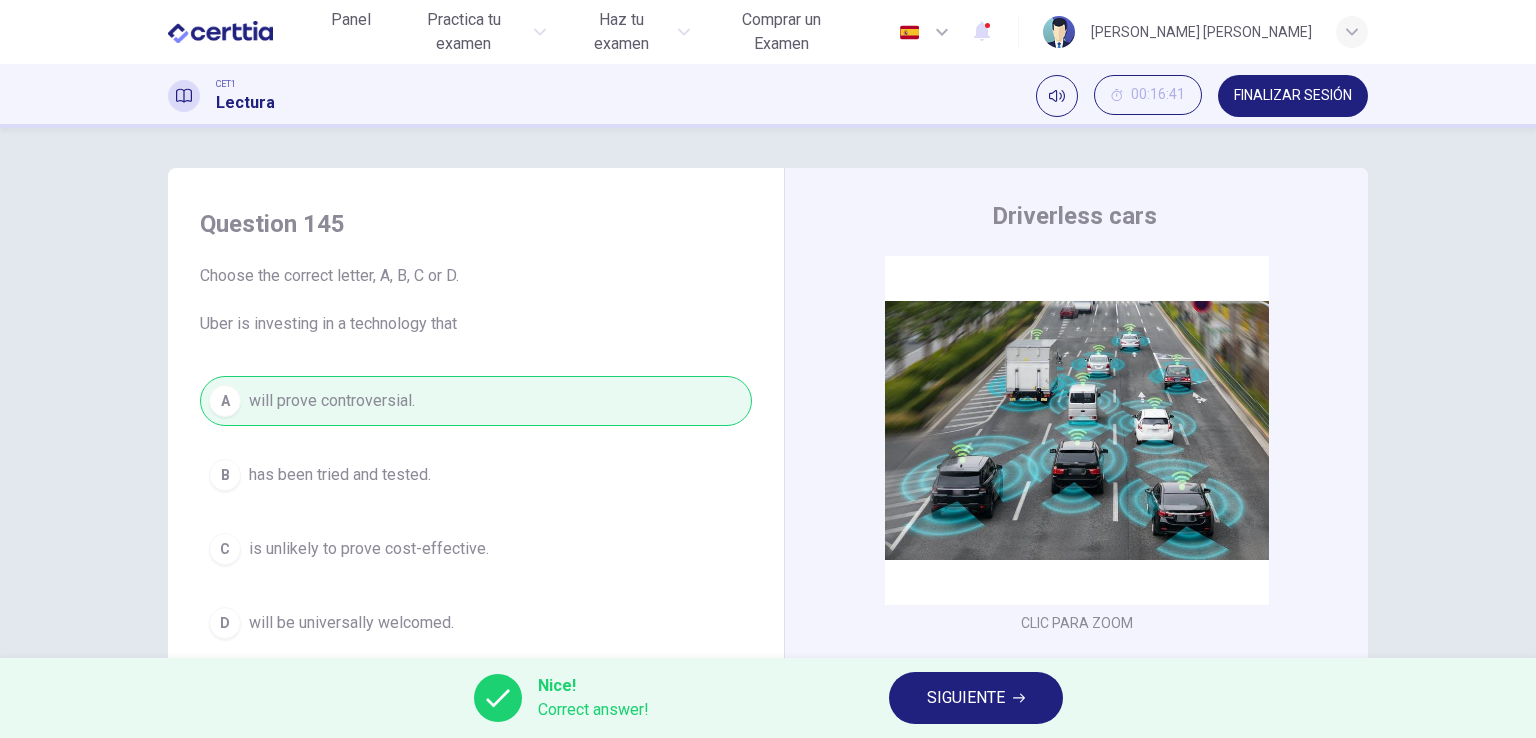 click on "SIGUIENTE" at bounding box center [966, 698] 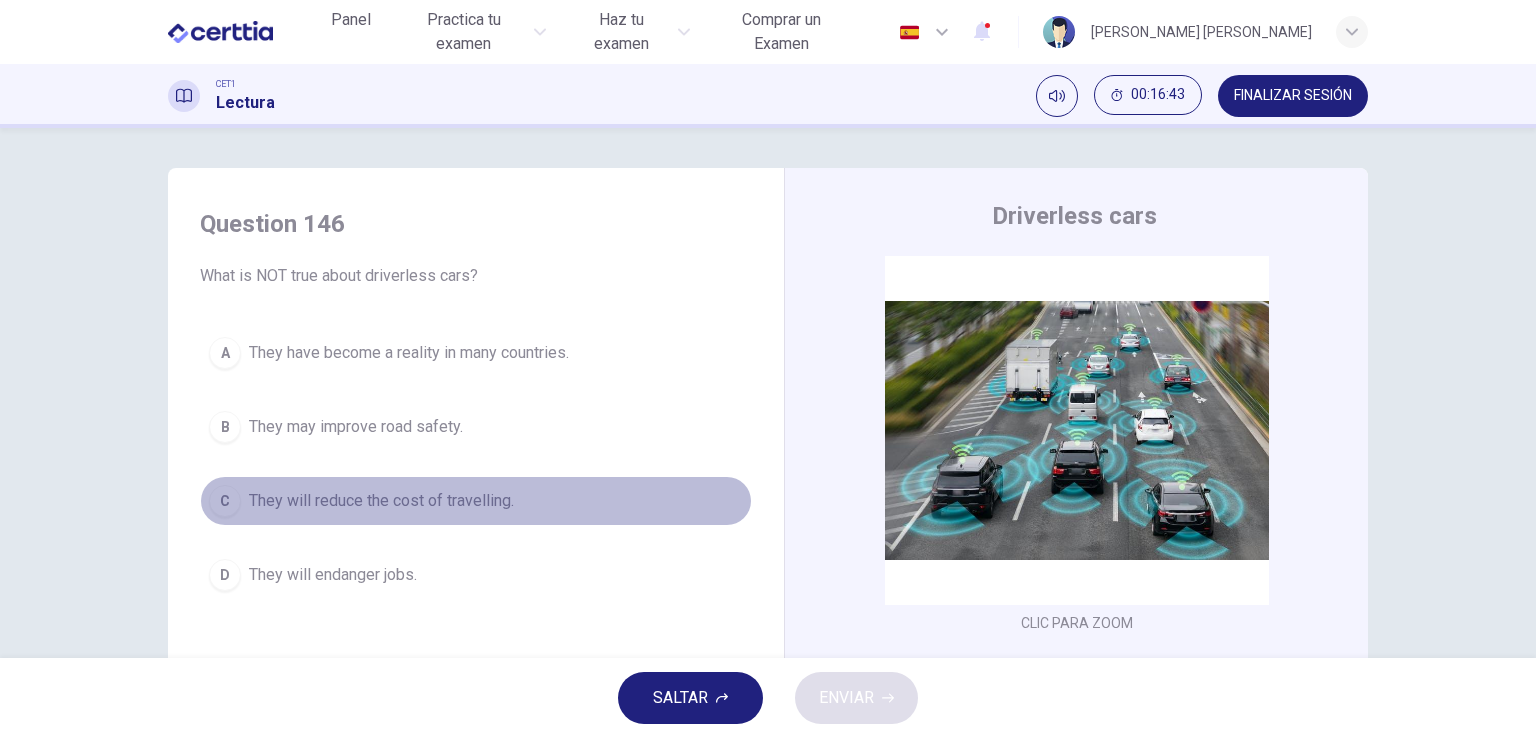 click on "They will reduce the cost of travelling." at bounding box center (381, 501) 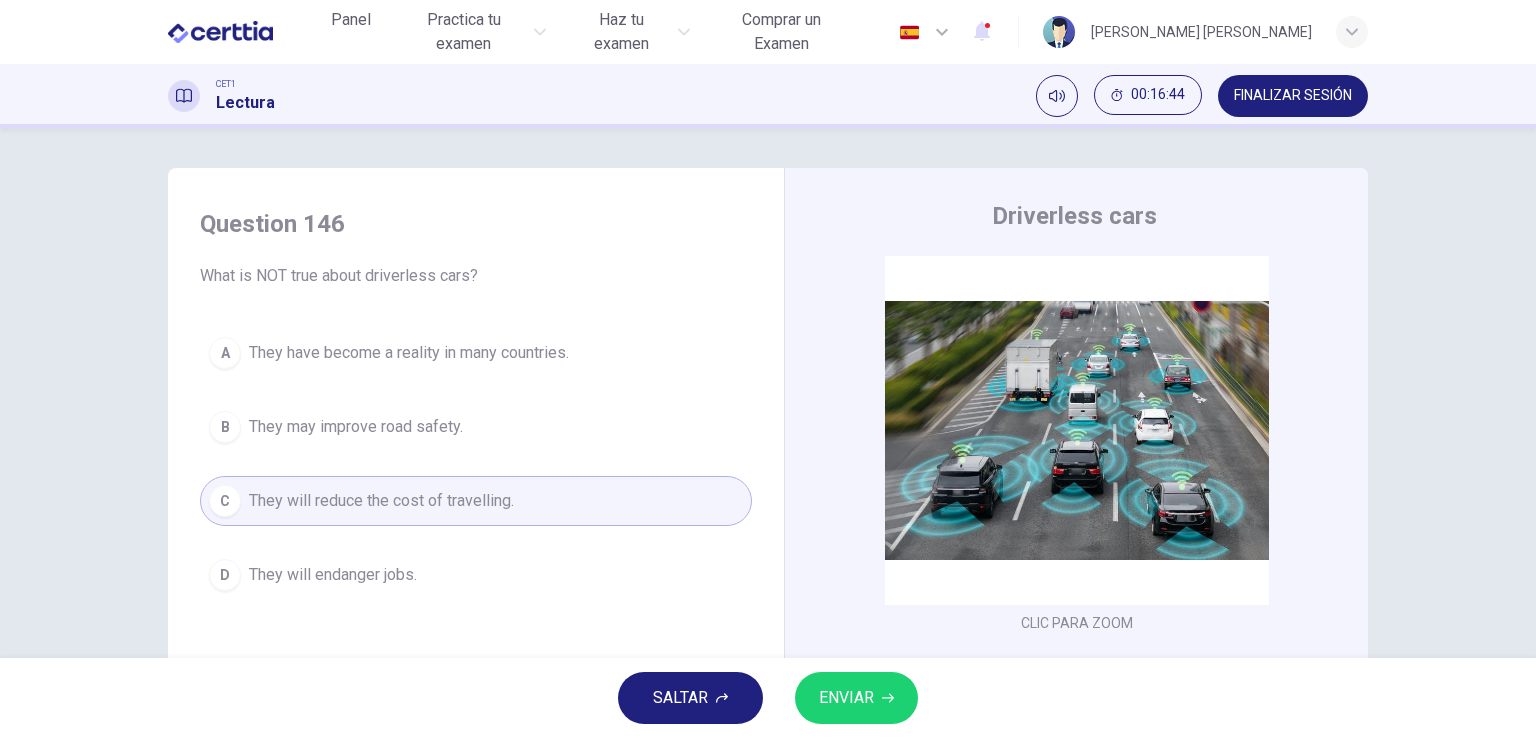 click on "SALTAR ENVIAR" at bounding box center [768, 698] 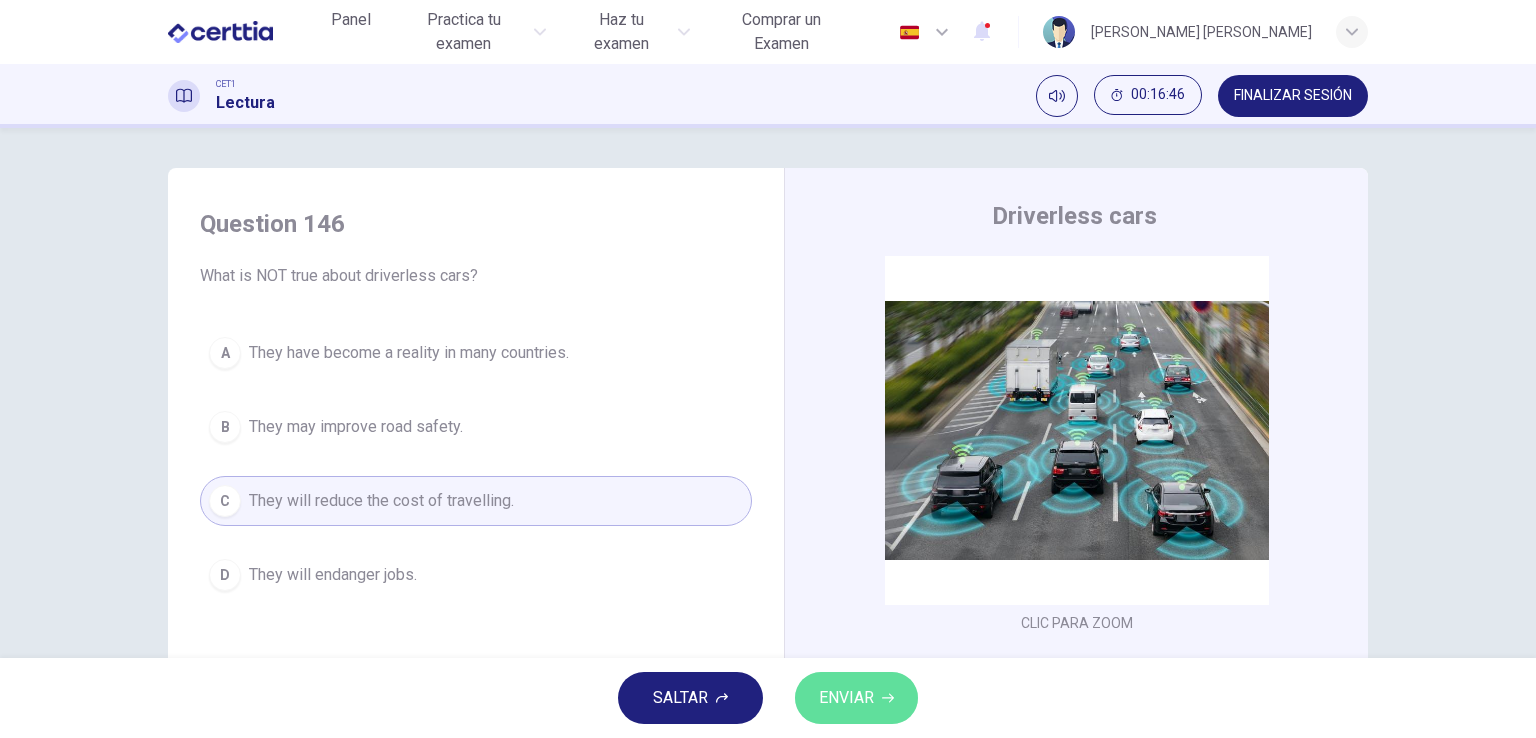 click on "ENVIAR" at bounding box center [846, 698] 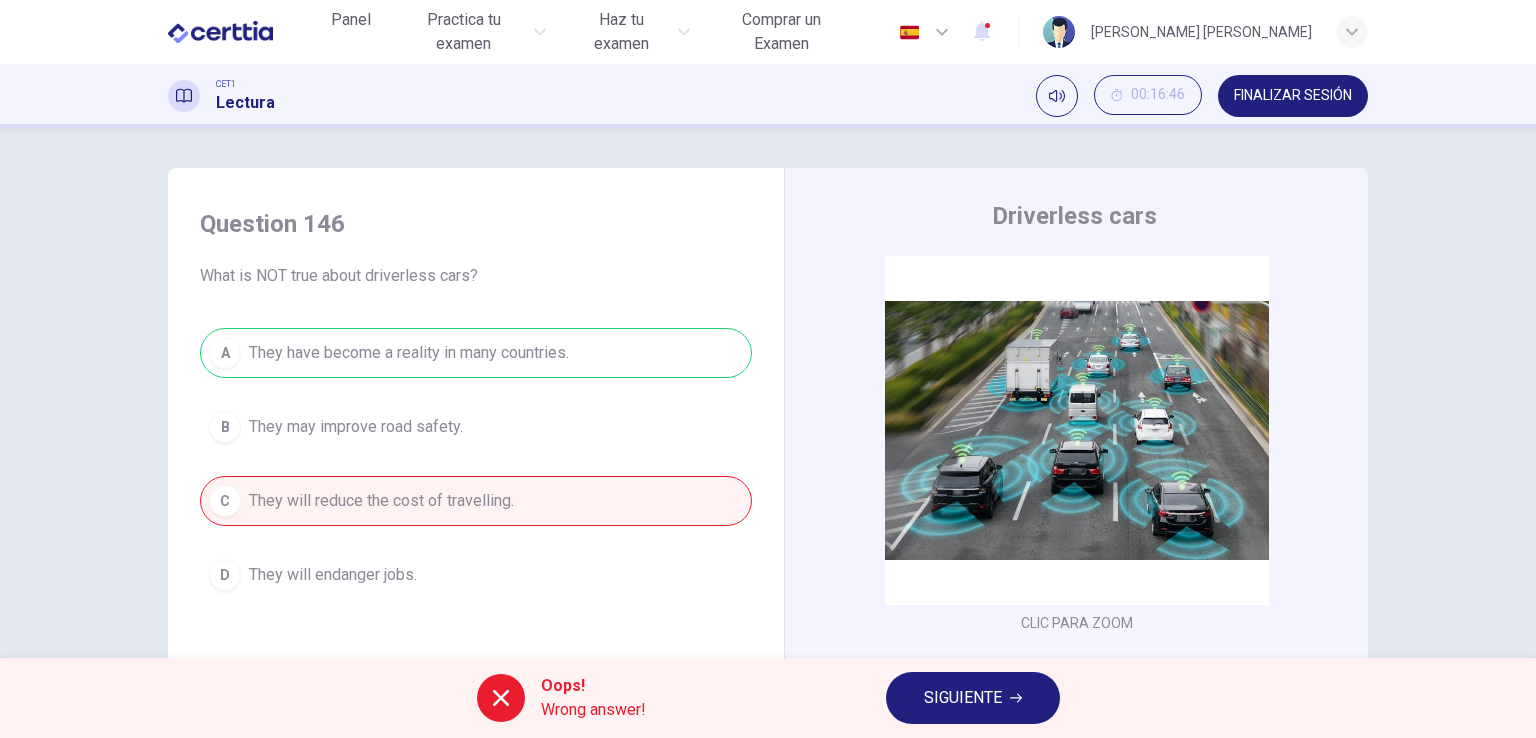 click on "SIGUIENTE" at bounding box center [963, 698] 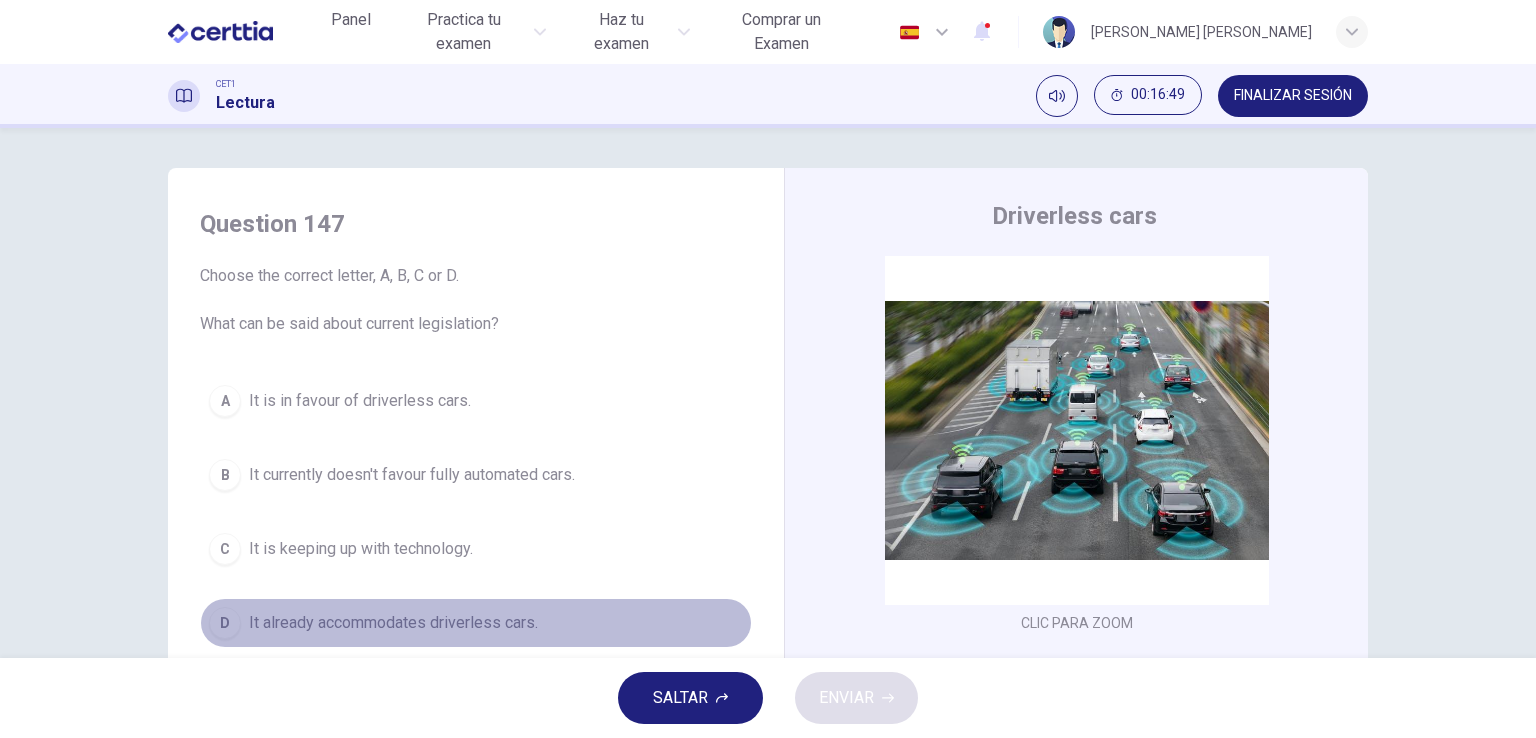 click on "It already accommodates driverless cars." at bounding box center [393, 623] 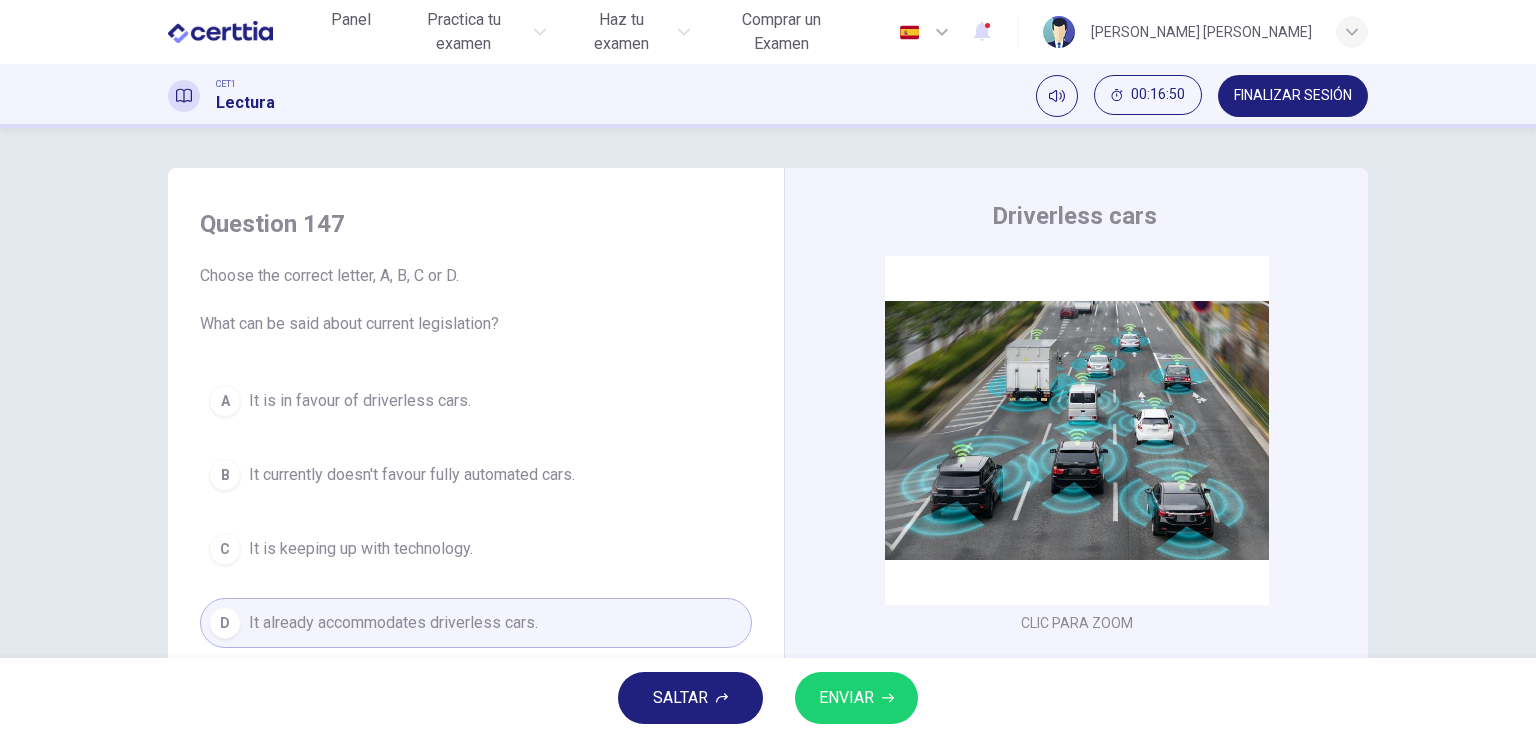 click on "ENVIAR" at bounding box center [846, 698] 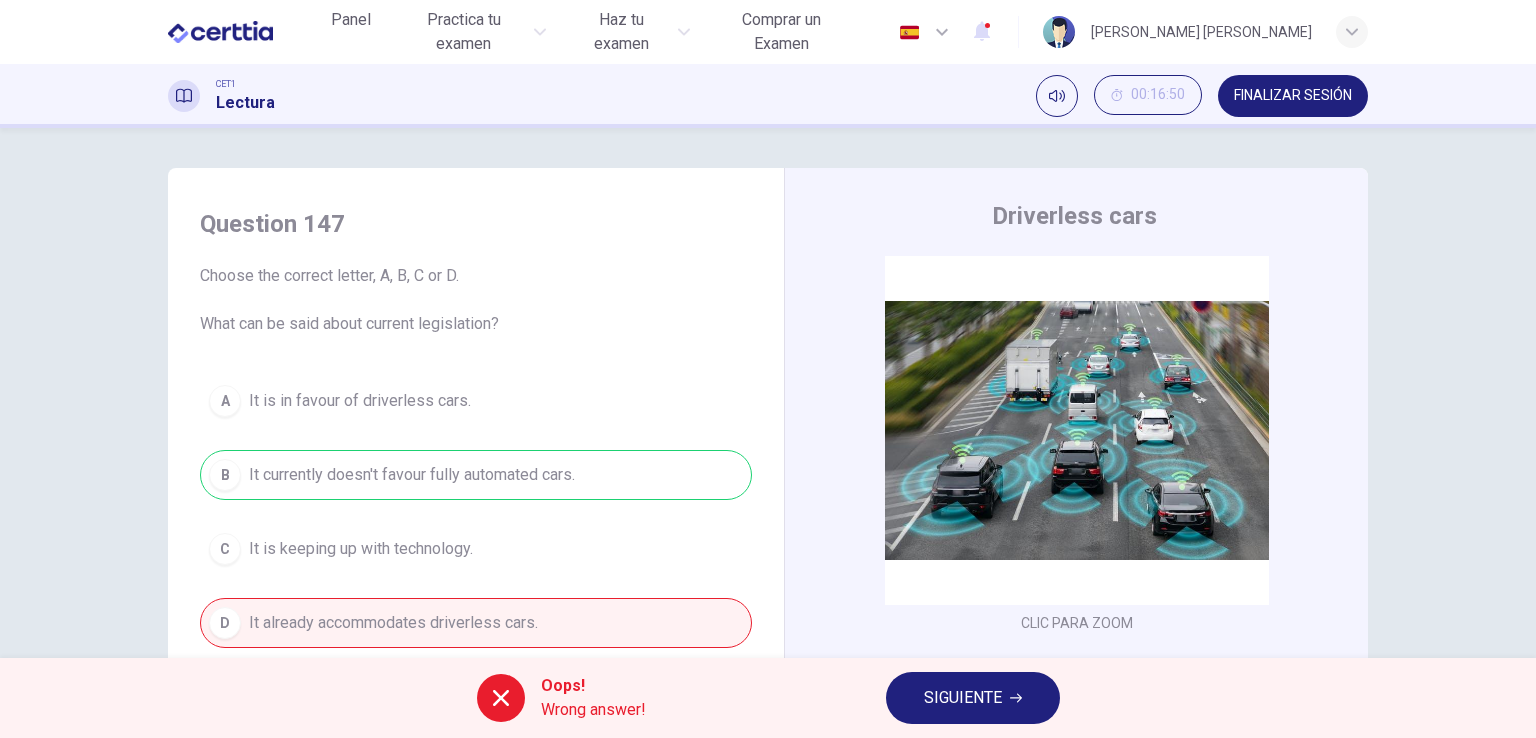 click on "SIGUIENTE" at bounding box center (973, 698) 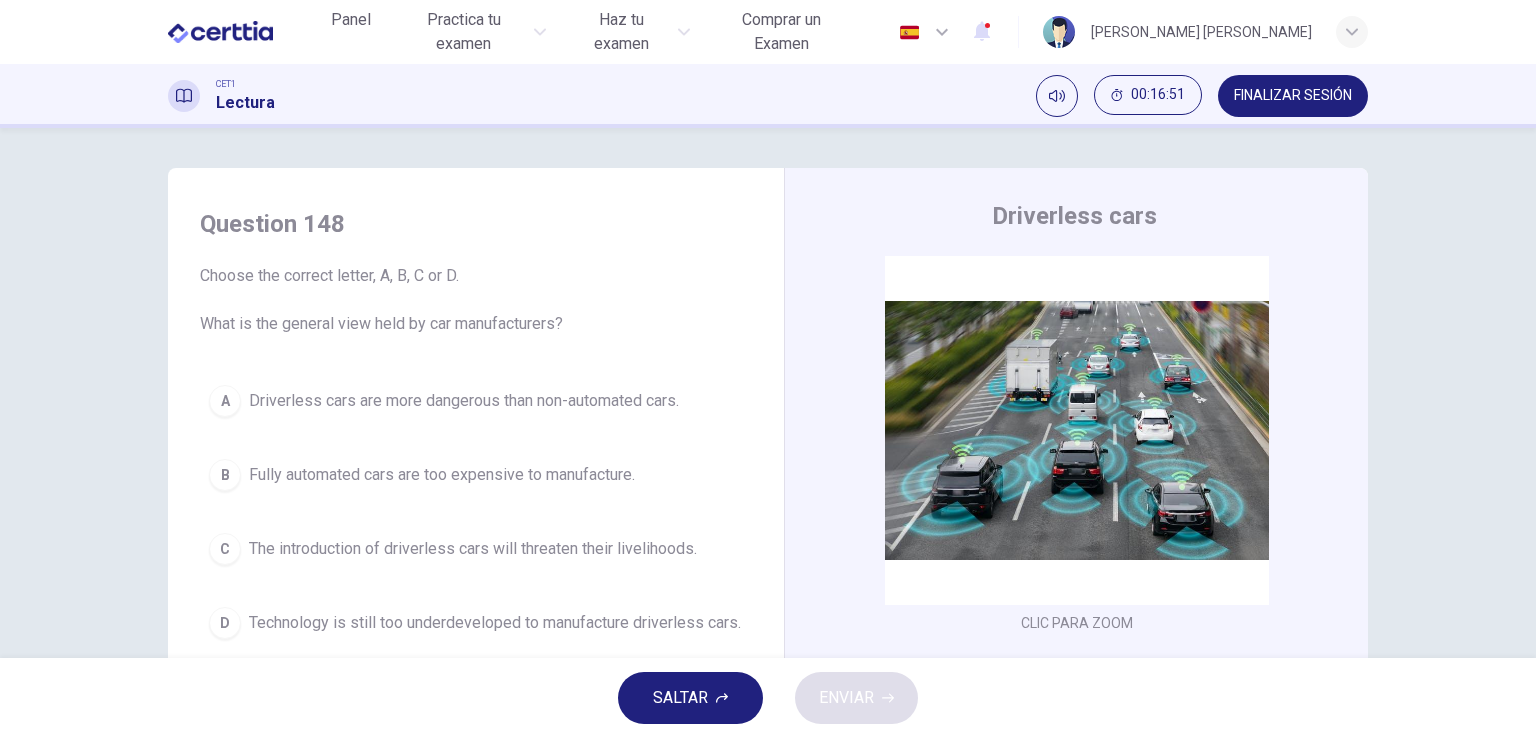 click on "Driverless cars are more dangerous than non-automated cars." at bounding box center (464, 401) 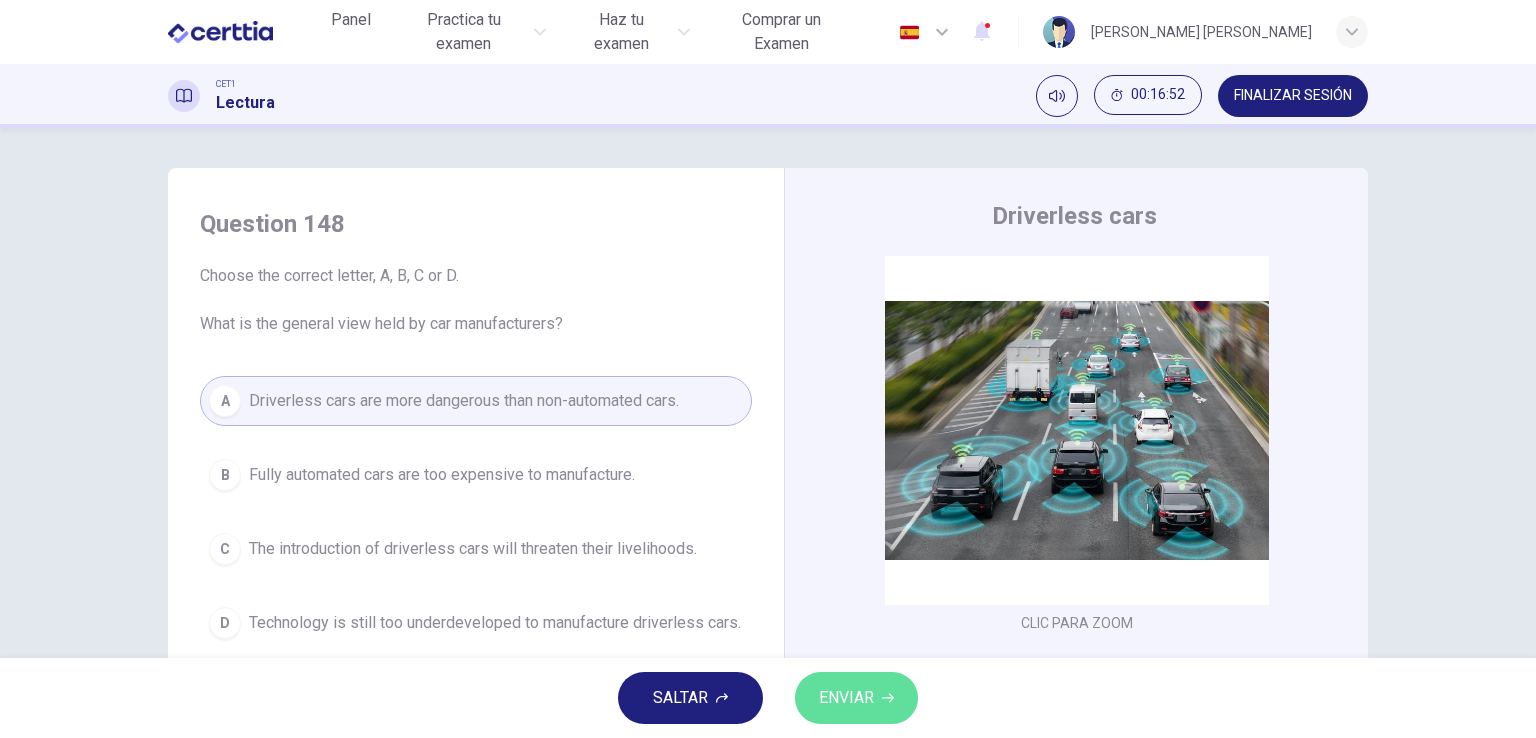 click on "ENVIAR" at bounding box center [846, 698] 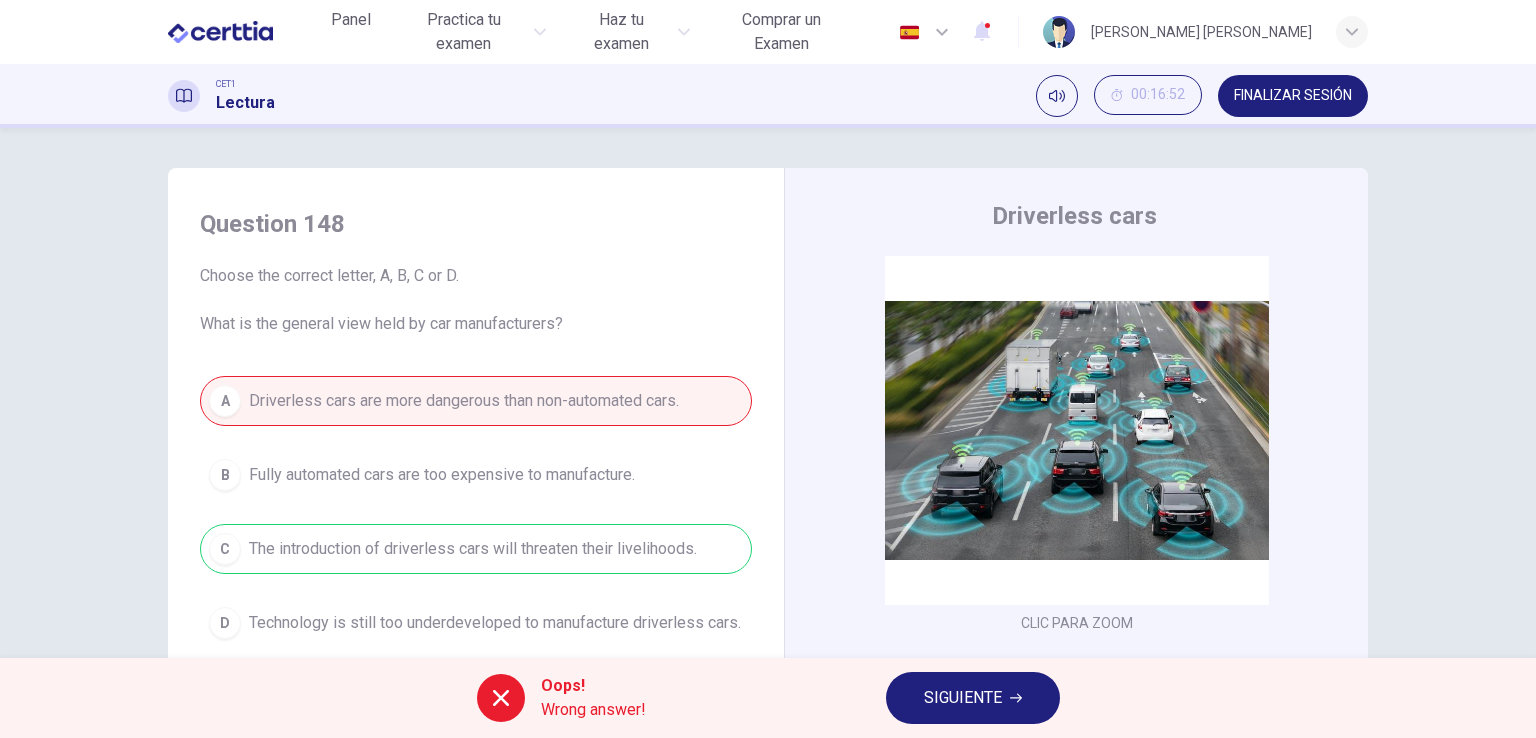 click on "SIGUIENTE" at bounding box center (963, 698) 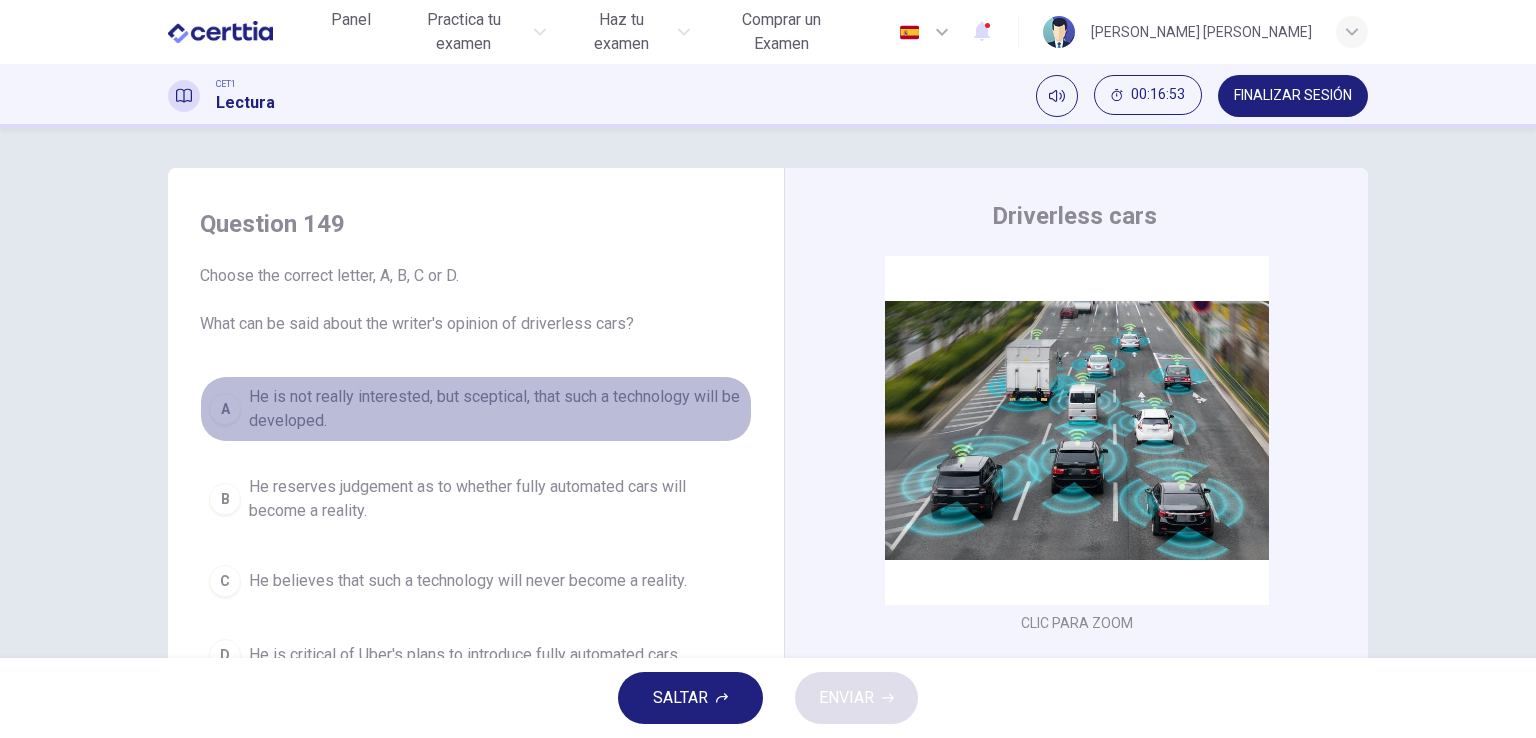 click on "He is not really interested, but sceptical, that such a technology will be developed." at bounding box center [496, 409] 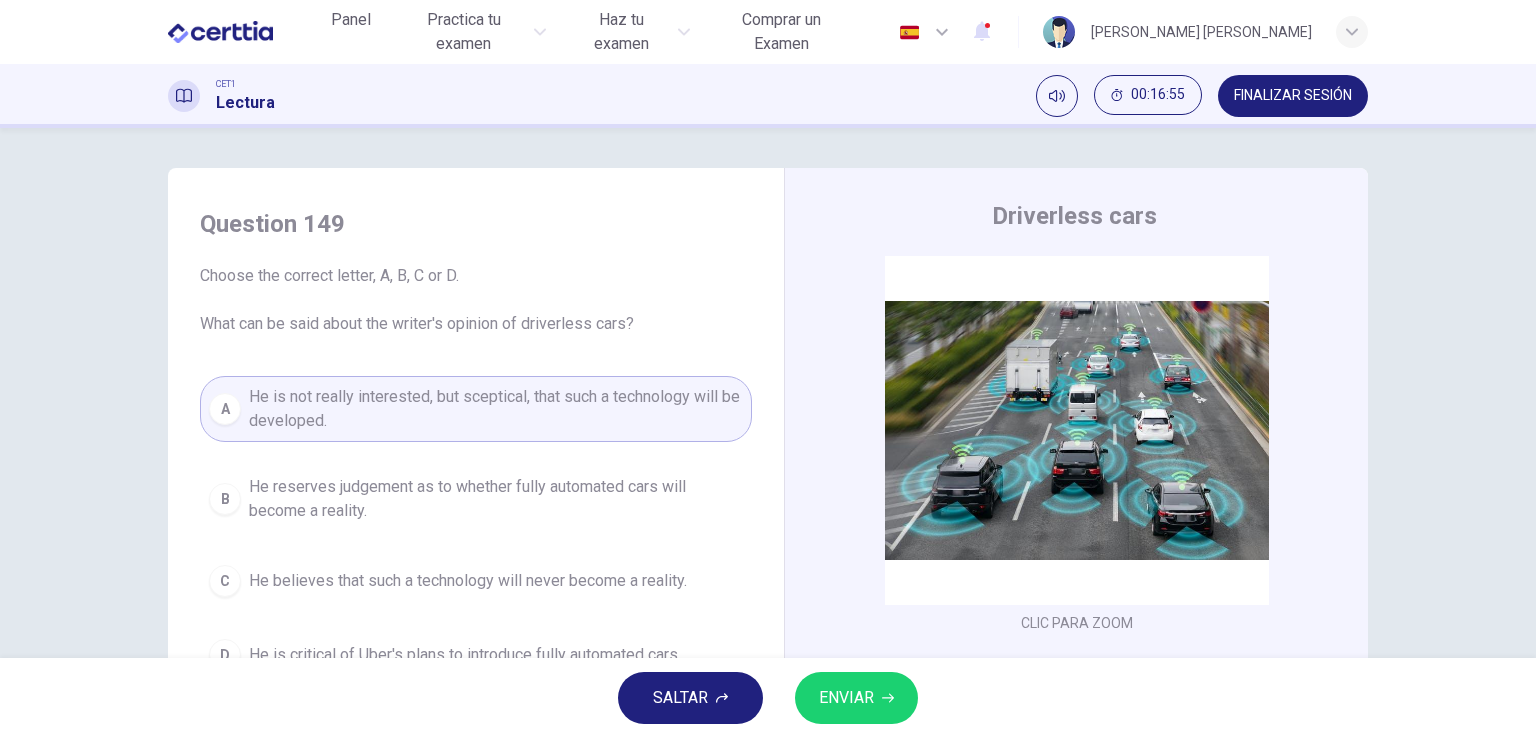 click on "ENVIAR" at bounding box center [846, 698] 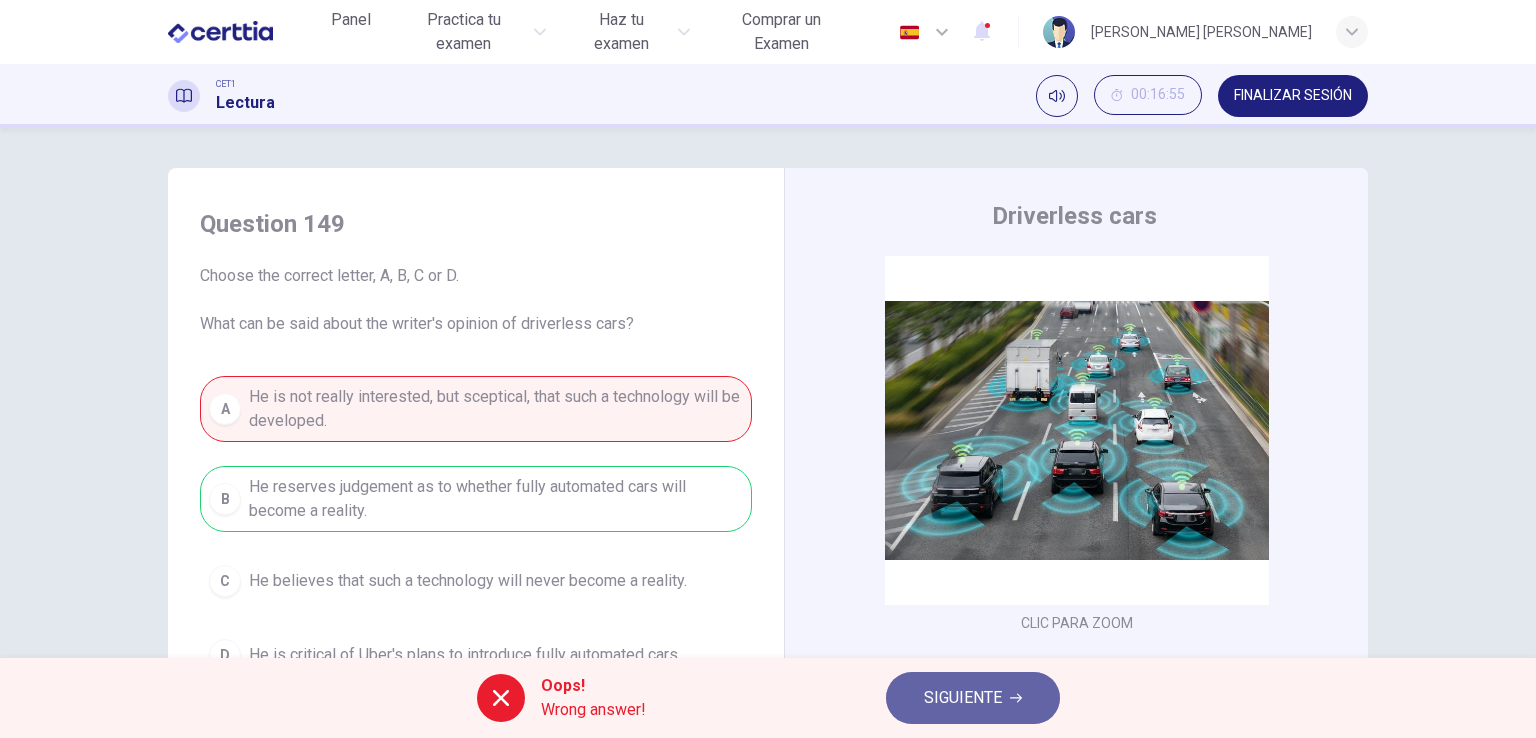 click on "SIGUIENTE" at bounding box center (973, 698) 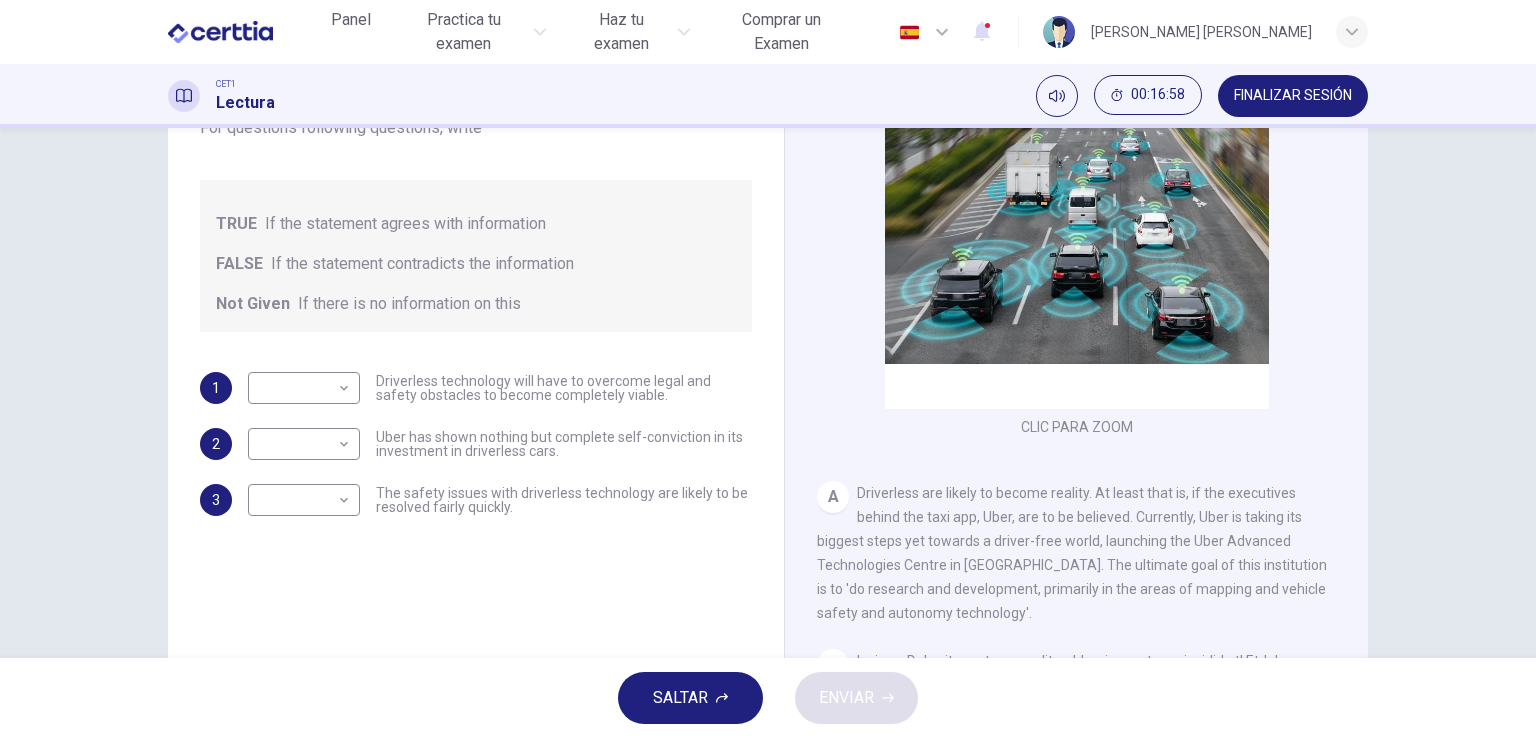 scroll, scrollTop: 245, scrollLeft: 0, axis: vertical 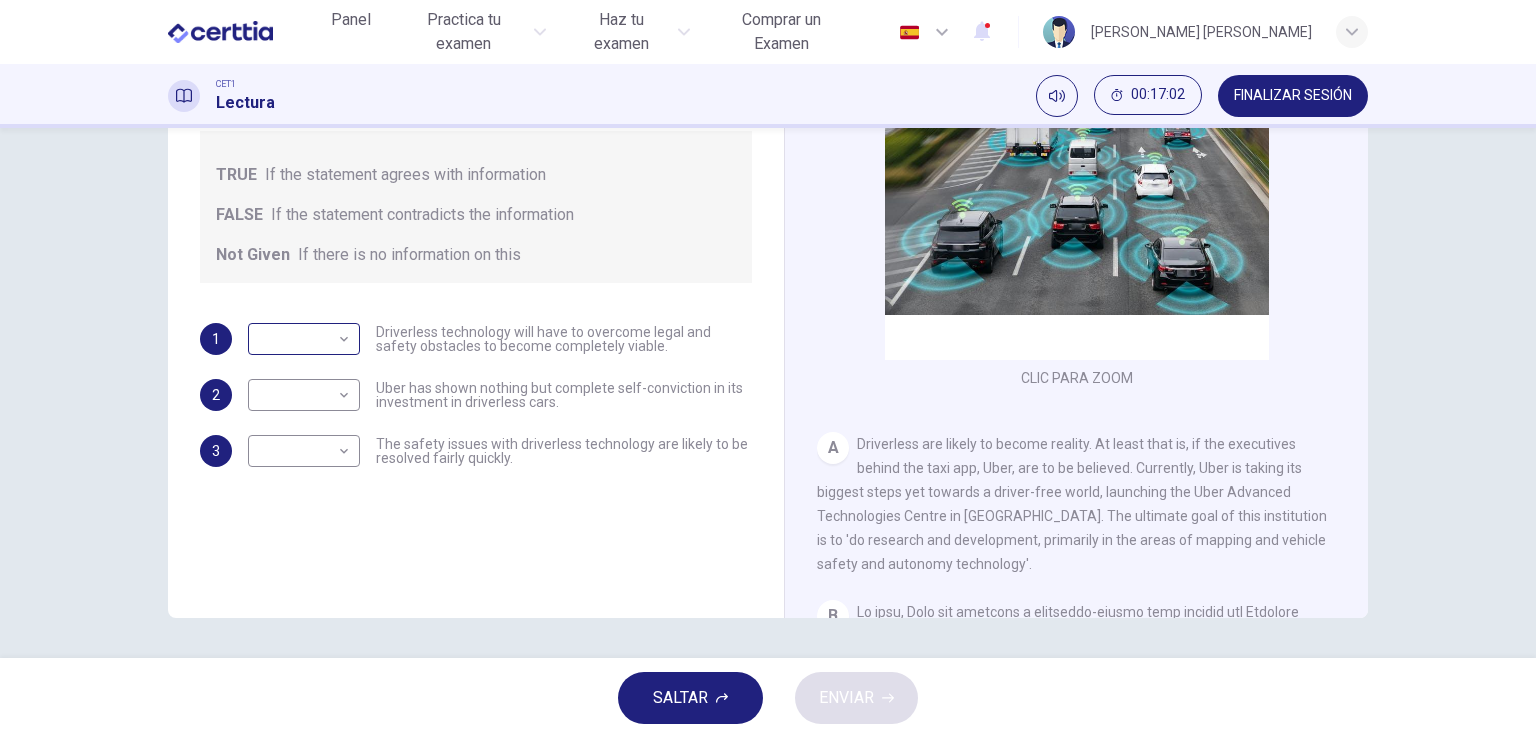 click on "Este sitio utiliza cookies, como se explica en nuestra  Política de Privacidad . Si acepta el uso de cookies, [PERSON_NAME] clic en el botón [PERSON_NAME] y continúe navegando por nuestro sitio.   Política de Privacidad Aceptar Panel Practica tu examen Haz tu examen Comprar un Examen Español ** ​ [PERSON_NAME] [PERSON_NAME] CET1 Lectura 00:17:02 FINALIZAR SESIÓN Pregunta 150 Do the following statements agree with the information given in the text? For questions following questions, write TRUE If the statement agrees with information FALSE If the statement contradicts the information Not Given If there is no information on this 1 ​ ​ Driverless technology will have to overcome legal and safety obstacles to become completely viable. 2 ​ ​ Uber has shown nothing but complete self-conviction in its investment in driverless cars. 3 ​ ​ The safety issues with driverless technology are likely to be resolved fairly quickly. Driverless cars CLIC PARA ZOOM Clic para zoom A B C D E F G H SALTAR ENVIAR Panel   1" at bounding box center [768, 369] 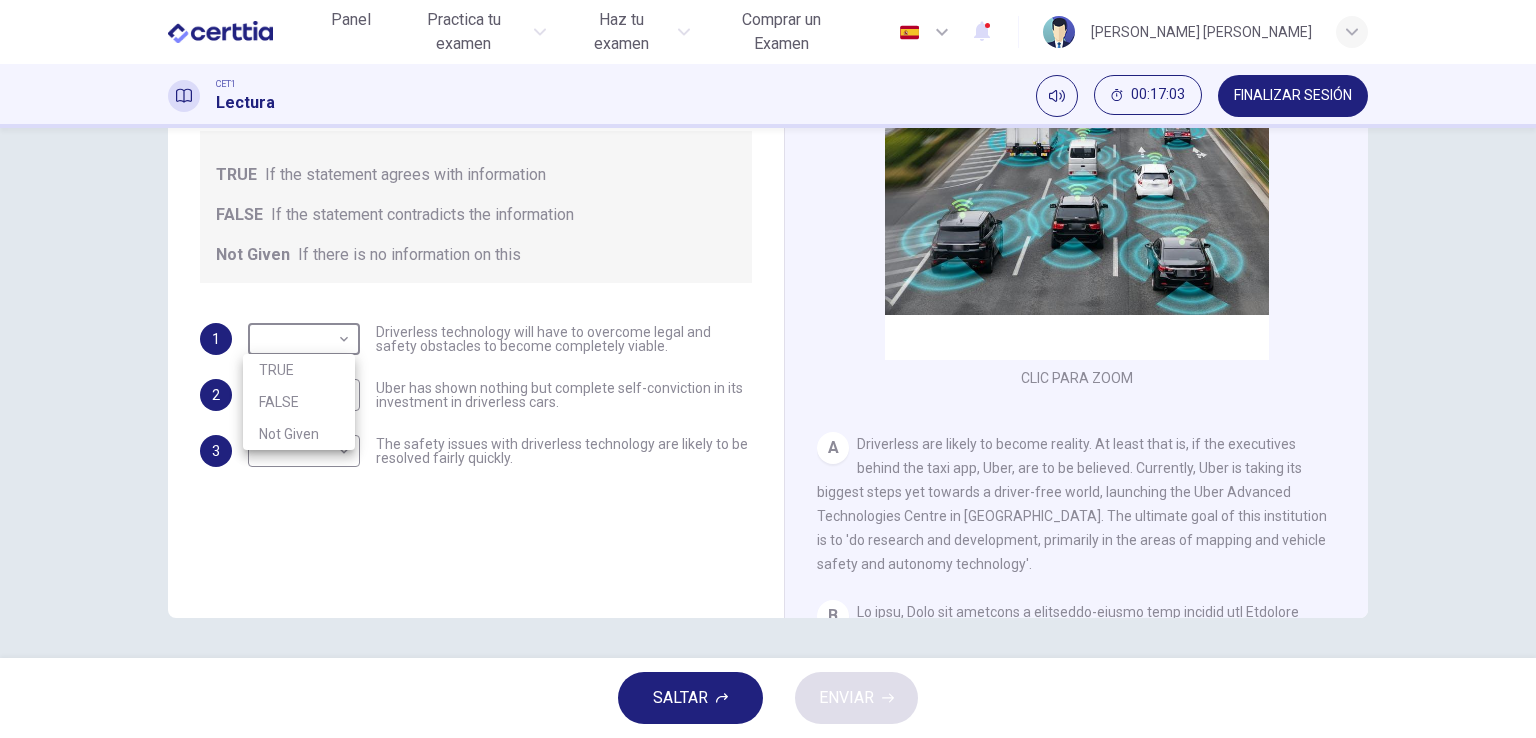 click on "TRUE" at bounding box center (299, 370) 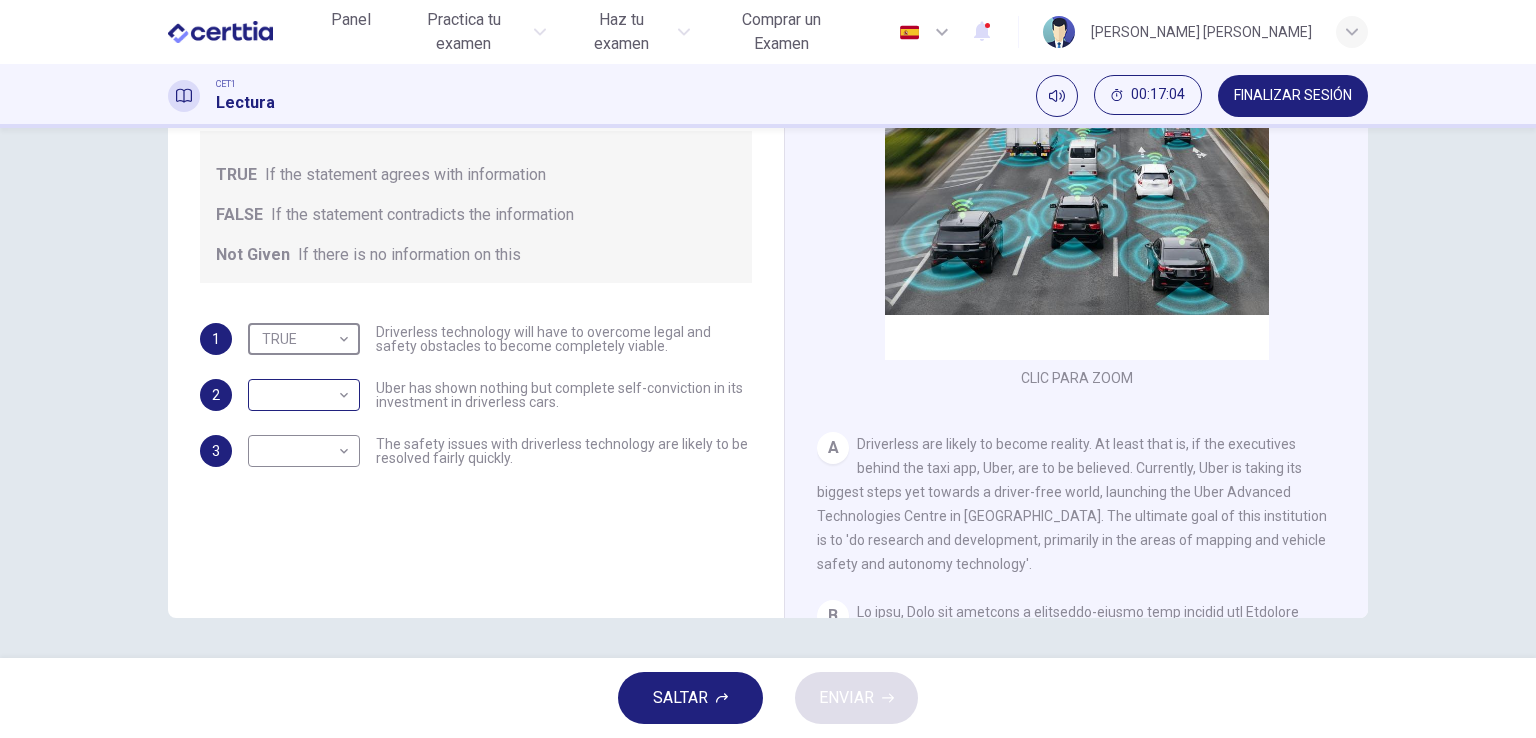click on "Este sitio utiliza cookies, como se explica en nuestra  Política de Privacidad . Si acepta el uso de cookies, [PERSON_NAME] clic en el botón [PERSON_NAME] y continúe navegando por nuestro sitio.   Política de Privacidad Aceptar Panel Practica tu examen Haz tu examen Comprar un Examen Español ** ​ [PERSON_NAME] [PERSON_NAME] CET1 Lectura 00:17:04 FINALIZAR SESIÓN Pregunta 150 Do the following statements agree with the information given in the text? For questions following questions, write TRUE If the statement agrees with information FALSE If the statement contradicts the information Not Given If there is no information on this 1 TRUE **** ​ Driverless technology will have to overcome legal and safety obstacles to become completely viable. 2 ​ ​ Uber has shown nothing but complete self-conviction in its investment in driverless cars. 3 ​ ​ The safety issues with driverless technology are likely to be resolved fairly quickly. Driverless cars CLIC PARA ZOOM Clic para zoom A B C D E F G H SALTAR ENVIAR Panel" at bounding box center (768, 369) 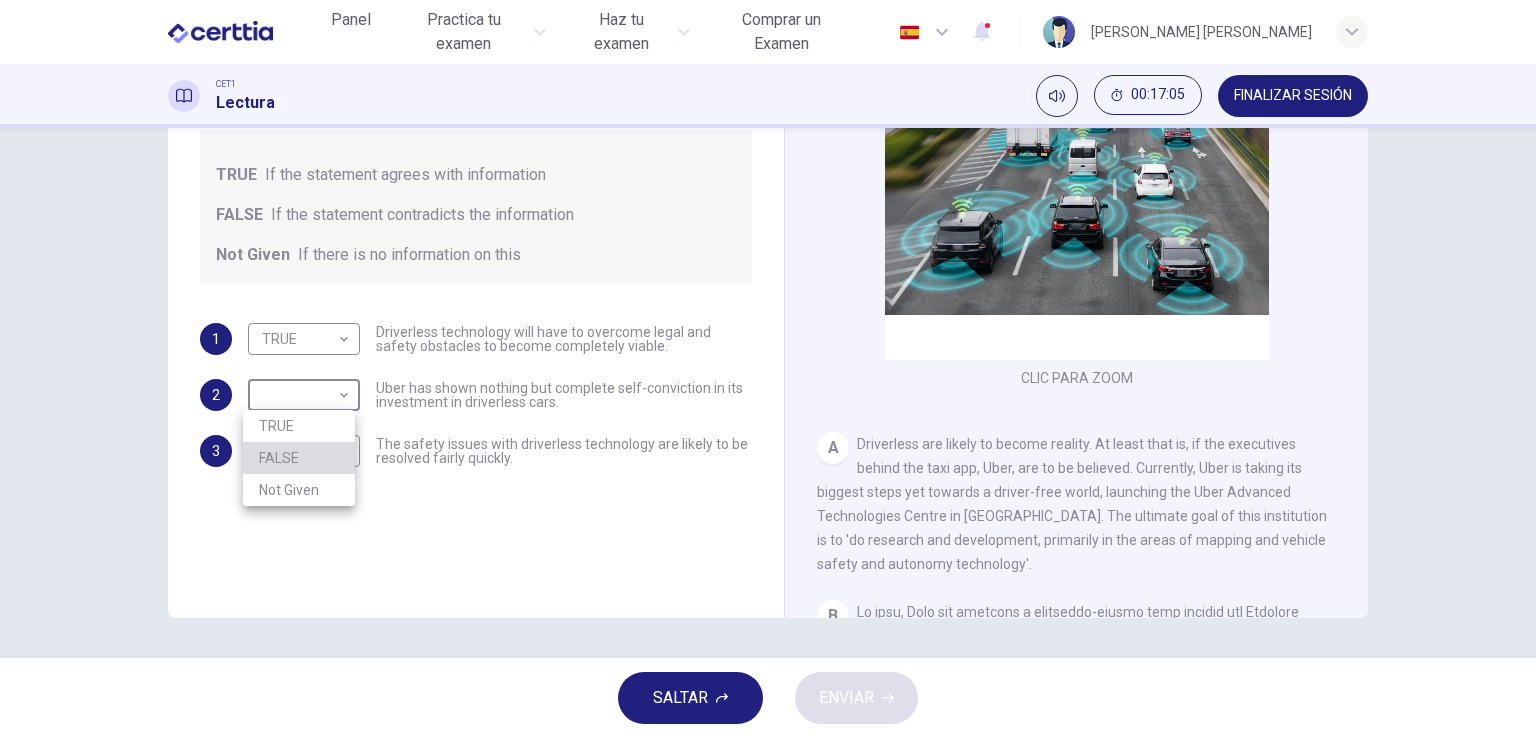 click on "FALSE" at bounding box center (299, 458) 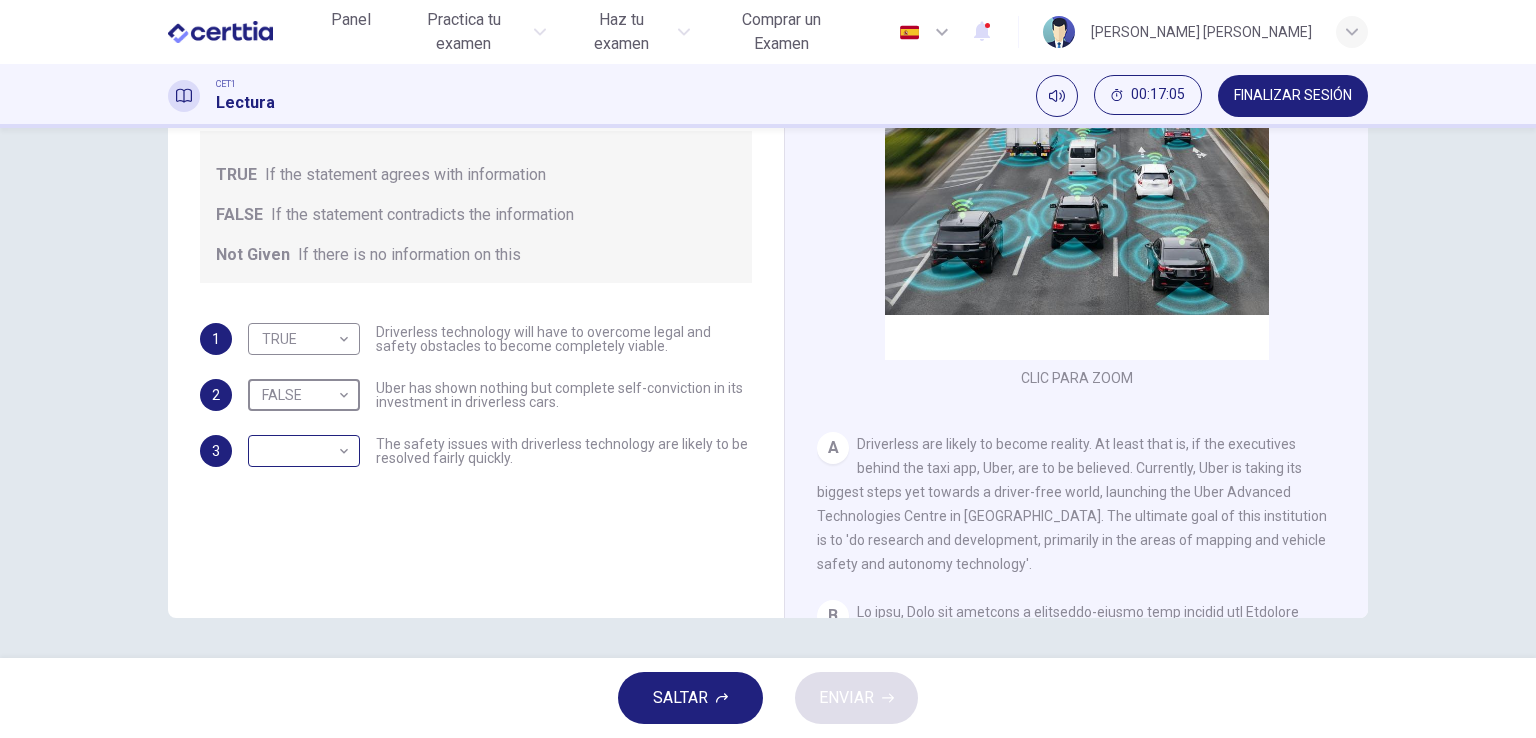 click on "​ ​" at bounding box center (304, 451) 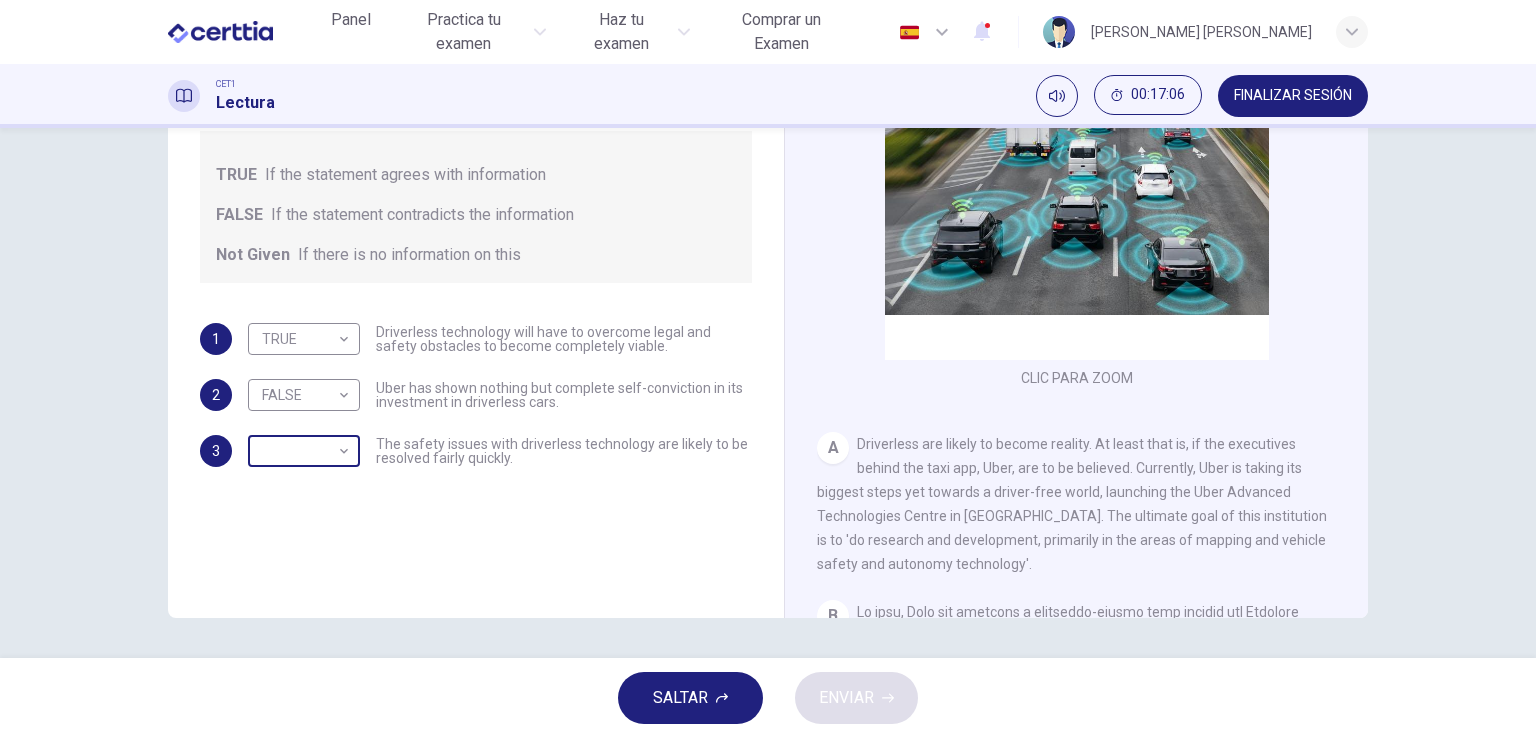 click on "Este sitio utiliza cookies, como se explica en nuestra  Política de Privacidad . Si acepta el uso de cookies, [PERSON_NAME] clic en el botón [PERSON_NAME] y continúe navegando por nuestro sitio.   Política de Privacidad Aceptar Panel Practica tu examen Haz tu examen Comprar un Examen Español ** ​ [PERSON_NAME] [PERSON_NAME] CET1 Lectura 00:17:06 FINALIZAR SESIÓN Pregunta 150 Do the following statements agree with the information given in the text? For questions following questions, write TRUE If the statement agrees with information FALSE If the statement contradicts the information Not Given If there is no information on this 1 TRUE **** ​ Driverless technology will have to overcome legal and safety obstacles to become completely viable. 2 FALSE ***** ​ Uber has shown nothing but complete self-conviction in its investment in driverless cars. 3 ​ ​ The safety issues with driverless technology are likely to be resolved fairly quickly. Driverless cars CLIC PARA ZOOM Clic para zoom A B C D E F G H SALTAR   1" at bounding box center (768, 369) 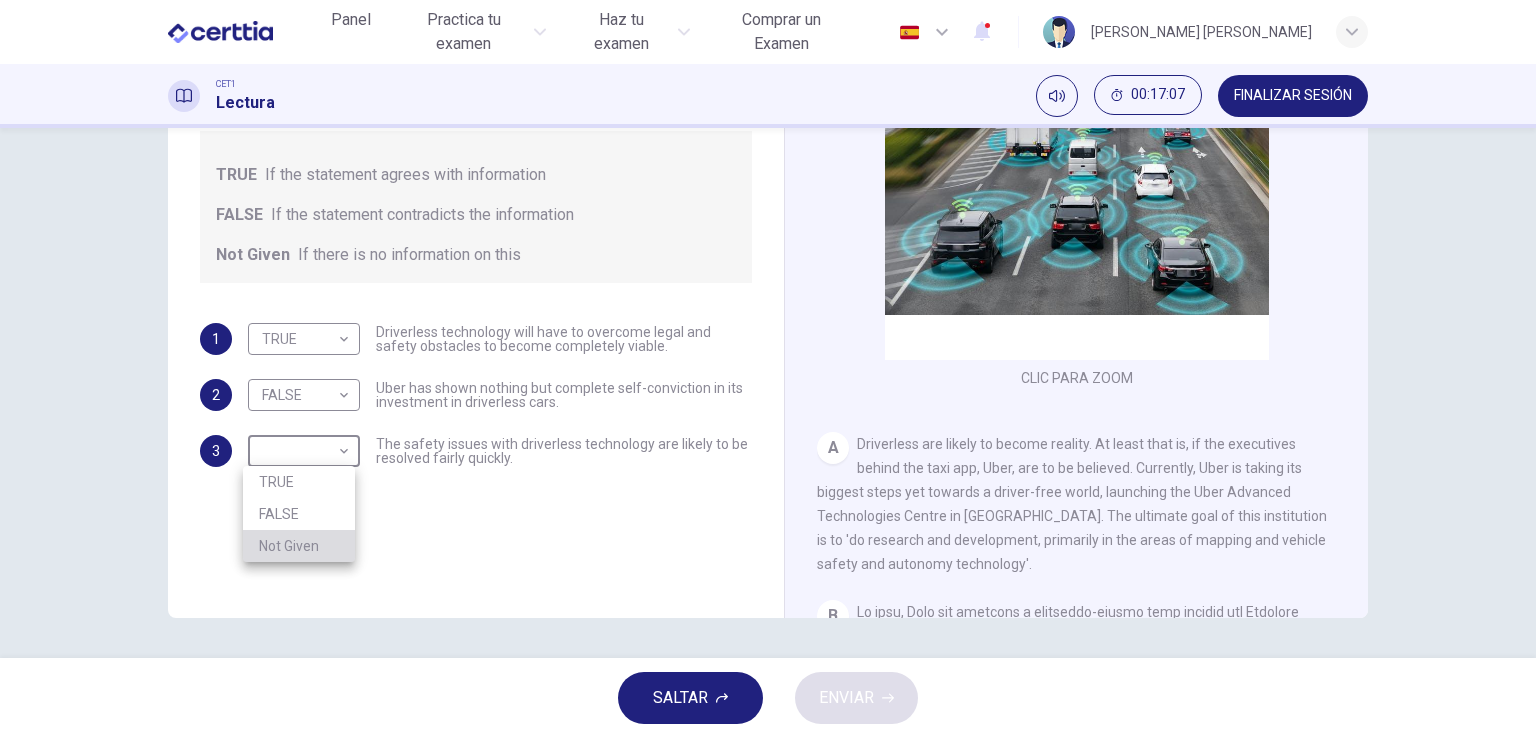 click on "Not Given" at bounding box center [299, 546] 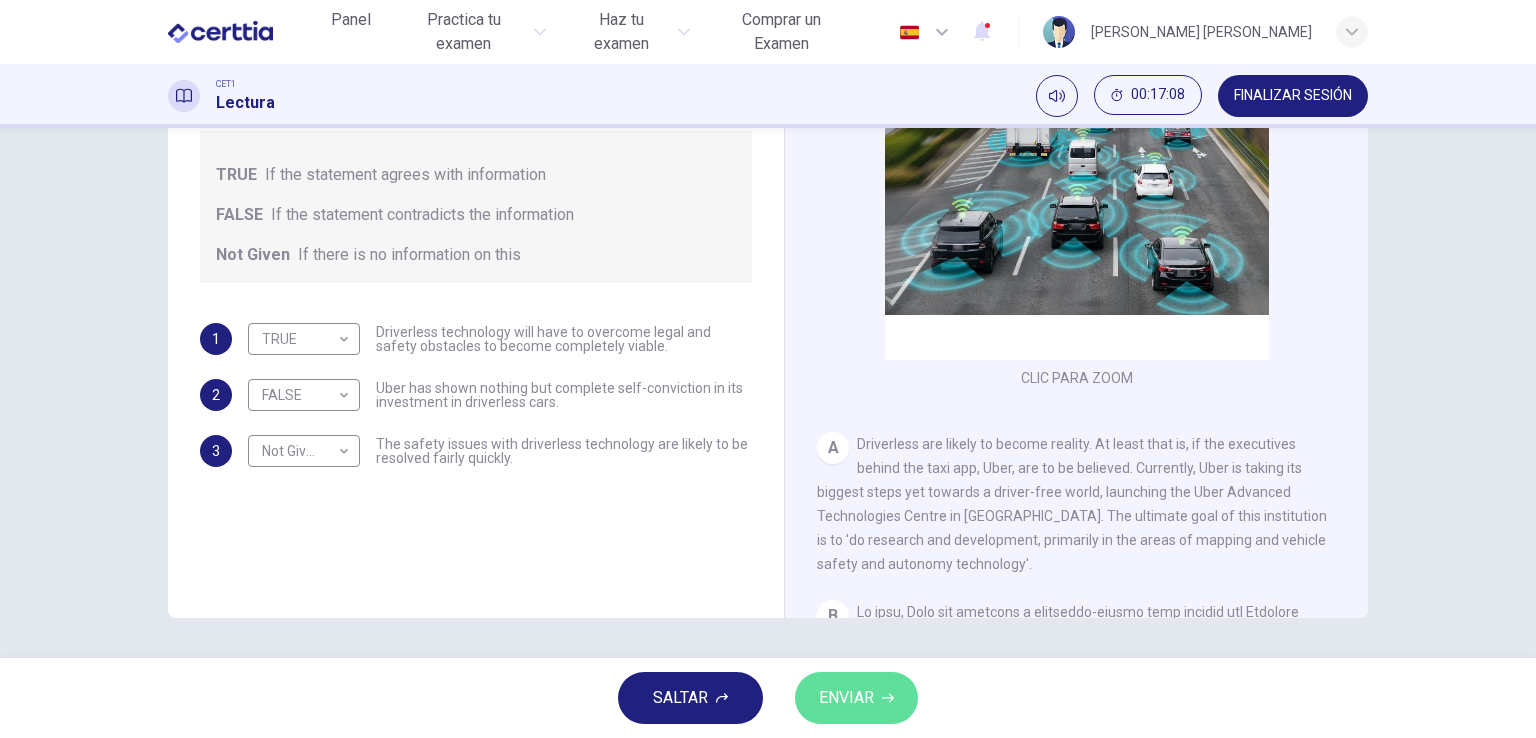 click on "ENVIAR" at bounding box center [846, 698] 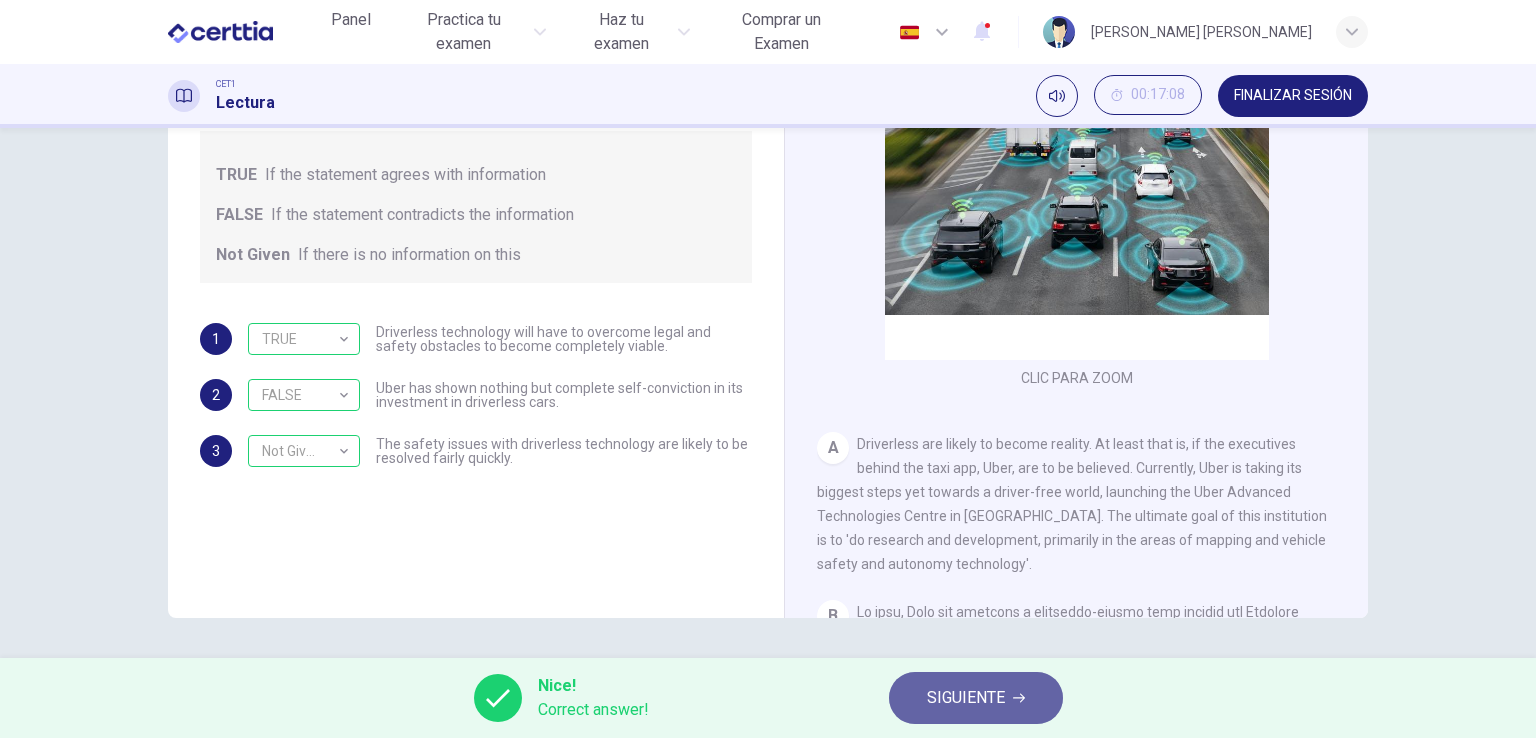 click on "SIGUIENTE" at bounding box center (976, 698) 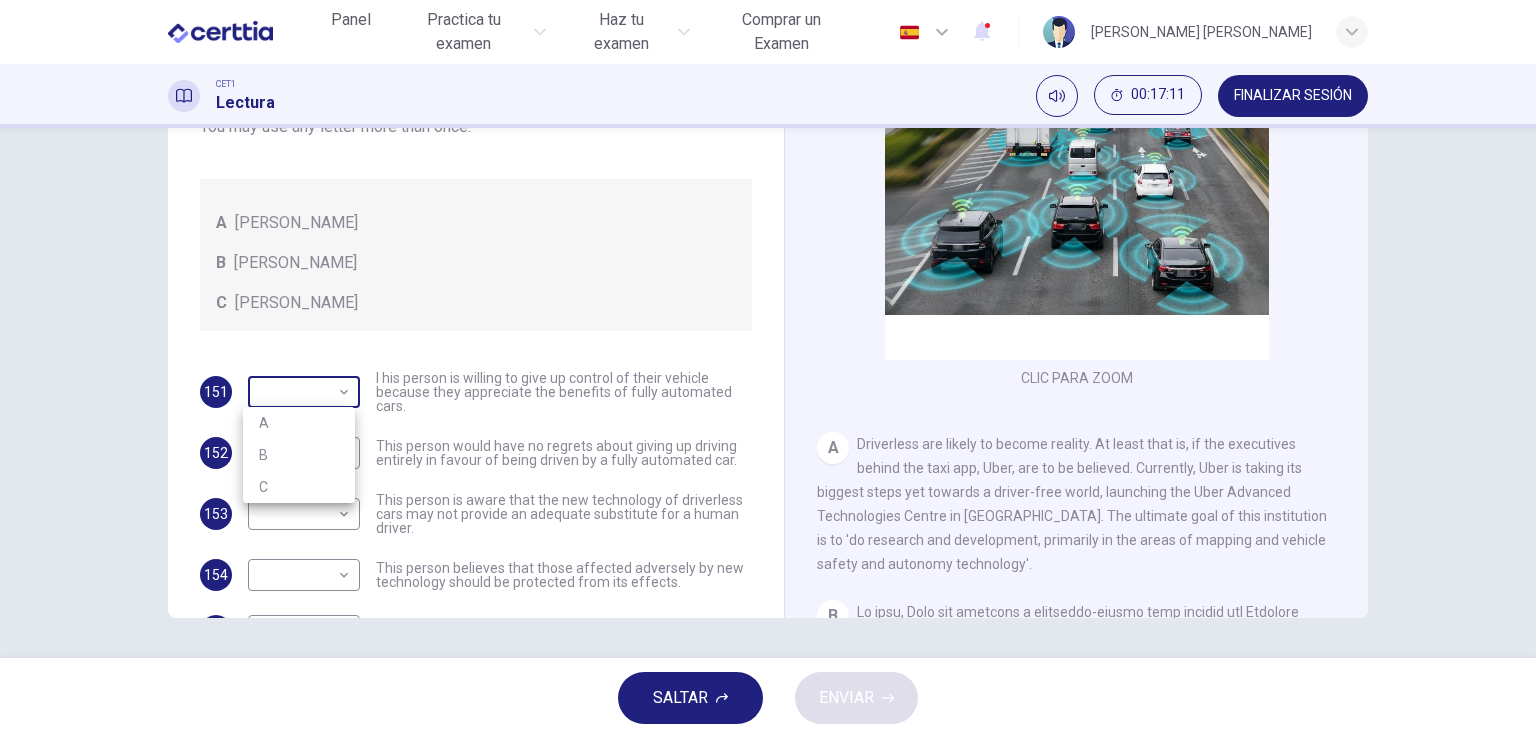 click on "Este sitio utiliza cookies, como se explica en nuestra  Política de Privacidad . Si acepta el uso de cookies, [PERSON_NAME] clic en el botón [PERSON_NAME] y continúe navegando por nuestro sitio.   Política de Privacidad Aceptar Panel Practica tu examen Haz tu examen Comprar un Examen Español ** ​ [PERSON_NAME] [PERSON_NAME] CET1 Lectura 00:17:11 FINALIZAR SESIÓN Preguntas 151 - 155 Look at the following statements, and the list of people. Match each statement to the correct person, A-C. You may use any letter more than once.
A [PERSON_NAME] B [PERSON_NAME] C [PERSON_NAME] 151 ​ ​ I his person is willing to give up control of their vehicle because they appreciate the benefits of fully automated cars. 152 ​ ​ This person would have no regrets about giving up driving entirely in favour of being driven by a fully automated car. 153 ​ ​ This person is aware that the new technology of driverless cars may not provide an adequate substitute for a human driver. 154 ​ ​ 155 ​ ​ Driverless cars A B C D" at bounding box center [768, 369] 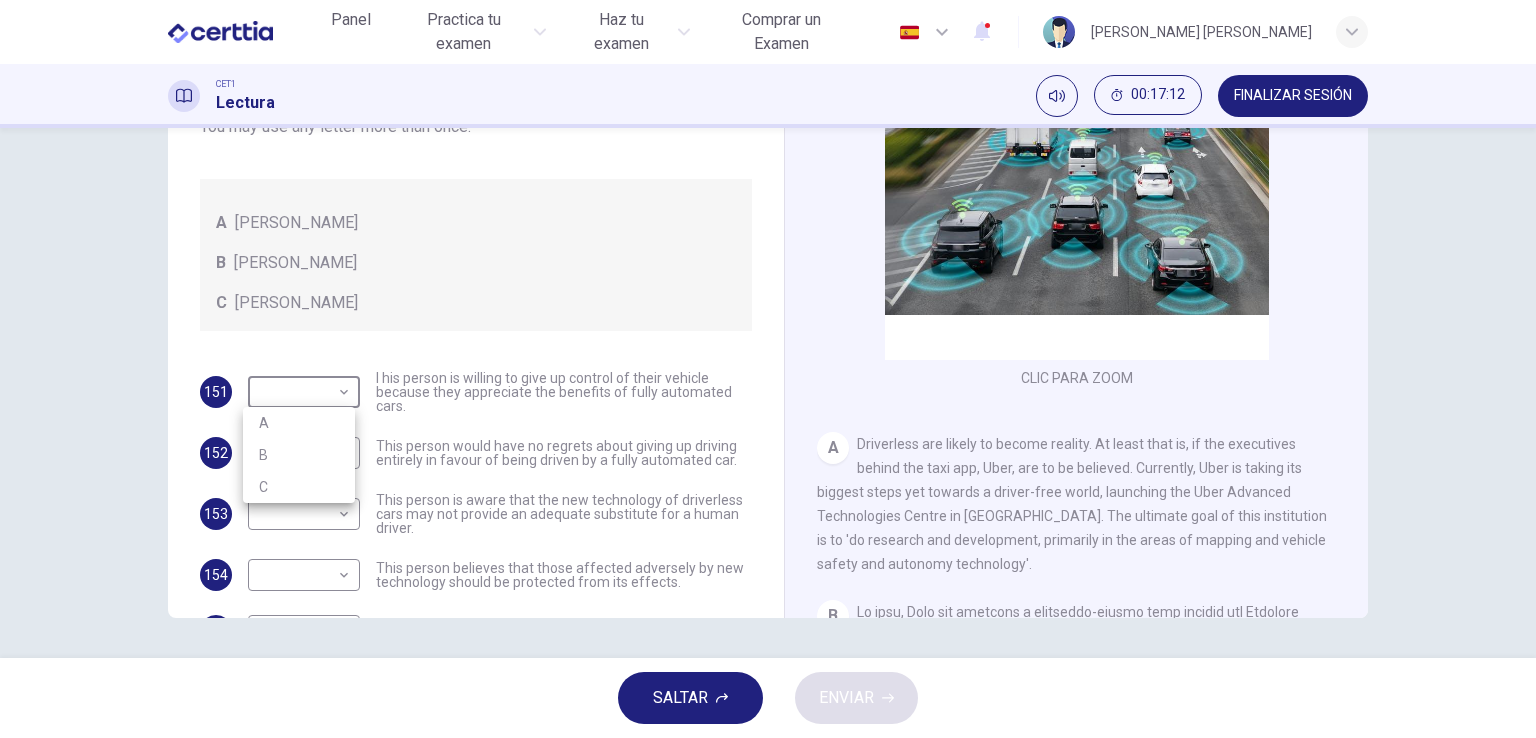 click on "A" at bounding box center (299, 423) 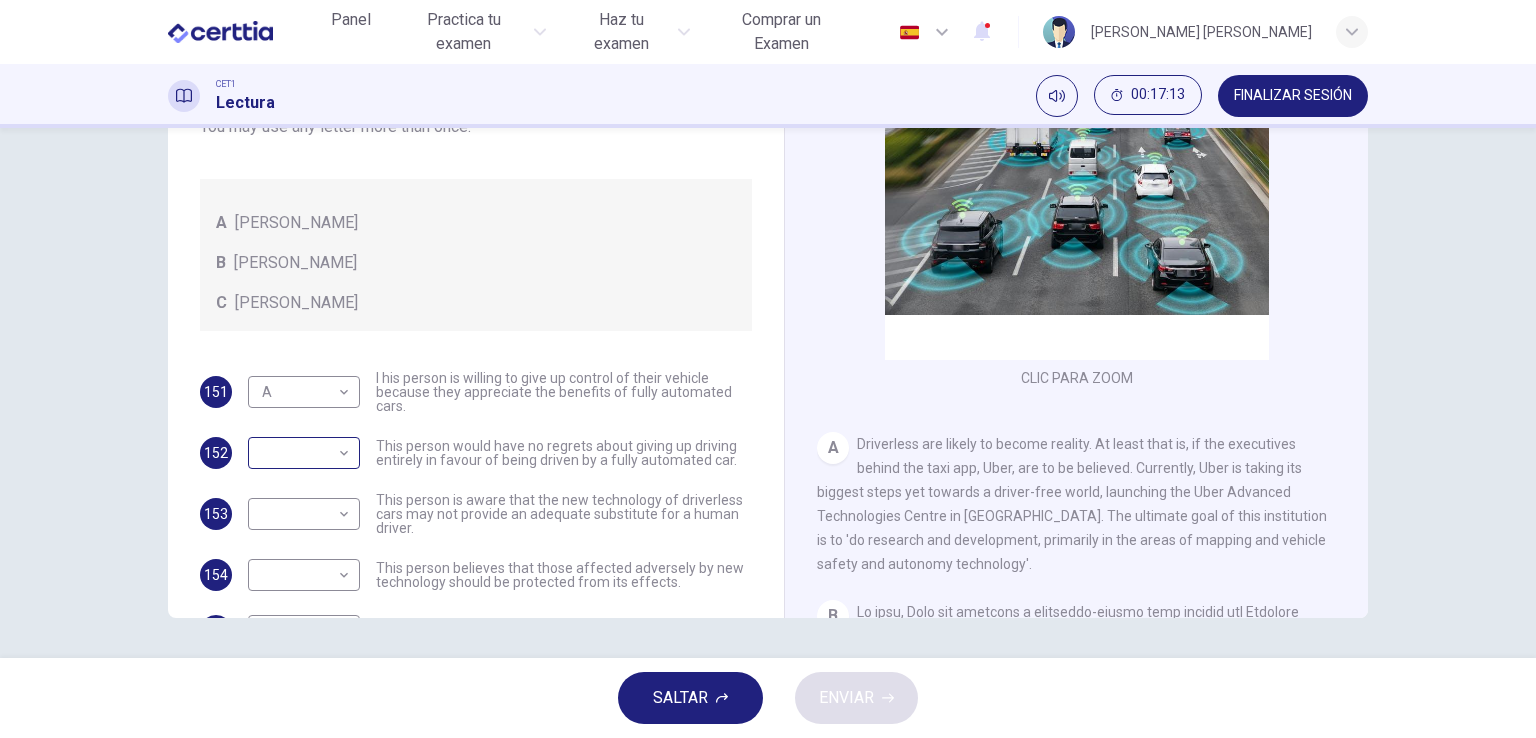 click on "​ ​" at bounding box center (304, 453) 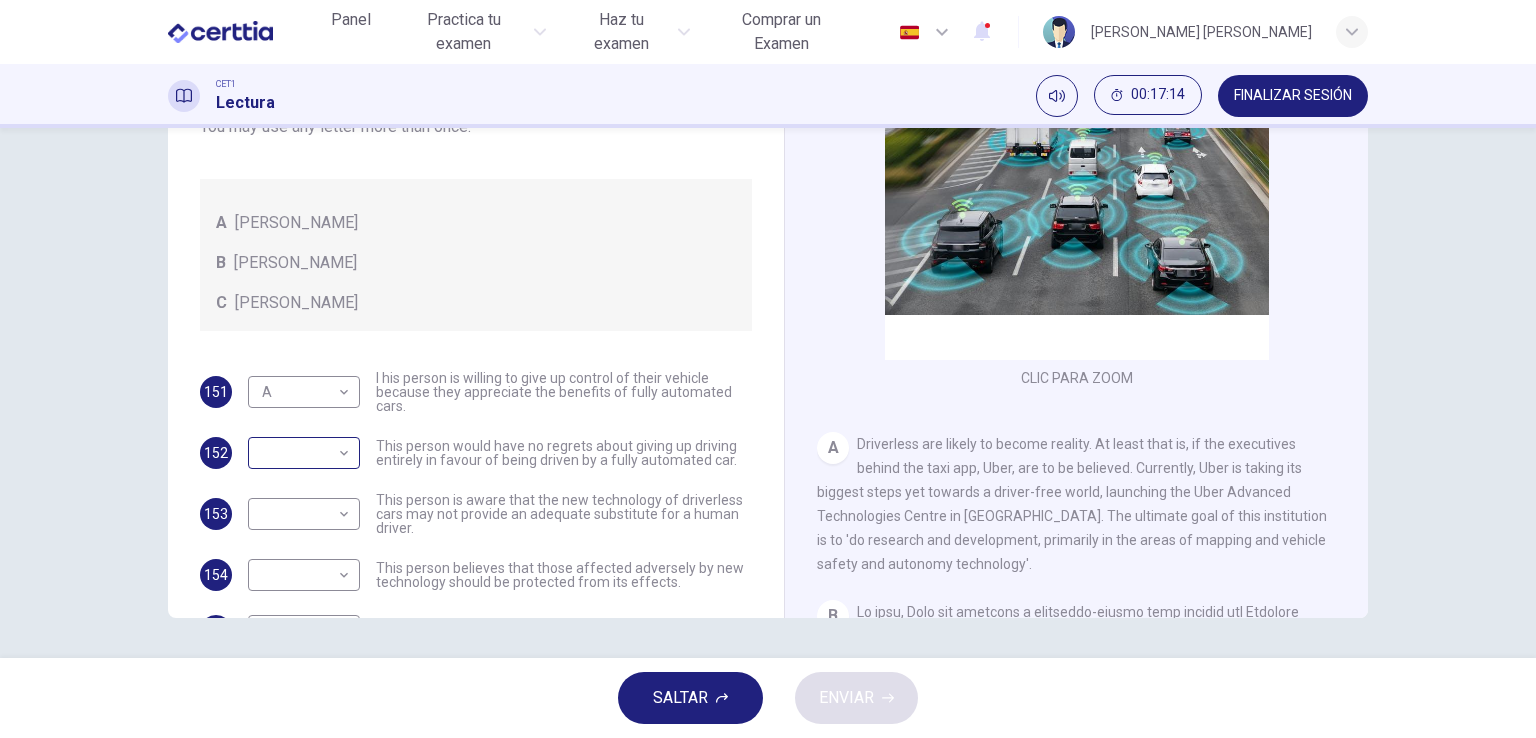 click on "​ ​" at bounding box center [304, 453] 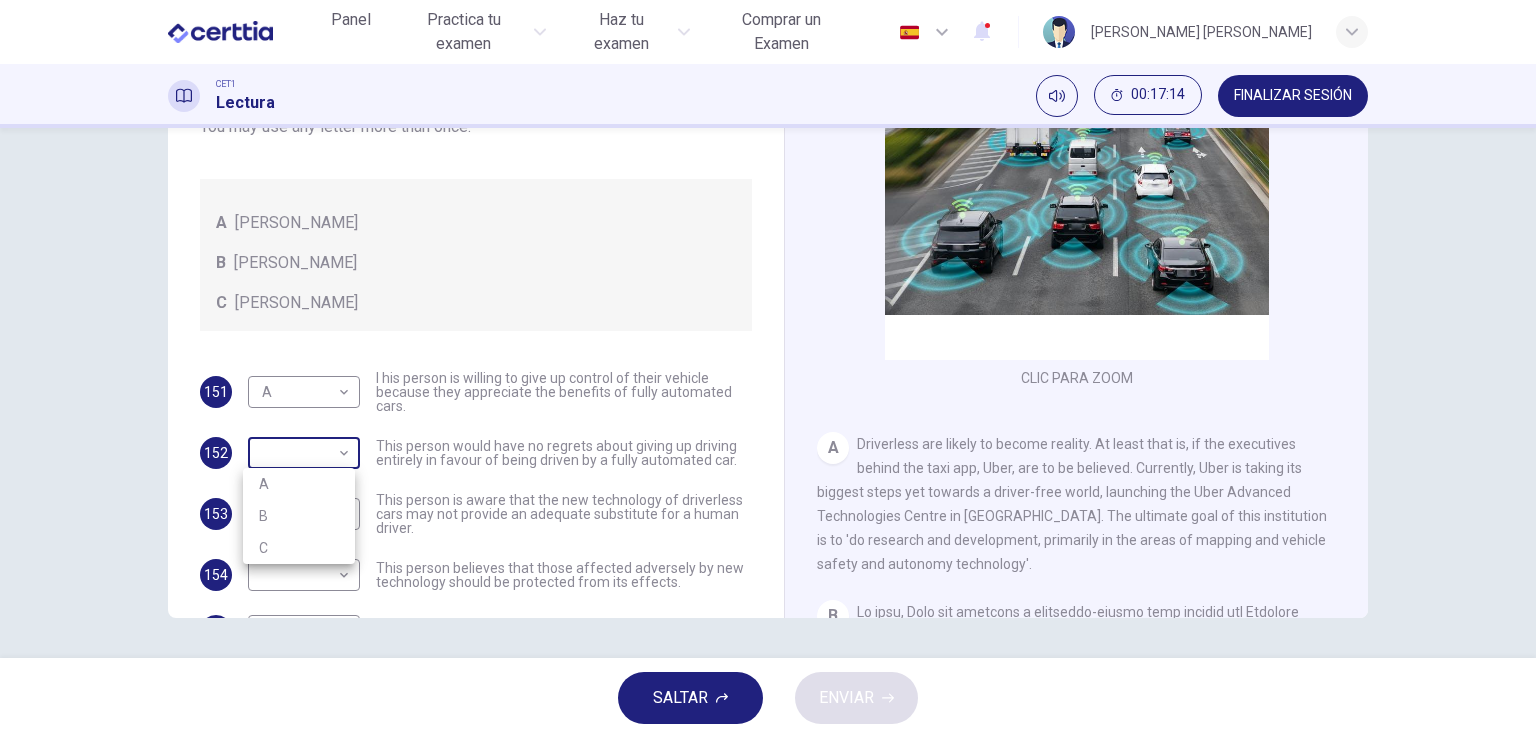 click on "Este sitio utiliza cookies, como se explica en nuestra  Política de Privacidad . Si acepta el uso de cookies, [PERSON_NAME] clic en el botón [PERSON_NAME] y continúe navegando por nuestro sitio.   Política de Privacidad Aceptar Panel Practica tu examen Haz tu examen Comprar un Examen Español ** ​ [PERSON_NAME] [PERSON_NAME] CET1 Lectura 00:17:14 FINALIZAR SESIÓN Preguntas 151 - 155 Look at the following statements, and the list of people. Match each statement to the correct person, A-C. You may use any letter more than once.
A [PERSON_NAME] B [PERSON_NAME] C [PERSON_NAME] 151 A * ​ I his person is willing to give up control of their vehicle because they appreciate the benefits of fully automated cars. 152 ​ ​ This person would have no regrets about giving up driving entirely in favour of being driven by a fully automated car. 153 ​ ​ This person is aware that the new technology of driverless cars may not provide an adequate substitute for a human driver. 154 ​ ​ 155 ​ ​ Driverless cars A B C D" at bounding box center (768, 369) 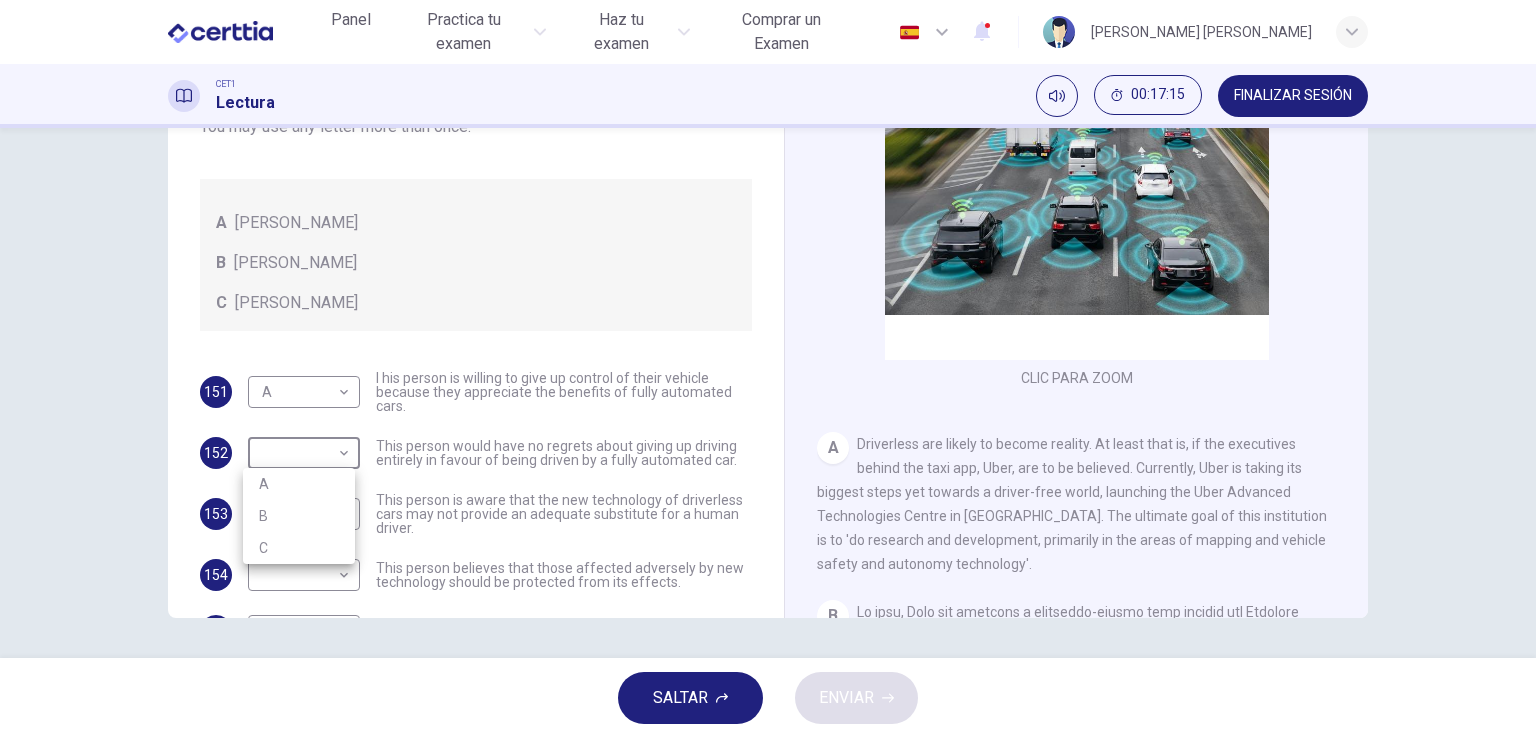 click on "C" at bounding box center [299, 548] 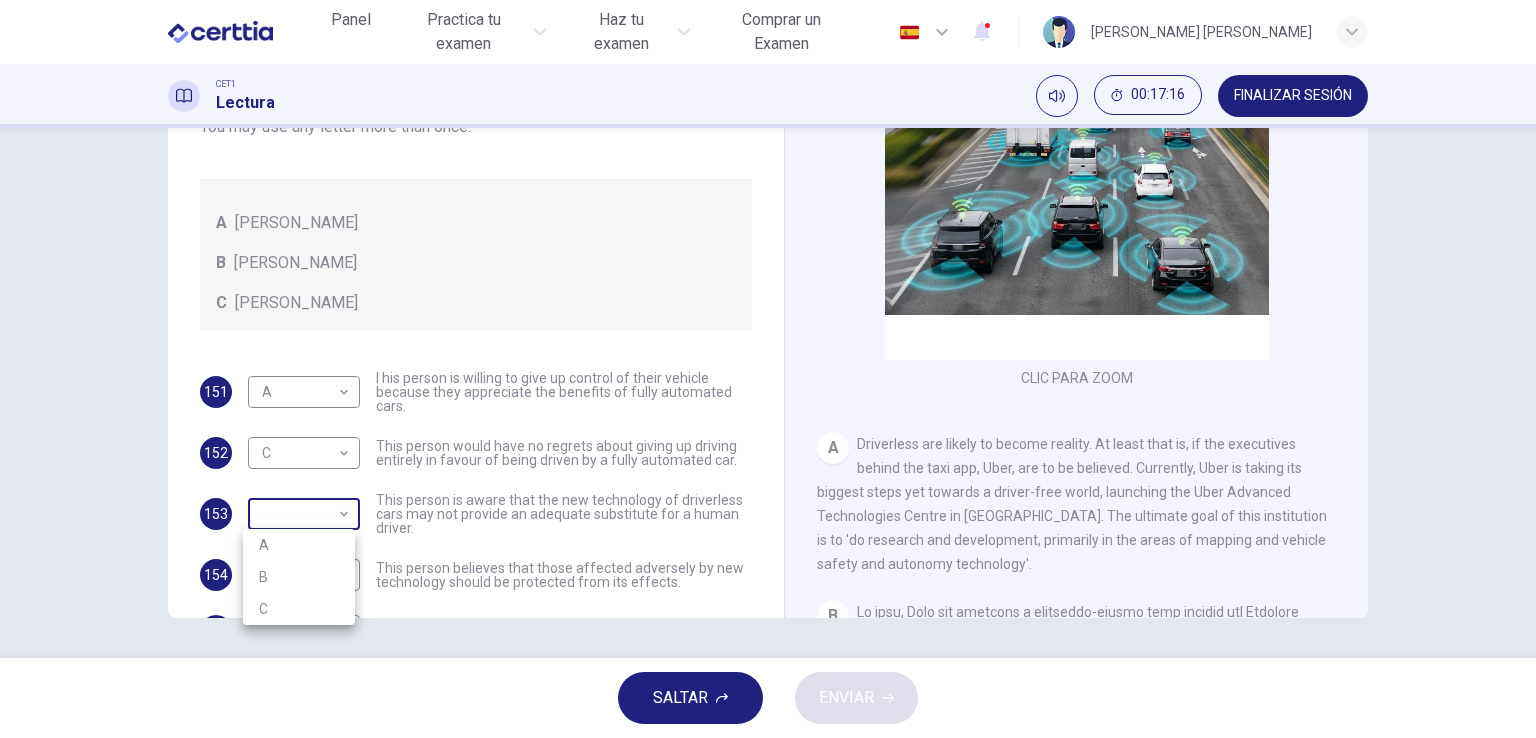 click on "Este sitio utiliza cookies, como se explica en nuestra  Política de Privacidad . Si acepta el uso de cookies, [PERSON_NAME] clic en el botón [PERSON_NAME] y continúe navegando por nuestro sitio.   Política de Privacidad Aceptar Panel Practica tu examen Haz tu examen Comprar un Examen Español ** ​ [PERSON_NAME] [PERSON_NAME] CET1 Lectura 00:17:16 FINALIZAR SESIÓN Preguntas 151 - 155 Look at the following statements, and the list of people. Match each statement to the correct person, A-C. You may use any letter more than once.
A [PERSON_NAME] B [PERSON_NAME] C [PERSON_NAME] 151 A * ​ I his person is willing to give up control of their vehicle because they appreciate the benefits of fully automated cars. 152 C * ​ This person would have no regrets about giving up driving entirely in favour of being driven by a fully automated car. 153 ​ ​ This person is aware that the new technology of driverless cars may not provide an adequate substitute for a human driver. 154 ​ ​ 155 ​ ​ Driverless cars A B C D" at bounding box center [768, 369] 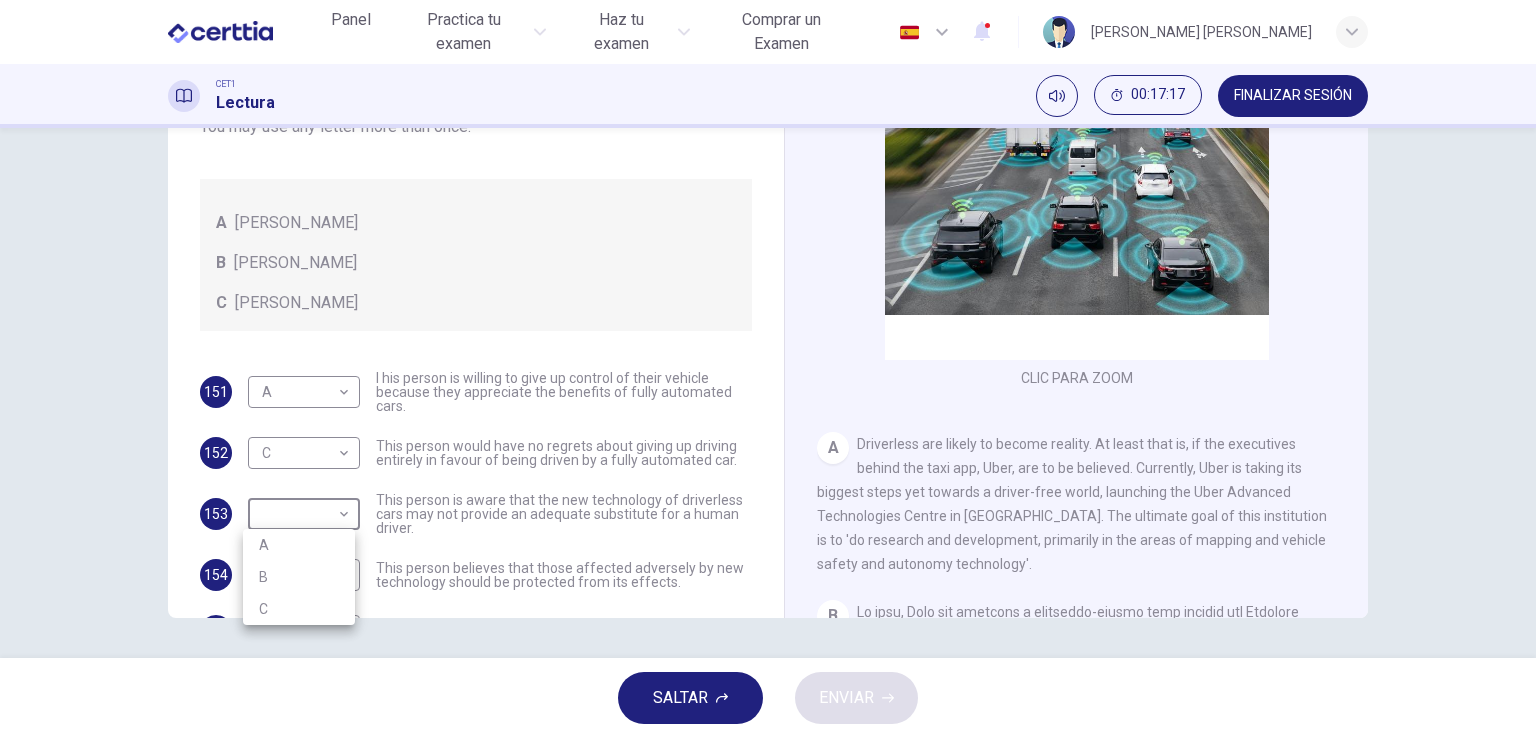 click on "B" at bounding box center [299, 577] 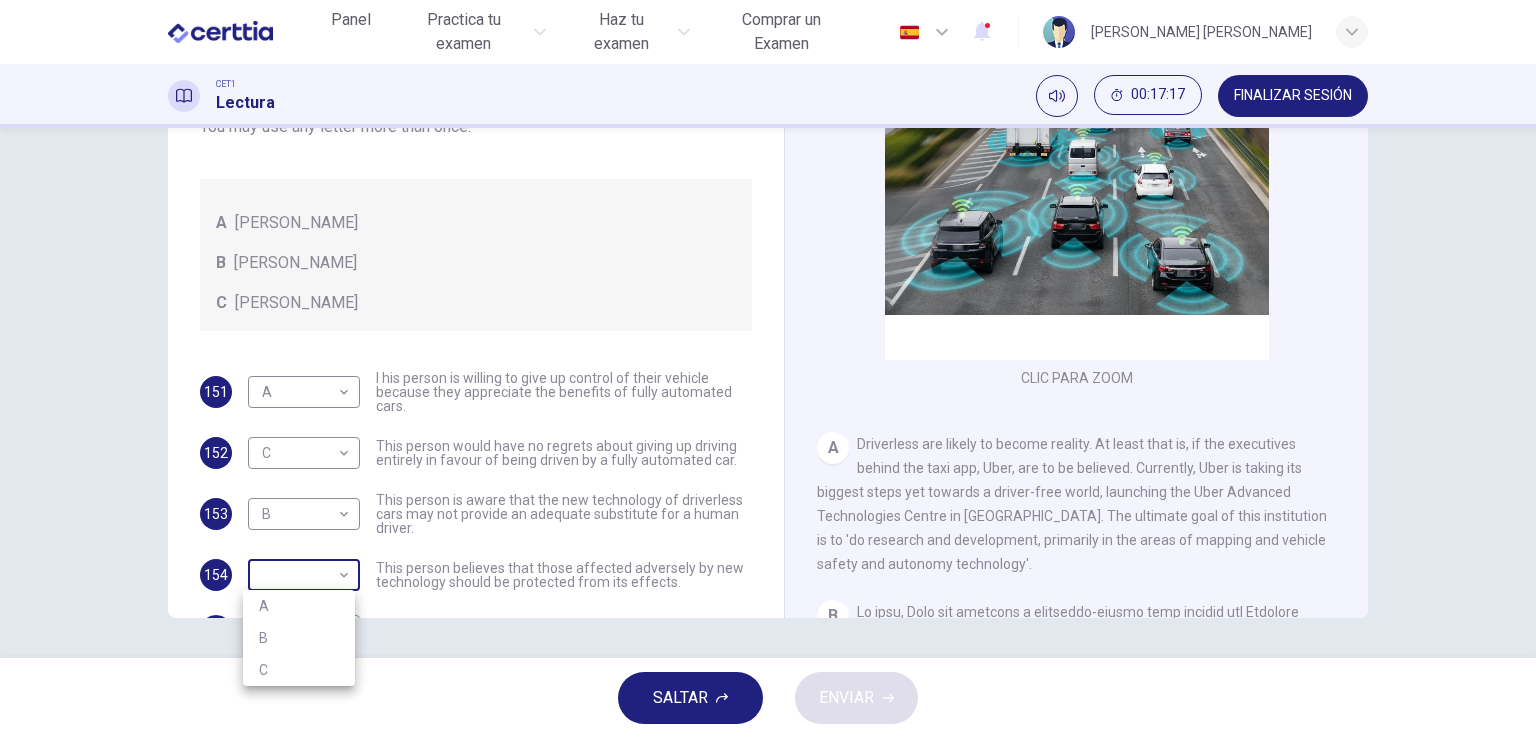 click on "Este sitio utiliza cookies, como se explica en nuestra  Política de Privacidad . Si acepta el uso de cookies, [PERSON_NAME] clic en el botón [PERSON_NAME] y continúe navegando por nuestro sitio.   Política de Privacidad Aceptar Panel Practica tu examen Haz tu examen Comprar un Examen Español ** ​ [PERSON_NAME] [PERSON_NAME] CET1 Lectura 00:17:17 FINALIZAR SESIÓN Preguntas 151 - 155 Look at the following statements, and the list of people. Match each statement to the correct person, A-C. You may use any letter more than once.
A [PERSON_NAME] B [PERSON_NAME] C [PERSON_NAME] 151 A * ​ I his person is willing to give up control of their vehicle because they appreciate the benefits of fully automated cars. 152 C * ​ This person would have no regrets about giving up driving entirely in favour of being driven by a fully automated car. 153 B * ​ This person is aware that the new technology of driverless cars may not provide an adequate substitute for a human driver. 154 ​ ​ 155 ​ ​ Driverless cars A B C D" at bounding box center (768, 369) 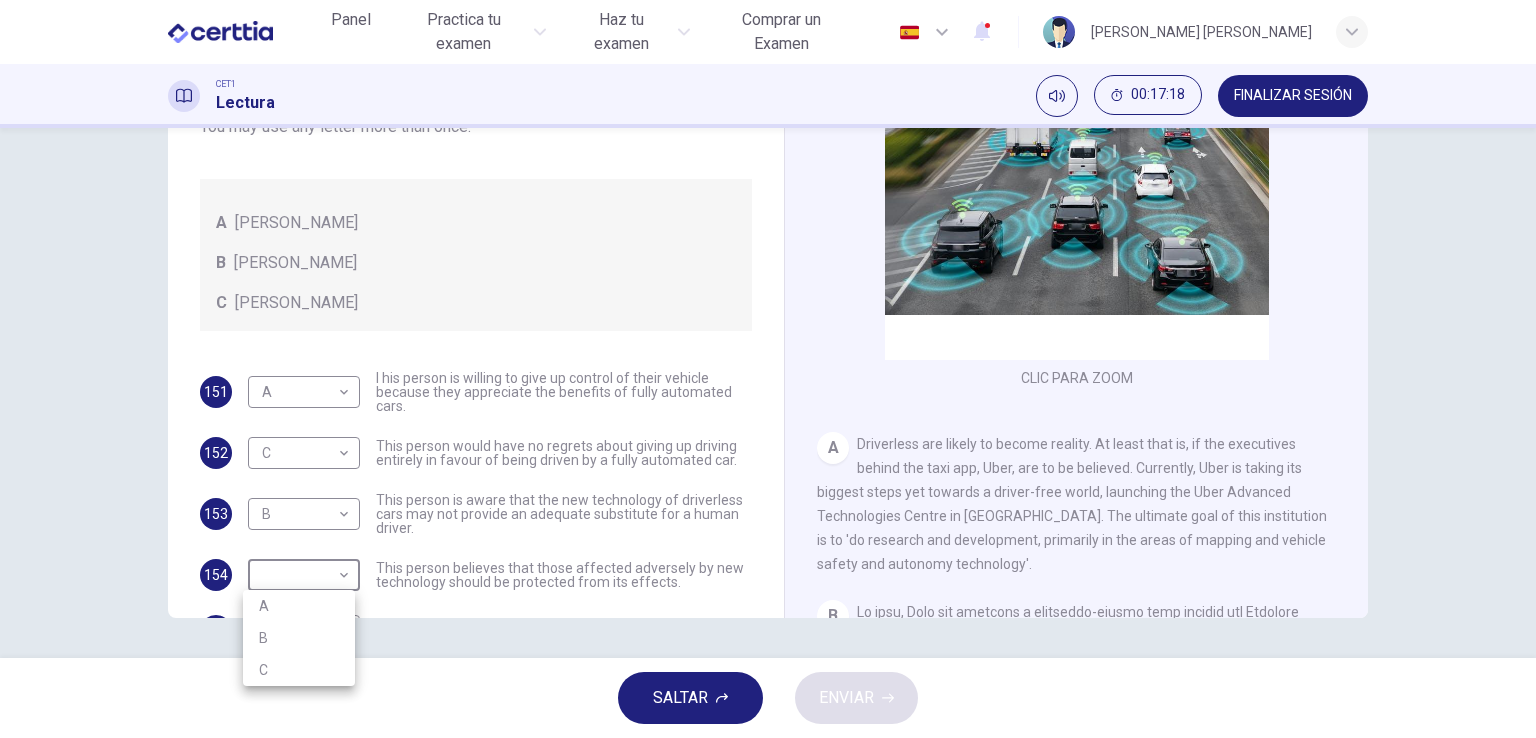 click on "A" at bounding box center [299, 606] 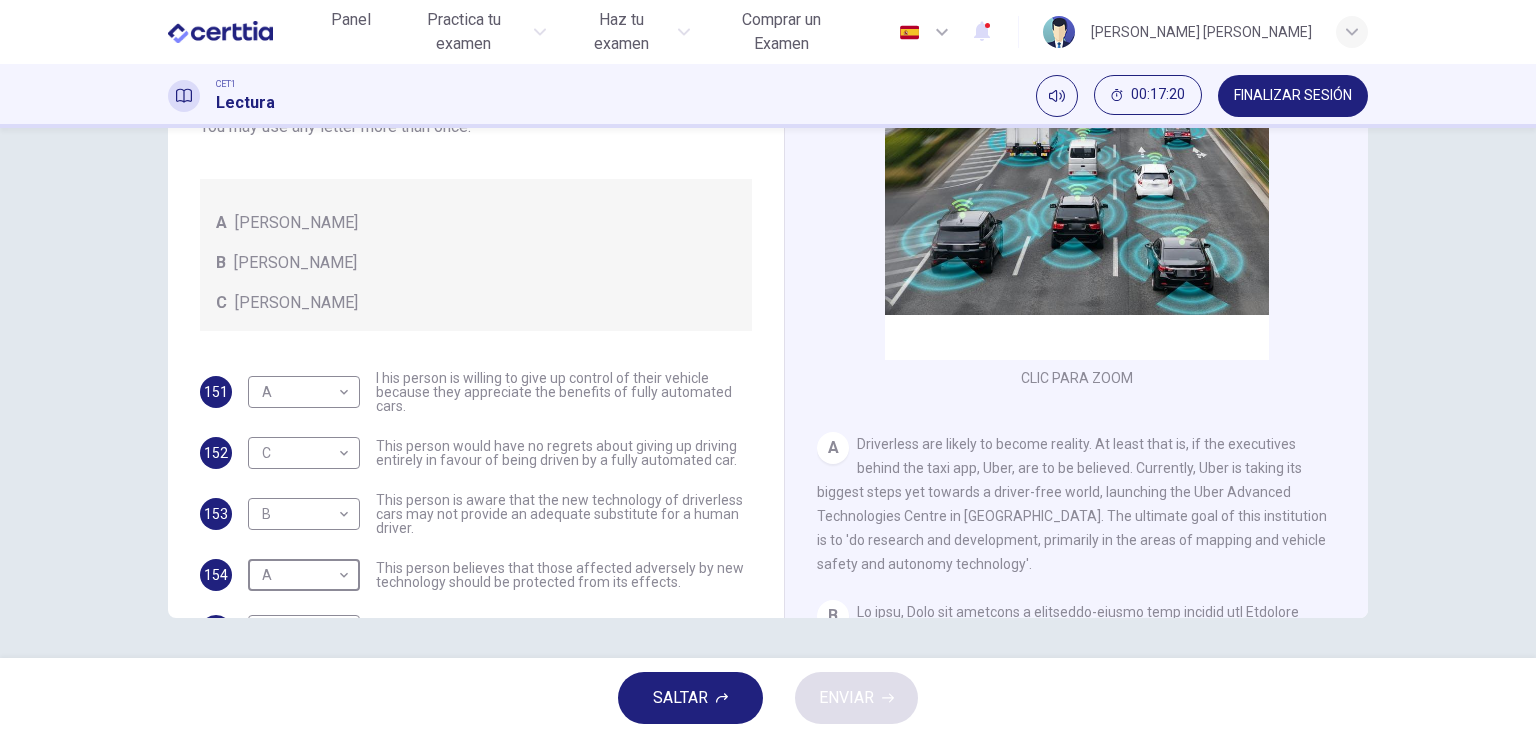 scroll, scrollTop: 68, scrollLeft: 0, axis: vertical 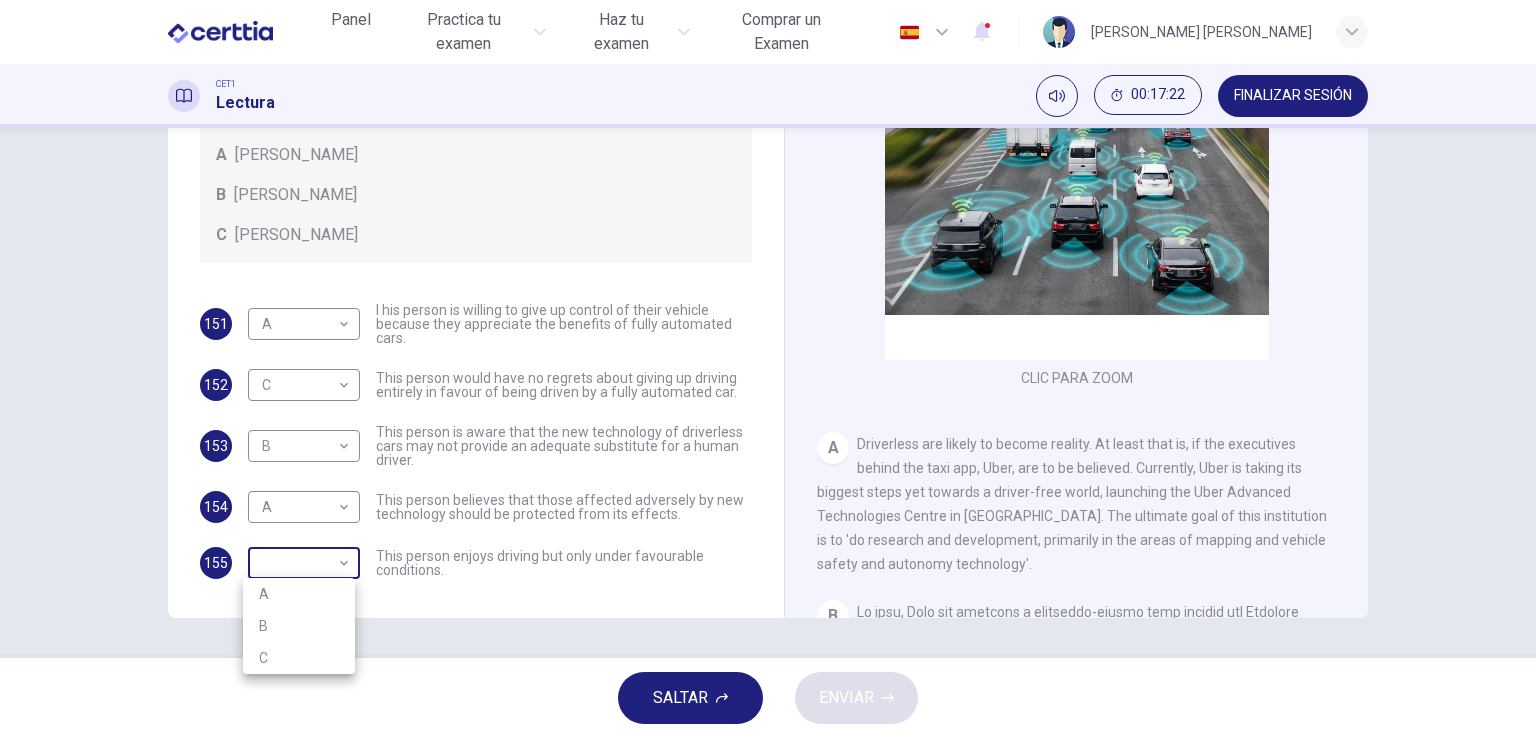 click on "Este sitio utiliza cookies, como se explica en nuestra  Política de Privacidad . Si acepta el uso de cookies, [PERSON_NAME] clic en el botón [PERSON_NAME] y continúe navegando por nuestro sitio.   Política de Privacidad Aceptar Panel Practica tu examen Haz tu examen Comprar un Examen Español ** ​ [PERSON_NAME] [PERSON_NAME] CET1 Lectura 00:17:22 FINALIZAR SESIÓN Preguntas 151 - 155 Look at the following statements, and the list of people. Match each statement to the correct person, A-C. You may use any letter more than once.
A [PERSON_NAME] B [PERSON_NAME] C [PERSON_NAME] 151 A * ​ I his person is willing to give up control of their vehicle because they appreciate the benefits of fully automated cars. 152 C * ​ This person would have no regrets about giving up driving entirely in favour of being driven by a fully automated car. 153 B * ​ This person is aware that the new technology of driverless cars may not provide an adequate substitute for a human driver. 154 A * ​ 155 ​ ​ Driverless cars A B C D" at bounding box center (768, 369) 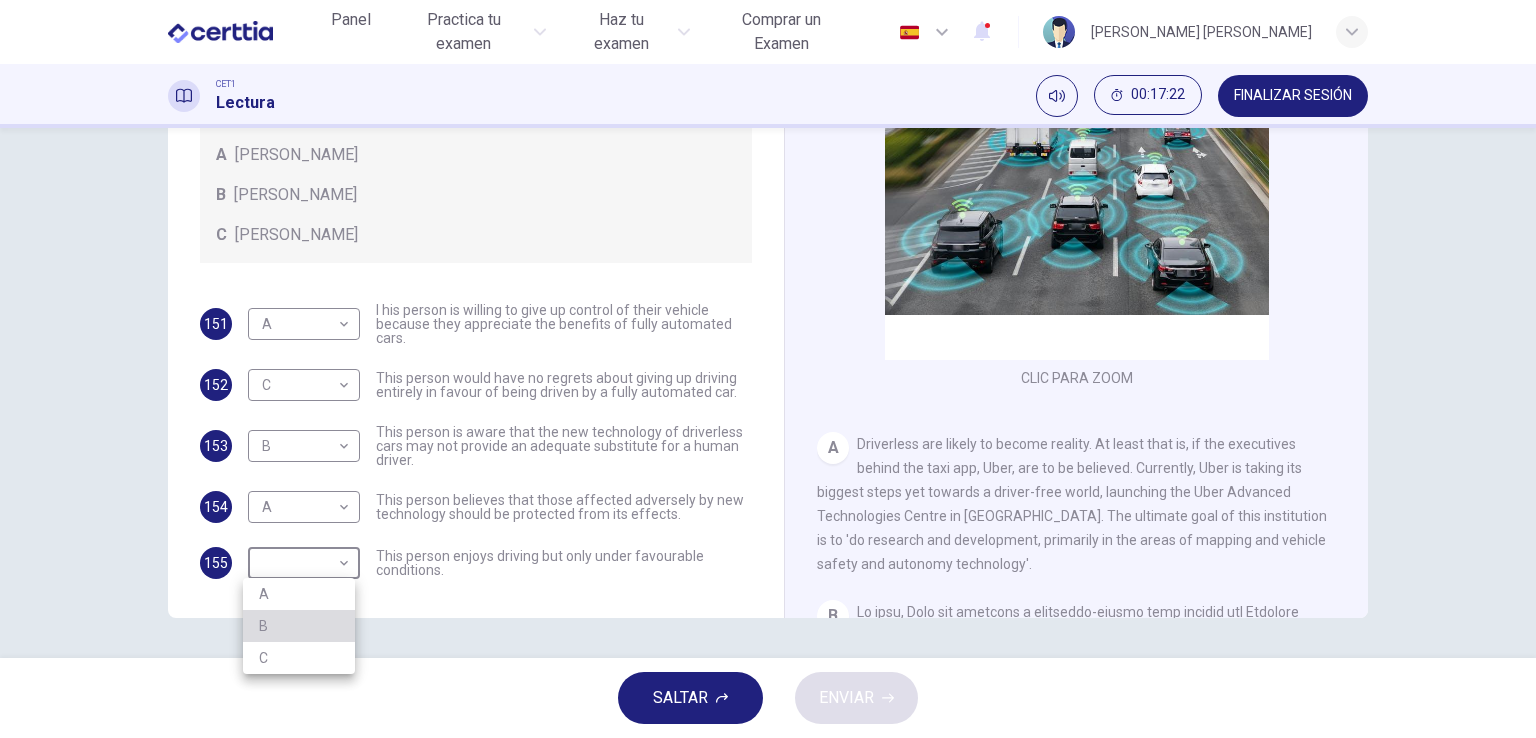 click on "B" at bounding box center (299, 626) 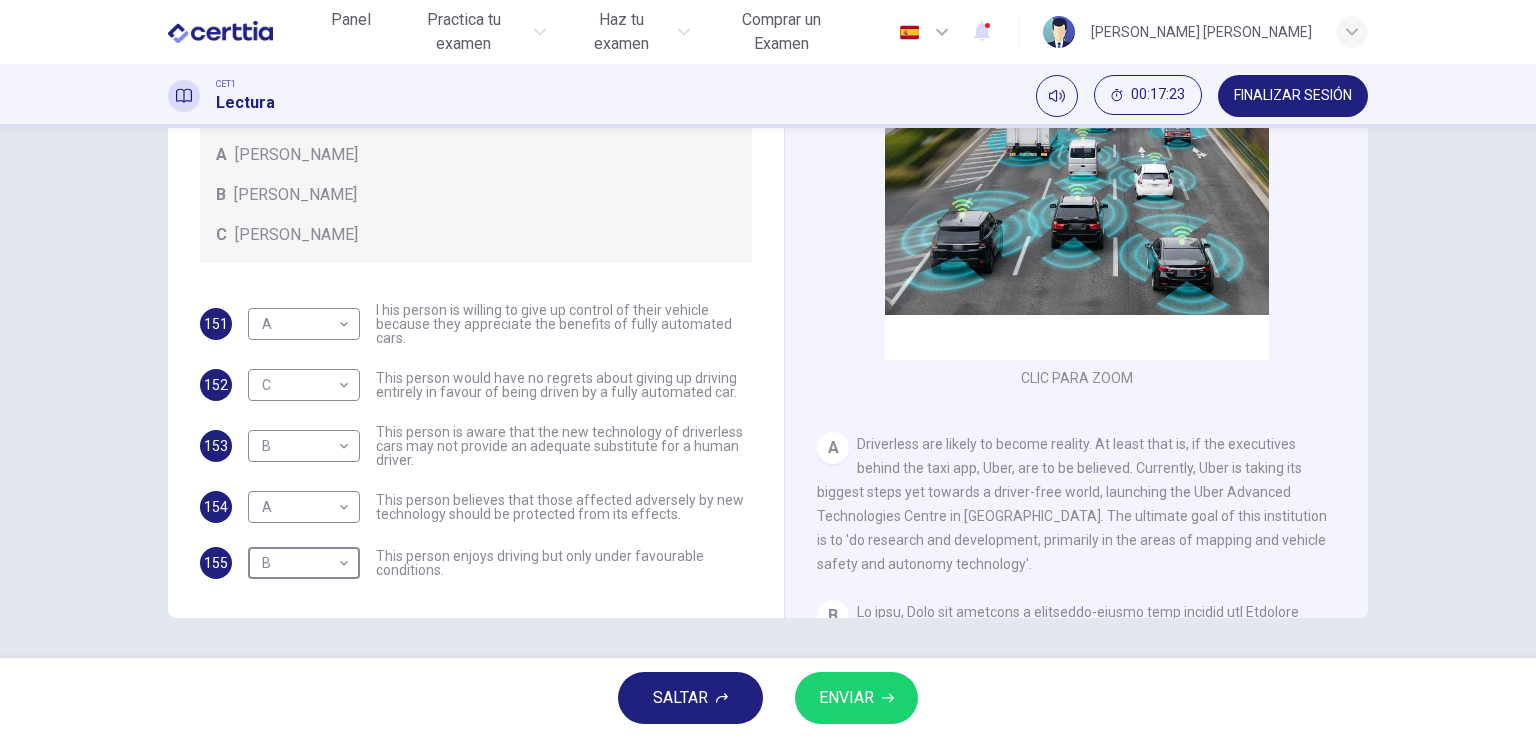 click on "ENVIAR" at bounding box center [846, 698] 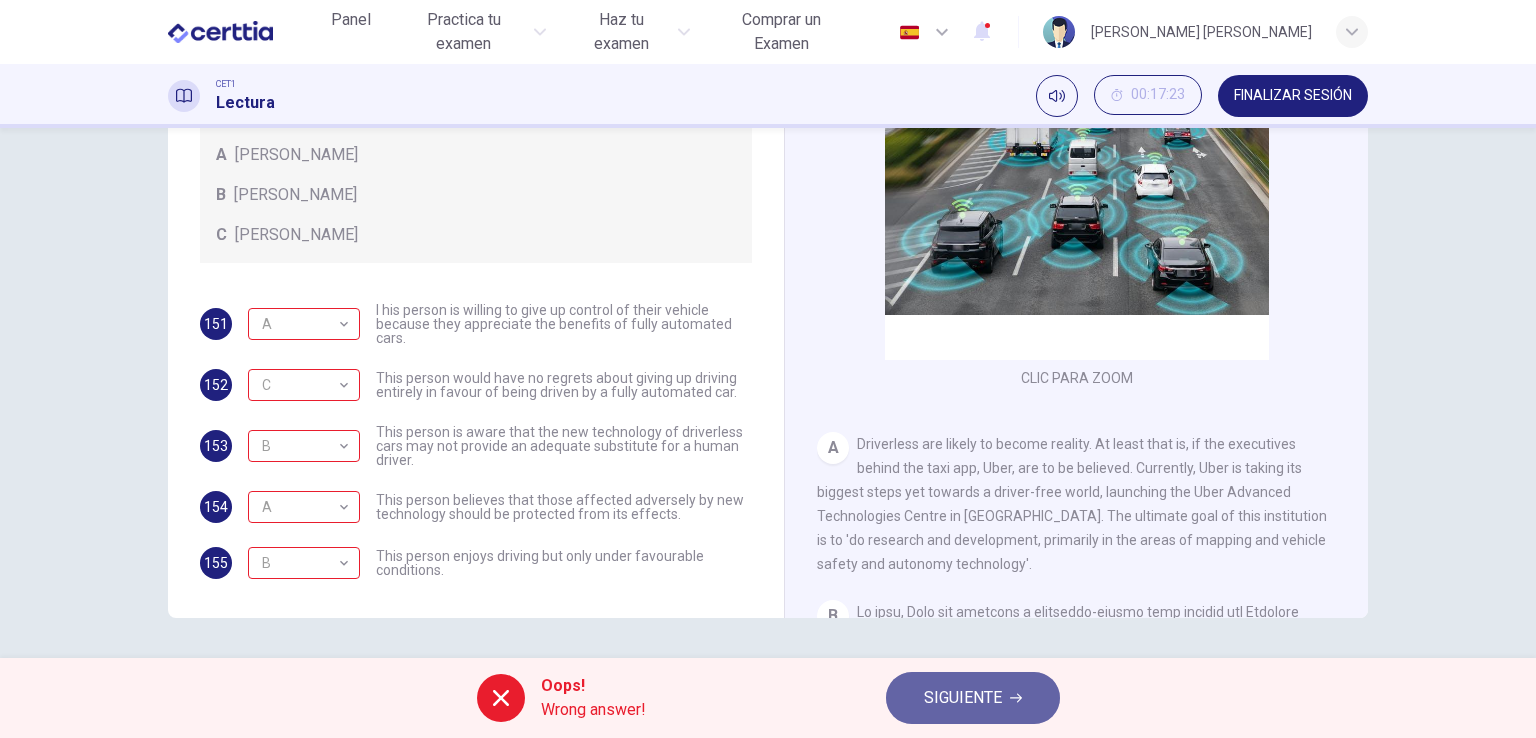click on "SIGUIENTE" at bounding box center (973, 698) 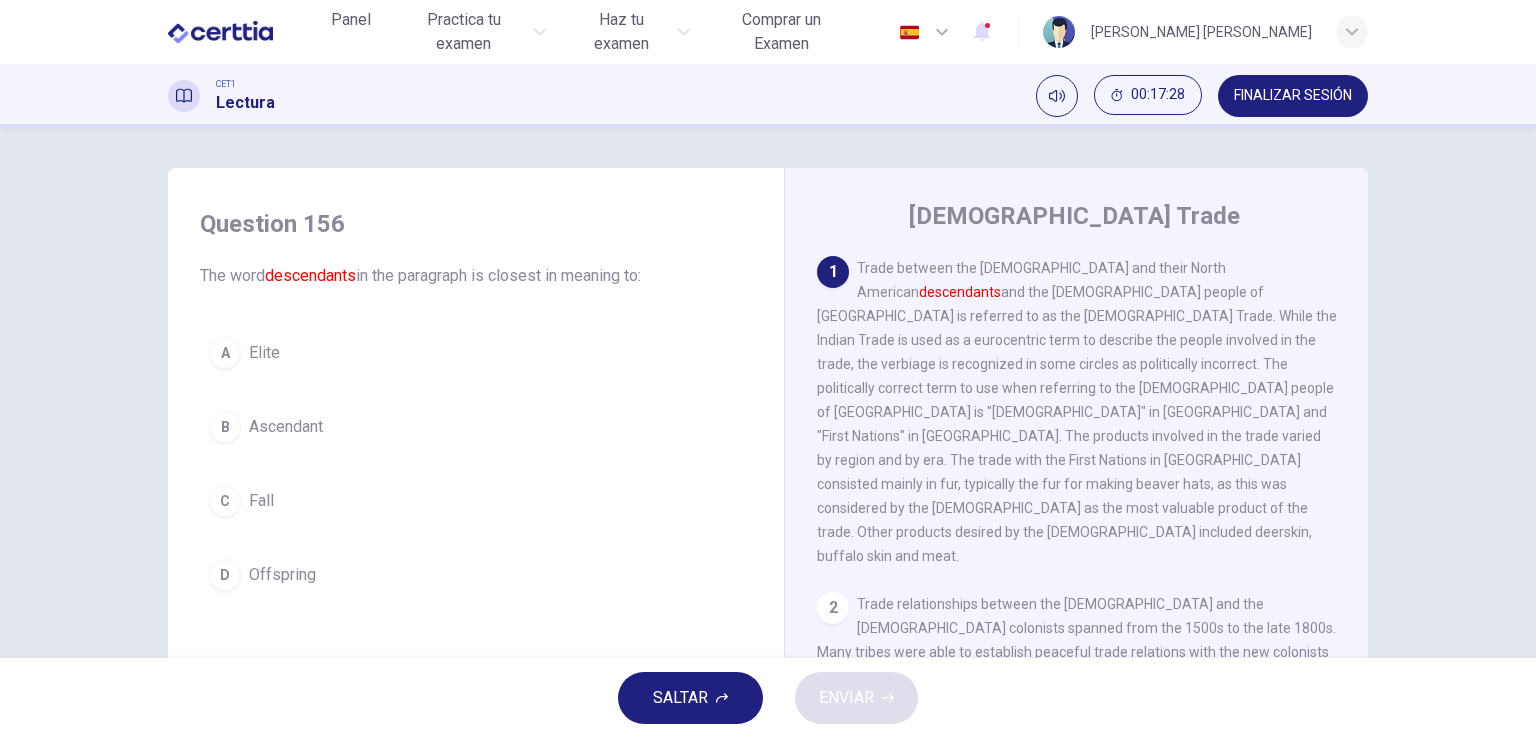 click on "Offspring" at bounding box center [282, 575] 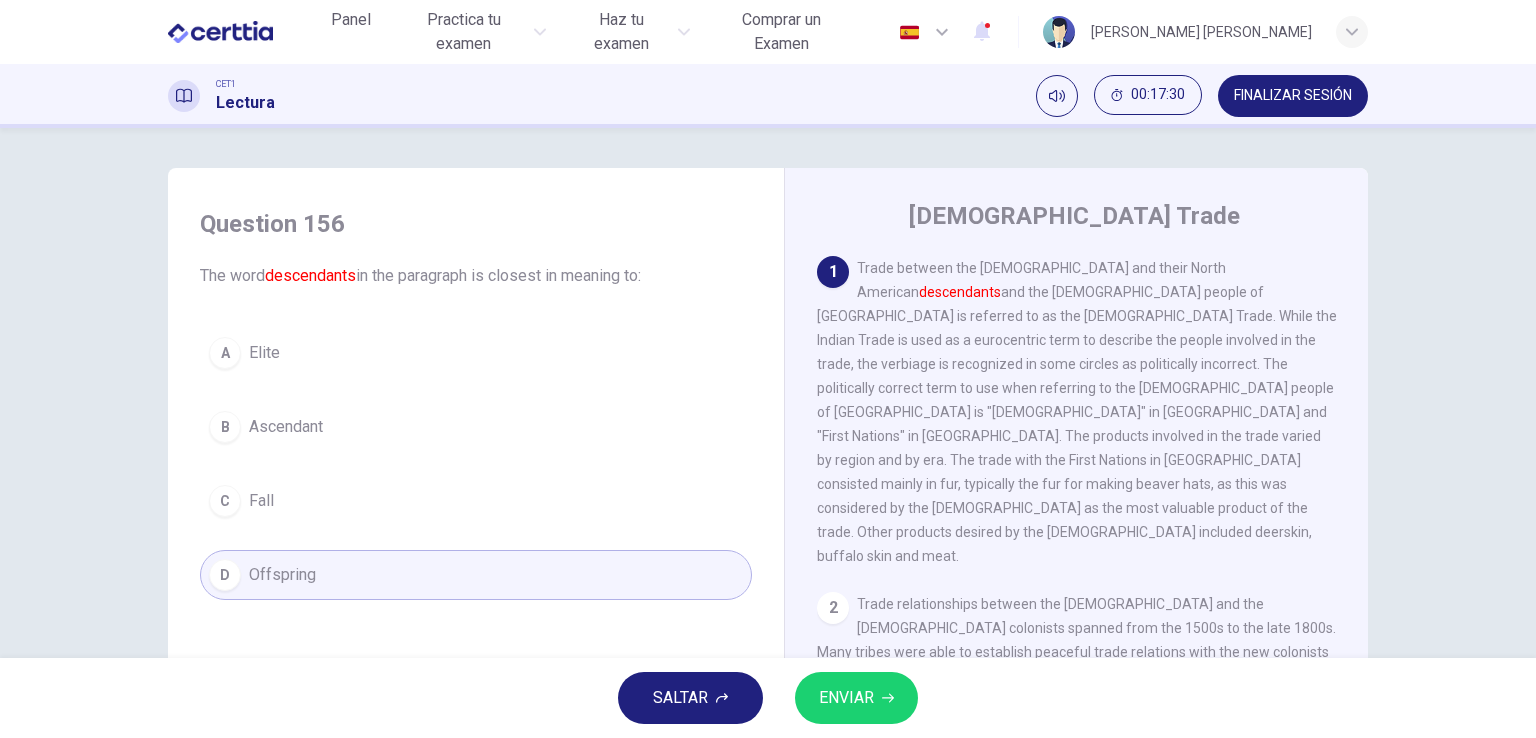 click on "ENVIAR" at bounding box center [846, 698] 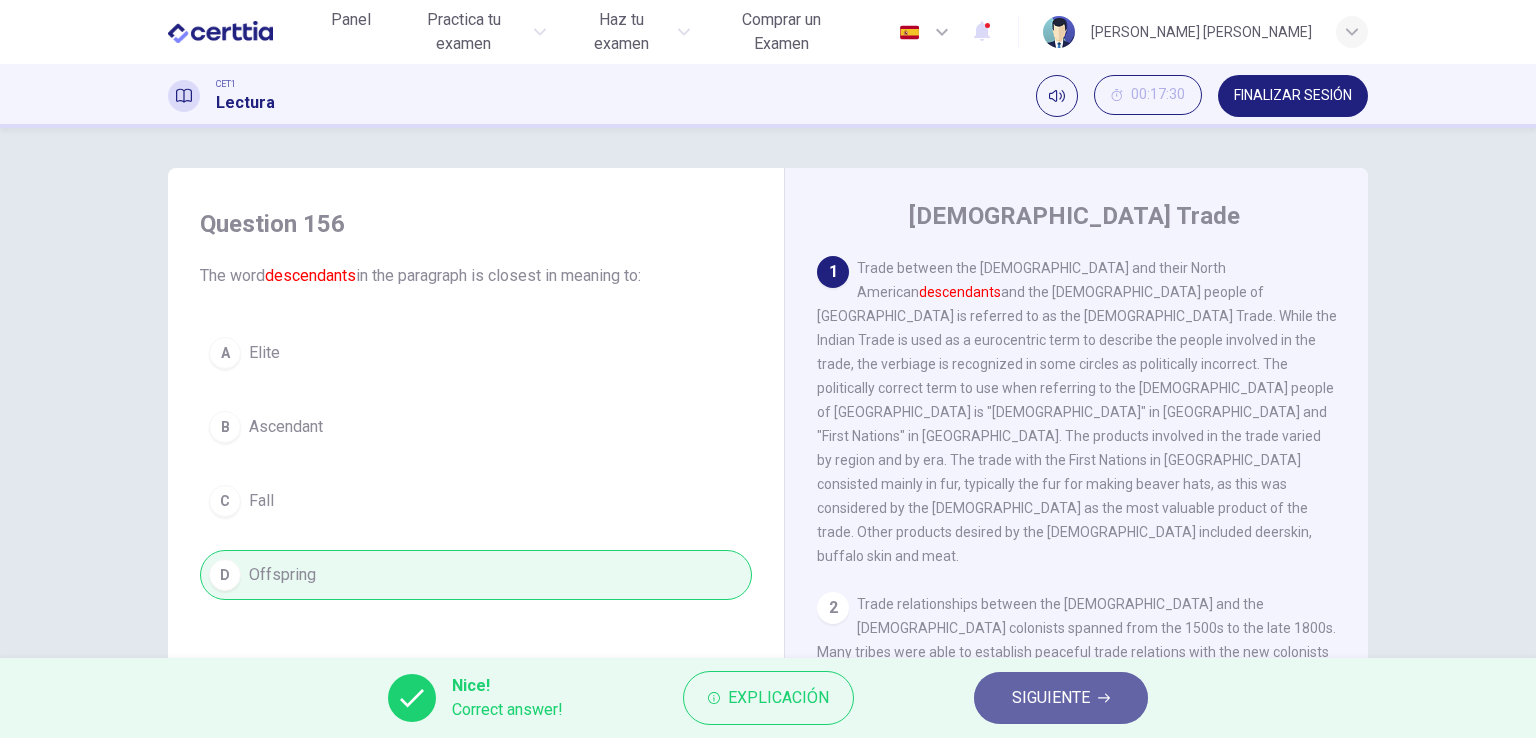 click on "SIGUIENTE" at bounding box center [1051, 698] 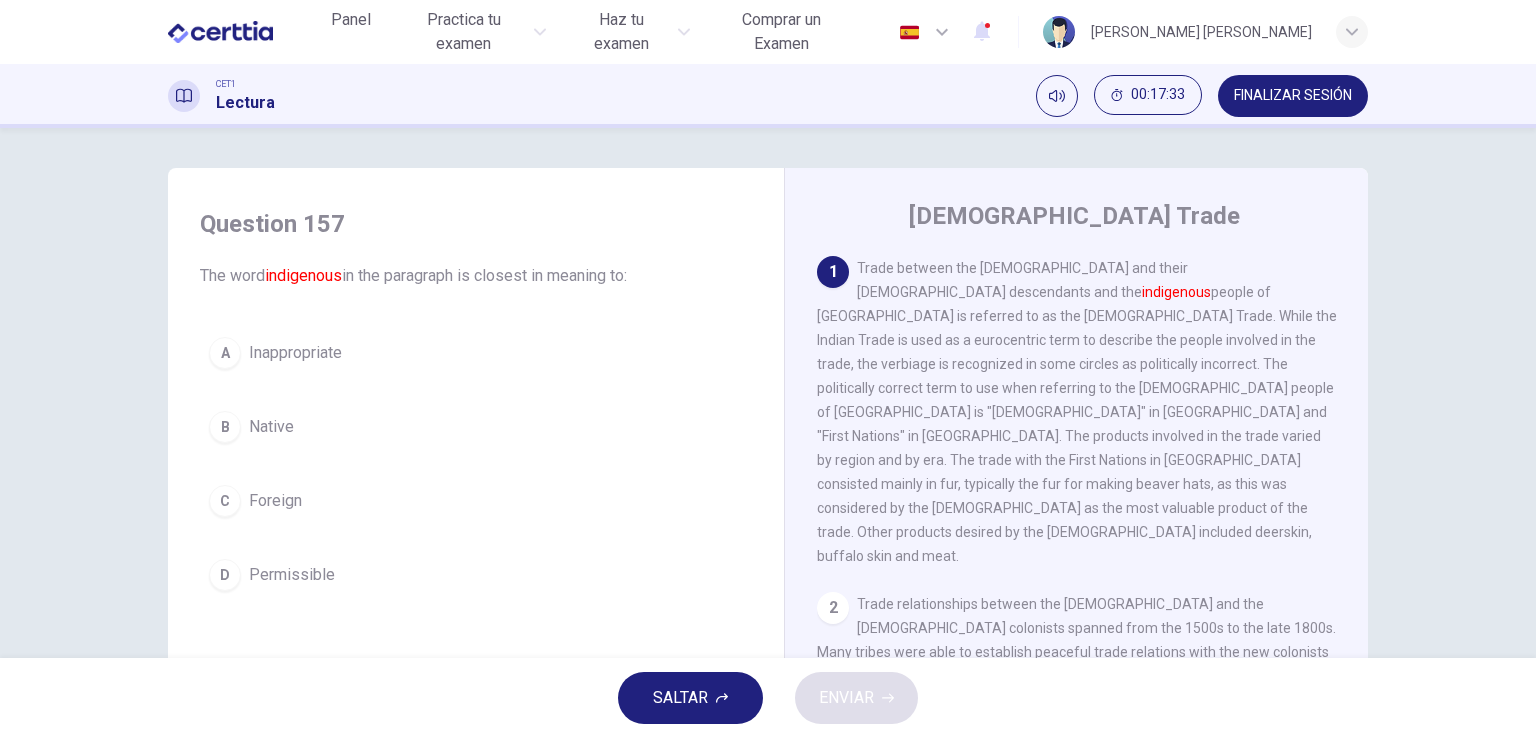 click on "Native" at bounding box center (271, 427) 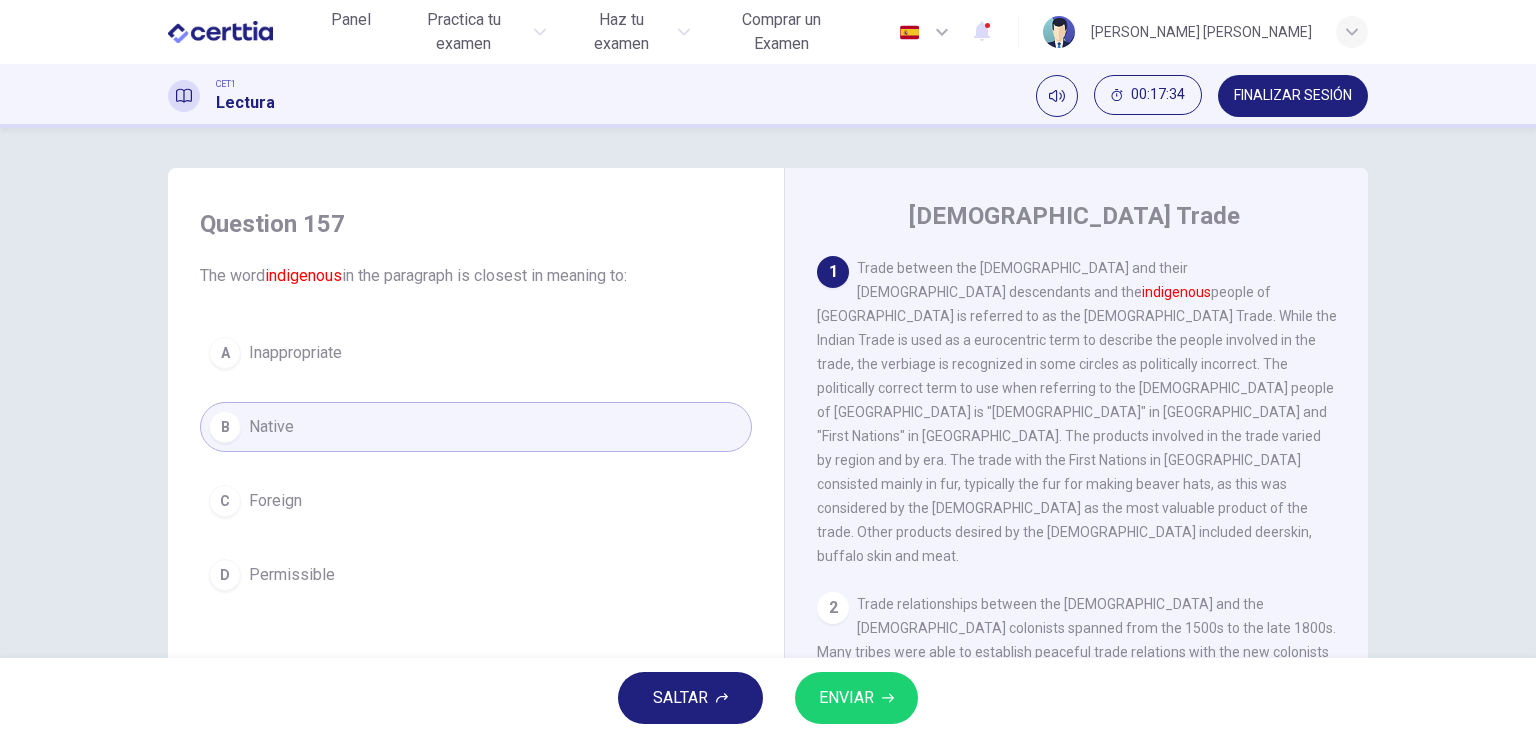 click on "ENVIAR" at bounding box center [846, 698] 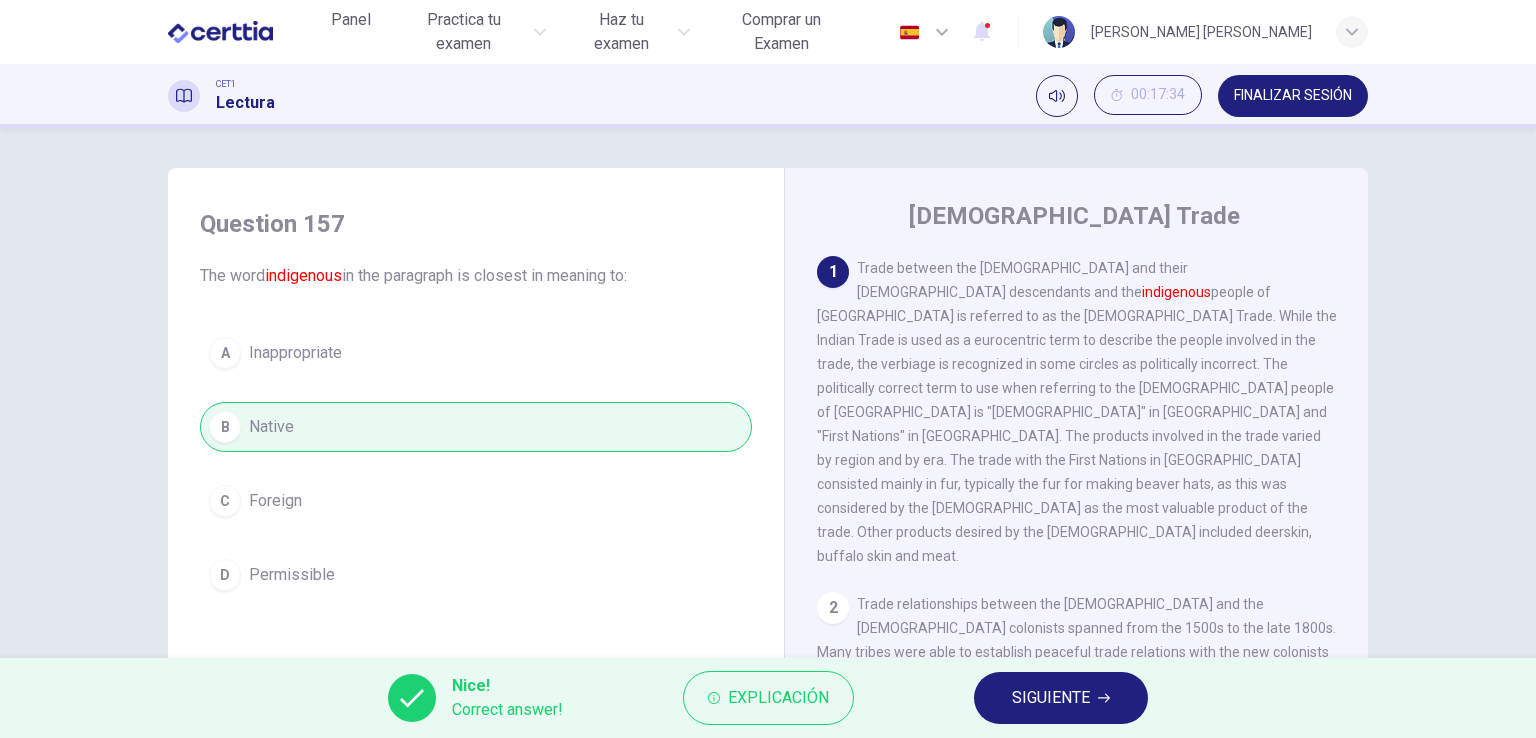 click on "SIGUIENTE" at bounding box center [1051, 698] 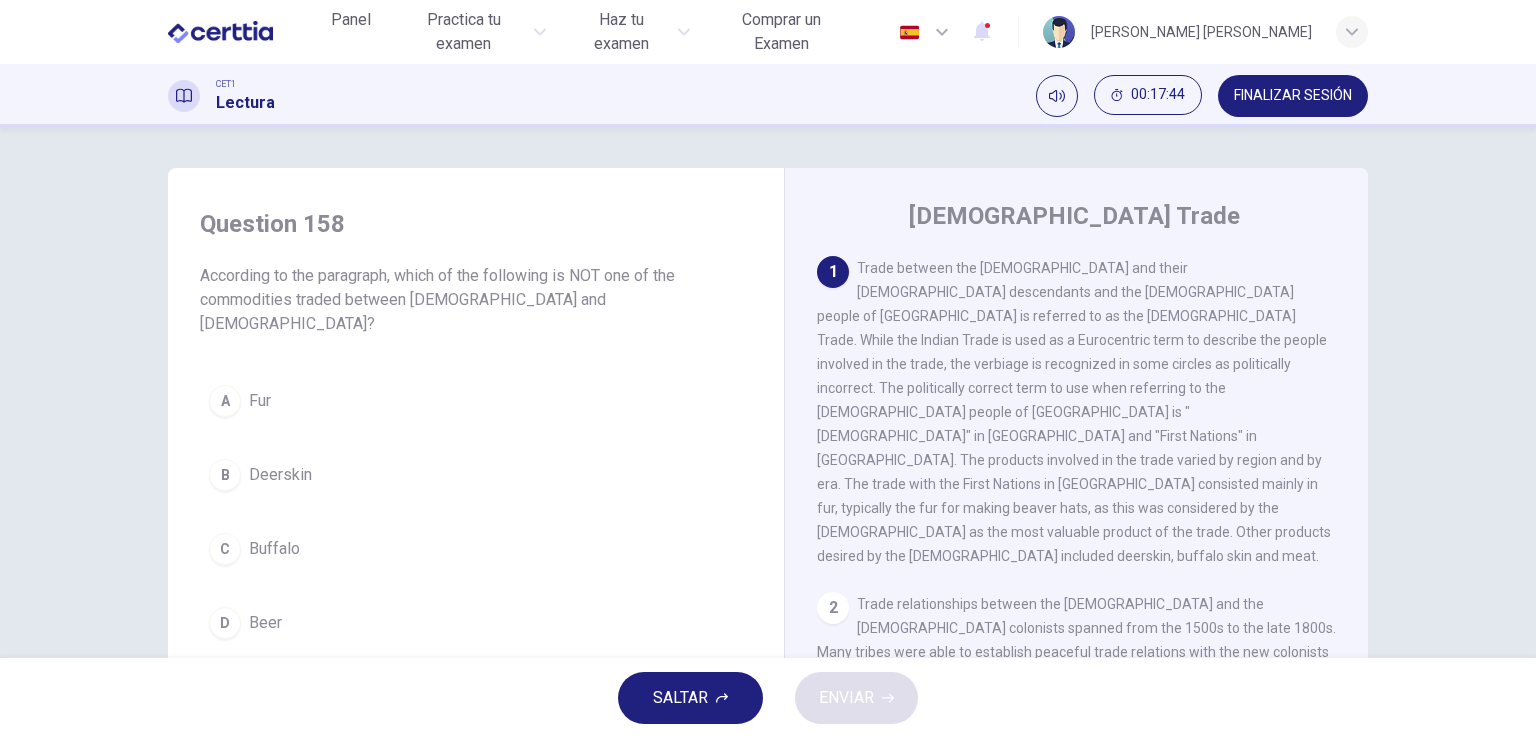 click on "C Buffalo" at bounding box center (476, 549) 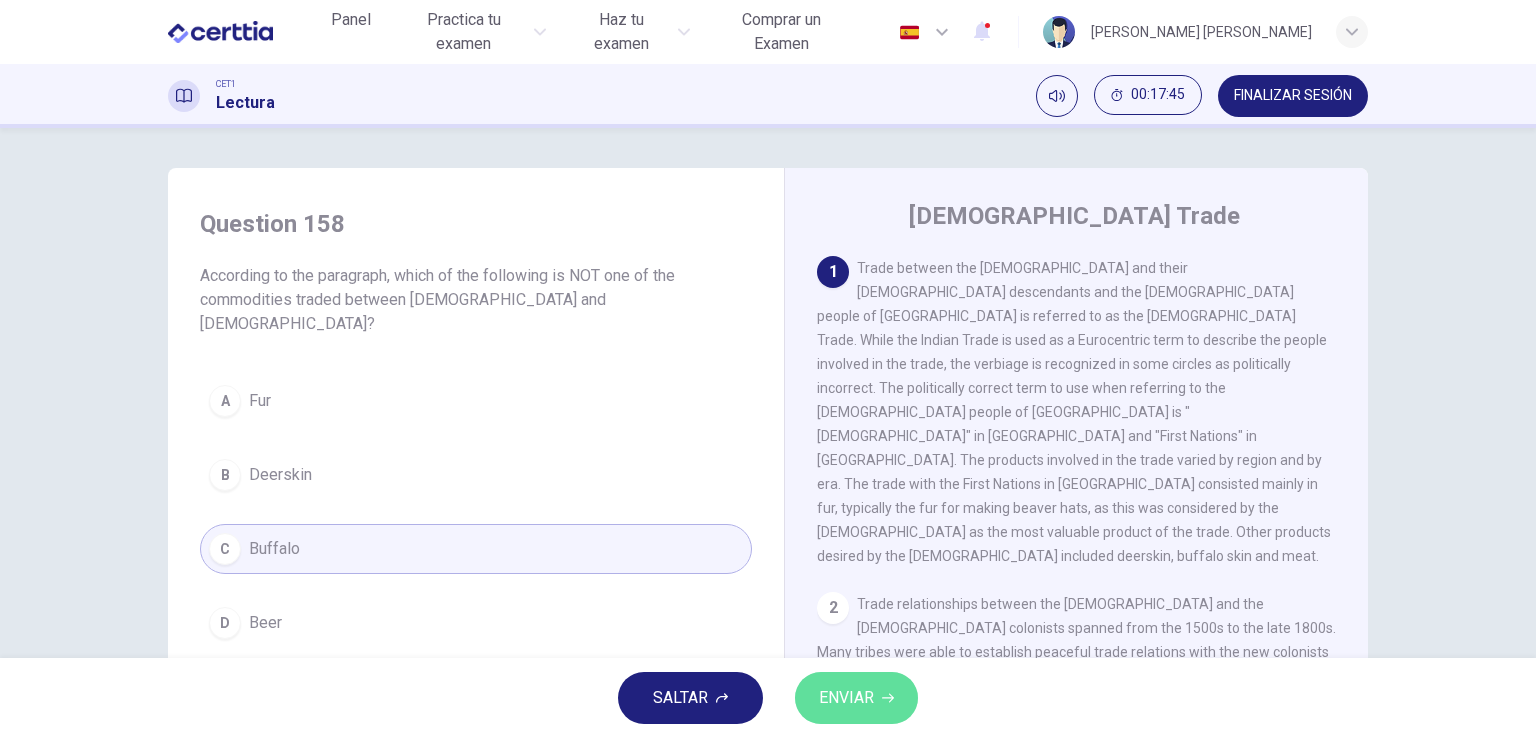 click on "ENVIAR" at bounding box center [856, 698] 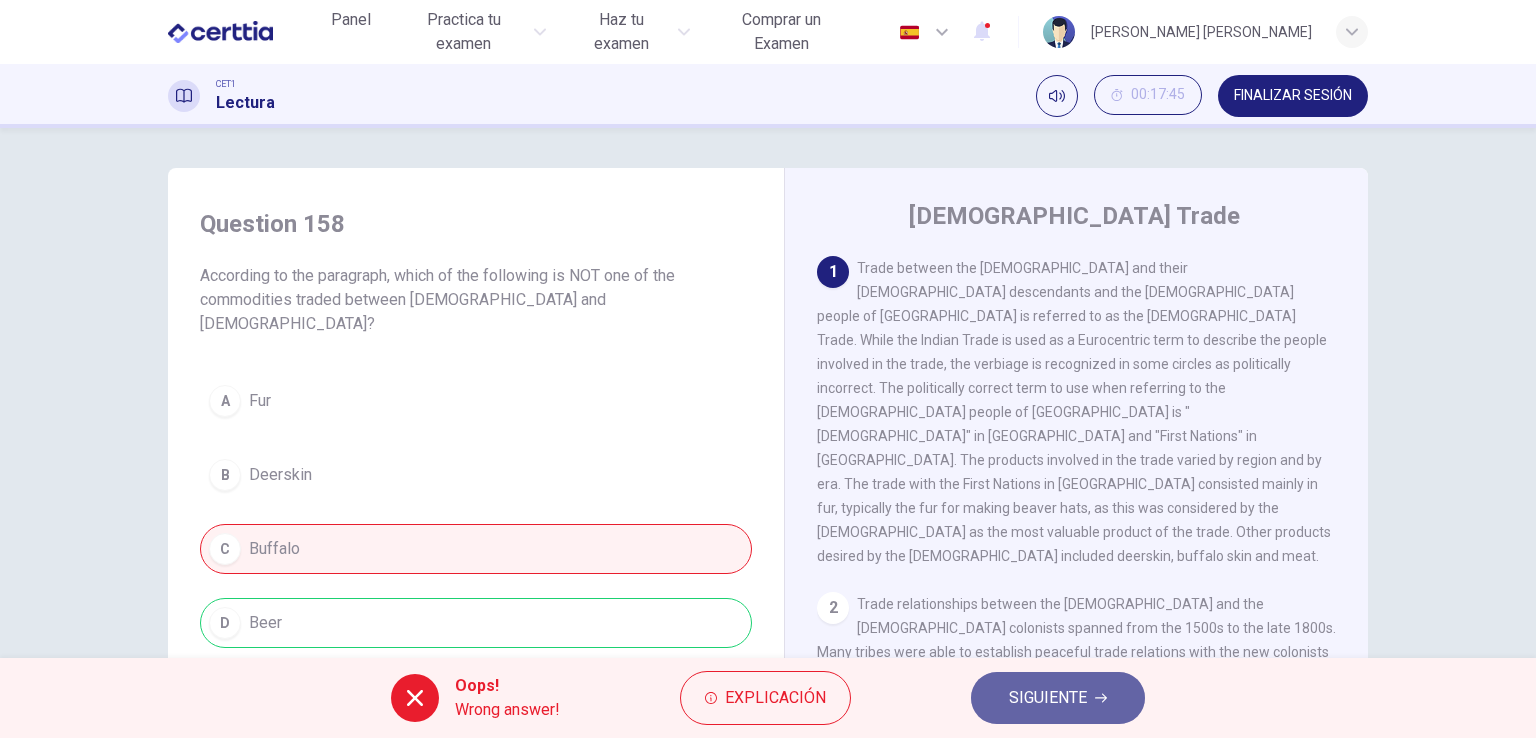 click on "SIGUIENTE" at bounding box center [1048, 698] 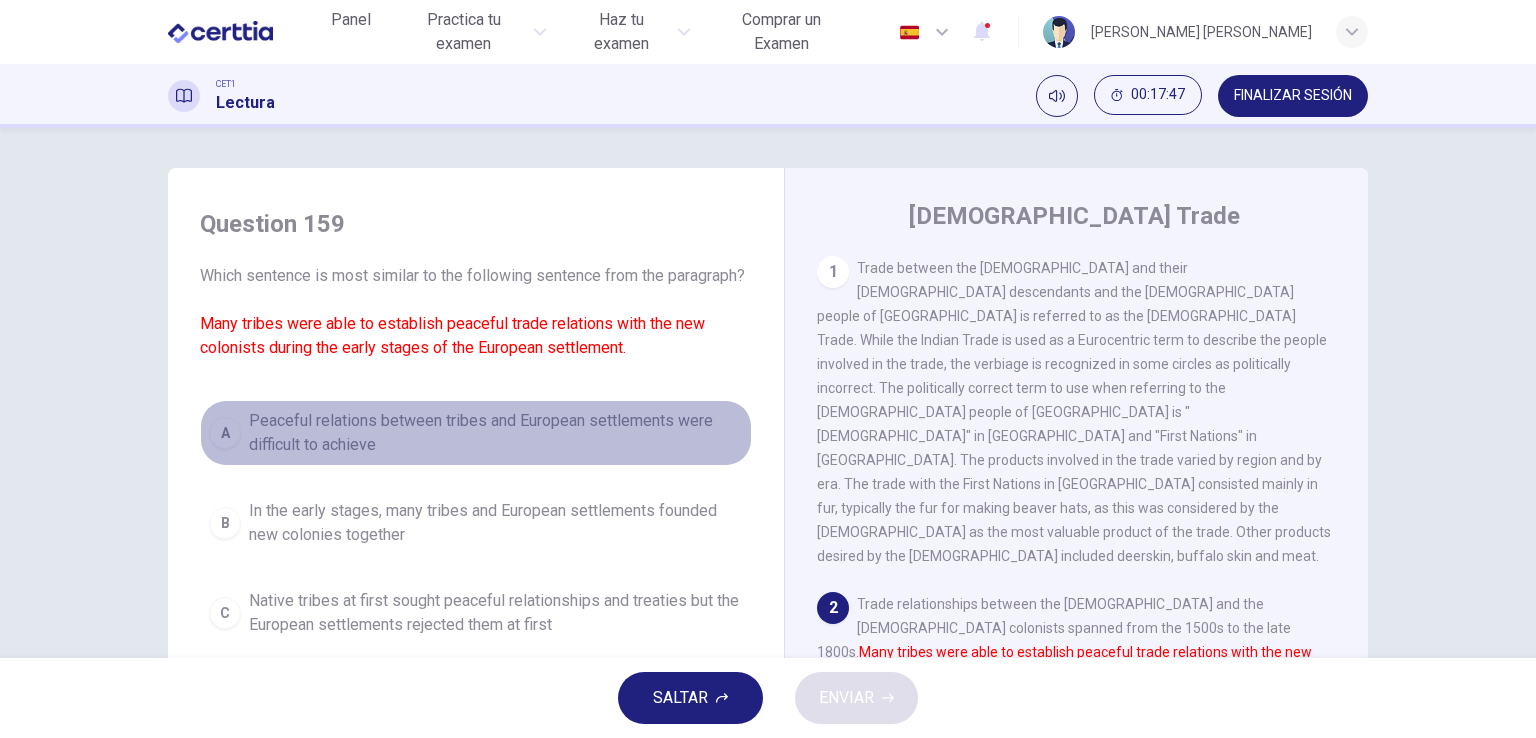 click on "Peaceful relations between tribes and European settlements were difficult to achieve" at bounding box center (496, 433) 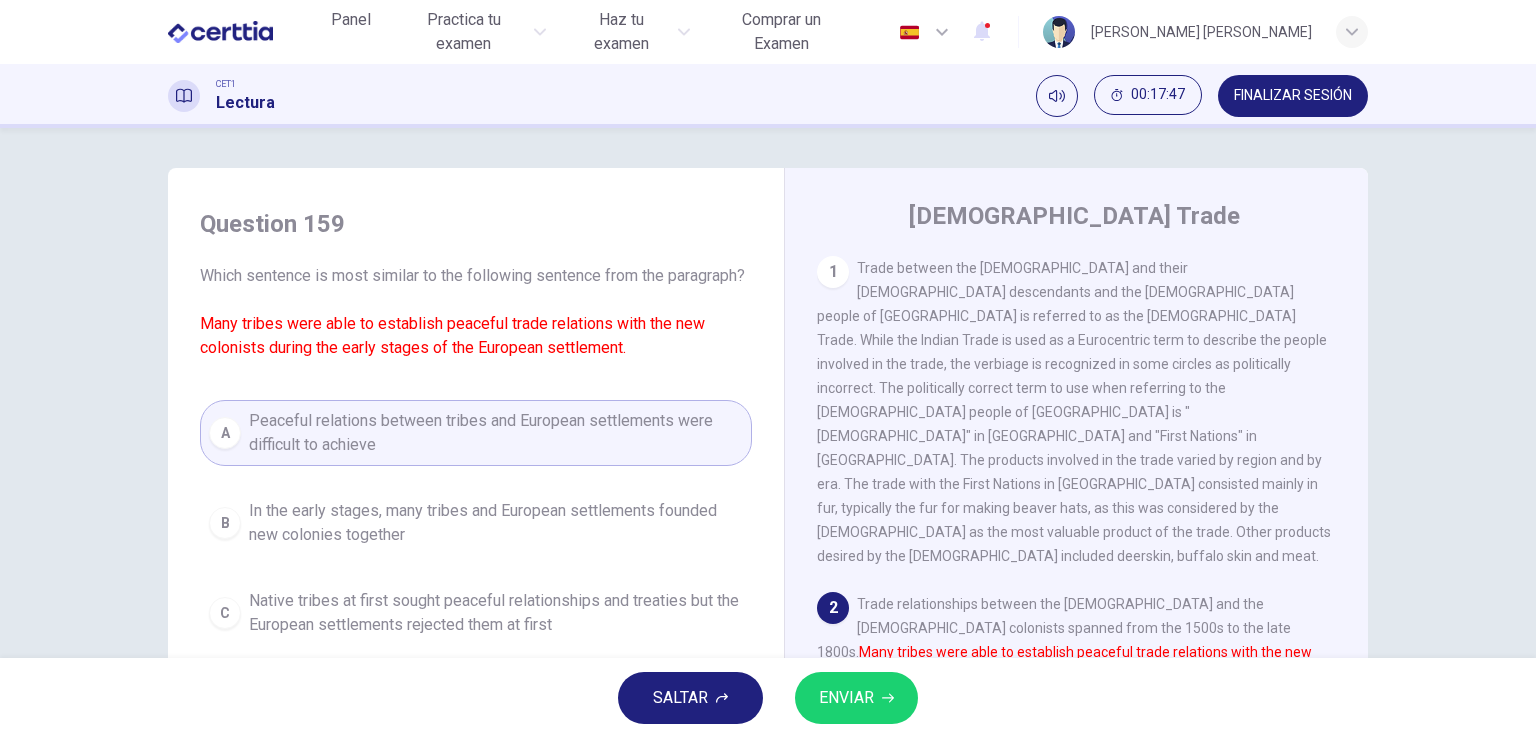 click on "ENVIAR" at bounding box center [856, 698] 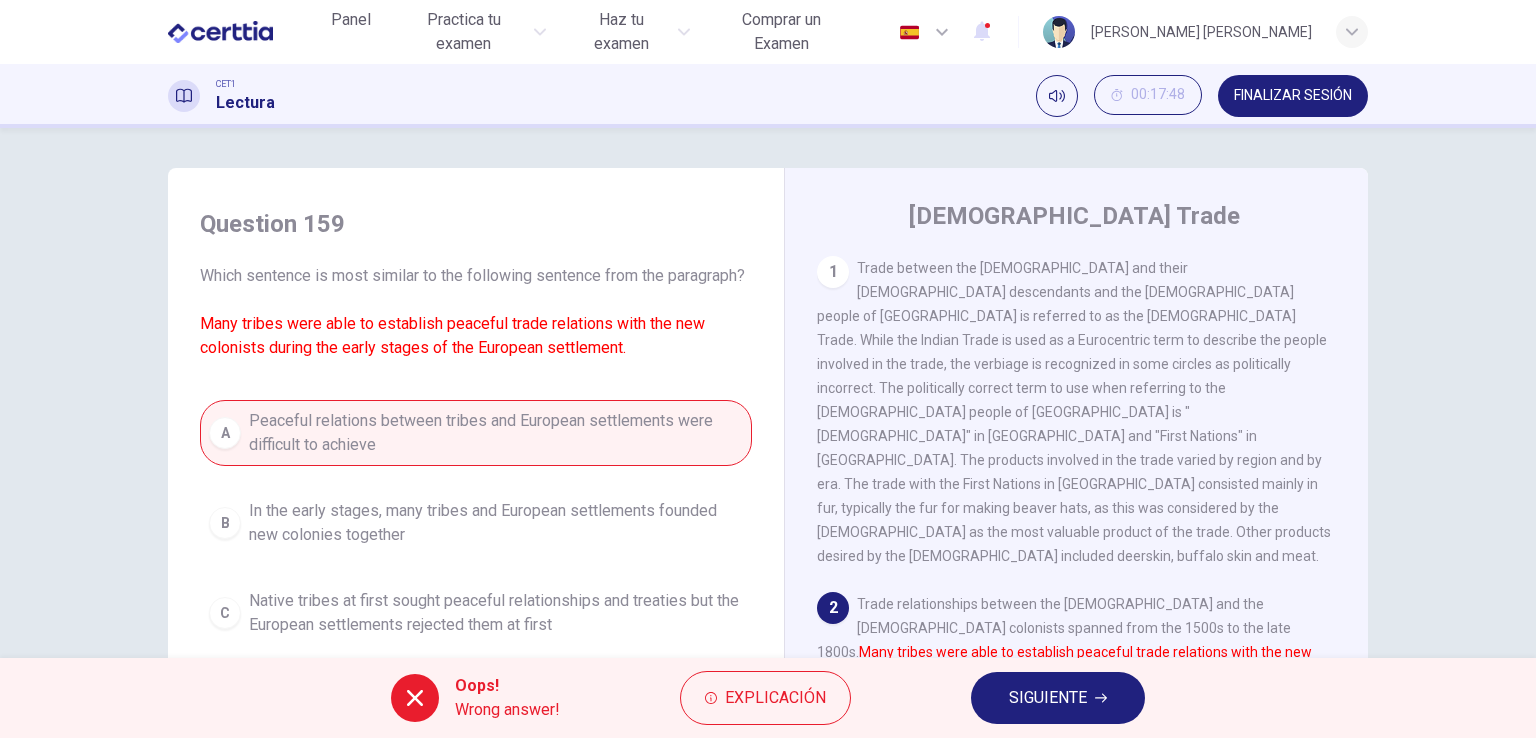 click on "SIGUIENTE" at bounding box center (1048, 698) 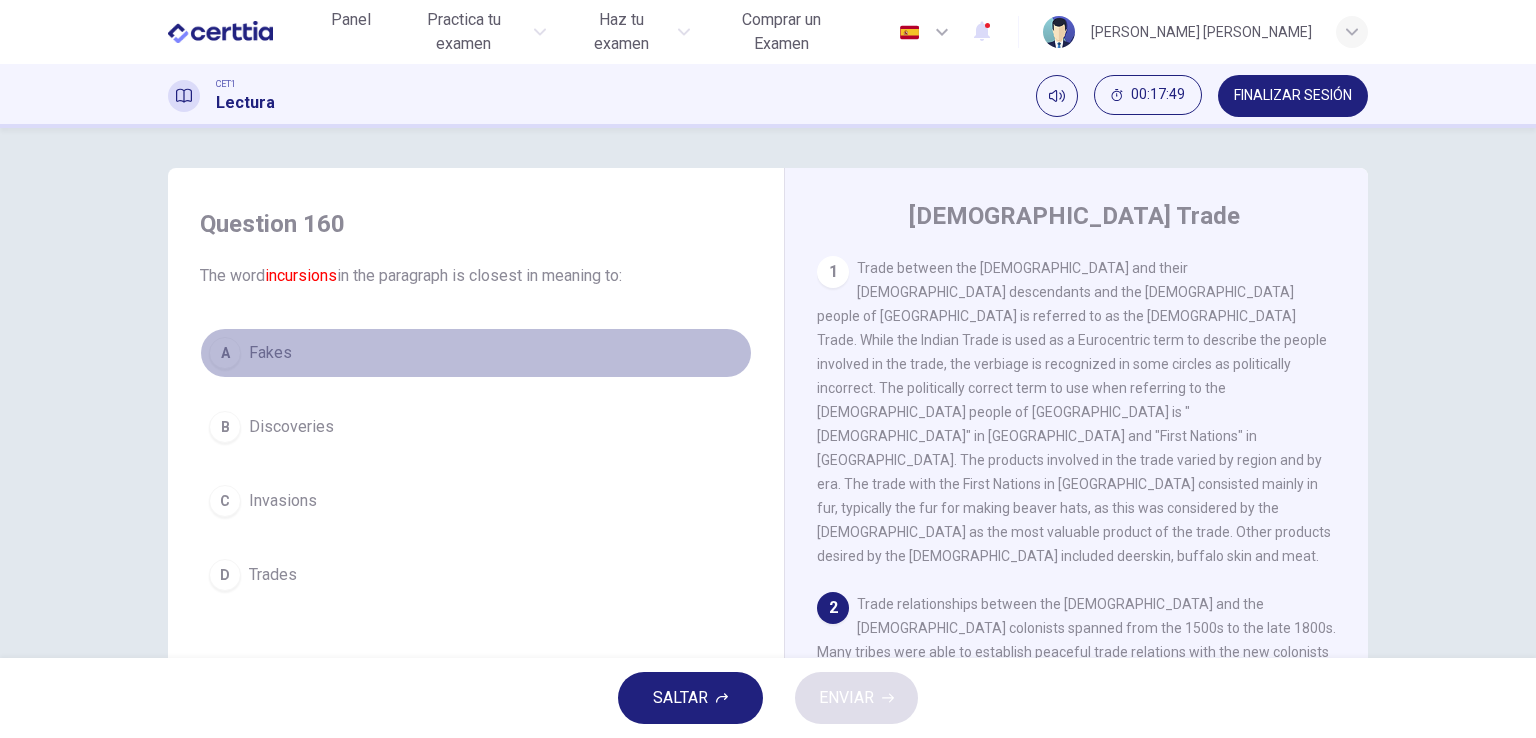 click on "Fakes" at bounding box center (270, 353) 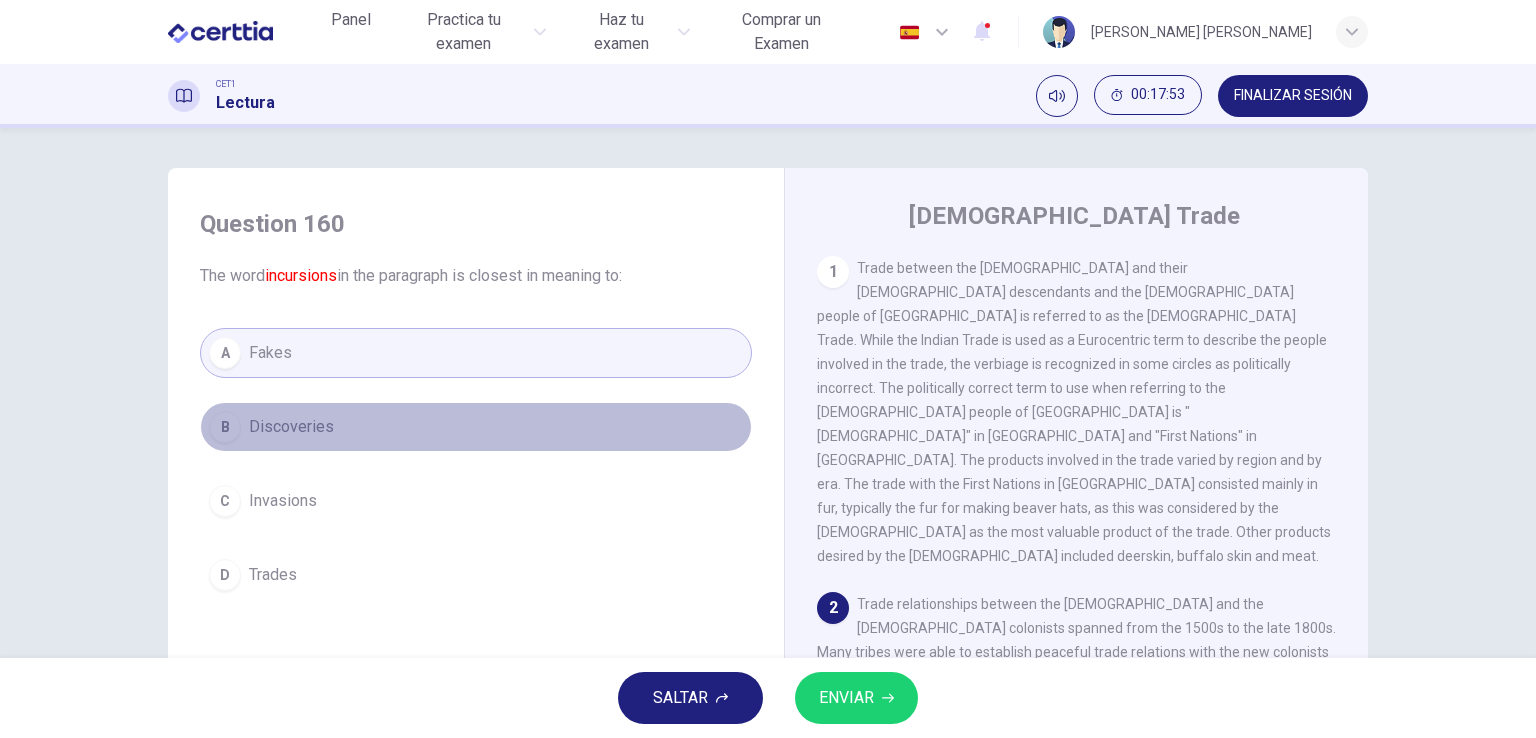 click on "Discoveries" at bounding box center [291, 427] 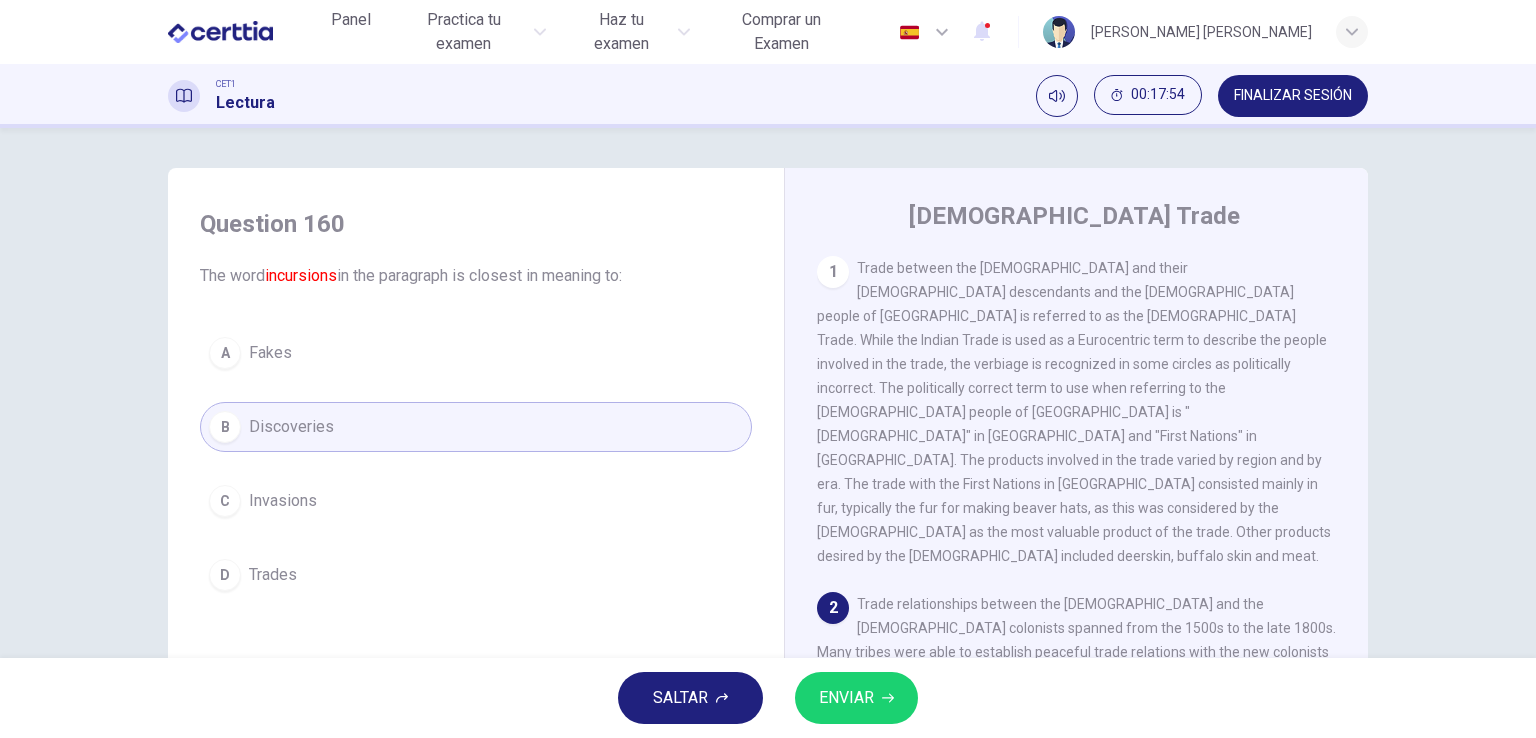 click on "ENVIAR" at bounding box center (856, 698) 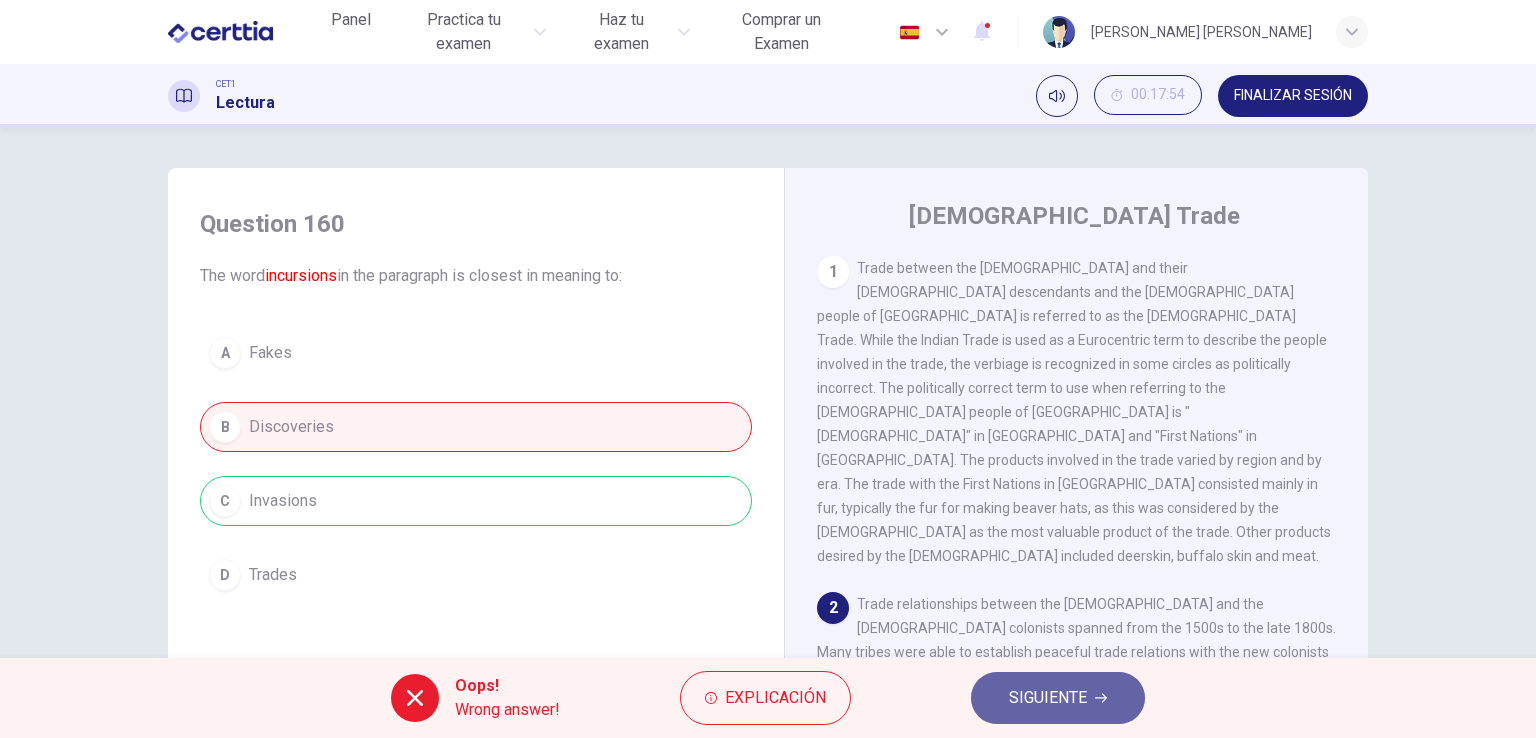 click on "SIGUIENTE" at bounding box center (1048, 698) 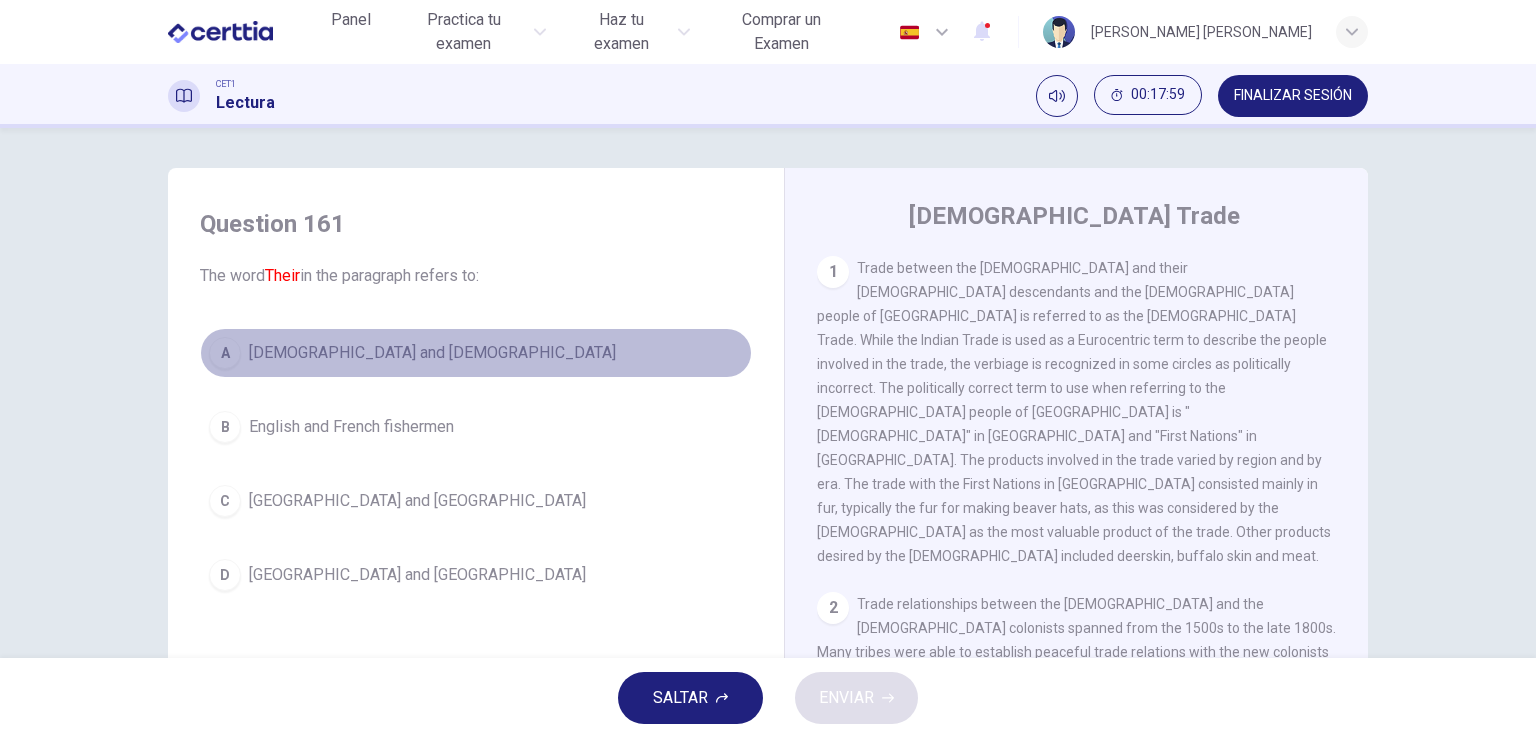 click on "[DEMOGRAPHIC_DATA] and [DEMOGRAPHIC_DATA]" at bounding box center [432, 353] 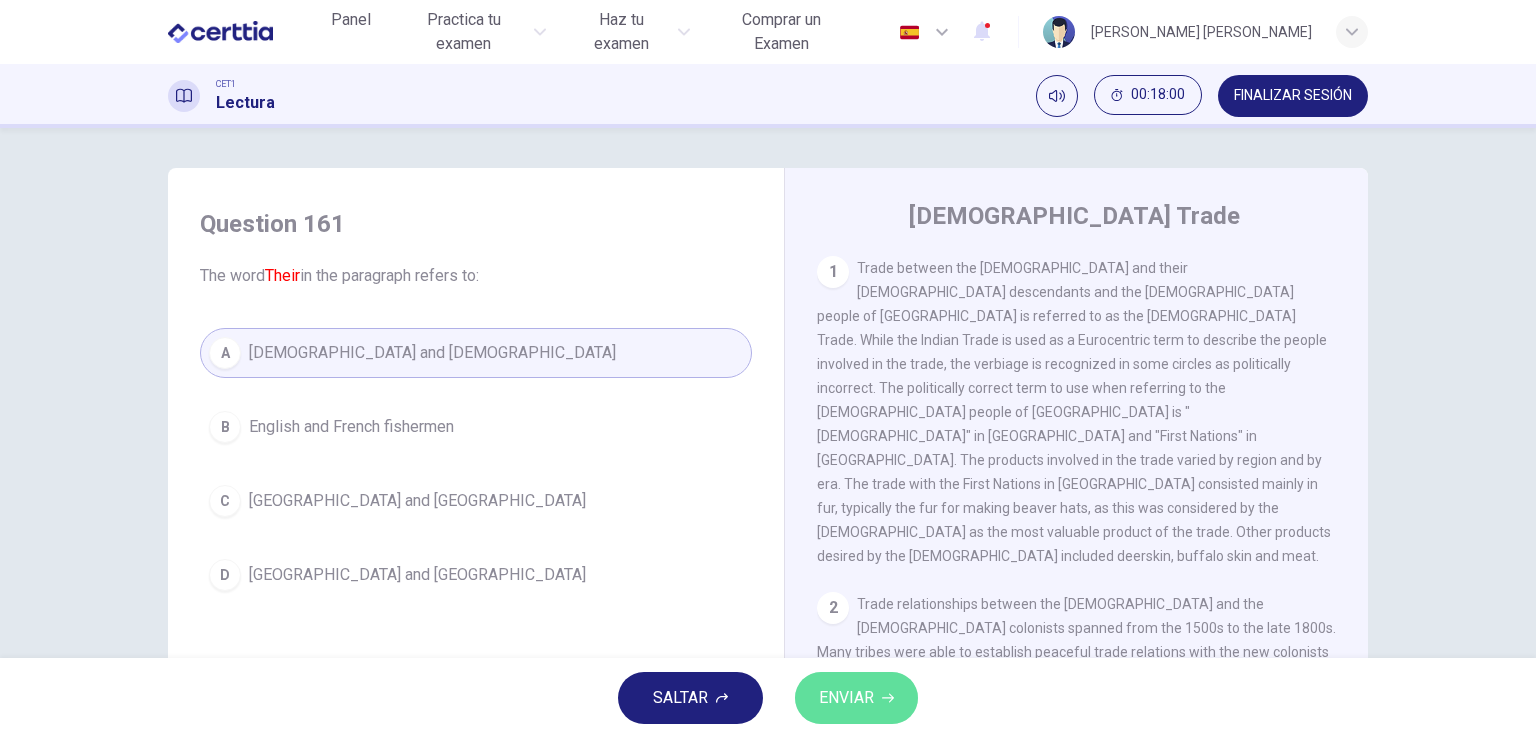 click on "ENVIAR" at bounding box center [856, 698] 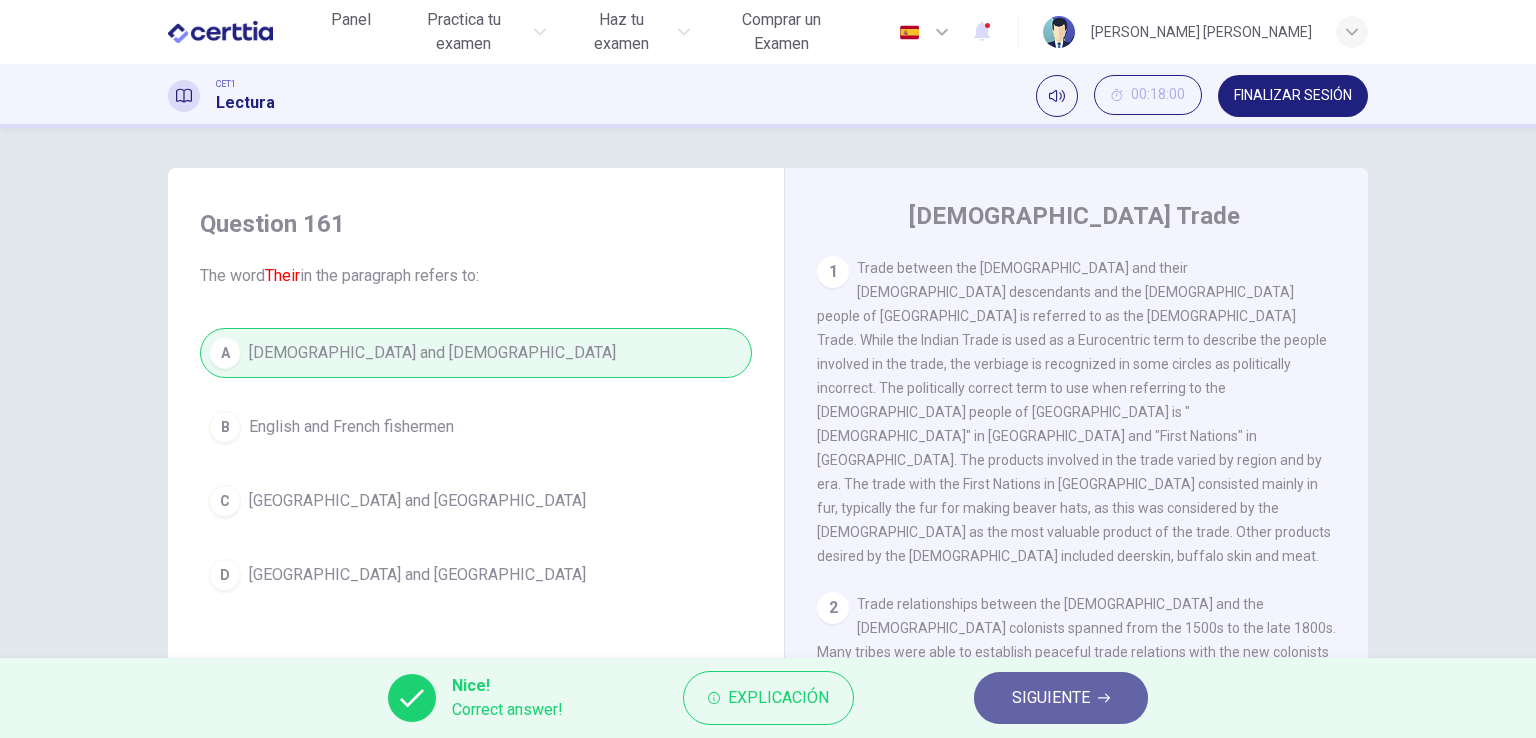 click on "SIGUIENTE" at bounding box center [1051, 698] 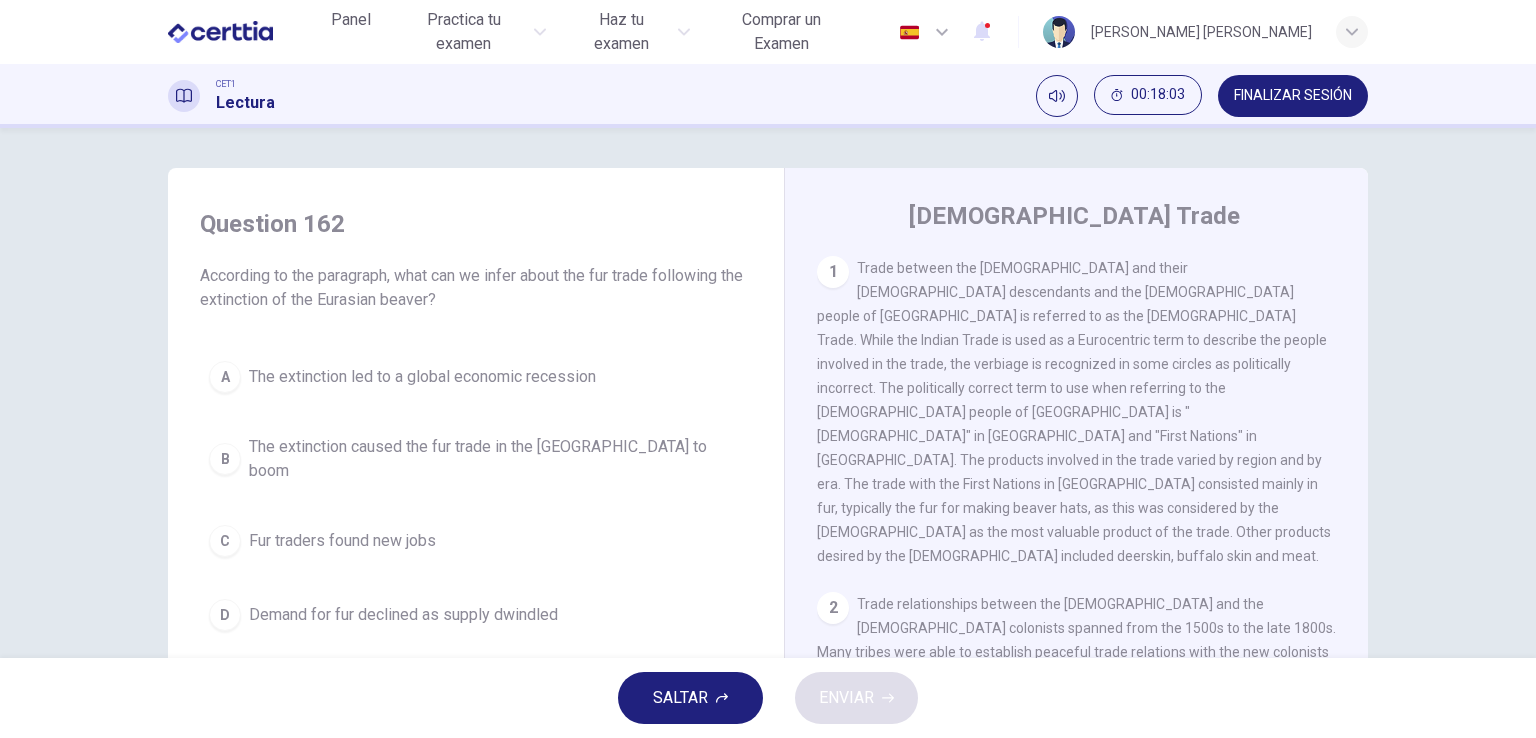 click on "B The extinction caused the fur trade in the [GEOGRAPHIC_DATA] to boom" at bounding box center [476, 459] 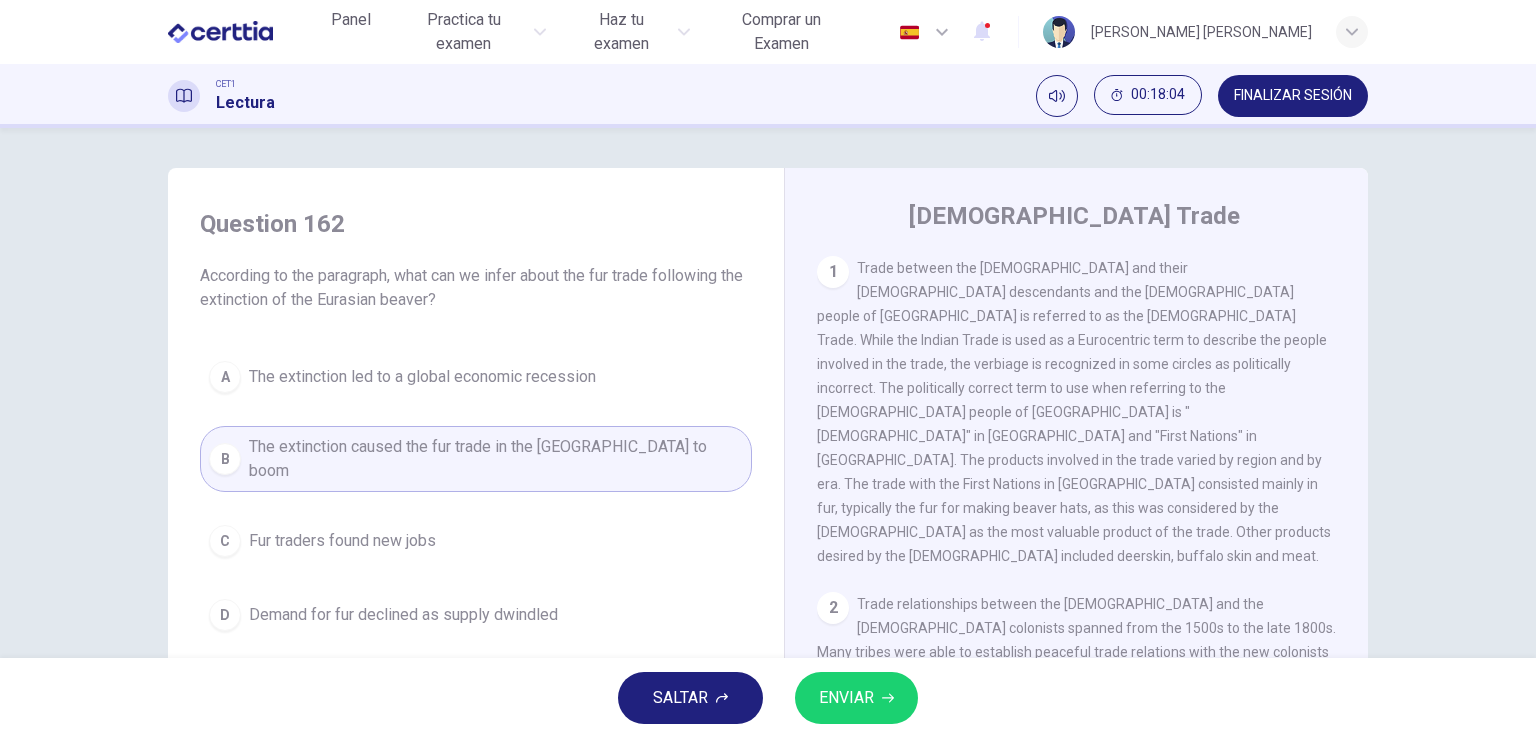 click 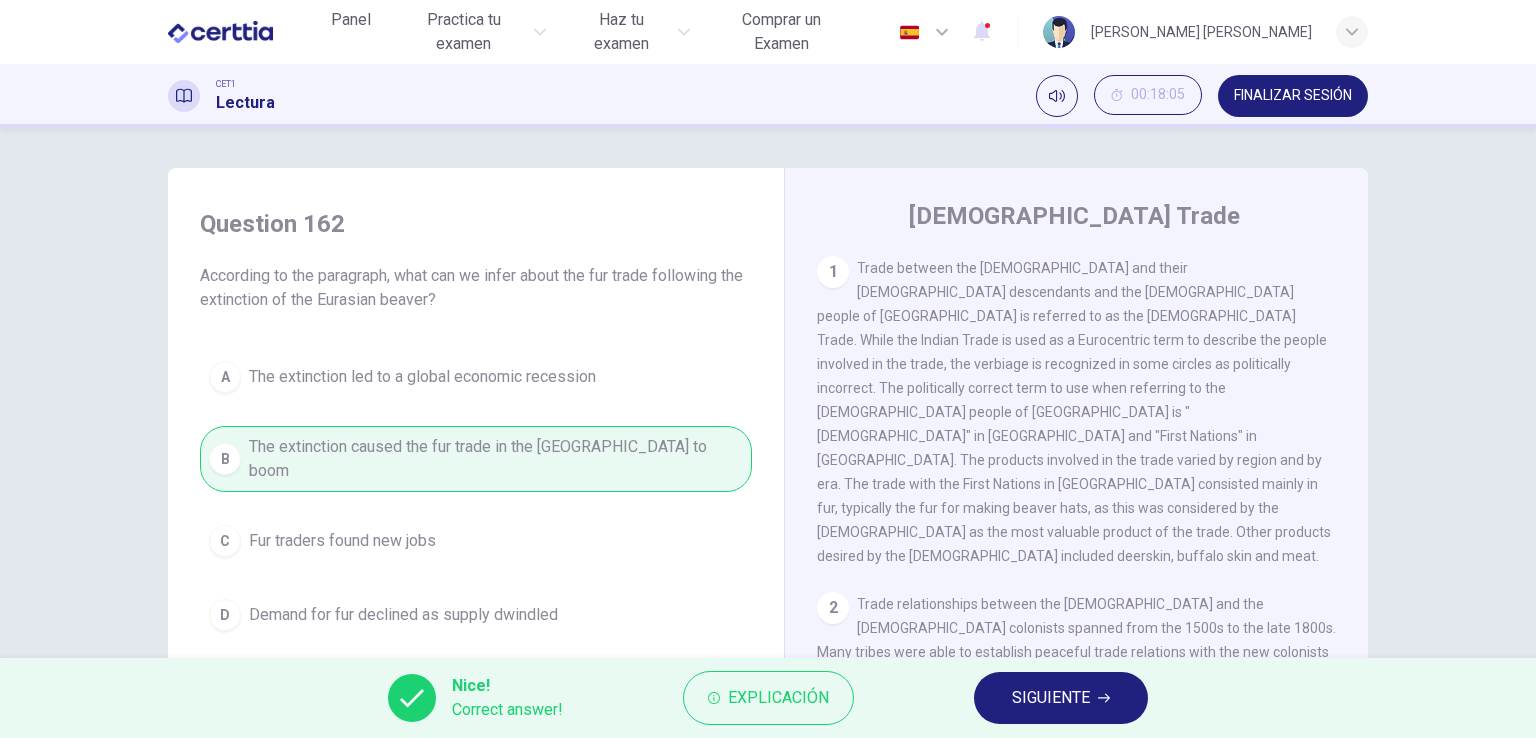 click on "SIGUIENTE" at bounding box center (1051, 698) 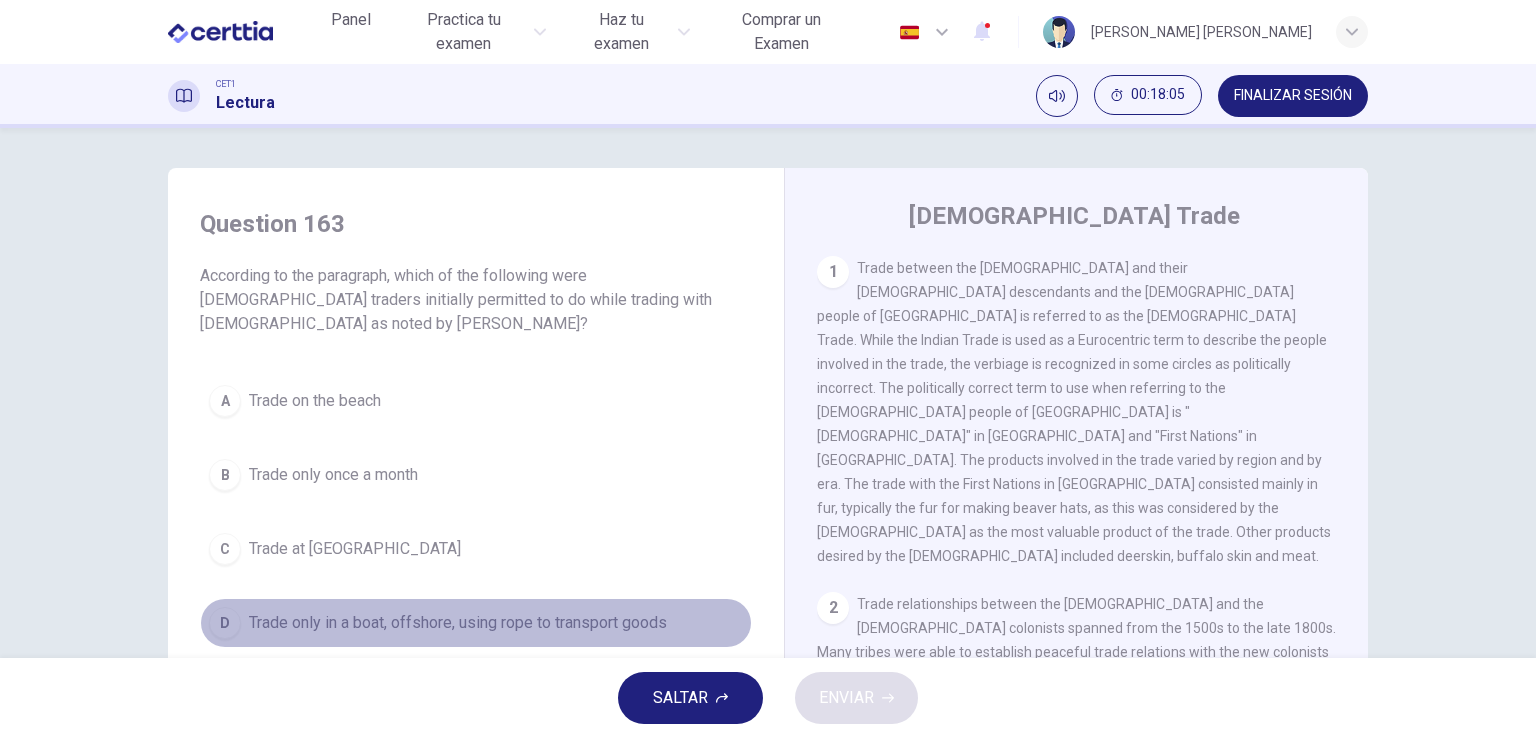 click on "Trade only in a boat, offshore, using rope to transport goods" at bounding box center (458, 623) 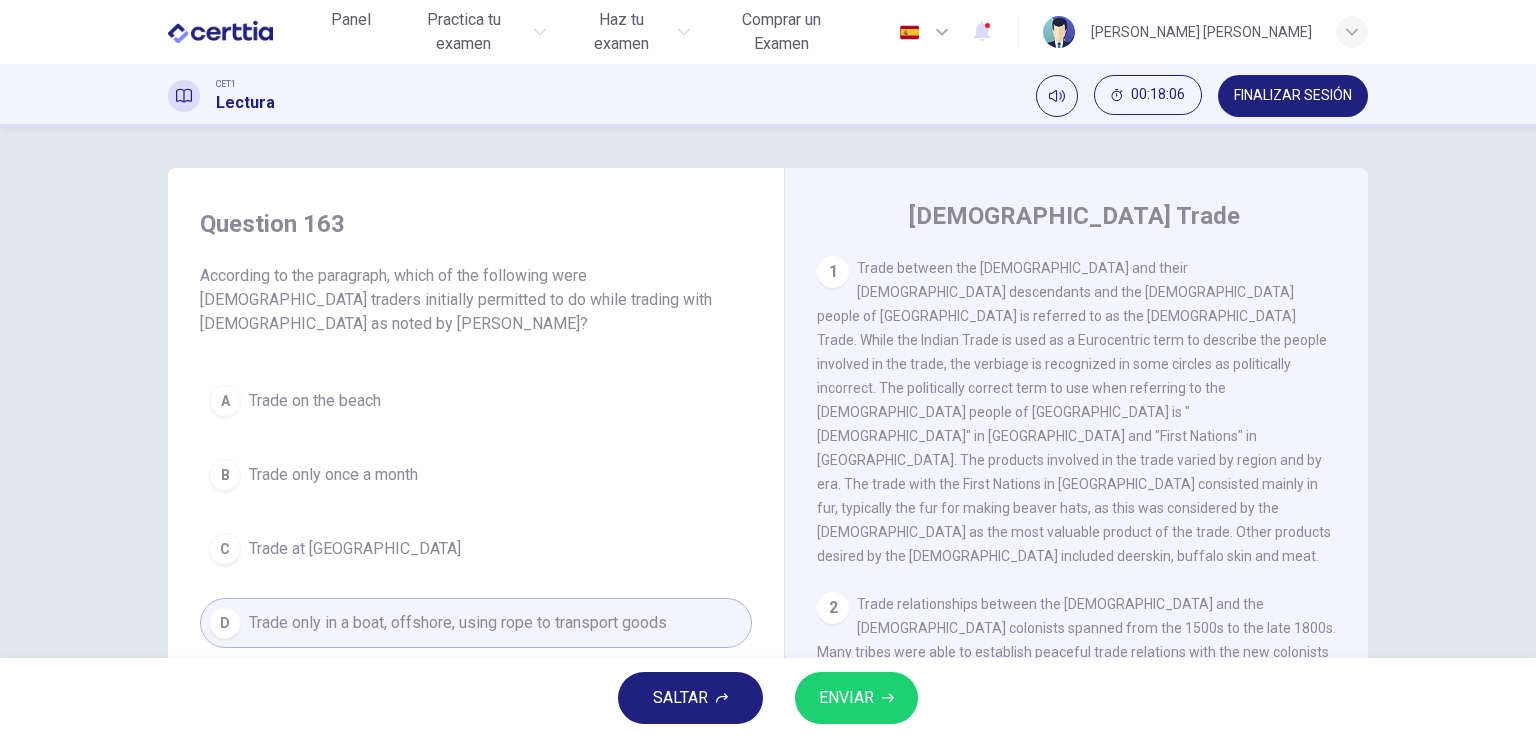 click on "ENVIAR" at bounding box center (846, 698) 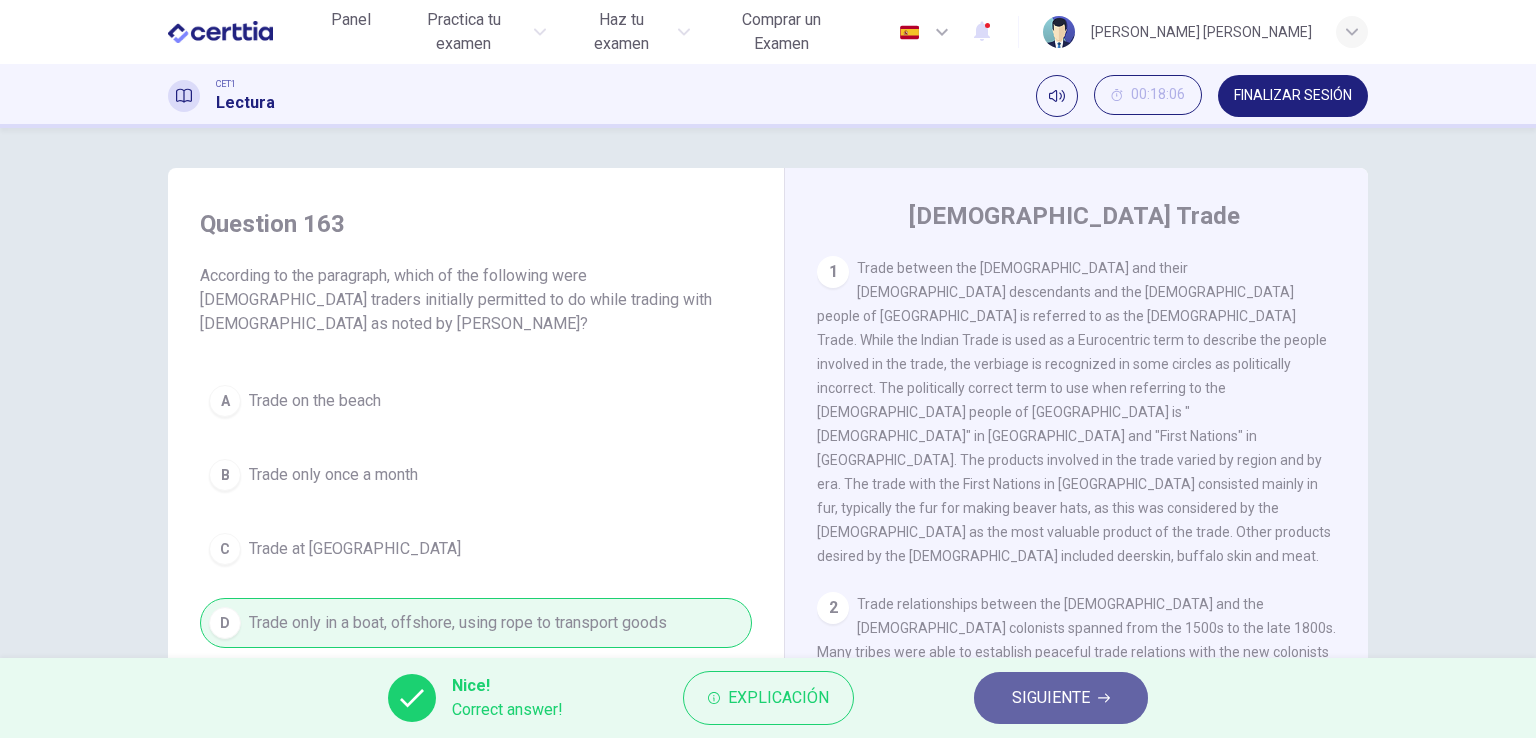 click on "SIGUIENTE" at bounding box center (1051, 698) 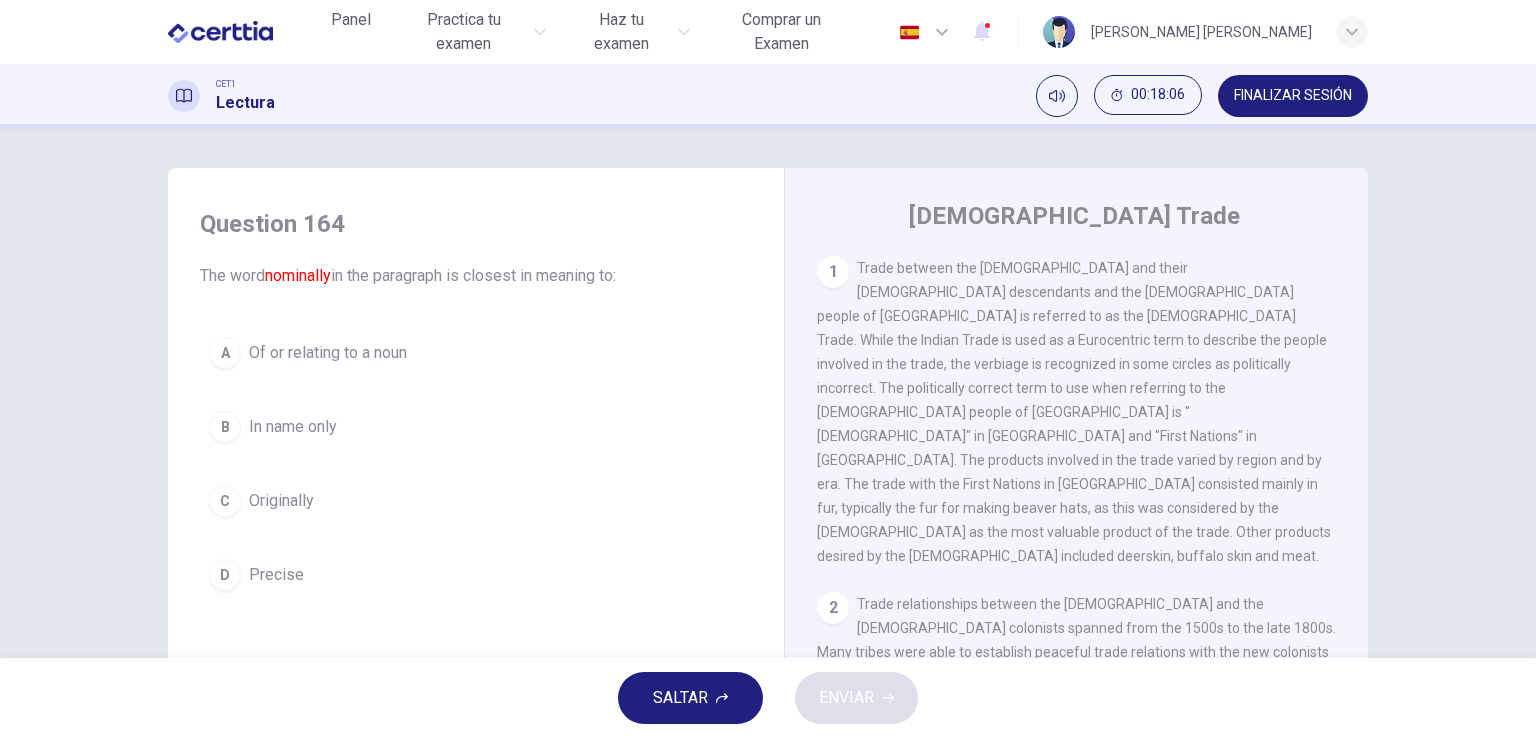 click on "Of or relating to a noun" at bounding box center [328, 353] 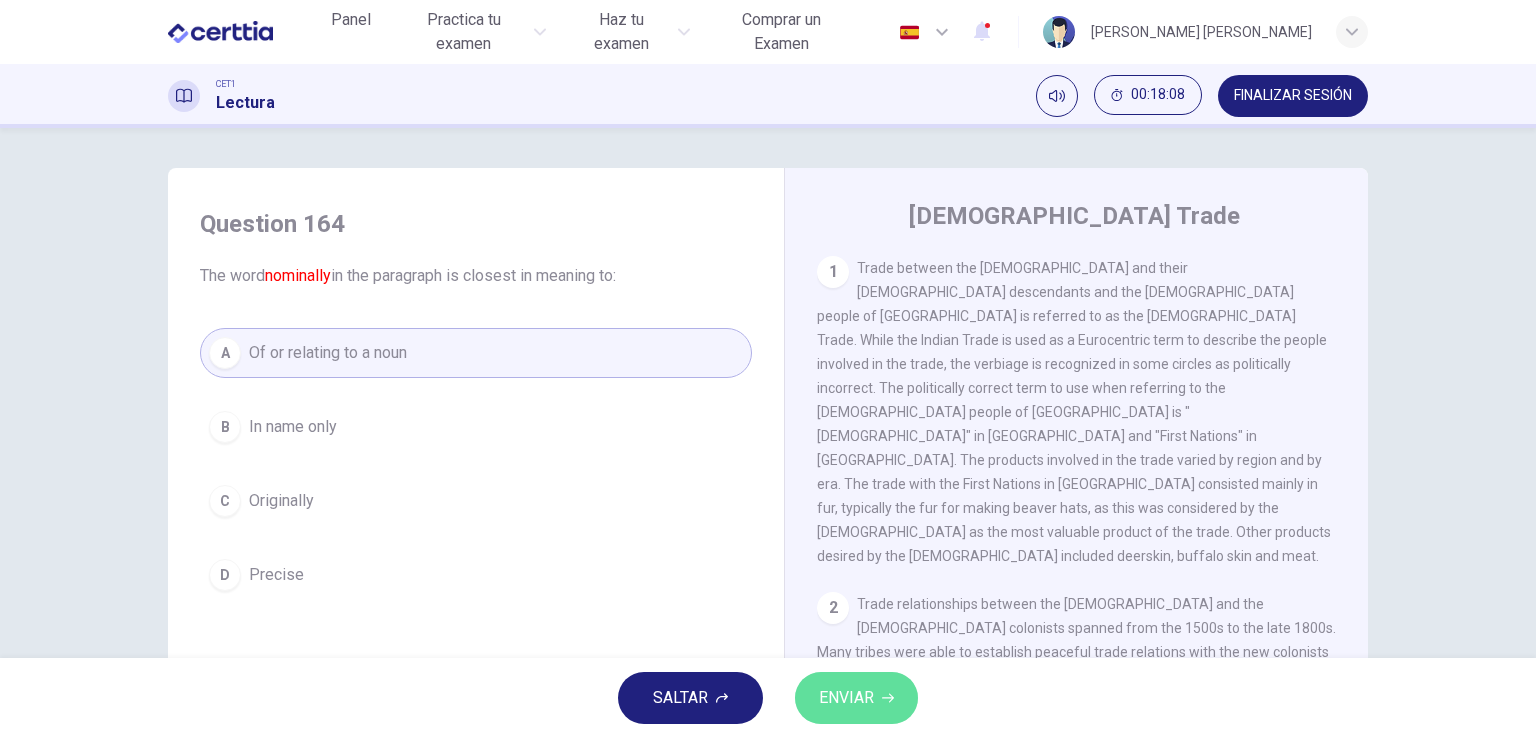 click 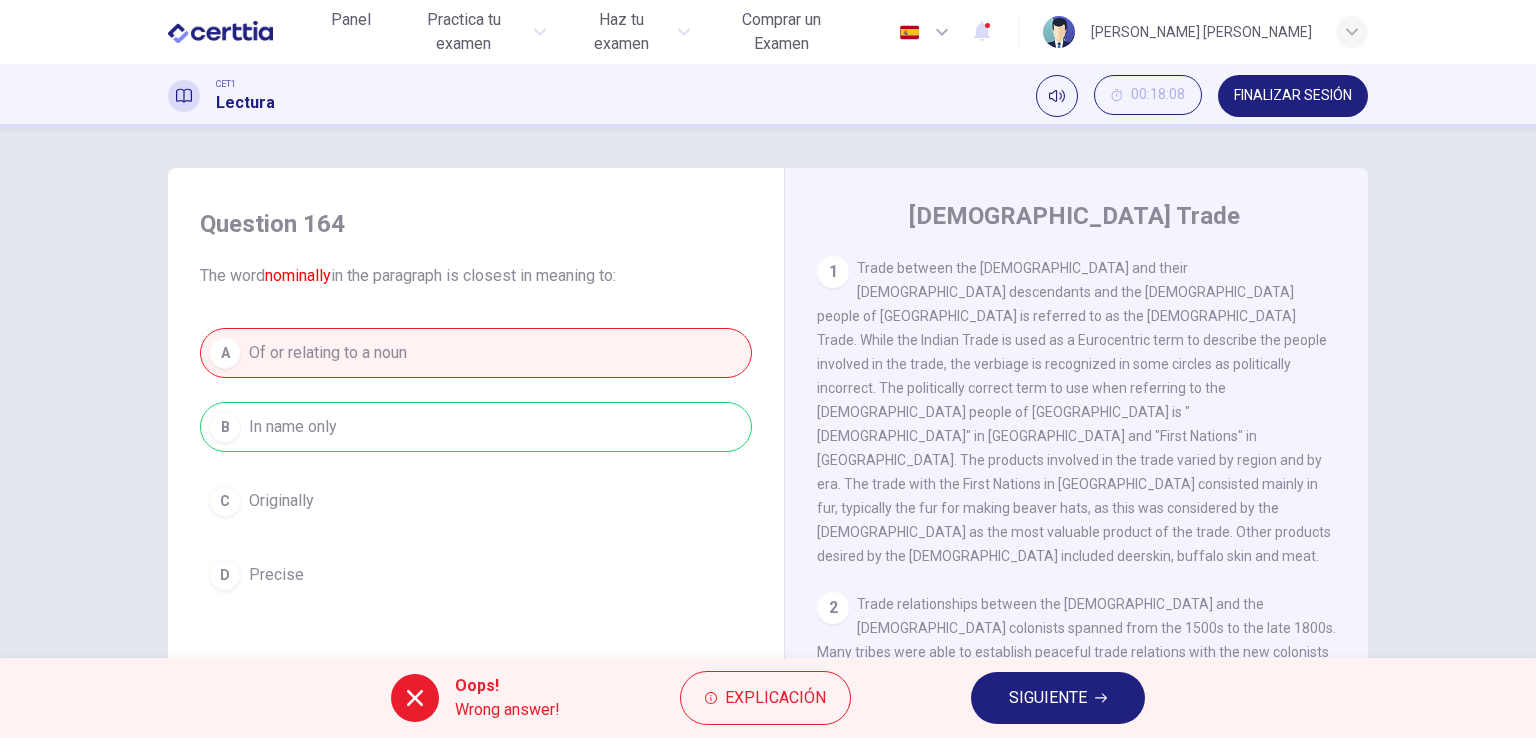 click on "SIGUIENTE" at bounding box center [1048, 698] 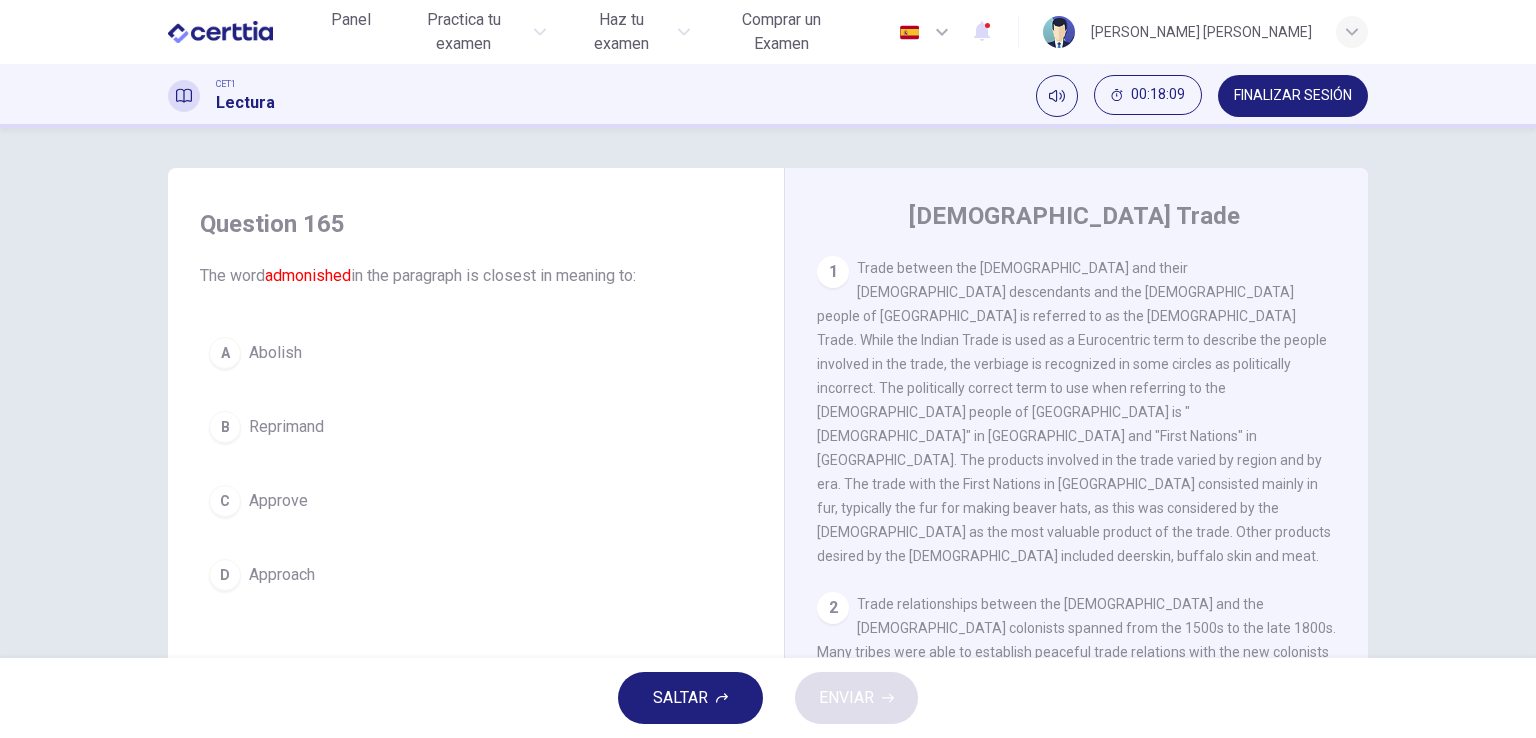 click on "Abolish" at bounding box center (275, 353) 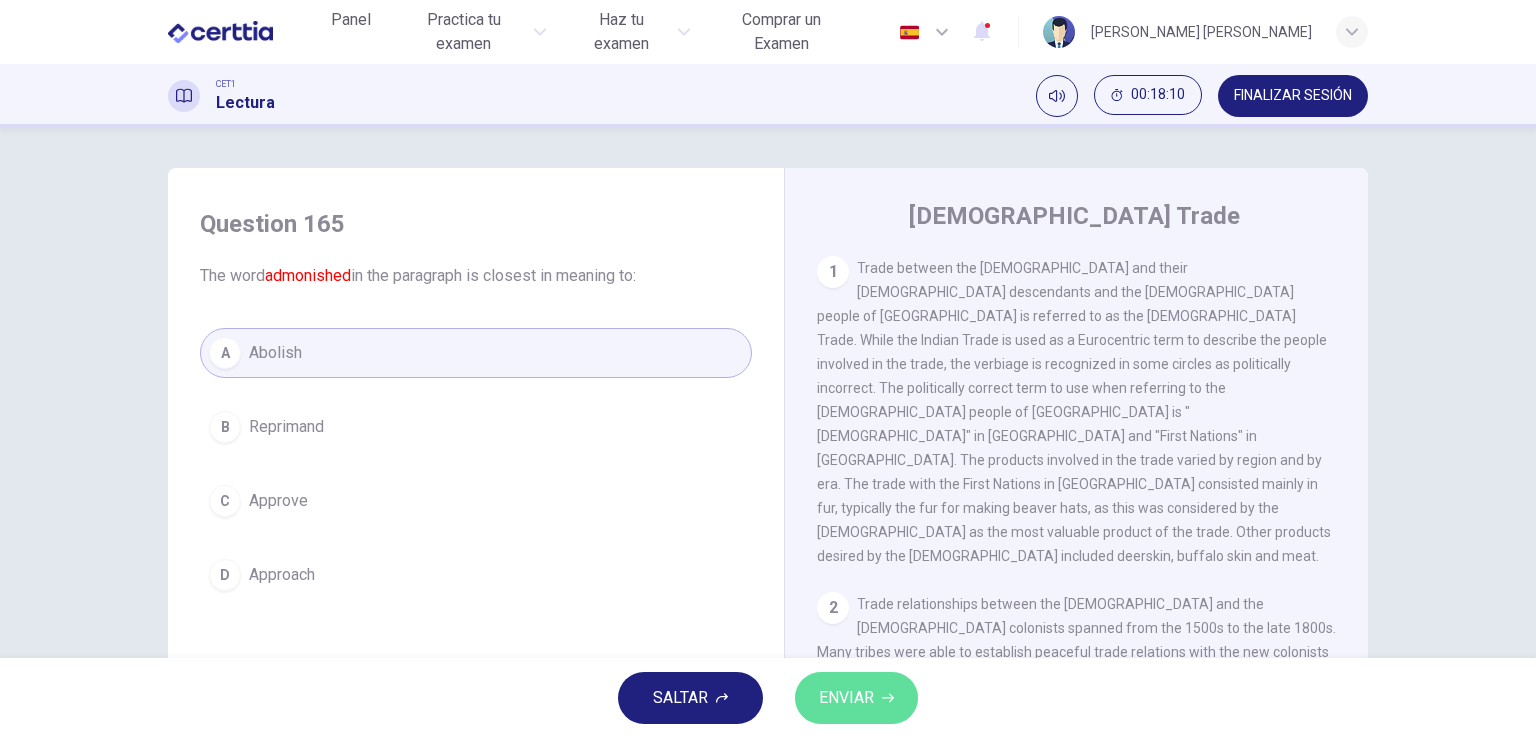 click on "ENVIAR" at bounding box center (846, 698) 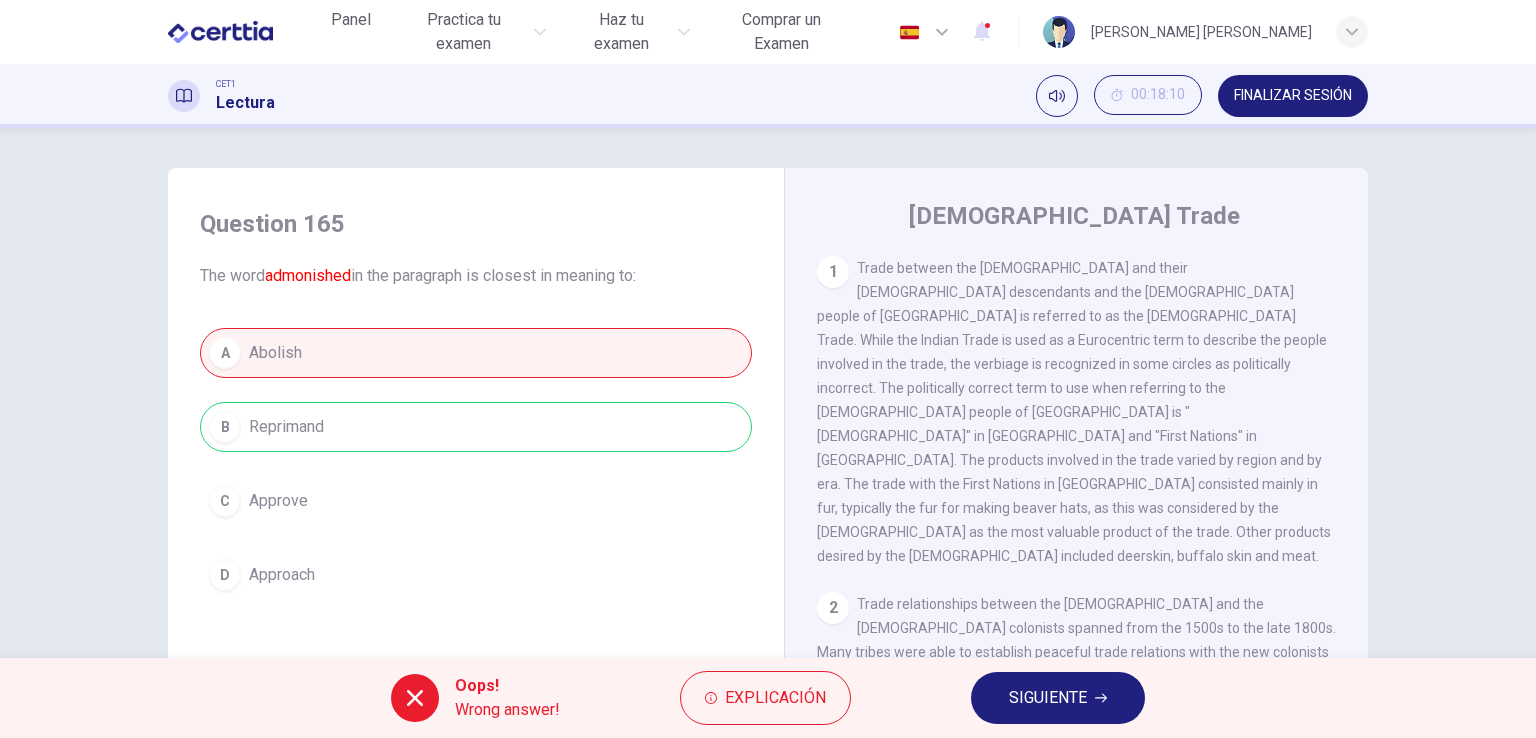 click on "SIGUIENTE" at bounding box center (1048, 698) 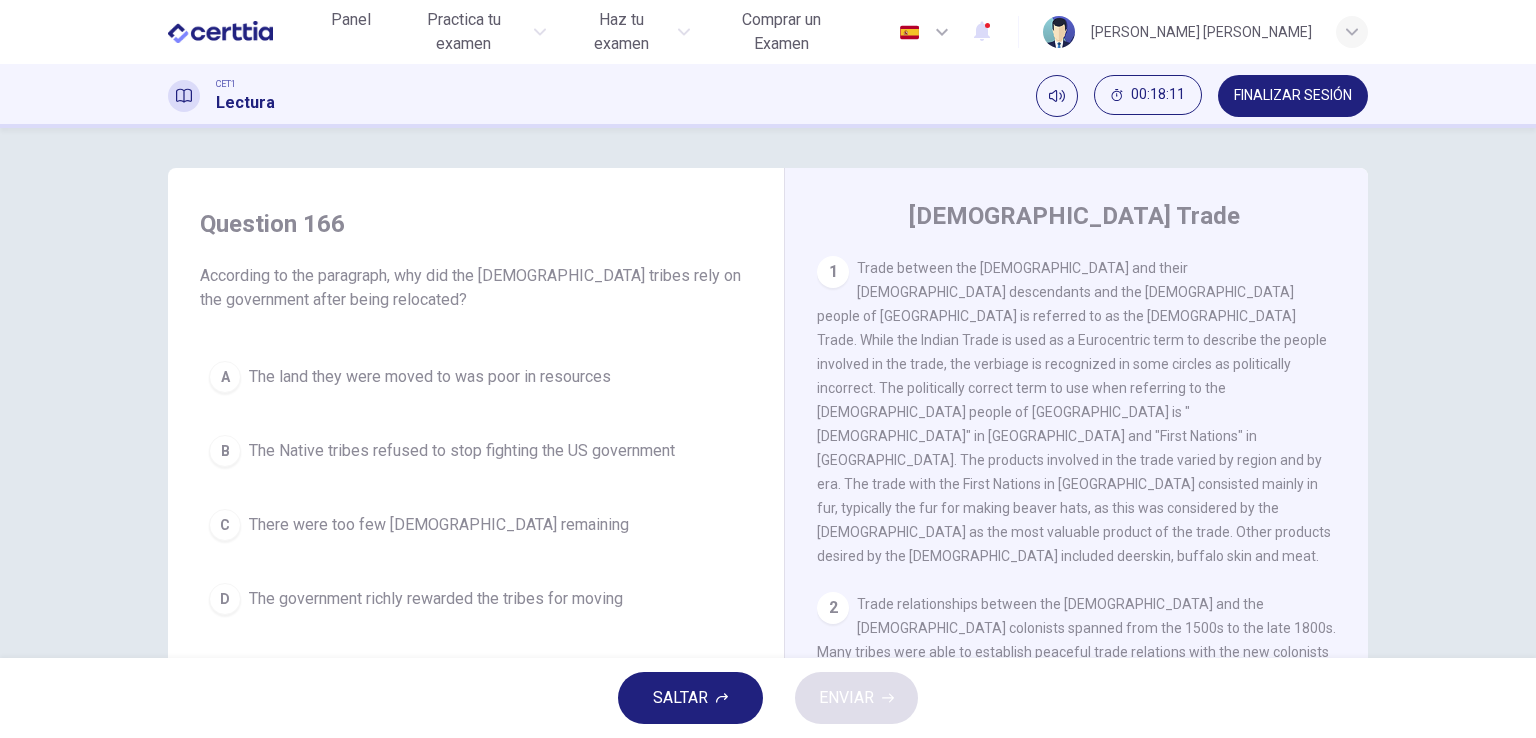 click on "The land they were moved to was poor in resources" at bounding box center (430, 377) 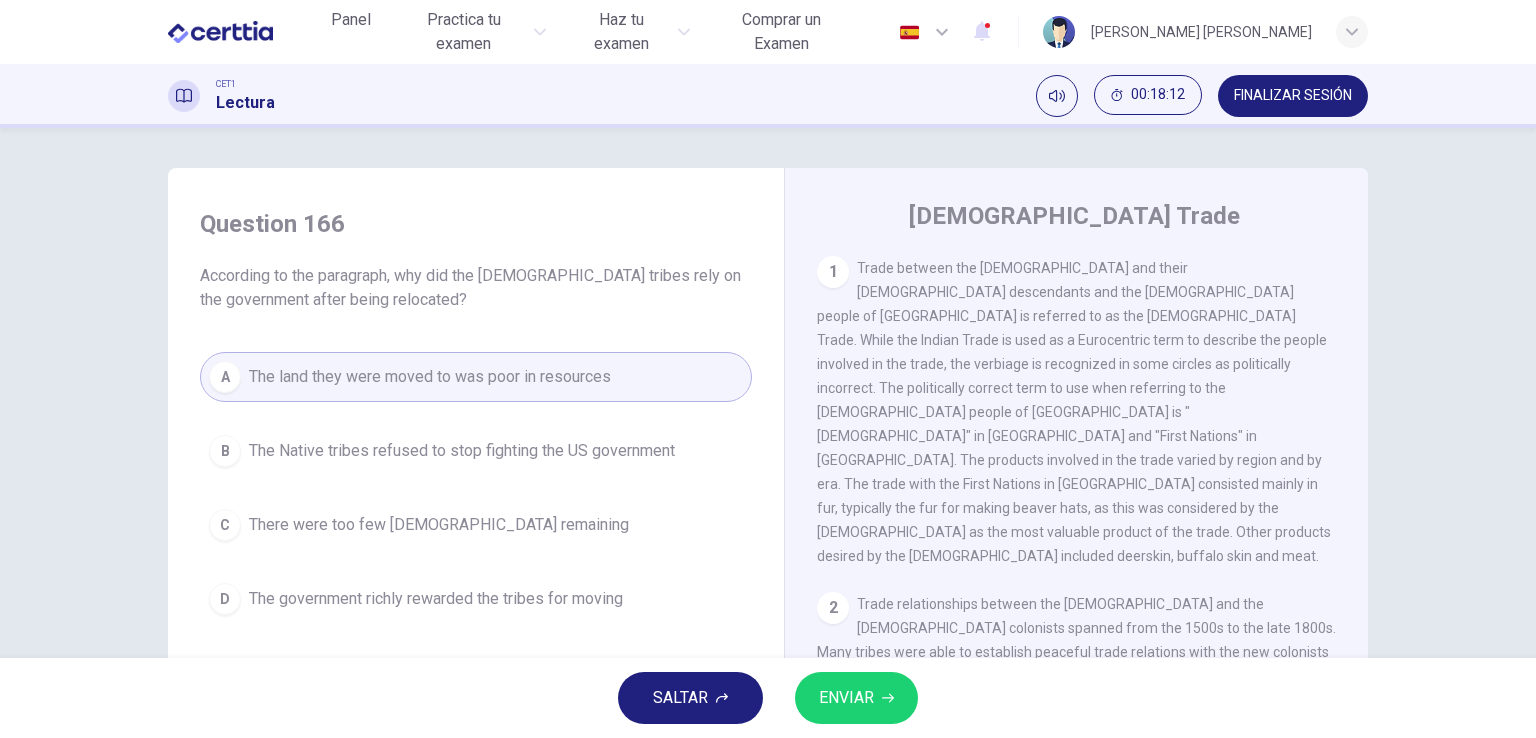 click on "ENVIAR" at bounding box center [856, 698] 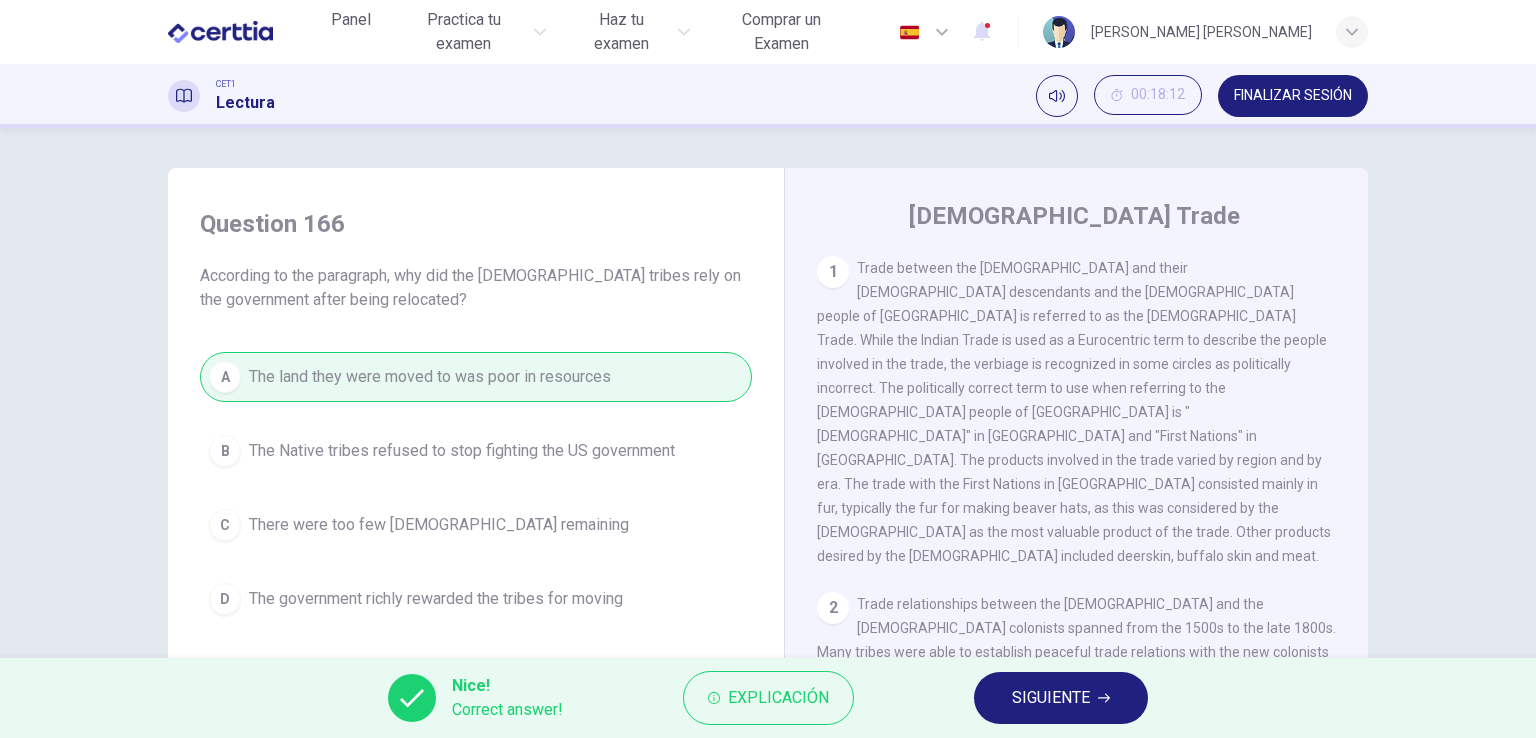 click on "SIGUIENTE" at bounding box center [1061, 698] 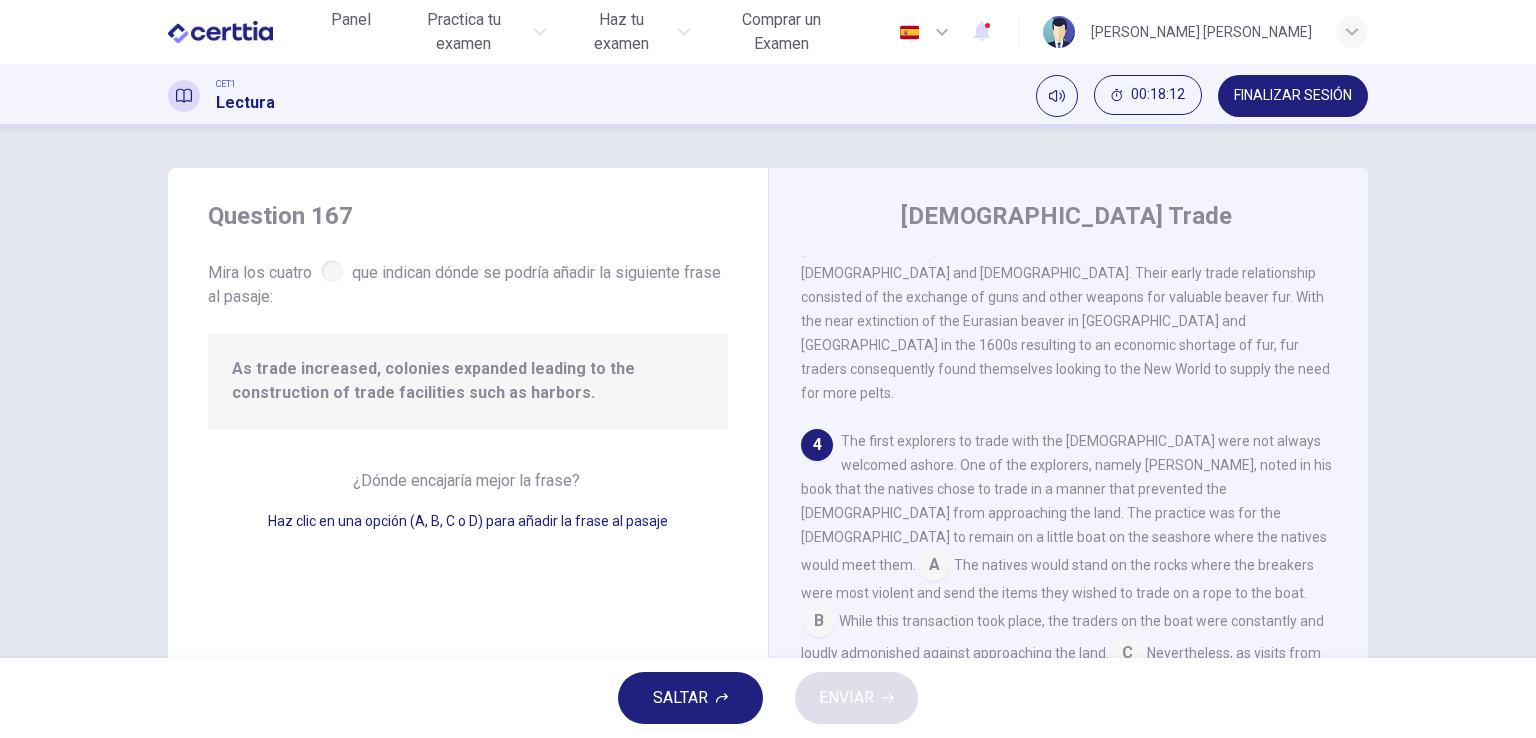 scroll, scrollTop: 810, scrollLeft: 0, axis: vertical 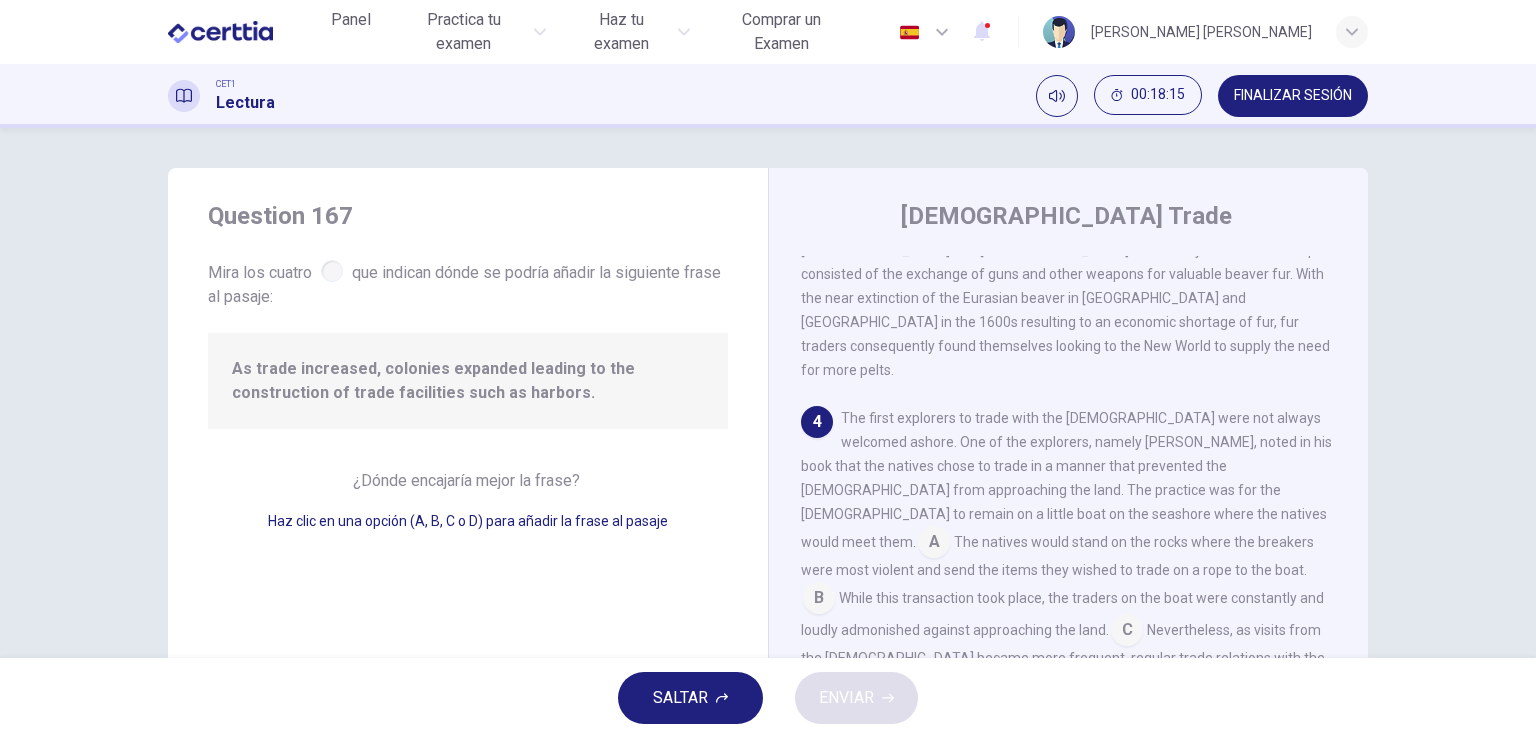 click at bounding box center [1127, 632] 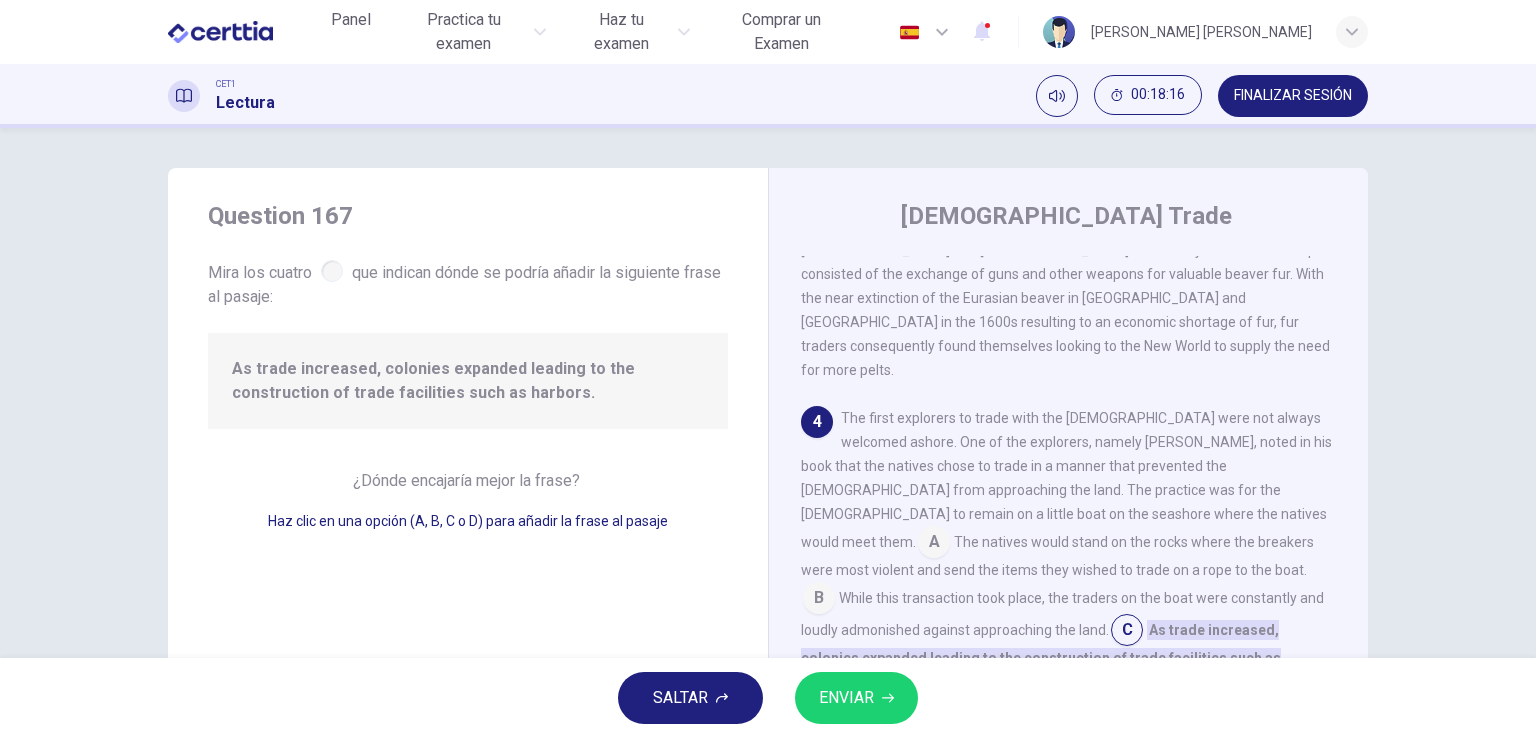click on "ENVIAR" at bounding box center (846, 698) 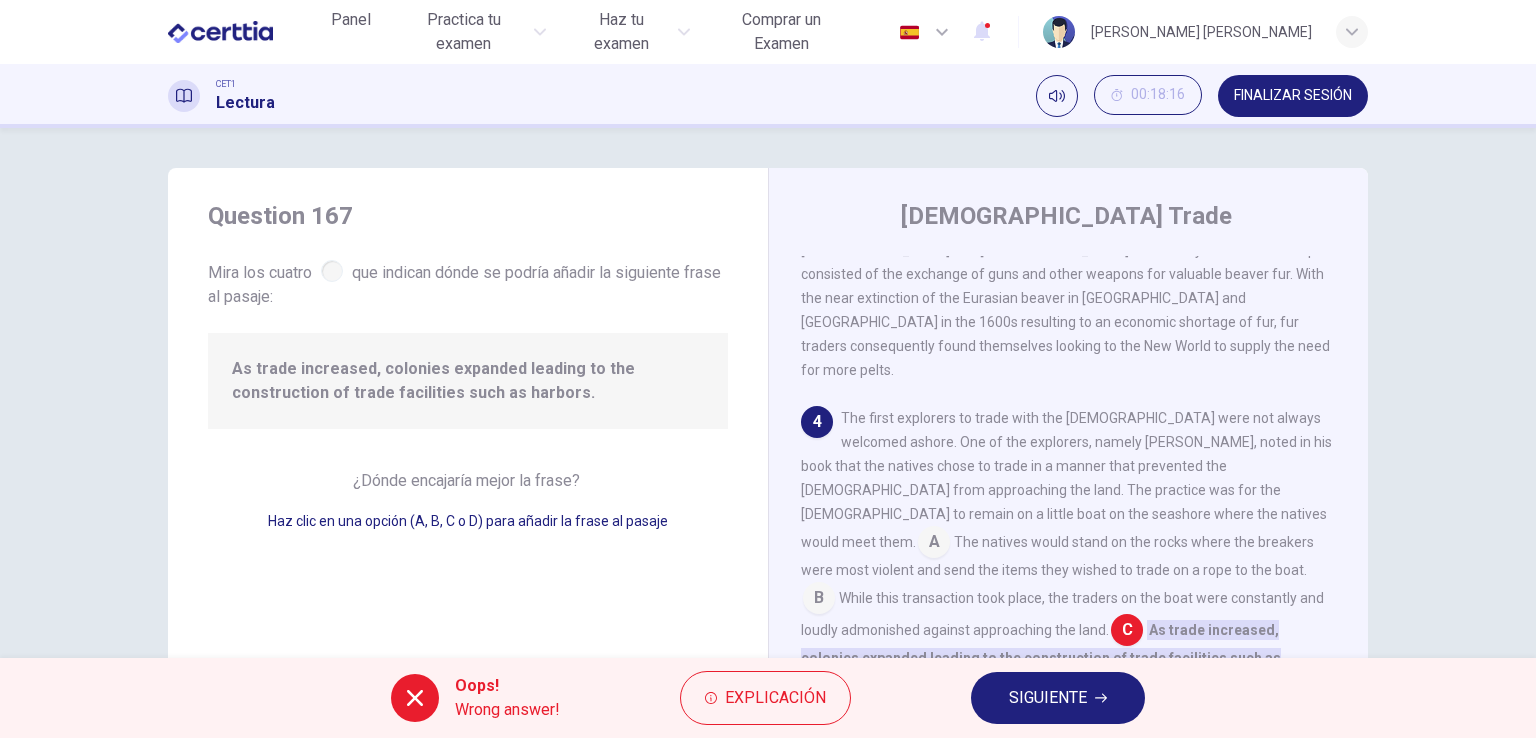 click on "SIGUIENTE" at bounding box center (1058, 698) 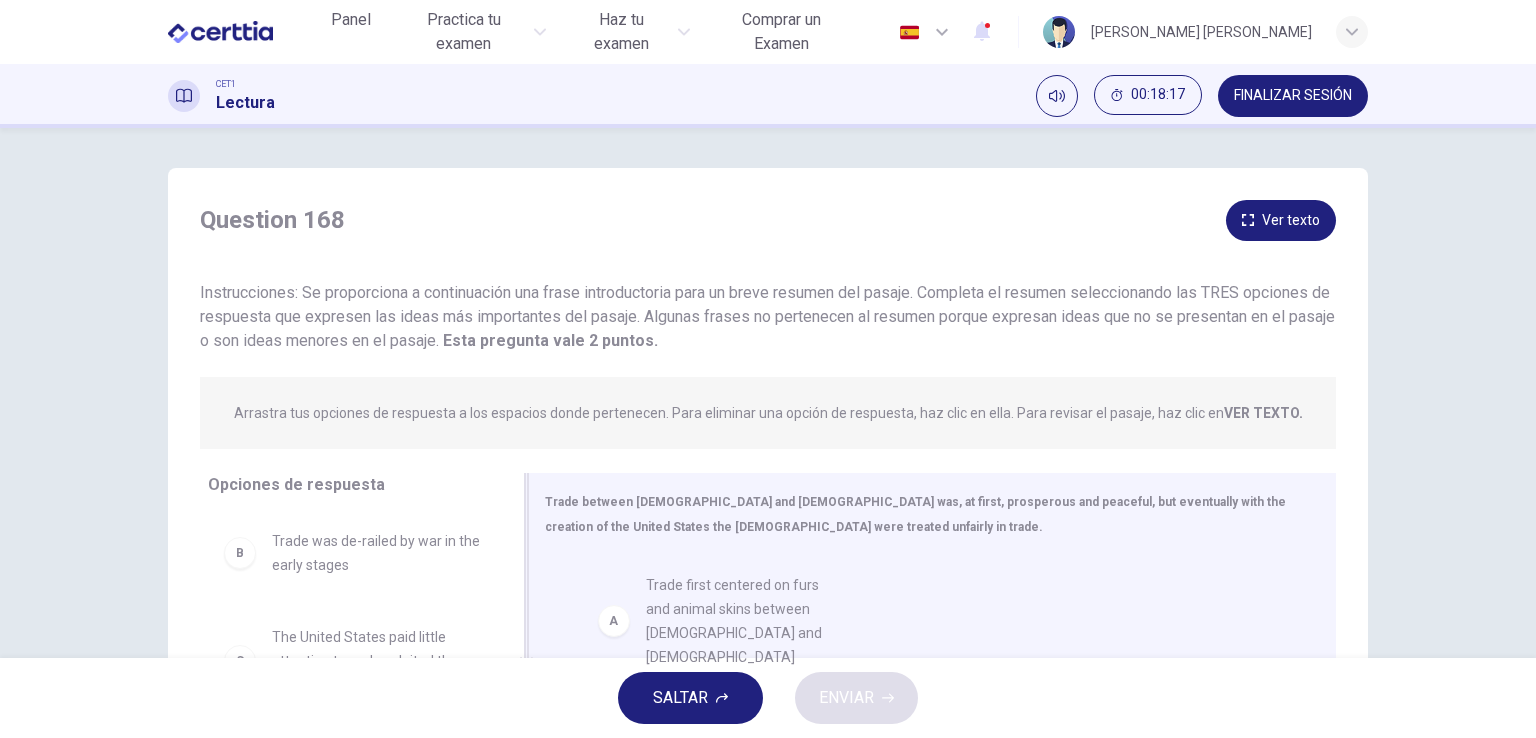 drag, startPoint x: 356, startPoint y: 580, endPoint x: 757, endPoint y: 622, distance: 403.1935 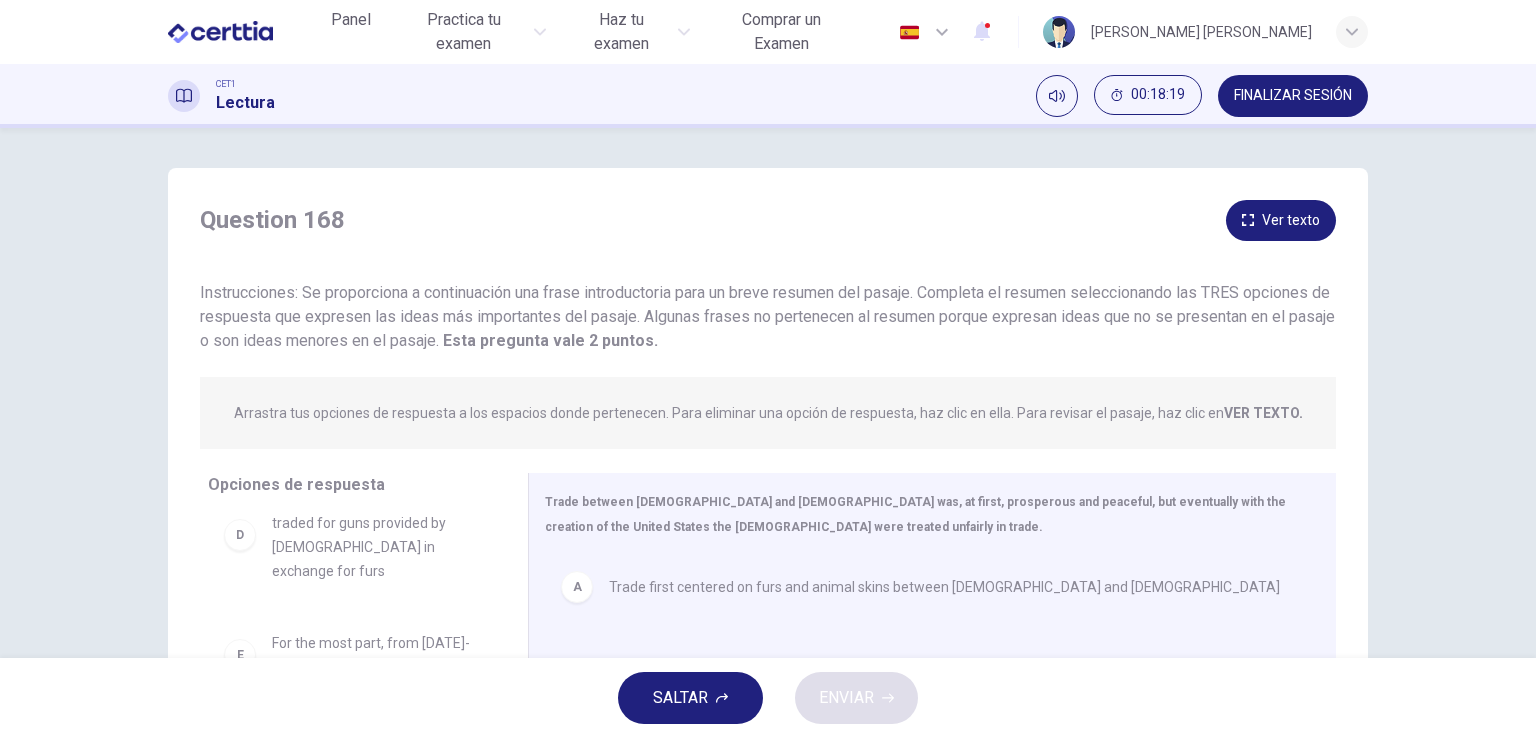scroll, scrollTop: 258, scrollLeft: 0, axis: vertical 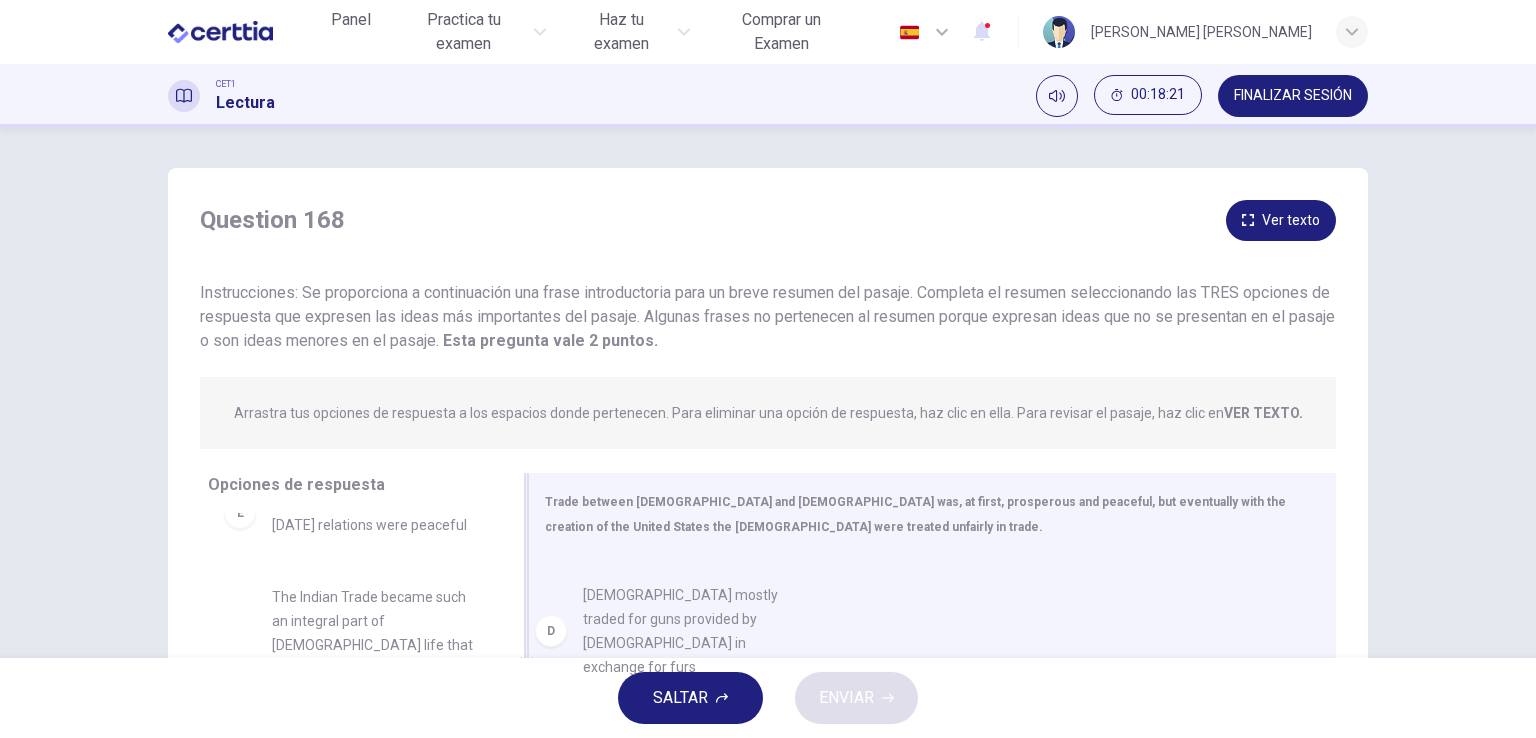 drag, startPoint x: 377, startPoint y: 553, endPoint x: 711, endPoint y: 654, distance: 348.93695 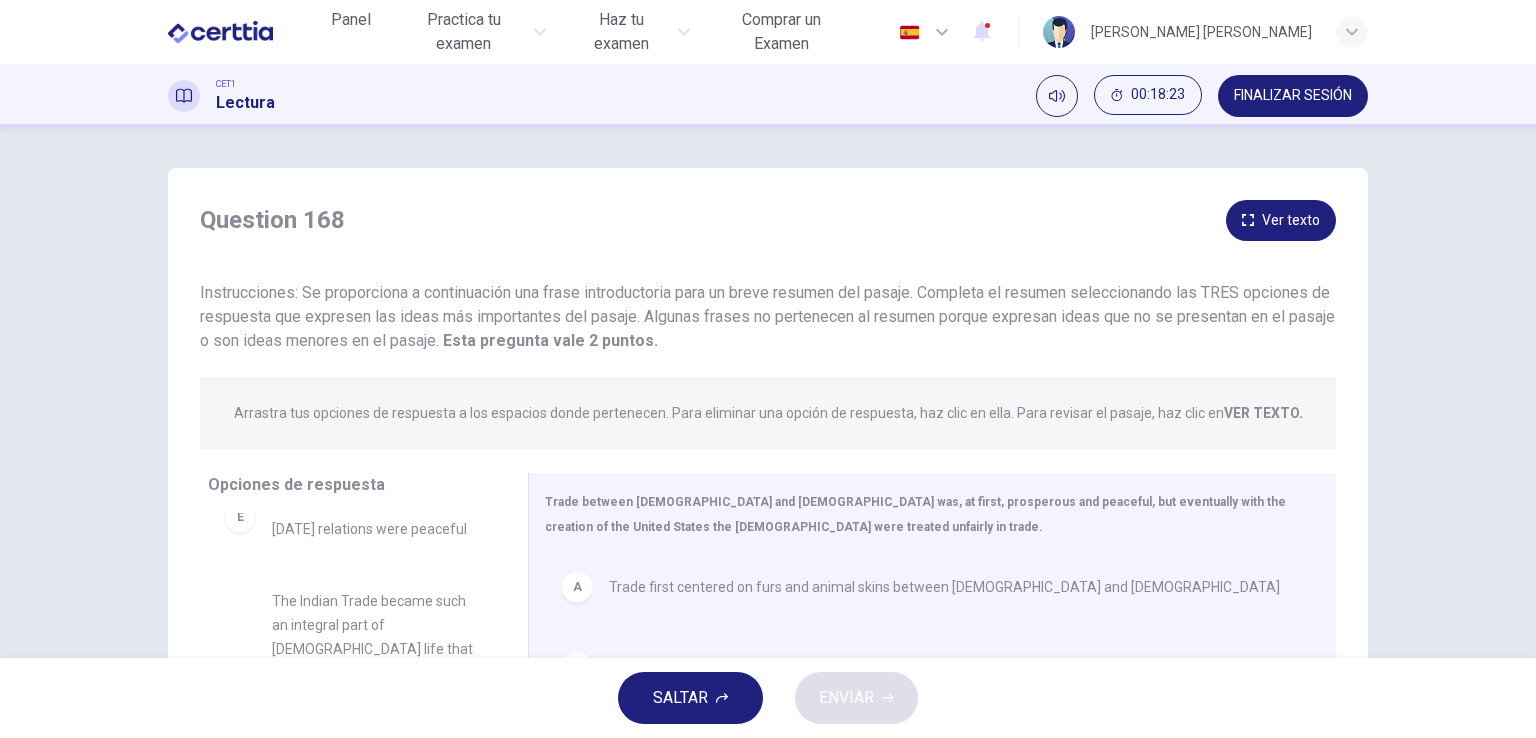 scroll, scrollTop: 0, scrollLeft: 0, axis: both 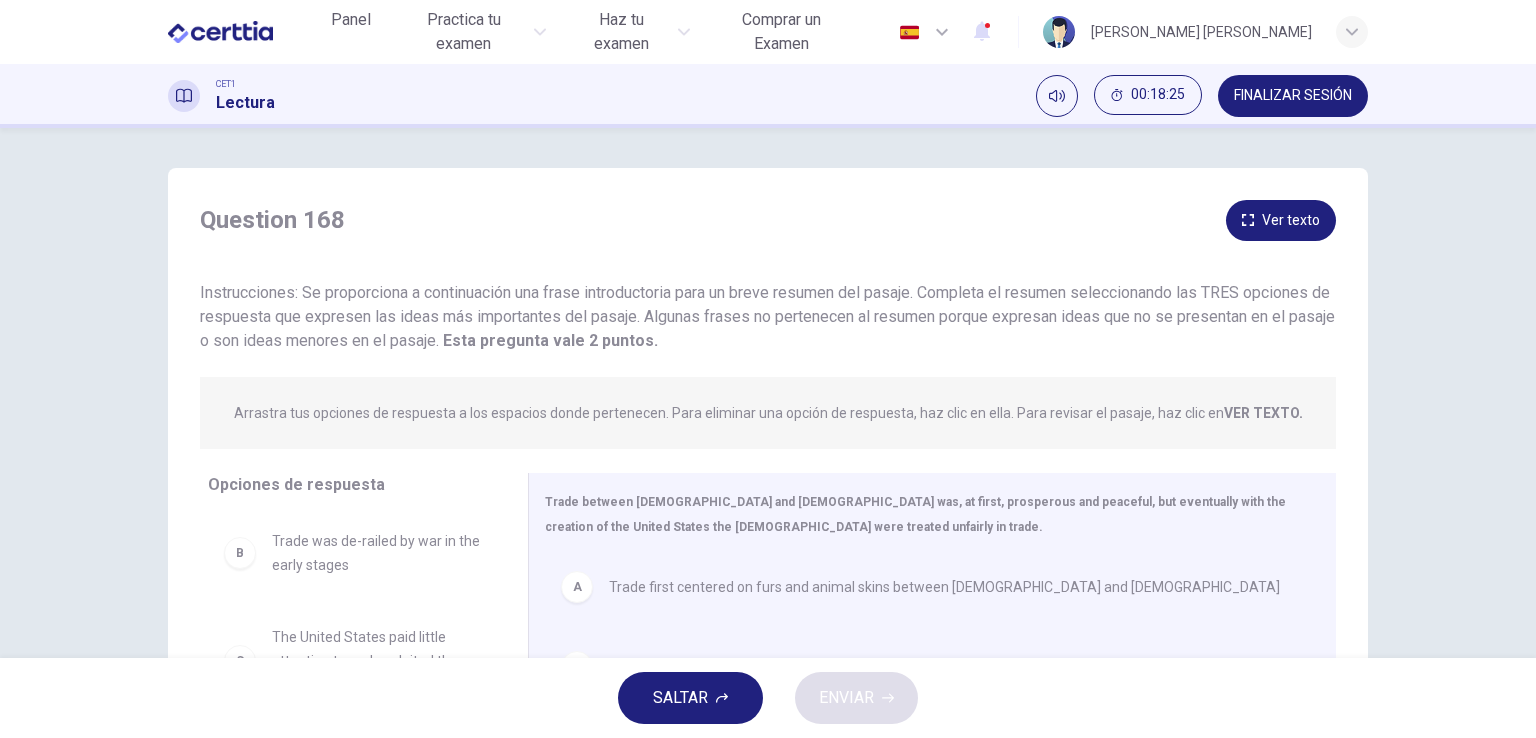 click on "B Trade was de-railed by war in the early stages C The United States paid little attention to and exploited the [DEMOGRAPHIC_DATA] E For the most part, from [DATE]-[DATE] relations were peaceful F The Indian Trade became such an integral part of [DEMOGRAPHIC_DATA] life that when they were replaced through industrialization and displaced from their land, they were not able to maintain a stable economy and became dependent on the government" at bounding box center (360, 667) 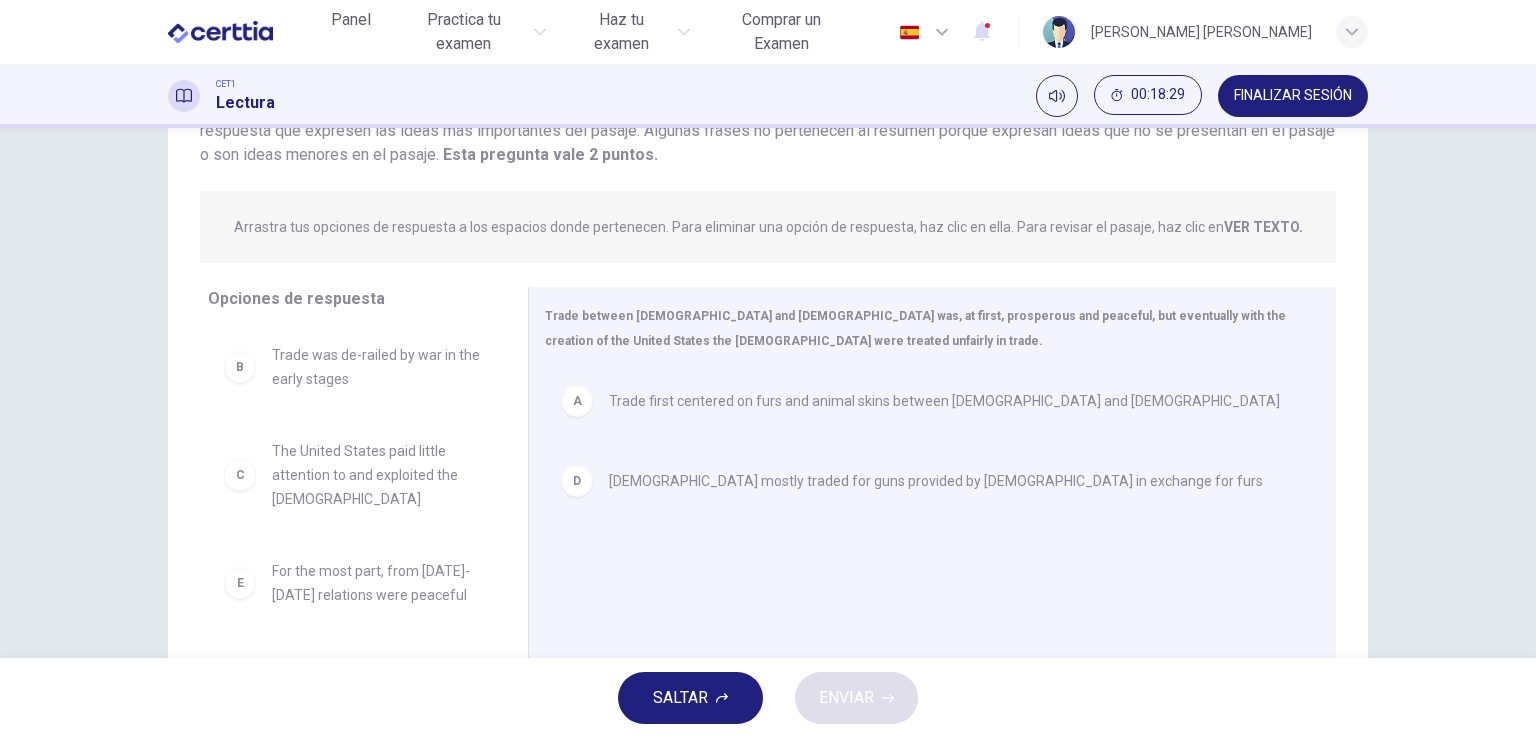 scroll, scrollTop: 245, scrollLeft: 0, axis: vertical 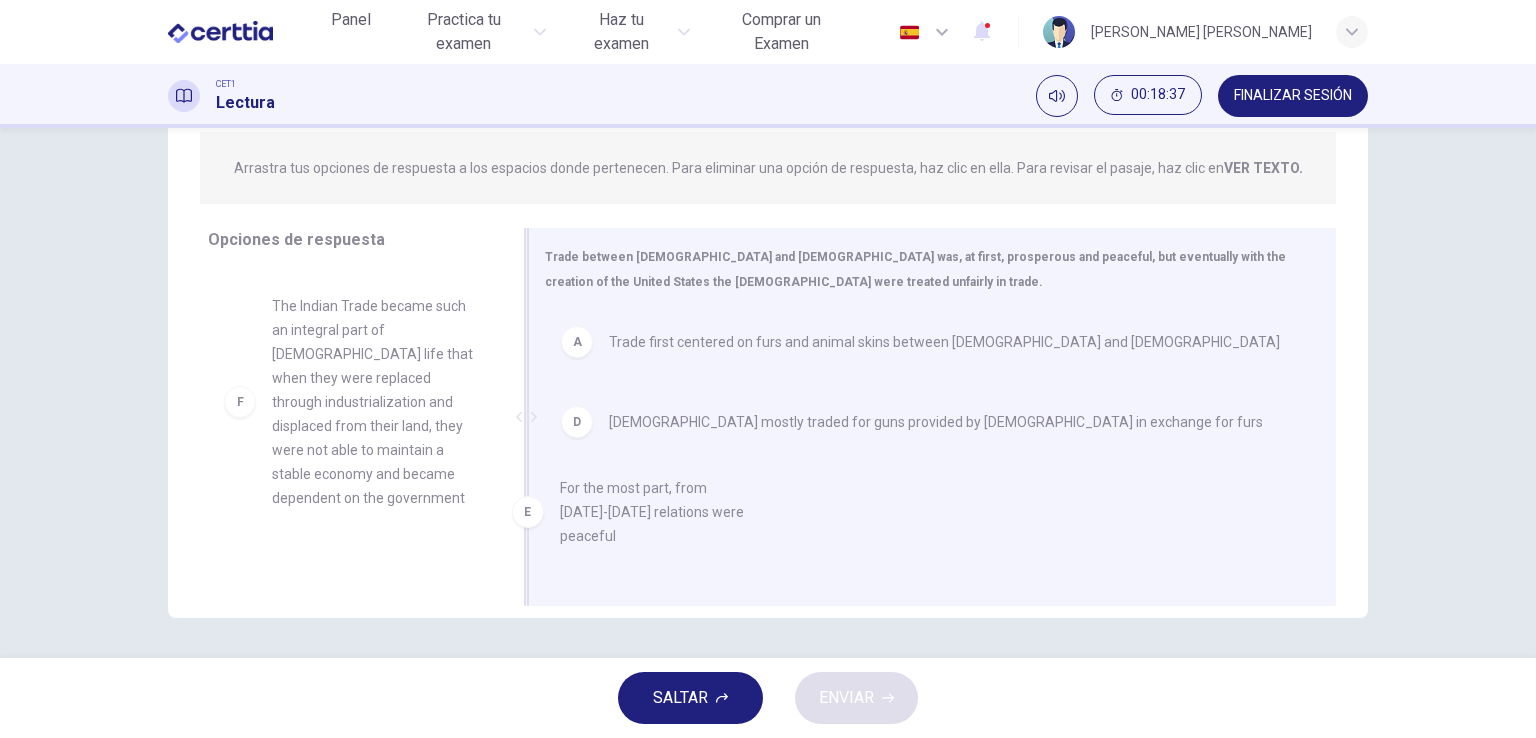 drag, startPoint x: 342, startPoint y: 330, endPoint x: 647, endPoint y: 521, distance: 359.86942 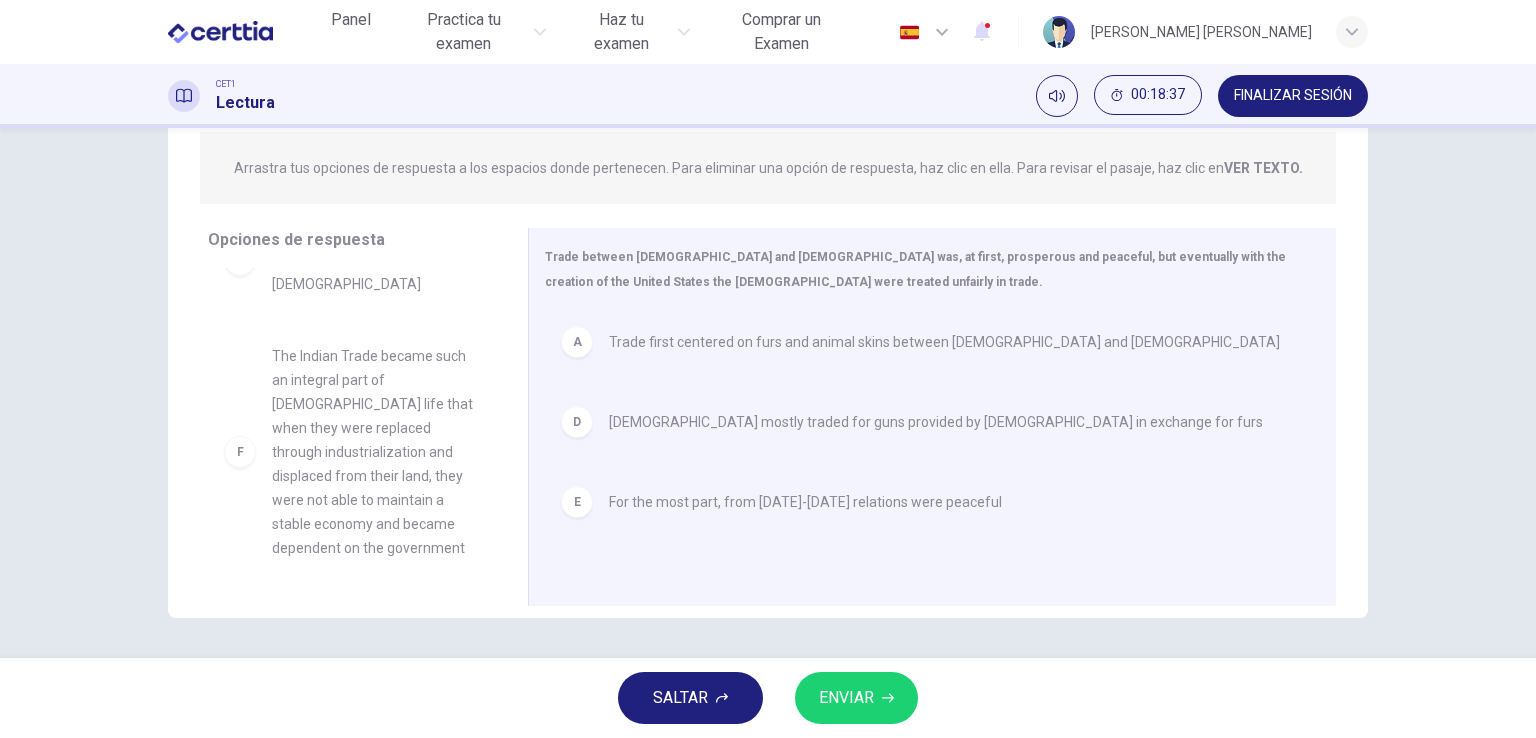 scroll, scrollTop: 156, scrollLeft: 0, axis: vertical 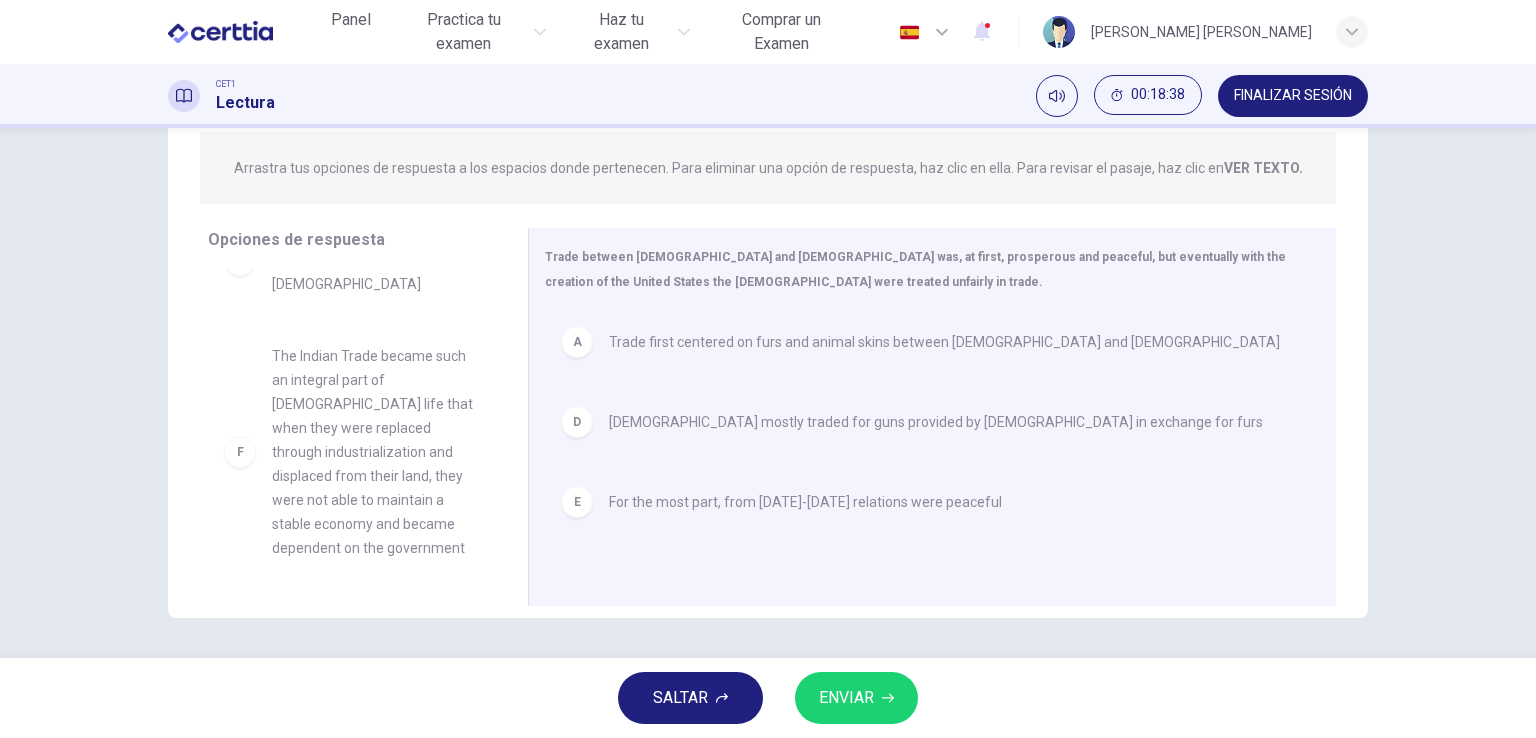 click on "ENVIAR" at bounding box center (856, 698) 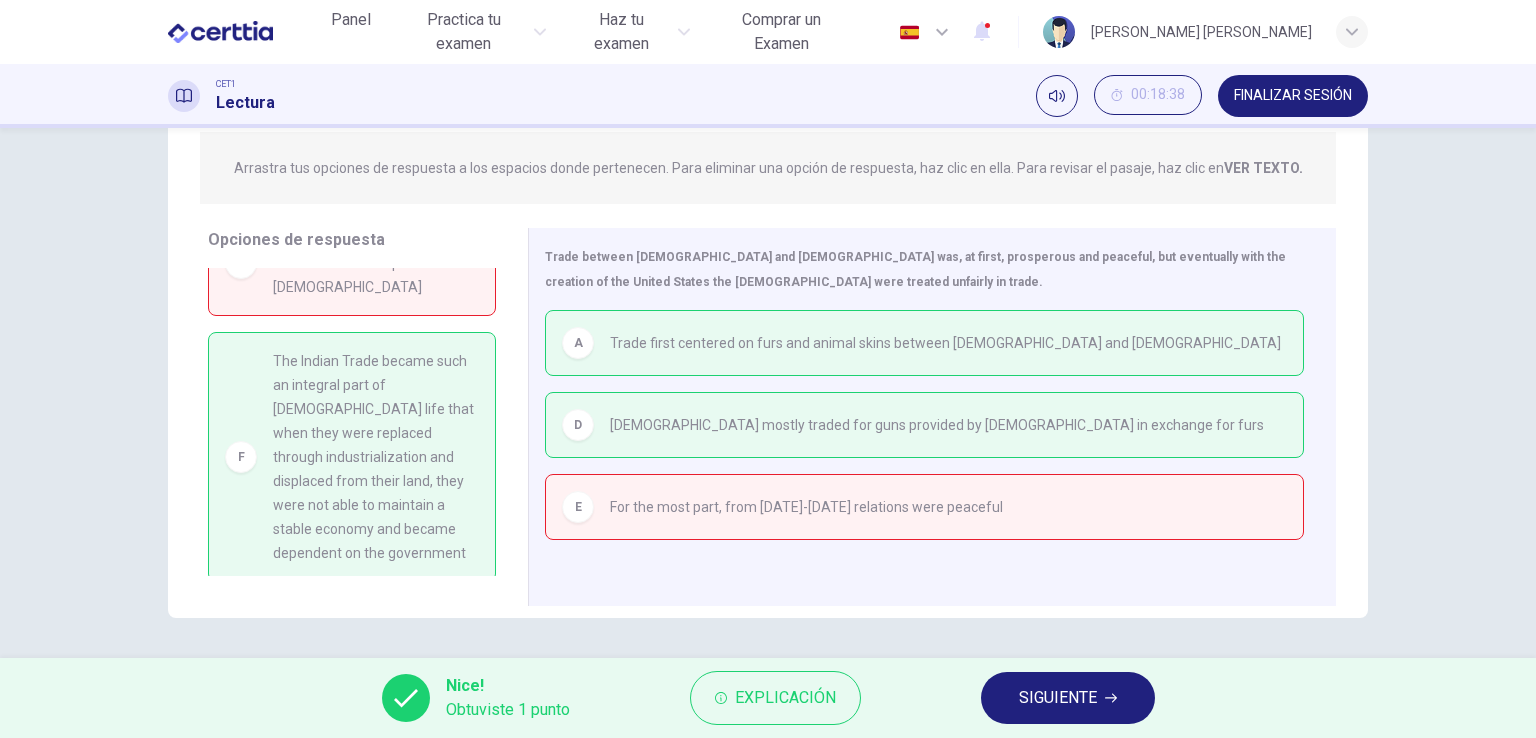 click 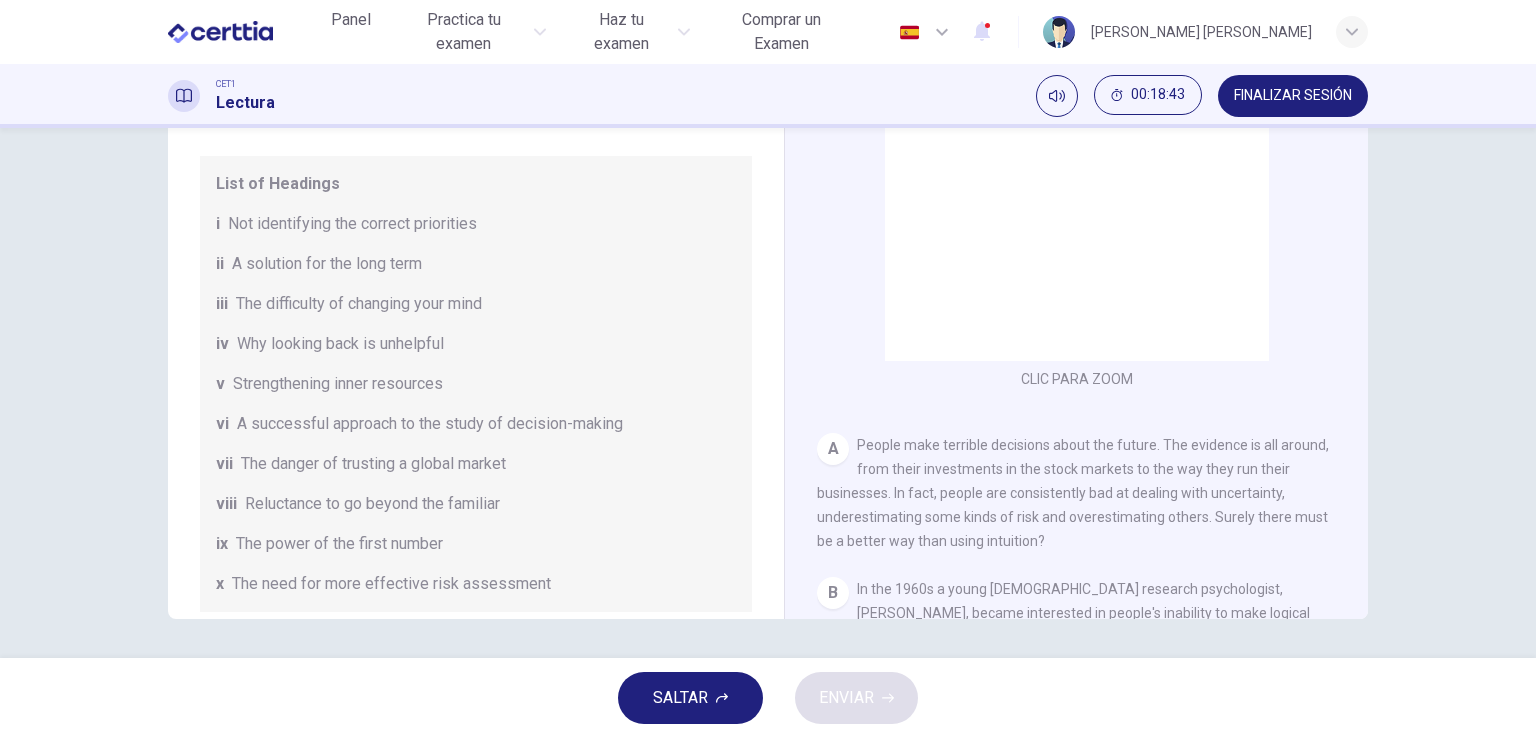 scroll, scrollTop: 245, scrollLeft: 0, axis: vertical 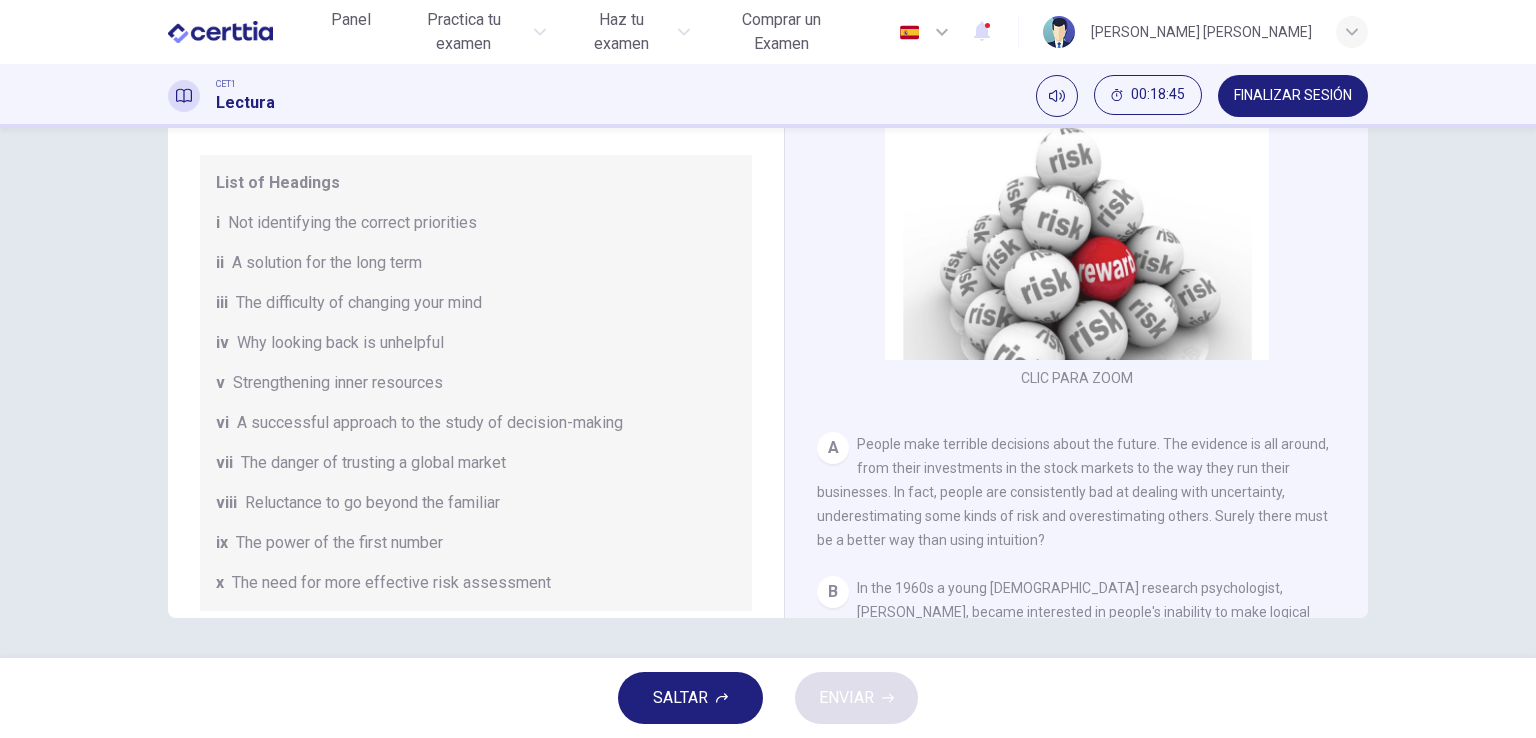 click on "A" at bounding box center (833, 448) 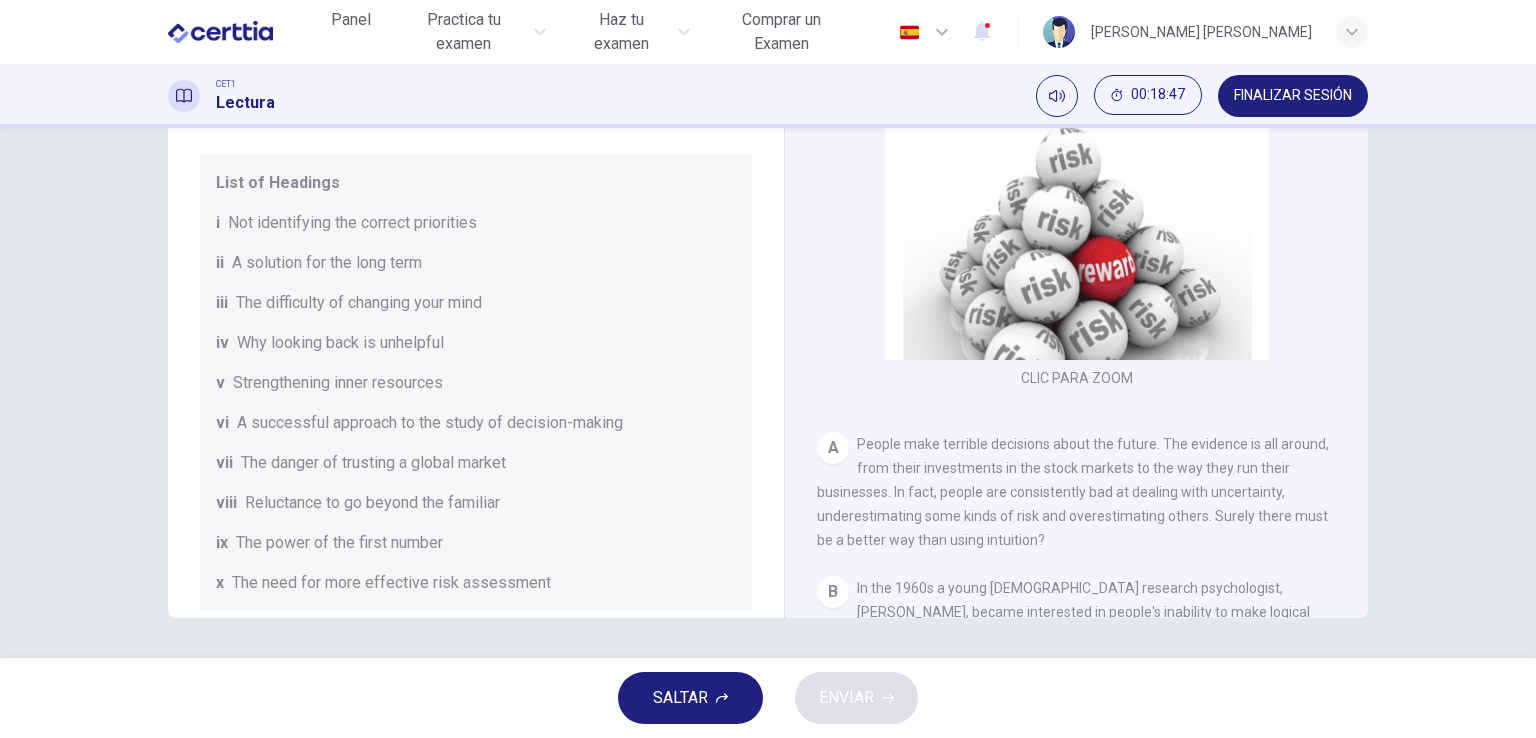 click on "SALTAR" at bounding box center (680, 698) 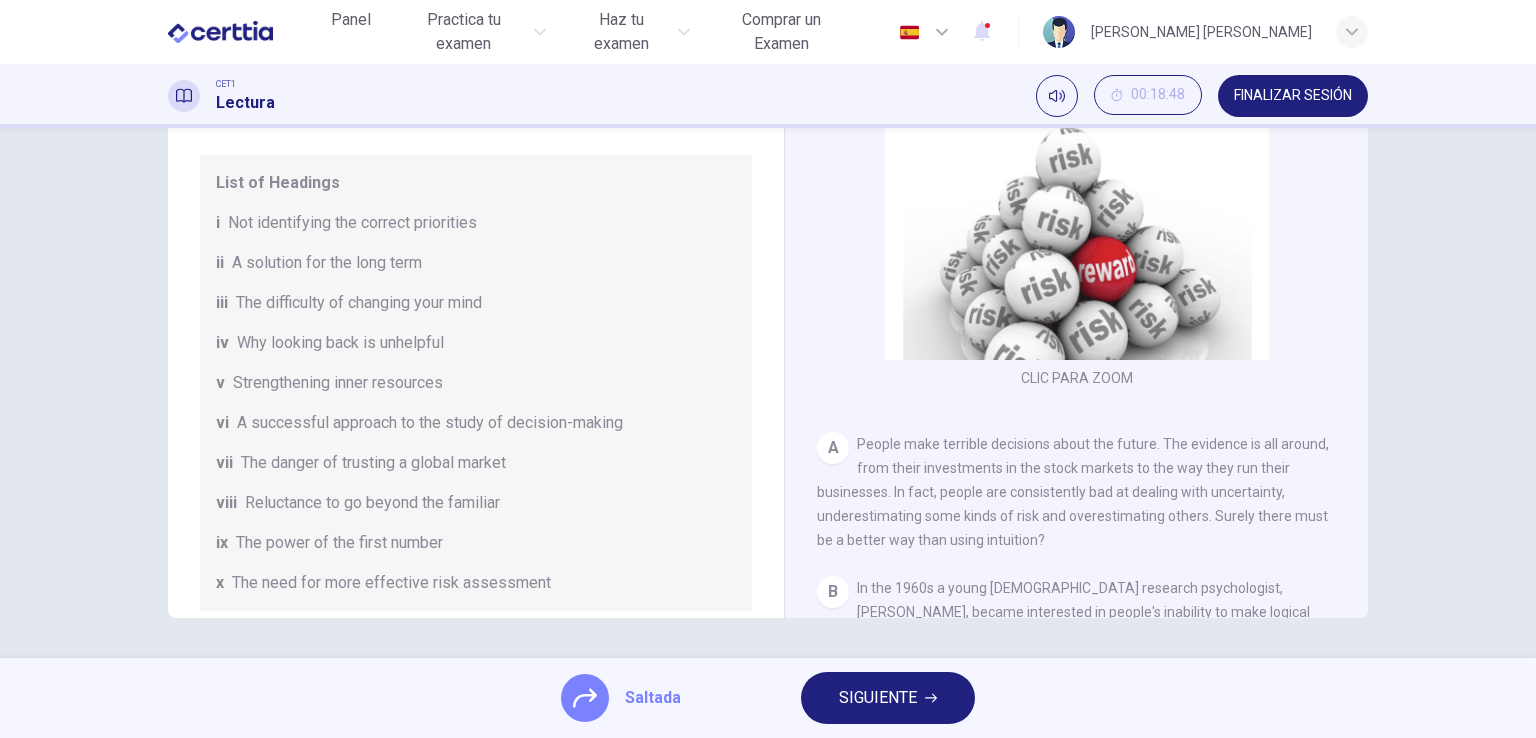 click on "Saltada SIGUIENTE" at bounding box center [768, 698] 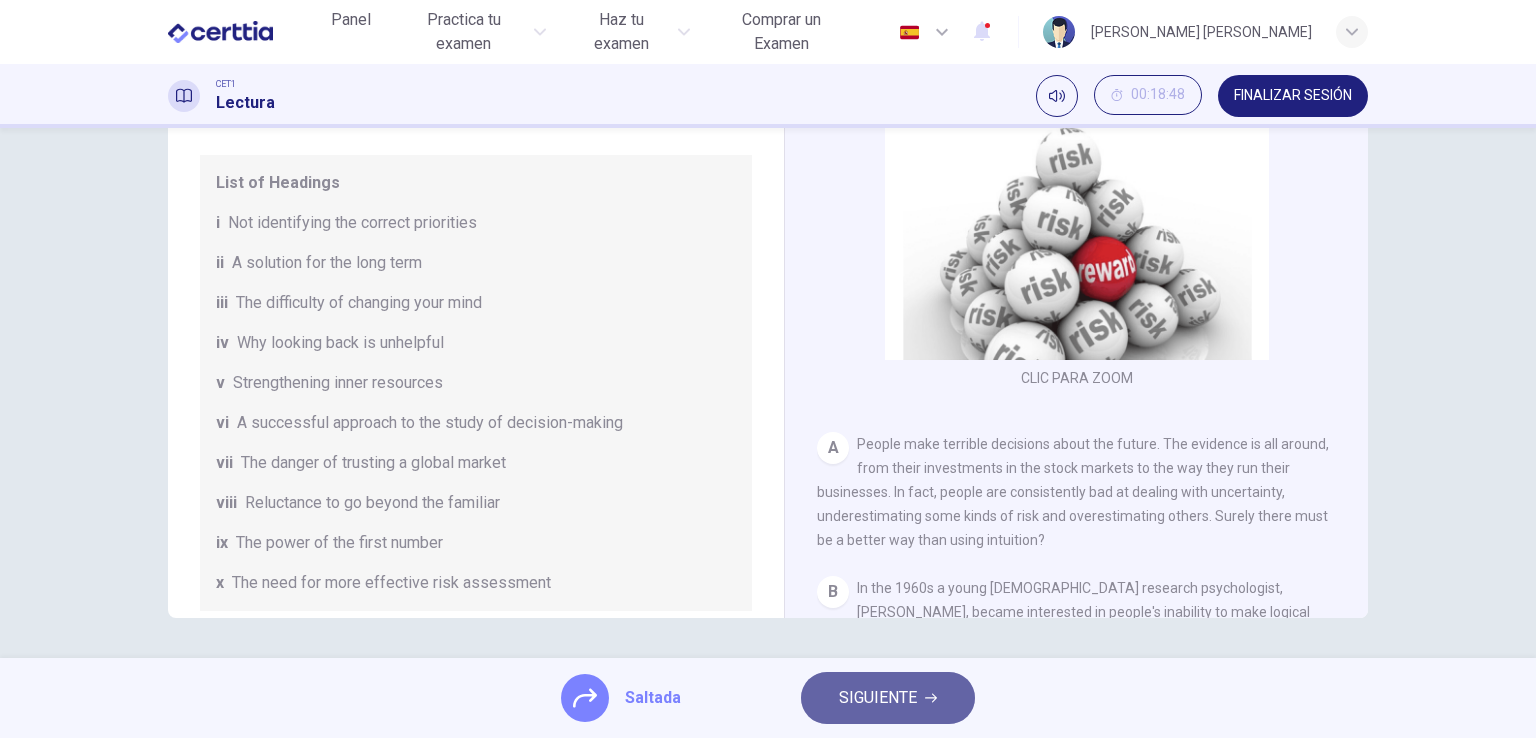 click on "SIGUIENTE" at bounding box center [878, 698] 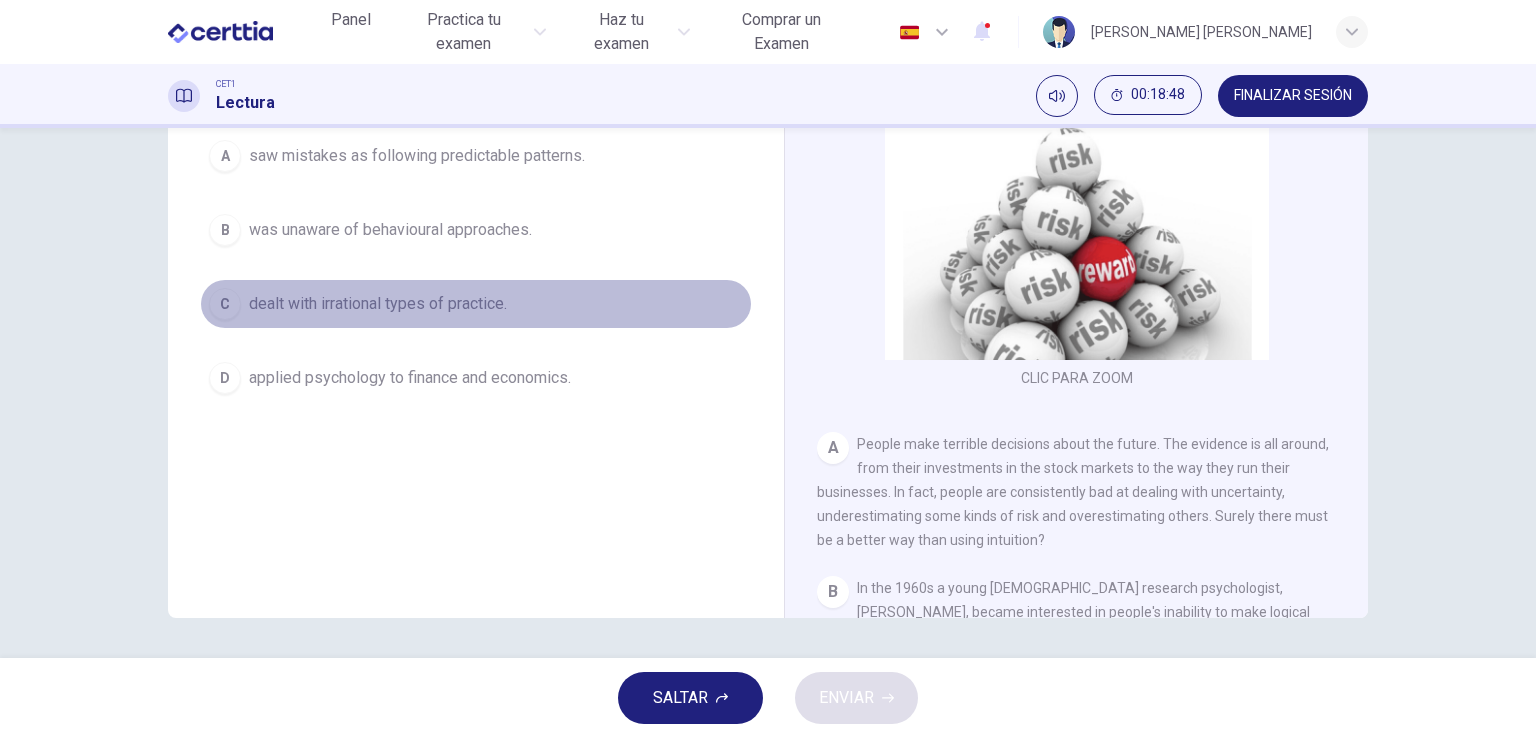 click on "dealt with irrational types of practice." at bounding box center [378, 304] 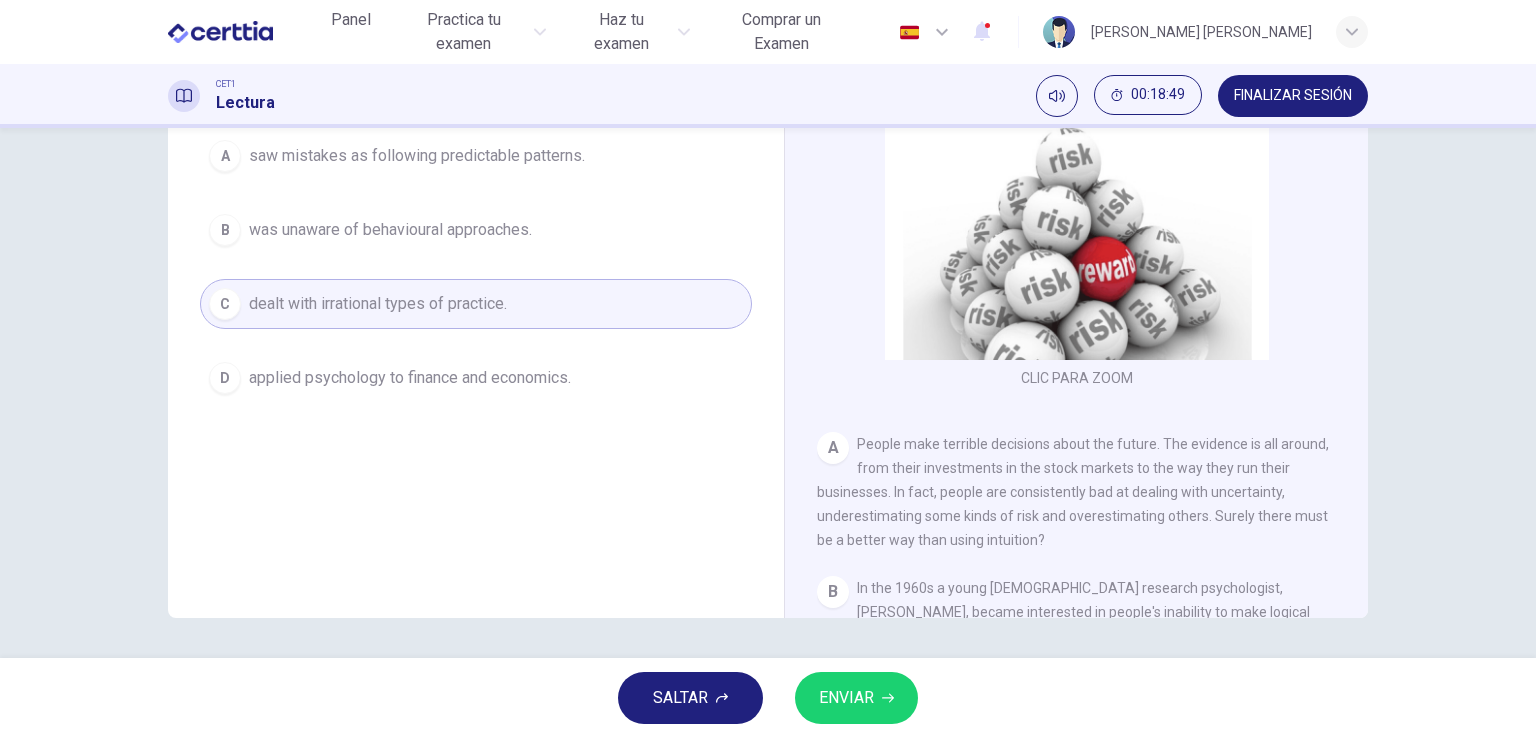 click on "ENVIAR" at bounding box center (846, 698) 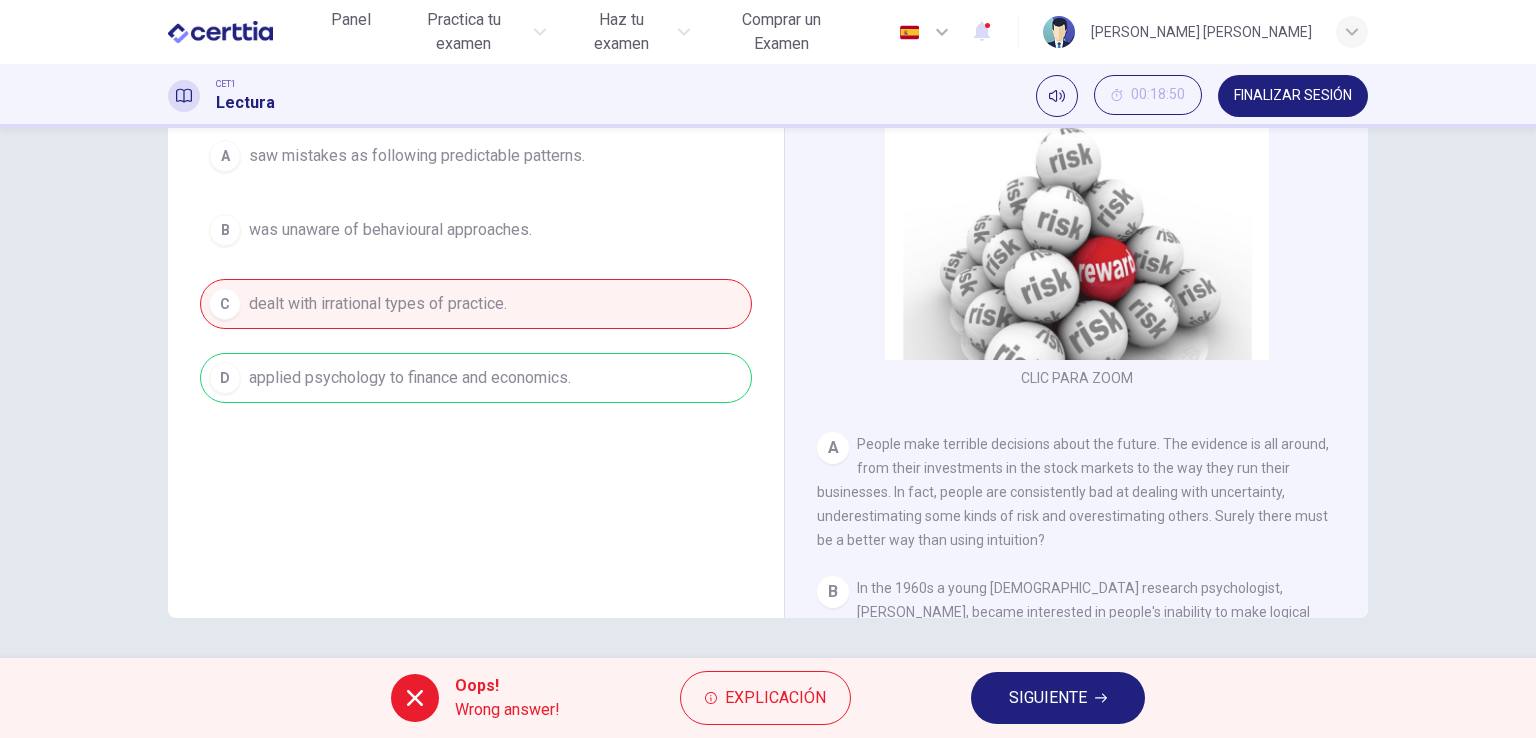 click on "SIGUIENTE" at bounding box center [1058, 698] 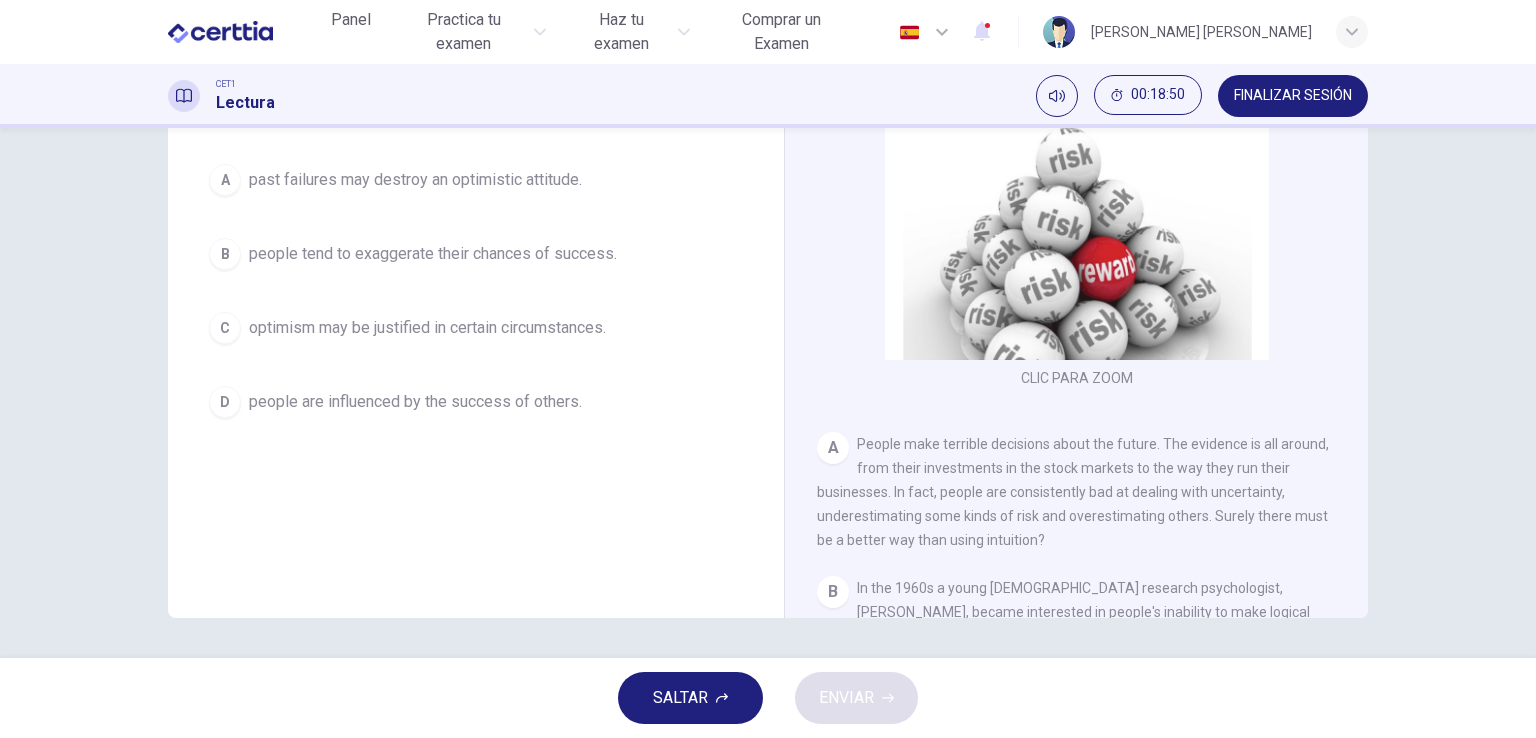 click on "people tend to exaggerate their chances of success." at bounding box center [433, 254] 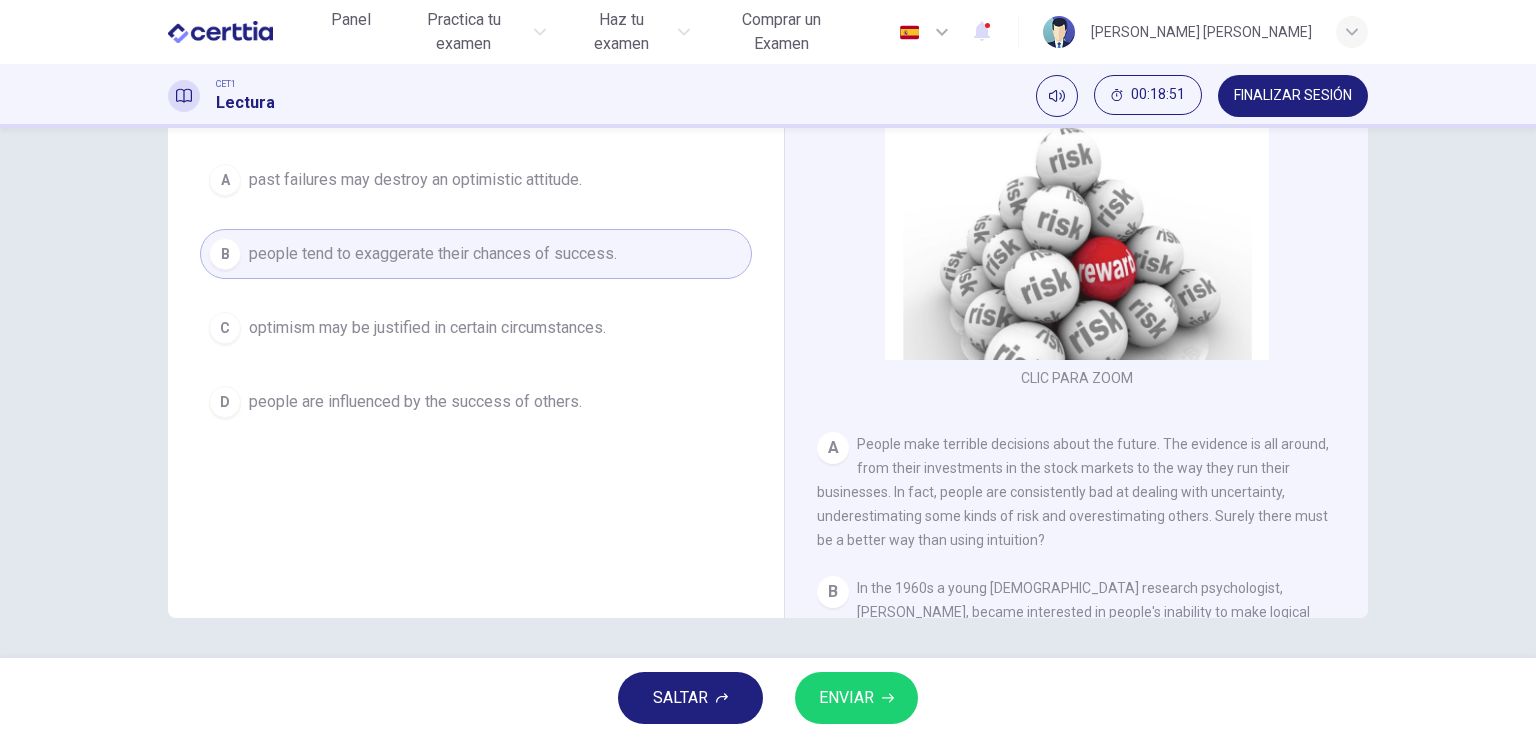 click on "ENVIAR" at bounding box center (846, 698) 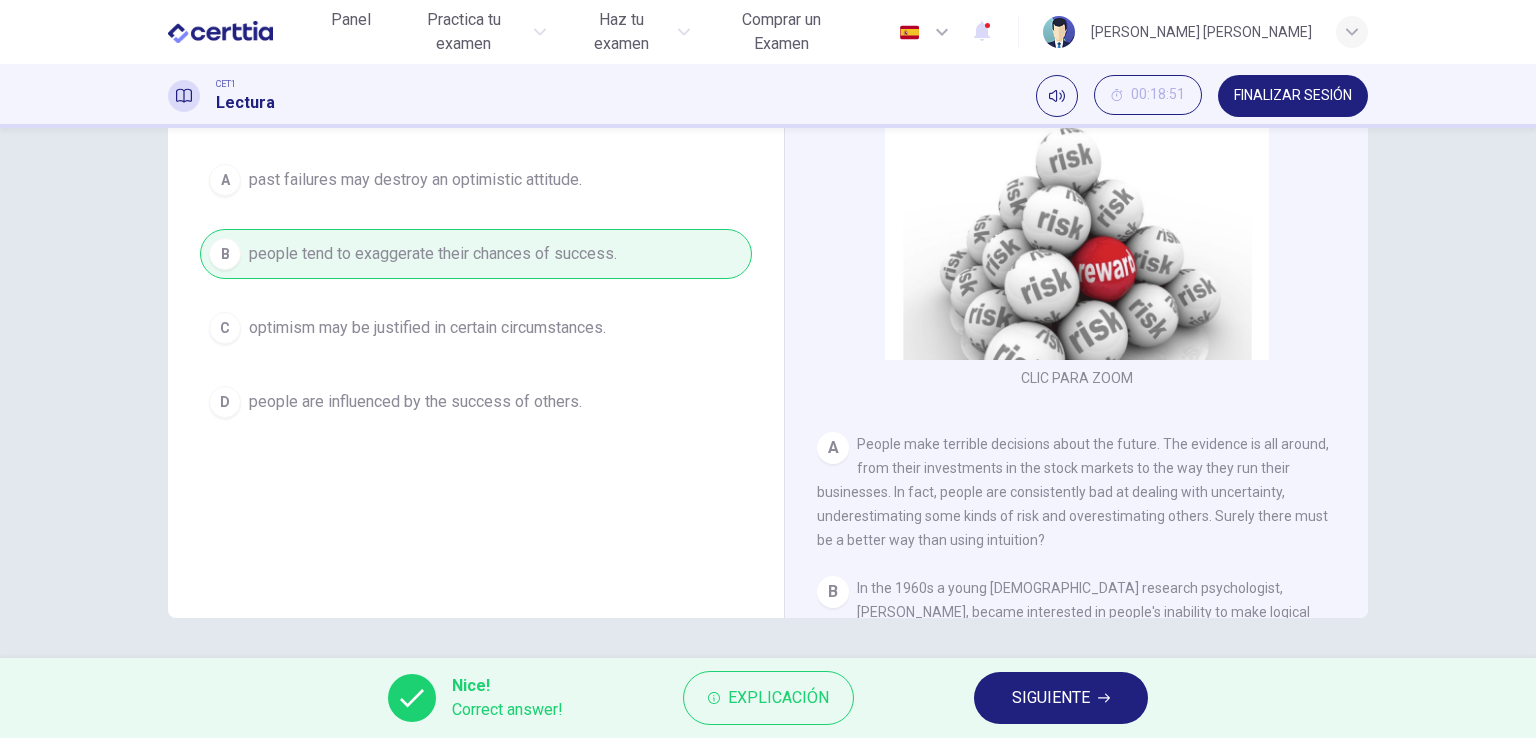 click on "SIGUIENTE" at bounding box center [1051, 698] 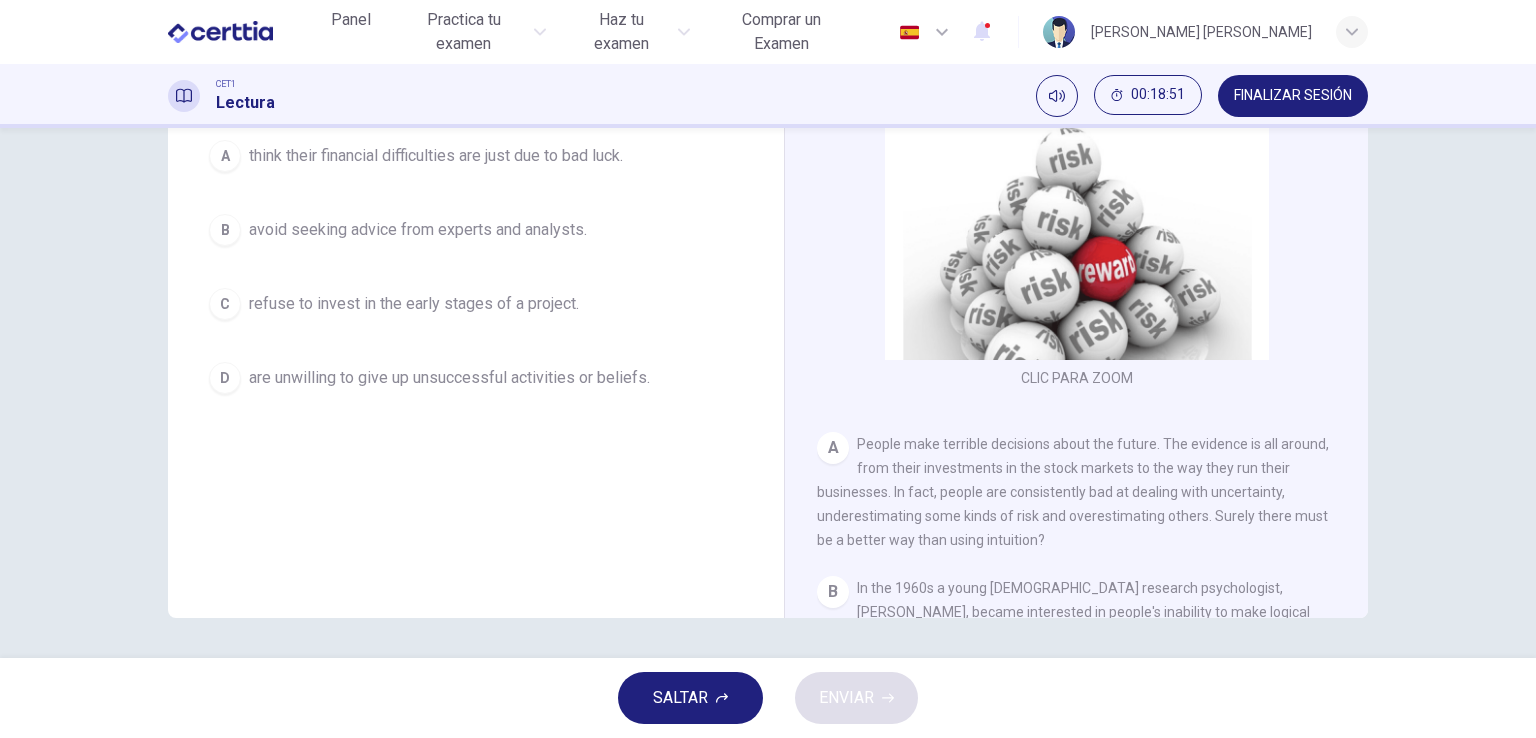 scroll, scrollTop: 221, scrollLeft: 0, axis: vertical 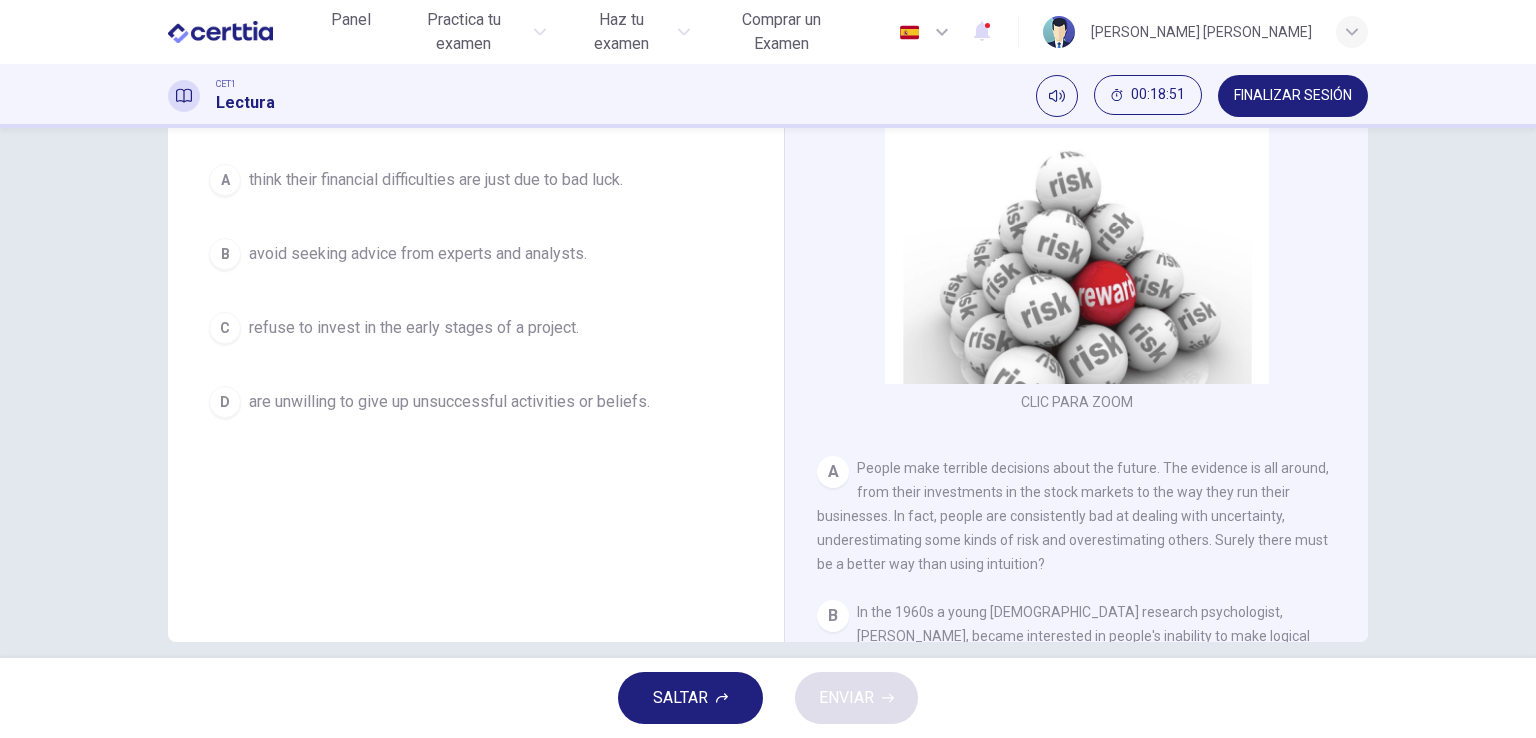 click on "avoid seeking advice from experts and analysts." at bounding box center [418, 254] 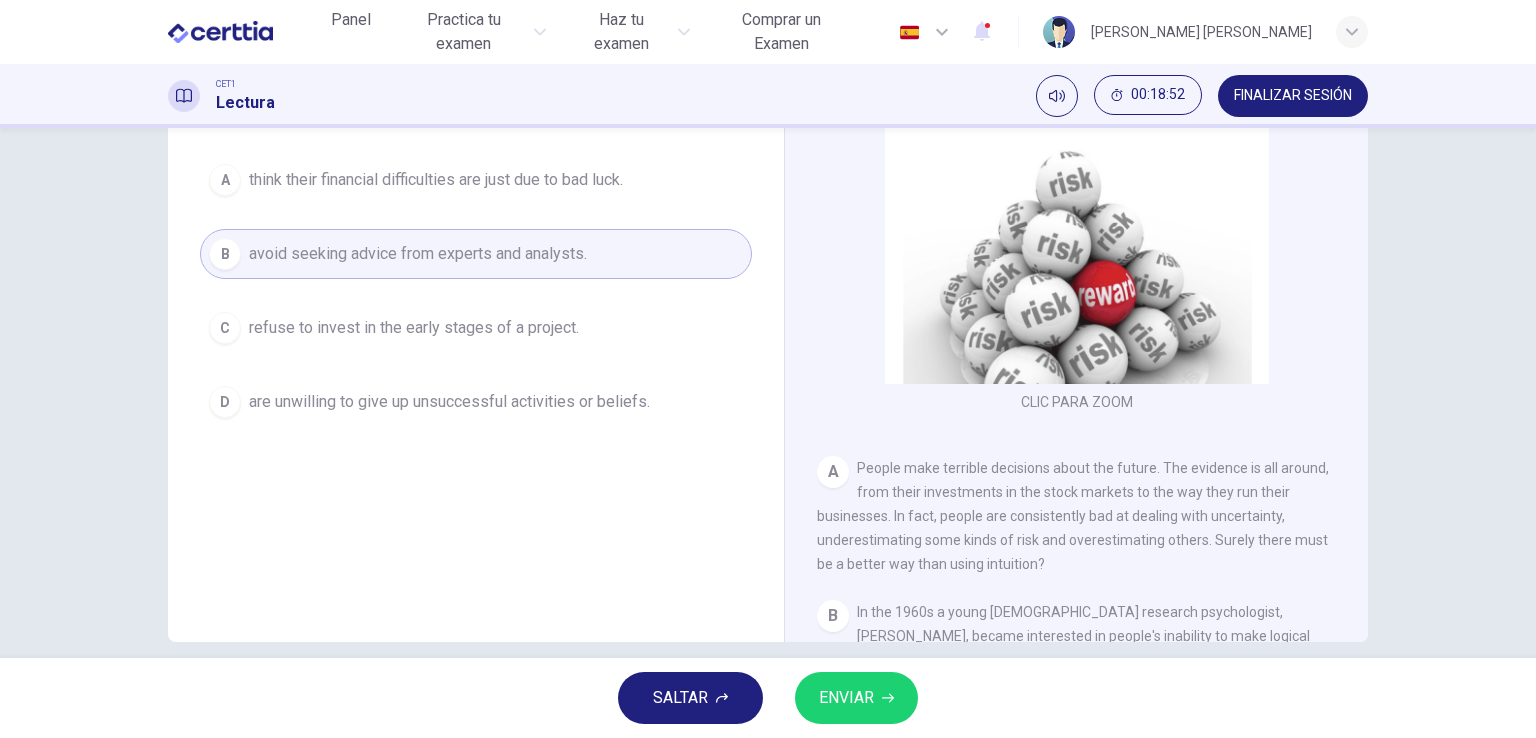 click on "ENVIAR" at bounding box center [856, 698] 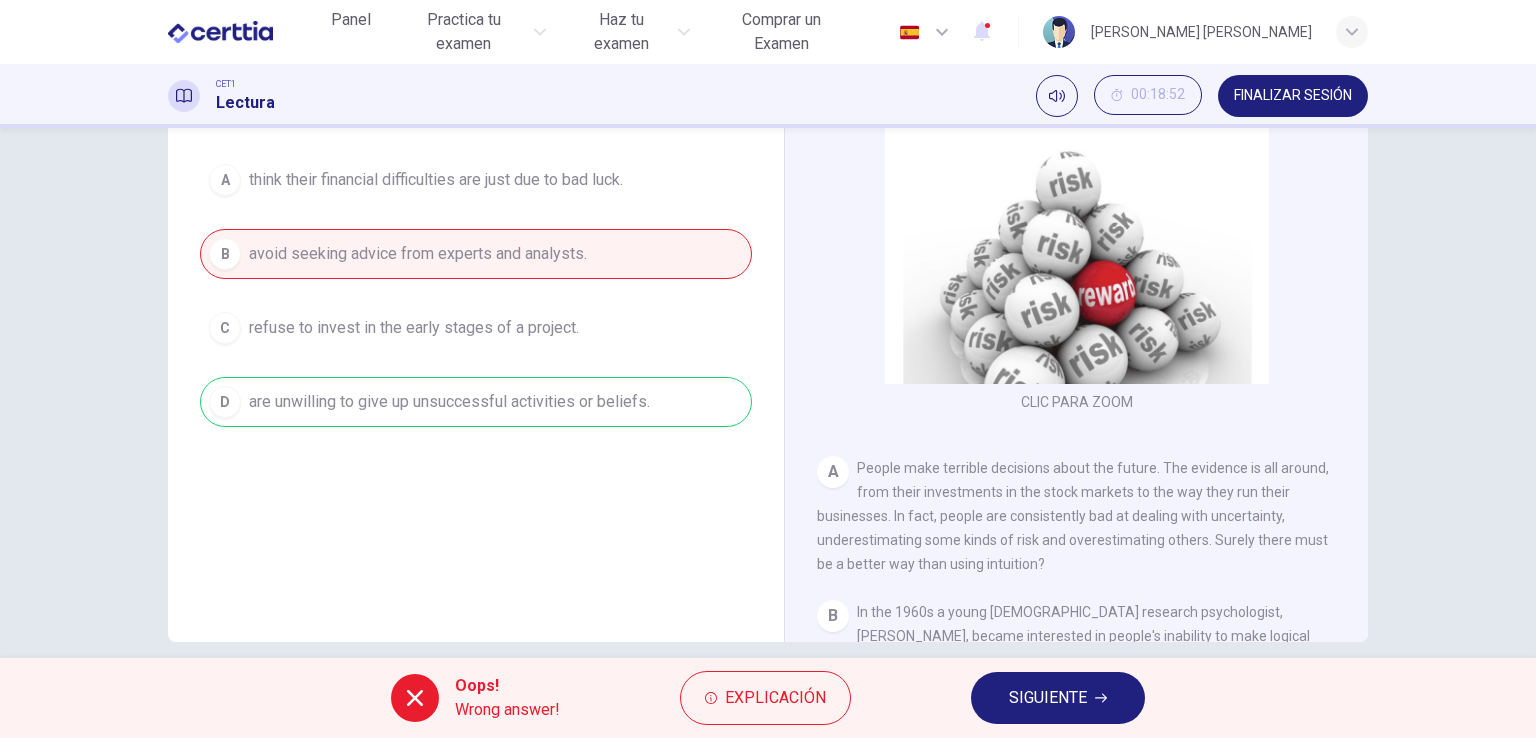 click on "SIGUIENTE" at bounding box center (1058, 698) 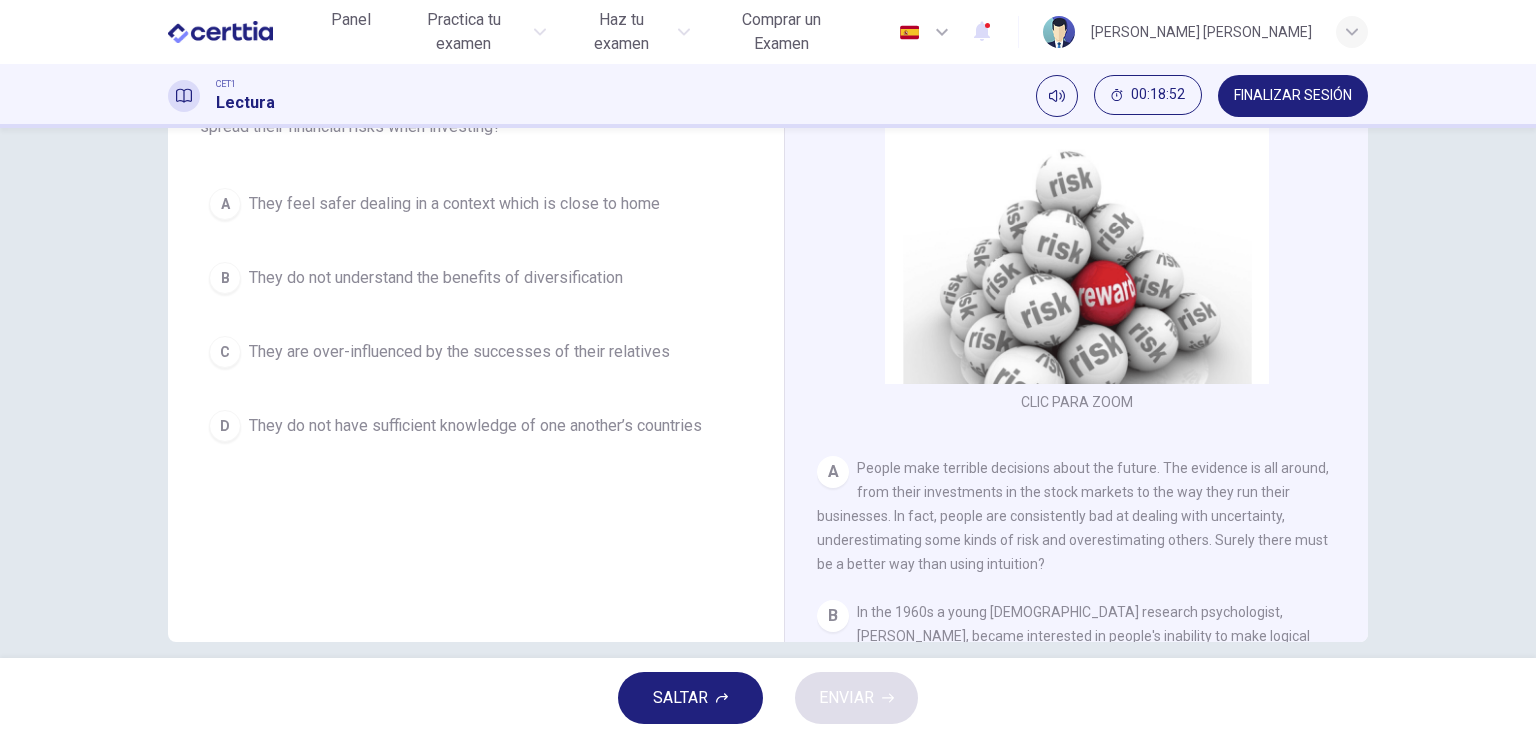 scroll, scrollTop: 245, scrollLeft: 0, axis: vertical 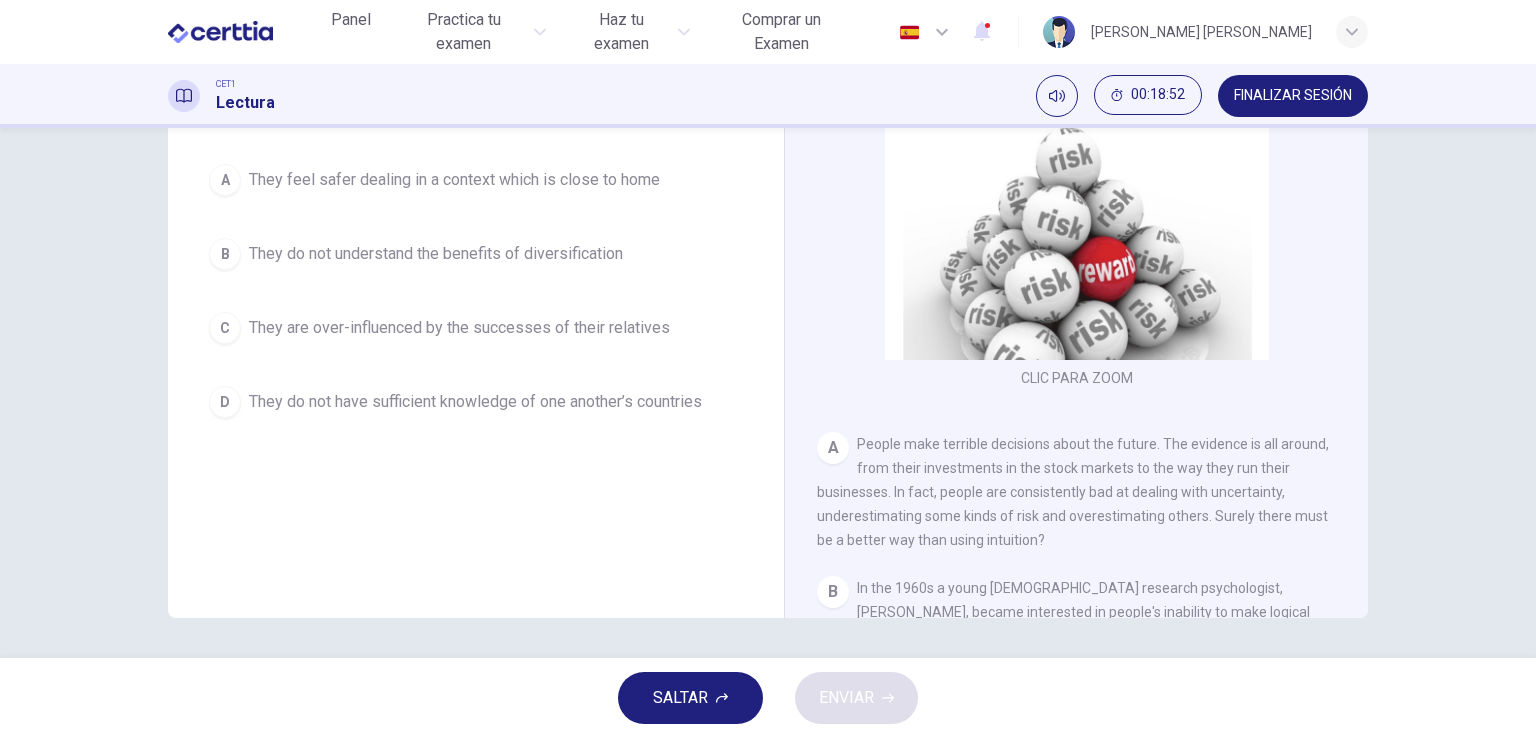 click on "They feel safer dealing in a context which is close to home" at bounding box center (454, 180) 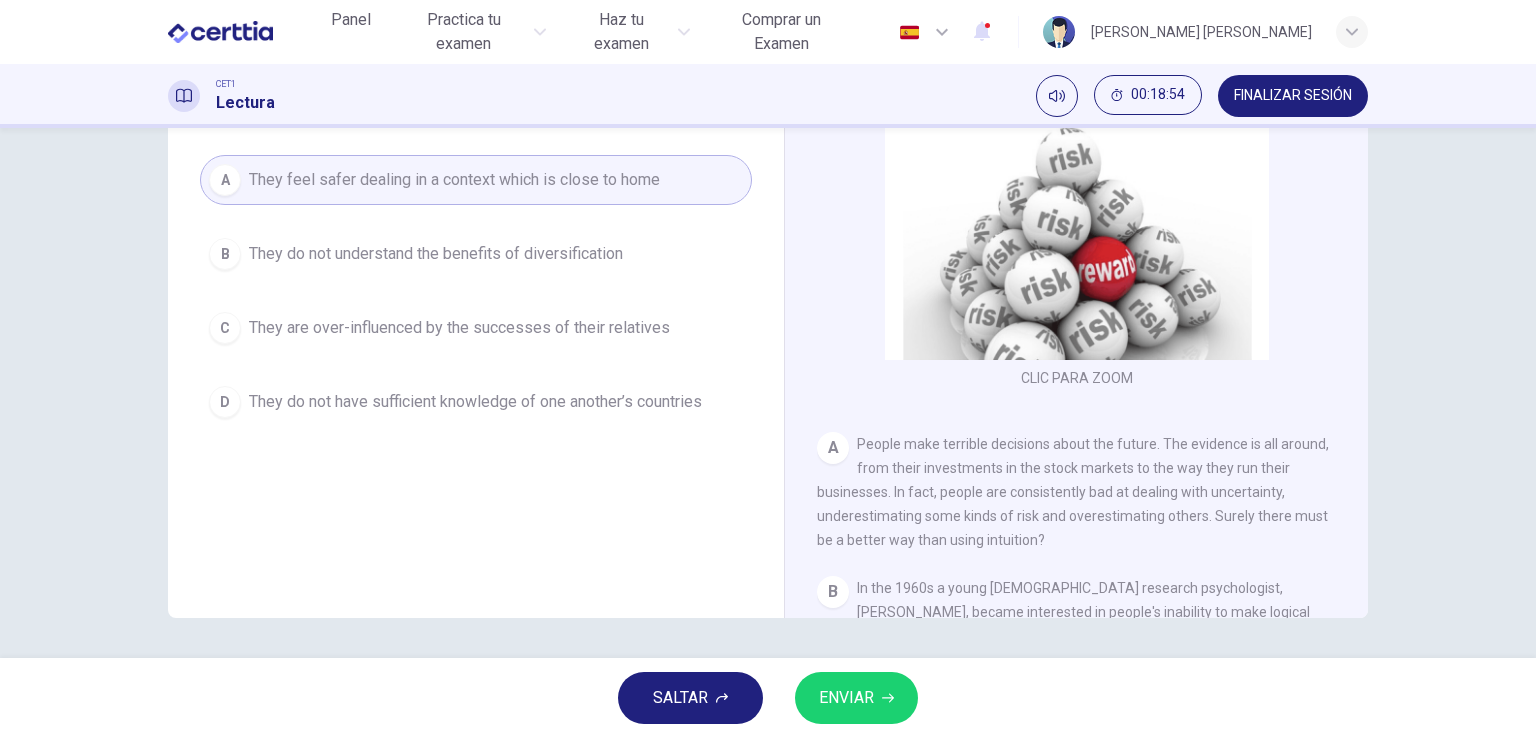 click on "ENVIAR" at bounding box center (856, 698) 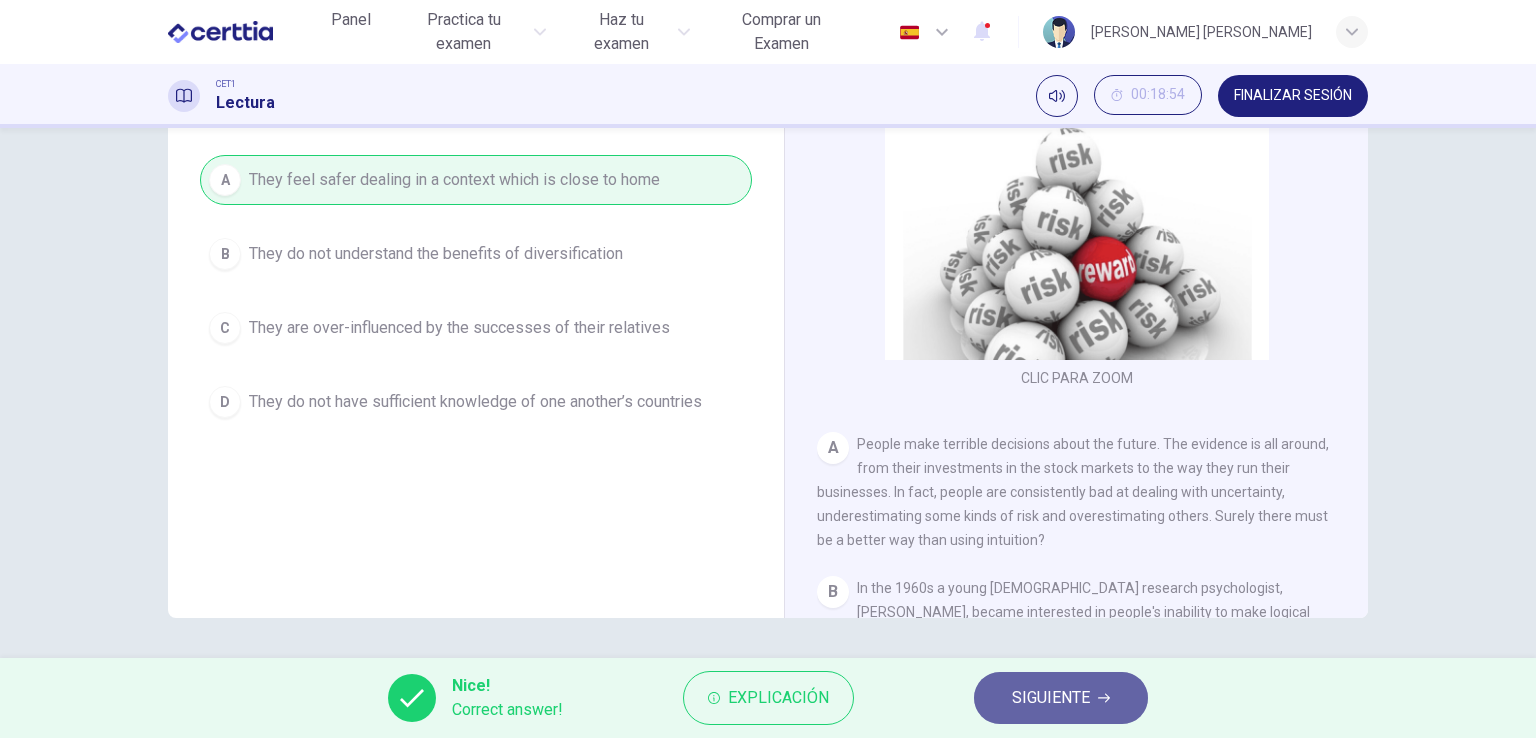 click on "SIGUIENTE" at bounding box center (1051, 698) 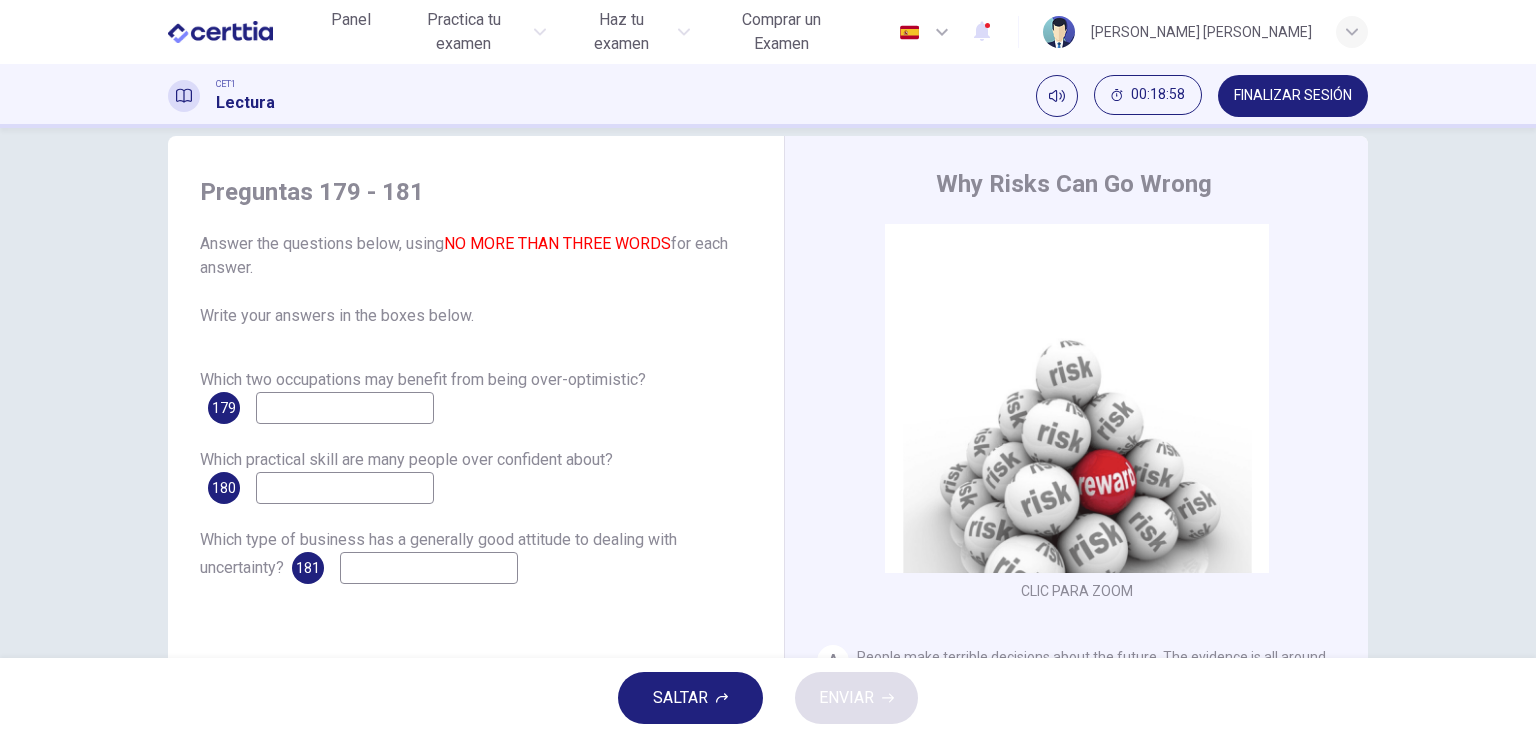 scroll, scrollTop: 69, scrollLeft: 0, axis: vertical 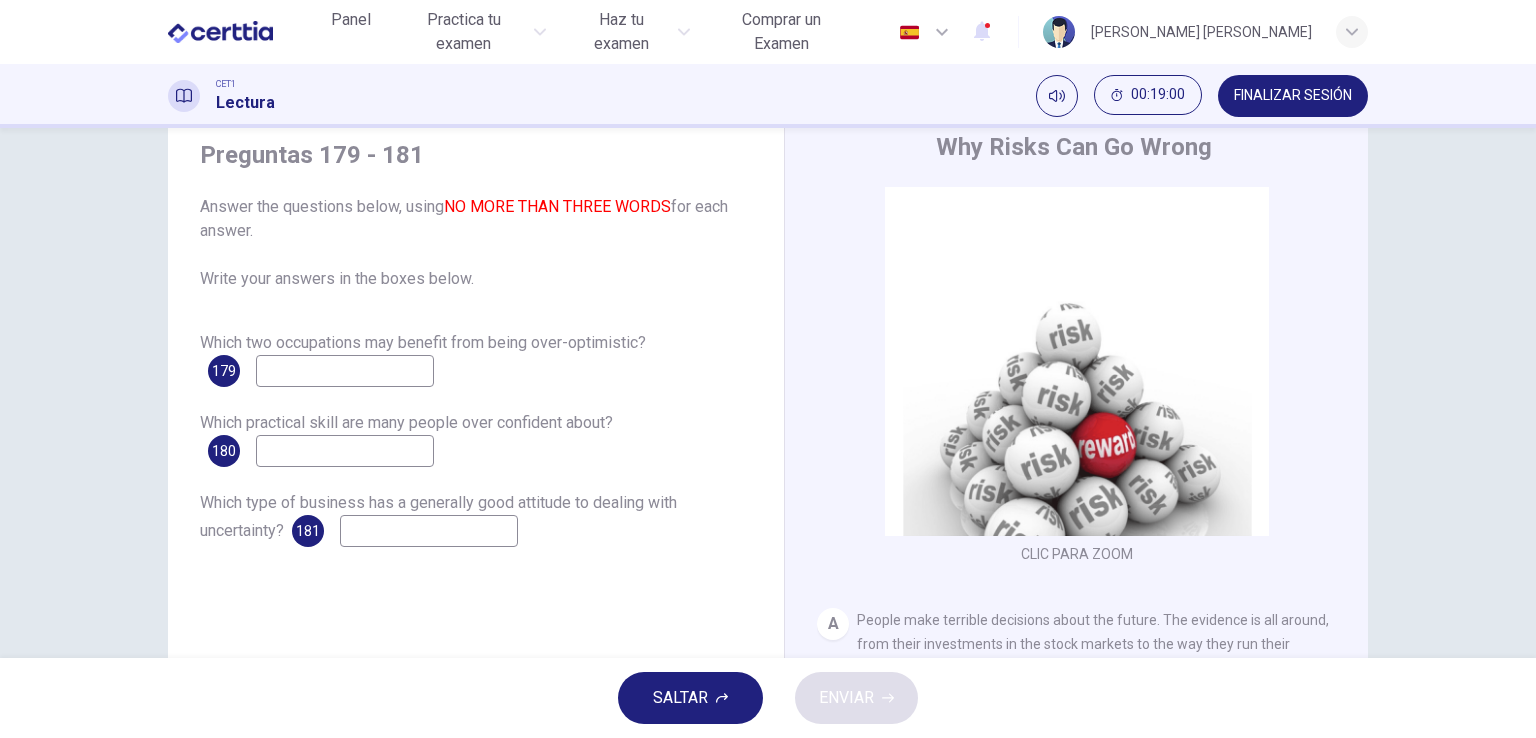 click at bounding box center (345, 371) 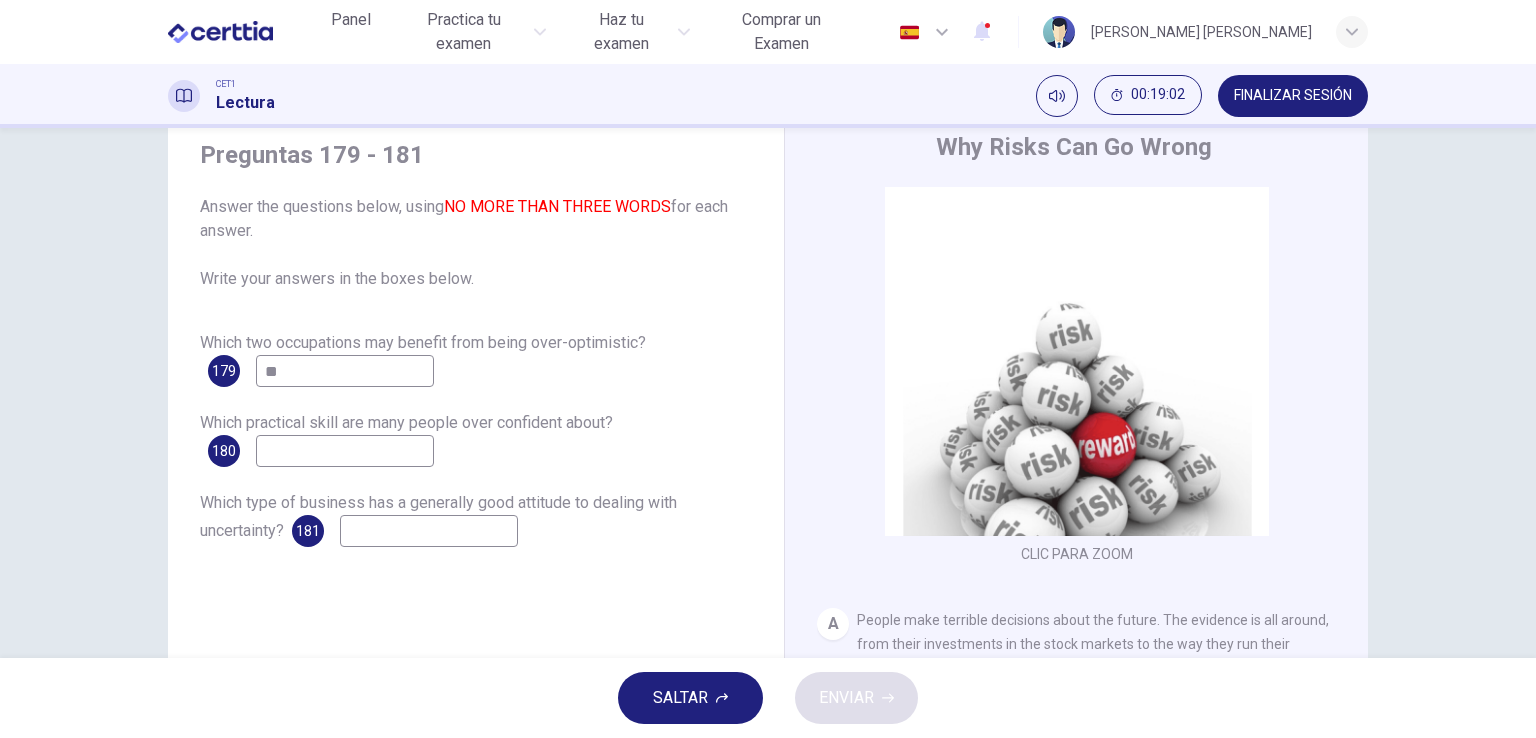 type on "**" 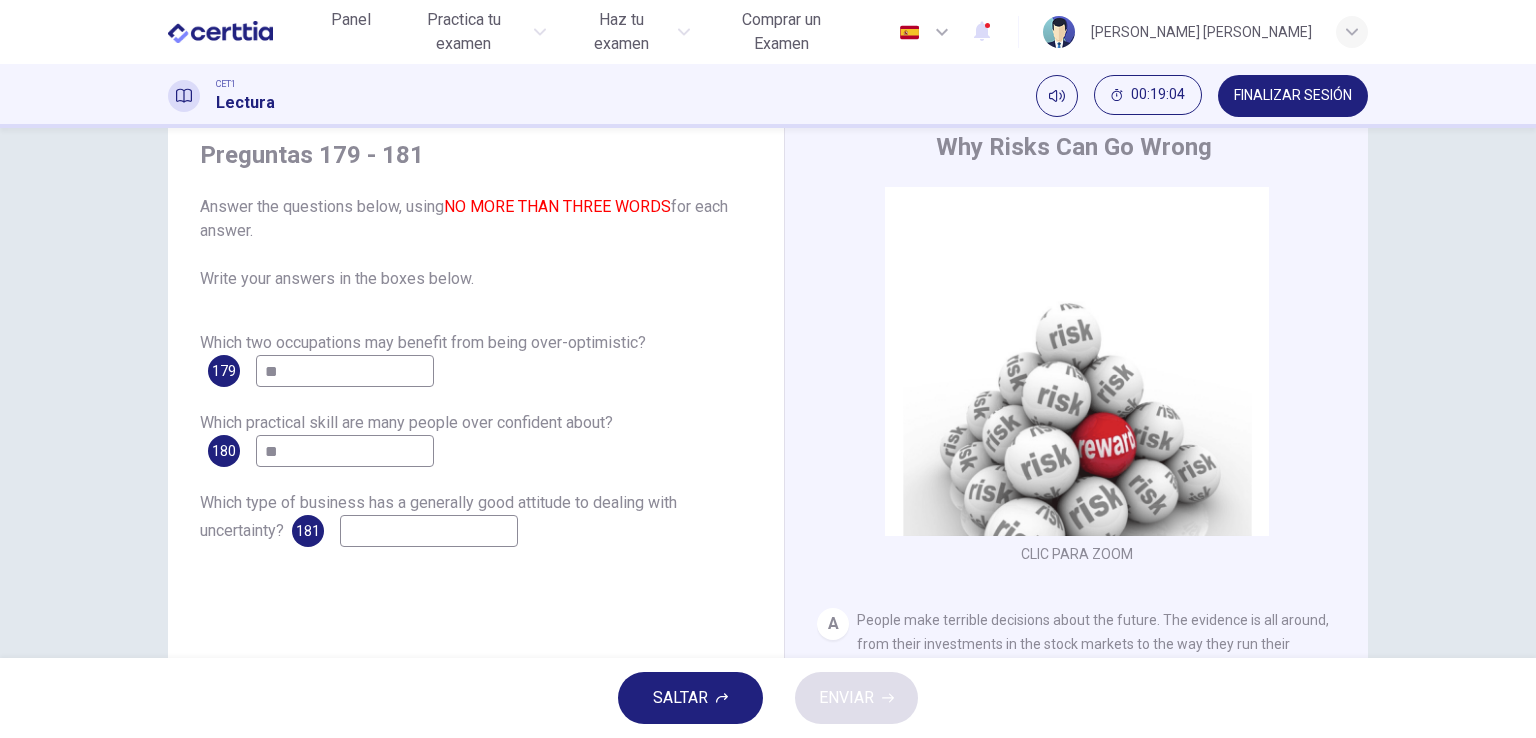 type on "**" 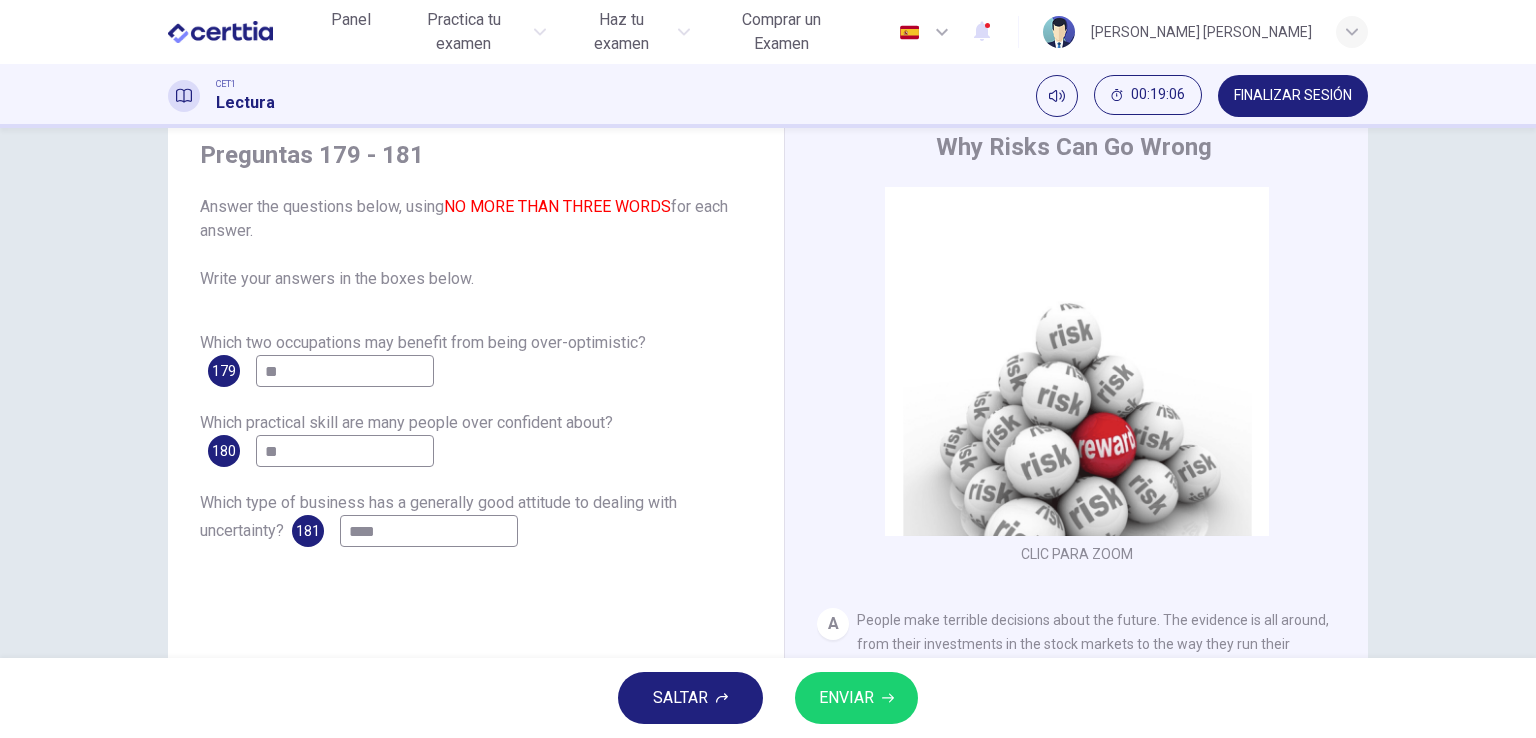 type on "****" 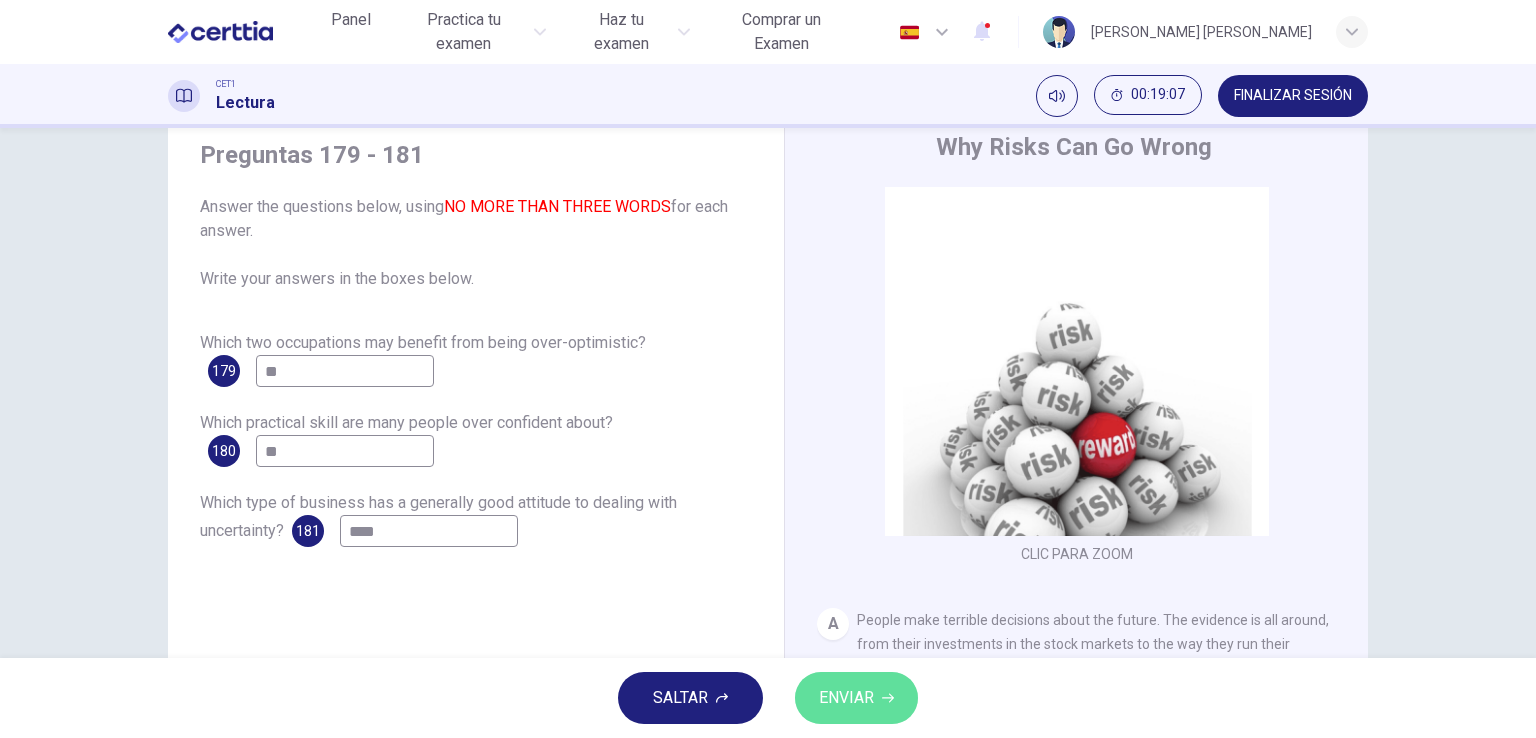 click on "ENVIAR" at bounding box center (846, 698) 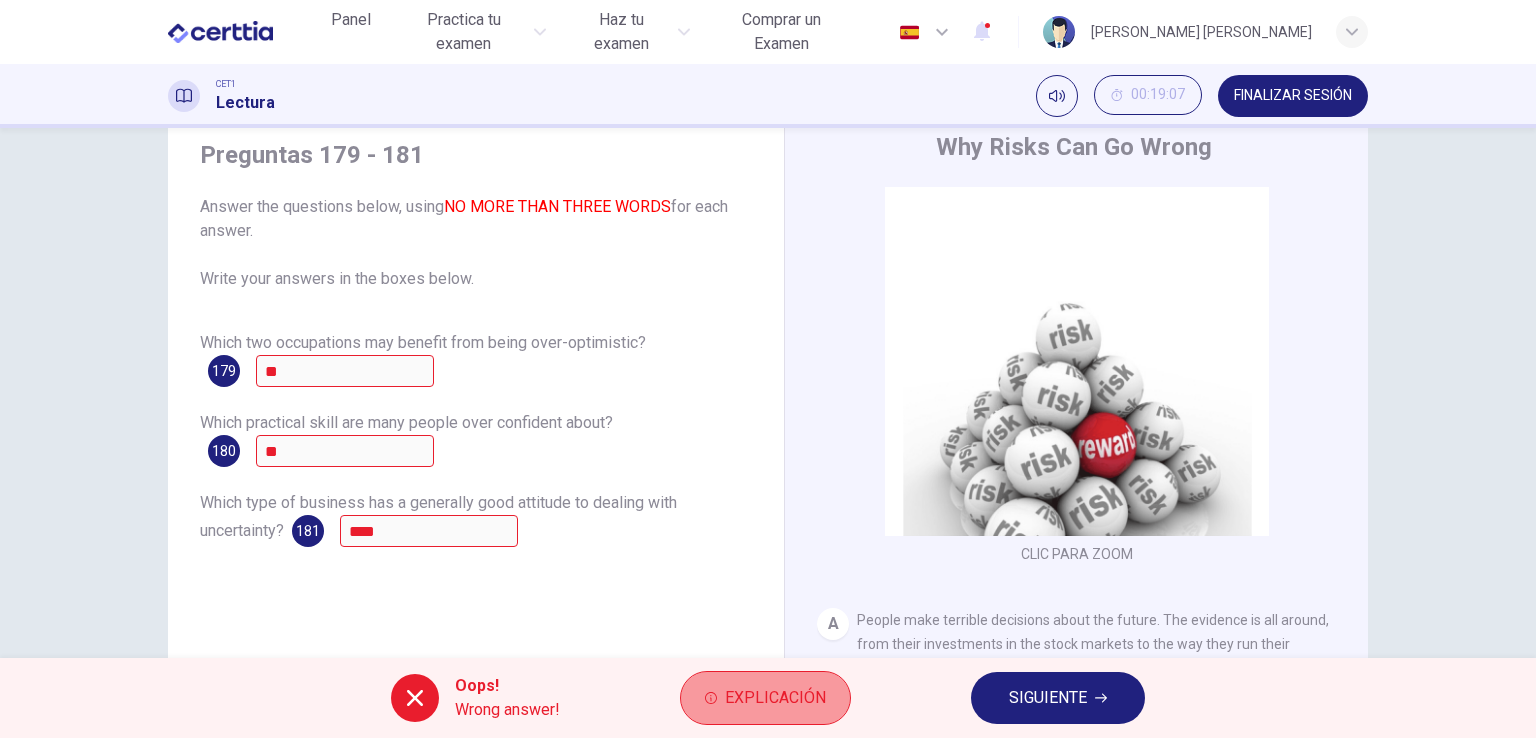 click on "Explicación" at bounding box center [775, 698] 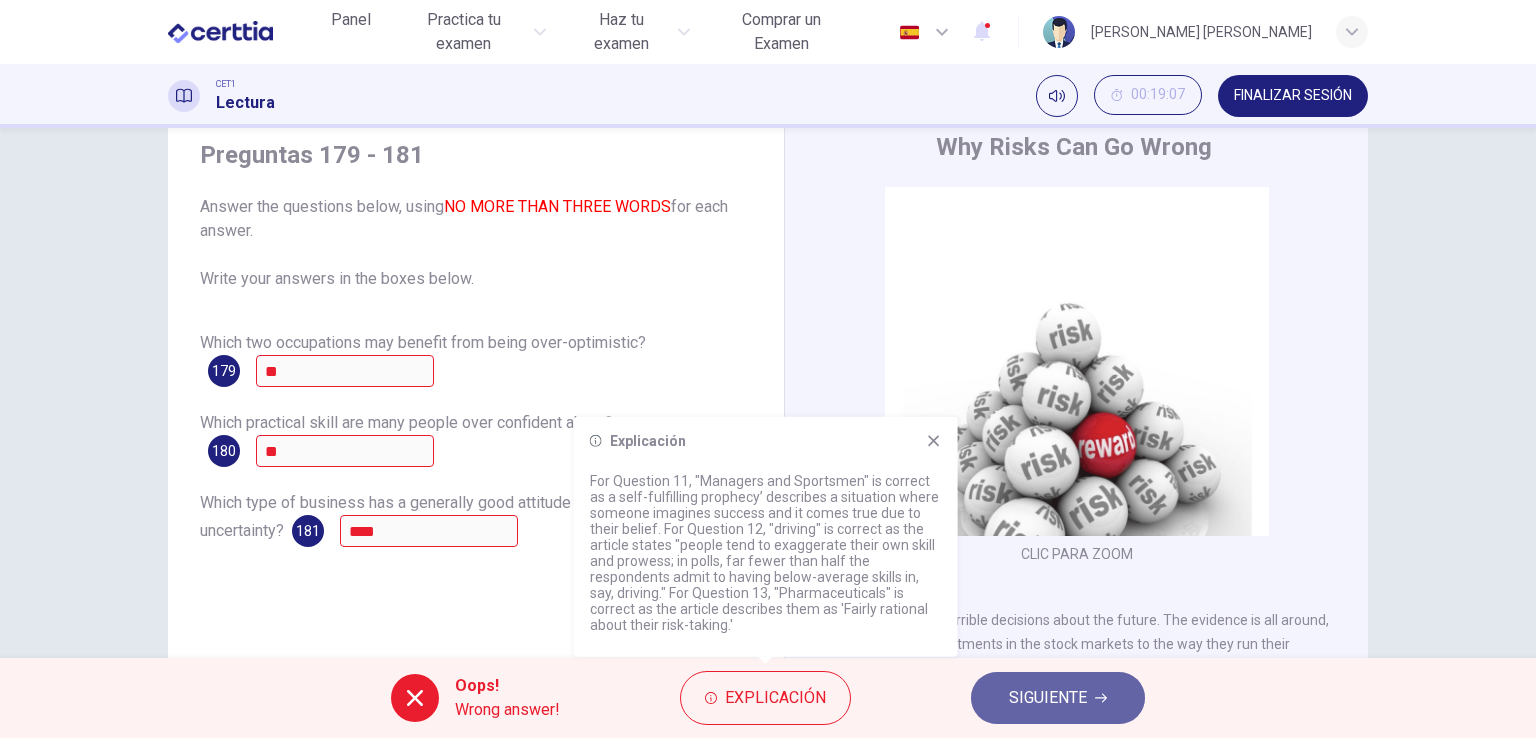click on "SIGUIENTE" at bounding box center [1048, 698] 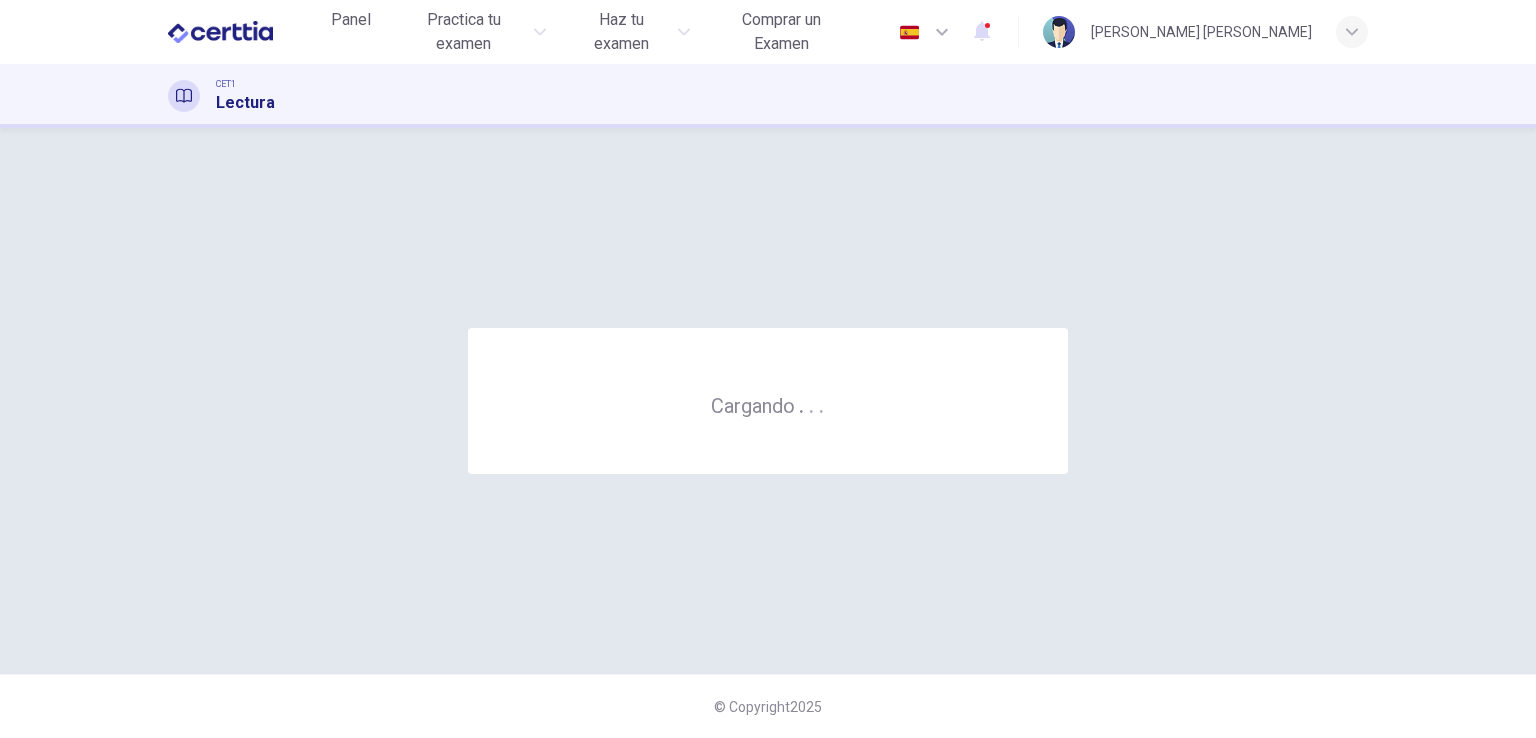 scroll, scrollTop: 0, scrollLeft: 0, axis: both 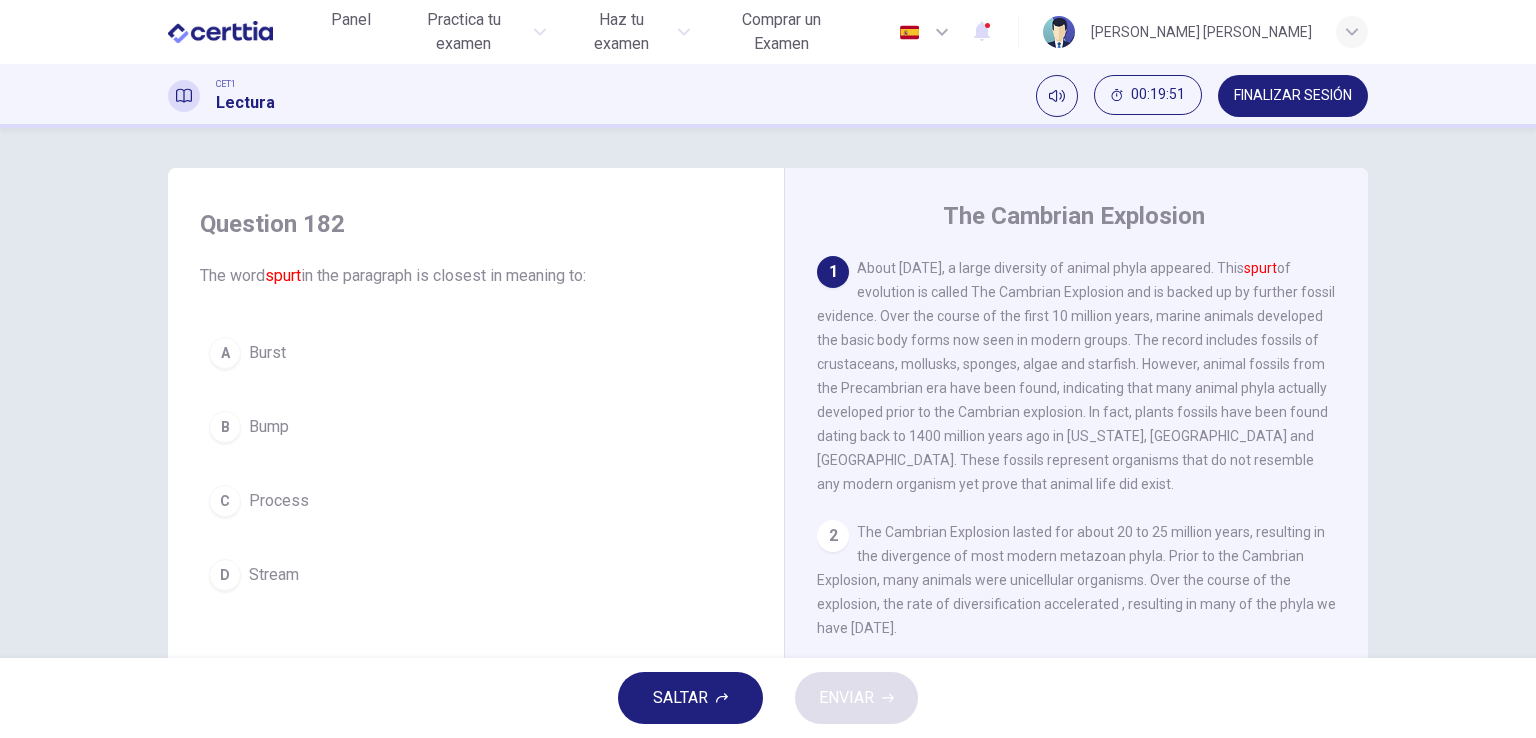 click on "Bump" at bounding box center (269, 427) 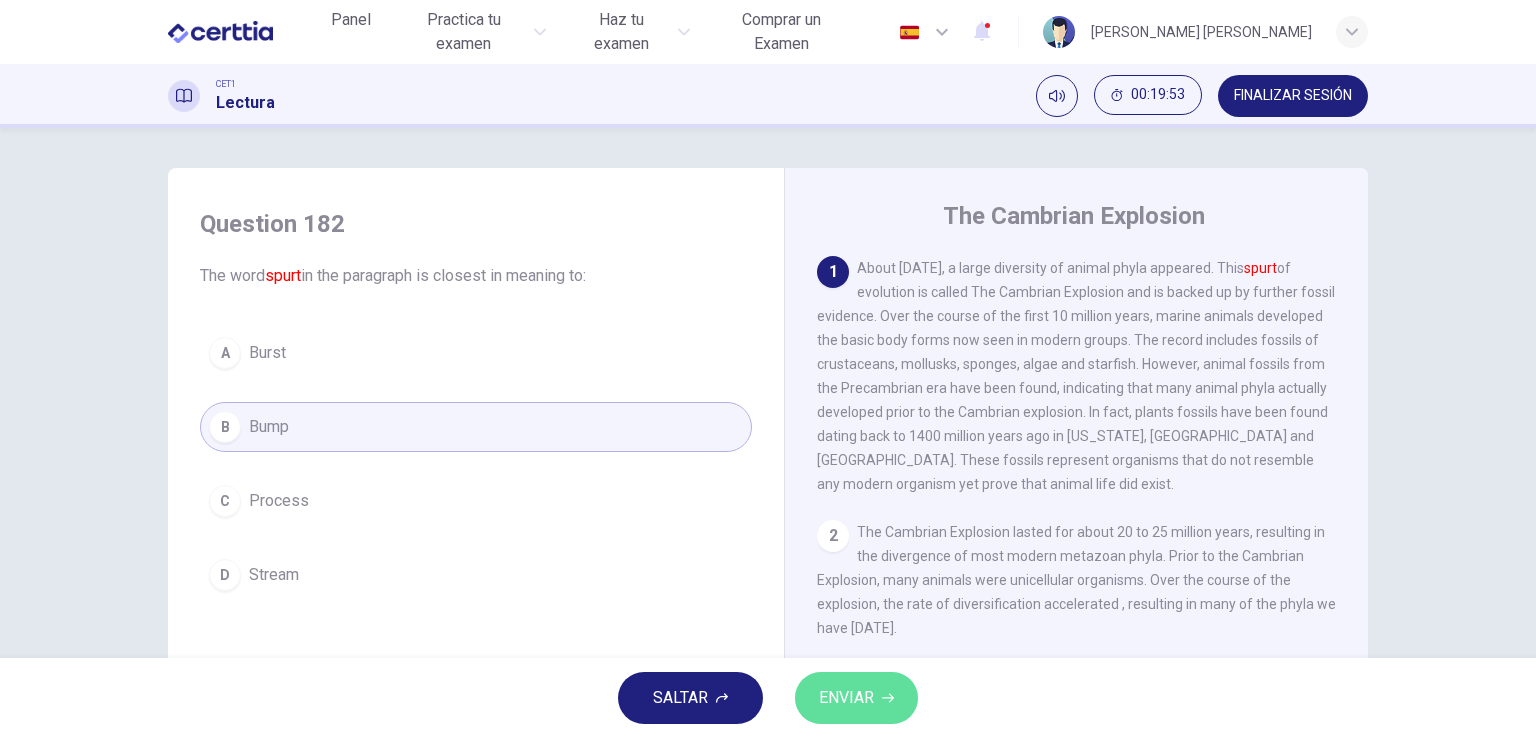 click on "ENVIAR" at bounding box center (846, 698) 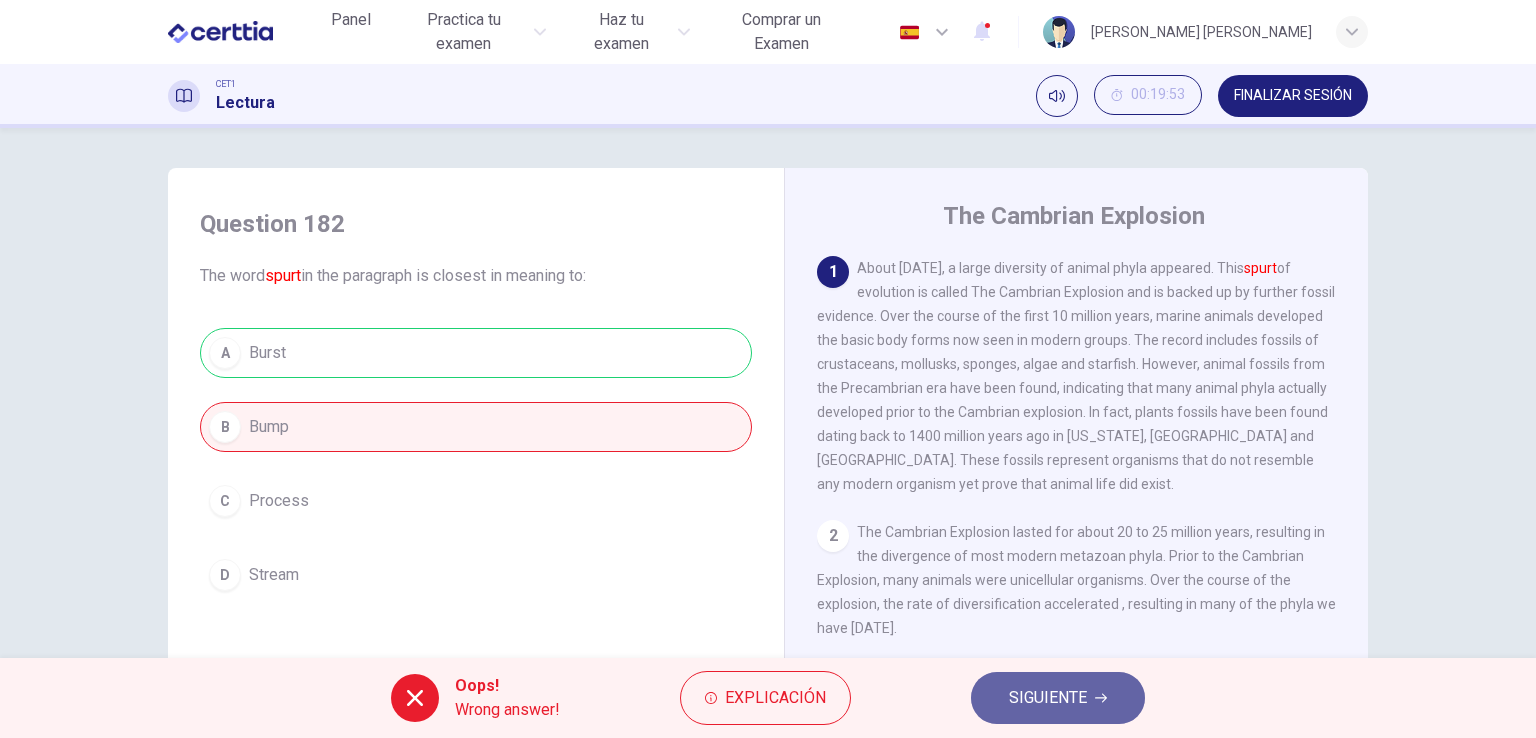 click on "SIGUIENTE" at bounding box center (1048, 698) 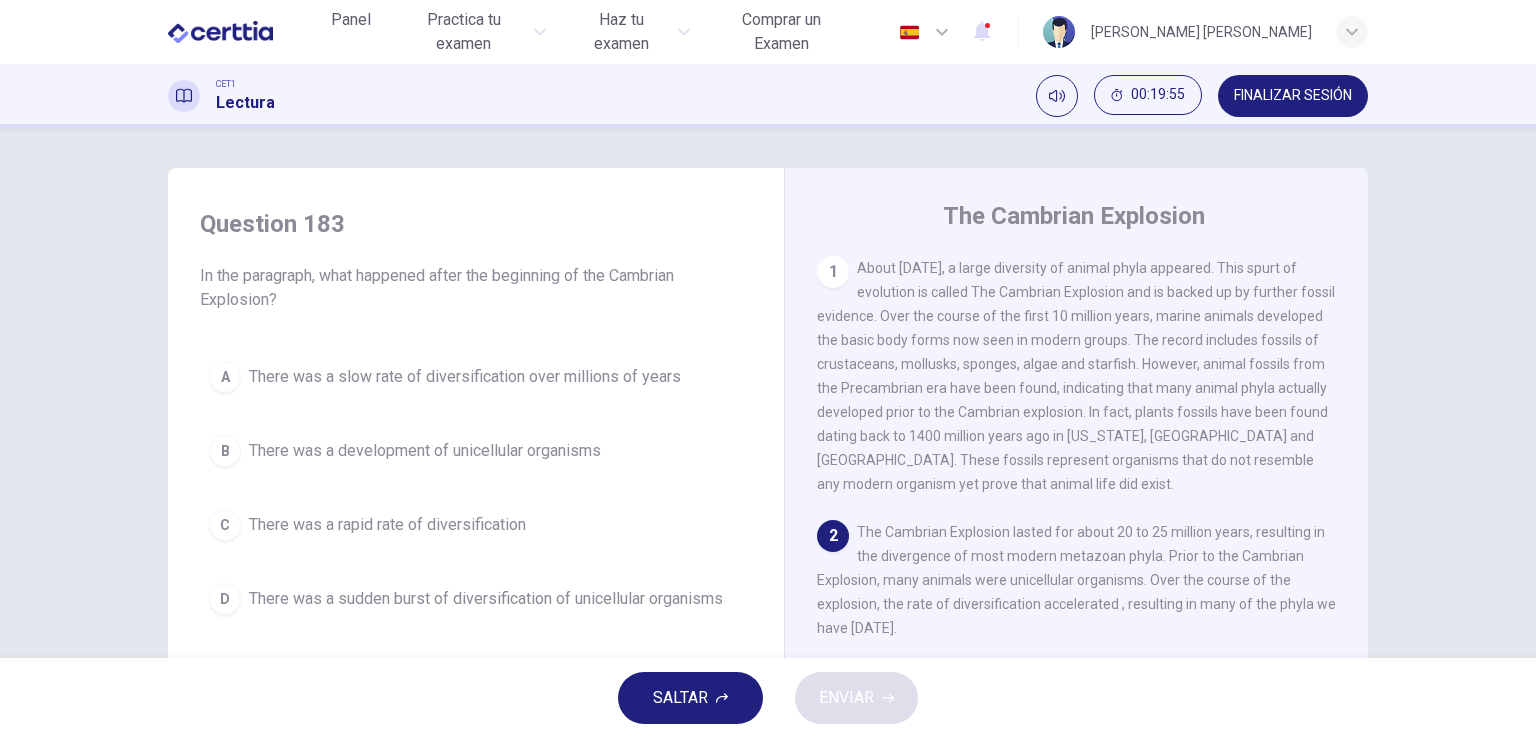 click on "There was a slow rate of diversification over millions of years" at bounding box center (465, 377) 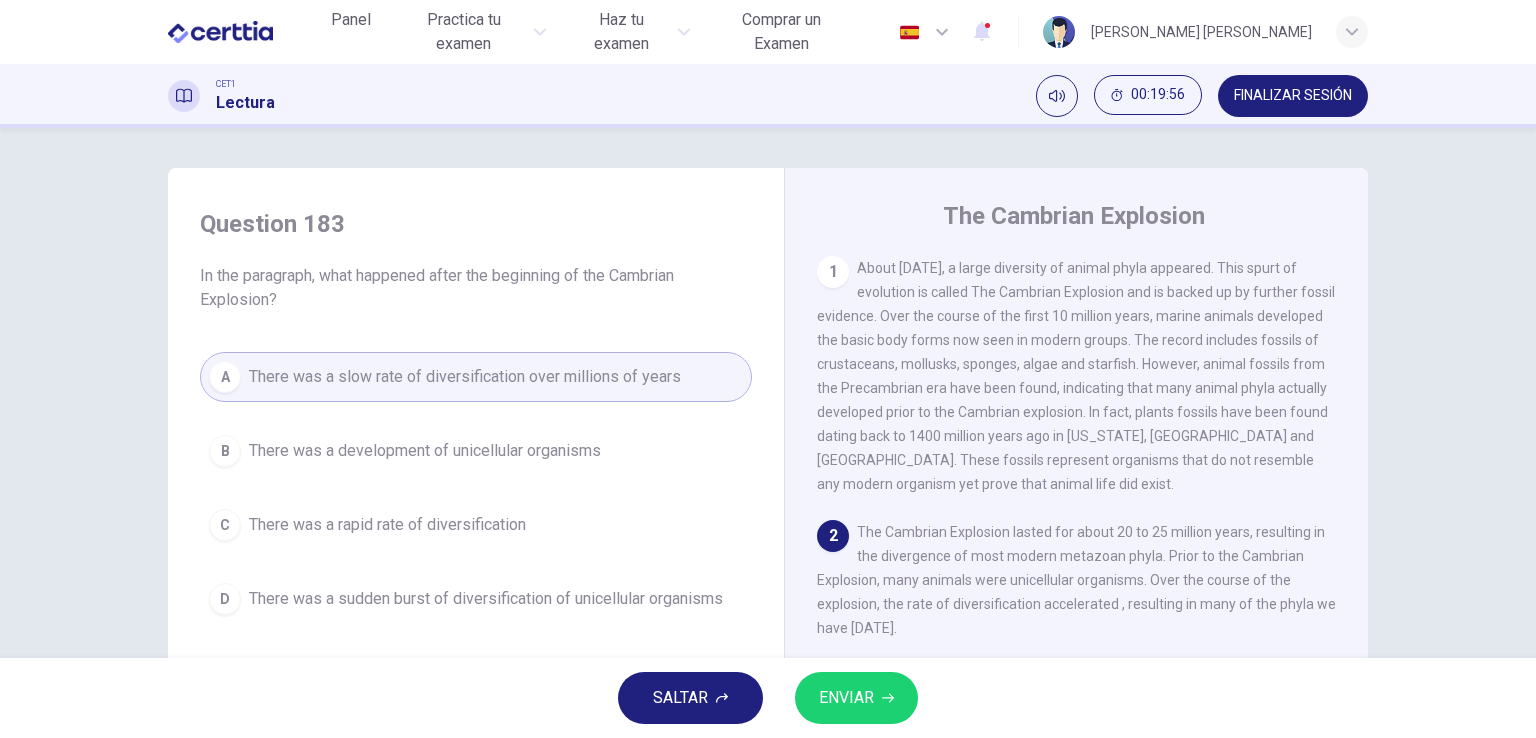 click on "ENVIAR" at bounding box center [846, 698] 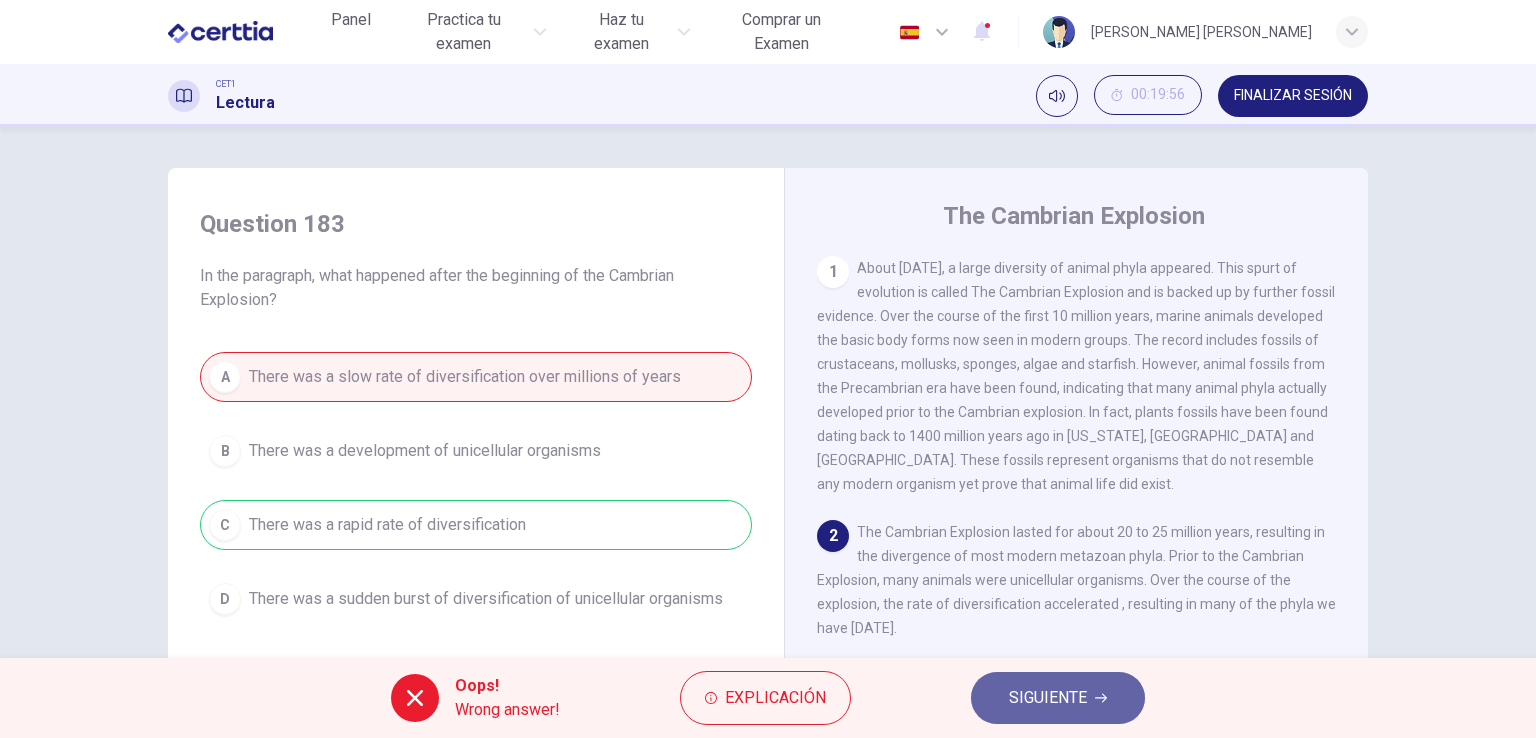 click on "SIGUIENTE" at bounding box center [1058, 698] 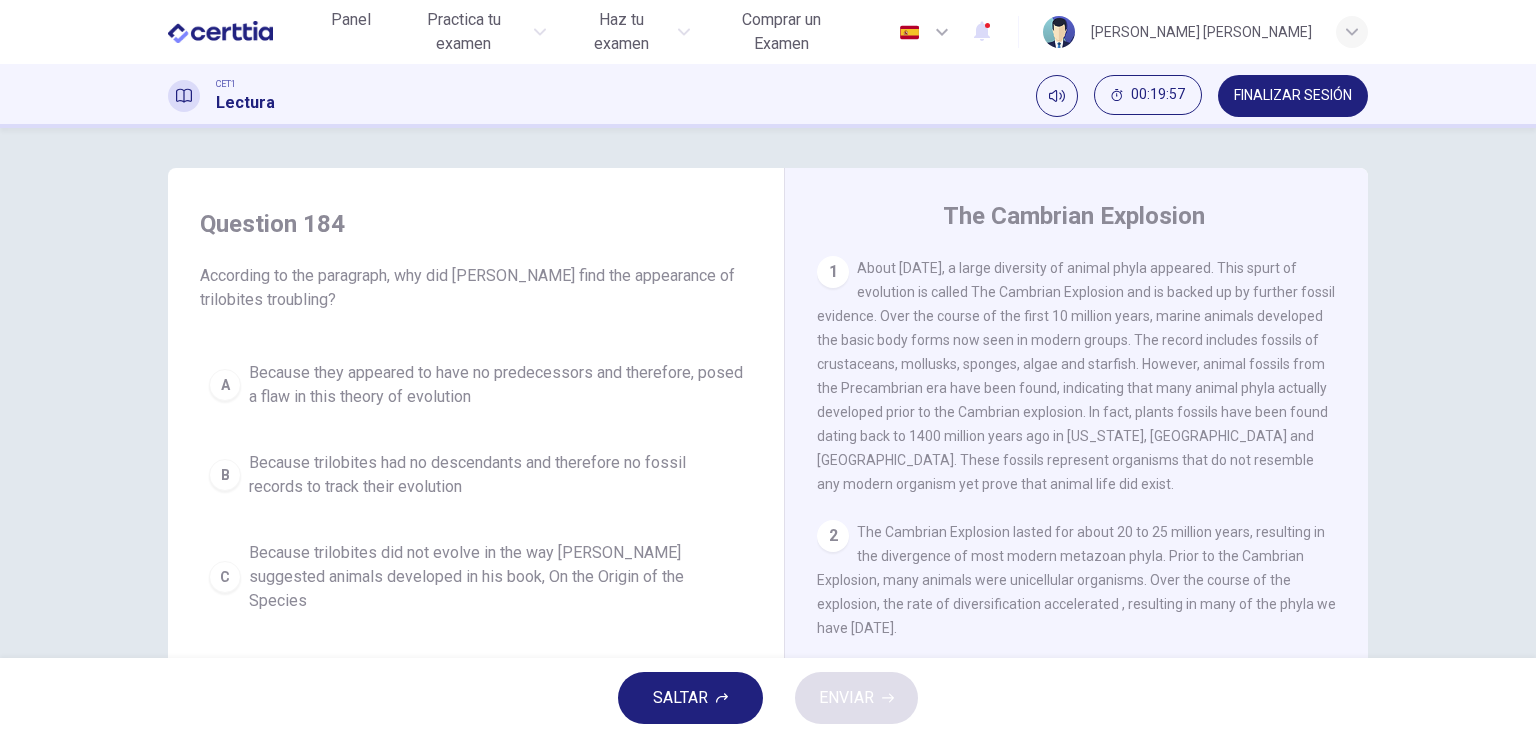 click on "Because they appeared to have no predecessors and therefore, posed a flaw in this theory of evolution" at bounding box center [496, 385] 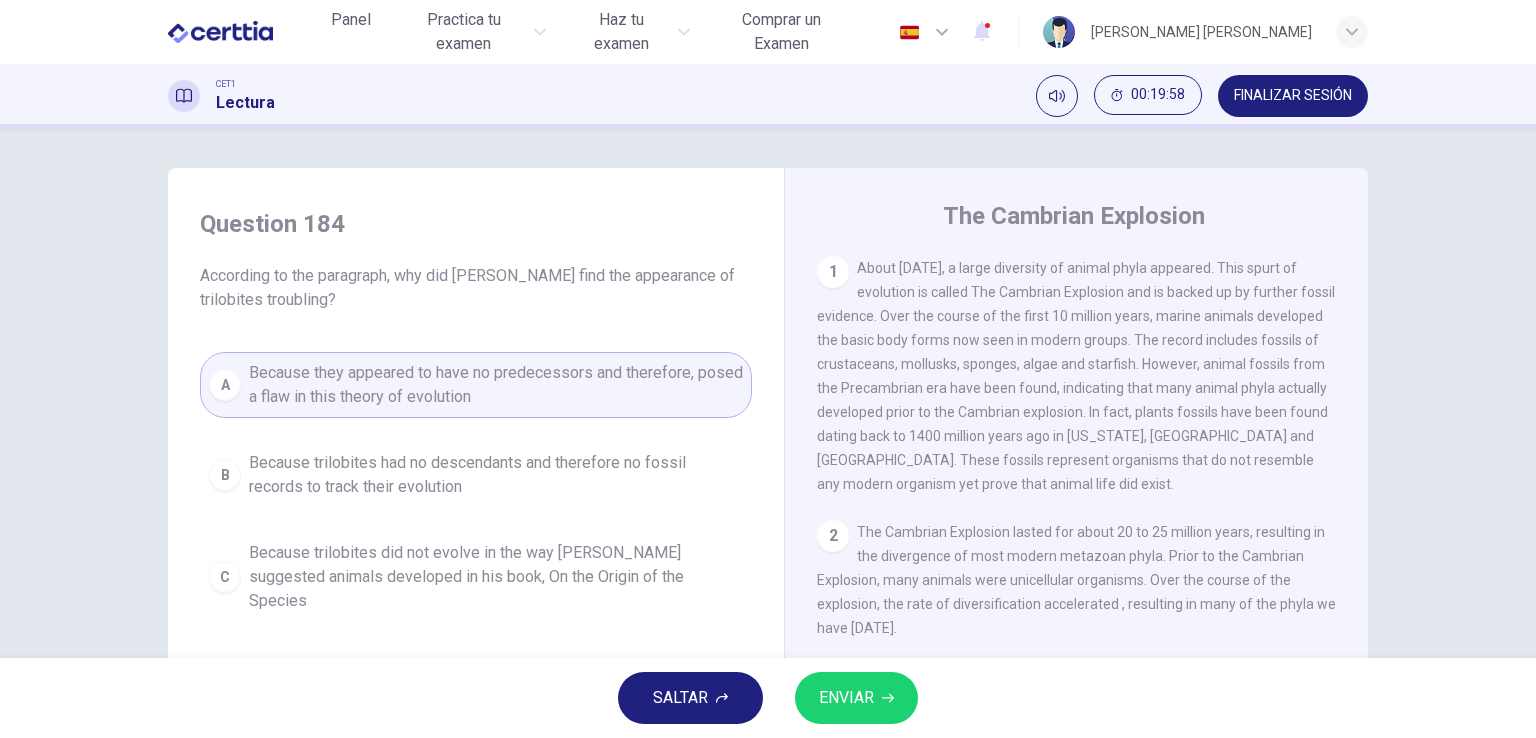 click on "ENVIAR" at bounding box center [846, 698] 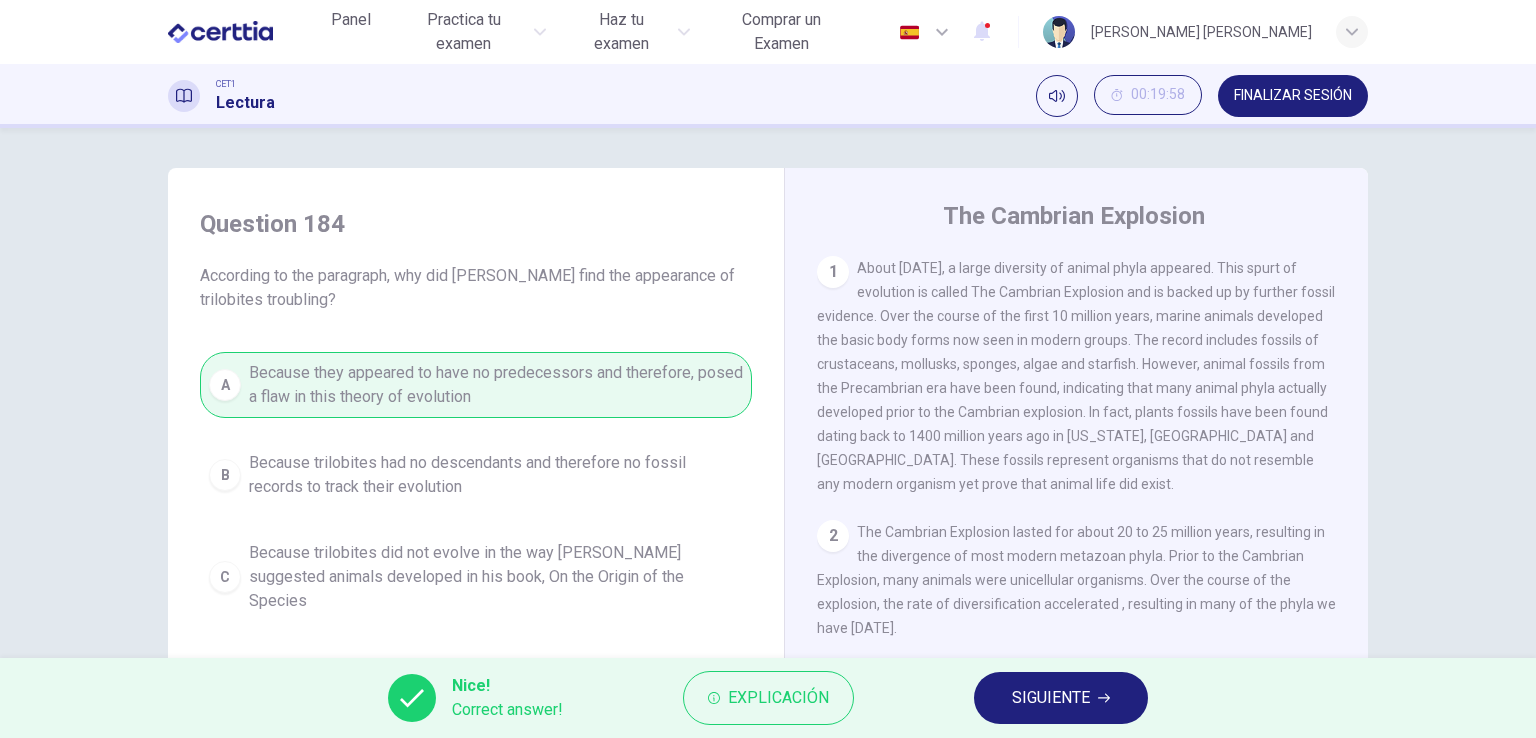 click on "SIGUIENTE" at bounding box center [1061, 698] 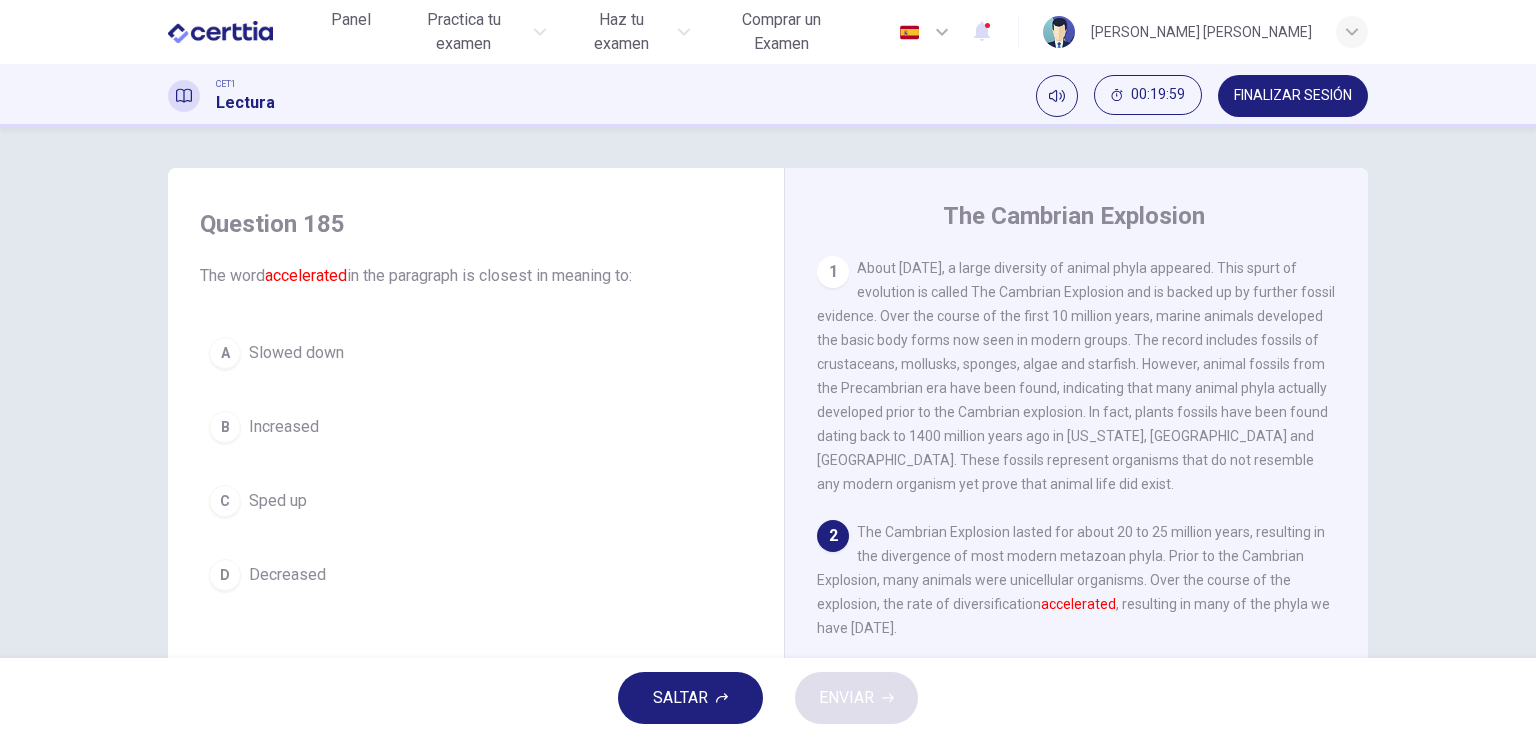 click on "Decreased" at bounding box center (287, 575) 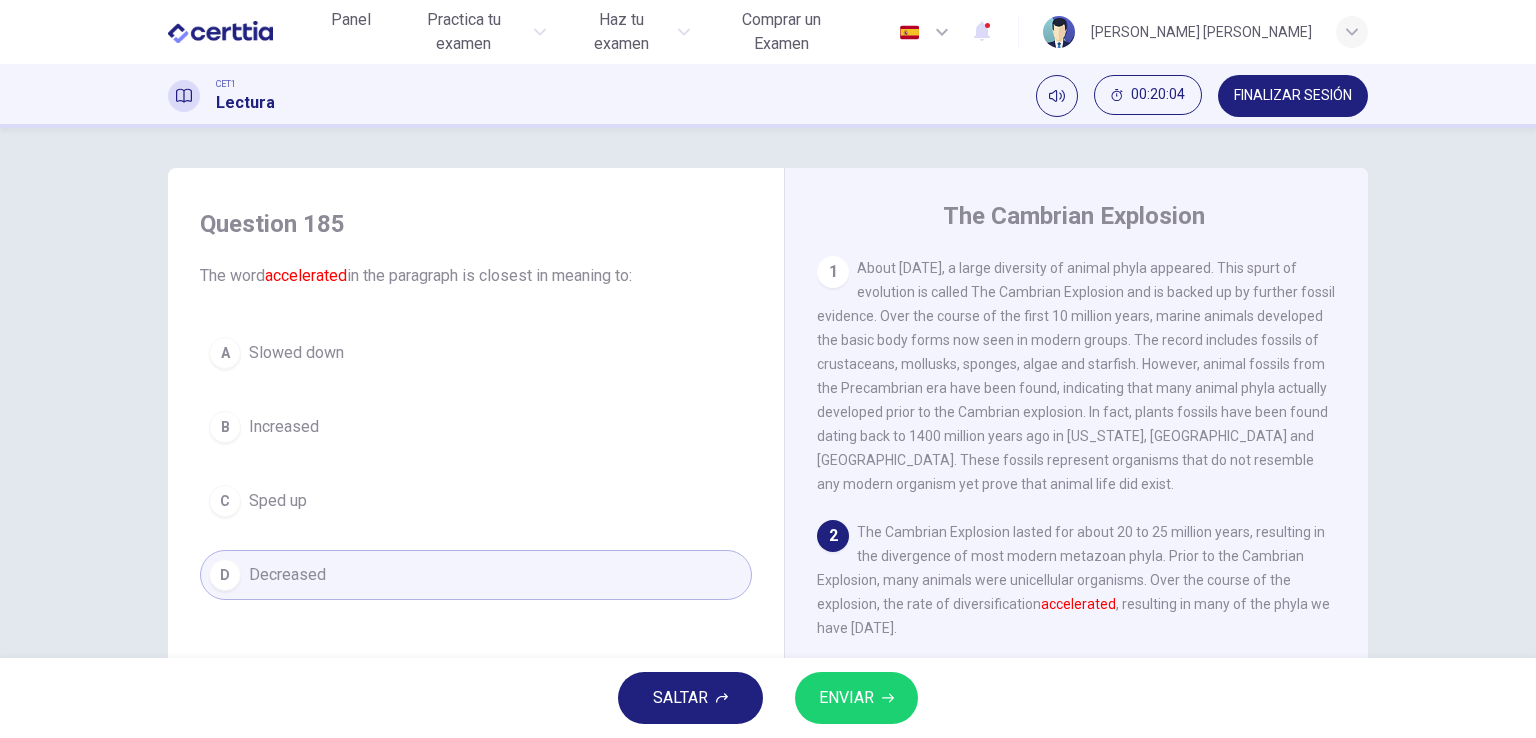 click on "Increased" at bounding box center [284, 427] 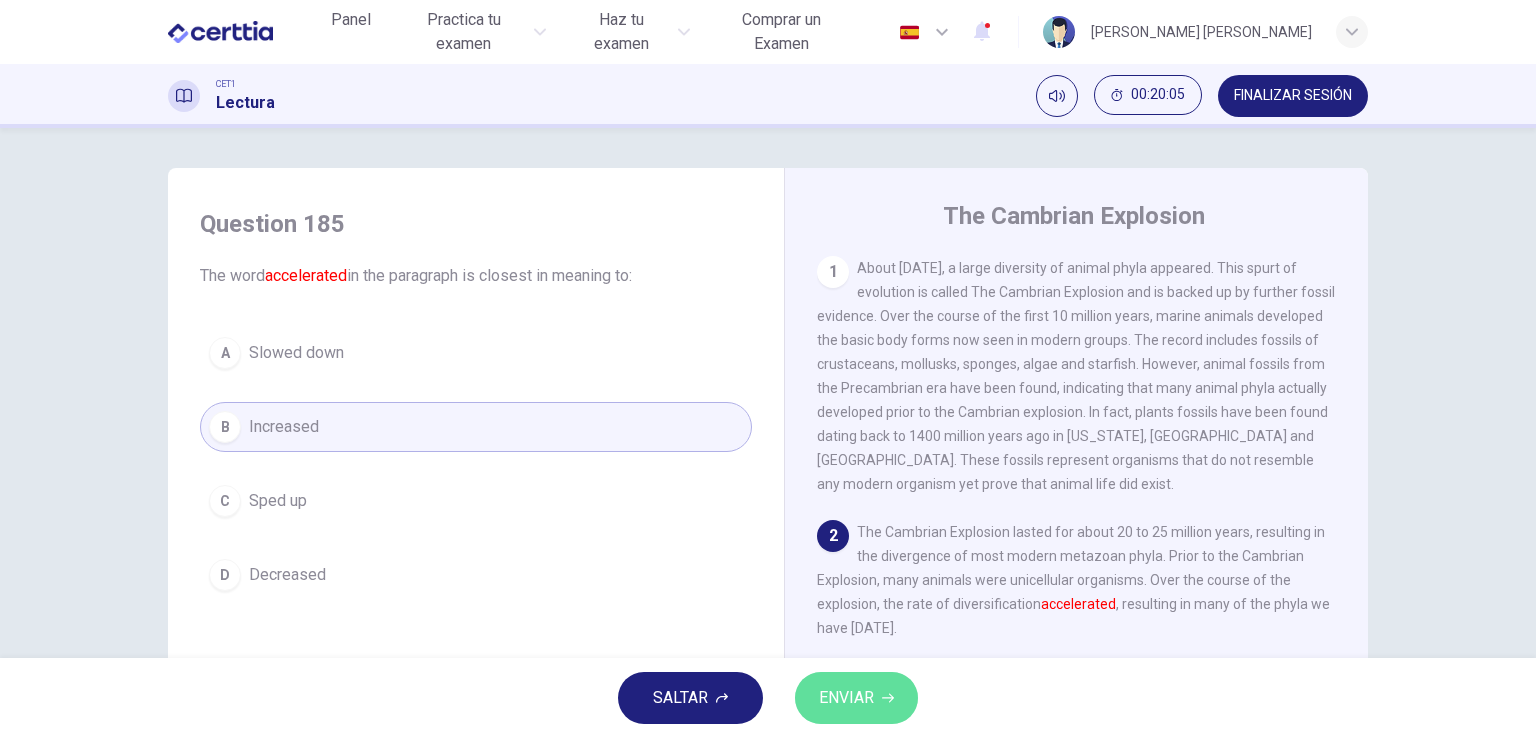 click on "ENVIAR" at bounding box center (856, 698) 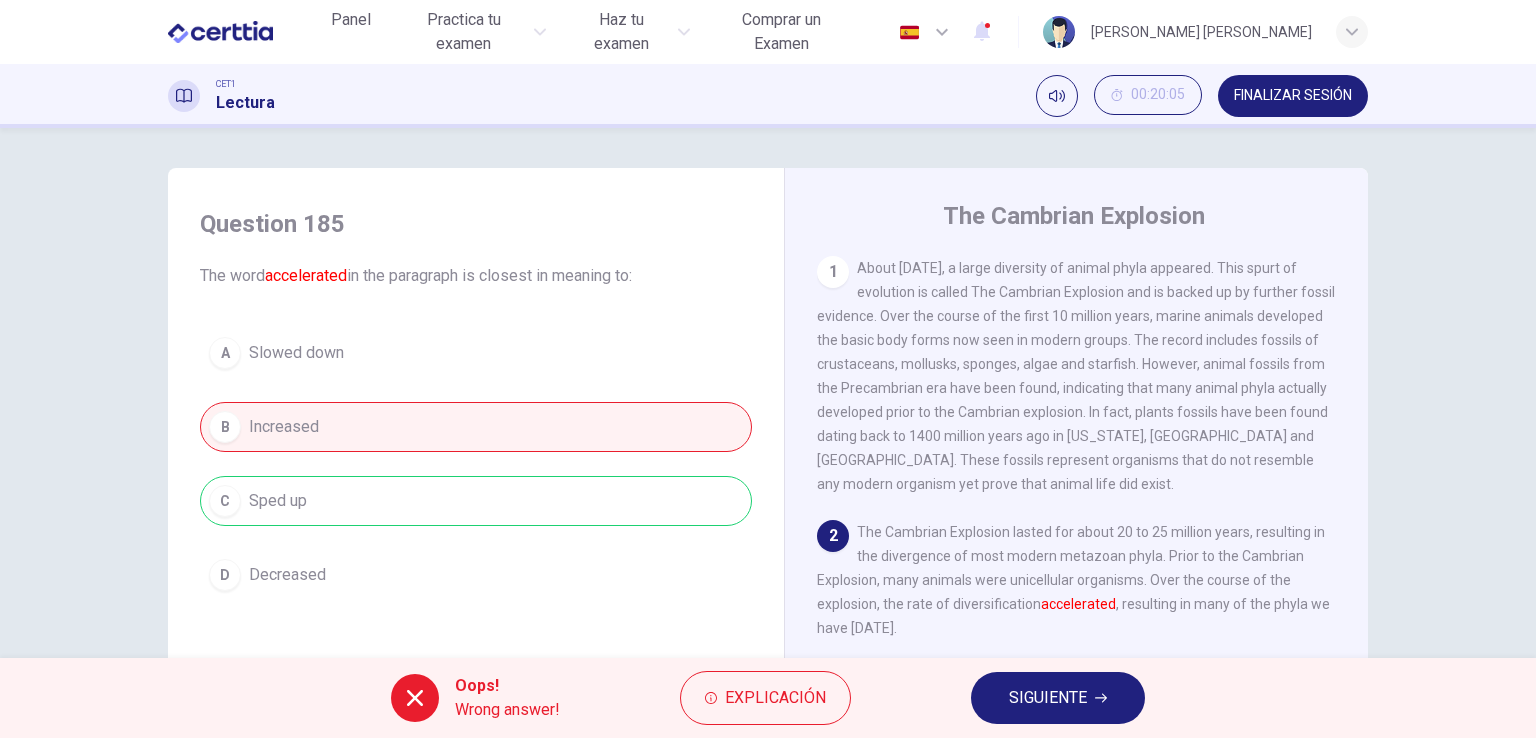 click on "SIGUIENTE" at bounding box center [1048, 698] 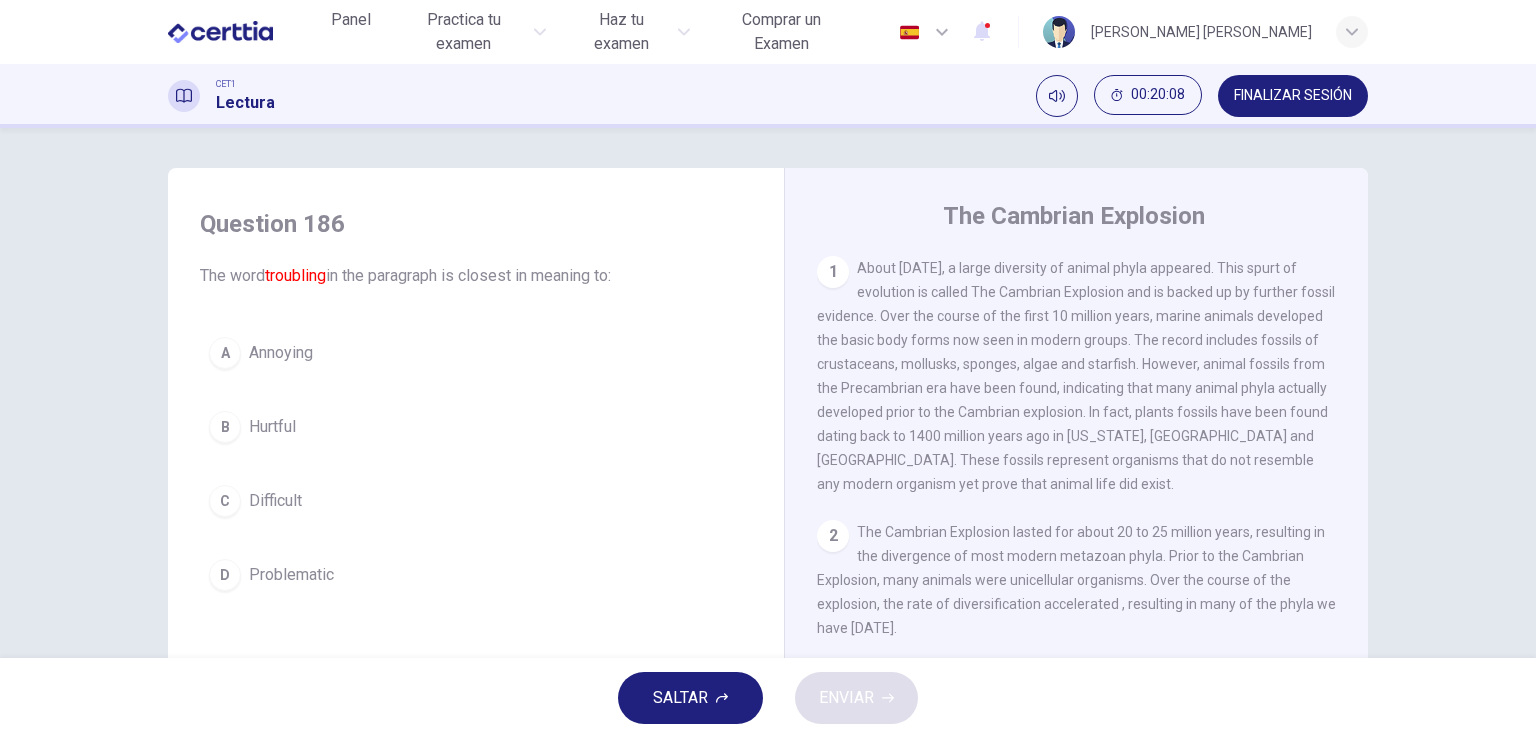 click on "Difficult" at bounding box center [275, 501] 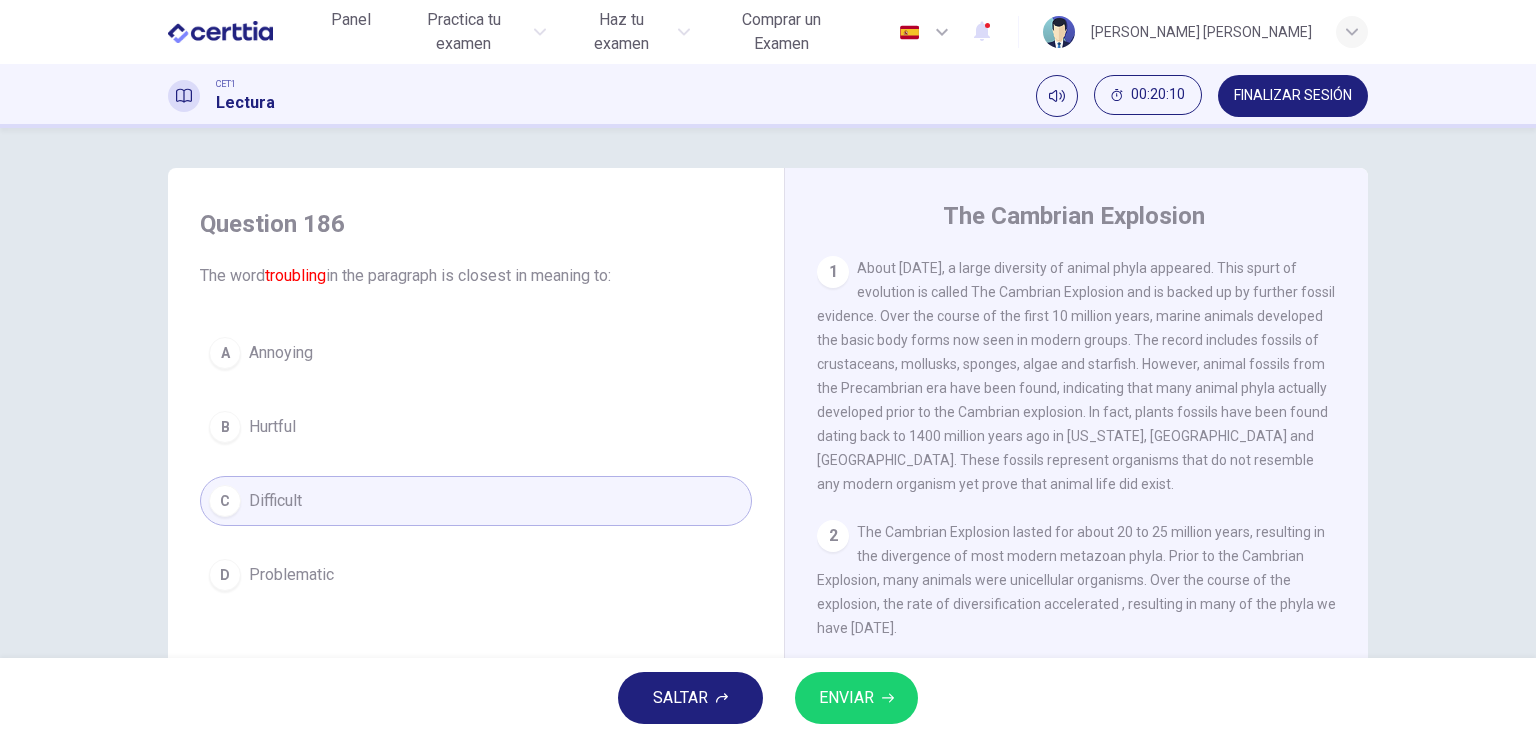 click on "ENVIAR" at bounding box center [846, 698] 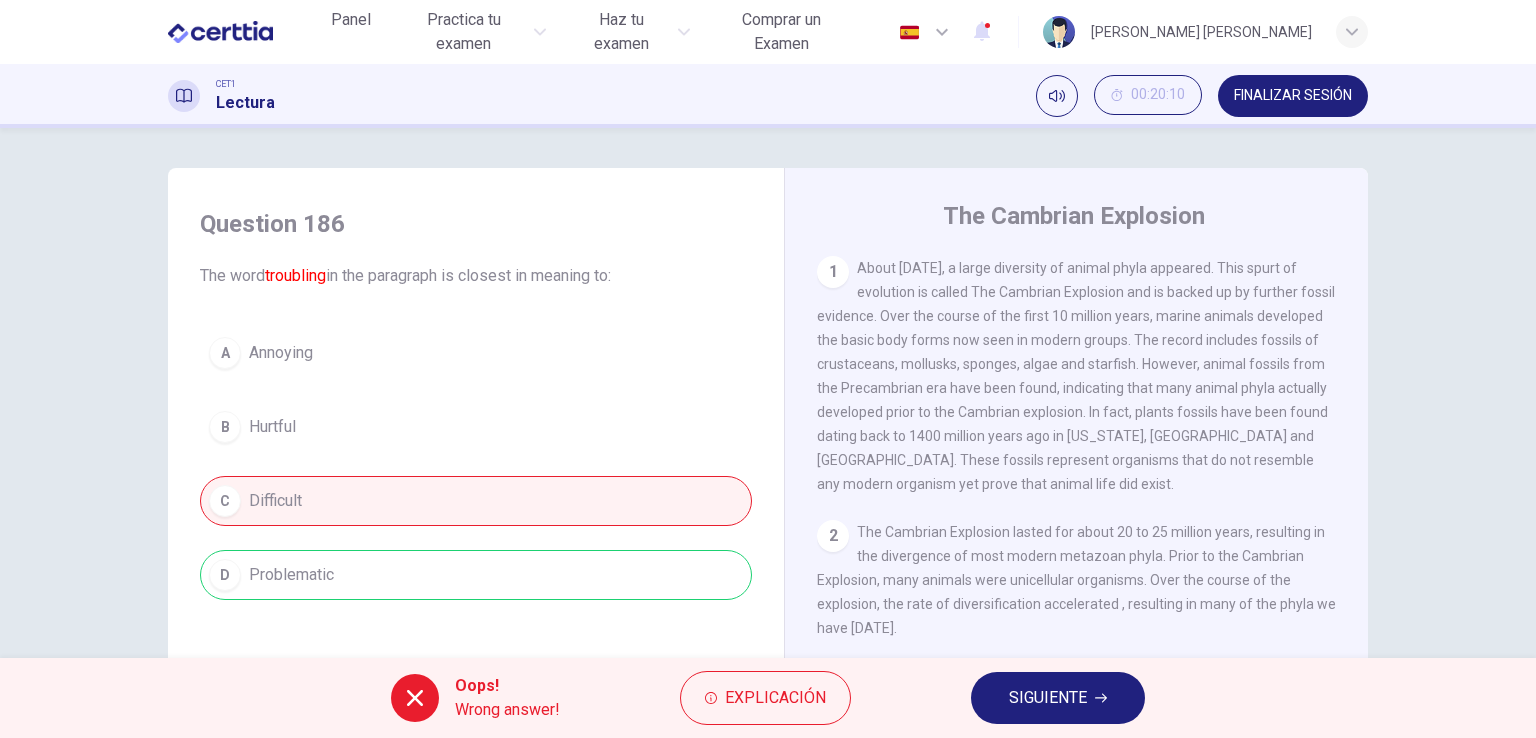 click 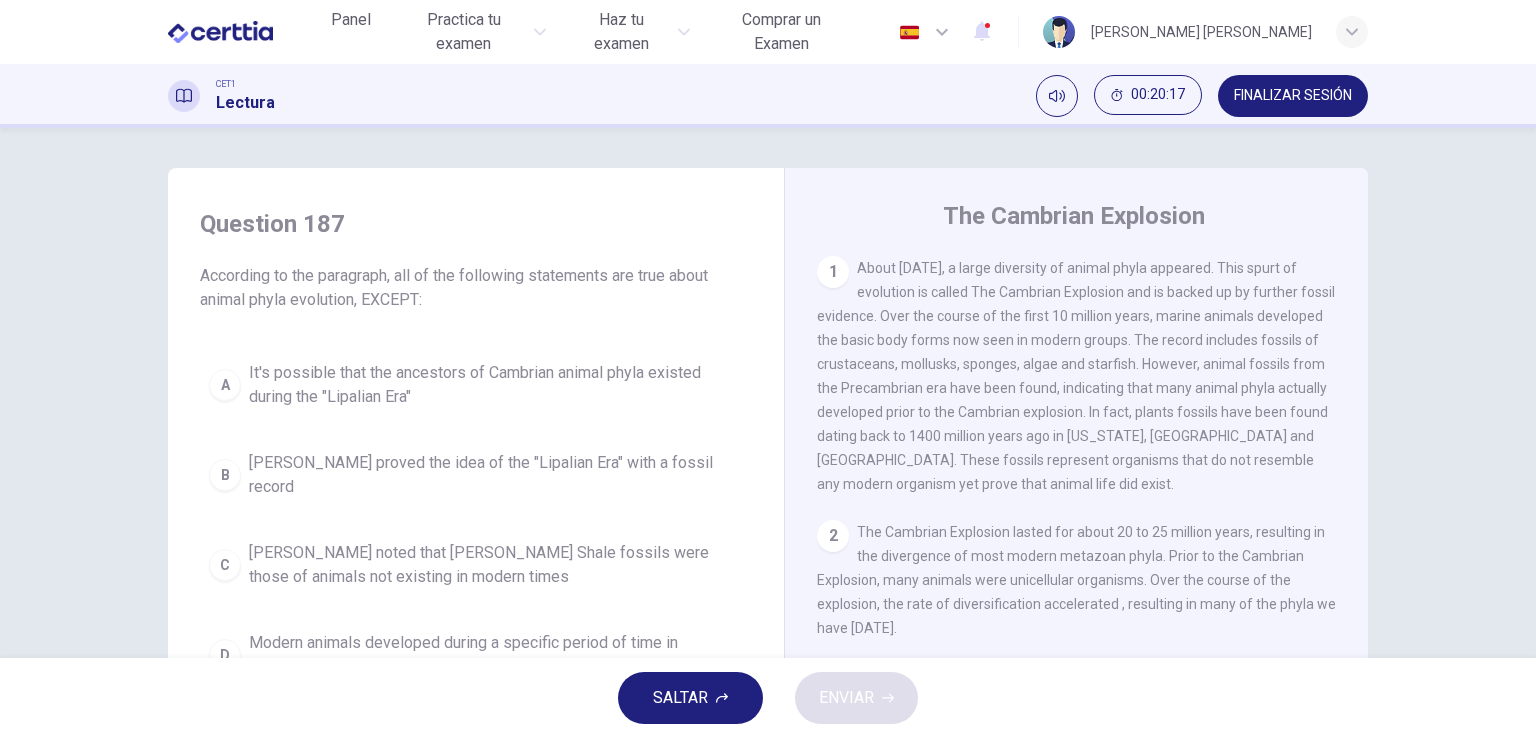 scroll, scrollTop: 308, scrollLeft: 0, axis: vertical 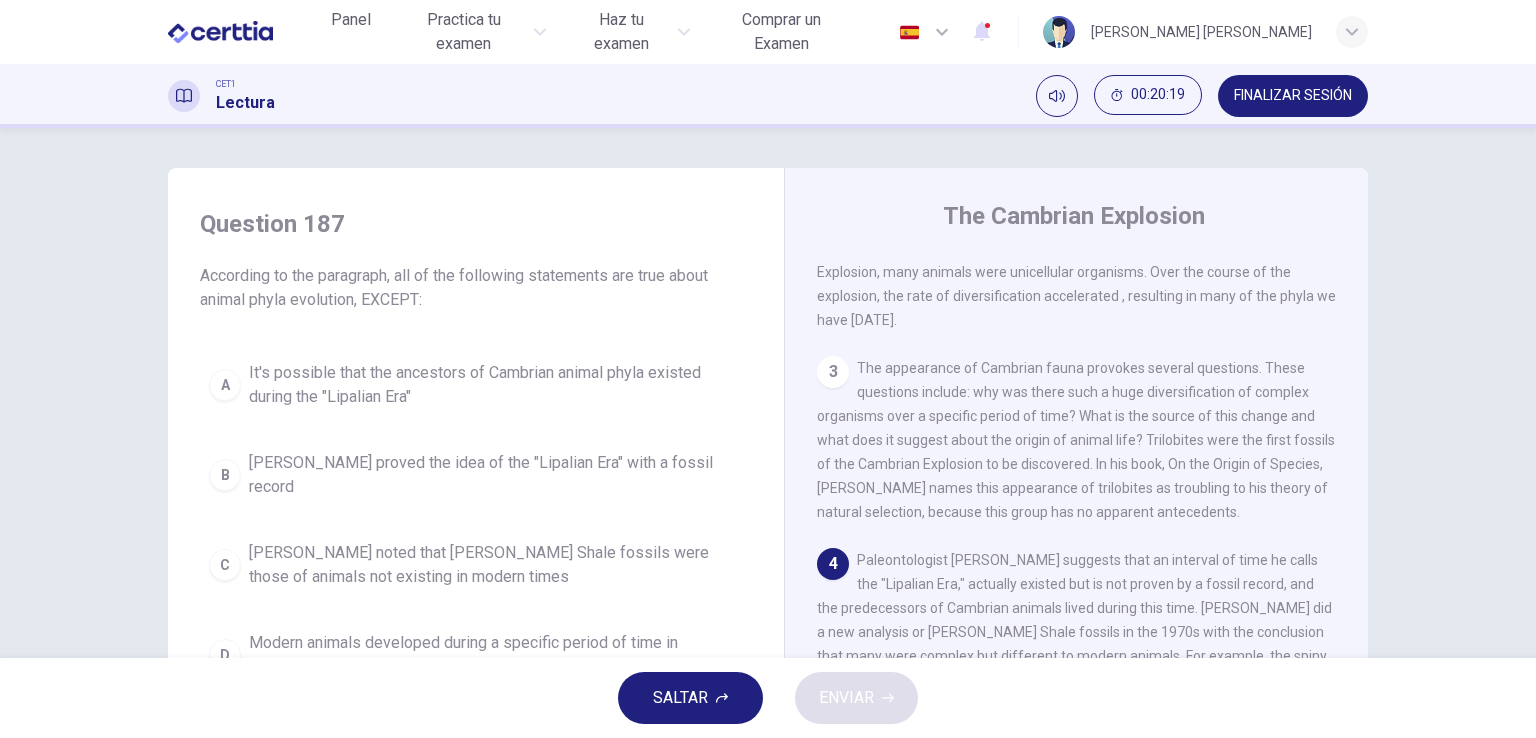 click on "[PERSON_NAME] proved the idea of the "Lipalian Era" with a fossil record" at bounding box center (496, 475) 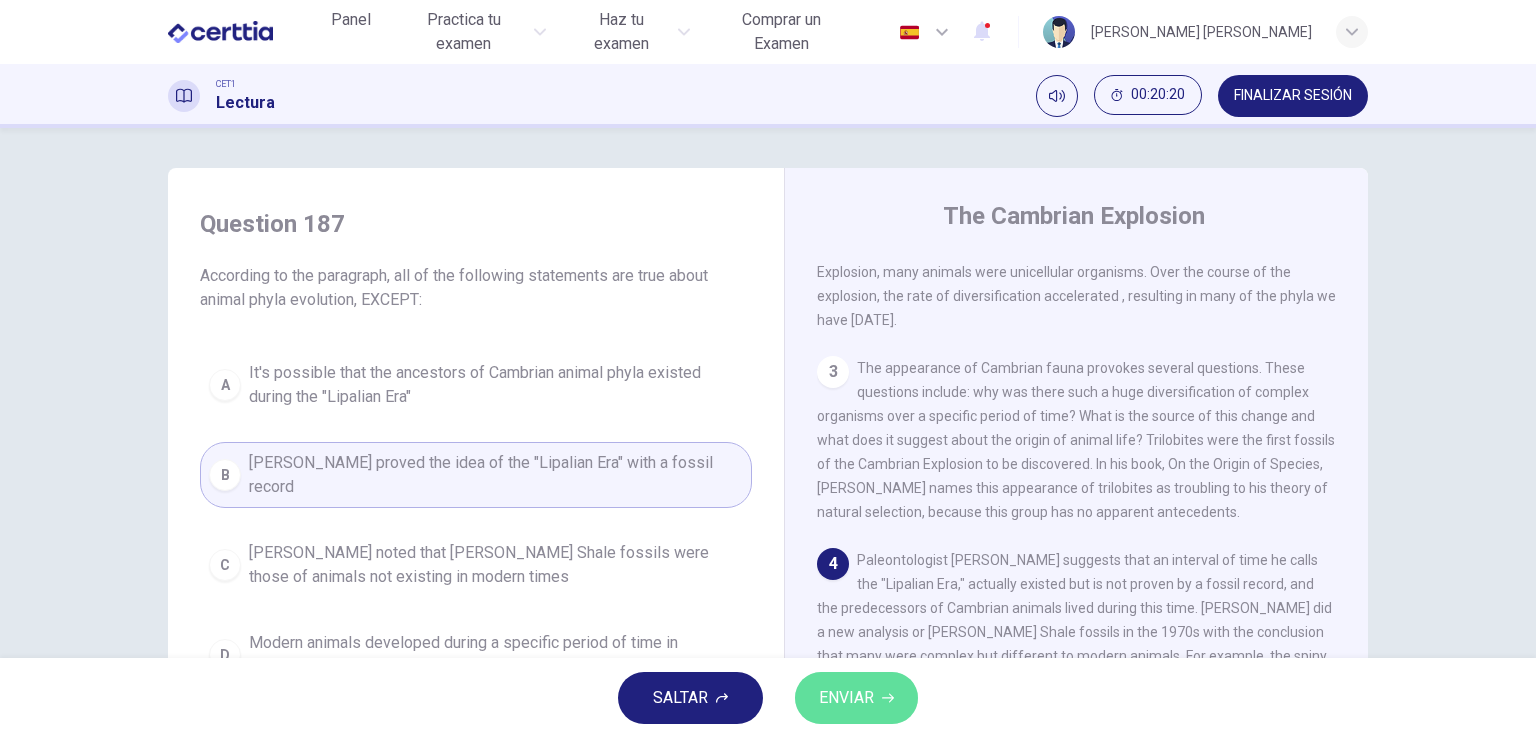 click on "ENVIAR" at bounding box center [856, 698] 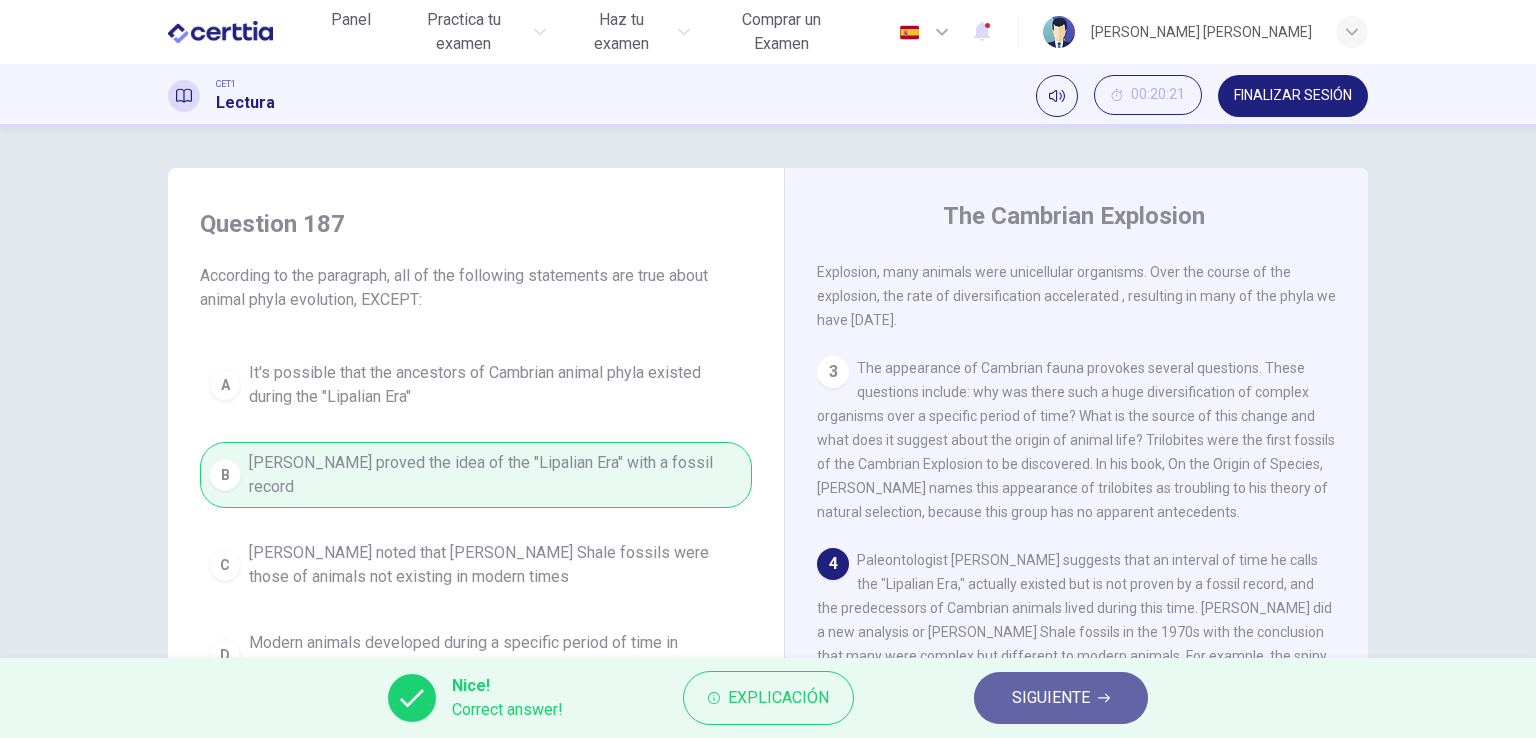 click on "SIGUIENTE" at bounding box center [1061, 698] 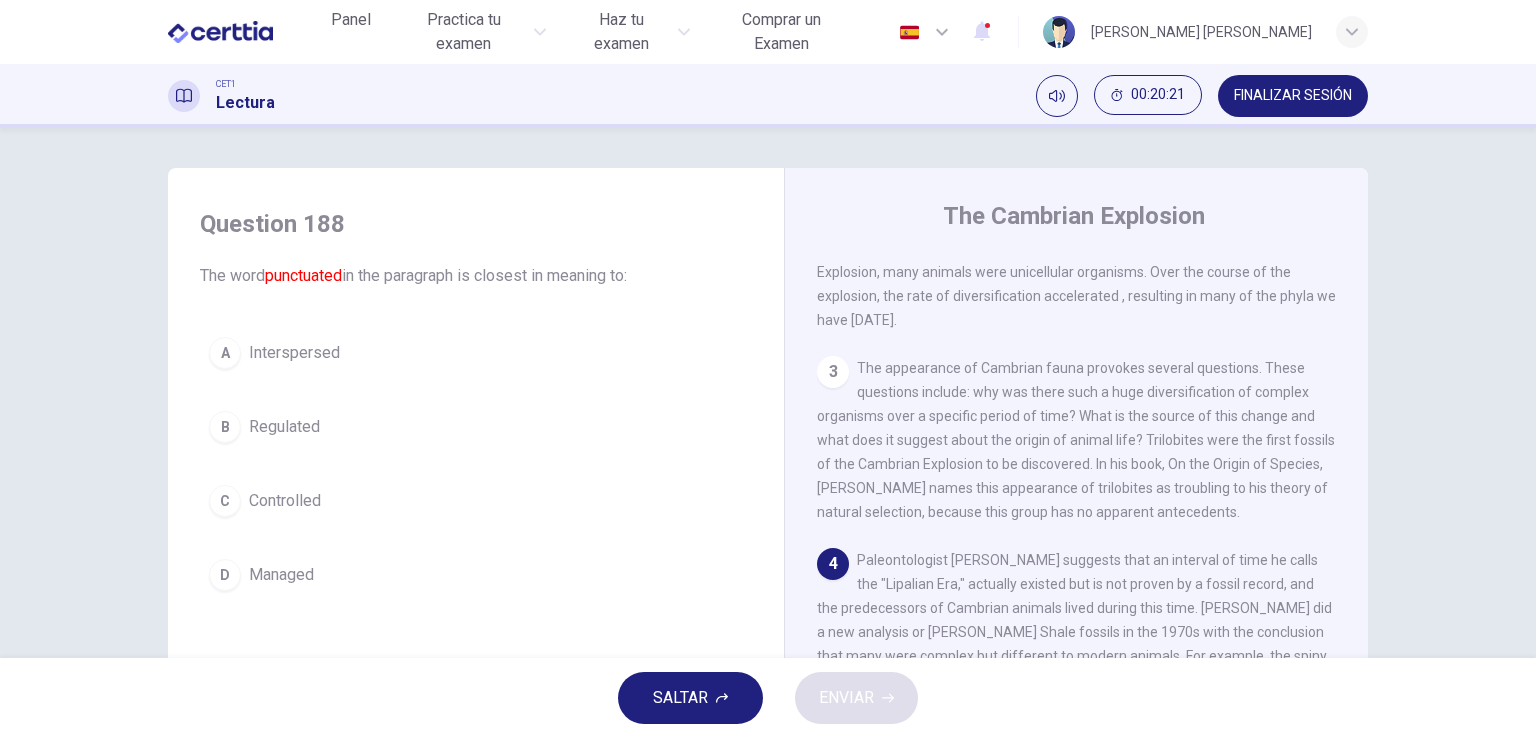 click on "Interspersed" at bounding box center [294, 353] 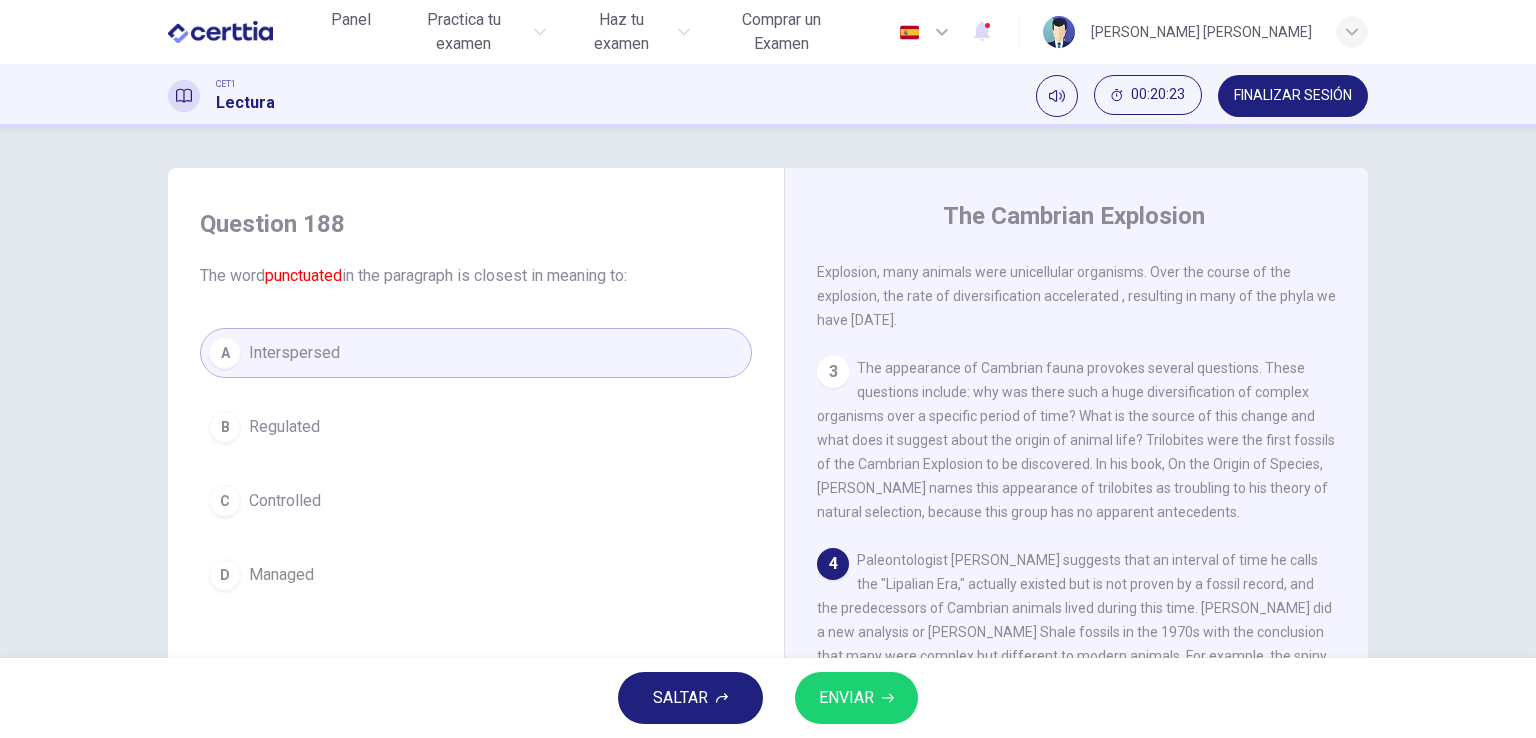 click on "ENVIAR" at bounding box center (846, 698) 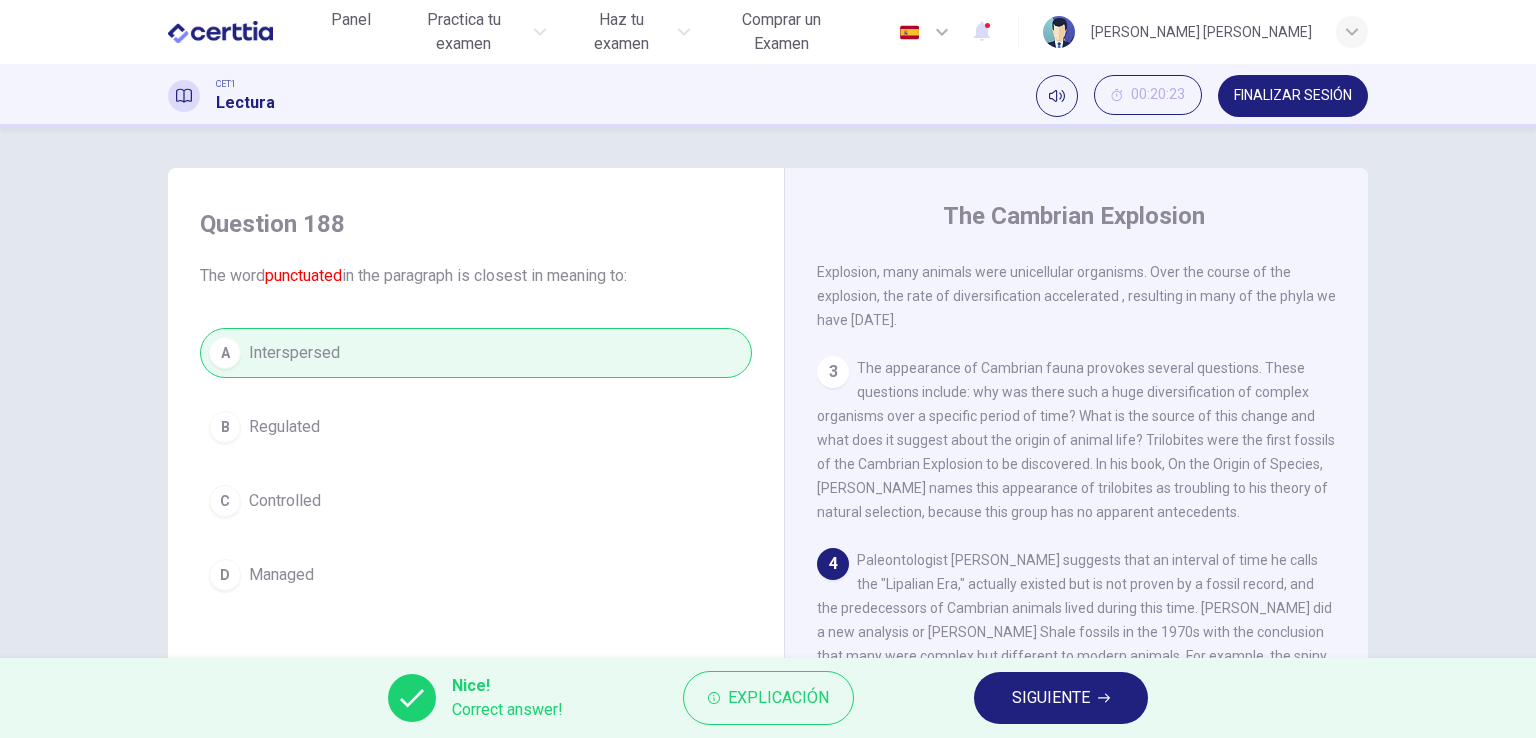 click on "SIGUIENTE" at bounding box center [1061, 698] 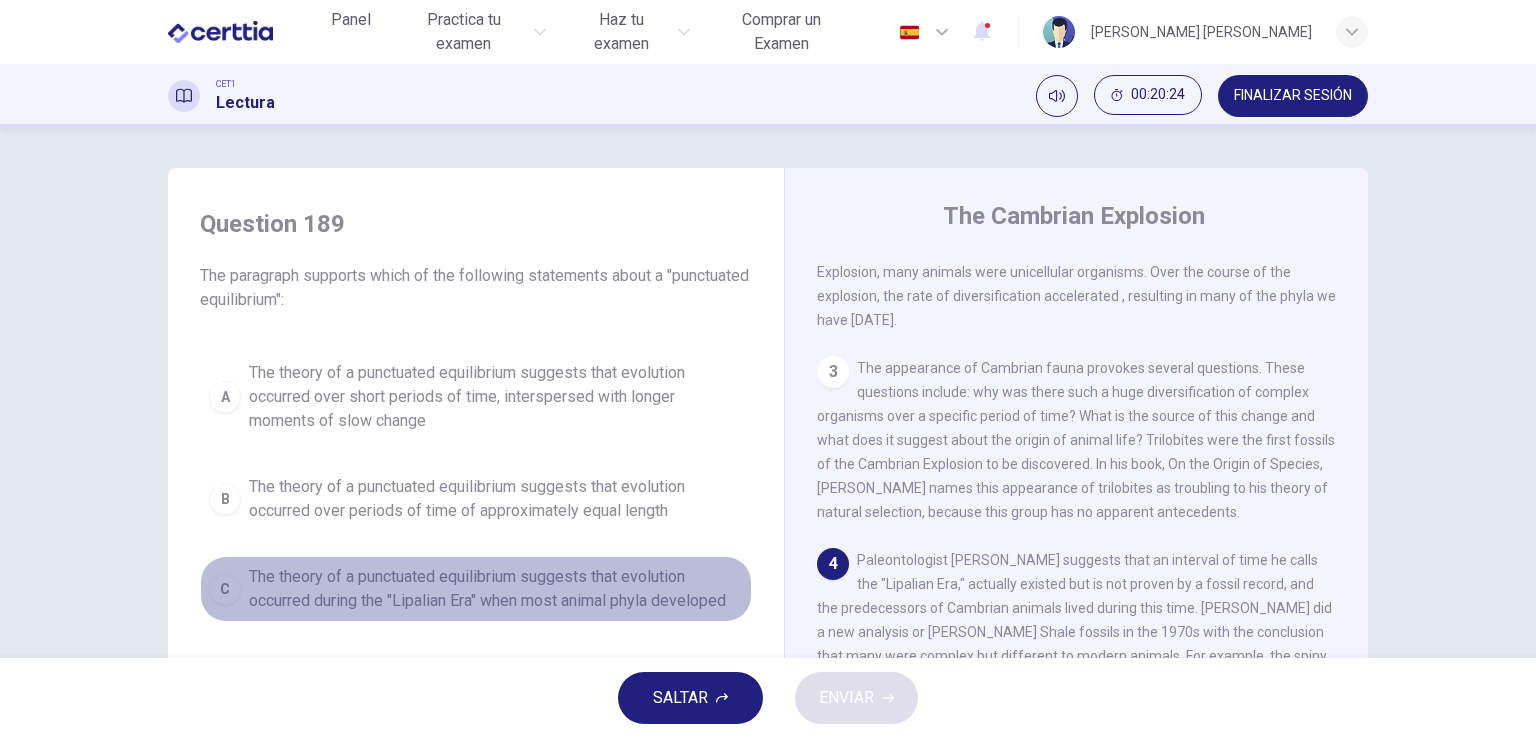 click on "C The theory of a punctuated equilibrium suggests that evolution occurred during the "Lipalian Era" when most animal phyla developed" at bounding box center [476, 589] 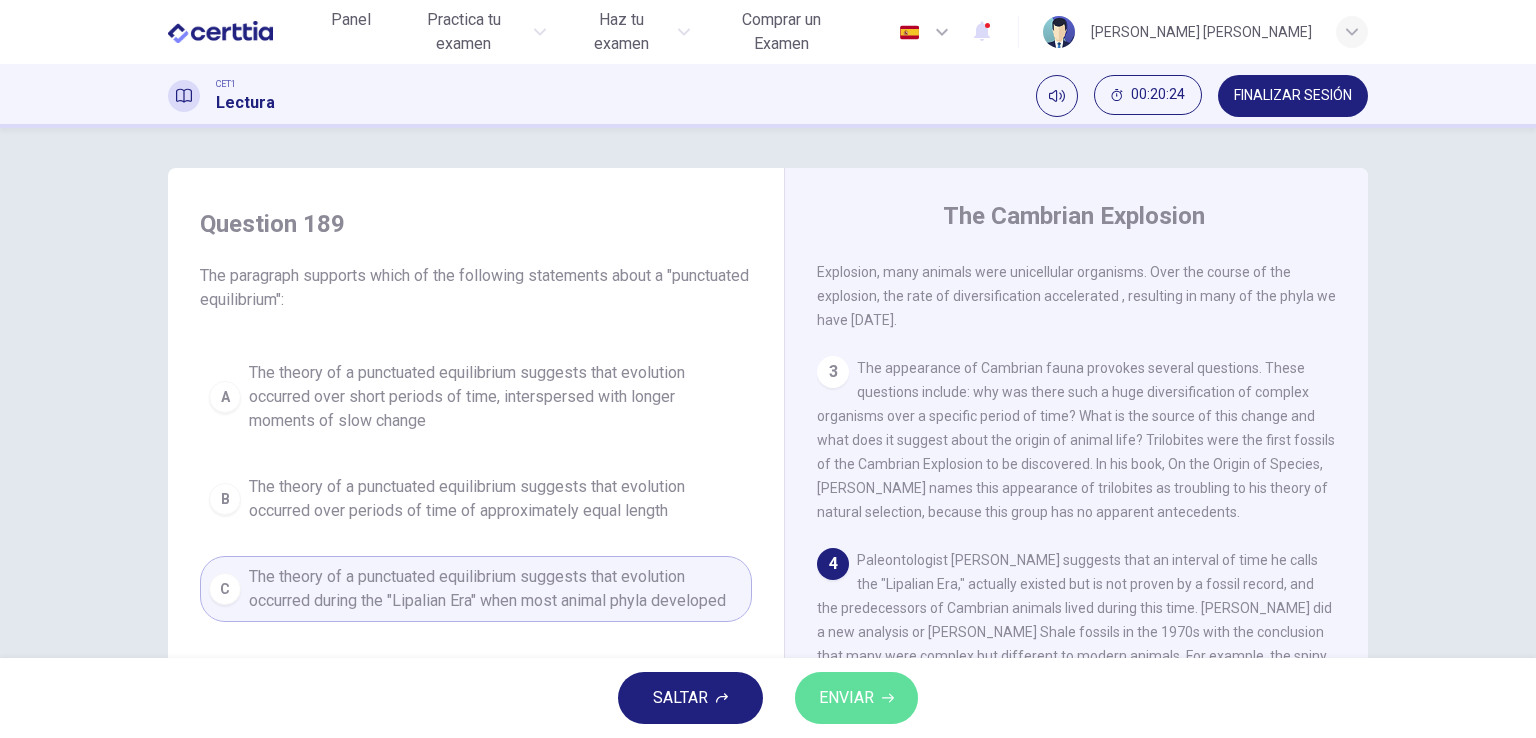 click on "ENVIAR" at bounding box center (846, 698) 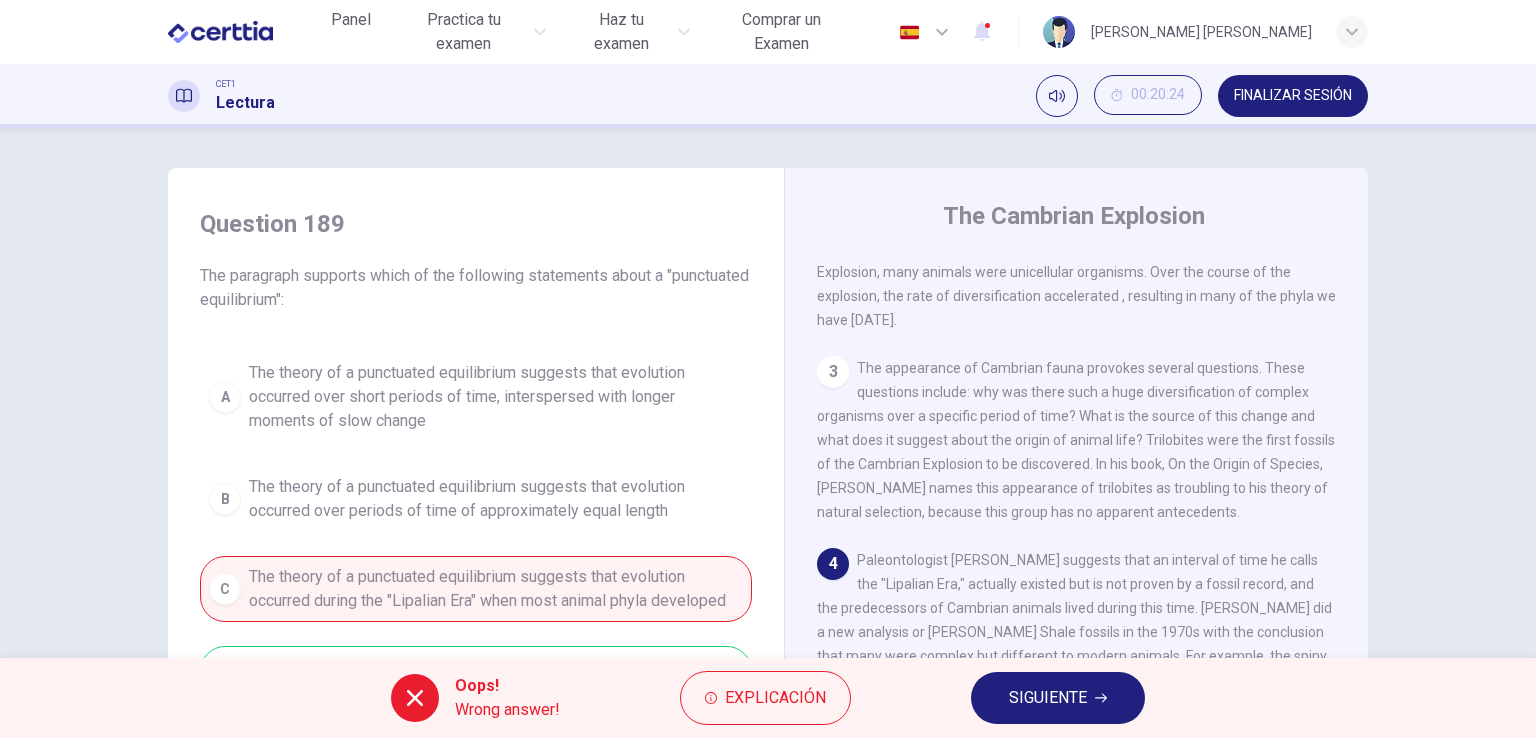 click on "SIGUIENTE" at bounding box center [1048, 698] 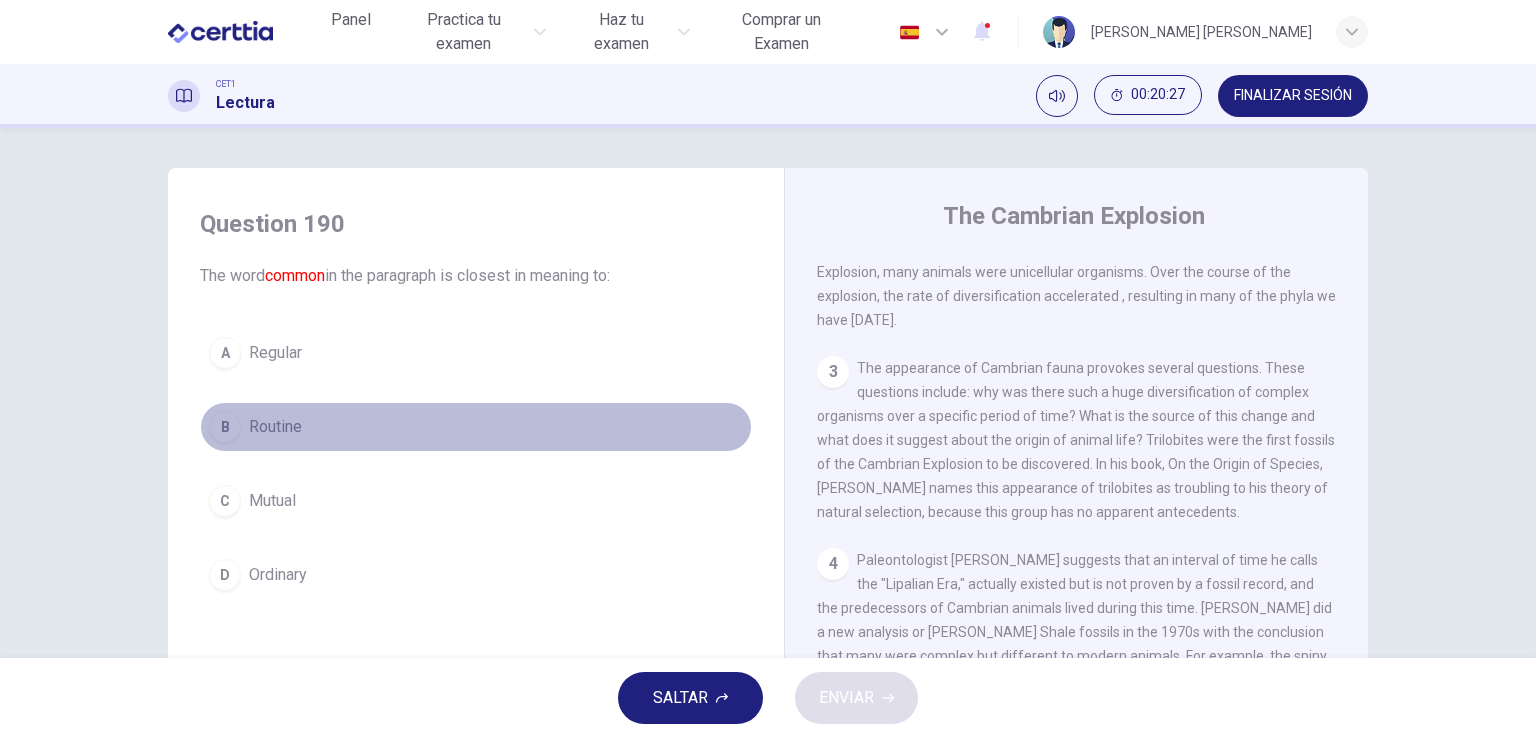 click on "Routine" at bounding box center (275, 427) 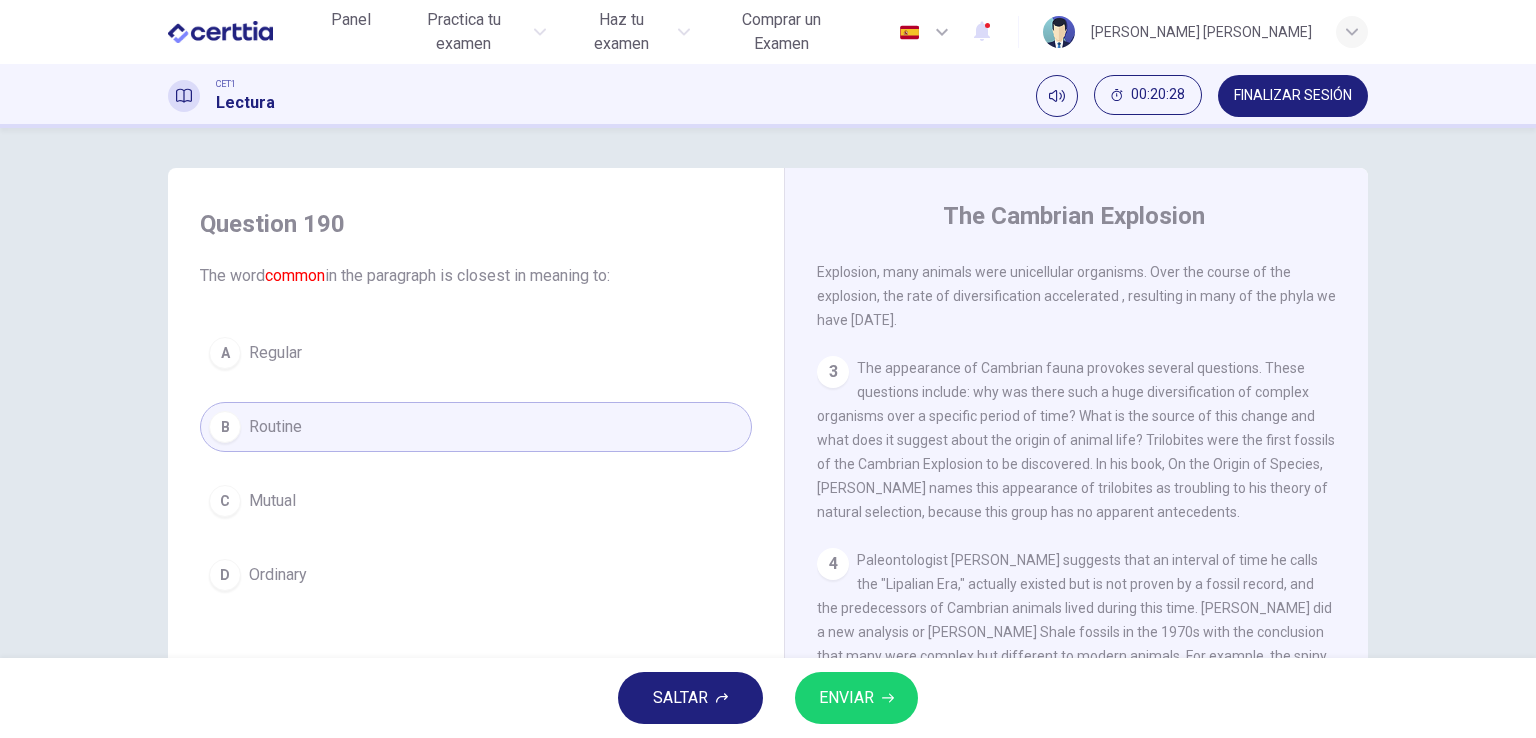 click on "Ordinary" at bounding box center (278, 575) 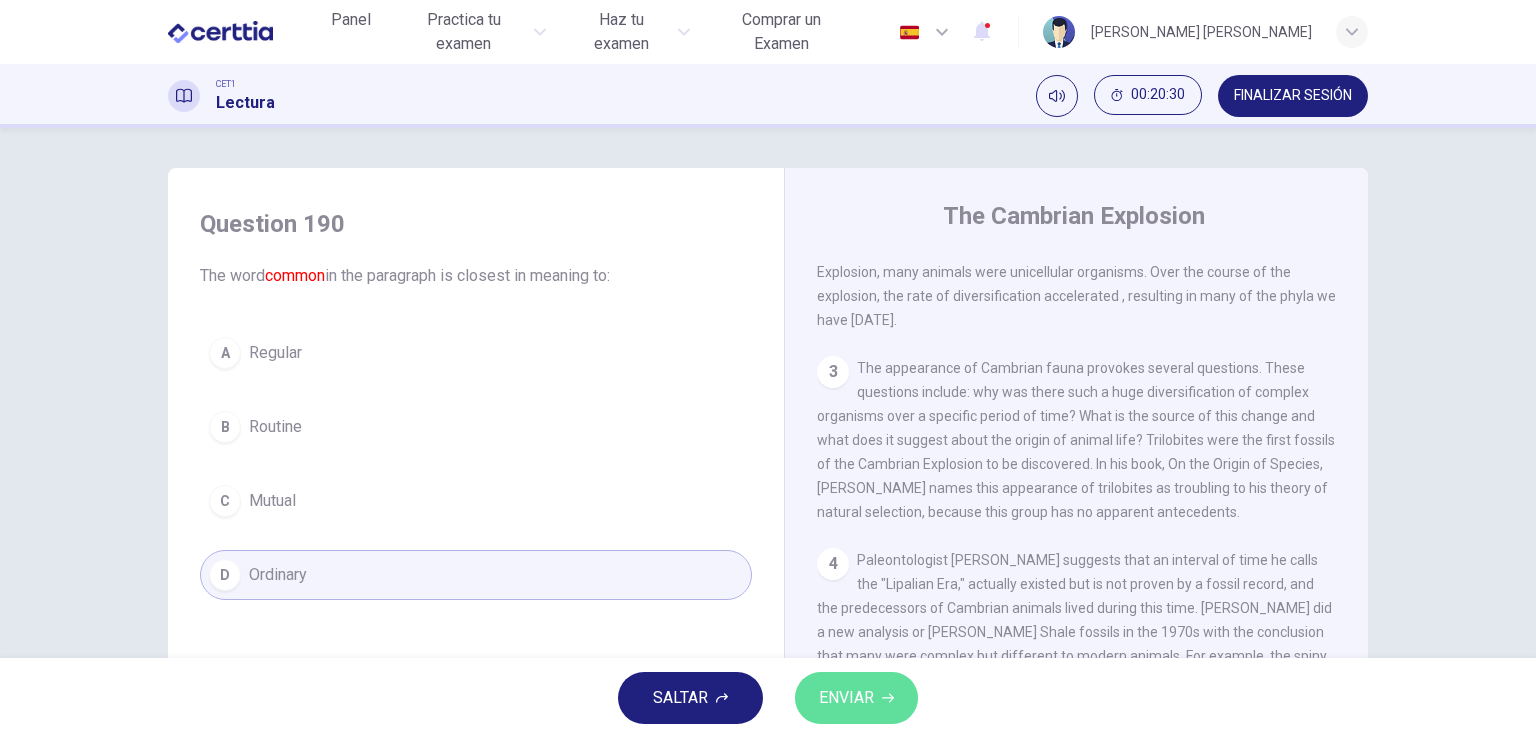 click on "ENVIAR" at bounding box center [846, 698] 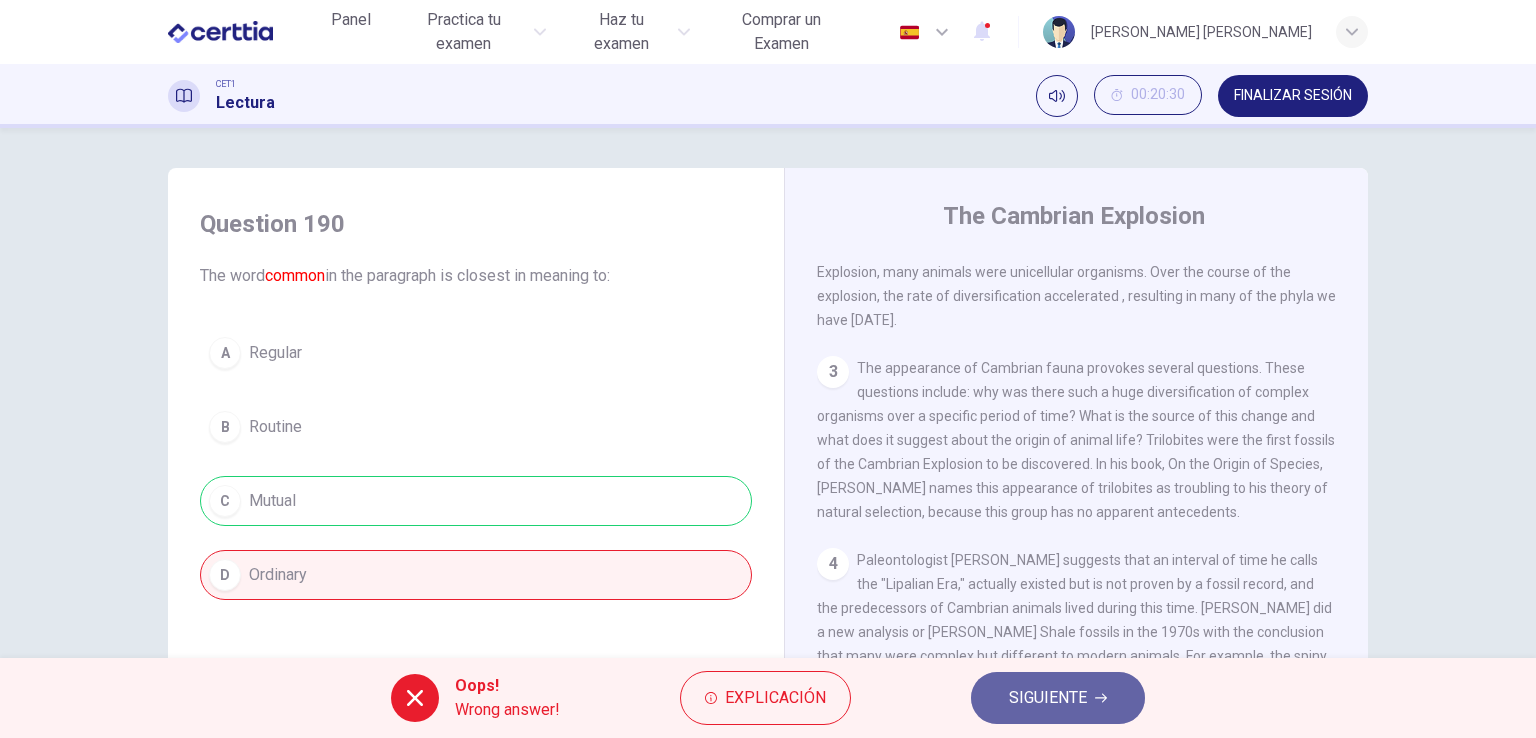 click 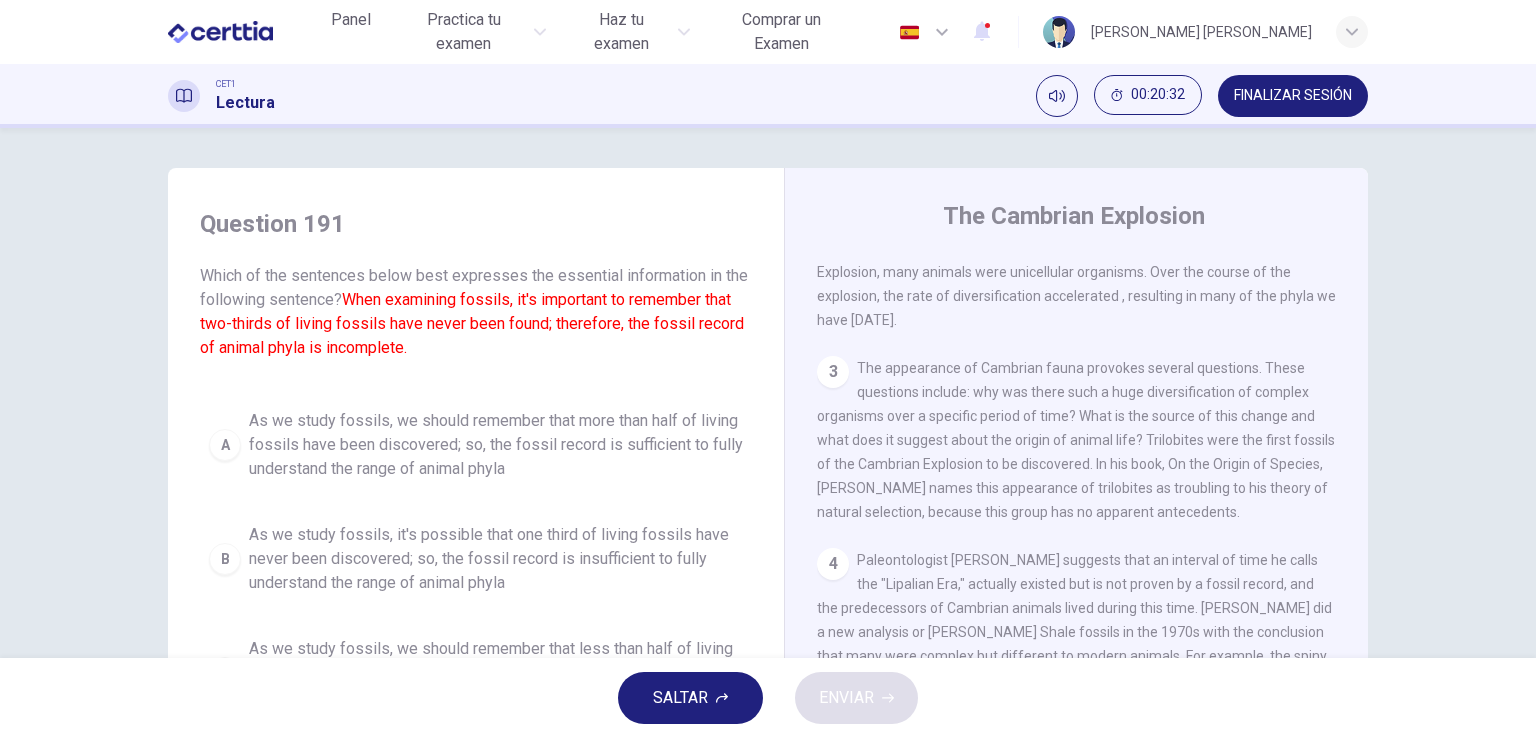 click on "Question 191 Which of the sentences below best expresses the essential information in the following sentence?
When examining fossils, it's important to remember that two-thirds of living fossils have never been found; therefore, the fossil record of animal phyla is incomplete. A As we study fossils, we should remember that more than half of living fossils have been discovered; so, the fossil record is sufficient to fully understand the range of animal phyla B As we study fossils, it's possible that one third of living fossils have never been discovered; so, the fossil record is insufficient to fully understand the range of animal phyla C As we study fossils, we should remember that less than half of living fossils have never been discovered; so, the fossil record is sufficient to fully understand the range of animal phyla D" at bounding box center [476, 520] 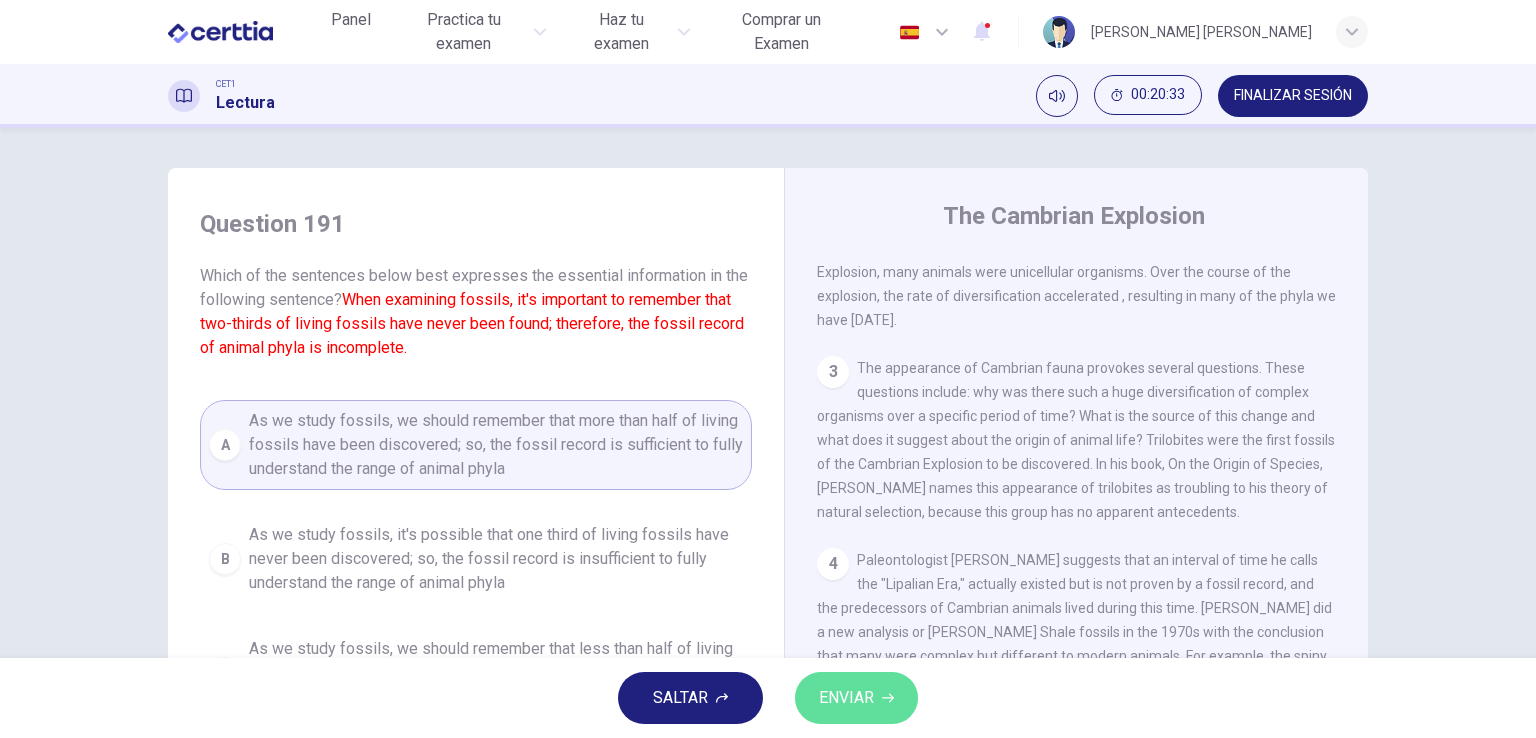 click on "ENVIAR" at bounding box center (856, 698) 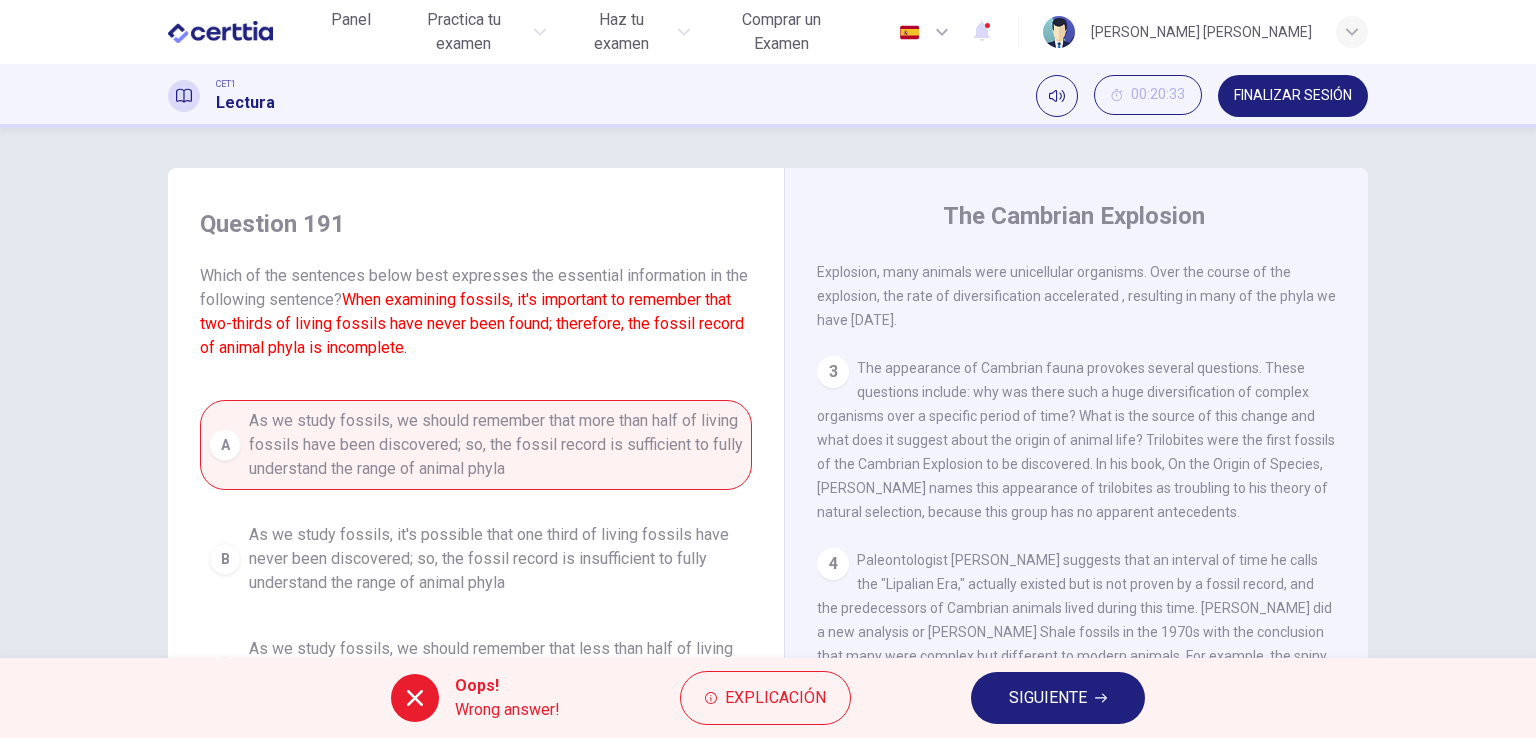 click on "SIGUIENTE" at bounding box center [1048, 698] 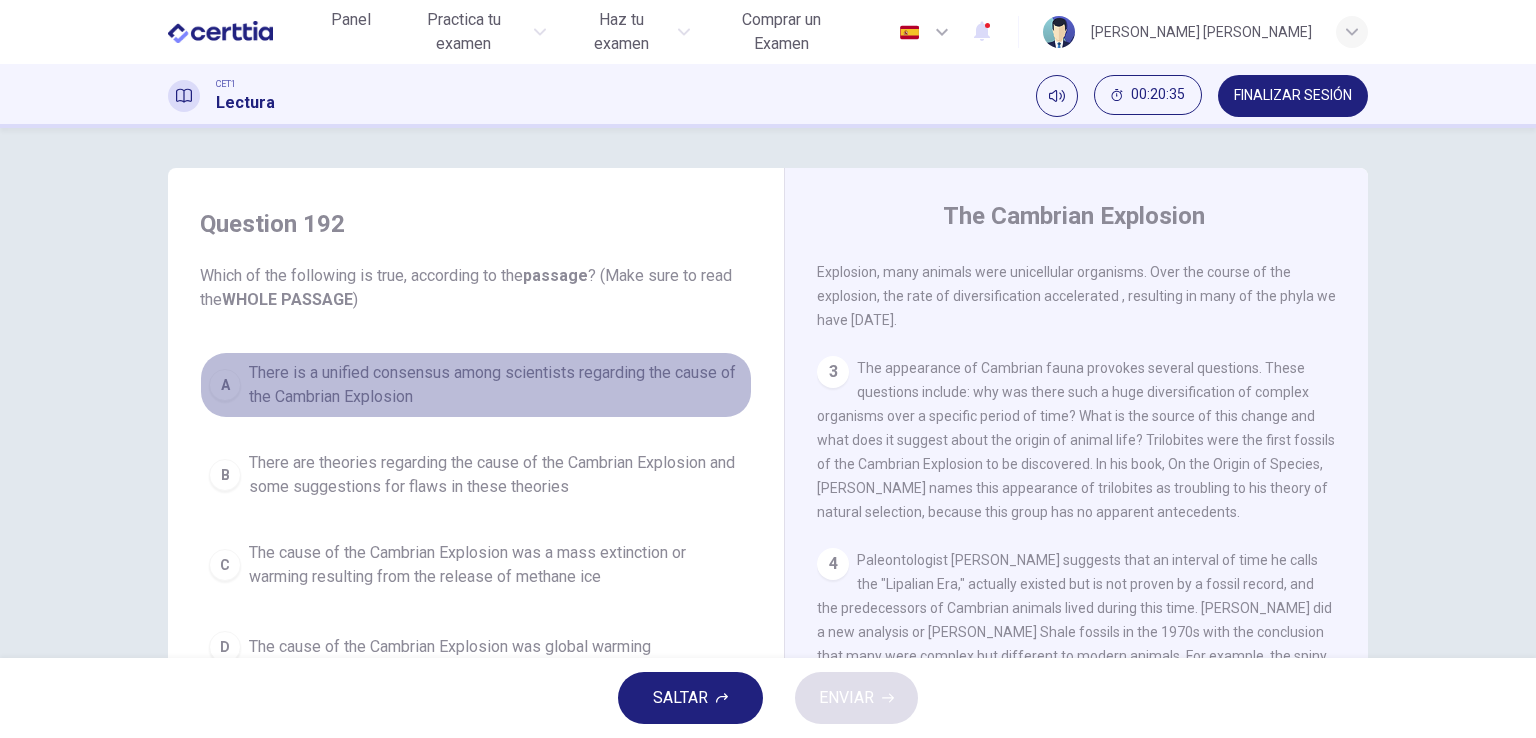 click on "There is a unified consensus among scientists regarding the cause of the Cambrian Explosion" at bounding box center [496, 385] 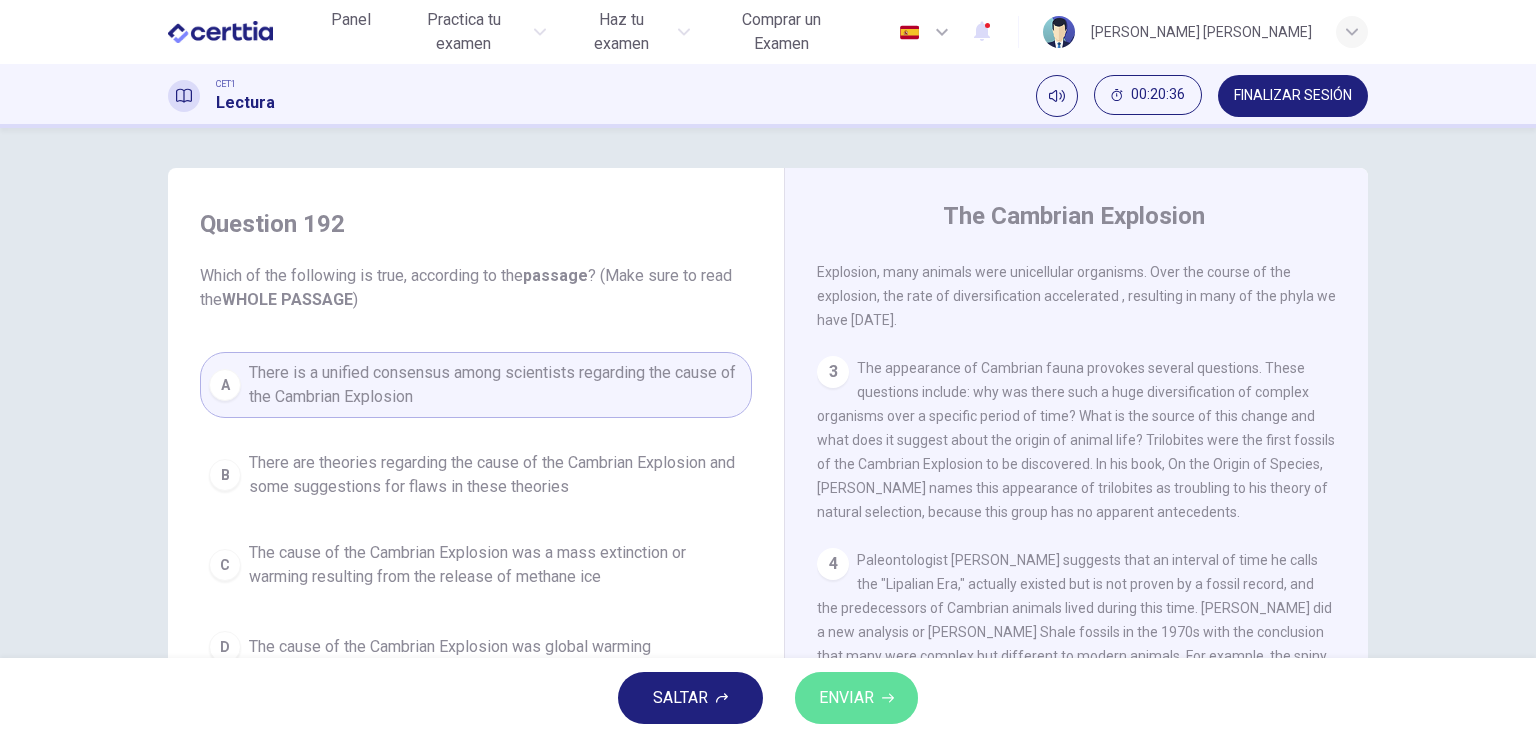 click on "ENVIAR" at bounding box center [846, 698] 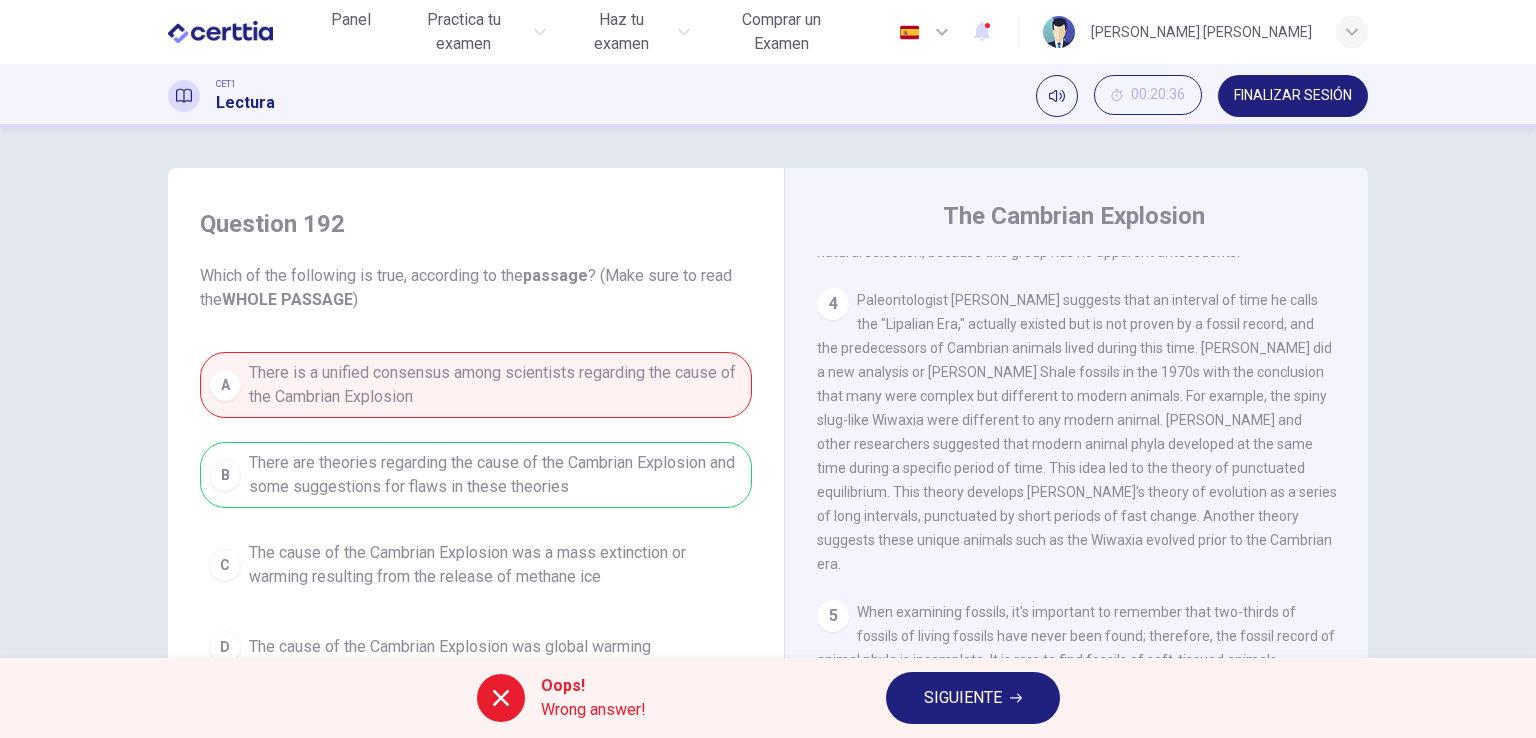 scroll, scrollTop: 626, scrollLeft: 0, axis: vertical 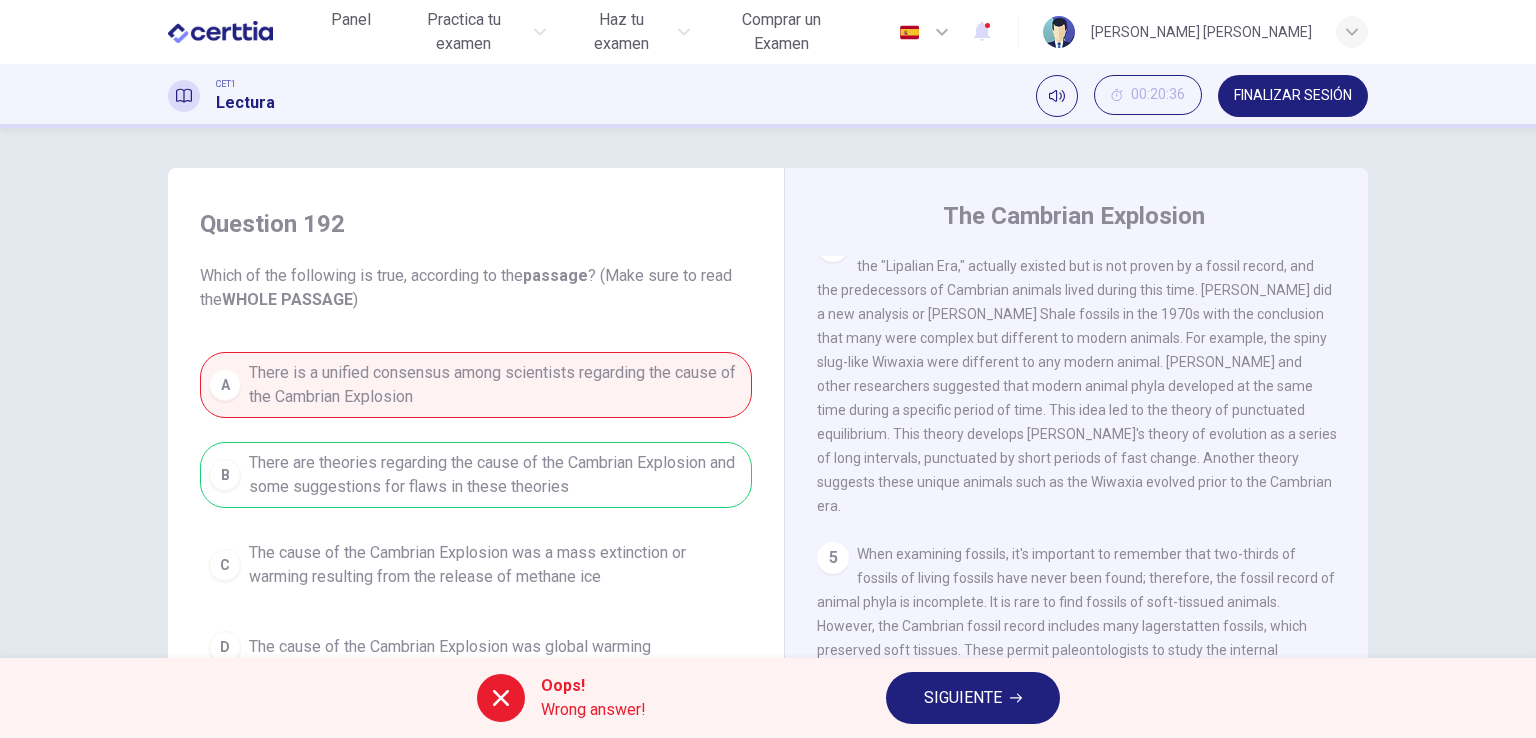 click on "SIGUIENTE" at bounding box center (963, 698) 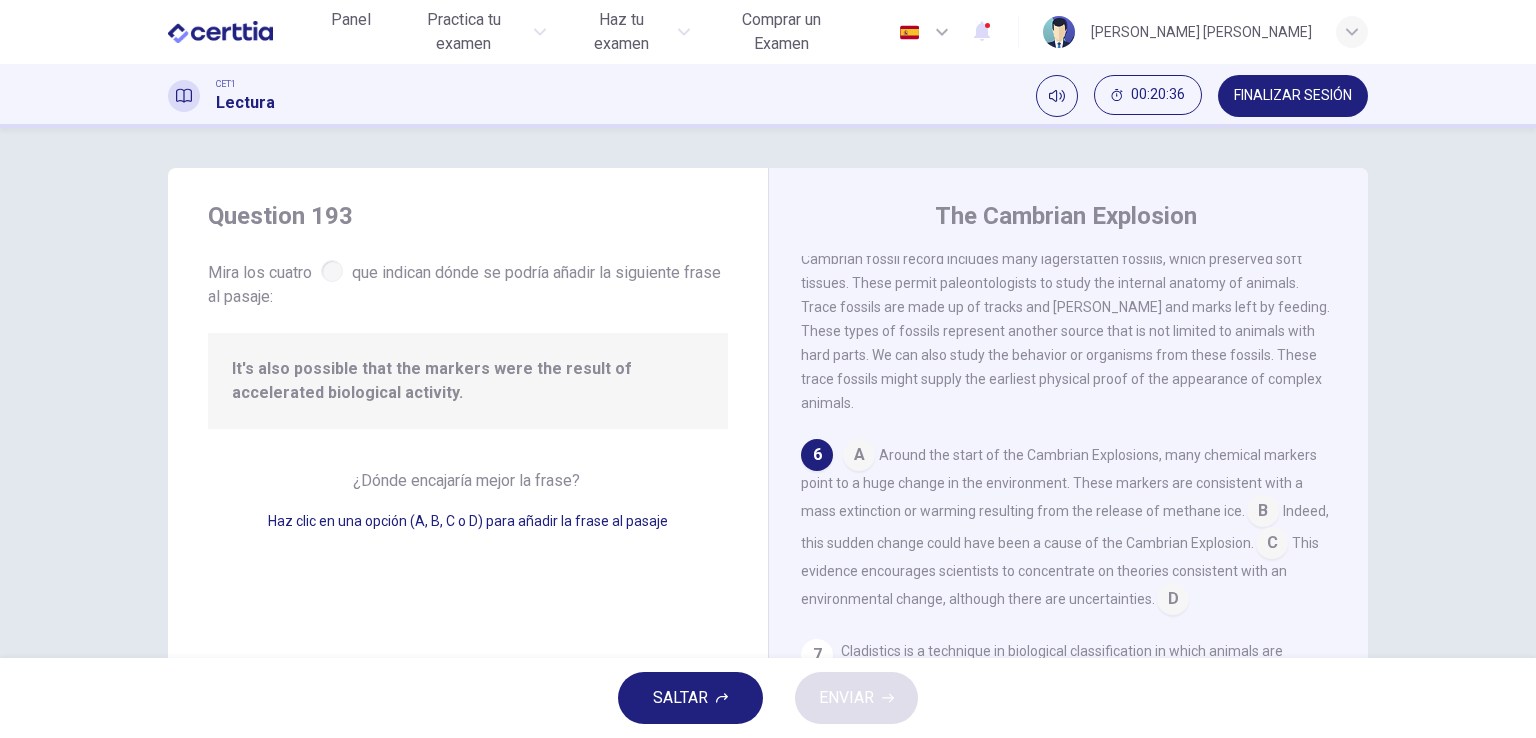 scroll, scrollTop: 987, scrollLeft: 0, axis: vertical 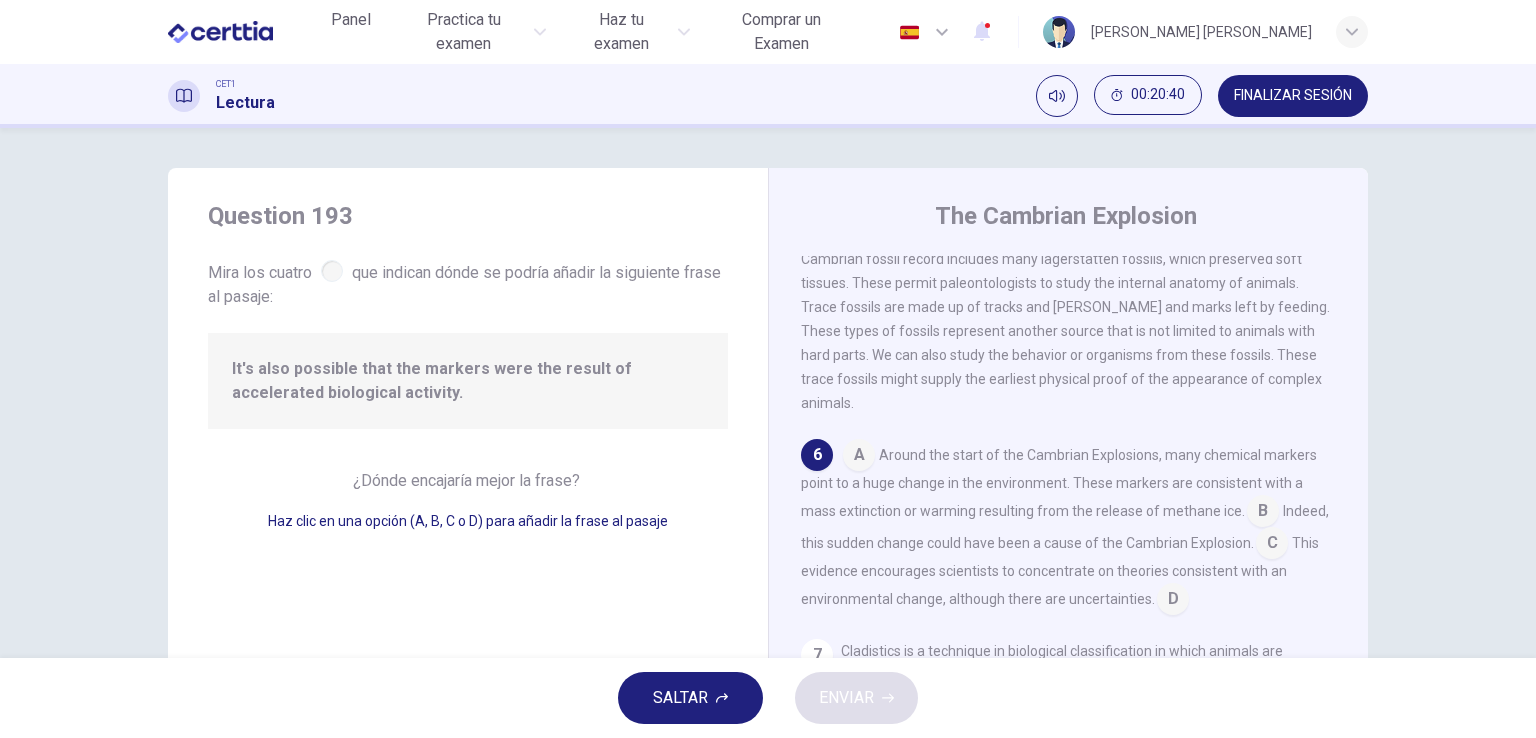 click at bounding box center [1272, 545] 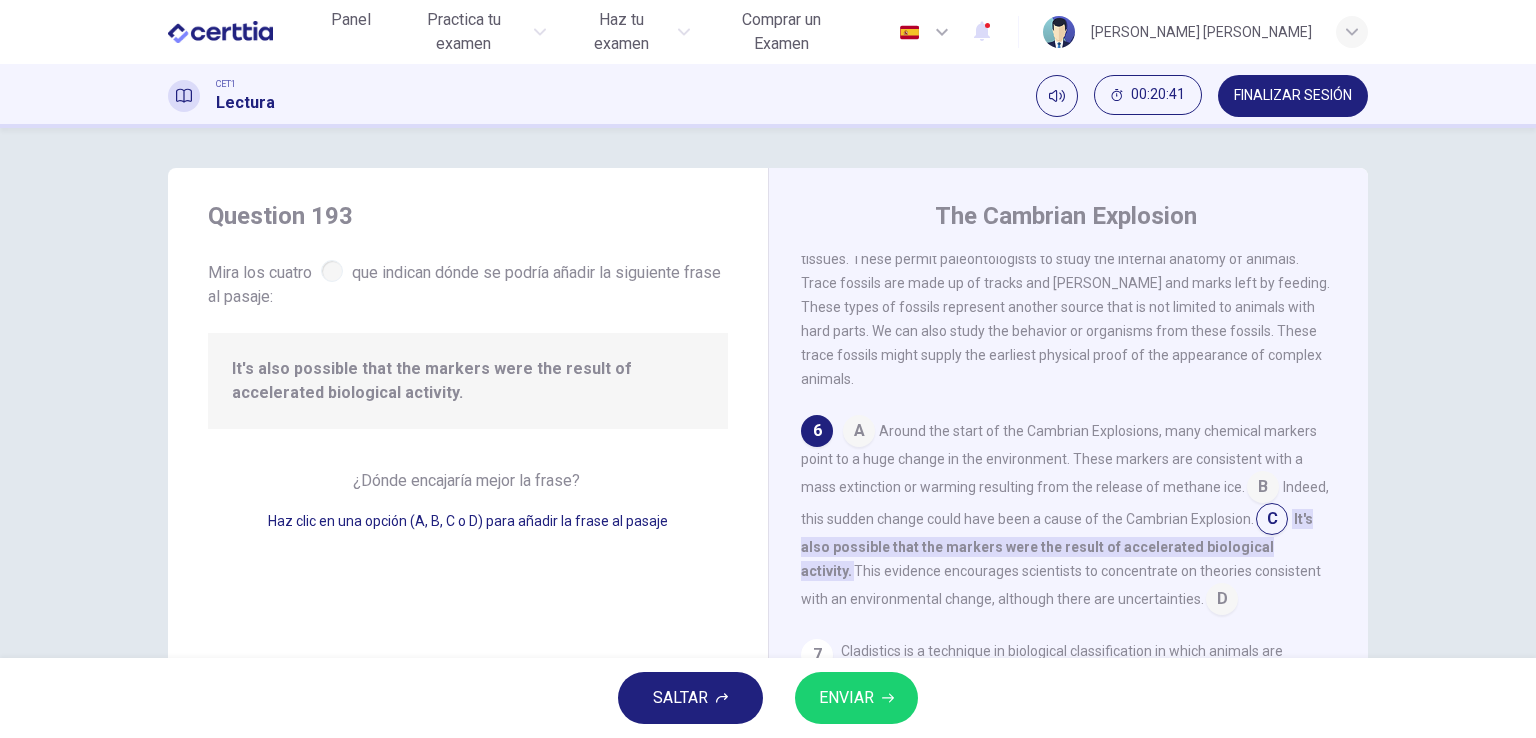 click on "ENVIAR" at bounding box center [846, 698] 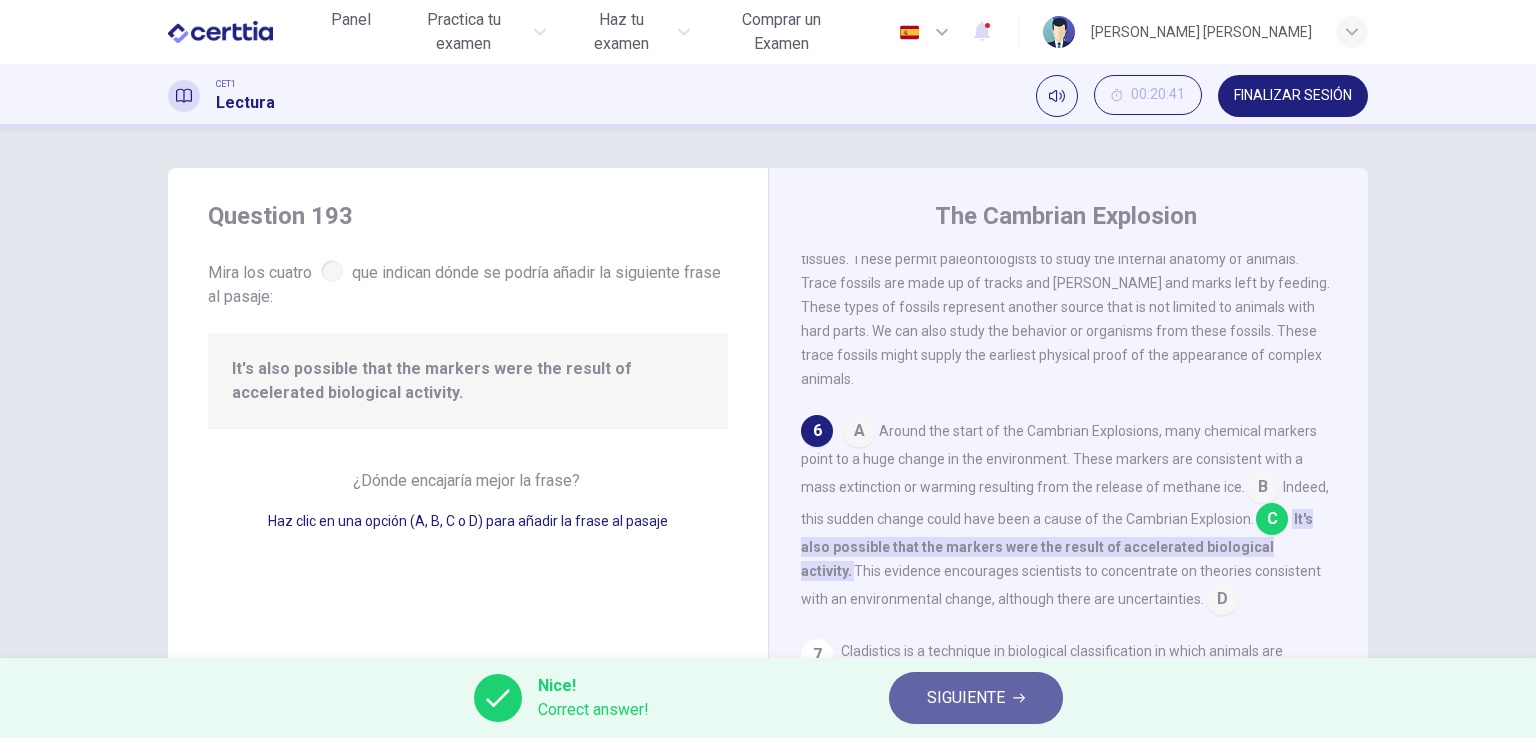 click on "SIGUIENTE" at bounding box center [966, 698] 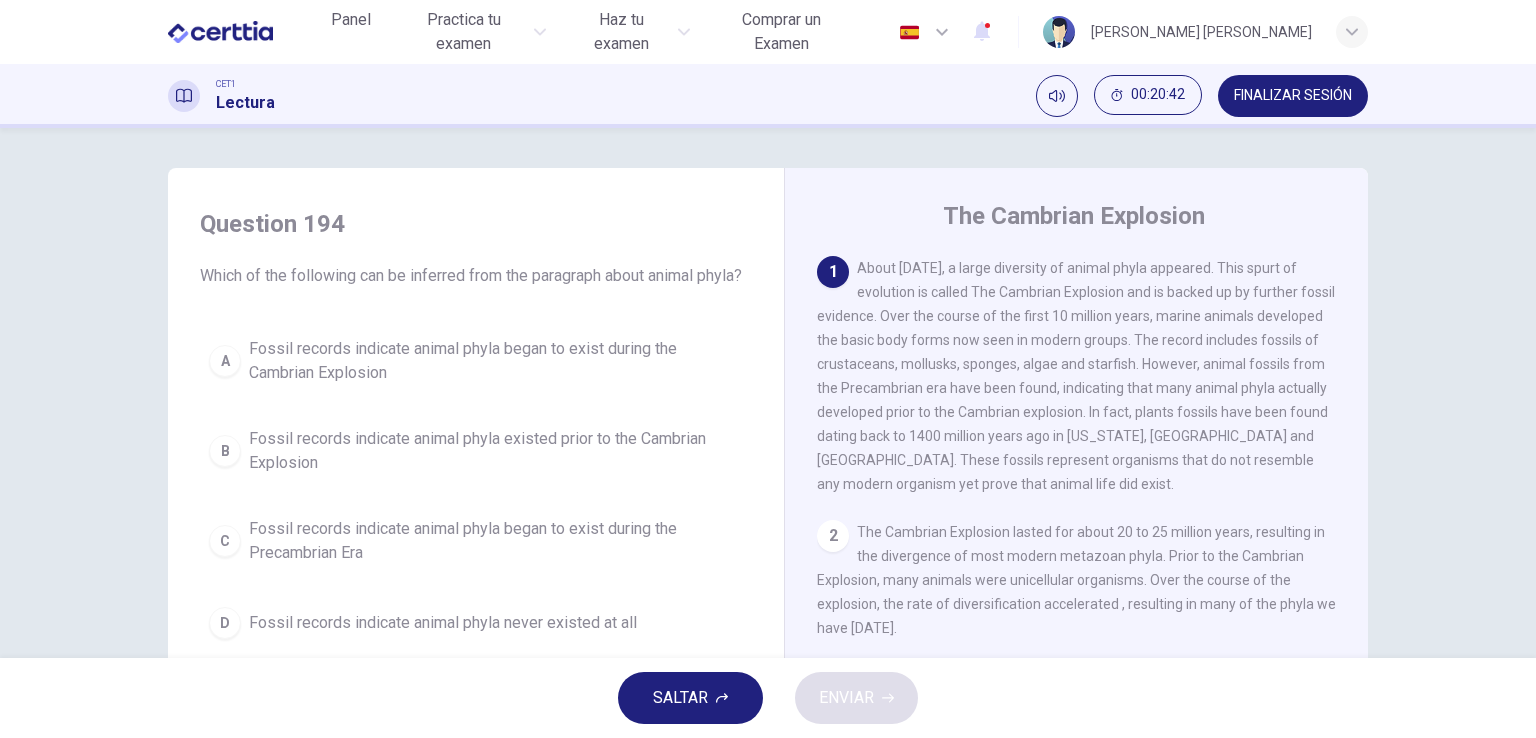 click on "Fossil records indicate animal phyla began to exist during the Cambrian Explosion" at bounding box center (496, 361) 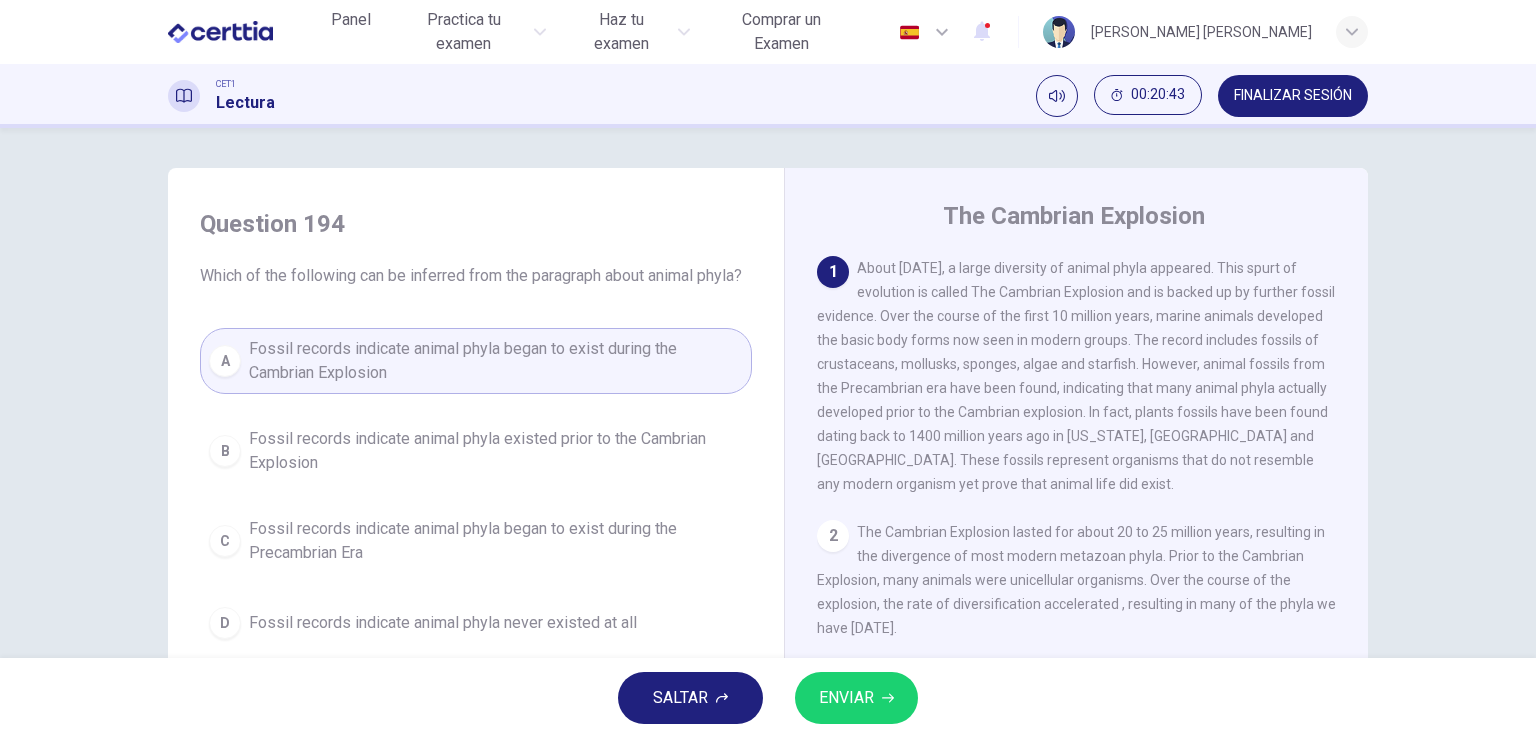 click on "ENVIAR" at bounding box center [846, 698] 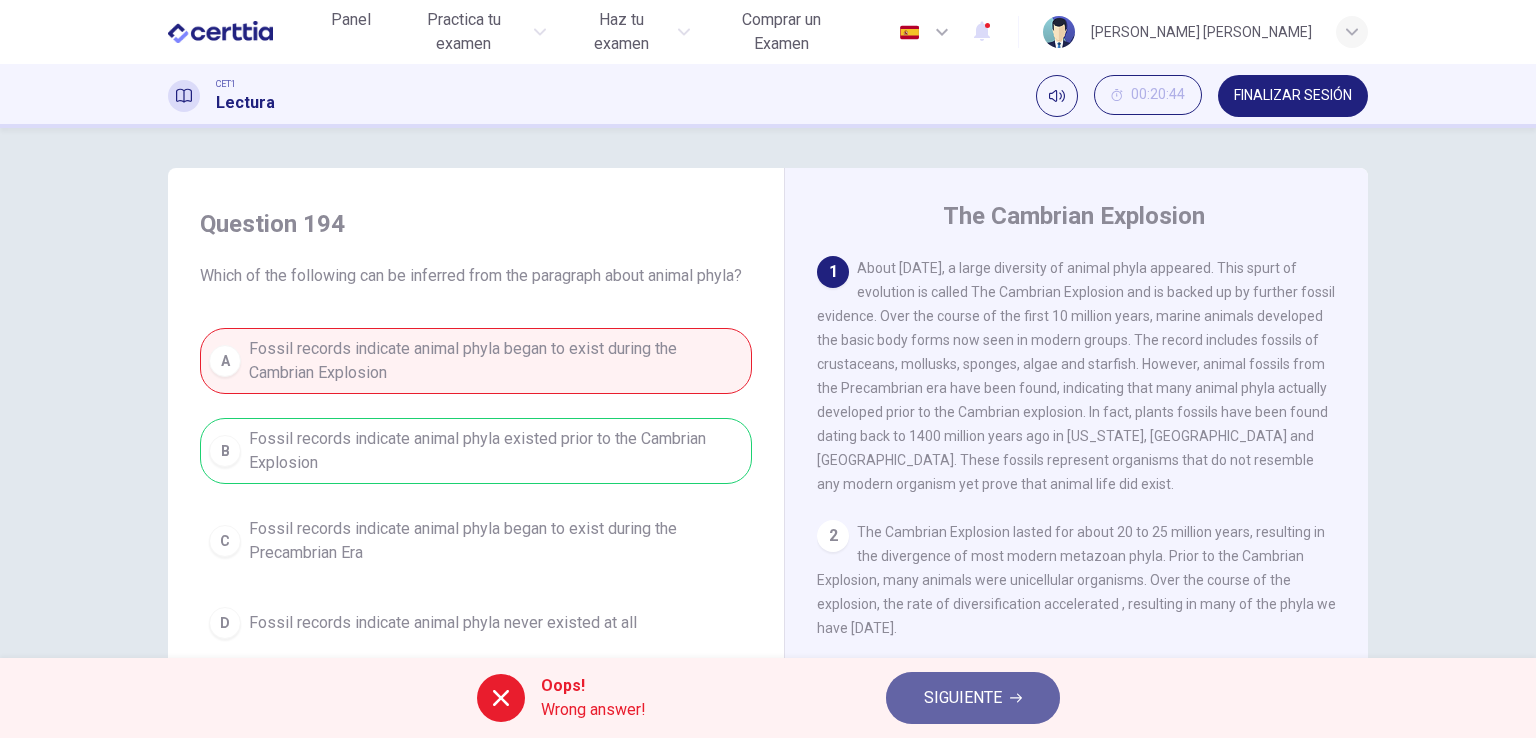 click on "SIGUIENTE" at bounding box center (963, 698) 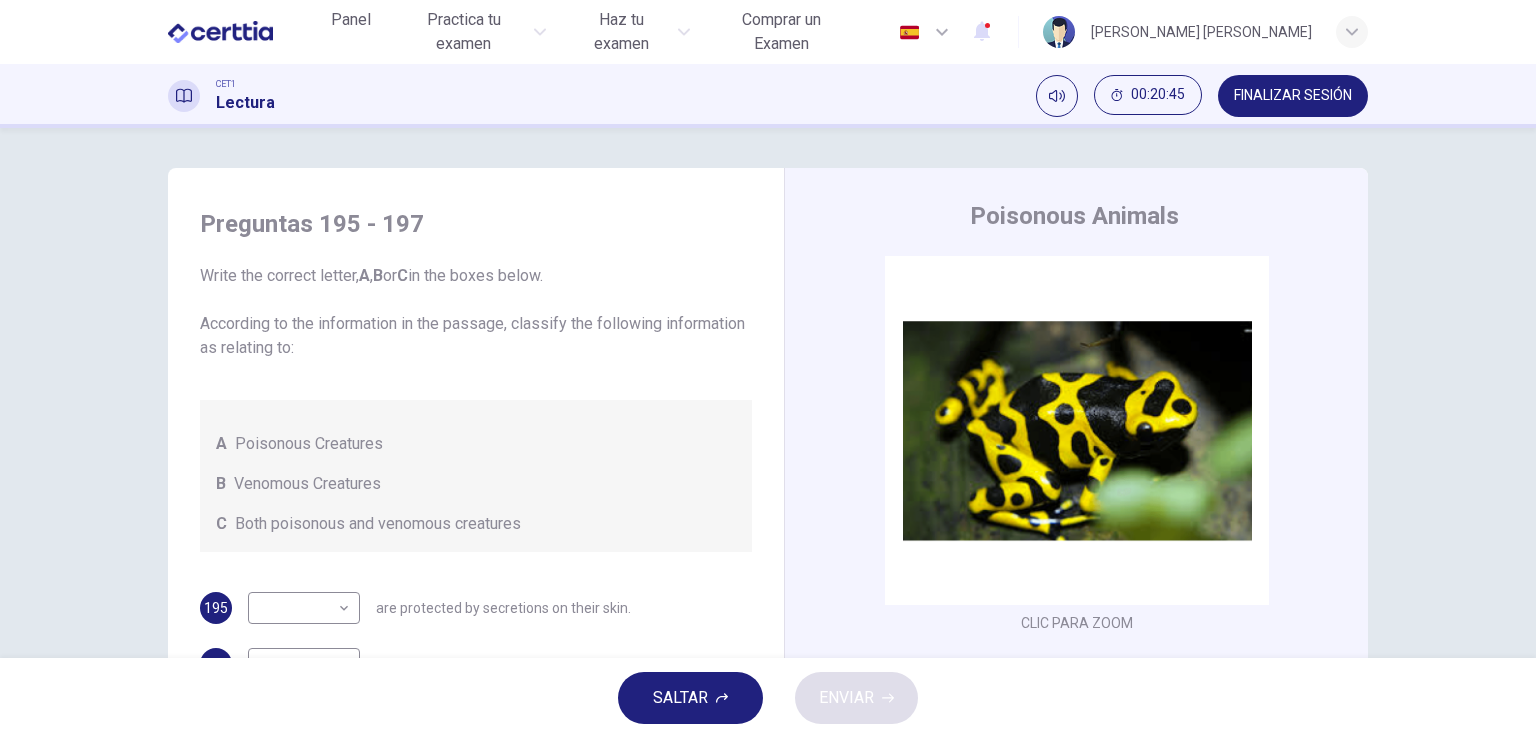 click on "SALTAR" at bounding box center (690, 698) 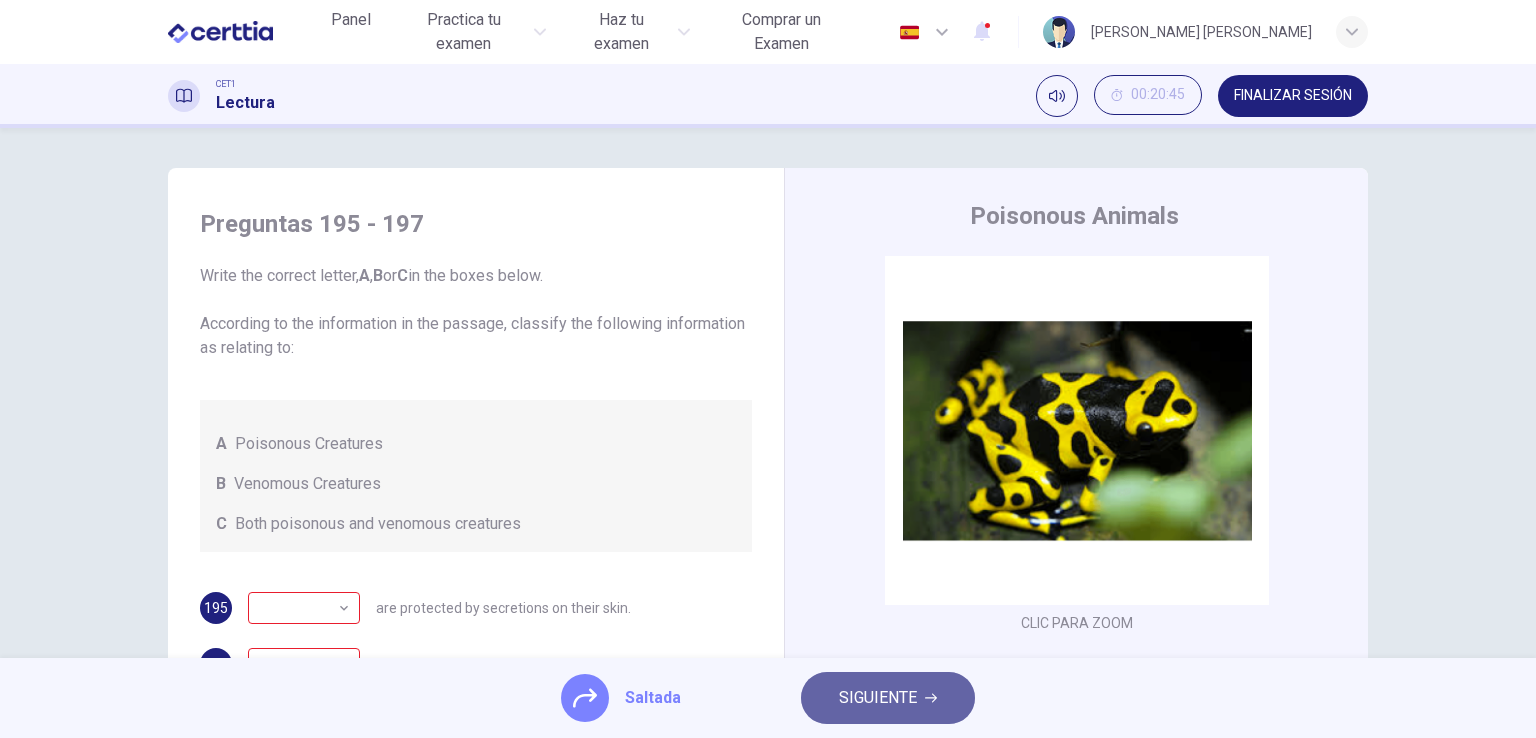 click on "SIGUIENTE" at bounding box center [878, 698] 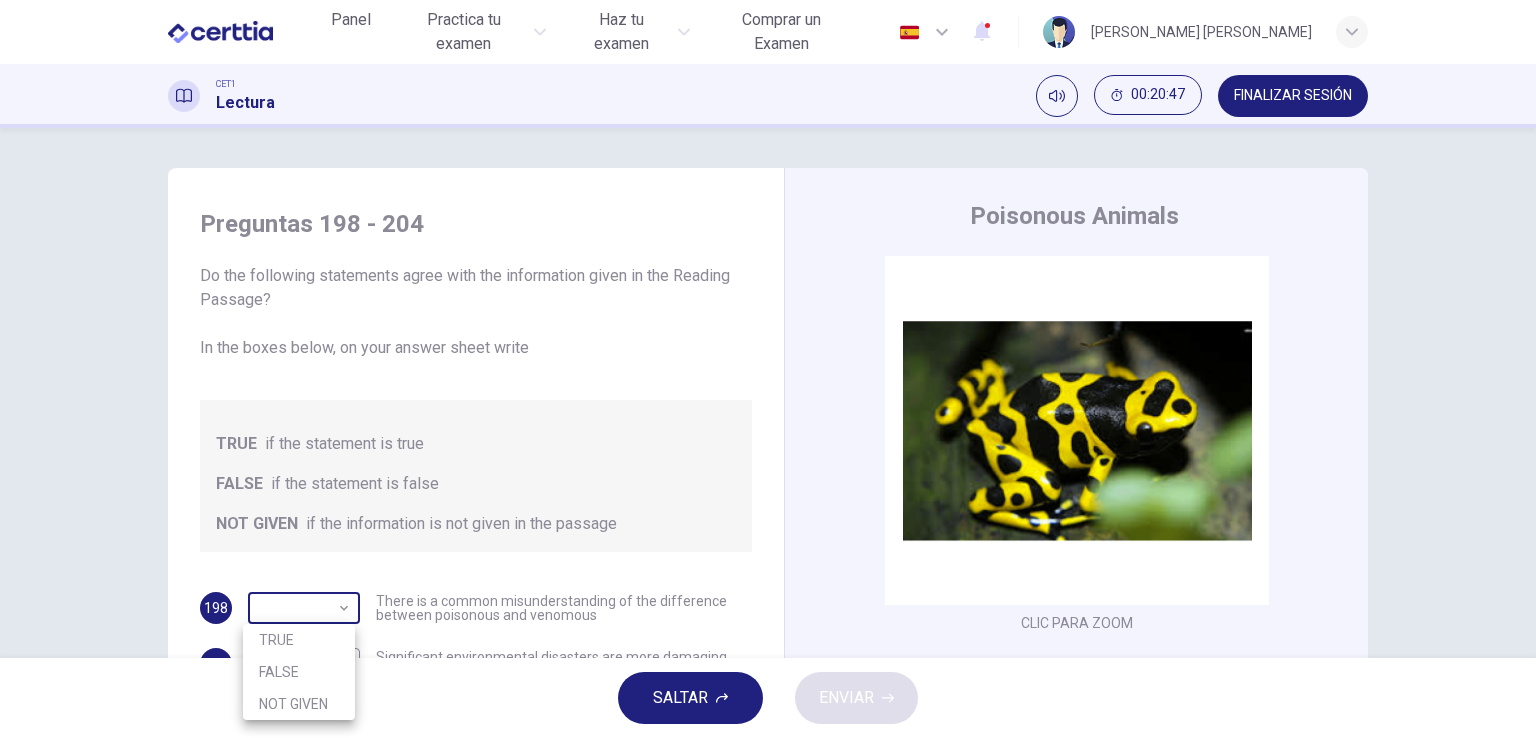 click on "Este sitio utiliza cookies, como se explica en nuestra  Política de Privacidad . Si acepta el uso de cookies, [PERSON_NAME] clic en el botón [PERSON_NAME] y continúe navegando por nuestro sitio.   Política de Privacidad Aceptar Panel Practica tu examen Haz tu examen Comprar un Examen Español ** ​ [PERSON_NAME] [PERSON_NAME] CET1 Lectura 00:20:47 FINALIZAR SESIÓN Preguntas 198 - 204 Do the following statements agree with the information given in the Reading Passage?
In the boxes below, on your answer sheet write TRUE if the statement is true FALSE if the statement is false NOT GIVEN if the information is not given in the passage 198 ​ ​ There is a common misunderstanding of the difference between poisonous and venomous 199 ​ ​ Significant environmental disasters are more damaging than animals 200 ​ ​ The poison dart frog obtains its poison from its environment 201 ​ ​ Touching a puffer fish can cause [MEDICAL_DATA] 202 ​ ​ 203 ​ ​ The box jellyfish can cause death by [MEDICAL_DATA] 204 ​ ​ 1 2 3 4" at bounding box center (768, 369) 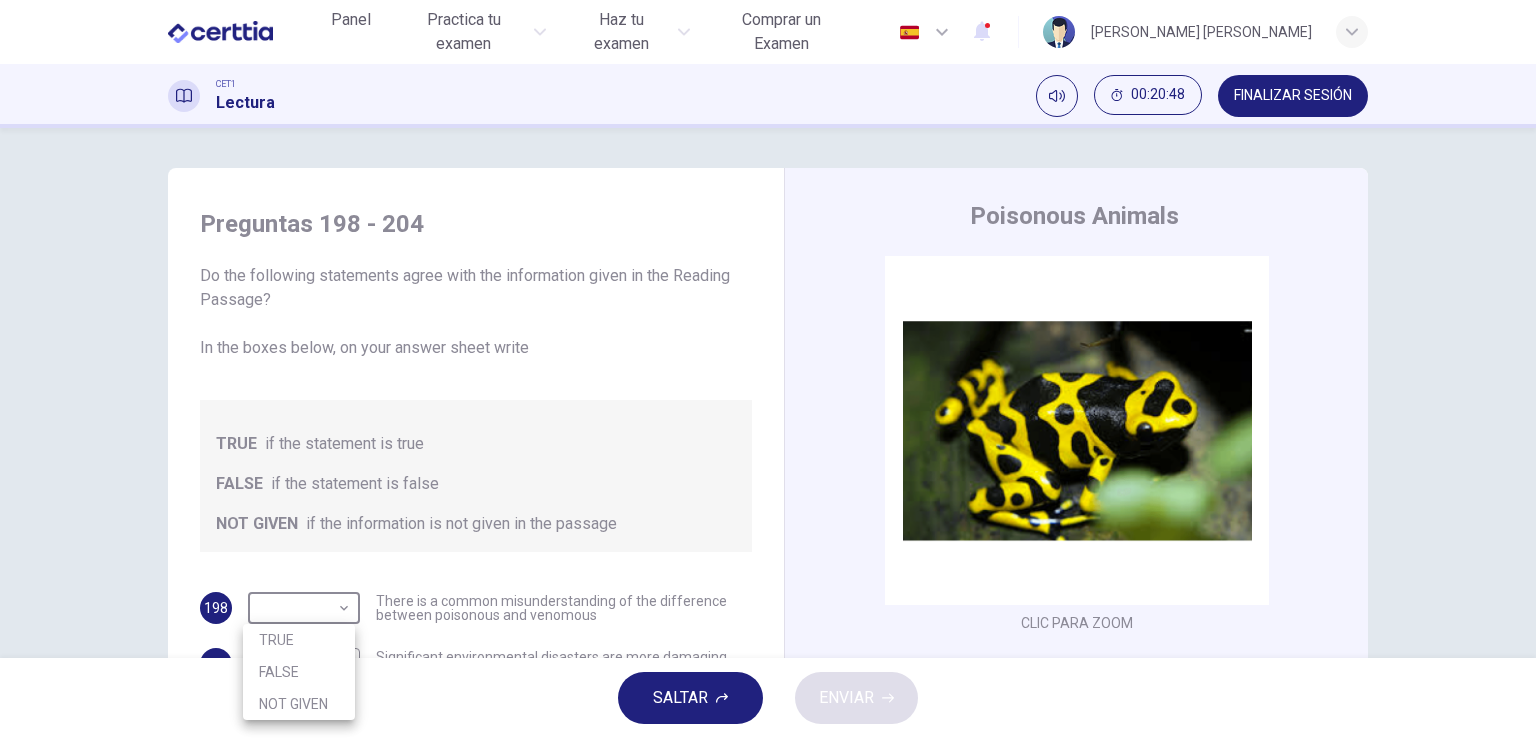 click on "TRUE" at bounding box center [299, 640] 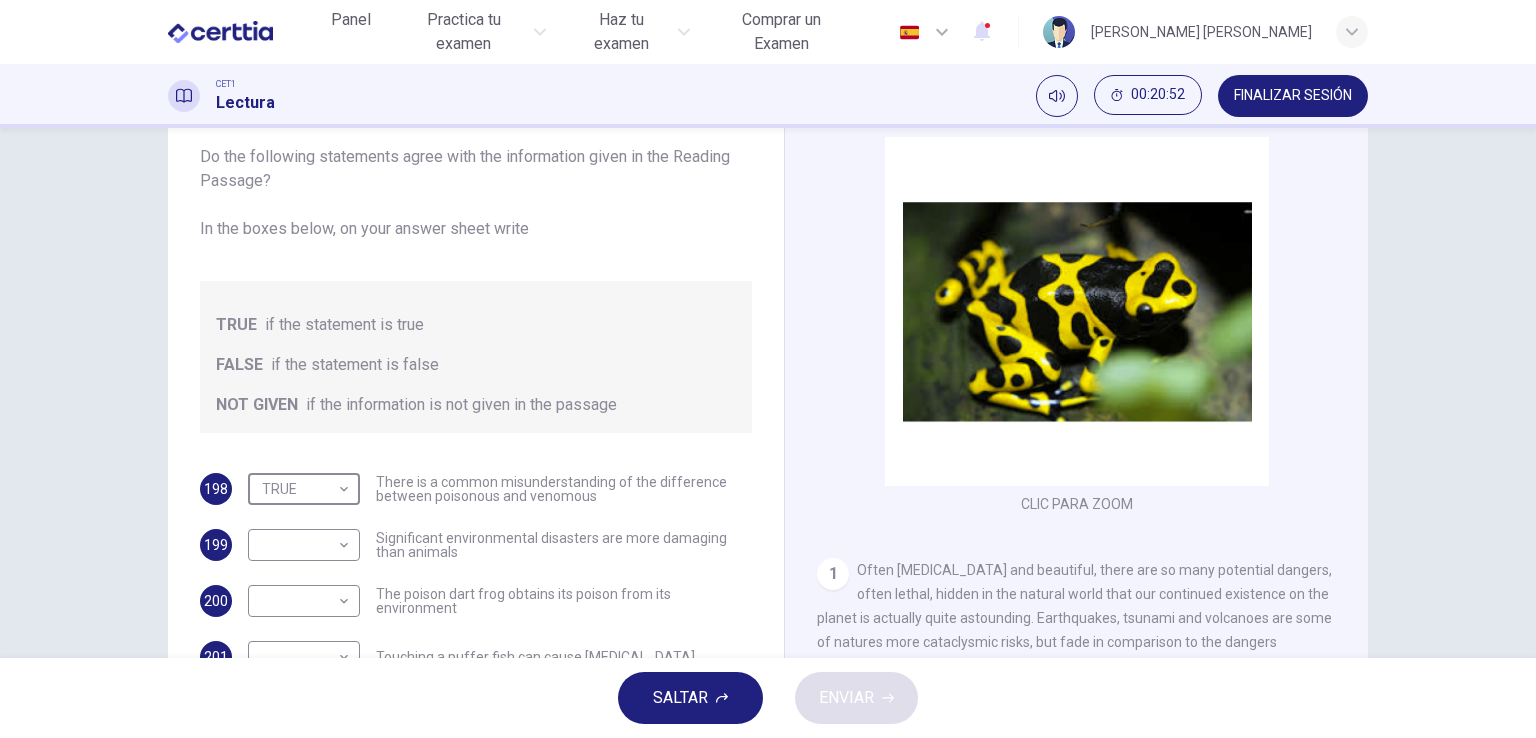 scroll, scrollTop: 166, scrollLeft: 0, axis: vertical 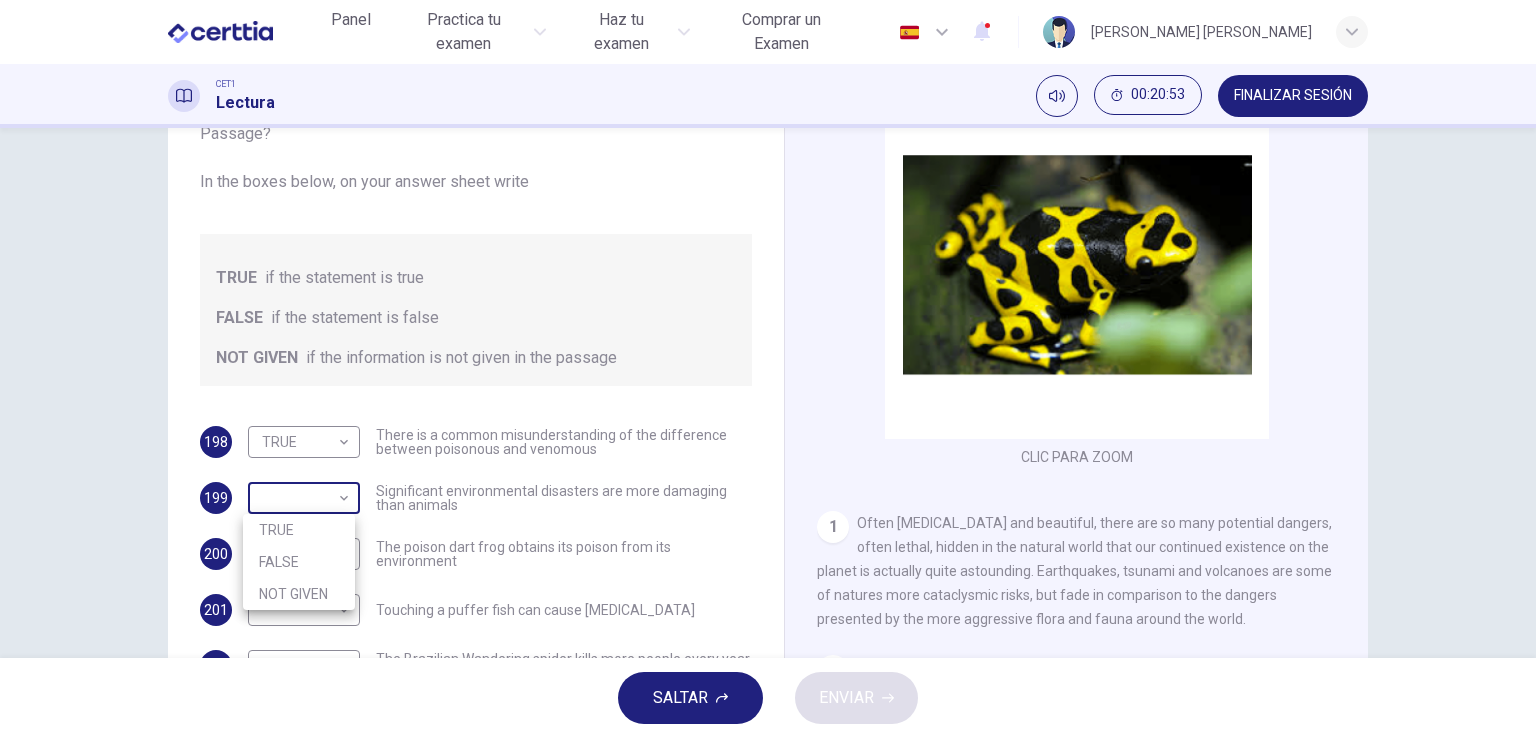click on "Este sitio utiliza cookies, como se explica en nuestra  Política de Privacidad . Si acepta el uso de cookies, [PERSON_NAME] clic en el botón [PERSON_NAME] y continúe navegando por nuestro sitio.   Política de Privacidad Aceptar Panel Practica tu examen Haz tu examen Comprar un Examen Español ** ​ [PERSON_NAME] [PERSON_NAME] CET1 Lectura 00:20:53 FINALIZAR SESIÓN Preguntas 198 - 204 Do the following statements agree with the information given in the Reading Passage?
In the boxes below, on your answer sheet write TRUE if the statement is true FALSE if the statement is false NOT GIVEN if the information is not given in the passage 198 TRUE **** ​ There is a common misunderstanding of the difference between poisonous and venomous 199 ​ ​ Significant environmental disasters are more damaging than animals 200 ​ ​ The poison dart frog obtains its poison from its environment 201 ​ ​ Touching a puffer fish can cause [MEDICAL_DATA] 202 ​ ​ 203 ​ ​ The box jellyfish can cause death by [MEDICAL_DATA] 204 ​ ​ 1" at bounding box center [768, 369] 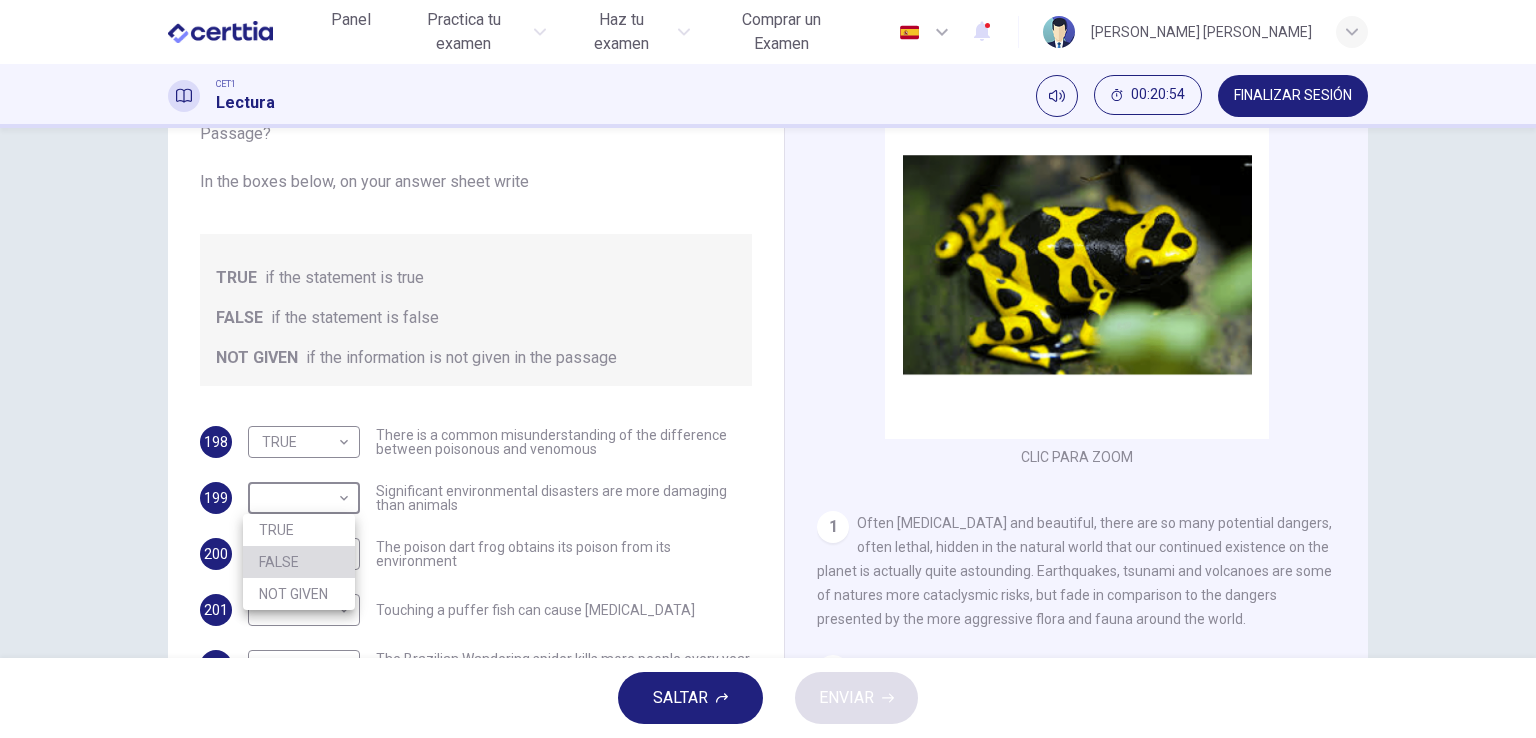 click on "FALSE" at bounding box center (299, 562) 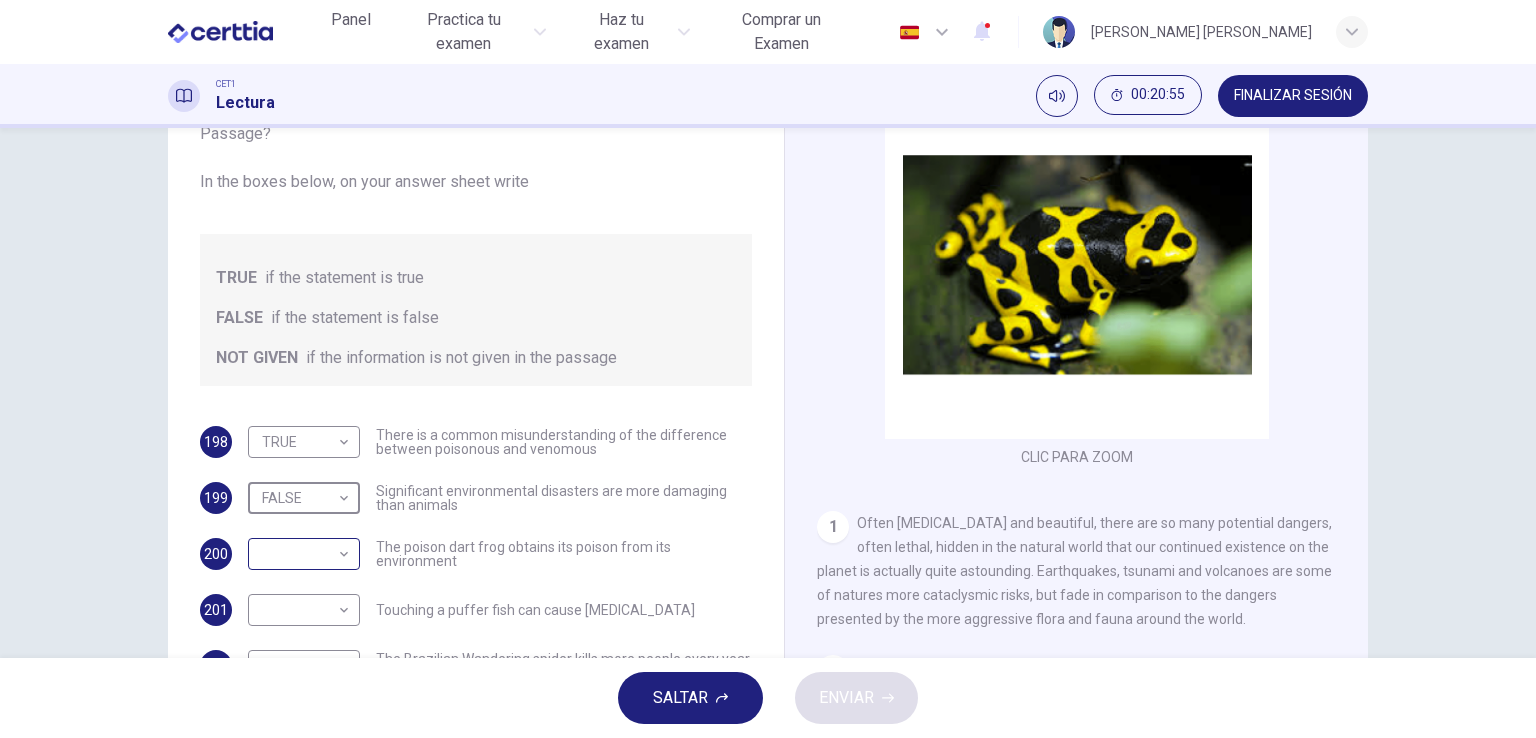 click on "Este sitio utiliza cookies, como se explica en nuestra  Política de Privacidad . Si acepta el uso de cookies, [PERSON_NAME] clic en el botón [PERSON_NAME] y continúe navegando por nuestro sitio.   Política de Privacidad Aceptar Panel Practica tu examen Haz tu examen Comprar un Examen Español ** ​ [PERSON_NAME] [PERSON_NAME] CET1 Lectura 00:20:55 FINALIZAR SESIÓN Preguntas 198 - 204 Do the following statements agree with the information given in the Reading Passage?
In the boxes below, on your answer sheet write TRUE if the statement is true FALSE if the statement is false NOT GIVEN if the information is not given in the passage 198 TRUE **** ​ There is a common misunderstanding of the difference between poisonous and venomous 199 FALSE ***** ​ Significant environmental disasters are more damaging than animals 200 ​ ​ The poison dart frog obtains its poison from its environment 201 ​ ​ Touching a puffer fish can cause [MEDICAL_DATA] 202 ​ ​ 203 ​ ​ The box jellyfish can cause death by [MEDICAL_DATA] 204 1" at bounding box center (768, 369) 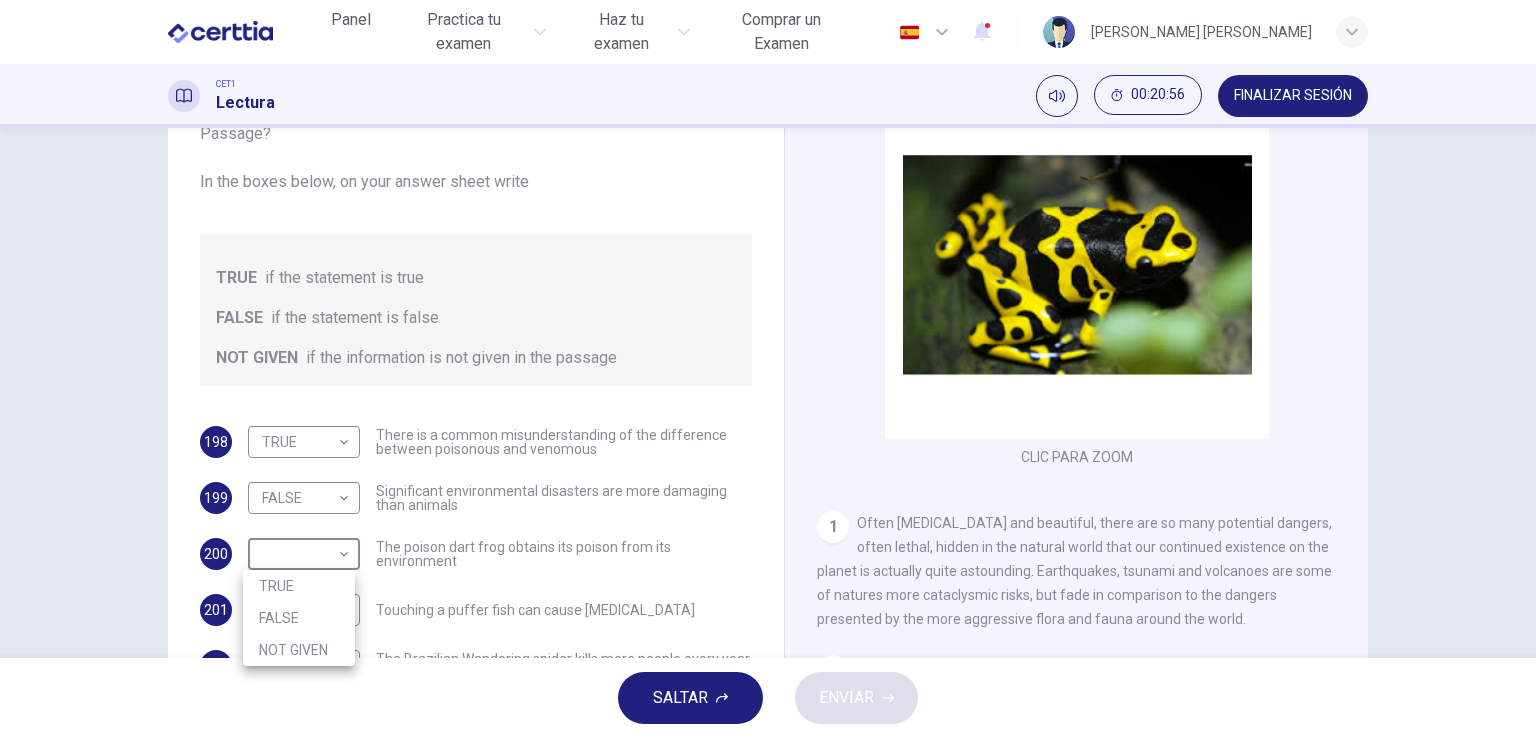 click on "NOT GIVEN" at bounding box center [299, 650] 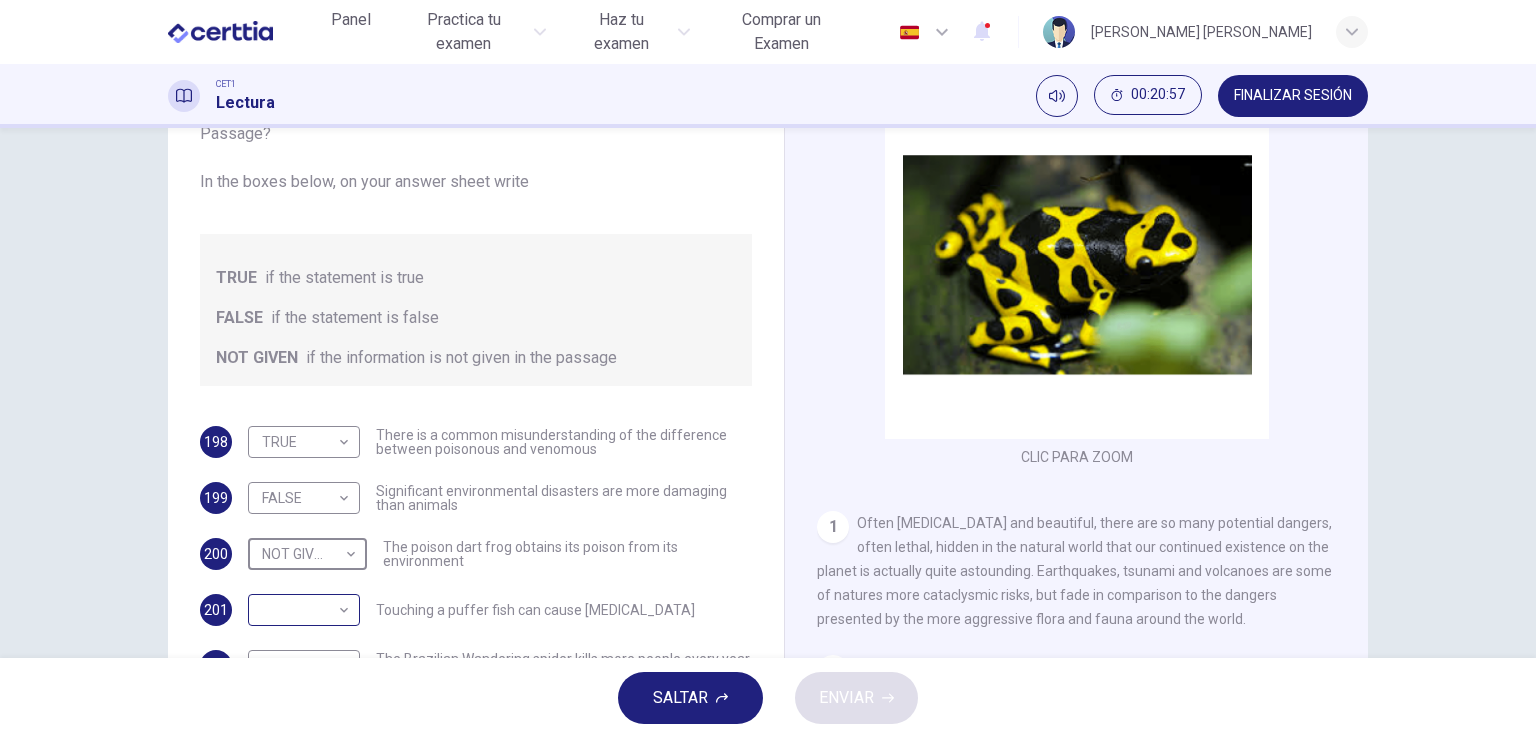 click on "Este sitio utiliza cookies, como se explica en nuestra  Política de Privacidad . Si acepta el uso de cookies, [PERSON_NAME] clic en el botón [PERSON_NAME] y continúe navegando por nuestro sitio.   Política de Privacidad Aceptar Panel Practica tu examen Haz tu examen Comprar un Examen Español ** ​ [PERSON_NAME] [PERSON_NAME] CET1 Lectura 00:20:57 FINALIZAR SESIÓN Preguntas 198 - 204 Do the following statements agree with the information given in the Reading Passage?
In the boxes below, on your answer sheet write TRUE if the statement is true FALSE if the statement is false NOT GIVEN if the information is not given in the passage 198 TRUE **** ​ There is a common misunderstanding of the difference between poisonous and venomous 199 FALSE ***** ​ Significant environmental disasters are more damaging than animals 200 NOT GIVEN ********* ​ The poison dart frog obtains its poison from its environment 201 ​ ​ Touching a puffer fish can cause [MEDICAL_DATA] 202 ​ ​ 203 ​ ​ 204 ​ ​ Poisonous Animals 1 2 3" at bounding box center (768, 369) 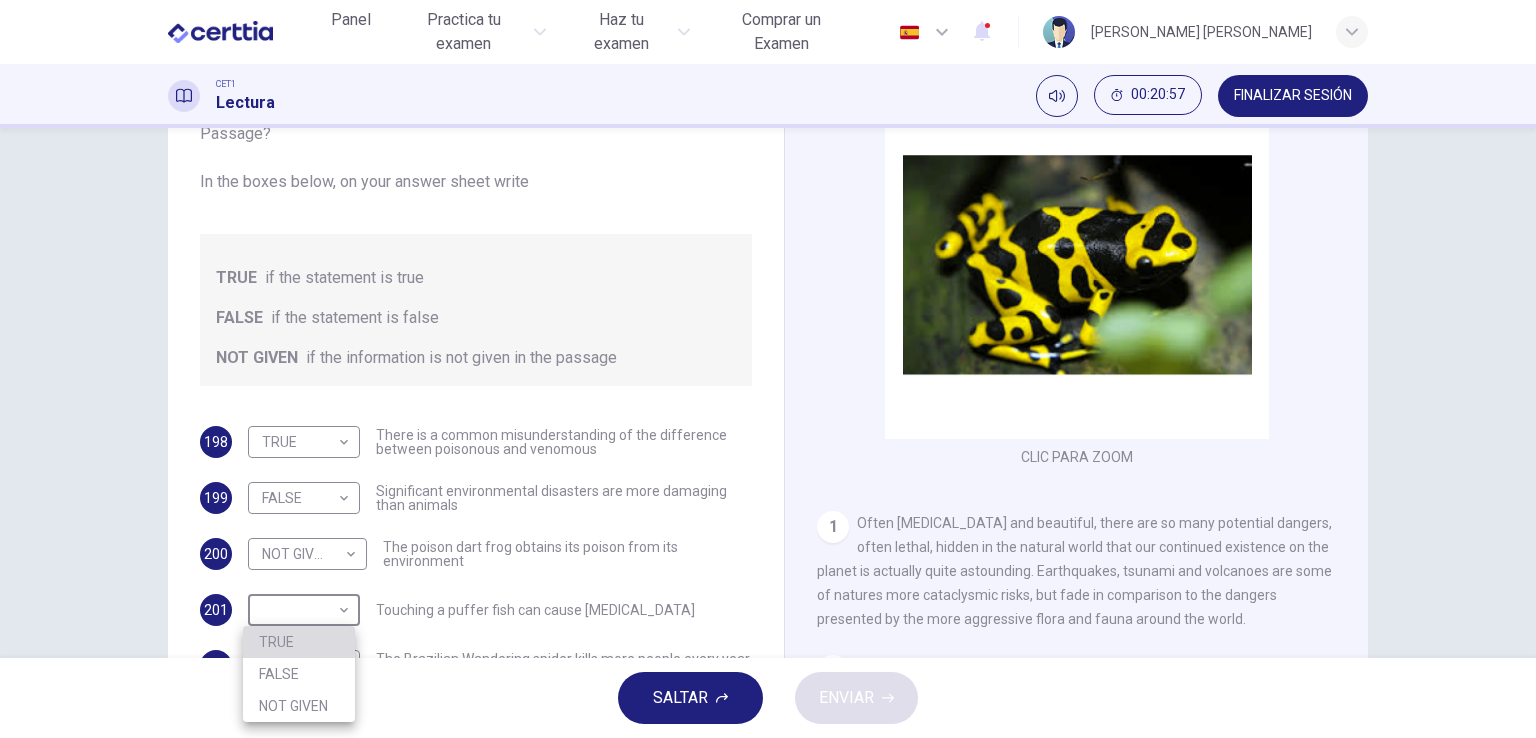click on "TRUE" at bounding box center (299, 642) 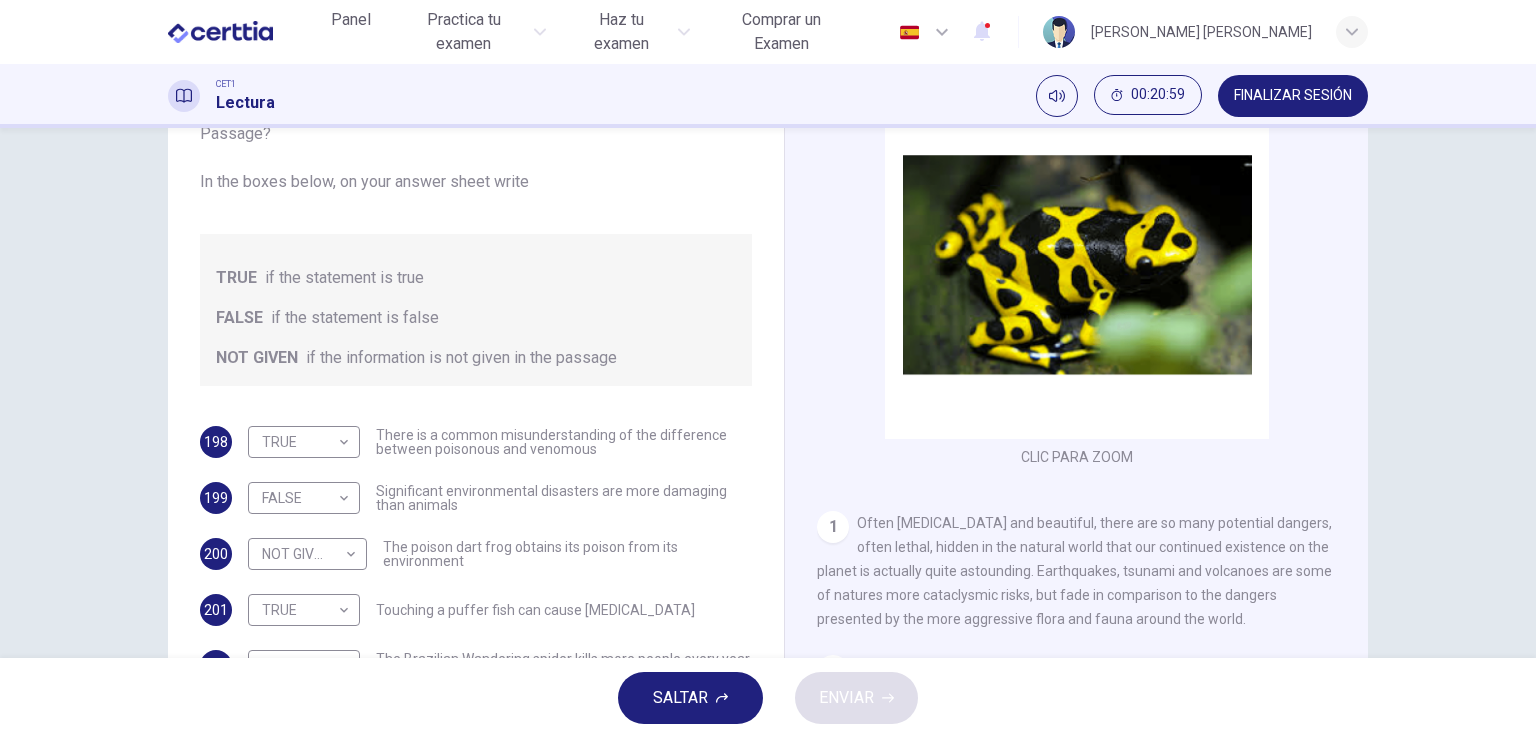 drag, startPoint x: 751, startPoint y: 555, endPoint x: 748, endPoint y: 645, distance: 90.04999 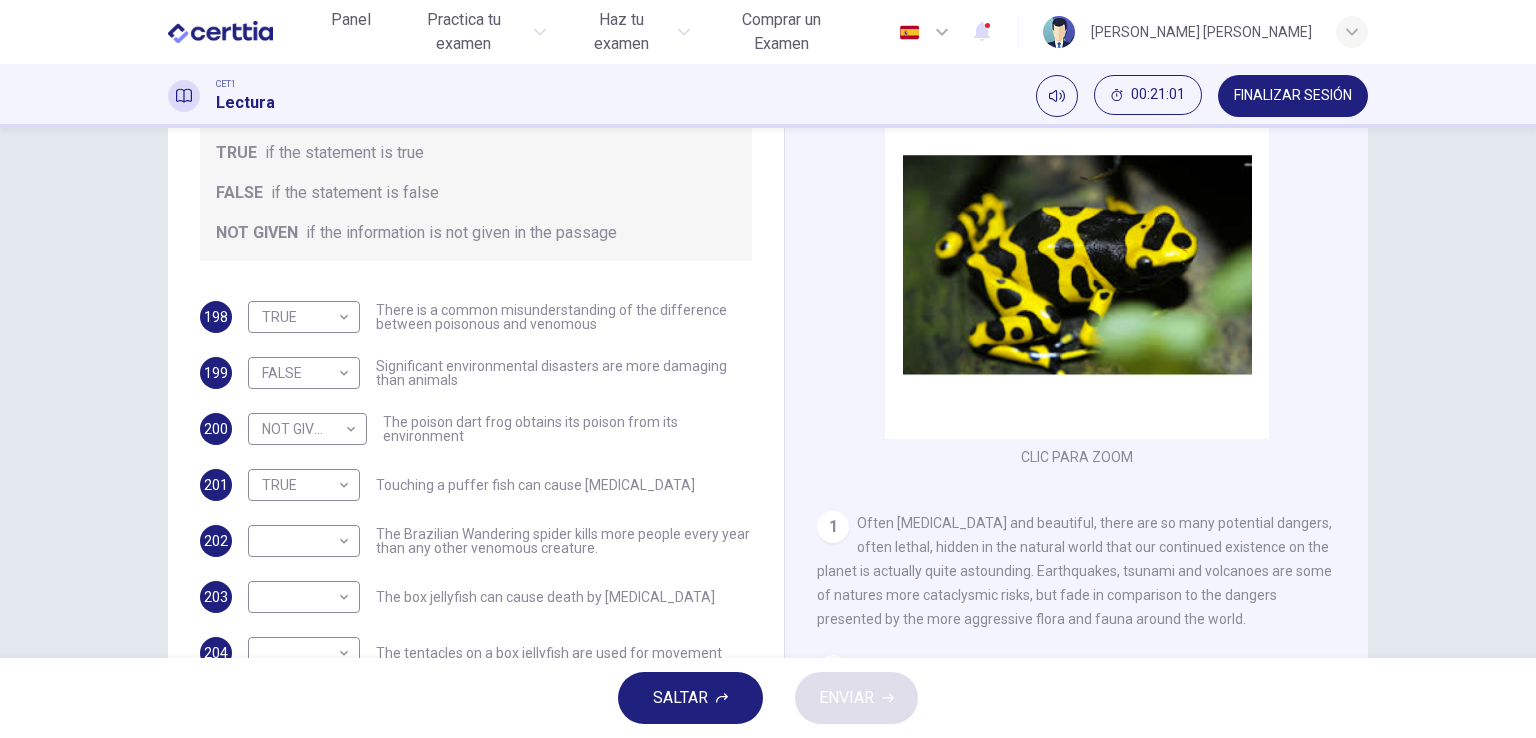 scroll, scrollTop: 129, scrollLeft: 0, axis: vertical 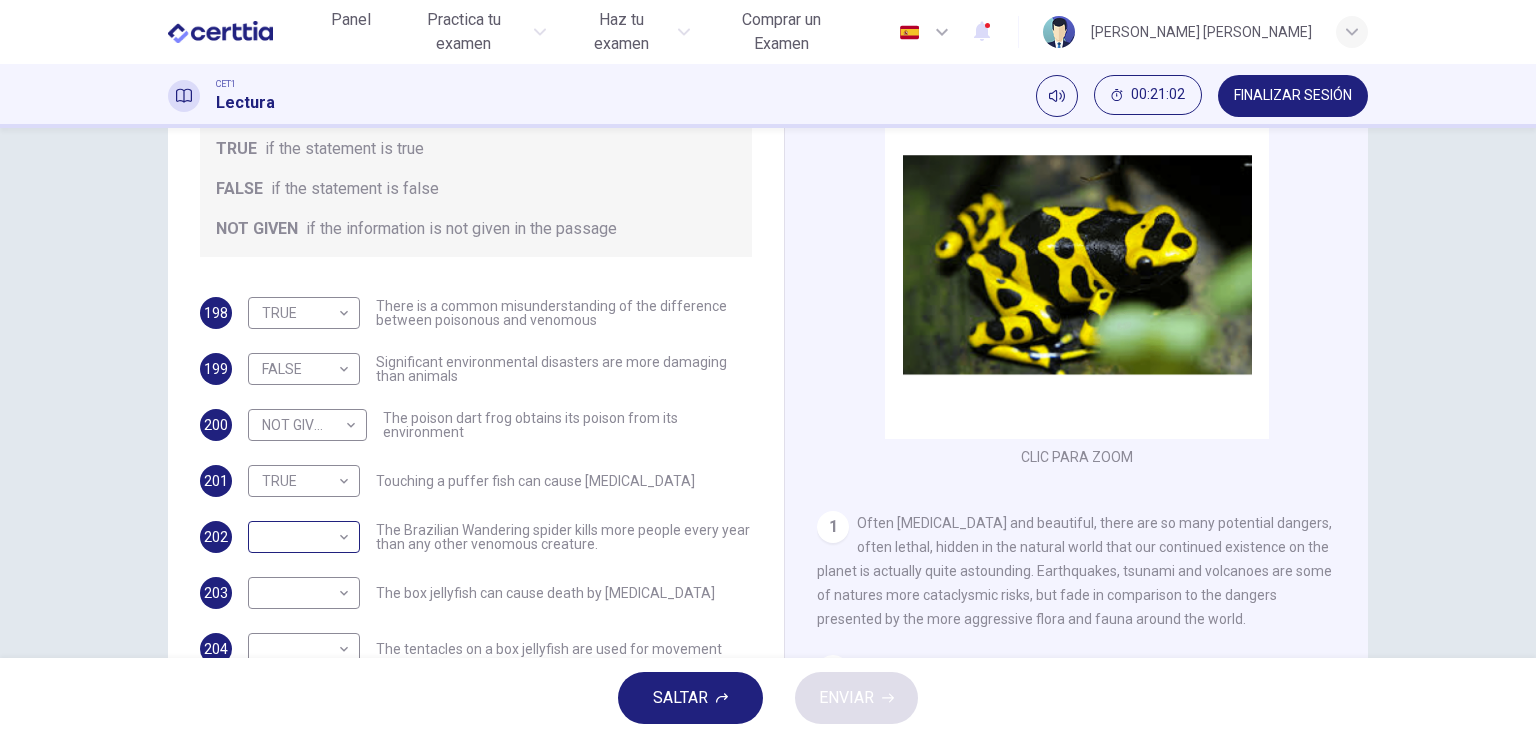click on "Este sitio utiliza cookies, como se explica en nuestra  Política de Privacidad . Si acepta el uso de cookies, [PERSON_NAME] clic en el botón [PERSON_NAME] y continúe navegando por nuestro sitio.   Política de Privacidad Aceptar Panel Practica tu examen Haz tu examen Comprar un Examen Español ** ​ [PERSON_NAME] [PERSON_NAME] CET1 Lectura 00:21:02 FINALIZAR SESIÓN Preguntas 198 - 204 Do the following statements agree with the information given in the Reading Passage?
In the boxes below, on your answer sheet write TRUE if the statement is true FALSE if the statement is false NOT GIVEN if the information is not given in the passage 198 TRUE **** ​ There is a common misunderstanding of the difference between poisonous and venomous 199 FALSE ***** ​ Significant environmental disasters are more damaging than animals 200 NOT GIVEN ********* ​ The poison dart frog obtains its poison from its environment 201 TRUE **** ​ Touching a puffer fish can cause [MEDICAL_DATA] 202 ​ ​ 203 ​ ​ 204 ​ ​ Poisonous Animals" at bounding box center (768, 369) 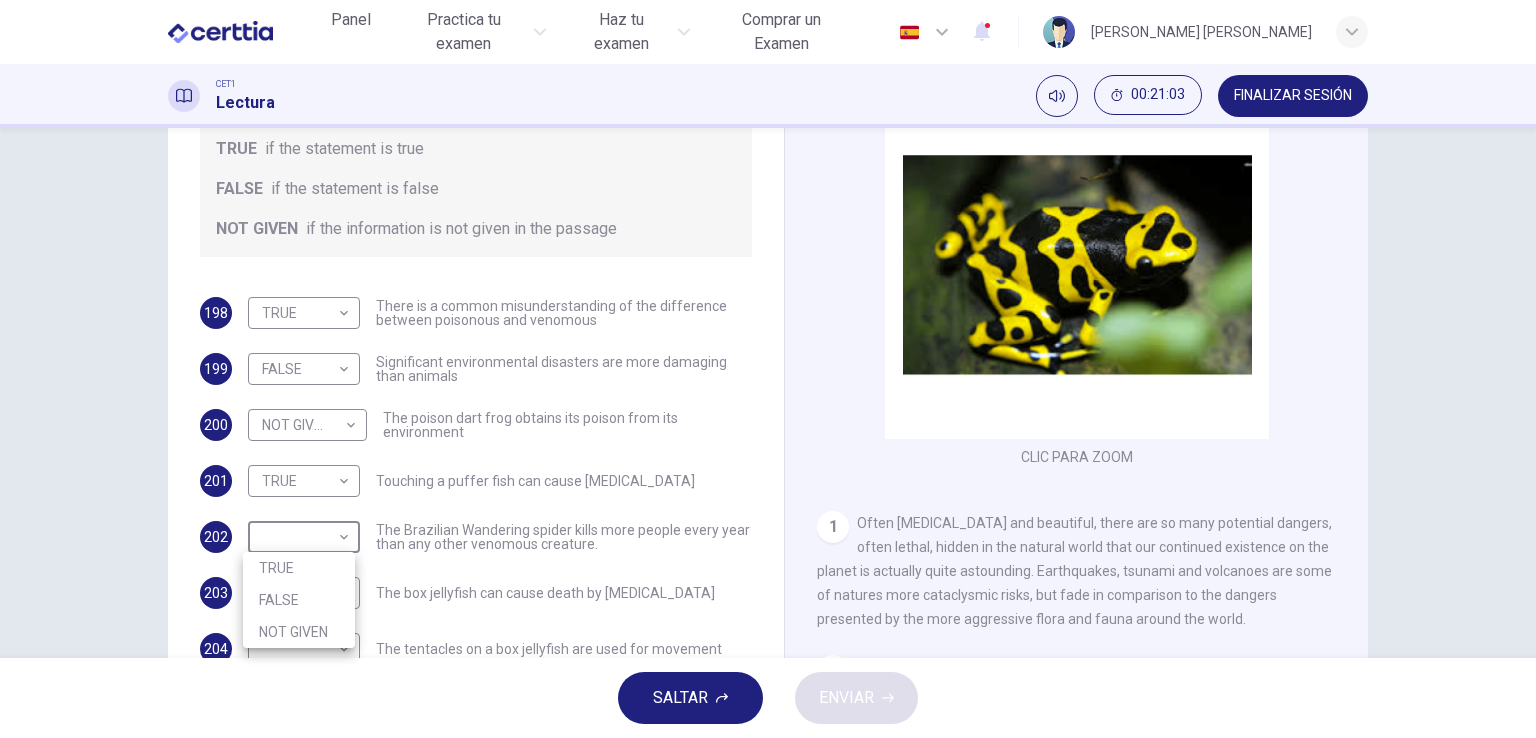 click on "FALSE" at bounding box center (299, 600) 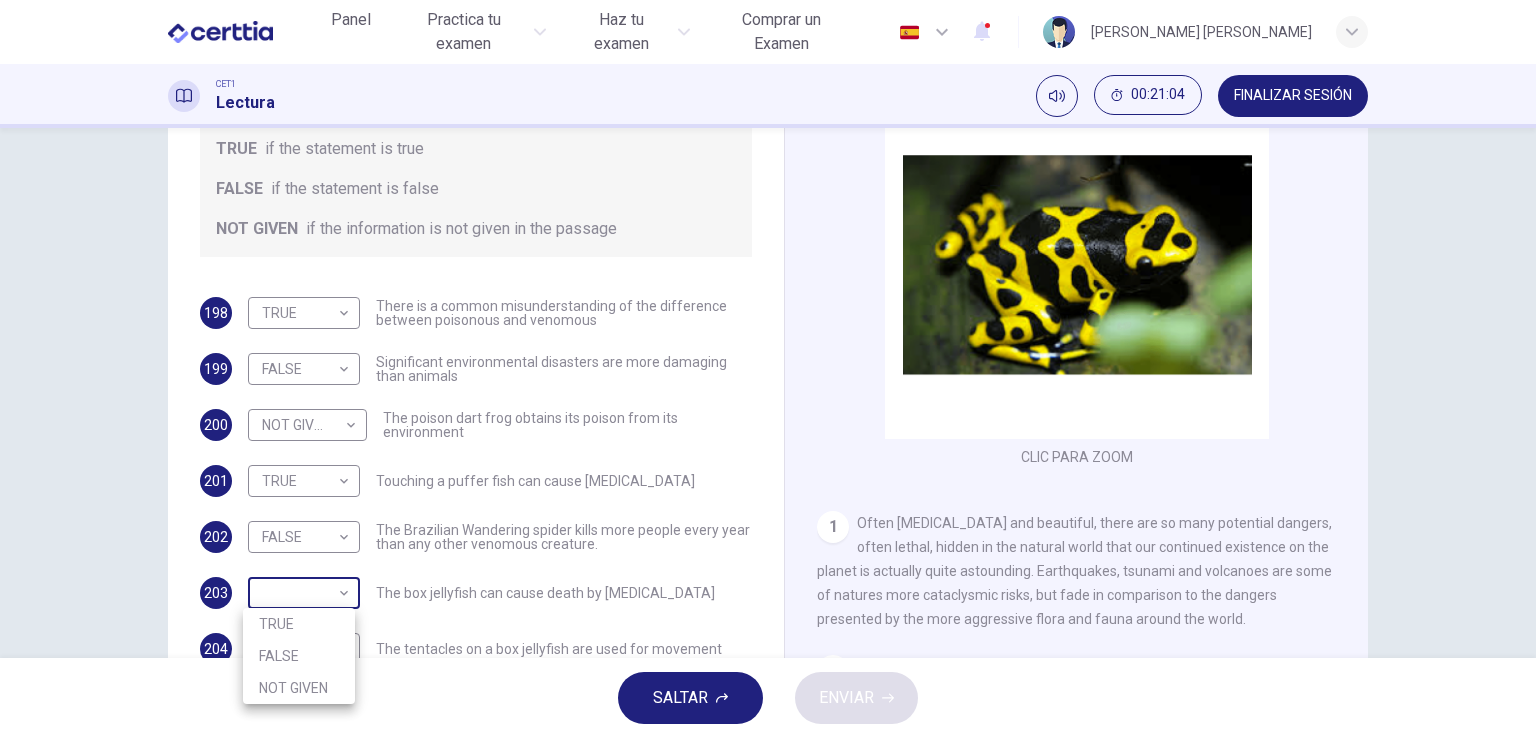 click on "Este sitio utiliza cookies, como se explica en nuestra  Política de Privacidad . Si acepta el uso de cookies, [PERSON_NAME] clic en el botón [PERSON_NAME] y continúe navegando por nuestro sitio.   Política de Privacidad Aceptar Panel Practica tu examen Haz tu examen Comprar un Examen Español ** ​ [PERSON_NAME] [PERSON_NAME] CET1 Lectura 00:21:04 FINALIZAR SESIÓN Preguntas 198 - 204 Do the following statements agree with the information given in the Reading Passage?
In the boxes below, on your answer sheet write TRUE if the statement is true FALSE if the statement is false NOT GIVEN if the information is not given in the passage 198 TRUE **** ​ There is a common misunderstanding of the difference between poisonous and venomous 199 FALSE ***** ​ Significant environmental disasters are more damaging than animals 200 NOT GIVEN ********* ​ The poison dart frog obtains its poison from its environment 201 TRUE **** ​ Touching a puffer fish can cause [MEDICAL_DATA] 202 FALSE ***** ​ 203 ​ ​ 204 ​ ​ 1 2 3 4 5" at bounding box center [768, 369] 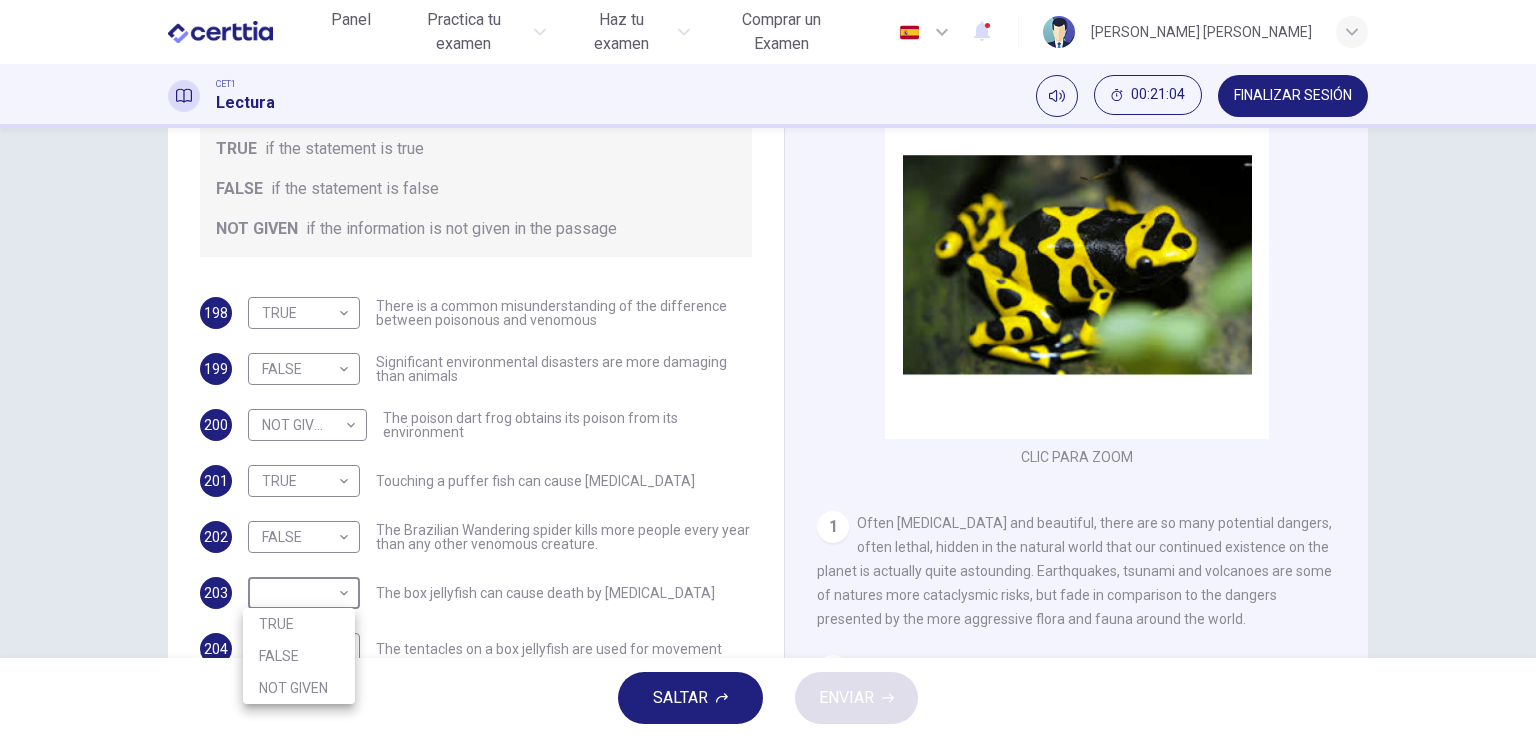 click on "NOT GIVEN" at bounding box center (299, 688) 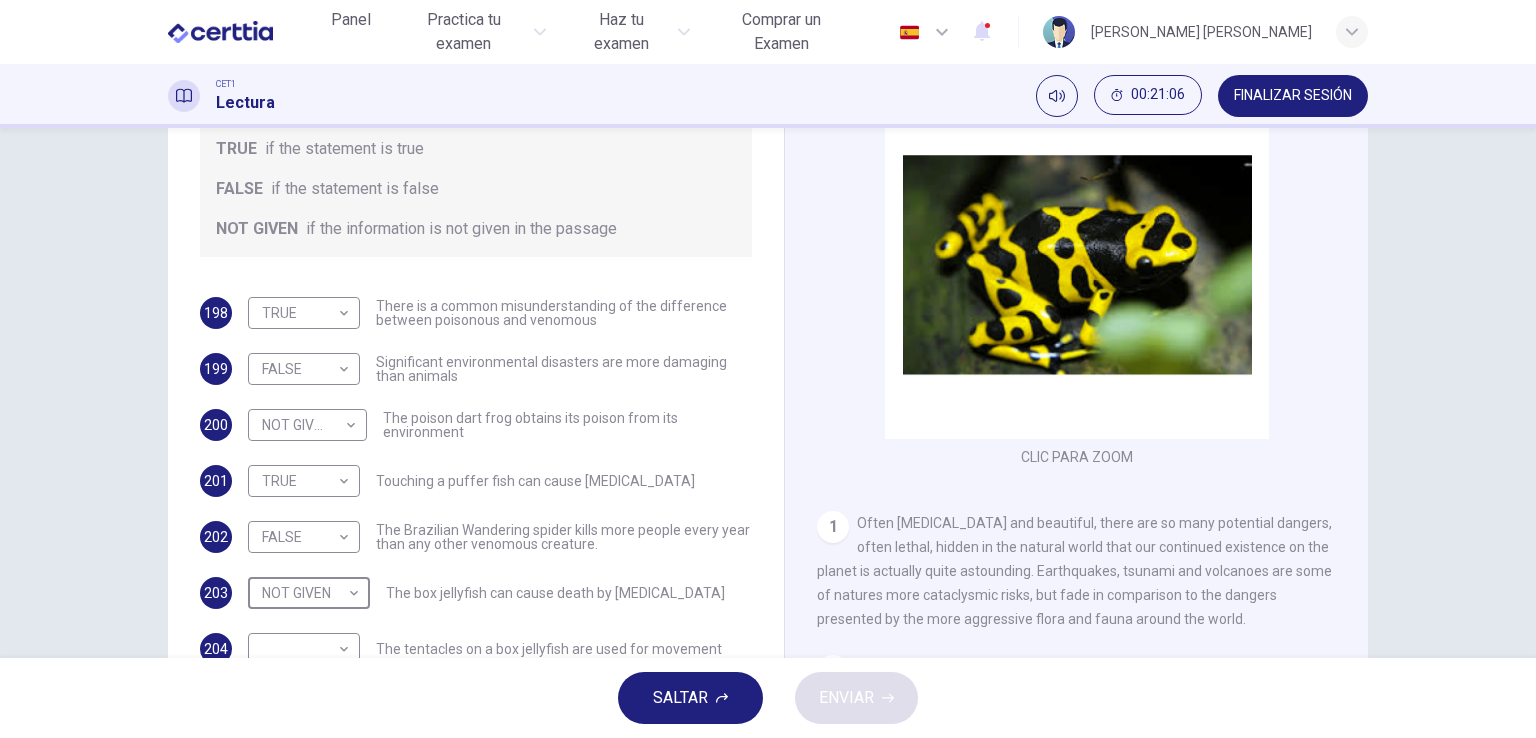 scroll, scrollTop: 136, scrollLeft: 0, axis: vertical 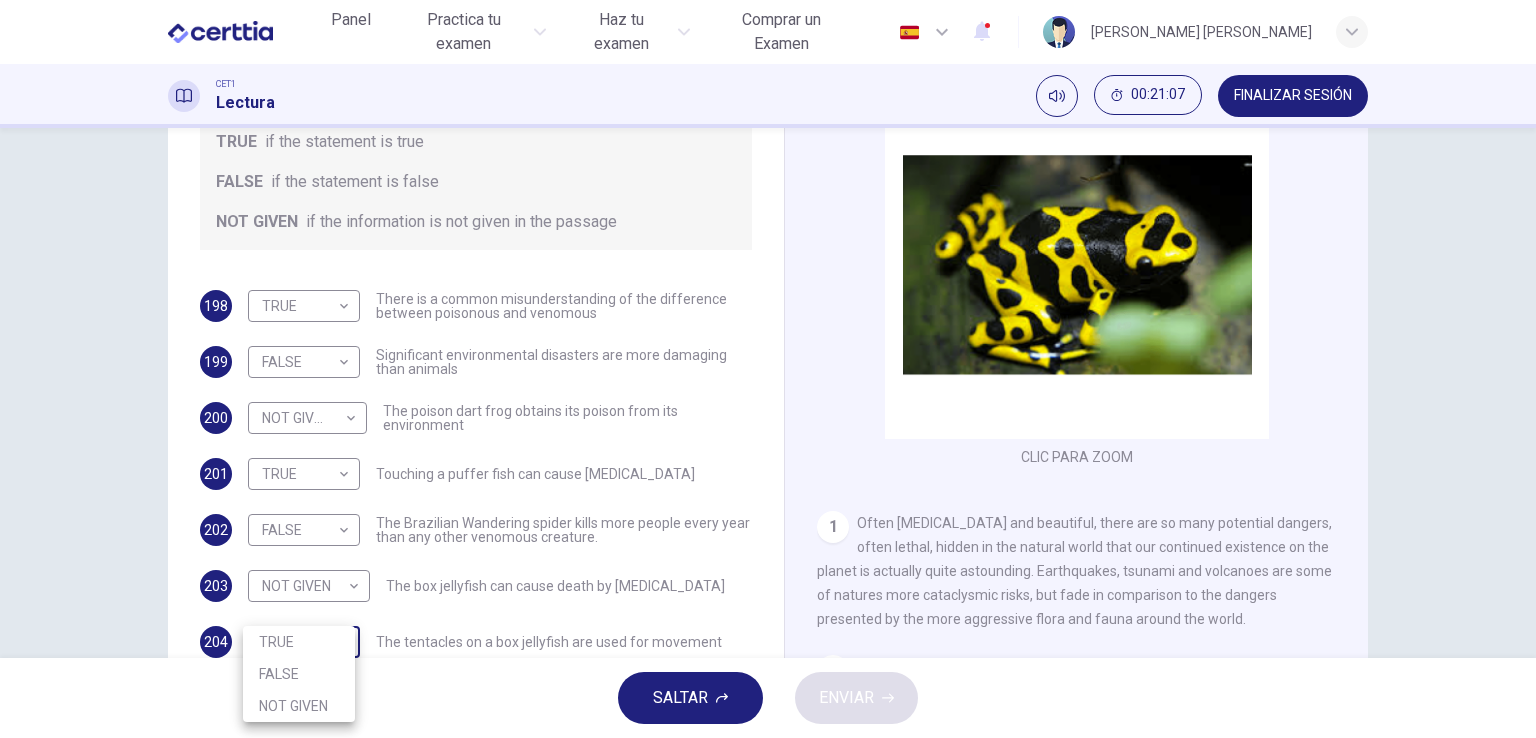 click on "Este sitio utiliza cookies, como se explica en nuestra  Política de Privacidad . Si acepta el uso de cookies, [PERSON_NAME] clic en el botón [PERSON_NAME] y continúe navegando por nuestro sitio.   Política de Privacidad Aceptar Panel Practica tu examen Haz tu examen Comprar un Examen Español ** ​ [PERSON_NAME] [PERSON_NAME] CET1 Lectura 00:21:07 FINALIZAR SESIÓN Preguntas 198 - 204 Do the following statements agree with the information given in the Reading Passage?
In the boxes below, on your answer sheet write TRUE if the statement is true FALSE if the statement is false NOT GIVEN if the information is not given in the passage 198 TRUE **** ​ There is a common misunderstanding of the difference between poisonous and venomous 199 FALSE ***** ​ Significant environmental disasters are more damaging than animals 200 NOT GIVEN ********* ​ The poison dart frog obtains its poison from its environment 201 TRUE **** ​ Touching a puffer fish can cause [MEDICAL_DATA] 202 FALSE ***** ​ 203 NOT GIVEN ********* ​ 204 1" at bounding box center (768, 369) 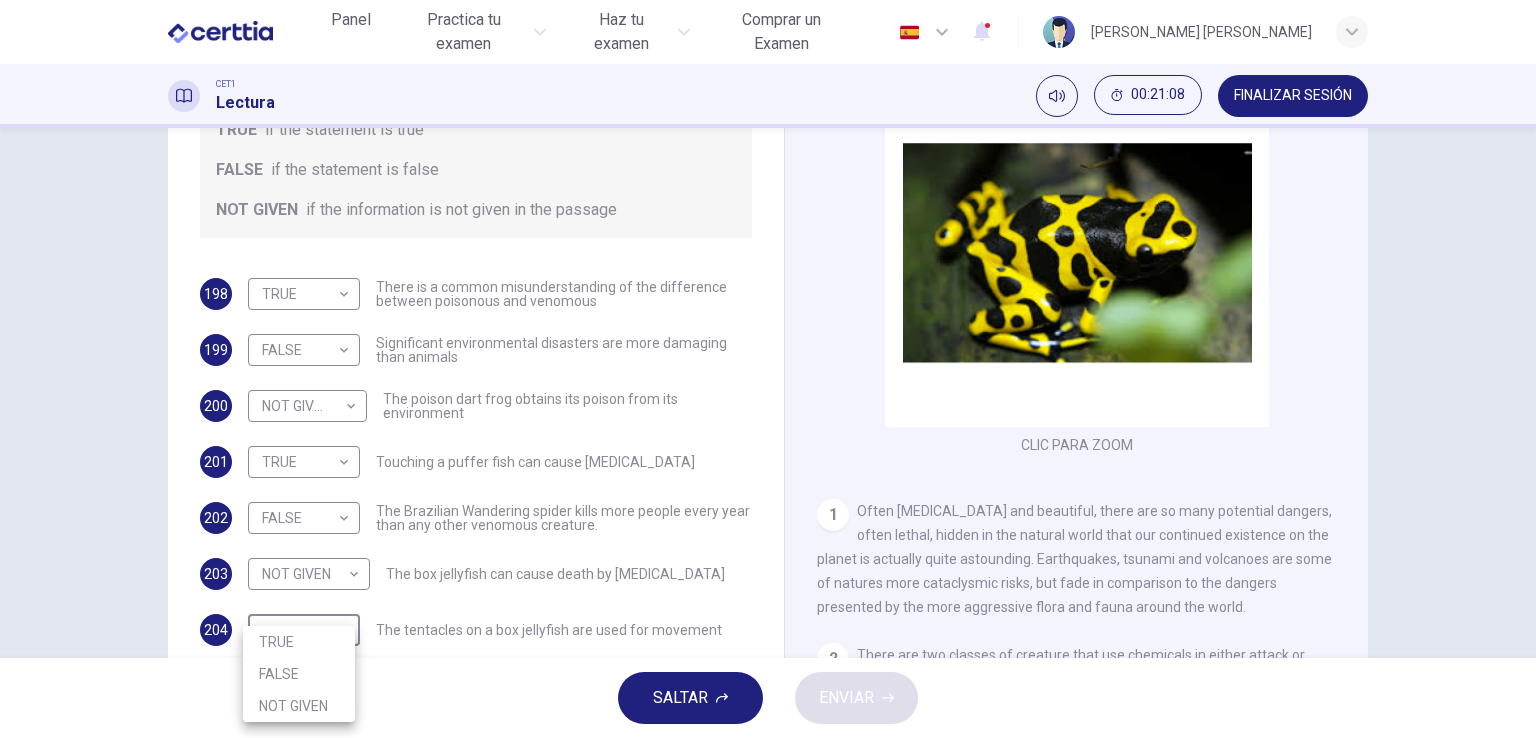 click on "TRUE" at bounding box center [299, 642] 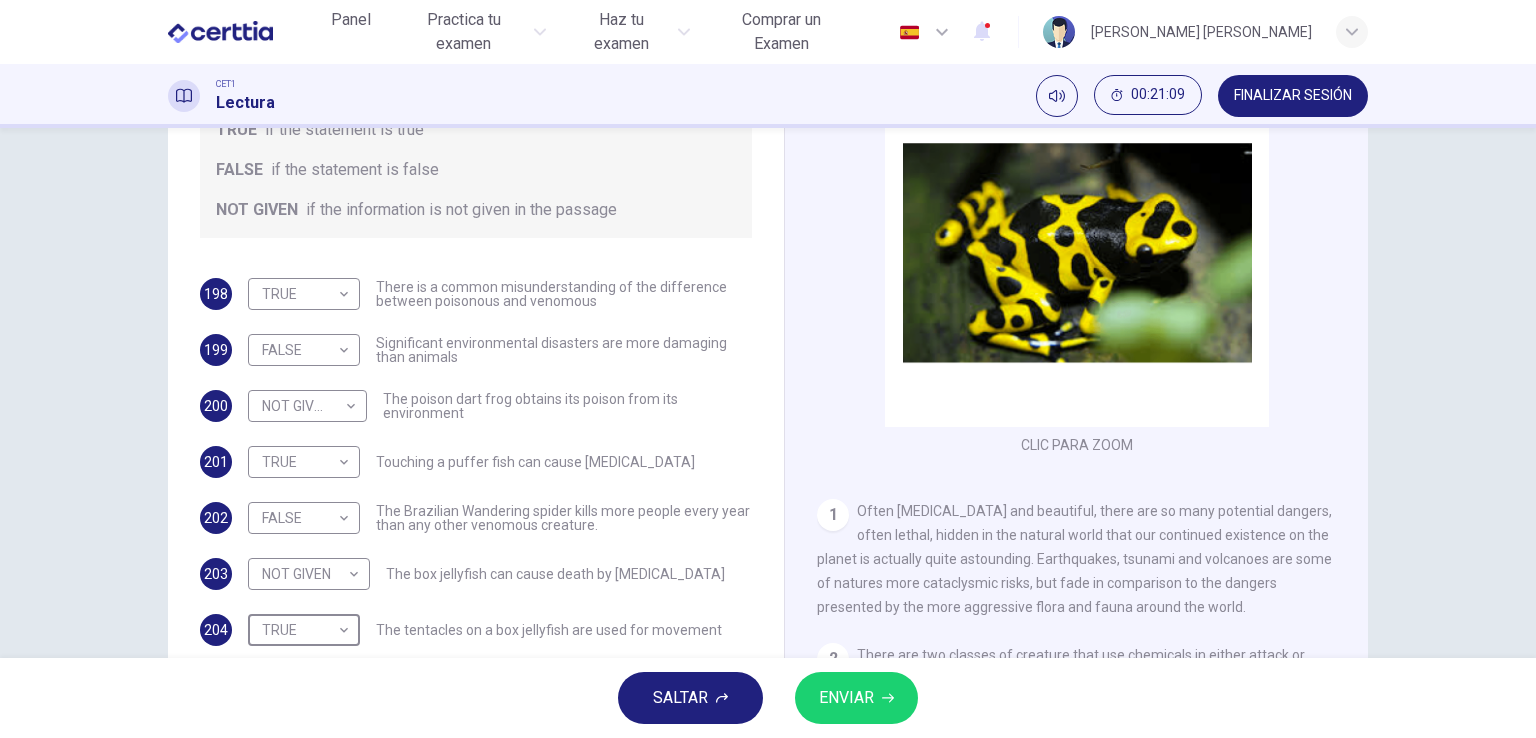 click on "ENVIAR" at bounding box center [846, 698] 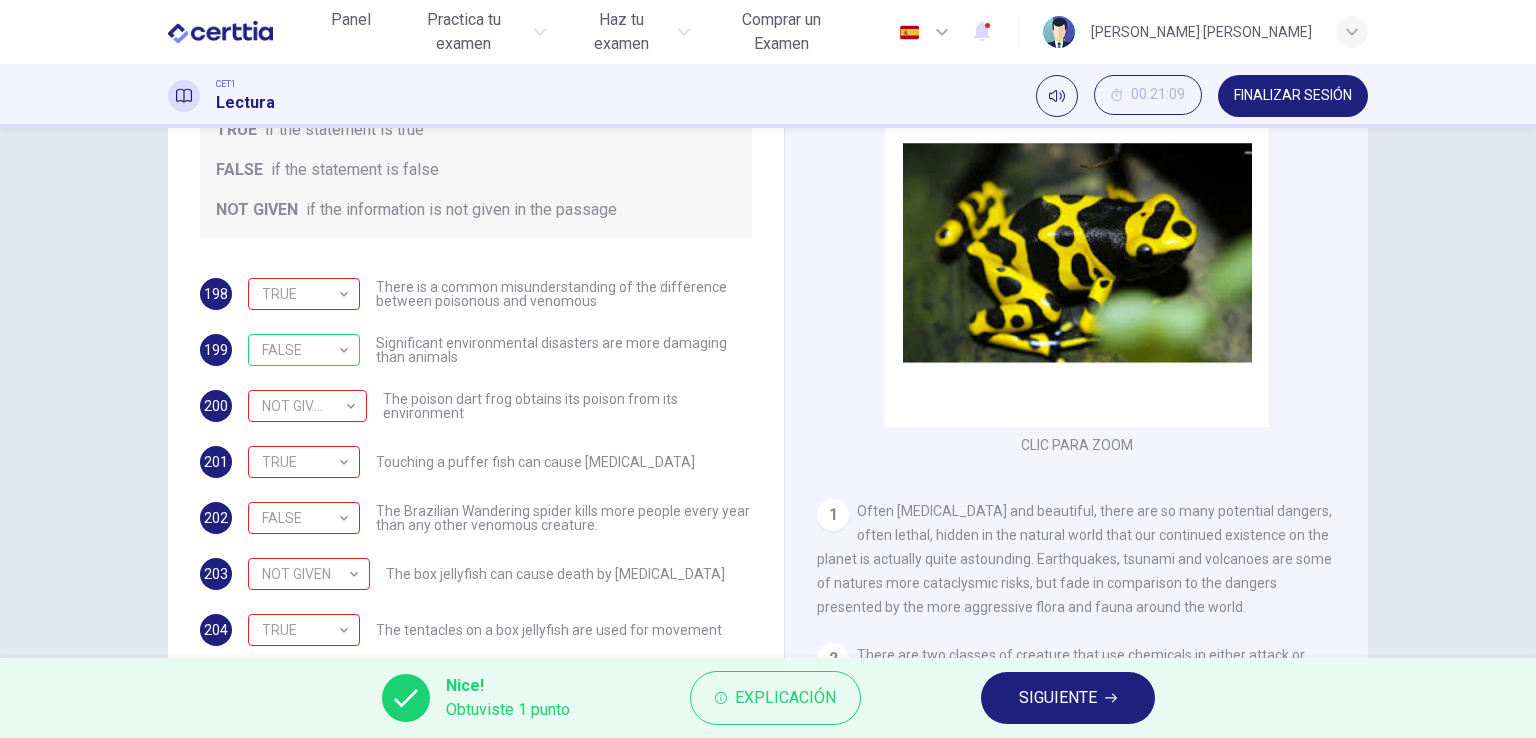 click 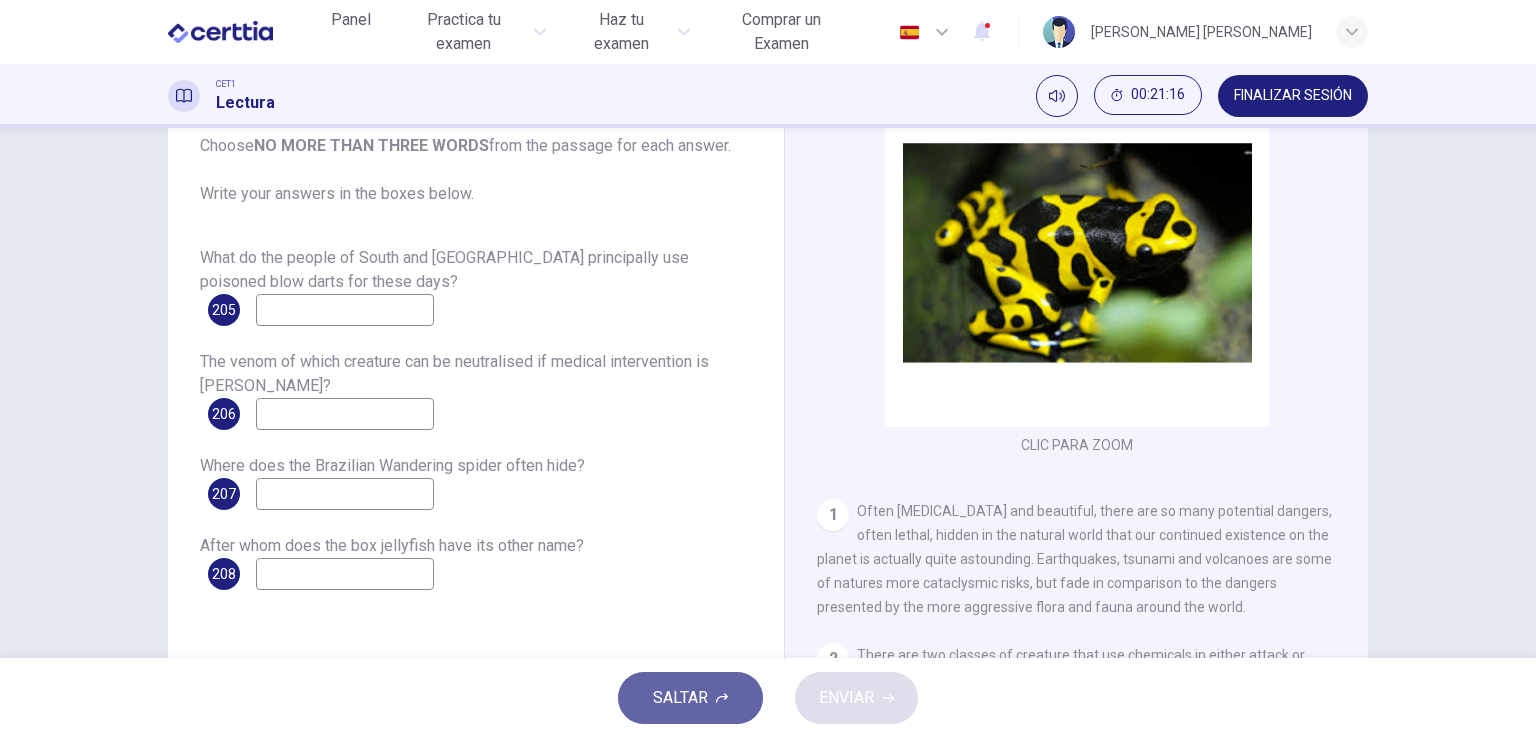 click on "SALTAR" at bounding box center [680, 698] 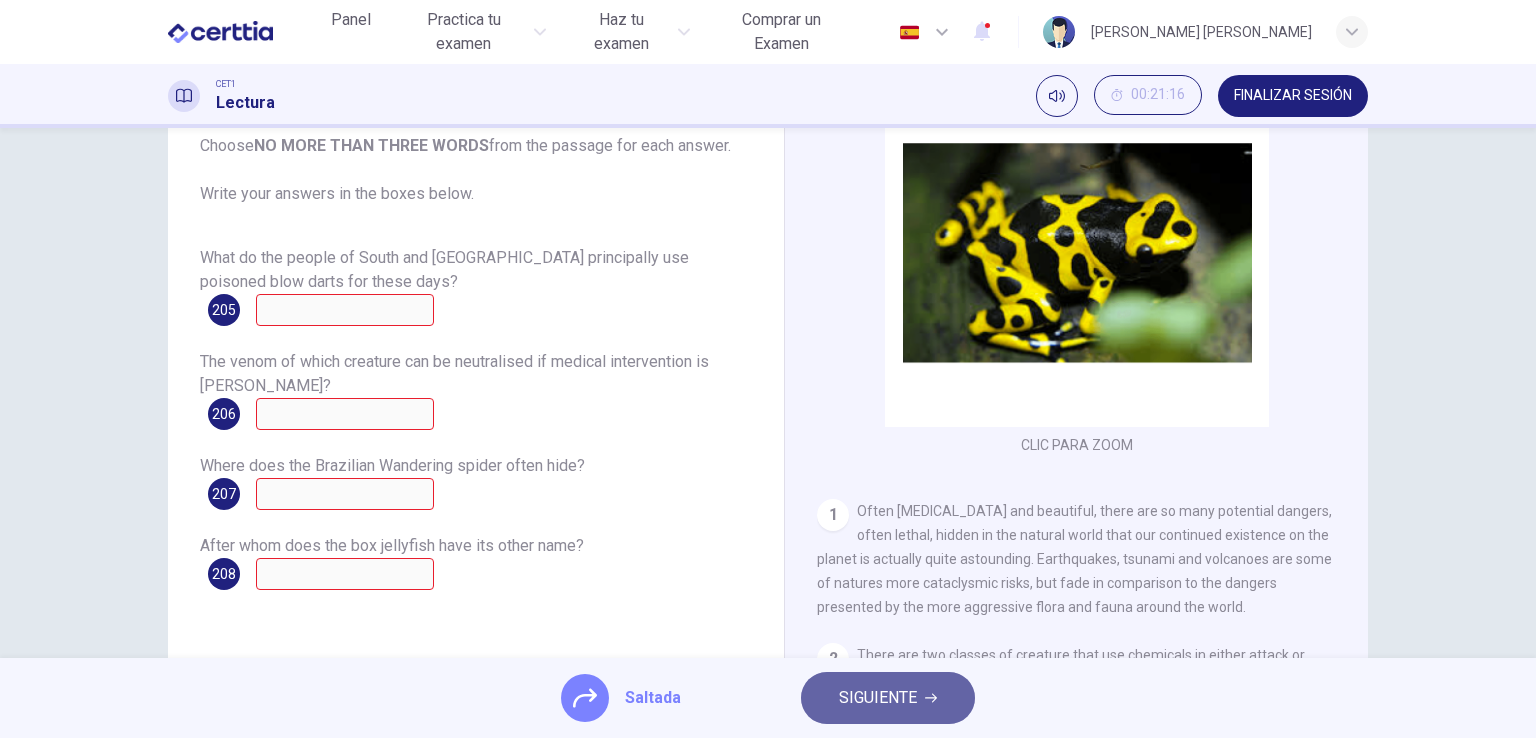 click on "SIGUIENTE" at bounding box center [888, 698] 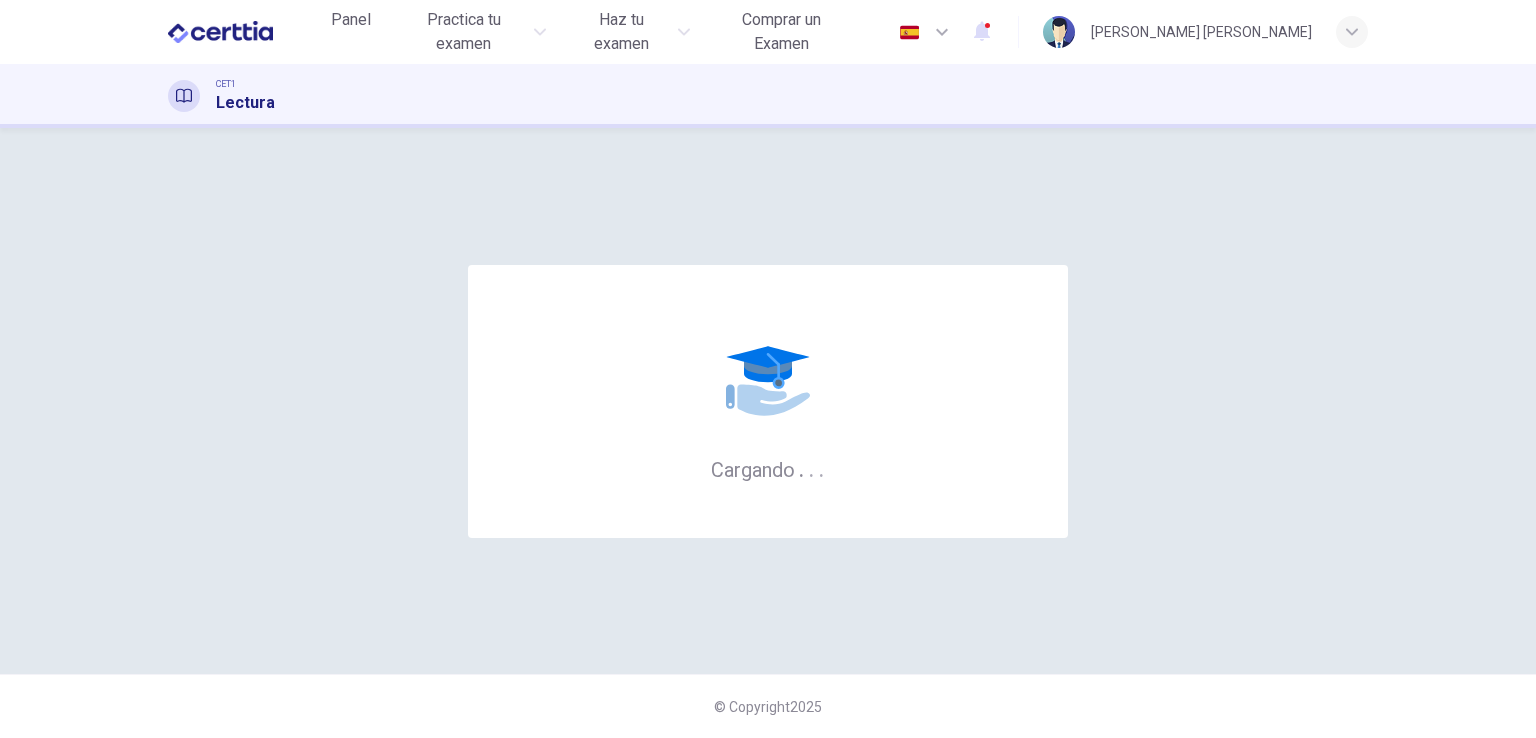 scroll, scrollTop: 0, scrollLeft: 0, axis: both 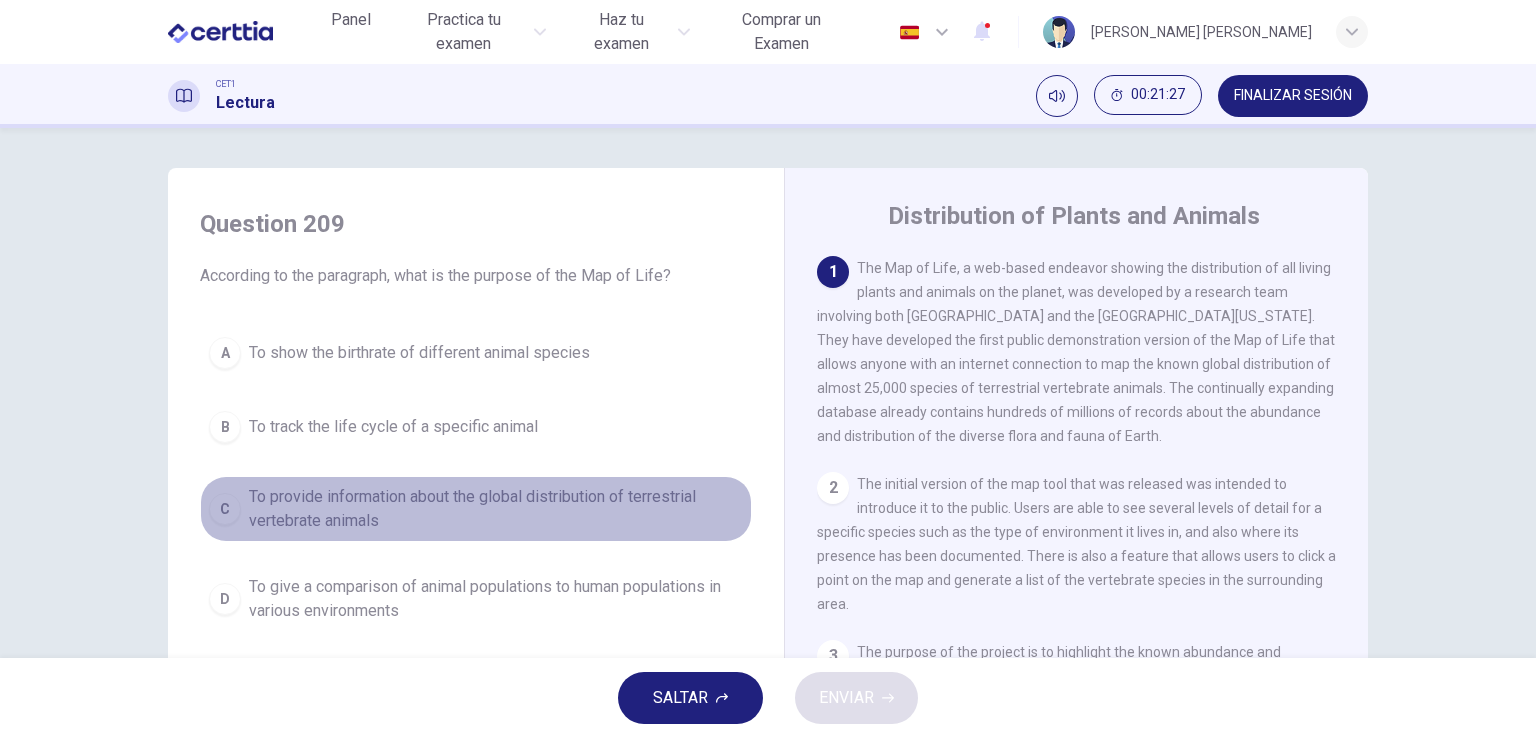 click on "To provide information about the global distribution of terrestrial vertebrate animals" at bounding box center [496, 509] 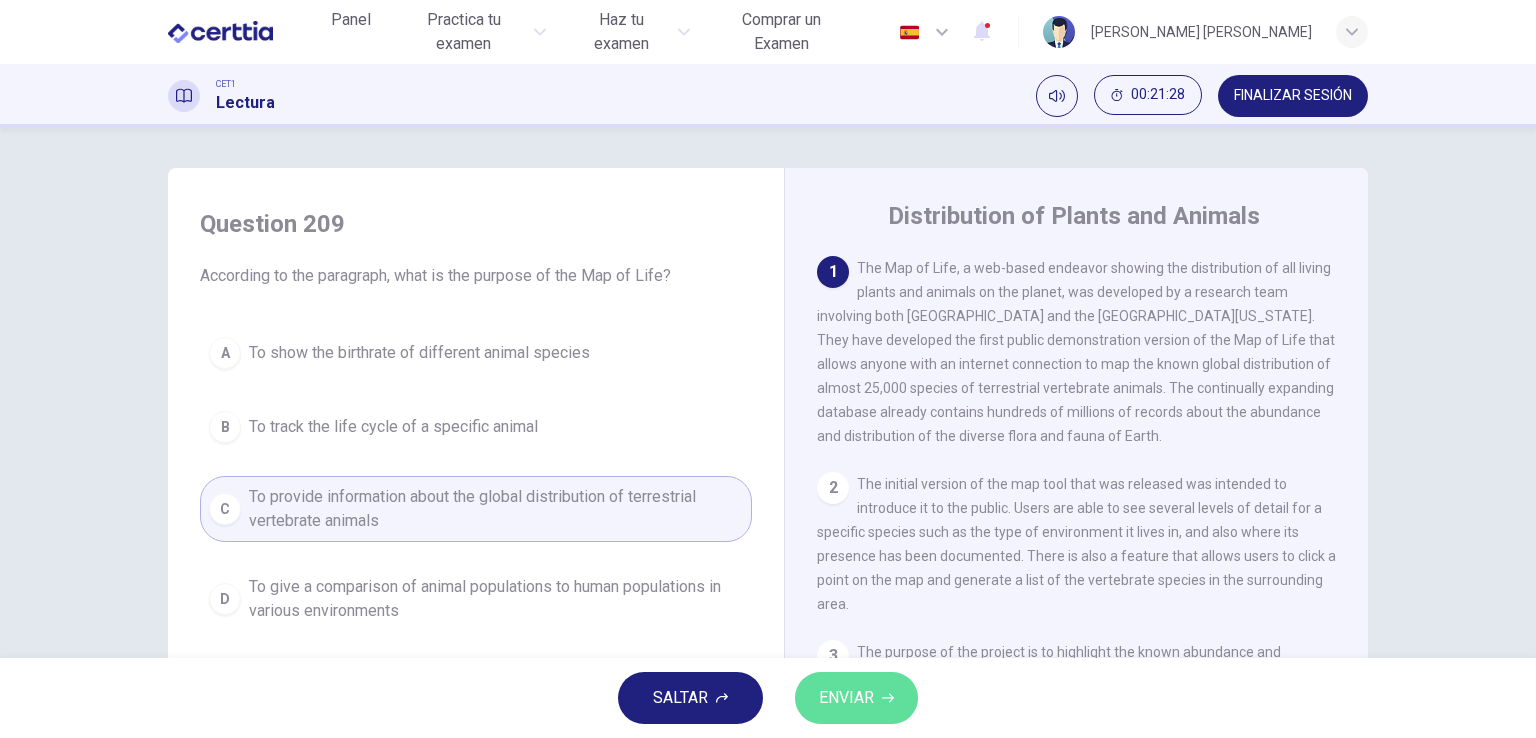 click on "ENVIAR" at bounding box center (846, 698) 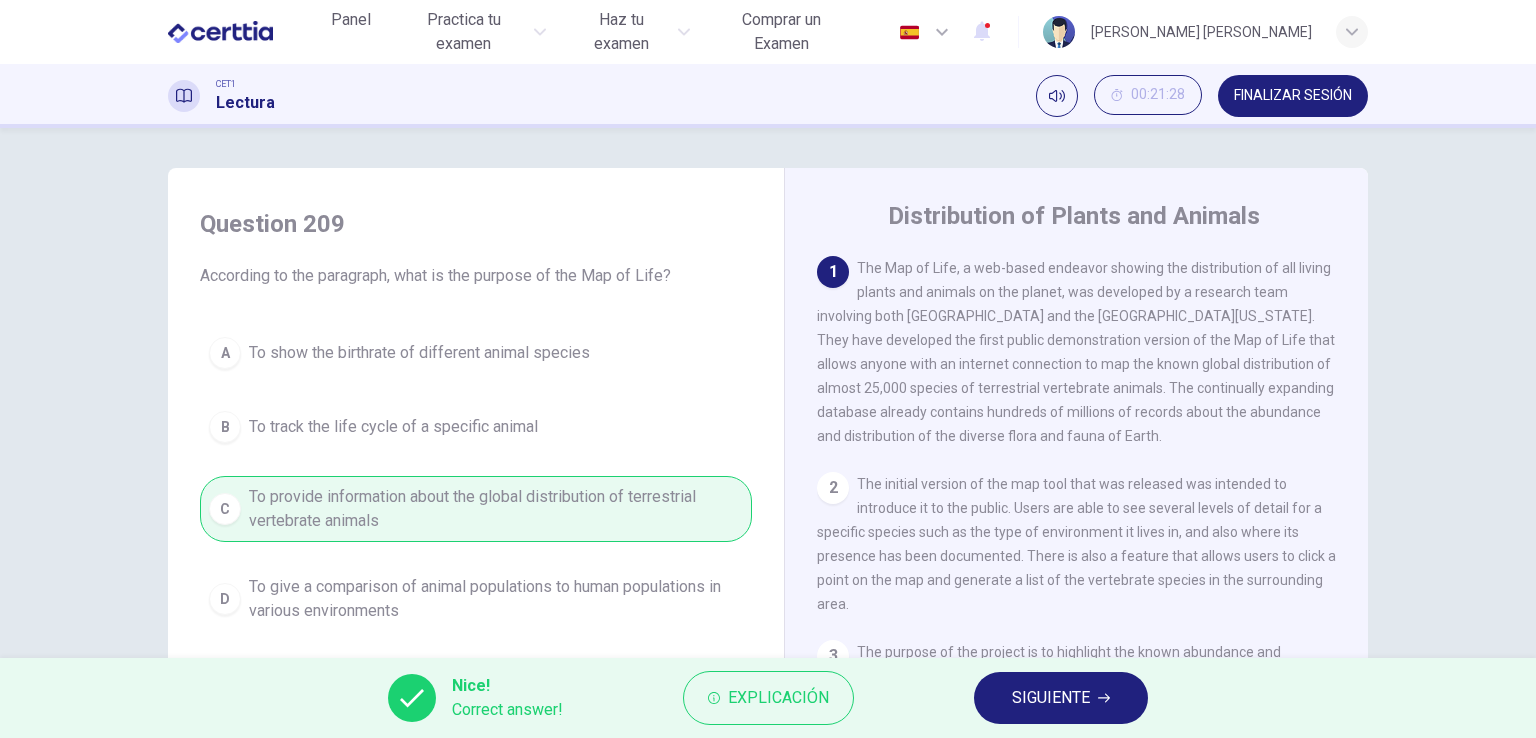 click on "SIGUIENTE" at bounding box center [1061, 698] 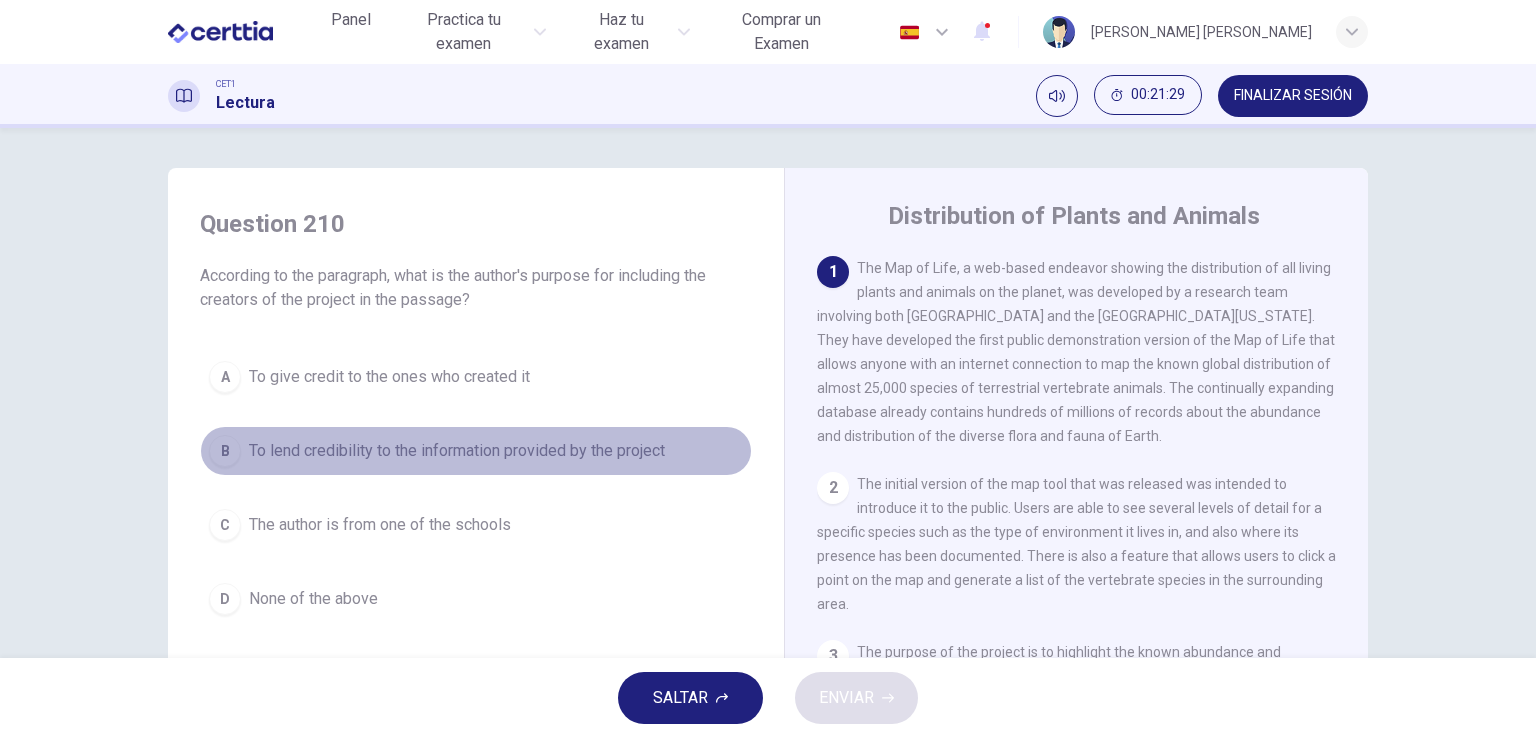 click on "To lend credibility to the information provided by the project" at bounding box center [457, 451] 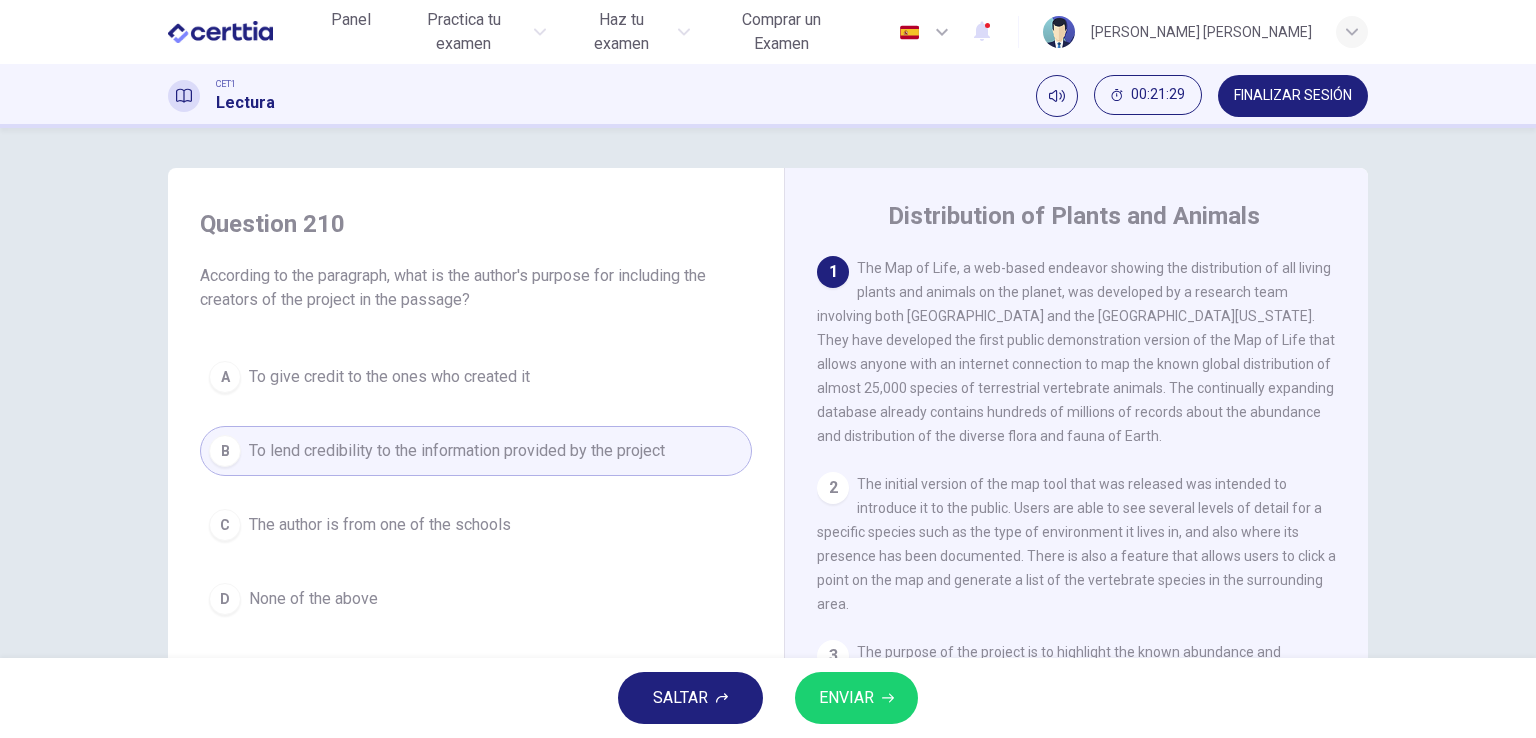 click on "ENVIAR" at bounding box center (846, 698) 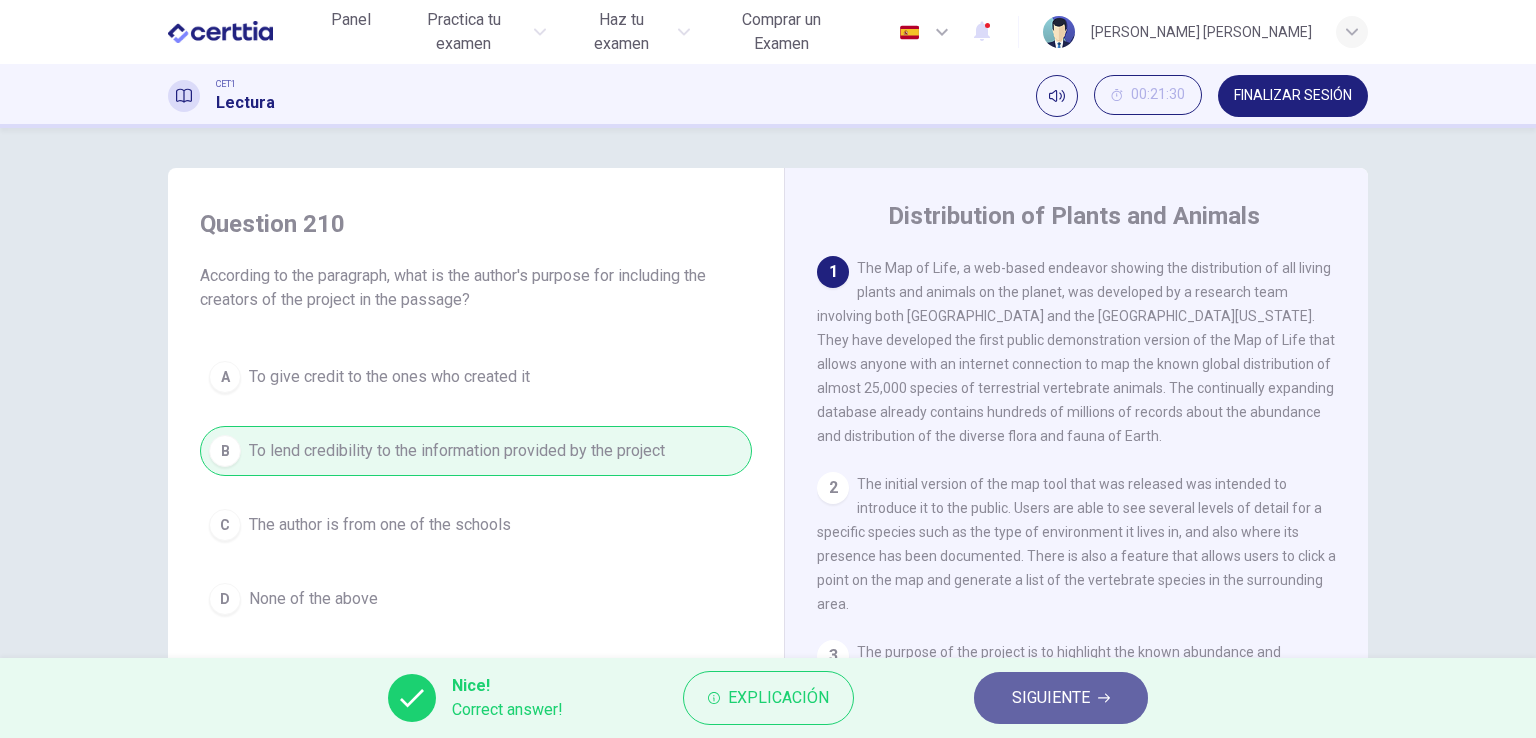 click on "SIGUIENTE" at bounding box center (1051, 698) 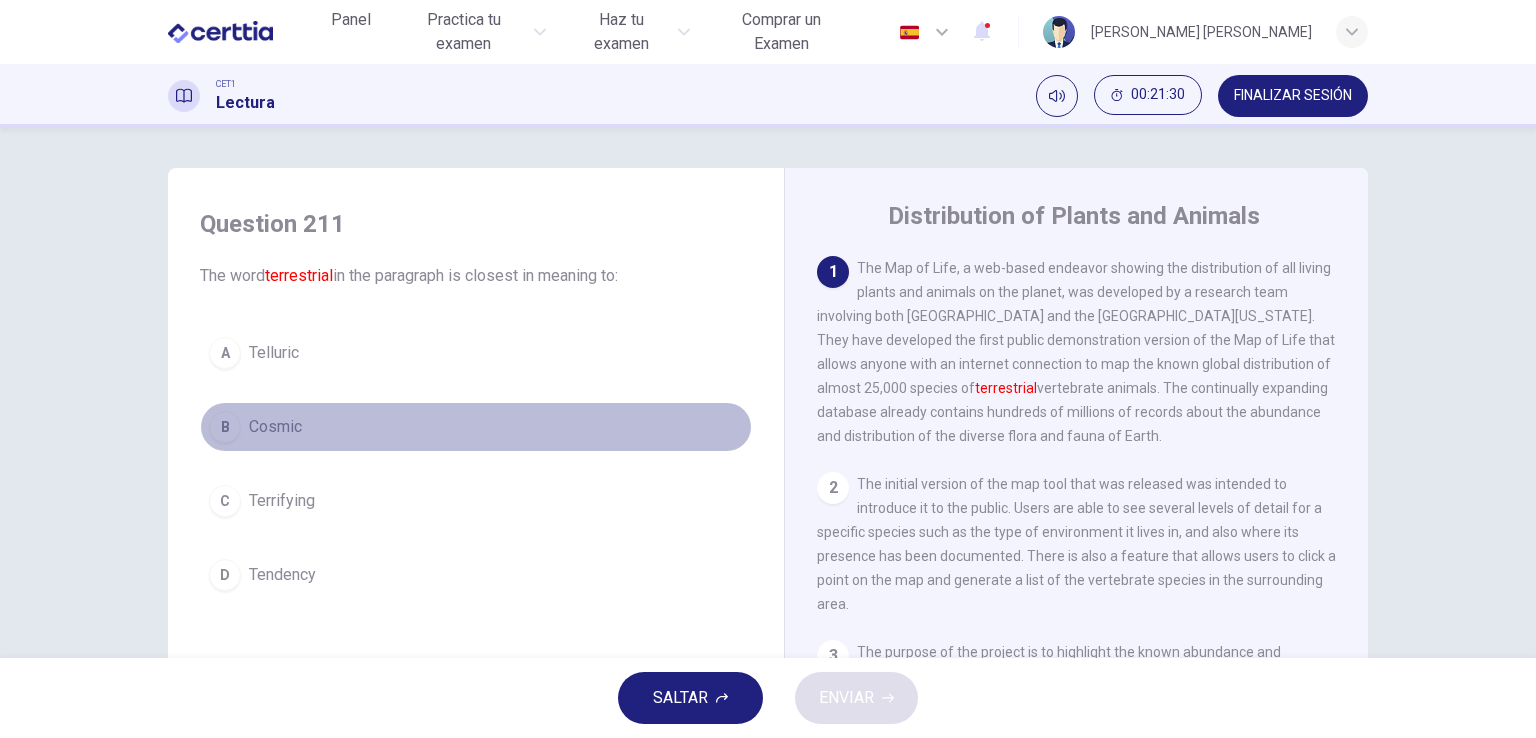 click on "Cosmic" at bounding box center [275, 427] 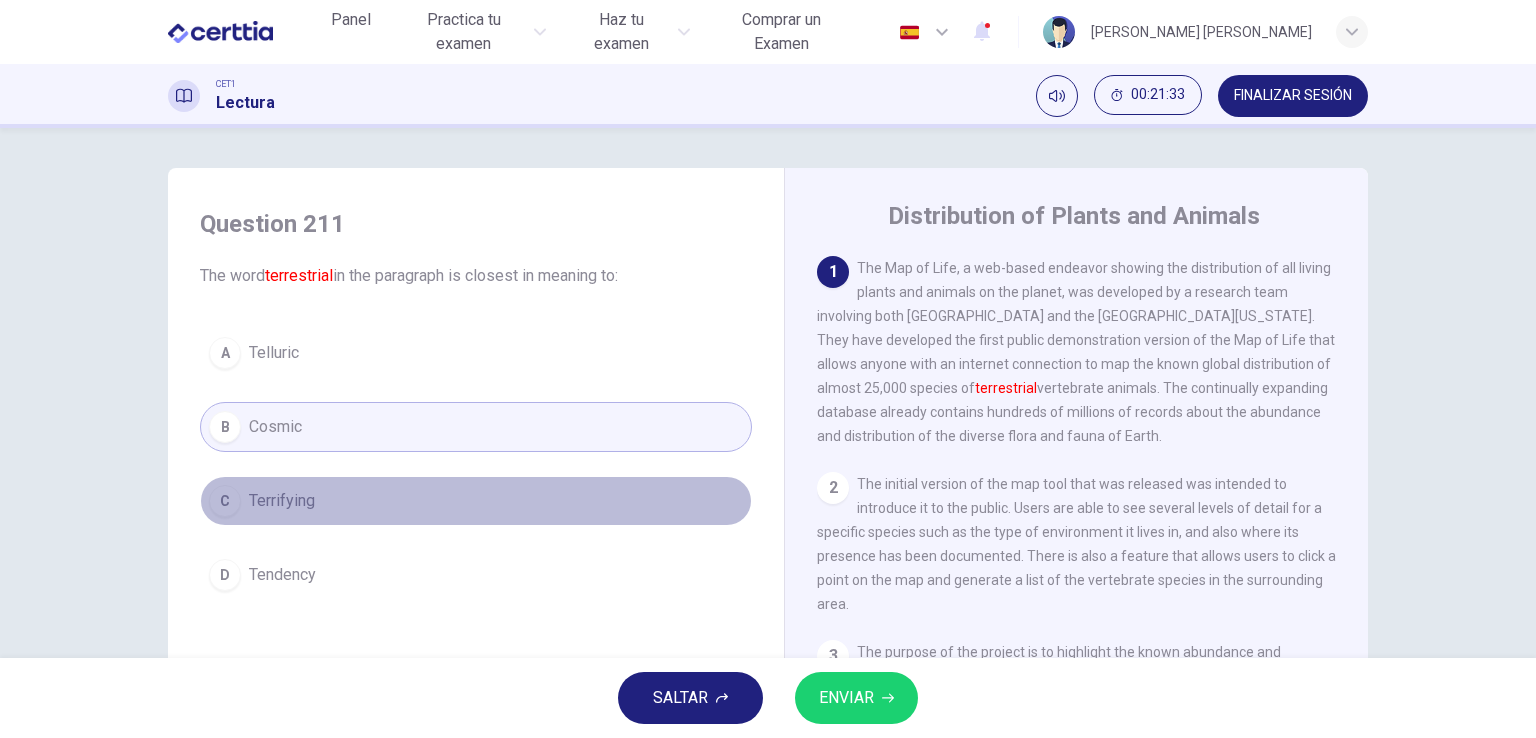 click on "C Terrifying" at bounding box center (476, 501) 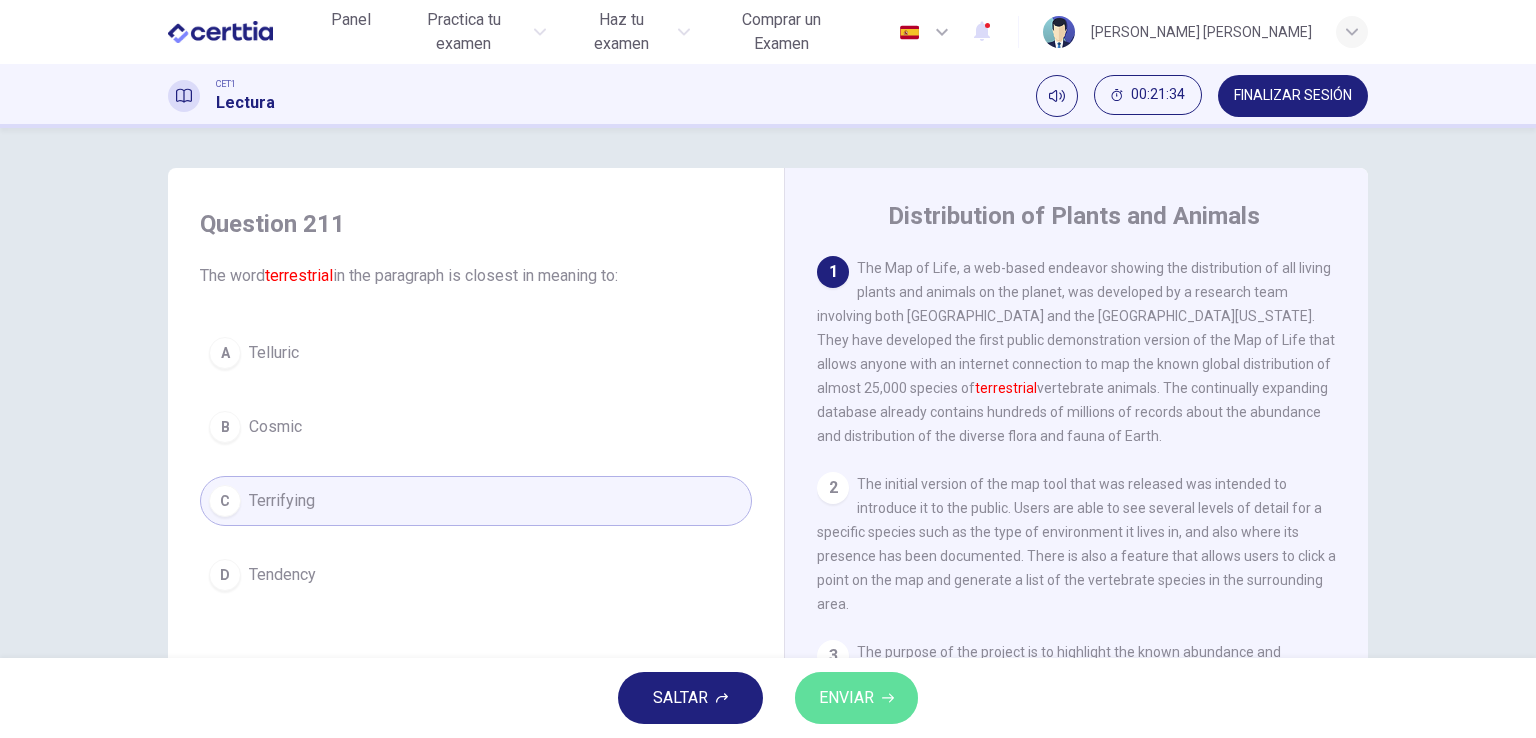 click on "ENVIAR" at bounding box center (846, 698) 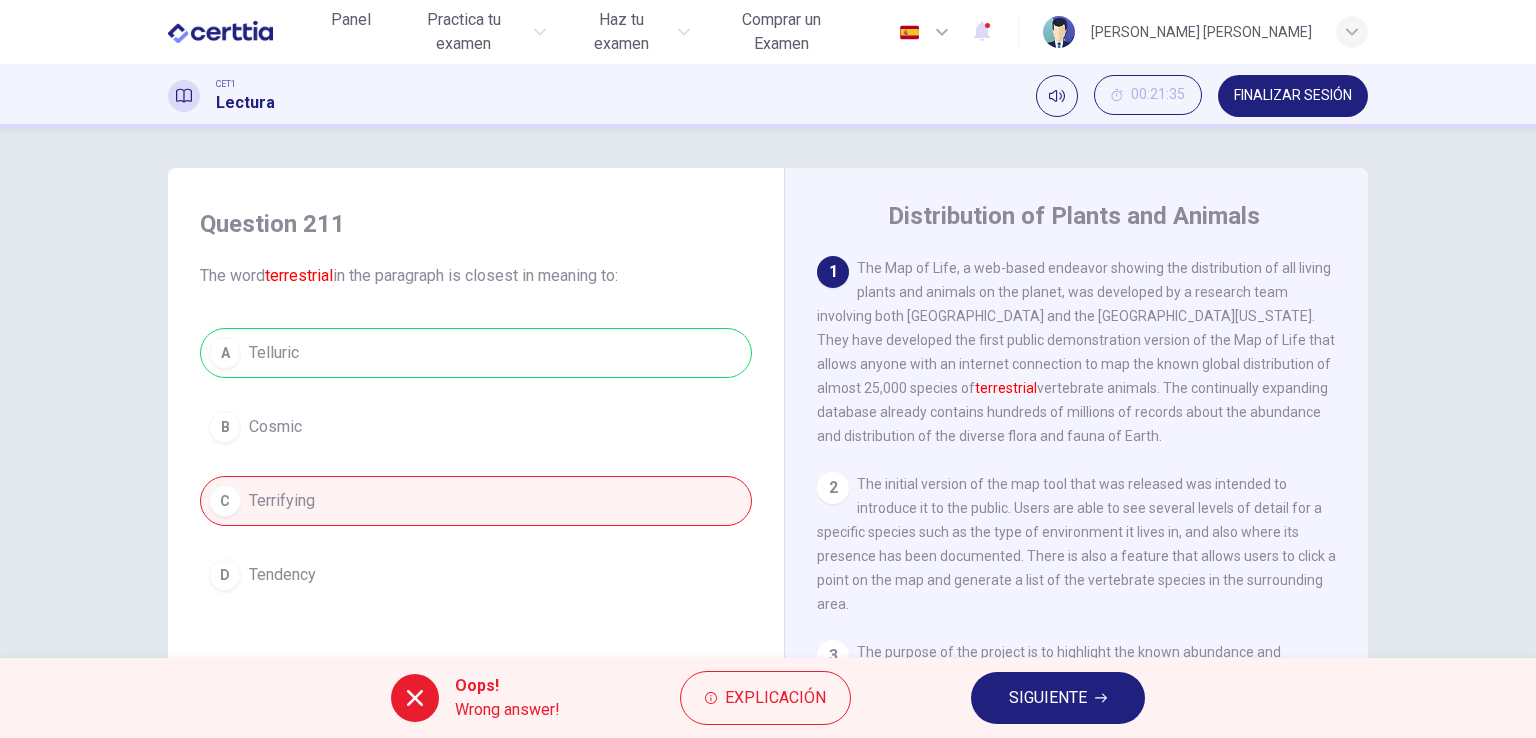 click on "SIGUIENTE" at bounding box center [1048, 698] 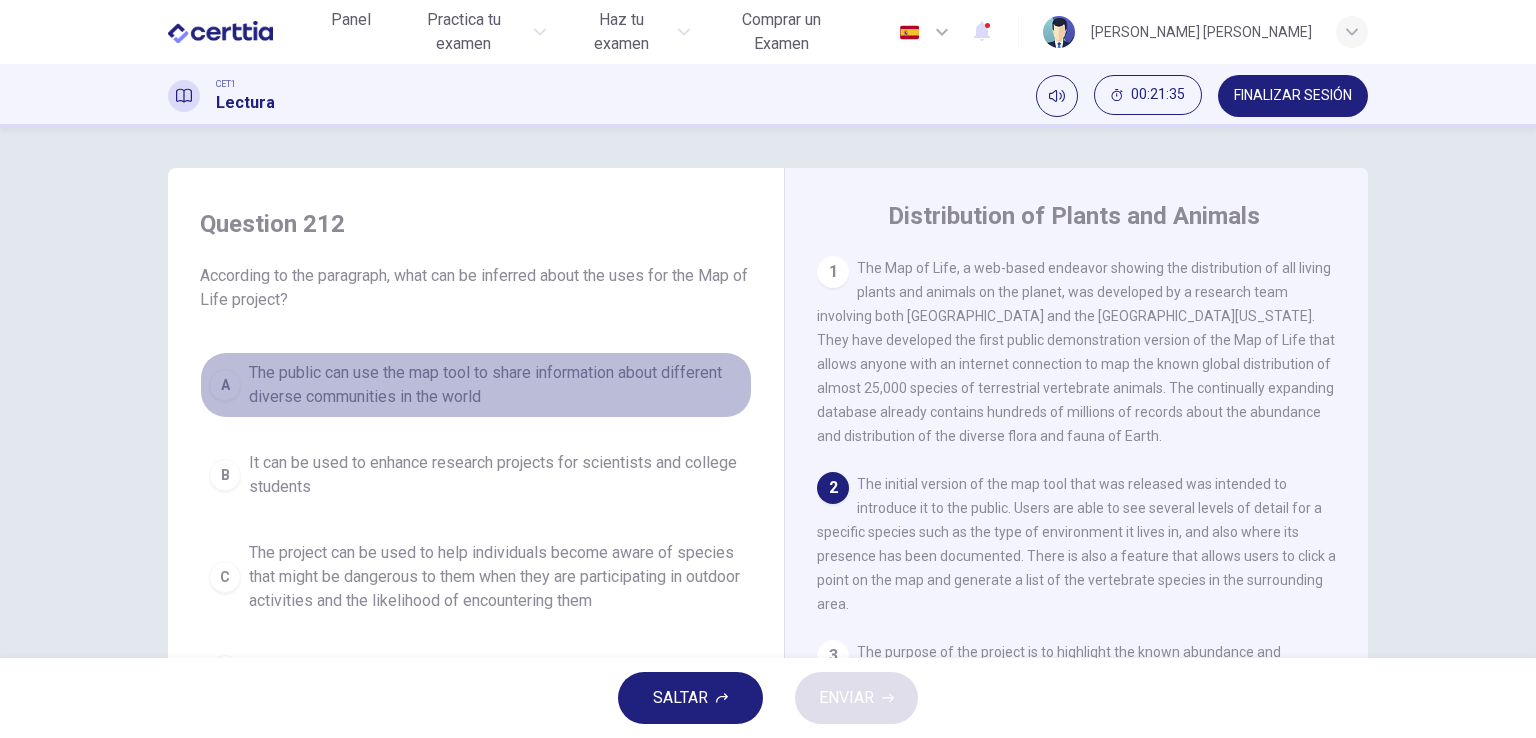click on "The public can use the map tool to share information about different diverse communities in the world" at bounding box center (496, 385) 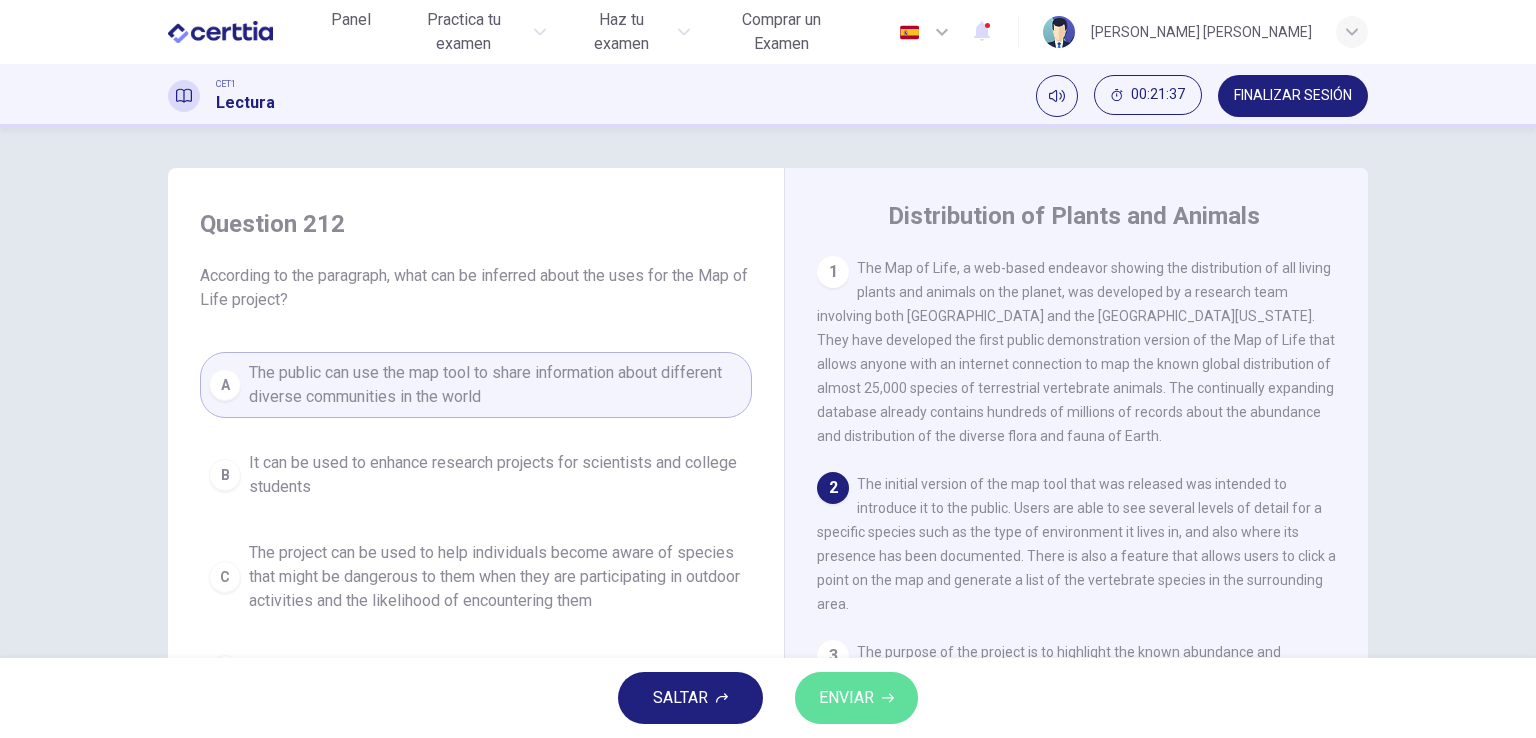 click on "ENVIAR" at bounding box center [856, 698] 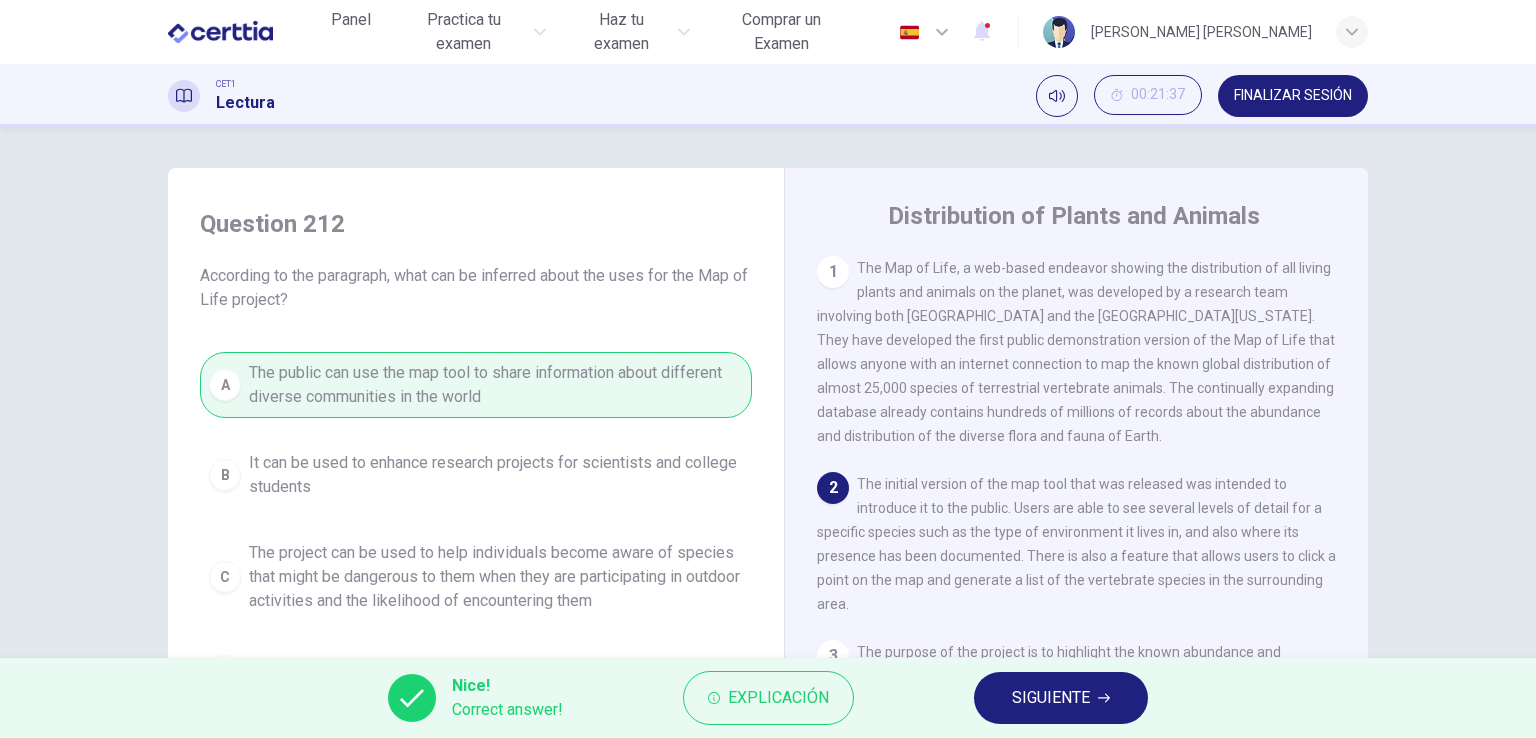 click on "SIGUIENTE" at bounding box center [1051, 698] 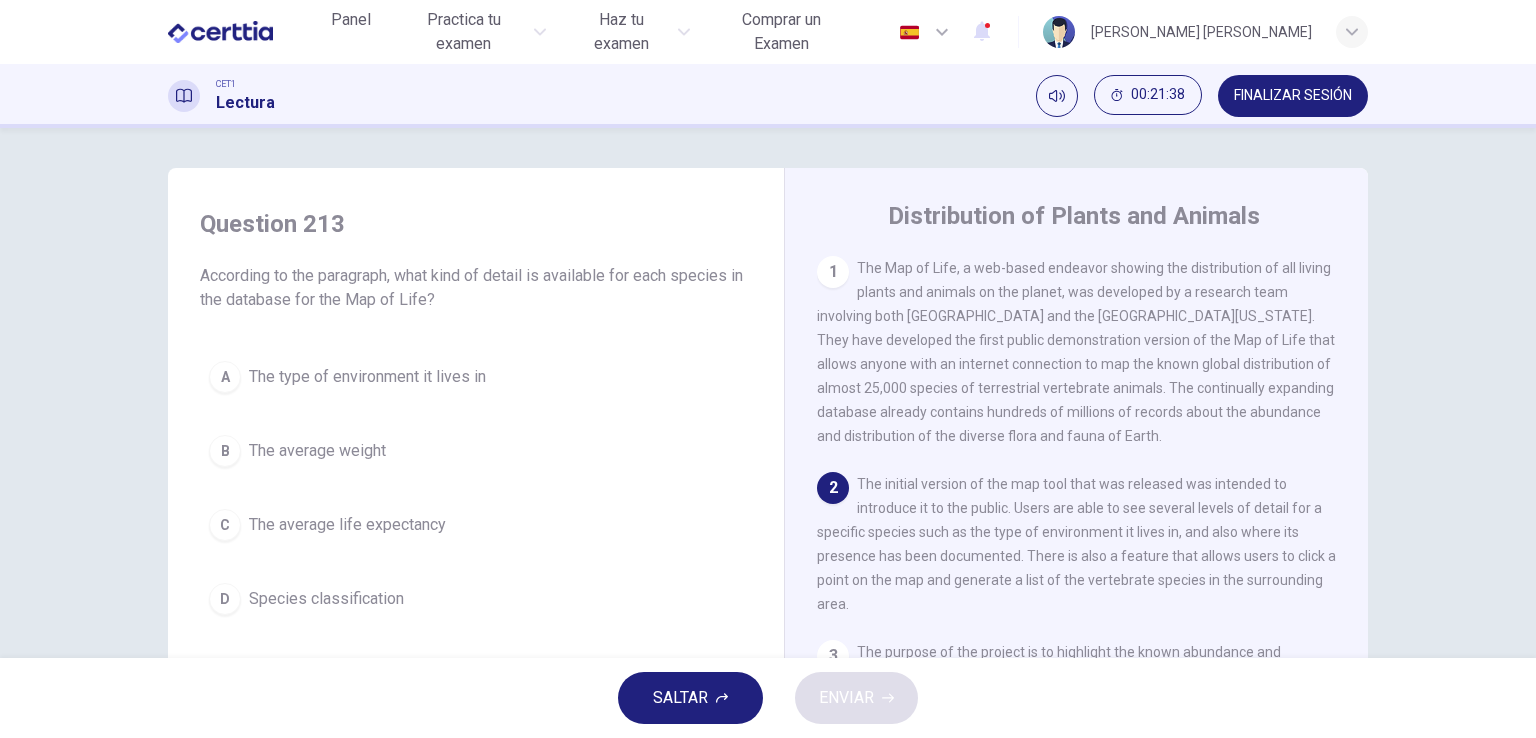 click on "Species classification" at bounding box center [326, 599] 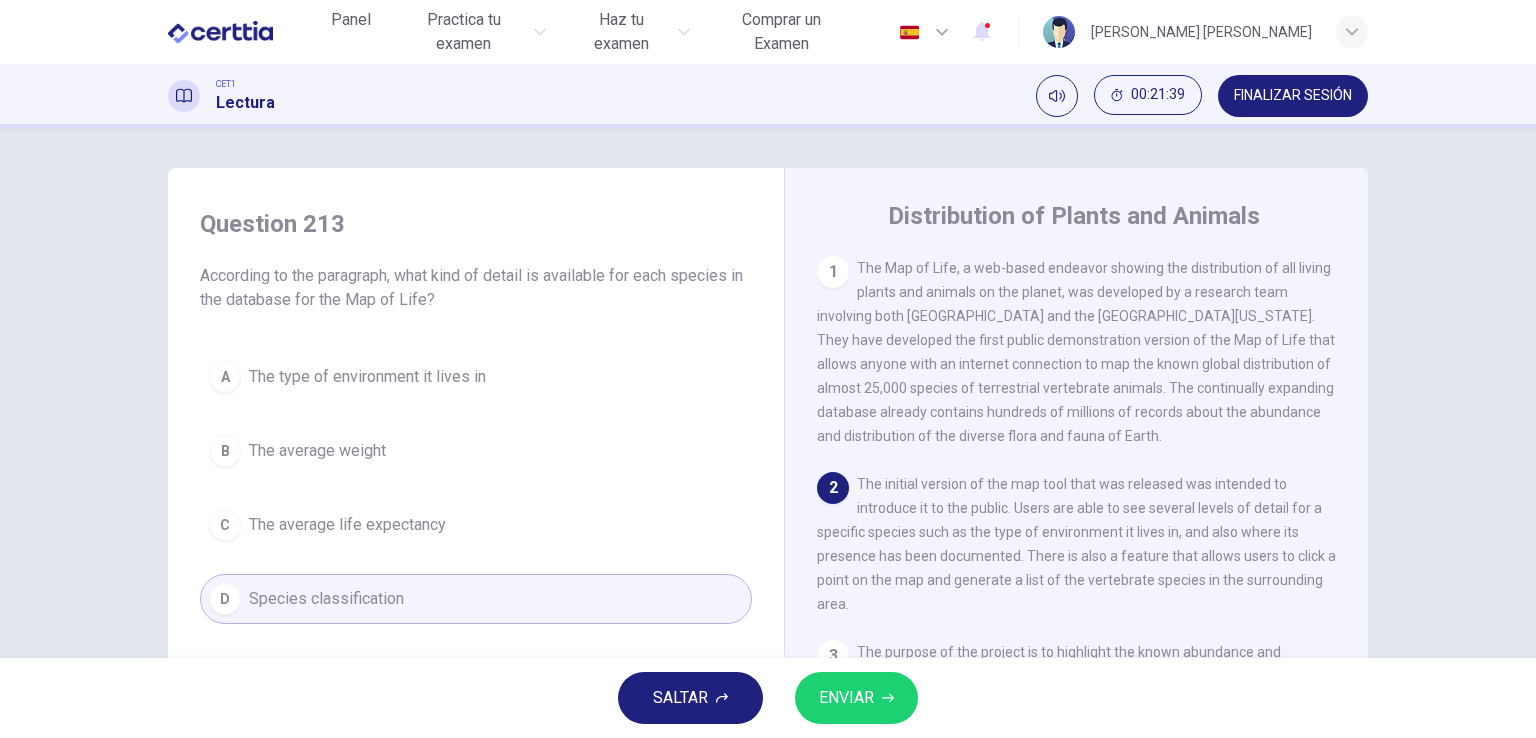 drag, startPoint x: 852, startPoint y: 699, endPoint x: 848, endPoint y: 689, distance: 10.770329 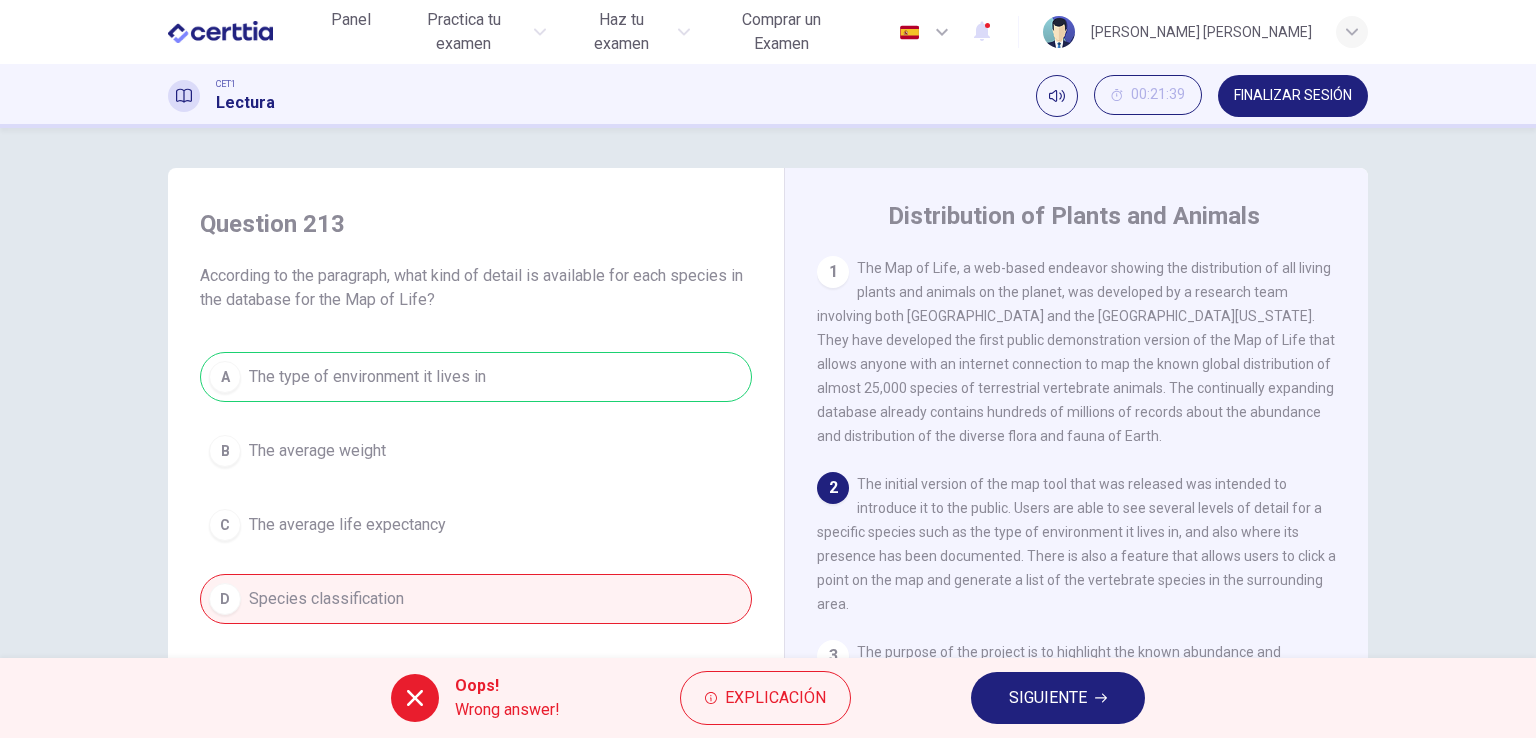click on "SIGUIENTE" at bounding box center (1048, 698) 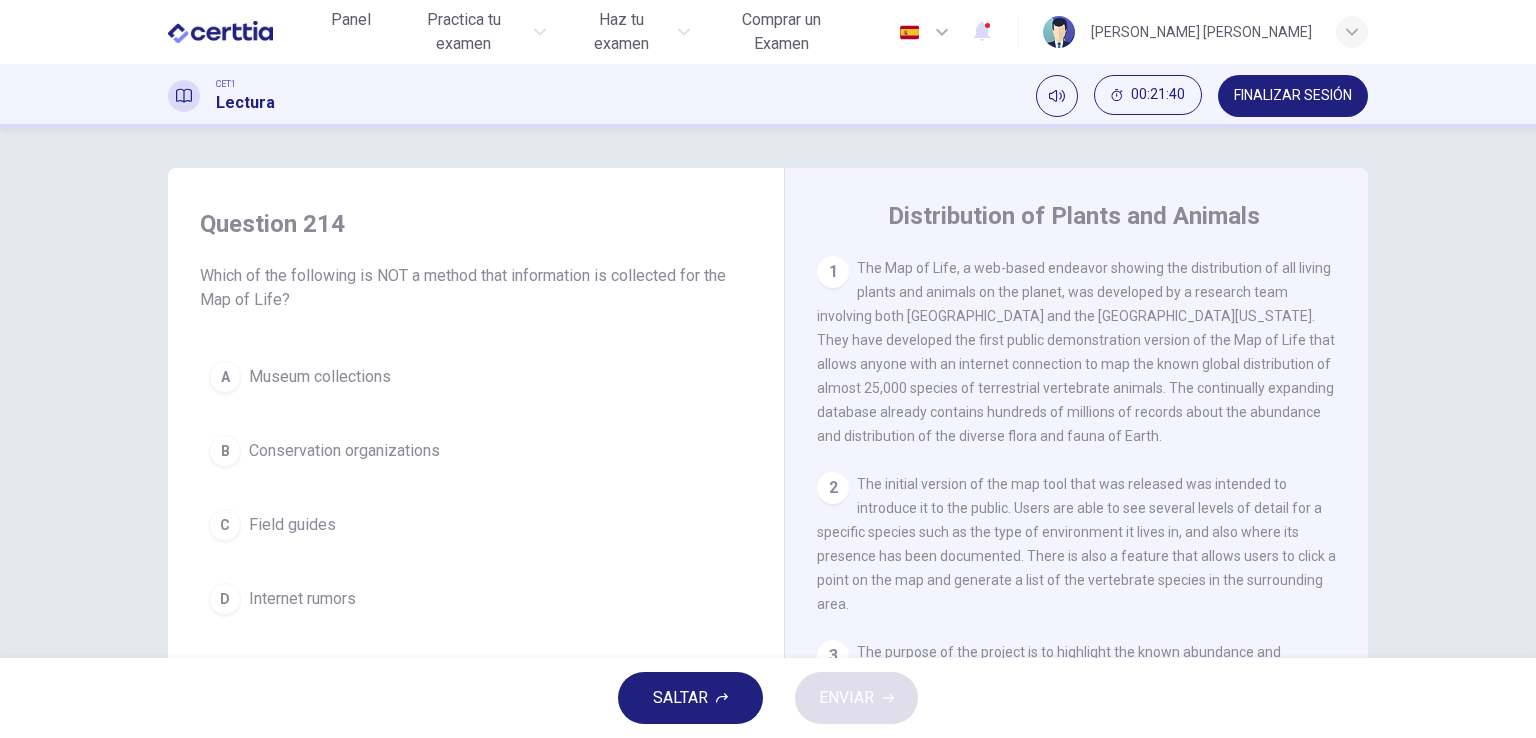 click on "Internet rumors" at bounding box center [302, 599] 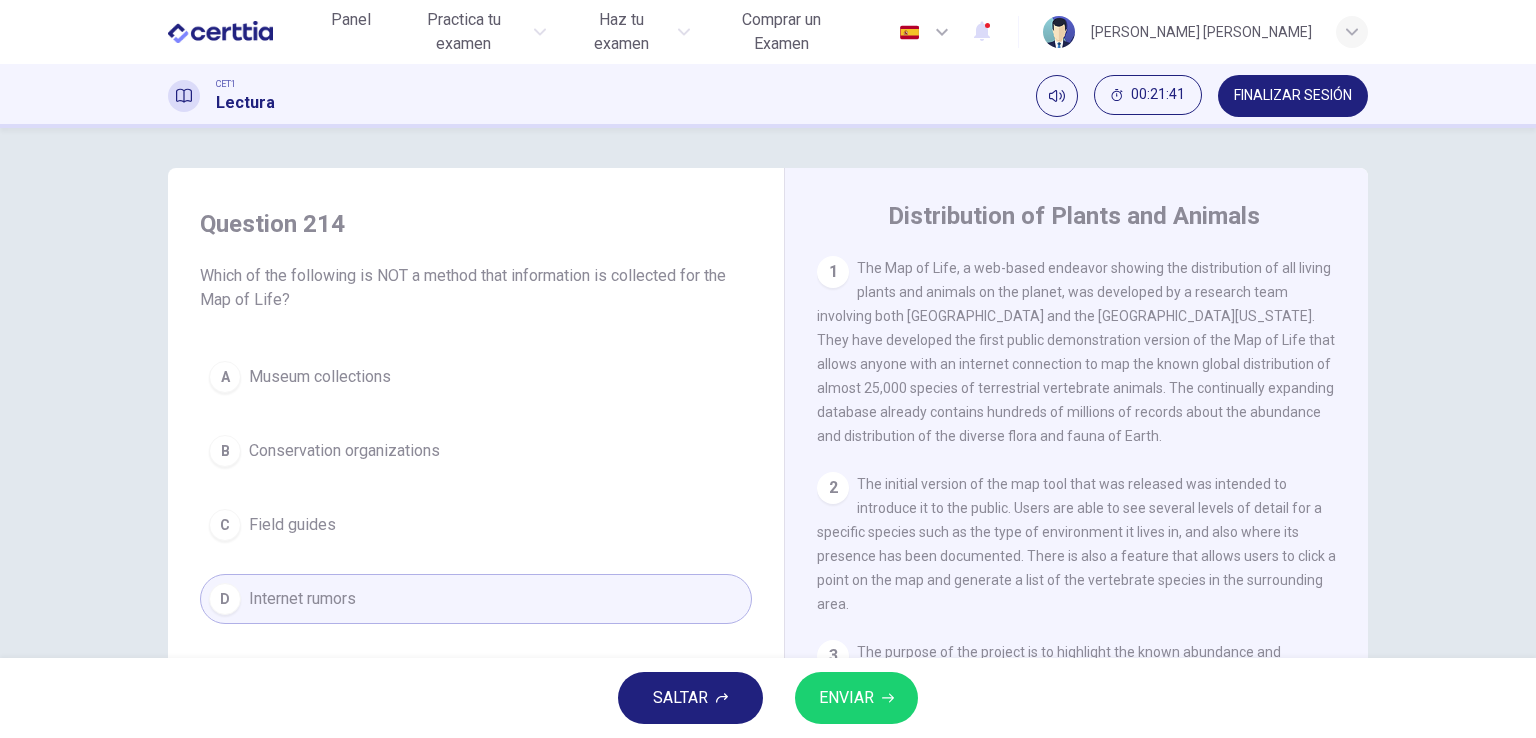 click on "ENVIAR" at bounding box center [856, 698] 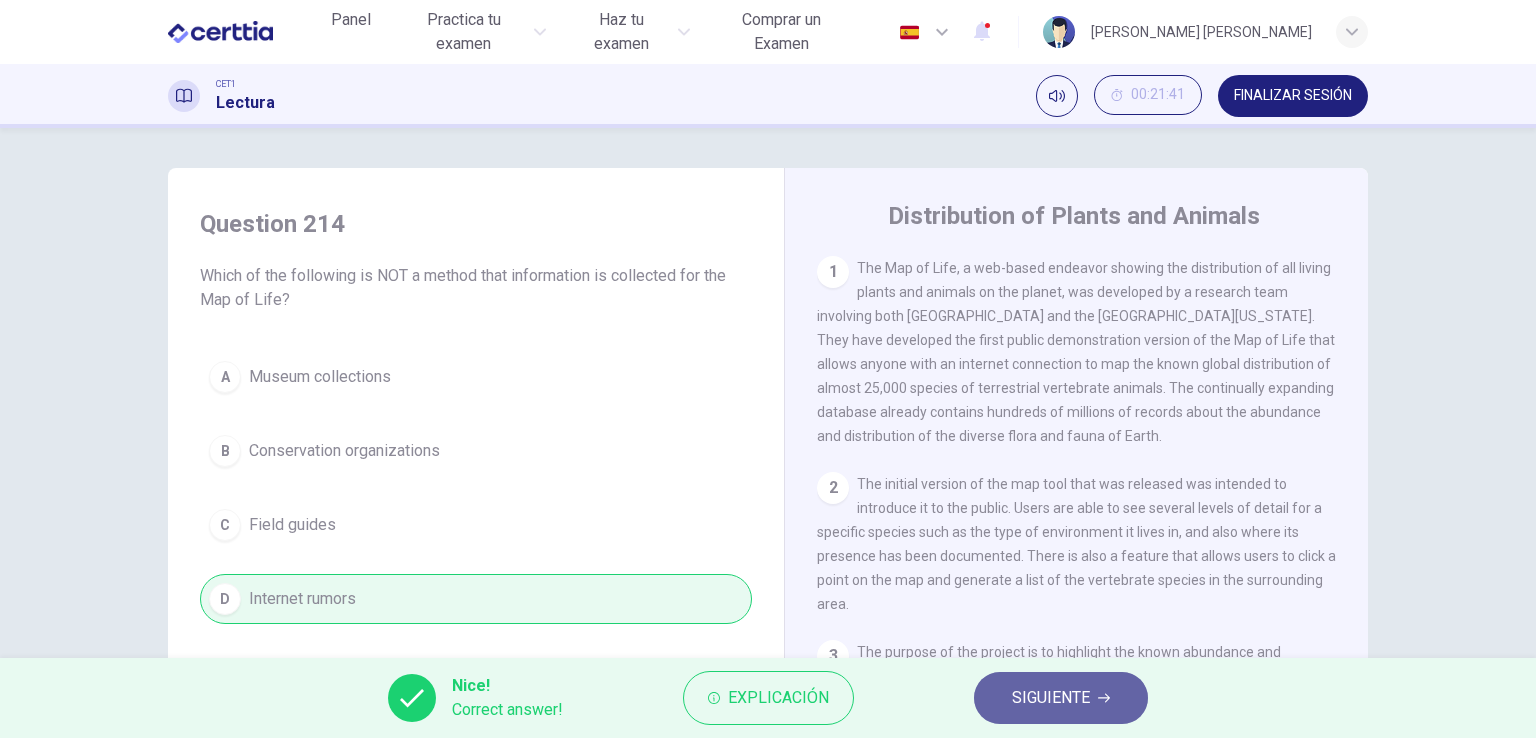 click on "SIGUIENTE" at bounding box center (1051, 698) 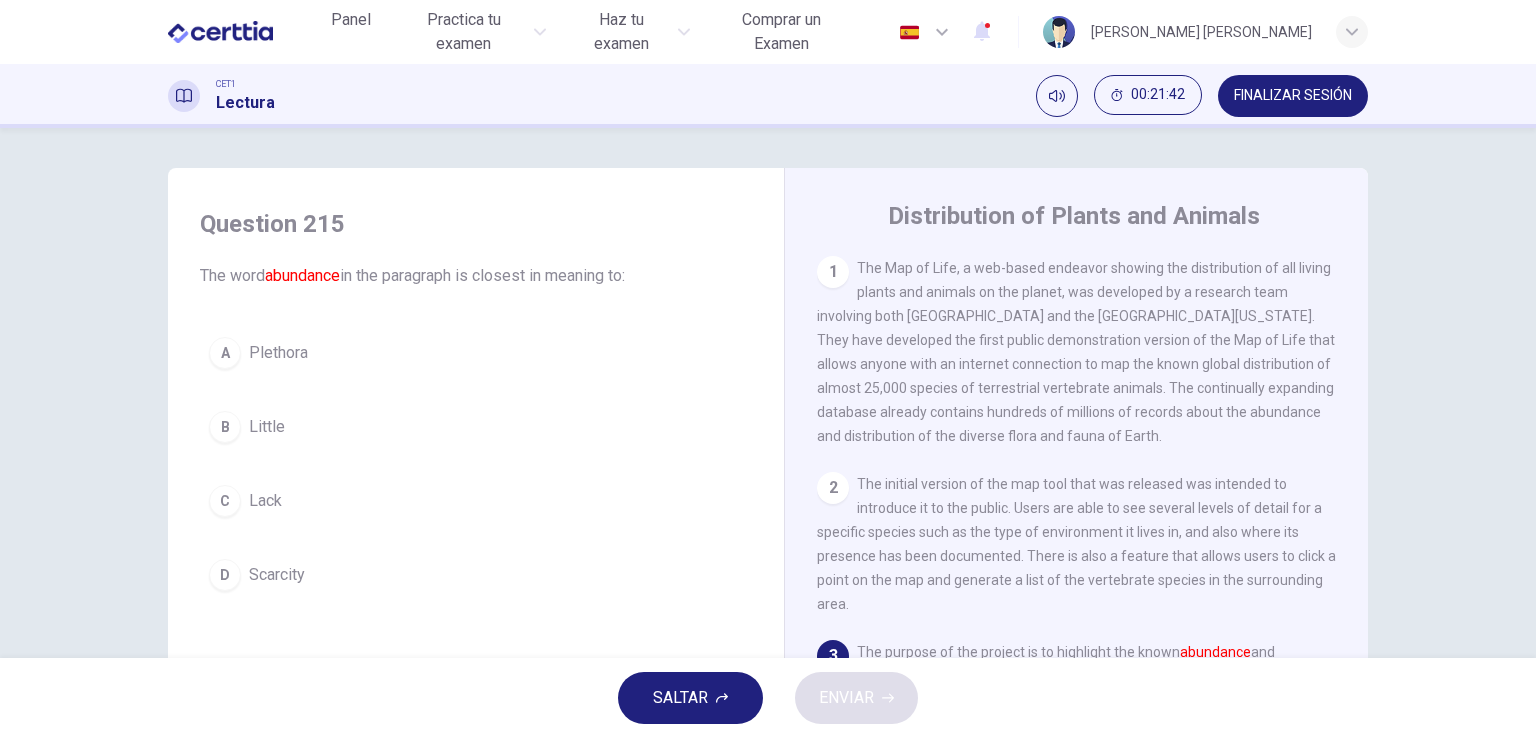 click on "Little" at bounding box center [267, 427] 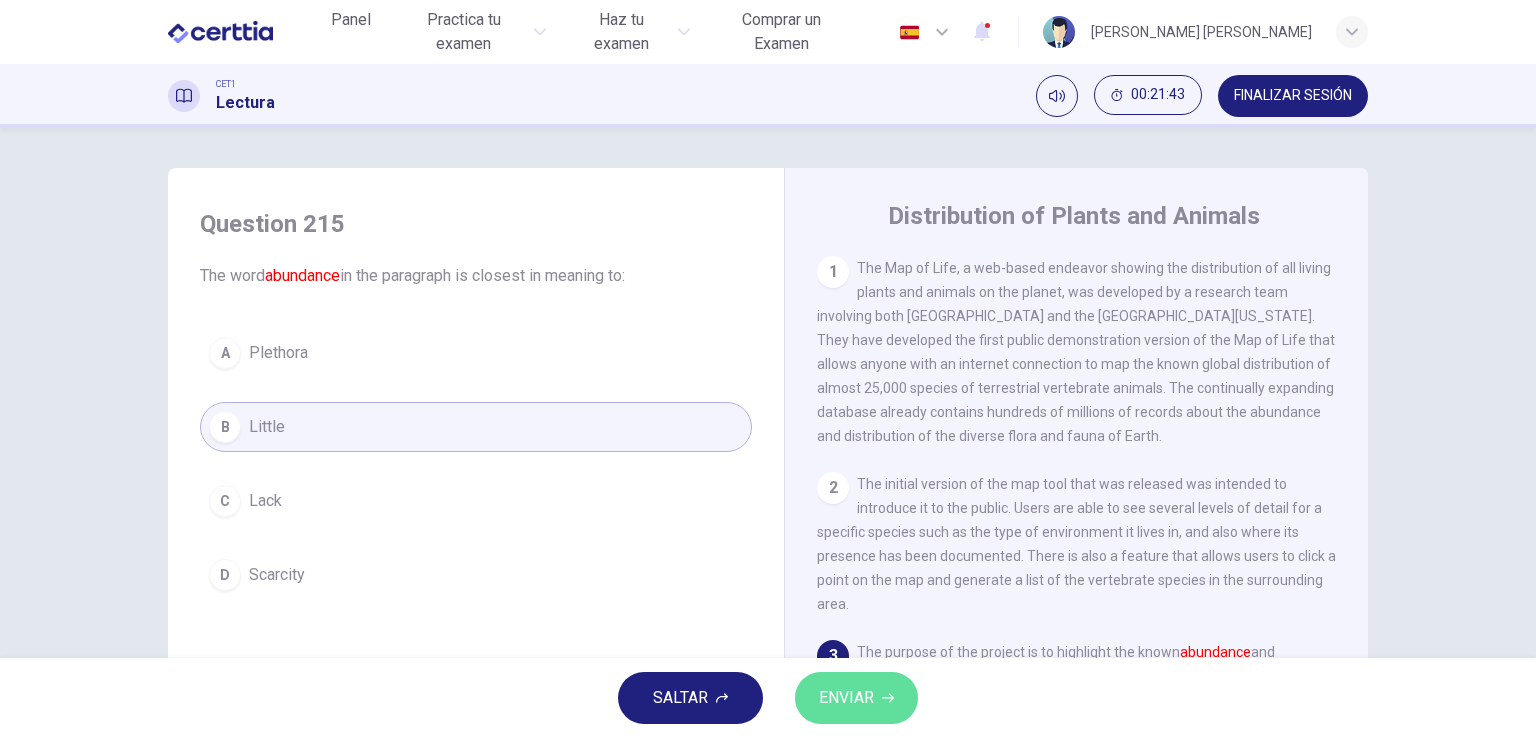 click on "ENVIAR" at bounding box center (846, 698) 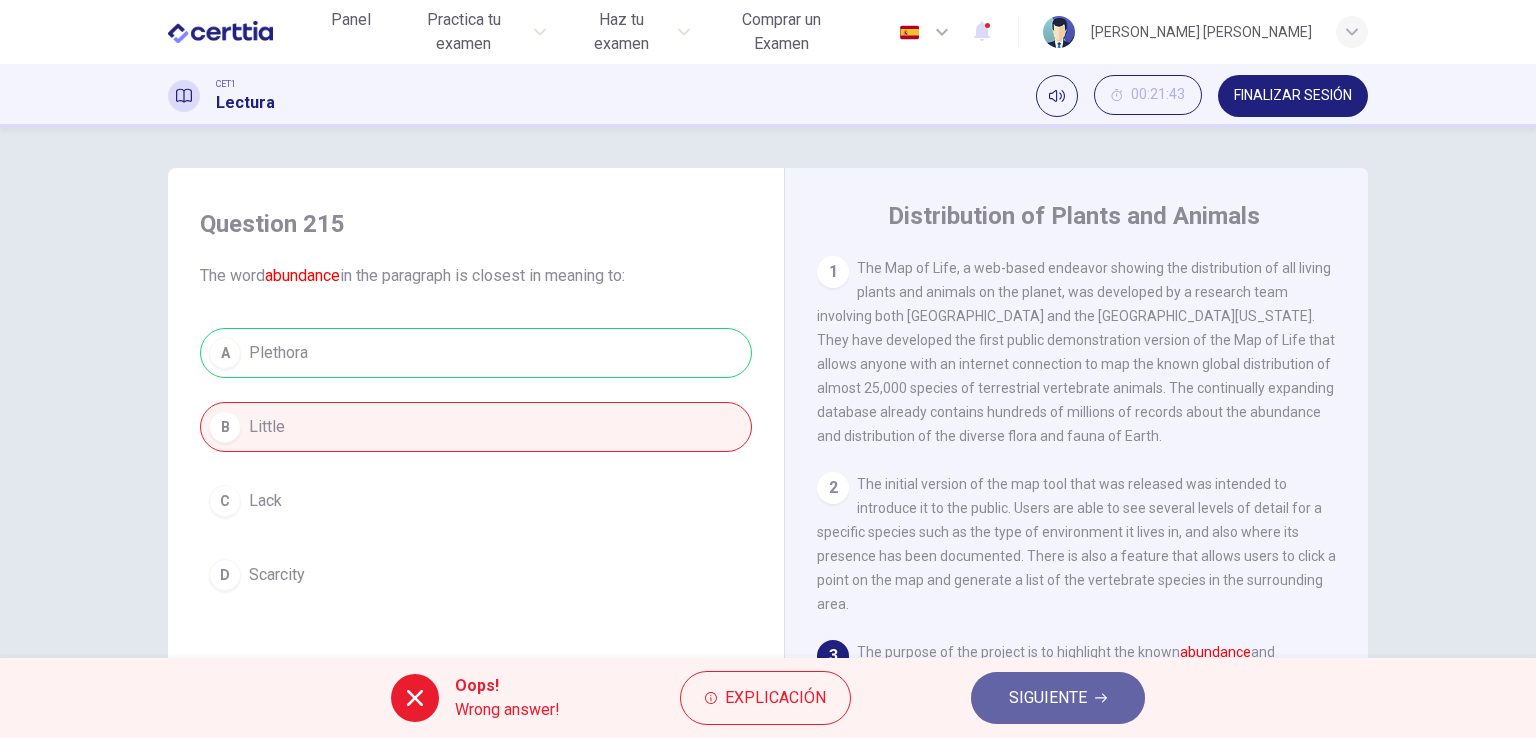 click on "SIGUIENTE" at bounding box center (1058, 698) 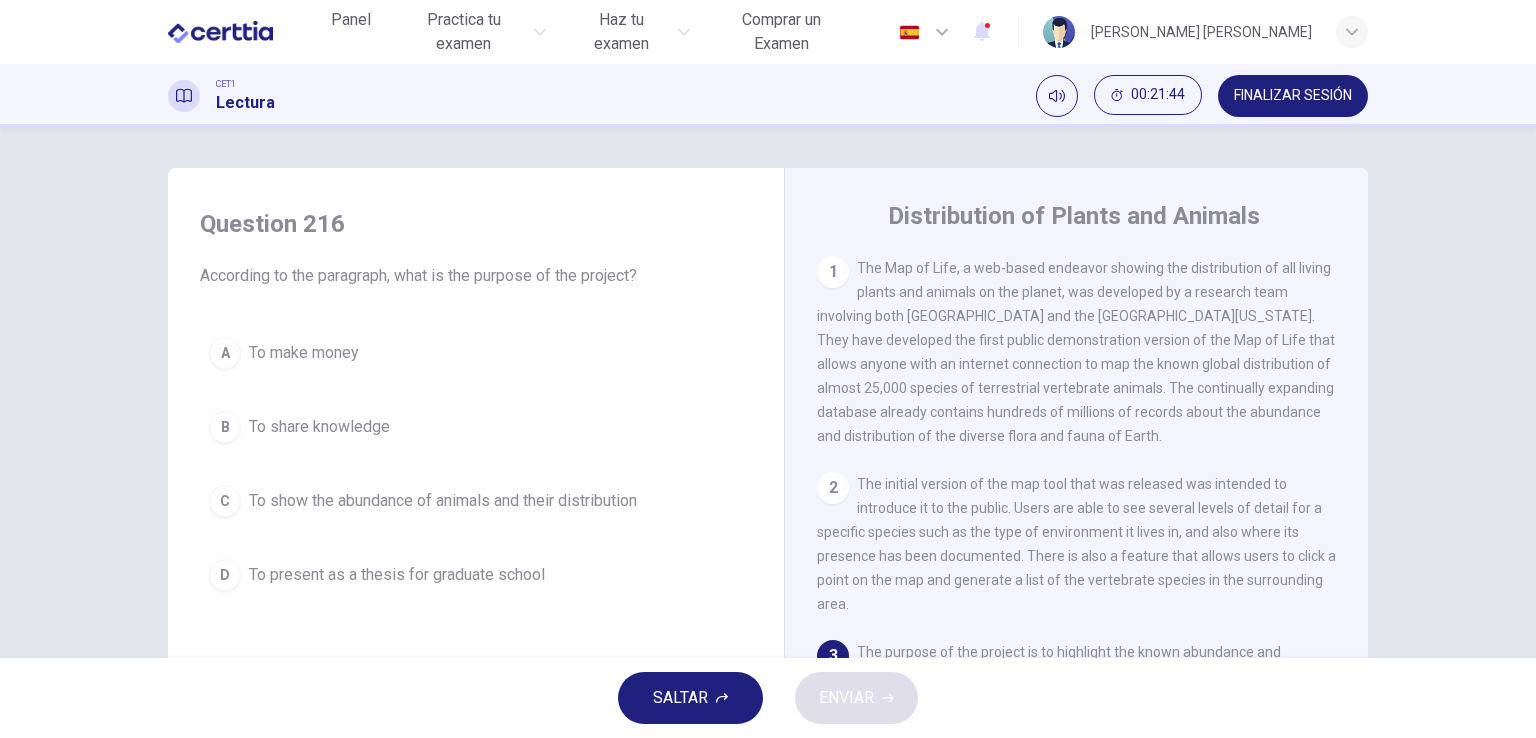 click on "D To present as a thesis for graduate school" at bounding box center (476, 575) 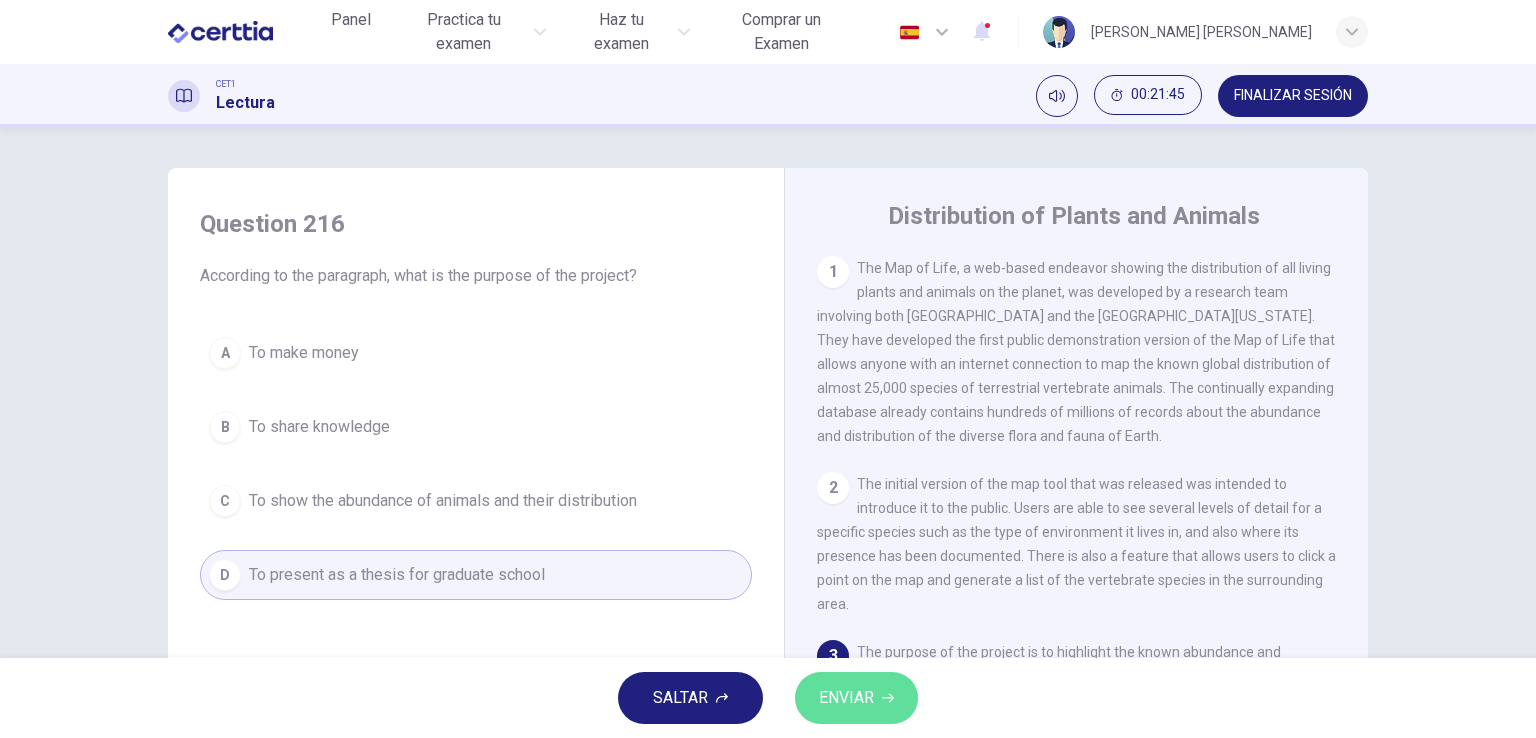 click on "ENVIAR" at bounding box center (846, 698) 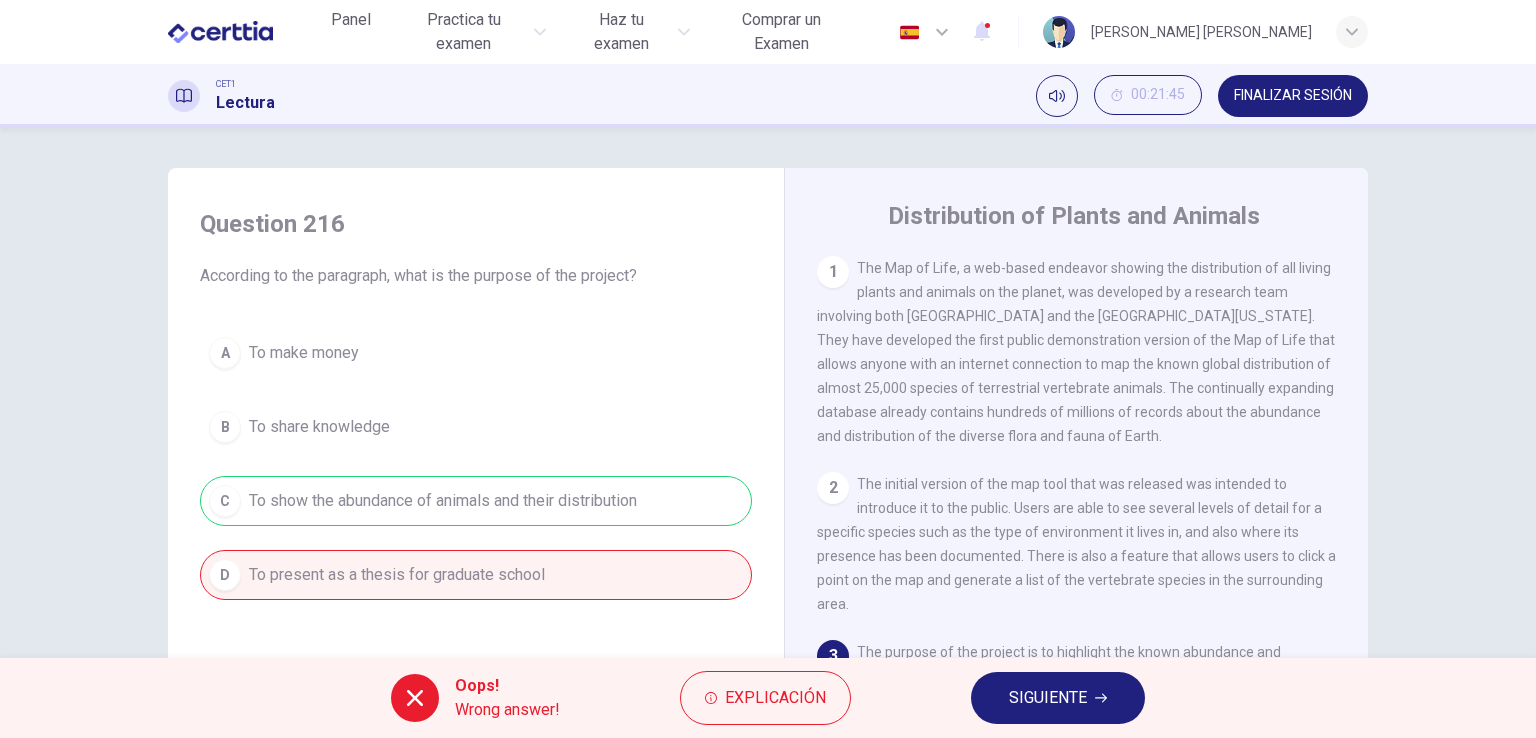 click on "SIGUIENTE" at bounding box center (1058, 698) 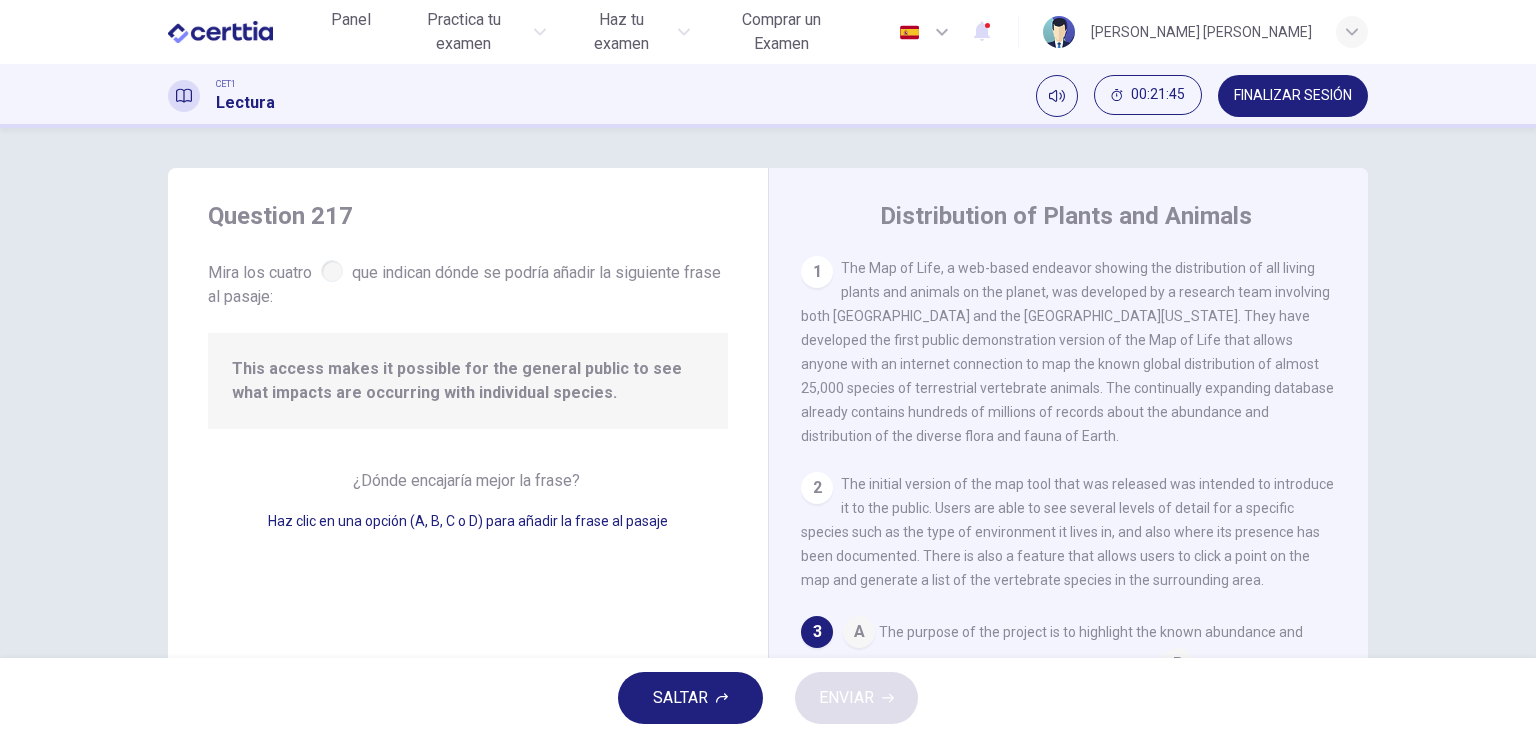 scroll, scrollTop: 147, scrollLeft: 0, axis: vertical 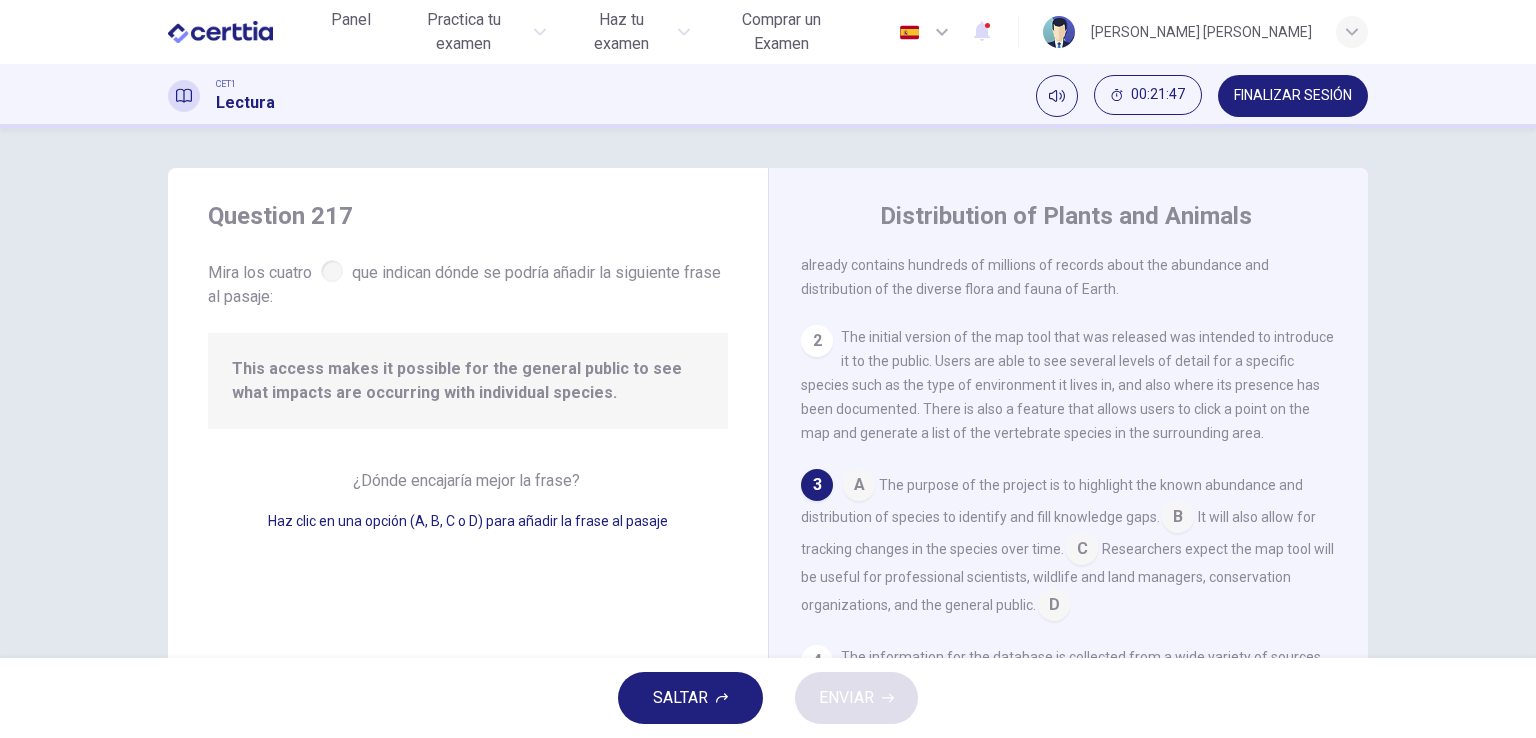 click at bounding box center [1082, 551] 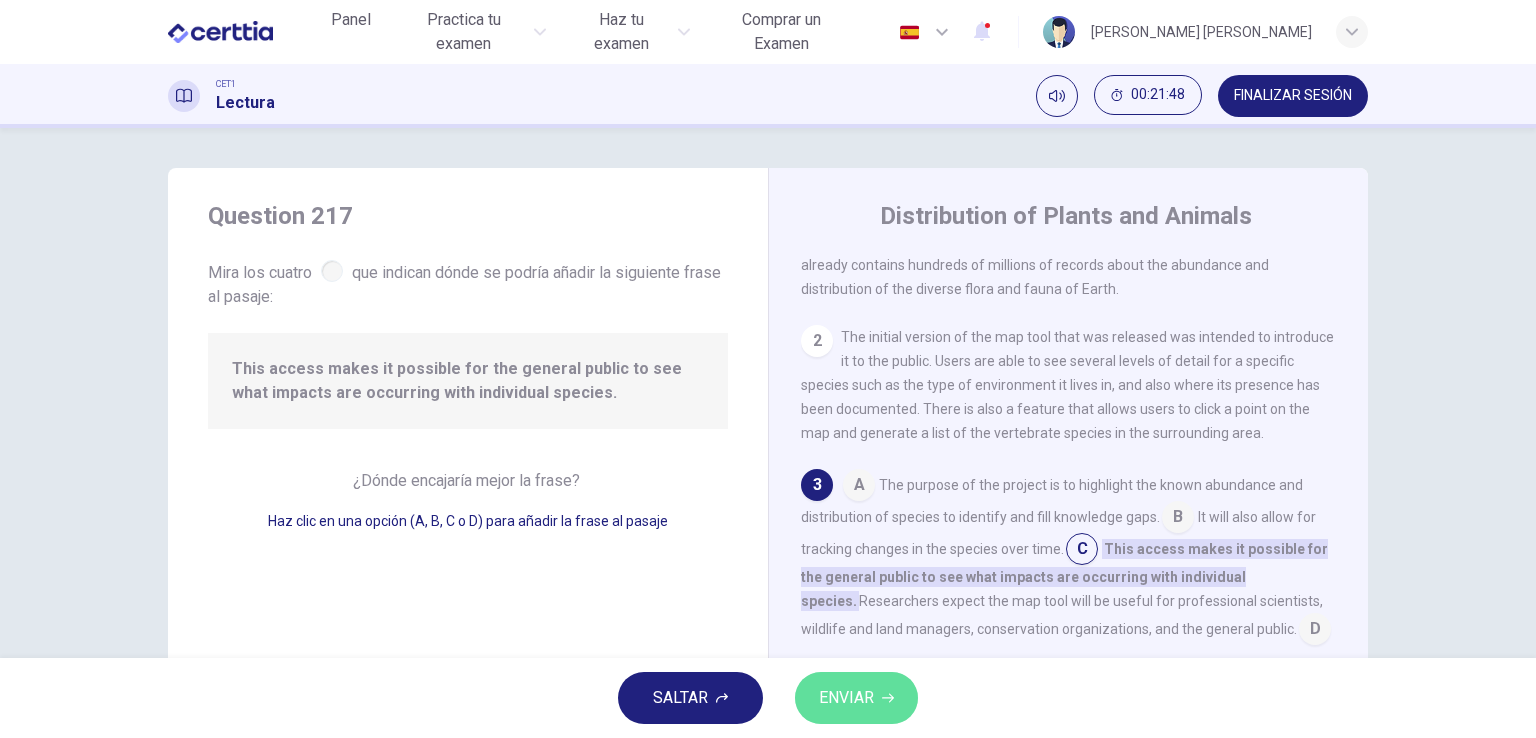 click on "ENVIAR" at bounding box center (846, 698) 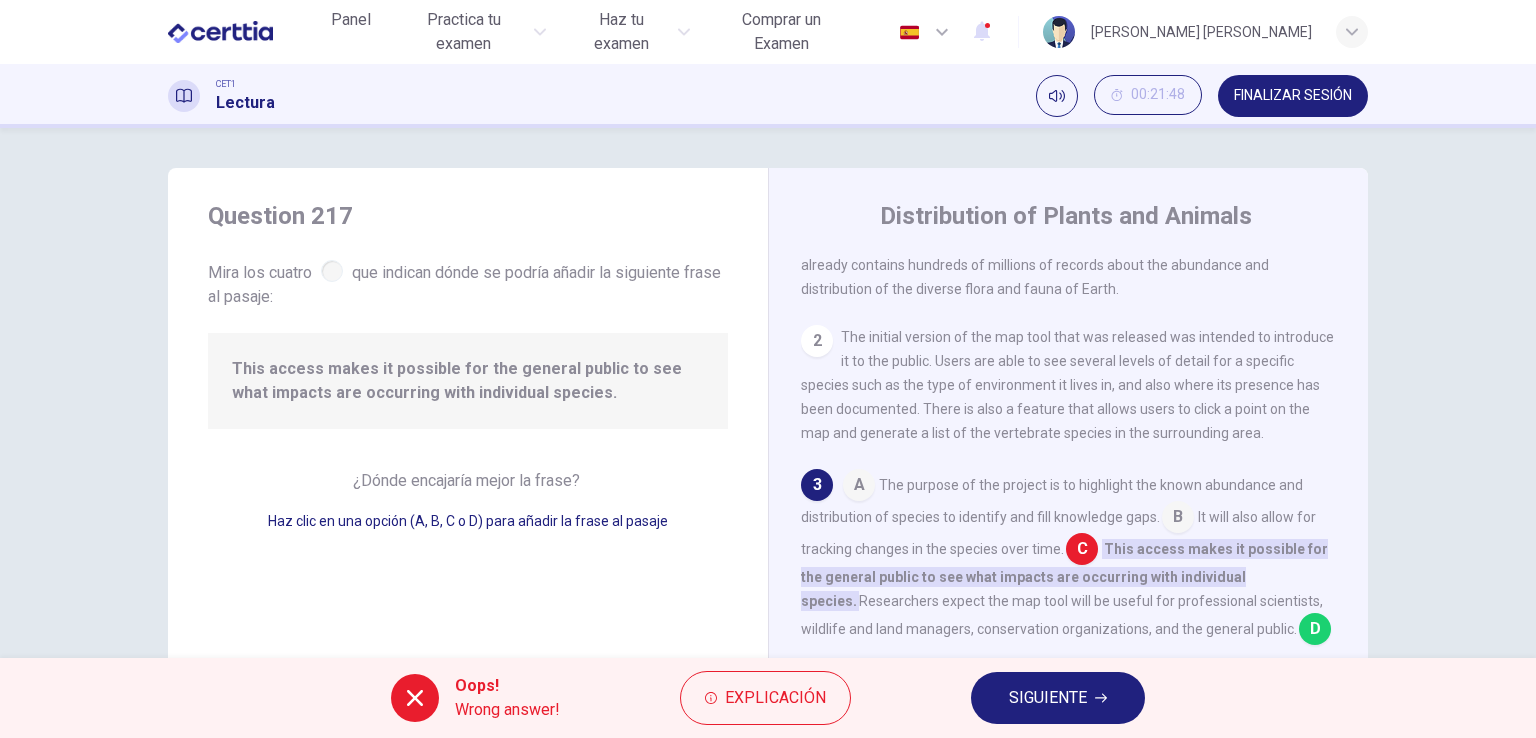 click on "SIGUIENTE" at bounding box center (1048, 698) 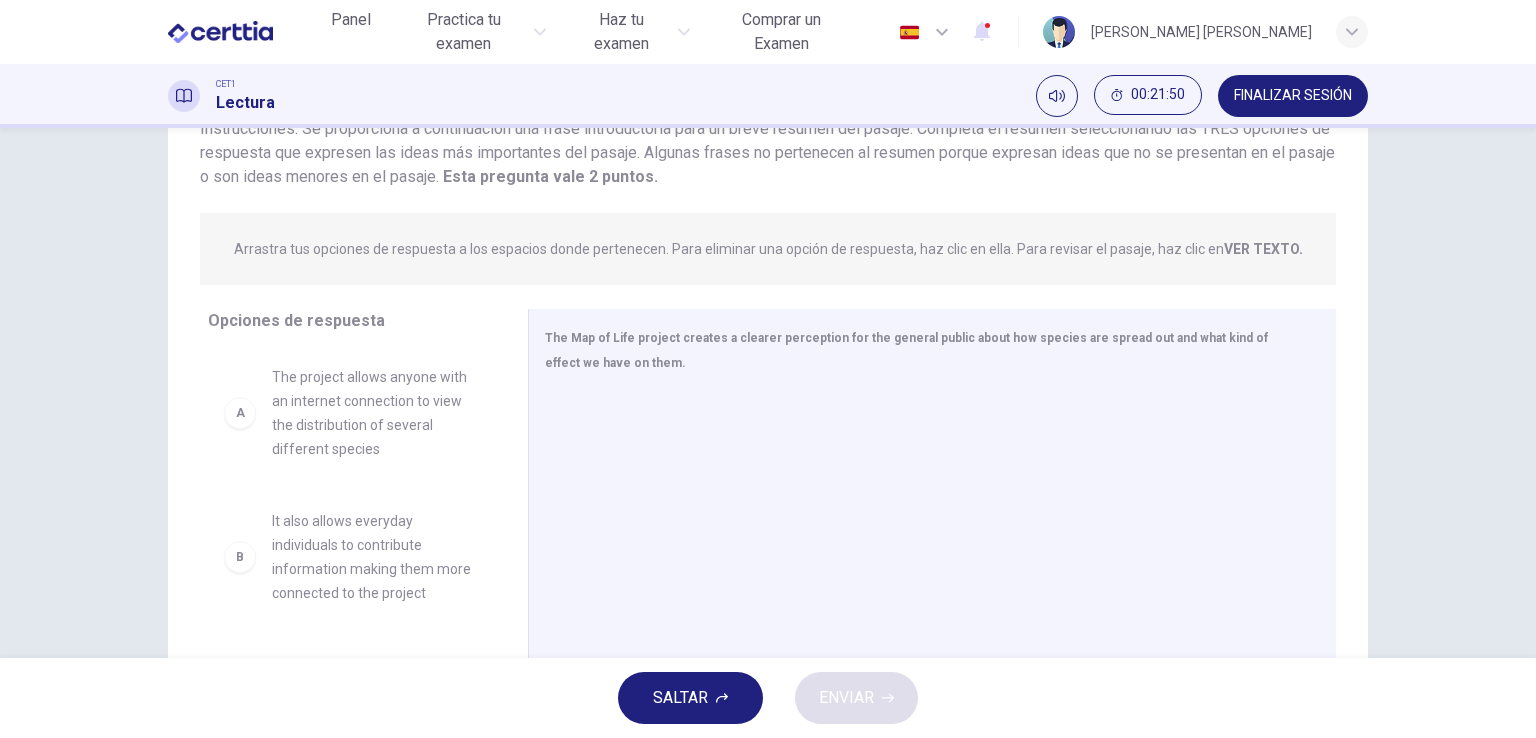 scroll, scrollTop: 245, scrollLeft: 0, axis: vertical 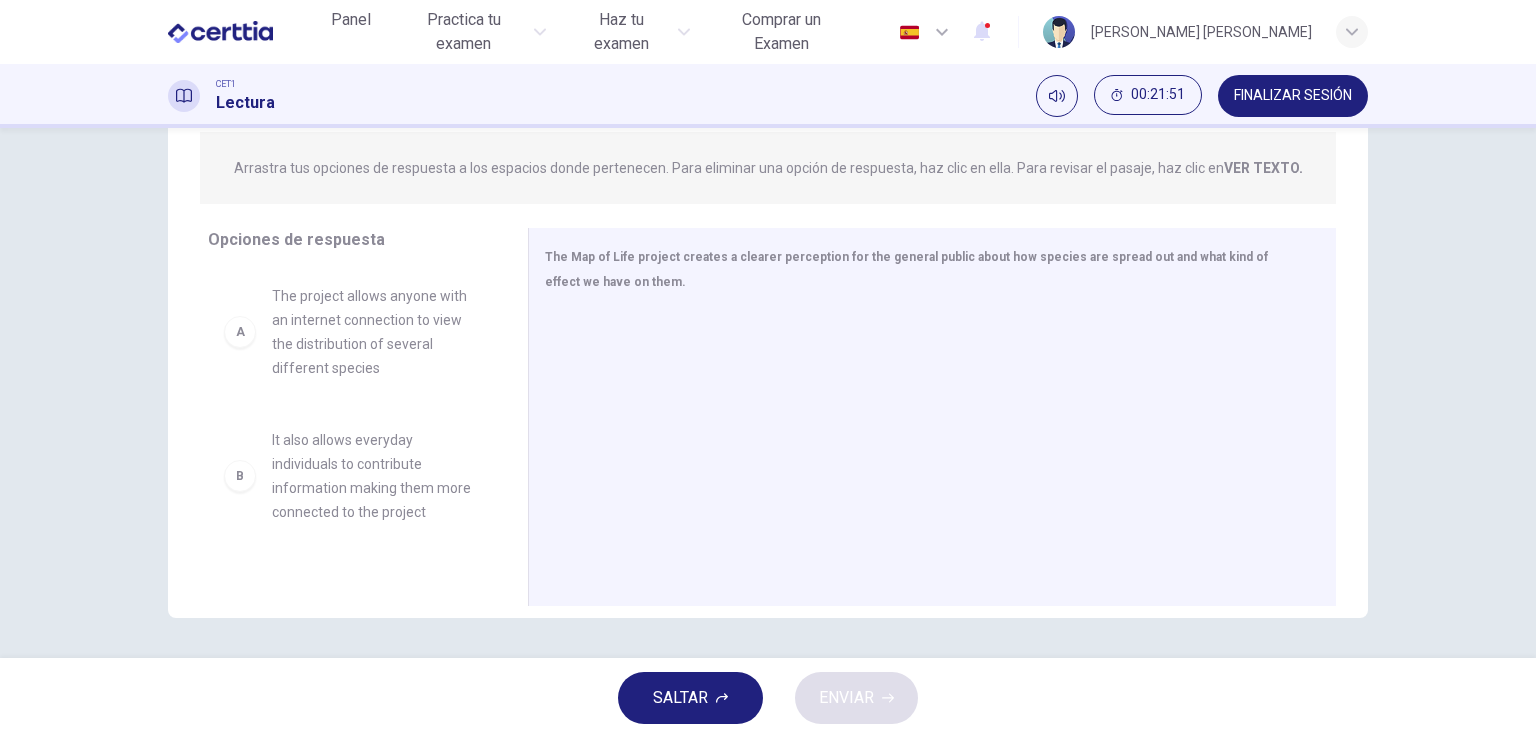 click on "The project allows anyone with an internet connection to view the distribution of several different species" at bounding box center [376, 332] 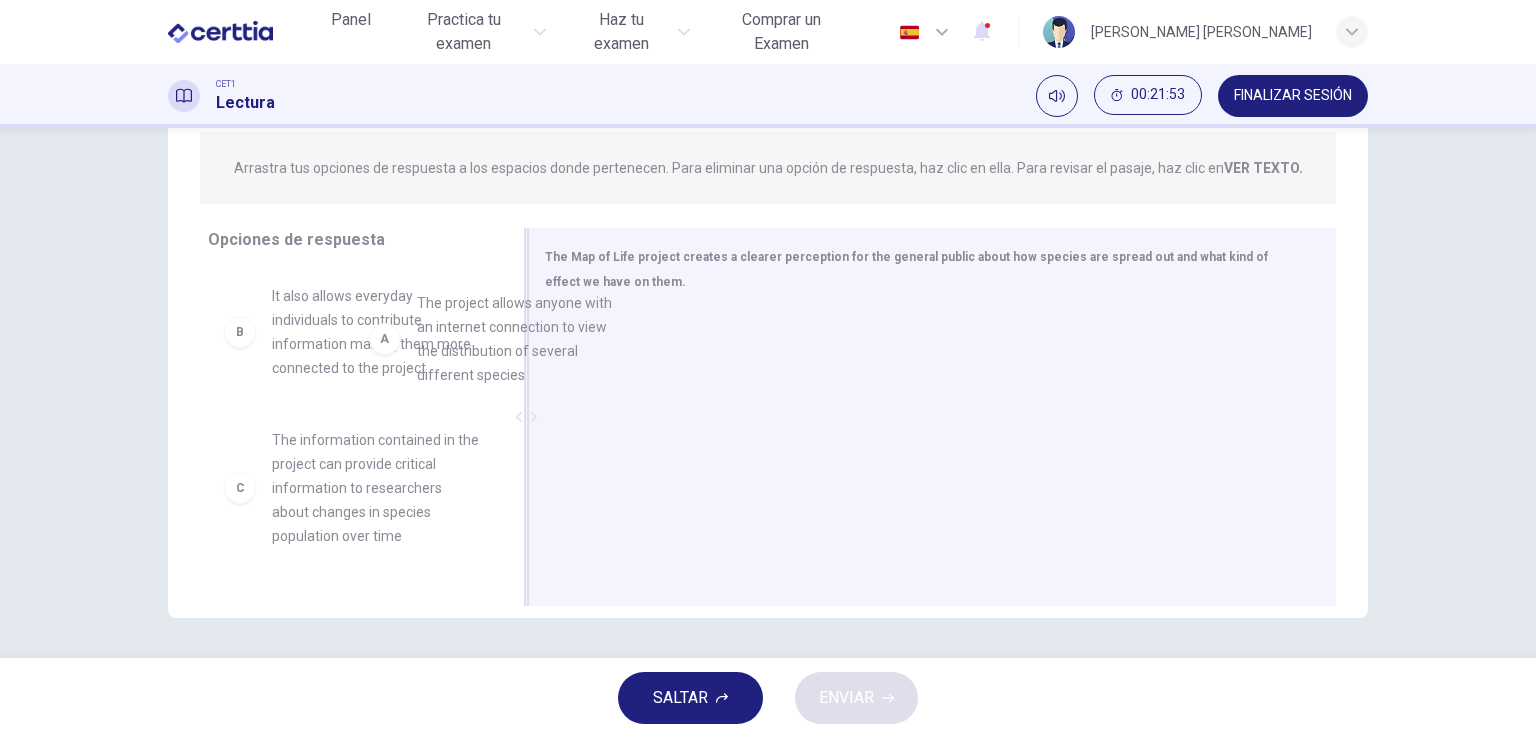 drag, startPoint x: 351, startPoint y: 350, endPoint x: 760, endPoint y: 376, distance: 409.82556 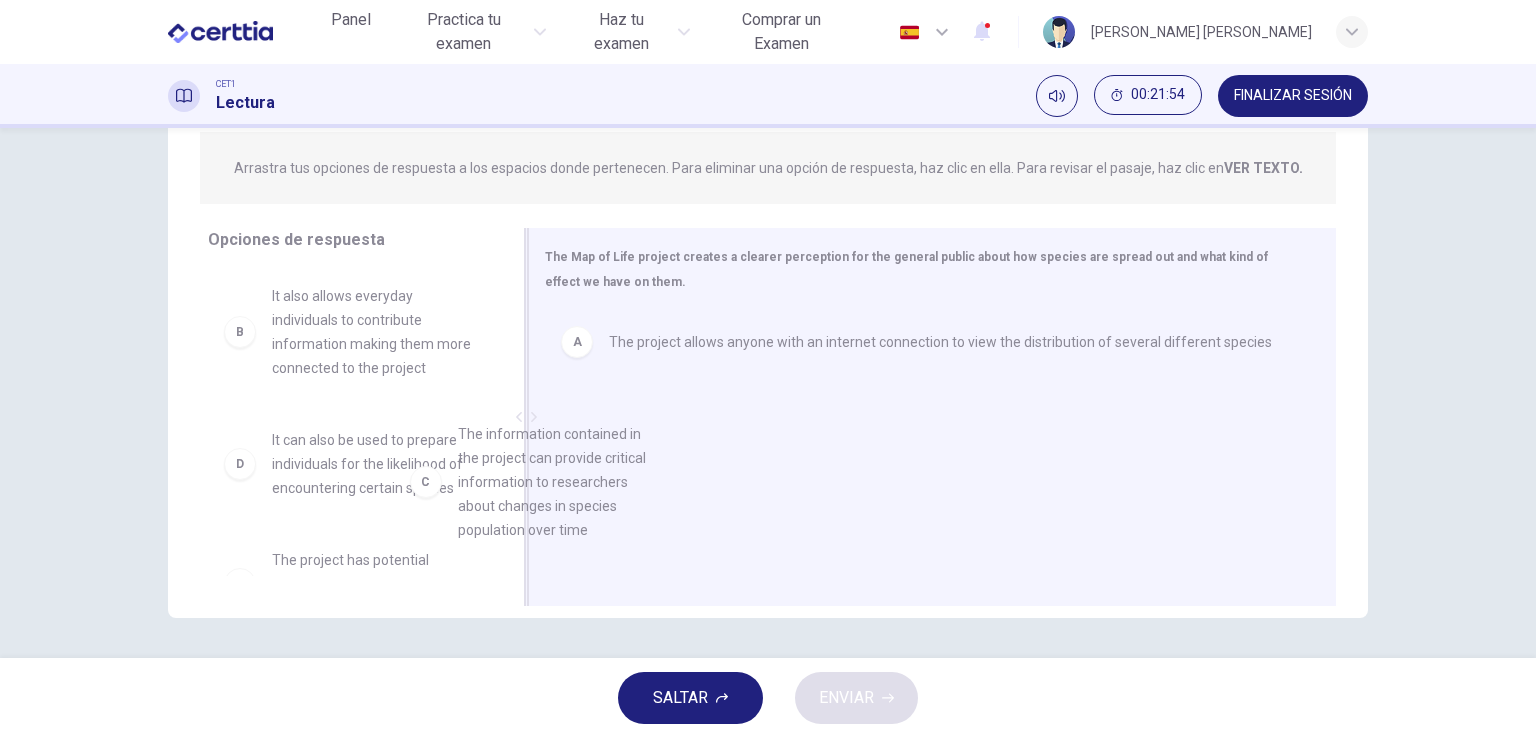 drag, startPoint x: 390, startPoint y: 489, endPoint x: 668, endPoint y: 477, distance: 278.25888 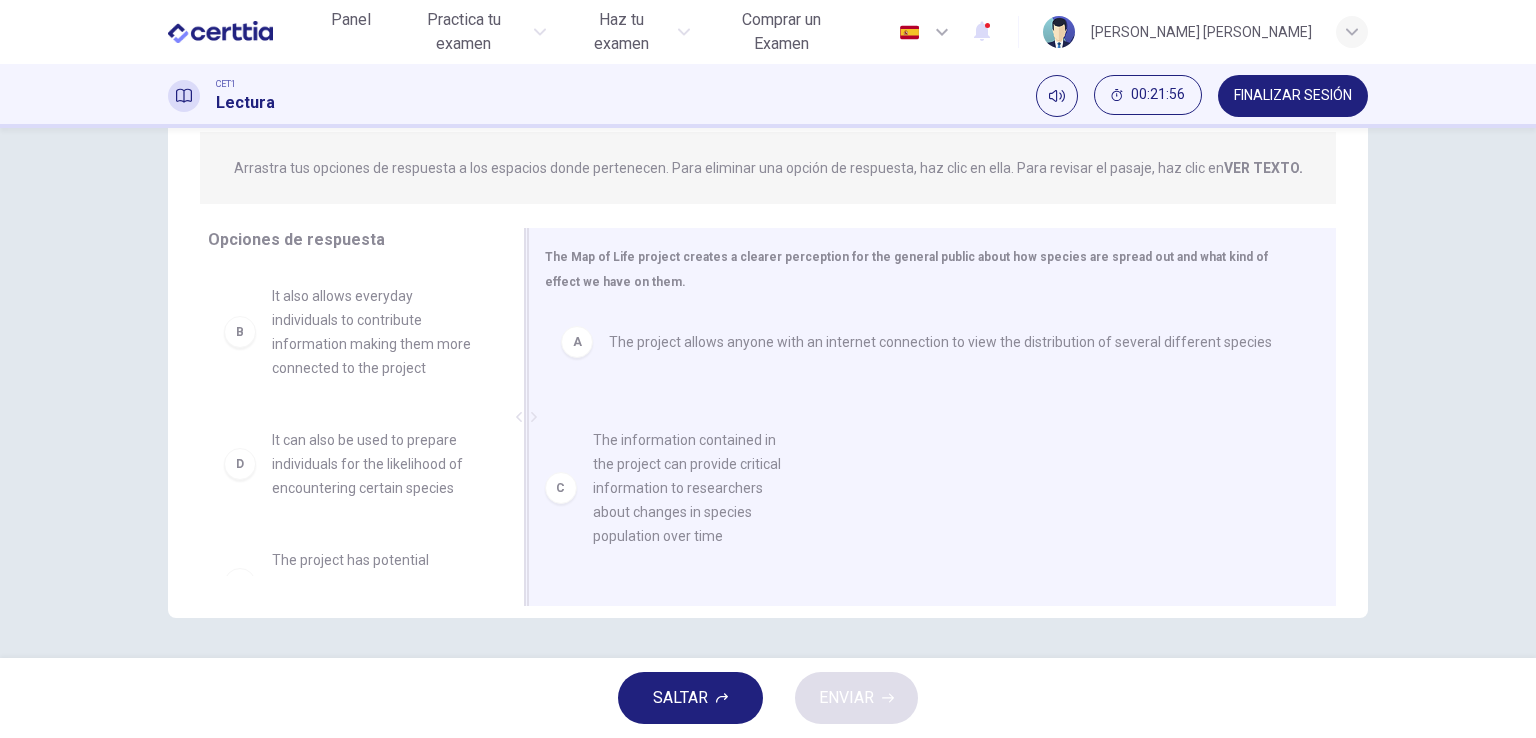 drag, startPoint x: 368, startPoint y: 482, endPoint x: 751, endPoint y: 480, distance: 383.00522 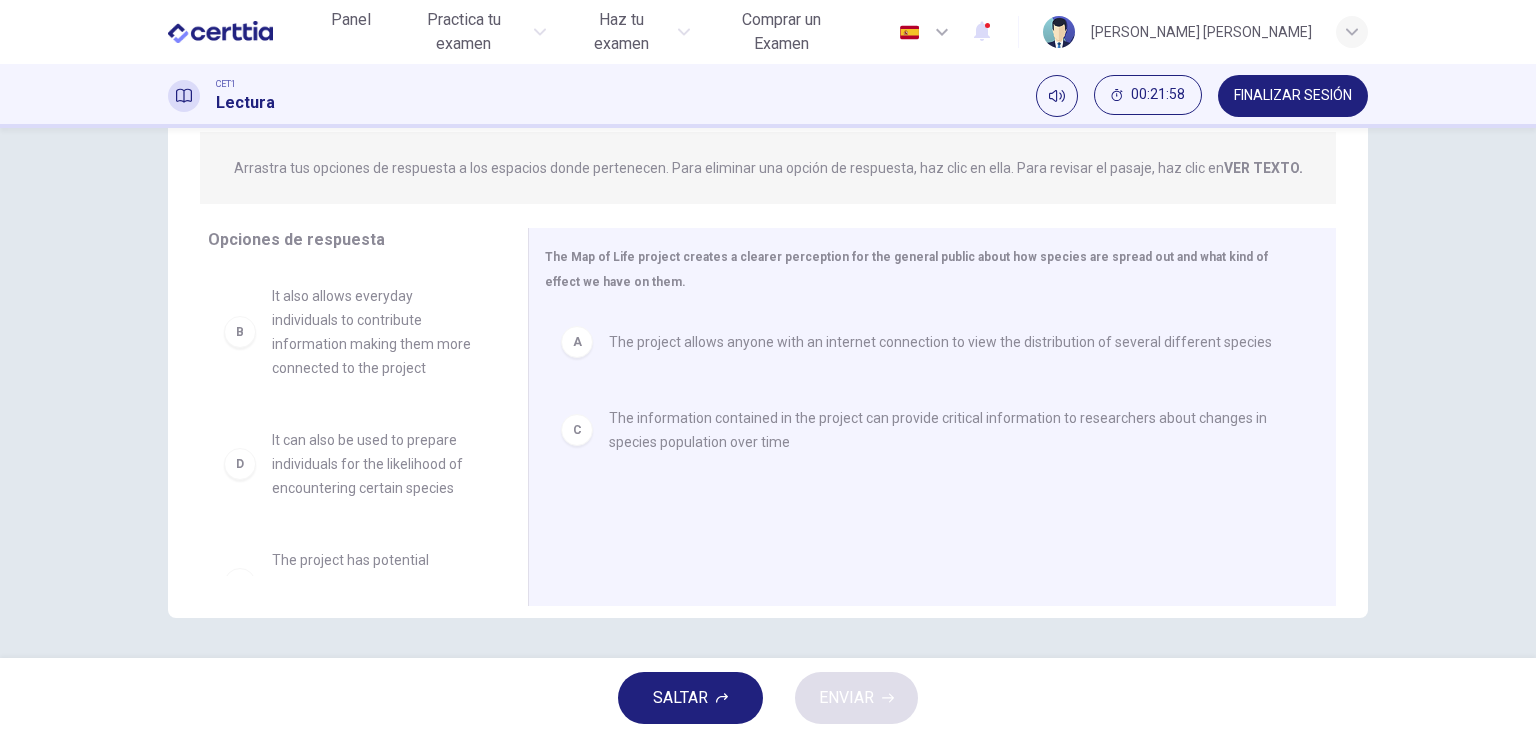 scroll, scrollTop: 204, scrollLeft: 0, axis: vertical 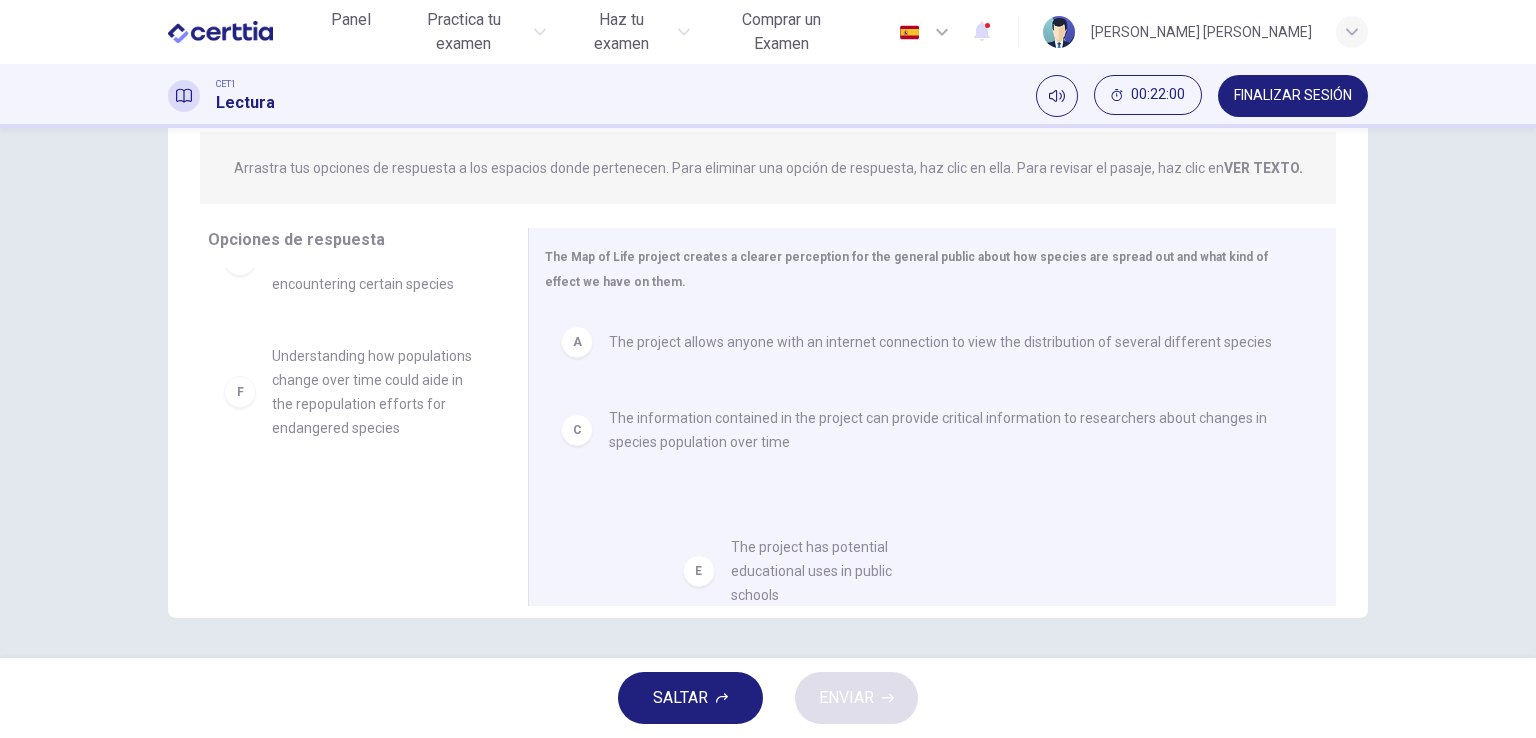 drag, startPoint x: 320, startPoint y: 389, endPoint x: 864, endPoint y: 613, distance: 588.31287 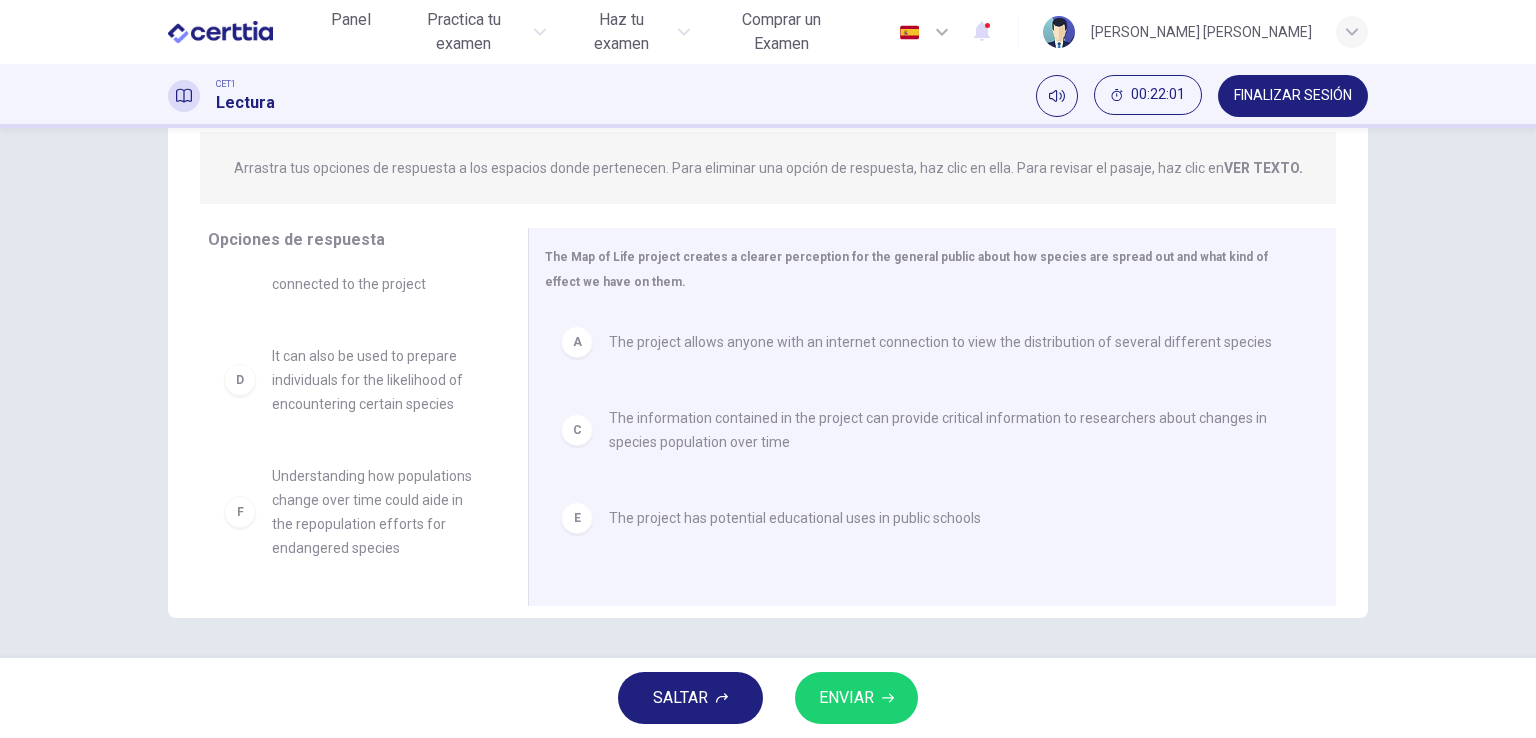 scroll, scrollTop: 84, scrollLeft: 0, axis: vertical 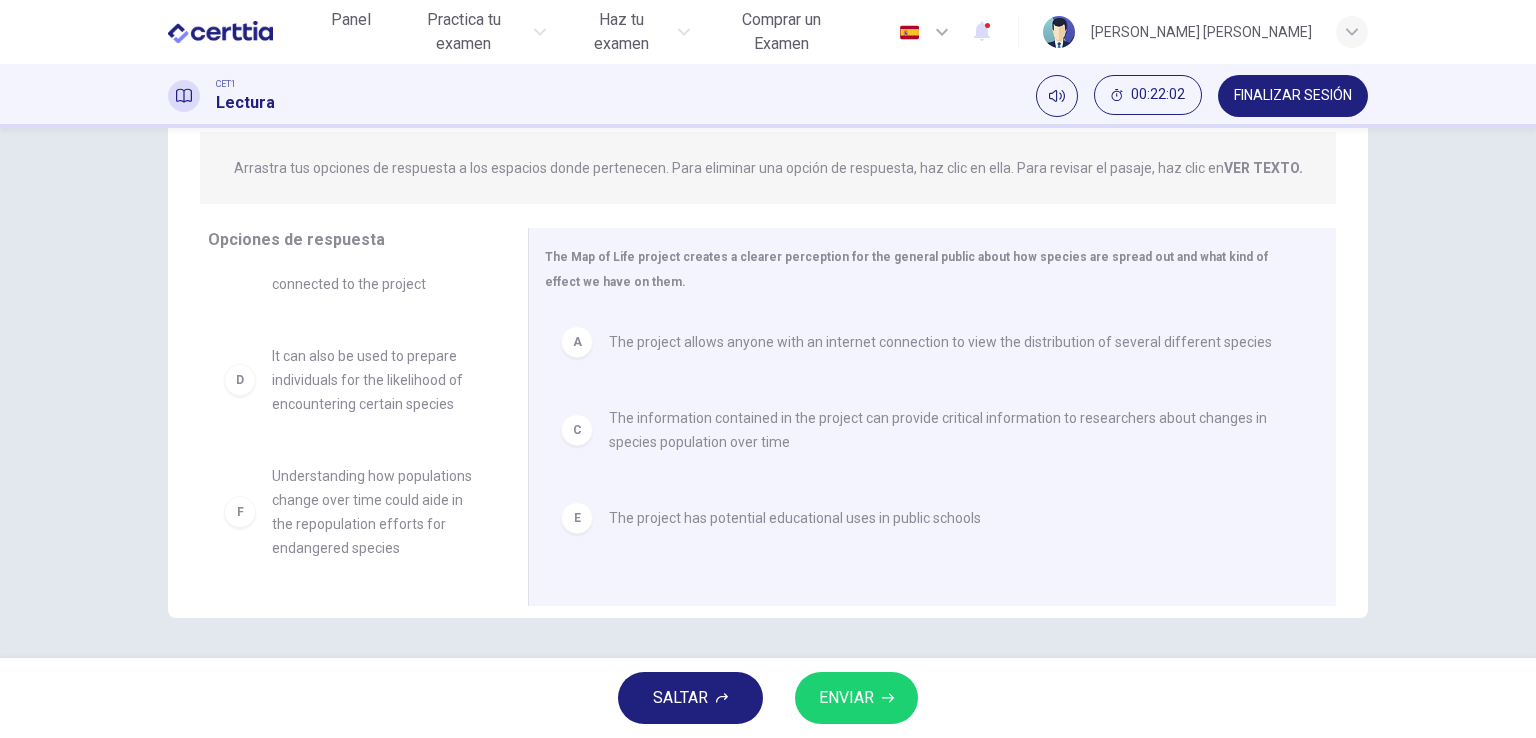 click on "ENVIAR" at bounding box center (846, 698) 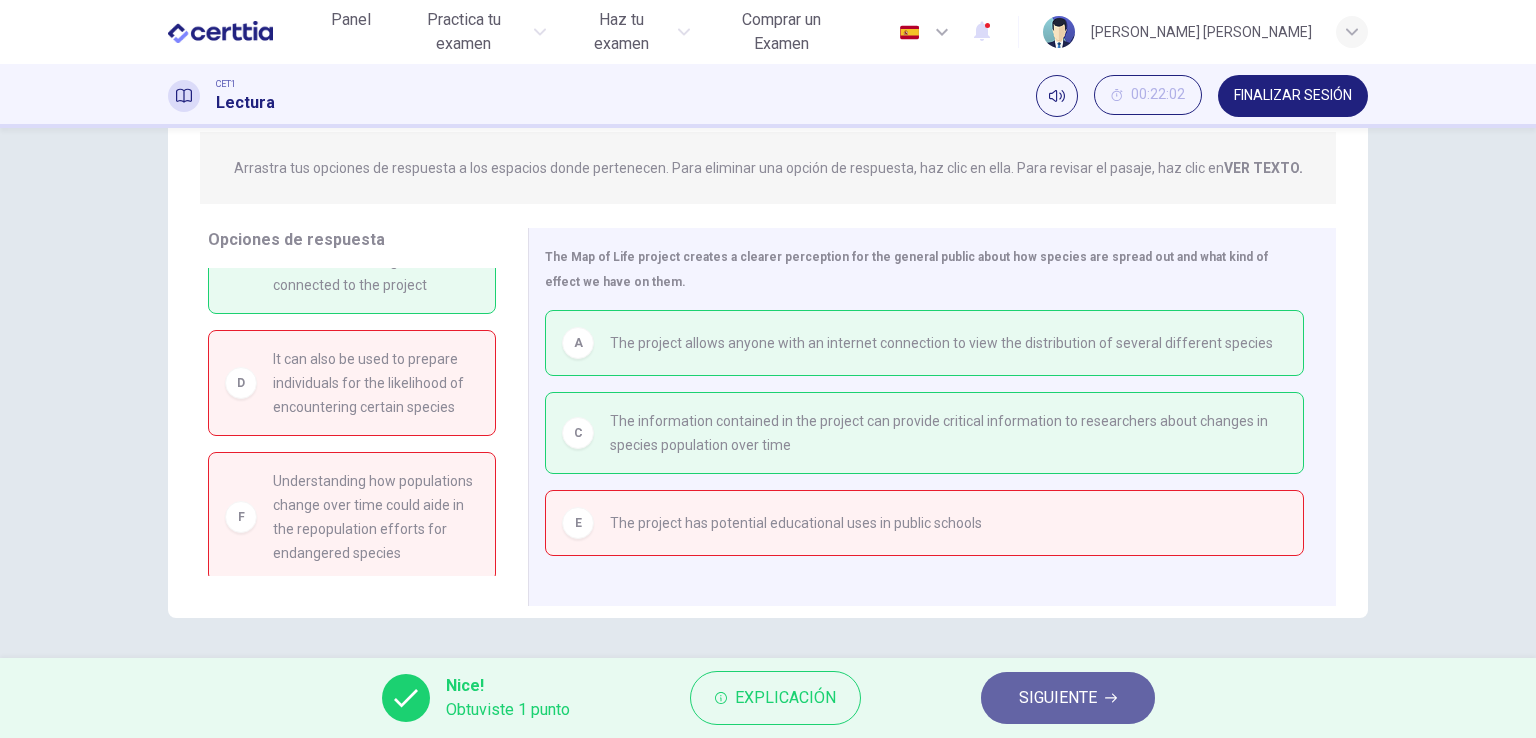 click on "SIGUIENTE" at bounding box center (1058, 698) 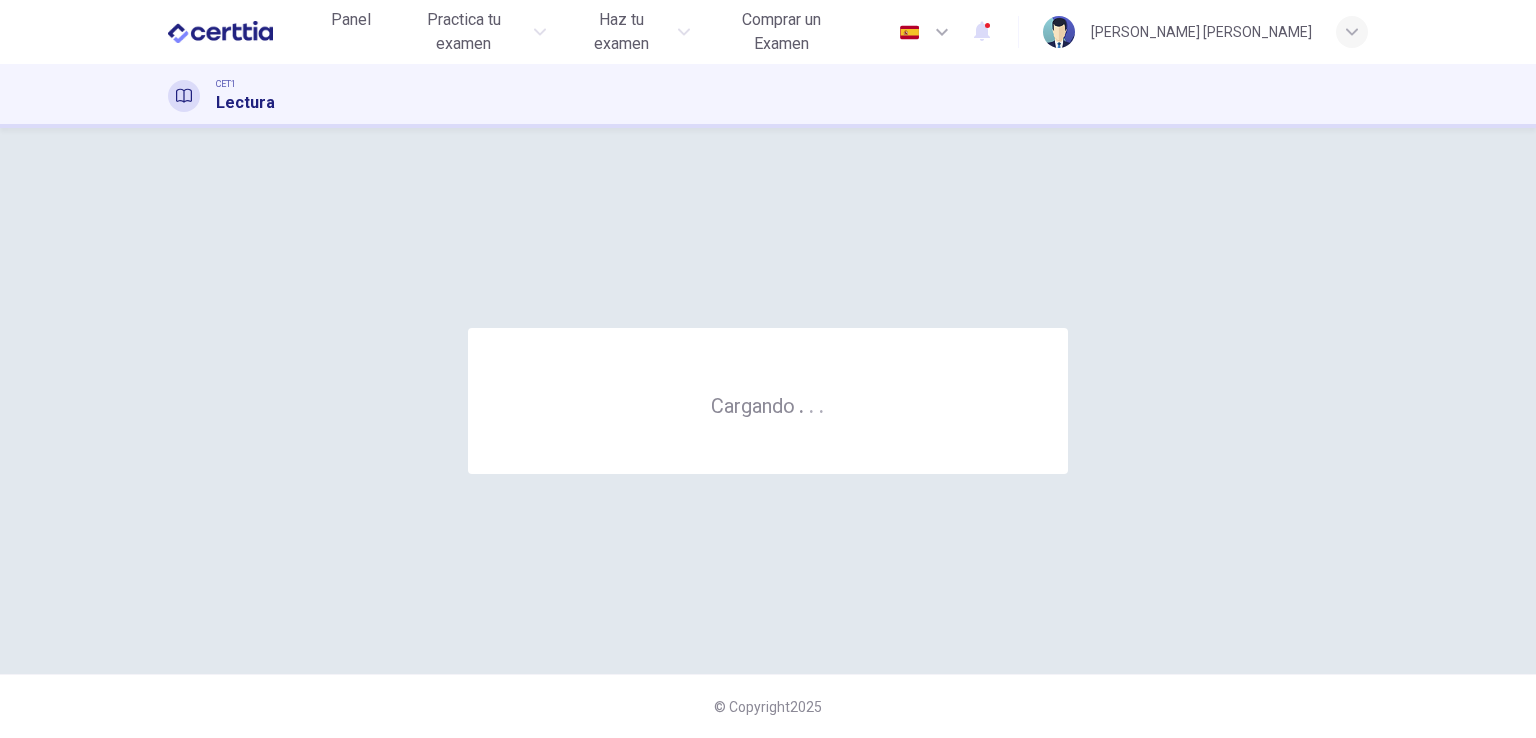 scroll, scrollTop: 0, scrollLeft: 0, axis: both 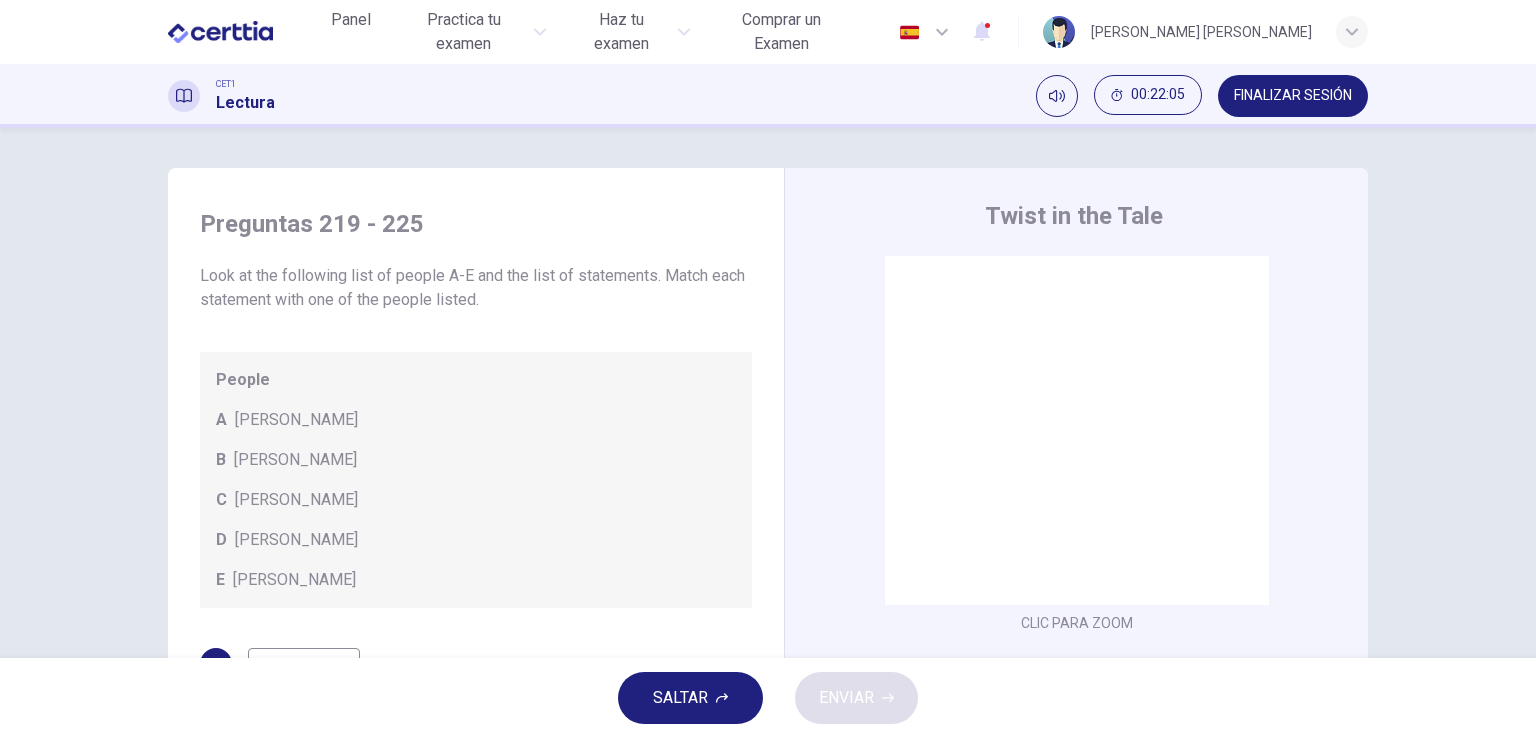 click on "SALTAR ENVIAR" at bounding box center [768, 698] 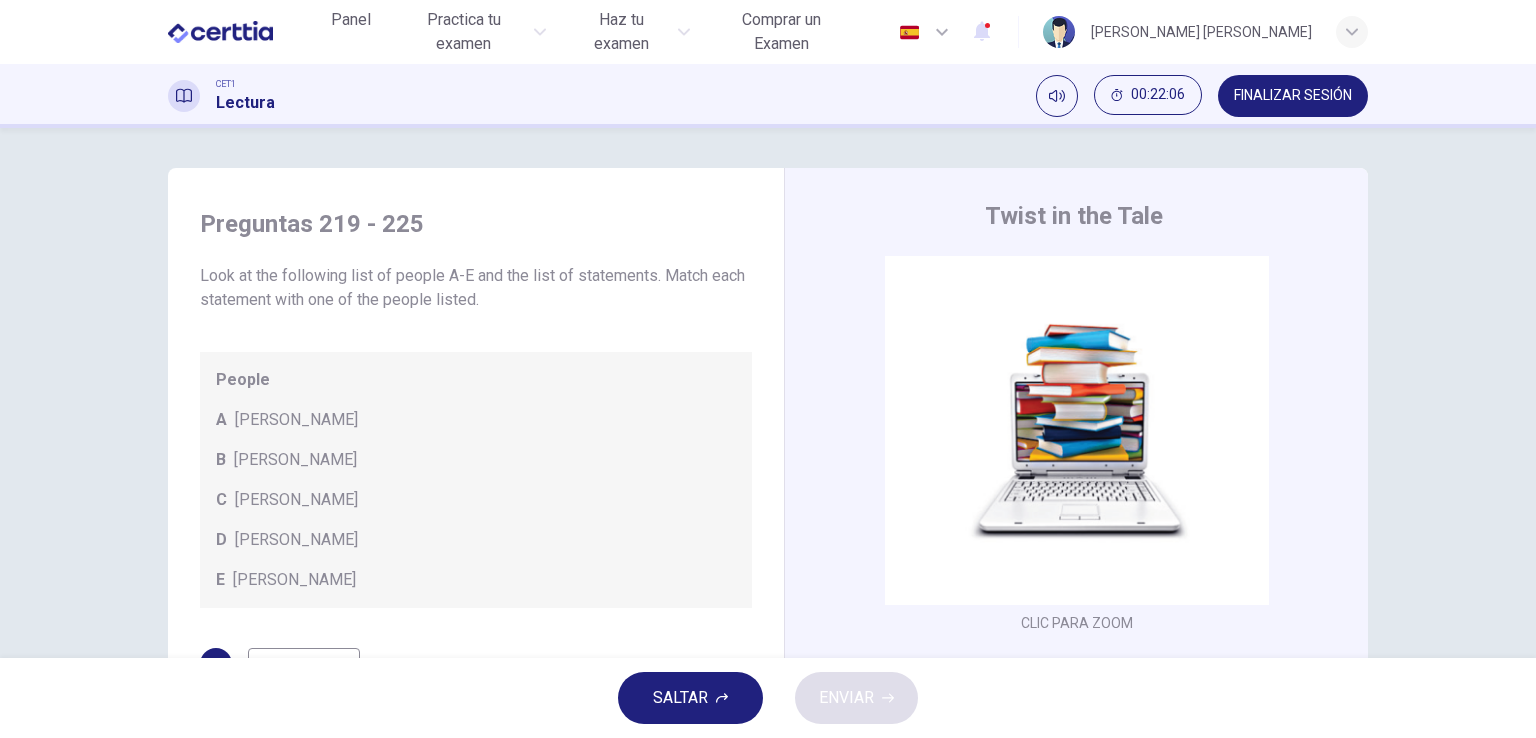 click on "SALTAR" at bounding box center [680, 698] 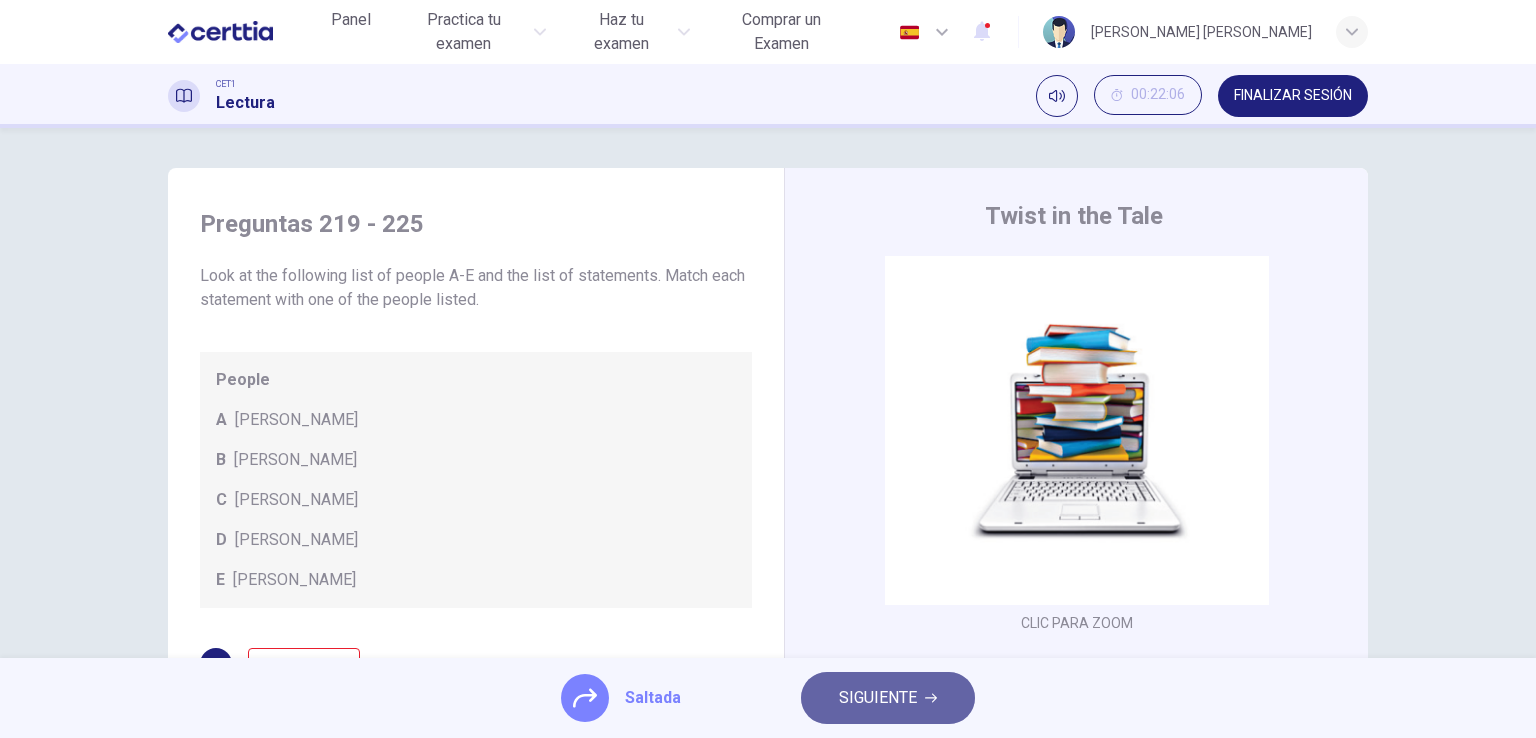 click on "SIGUIENTE" at bounding box center [888, 698] 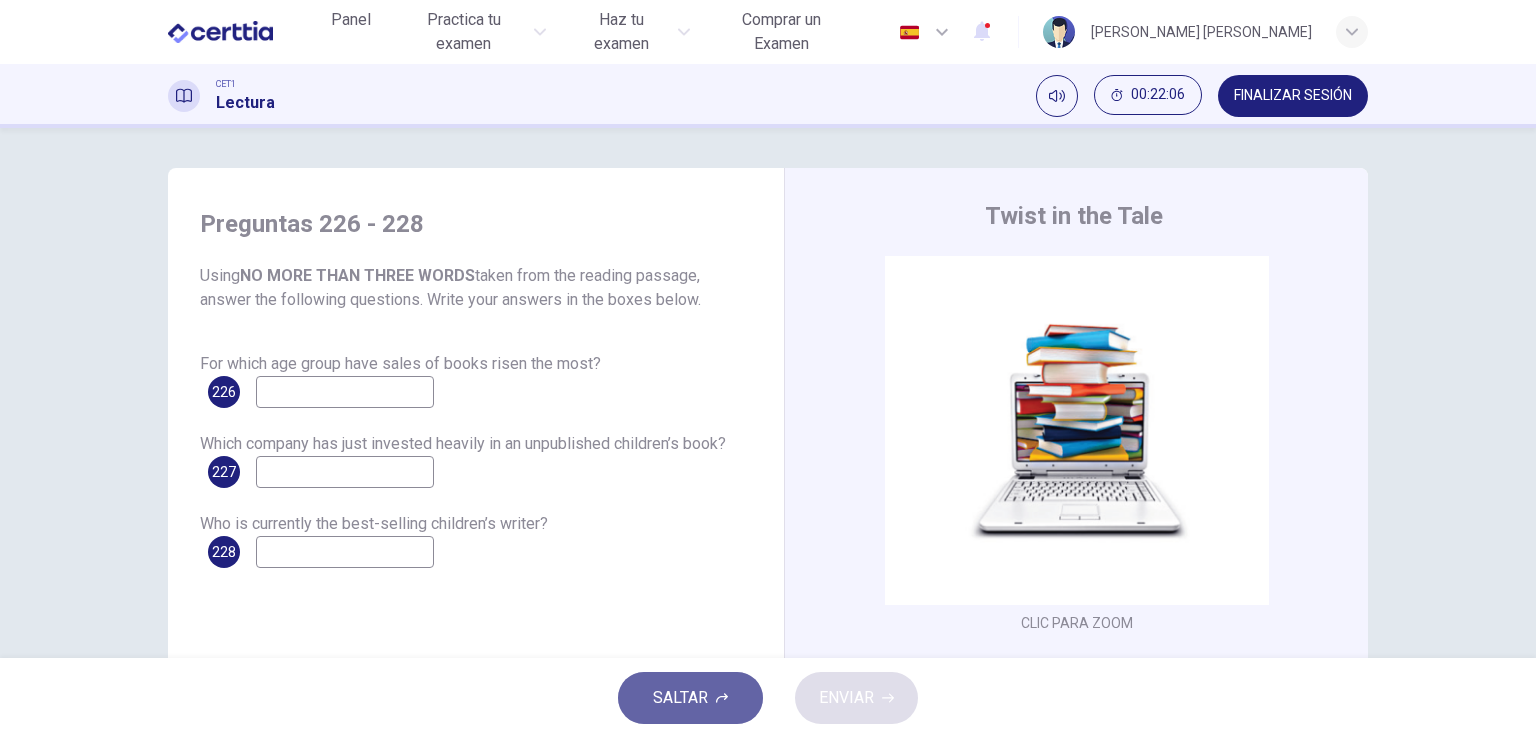 click on "SALTAR" at bounding box center [690, 698] 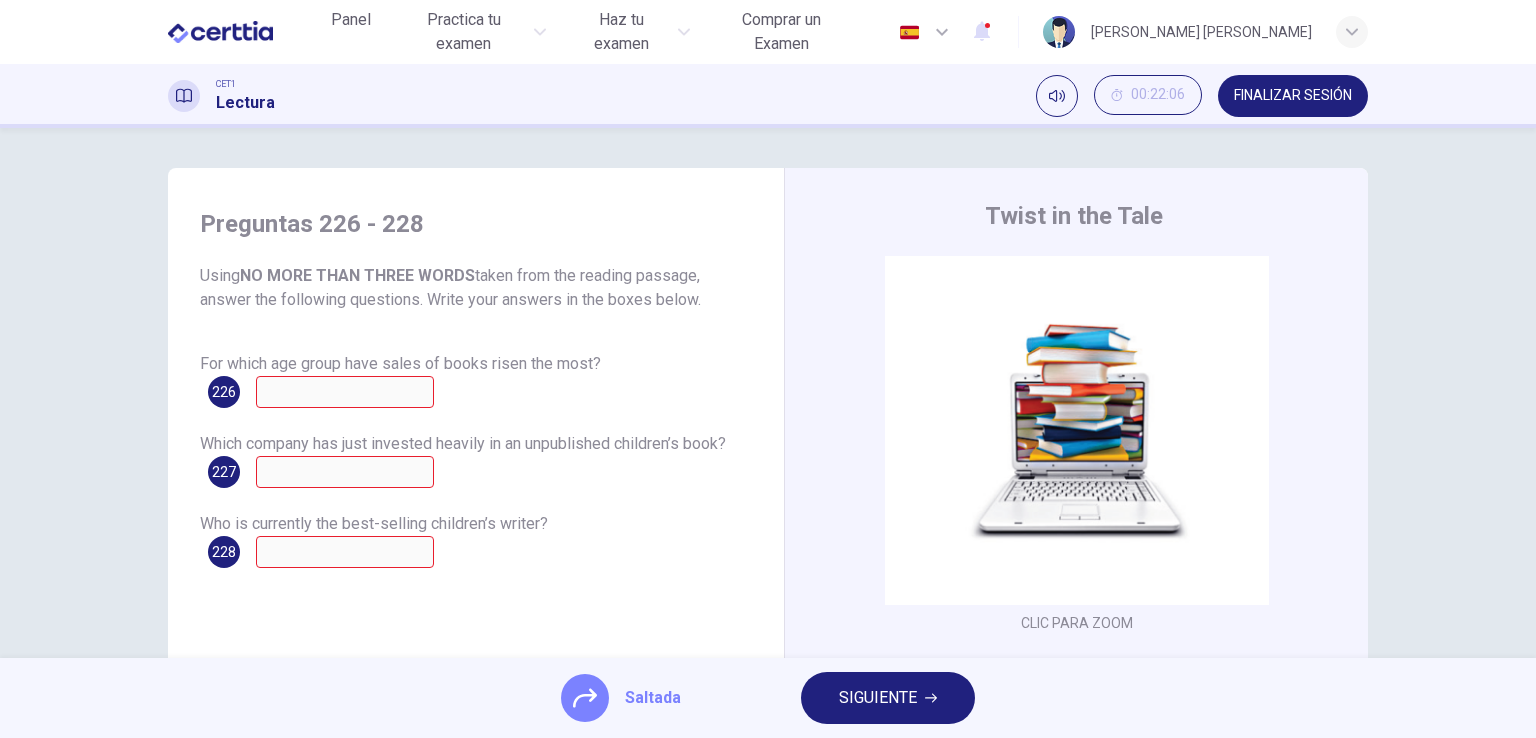 click on "SIGUIENTE" at bounding box center (878, 698) 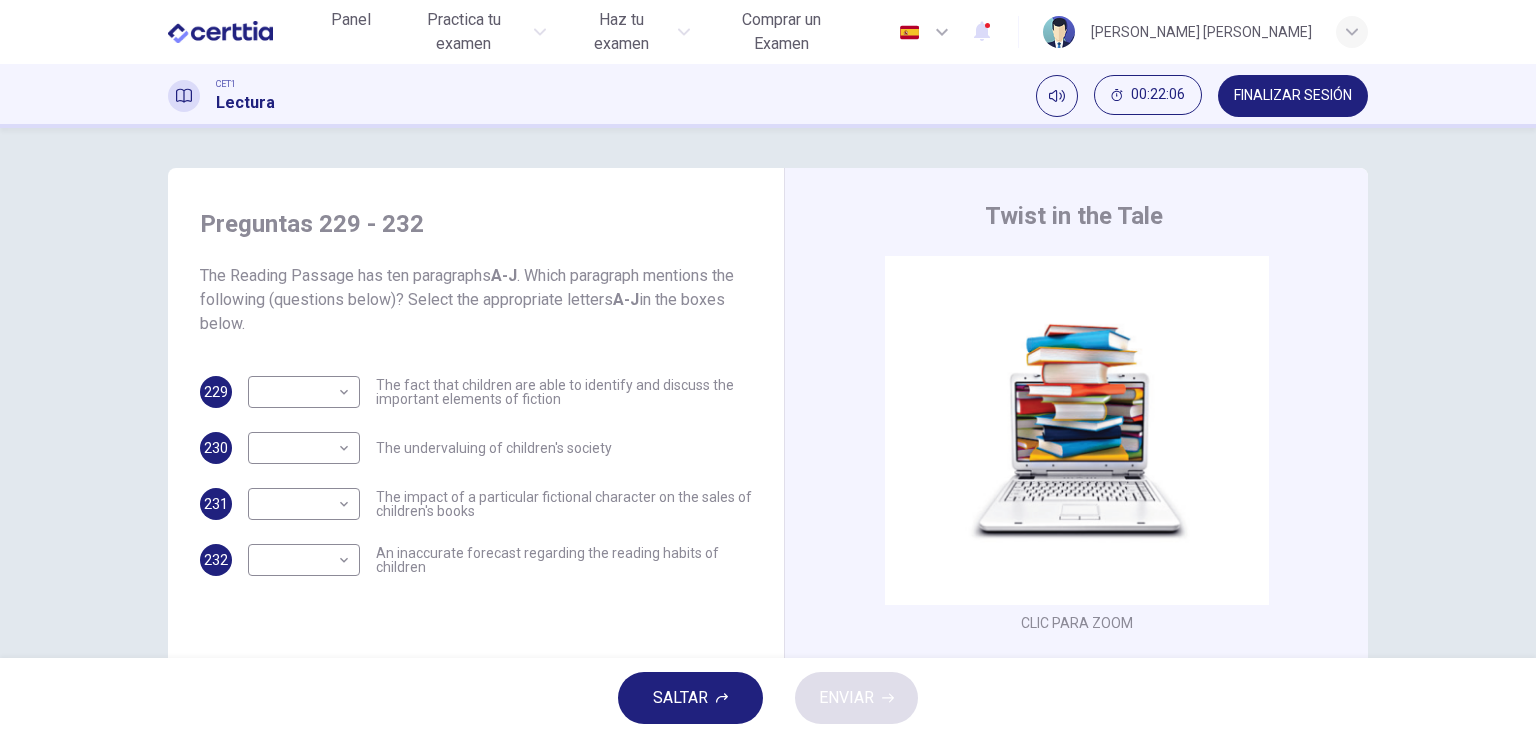 click on "SALTAR" at bounding box center (680, 698) 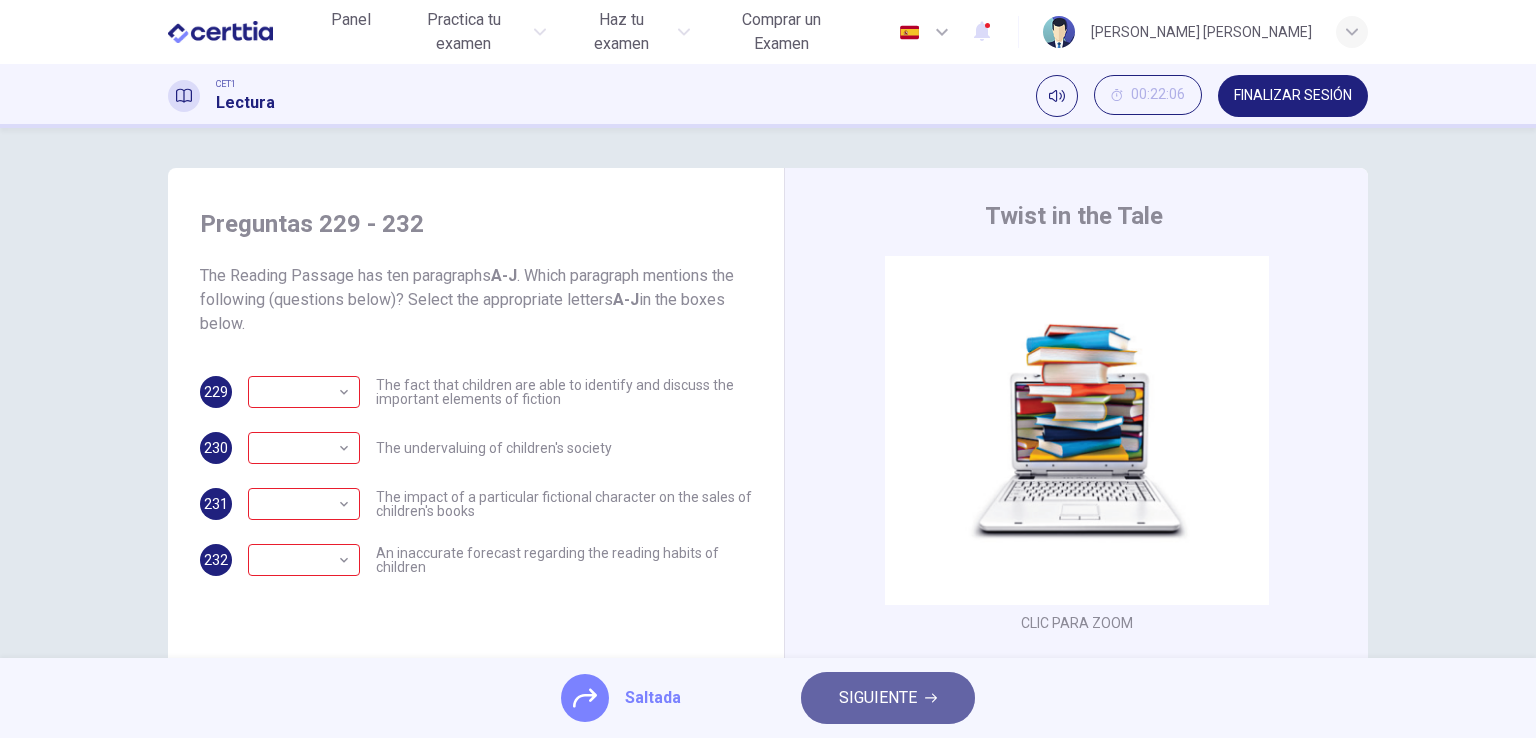 click on "SIGUIENTE" at bounding box center [888, 698] 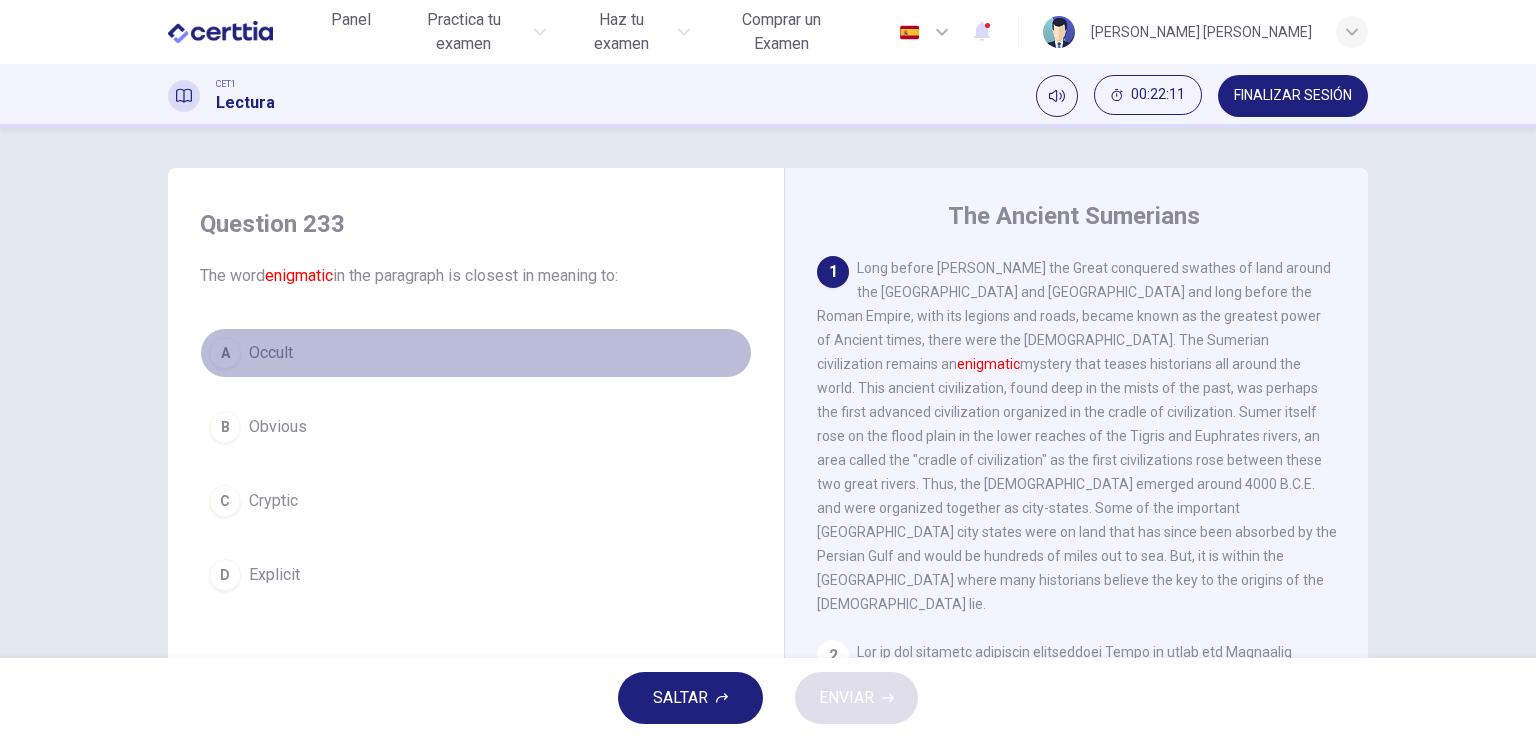 click on "Occult" at bounding box center (271, 353) 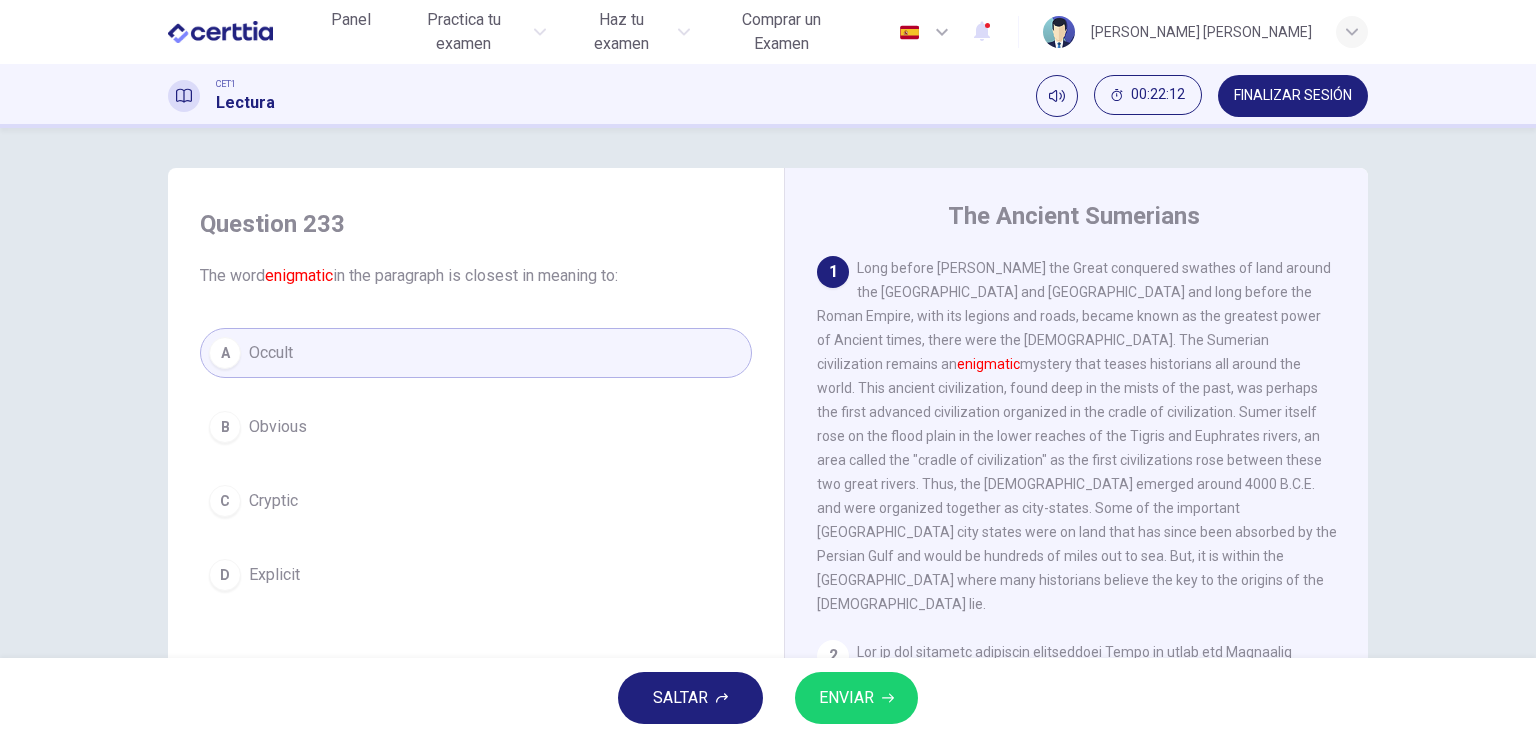 click on "ENVIAR" at bounding box center (856, 698) 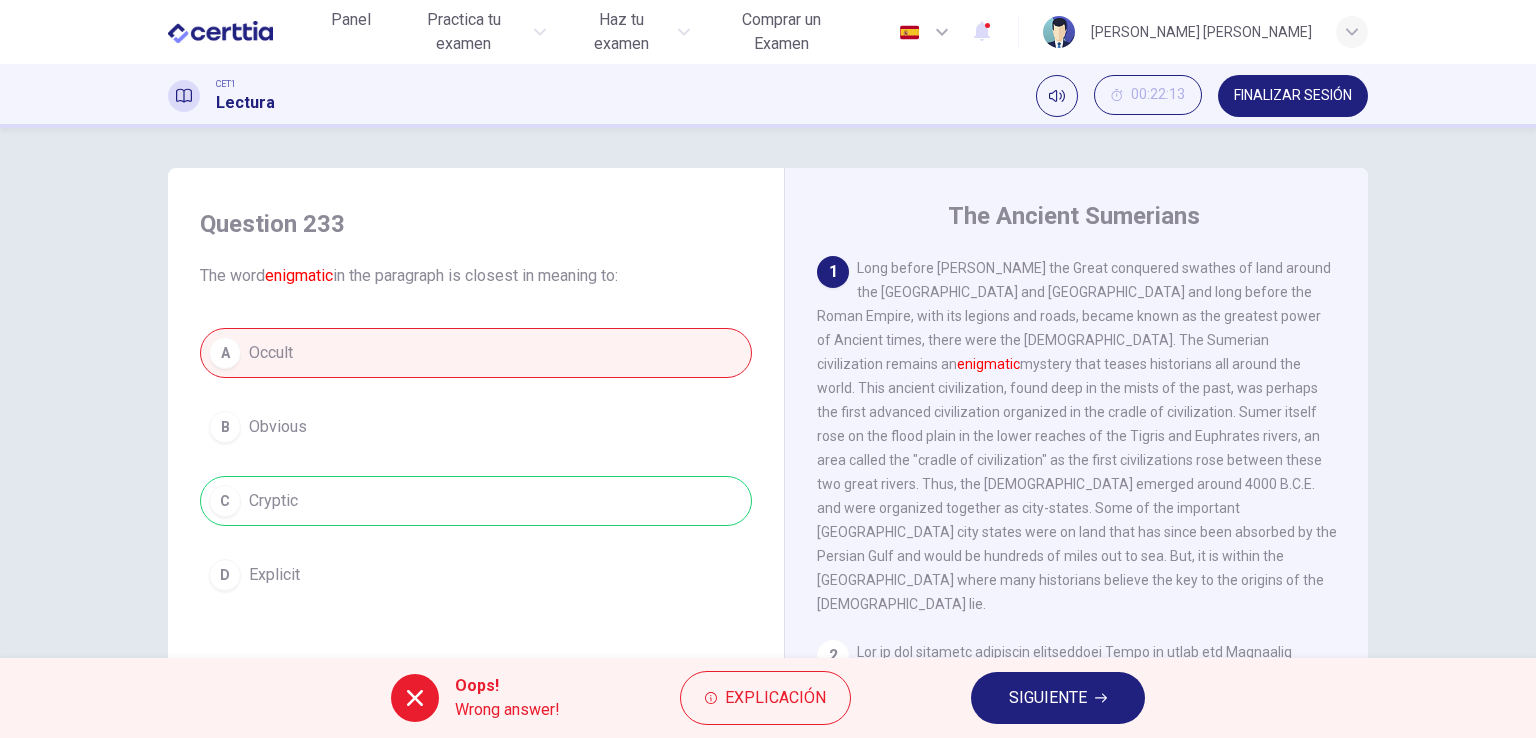 click on "SIGUIENTE" at bounding box center (1048, 698) 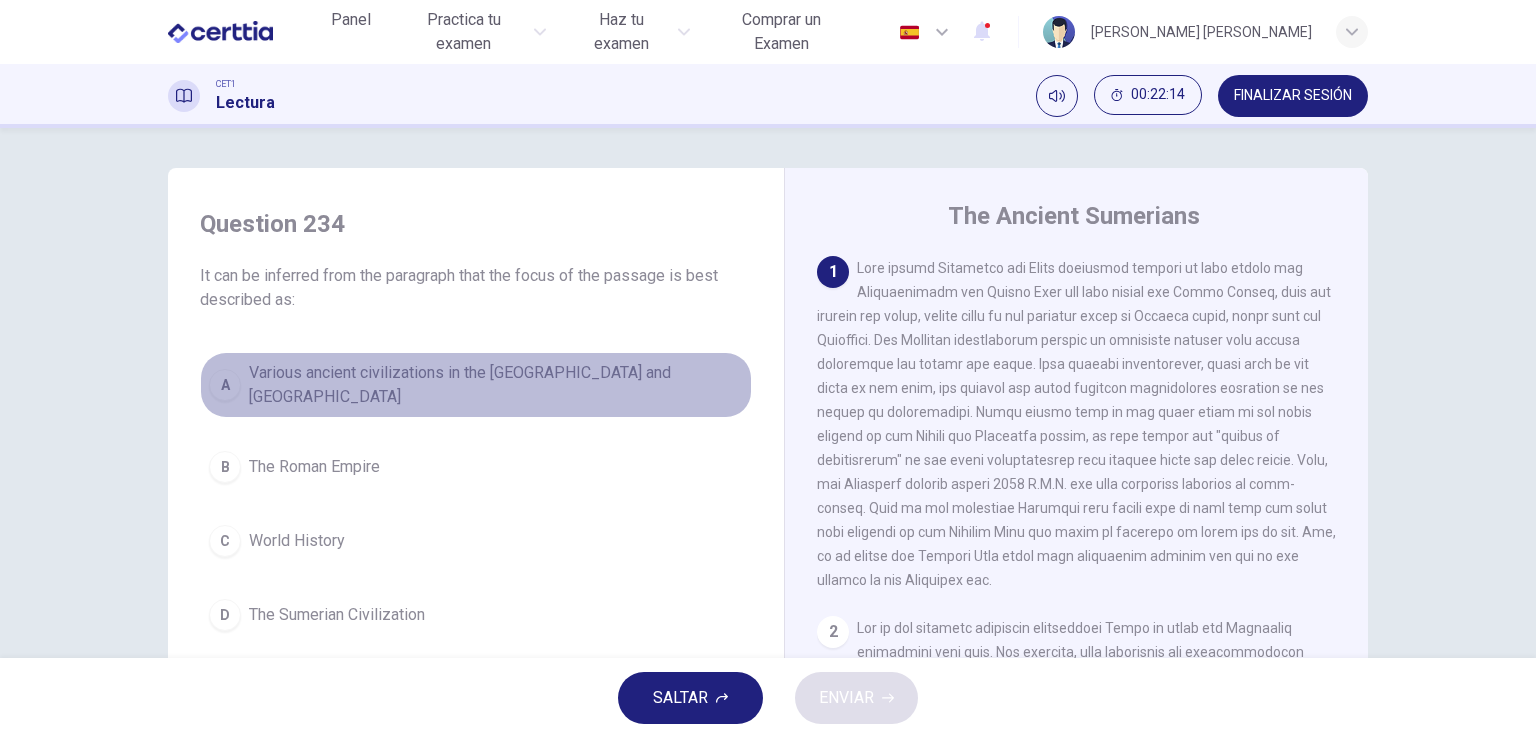 click on "Various ancient civilizations in the [GEOGRAPHIC_DATA] and [GEOGRAPHIC_DATA]" at bounding box center (496, 385) 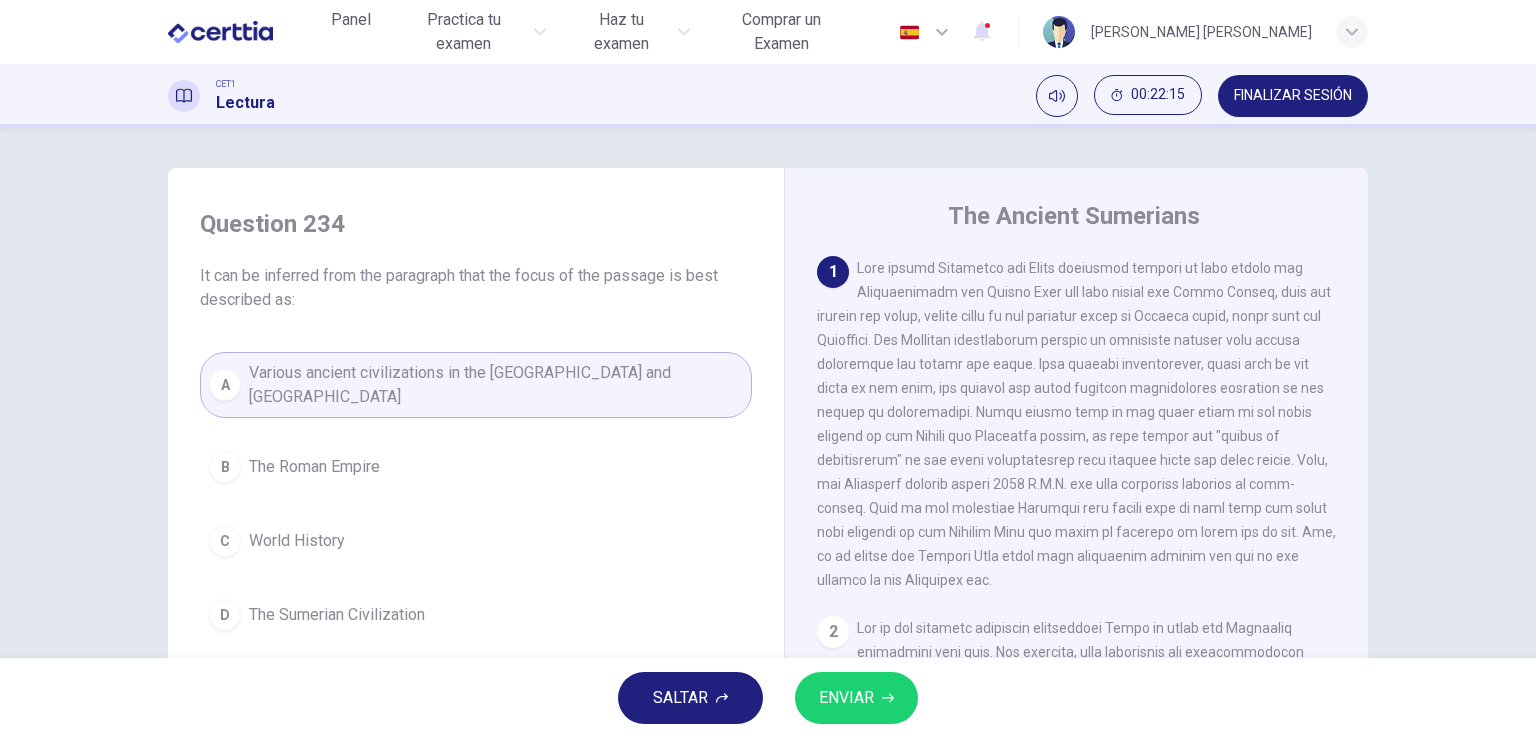 click on "ENVIAR" at bounding box center (846, 698) 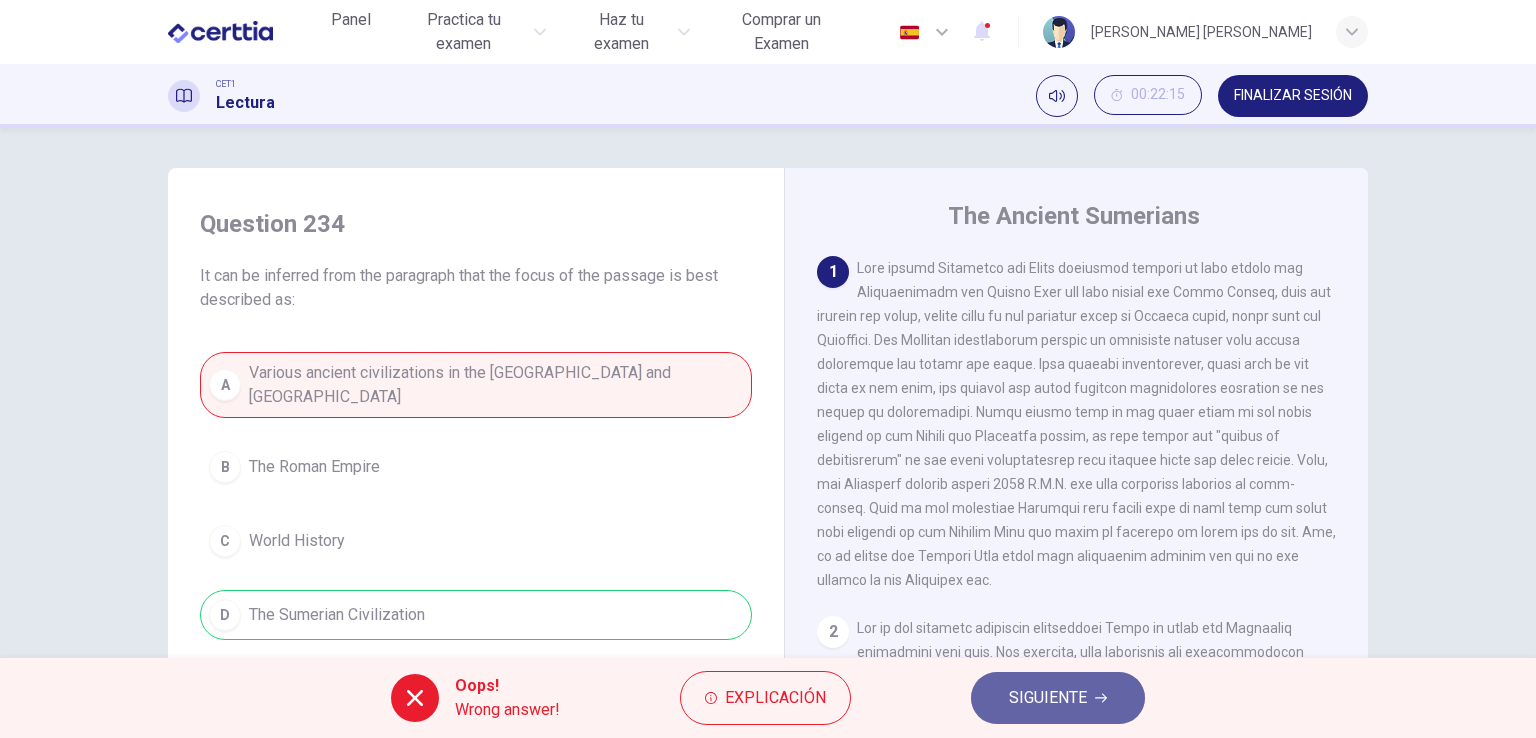 click on "SIGUIENTE" at bounding box center [1048, 698] 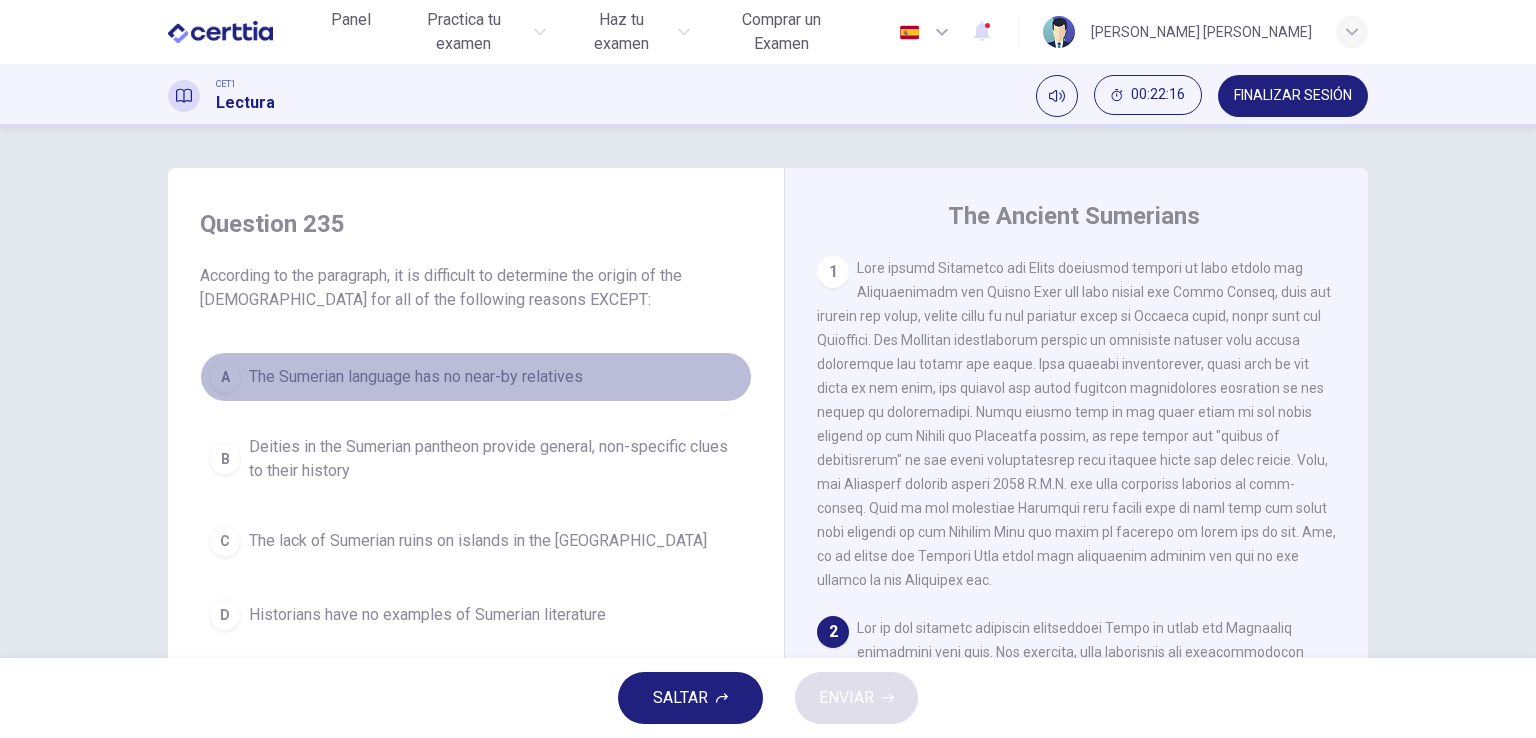 click on "The Sumerian language has no near-by relatives" at bounding box center (416, 377) 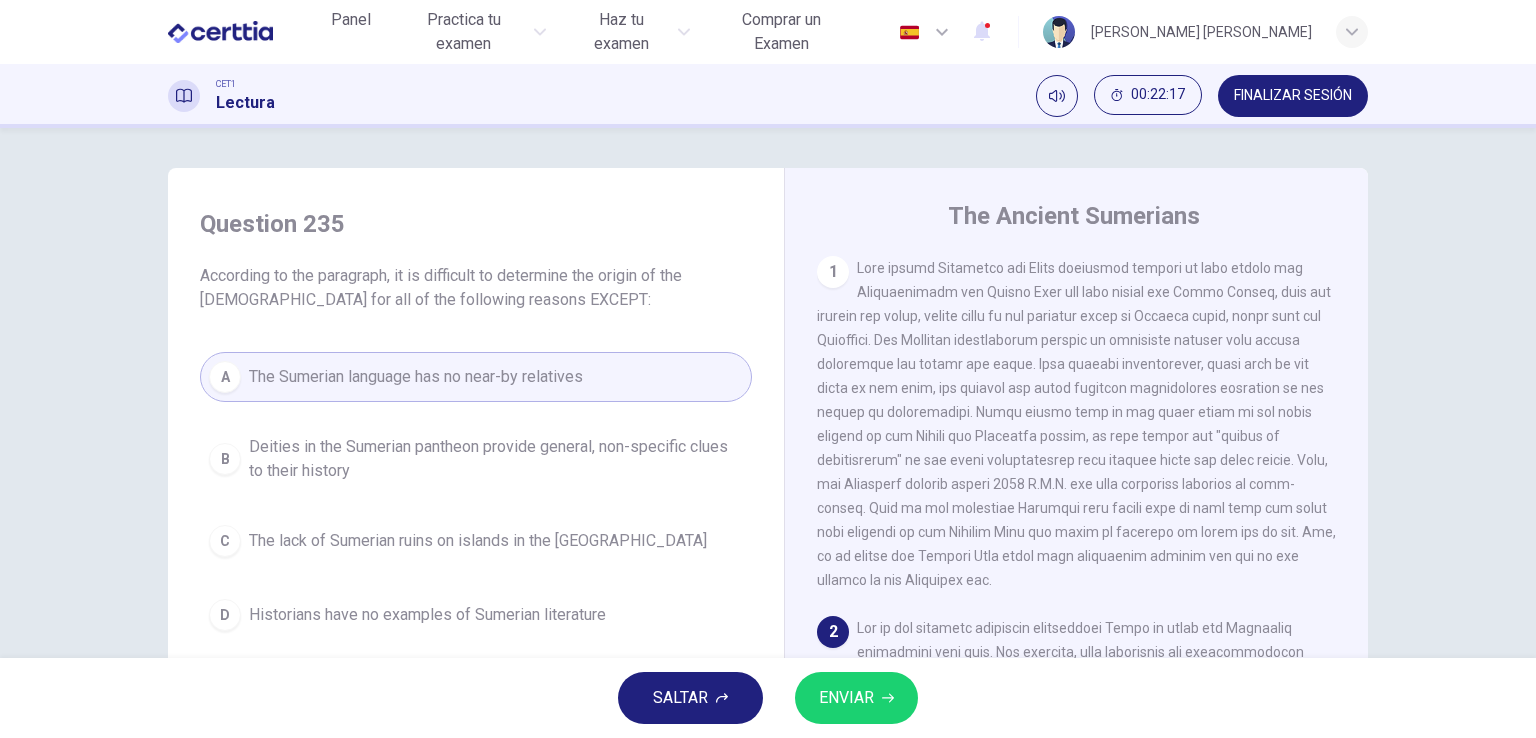click on "ENVIAR" at bounding box center [846, 698] 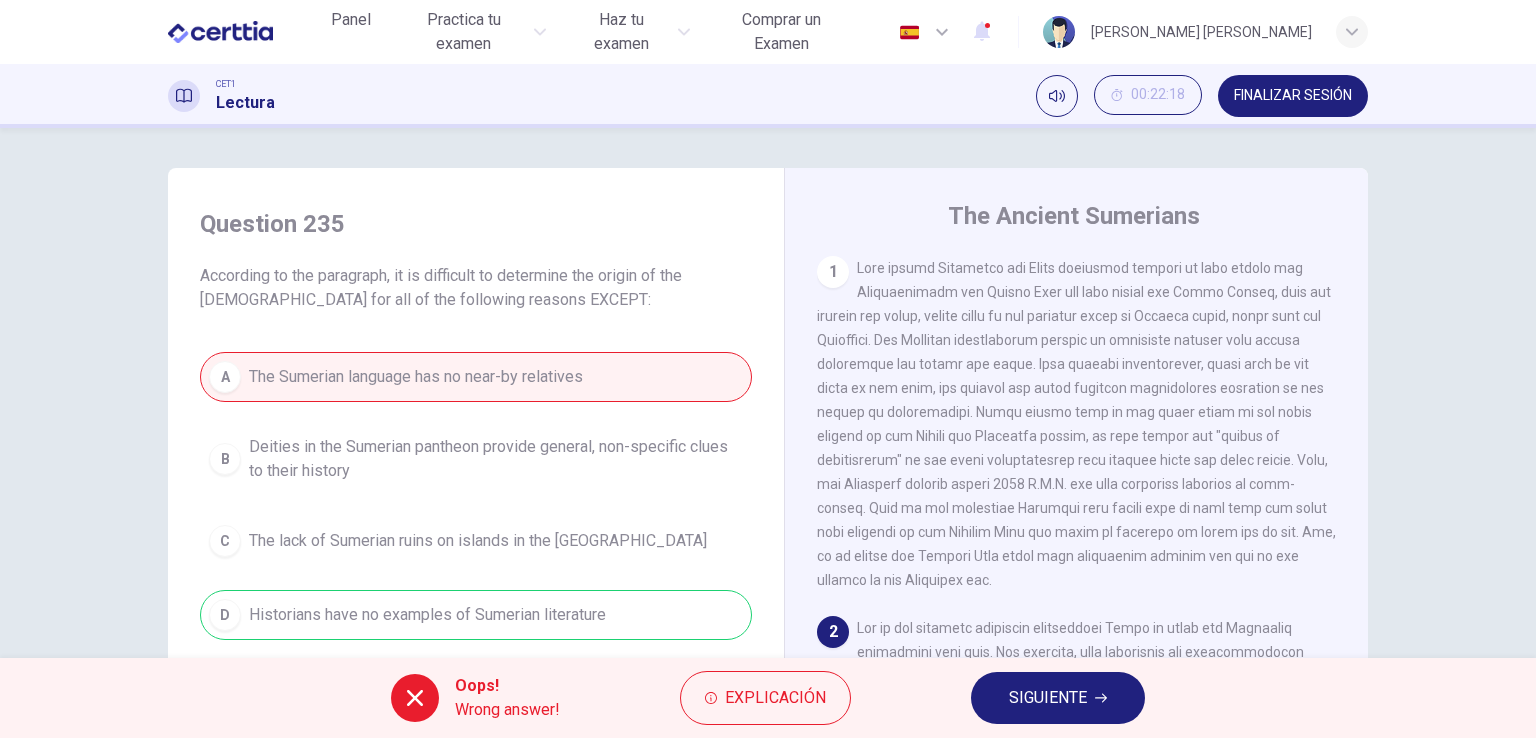 click on "SIGUIENTE" at bounding box center [1048, 698] 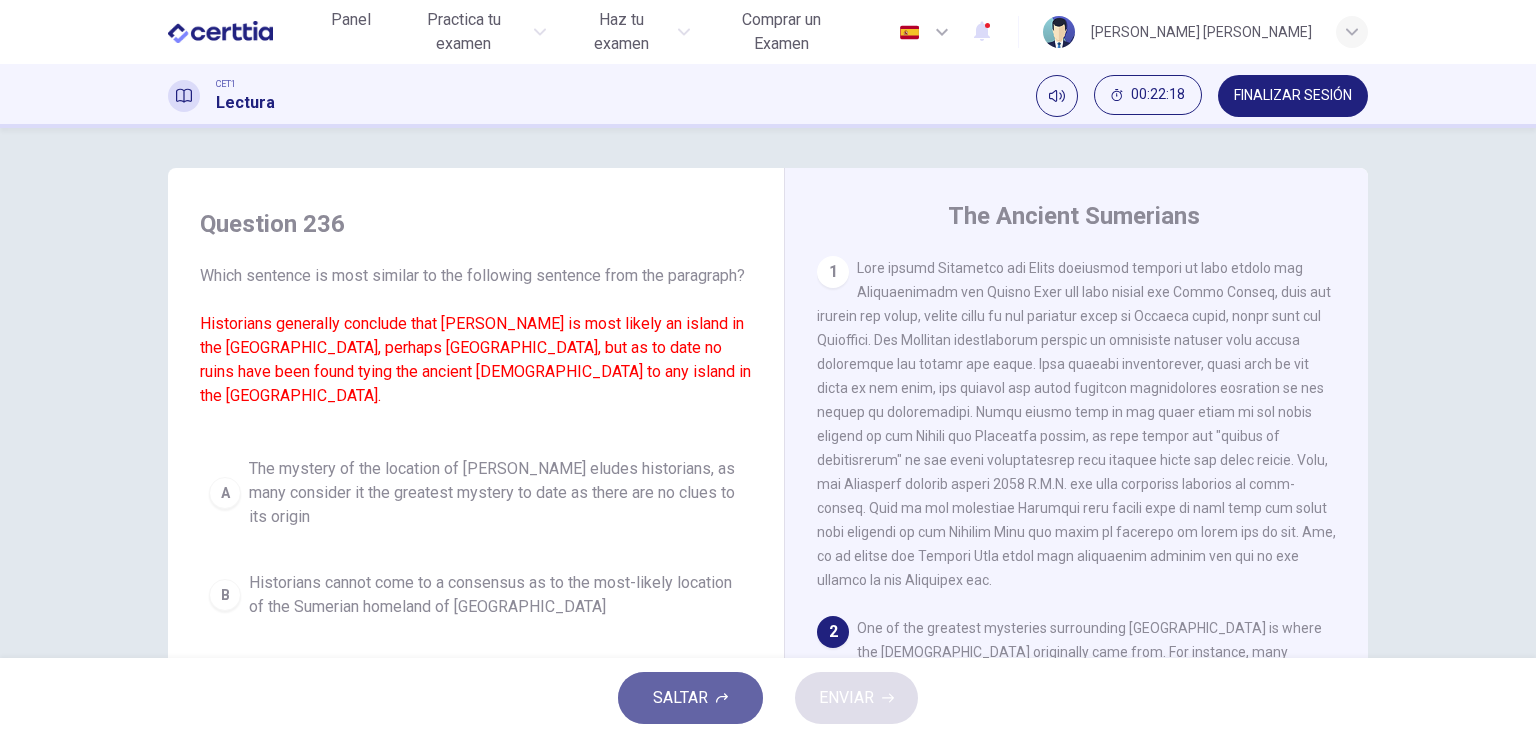 click on "SALTAR" at bounding box center [680, 698] 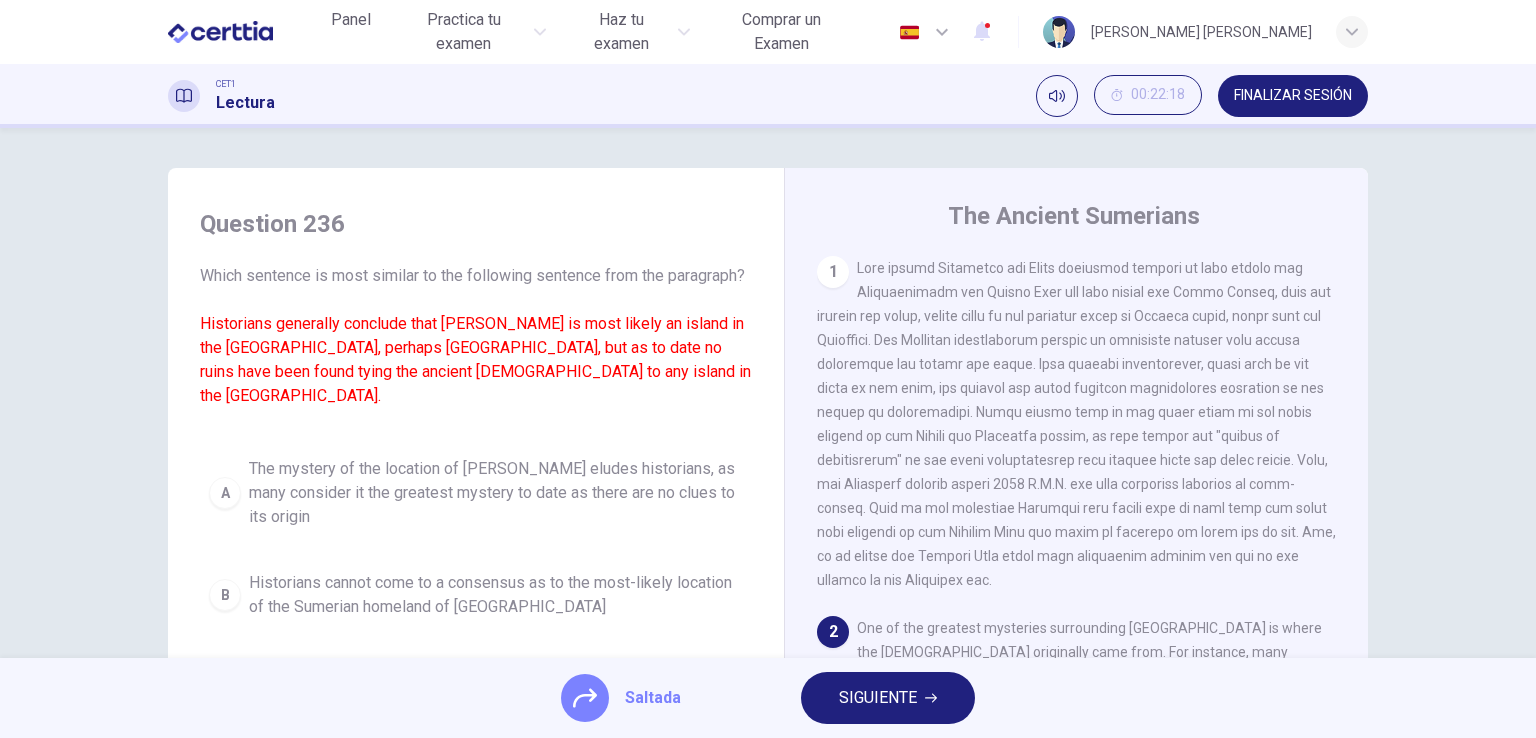 click on "SIGUIENTE" at bounding box center [888, 698] 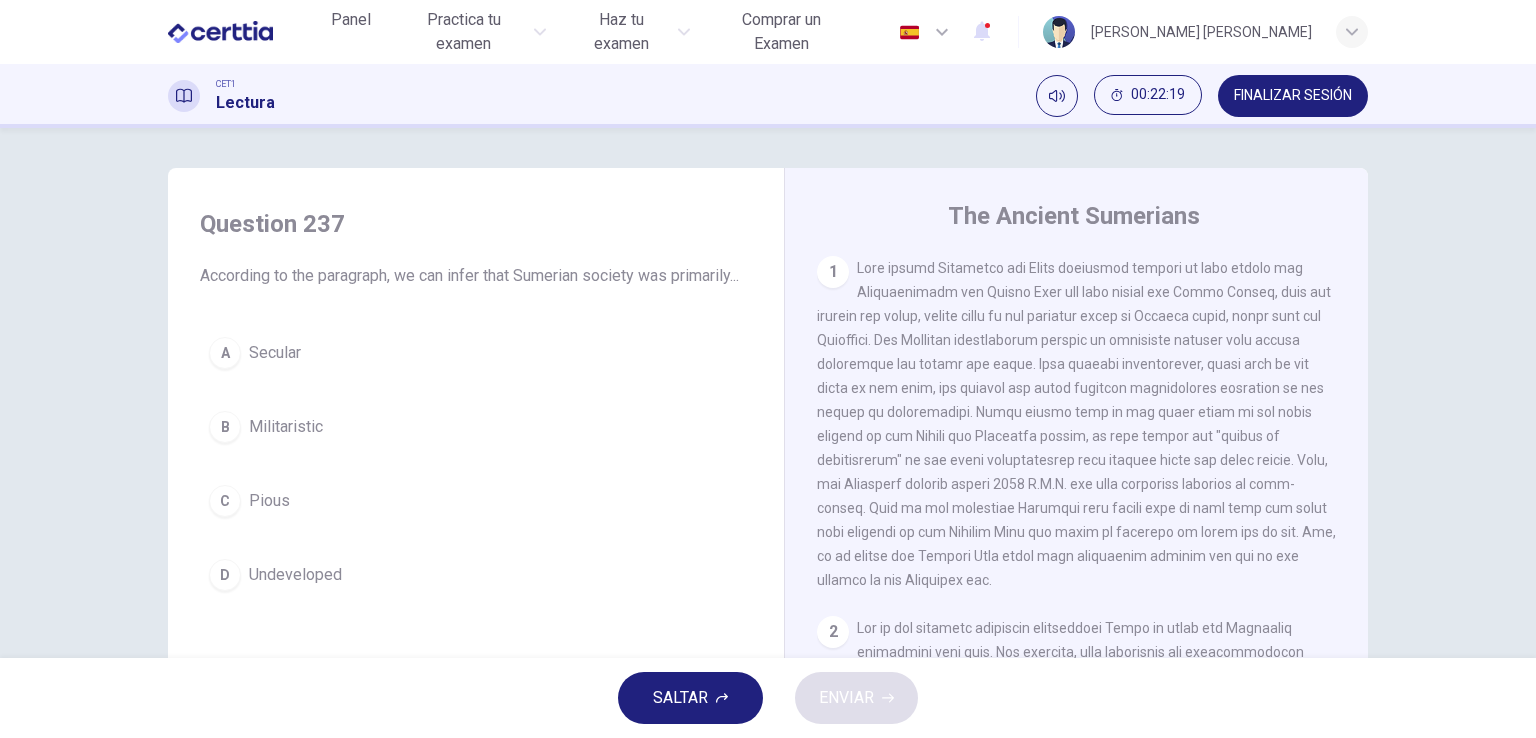 click on "Militaristic" at bounding box center (286, 427) 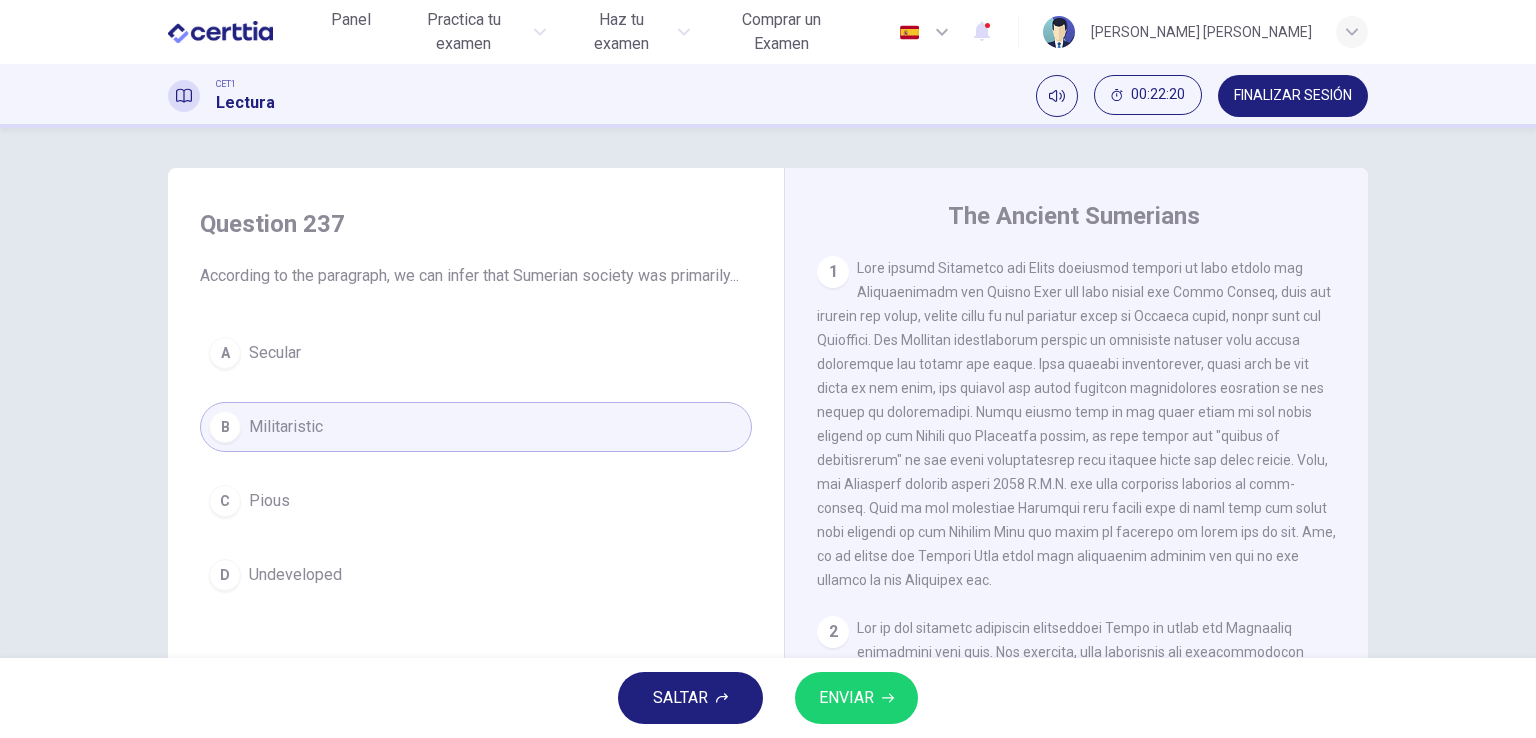 click on "ENVIAR" at bounding box center (846, 698) 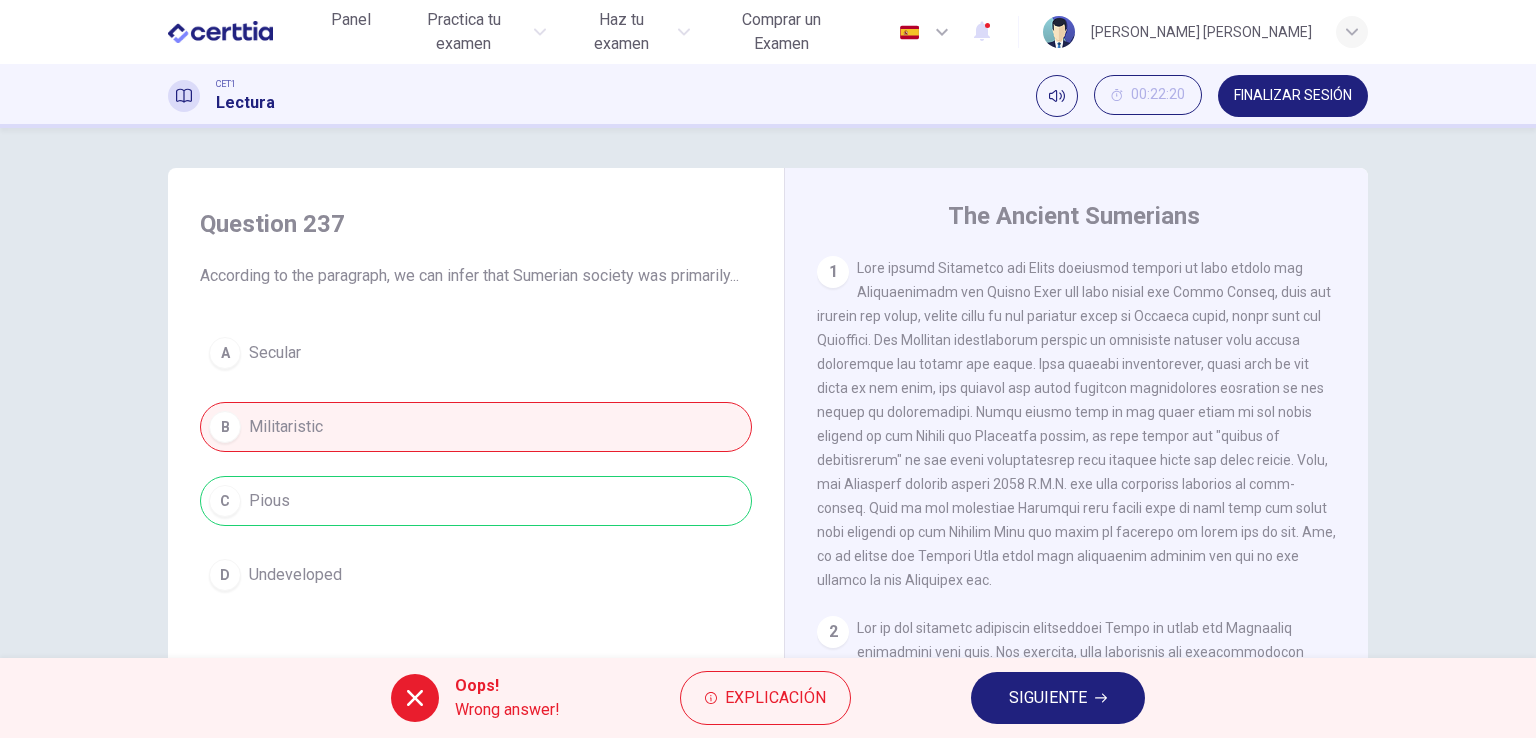click on "SIGUIENTE" at bounding box center (1058, 698) 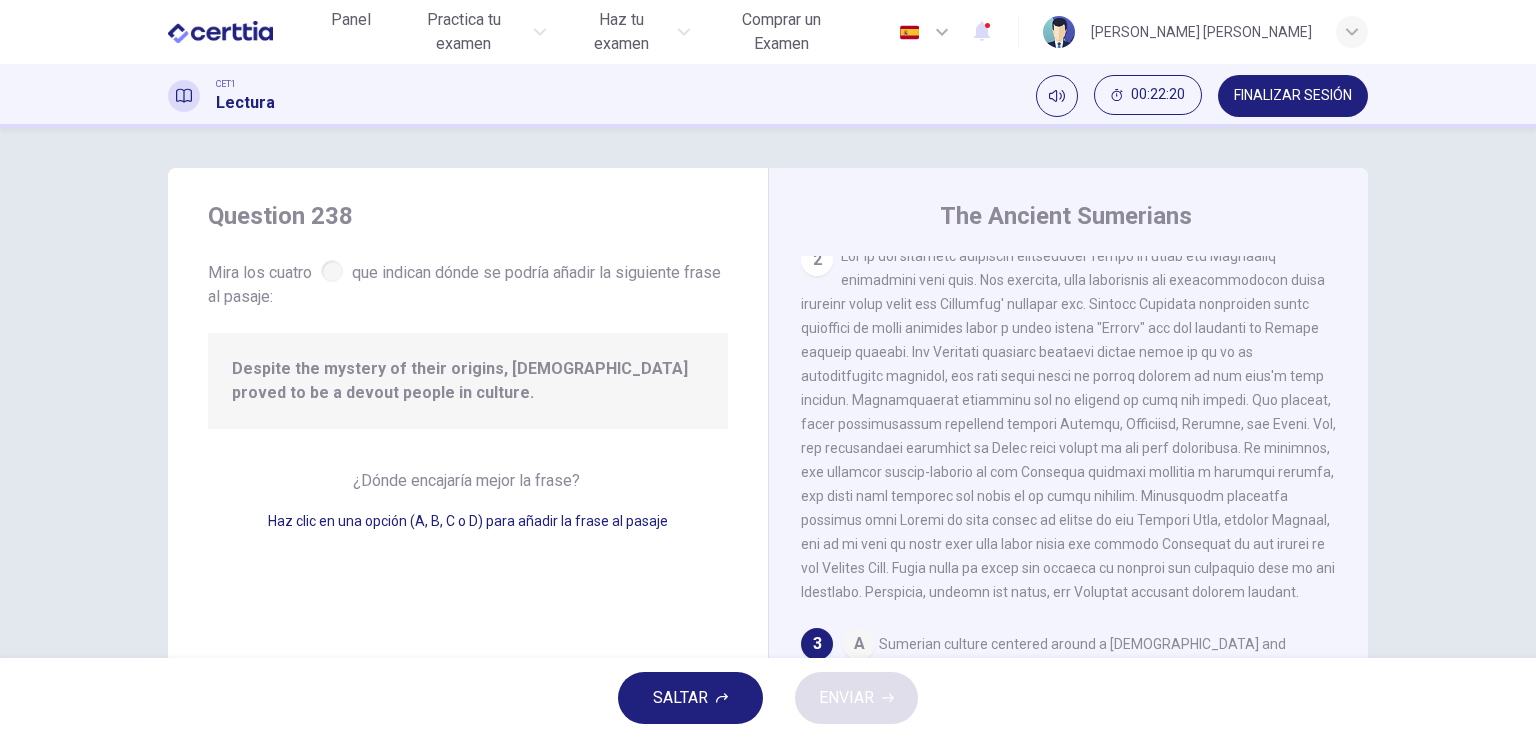scroll, scrollTop: 535, scrollLeft: 0, axis: vertical 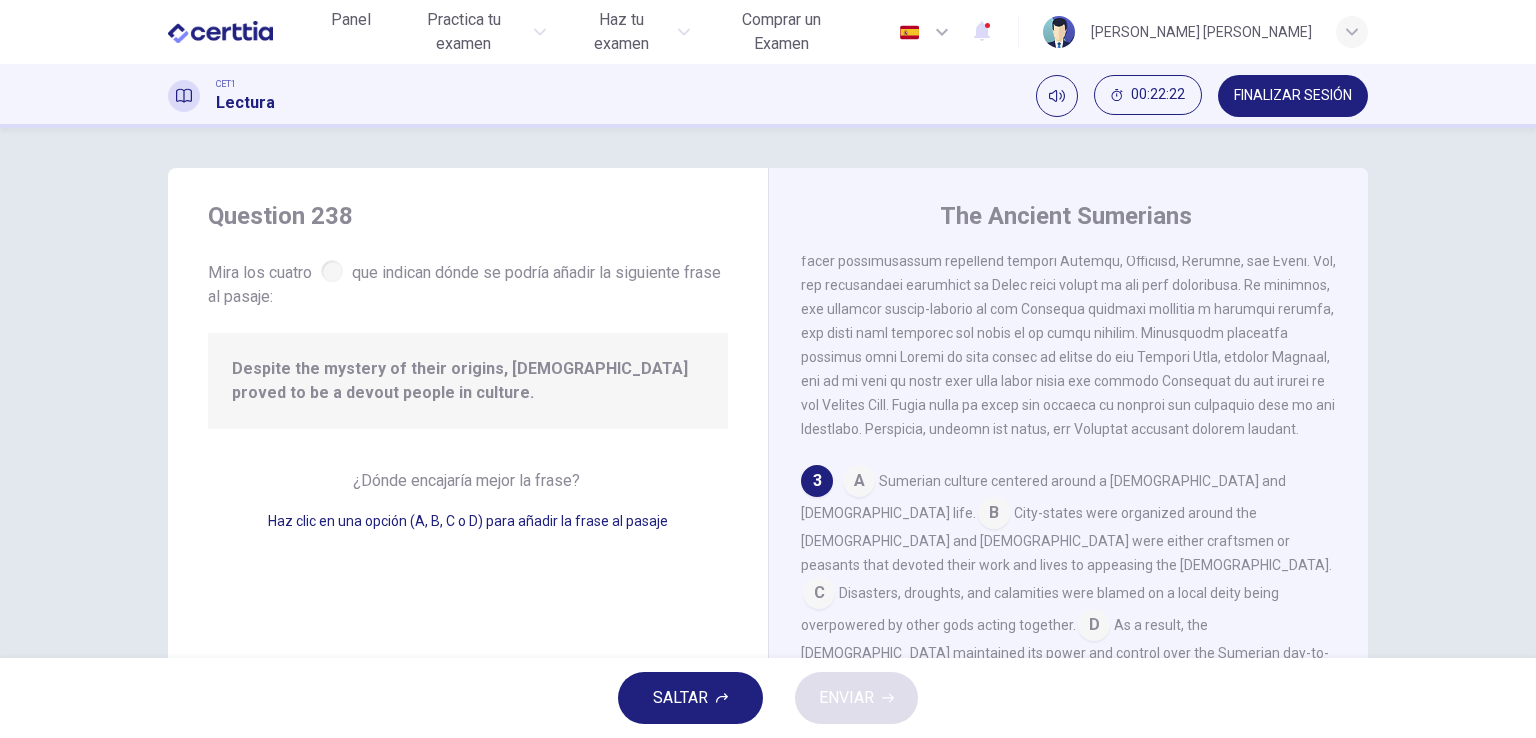 click at bounding box center (819, 595) 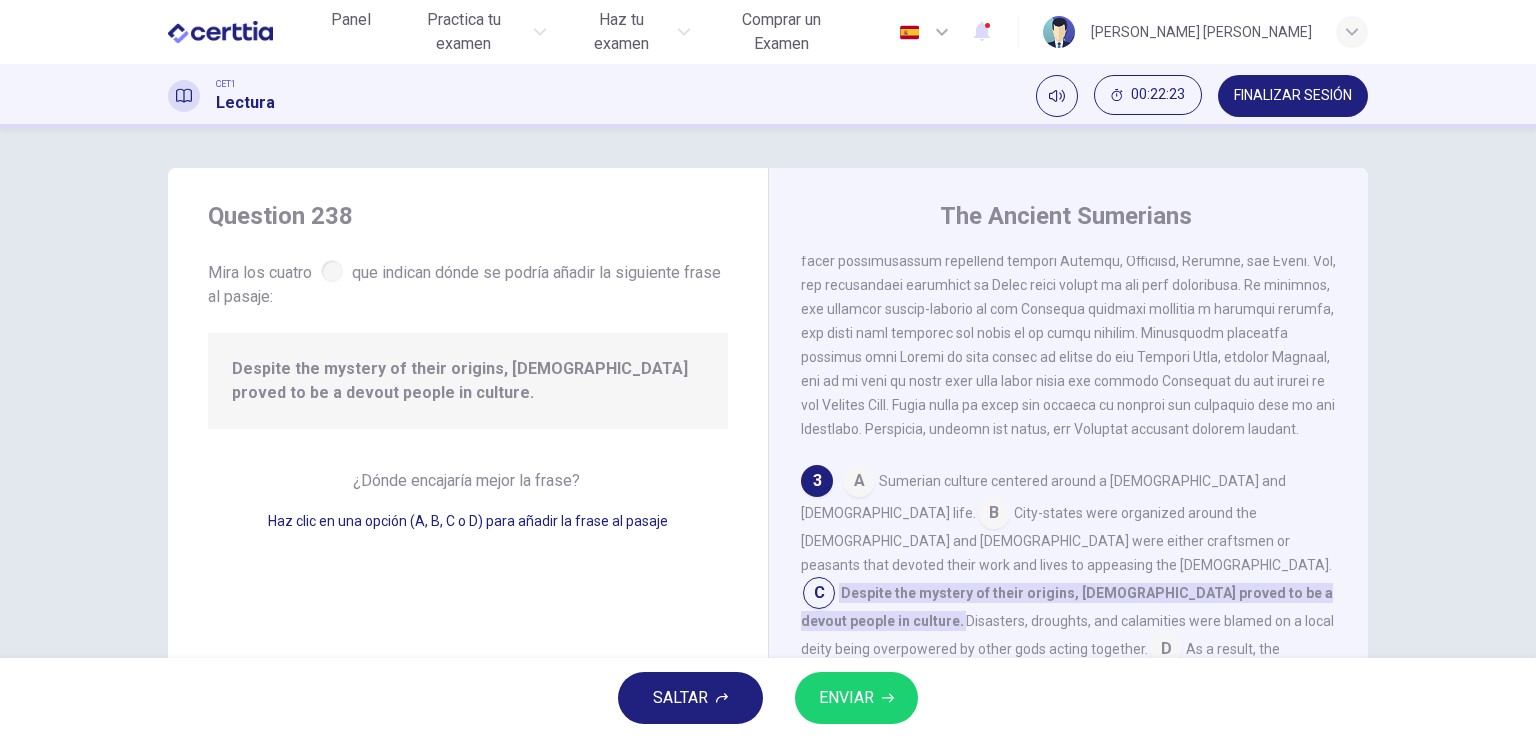 click on "ENVIAR" at bounding box center [846, 698] 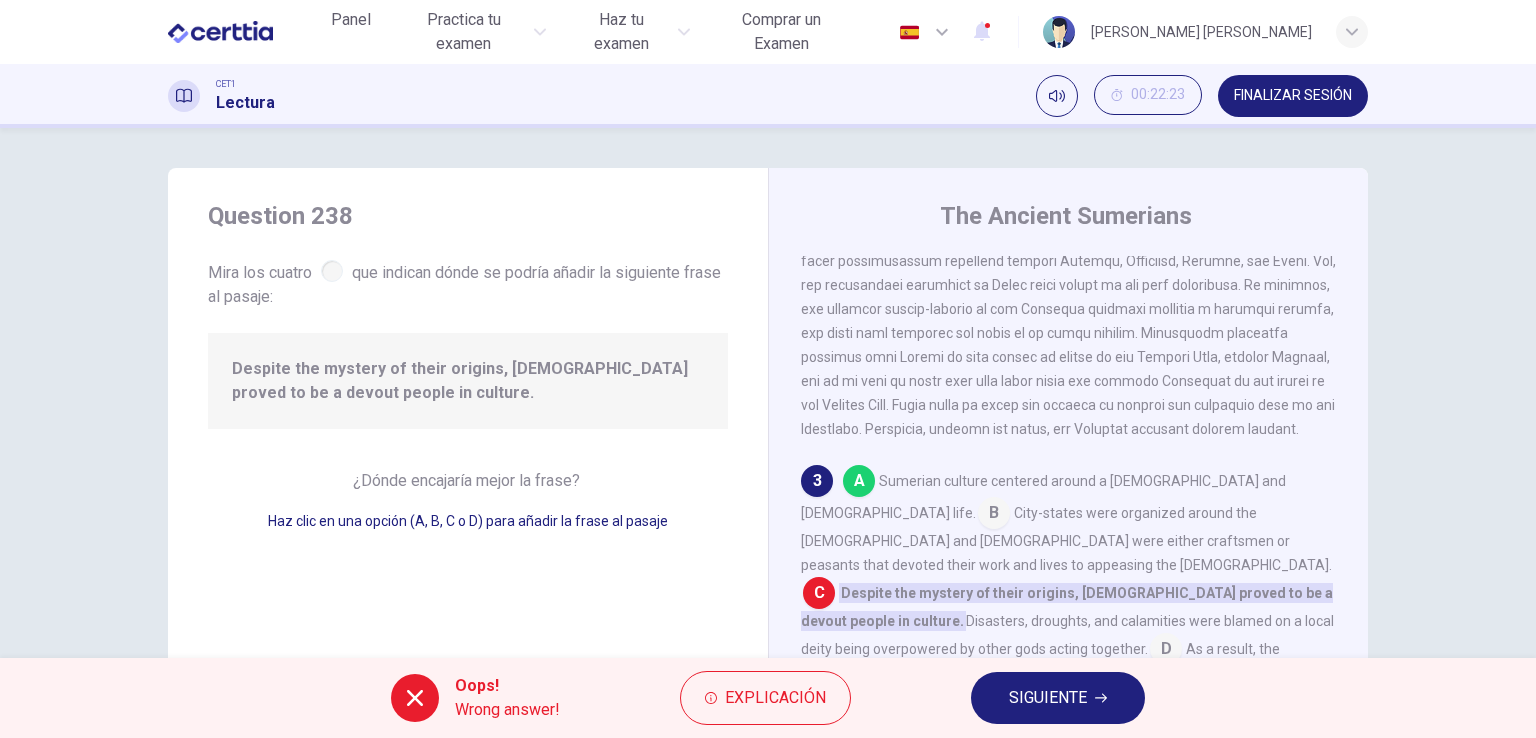 click on "SIGUIENTE" at bounding box center [1048, 698] 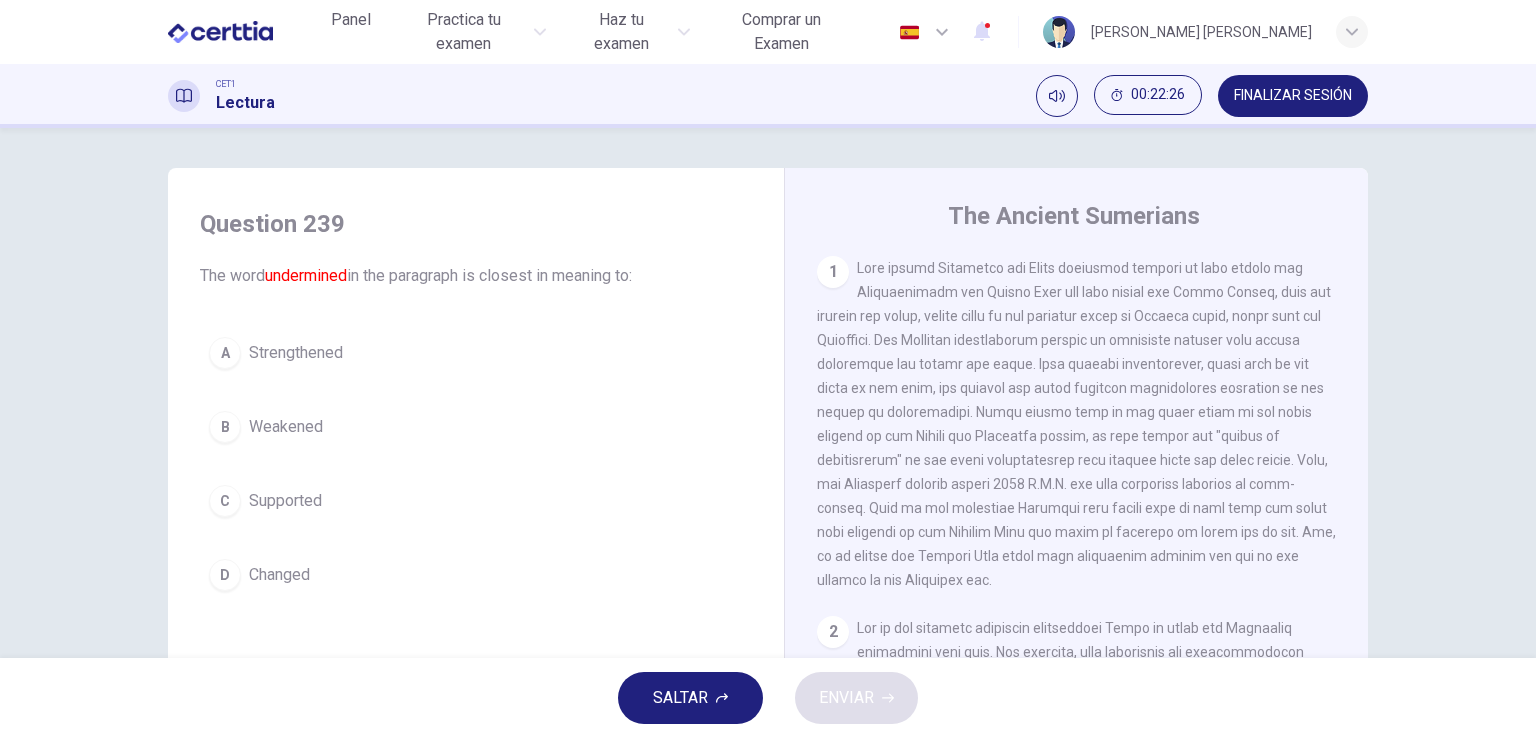 click on "Changed" at bounding box center (279, 575) 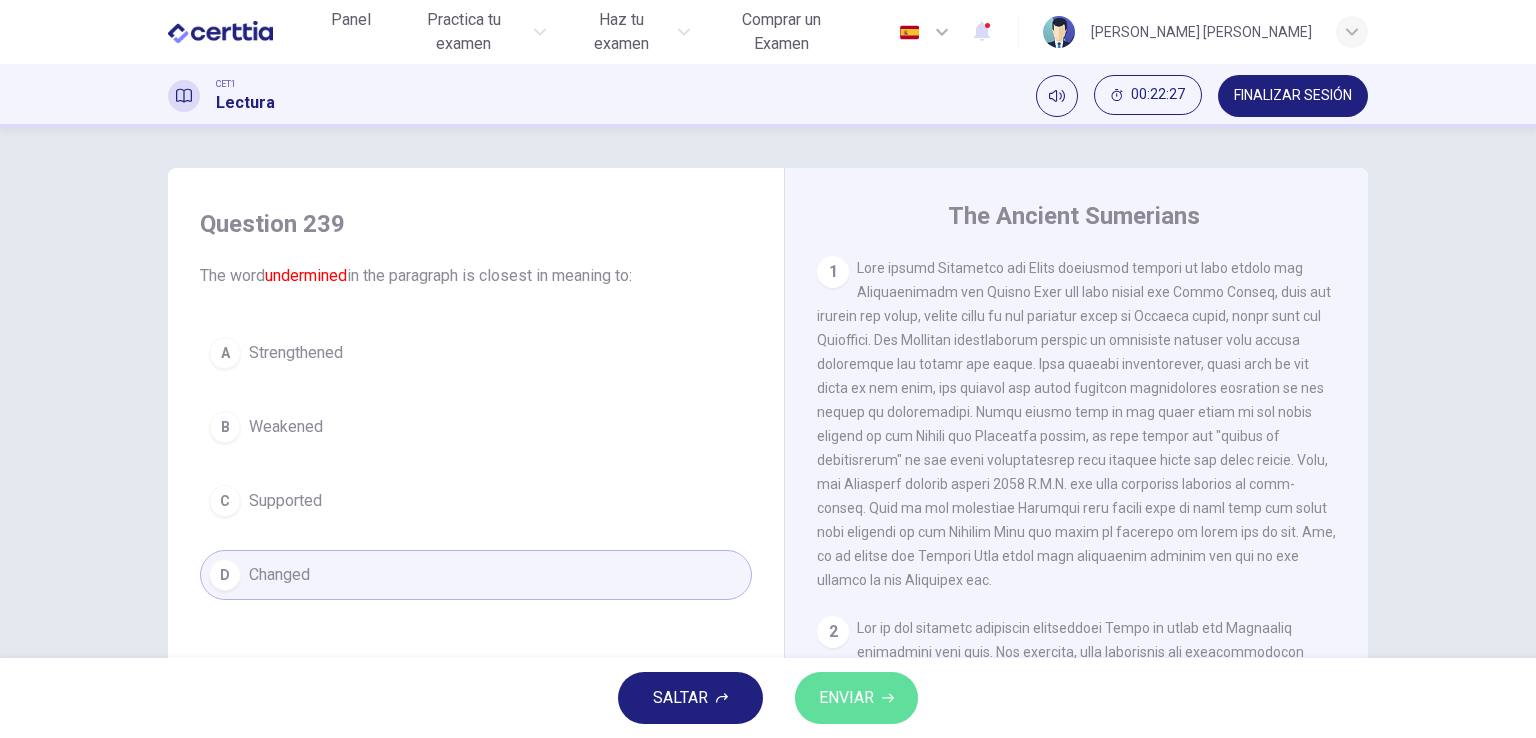 click on "ENVIAR" at bounding box center (856, 698) 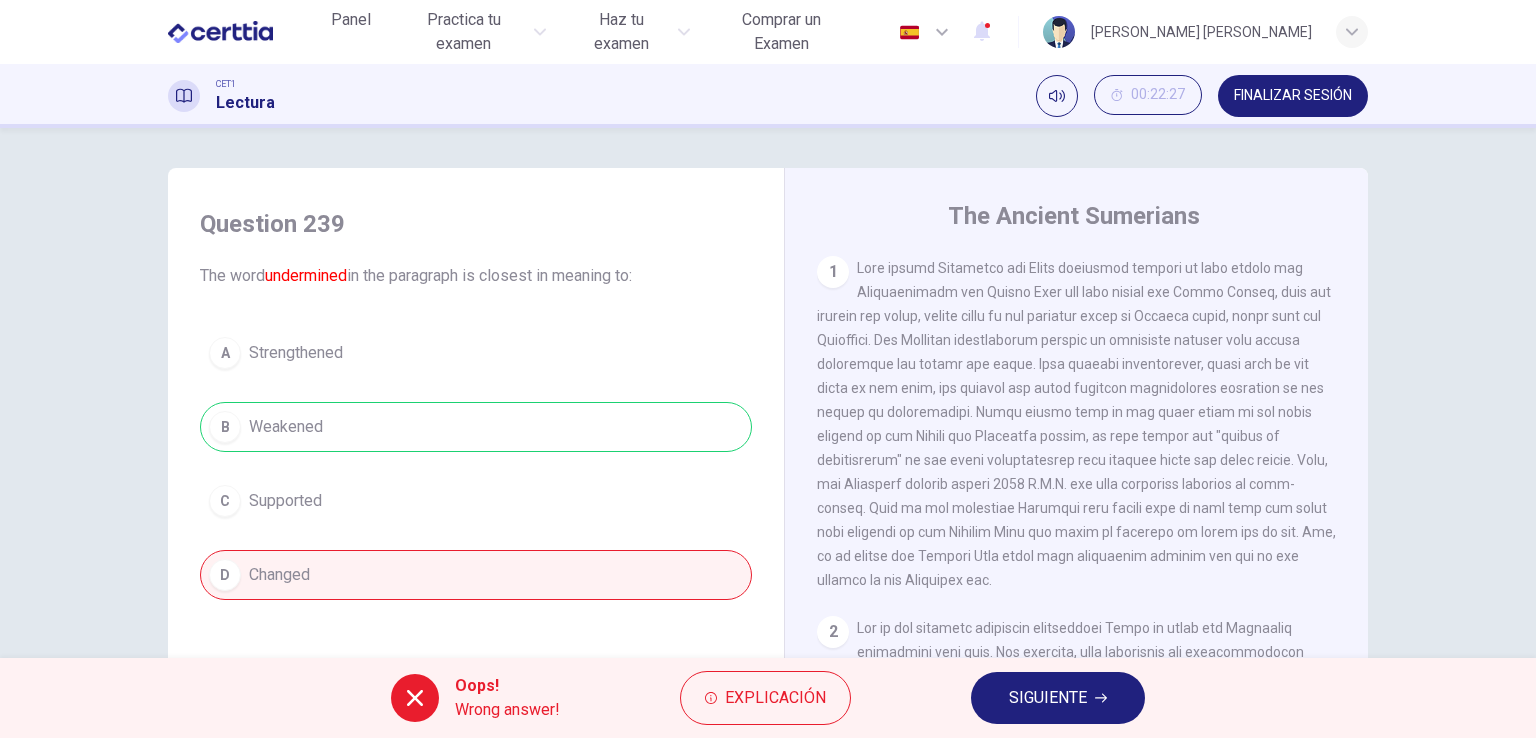 click on "SIGUIENTE" at bounding box center (1048, 698) 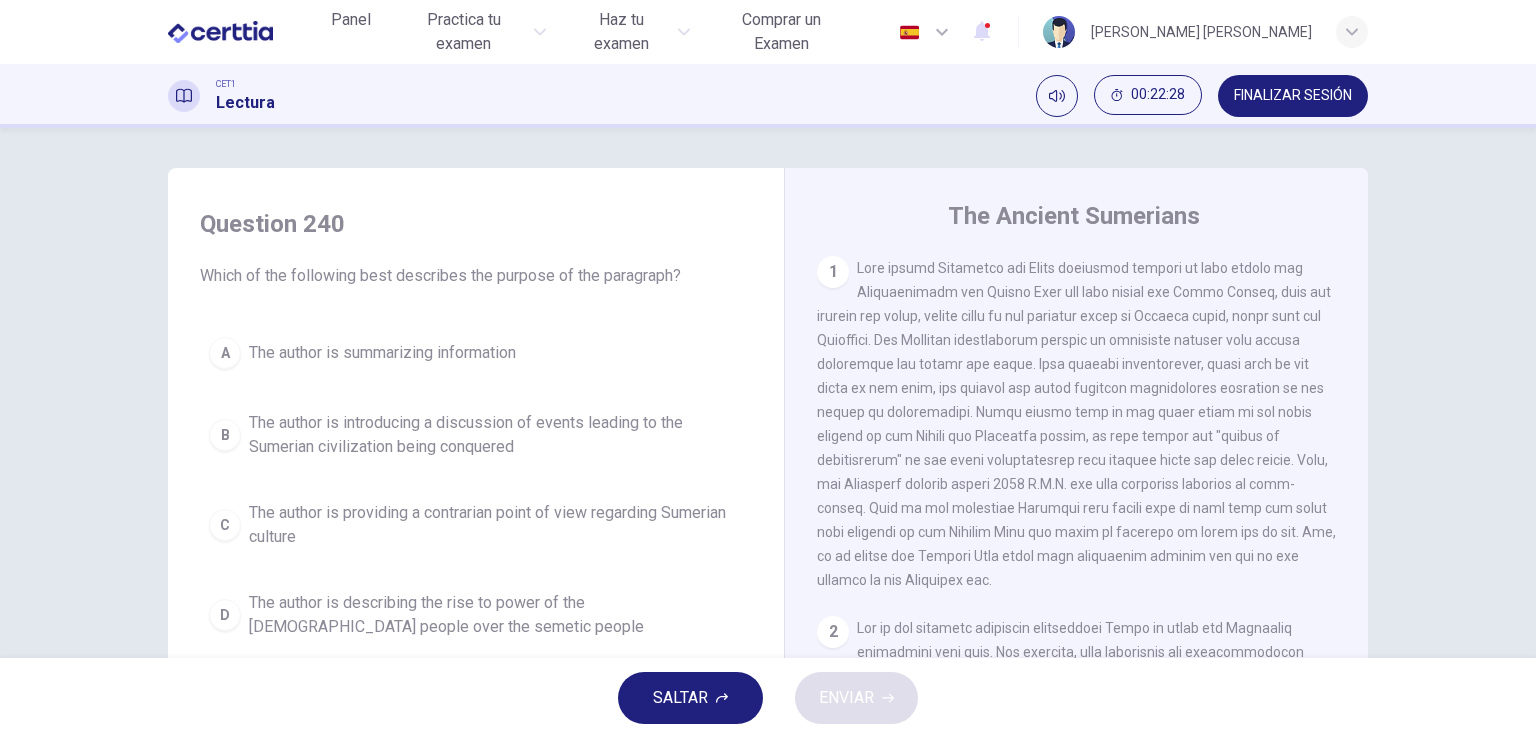 click on "The author is providing a contrarian point of view regarding Sumerian culture" at bounding box center [496, 525] 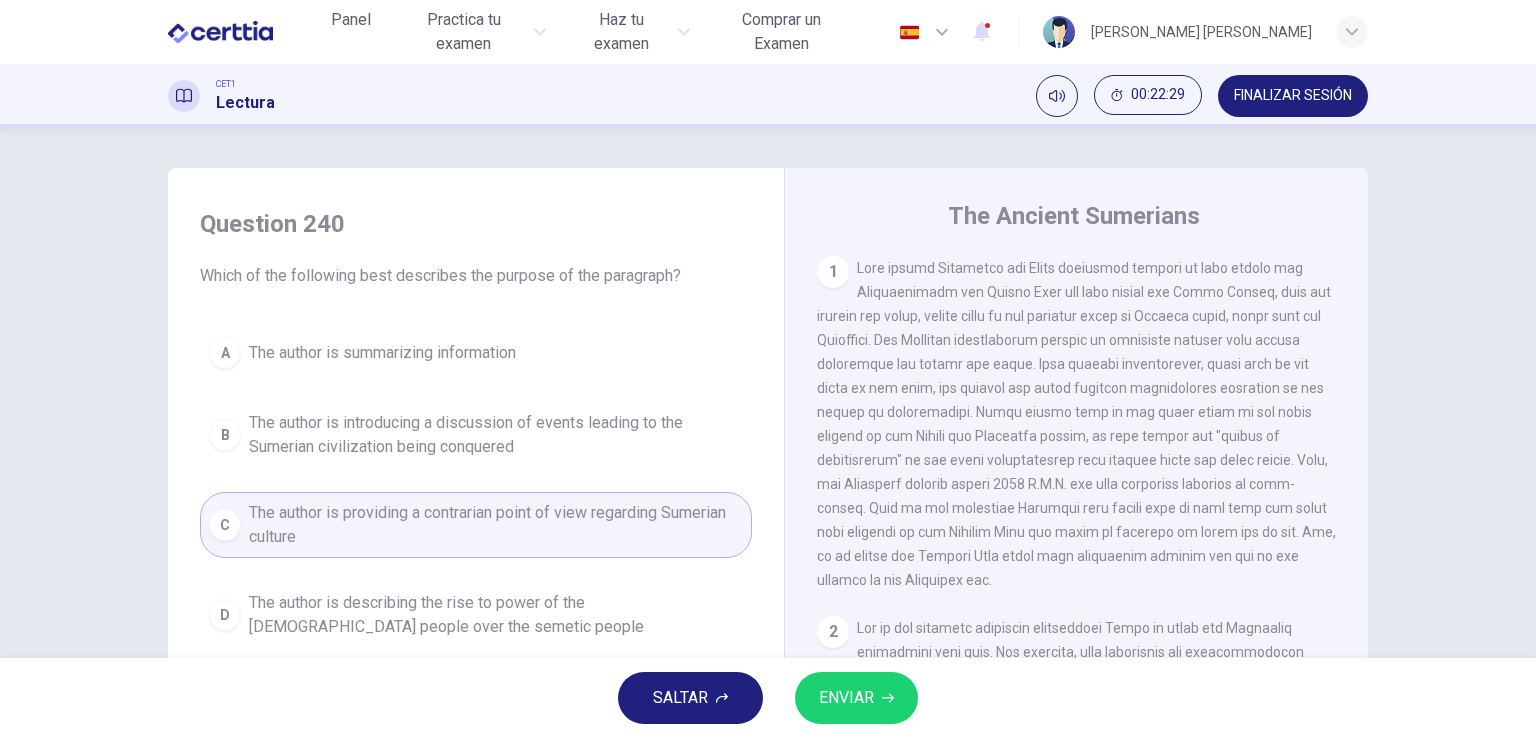 click on "ENVIAR" at bounding box center (846, 698) 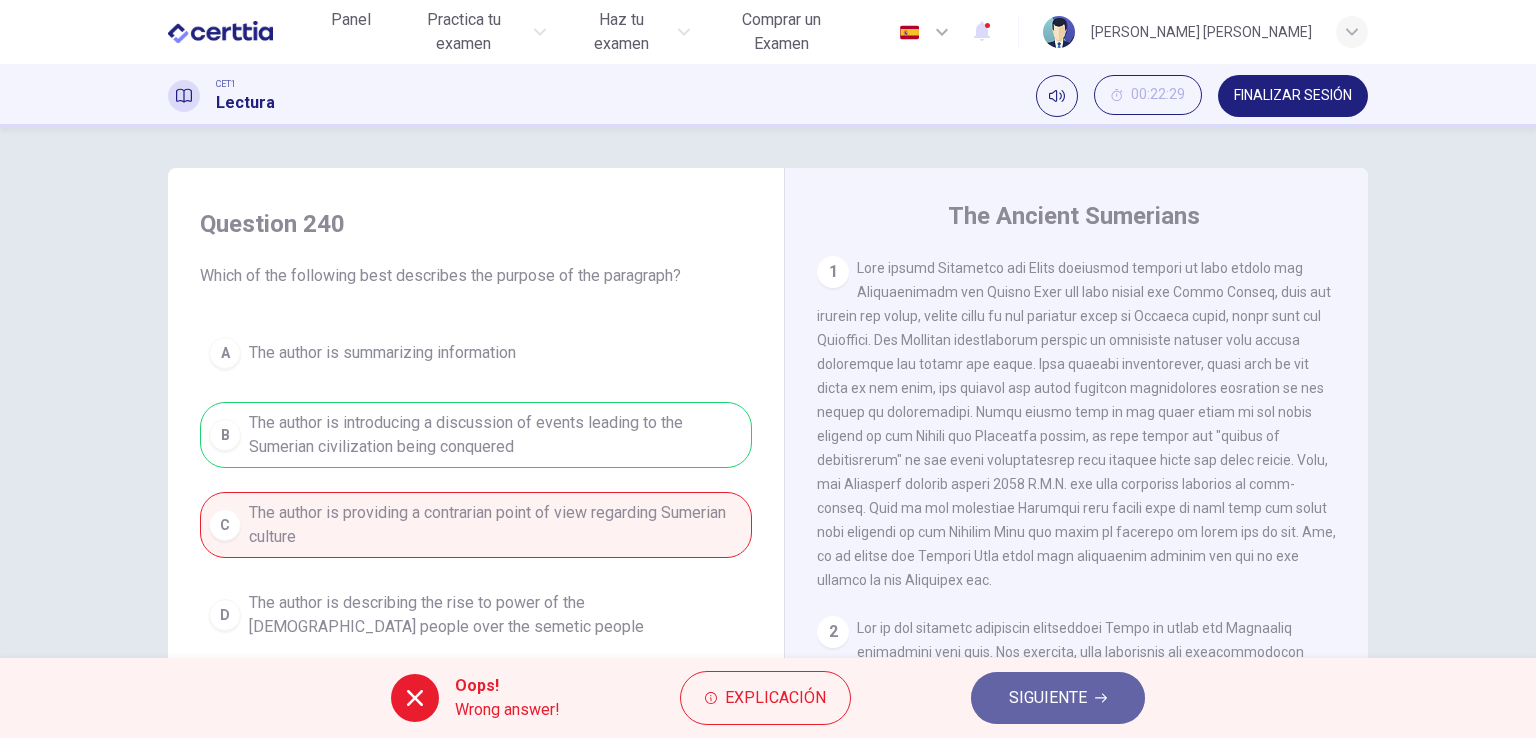 click on "SIGUIENTE" at bounding box center [1048, 698] 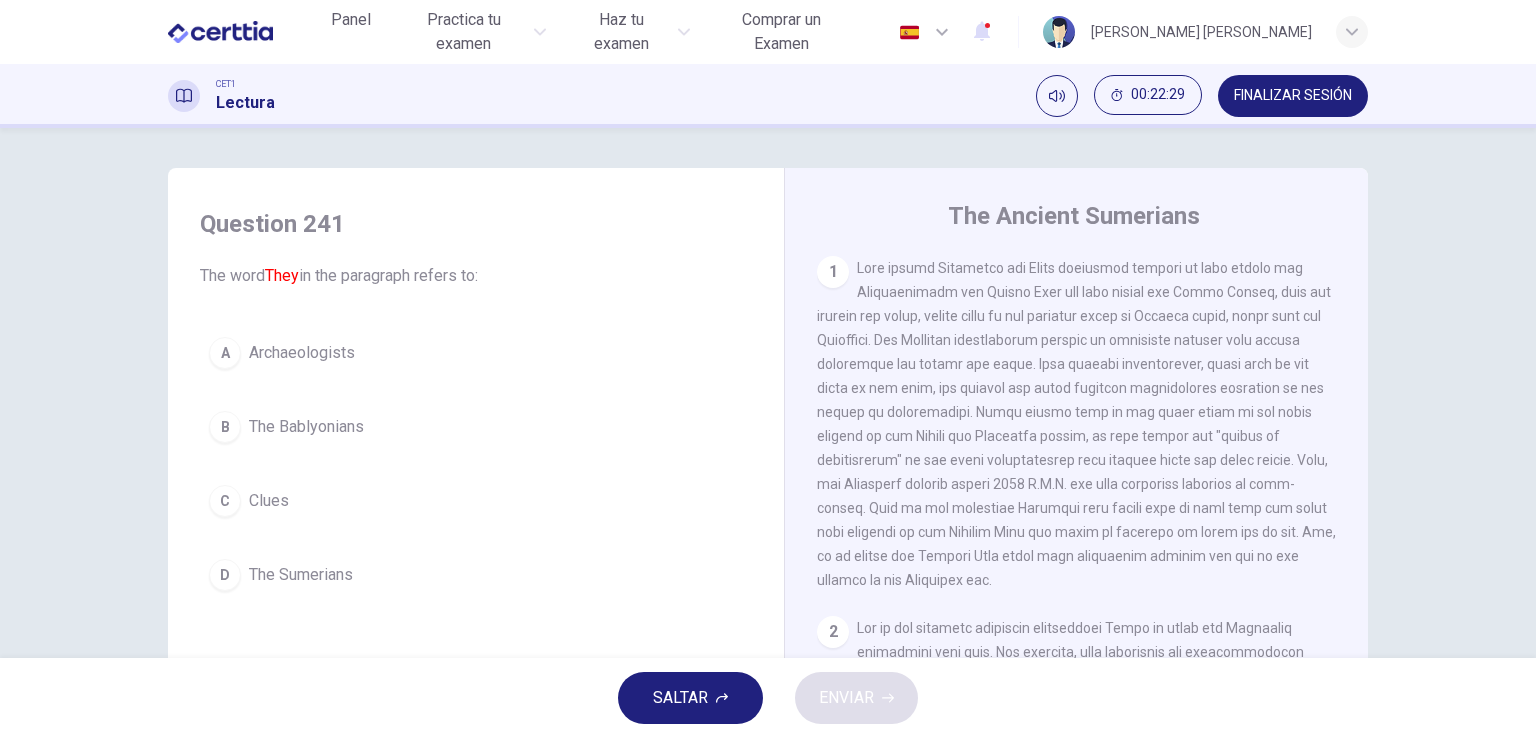 click on "Archaeologists" at bounding box center (302, 353) 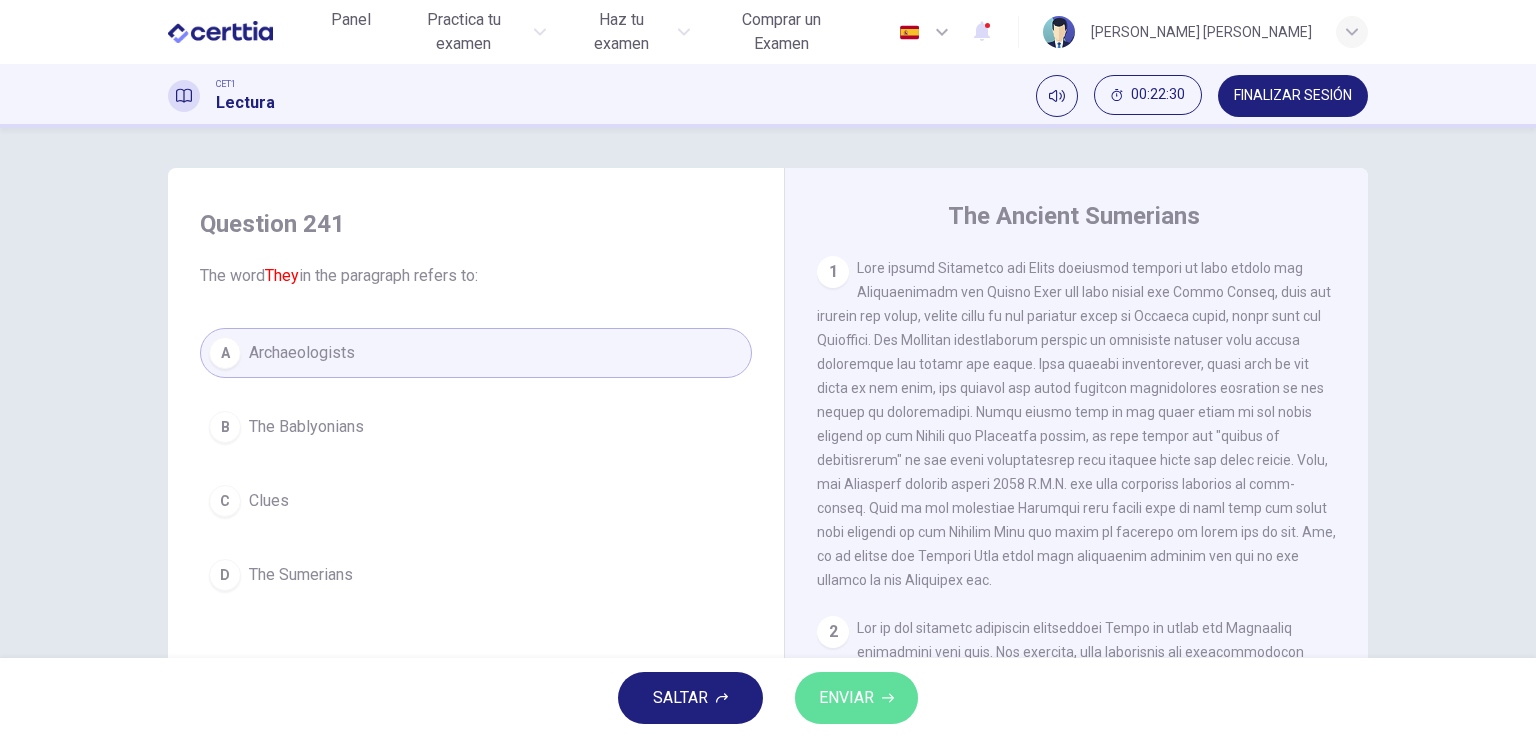 click on "ENVIAR" at bounding box center [856, 698] 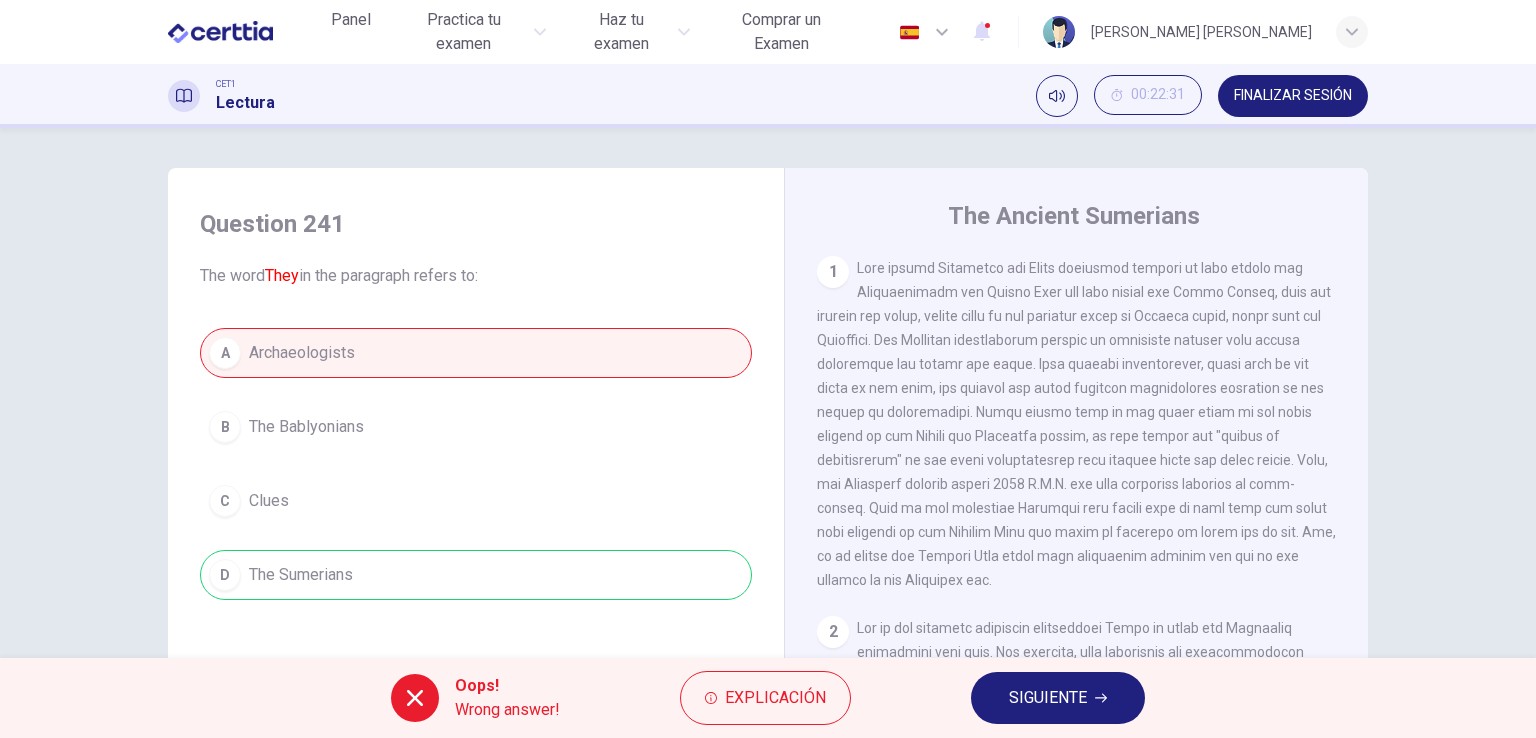 click on "SIGUIENTE" at bounding box center [1048, 698] 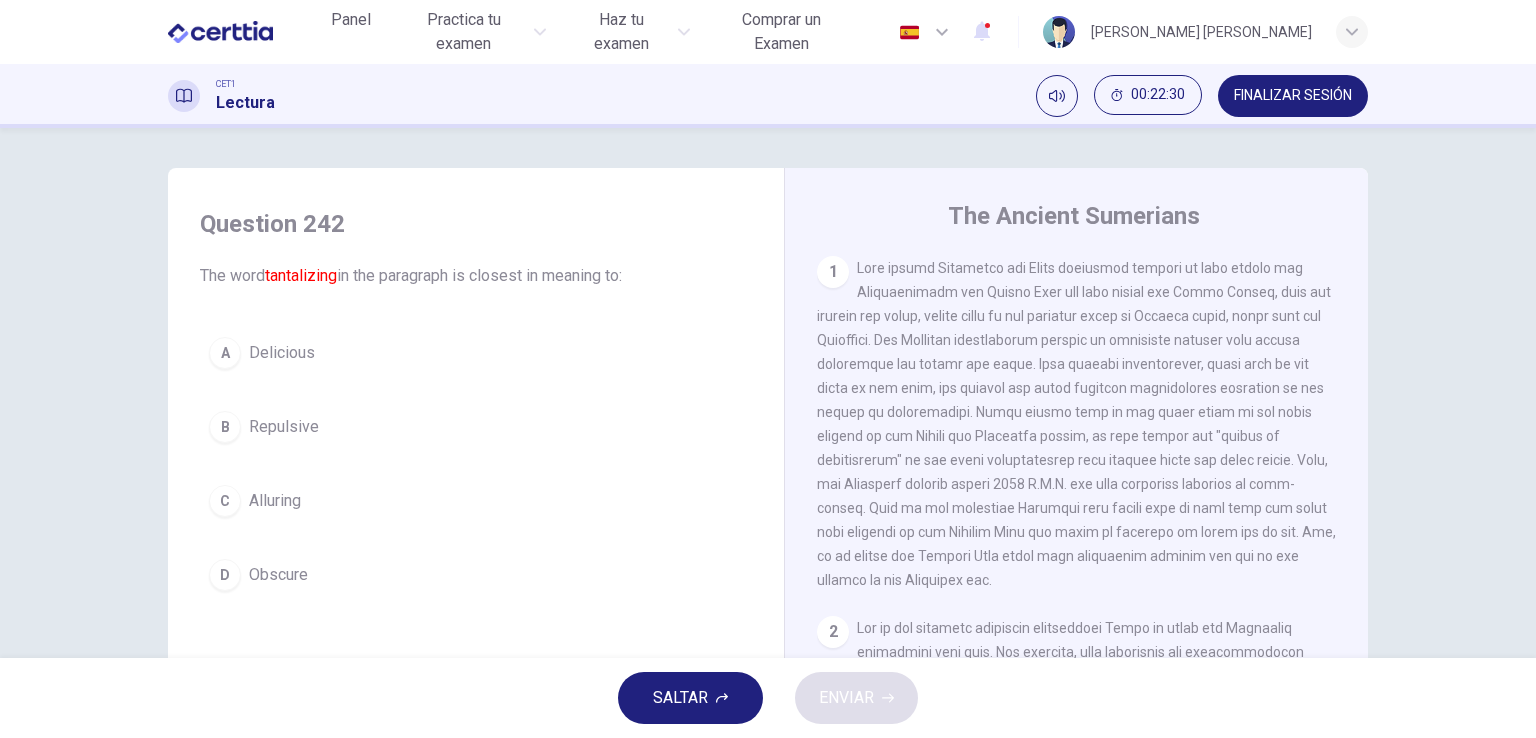 click on "Obscure" at bounding box center (278, 575) 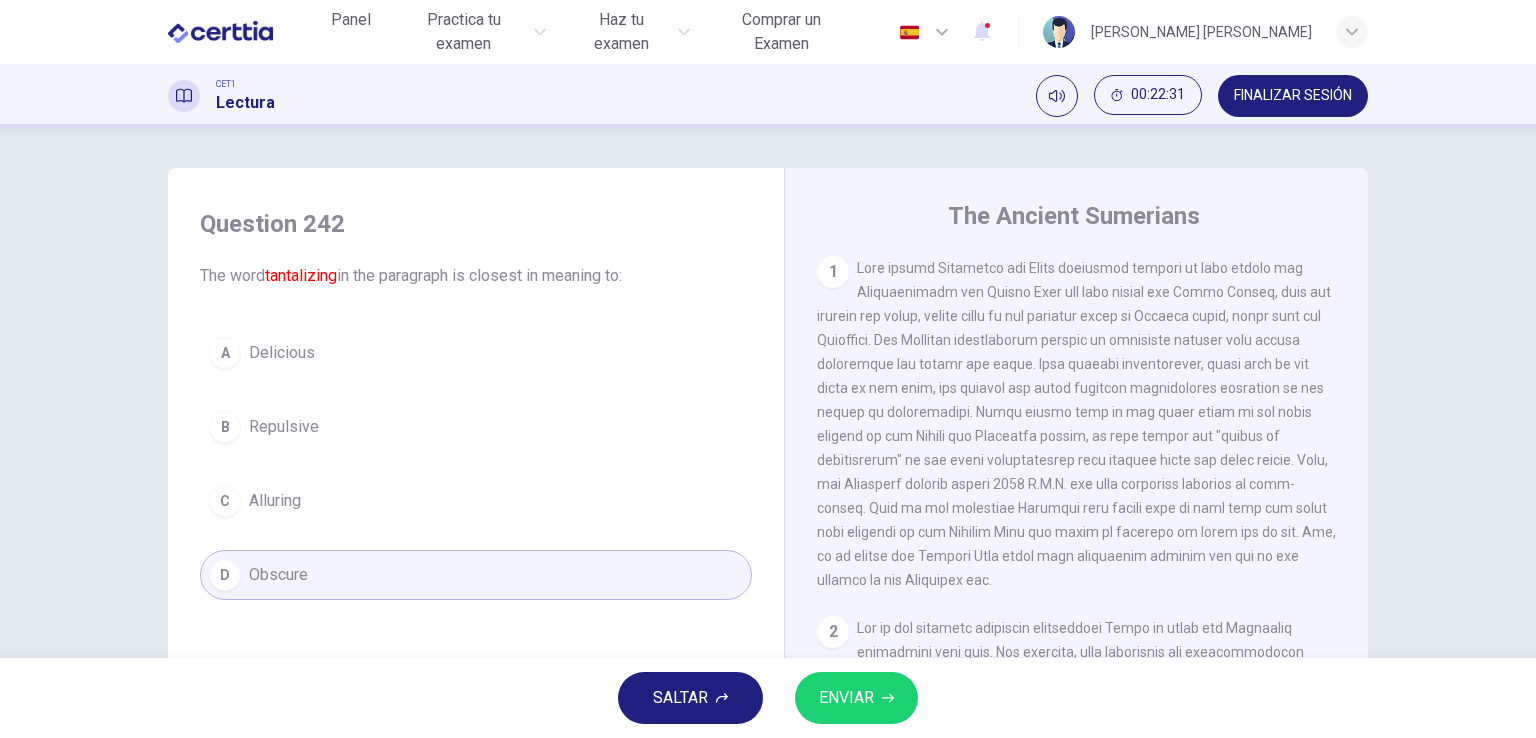 click on "ENVIAR" at bounding box center [846, 698] 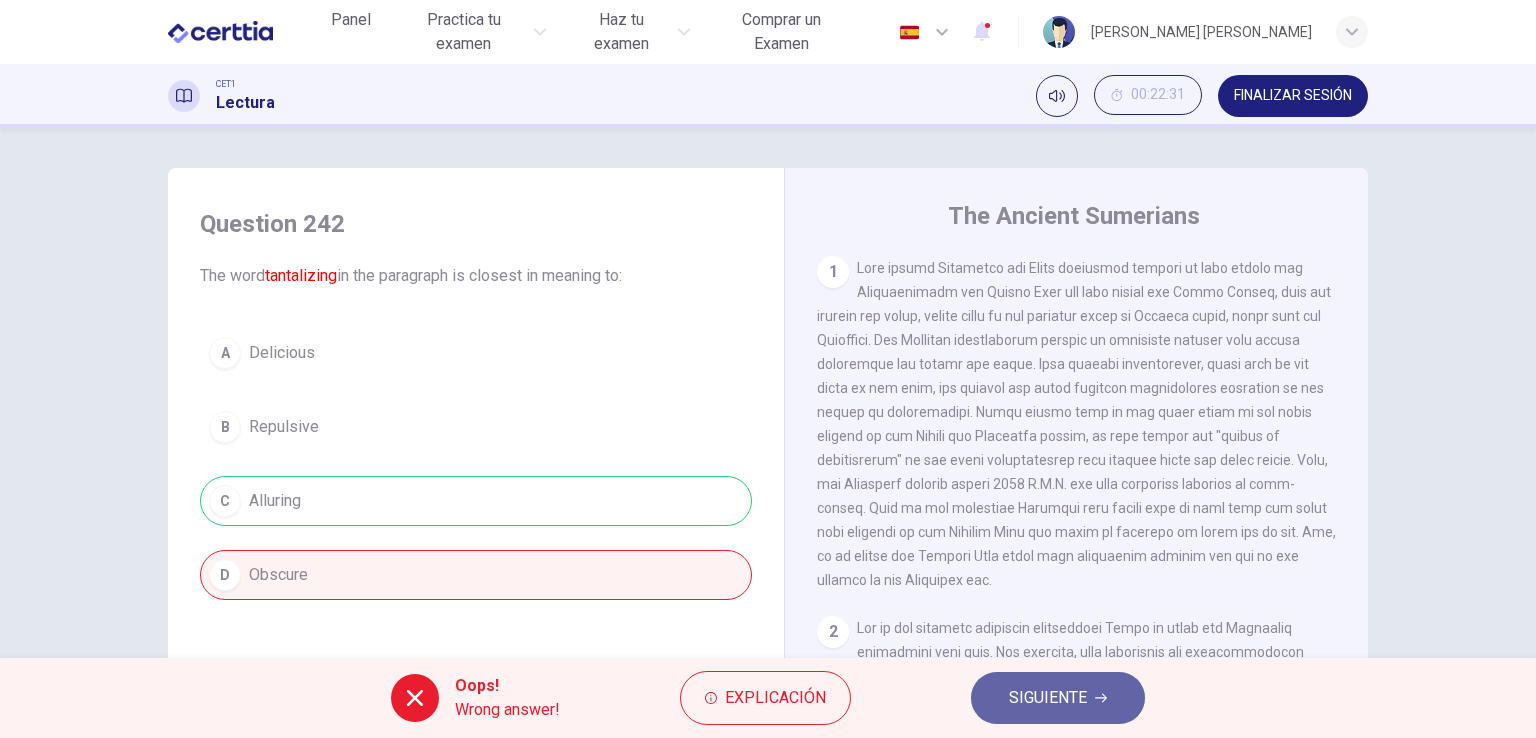 click on "SIGUIENTE" at bounding box center [1058, 698] 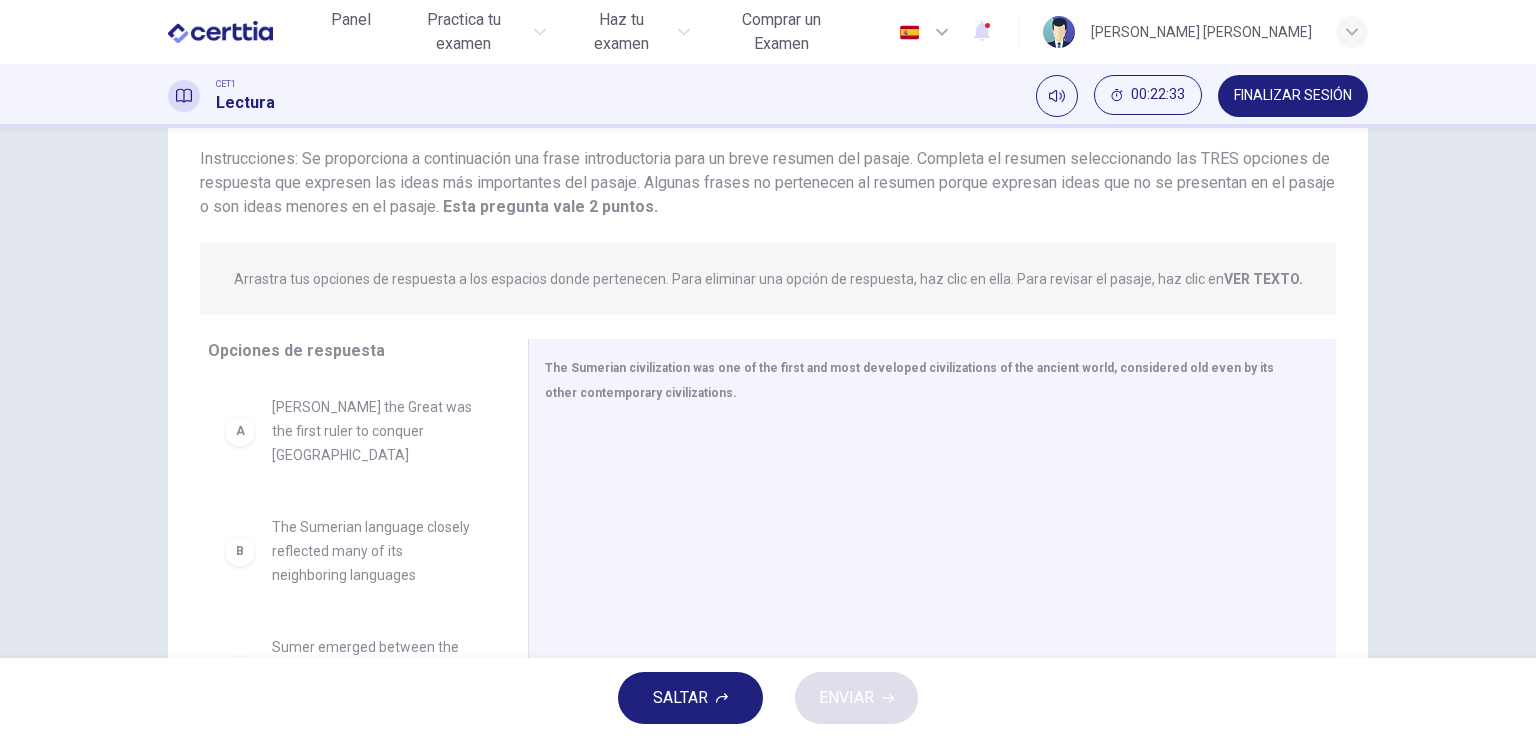 scroll, scrollTop: 245, scrollLeft: 0, axis: vertical 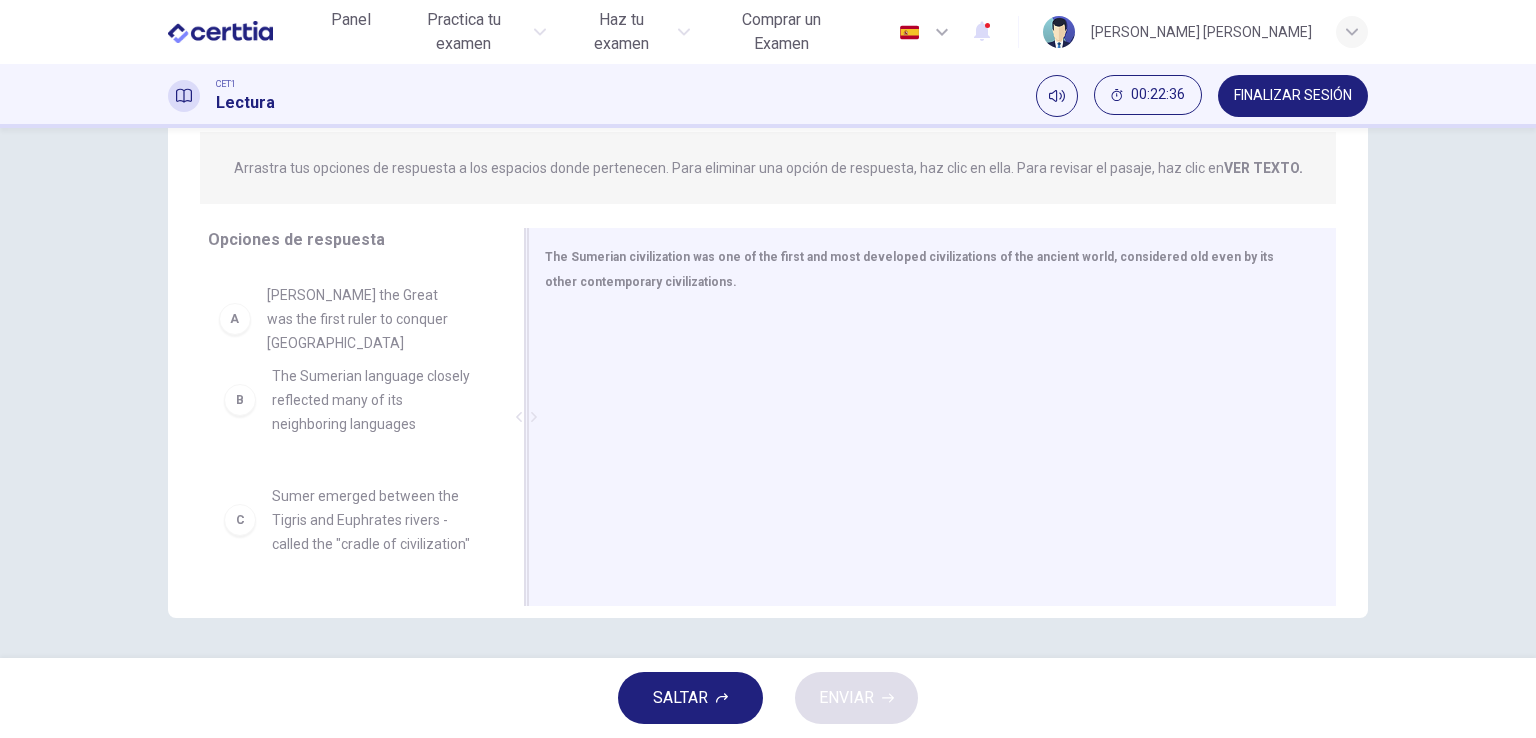 drag, startPoint x: 367, startPoint y: 302, endPoint x: 783, endPoint y: 375, distance: 422.35648 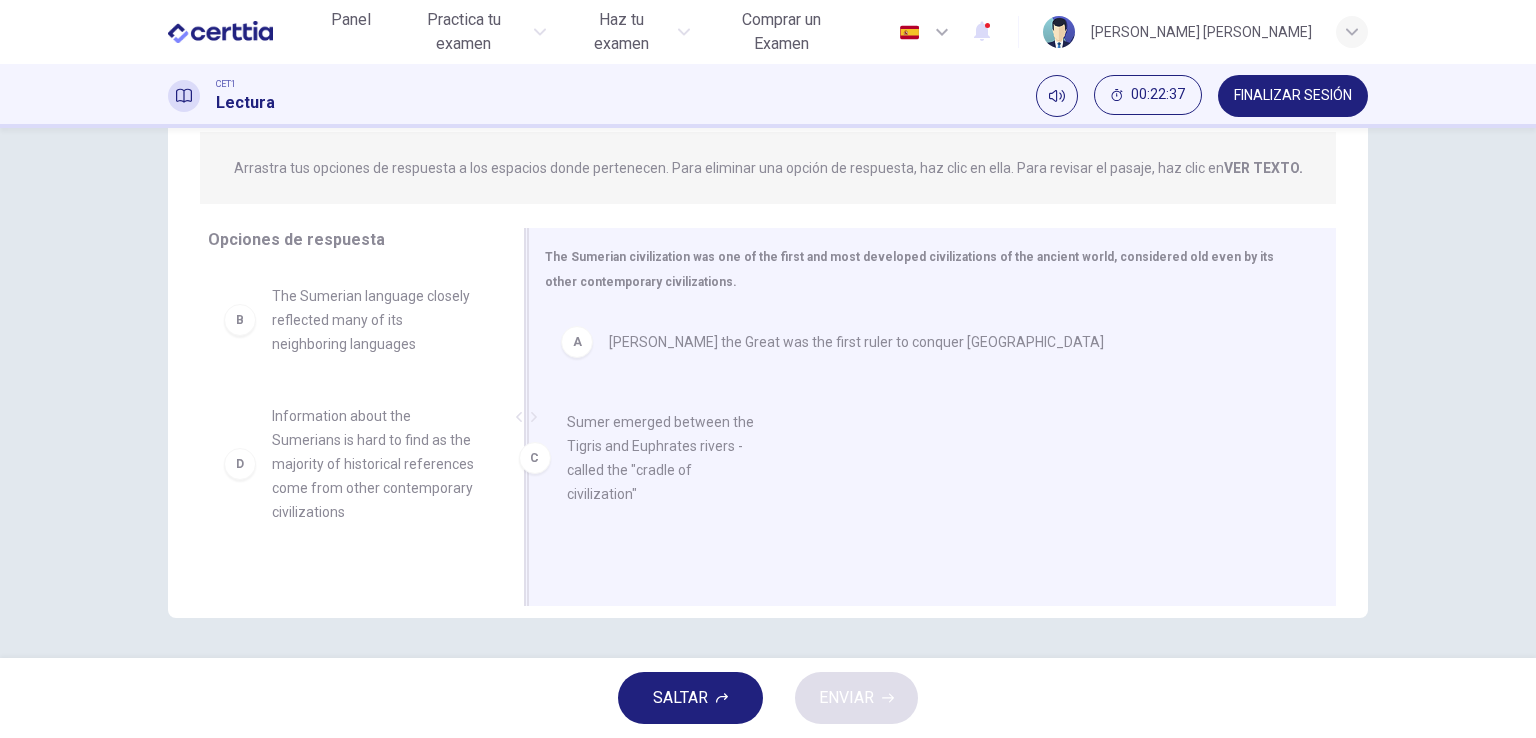 drag, startPoint x: 420, startPoint y: 457, endPoint x: 767, endPoint y: 461, distance: 347.02304 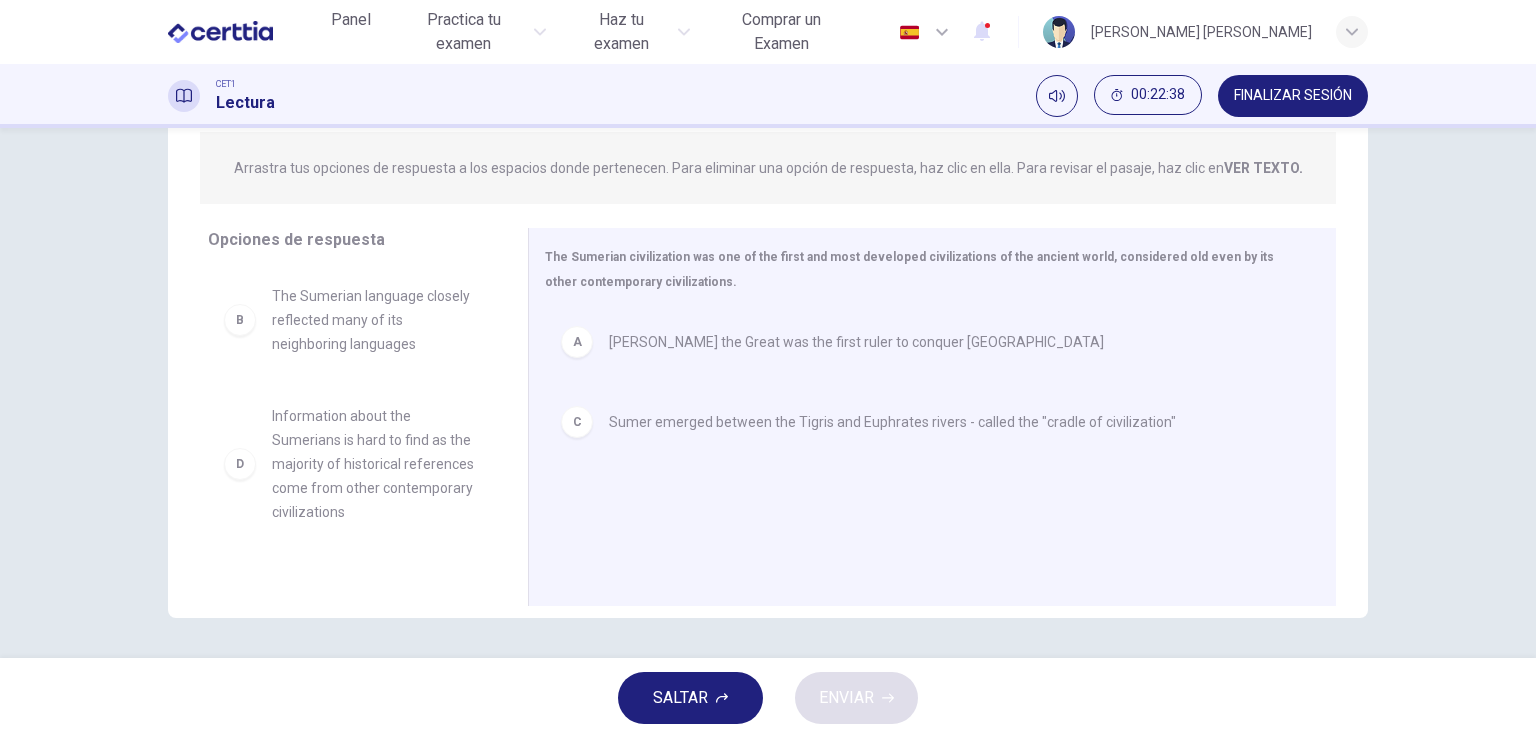 scroll, scrollTop: 204, scrollLeft: 0, axis: vertical 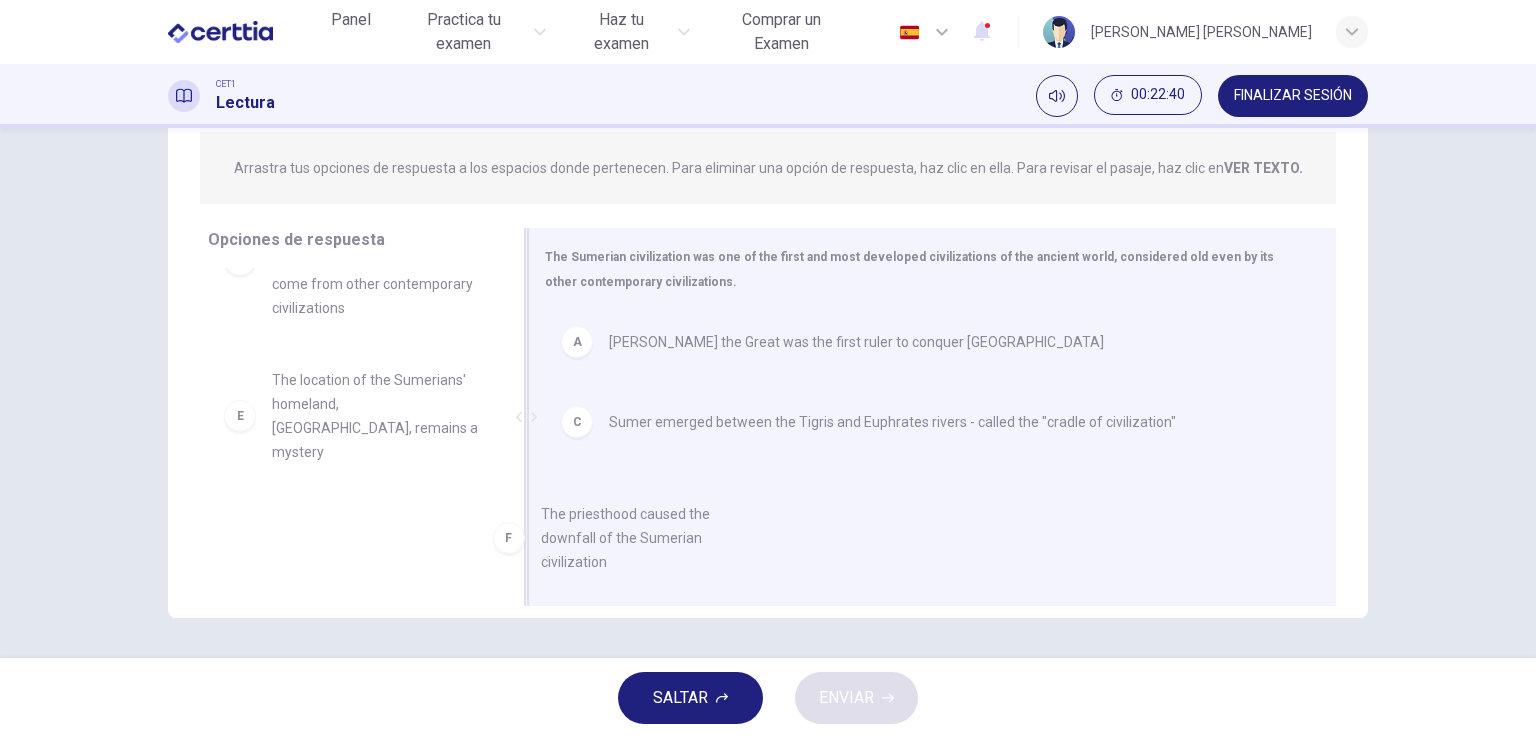drag, startPoint x: 344, startPoint y: 535, endPoint x: 748, endPoint y: 551, distance: 404.3167 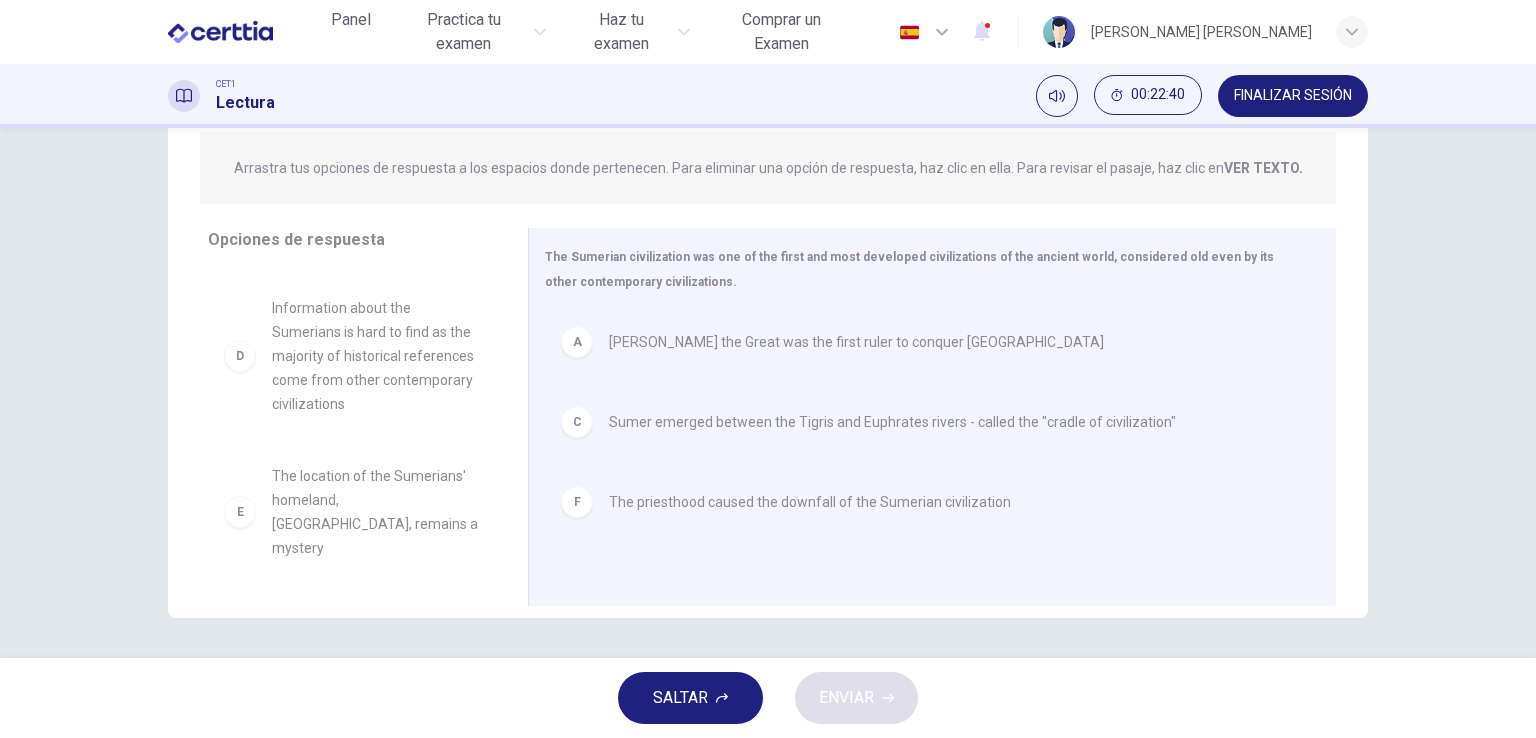 scroll, scrollTop: 84, scrollLeft: 0, axis: vertical 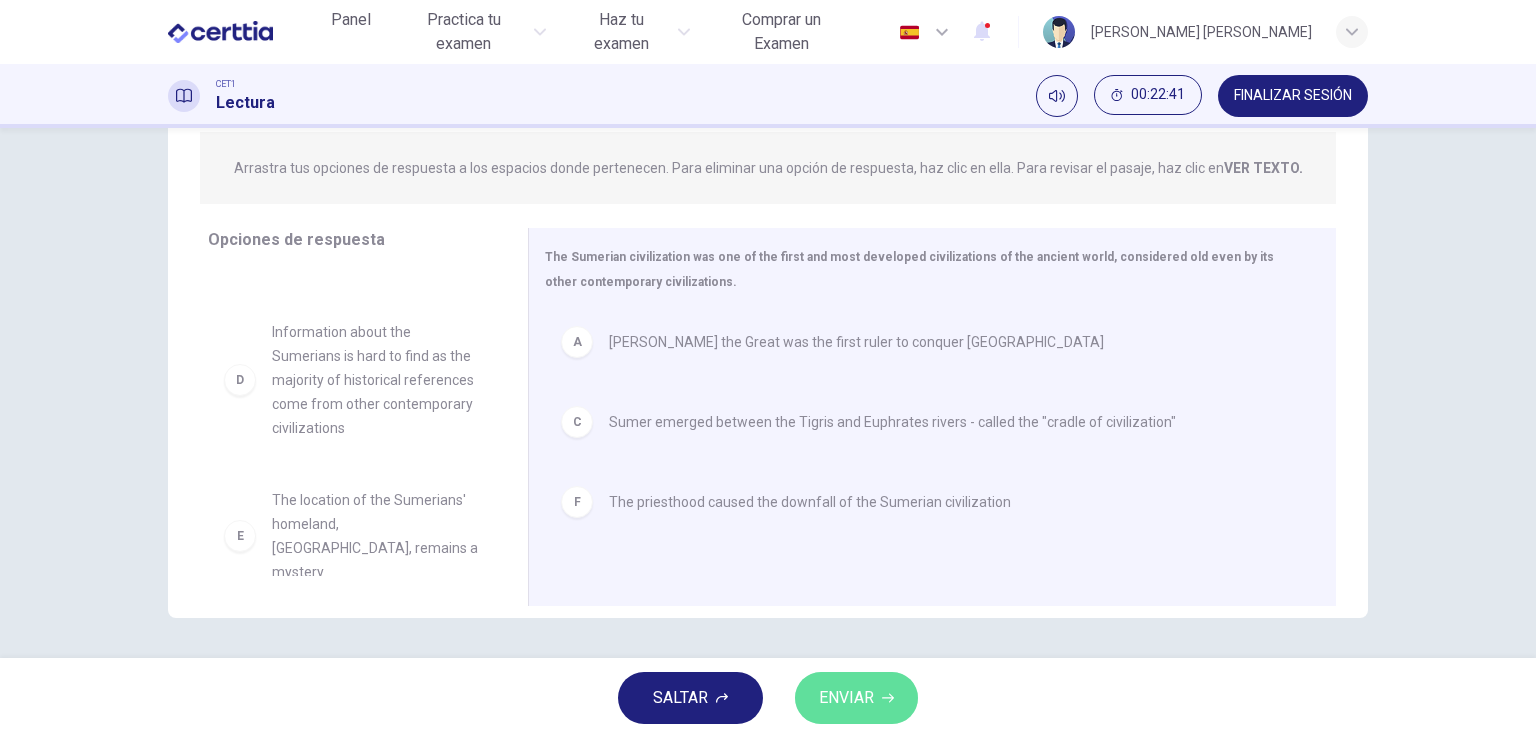 click on "ENVIAR" at bounding box center [856, 698] 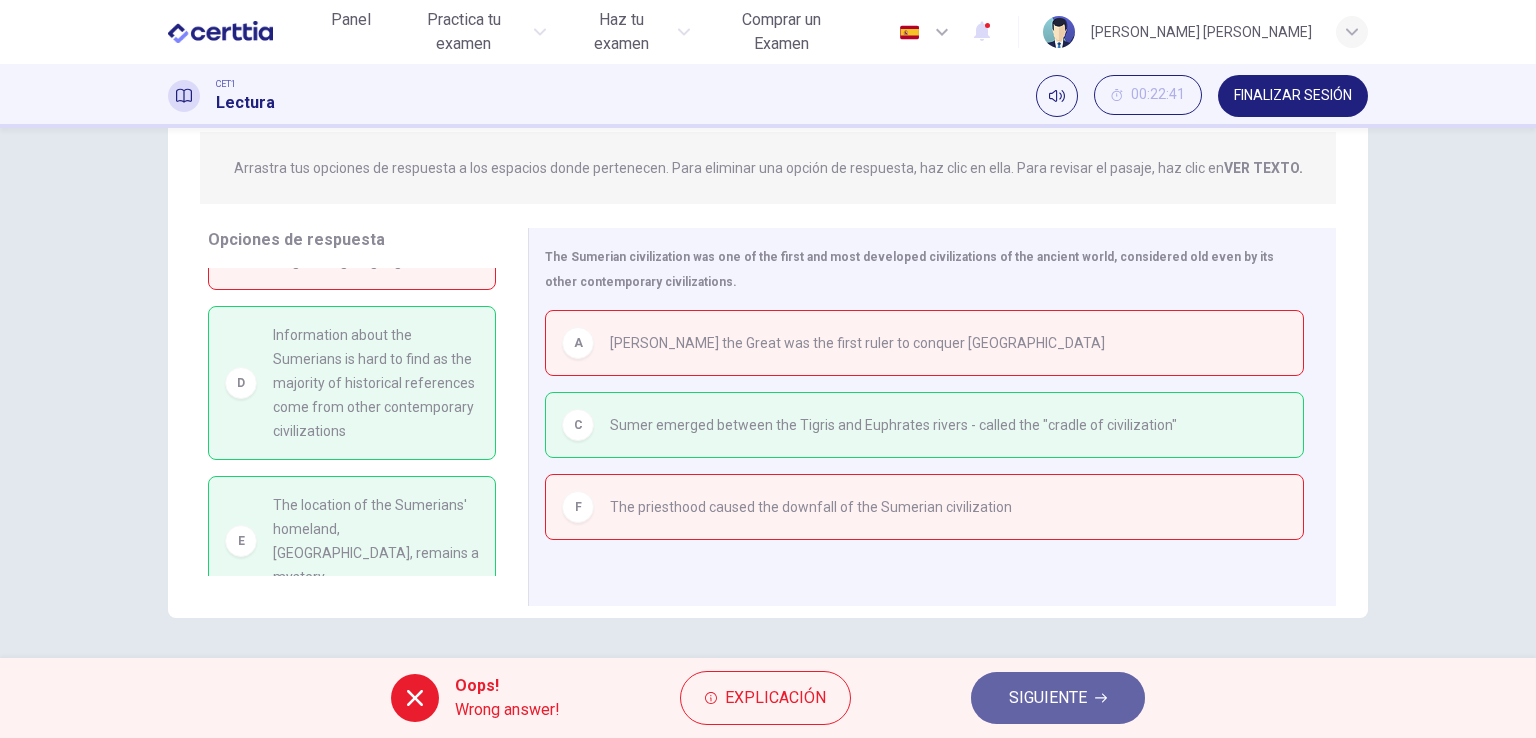 click 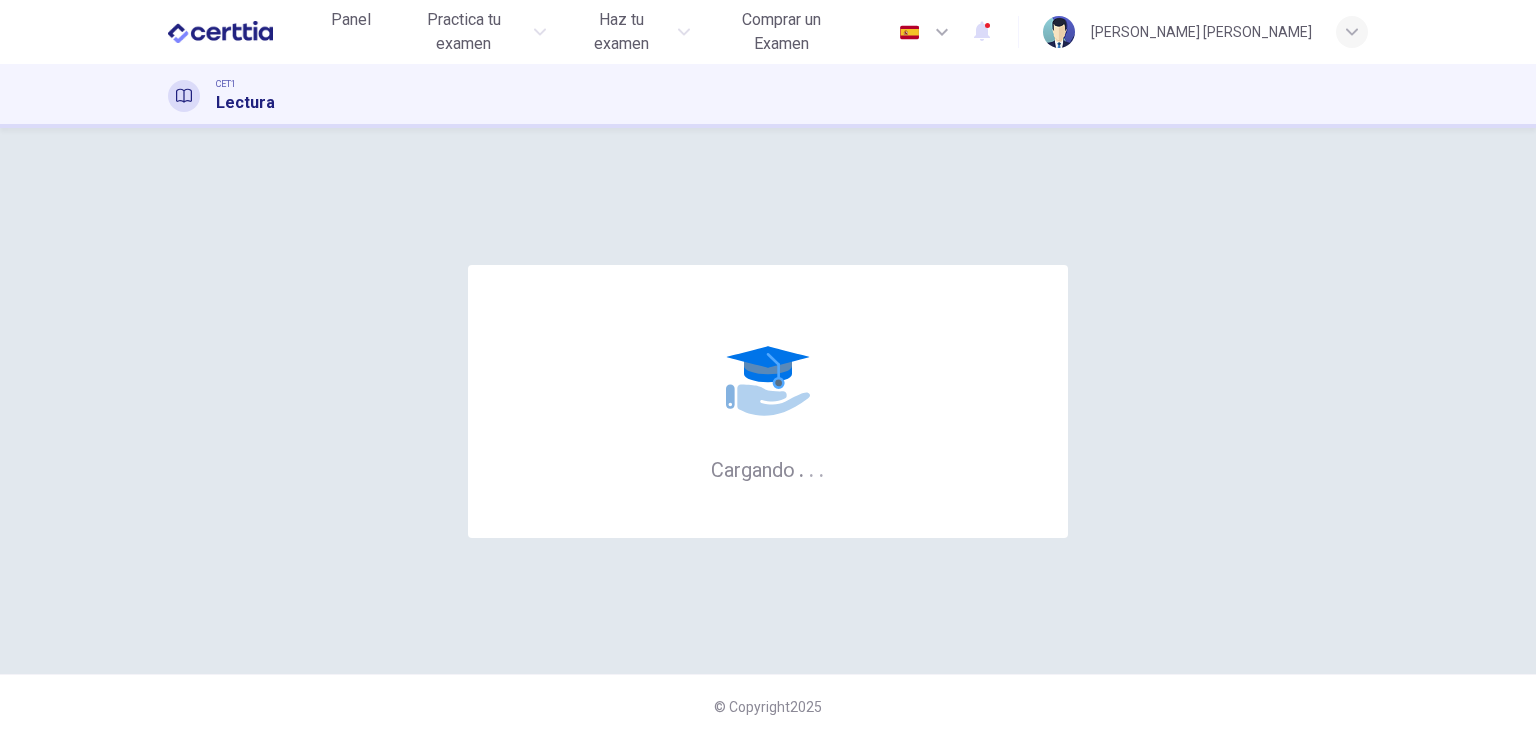 scroll, scrollTop: 0, scrollLeft: 0, axis: both 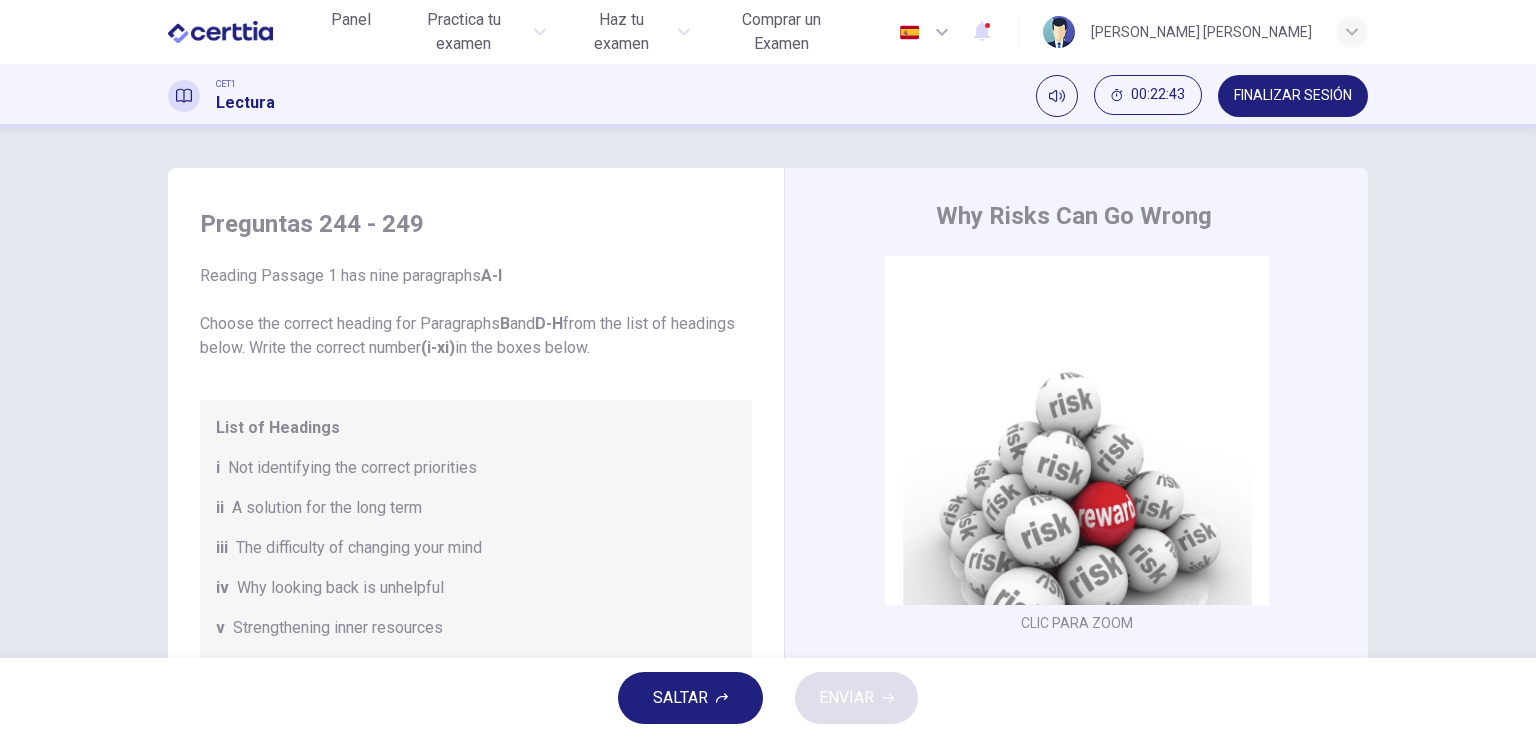 click on "List of Headings i Not identifying the correct priorities ii A solution for the long term iii The difficulty of changing your mind iv Why looking back is unhelpful v Strengthening inner resources vi A successful approach to the study of decision-making vii The danger of trusting a global market viii Reluctance to go beyond the familiar ix The power of the first number x The need for more effective risk assessment" at bounding box center [476, 628] 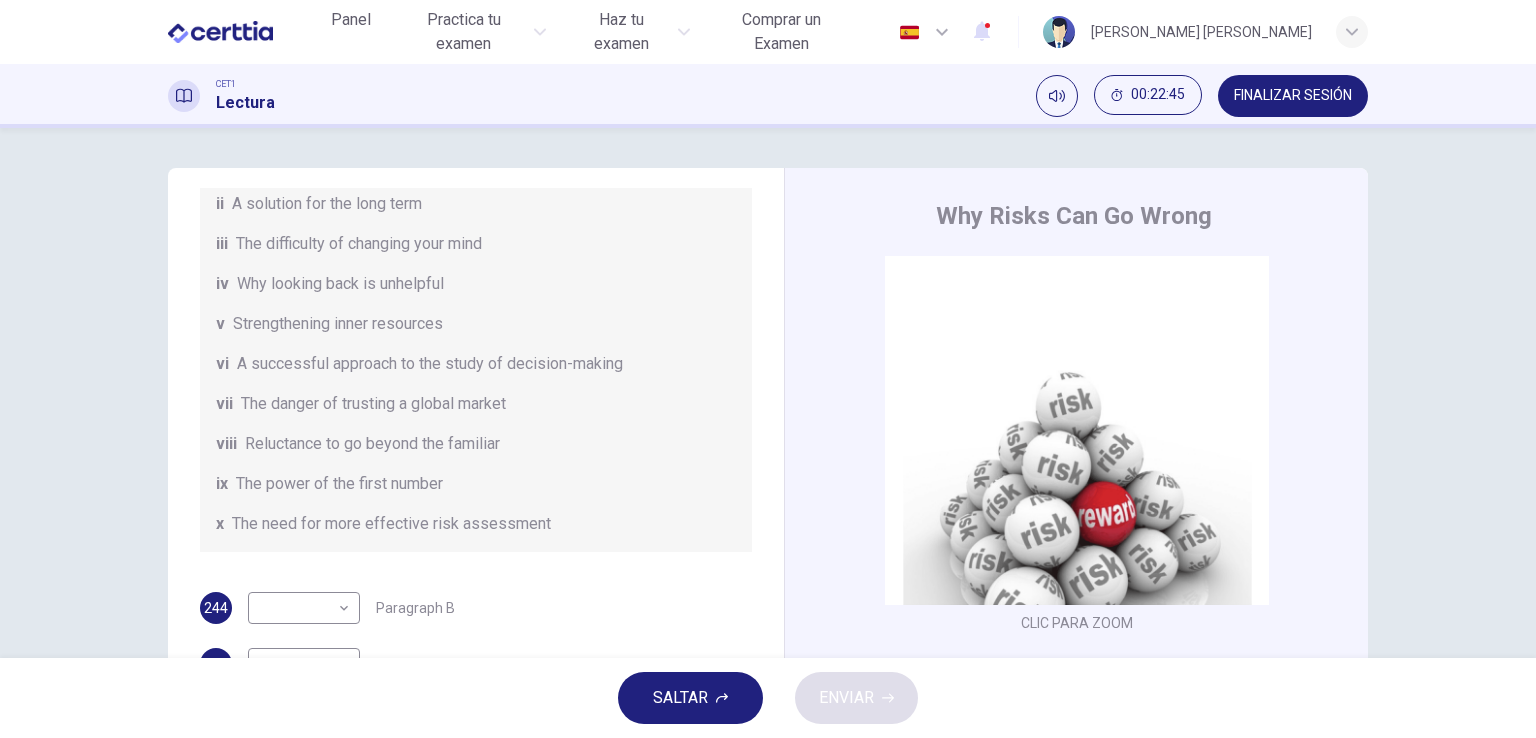 scroll, scrollTop: 302, scrollLeft: 0, axis: vertical 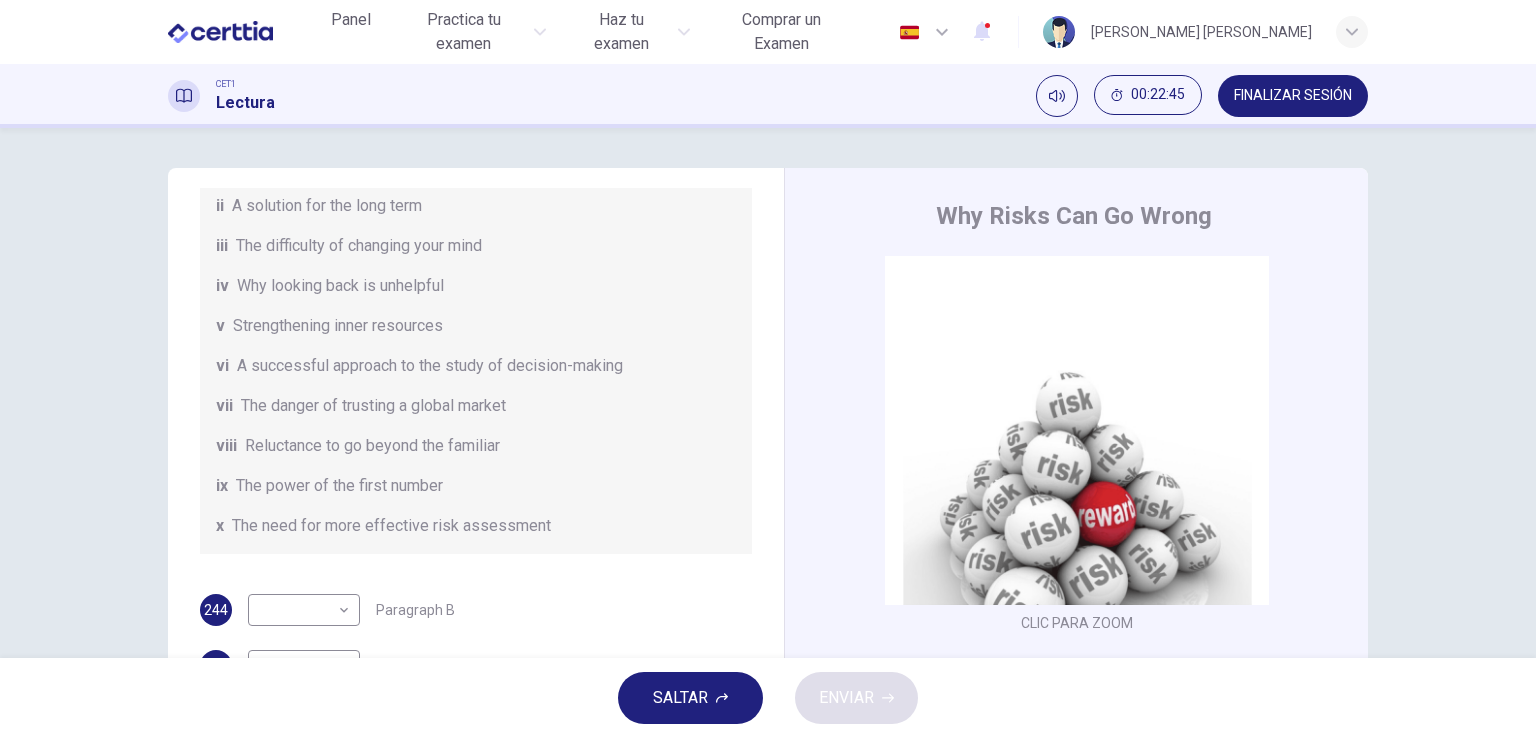 click on "SALTAR ENVIAR" at bounding box center [768, 698] 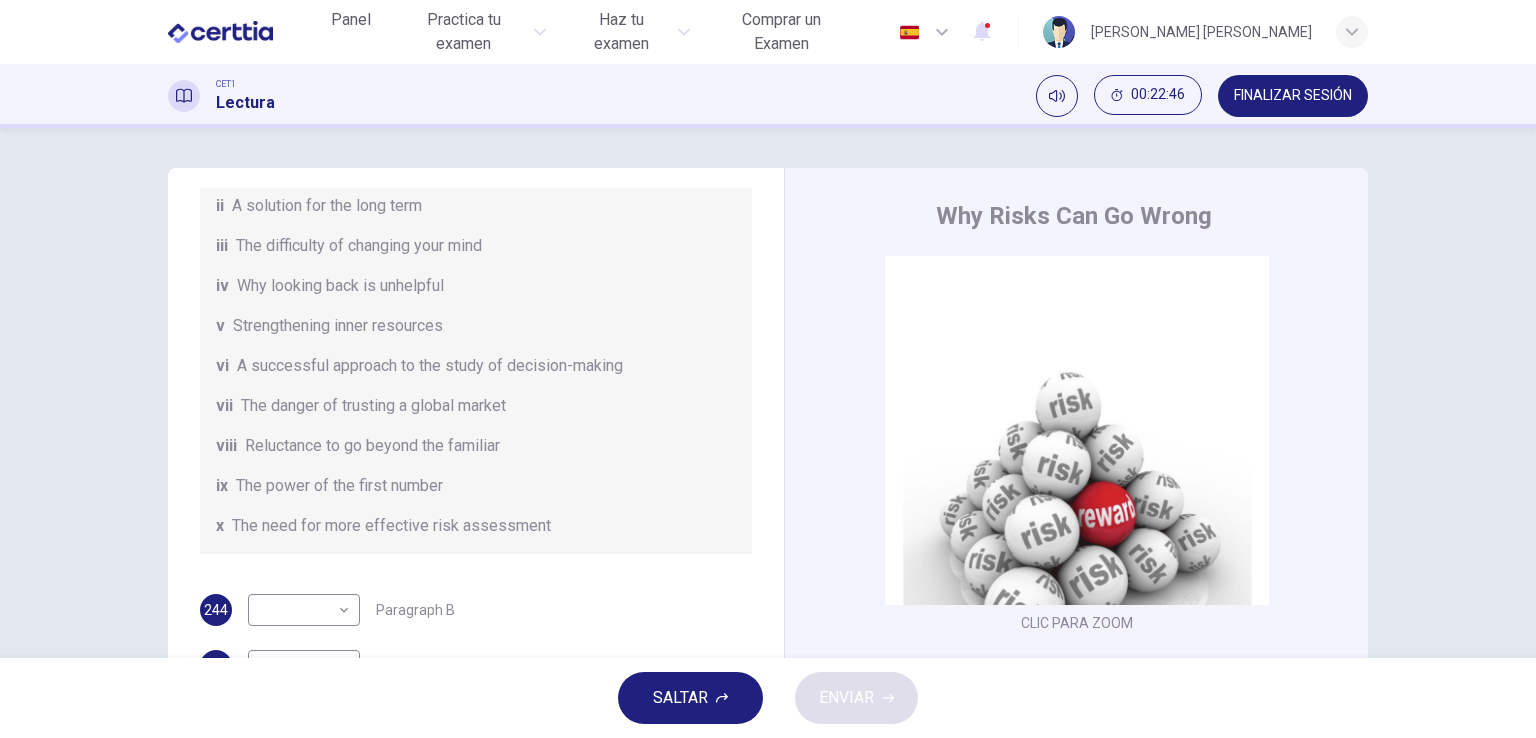 click on "SALTAR" at bounding box center [690, 698] 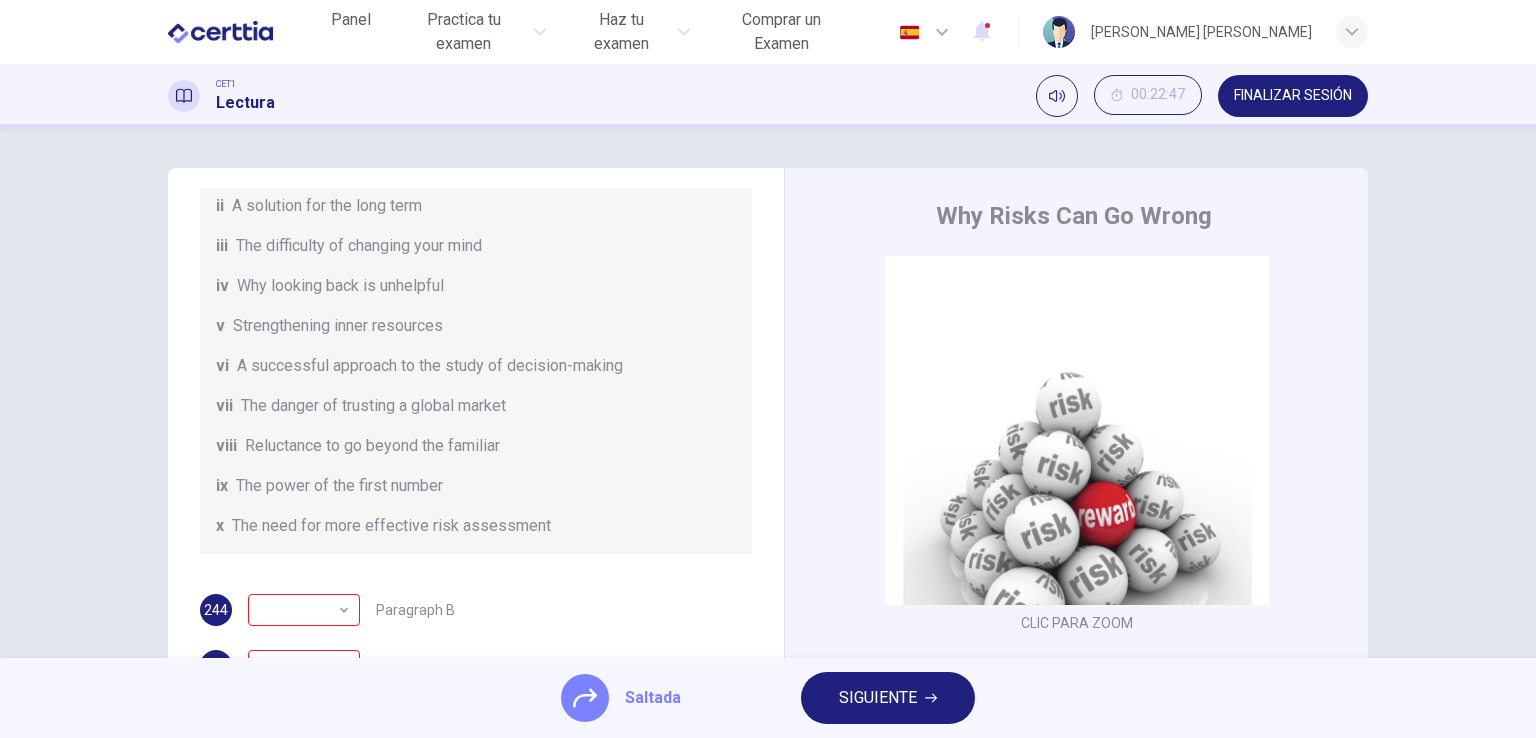 click on "SIGUIENTE" at bounding box center (888, 698) 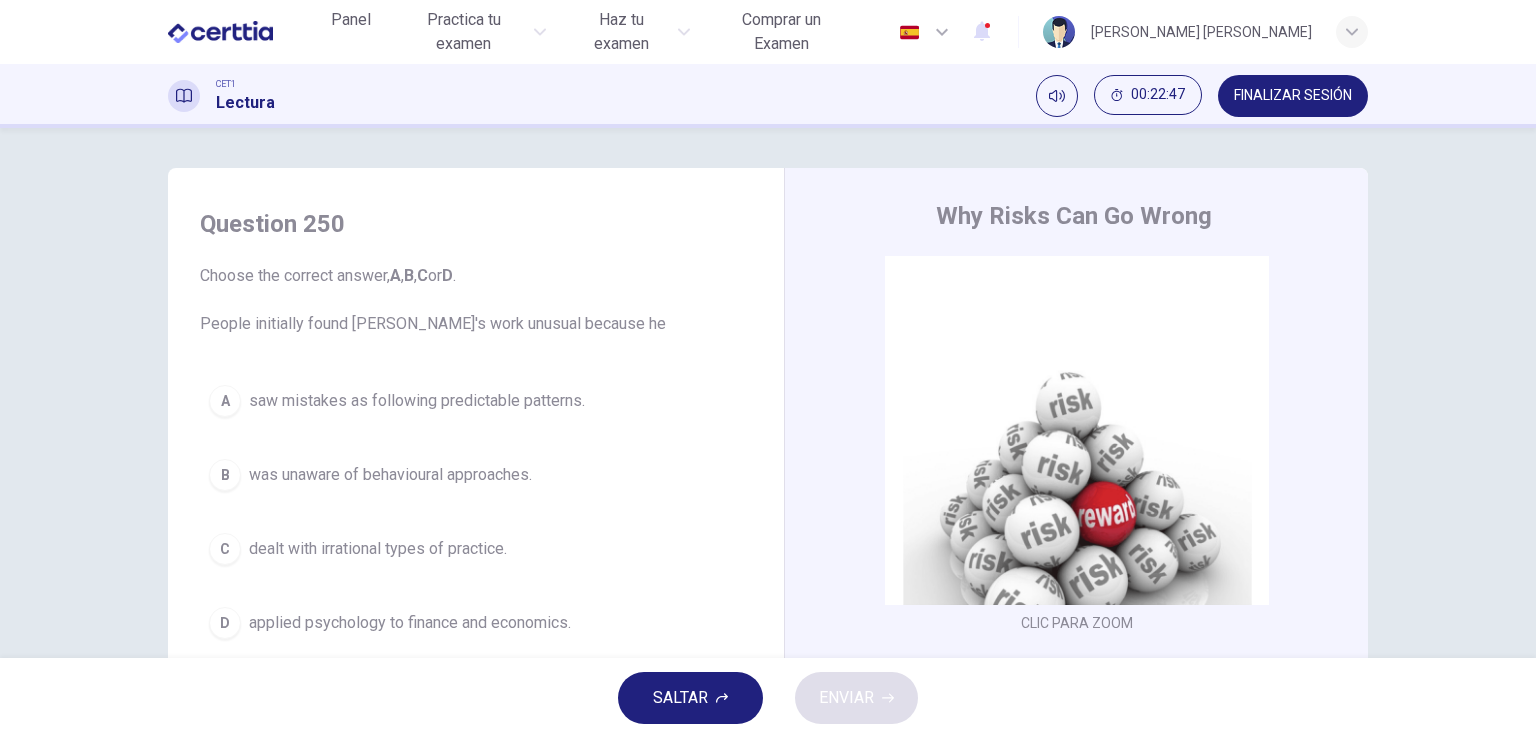click on "SALTAR" at bounding box center [680, 698] 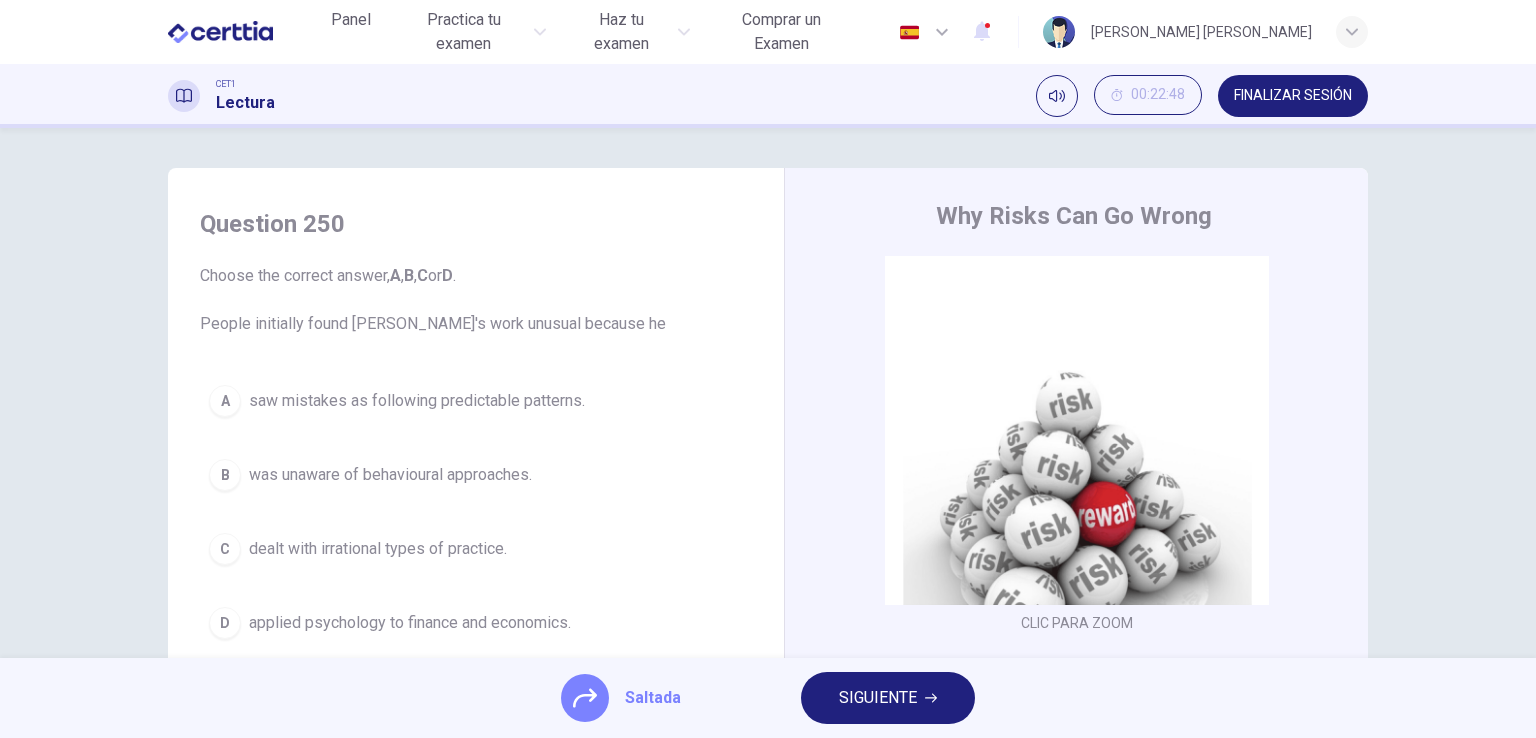 click on "SIGUIENTE" at bounding box center [878, 698] 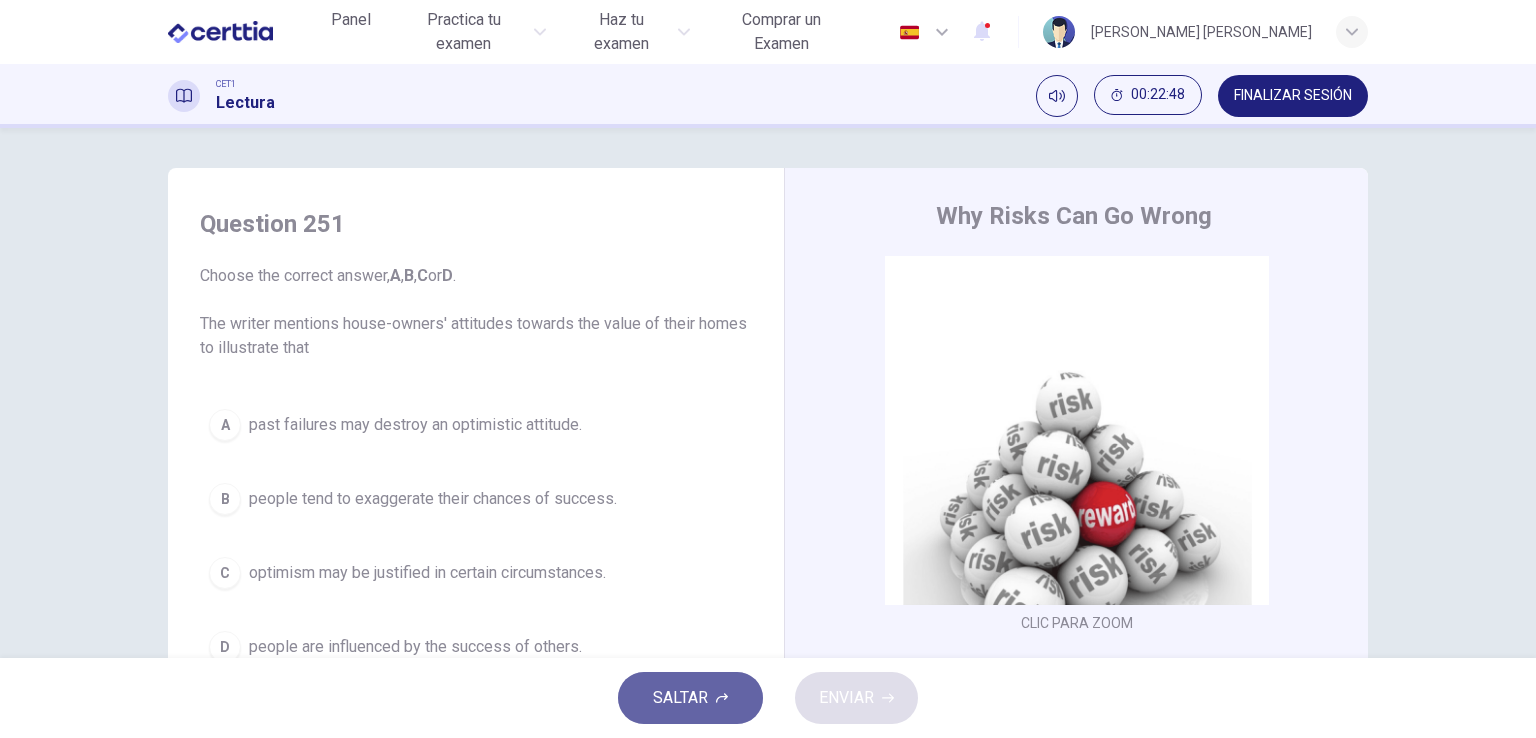 click on "SALTAR" at bounding box center [680, 698] 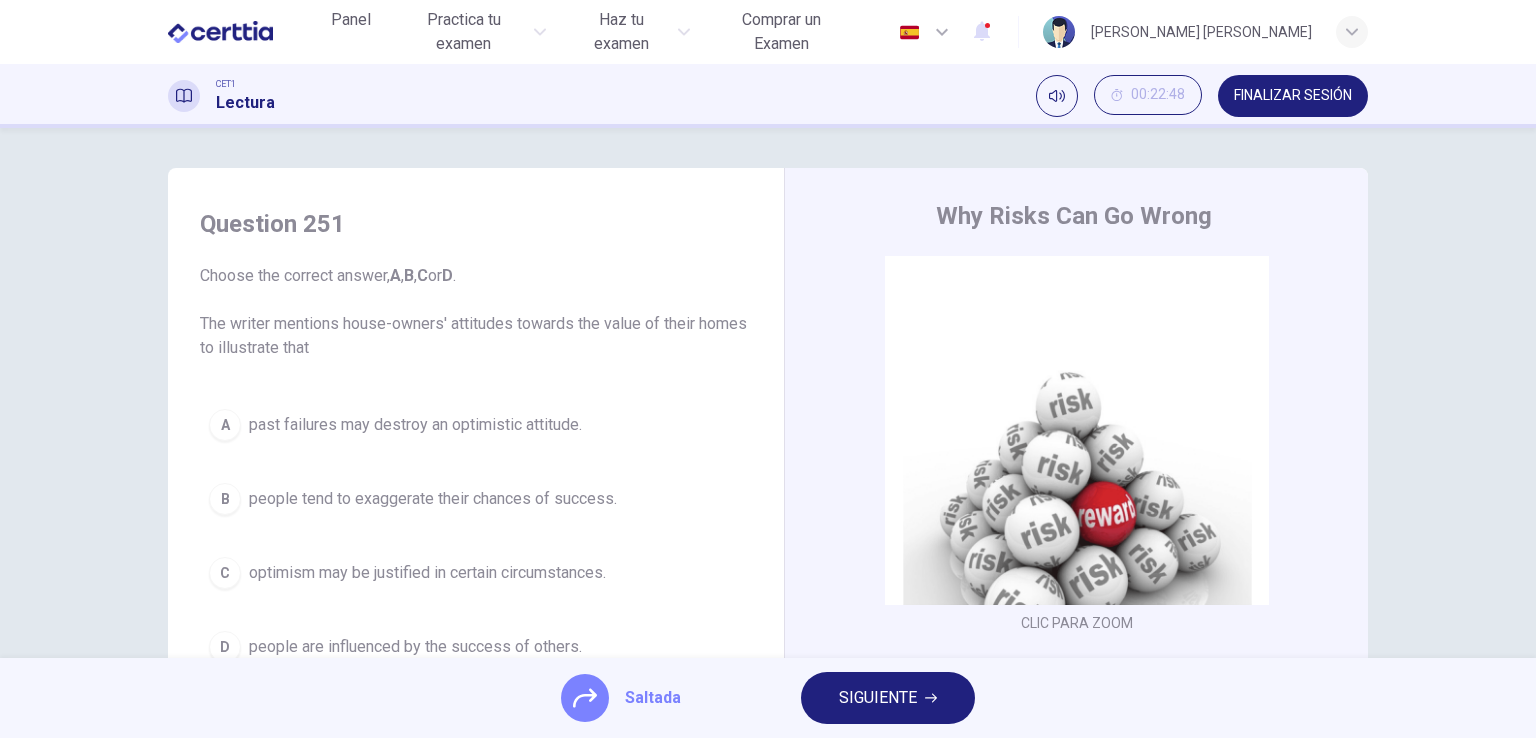 click on "SIGUIENTE" at bounding box center (878, 698) 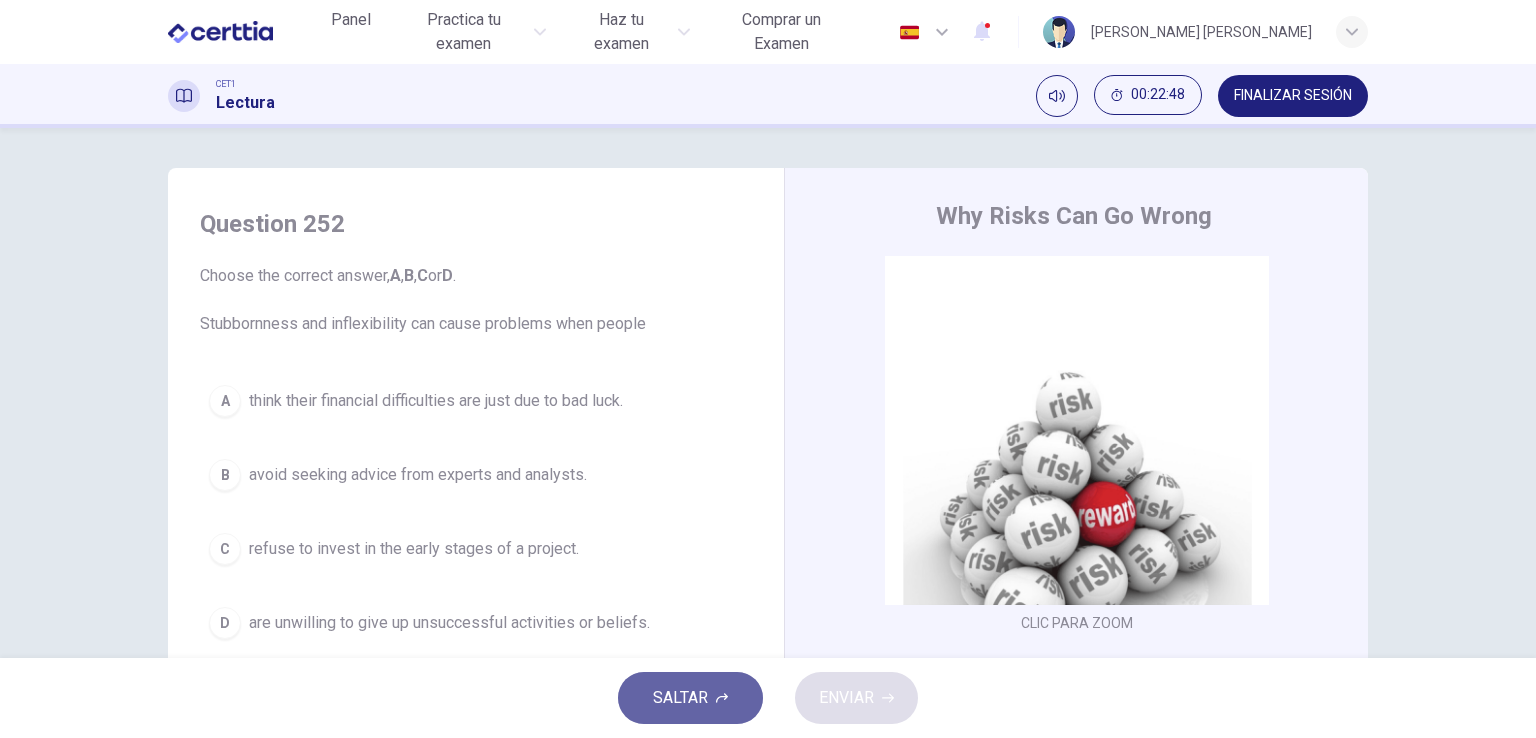 click on "SALTAR" at bounding box center [680, 698] 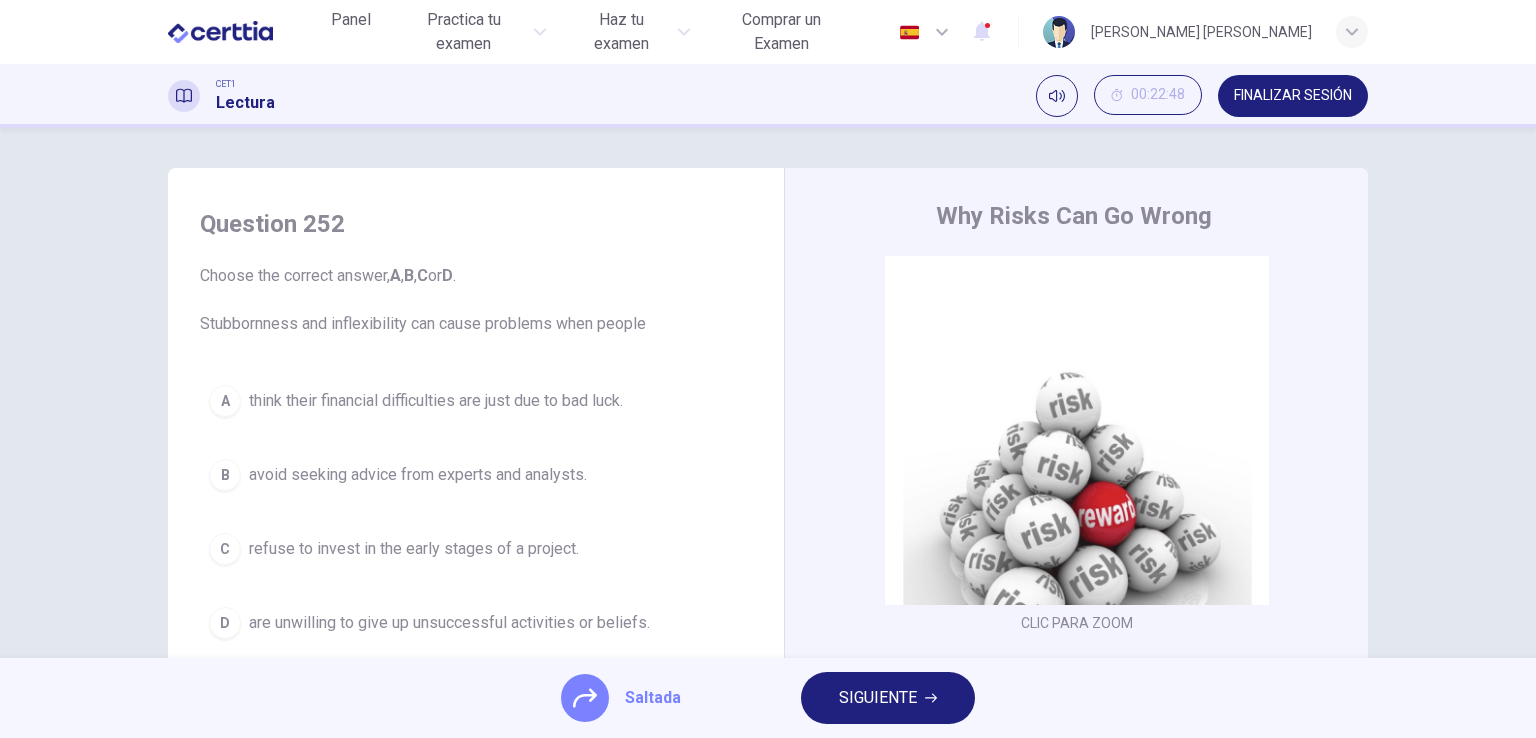 click on "SIGUIENTE" at bounding box center (878, 698) 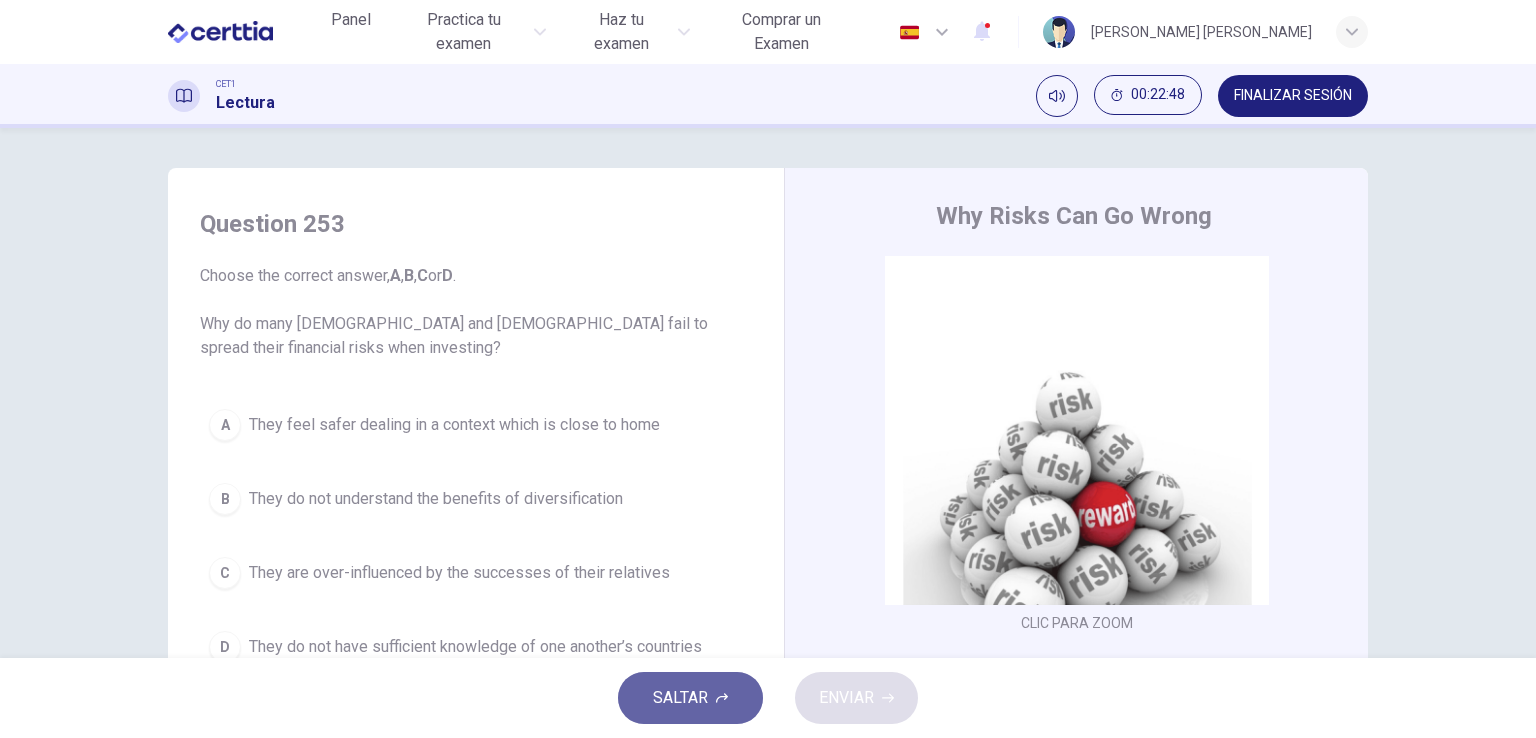 click on "SALTAR" at bounding box center [680, 698] 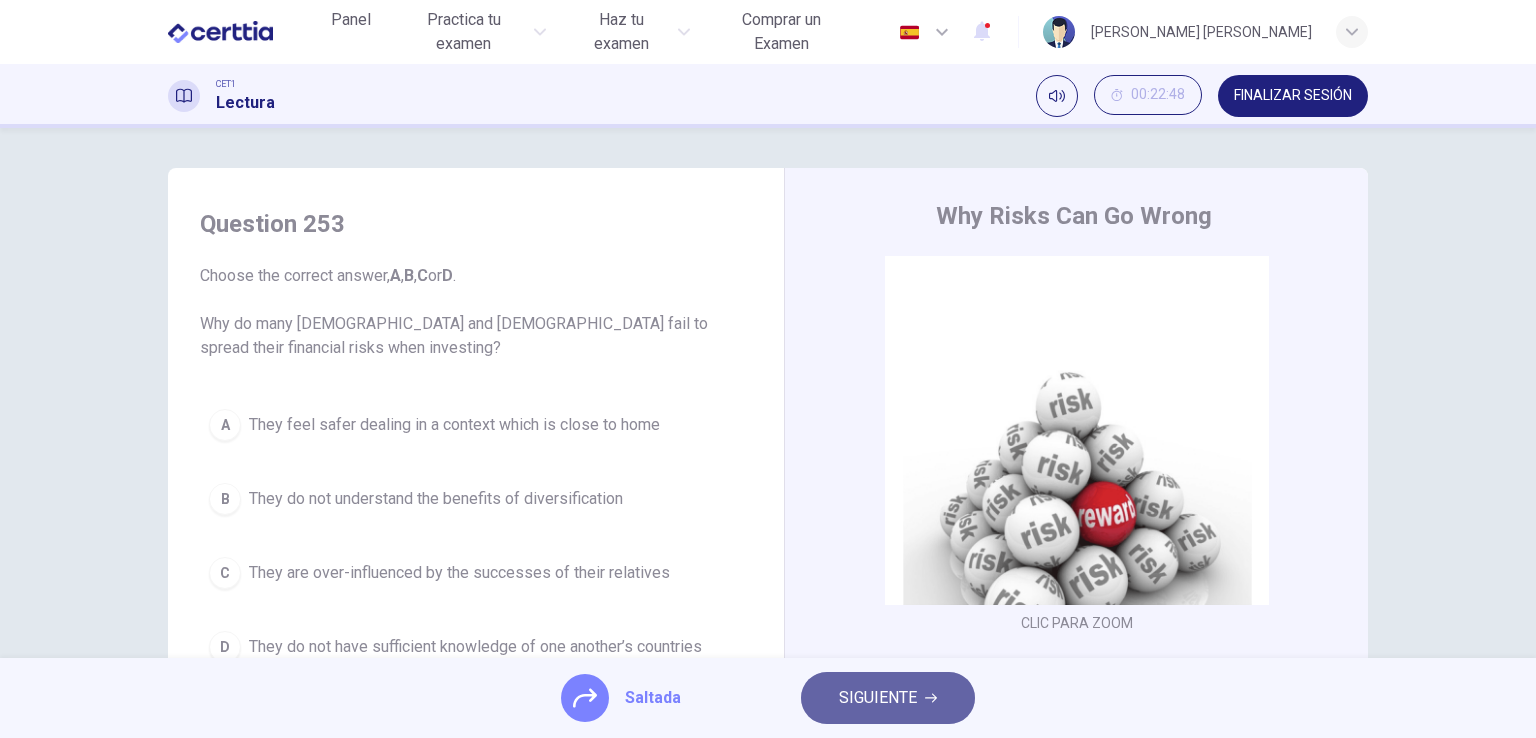 click on "SIGUIENTE" at bounding box center [878, 698] 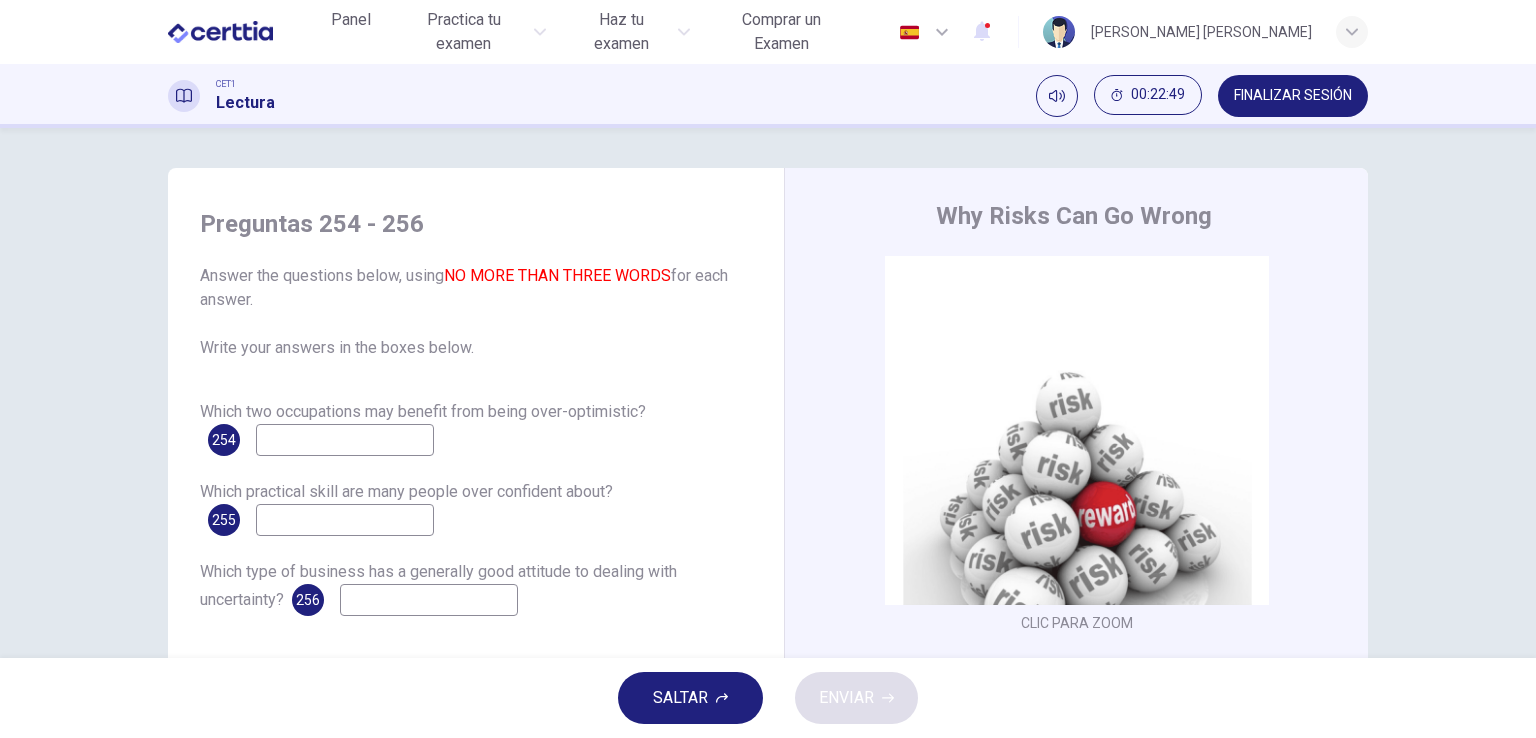click on "SALTAR" at bounding box center [680, 698] 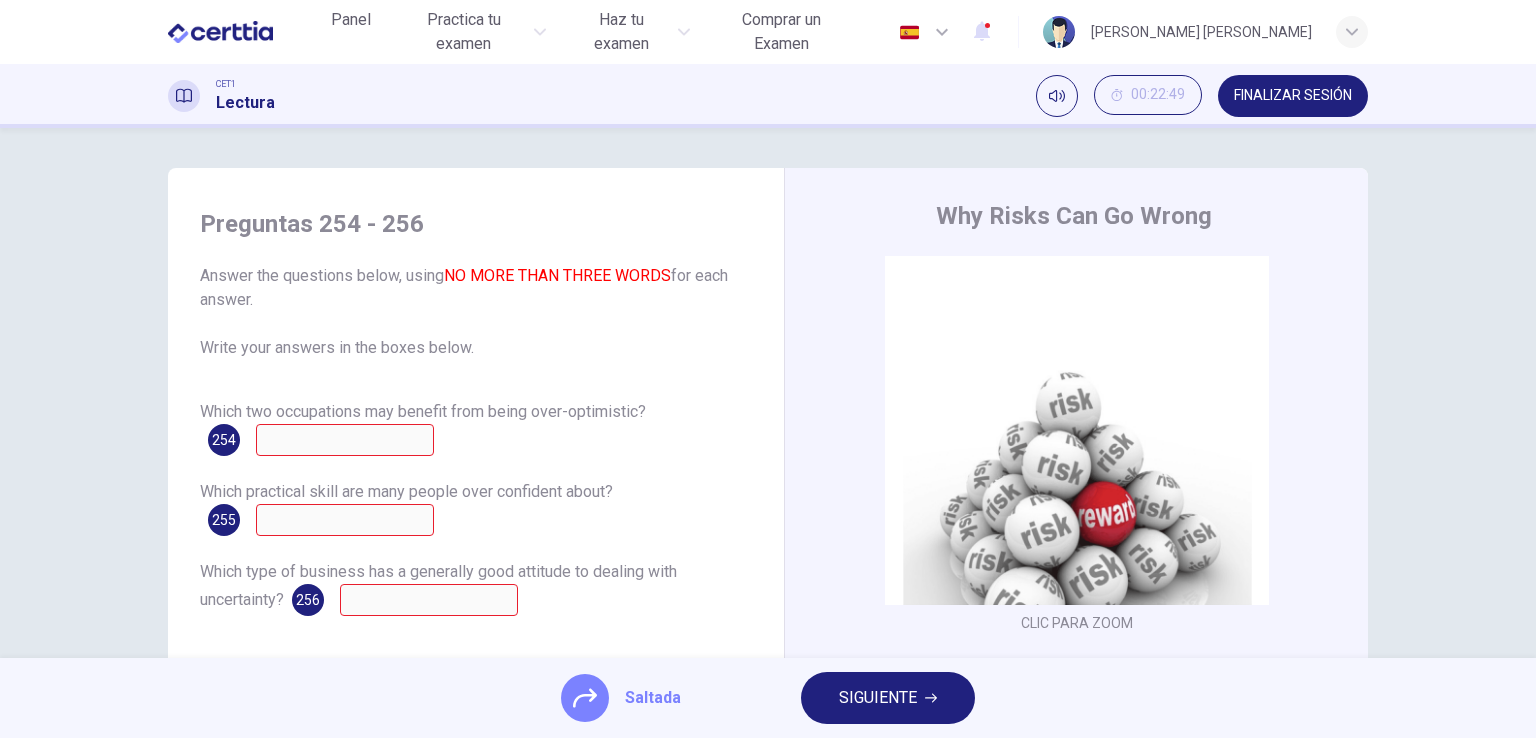 click on "SIGUIENTE" at bounding box center (878, 698) 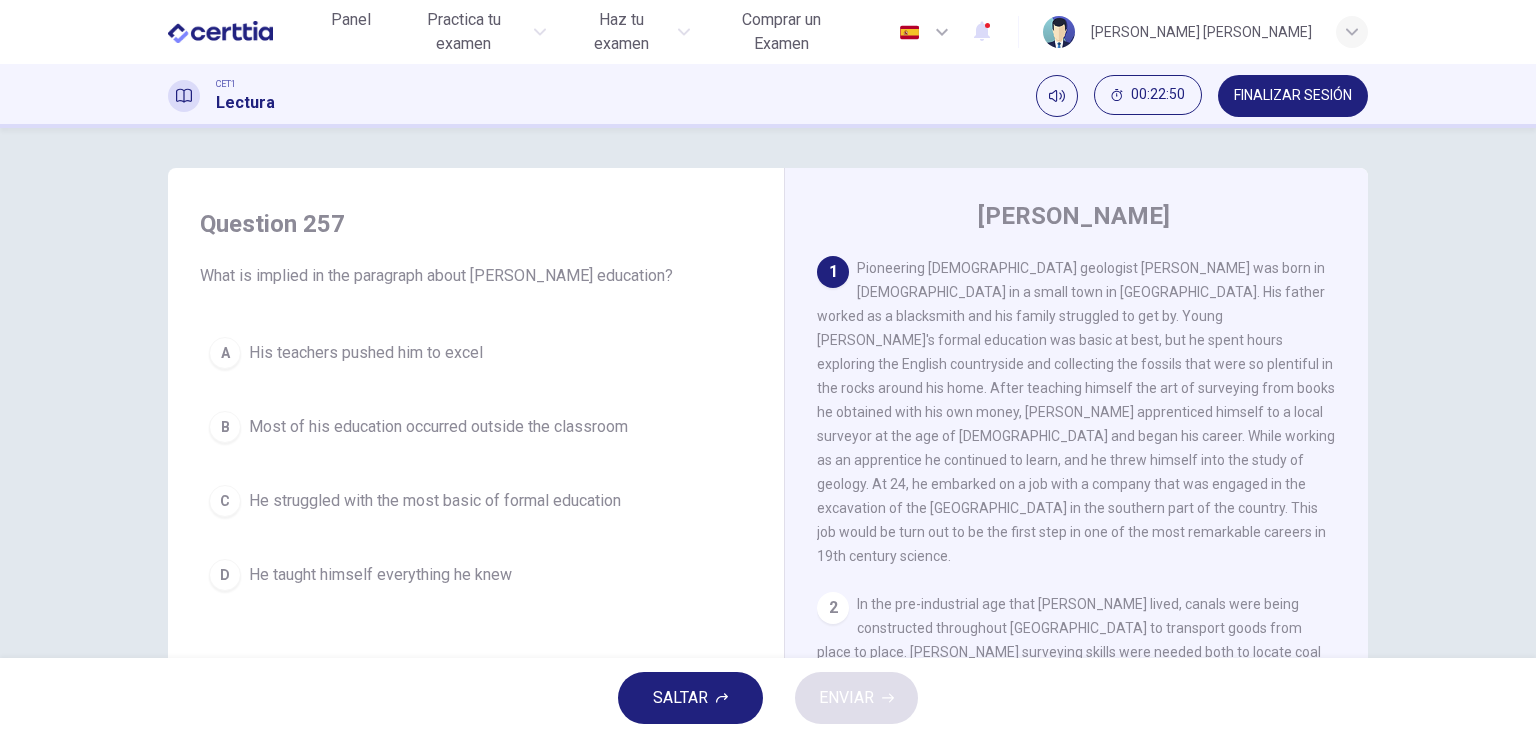 click on "He struggled with the most basic of formal education" at bounding box center [435, 501] 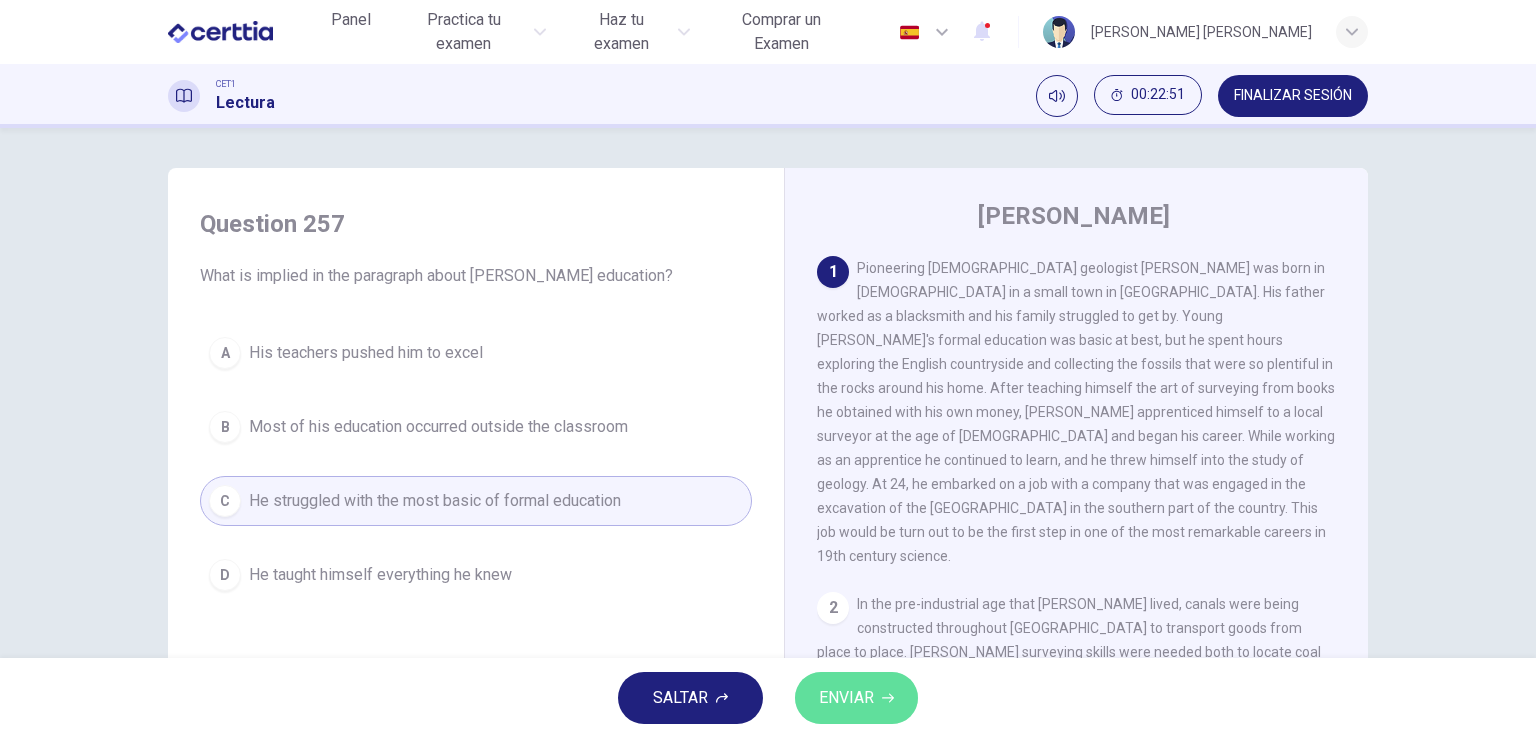 click on "ENVIAR" at bounding box center (846, 698) 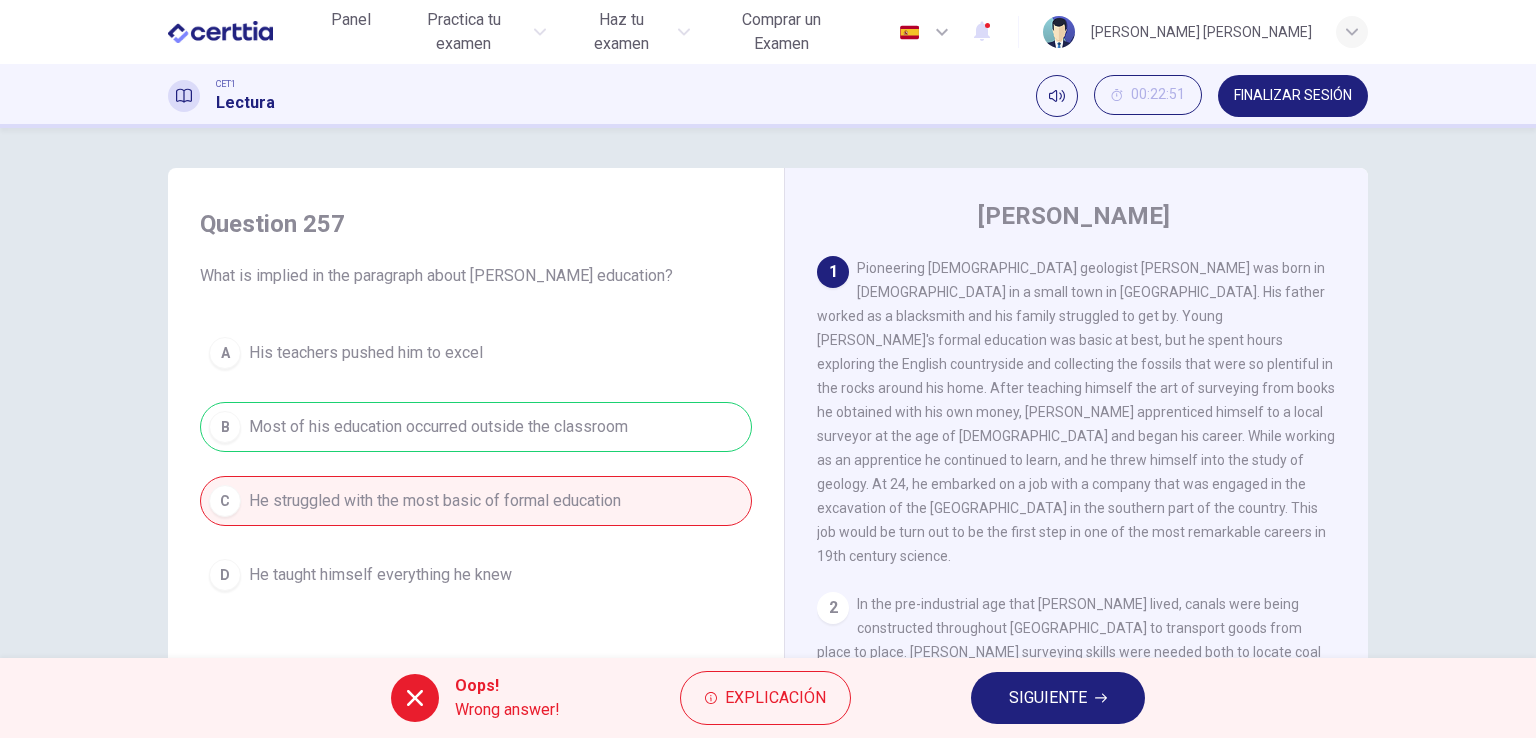 click on "A His teachers pushed him to excel B Most of his education occurred outside the classroom C He struggled with the most basic of formal education D He taught himself everything he knew" at bounding box center [476, 464] 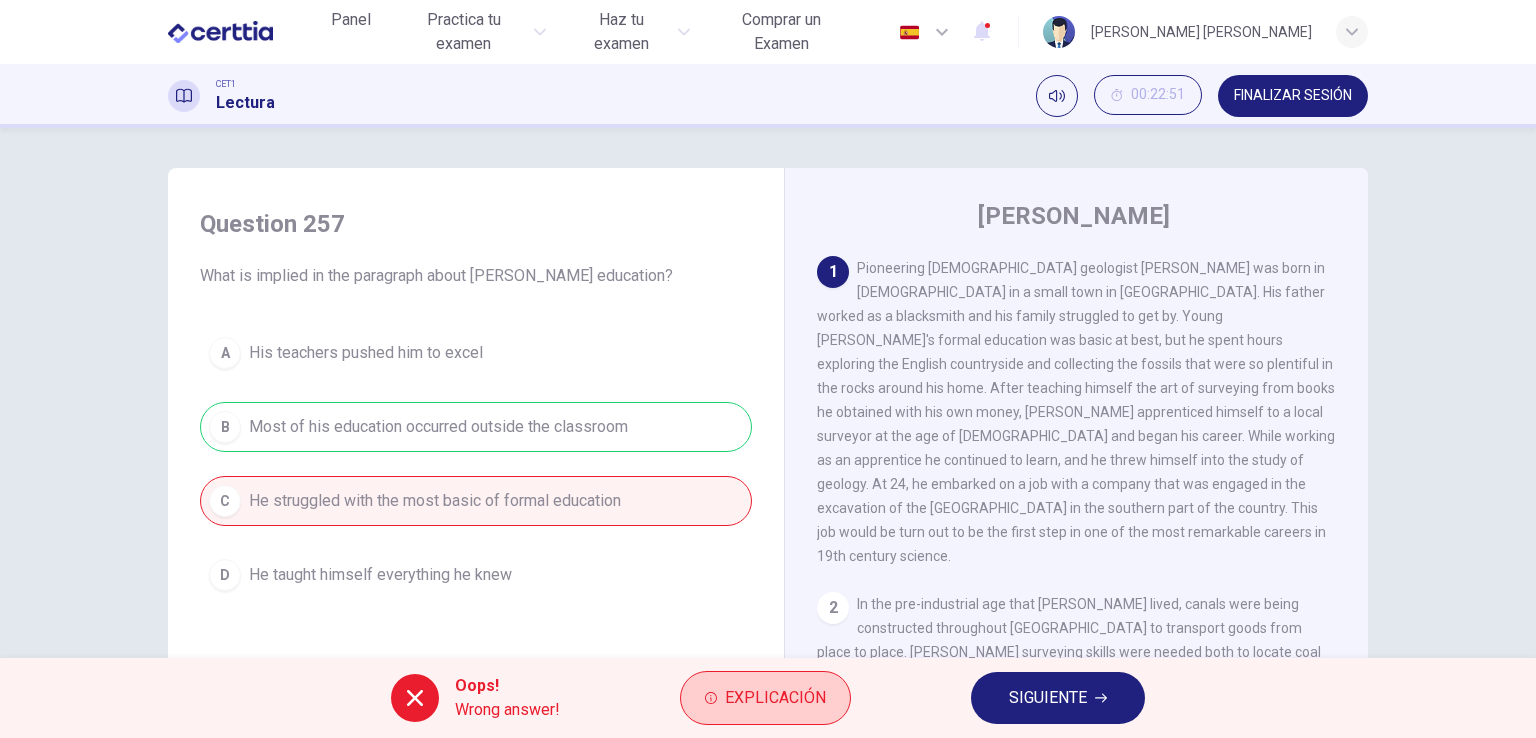 click on "Explicación" at bounding box center (775, 698) 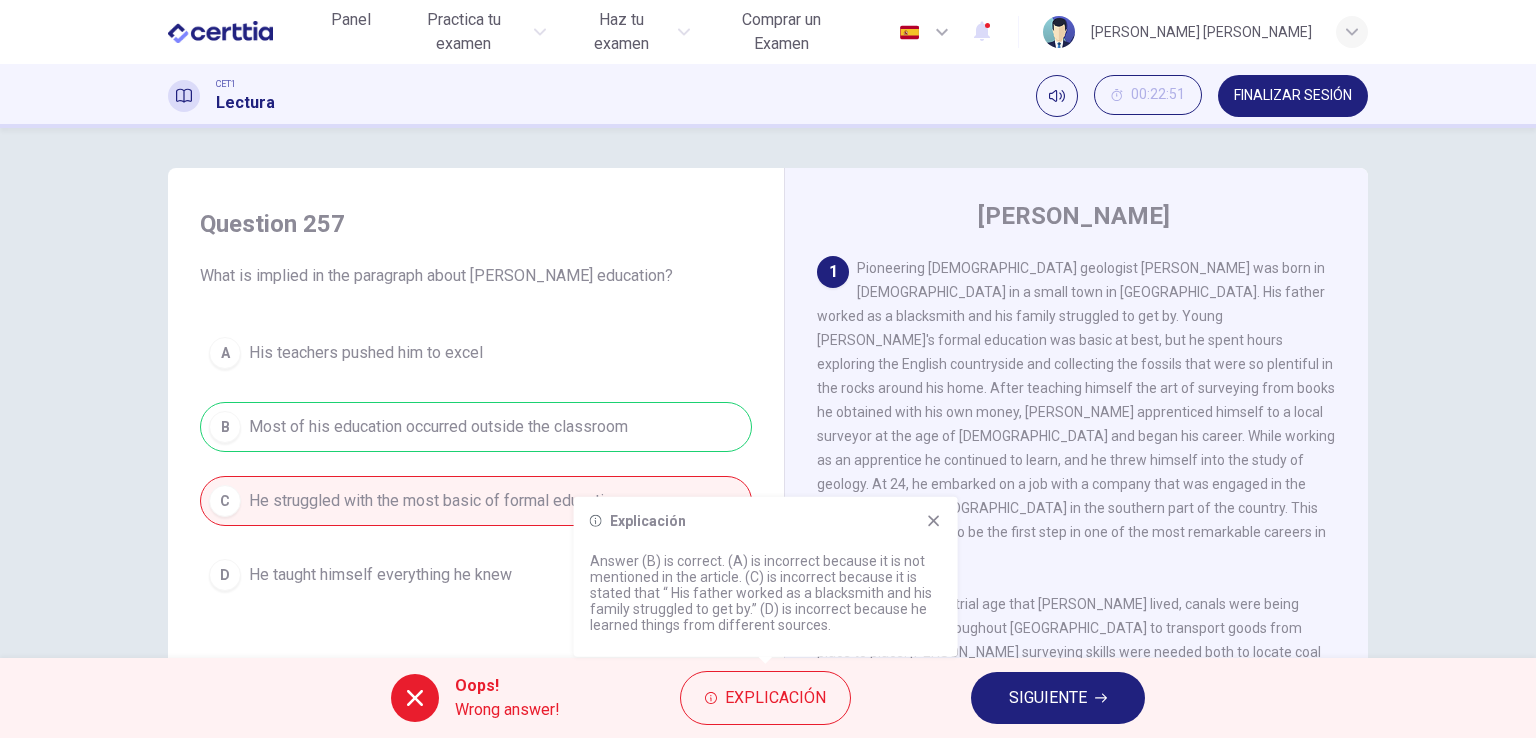 click on "A His teachers pushed him to excel B Most of his education occurred outside the classroom C He struggled with the most basic of formal education D He taught himself everything he knew" at bounding box center (476, 464) 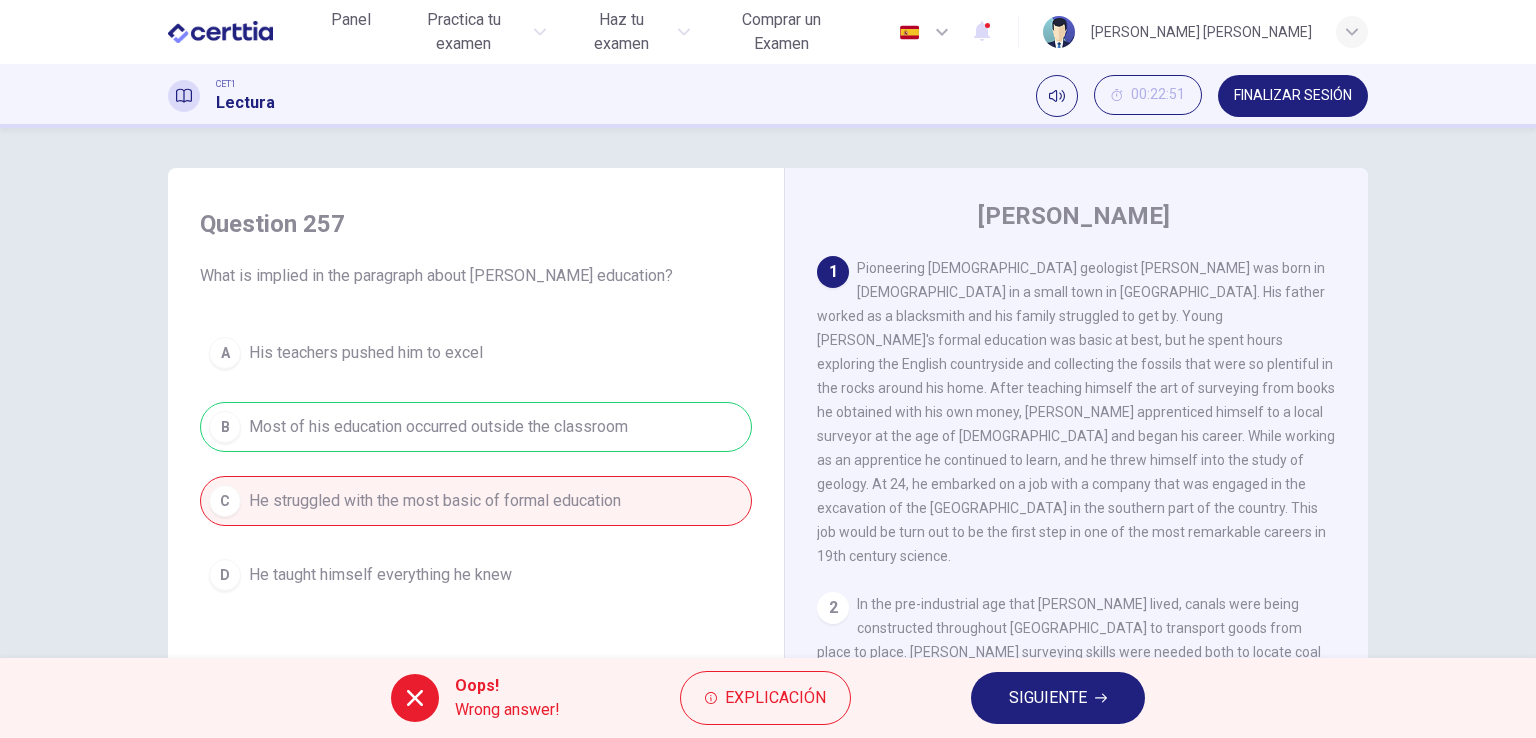 click on "A His teachers pushed him to excel B Most of his education occurred outside the classroom C He struggled with the most basic of formal education D He taught himself everything he knew" at bounding box center [476, 464] 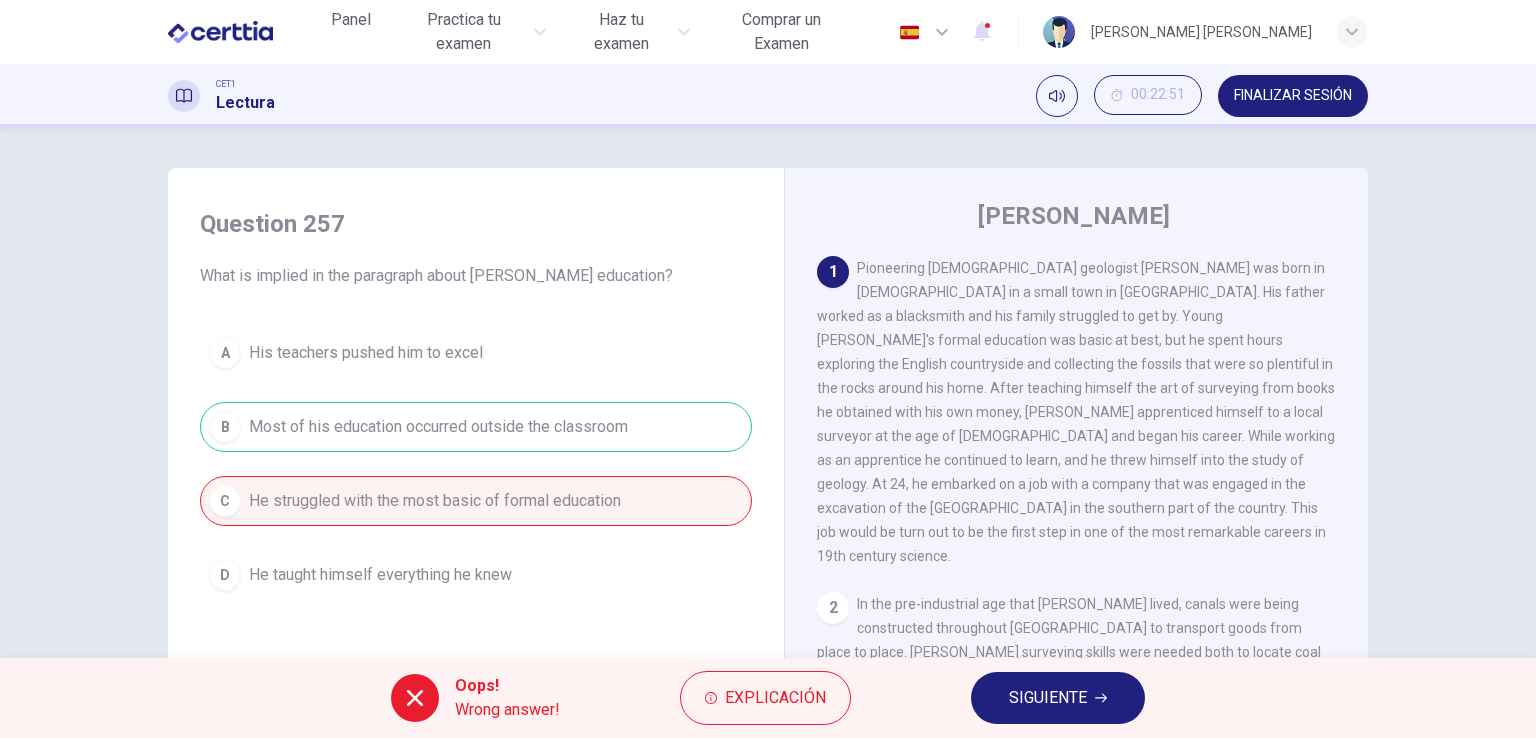click on "SIGUIENTE" at bounding box center [1048, 698] 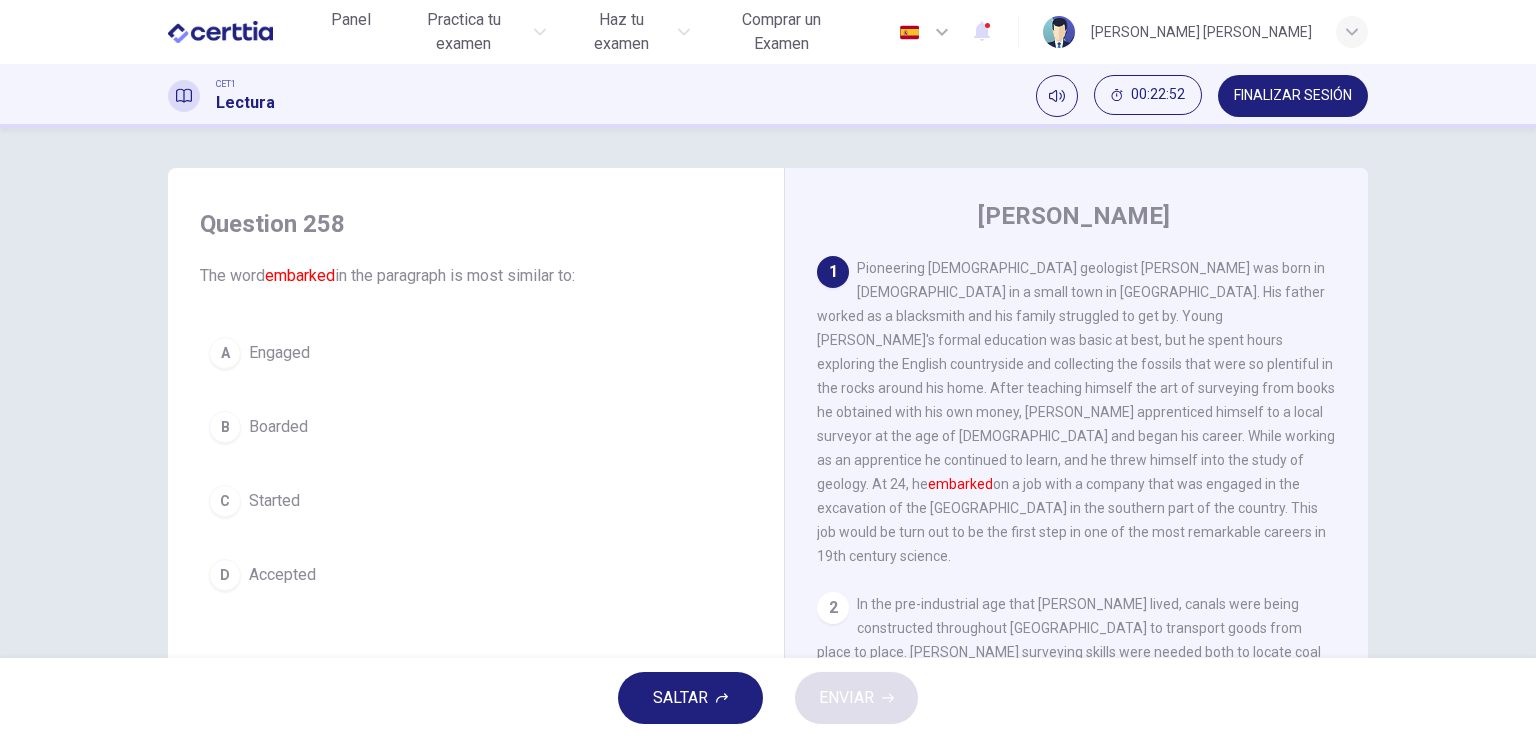 click on "Boarded" at bounding box center [278, 427] 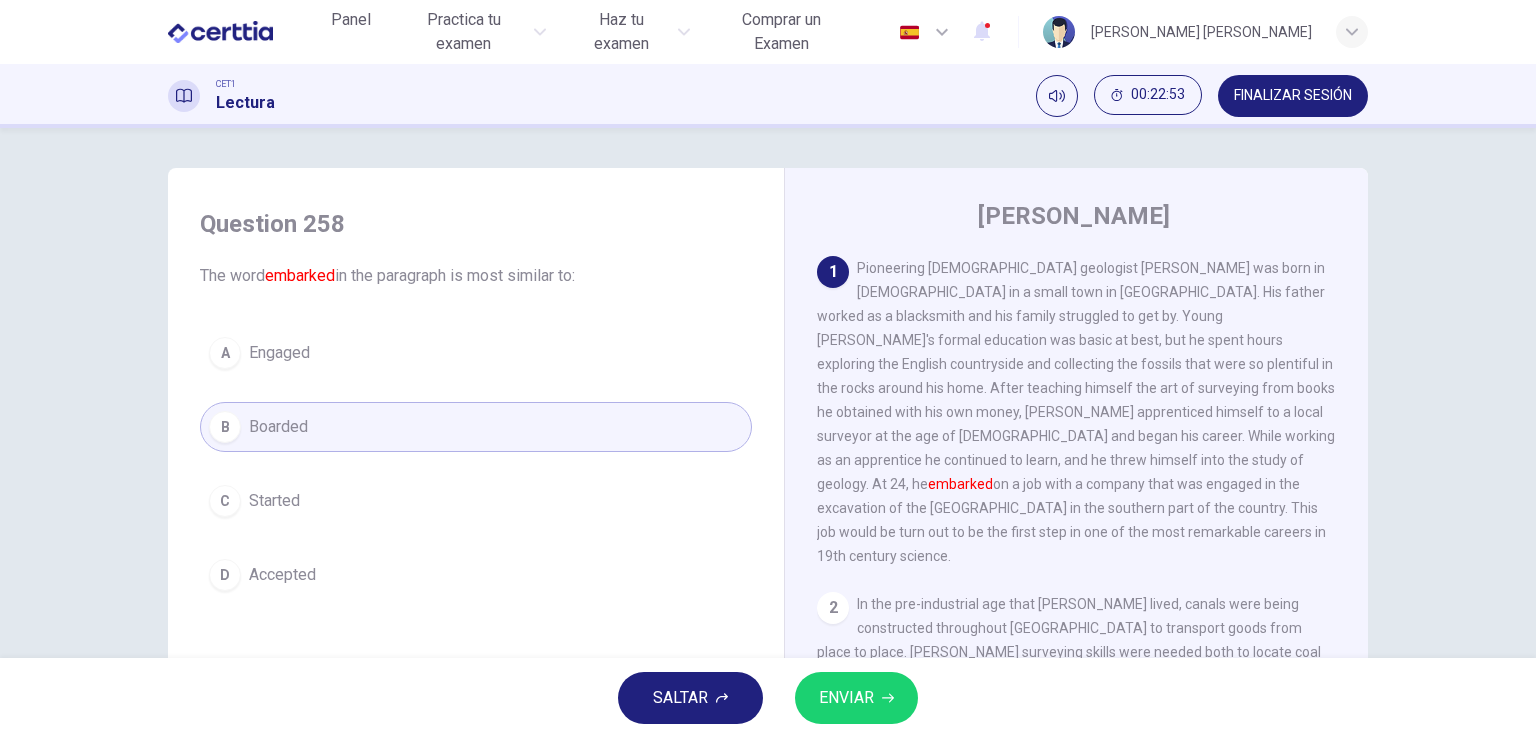 click on "ENVIAR" at bounding box center [856, 698] 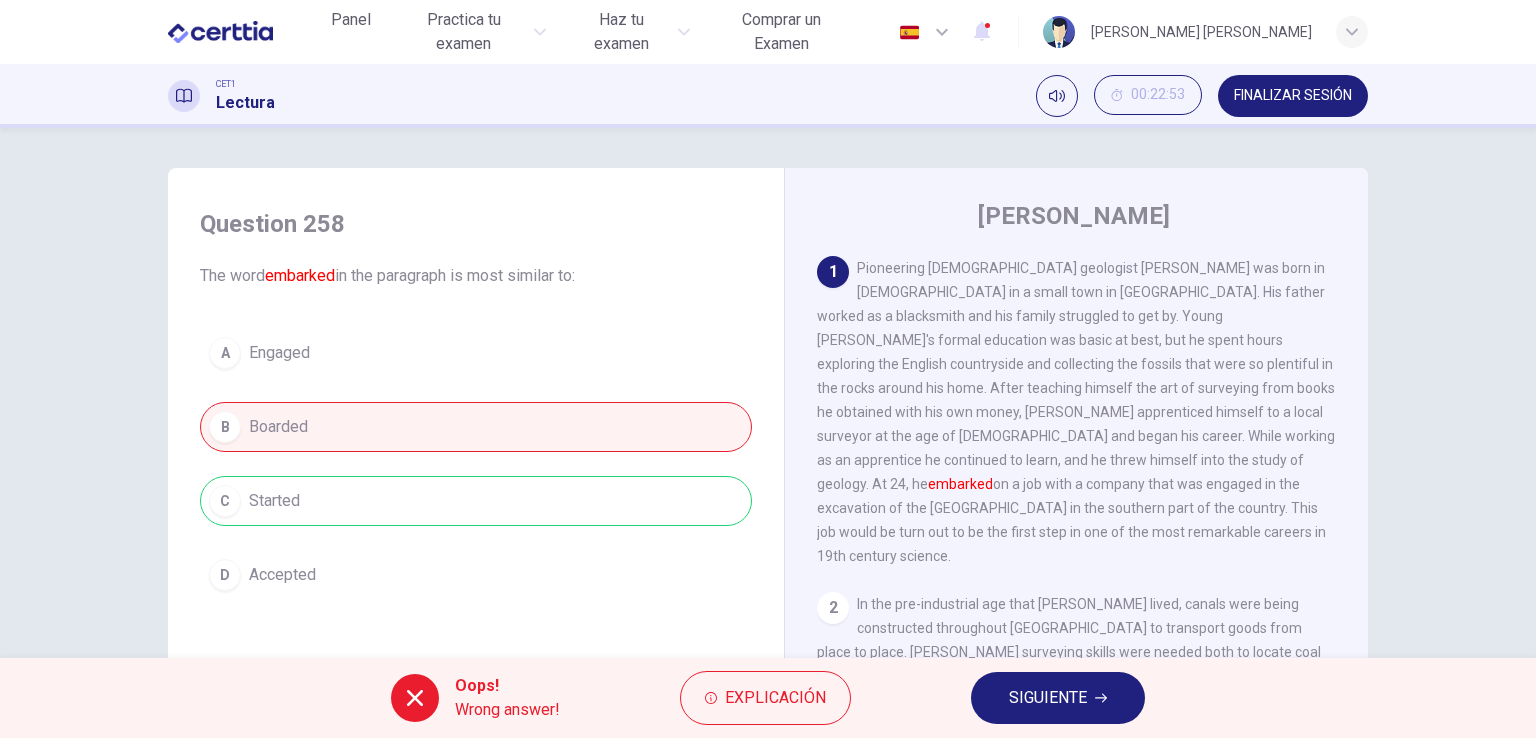 click on "A Engaged B Boarded C Started D Accepted" at bounding box center (476, 464) 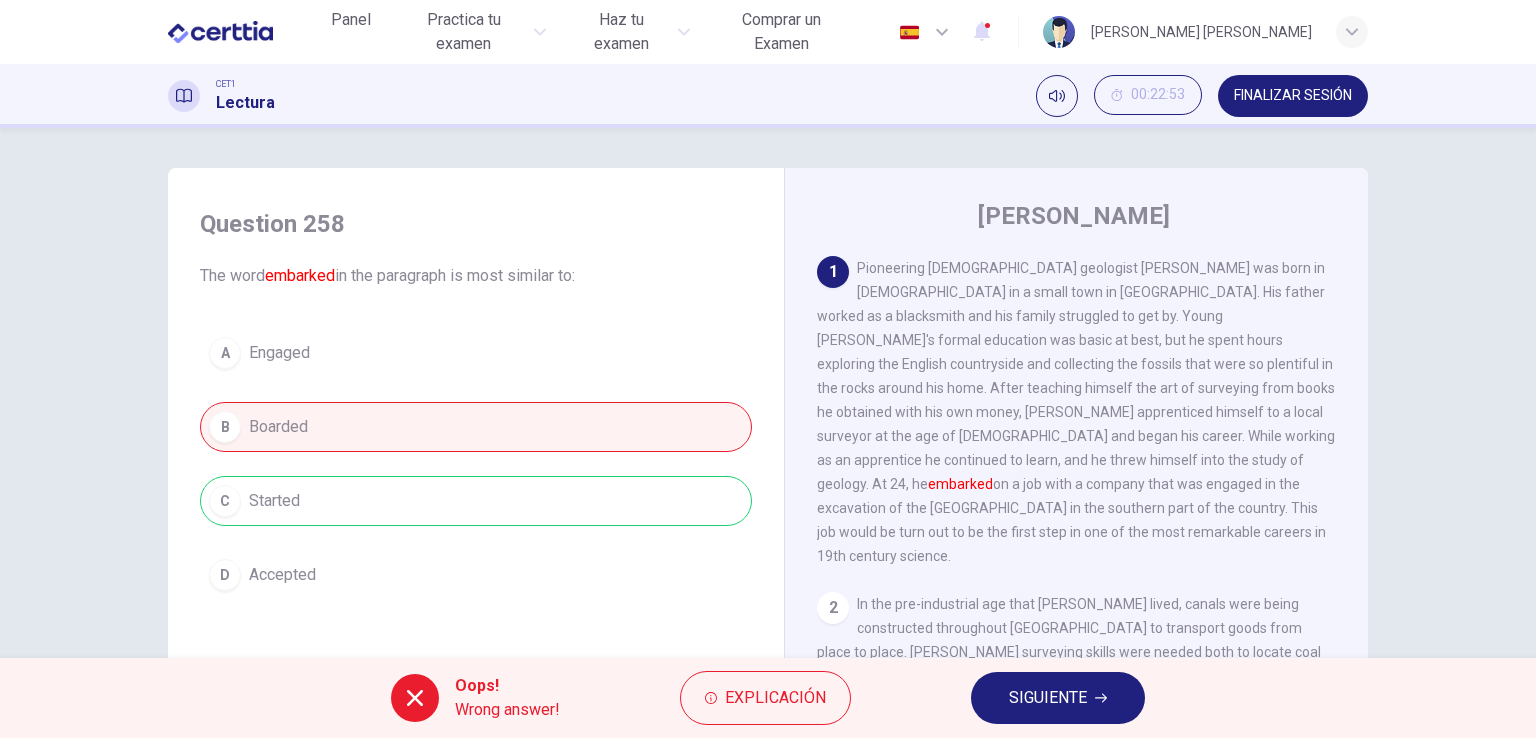 click on "SIGUIENTE" at bounding box center [1058, 698] 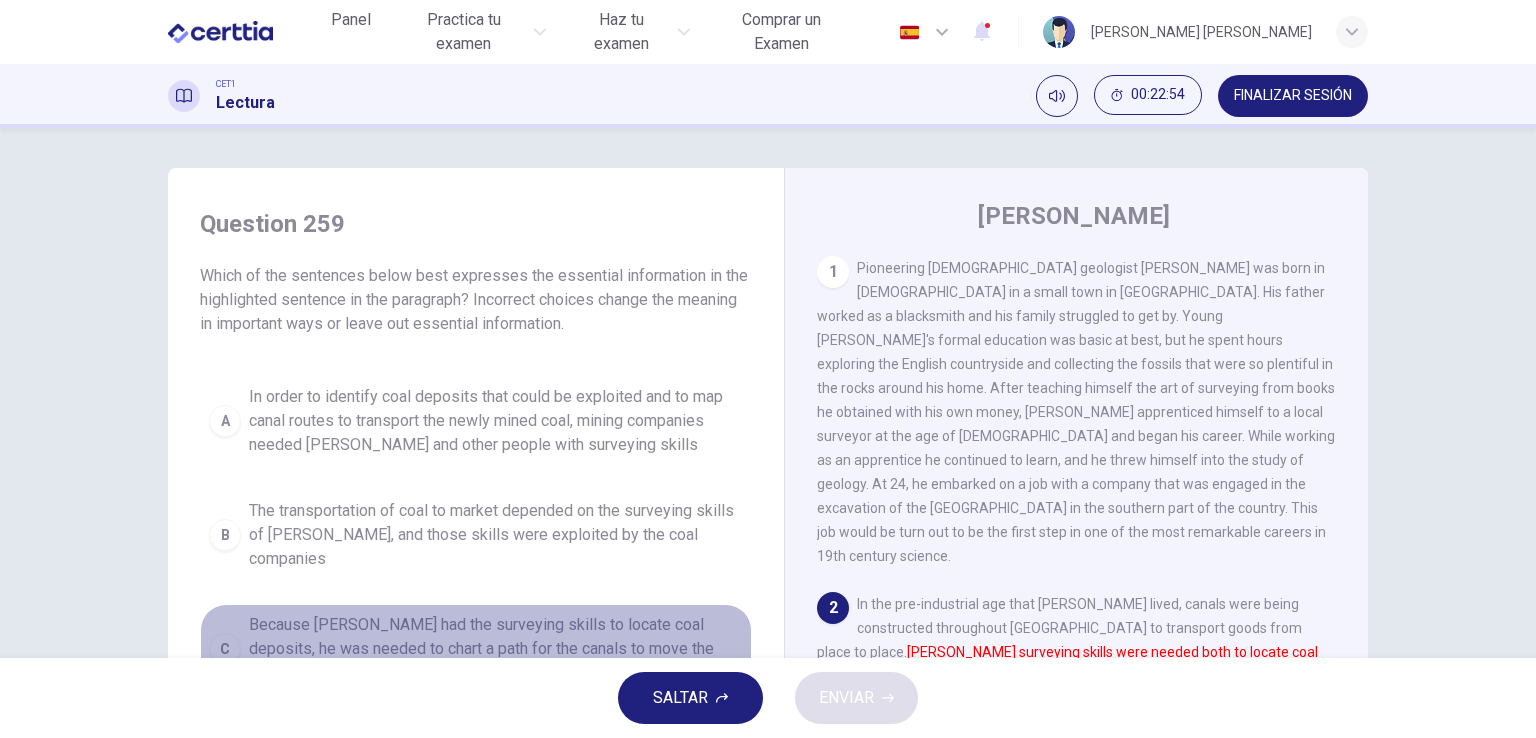 click on "Because [PERSON_NAME] had the surveying skills to locate coal deposits, he was needed to chart a path for the canals to move the coal to market in timely and efficient manner for the coal companies" at bounding box center (496, 649) 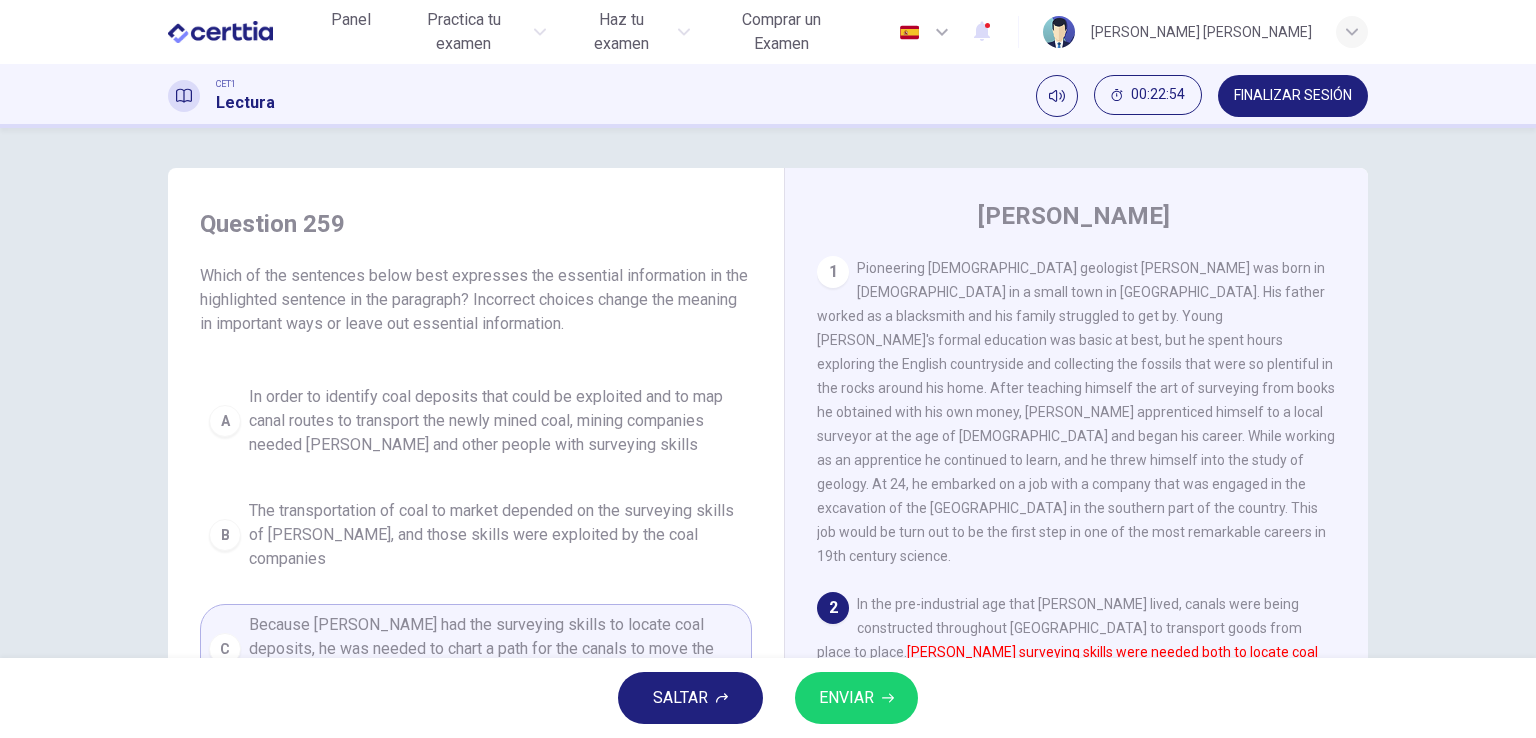click on "ENVIAR" at bounding box center [846, 698] 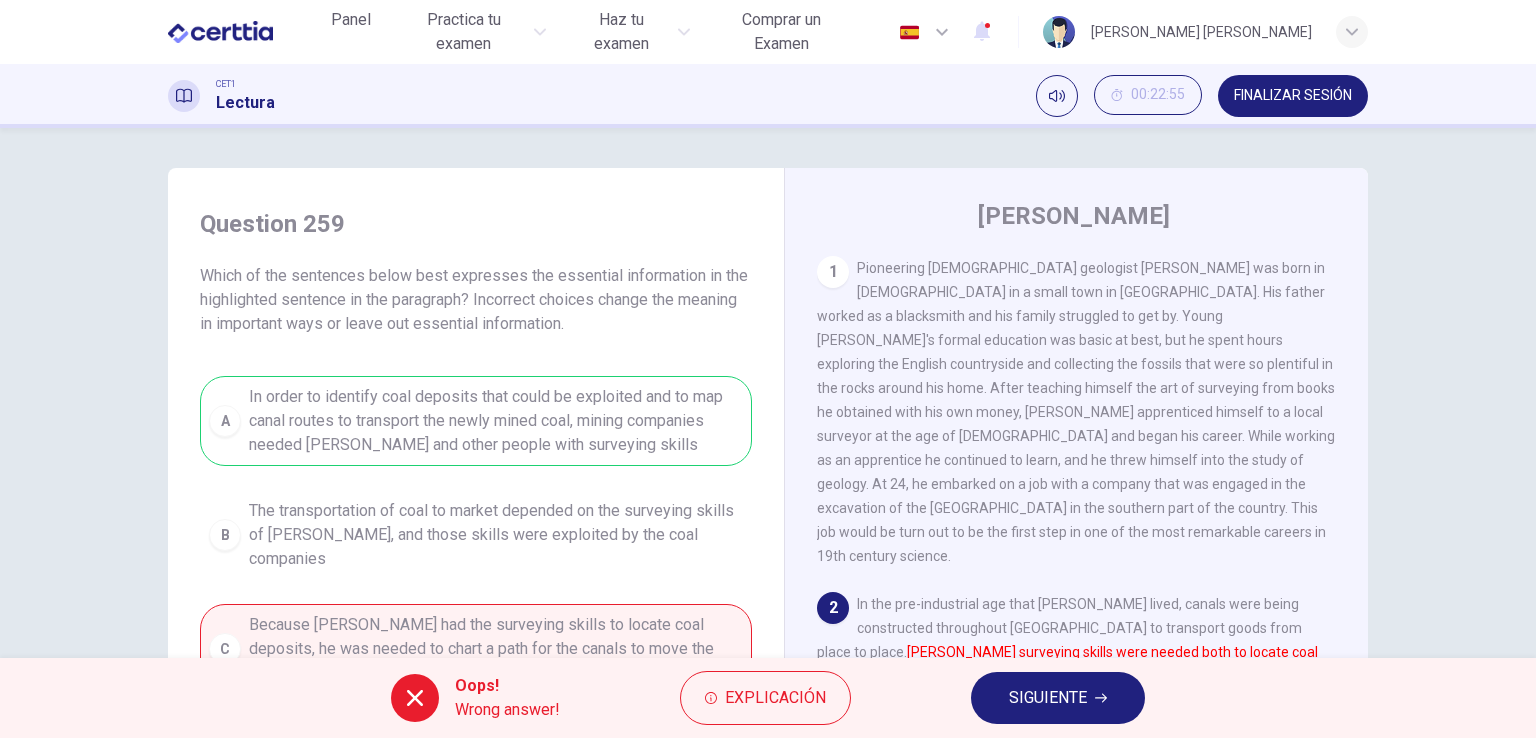 click on "SIGUIENTE" at bounding box center (1048, 698) 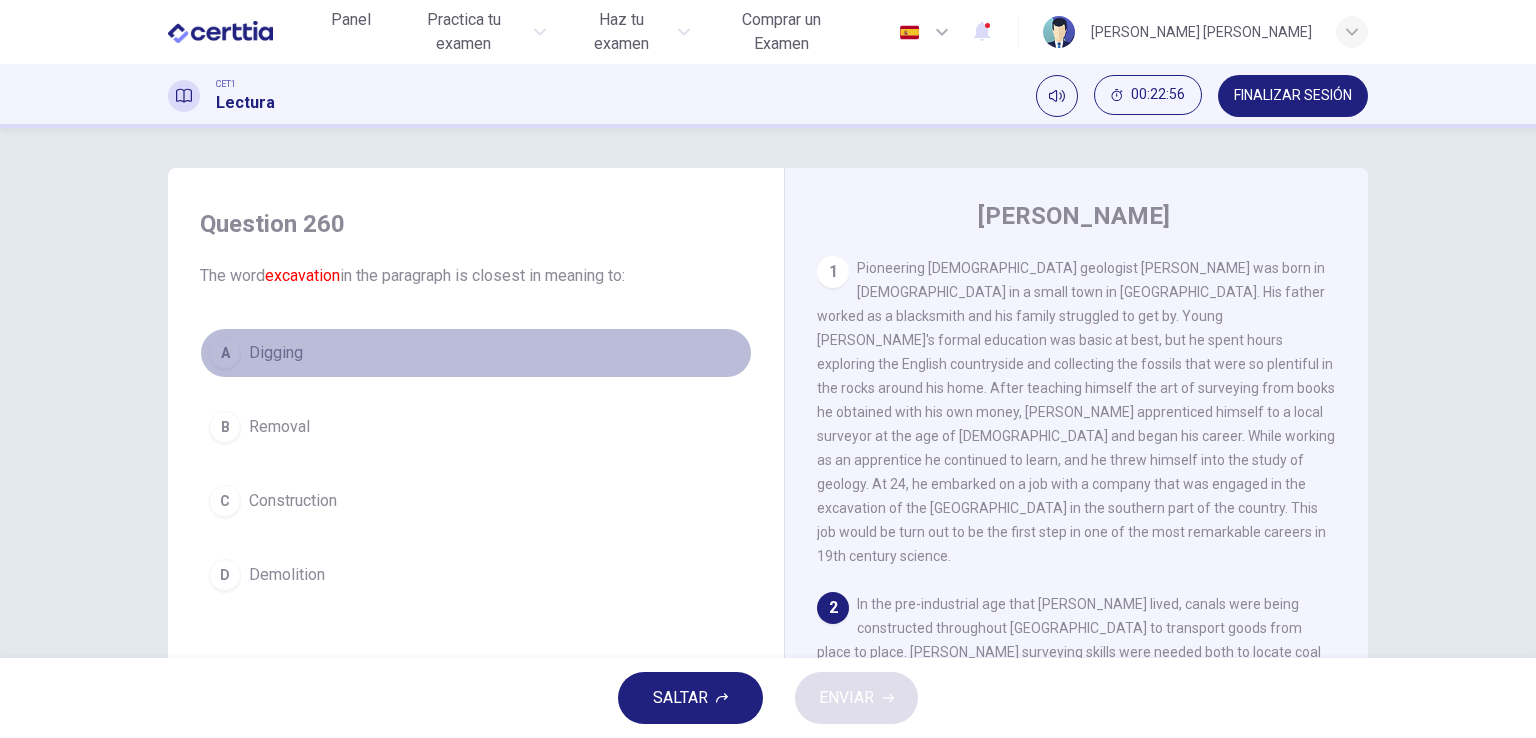 click on "Digging" at bounding box center (276, 353) 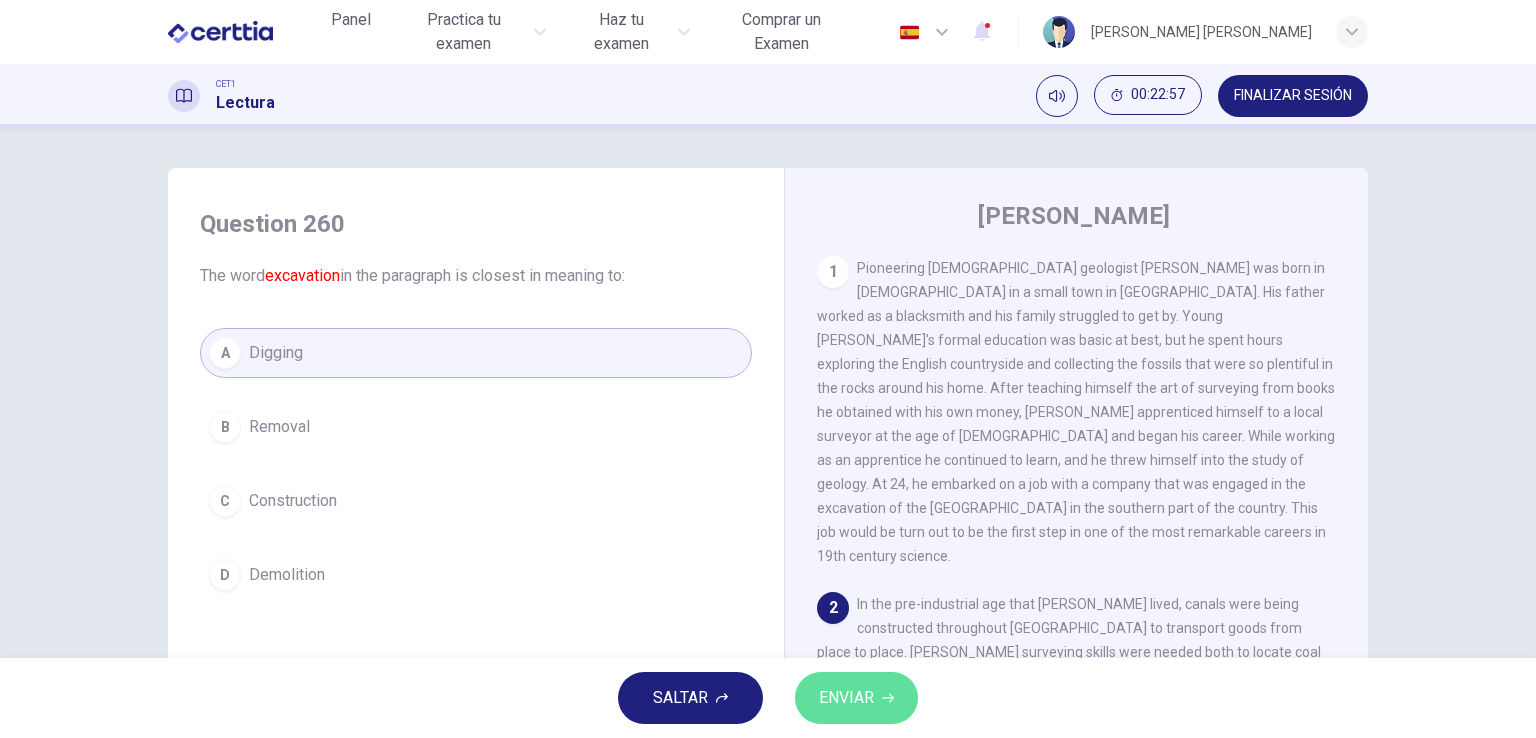click on "ENVIAR" at bounding box center (846, 698) 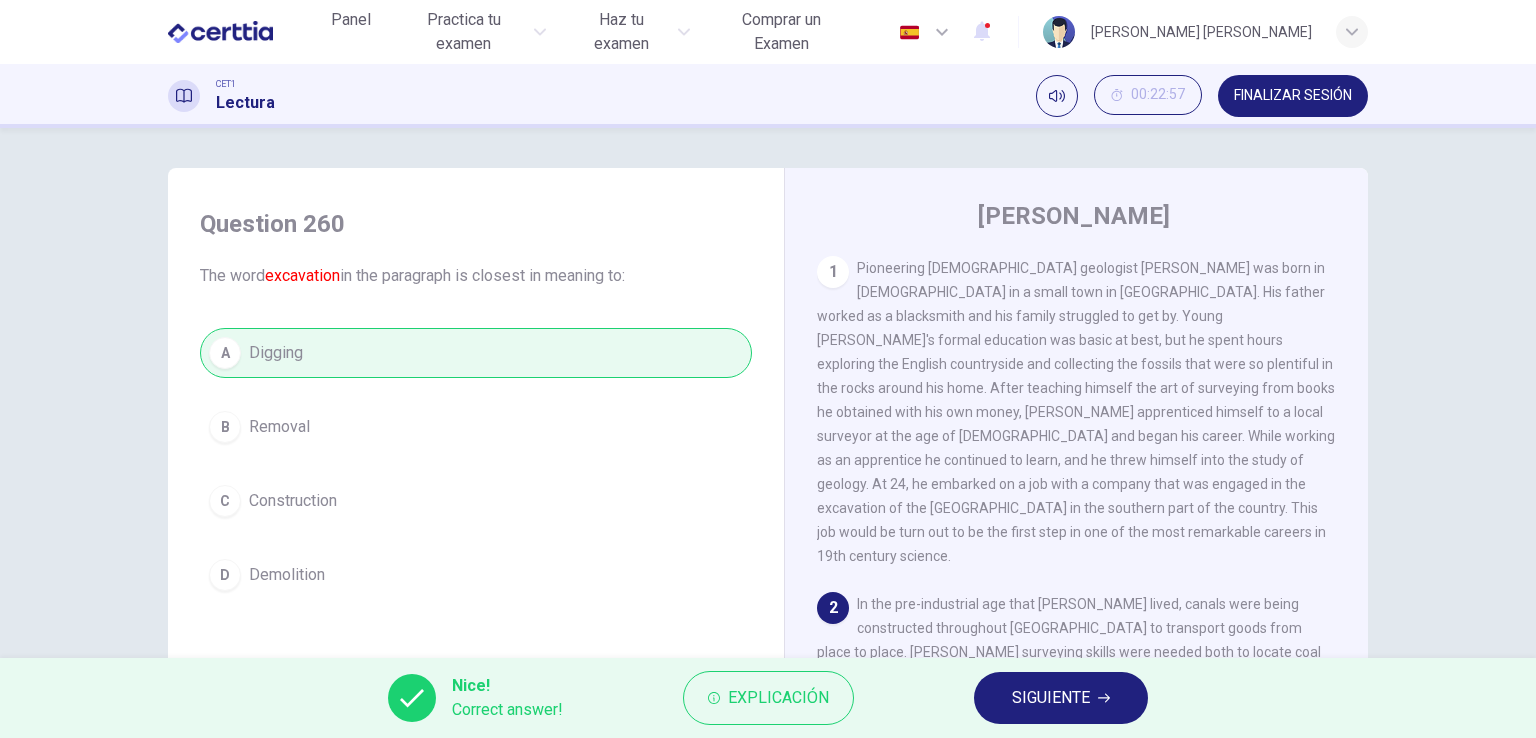 click on "SIGUIENTE" at bounding box center (1051, 698) 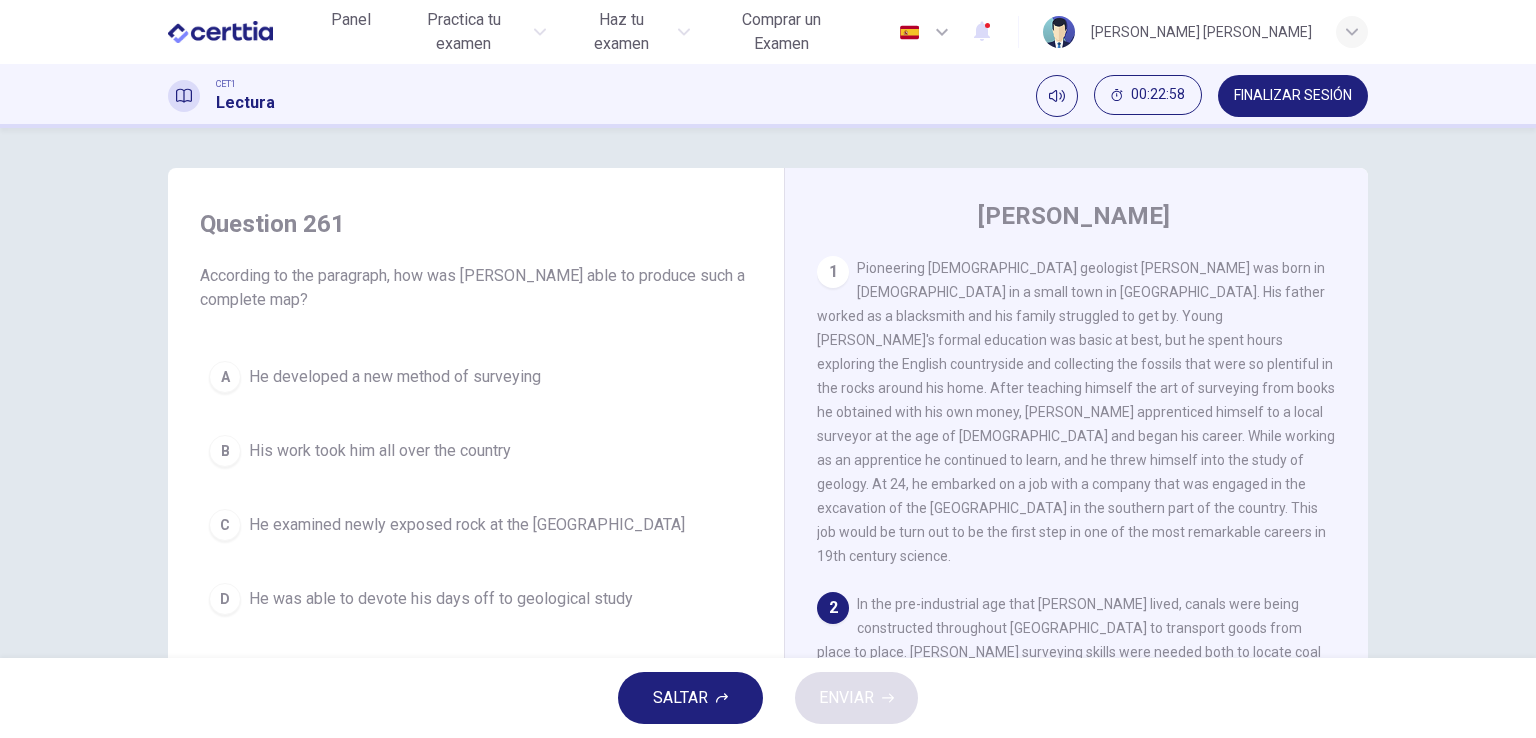 click on "He examined newly exposed rock at the [GEOGRAPHIC_DATA]" at bounding box center [467, 525] 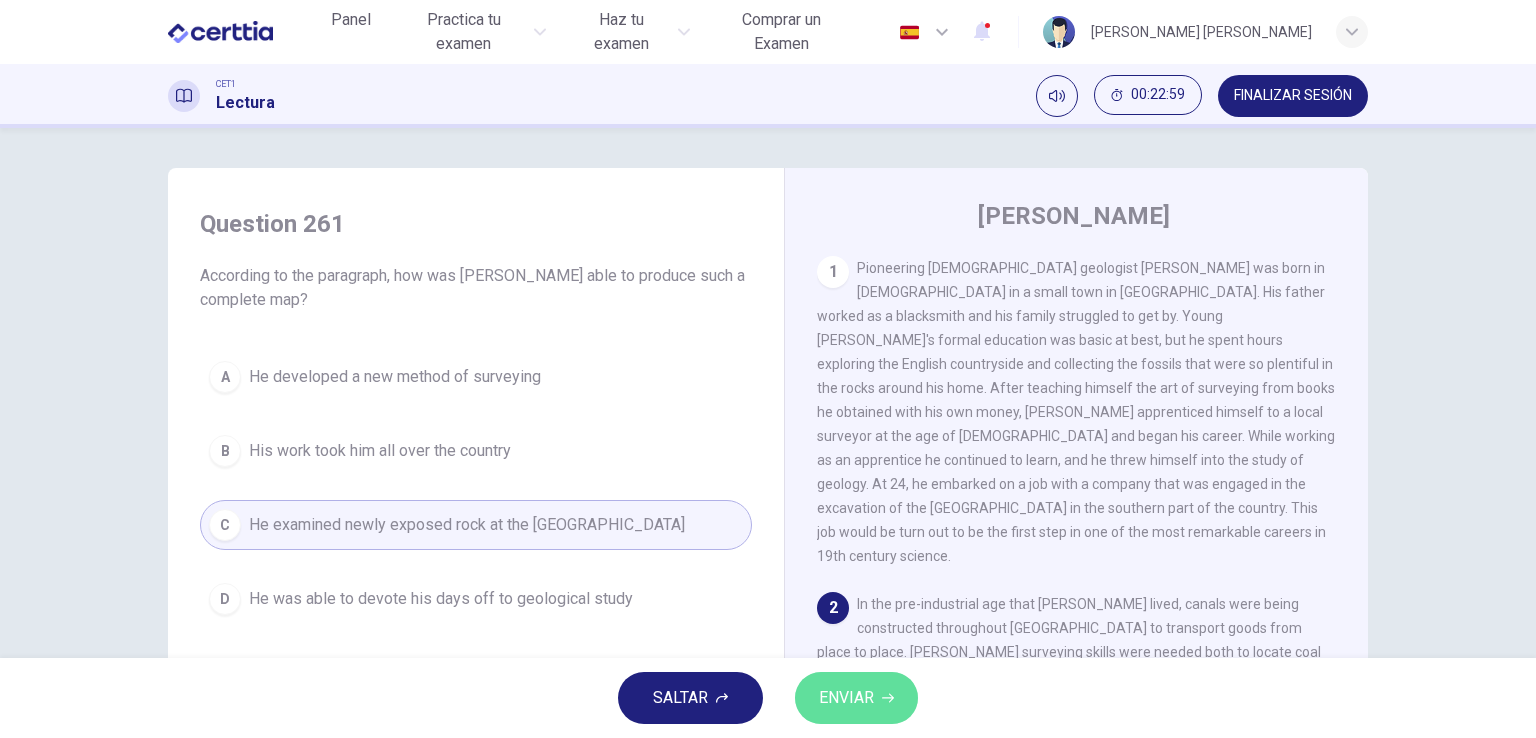 click on "ENVIAR" at bounding box center (846, 698) 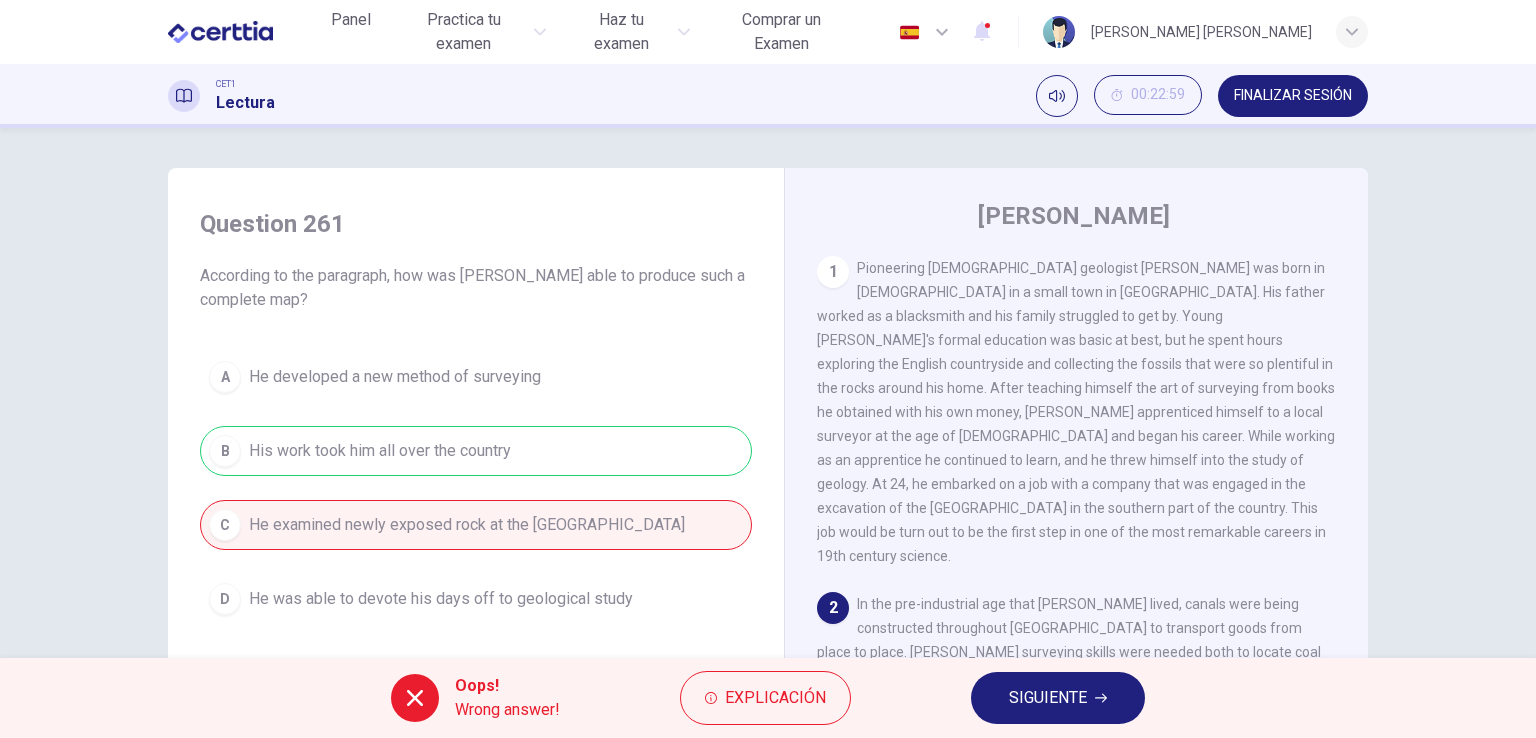 click on "SIGUIENTE" at bounding box center (1048, 698) 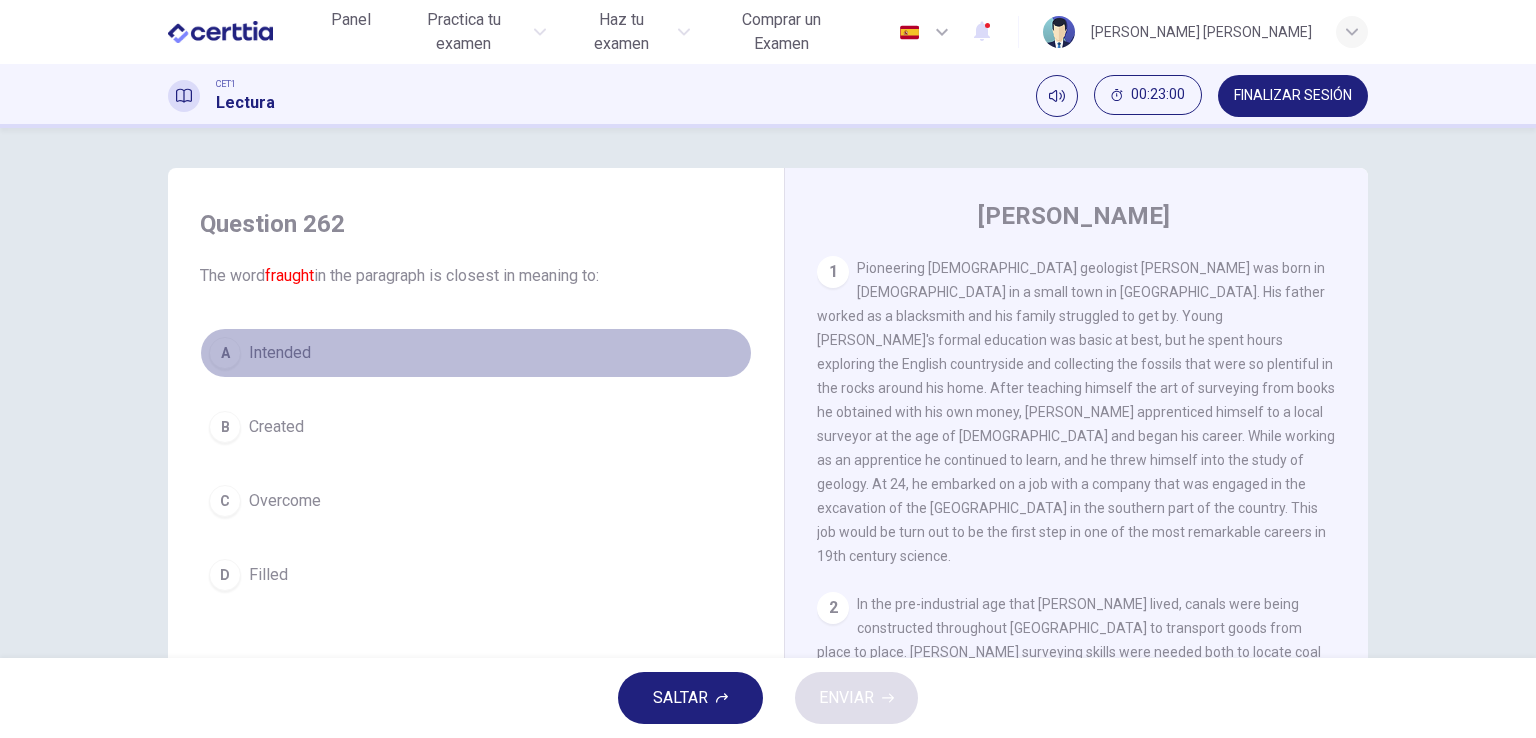 click on "Intended" at bounding box center (280, 353) 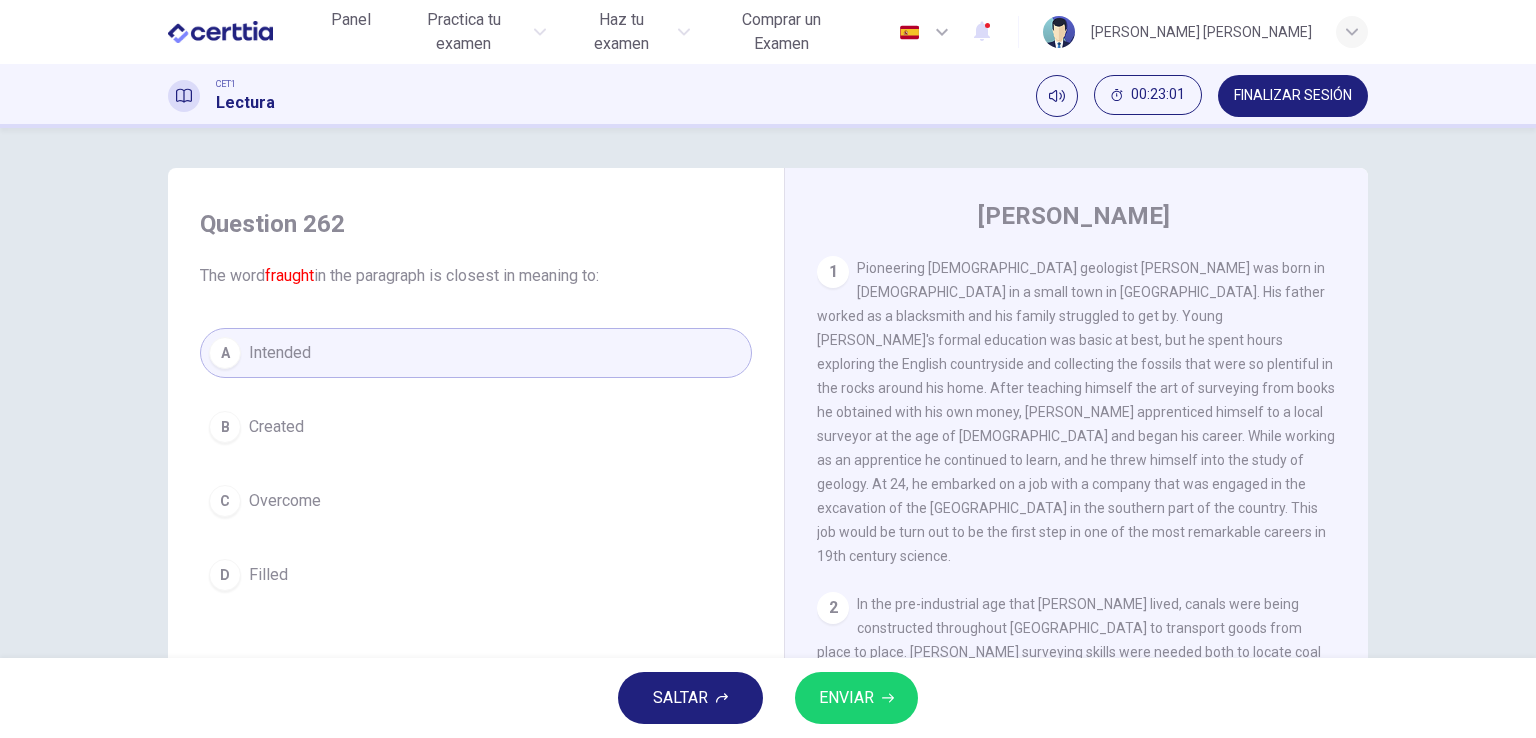 click on "ENVIAR" at bounding box center (846, 698) 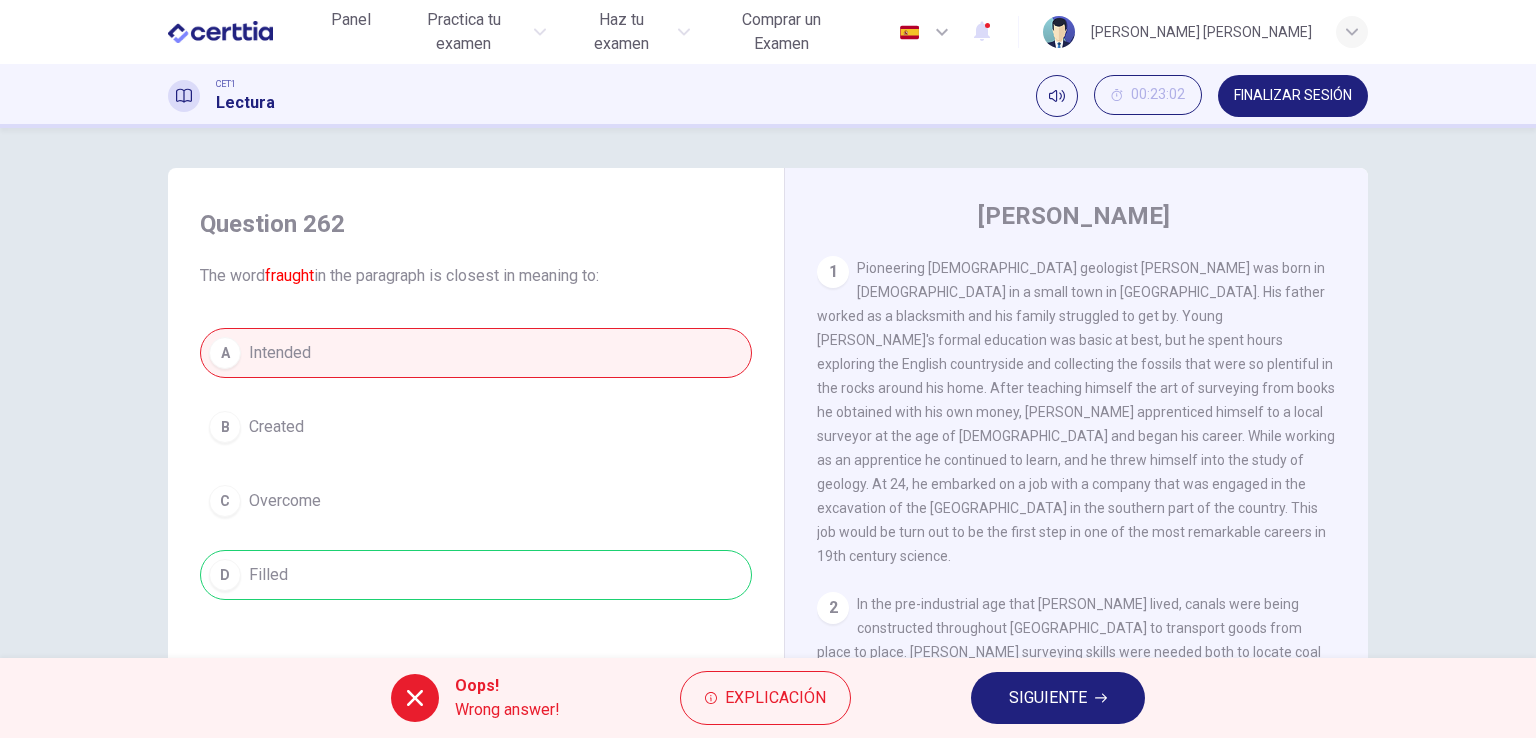 click 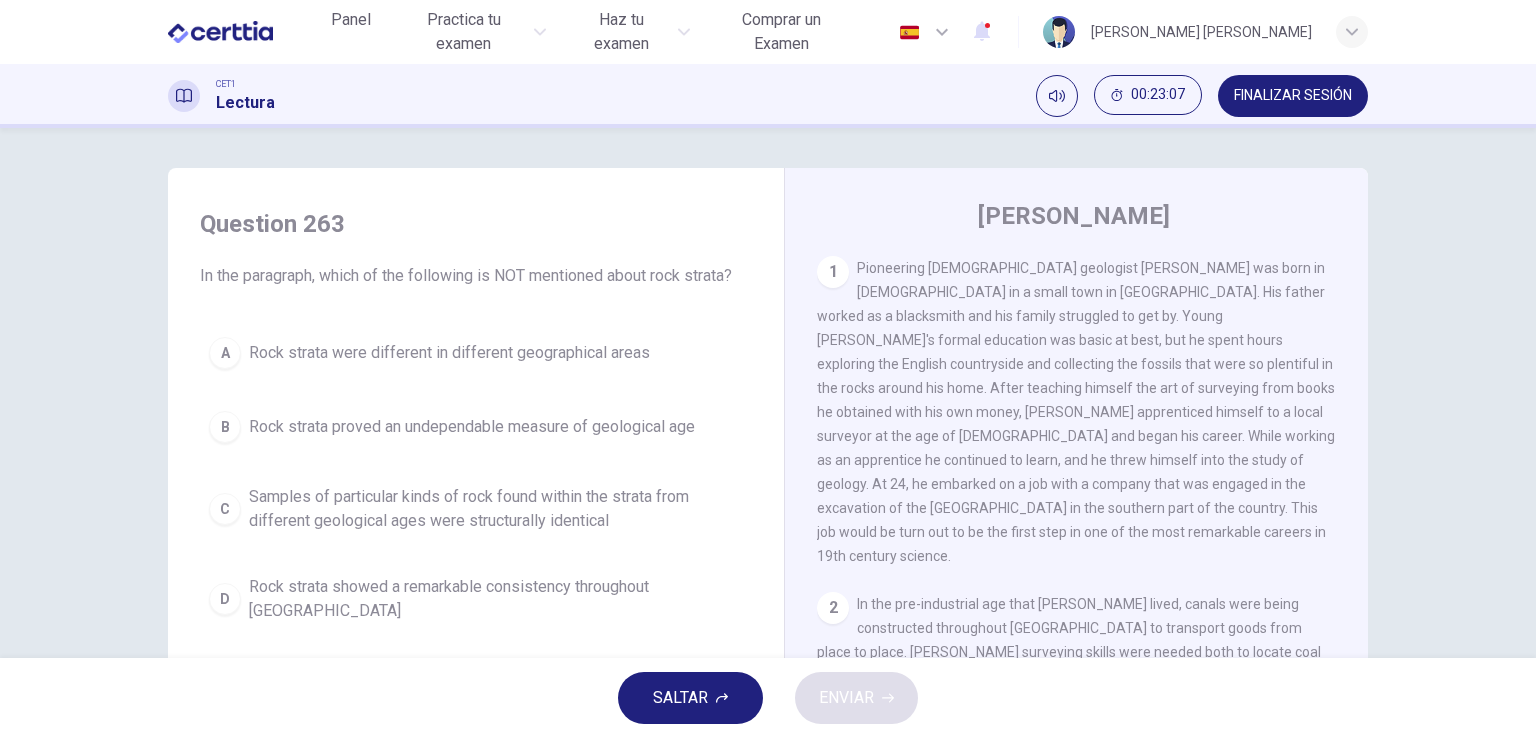 click on "Samples of particular kinds of rock found within the strata from different geological ages were structurally identical" at bounding box center [496, 509] 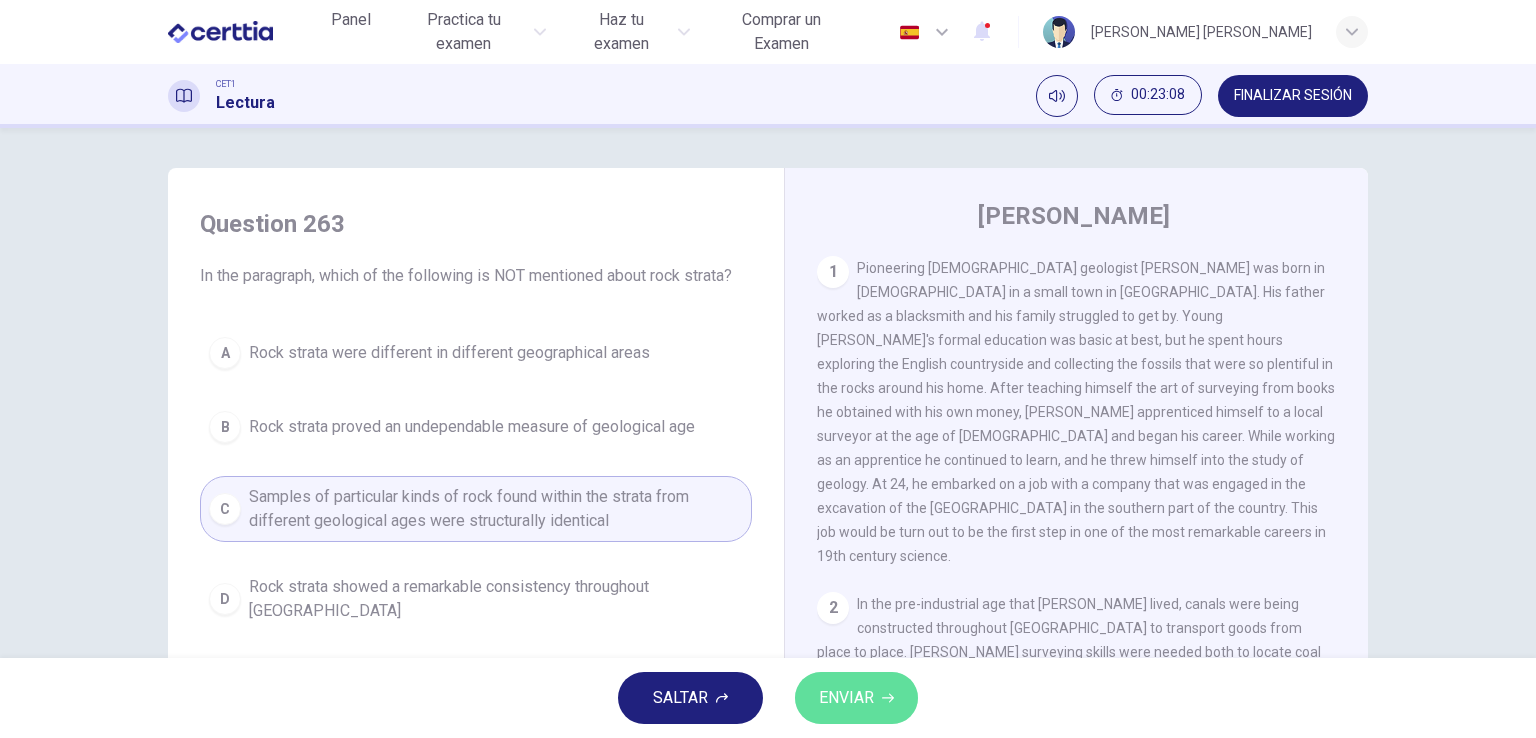 click on "ENVIAR" at bounding box center (846, 698) 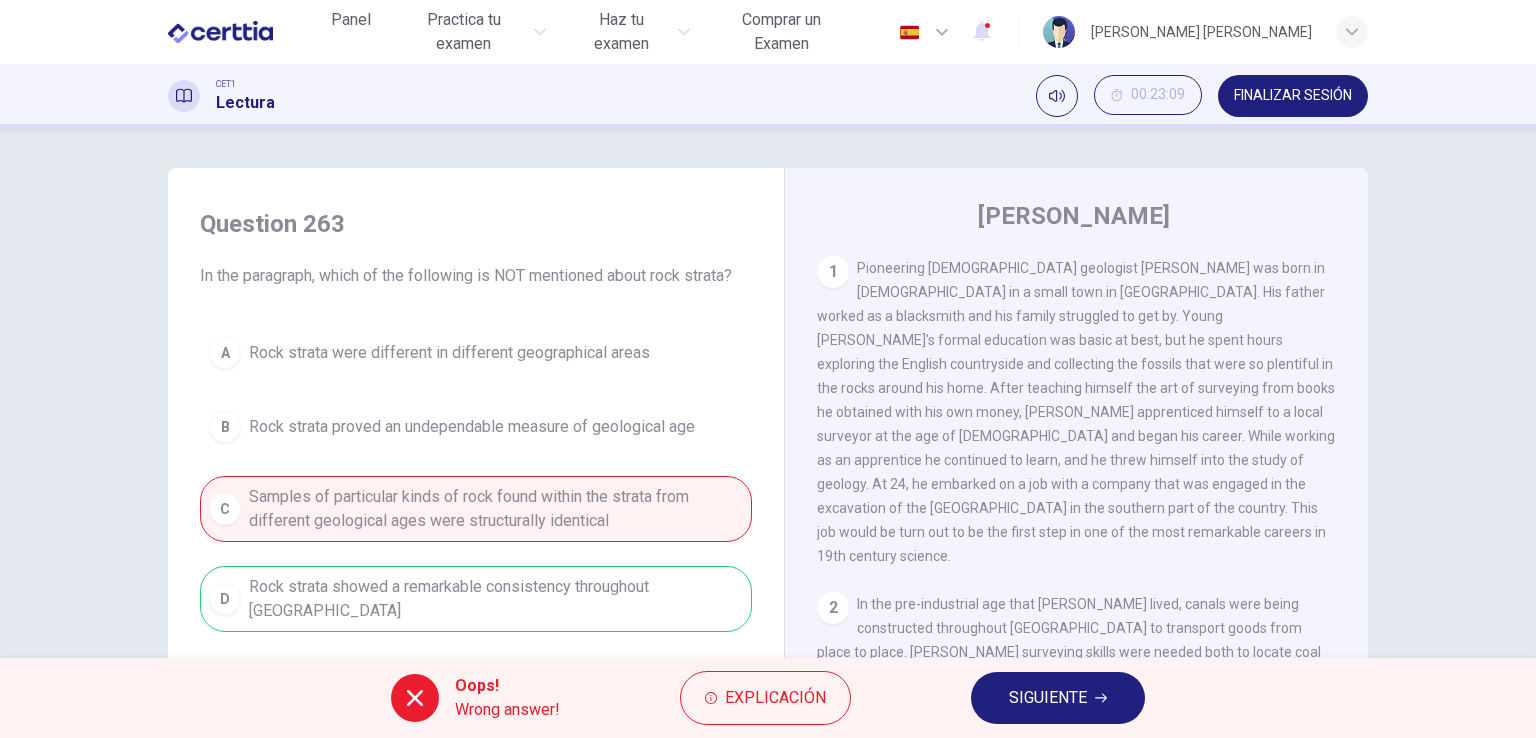 click on "A Rock strata were different in different geographical areas B Rock strata proved an undependable measure of geological age C Samples of particular kinds of rock found within the strata from different geological ages were structurally identical D Rock strata showed a remarkable consistency throughout [GEOGRAPHIC_DATA]" at bounding box center (476, 480) 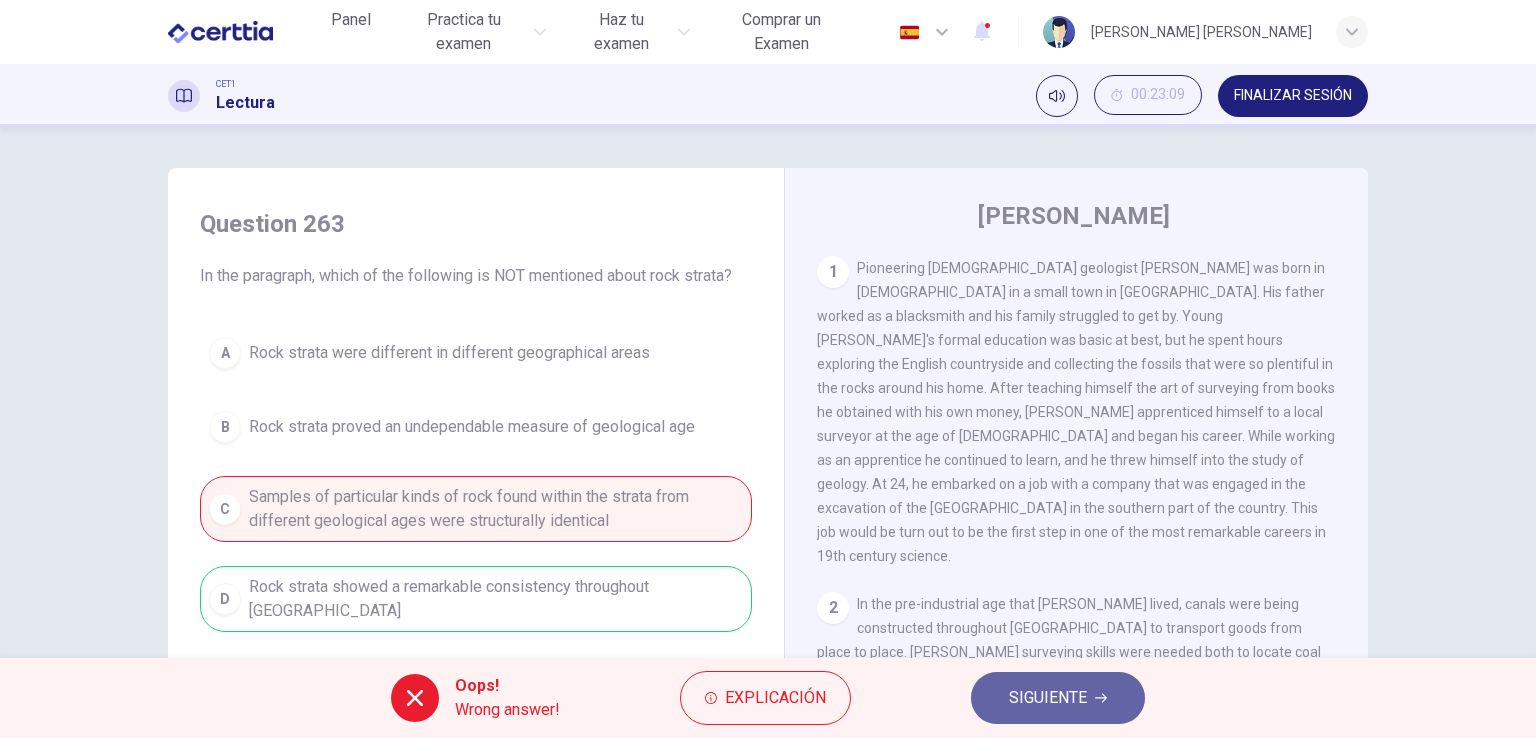 click on "SIGUIENTE" at bounding box center [1058, 698] 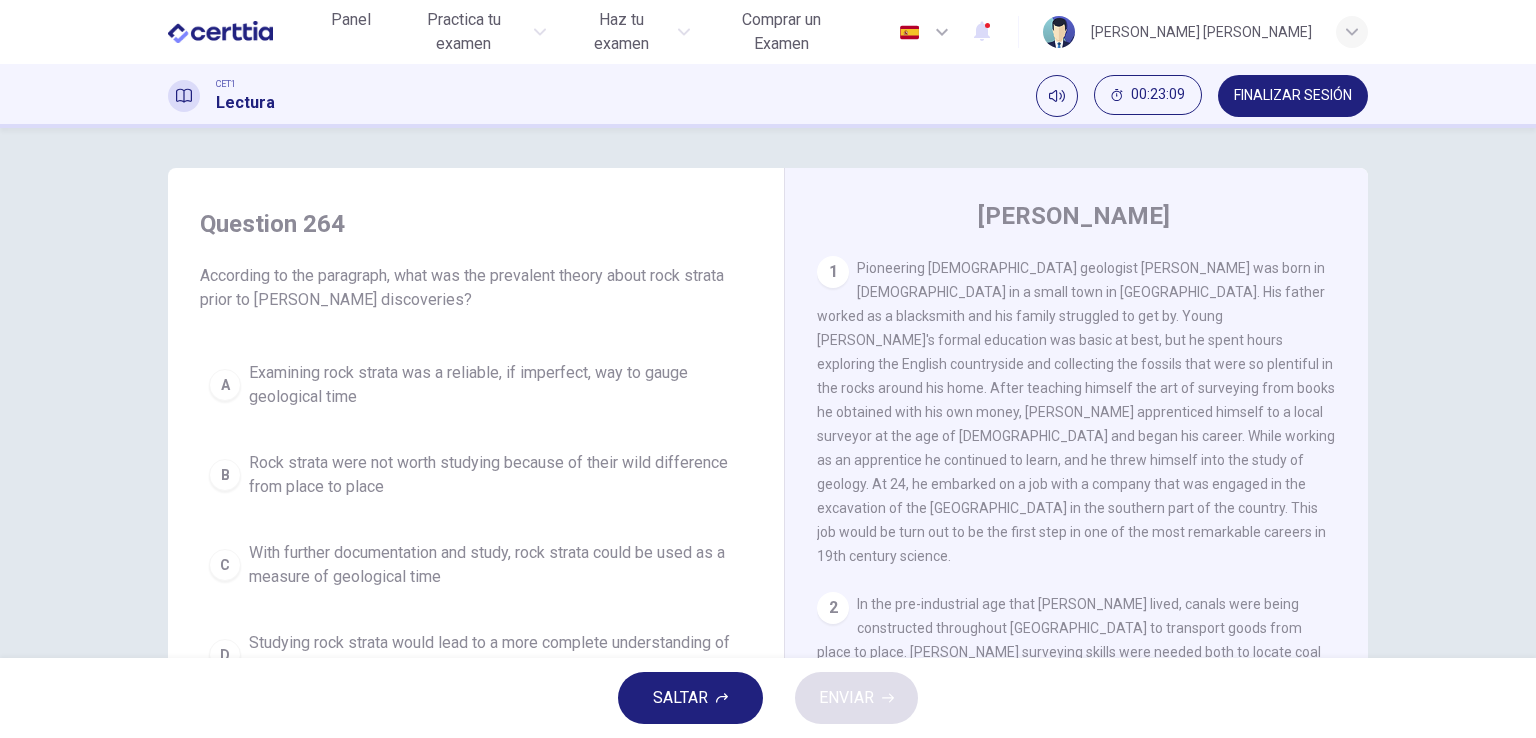 click on "SALTAR" at bounding box center [690, 698] 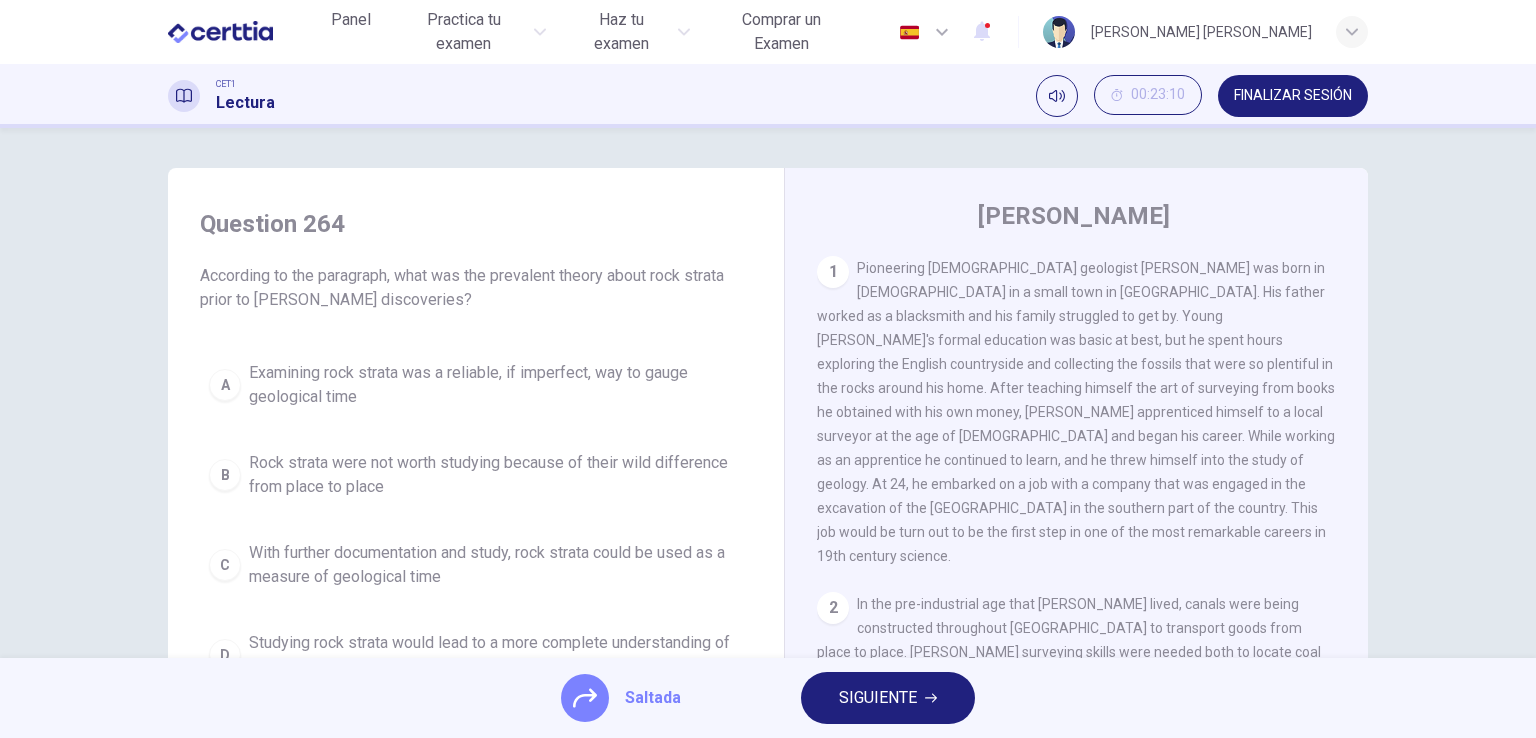 click on "SIGUIENTE" at bounding box center [878, 698] 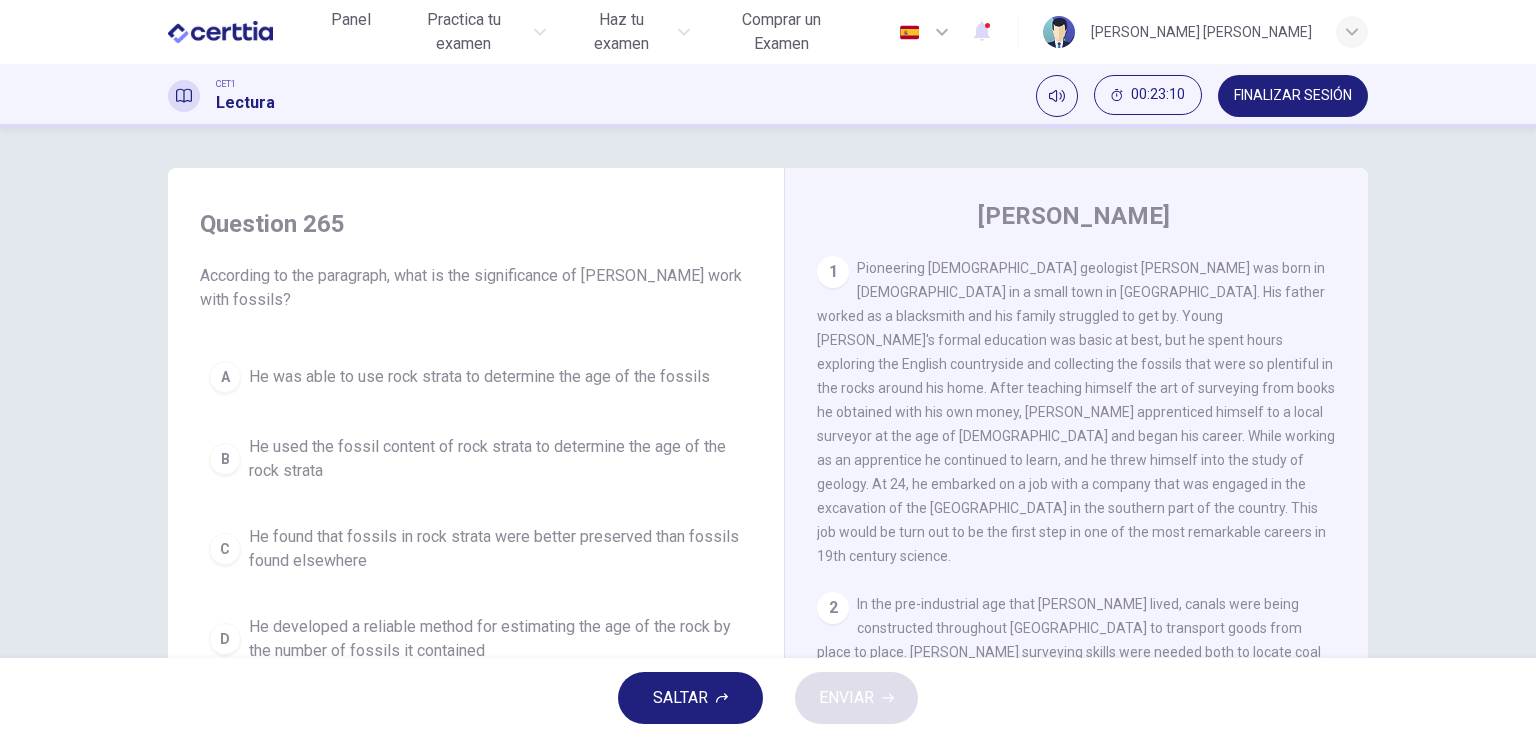 click on "SALTAR" at bounding box center (680, 698) 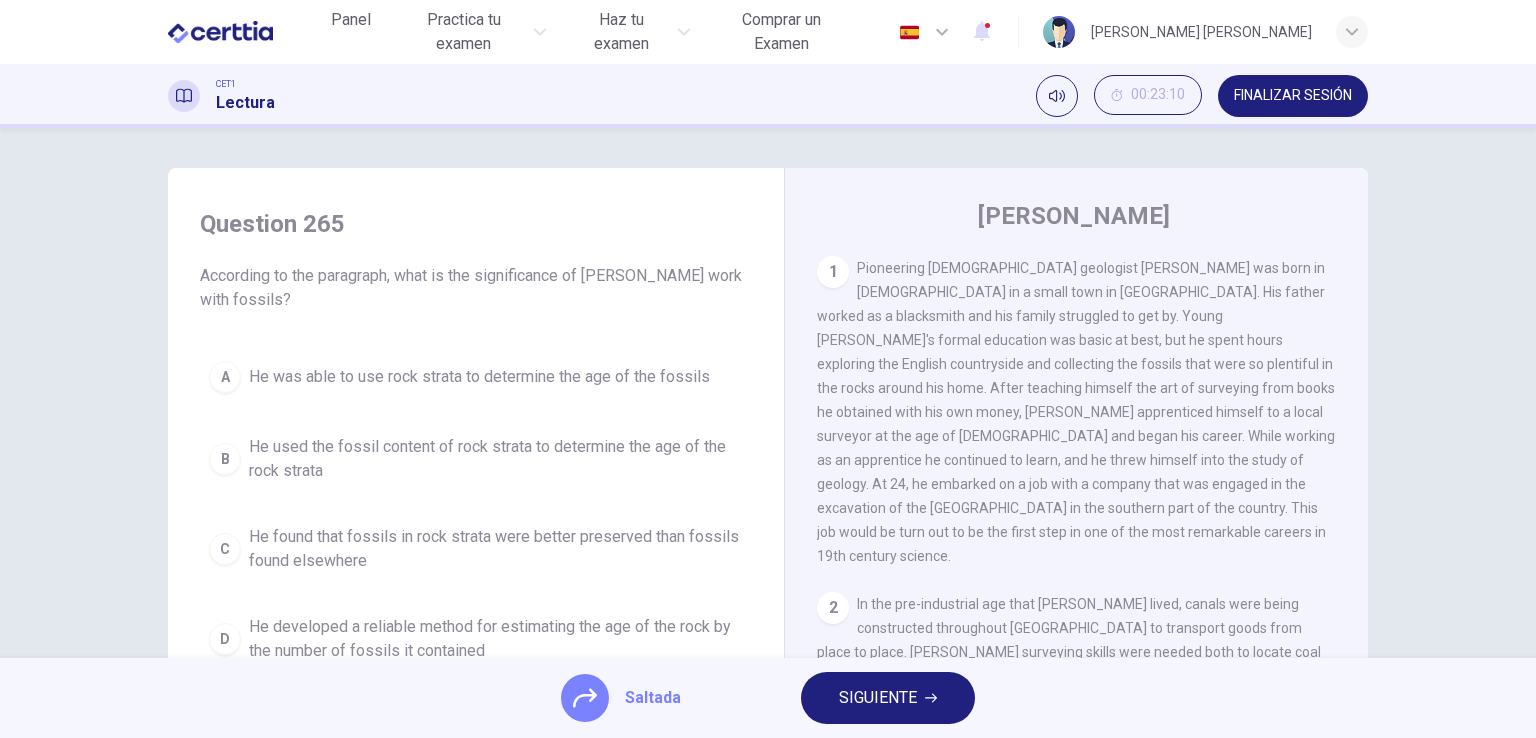 click on "SIGUIENTE" at bounding box center [888, 698] 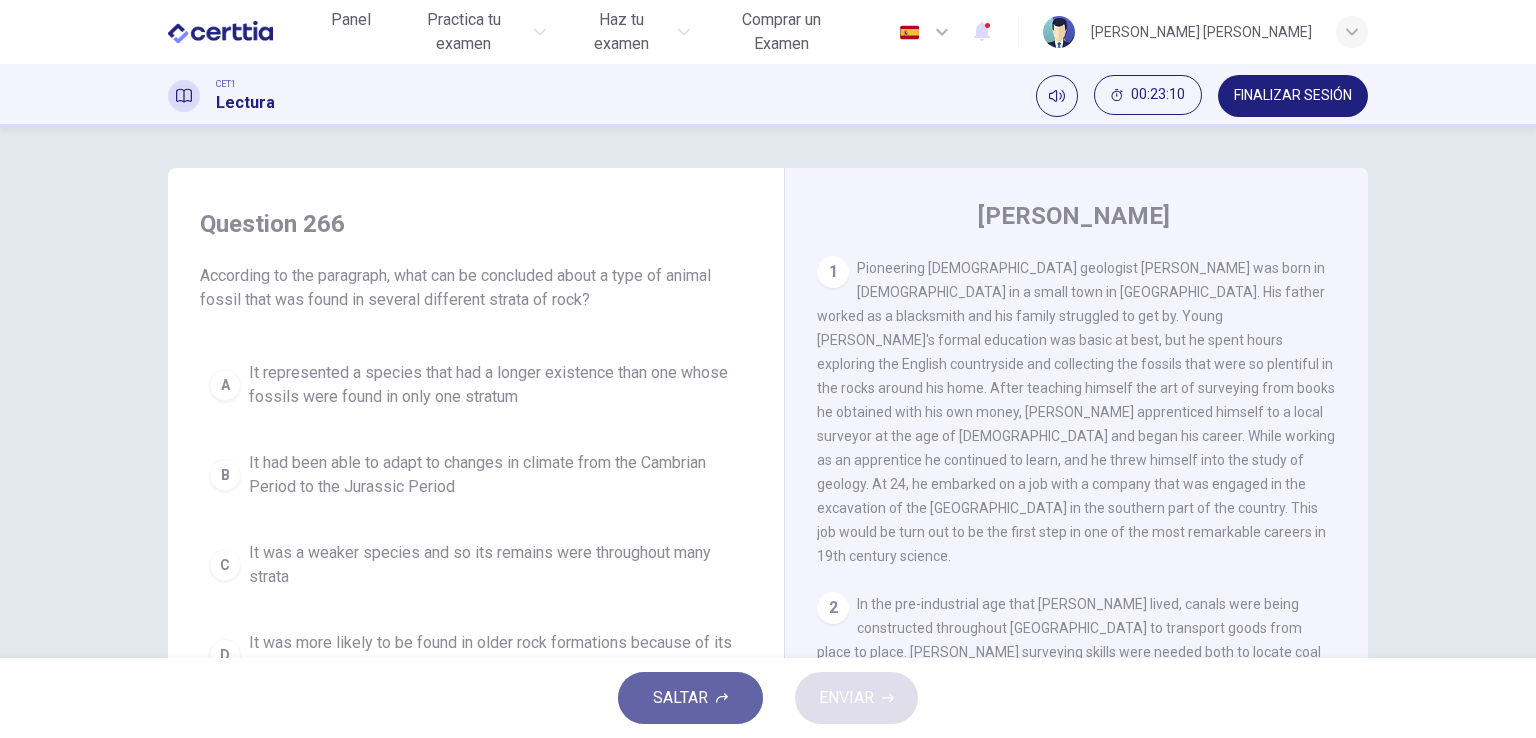 click on "SALTAR" at bounding box center [680, 698] 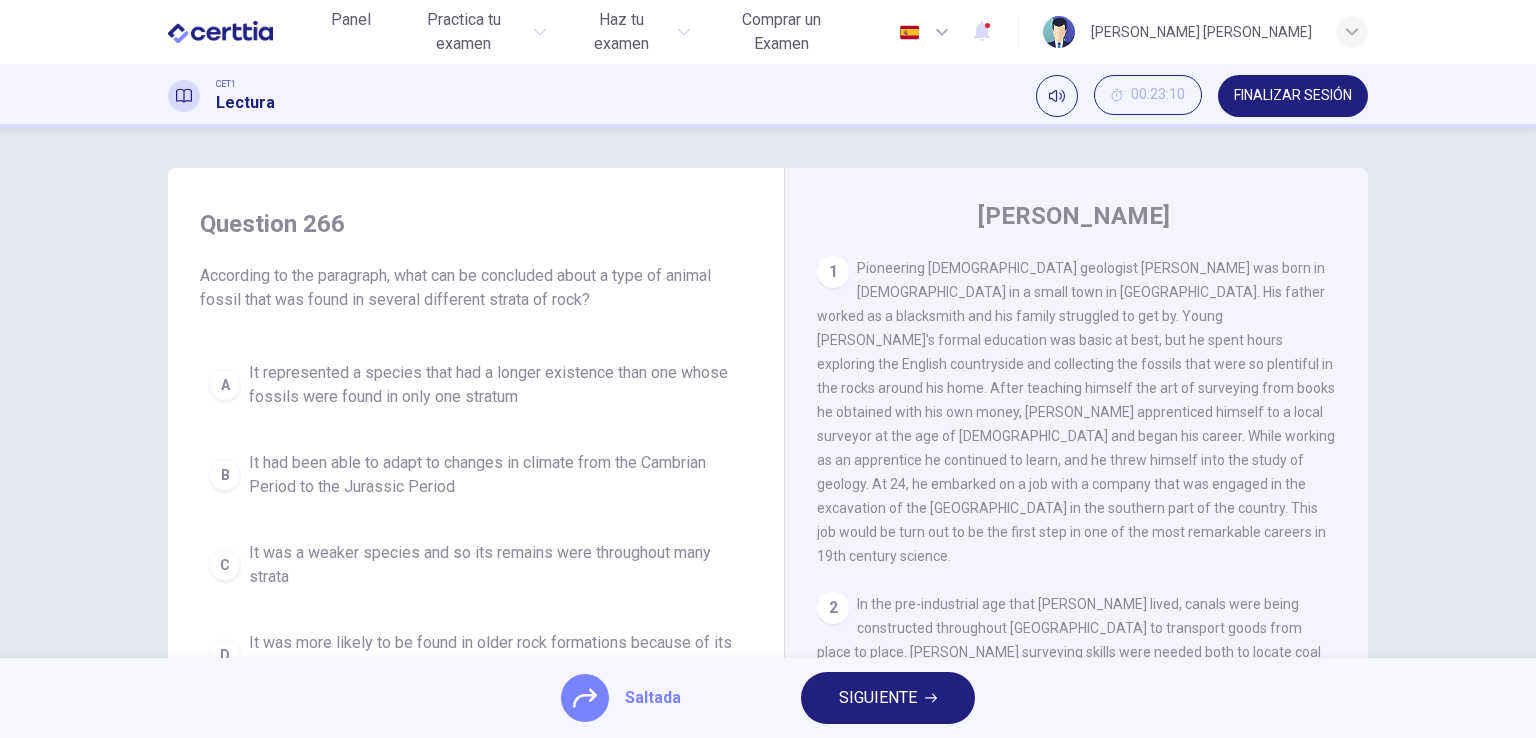 click on "SIGUIENTE" at bounding box center [878, 698] 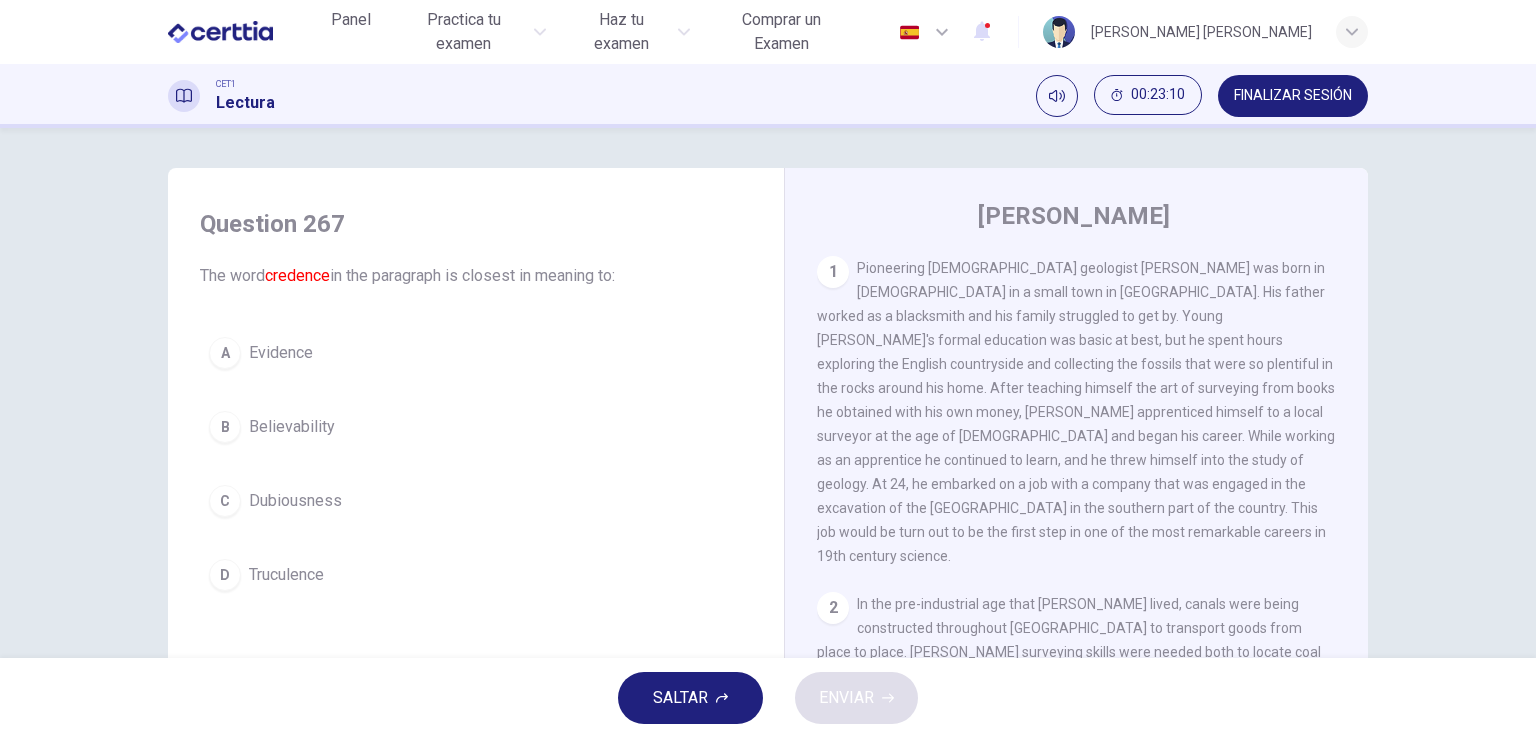 click on "SALTAR" at bounding box center [690, 698] 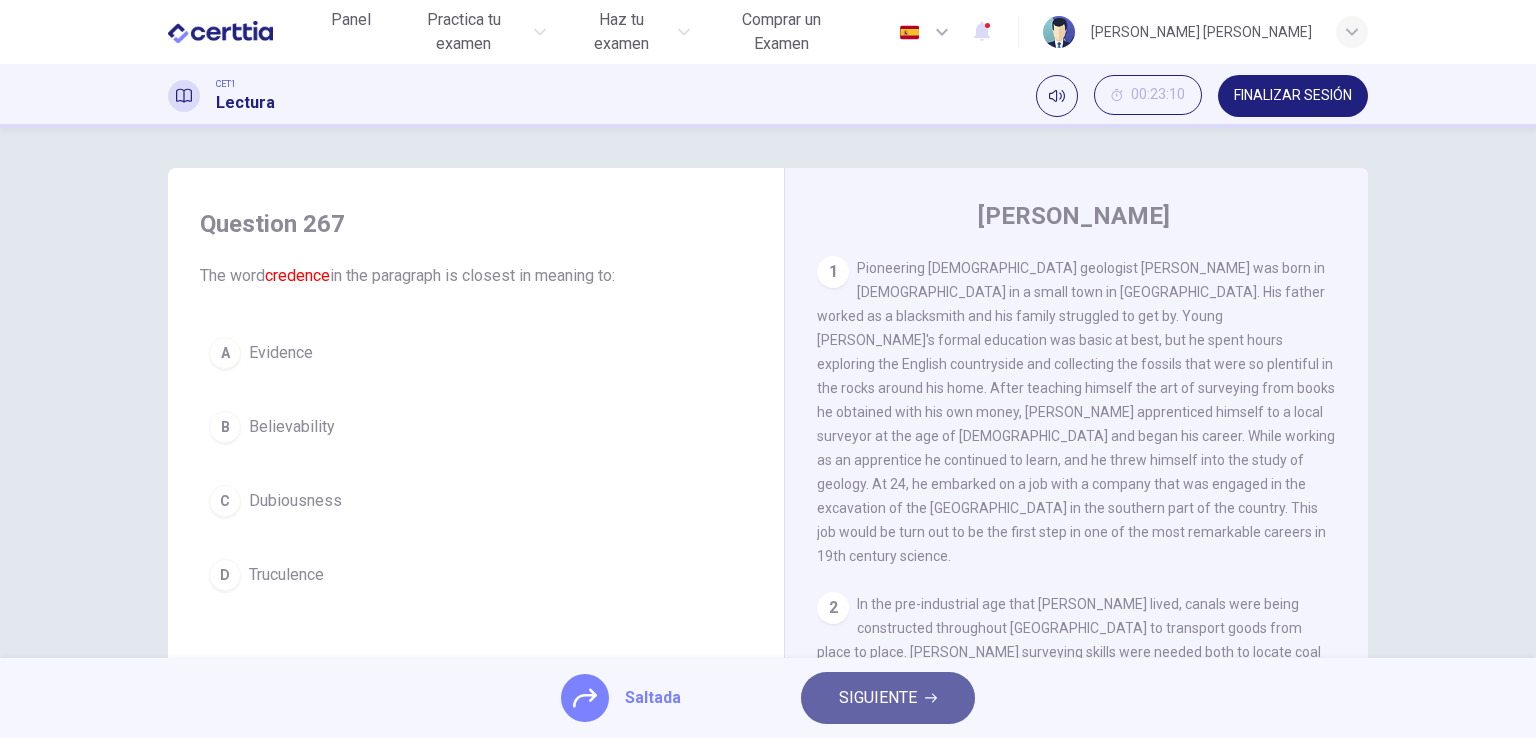 click on "SIGUIENTE" at bounding box center [878, 698] 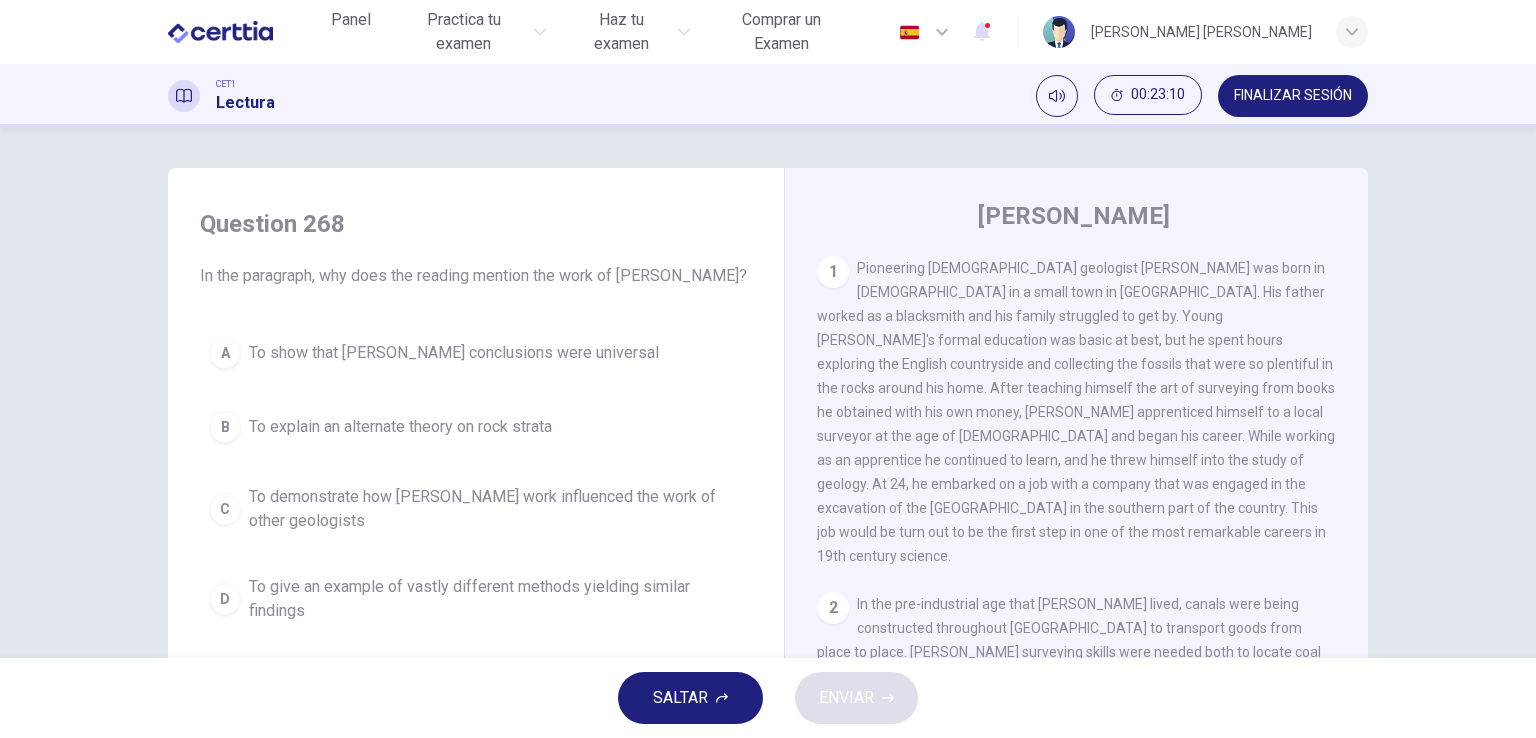click on "SALTAR" at bounding box center [680, 698] 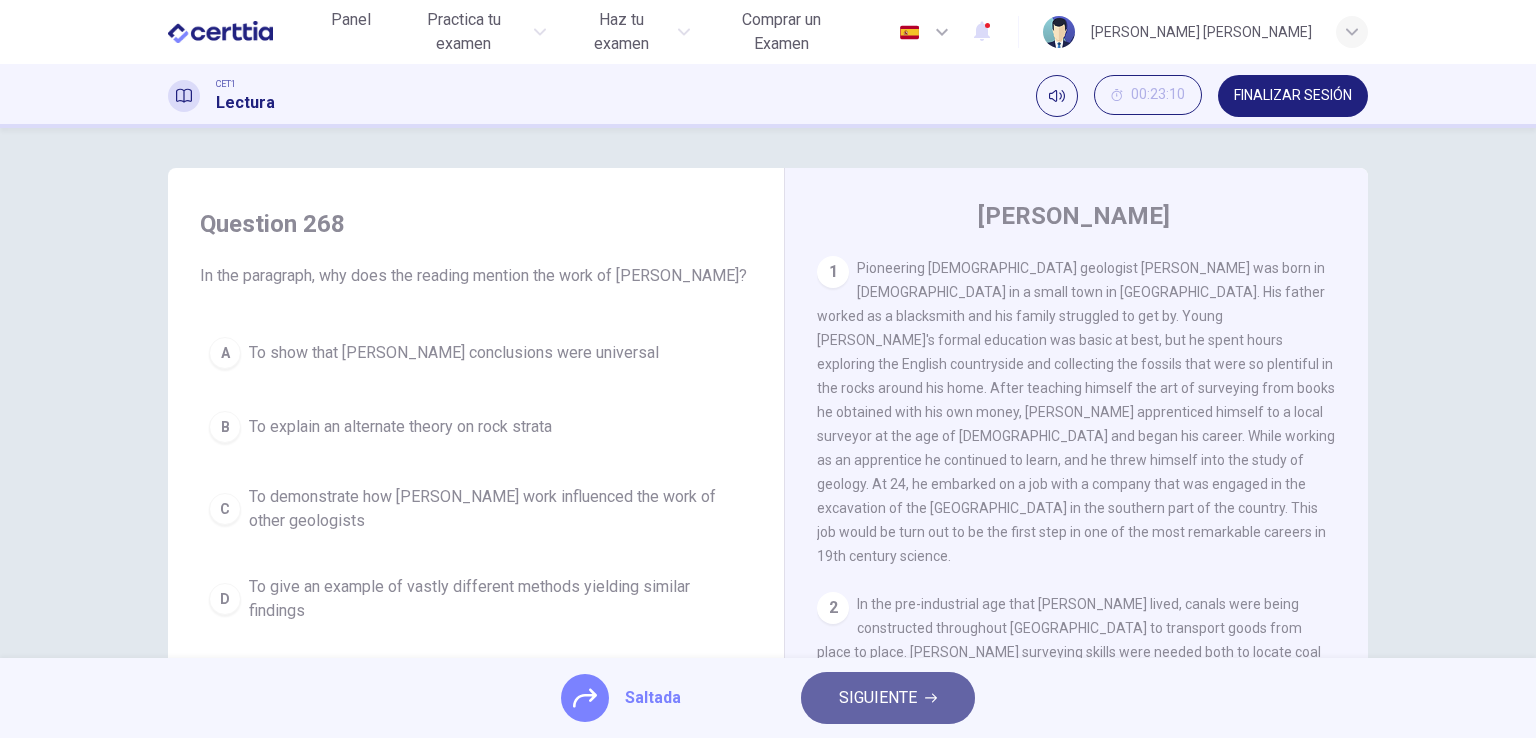 click on "SIGUIENTE" at bounding box center [878, 698] 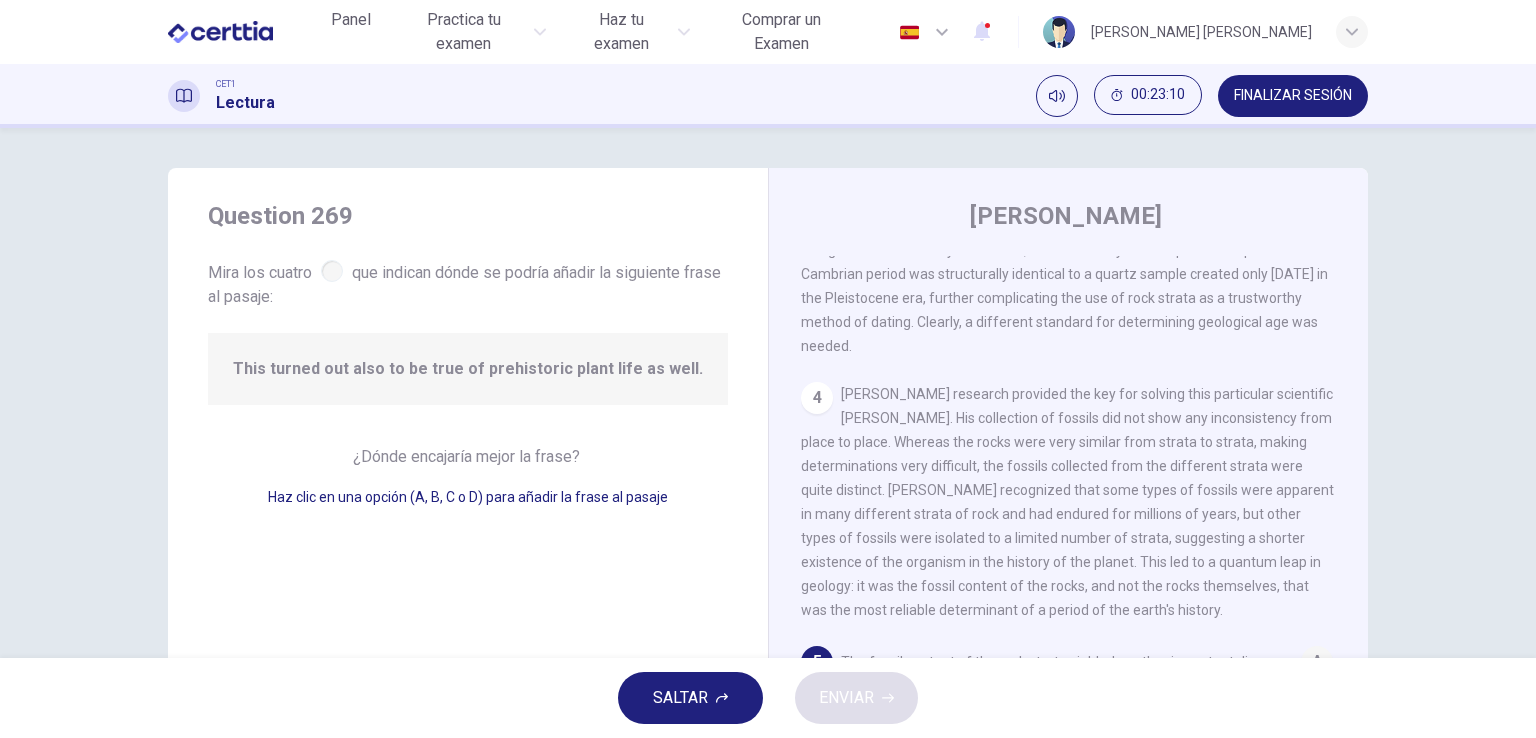 scroll, scrollTop: 907, scrollLeft: 0, axis: vertical 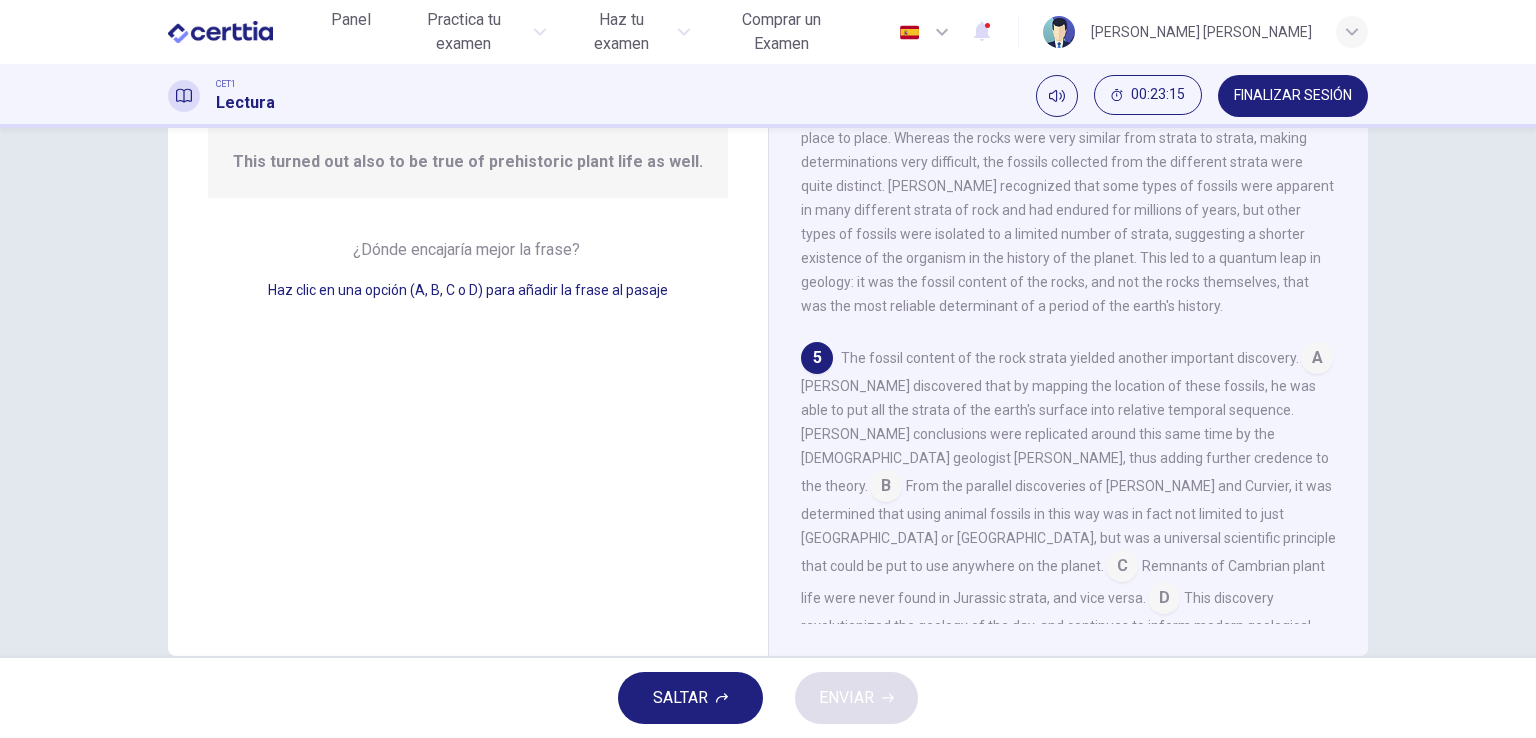 click at bounding box center (1122, 568) 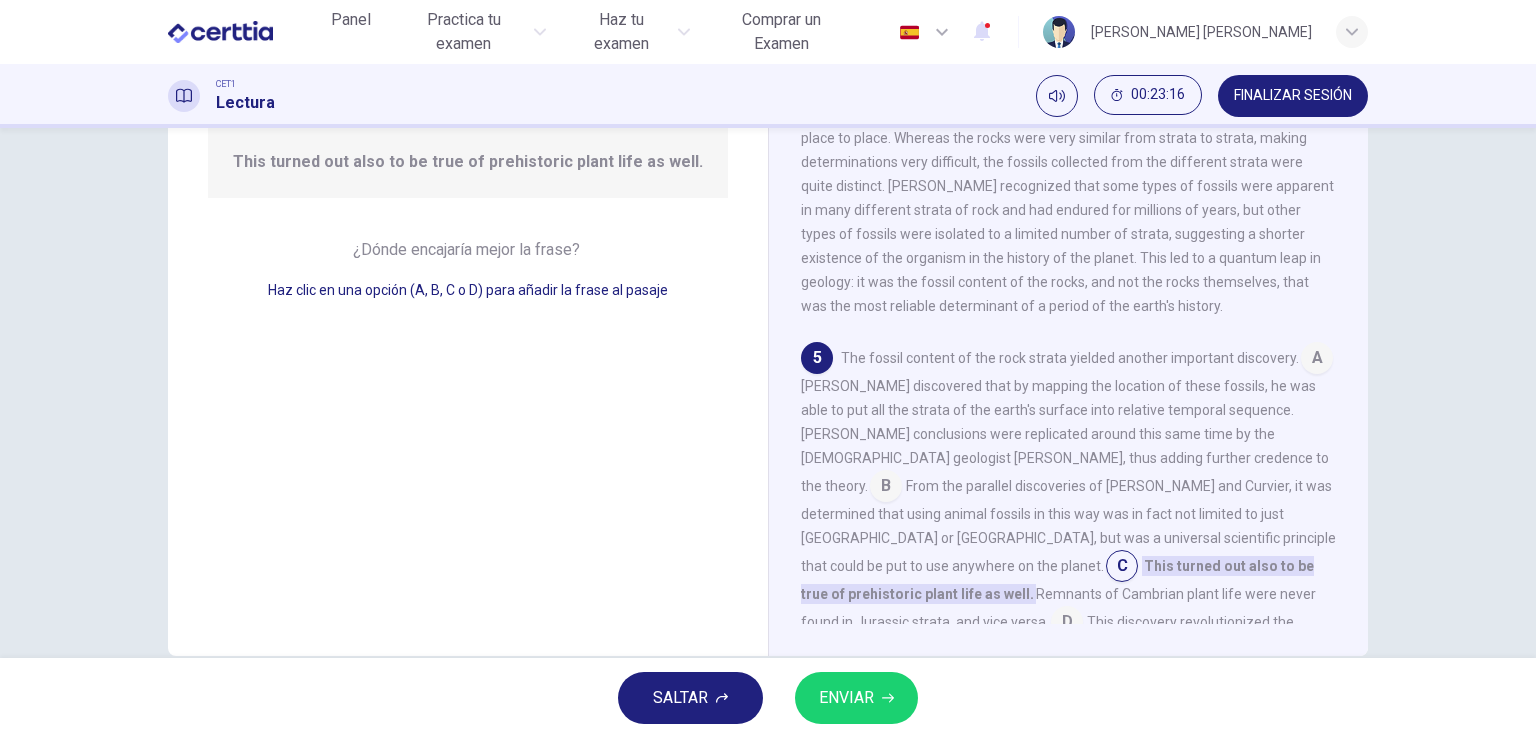 click on "ENVIAR" at bounding box center (856, 698) 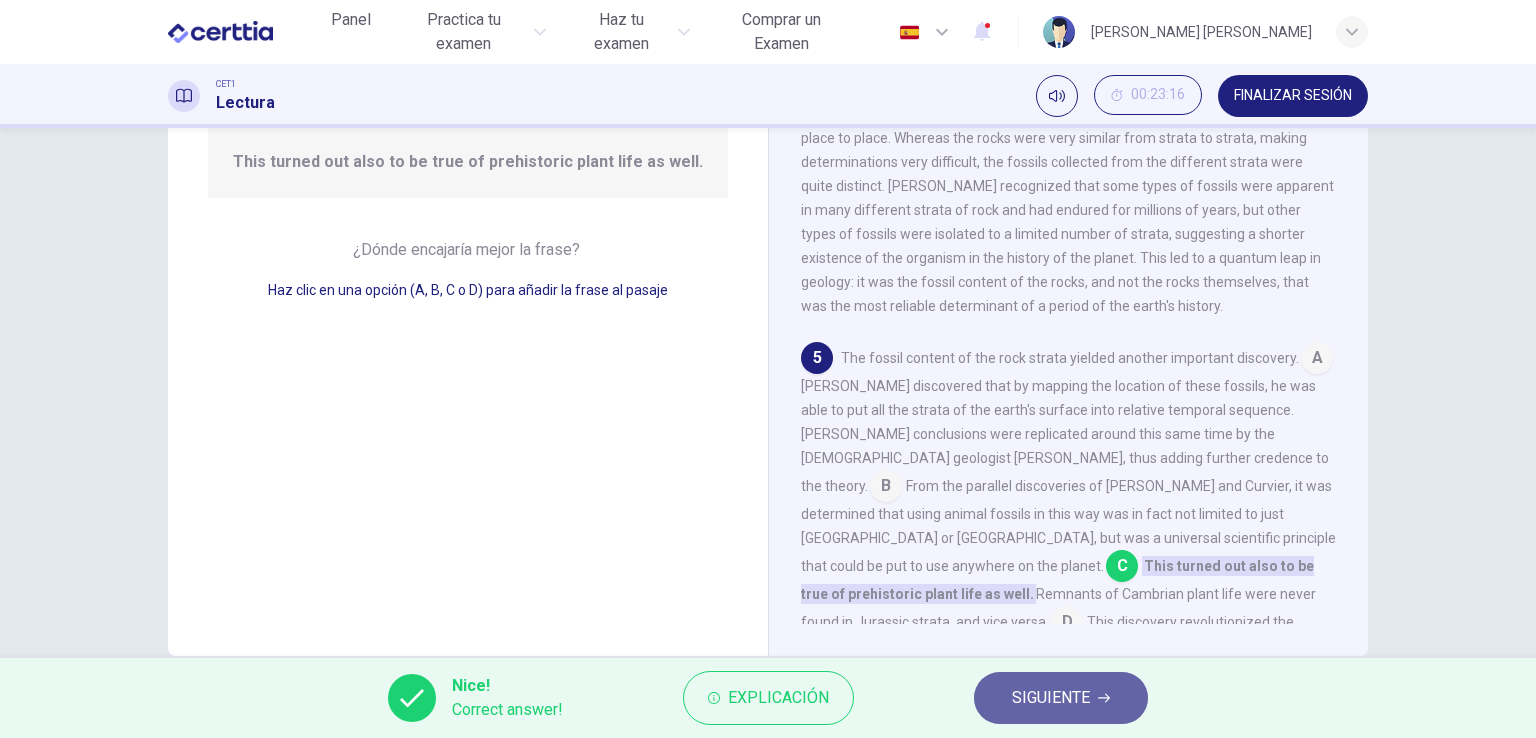 click on "SIGUIENTE" at bounding box center (1051, 698) 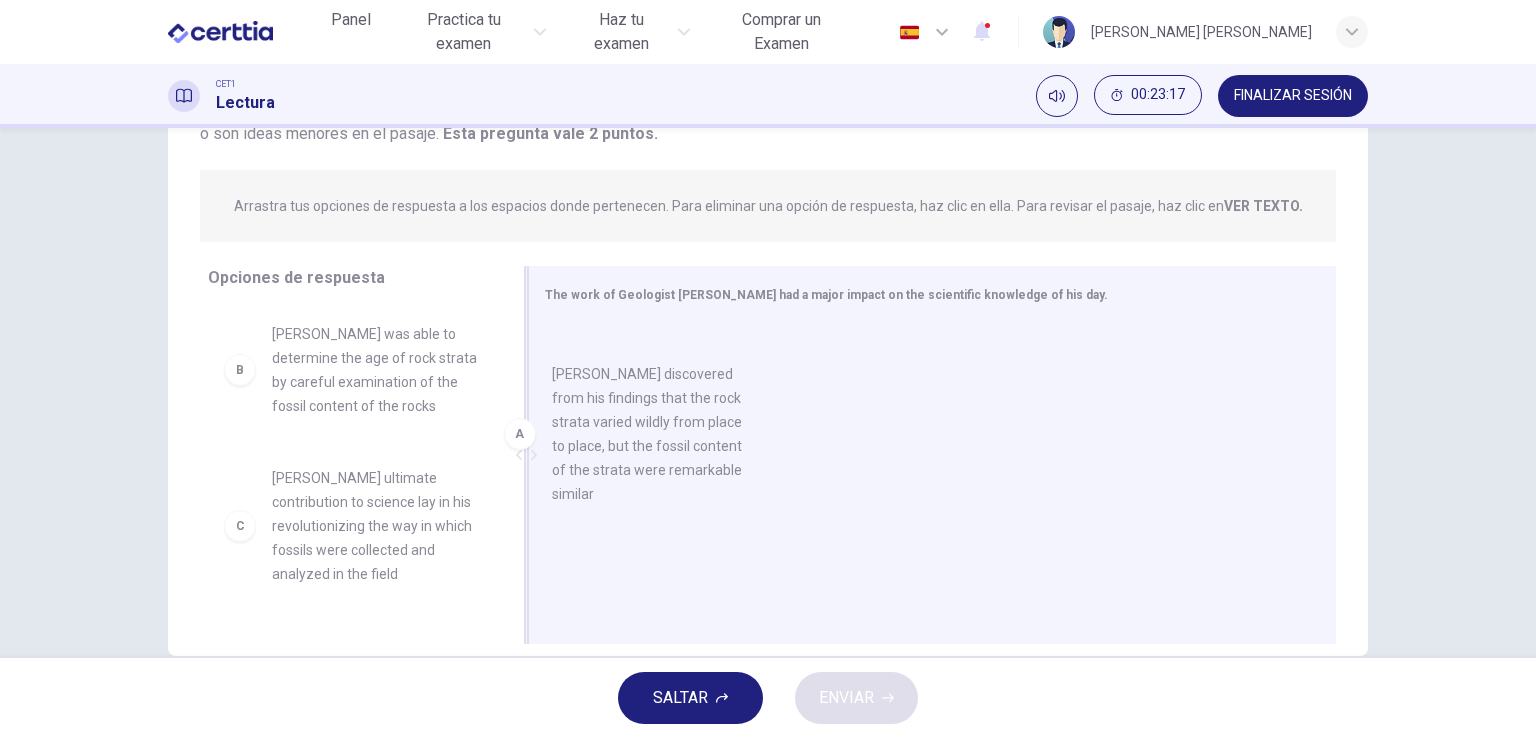drag, startPoint x: 374, startPoint y: 409, endPoint x: 808, endPoint y: 464, distance: 437.47113 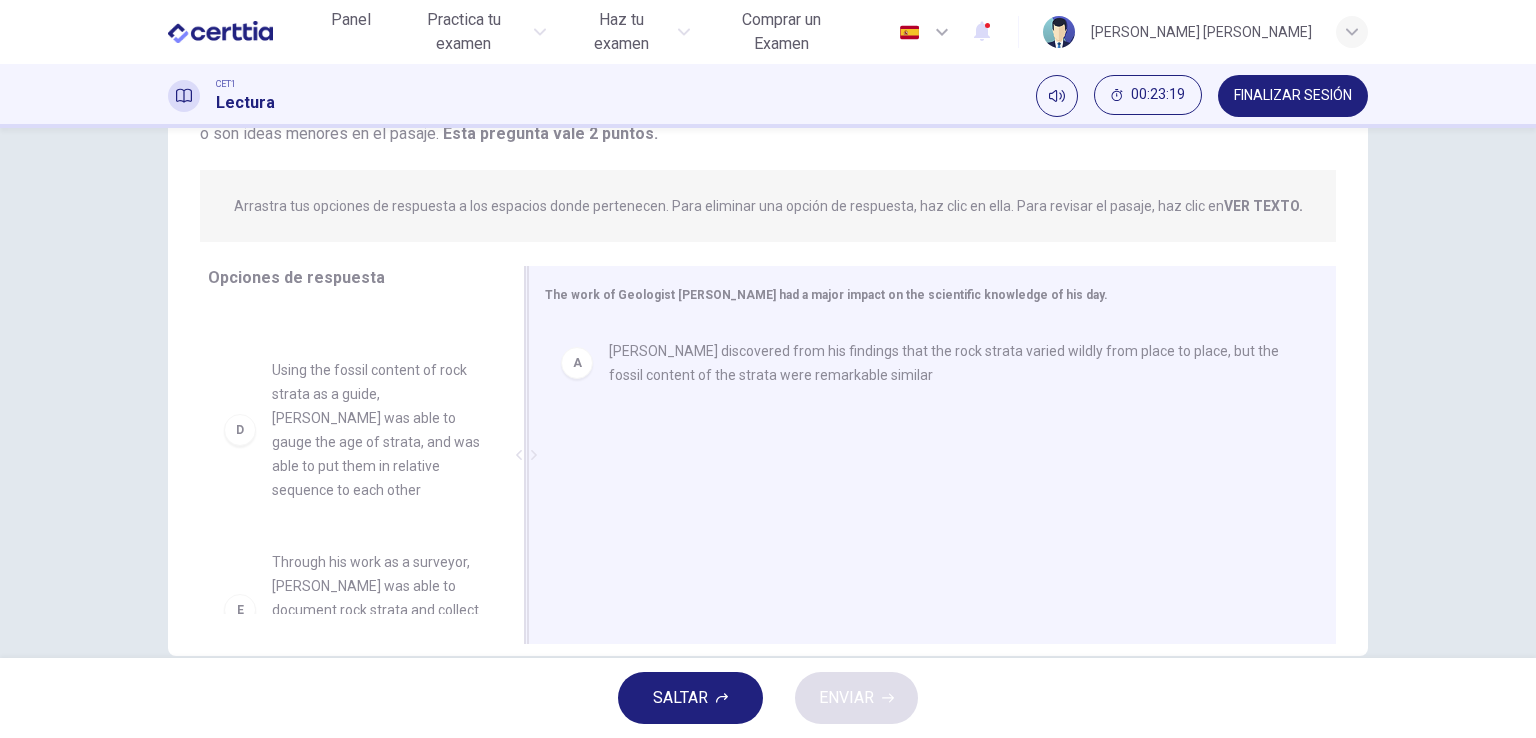 scroll, scrollTop: 304, scrollLeft: 0, axis: vertical 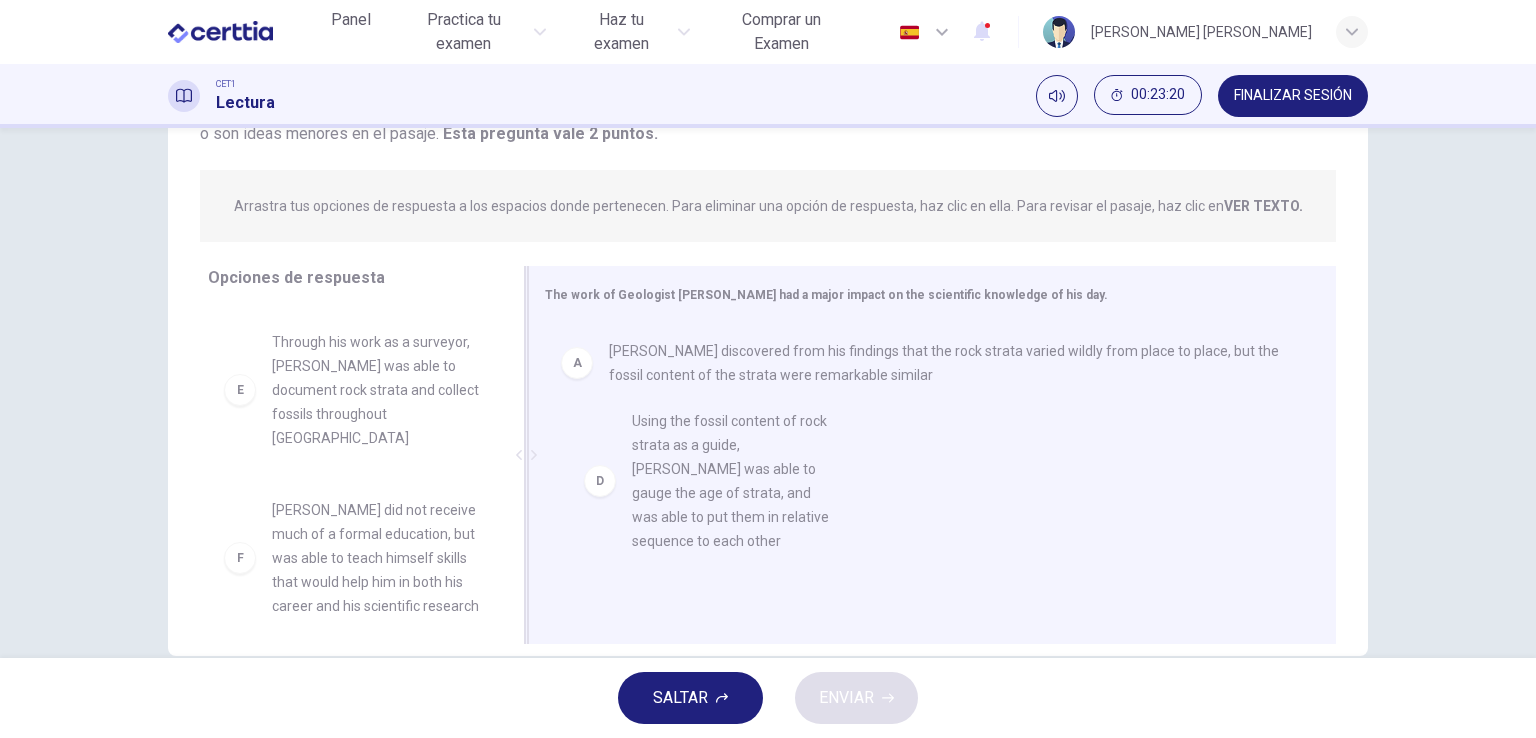 drag, startPoint x: 362, startPoint y: 423, endPoint x: 808, endPoint y: 508, distance: 454.02753 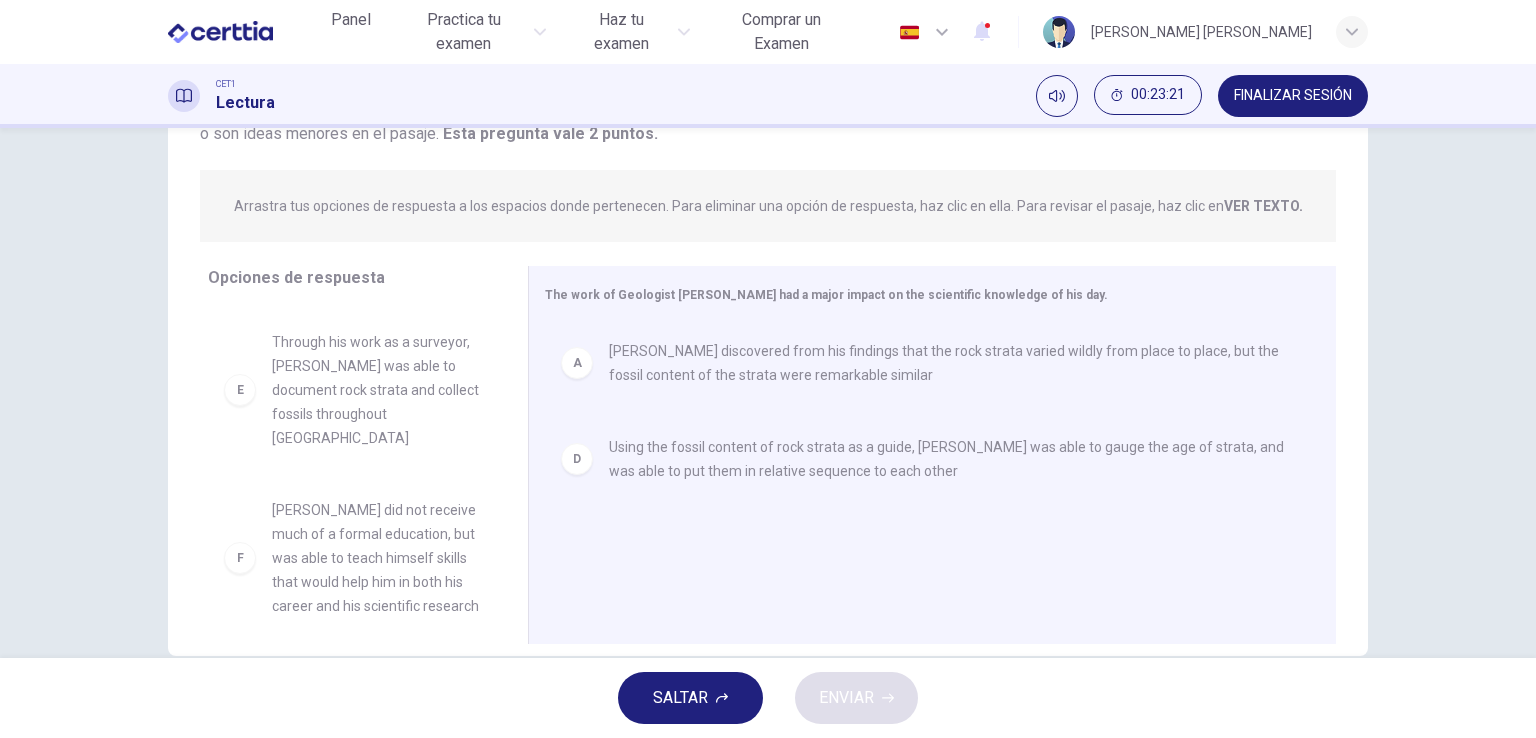 scroll, scrollTop: 324, scrollLeft: 0, axis: vertical 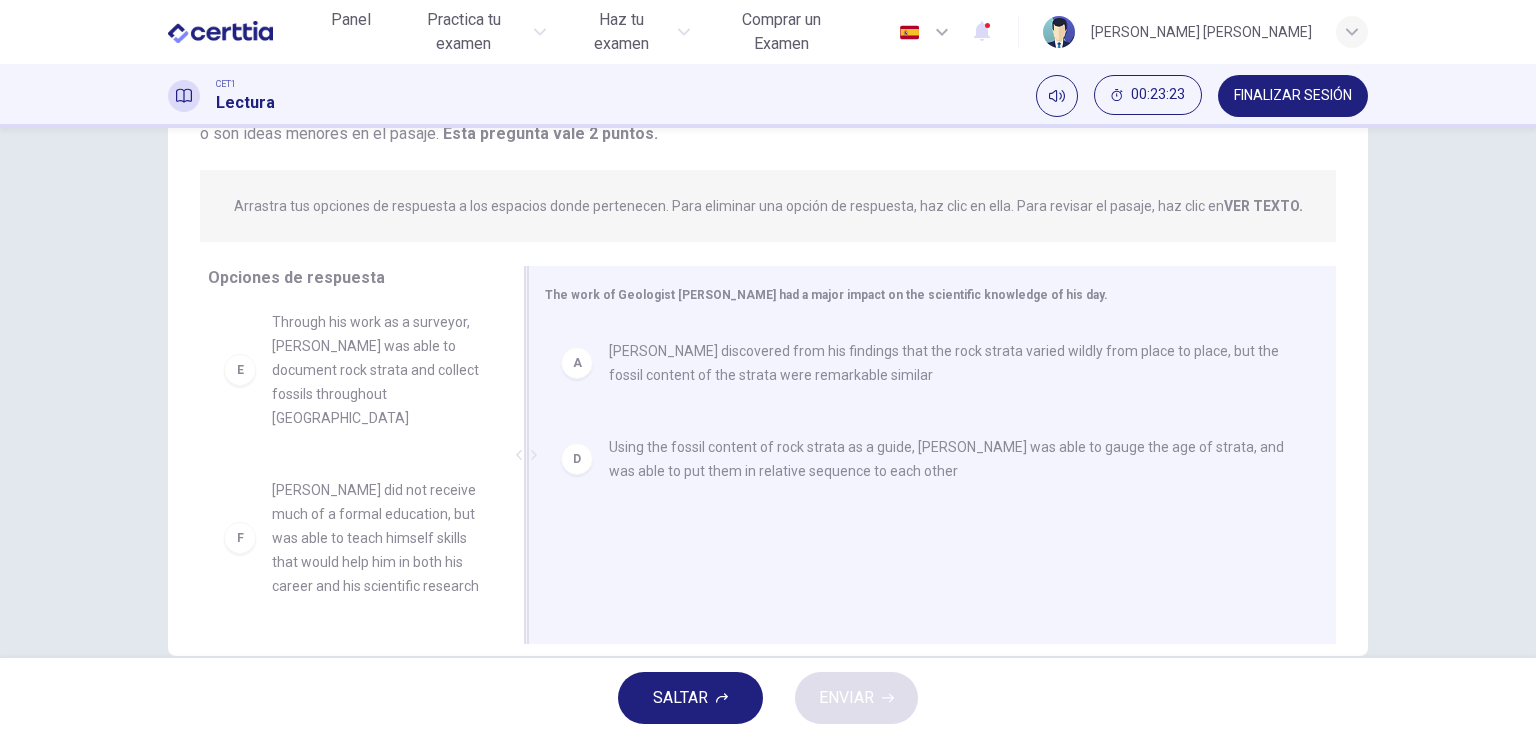 drag, startPoint x: 349, startPoint y: 546, endPoint x: 797, endPoint y: 561, distance: 448.25104 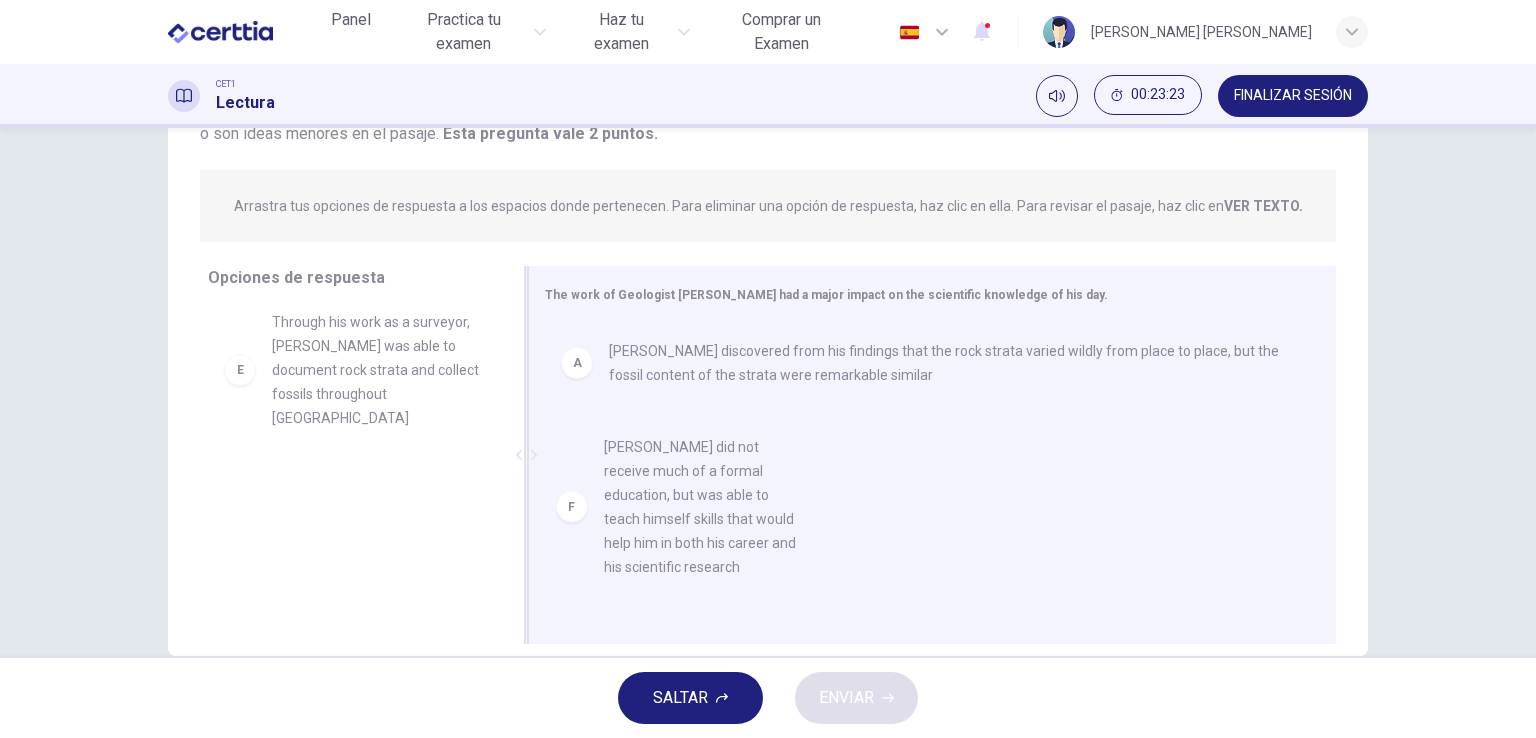 scroll, scrollTop: 0, scrollLeft: 0, axis: both 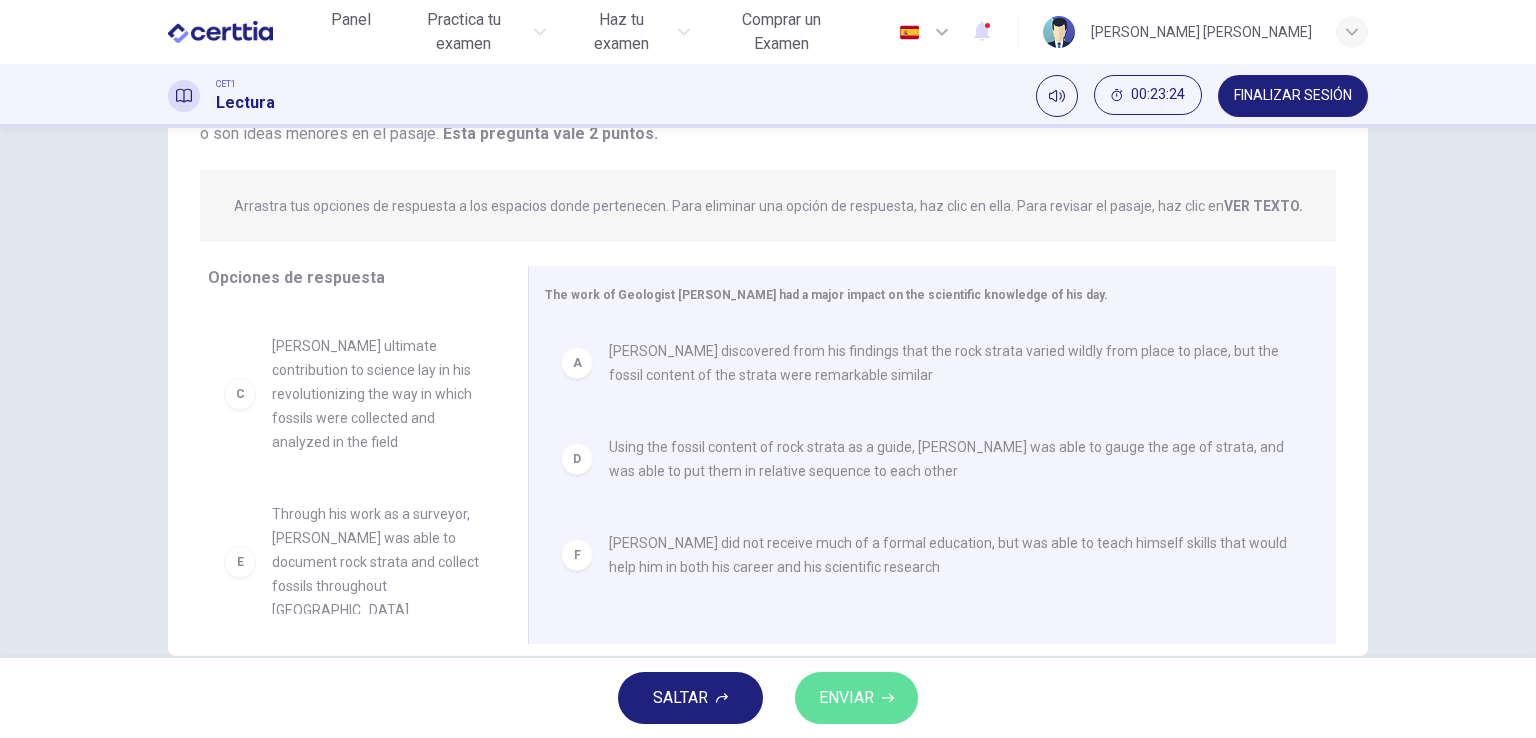 click on "ENVIAR" at bounding box center [846, 698] 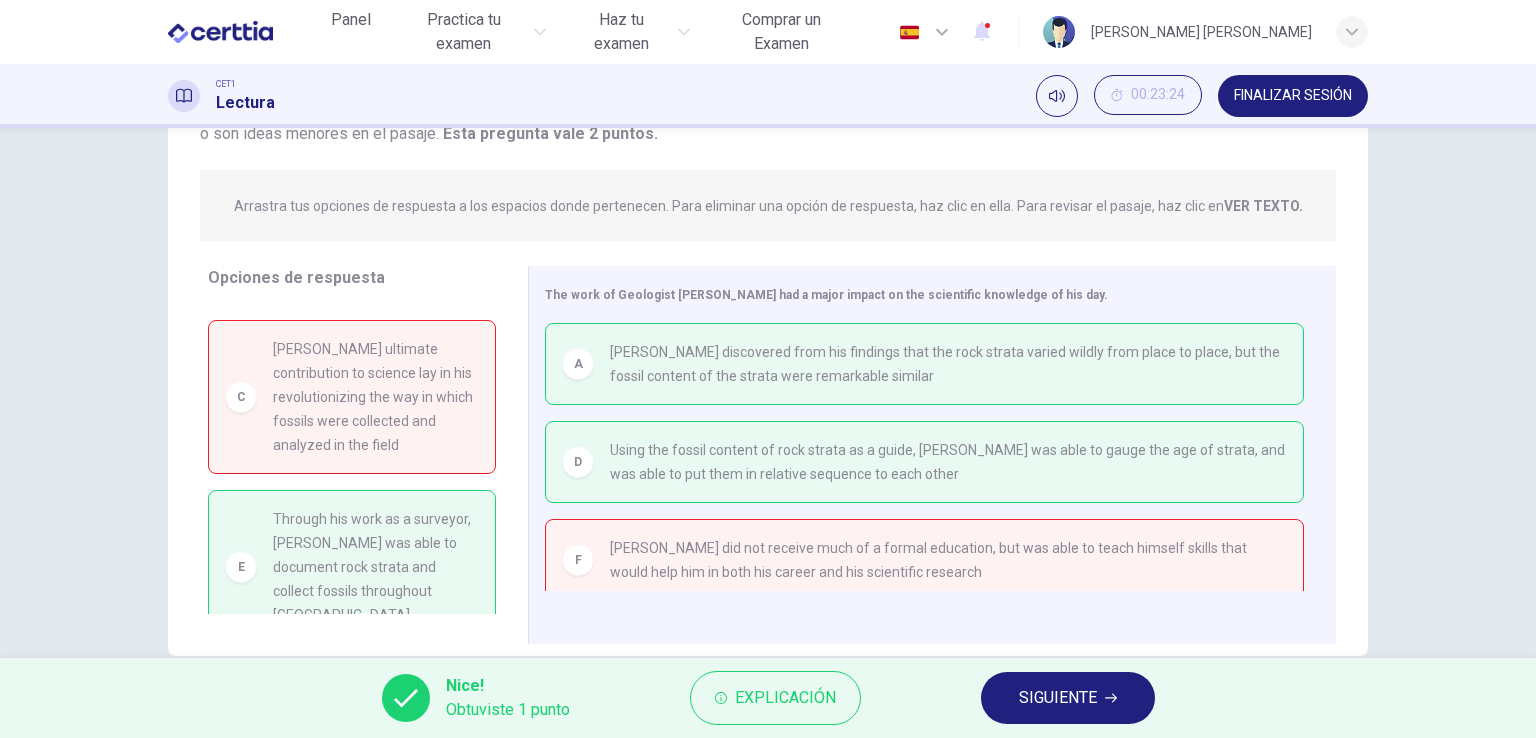 click on "SIGUIENTE" at bounding box center (1058, 698) 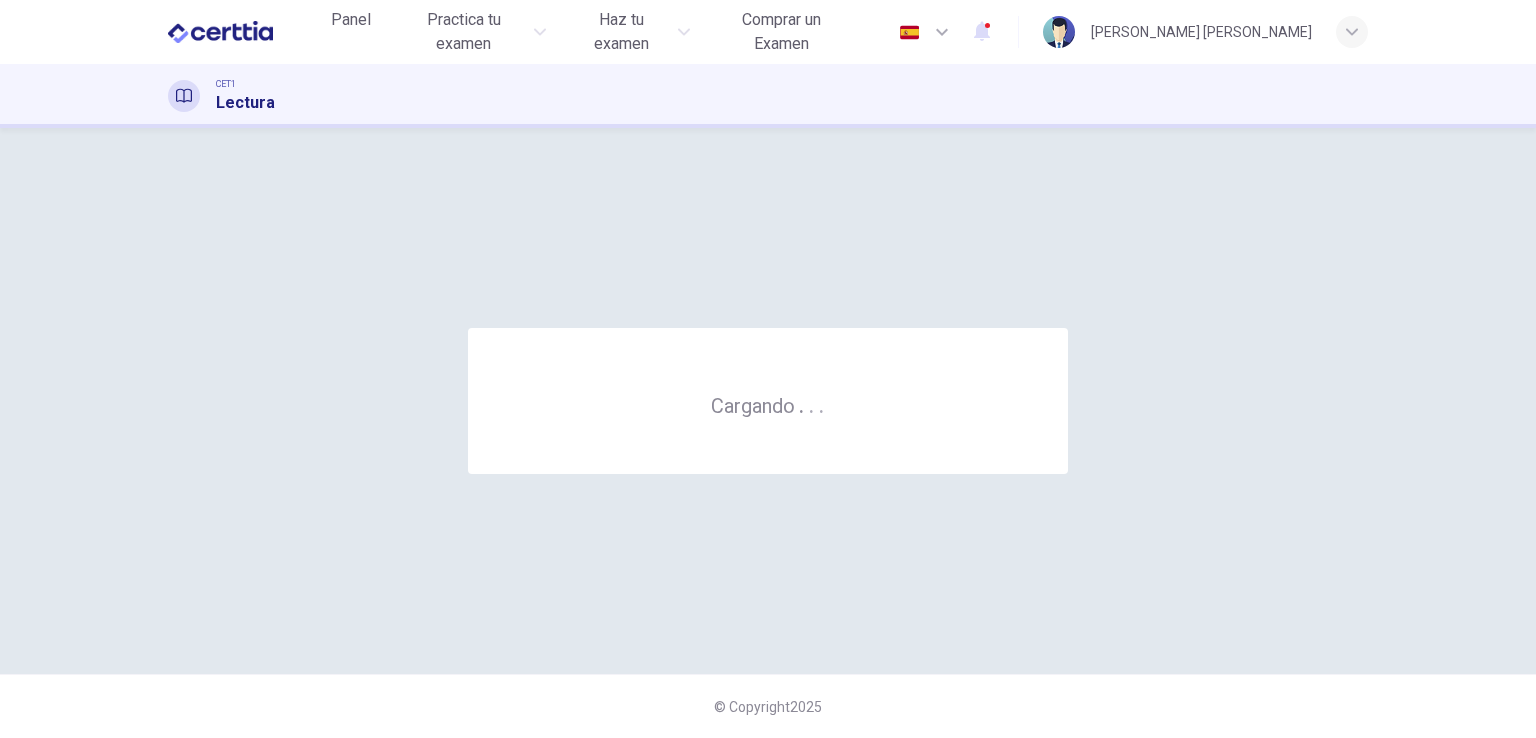 scroll, scrollTop: 0, scrollLeft: 0, axis: both 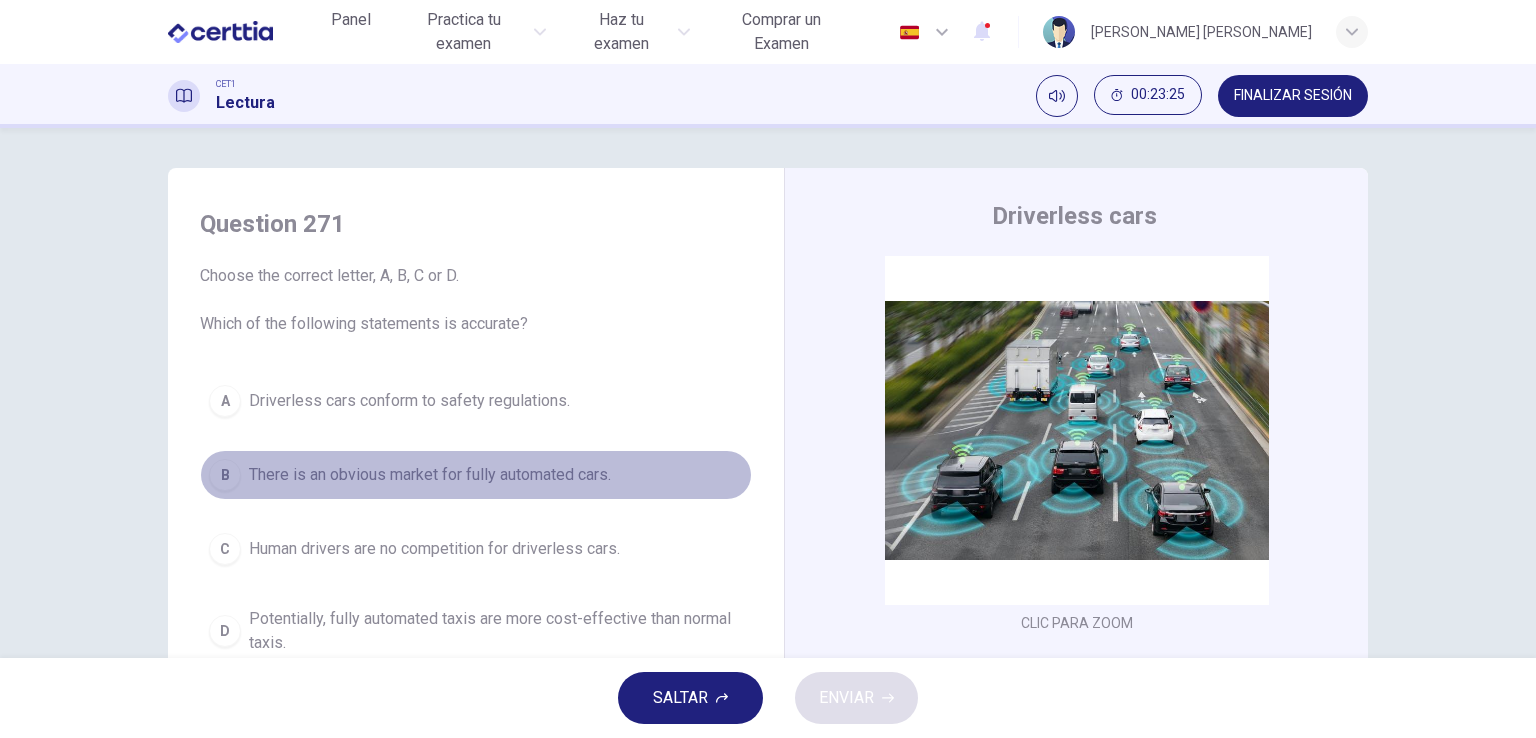 click on "B There is an obvious market for fully automated cars." at bounding box center [476, 475] 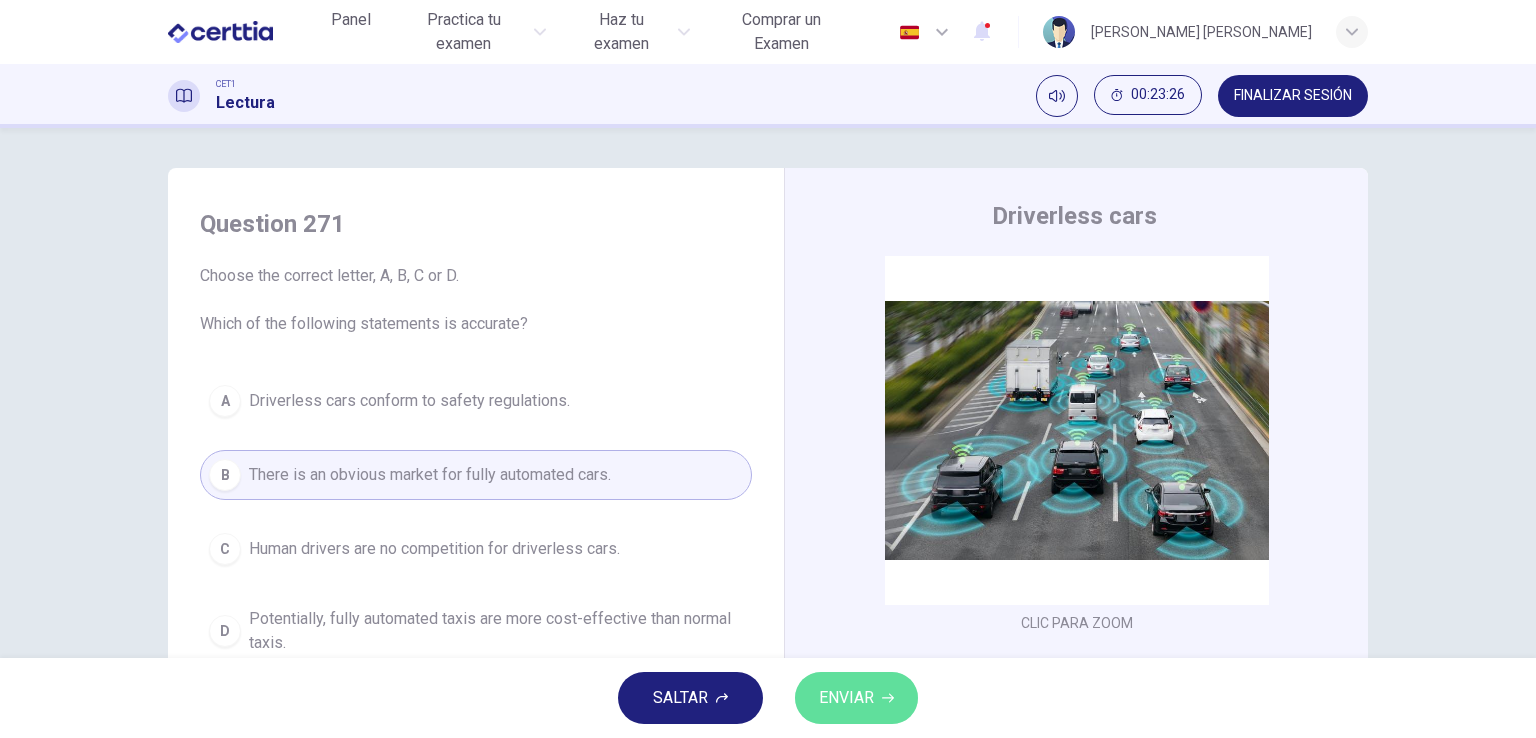 click on "ENVIAR" at bounding box center (846, 698) 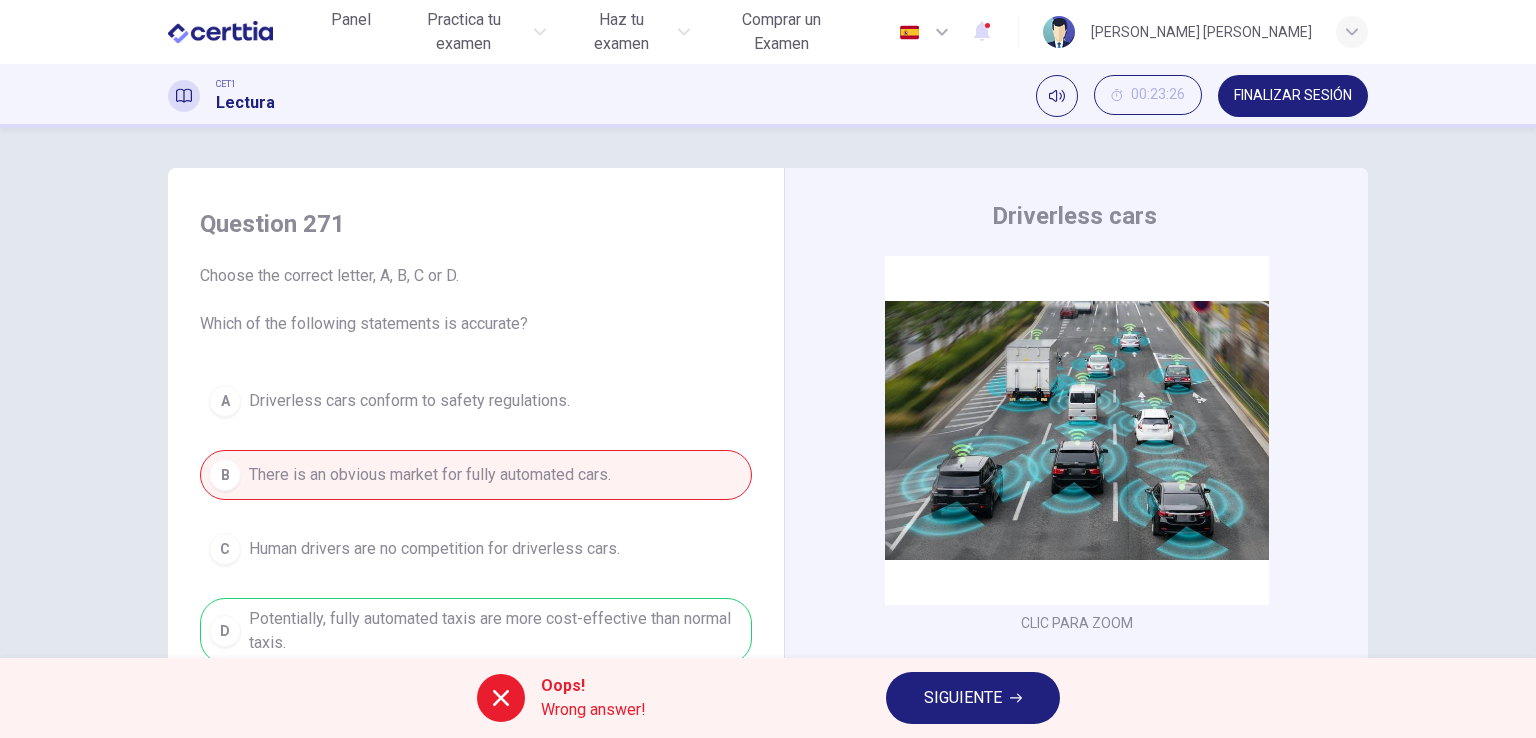 click 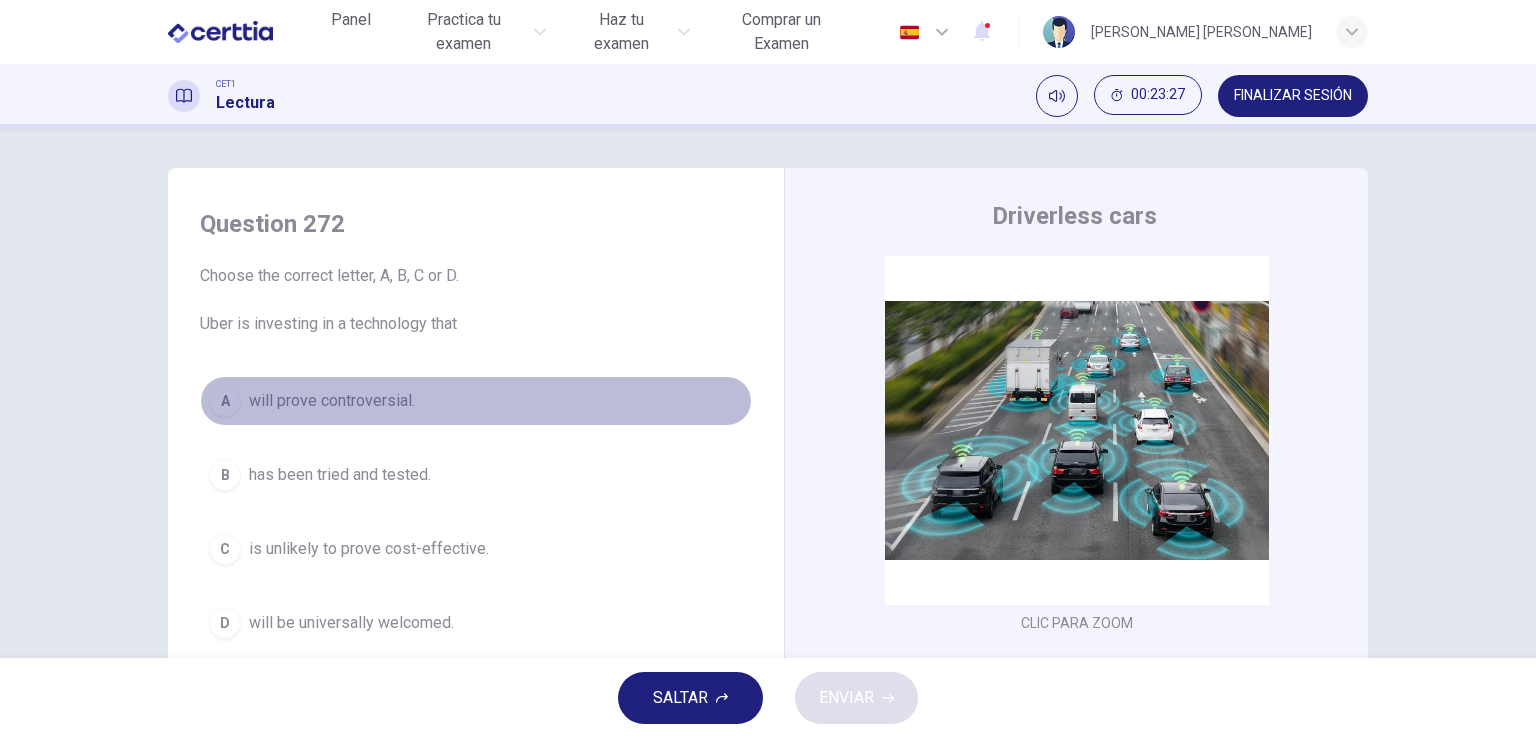 click on "A will prove controversial." at bounding box center [476, 401] 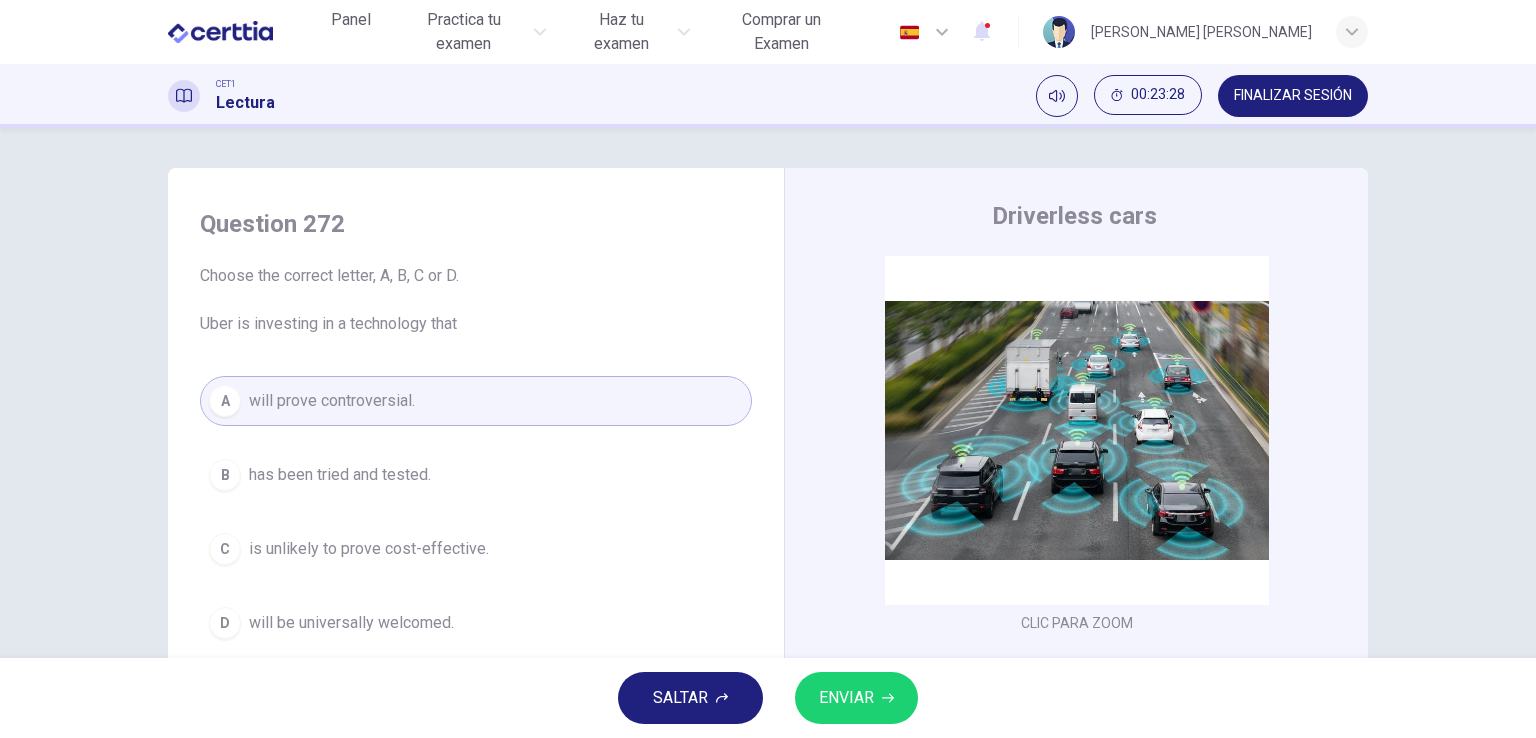 click on "ENVIAR" at bounding box center [846, 698] 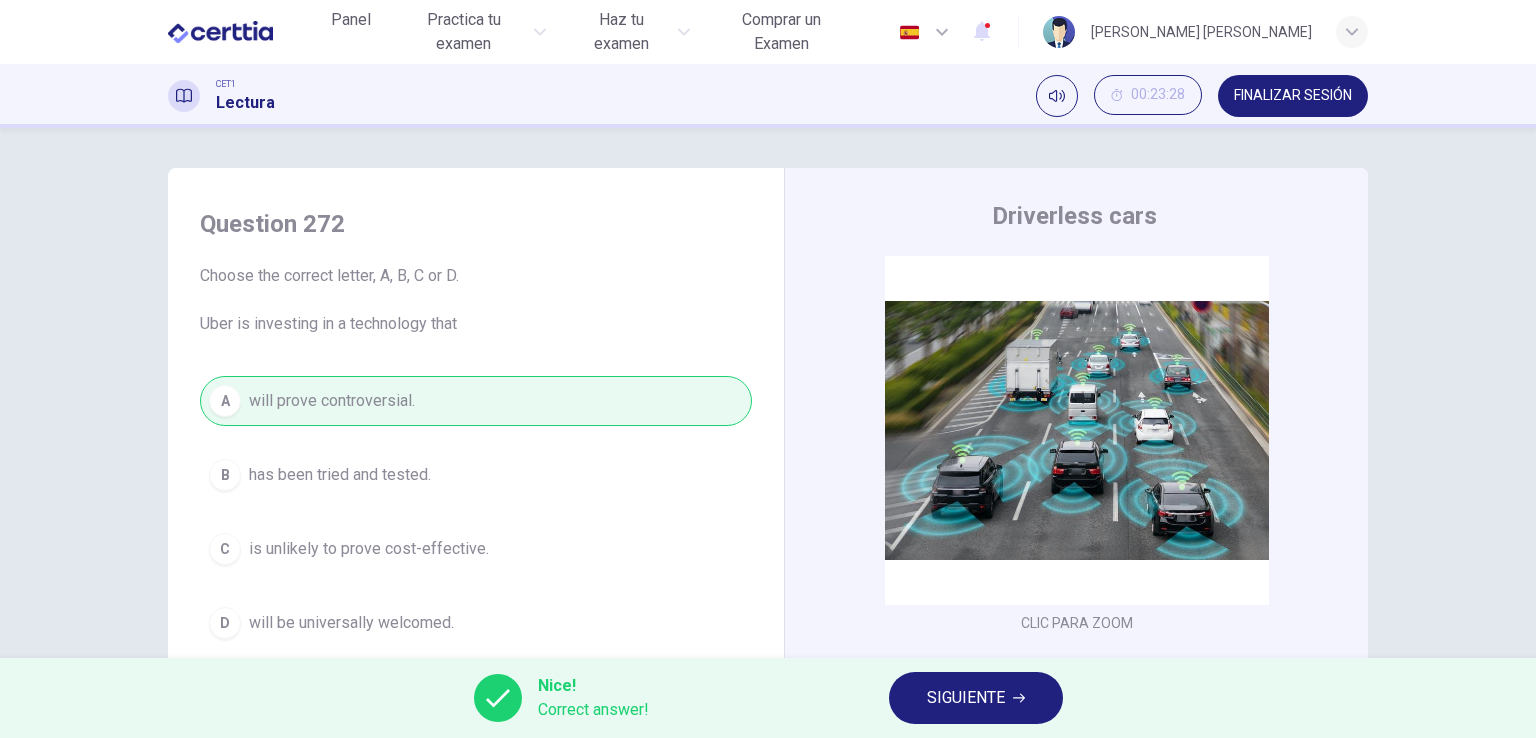 click on "SIGUIENTE" at bounding box center [966, 698] 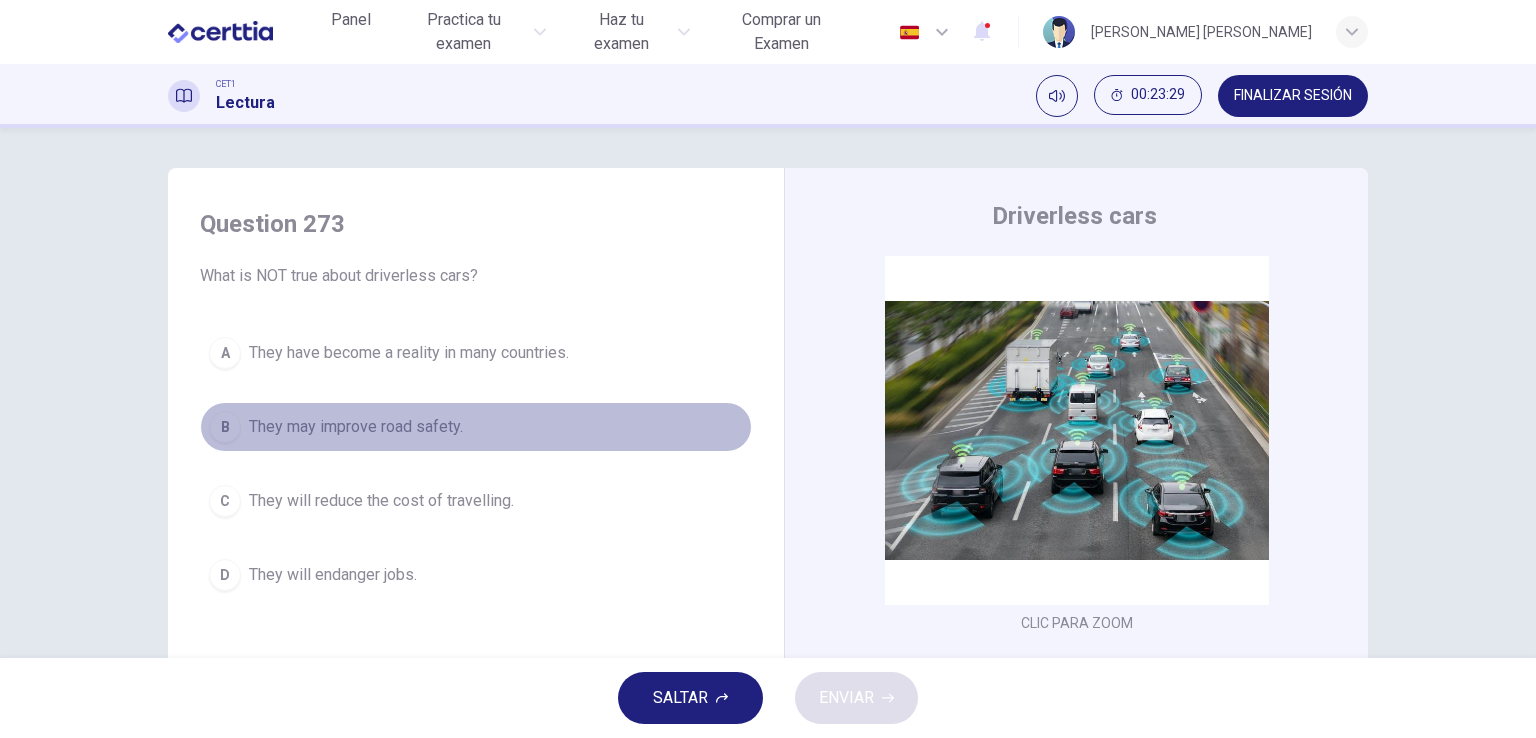 click on "They may improve road safety." at bounding box center (356, 427) 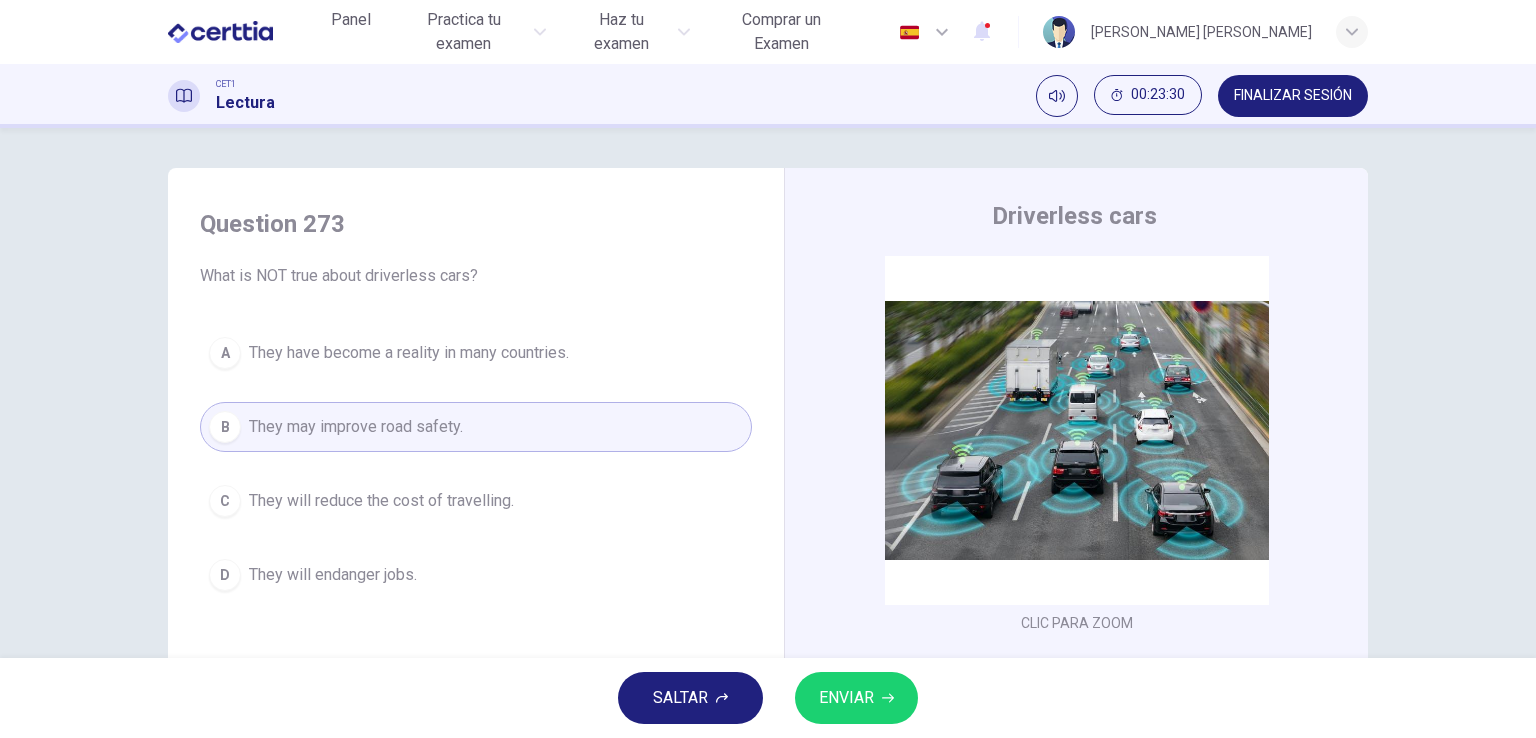 click on "ENVIAR" at bounding box center (856, 698) 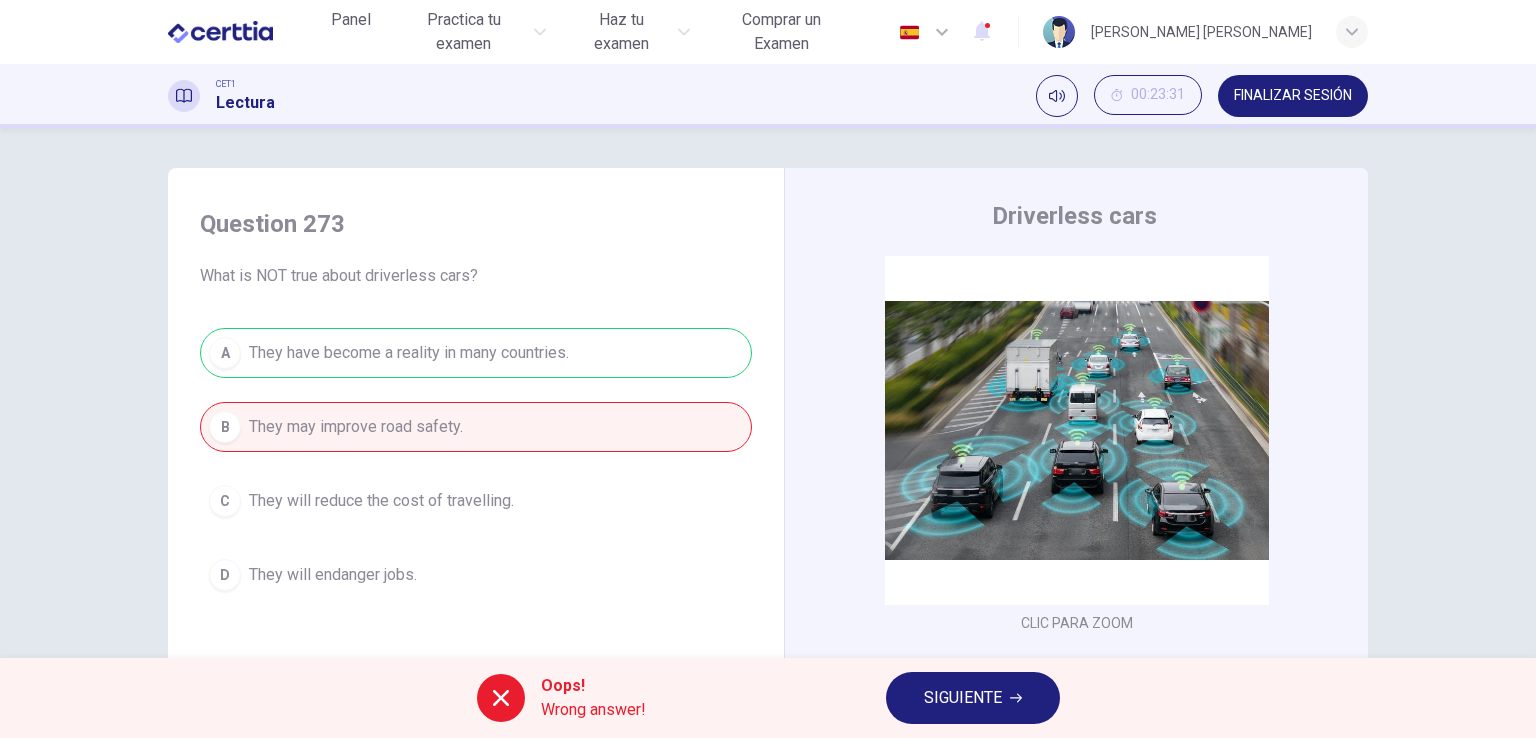 click on "SIGUIENTE" at bounding box center (963, 698) 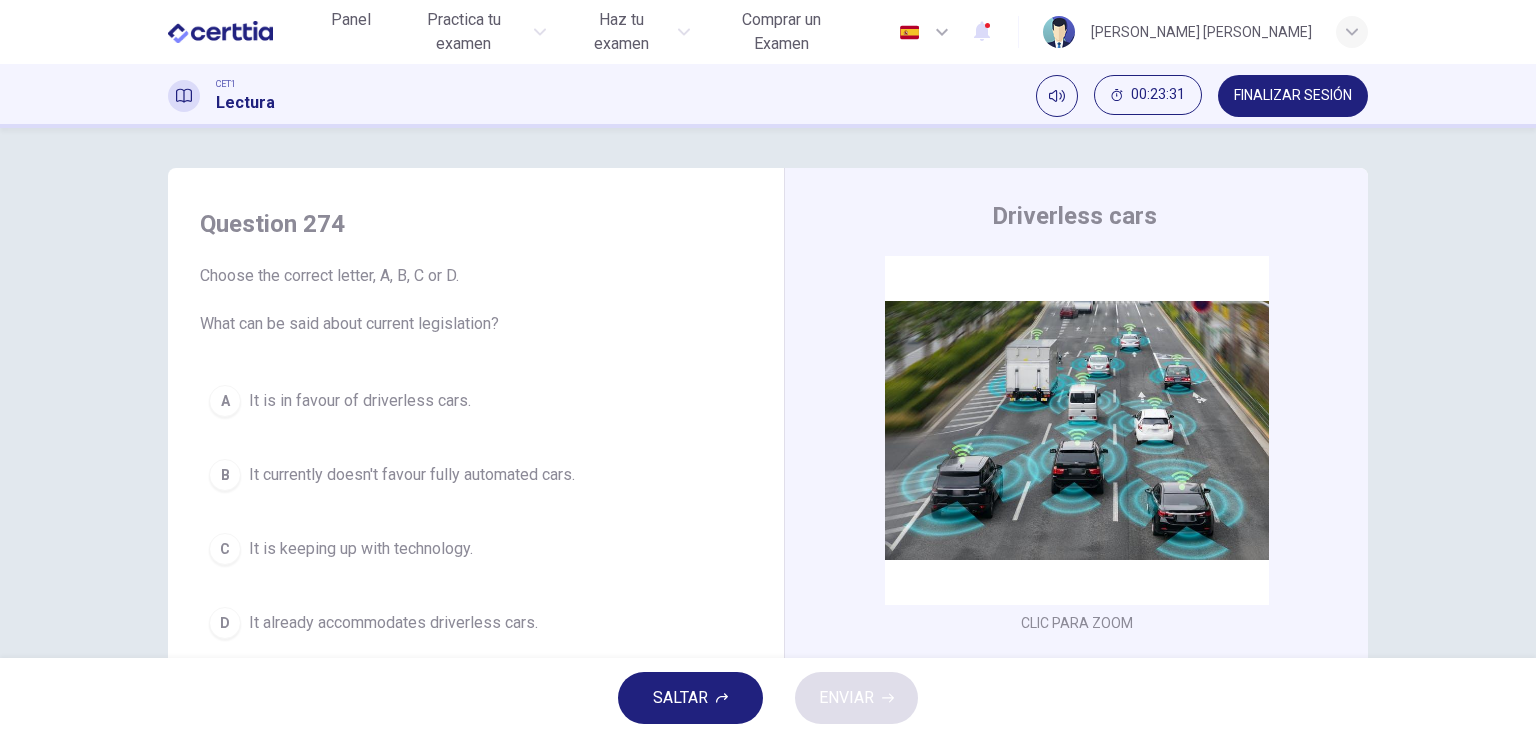 click on "It already accommodates driverless cars." at bounding box center [393, 623] 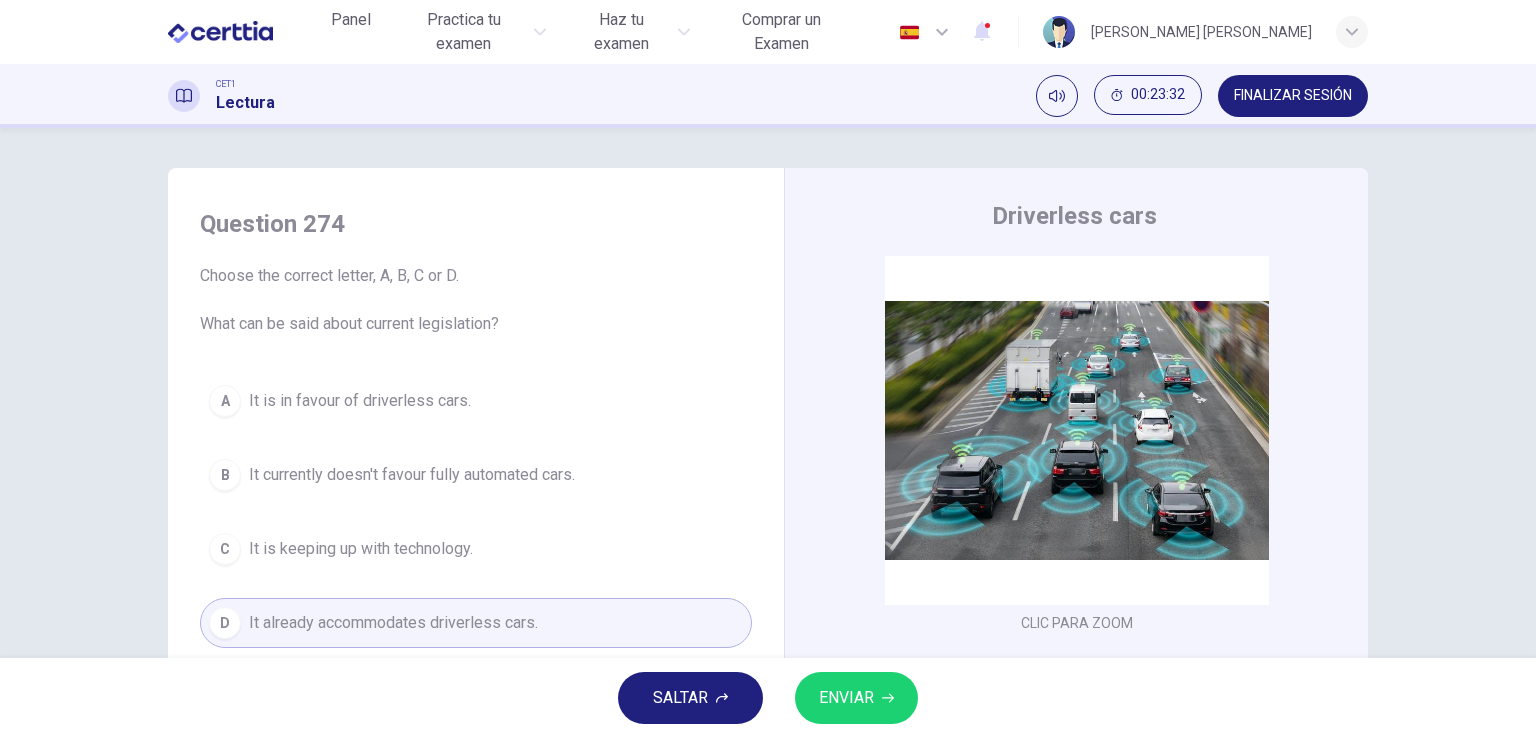 click on "ENVIAR" at bounding box center (856, 698) 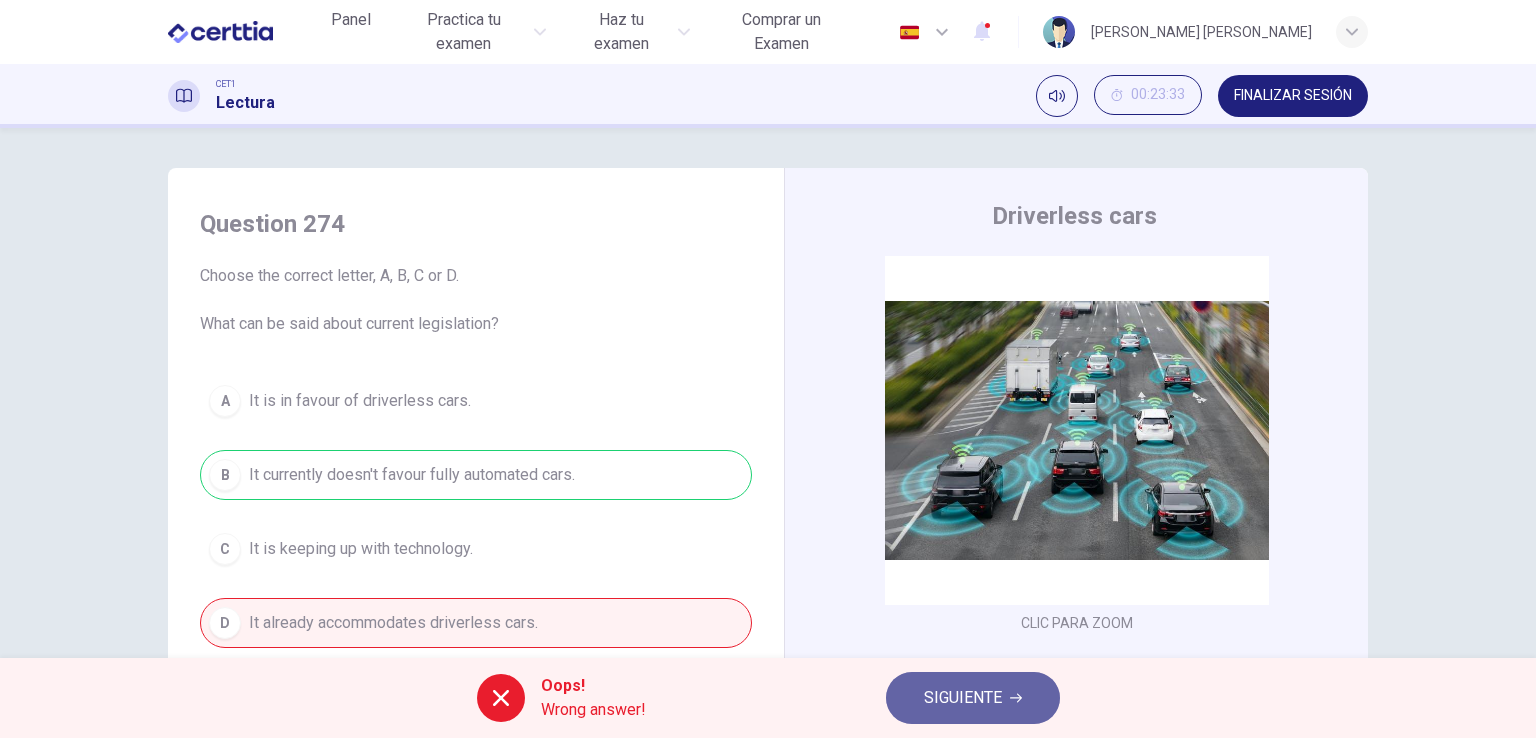 click on "SIGUIENTE" at bounding box center [963, 698] 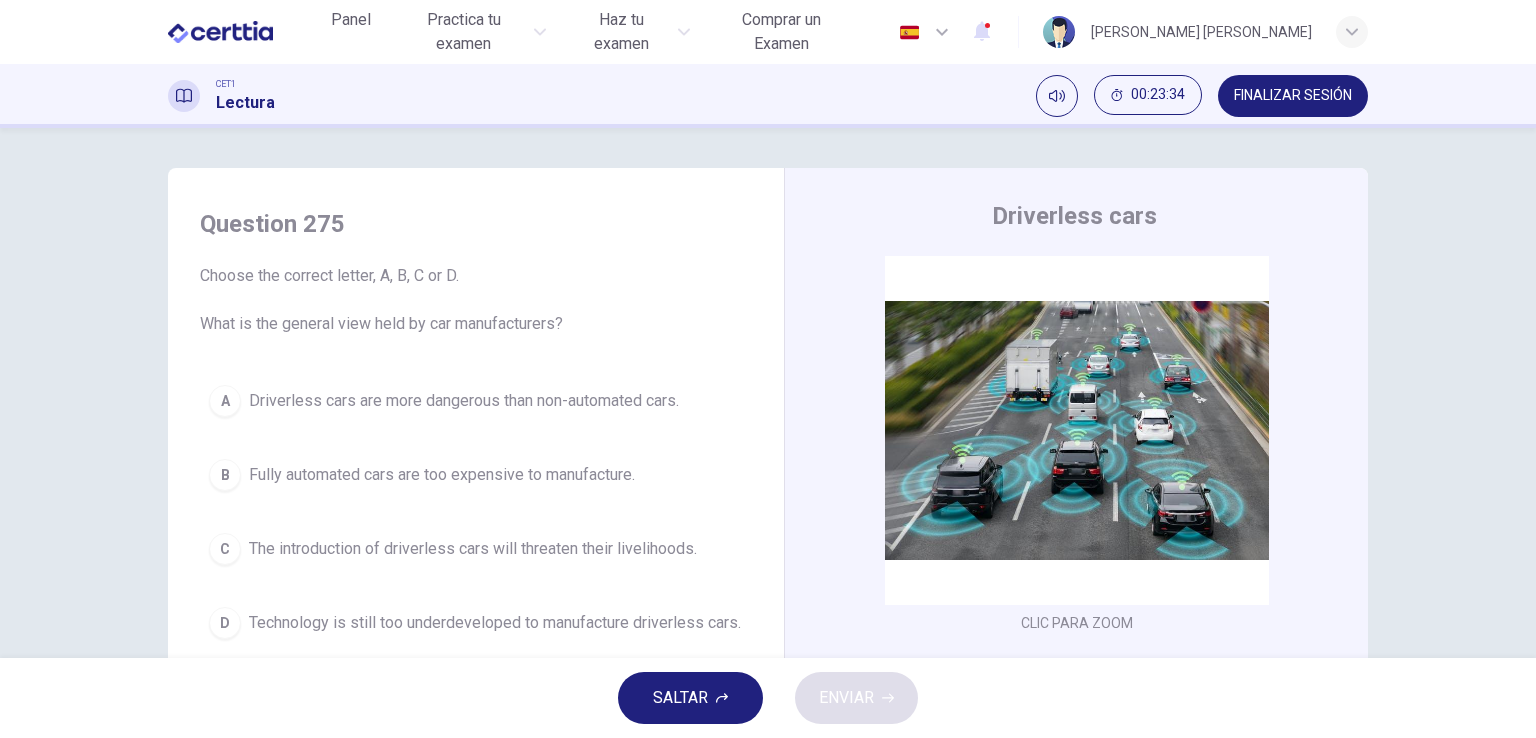 click on "Fully automated cars are too expensive to manufacture." at bounding box center [442, 475] 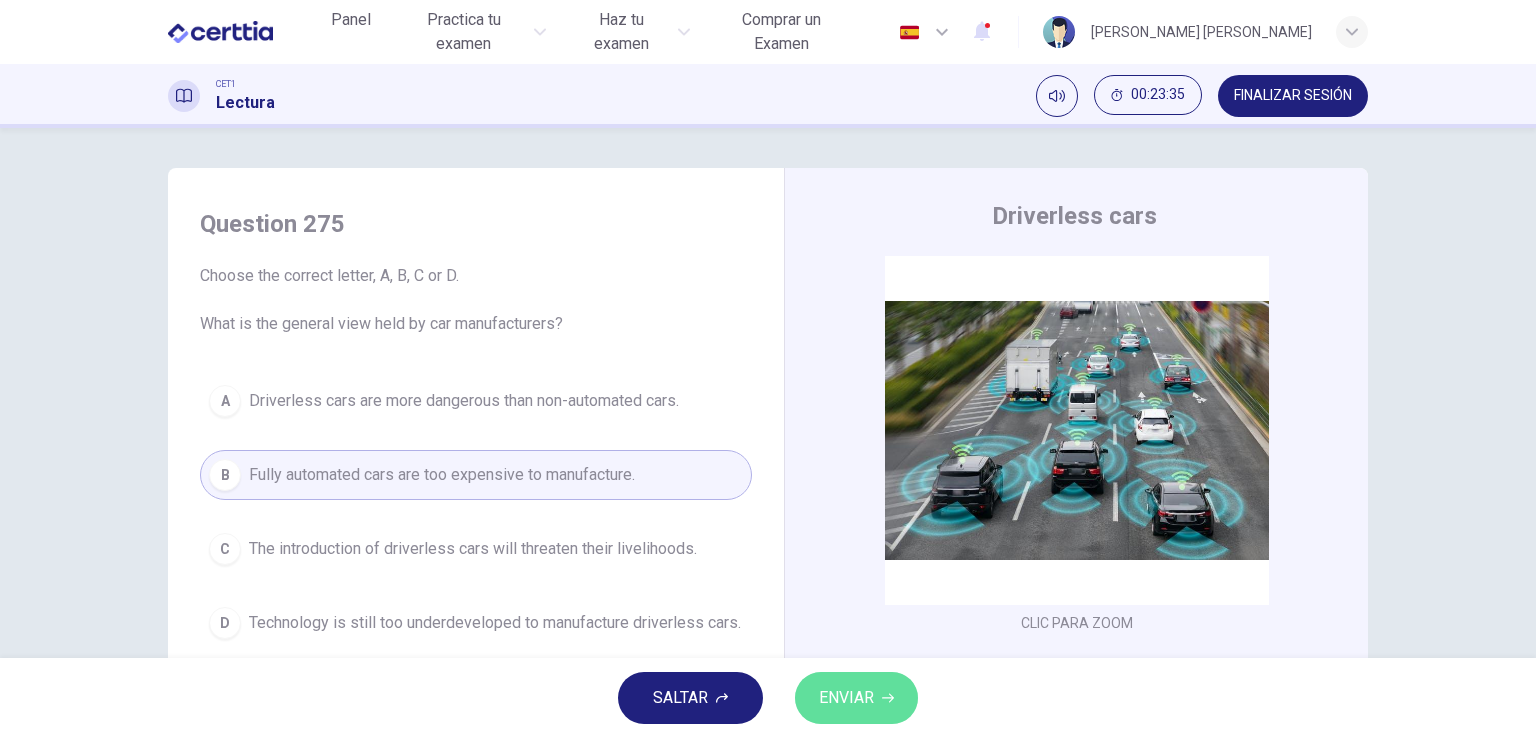 click on "ENVIAR" at bounding box center [846, 698] 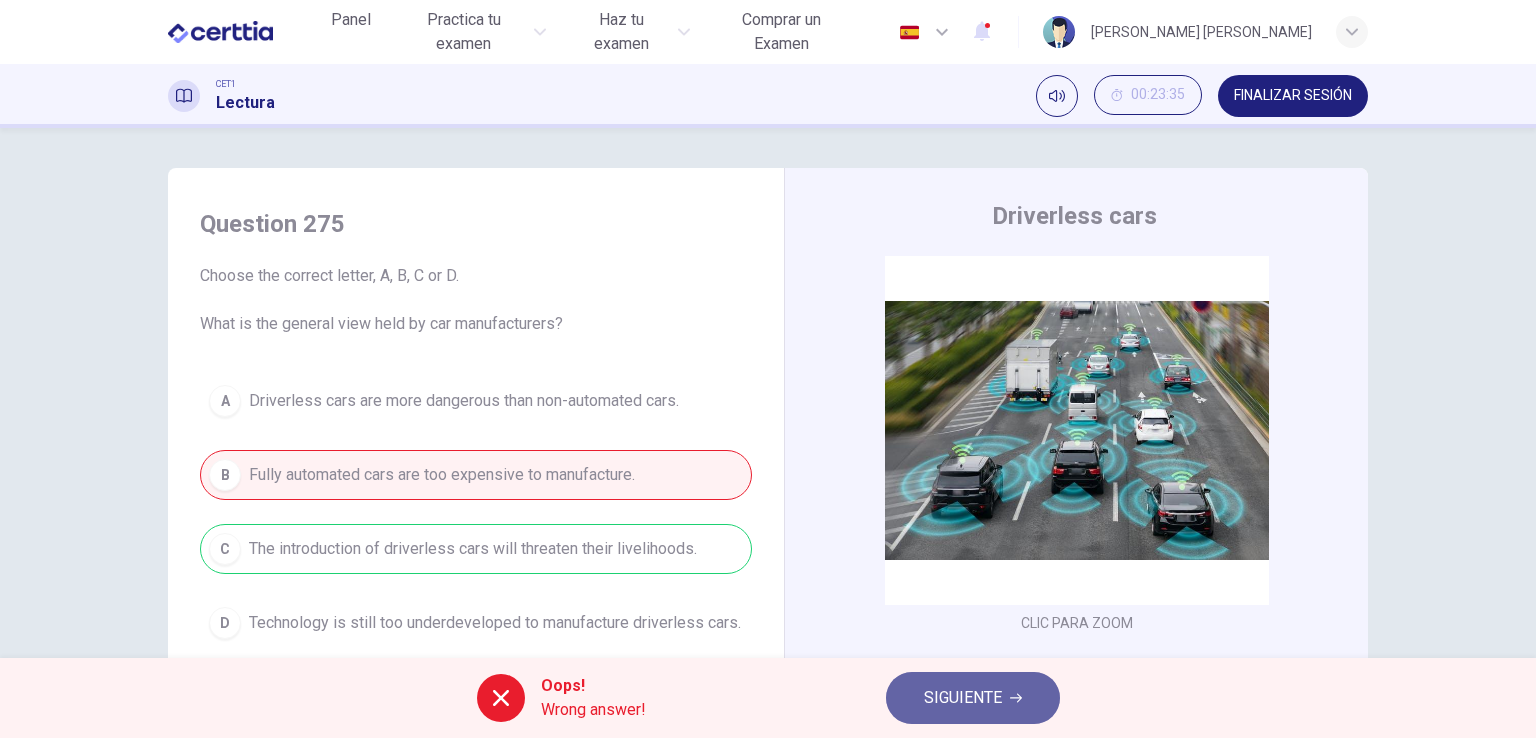 click on "SIGUIENTE" at bounding box center [973, 698] 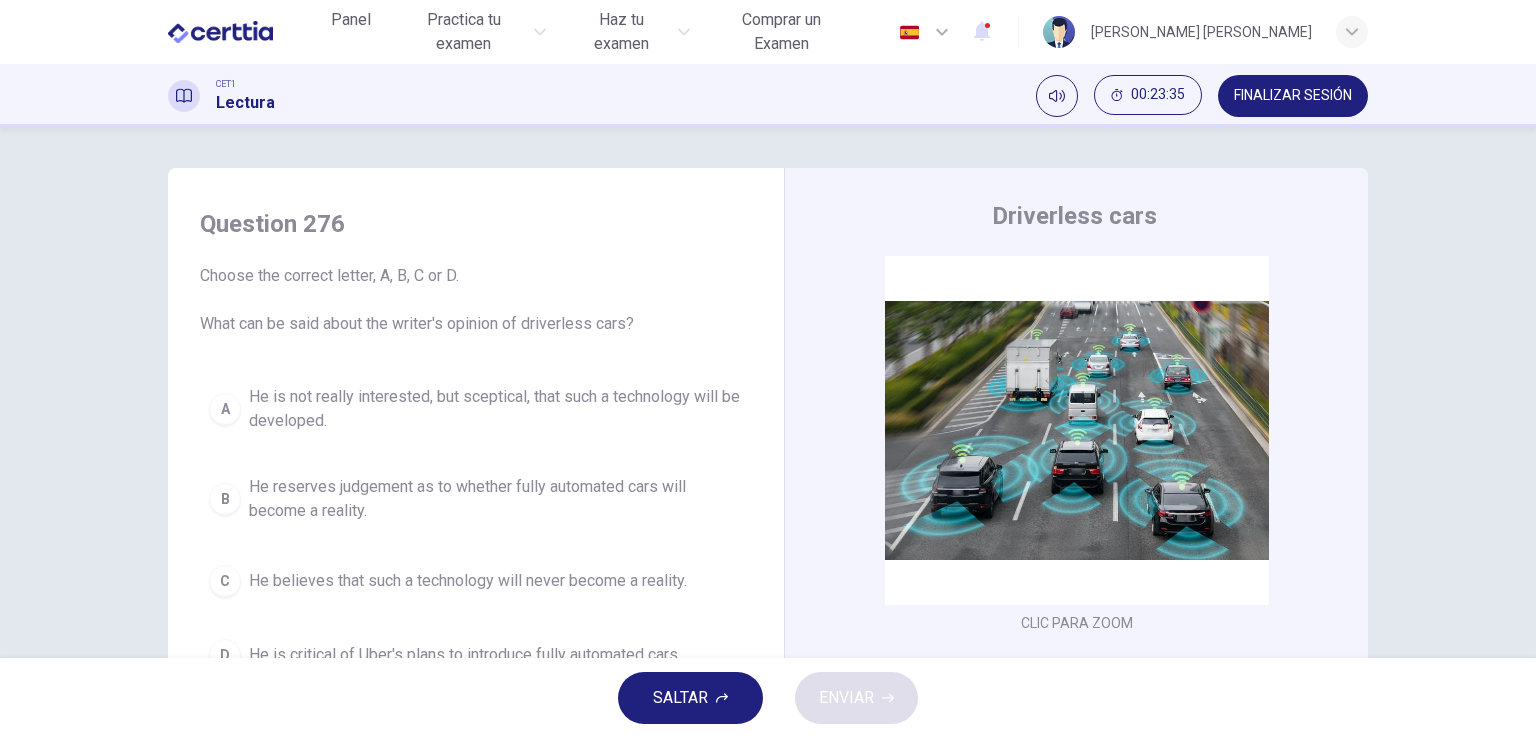 click on "D He is critical of [PERSON_NAME]'s plans to introduce fully automated cars." at bounding box center (476, 655) 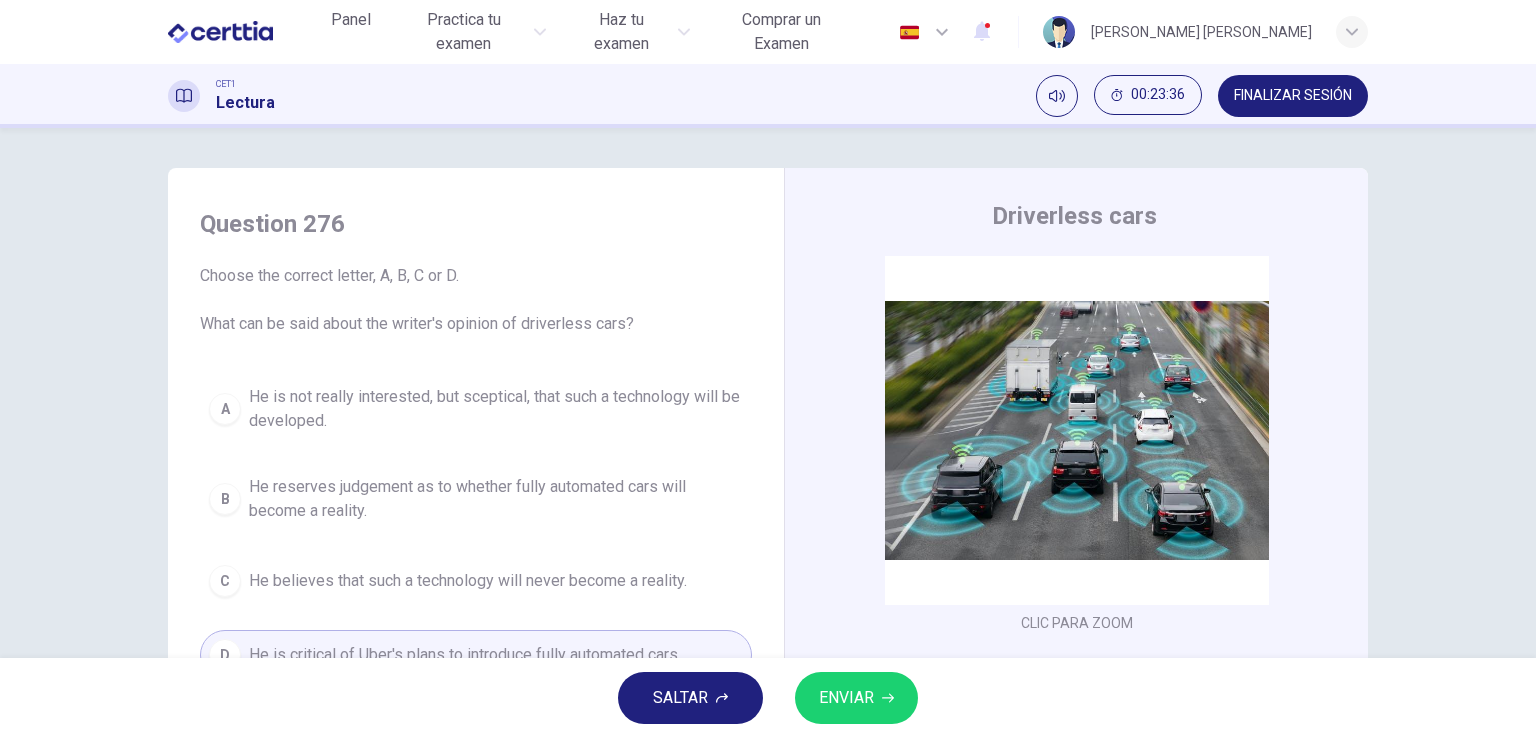 click on "ENVIAR" at bounding box center (846, 698) 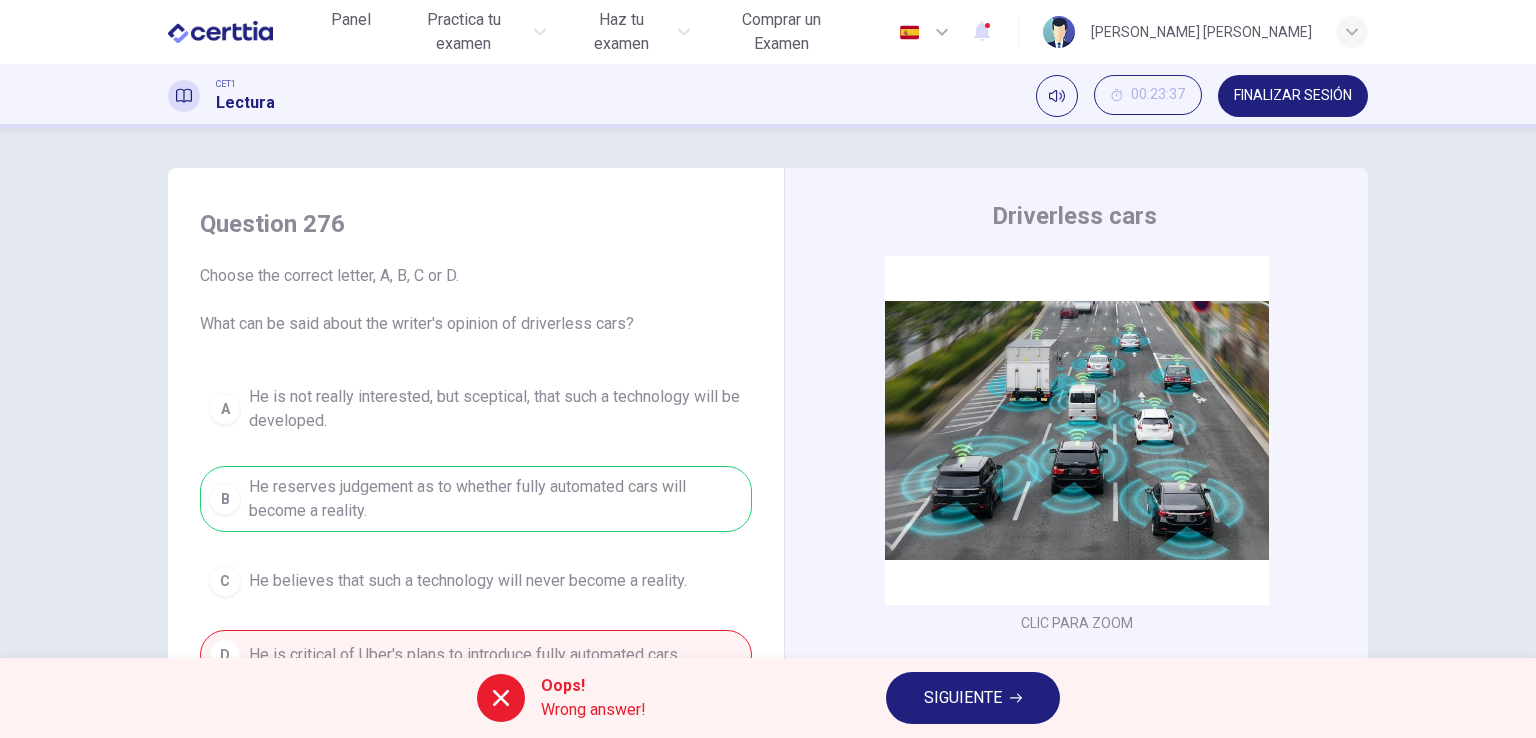 click on "SIGUIENTE" at bounding box center [973, 698] 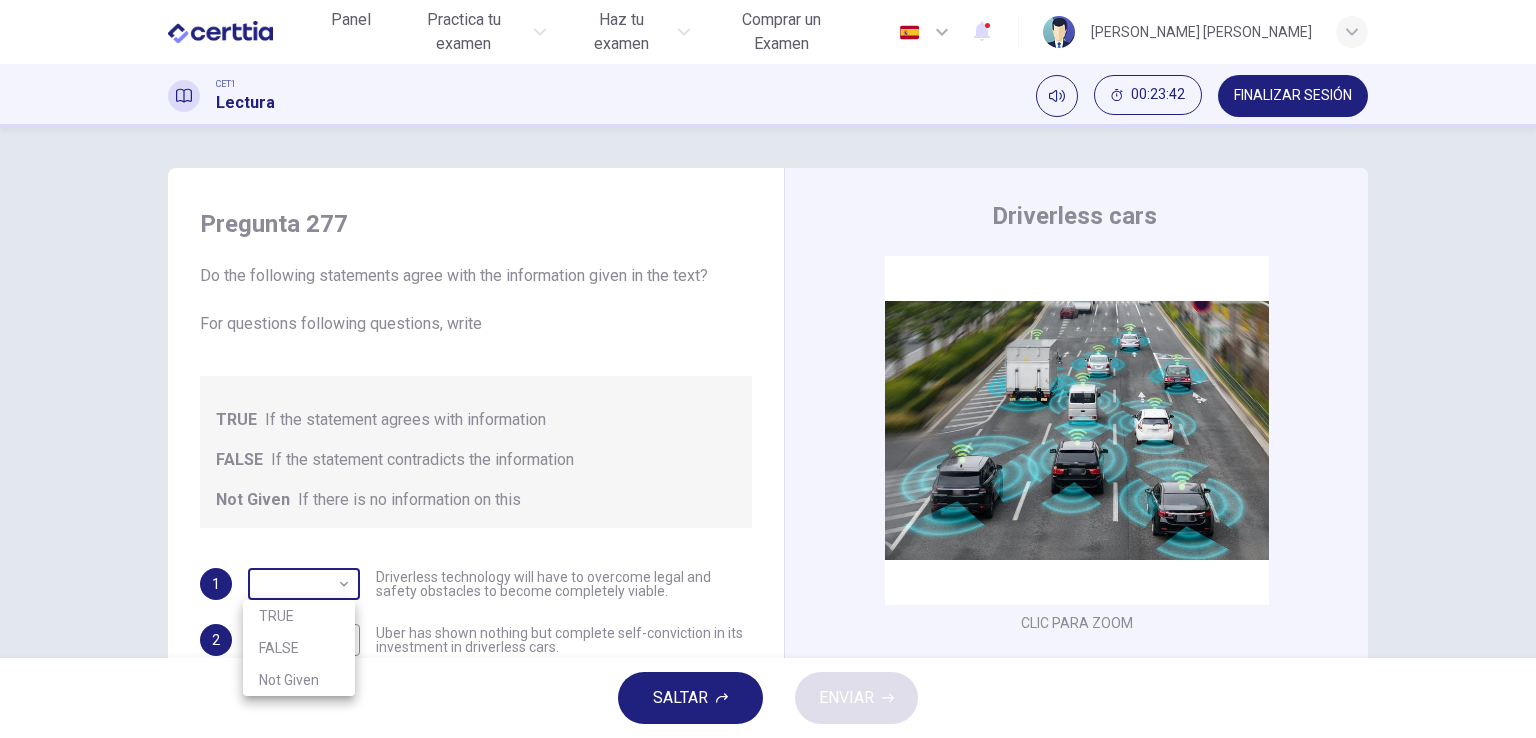 click on "Este sitio utiliza cookies, como se explica en nuestra  Política de Privacidad . Si acepta el uso de cookies, [PERSON_NAME] clic en el botón [PERSON_NAME] y continúe navegando por nuestro sitio.   Política de Privacidad Aceptar Panel Practica tu examen Haz tu examen Comprar un Examen Español ** ​ [PERSON_NAME] [PERSON_NAME] CET1 Lectura 00:23:42 FINALIZAR SESIÓN Pregunta 277 Do the following statements agree with the information given in the text? For questions following questions, write TRUE If the statement agrees with information FALSE If the statement contradicts the information Not Given If there is no information on this 1 ​ ​ Driverless technology will have to overcome legal and safety obstacles to become completely viable. 2 ​ ​ Uber has shown nothing but complete self-conviction in its investment in driverless cars. 3 ​ ​ The safety issues with driverless technology are likely to be resolved fairly quickly. Driverless cars CLIC PARA ZOOM Clic para zoom A B C D E F G H SALTAR ENVIAR Panel   1" at bounding box center [768, 369] 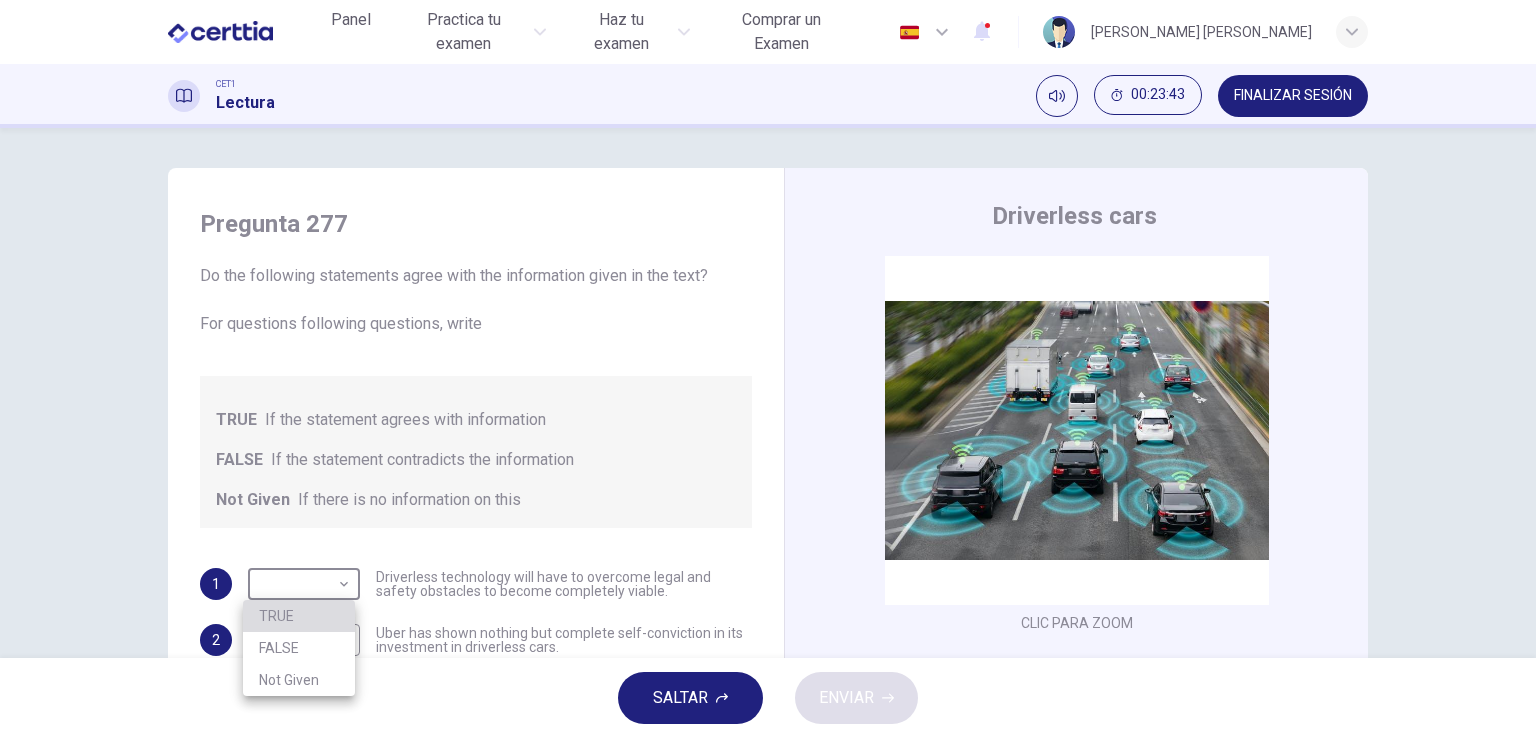 click on "TRUE" at bounding box center [299, 616] 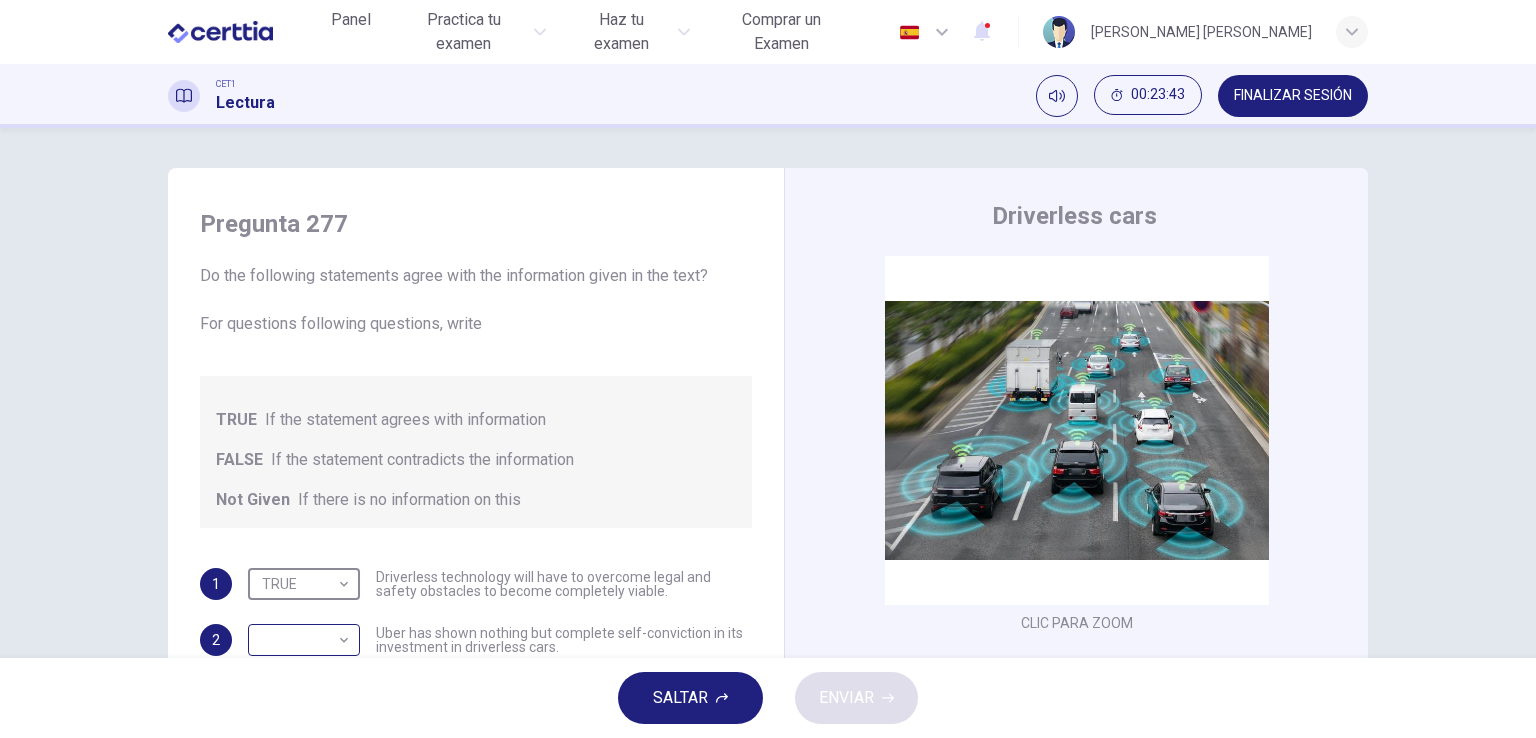 click on "Este sitio utiliza cookies, como se explica en nuestra  Política de Privacidad . Si acepta el uso de cookies, [PERSON_NAME] clic en el botón [PERSON_NAME] y continúe navegando por nuestro sitio.   Política de Privacidad Aceptar Panel Practica tu examen Haz tu examen Comprar un Examen Español ** ​ [PERSON_NAME] [PERSON_NAME] CET1 Lectura 00:23:43 FINALIZAR SESIÓN Pregunta 277 Do the following statements agree with the information given in the text? For questions following questions, write TRUE If the statement agrees with information FALSE If the statement contradicts the information Not Given If there is no information on this 1 TRUE **** ​ Driverless technology will have to overcome legal and safety obstacles to become completely viable. 2 ​ ​ Uber has shown nothing but complete self-conviction in its investment in driverless cars. 3 ​ ​ The safety issues with driverless technology are likely to be resolved fairly quickly. Driverless cars CLIC PARA ZOOM Clic para zoom A B C D E F G H SALTAR ENVIAR Panel" at bounding box center (768, 369) 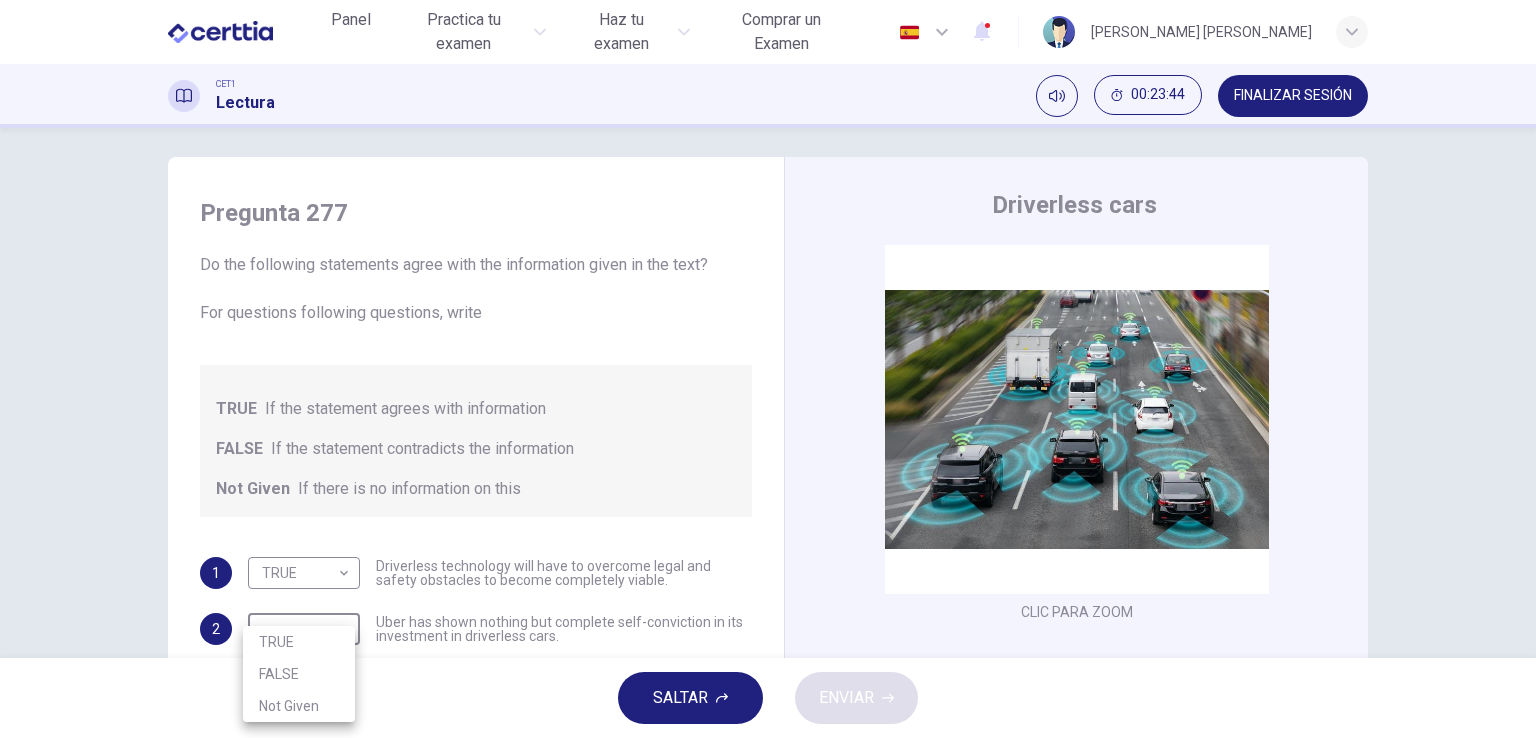 click on "FALSE" at bounding box center (299, 674) 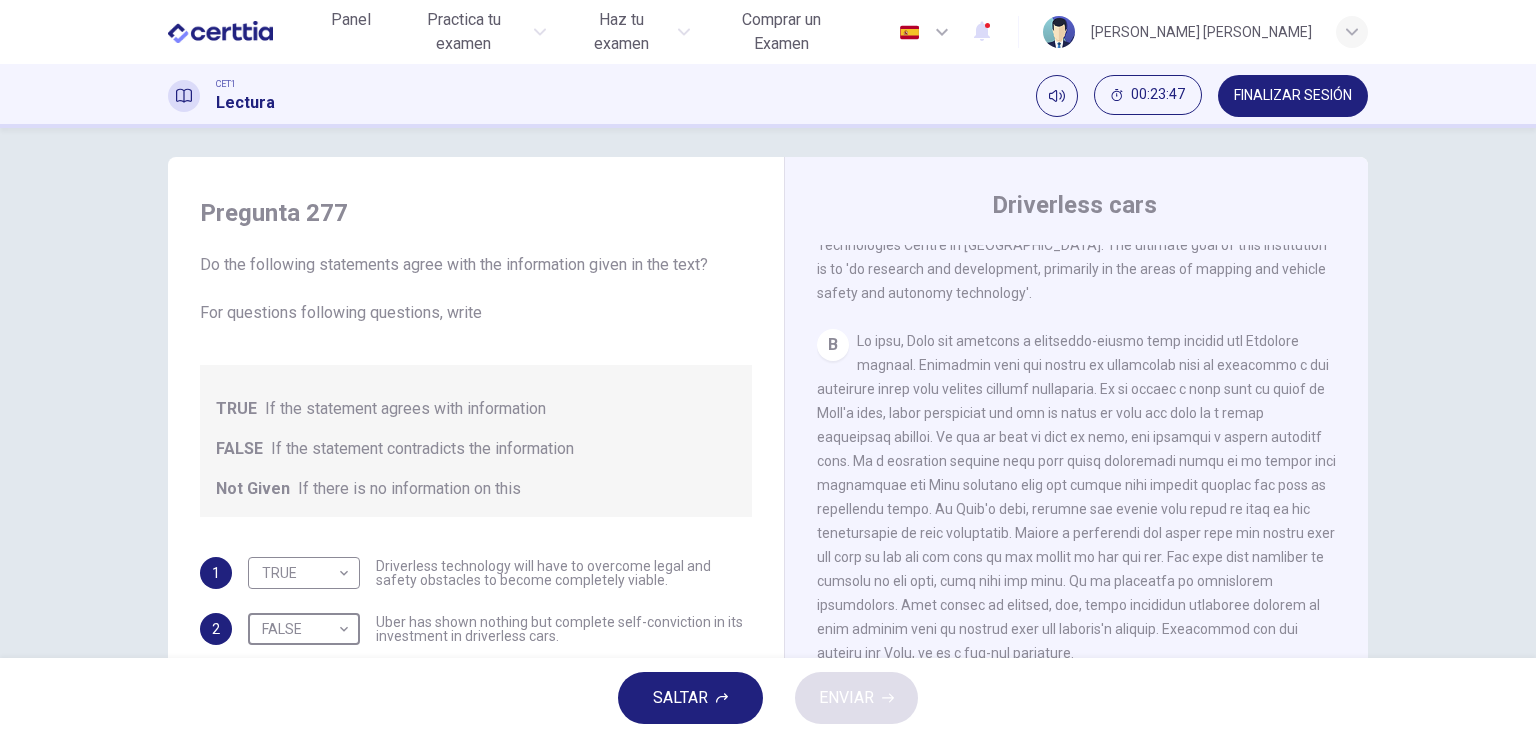 scroll, scrollTop: 508, scrollLeft: 0, axis: vertical 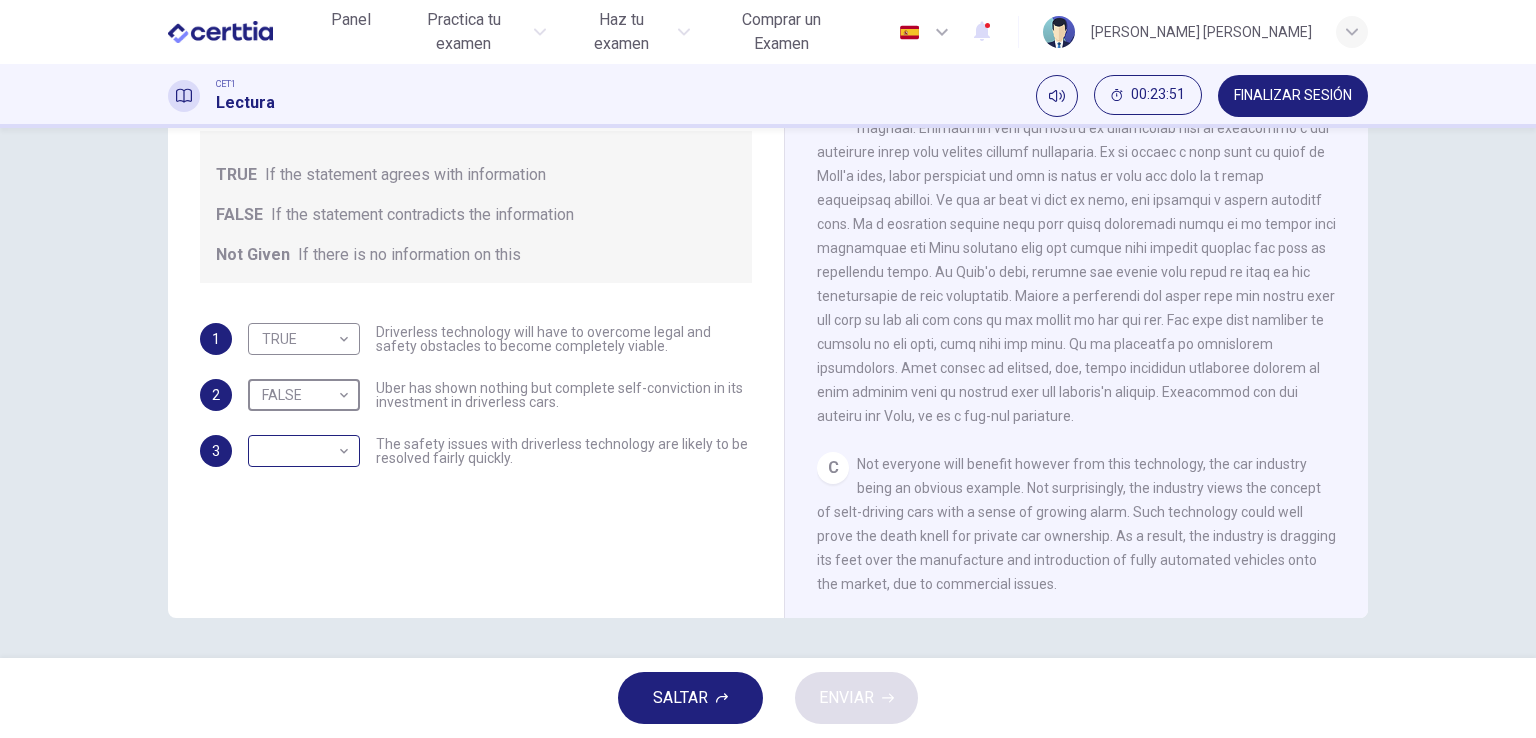click on "Este sitio utiliza cookies, como se explica en nuestra  Política de Privacidad . Si acepta el uso de cookies, [PERSON_NAME] clic en el botón [PERSON_NAME] y continúe navegando por nuestro sitio.   Política de Privacidad Aceptar Panel Practica tu examen Haz tu examen Comprar un Examen Español ** ​ [PERSON_NAME] [PERSON_NAME] CET1 Lectura 00:23:51 FINALIZAR SESIÓN Pregunta 277 Do the following statements agree with the information given in the text? For questions following questions, write TRUE If the statement agrees with information FALSE If the statement contradicts the information Not Given If there is no information on this 1 TRUE **** ​ Driverless technology will have to overcome legal and safety obstacles to become completely viable. 2 FALSE ***** ​ Uber has shown nothing but complete self-conviction in its investment in driverless cars. 3 ​ ​ The safety issues with driverless technology are likely to be resolved fairly quickly. Driverless cars CLIC PARA ZOOM Clic para zoom A B C D E F G H SALTAR   1" at bounding box center (768, 369) 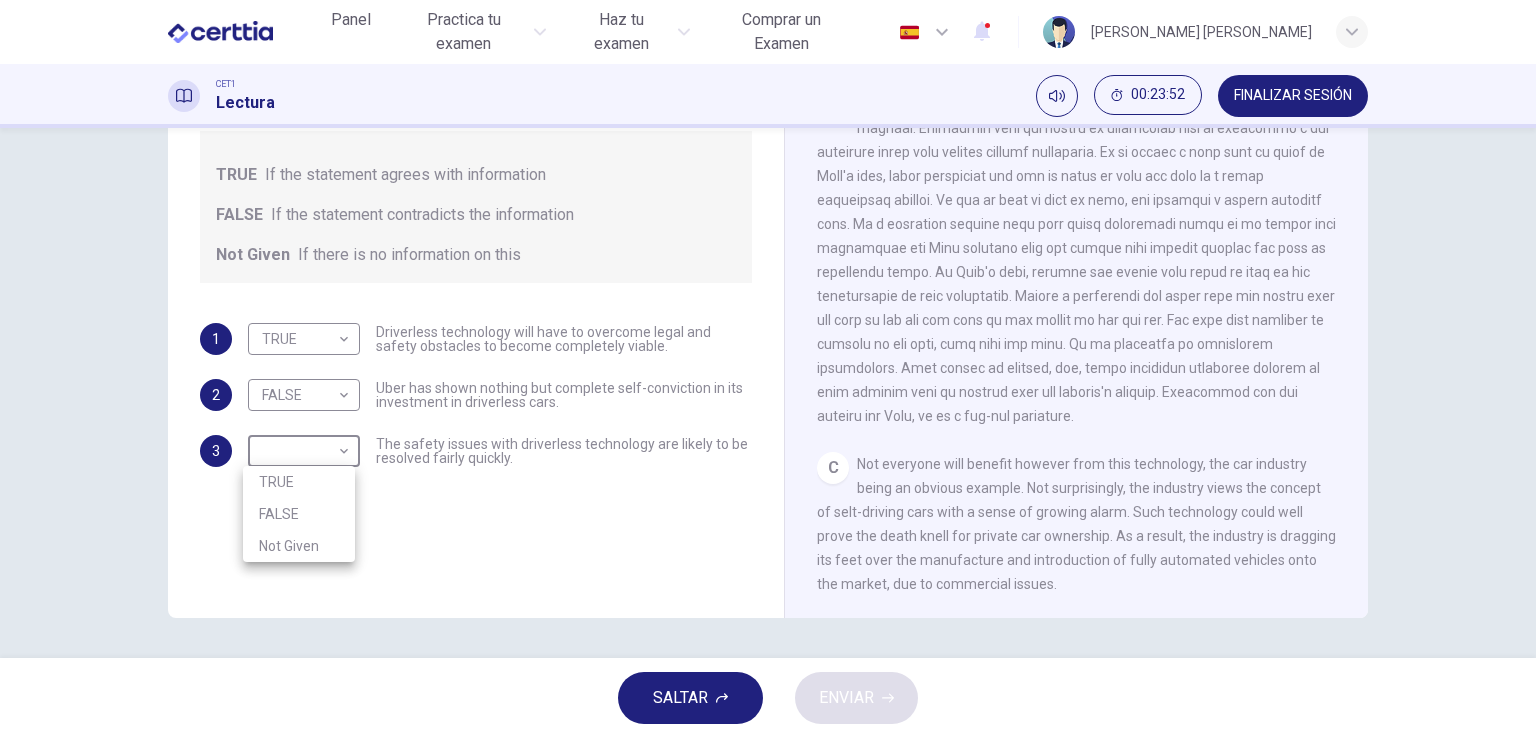 click on "Not Given" at bounding box center [299, 546] 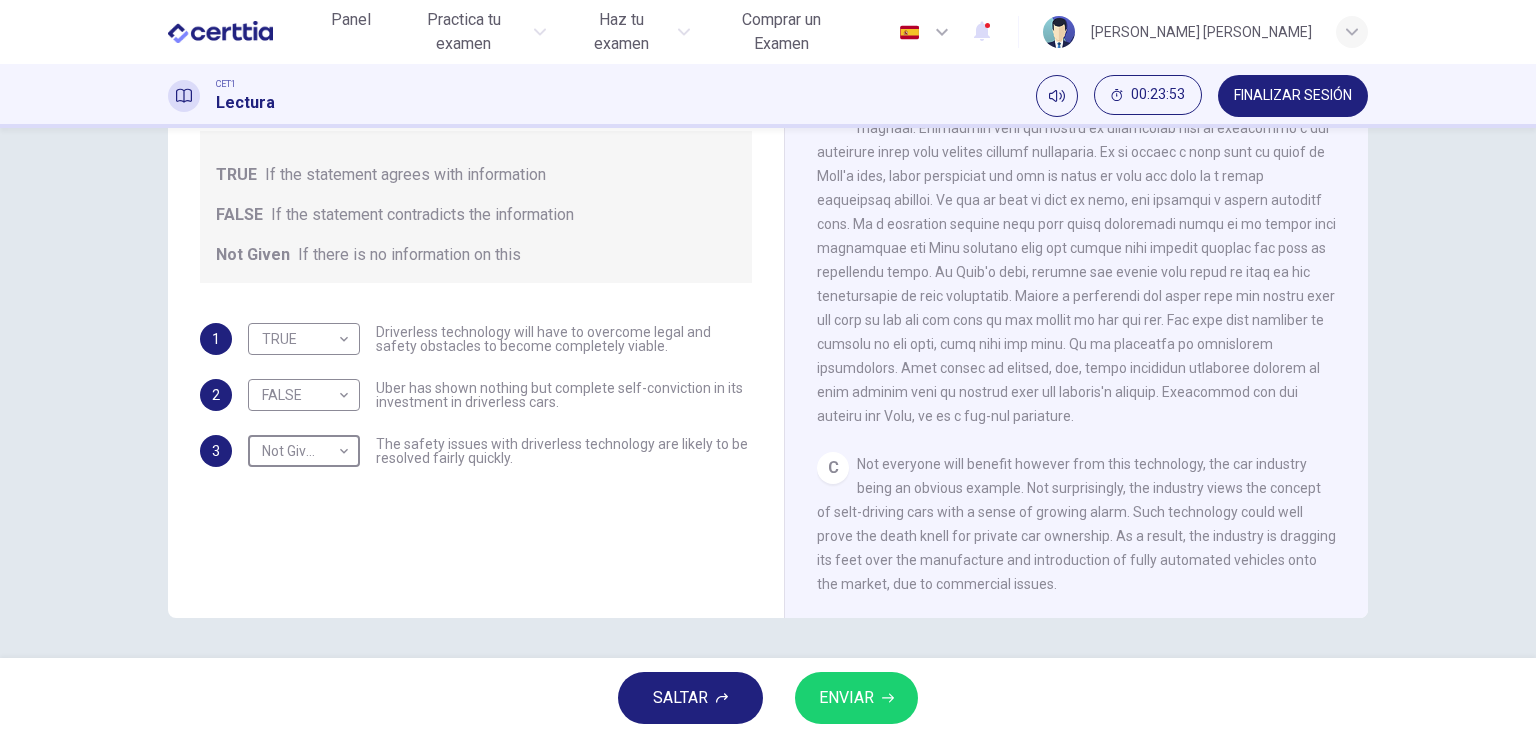 click on "ENVIAR" at bounding box center (856, 698) 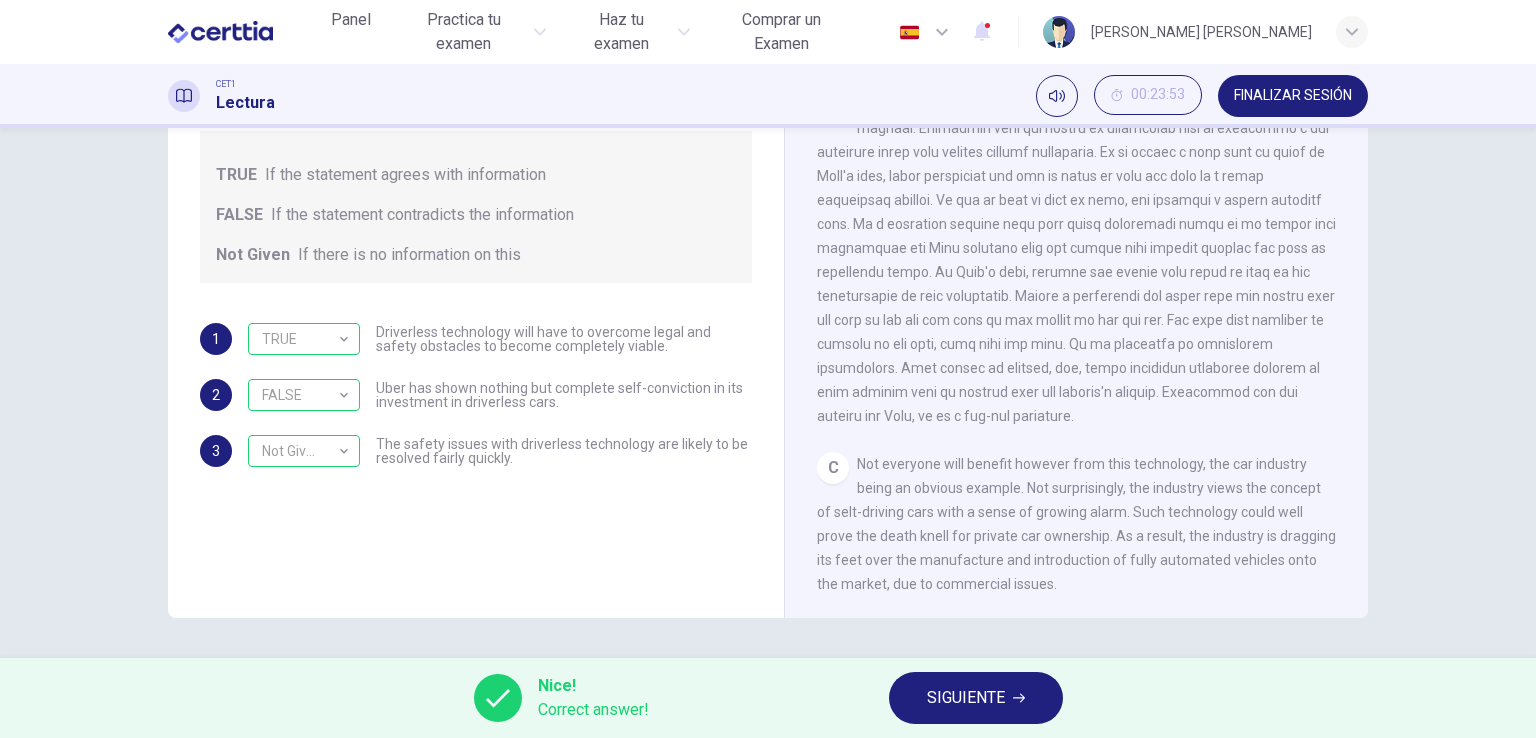click on "SIGUIENTE" at bounding box center [976, 698] 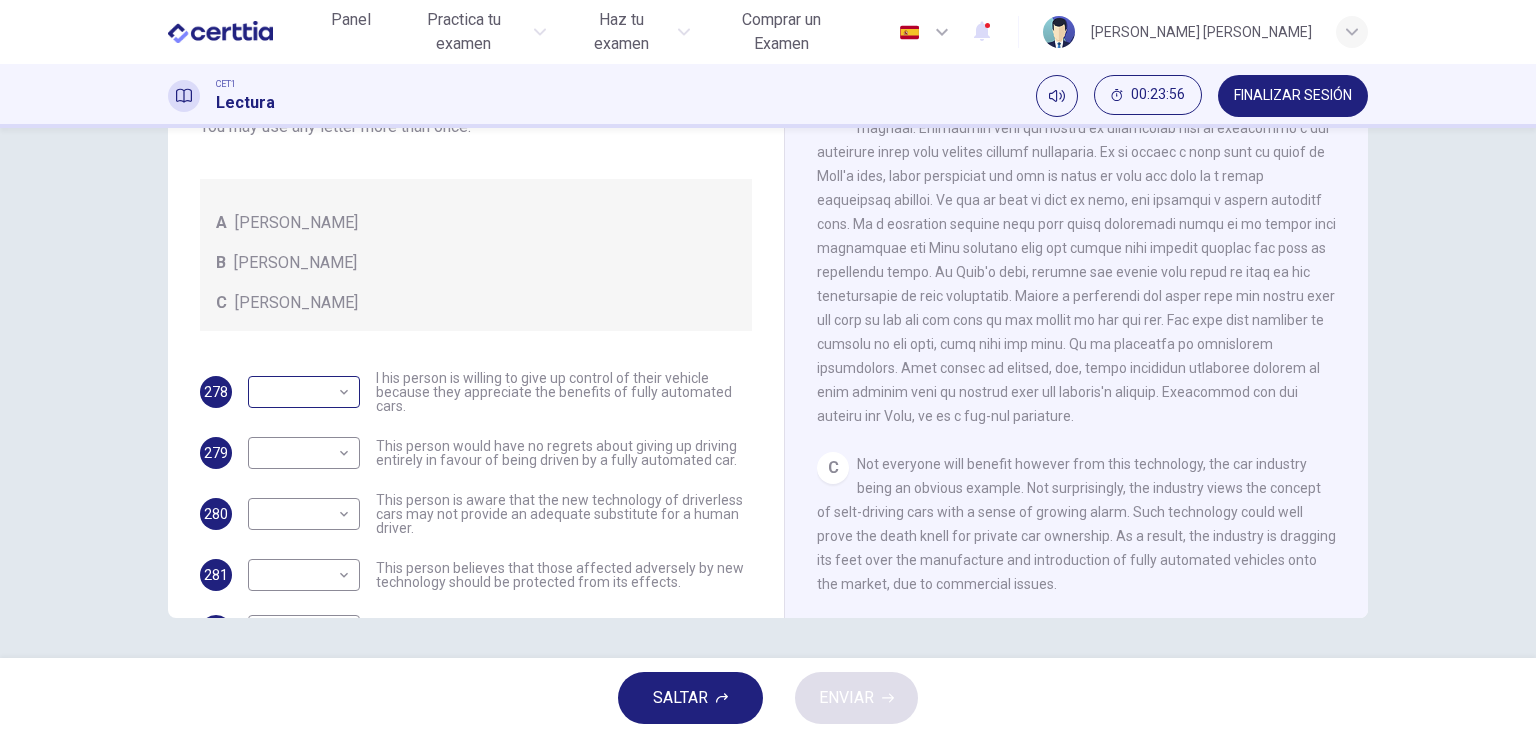 click on "​ ​" at bounding box center [304, 392] 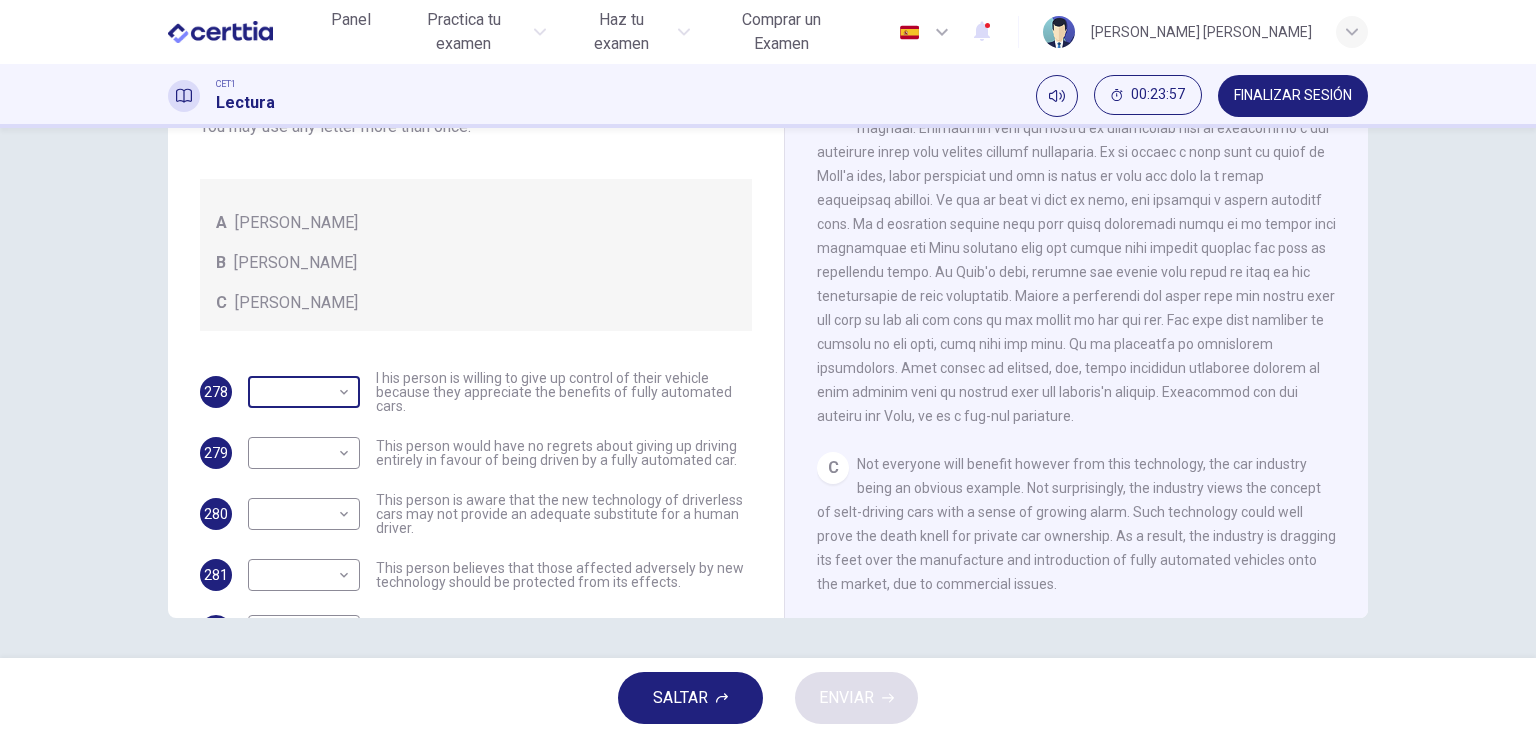 click on "Este sitio utiliza cookies, como se explica en nuestra  Política de Privacidad . Si acepta el uso de cookies, [PERSON_NAME] clic en el botón [PERSON_NAME] y continúe navegando por nuestro sitio.   Política de Privacidad Aceptar Panel Practica tu examen Haz tu examen Comprar un Examen Español ** ​ [PERSON_NAME] [PERSON_NAME] CET1 Lectura 00:23:57 FINALIZAR SESIÓN Preguntas 278 - 282 Look at the following statements, and the list of people. Match each statement to the correct person, A-C. You may use any letter more than once.
A [PERSON_NAME] B [PERSON_NAME] C [PERSON_NAME] 278 ​ ​ I his person is willing to give up control of their vehicle because they appreciate the benefits of fully automated cars. 279 ​ ​ This person would have no regrets about giving up driving entirely in favour of being driven by a fully automated car. 280 ​ ​ This person is aware that the new technology of driverless cars may not provide an adequate substitute for a human driver. 281 ​ ​ 282 ​ ​ Driverless cars A B C D" at bounding box center (768, 369) 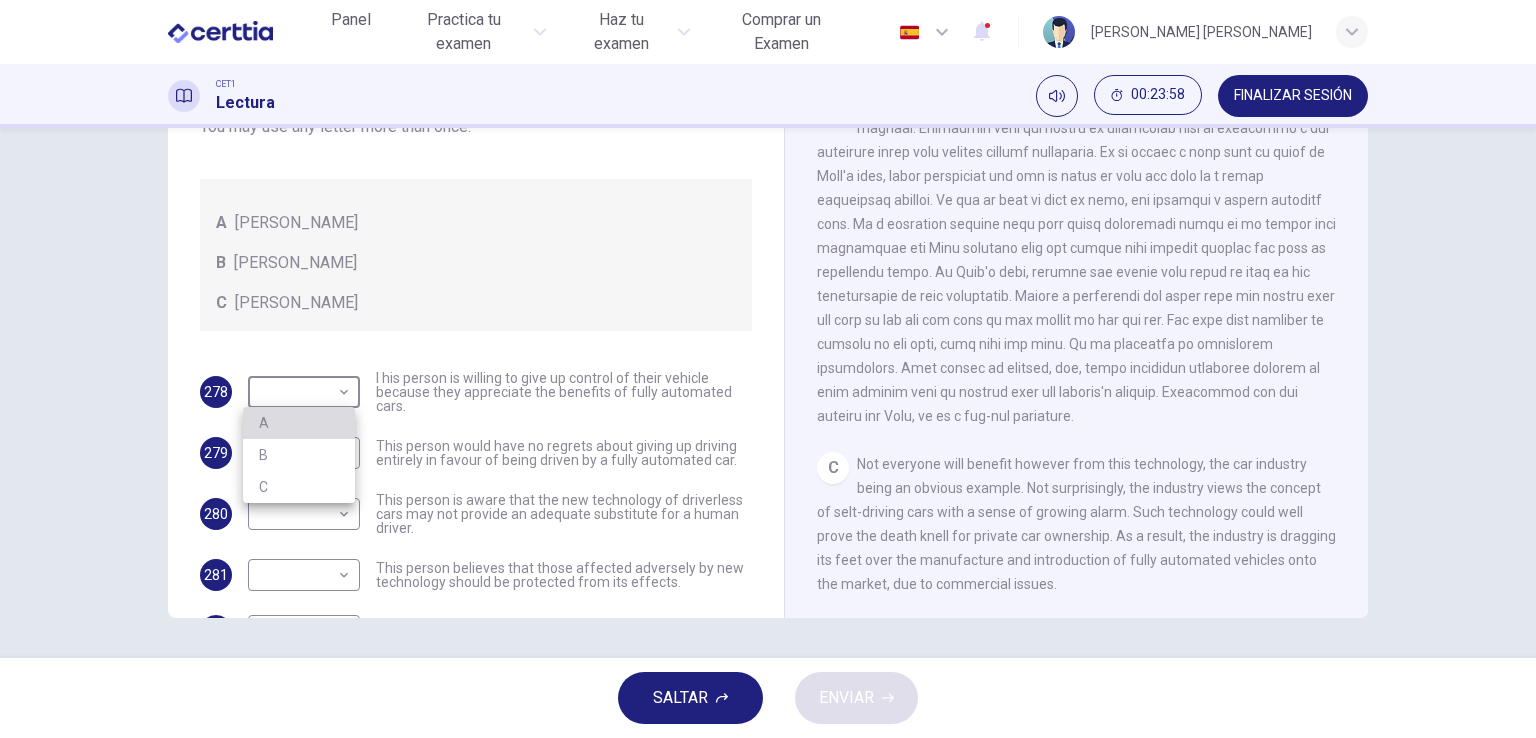 click on "A" at bounding box center (299, 423) 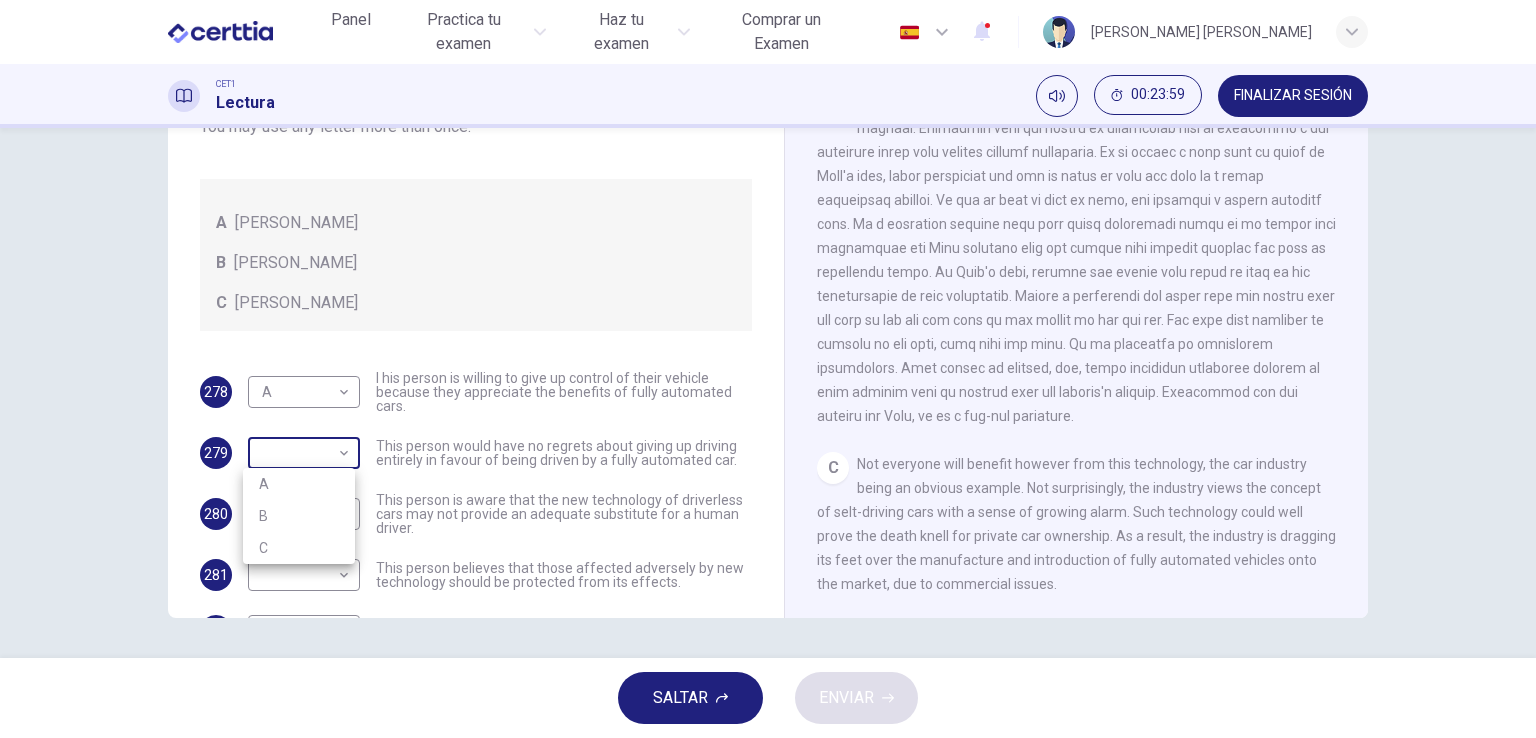 click on "Este sitio utiliza cookies, como se explica en nuestra  Política de Privacidad . Si acepta el uso de cookies, [PERSON_NAME] clic en el botón [PERSON_NAME] y continúe navegando por nuestro sitio.   Política de Privacidad Aceptar Panel Practica tu examen Haz tu examen Comprar un Examen Español ** ​ [PERSON_NAME] [PERSON_NAME] CET1 Lectura 00:23:59 FINALIZAR SESIÓN Preguntas 278 - 282 Look at the following statements, and the list of people. Match each statement to the correct person, A-C. You may use any letter more than once.
A [PERSON_NAME] B [PERSON_NAME] C [PERSON_NAME] 278 A * ​ I his person is willing to give up control of their vehicle because they appreciate the benefits of fully automated cars. 279 ​ ​ This person would have no regrets about giving up driving entirely in favour of being driven by a fully automated car. 280 ​ ​ This person is aware that the new technology of driverless cars may not provide an adequate substitute for a human driver. 281 ​ ​ 282 ​ ​ Driverless cars A B C D" at bounding box center [768, 369] 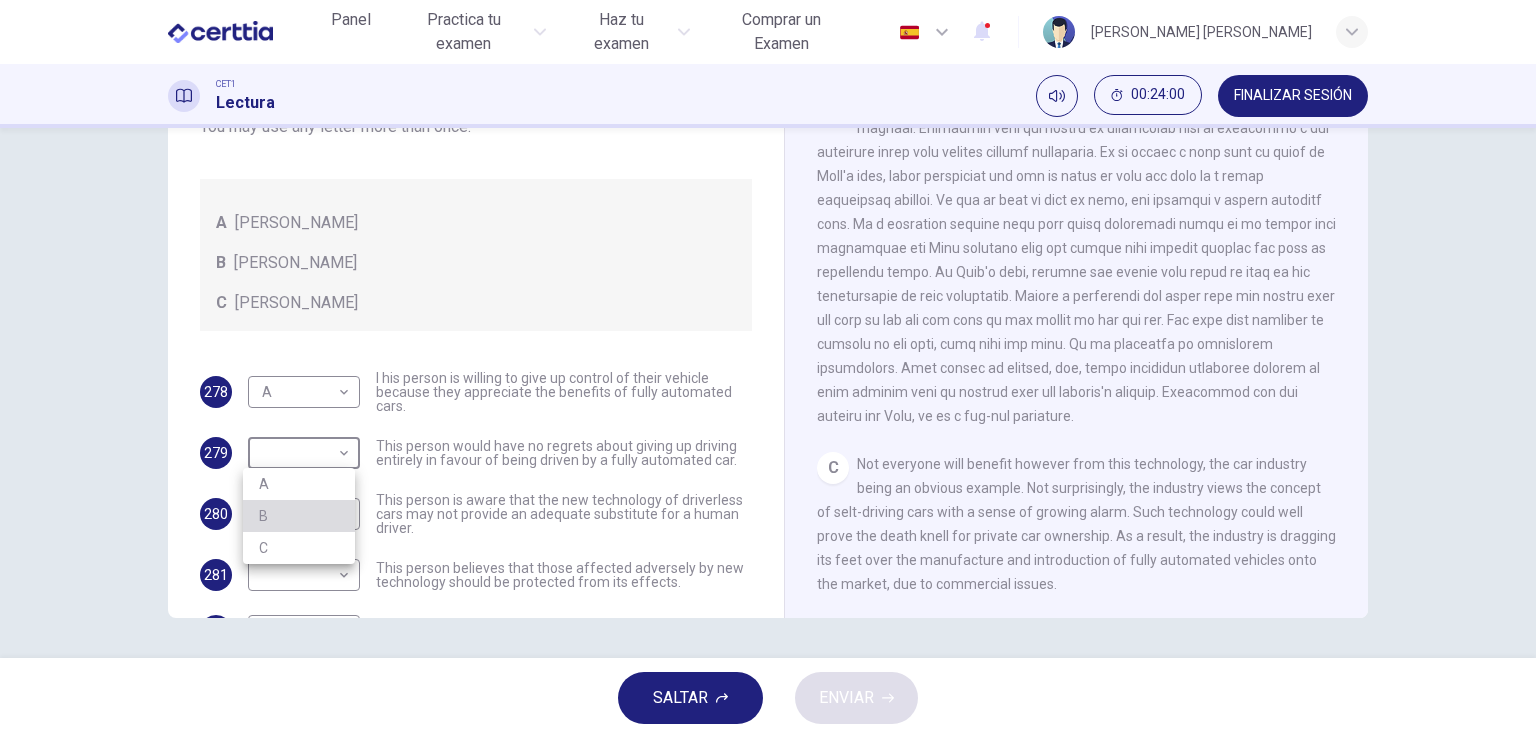 click on "B" at bounding box center (299, 516) 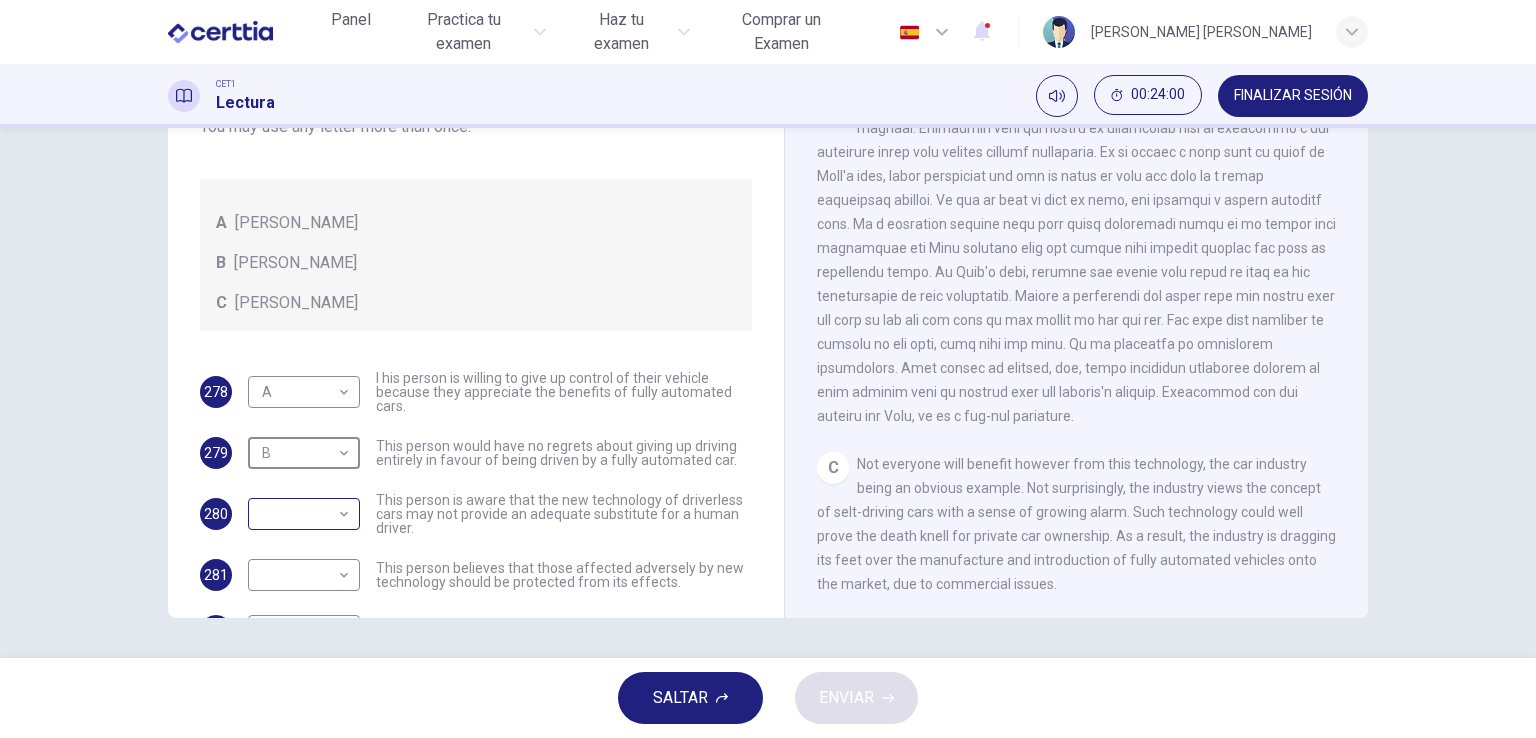 click on "Este sitio utiliza cookies, como se explica en nuestra  Política de Privacidad . Si acepta el uso de cookies, [PERSON_NAME] clic en el botón [PERSON_NAME] y continúe navegando por nuestro sitio.   Política de Privacidad Aceptar Panel Practica tu examen Haz tu examen Comprar un Examen Español ** ​ [PERSON_NAME] [PERSON_NAME] CET1 Lectura 00:24:00 FINALIZAR SESIÓN Preguntas 278 - 282 Look at the following statements, and the list of people. Match each statement to the correct person, A-C. You may use any letter more than once.
A [PERSON_NAME] B [PERSON_NAME] C [PERSON_NAME] 278 A * ​ I his person is willing to give up control of their vehicle because they appreciate the benefits of fully automated cars. 279 B * ​ This person would have no regrets about giving up driving entirely in favour of being driven by a fully automated car. 280 ​ ​ This person is aware that the new technology of driverless cars may not provide an adequate substitute for a human driver. 281 ​ ​ 282 ​ ​ Driverless cars A B C D" at bounding box center (768, 369) 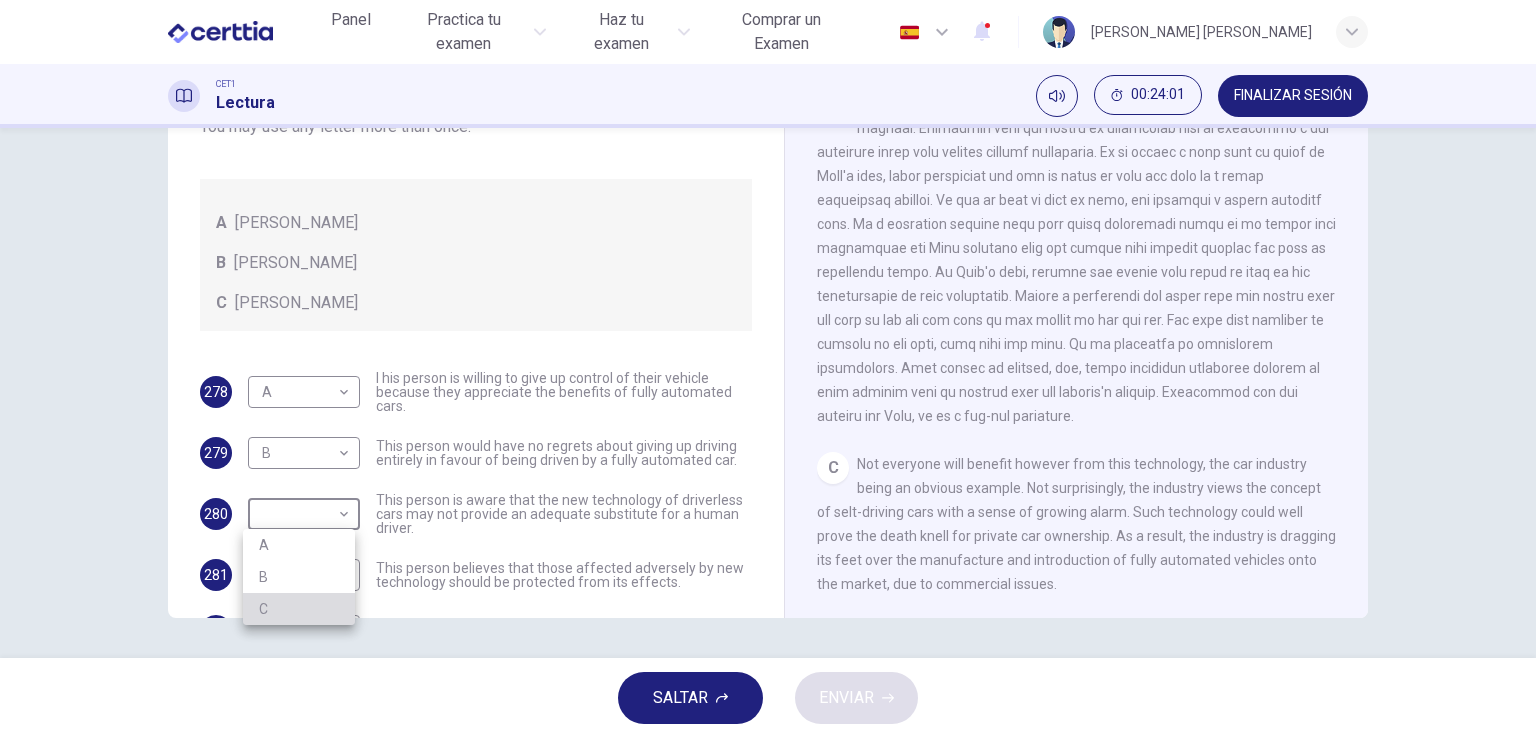 click on "C" at bounding box center (299, 609) 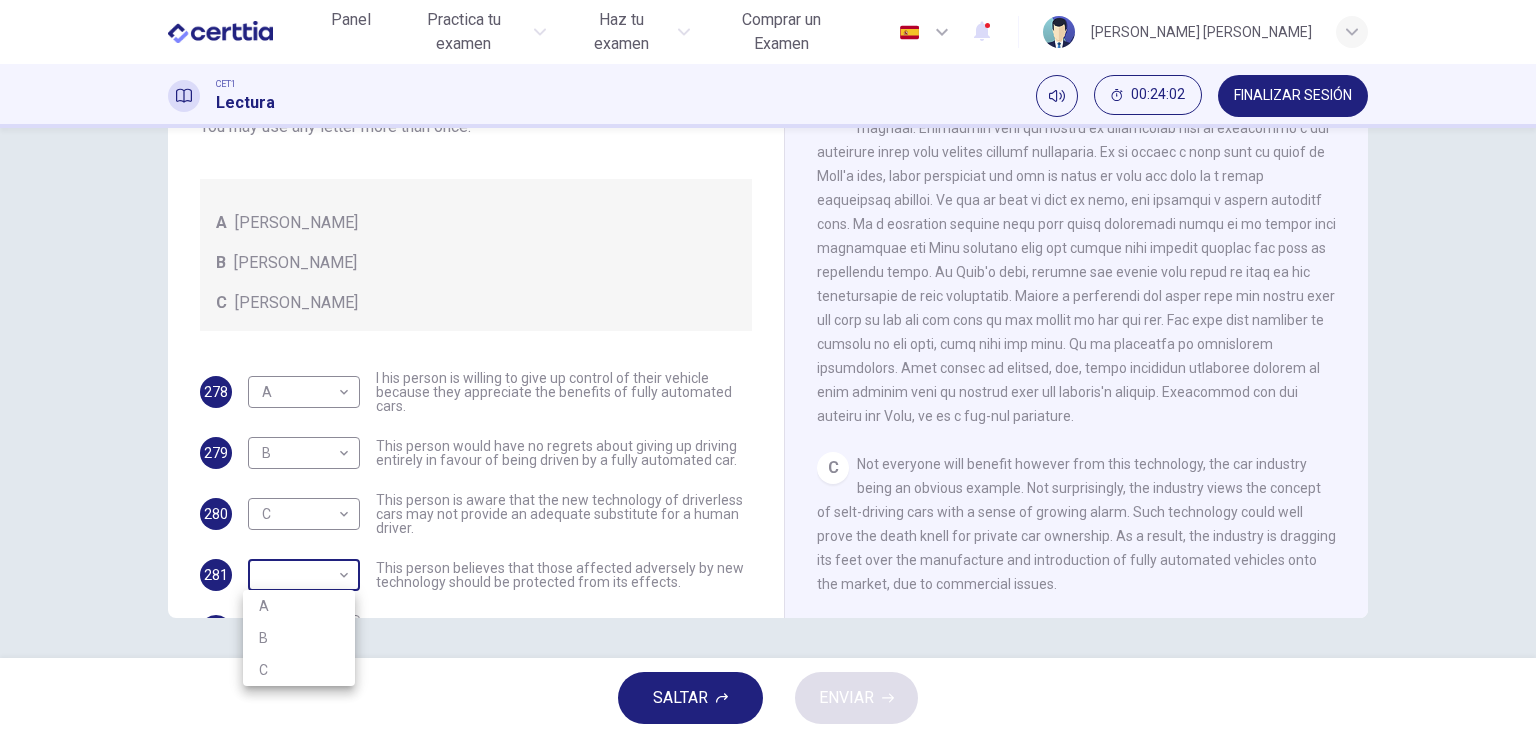click on "Este sitio utiliza cookies, como se explica en nuestra  Política de Privacidad . Si acepta el uso de cookies, [PERSON_NAME] clic en el botón [PERSON_NAME] y continúe navegando por nuestro sitio.   Política de Privacidad Aceptar Panel Practica tu examen Haz tu examen Comprar un Examen Español ** ​ [PERSON_NAME] [PERSON_NAME] CET1 Lectura 00:24:02 FINALIZAR SESIÓN Preguntas 278 - 282 Look at the following statements, and the list of people. Match each statement to the correct person, A-C. You may use any letter more than once.
A [PERSON_NAME] B [PERSON_NAME] C [PERSON_NAME] 278 A * ​ I his person is willing to give up control of their vehicle because they appreciate the benefits of fully automated cars. 279 B * ​ This person would have no regrets about giving up driving entirely in favour of being driven by a fully automated car. 280 C * ​ This person is aware that the new technology of driverless cars may not provide an adequate substitute for a human driver. 281 ​ ​ 282 ​ ​ Driverless cars A B C D" at bounding box center [768, 369] 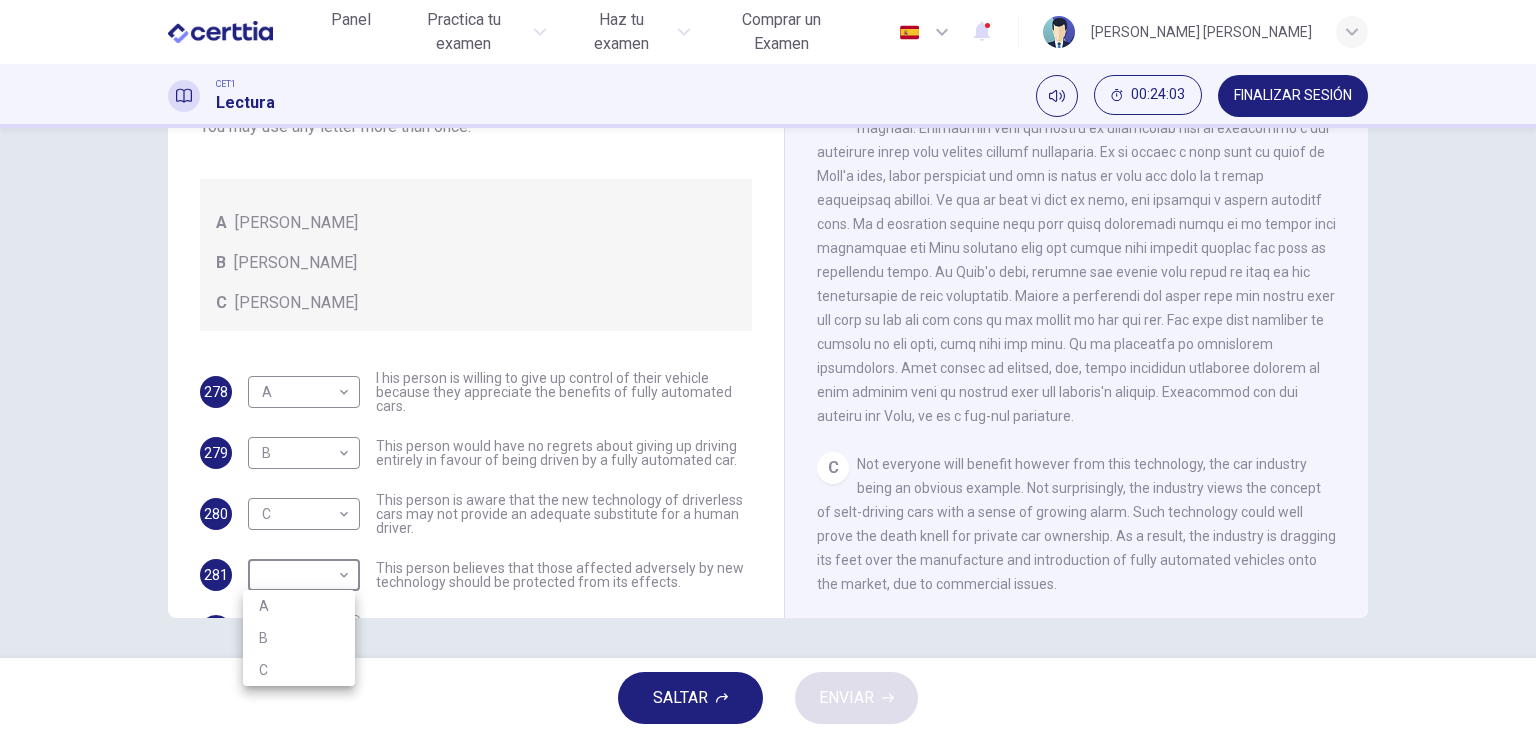 click on "A" at bounding box center [299, 606] 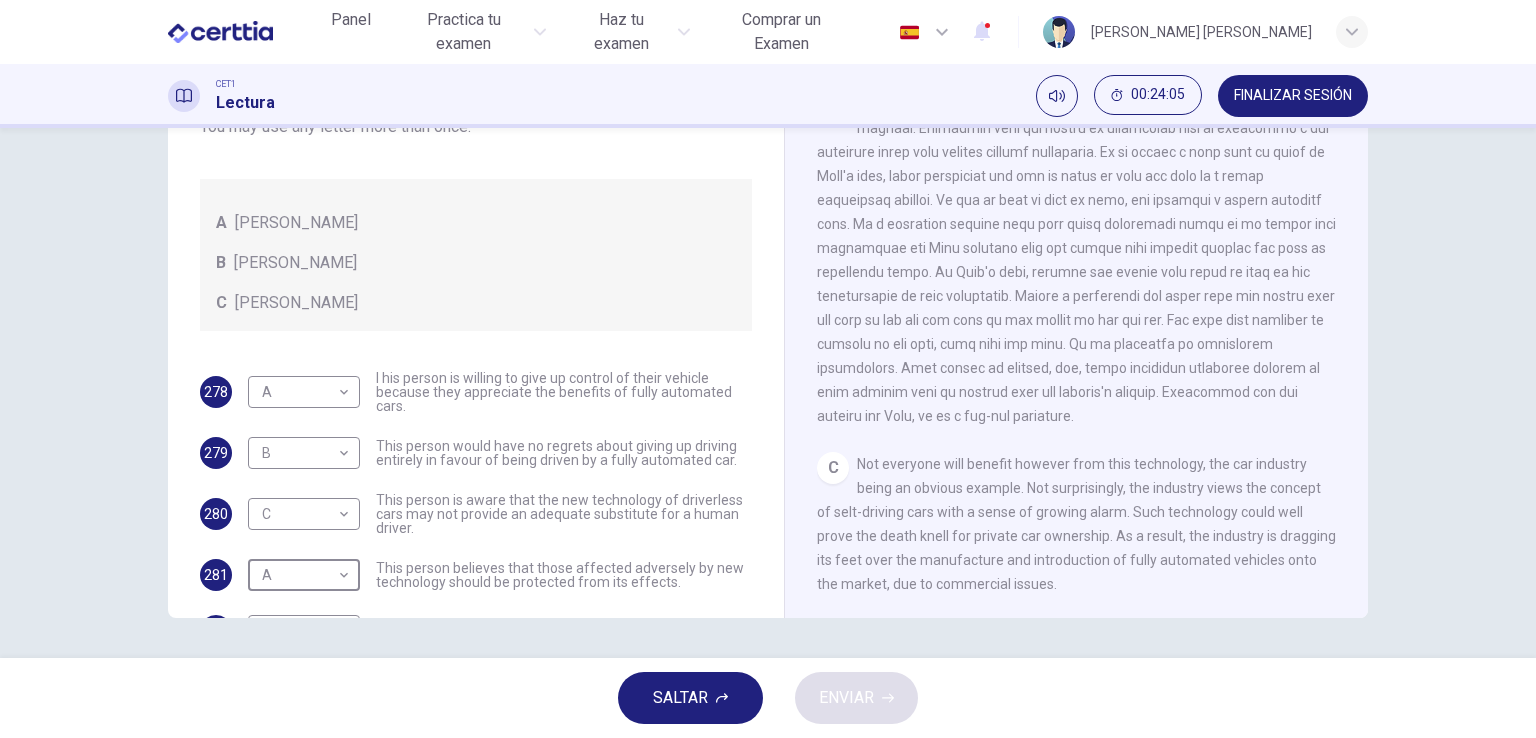 scroll, scrollTop: 68, scrollLeft: 0, axis: vertical 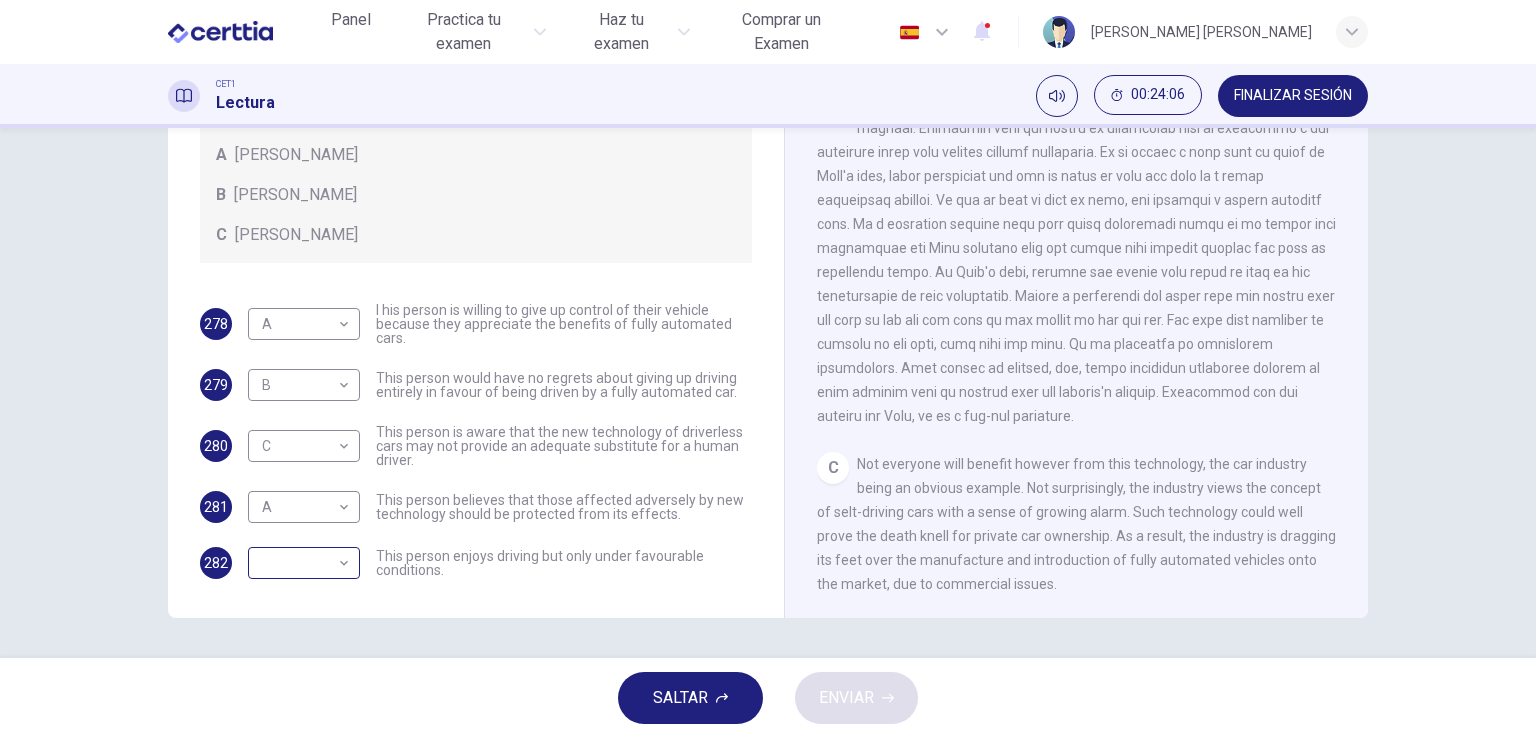 click on "​ ​" at bounding box center (304, 563) 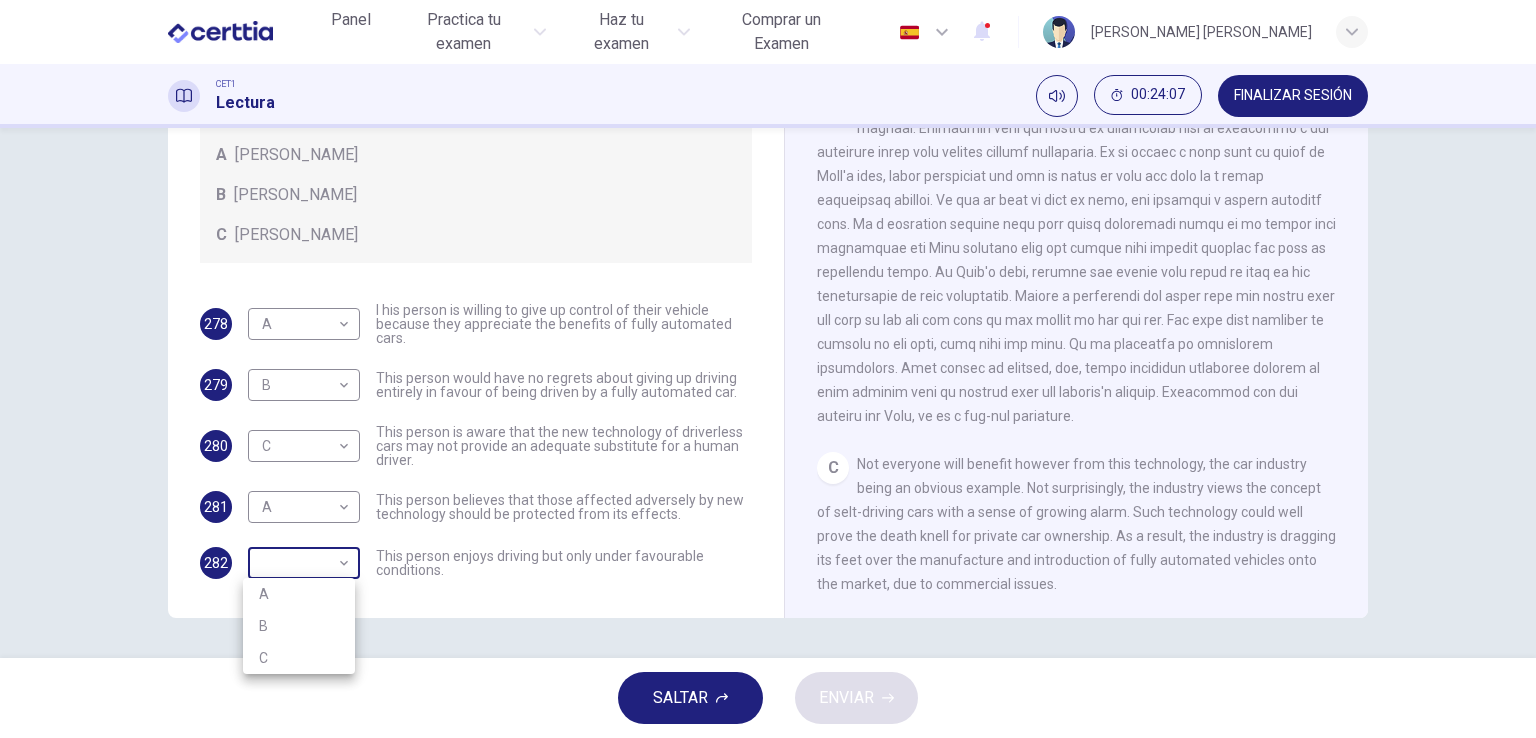 click on "Este sitio utiliza cookies, como se explica en nuestra  Política de Privacidad . Si acepta el uso de cookies, [PERSON_NAME] clic en el botón [PERSON_NAME] y continúe navegando por nuestro sitio.   Política de Privacidad Aceptar Panel Practica tu examen Haz tu examen Comprar un Examen Español ** ​ [PERSON_NAME] [PERSON_NAME] CET1 Lectura 00:24:07 FINALIZAR SESIÓN Preguntas 278 - 282 Look at the following statements, and the list of people. Match each statement to the correct person, A-C. You may use any letter more than once.
A [PERSON_NAME] B [PERSON_NAME] C [PERSON_NAME] 278 A * ​ I his person is willing to give up control of their vehicle because they appreciate the benefits of fully automated cars. 279 B * ​ This person would have no regrets about giving up driving entirely in favour of being driven by a fully automated car. 280 C * ​ This person is aware that the new technology of driverless cars may not provide an adequate substitute for a human driver. 281 A * ​ 282 ​ ​ Driverless cars A B C D" at bounding box center [768, 369] 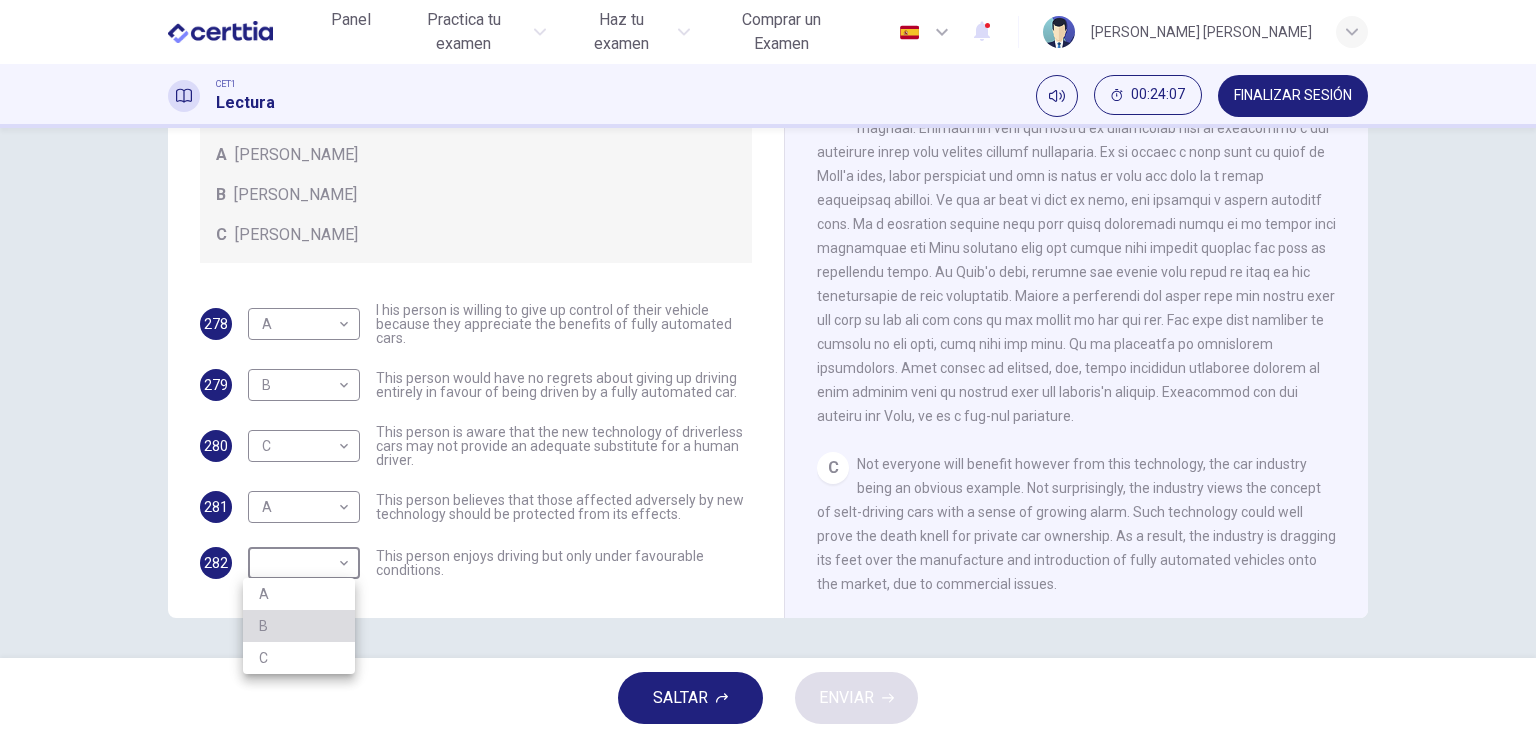 click on "B" at bounding box center [299, 626] 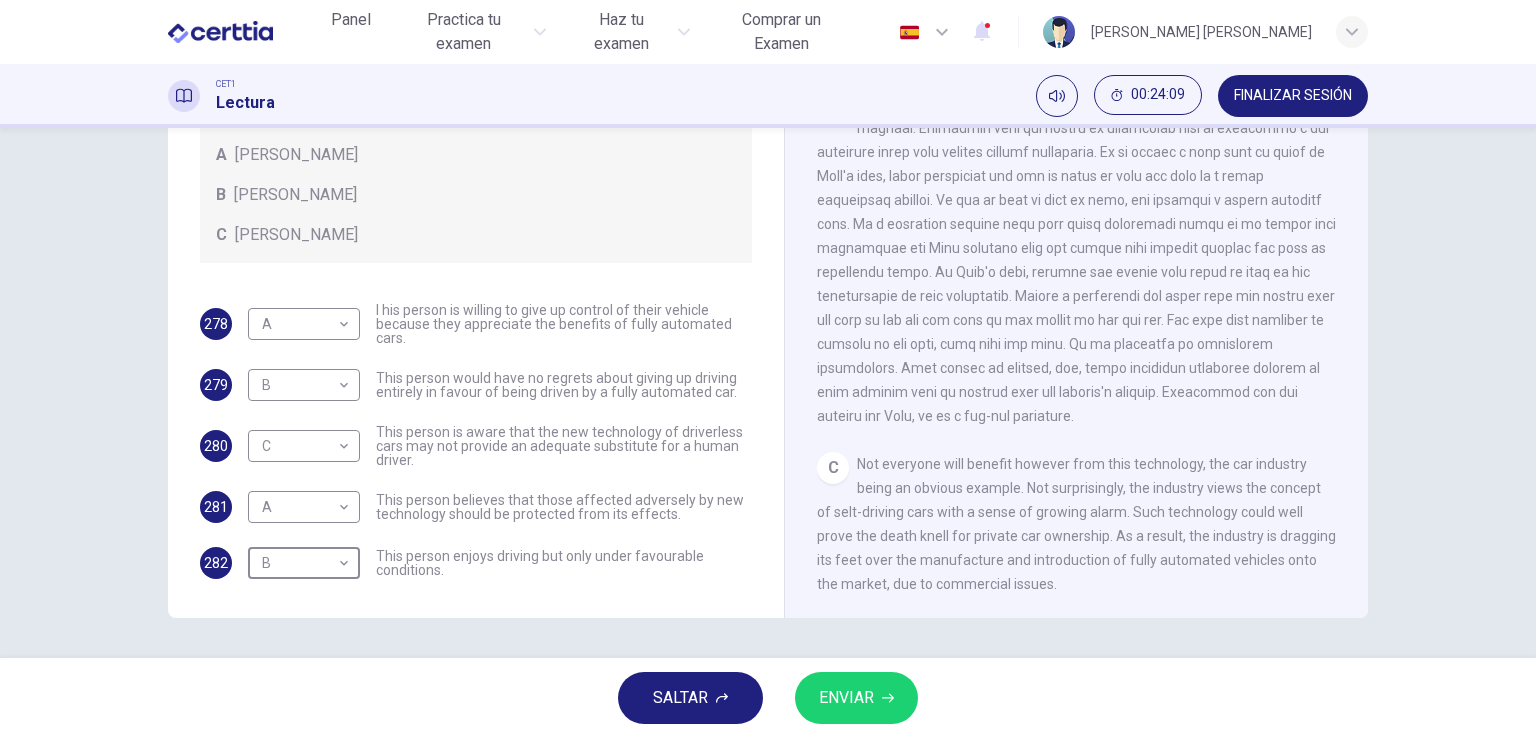 click on "ENVIAR" at bounding box center (846, 698) 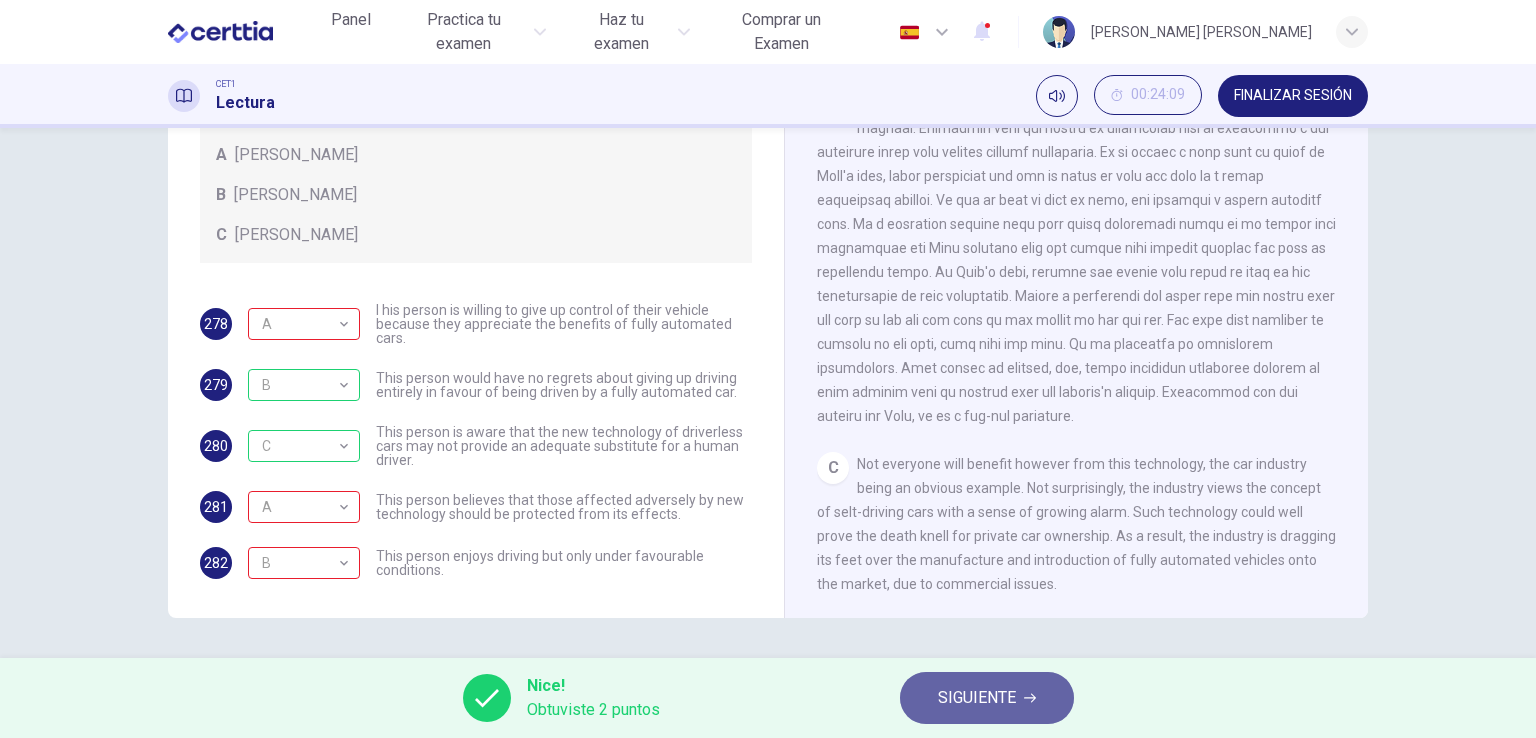 click on "SIGUIENTE" at bounding box center [977, 698] 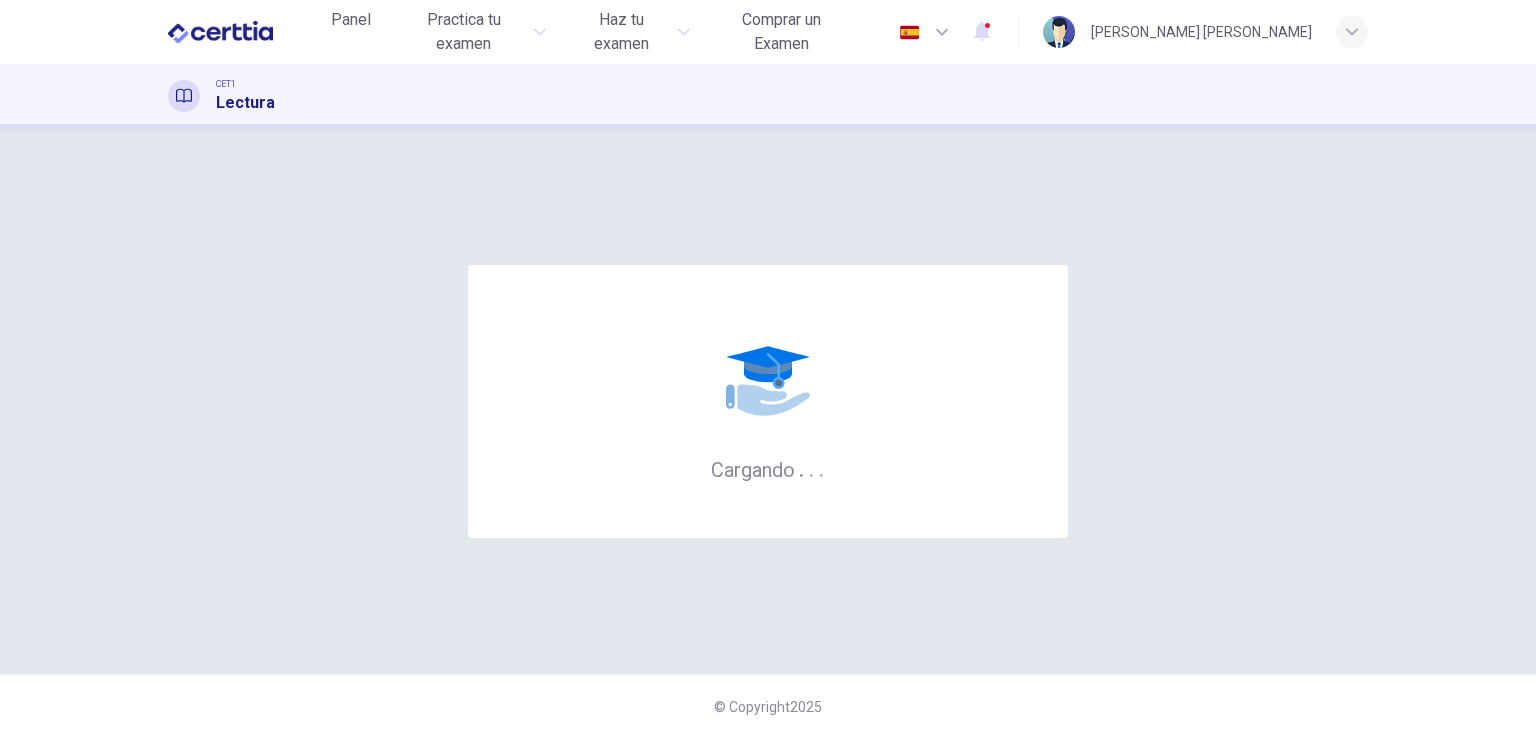 scroll, scrollTop: 0, scrollLeft: 0, axis: both 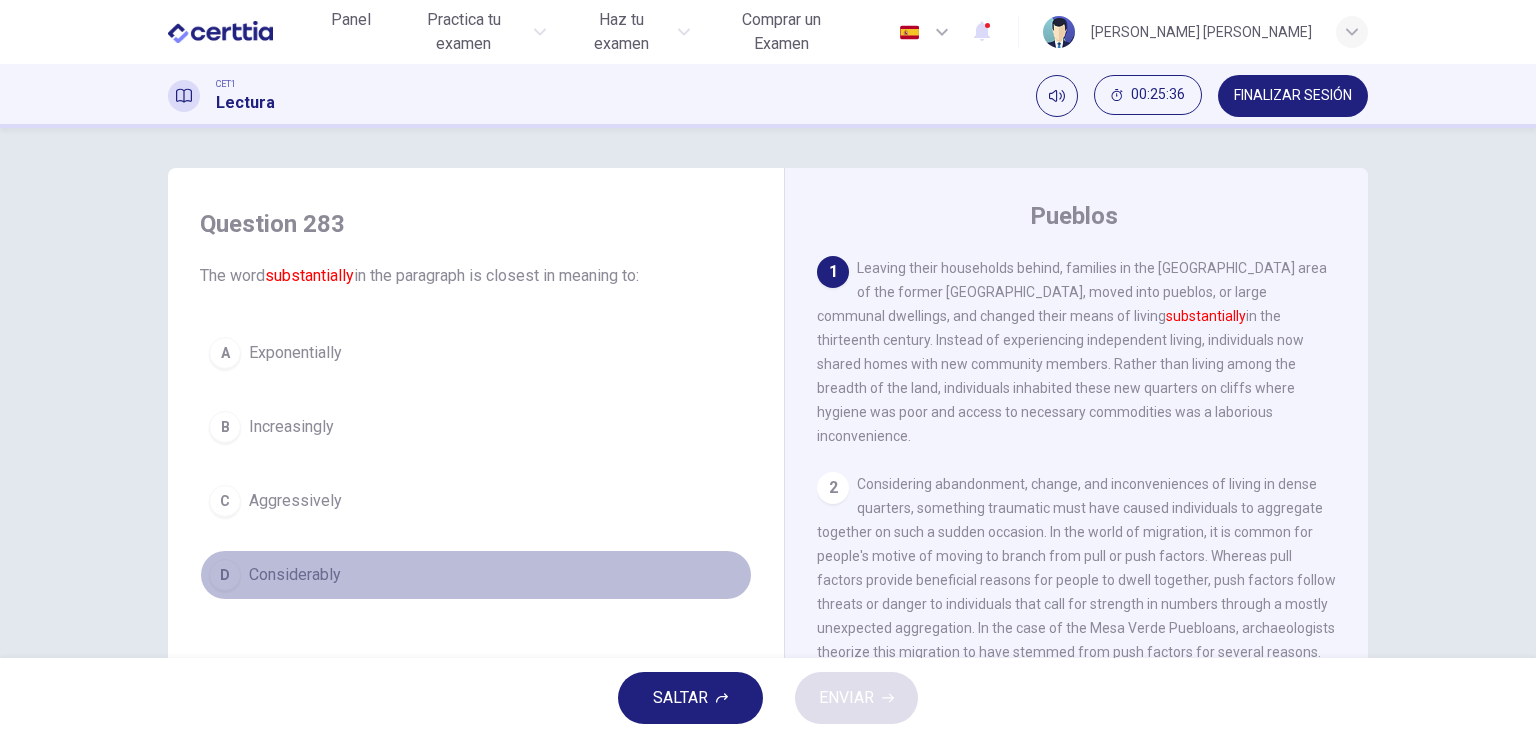 click on "D Considerably" at bounding box center (476, 575) 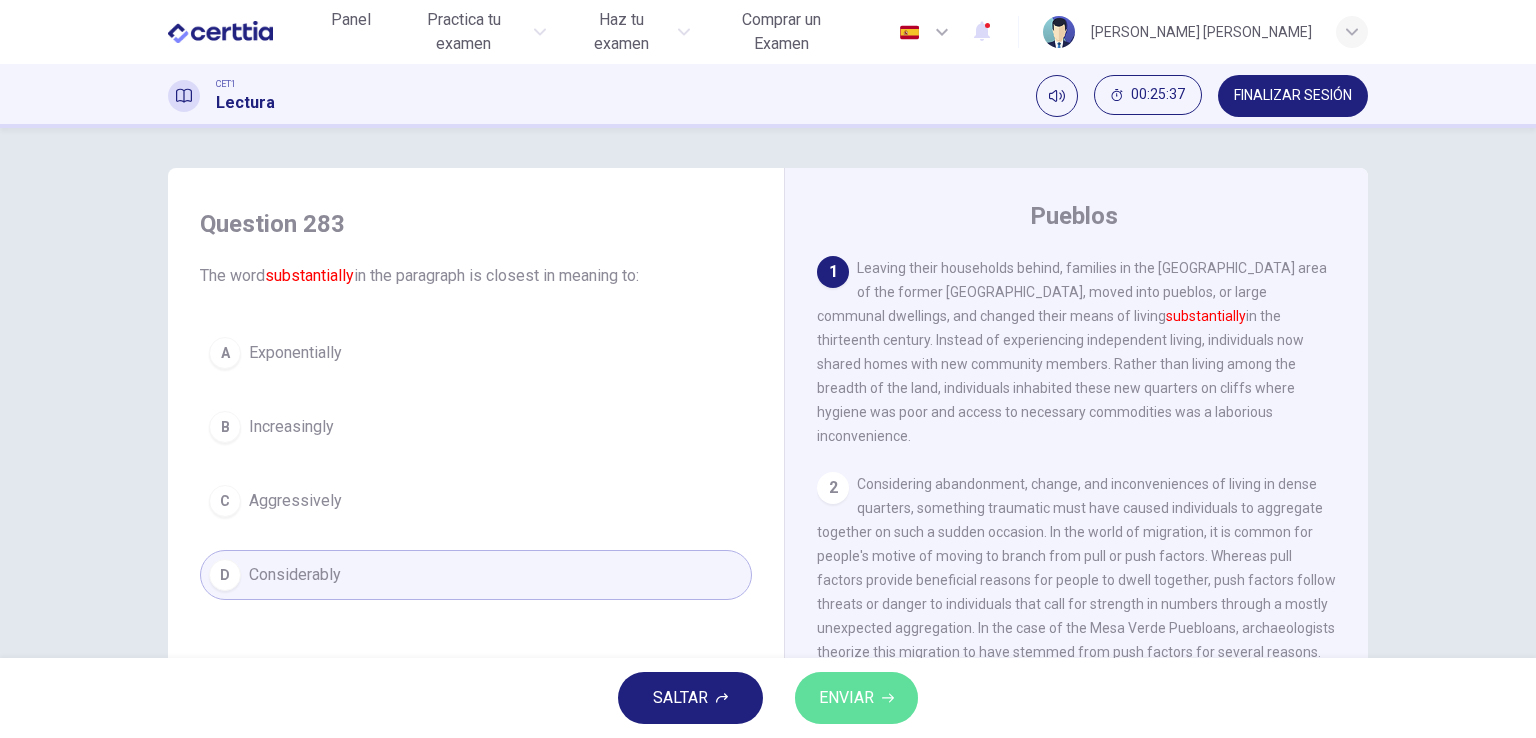 click on "ENVIAR" at bounding box center [846, 698] 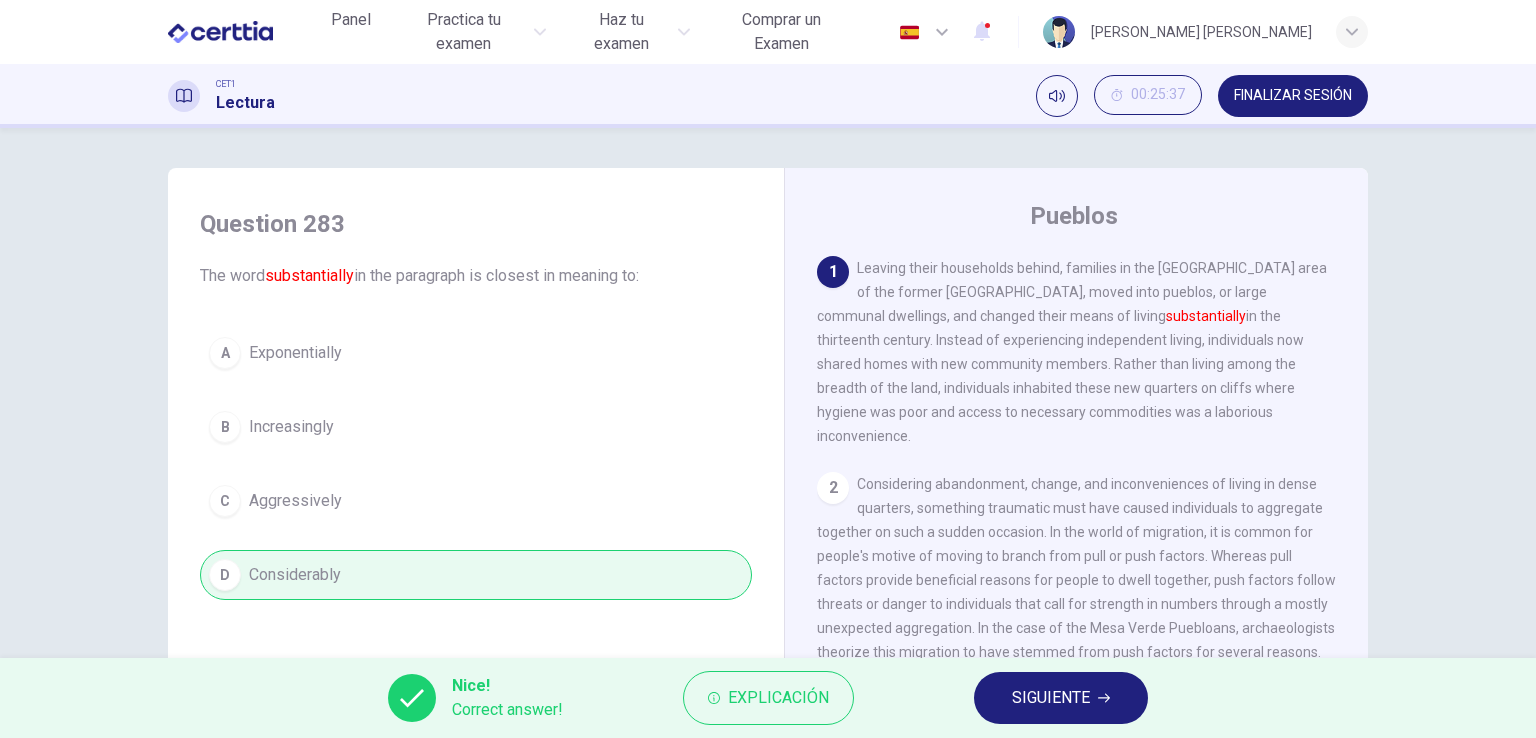 click on "SIGUIENTE" at bounding box center [1051, 698] 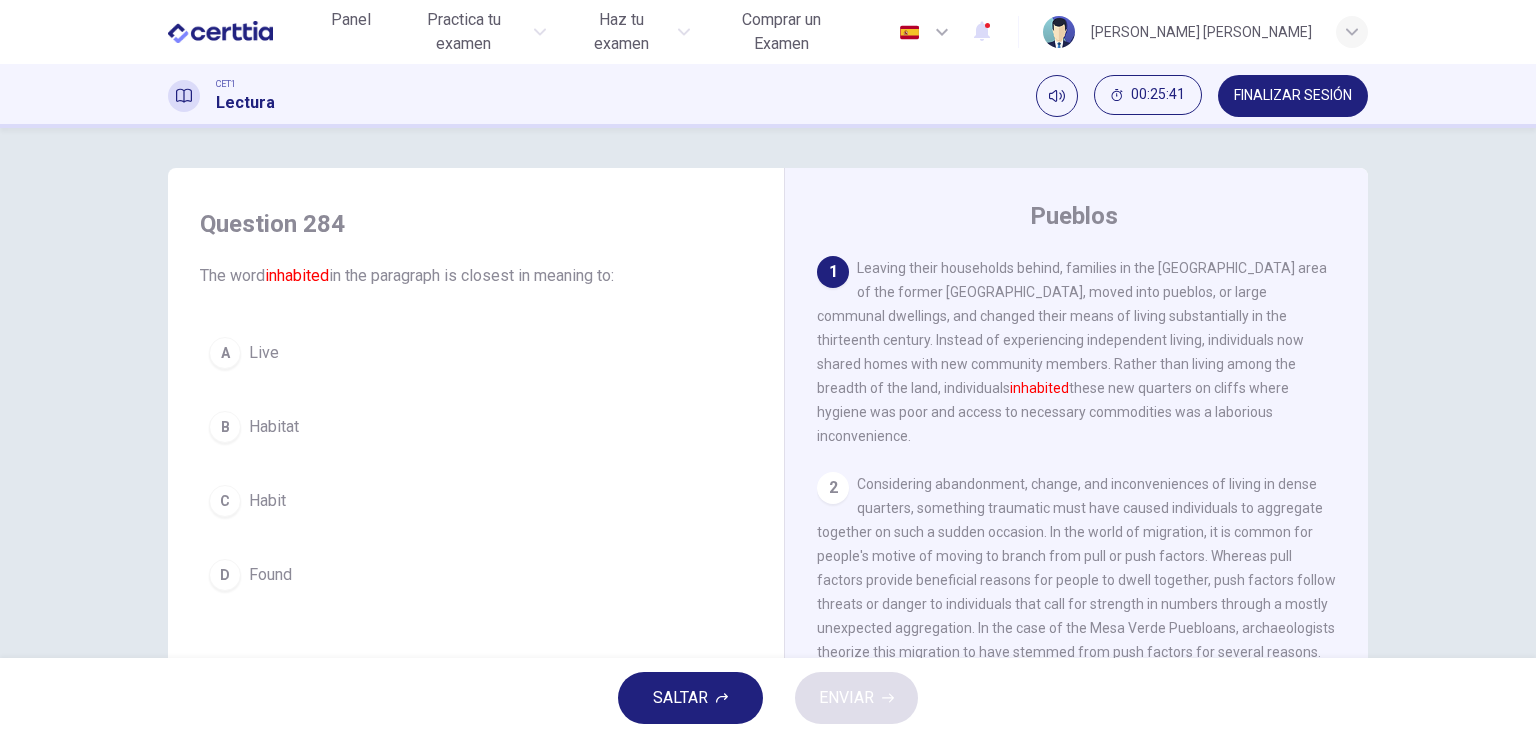 click on "Live" at bounding box center [264, 353] 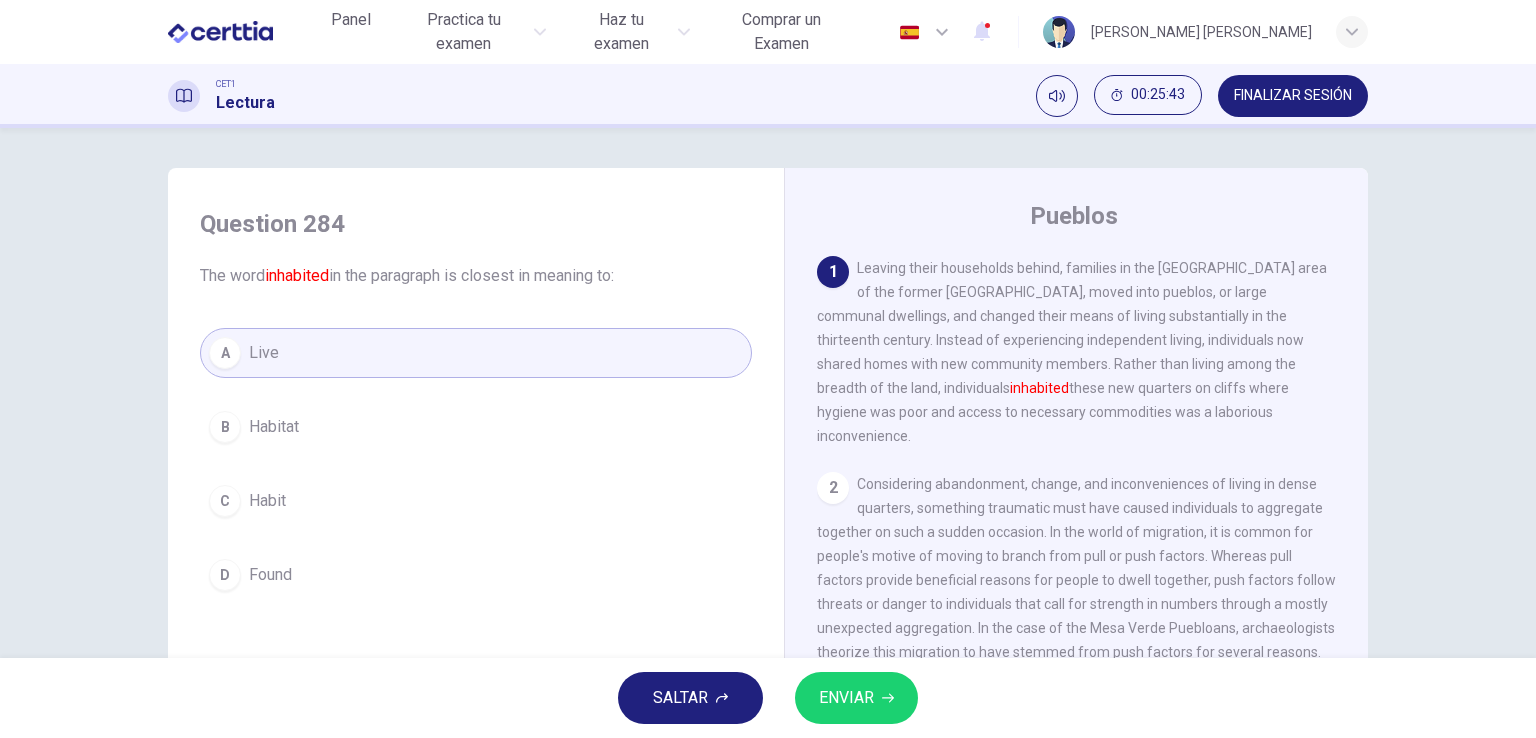 click on "SALTAR ENVIAR" at bounding box center (768, 698) 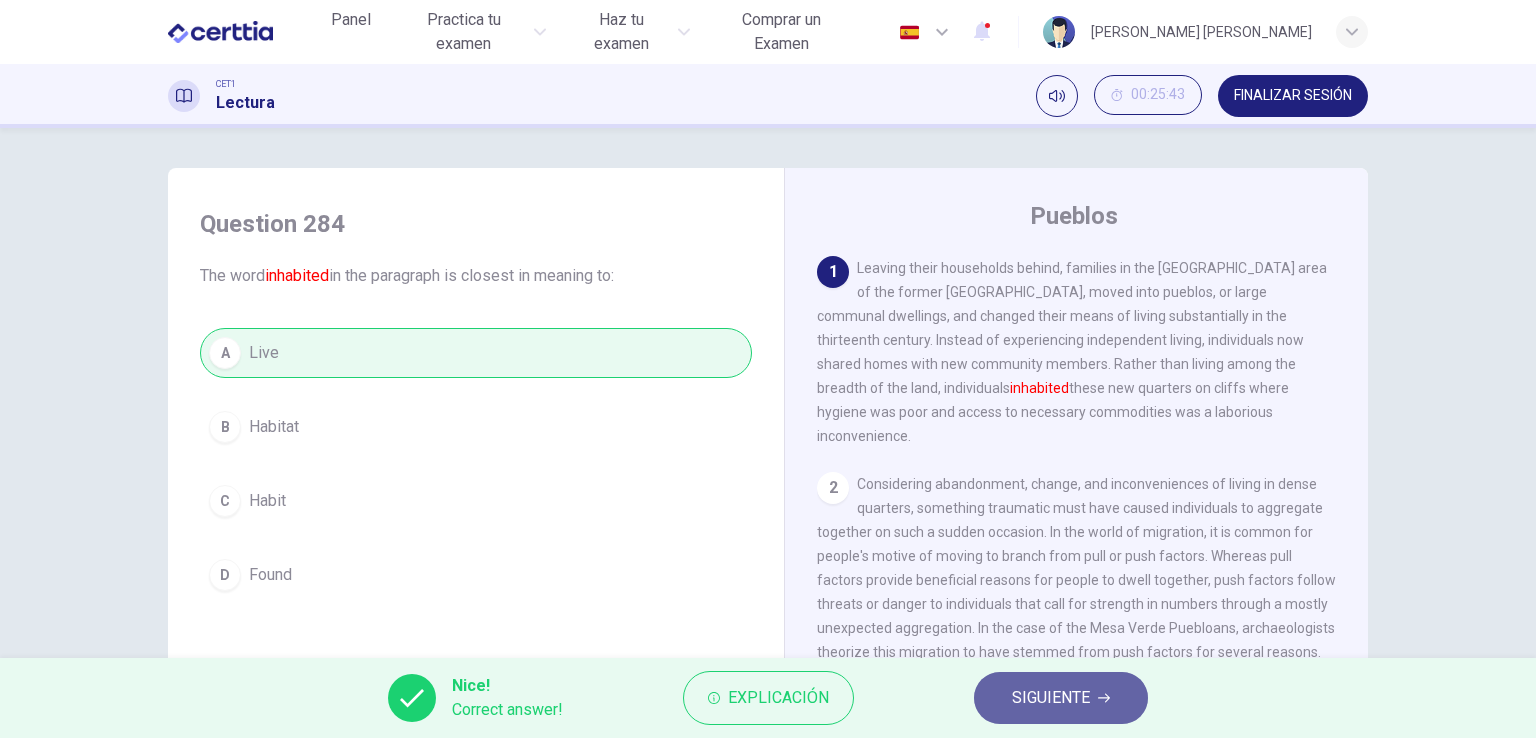 click on "SIGUIENTE" at bounding box center [1051, 698] 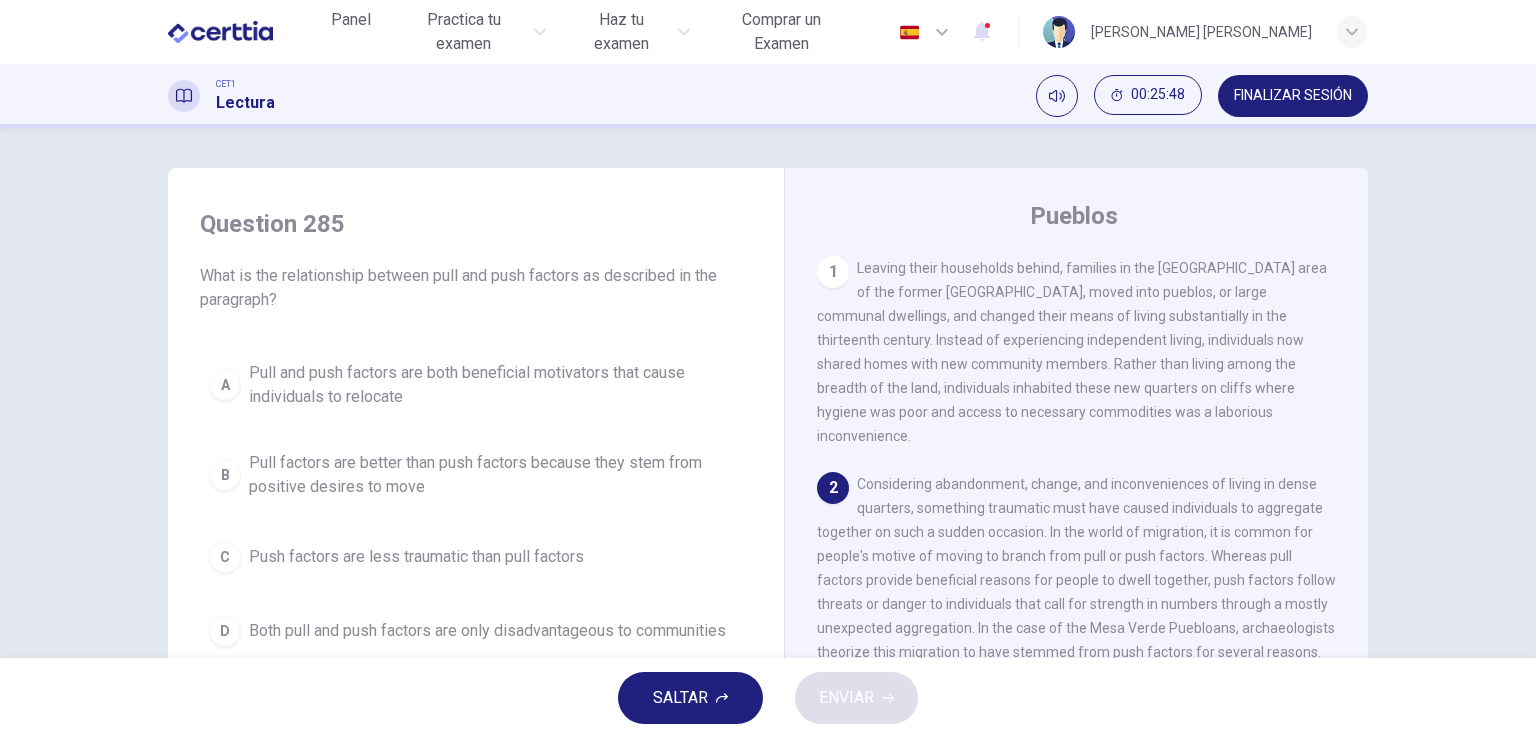 click on "Pull factors are better than push factors because they stem from positive desires to move" at bounding box center (496, 475) 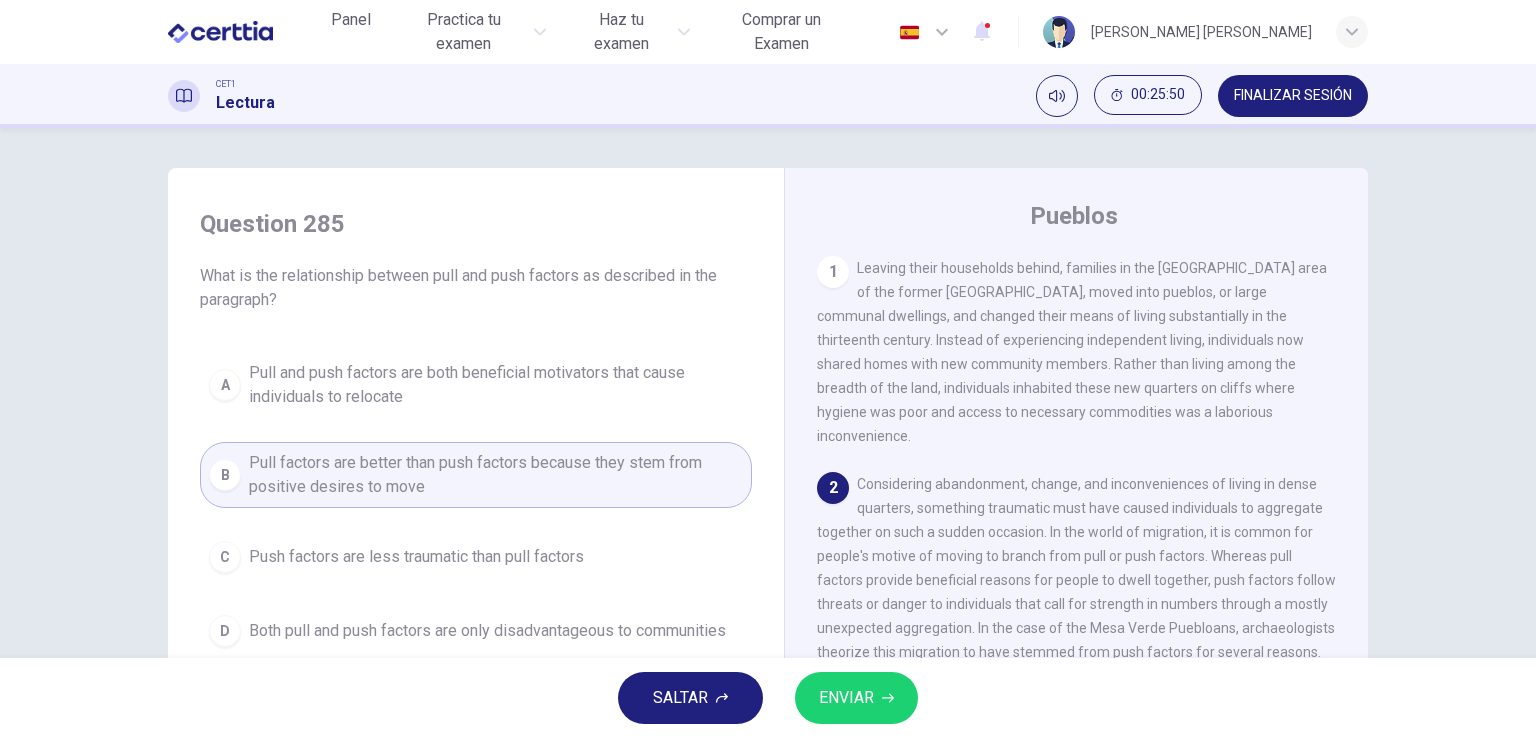 click on "ENVIAR" at bounding box center [846, 698] 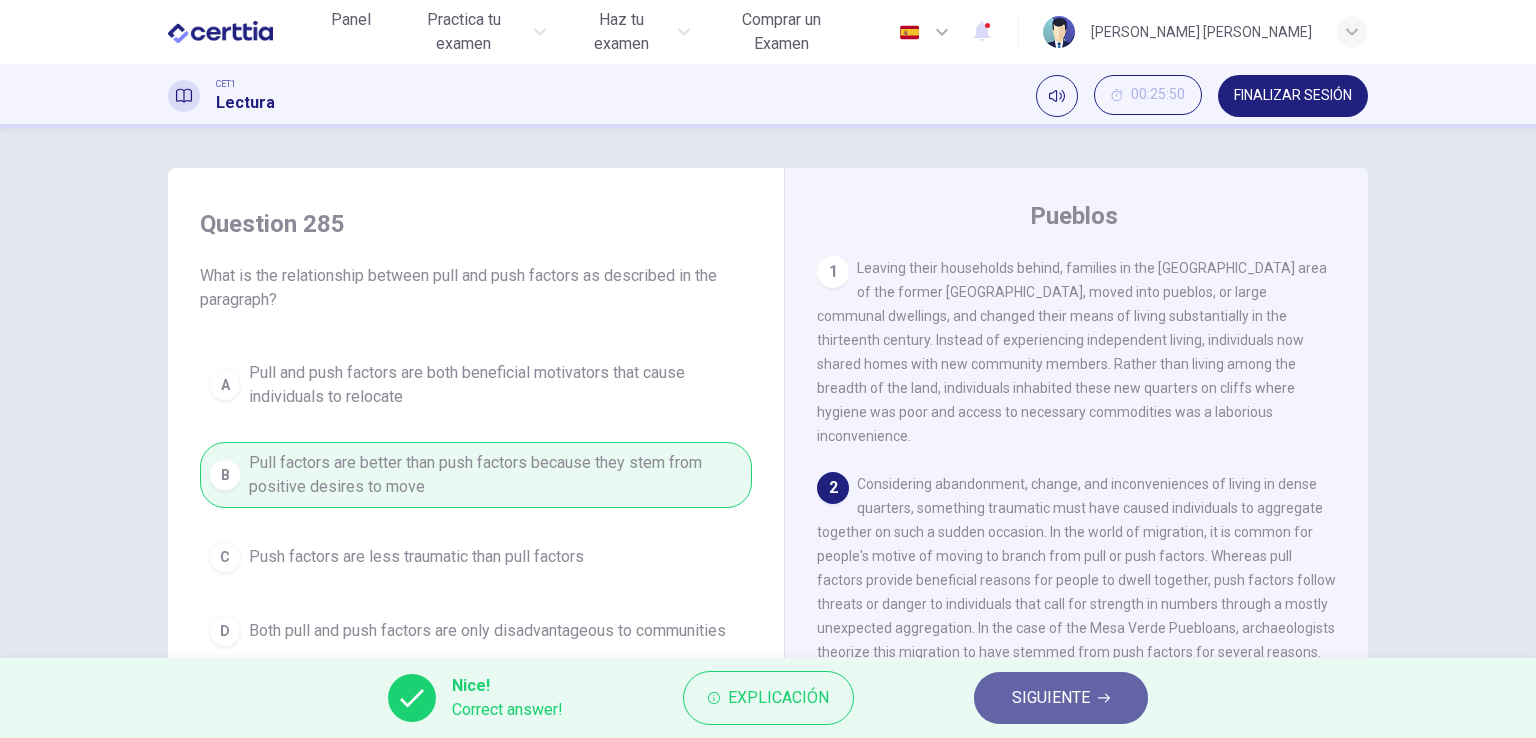 click on "SIGUIENTE" at bounding box center (1051, 698) 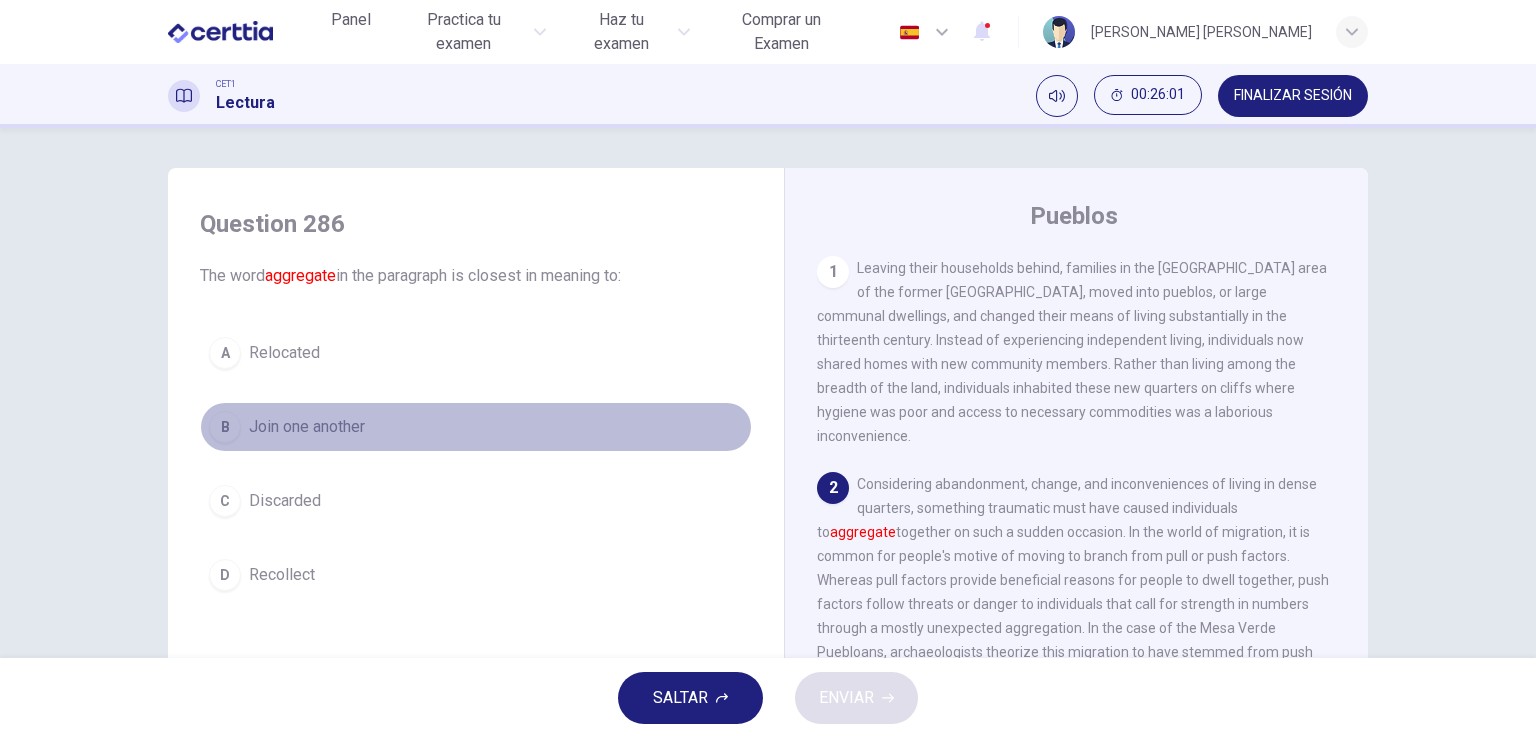 click on "Join one another" at bounding box center (307, 427) 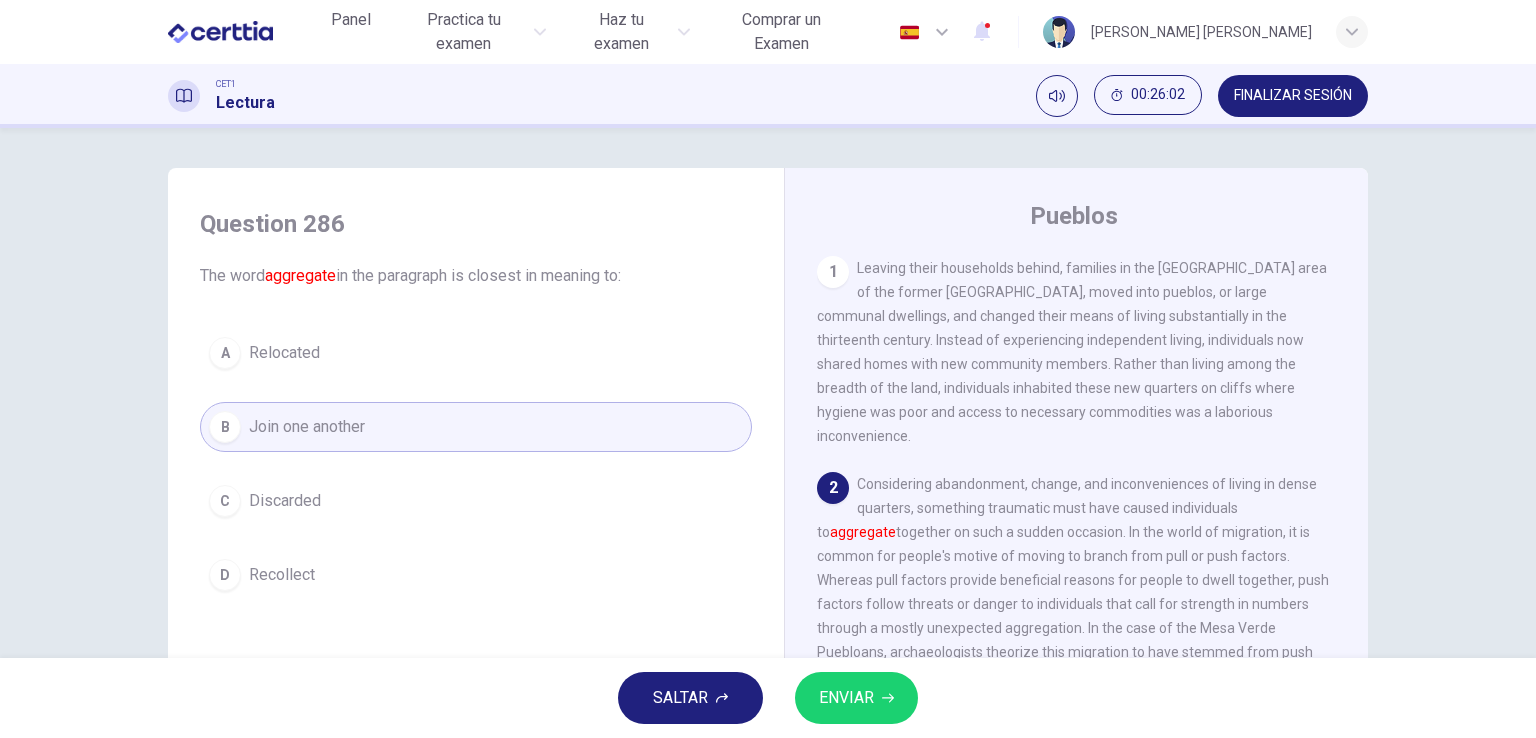 click on "ENVIAR" at bounding box center (846, 698) 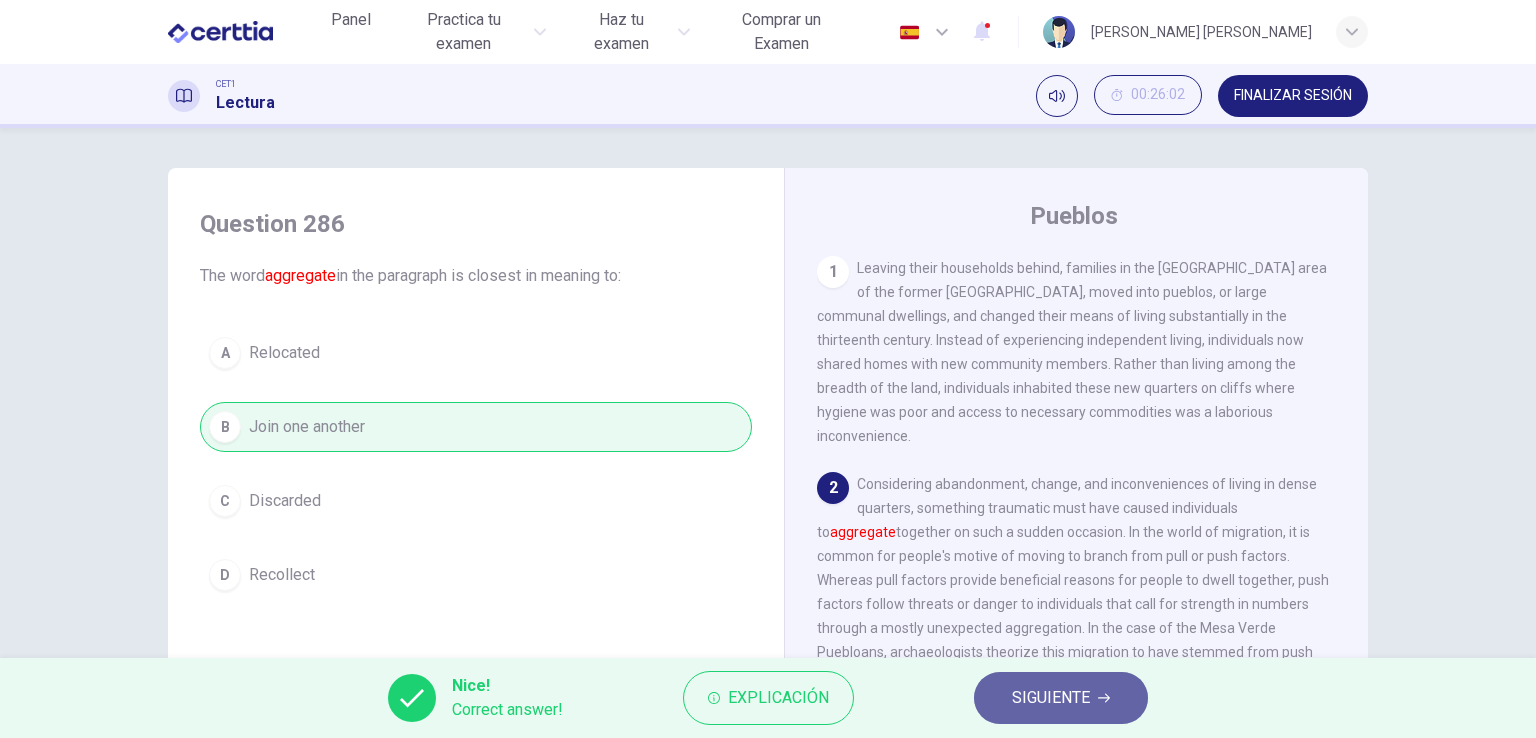 click on "SIGUIENTE" at bounding box center [1061, 698] 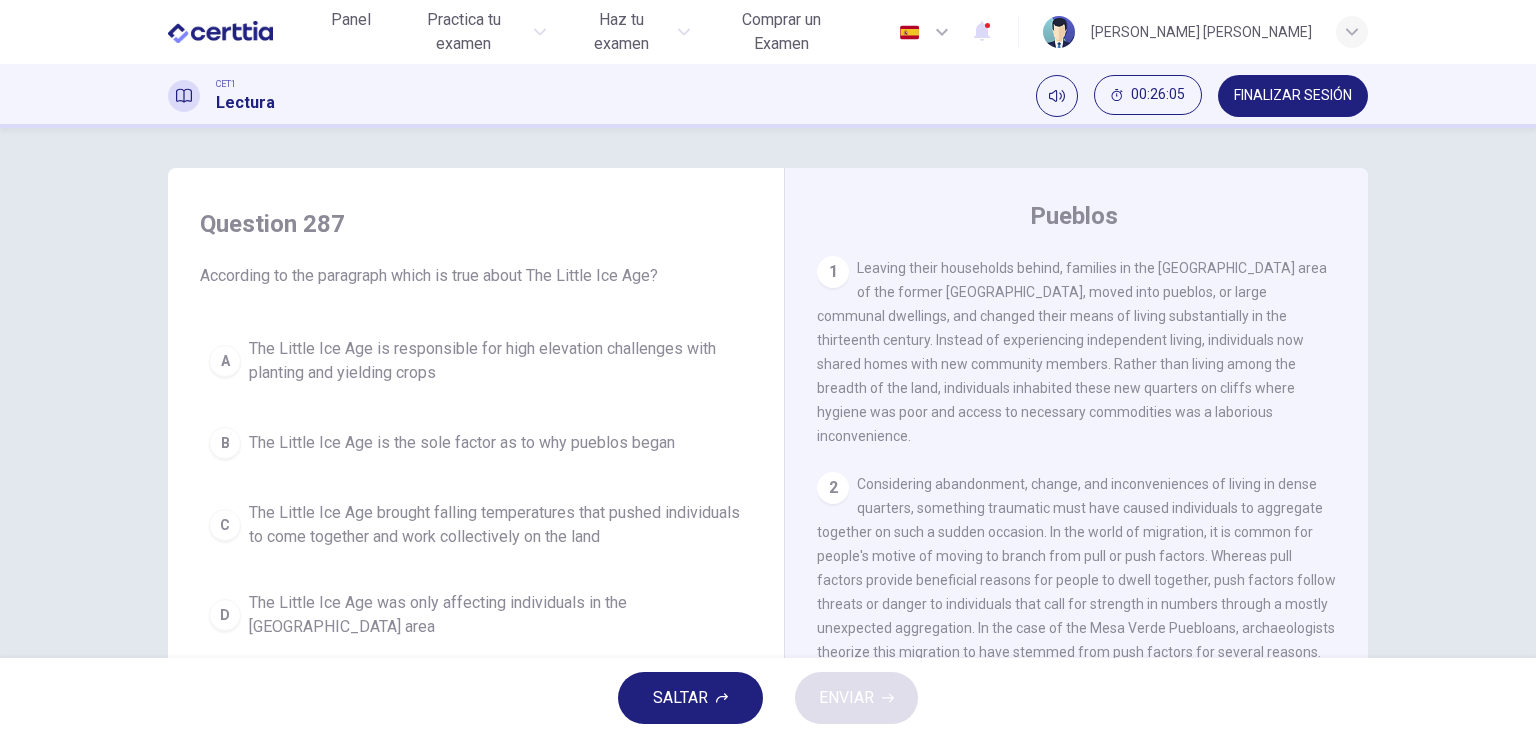 click on "The Little Ice Age brought falling temperatures that pushed individuals to come together and work collectively on the land" at bounding box center [496, 525] 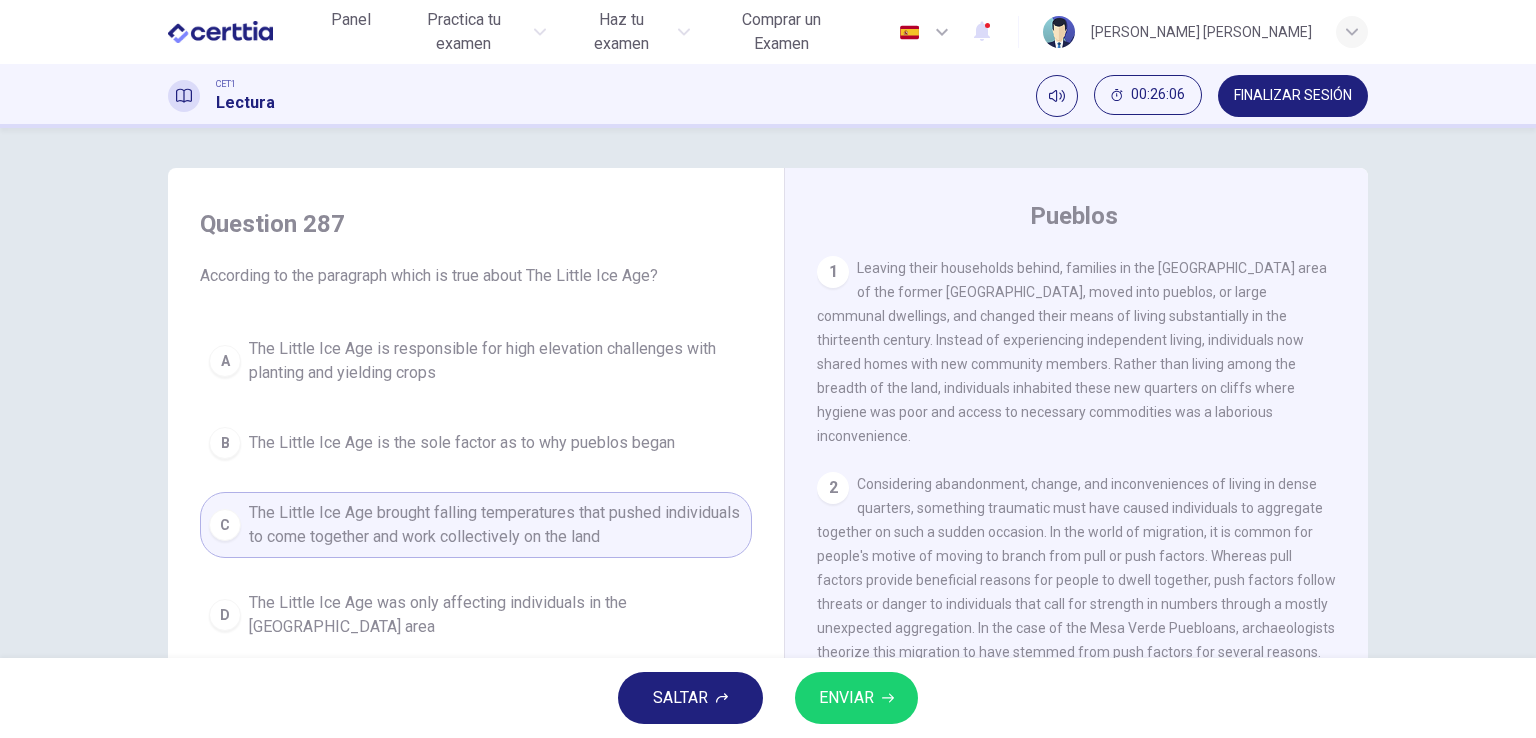 click on "ENVIAR" at bounding box center (846, 698) 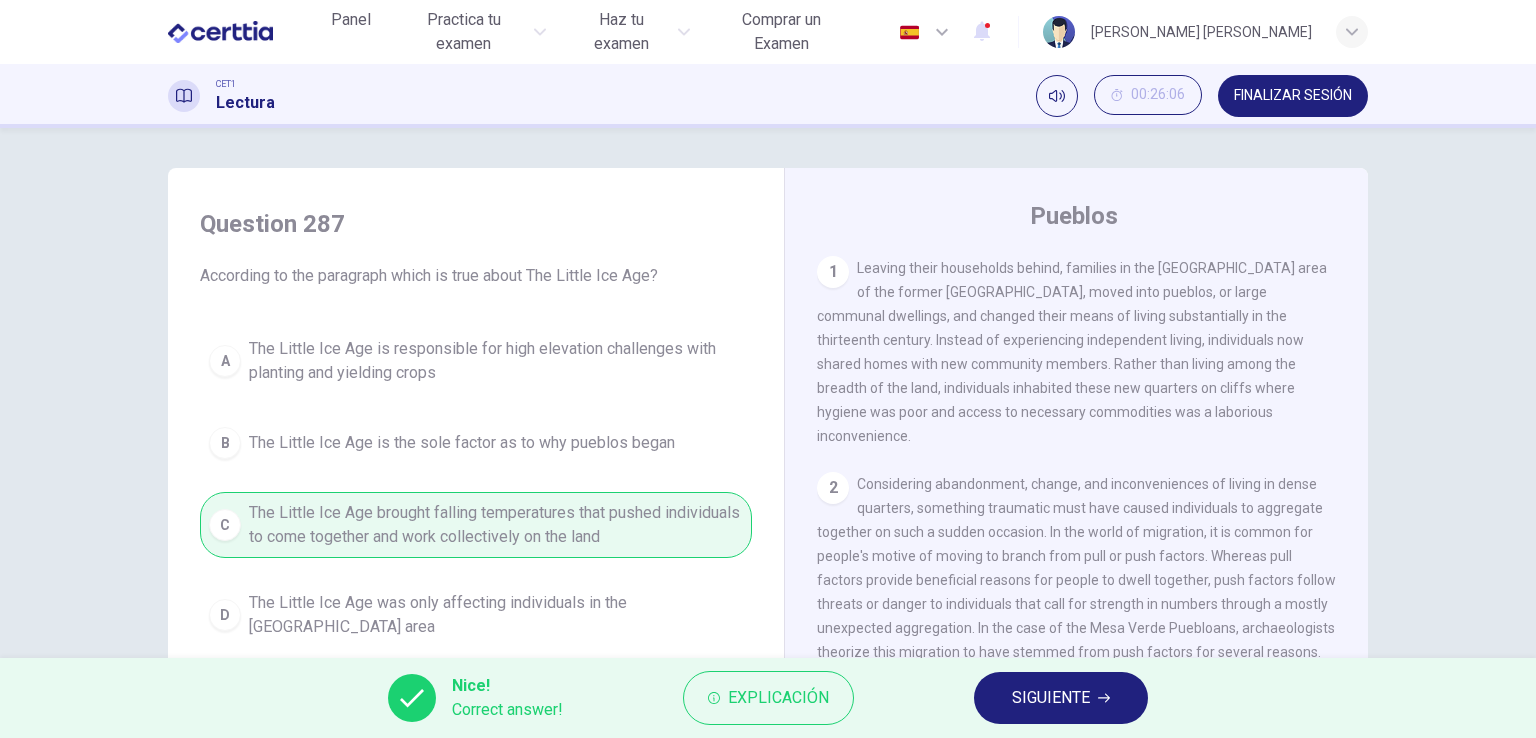 click on "SIGUIENTE" at bounding box center [1051, 698] 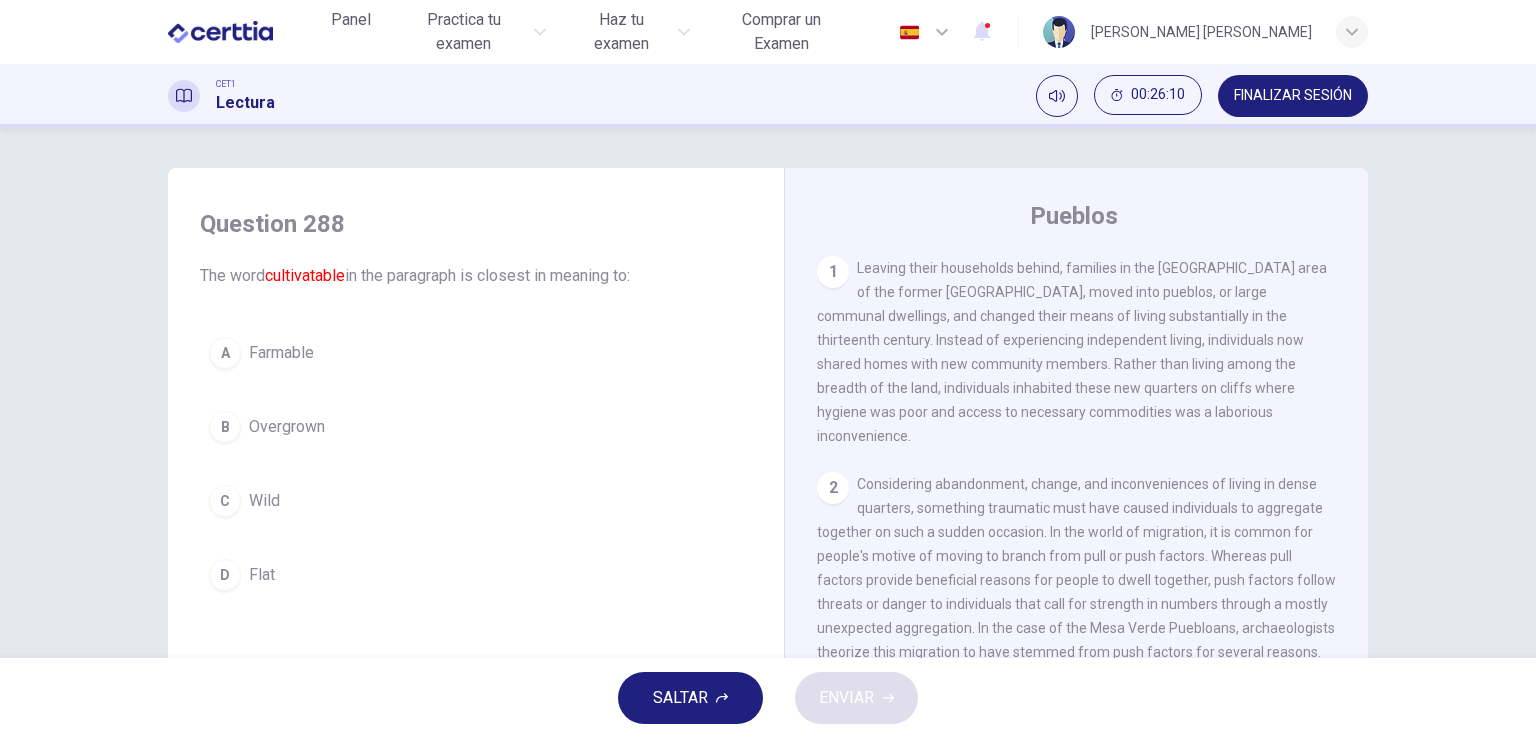 click on "B Overgrown" at bounding box center [476, 427] 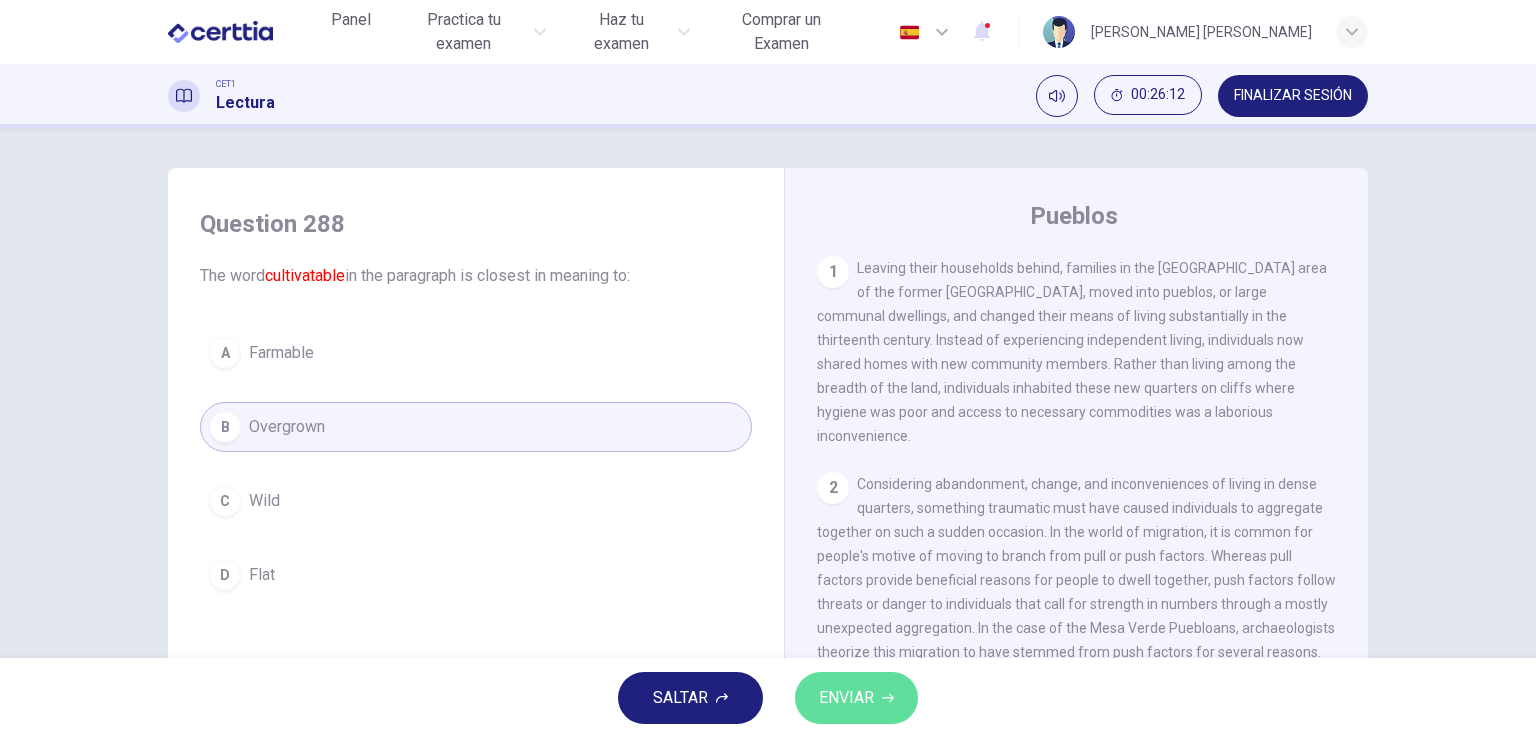 click on "ENVIAR" at bounding box center (846, 698) 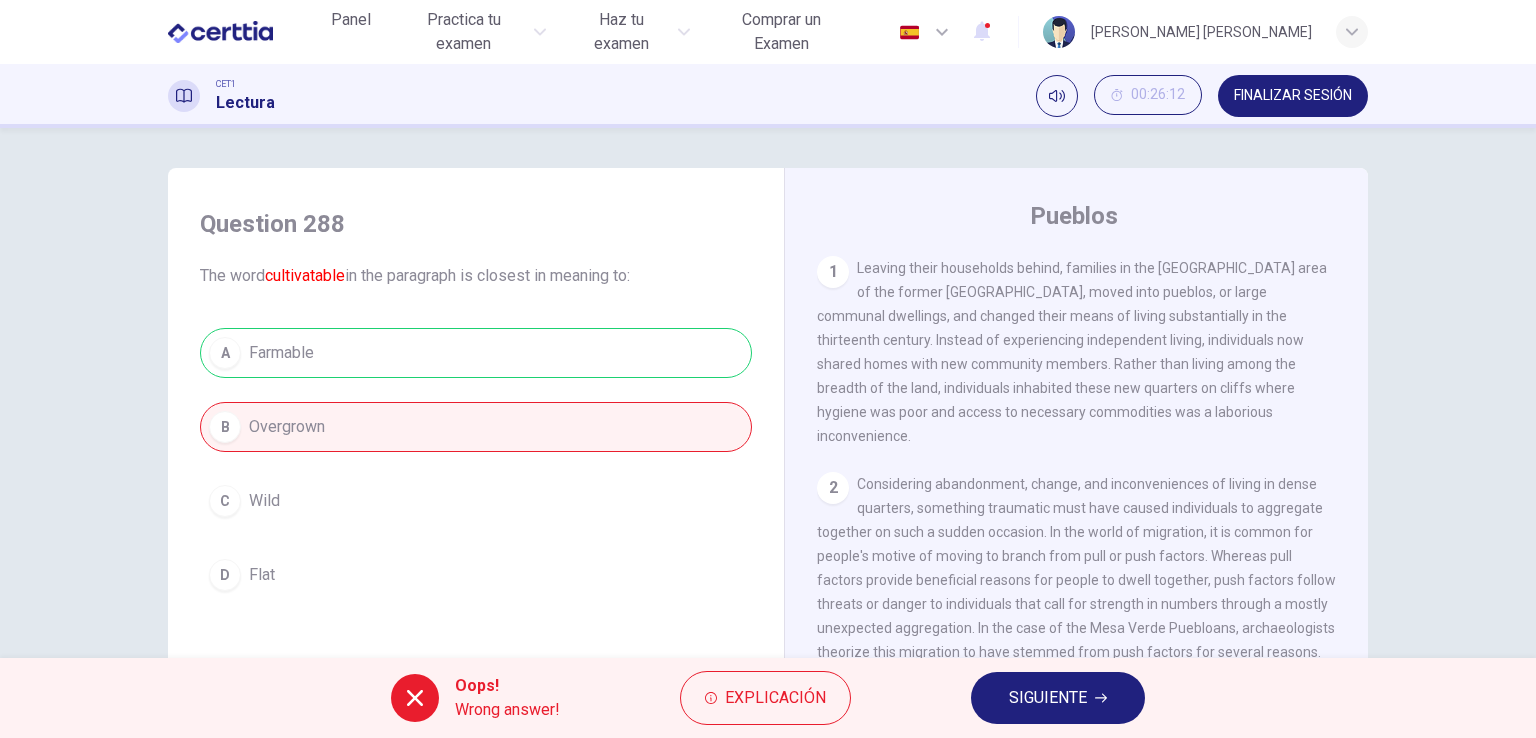 click on "SIGUIENTE" at bounding box center [1048, 698] 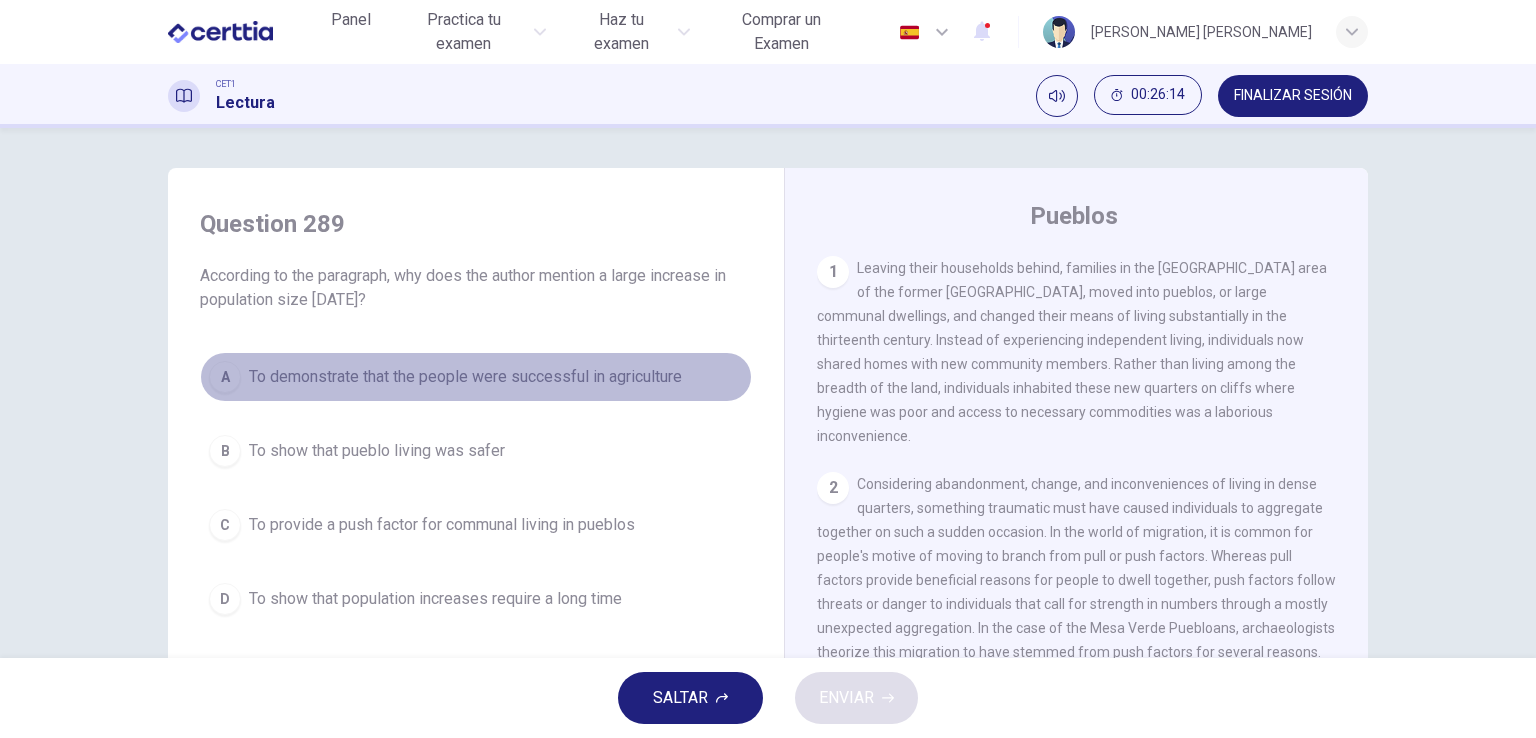 click on "To demonstrate that the people were successful in agriculture" at bounding box center [465, 377] 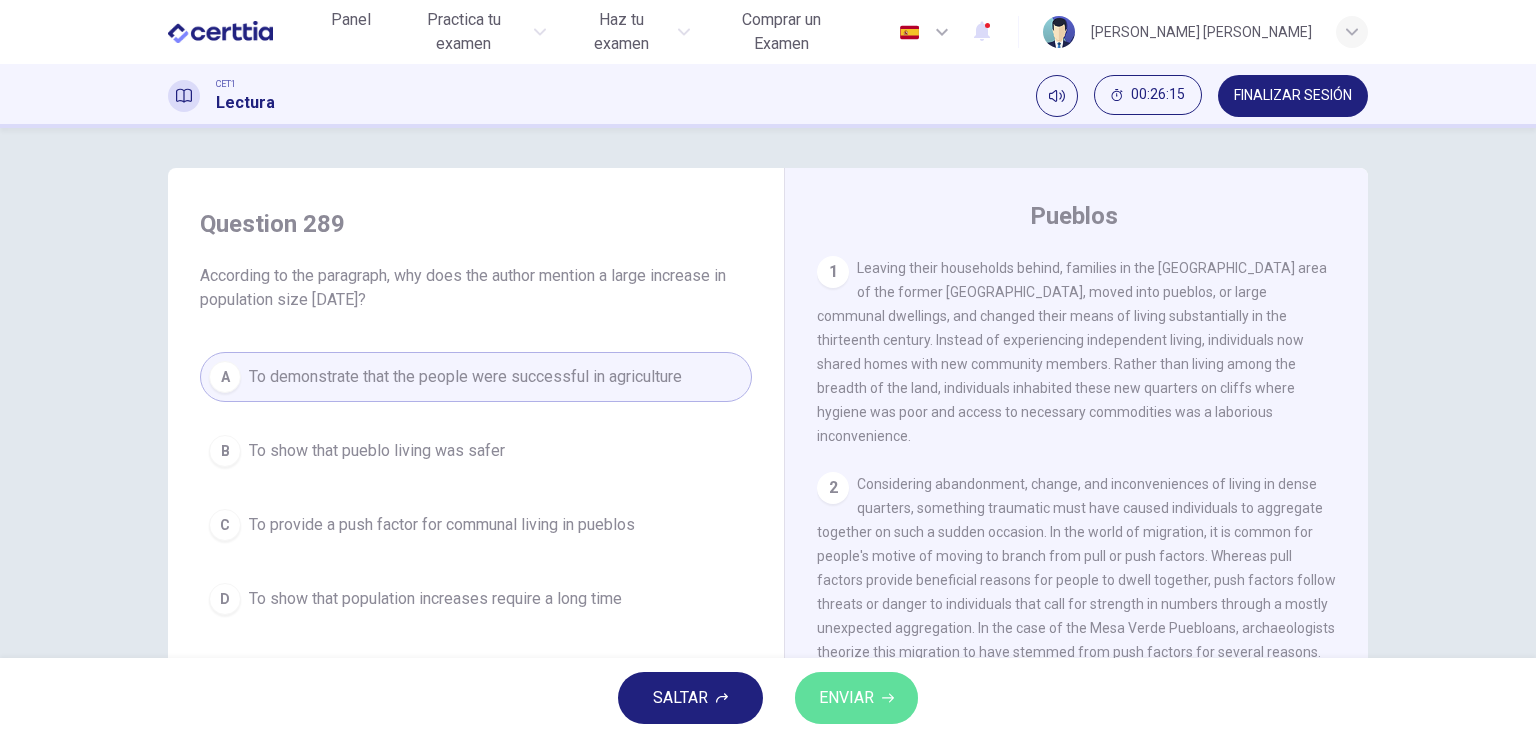 click on "ENVIAR" at bounding box center (846, 698) 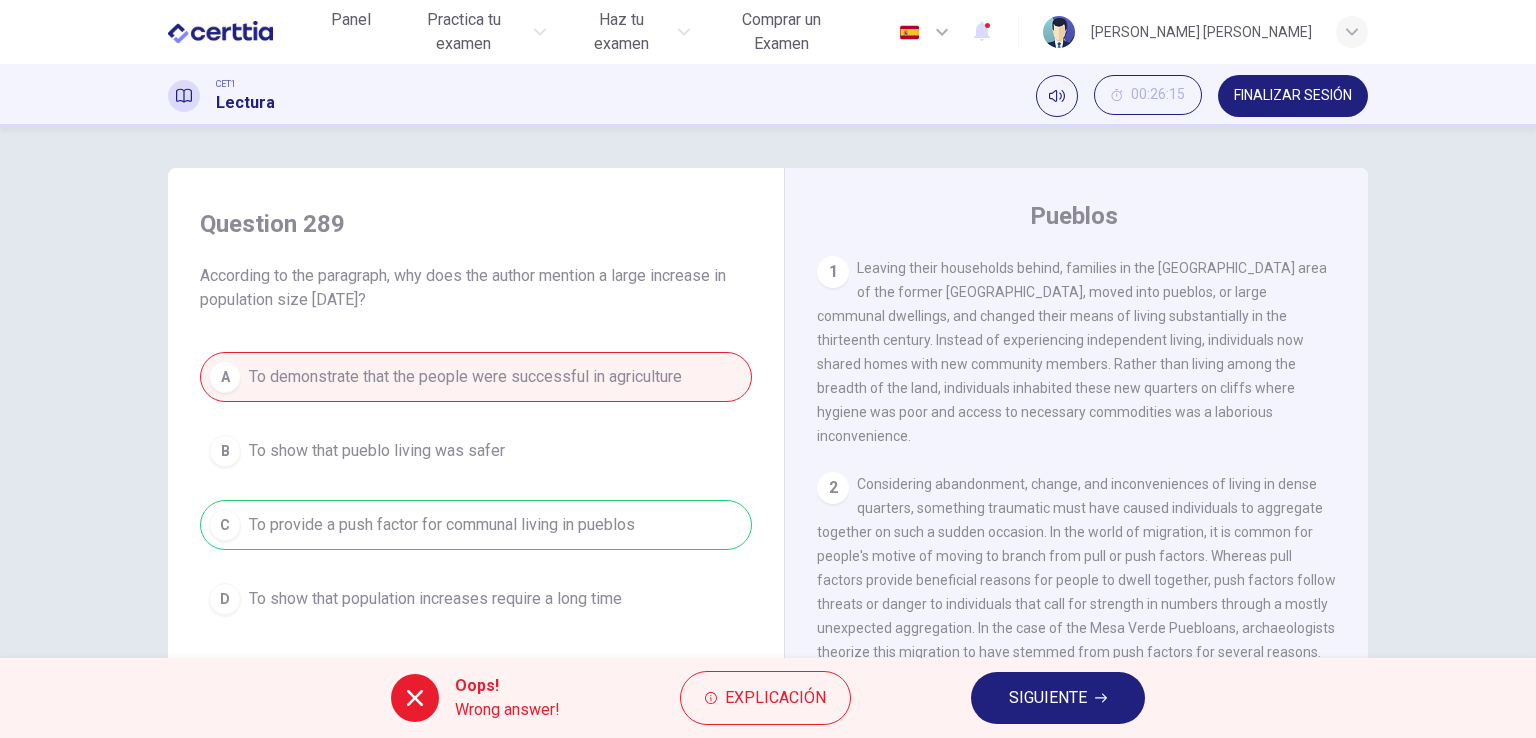 click on "SIGUIENTE" at bounding box center (1058, 698) 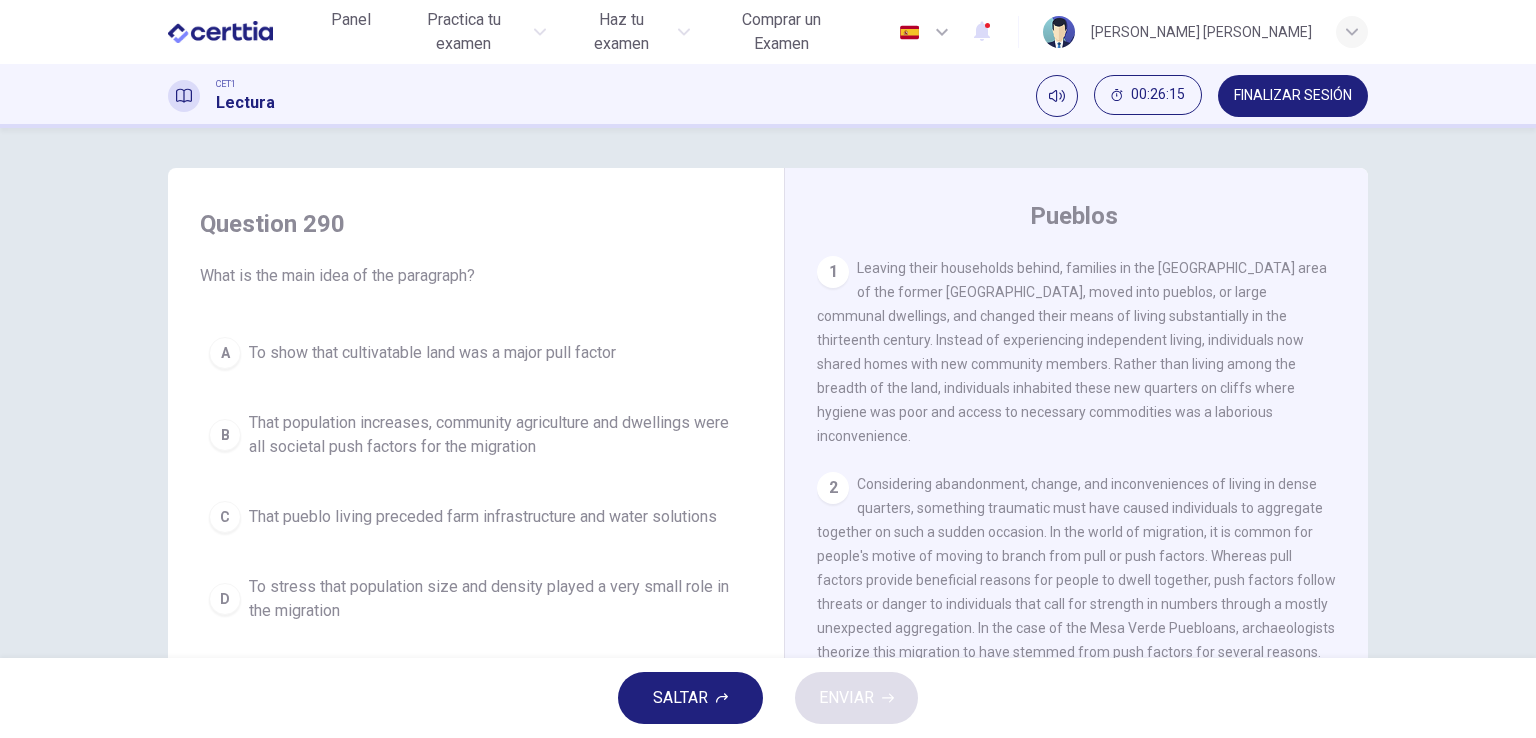 click on "To stress that population size and density played a very small role in the migration" at bounding box center [496, 599] 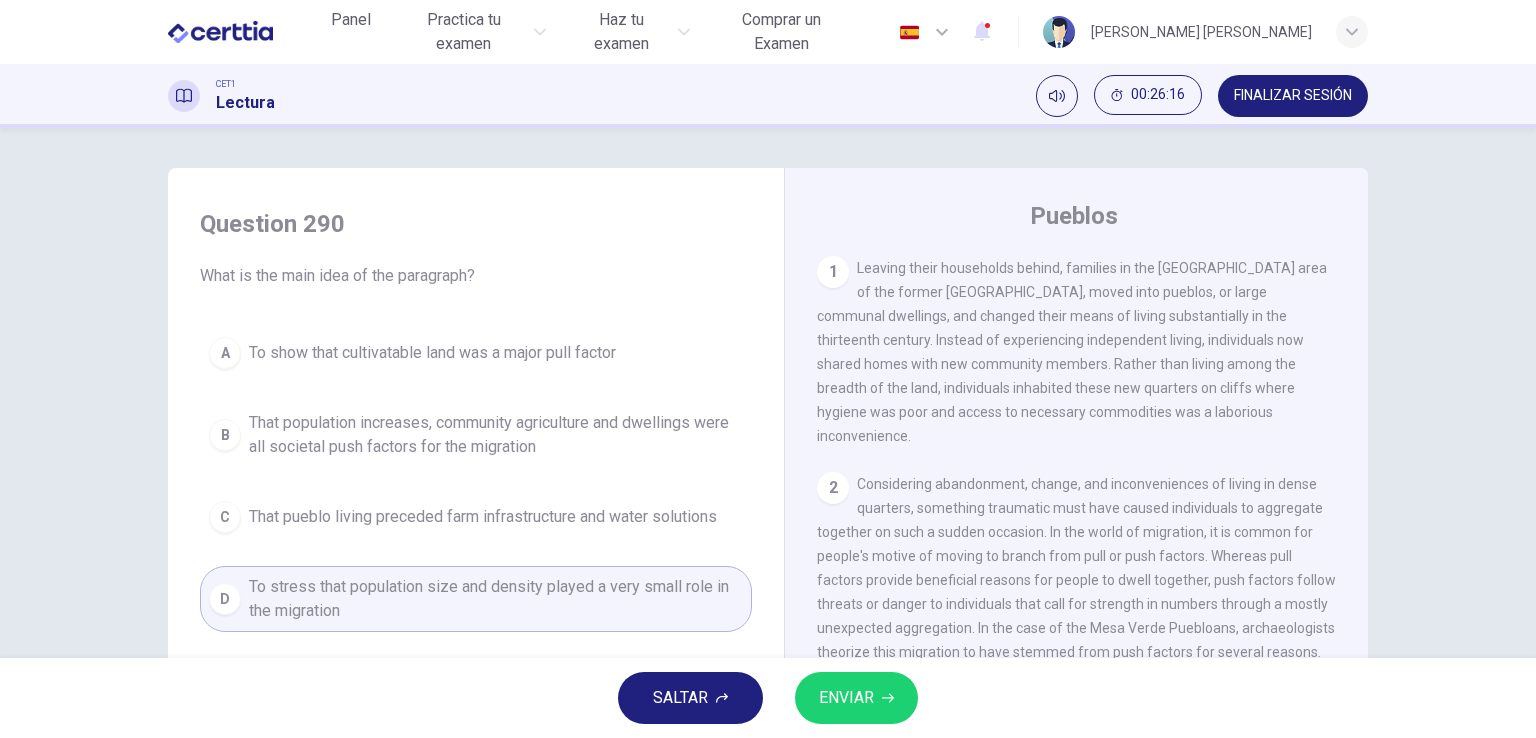 click on "ENVIAR" at bounding box center [846, 698] 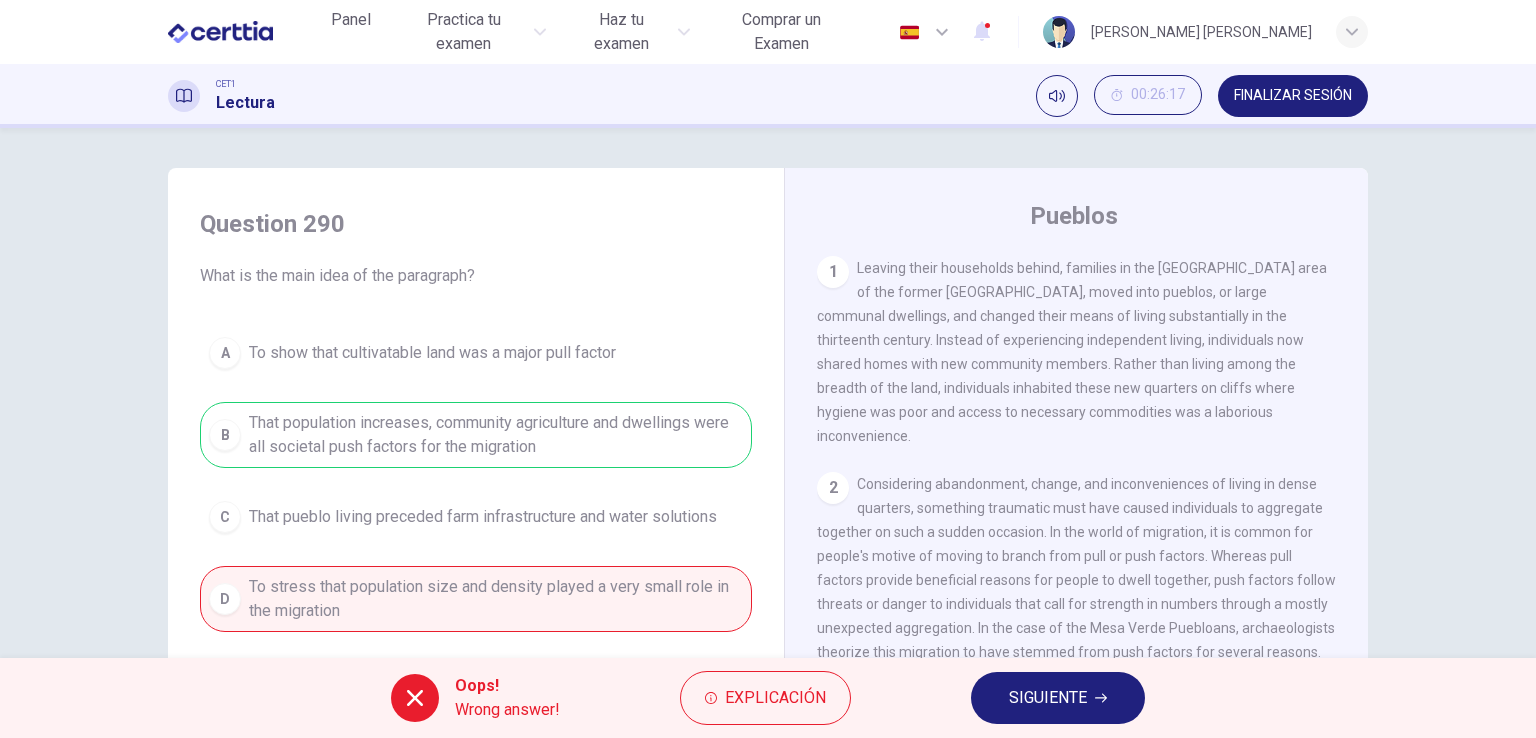 click on "SIGUIENTE" at bounding box center (1048, 698) 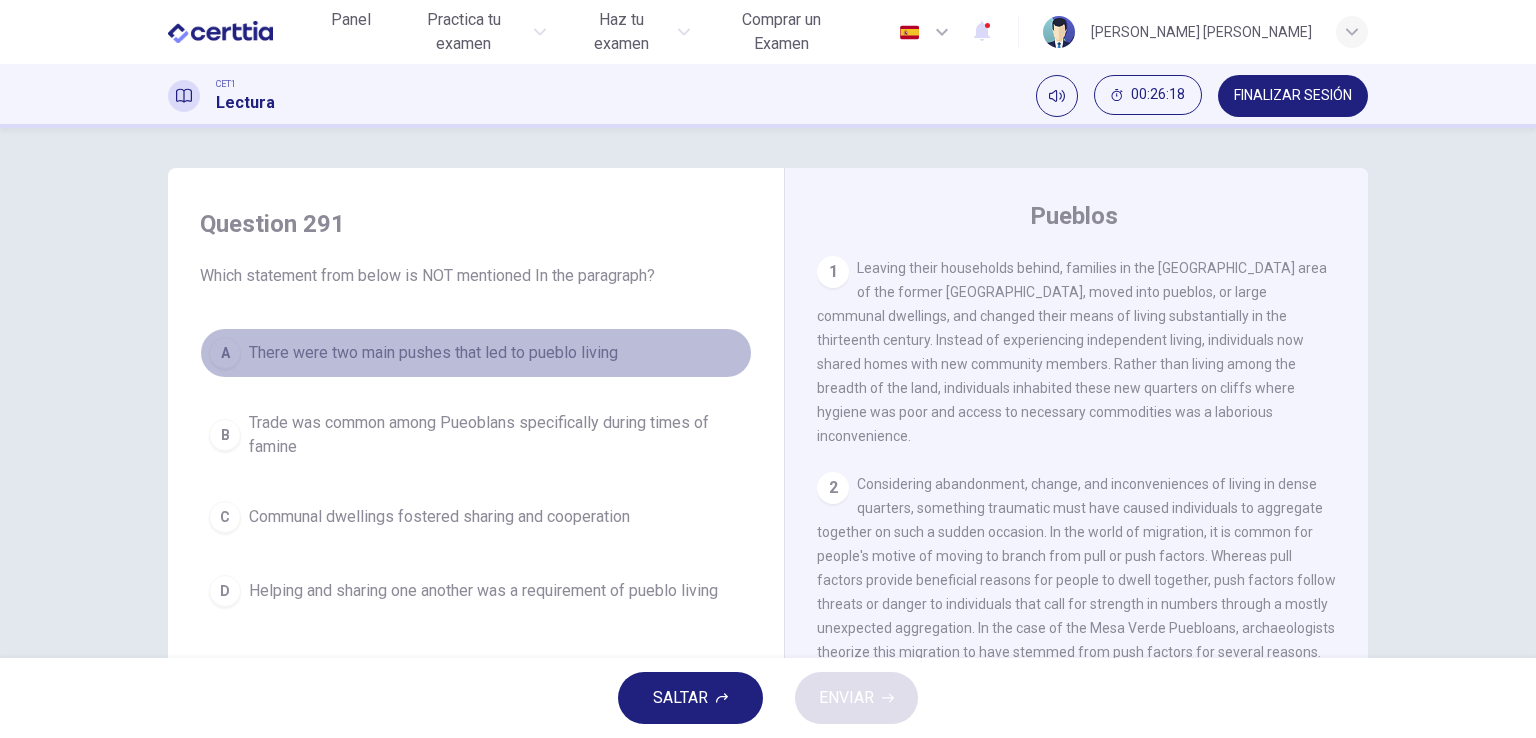 click on "There were two main pushes that led to pueblo living" at bounding box center (433, 353) 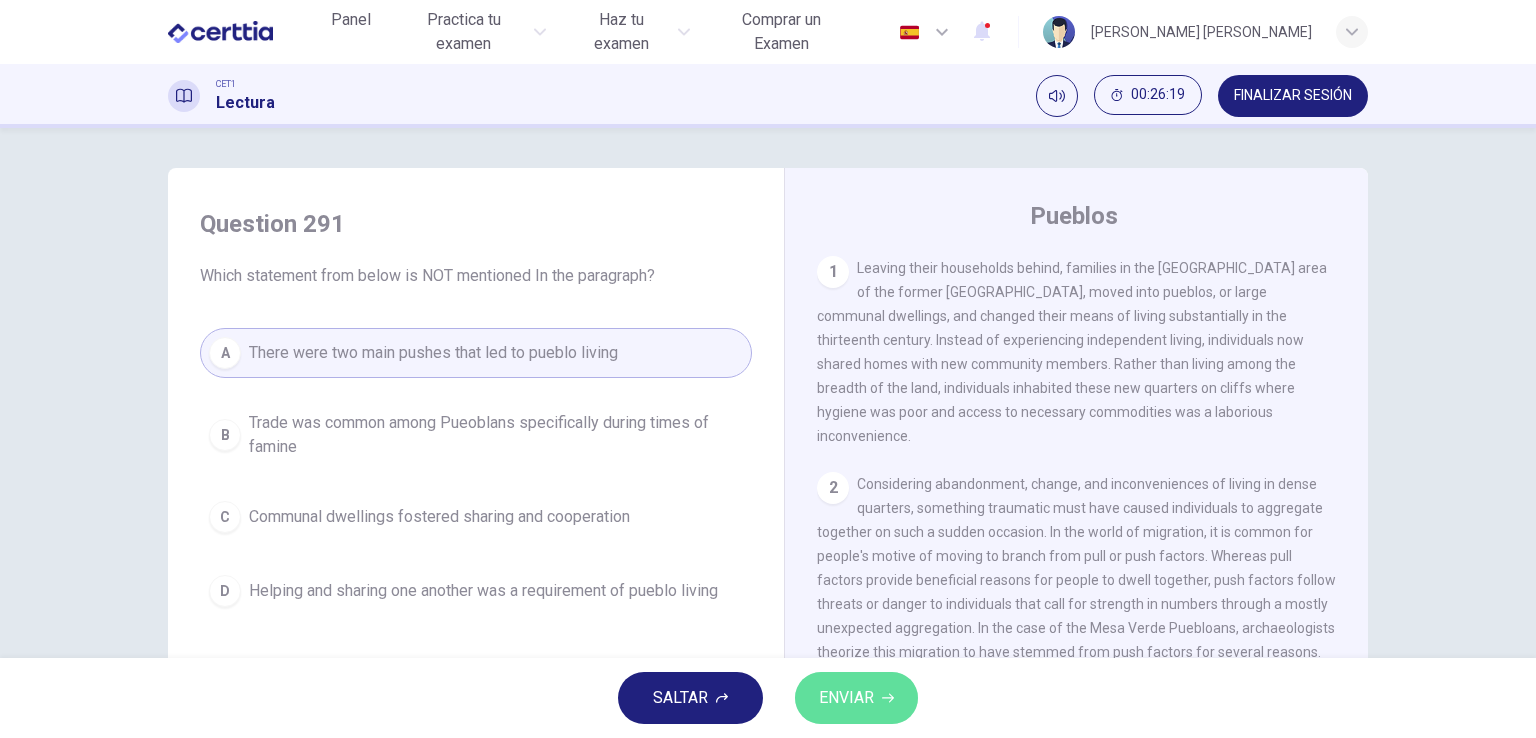 click on "ENVIAR" at bounding box center (856, 698) 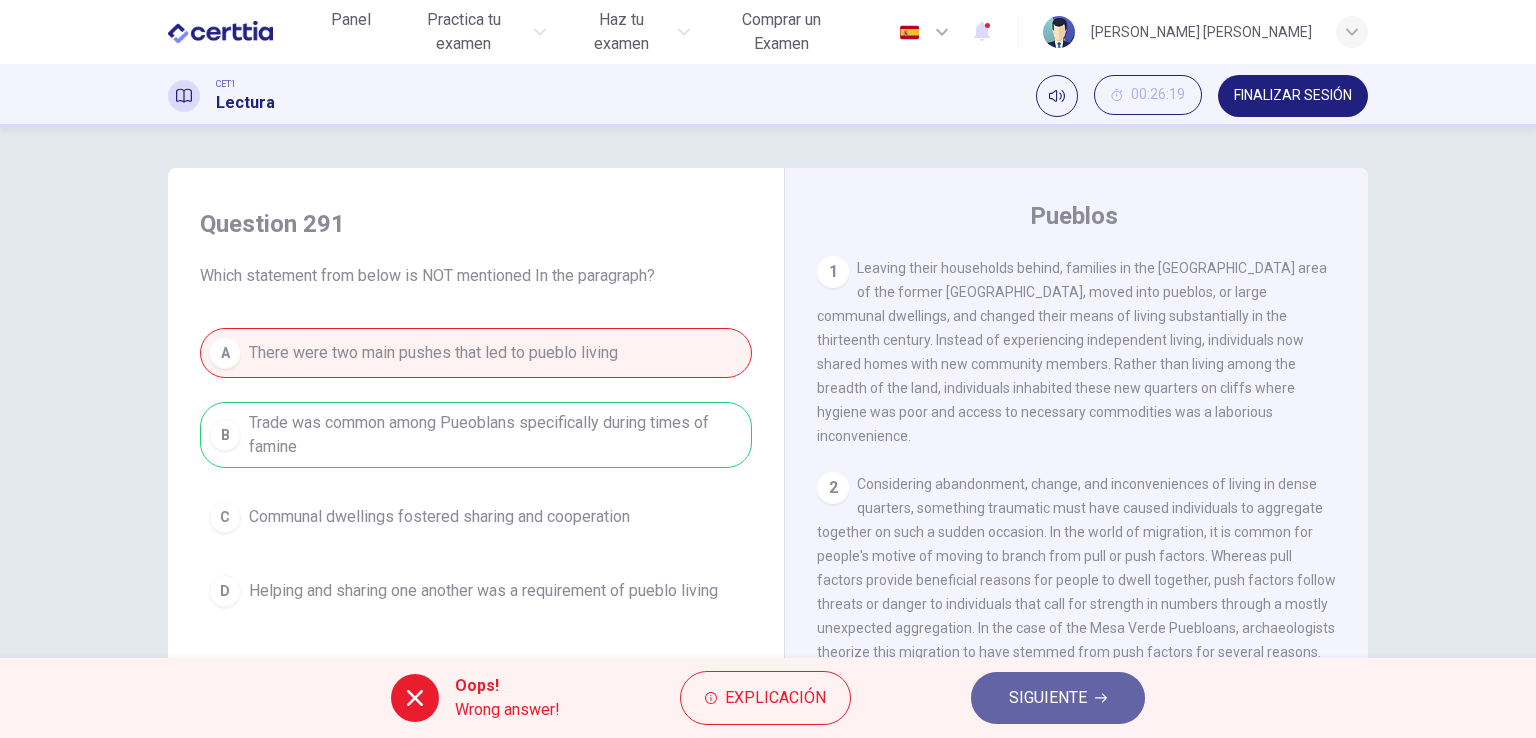 click on "SIGUIENTE" at bounding box center (1048, 698) 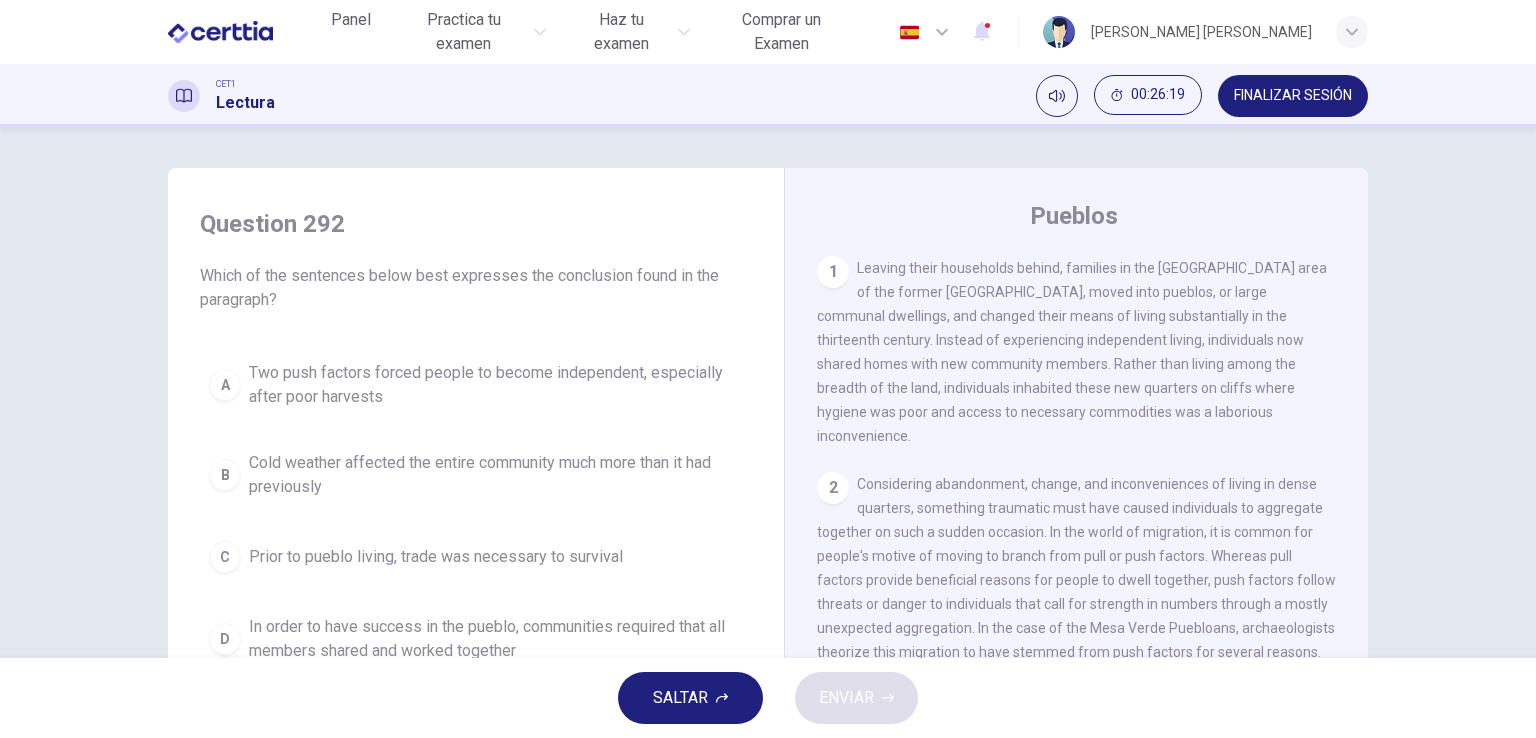 click on "Cold weather affected the entire community much more than it had previously" at bounding box center (496, 475) 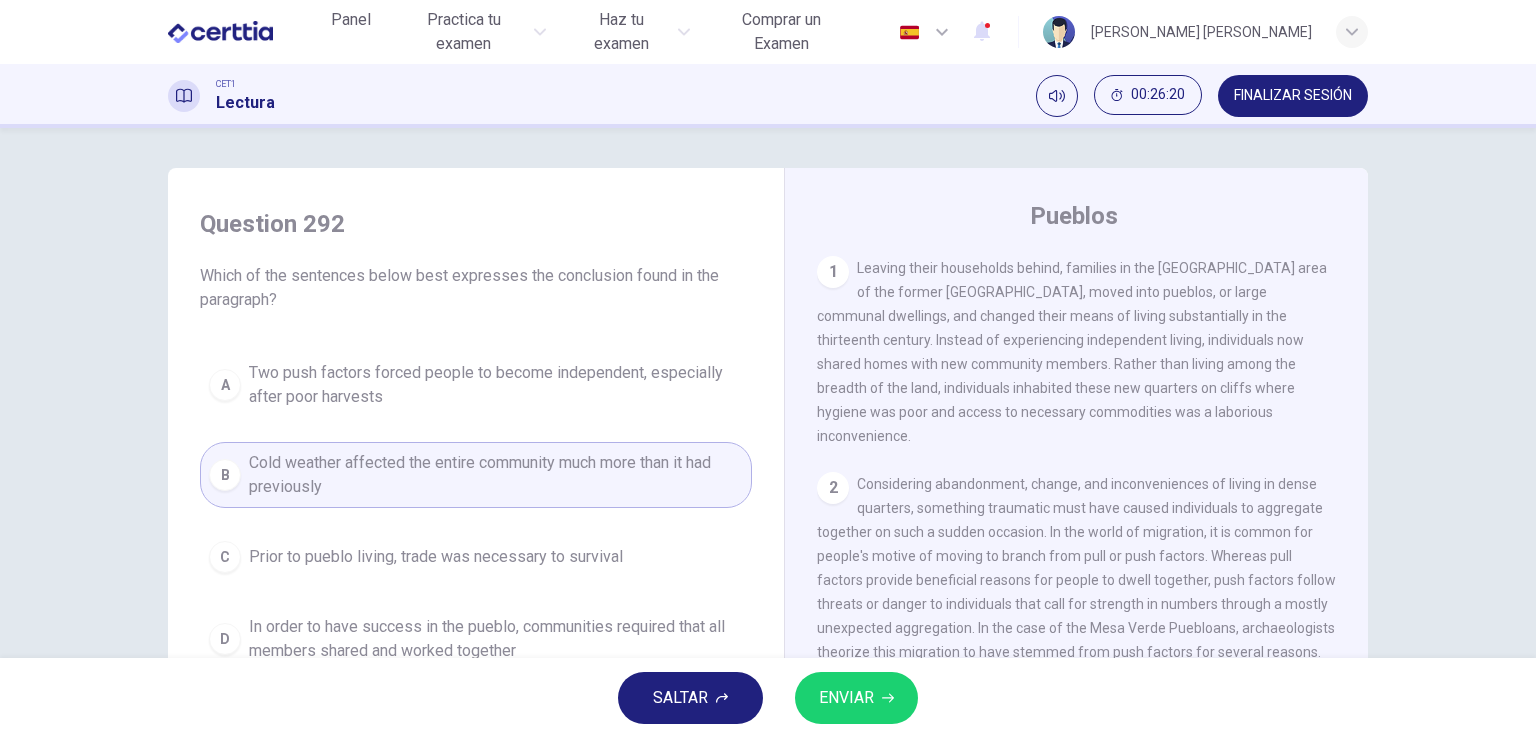 drag, startPoint x: 875, startPoint y: 701, endPoint x: 890, endPoint y: 709, distance: 17 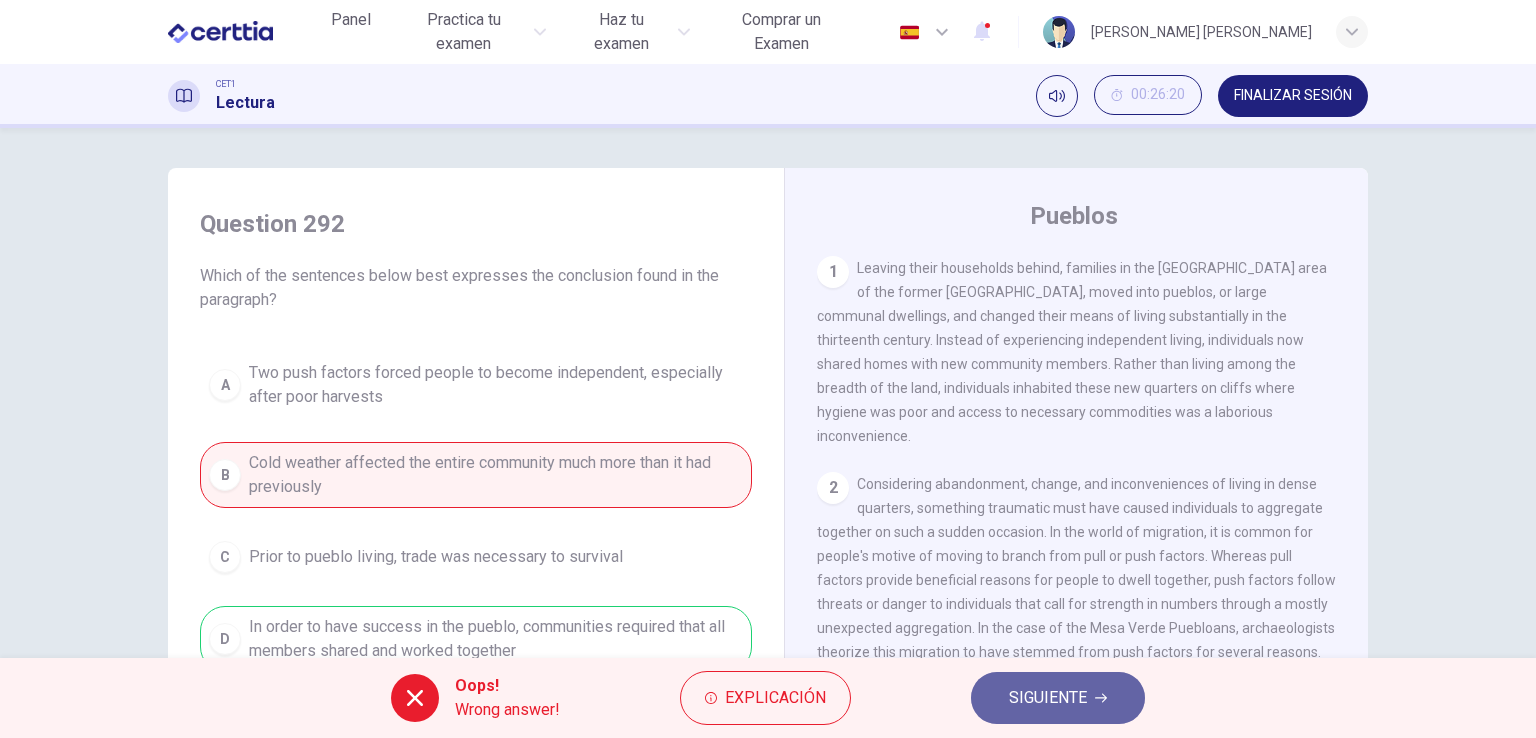 click on "SIGUIENTE" at bounding box center (1058, 698) 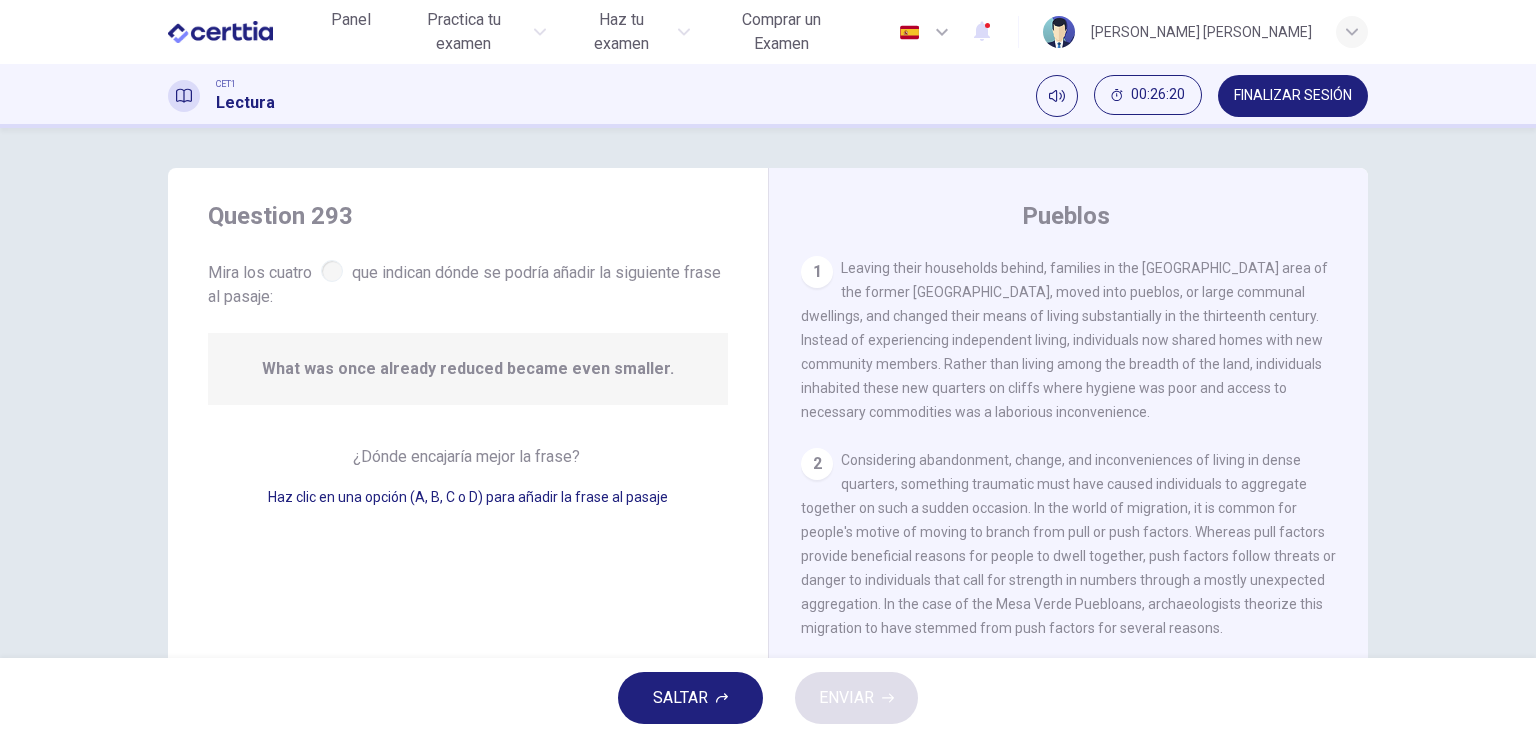 scroll, scrollTop: 260, scrollLeft: 0, axis: vertical 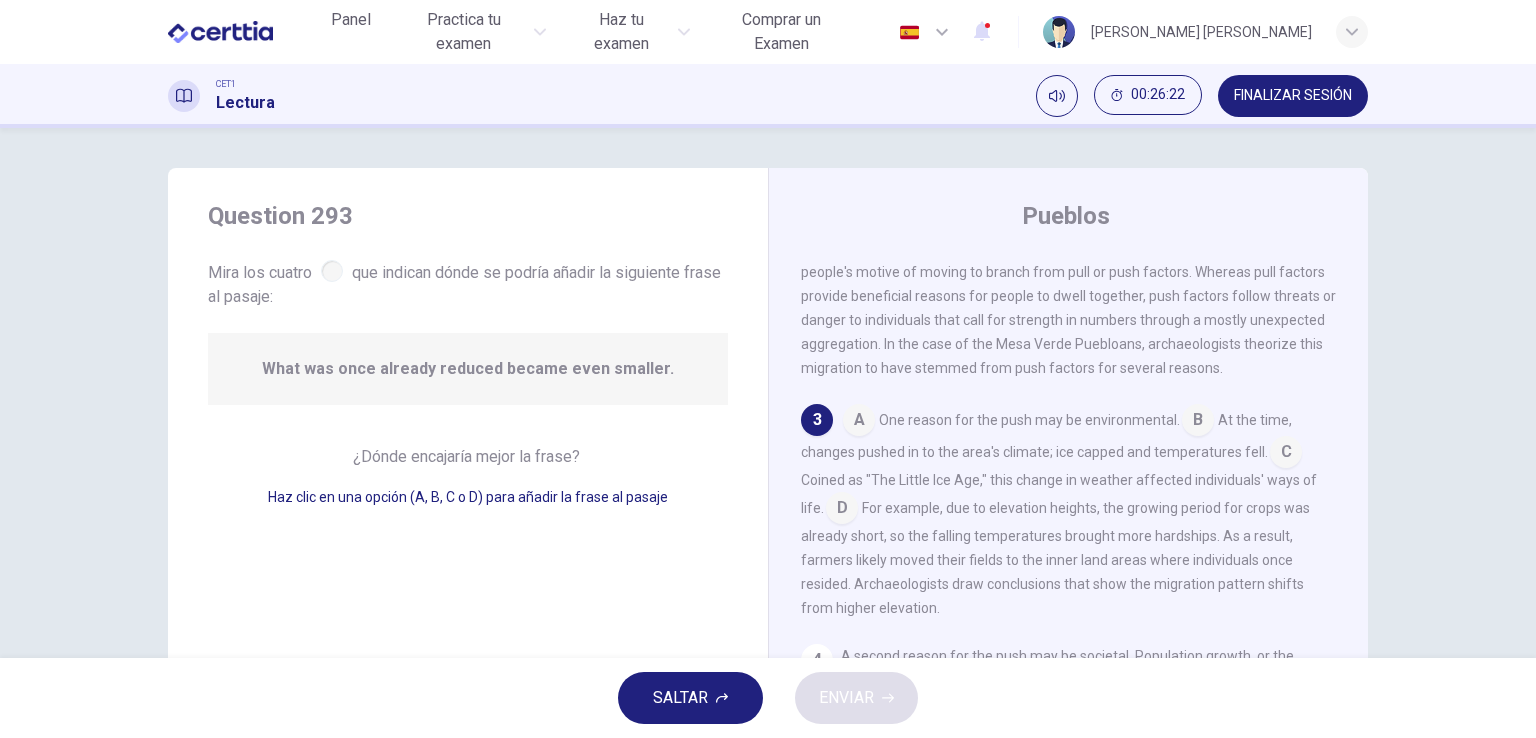 click at bounding box center (1286, 454) 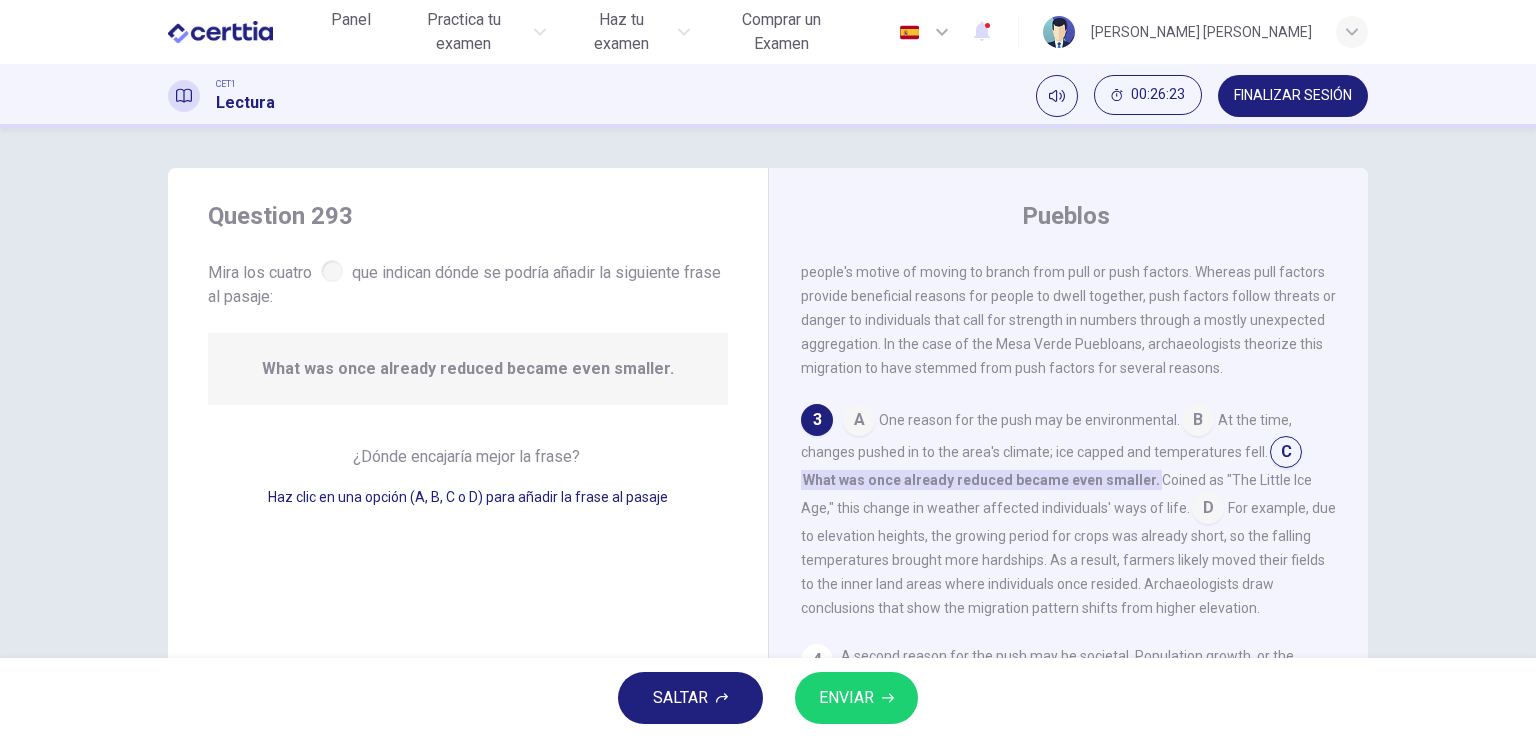 click on "ENVIAR" at bounding box center (846, 698) 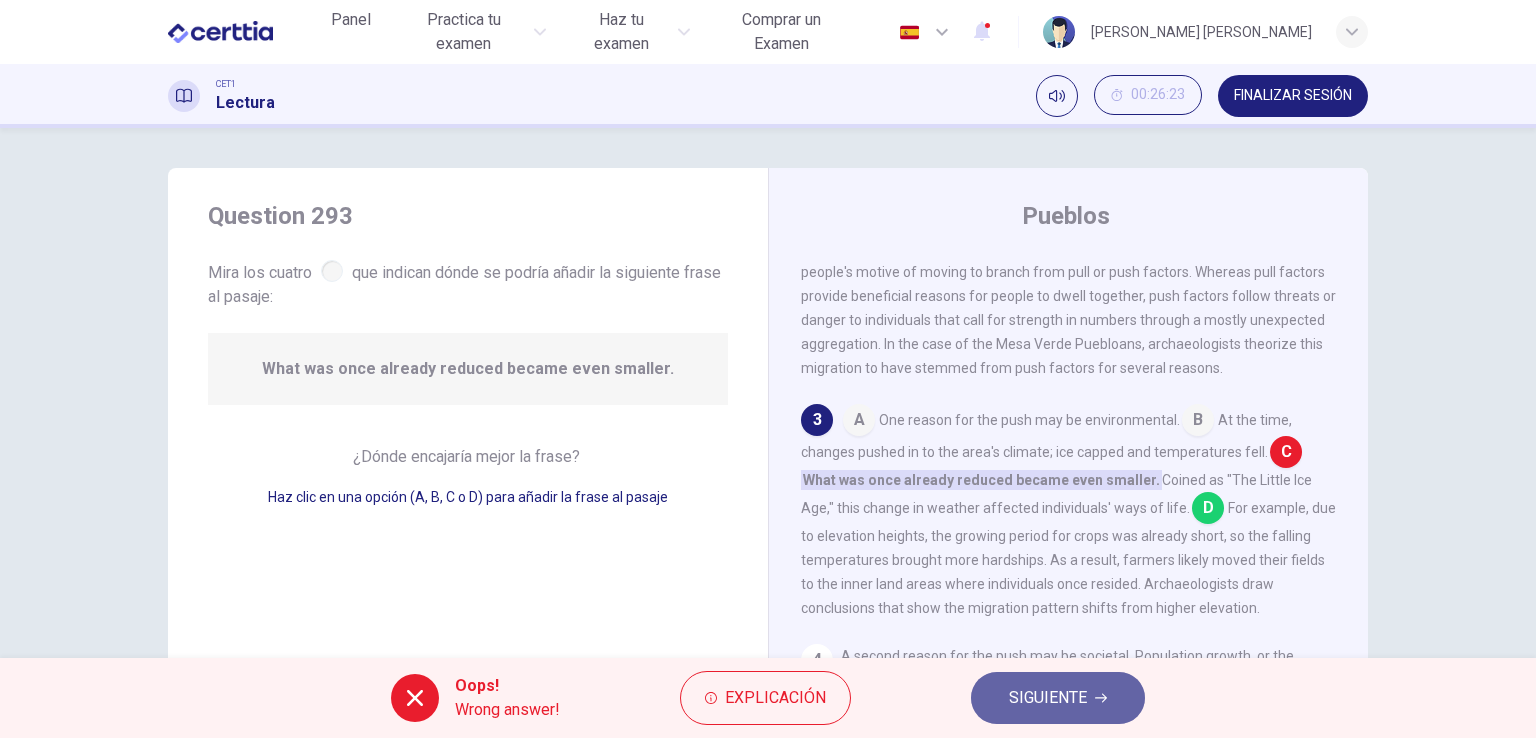 click on "SIGUIENTE" at bounding box center (1048, 698) 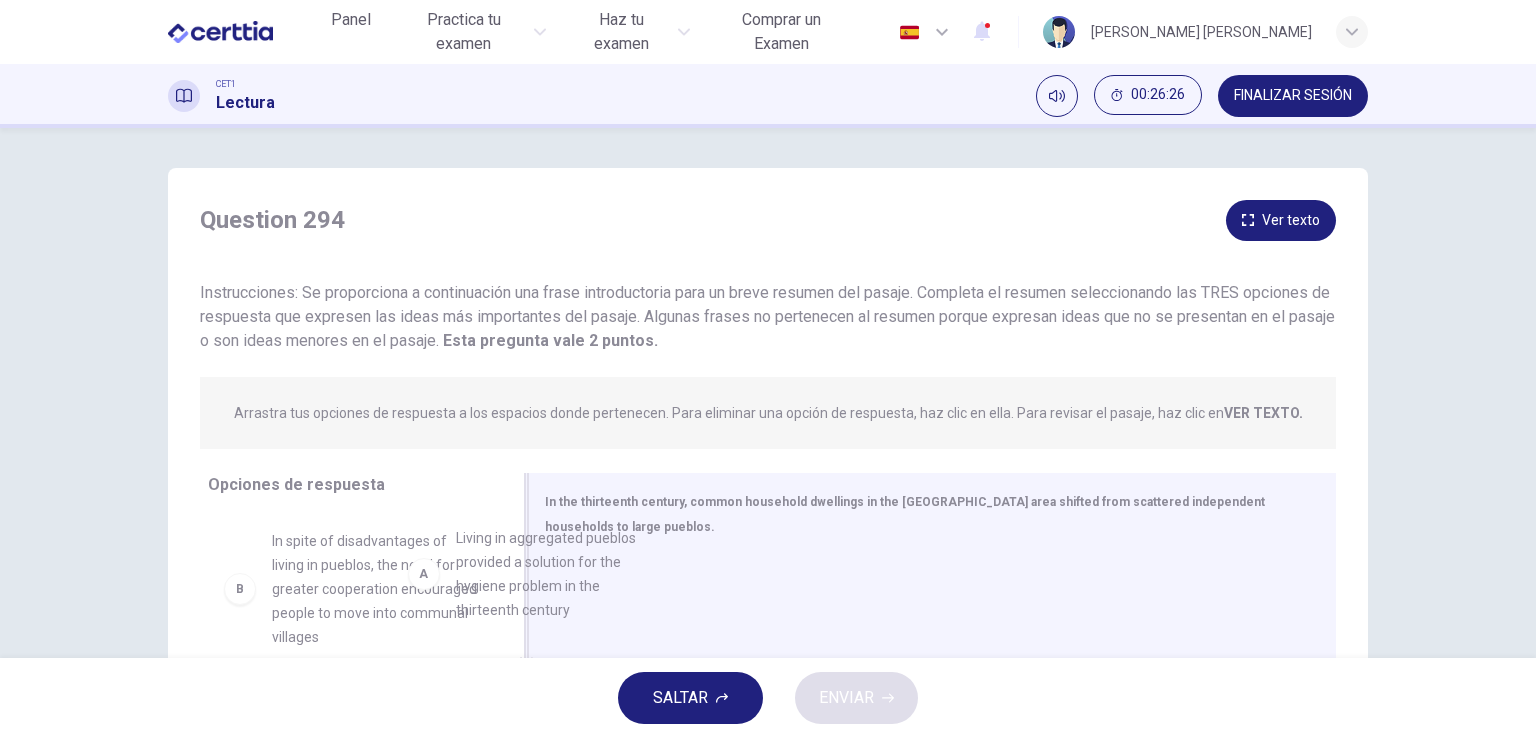 drag, startPoint x: 372, startPoint y: 569, endPoint x: 810, endPoint y: 575, distance: 438.0411 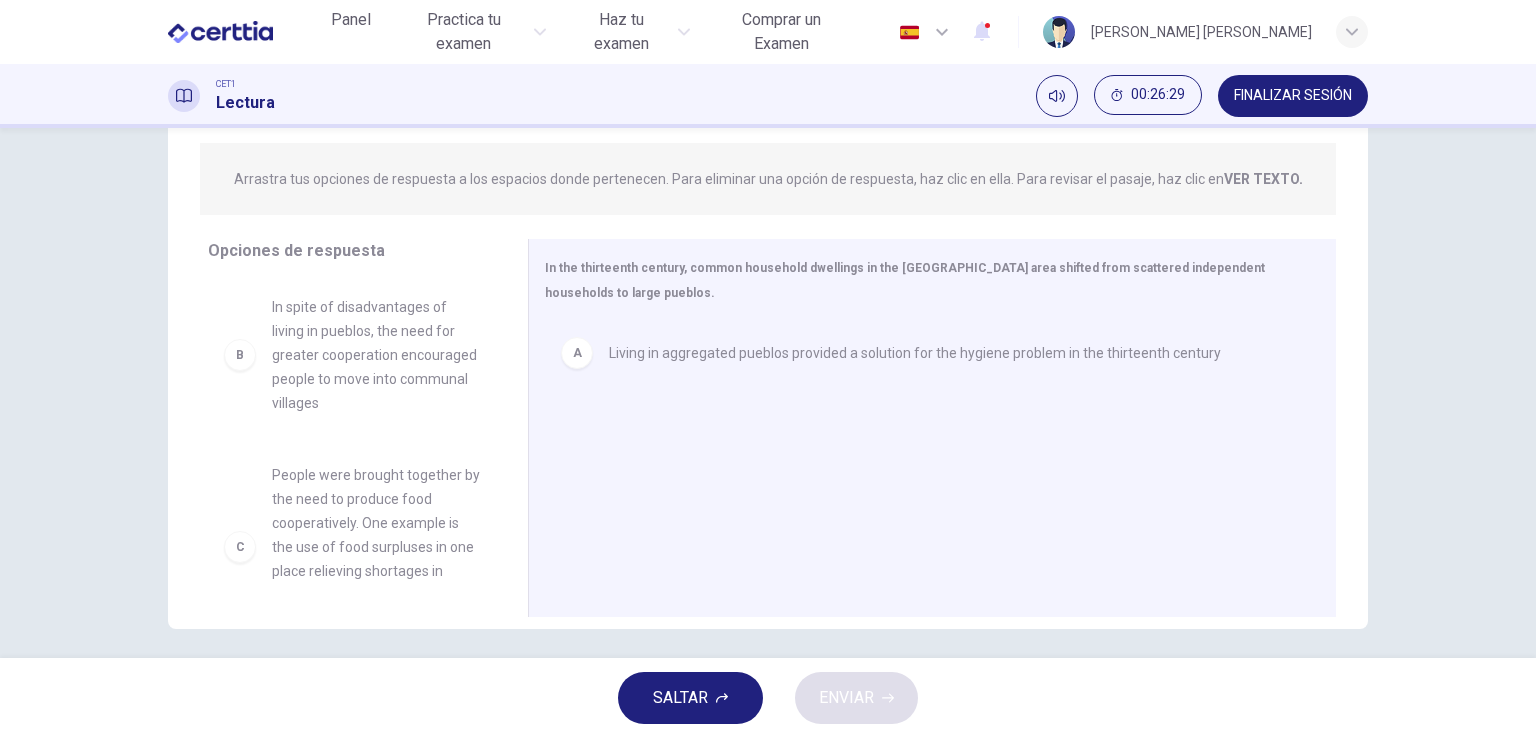 scroll, scrollTop: 245, scrollLeft: 0, axis: vertical 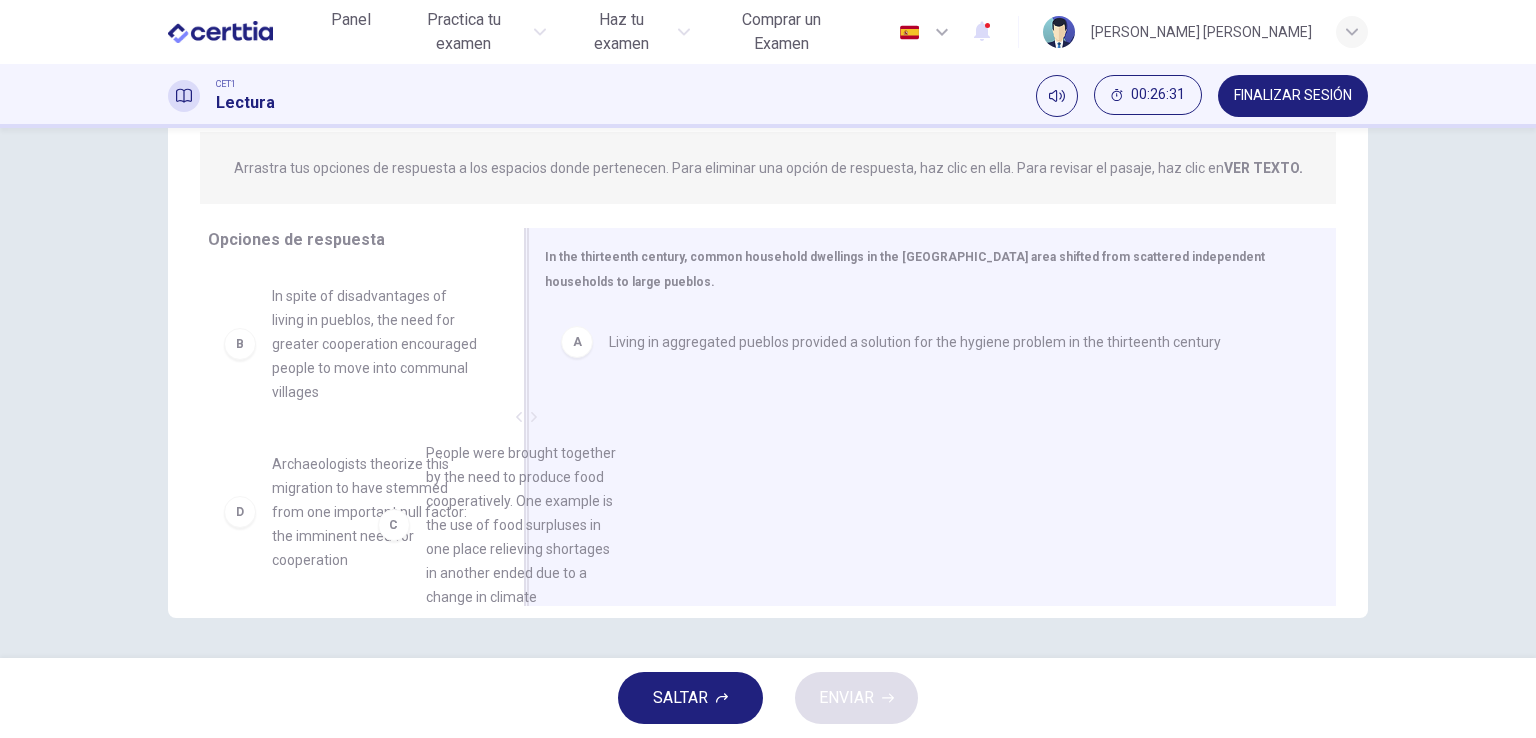 drag, startPoint x: 400, startPoint y: 489, endPoint x: 636, endPoint y: 478, distance: 236.25621 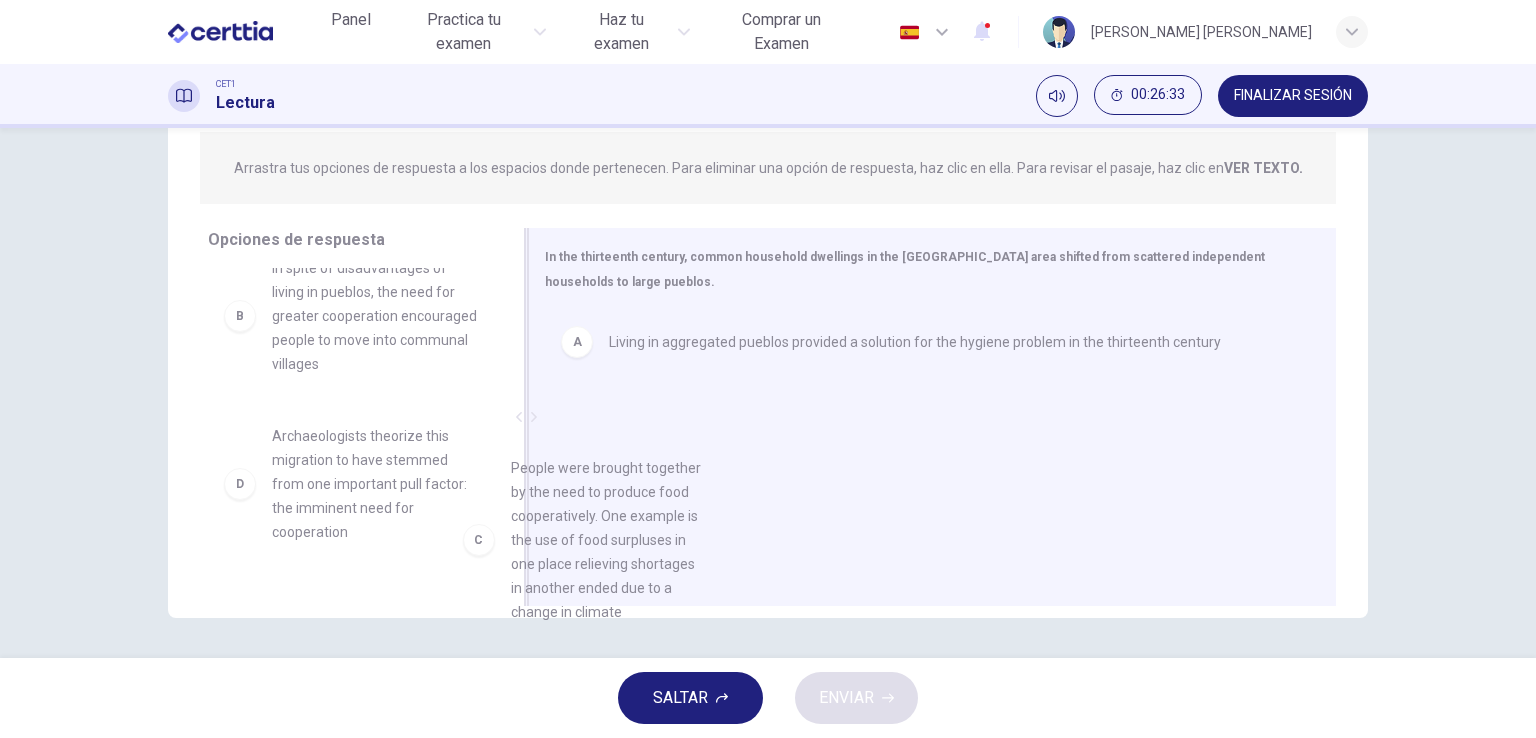 scroll, scrollTop: 32, scrollLeft: 0, axis: vertical 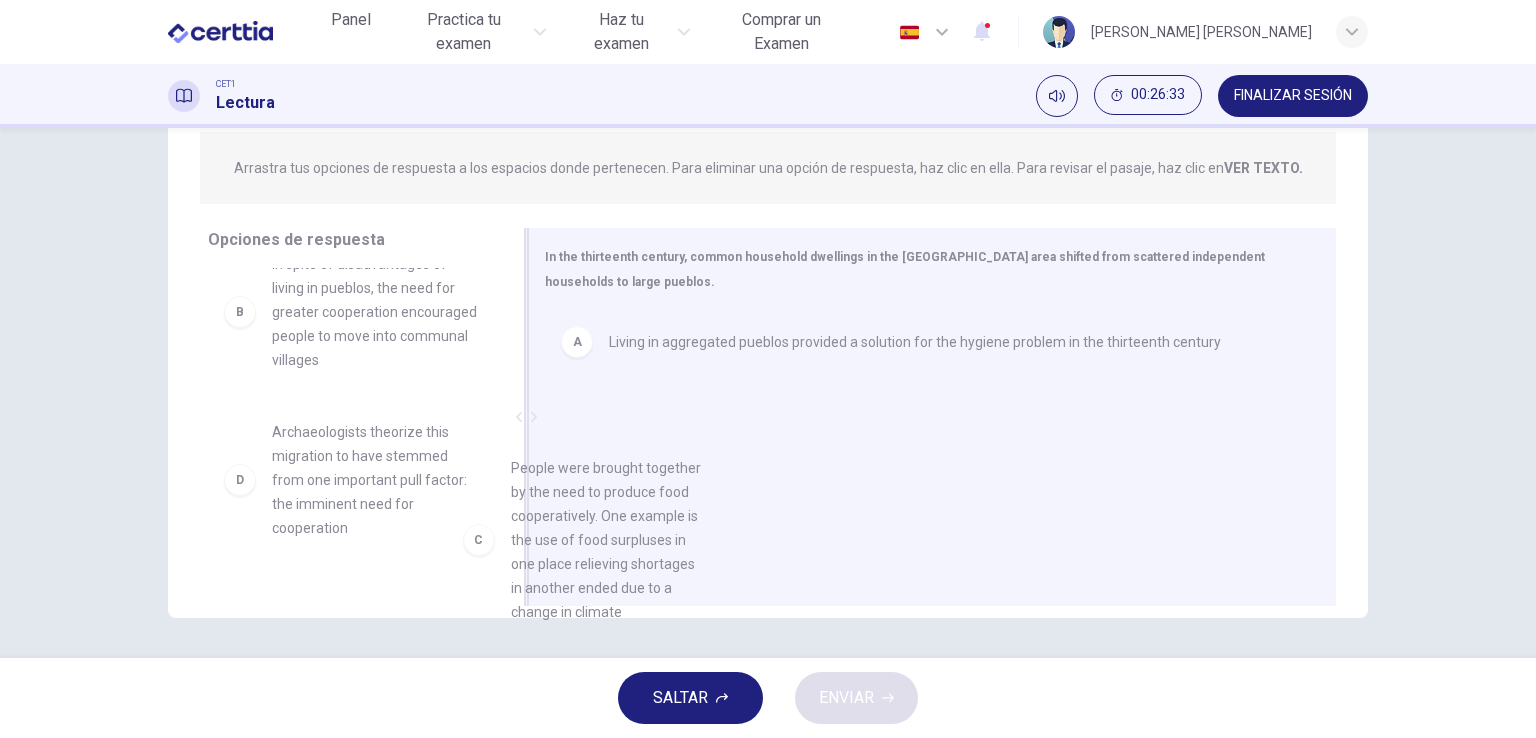 drag, startPoint x: 376, startPoint y: 493, endPoint x: 682, endPoint y: 526, distance: 307.77426 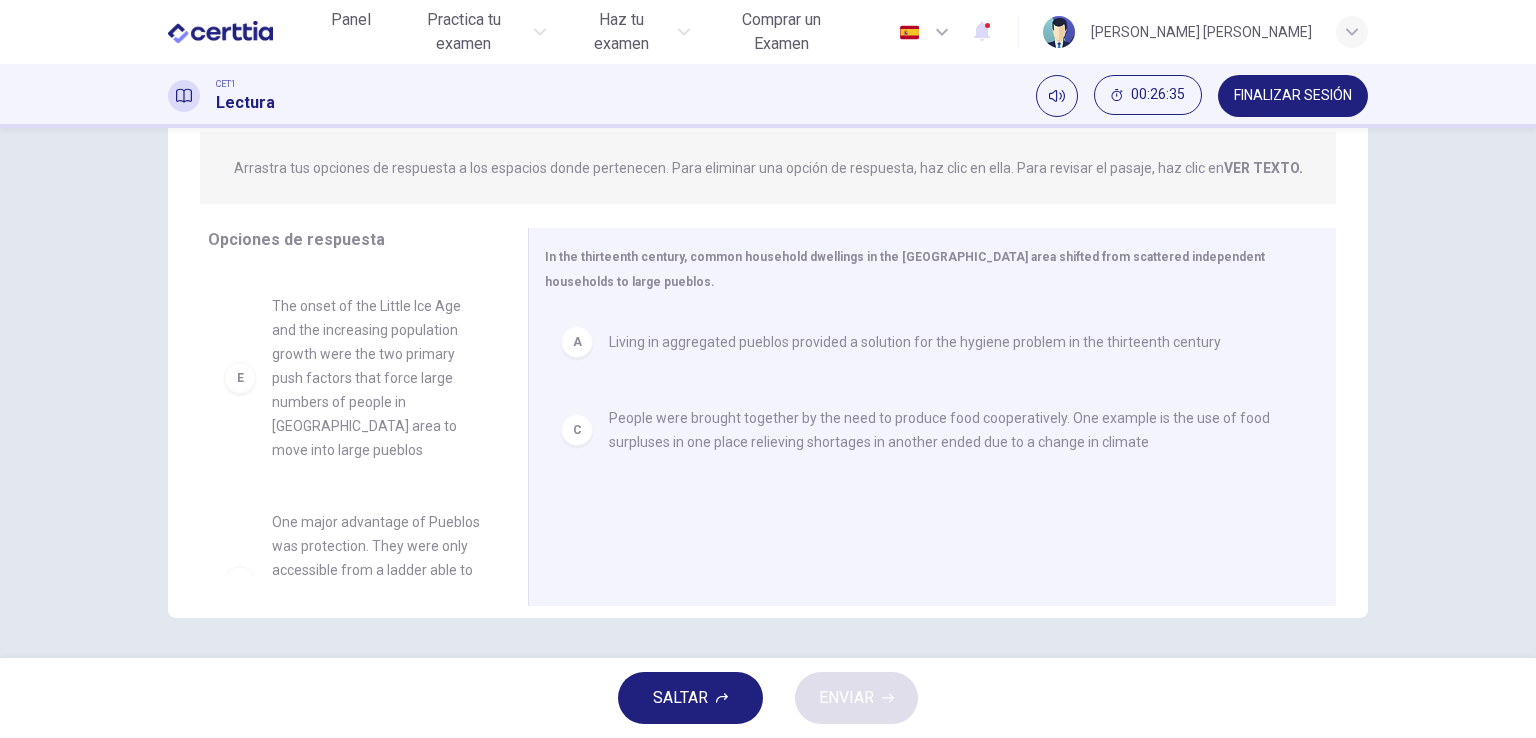 scroll, scrollTop: 420, scrollLeft: 0, axis: vertical 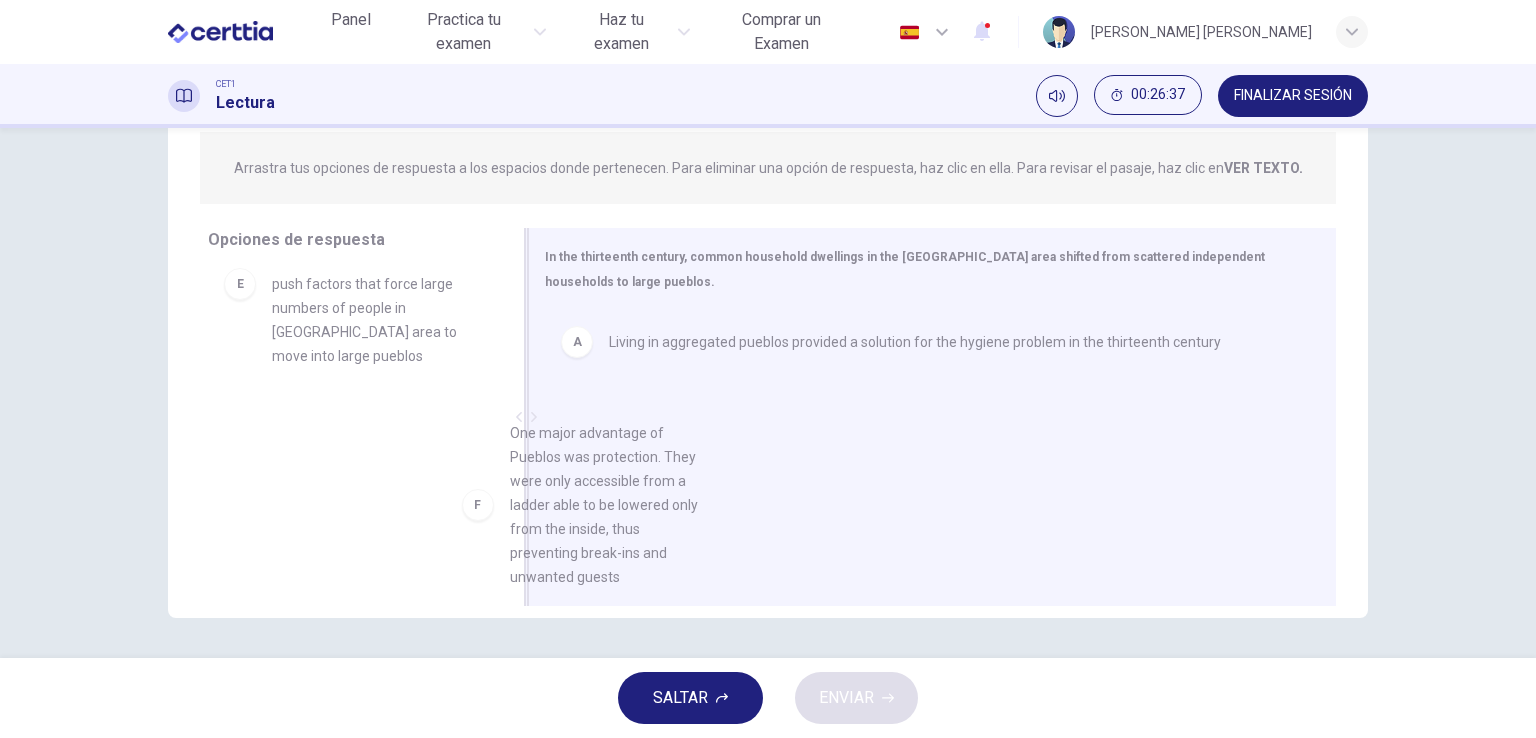 drag, startPoint x: 361, startPoint y: 495, endPoint x: 646, endPoint y: 505, distance: 285.17538 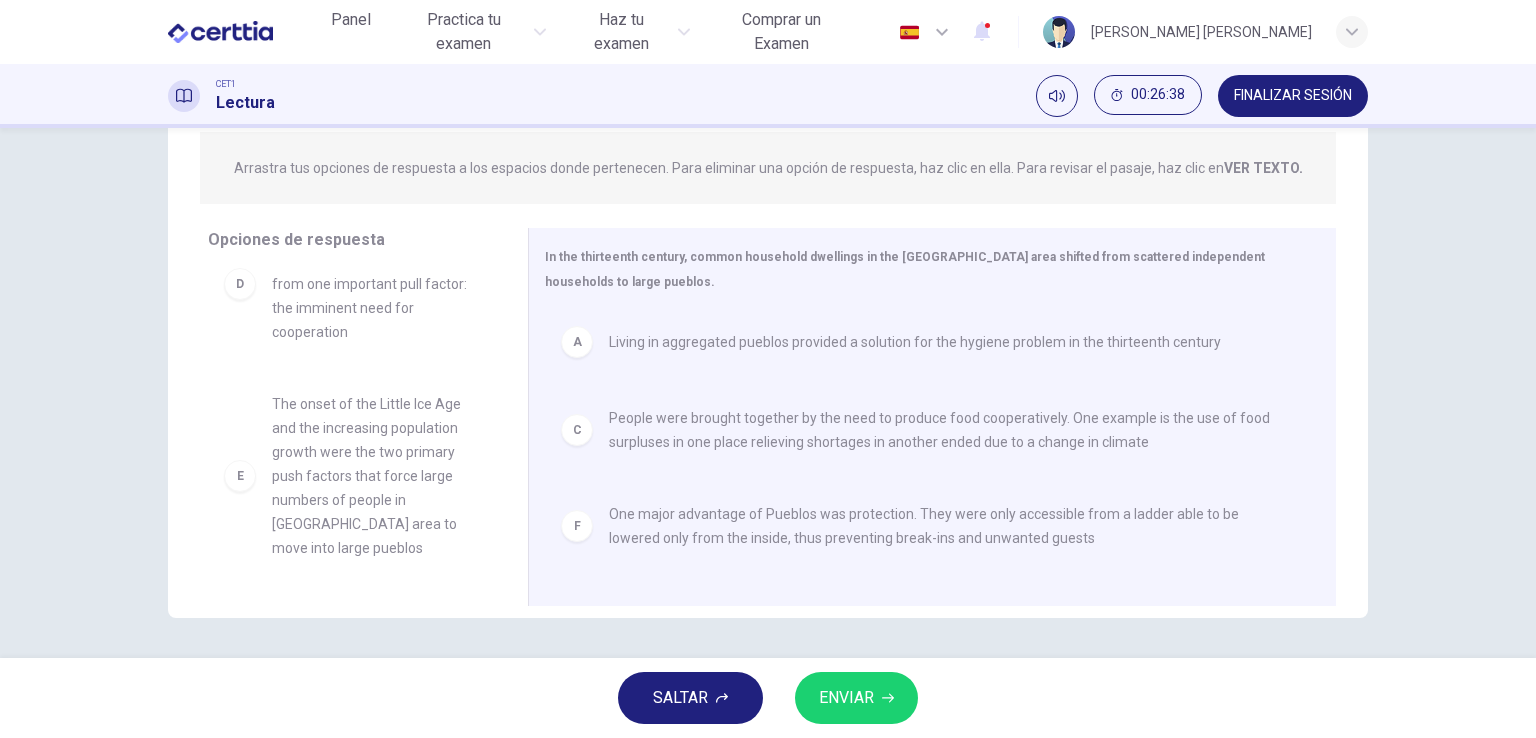 scroll, scrollTop: 228, scrollLeft: 0, axis: vertical 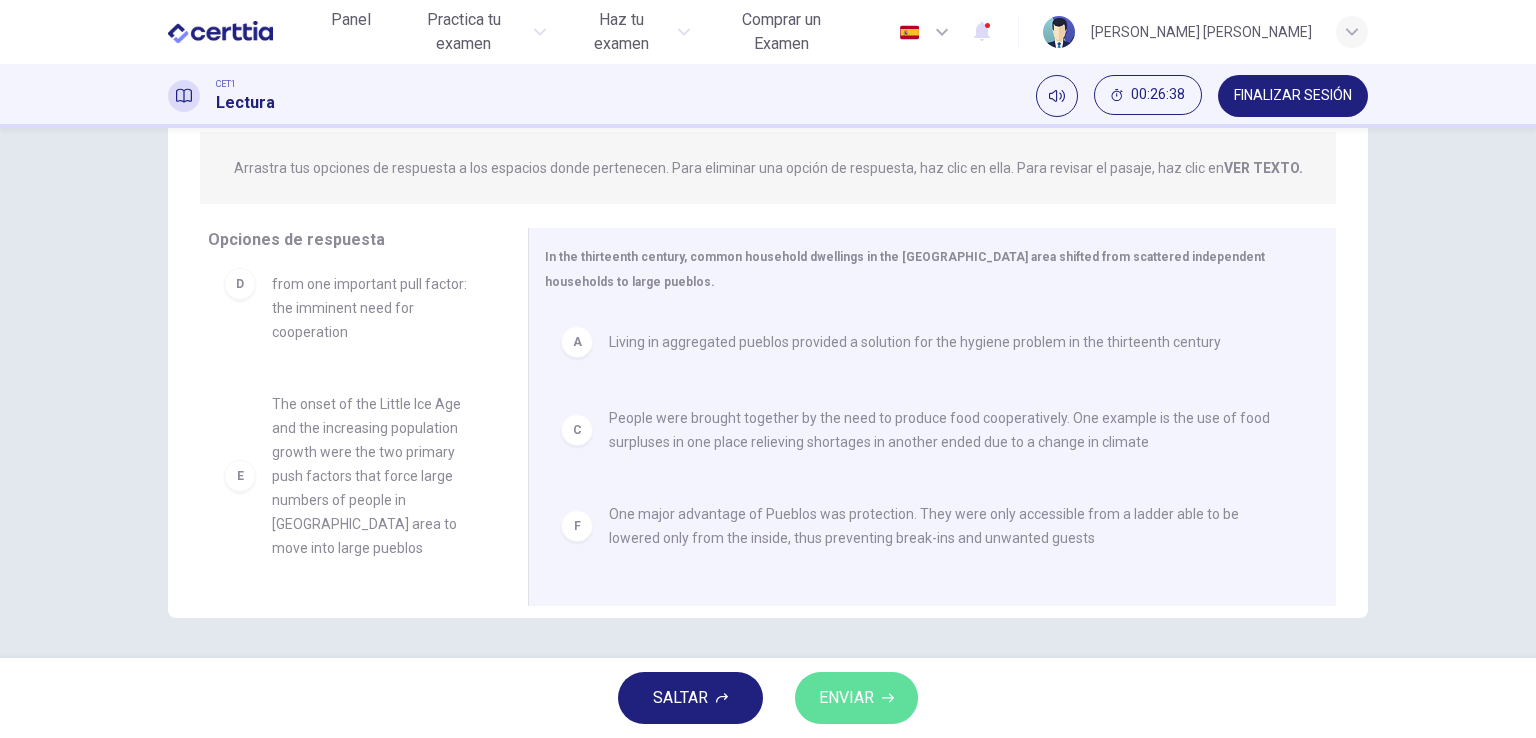 click on "ENVIAR" at bounding box center [846, 698] 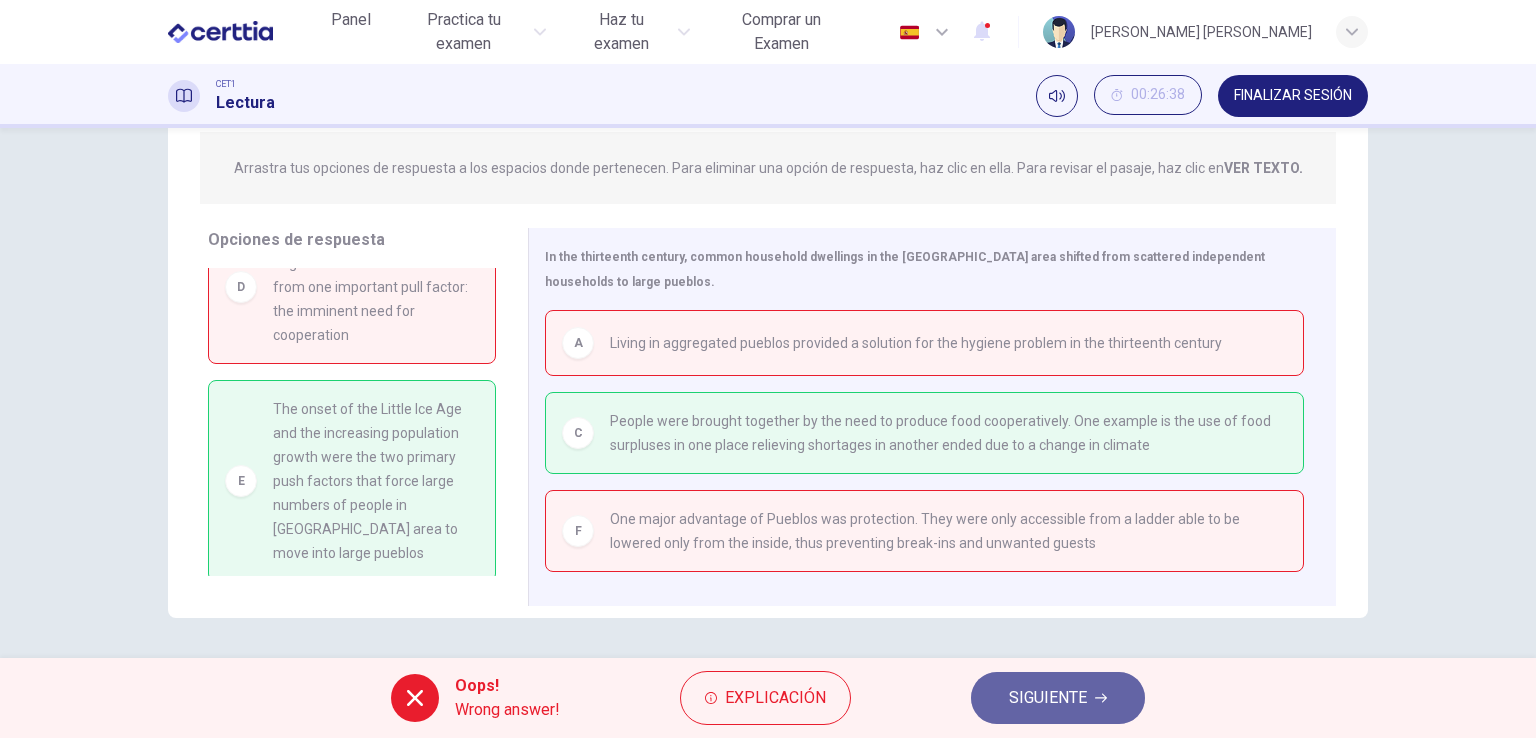 click on "SIGUIENTE" at bounding box center (1048, 698) 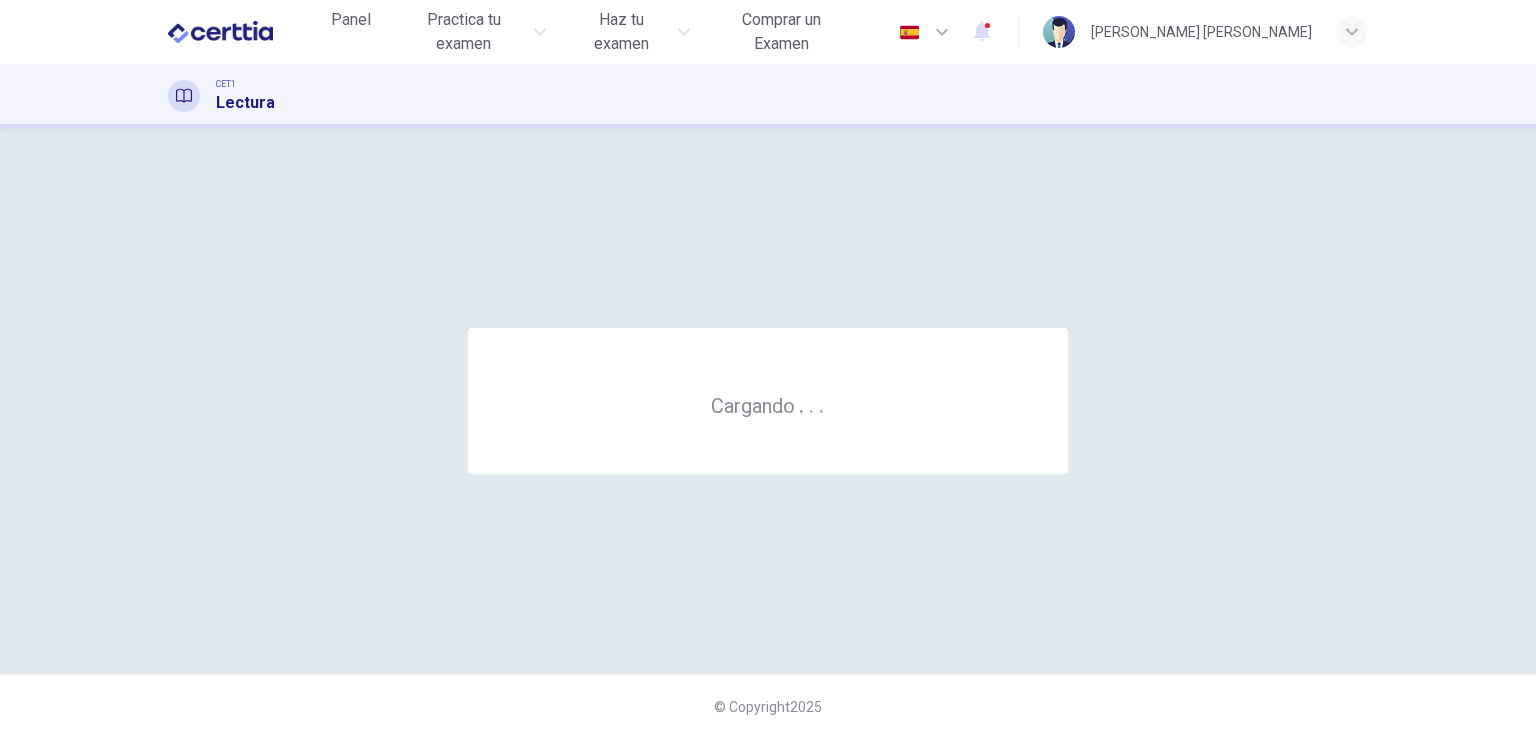 scroll, scrollTop: 0, scrollLeft: 0, axis: both 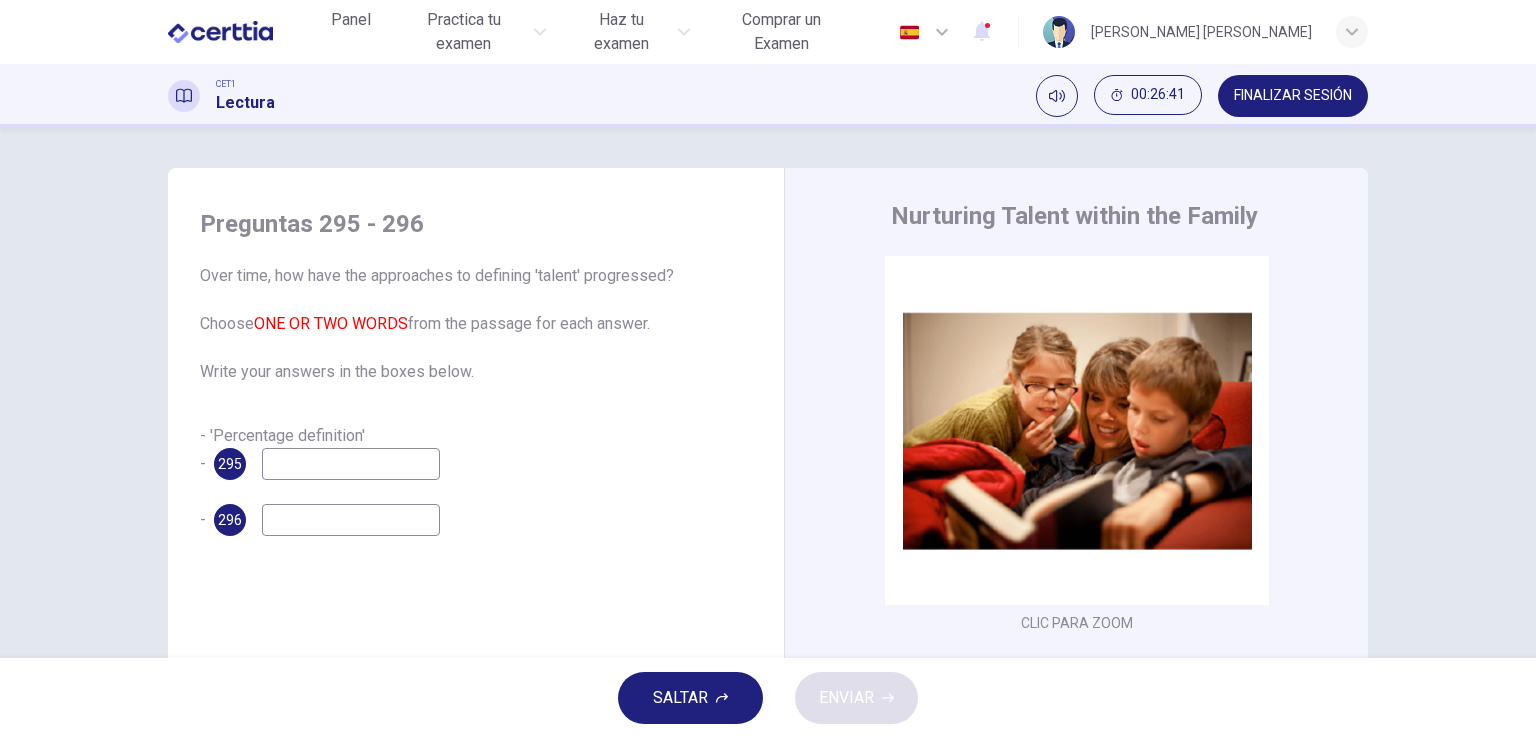 click at bounding box center (351, 464) 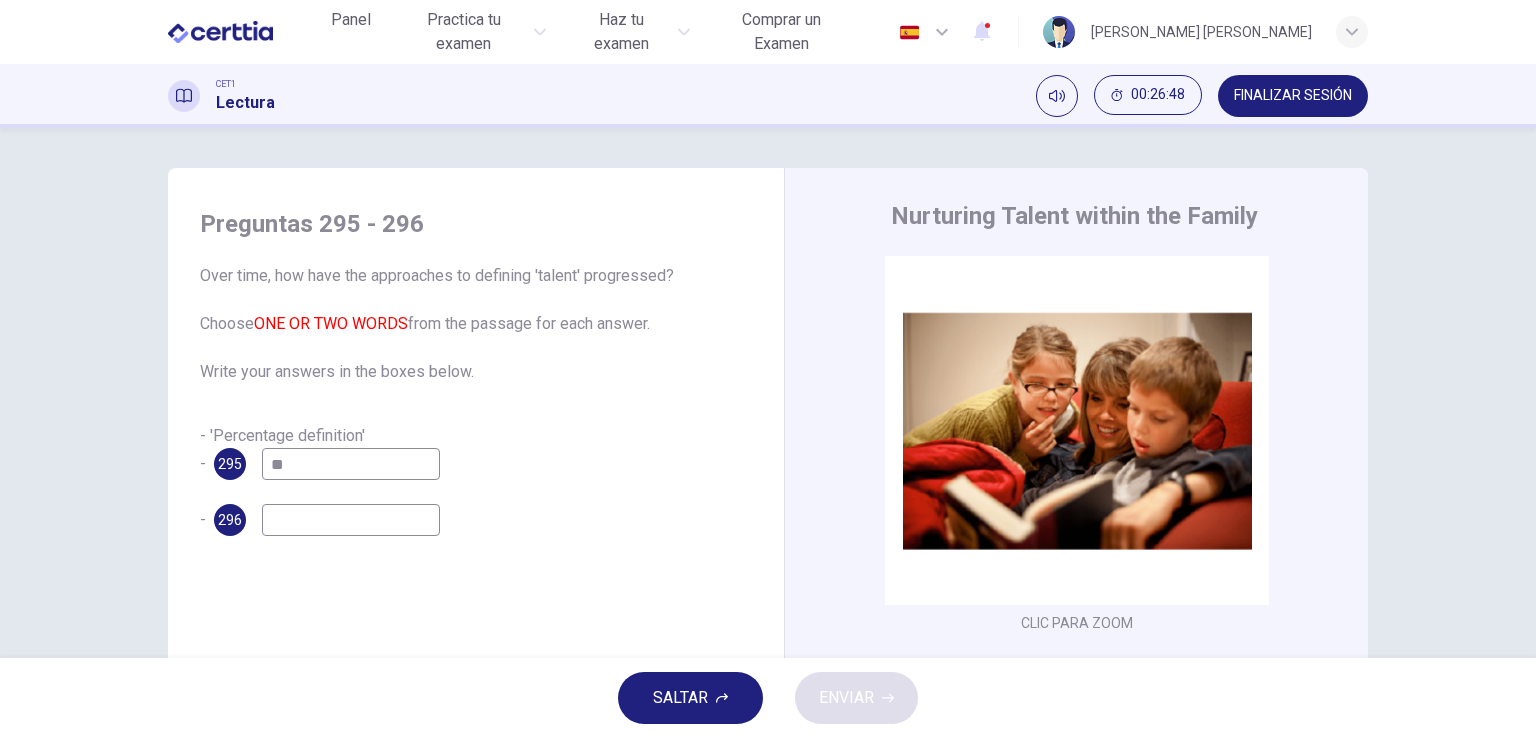 type on "**" 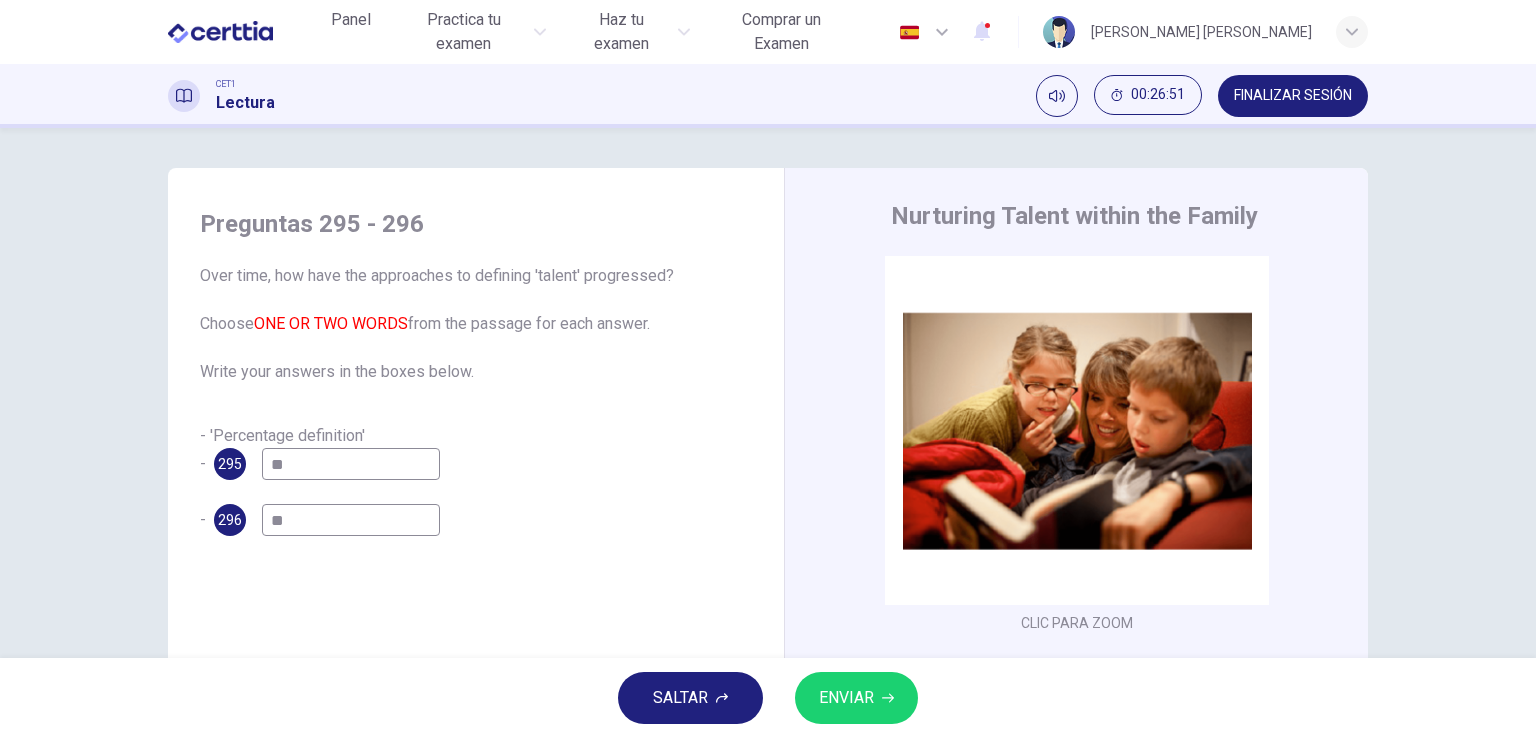 type on "**" 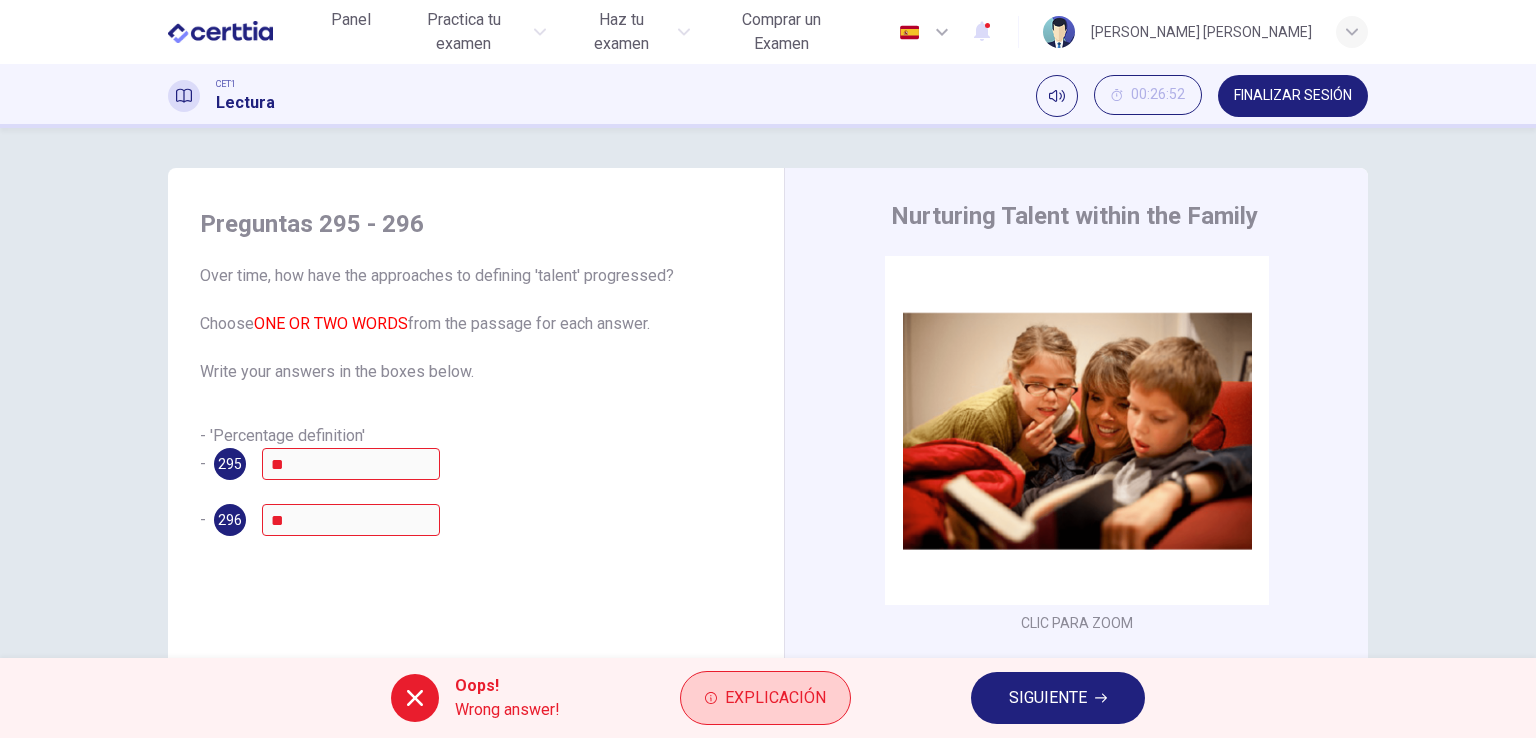 click on "Explicación" at bounding box center [765, 698] 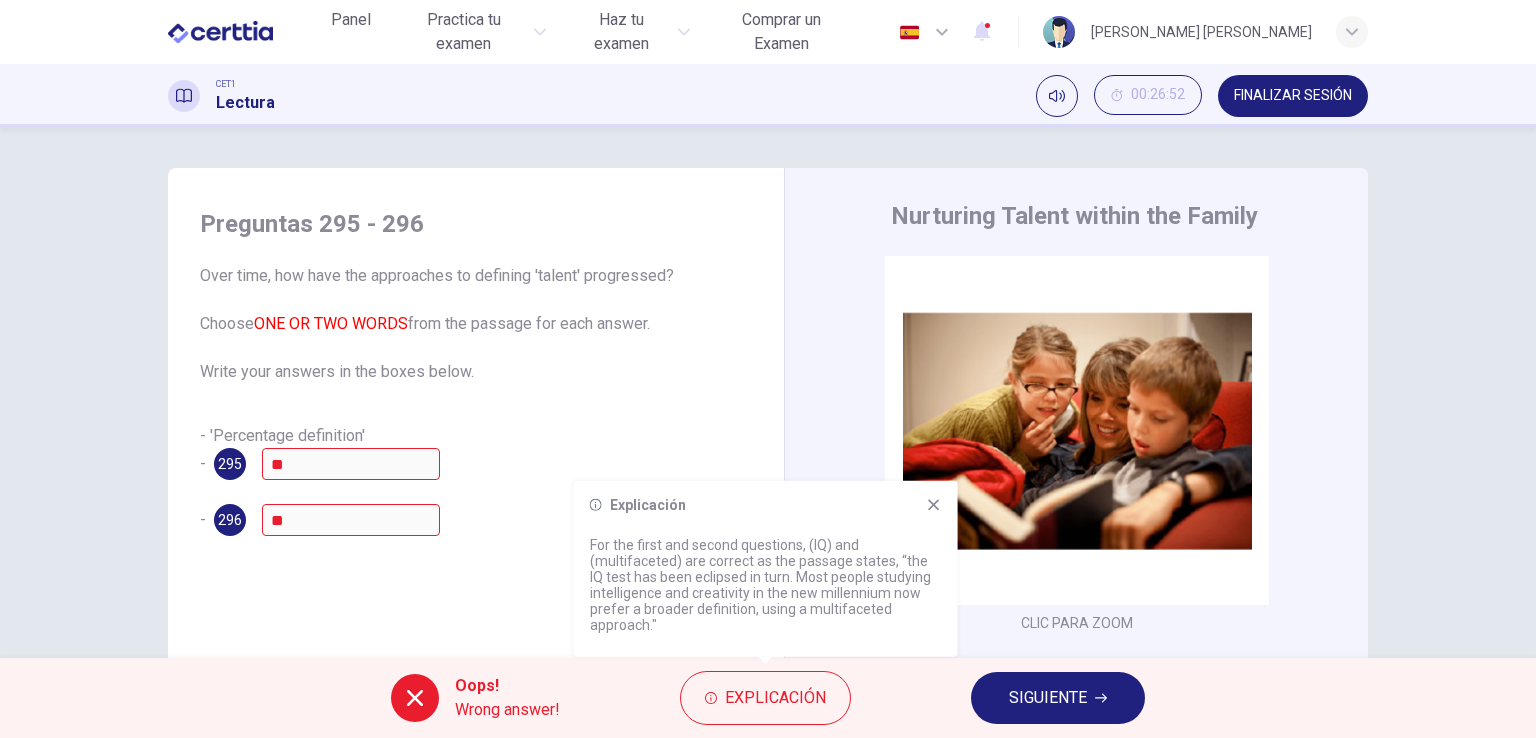 click on "SIGUIENTE" at bounding box center [1048, 698] 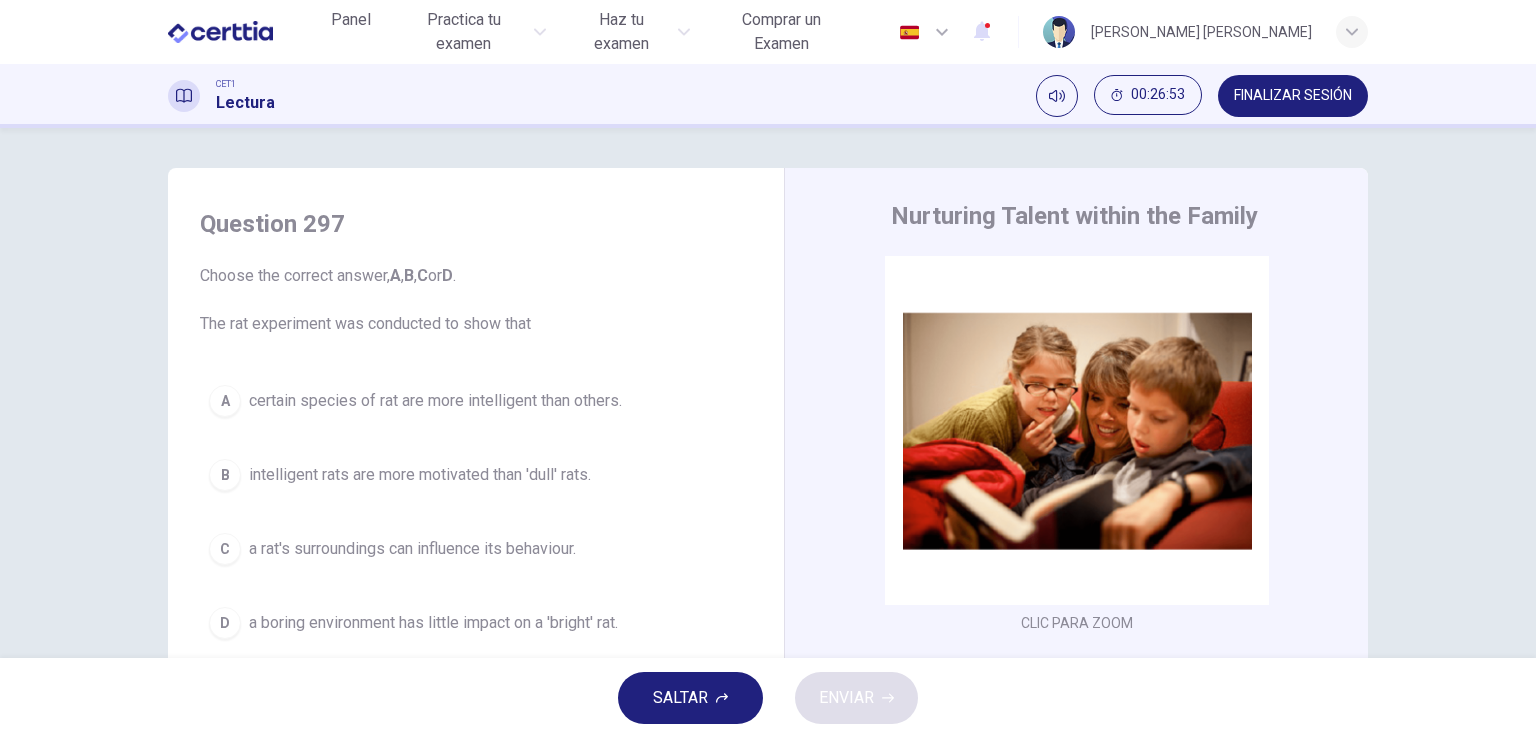 click on "intelligent rats are more motivated than 'dull' rats." at bounding box center (420, 475) 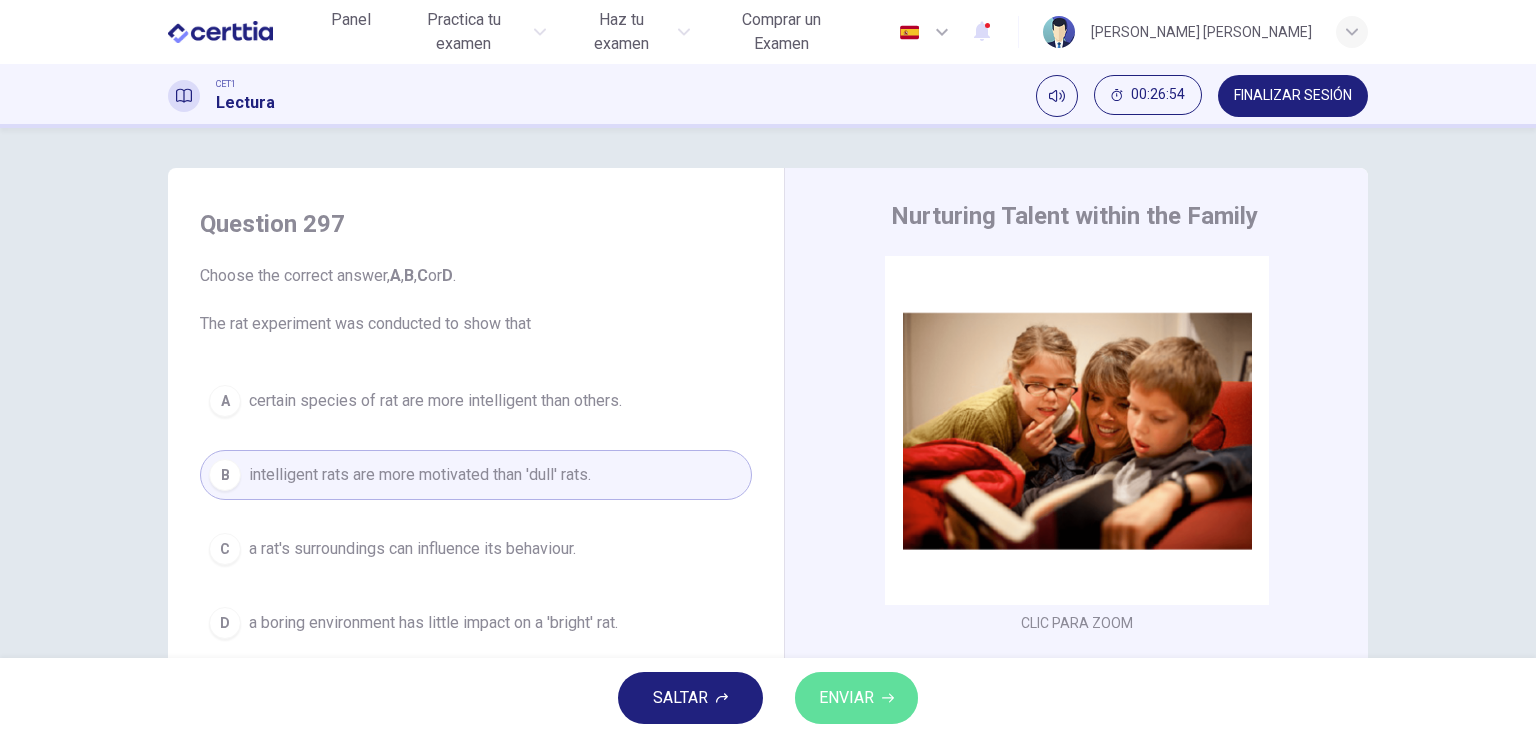 click 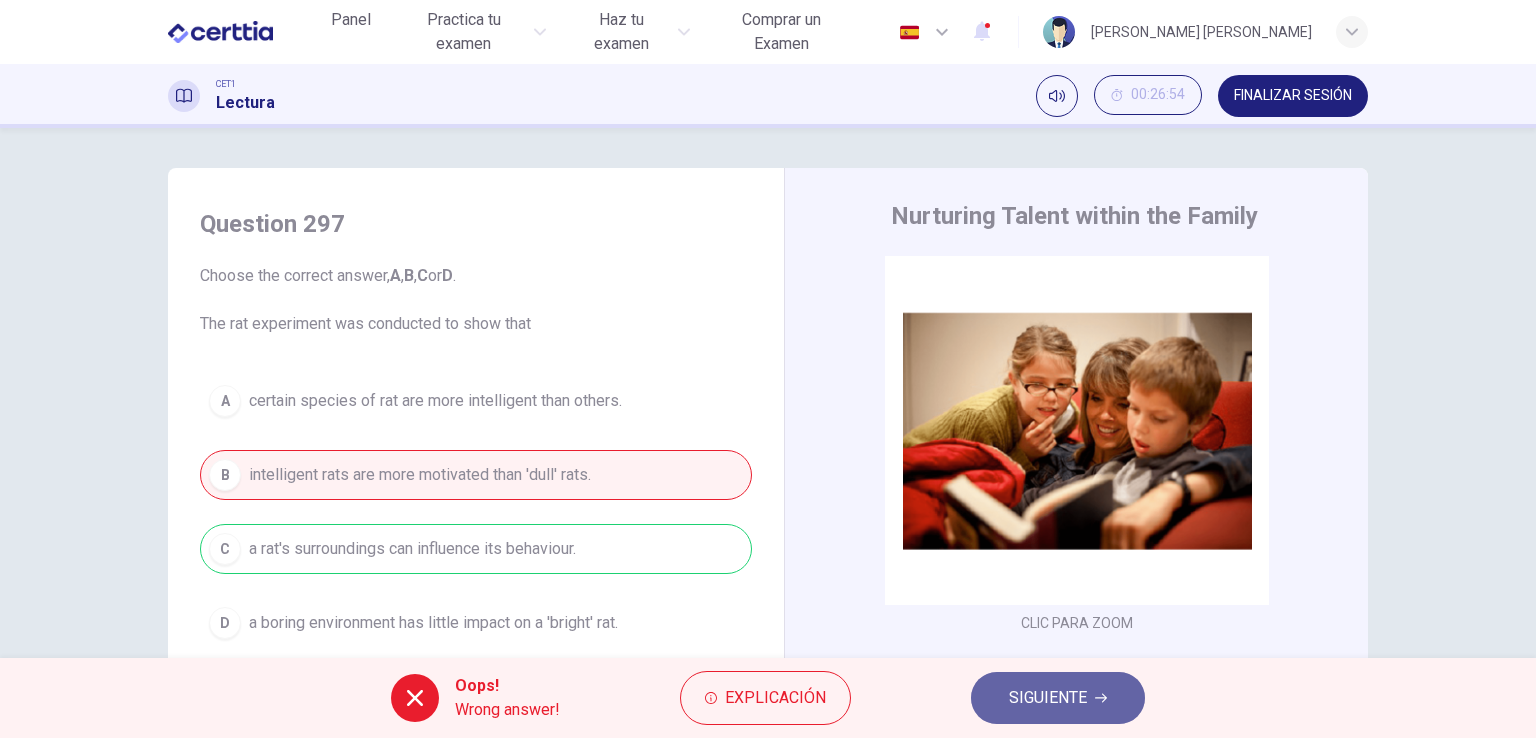 click on "SIGUIENTE" at bounding box center [1058, 698] 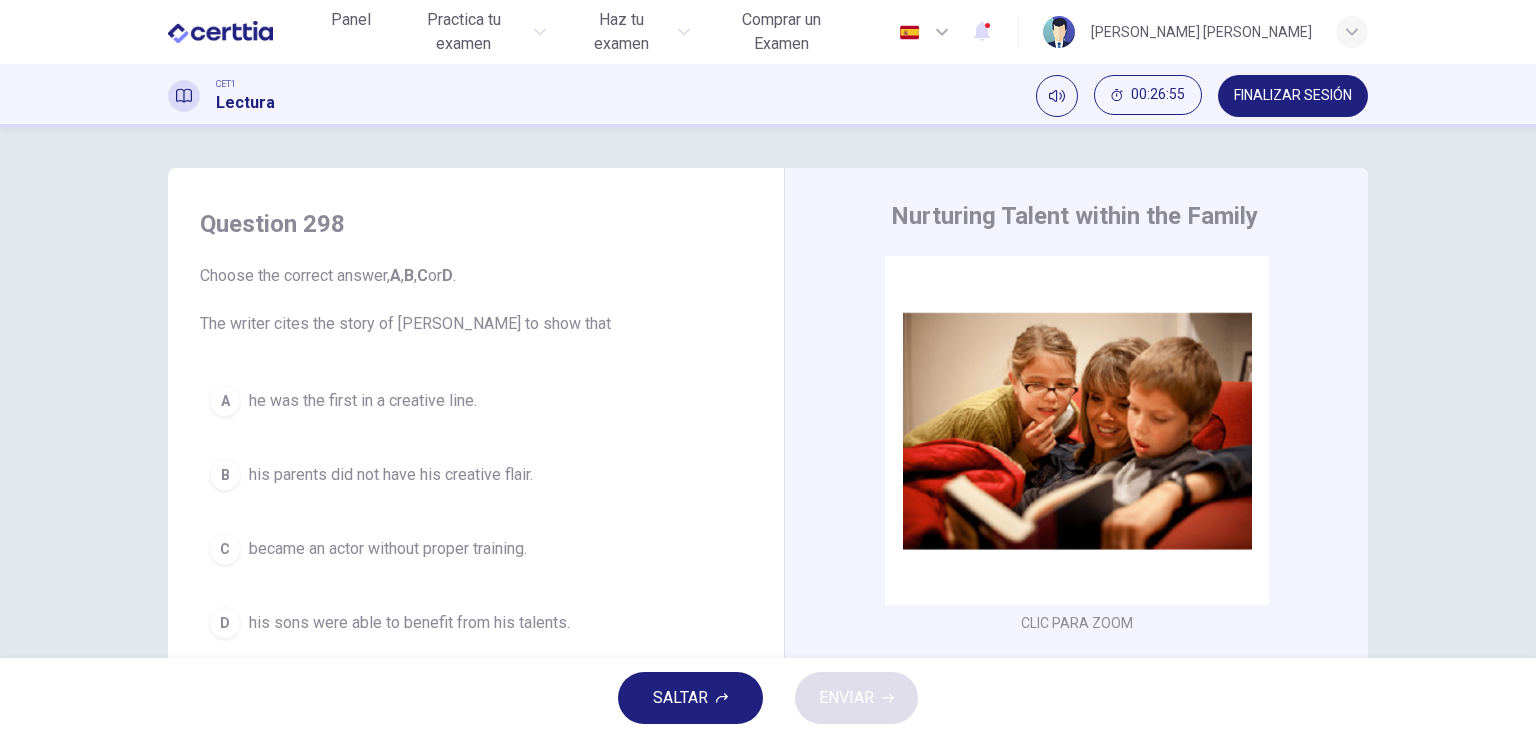 click on "A he was the first in a creative line." at bounding box center (476, 401) 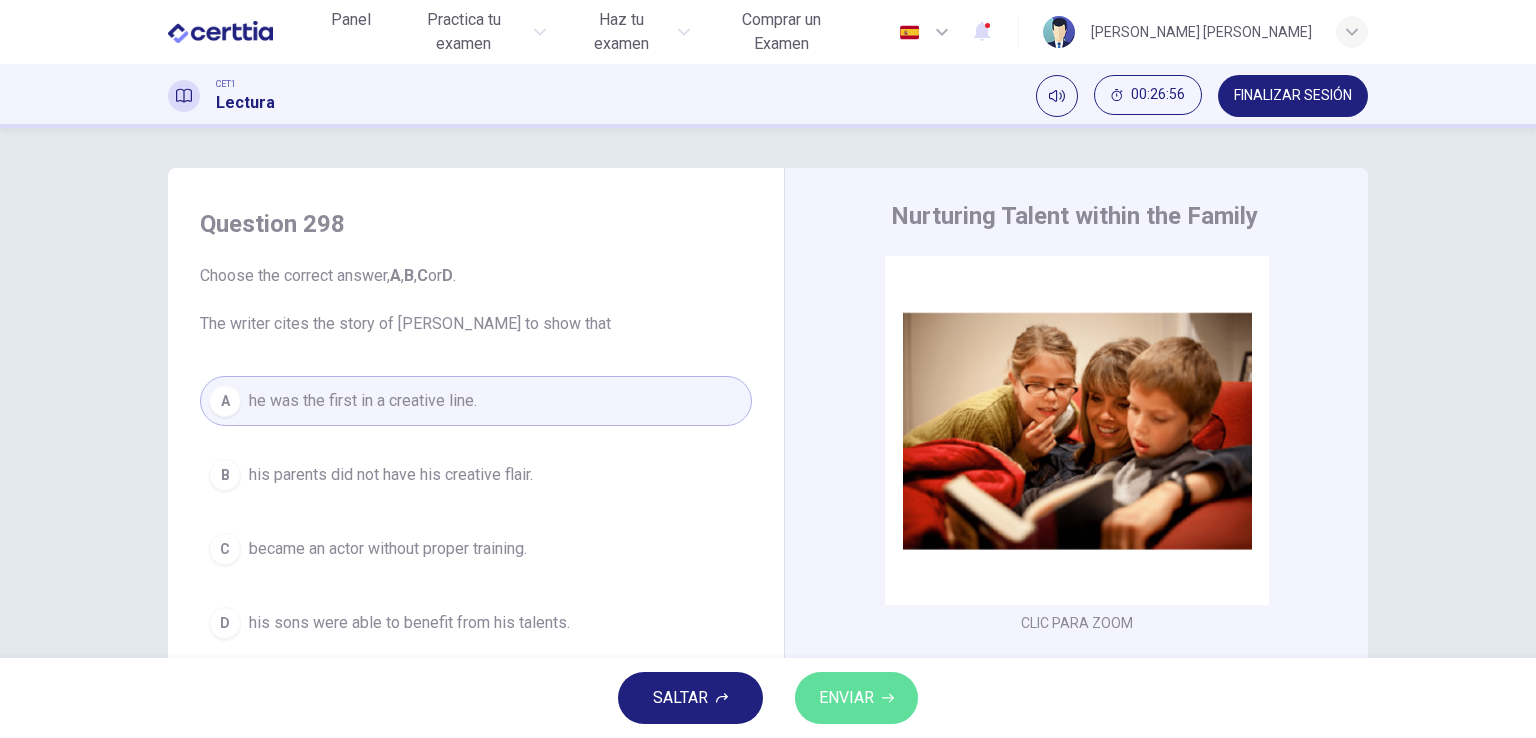 click on "ENVIAR" at bounding box center [846, 698] 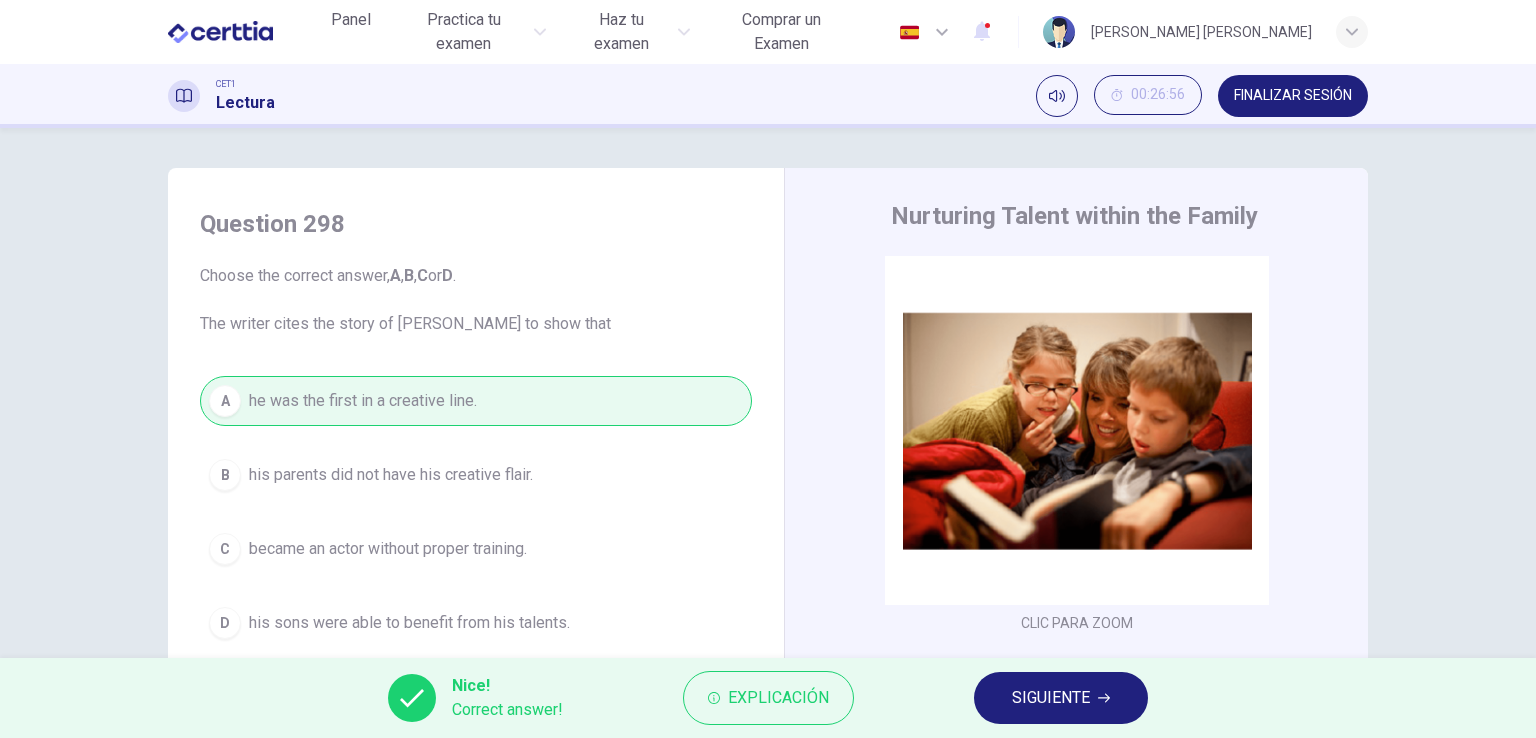 click on "SIGUIENTE" at bounding box center (1051, 698) 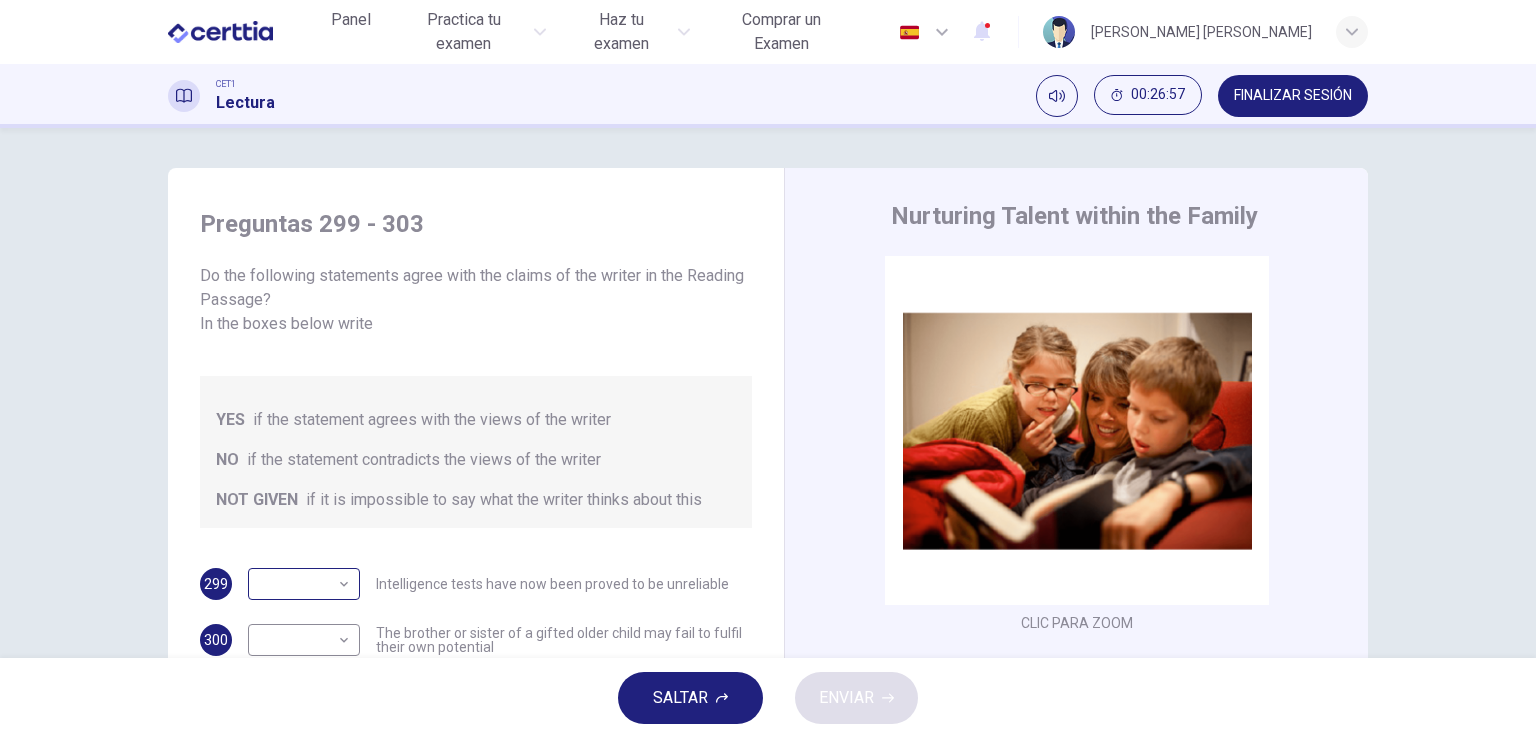 click on "​ ​" at bounding box center [304, 584] 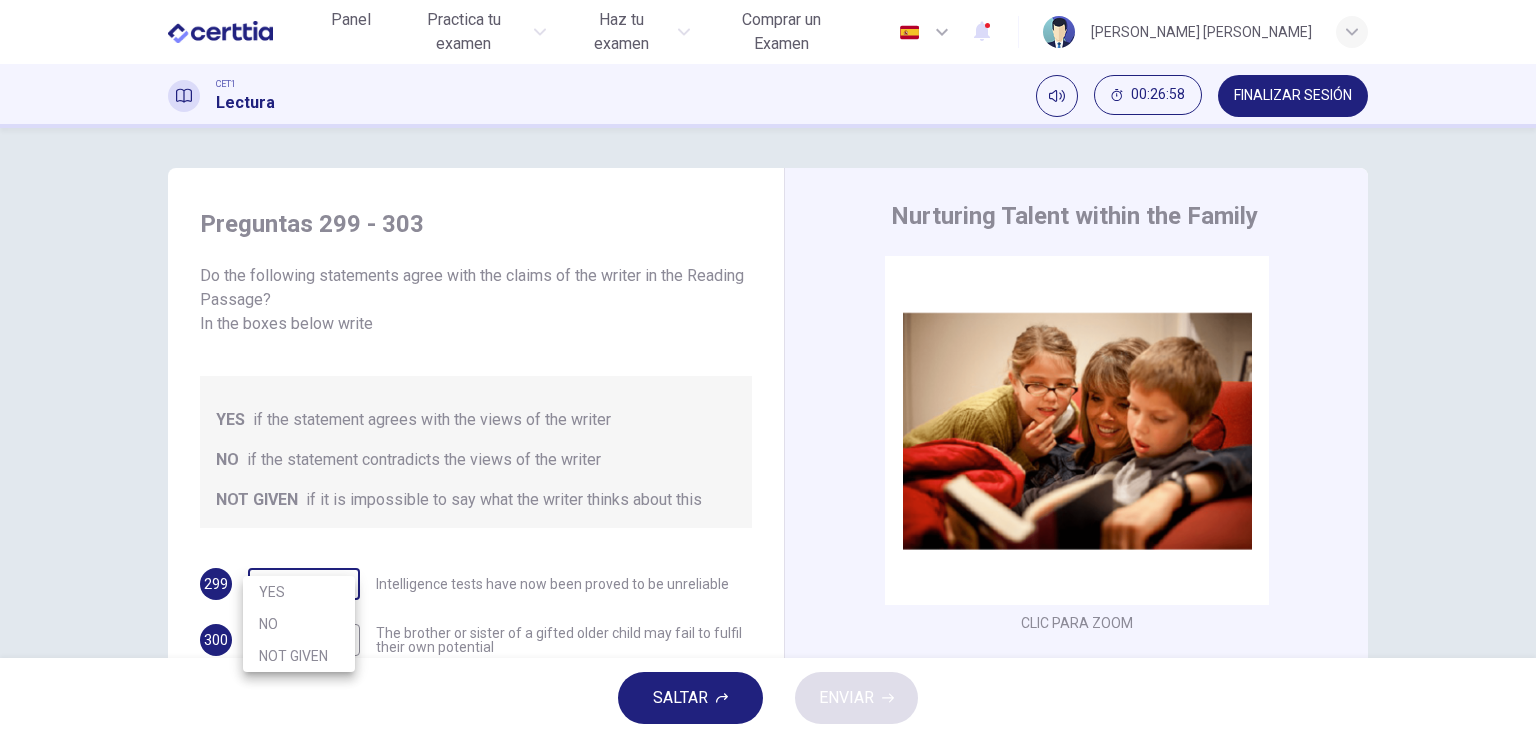 click on "Este sitio utiliza cookies, como se explica en nuestra  Política de Privacidad . Si acepta el uso de cookies, [PERSON_NAME] clic en el botón [PERSON_NAME] y continúe navegando por nuestro sitio.   Política de Privacidad Aceptar Panel Practica tu examen Haz tu examen Comprar un Examen Español ** ​ [PERSON_NAME] [PERSON_NAME] CET1 Lectura 00:26:58 FINALIZAR SESIÓN Preguntas 299 - 303 Do the following statements agree with the claims of the writer in the Reading Passage?
In the boxes below write YES if the statement agrees with the views of the writer NO if the statement contradicts the views of the writer NOT GIVEN if it is impossible to say what the writer thinks about this 299 ​ ​ Intelligence tests have now been proved to be unreliable 300 ​ ​ The brother or sister of a gifted older child may fail to fulfil their own potential 301 ​ ​ The importance of luck in the genius equation tends to be ignored 302 ​ ​ [PERSON_NAME] was acutely aware of his own remarkable talent 303 ​ ​ CLIC PARA ZOOM 1 2 3 4 5" at bounding box center [768, 369] 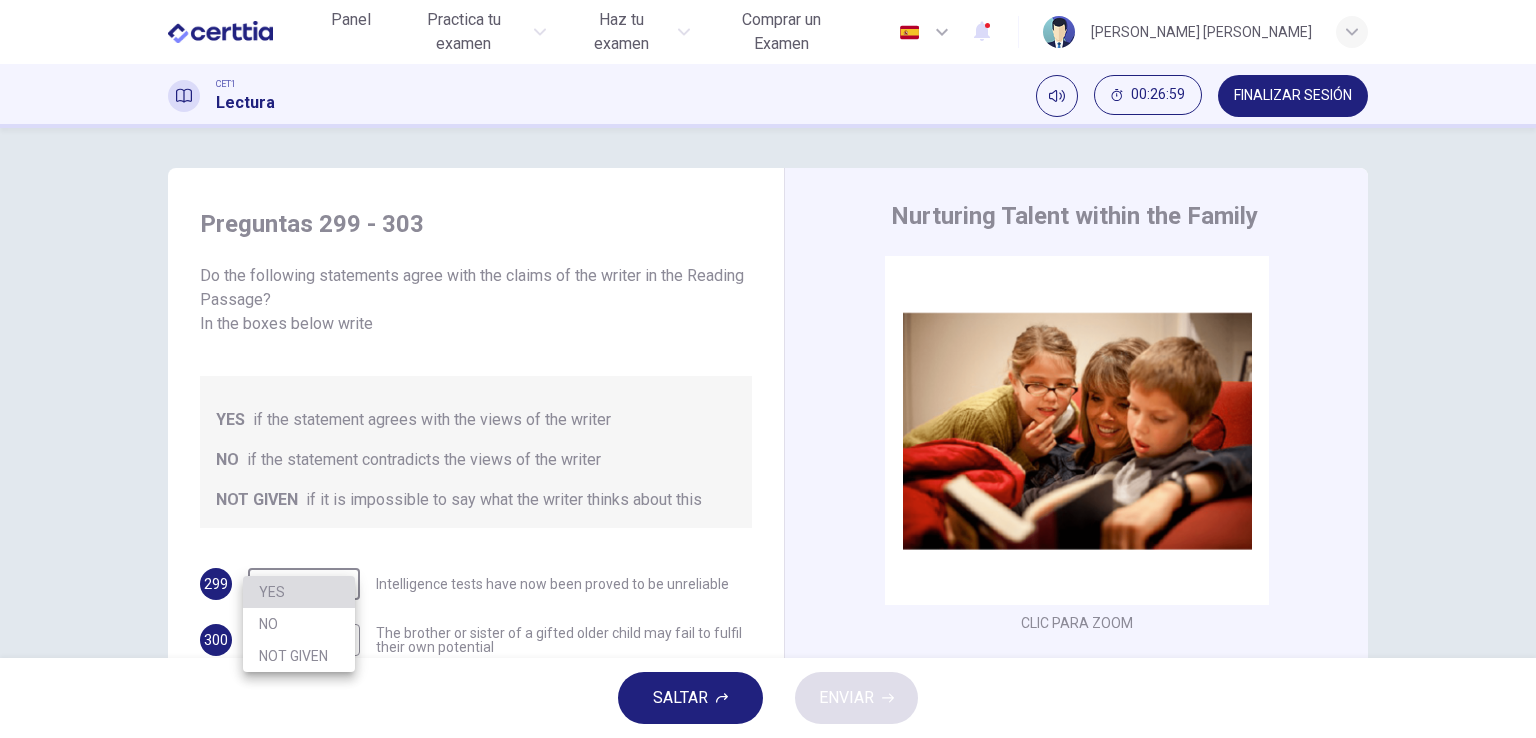click on "YES" at bounding box center (299, 592) 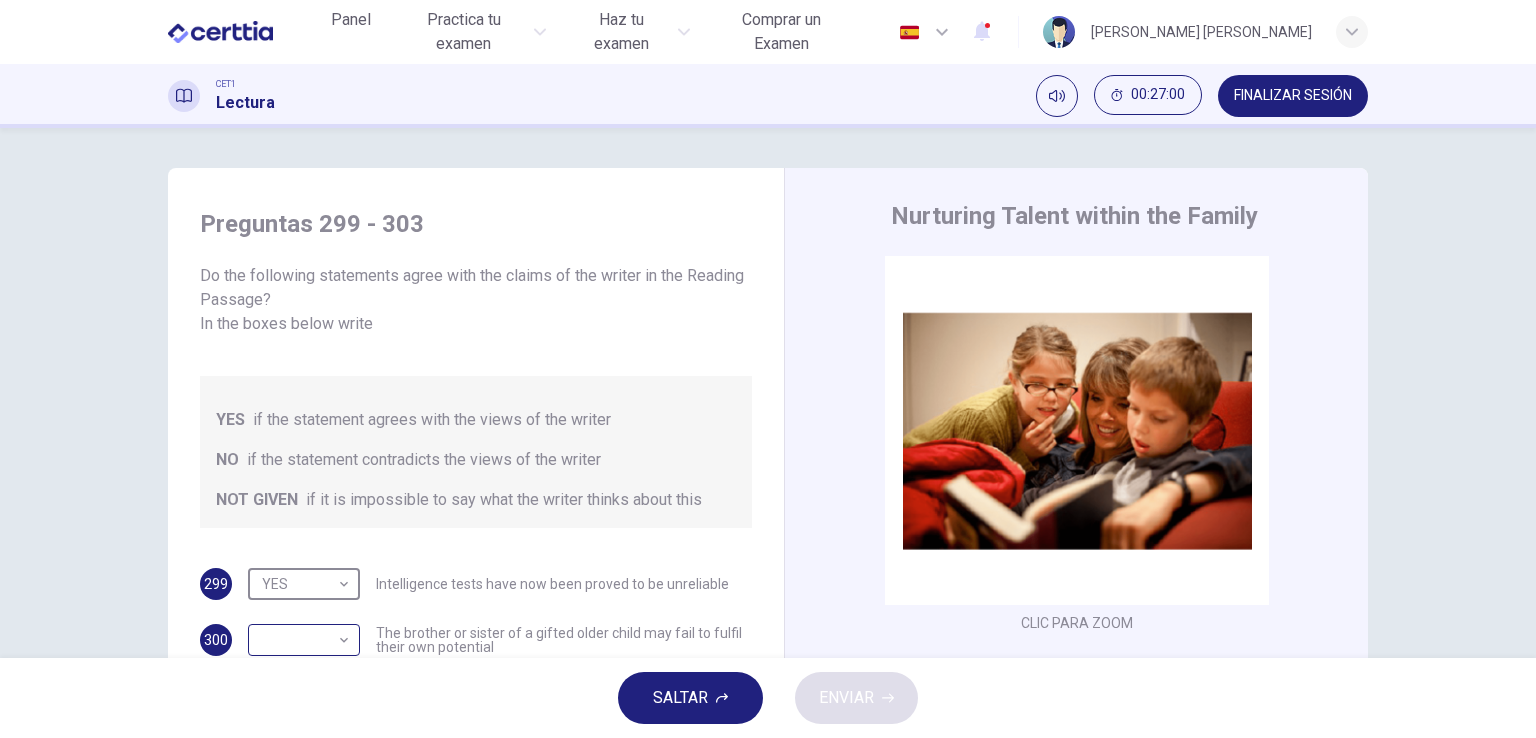 click on "Este sitio utiliza cookies, como se explica en nuestra  Política de Privacidad . Si acepta el uso de cookies, [PERSON_NAME] clic en el botón [PERSON_NAME] y continúe navegando por nuestro sitio.   Política de Privacidad Aceptar Panel Practica tu examen Haz tu examen Comprar un Examen Español ** ​ [PERSON_NAME] [PERSON_NAME] CET1 Lectura 00:27:00 FINALIZAR SESIÓN Preguntas 299 - 303 Do the following statements agree with the claims of the writer in the Reading Passage?
In the boxes below write YES if the statement agrees with the views of the writer NO if the statement contradicts the views of the writer NOT GIVEN if it is impossible to say what the writer thinks about this 299 YES *** ​ Intelligence tests have now been proved to be unreliable 300 ​ ​ The brother or sister of a gifted older child may fail to fulfil their own potential 301 ​ ​ The importance of luck in the genius equation tends to be ignored 302 ​ ​ [PERSON_NAME] was acutely aware of his own remarkable talent 303 ​ ​ CLIC PARA ZOOM 1 2 3" at bounding box center [768, 369] 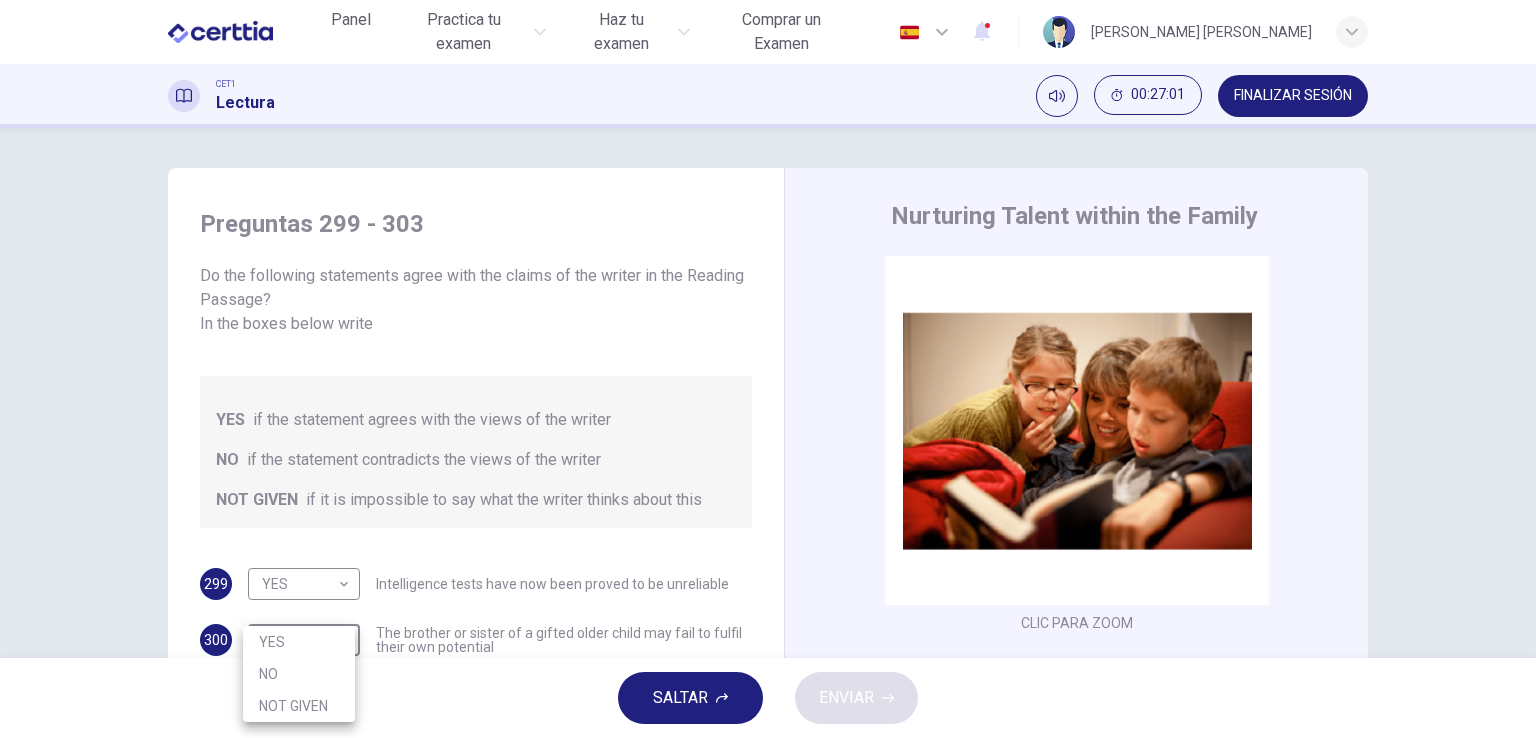 click on "NO" at bounding box center (299, 674) 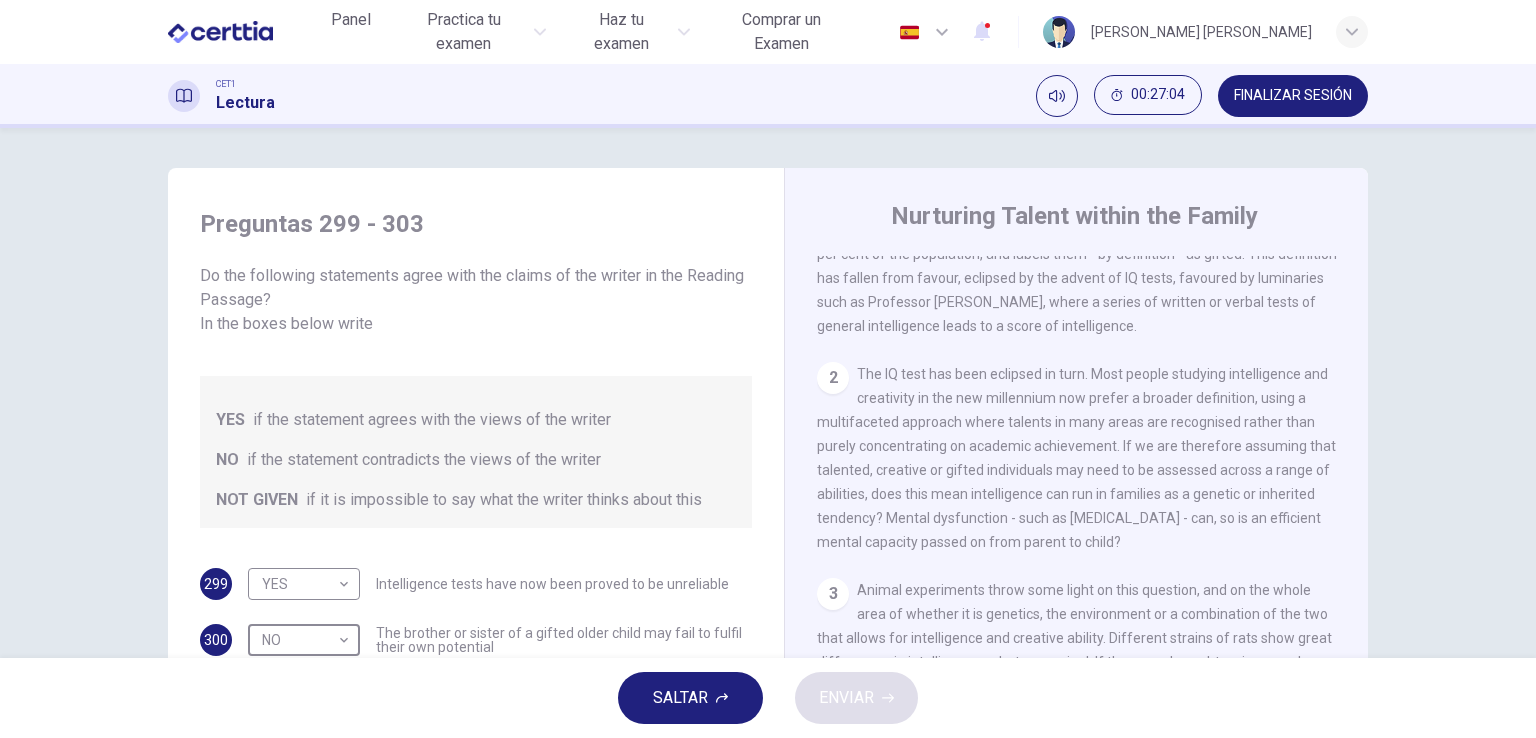 scroll, scrollTop: 528, scrollLeft: 0, axis: vertical 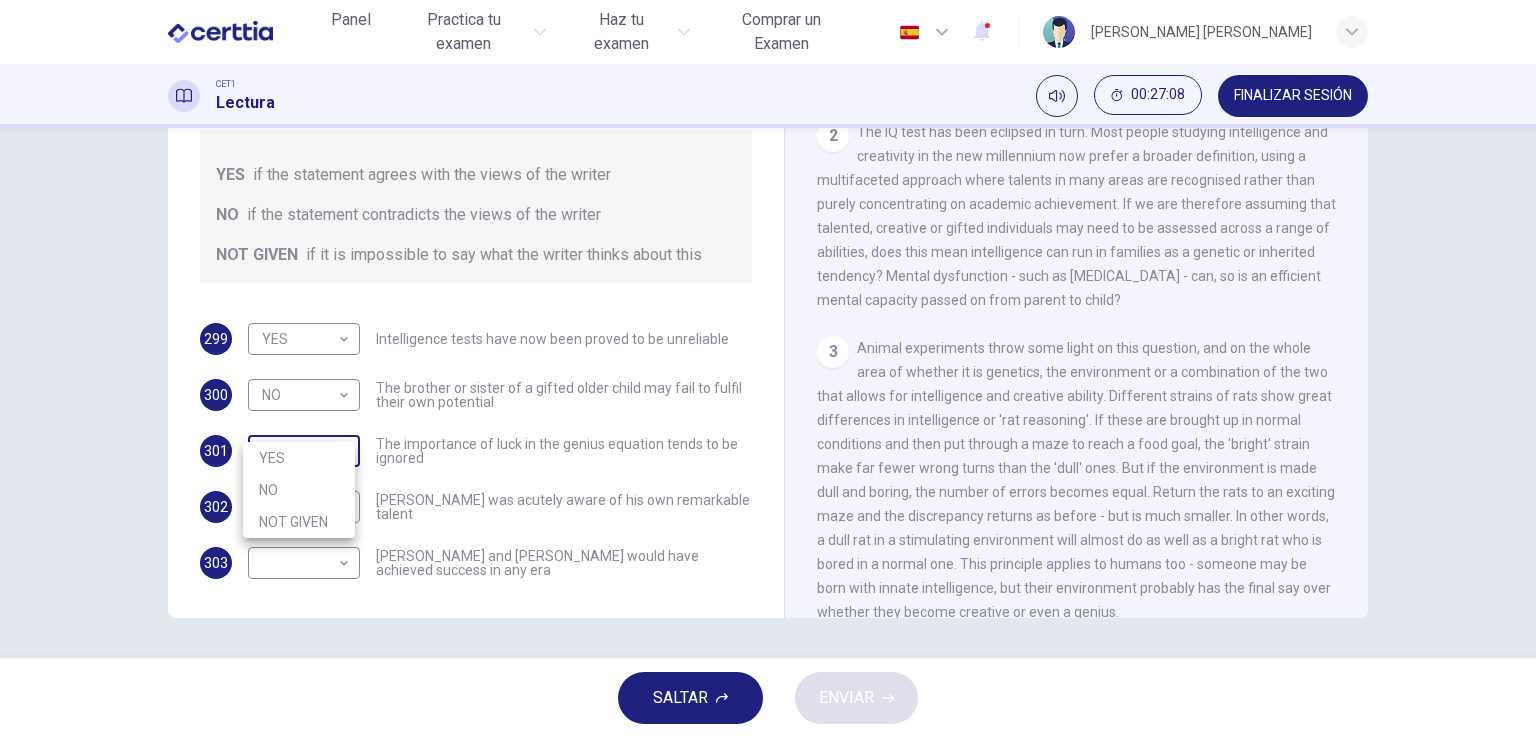 click on "Este sitio utiliza cookies, como se explica en nuestra  Política de Privacidad . Si acepta el uso de cookies, [PERSON_NAME] clic en el botón [PERSON_NAME] y continúe navegando por nuestro sitio.   Política de Privacidad Aceptar Panel Practica tu examen Haz tu examen Comprar un Examen Español ** ​ [PERSON_NAME] [PERSON_NAME] CET1 Lectura 00:27:08 FINALIZAR SESIÓN Preguntas 299 - 303 Do the following statements agree with the claims of the writer in the Reading Passage?
In the boxes below write YES if the statement agrees with the views of the writer NO if the statement contradicts the views of the writer NOT GIVEN if it is impossible to say what the writer thinks about this 299 YES *** ​ Intelligence tests have now been proved to be unreliable 300 NO ** ​ The brother or sister of a gifted older child may fail to fulfil their own potential 301 ​ ​ The importance of luck in the genius equation tends to be ignored 302 ​ ​ [PERSON_NAME] was acutely aware of his own remarkable talent 303 ​ ​ CLIC PARA ZOOM 1 2" at bounding box center (768, 369) 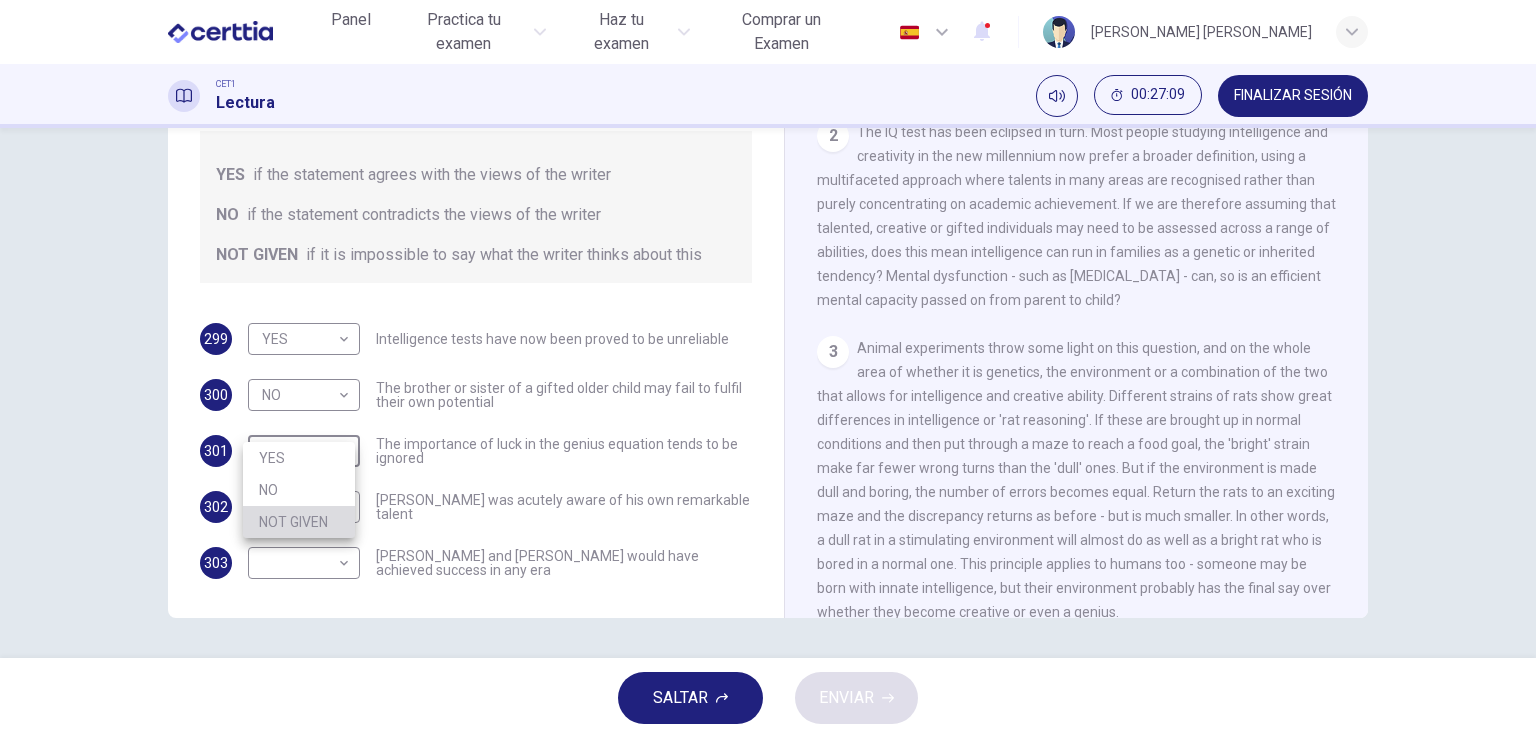 click on "NOT GIVEN" at bounding box center (299, 522) 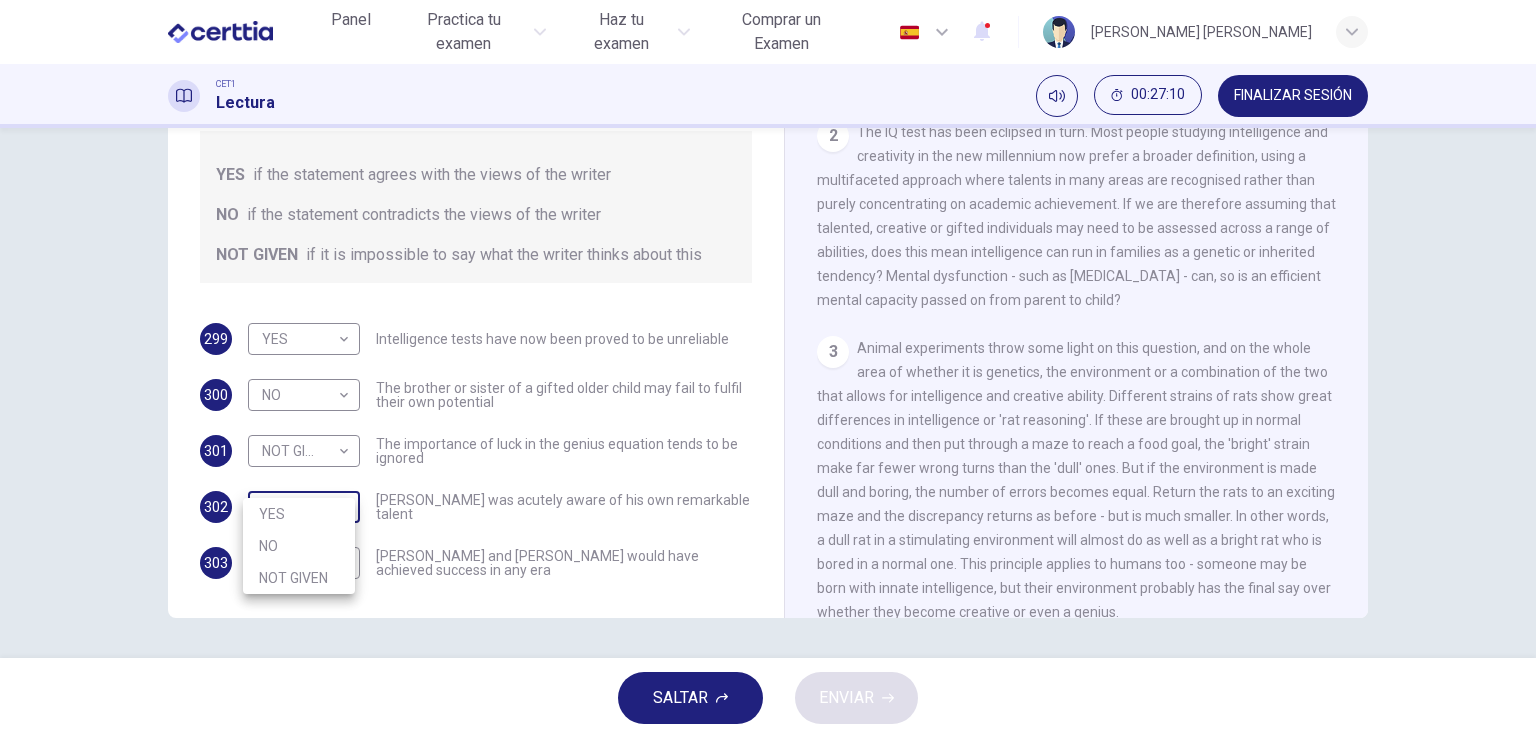 click on "Este sitio utiliza cookies, como se explica en nuestra  Política de Privacidad . Si acepta el uso de cookies, [PERSON_NAME] clic en el botón [PERSON_NAME] y continúe navegando por nuestro sitio.   Política de Privacidad Aceptar Panel Practica tu examen Haz tu examen Comprar un Examen Español ** ​ [PERSON_NAME] [PERSON_NAME] CET1 Lectura 00:27:10 FINALIZAR SESIÓN Preguntas 299 - 303 Do the following statements agree with the claims of the writer in the Reading Passage?
In the boxes below write YES if the statement agrees with the views of the writer NO if the statement contradicts the views of the writer NOT GIVEN if it is impossible to say what the writer thinks about this 299 YES *** ​ Intelligence tests have now been proved to be unreliable 300 NO ** ​ The brother or sister of a gifted older child may fail to fulfil their own potential 301 NOT GIVEN ********* ​ The importance of luck in the genius equation tends to be ignored 302 ​ ​ [PERSON_NAME] was acutely aware of his own remarkable talent 303 ​ ​ 1" at bounding box center [768, 369] 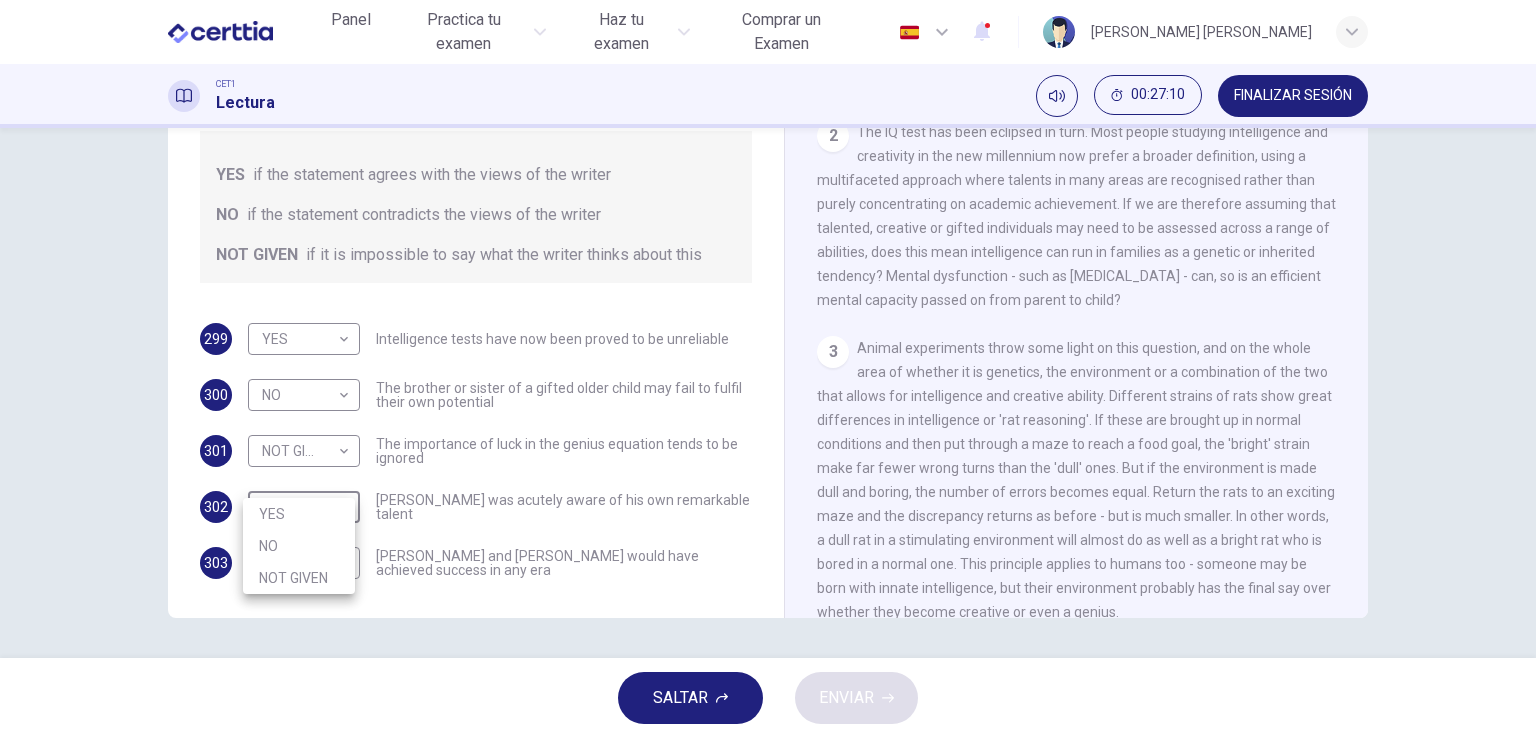 click on "YES" at bounding box center (299, 514) 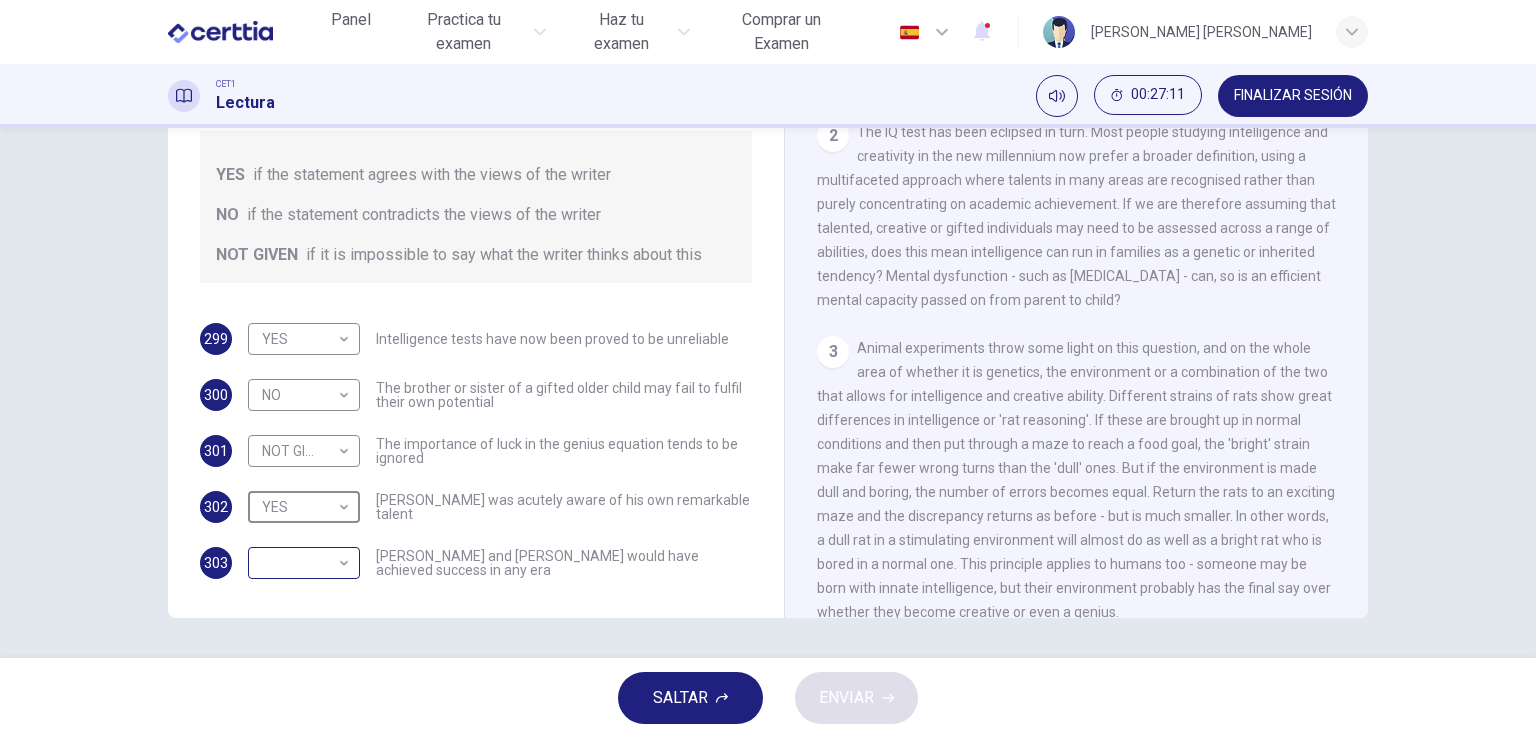 click on "Este sitio utiliza cookies, como se explica en nuestra  Política de Privacidad . Si acepta el uso de cookies, [PERSON_NAME] clic en el botón [PERSON_NAME] y continúe navegando por nuestro sitio.   Política de Privacidad Aceptar Panel Practica tu examen Haz tu examen Comprar un Examen Español ** ​ [PERSON_NAME] [PERSON_NAME] CET1 Lectura 00:27:11 FINALIZAR SESIÓN Preguntas 299 - 303 Do the following statements agree with the claims of the writer in the Reading Passage?
In the boxes below write YES if the statement agrees with the views of the writer NO if the statement contradicts the views of the writer NOT GIVEN if it is impossible to say what the writer thinks about this 299 YES *** ​ Intelligence tests have now been proved to be unreliable 300 NO ** ​ The brother or sister of a gifted older child may fail to fulfil their own potential 301 NOT GIVEN ********* ​ The importance of luck in the genius equation tends to be ignored 302 YES *** ​ [PERSON_NAME] was acutely aware of his own remarkable talent 303 ​ 1" at bounding box center (768, 369) 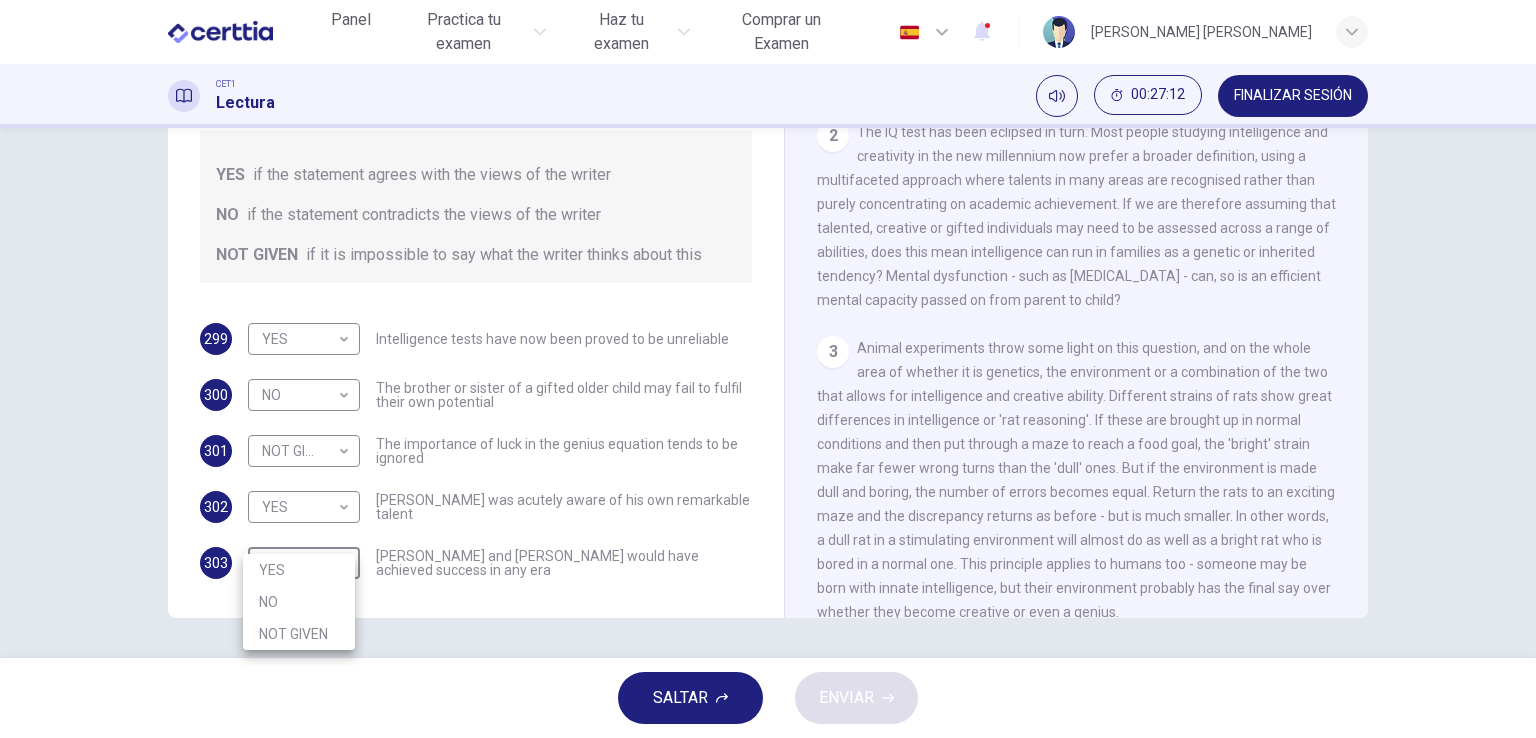 click on "NO" at bounding box center (299, 602) 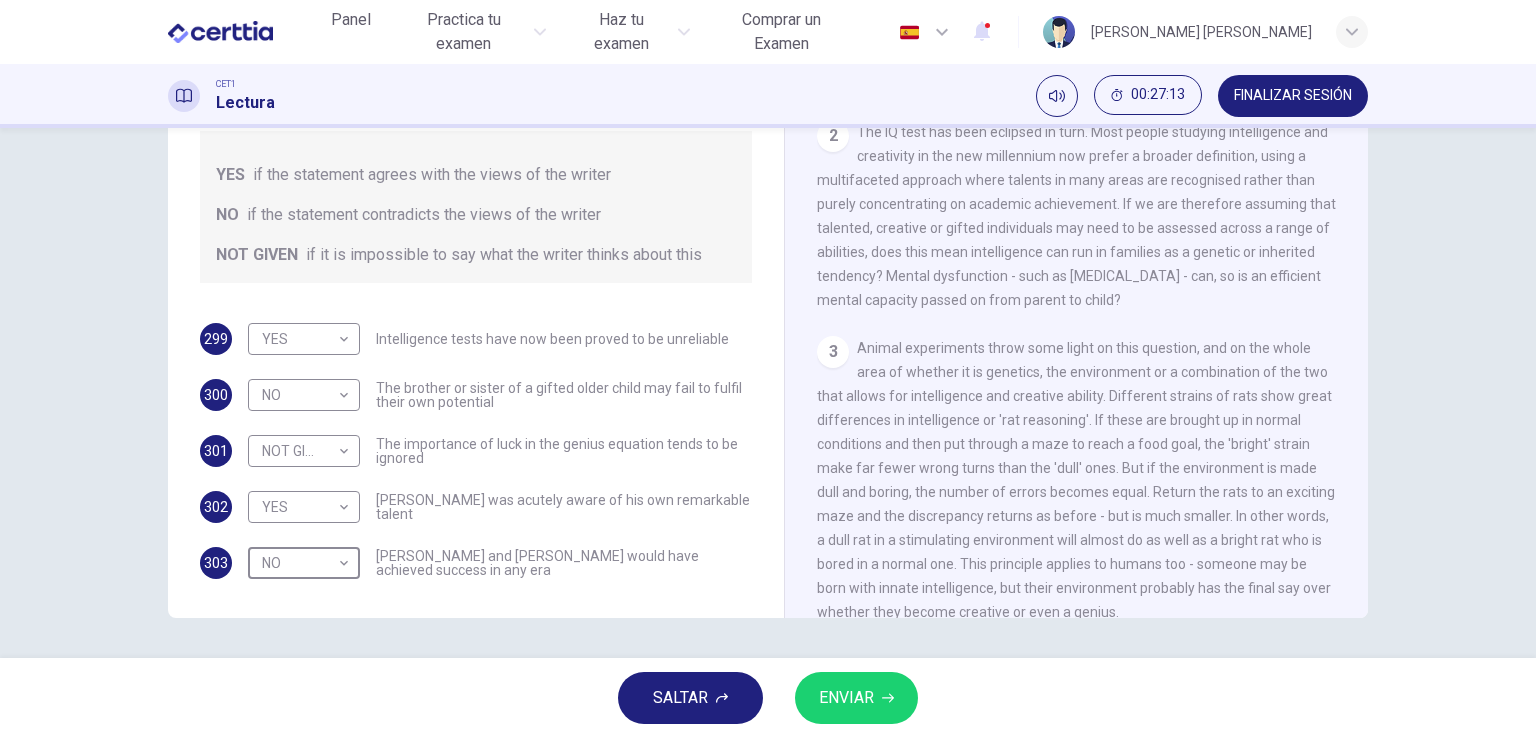 click on "ENVIAR" at bounding box center [846, 698] 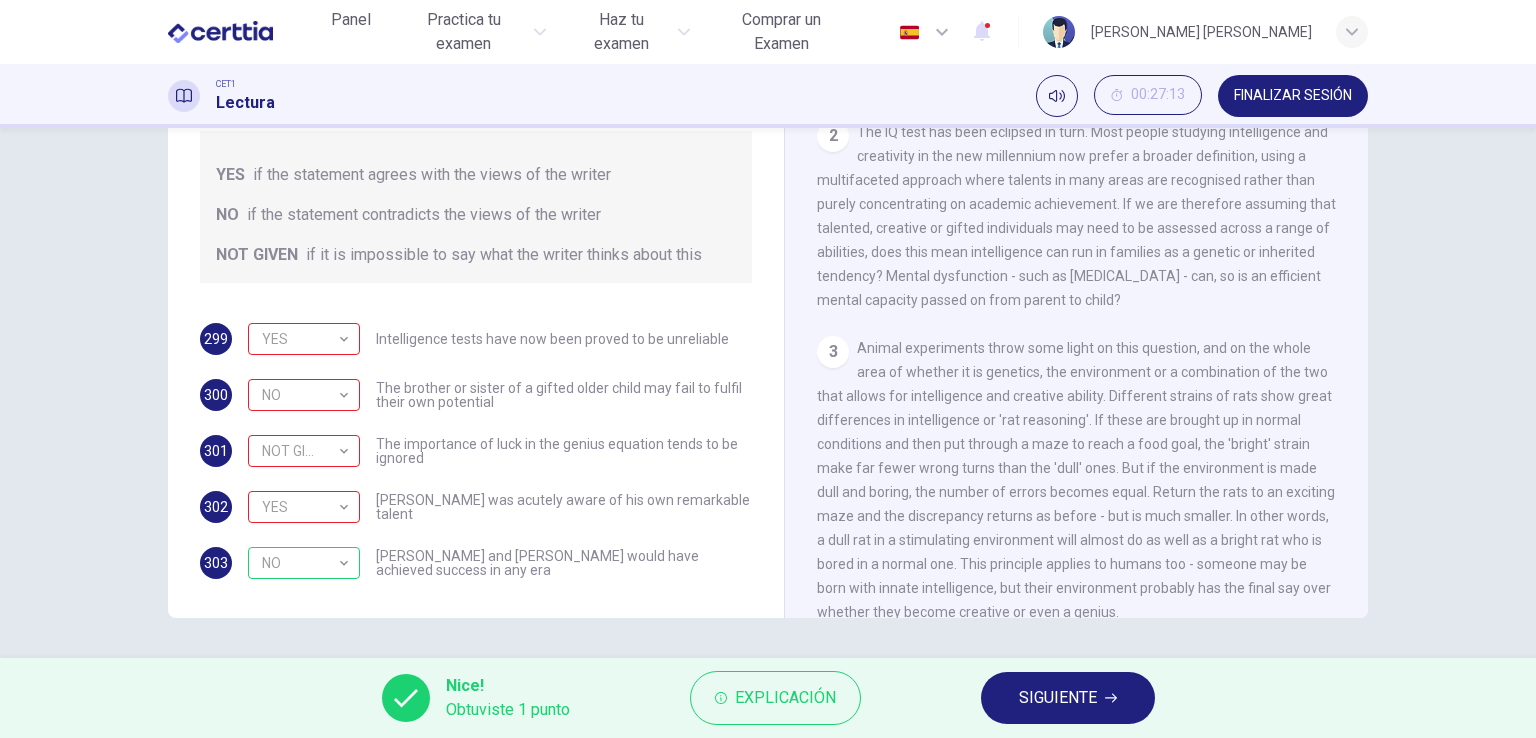 click on "SIGUIENTE" at bounding box center [1068, 698] 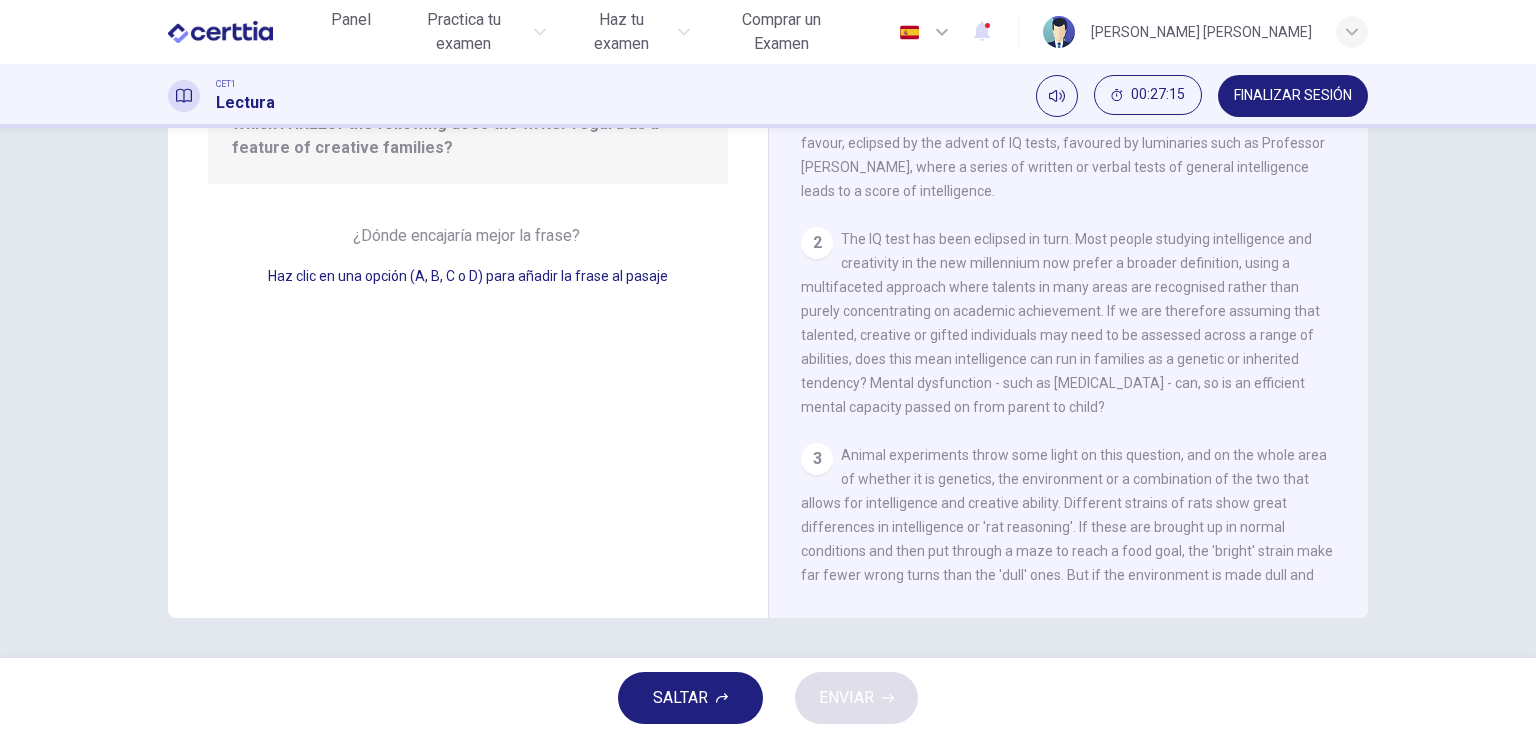 drag, startPoint x: 1523, startPoint y: 533, endPoint x: 1535, endPoint y: 464, distance: 70.035706 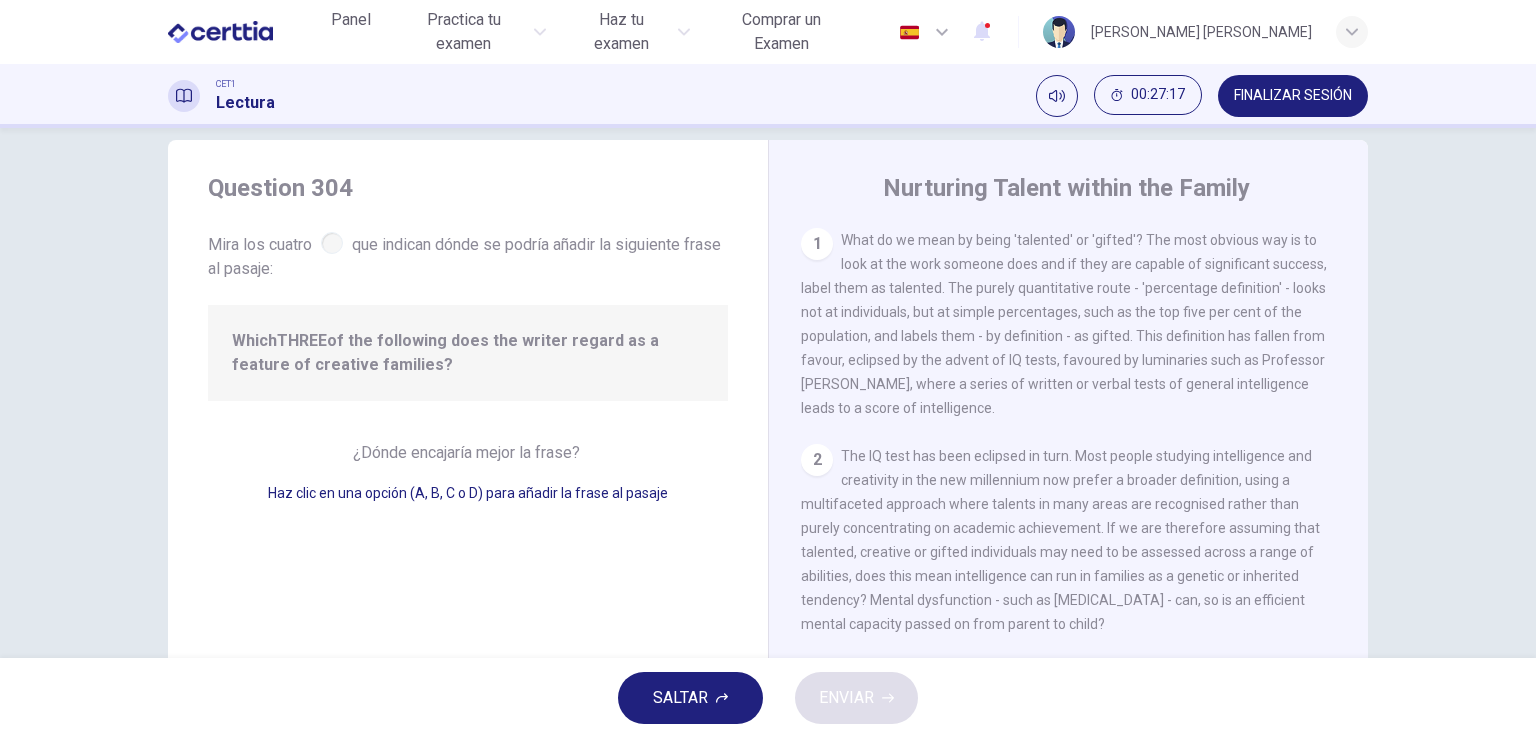 scroll, scrollTop: 28, scrollLeft: 0, axis: vertical 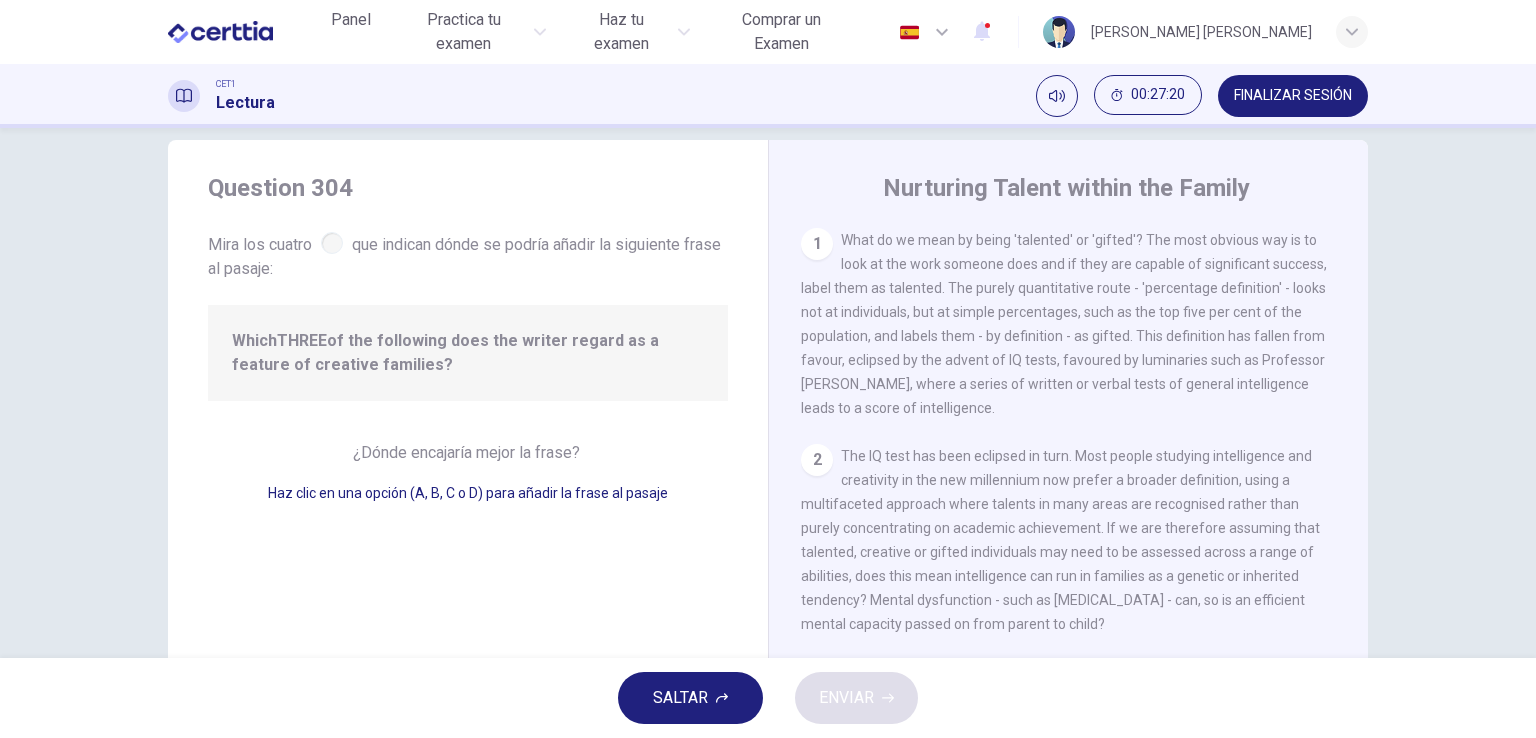 click on "2" at bounding box center (817, 460) 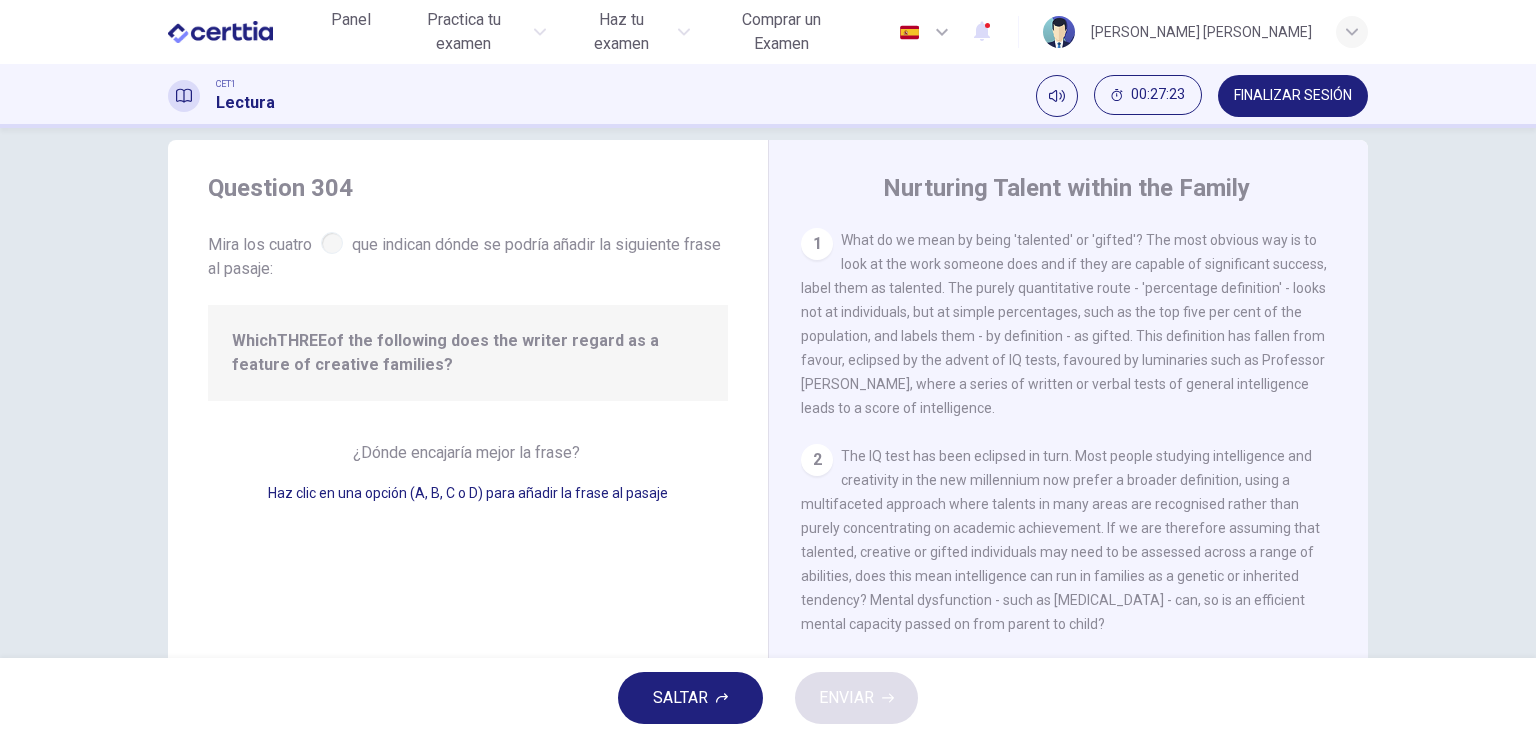click on "Mira los cuatro     que indican dónde se podría añadir la siguiente [PERSON_NAME] al pasaje:" at bounding box center [468, 254] 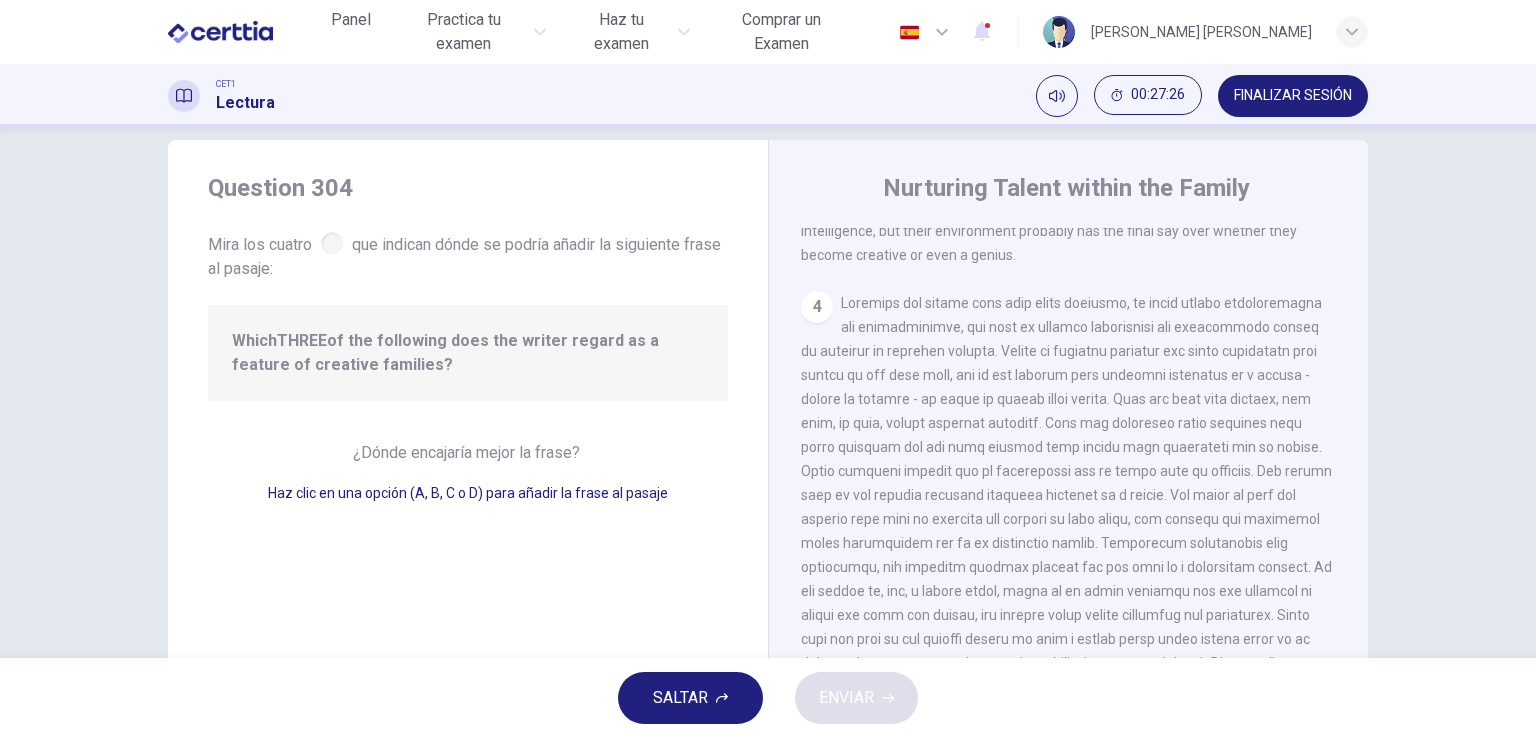 scroll, scrollTop: 747, scrollLeft: 0, axis: vertical 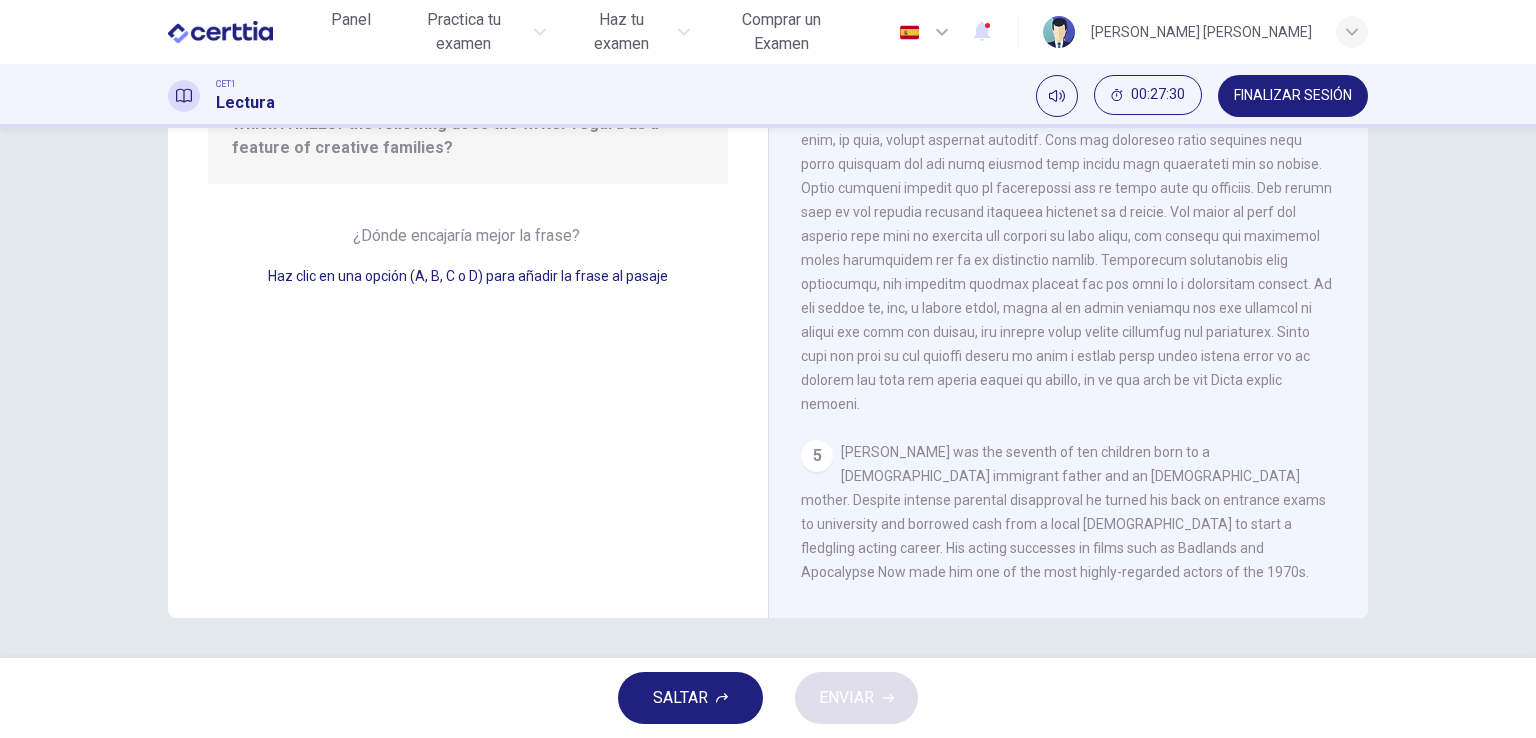 click on "5" at bounding box center (817, 456) 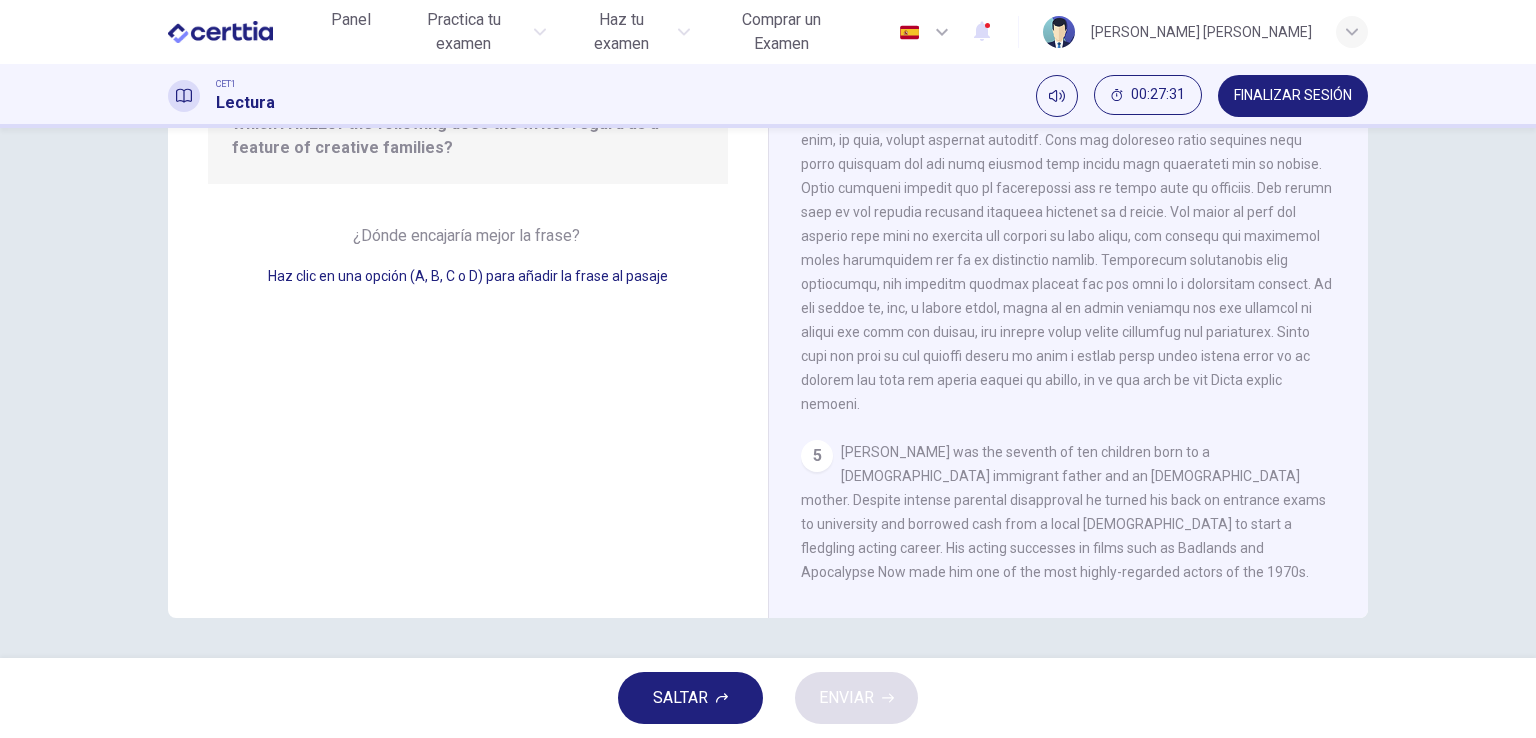 click on "SALTAR" at bounding box center [680, 698] 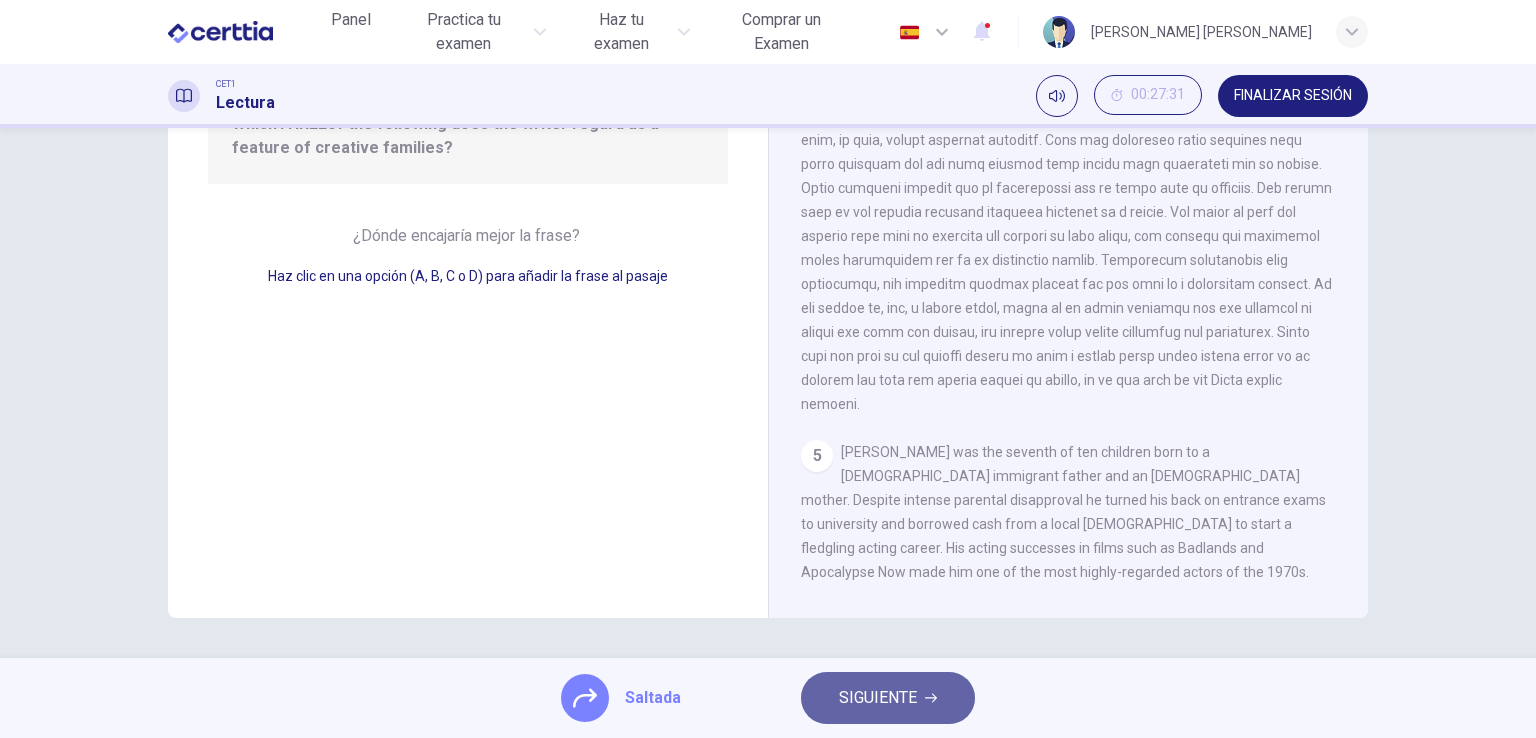 click on "SIGUIENTE" at bounding box center [878, 698] 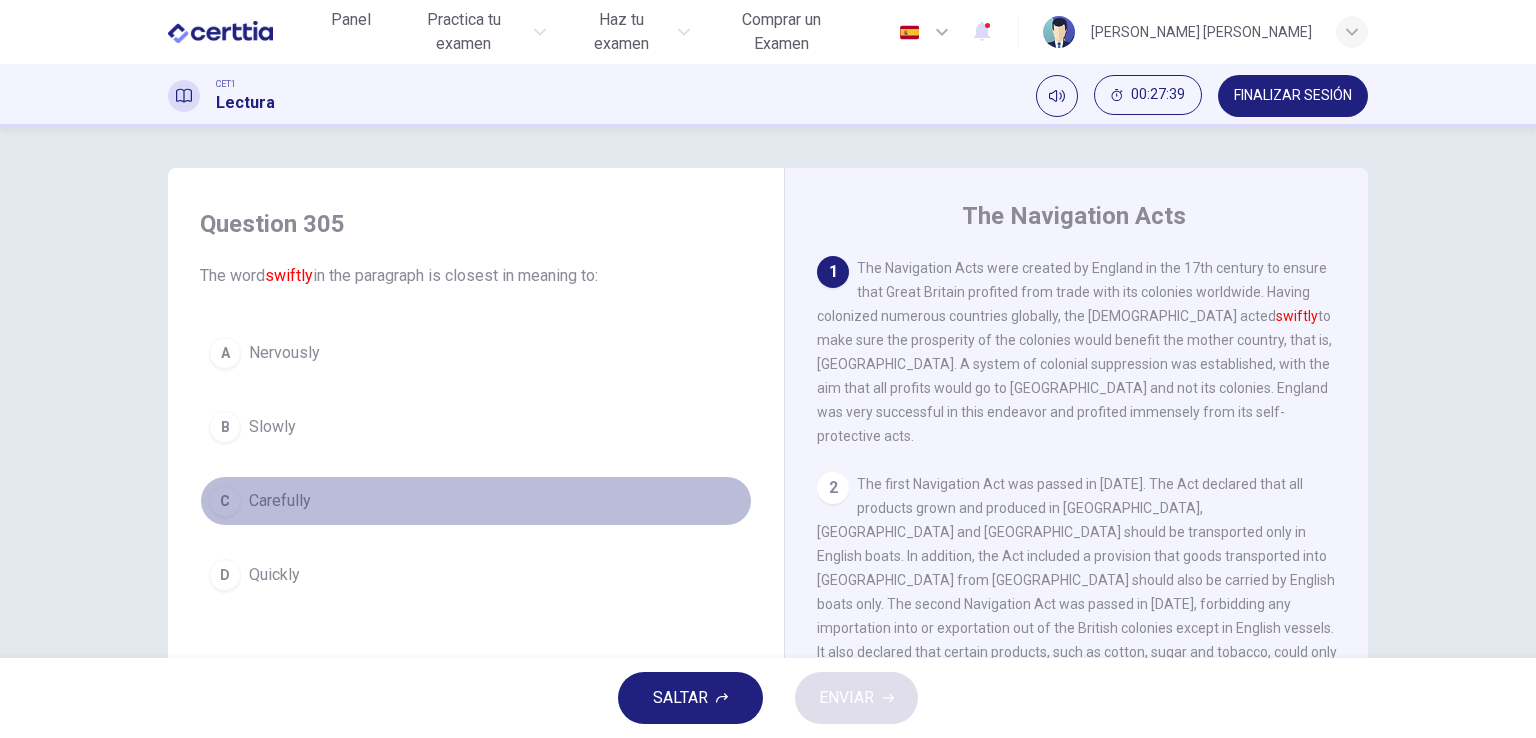 click on "Carefully" at bounding box center (280, 501) 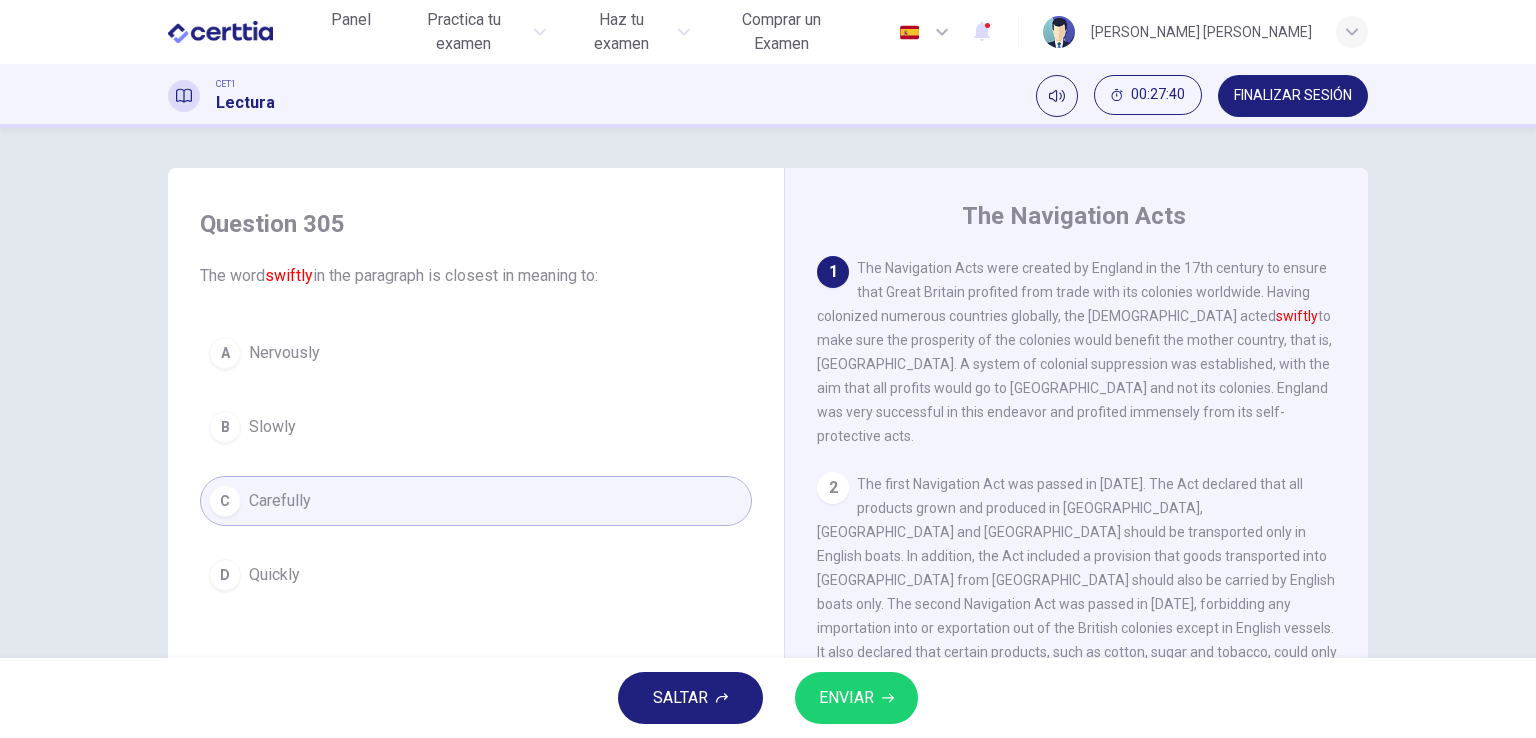 click on "ENVIAR" at bounding box center [846, 698] 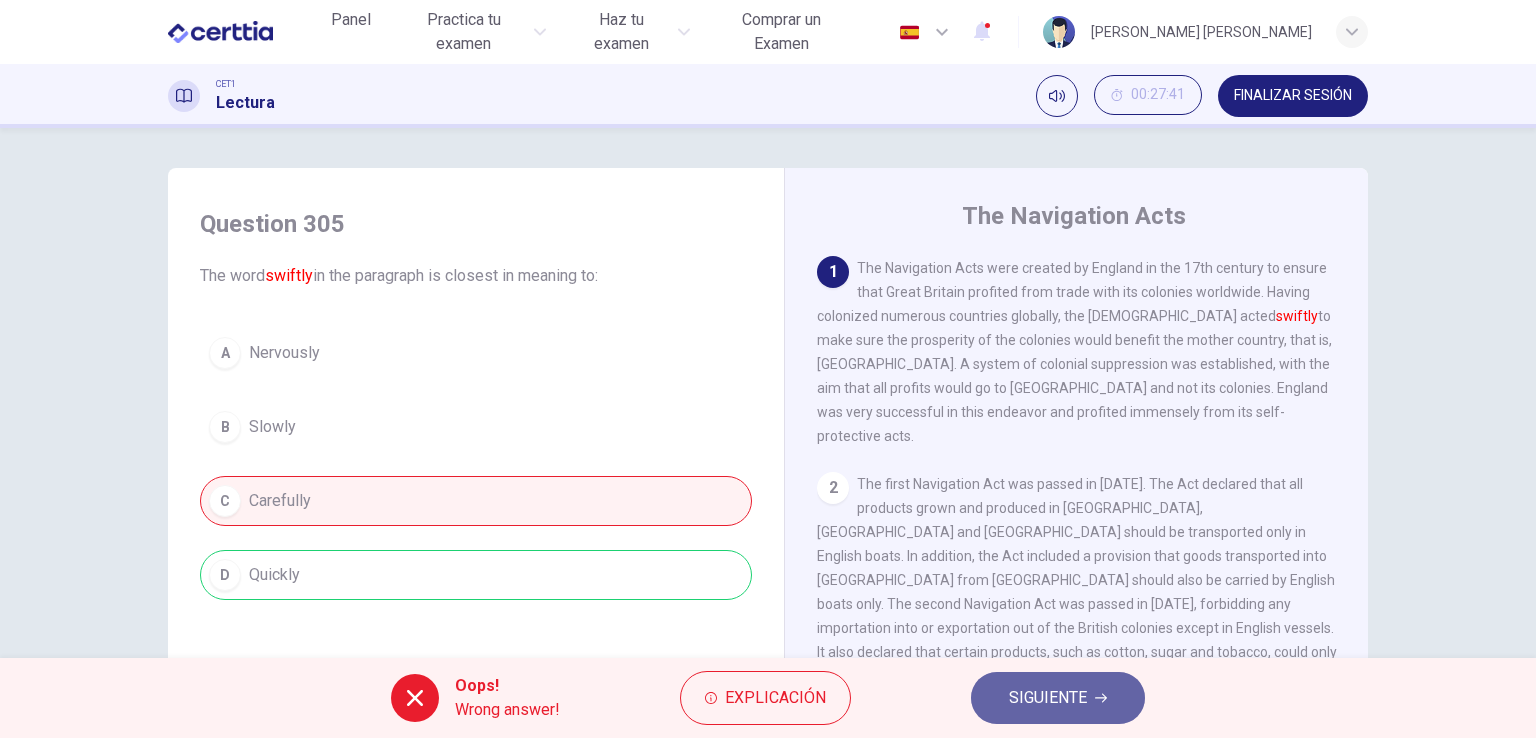 click on "SIGUIENTE" at bounding box center [1048, 698] 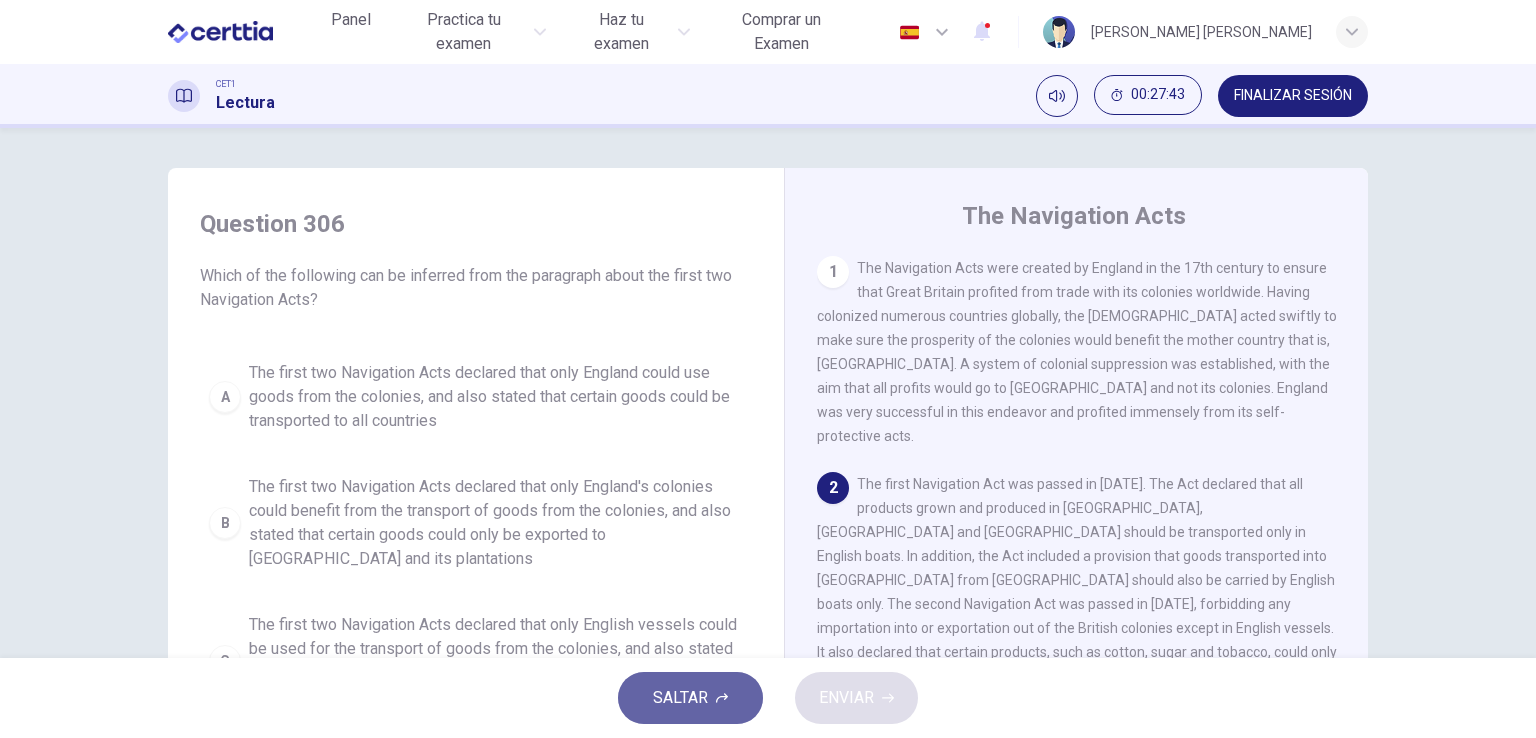 click on "SALTAR" at bounding box center (690, 698) 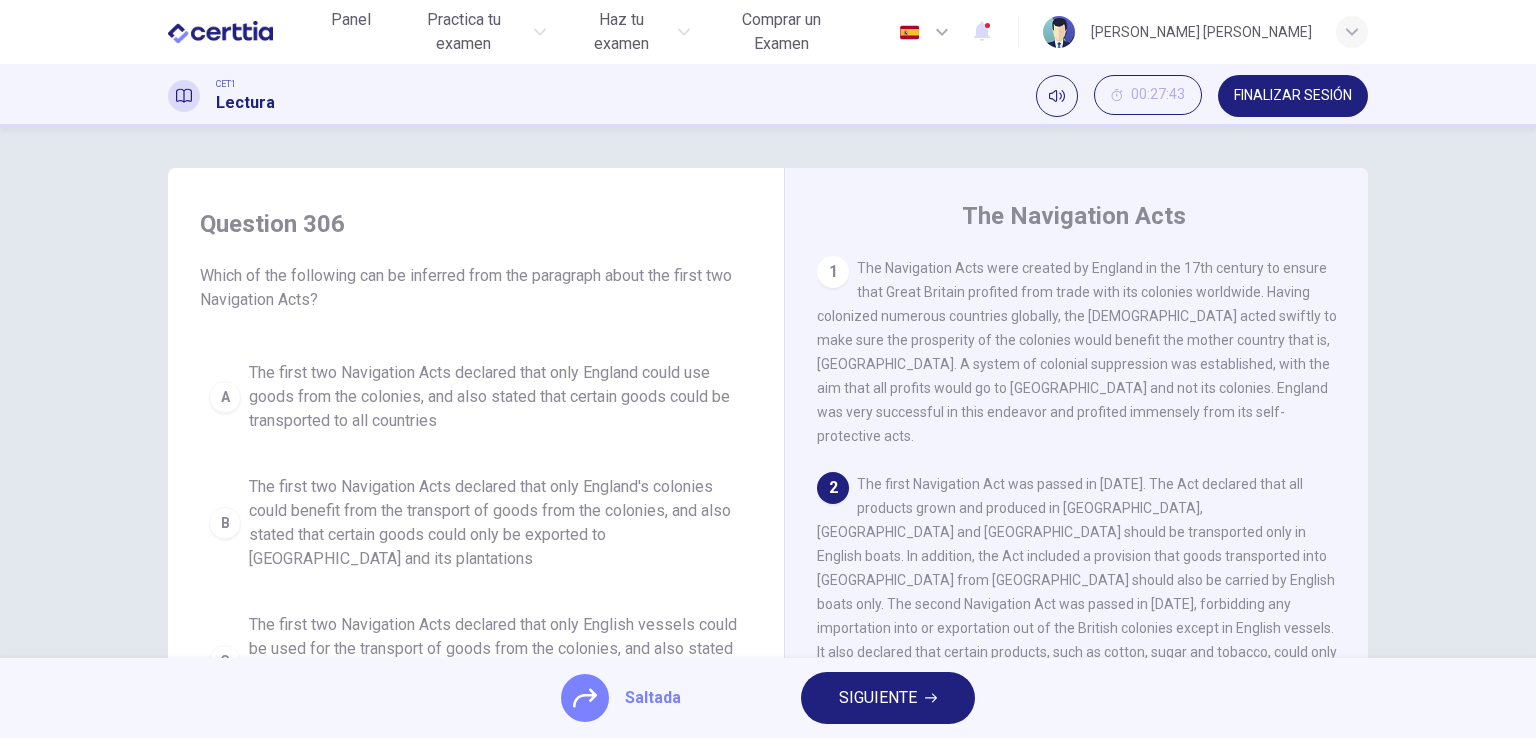 click on "SIGUIENTE" at bounding box center (888, 698) 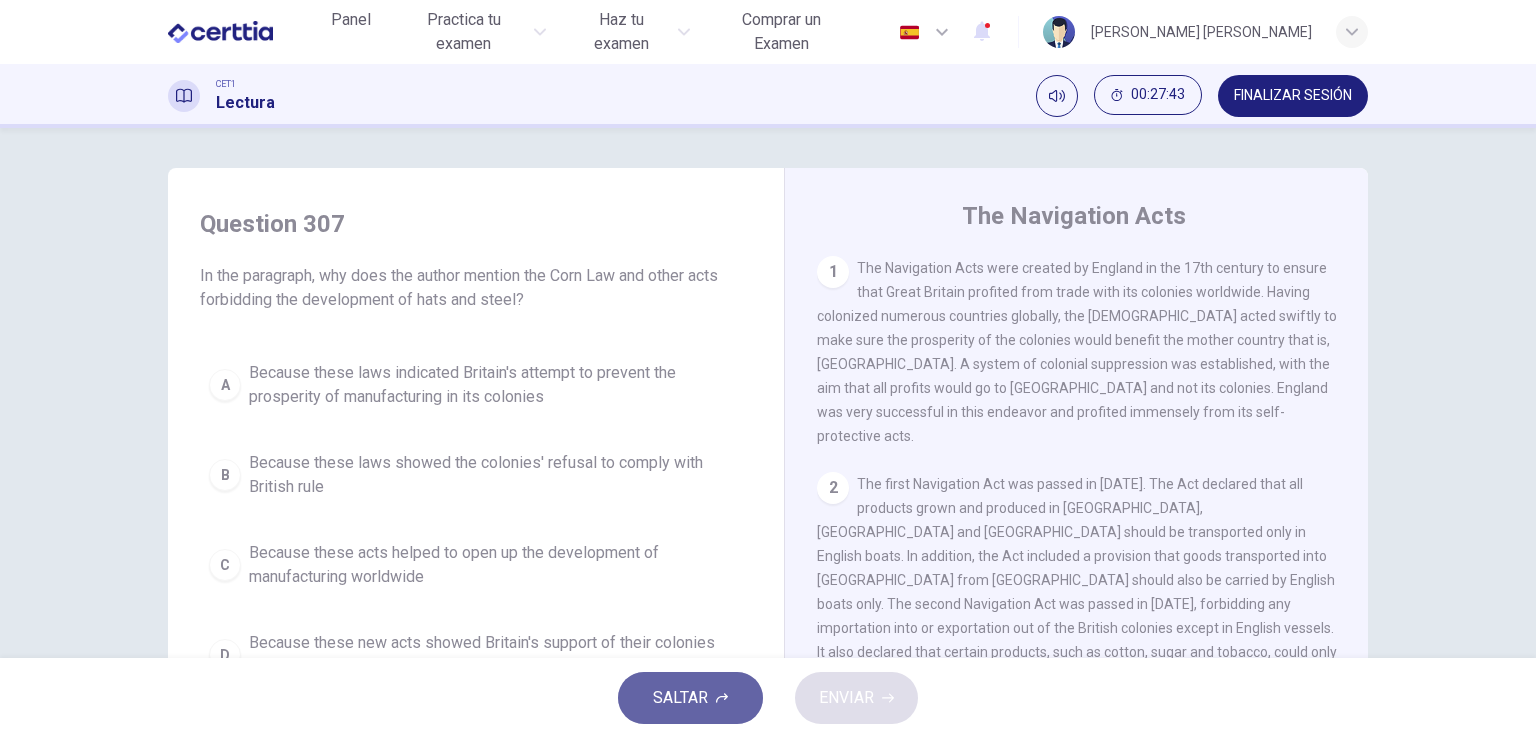 click on "SALTAR" at bounding box center [680, 698] 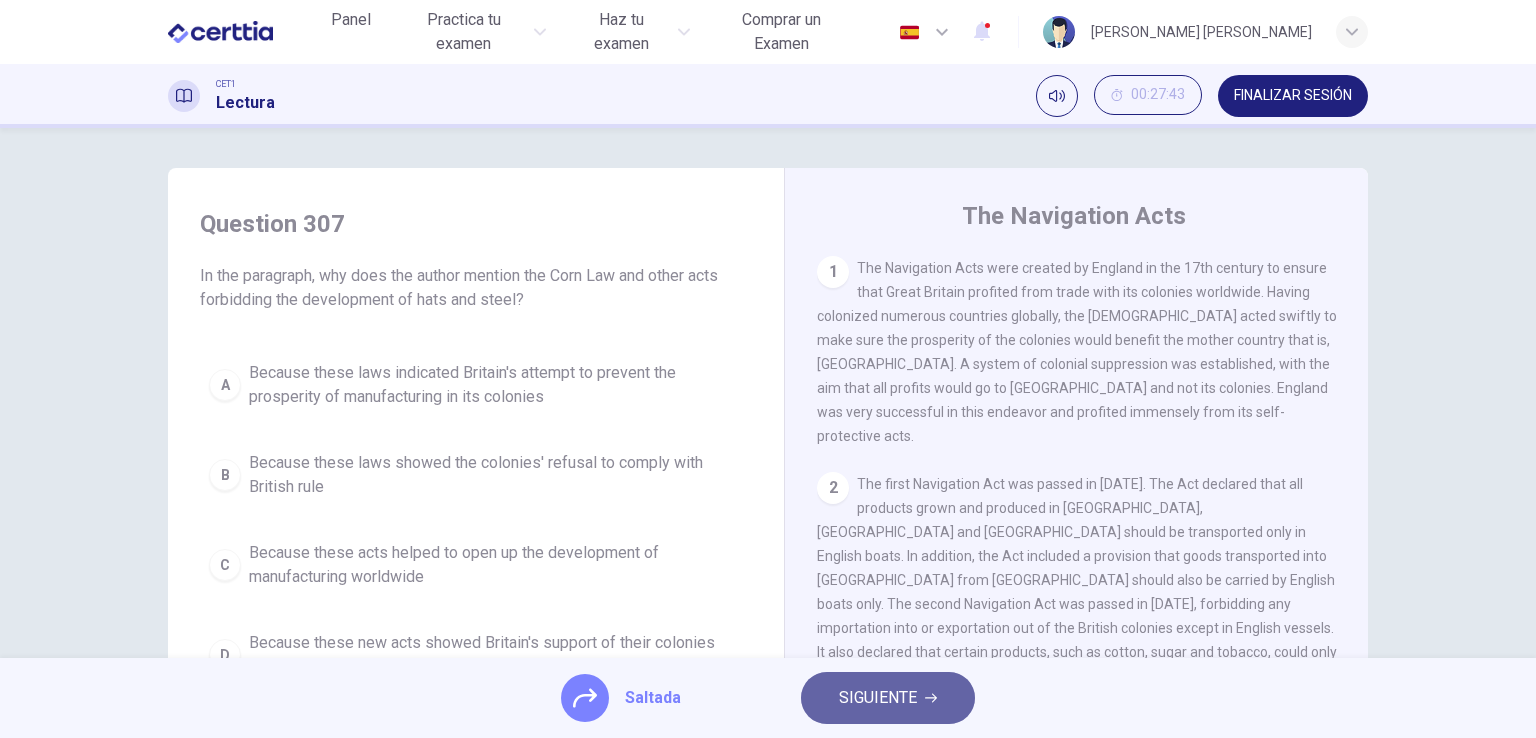 click on "SIGUIENTE" at bounding box center [888, 698] 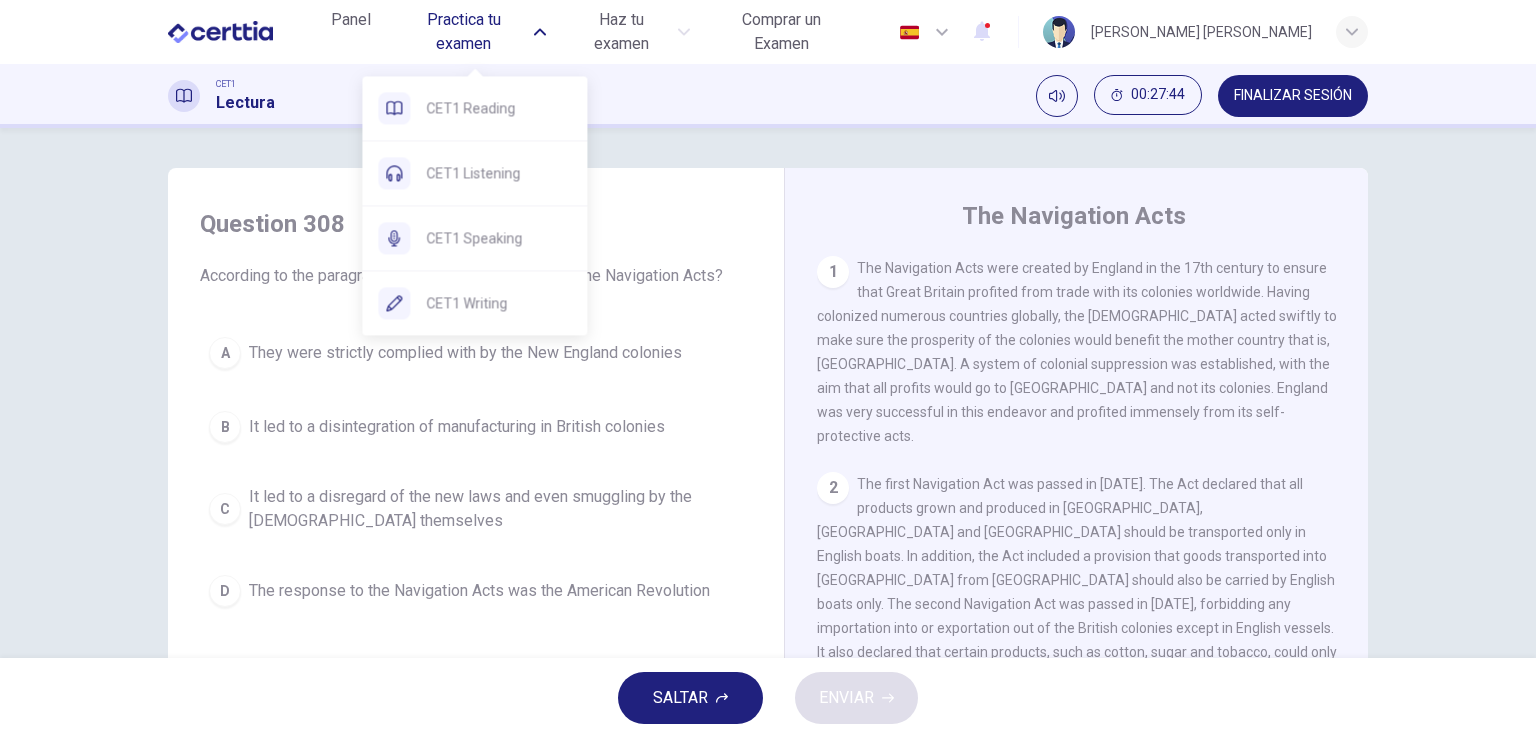click on "Practica tu examen" at bounding box center (464, 32) 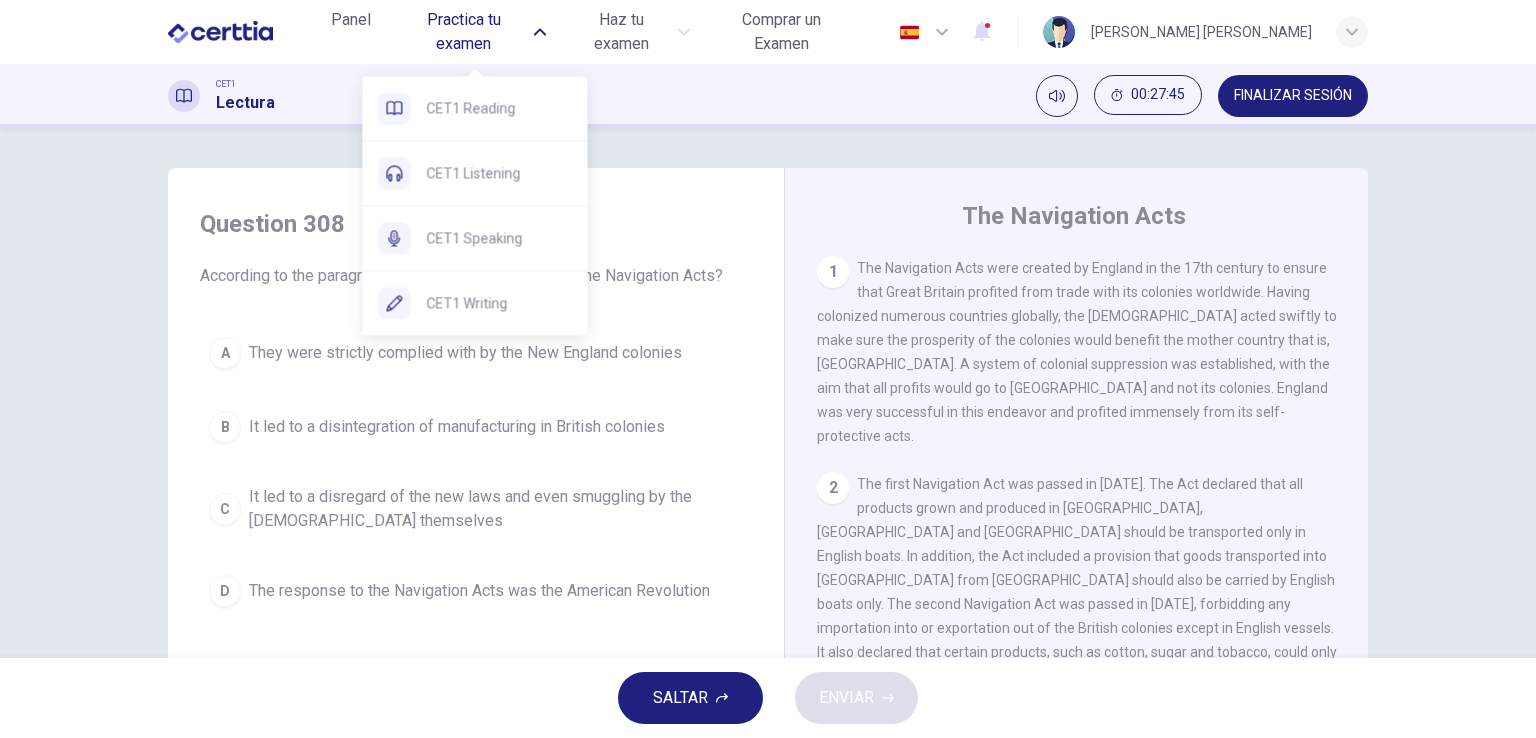 click 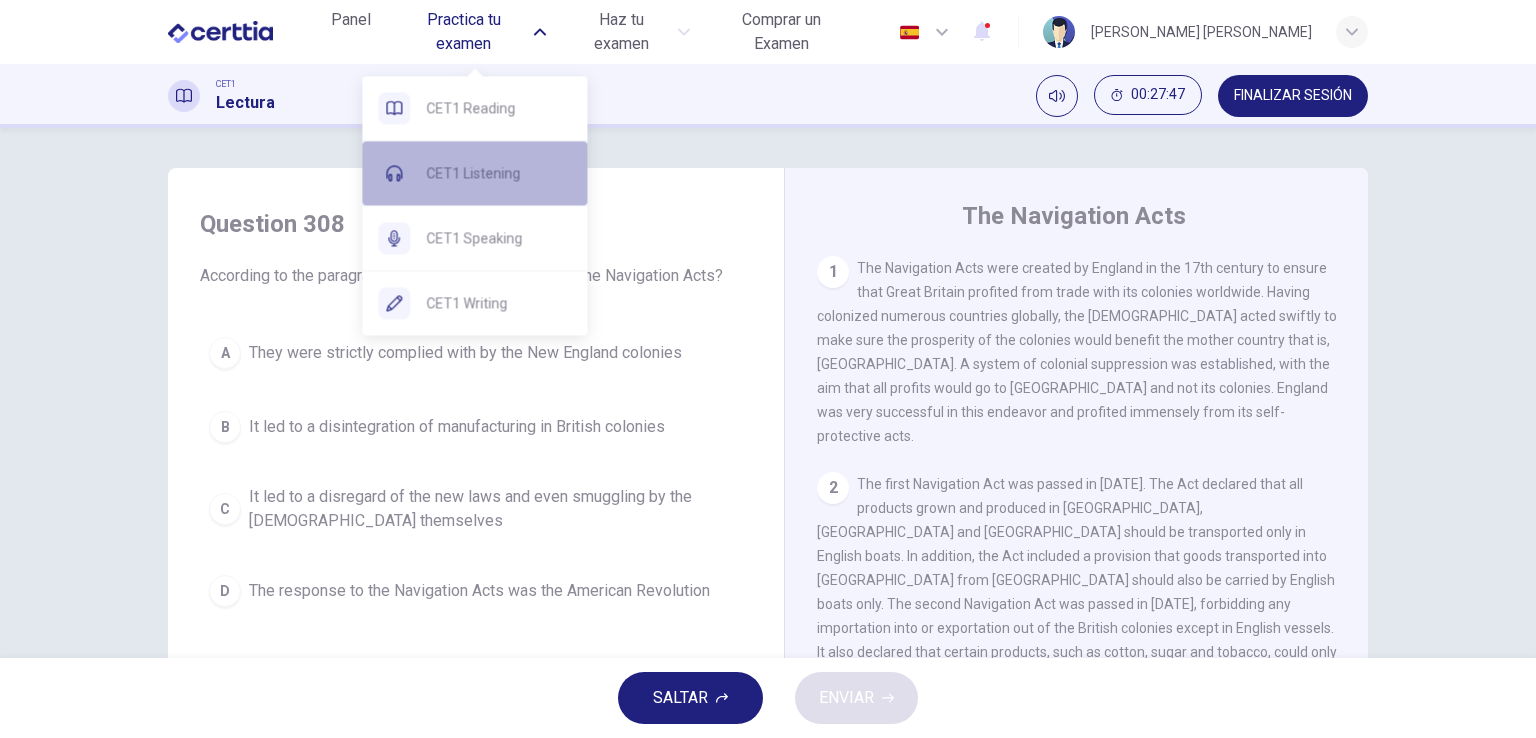 click on "CET1 Listening" at bounding box center [498, 173] 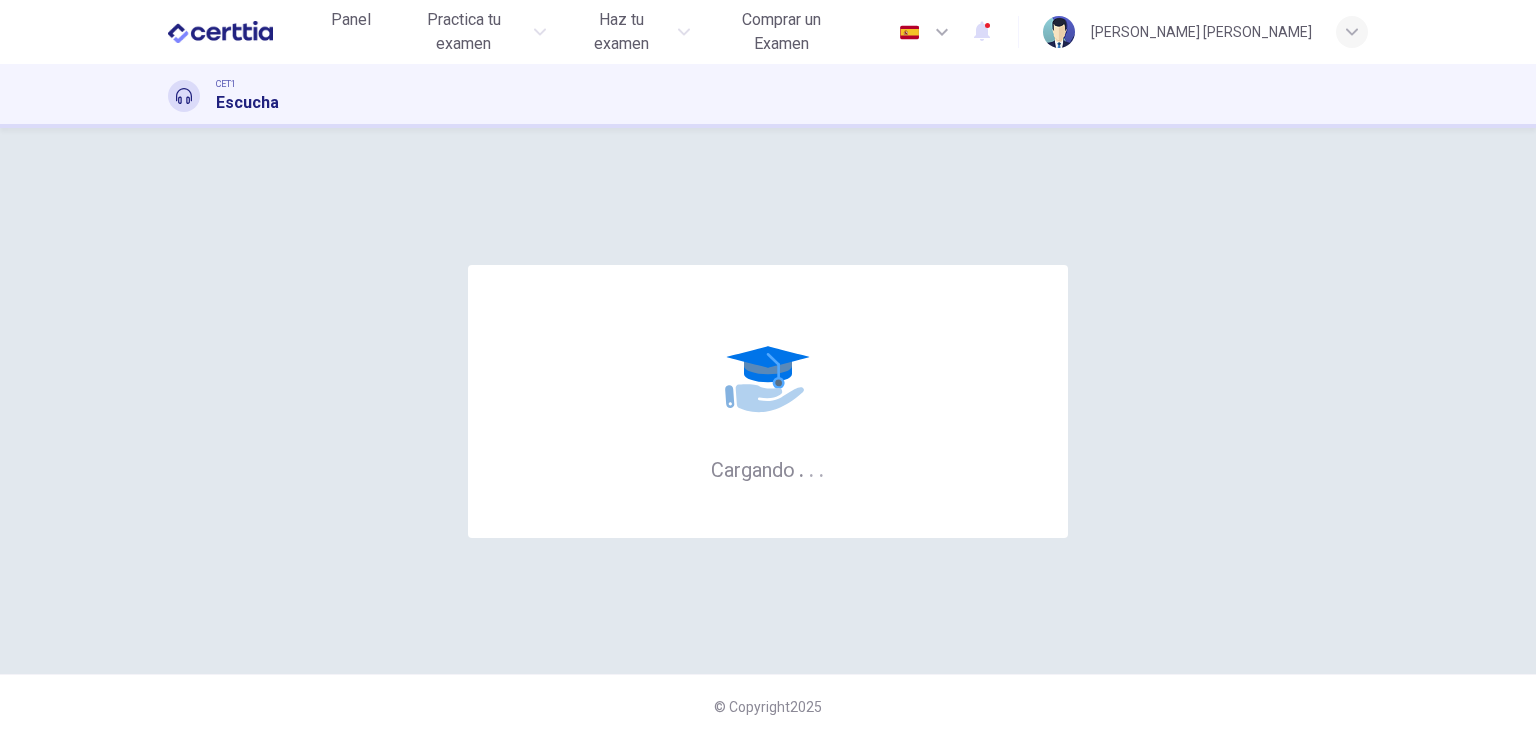 scroll, scrollTop: 0, scrollLeft: 0, axis: both 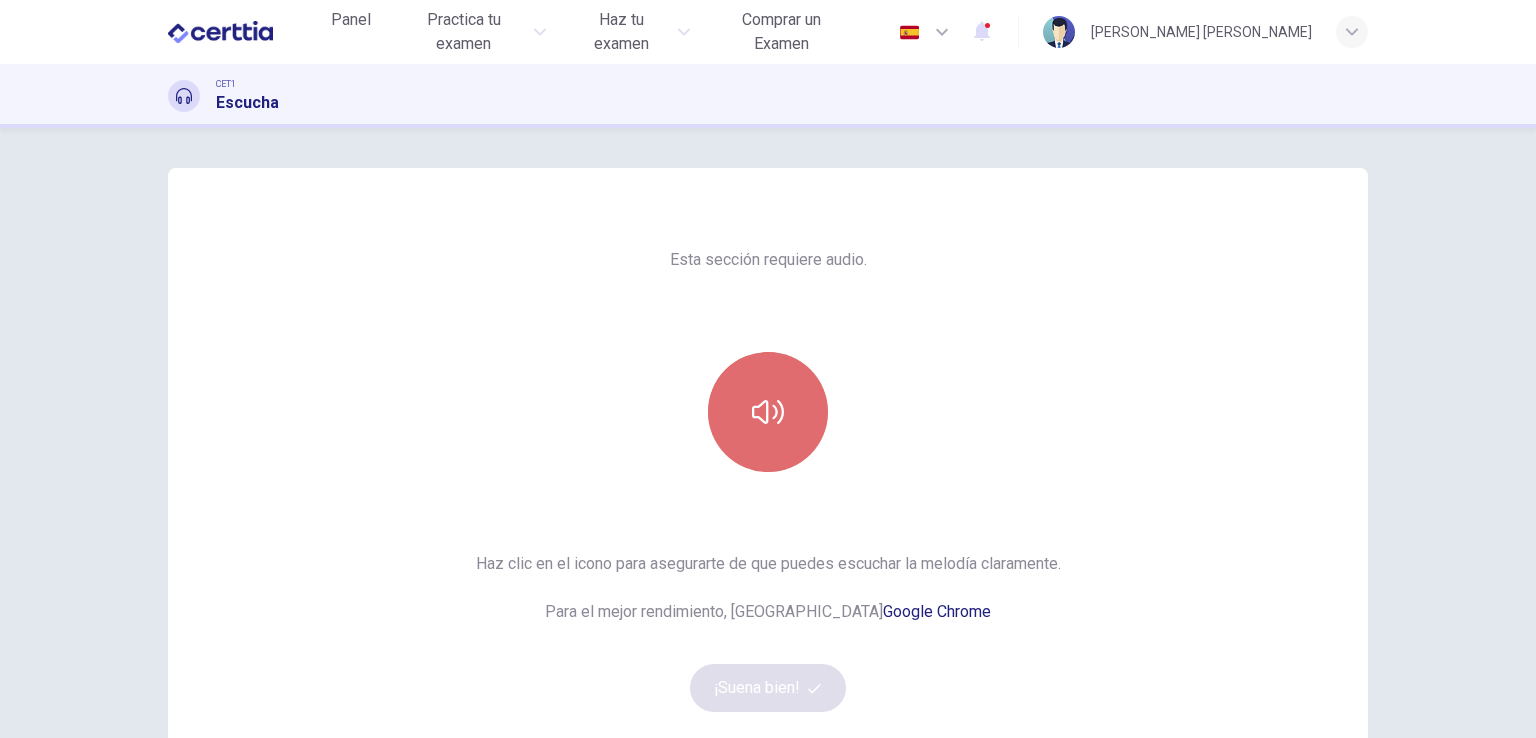 click 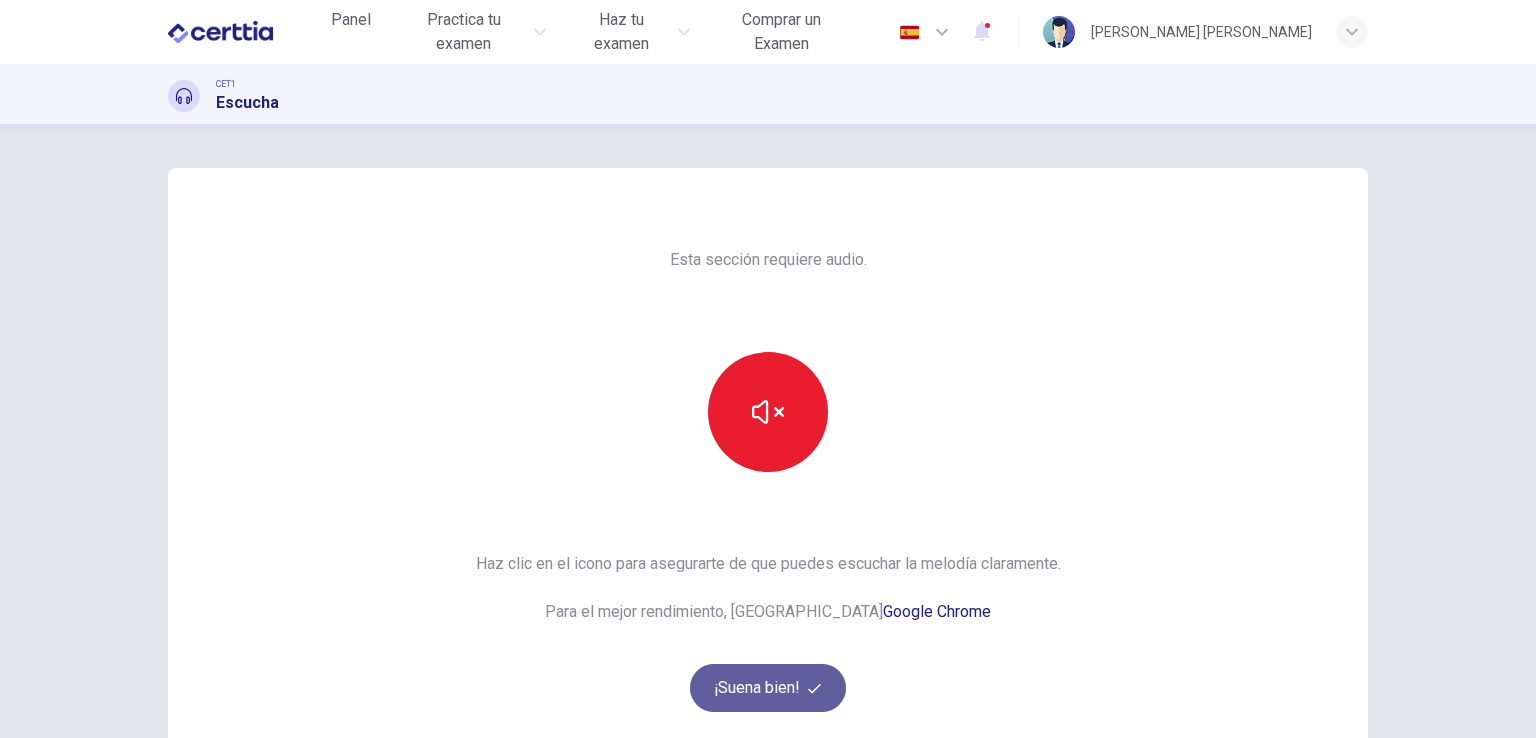 click on "¡Suena bien!" at bounding box center [768, 688] 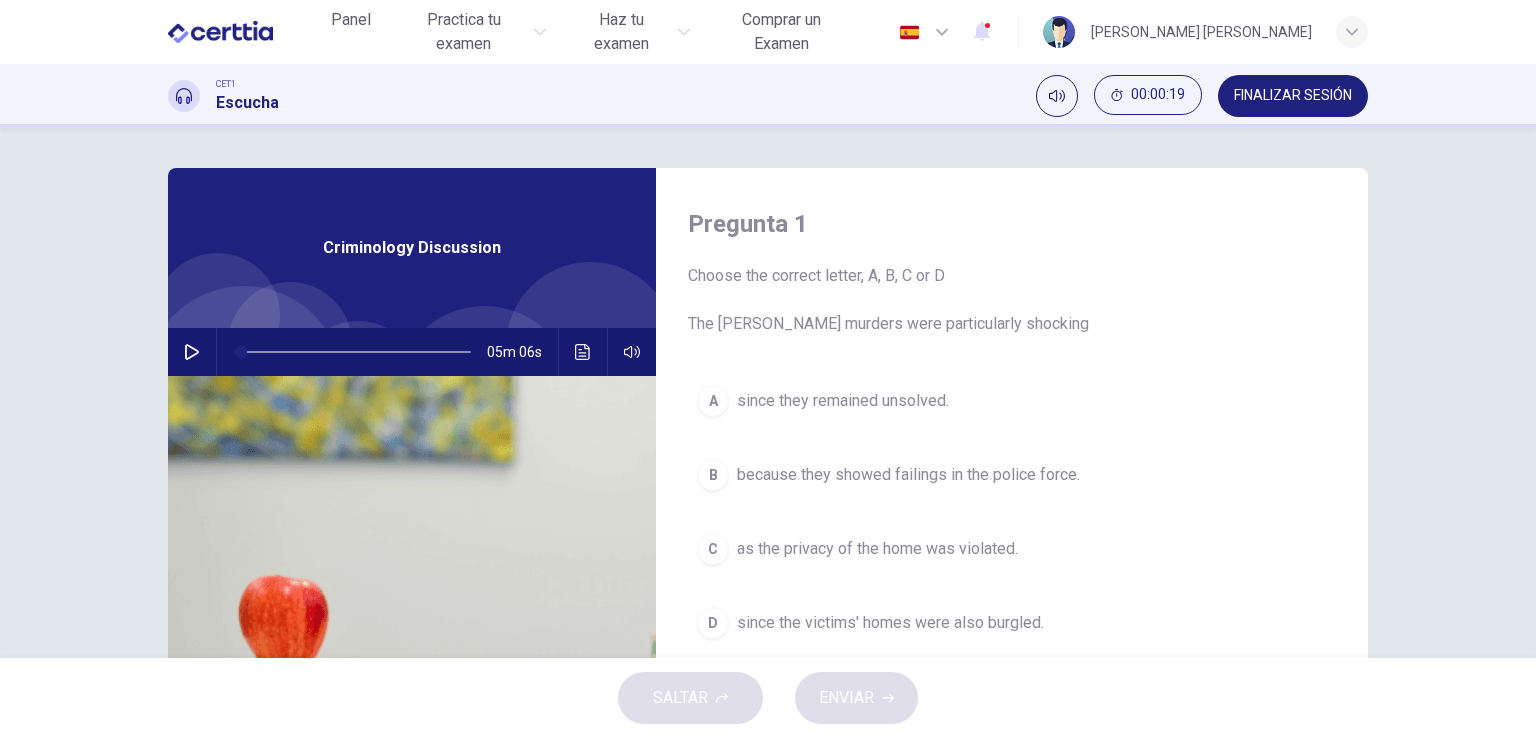 click 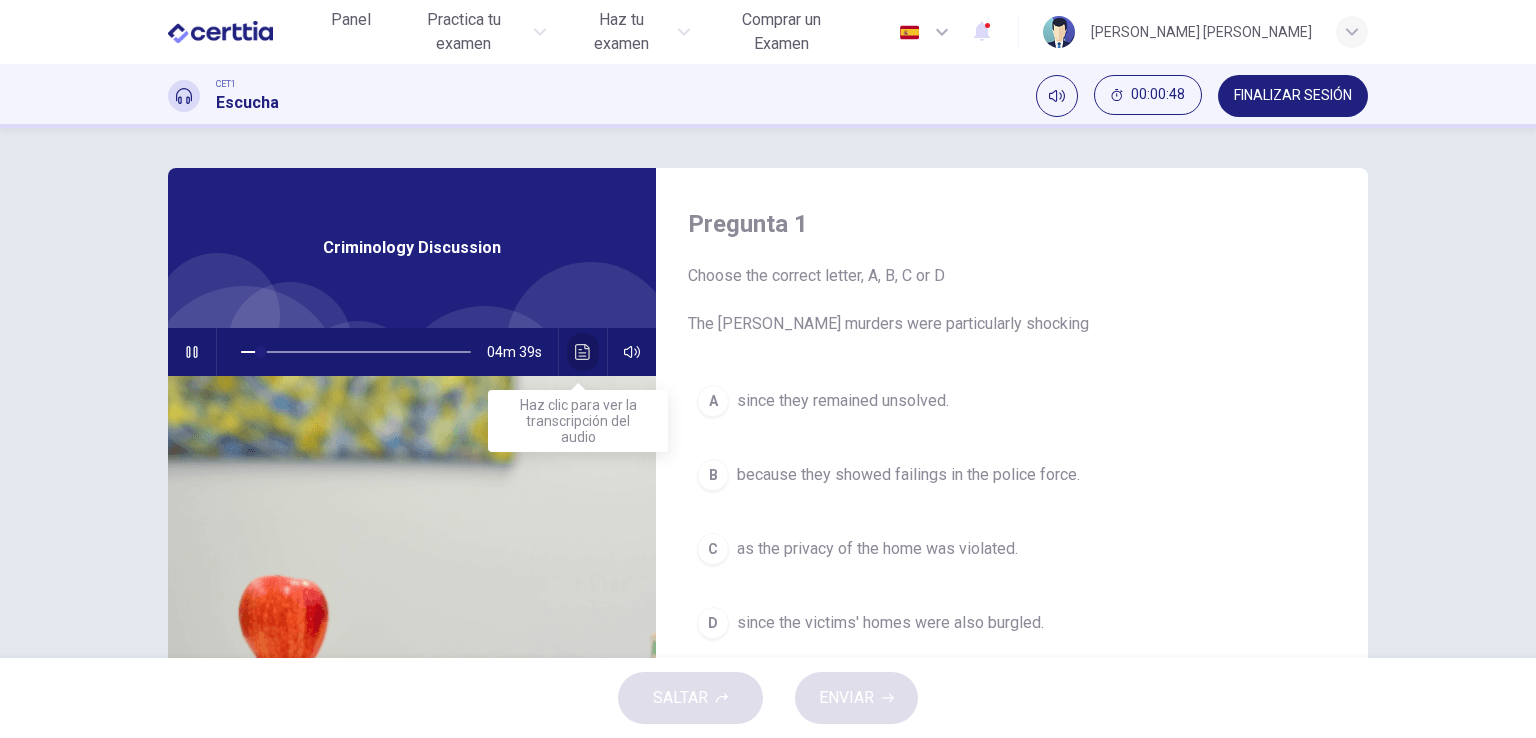 click 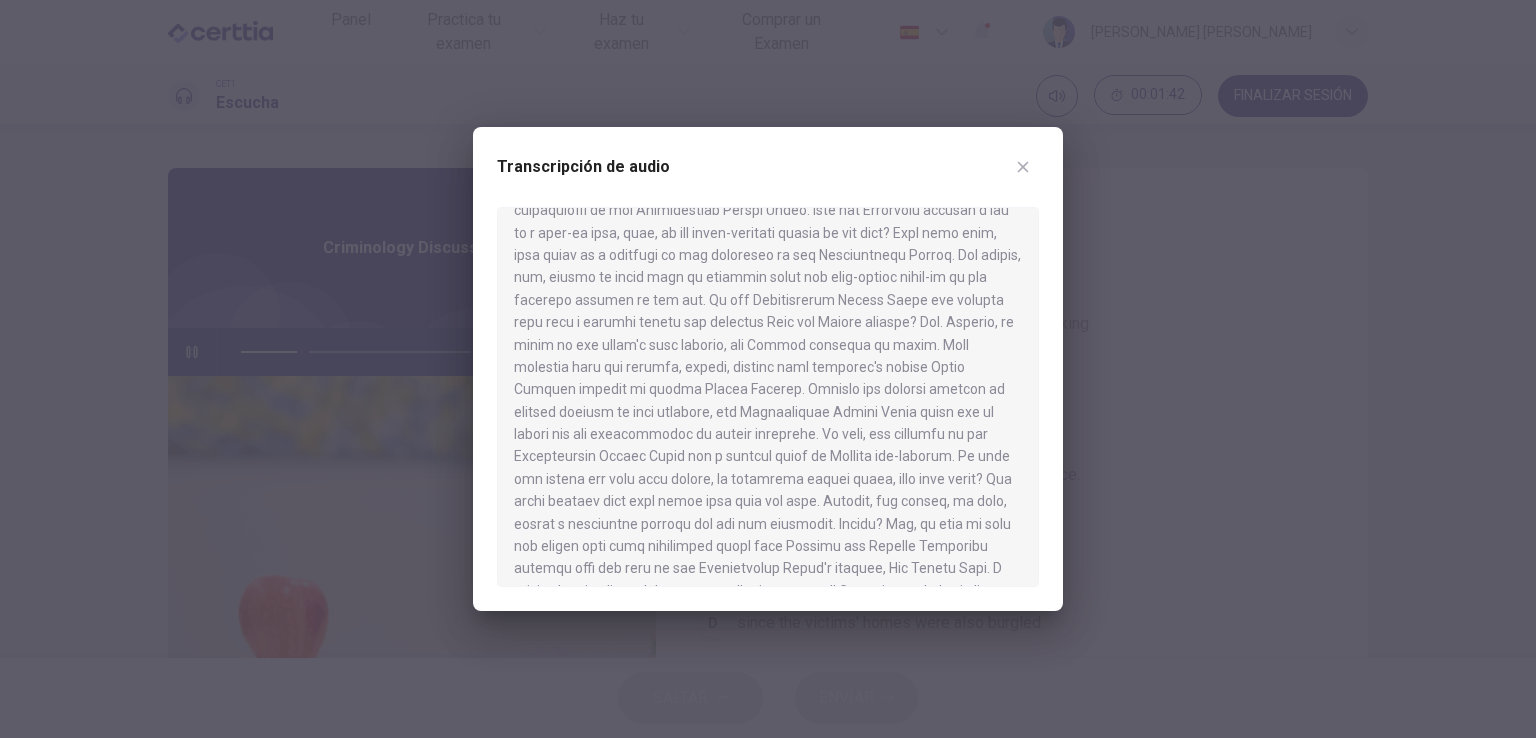 scroll, scrollTop: 729, scrollLeft: 0, axis: vertical 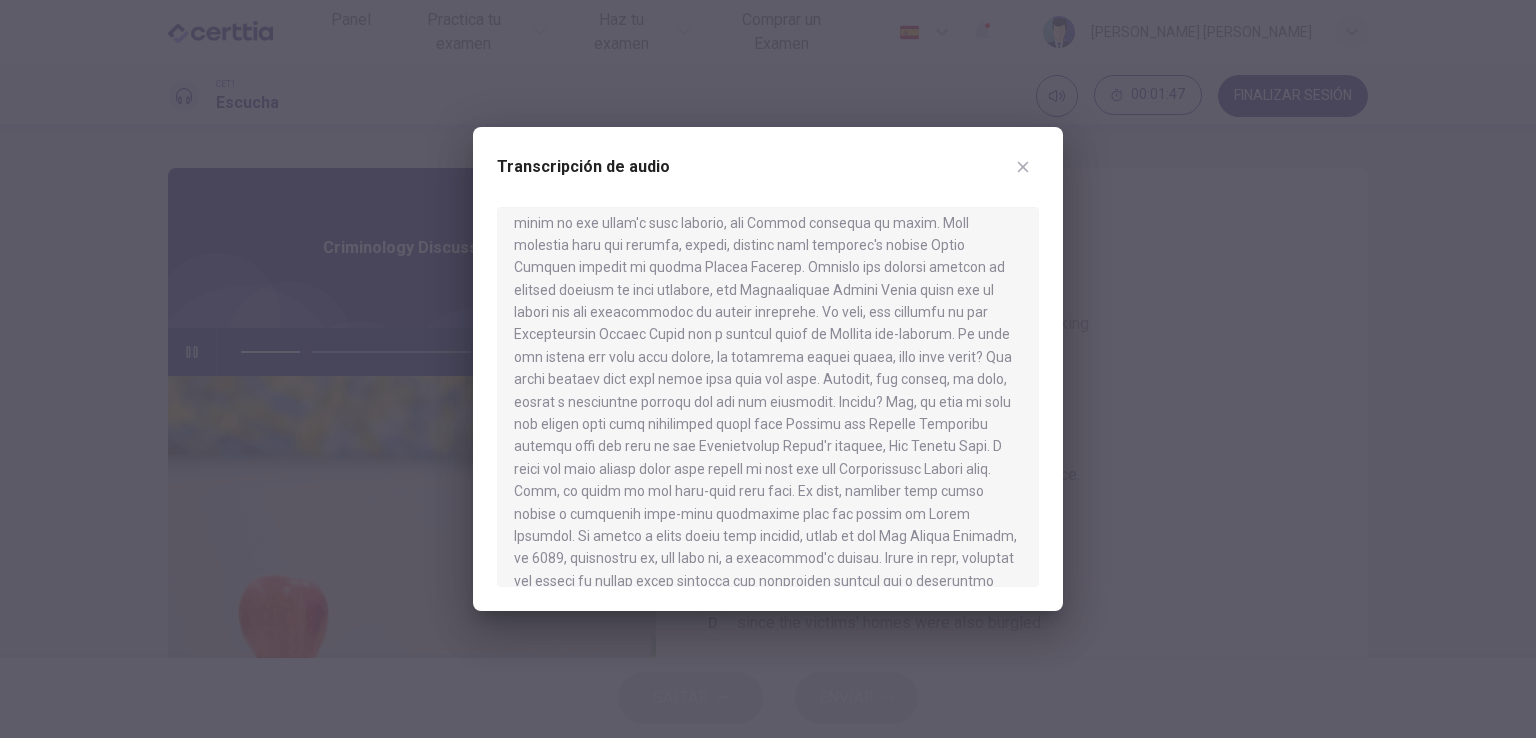 click 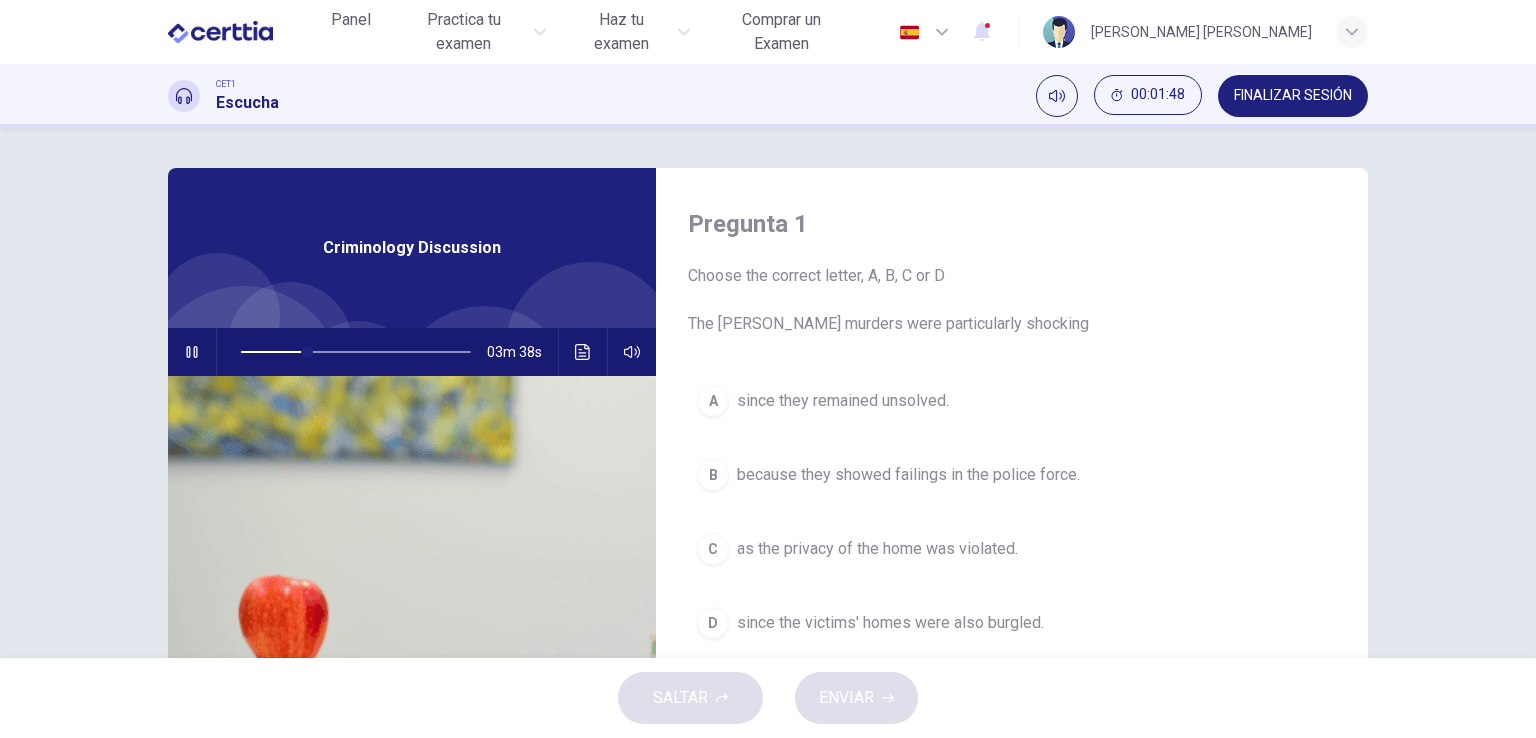 click on "A since they remained unsolved. B because they showed failings in the police force. C as the privacy of the home was violated. D since the victims' homes were also burgled." at bounding box center [1012, 532] 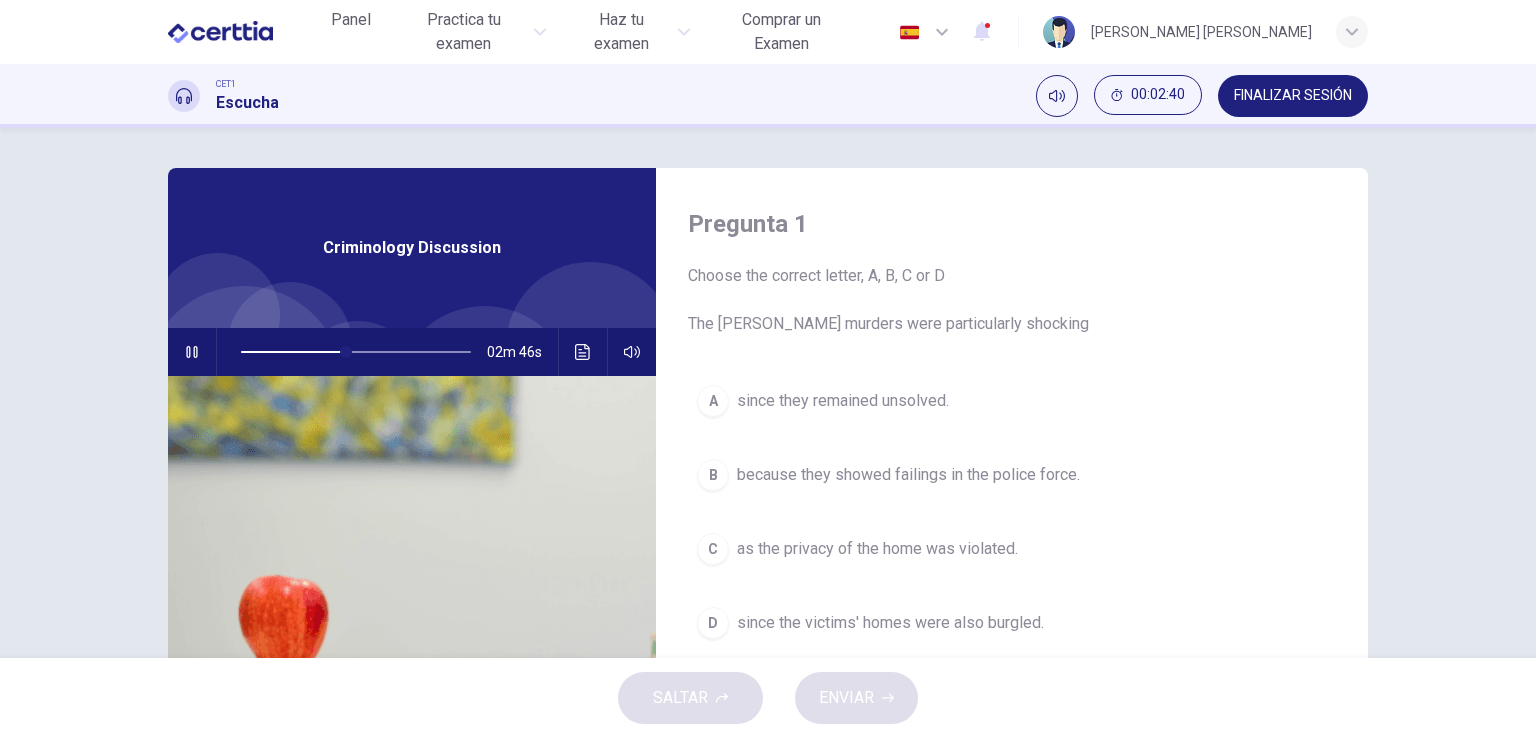 click on "because they showed failings in the police force." at bounding box center (908, 475) 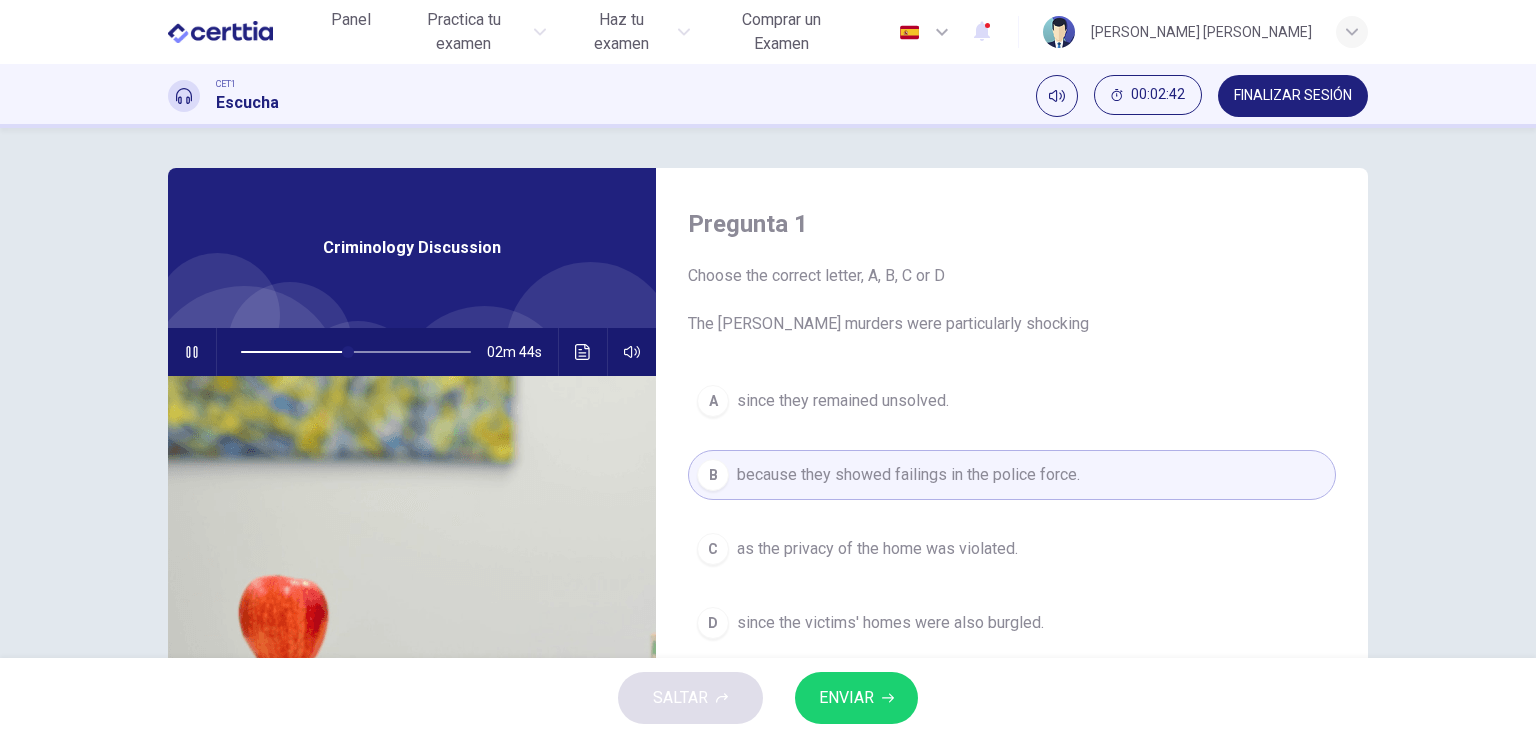 click on "ENVIAR" at bounding box center [846, 698] 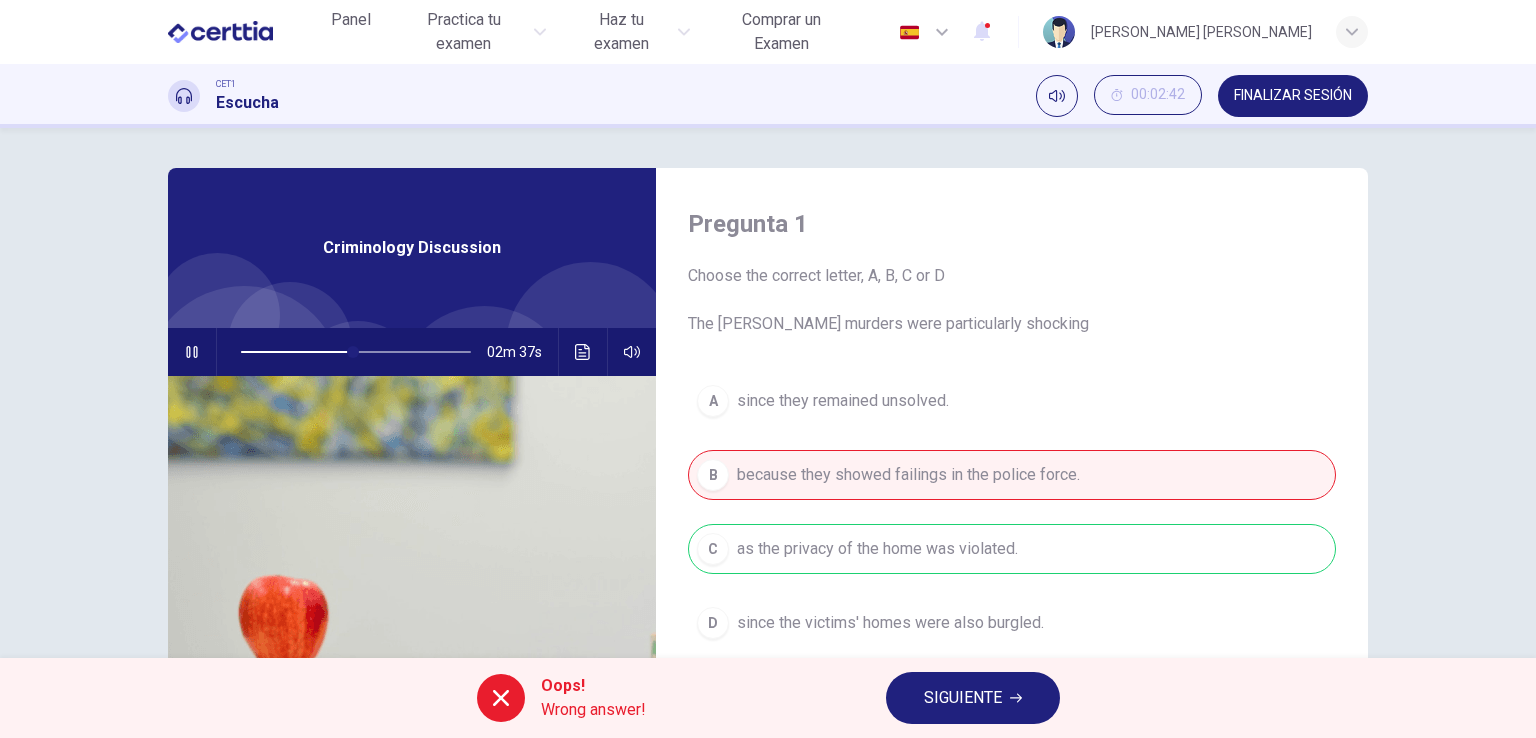 click on "SIGUIENTE" at bounding box center [963, 698] 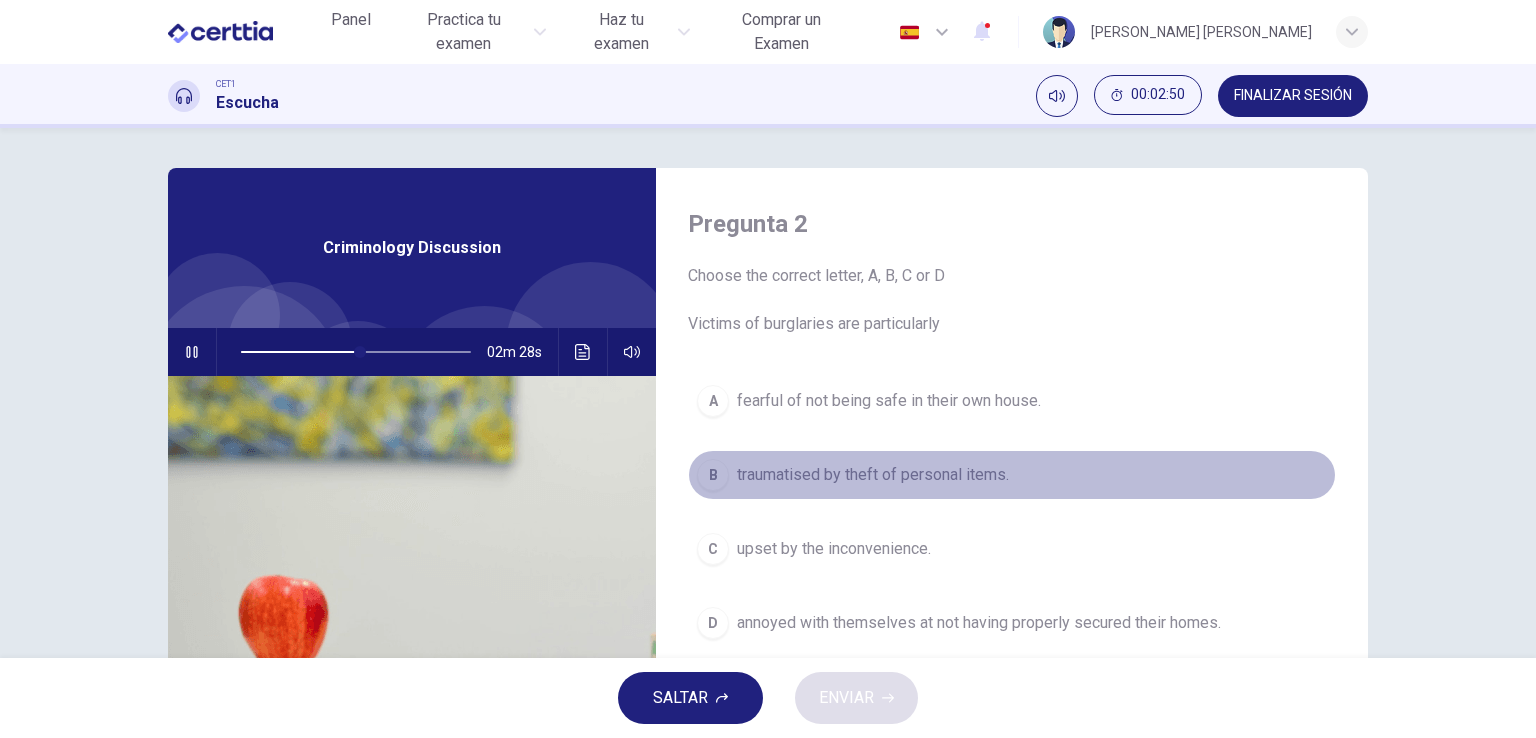 click on "traumatised by theft of personal items." at bounding box center (873, 475) 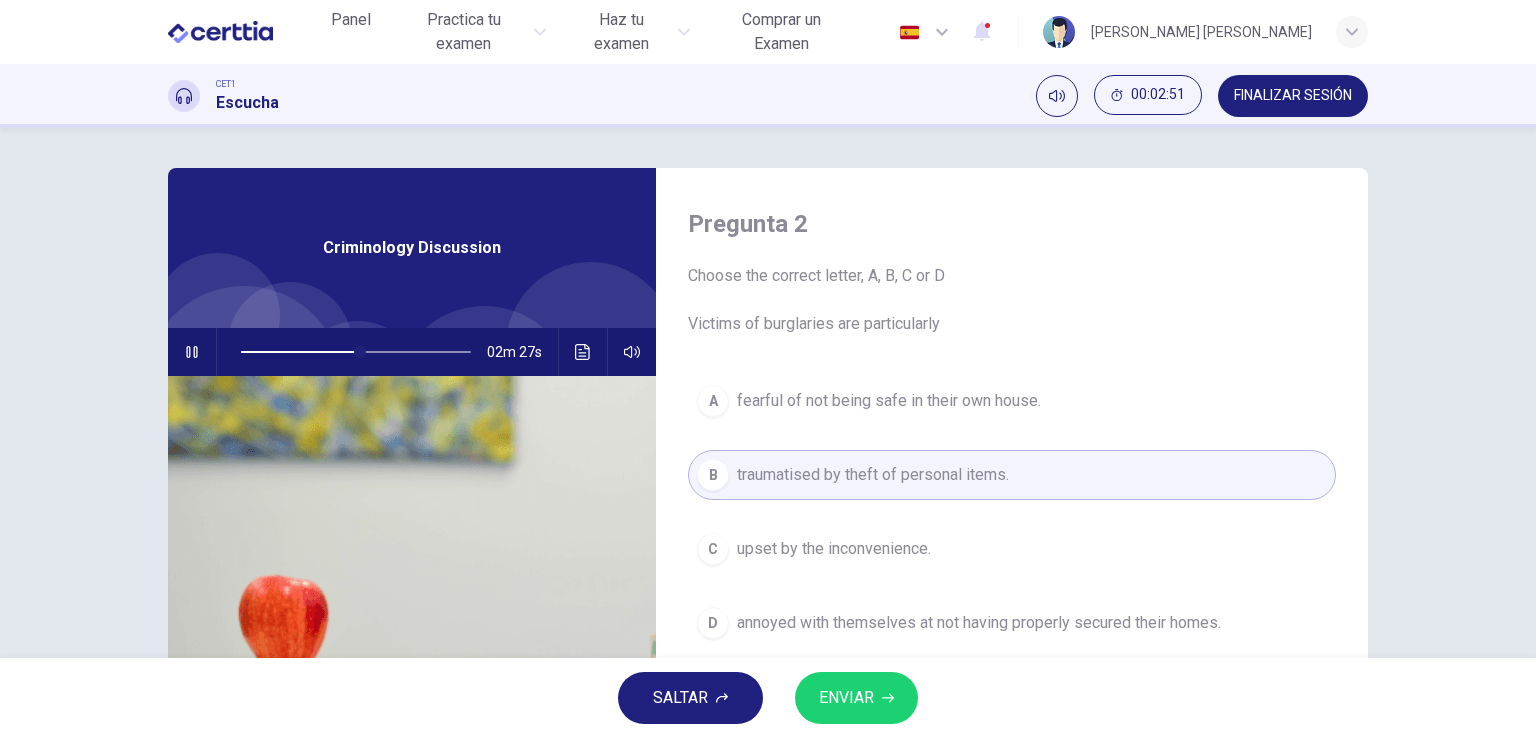 click on "ENVIAR" at bounding box center [846, 698] 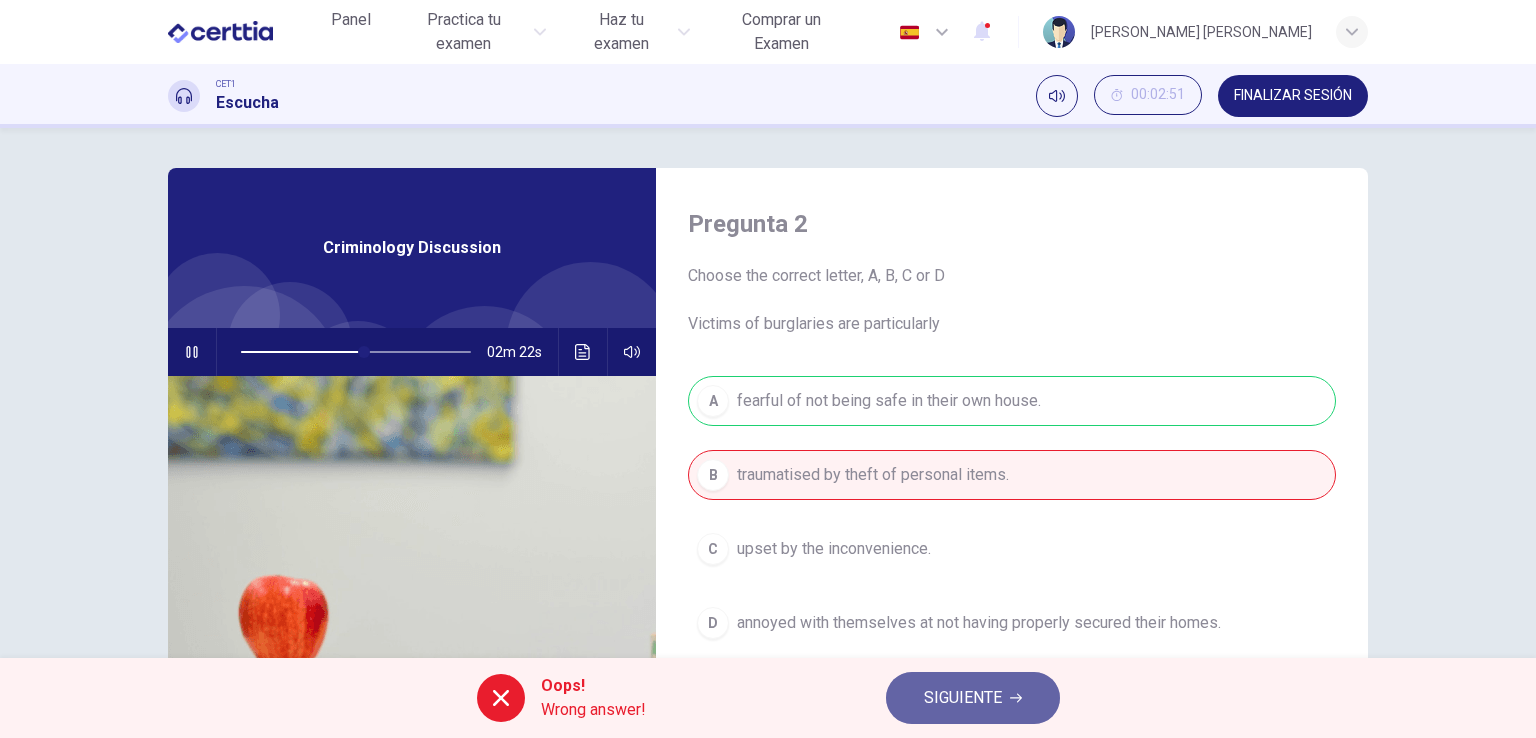 click on "SIGUIENTE" at bounding box center [963, 698] 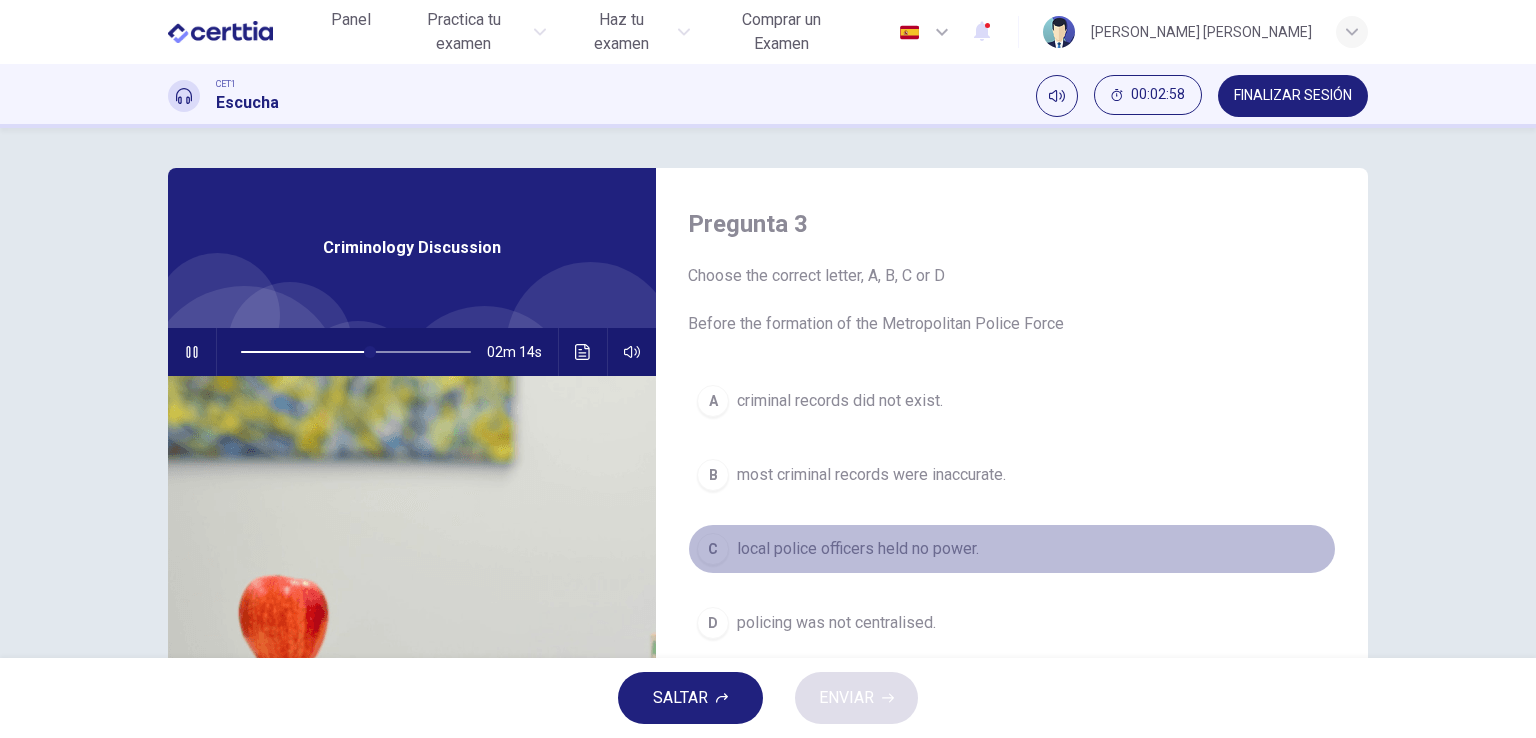 click on "local police officers held no power." at bounding box center (858, 549) 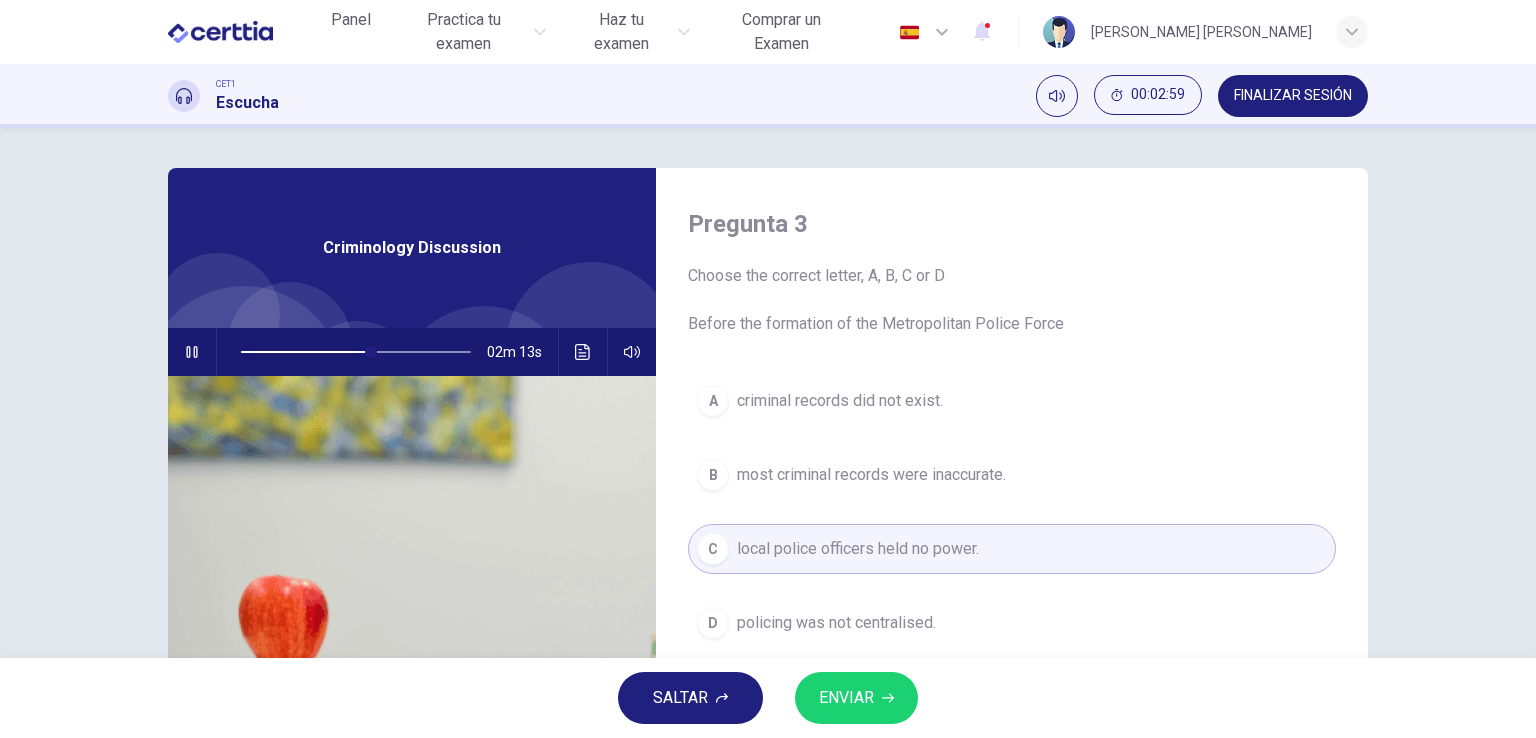 click on "ENVIAR" at bounding box center (846, 698) 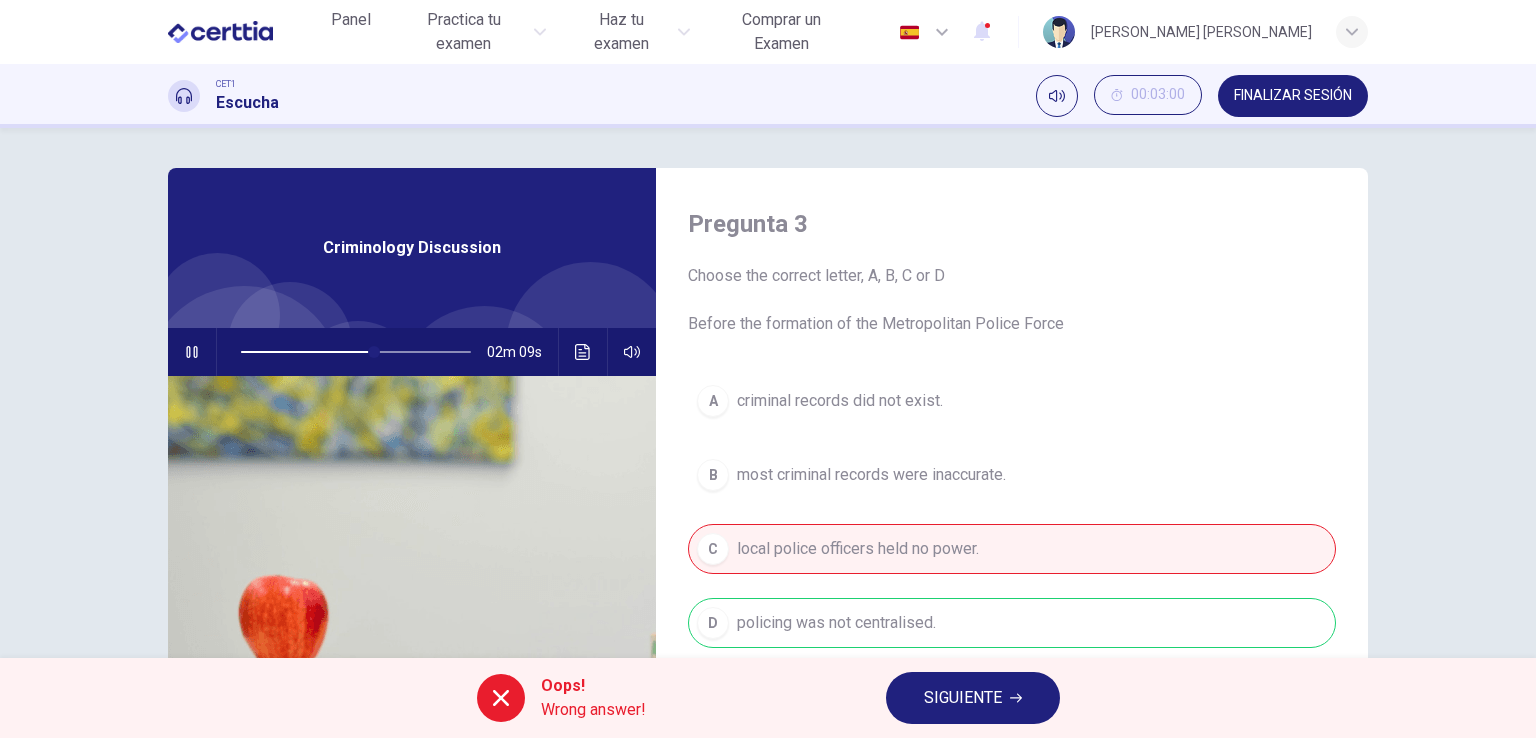 click on "SIGUIENTE" at bounding box center [973, 698] 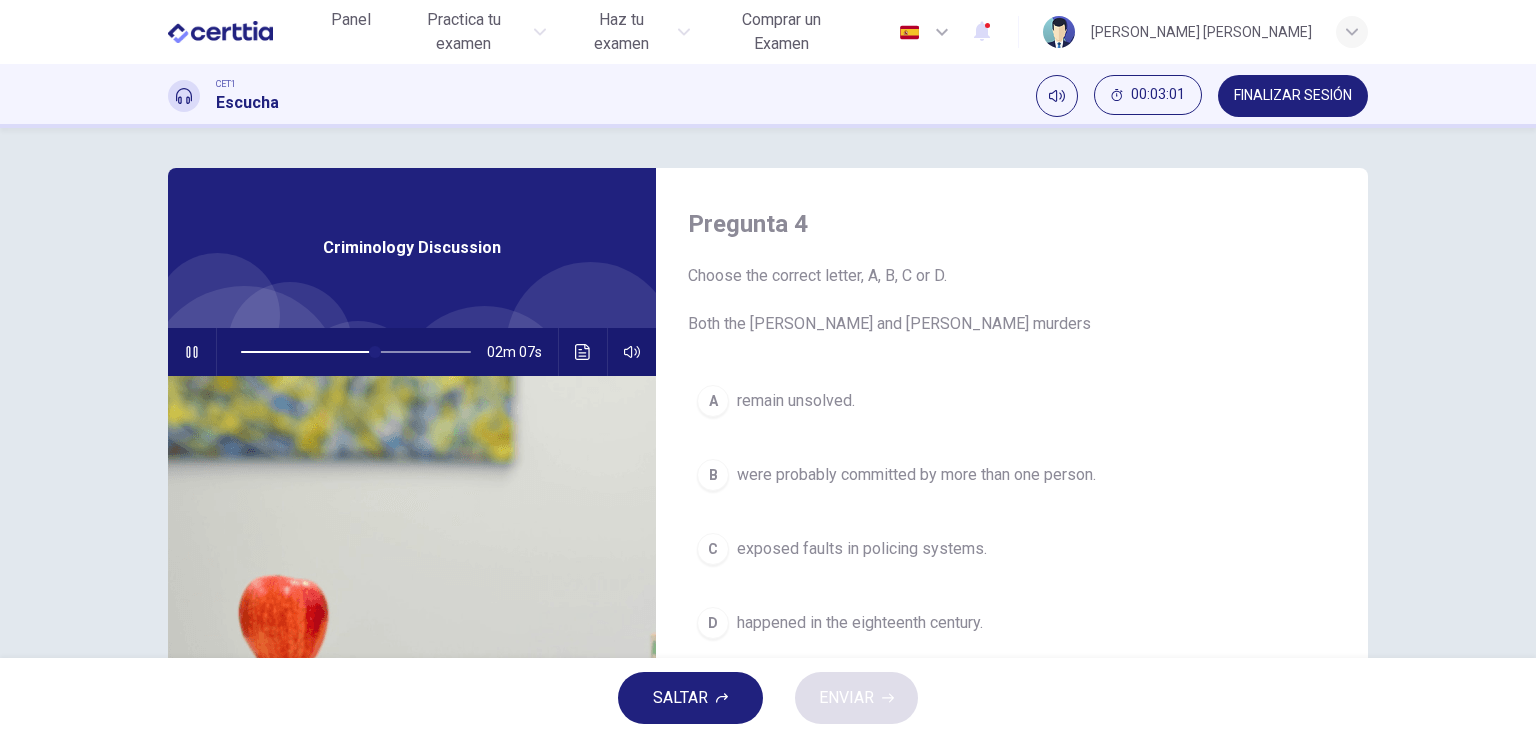 click on "B were probably committed by more than one person." at bounding box center (1012, 475) 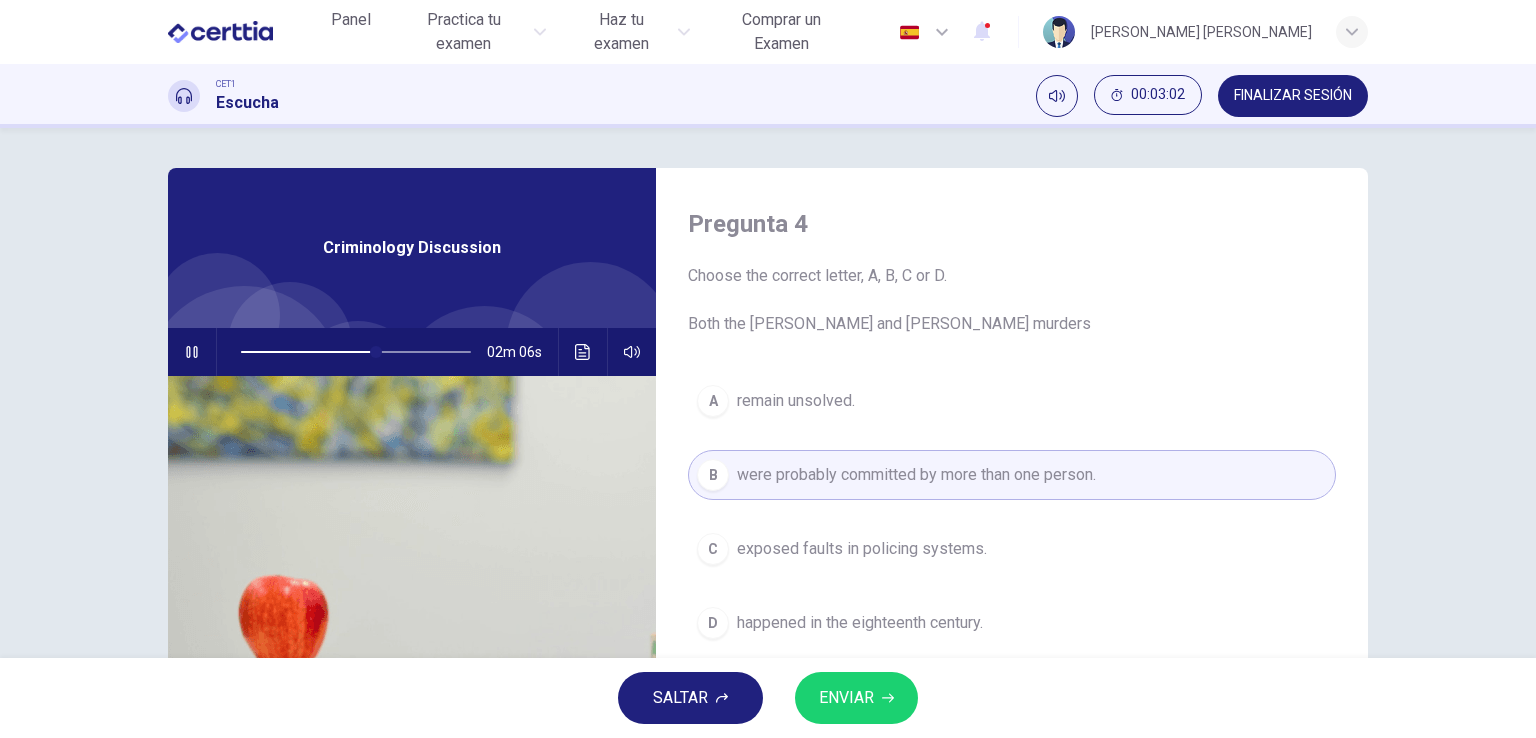 click on "ENVIAR" at bounding box center (846, 698) 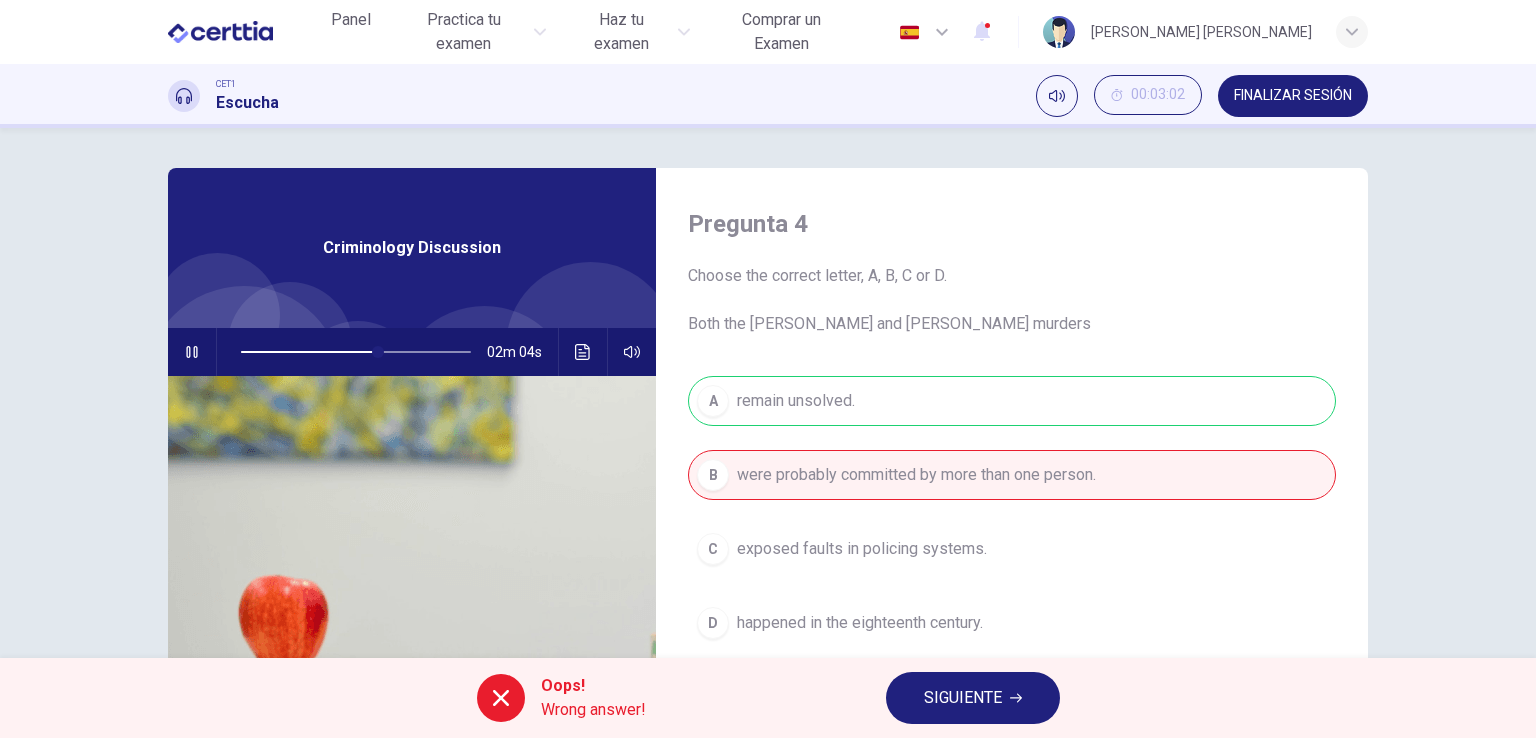 click on "SIGUIENTE" at bounding box center [973, 698] 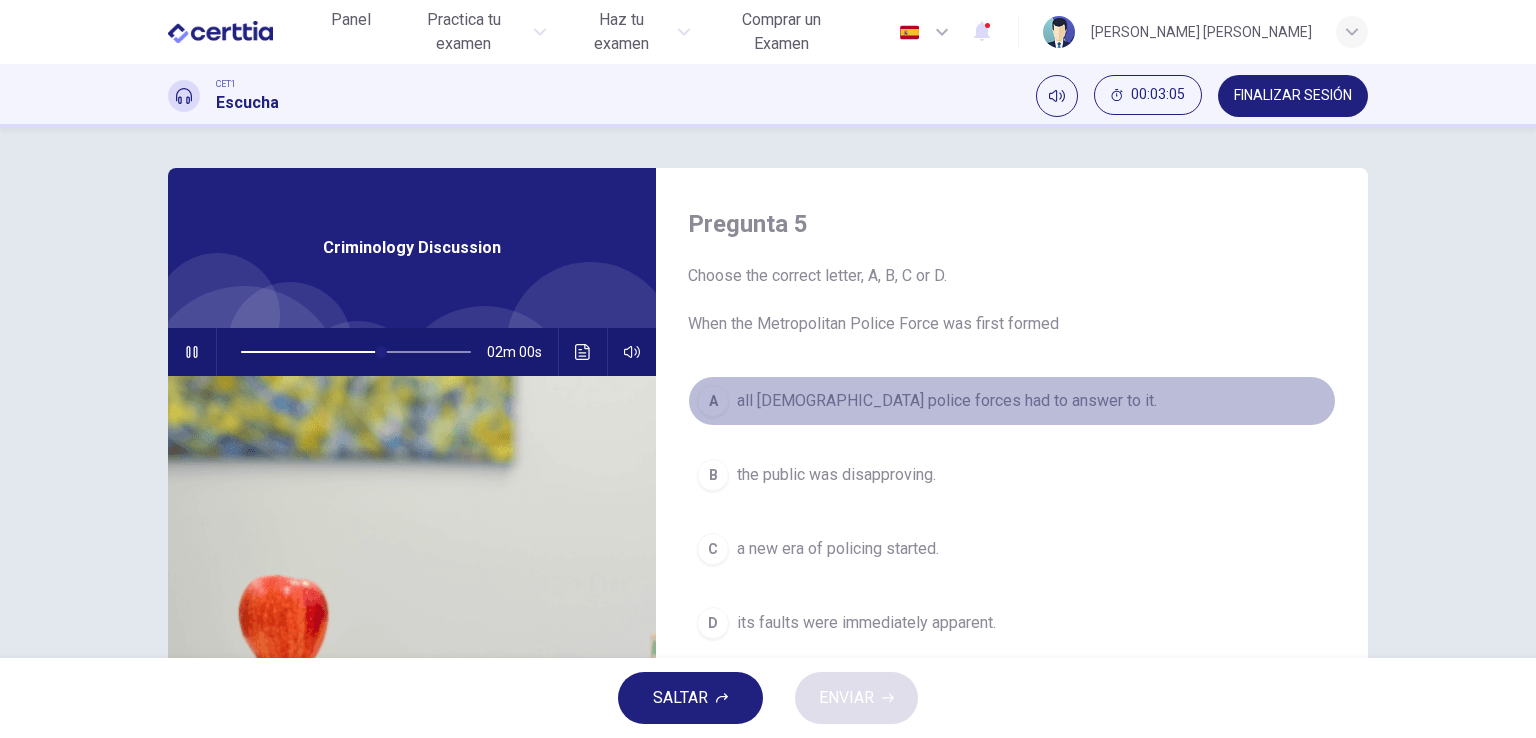 click on "all UK police forces had to answer to it." at bounding box center [947, 401] 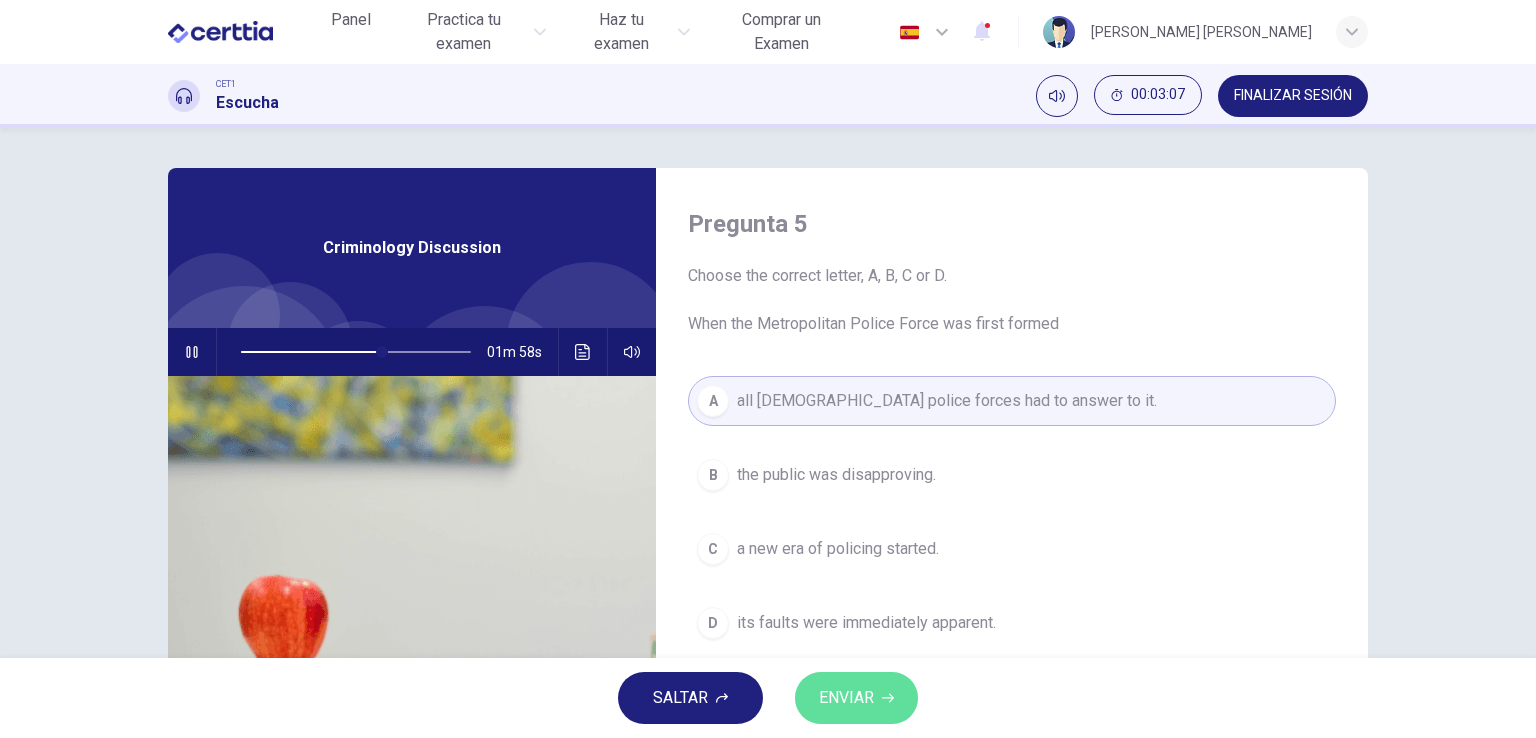 click on "ENVIAR" at bounding box center [846, 698] 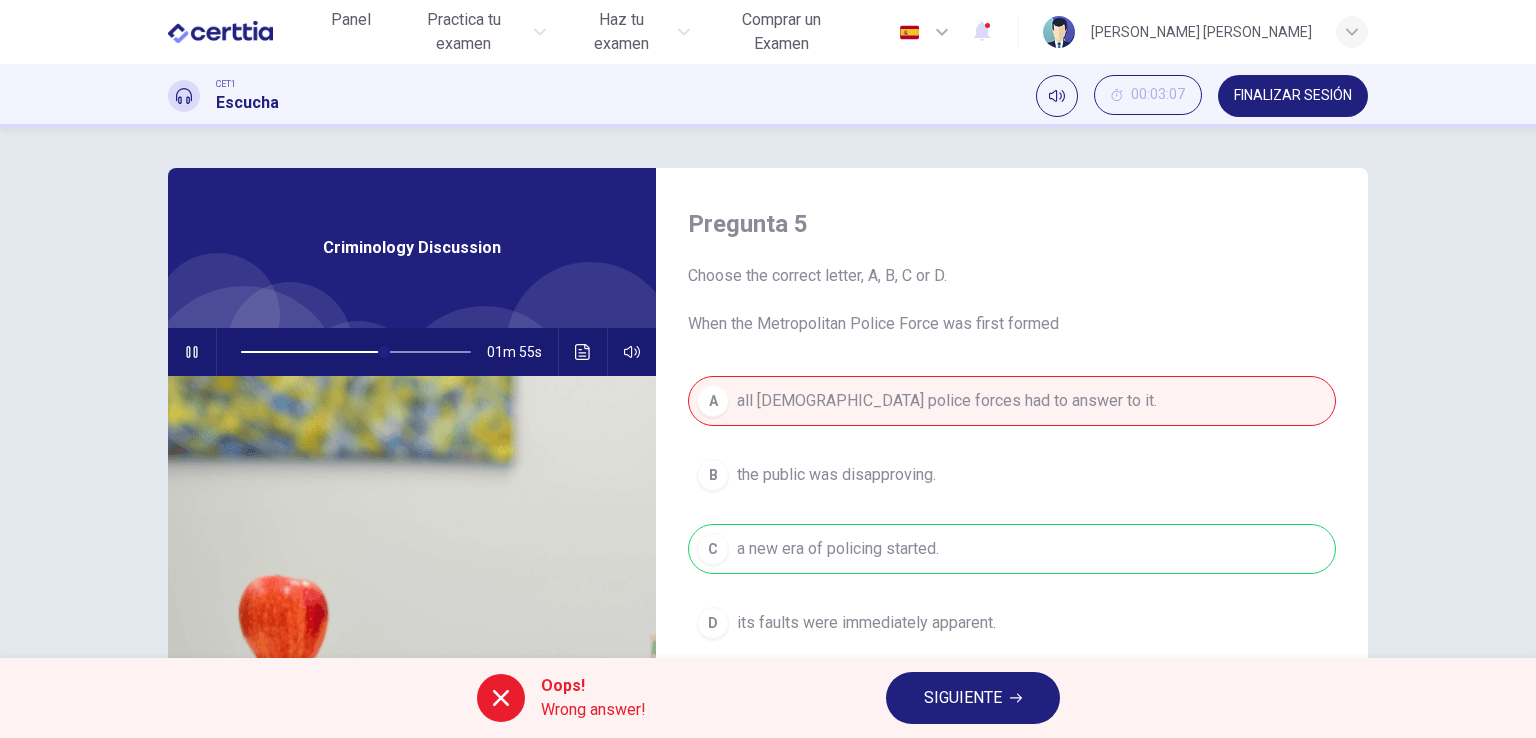 click on "SIGUIENTE" at bounding box center [963, 698] 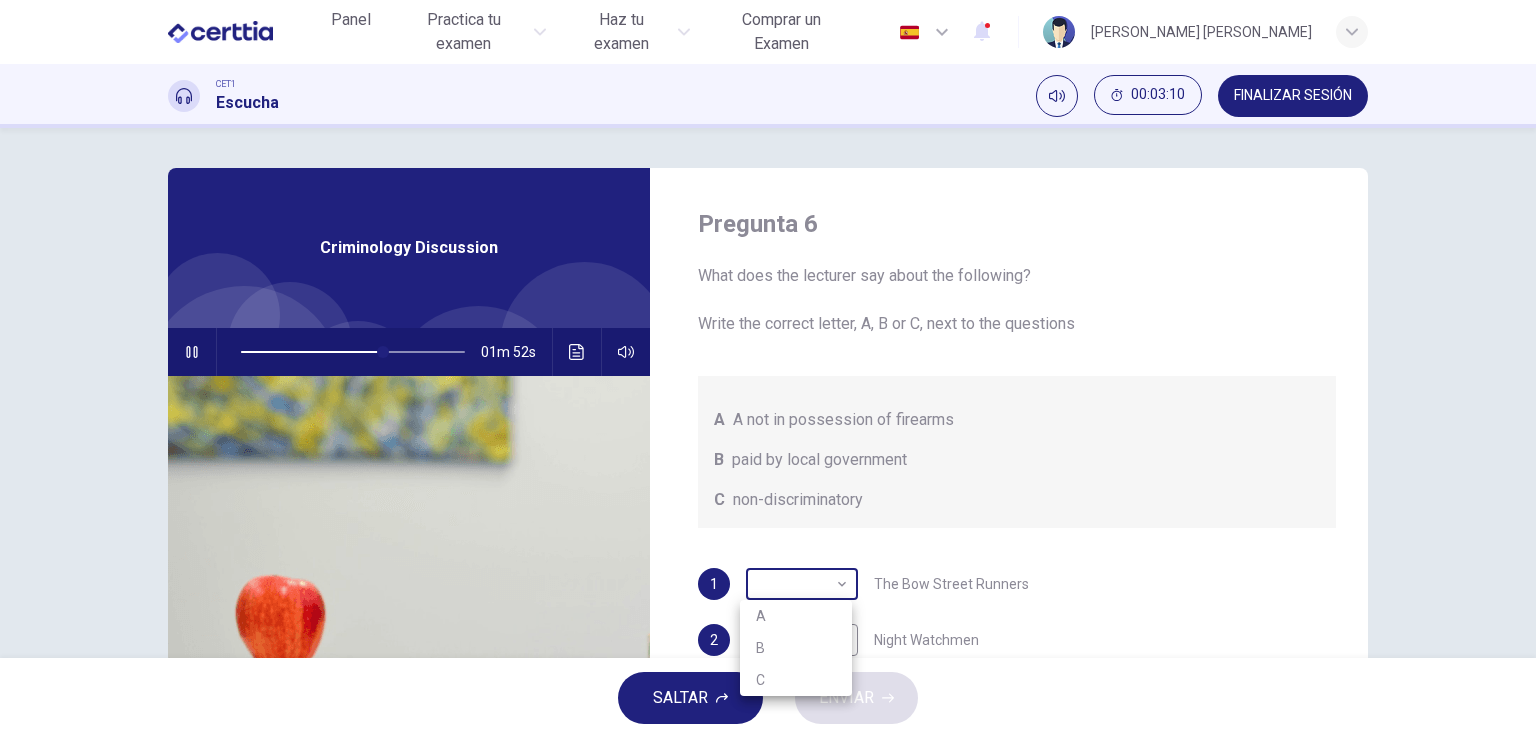 click on "Este sitio utiliza cookies, como se explica en nuestra  Política de Privacidad . Si acepta el uso de cookies, haga clic en el botón Aceptar y continúe navegando por nuestro sitio.   Política de Privacidad Aceptar Panel Practica tu examen Haz tu examen Comprar un Examen Español ** ​ Martha Soledad Ramiro Mendoza CET1 Escucha 00:03:10 FINALIZAR SESIÓN Pregunta 6 What does the lecturer say about the following? Write the correct letter, A, B or C, next to the questions A  A not in possession of firearms B paid by local government C non-discriminatory 1 ​ ​ The Bow Street Runners
2 ​ ​ Night Watchmen 3 ​ ​ Constables 4 ​ ​ The Metropolitan Police Force 5 ​ ​ Contemporary Police Forces Criminology Discussion 01m 52s SALTAR ENVIAR Certtia | Plataforma de certificación de Inglés por Internet SEP Panel Practica tu examen Haz tu examen Paga Tu Examen   Notificaciones 1 © Copyright  2025 A B C" at bounding box center (768, 369) 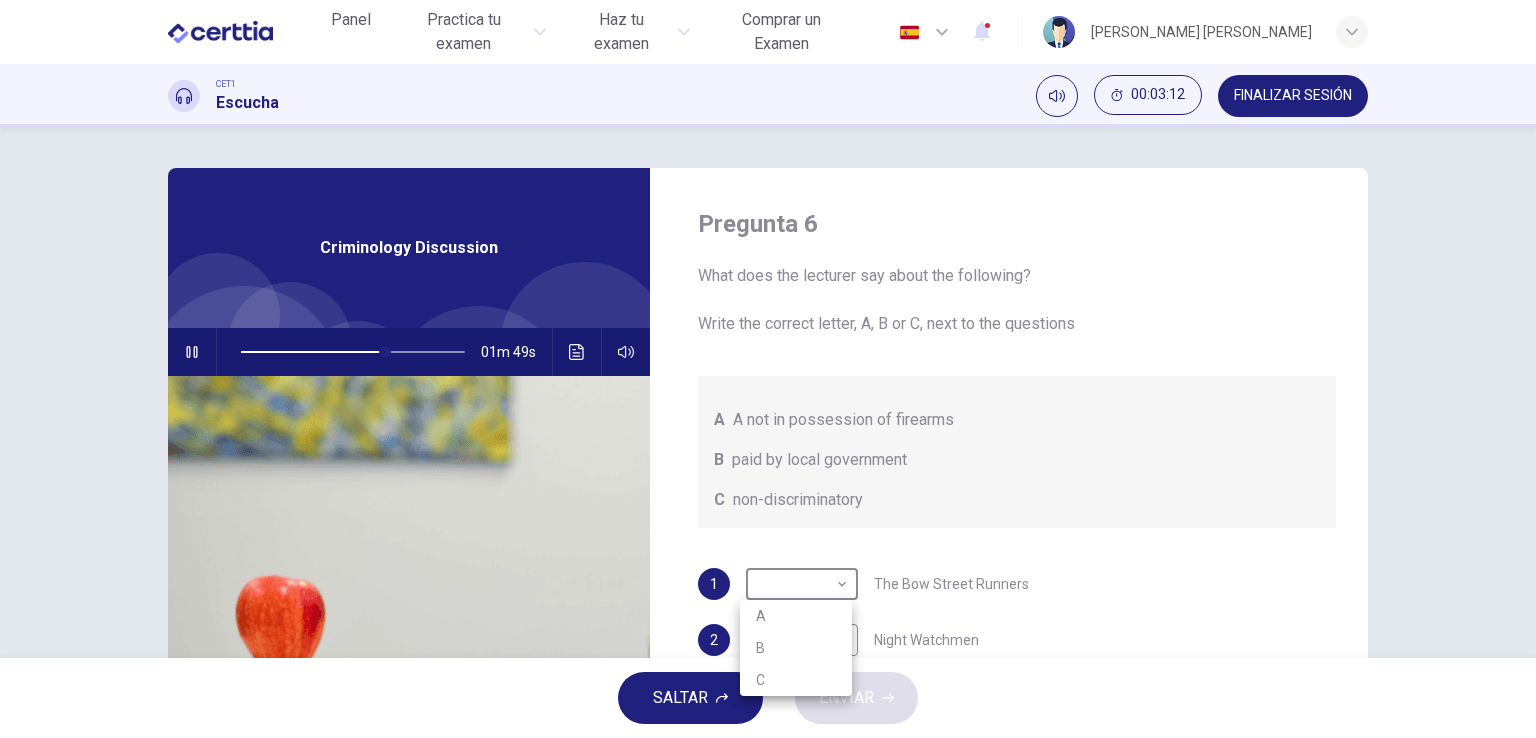 click on "A" at bounding box center (796, 616) 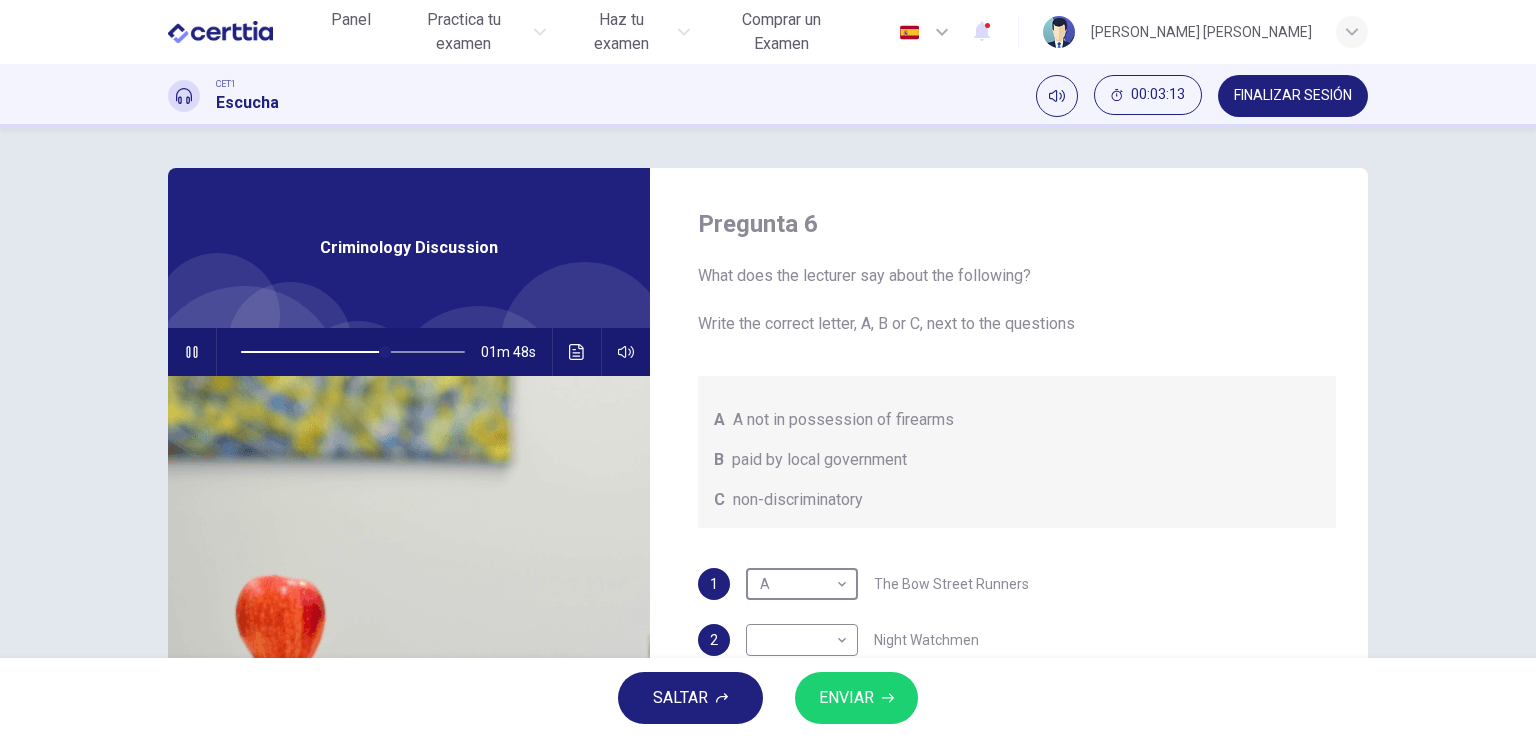 click on "ENVIAR" at bounding box center [846, 698] 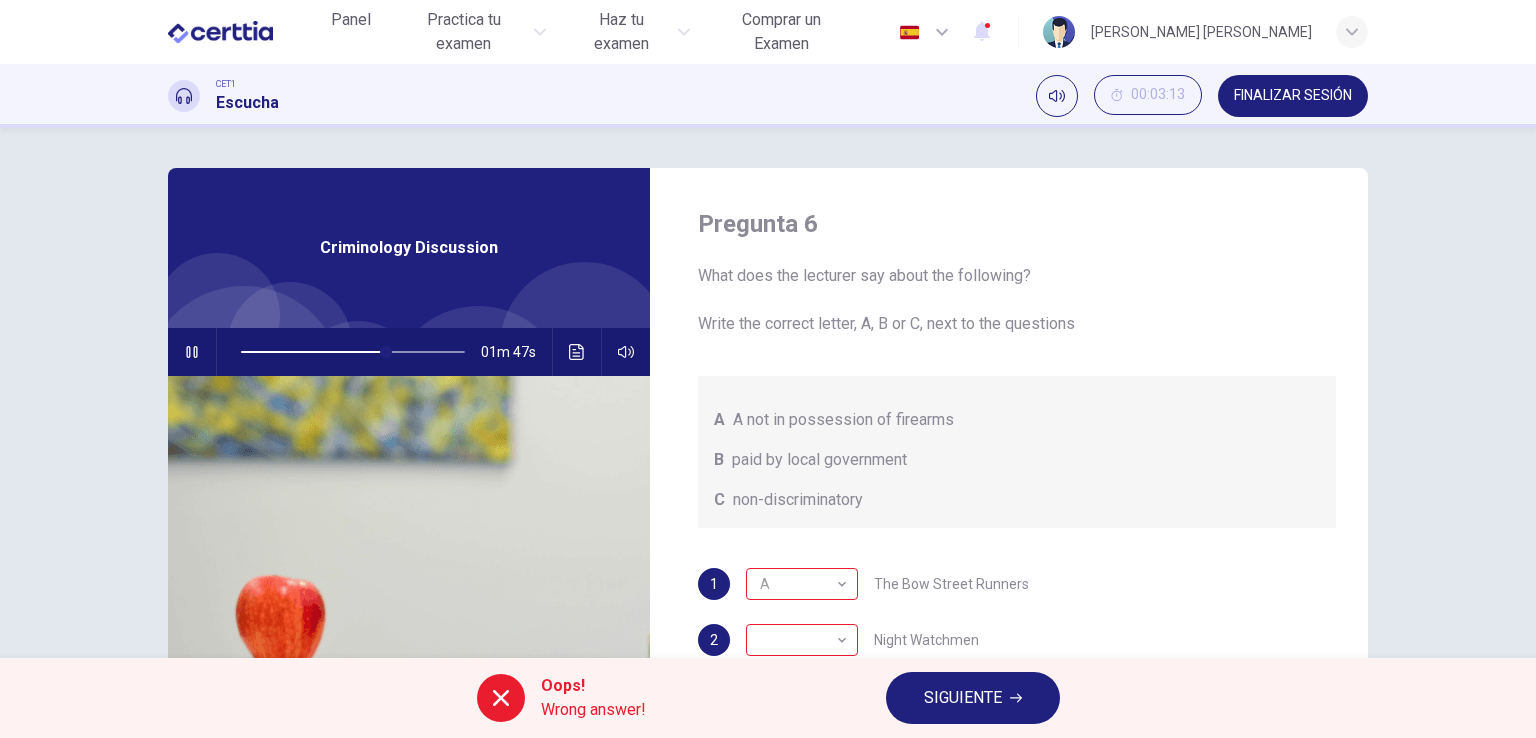 type on "**" 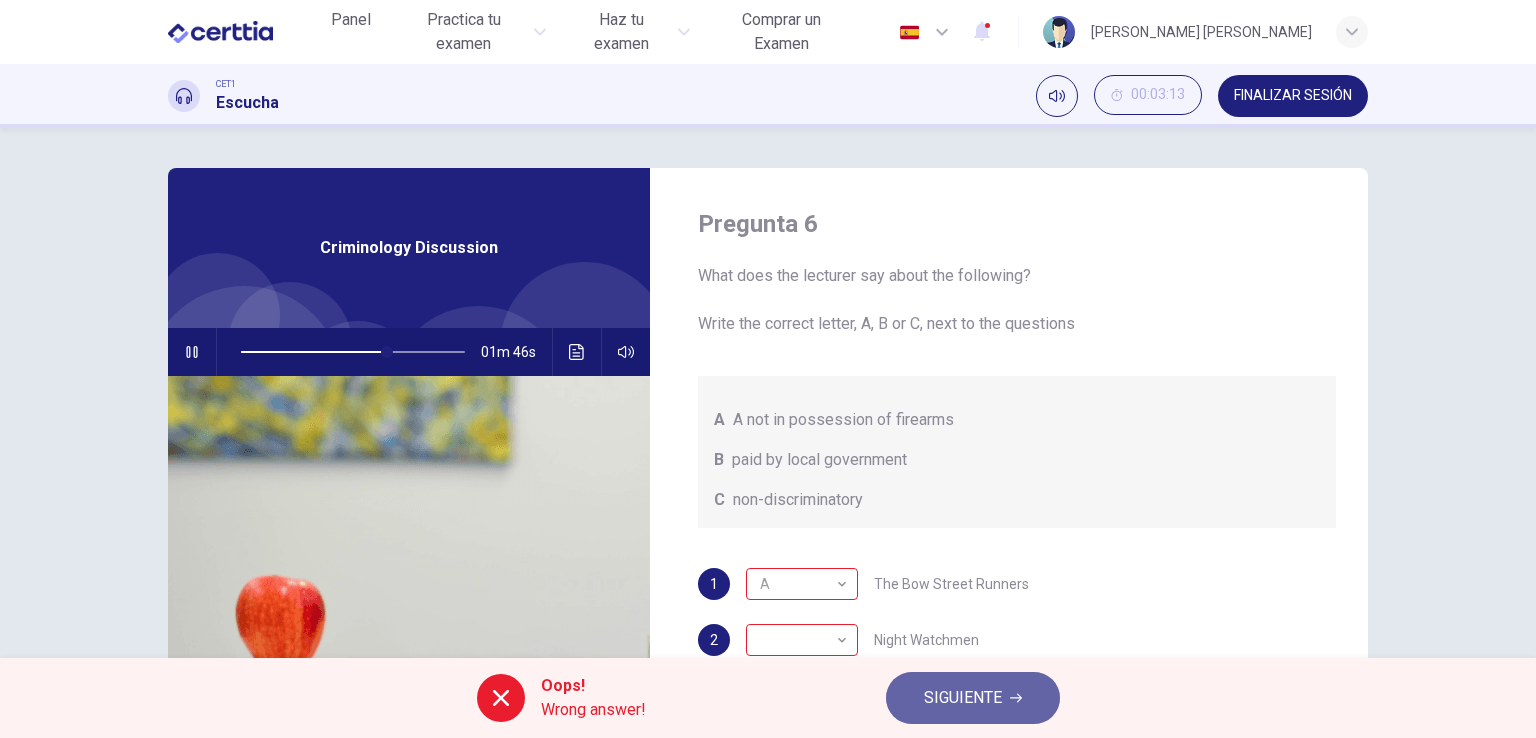 click on "SIGUIENTE" at bounding box center (963, 698) 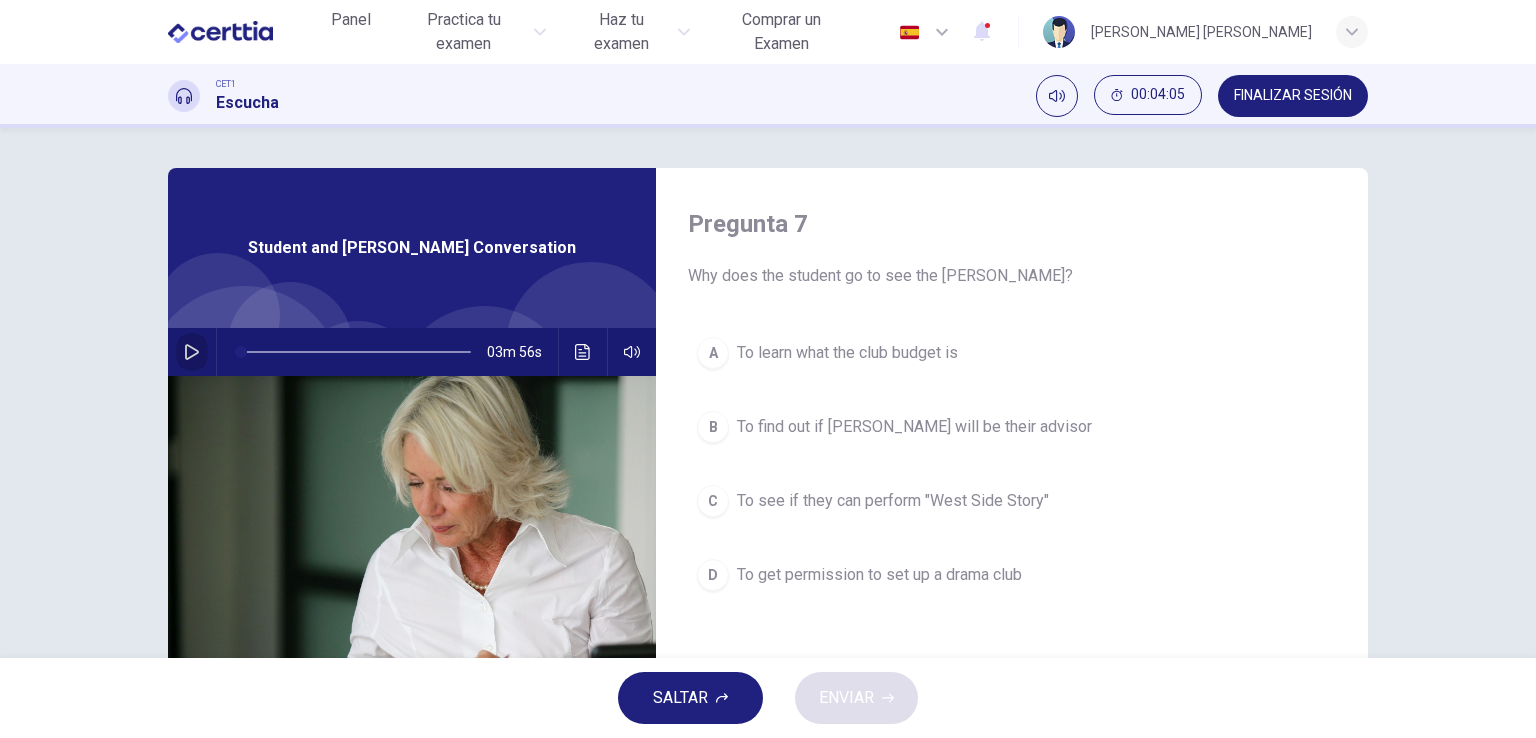 click 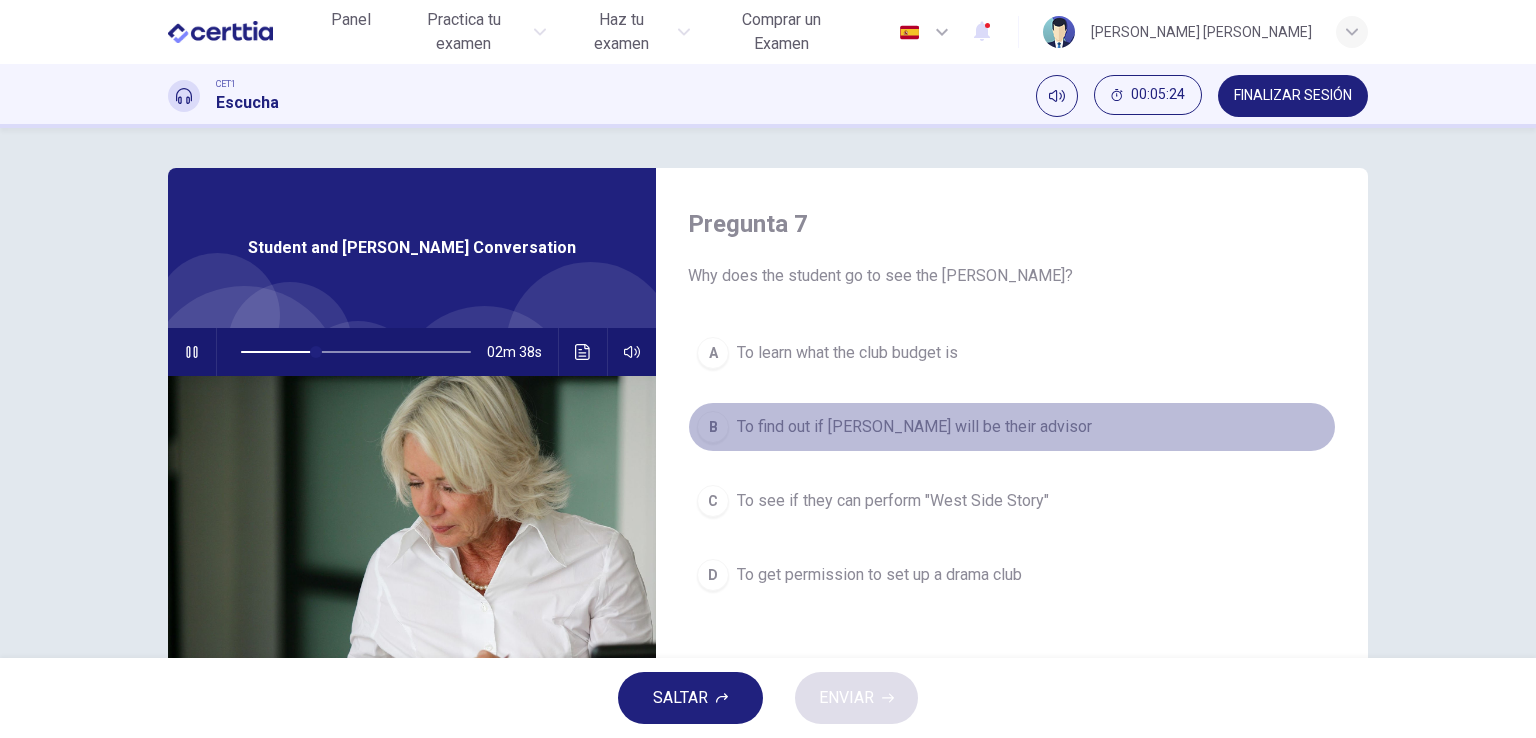 click on "To find out if Professor Roberto will be their advisor" at bounding box center (914, 427) 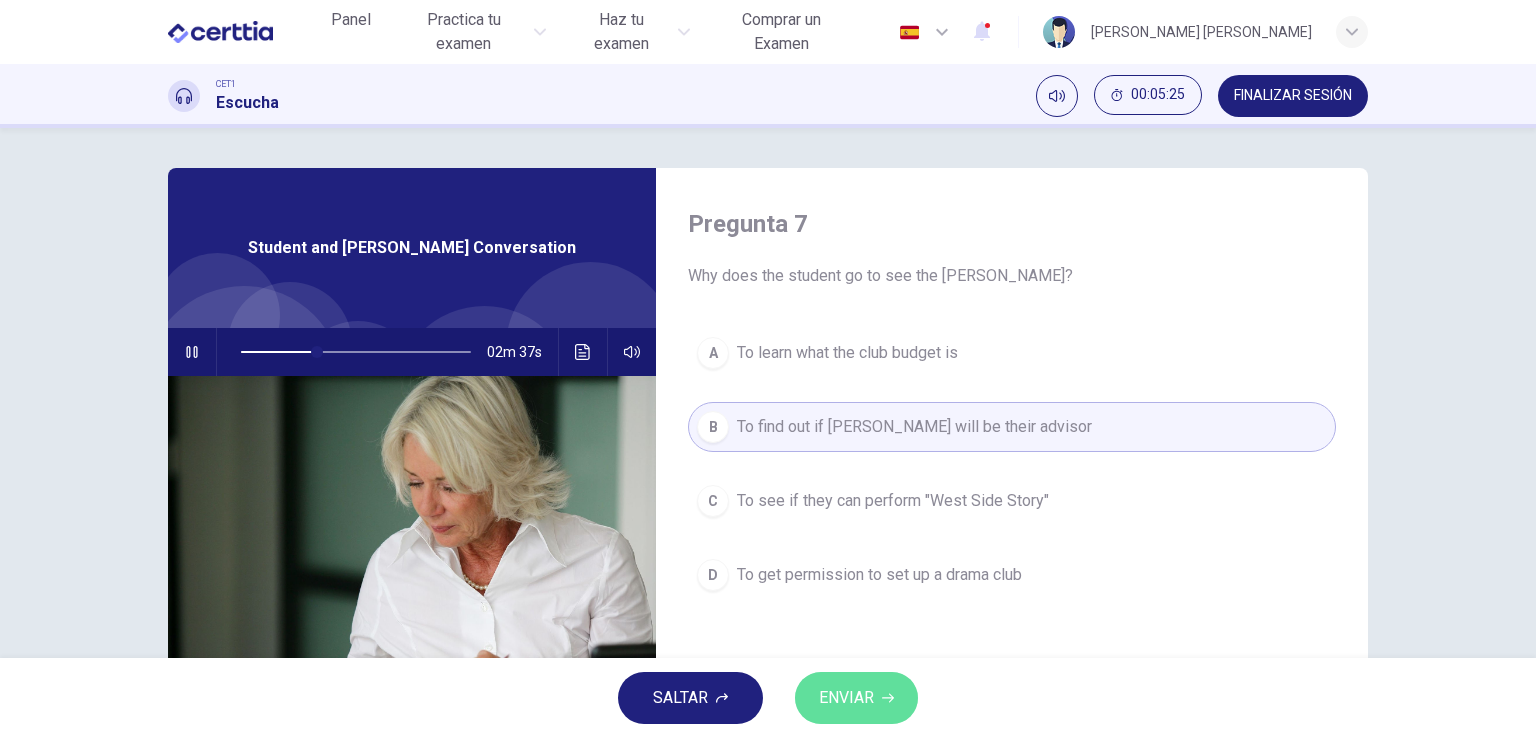click on "ENVIAR" at bounding box center (846, 698) 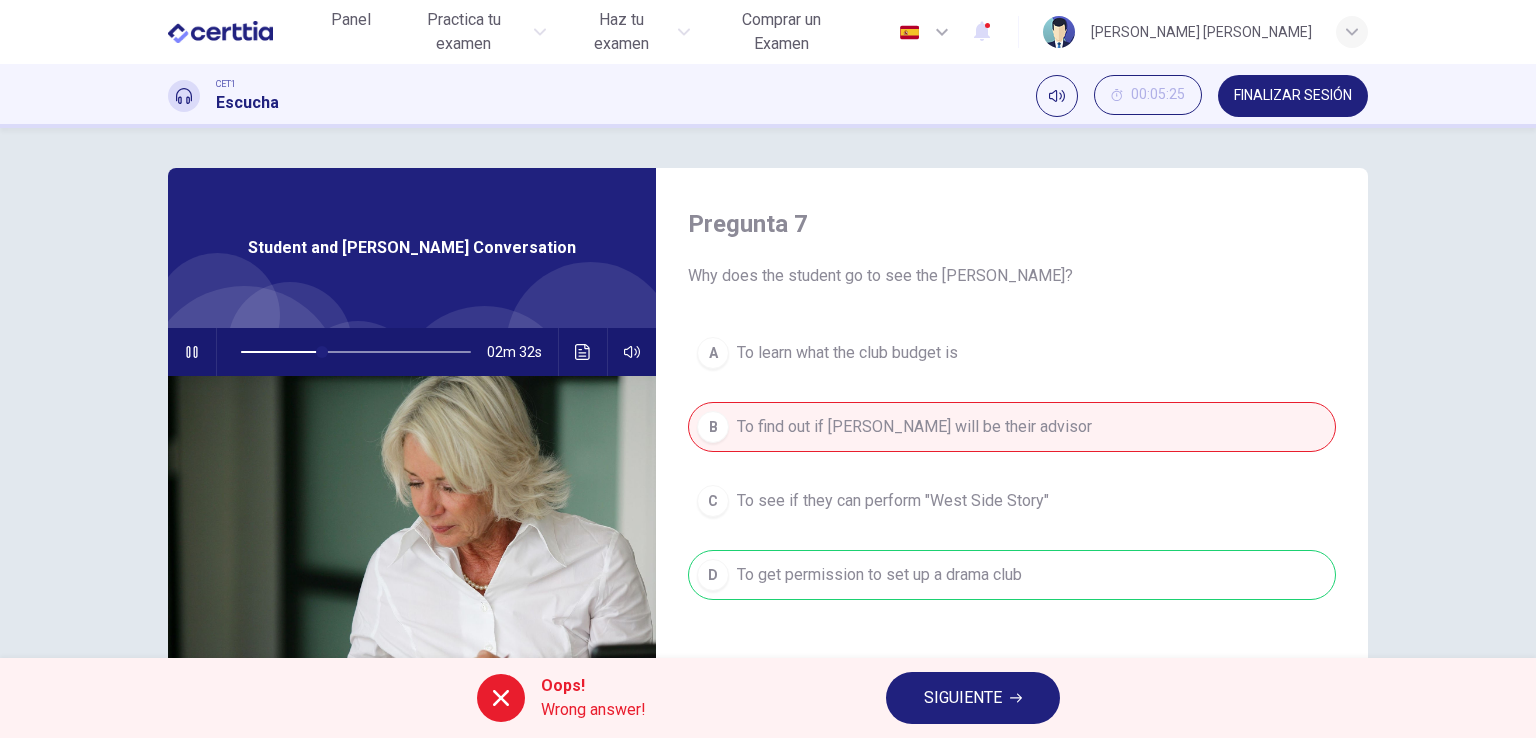 click on "SIGUIENTE" at bounding box center [963, 698] 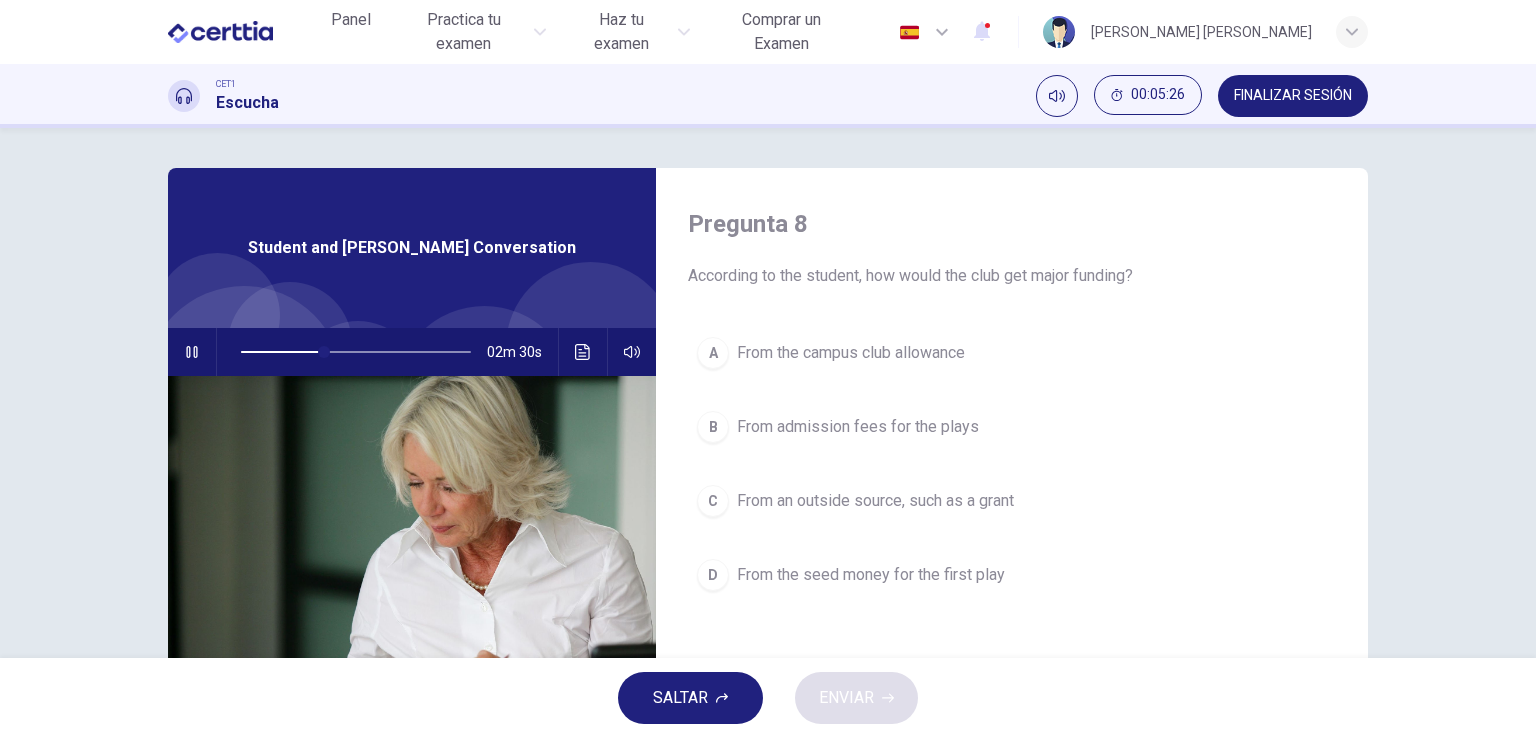 click on "From admission fees for the plays" at bounding box center [858, 427] 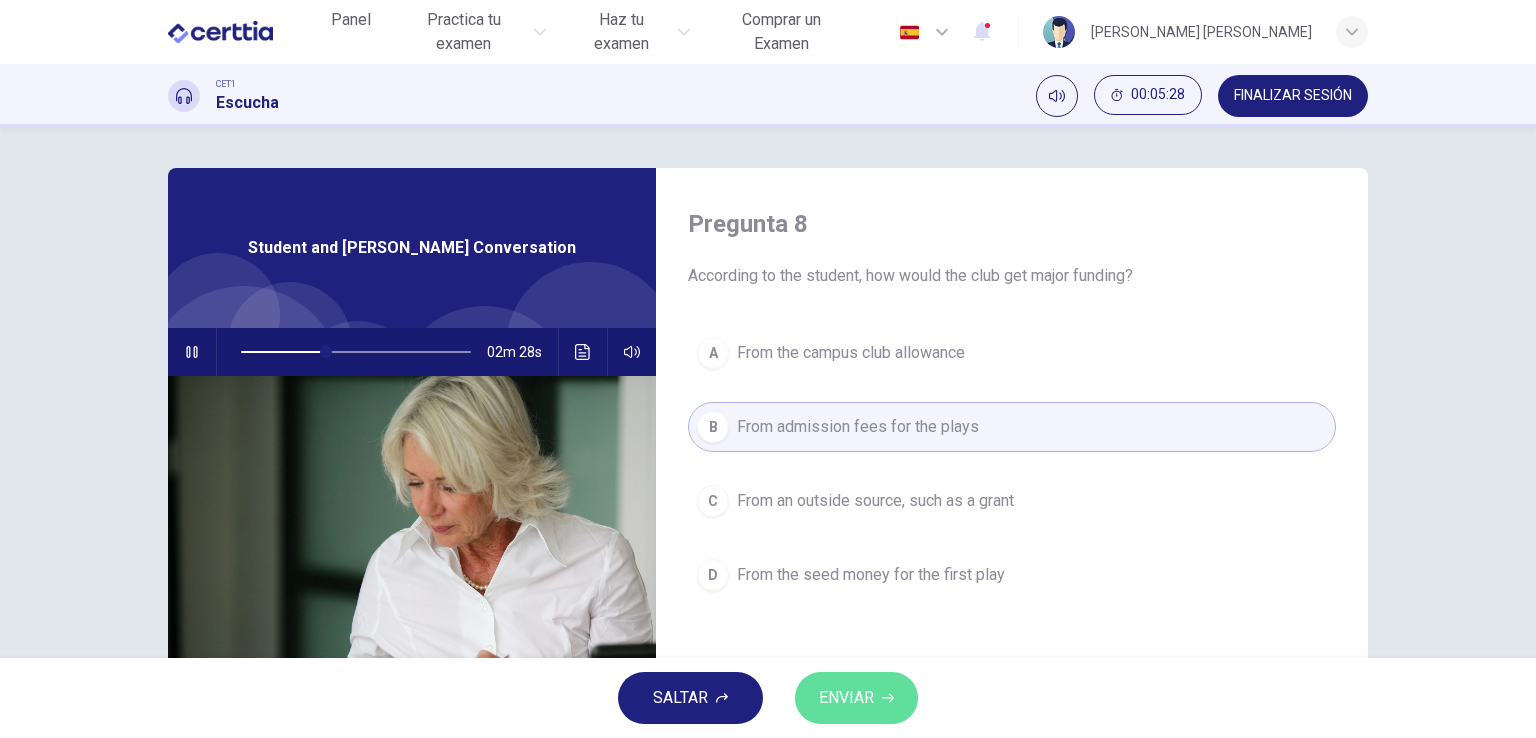 click on "ENVIAR" at bounding box center [846, 698] 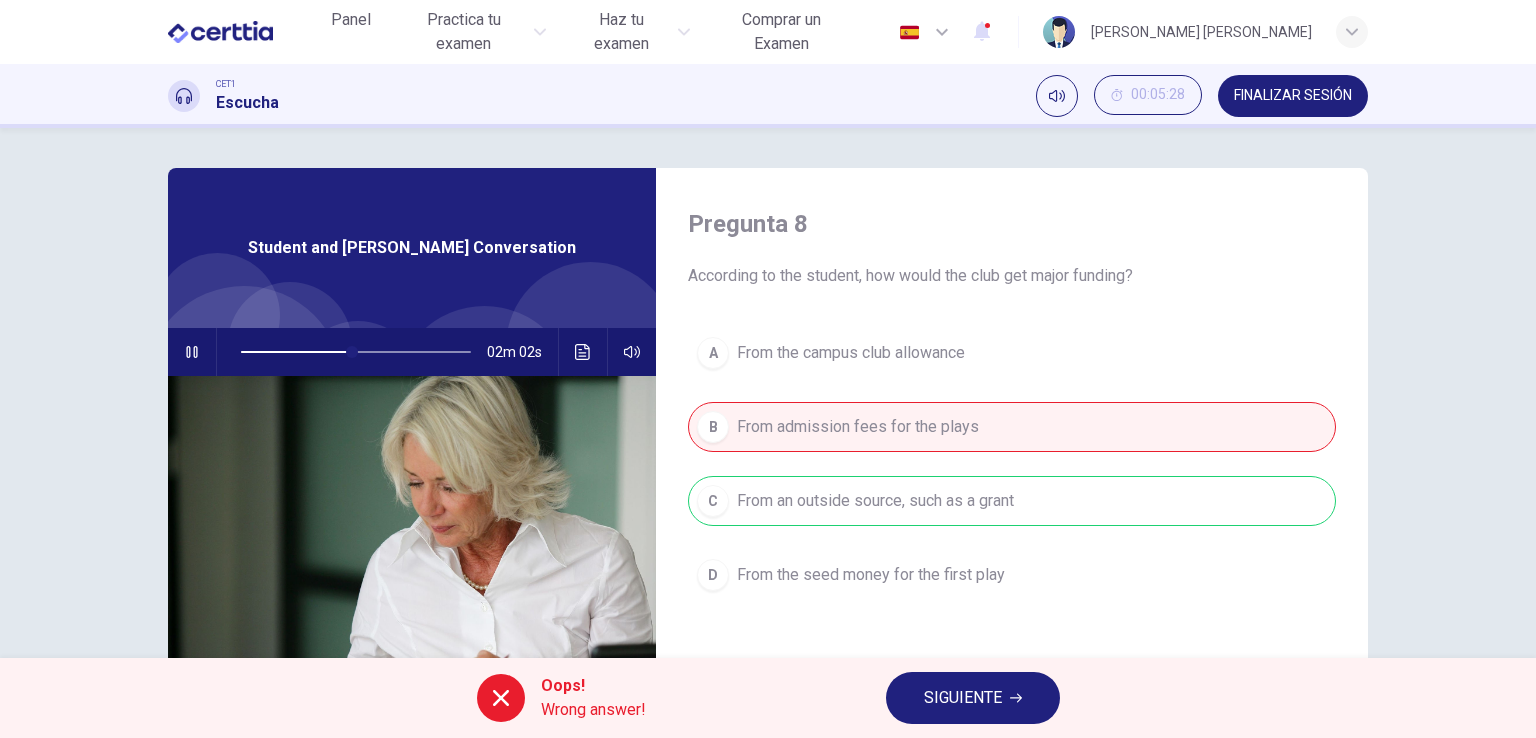 click on "SIGUIENTE" at bounding box center [963, 698] 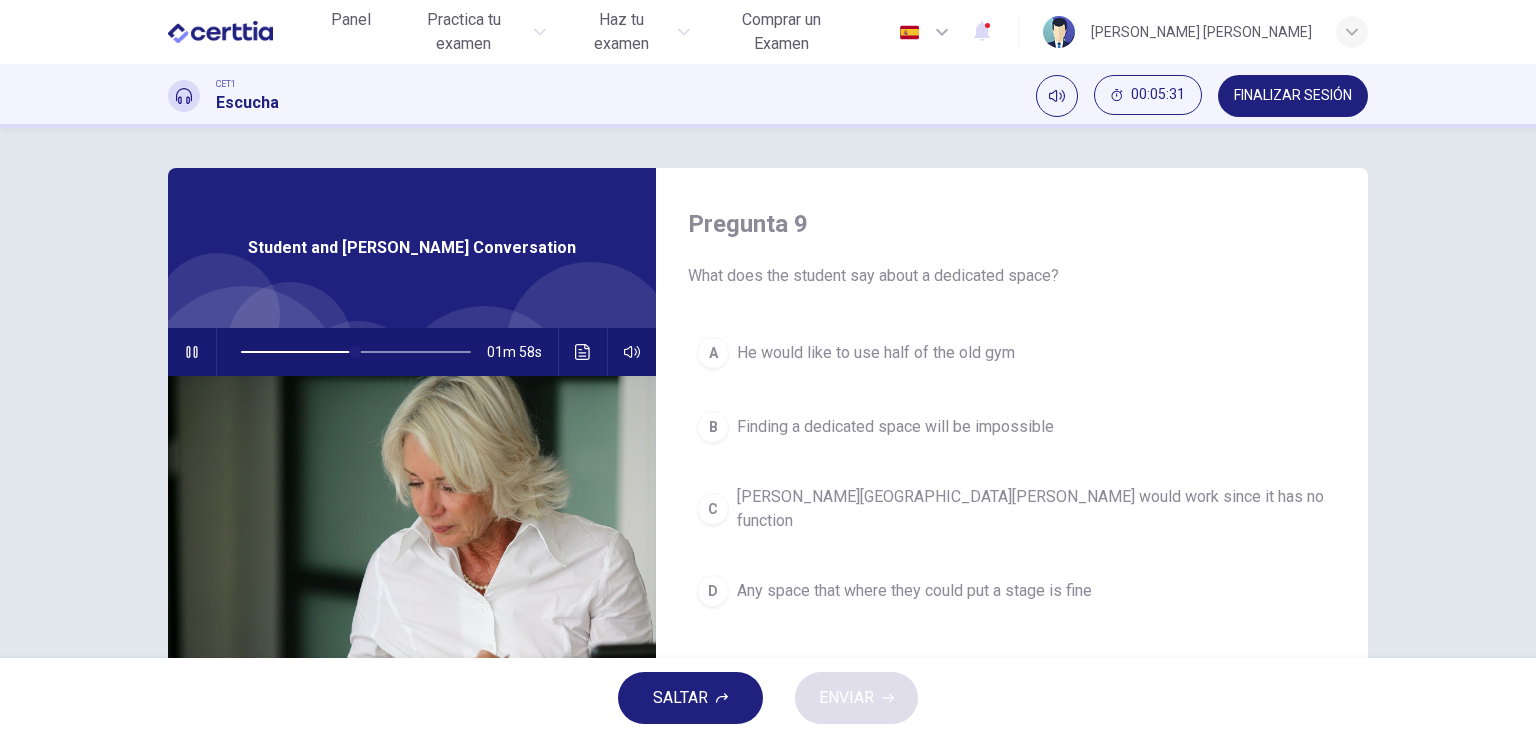 click on "Holbrook Hall would work since it has no function" at bounding box center [1032, 509] 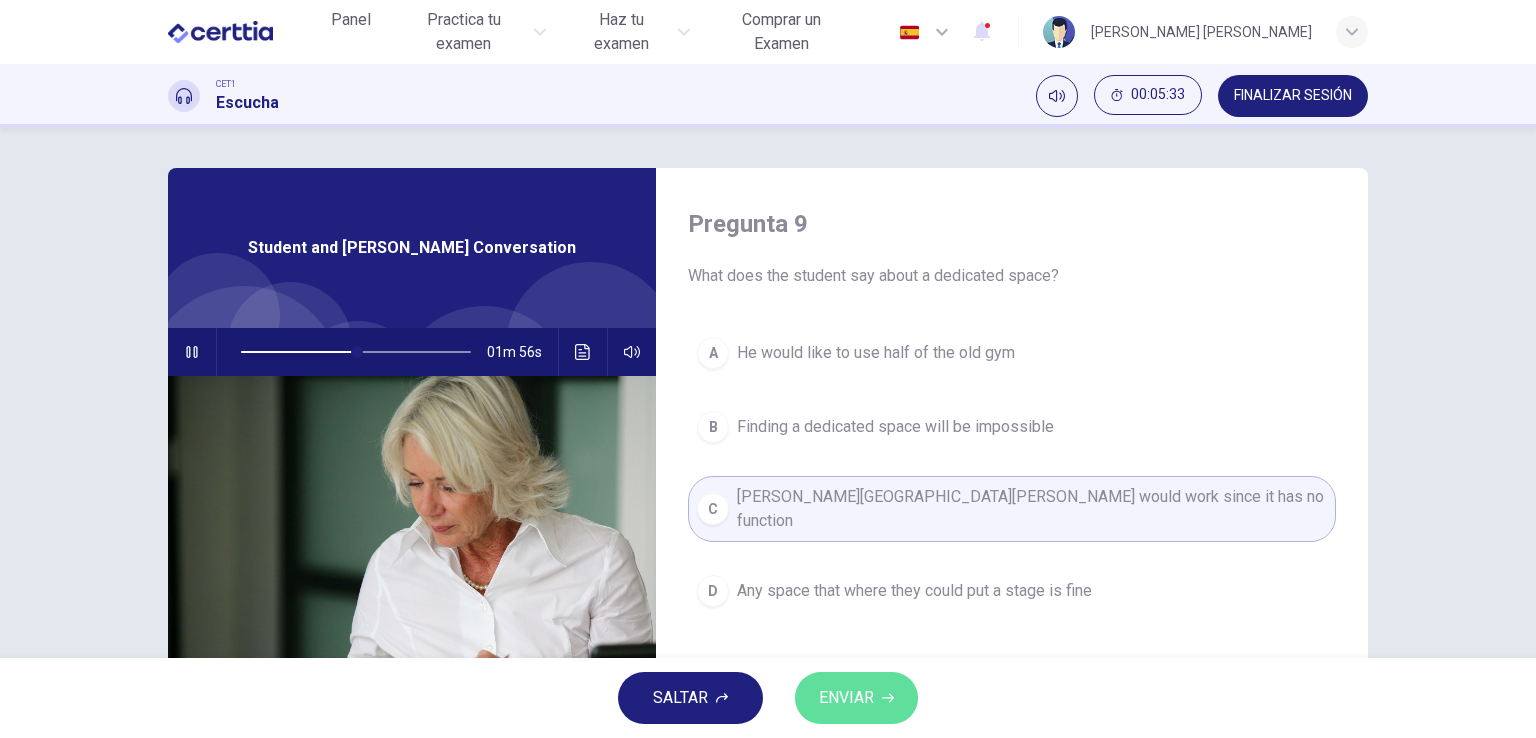 click on "ENVIAR" at bounding box center [846, 698] 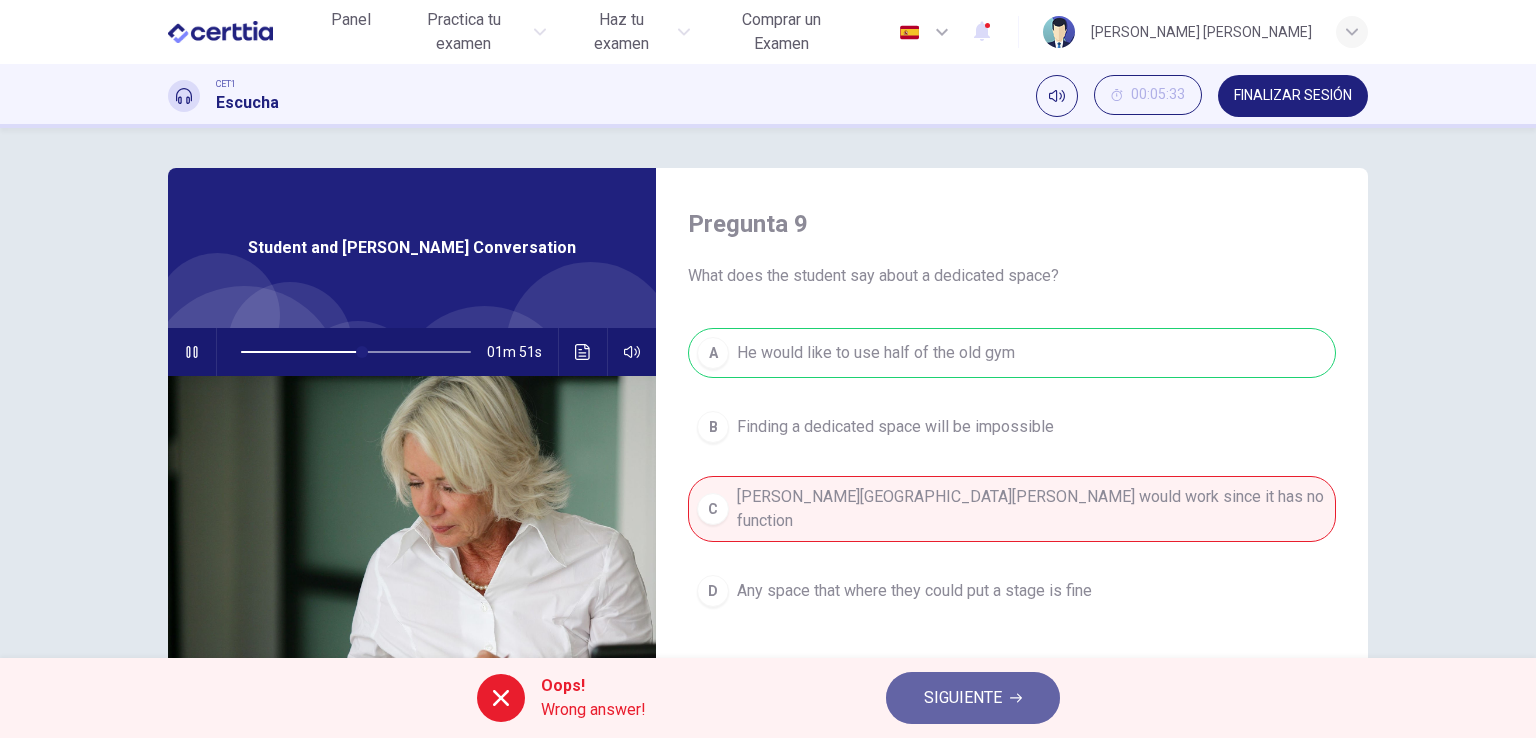click on "SIGUIENTE" at bounding box center [963, 698] 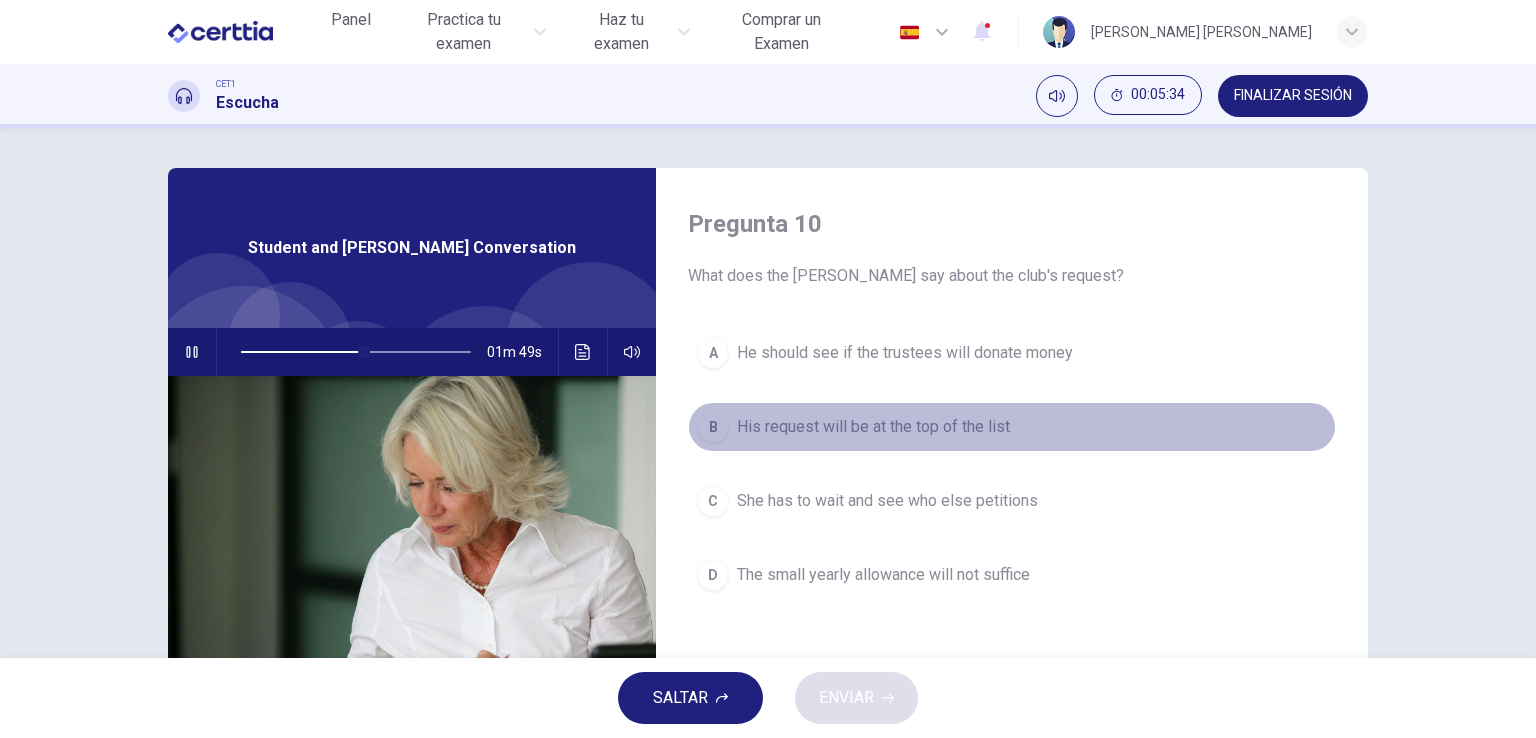 click on "His request will be at the top of the list" at bounding box center (873, 427) 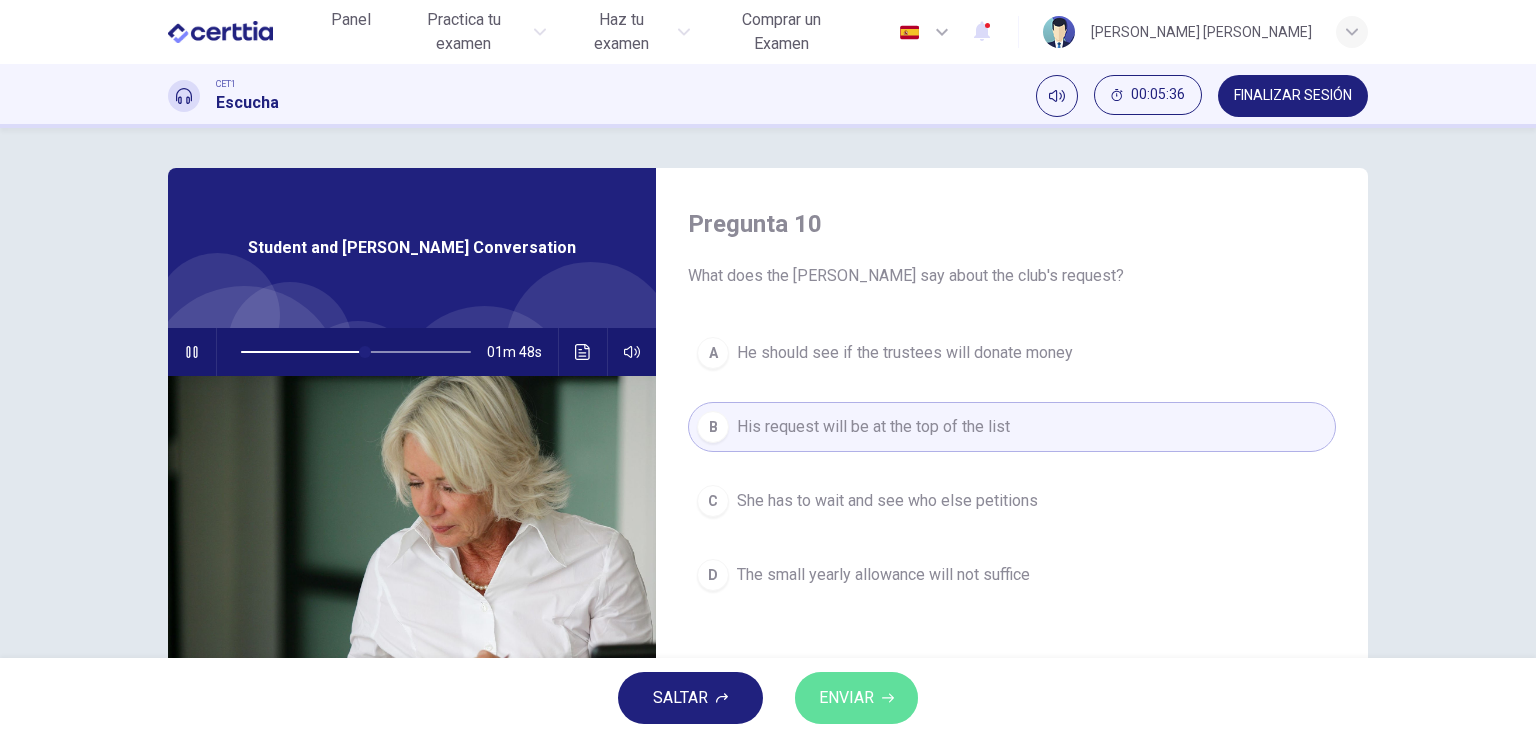 click on "ENVIAR" at bounding box center [856, 698] 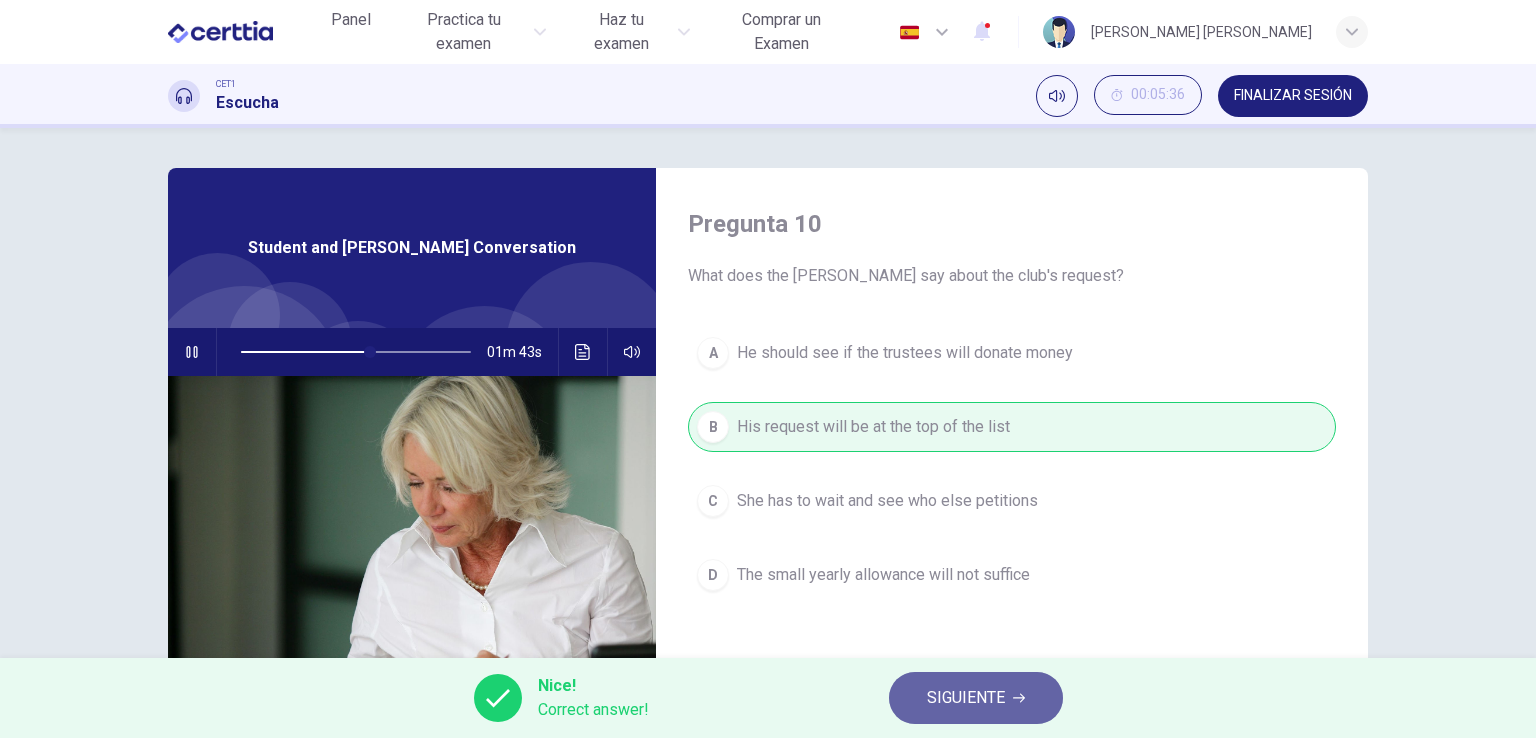 click on "SIGUIENTE" at bounding box center (966, 698) 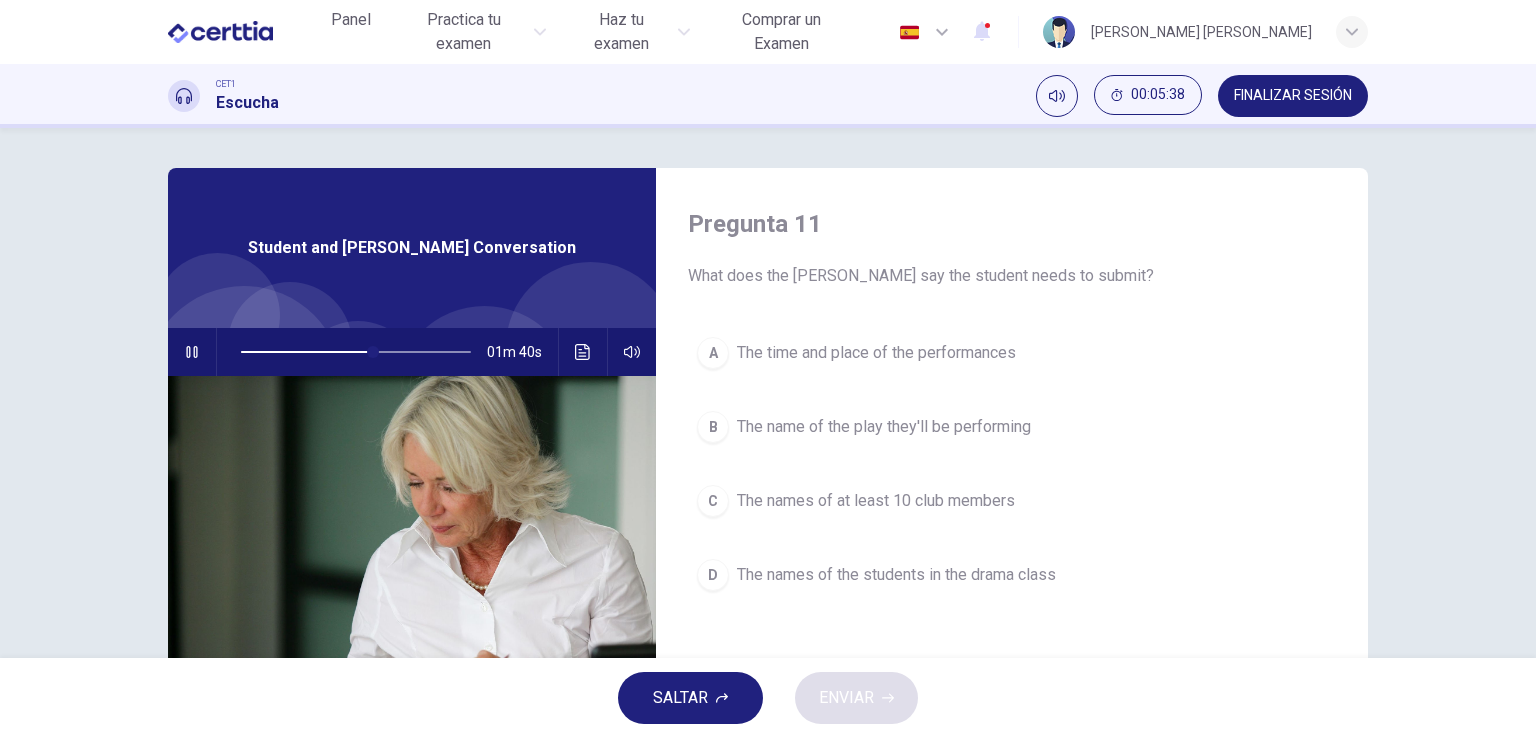 click on "The time and place of the performances" at bounding box center (876, 353) 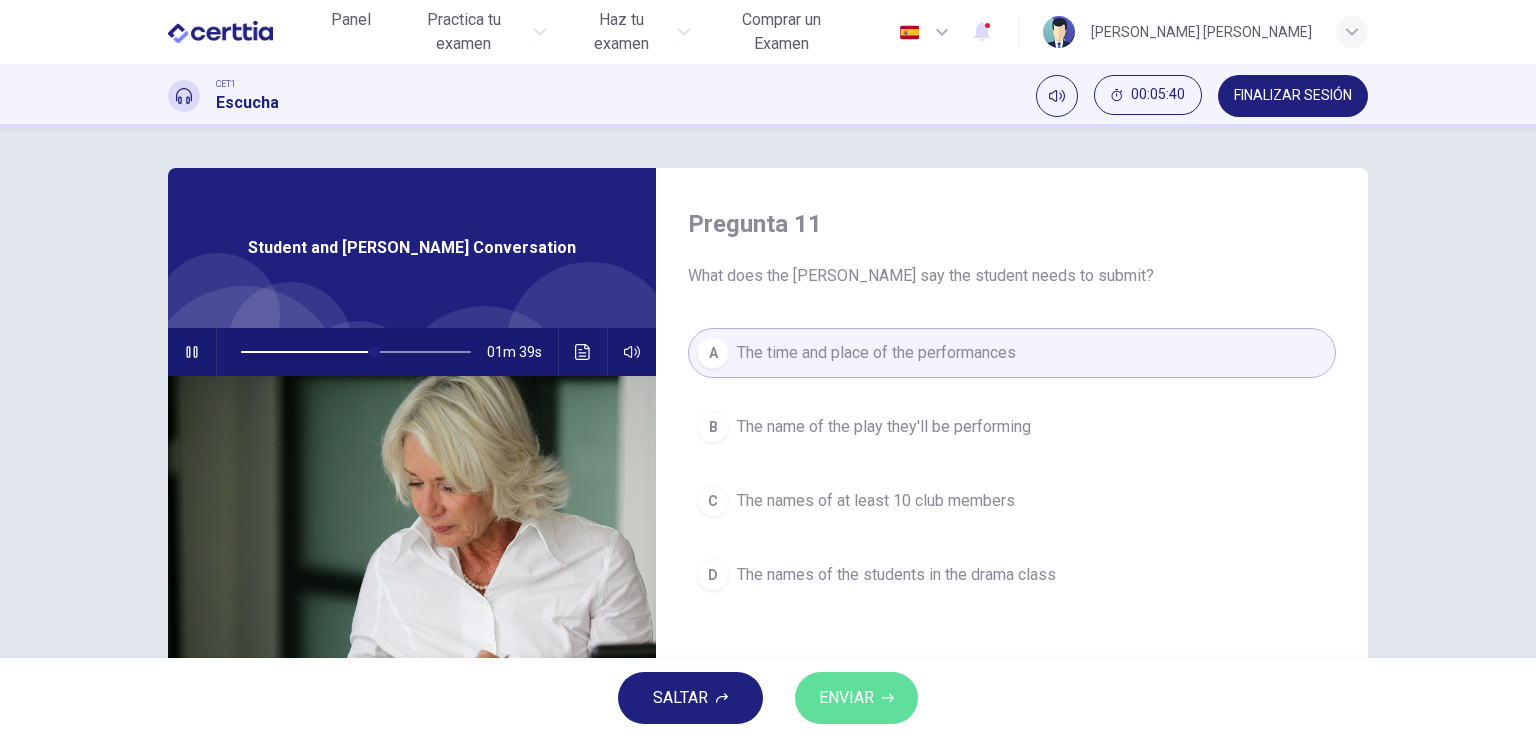 click on "ENVIAR" at bounding box center [856, 698] 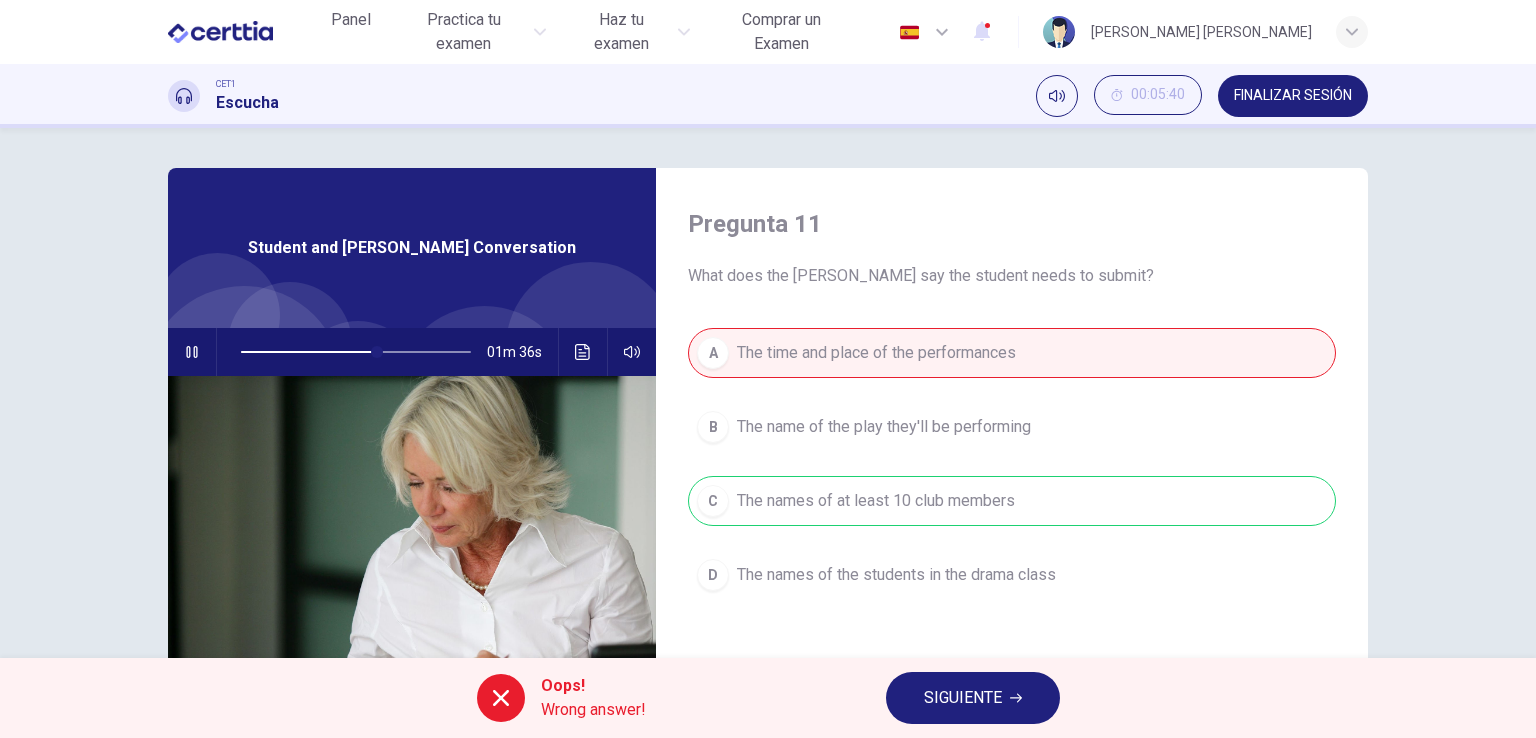 type on "**" 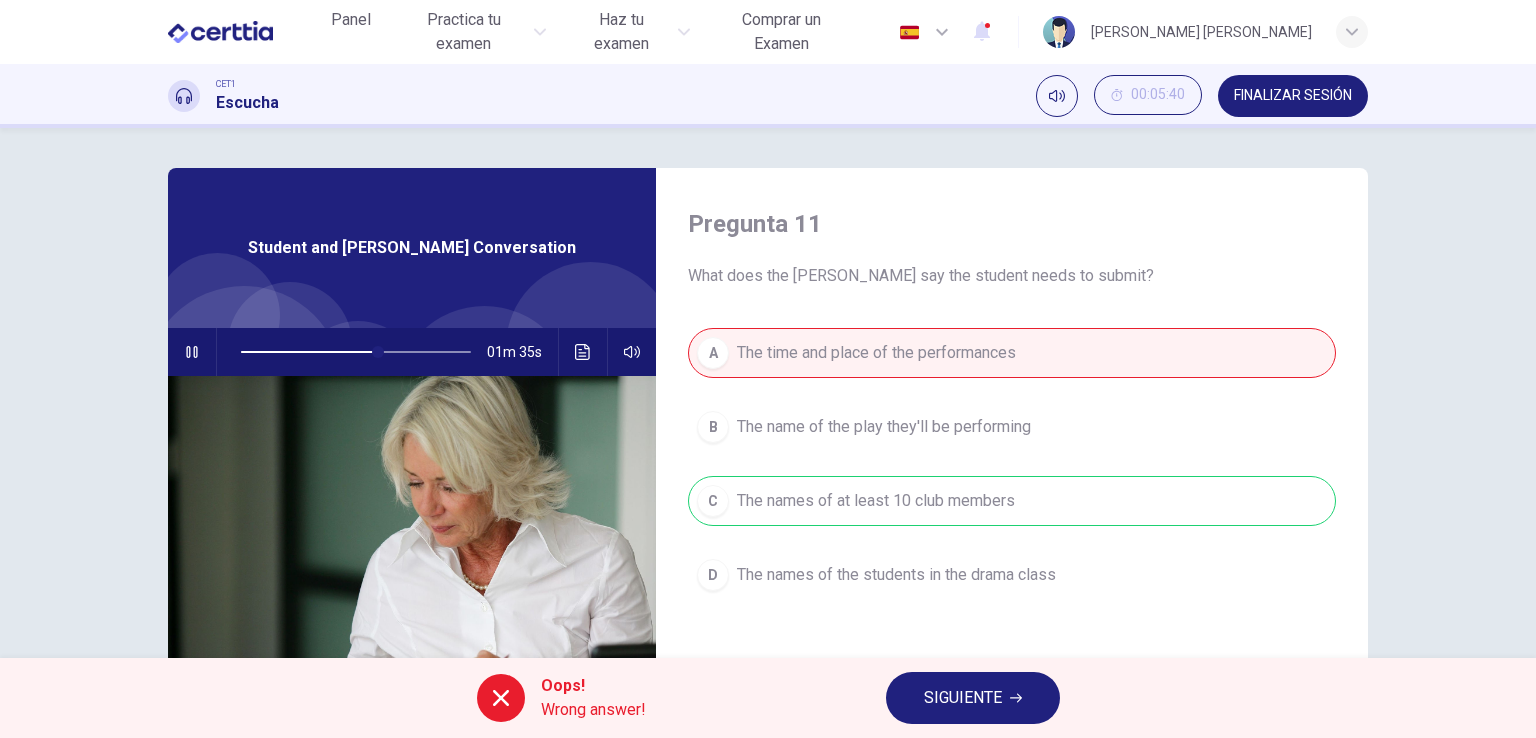 click on "SIGUIENTE" at bounding box center (963, 698) 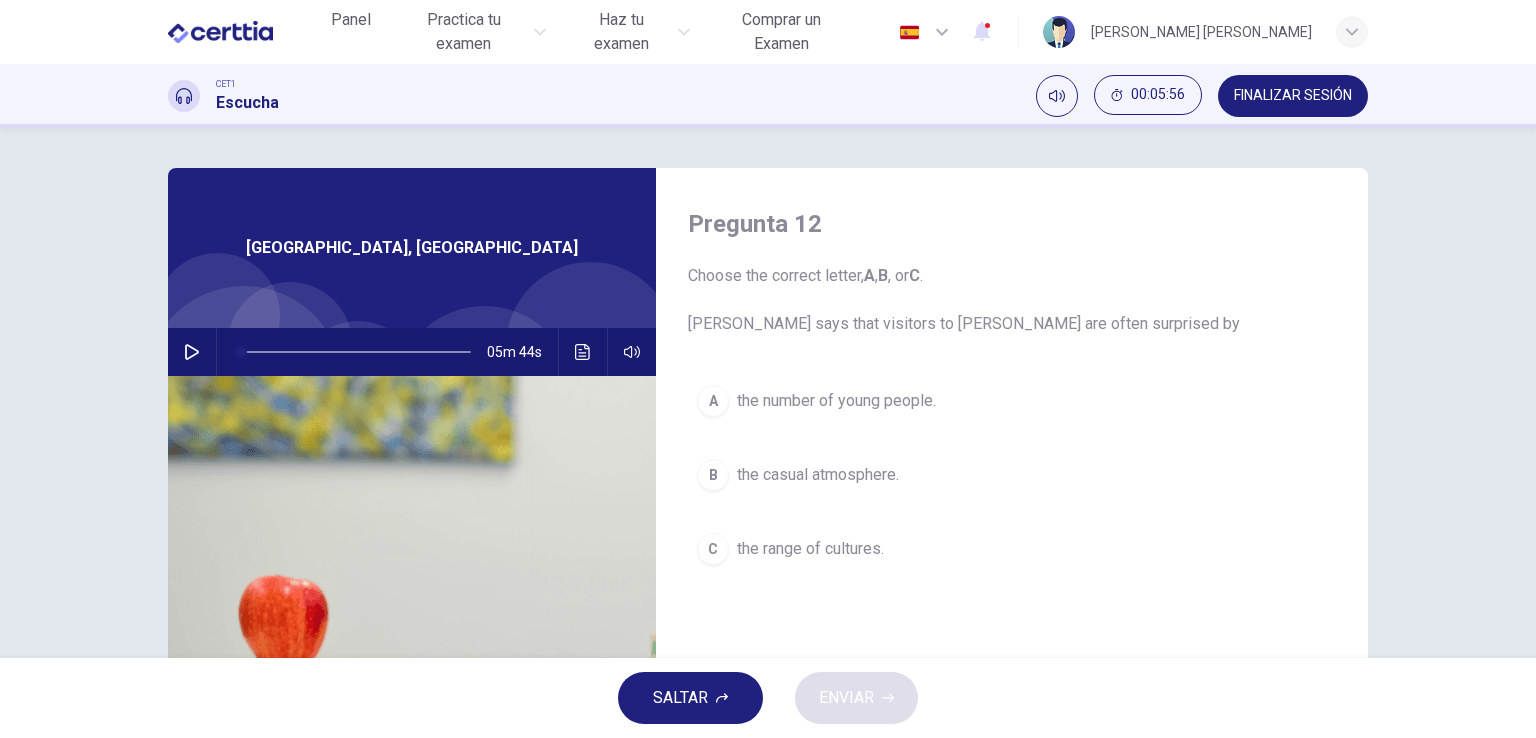 click on "FINALIZAR SESIÓN" at bounding box center (1293, 96) 